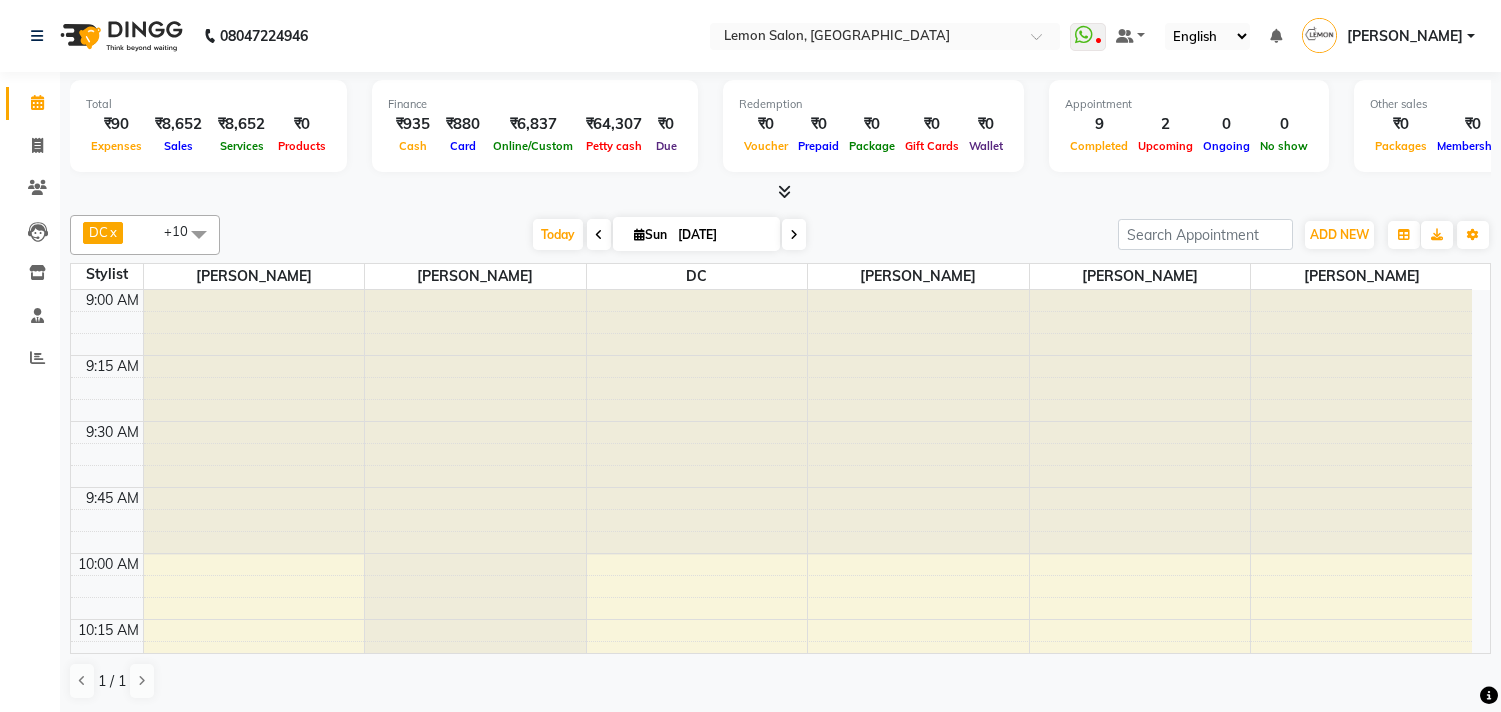 scroll, scrollTop: 0, scrollLeft: 0, axis: both 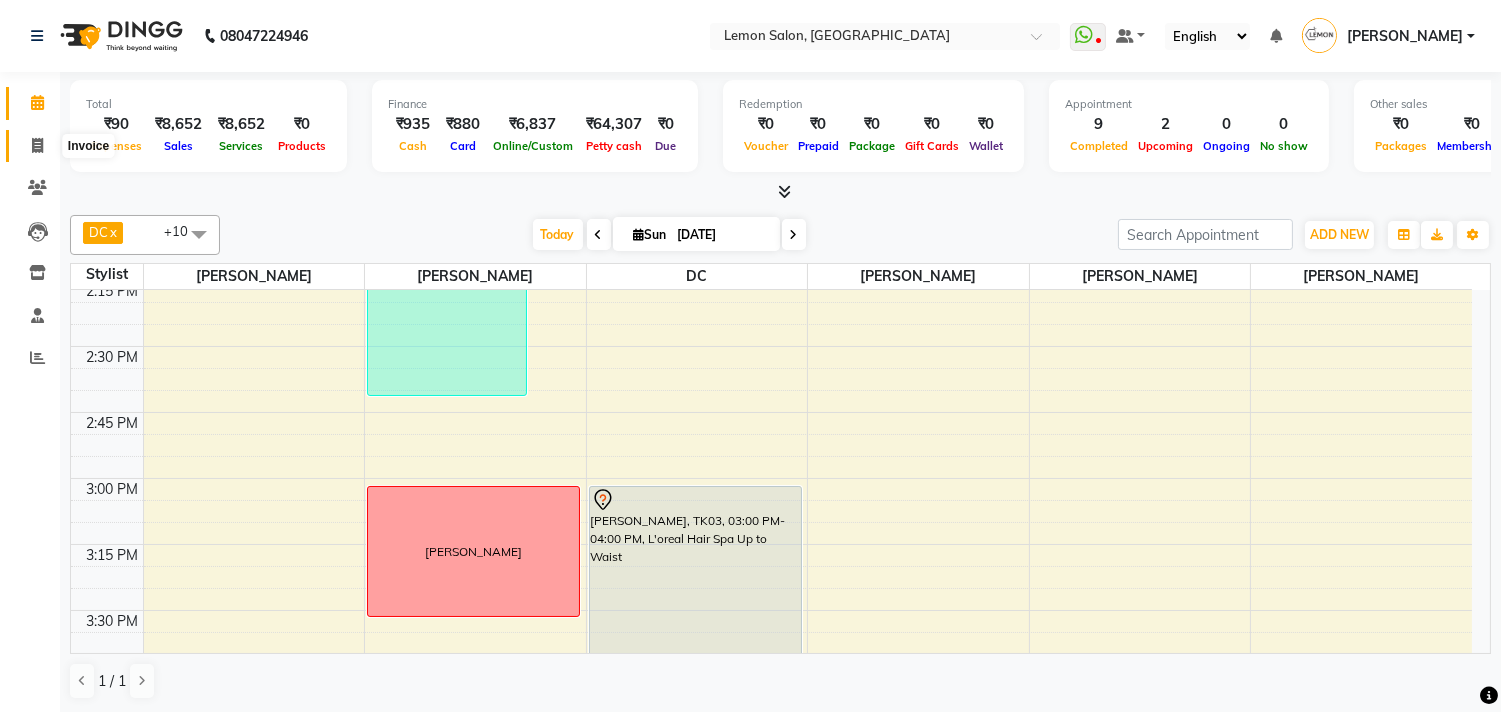 click 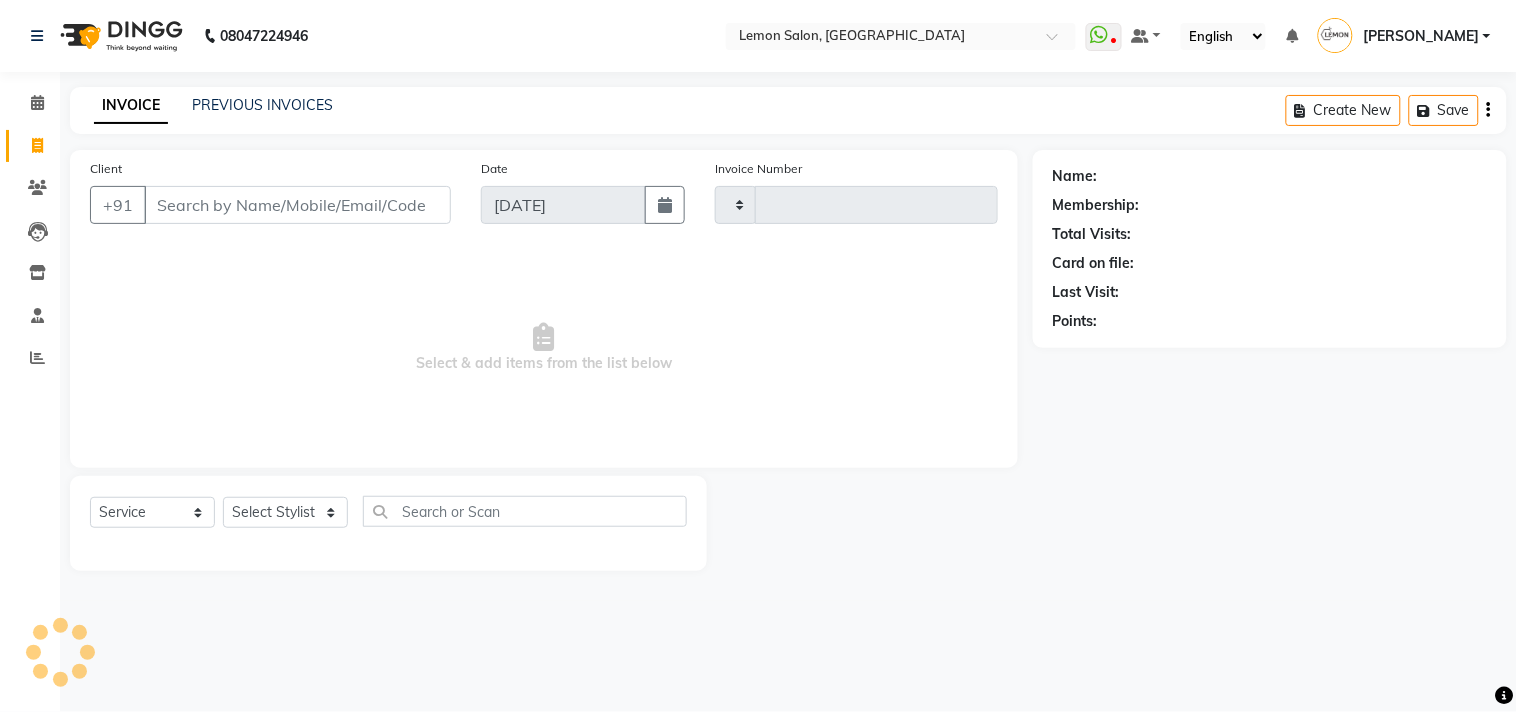 type on "1105" 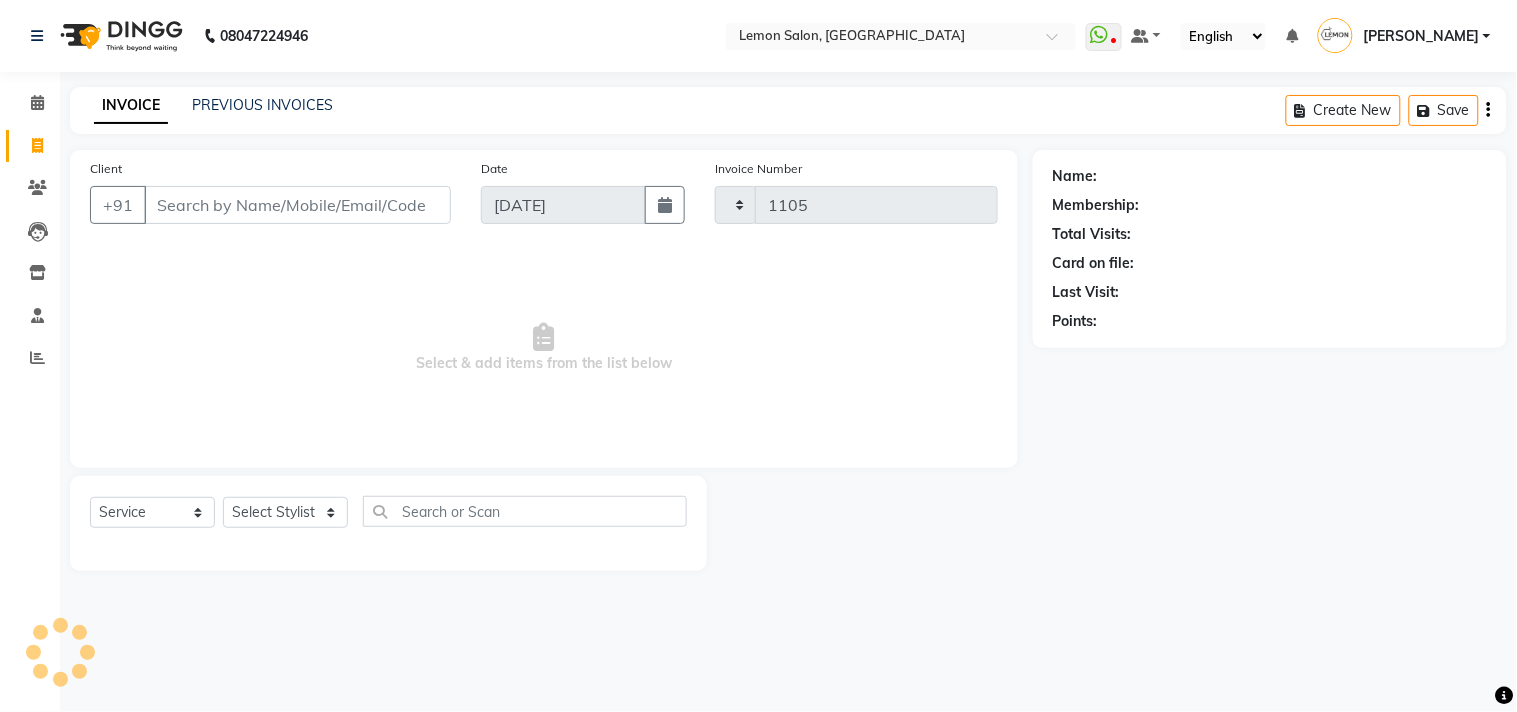 select on "569" 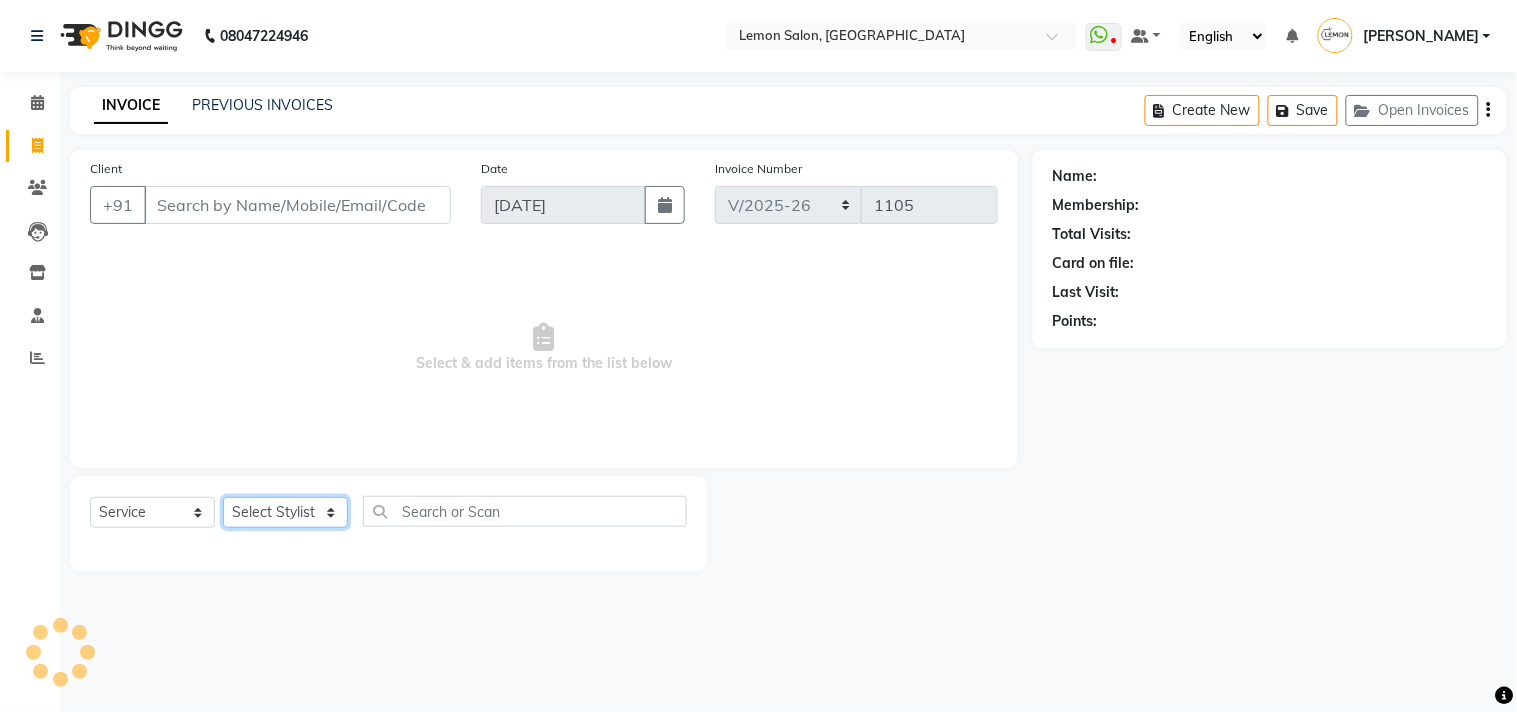 click on "Select Stylist" 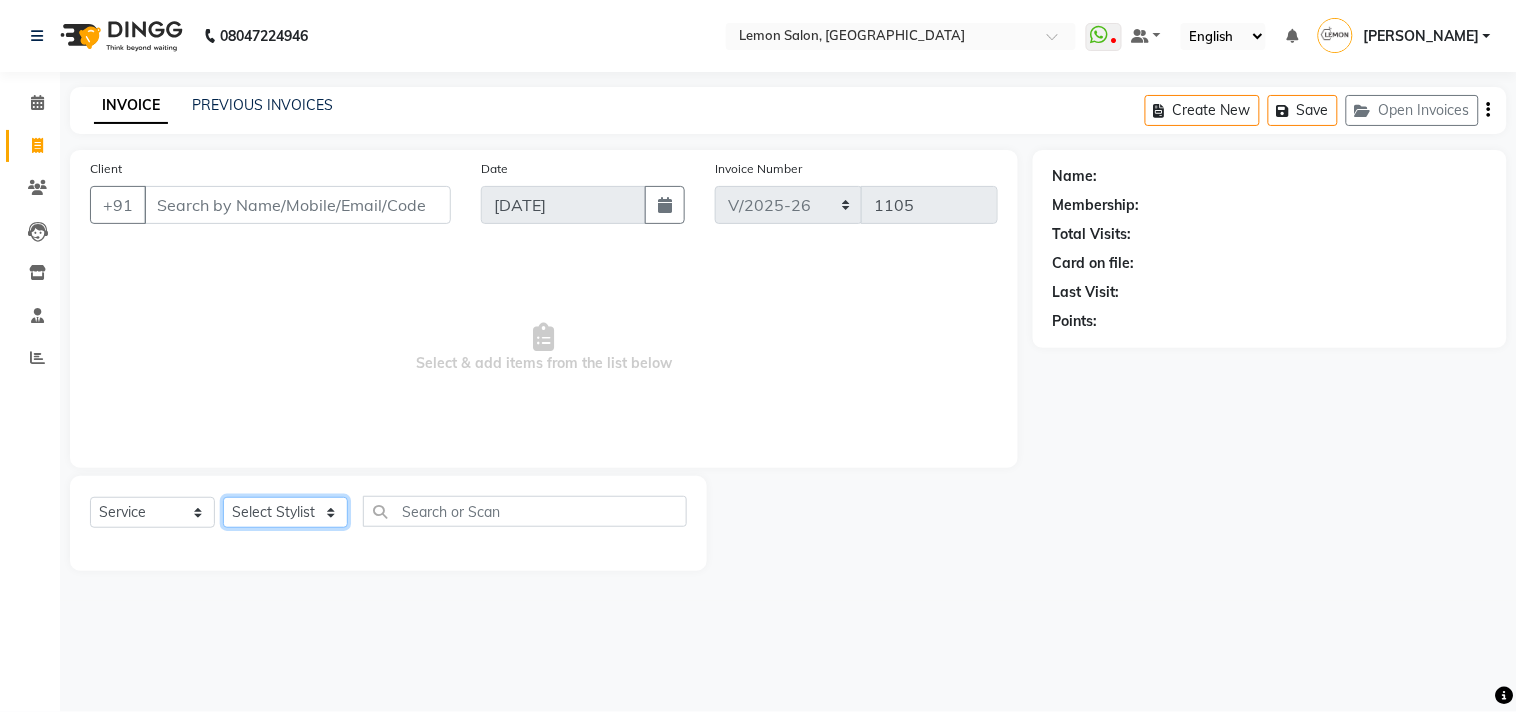 select on "60413" 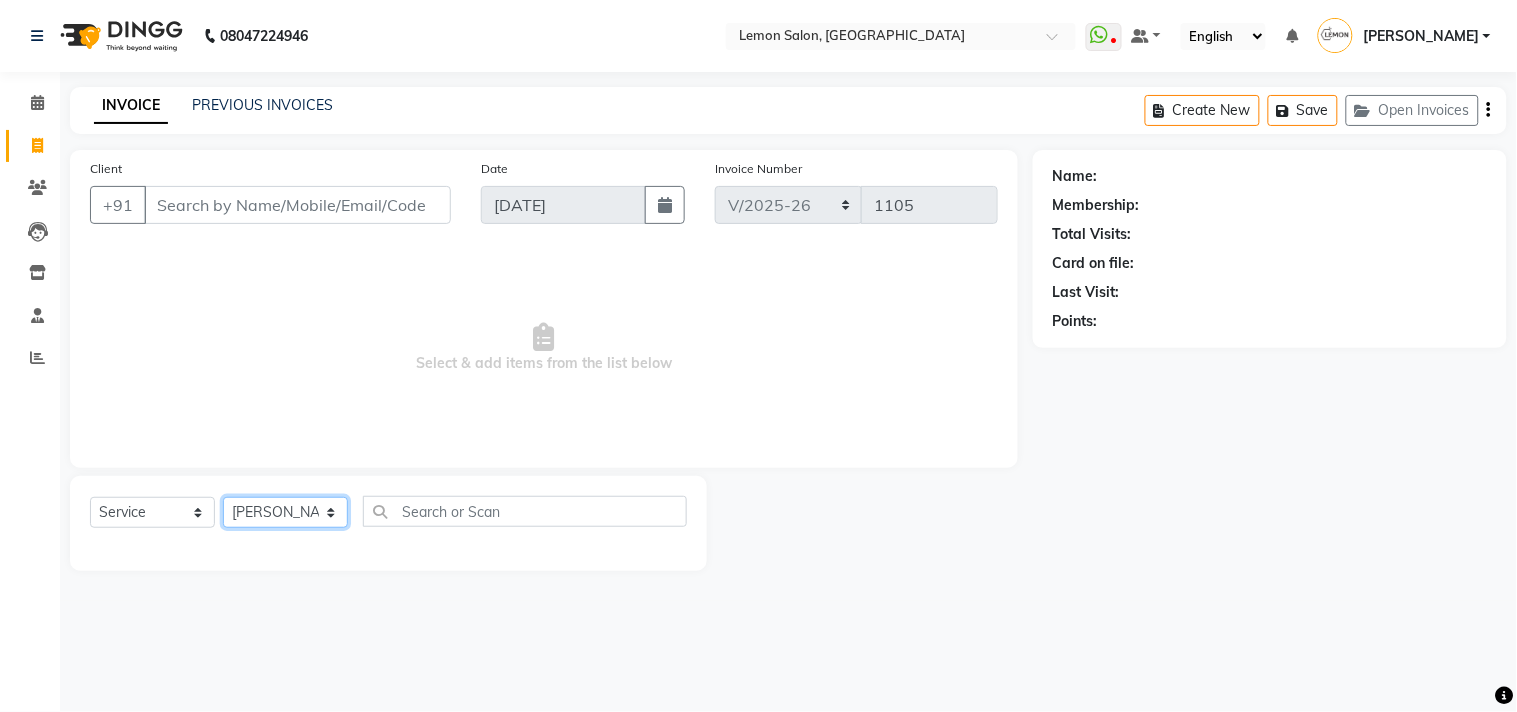 click on "Select Stylist [PERSON_NAME] DC [PERSON_NAME] [PERSON_NAME] [PERSON_NAME] [PERSON_NAME] [PERSON_NAME] Kandivali [PERSON_NAME] [PERSON_NAME]" 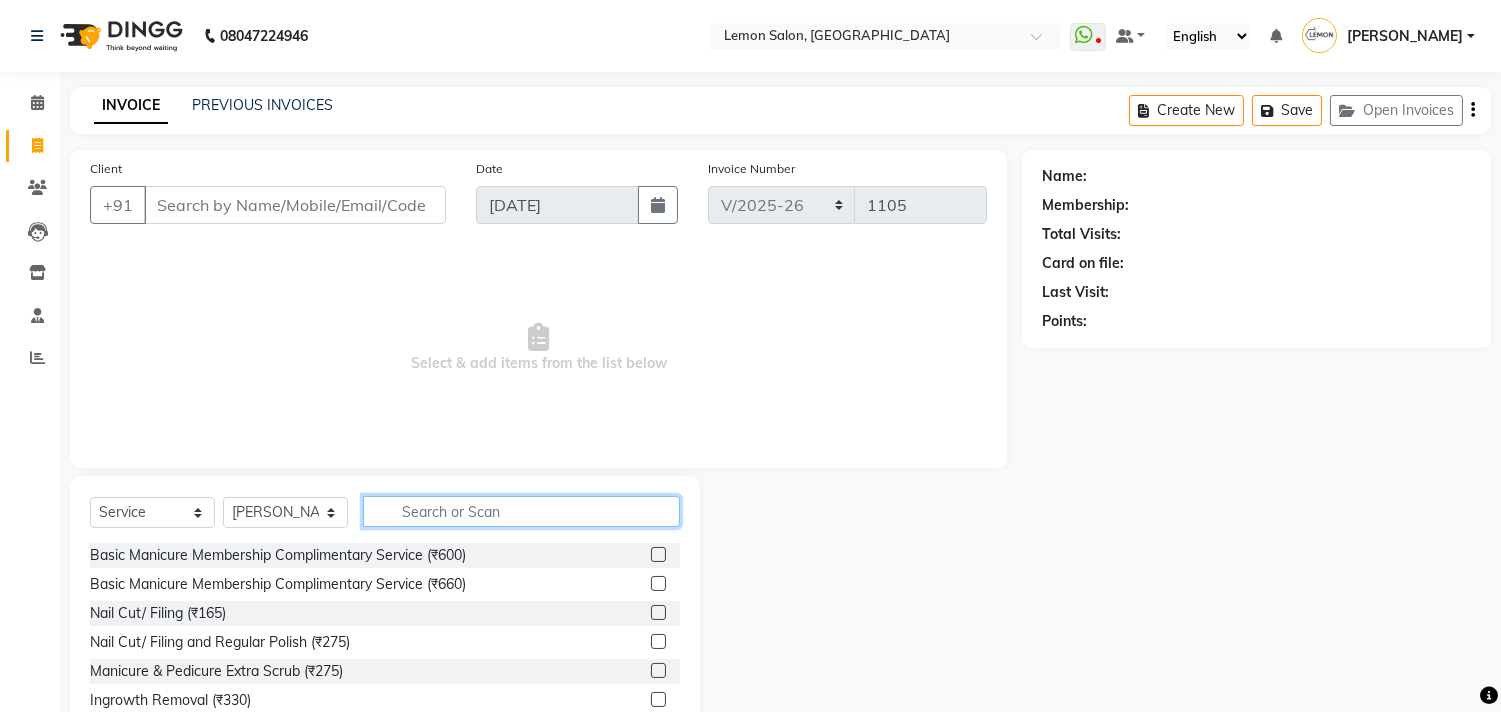 click 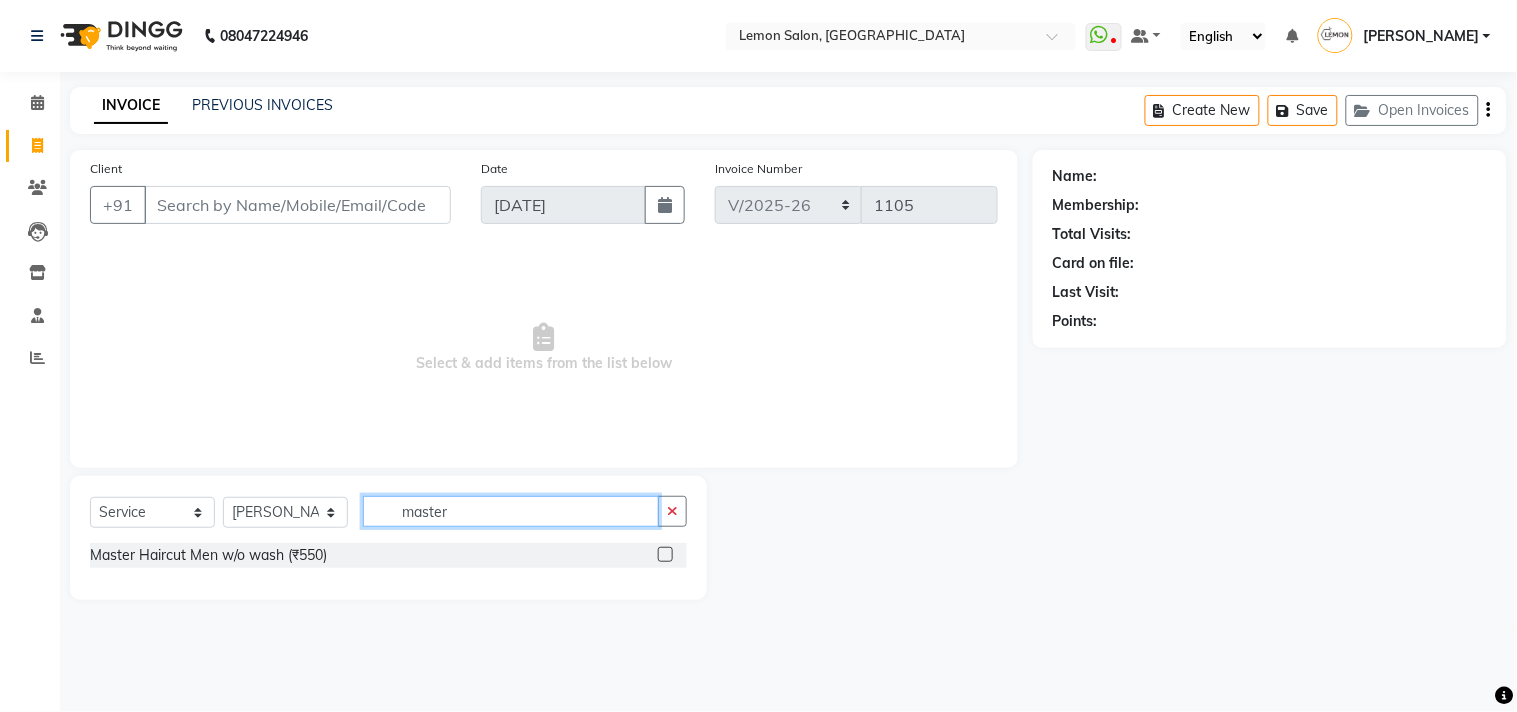 type on "master" 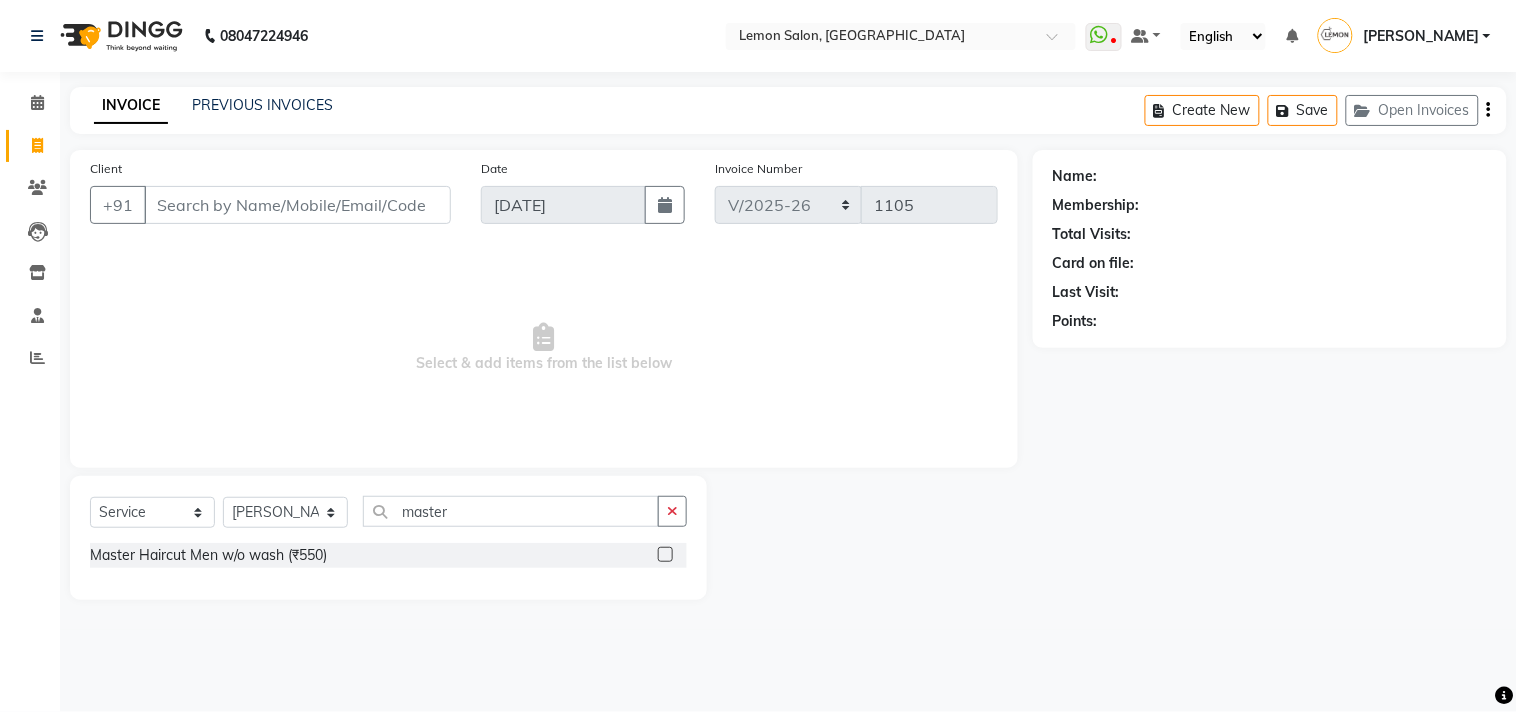 click 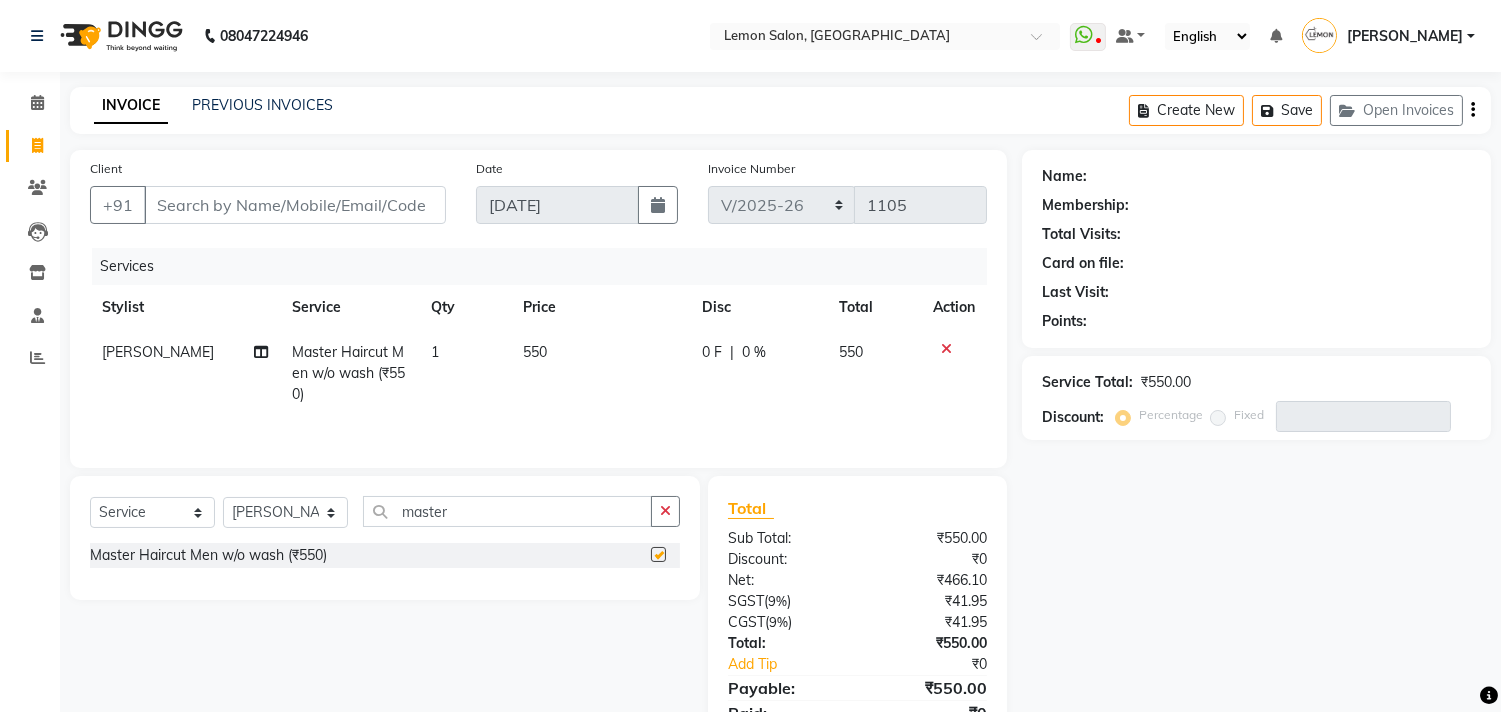 checkbox on "false" 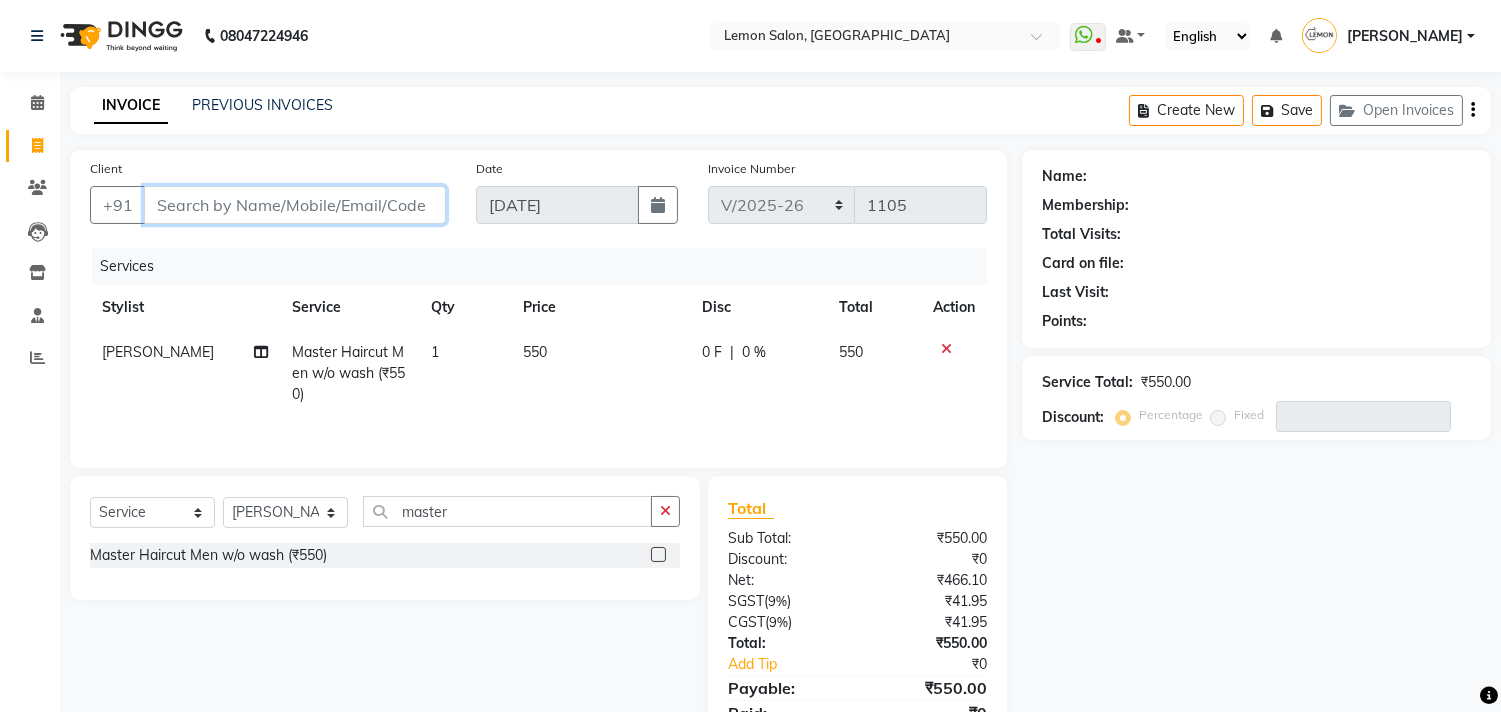 click on "Client" at bounding box center (295, 205) 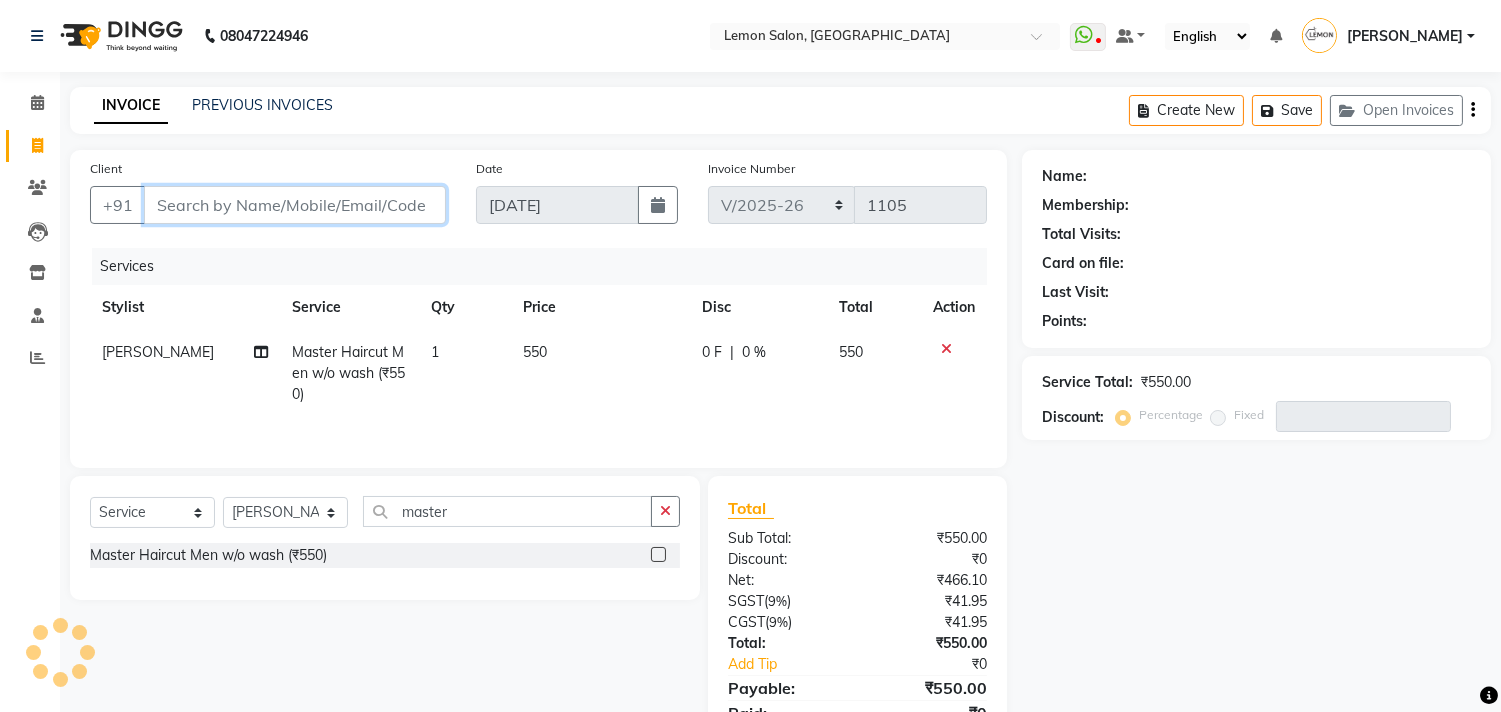 click on "Client" at bounding box center (295, 205) 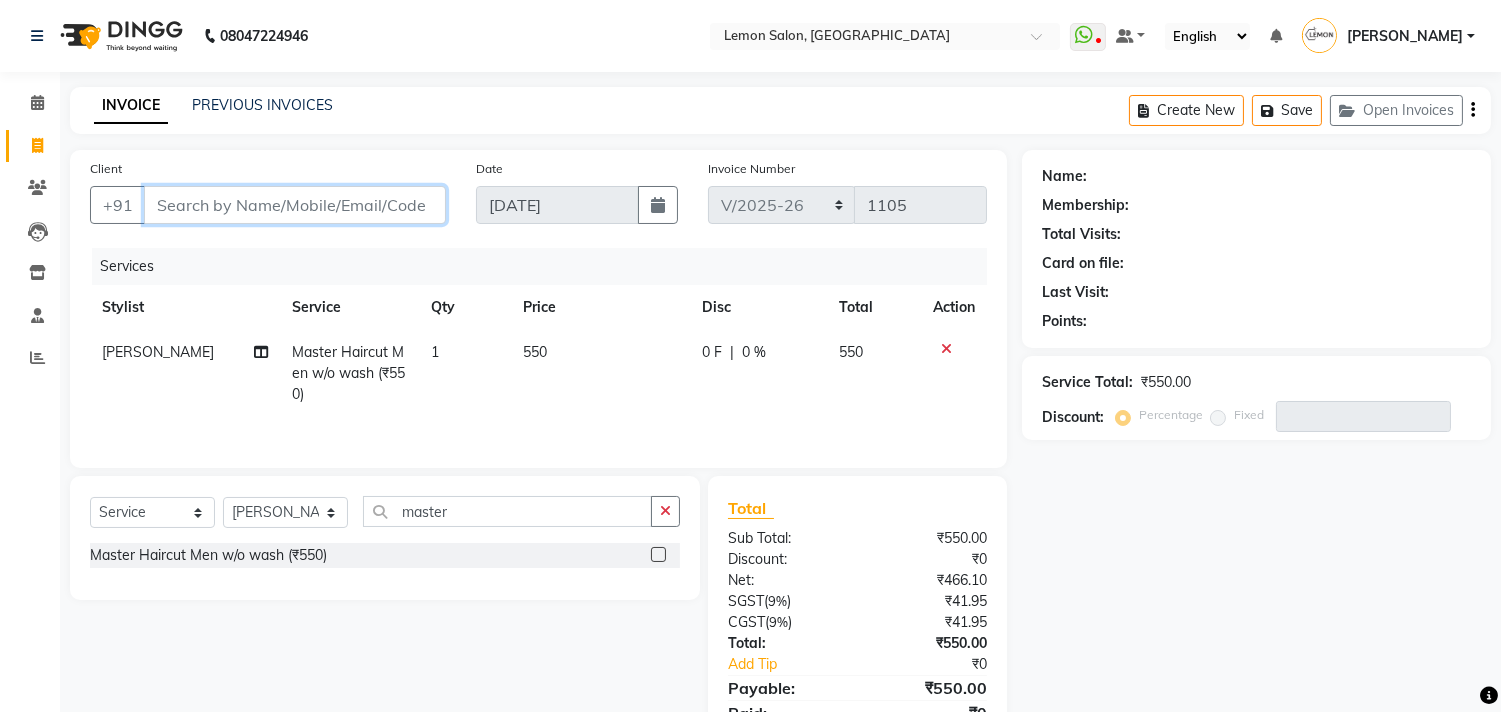 type on "9" 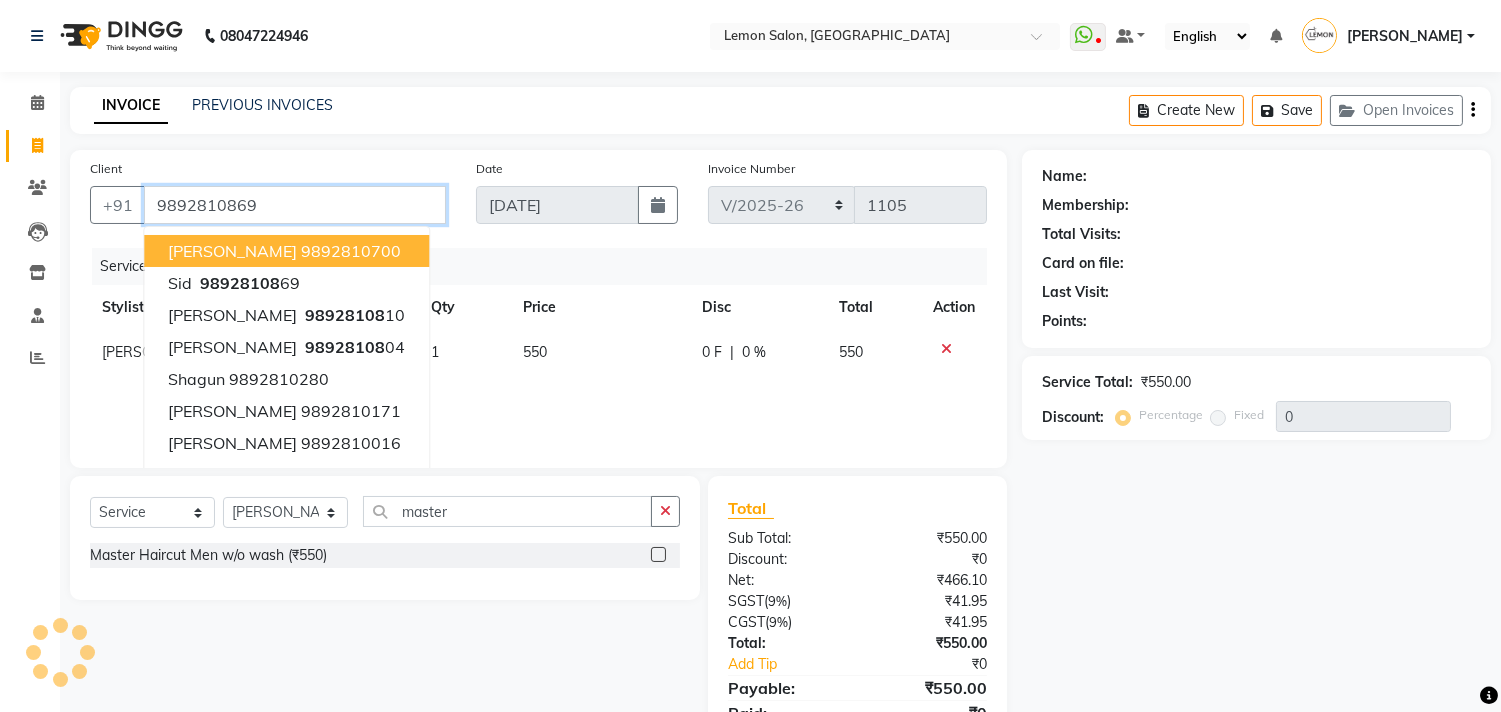 type on "9892810869" 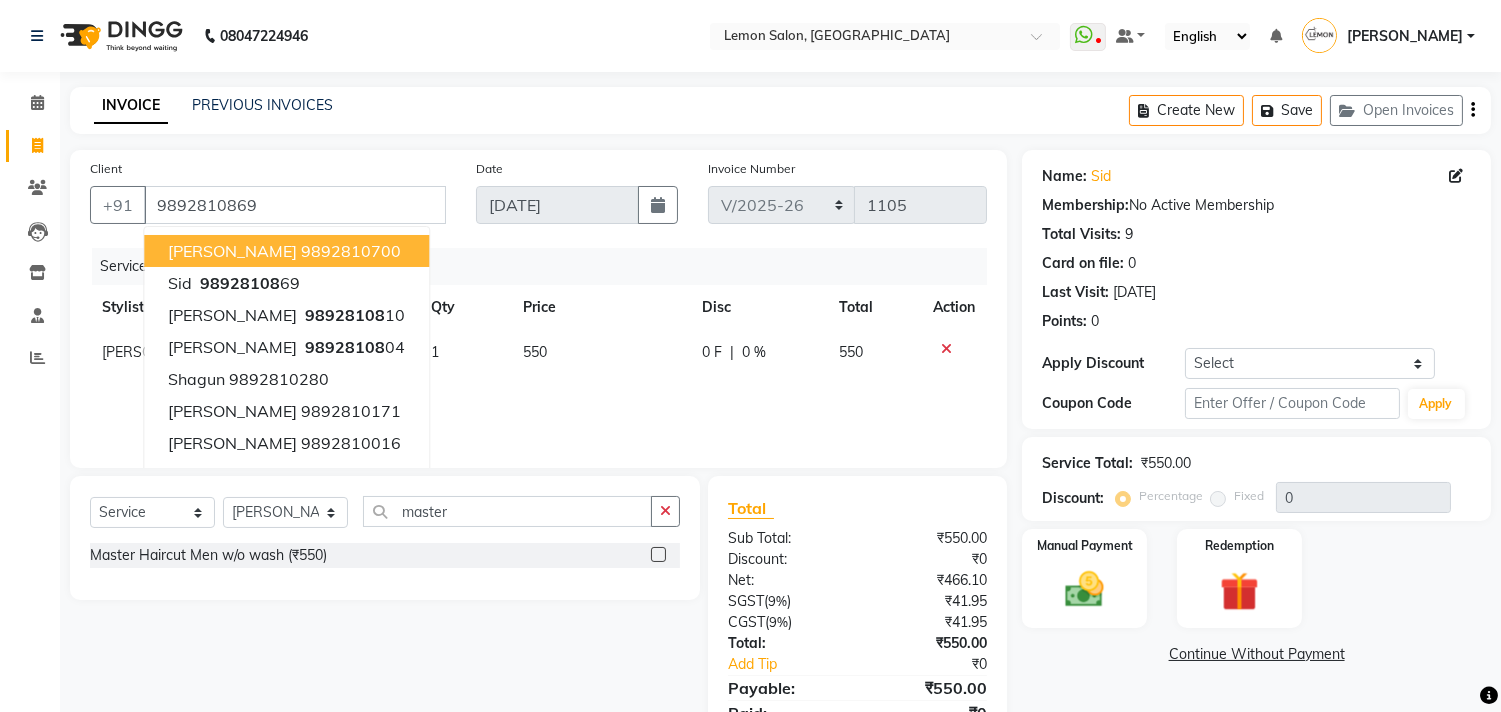 click on "Date 13-07-2025" 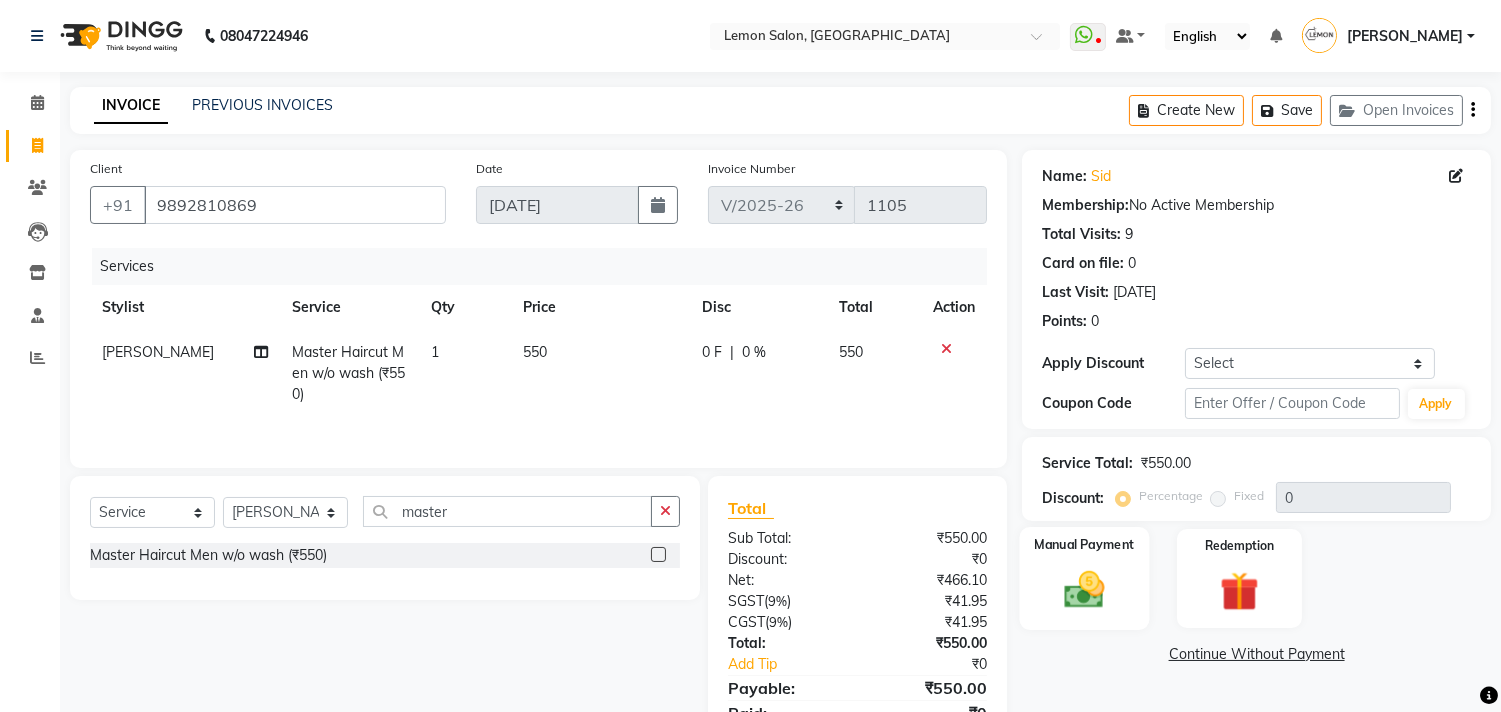 click 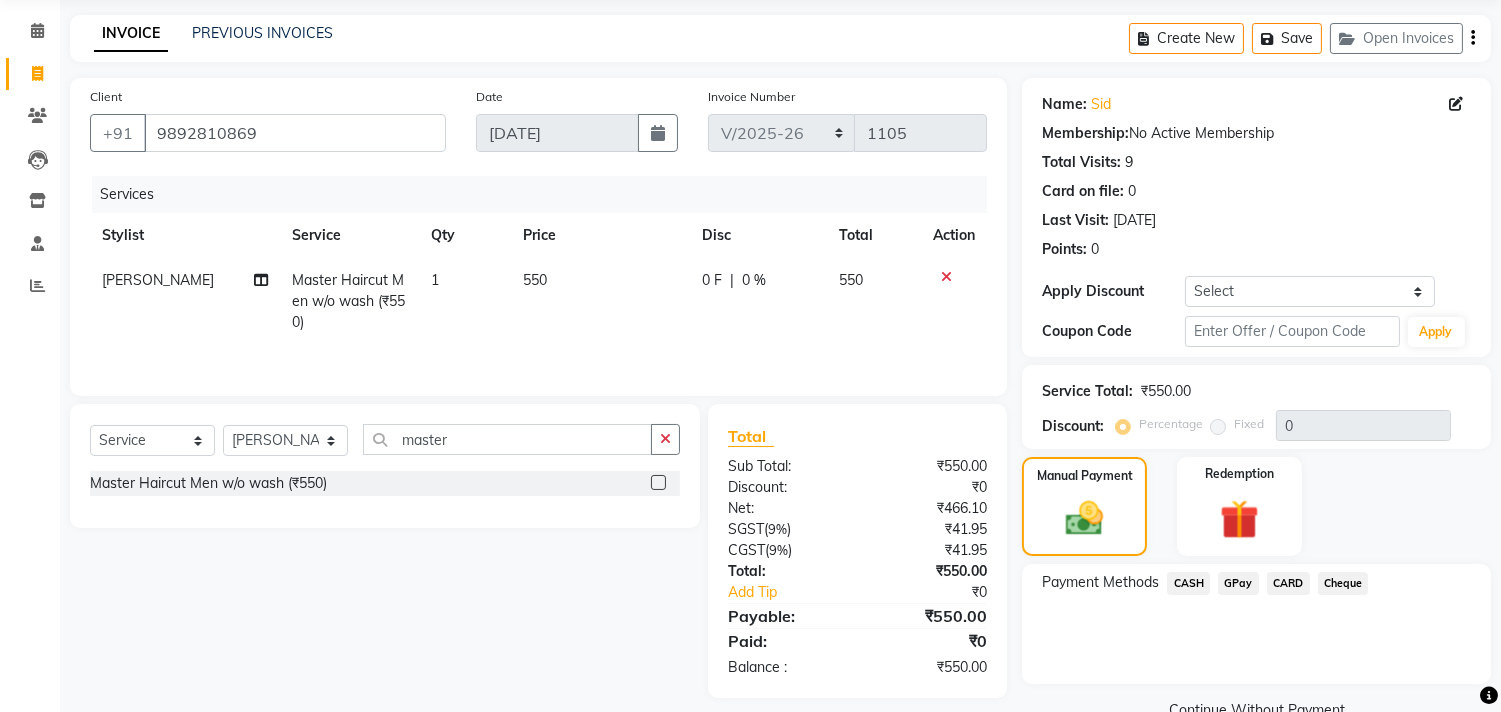 scroll, scrollTop: 114, scrollLeft: 0, axis: vertical 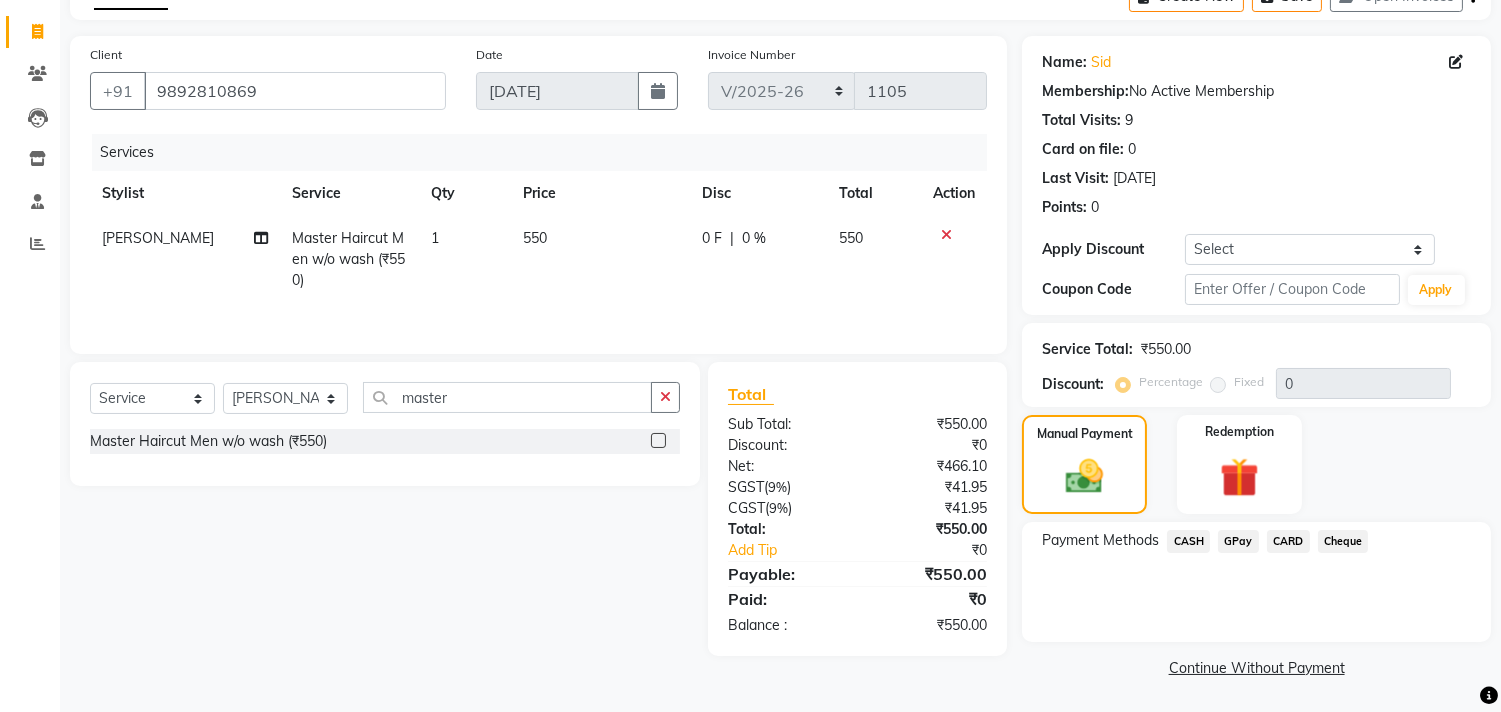 click on "CASH" 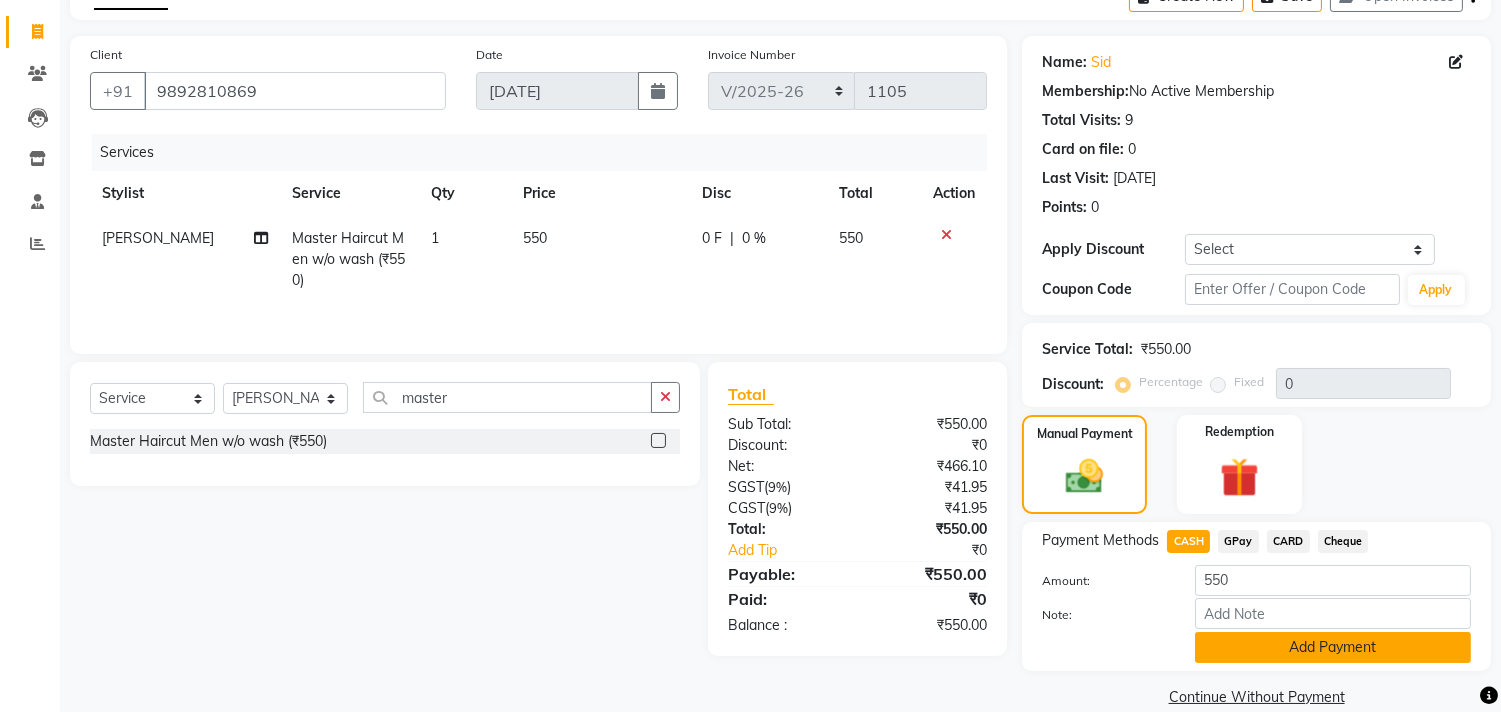click on "Add Payment" 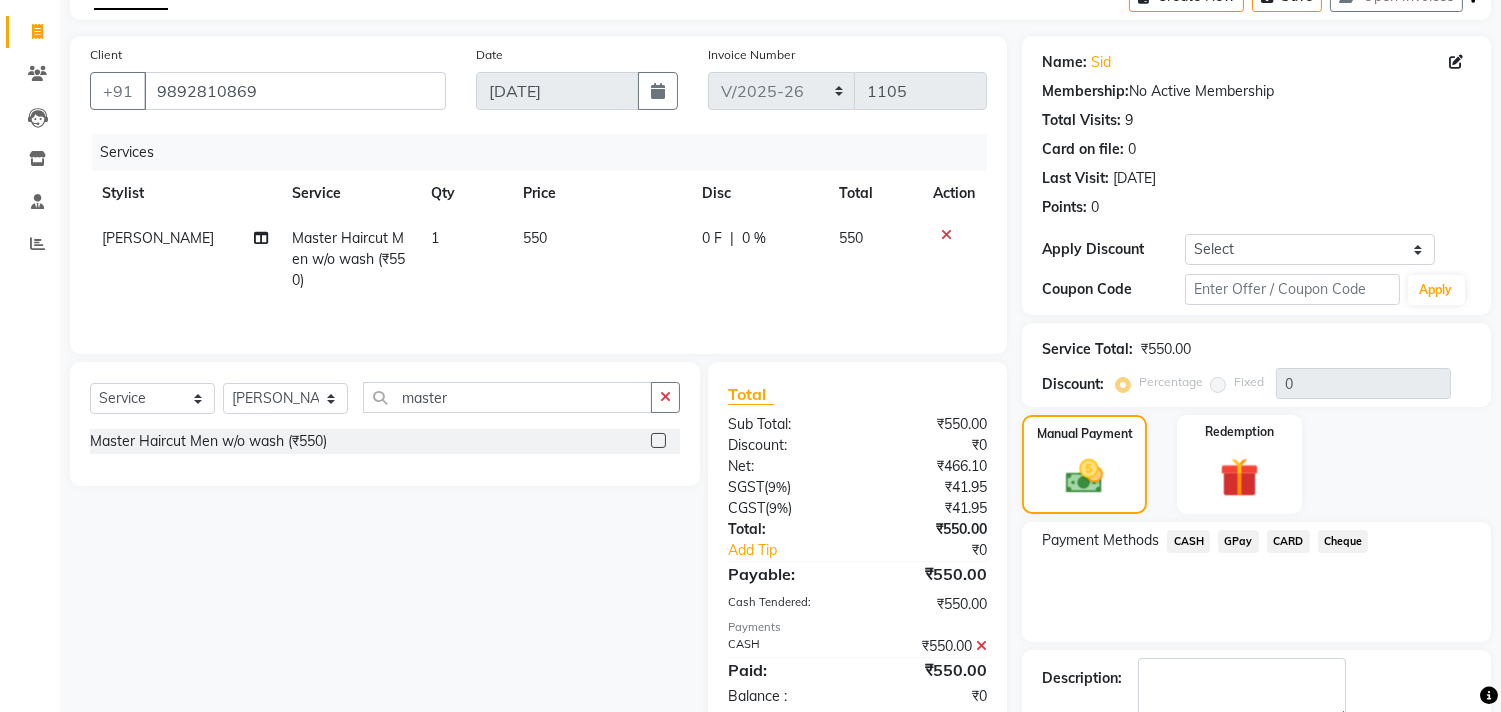 scroll, scrollTop: 227, scrollLeft: 0, axis: vertical 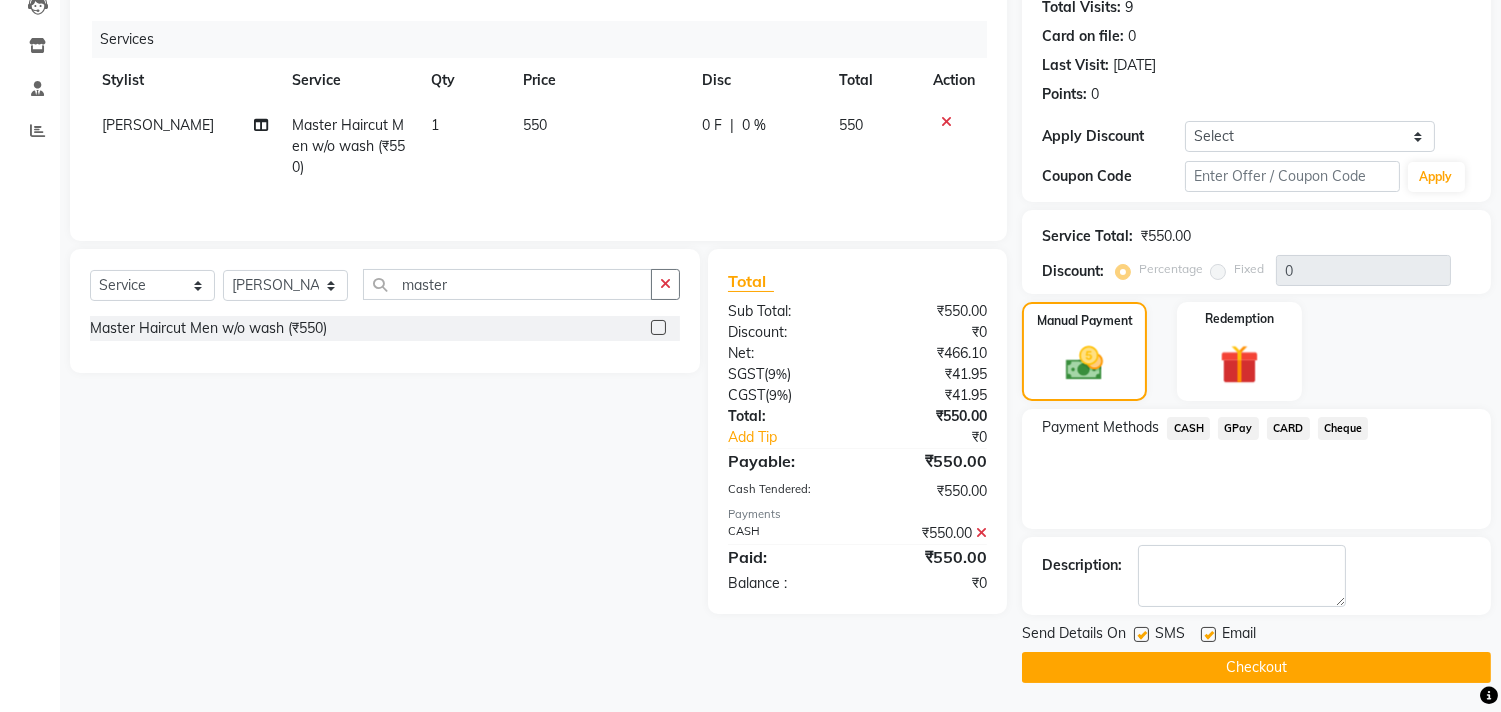 click on "Checkout" 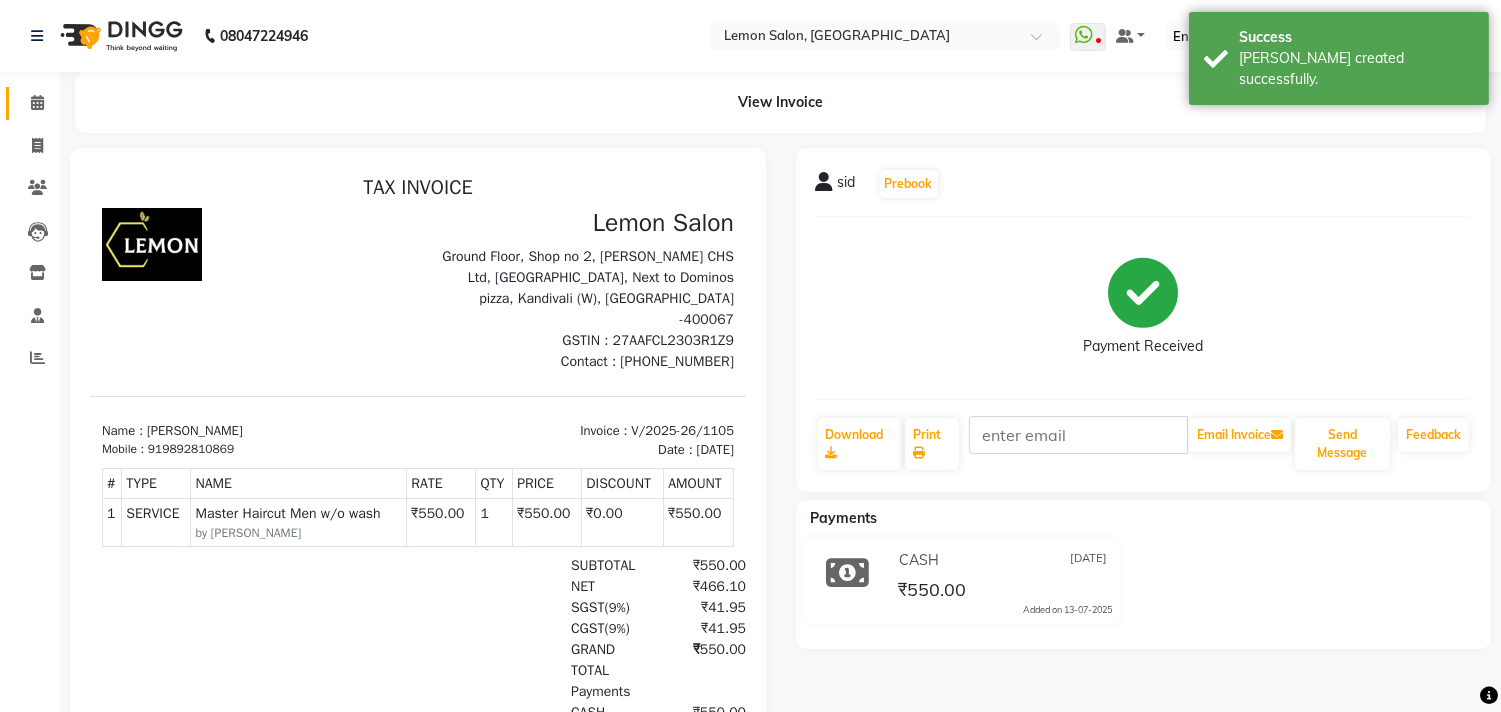 scroll, scrollTop: 0, scrollLeft: 0, axis: both 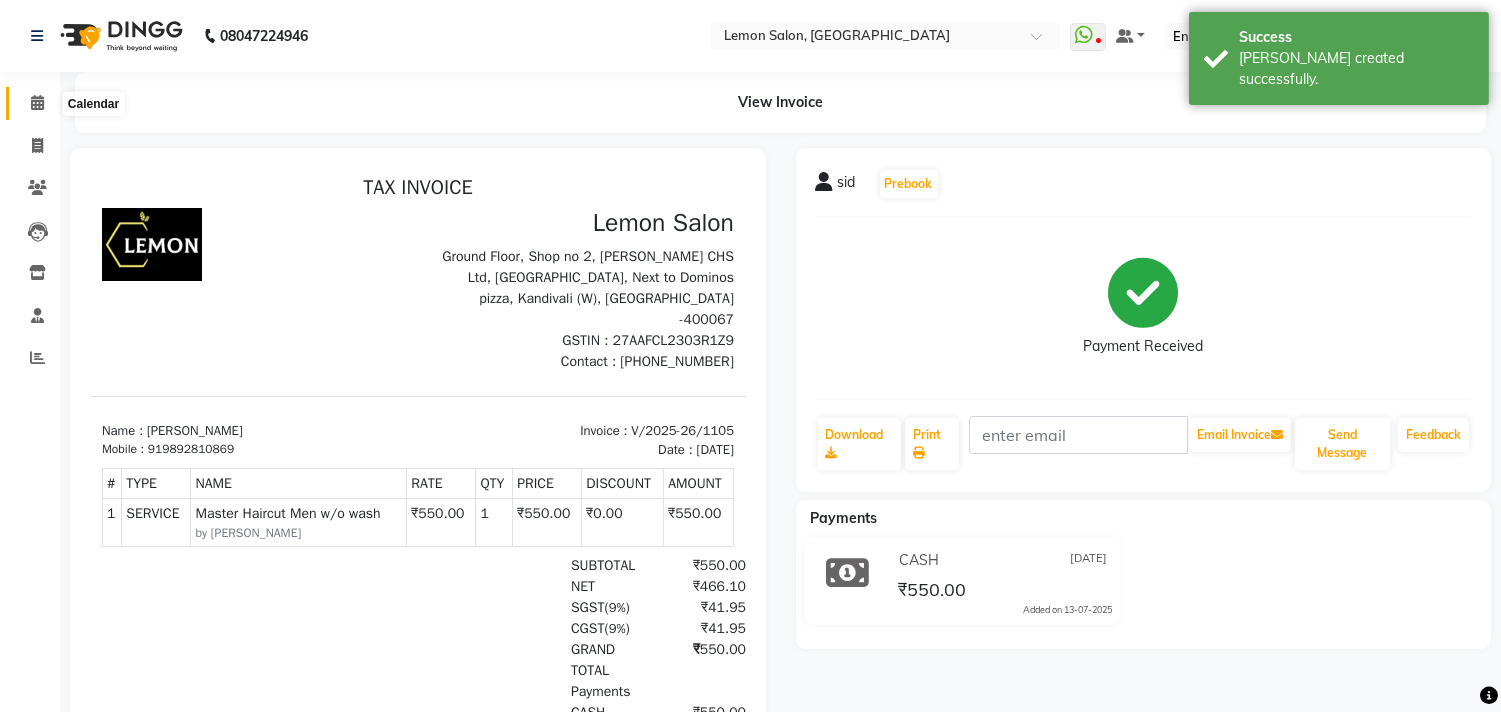 click 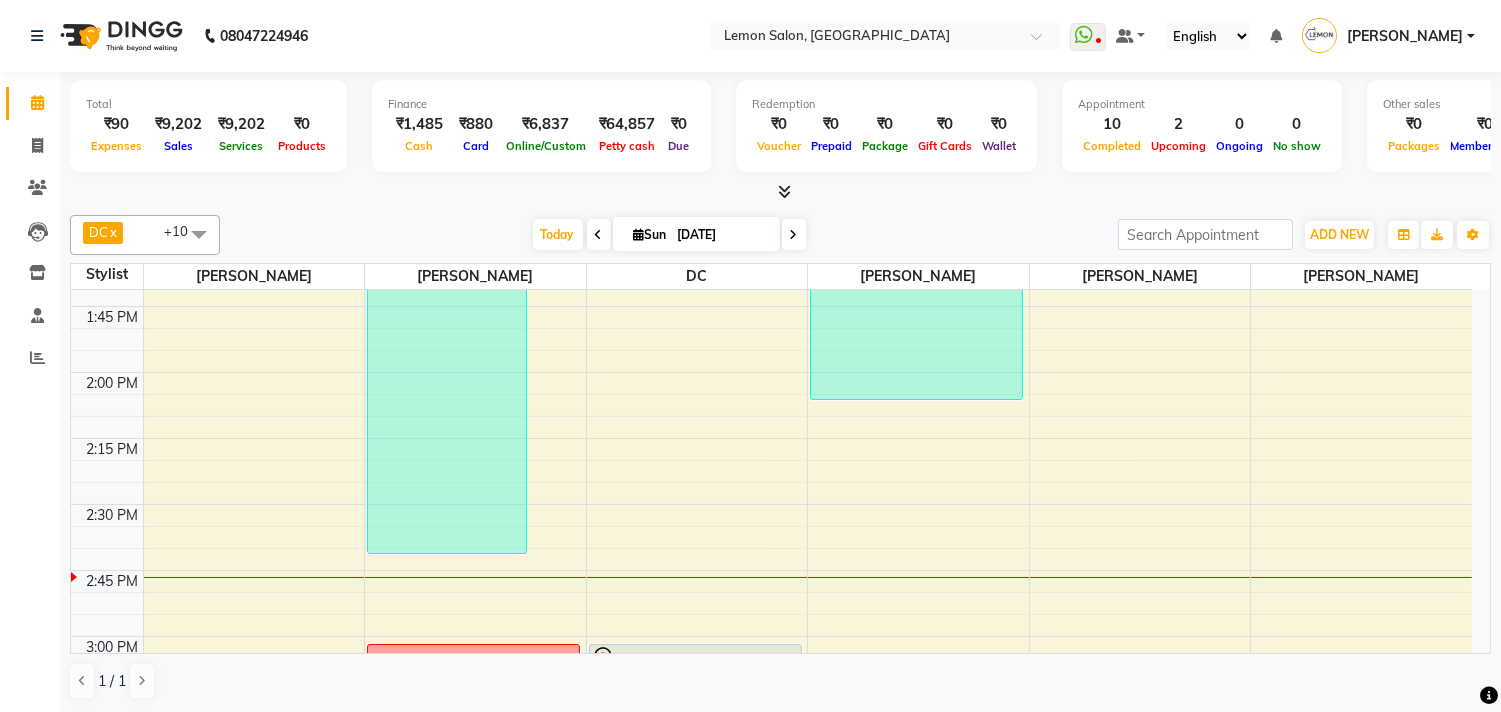 scroll, scrollTop: 1222, scrollLeft: 0, axis: vertical 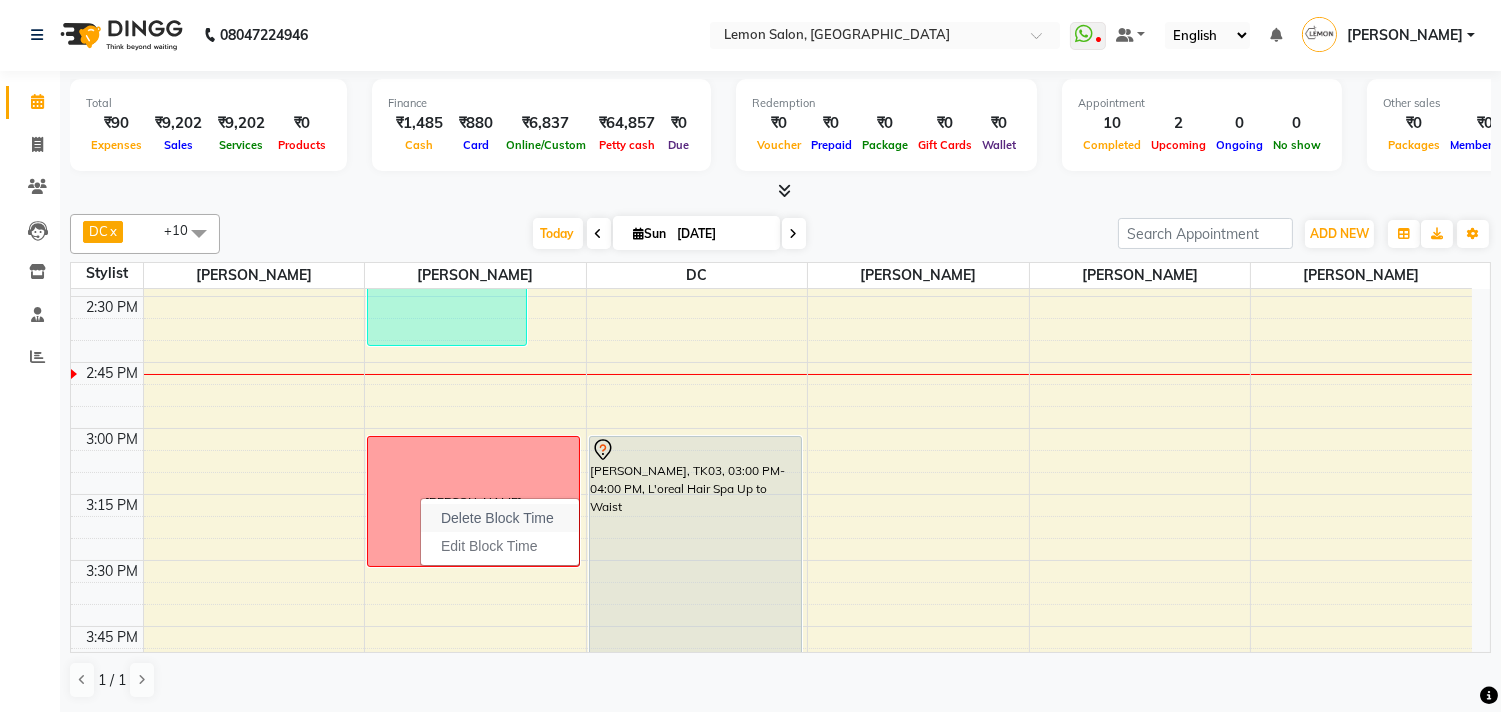click on "Delete Block Time" at bounding box center (497, 518) 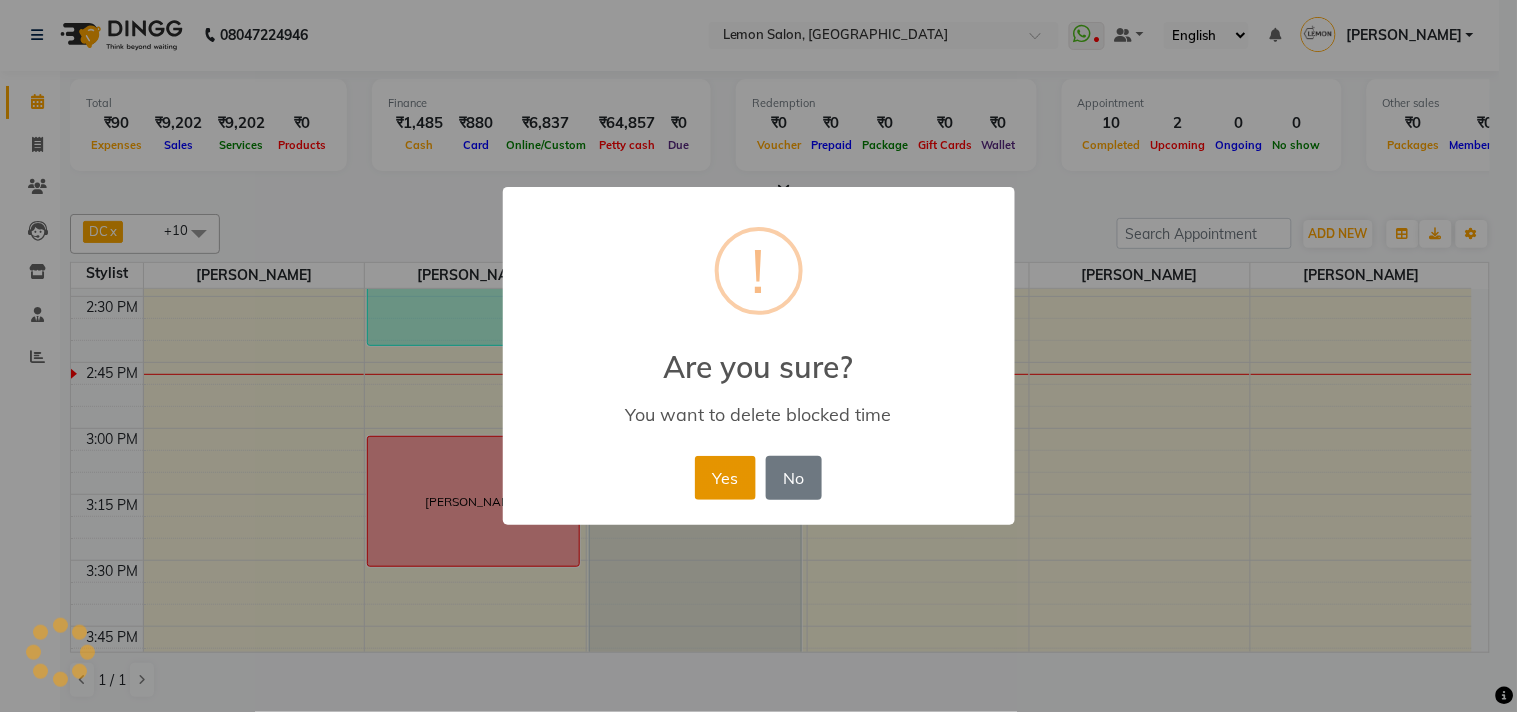 click on "Yes" at bounding box center (725, 478) 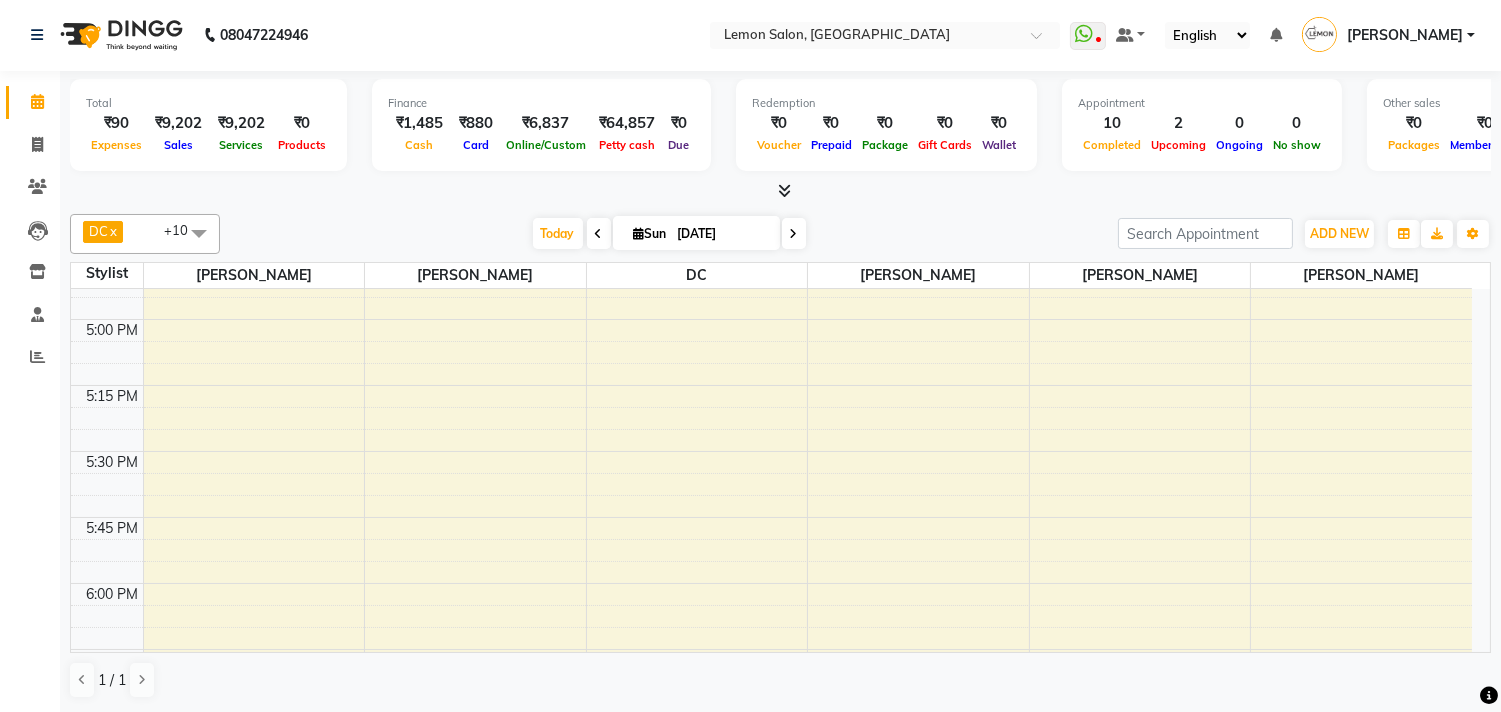 scroll, scrollTop: 1666, scrollLeft: 0, axis: vertical 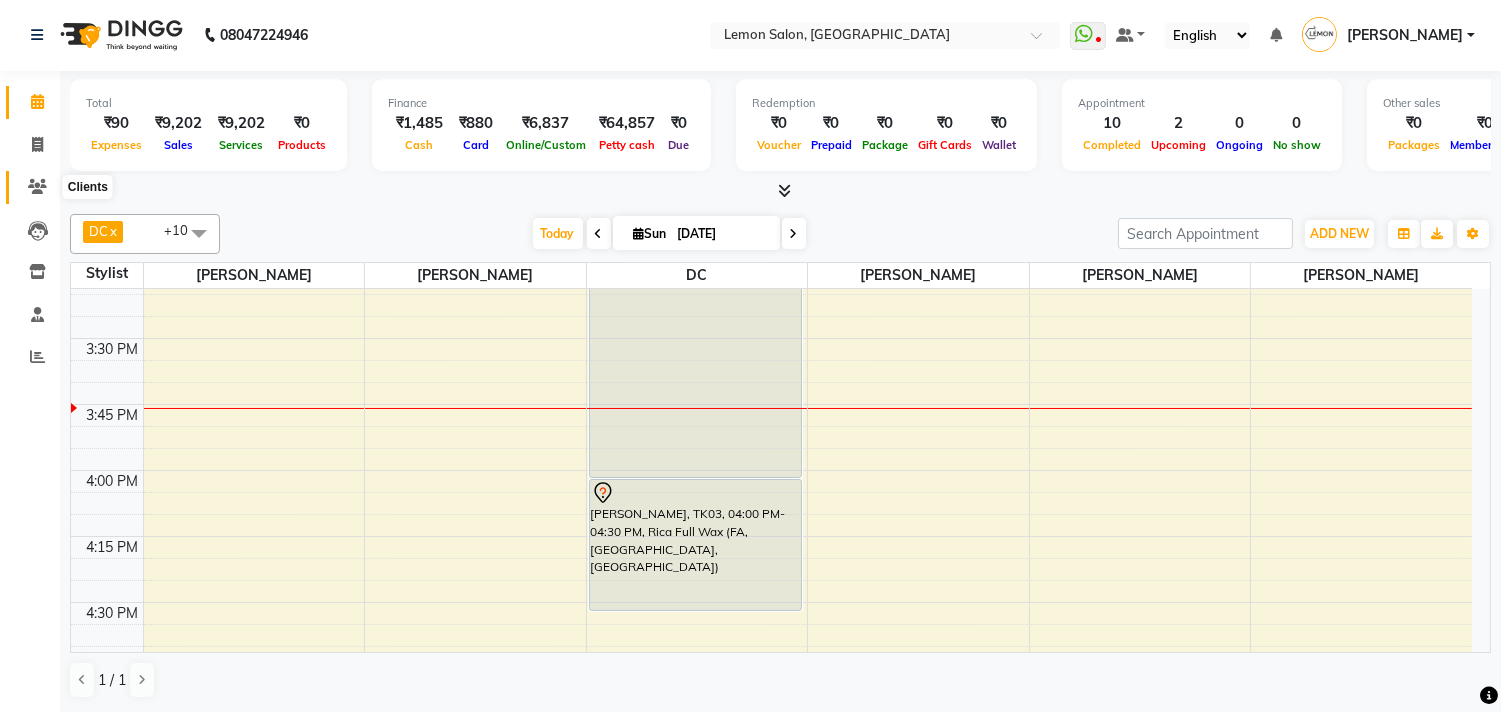 click 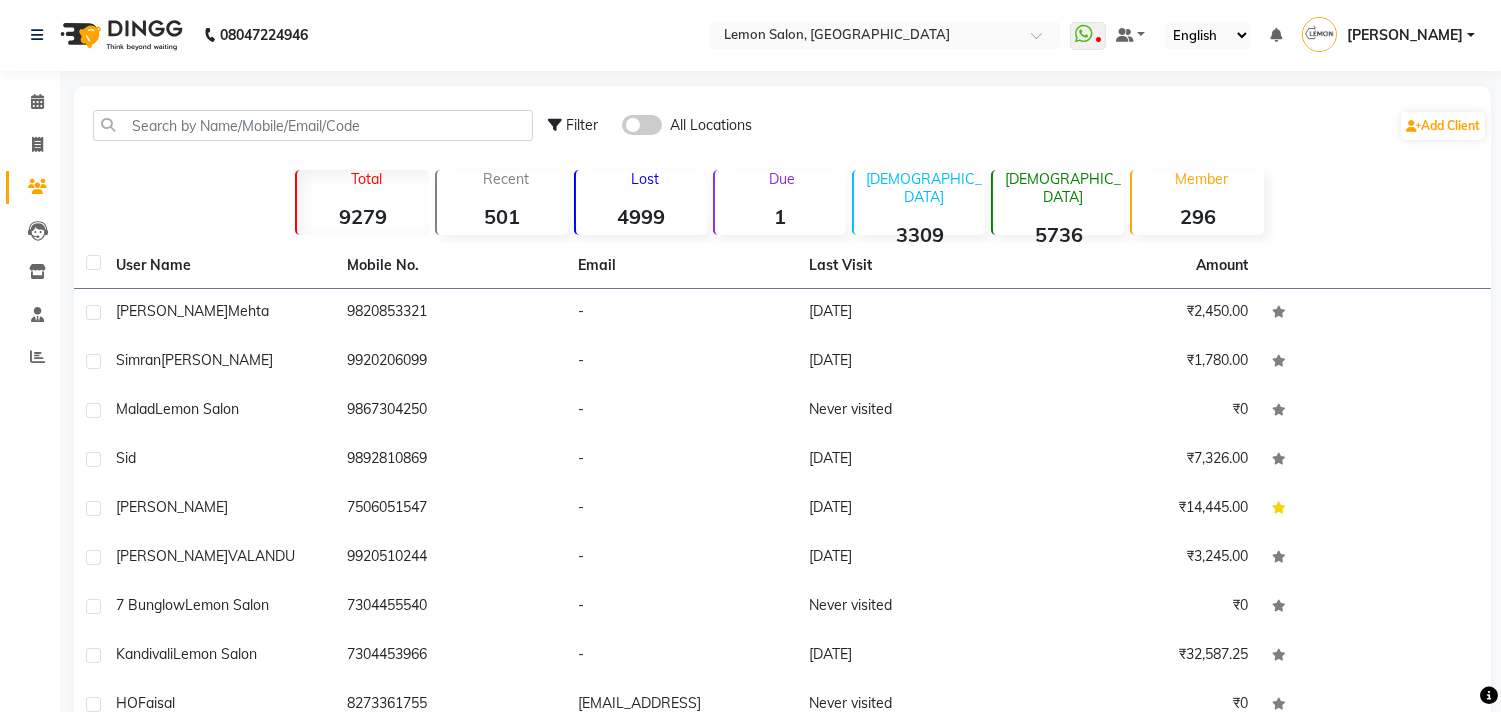 click 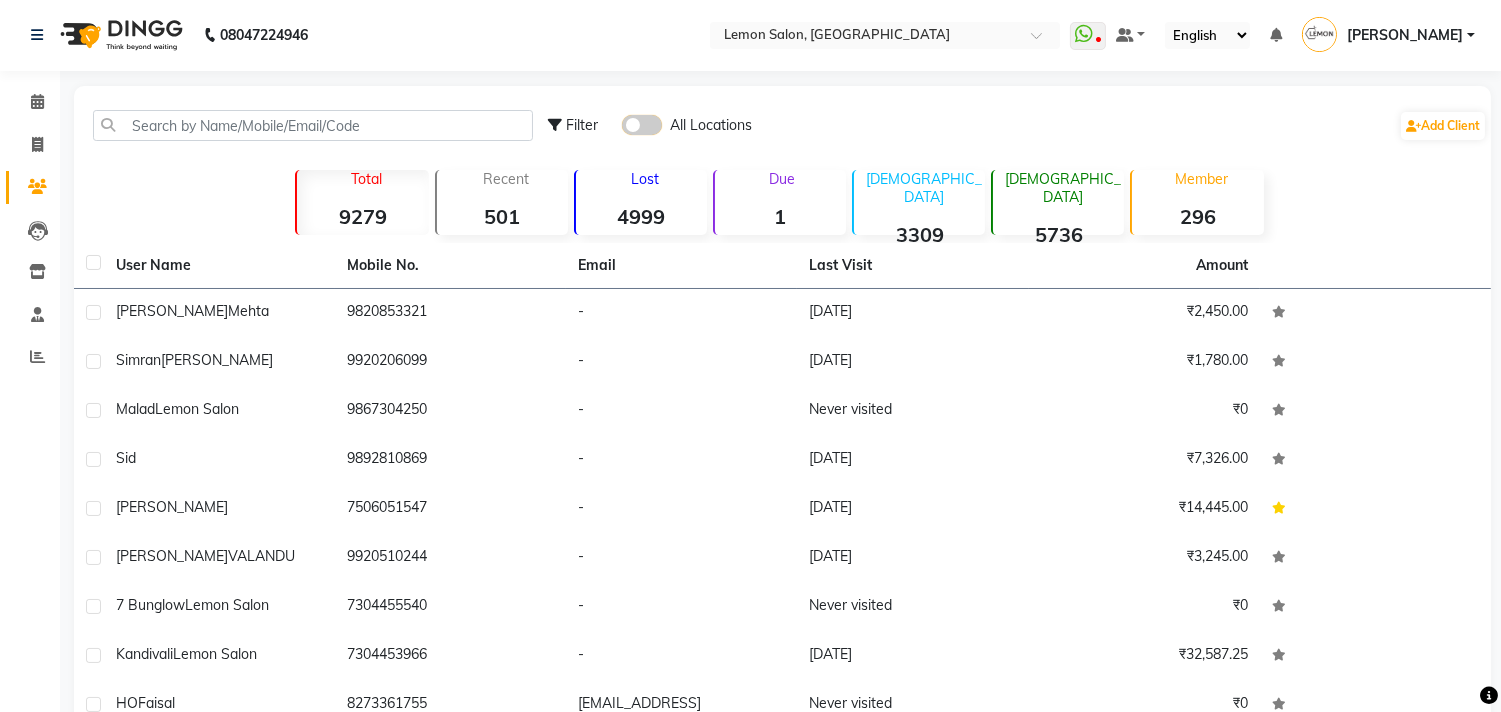 click 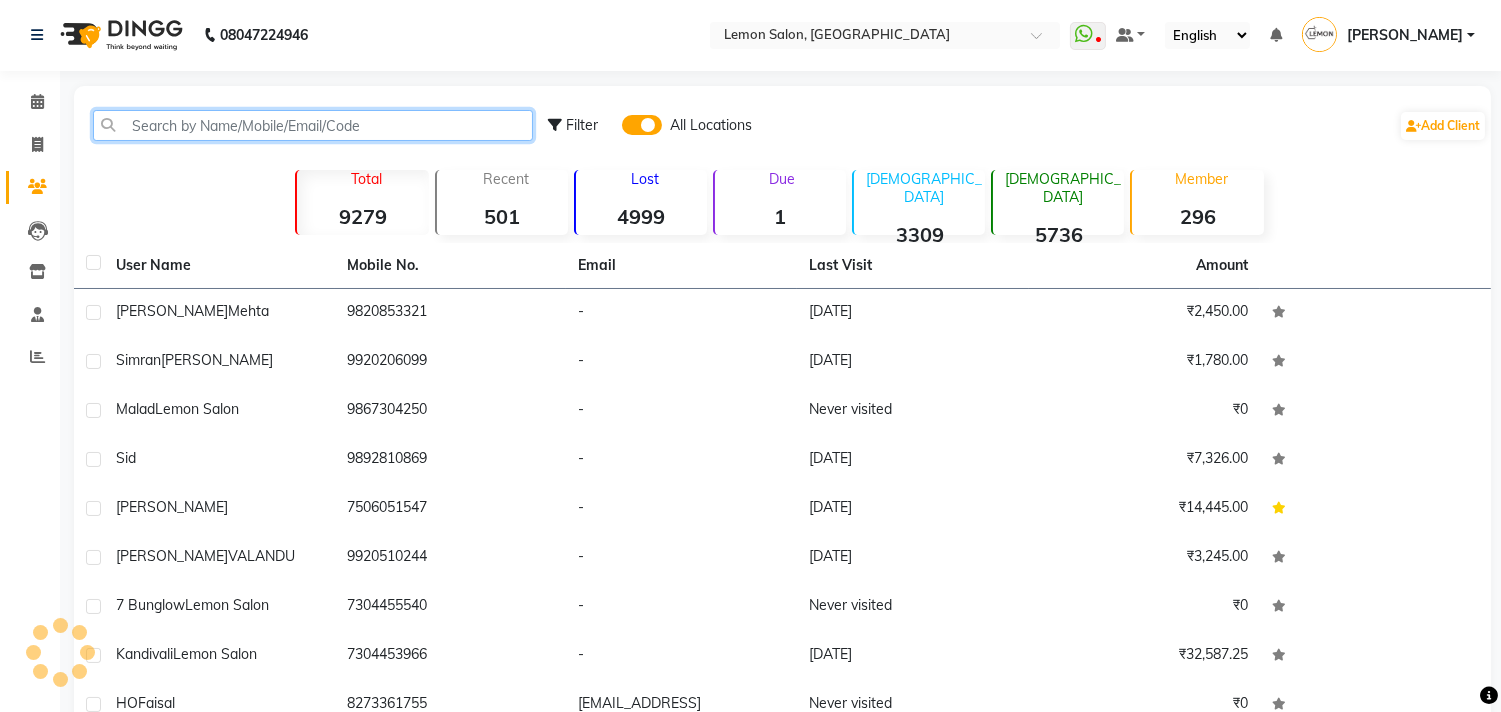 click 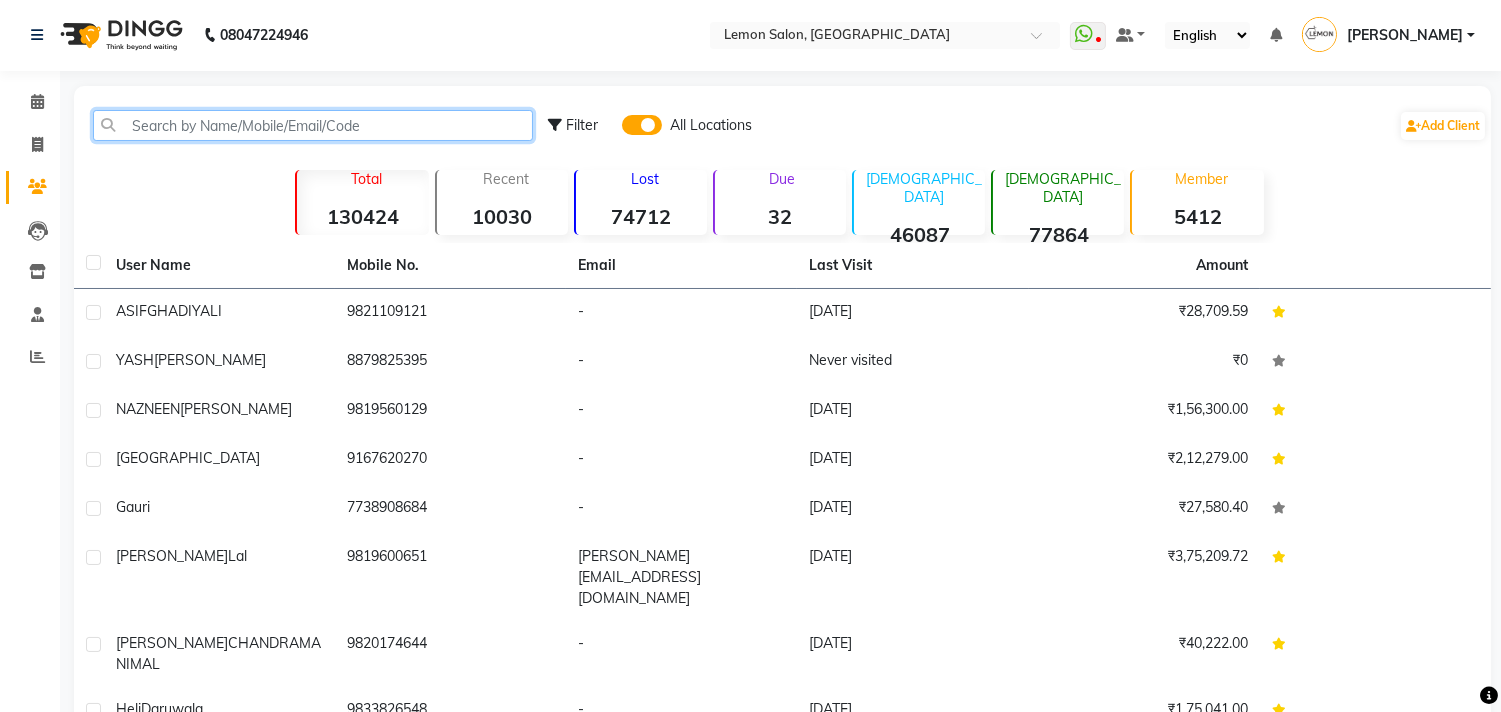 paste on "9769775066" 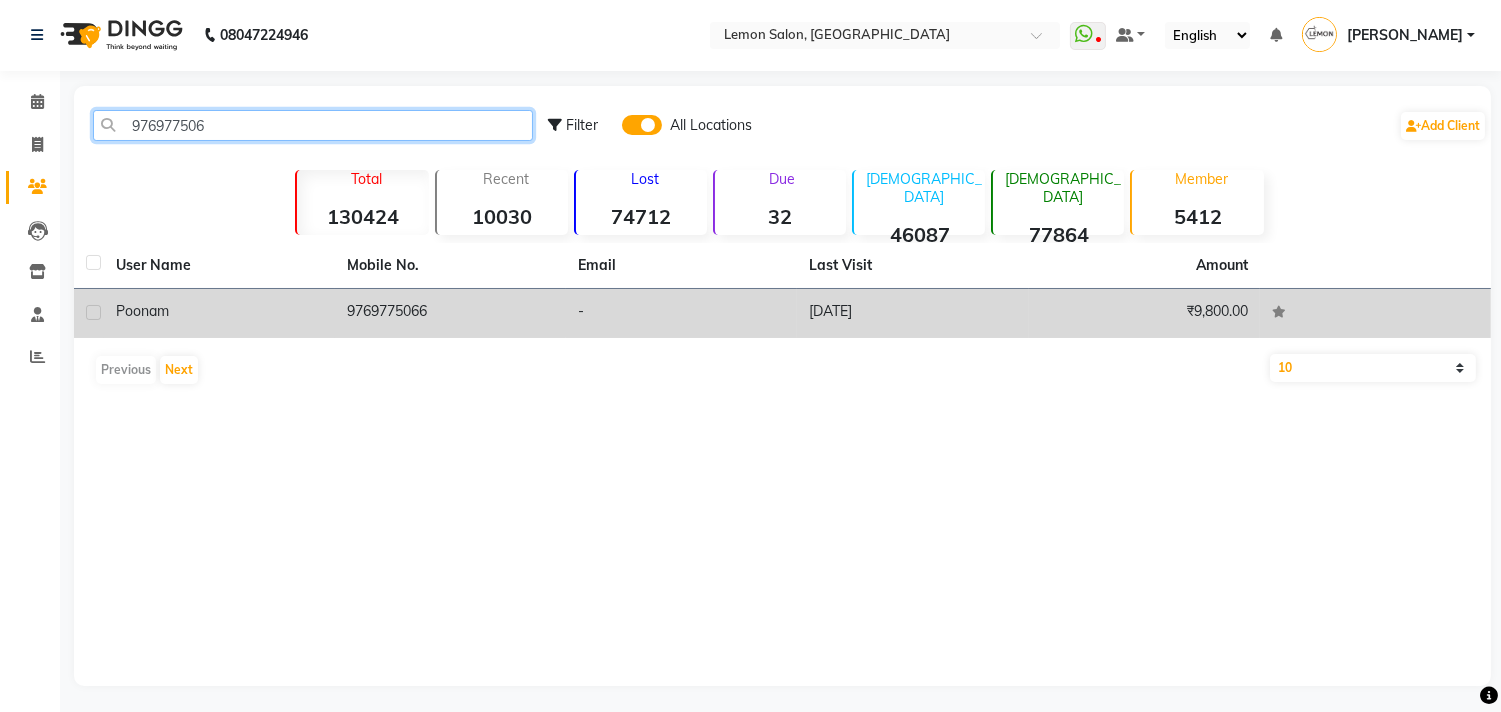 type on "976977506" 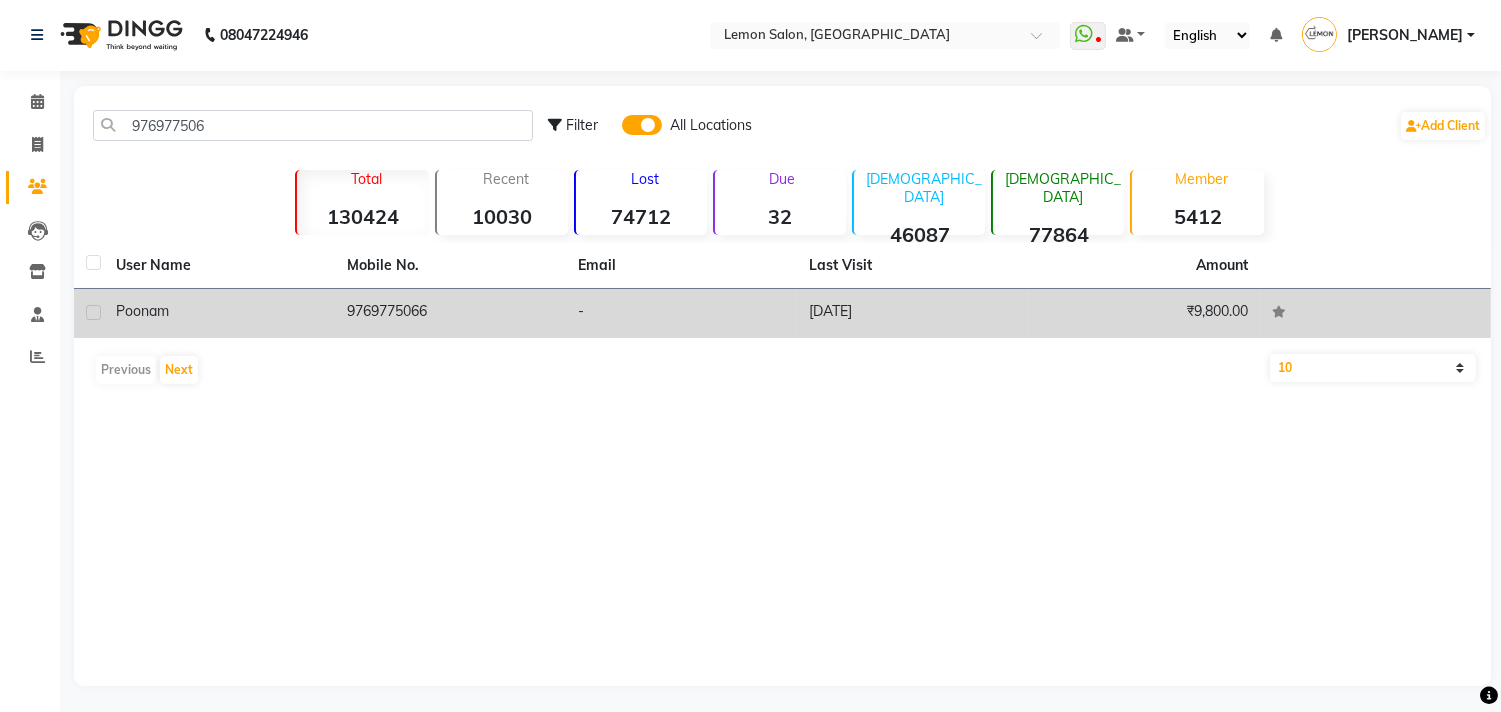 click on "poonam" 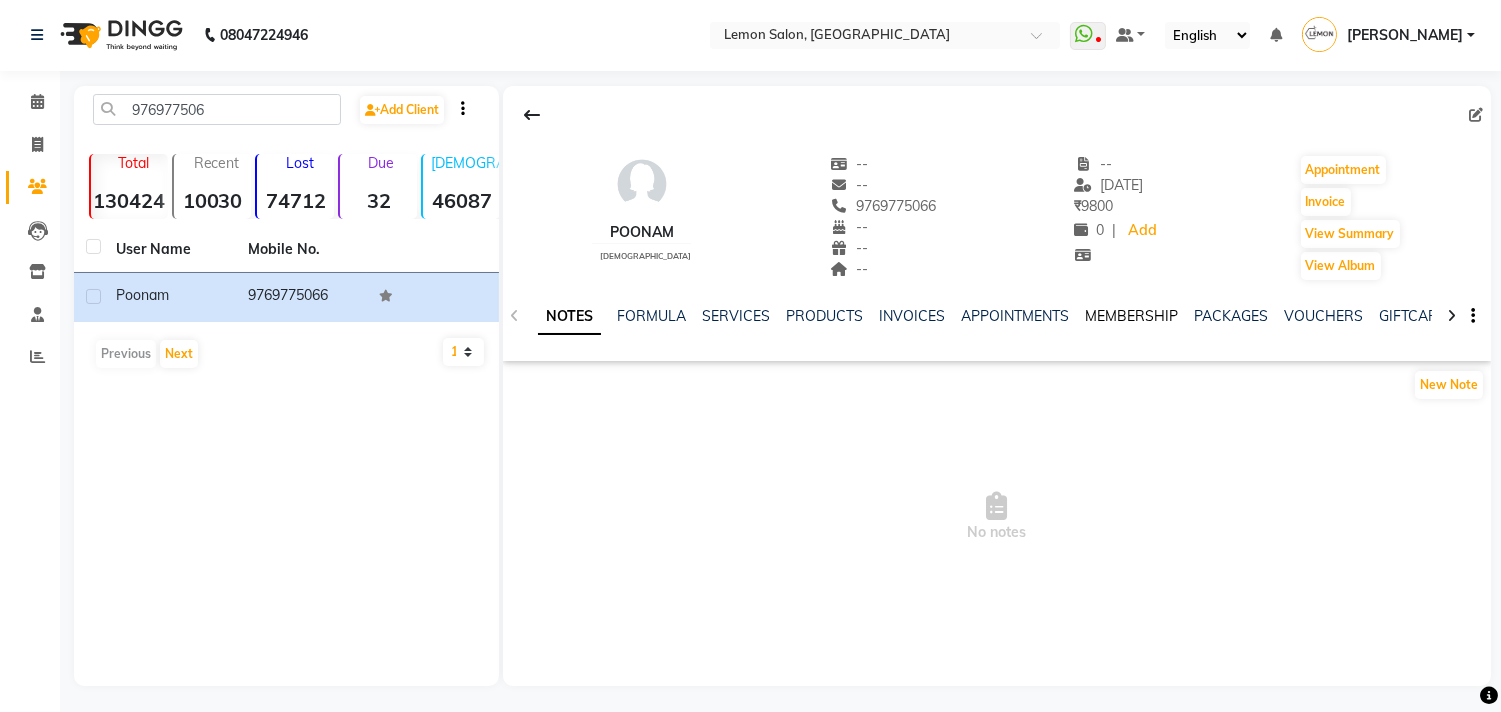 click on "MEMBERSHIP" 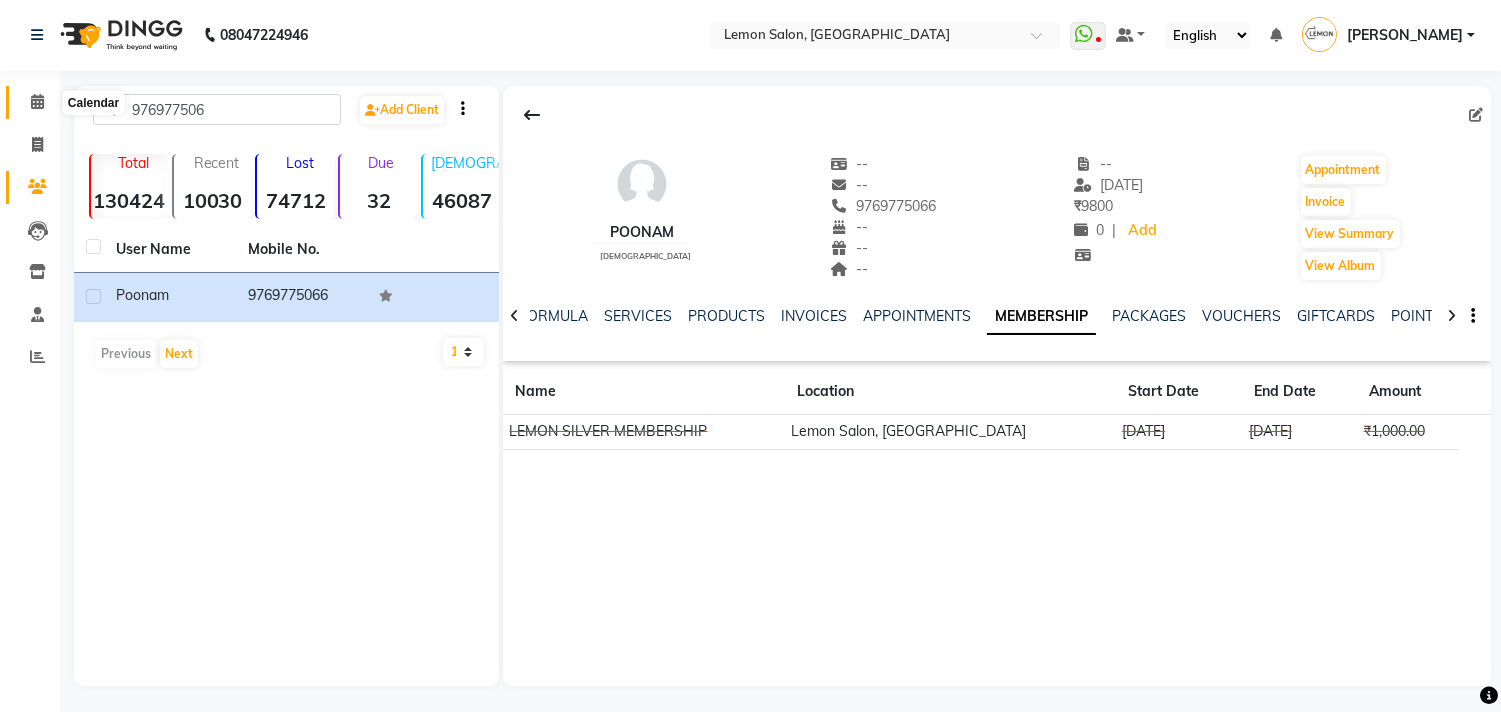 click 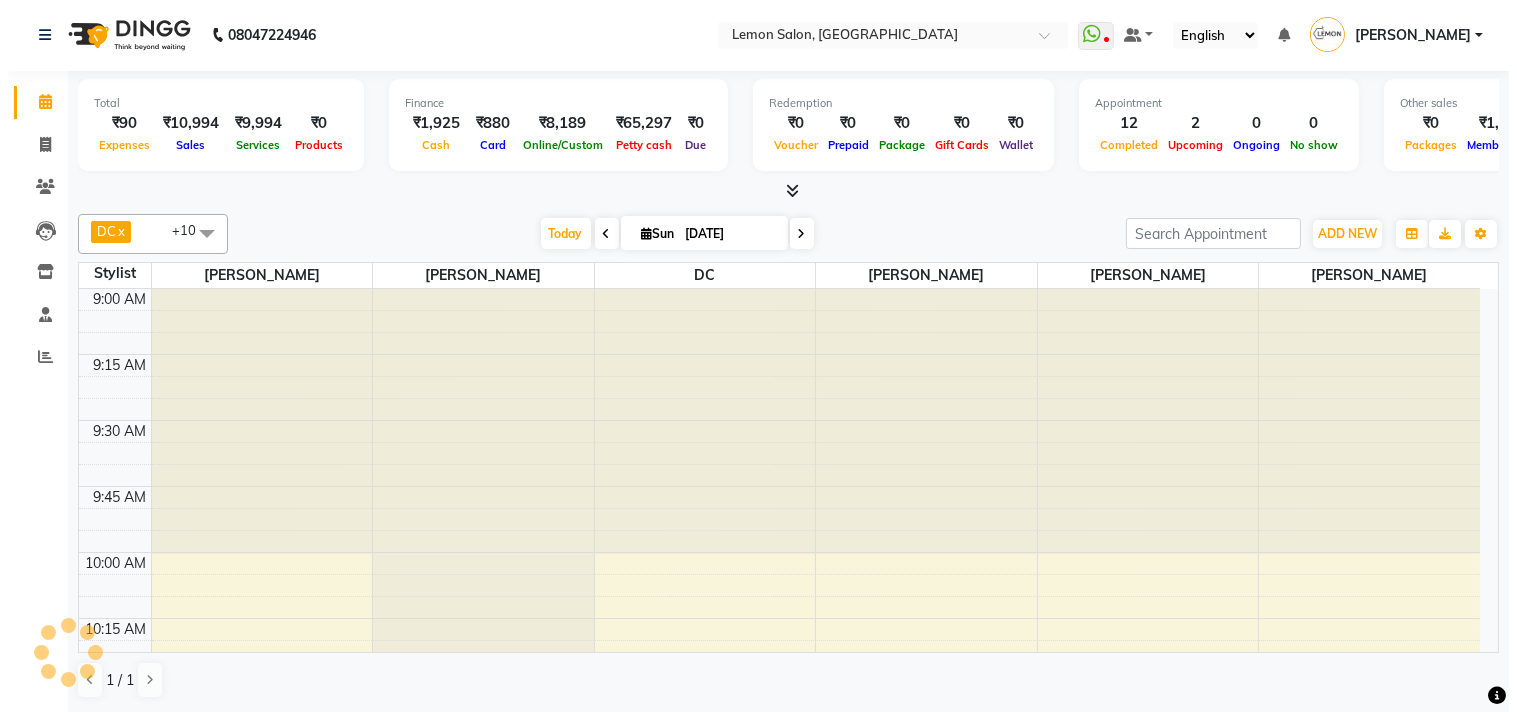 scroll, scrollTop: 0, scrollLeft: 0, axis: both 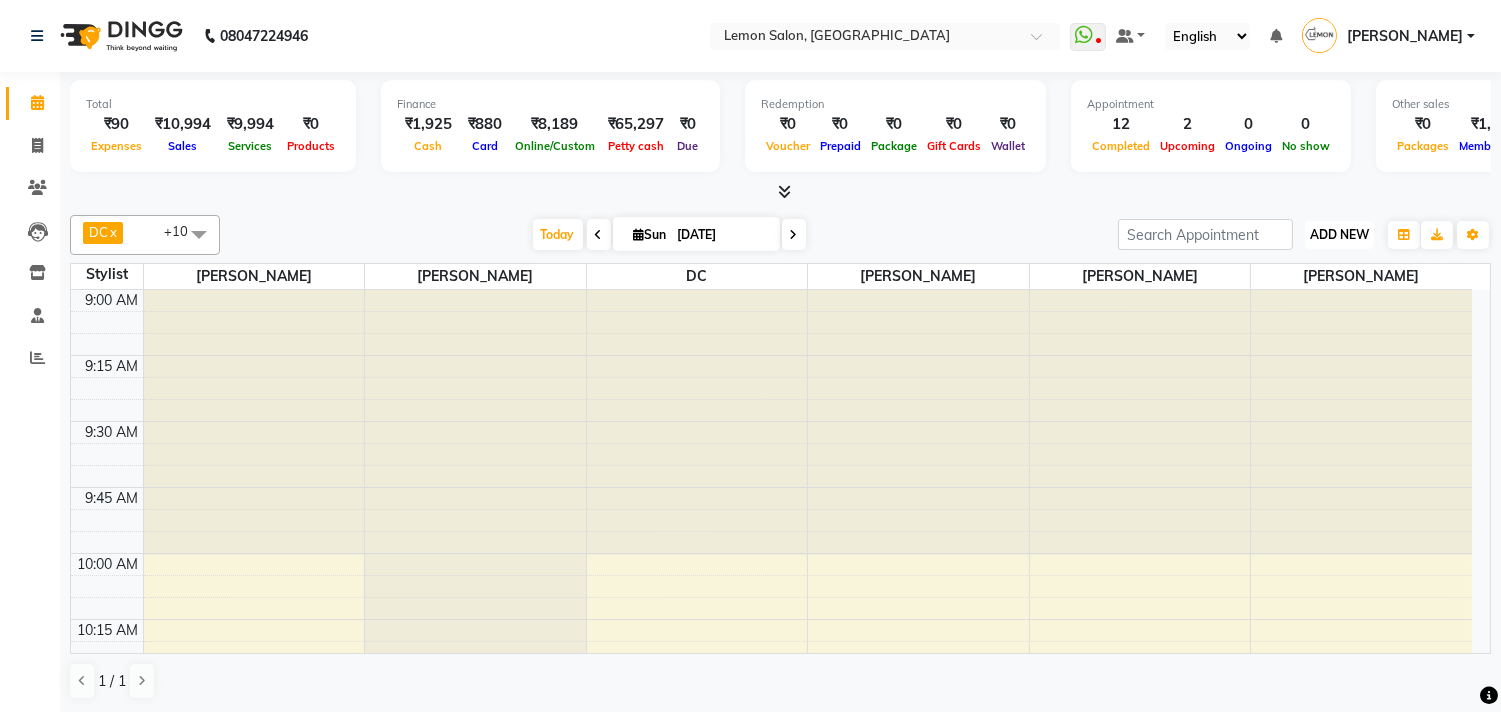 click on "ADD NEW" at bounding box center [1339, 234] 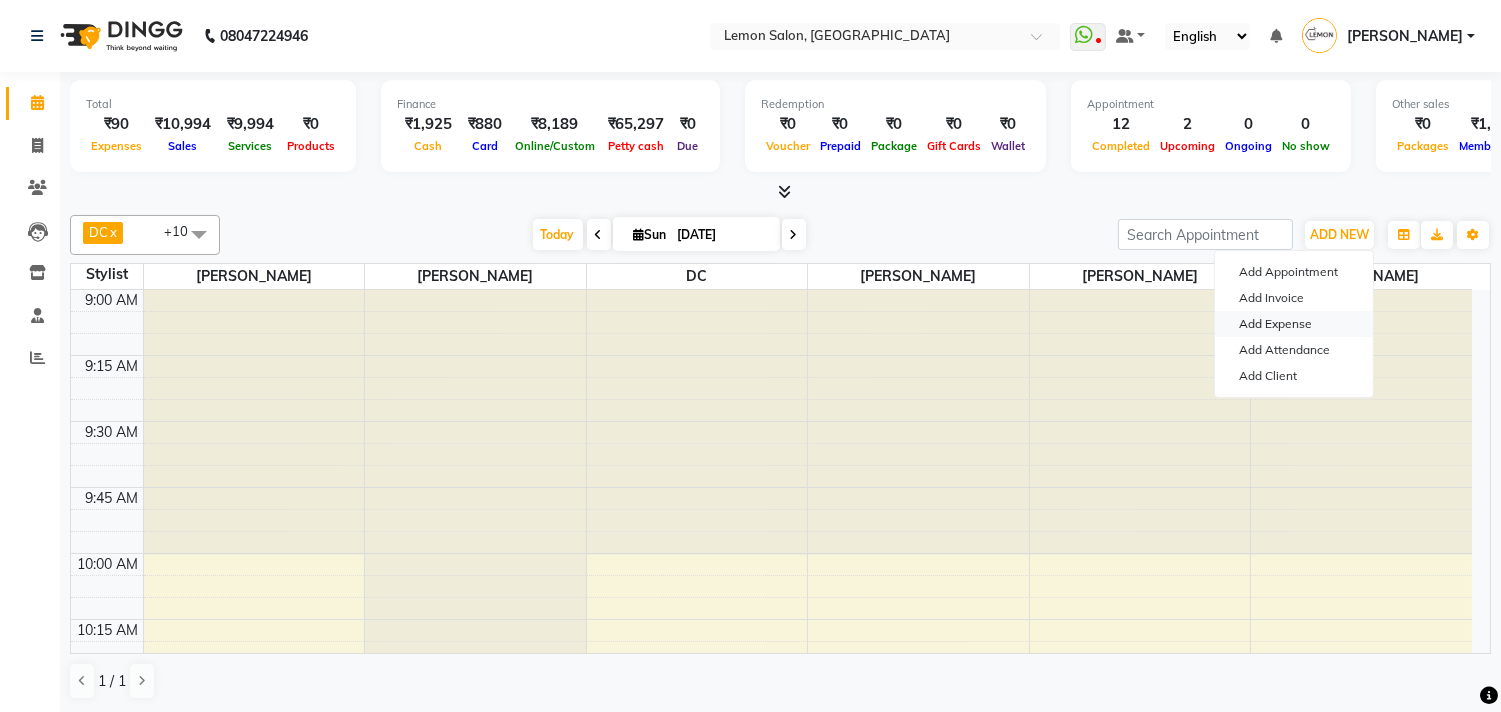 click on "Add Expense" at bounding box center [1294, 324] 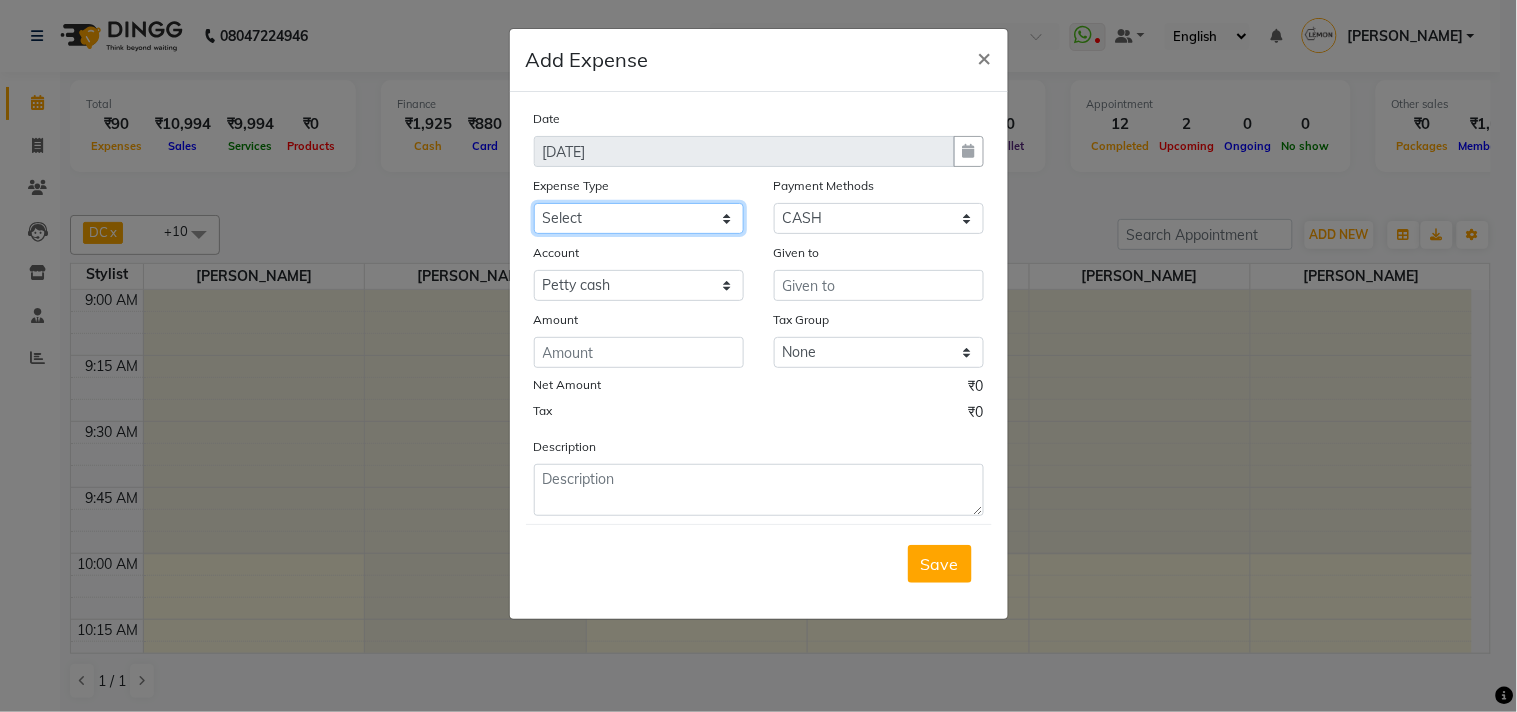 click on "Select Advance Cash transfer to hub Laundry Loan Membership Milk Miscellaneous MONTHLY GROCERY Prepaid Product Tip" 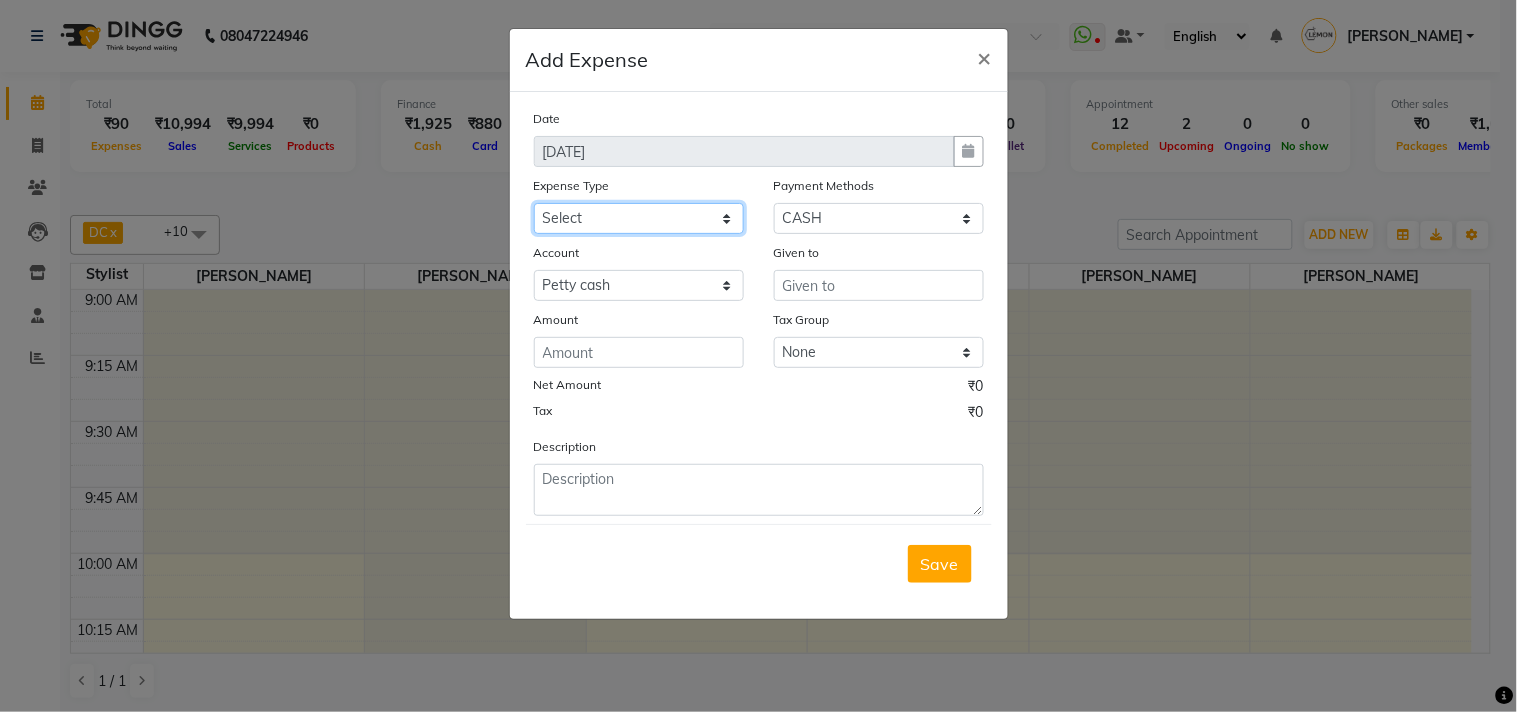 select on "2706" 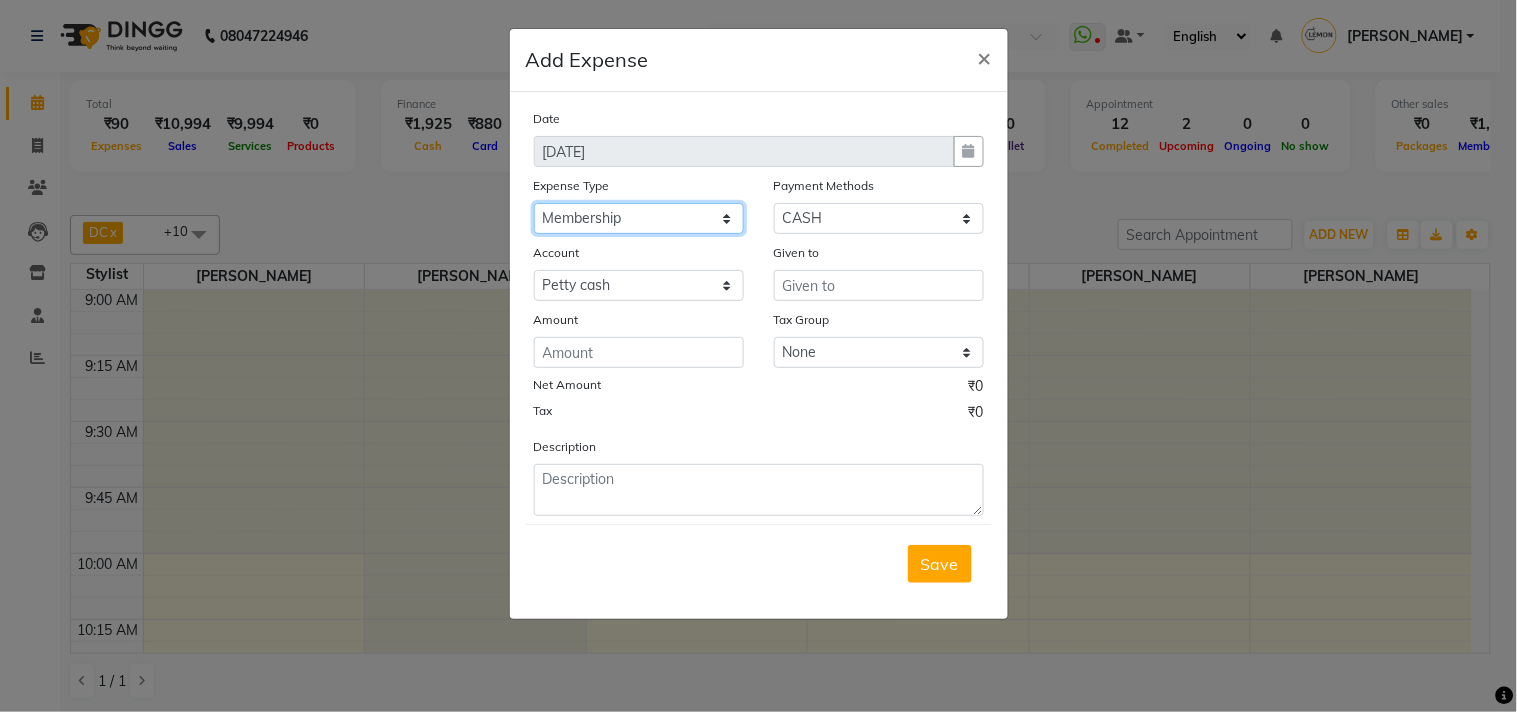 click on "Select Advance Cash transfer to hub Laundry Loan Membership Milk Miscellaneous MONTHLY GROCERY Prepaid Product Tip" 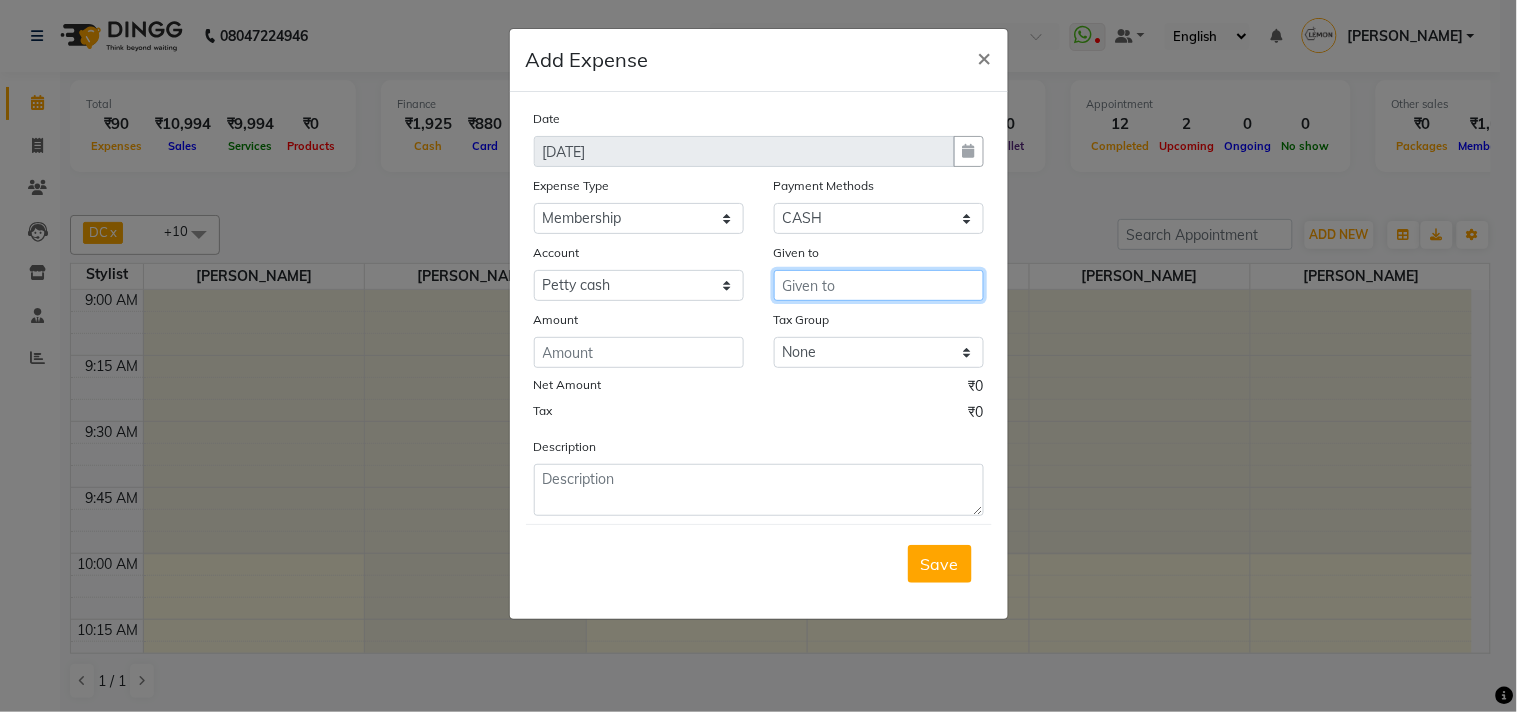 click at bounding box center (879, 285) 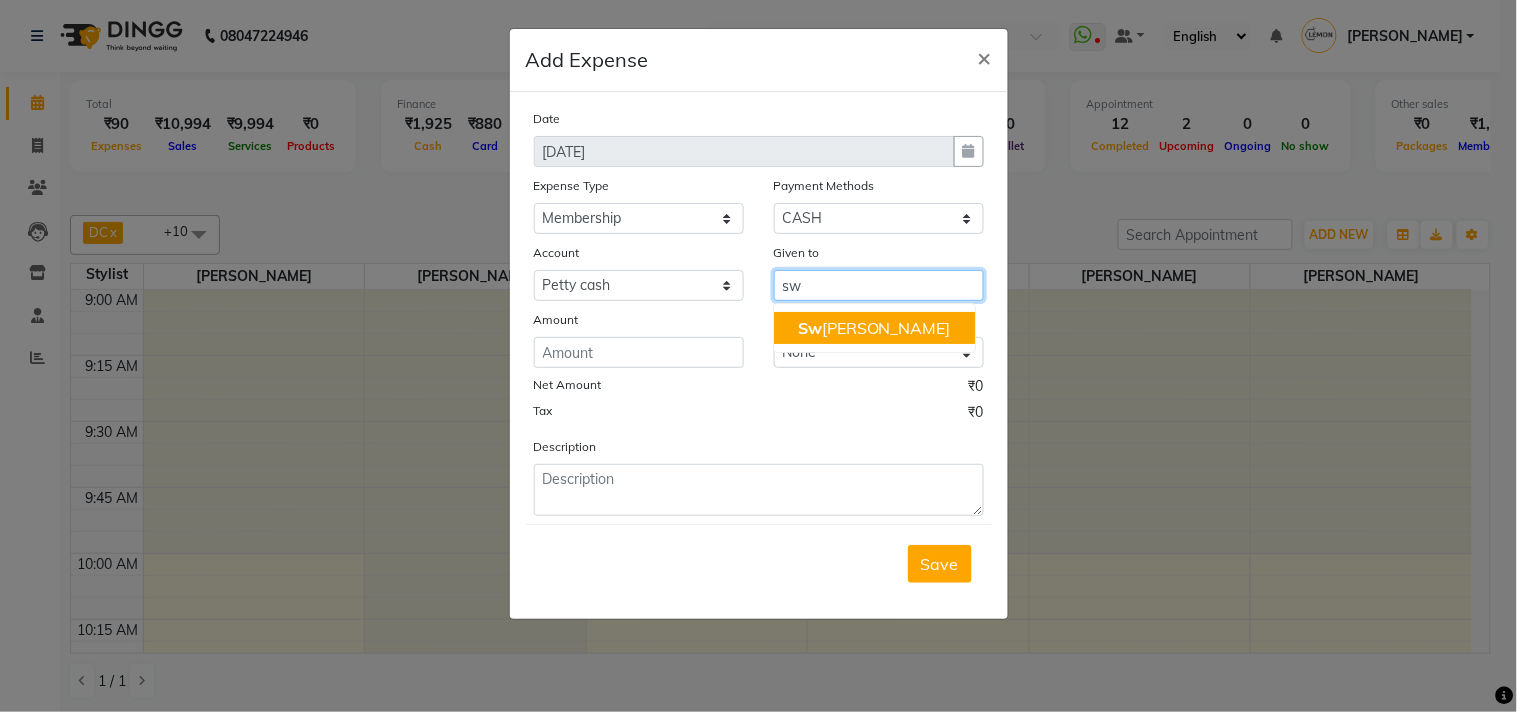 click on "Sw" 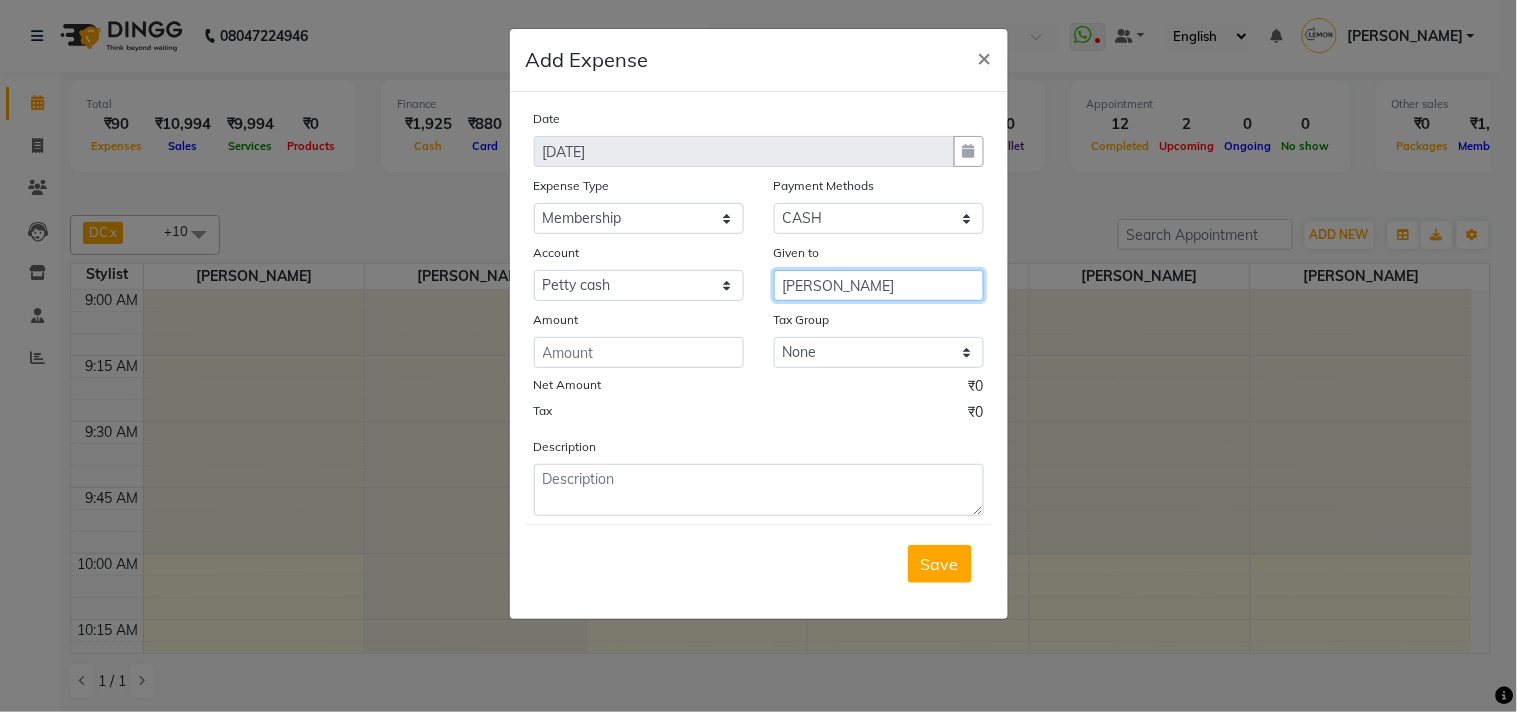 type on "[PERSON_NAME]" 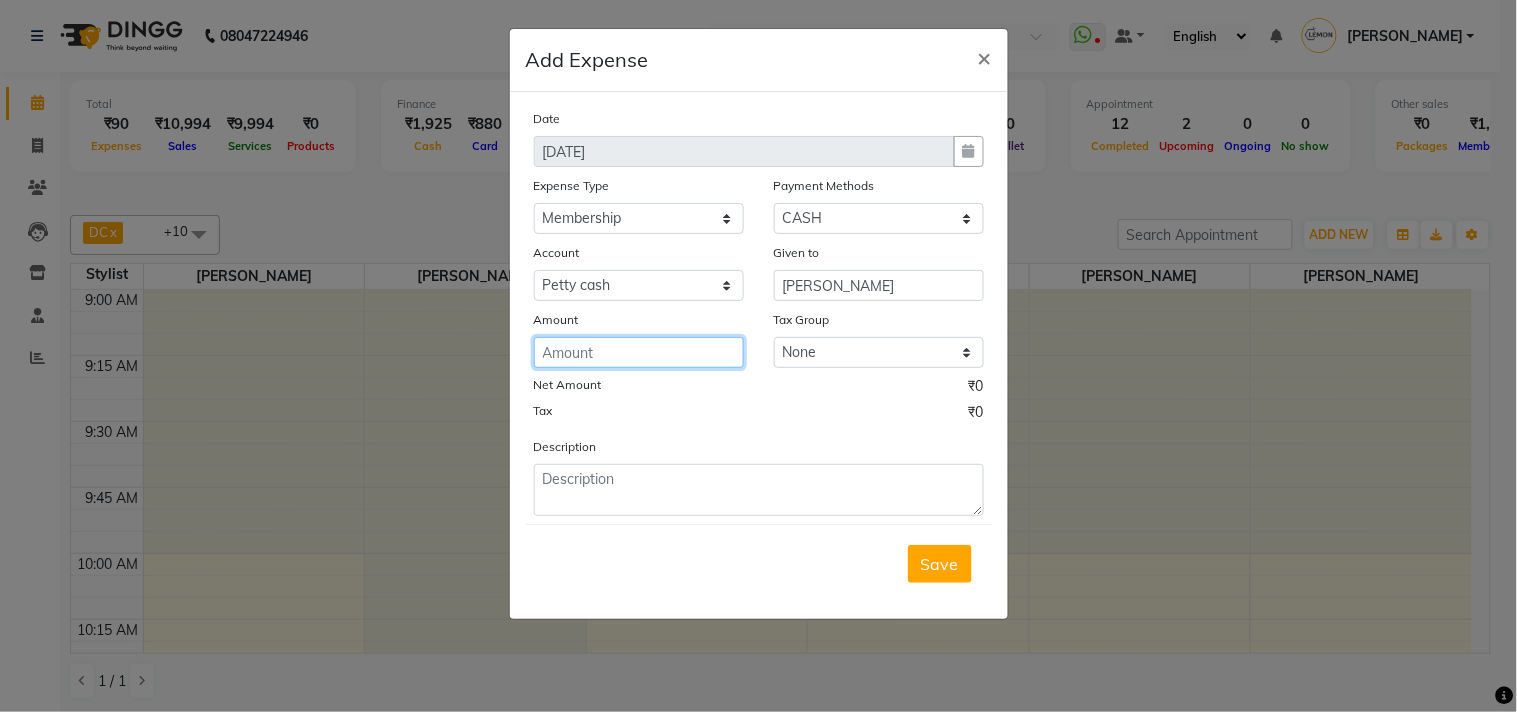click 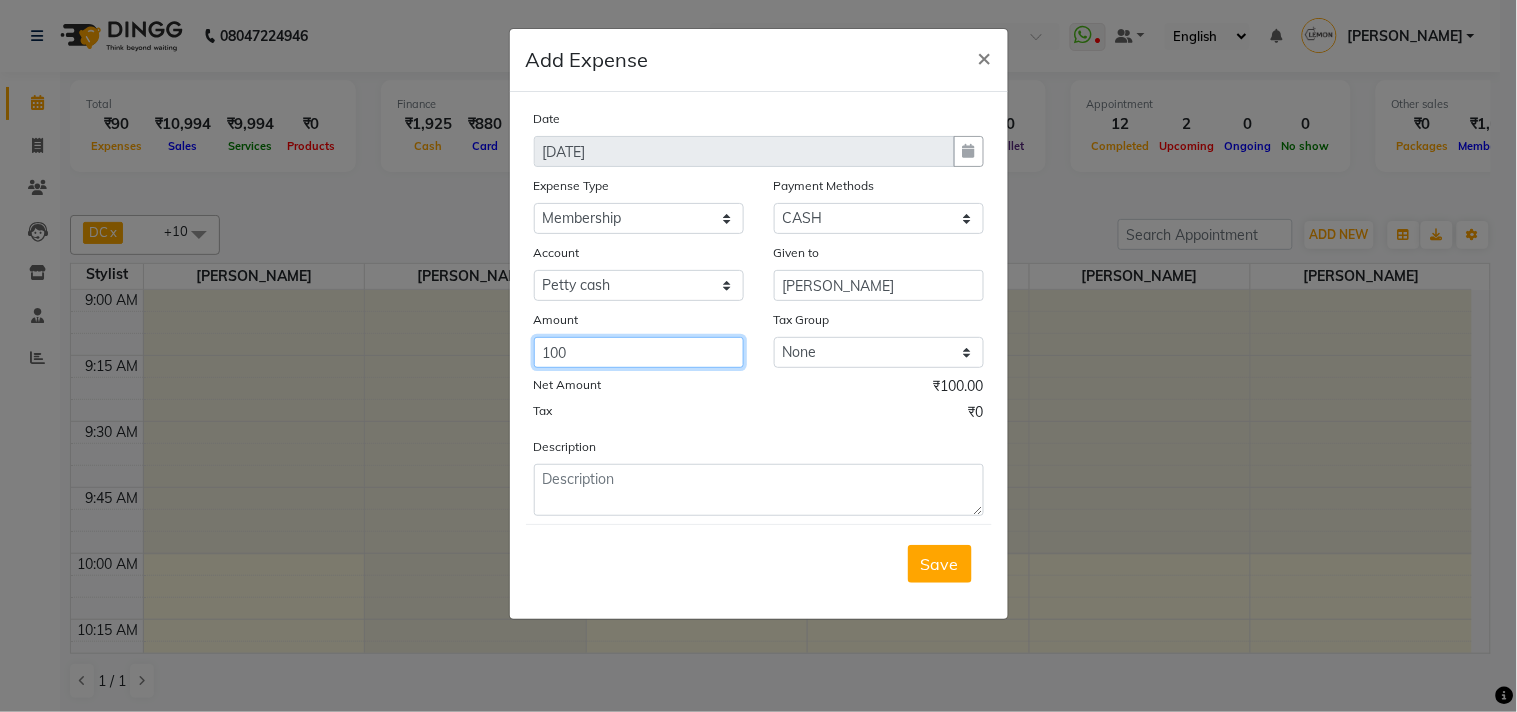type on "100" 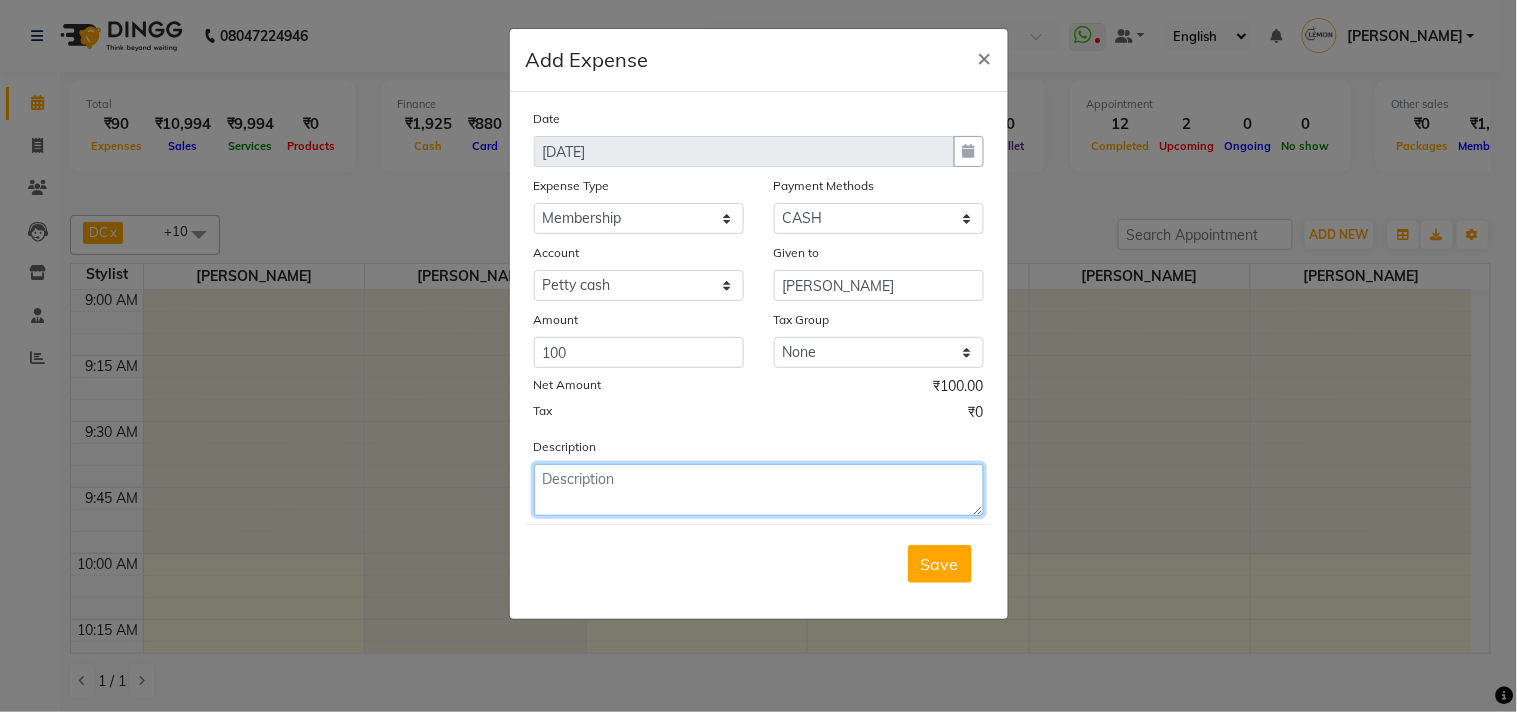click 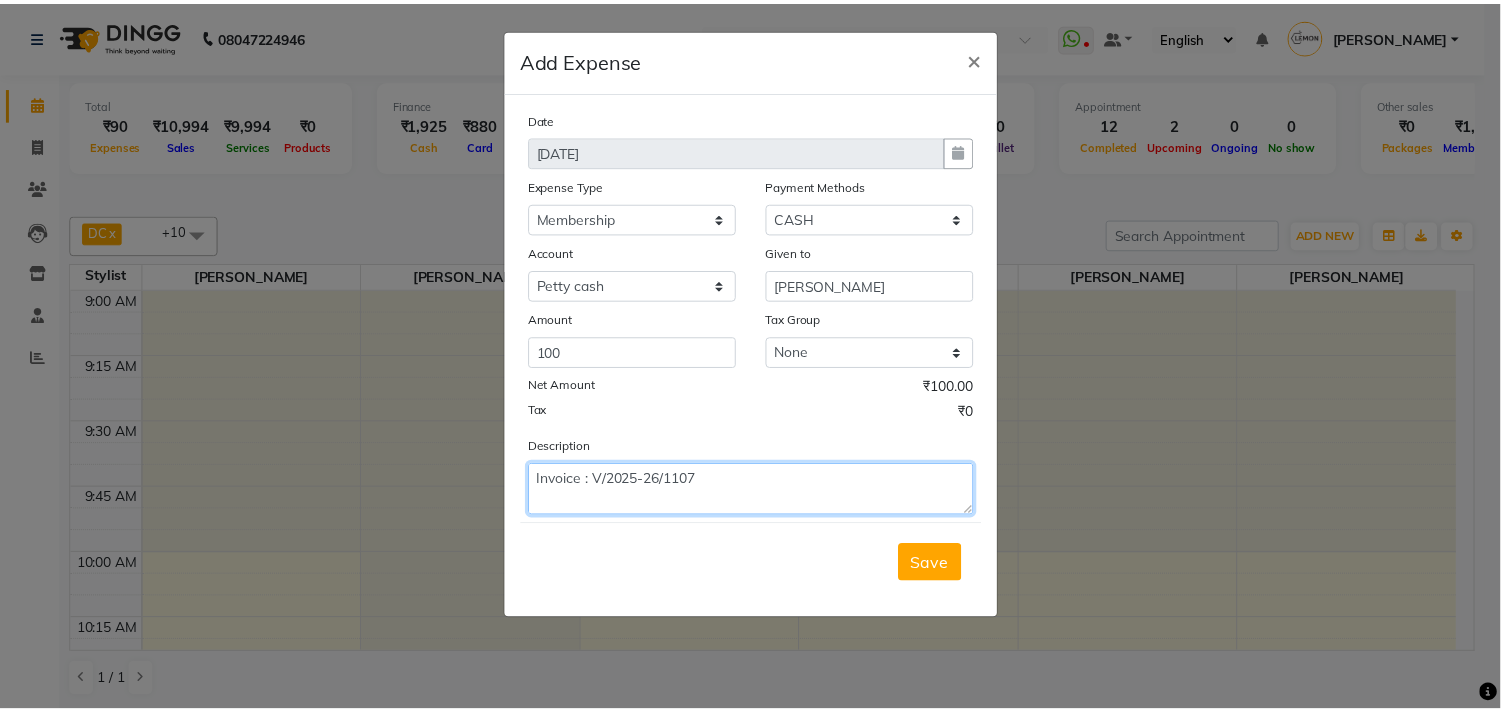 scroll, scrollTop: 15, scrollLeft: 0, axis: vertical 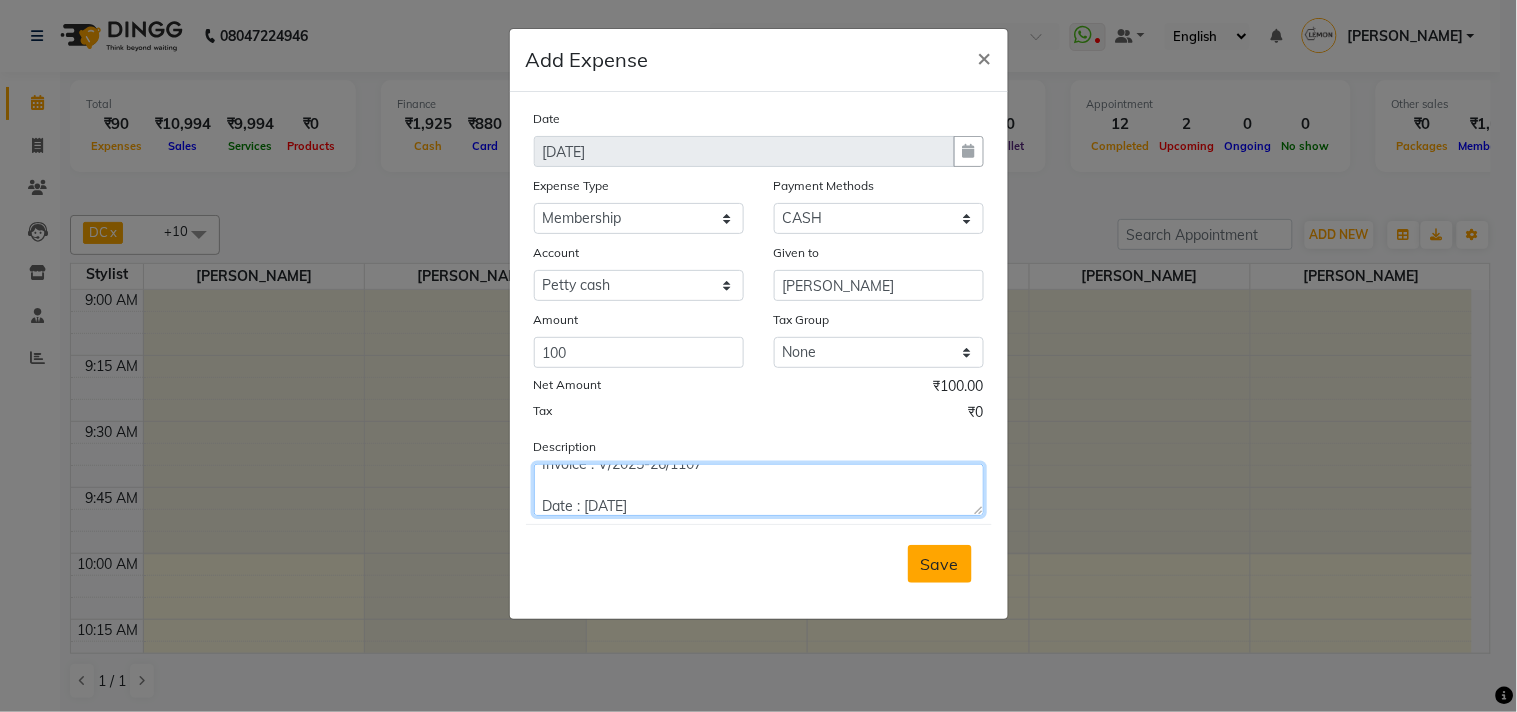 type on "Invoice : V/2025-26/1107
Date : July 13, 2025" 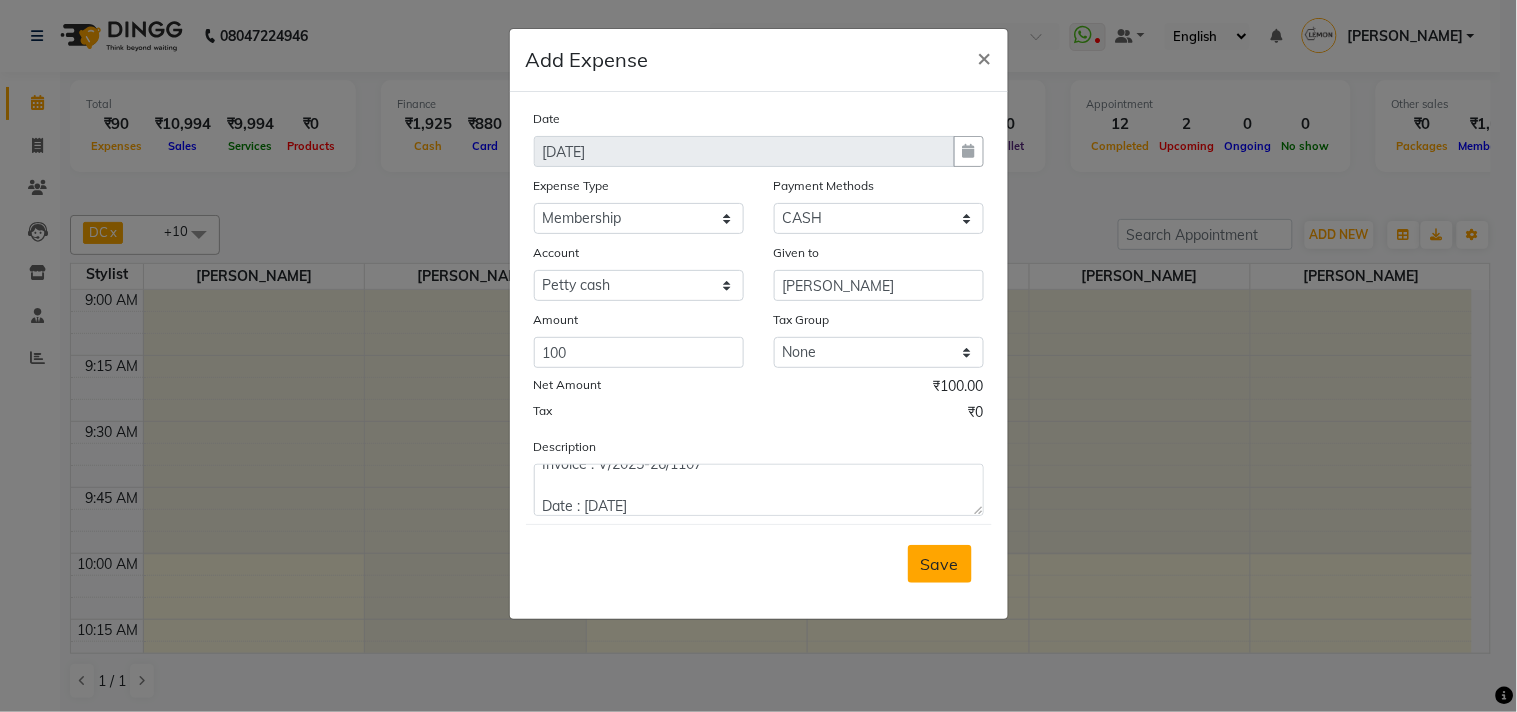 click on "Save" at bounding box center (940, 564) 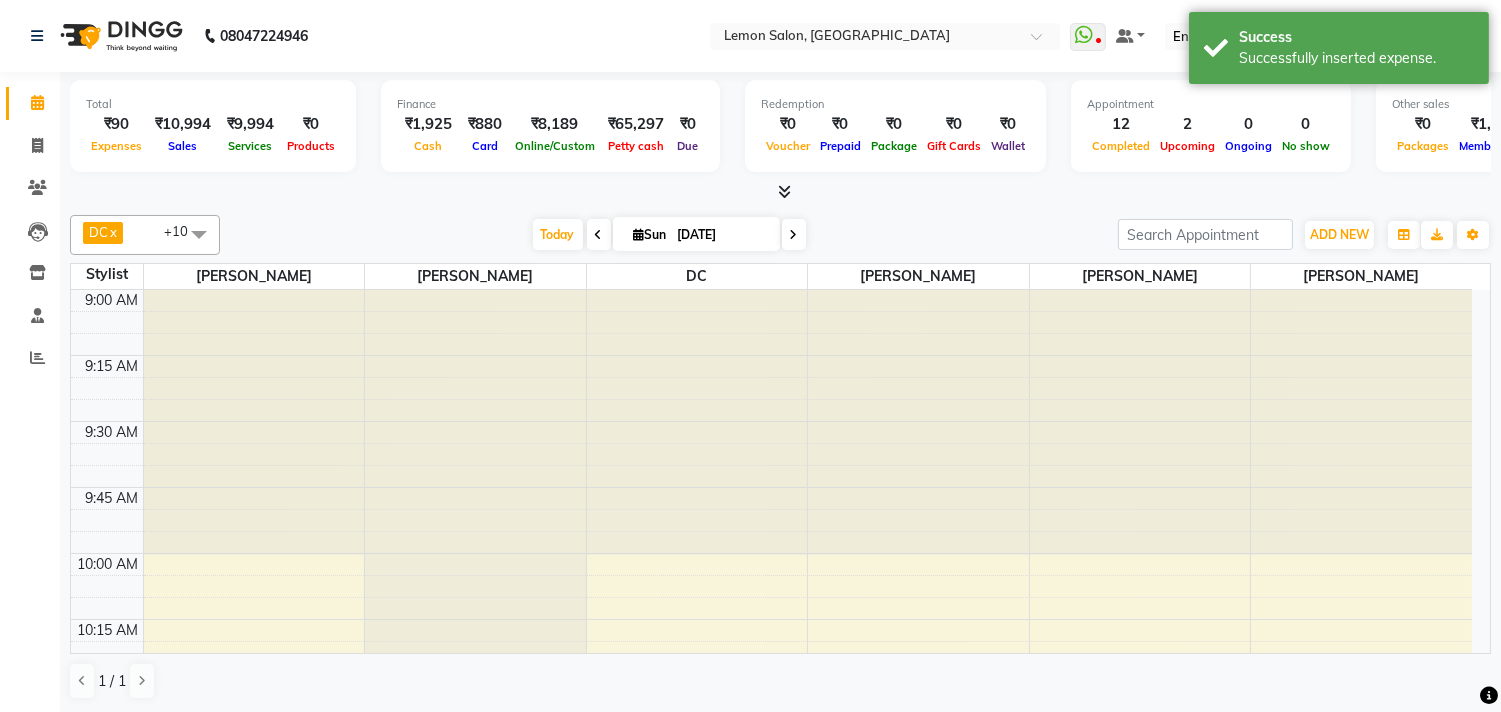 click on "9:00 AM 9:15 AM 9:30 AM 9:45 AM 10:00 AM 10:15 AM 10:30 AM 10:45 AM 11:00 AM 11:15 AM 11:30 AM 11:45 AM 12:00 PM 12:15 PM 12:30 PM 12:45 PM 1:00 PM 1:15 PM 1:30 PM 1:45 PM 2:00 PM 2:15 PM 2:30 PM 2:45 PM 3:00 PM 3:15 PM 3:30 PM 3:45 PM 4:00 PM 4:15 PM 4:30 PM 4:45 PM 5:00 PM 5:15 PM 5:30 PM 5:45 PM 6:00 PM 6:15 PM 6:30 PM 6:45 PM 7:00 PM 7:15 PM 7:30 PM 7:45 PM 8:00 PM 8:15 PM 8:30 PM 8:45 PM 9:00 PM 9:15 PM 9:30 PM 9:45 PM 10:00 PM 10:15 PM 10:30 PM 10:45 PM     PRIYANKA, TK04, 10:40 AM-11:50 AM, Master Haircut Men w/o wash (₹550),Loreal Absolut Hair wash Male (₹385)     Bijal, TK02, 11:15 AM-12:00 PM, Master Haircut Men w/o wash     Dhaval Shah, TK05, 11:15 AM-12:00 PM, Master Haircut Men w/o wash (₹550)     SUNIL PRABHU, TK06, 11:25 AM-12:10 PM, Master Haircut Men w/o wash (₹550)     Bijal, TK02, 12:00 PM-02:40 PM, Beard Styling,Master Haircut Men w/o wash,Male Trim Under arm (₹220),Male Trim Arms (₹440),Male Trim Half front/Back (₹440),Loreal Absolut Hair wash Male (₹385)" at bounding box center (771, 2137) 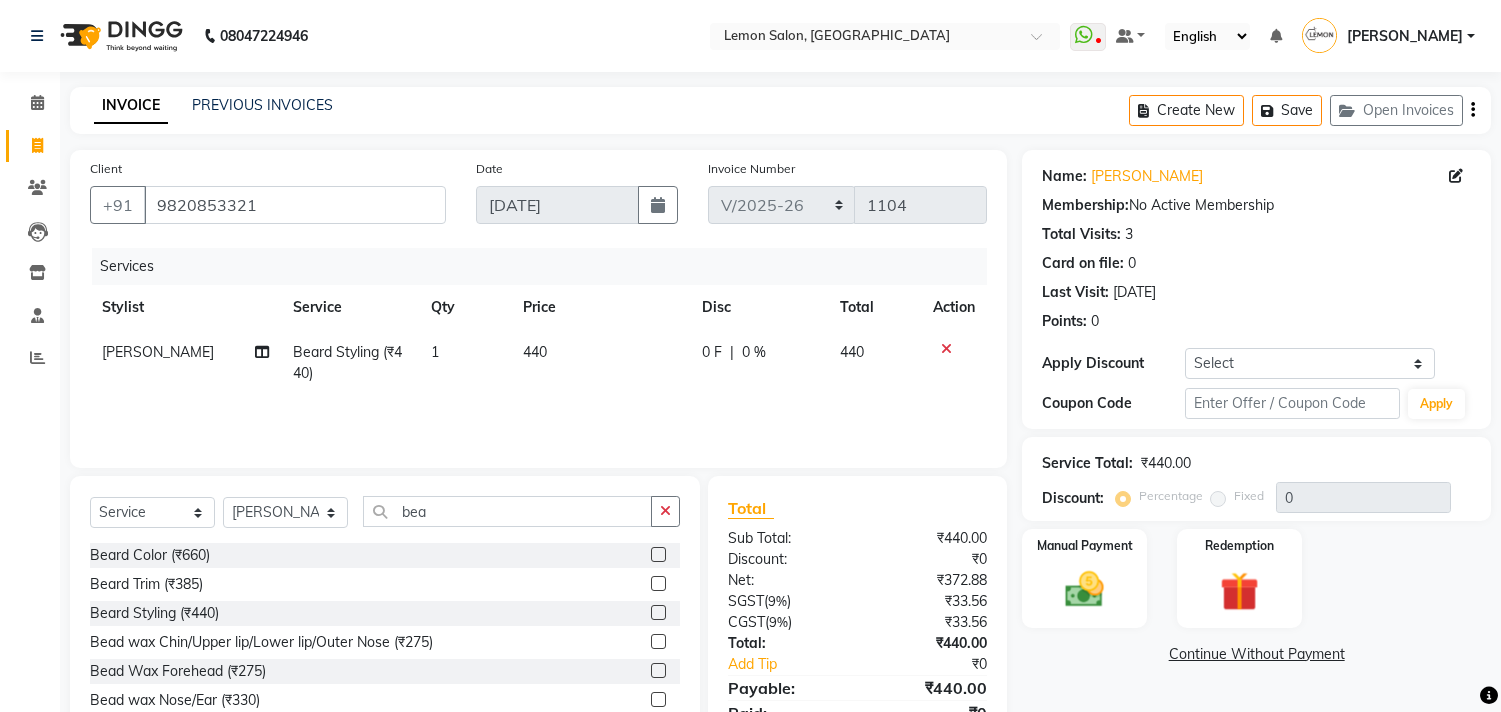 select on "569" 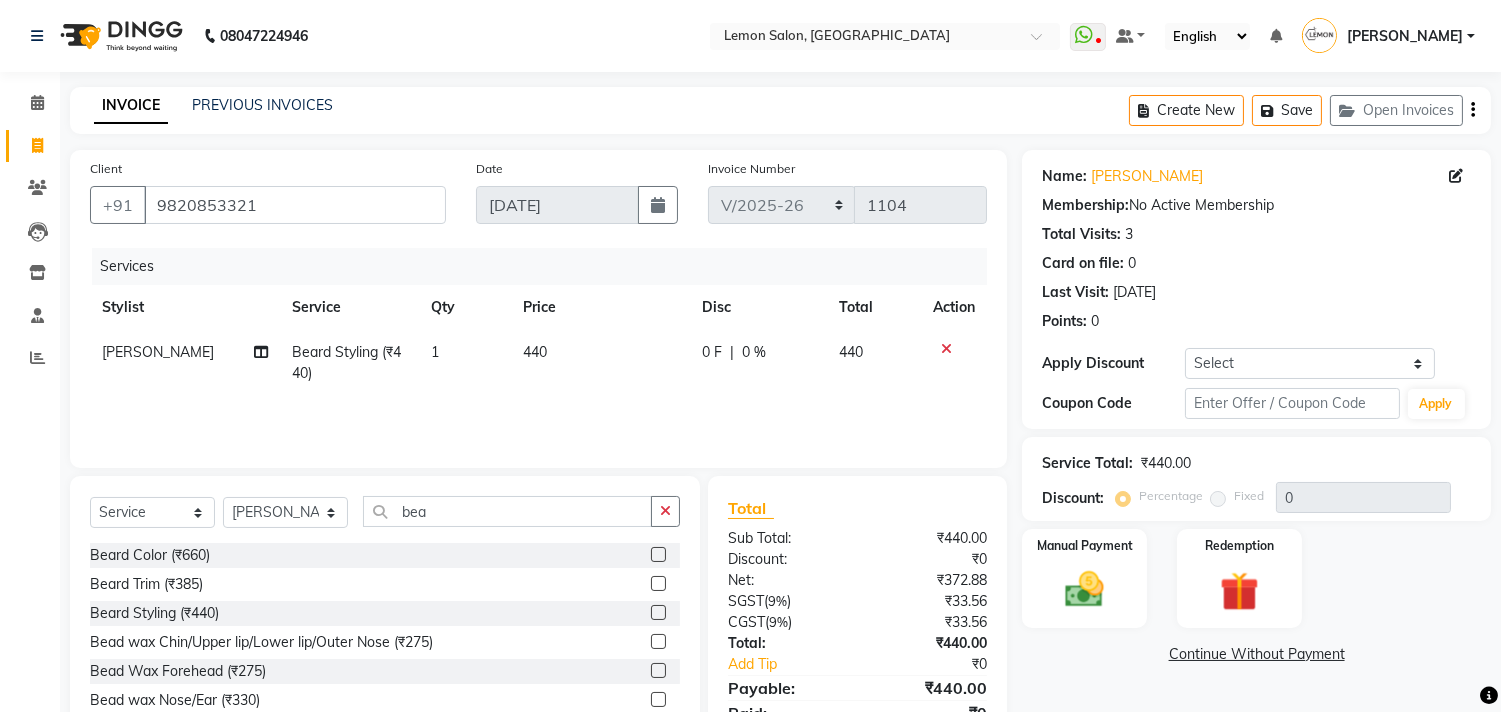 scroll, scrollTop: 0, scrollLeft: 0, axis: both 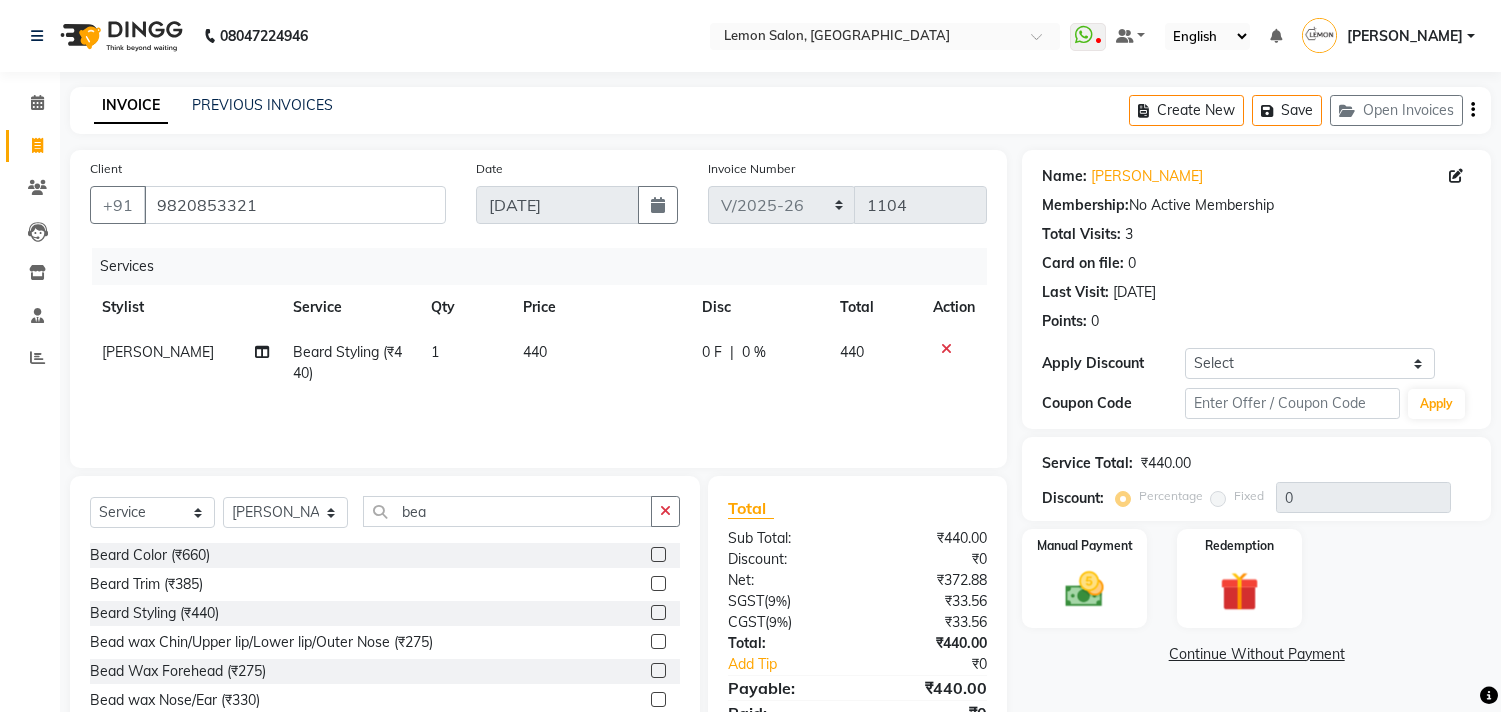 select on "569" 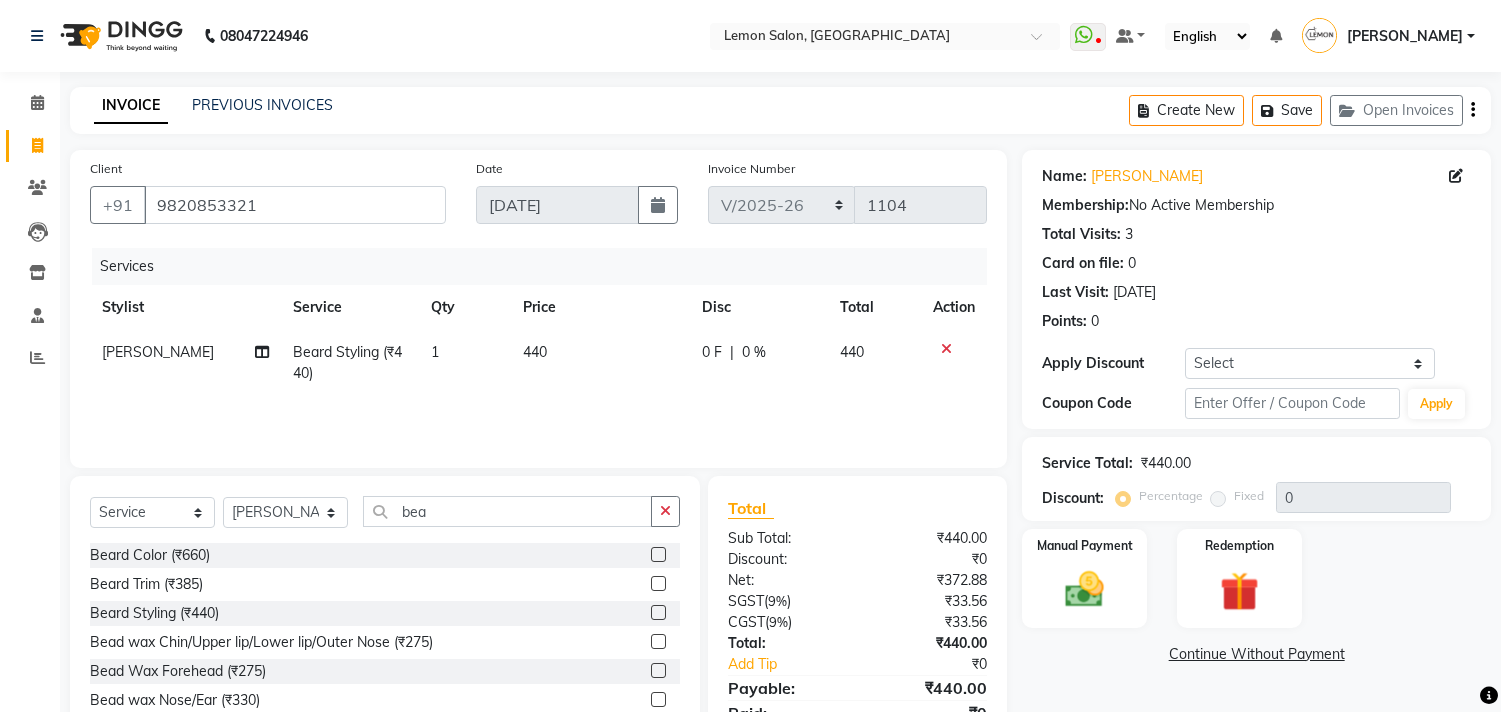scroll, scrollTop: 0, scrollLeft: 0, axis: both 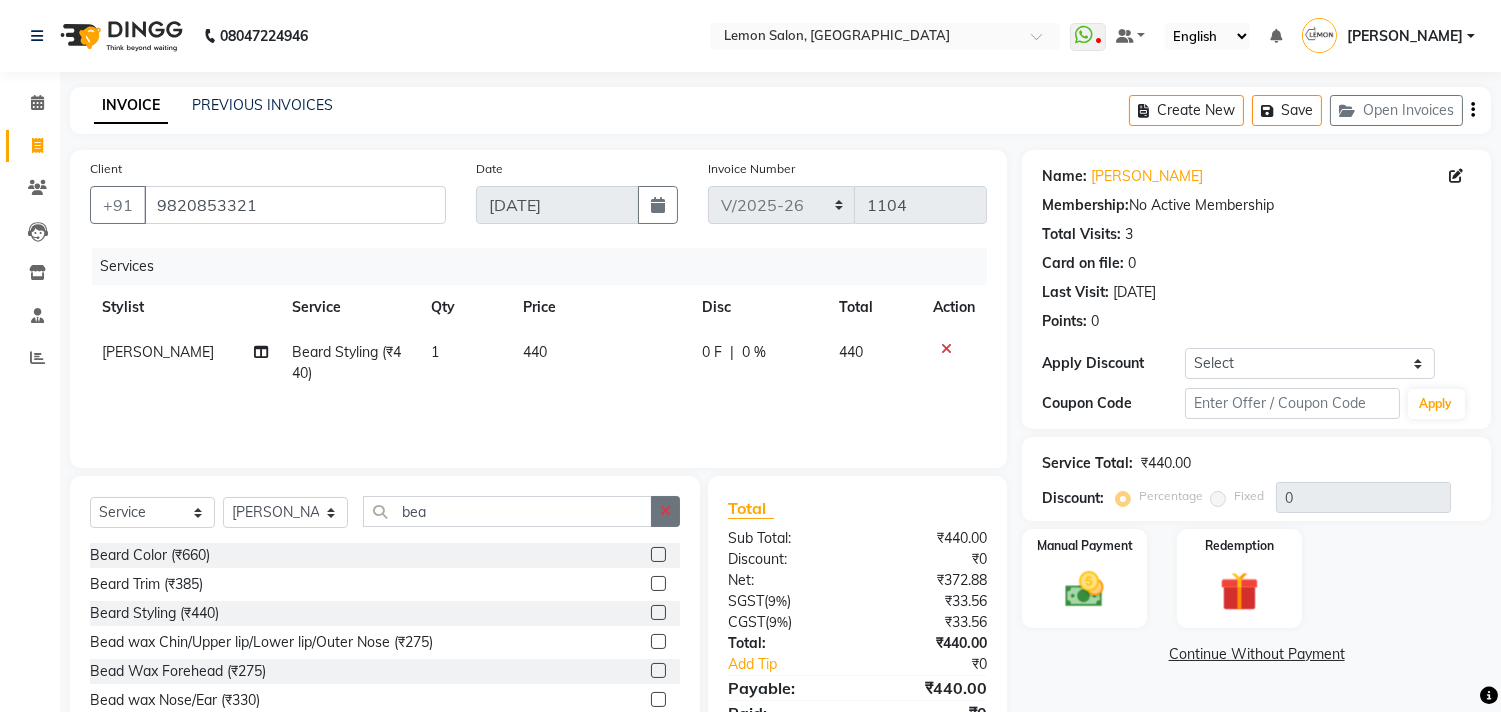 click 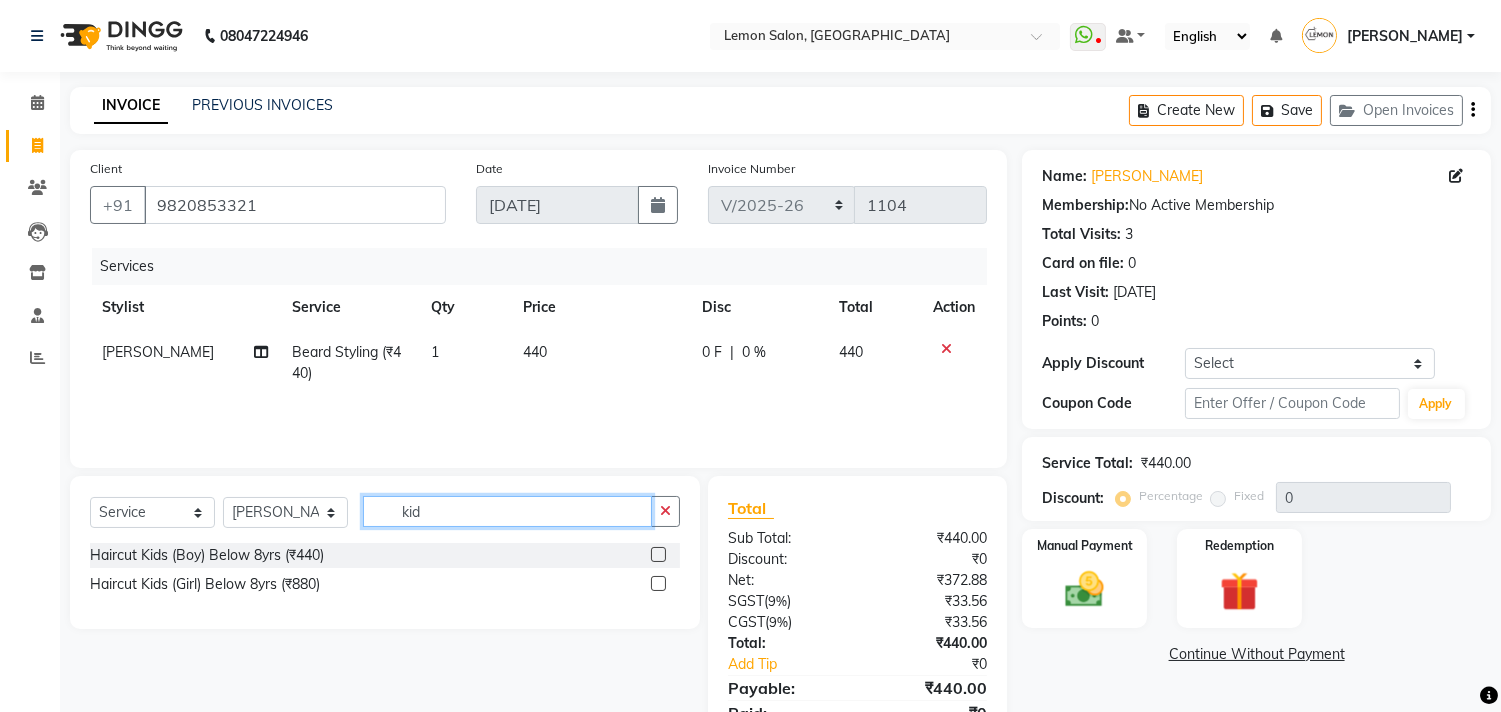 type on "kid" 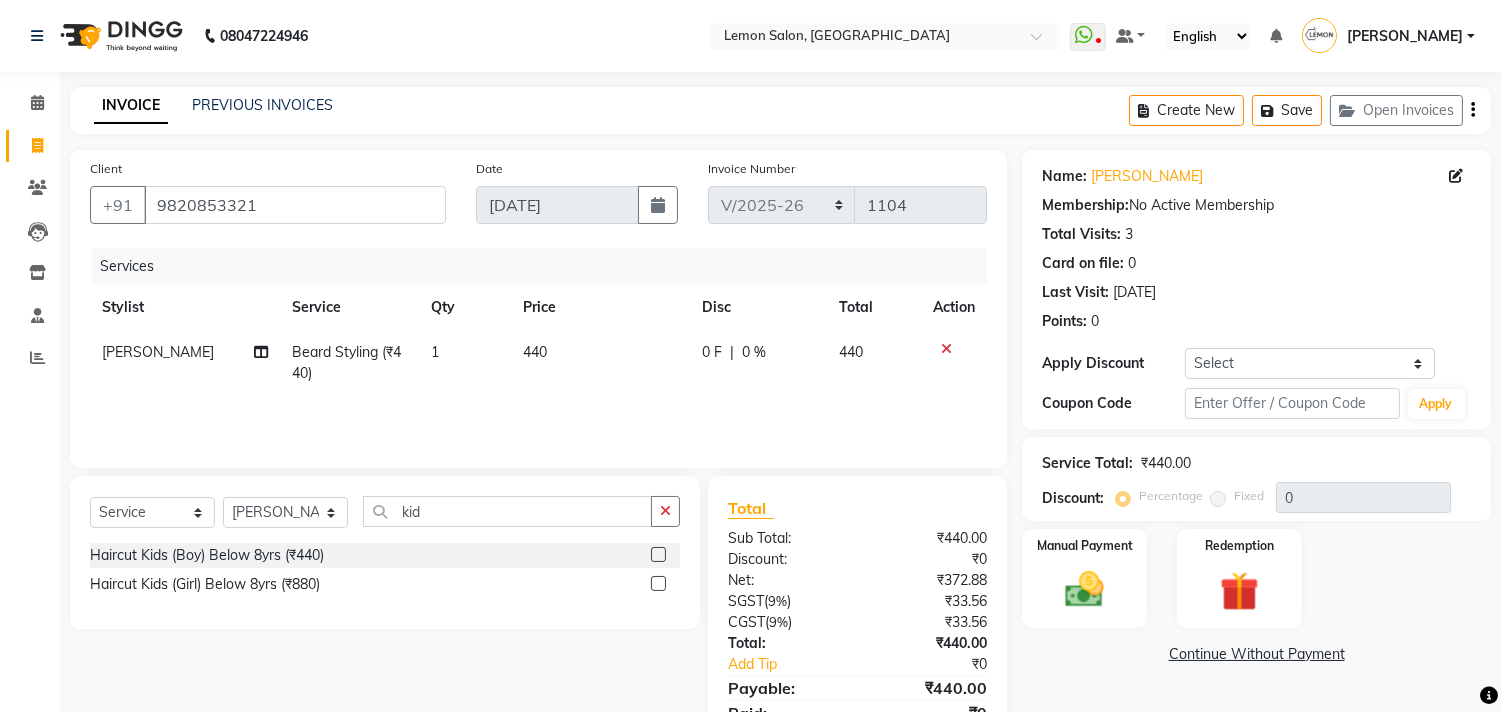 click 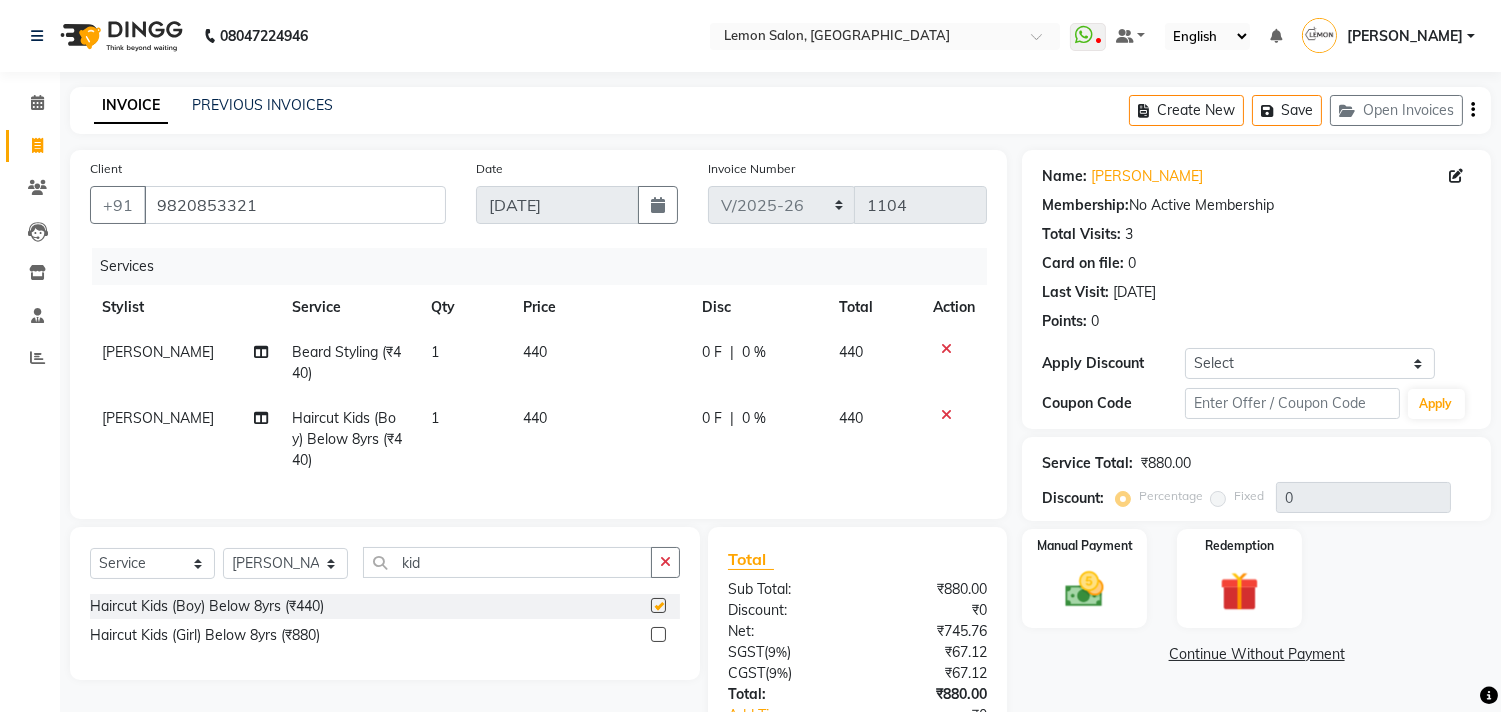 checkbox on "false" 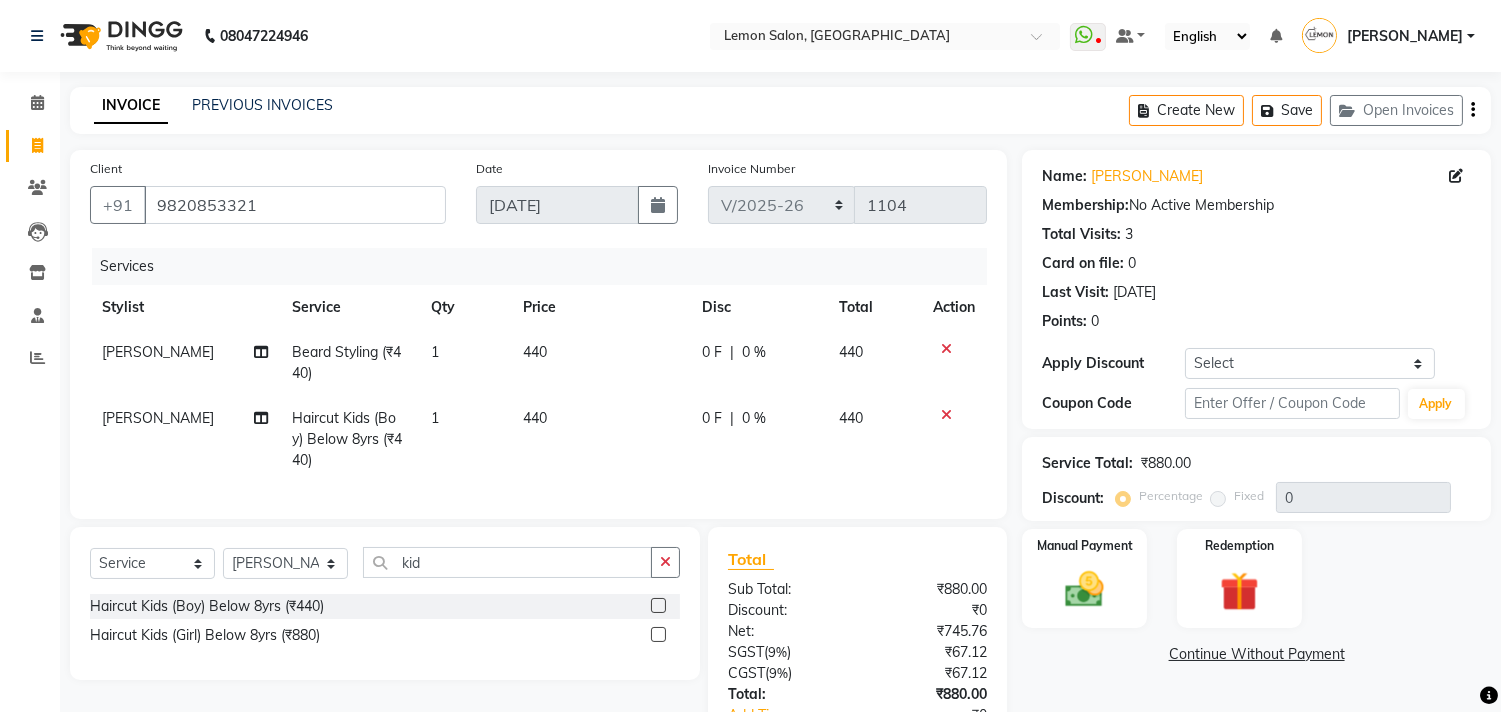 click 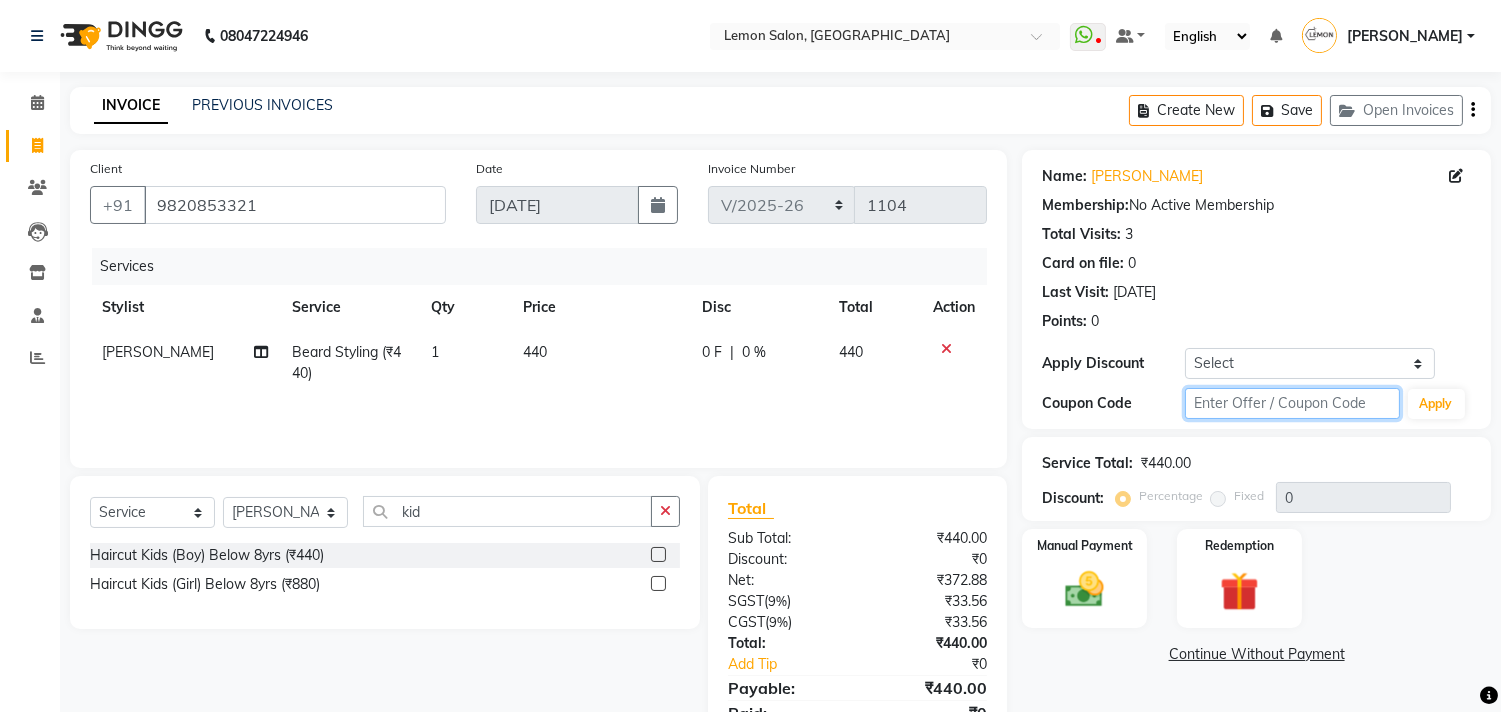 click 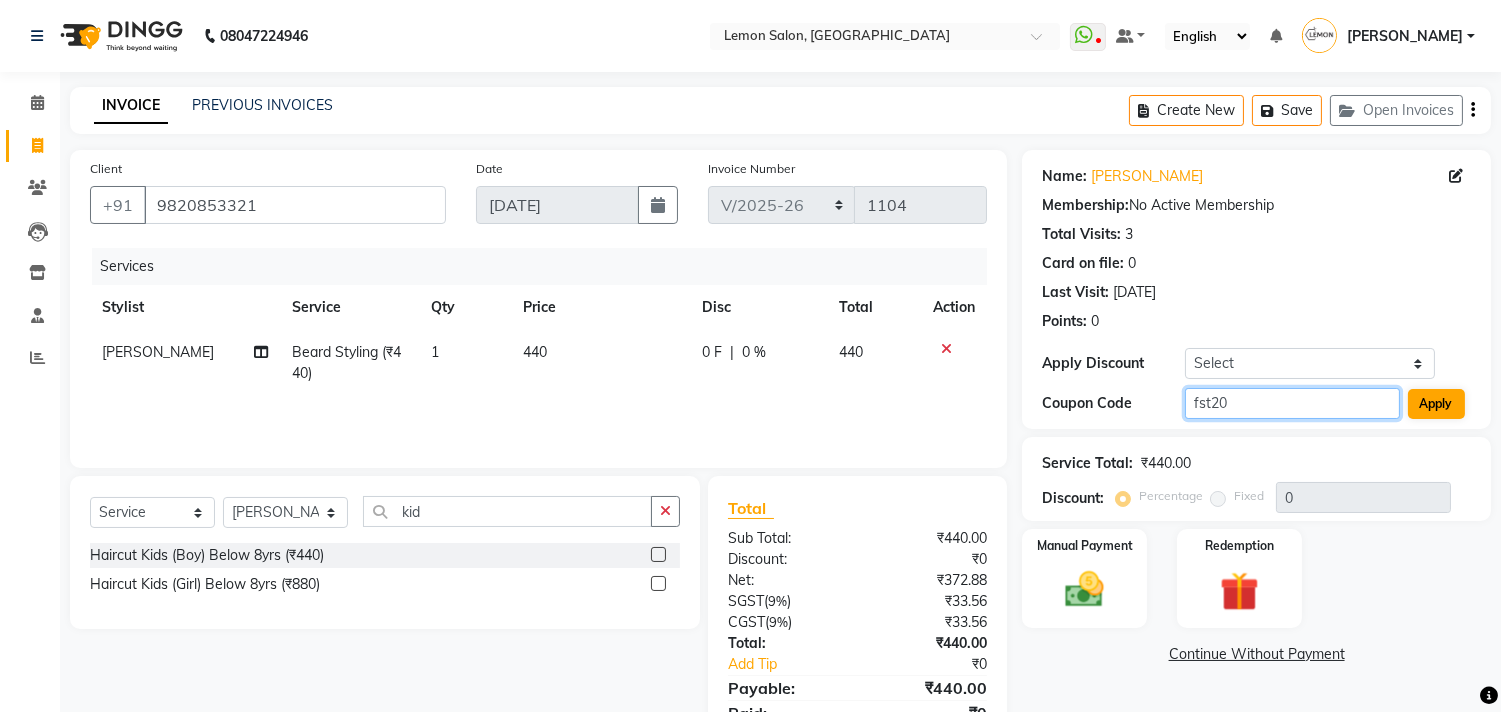 type on "fst20" 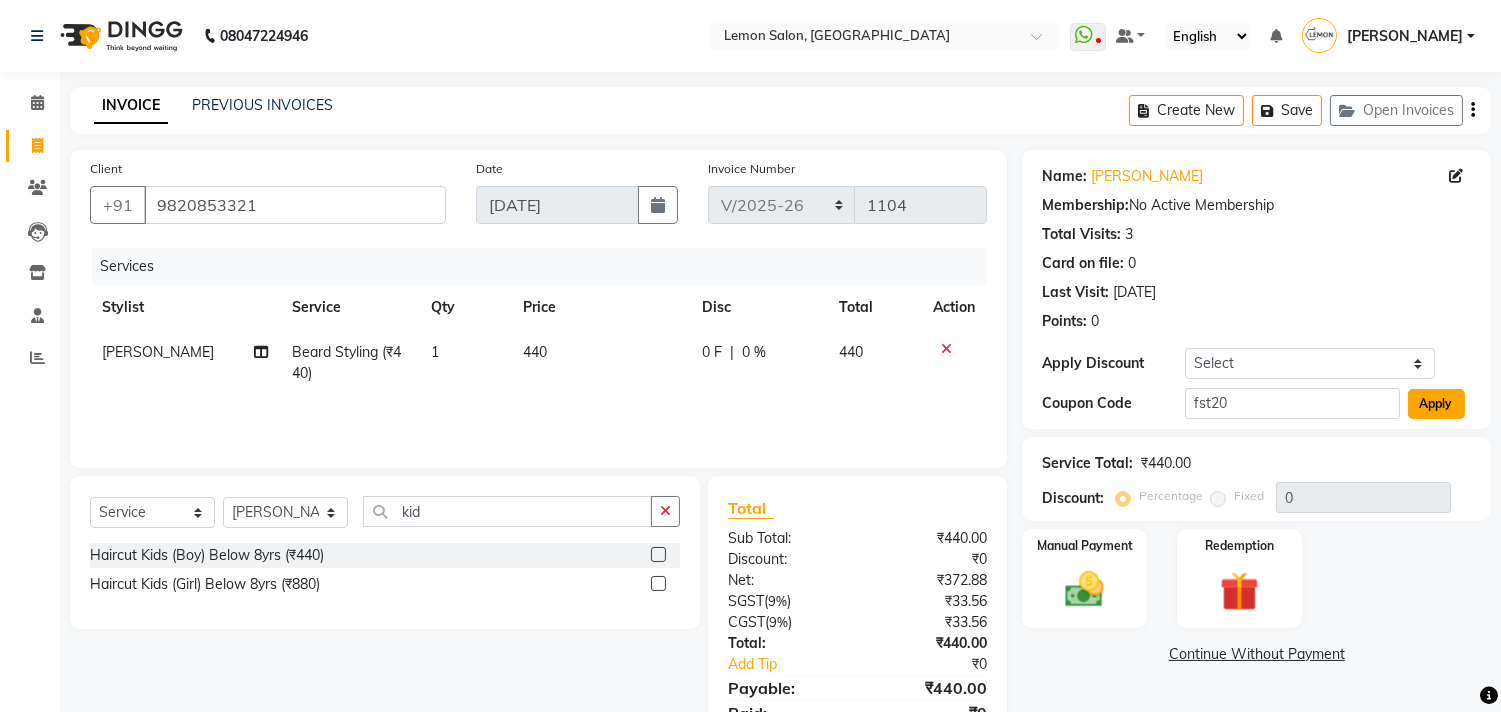 click on "Apply" 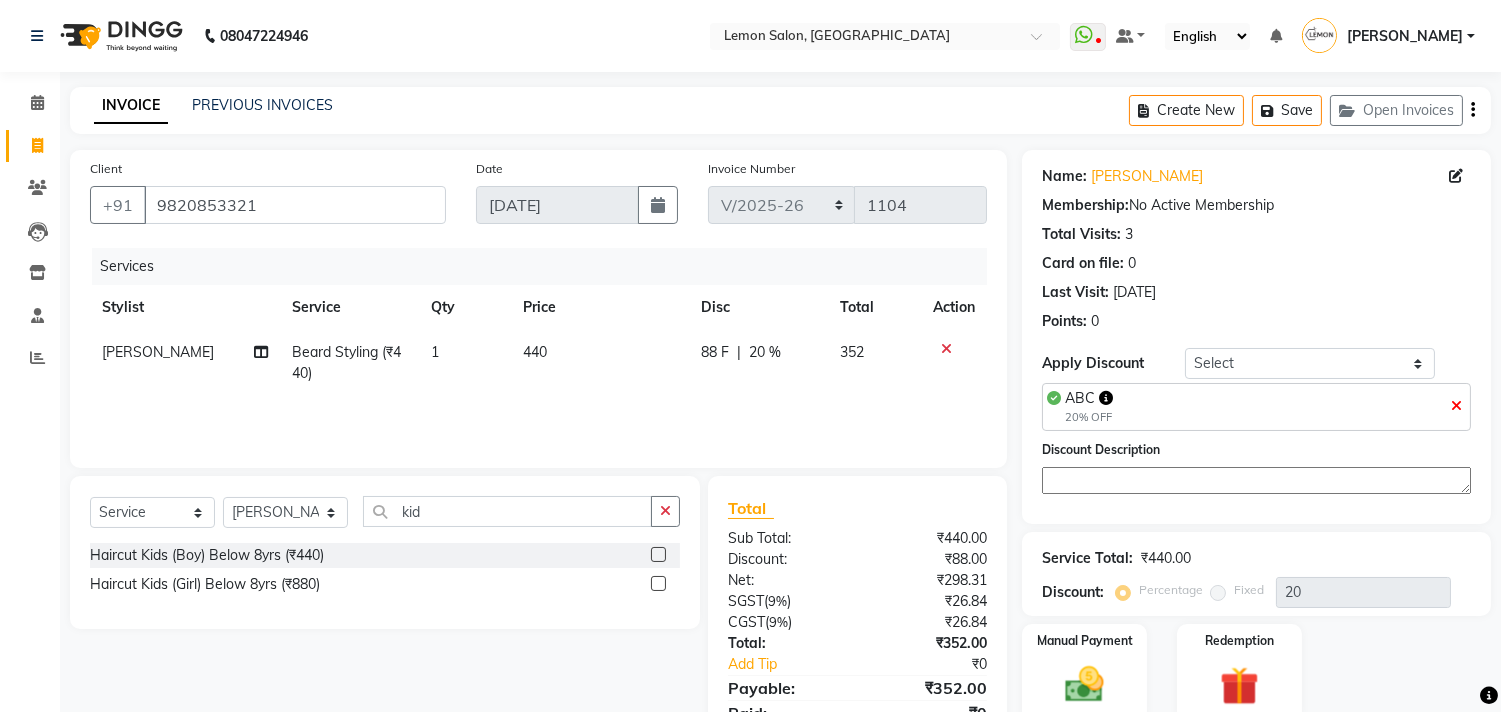 click 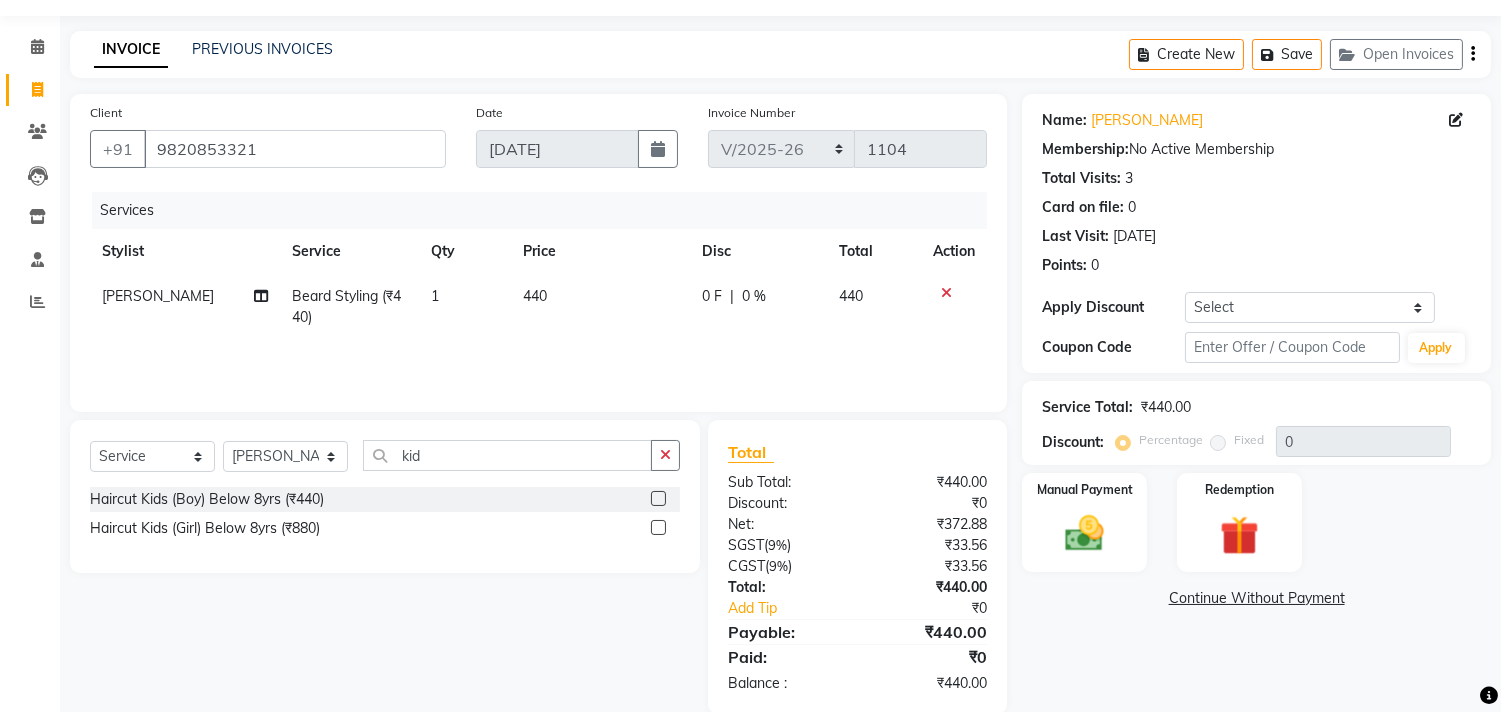scroll, scrollTop: 87, scrollLeft: 0, axis: vertical 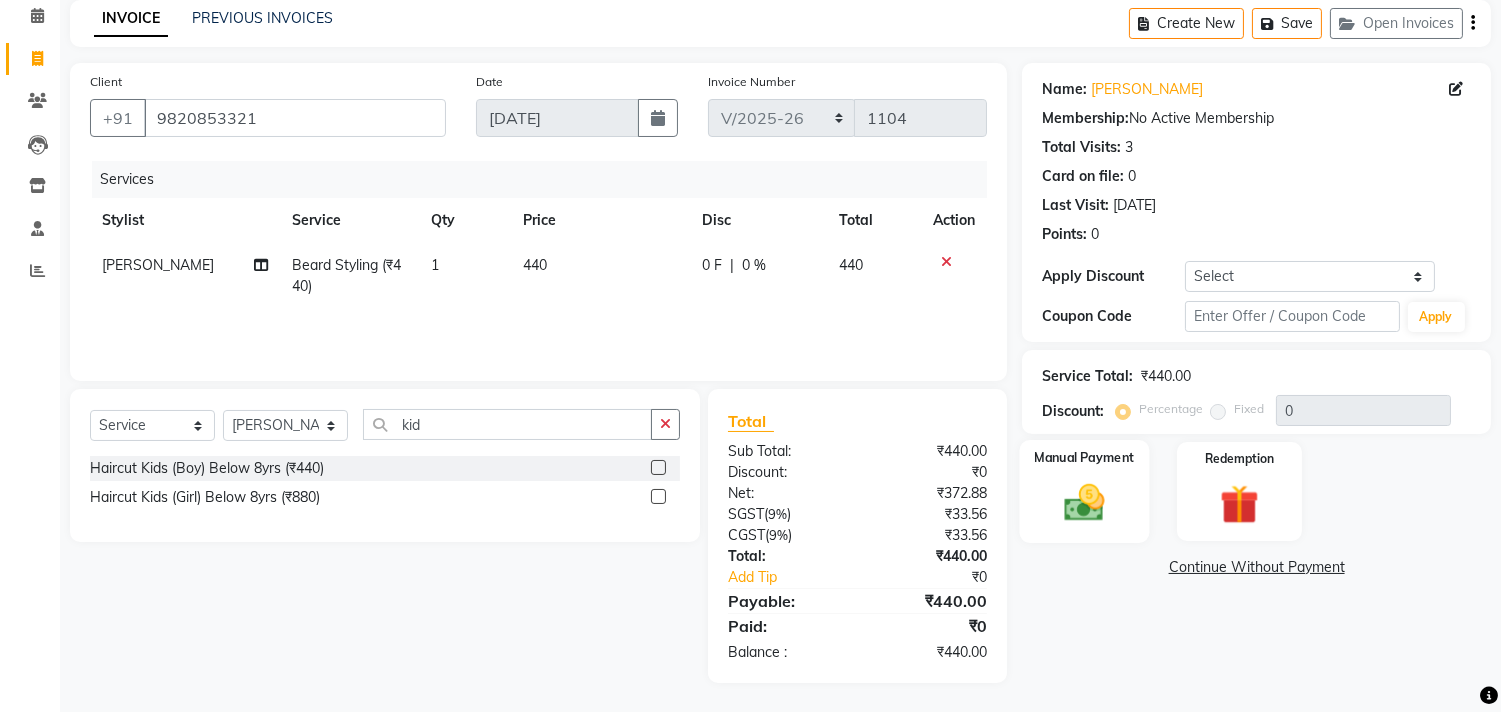 click 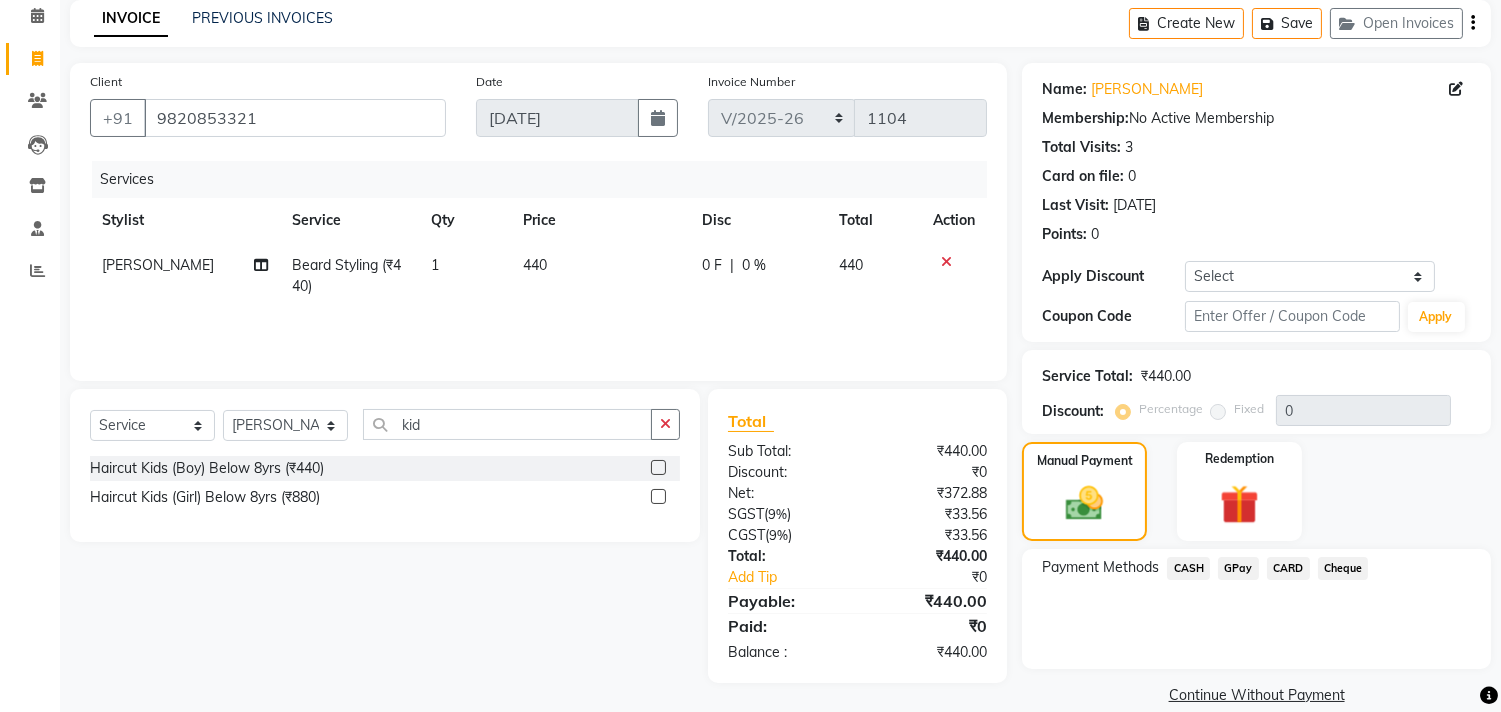 click on "CASH" 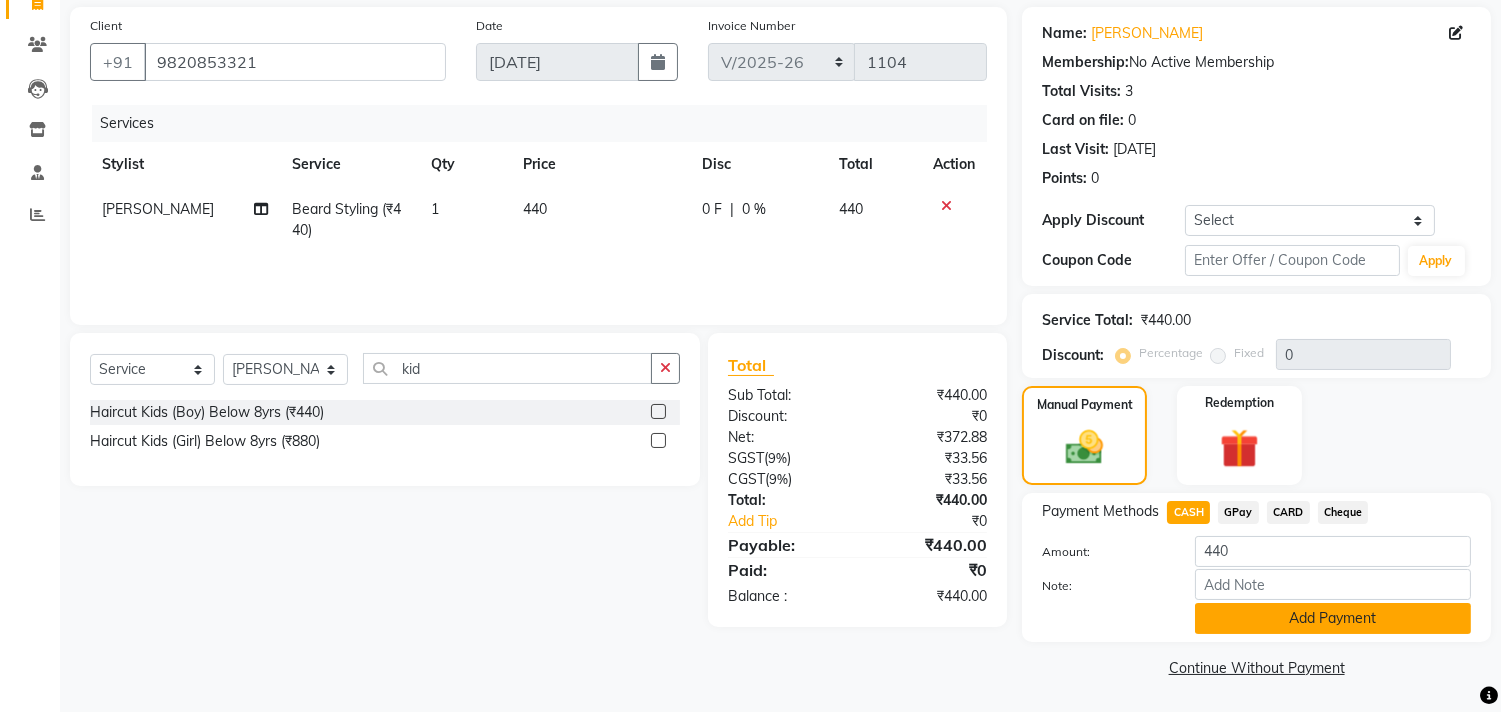 click on "Add Payment" 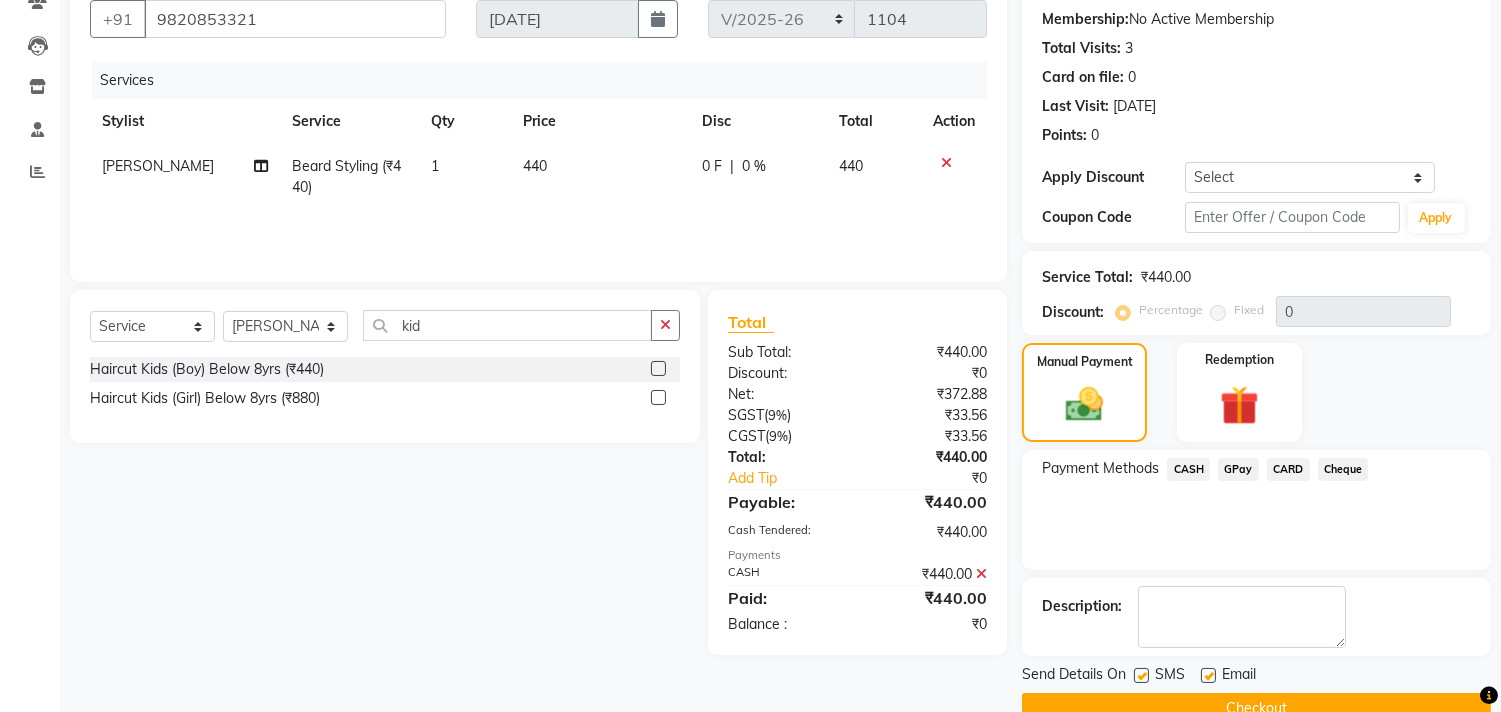 scroll, scrollTop: 227, scrollLeft: 0, axis: vertical 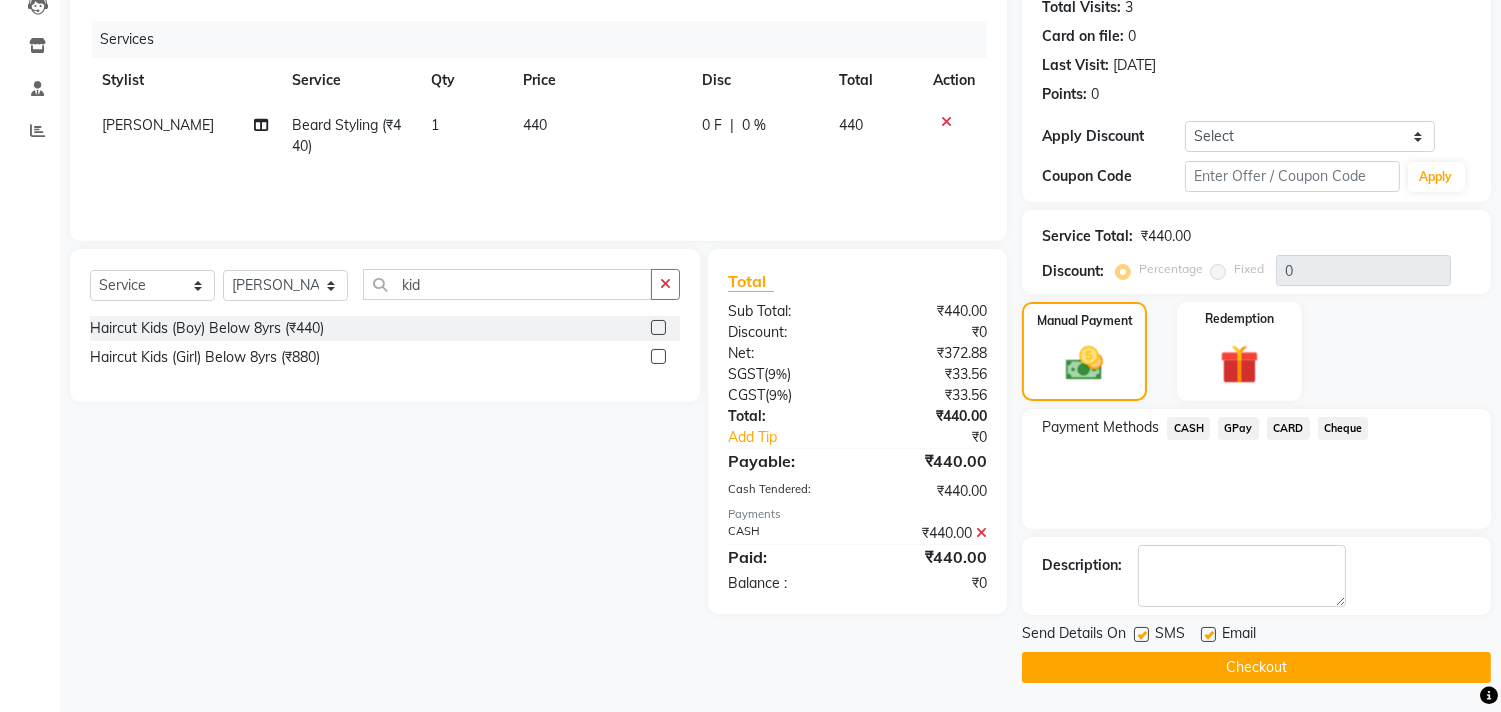 click 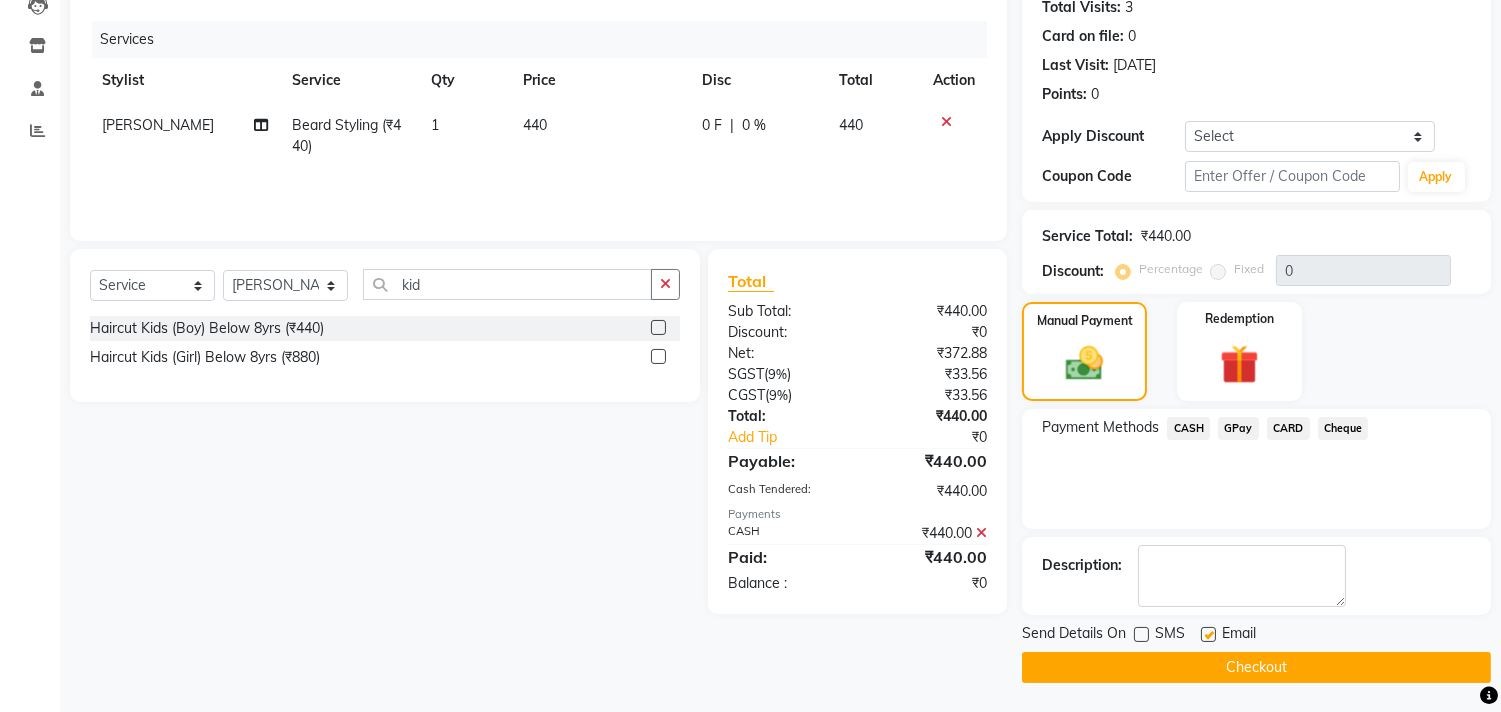 click 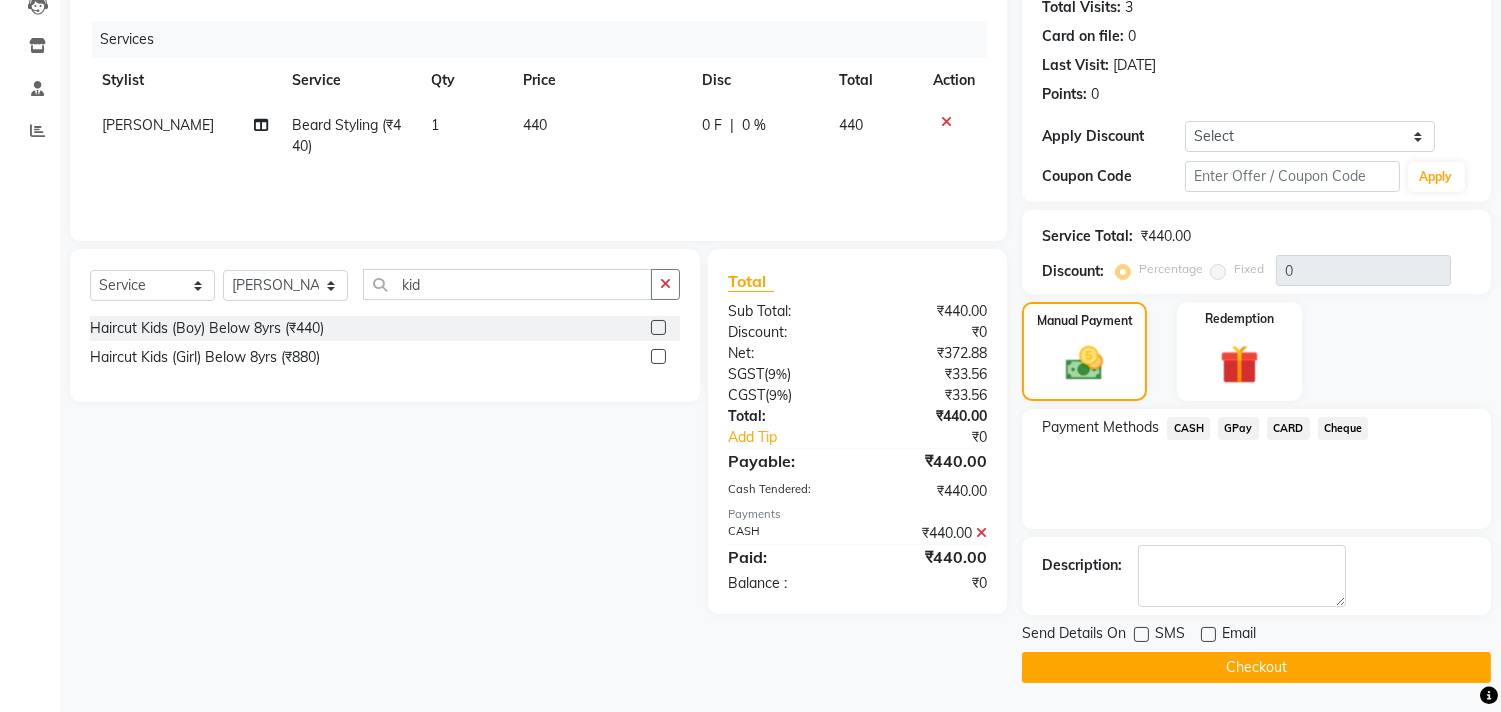 click on "Checkout" 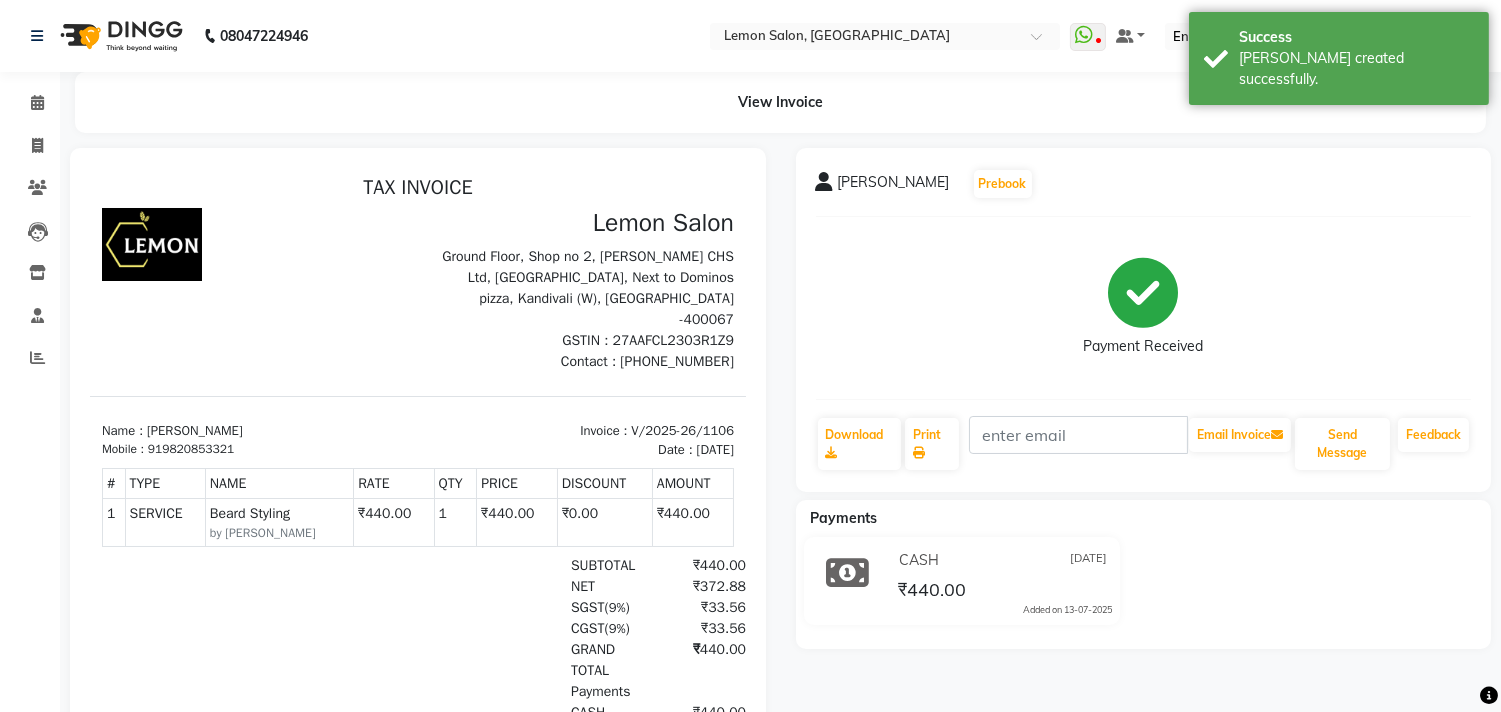scroll, scrollTop: 0, scrollLeft: 0, axis: both 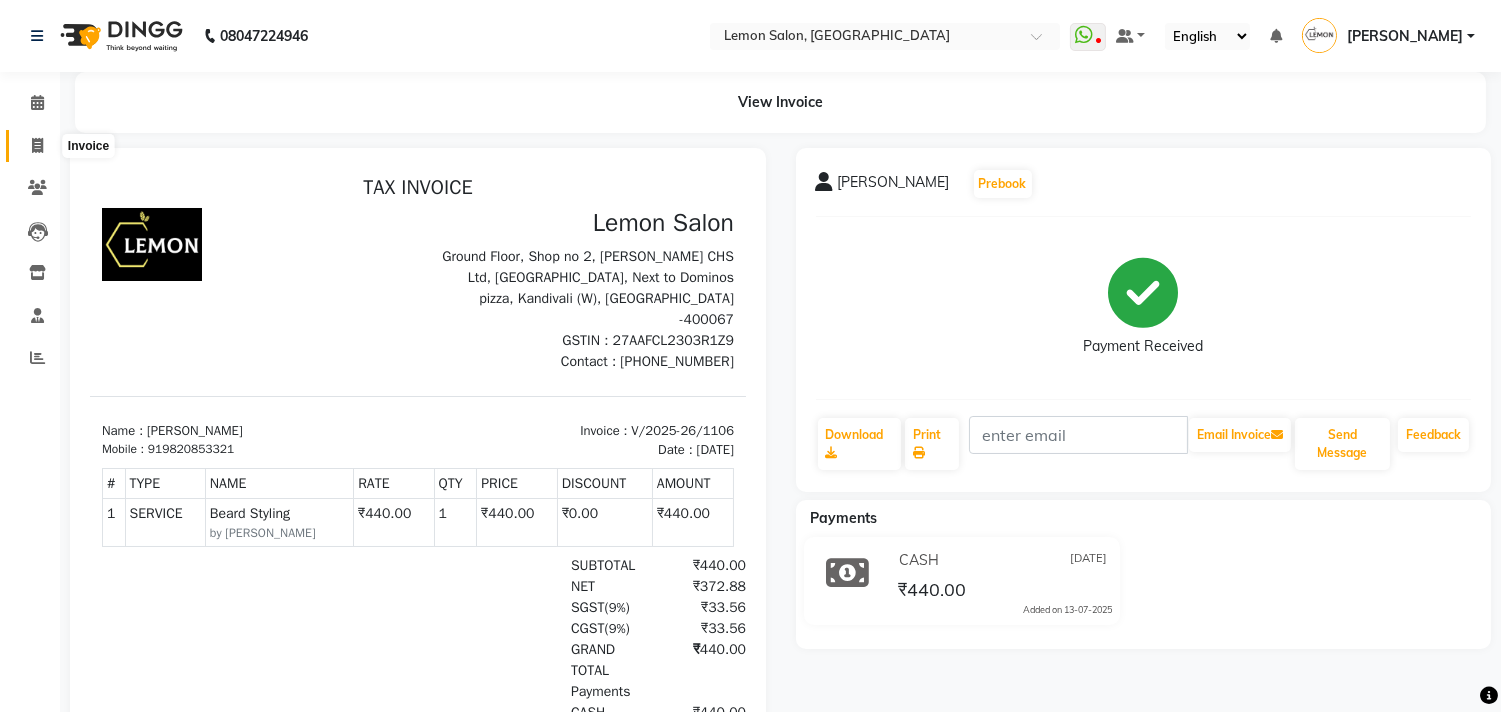 click 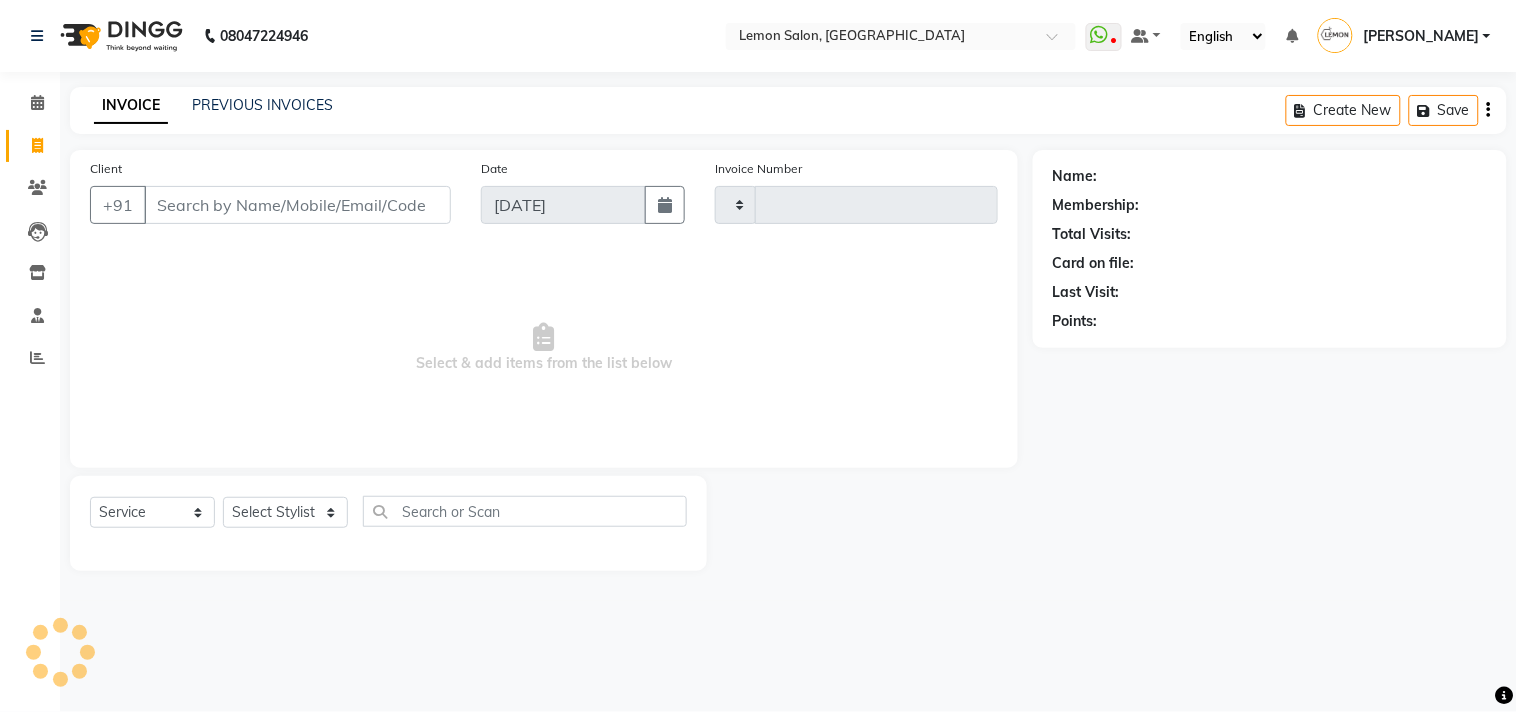 type on "1107" 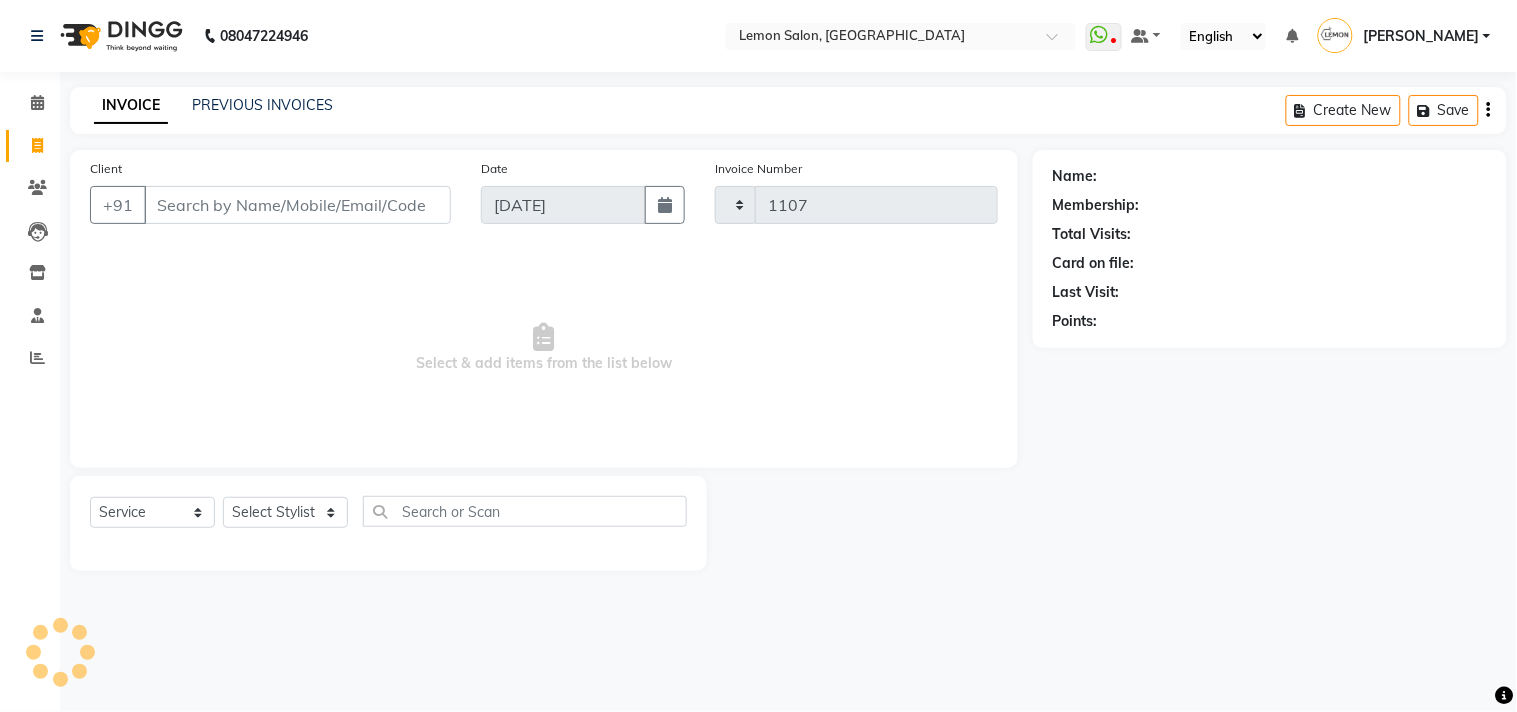 select on "569" 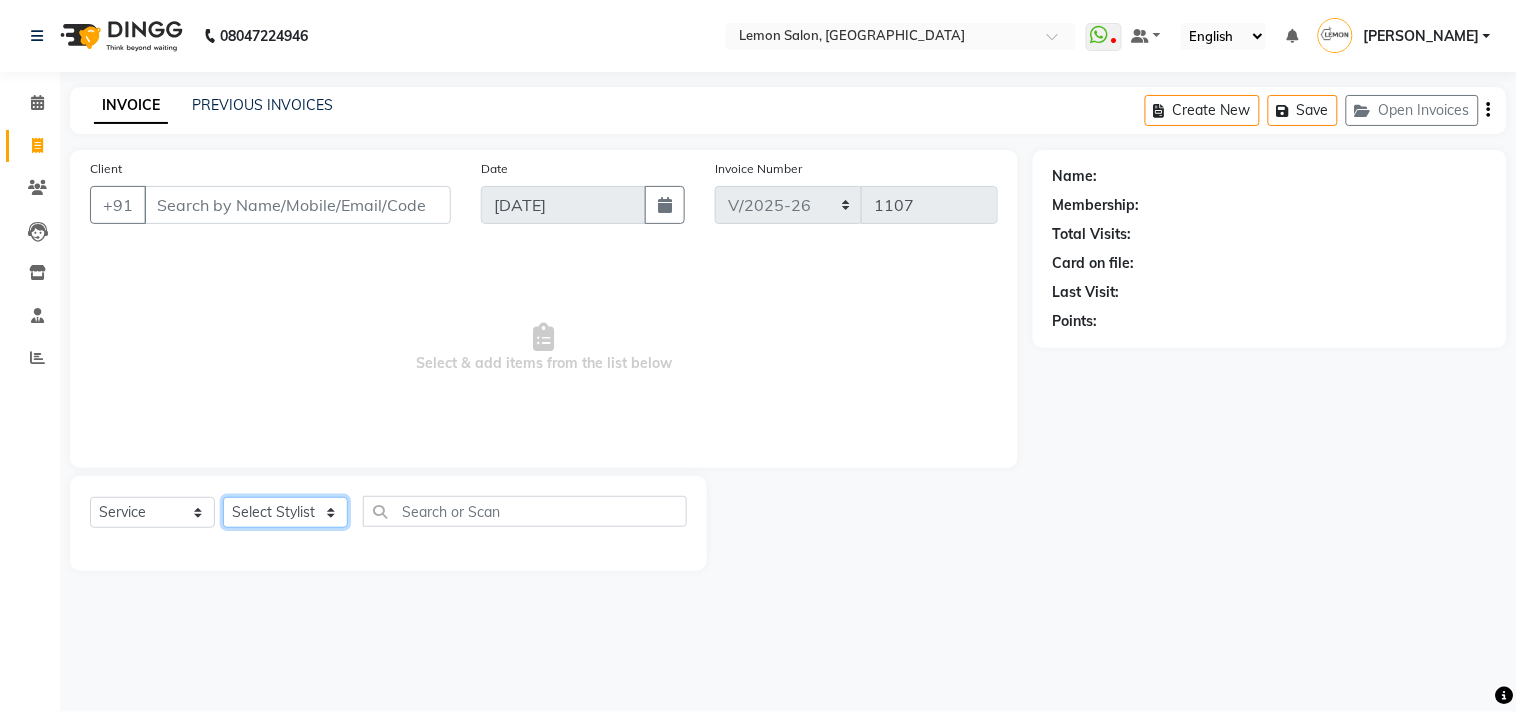 click on "Select Stylist [PERSON_NAME] DC [PERSON_NAME] [PERSON_NAME] [PERSON_NAME] [PERSON_NAME] [PERSON_NAME] Kandivali [PERSON_NAME] [PERSON_NAME]" 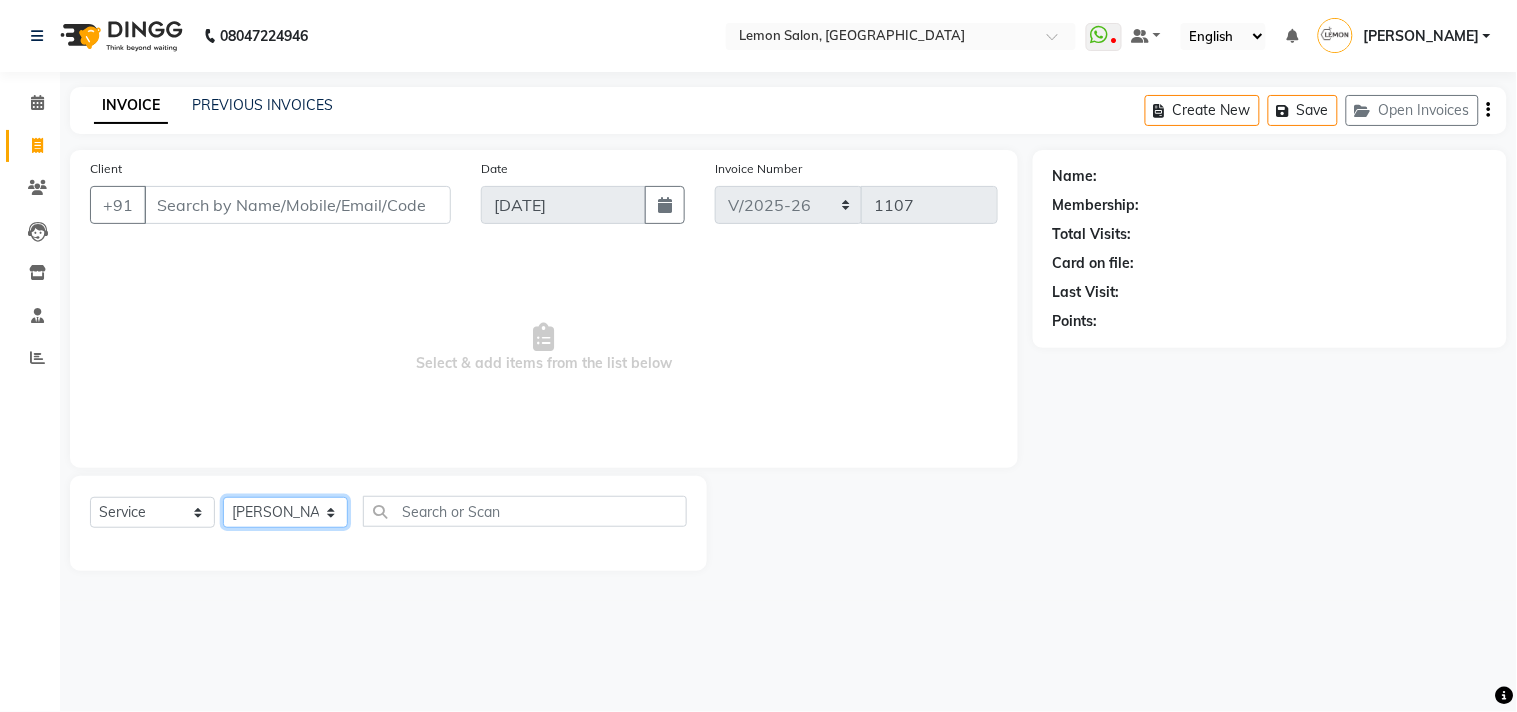 click on "Select Stylist [PERSON_NAME] DC [PERSON_NAME] [PERSON_NAME] [PERSON_NAME] [PERSON_NAME] [PERSON_NAME] Kandivali [PERSON_NAME] [PERSON_NAME]" 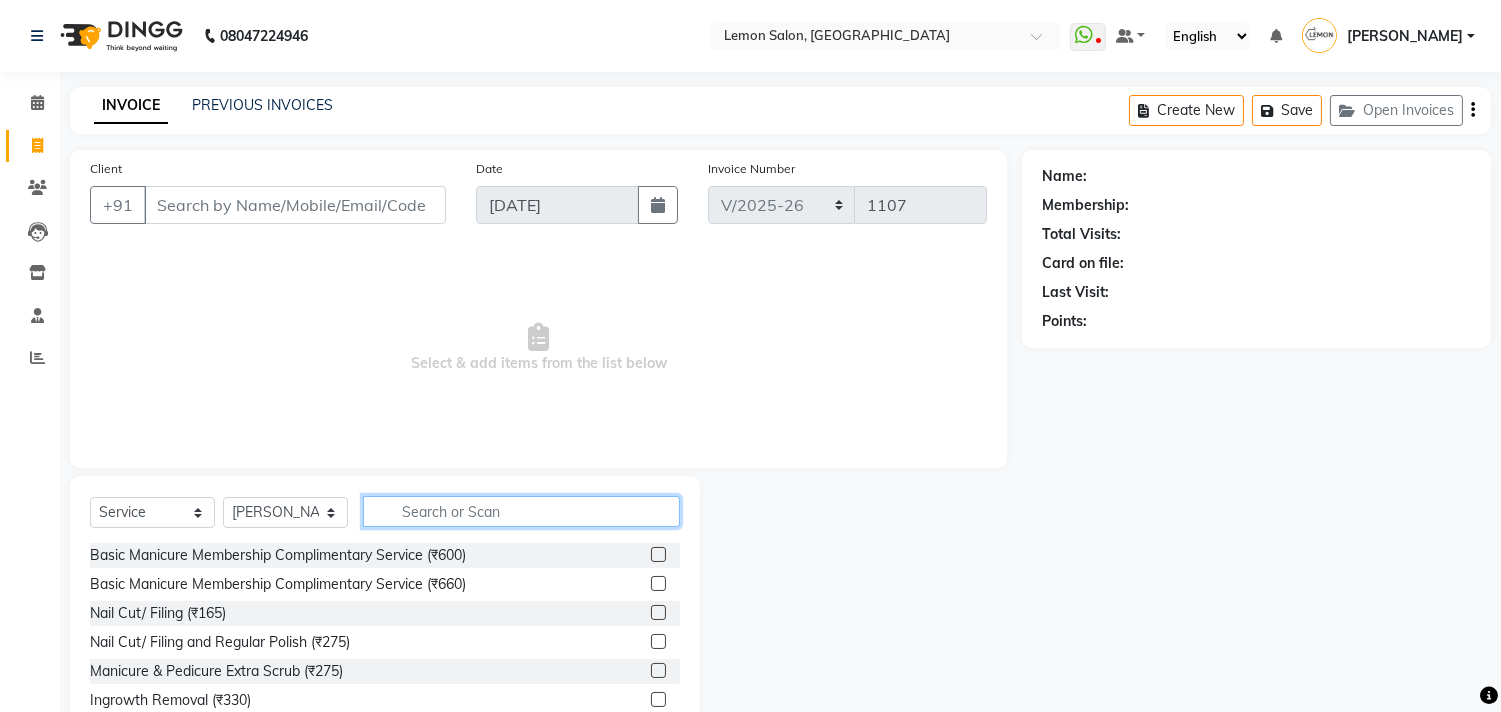 click 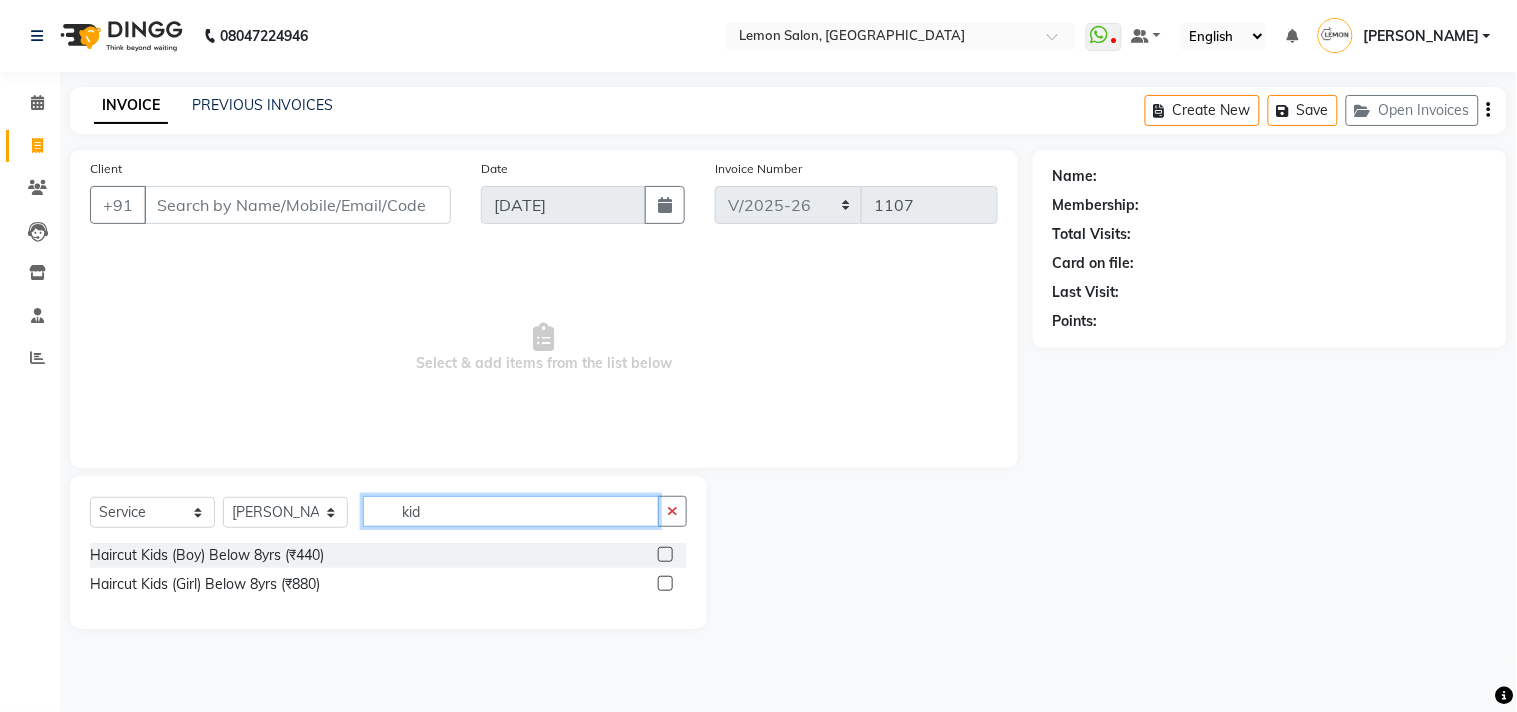 type on "kid" 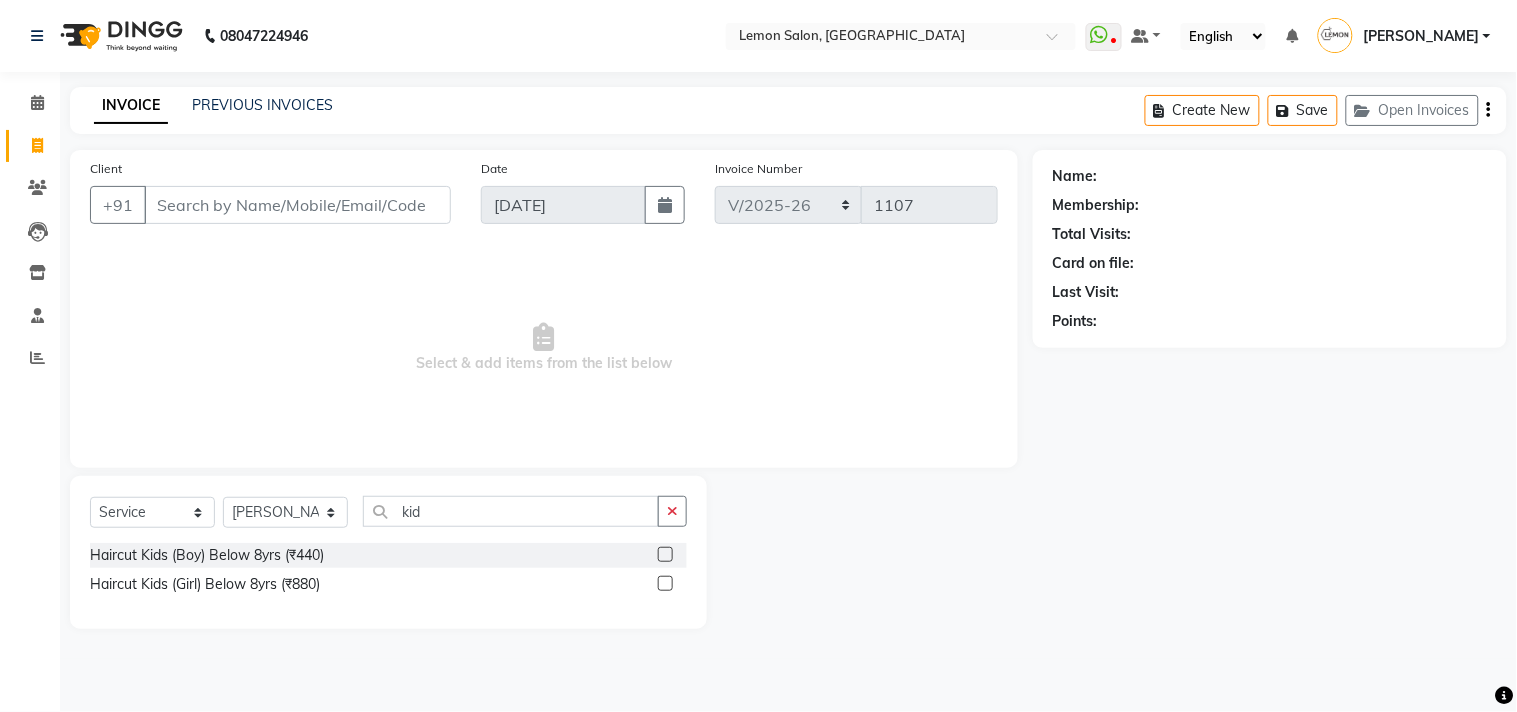 click 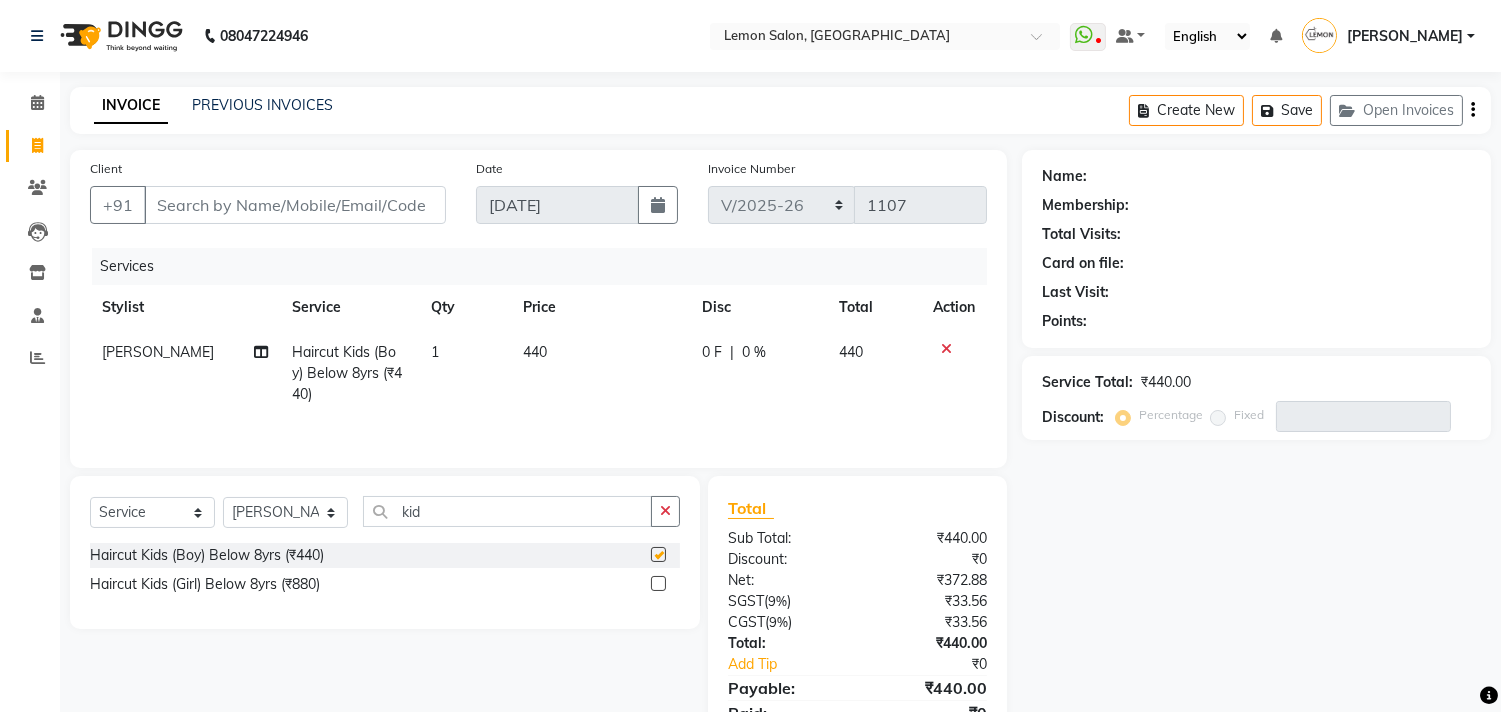 checkbox on "false" 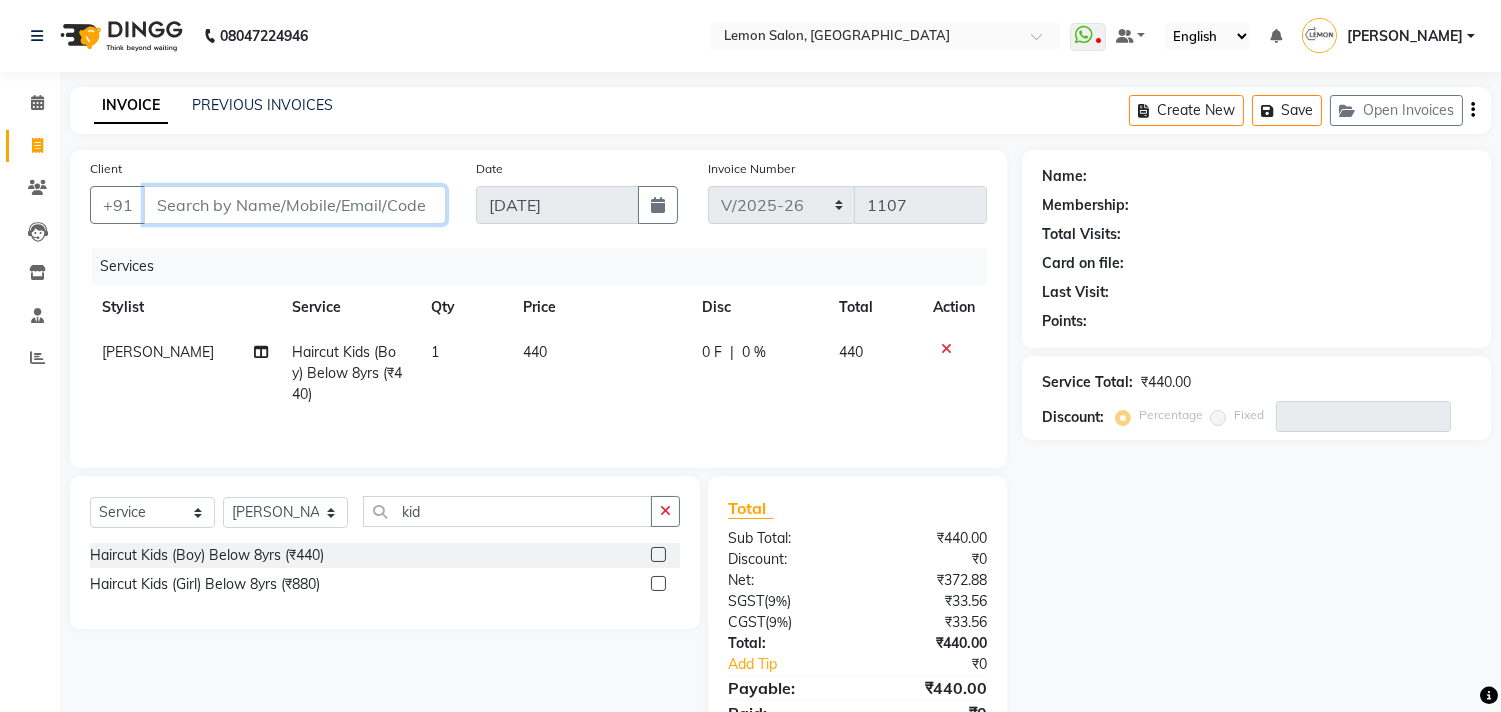 click on "Client" at bounding box center (295, 205) 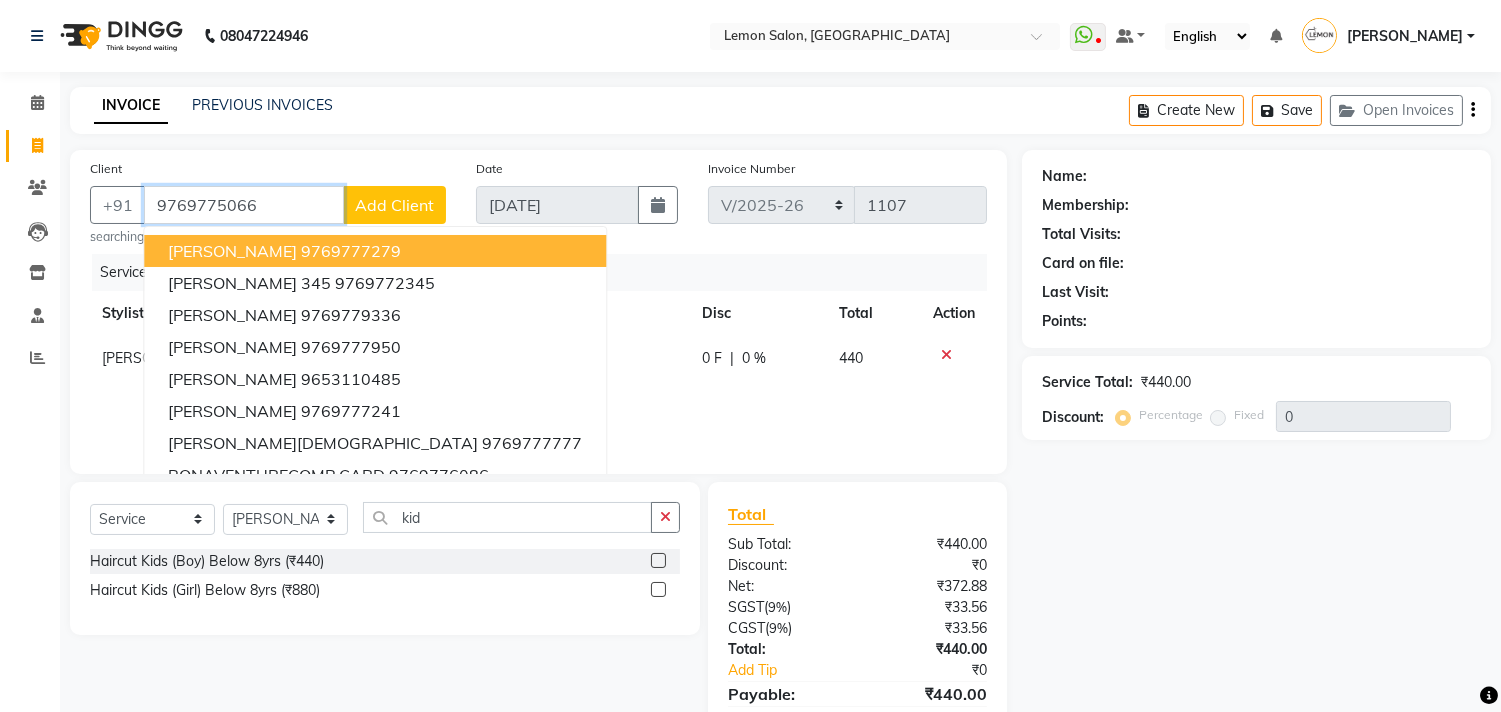 type on "9769775066" 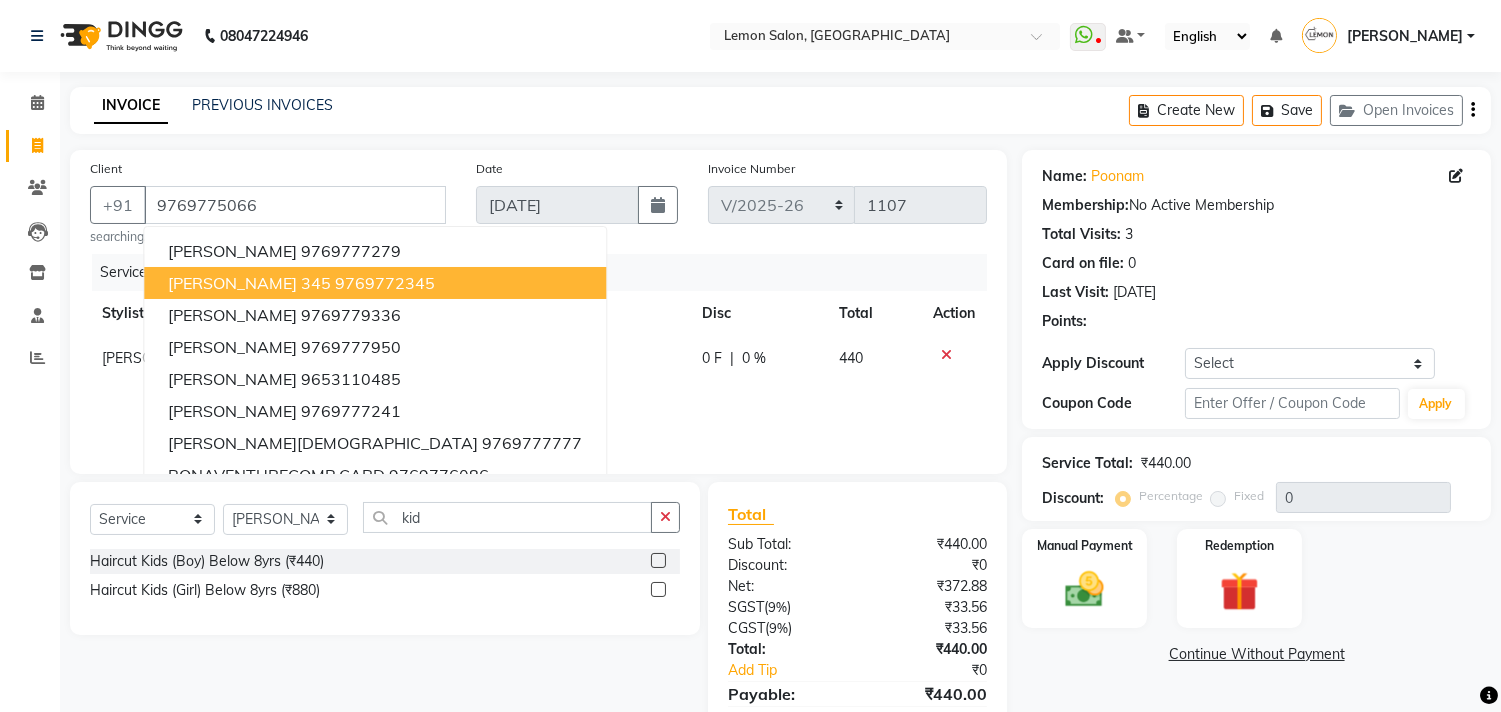 click on "Date 13-07-2025" 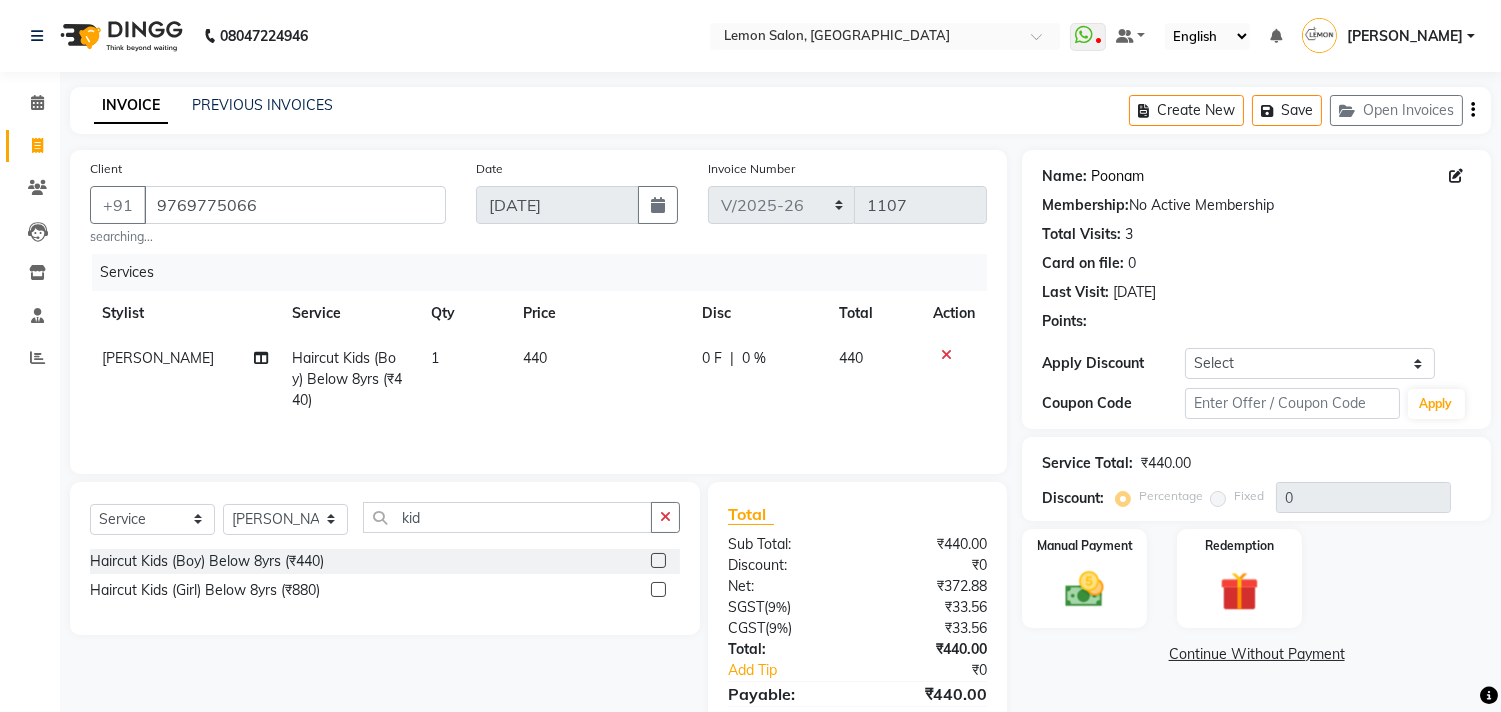 click on "Poonam" 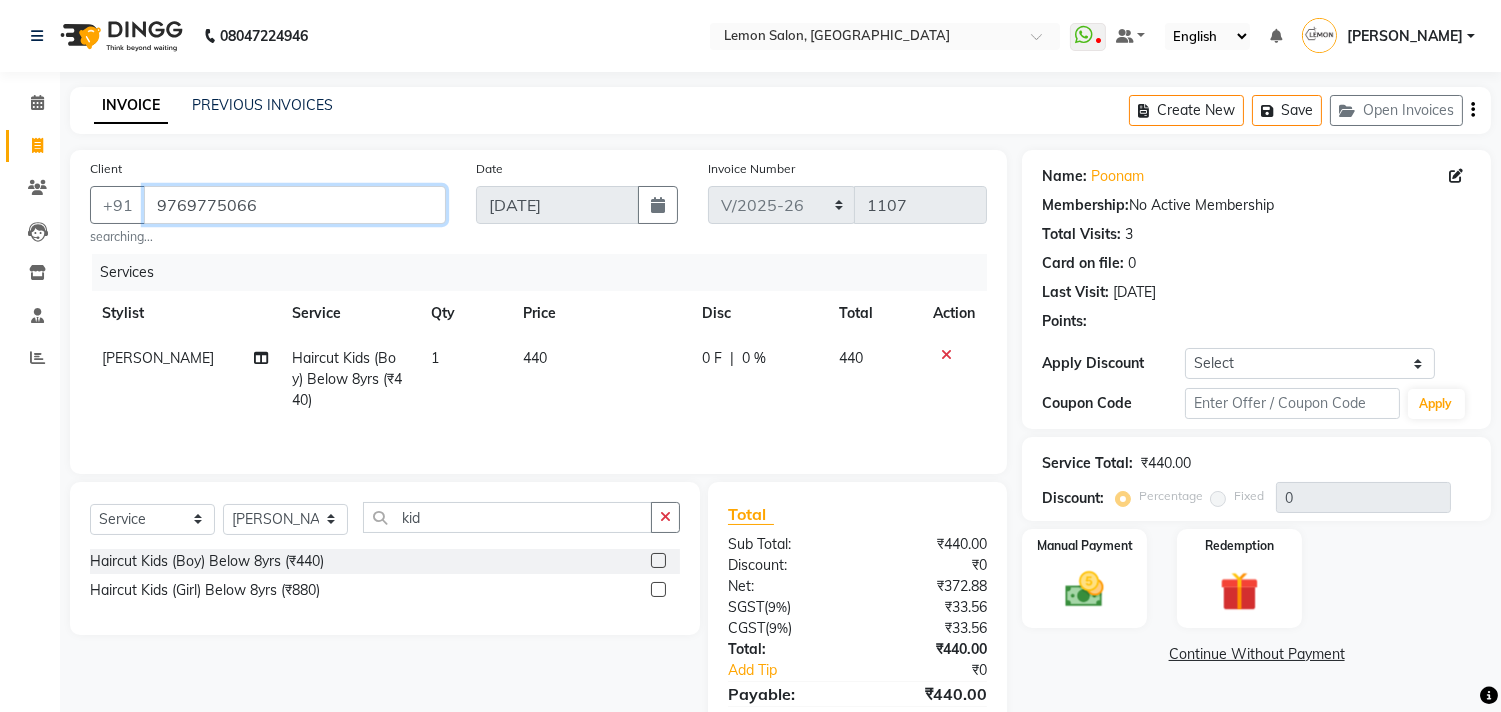 drag, startPoint x: 154, startPoint y: 210, endPoint x: 271, endPoint y: 207, distance: 117.03845 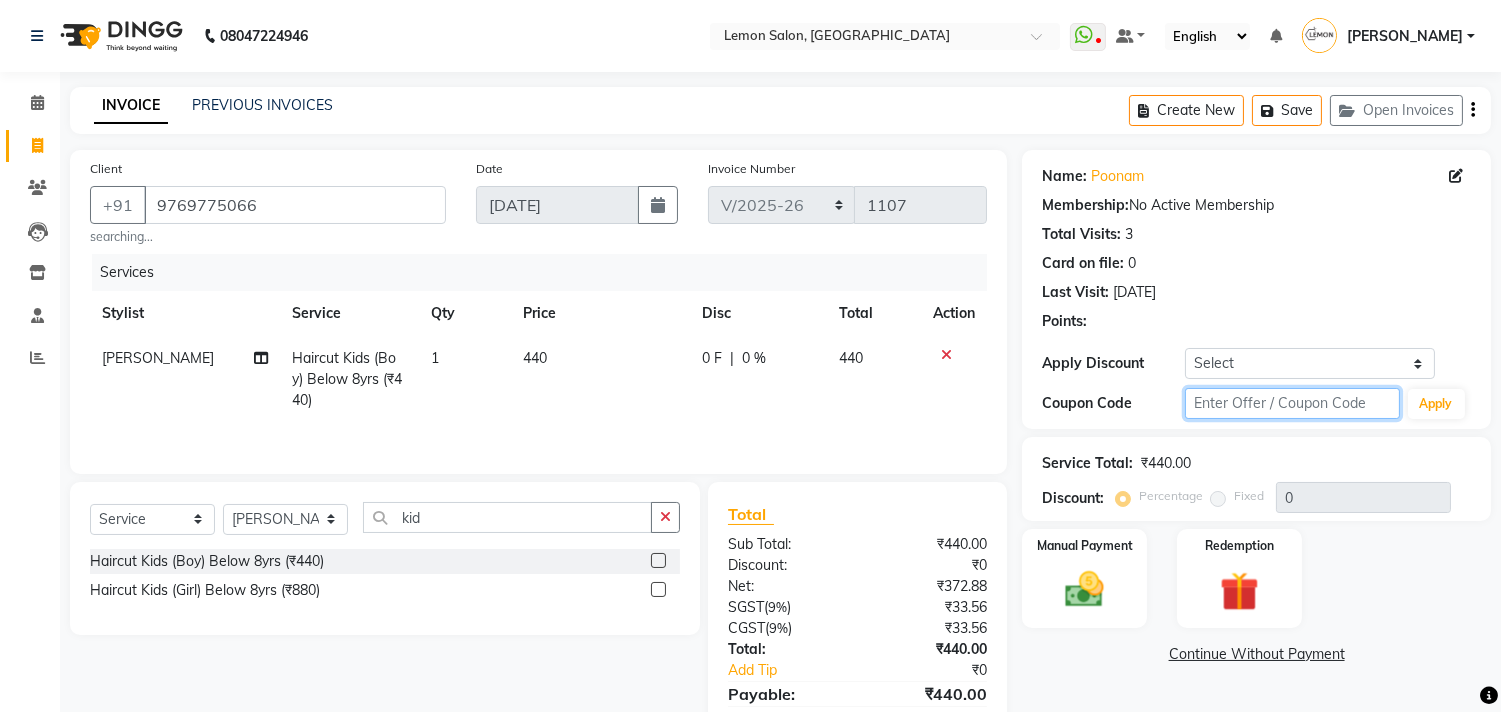 click 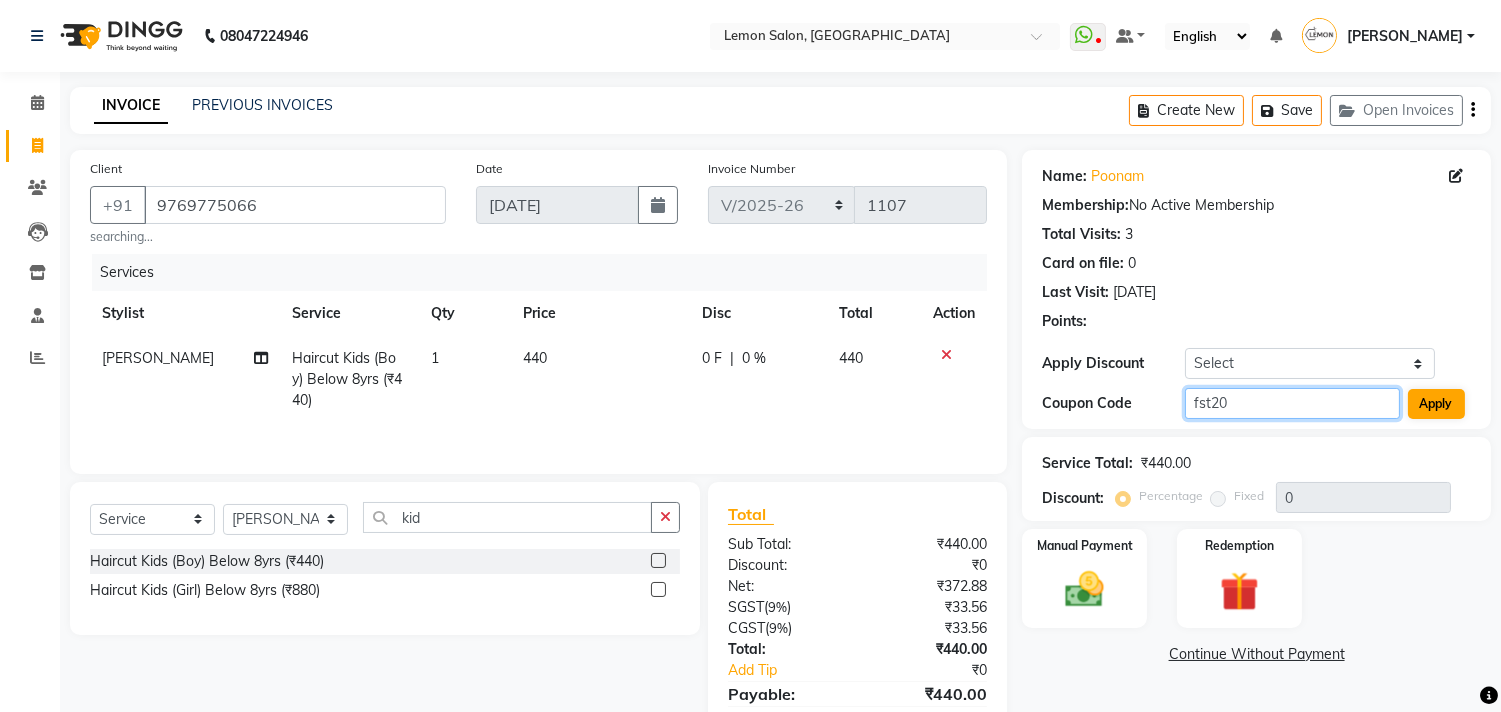 type on "fst20" 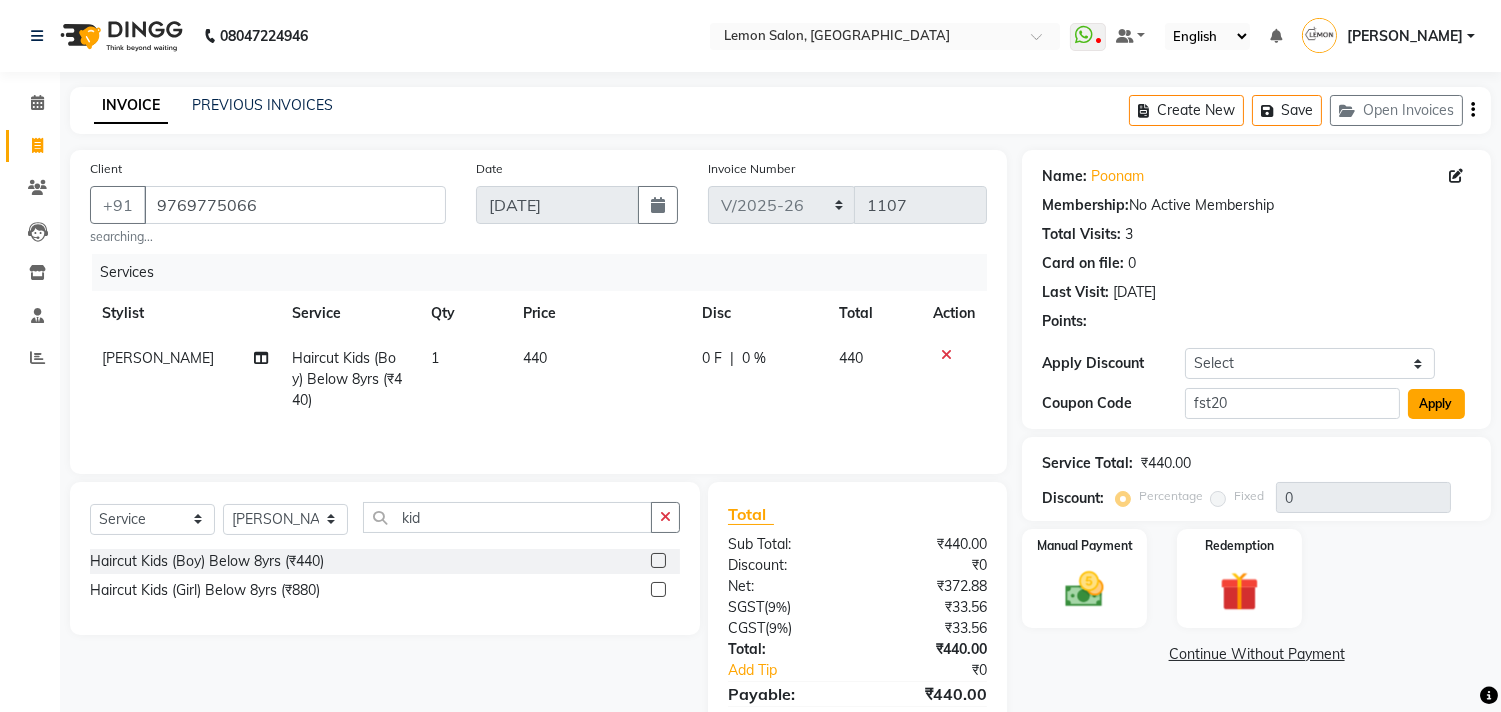 click on "Apply" 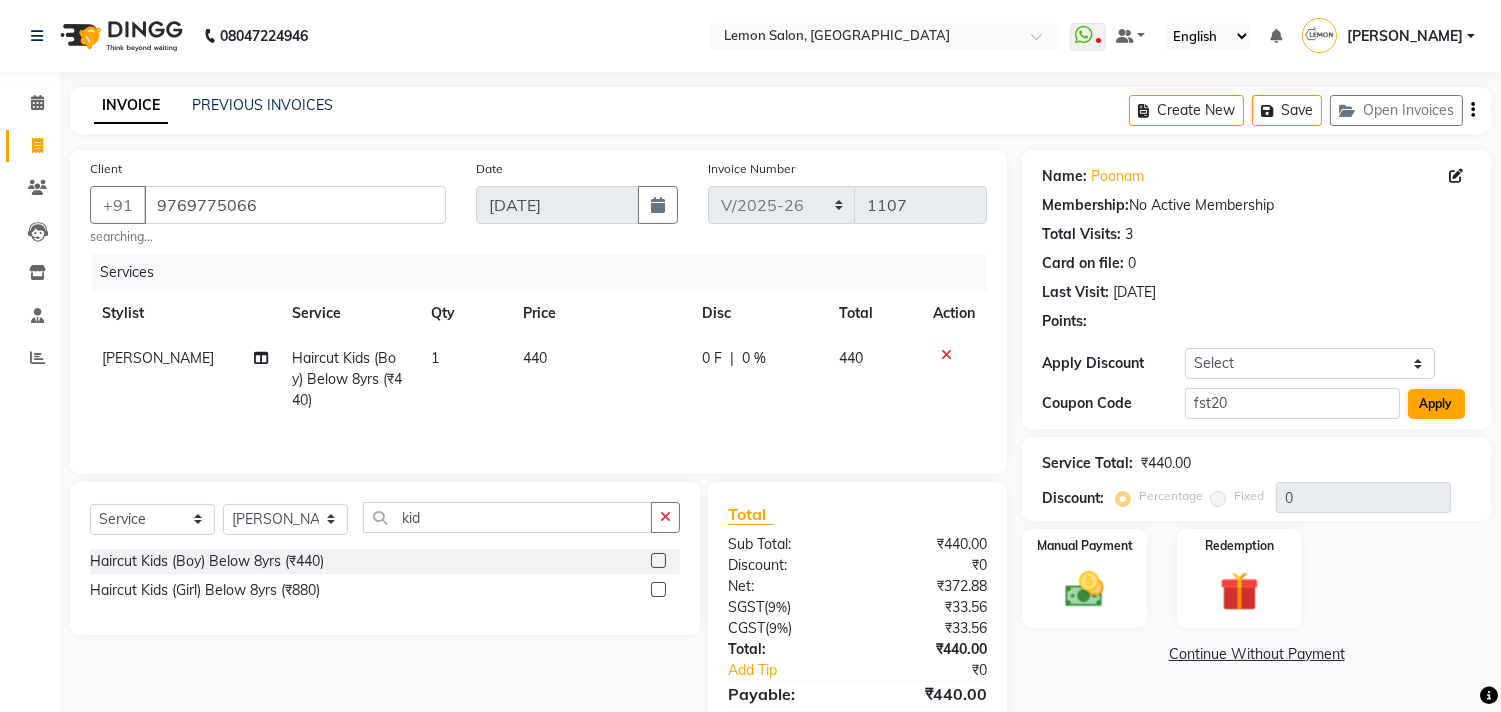 type on "20" 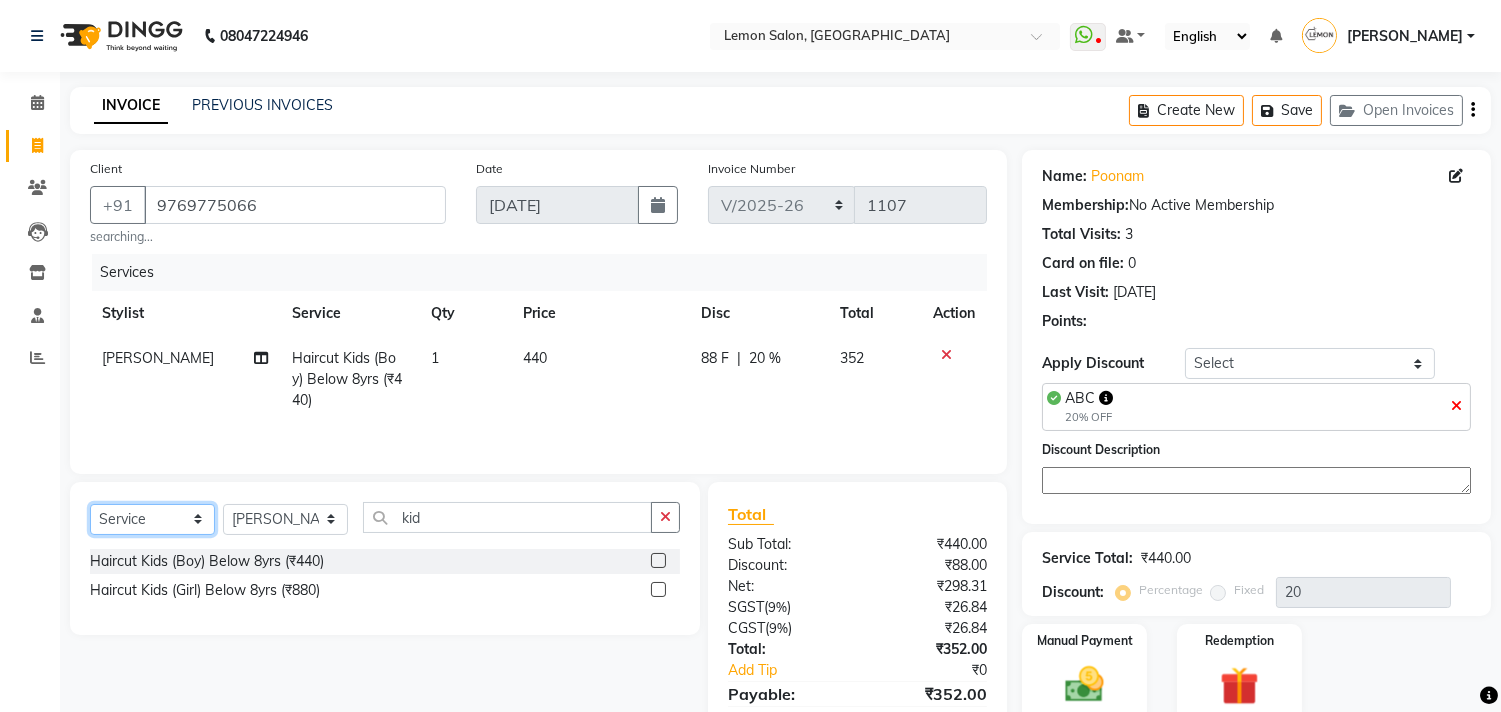 click on "Select  Service  Product  Membership  Package Voucher Prepaid Gift Card" 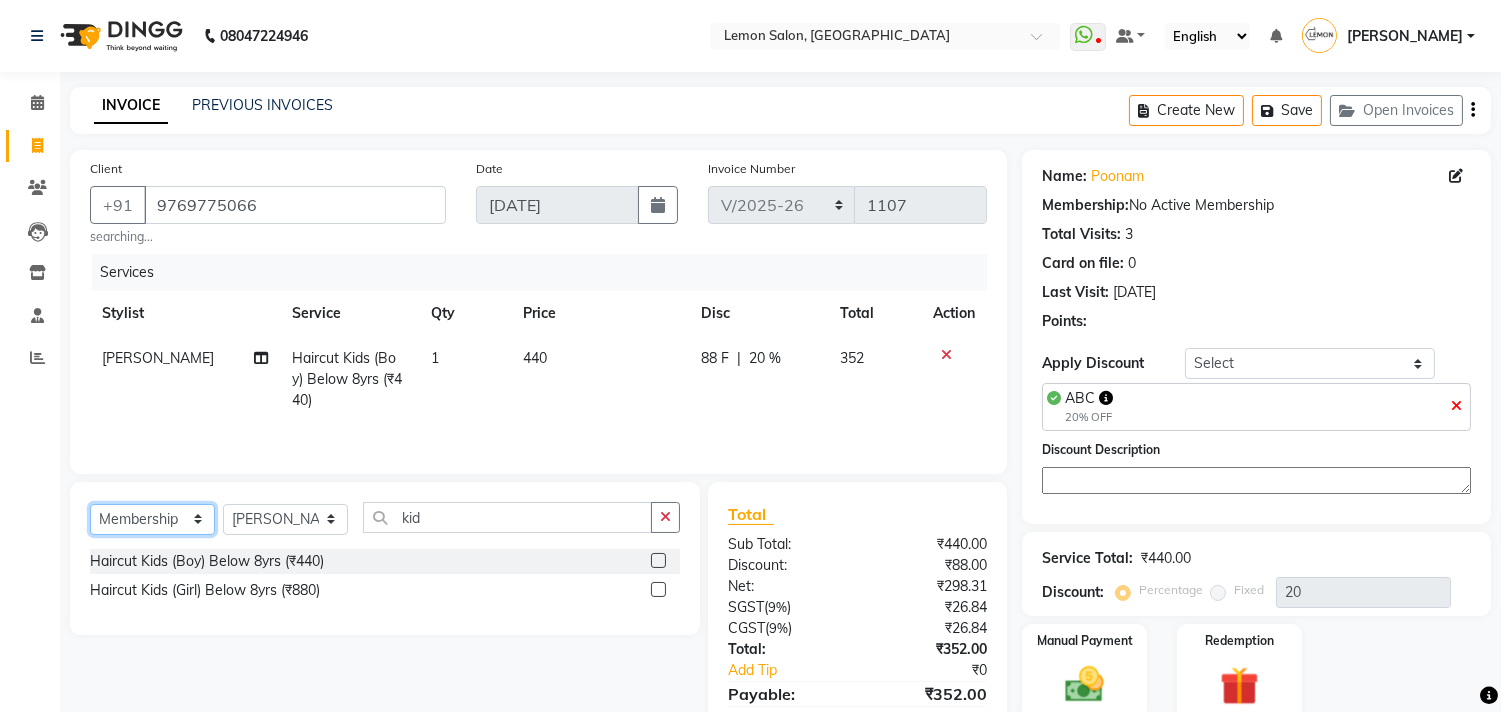 click on "Select  Service  Product  Membership  Package Voucher Prepaid Gift Card" 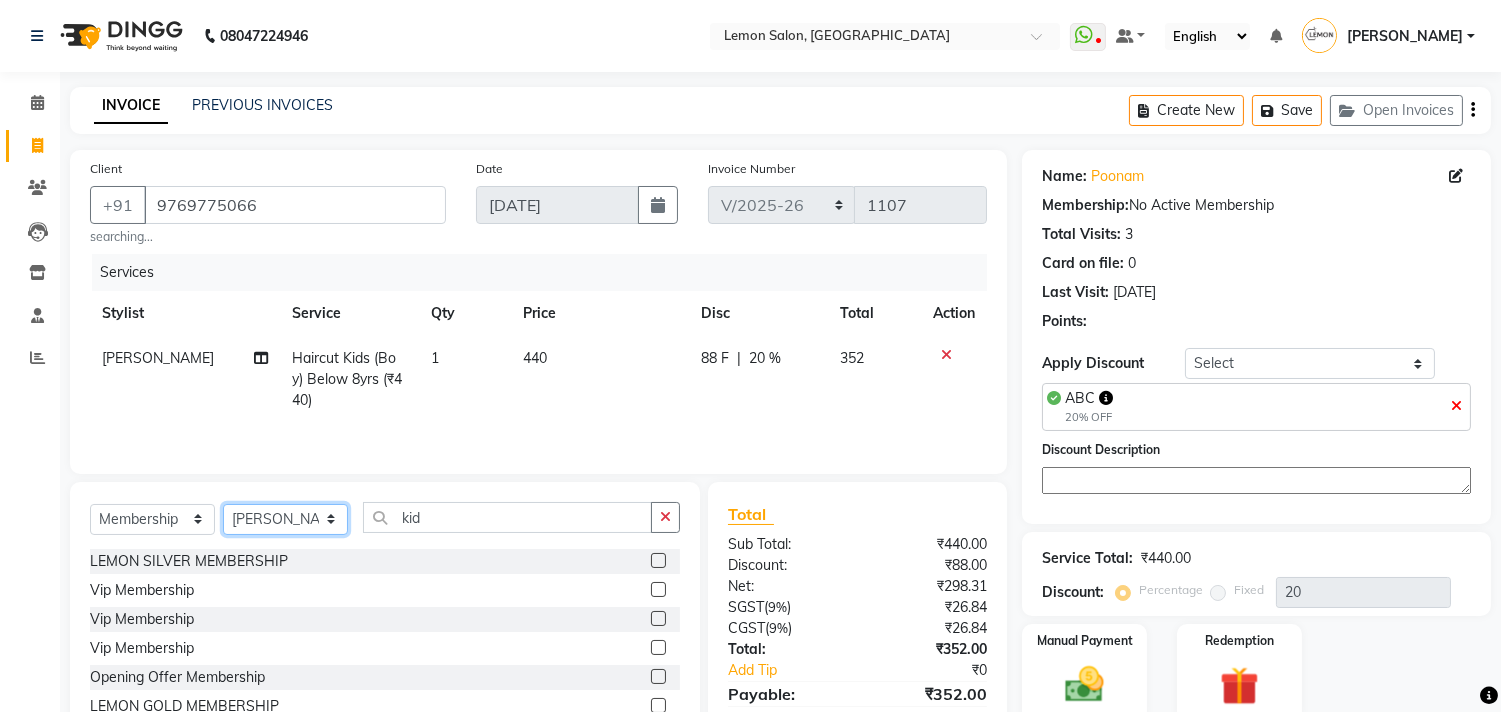 click on "Select Stylist [PERSON_NAME] DC [PERSON_NAME] [PERSON_NAME] [PERSON_NAME] [PERSON_NAME] [PERSON_NAME] Kandivali [PERSON_NAME] [PERSON_NAME]" 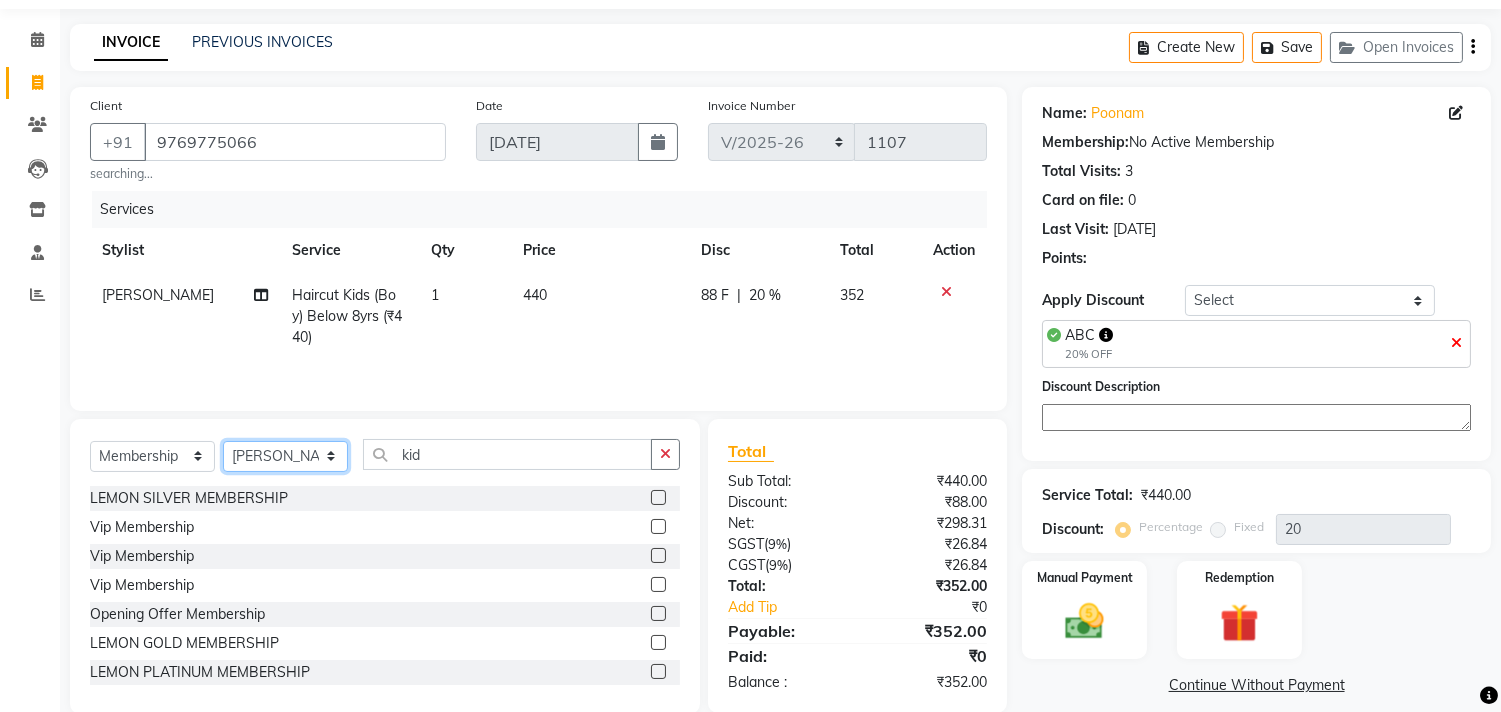 scroll, scrollTop: 97, scrollLeft: 0, axis: vertical 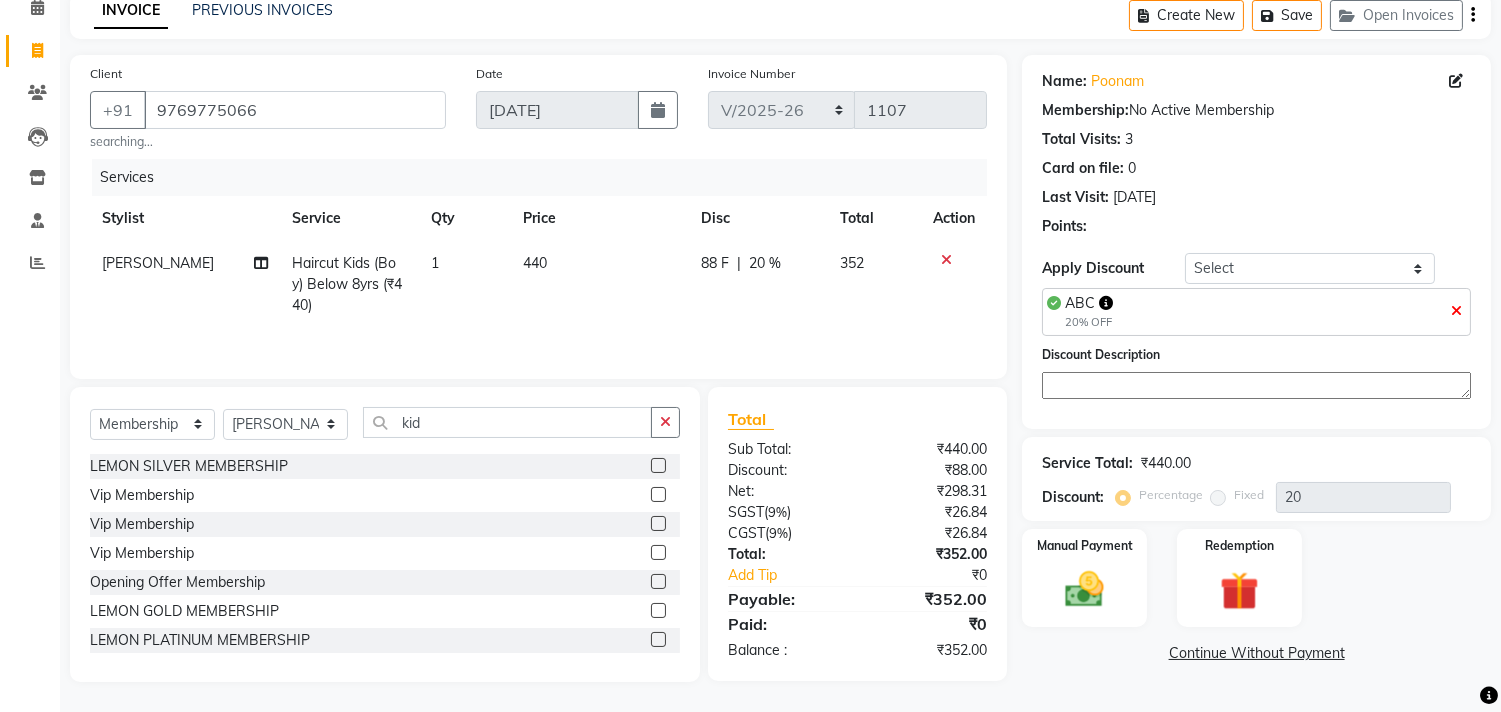 click 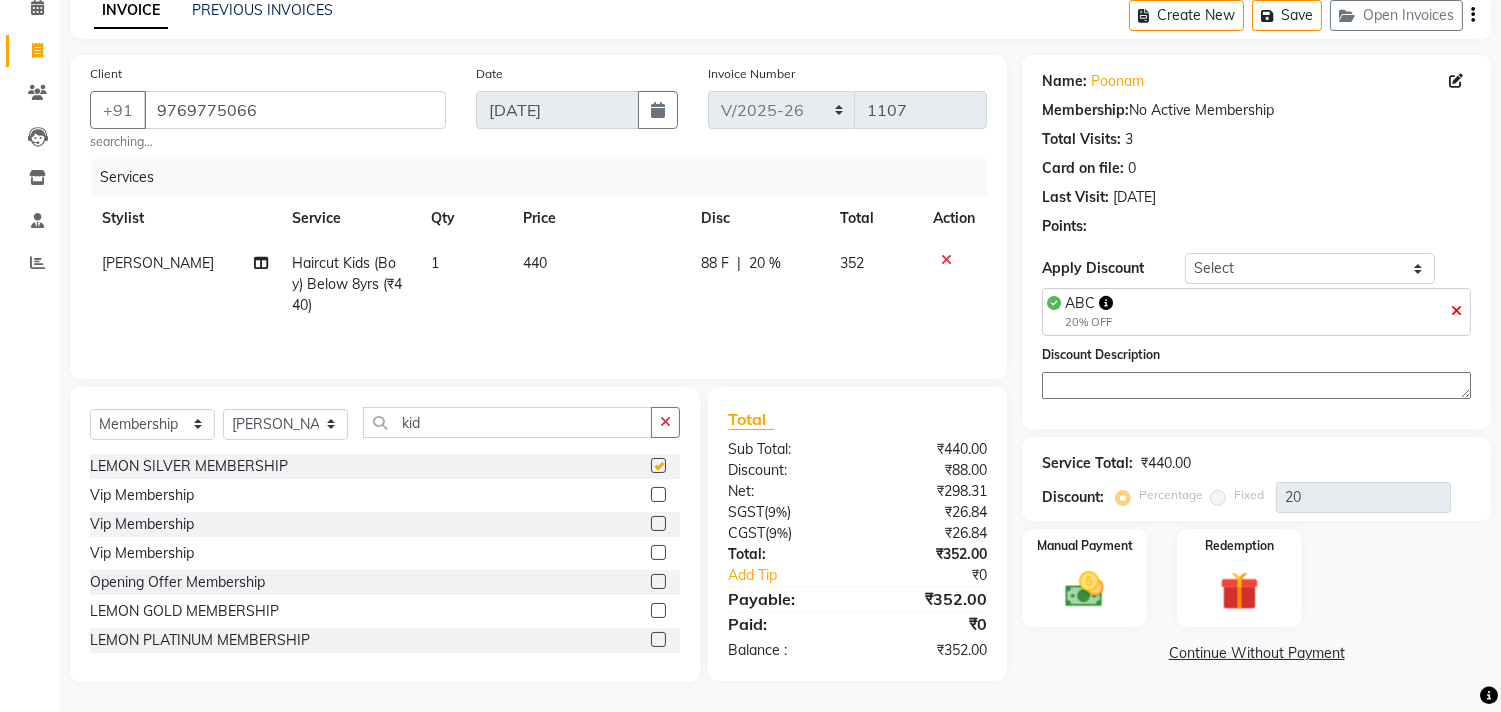 select on "select" 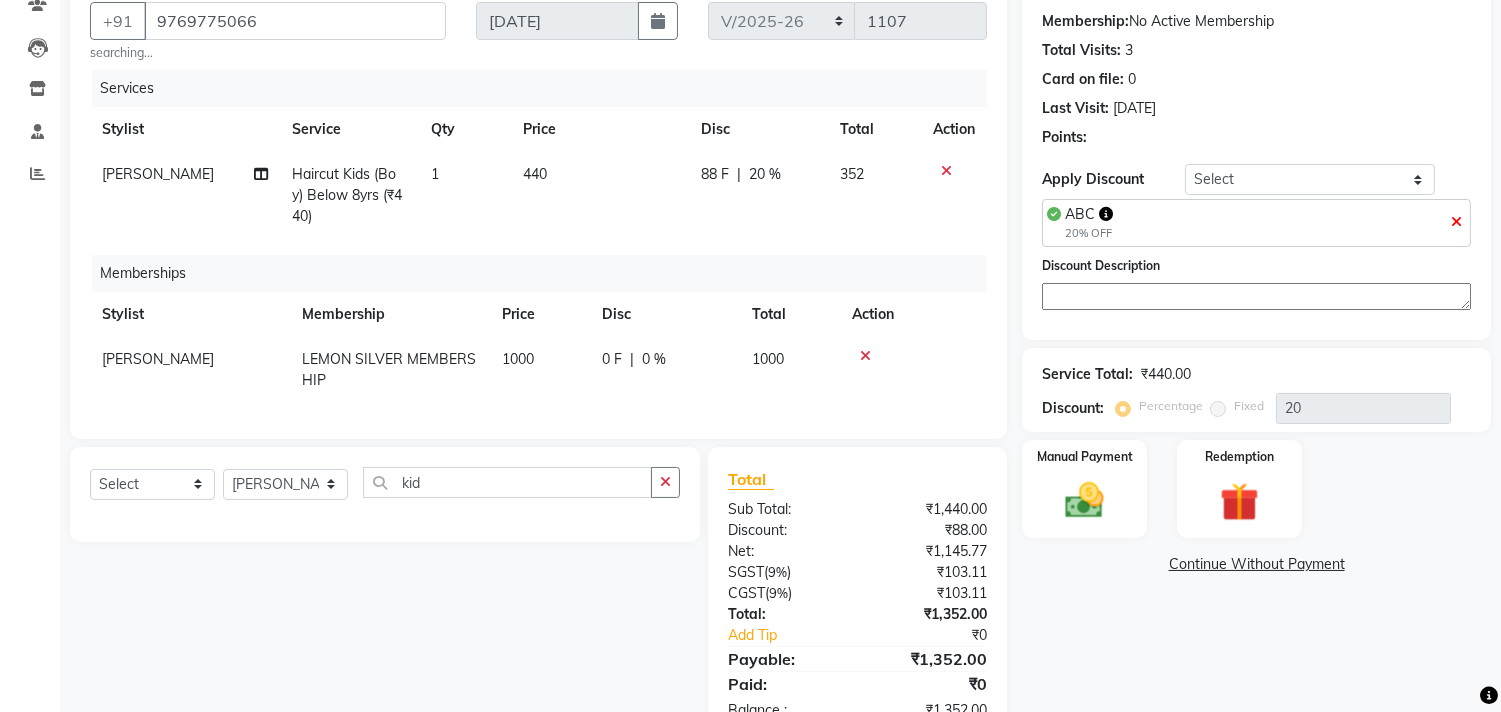 scroll, scrollTop: 260, scrollLeft: 0, axis: vertical 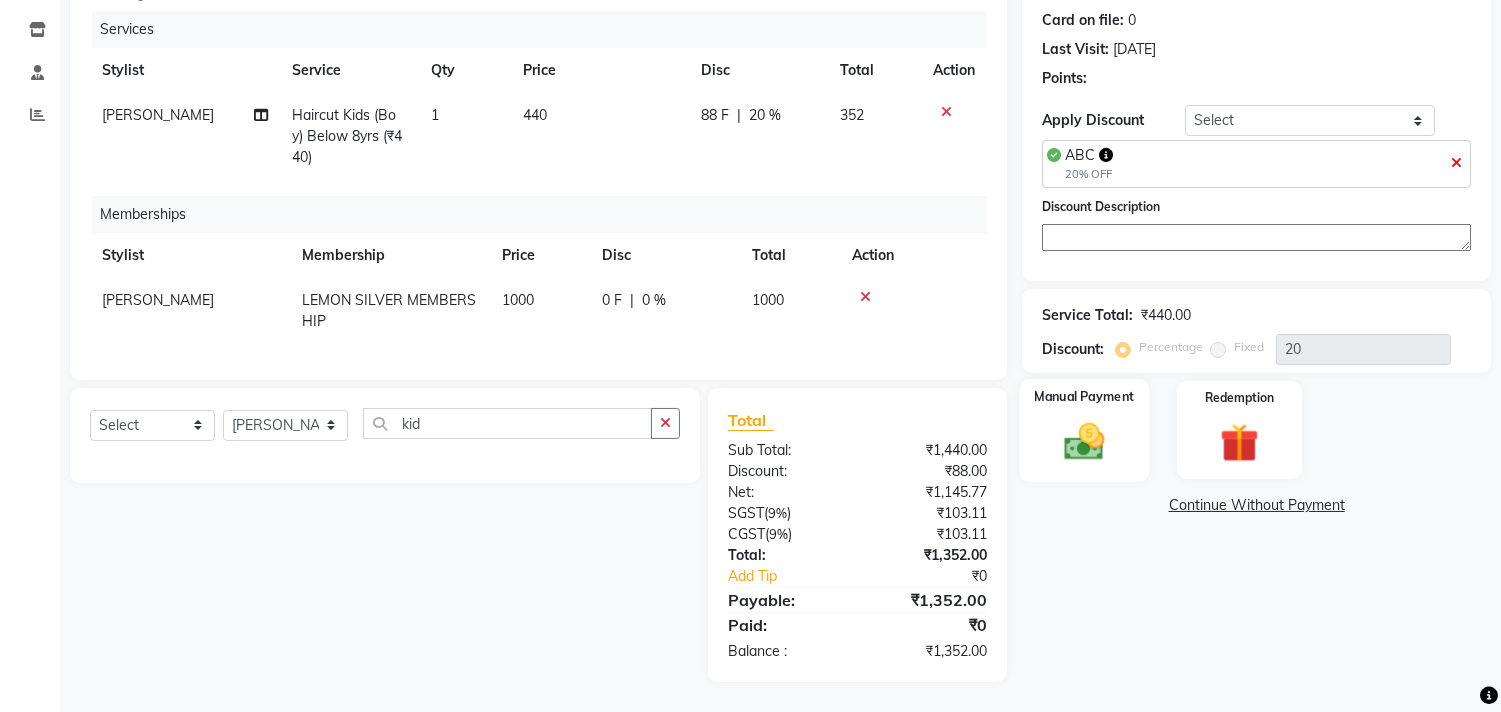 click 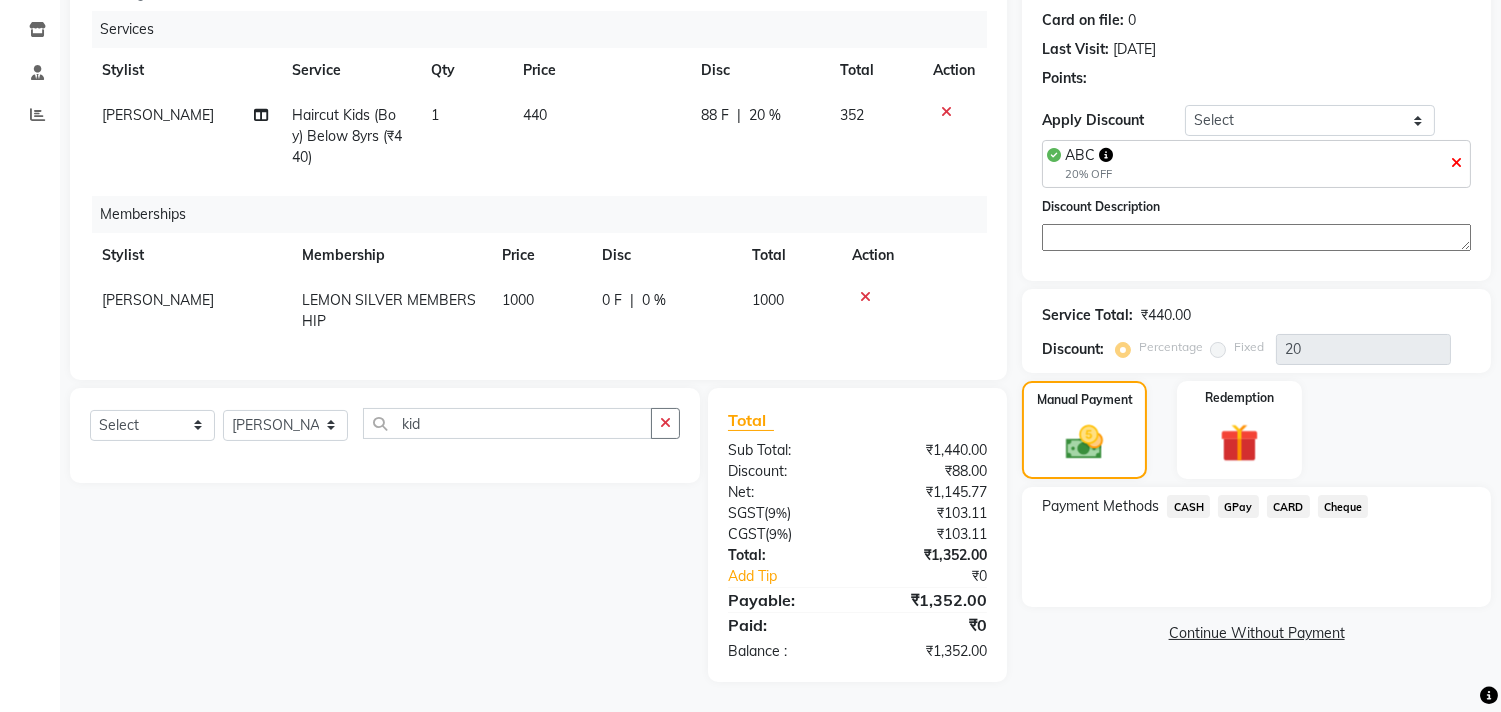 click on "GPay" 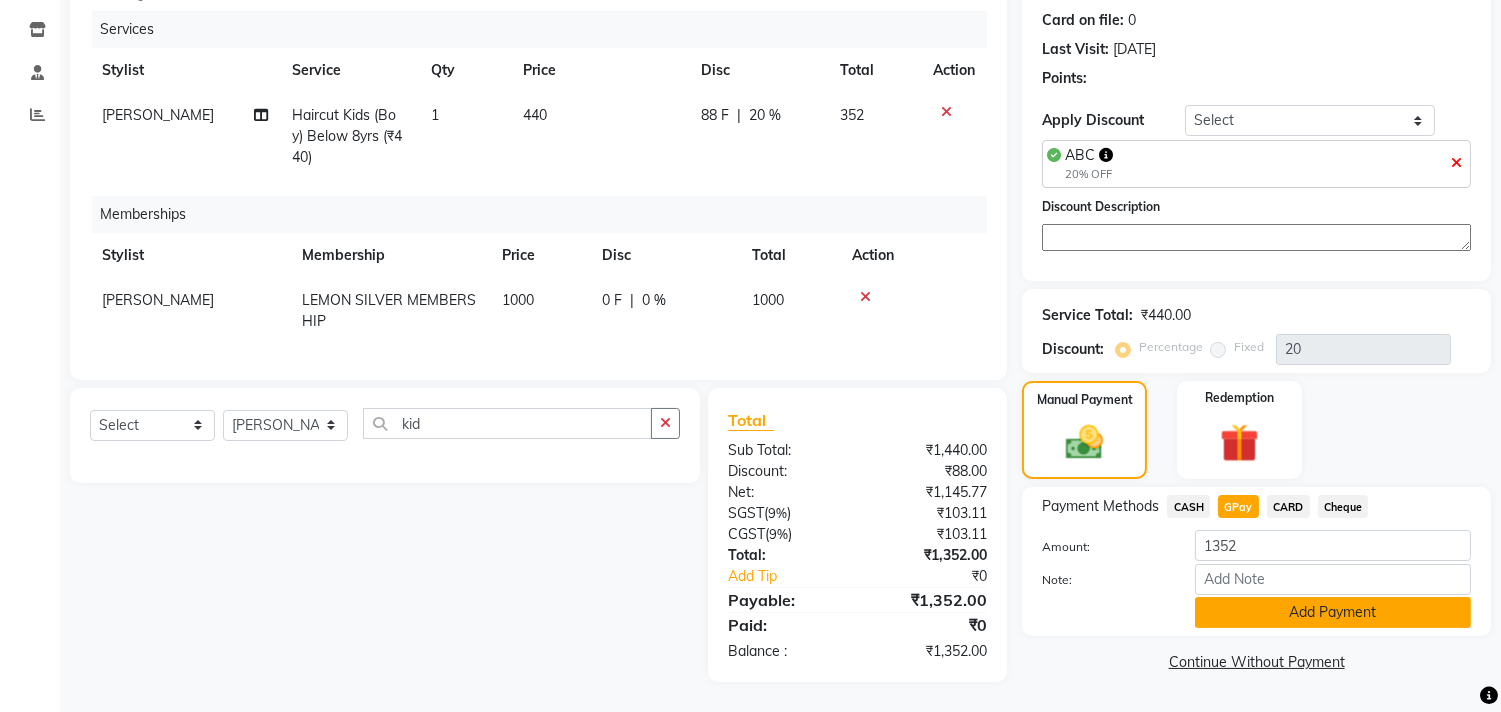 click on "Add Payment" 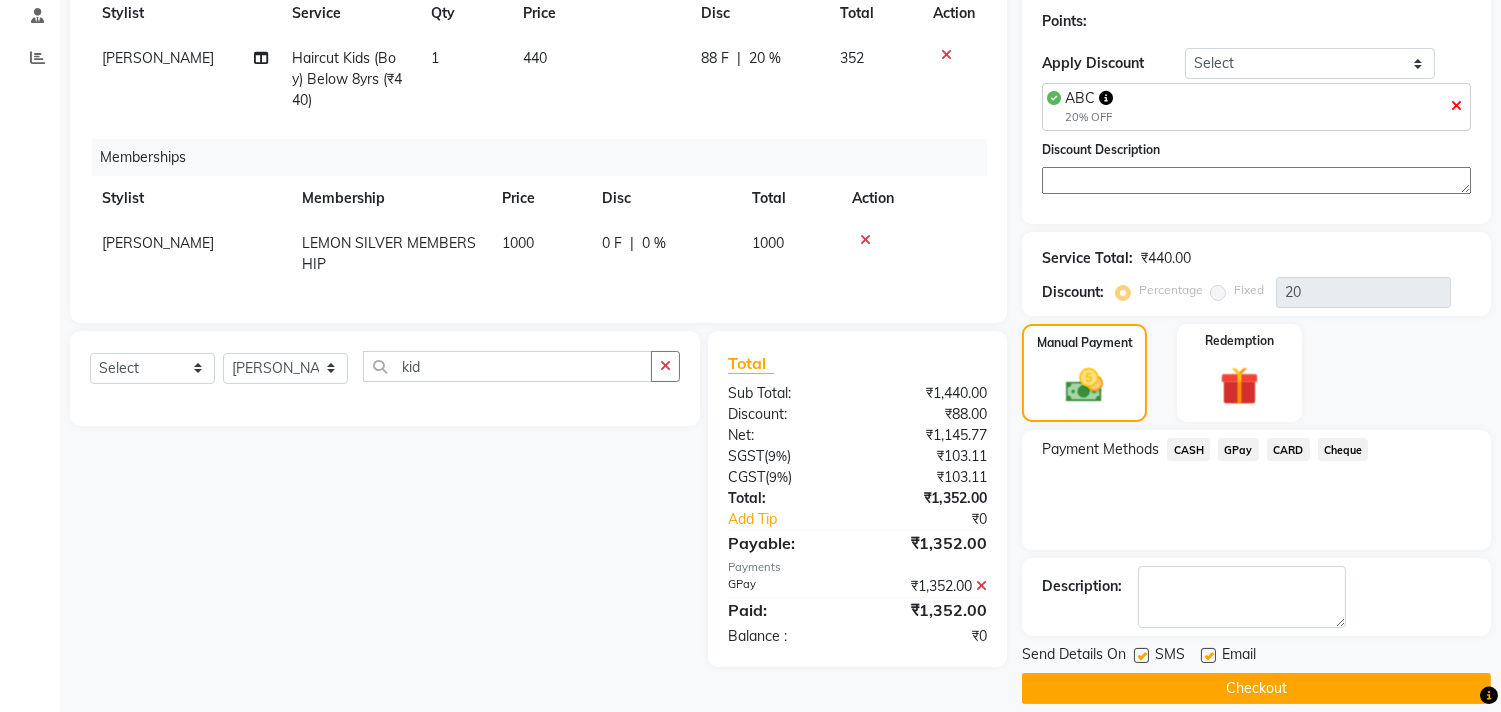 scroll, scrollTop: 322, scrollLeft: 0, axis: vertical 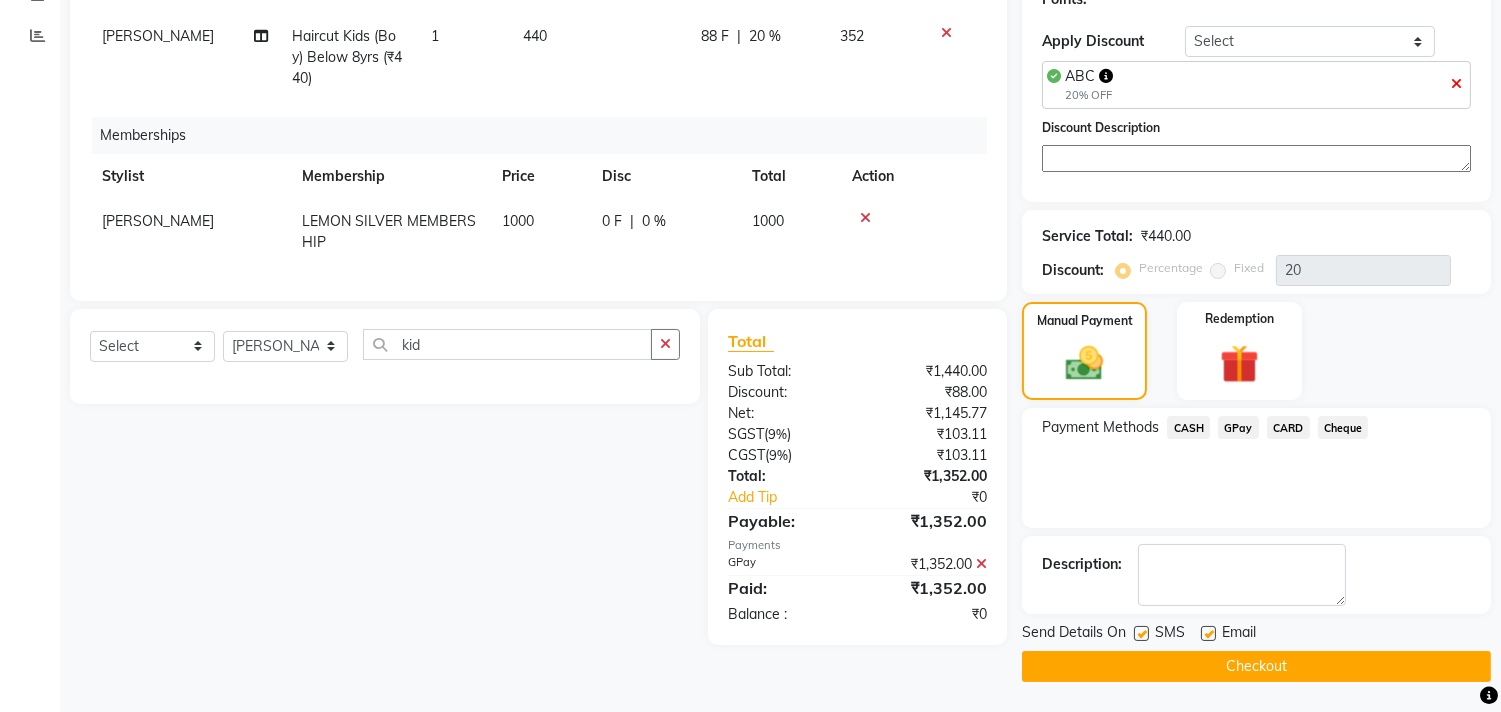click on "Checkout" 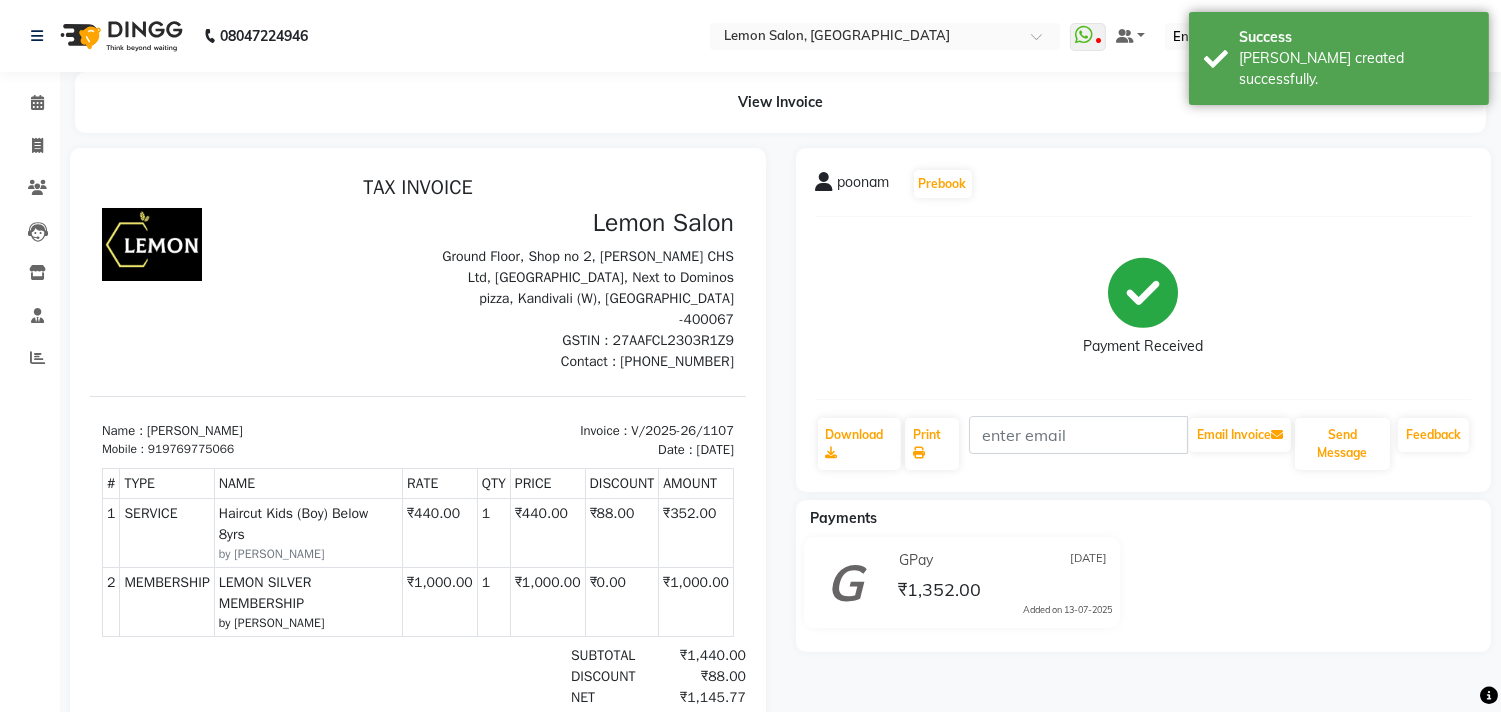 scroll, scrollTop: 0, scrollLeft: 0, axis: both 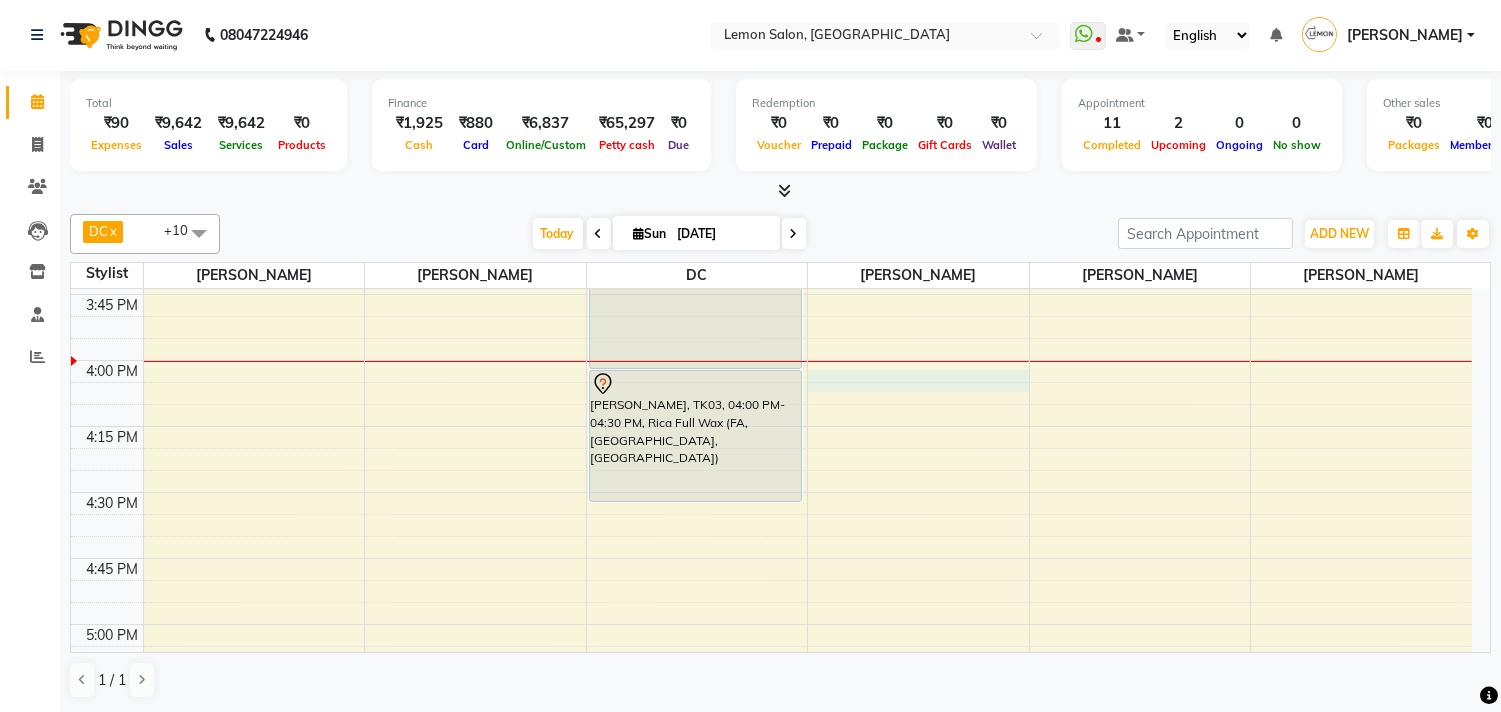 click on "8:00 AM 8:15 AM 8:30 AM 8:45 AM 9:00 AM 9:15 AM 9:30 AM 9:45 AM 10:00 AM 10:15 AM 10:30 AM 10:45 AM 11:00 AM 11:15 AM 11:30 AM 11:45 AM 12:00 PM 12:15 PM 12:30 PM 12:45 PM 1:00 PM 1:15 PM 1:30 PM 1:45 PM 2:00 PM 2:15 PM 2:30 PM 2:45 PM 3:00 PM 3:15 PM 3:30 PM 3:45 PM 4:00 PM 4:15 PM 4:30 PM 4:45 PM 5:00 PM 5:15 PM 5:30 PM 5:45 PM 6:00 PM 6:15 PM 6:30 PM 6:45 PM 7:00 PM 7:15 PM 7:30 PM 7:45 PM     PRIYANKA, TK04, 10:40 AM-11:50 AM, Master Haircut Men w/o wash (₹550),Loreal Absolut Hair wash [DEMOGRAPHIC_DATA] (₹385)     [PERSON_NAME], TK02, 11:15 AM-12:00 PM, Master Haircut Men w/o wash     [PERSON_NAME], TK05, 11:15 AM-12:00 PM, Master Haircut Men w/o wash (₹550)     [PERSON_NAME], TK06, 11:25 AM-12:10 PM, Master Haircut Men w/o wash (₹550)     [PERSON_NAME], TK02, 12:00 PM-02:40 PM, [PERSON_NAME] Styling,Master Haircut Men w/o wash,[DEMOGRAPHIC_DATA] Trim Under arm (₹220),[DEMOGRAPHIC_DATA] Trim Arms (₹440),[DEMOGRAPHIC_DATA] Trim Half front/Back (₹440),Loreal Absolut Hair wash [DEMOGRAPHIC_DATA] (₹385)             [PERSON_NAME], TK03, 03:00 PM-04:00 PM, L'oreal Hair Spa Up to Waist" at bounding box center (771, -168) 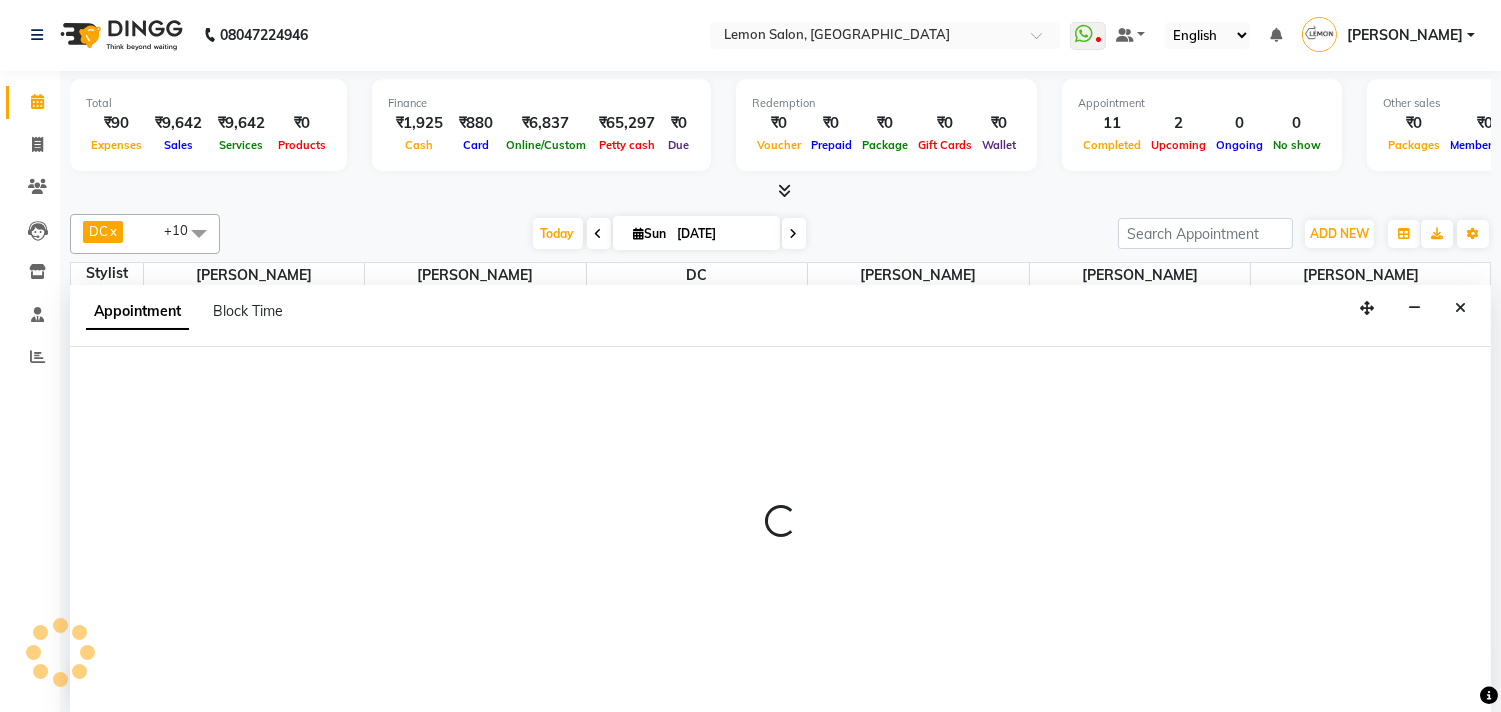 select on "60413" 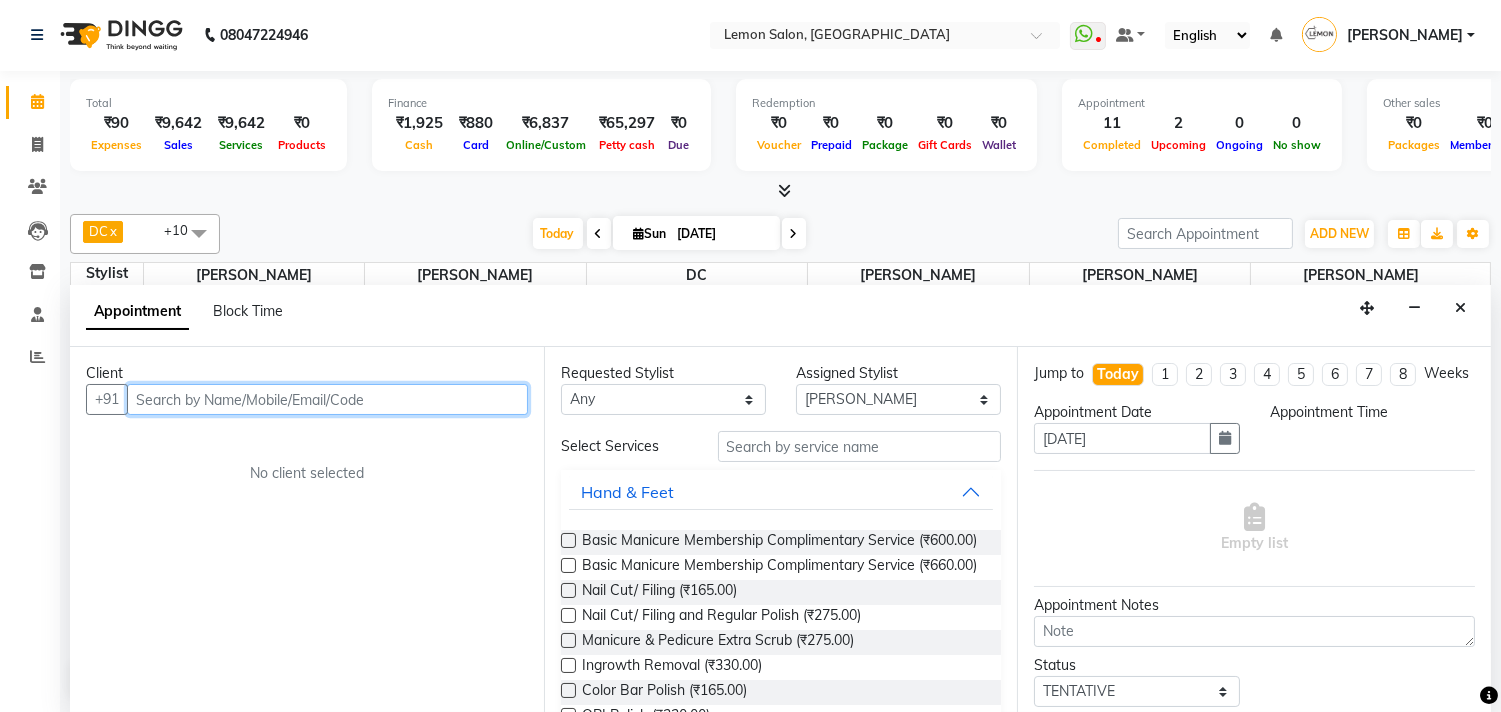 click at bounding box center [327, 399] 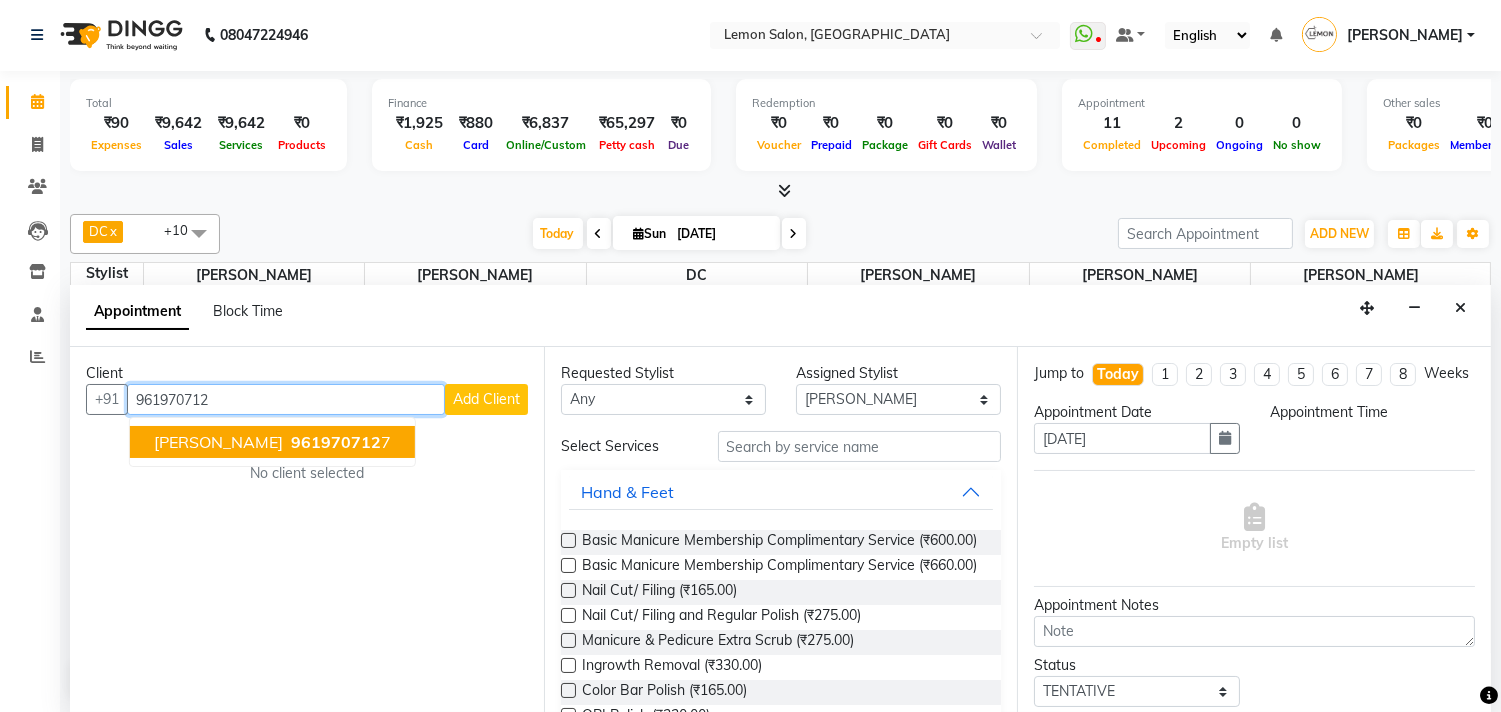 click on "Tapan Shah   961970712 7" at bounding box center (272, 442) 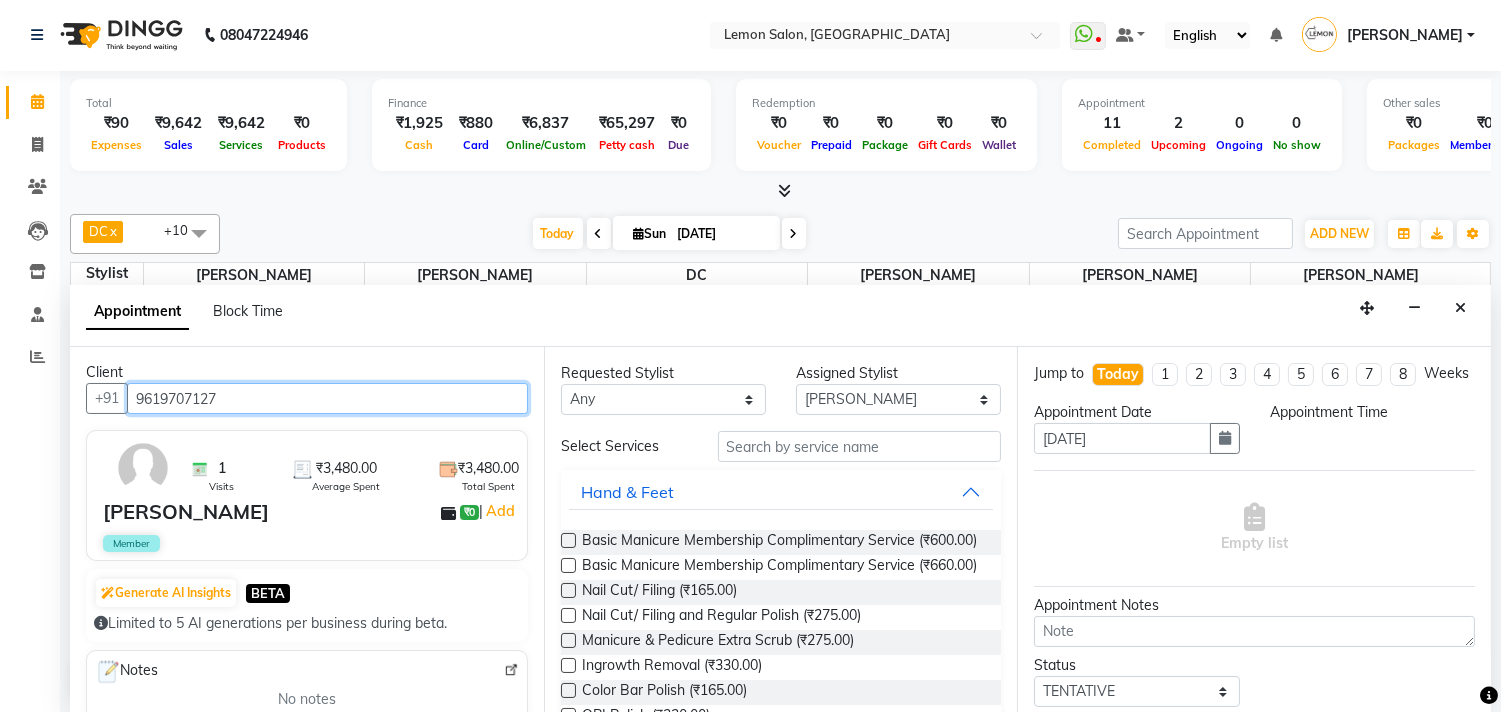 scroll, scrollTop: 0, scrollLeft: 0, axis: both 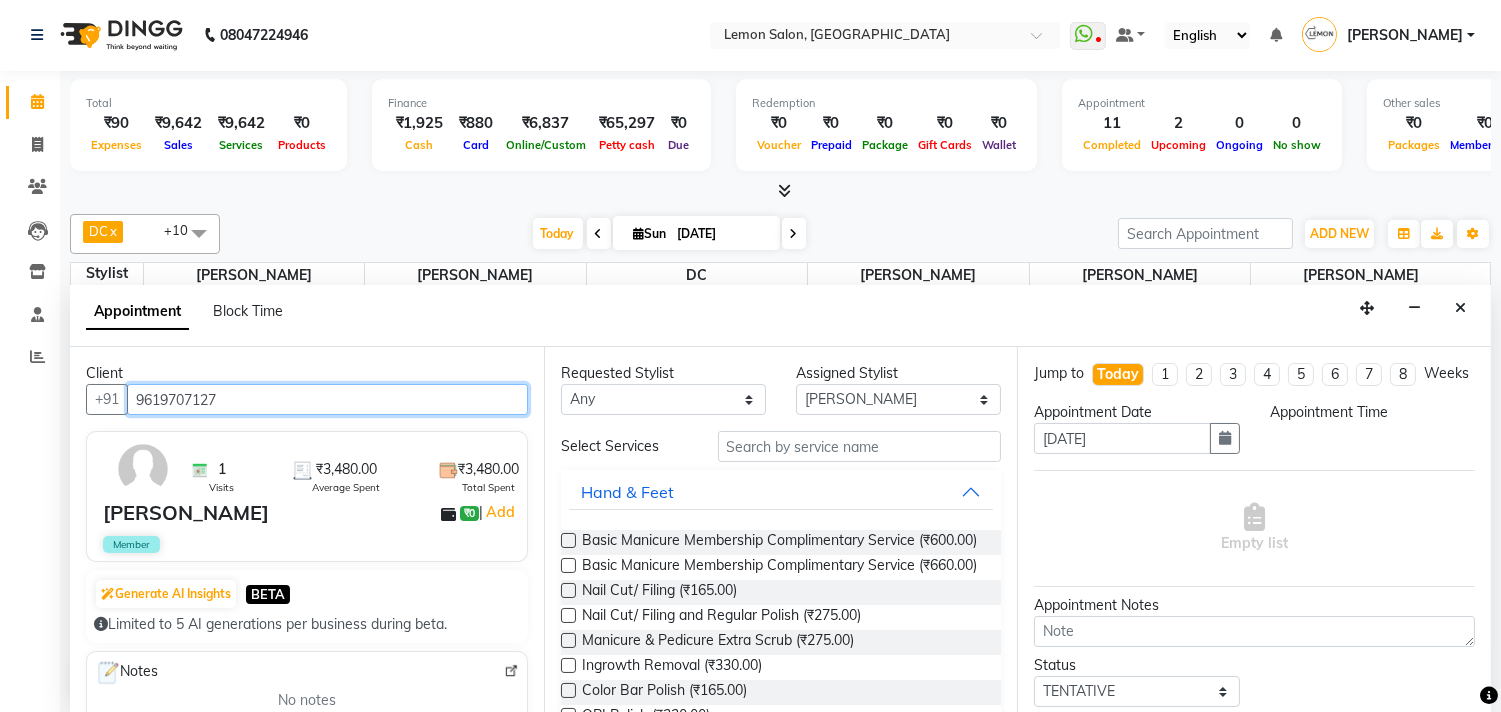 type on "9619707127" 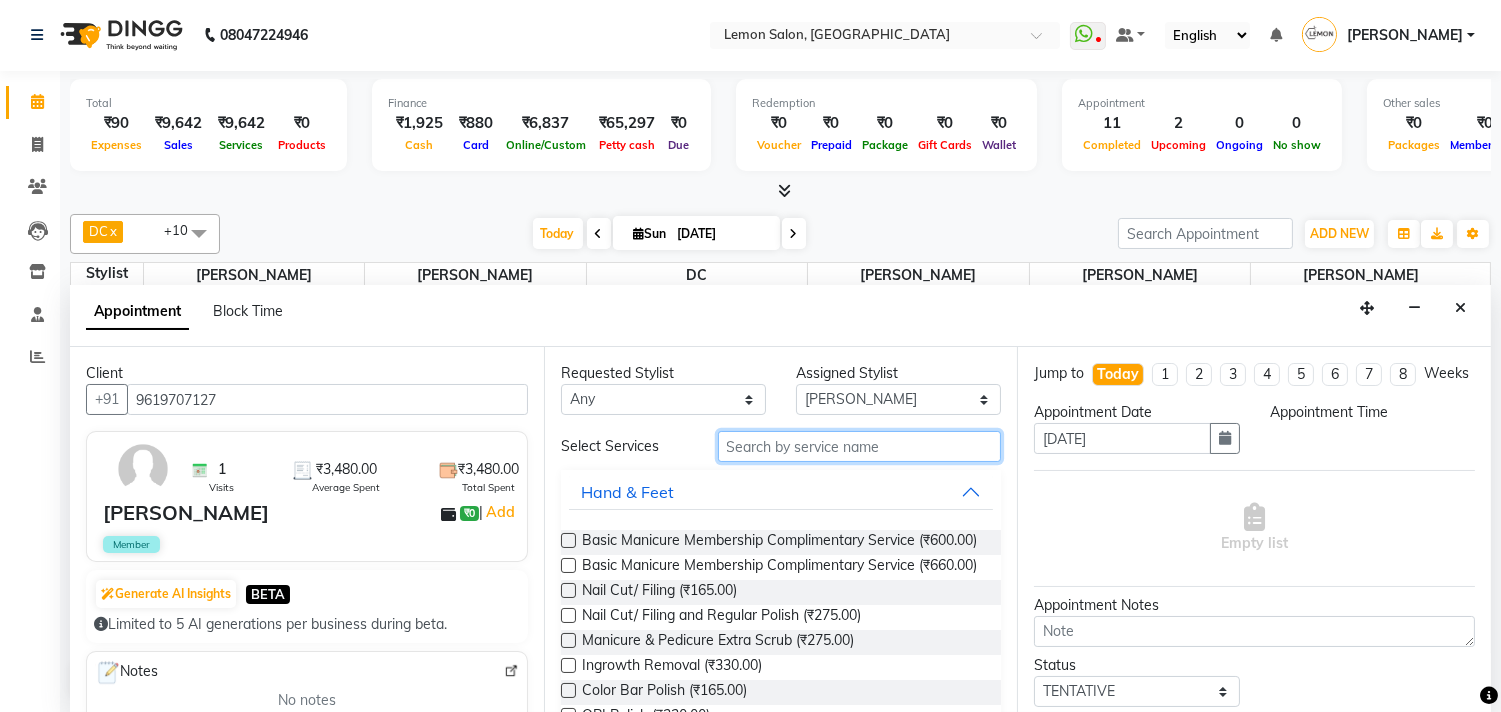 click at bounding box center [860, 446] 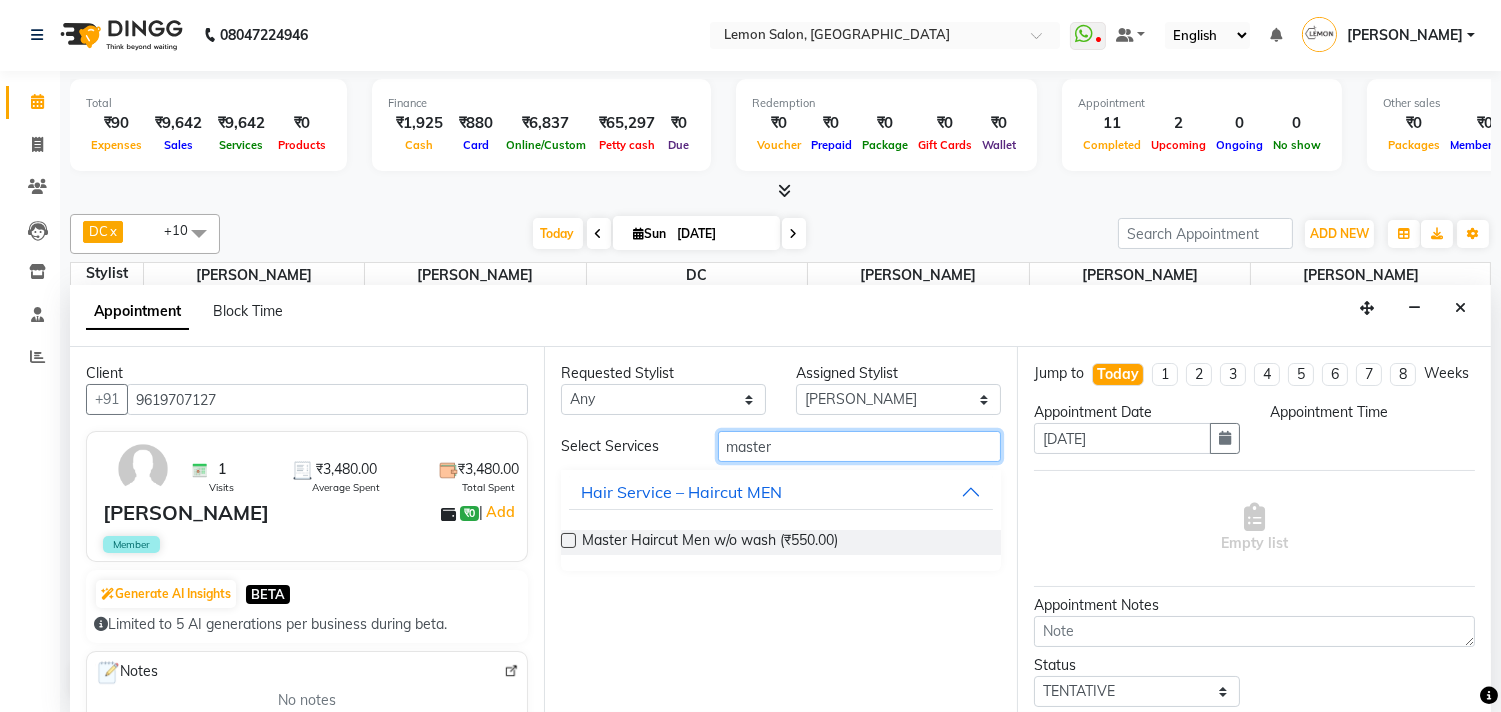 type on "master" 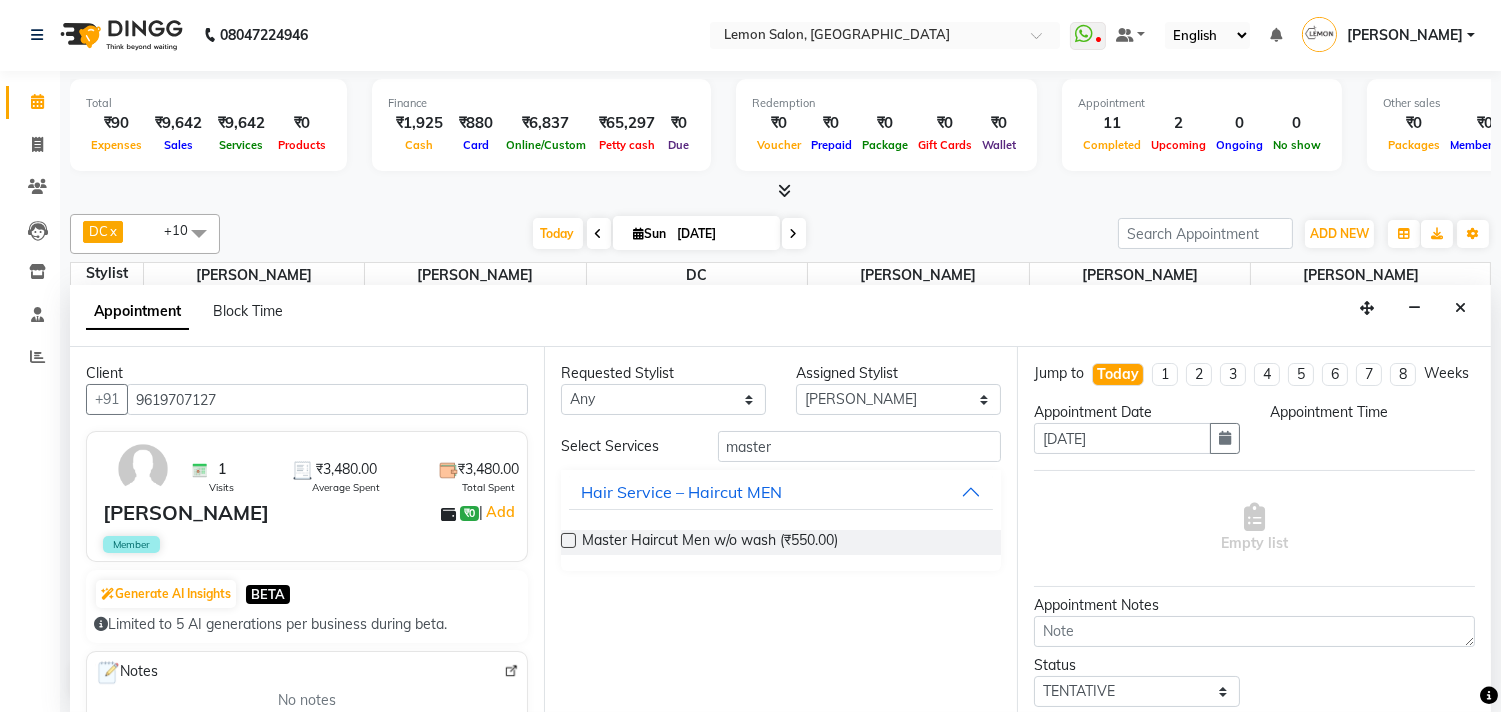click at bounding box center [568, 540] 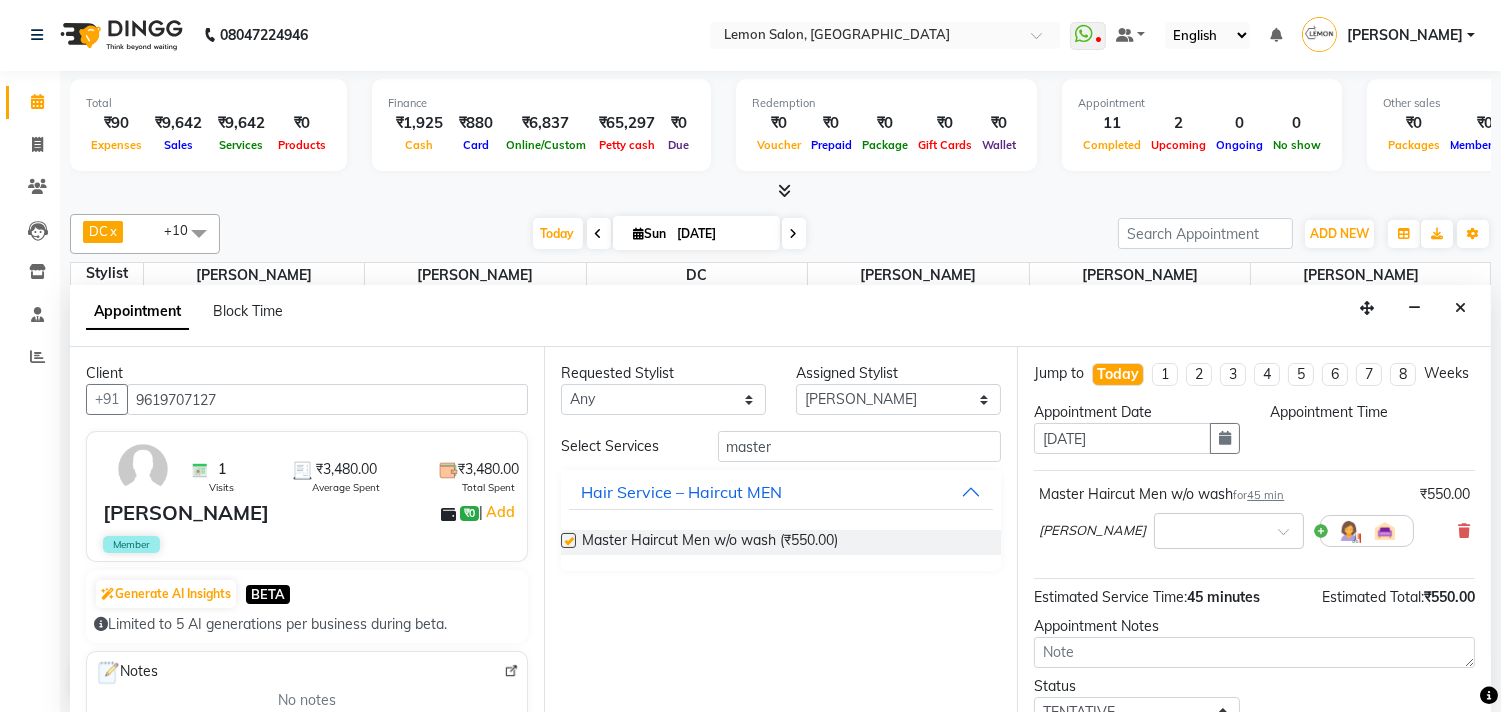 checkbox on "false" 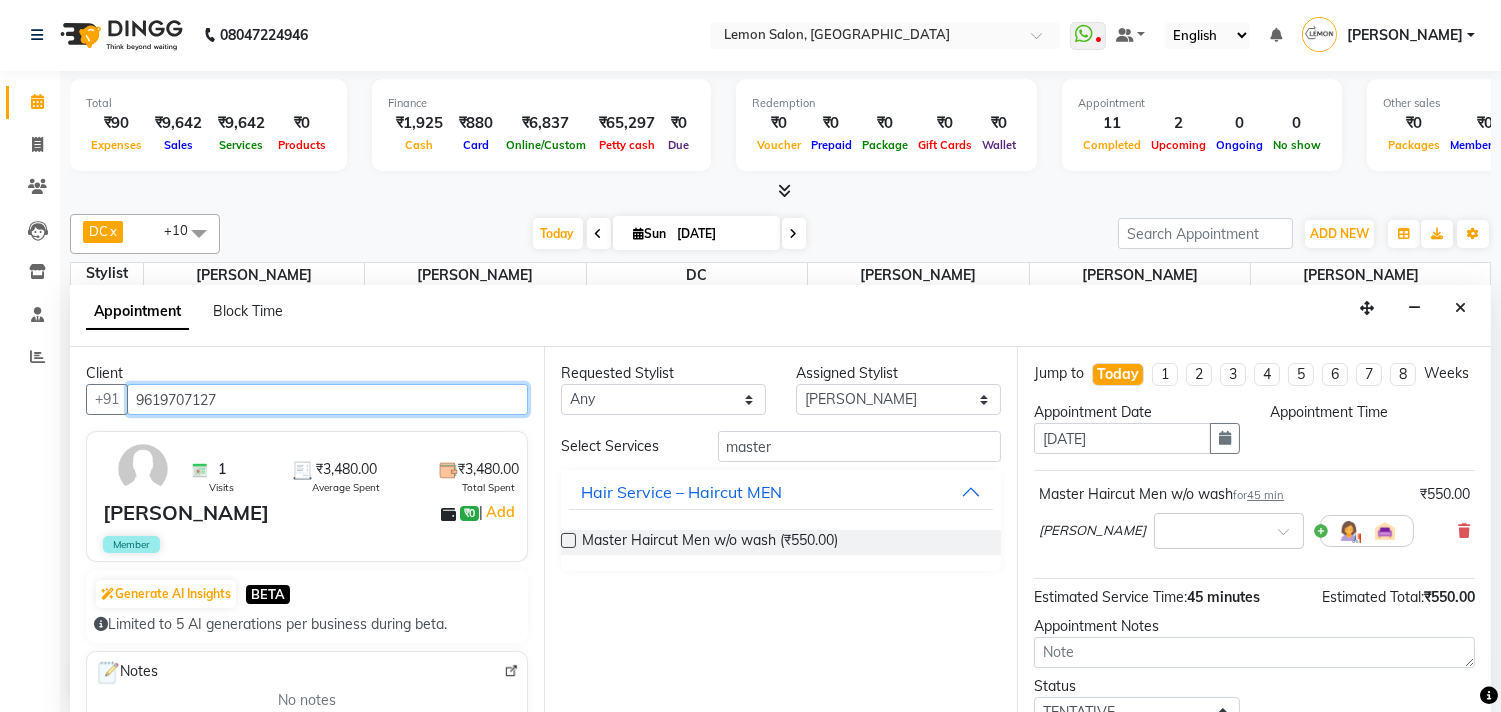 drag, startPoint x: 138, startPoint y: 403, endPoint x: 227, endPoint y: 403, distance: 89 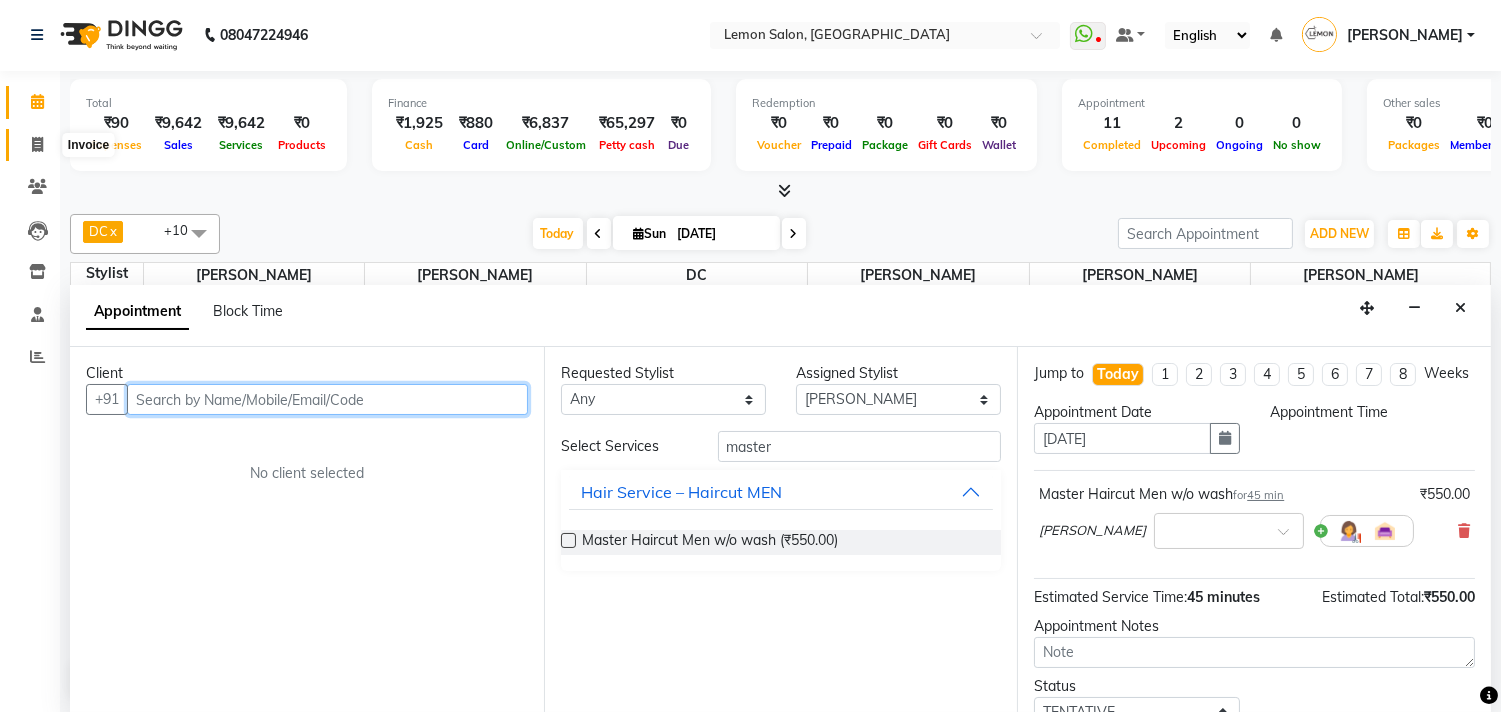 type 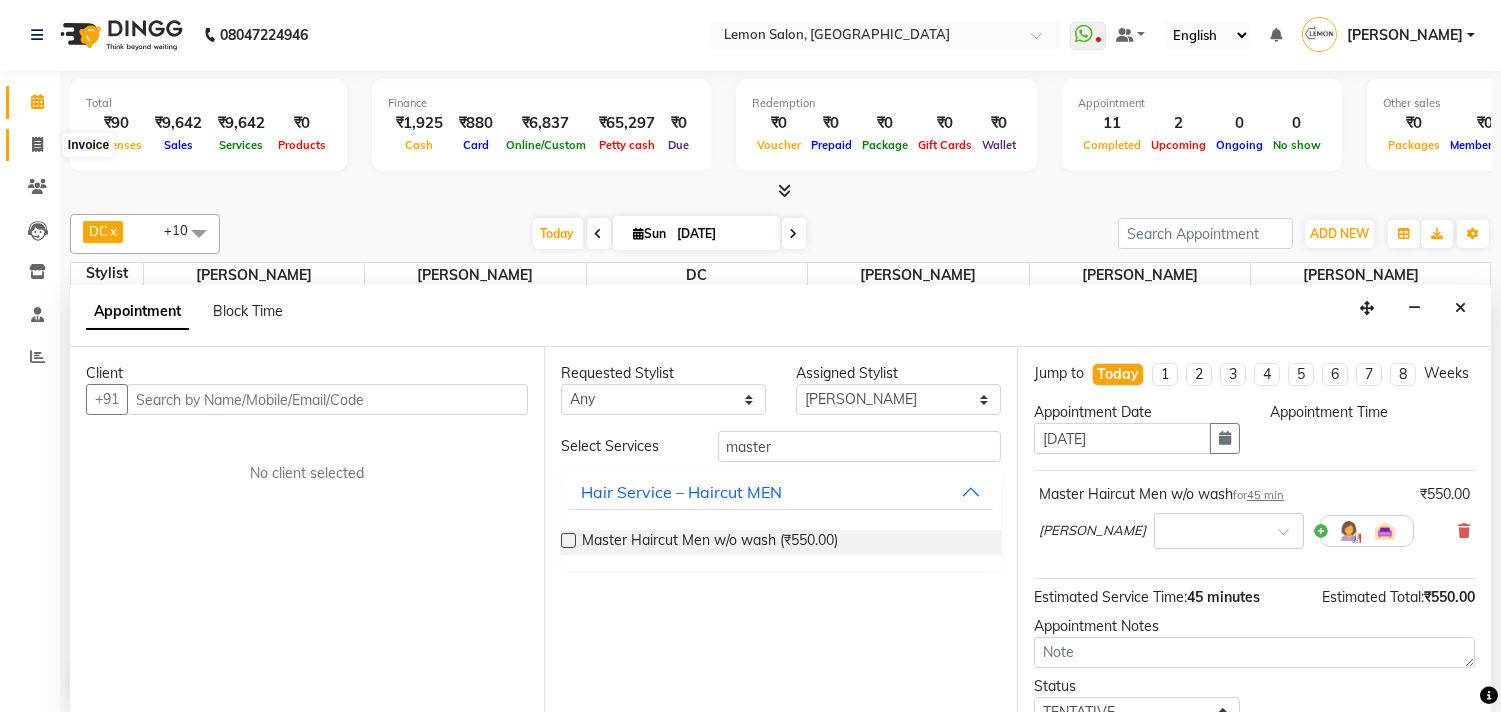 click 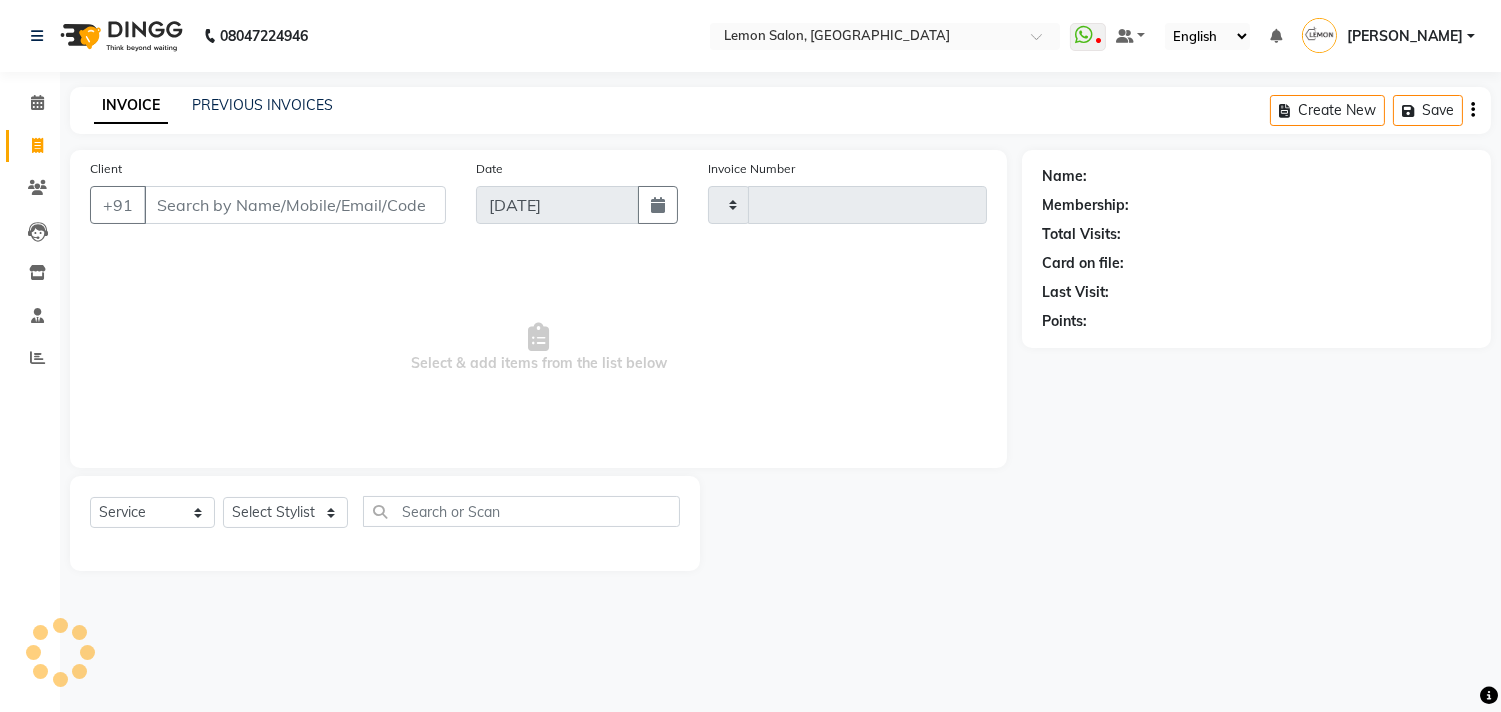 scroll, scrollTop: 0, scrollLeft: 0, axis: both 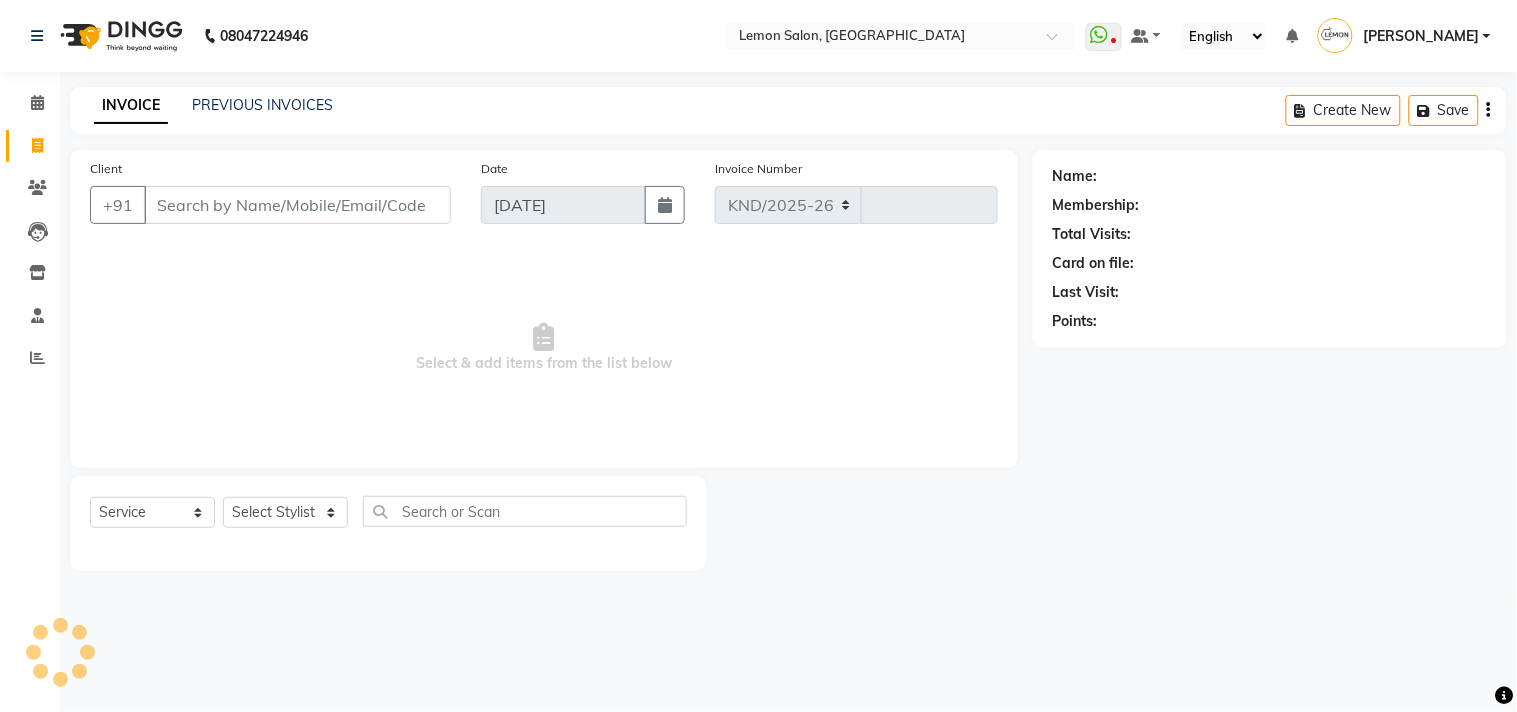 select on "569" 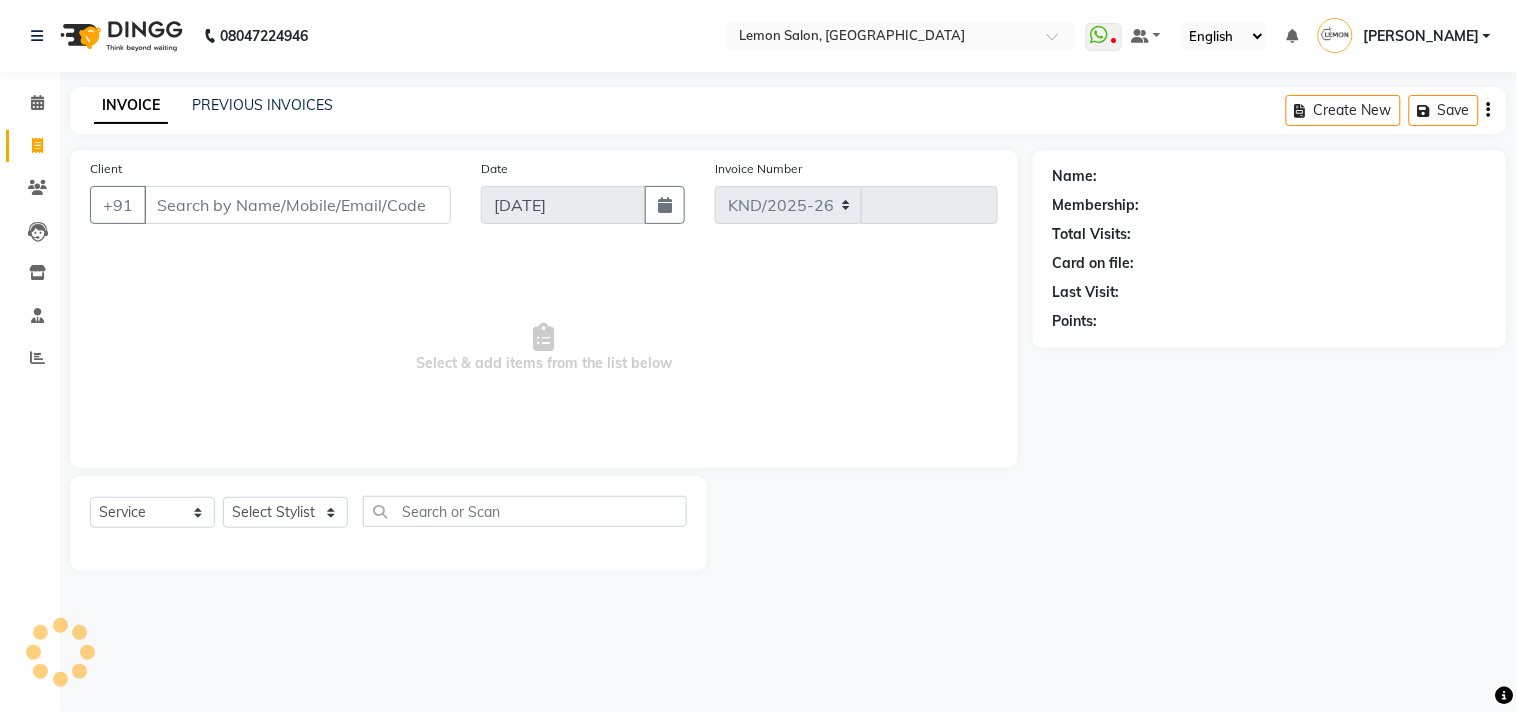type on "1108" 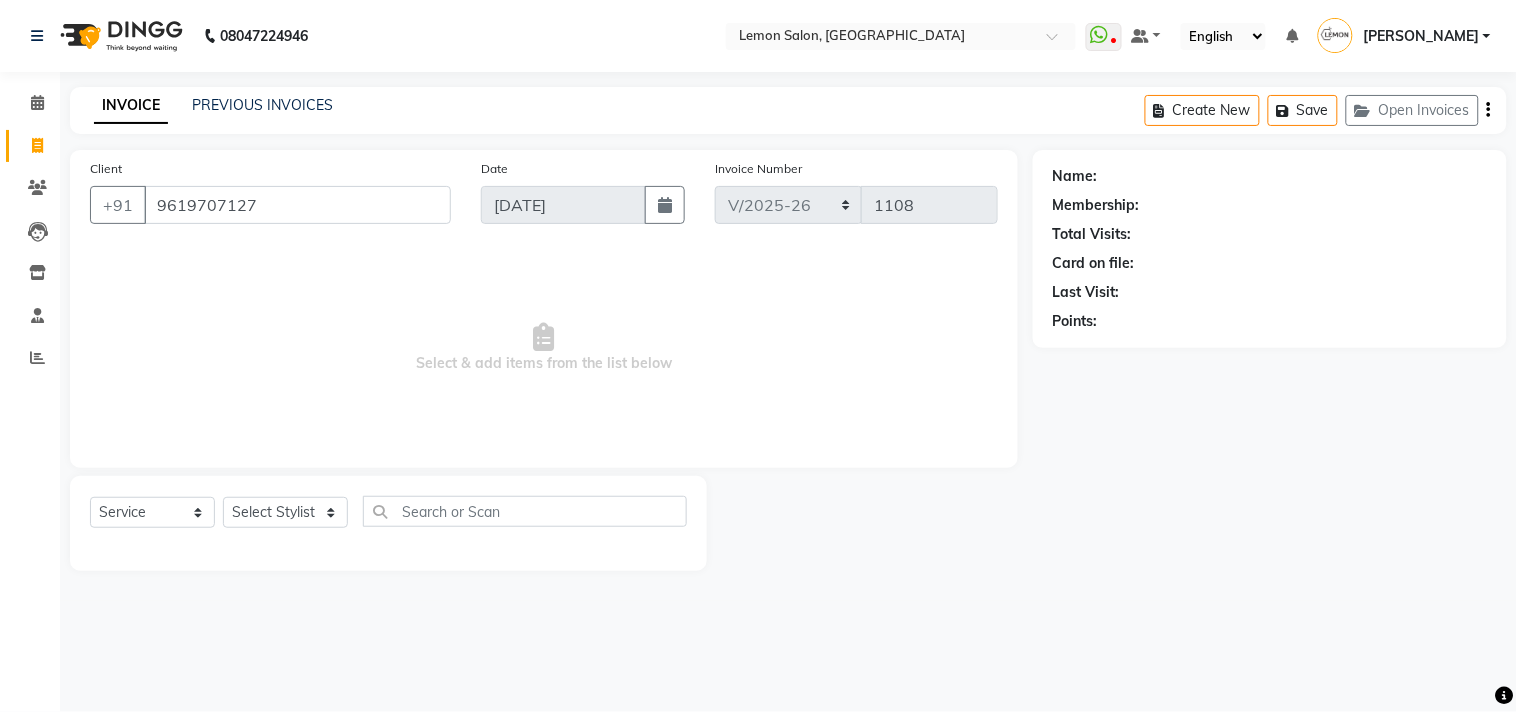 type on "9619707127" 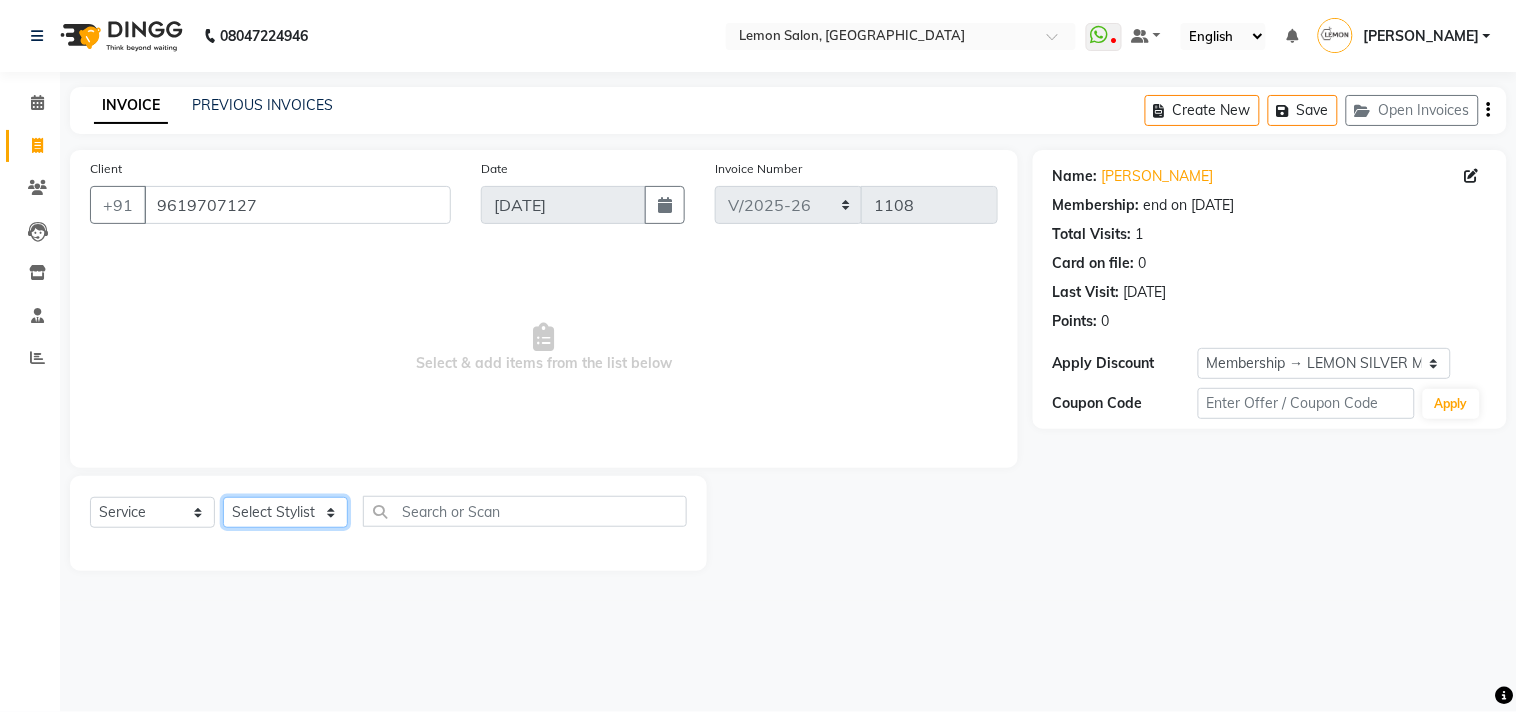click on "Select Stylist [PERSON_NAME] DC [PERSON_NAME] [PERSON_NAME] [PERSON_NAME] [PERSON_NAME] [PERSON_NAME] Kandivali [PERSON_NAME] [PERSON_NAME]" 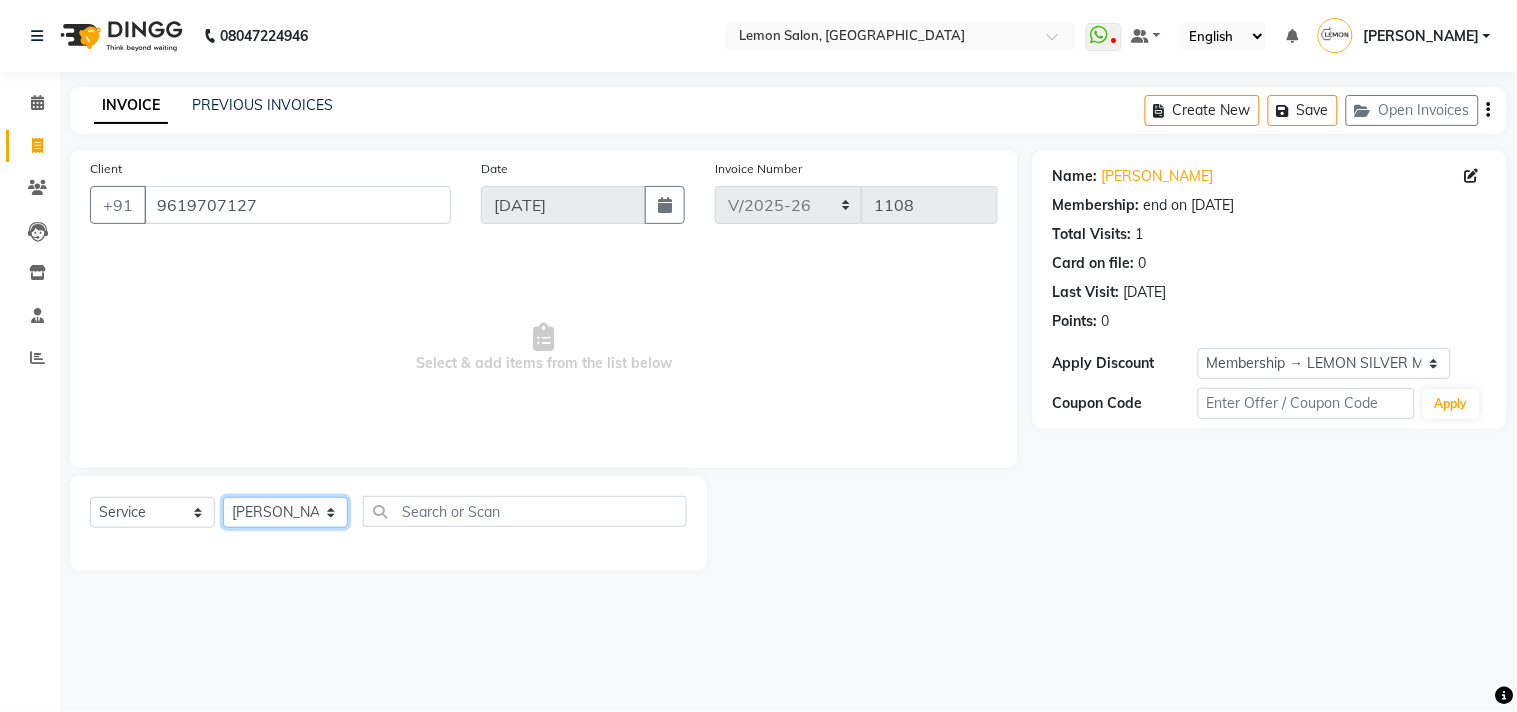 click on "Select Stylist [PERSON_NAME] DC [PERSON_NAME] [PERSON_NAME] [PERSON_NAME] [PERSON_NAME] [PERSON_NAME] Kandivali [PERSON_NAME] [PERSON_NAME]" 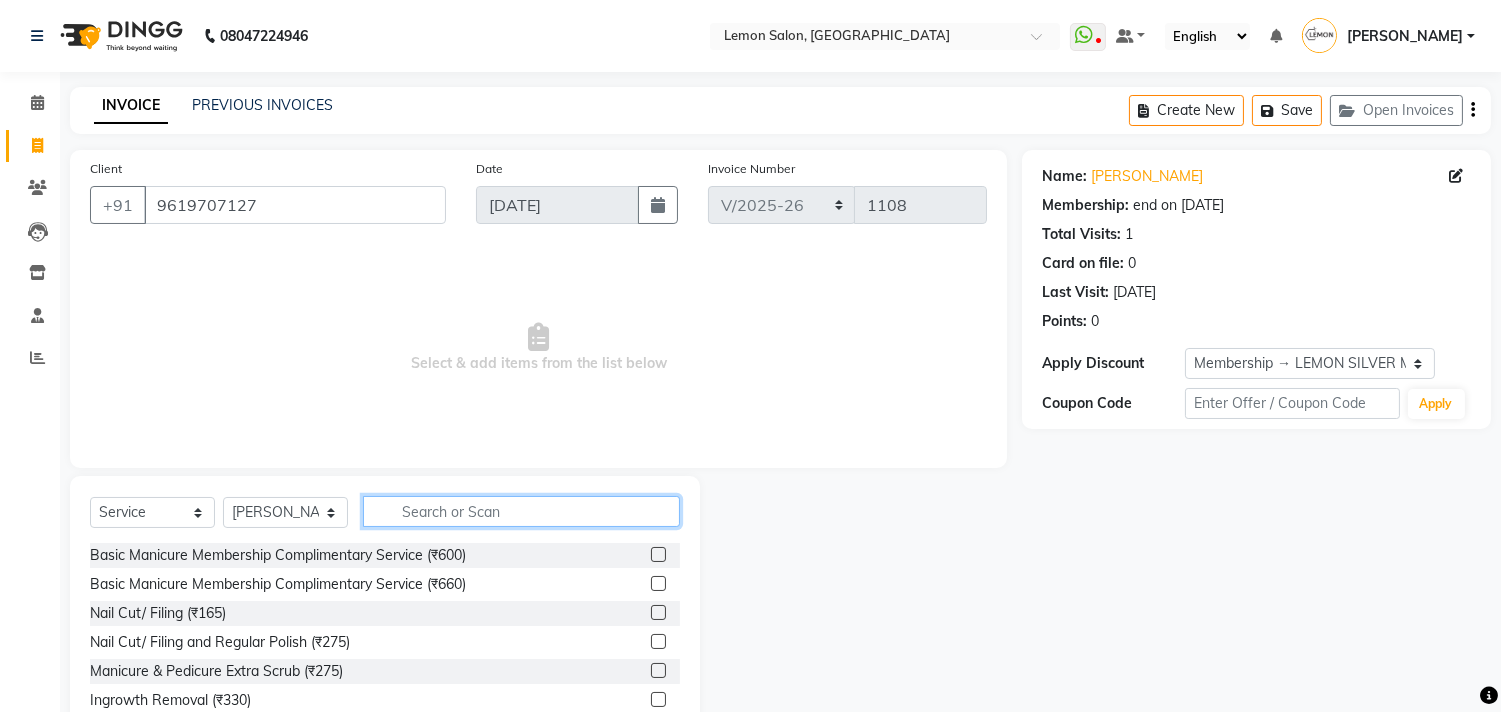 click 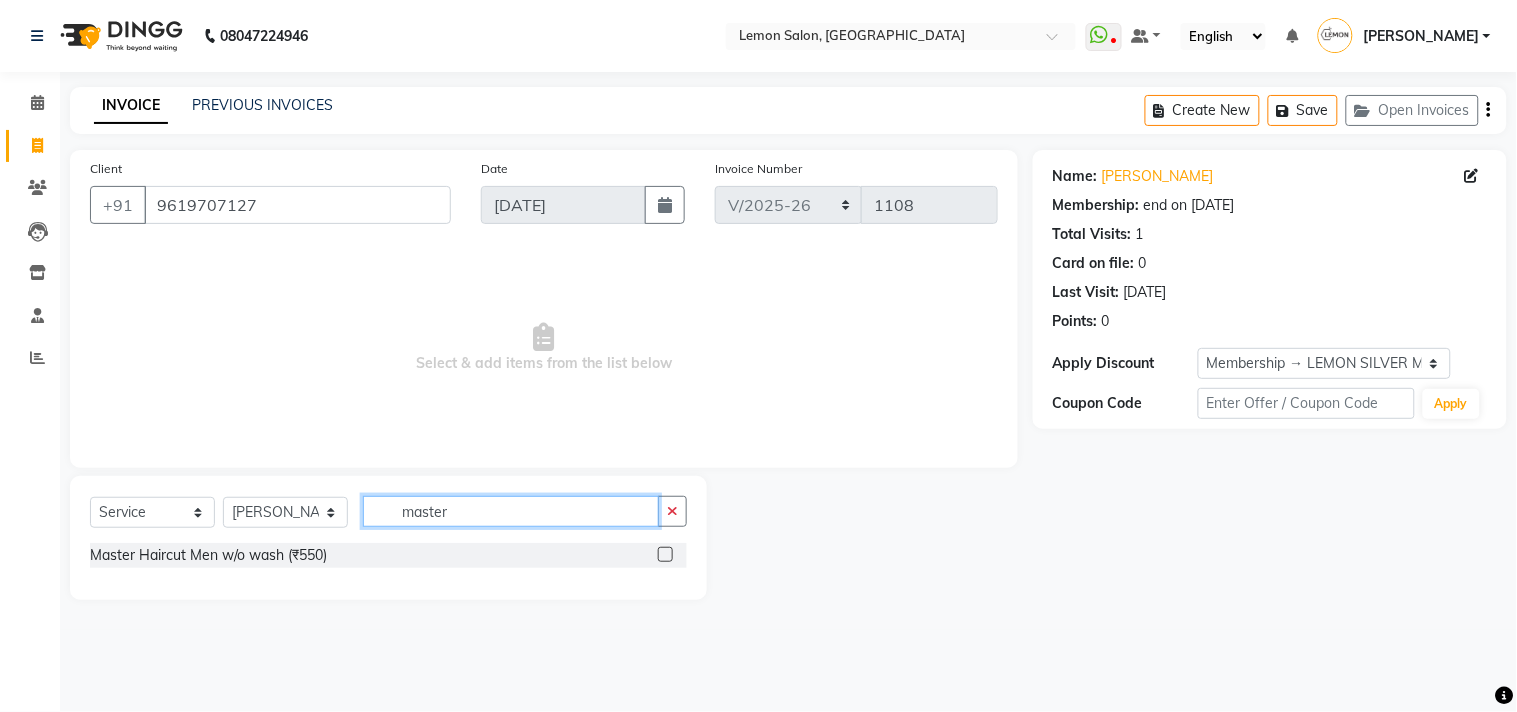 type on "master" 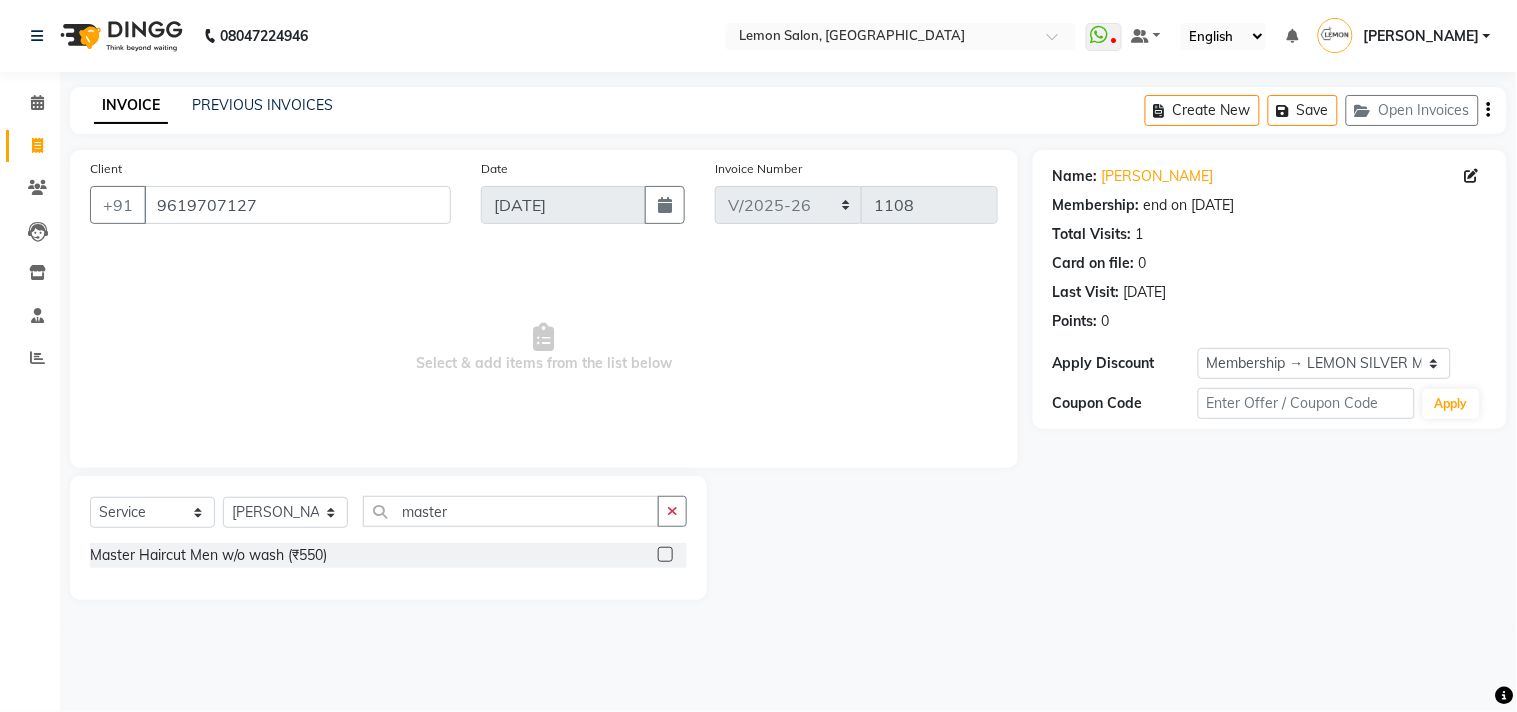 click 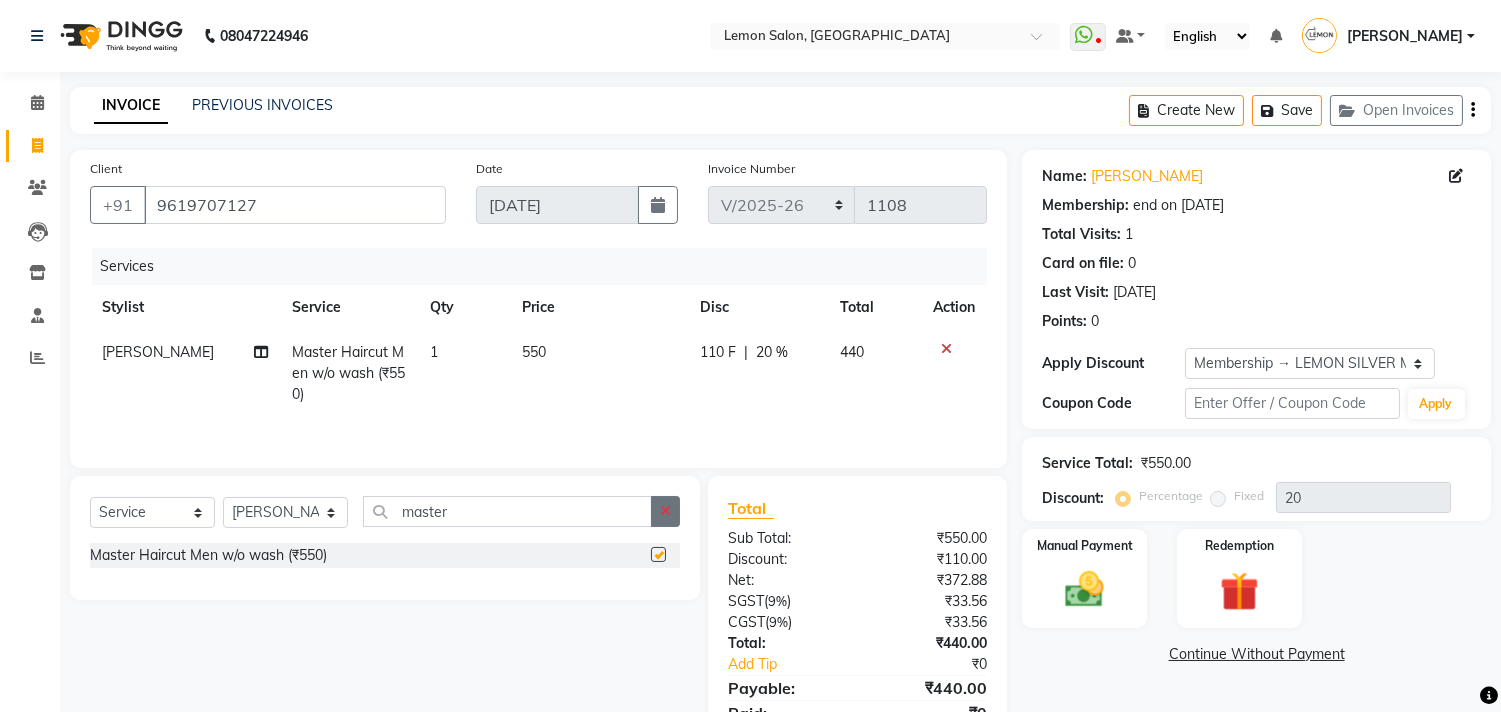 checkbox on "false" 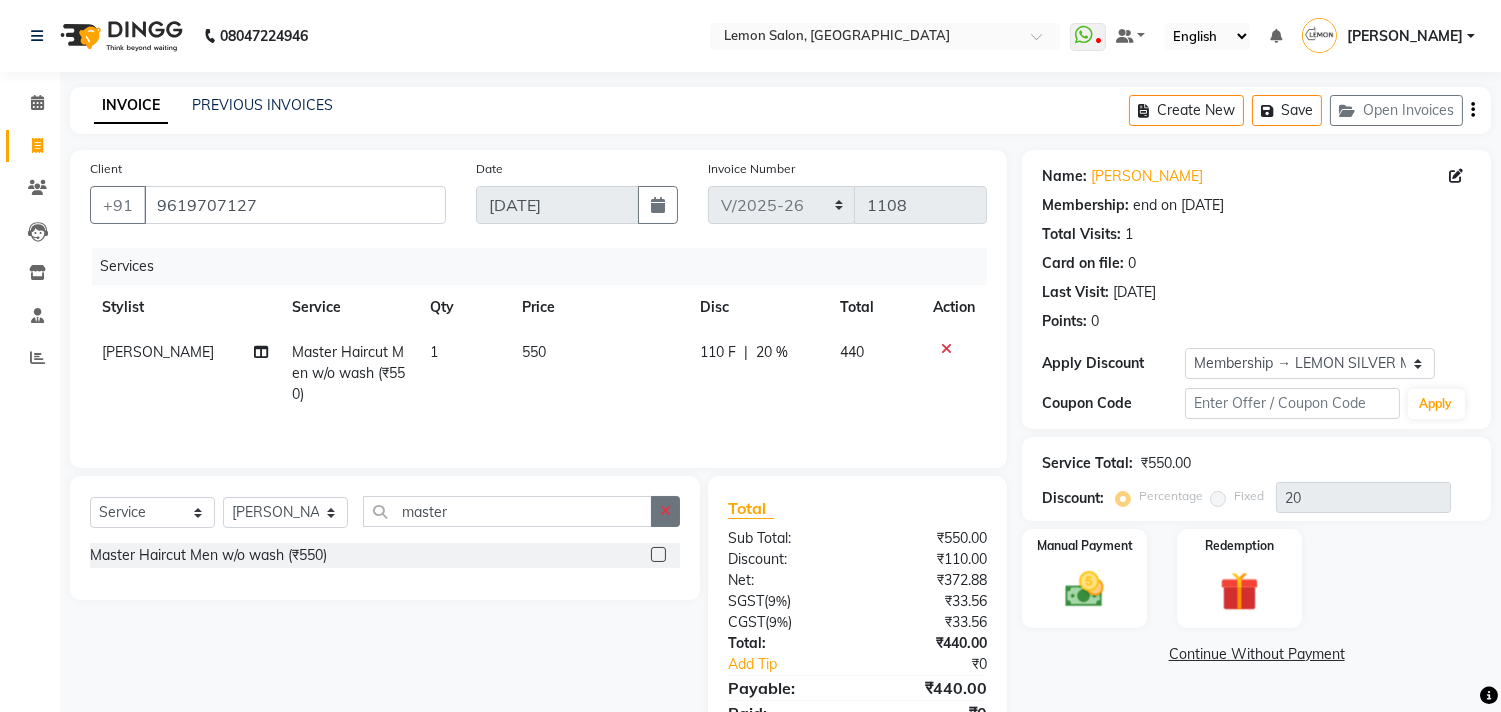 click 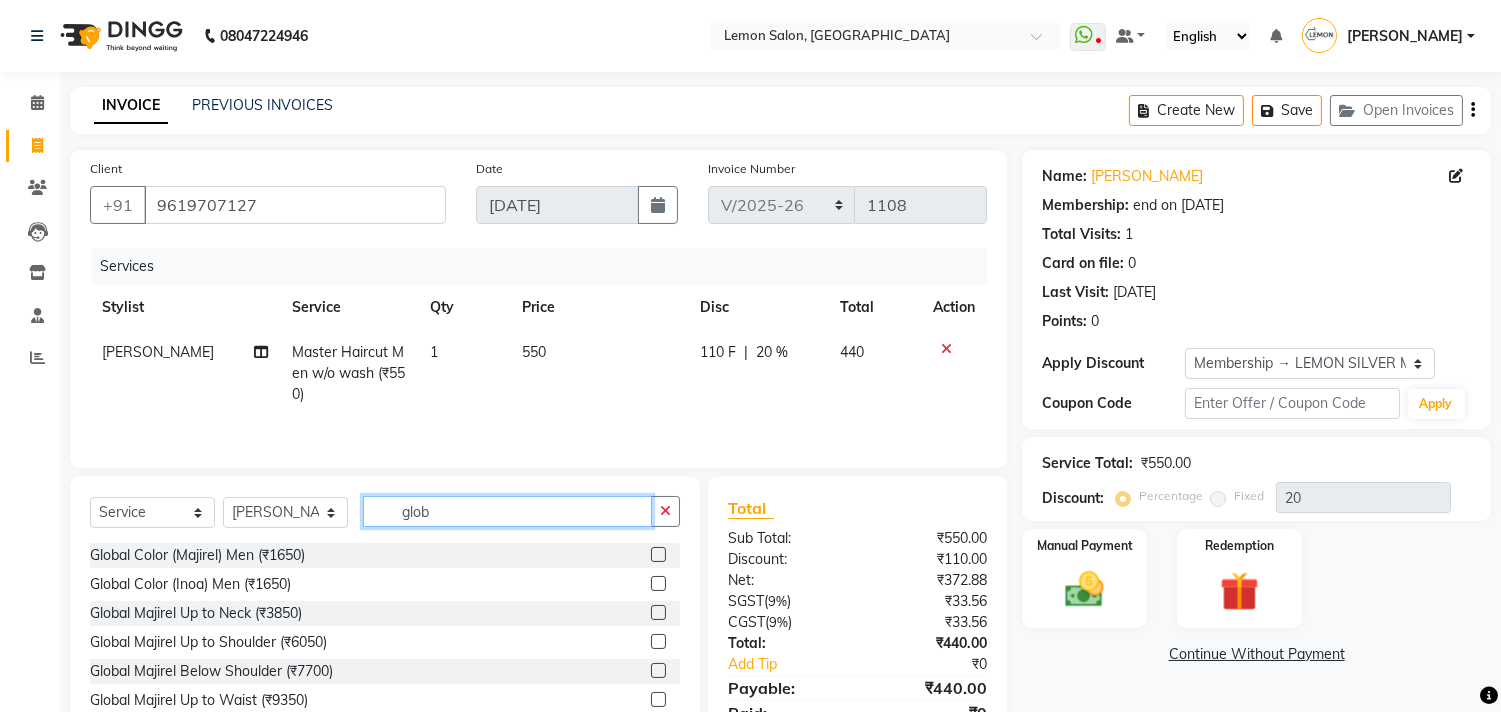 type on "glob" 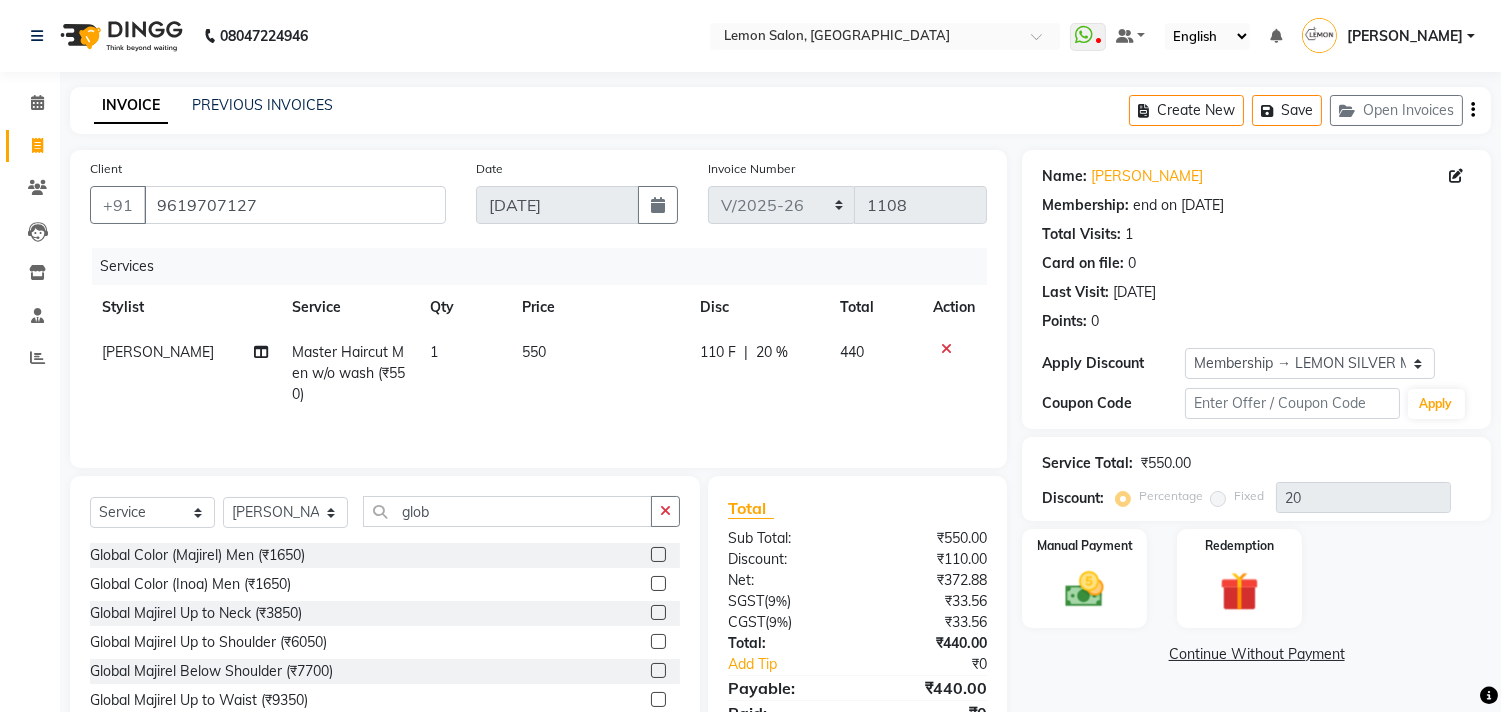 click 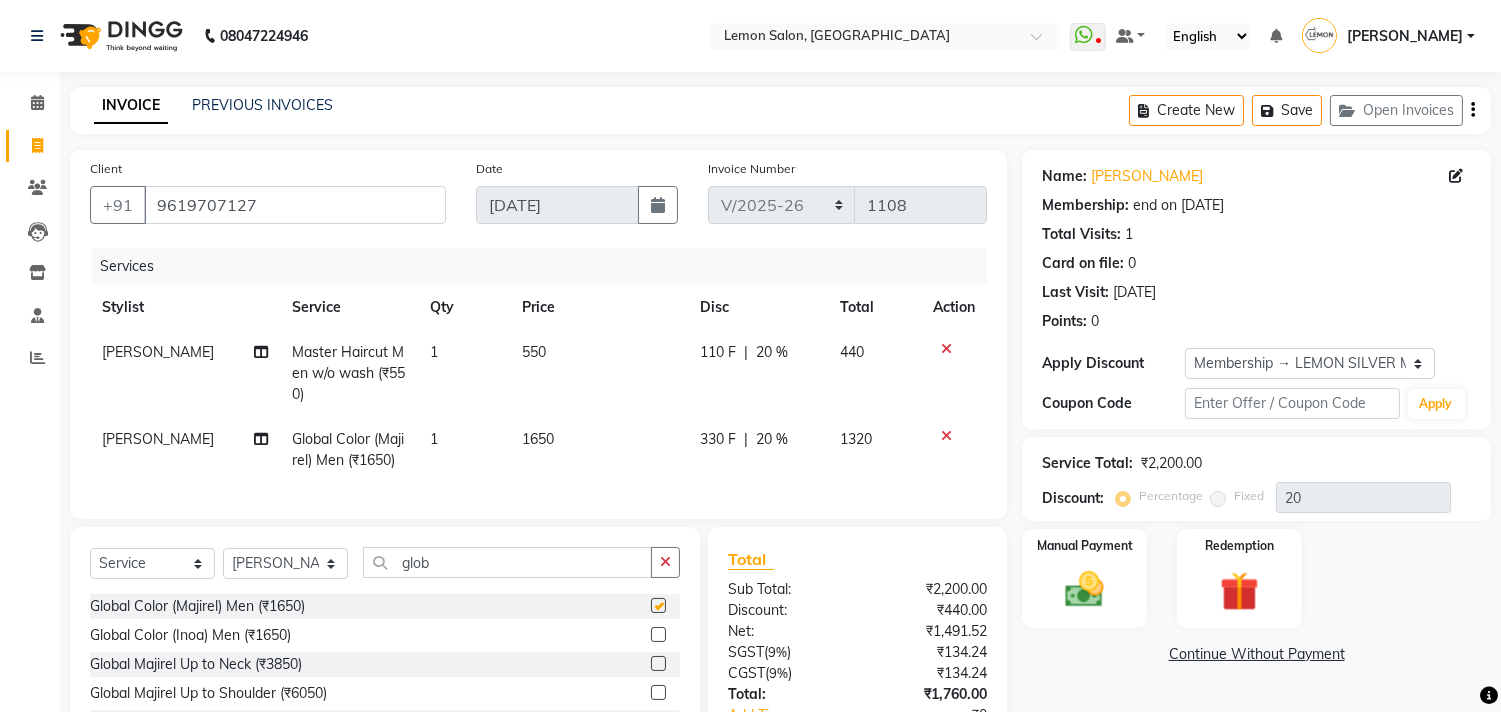 checkbox on "false" 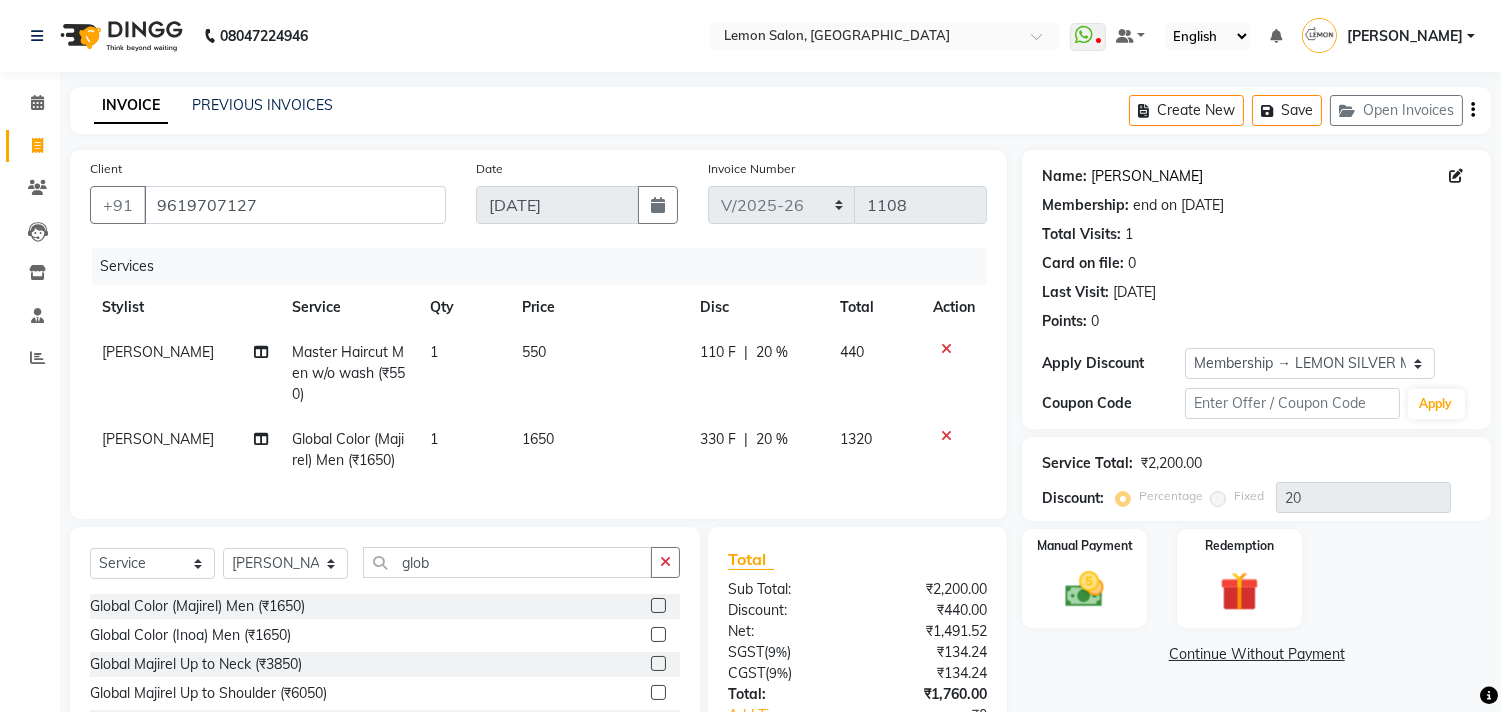 click on "Tapan Shah" 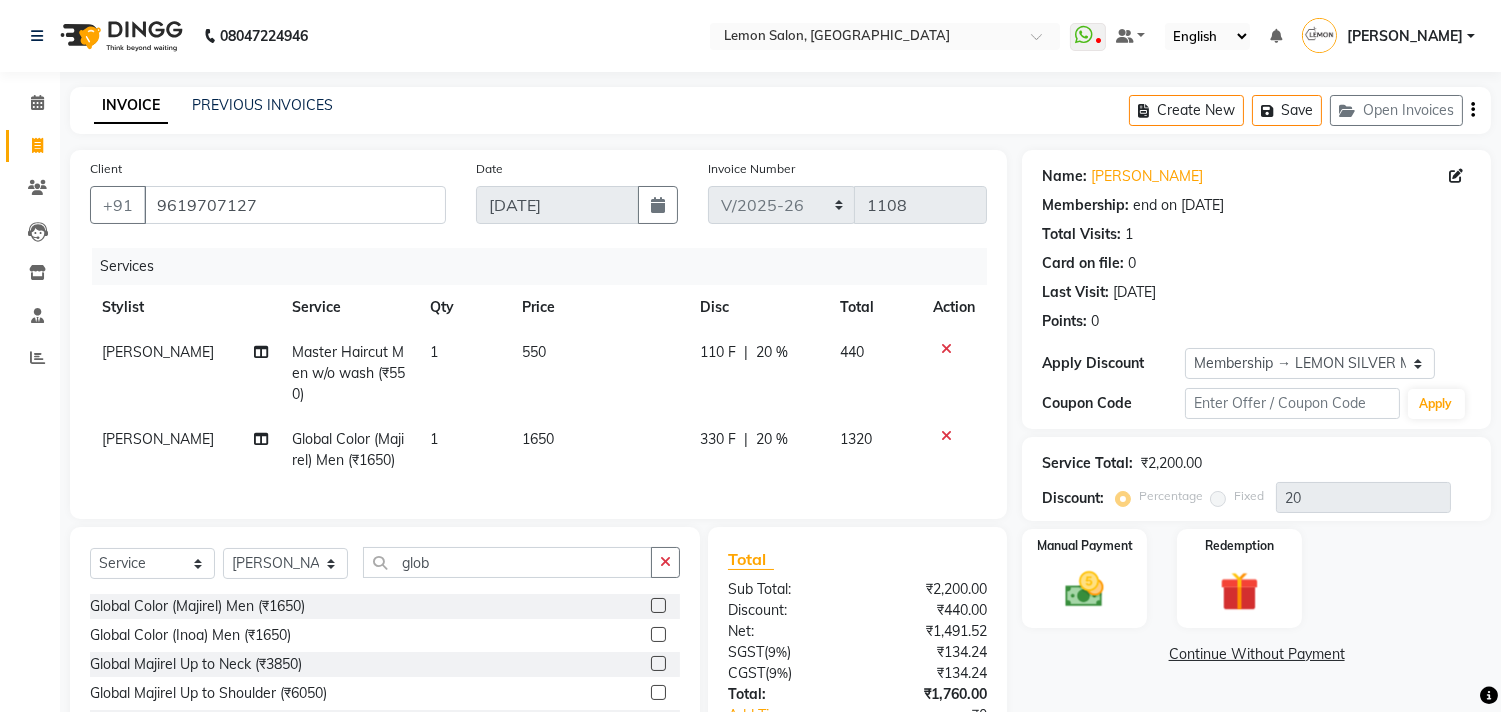 click on "Select  Service  Product  Membership  Package Voucher Prepaid Gift Card  Select Stylist Arun Arndive DC Faheem Malik Gufran Salmani Payal Maurya Riya Adawade Shoeb Salmani Kandivali Swati Sharma Yunus Yusuf Shaikh glob Global Color (Majirel) Men (₹1650)  Global Color (Inoa) Men (₹1650)  Global Majirel Up to Neck (₹3850)  Global Majirel Up to Shoulder (₹6050)  Global Majirel Below Shoulder (₹7700)  Global Majirel Up to Waist (₹9350)  Global Majirel Below Waist (₹11000)  Global Inoa Up to Neck (₹3850)  Global Inoa Up to Shoulder (₹6050)  Global Inoa Below Shoulder (₹7700)  Global Inoa Up to Waist (₹9350)  Global Inoa Below Waist (₹11000)  Global Schwarzkopf Up to Neck (₹3850)  Global Schwarzkopf Up to Shoulder (₹6050)  Global Schwarzkopf Below Shoulder (₹7700)  Global Schwarzkopf Up to Waist (₹9350)  Global Schwarzkopf Below Waist (₹11000)  Olaplex Add On with Global + Highlights Up to Neck (₹1100)  Olaplex Add On with Global + Highlights Up to Shoulder (₹1650)" 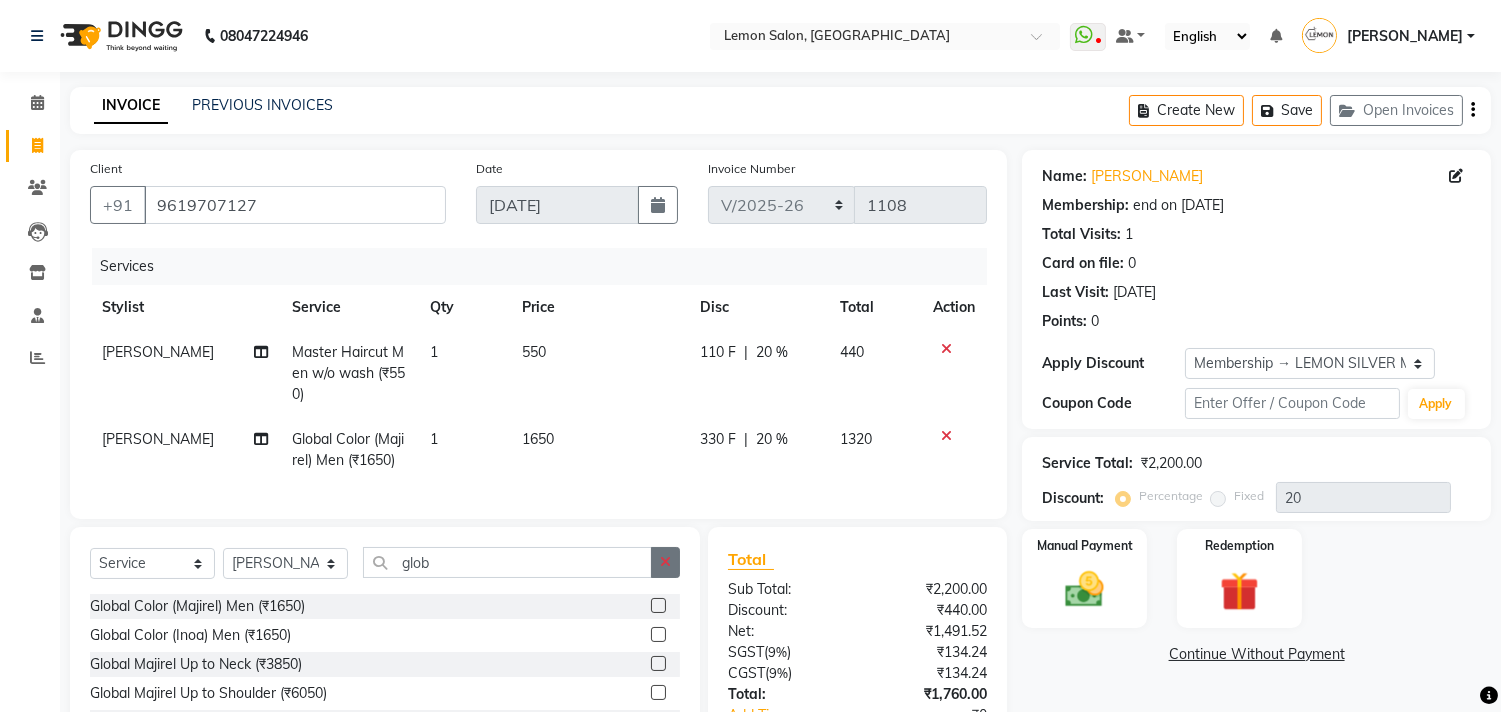 click 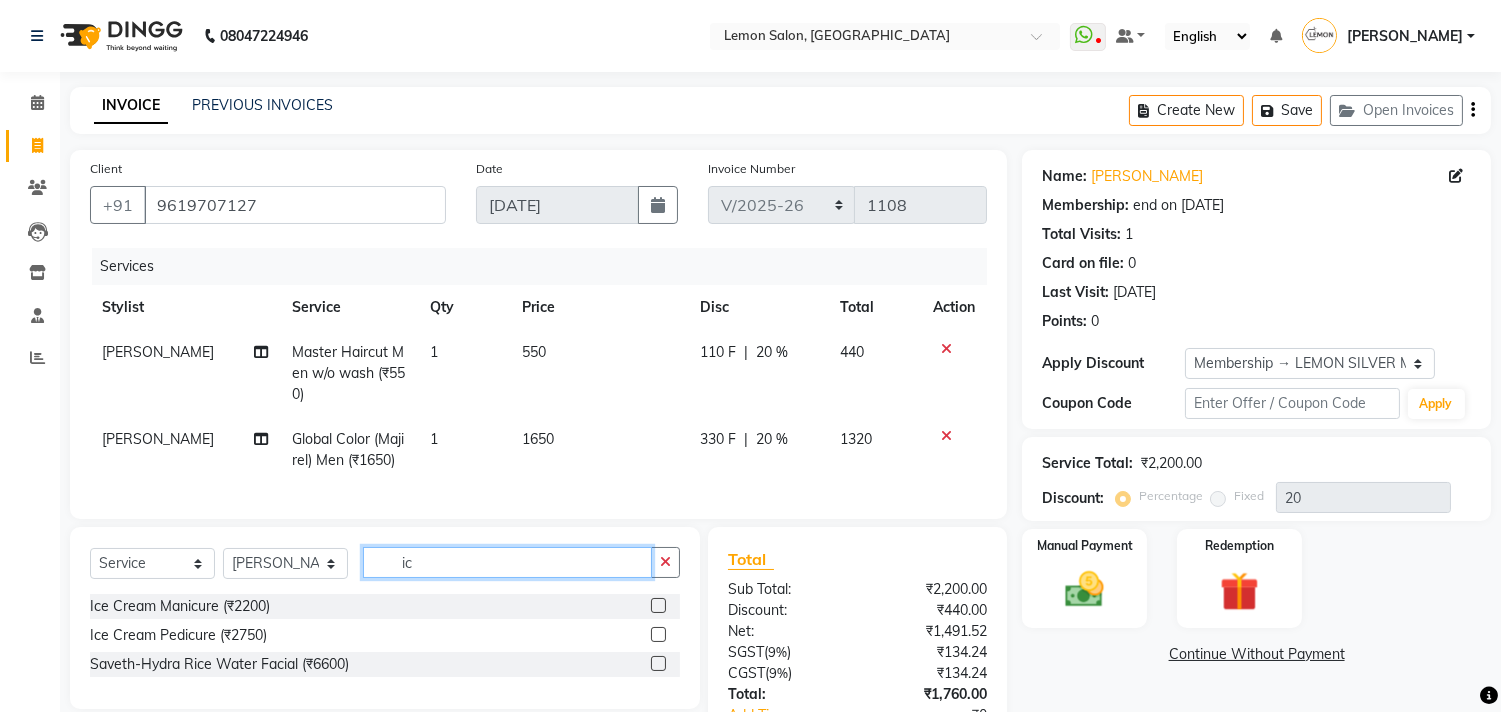type on "i" 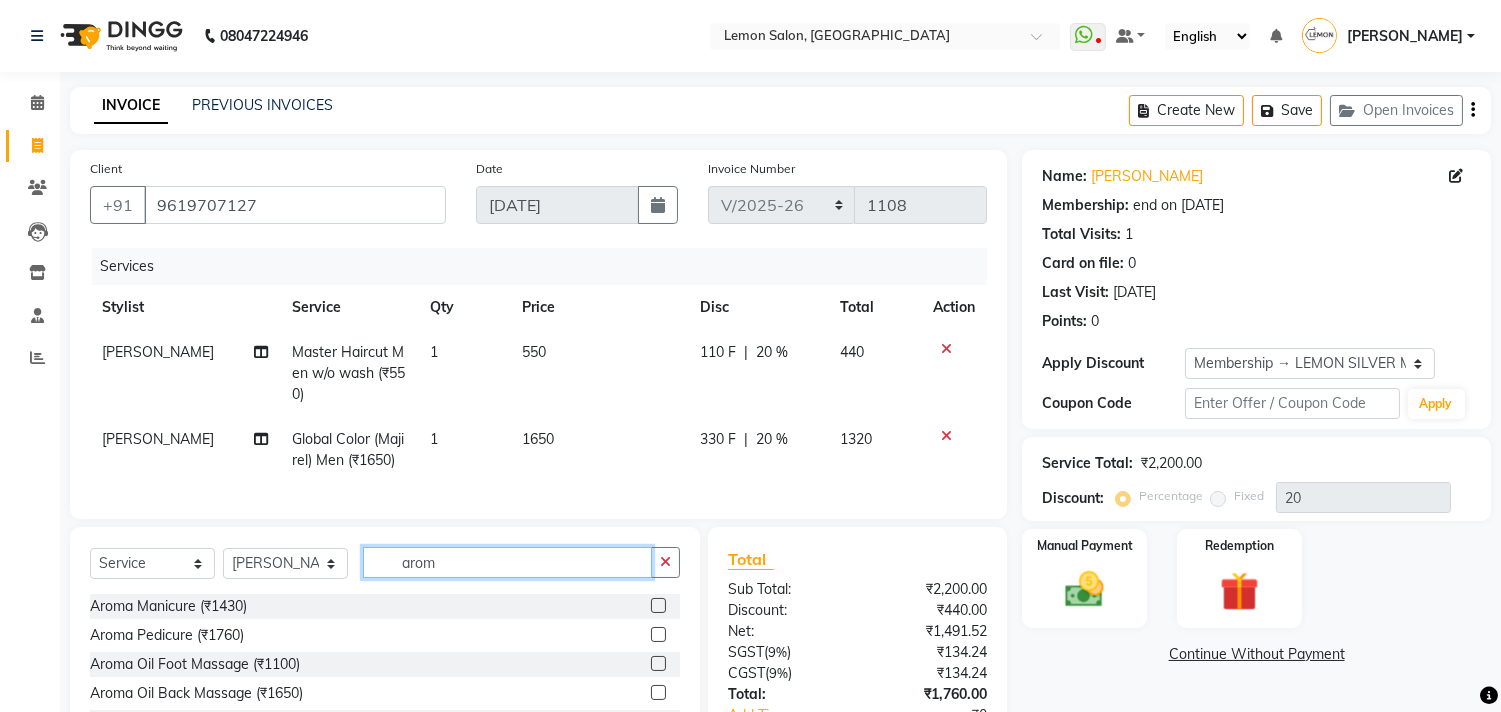 type on "arom" 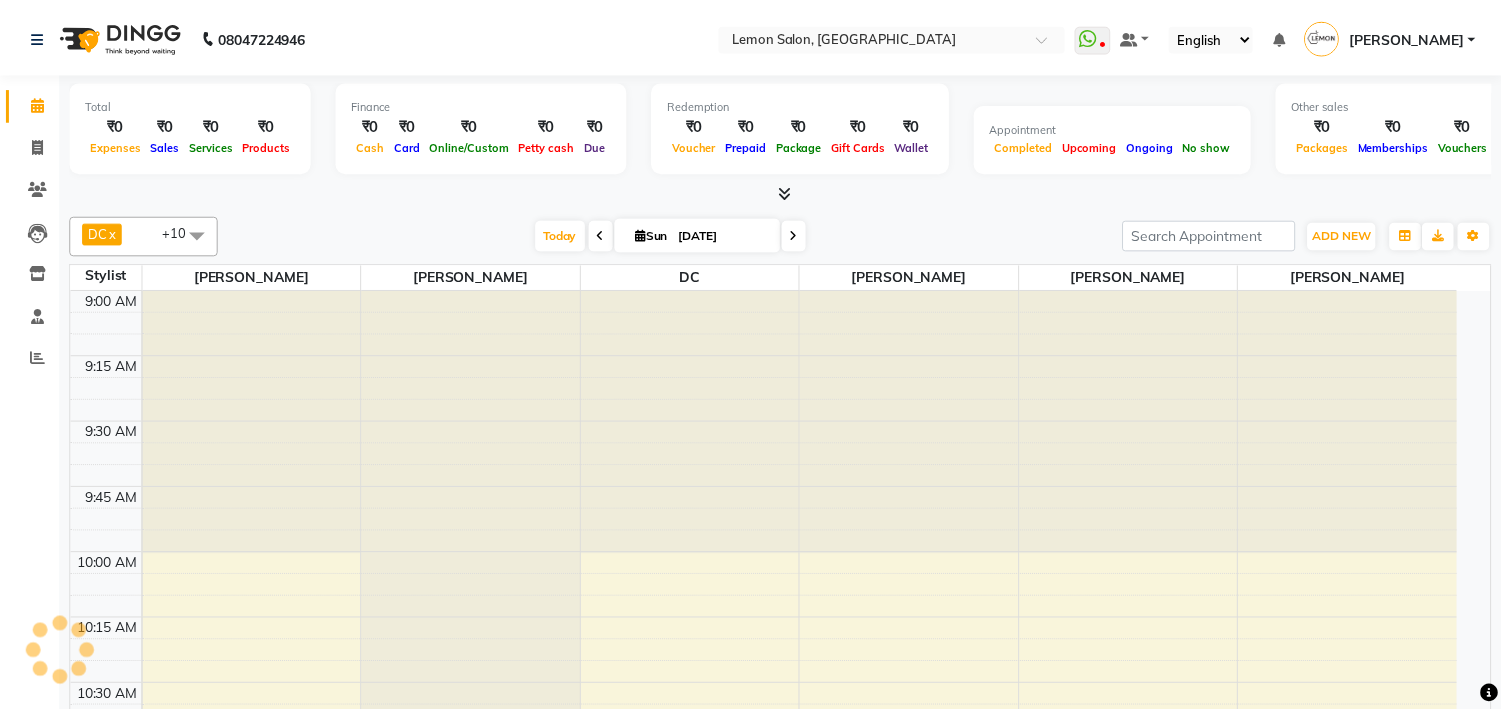 scroll, scrollTop: 0, scrollLeft: 0, axis: both 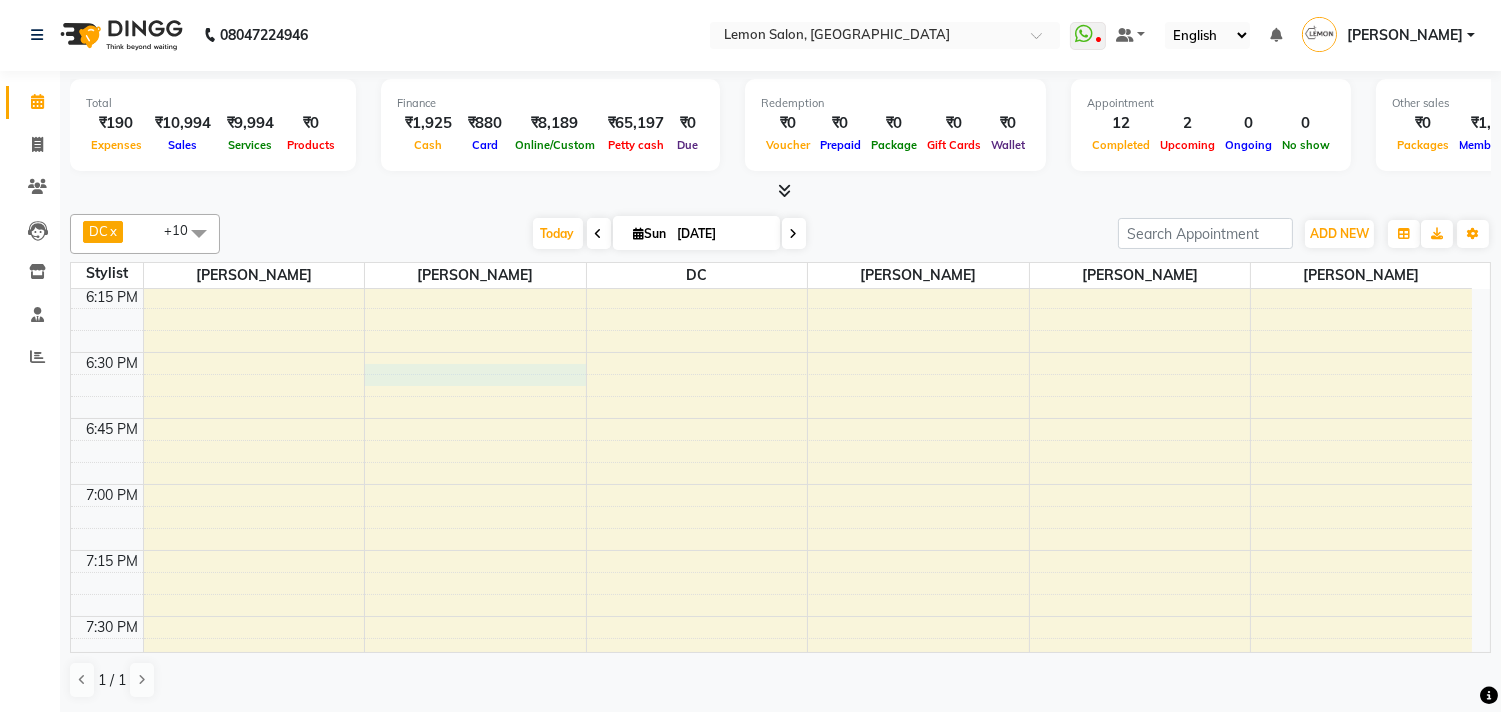 click on "9:00 AM 9:15 AM 9:30 AM 9:45 AM 10:00 AM 10:15 AM 10:30 AM 10:45 AM 11:00 AM 11:15 AM 11:30 AM 11:45 AM 12:00 PM 12:15 PM 12:30 PM 12:45 PM 1:00 PM 1:15 PM 1:30 PM 1:45 PM 2:00 PM 2:15 PM 2:30 PM 2:45 PM 3:00 PM 3:15 PM 3:30 PM 3:45 PM 4:00 PM 4:15 PM 4:30 PM 4:45 PM 5:00 PM 5:15 PM 5:30 PM 5:45 PM 6:00 PM 6:15 PM 6:30 PM 6:45 PM 7:00 PM 7:15 PM 7:30 PM 7:45 PM 8:00 PM 8:15 PM 8:30 PM 8:45 PM 9:00 PM 9:15 PM 9:30 PM 9:45 PM 10:00 PM 10:15 PM 10:30 PM 10:45 PM     PRIYANKA, TK04, 10:40 AM-11:50 AM, Master Haircut Men w/o wash (₹550),Loreal Absolut Hair wash [DEMOGRAPHIC_DATA] (₹385)     [PERSON_NAME], TK02, 11:15 AM-12:00 PM, Master Haircut Men w/o wash     [PERSON_NAME], TK05, 11:15 AM-12:00 PM, Master Haircut Men w/o wash (₹550)     [PERSON_NAME], TK06, 11:25 AM-12:10 PM, Master Haircut Men w/o wash (₹550)     [PERSON_NAME], TK02, 12:00 PM-02:40 PM, [PERSON_NAME] Styling,Master Haircut Men w/o wash,[DEMOGRAPHIC_DATA] Trim Under arm (₹220),[DEMOGRAPHIC_DATA] Trim Arms (₹440),[DEMOGRAPHIC_DATA] Trim Half front/Back (₹440),Loreal Absolut Hair wash [DEMOGRAPHIC_DATA] (₹385)" at bounding box center [771, -308] 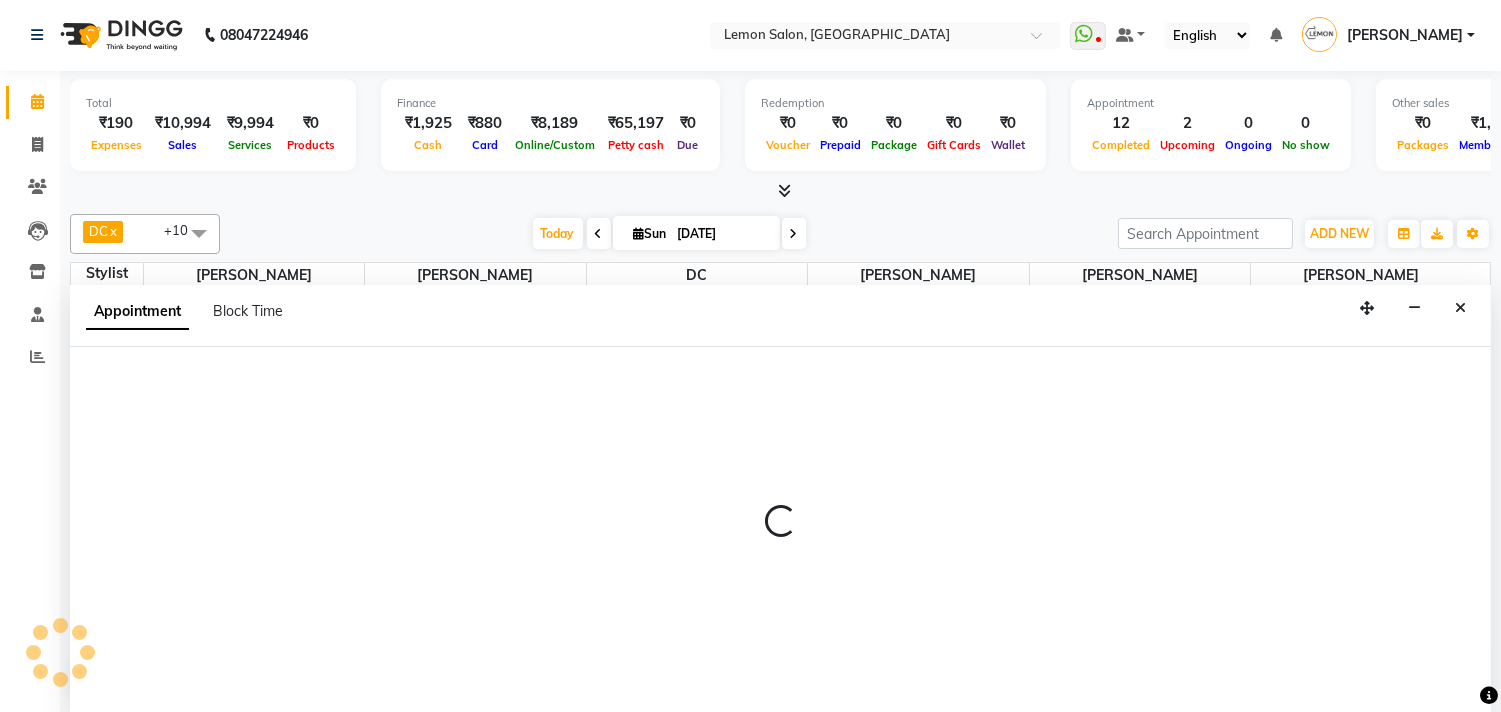 select on "7385" 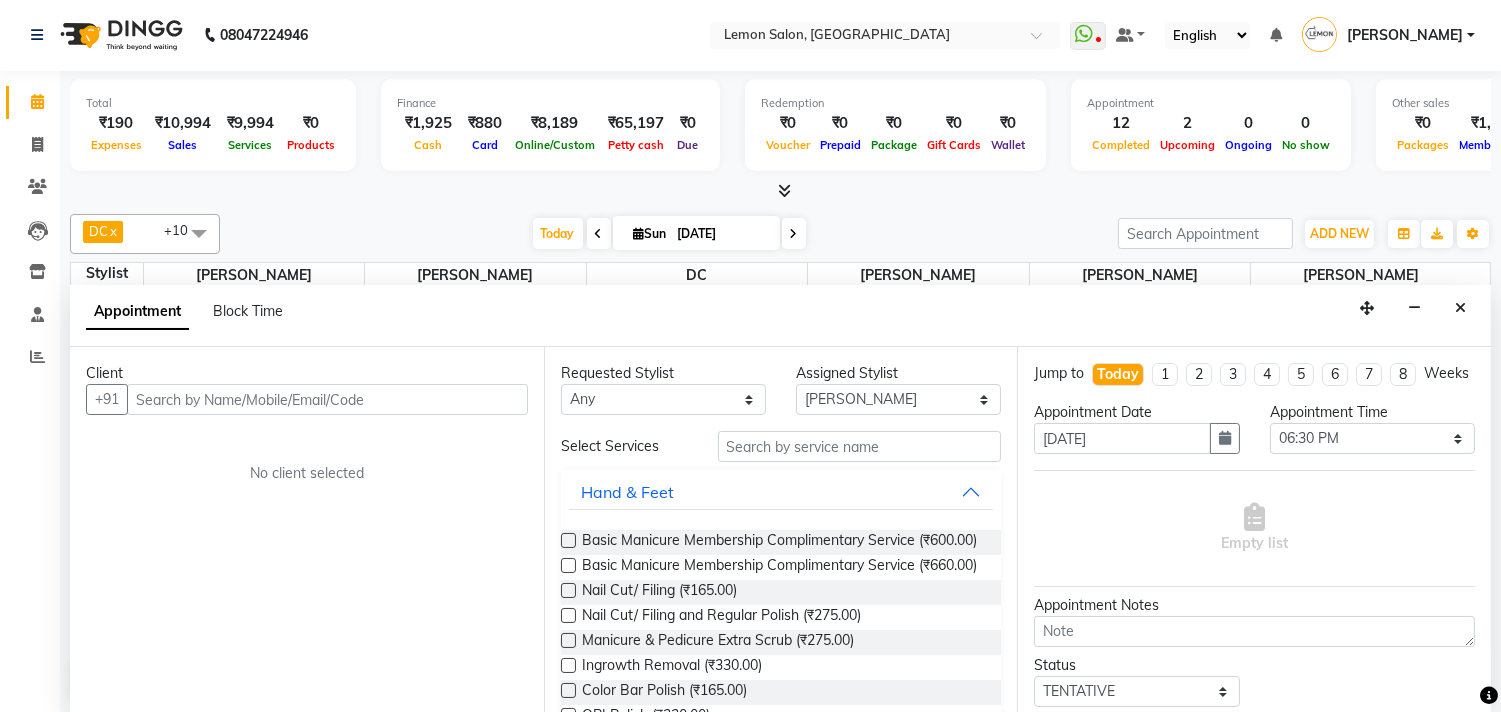 click at bounding box center (327, 399) 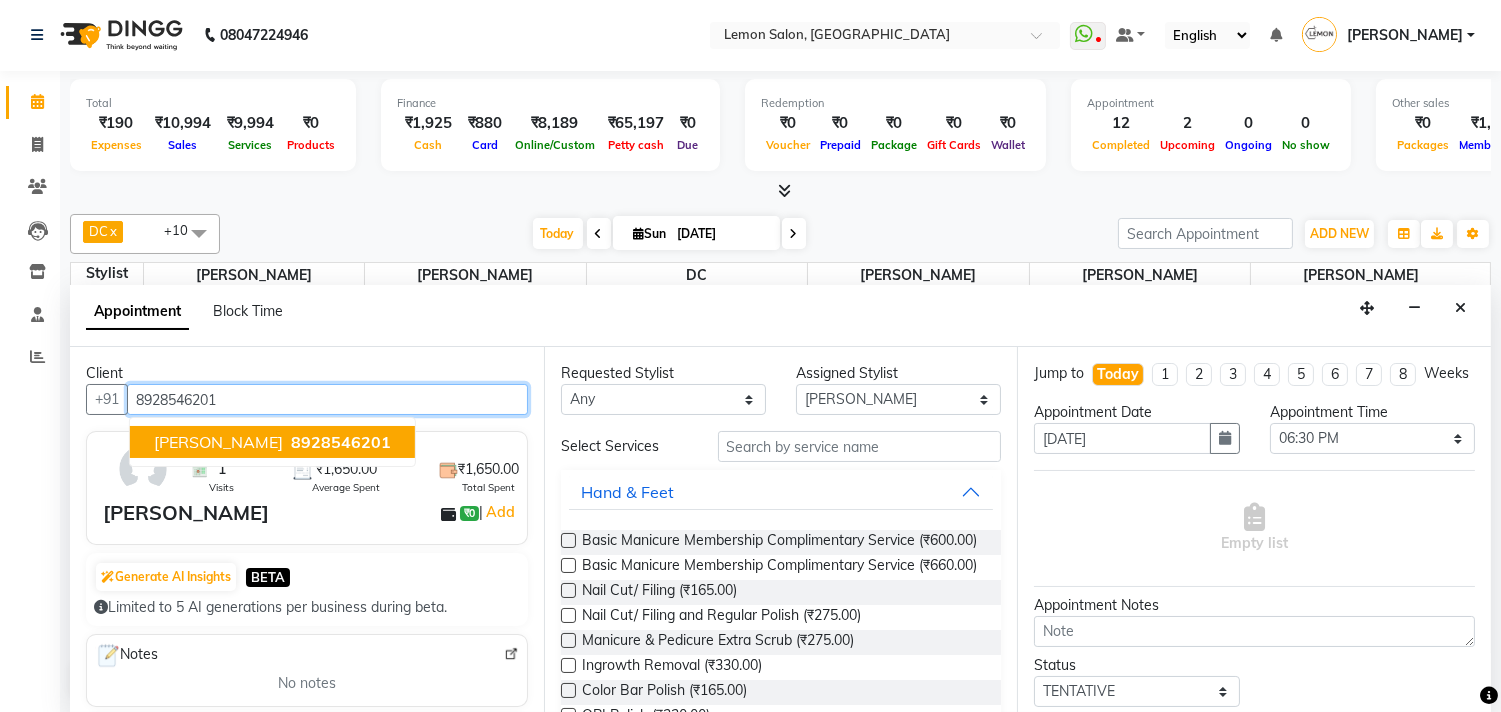click on "[PERSON_NAME]   8928546201" at bounding box center [272, 442] 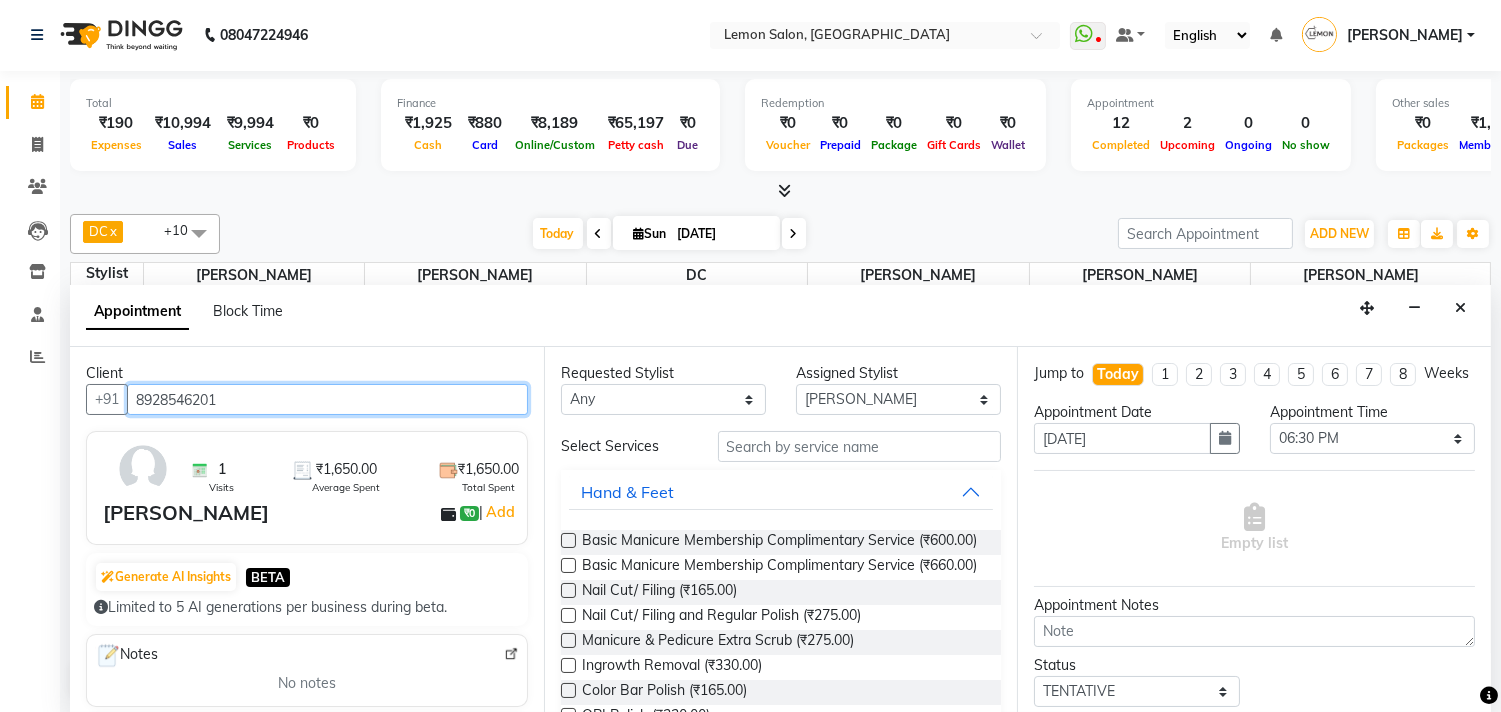 type on "8928546201" 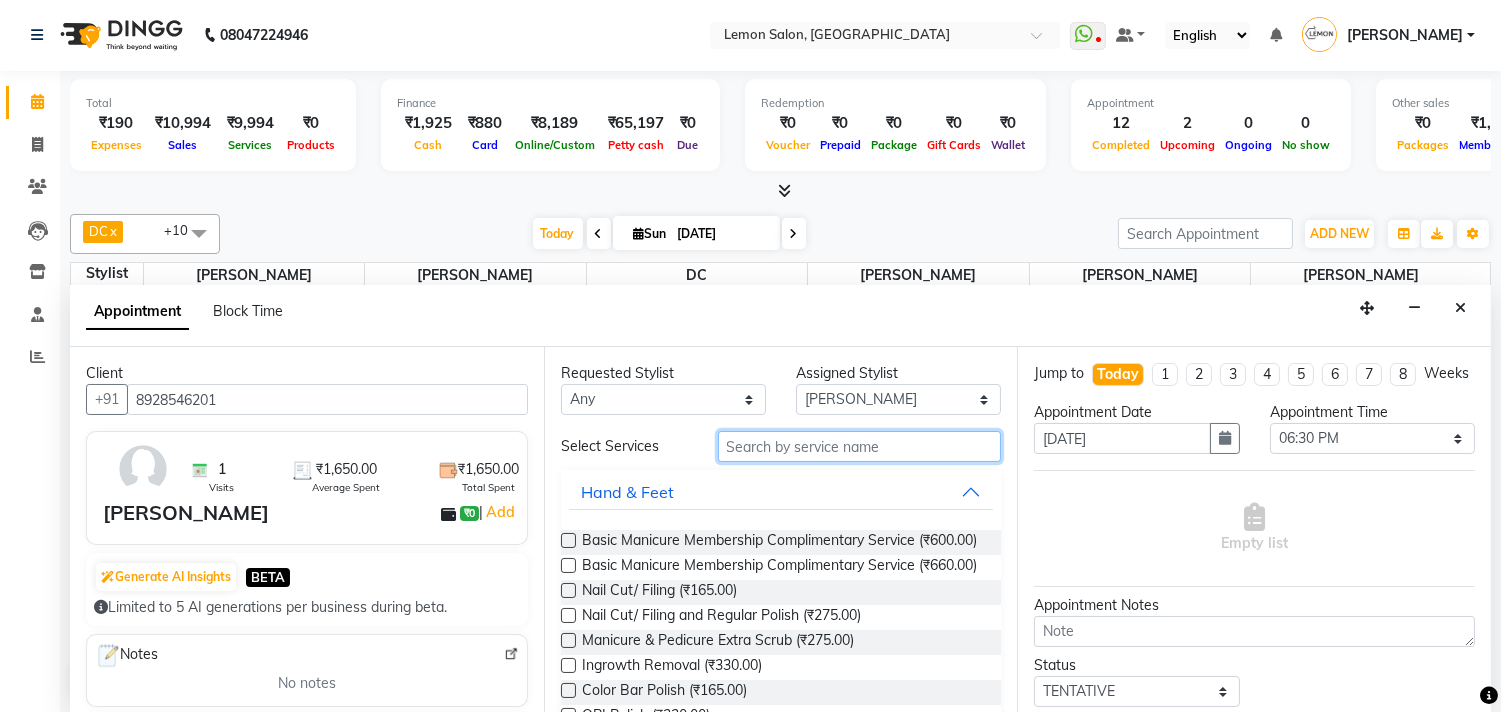 click at bounding box center [860, 446] 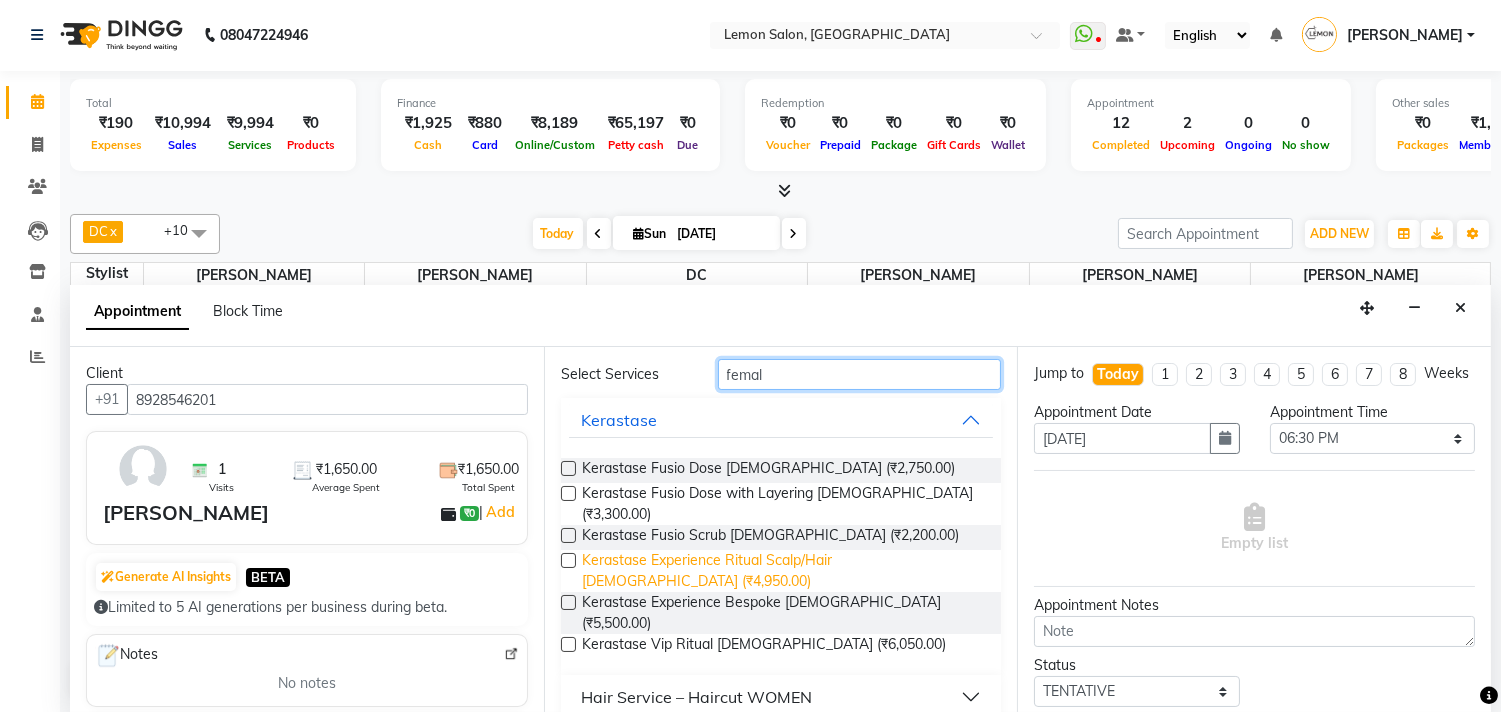 scroll, scrollTop: 111, scrollLeft: 0, axis: vertical 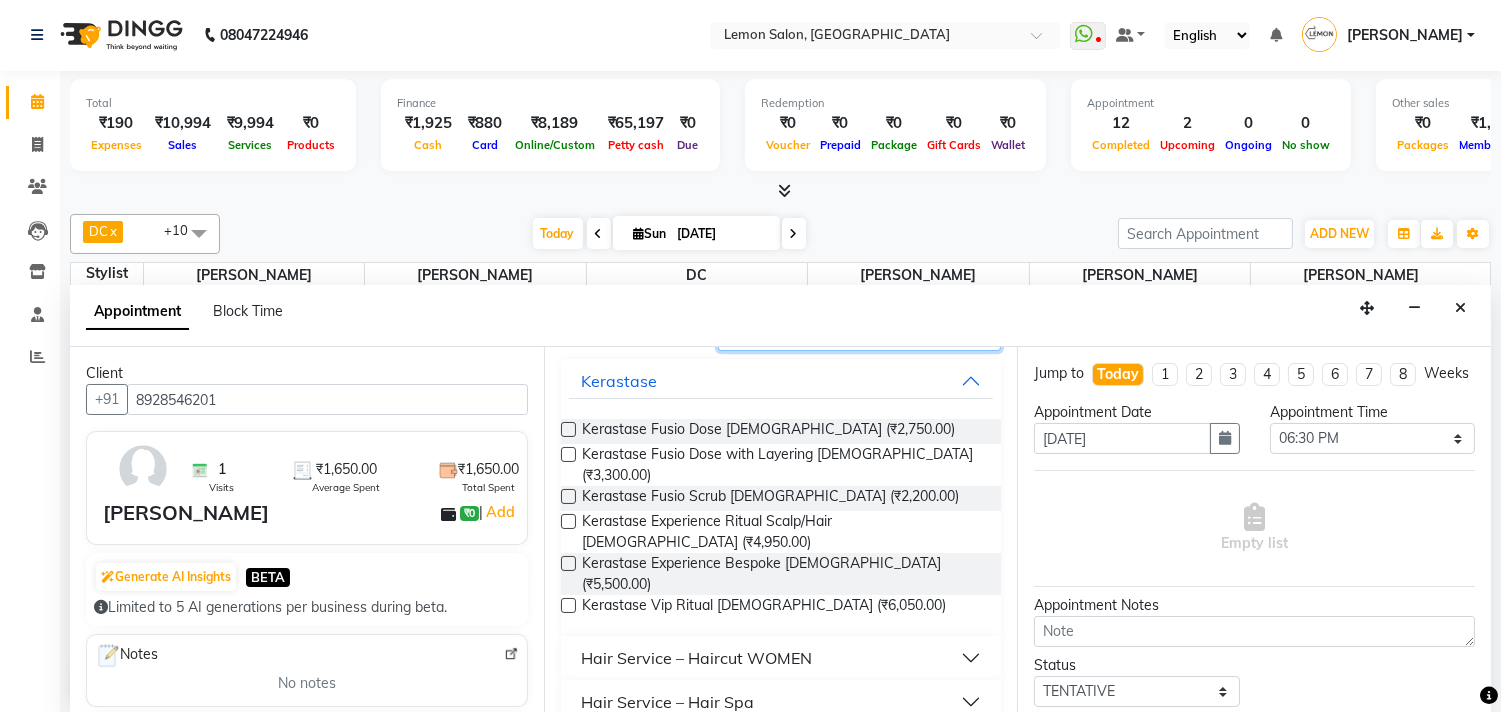 type on "femal" 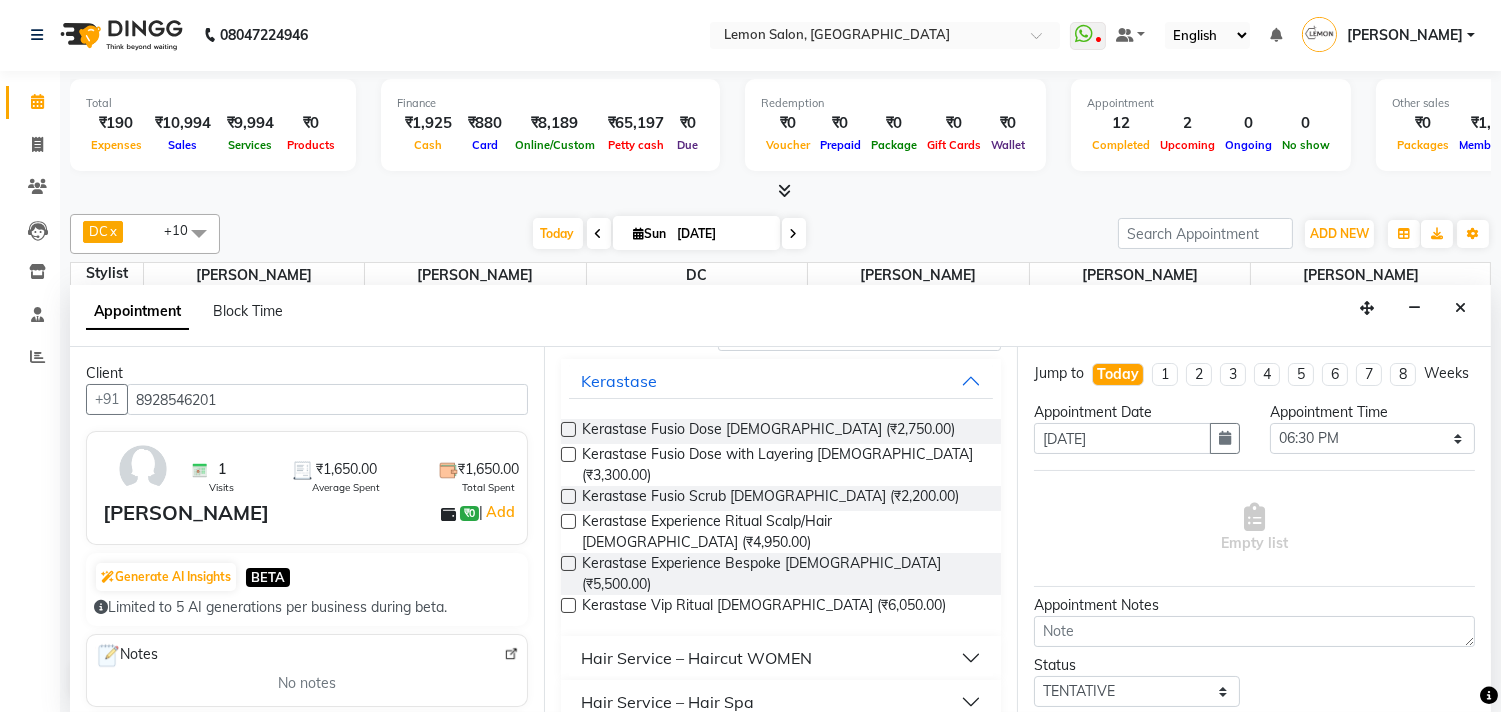 click on "Hair Service – Haircut WOMEN" at bounding box center (696, 658) 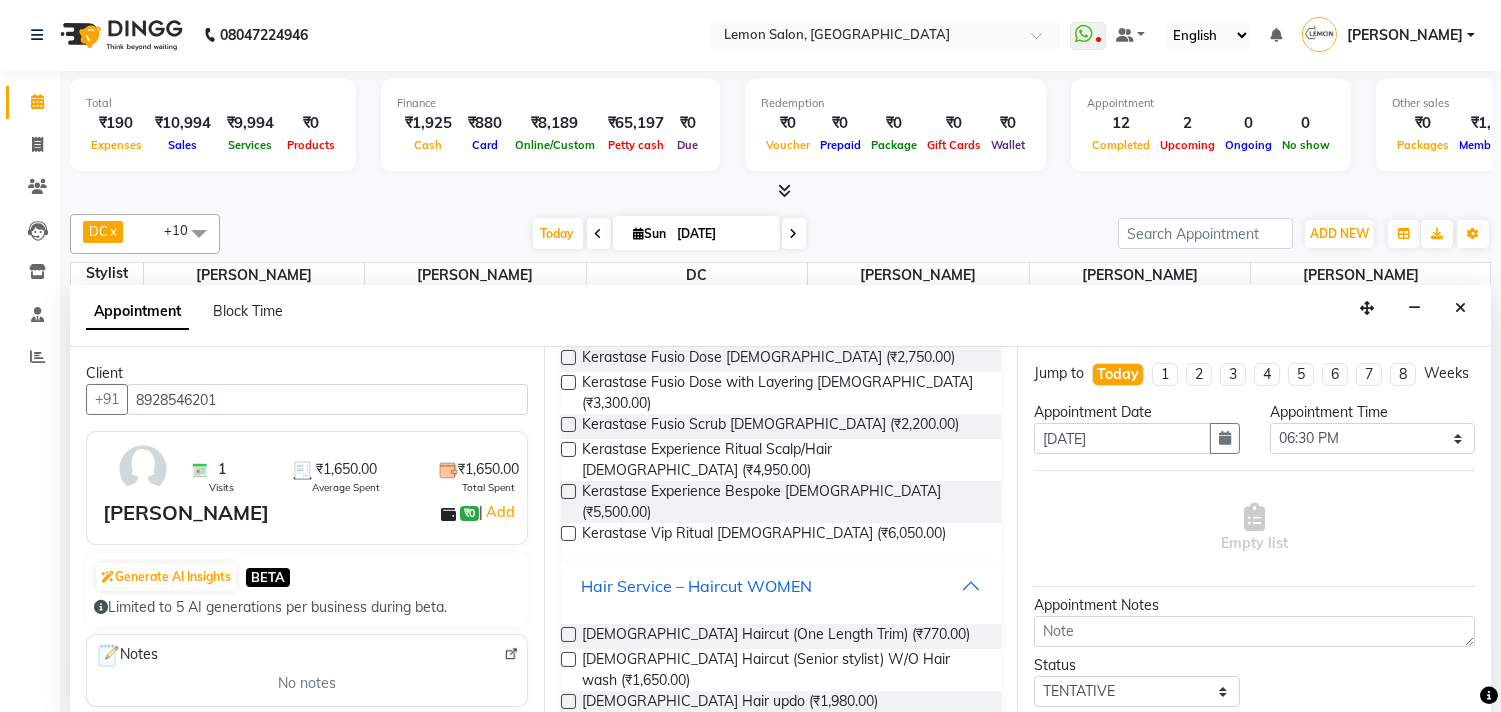 scroll, scrollTop: 222, scrollLeft: 0, axis: vertical 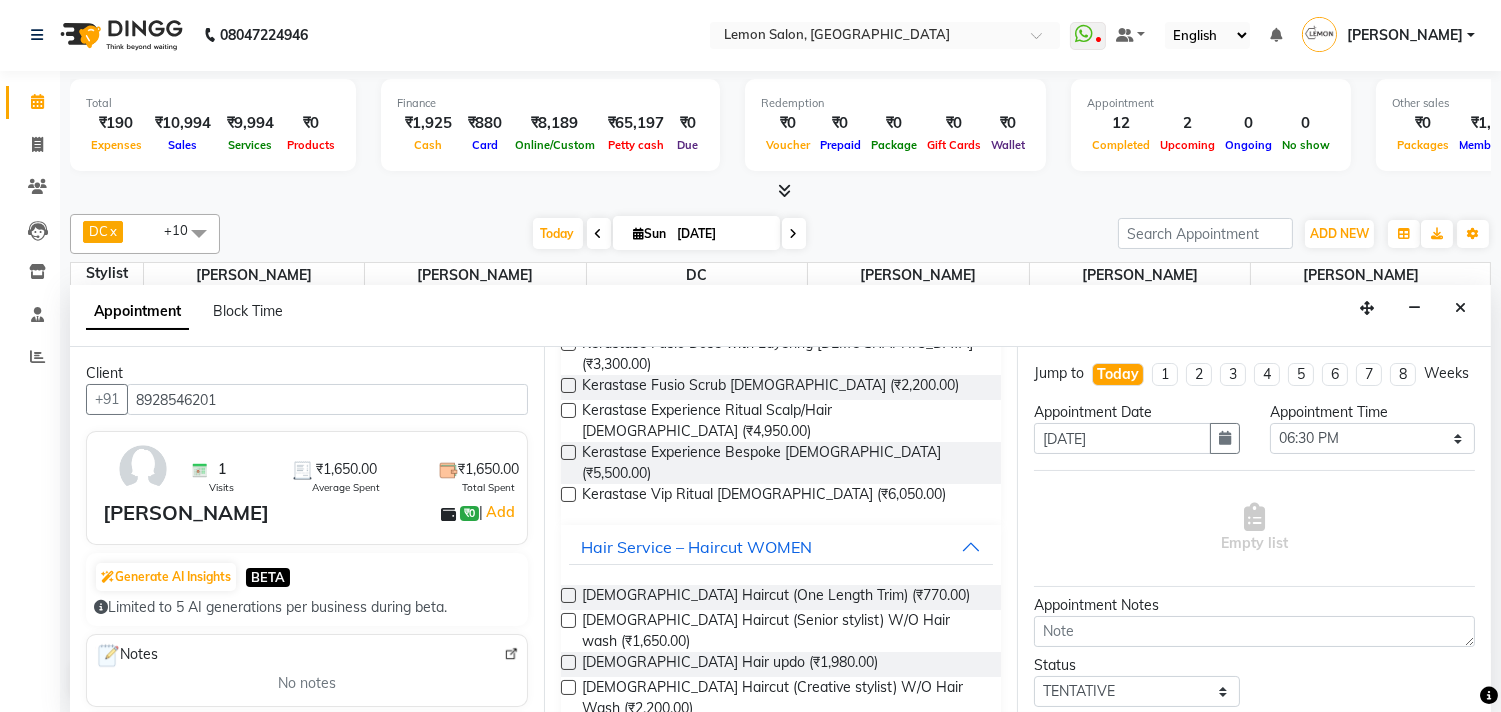 click at bounding box center (568, 620) 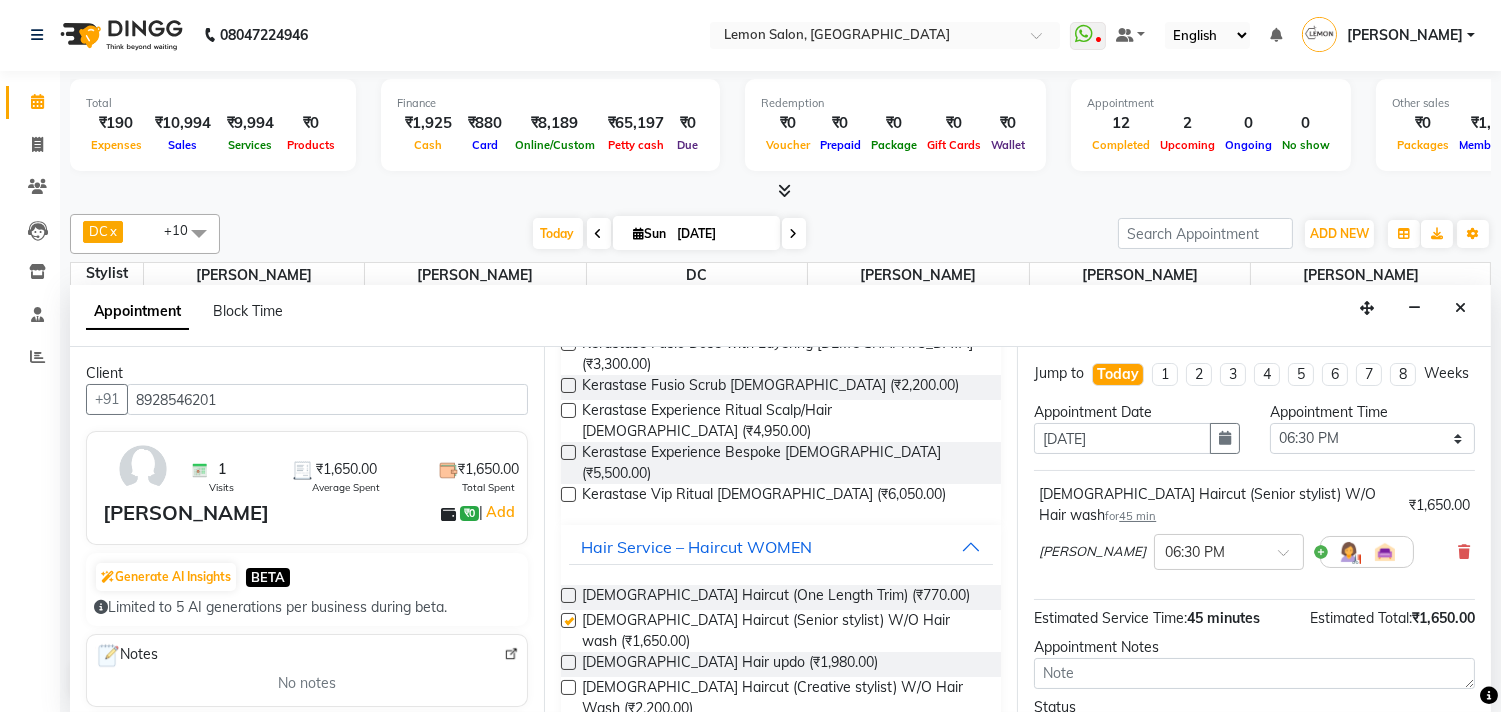 checkbox on "false" 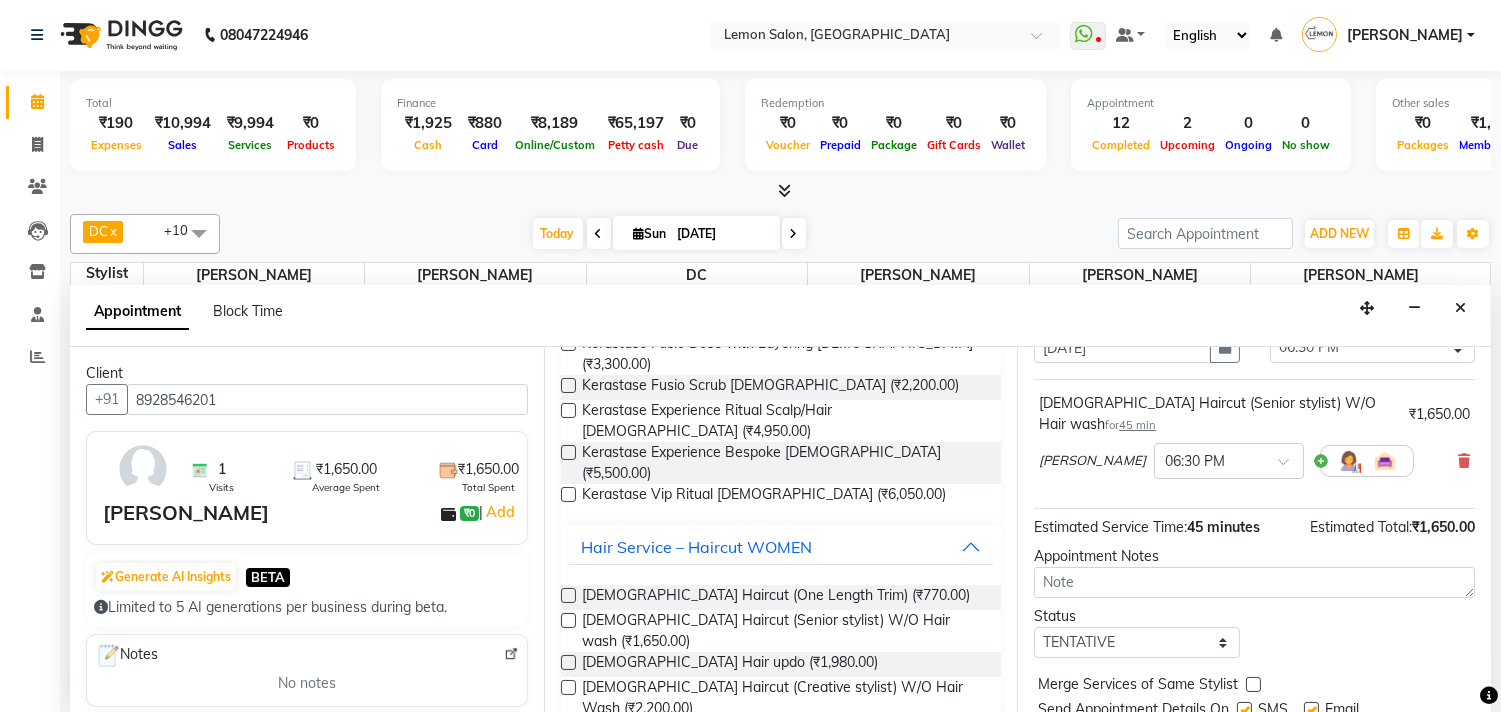 scroll, scrollTop: 181, scrollLeft: 0, axis: vertical 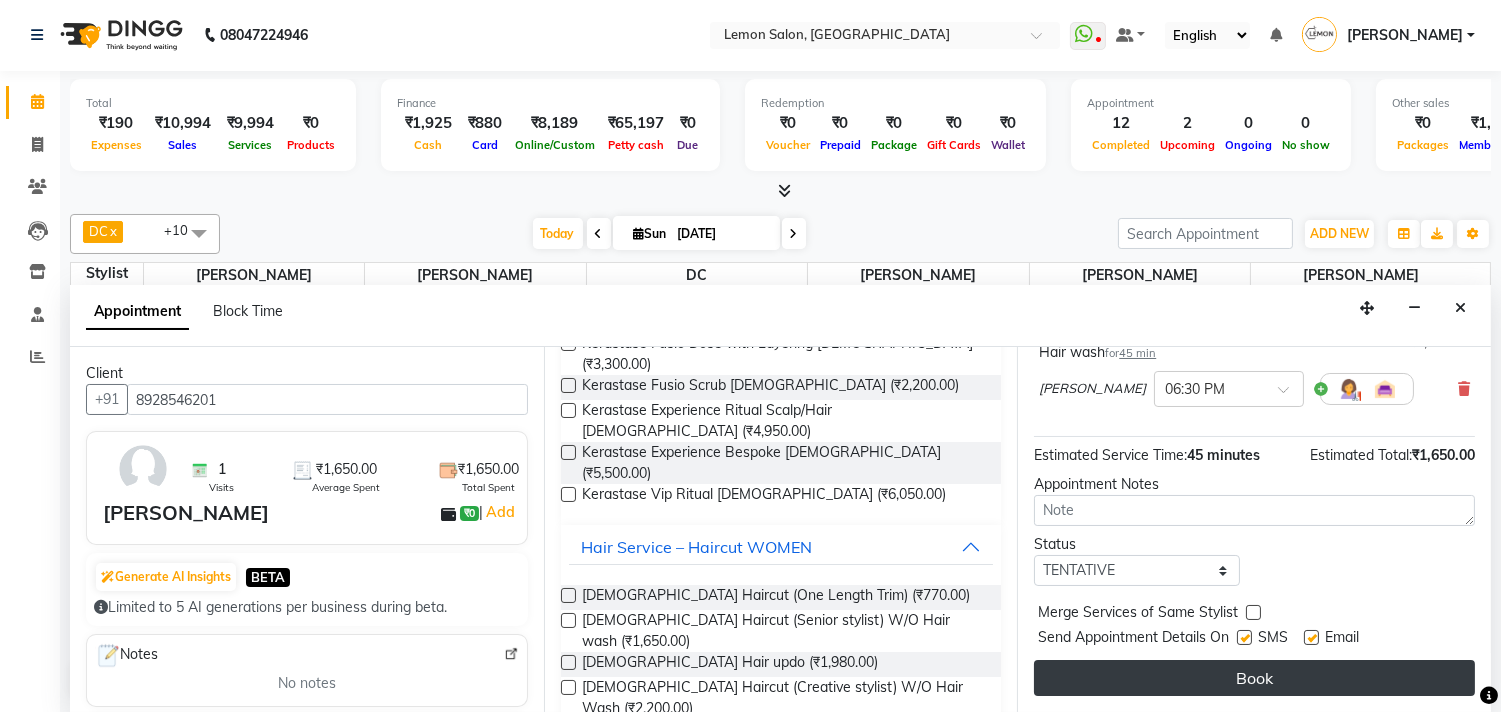 click on "Book" at bounding box center (1254, 678) 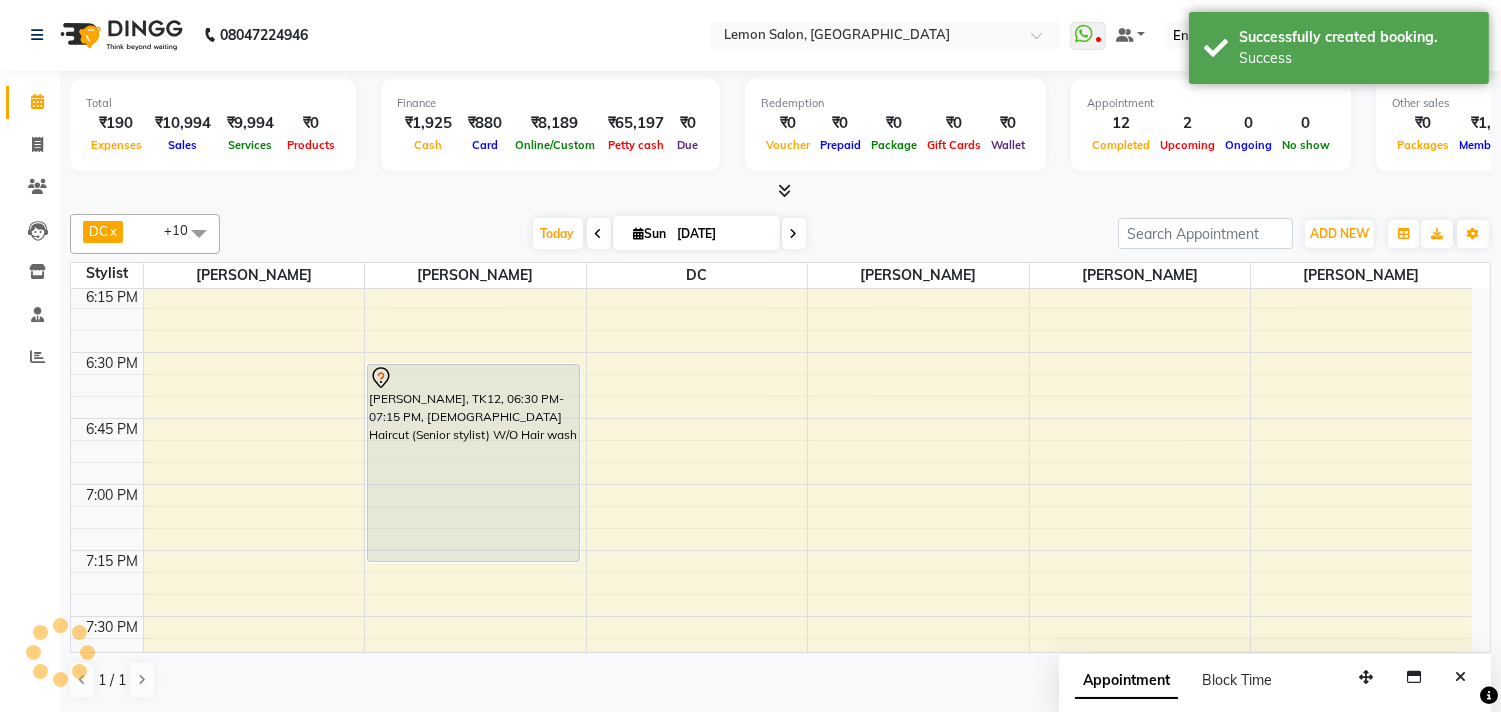 scroll, scrollTop: 0, scrollLeft: 0, axis: both 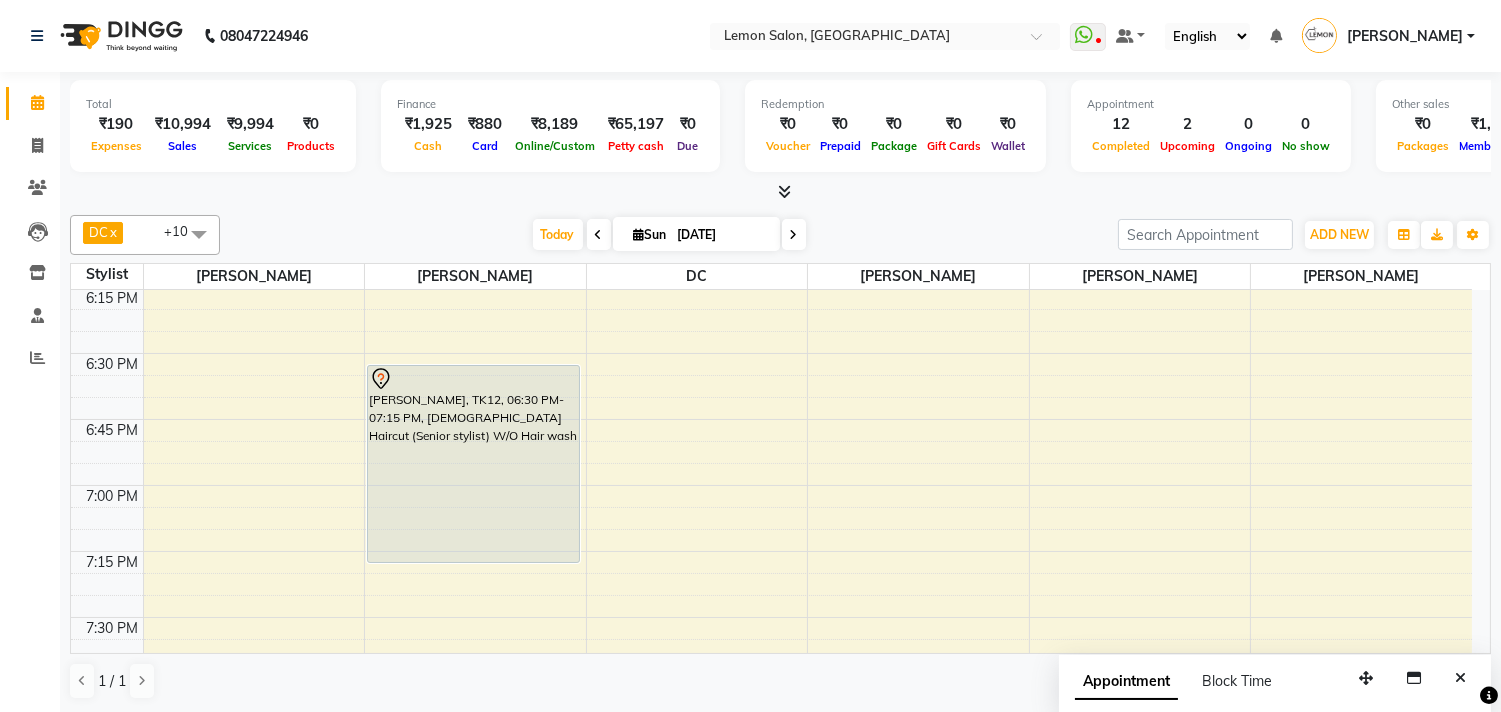 click on "[DATE]" at bounding box center (722, 235) 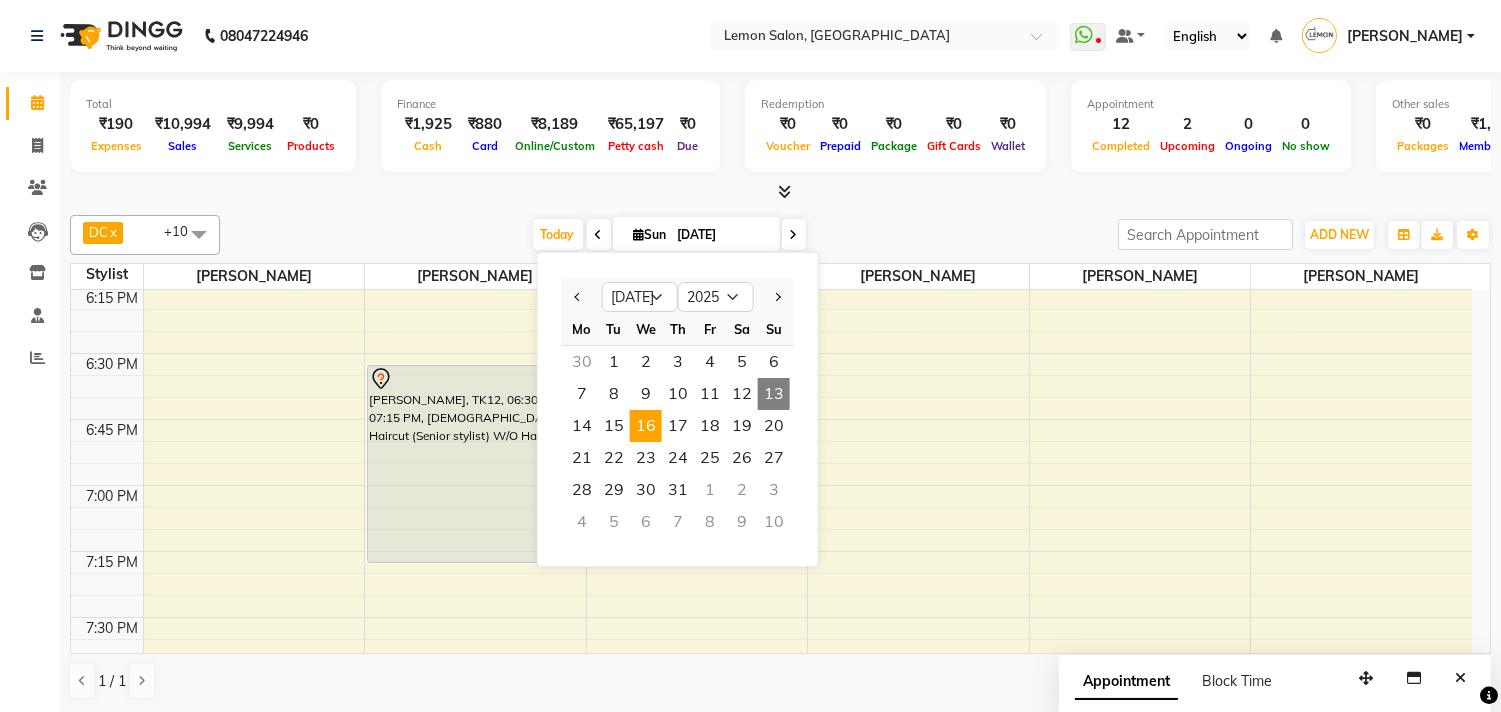 click on "16" at bounding box center [646, 426] 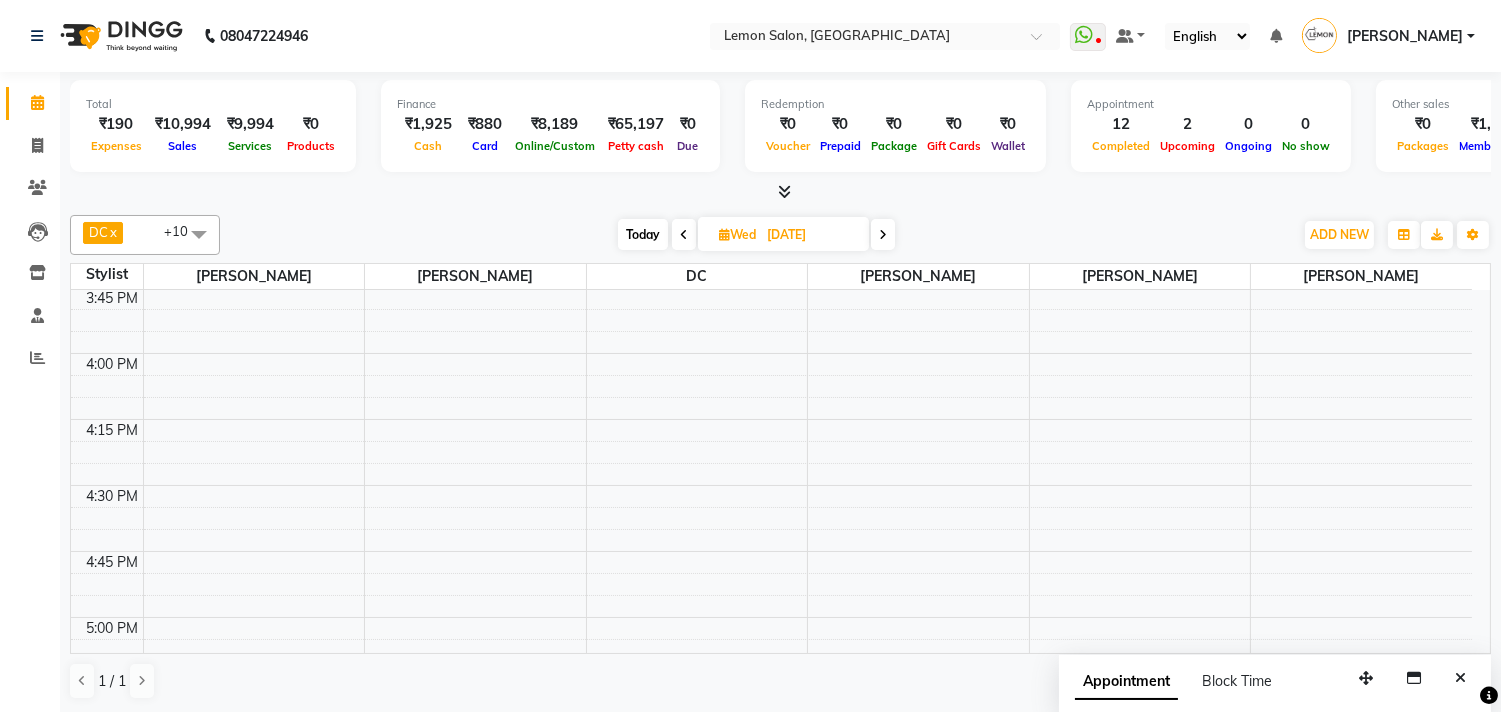 scroll, scrollTop: 1745, scrollLeft: 0, axis: vertical 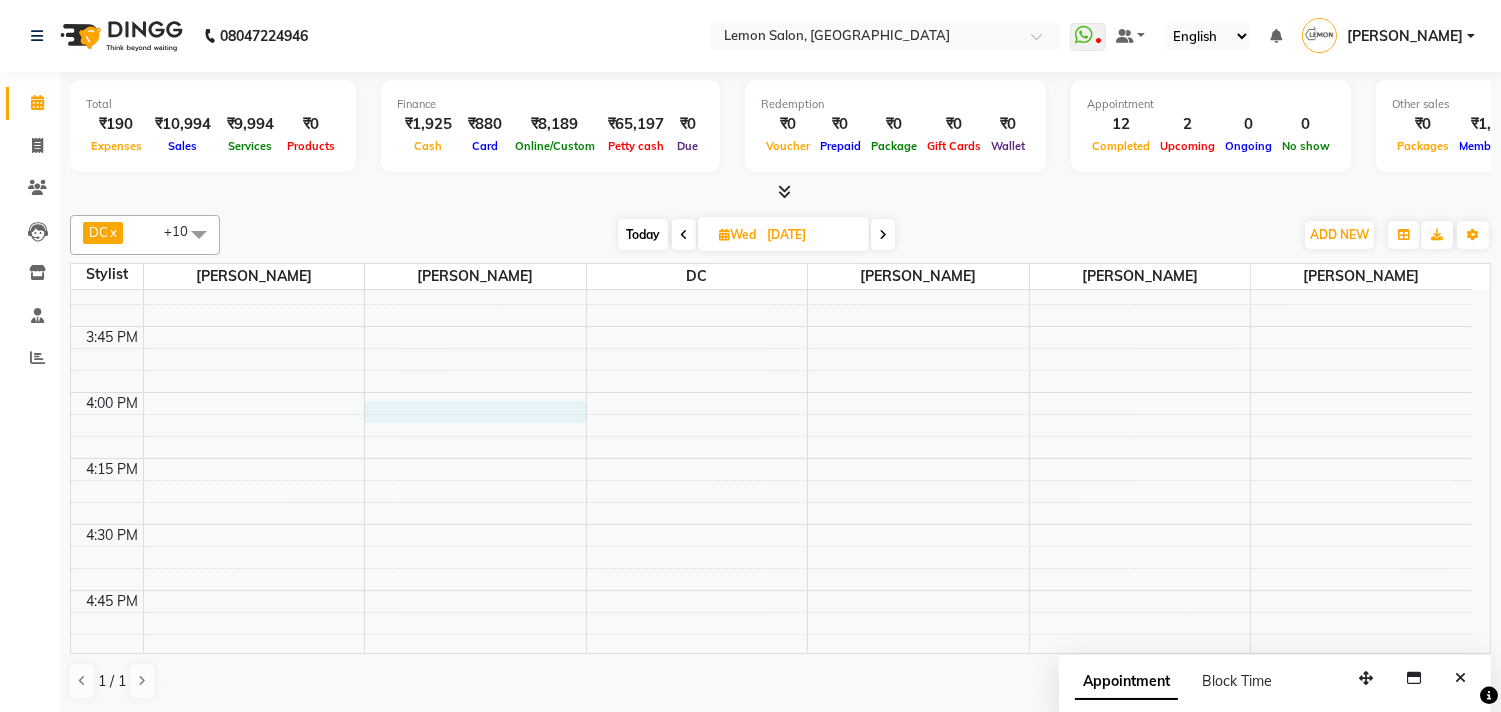 click on "9:00 AM 9:15 AM 9:30 AM 9:45 AM 10:00 AM 10:15 AM 10:30 AM 10:45 AM 11:00 AM 11:15 AM 11:30 AM 11:45 AM 12:00 PM 12:15 PM 12:30 PM 12:45 PM 1:00 PM 1:15 PM 1:30 PM 1:45 PM 2:00 PM 2:15 PM 2:30 PM 2:45 PM 3:00 PM 3:15 PM 3:30 PM 3:45 PM 4:00 PM 4:15 PM 4:30 PM 4:45 PM 5:00 PM 5:15 PM 5:30 PM 5:45 PM 6:00 PM 6:15 PM 6:30 PM 6:45 PM 7:00 PM 7:15 PM 7:30 PM 7:45 PM 8:00 PM 8:15 PM 8:30 PM 8:45 PM 9:00 PM 9:15 PM 9:30 PM 9:45 PM 10:00 PM 10:15 PM 10:30 PM 10:45 PM  OLAPLEX TRAINING   OLAPLEX TRAINING" at bounding box center (771, 392) 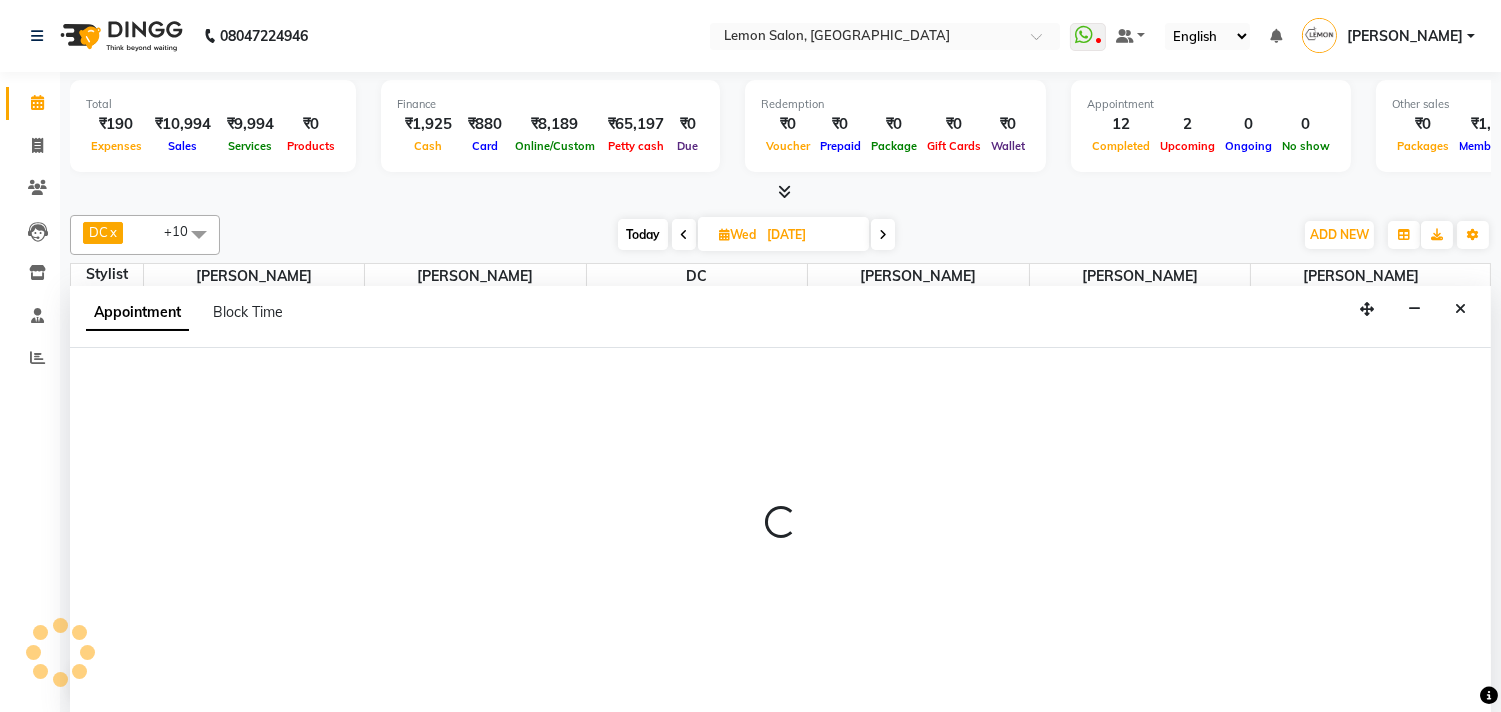 scroll, scrollTop: 1, scrollLeft: 0, axis: vertical 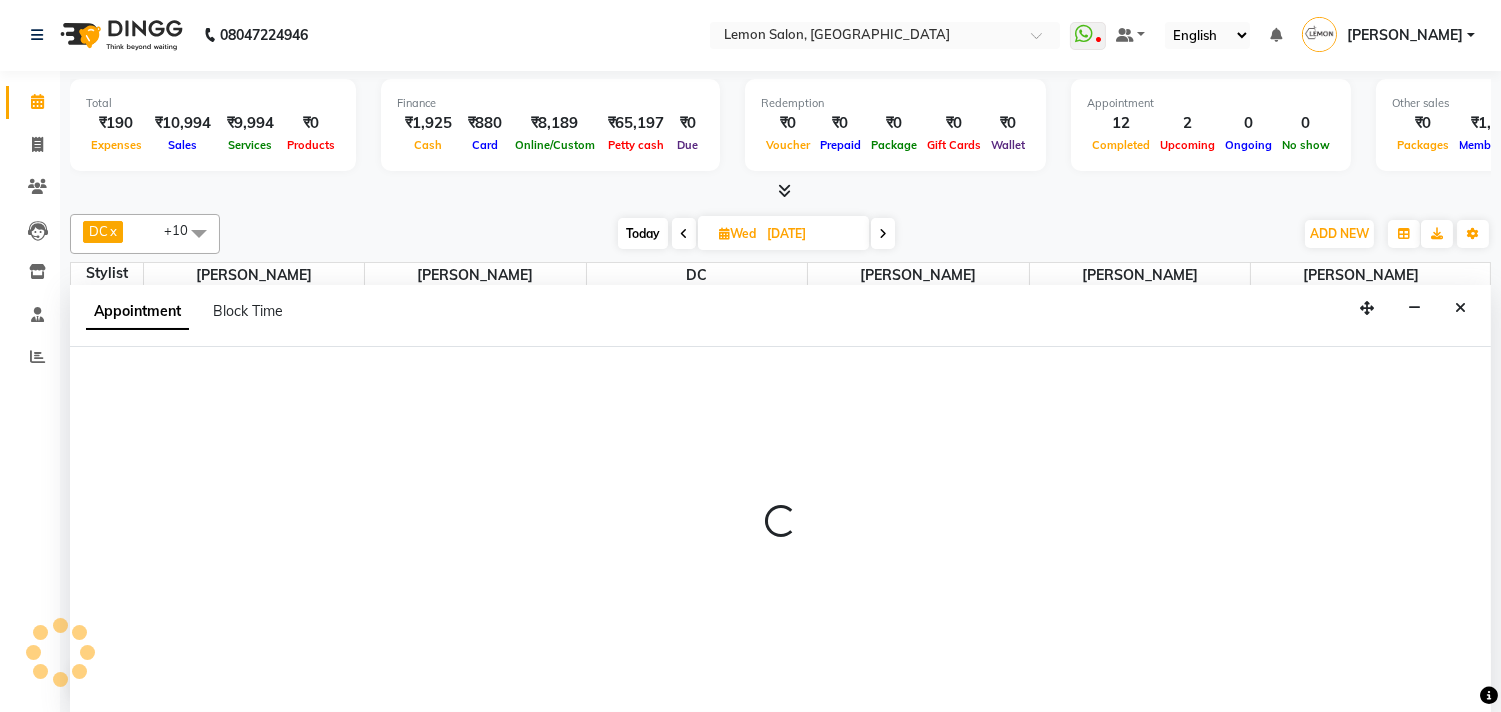 select on "7385" 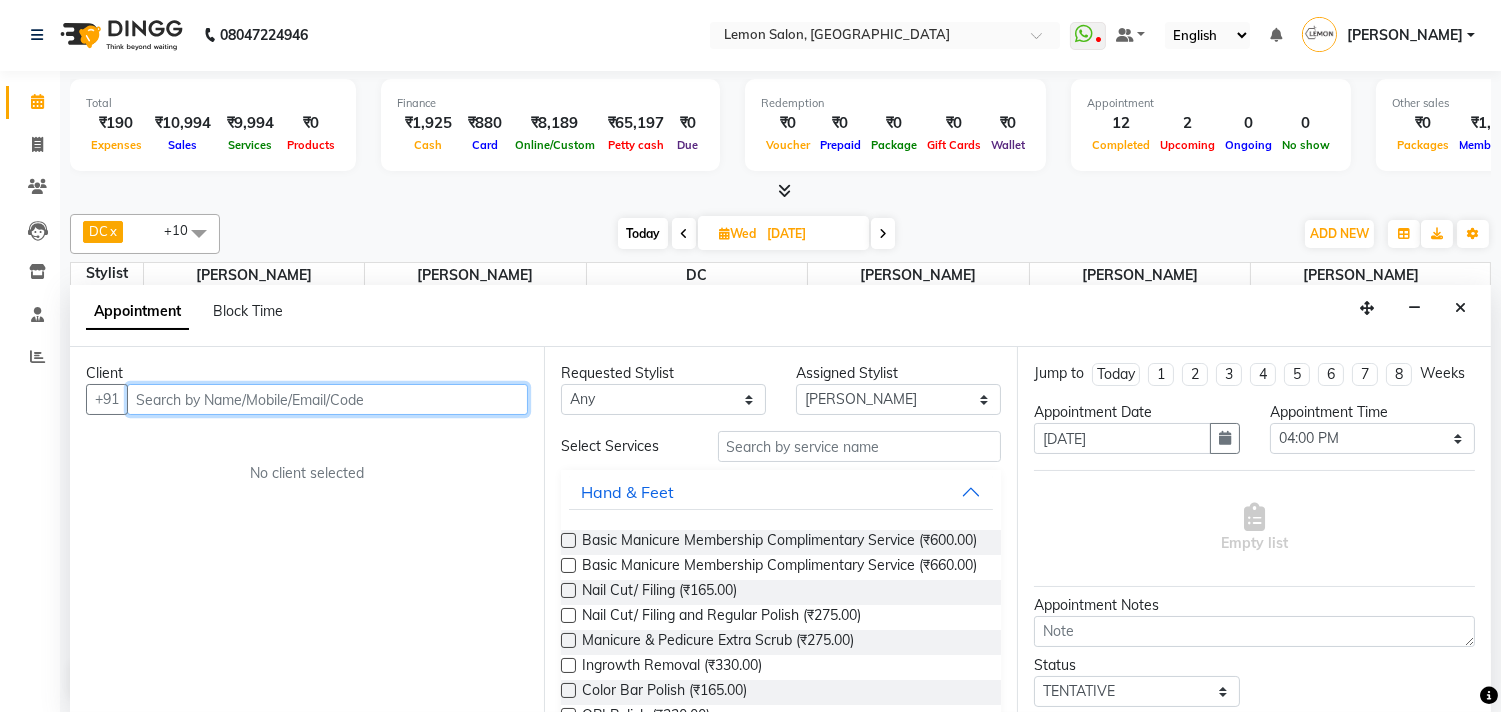 click at bounding box center [327, 399] 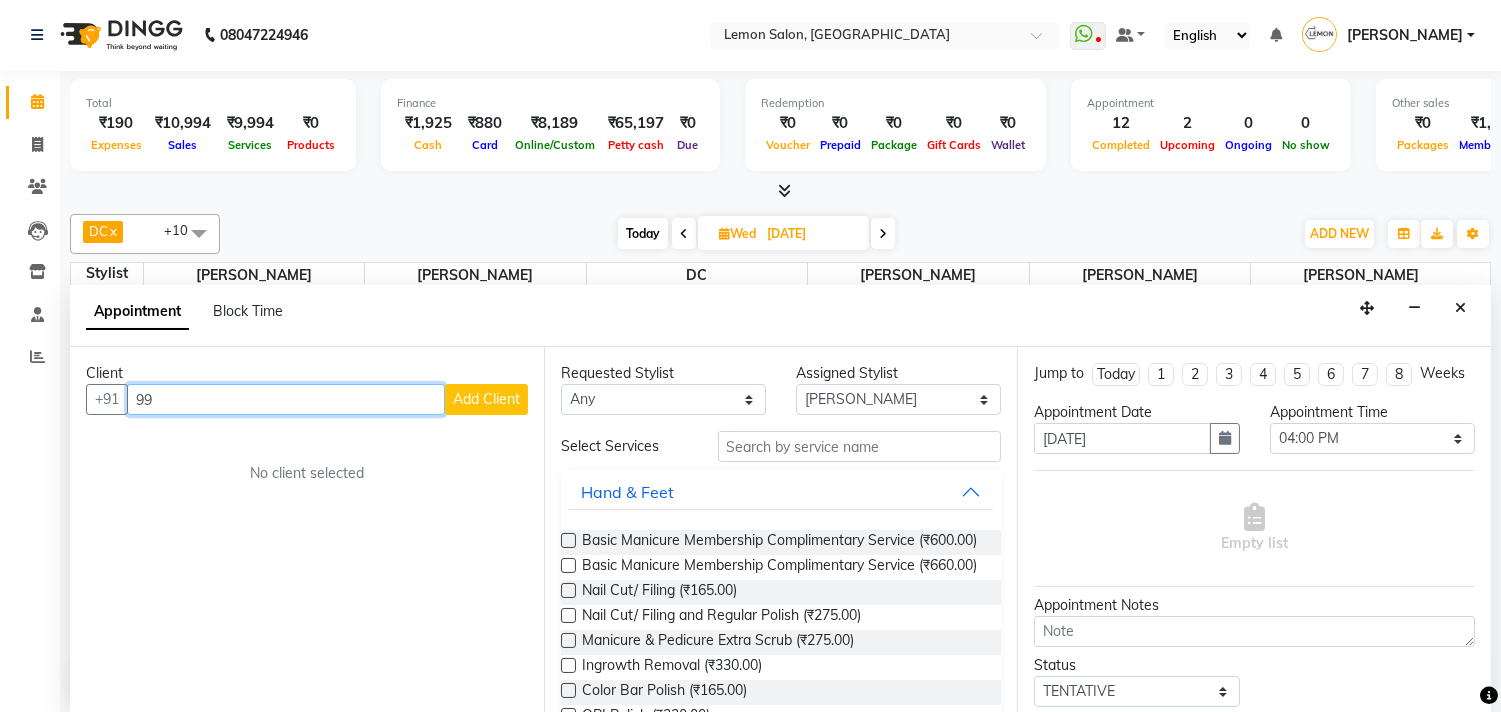 type on "9" 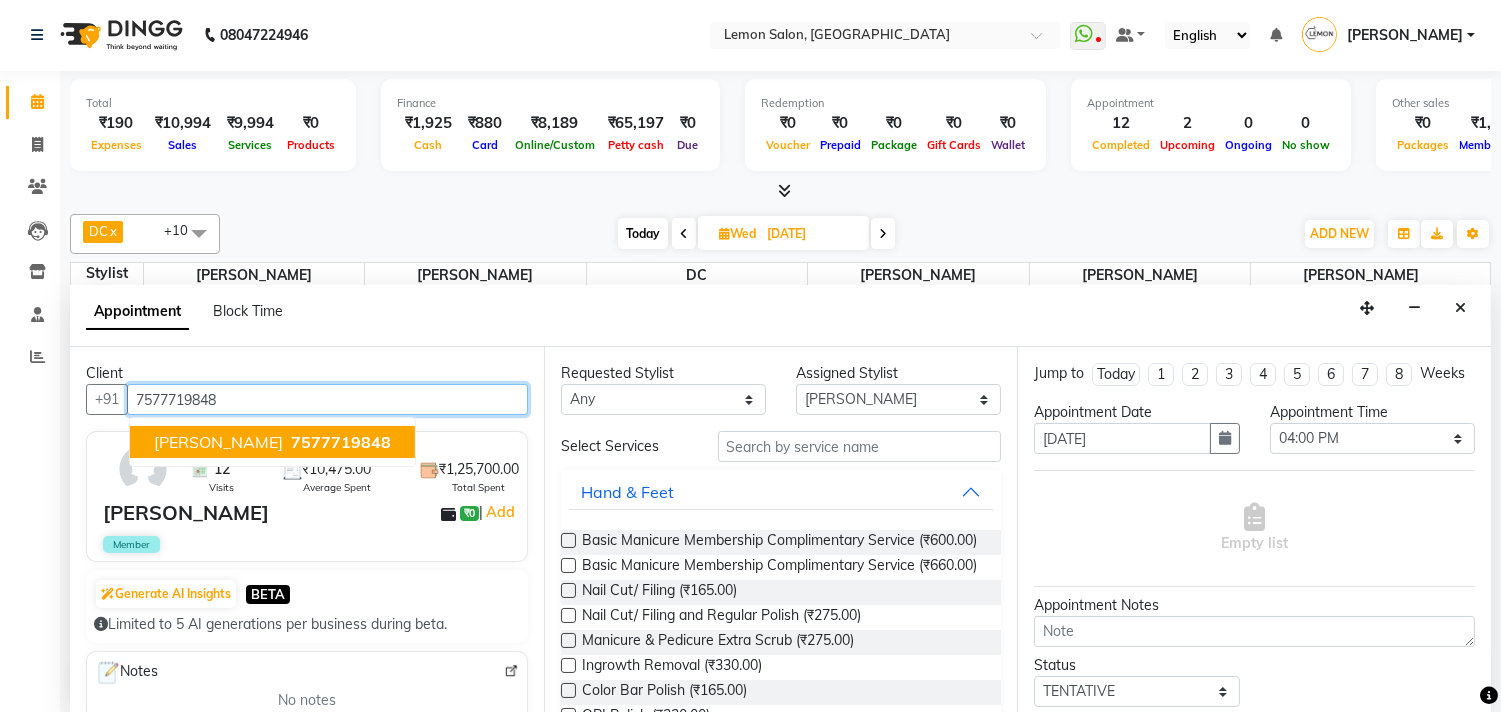 click on "[PERSON_NAME]" at bounding box center (218, 442) 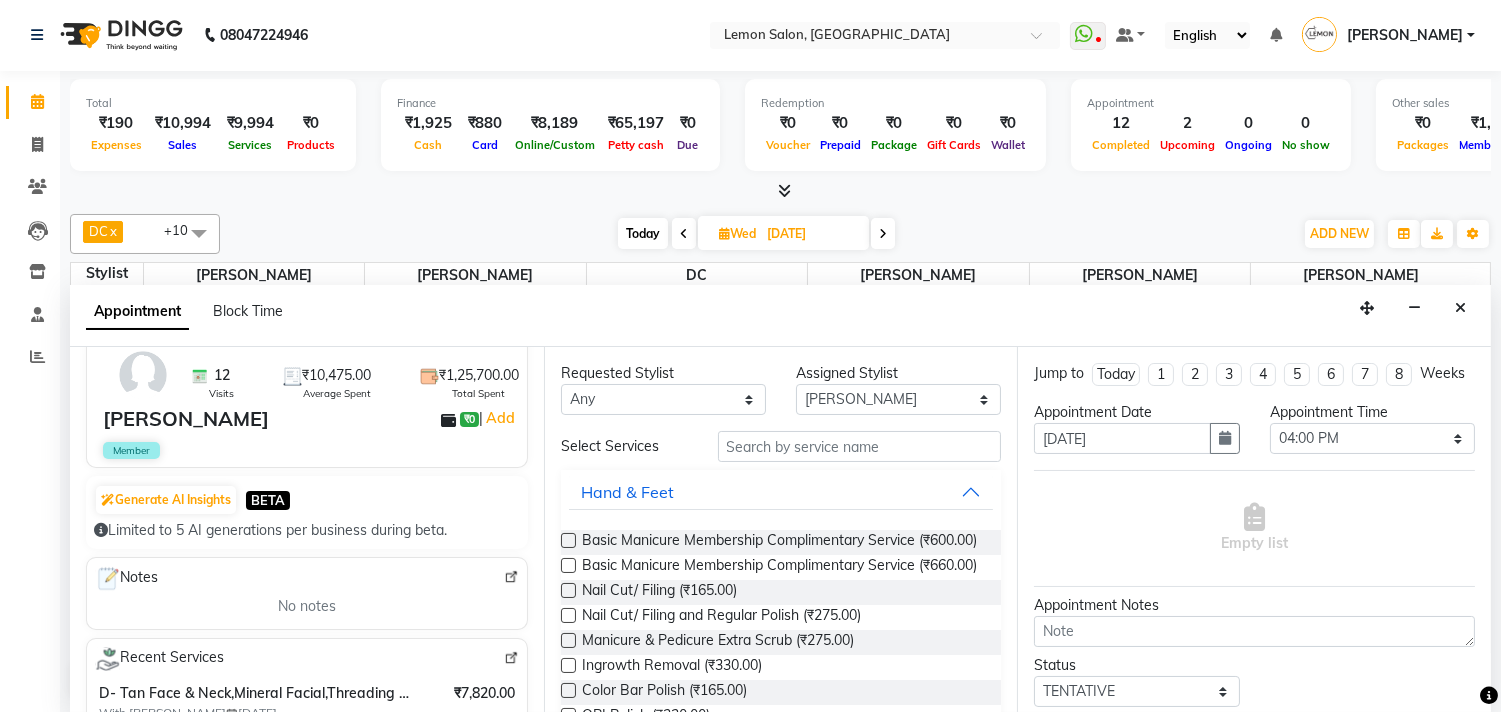 scroll, scrollTop: 222, scrollLeft: 0, axis: vertical 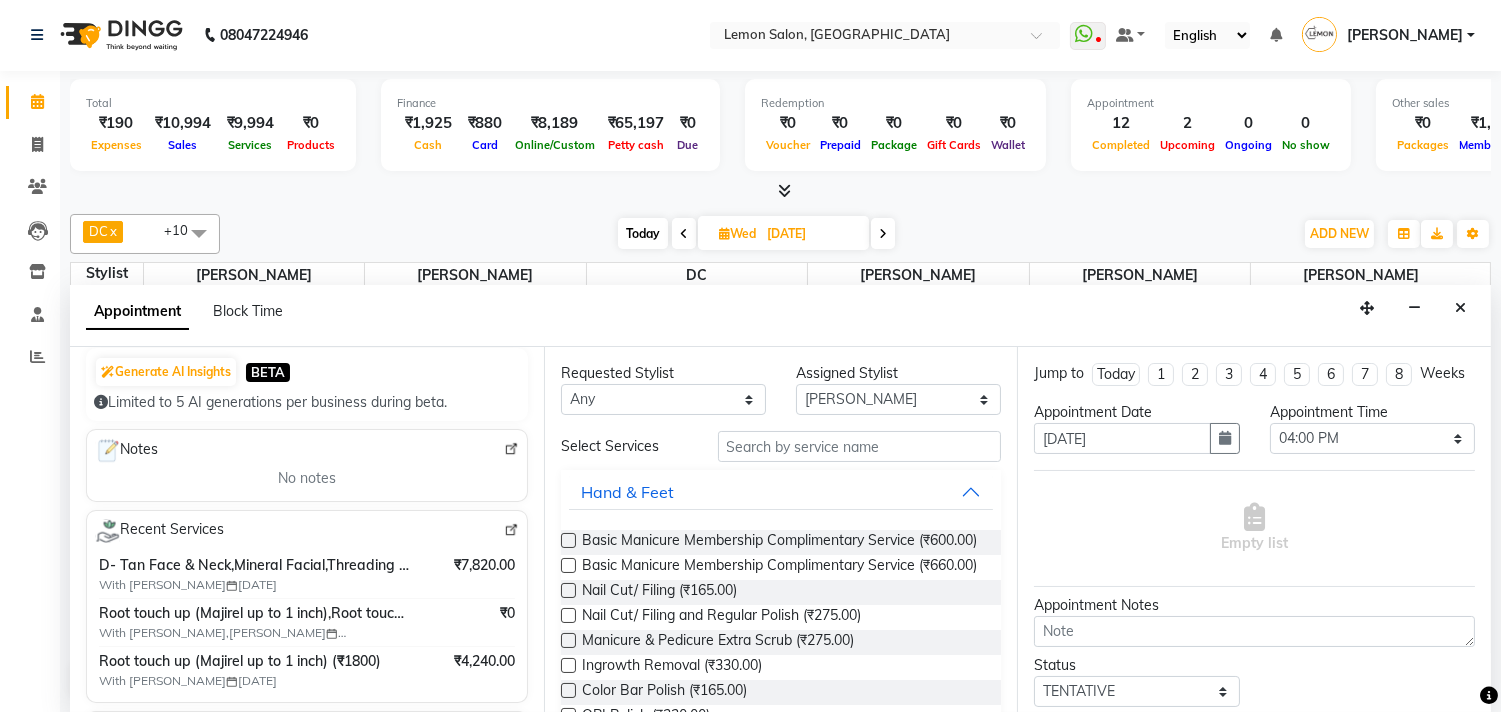 type on "7577719848" 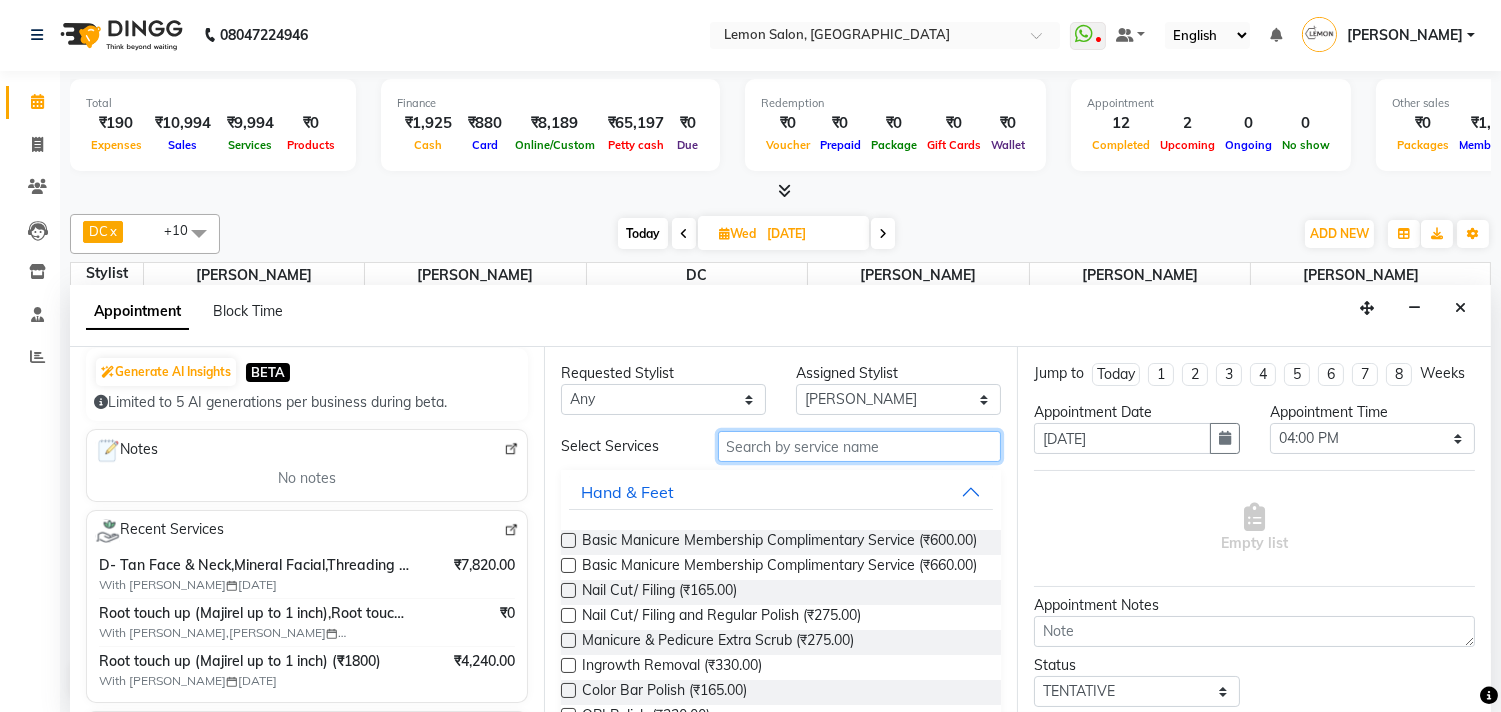 click at bounding box center [860, 446] 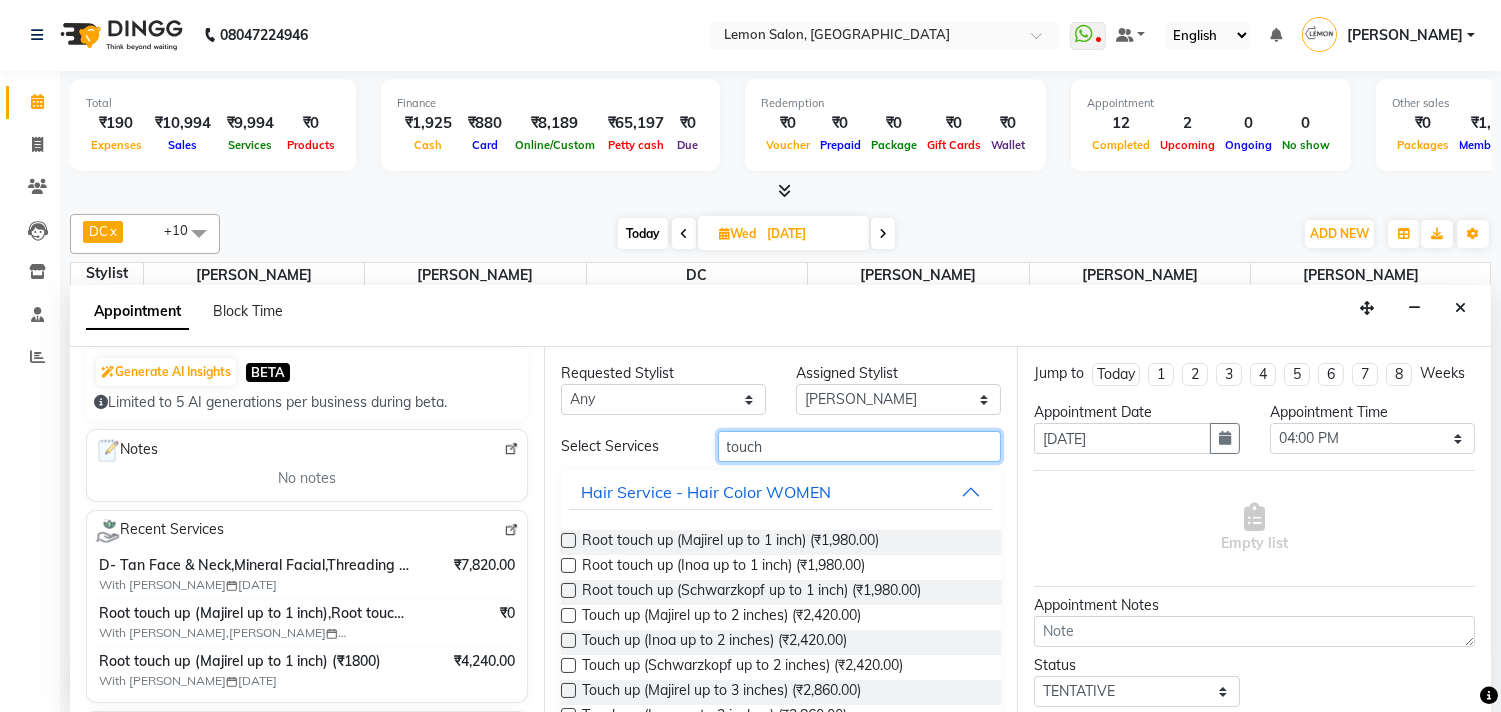 drag, startPoint x: 777, startPoint y: 440, endPoint x: 681, endPoint y: 445, distance: 96.13012 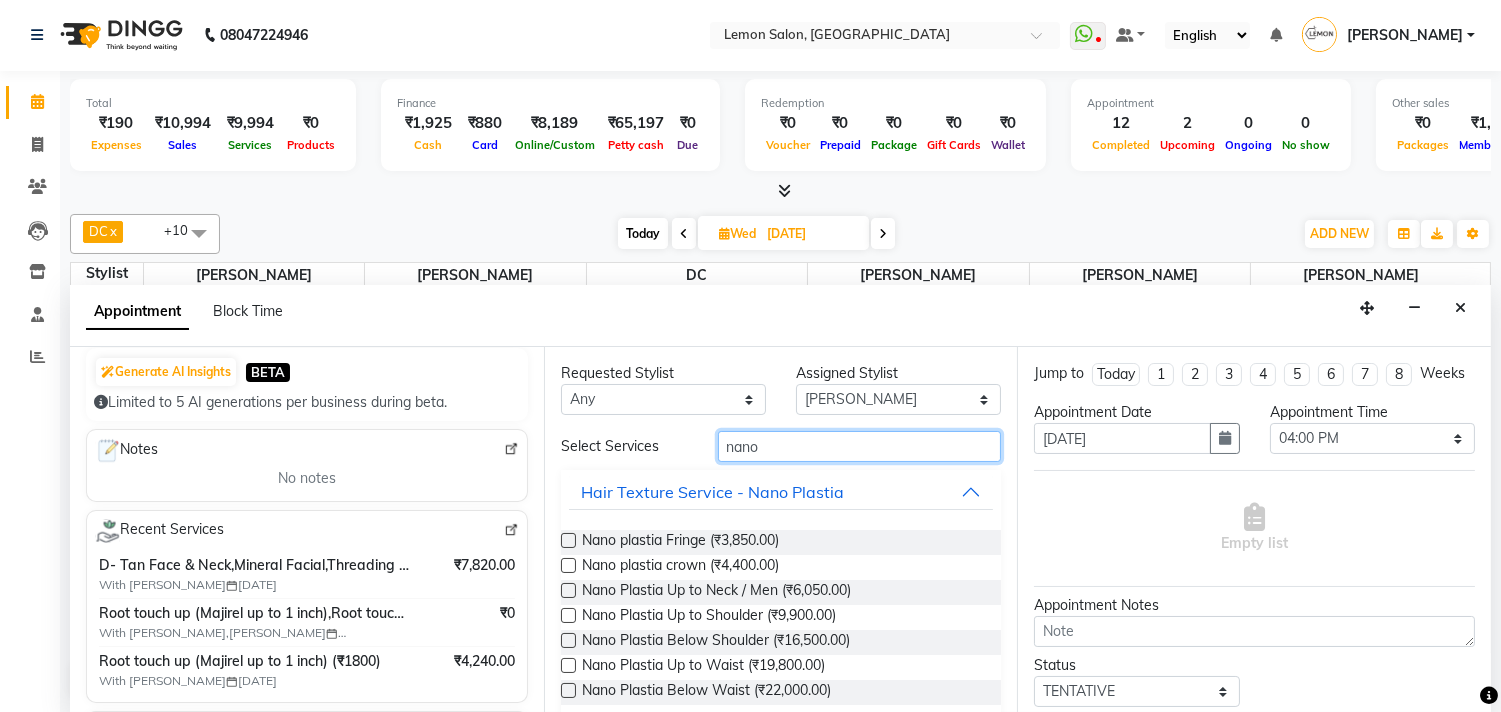 type on "nano" 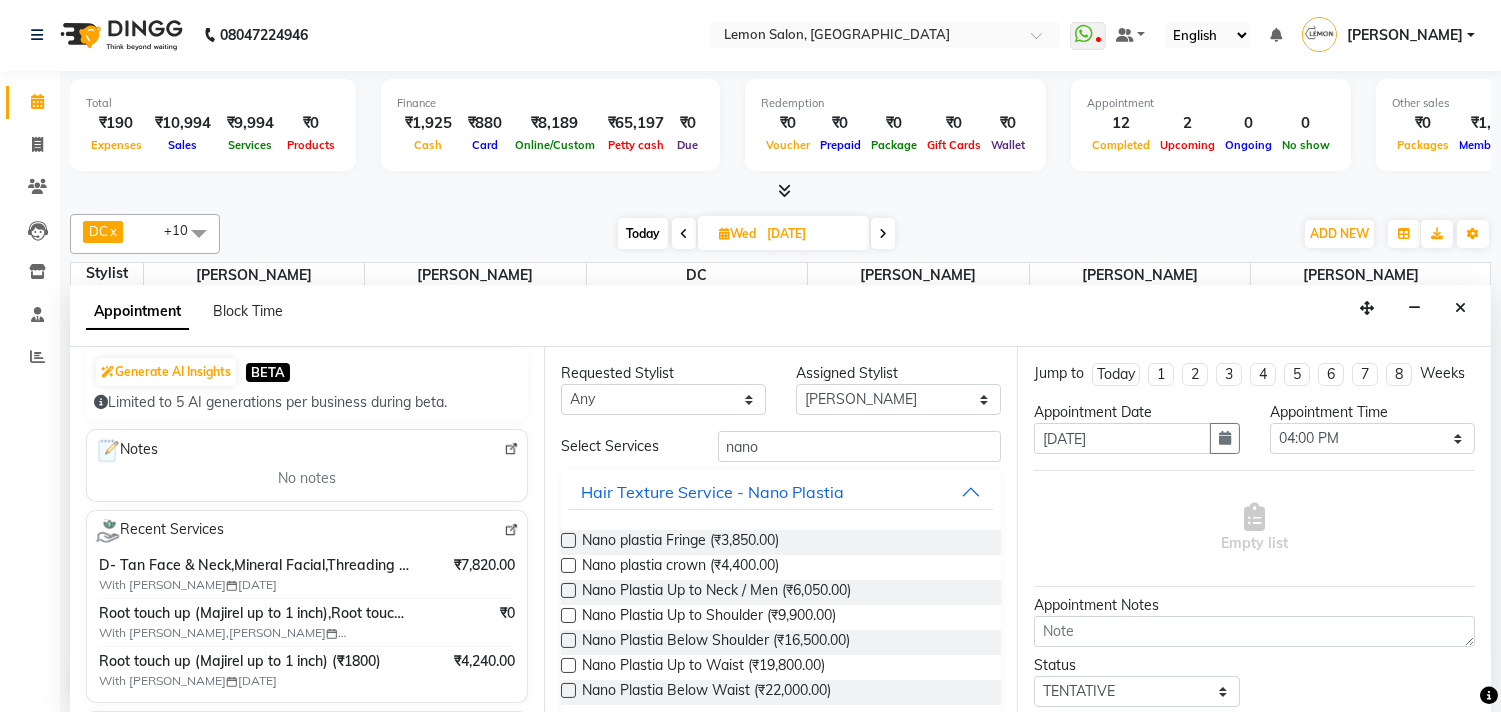 click at bounding box center (568, 640) 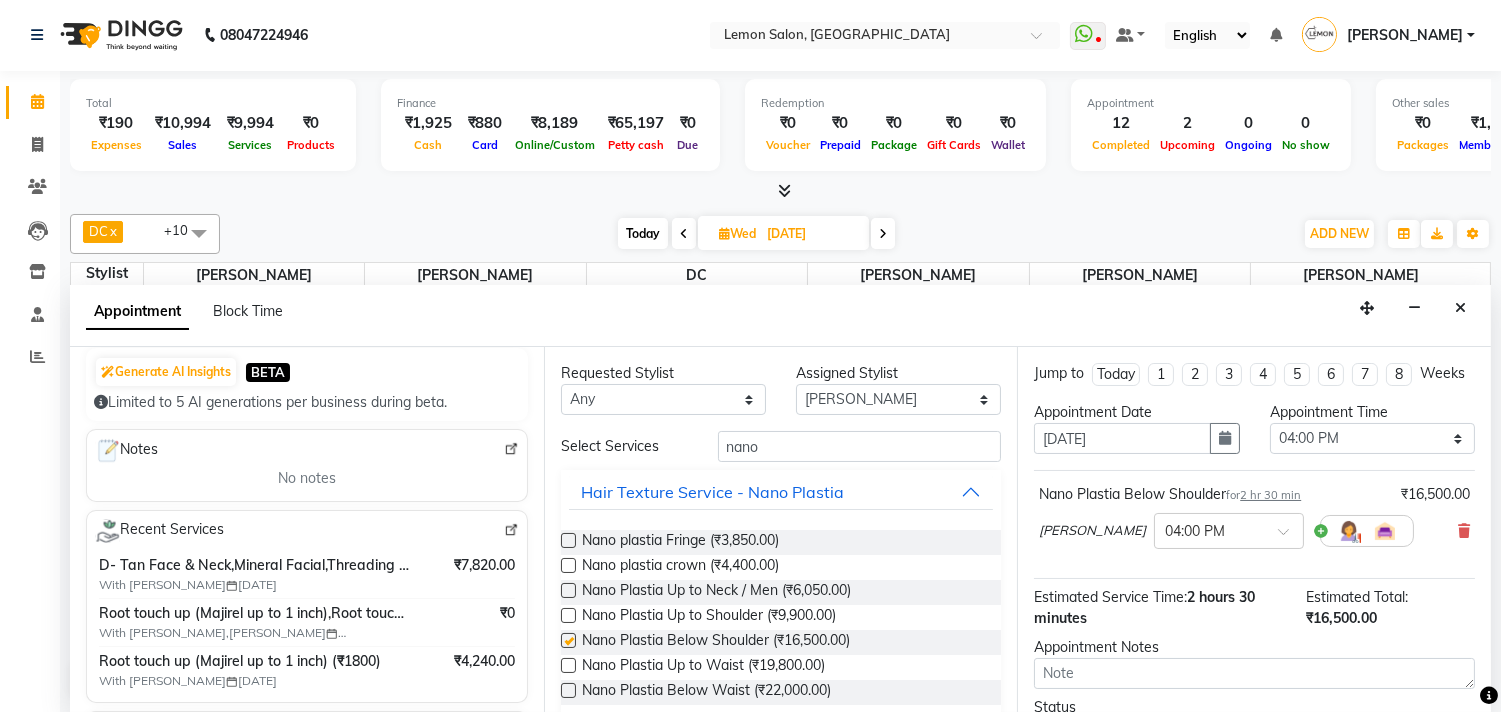 checkbox on "false" 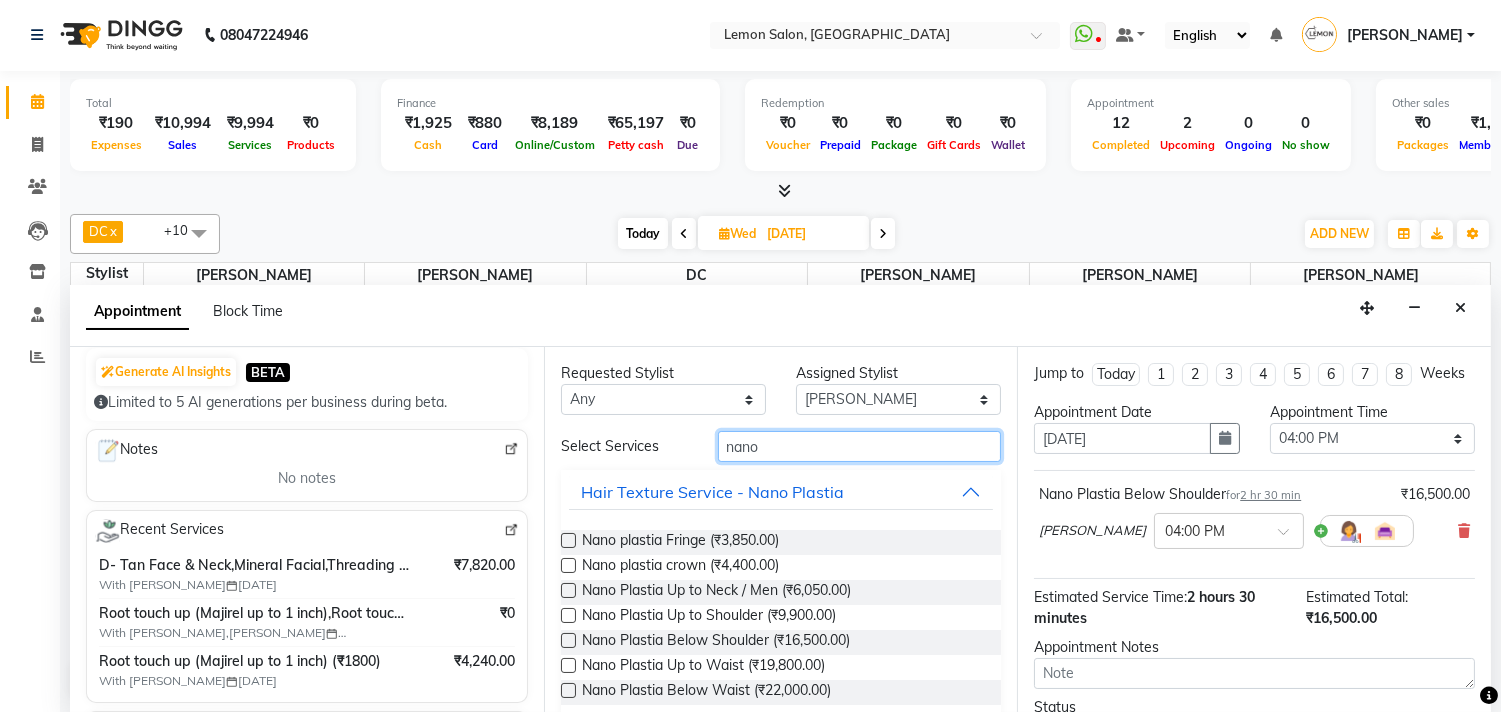 drag, startPoint x: 797, startPoint y: 454, endPoint x: 662, endPoint y: 458, distance: 135.05925 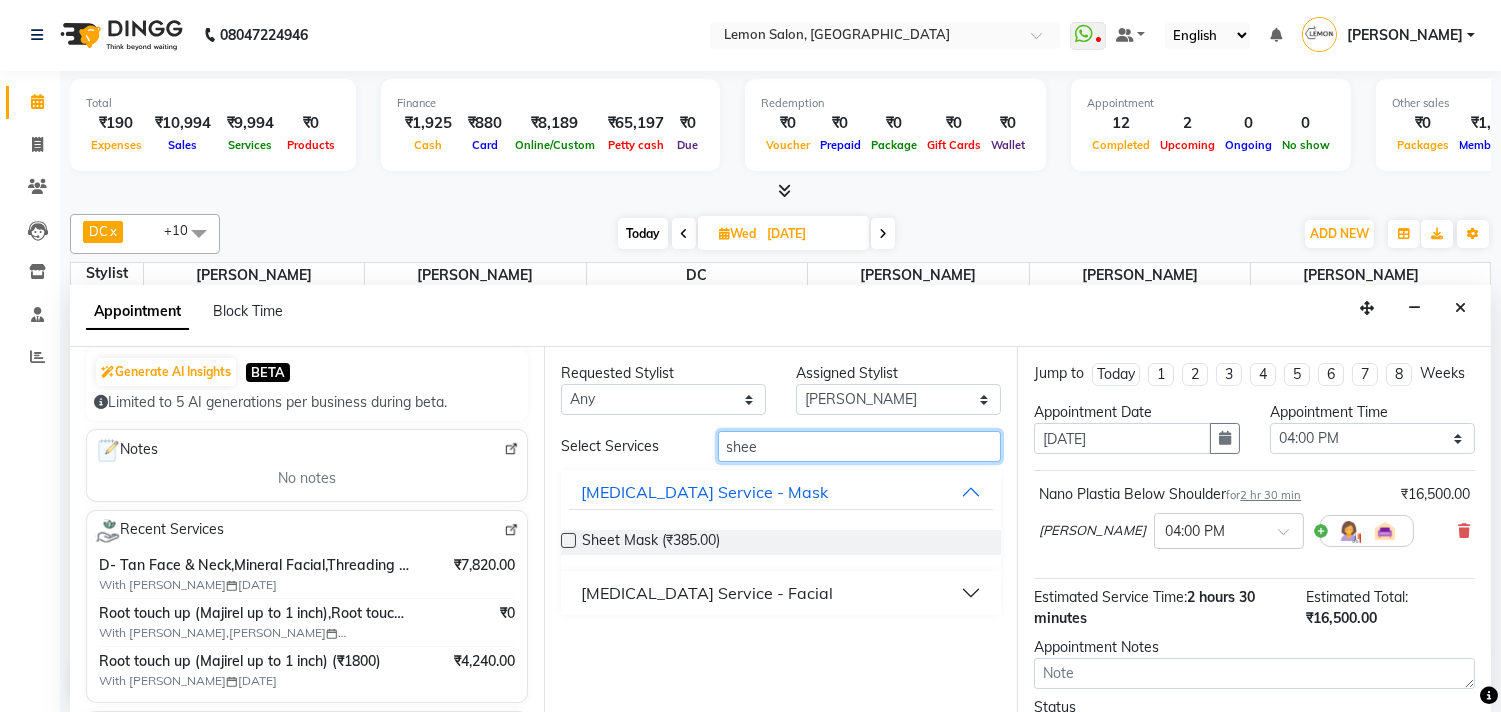 type on "shee" 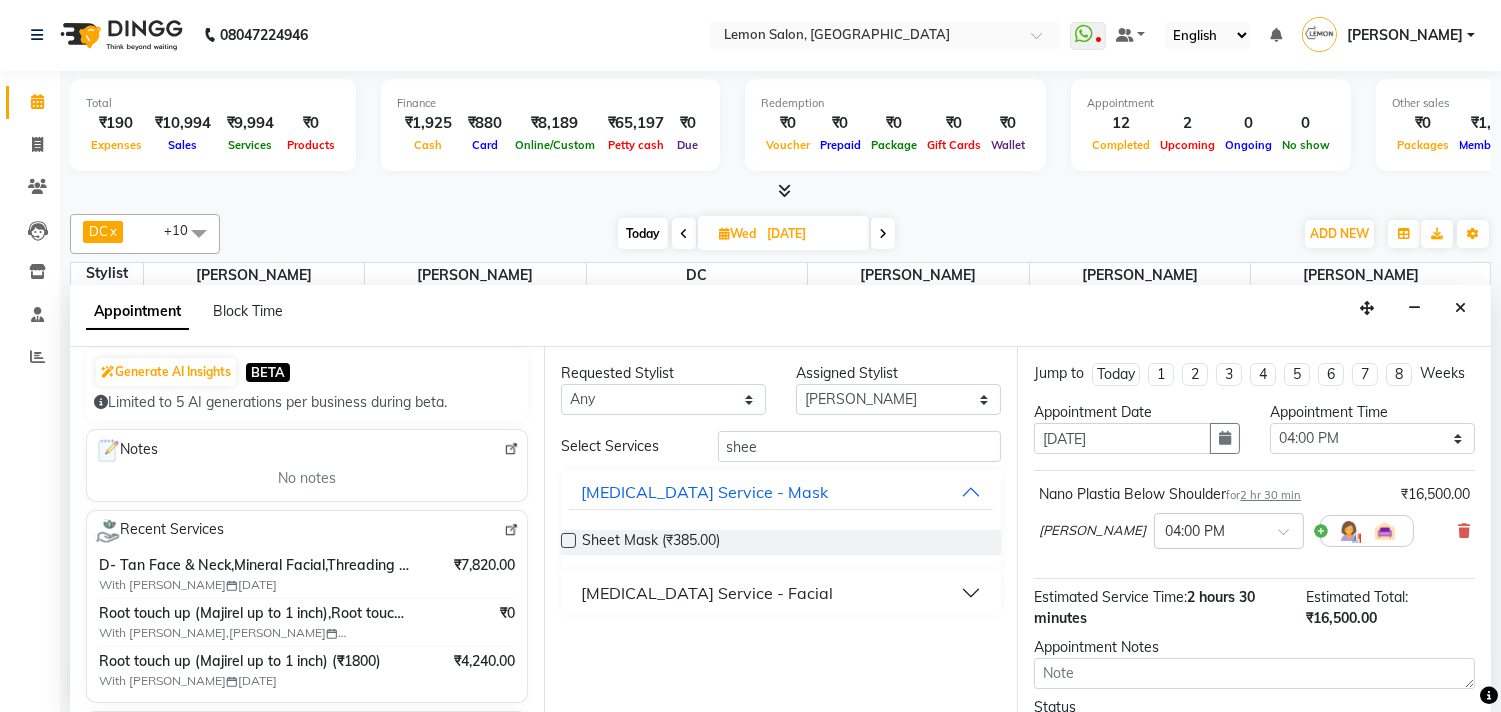 click on "Skin Care Service - Facial" at bounding box center (707, 593) 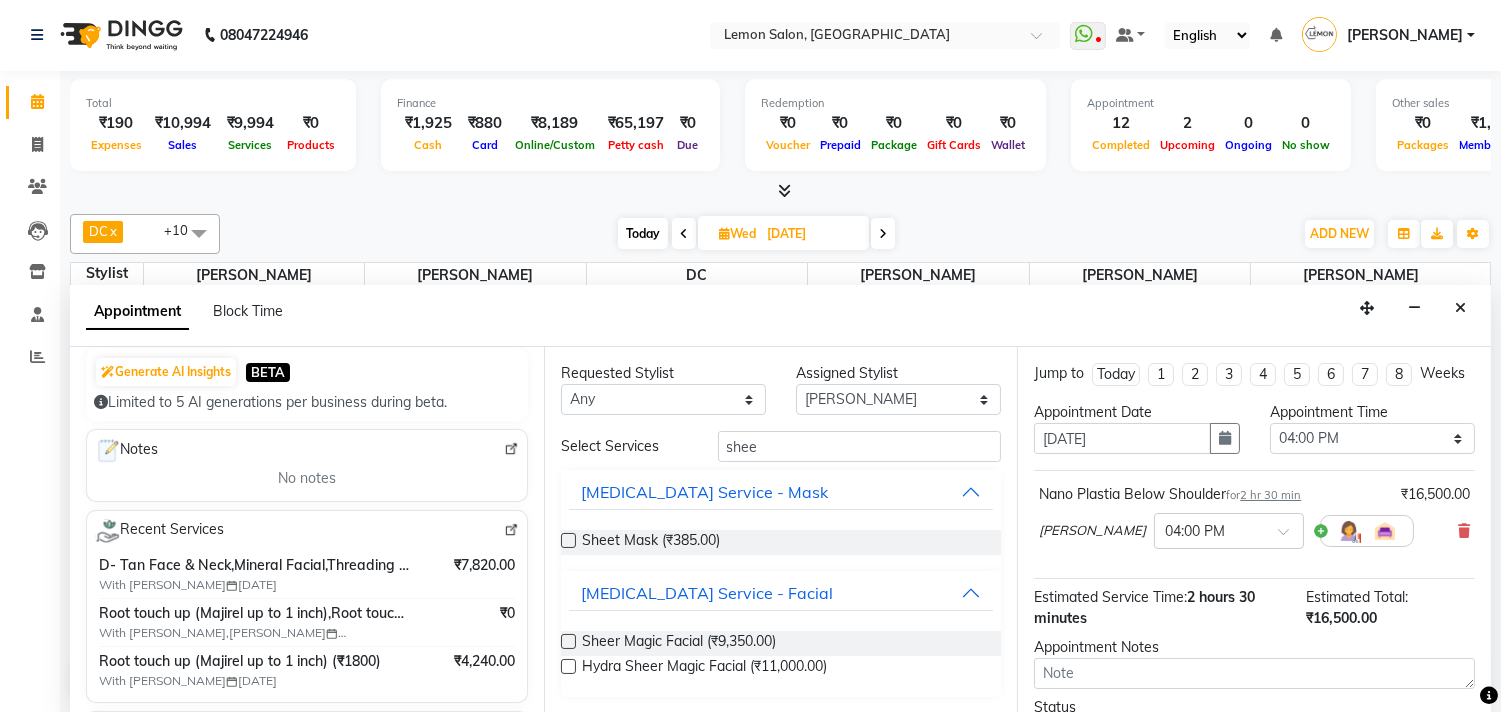 click at bounding box center (568, 641) 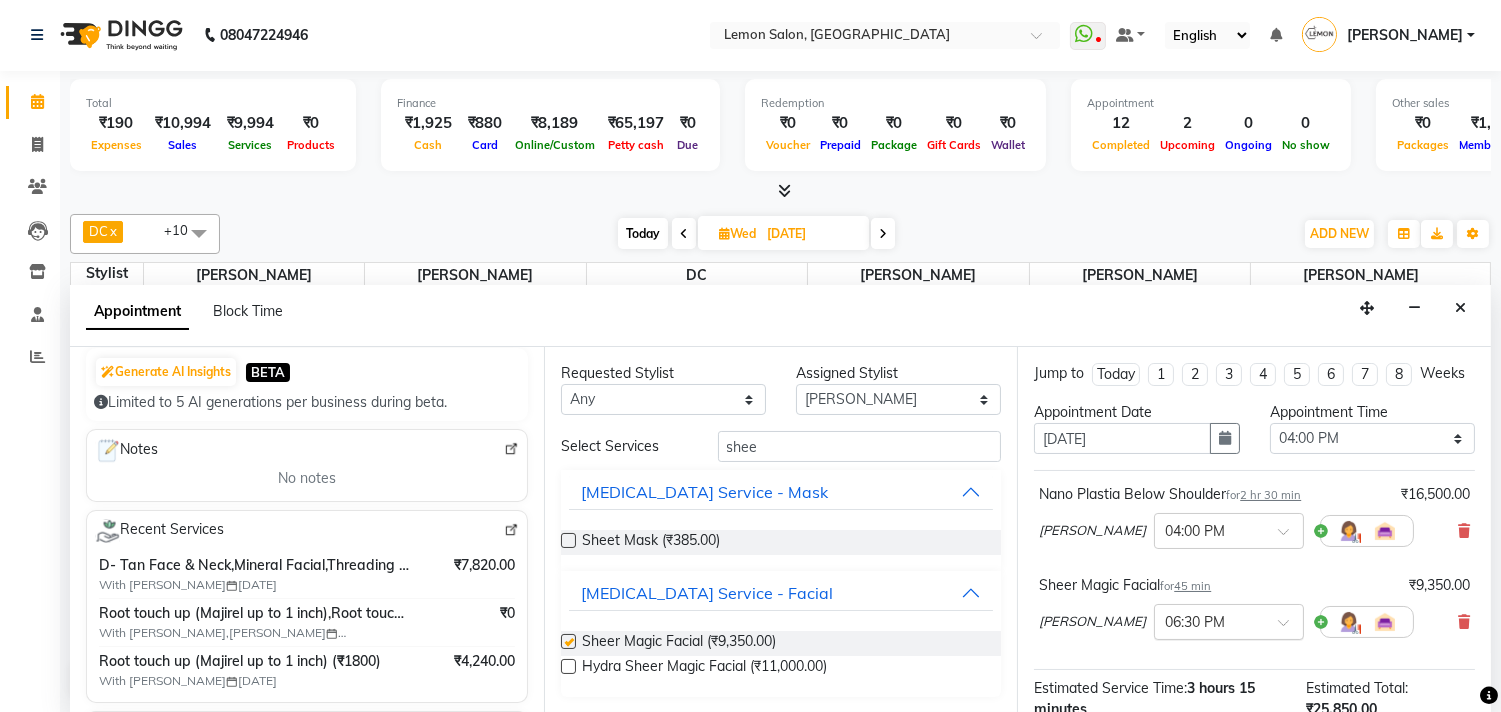 checkbox on "false" 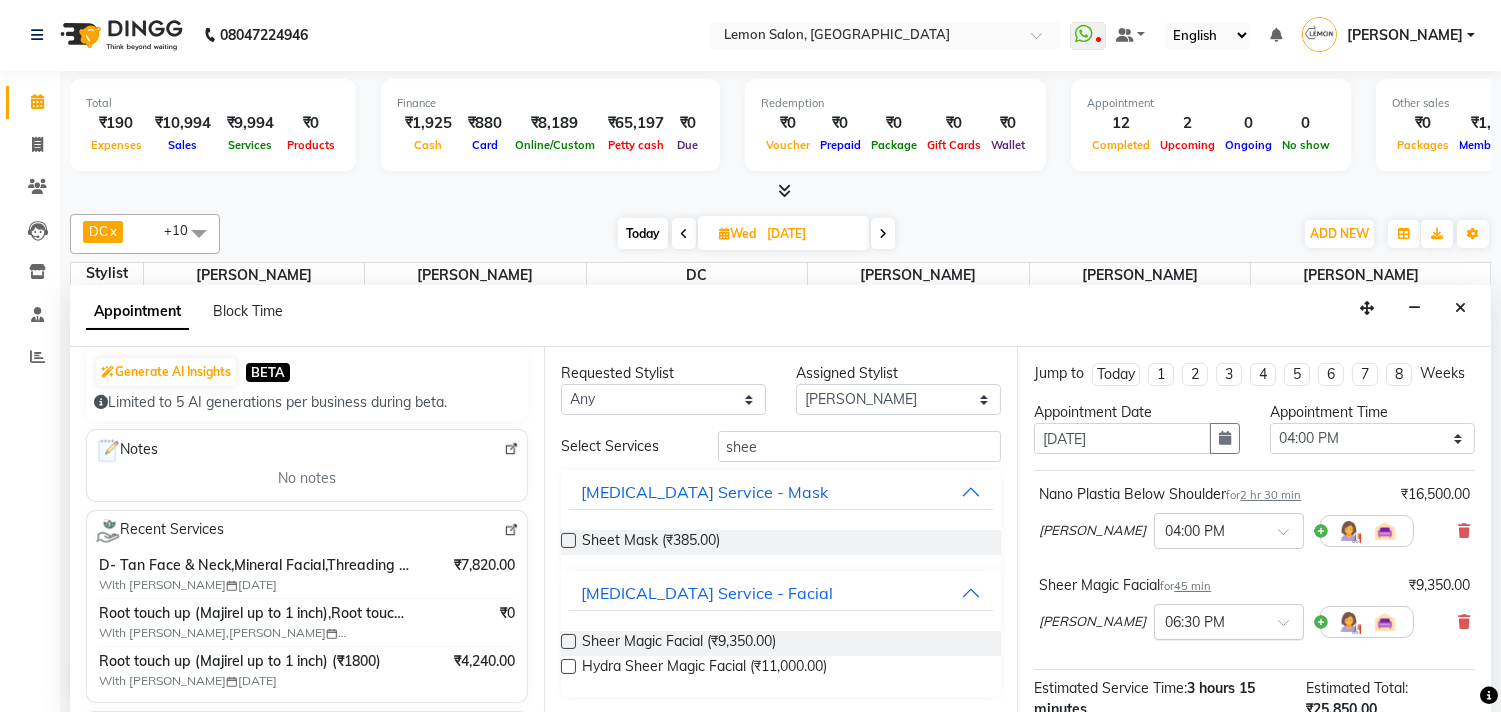 click at bounding box center (1209, 620) 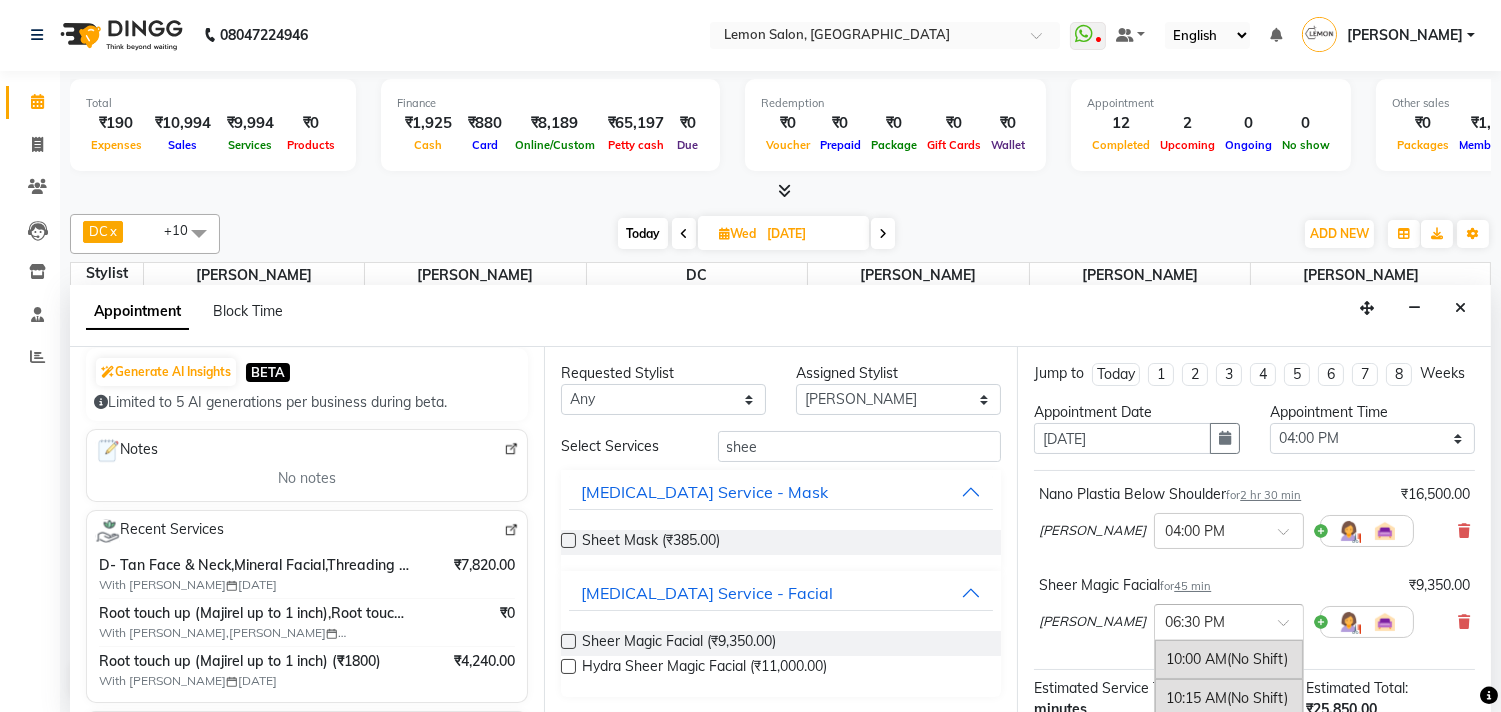 scroll, scrollTop: 1283, scrollLeft: 0, axis: vertical 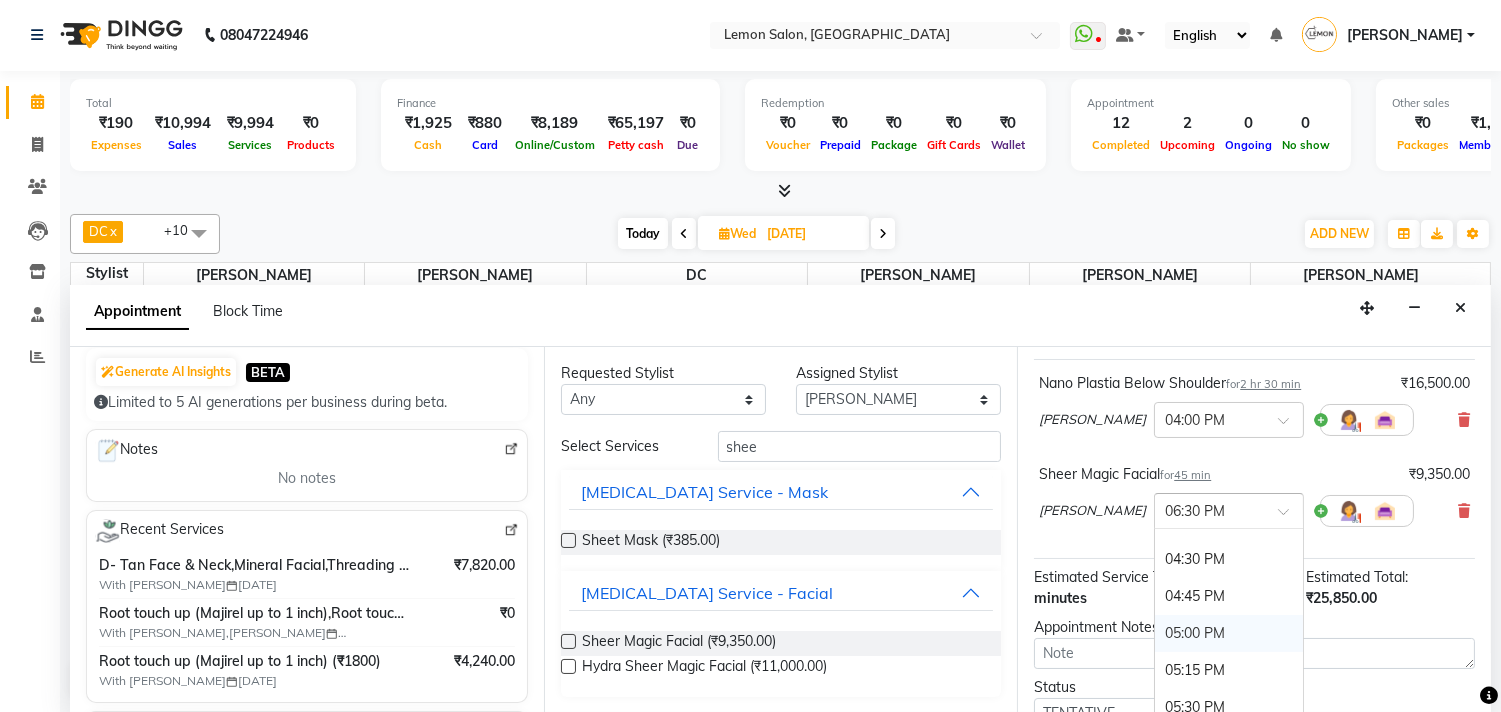 click on "05:00 PM" at bounding box center [1229, 633] 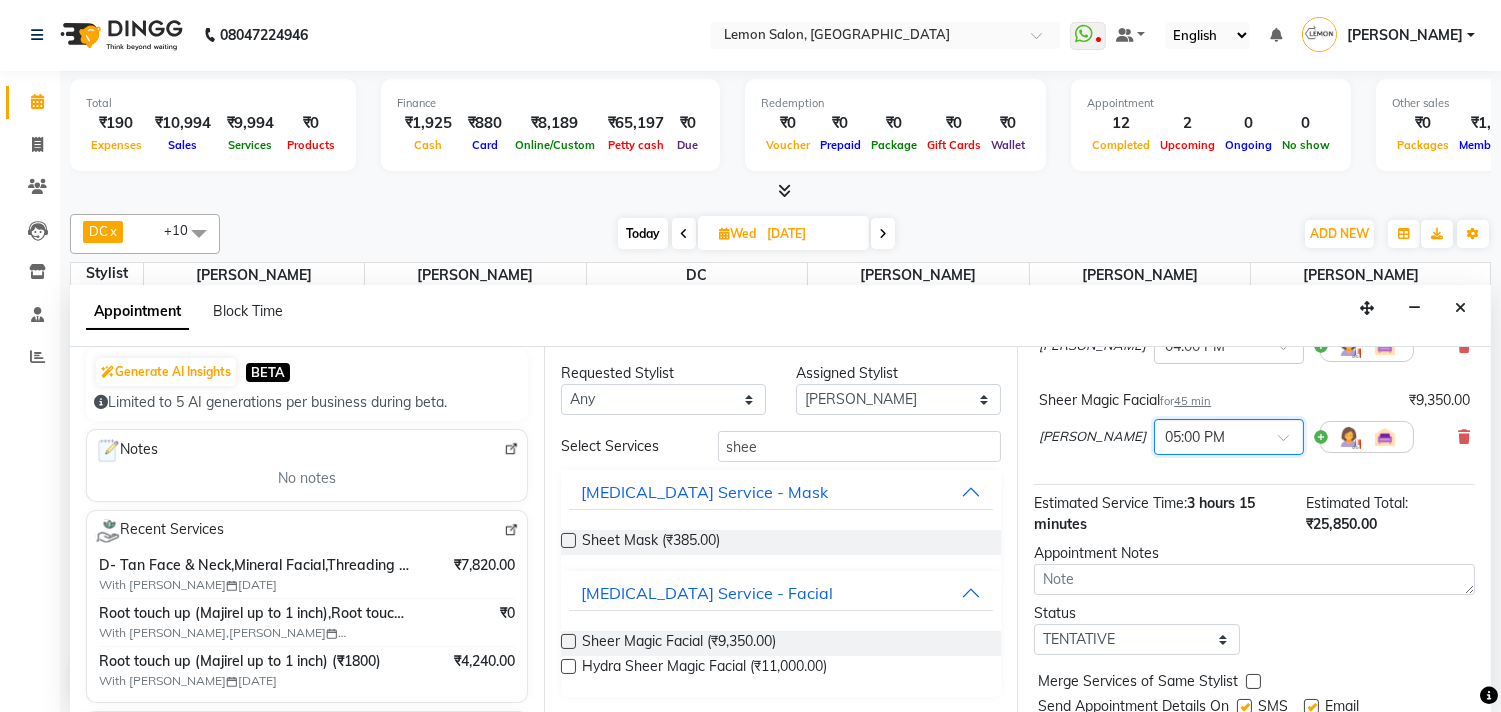 scroll, scrollTop: 272, scrollLeft: 0, axis: vertical 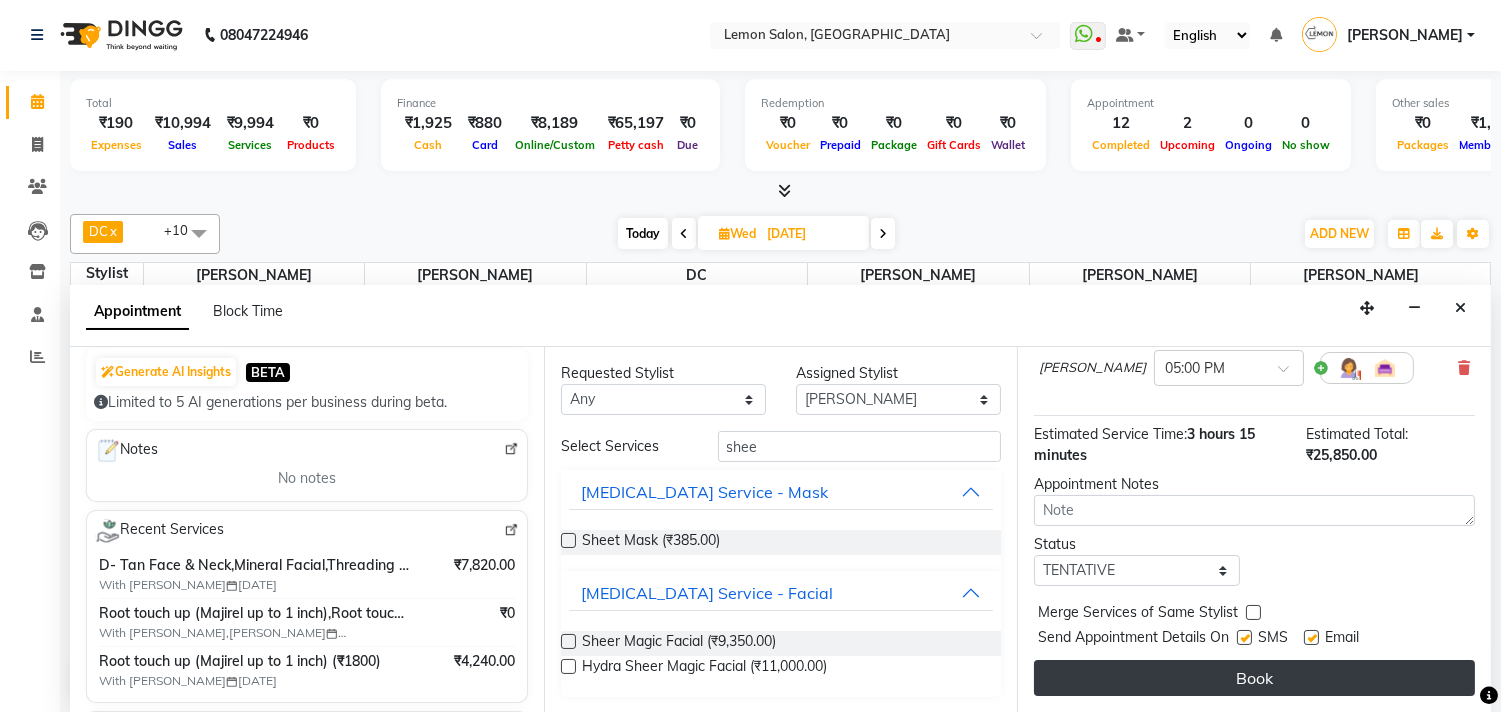 click on "Book" at bounding box center (1254, 678) 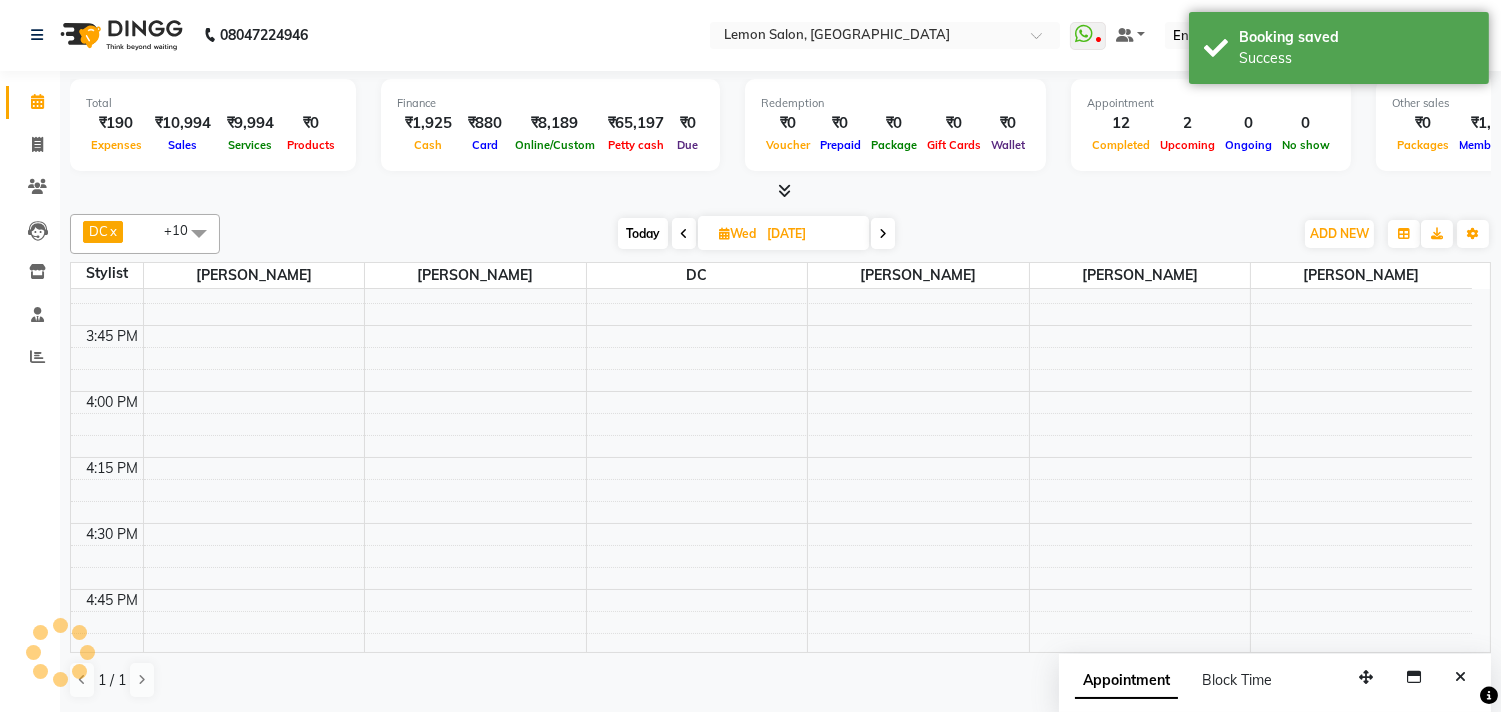 scroll, scrollTop: 0, scrollLeft: 0, axis: both 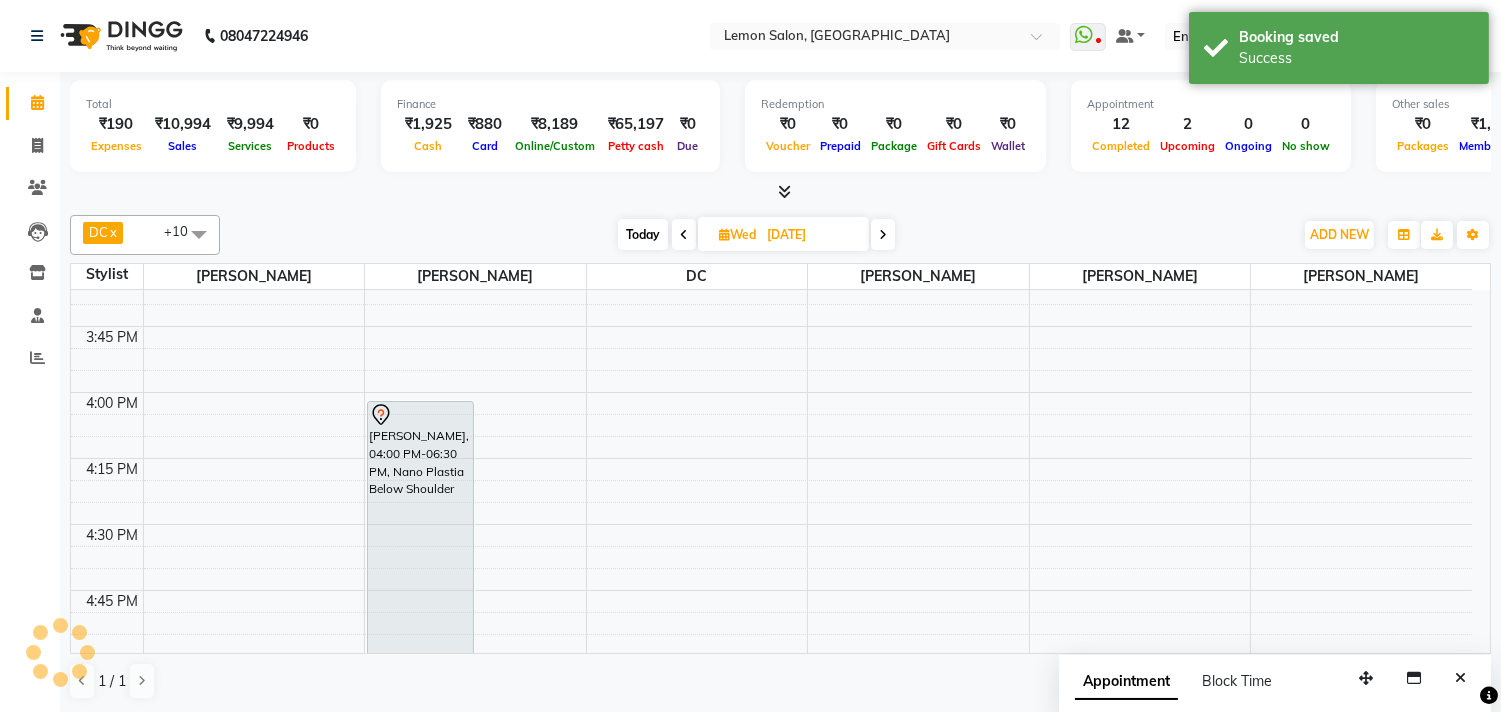 drag, startPoint x: 1462, startPoint y: 670, endPoint x: 913, endPoint y: 442, distance: 594.4619 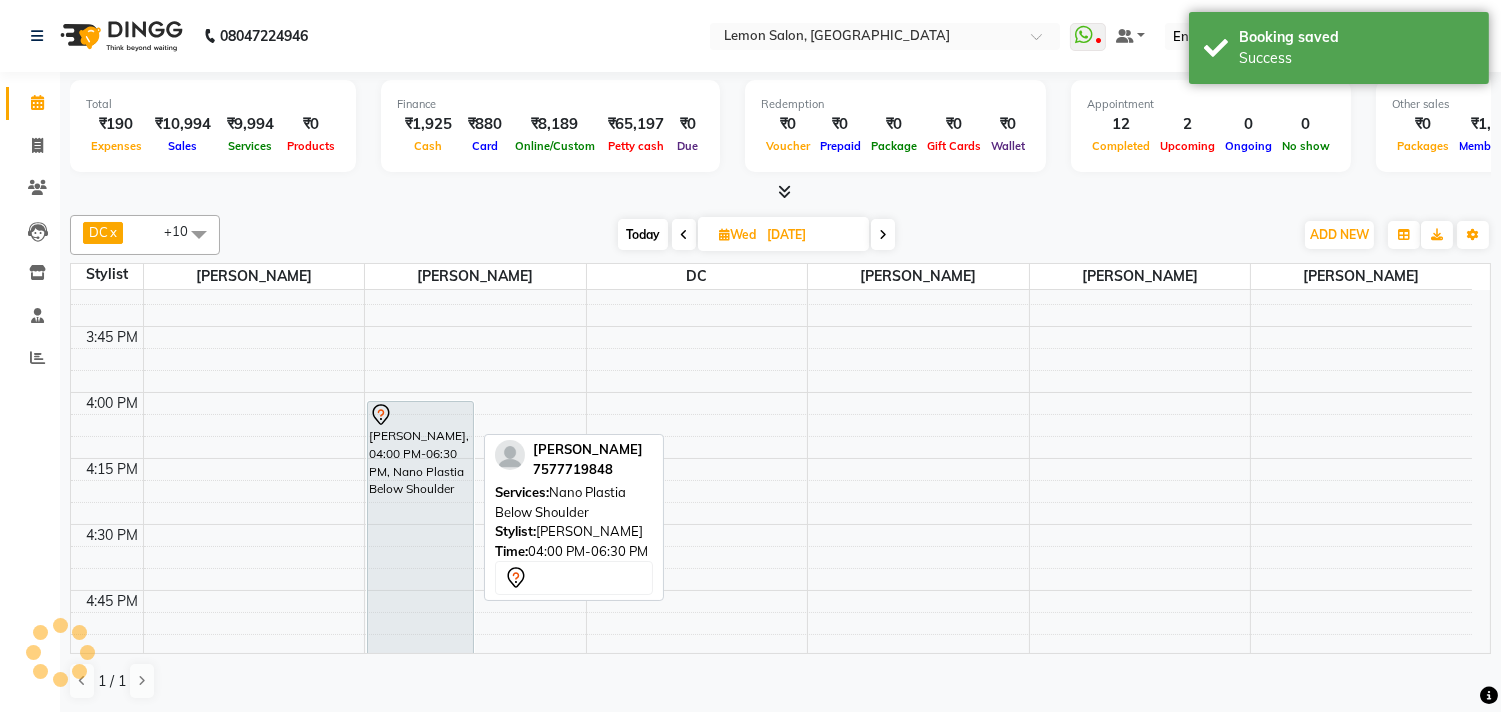 scroll, scrollTop: 1967, scrollLeft: 0, axis: vertical 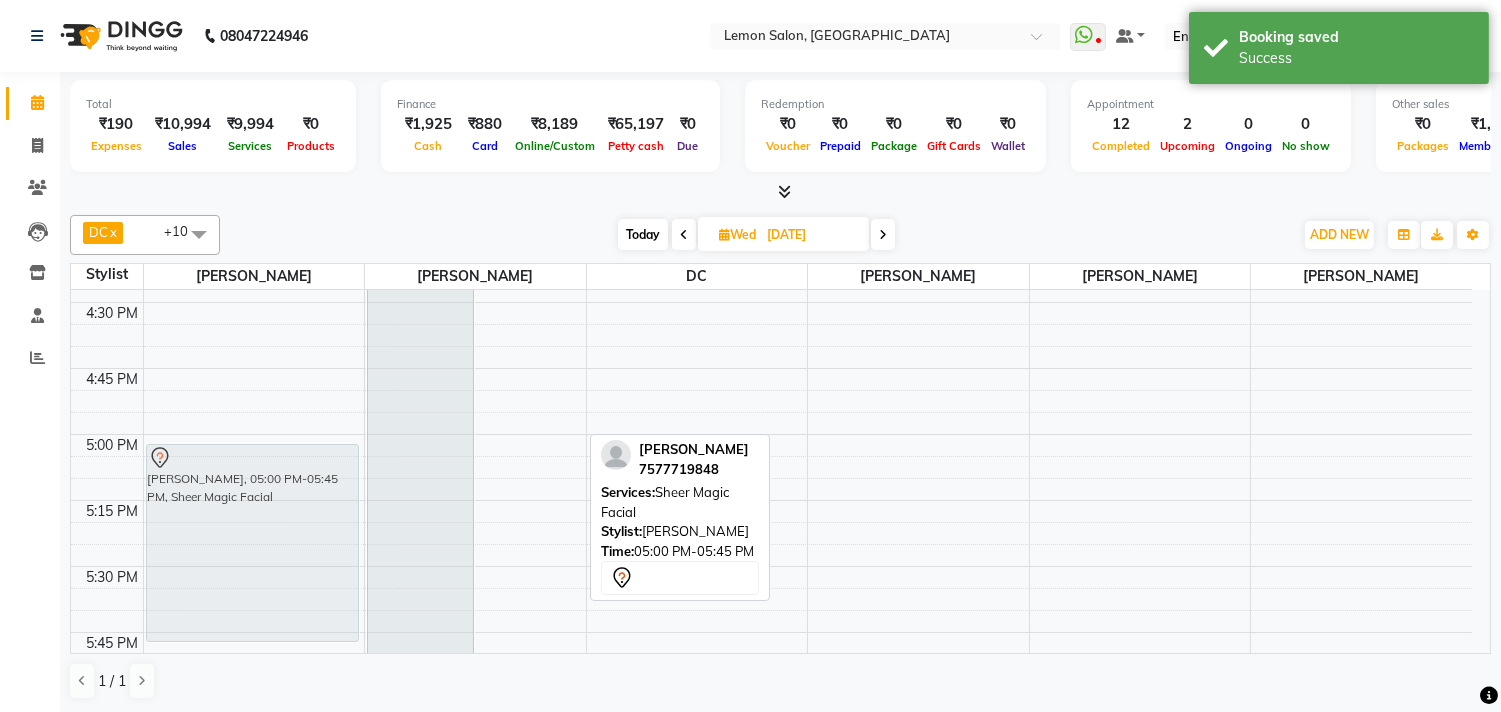 drag, startPoint x: 504, startPoint y: 504, endPoint x: 313, endPoint y: 494, distance: 191.2616 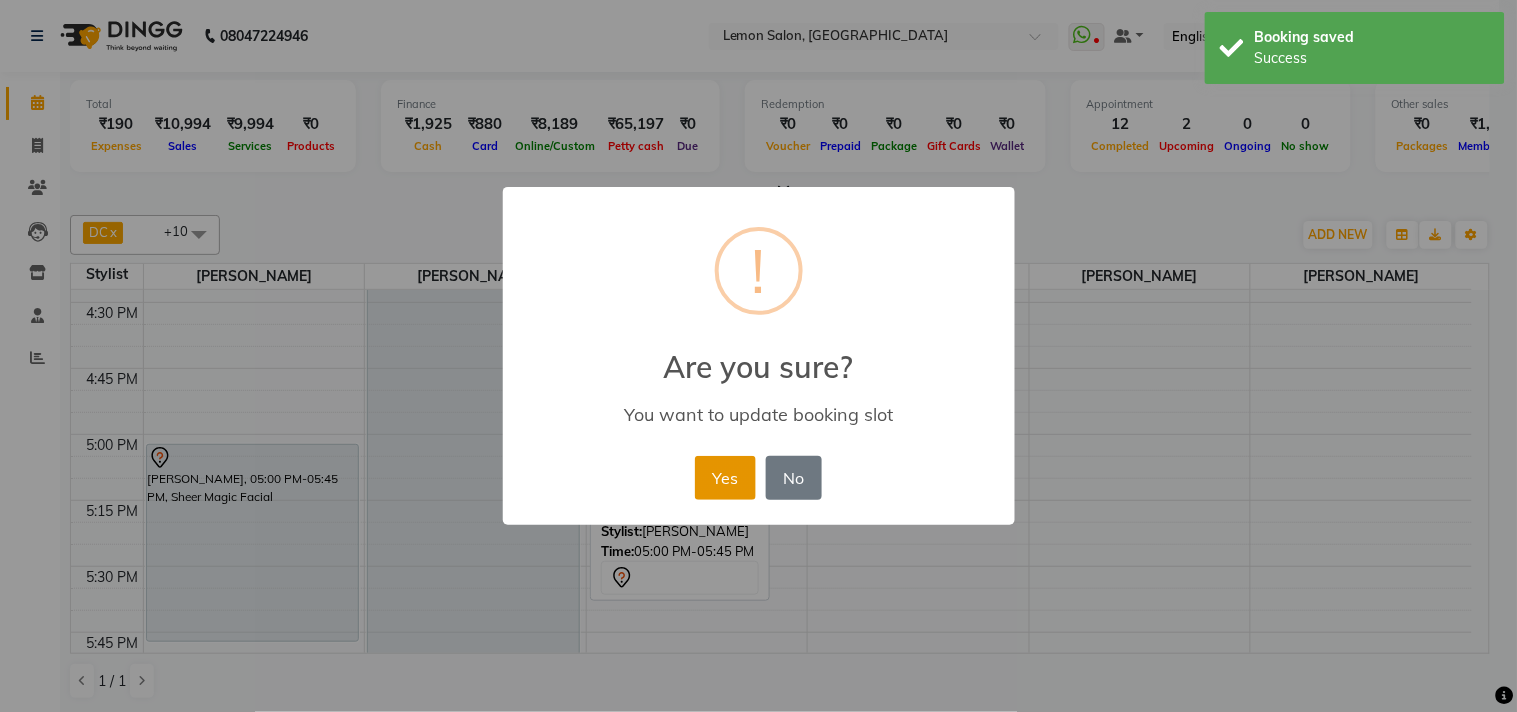 click on "Yes" at bounding box center (725, 478) 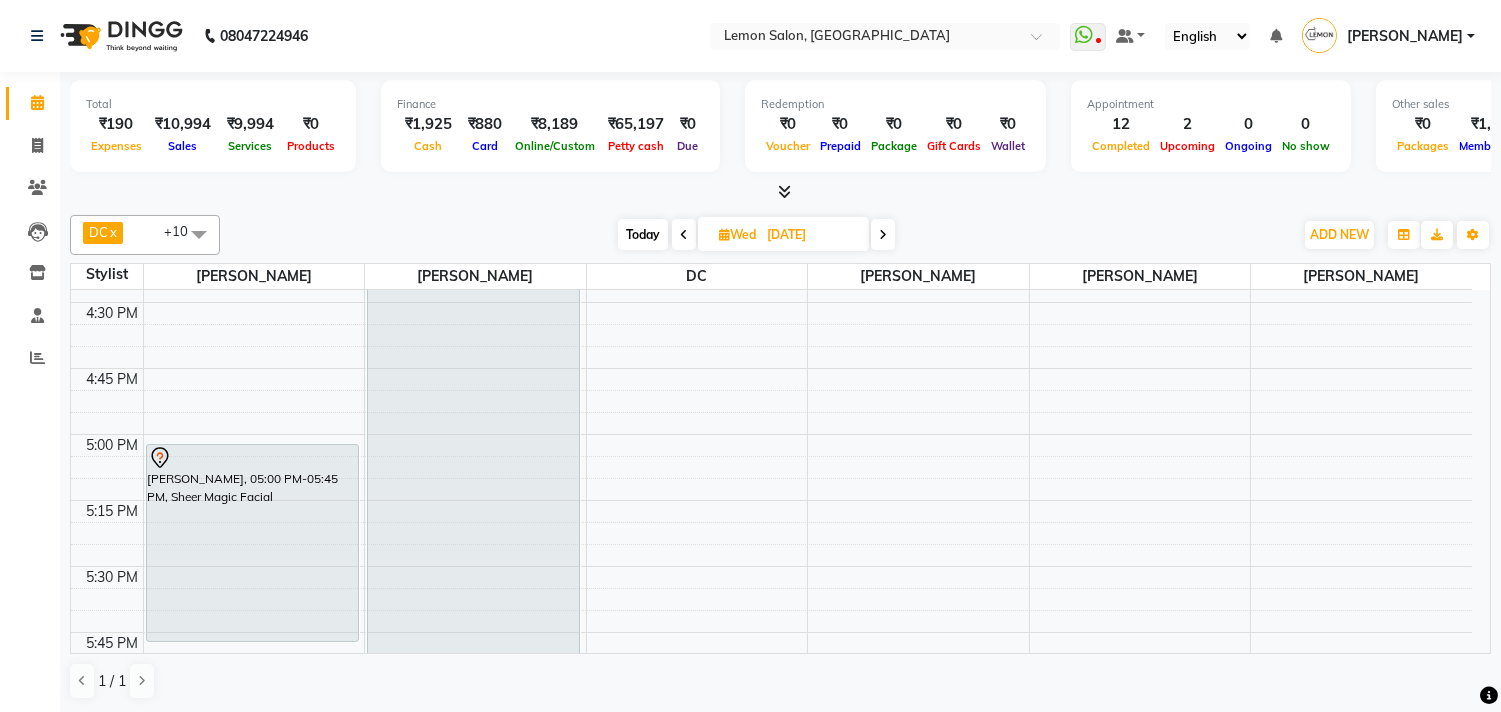 click on "Today" at bounding box center [643, 234] 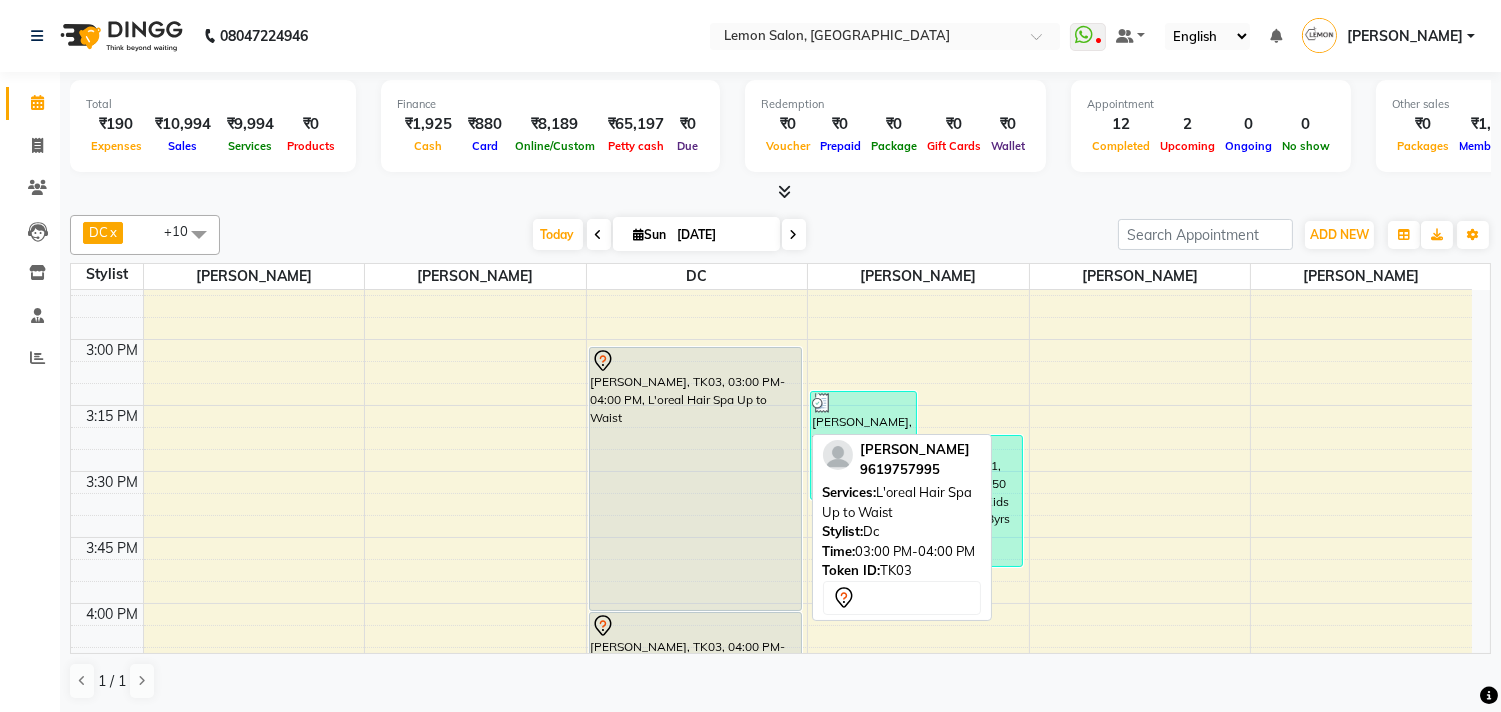 scroll, scrollTop: 1523, scrollLeft: 0, axis: vertical 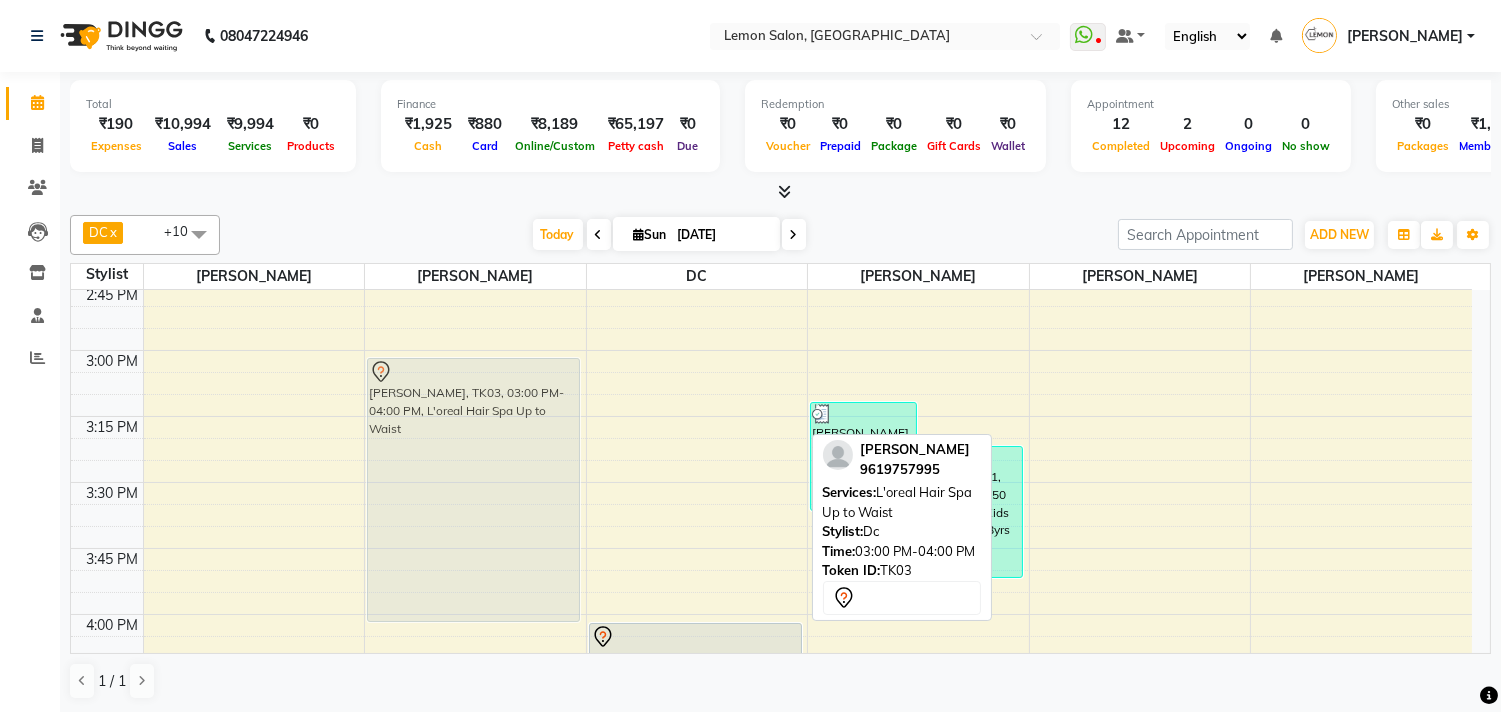 drag, startPoint x: 643, startPoint y: 391, endPoint x: 516, endPoint y: 388, distance: 127.03543 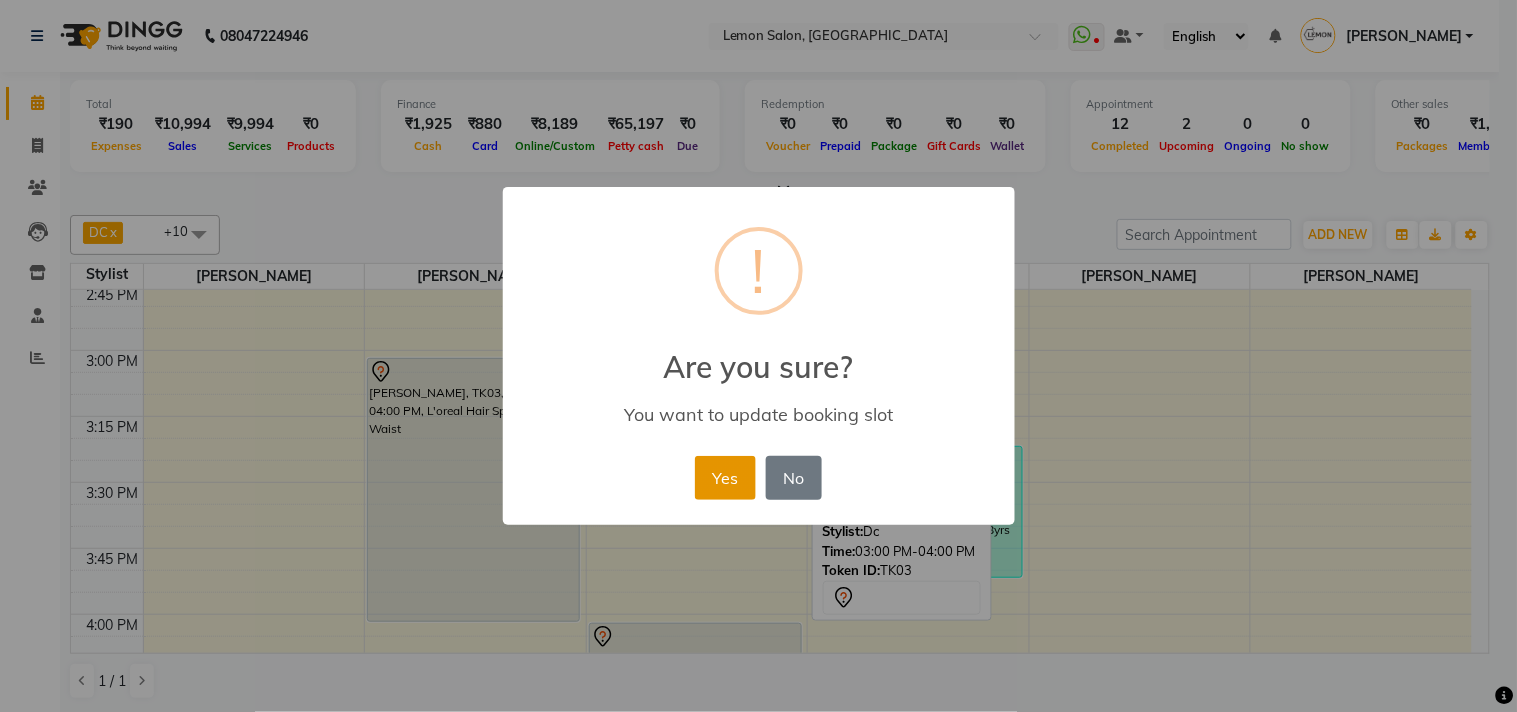 click on "Yes" at bounding box center (725, 478) 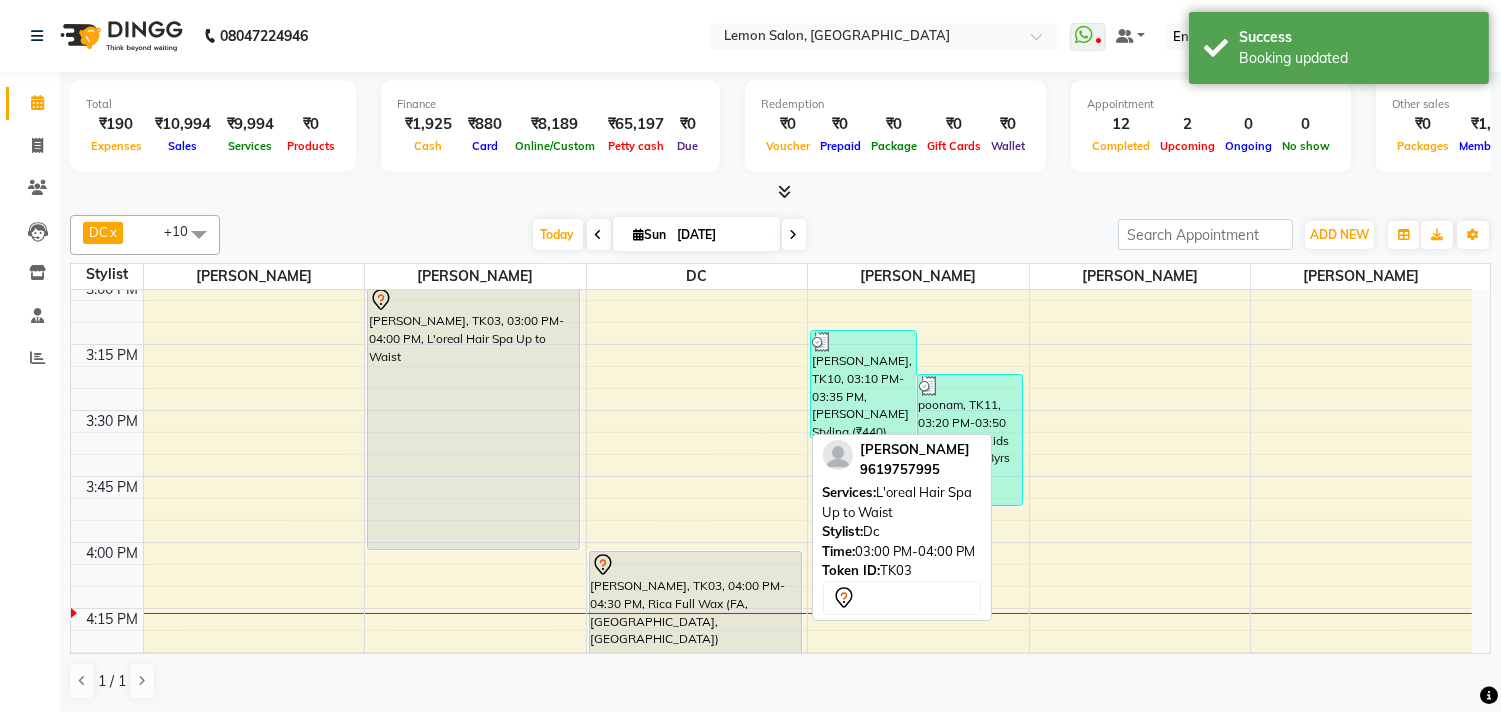 scroll, scrollTop: 1634, scrollLeft: 0, axis: vertical 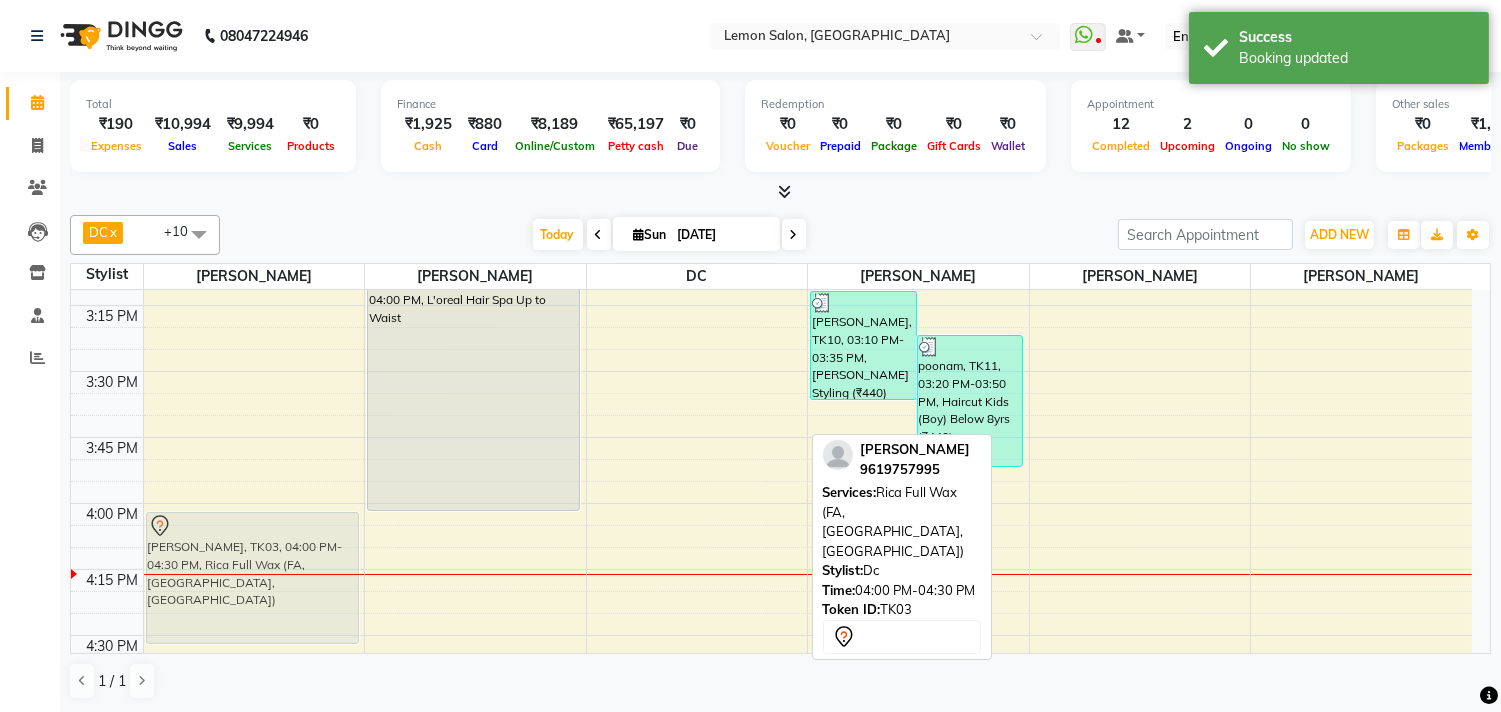 drag, startPoint x: 682, startPoint y: 545, endPoint x: 350, endPoint y: 543, distance: 332.006 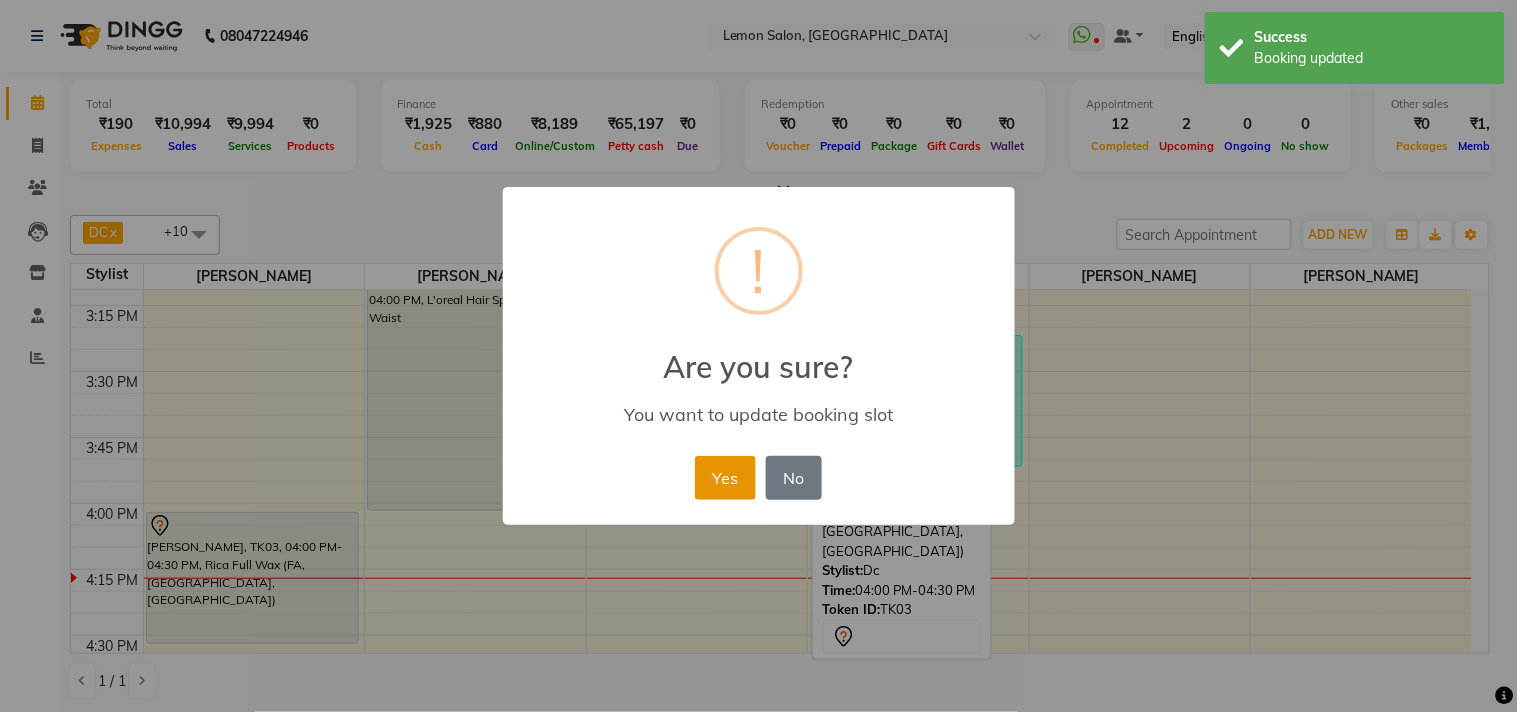 click on "Yes" at bounding box center (725, 478) 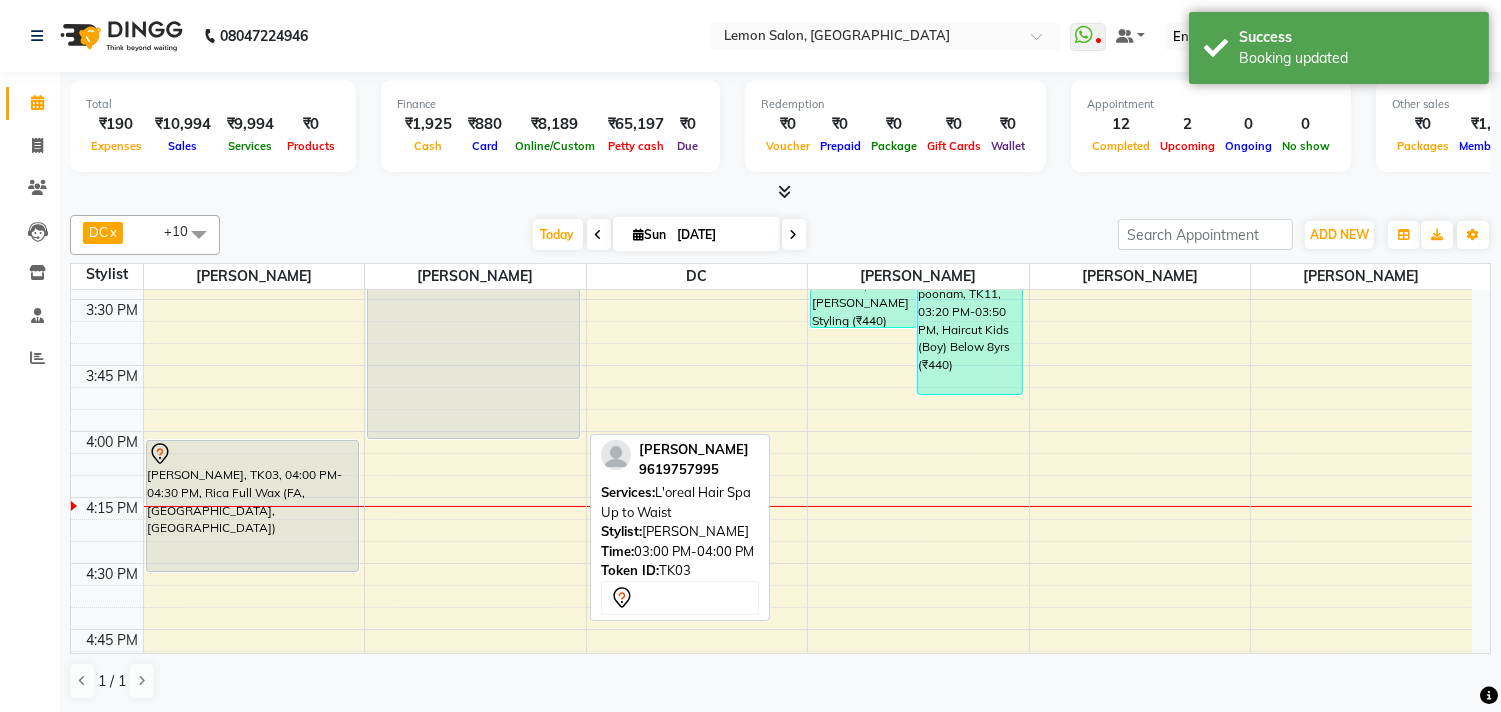 scroll, scrollTop: 1745, scrollLeft: 0, axis: vertical 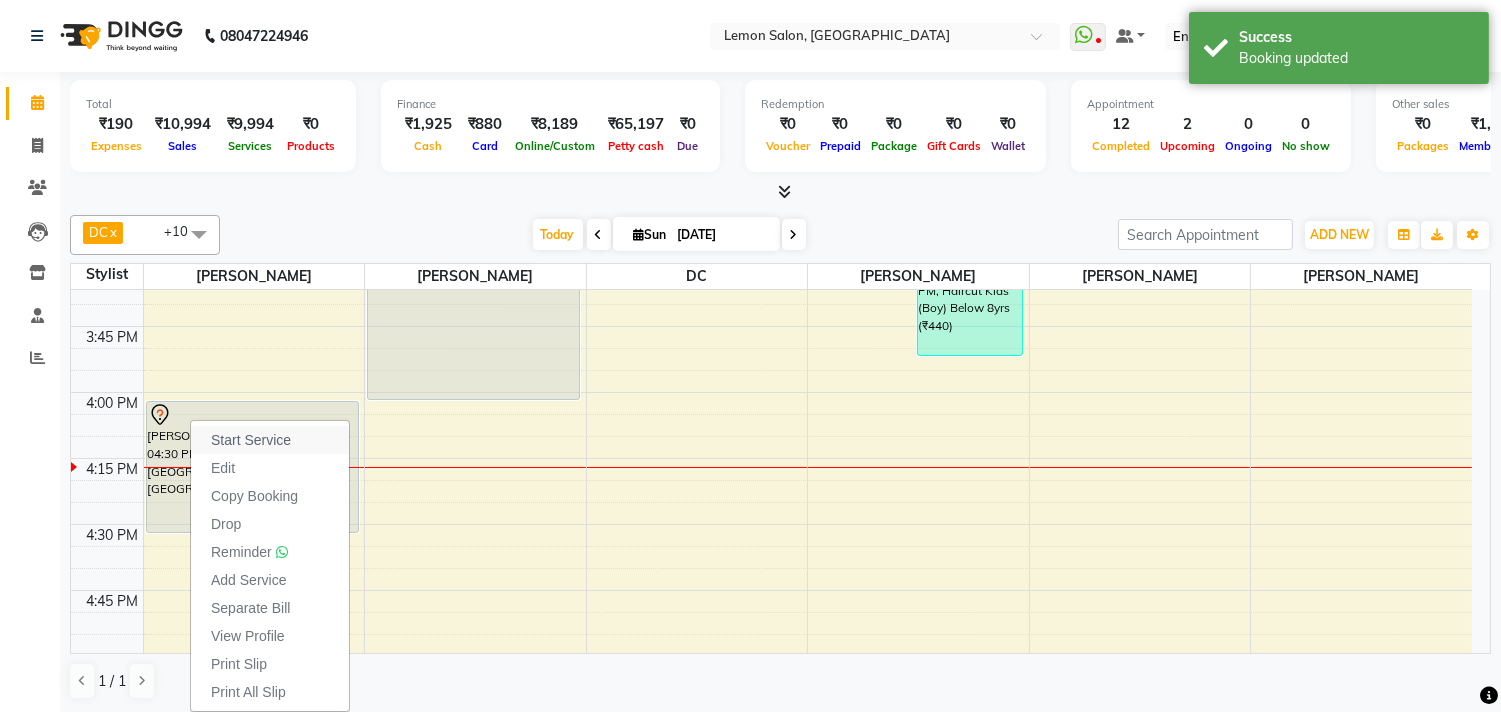 click on "Start Service" at bounding box center (270, 440) 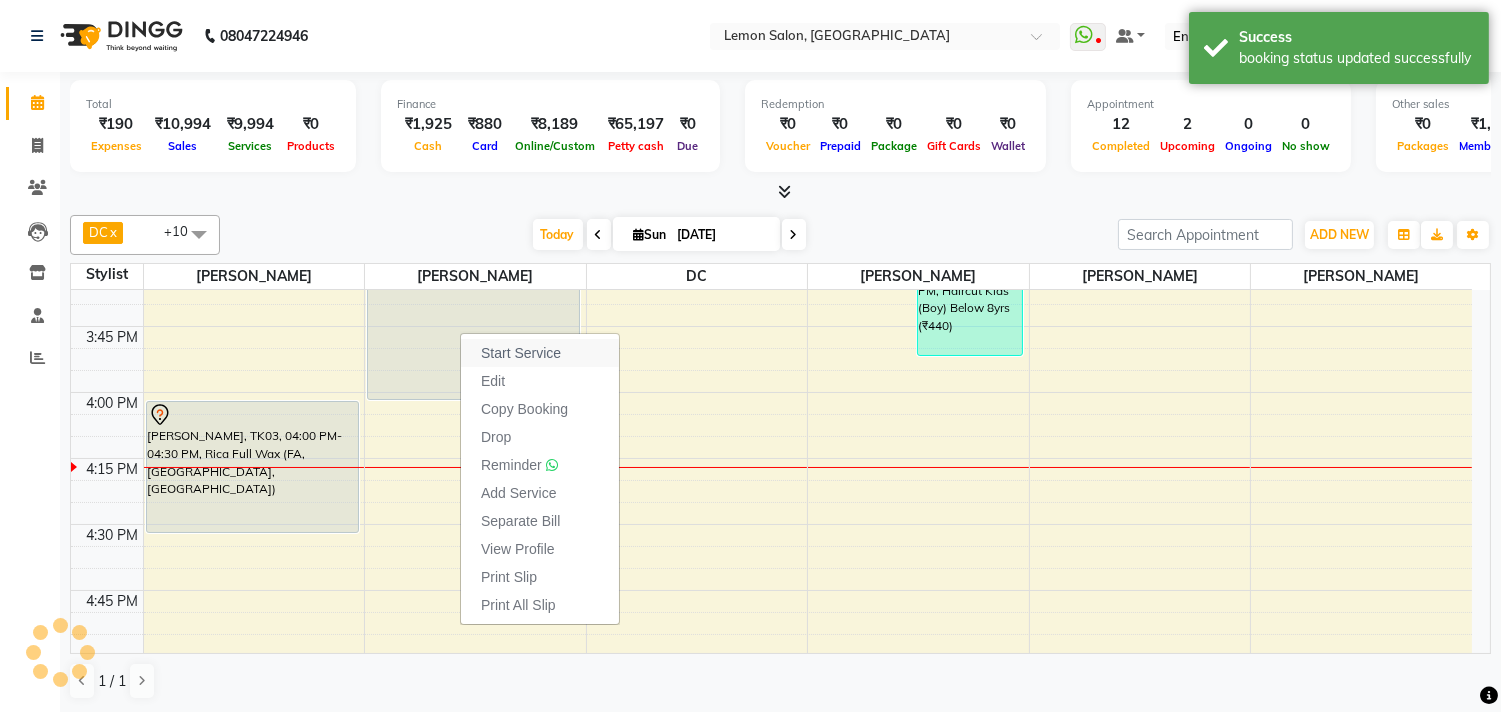 click on "Start Service" at bounding box center (540, 353) 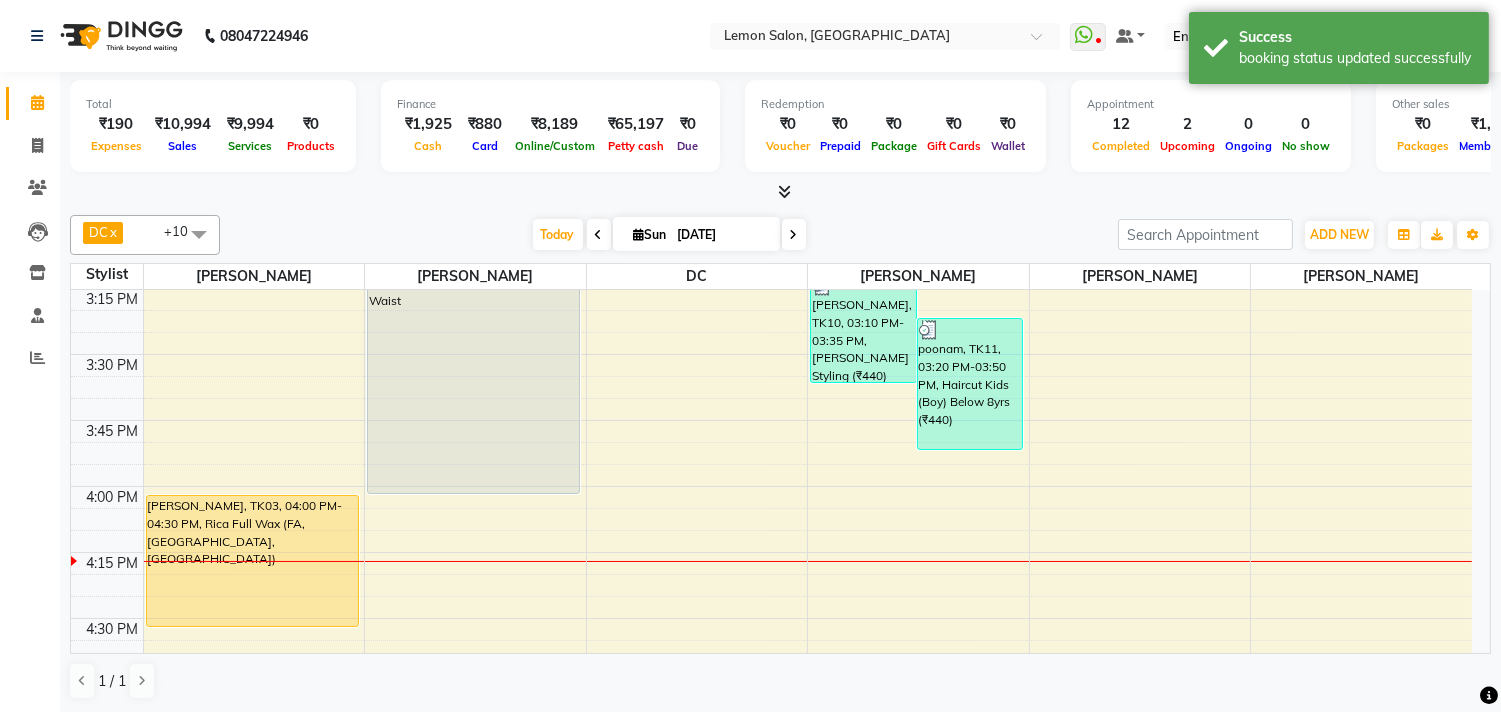 scroll, scrollTop: 1523, scrollLeft: 0, axis: vertical 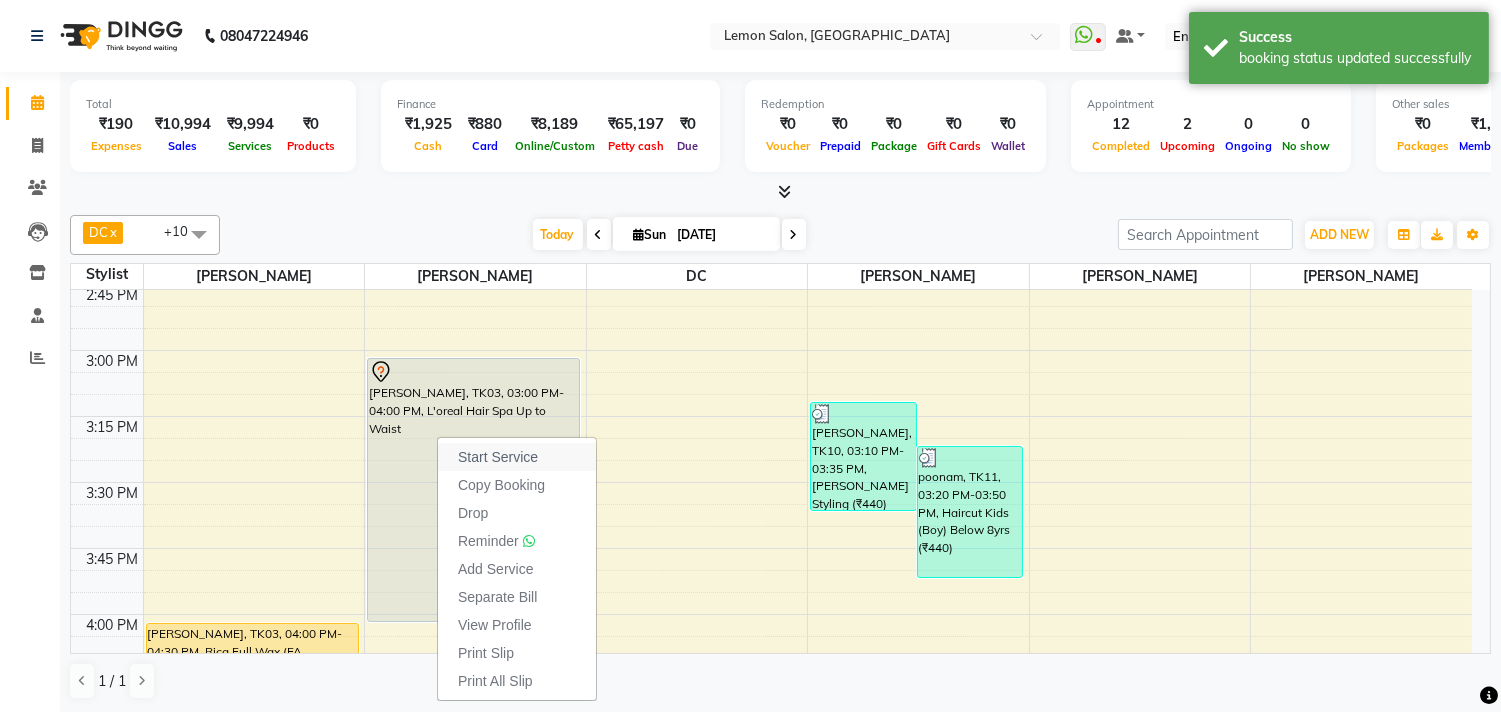 click on "Start Service" at bounding box center [498, 457] 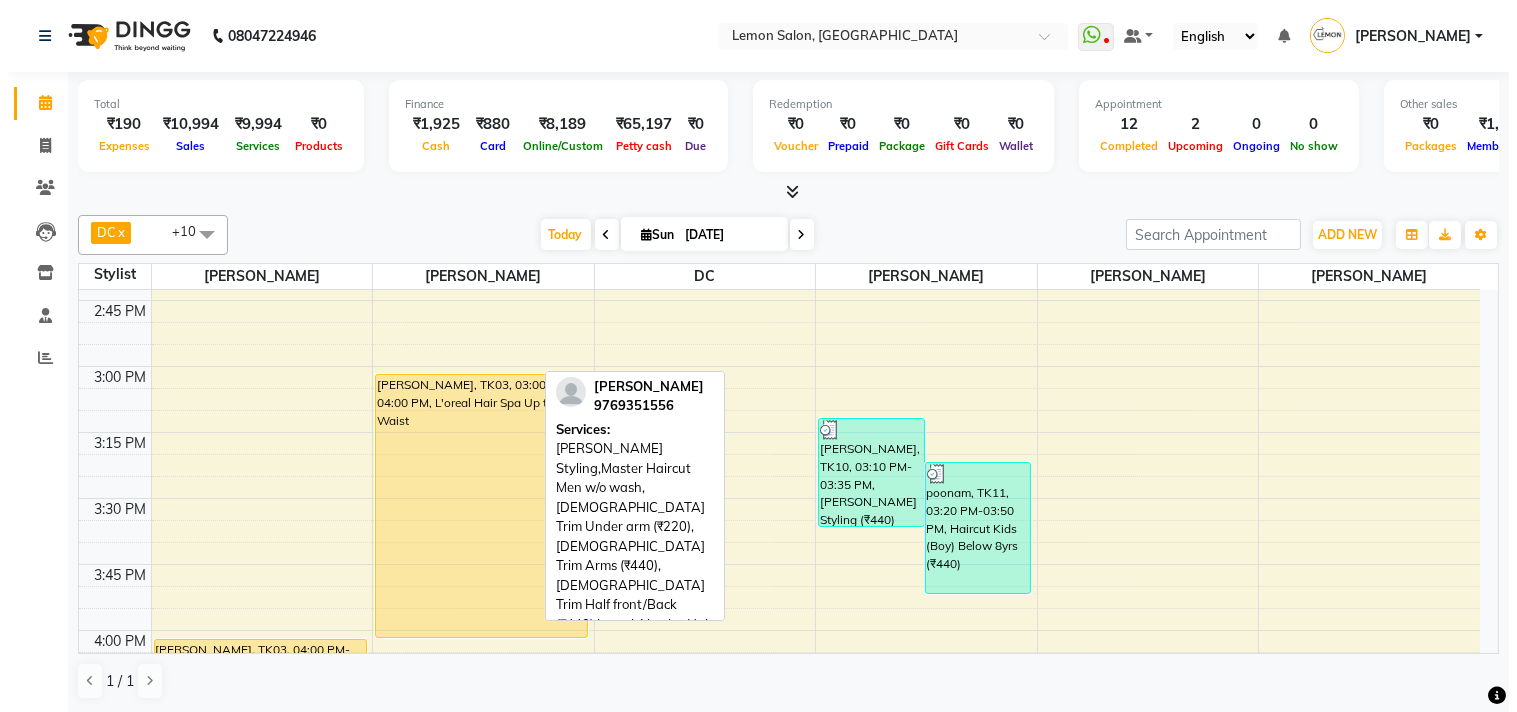 scroll, scrollTop: 1523, scrollLeft: 0, axis: vertical 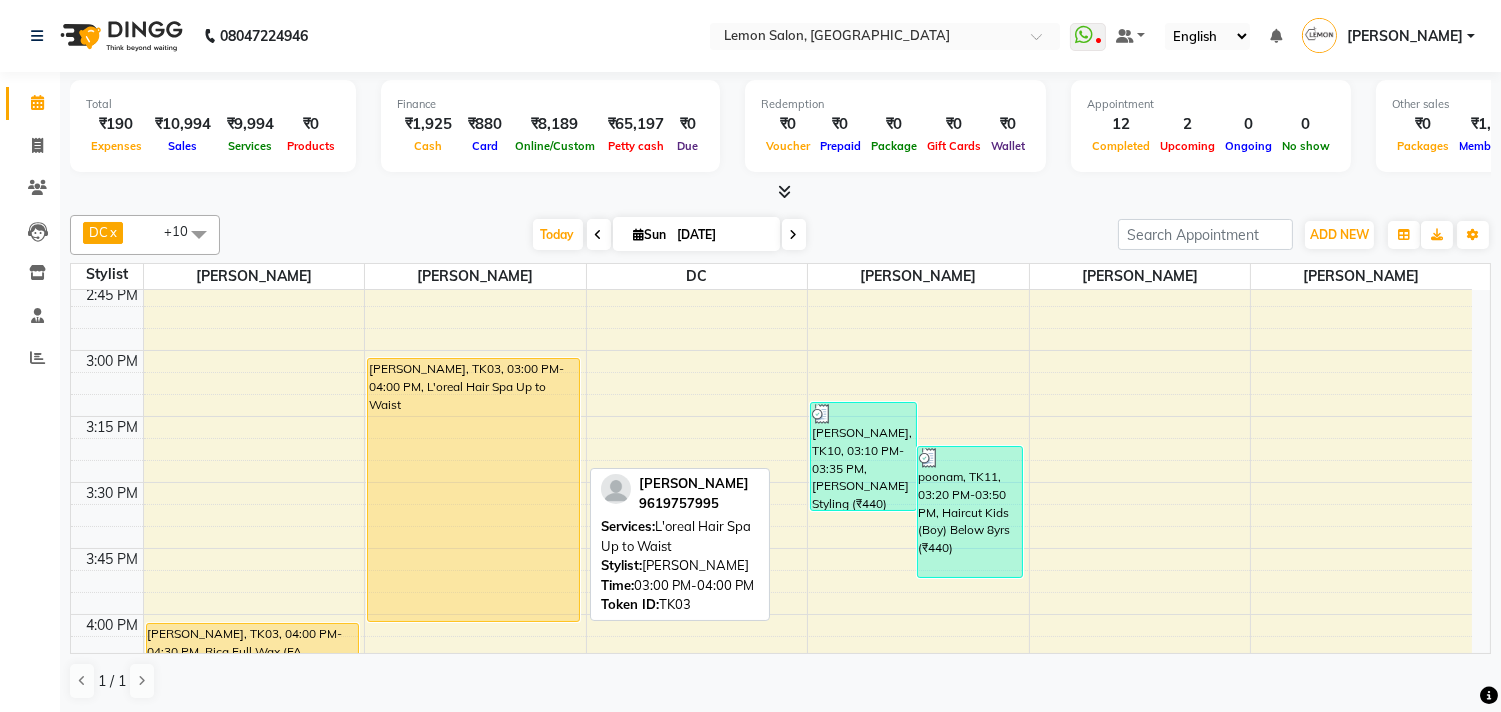click on "[PERSON_NAME], TK03, 03:00 PM-04:00 PM, L'oreal Hair Spa Up to Waist" at bounding box center [473, 490] 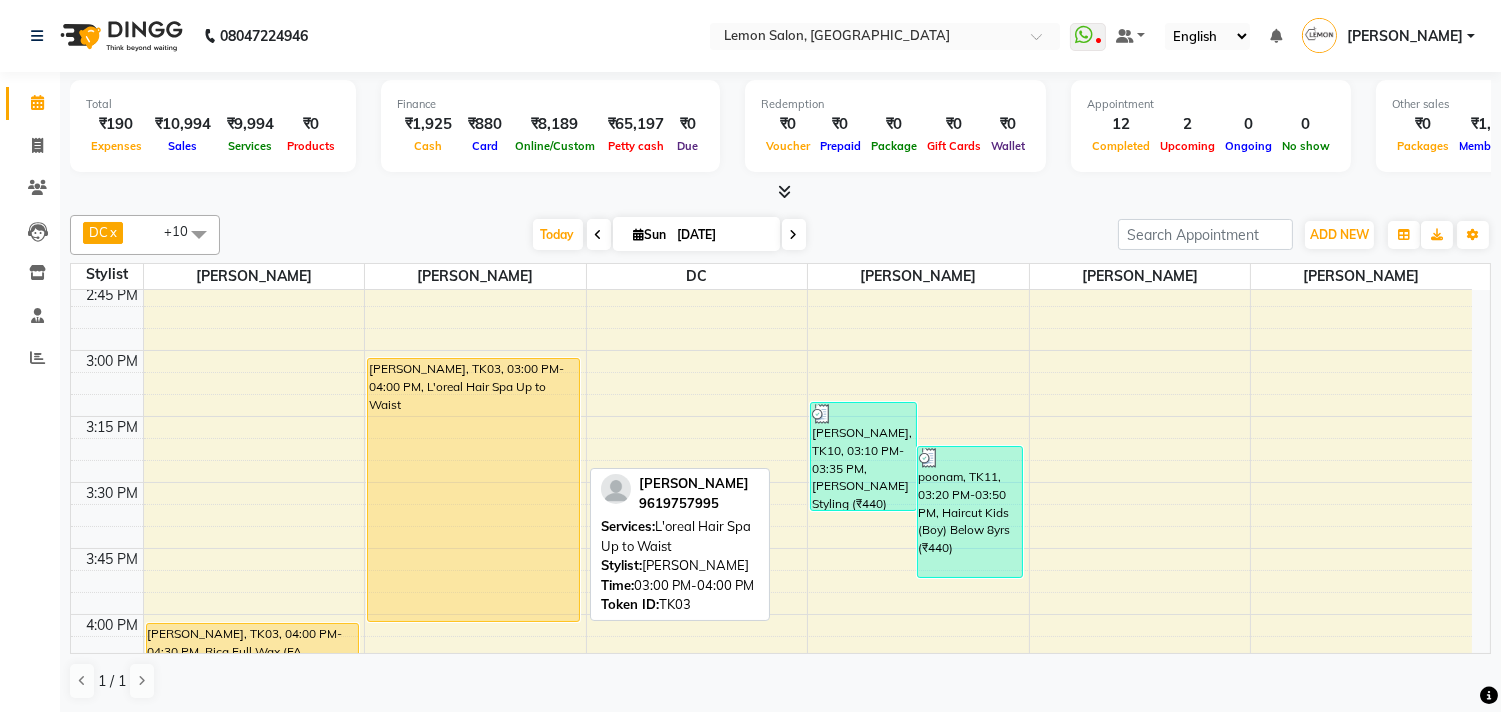click on "[PERSON_NAME], TK03, 03:00 PM-04:00 PM, L'oreal Hair Spa Up to Waist" at bounding box center [473, 490] 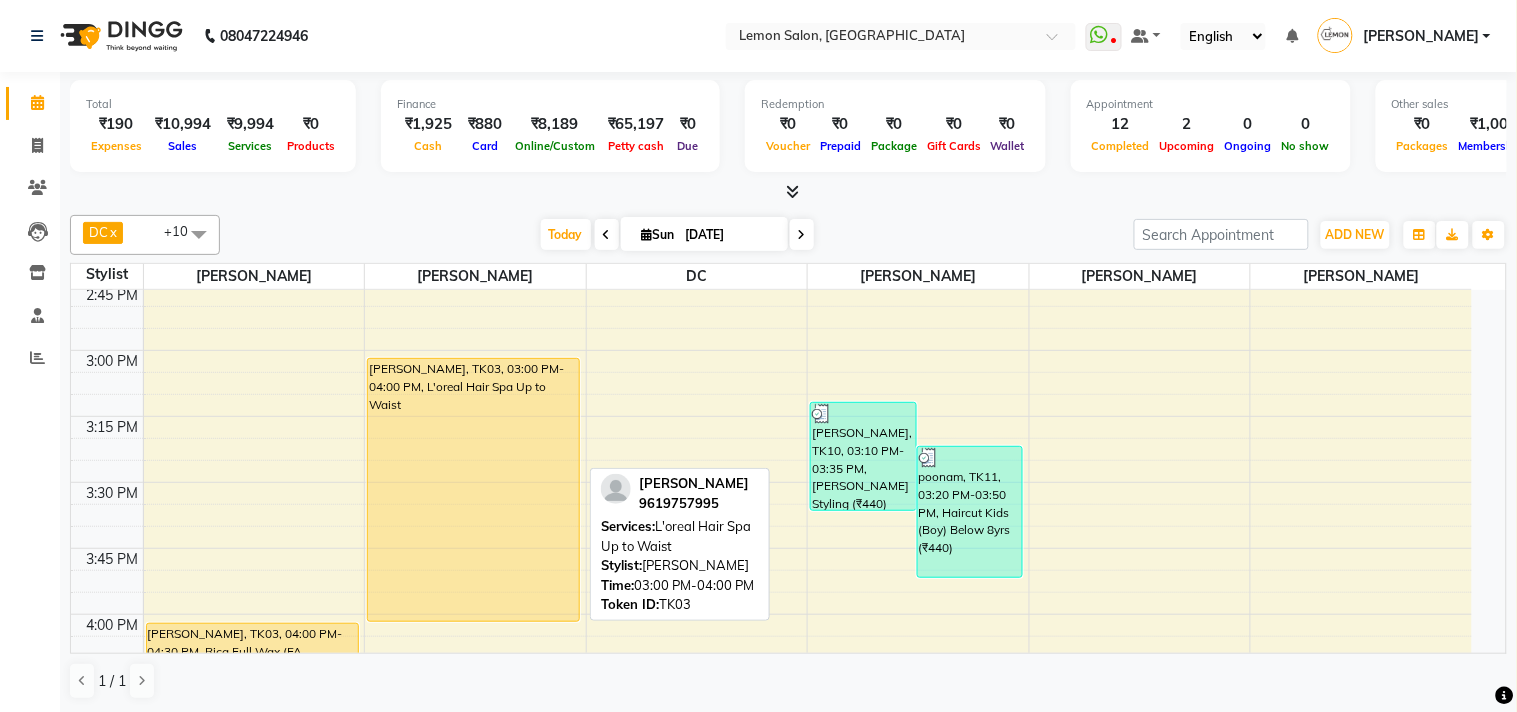 select on "1" 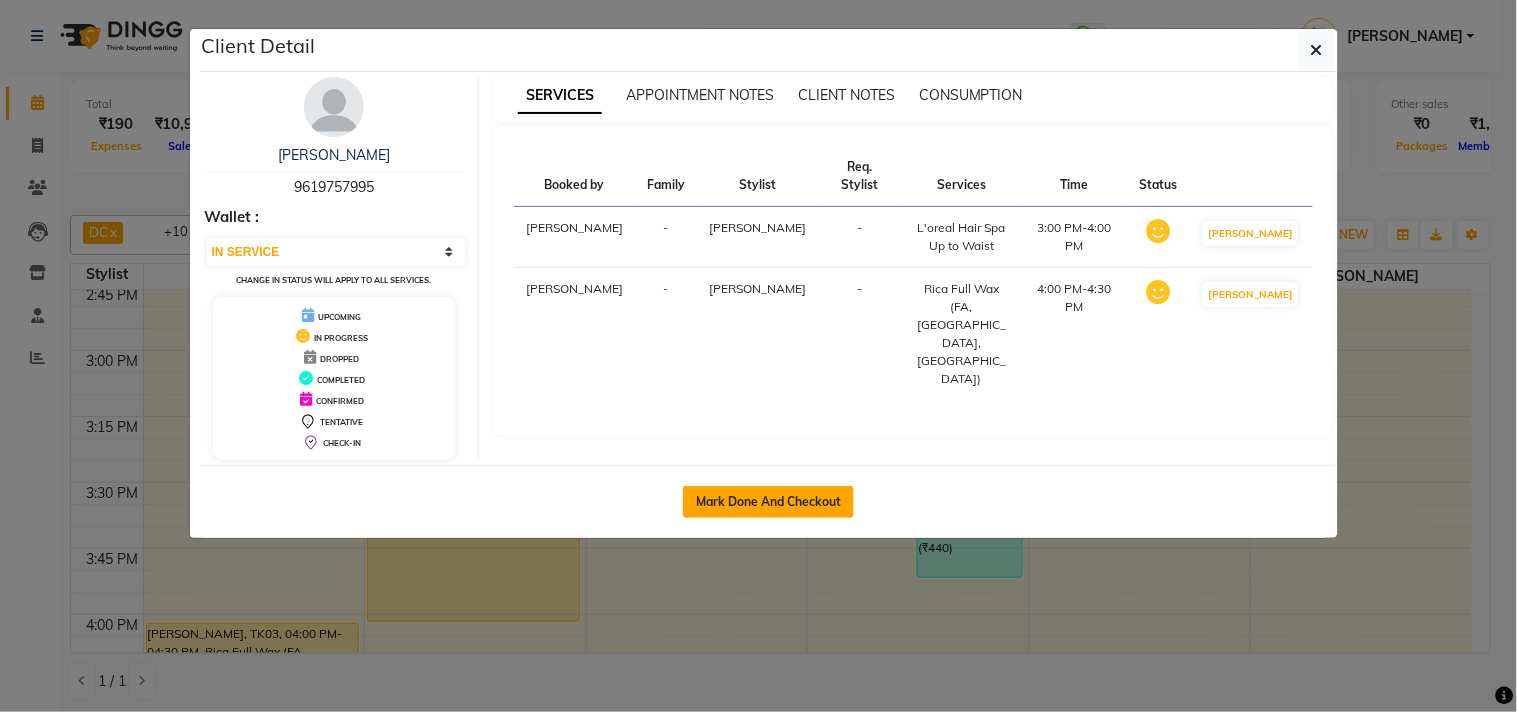 click on "Mark Done And Checkout" 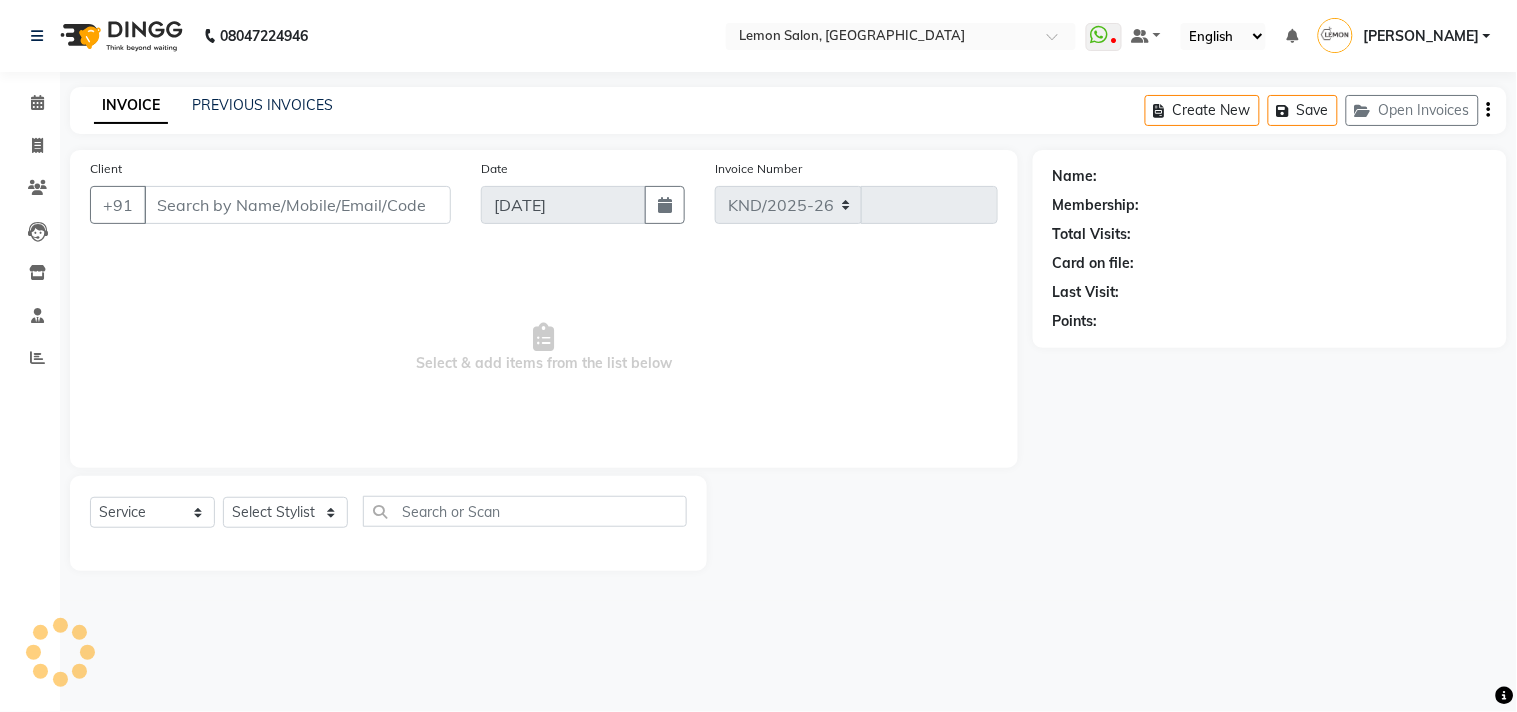 select on "569" 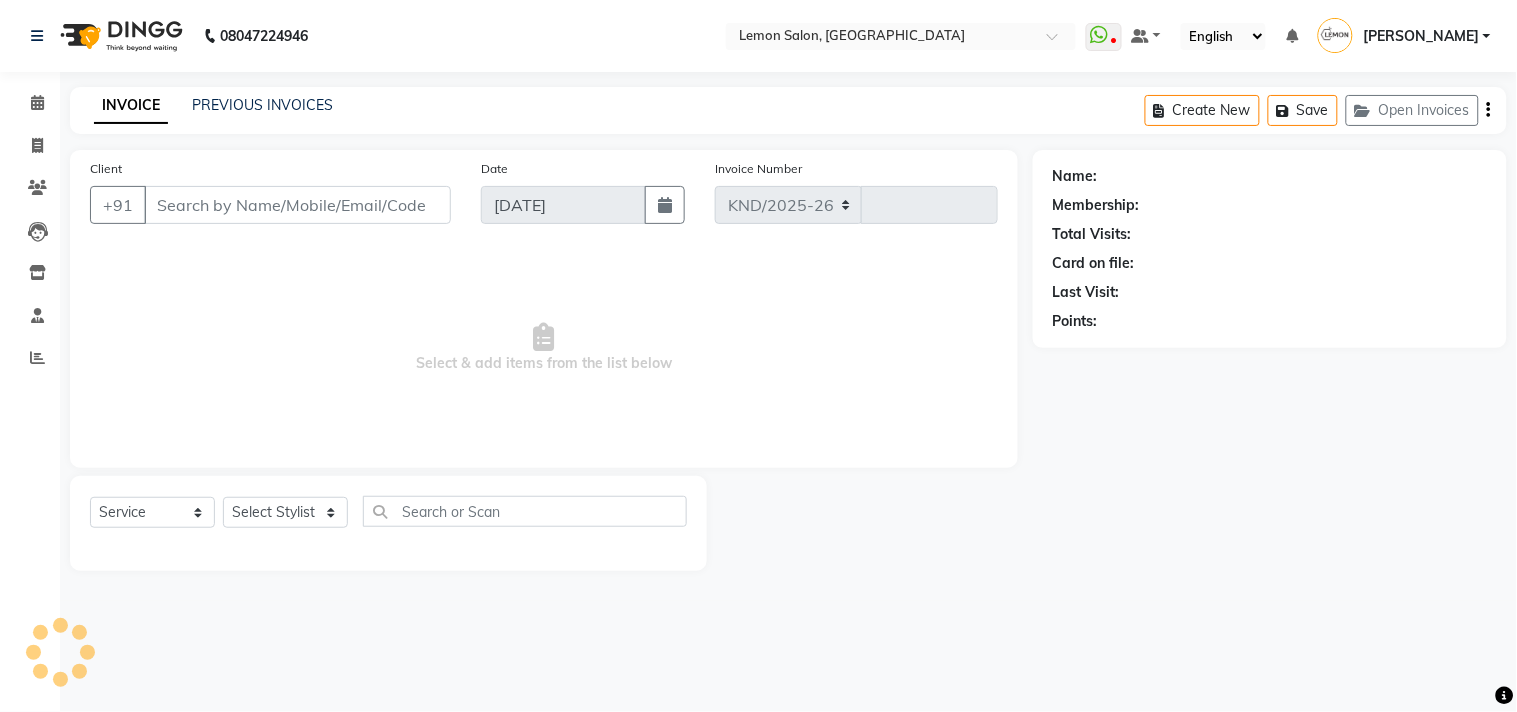 type on "1108" 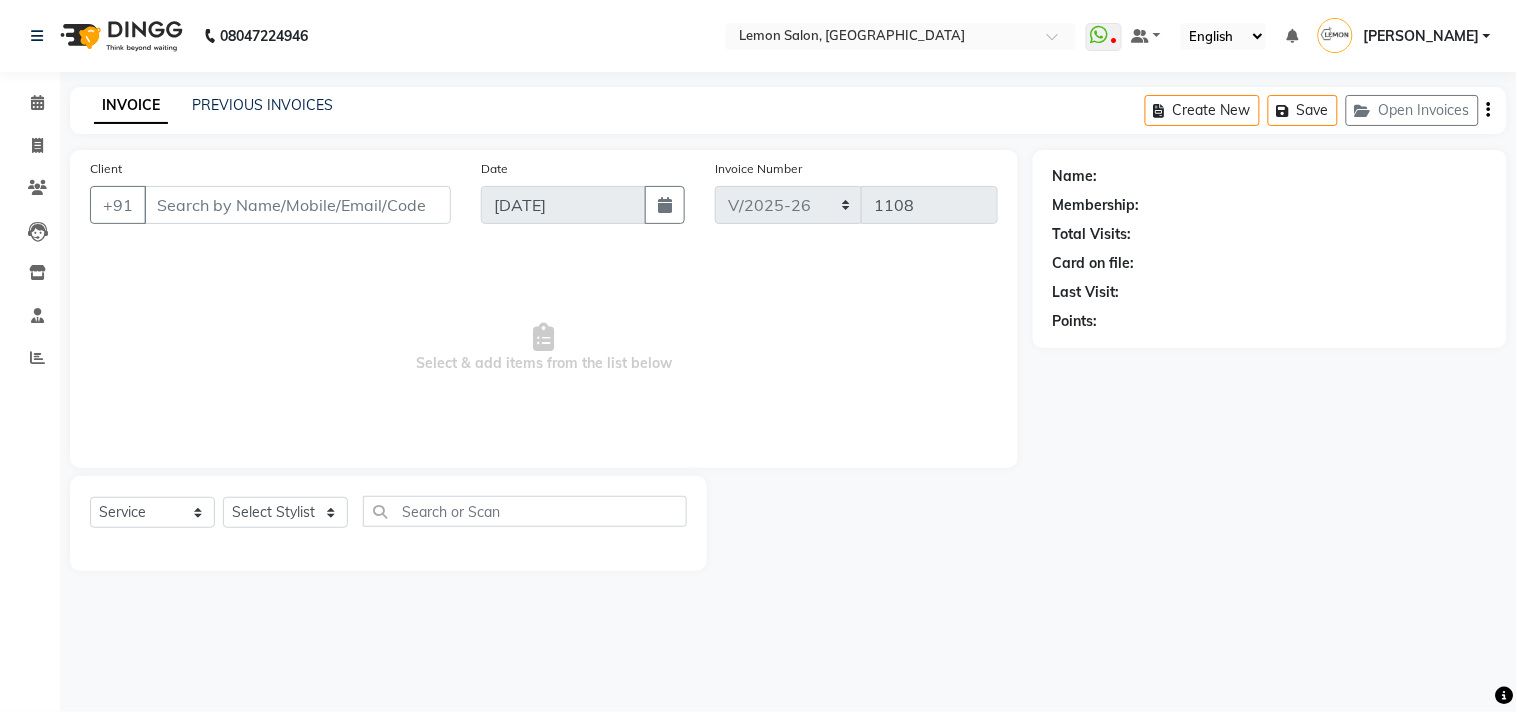 type on "9619757995" 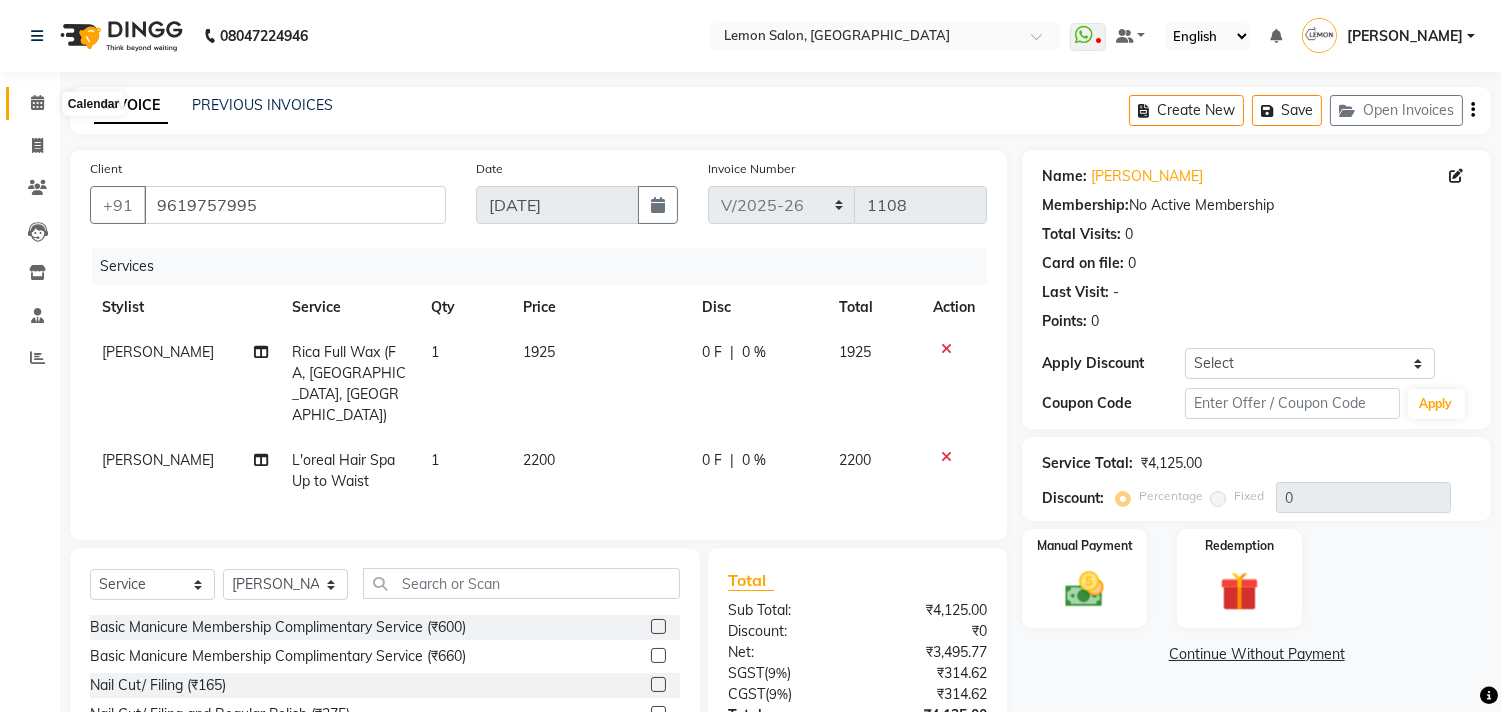 click 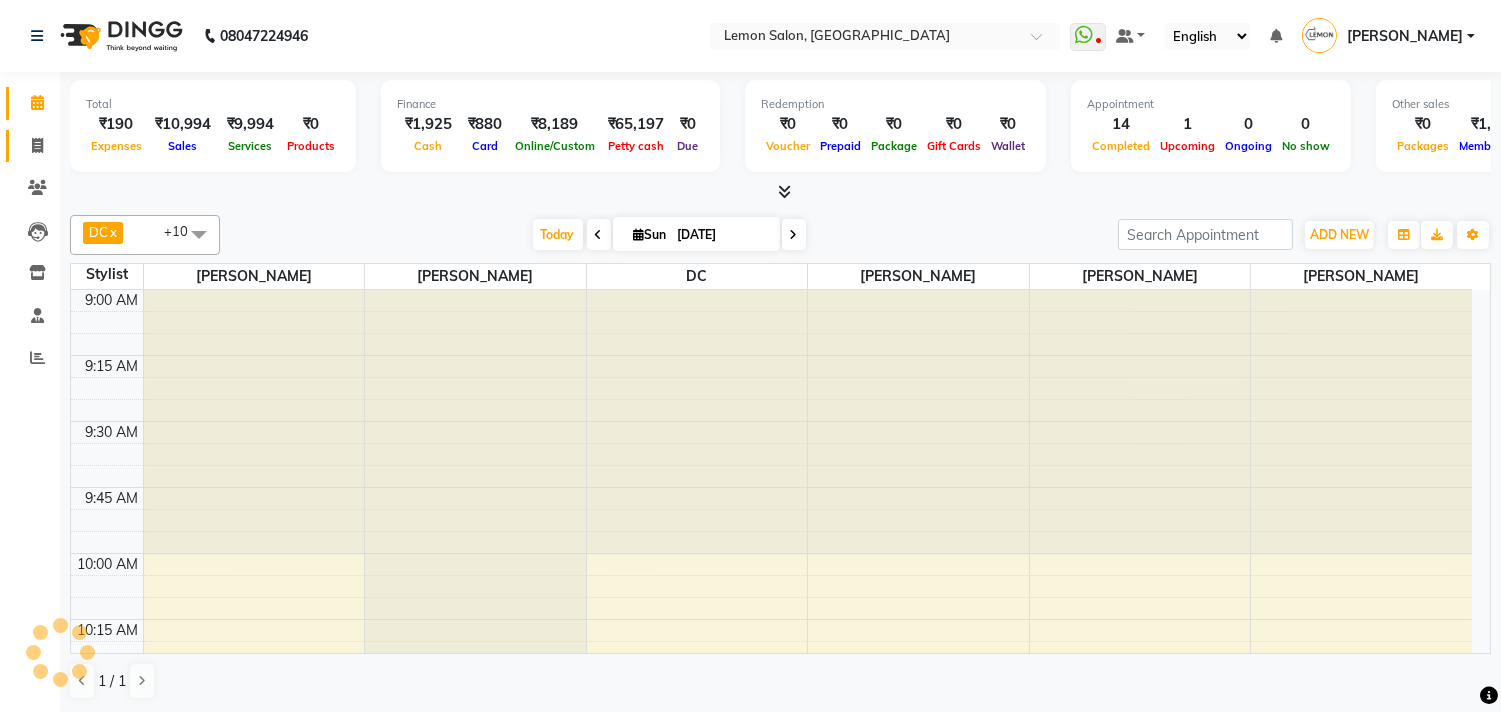 click 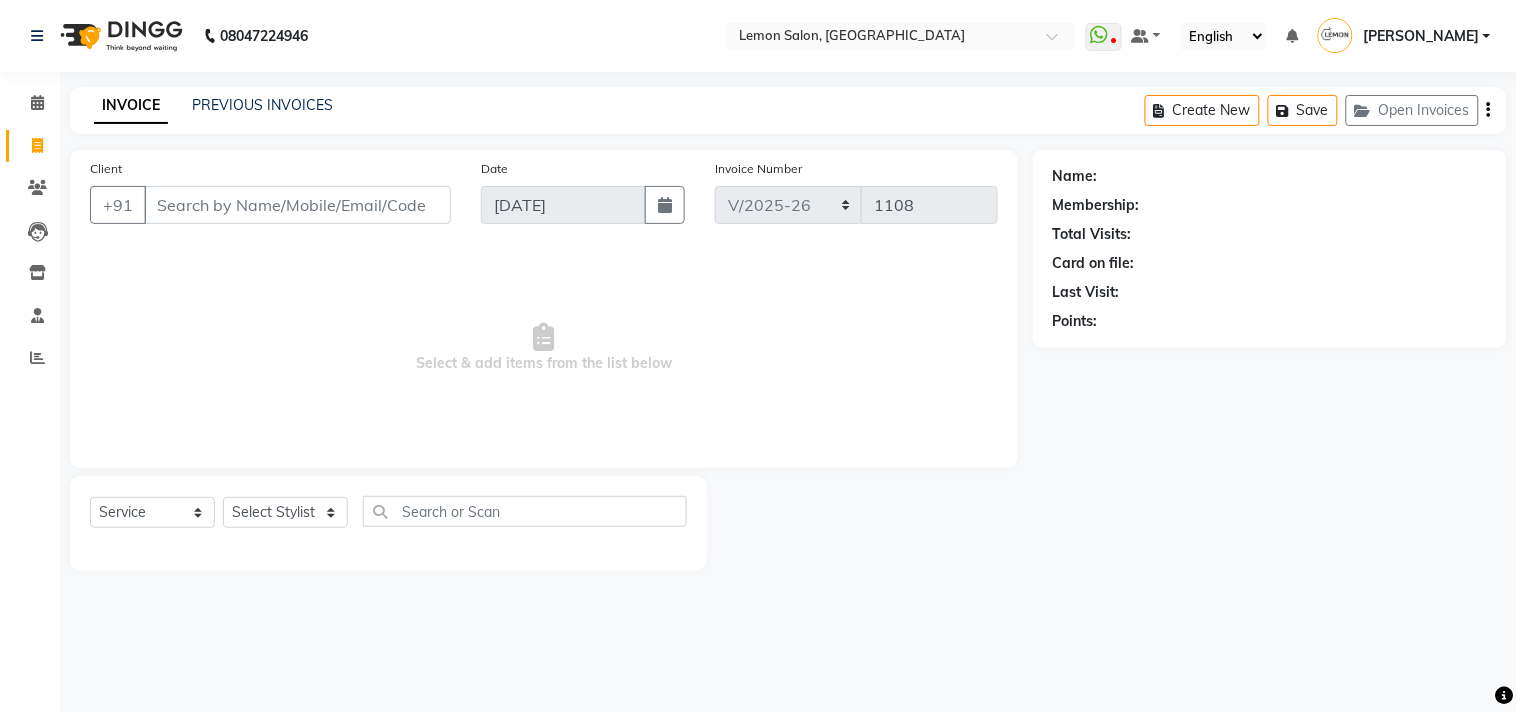 drag, startPoint x: 221, startPoint y: 206, endPoint x: 236, endPoint y: 205, distance: 15.033297 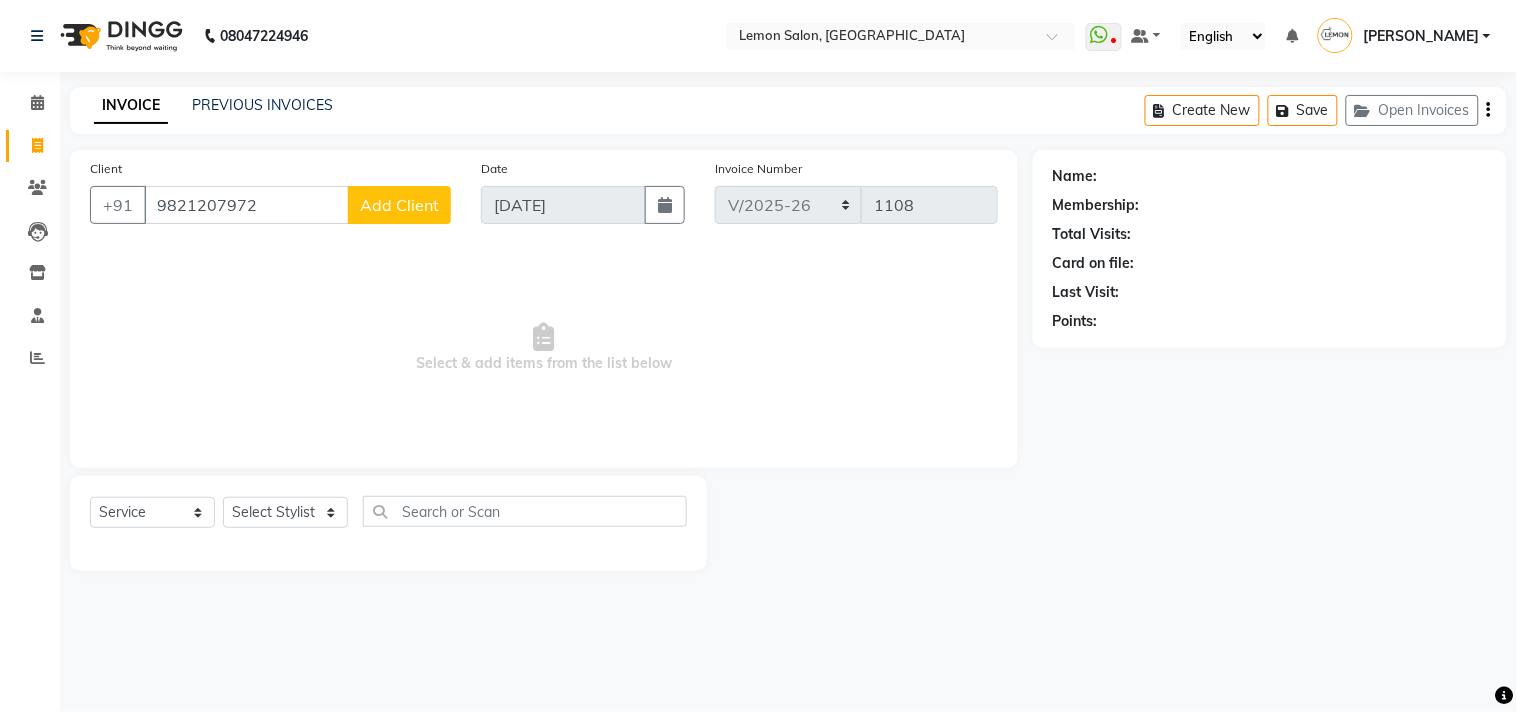 type on "9821207972" 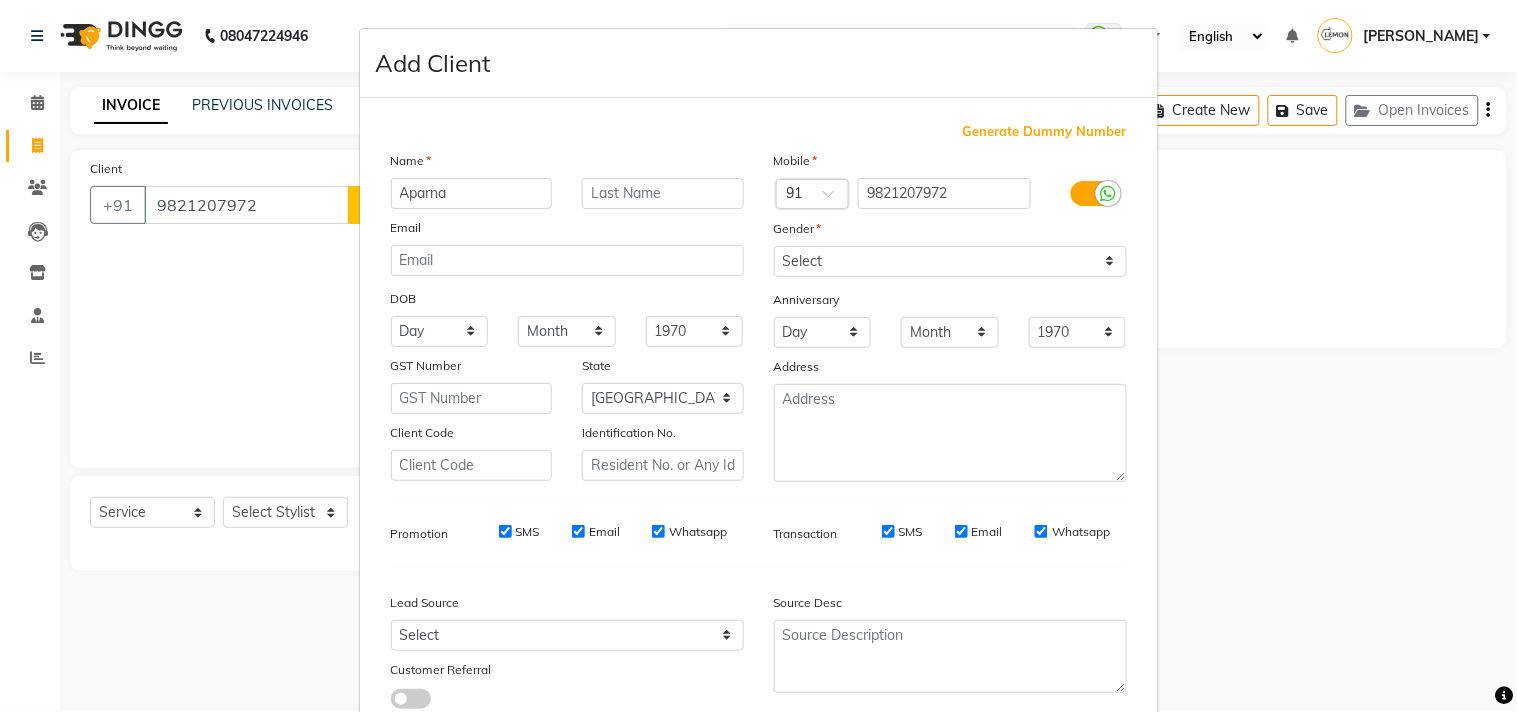 type on "Aparna" 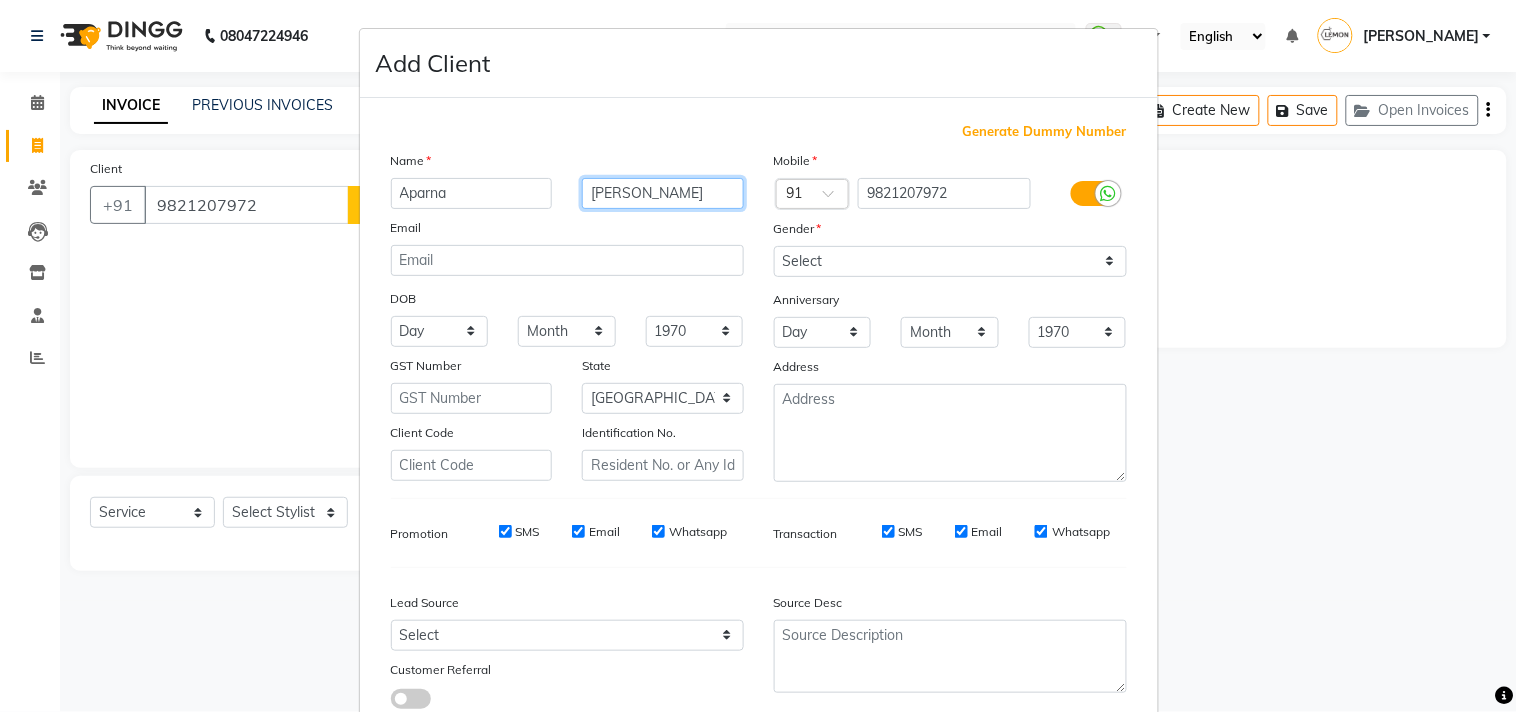 type on "Palkar" 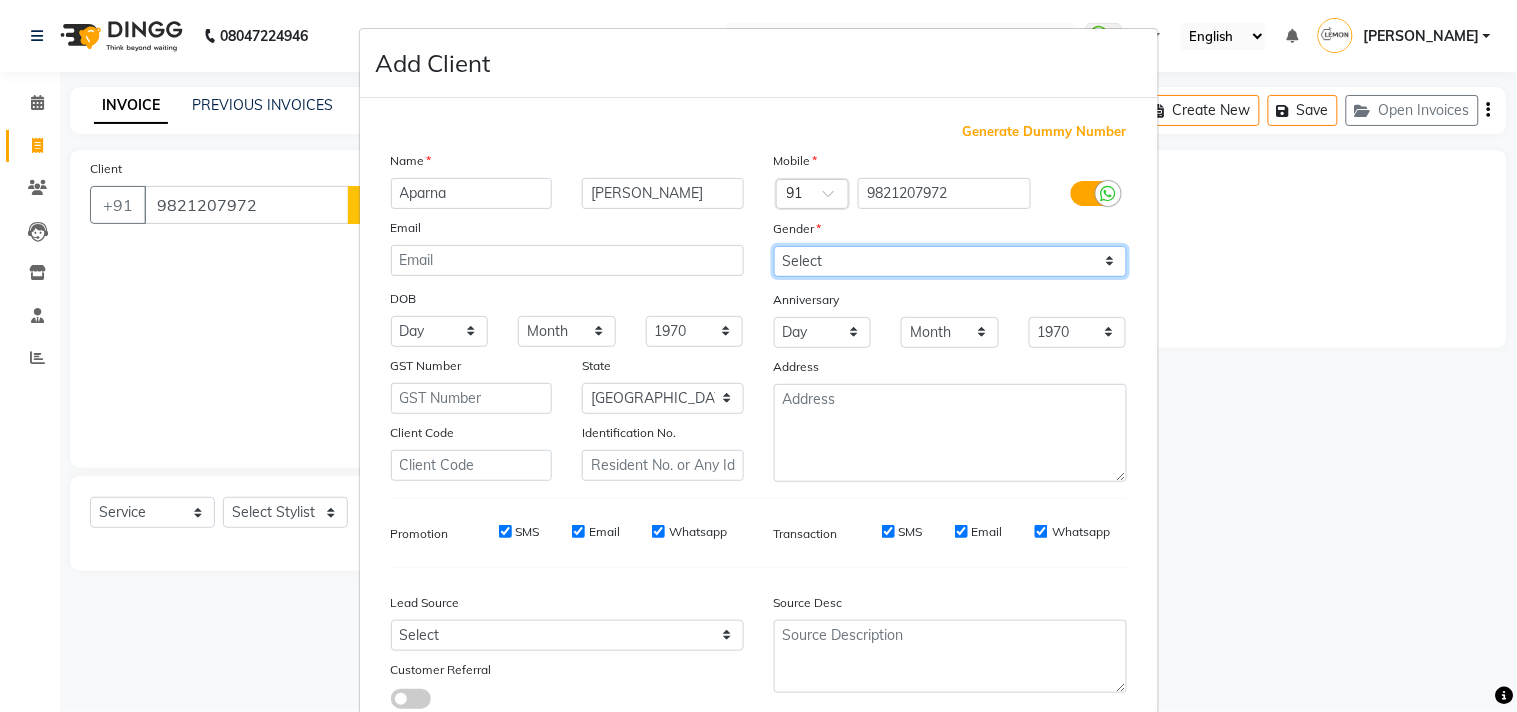 click on "Select Male Female Other Prefer Not To Say" at bounding box center [950, 261] 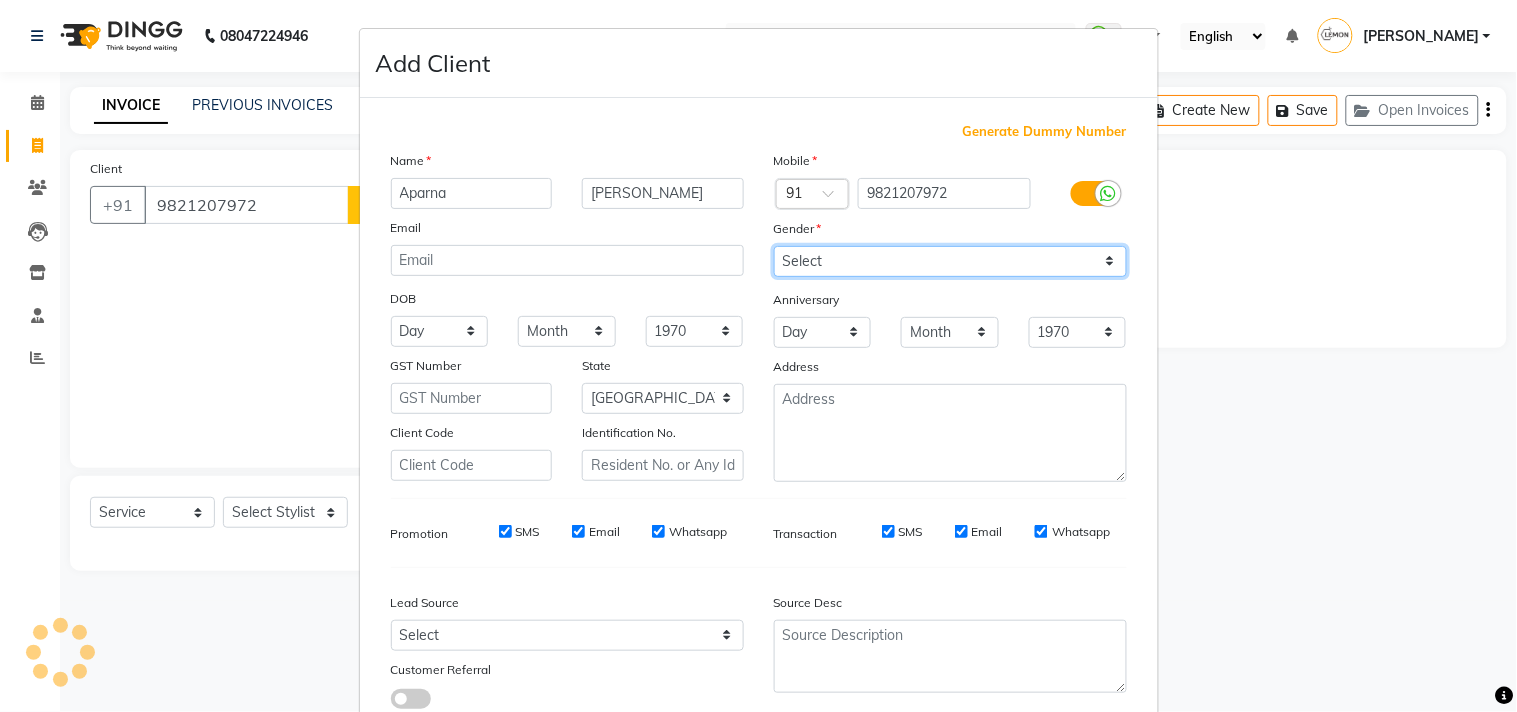 select on "female" 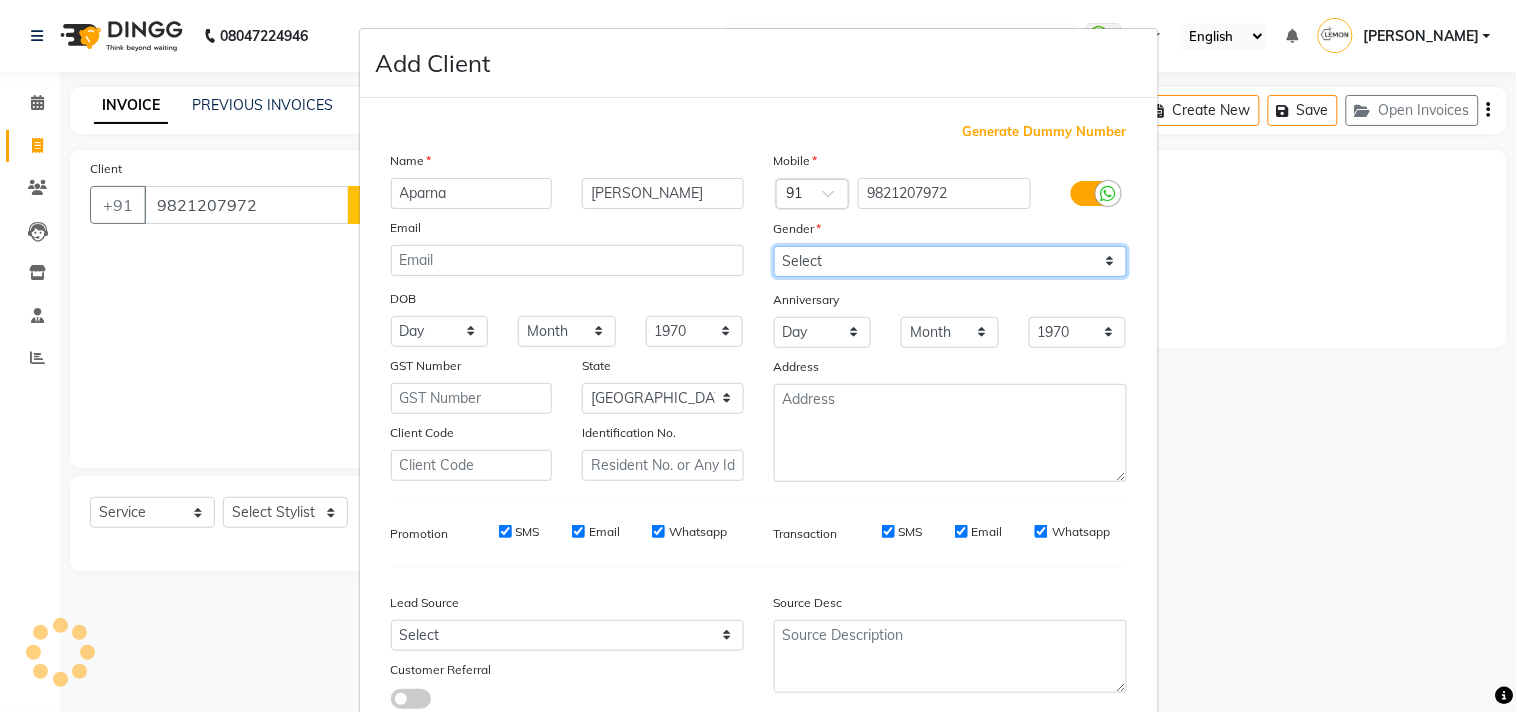 click on "Select Male Female Other Prefer Not To Say" at bounding box center [950, 261] 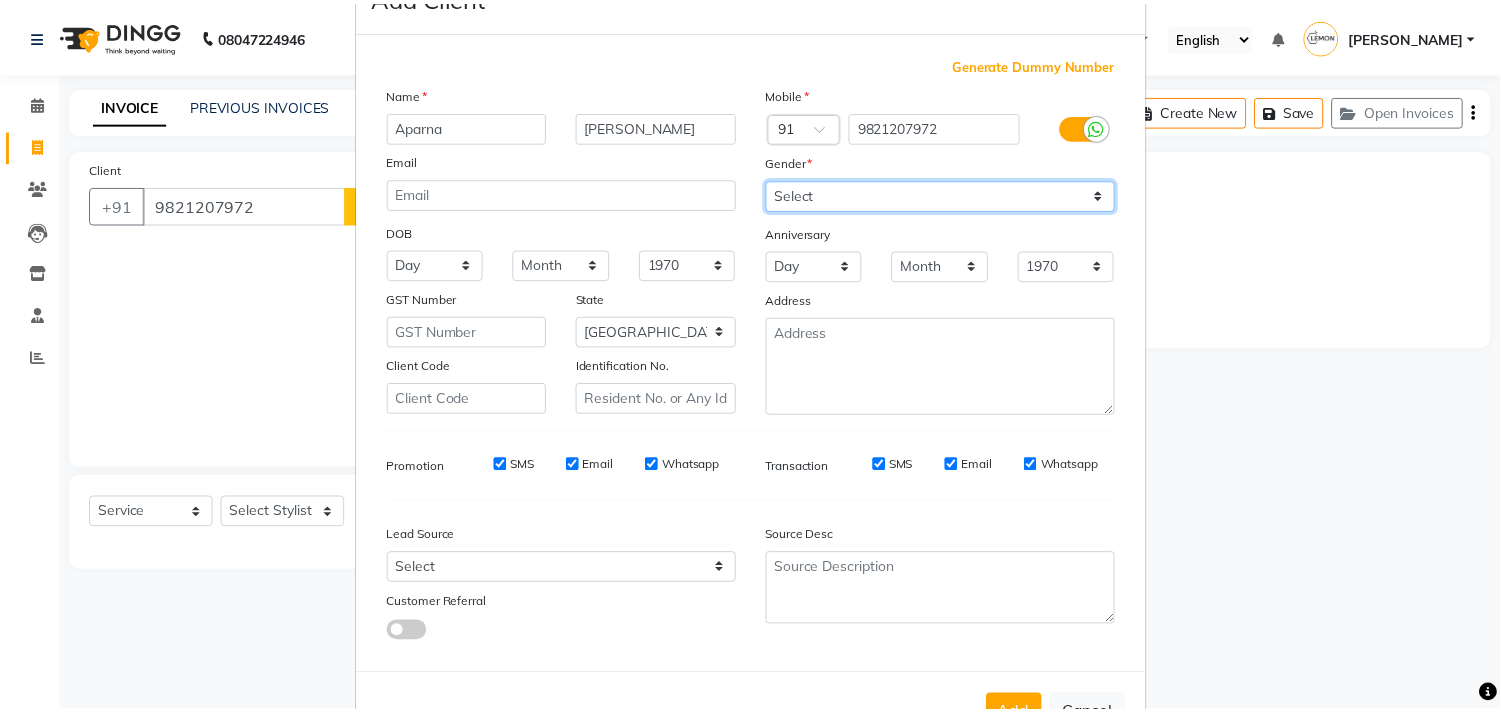 scroll, scrollTop: 138, scrollLeft: 0, axis: vertical 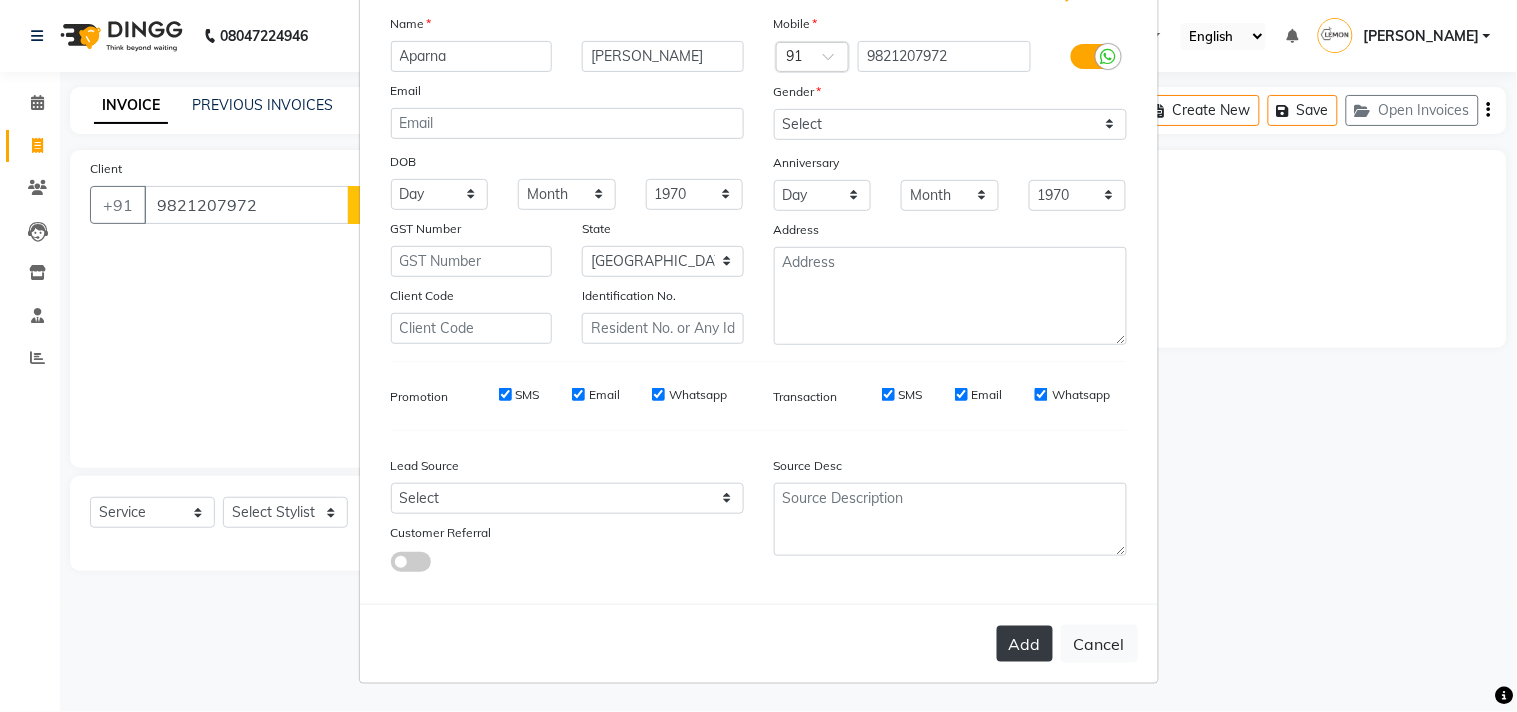 click on "Add" at bounding box center [1025, 644] 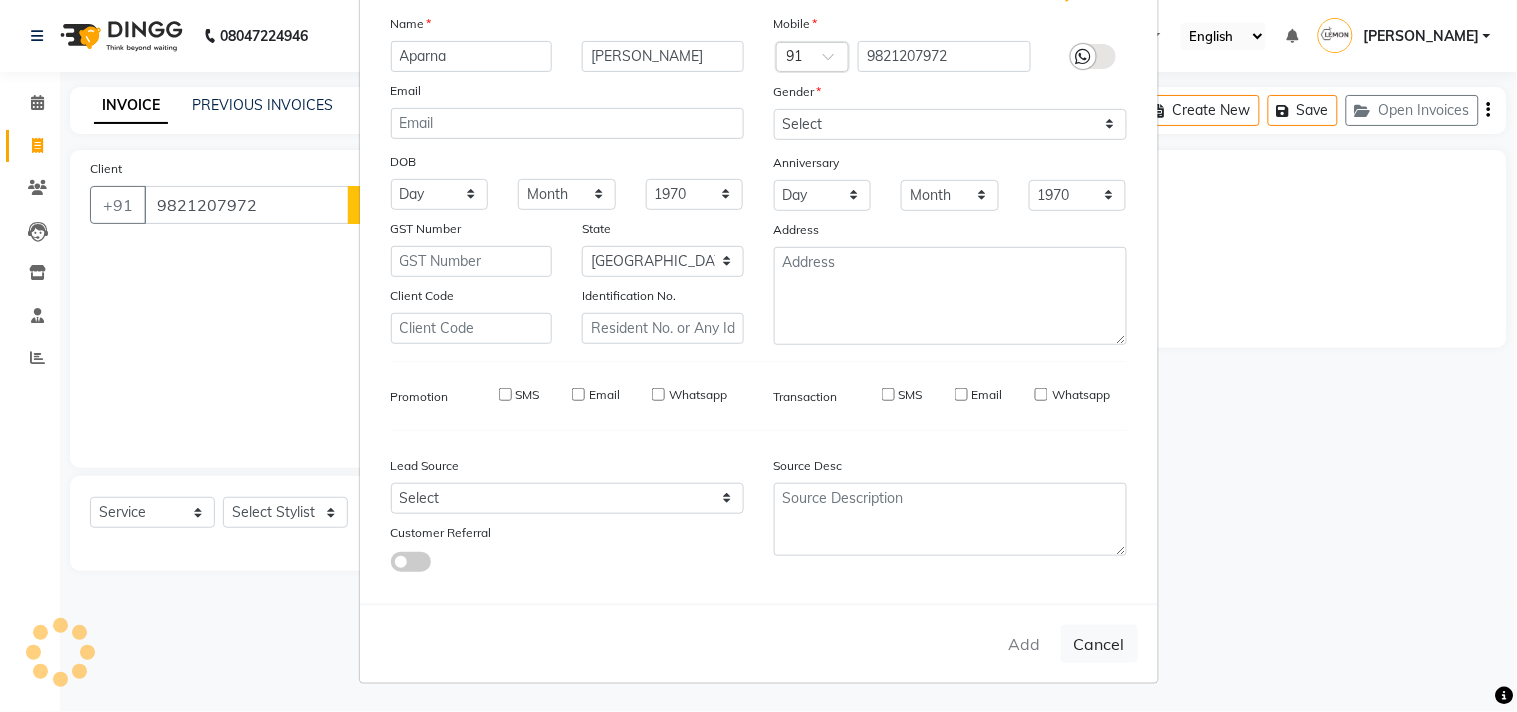 type 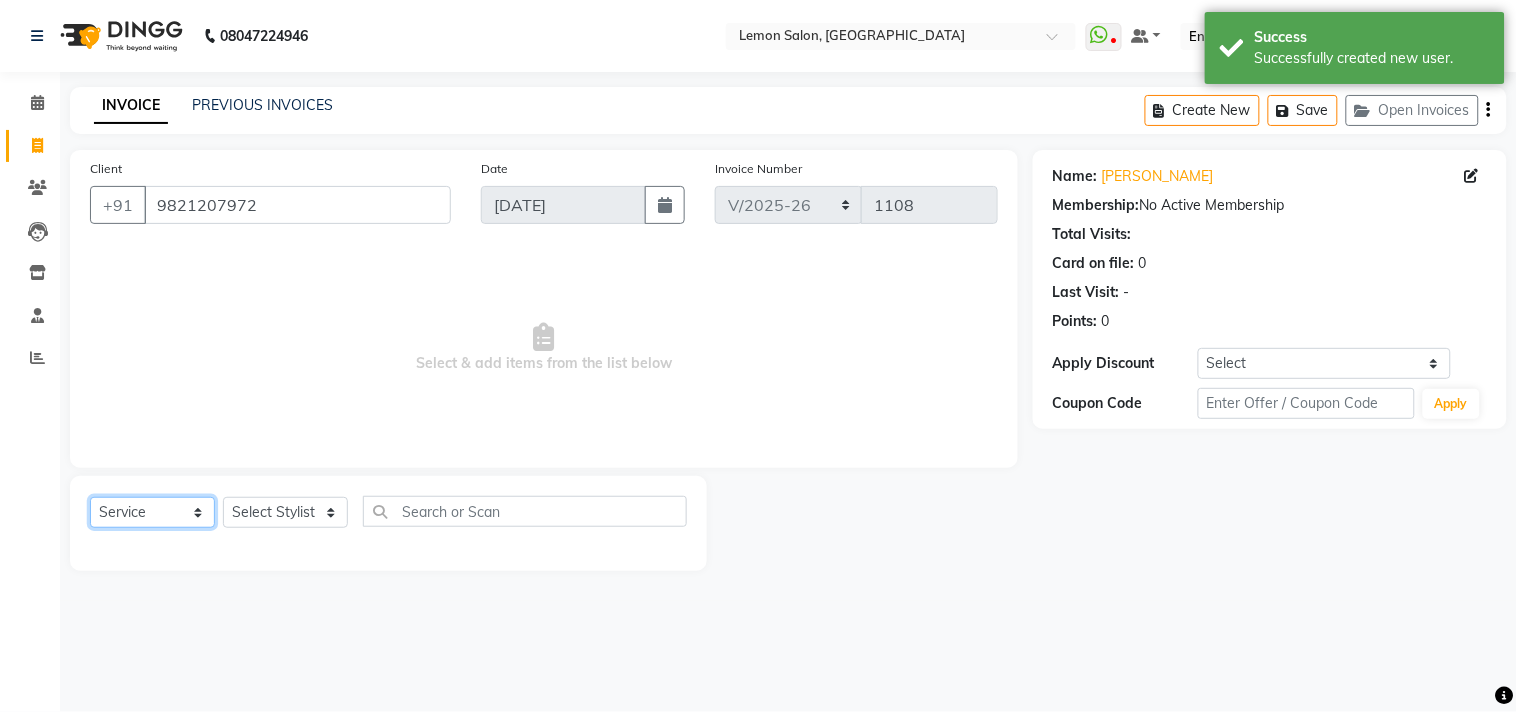 click on "Select  Service  Product  Membership  Package Voucher Prepaid Gift Card" 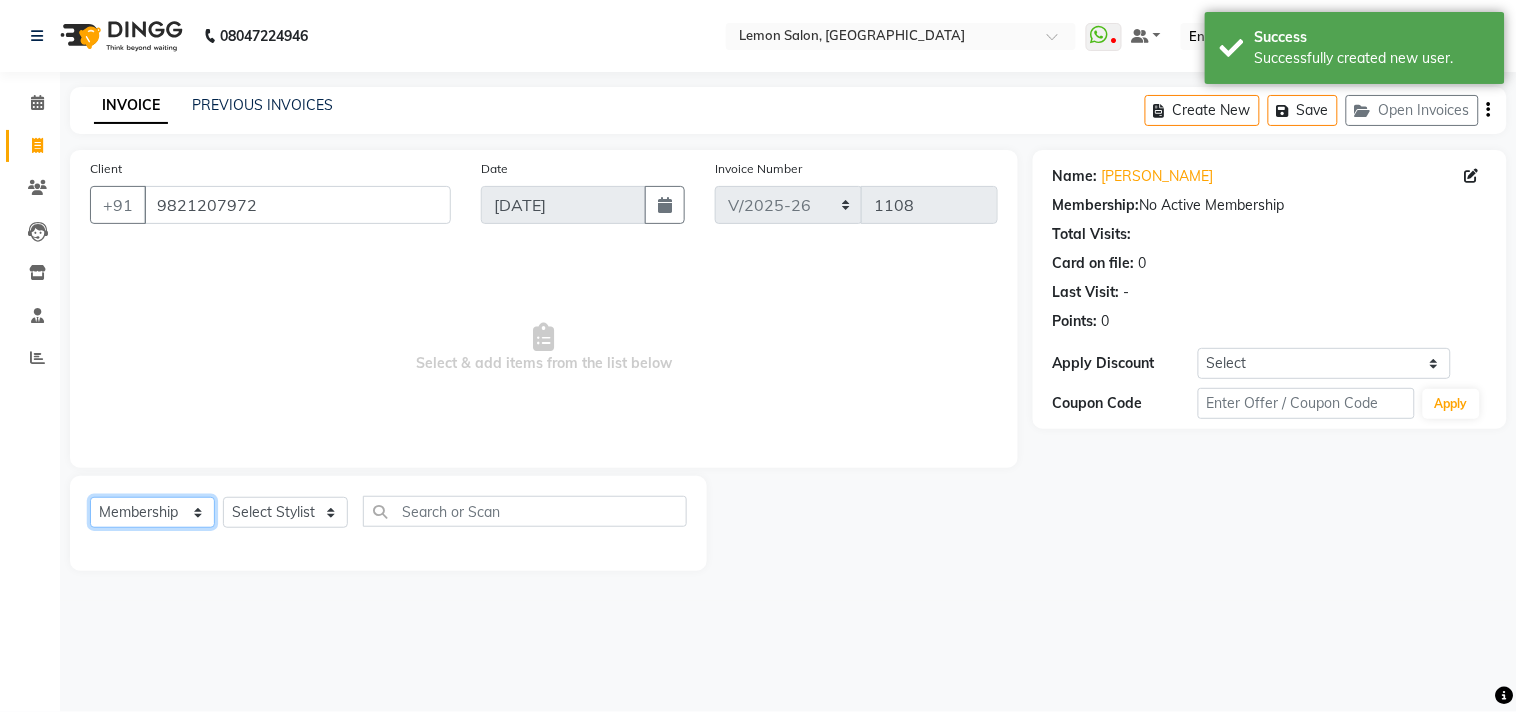 click on "Select  Service  Product  Membership  Package Voucher Prepaid Gift Card" 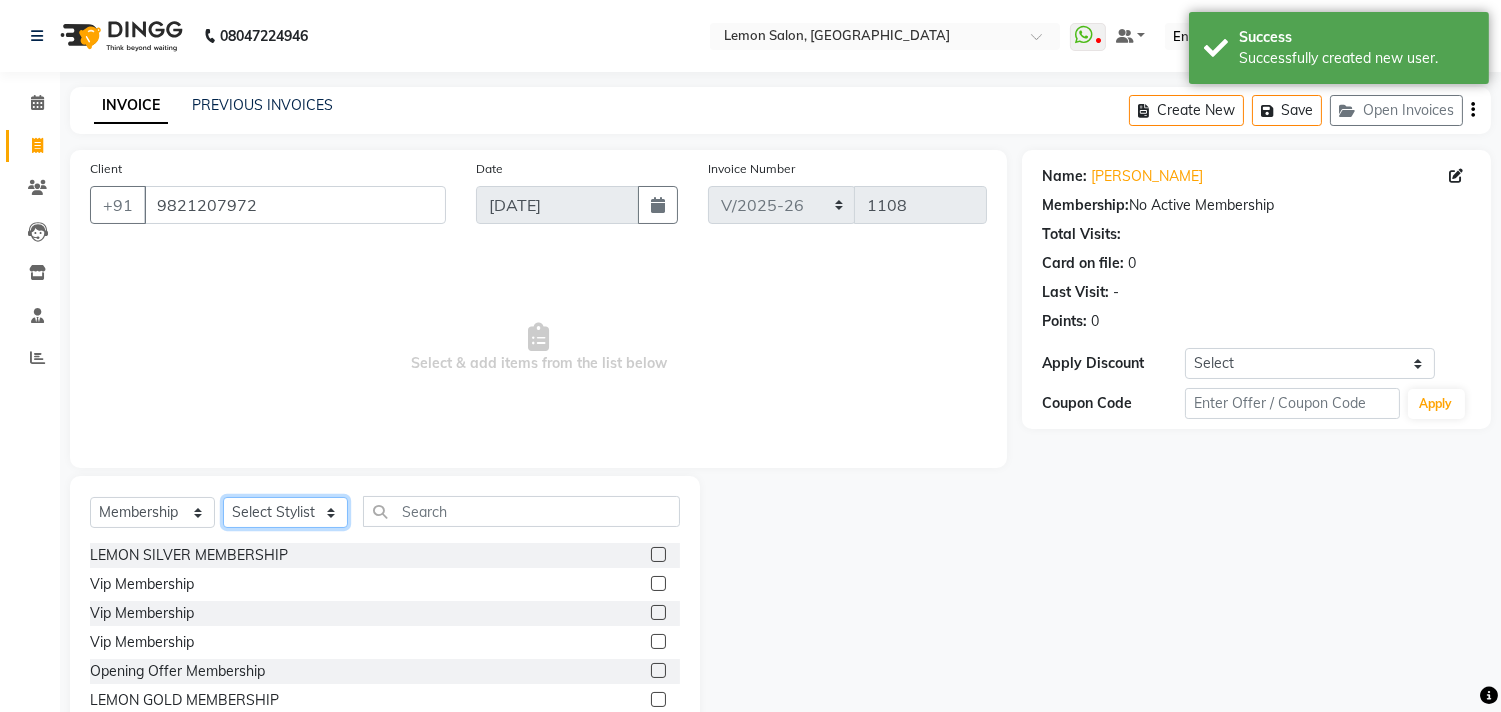 click on "Select Stylist Arun Arndive DC Faheem Malik Gufran Salmani Payal Maurya Riya Adawade Shoeb Salmani Kandivali Swati Sharma Yunus Yusuf Shaikh" 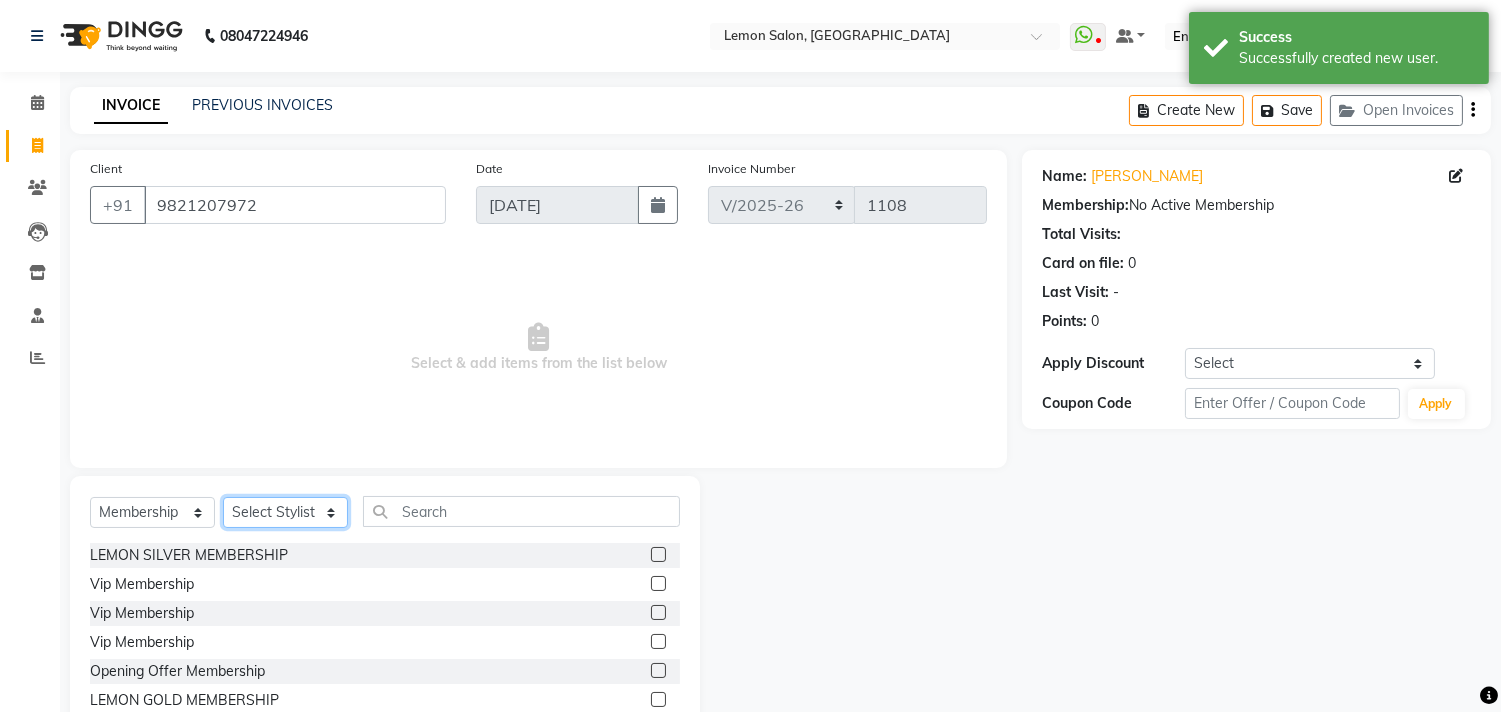 select on "8819" 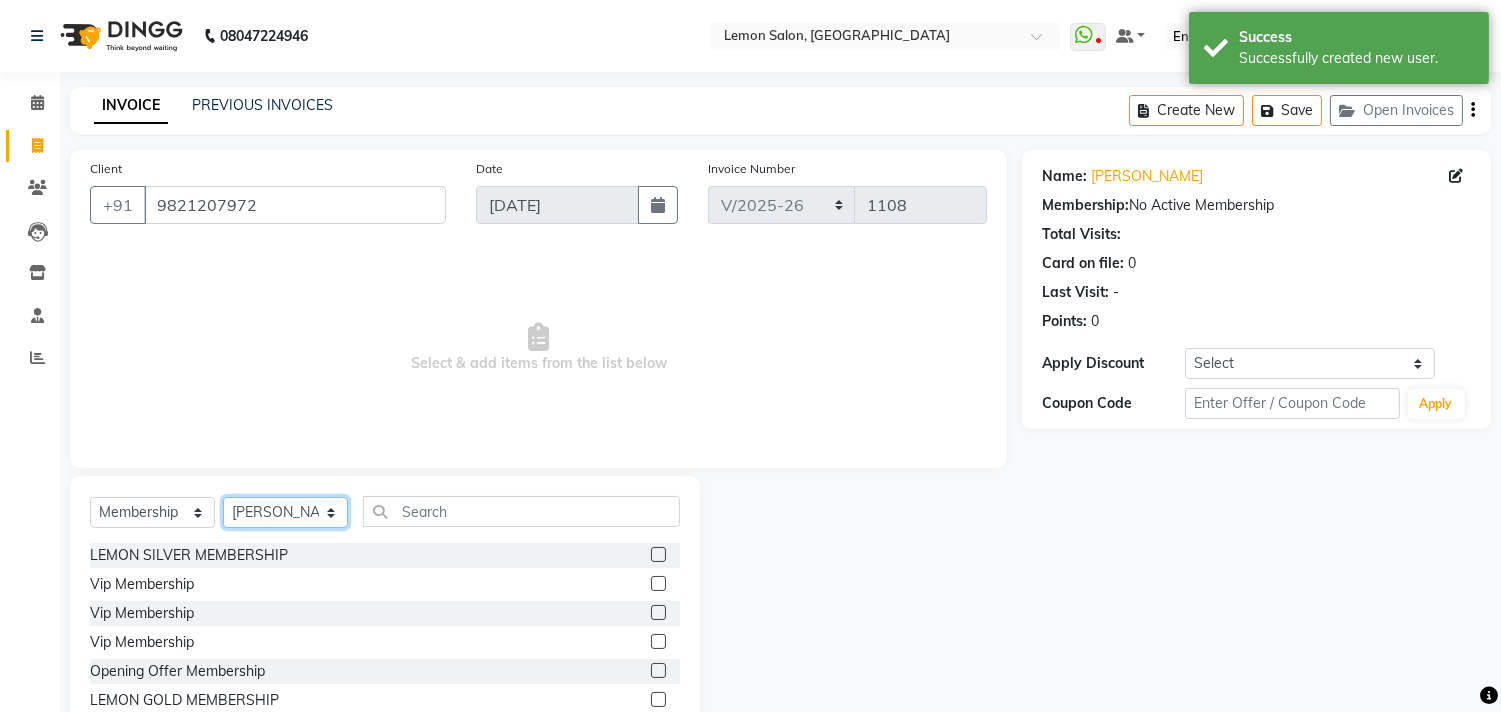click on "Select Stylist Arun Arndive DC Faheem Malik Gufran Salmani Payal Maurya Riya Adawade Shoeb Salmani Kandivali Swati Sharma Yunus Yusuf Shaikh" 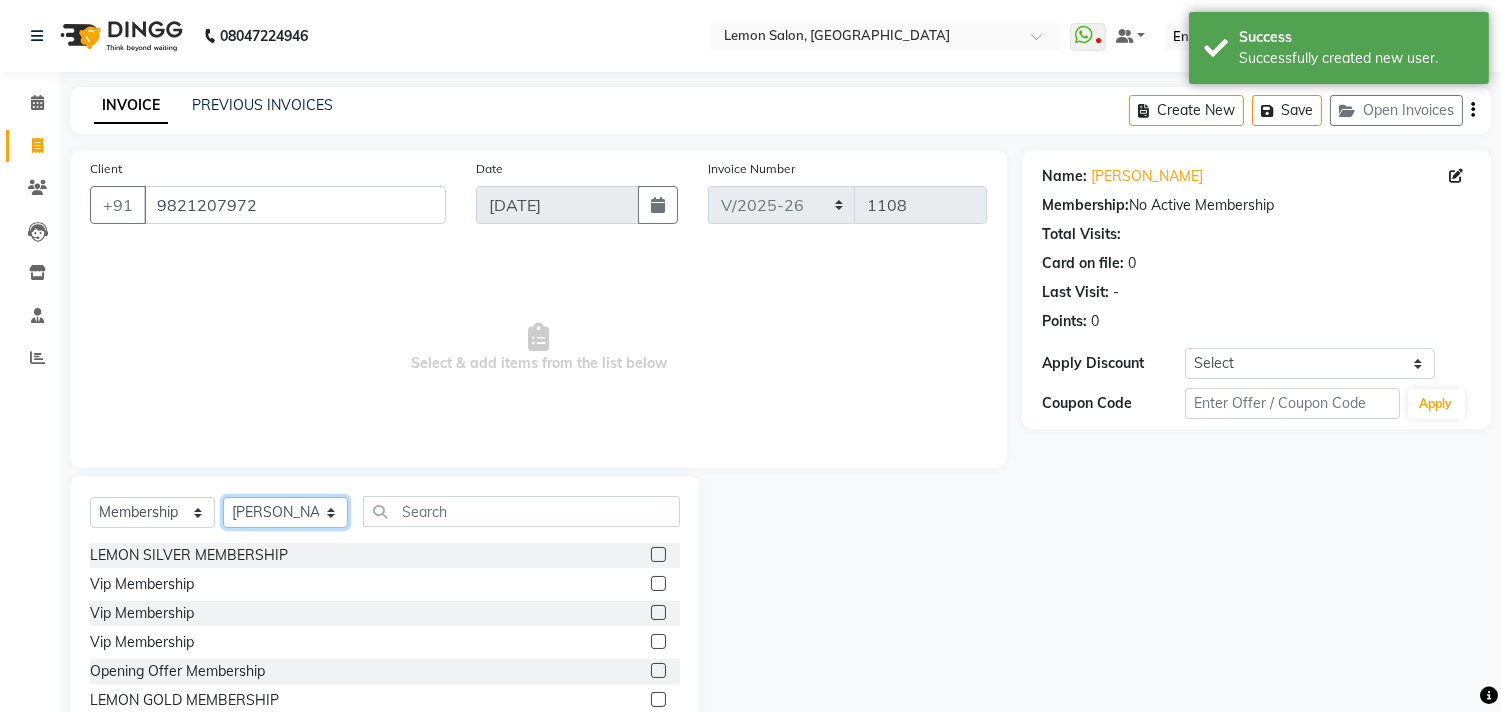 scroll, scrollTop: 2, scrollLeft: 0, axis: vertical 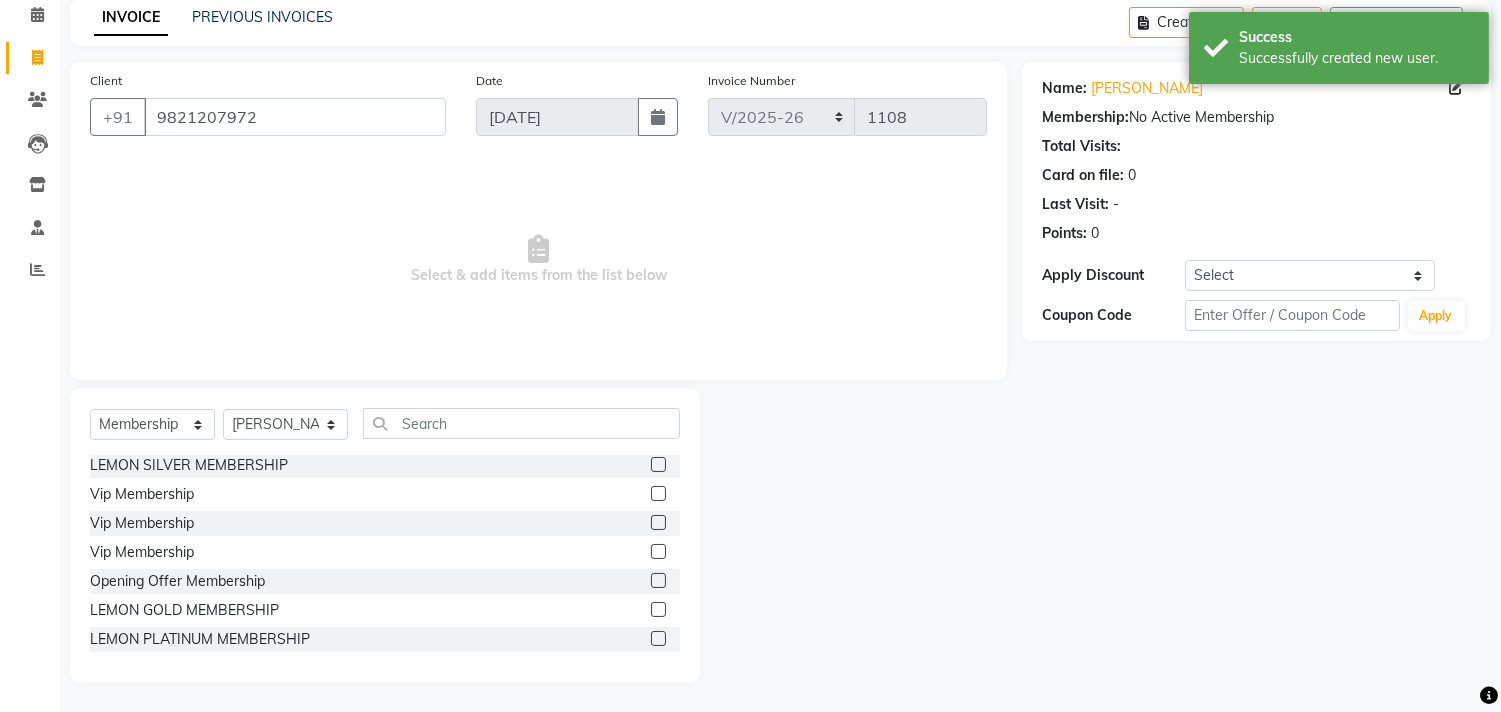 click 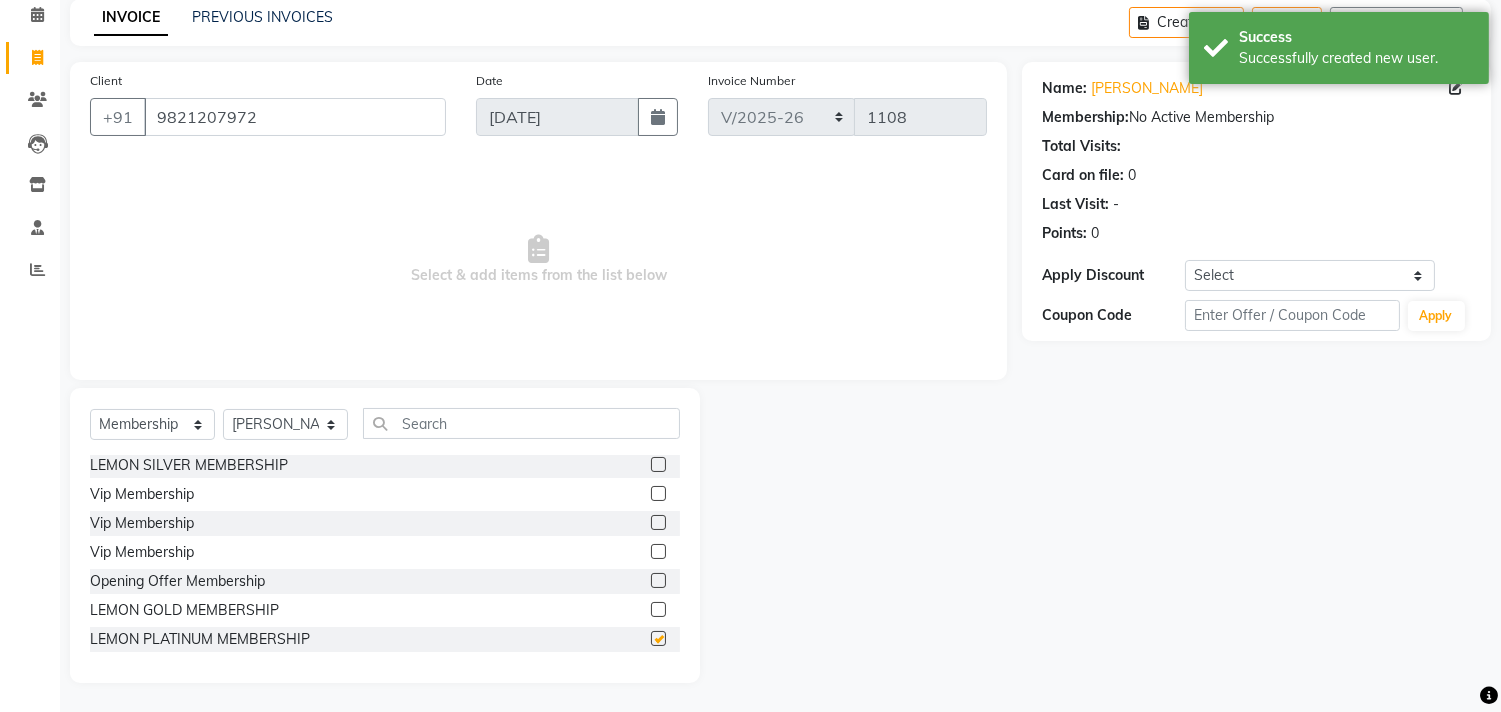 select on "select" 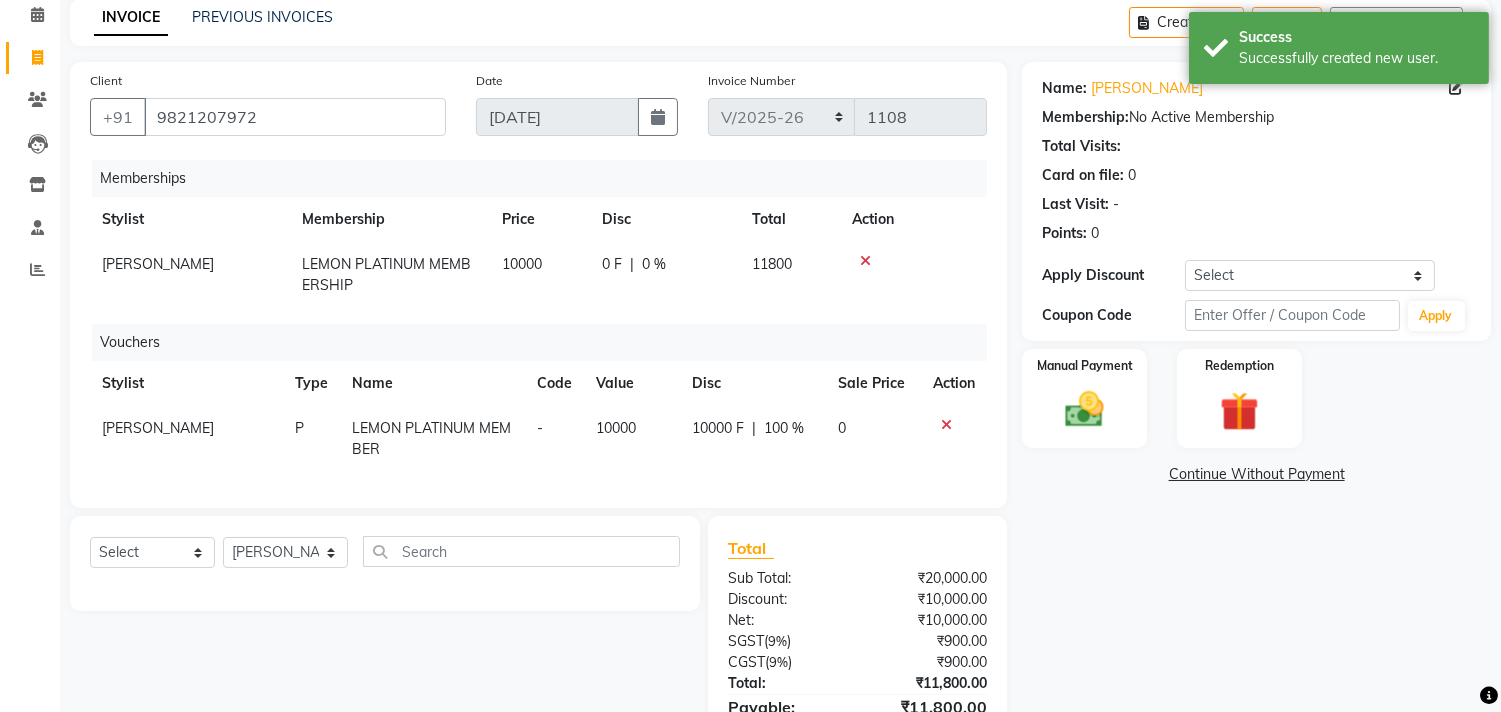 scroll, scrollTop: 0, scrollLeft: 0, axis: both 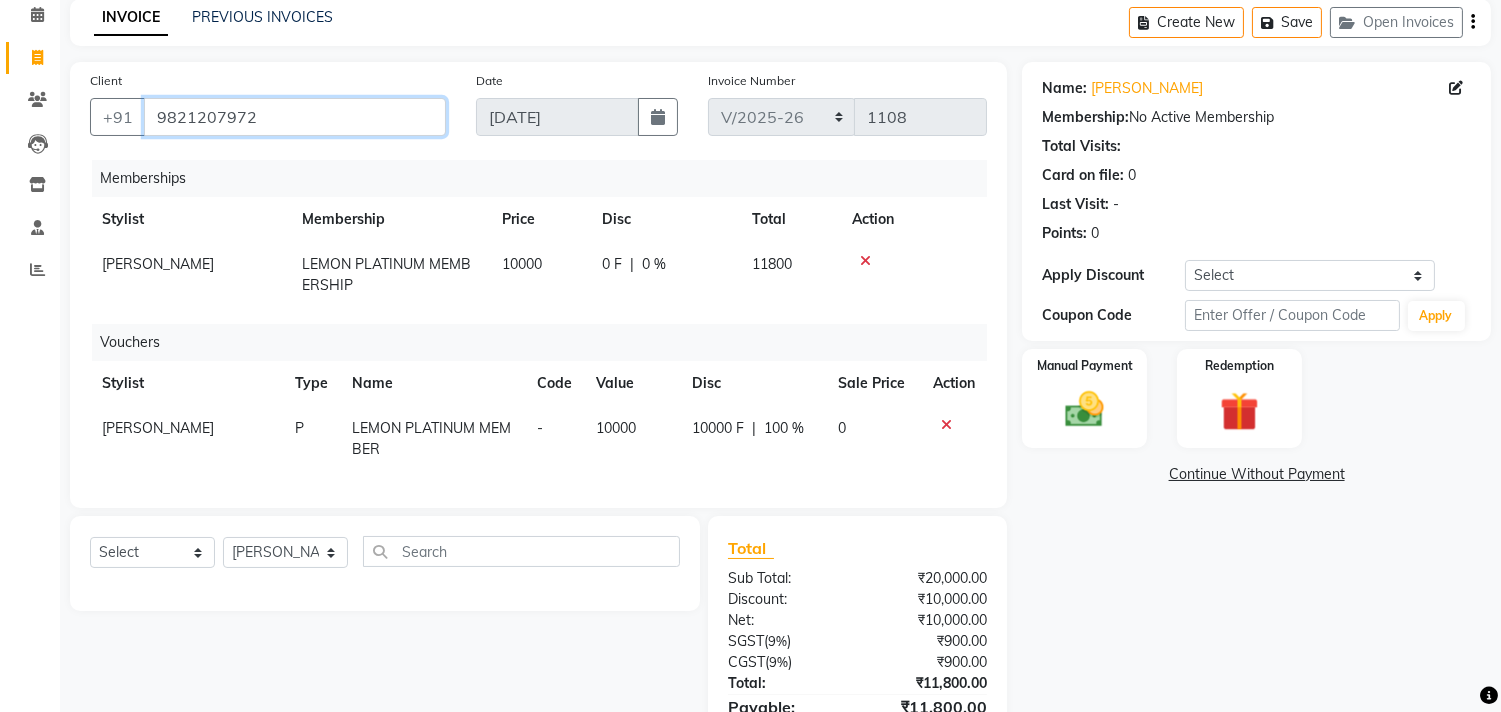drag, startPoint x: 155, startPoint y: 124, endPoint x: 250, endPoint y: 125, distance: 95.005264 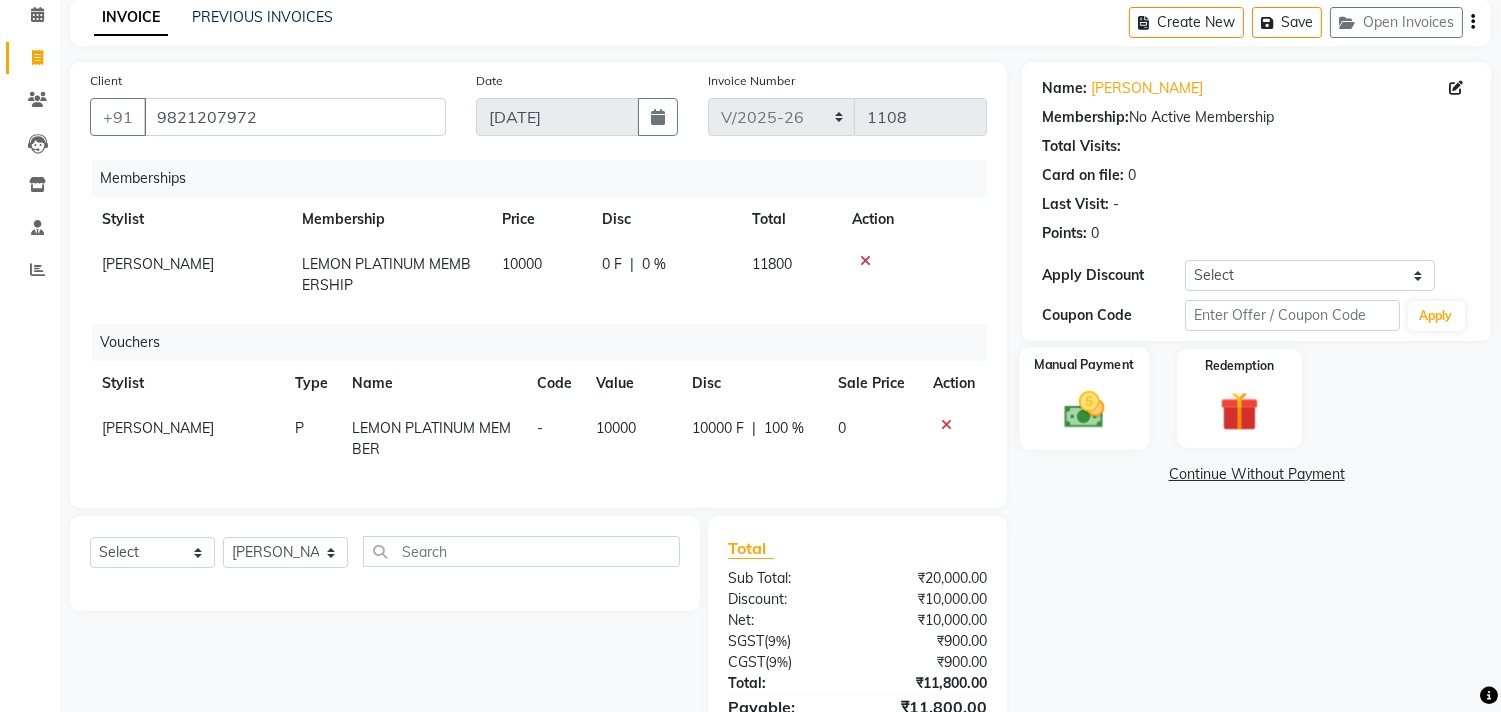 click 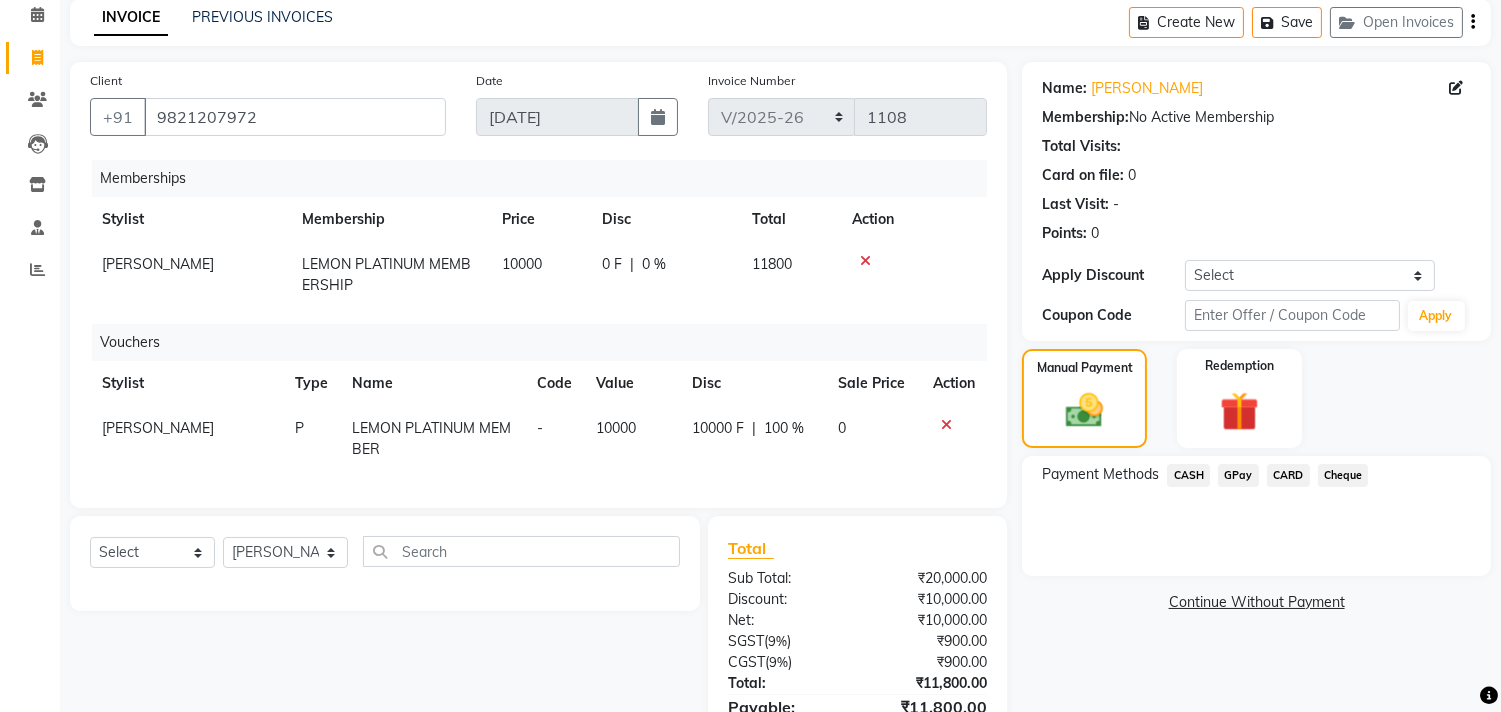click on "CARD" 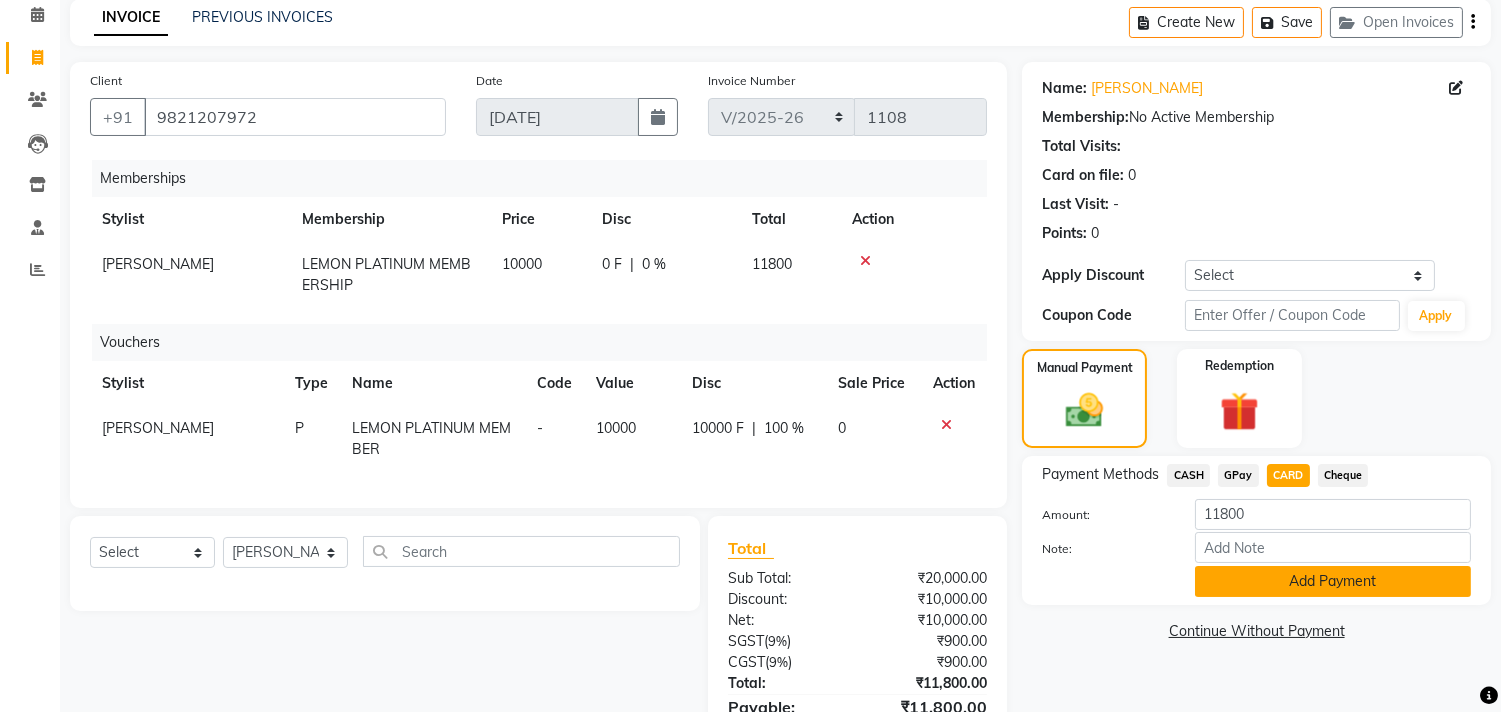 click on "Add Payment" 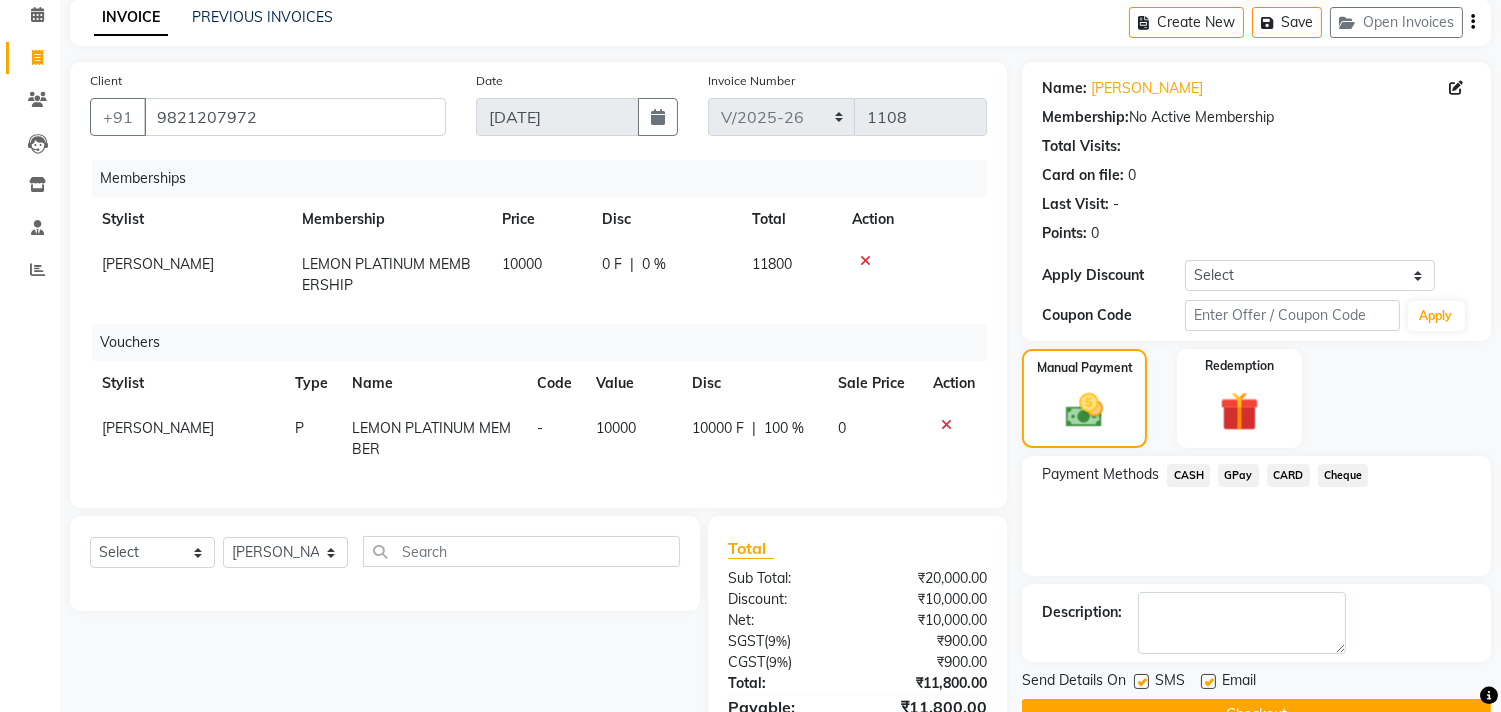 scroll, scrollTop: 200, scrollLeft: 0, axis: vertical 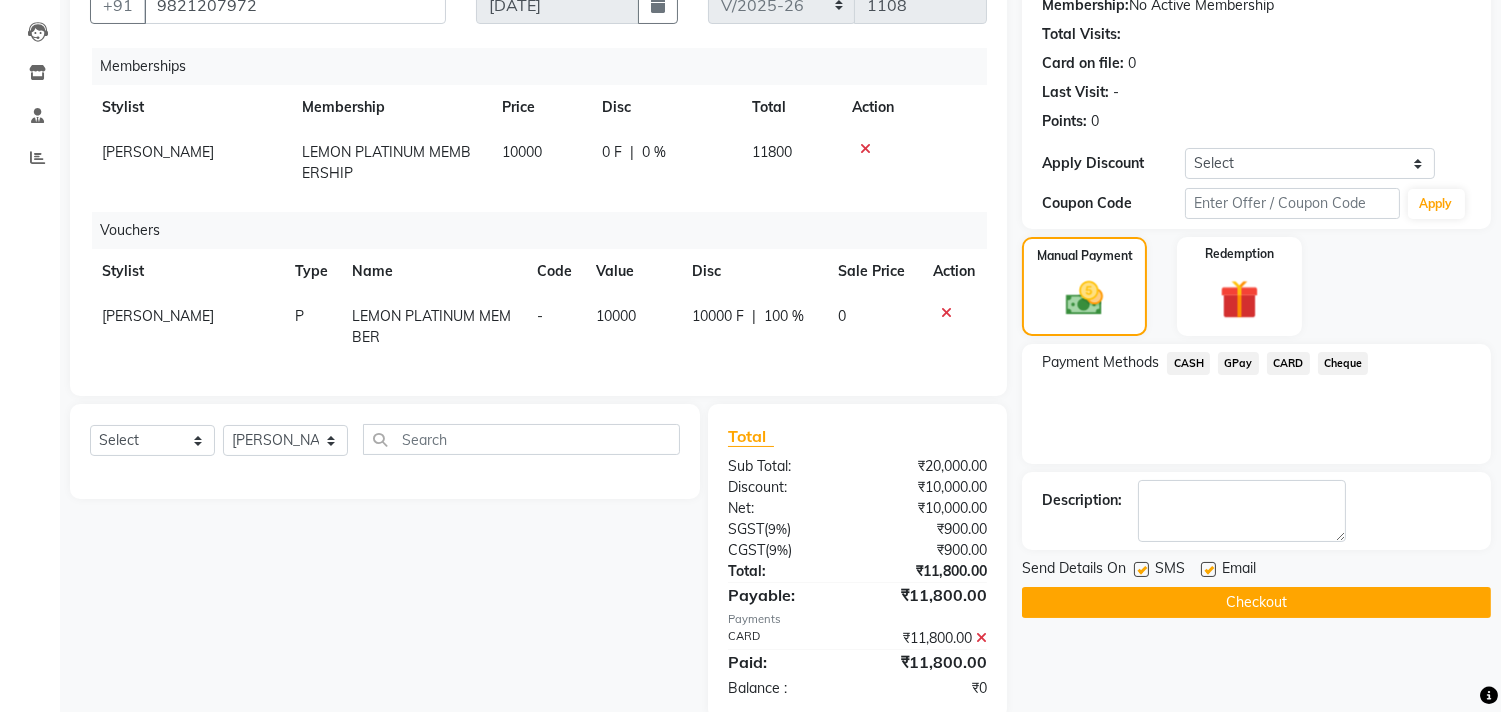 click on "Checkout" 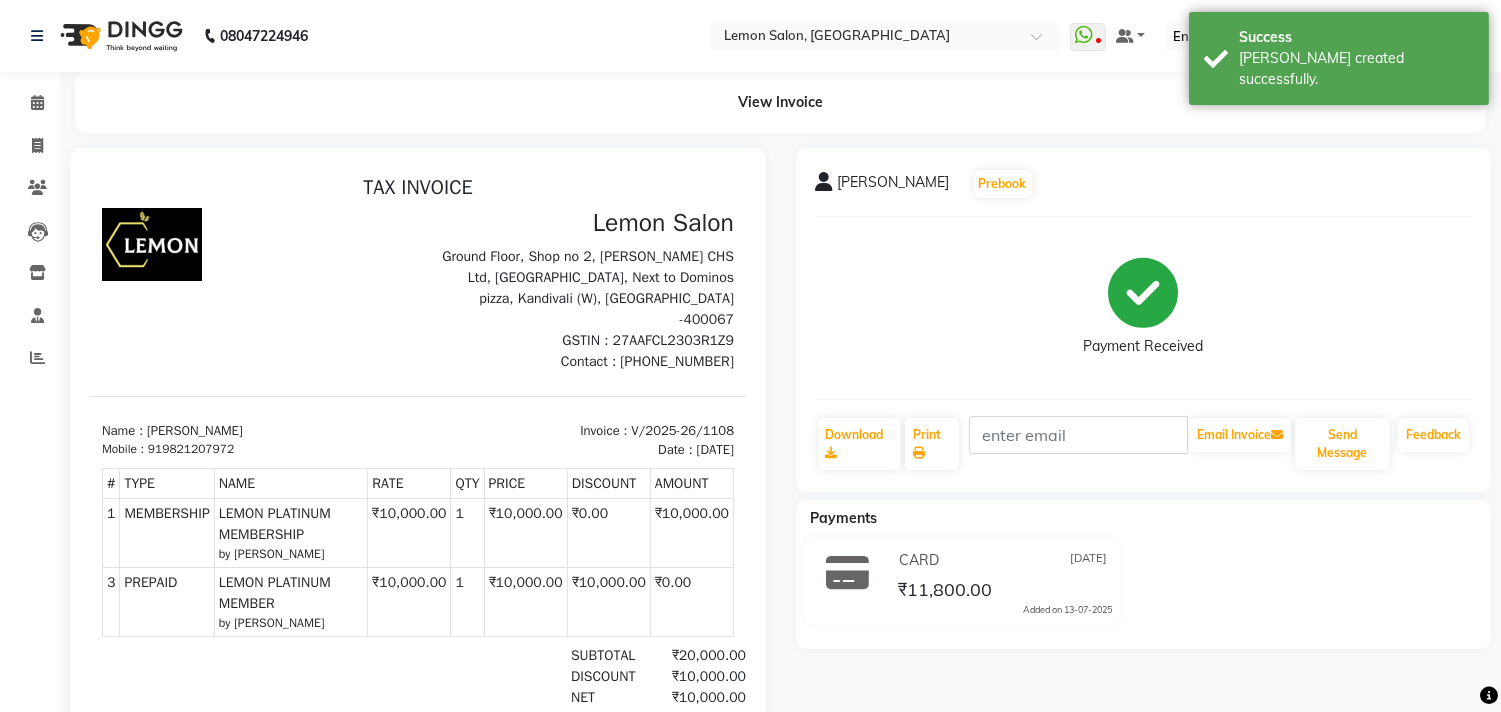 scroll, scrollTop: 0, scrollLeft: 0, axis: both 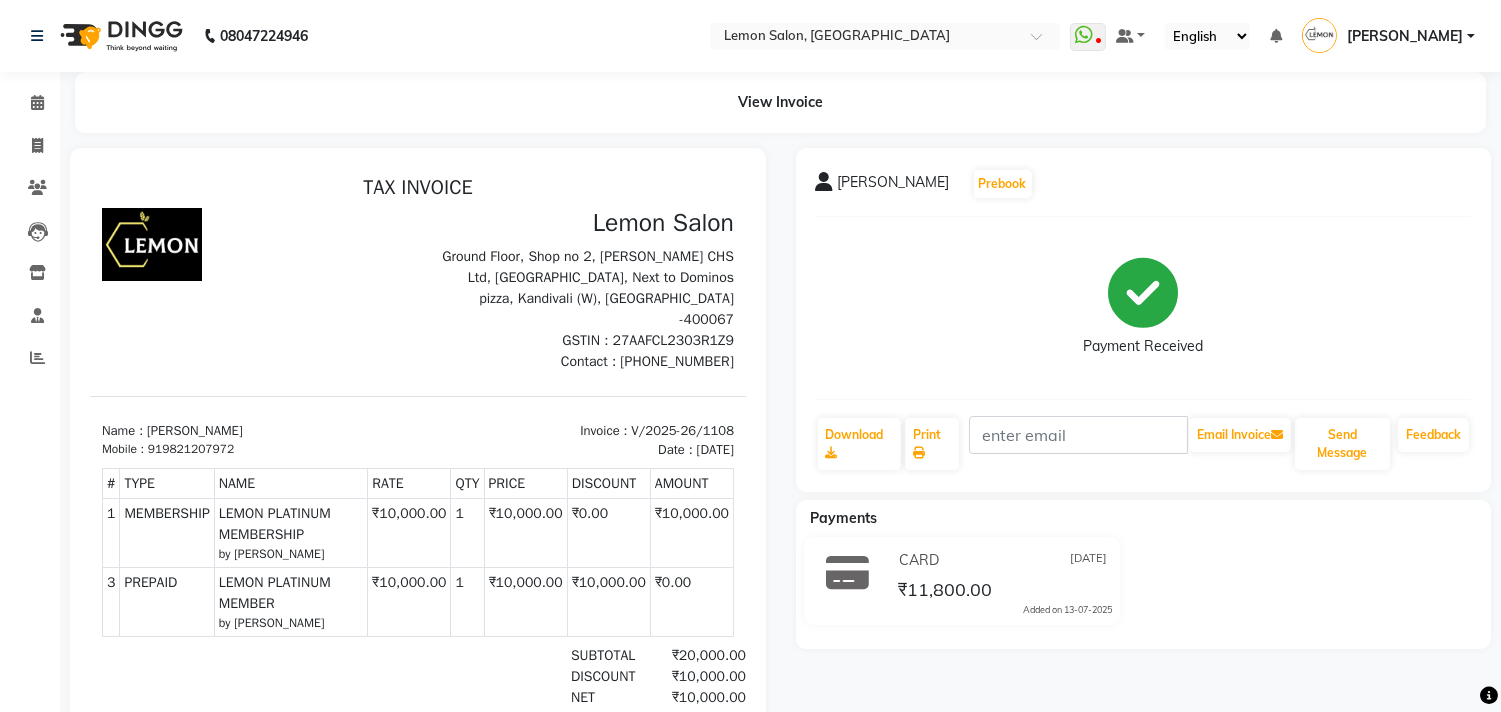 drag, startPoint x: 538, startPoint y: 405, endPoint x: 702, endPoint y: 433, distance: 166.37308 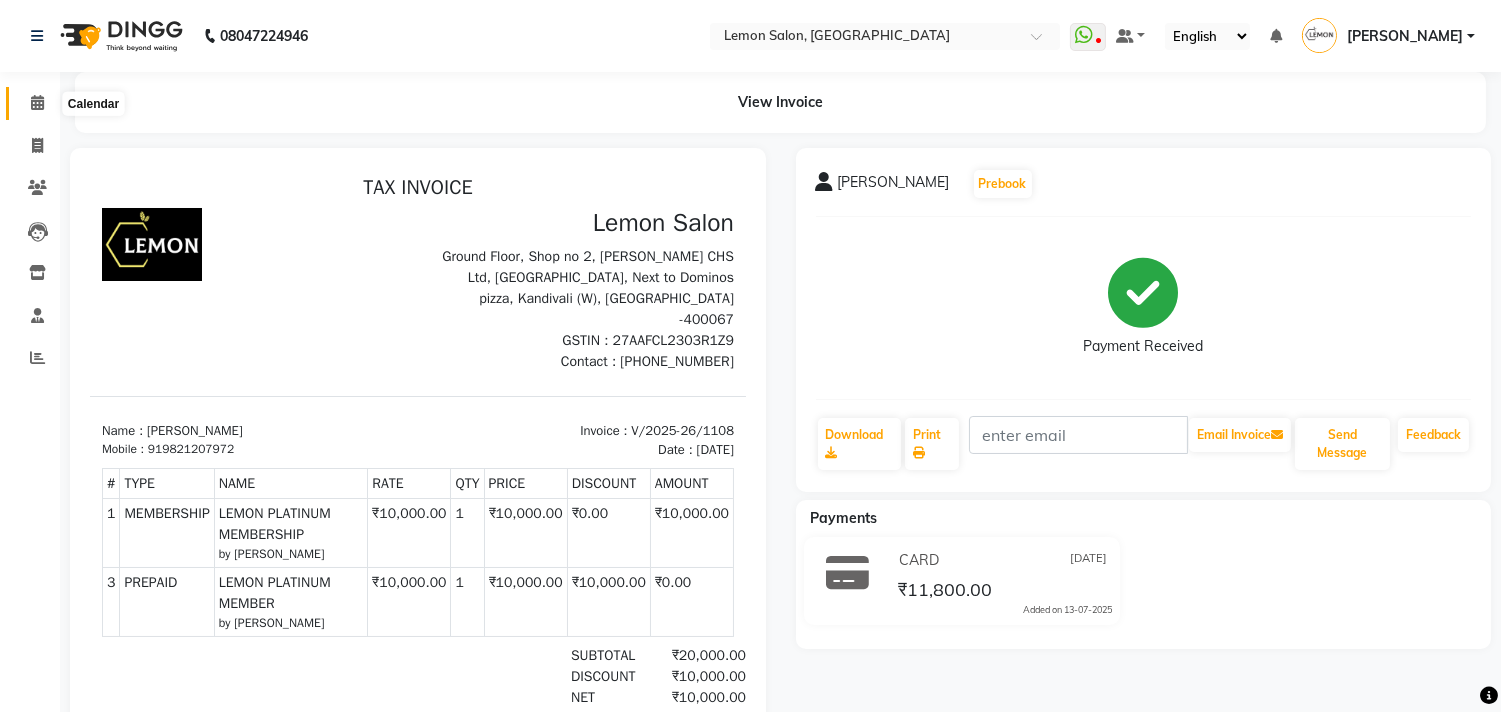 click 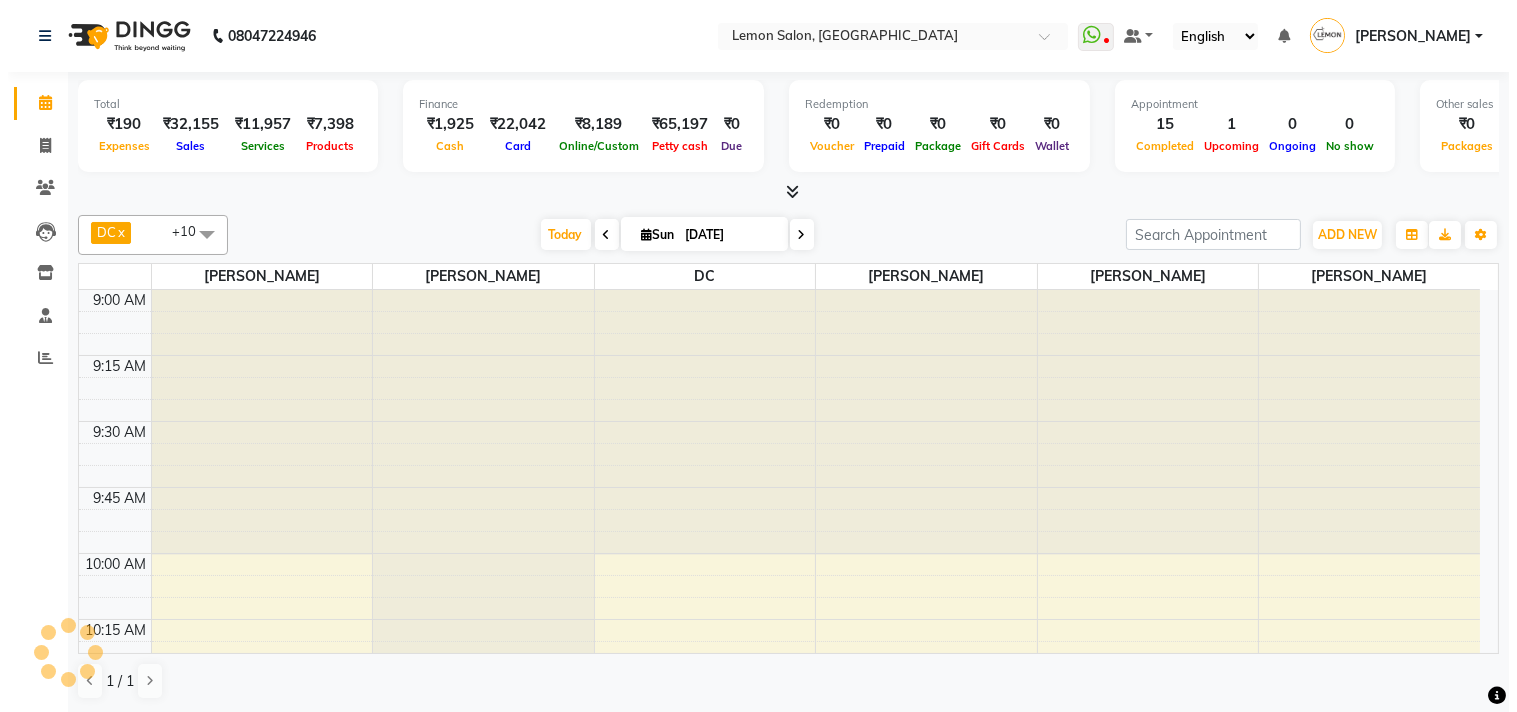 scroll, scrollTop: 0, scrollLeft: 0, axis: both 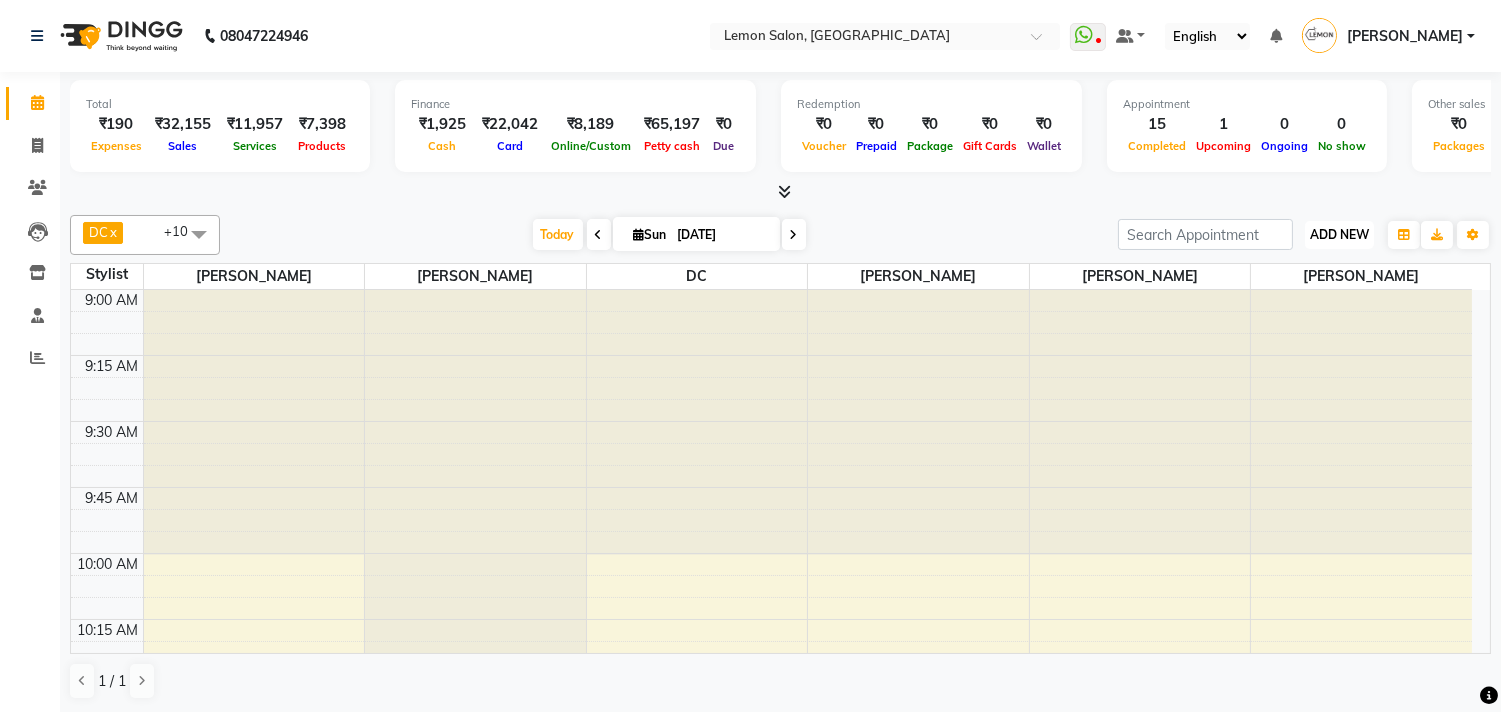 click on "ADD NEW" at bounding box center [1339, 234] 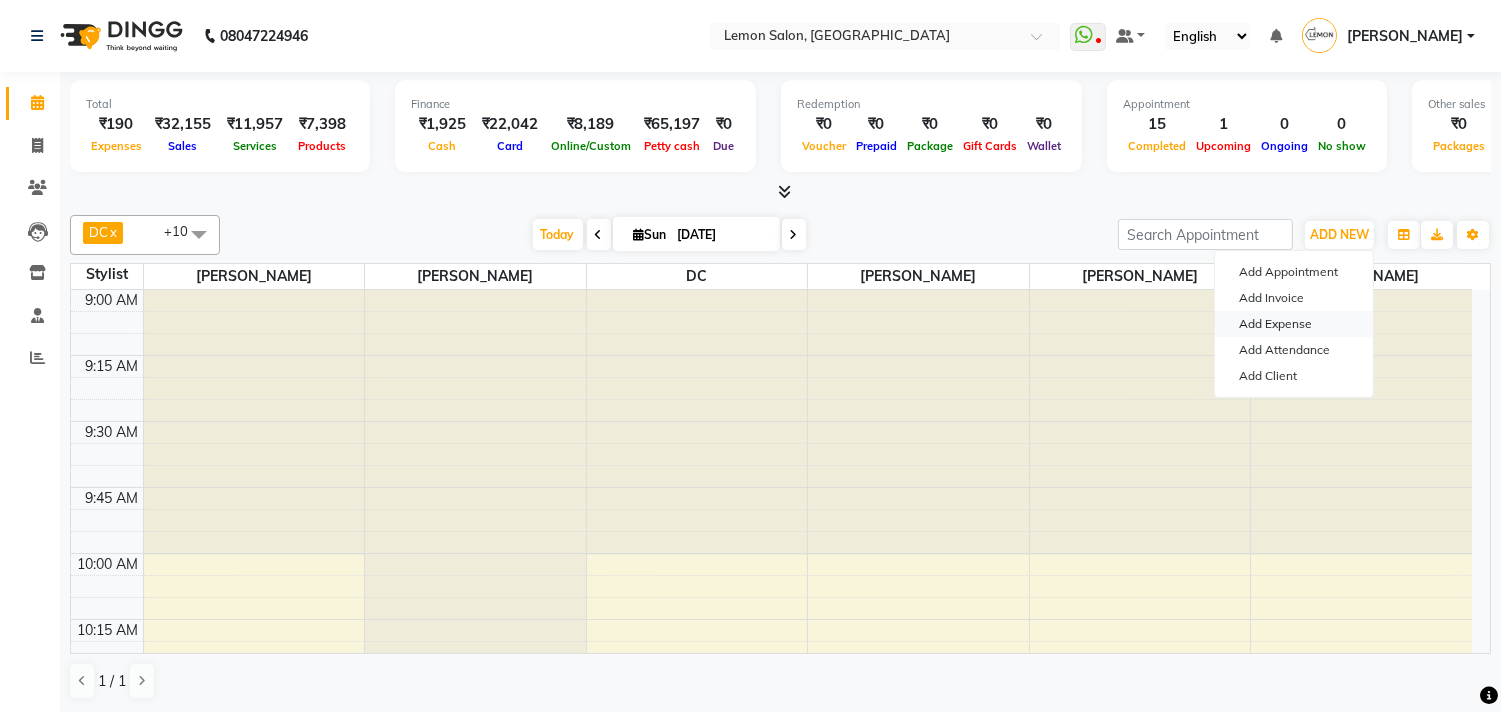 click on "Add Expense" at bounding box center [1294, 324] 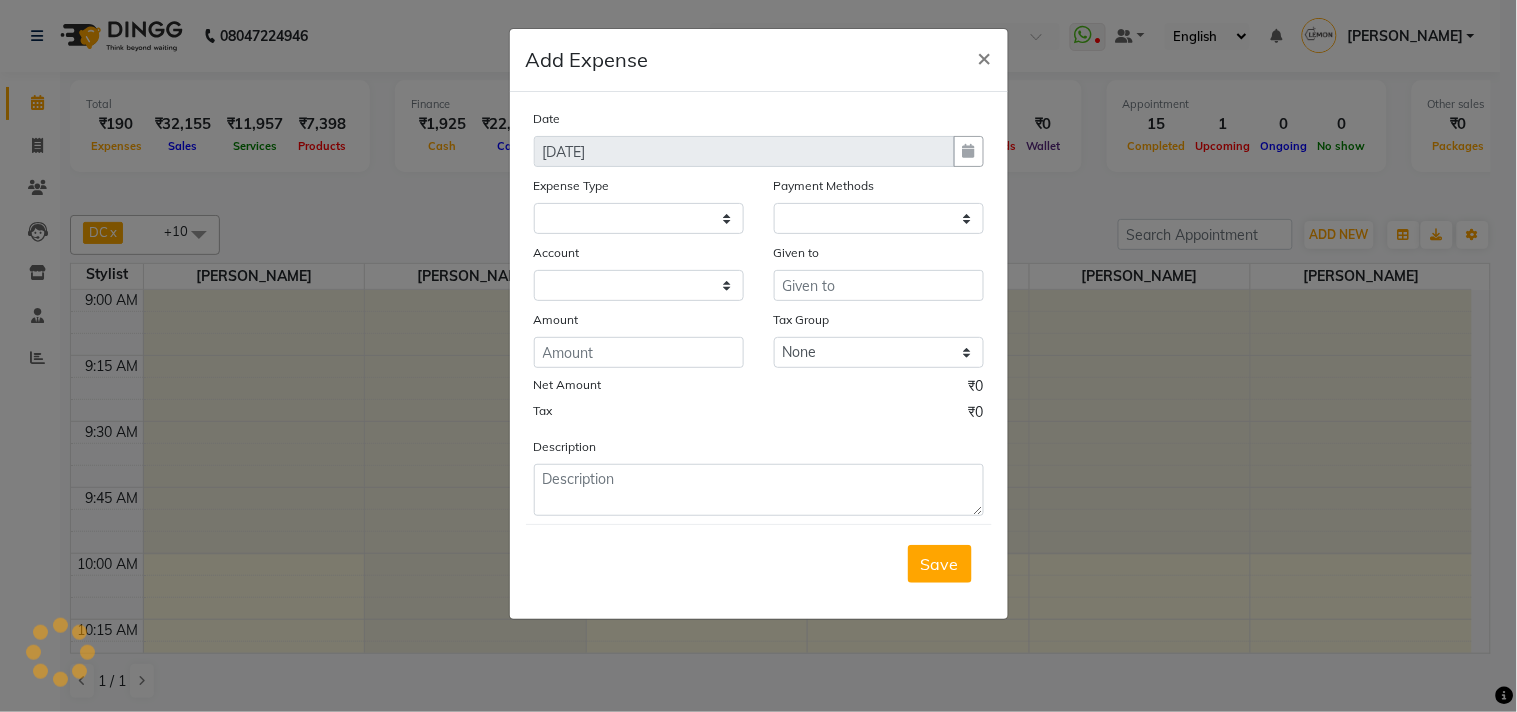select 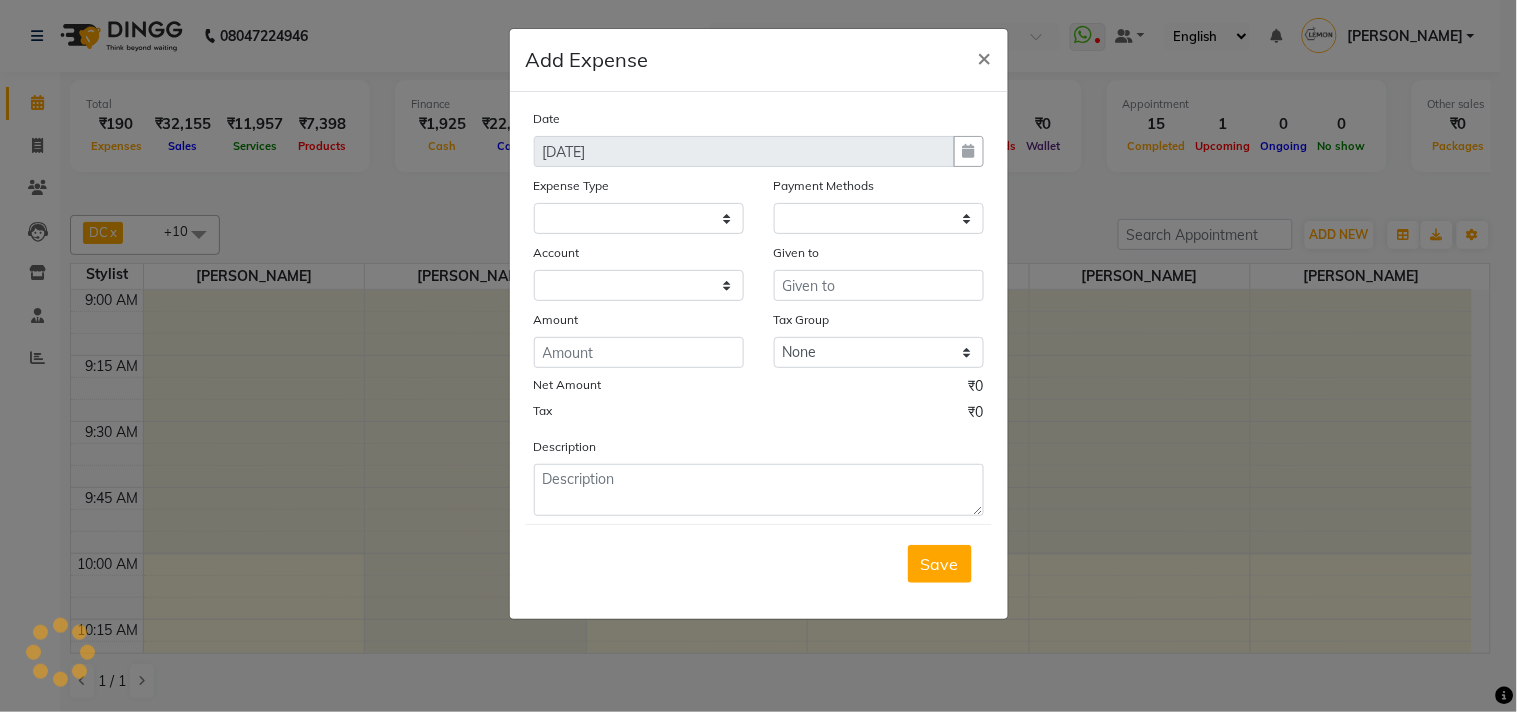 select on "1" 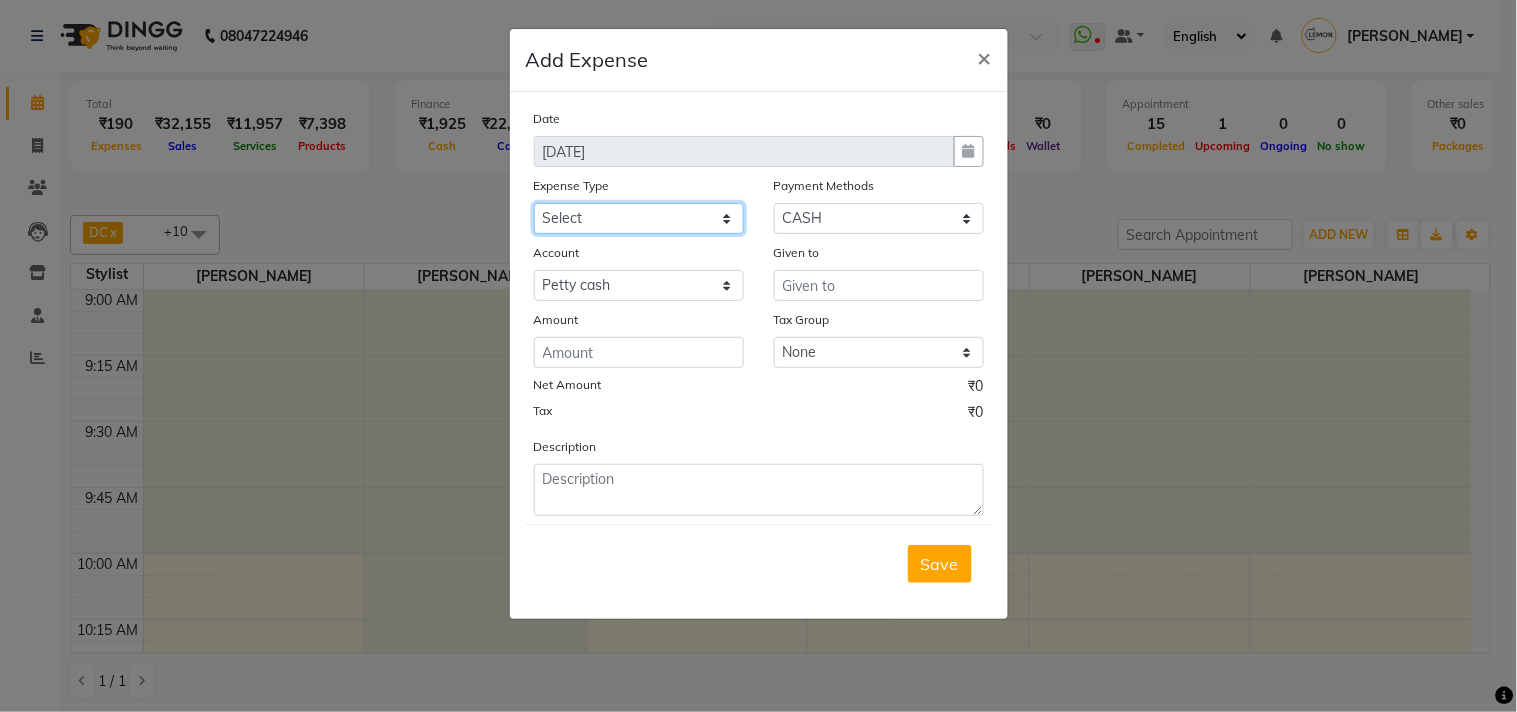 click on "Select Advance Cash transfer to hub Laundry Loan Membership Milk Miscellaneous MONTHLY GROCERY Prepaid Product Tip" 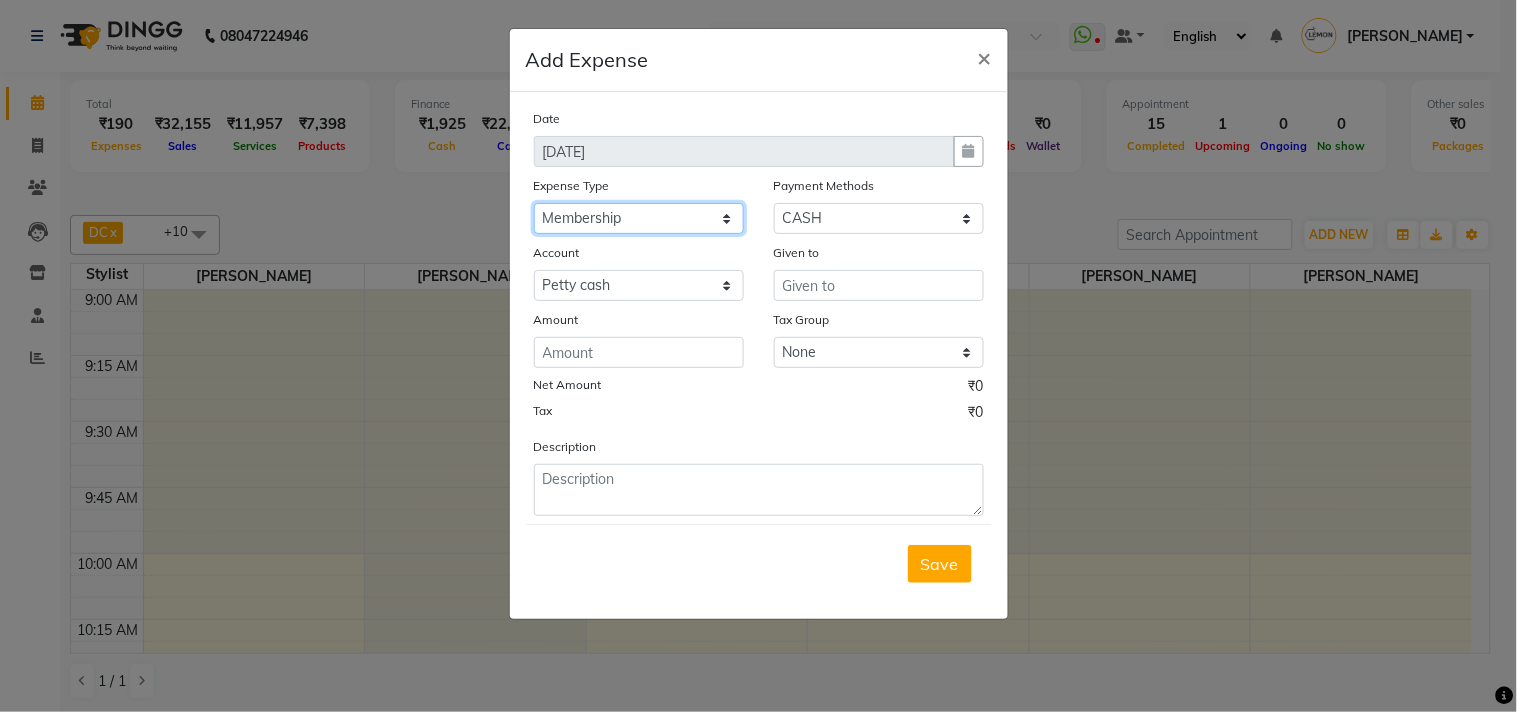 click on "Select Advance Cash transfer to hub Laundry Loan Membership Milk Miscellaneous MONTHLY GROCERY Prepaid Product Tip" 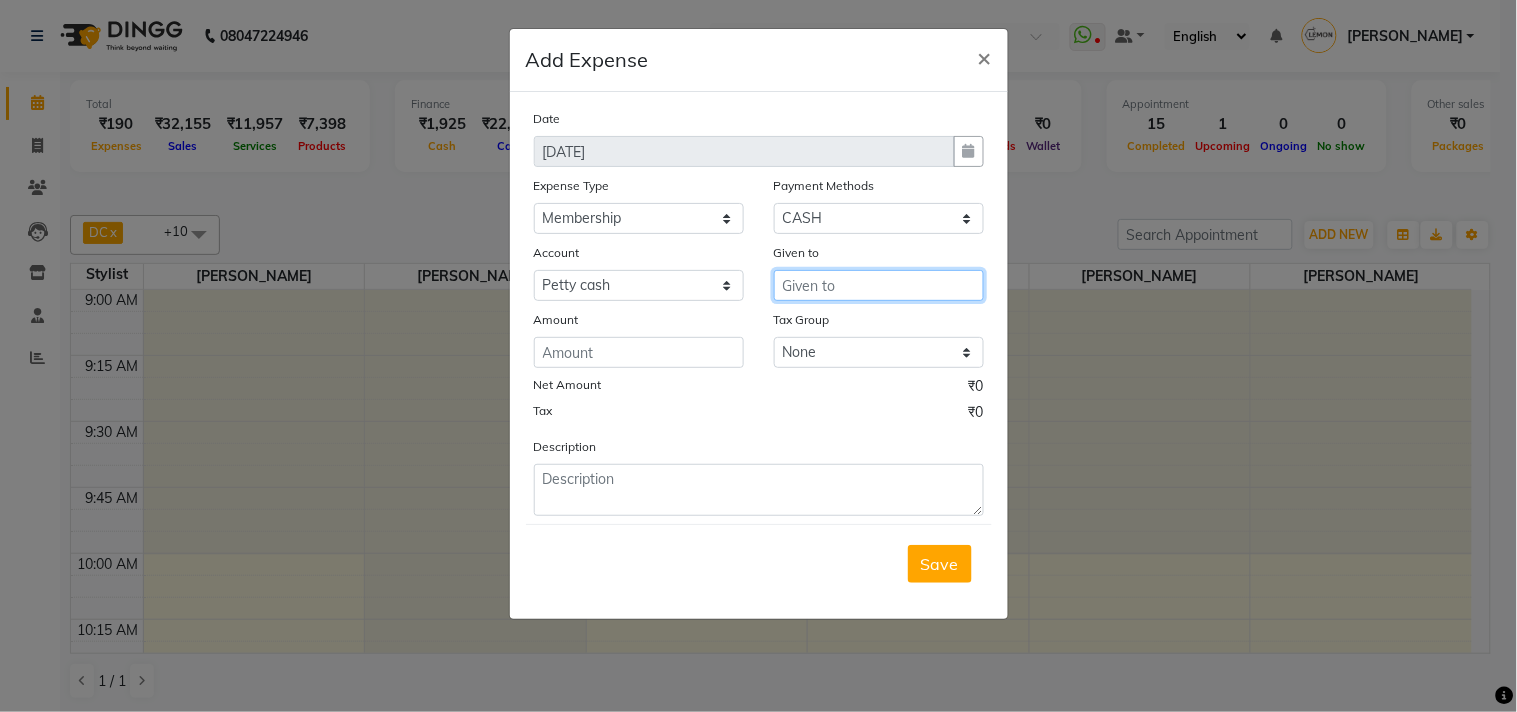click at bounding box center (879, 285) 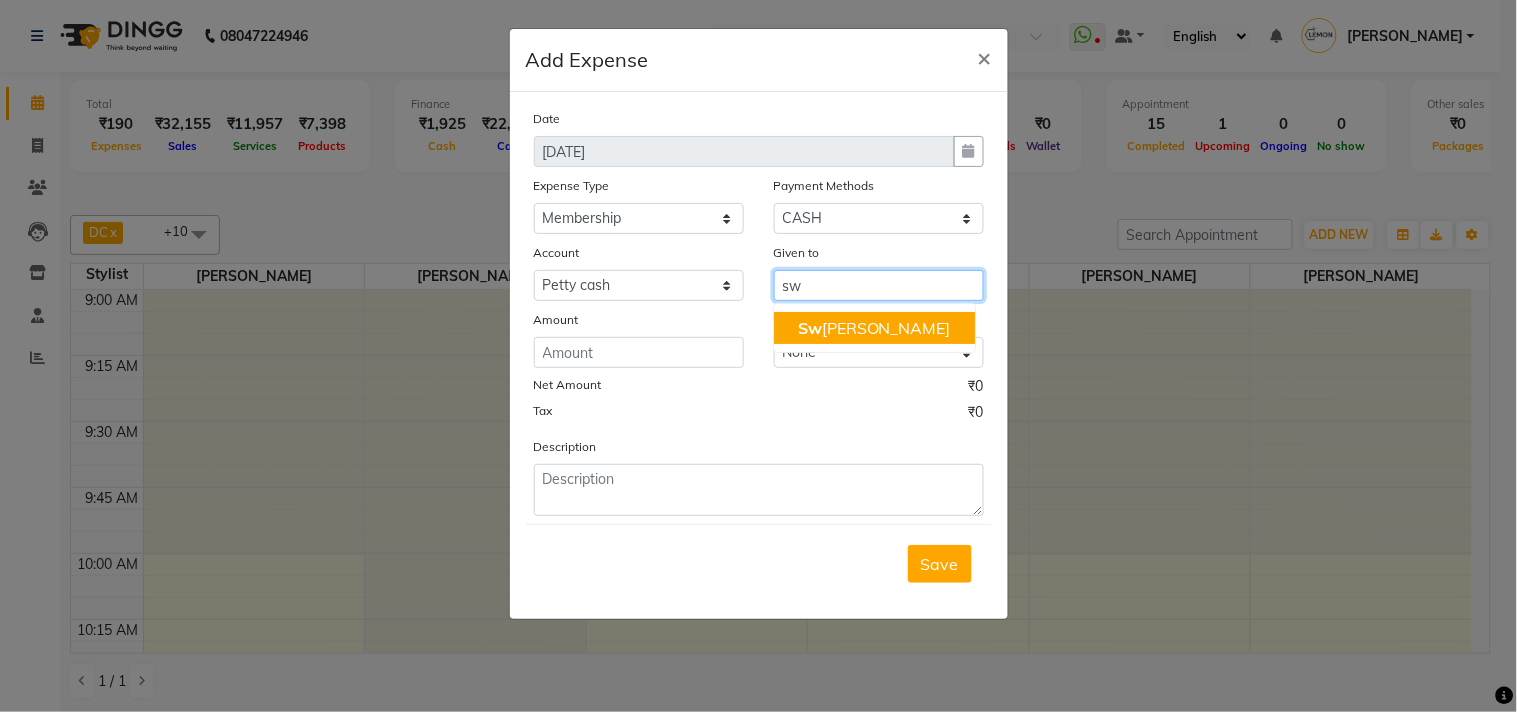 click on "Sw ati Sharma" at bounding box center (874, 328) 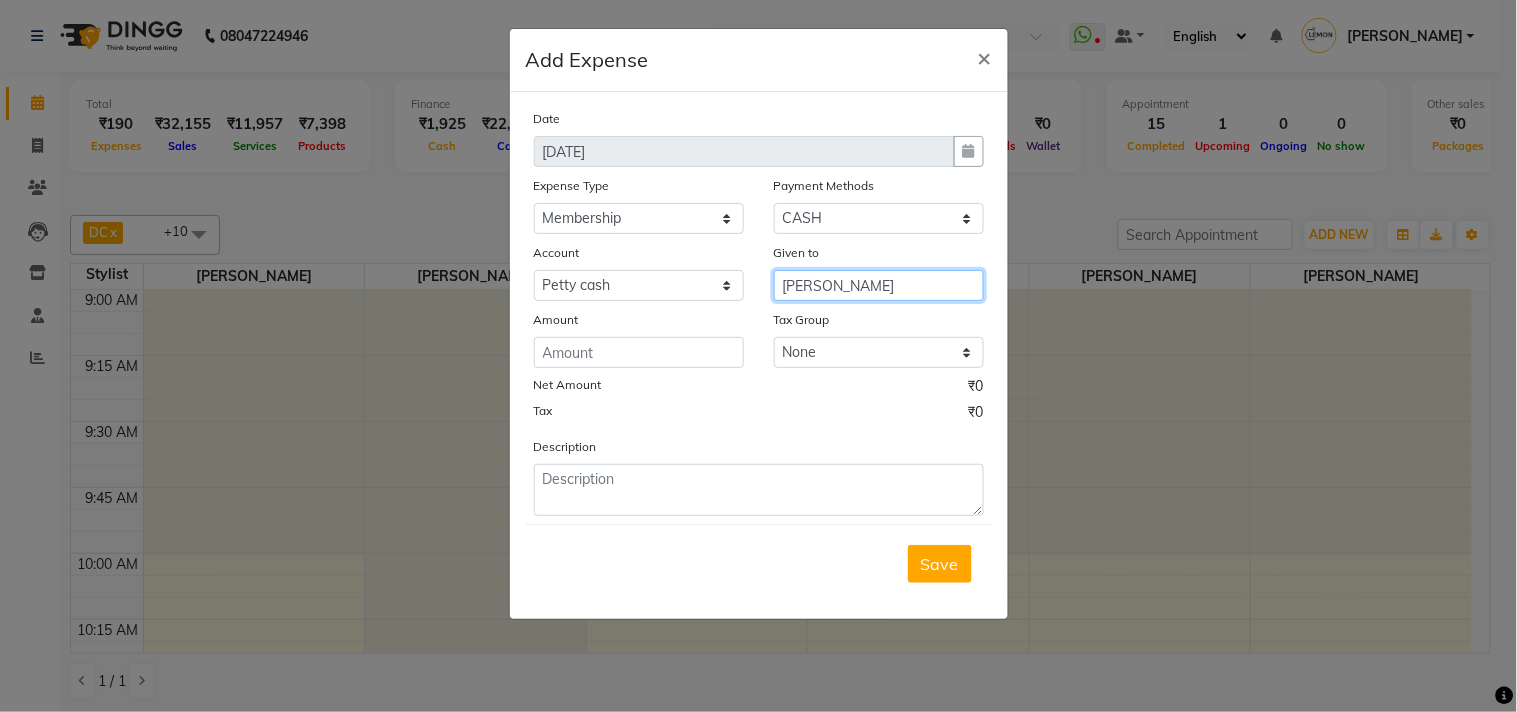 type on "[PERSON_NAME]" 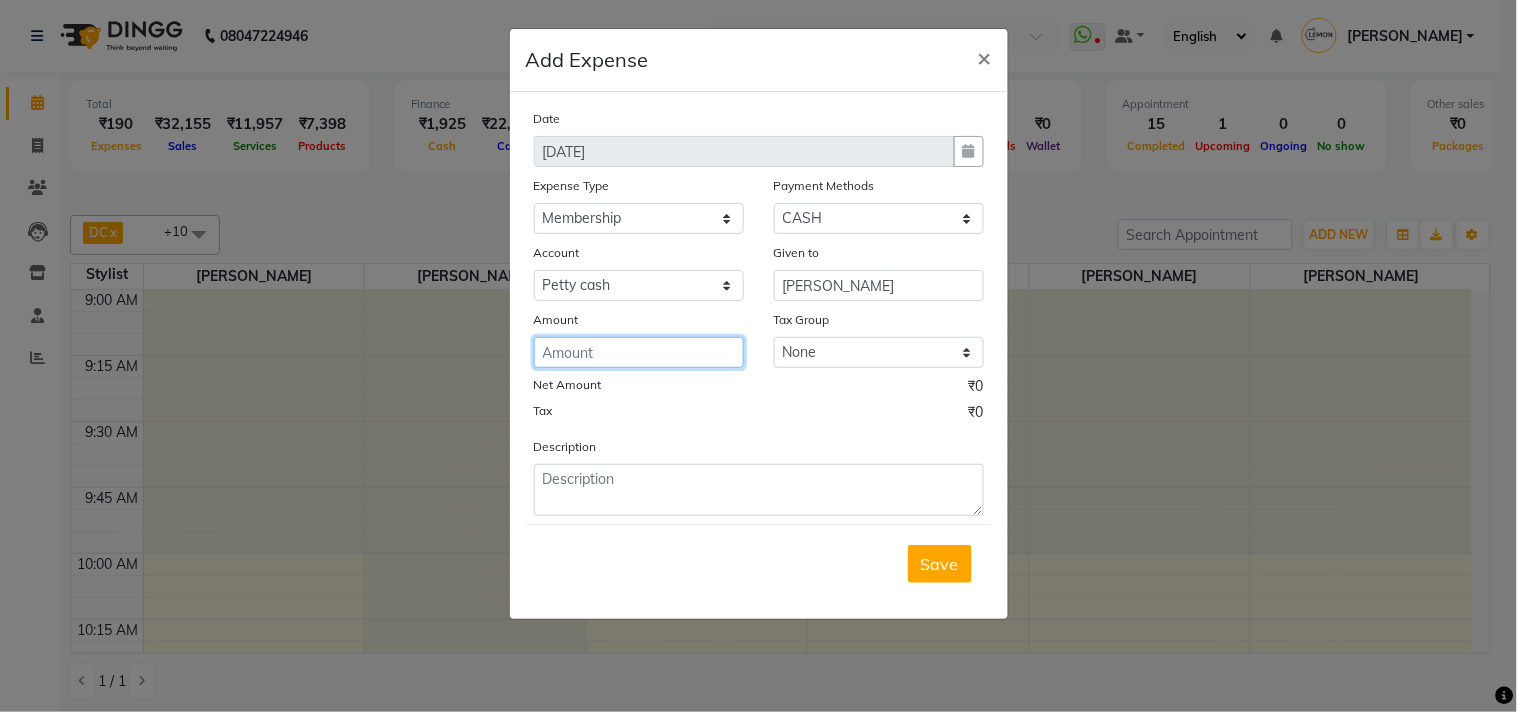 click 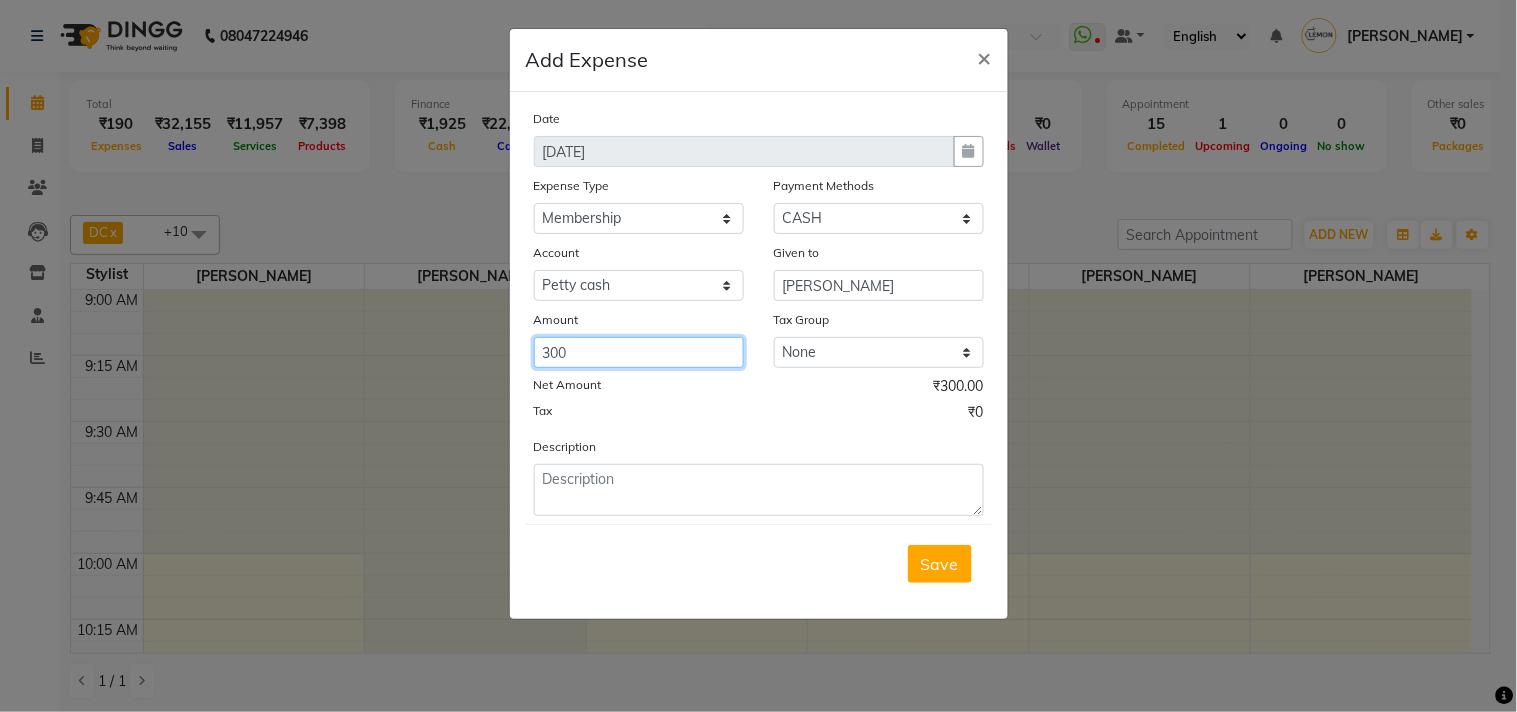 type on "300" 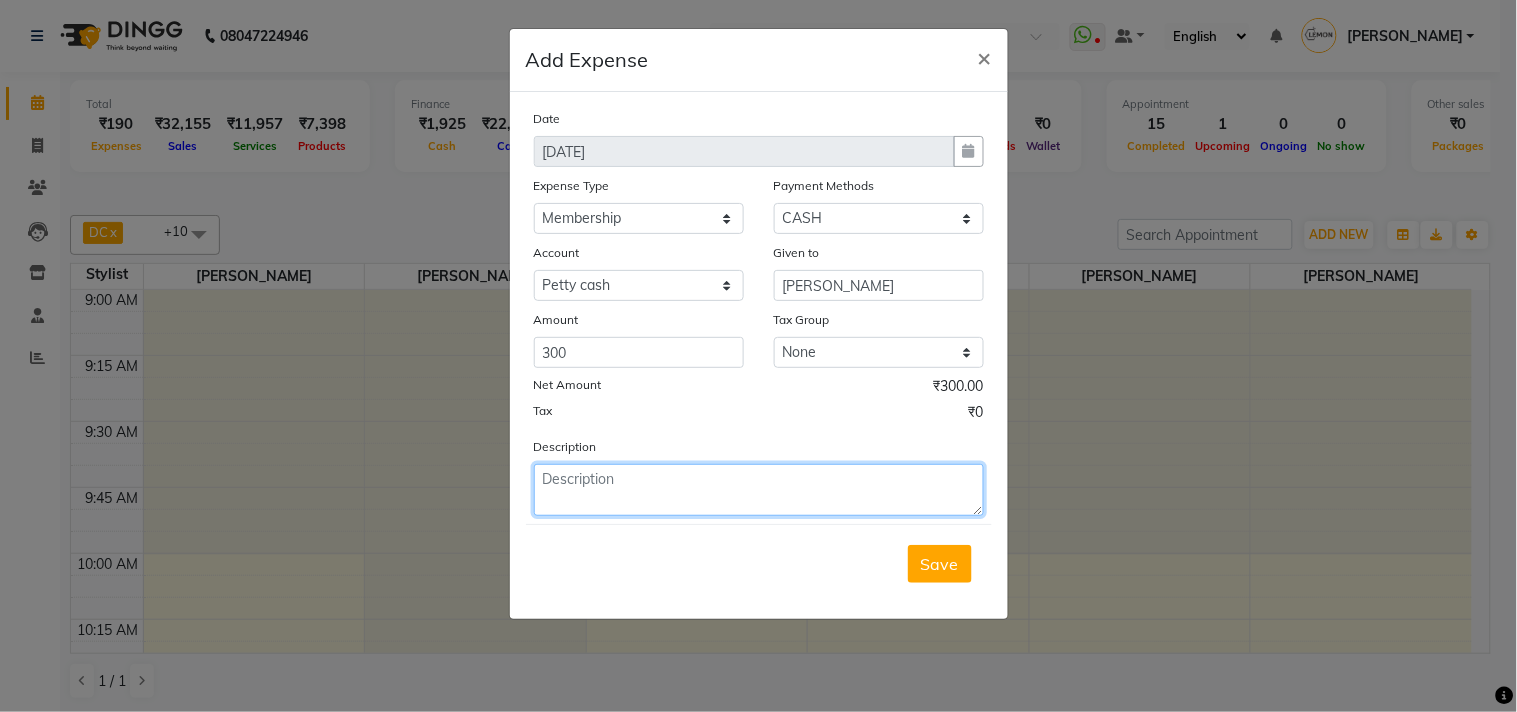 click 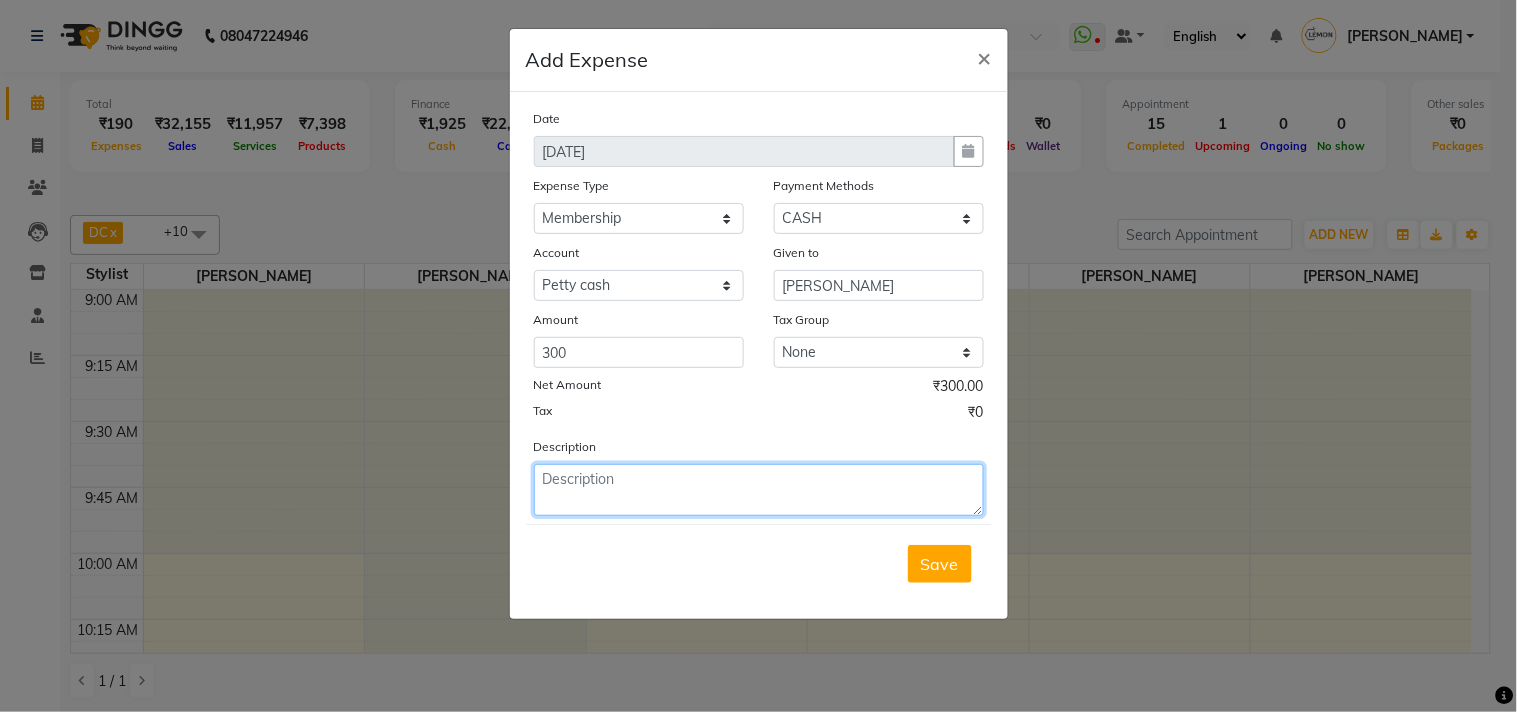 paste on "Invoice : V/2025-26/1108
Date : July 13, 2025" 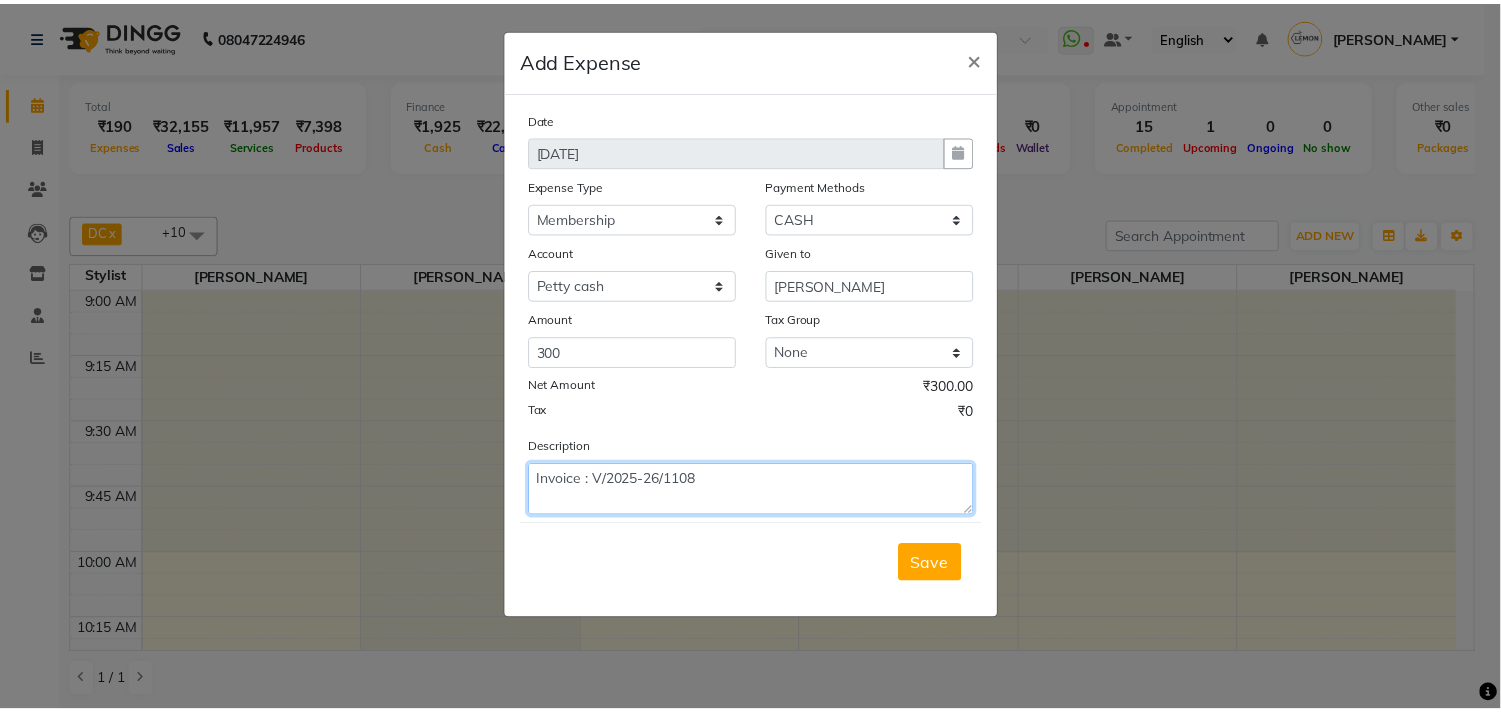 scroll, scrollTop: 15, scrollLeft: 0, axis: vertical 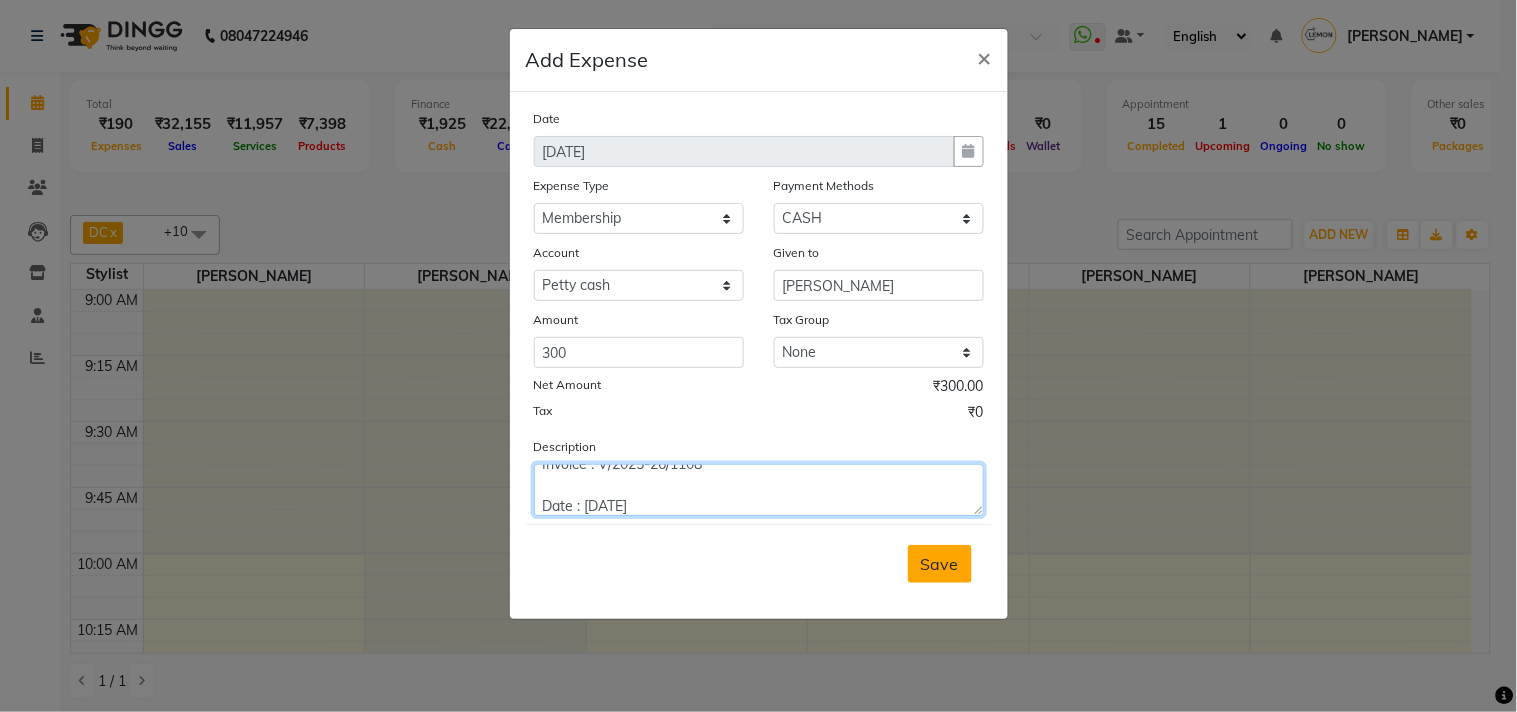 type on "Invoice : V/2025-26/1108
Date : July 13, 2025" 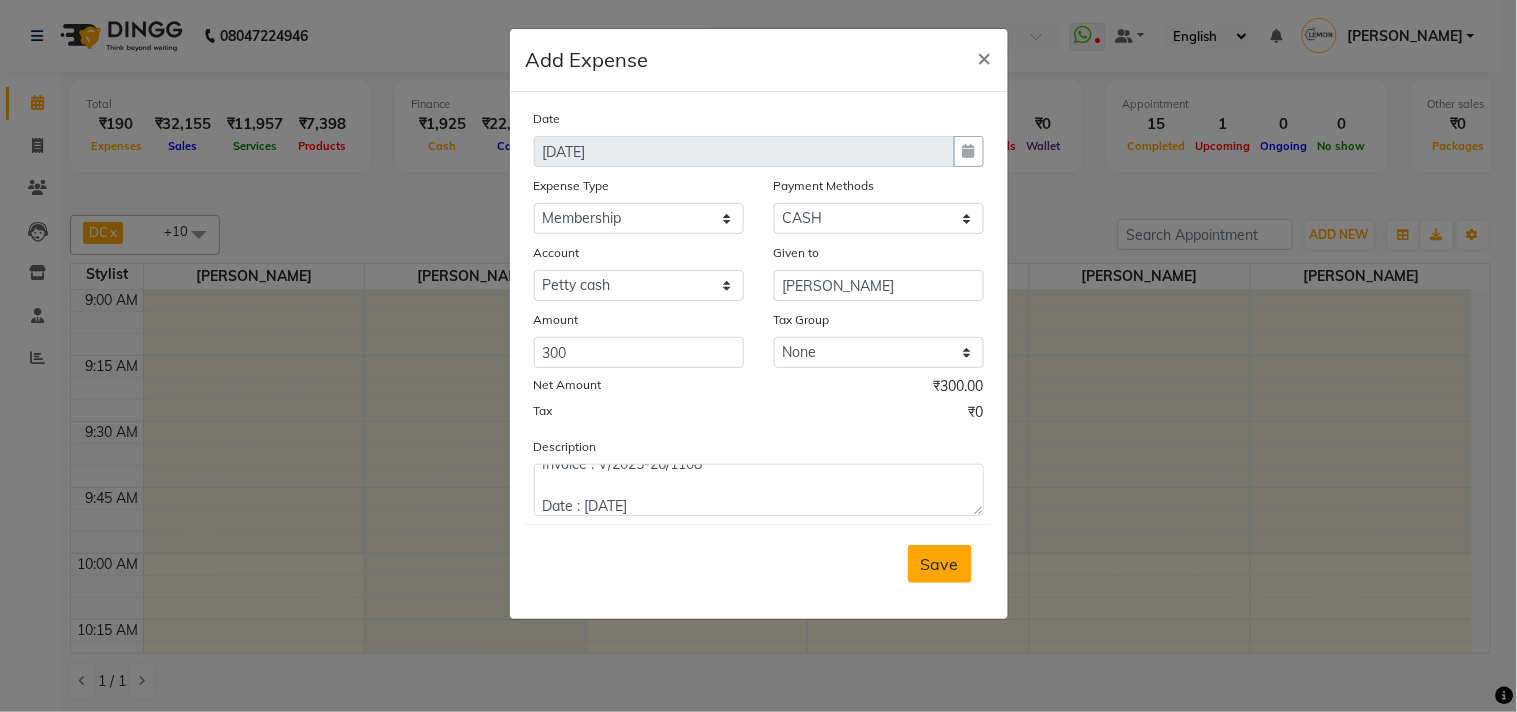 click on "Save" at bounding box center [940, 564] 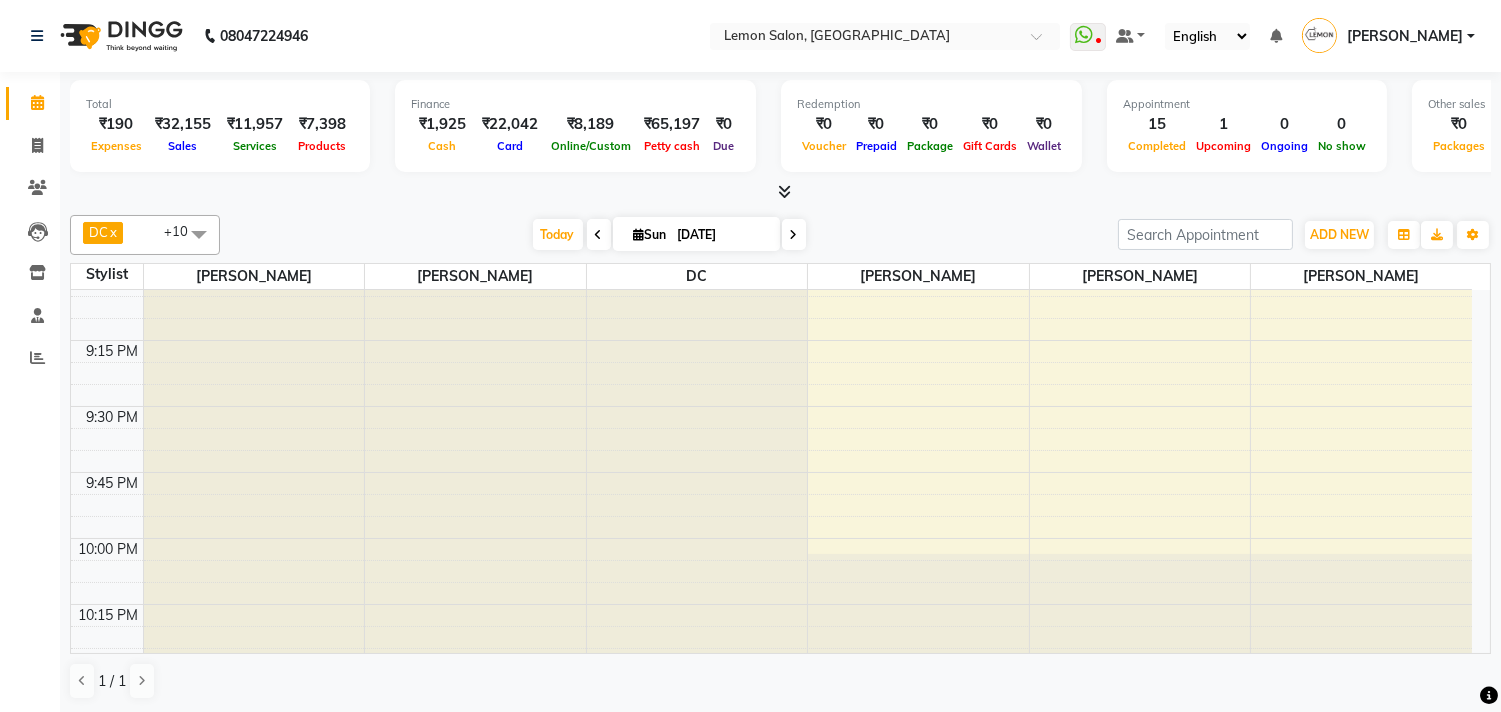 scroll, scrollTop: 3222, scrollLeft: 0, axis: vertical 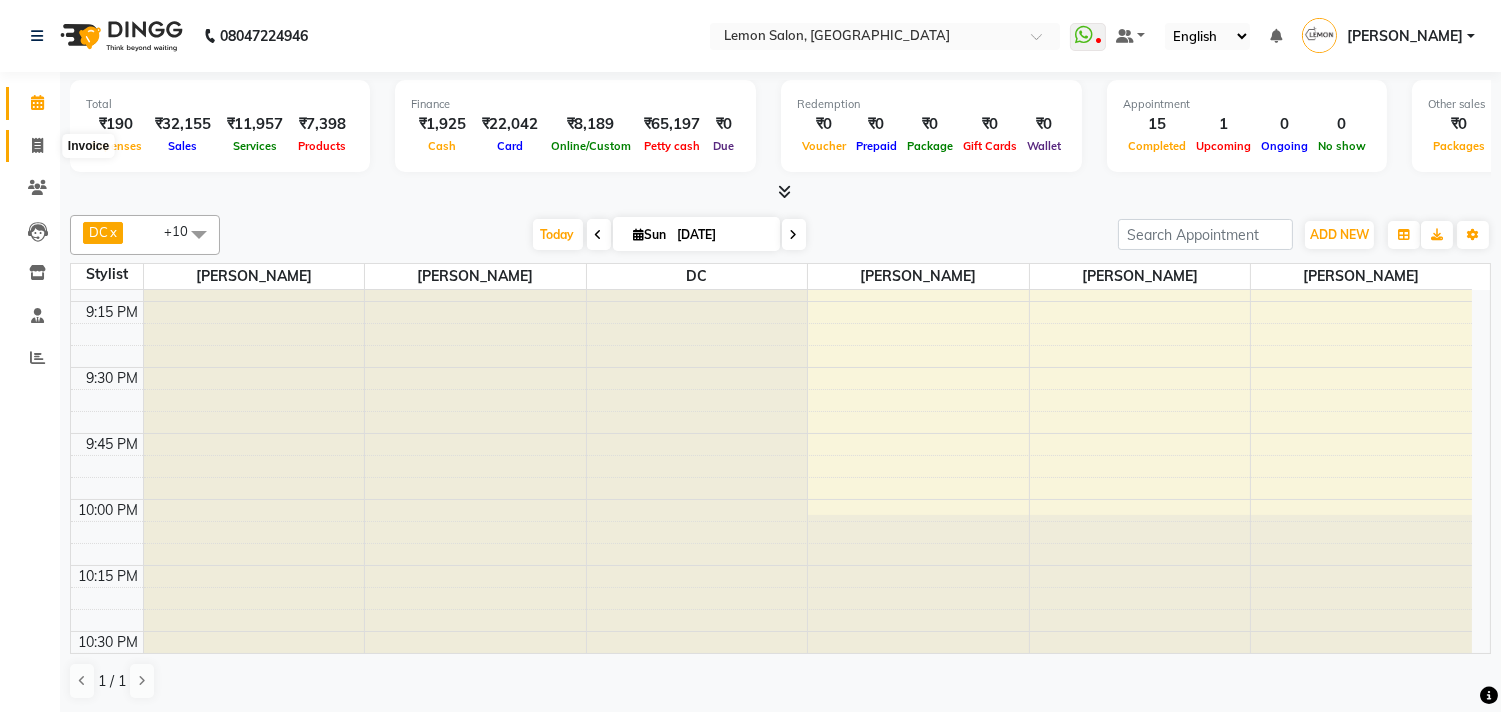 click 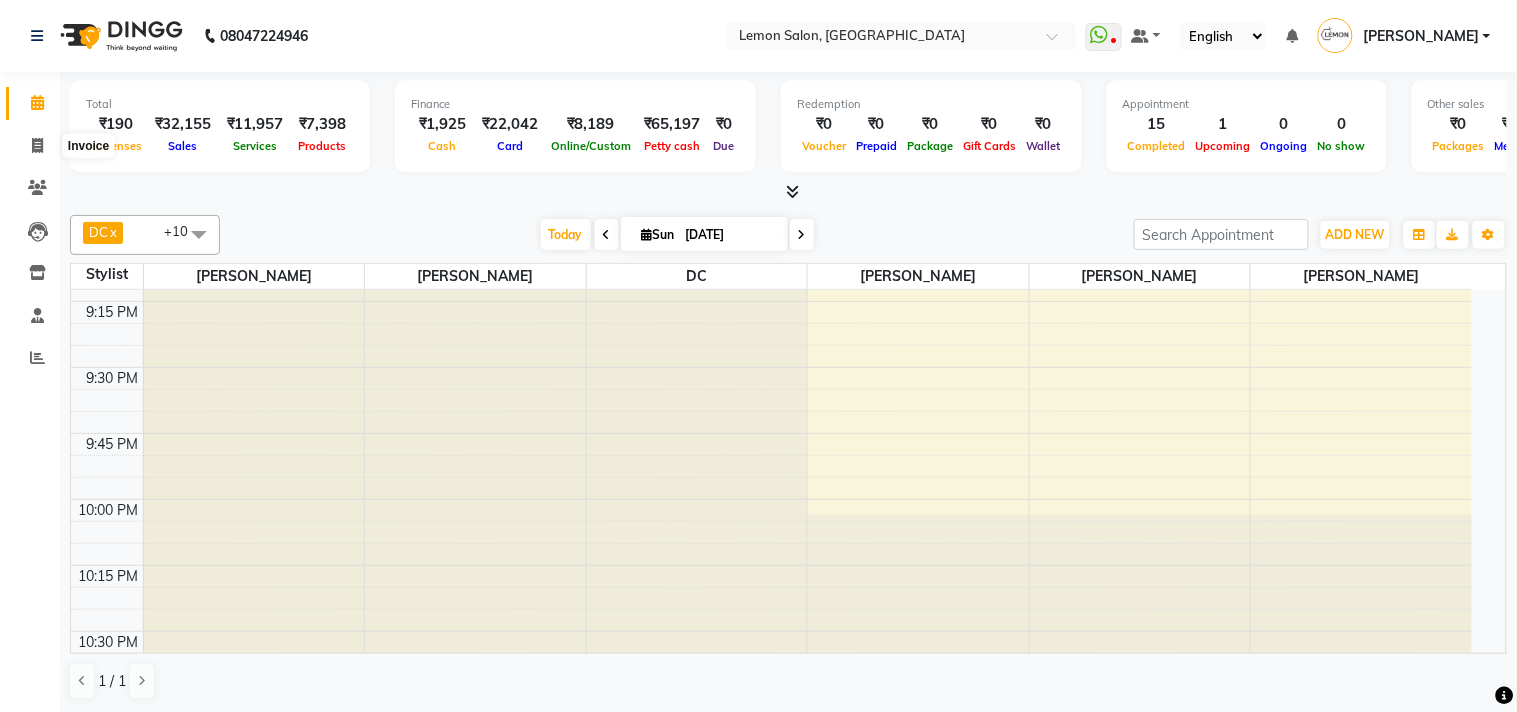 select on "service" 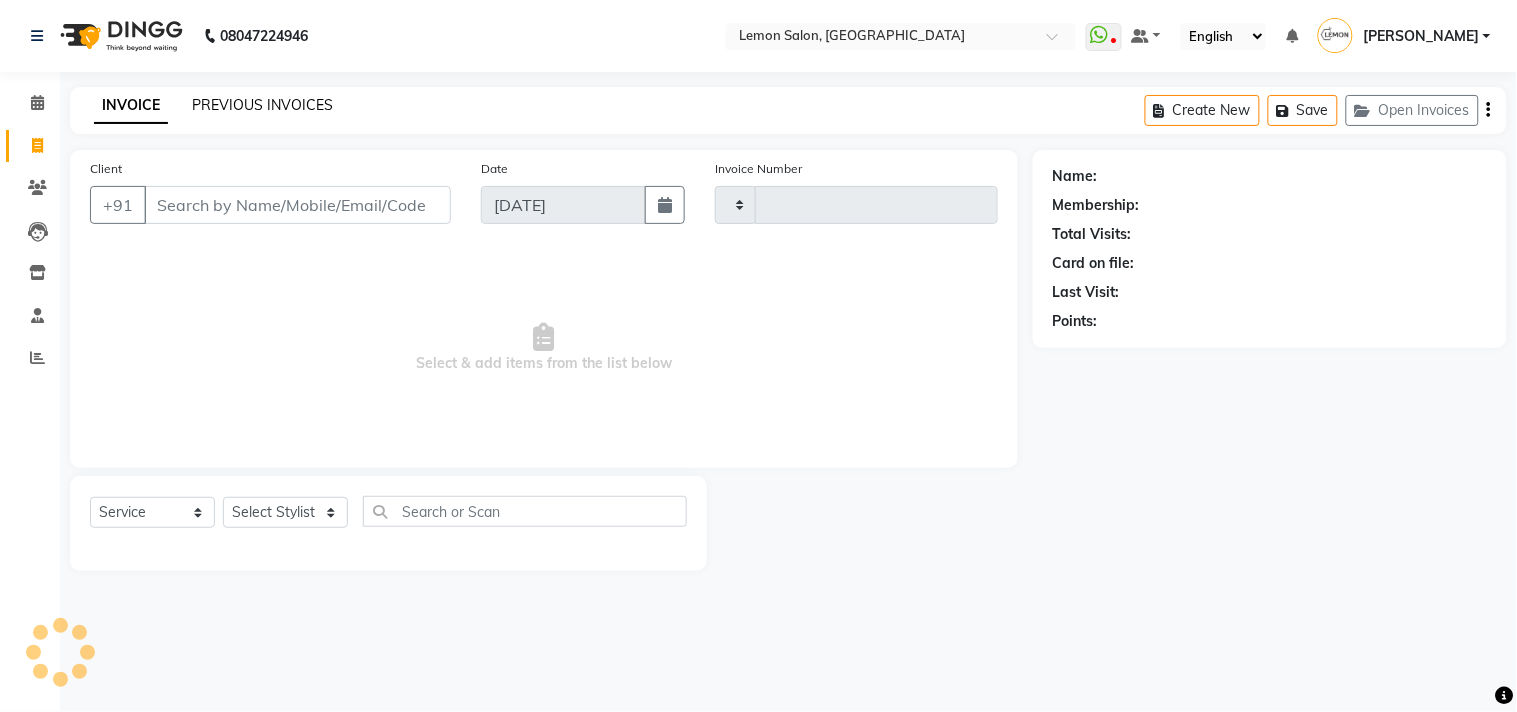 type on "1111" 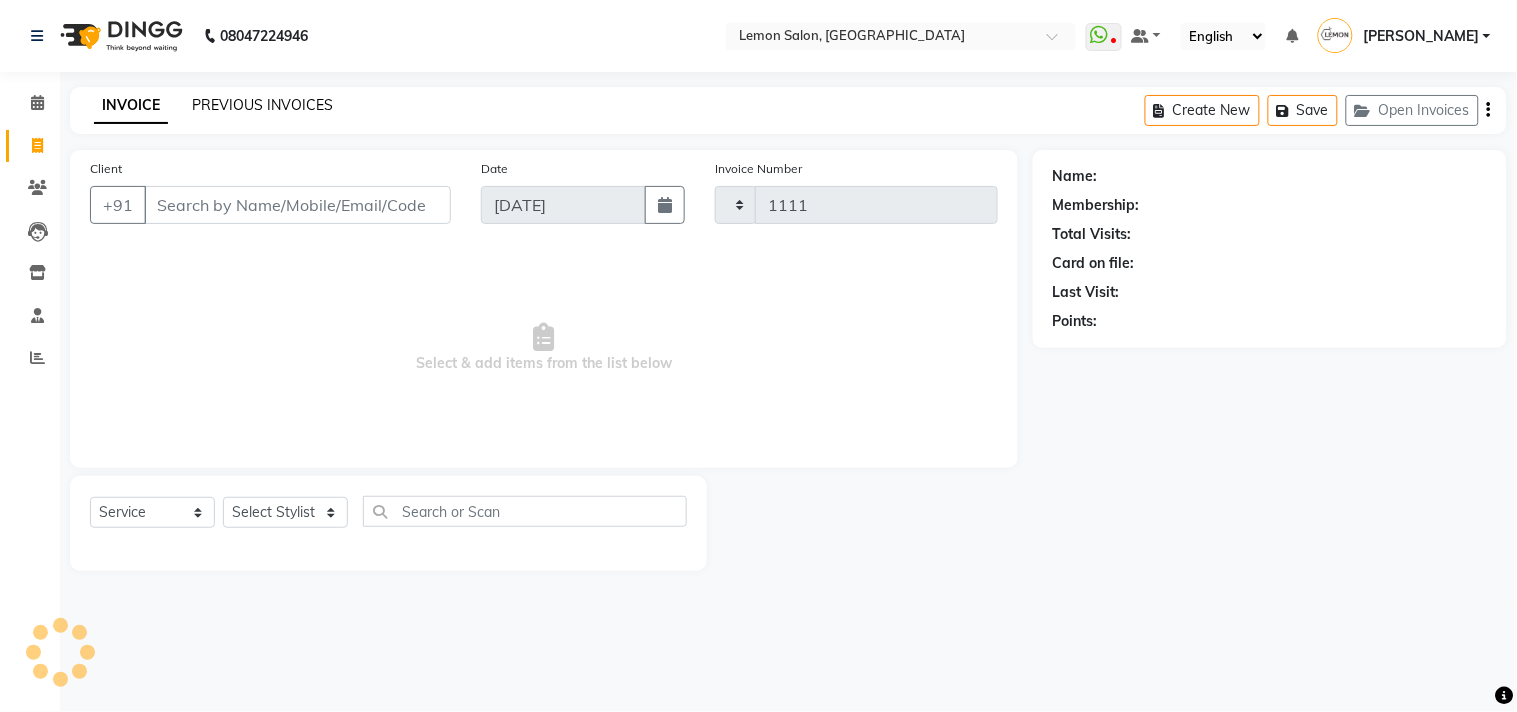 select on "569" 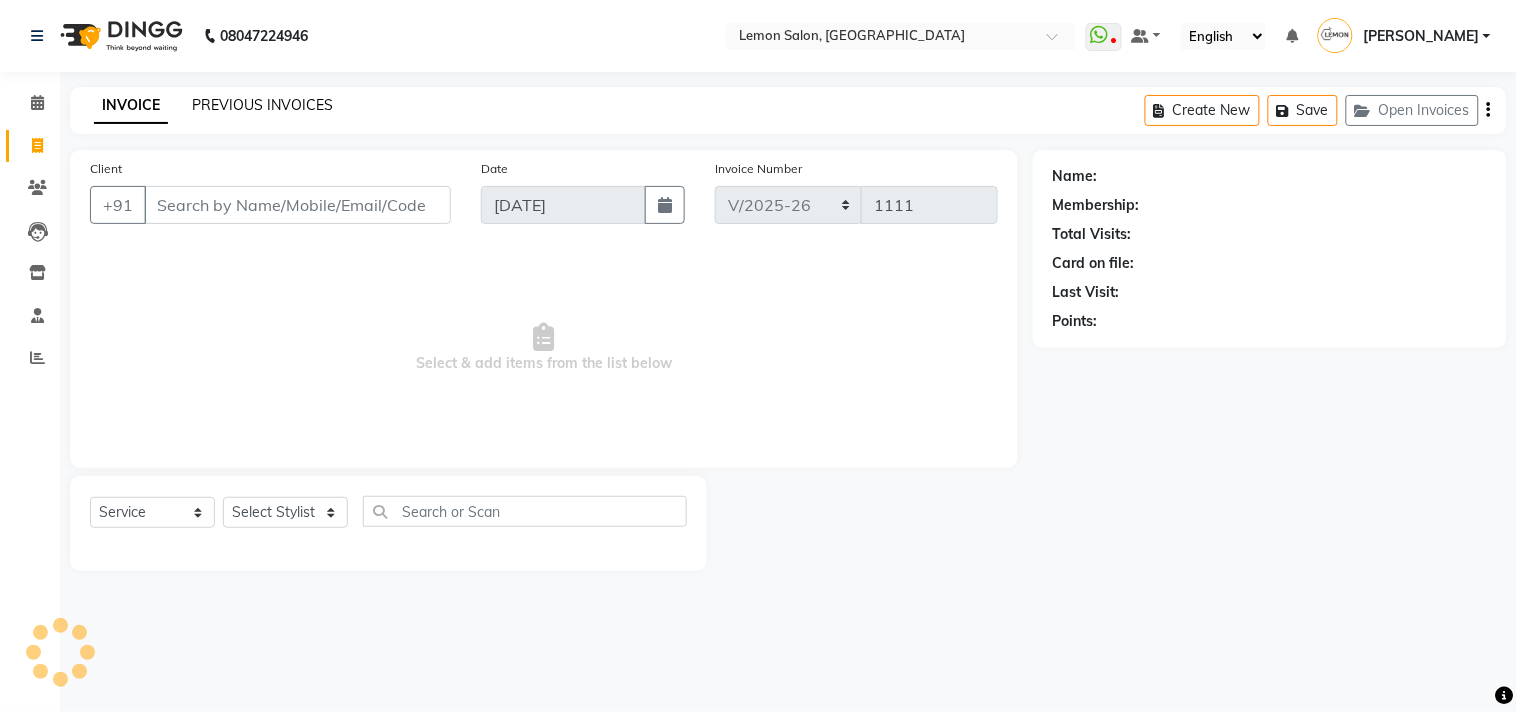 click on "PREVIOUS INVOICES" 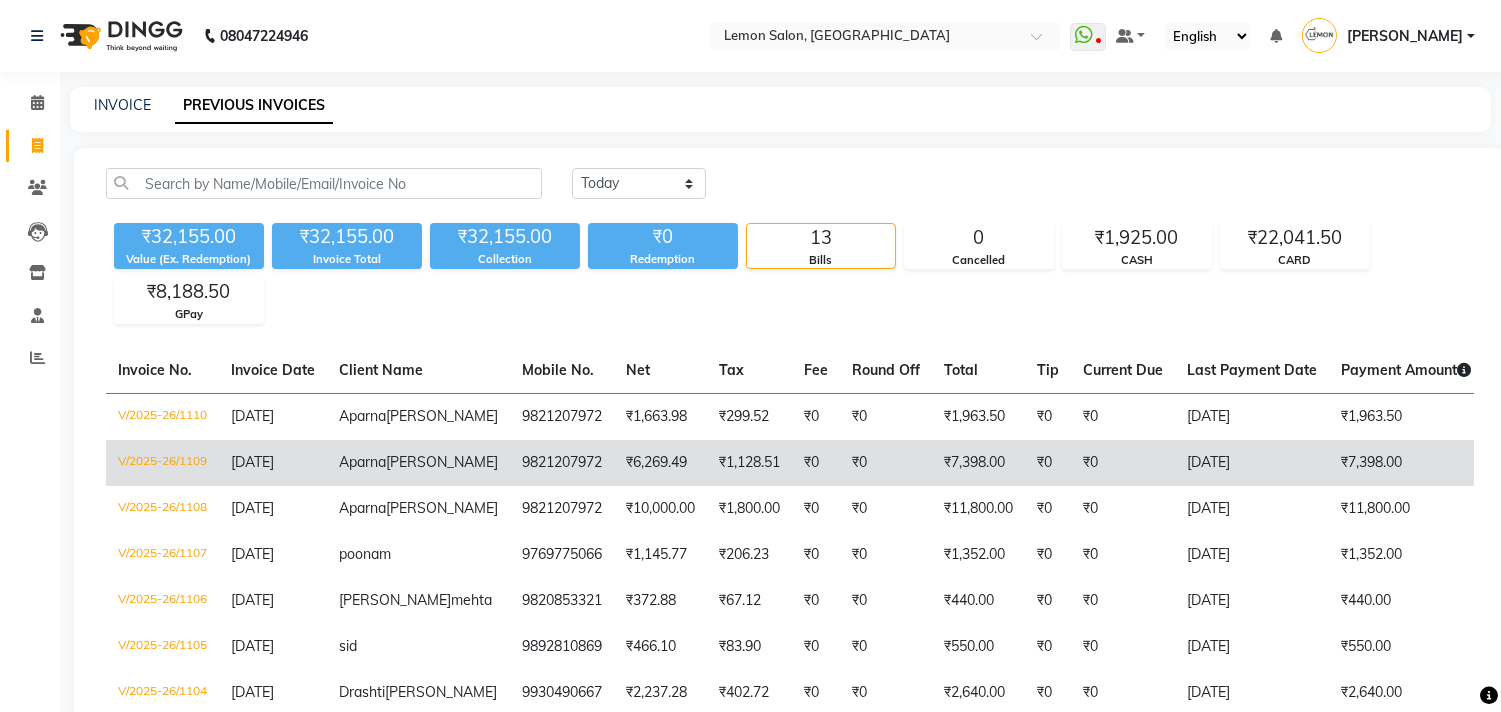 click on "V/2025-26/1109" 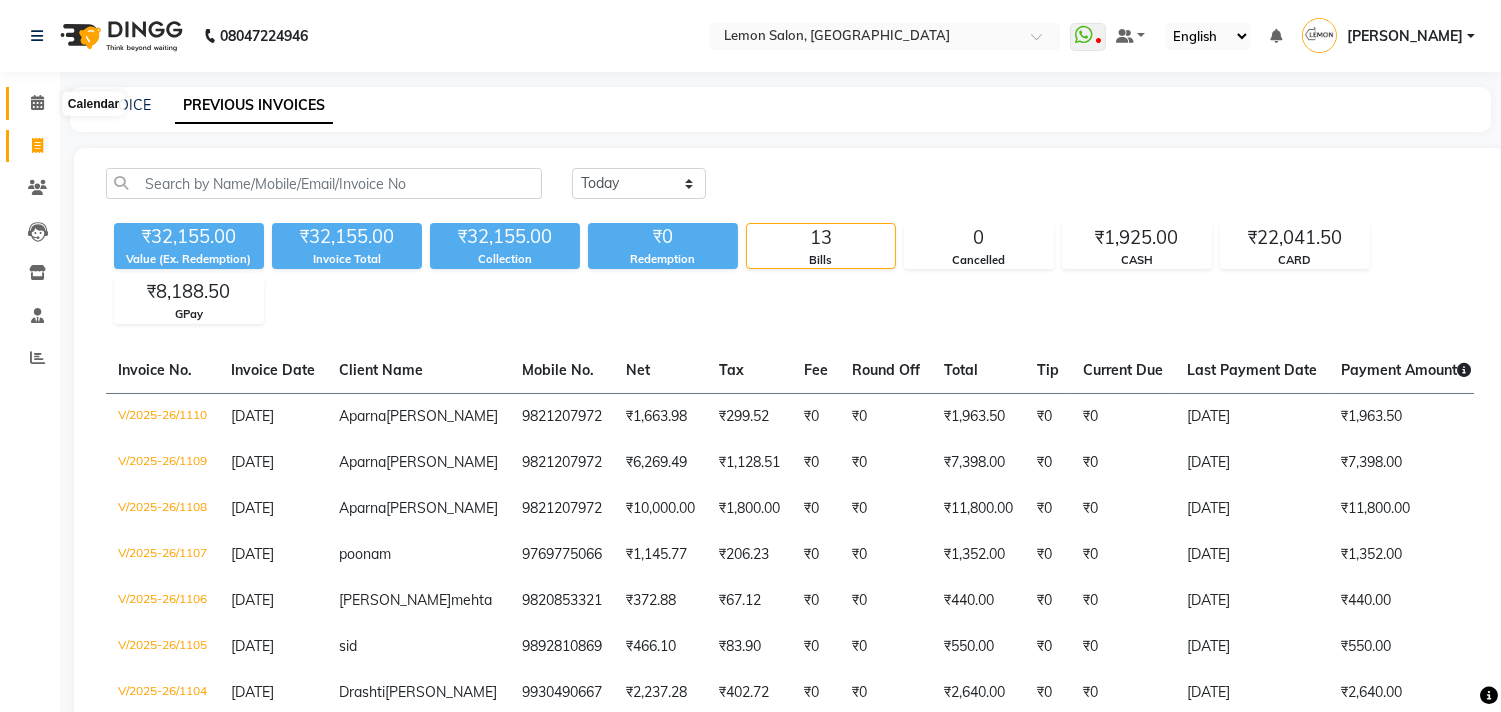 click 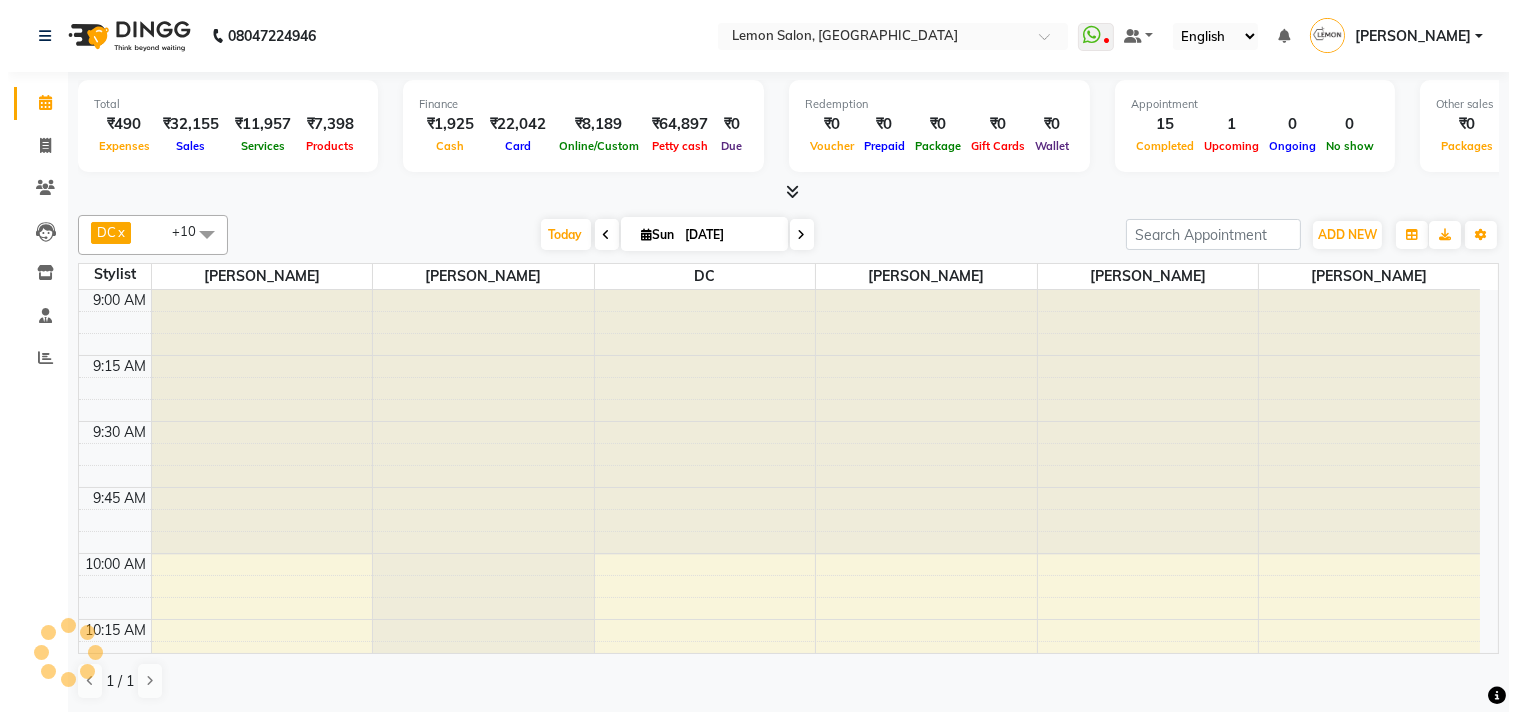 scroll, scrollTop: 0, scrollLeft: 0, axis: both 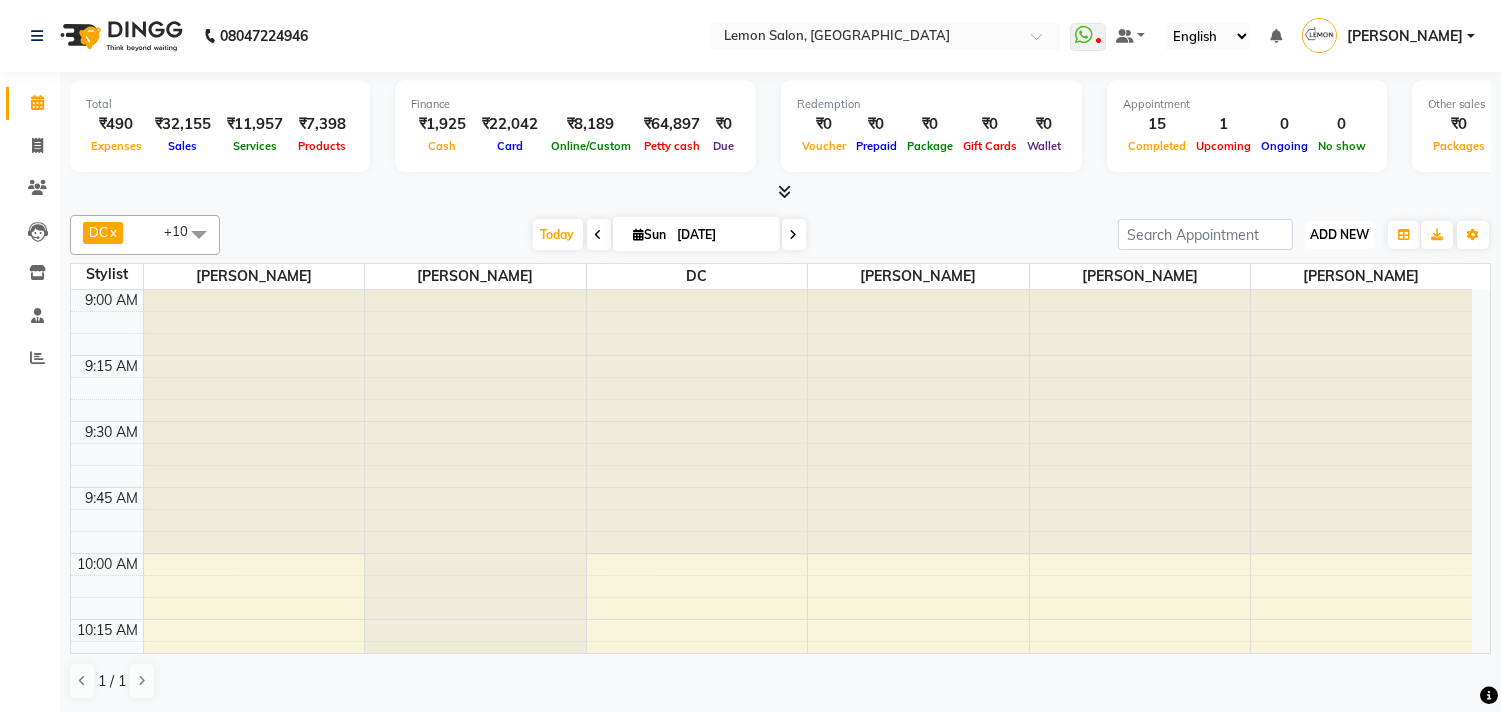 click on "ADD NEW" at bounding box center [1339, 234] 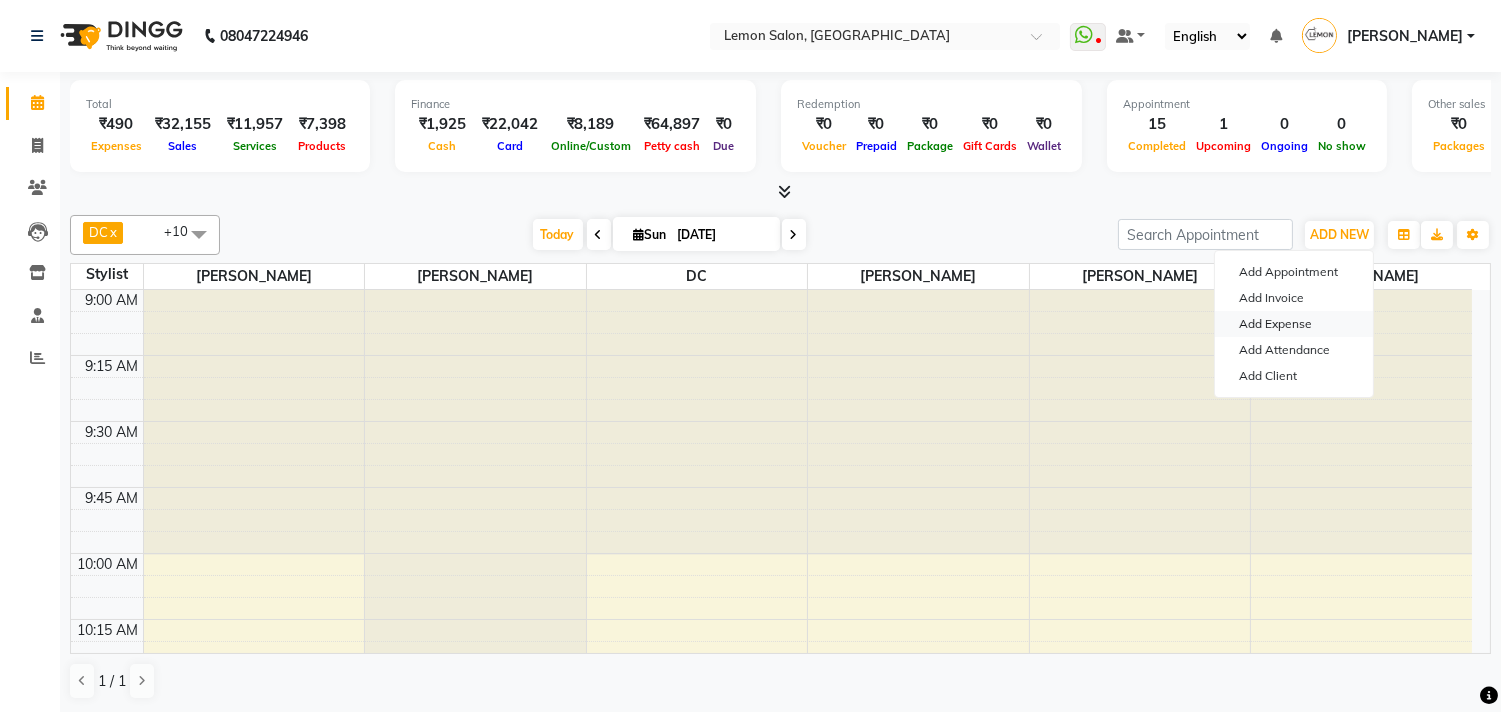 click on "Add Expense" at bounding box center [1294, 324] 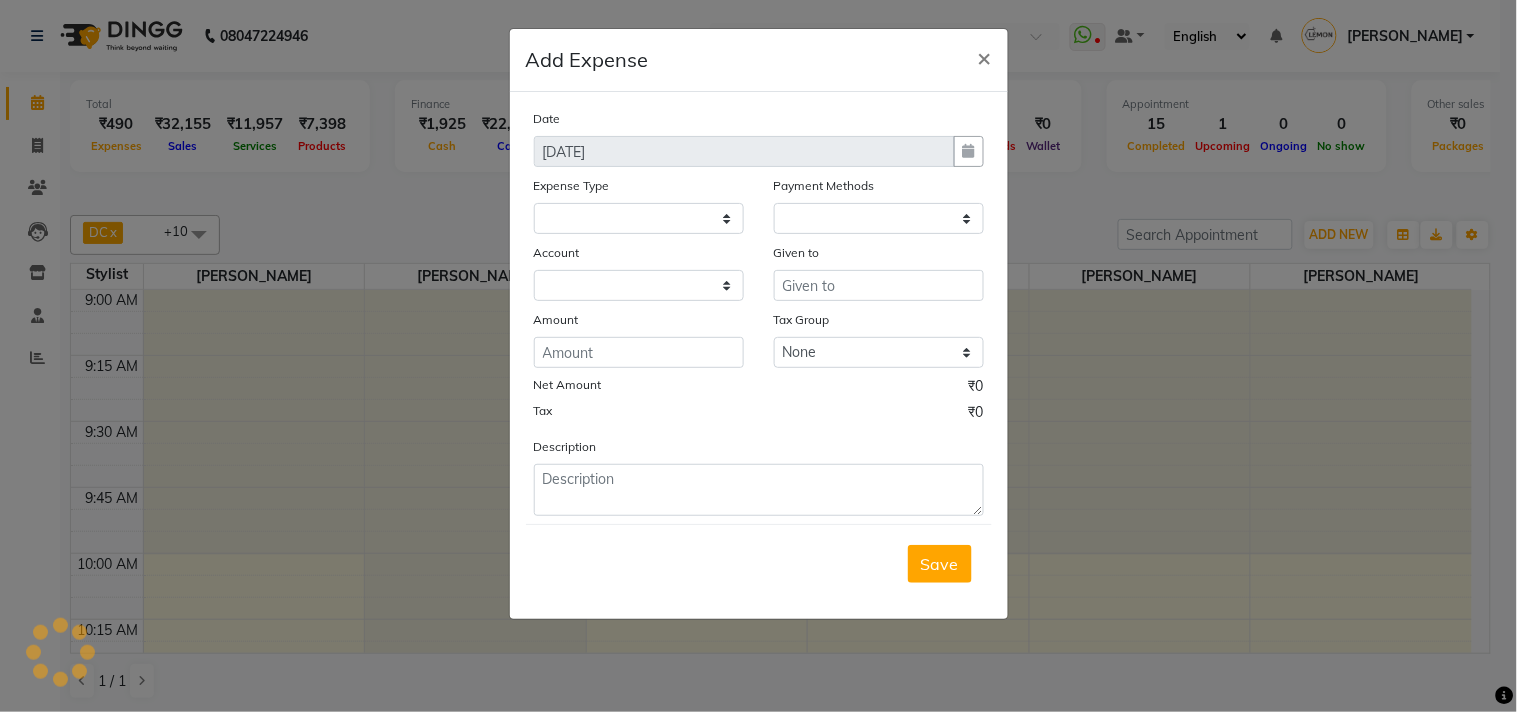 select on "1" 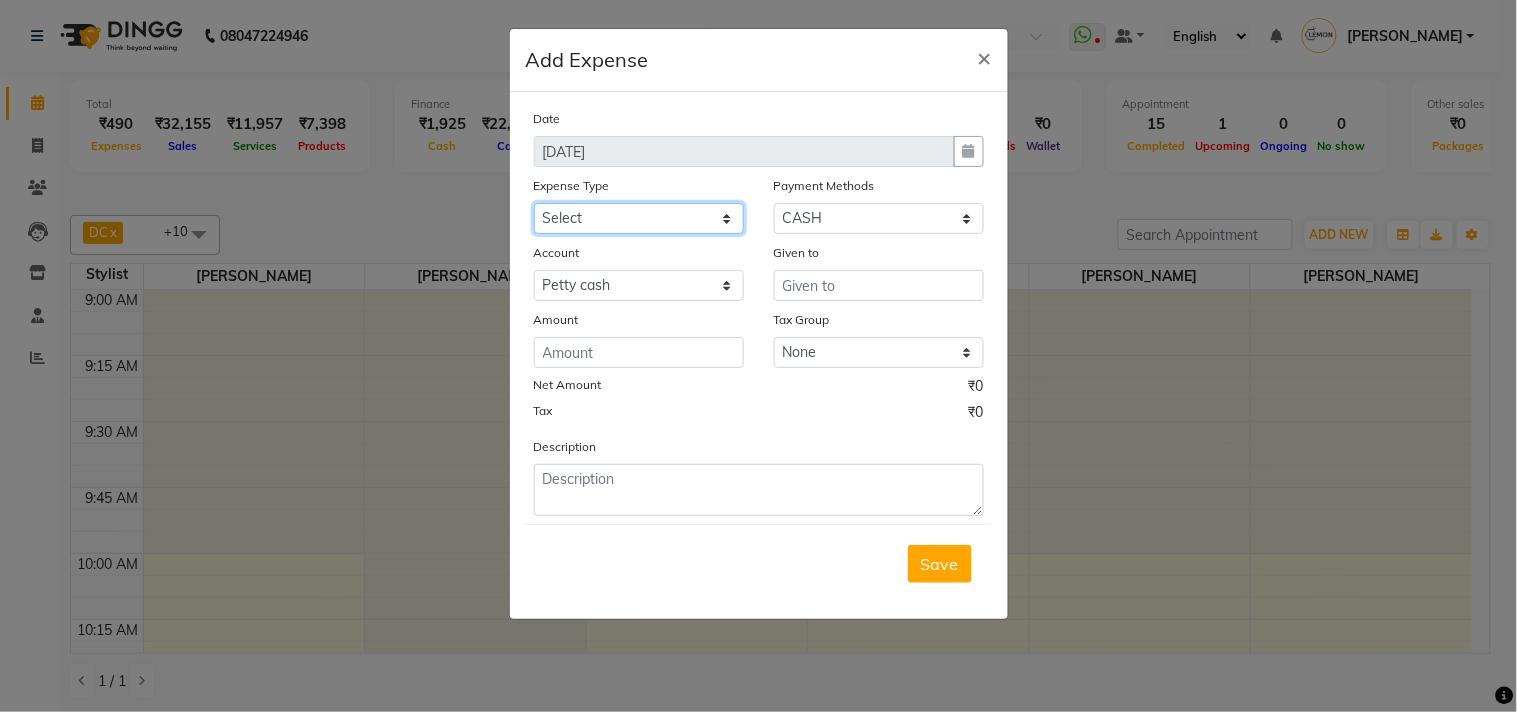 click on "Select Advance Cash transfer to hub Laundry Loan Membership Milk Miscellaneous MONTHLY GROCERY Prepaid Product Tip" 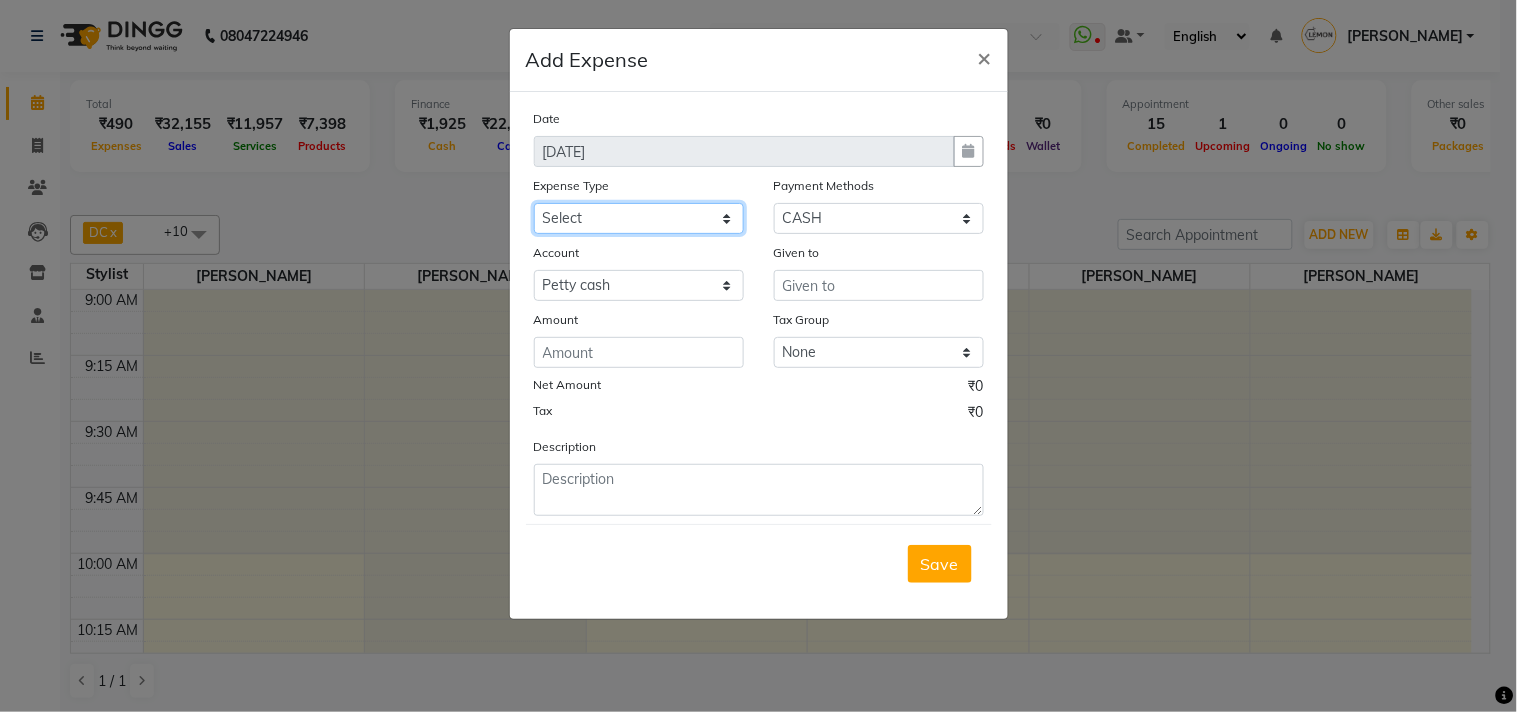 select on "2685" 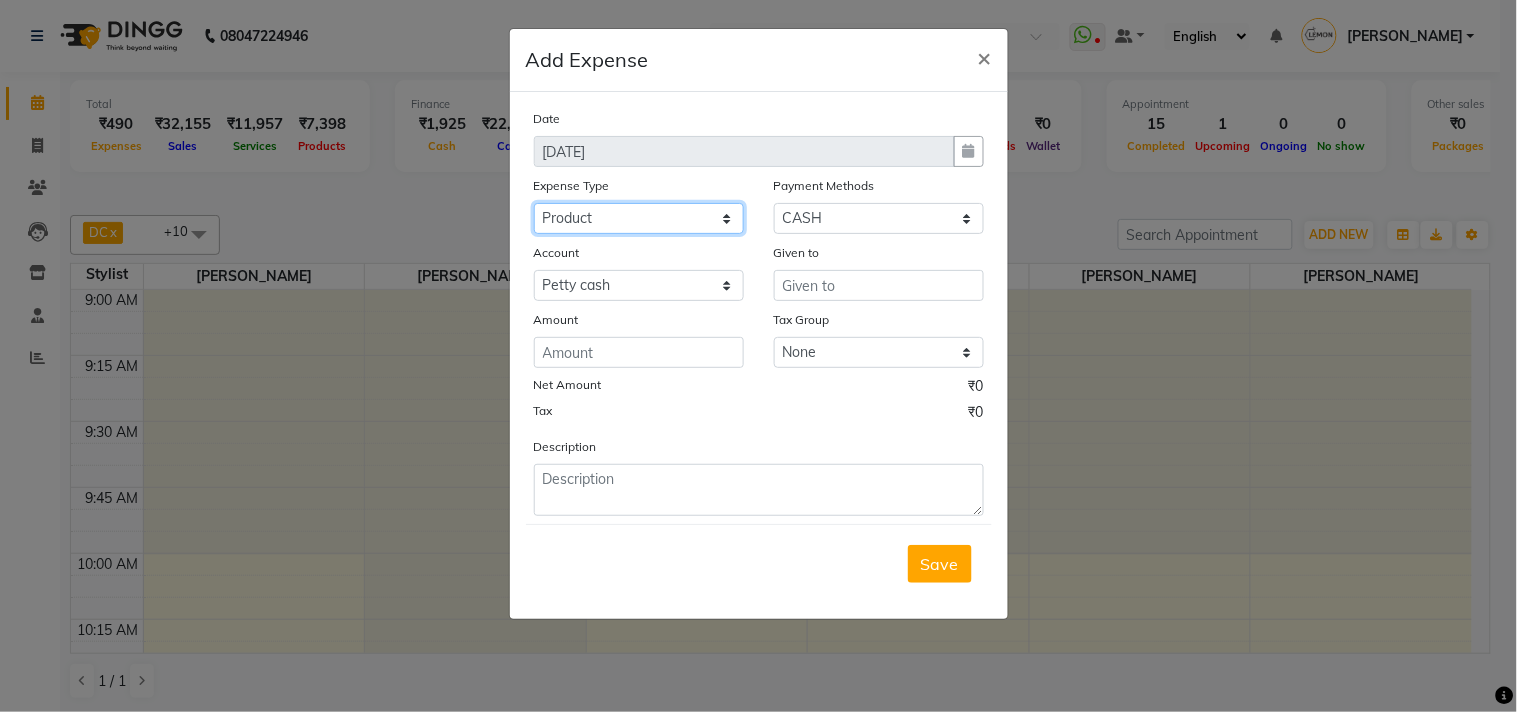 click on "Select Advance Cash transfer to hub Laundry Loan Membership Milk Miscellaneous MONTHLY GROCERY Prepaid Product Tip" 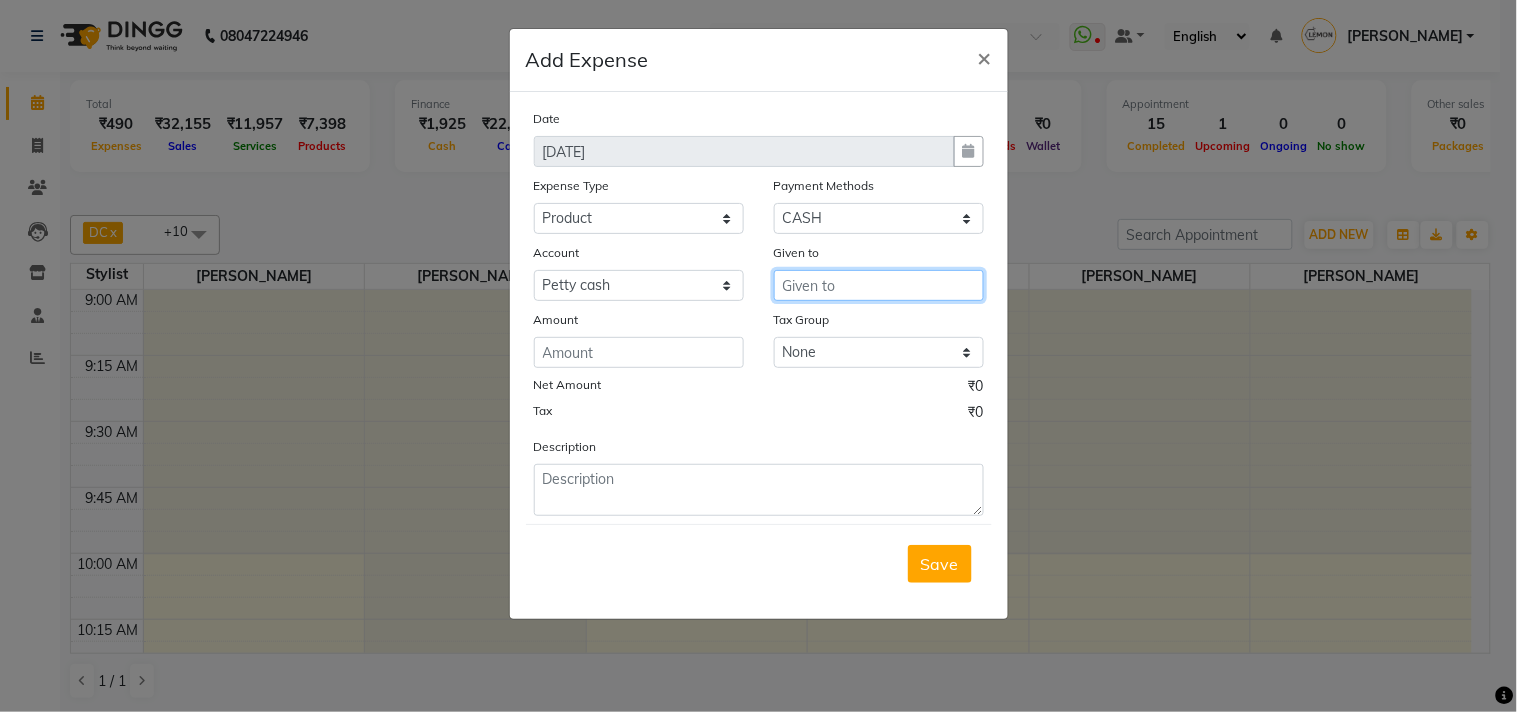 click at bounding box center (879, 285) 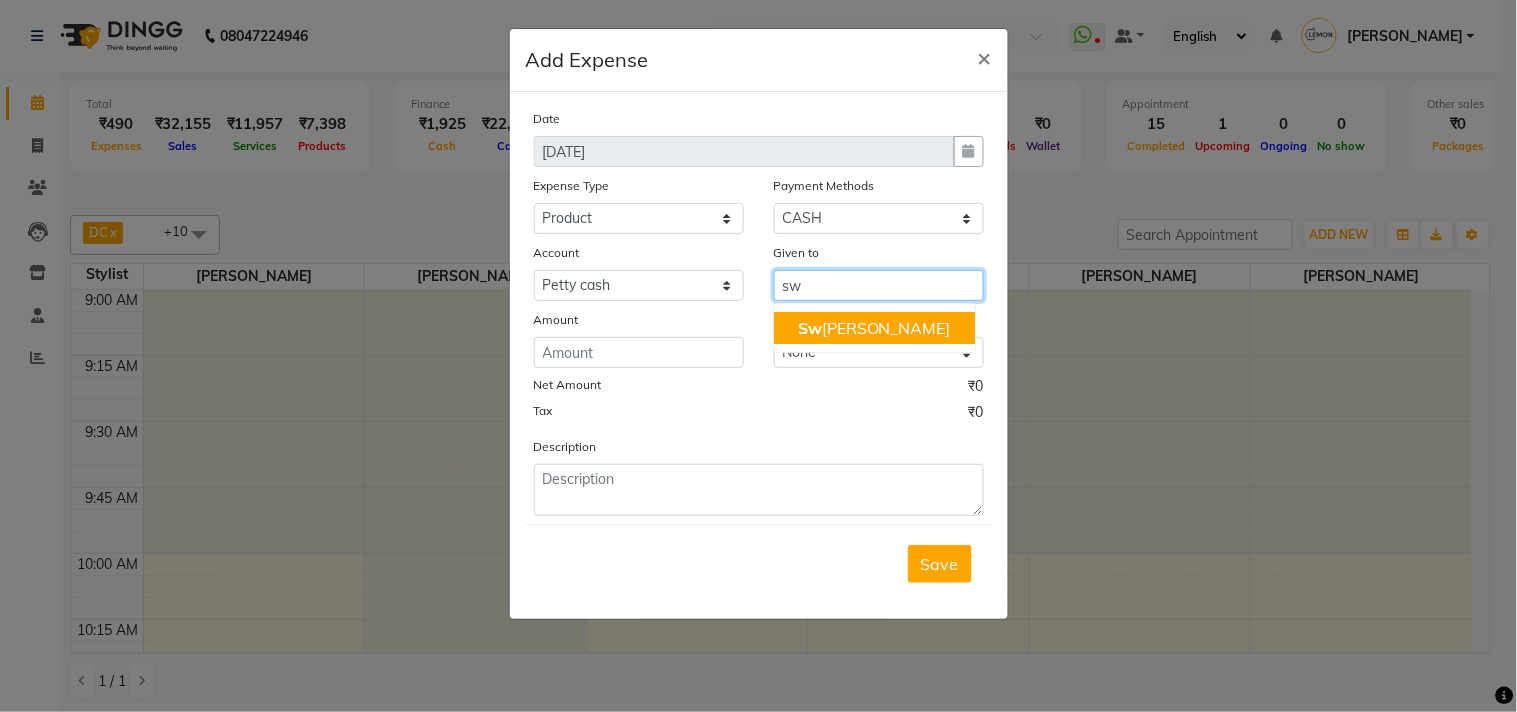 click on "Sw ati Sharma" at bounding box center [874, 328] 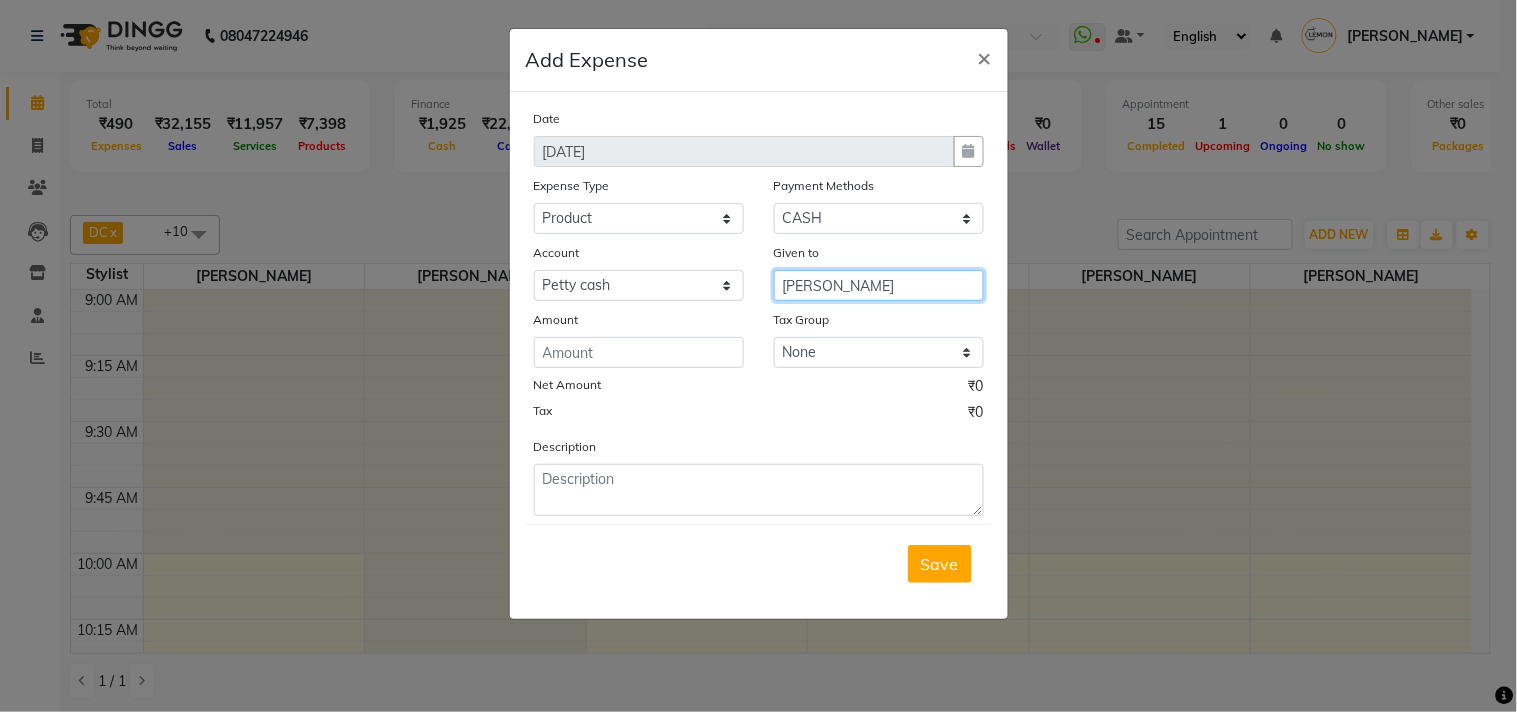 type on "[PERSON_NAME]" 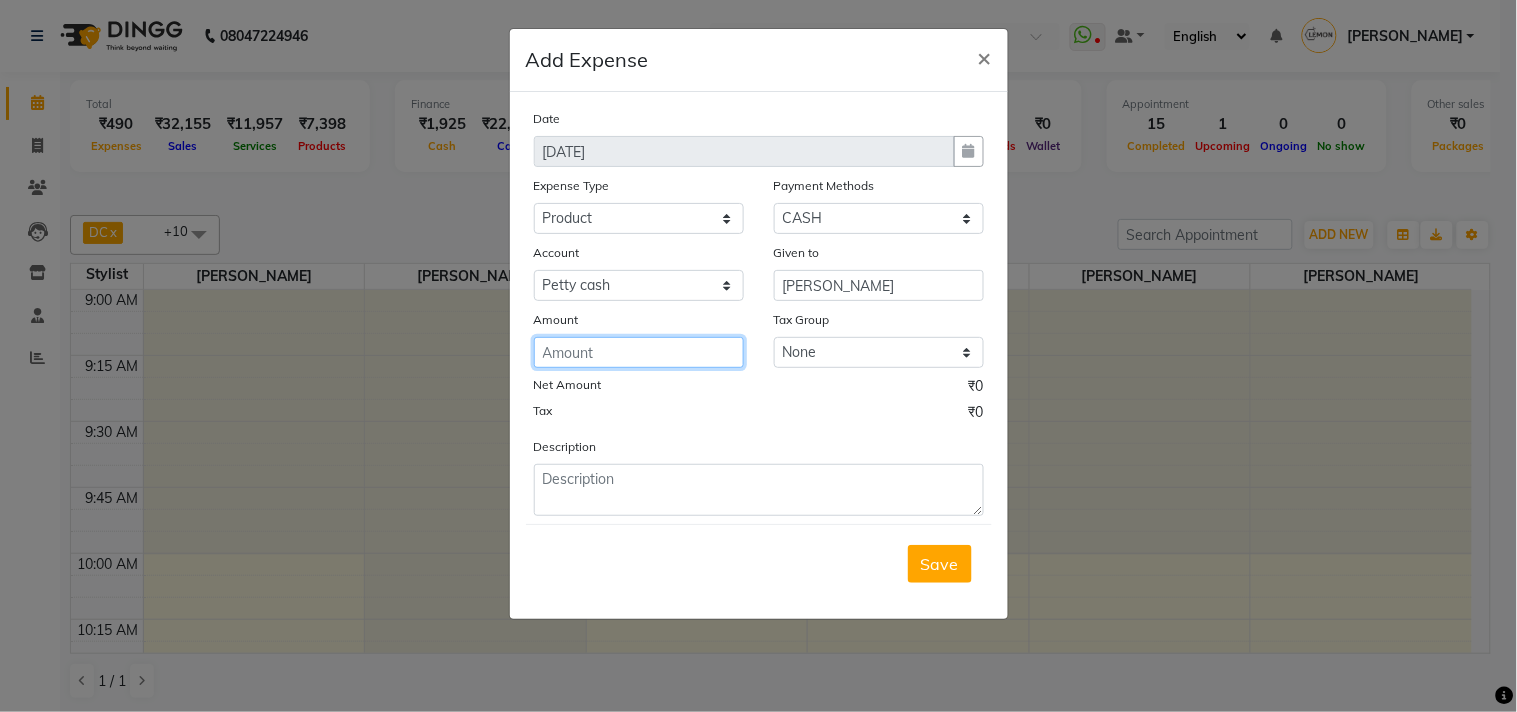 click 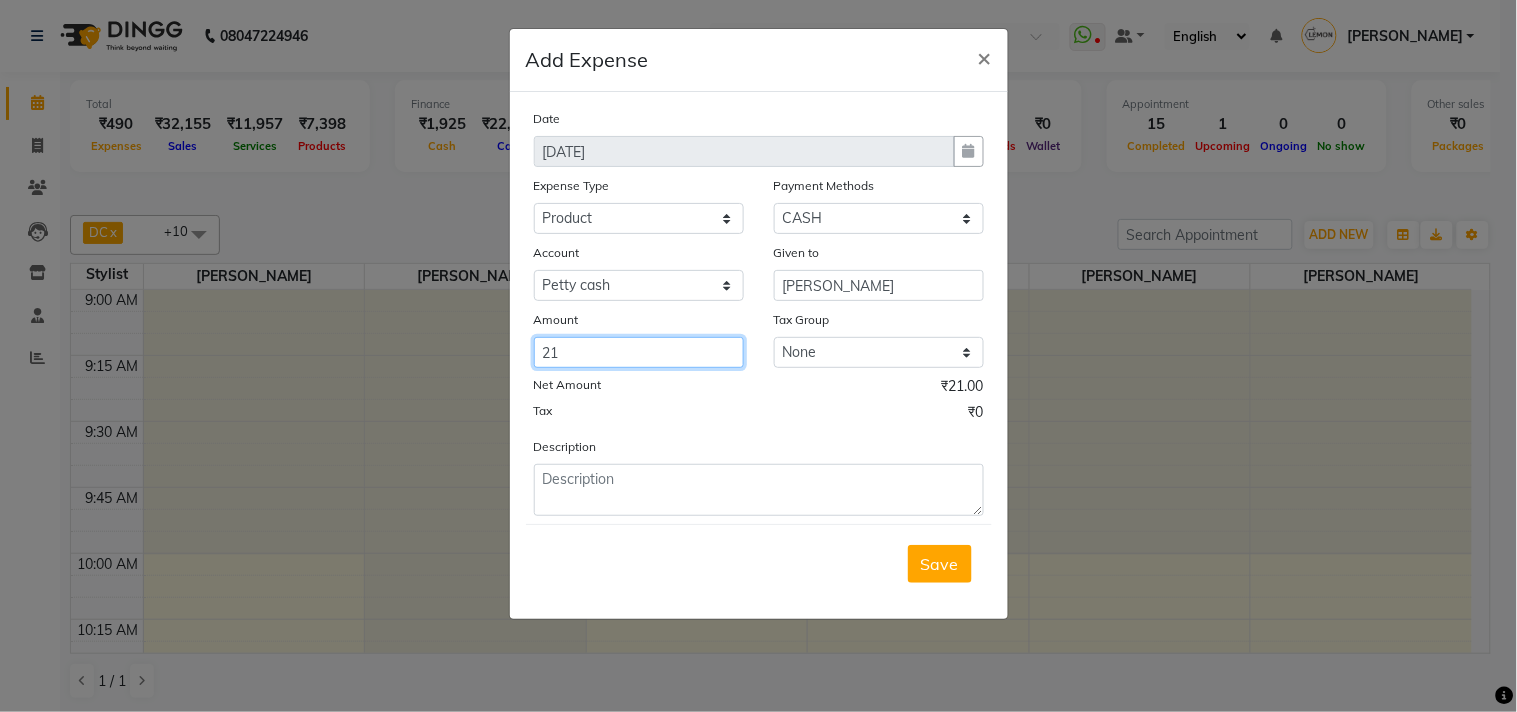 type on "21" 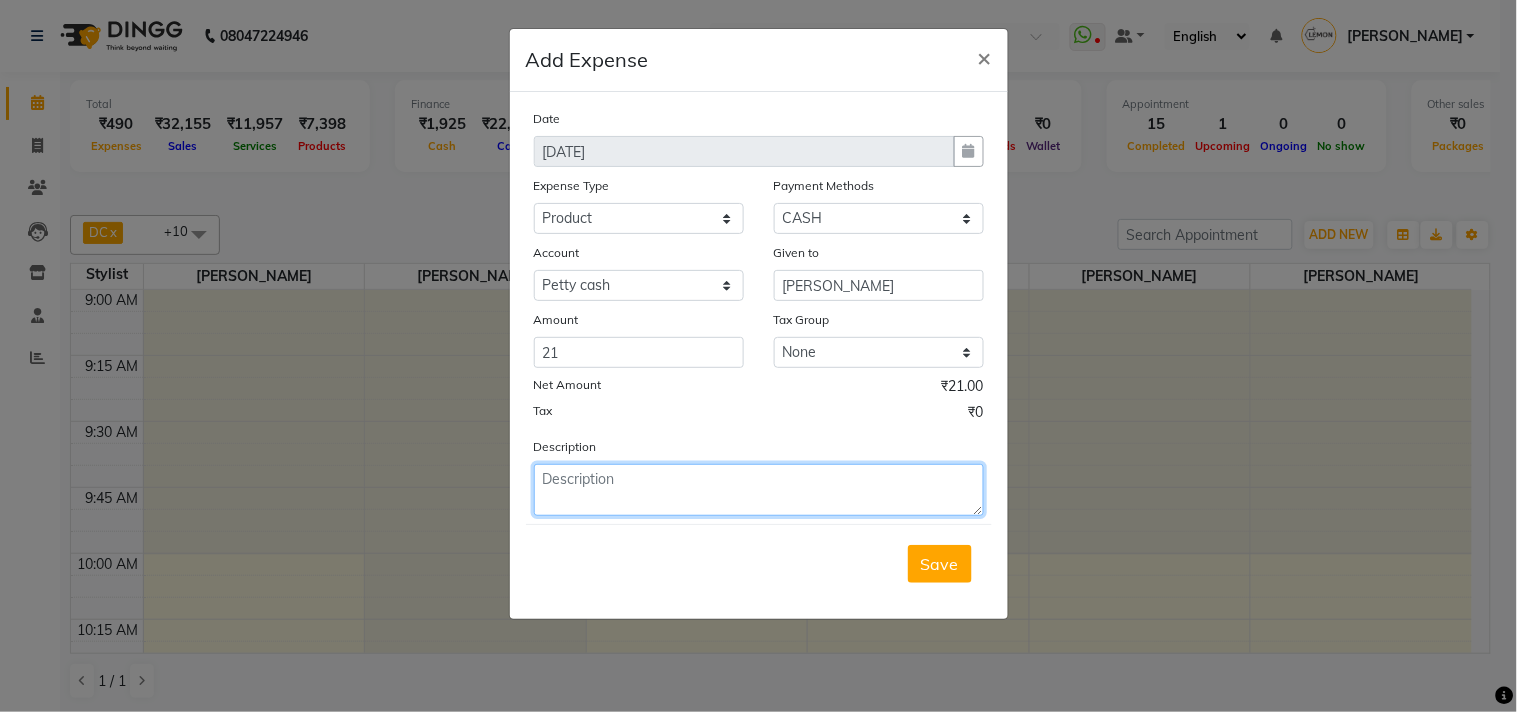 click 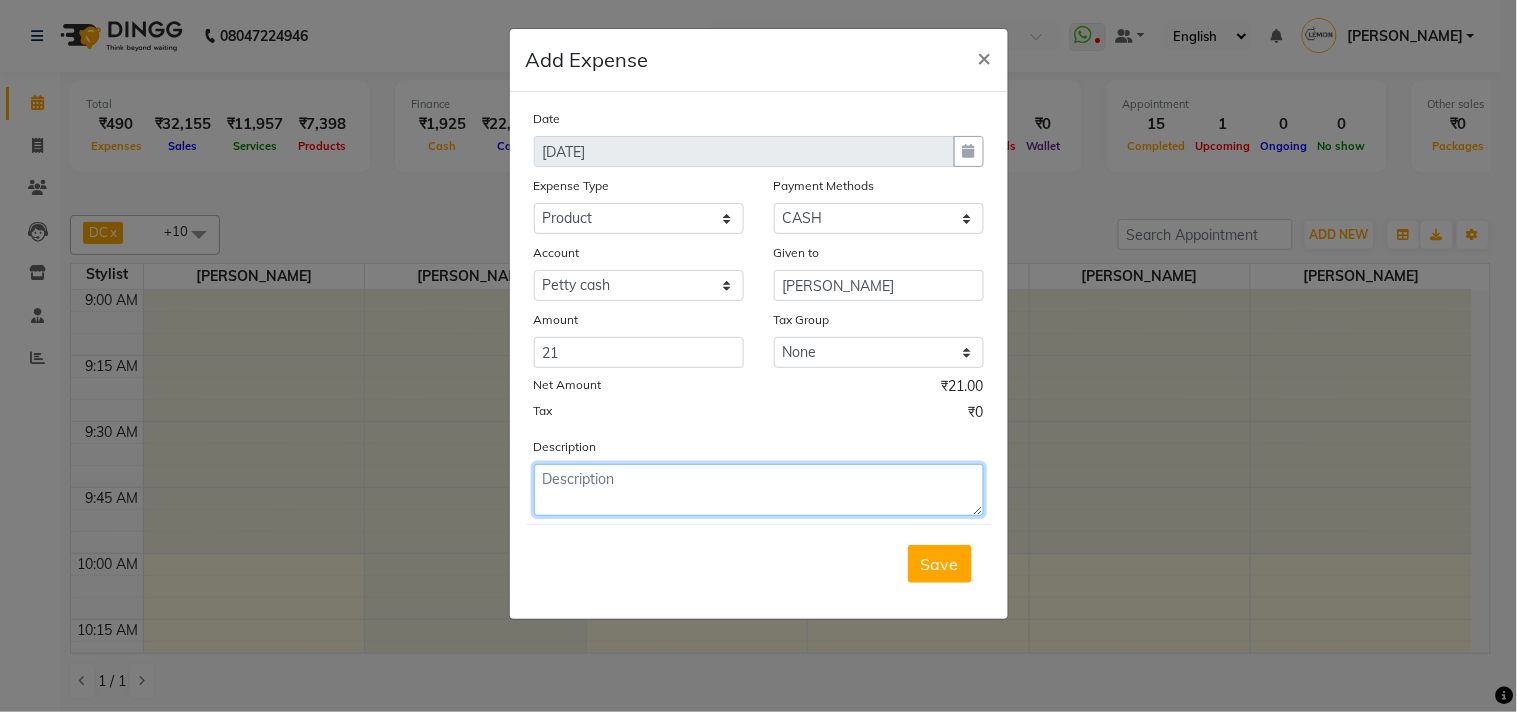 paste on "Invoice : V/2025-26/1109
Date : July 13, 2025" 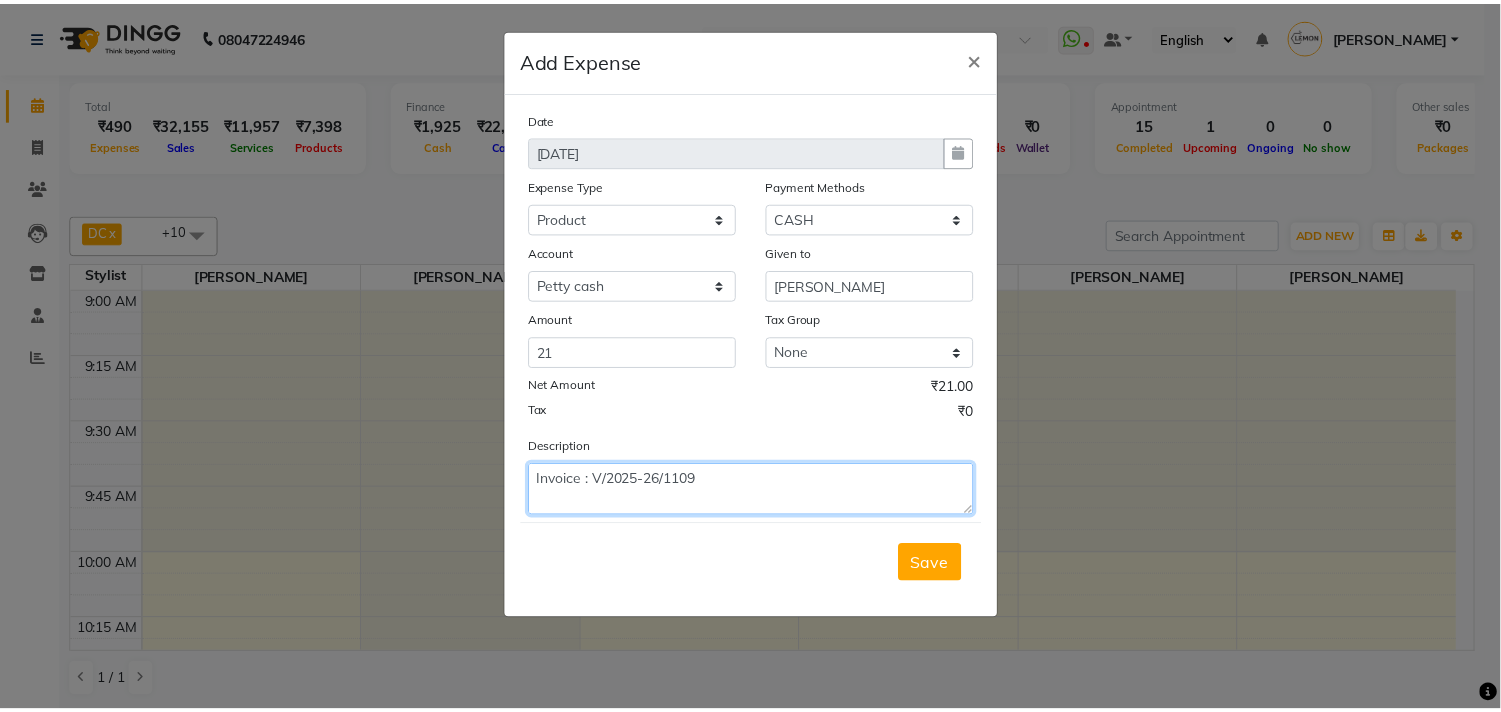 scroll, scrollTop: 15, scrollLeft: 0, axis: vertical 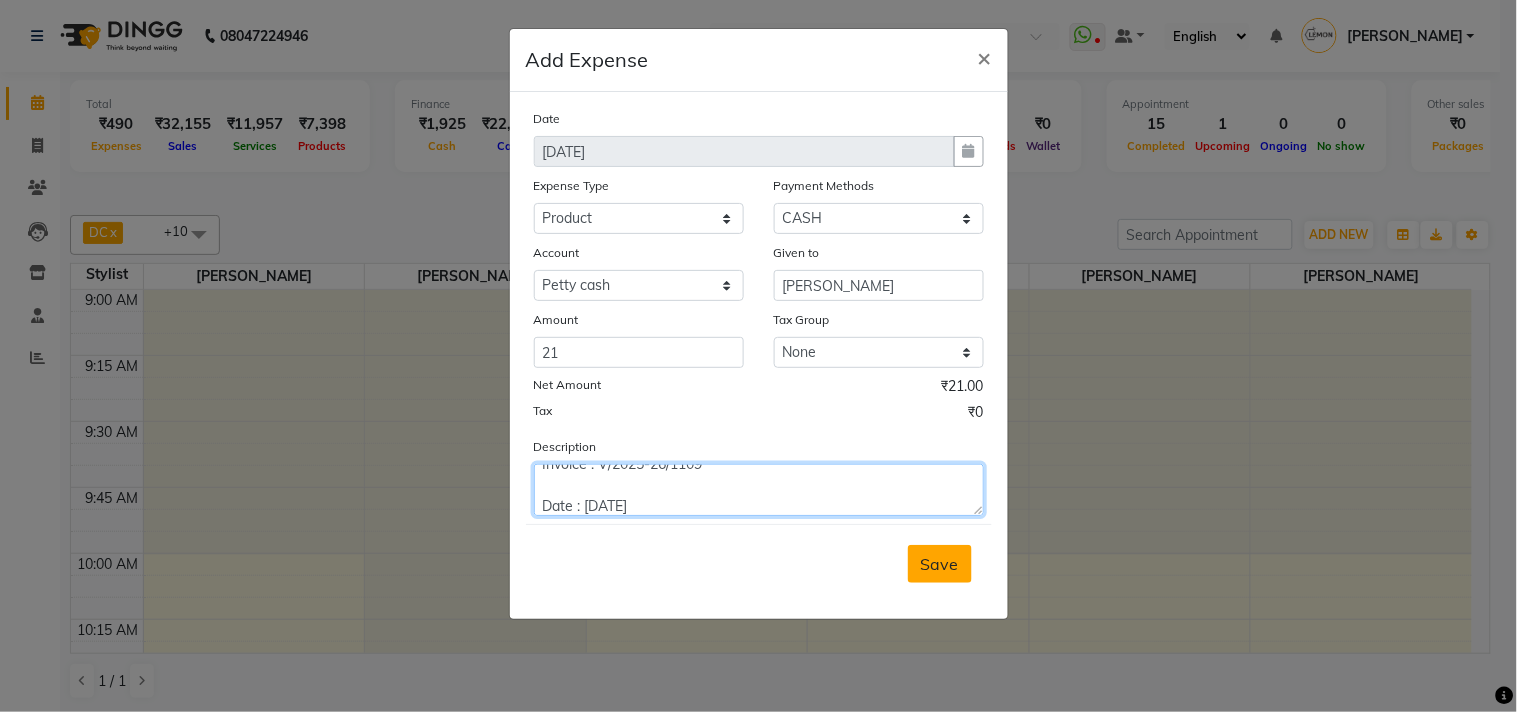 type on "Invoice : V/2025-26/1109
Date : July 13, 2025" 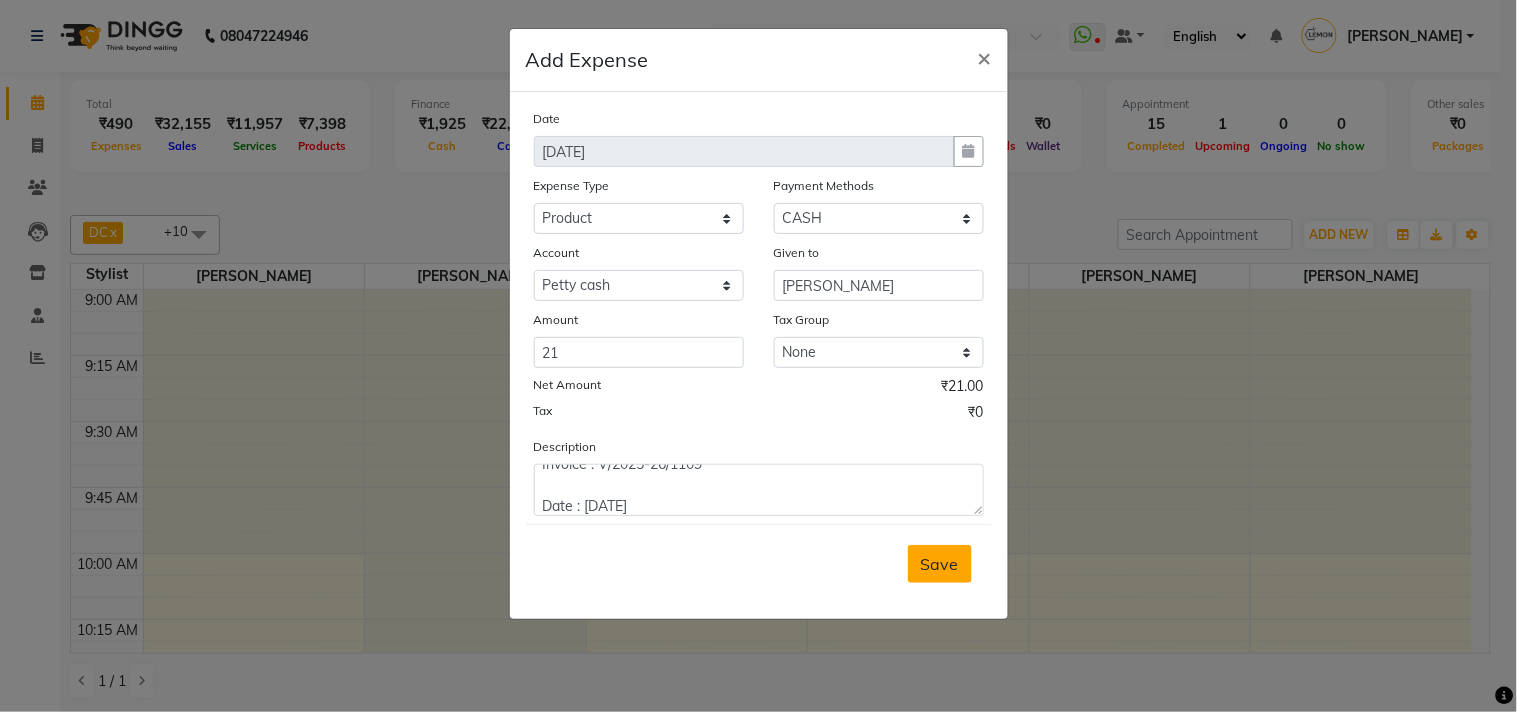 click on "Save" at bounding box center [940, 564] 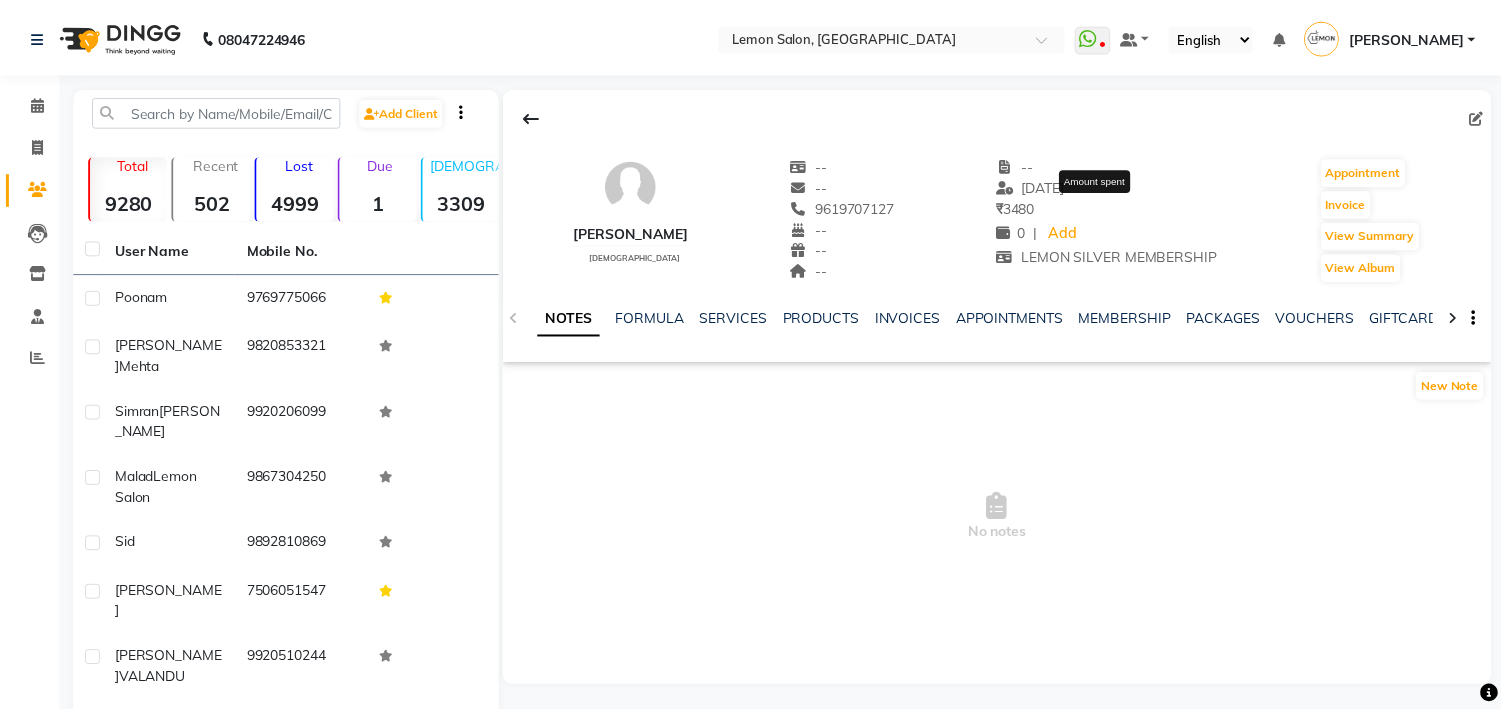 scroll, scrollTop: 0, scrollLeft: 0, axis: both 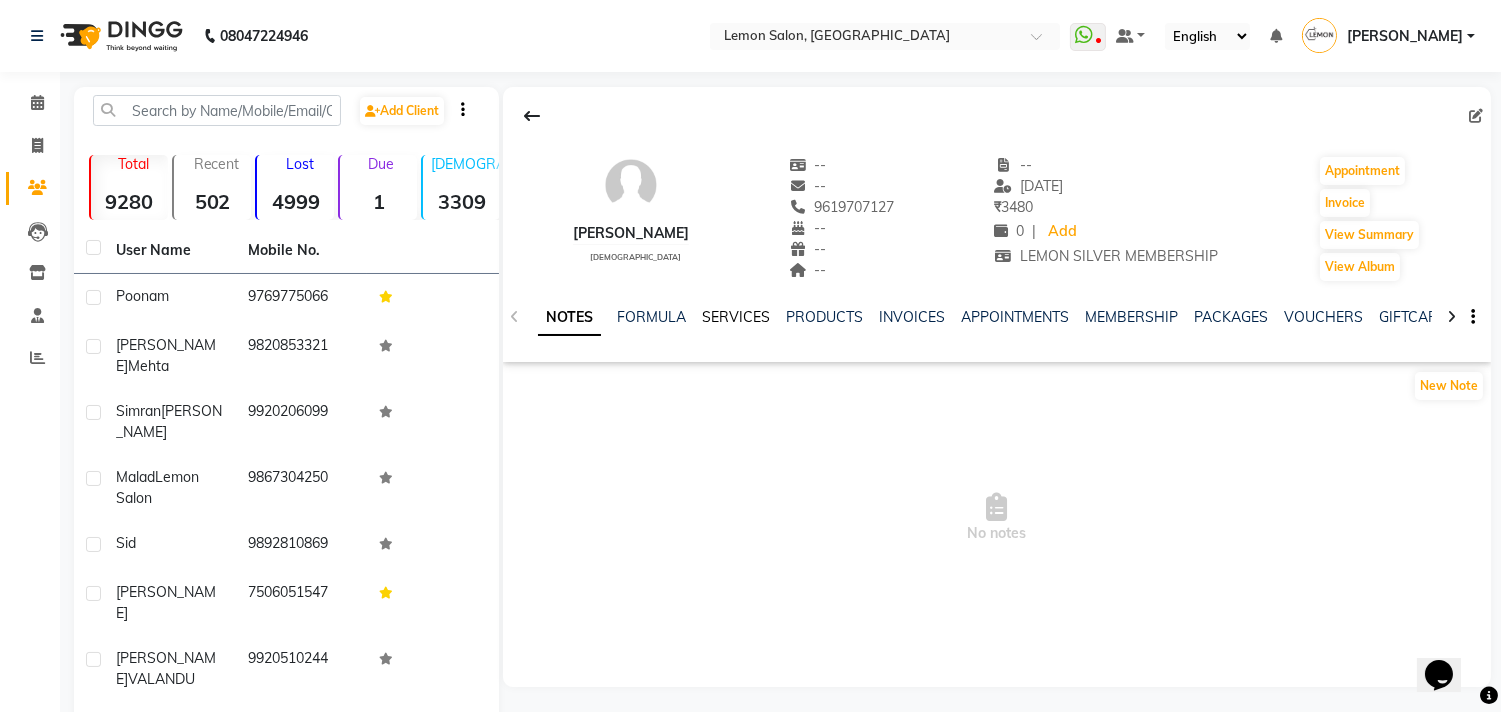 click on "SERVICES" 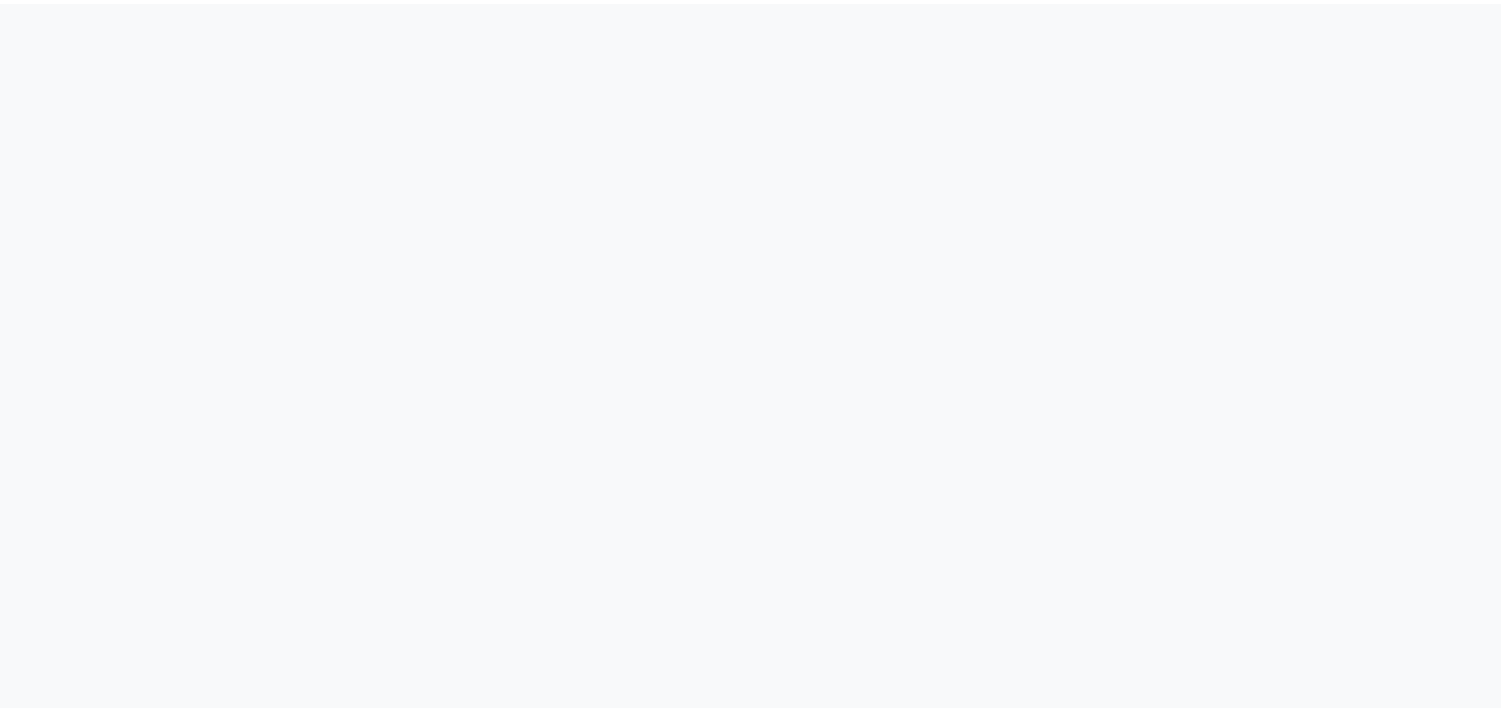scroll, scrollTop: 0, scrollLeft: 0, axis: both 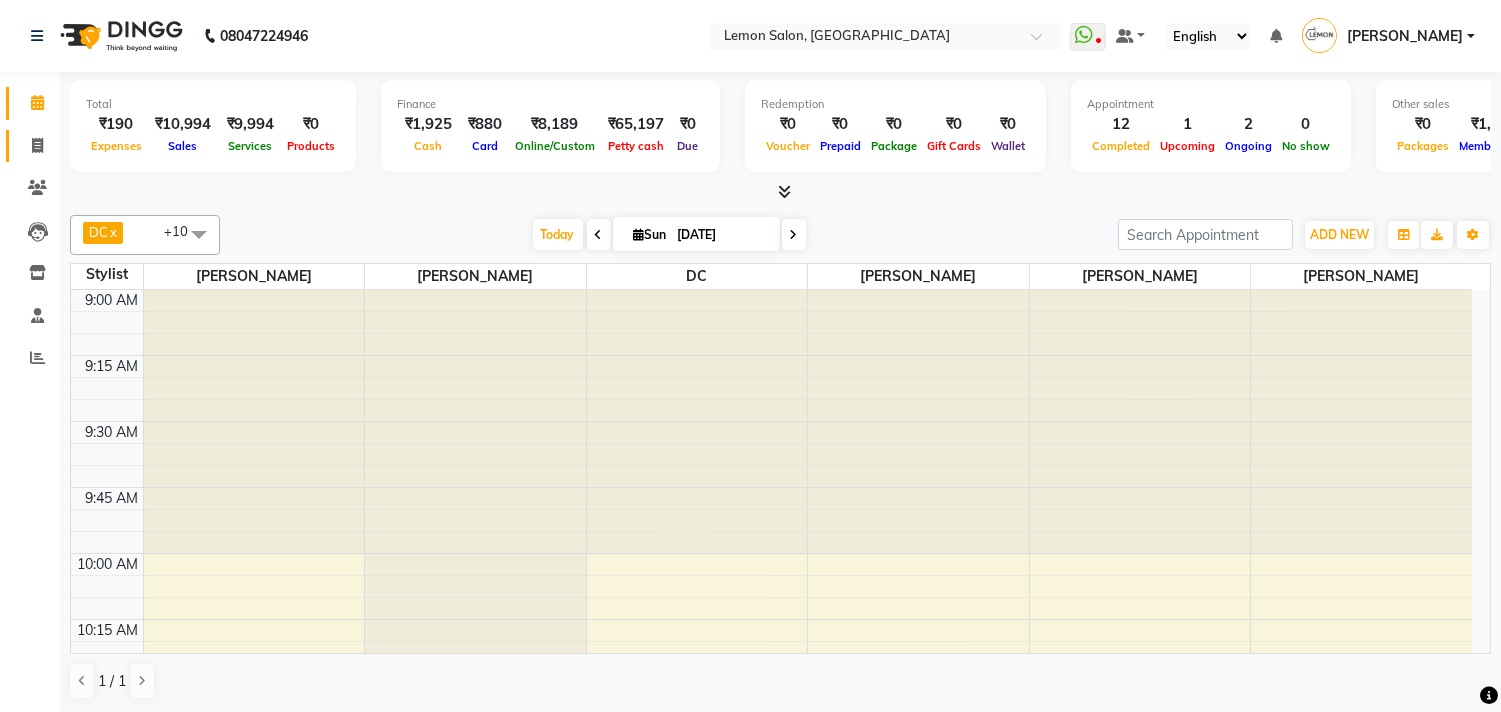 click on "Invoice" 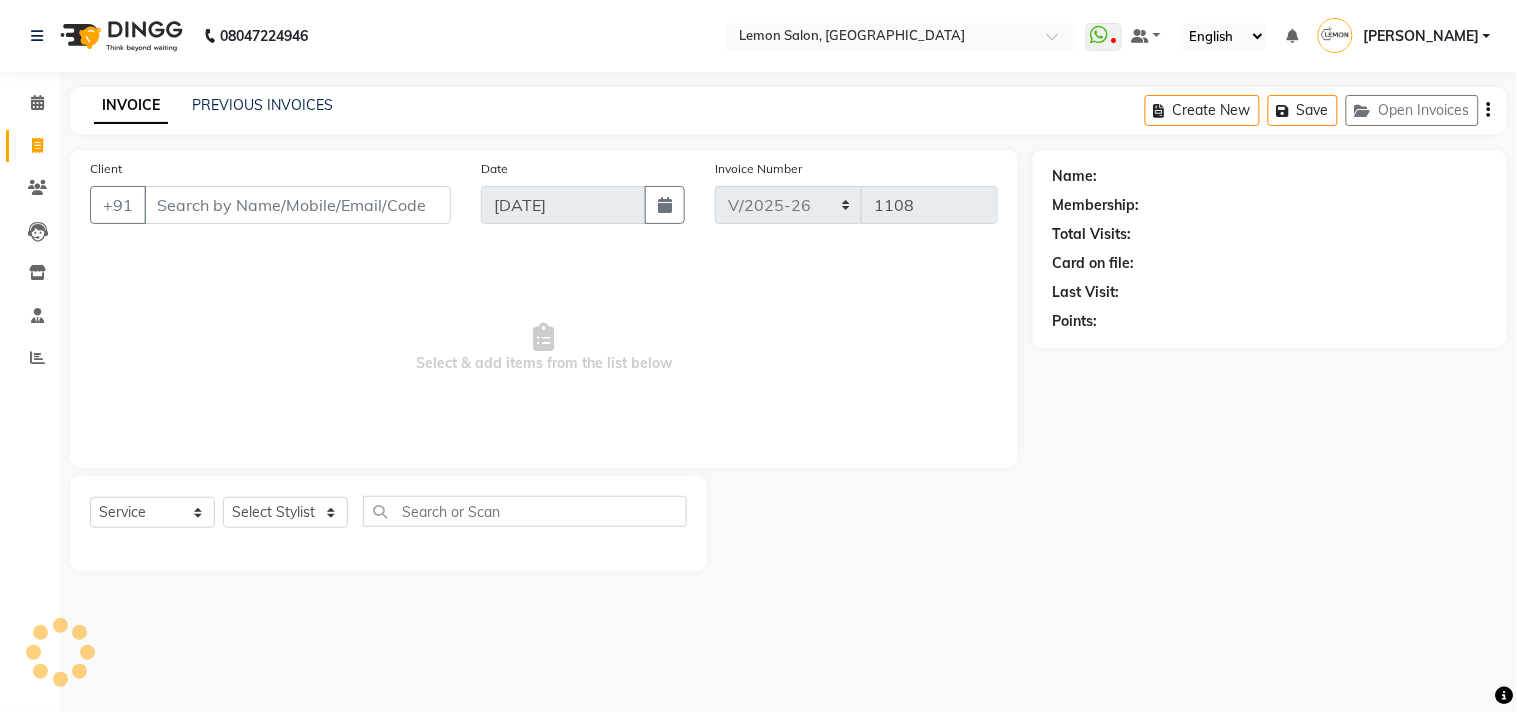 click on "Client" at bounding box center (297, 205) 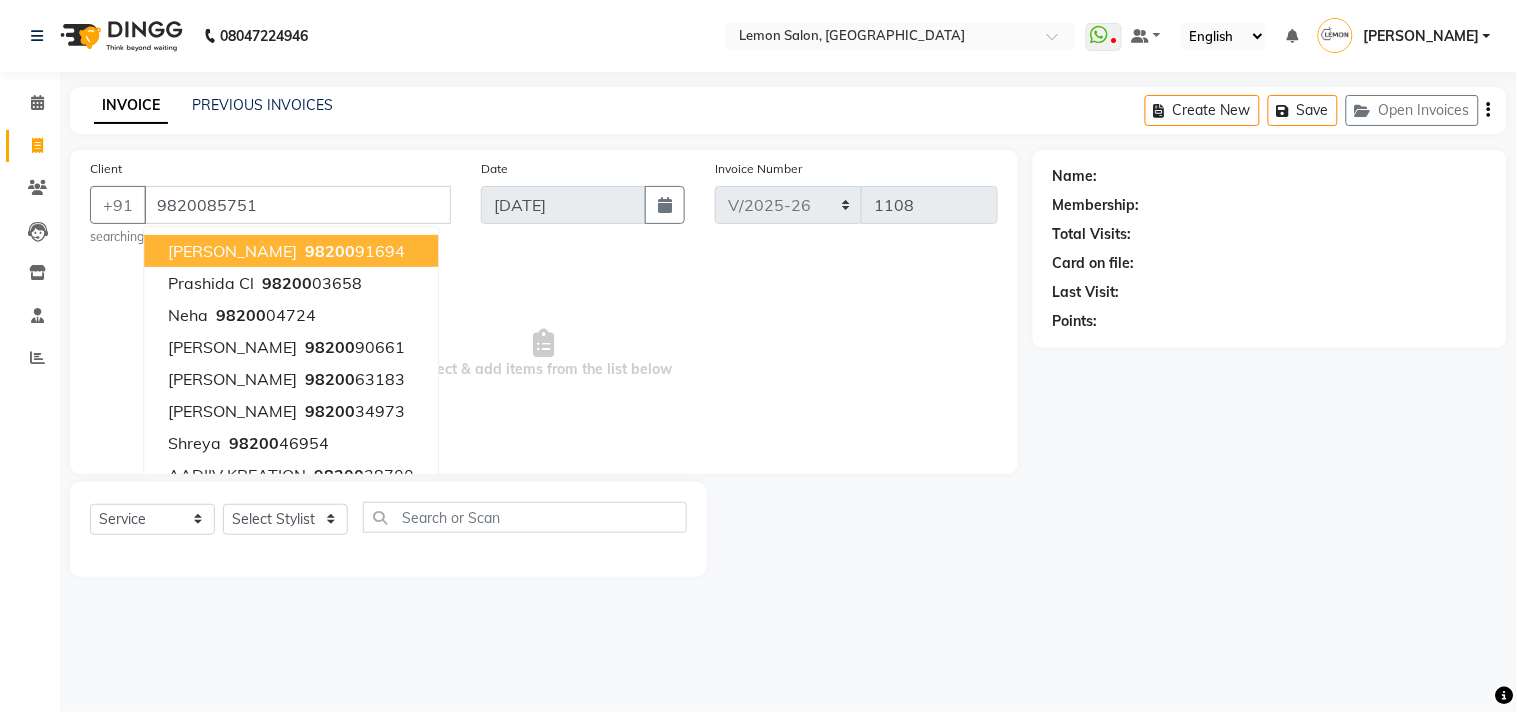 type on "9820085751" 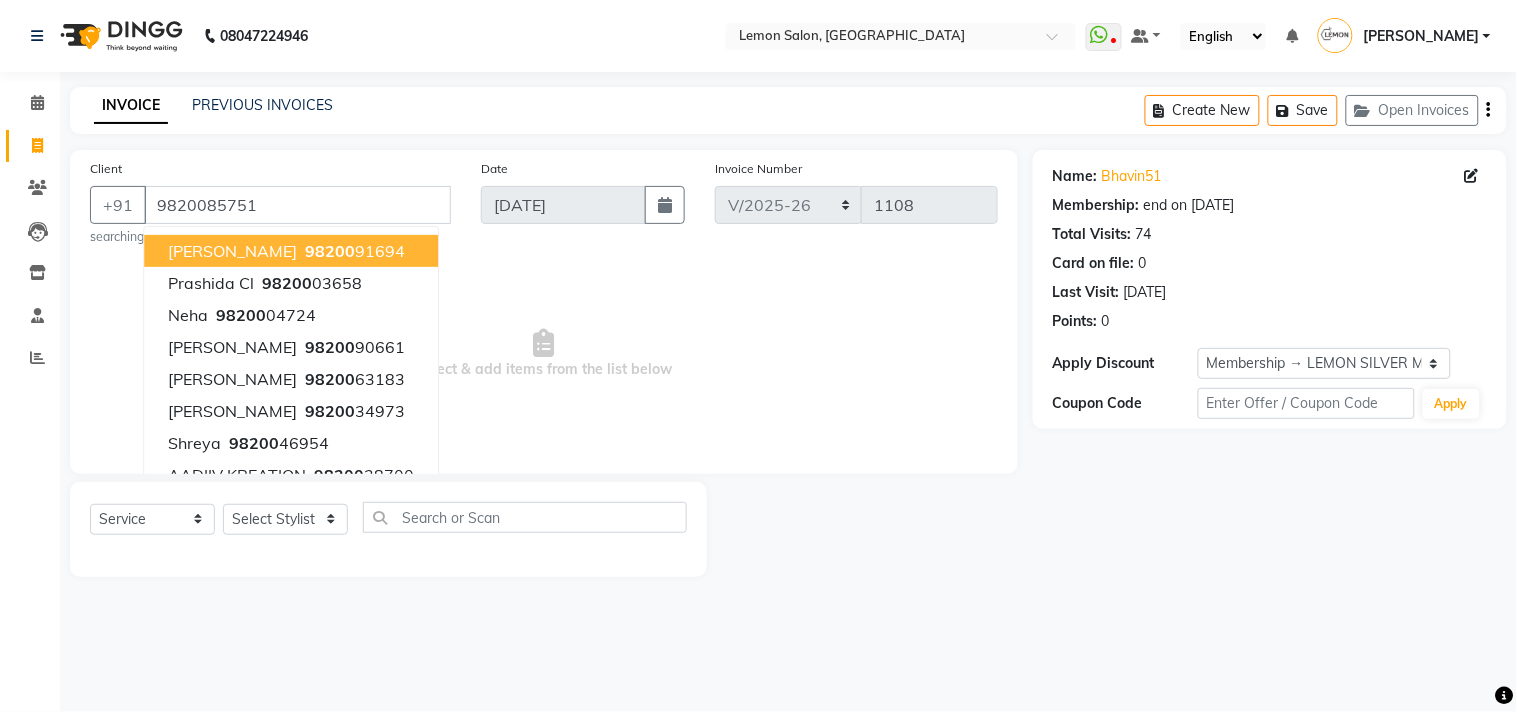click on "Select & add items from the list below" at bounding box center [544, 354] 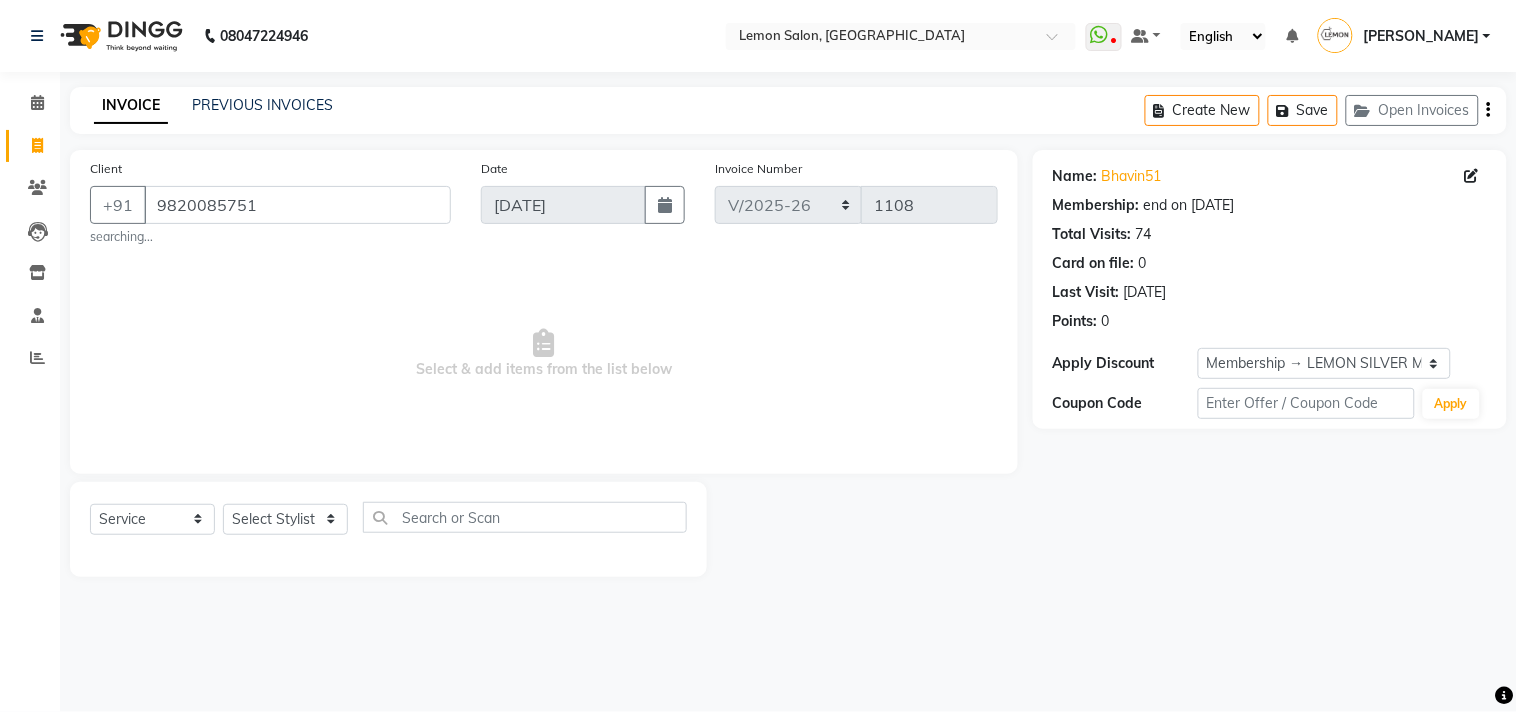 click on "Select  Service  Product  Membership  Package Voucher Prepaid Gift Card  Select Stylist Arun Arndive DC Faheem Malik Gufran Salmani Payal Maurya Riya Adawade Shoeb Salmani Kandivali Swati Sharma Yunus Yusuf Shaikh" 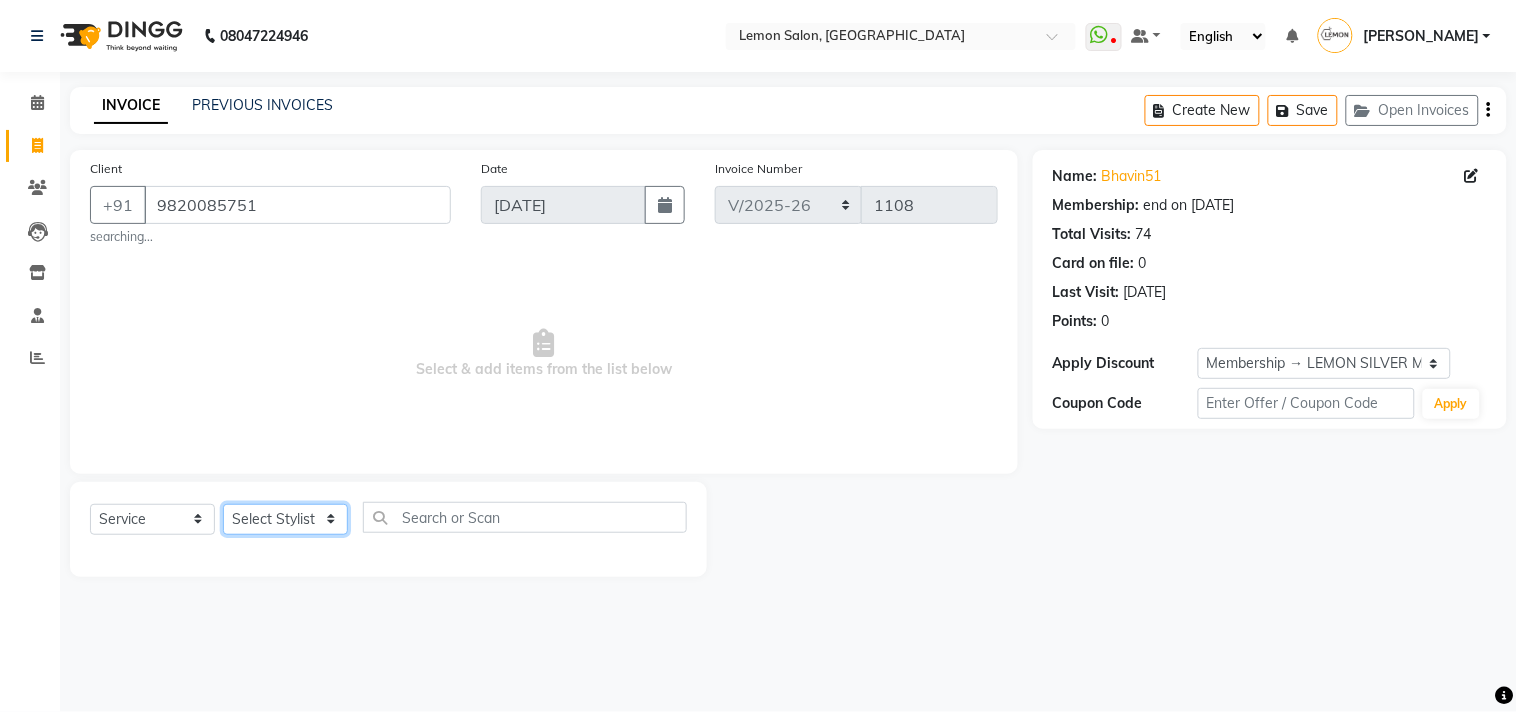click on "Select Stylist [PERSON_NAME] DC [PERSON_NAME] [PERSON_NAME] [PERSON_NAME] [PERSON_NAME] [PERSON_NAME] Kandivali [PERSON_NAME] [PERSON_NAME]" 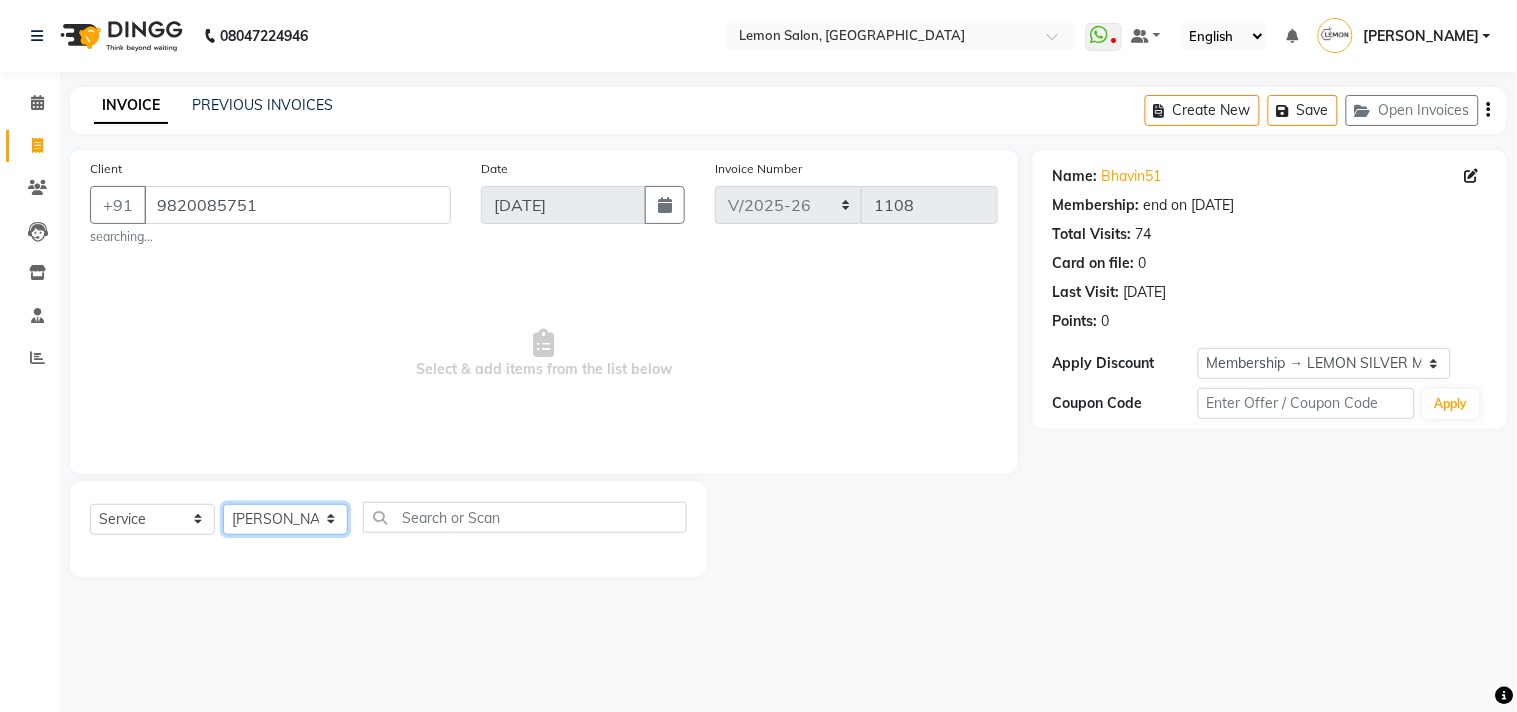 click on "Select Stylist [PERSON_NAME] DC [PERSON_NAME] [PERSON_NAME] [PERSON_NAME] [PERSON_NAME] [PERSON_NAME] Kandivali [PERSON_NAME] [PERSON_NAME]" 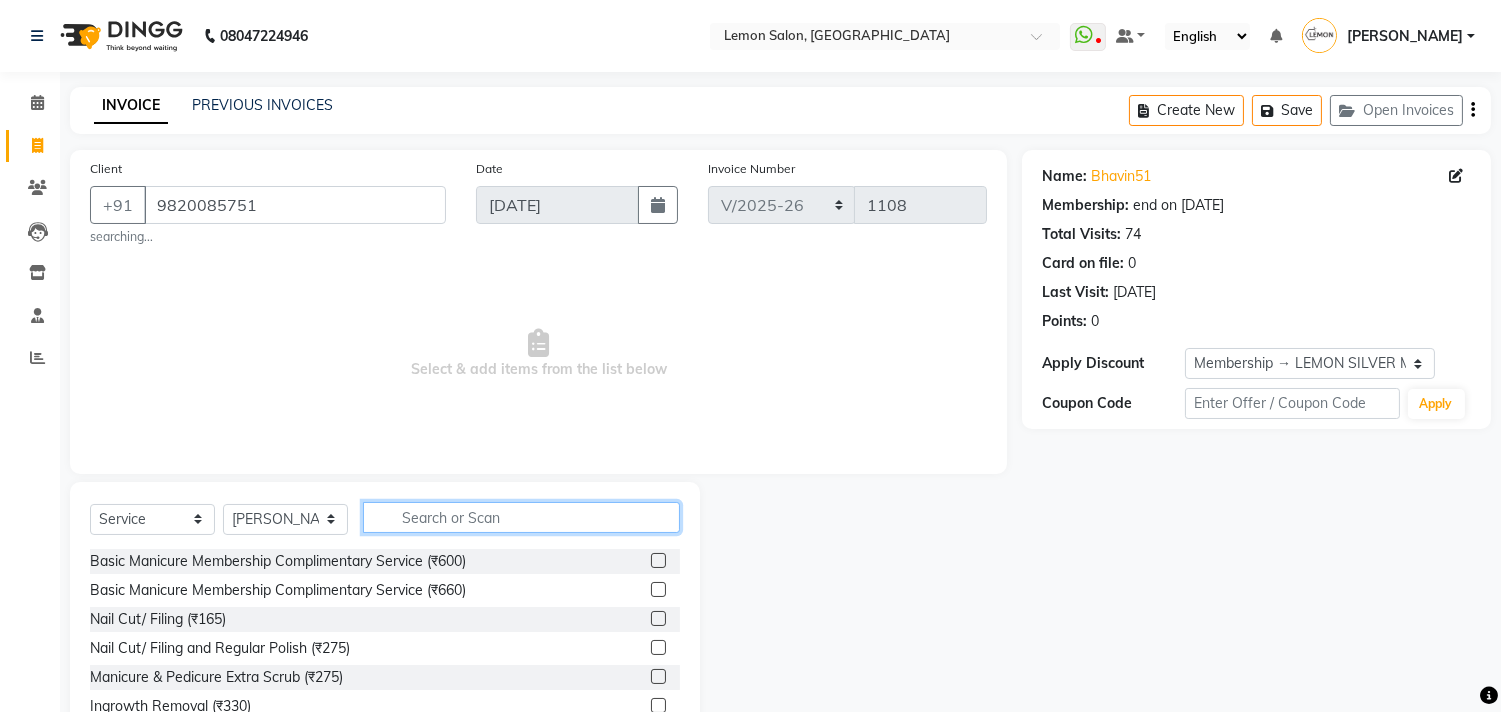click 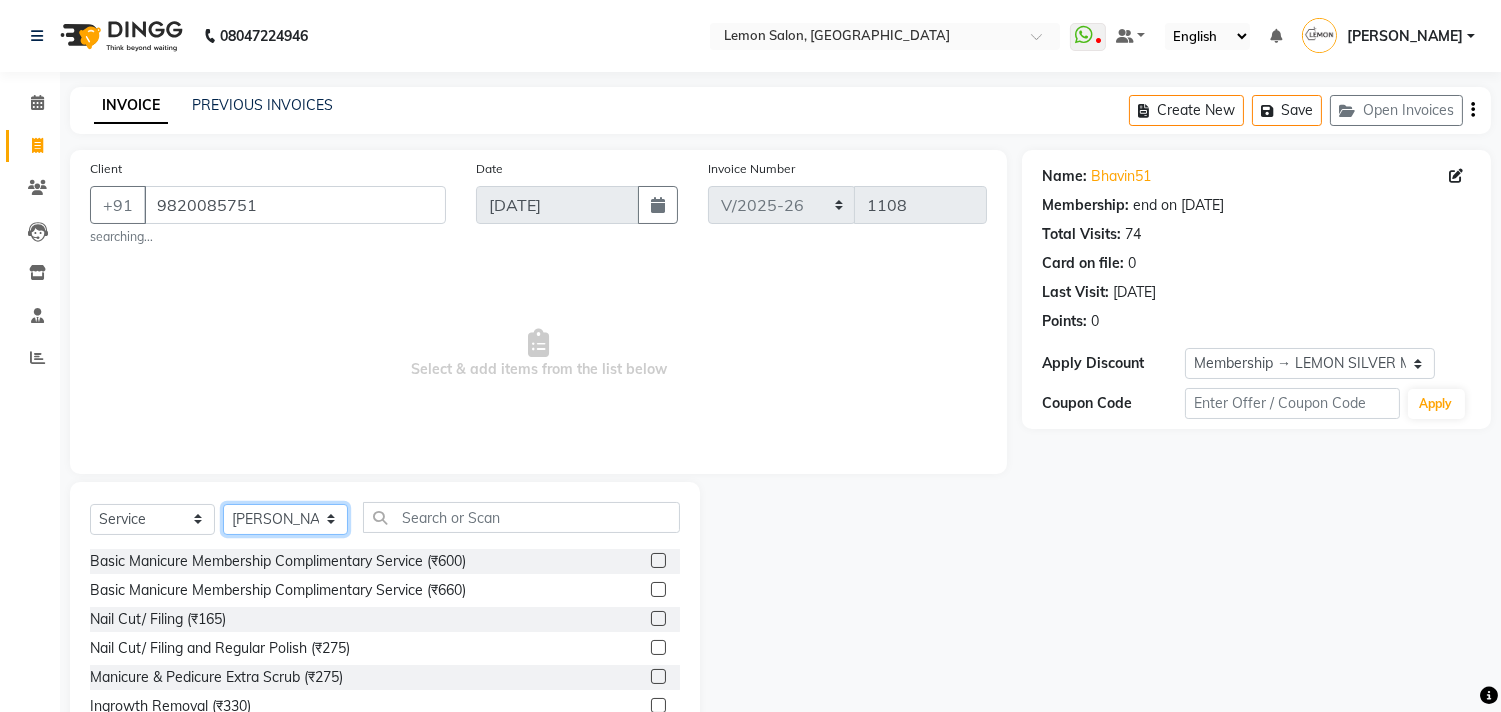 click on "Select Stylist [PERSON_NAME] DC [PERSON_NAME] [PERSON_NAME] [PERSON_NAME] [PERSON_NAME] [PERSON_NAME] Kandivali [PERSON_NAME] [PERSON_NAME]" 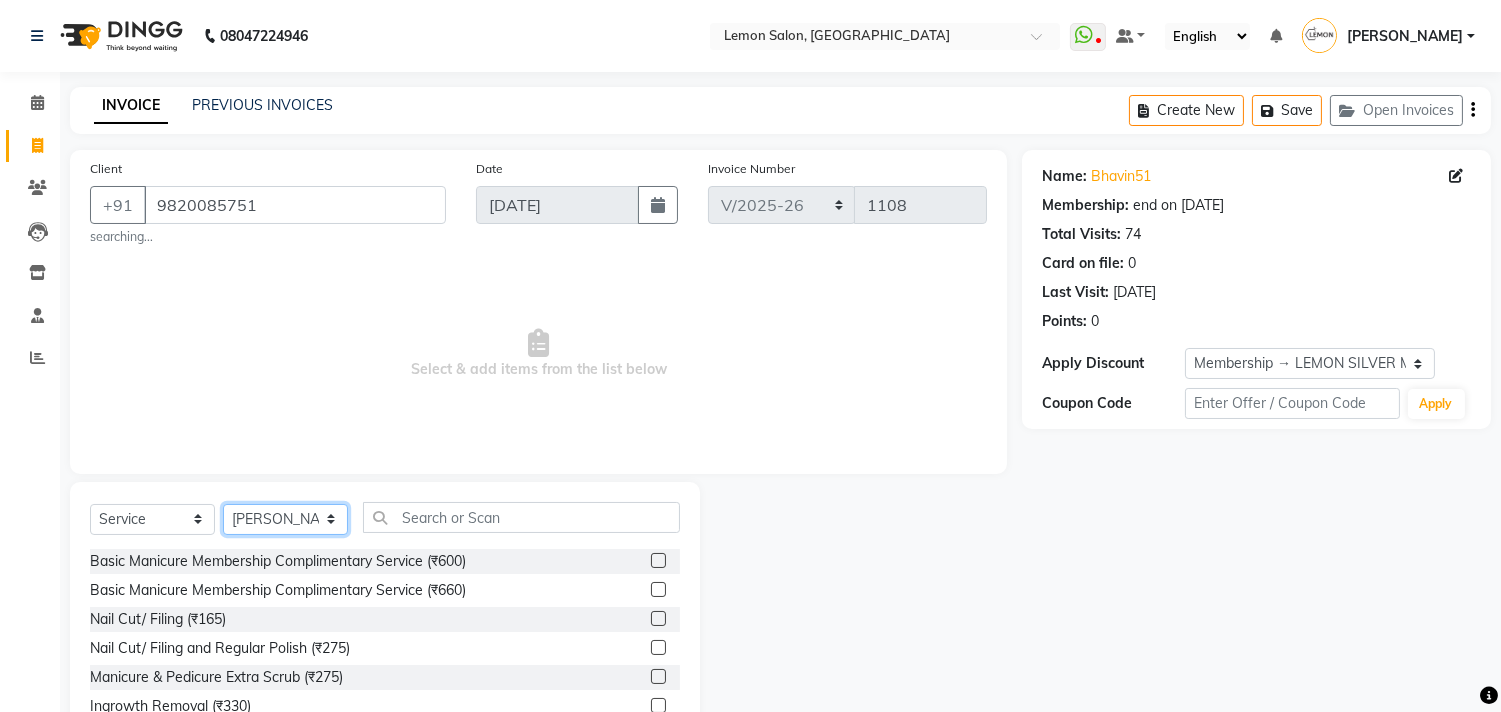 click on "Select Stylist [PERSON_NAME] DC [PERSON_NAME] [PERSON_NAME] [PERSON_NAME] [PERSON_NAME] [PERSON_NAME] Kandivali [PERSON_NAME] [PERSON_NAME]" 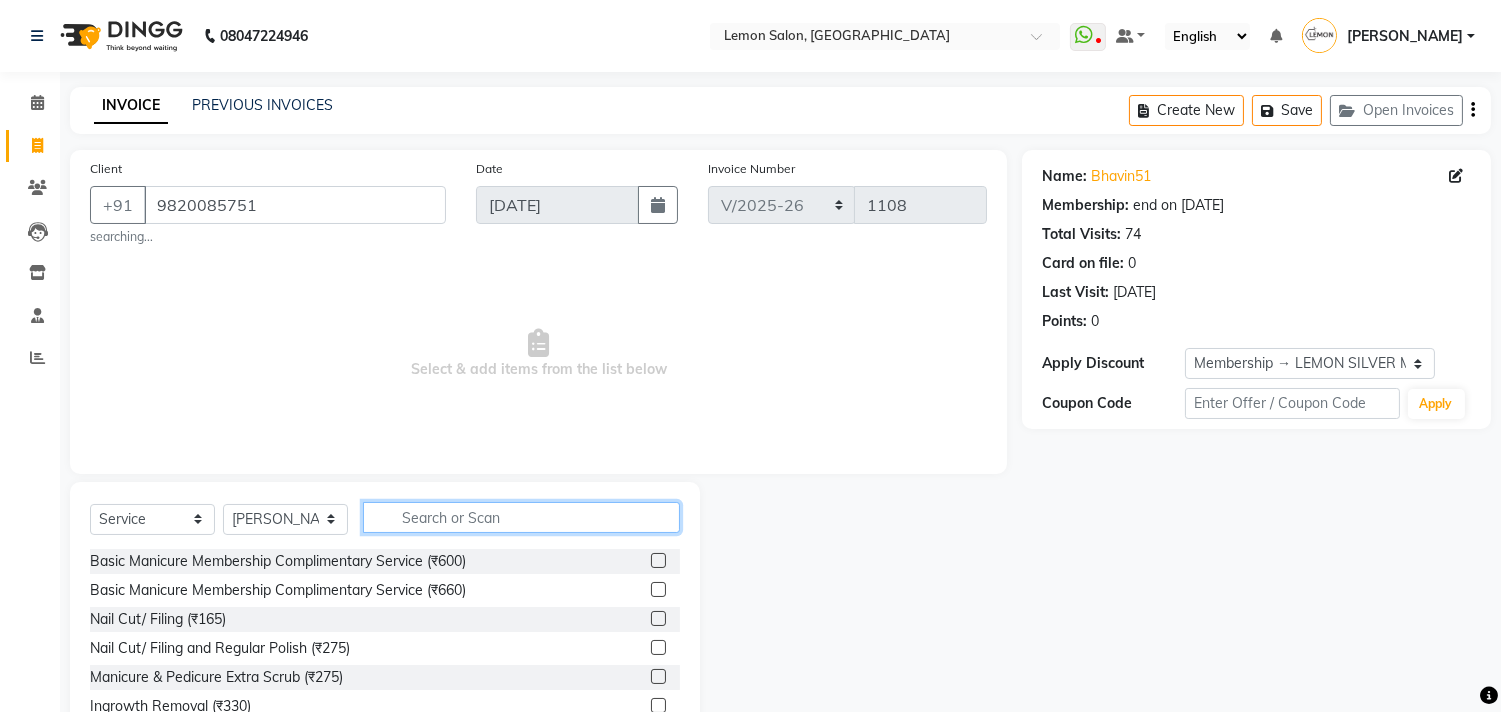 click 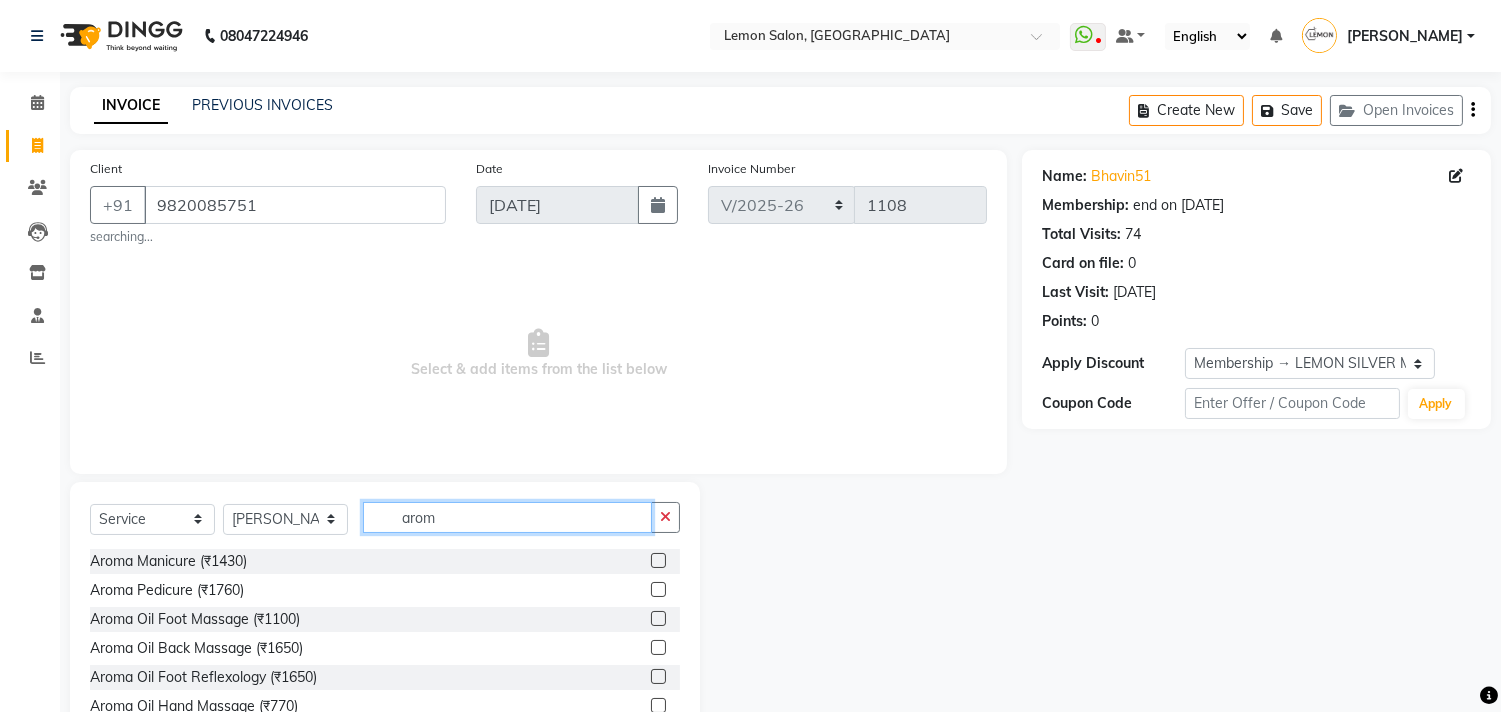 type on "arom" 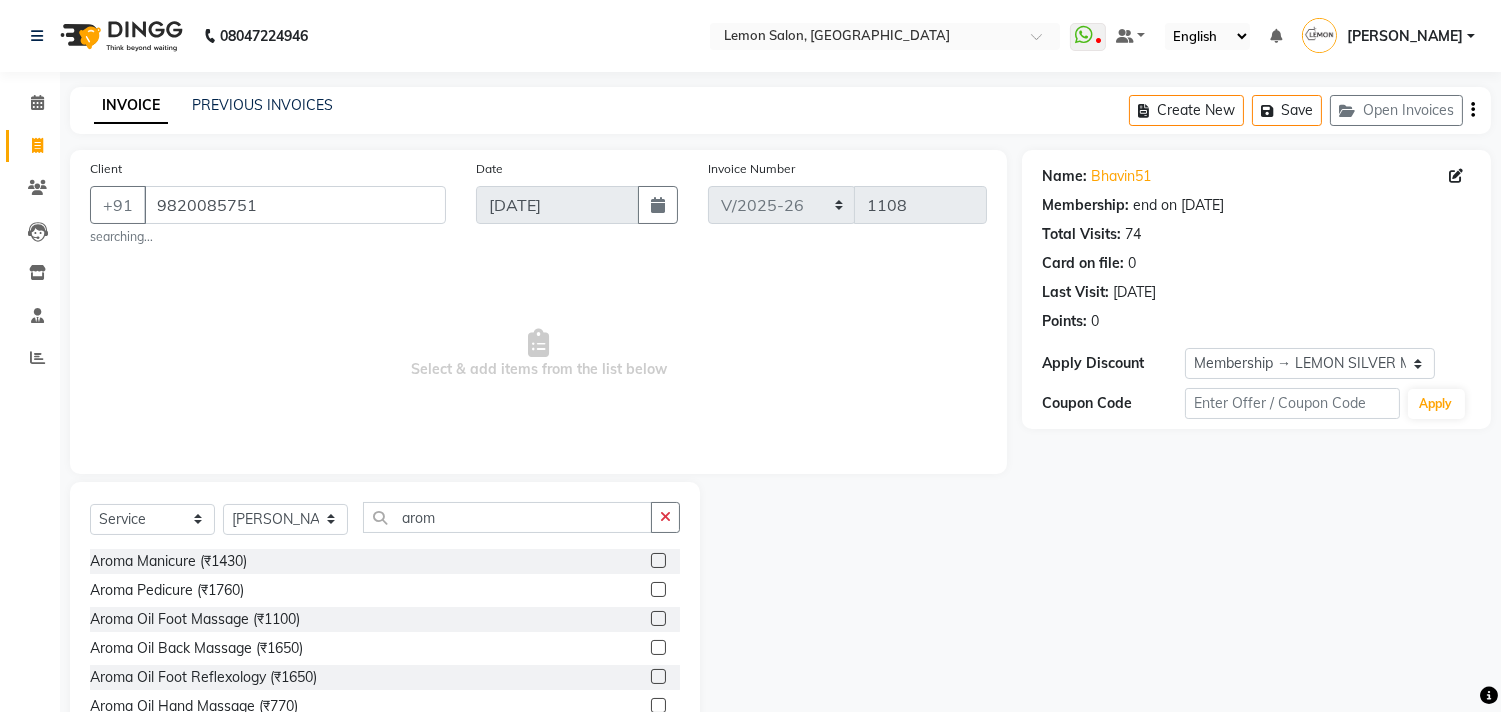 click 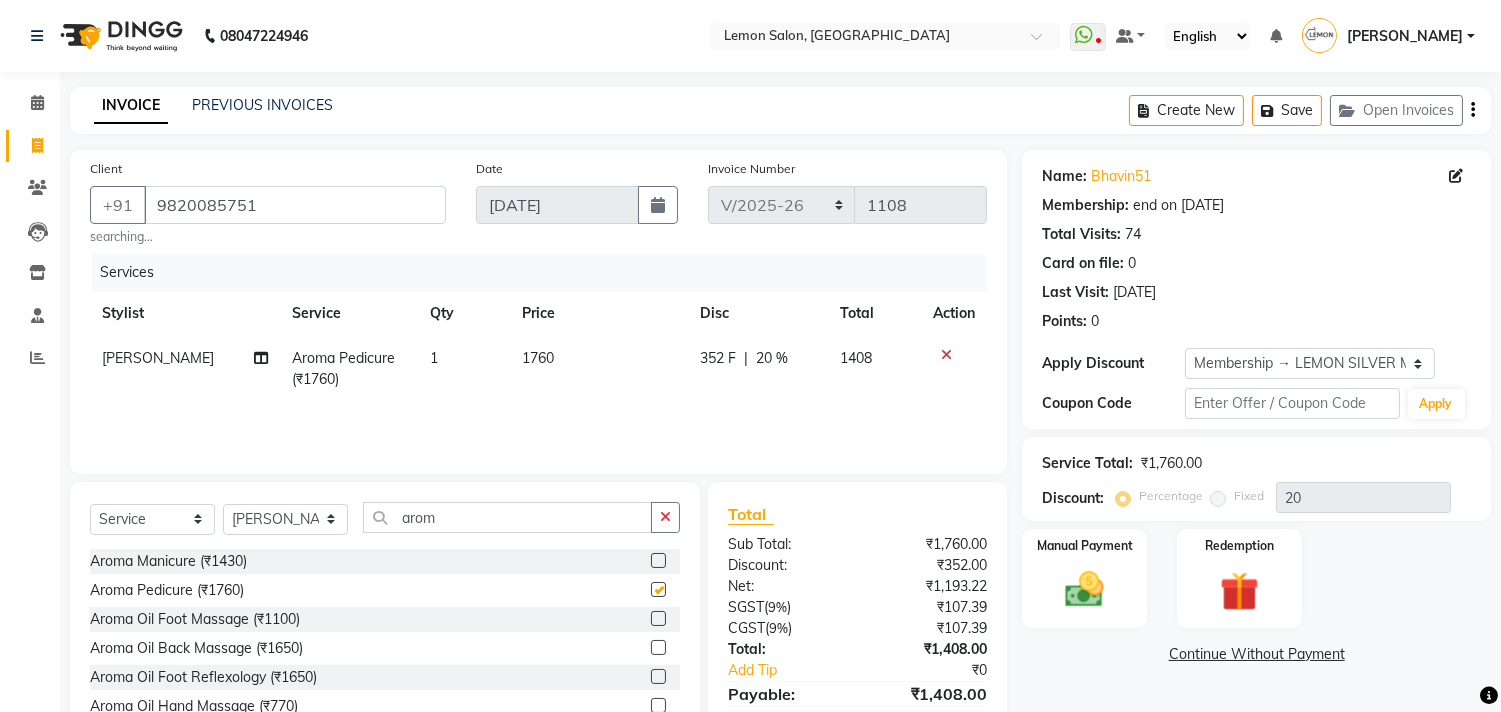 checkbox on "false" 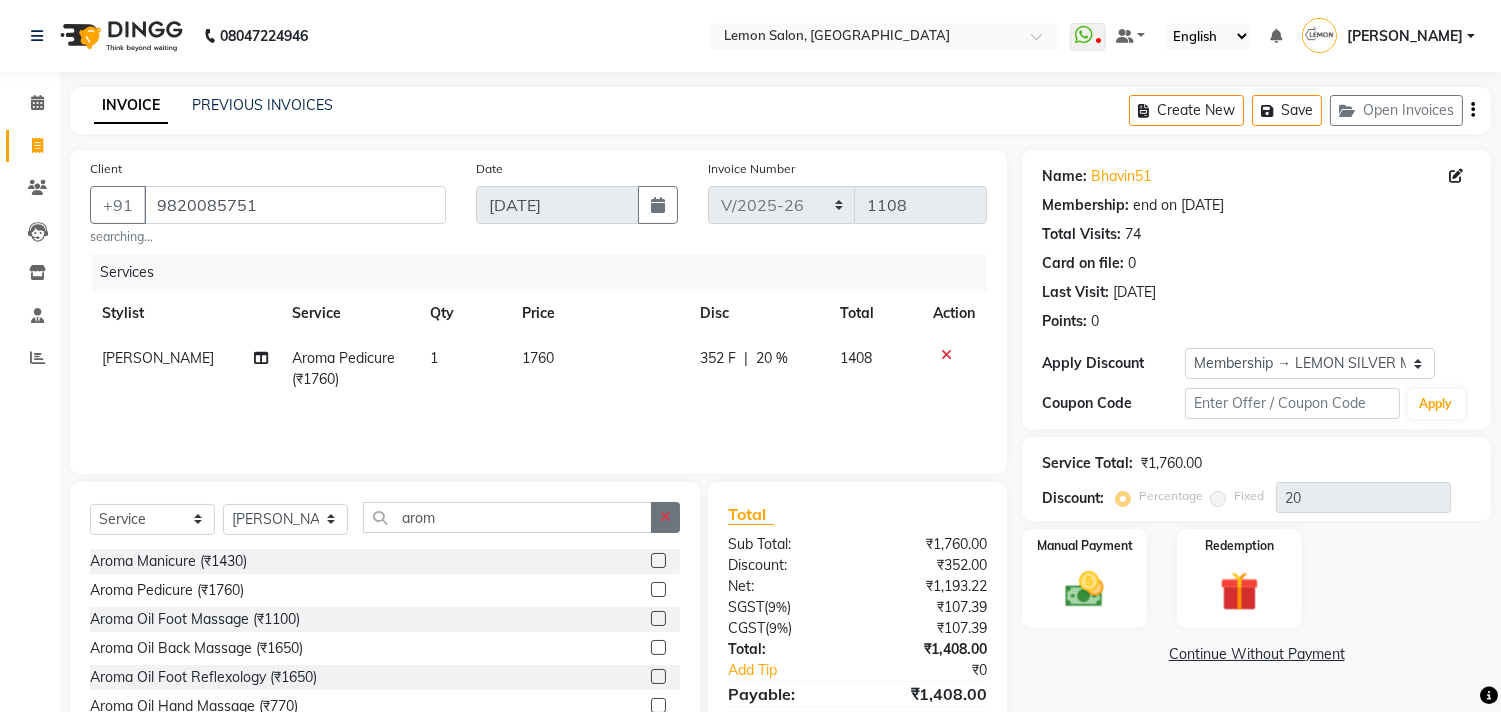 click 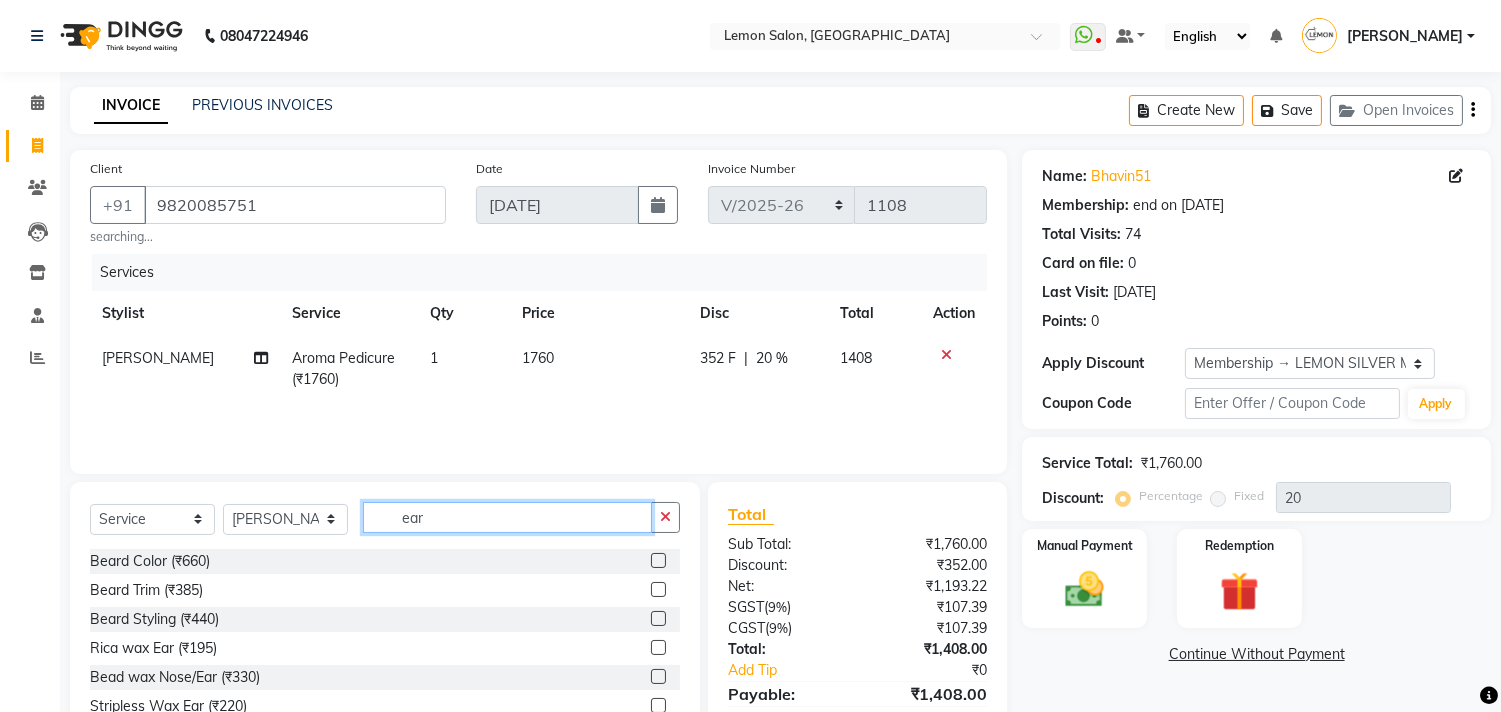 type on "ear" 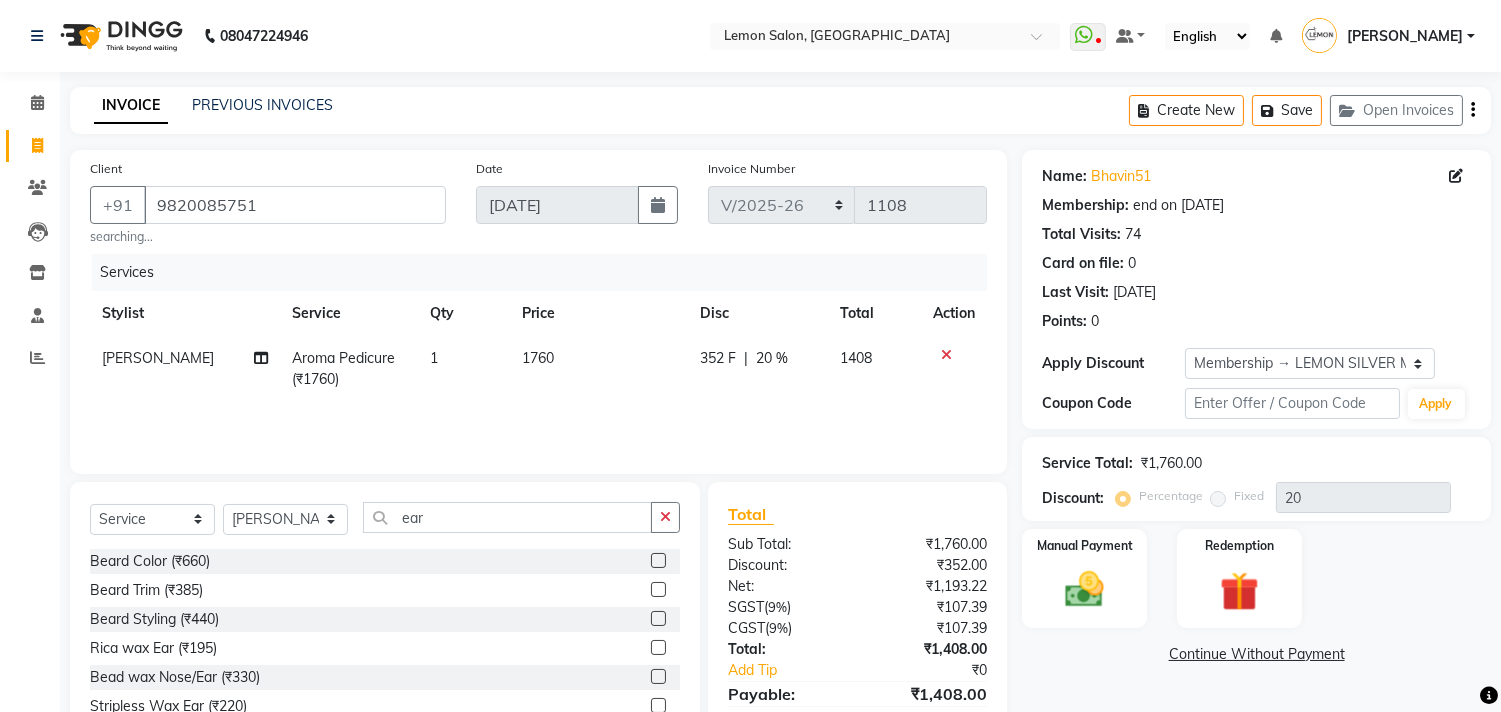 click 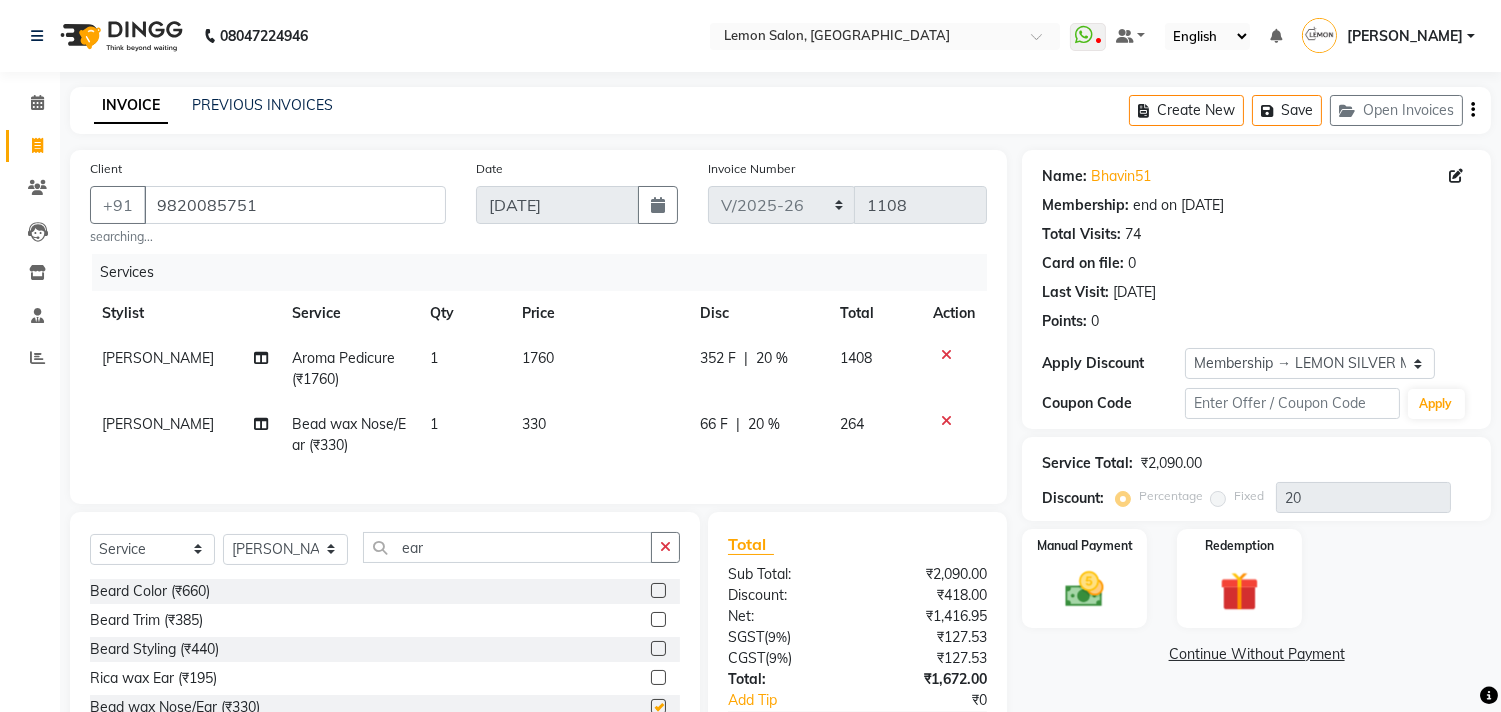 checkbox on "false" 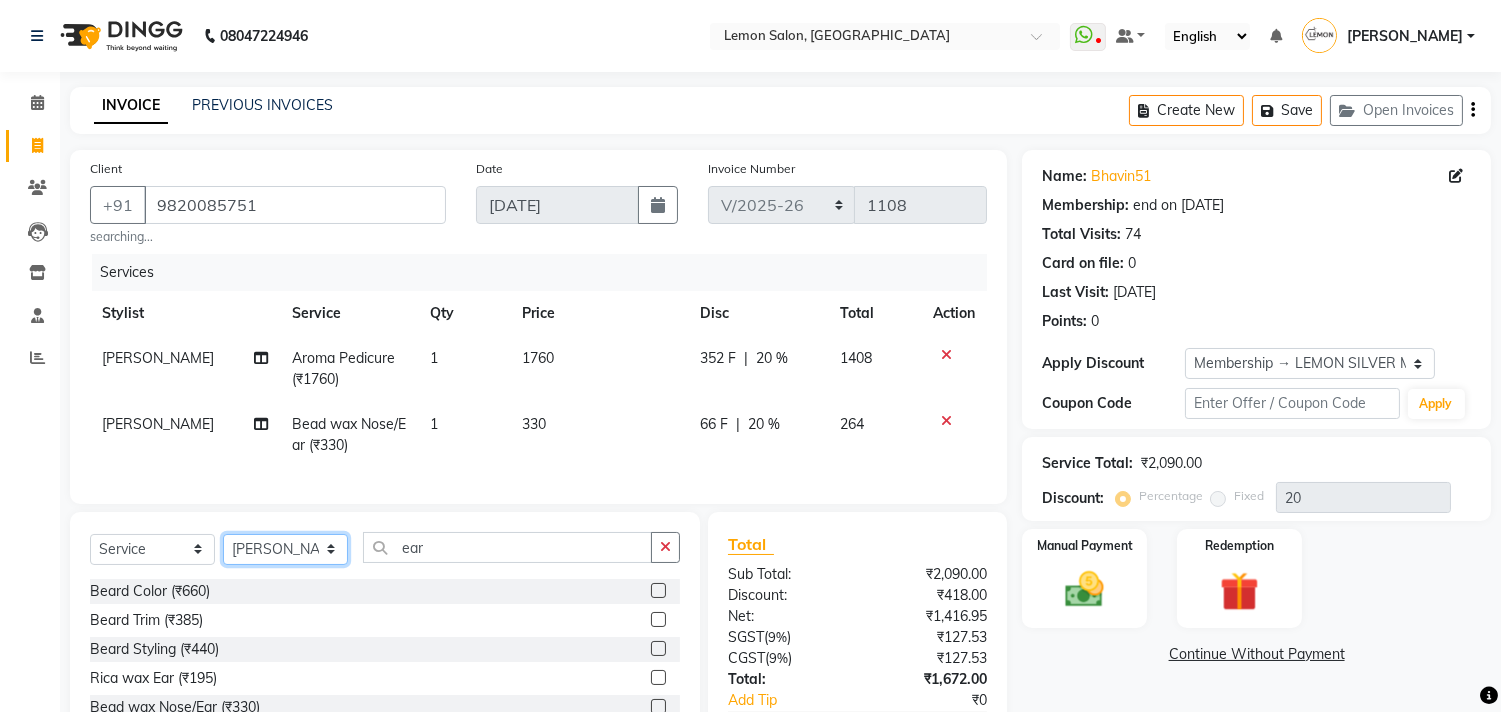 click on "Select Stylist [PERSON_NAME] DC [PERSON_NAME] [PERSON_NAME] [PERSON_NAME] [PERSON_NAME] [PERSON_NAME] Kandivali [PERSON_NAME] [PERSON_NAME]" 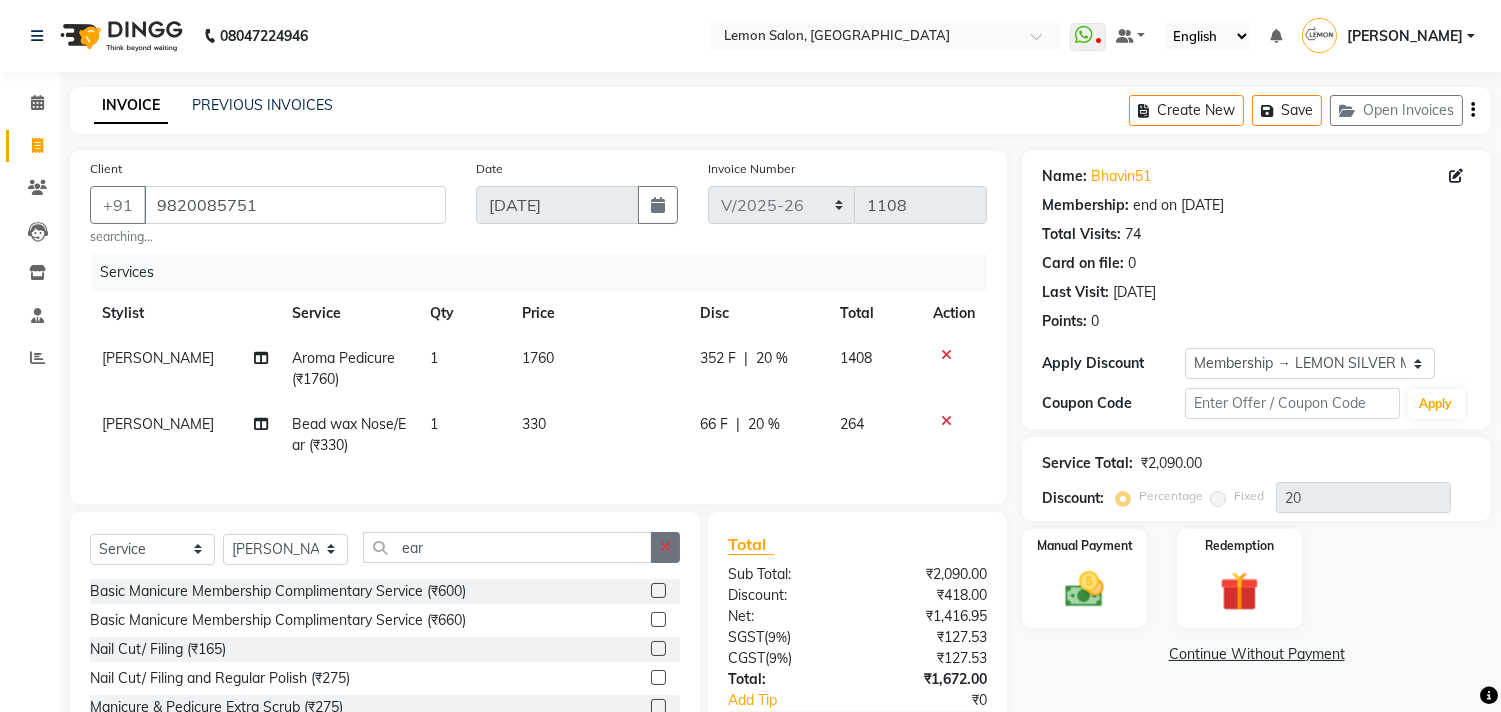 click 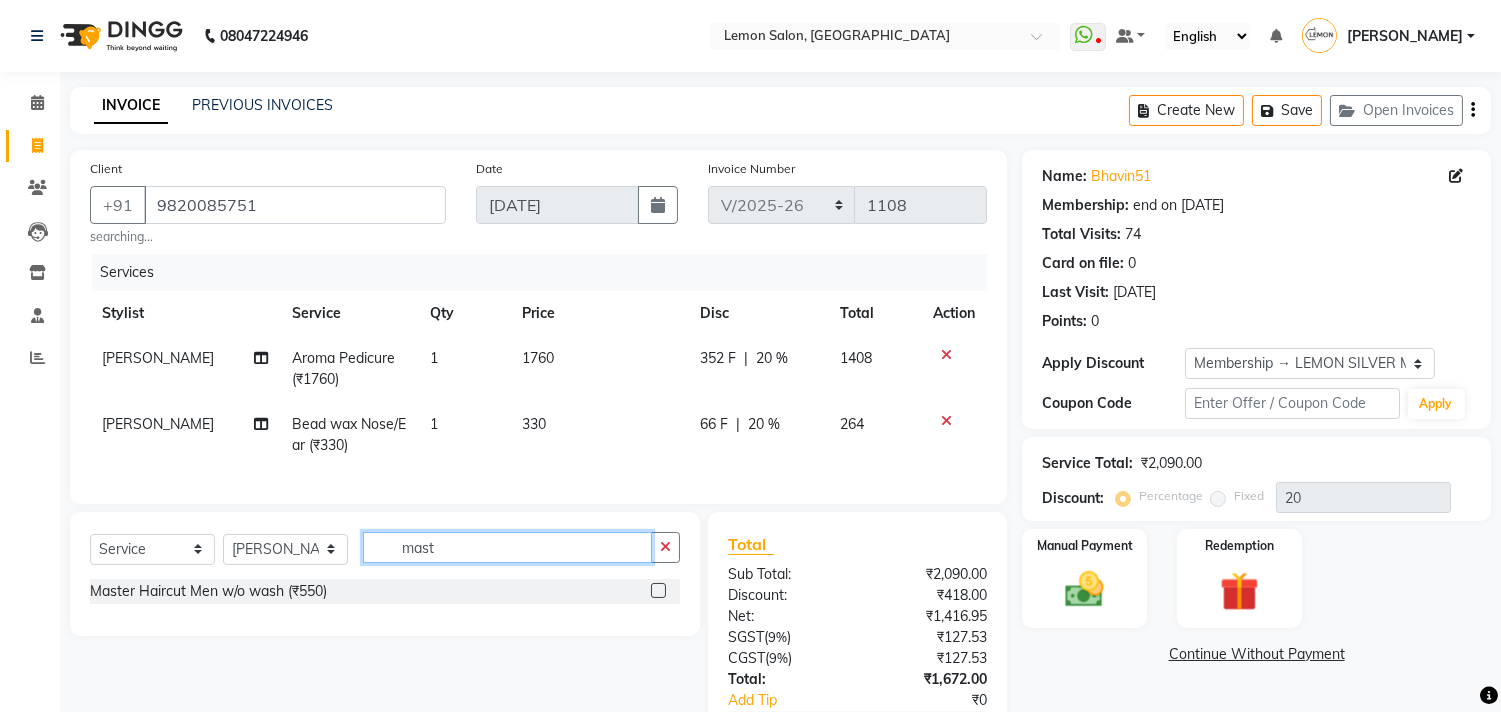 type on "mast" 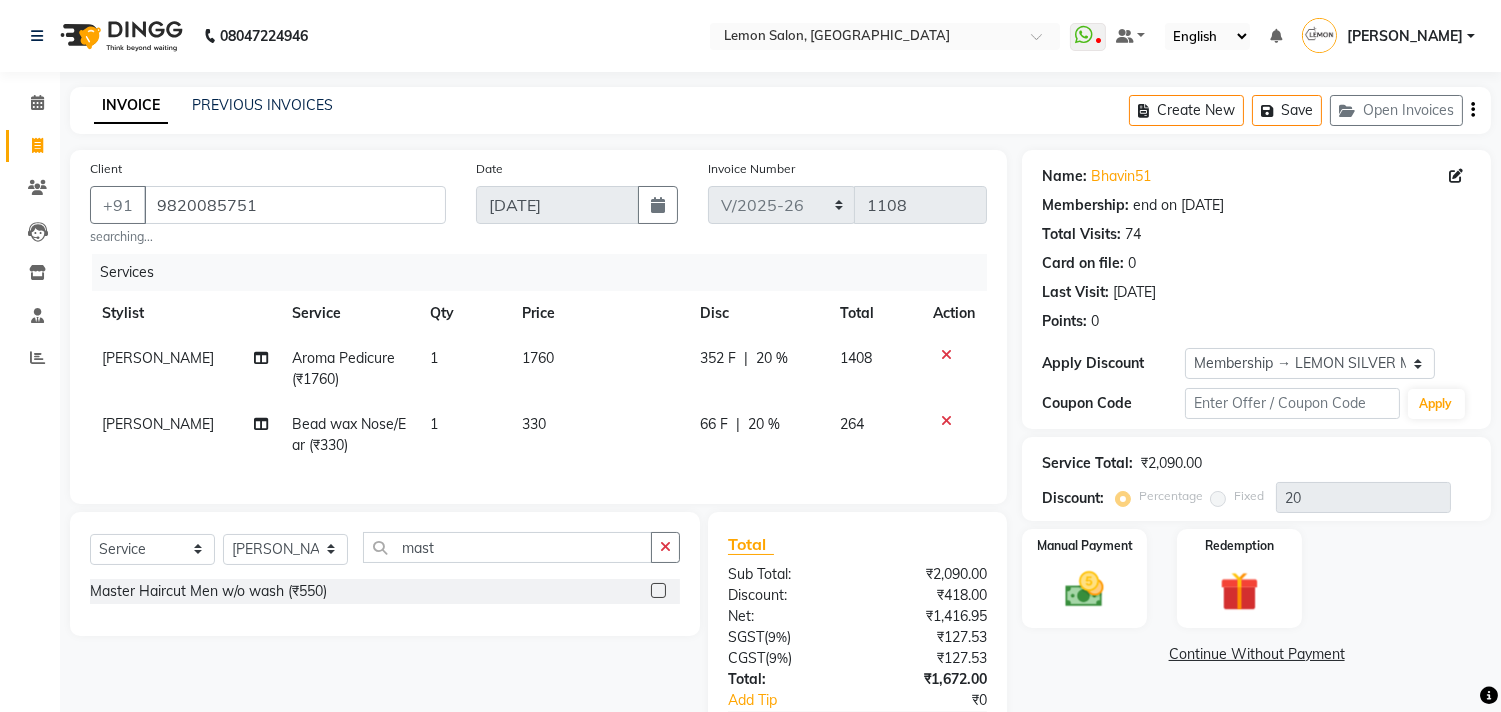 click 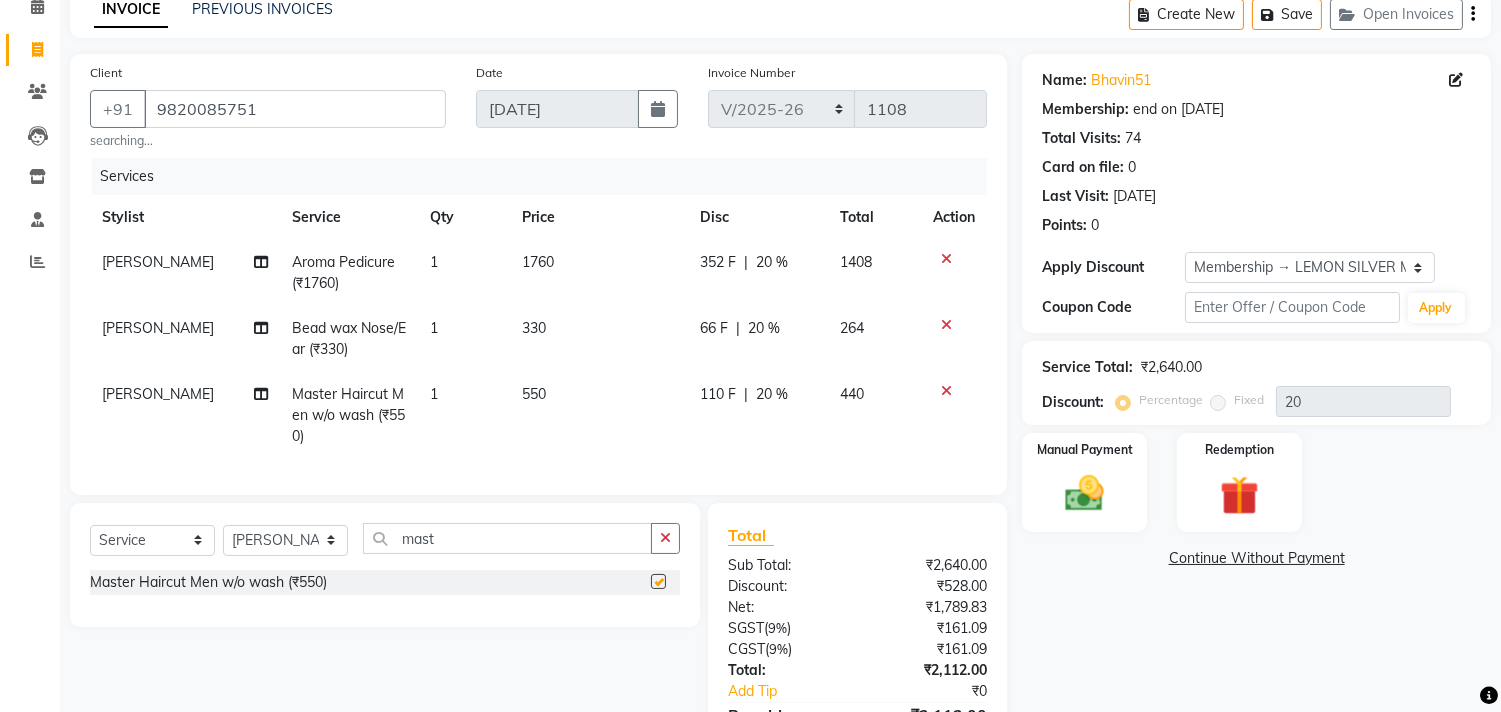 checkbox on "false" 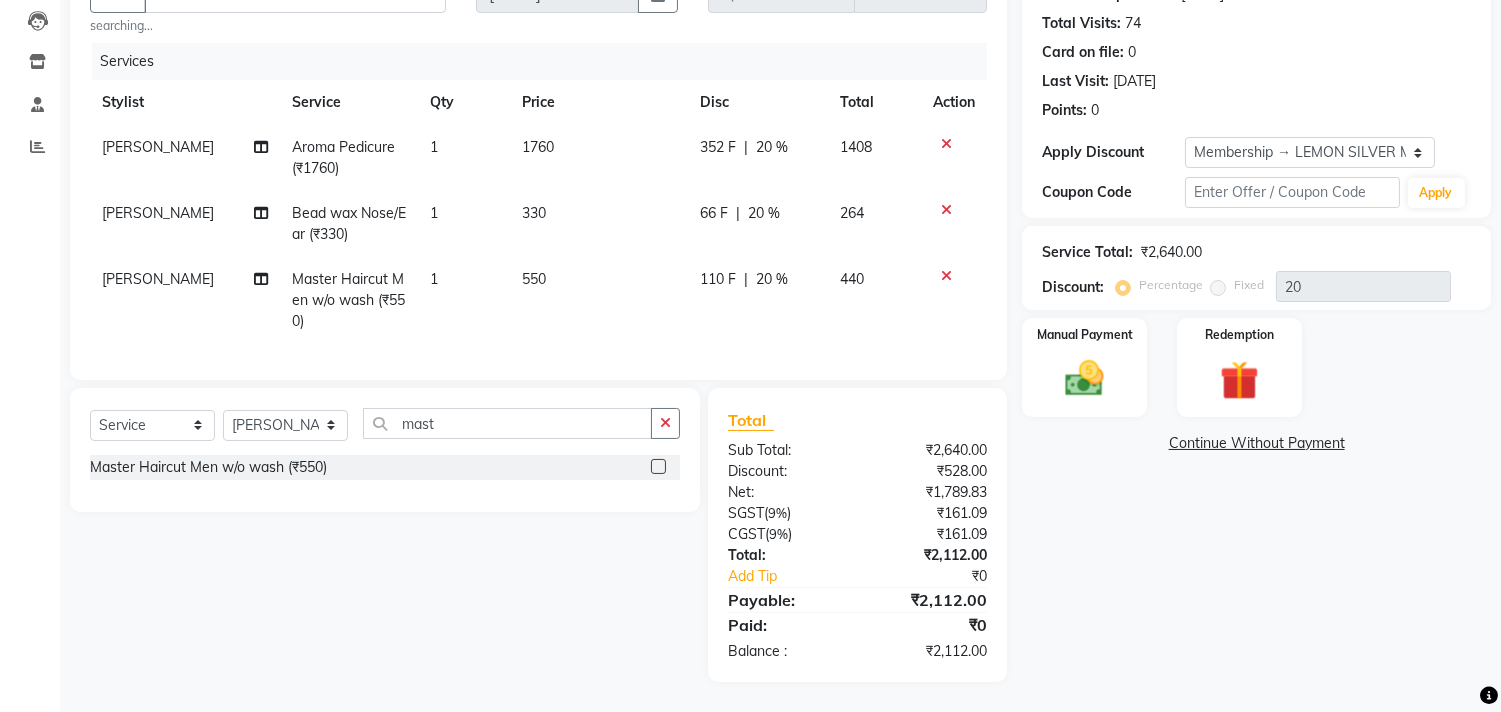 scroll, scrollTop: 222, scrollLeft: 0, axis: vertical 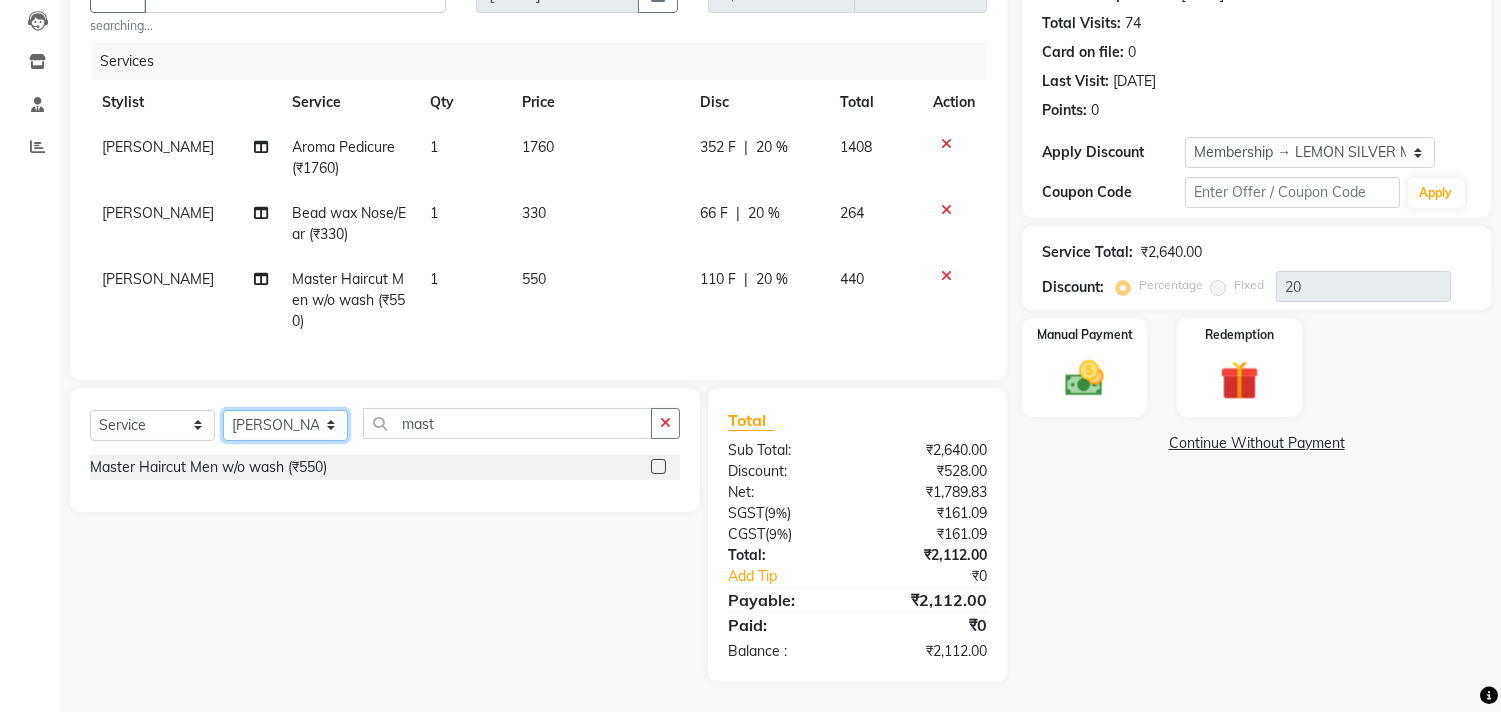 click on "Select Stylist [PERSON_NAME] DC [PERSON_NAME] [PERSON_NAME] [PERSON_NAME] [PERSON_NAME] [PERSON_NAME] Kandivali [PERSON_NAME] [PERSON_NAME]" 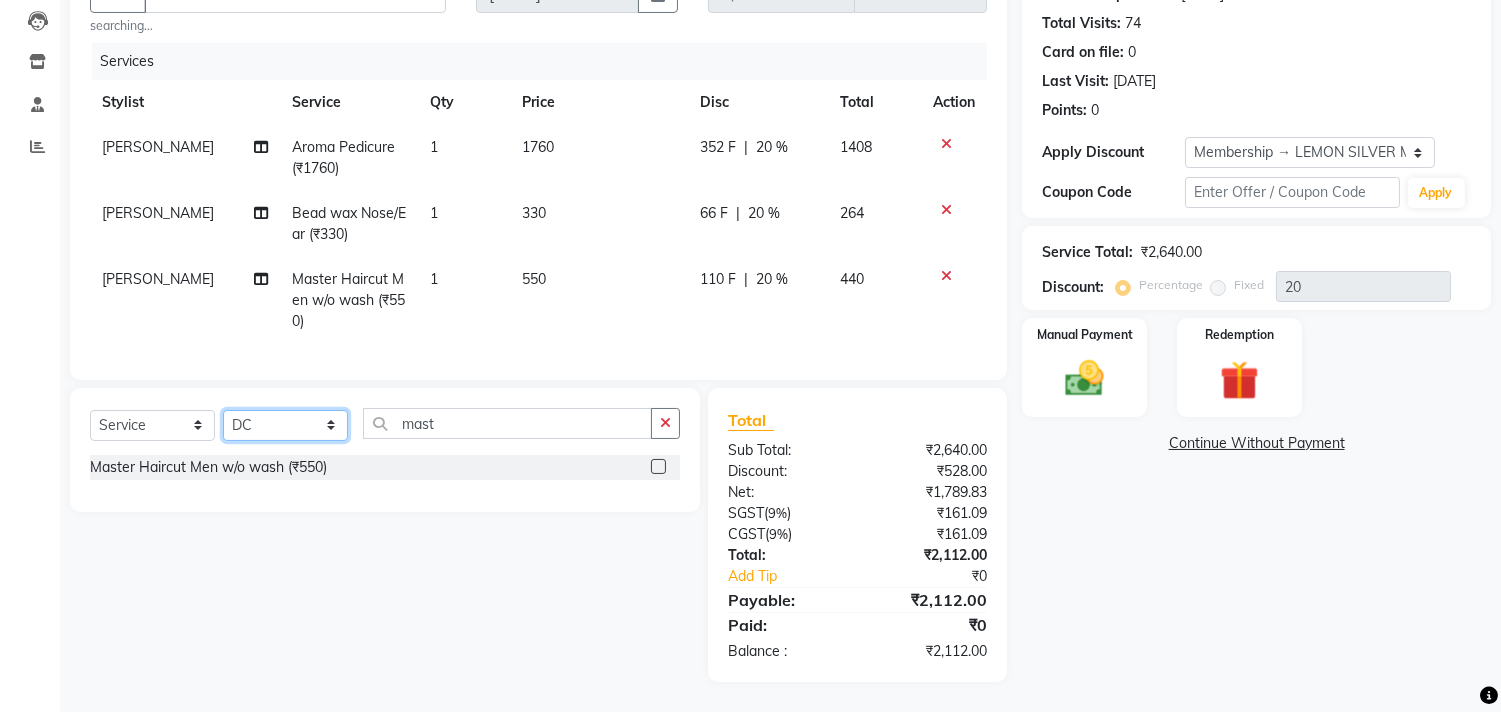 click on "Select Stylist [PERSON_NAME] DC [PERSON_NAME] [PERSON_NAME] [PERSON_NAME] [PERSON_NAME] [PERSON_NAME] Kandivali [PERSON_NAME] [PERSON_NAME]" 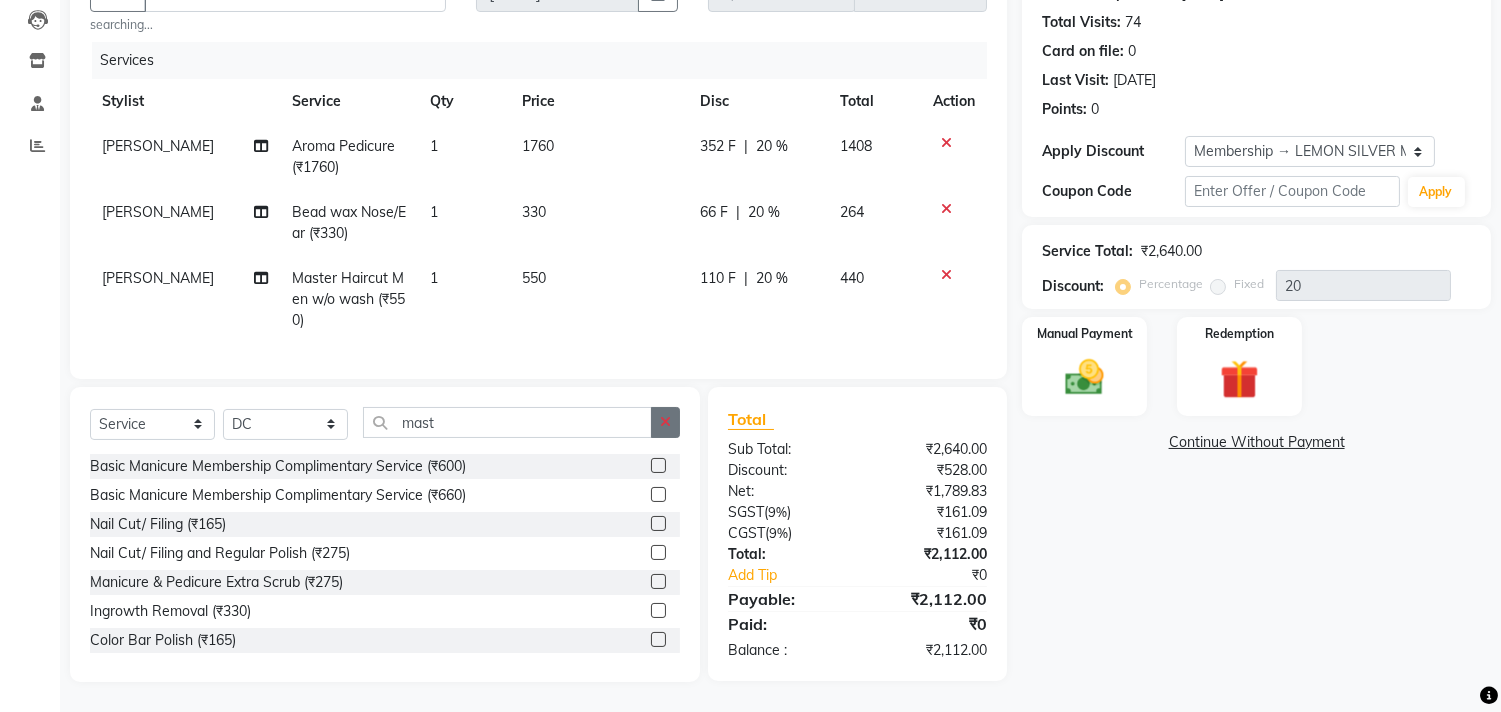 click 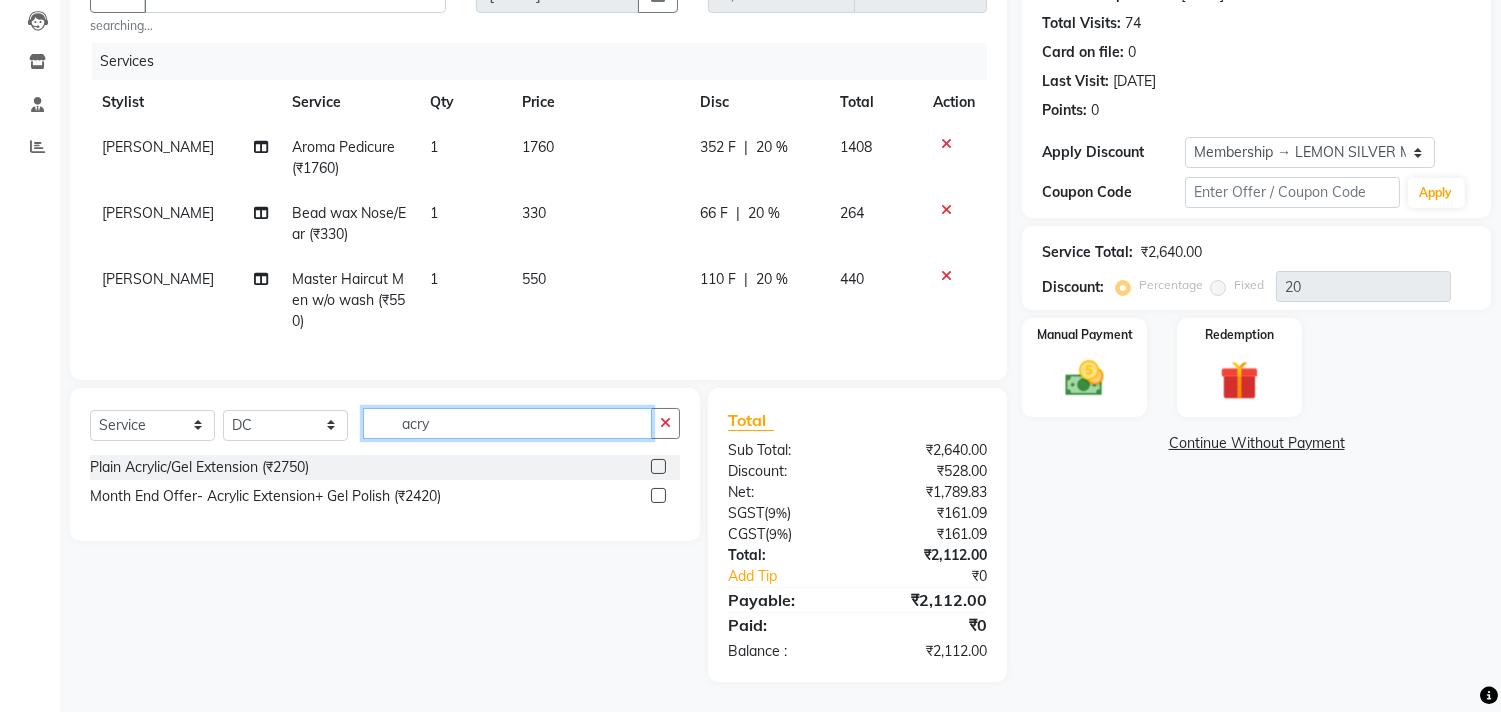 type on "acry" 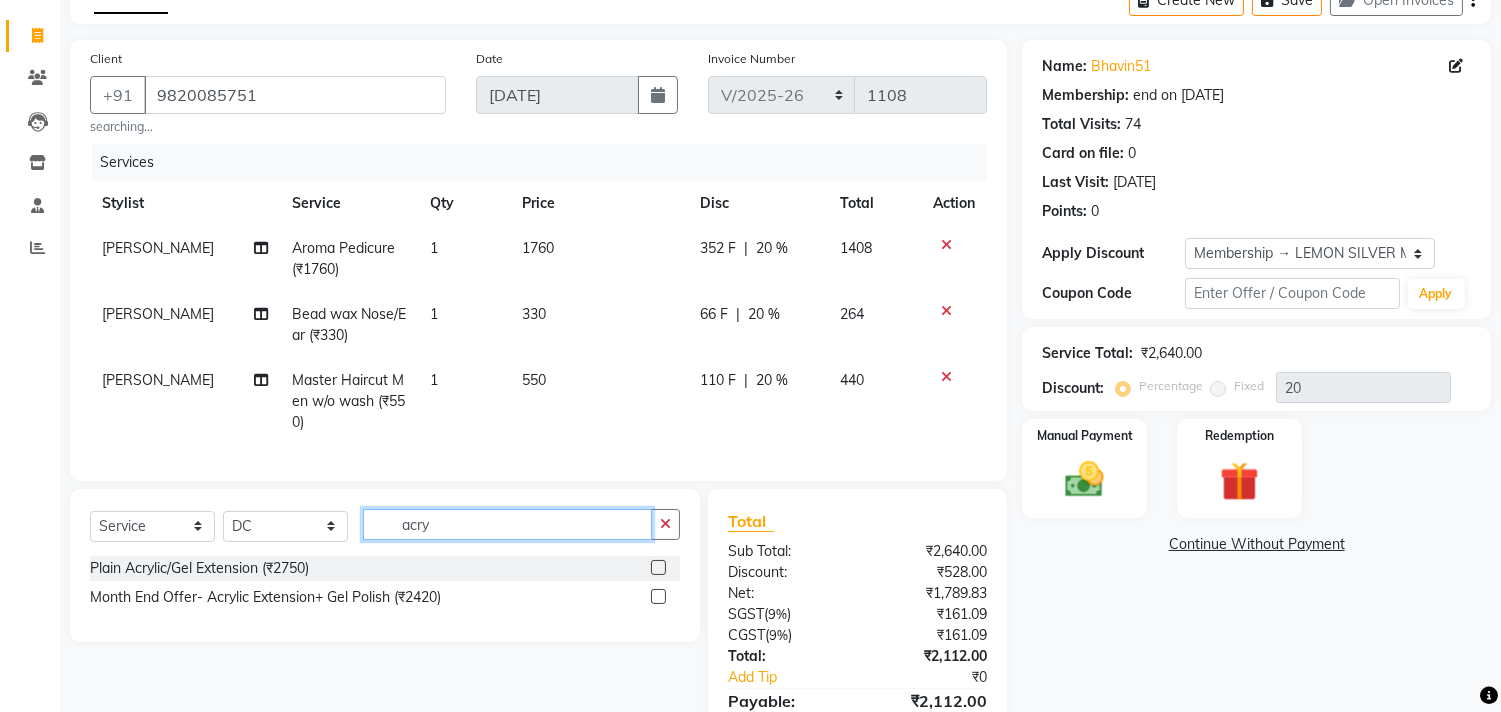 scroll, scrollTop: 0, scrollLeft: 0, axis: both 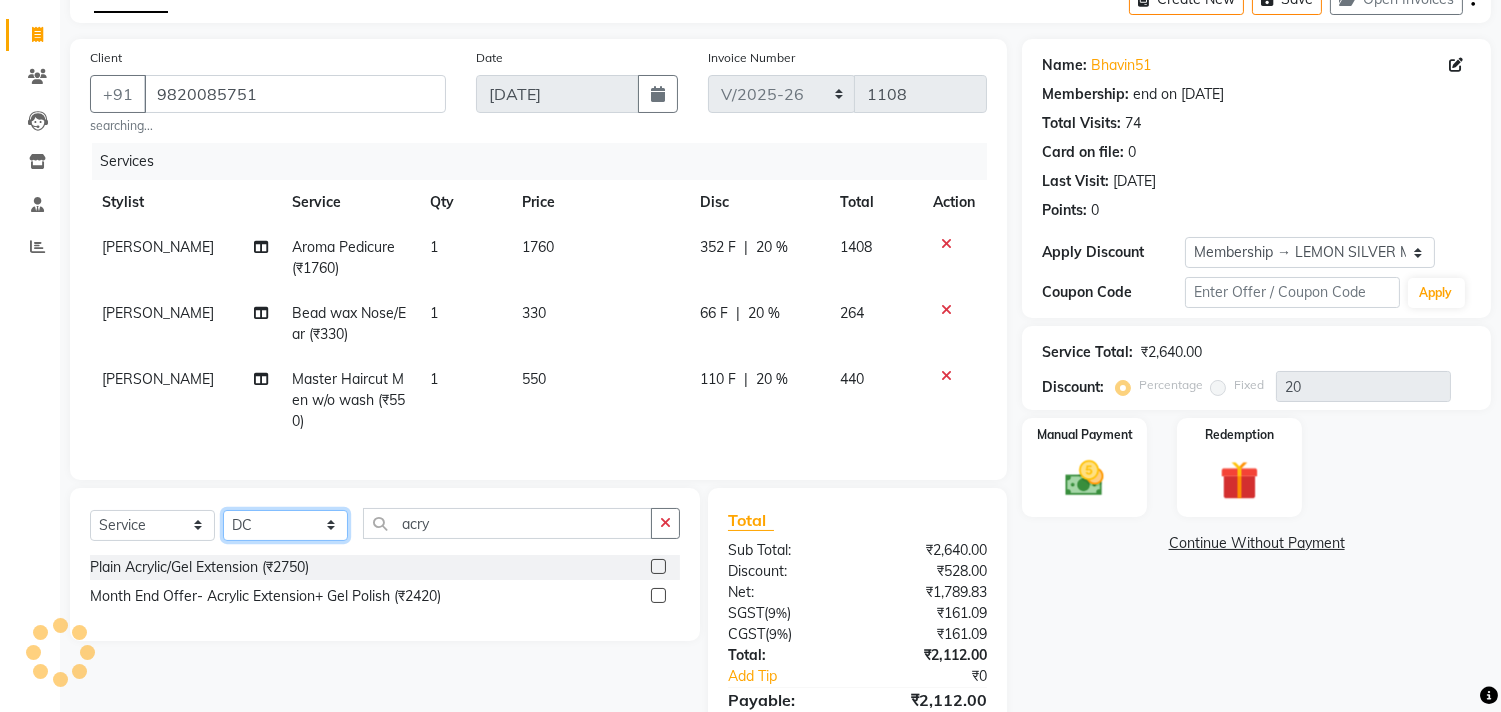 click on "Select Stylist [PERSON_NAME] DC [PERSON_NAME] [PERSON_NAME] [PERSON_NAME] [PERSON_NAME] [PERSON_NAME] Kandivali [PERSON_NAME] [PERSON_NAME]" 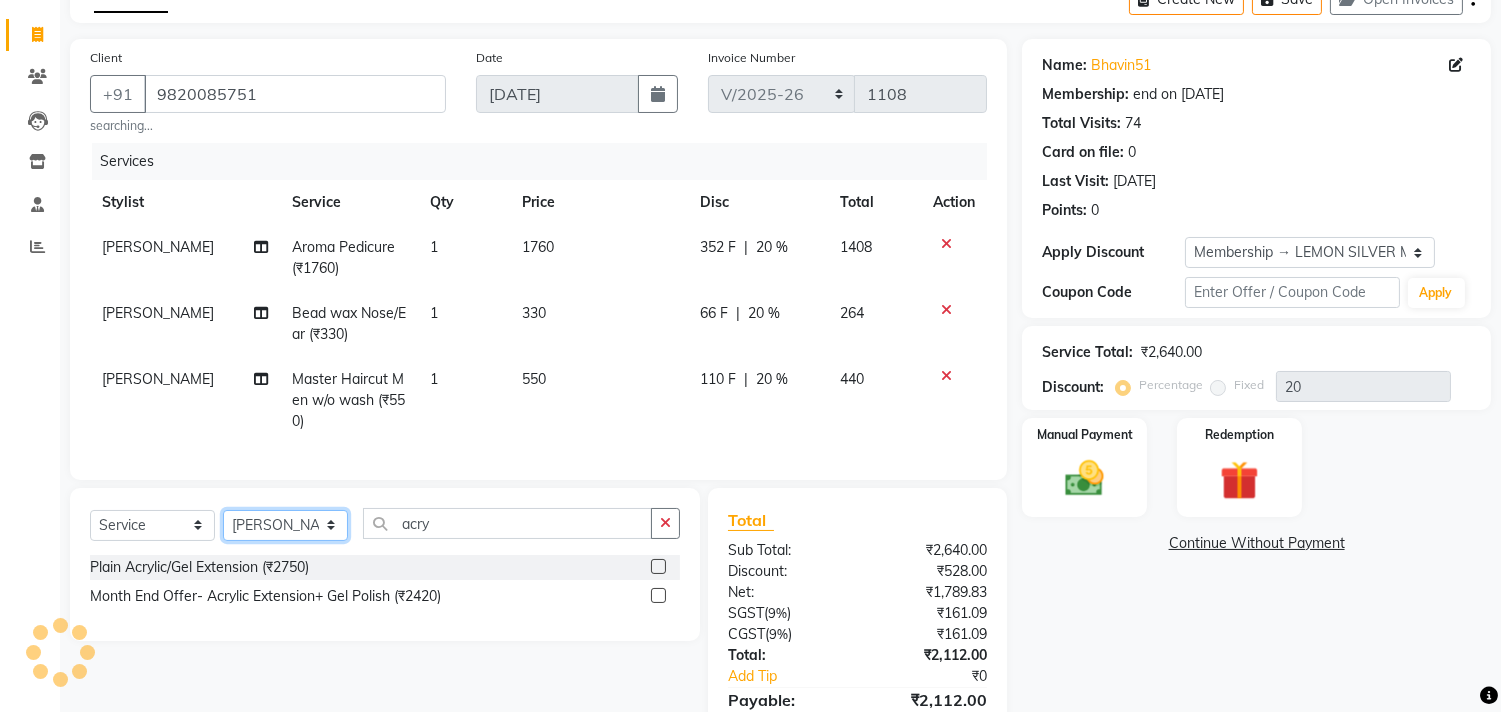 click on "Select Stylist [PERSON_NAME] DC [PERSON_NAME] [PERSON_NAME] [PERSON_NAME] [PERSON_NAME] [PERSON_NAME] Kandivali [PERSON_NAME] [PERSON_NAME]" 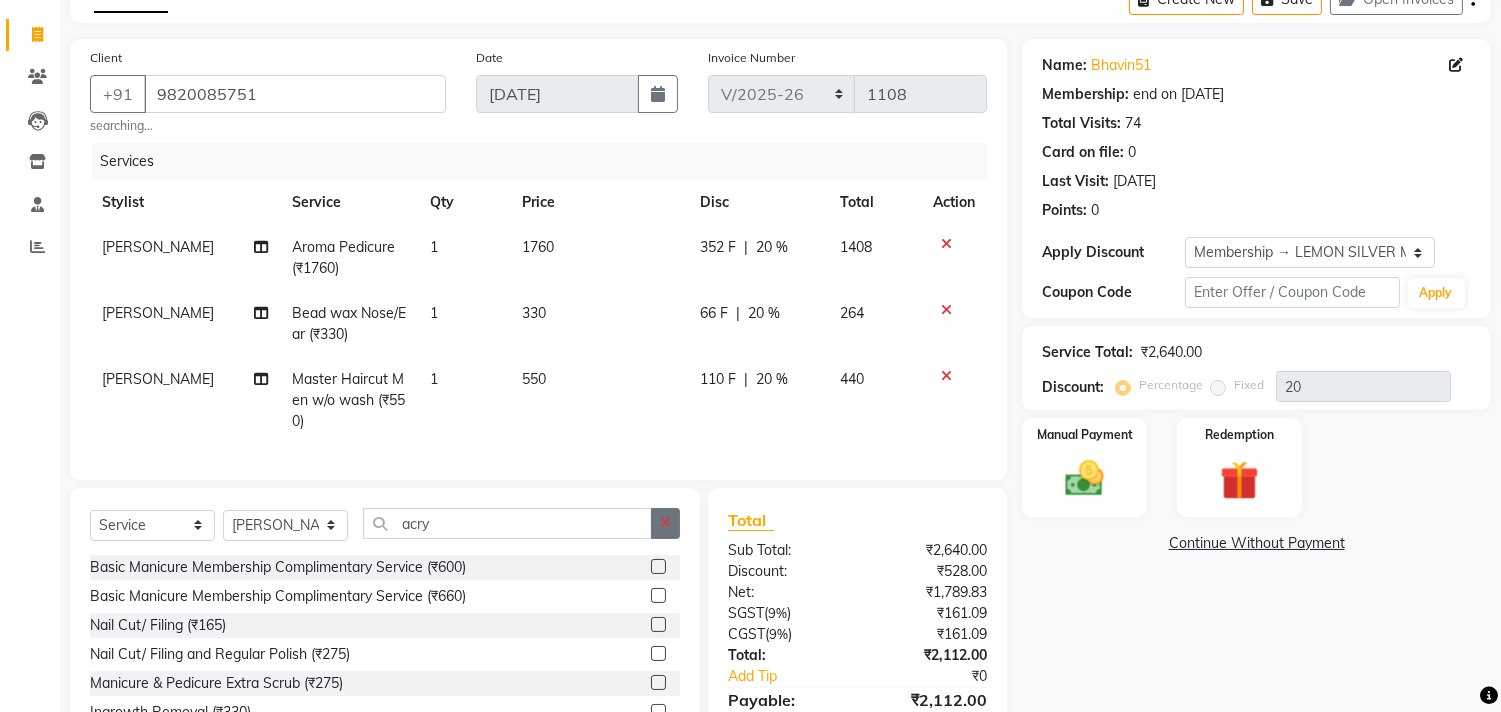 click 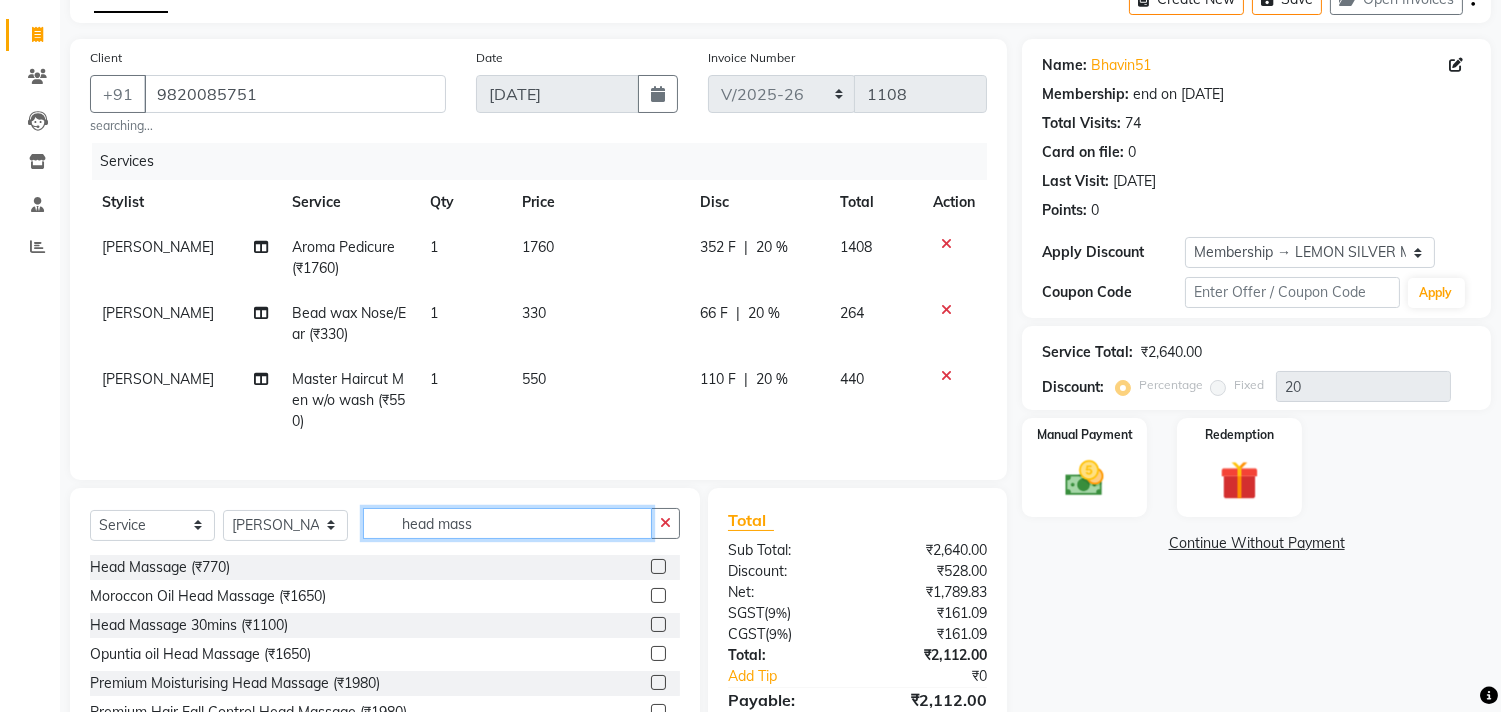 type on "head mass" 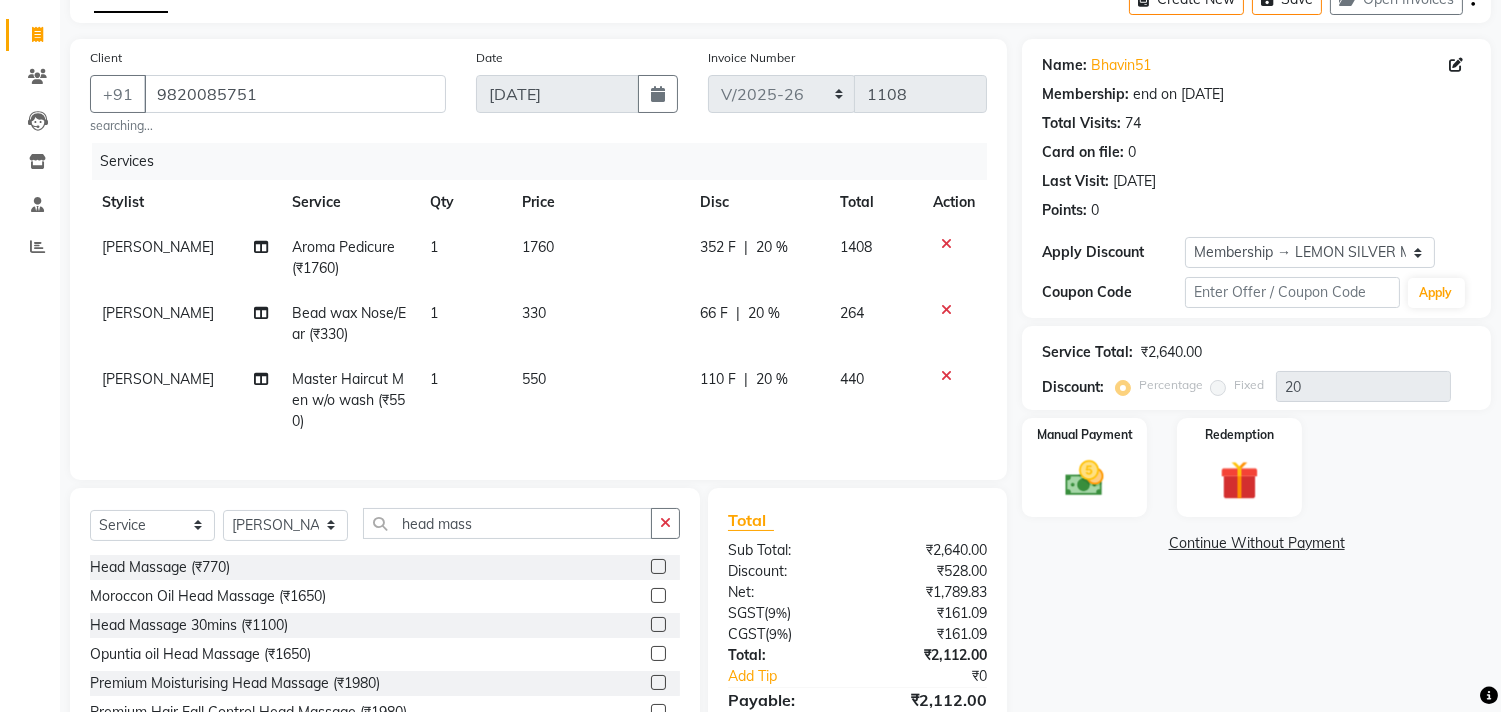 click 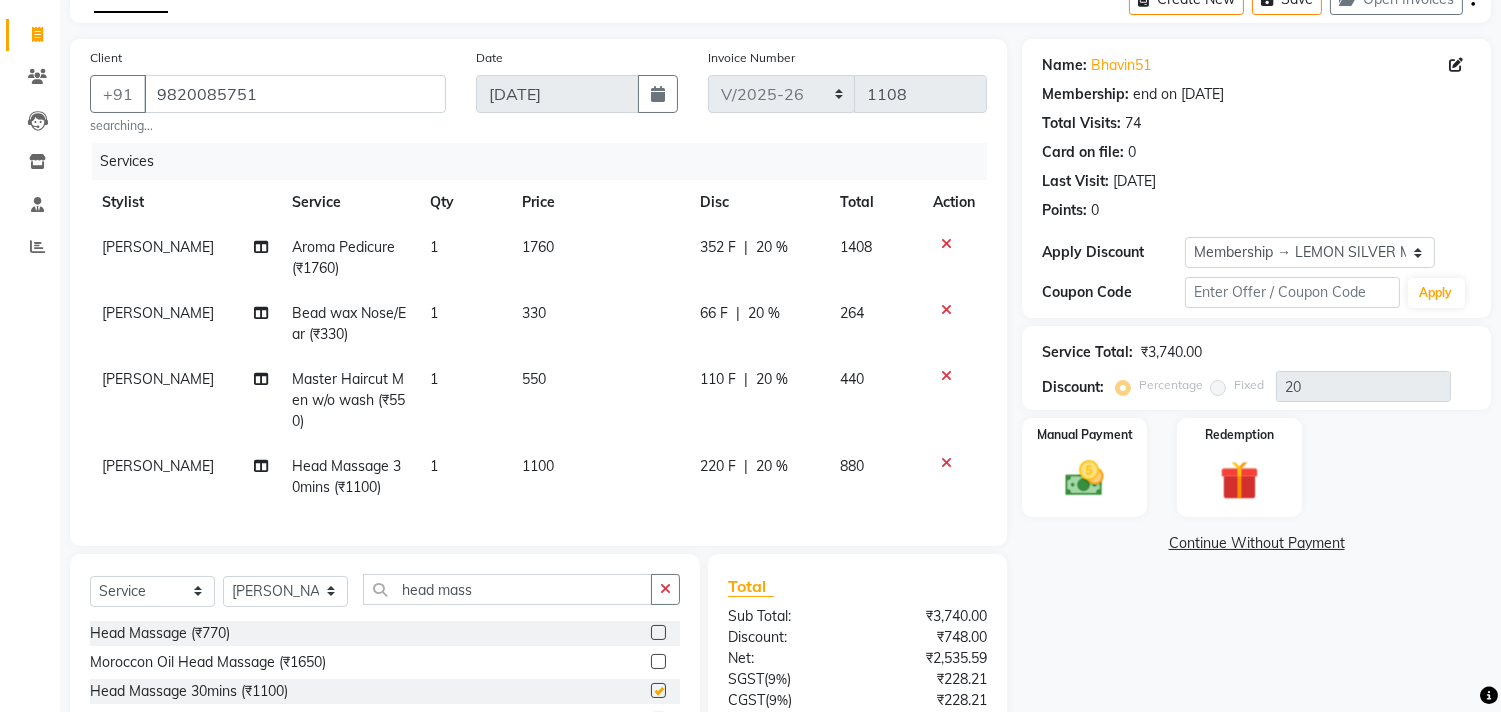 checkbox on "false" 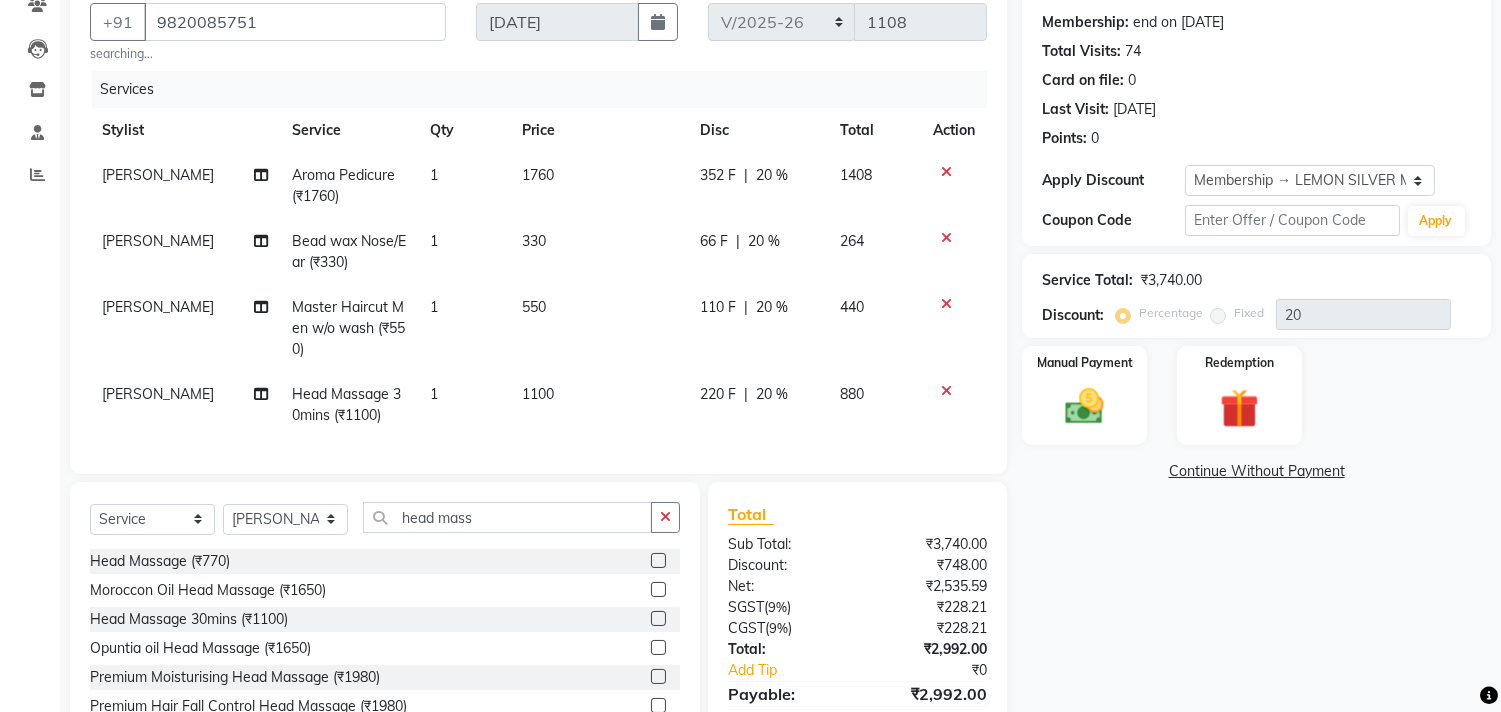 scroll, scrollTop: 222, scrollLeft: 0, axis: vertical 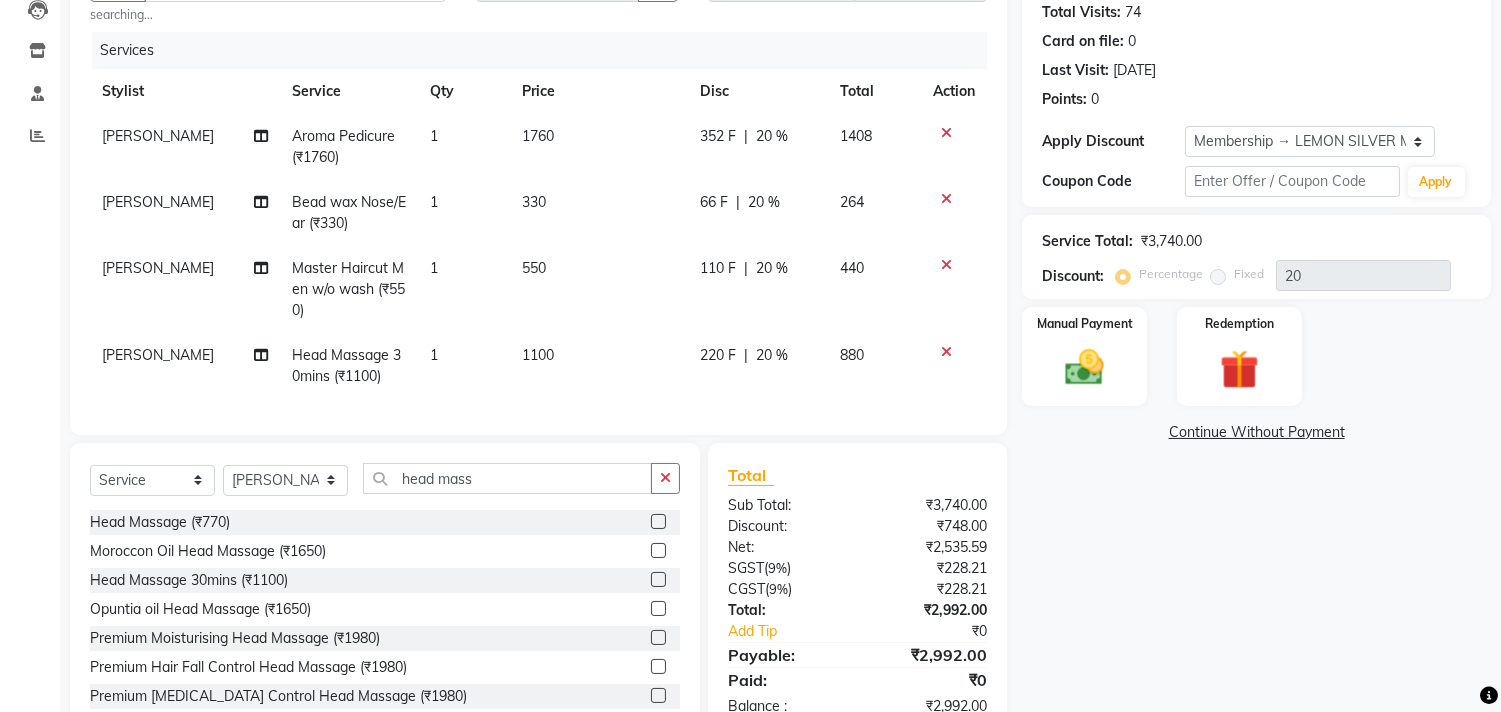 click on "[PERSON_NAME]" 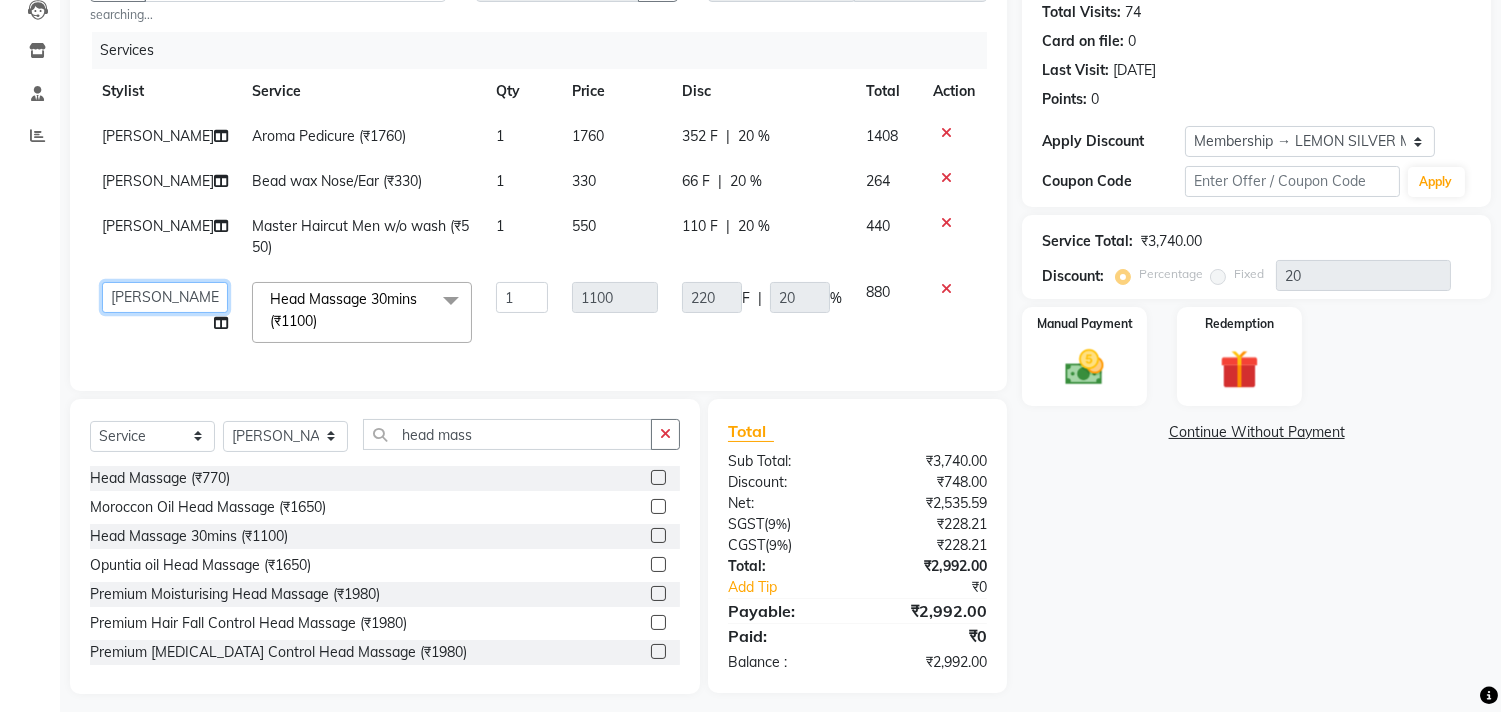 click on "Arun Arndive   DC   Faheem Malik   Gufran Salmani   Payal Maurya   Riya Adawade   Shoeb Salmani Kandivali   Swati Sharma   Yunus Yusuf Shaikh" 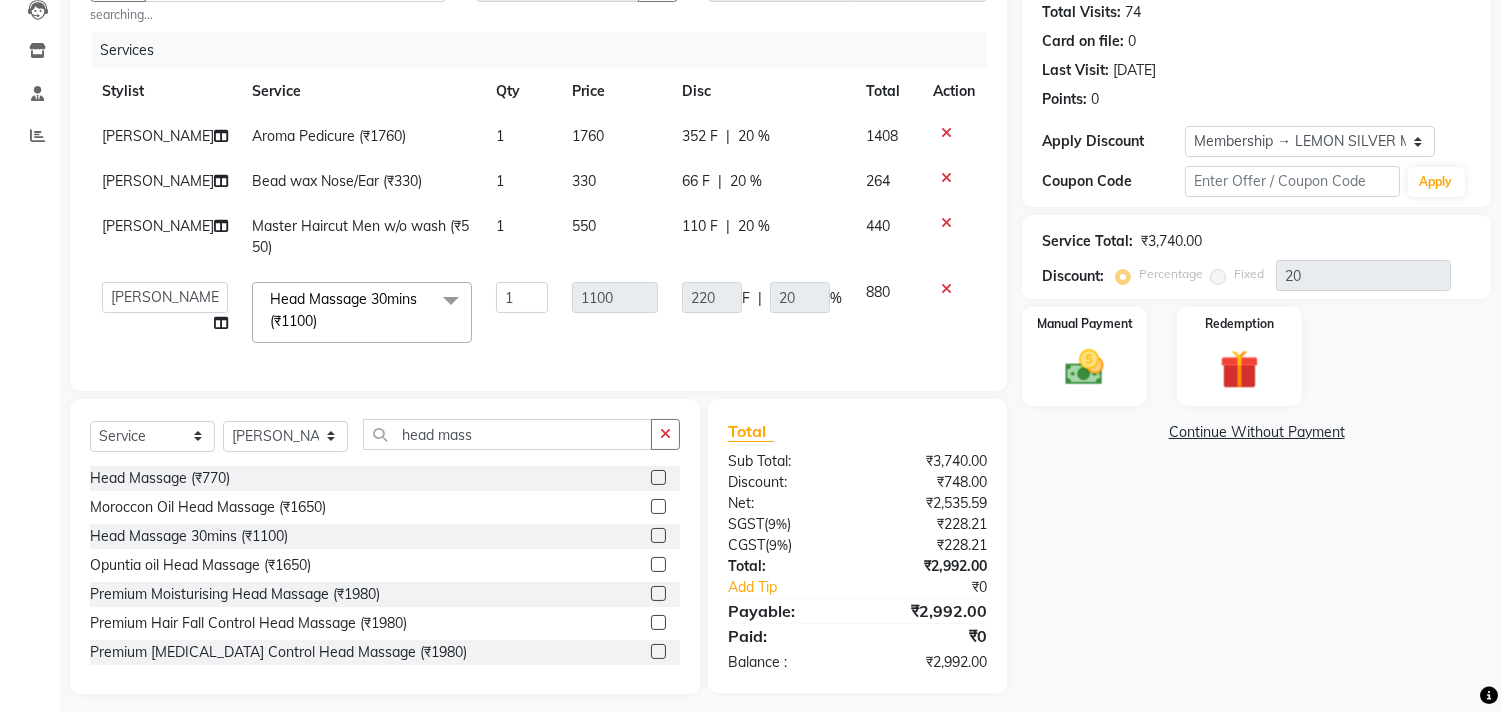 select on "78780" 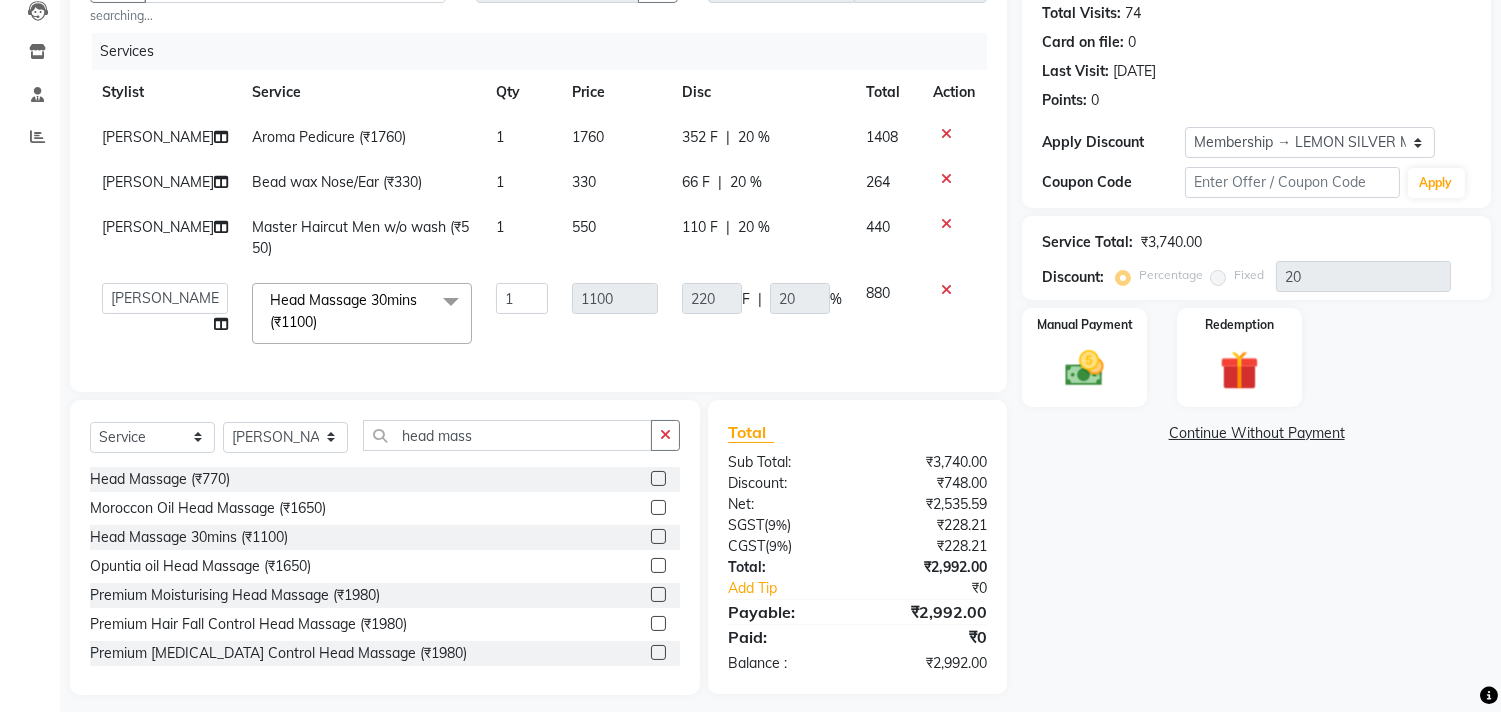 scroll, scrollTop: 293, scrollLeft: 0, axis: vertical 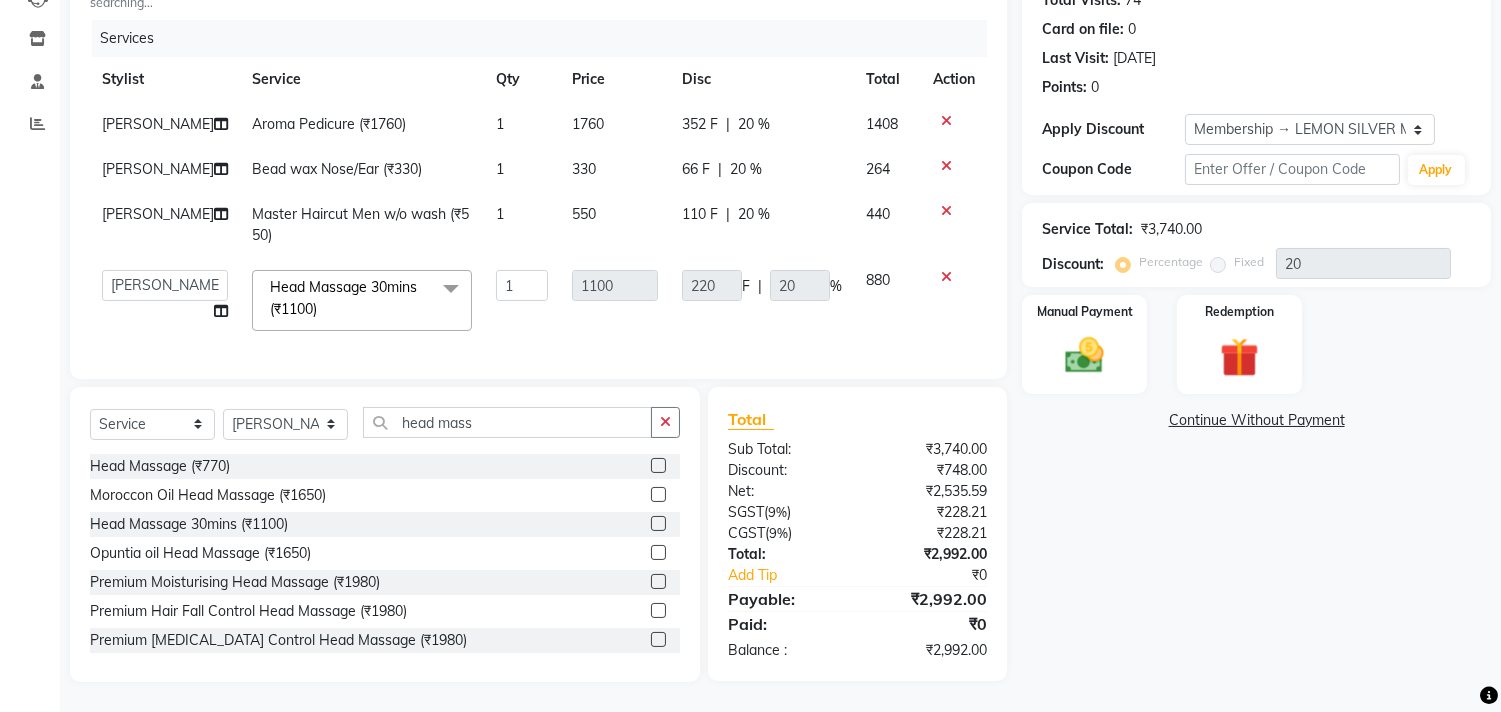 click on "Name: Bhavin51  Membership: end on 07-08-2025 Total Visits:  74 Card on file:  0 Last Visit:   06-07-2025 Points:   0  Apply Discount Select Membership → LEMON SILVER MEMBERSHIP Coupon → Abc Coupon Code Apply Service Total:  ₹3,740.00  Discount:  Percentage   Fixed  20 Manual Payment Redemption  Continue Without Payment" 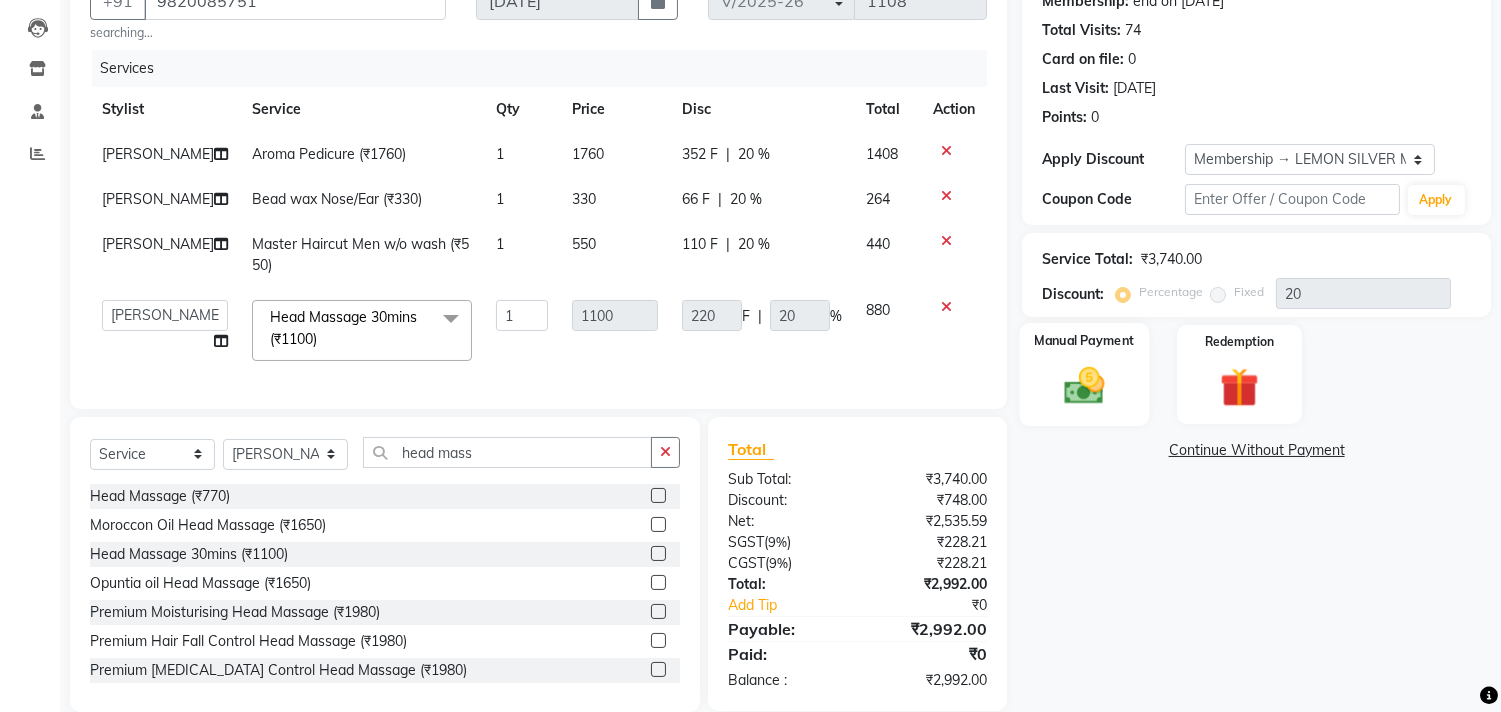scroll, scrollTop: 71, scrollLeft: 0, axis: vertical 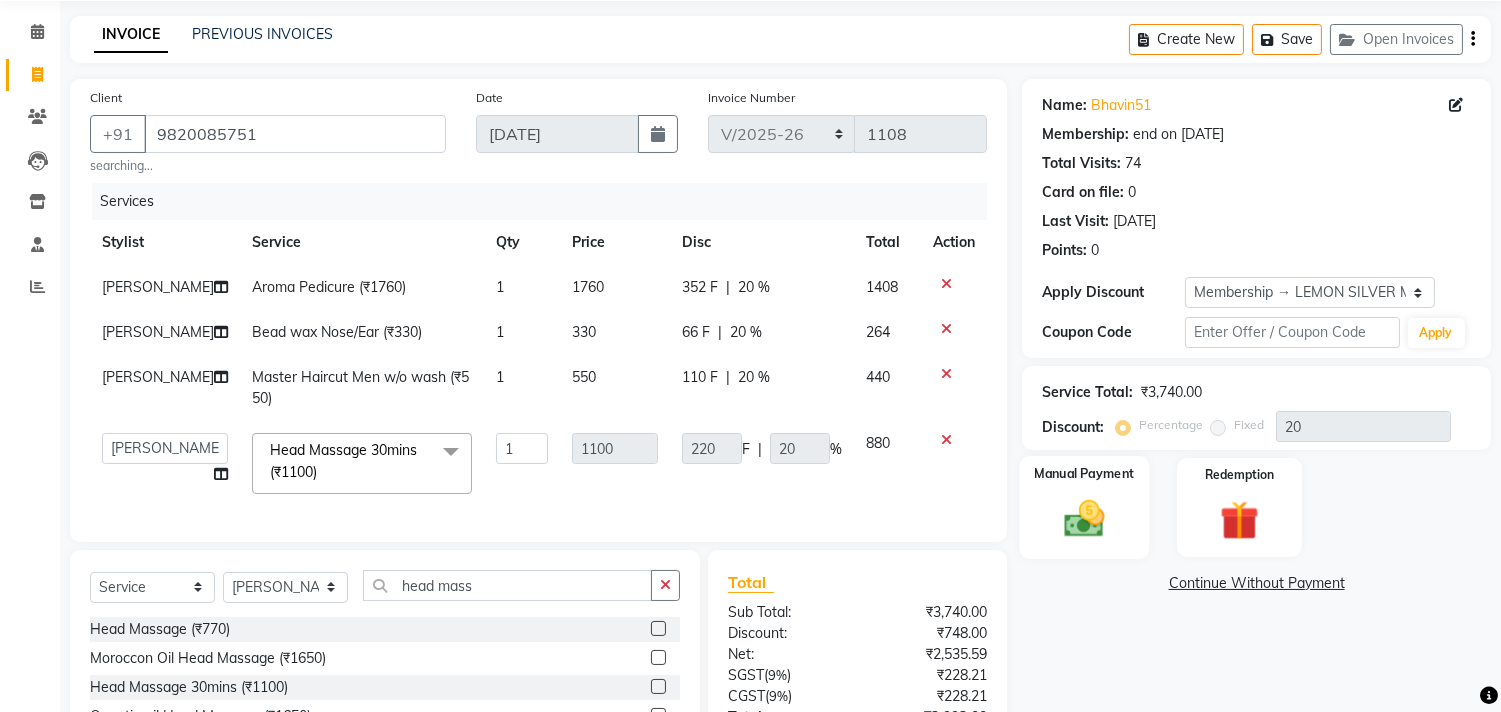 click on "Manual Payment" 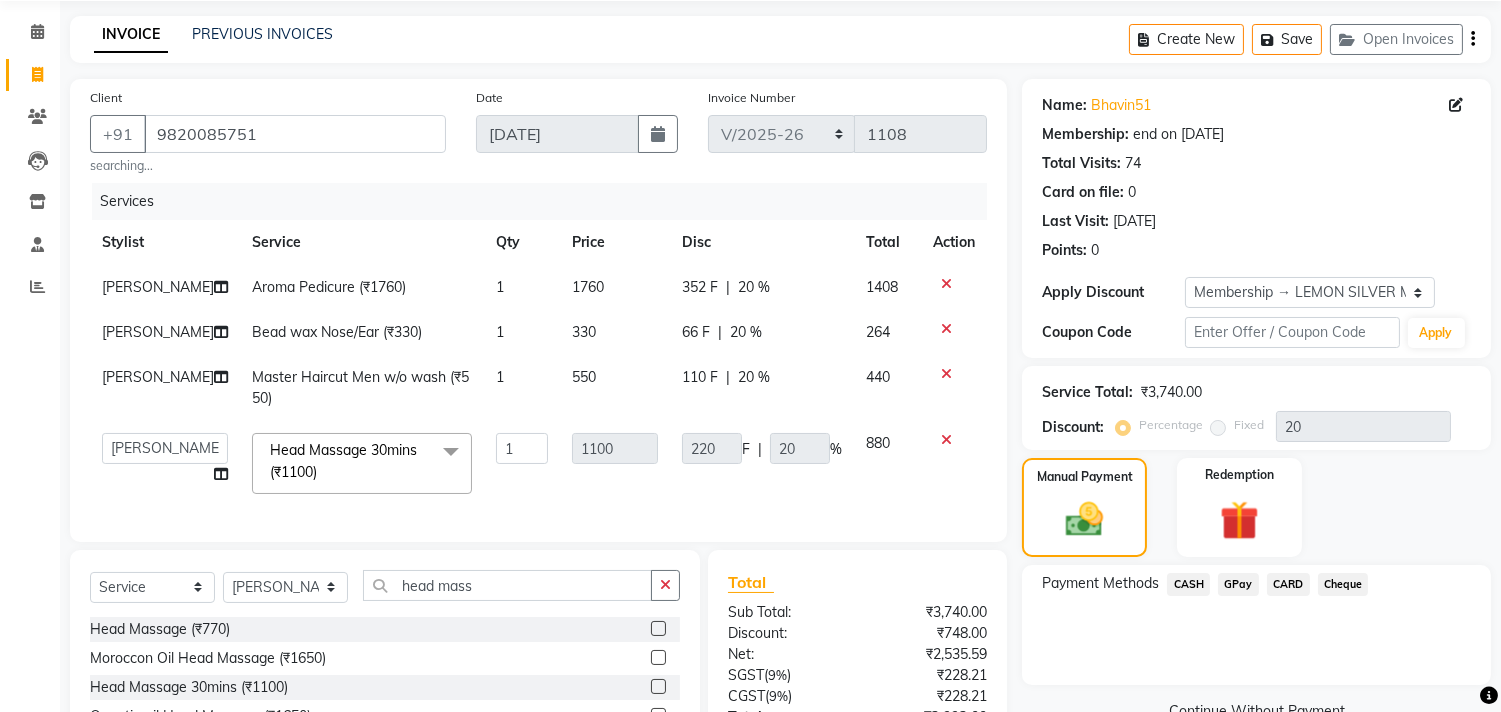 click on "CASH" 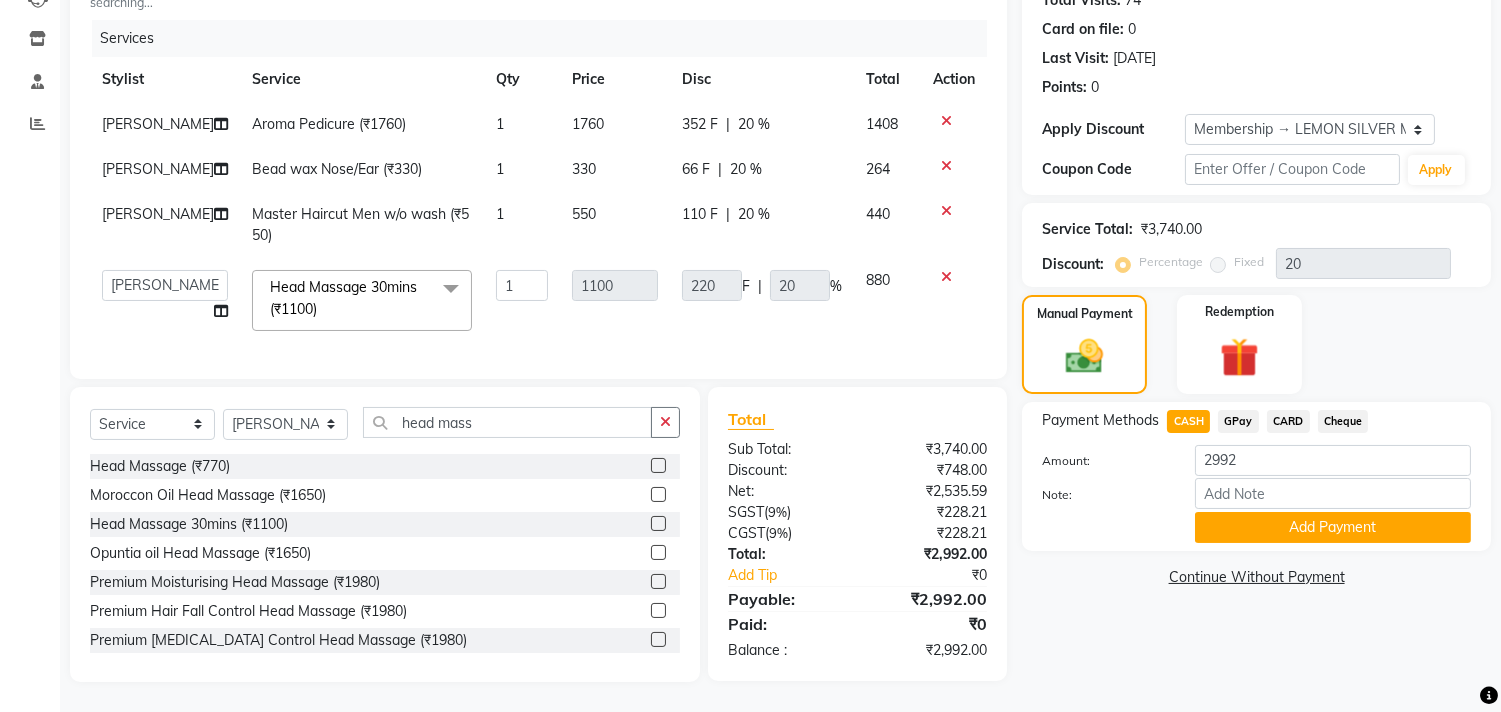 scroll, scrollTop: 293, scrollLeft: 0, axis: vertical 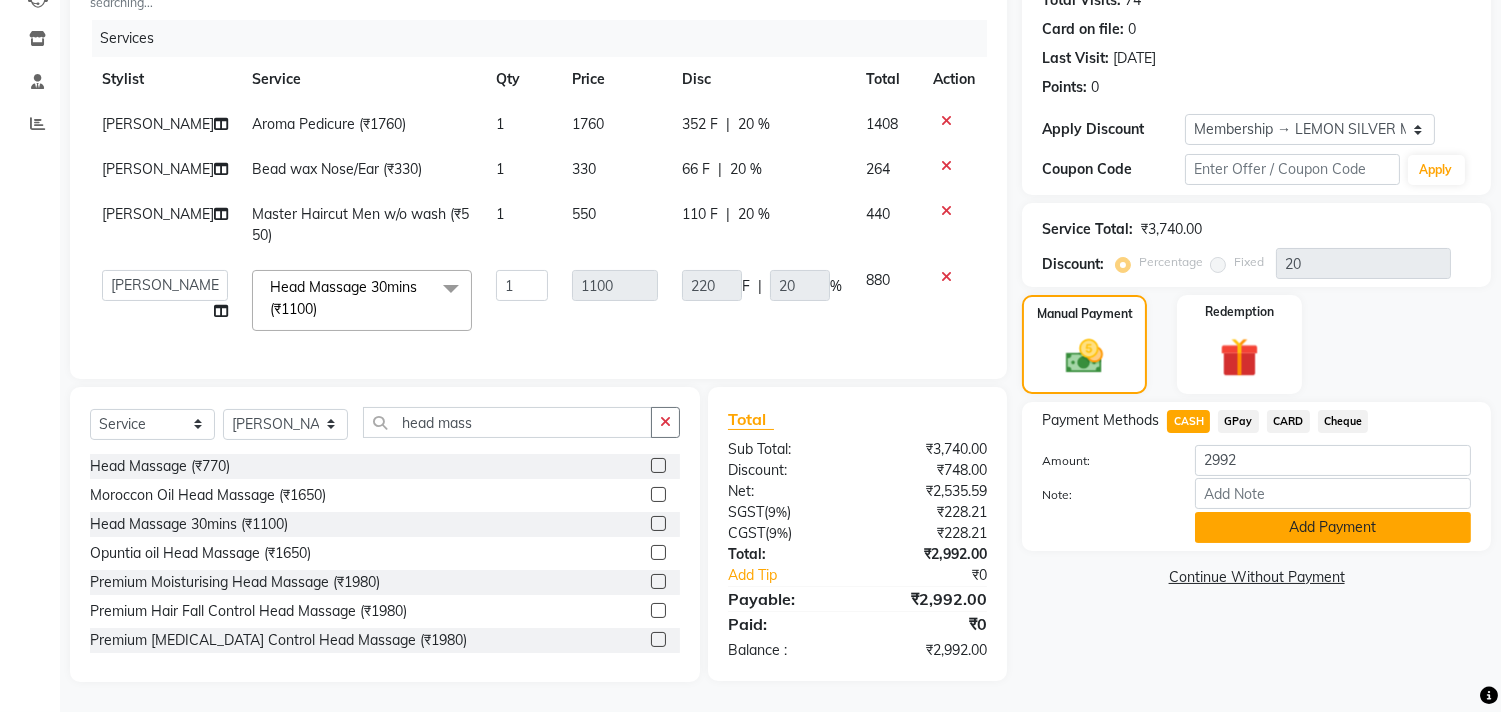 click on "Add Payment" 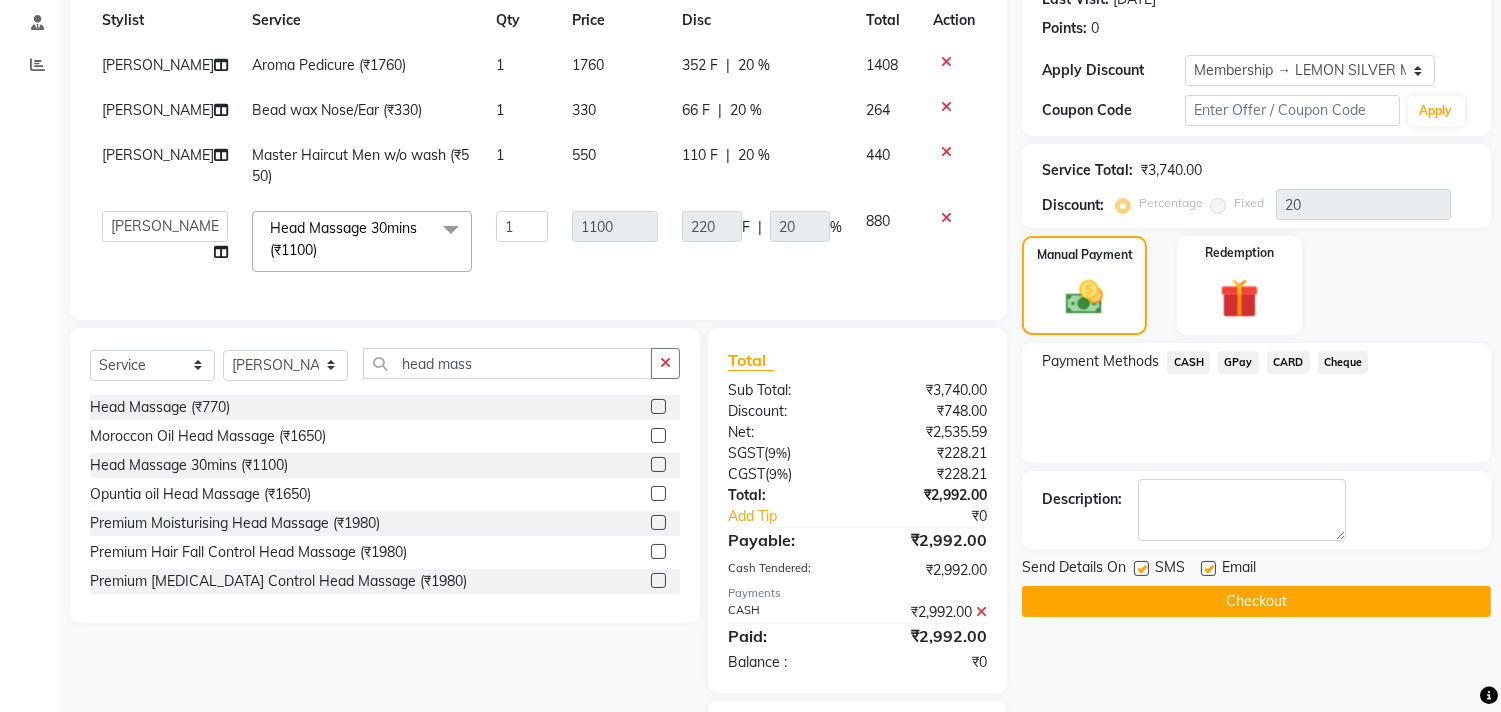 click on "Checkout" 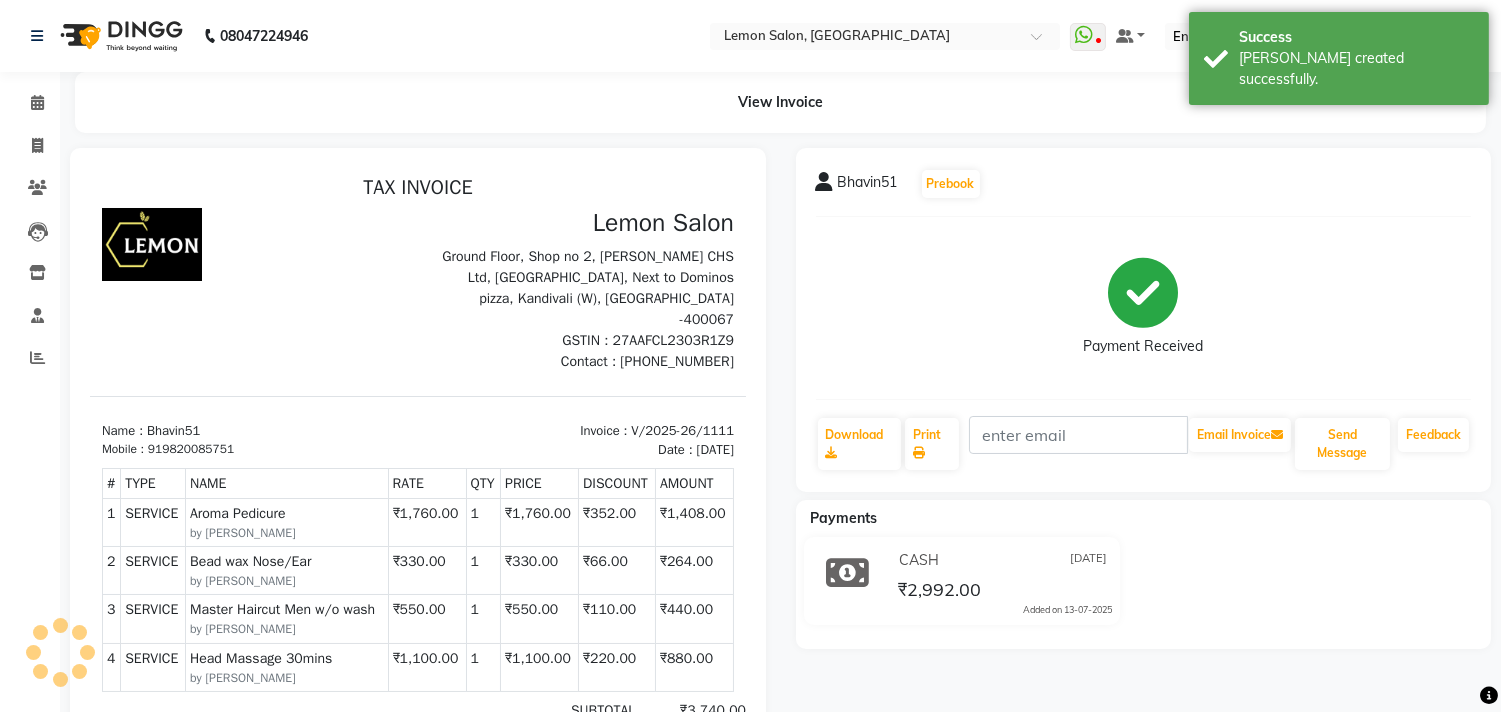 scroll, scrollTop: 0, scrollLeft: 0, axis: both 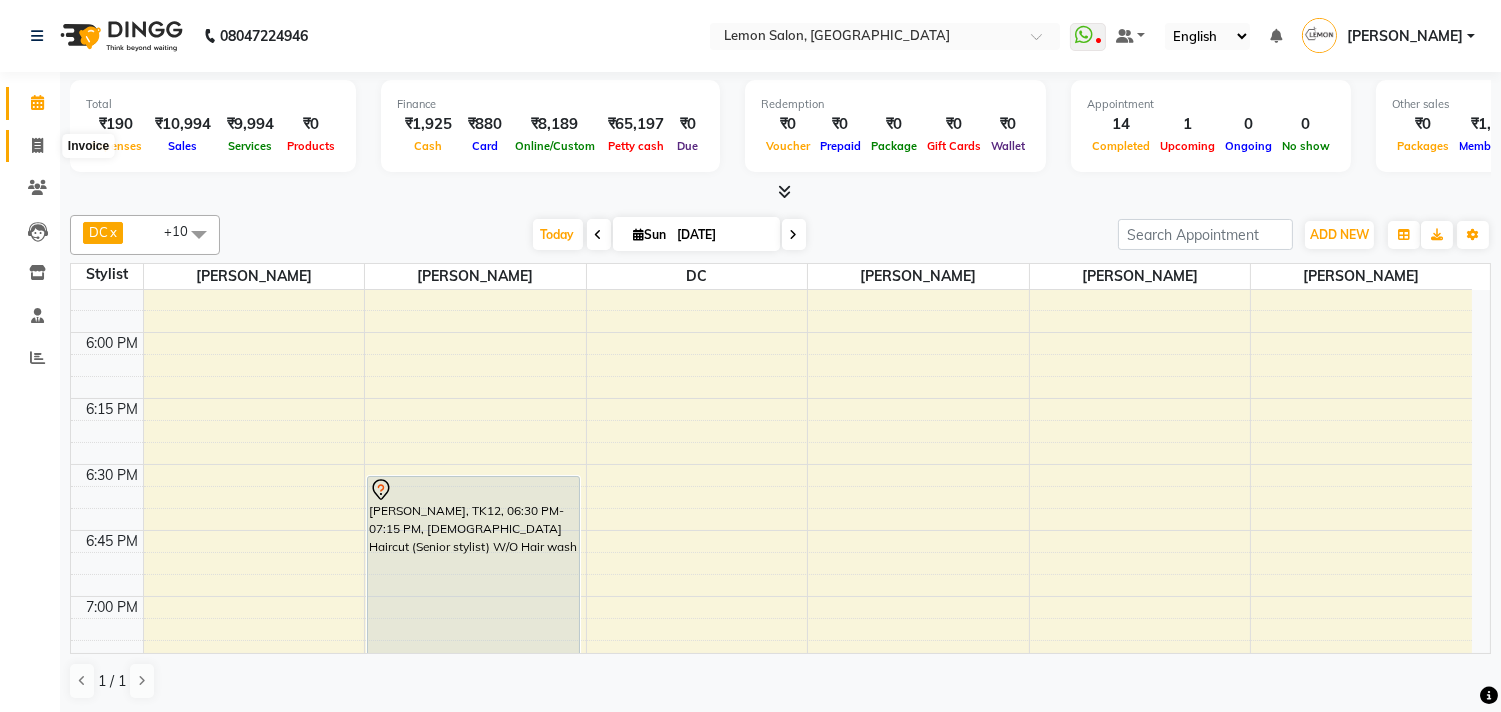click 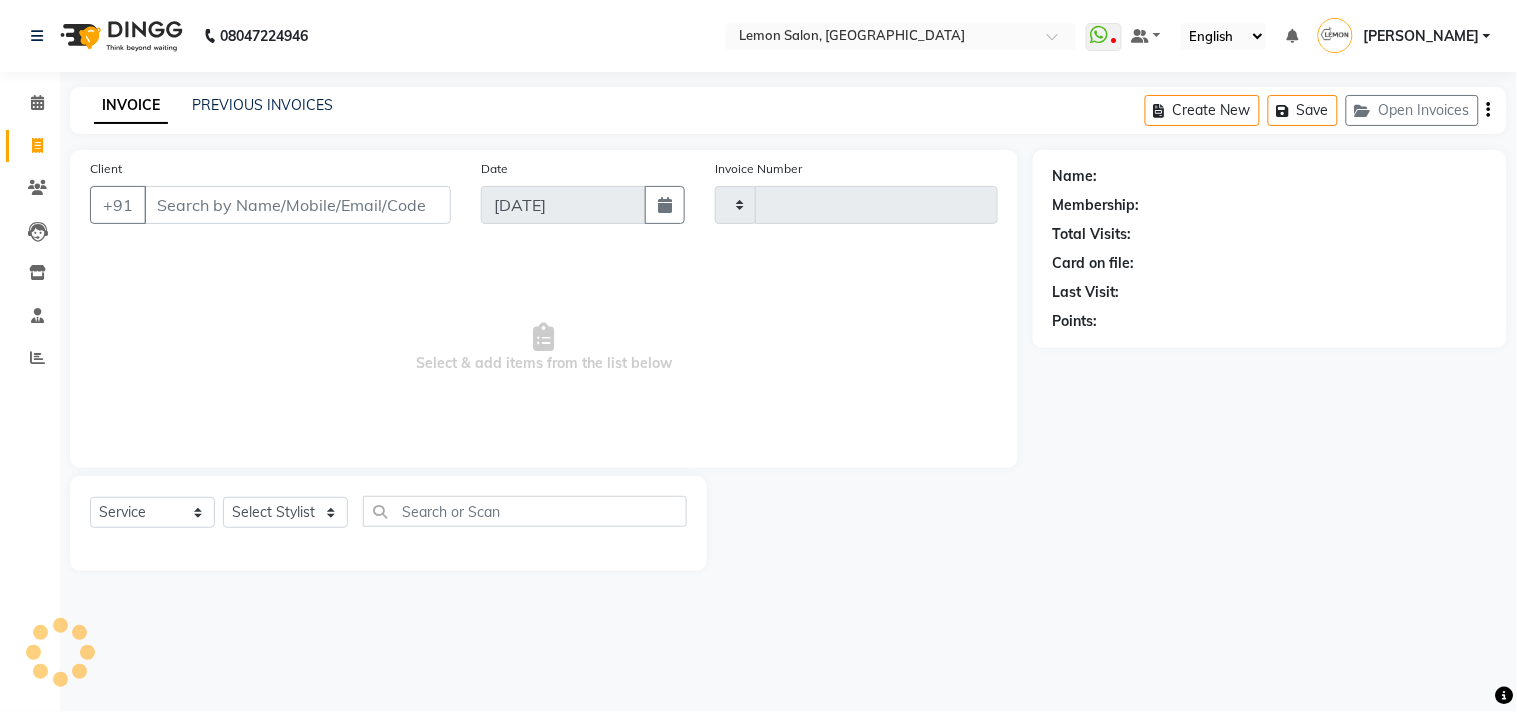 type on "1108" 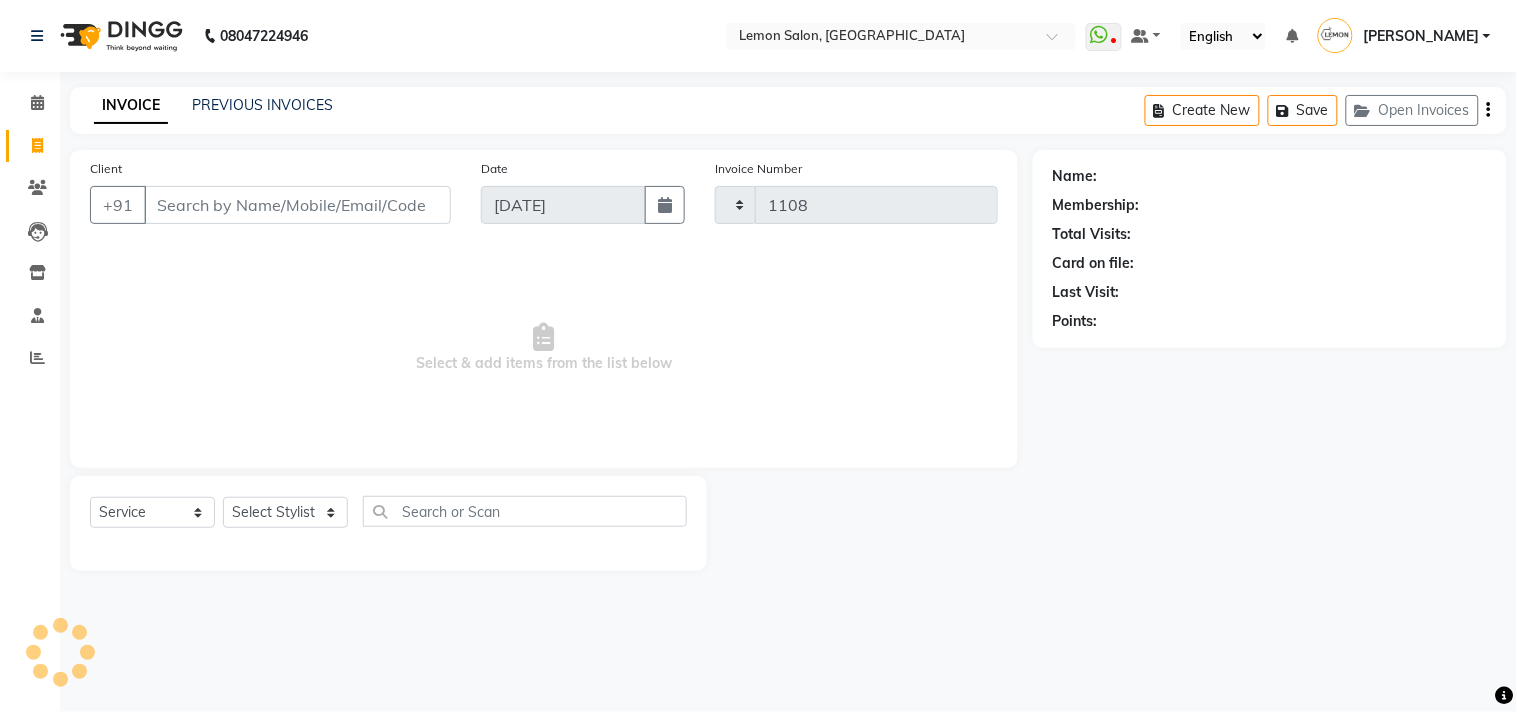 select on "569" 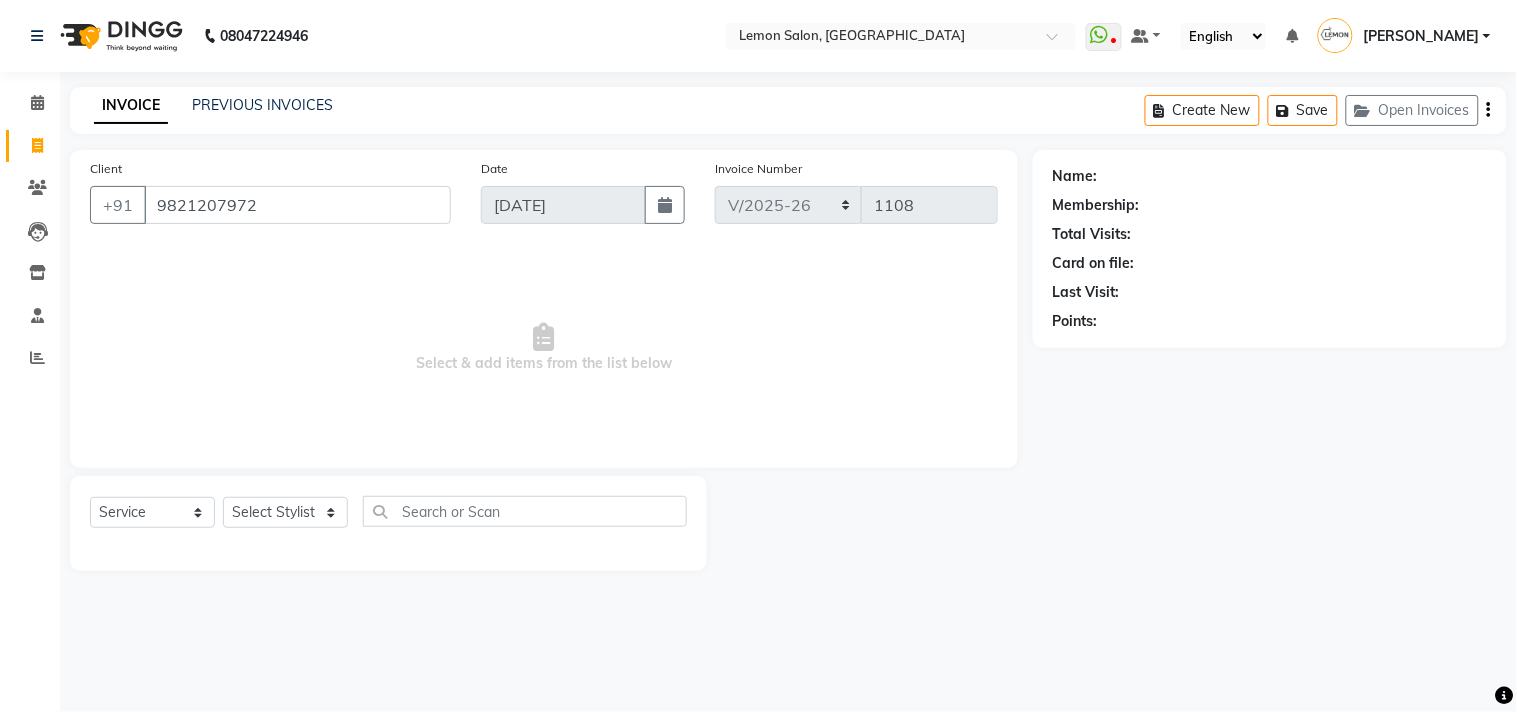 type on "9821207972" 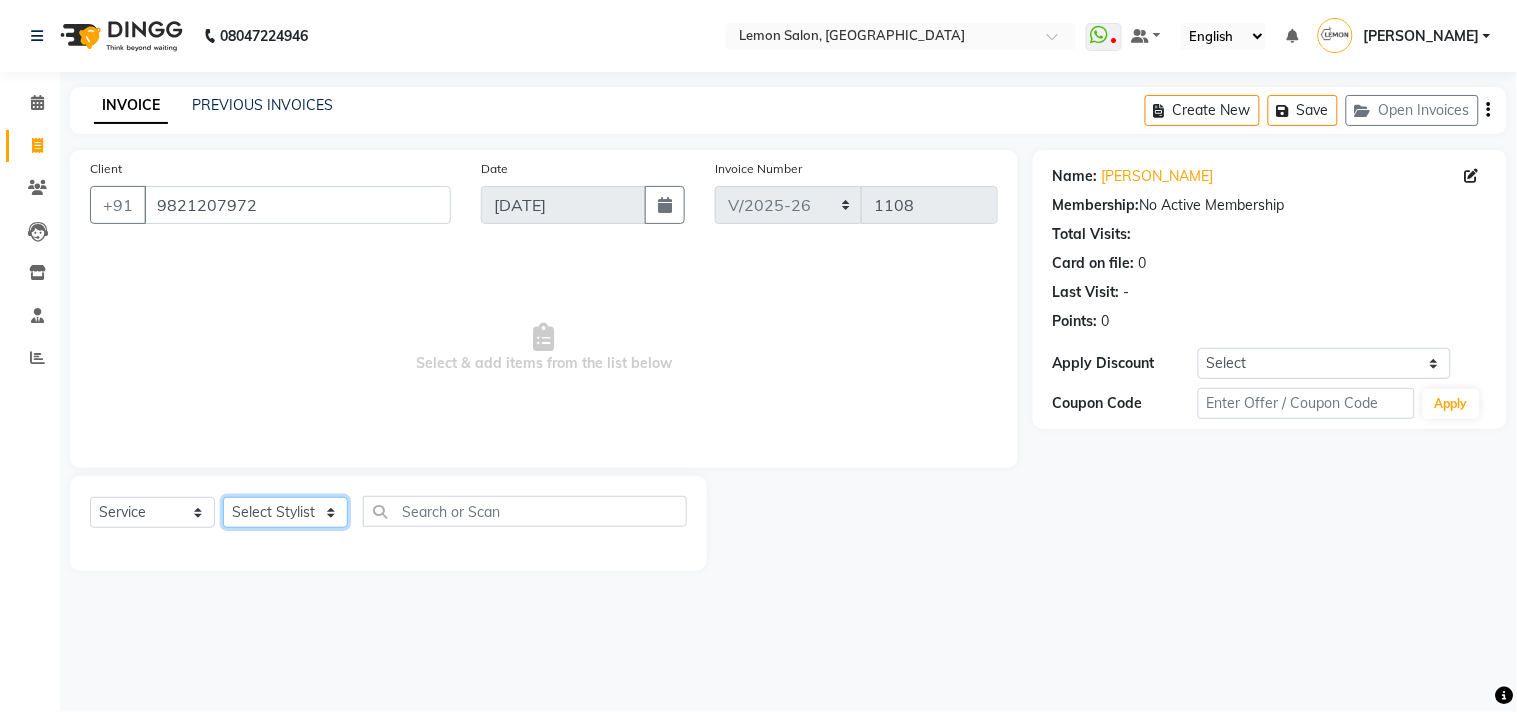 click on "Select Stylist [PERSON_NAME] DC [PERSON_NAME] [PERSON_NAME] [PERSON_NAME] [PERSON_NAME] [PERSON_NAME] Kandivali [PERSON_NAME] [PERSON_NAME]" 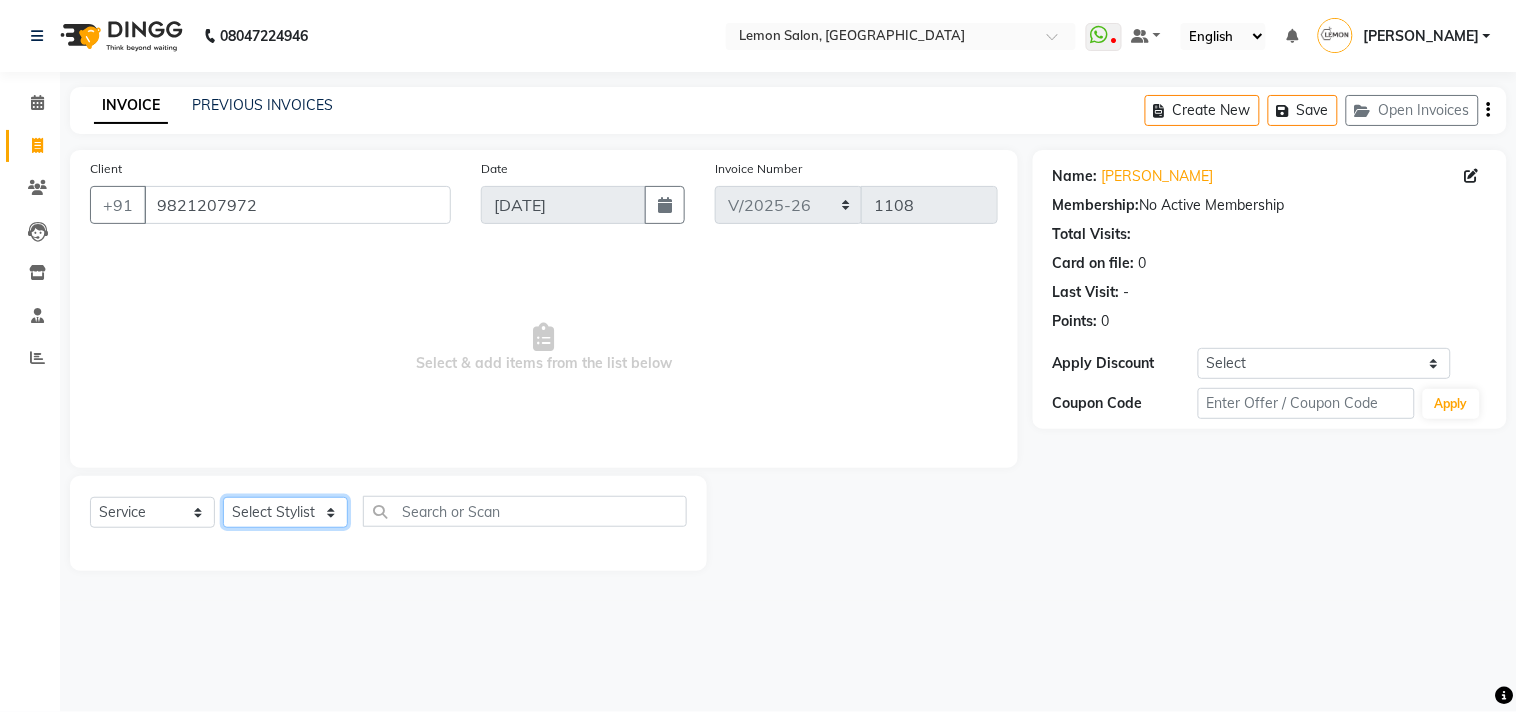 select on "7385" 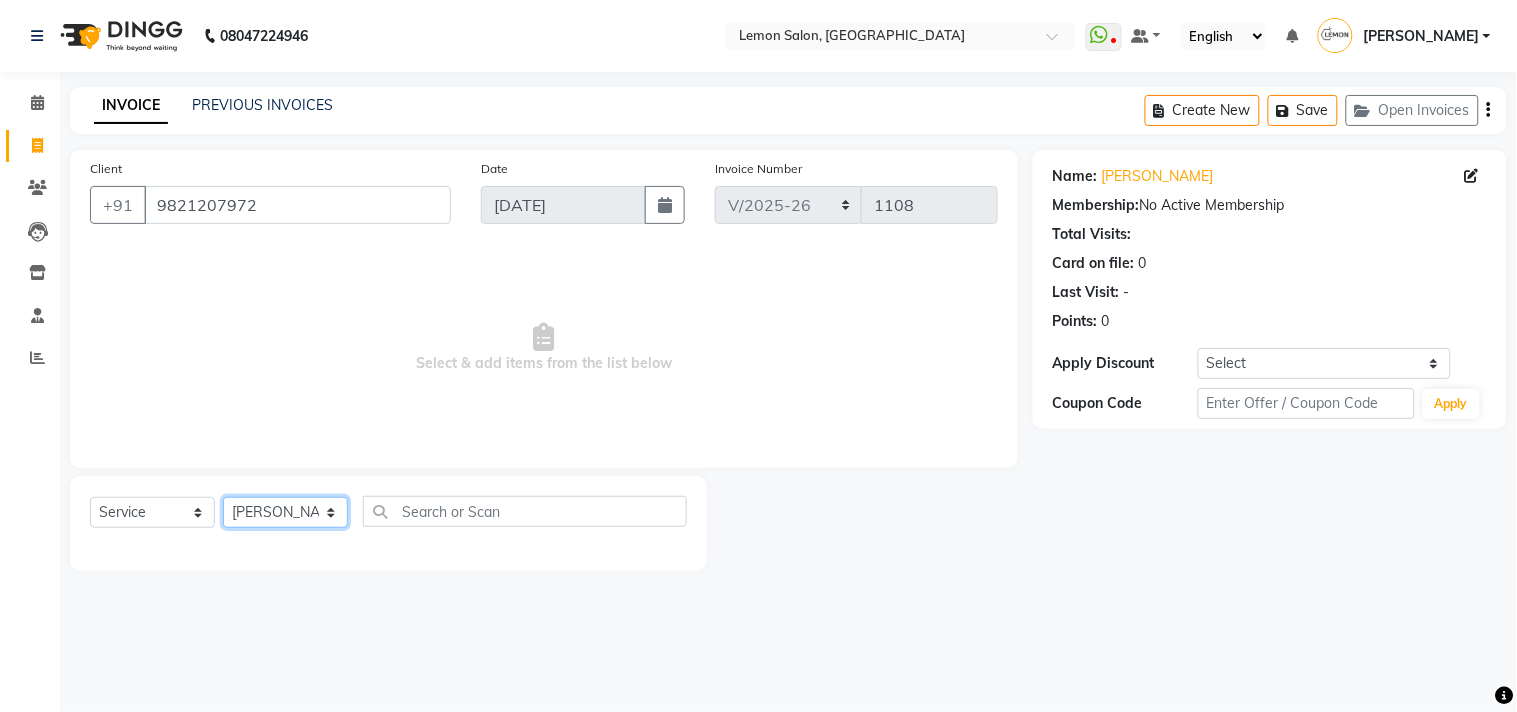 click on "Select Stylist [PERSON_NAME] DC [PERSON_NAME] [PERSON_NAME] [PERSON_NAME] [PERSON_NAME] [PERSON_NAME] Kandivali [PERSON_NAME] [PERSON_NAME]" 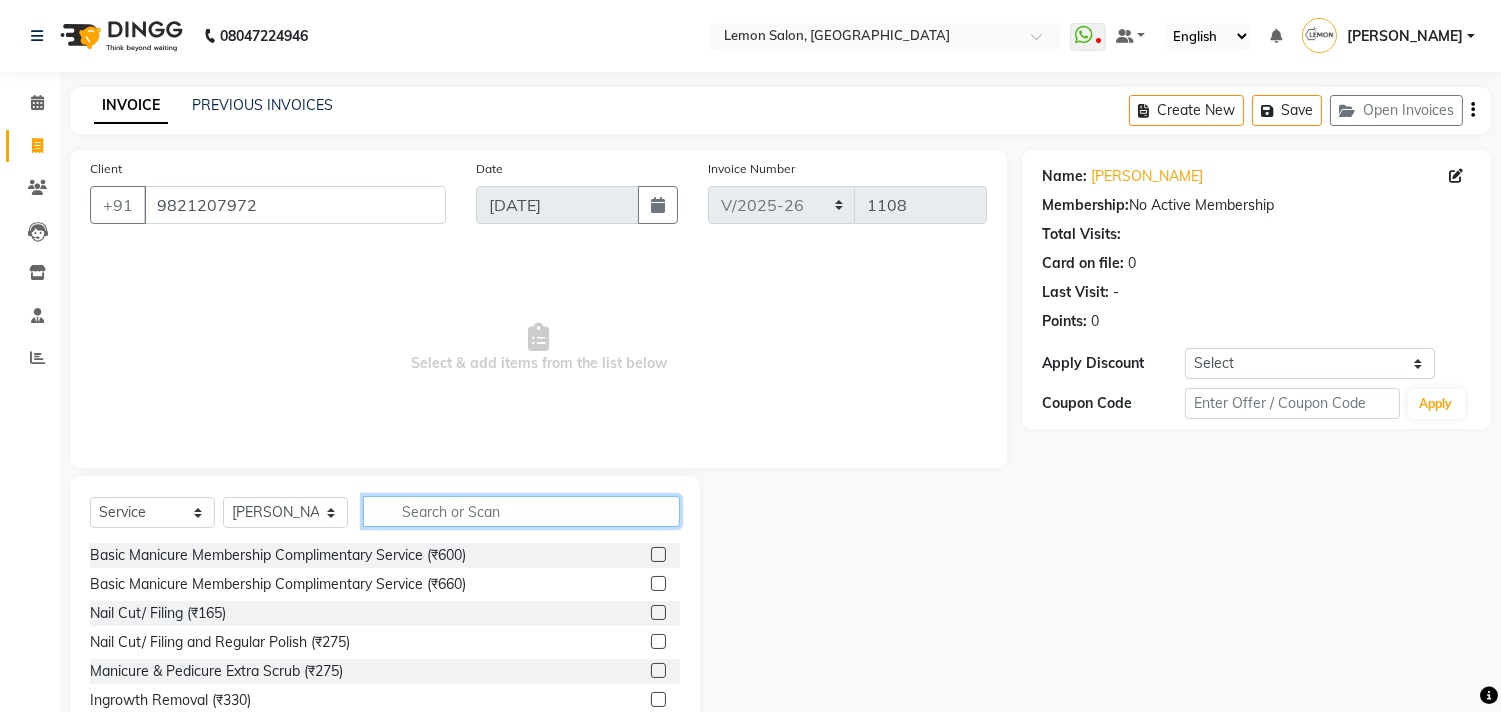 click 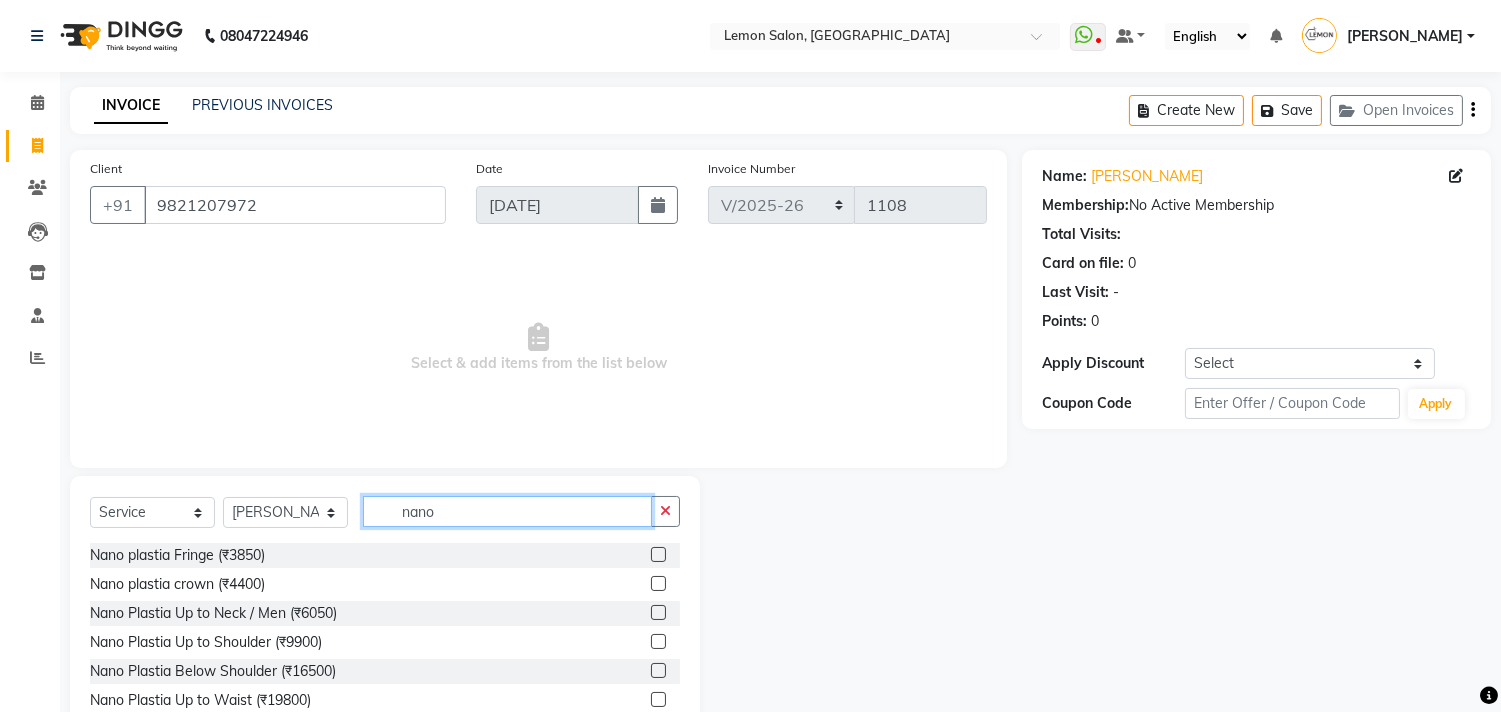 type on "nano" 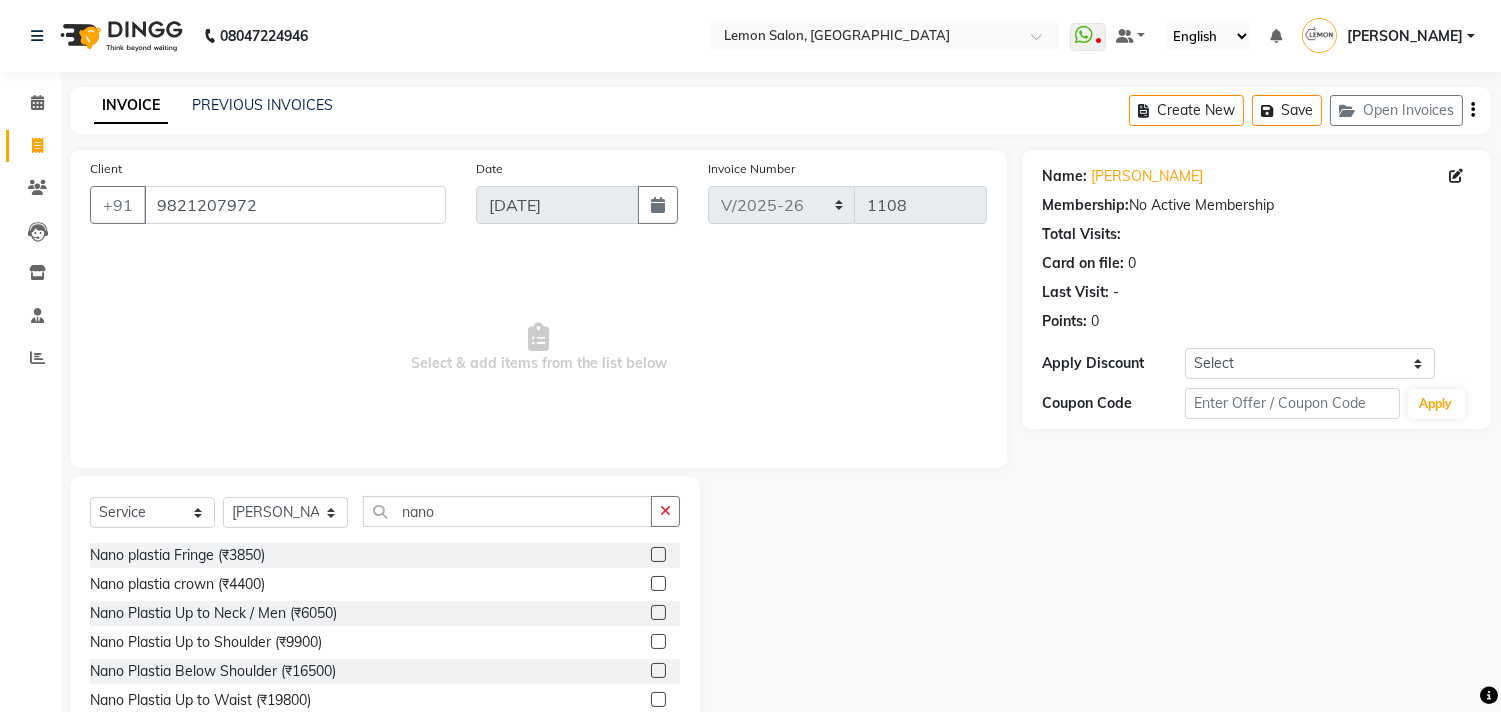 click 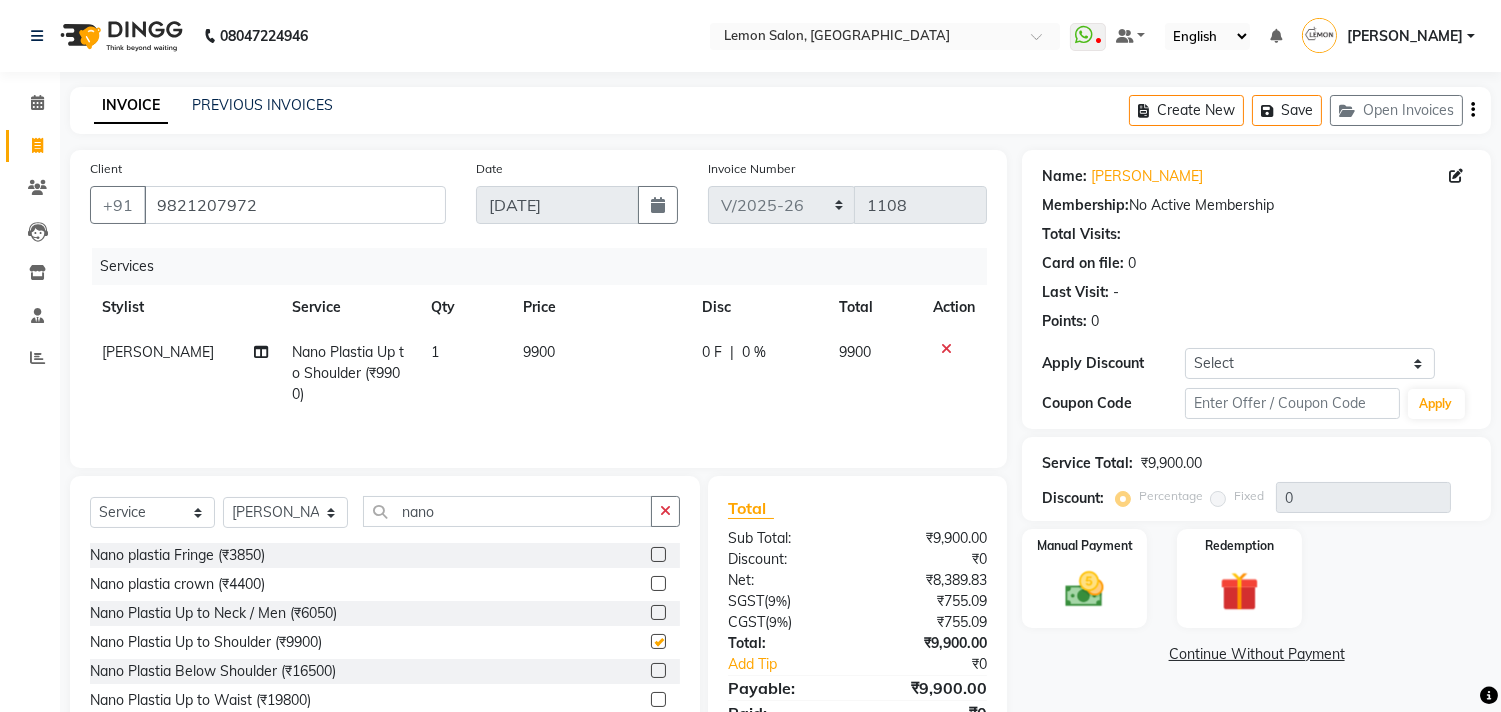checkbox on "false" 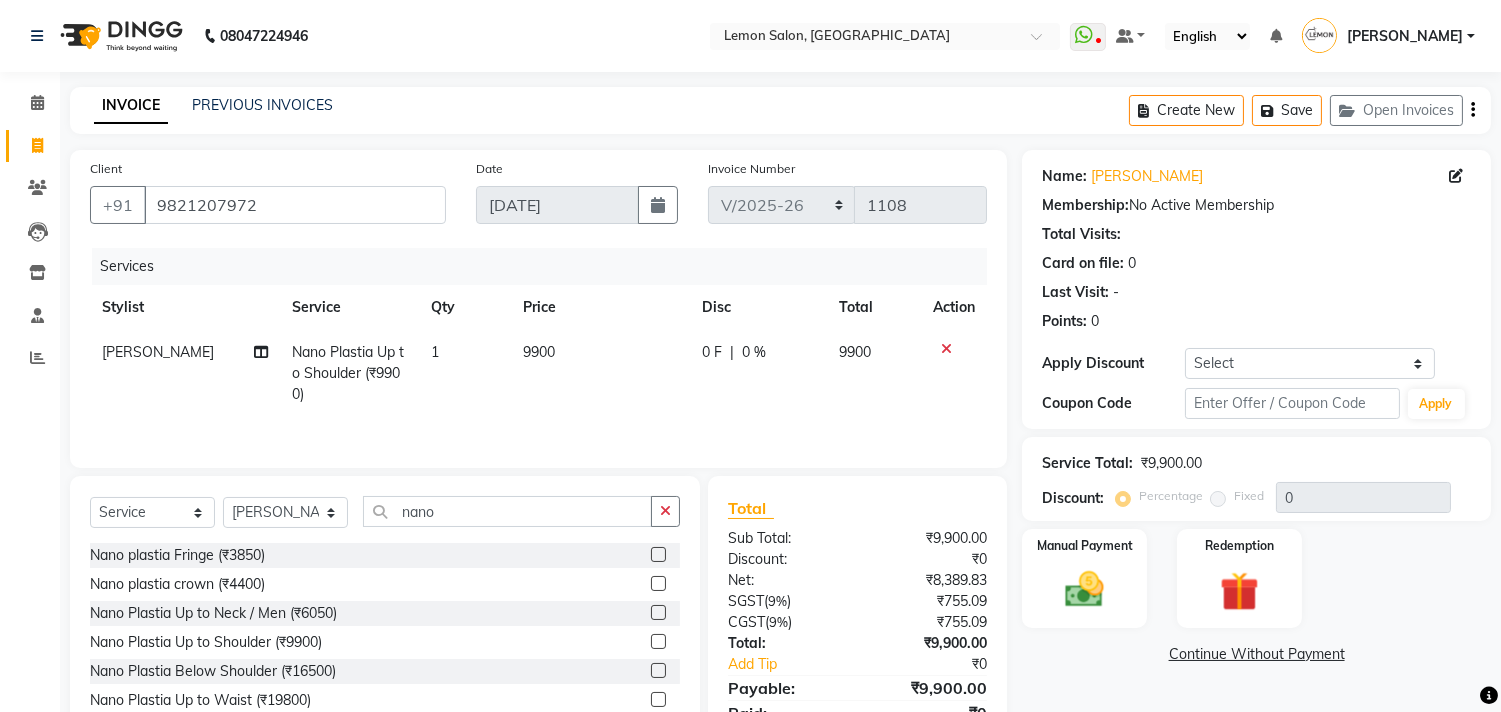 scroll, scrollTop: 91, scrollLeft: 0, axis: vertical 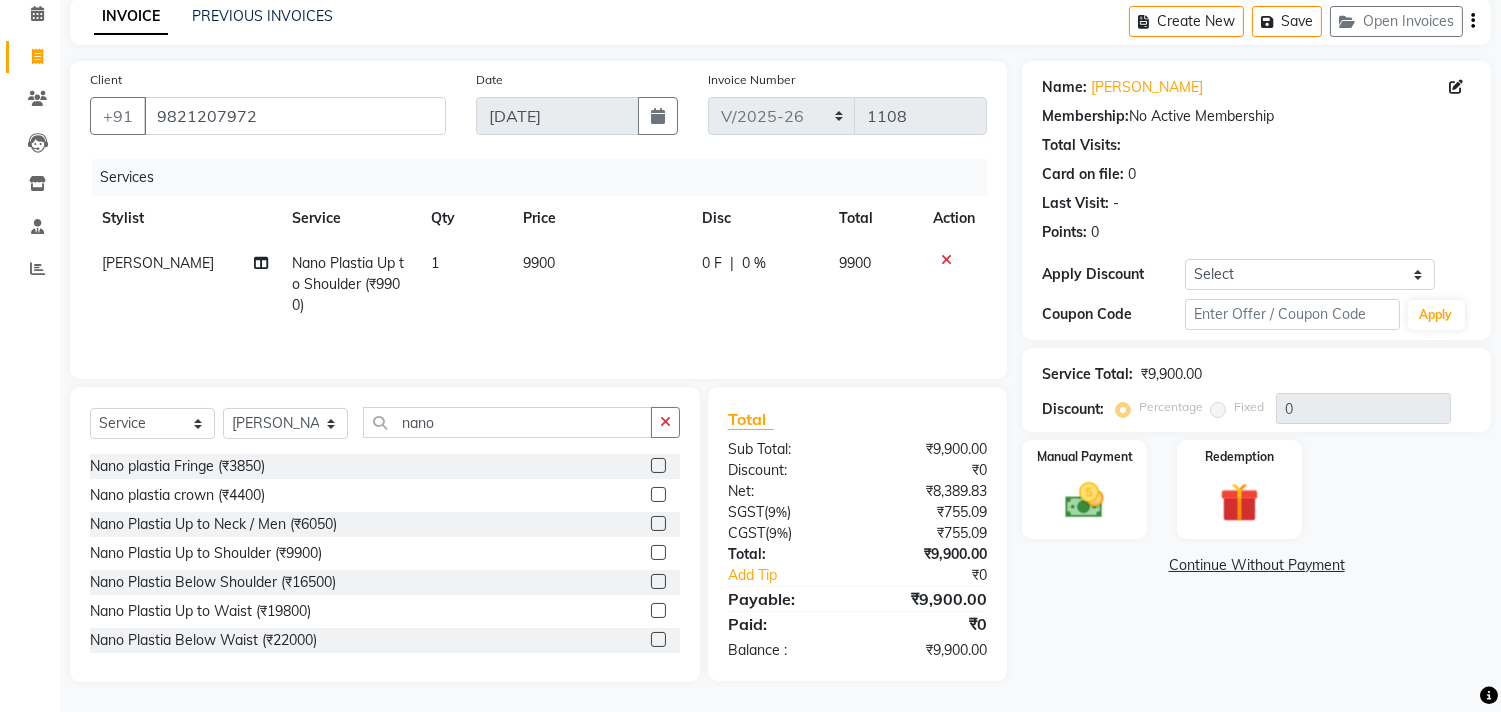 click 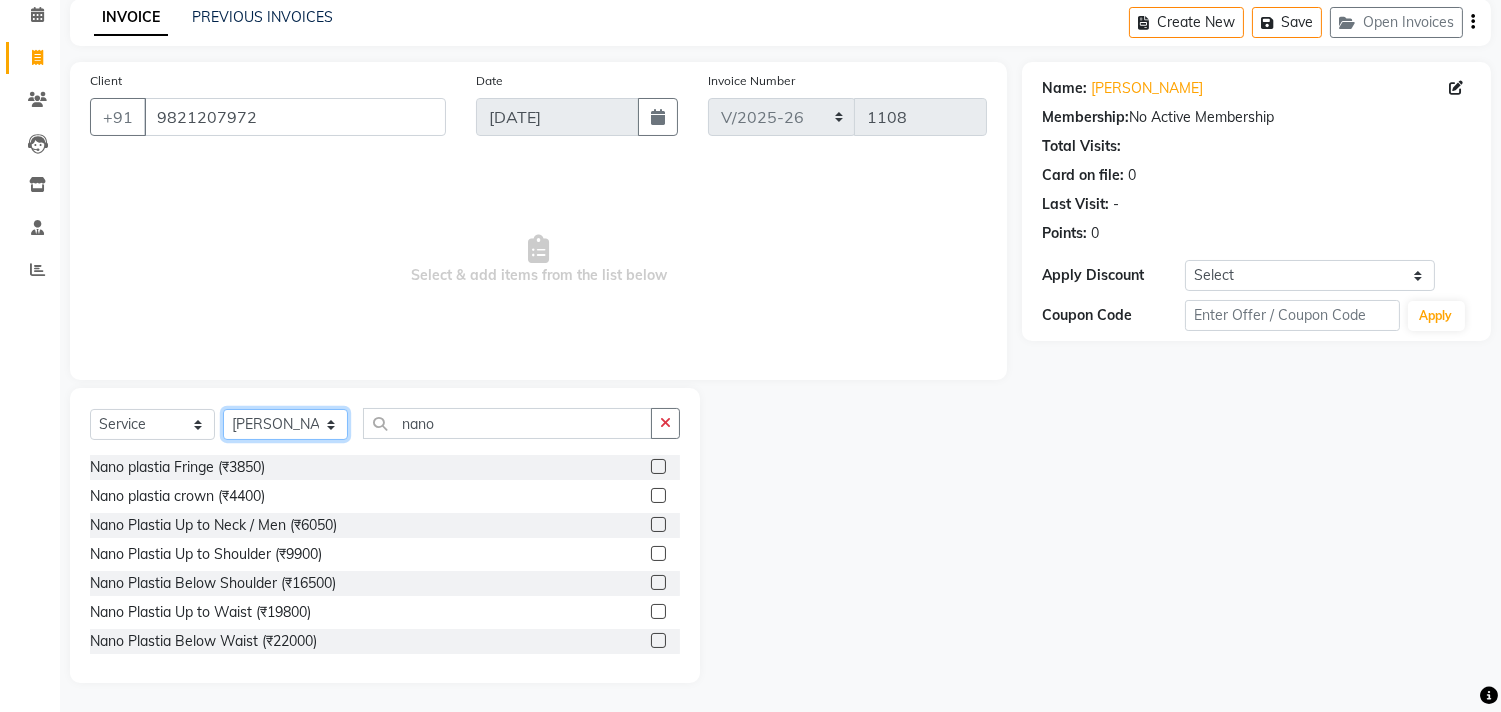 click on "Select Stylist [PERSON_NAME] DC [PERSON_NAME] [PERSON_NAME] [PERSON_NAME] [PERSON_NAME] [PERSON_NAME] Kandivali [PERSON_NAME] [PERSON_NAME]" 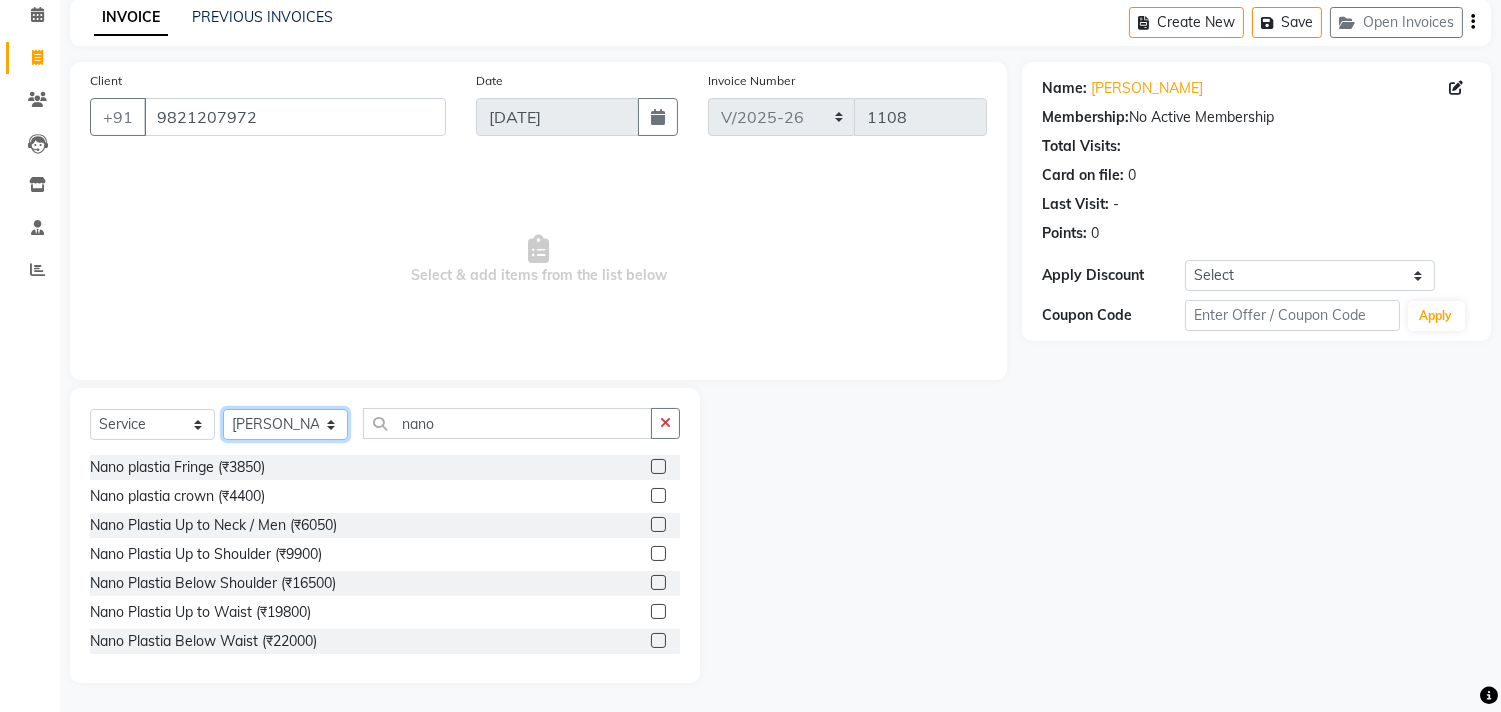 select on "7383" 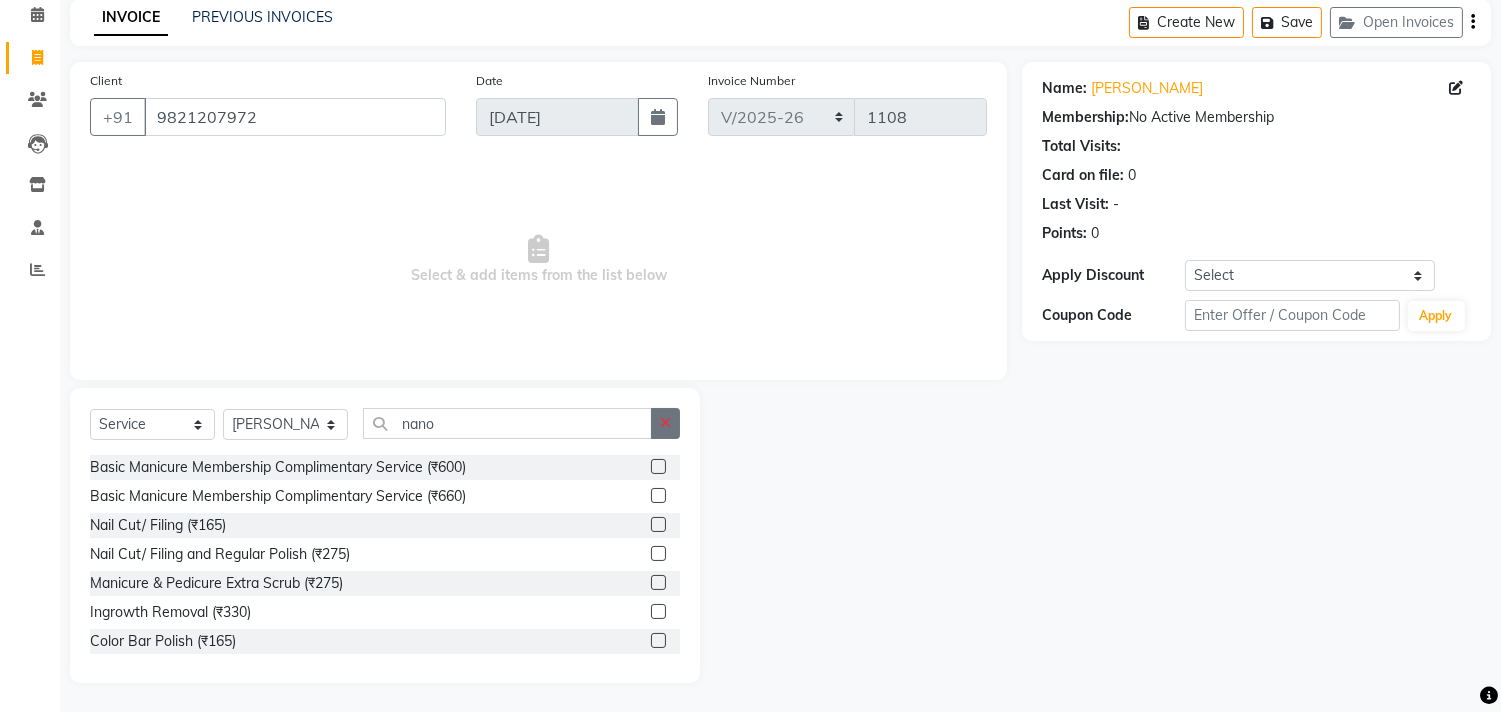 click 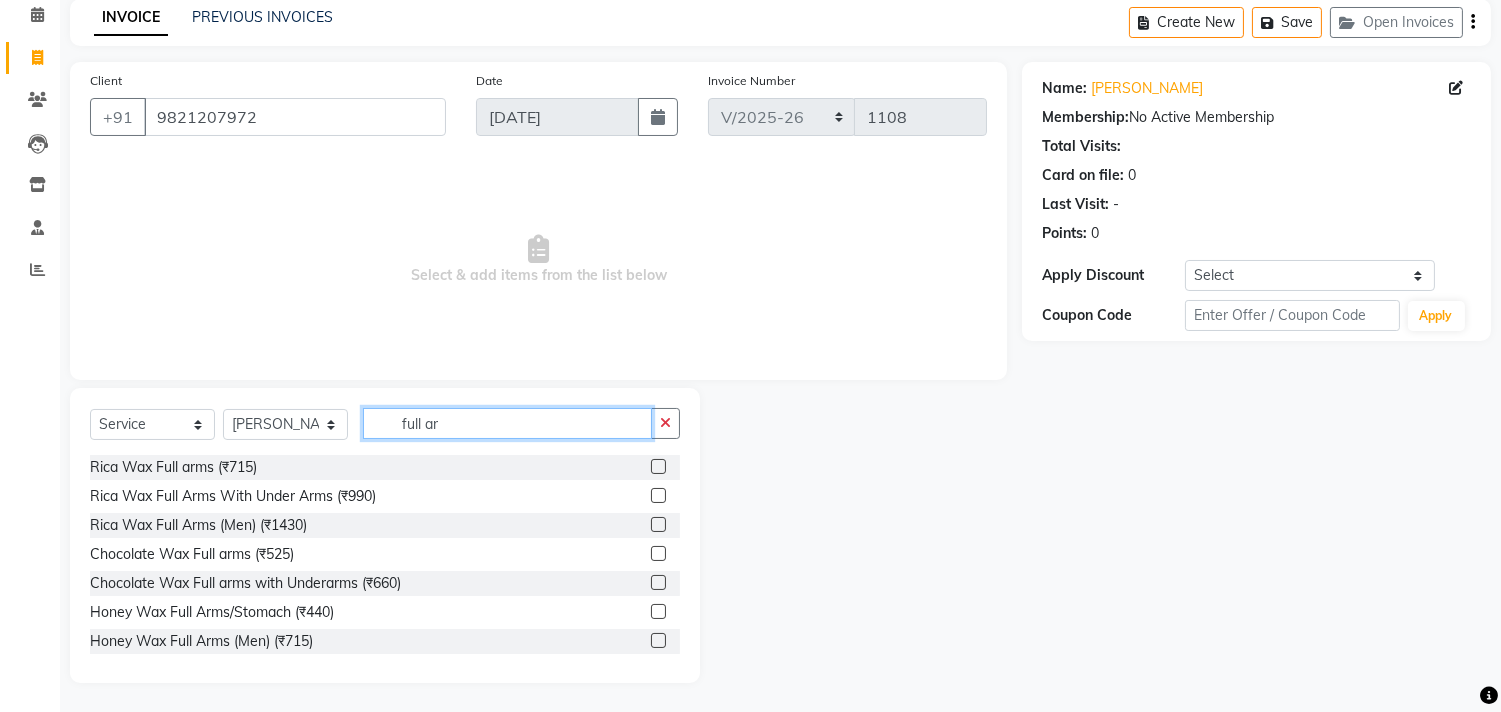 type on "full ar" 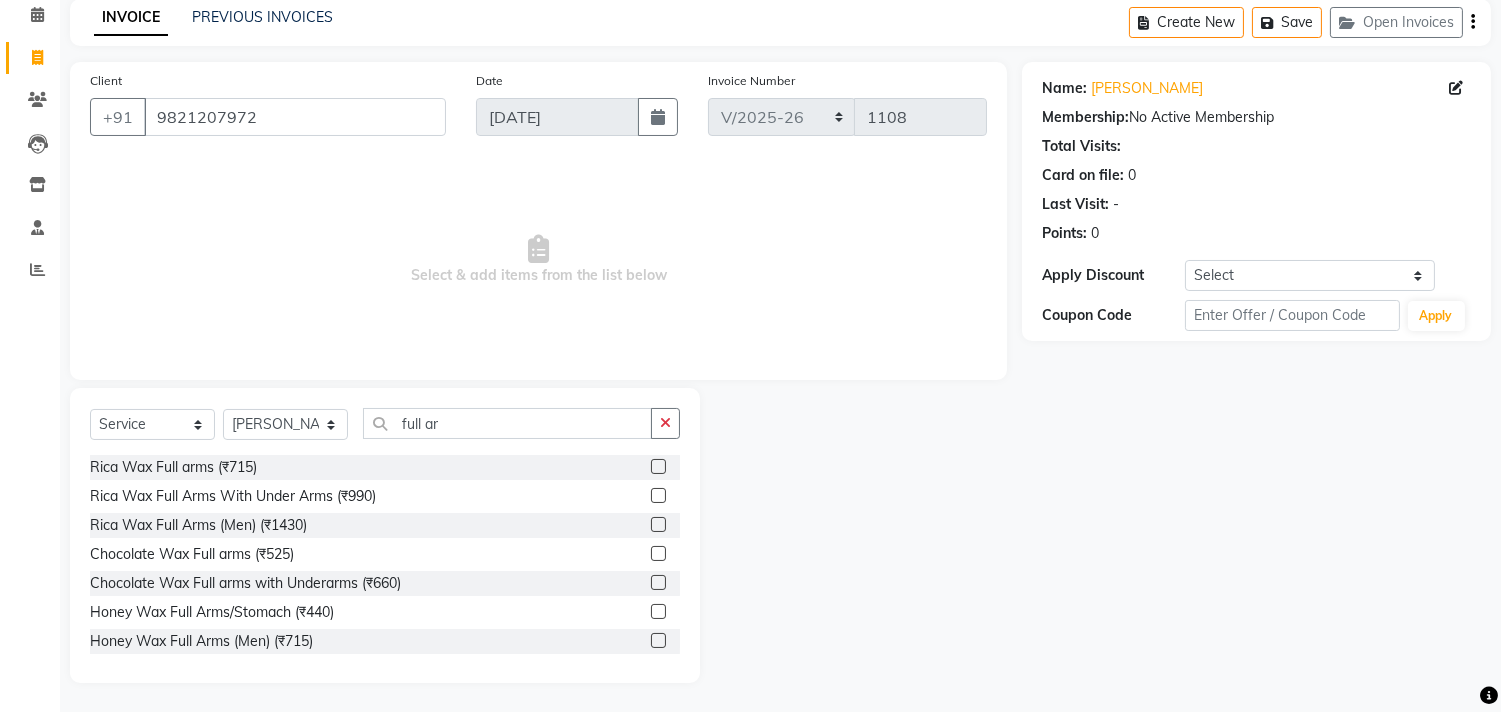 click 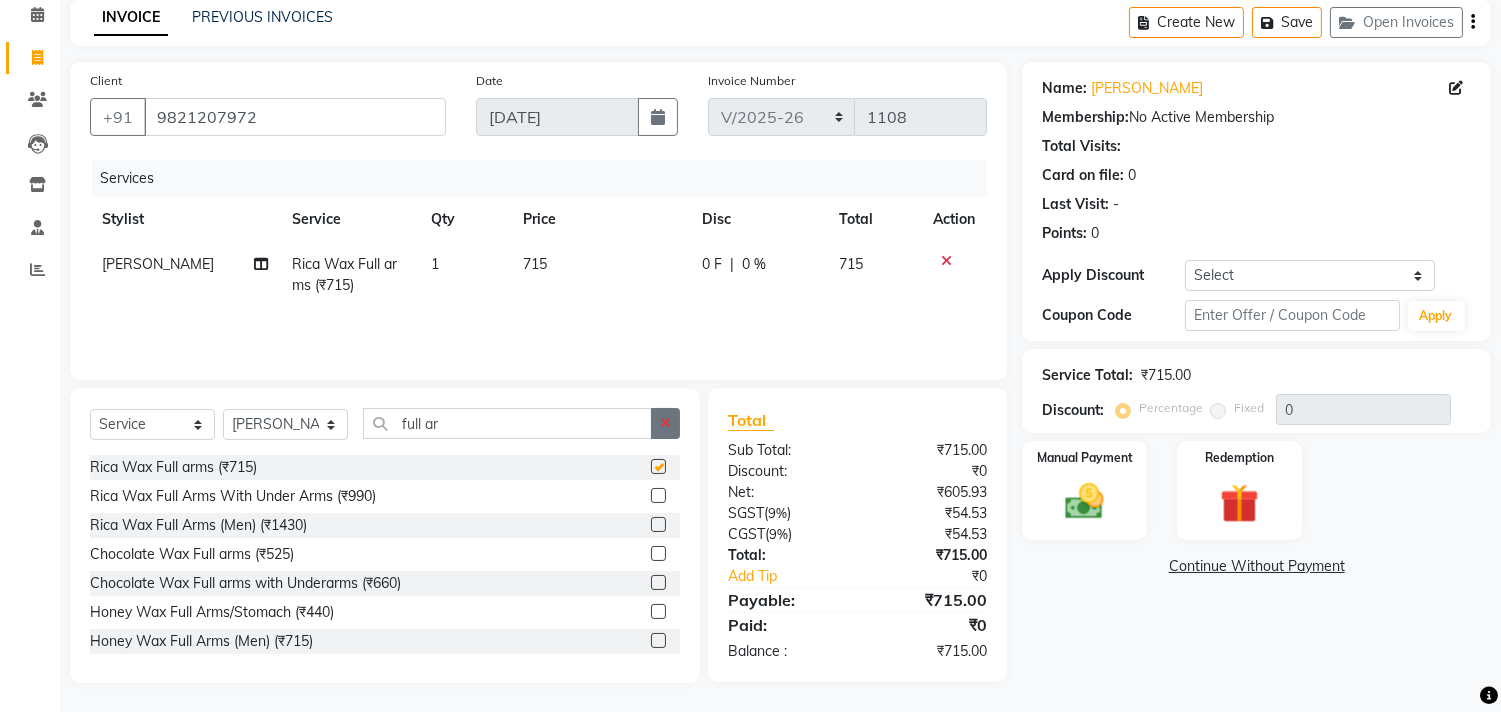 checkbox on "false" 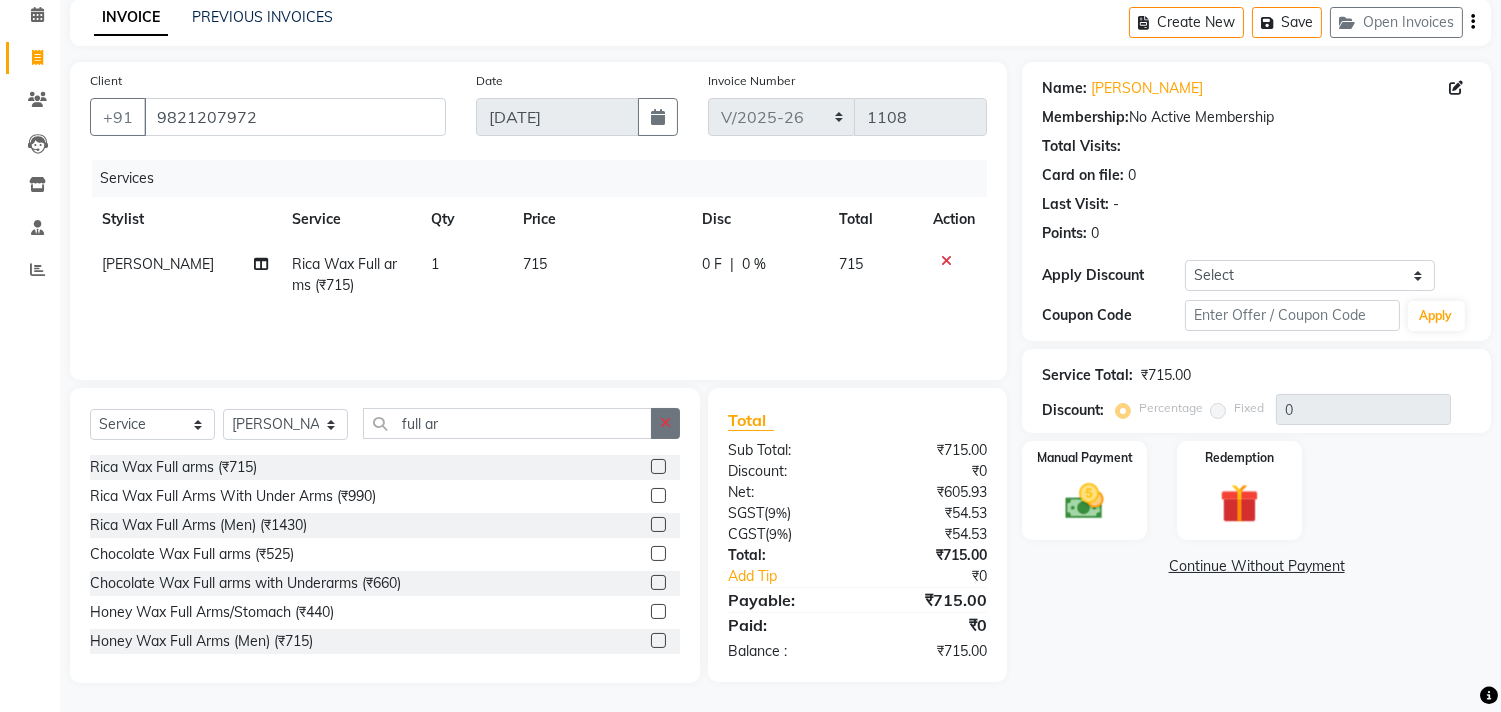 click 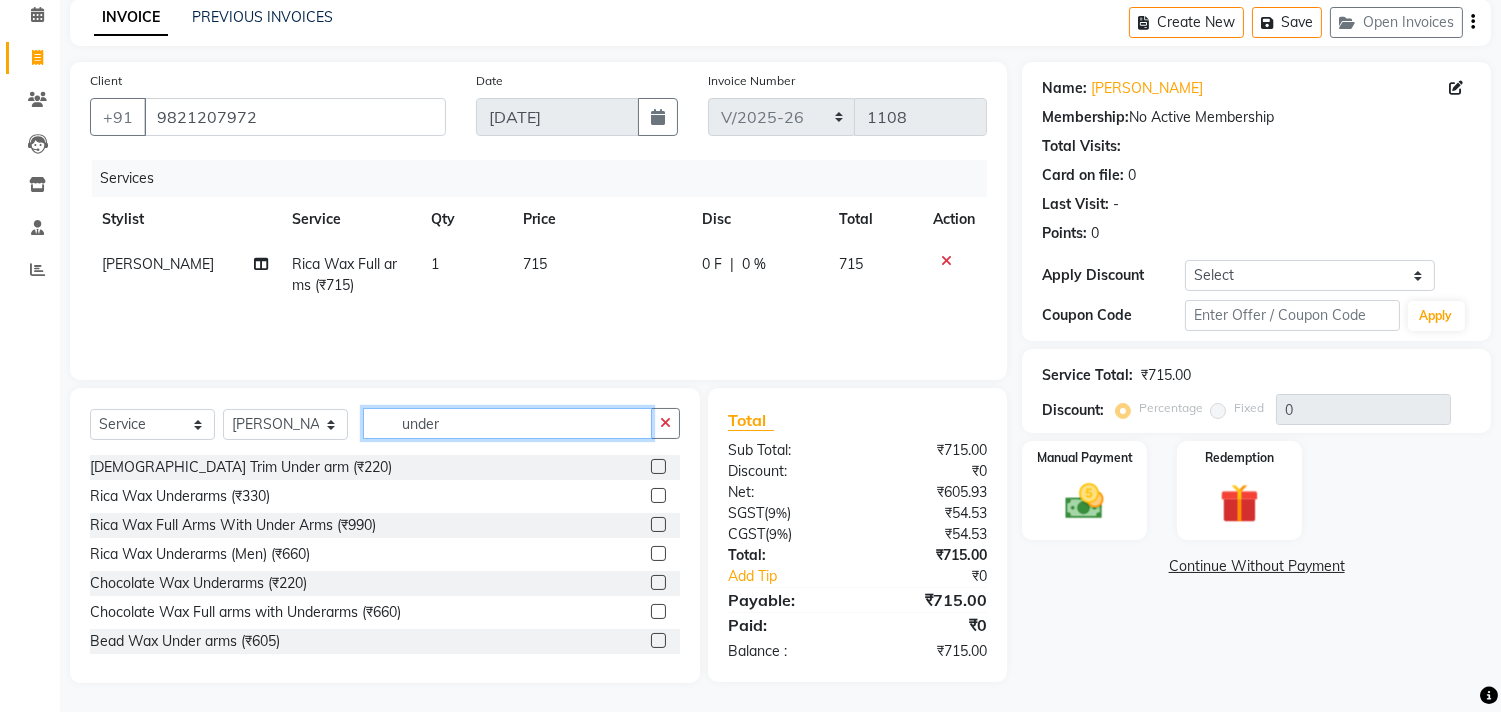 type on "under" 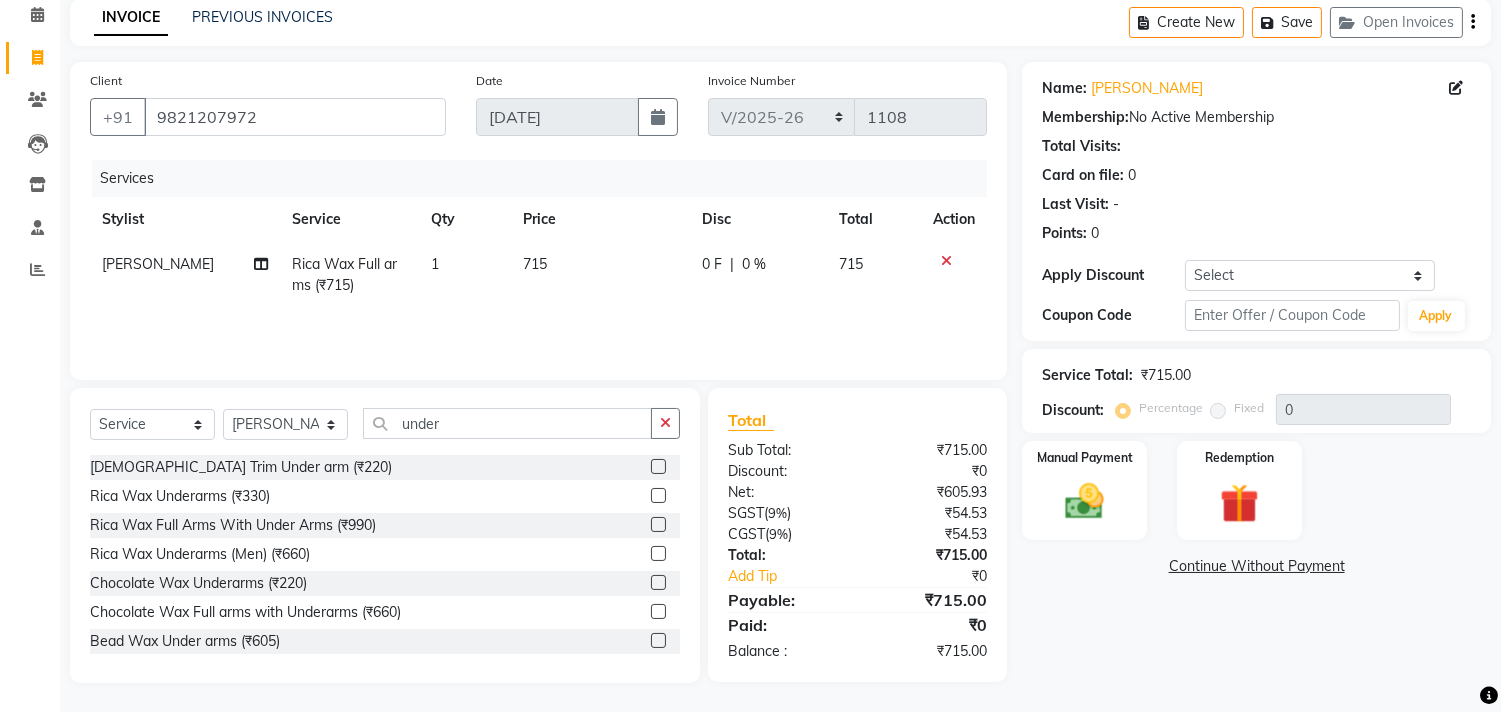 click 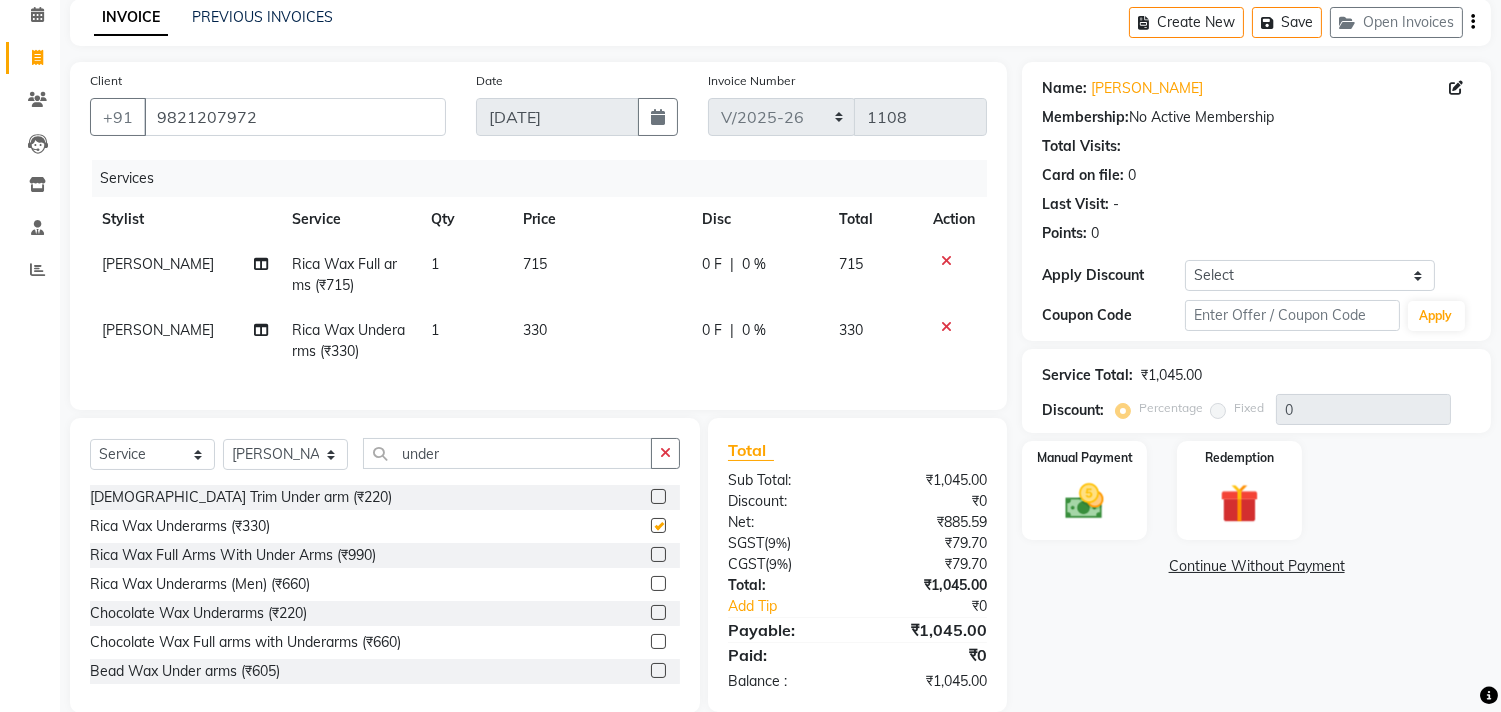 checkbox on "false" 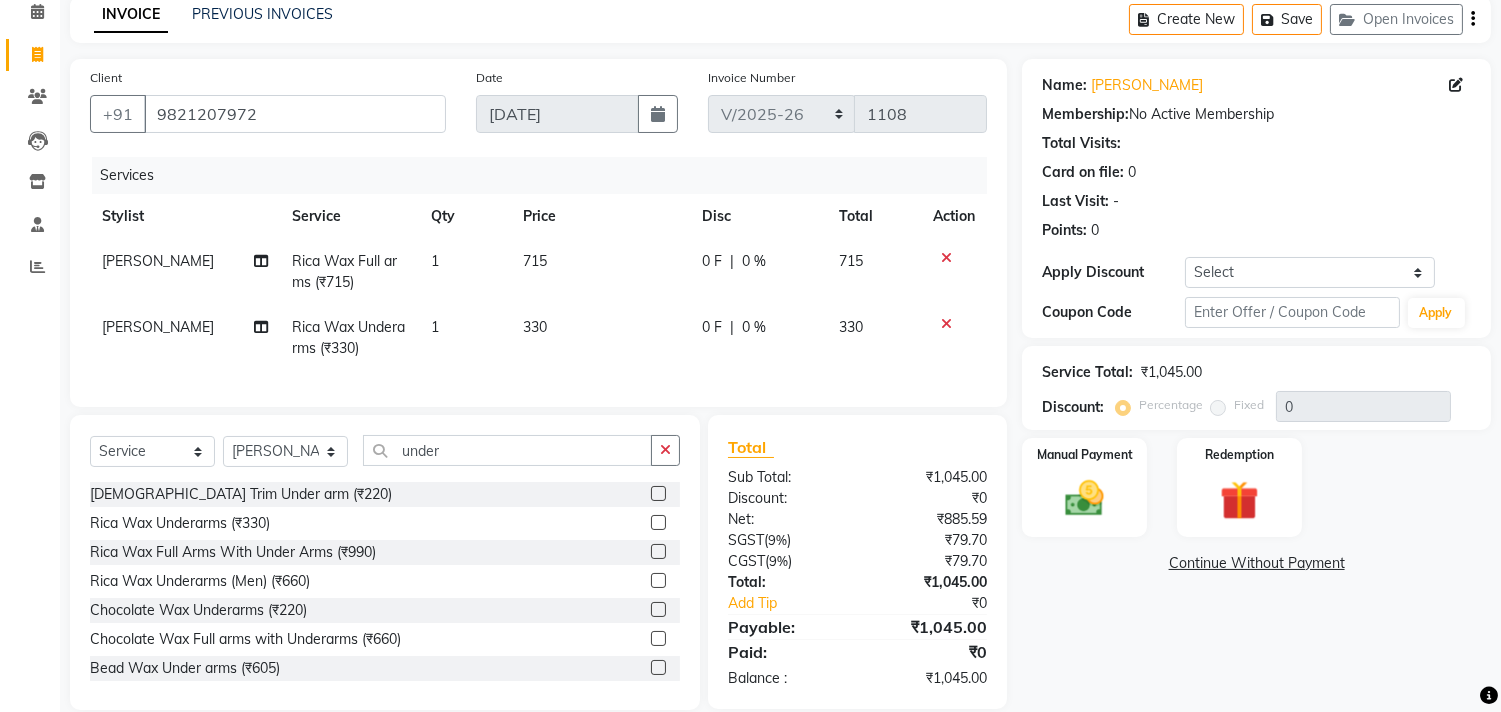scroll, scrollTop: 135, scrollLeft: 0, axis: vertical 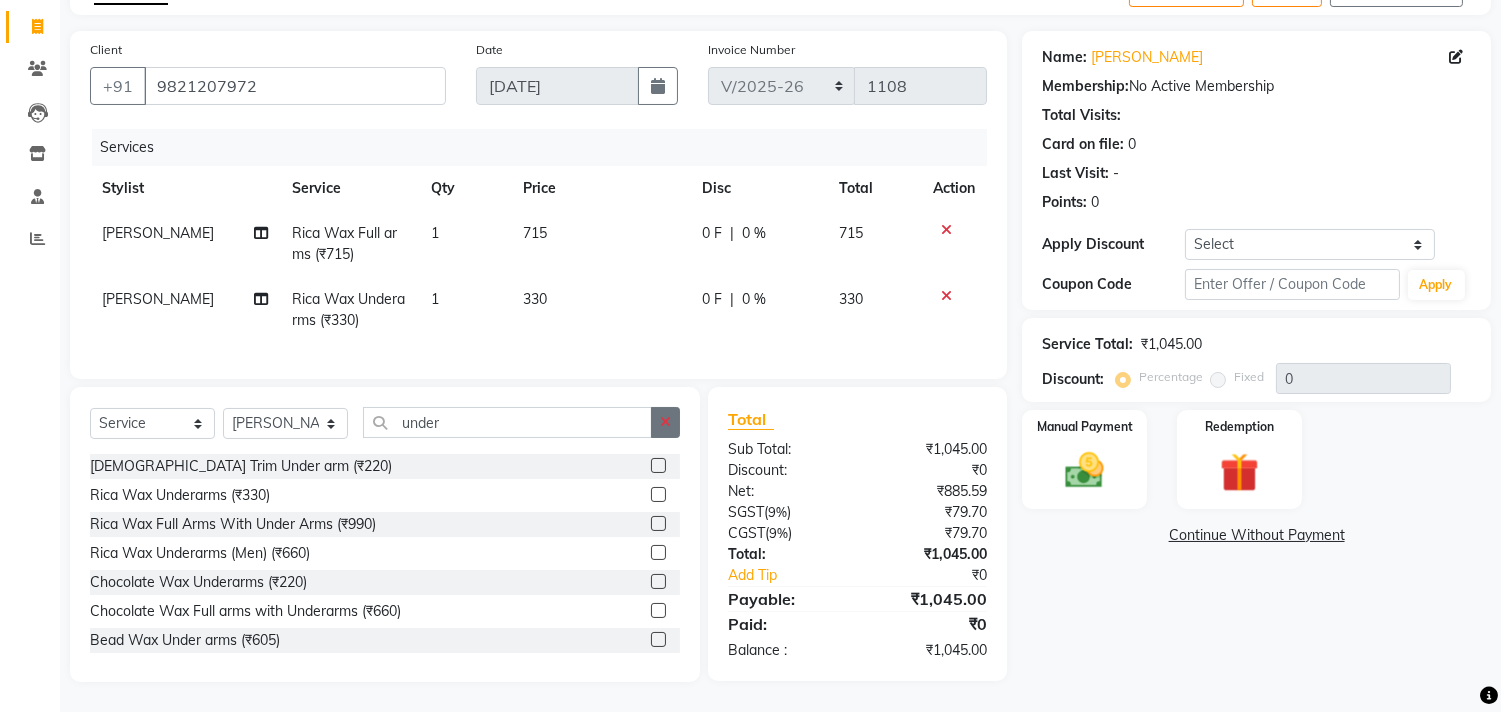 click 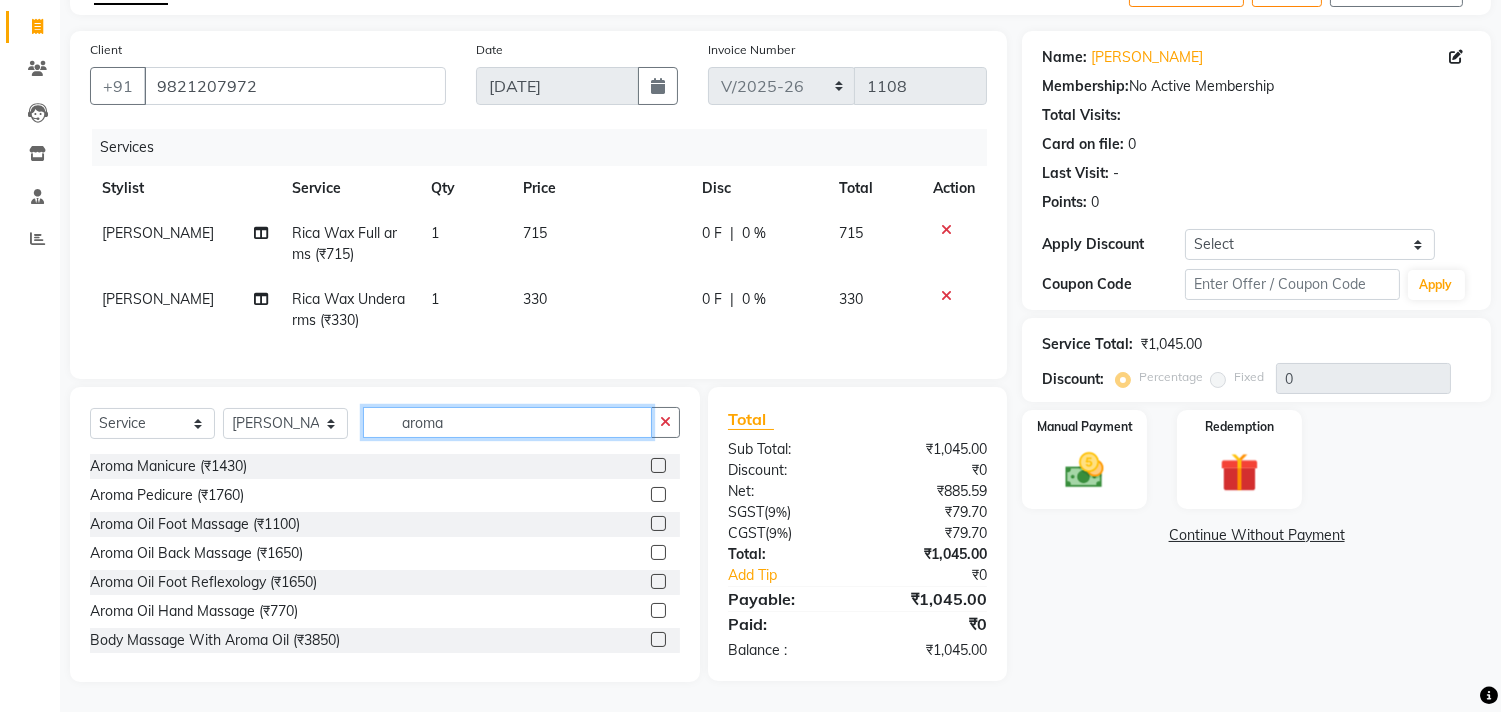 type on "aroma" 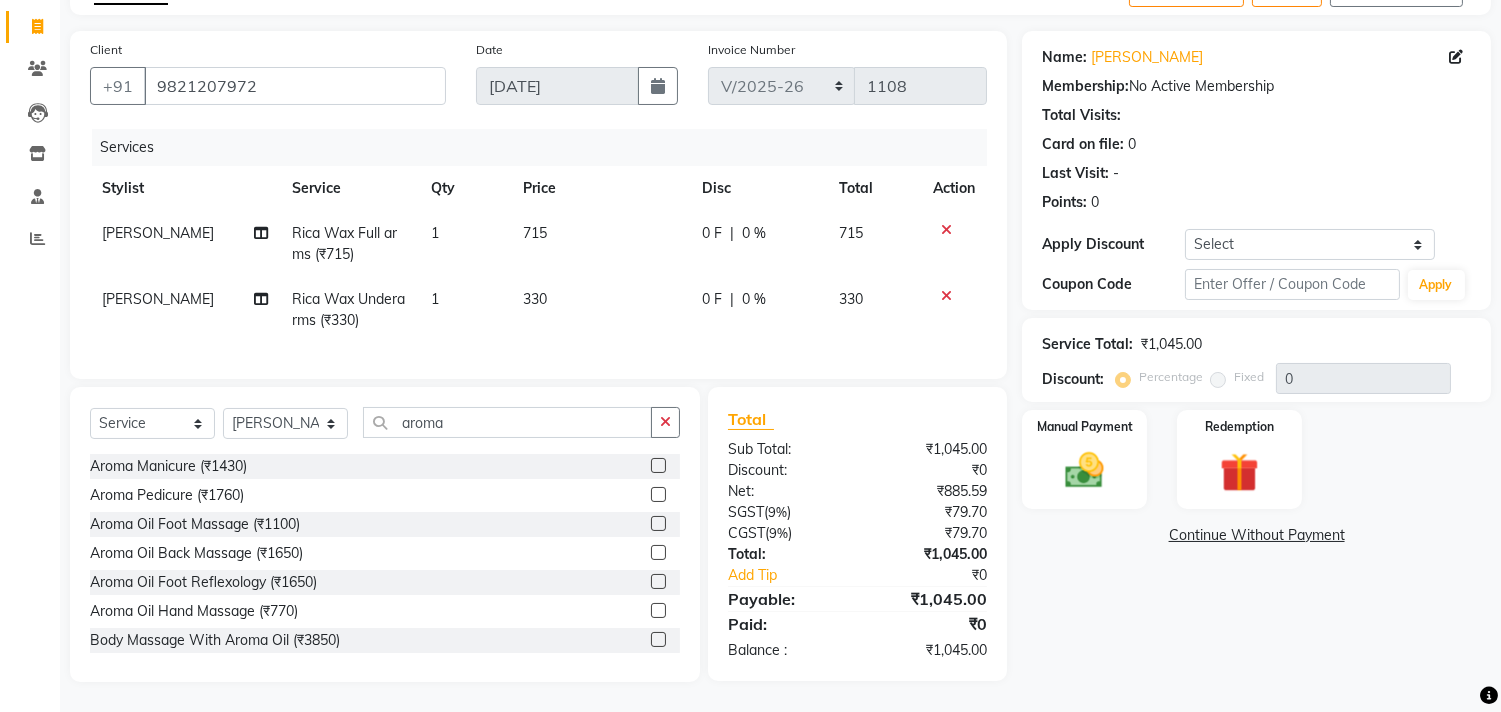 click 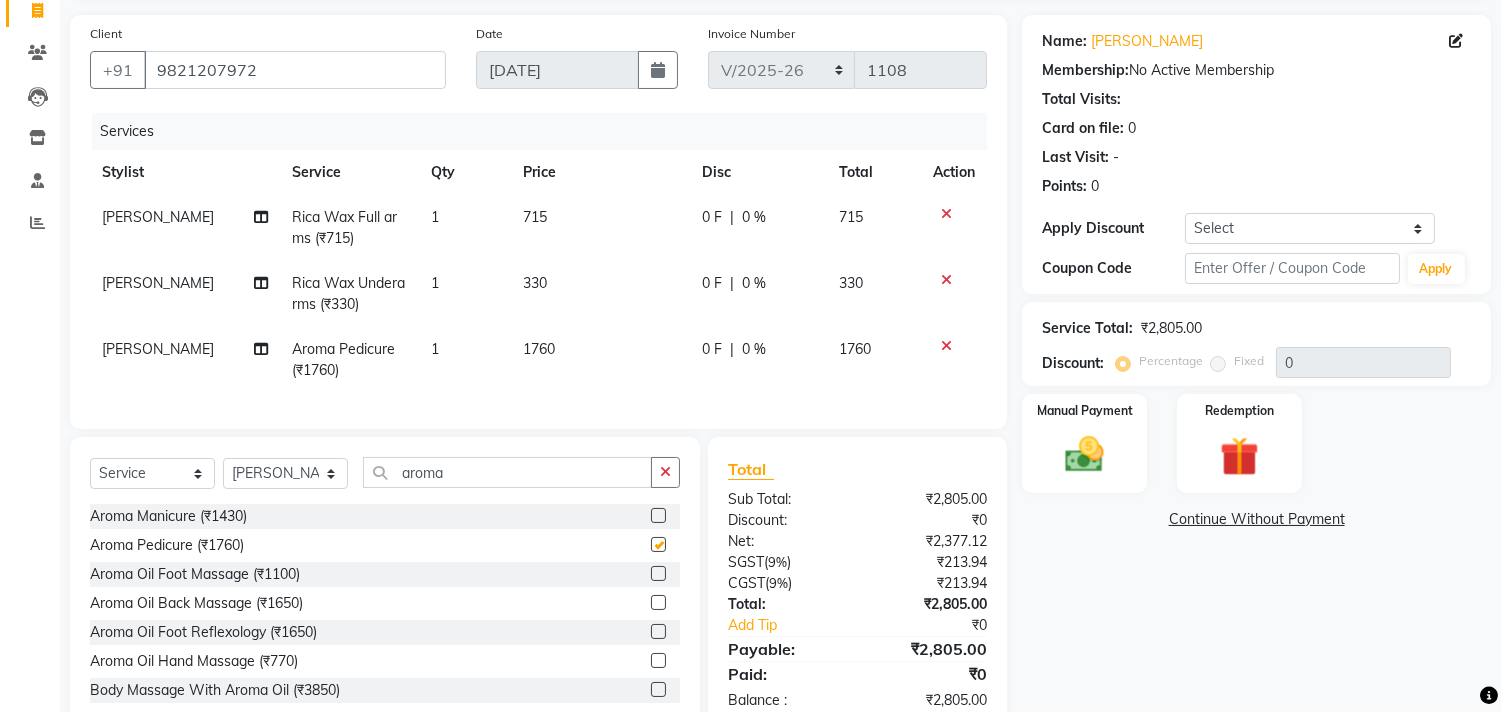 checkbox on "false" 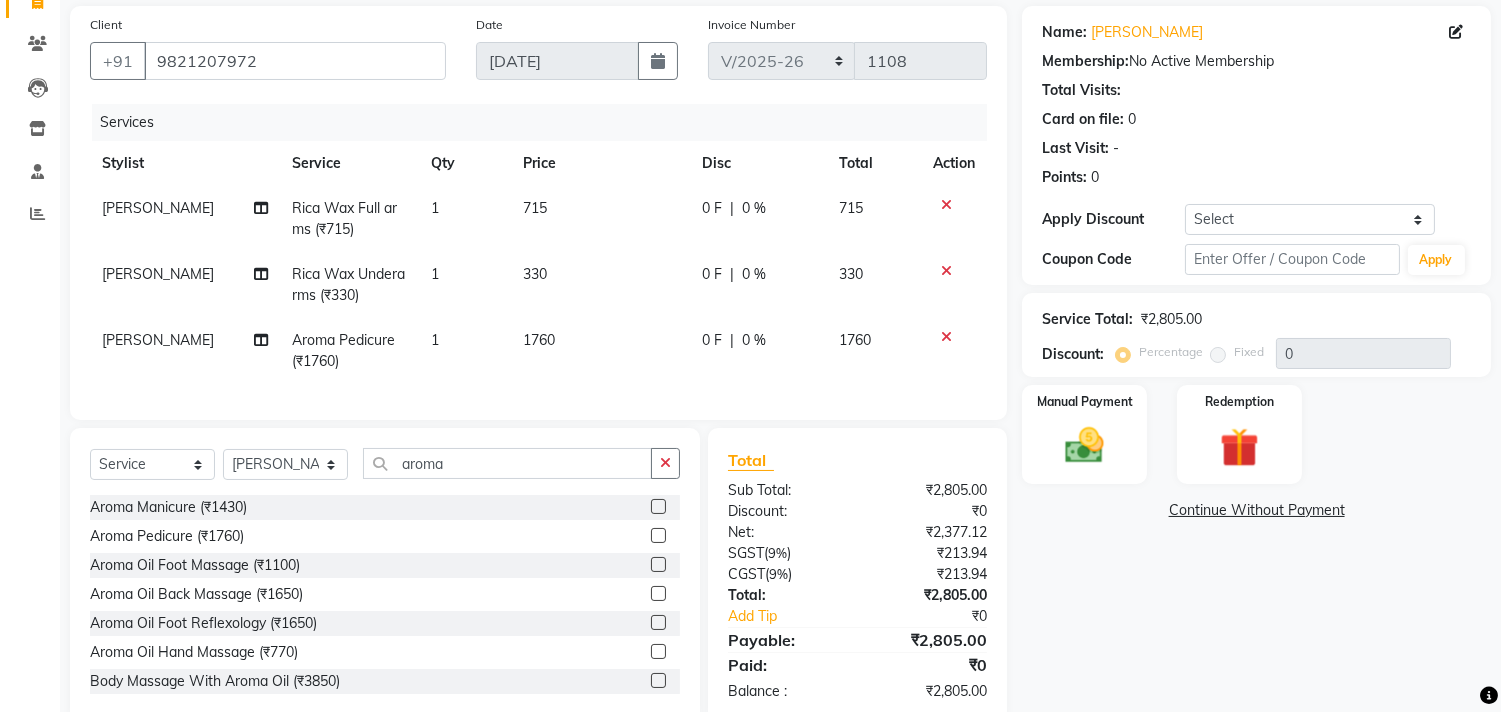 scroll, scrollTop: 202, scrollLeft: 0, axis: vertical 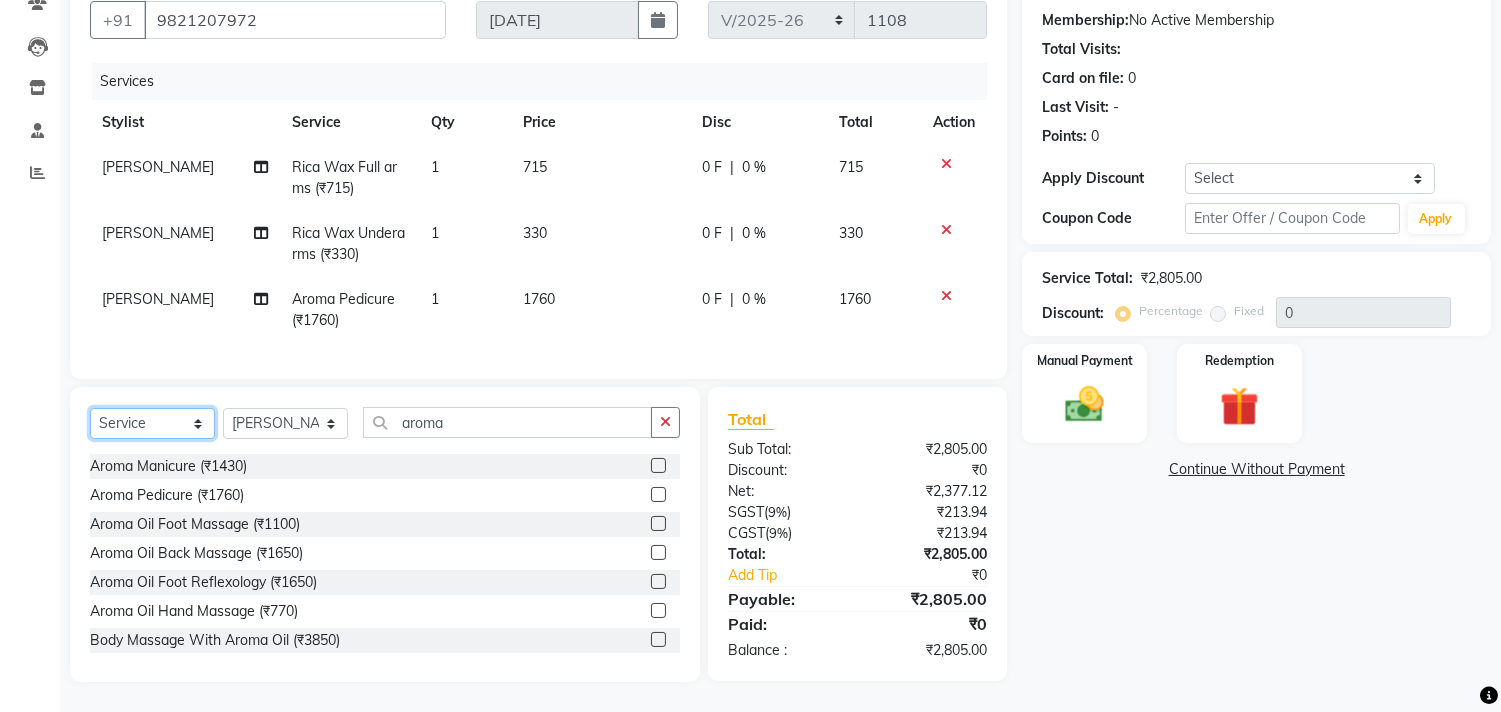 click on "Select  Service  Product  Membership  Package Voucher Prepaid Gift Card" 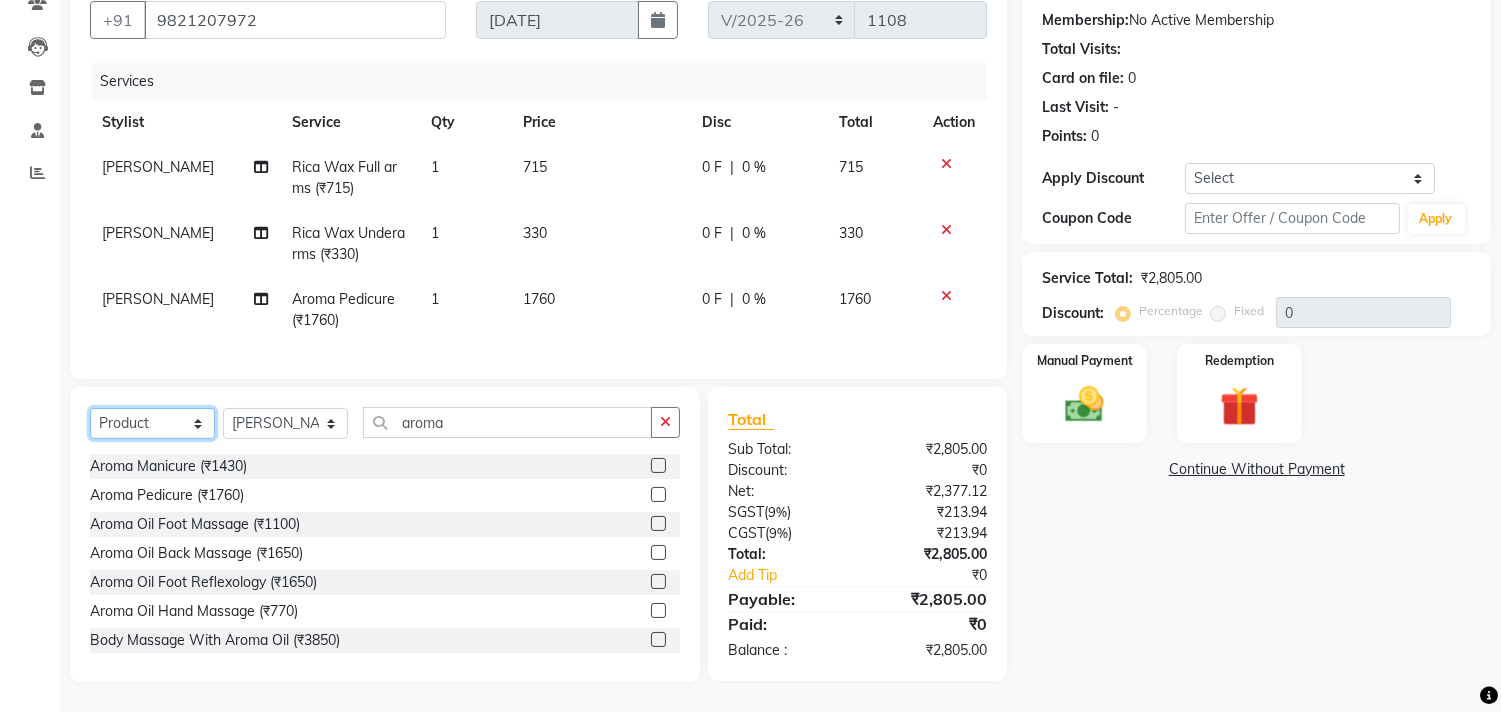 click on "Select  Service  Product  Membership  Package Voucher Prepaid Gift Card" 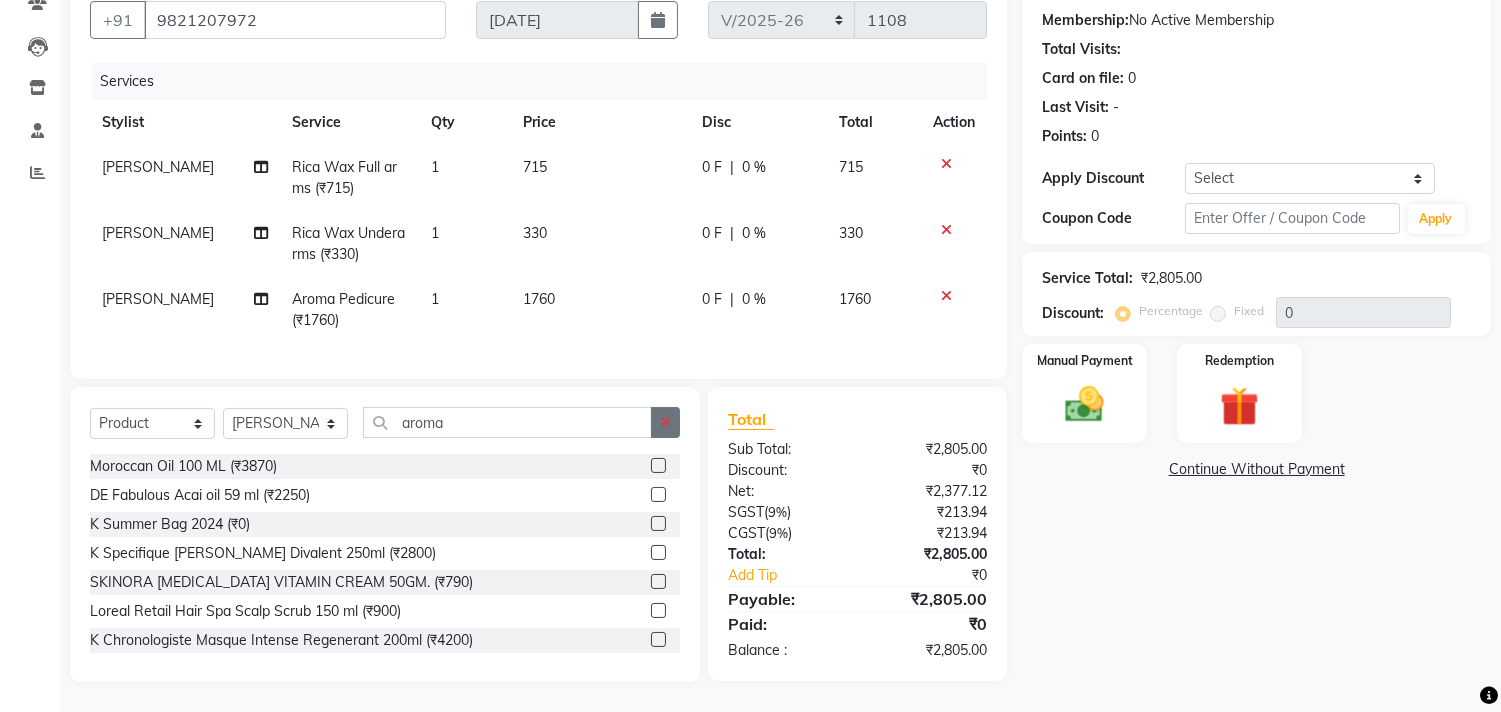 click 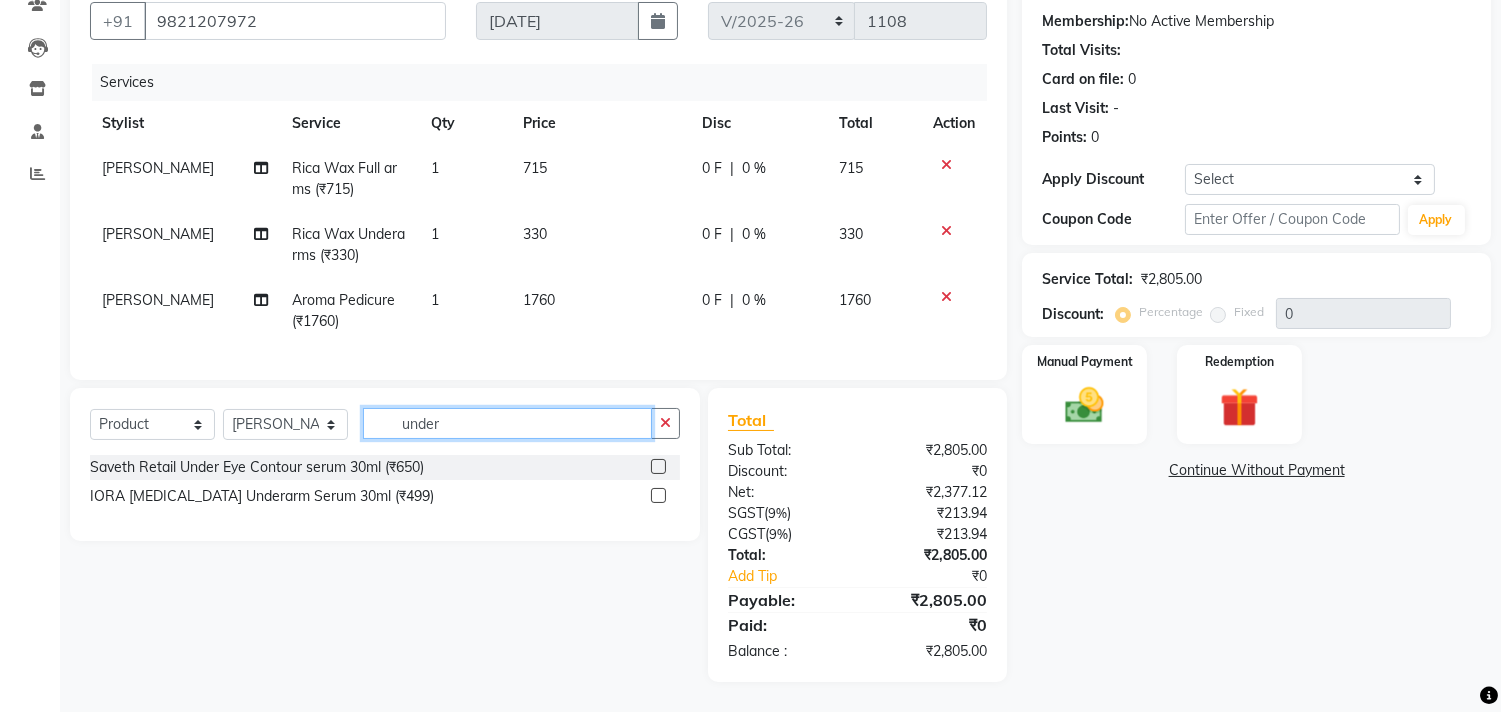 scroll, scrollTop: 201, scrollLeft: 0, axis: vertical 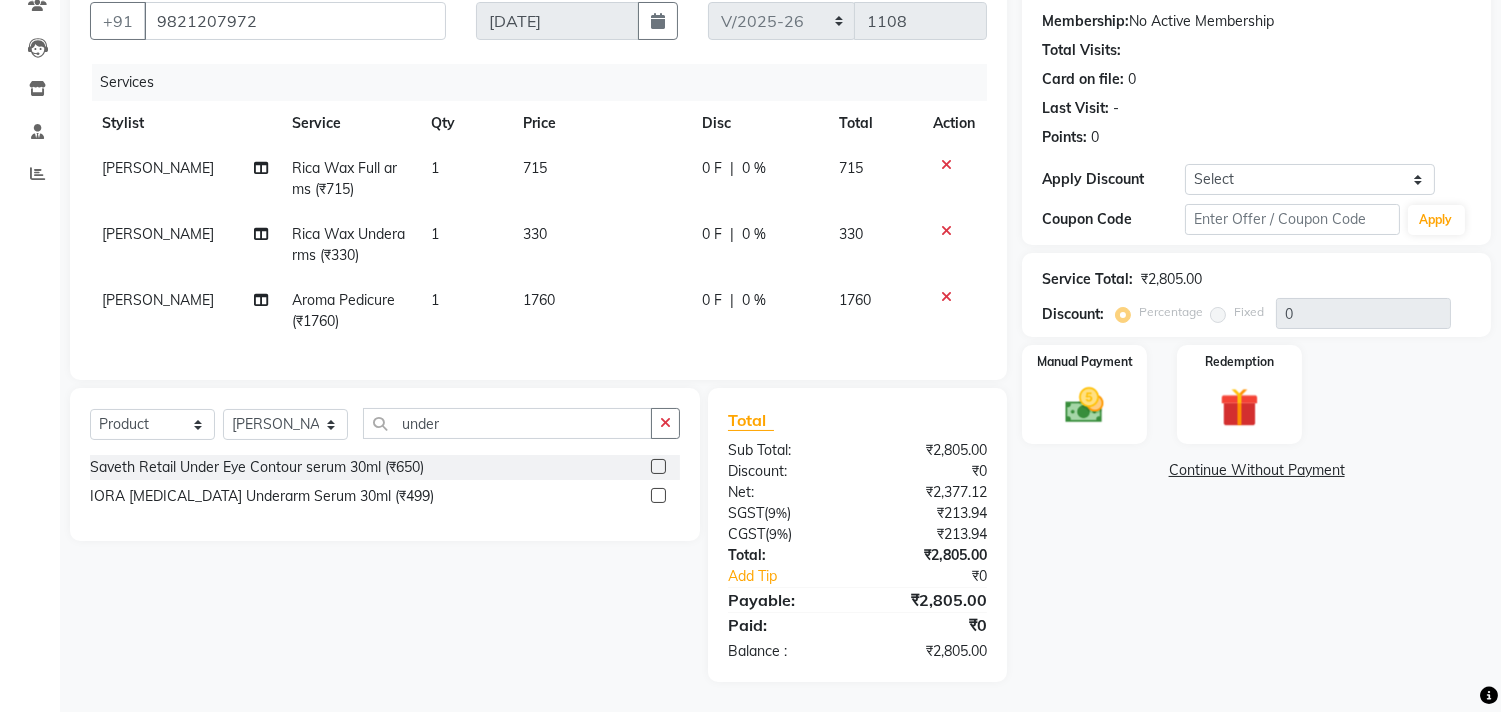 click 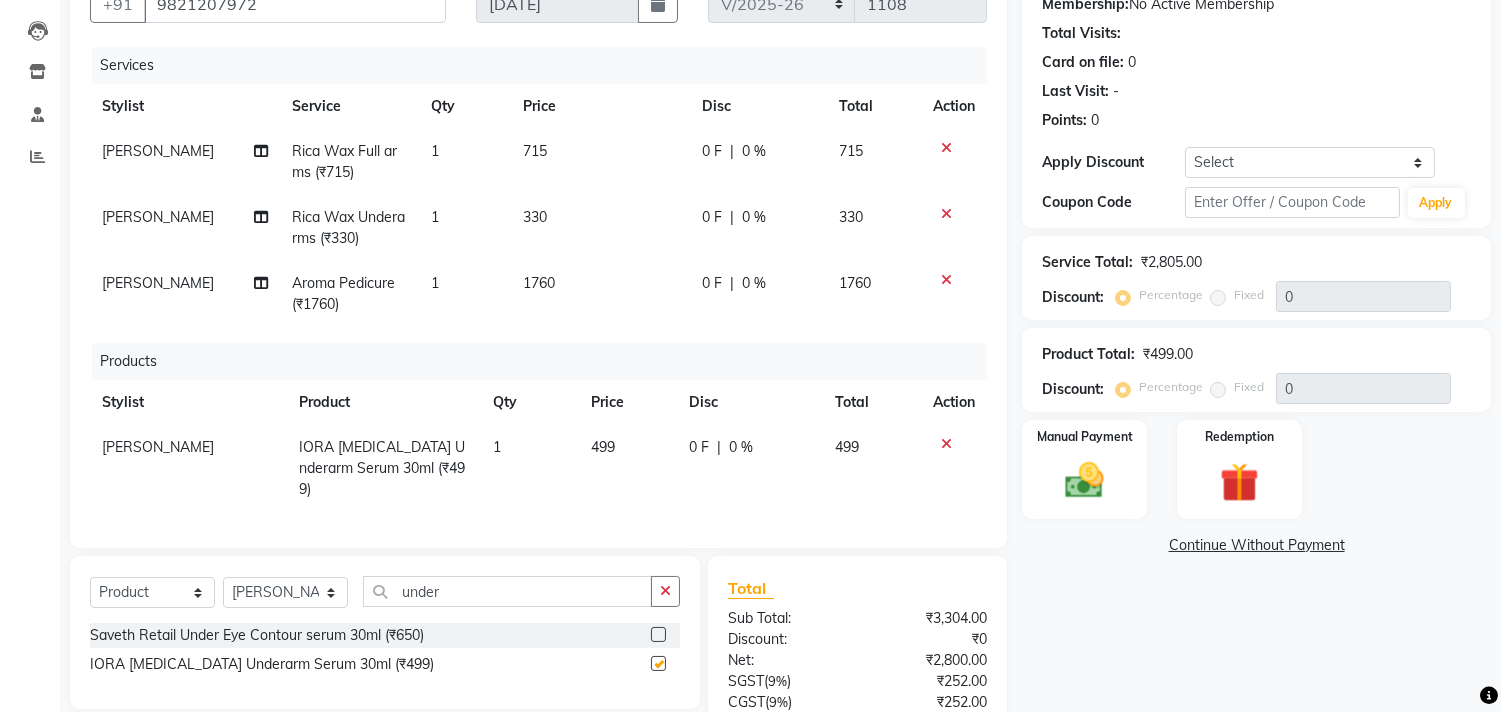 checkbox on "false" 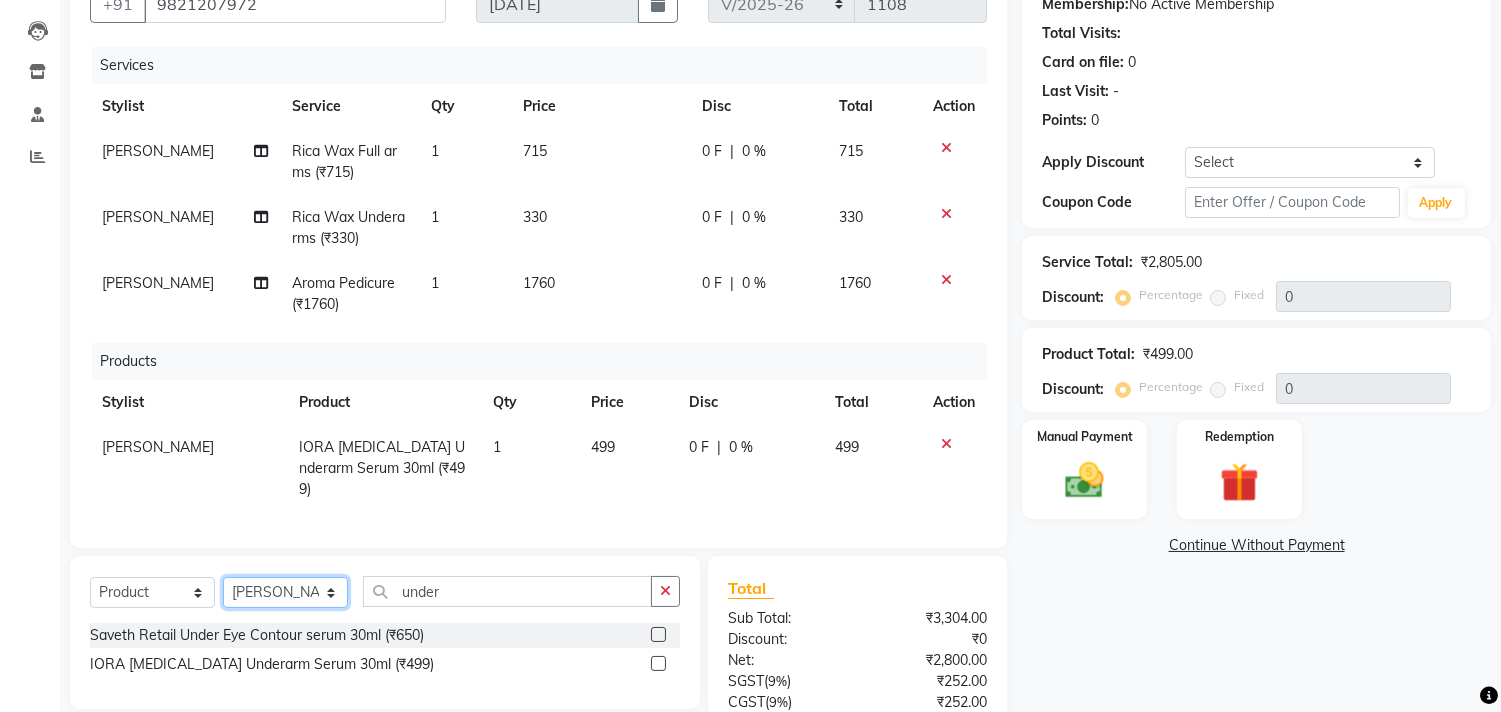 click on "Select Stylist [PERSON_NAME] DC [PERSON_NAME] [PERSON_NAME] [PERSON_NAME] [PERSON_NAME] [PERSON_NAME] Kandivali [PERSON_NAME] [PERSON_NAME]" 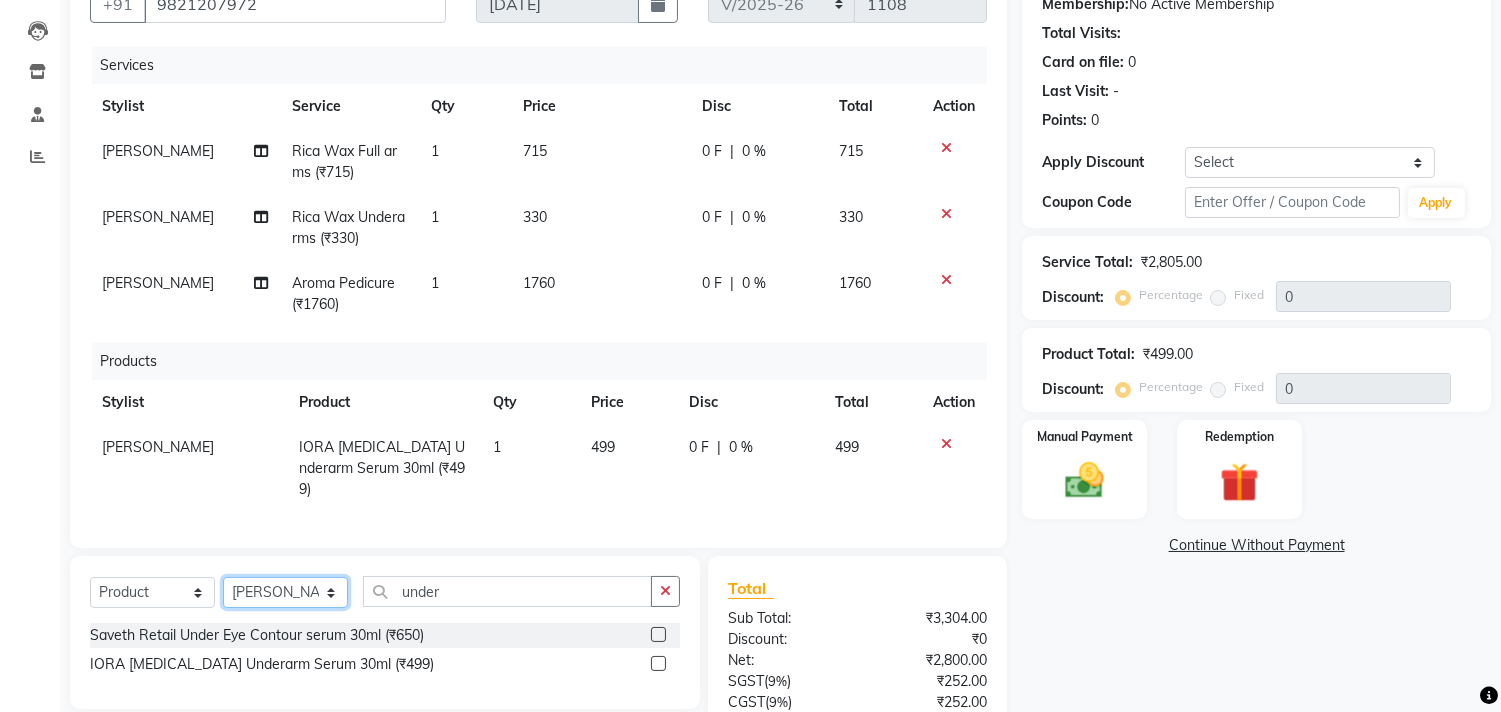 select on "8819" 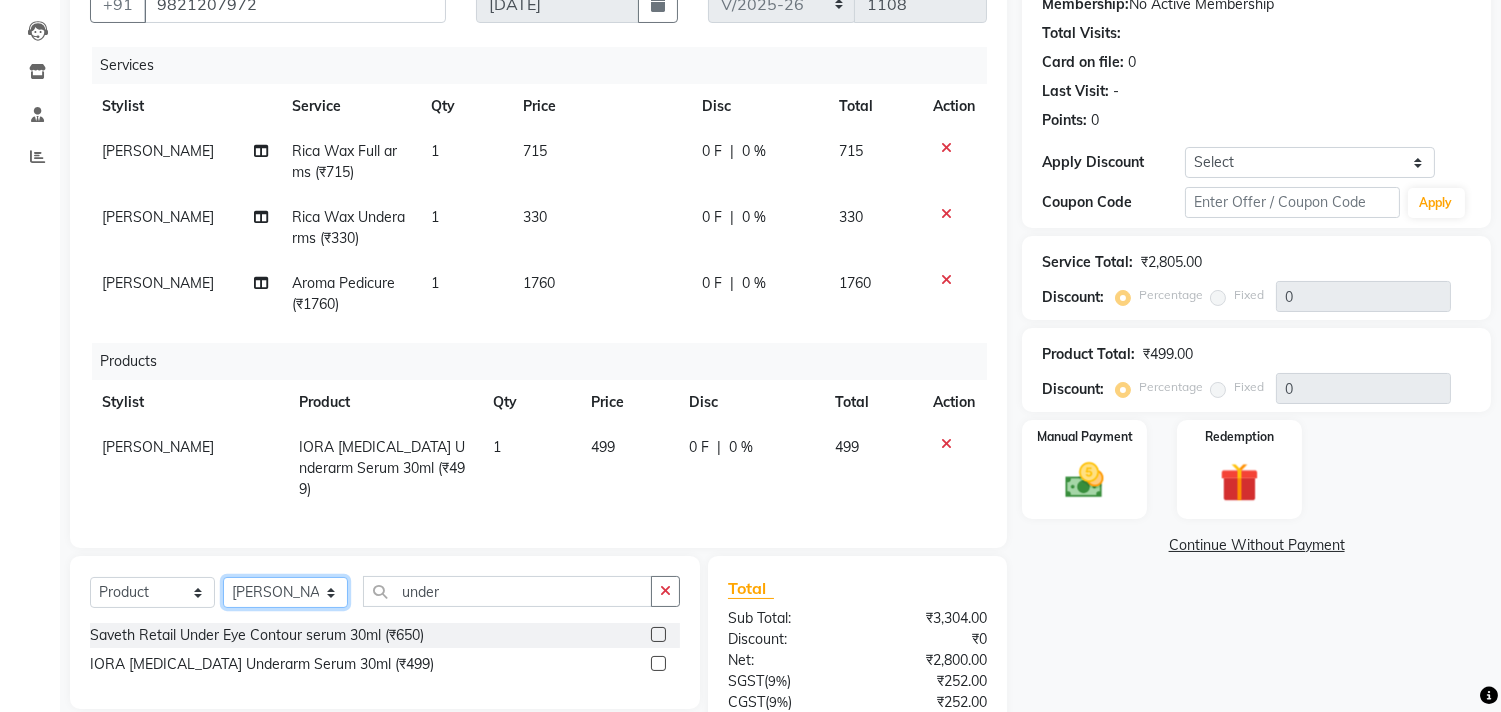scroll, scrollTop: 312, scrollLeft: 0, axis: vertical 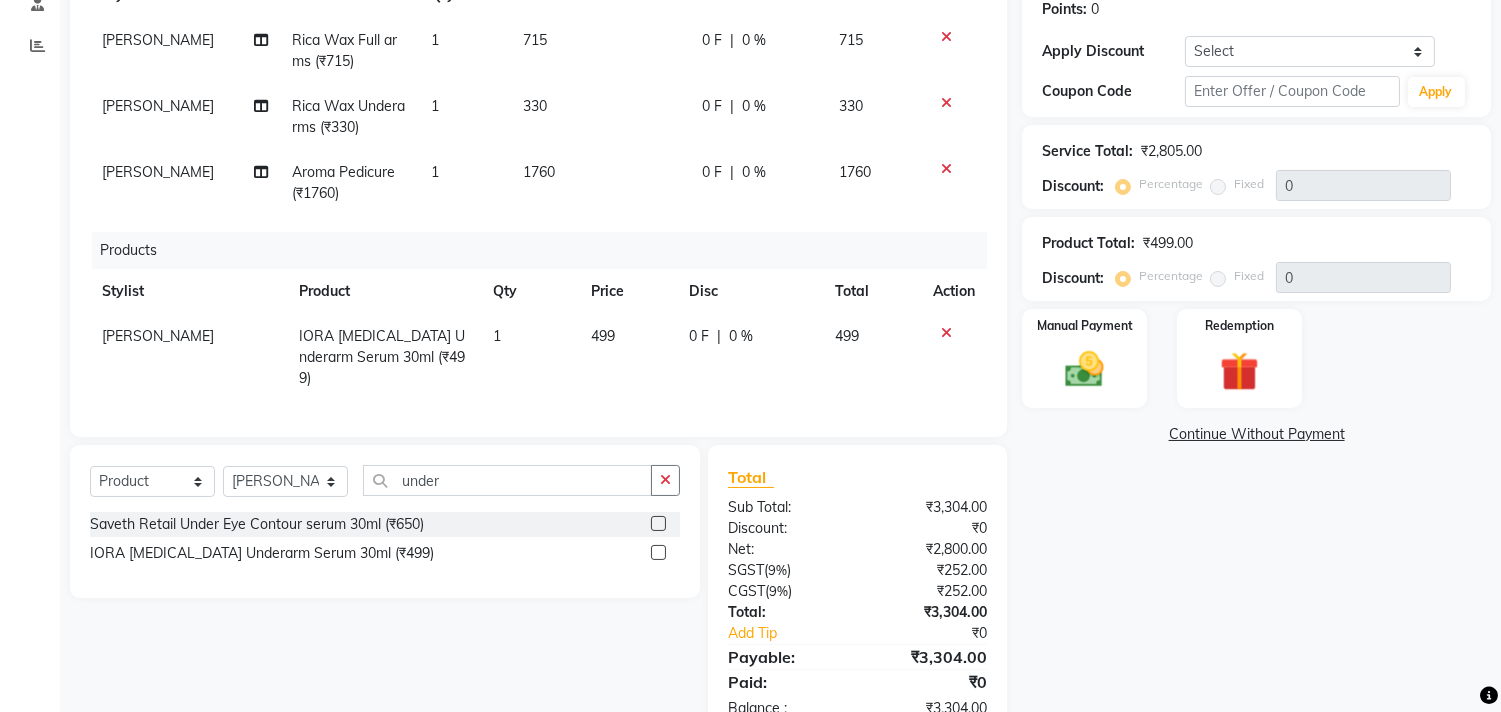 click 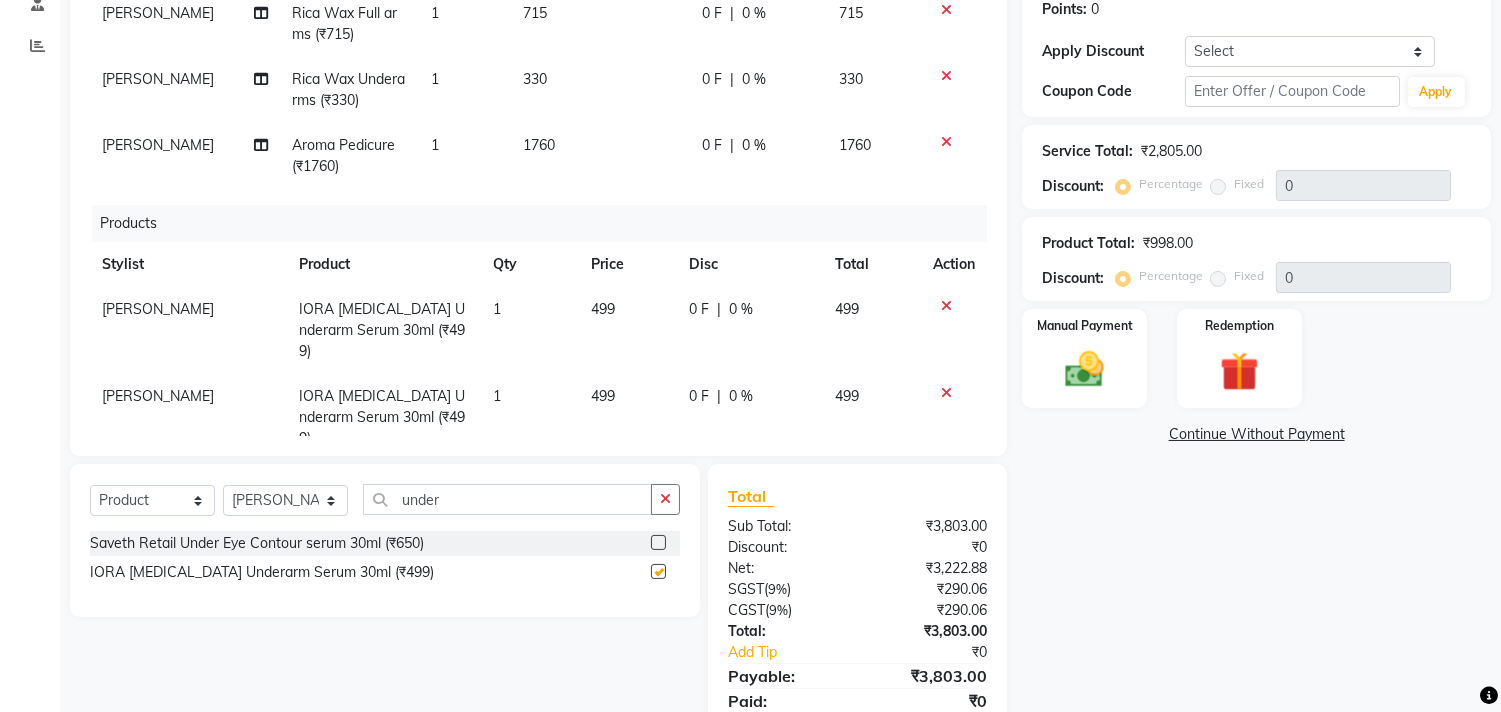 checkbox on "false" 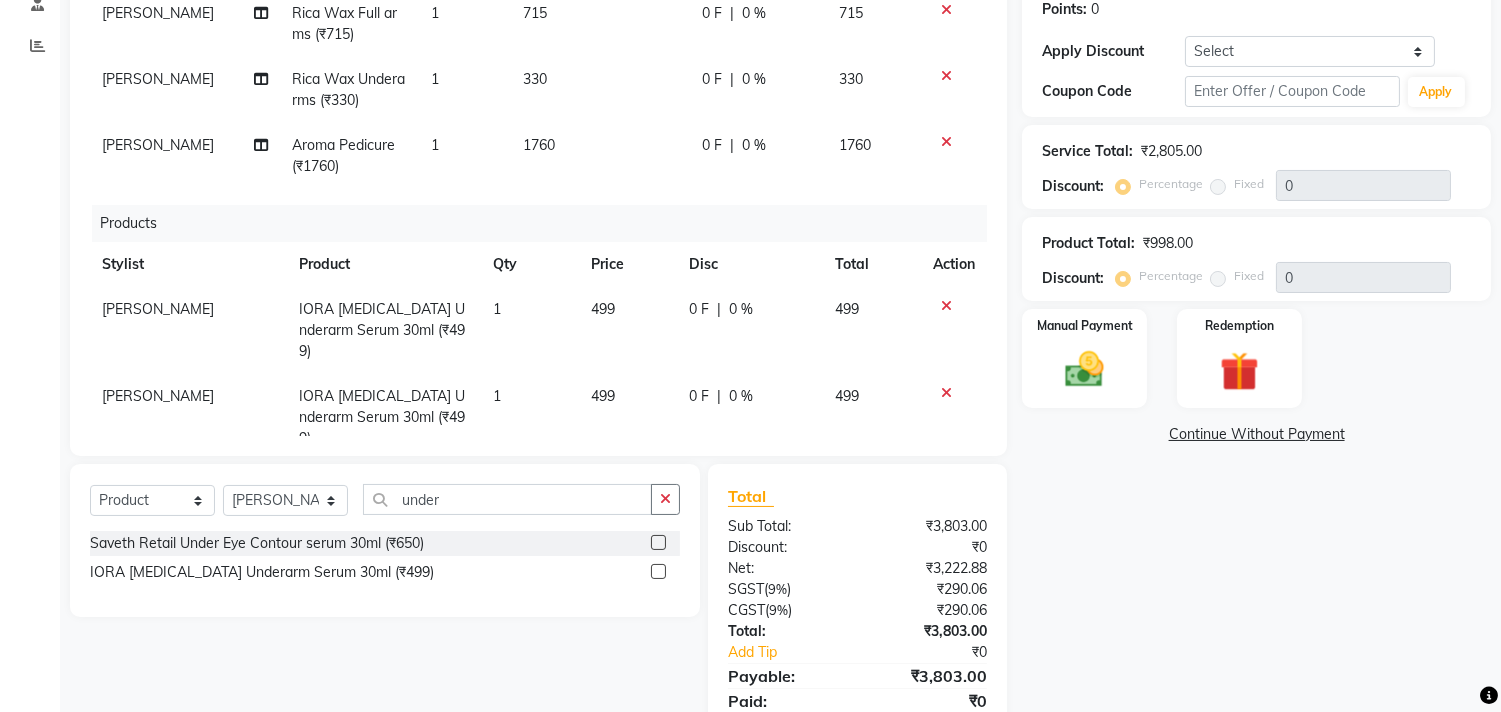 scroll, scrollTop: 42, scrollLeft: 0, axis: vertical 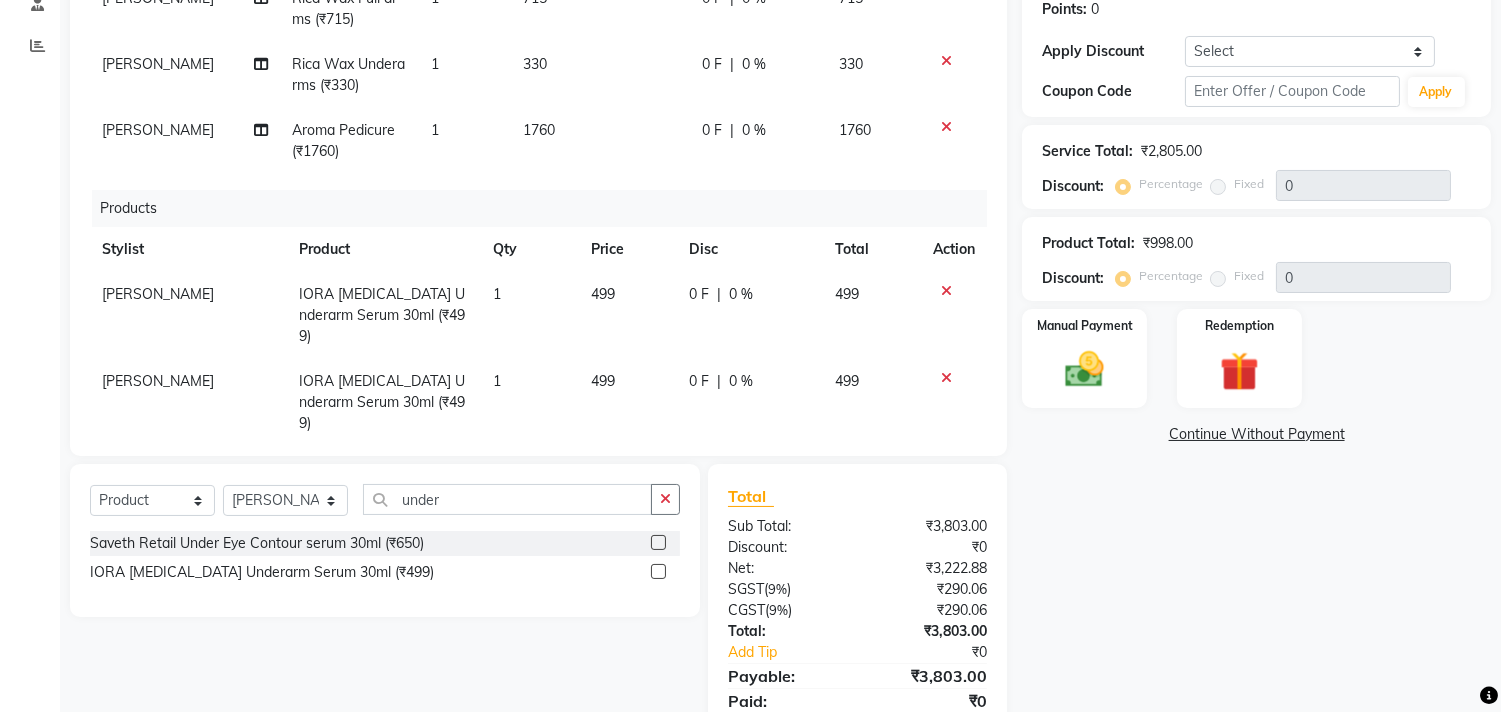 click on "Select  Service  Product  Membership  Package Voucher Prepaid Gift Card  Select Stylist Arun Arndive DC Faheem Malik Gufran Salmani Payal Maurya Riya Adawade Shoeb Salmani Kandivali Swati Sharma Yunus Yusuf Shaikh under" 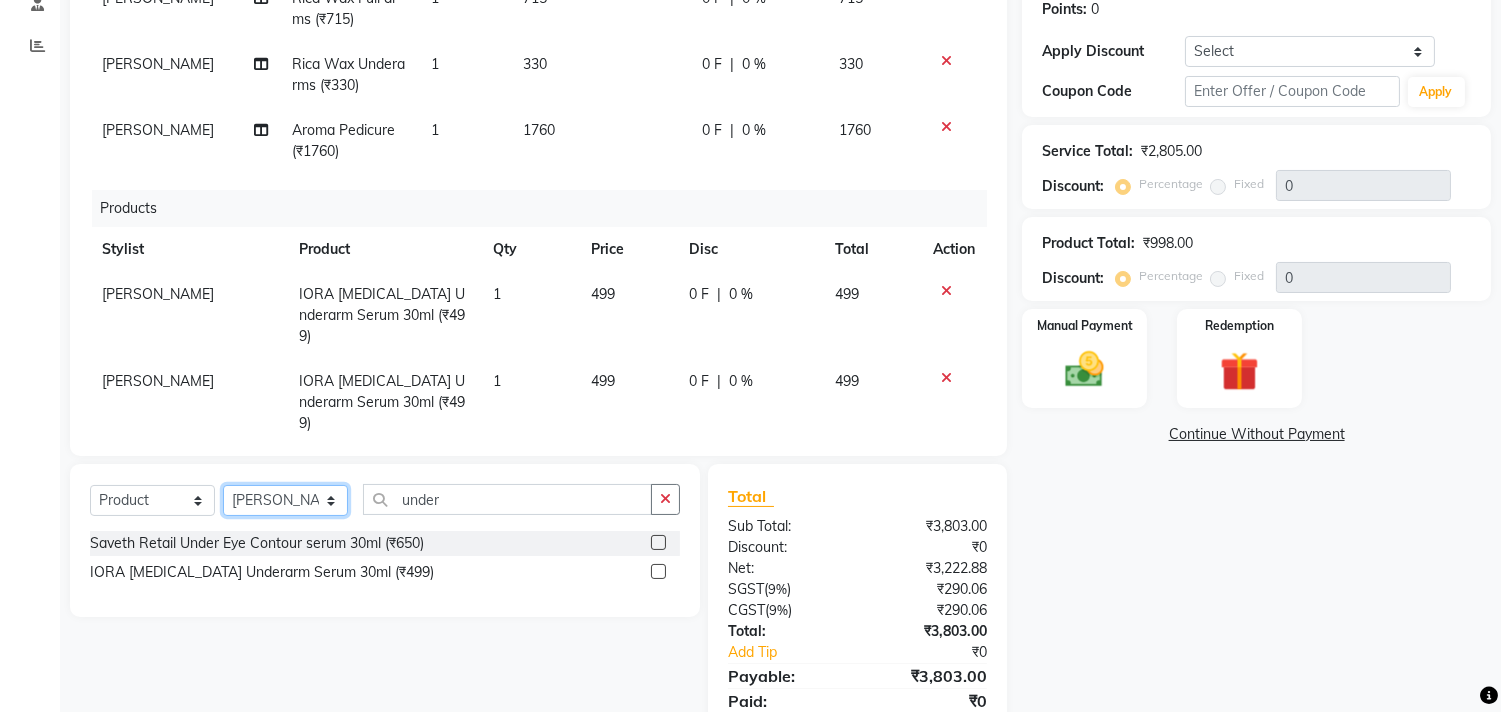 click on "Select Stylist [PERSON_NAME] DC [PERSON_NAME] [PERSON_NAME] [PERSON_NAME] [PERSON_NAME] [PERSON_NAME] Kandivali [PERSON_NAME] [PERSON_NAME]" 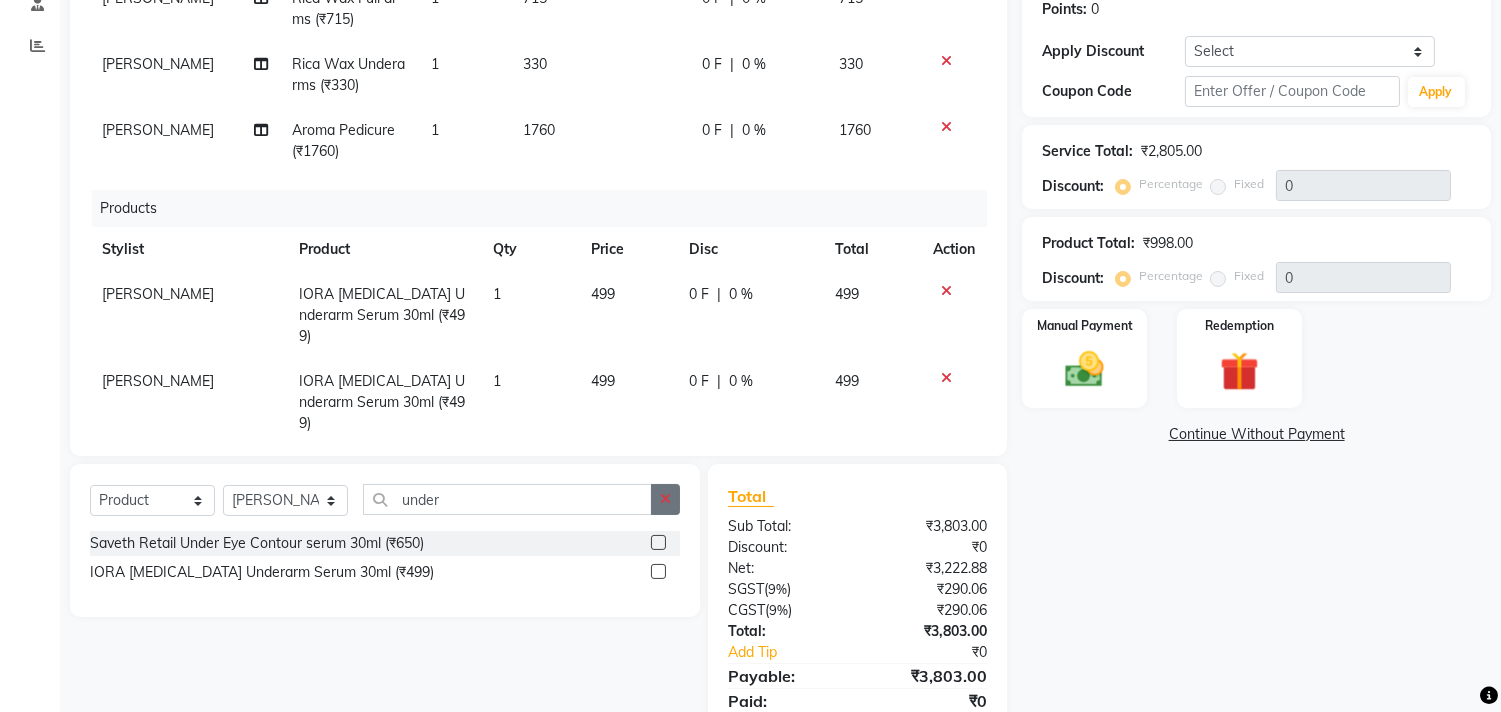 click 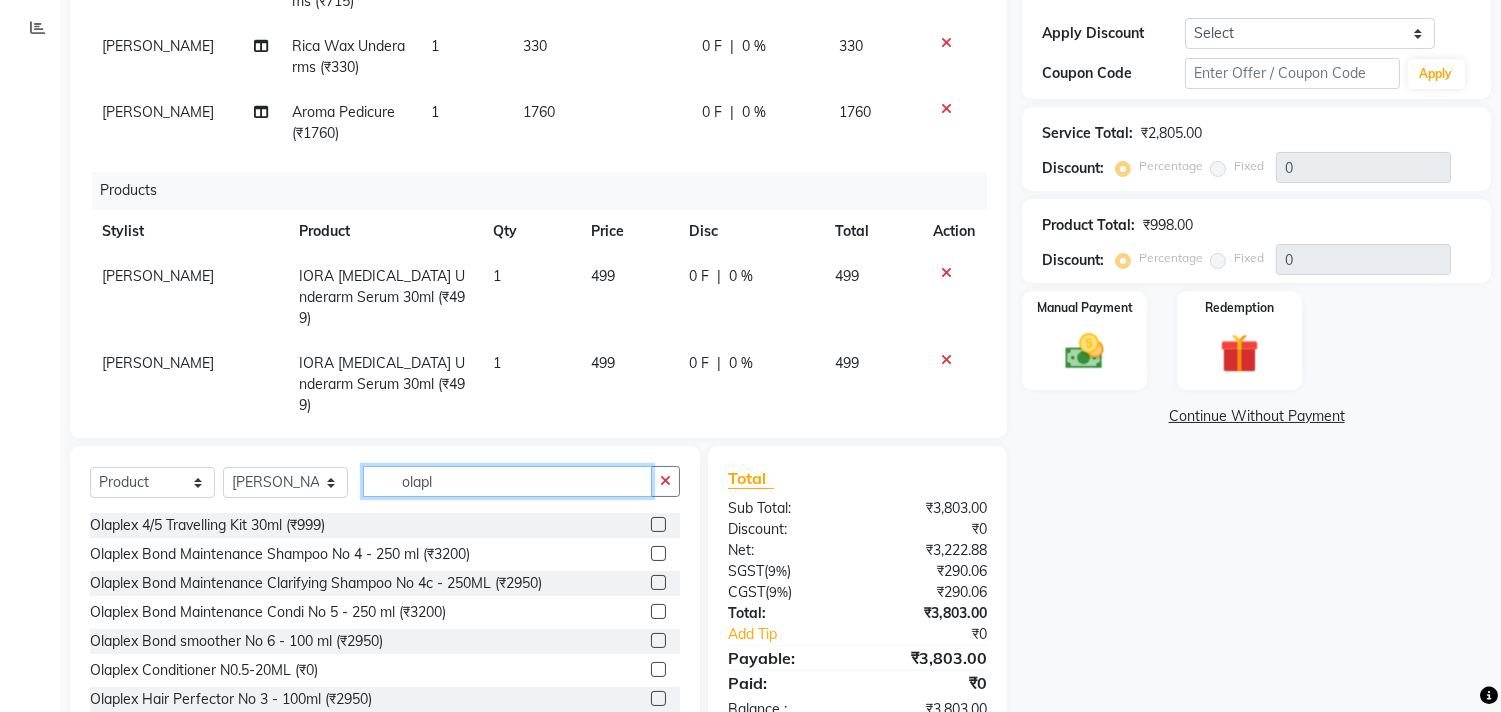scroll, scrollTop: 388, scrollLeft: 0, axis: vertical 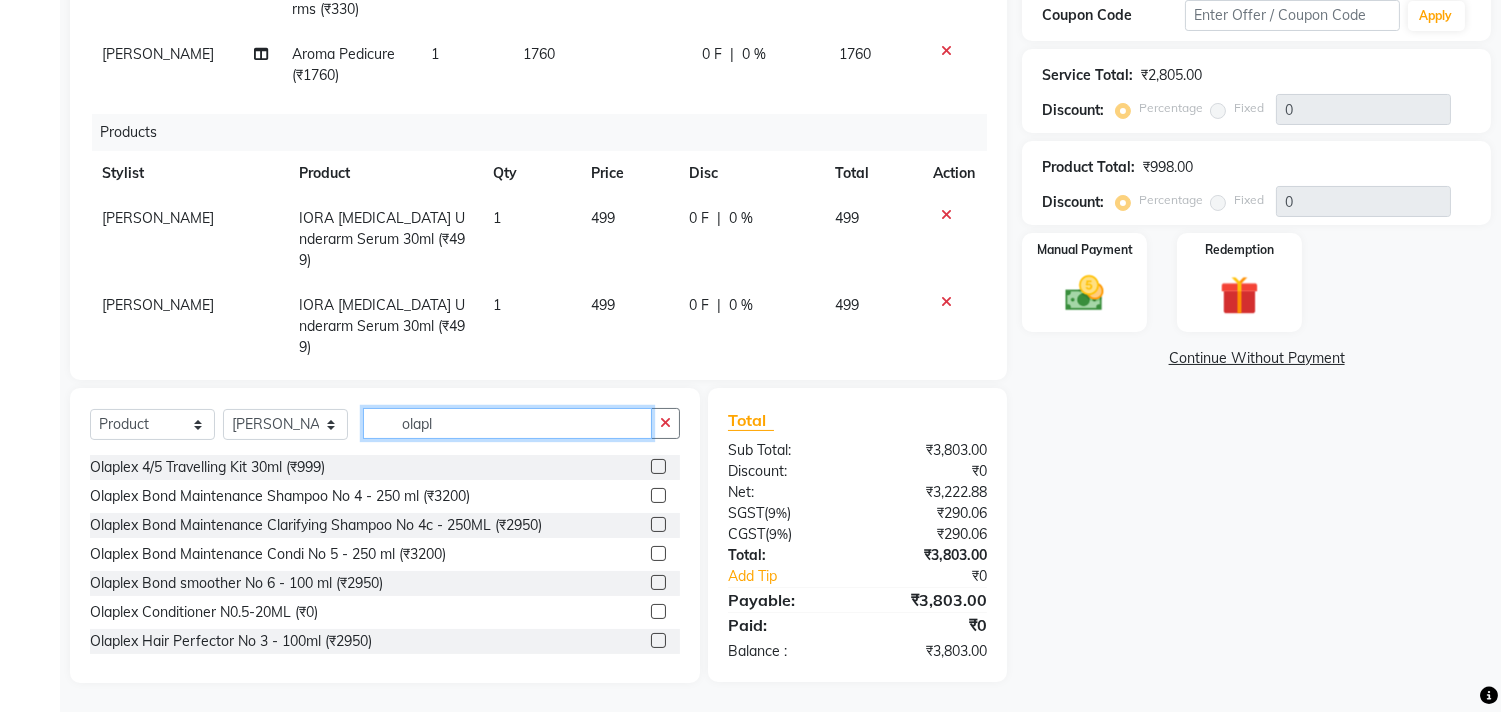 type on "olapl" 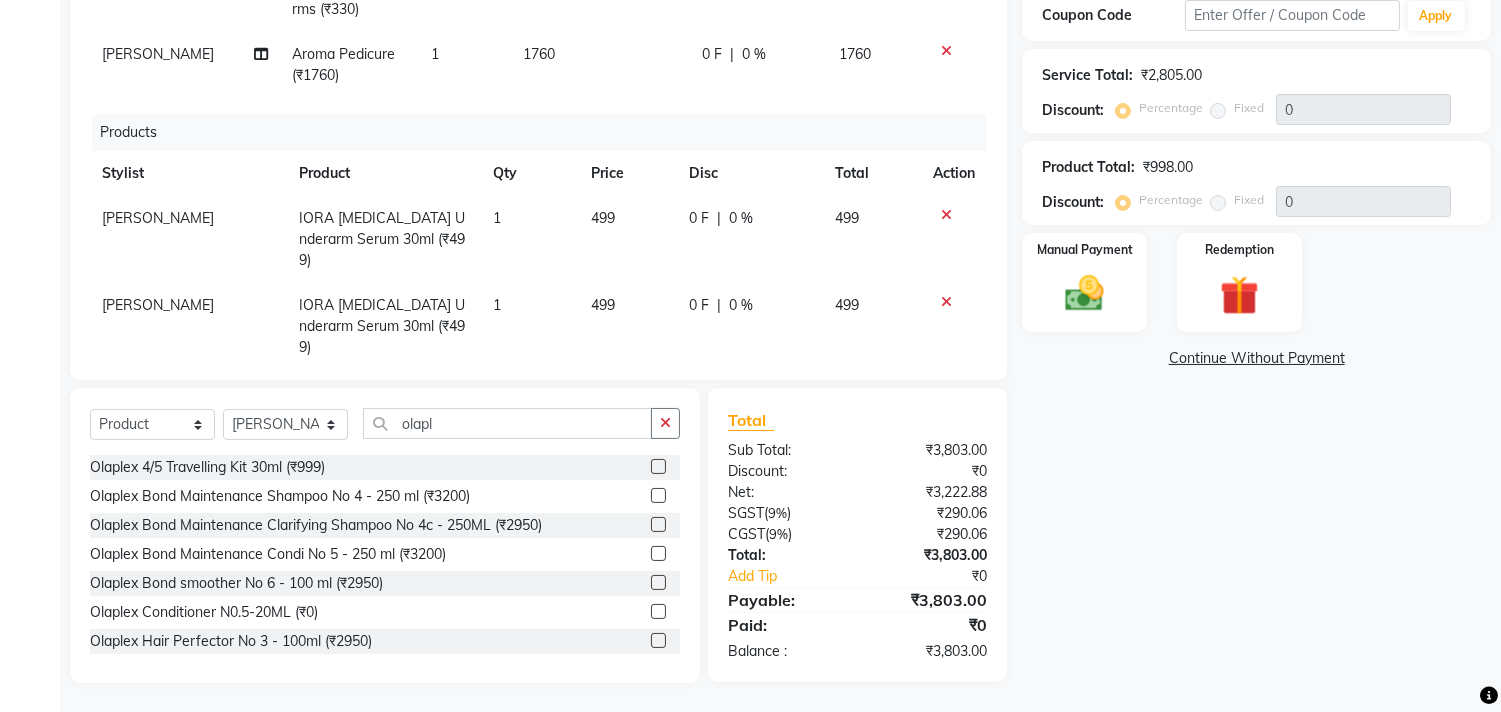 click 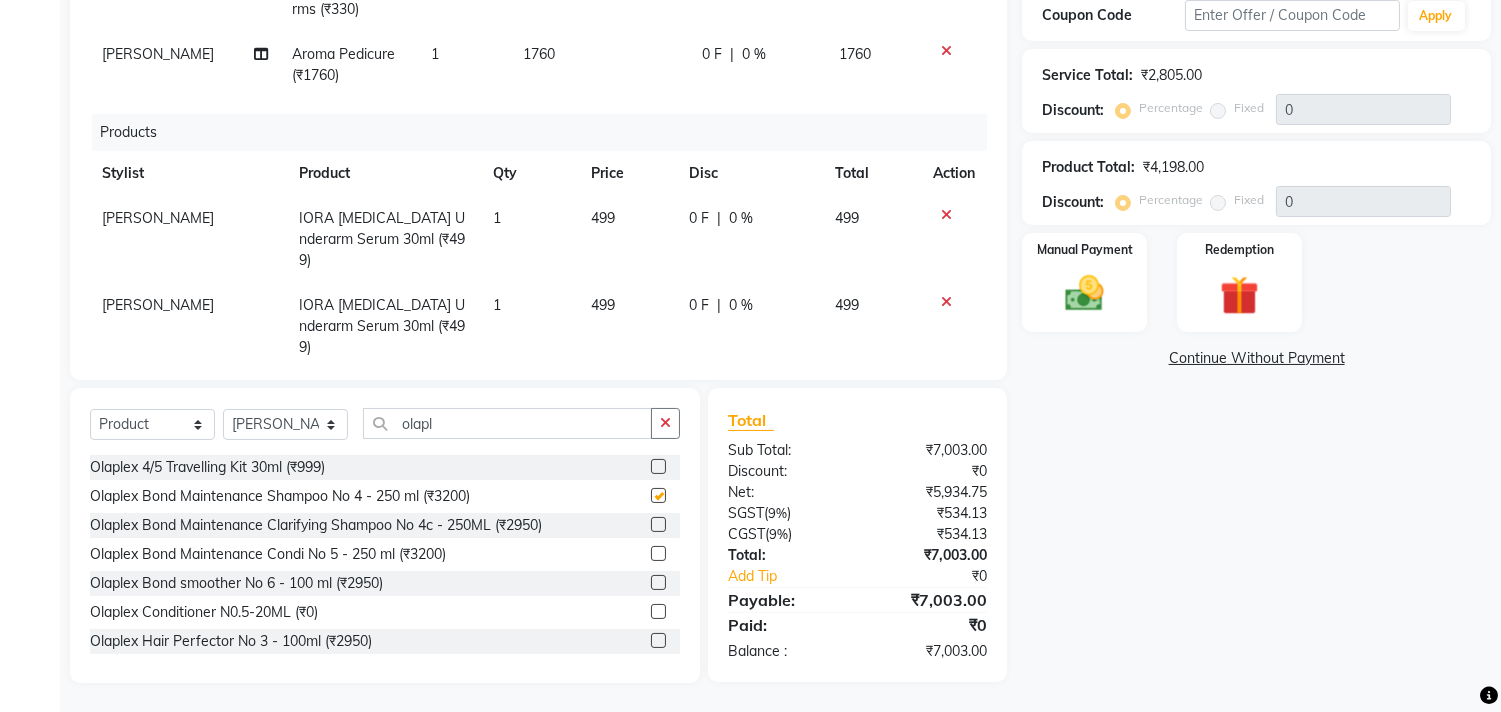 checkbox on "false" 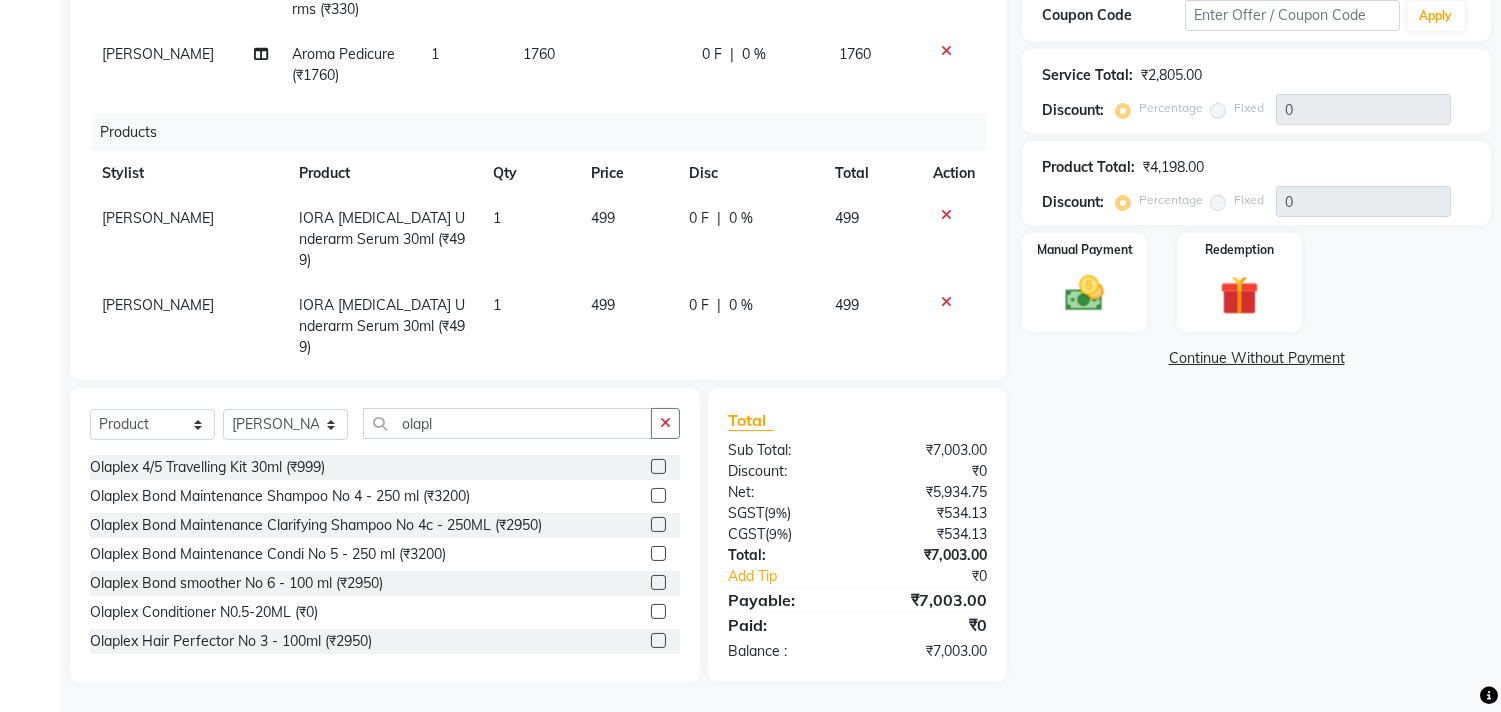 click 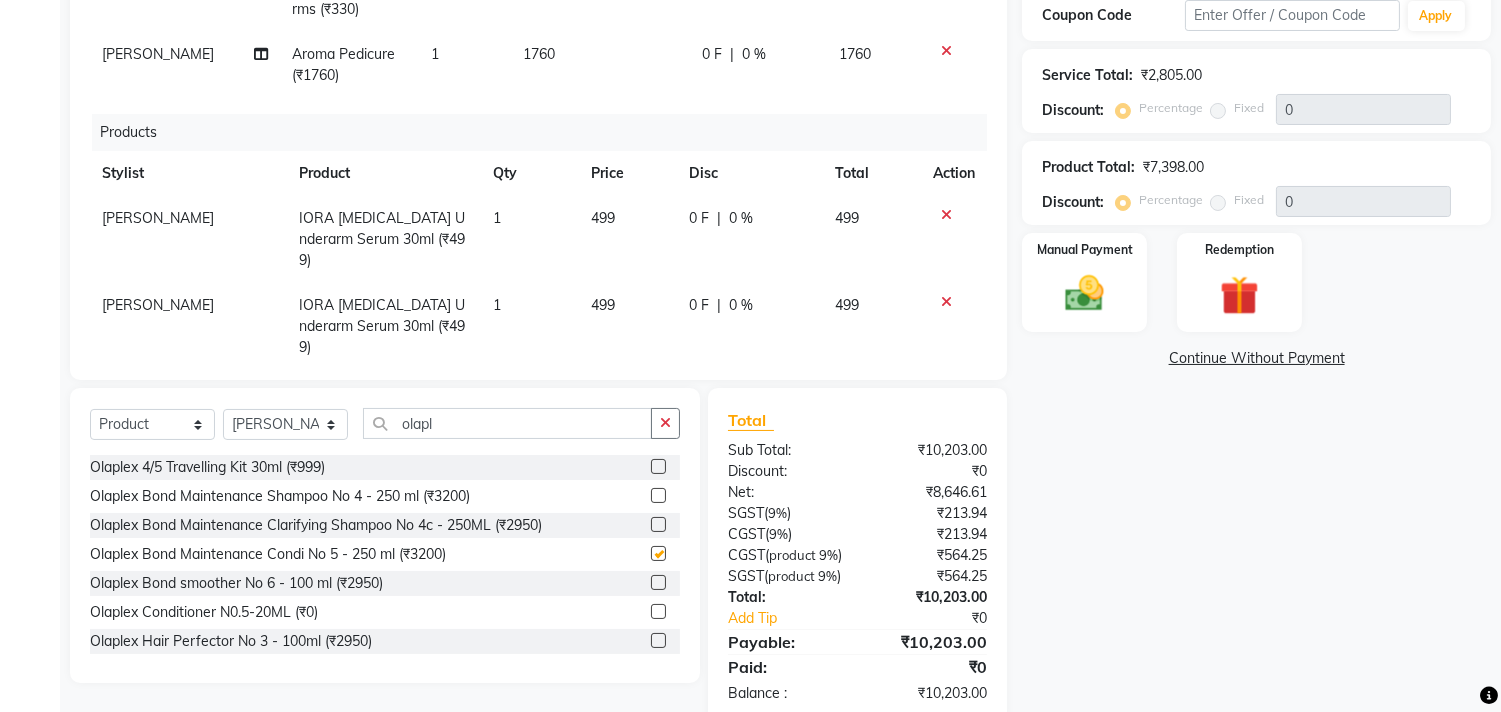 checkbox on "false" 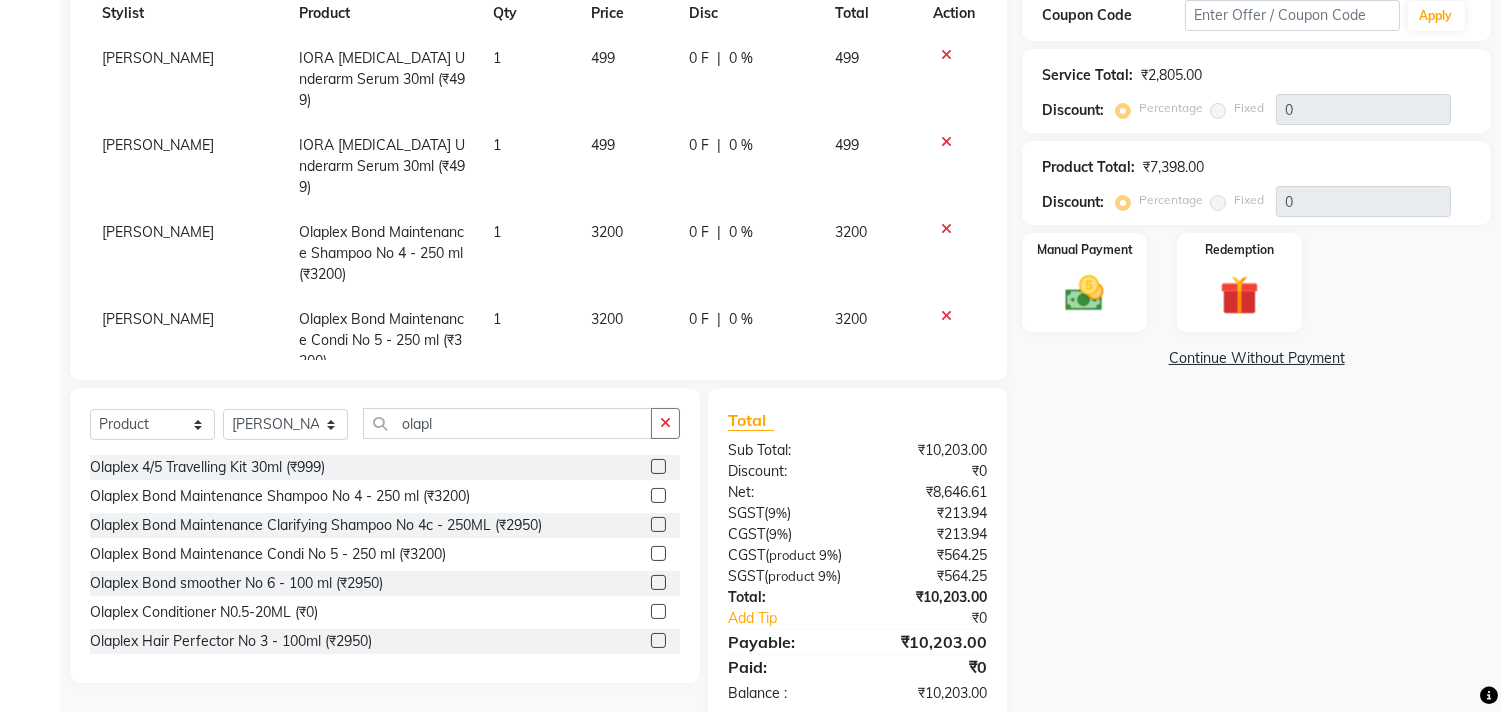scroll, scrollTop: 216, scrollLeft: 0, axis: vertical 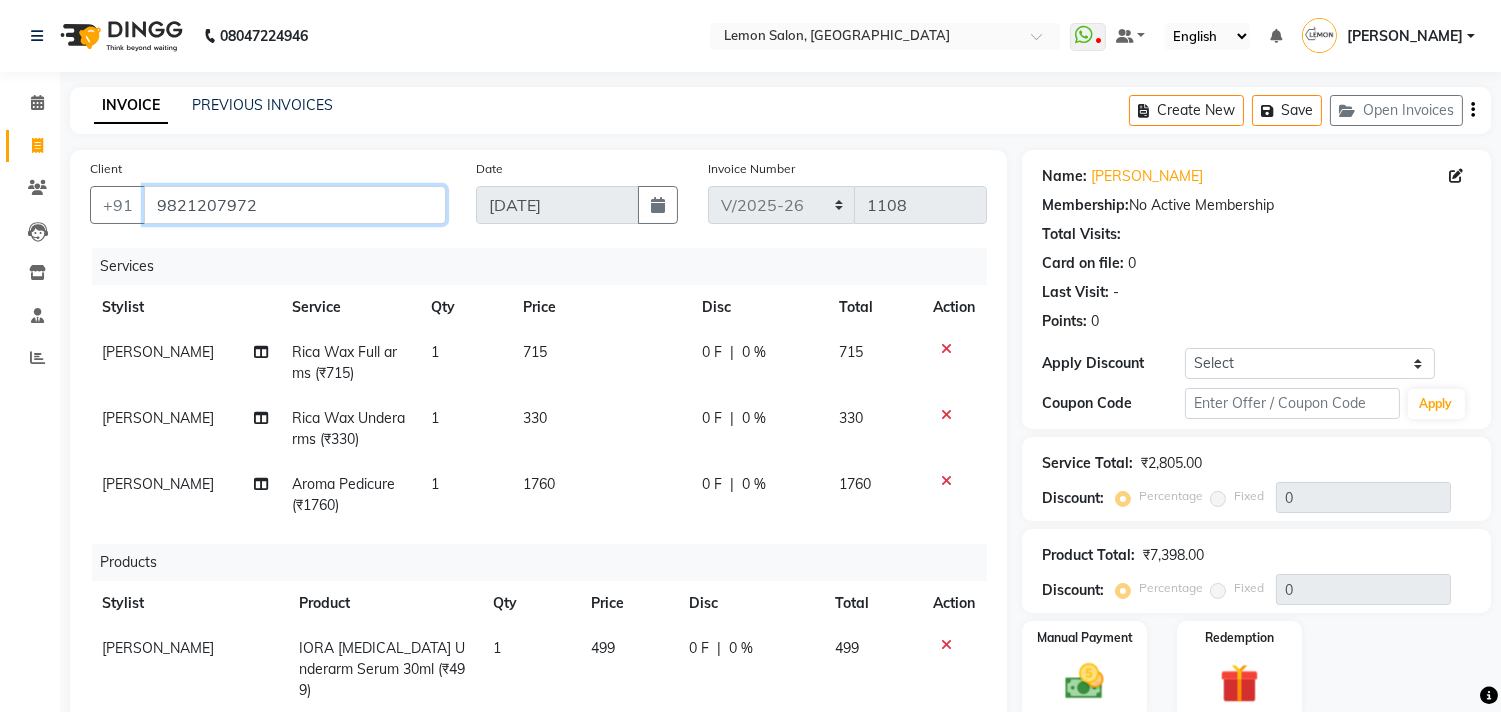 drag, startPoint x: 147, startPoint y: 203, endPoint x: 256, endPoint y: 205, distance: 109.01835 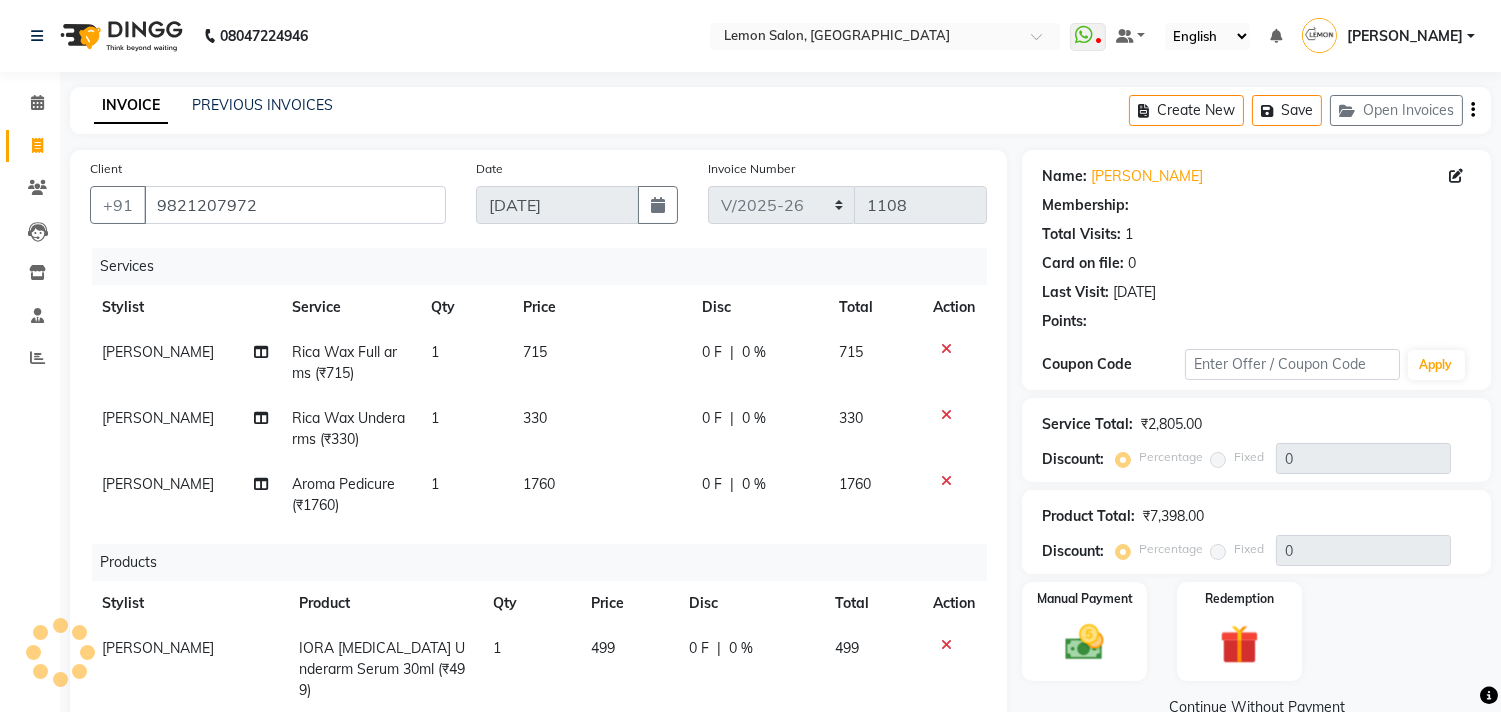 select on "1: Object" 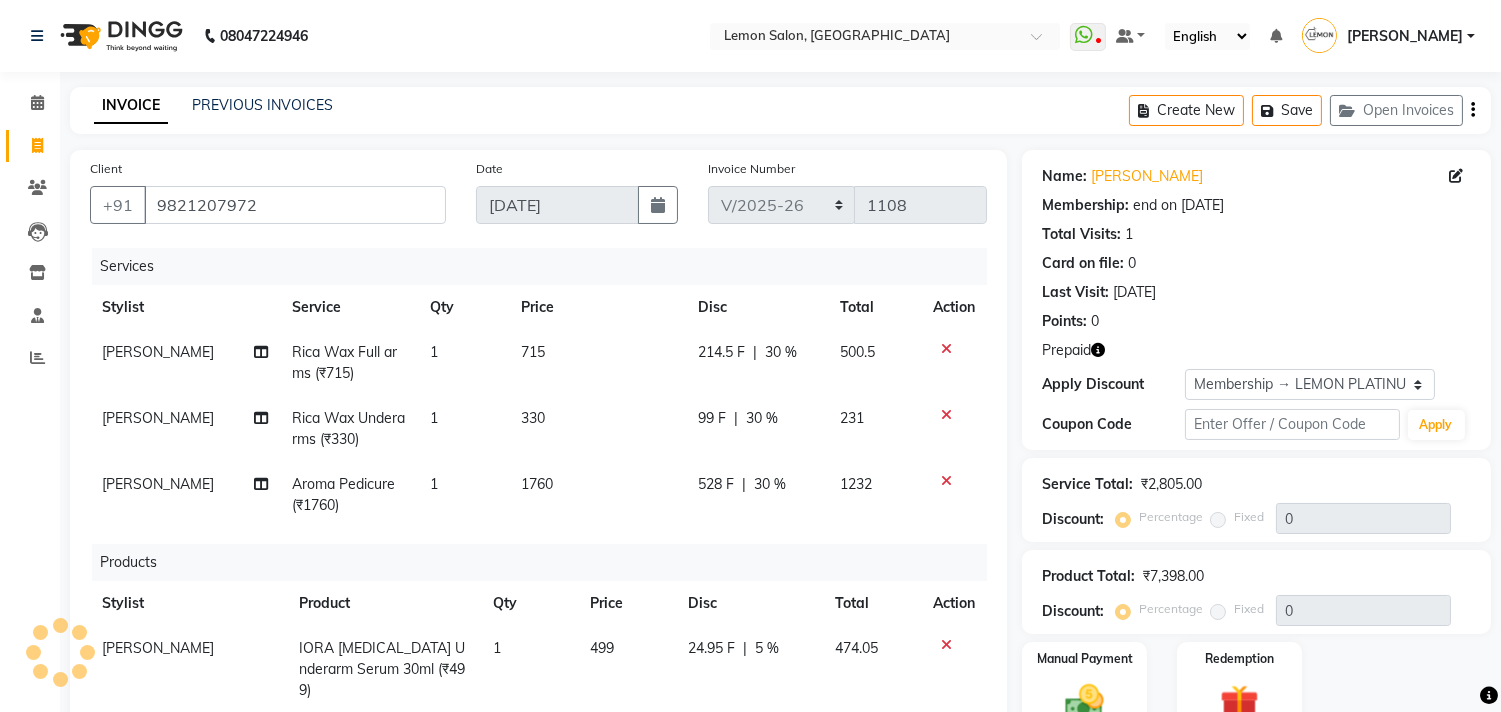 type on "30" 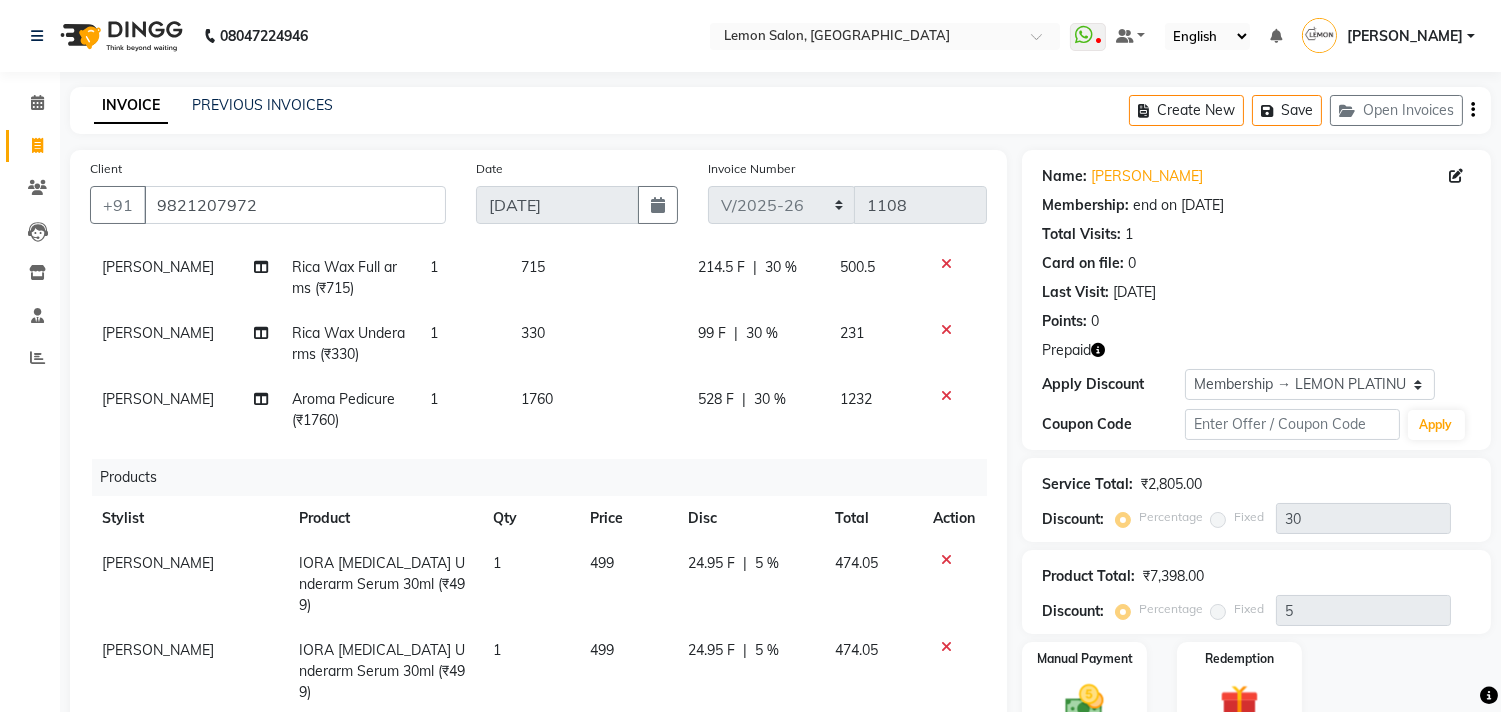 scroll, scrollTop: 216, scrollLeft: 0, axis: vertical 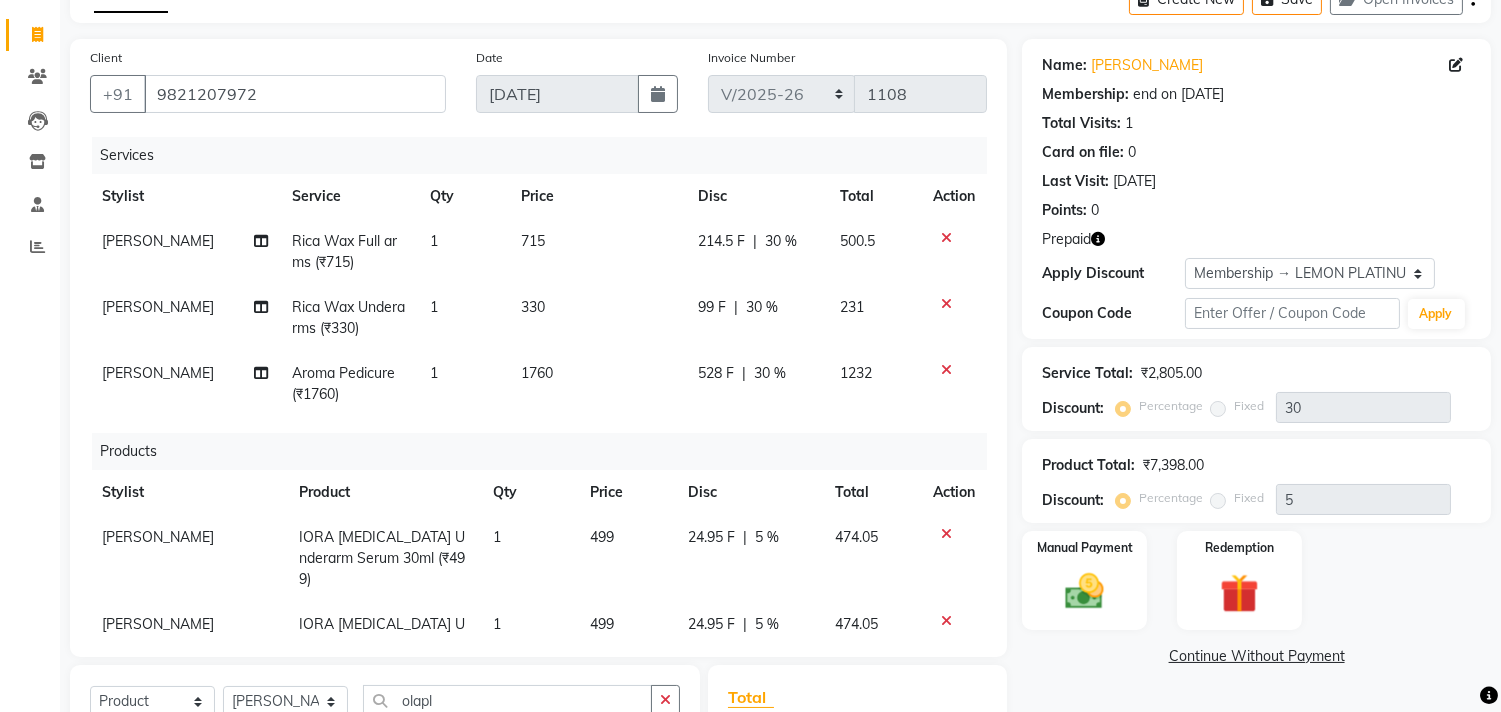 click 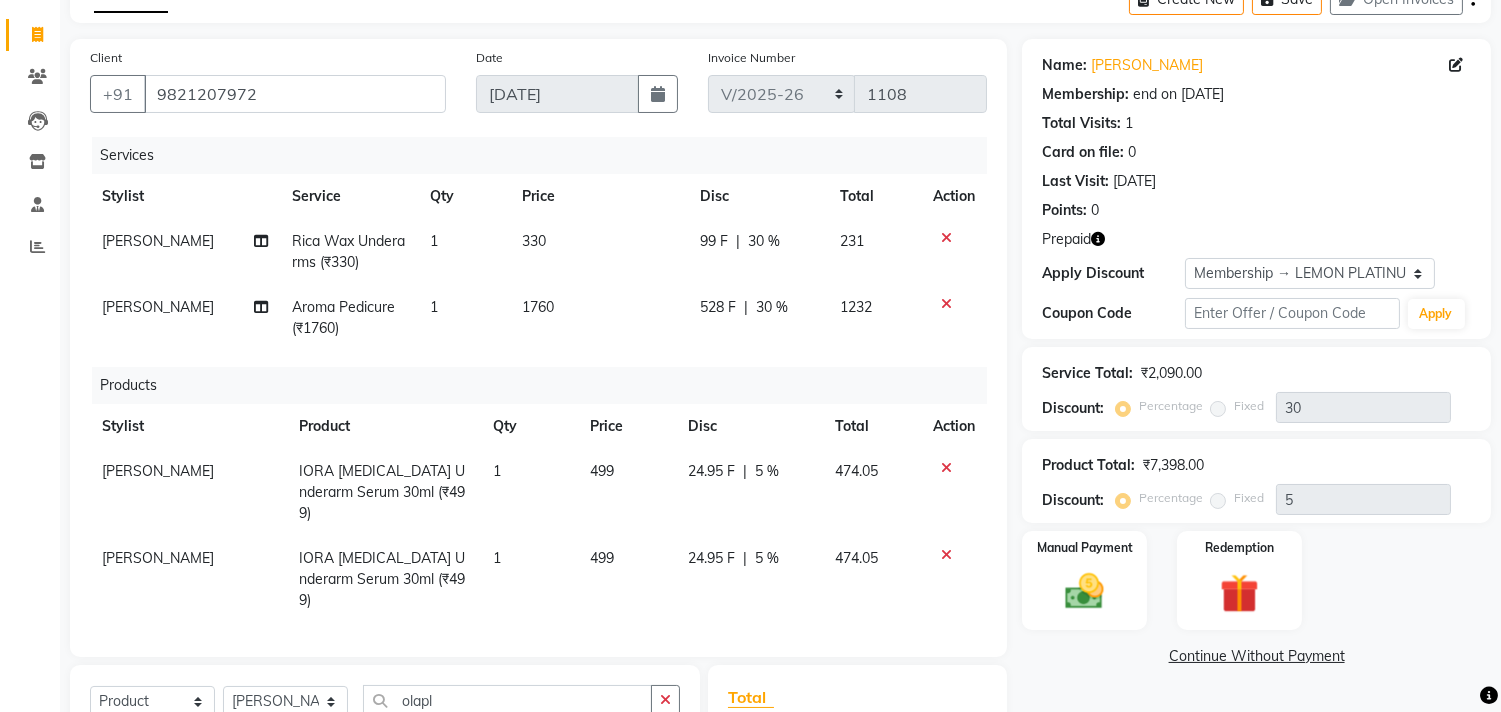 click 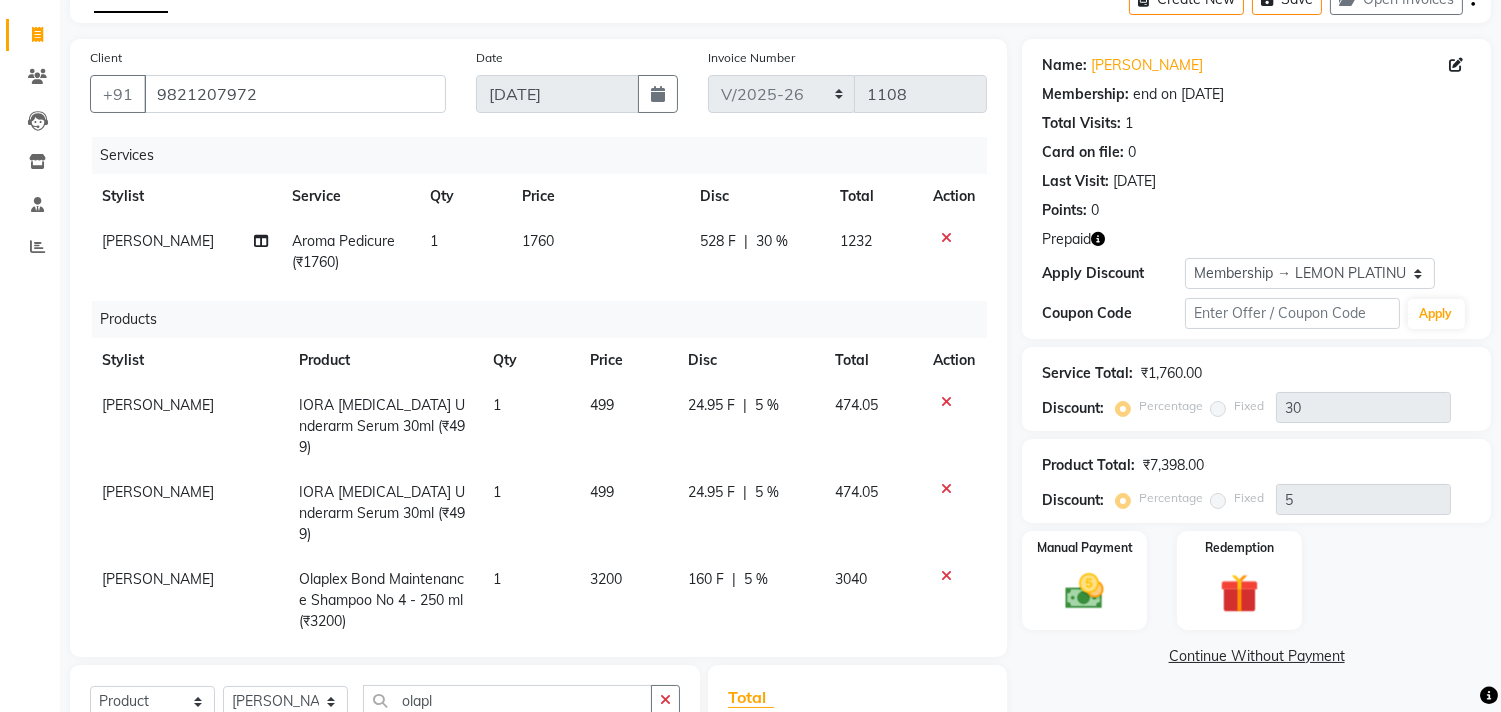 click 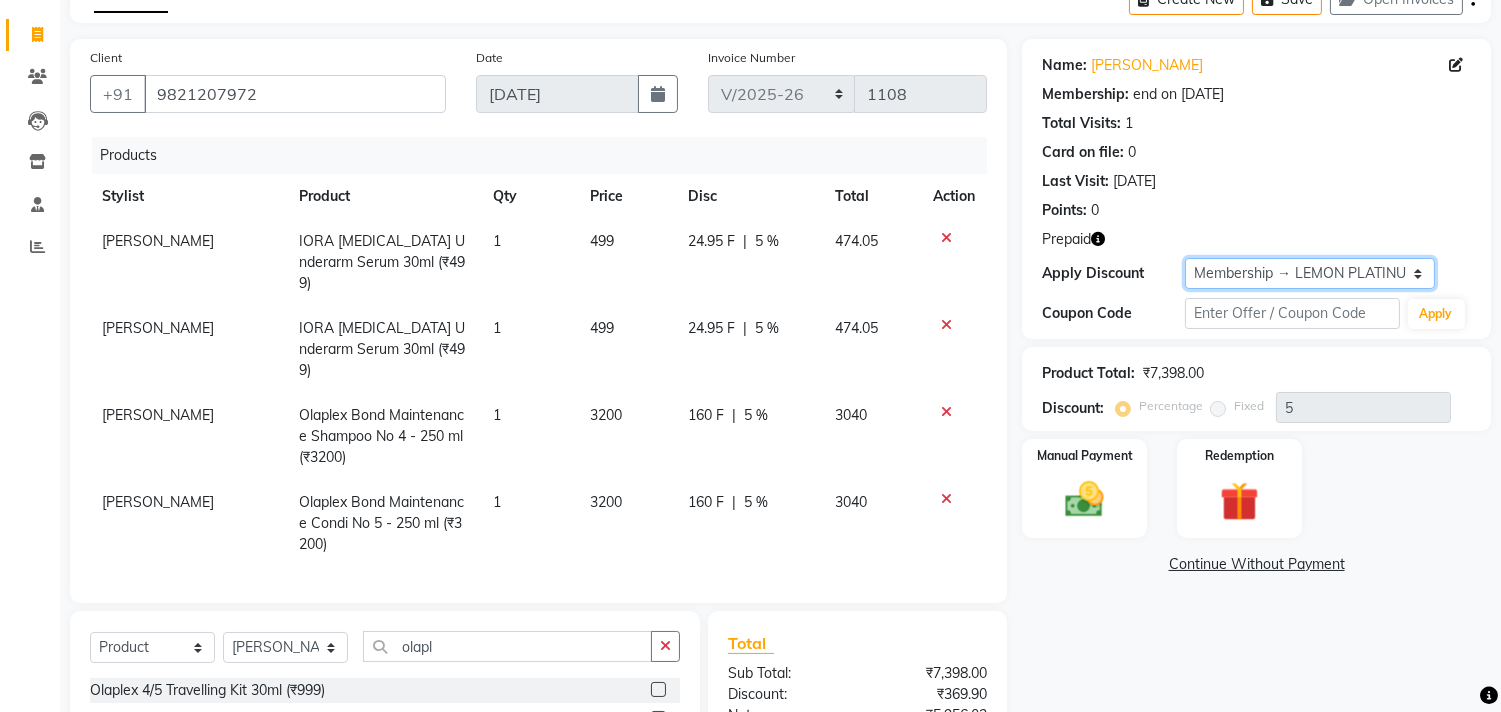 click on "Select Membership → LEMON PLATINUM MEMBERSHIP  Coupon → Abc" 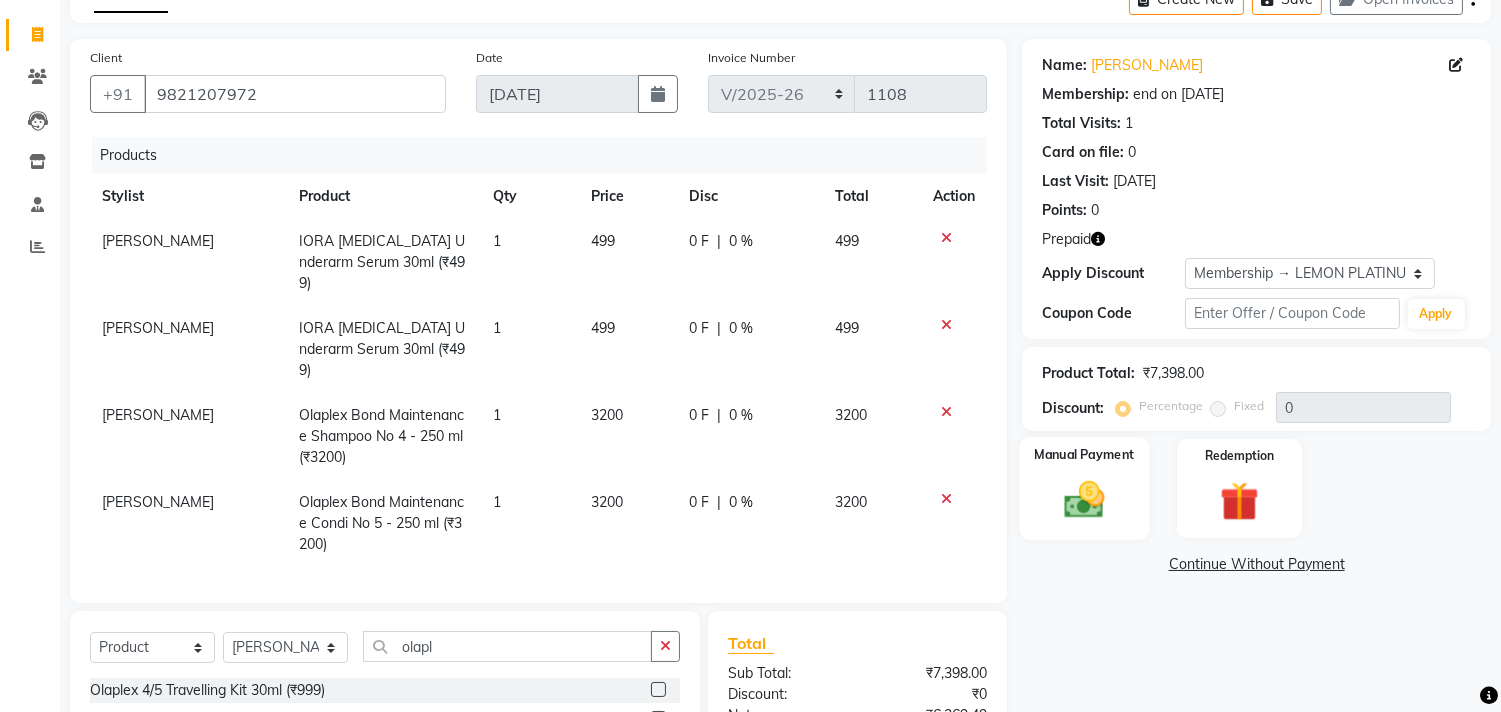 click on "Manual Payment" 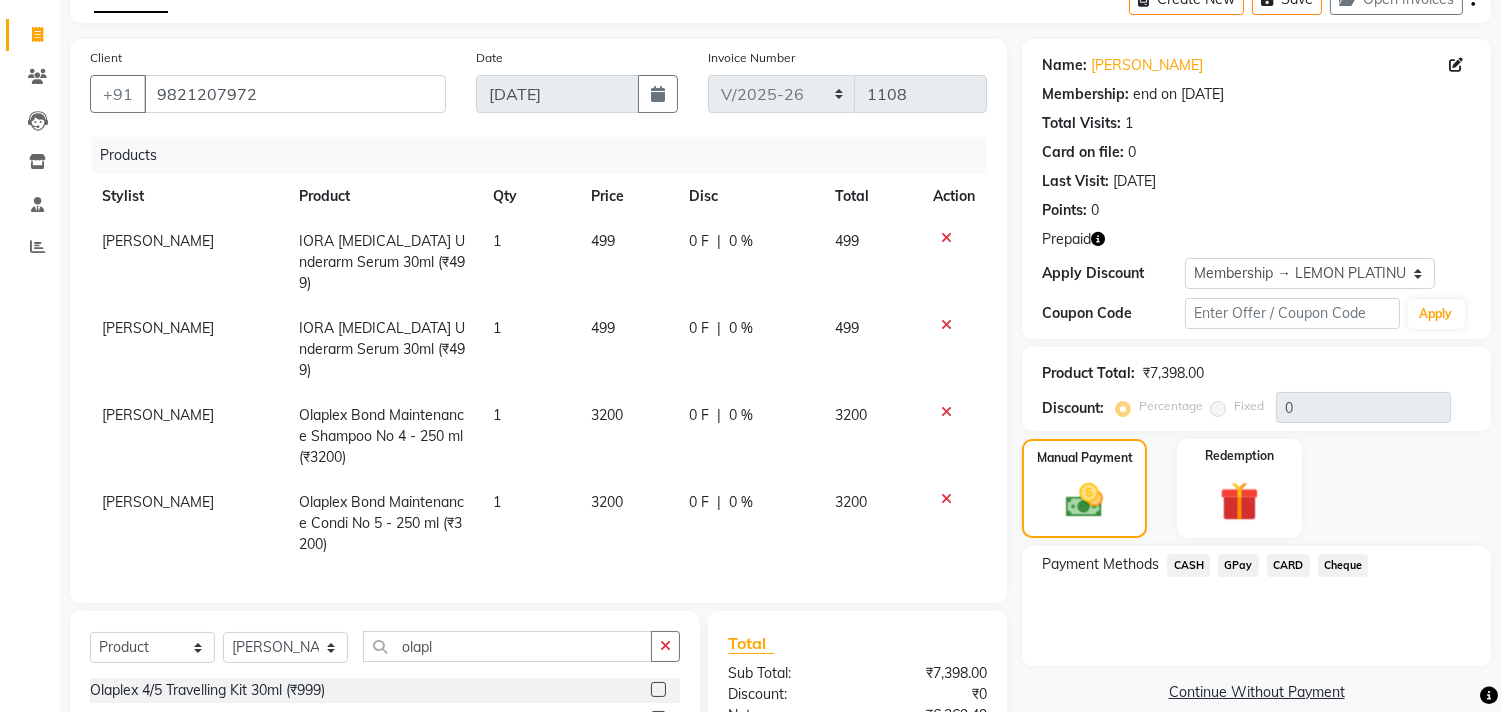 click on "CARD" 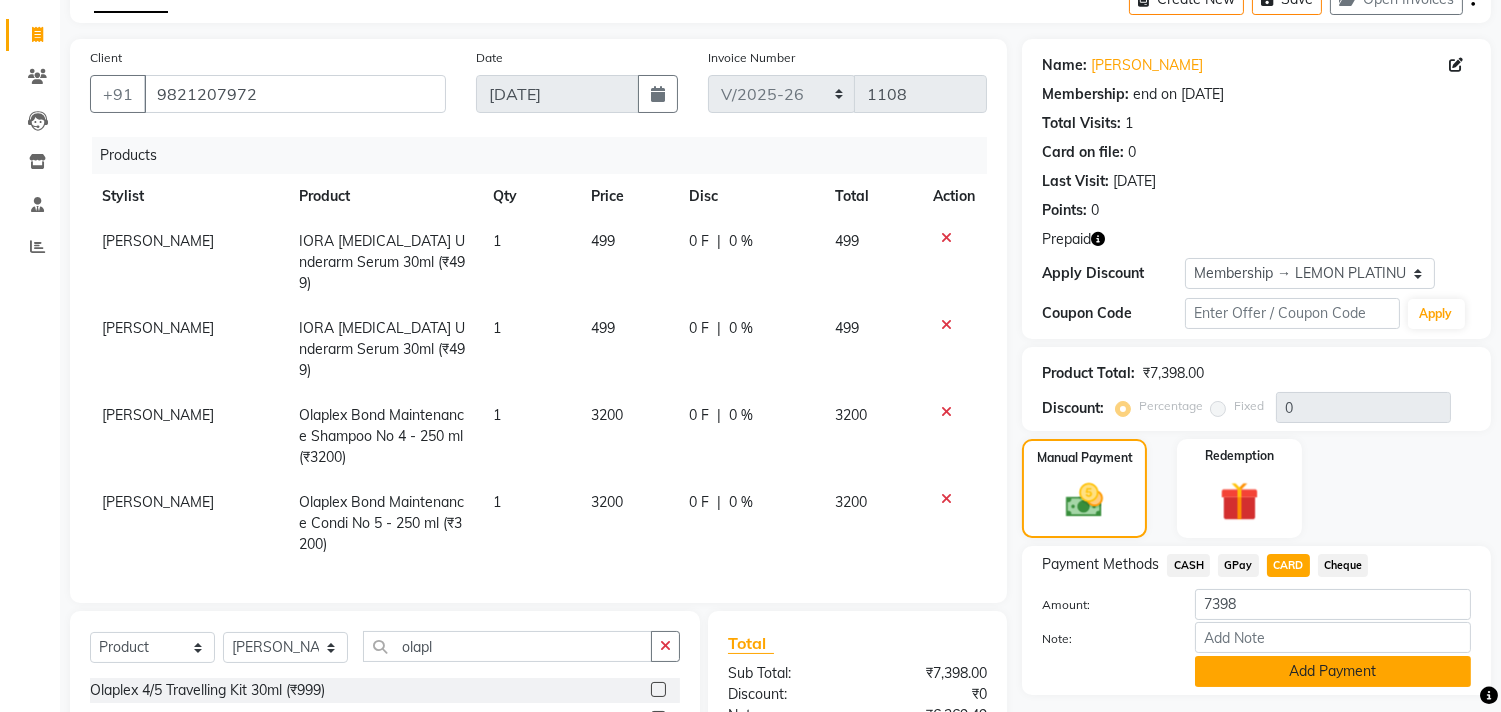 click on "Add Payment" 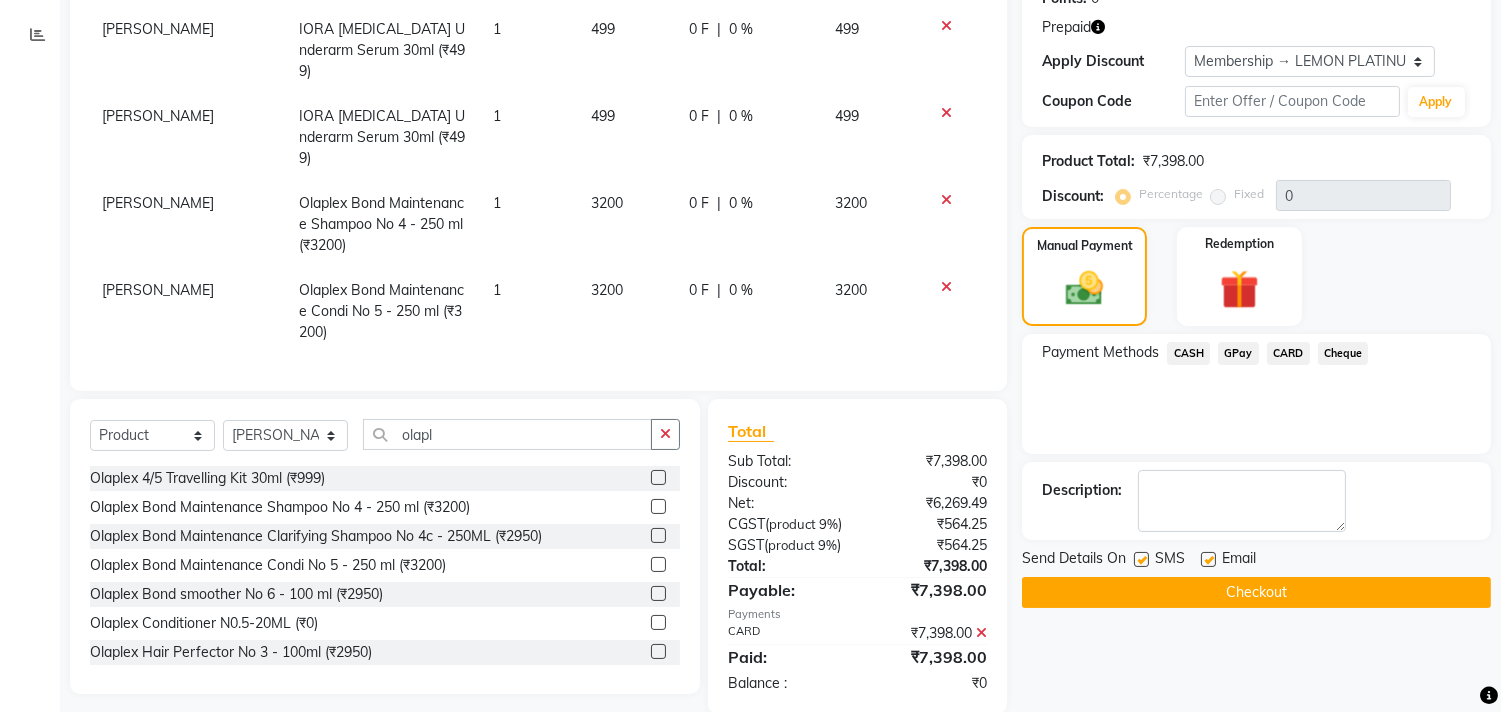scroll, scrollTop: 333, scrollLeft: 0, axis: vertical 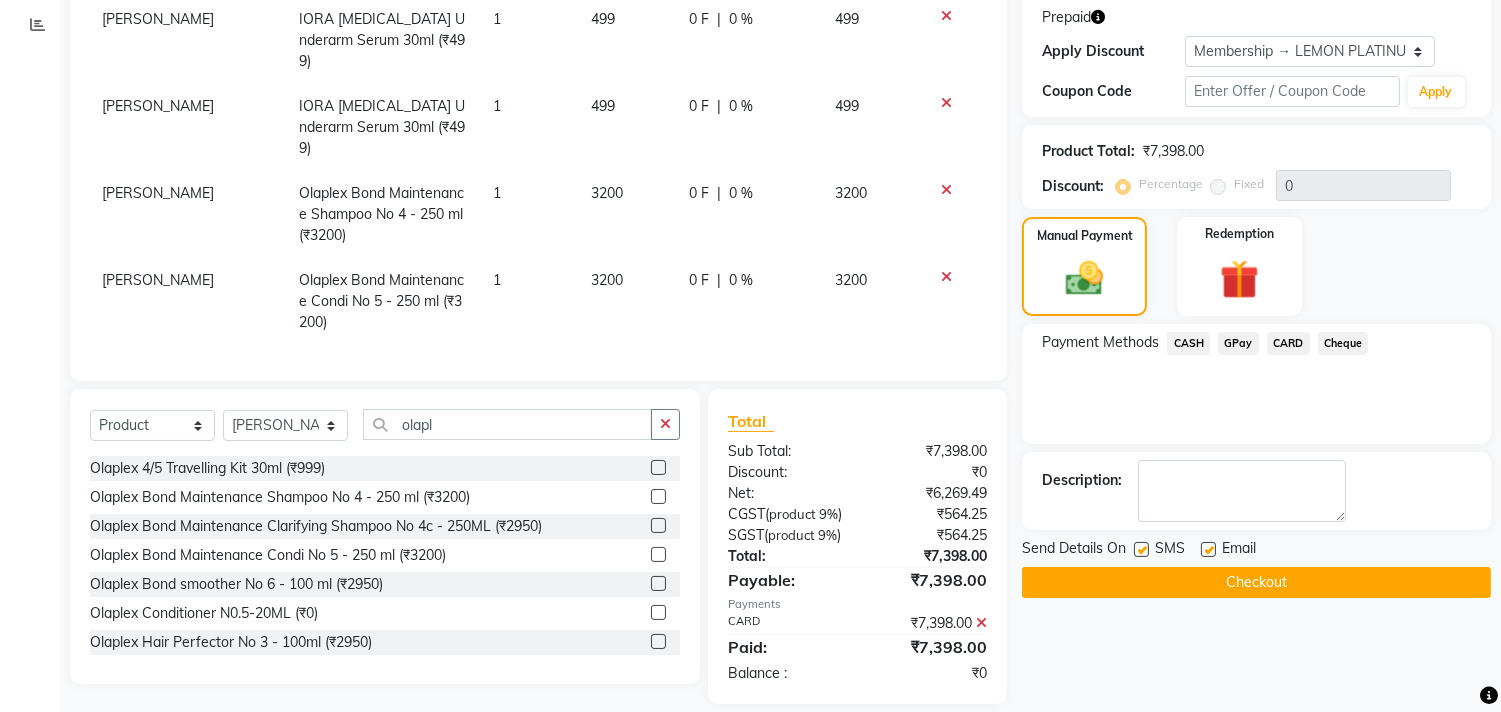 click 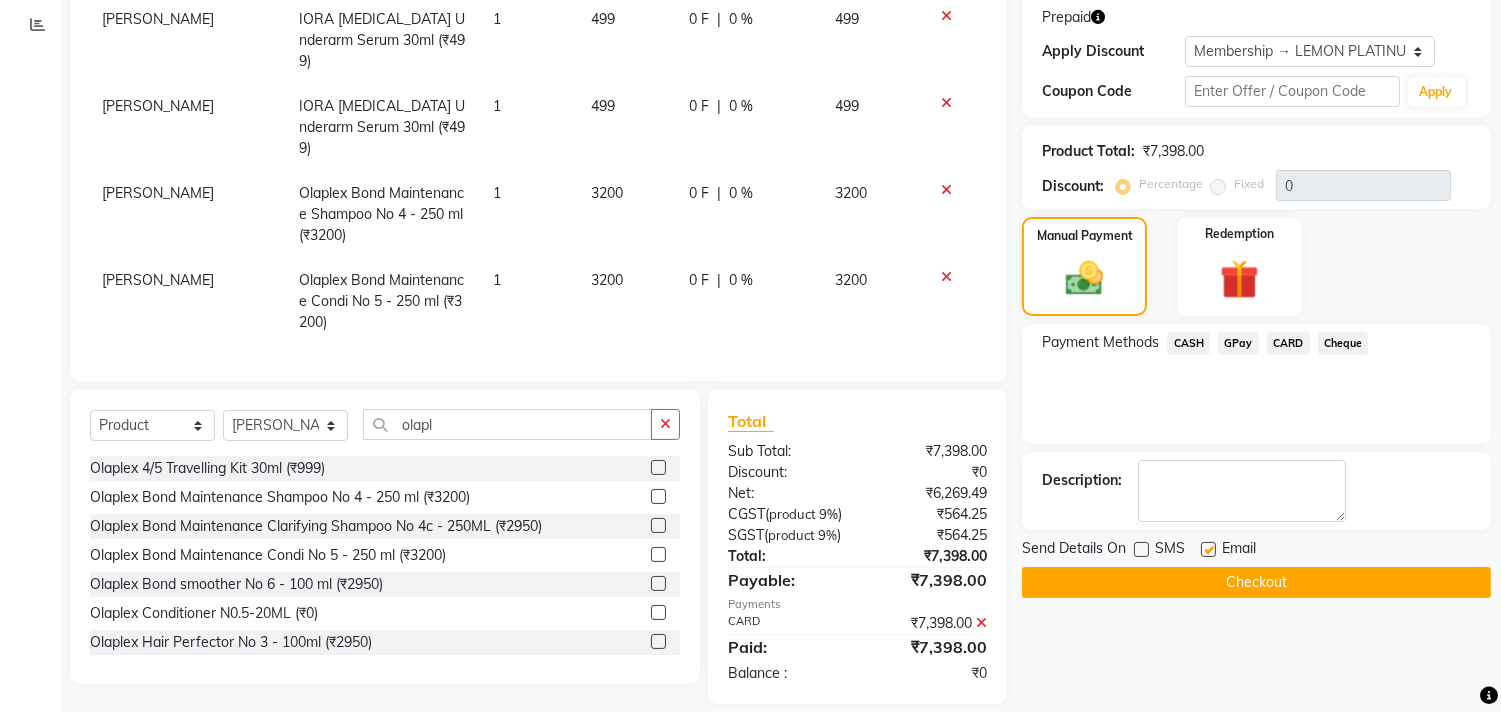 click 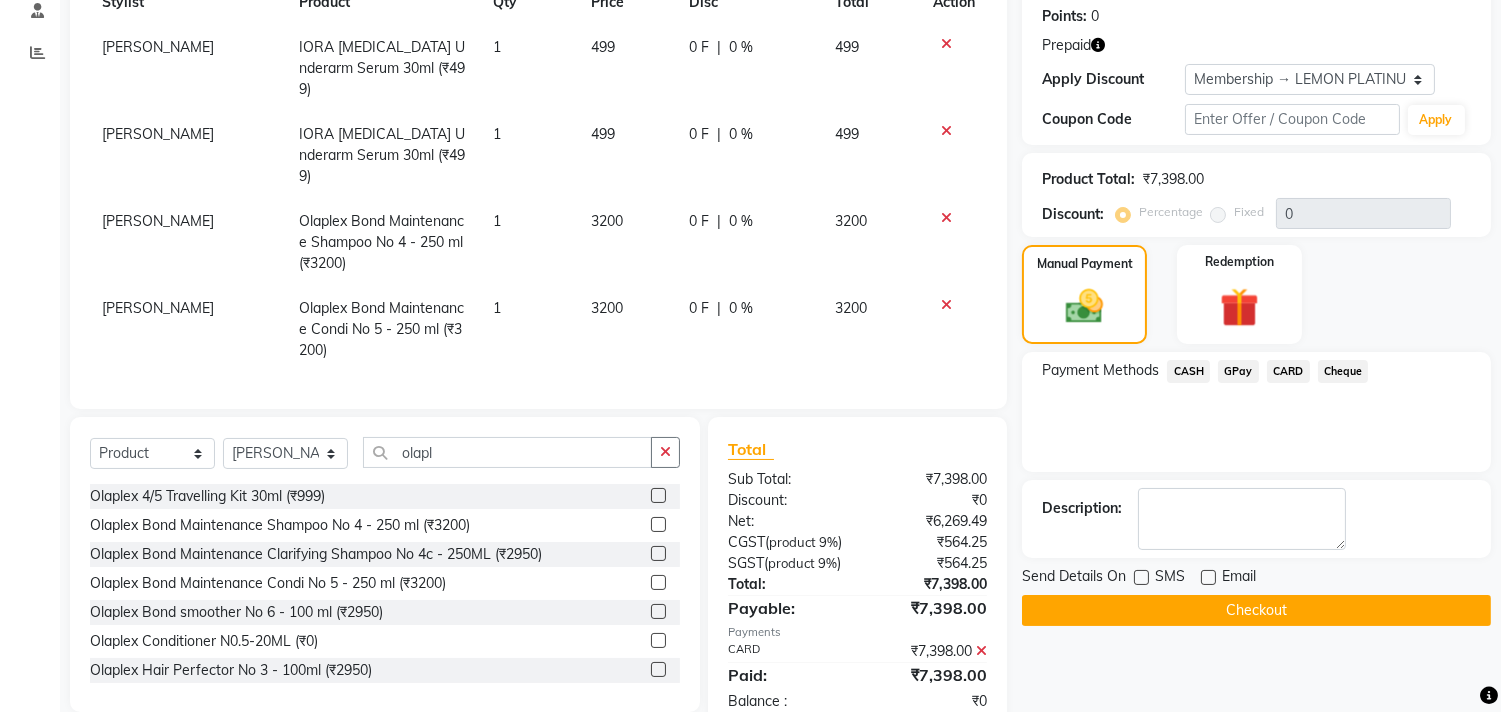 scroll, scrollTop: 0, scrollLeft: 0, axis: both 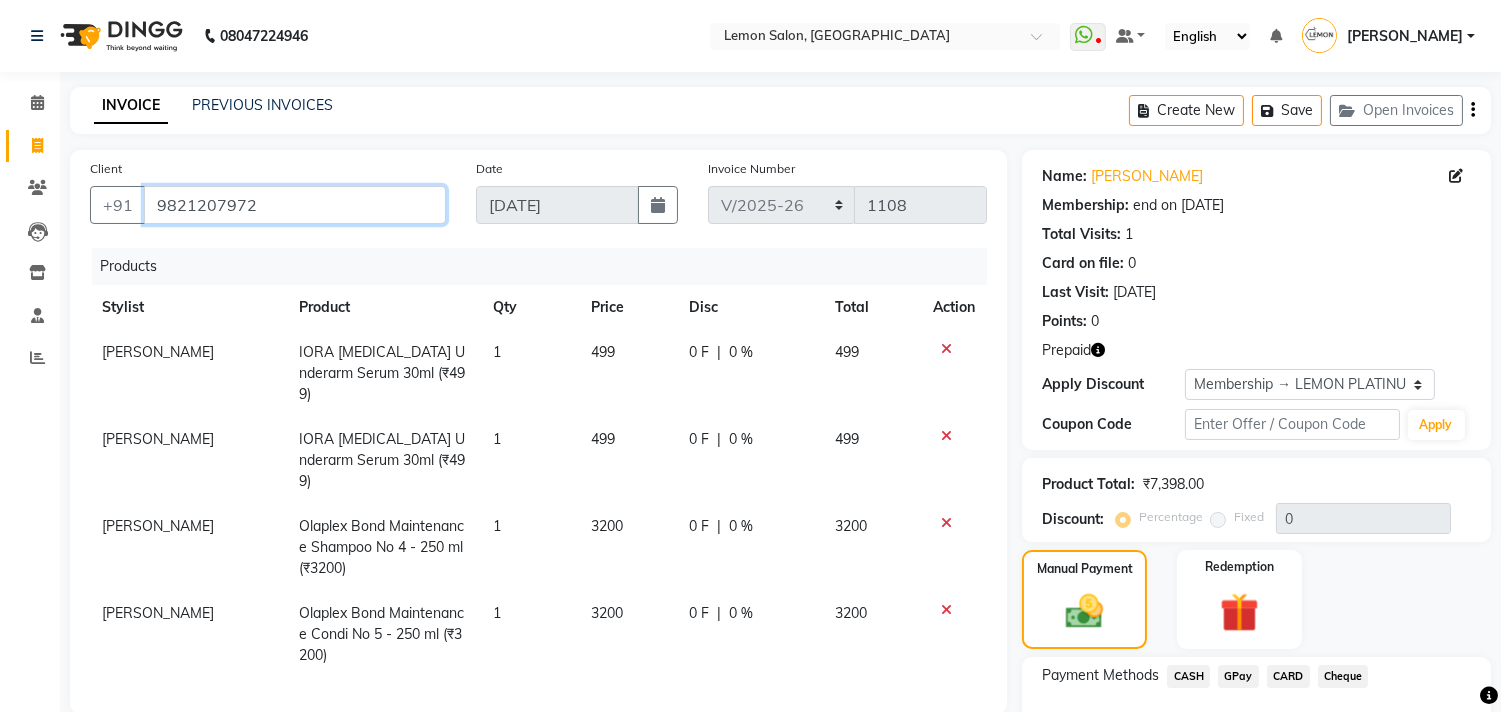 drag, startPoint x: 153, startPoint y: 208, endPoint x: 247, endPoint y: 213, distance: 94.13288 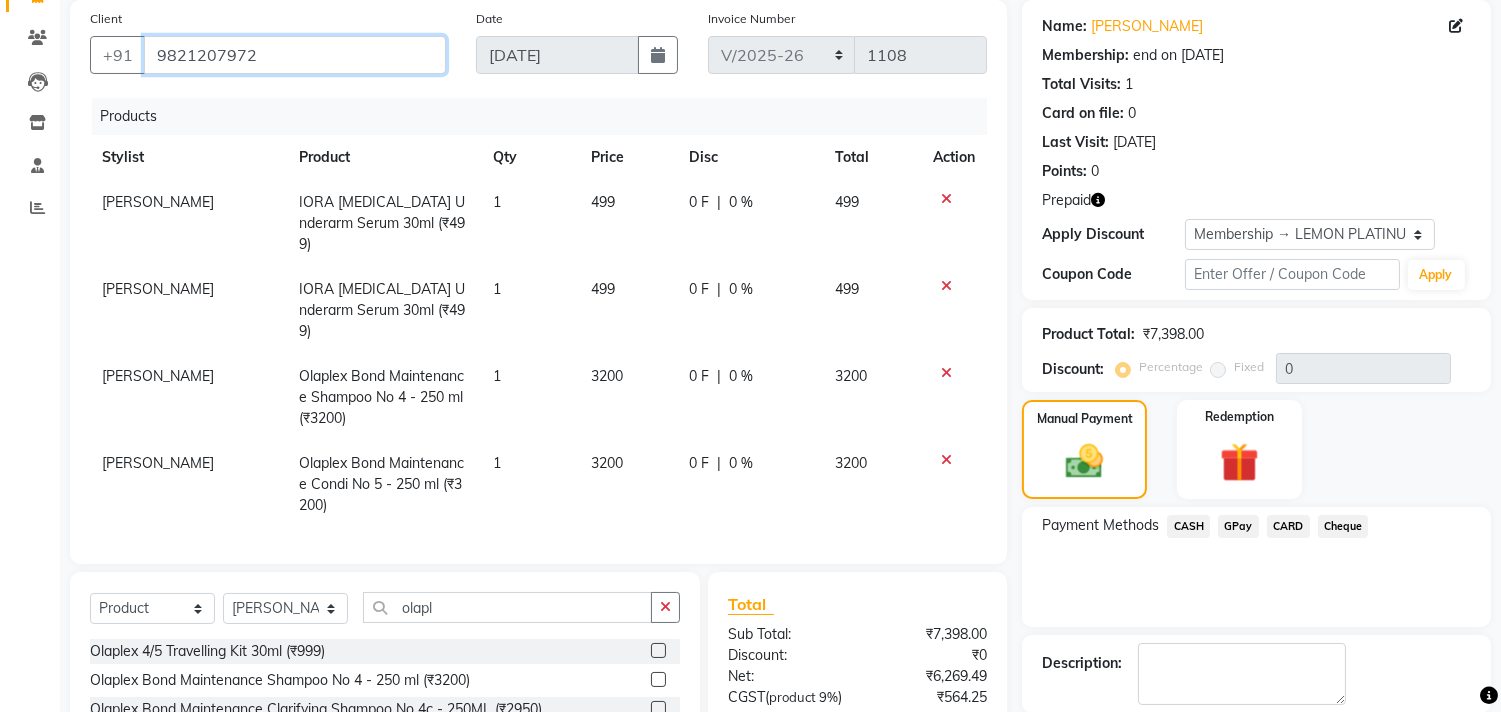 scroll, scrollTop: 371, scrollLeft: 0, axis: vertical 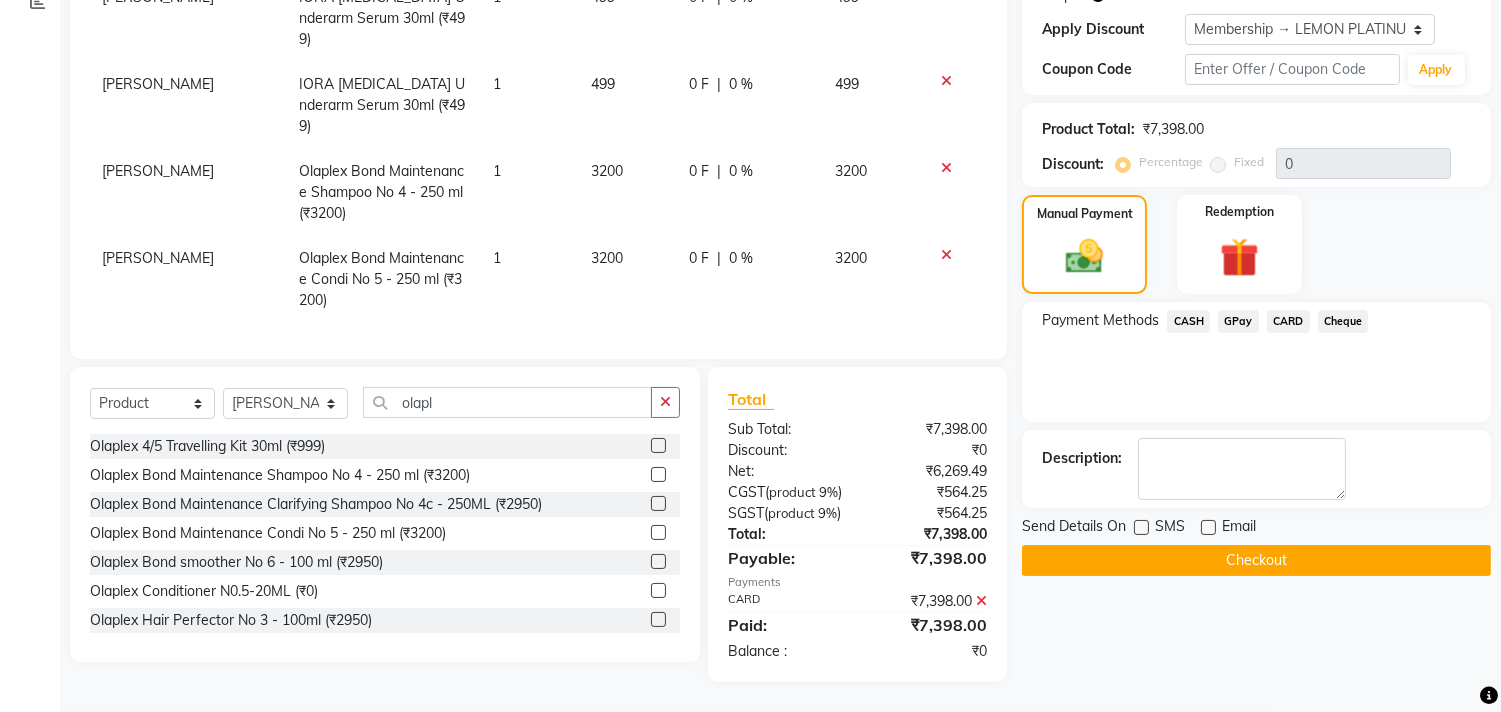 click 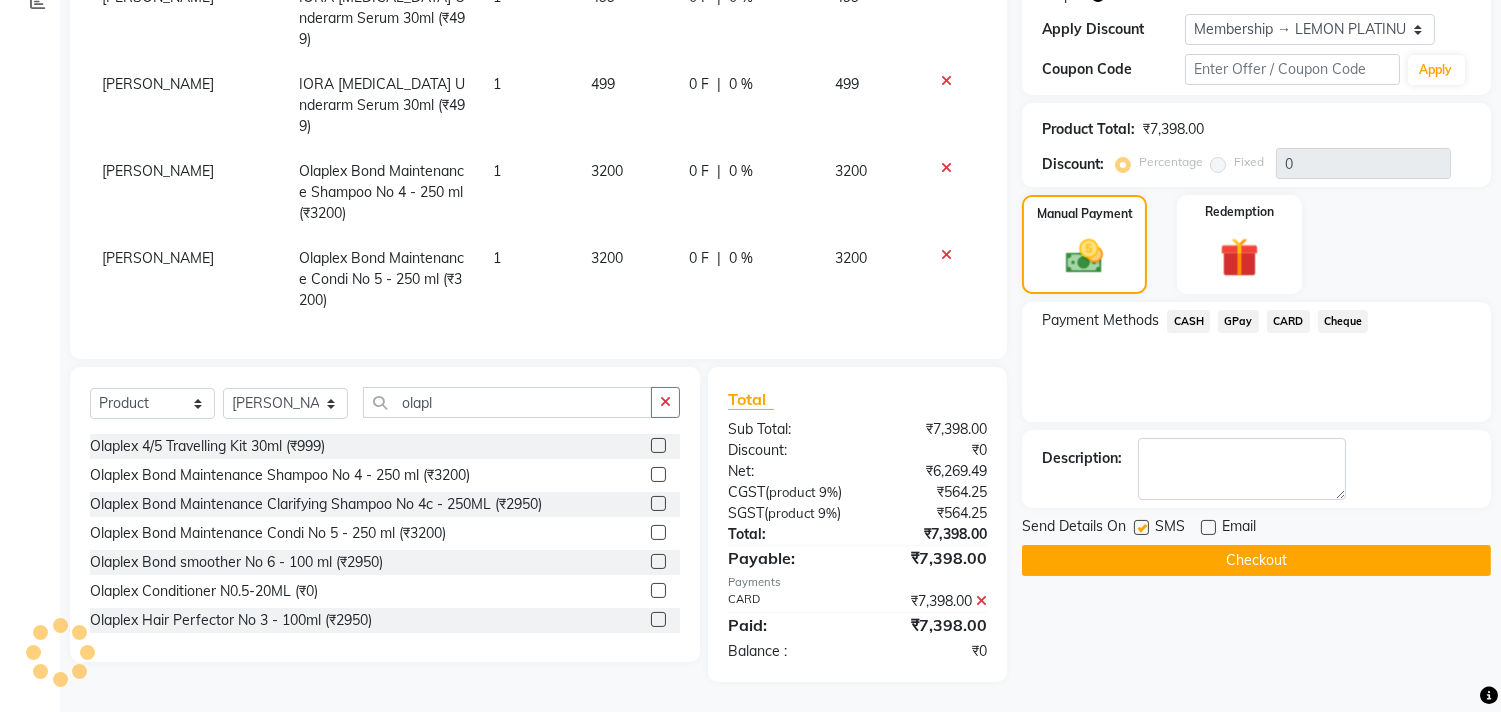click on "Checkout" 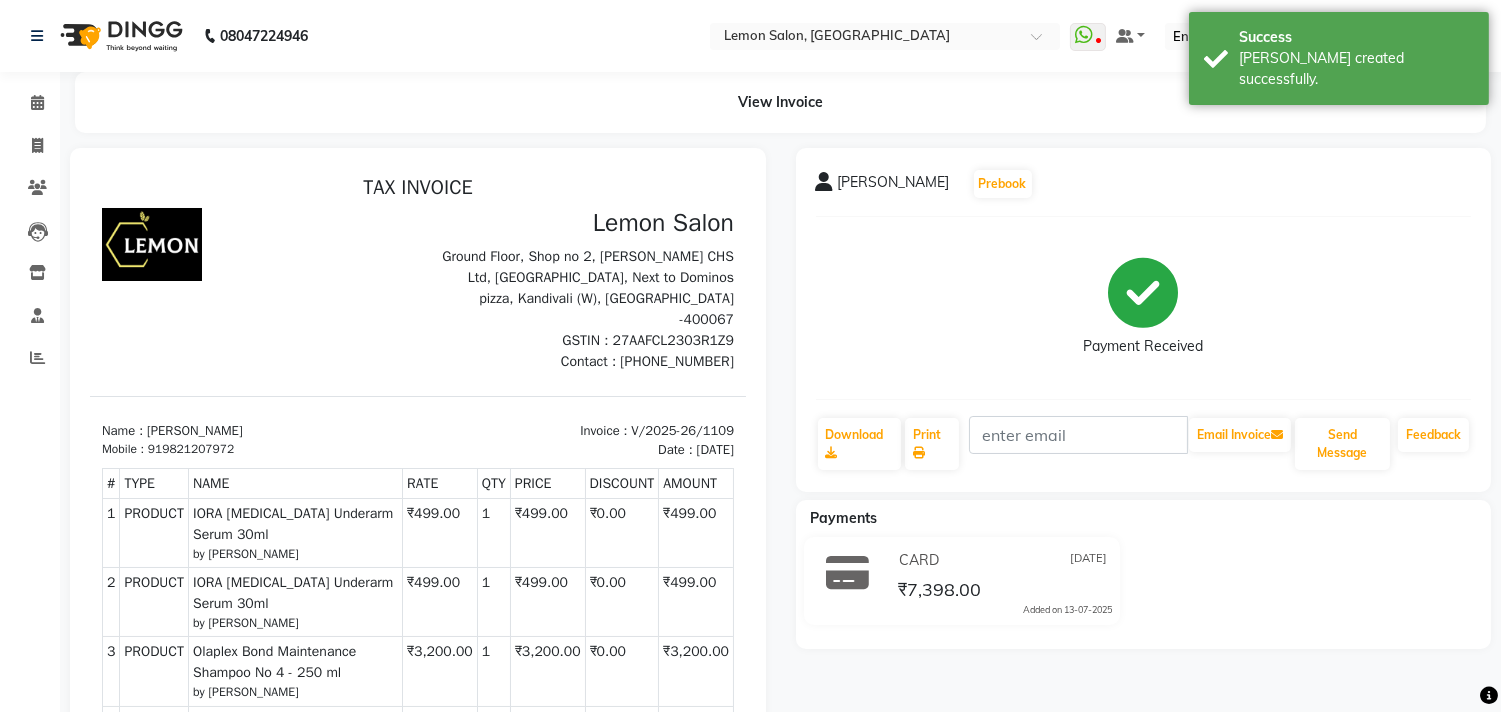 scroll, scrollTop: 0, scrollLeft: 0, axis: both 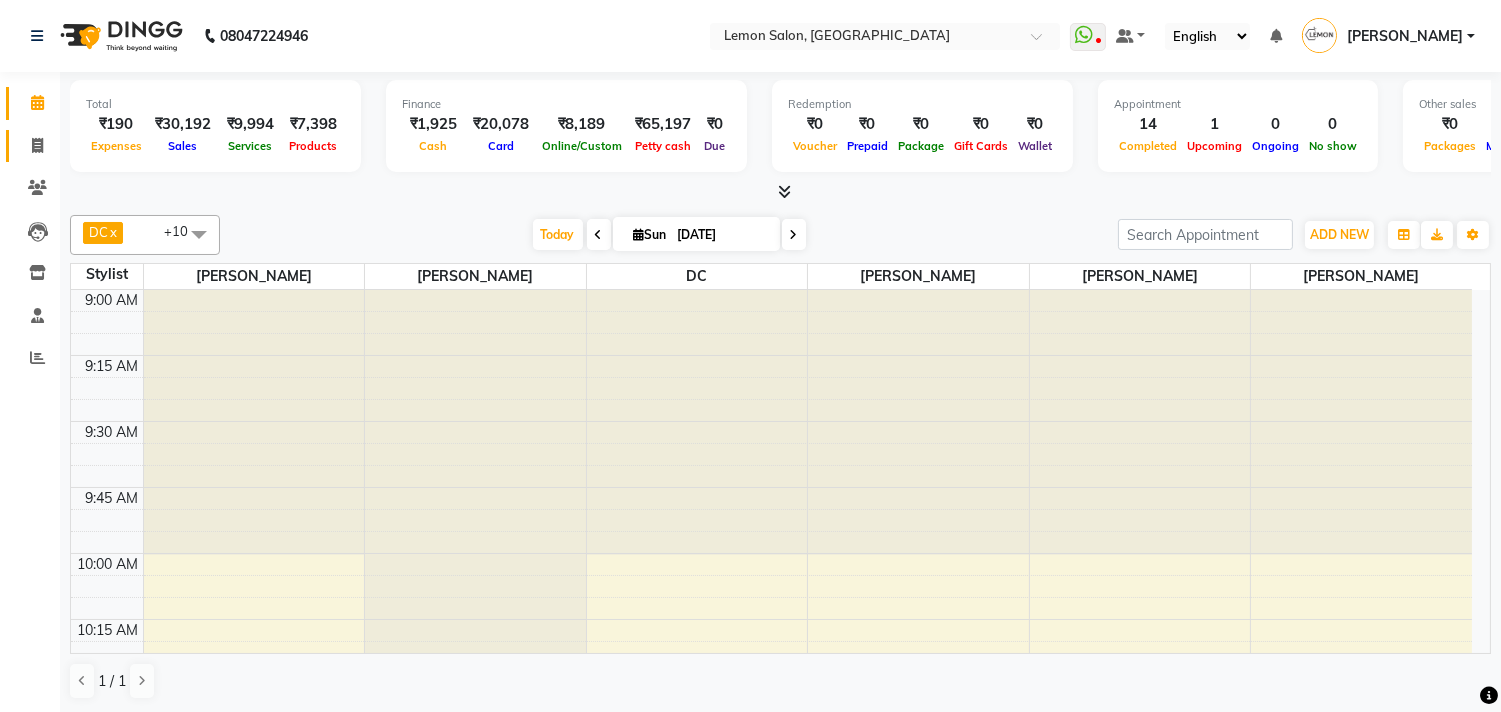 click 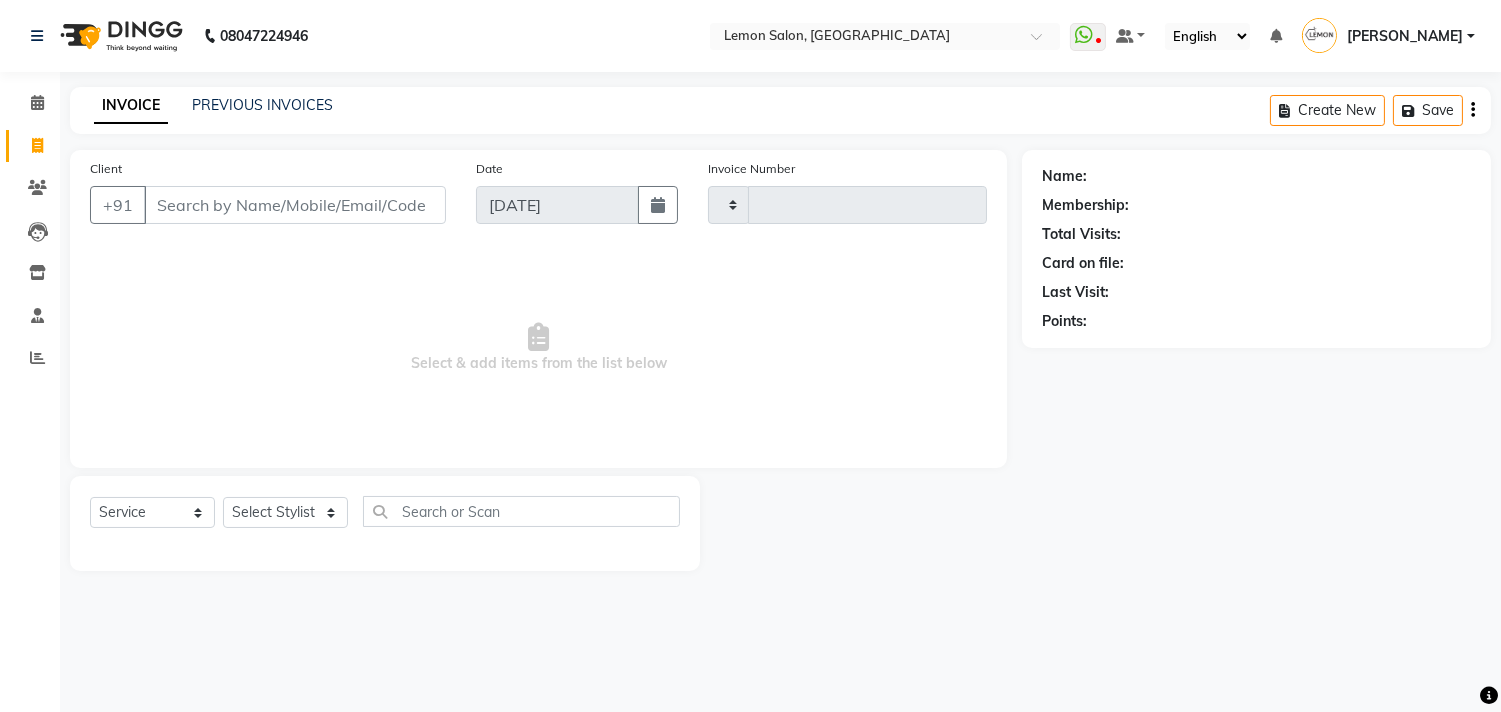type on "1110" 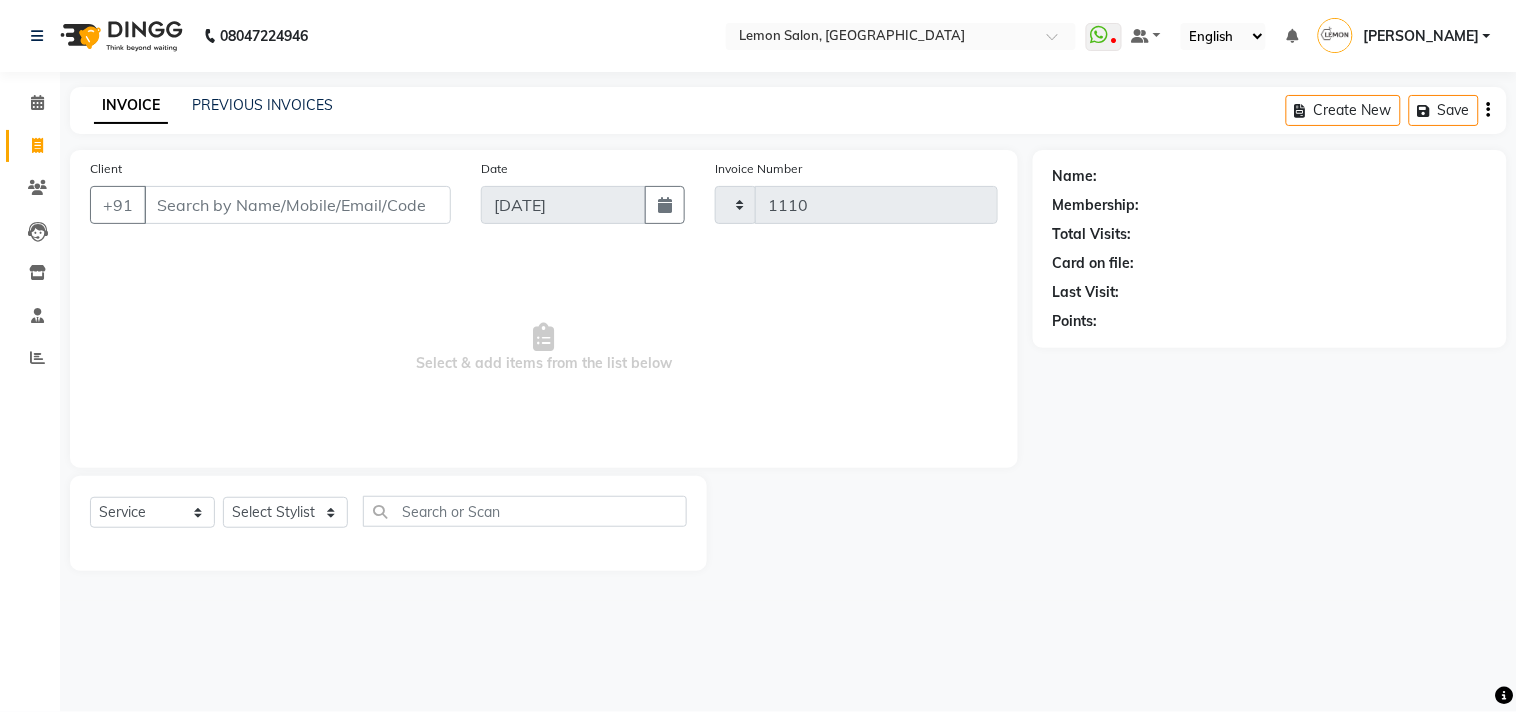 select on "569" 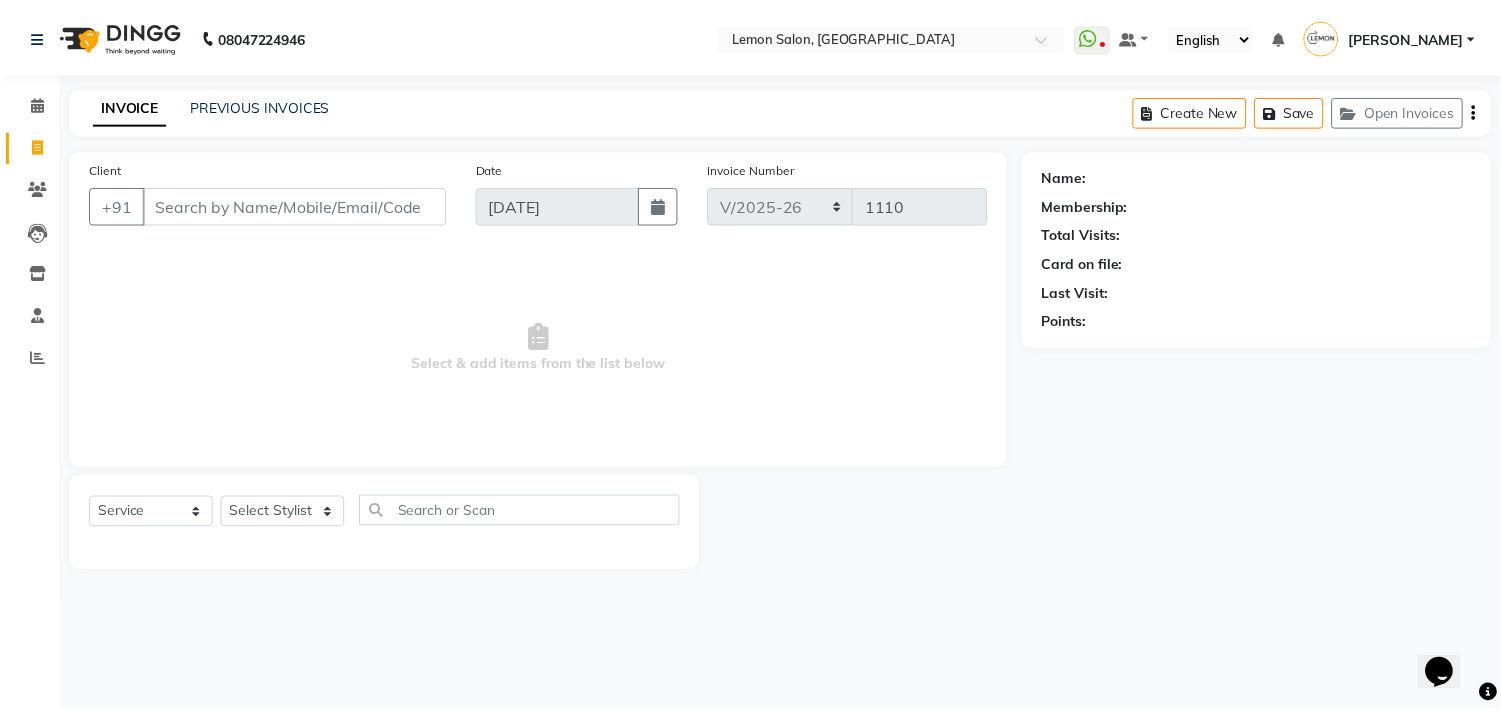 scroll, scrollTop: 0, scrollLeft: 0, axis: both 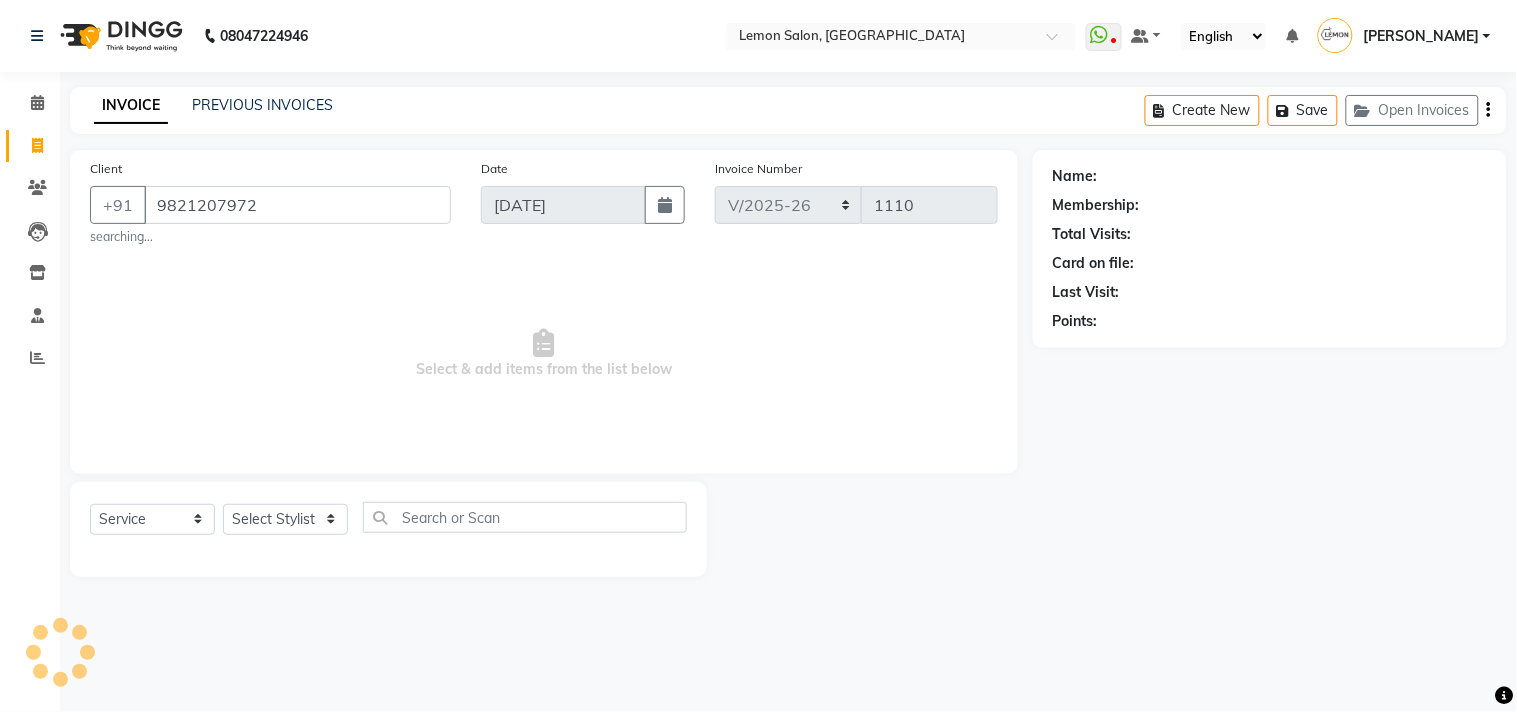 type on "9821207972" 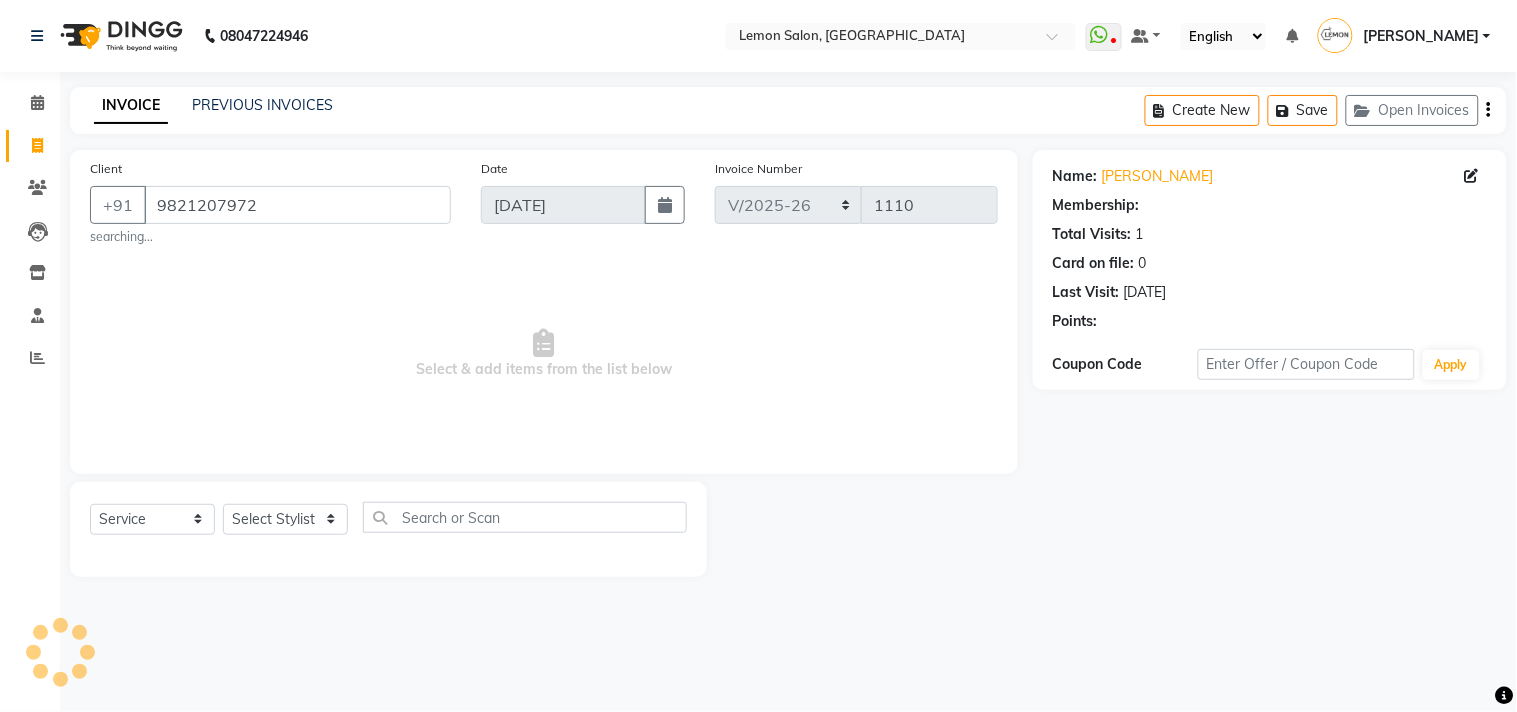 select on "1: Object" 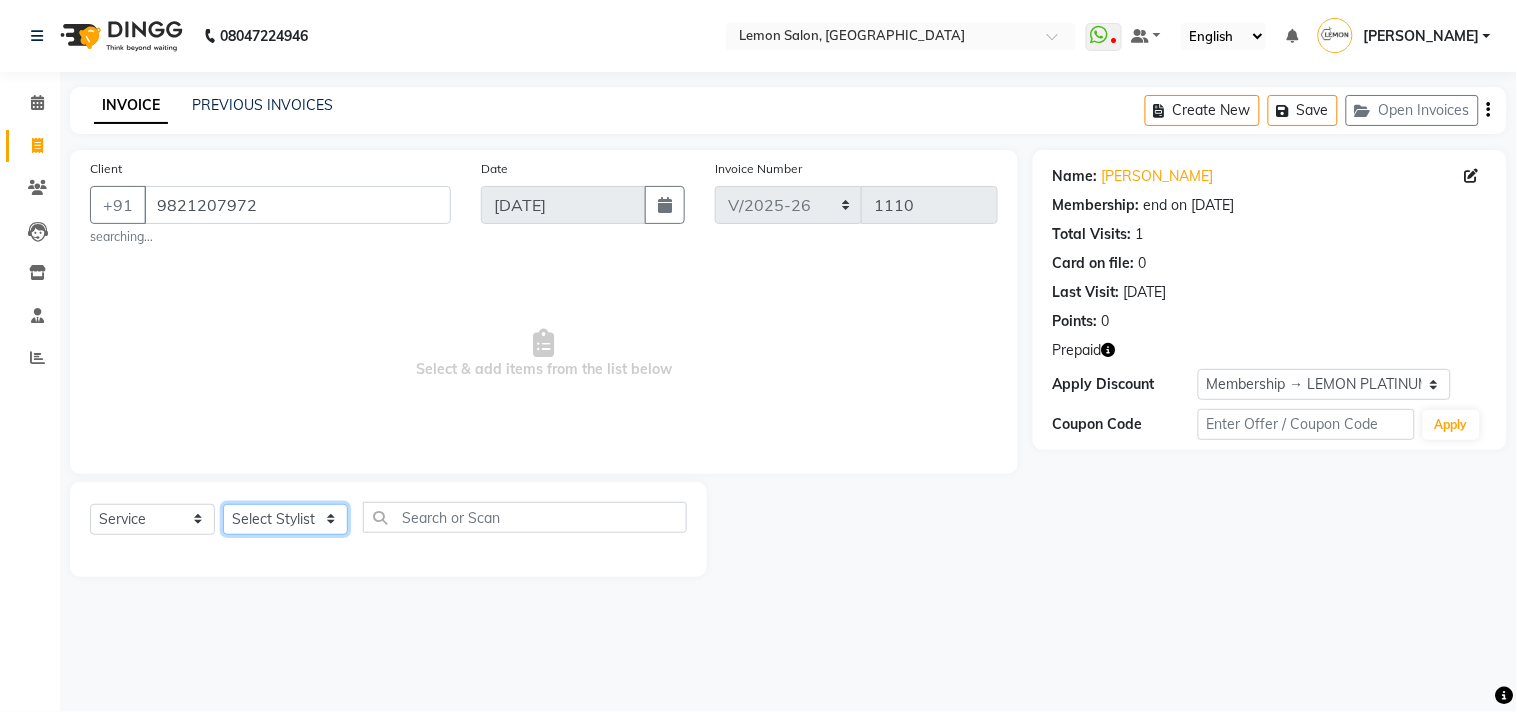 click on "Select Stylist [PERSON_NAME] DC [PERSON_NAME] [PERSON_NAME] [PERSON_NAME] [PERSON_NAME] [PERSON_NAME] Kandivali [PERSON_NAME] [PERSON_NAME]" 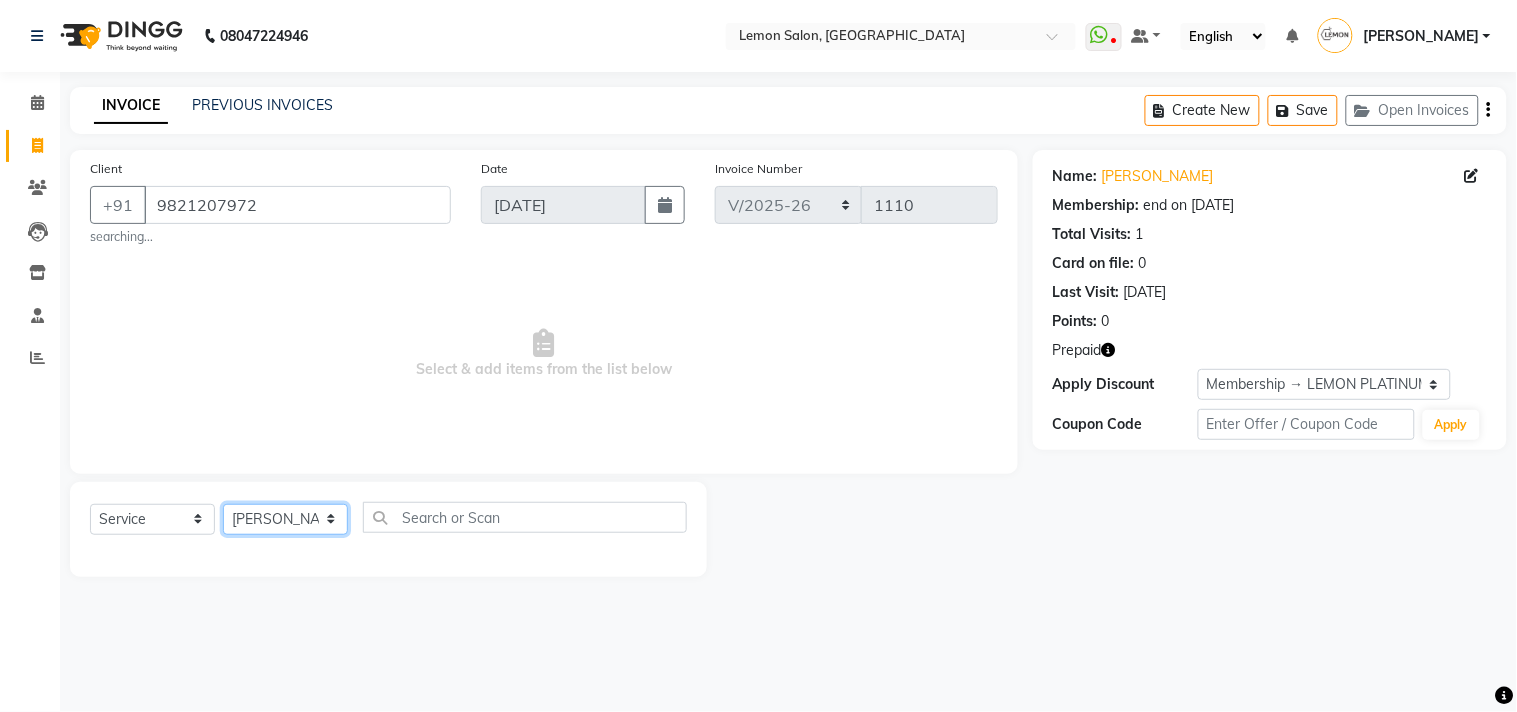 click on "Select Stylist [PERSON_NAME] DC [PERSON_NAME] [PERSON_NAME] [PERSON_NAME] [PERSON_NAME] [PERSON_NAME] Kandivali [PERSON_NAME] [PERSON_NAME]" 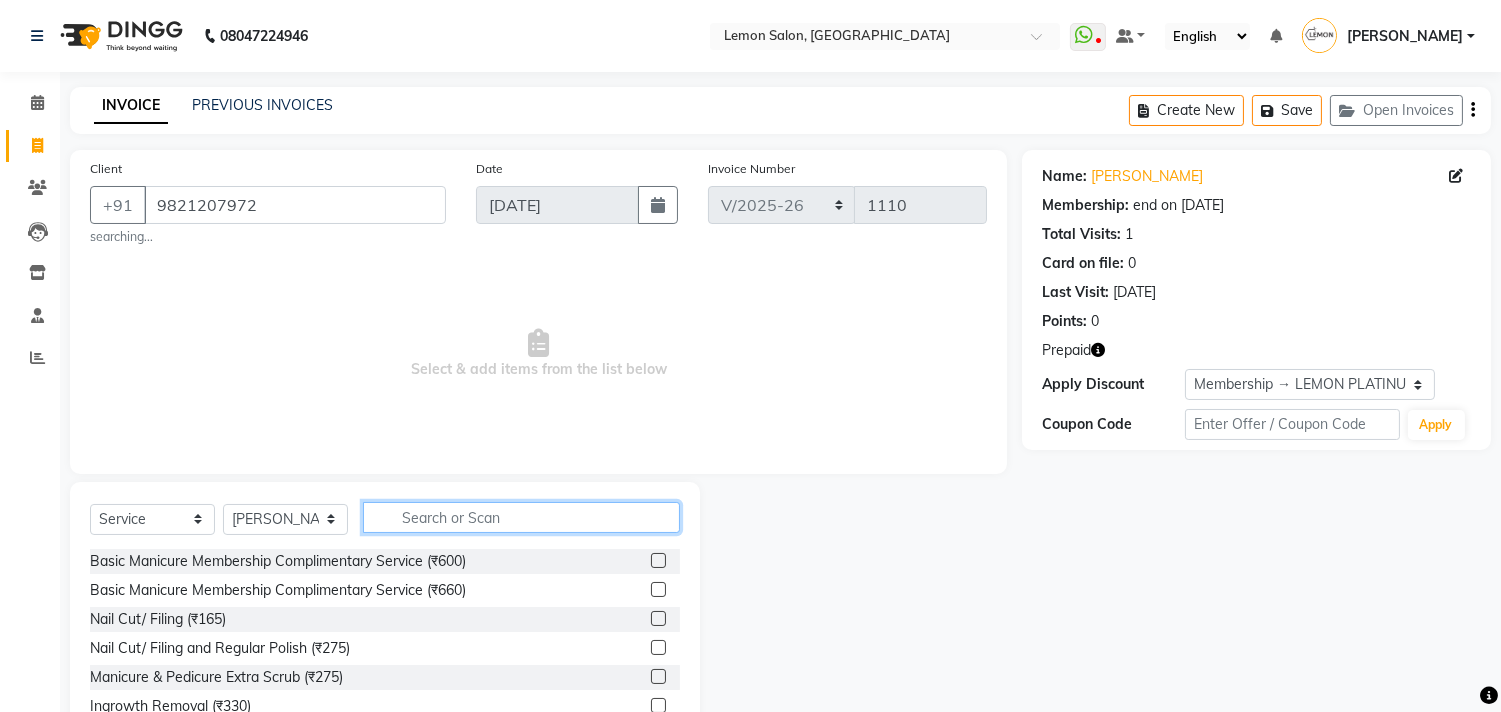 click 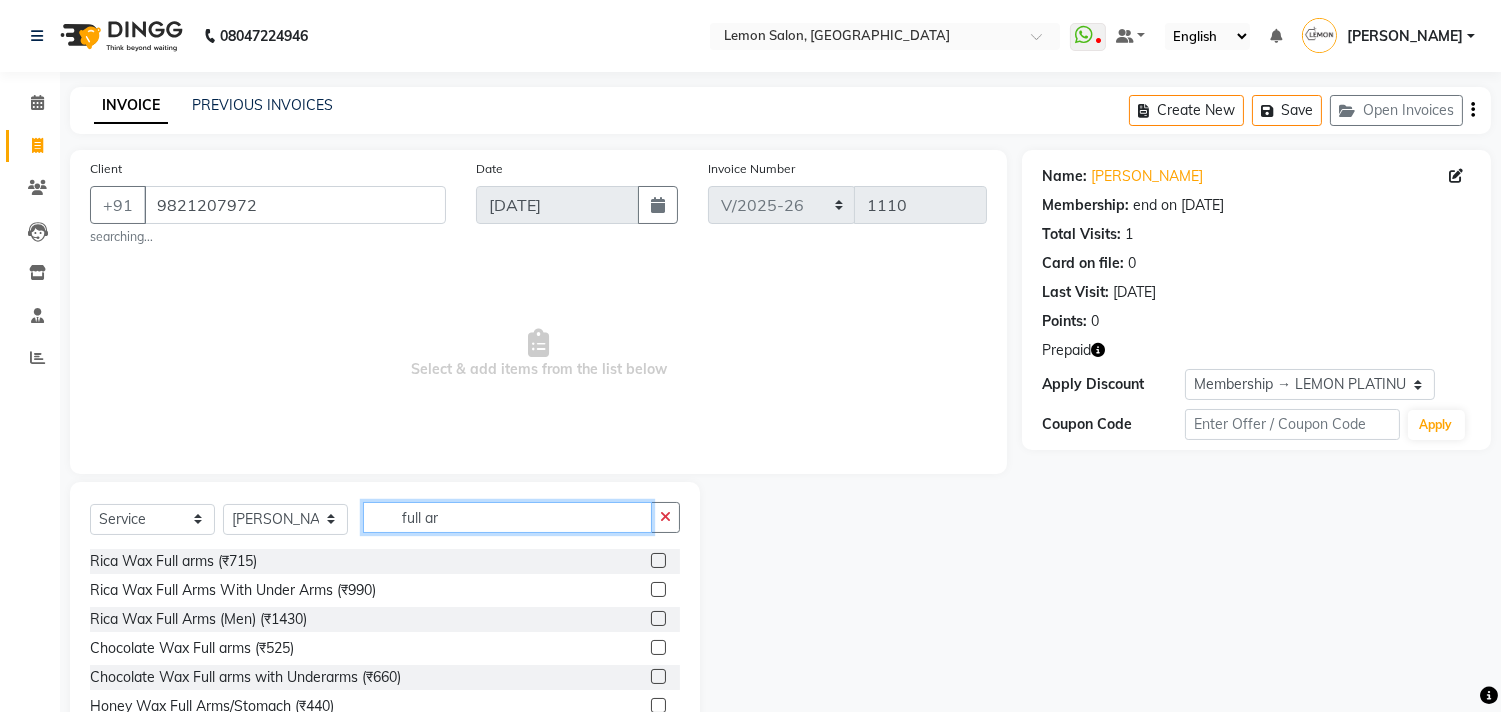 type on "full ar" 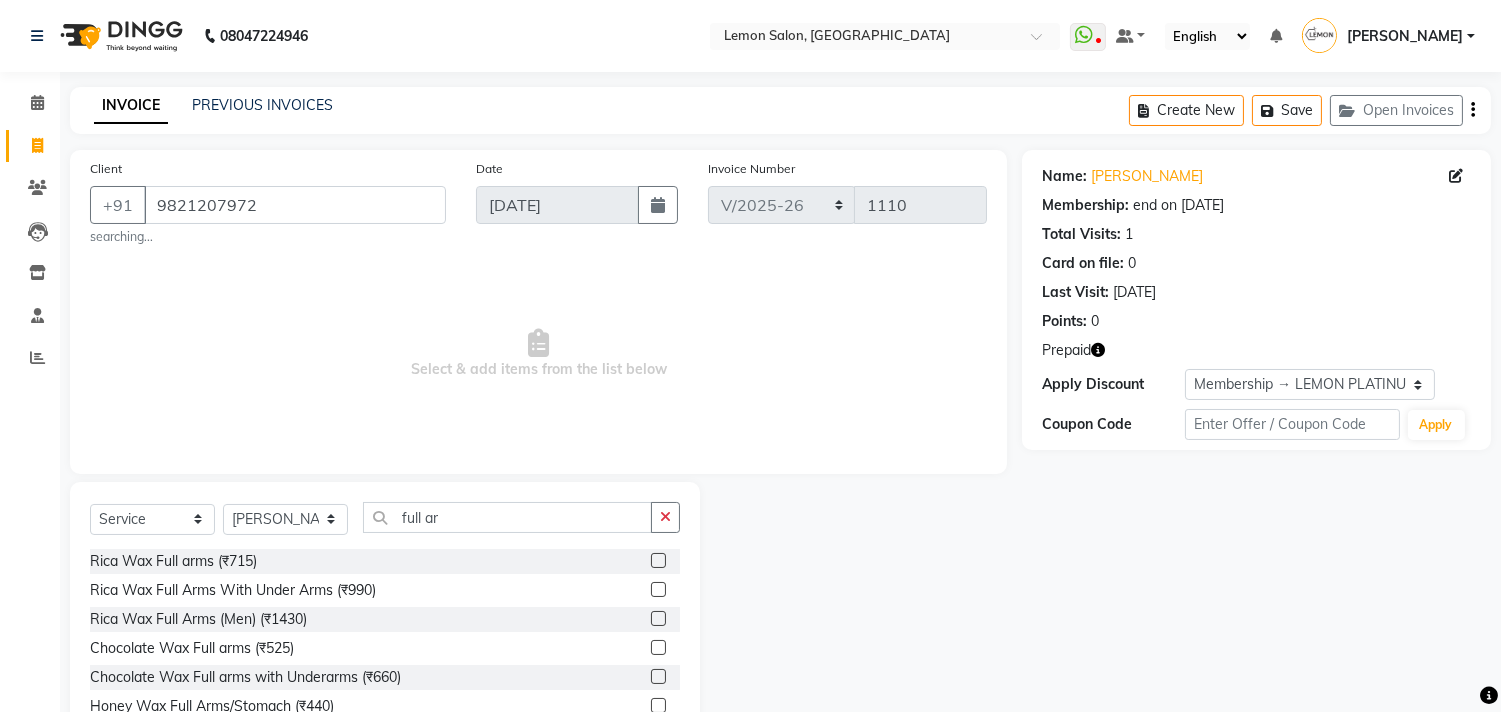 click 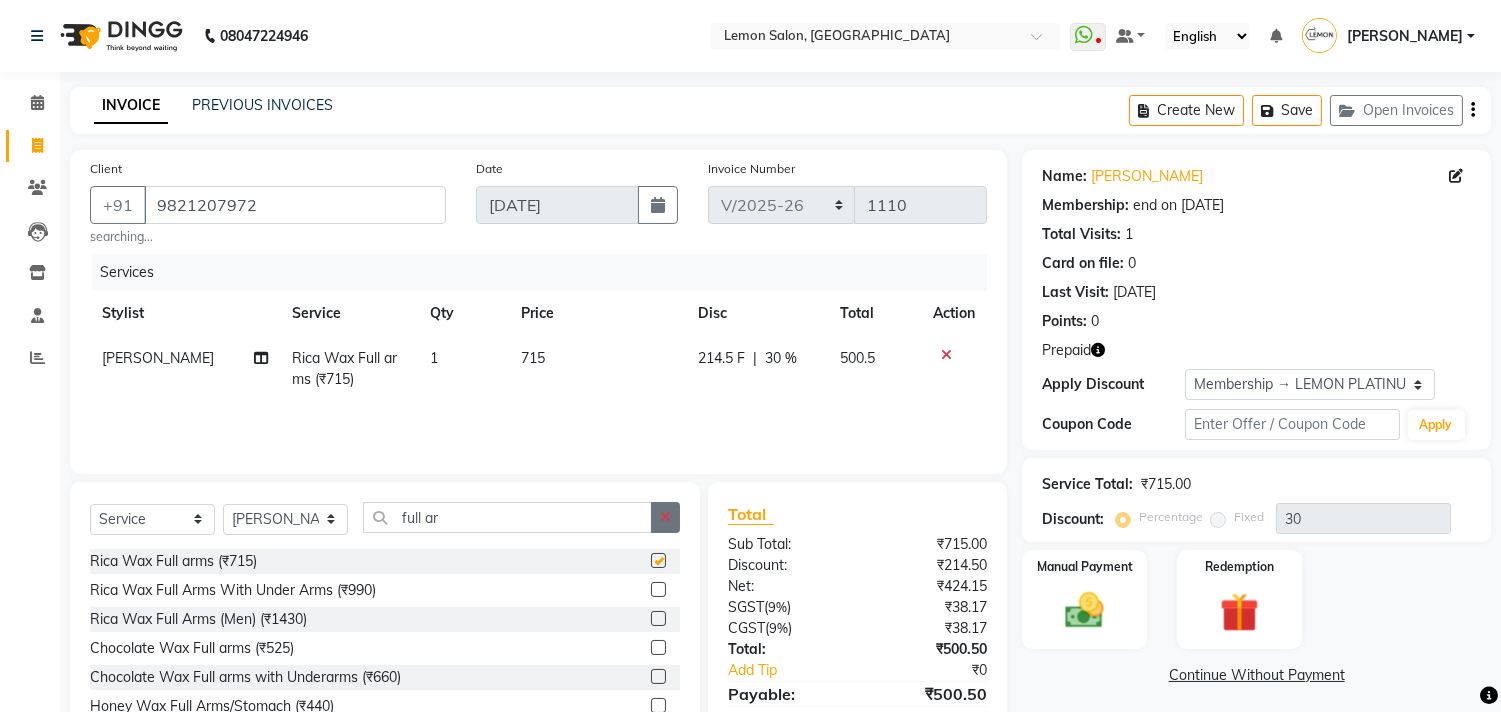 checkbox on "false" 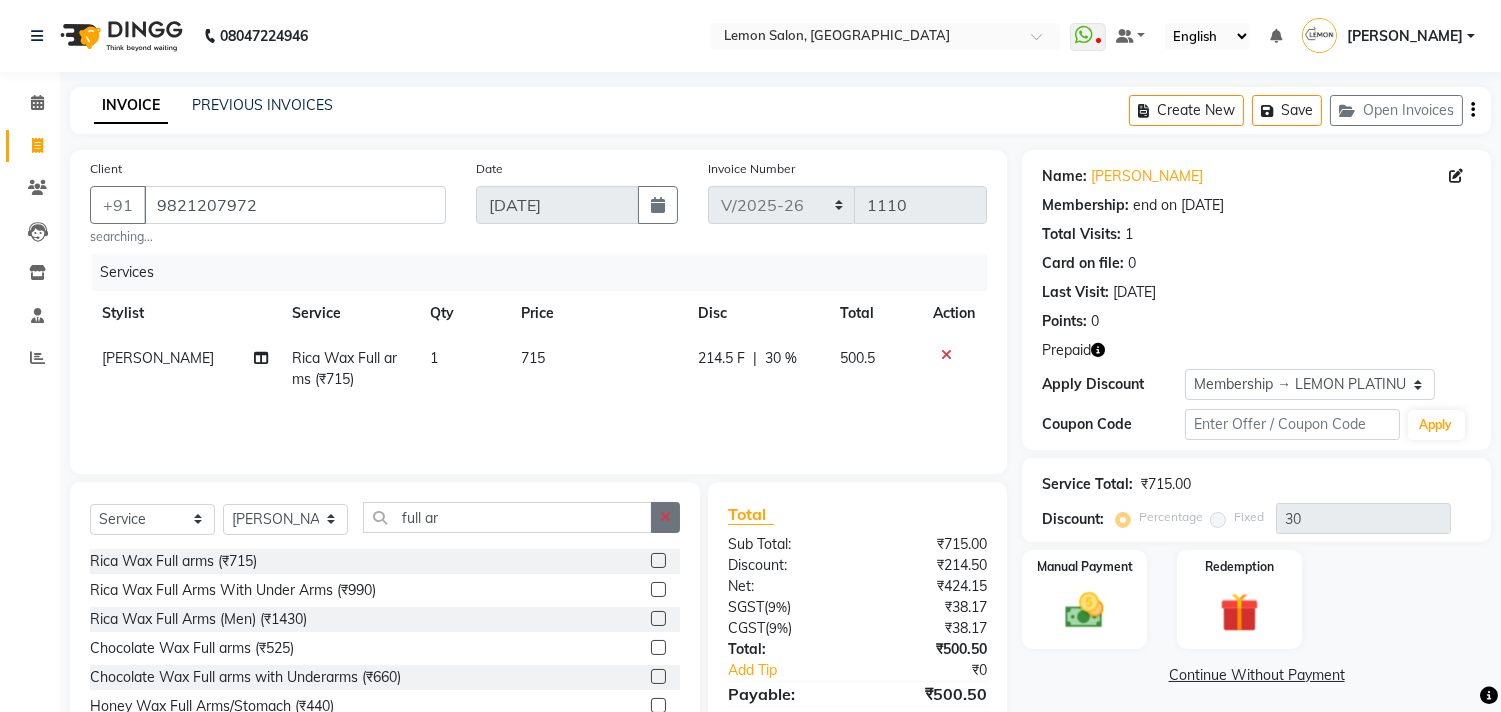 click 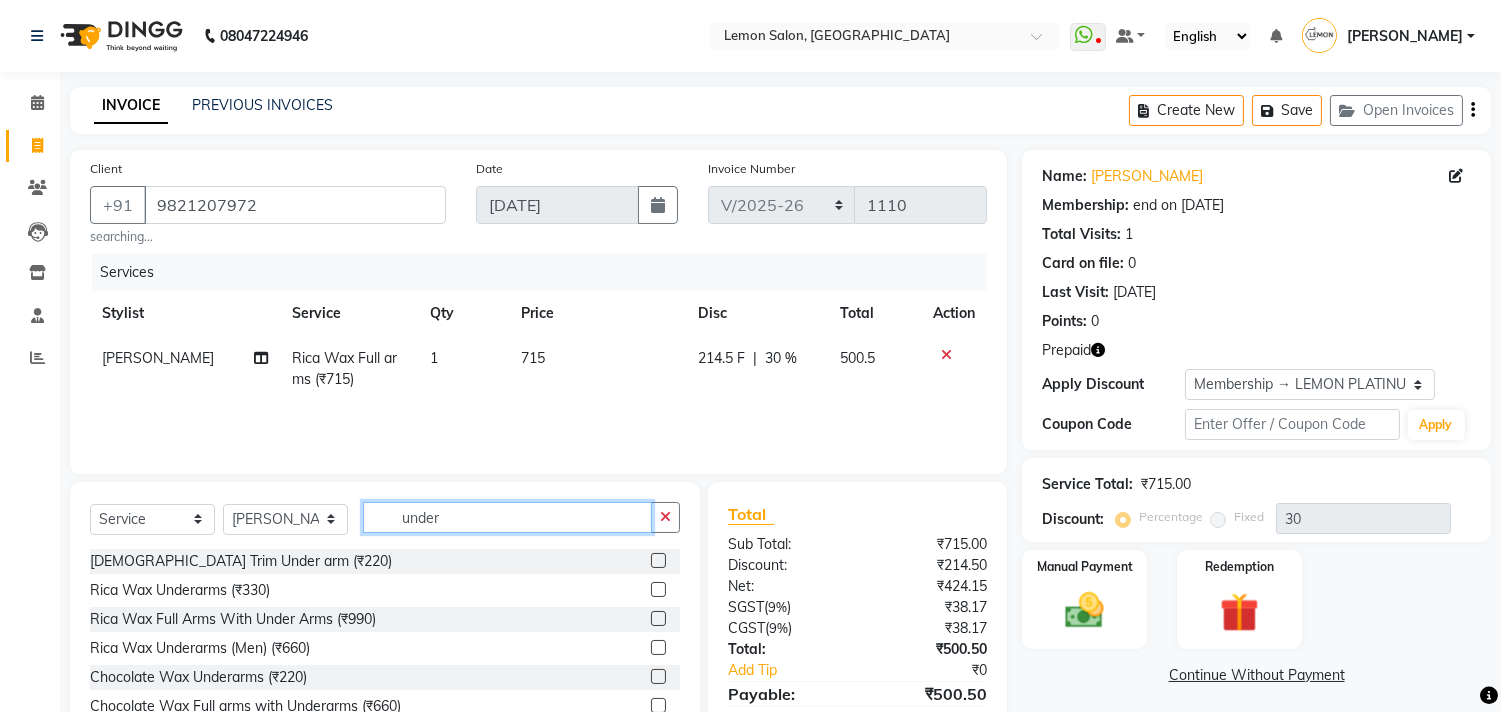 type on "under" 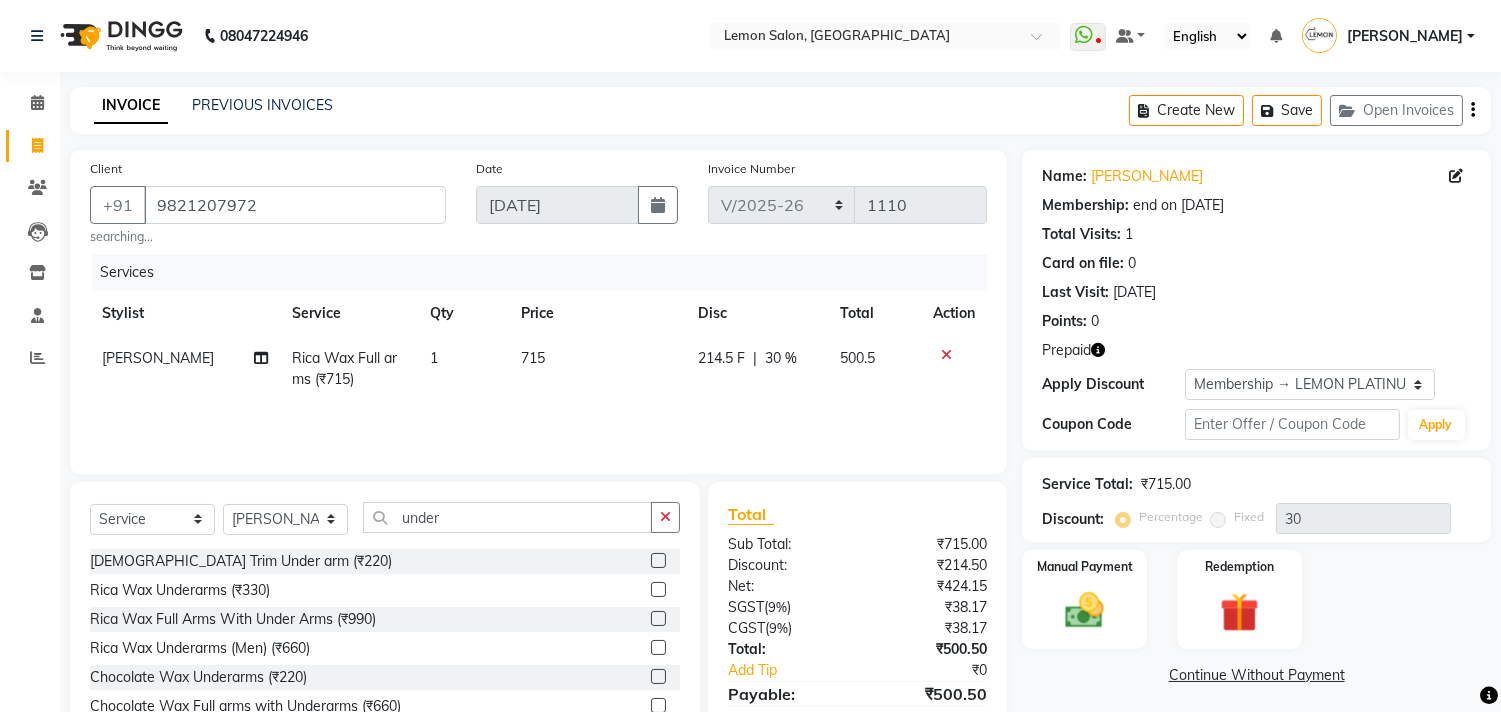 click 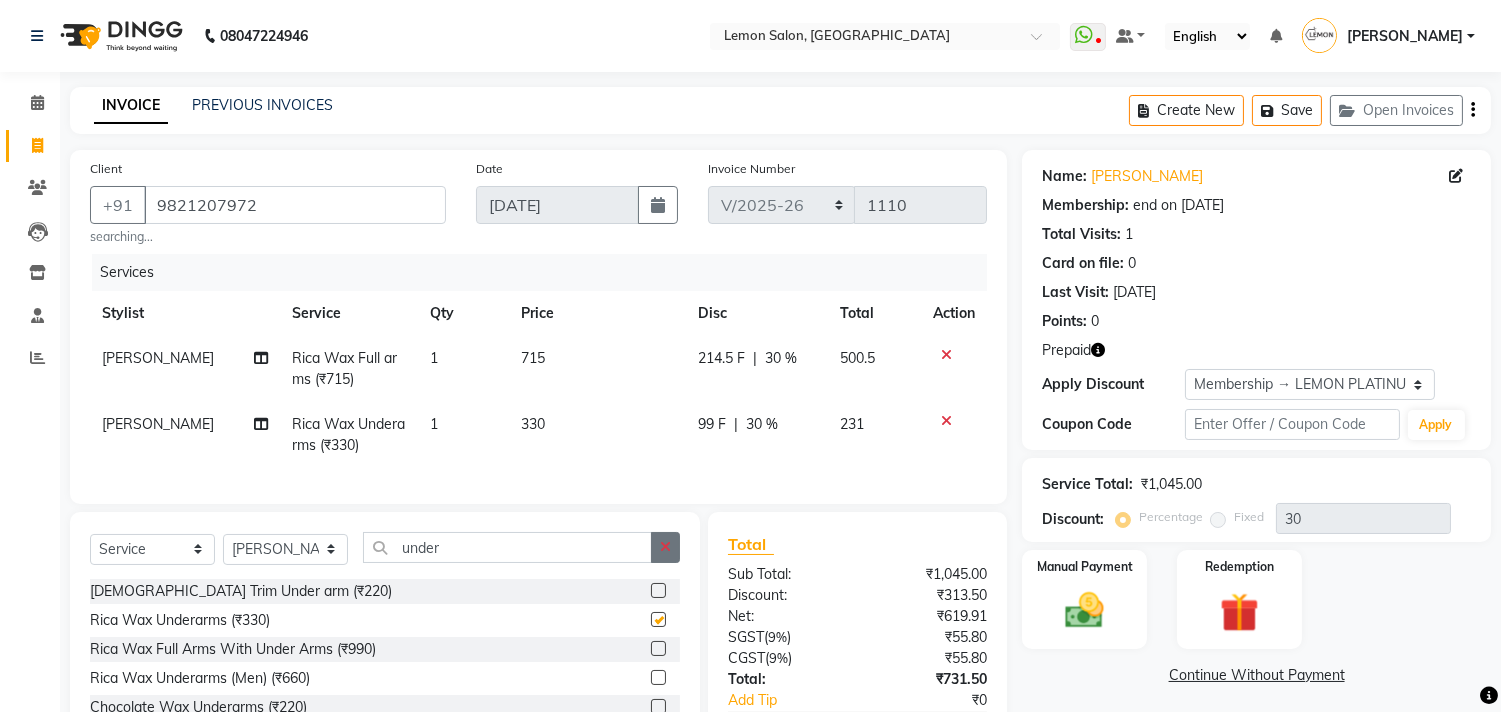 checkbox on "false" 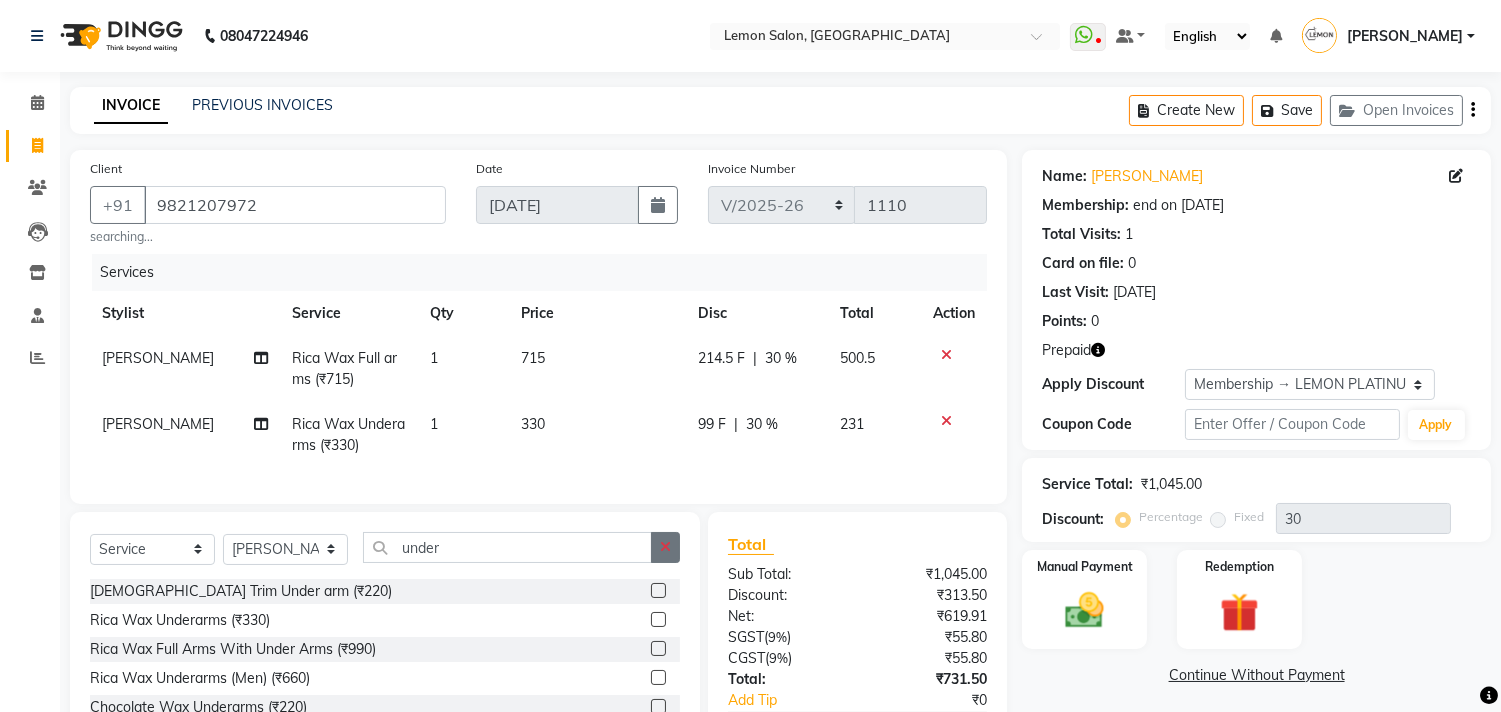 click 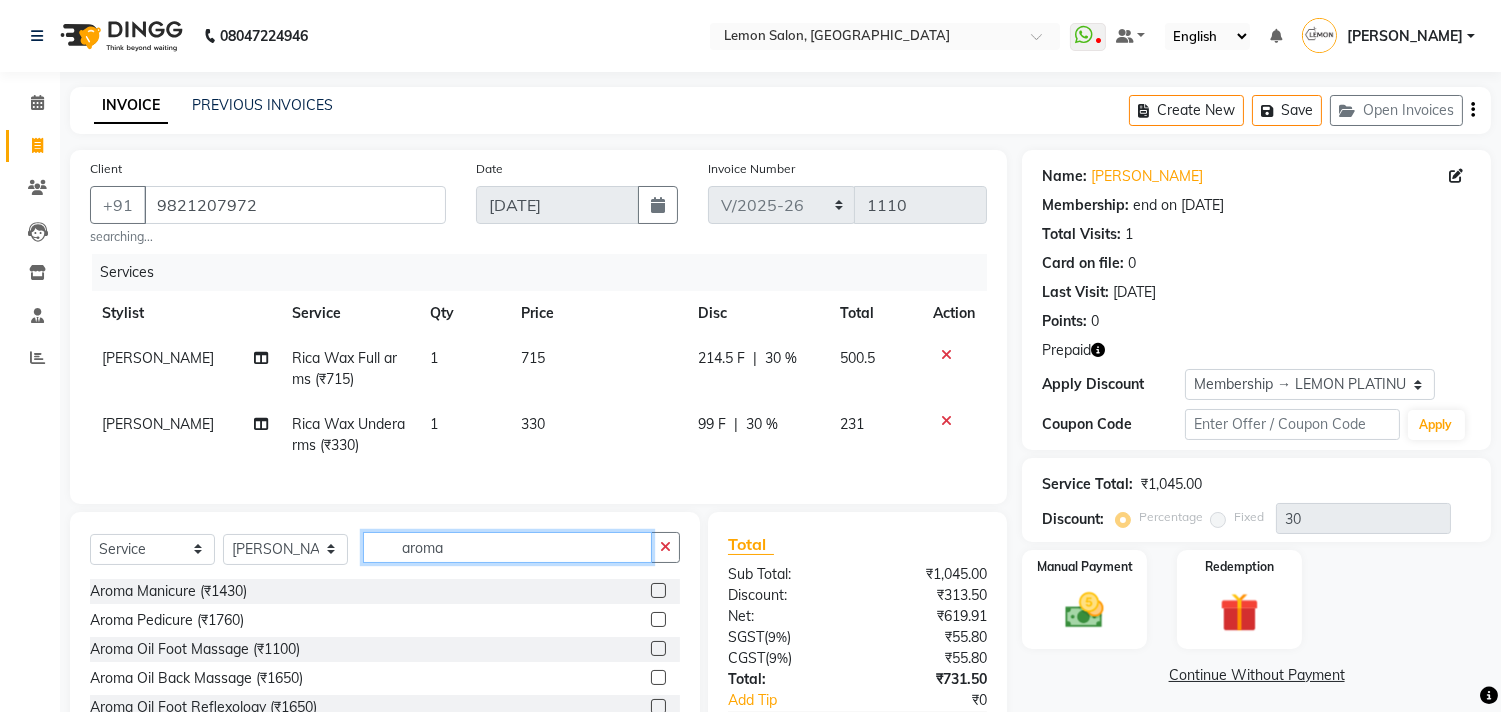 type on "aroma" 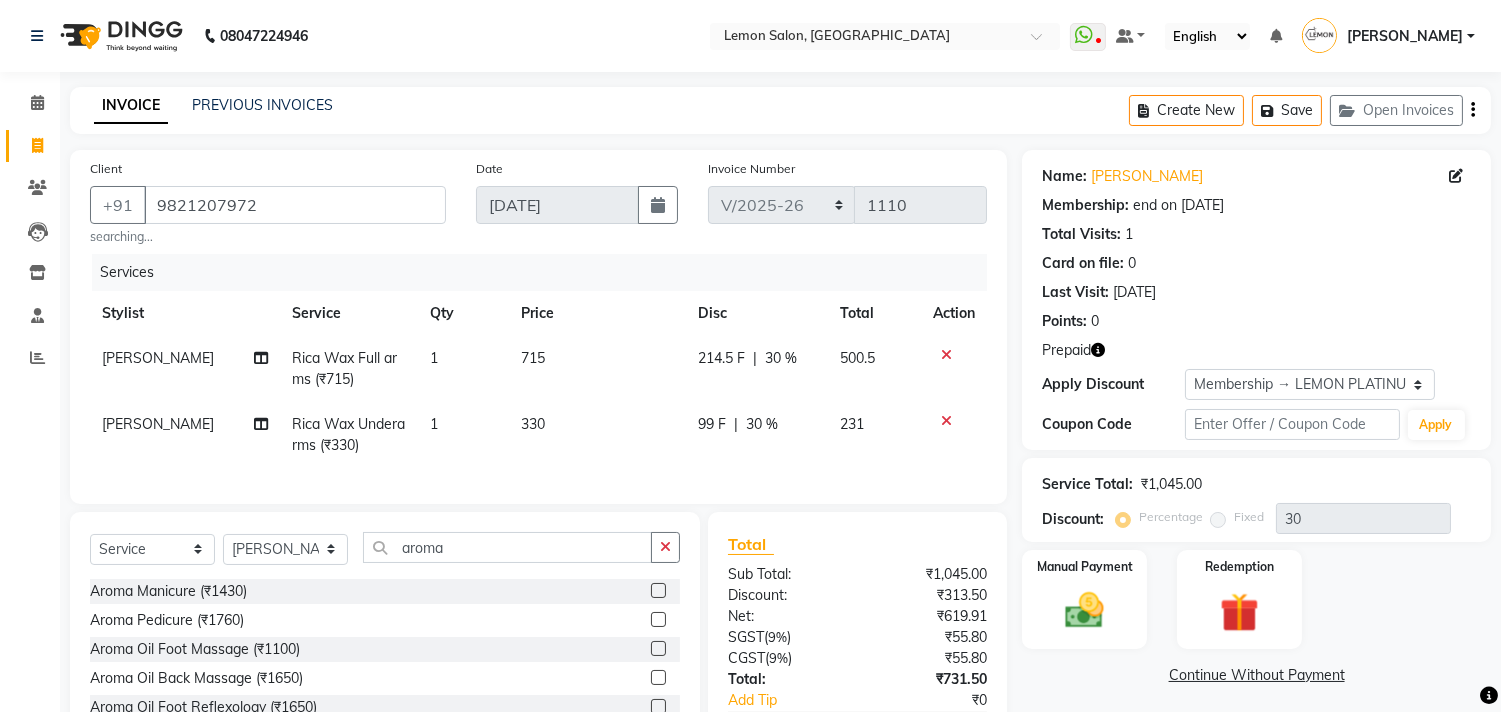 click 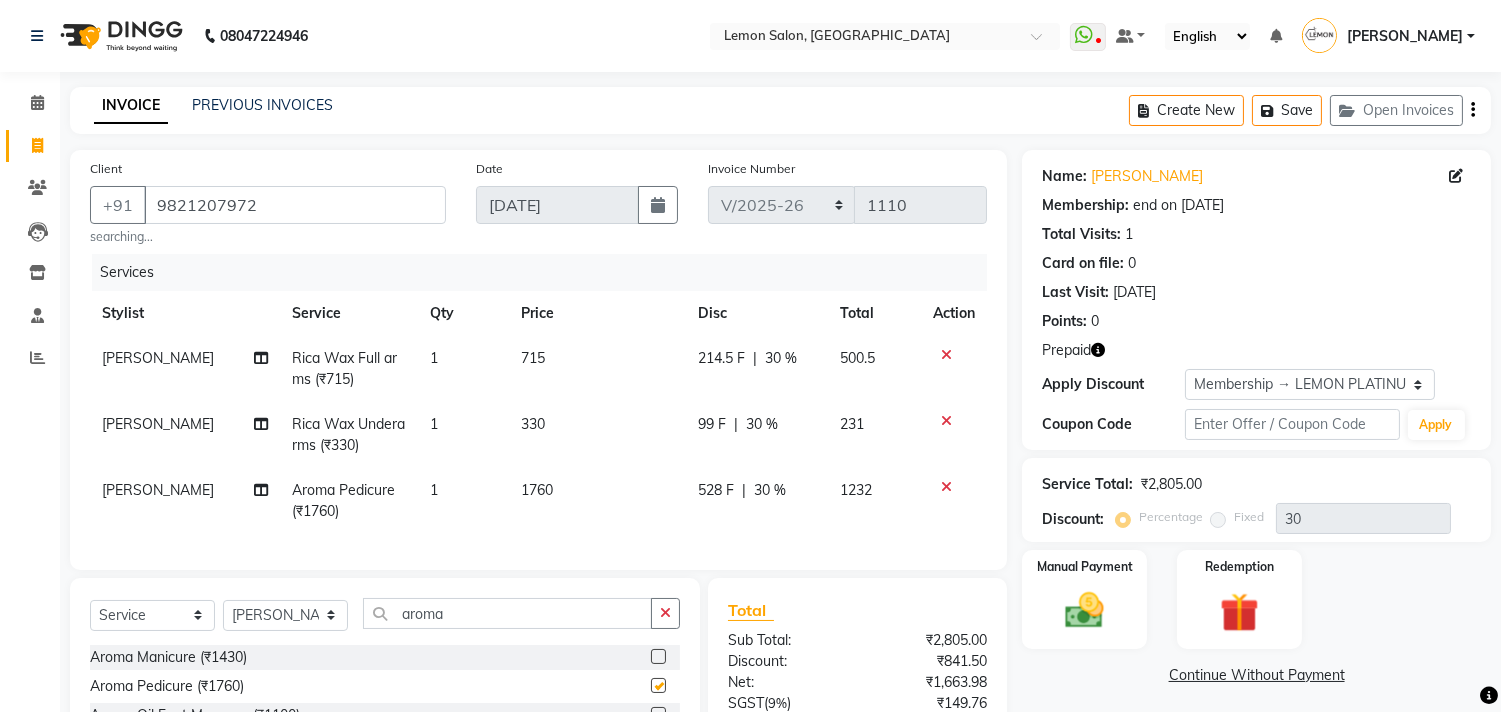 checkbox on "false" 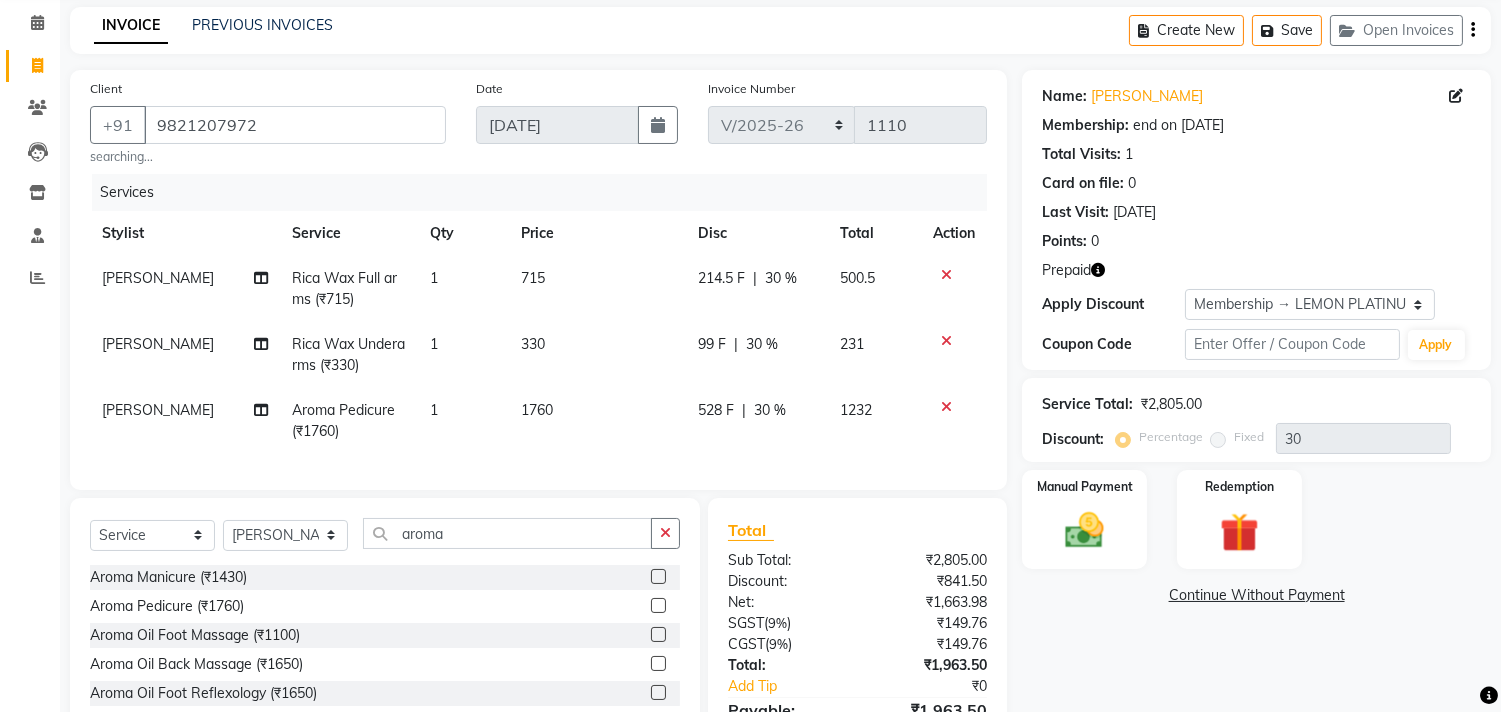 scroll, scrollTop: 208, scrollLeft: 0, axis: vertical 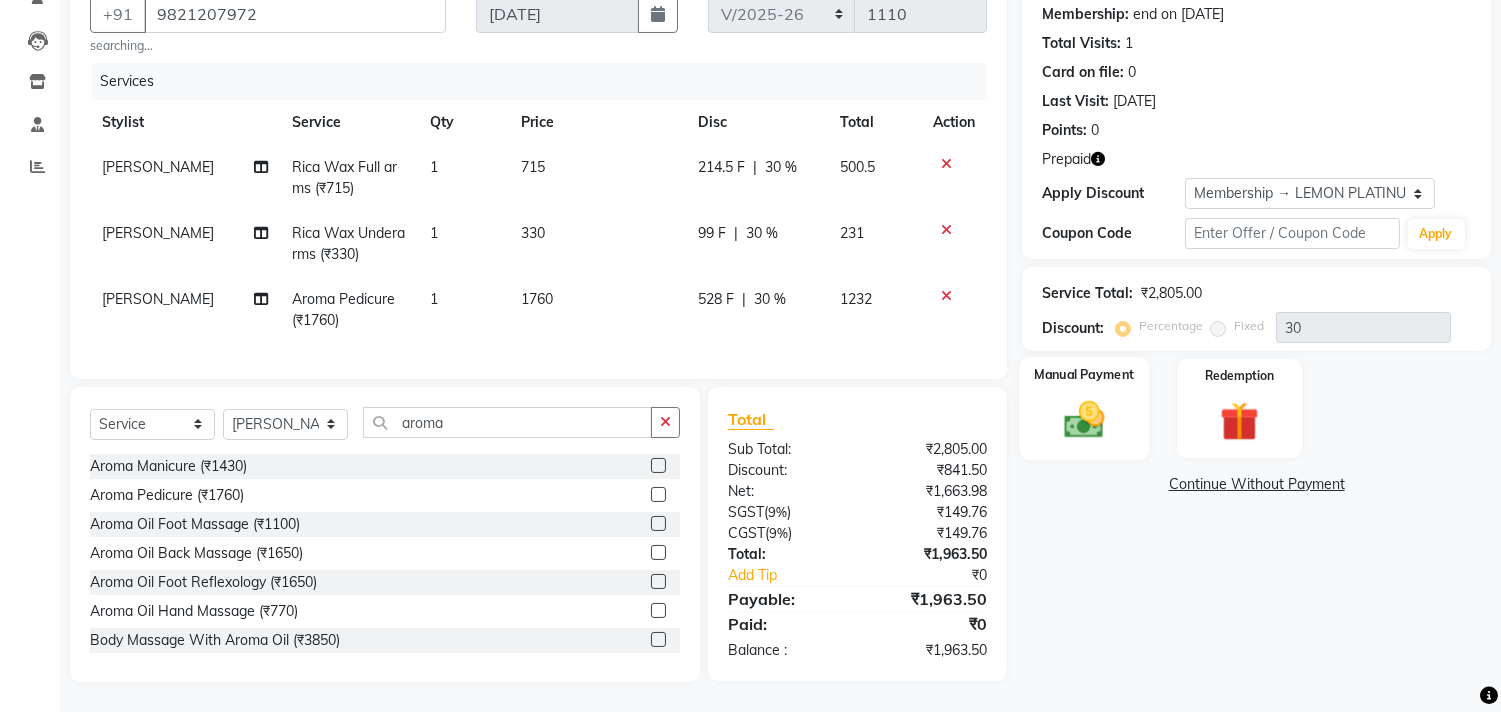 click 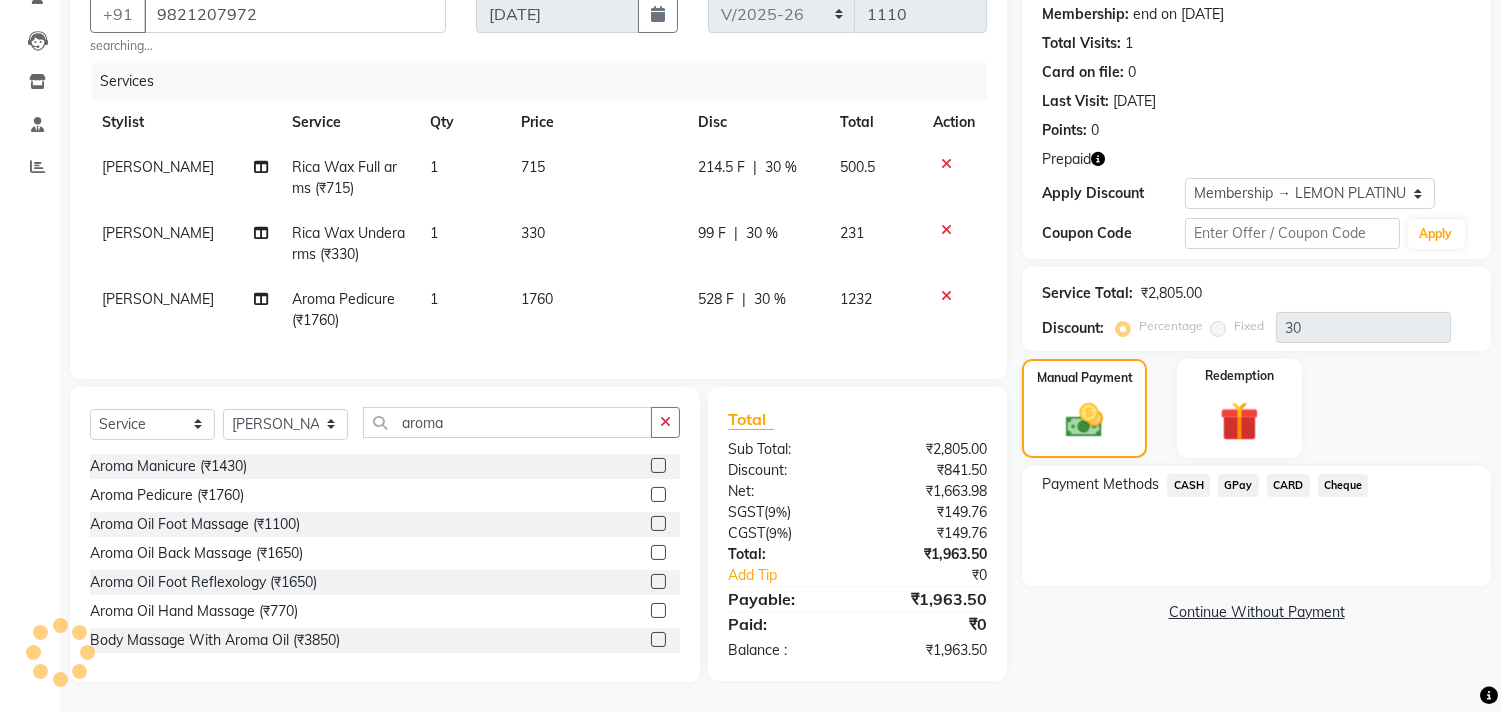 click on "CARD" 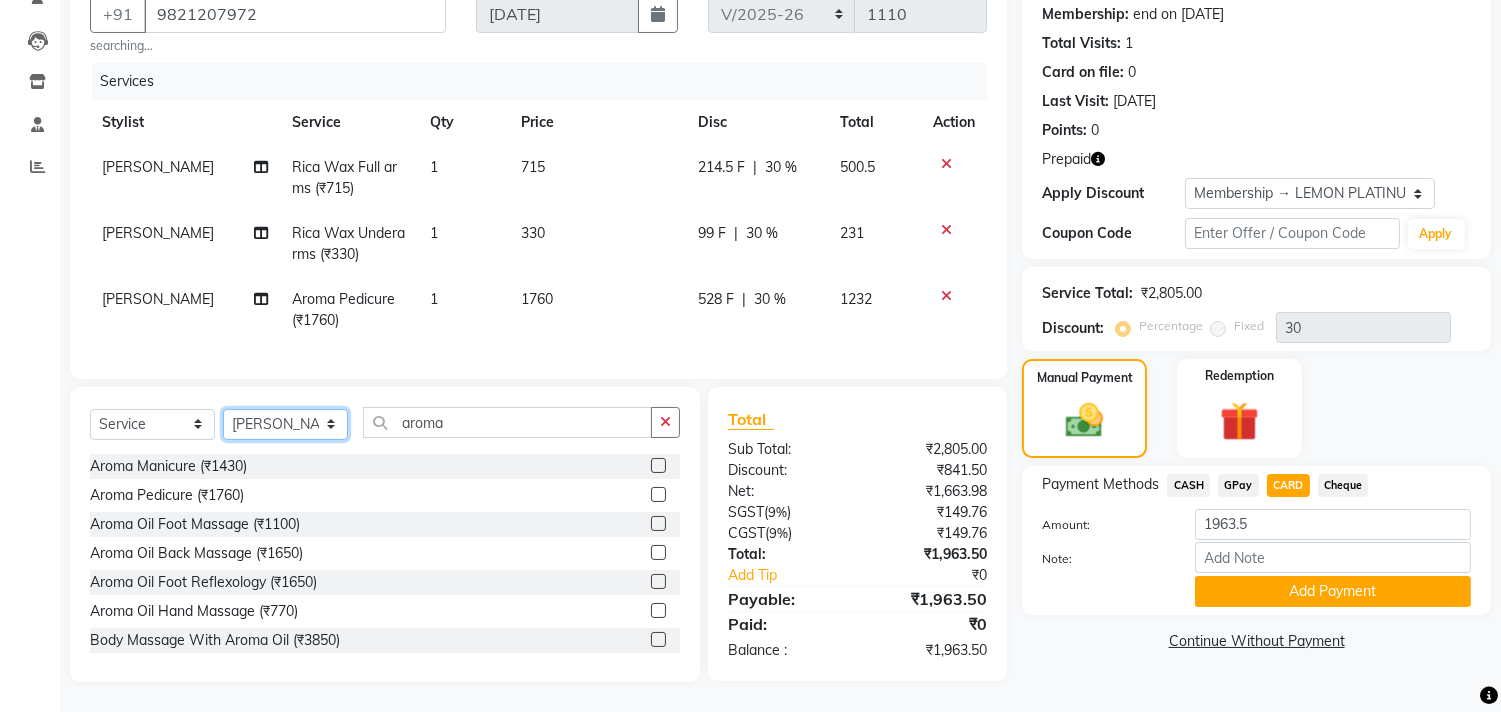click on "Select Stylist [PERSON_NAME] DC [PERSON_NAME] [PERSON_NAME] [PERSON_NAME] [PERSON_NAME] [PERSON_NAME] Kandivali [PERSON_NAME] [PERSON_NAME]" 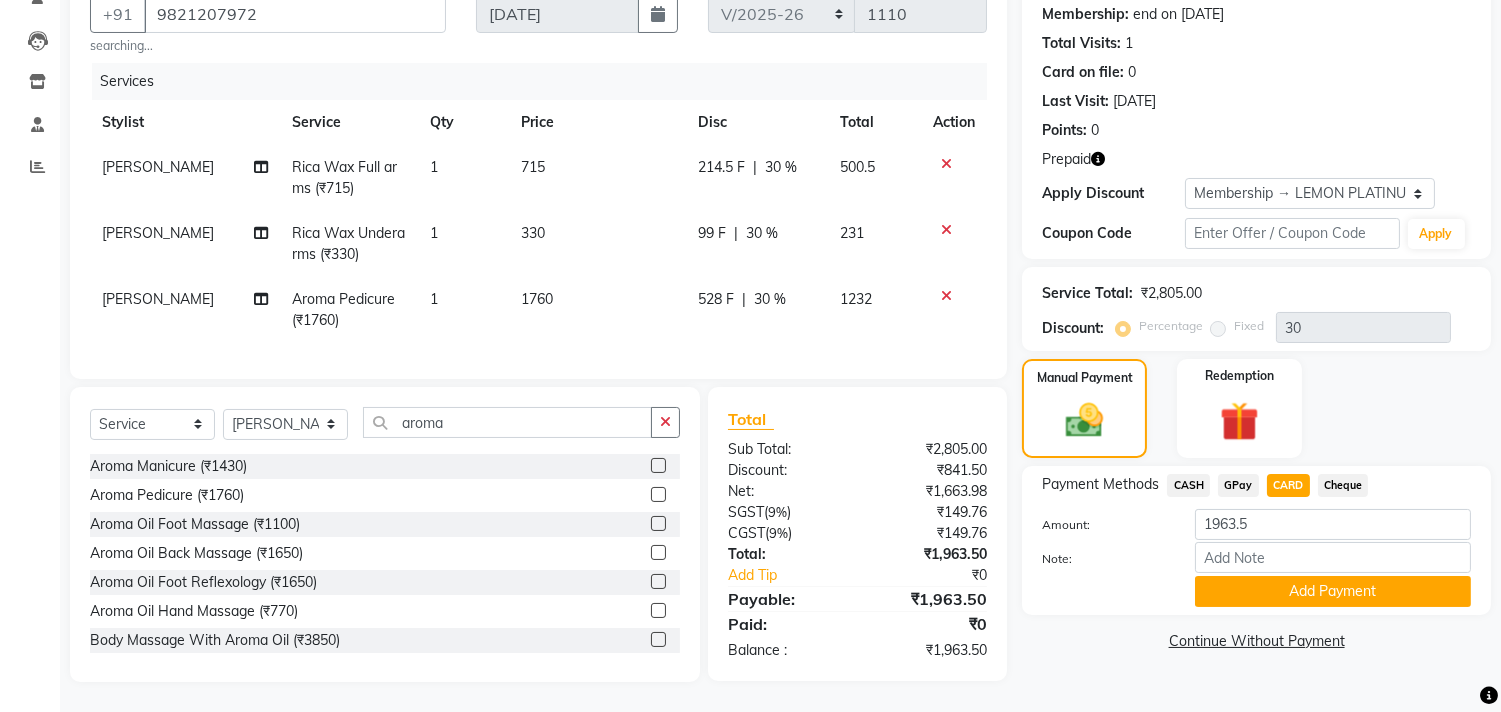 click on "Aroma Oil Foot Massage (₹1100)" 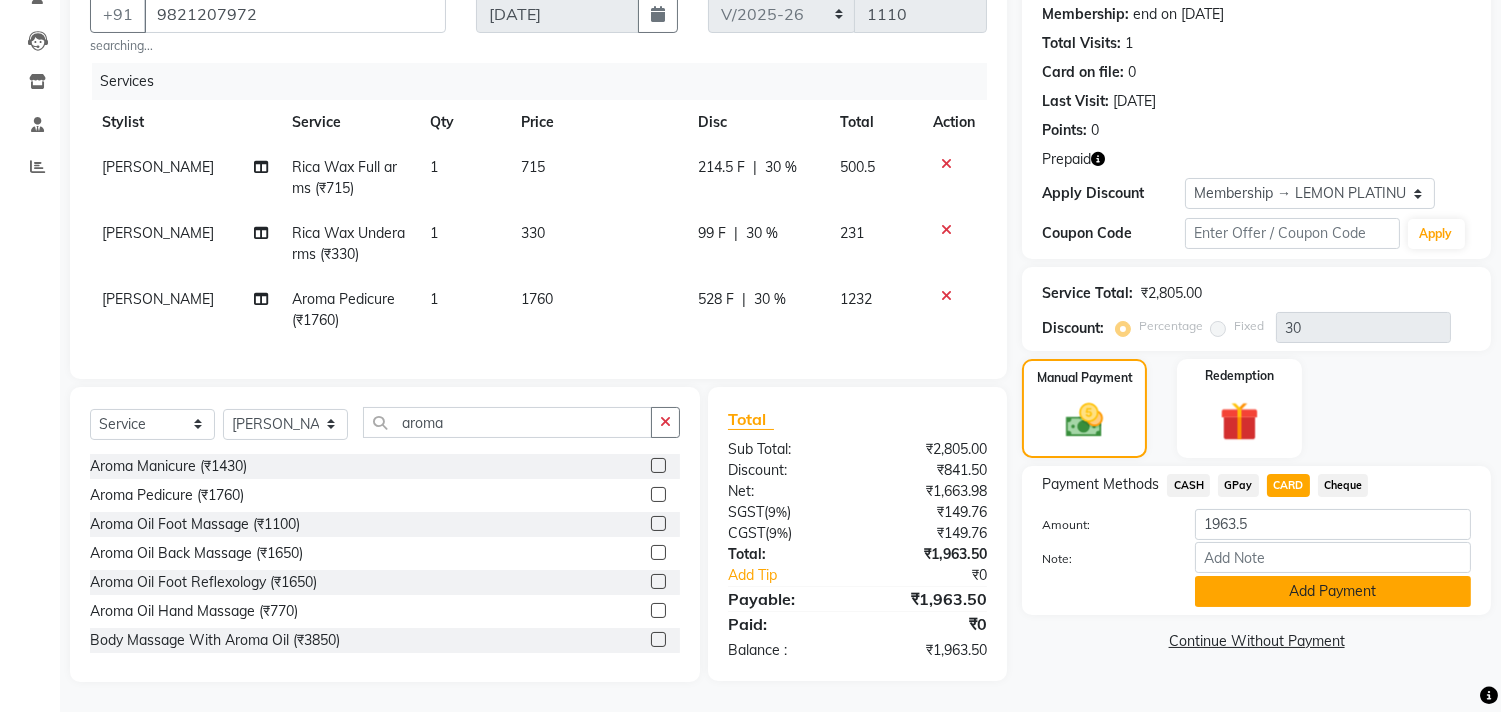 click on "Add Payment" 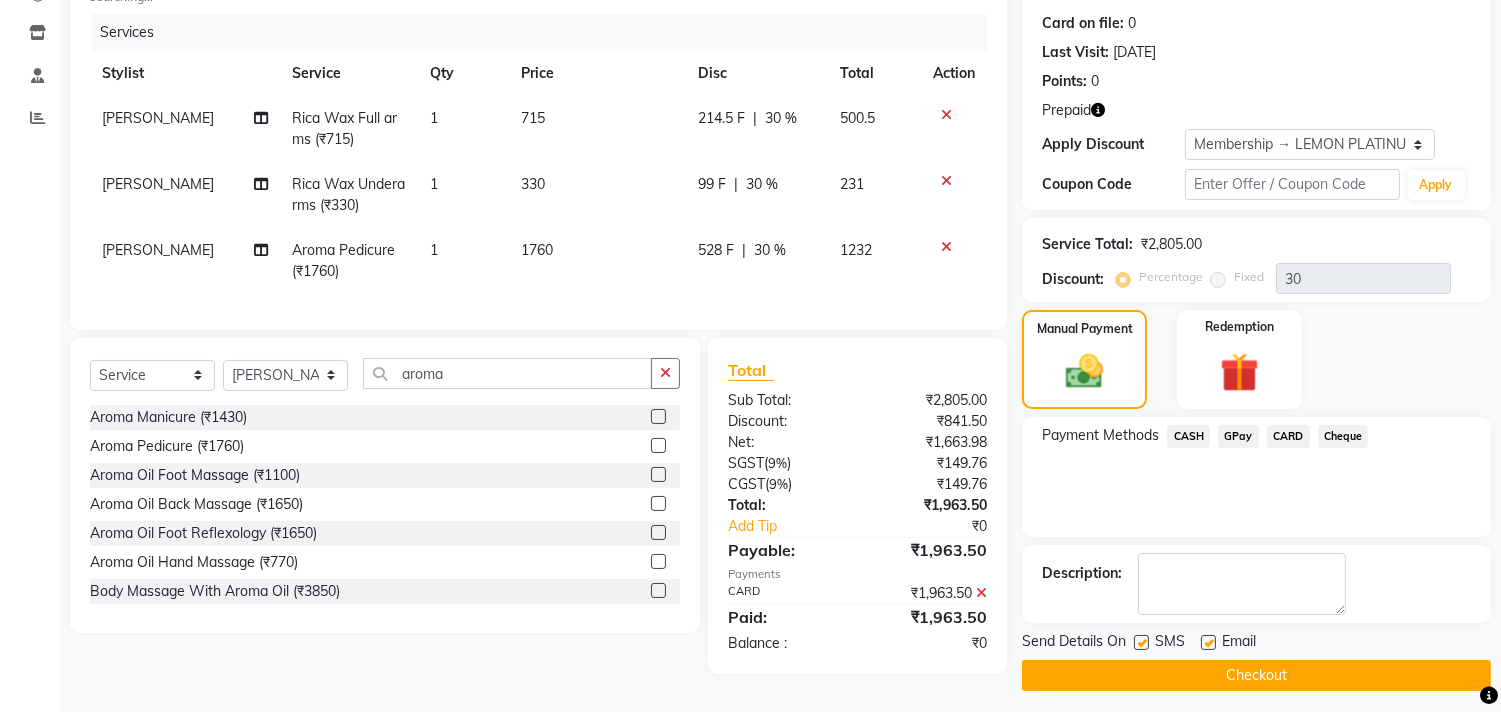 scroll, scrollTop: 248, scrollLeft: 0, axis: vertical 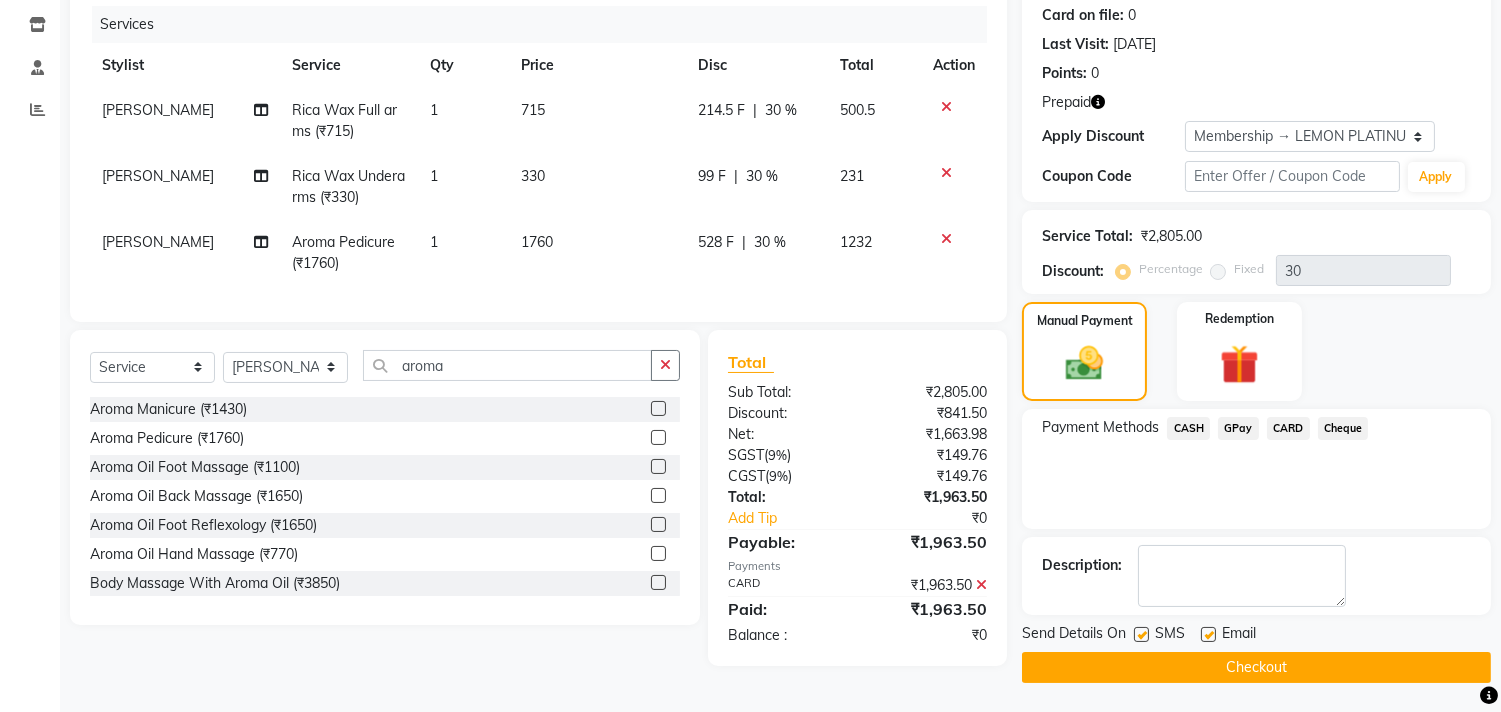 click on "Checkout" 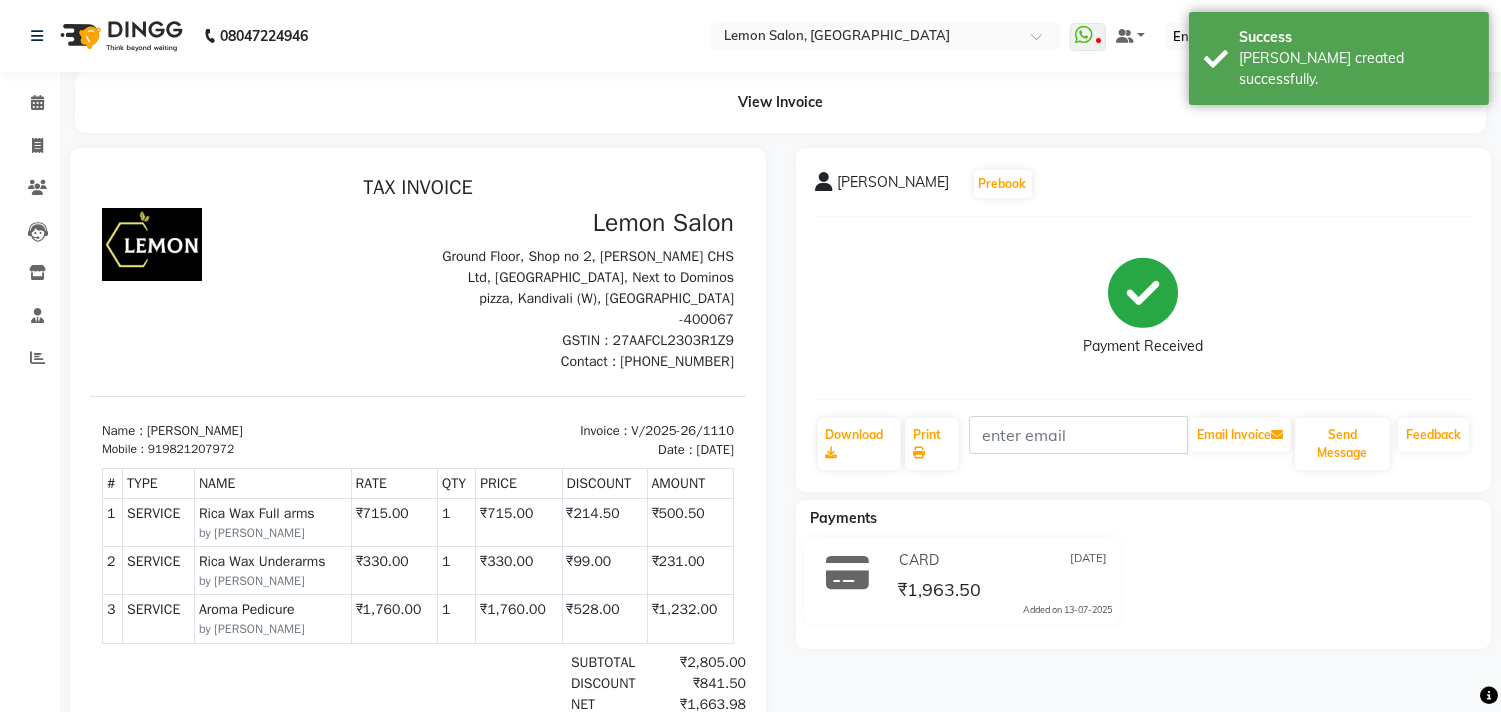 scroll, scrollTop: 0, scrollLeft: 0, axis: both 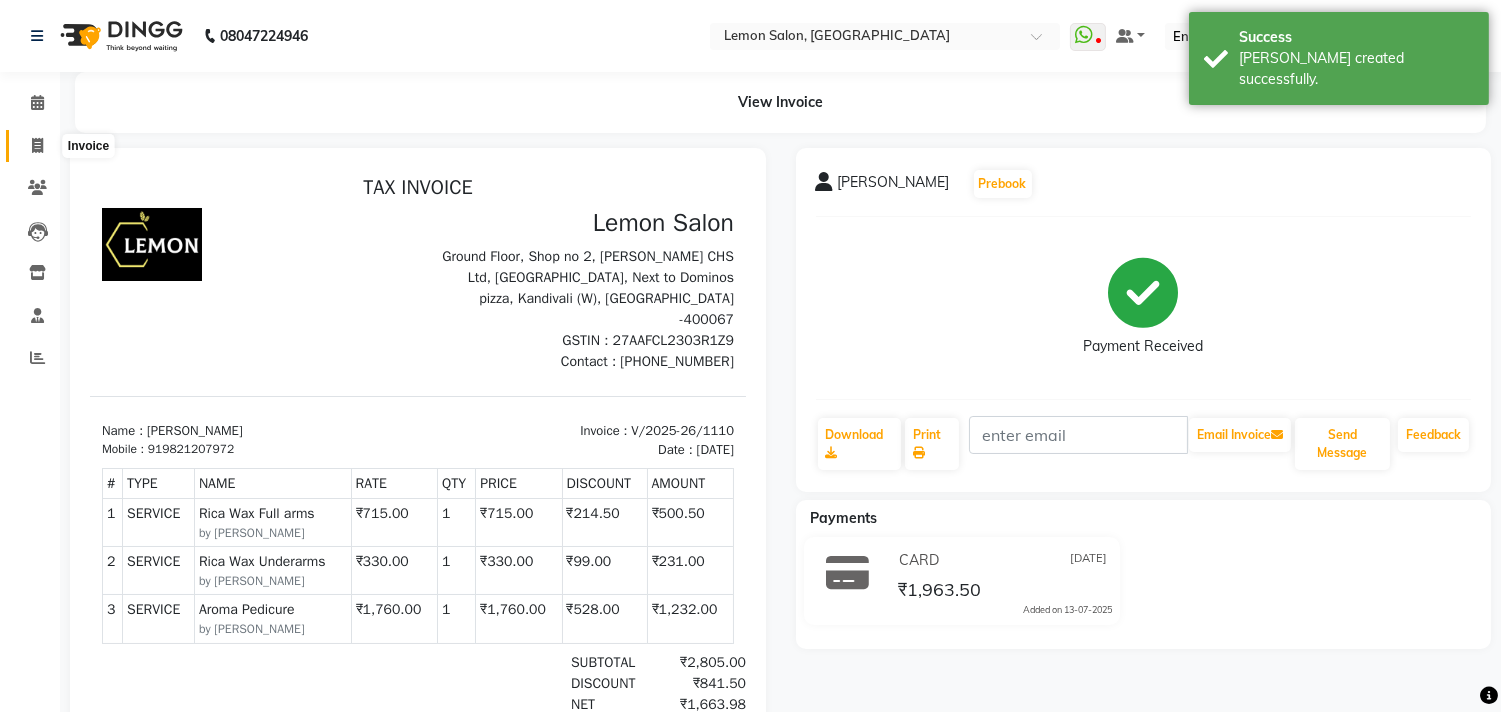 click 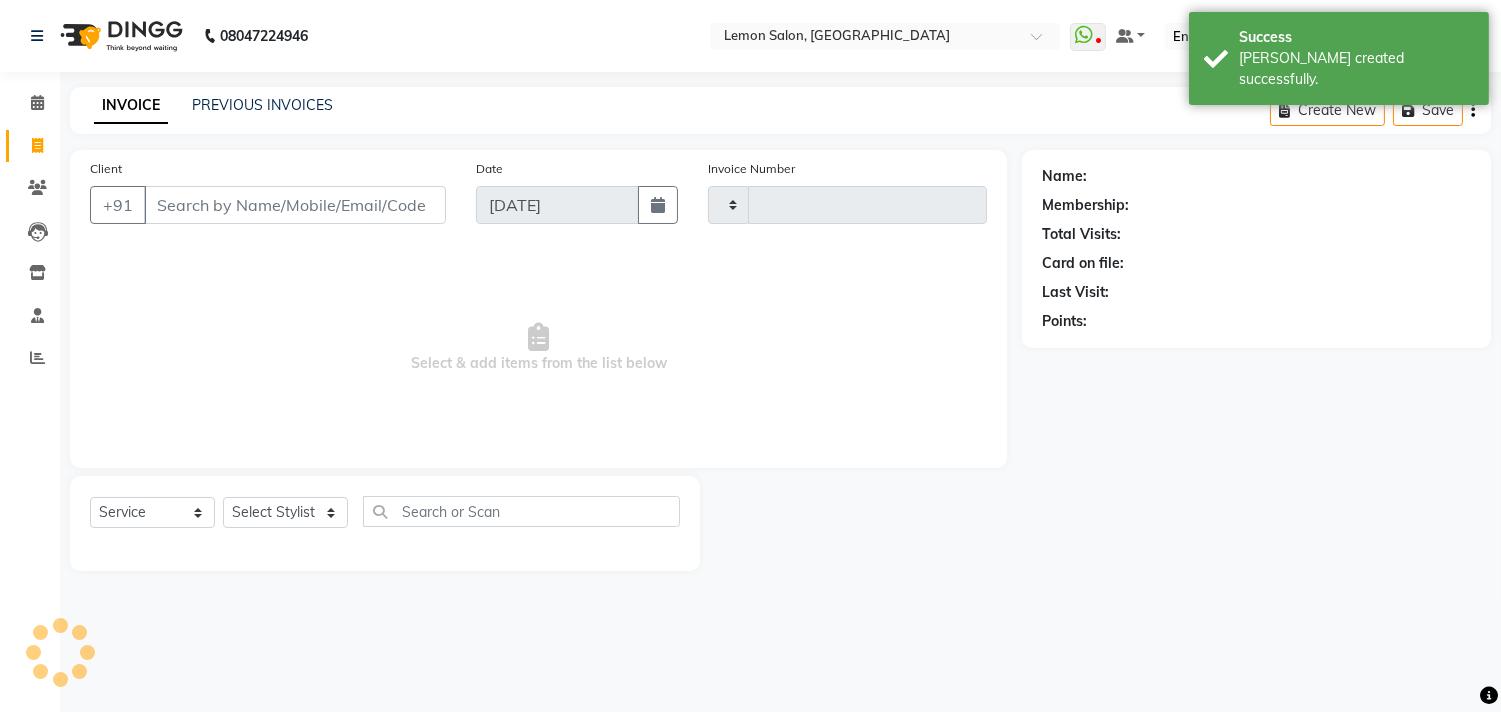 type on "1111" 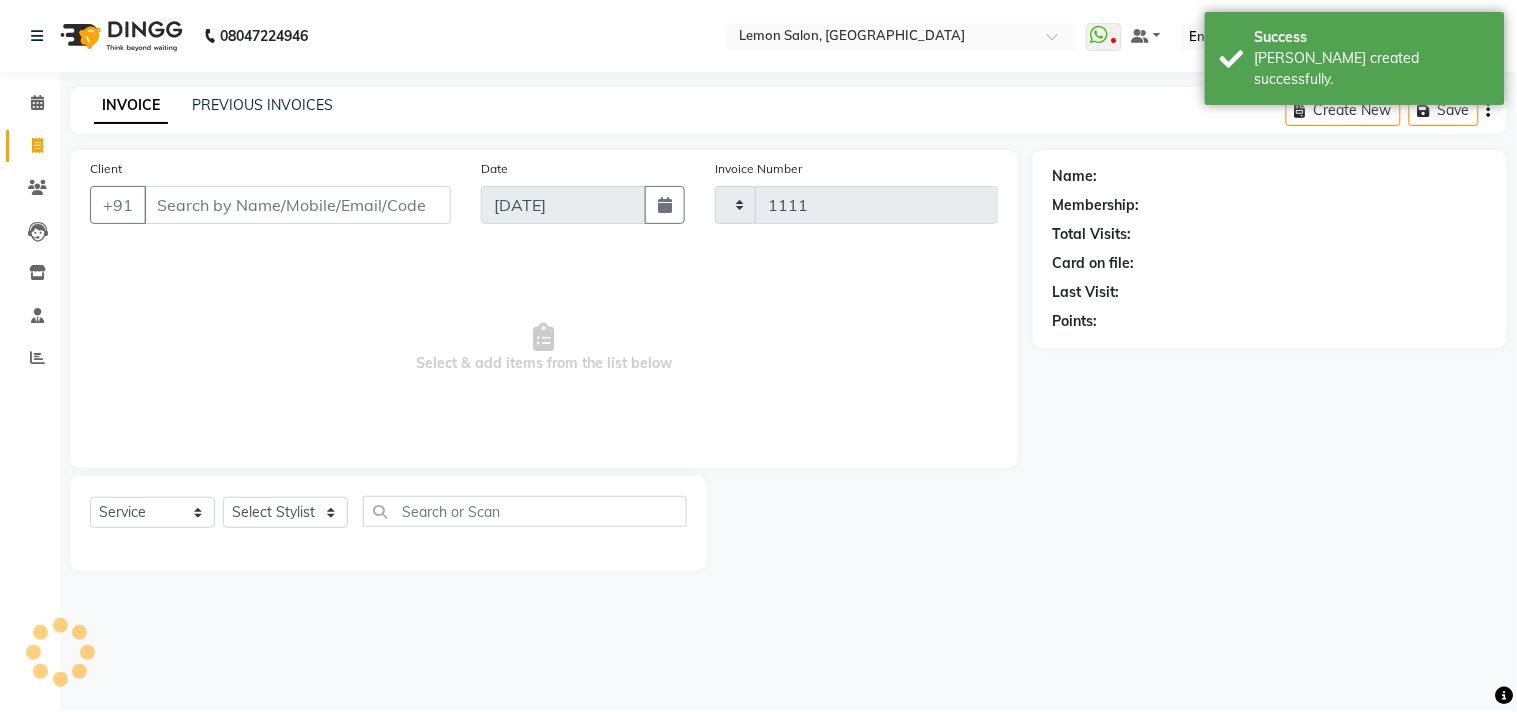 select on "569" 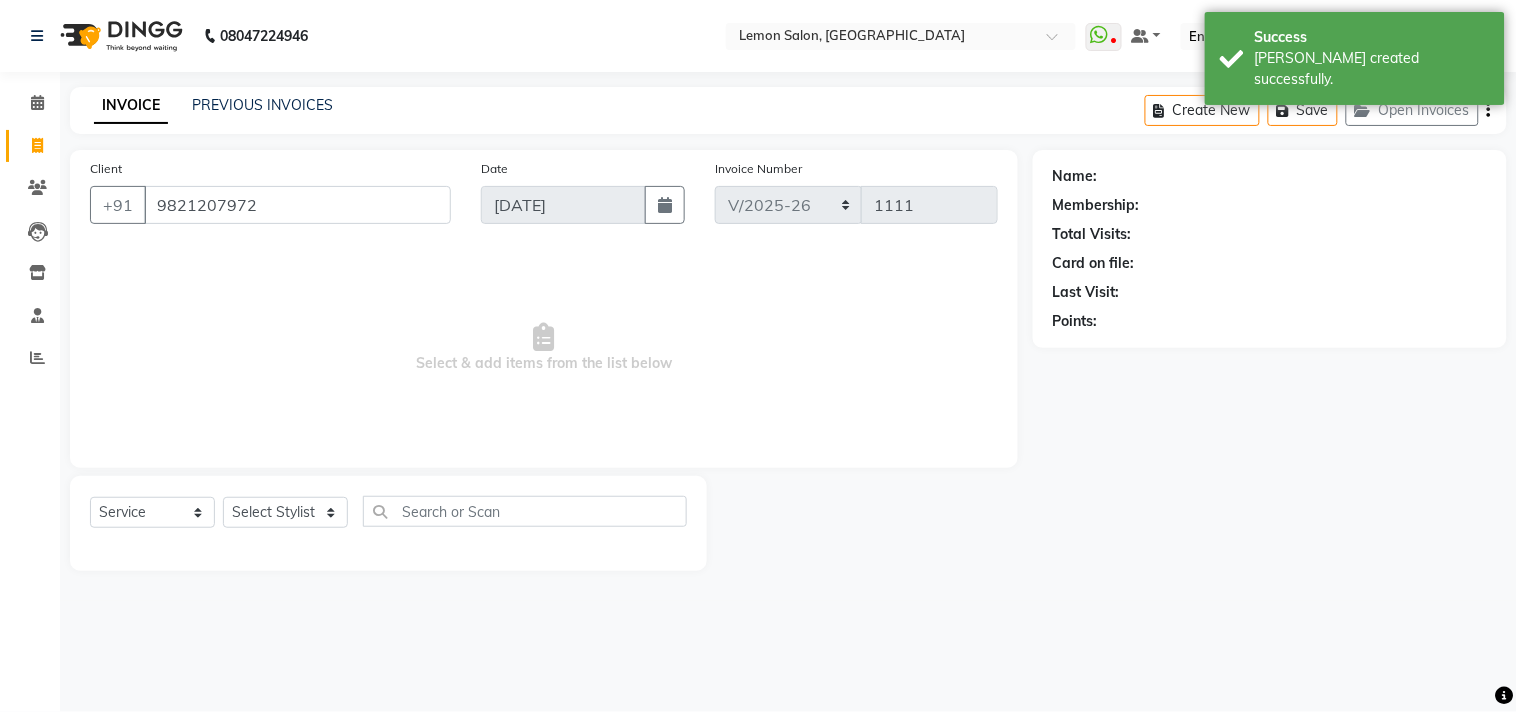 type on "9821207972" 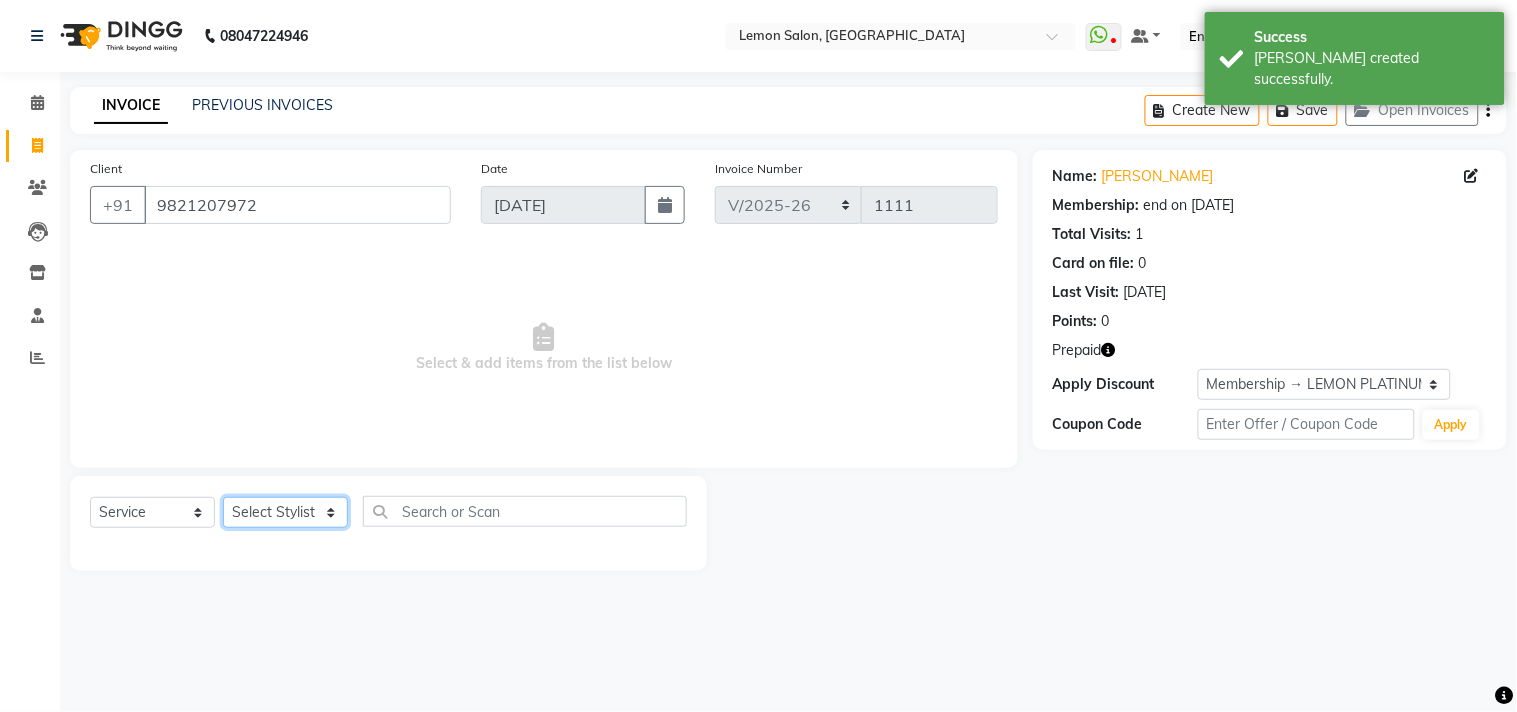 click on "Select Stylist [PERSON_NAME] DC [PERSON_NAME] [PERSON_NAME] [PERSON_NAME] [PERSON_NAME] [PERSON_NAME] Kandivali [PERSON_NAME] [PERSON_NAME]" 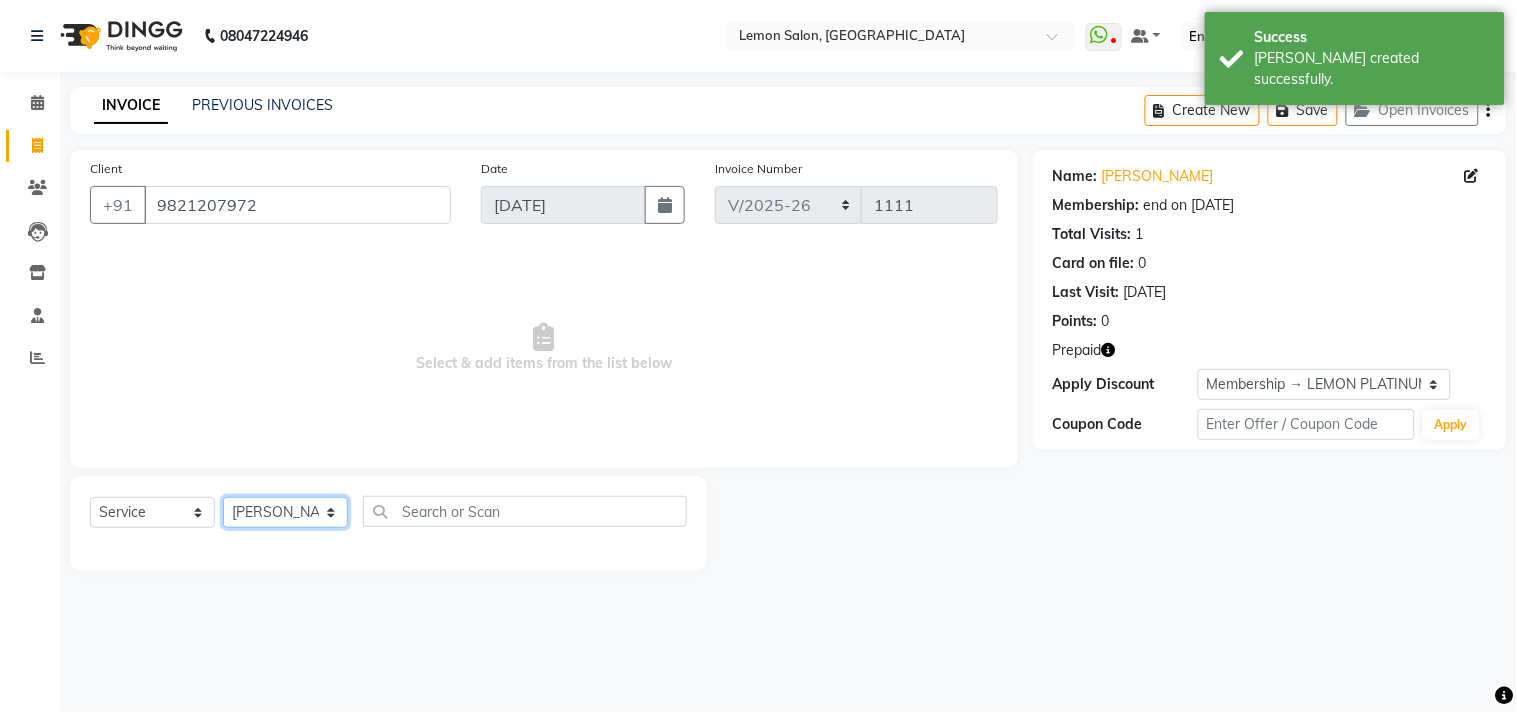 click on "Select Stylist [PERSON_NAME] DC [PERSON_NAME] [PERSON_NAME] [PERSON_NAME] [PERSON_NAME] [PERSON_NAME] Kandivali [PERSON_NAME] [PERSON_NAME]" 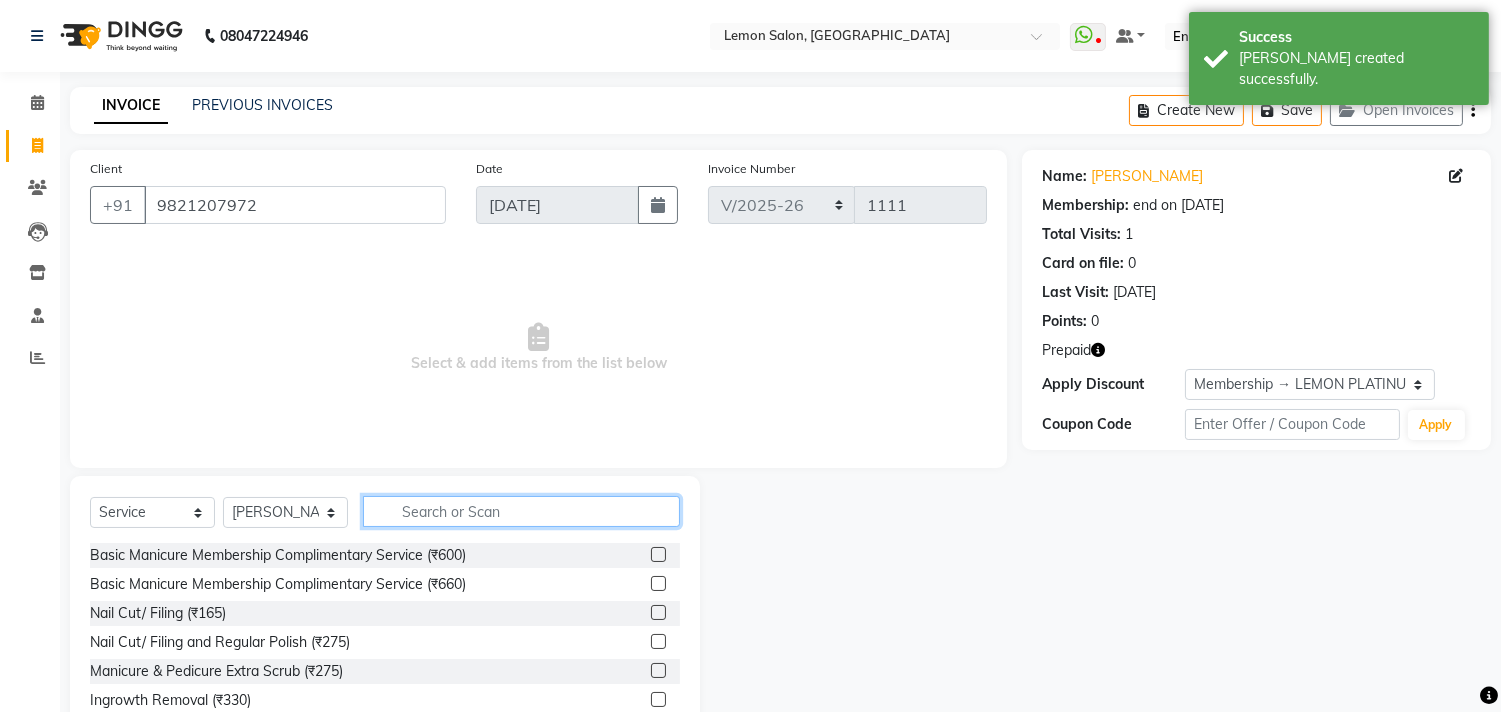 click 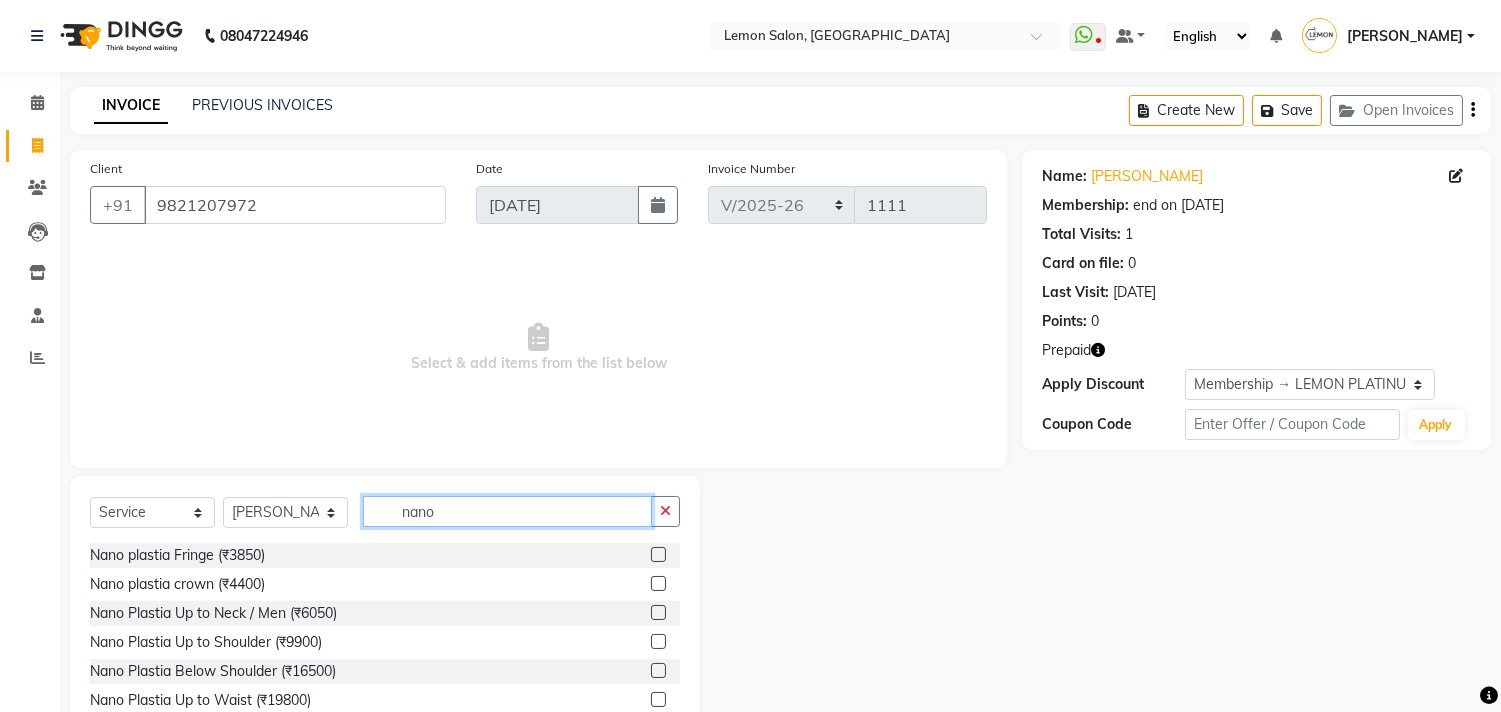 type on "nano" 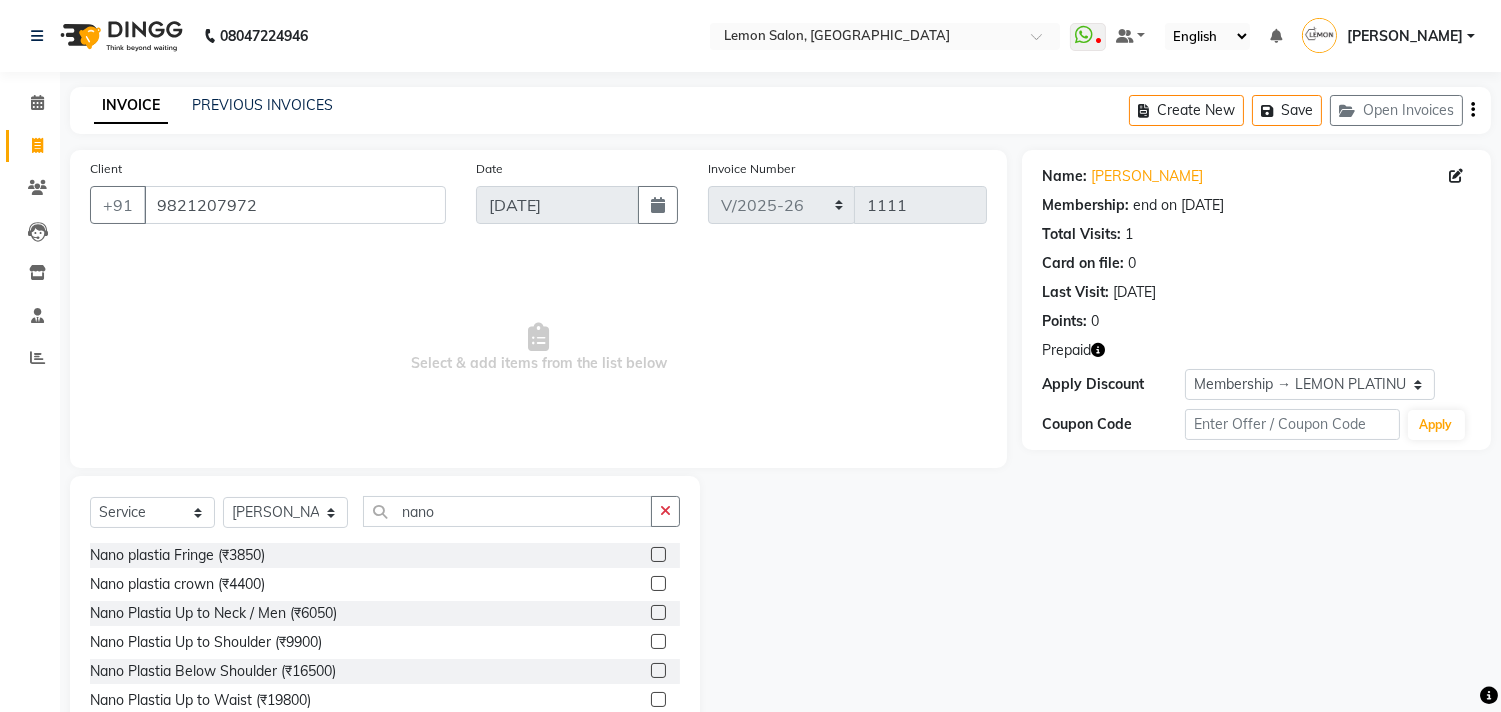 click 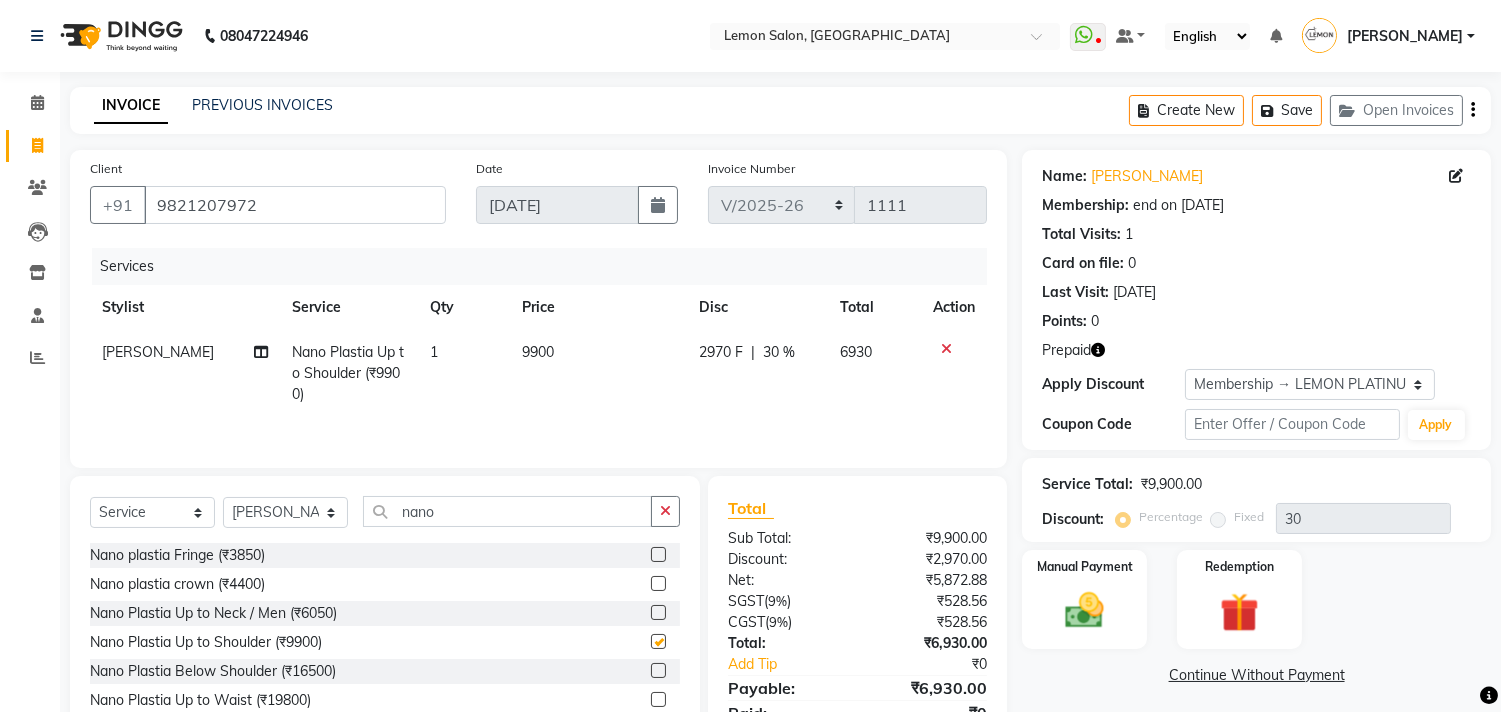 checkbox on "false" 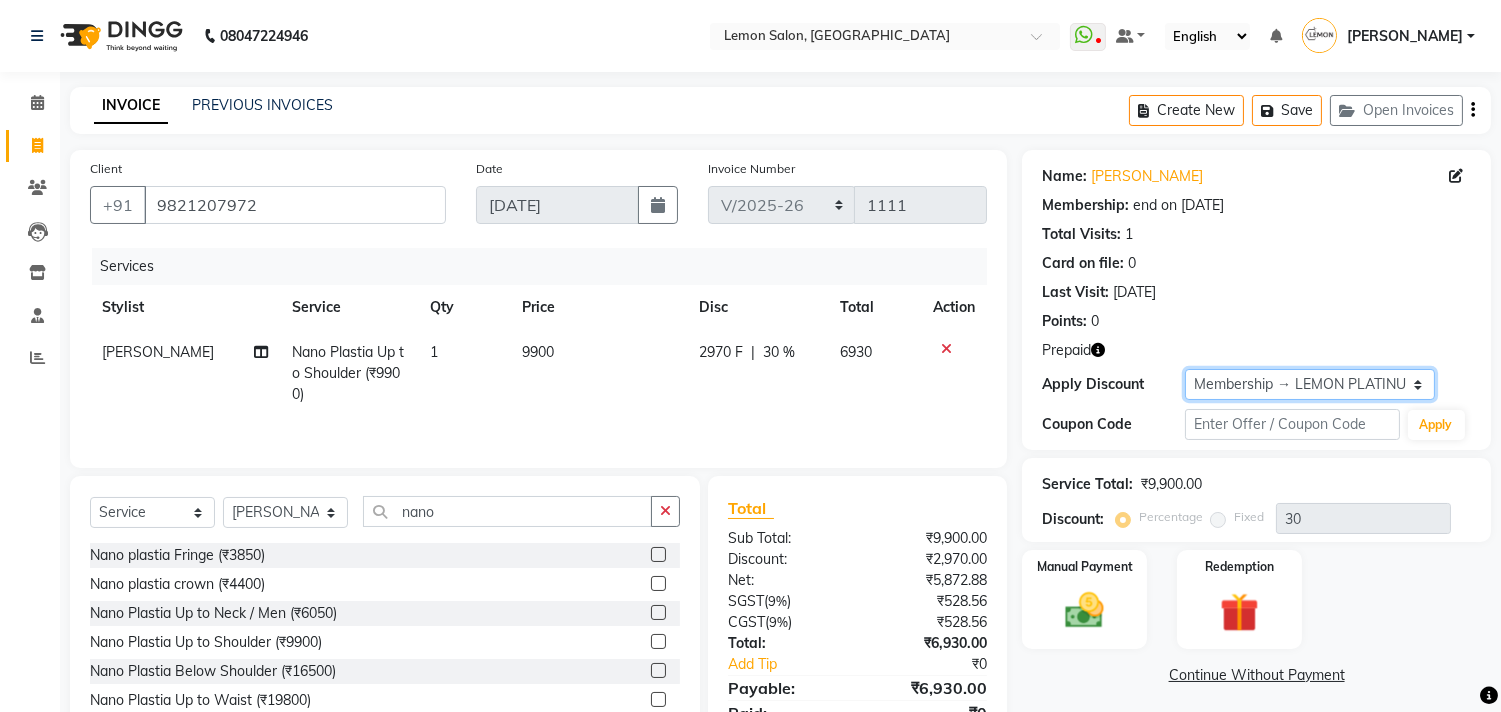 click on "Select Membership → LEMON PLATINUM MEMBERSHIP  Coupon → Abc" 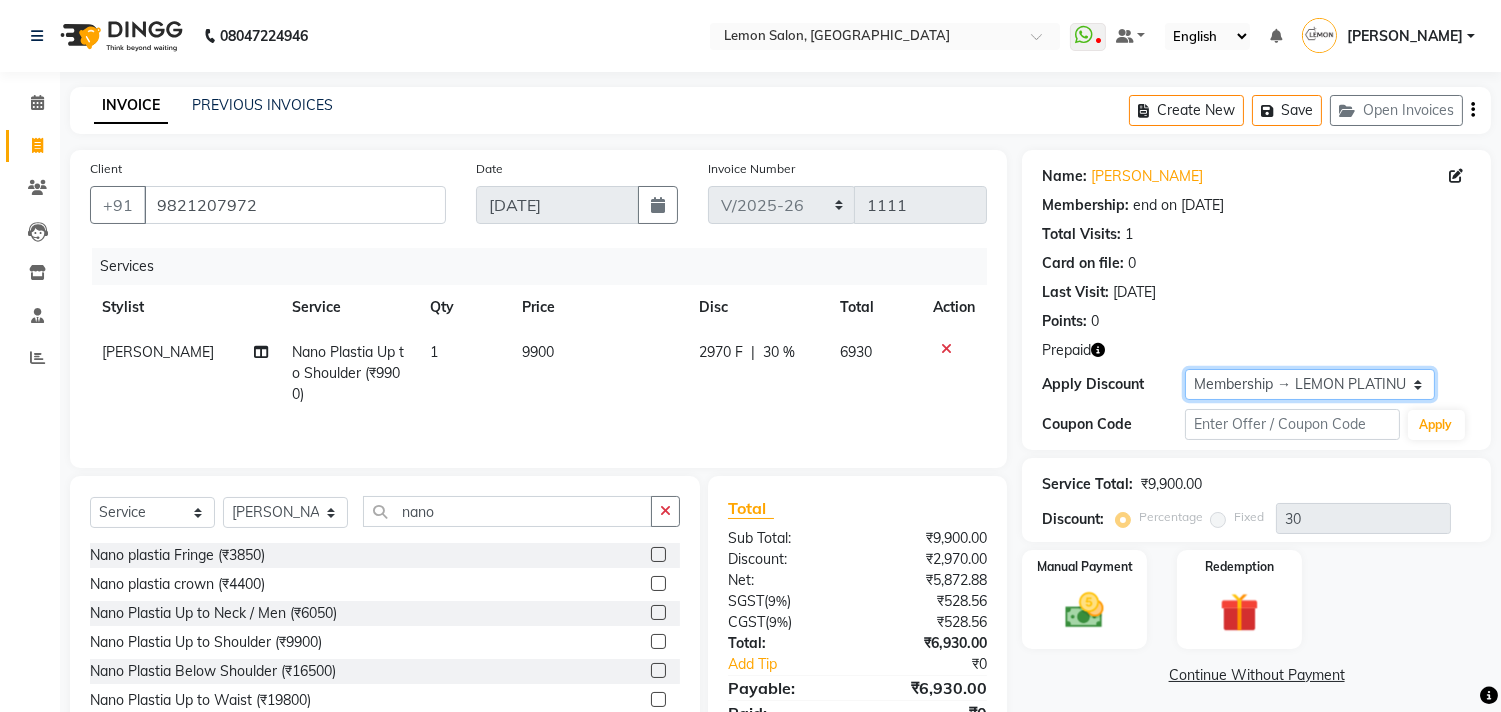 select on "0:" 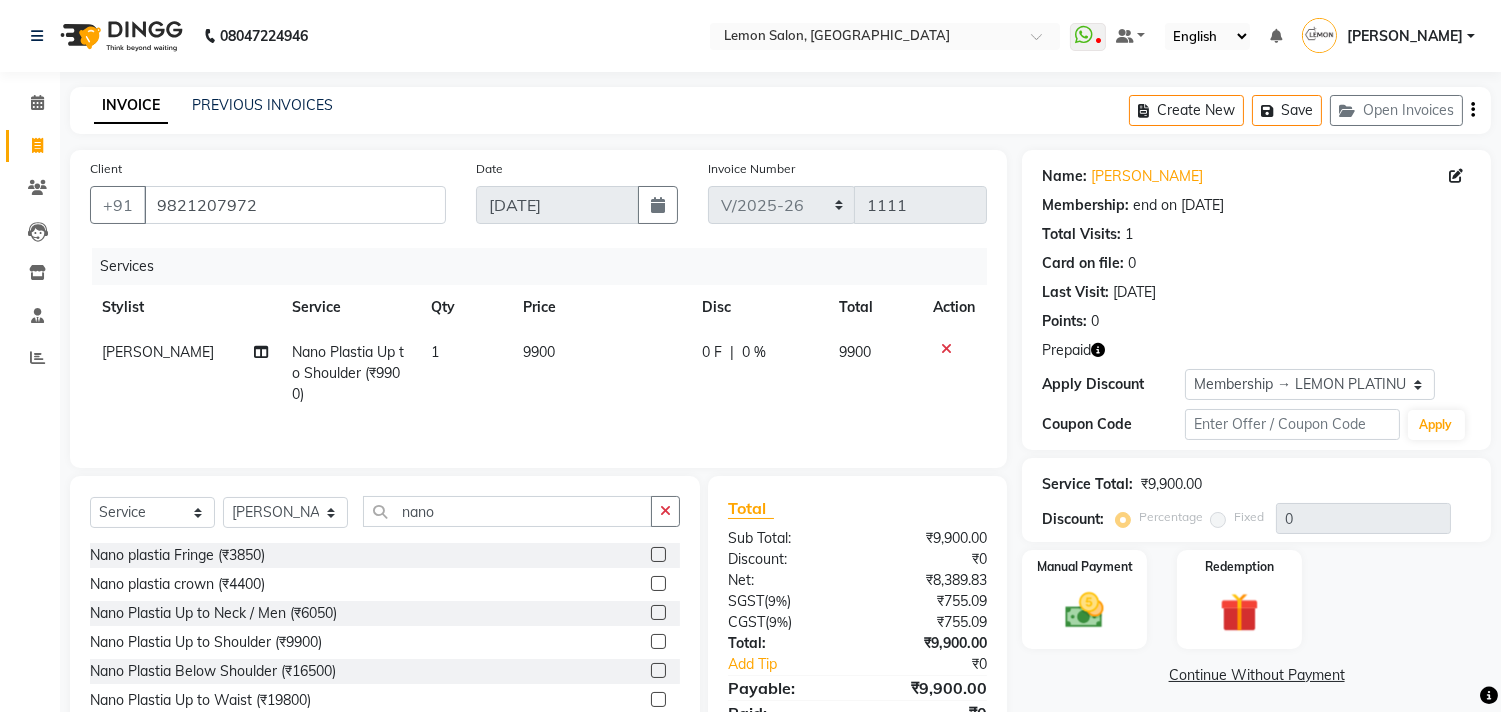 click 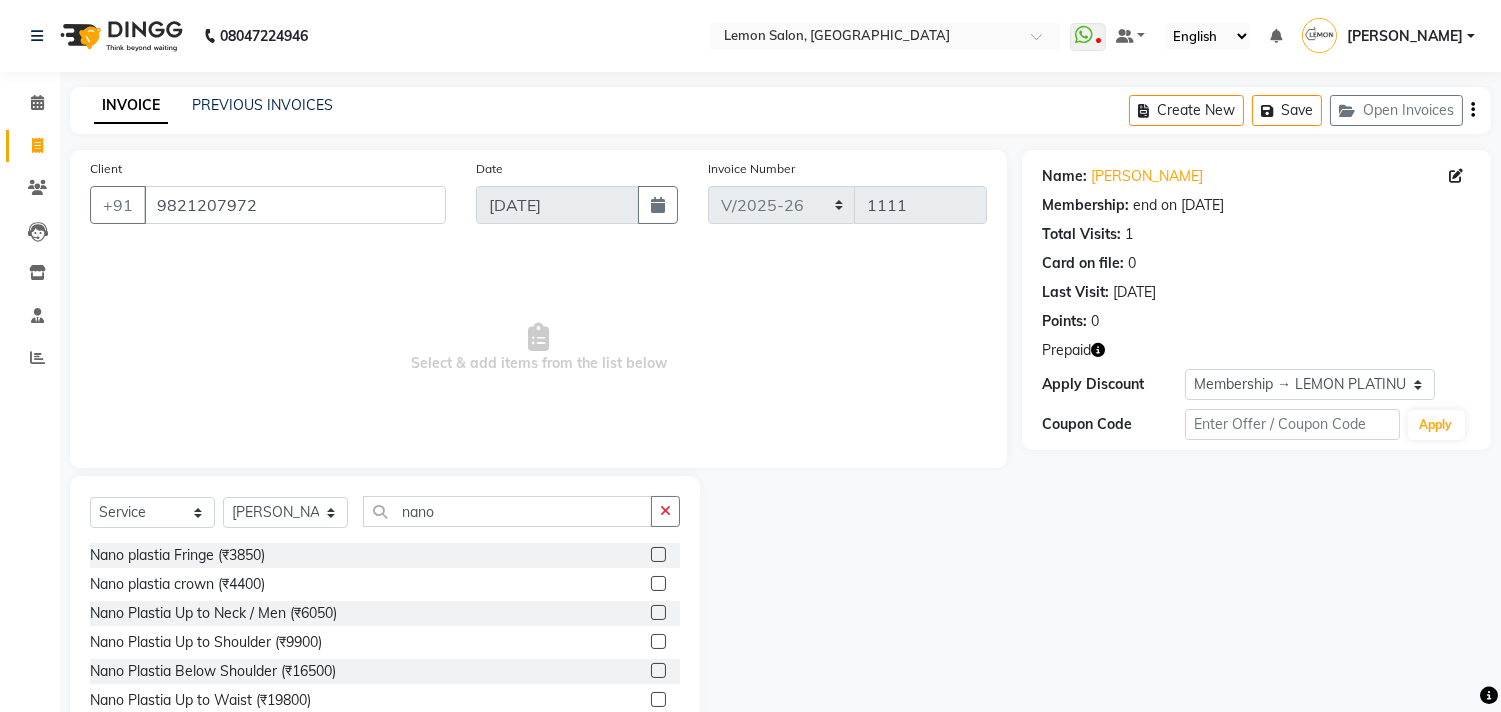 click 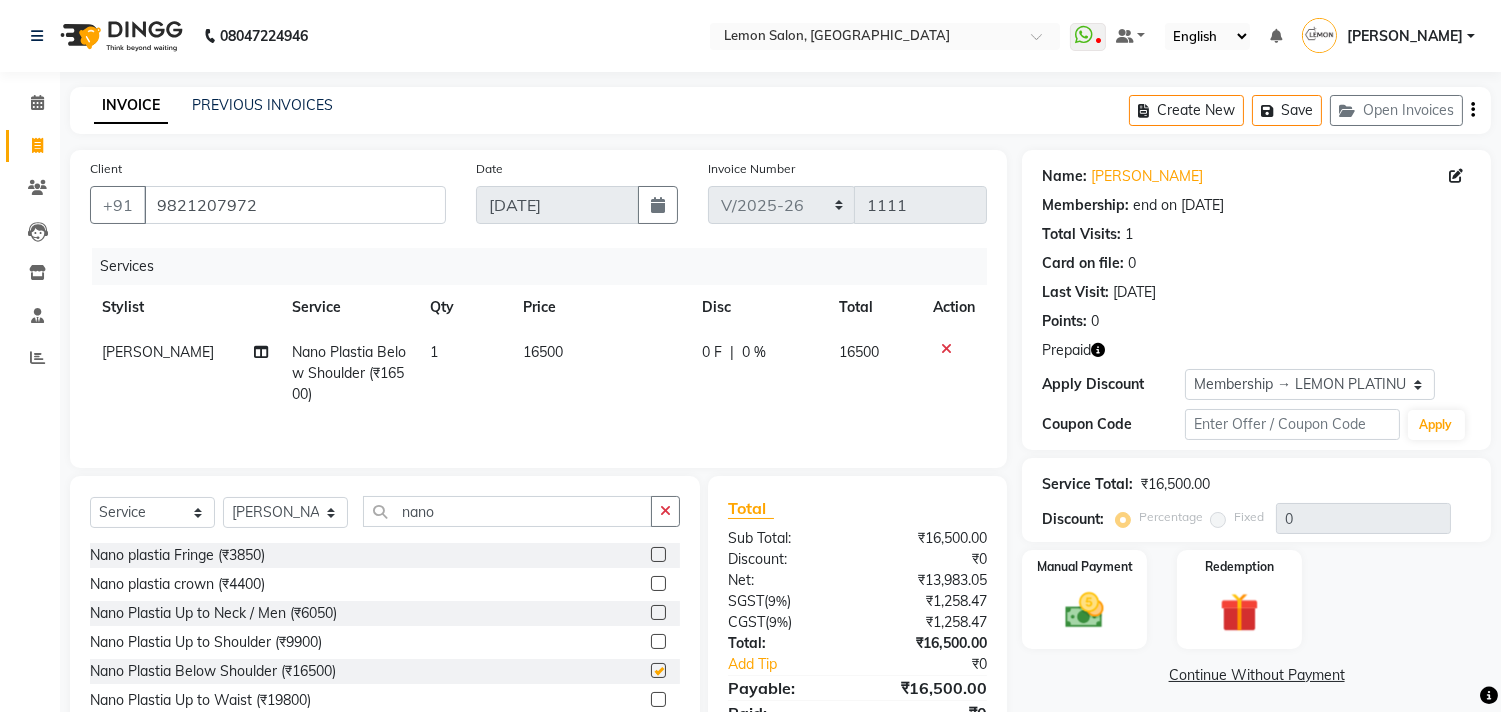 checkbox on "false" 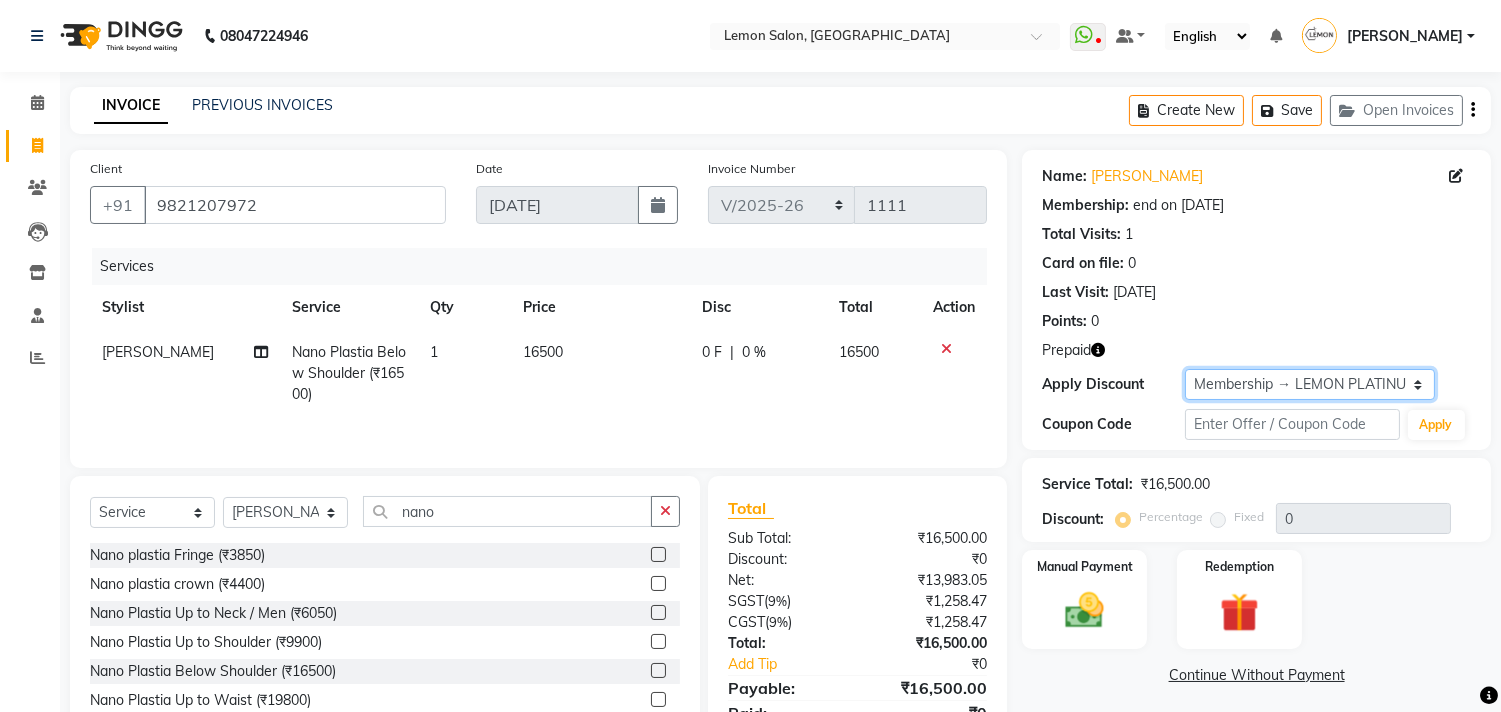 click on "Select Membership → LEMON PLATINUM MEMBERSHIP  Coupon → Abc" 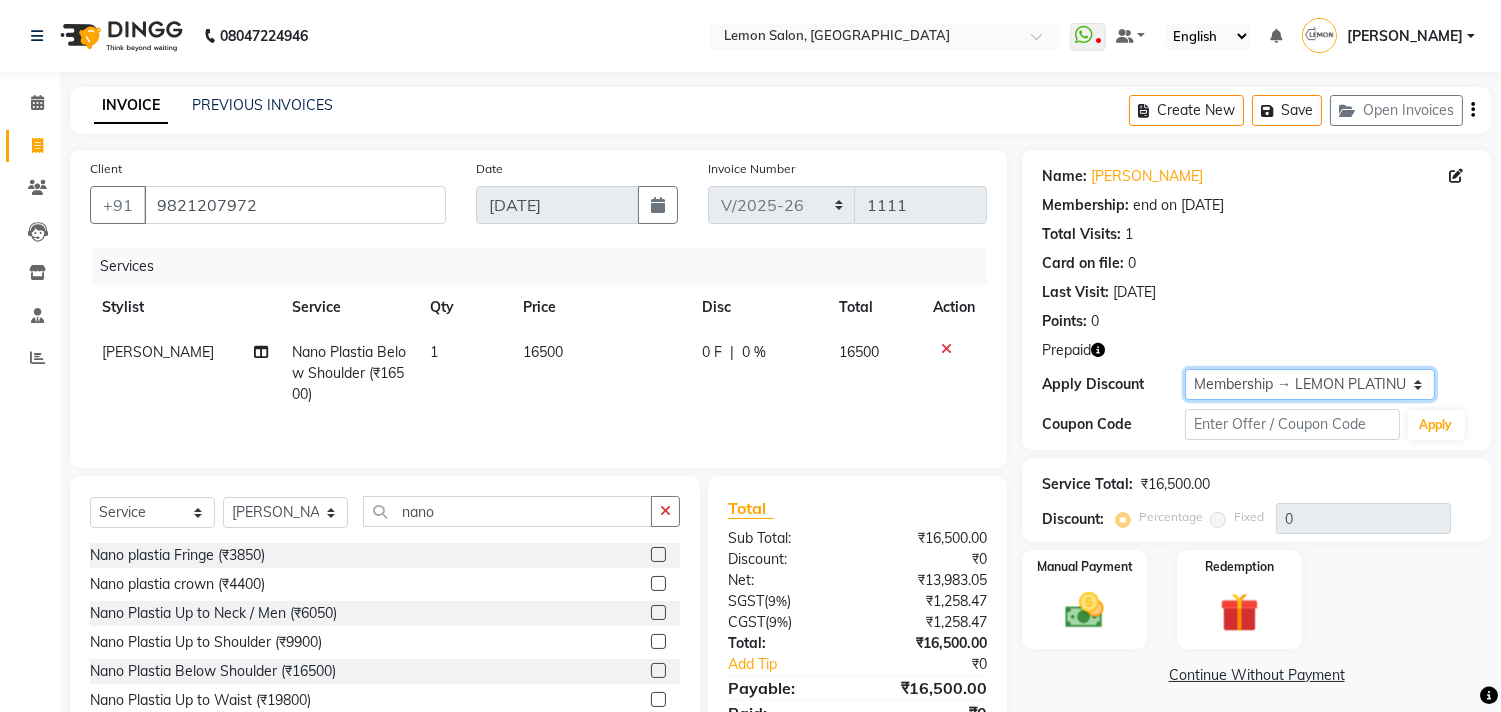 click on "Select Membership → LEMON PLATINUM MEMBERSHIP  Coupon → Abc" 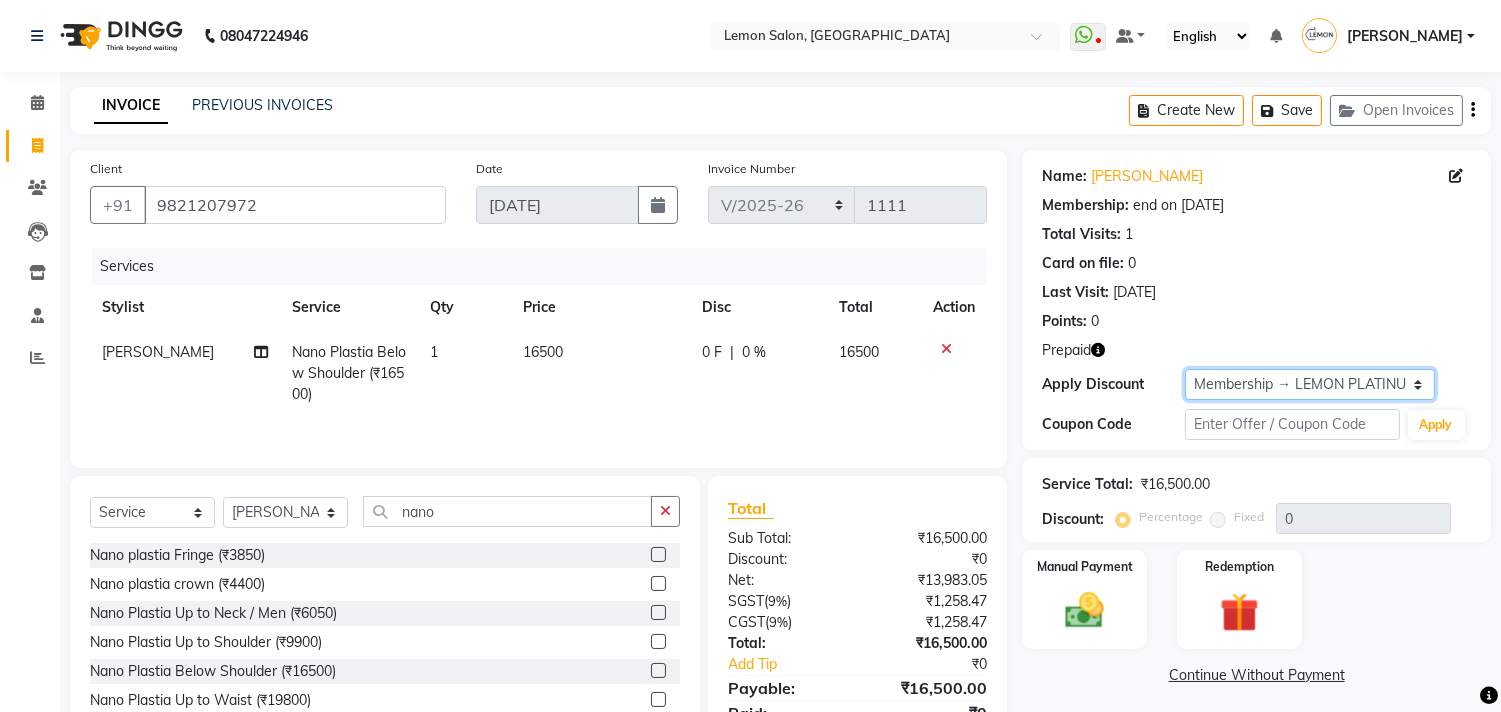 click on "Select Membership → LEMON PLATINUM MEMBERSHIP  Coupon → Abc" 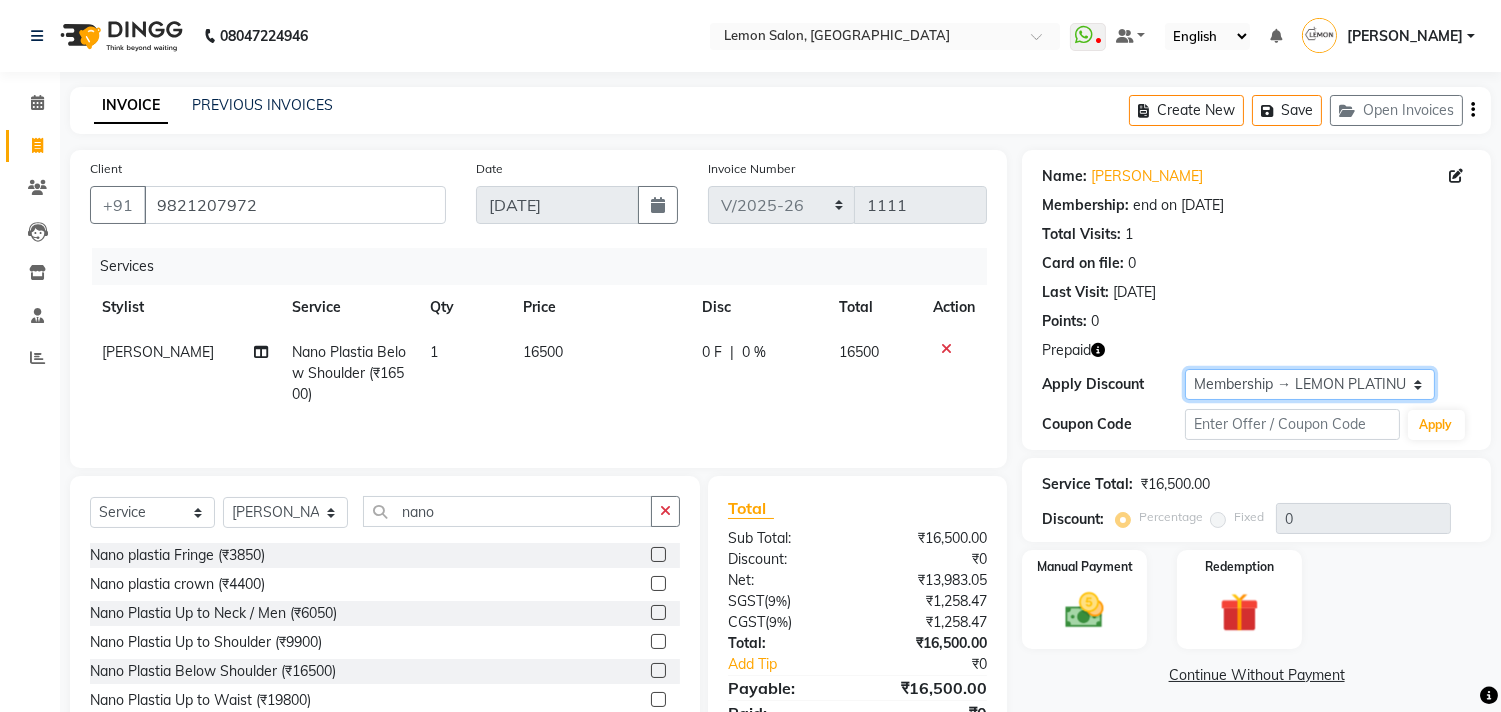 select on "1: Object" 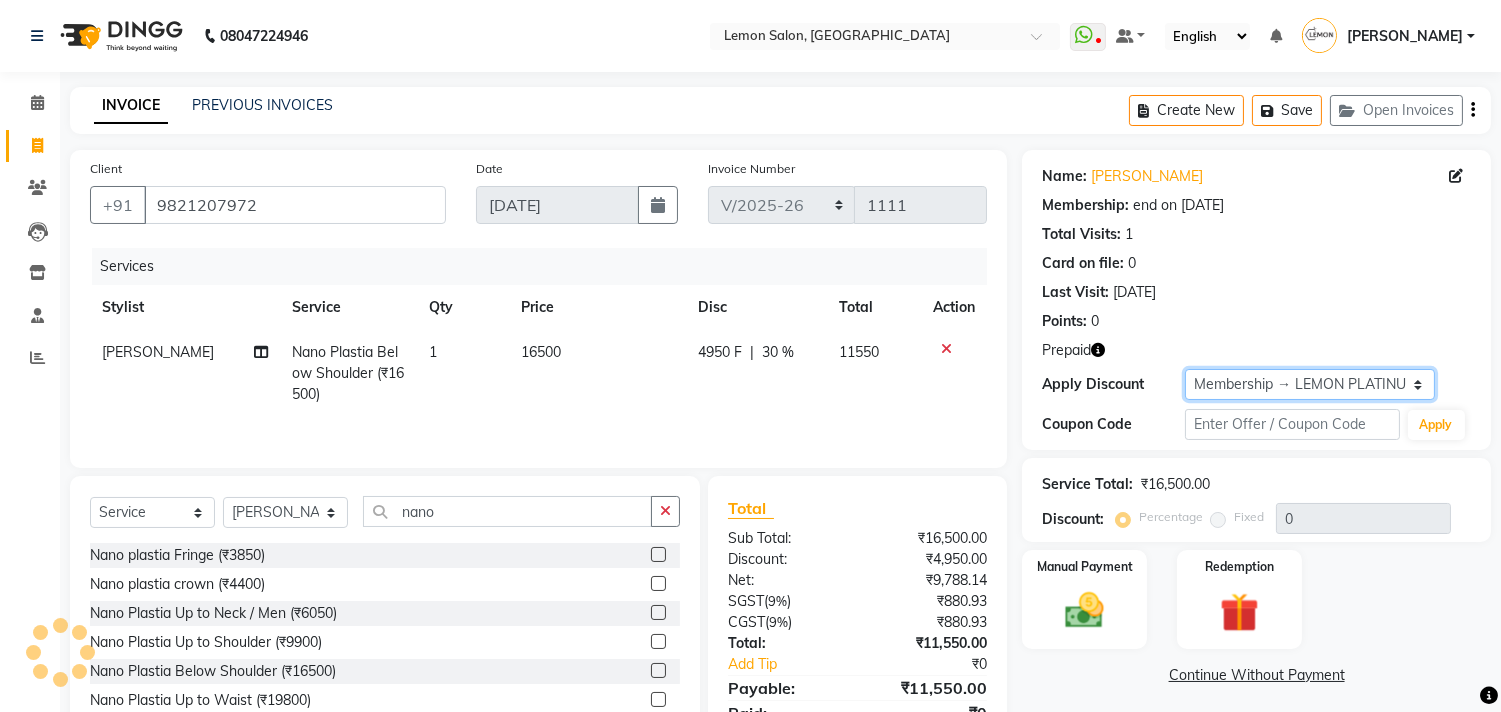 type on "30" 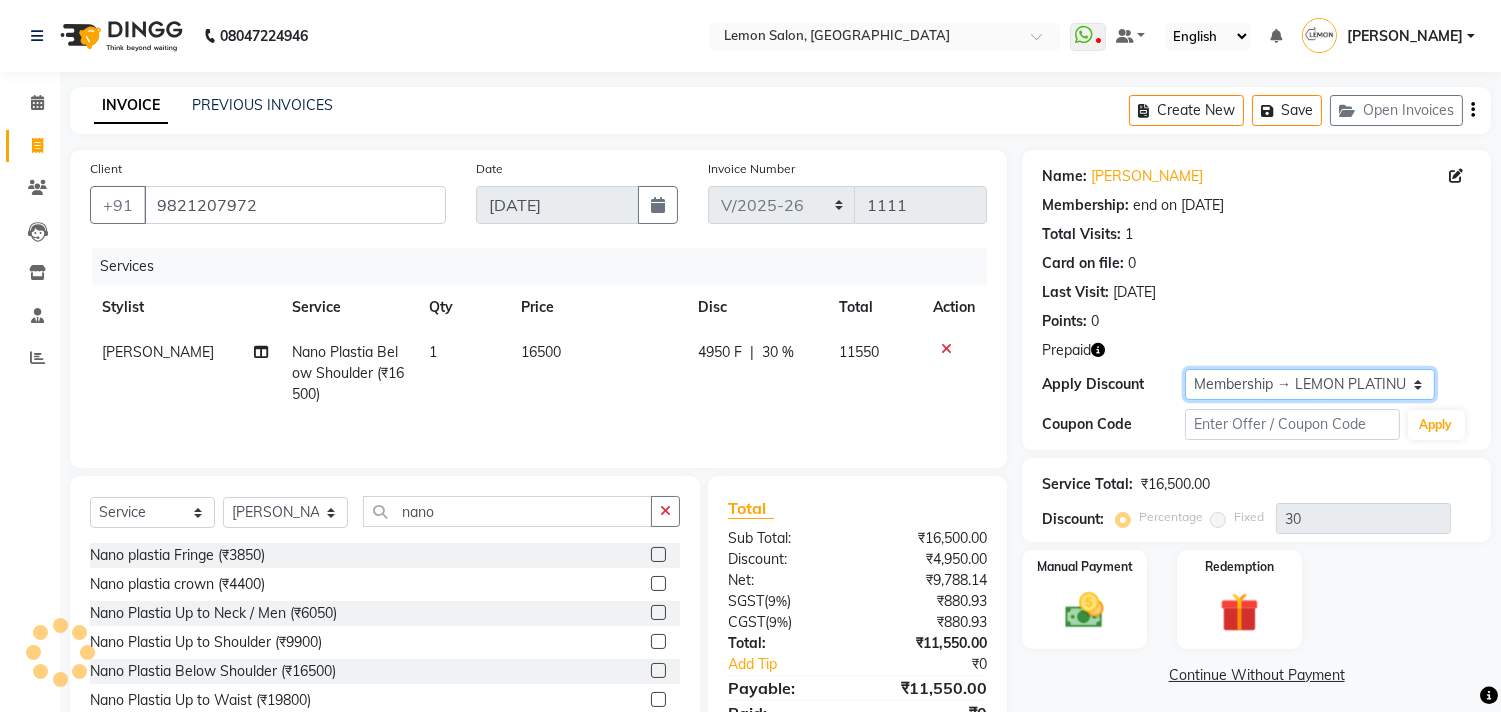 click on "Select Membership → LEMON PLATINUM MEMBERSHIP  Coupon → Abc" 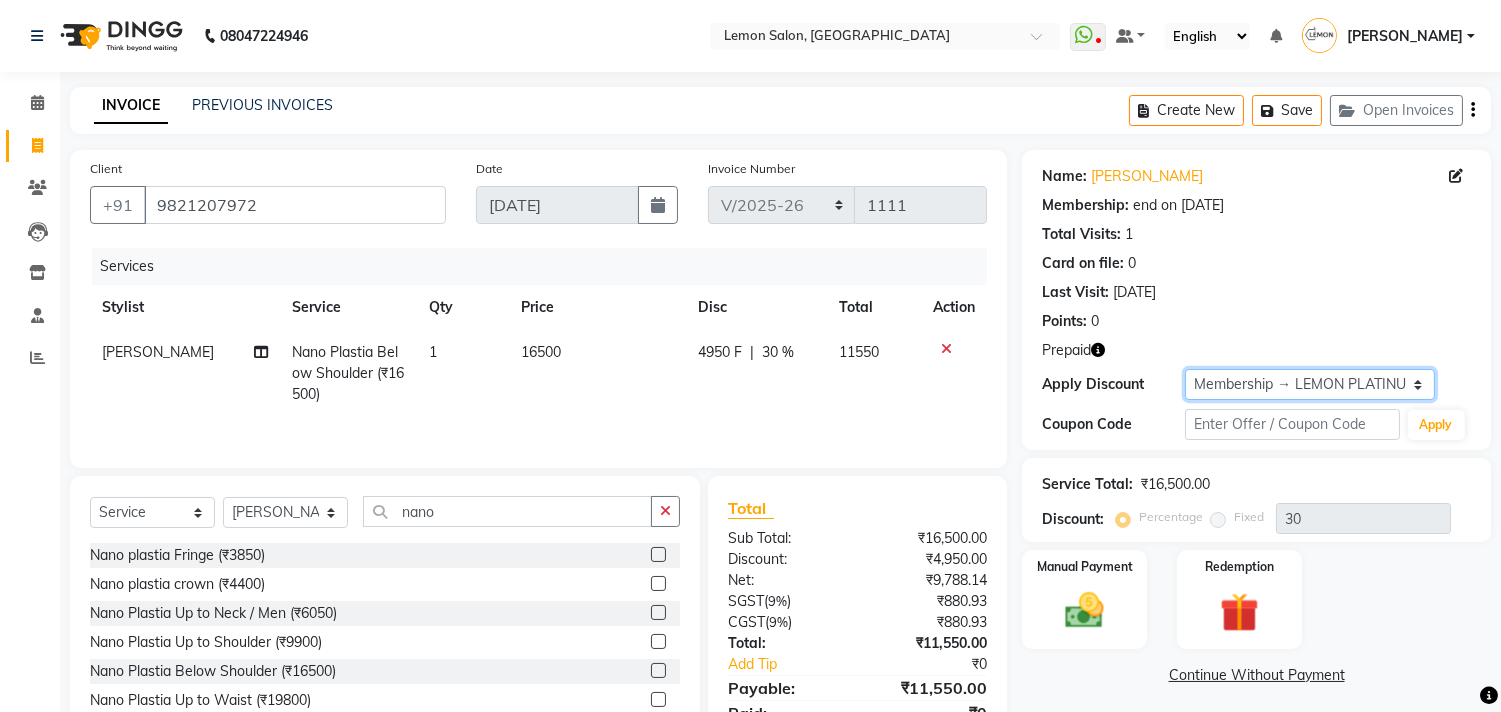 click on "Select Membership → LEMON PLATINUM MEMBERSHIP  Coupon → Abc" 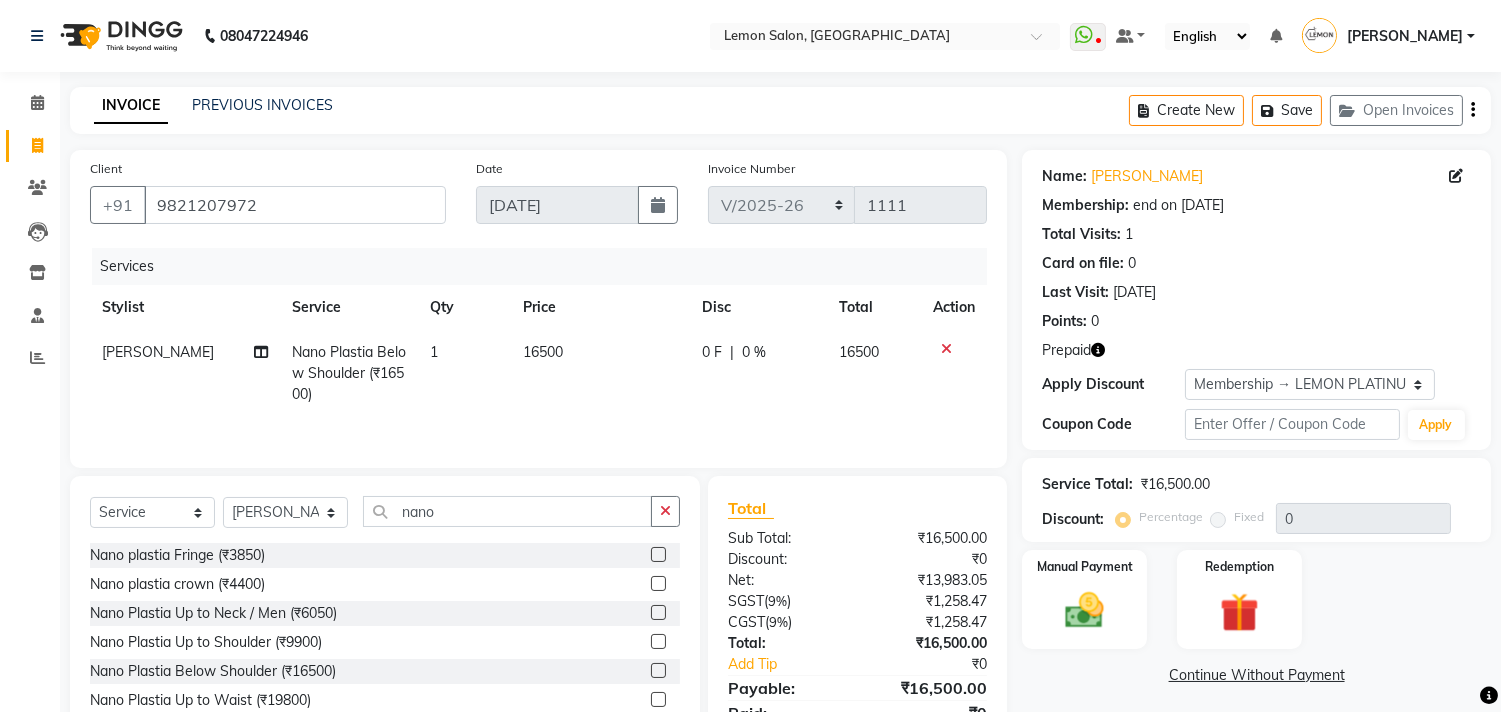 click 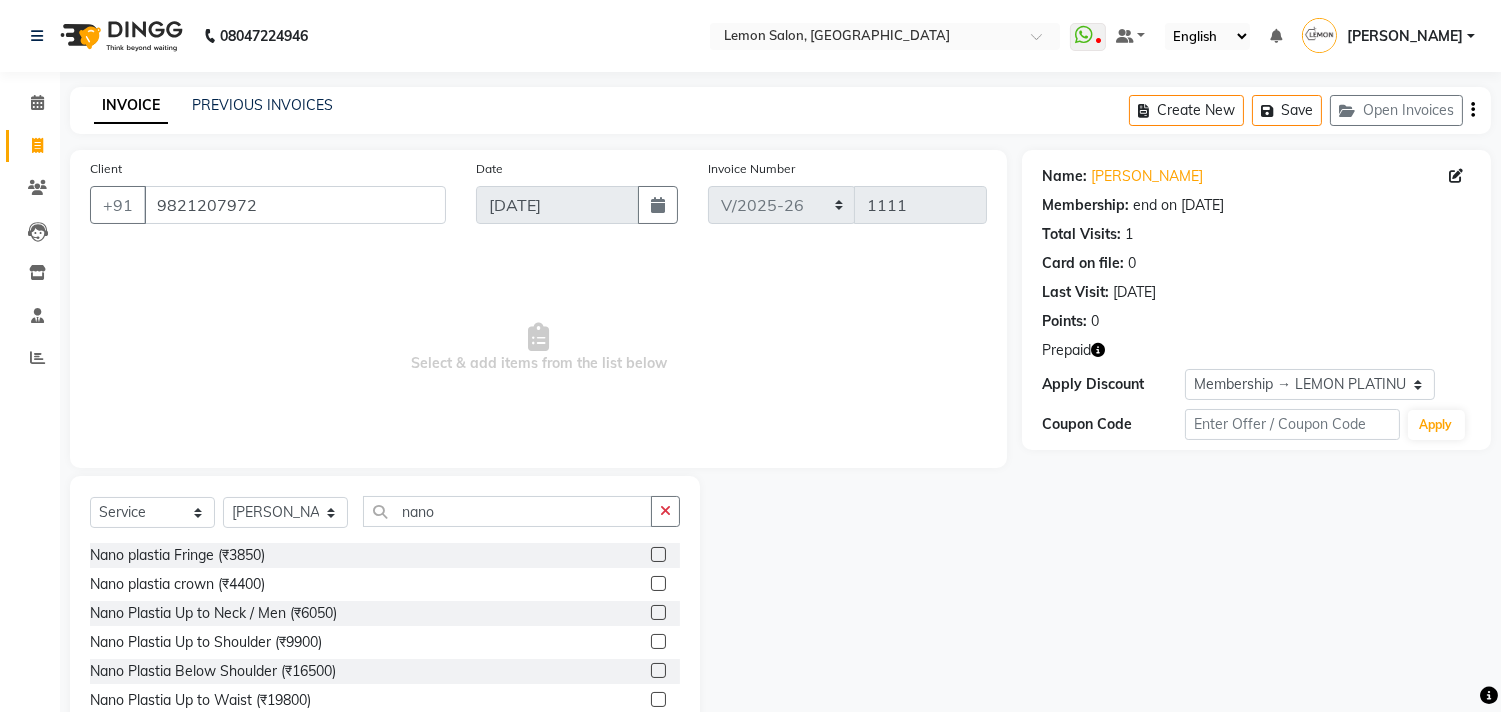 click 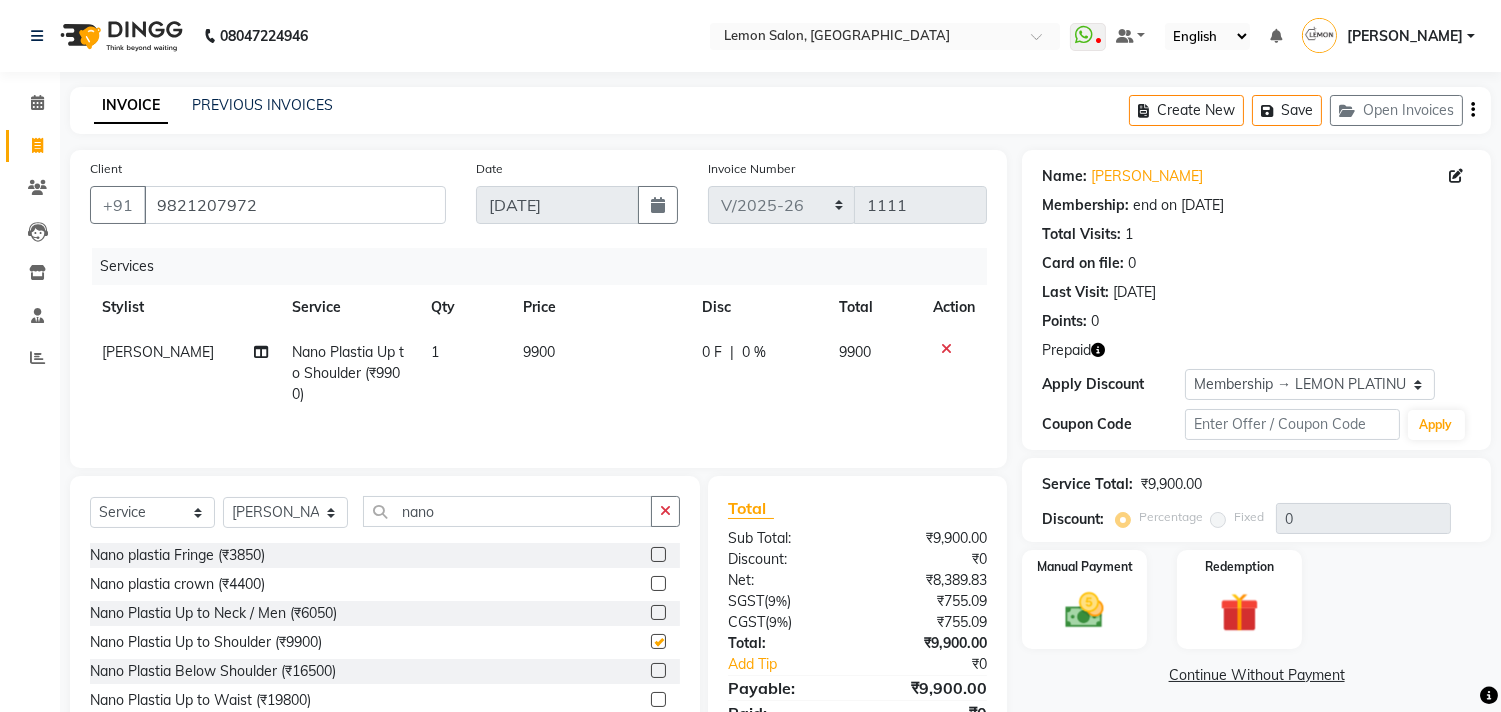 checkbox on "false" 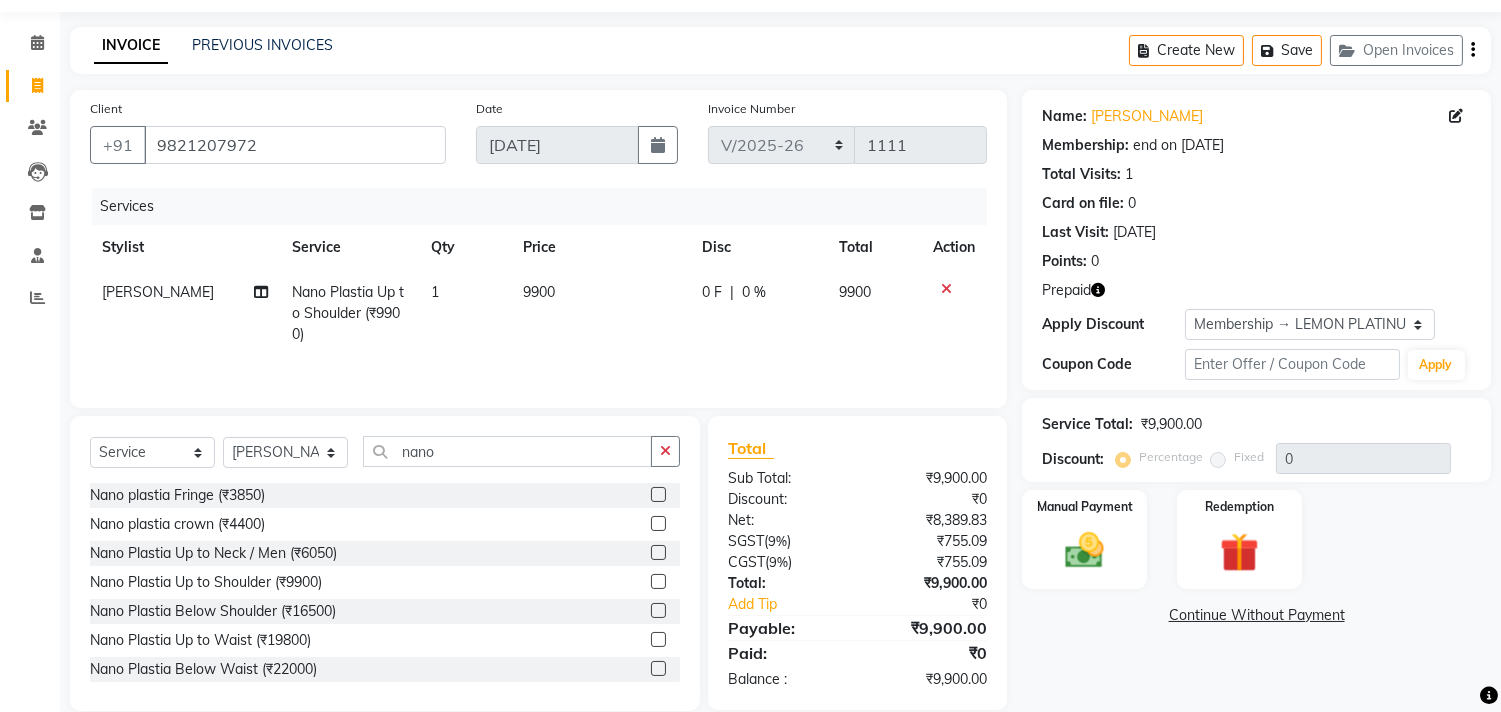 scroll, scrollTop: 91, scrollLeft: 0, axis: vertical 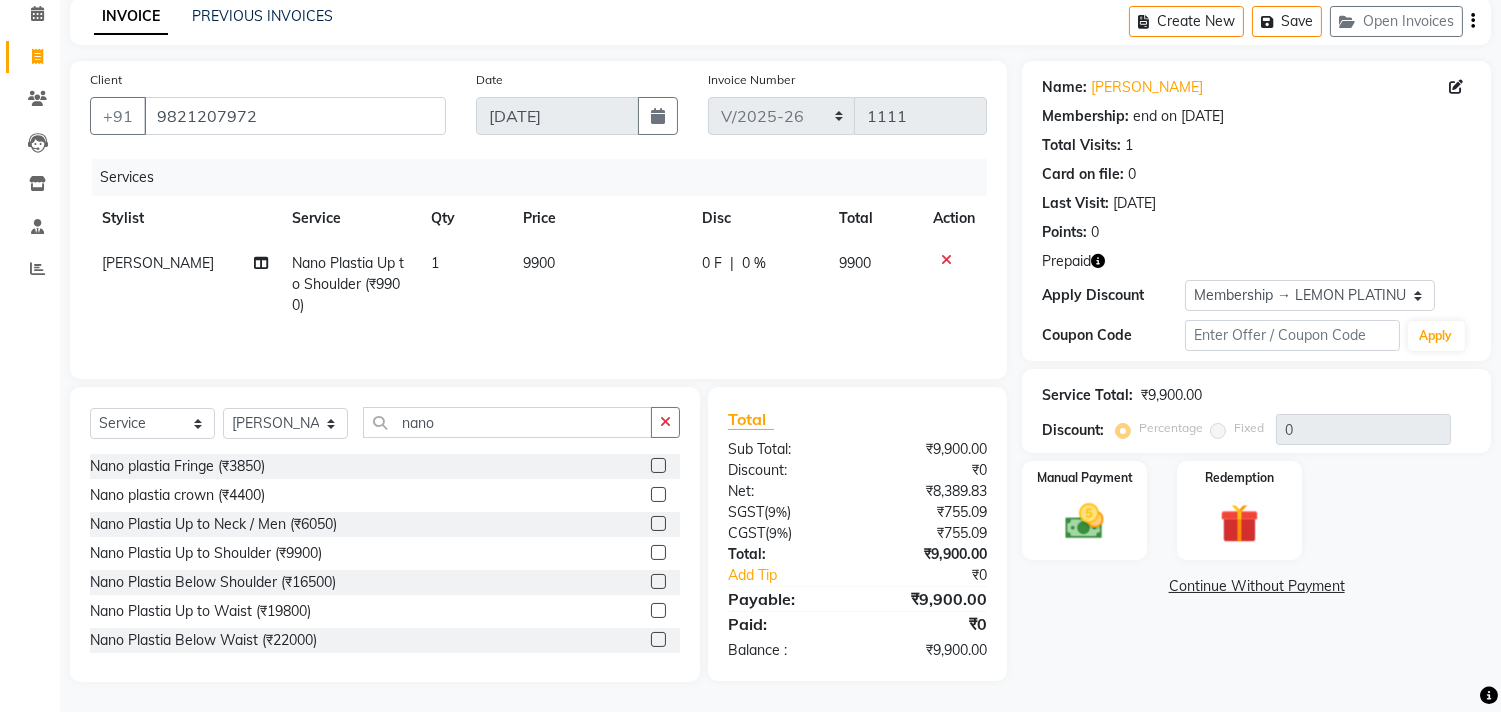 click 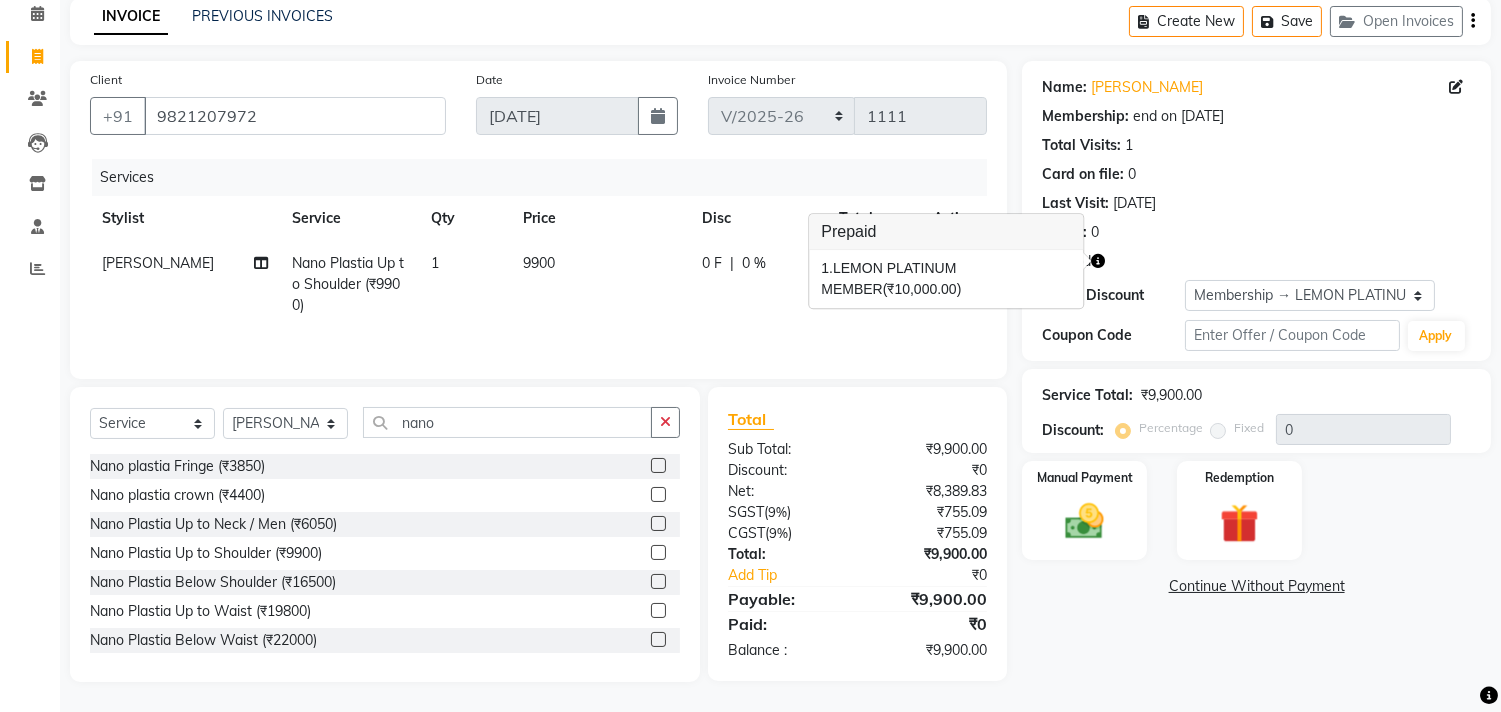 click on "Card on file:  0" 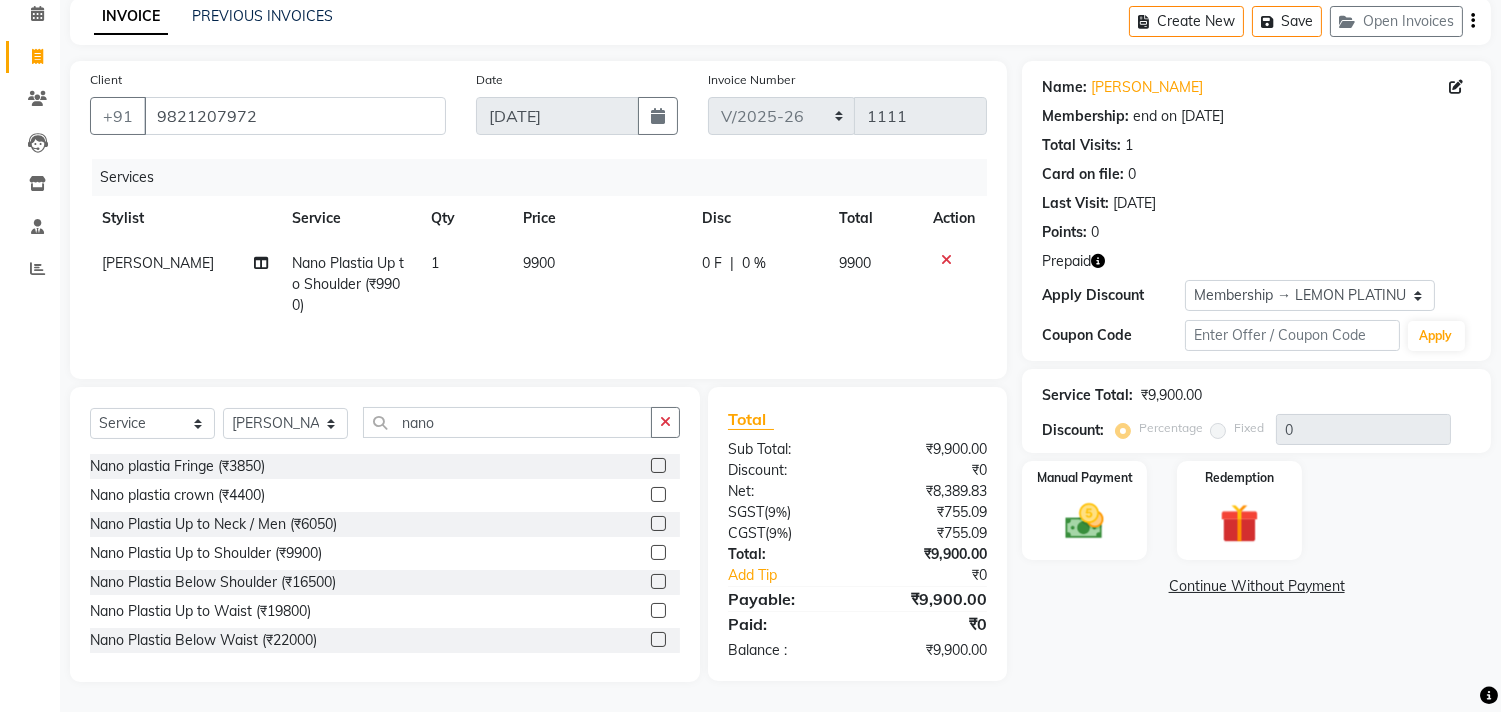 click 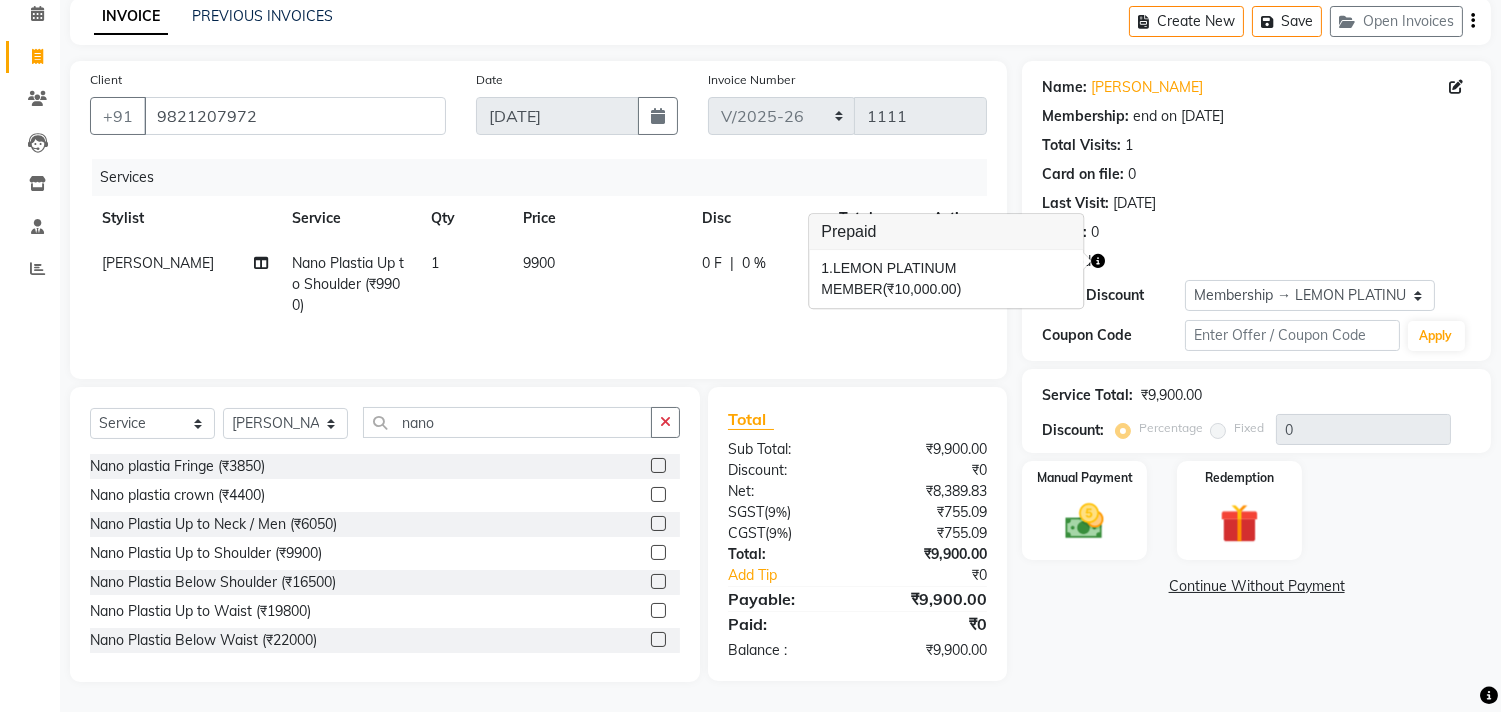 click on "Last Visit:   13-07-2025" 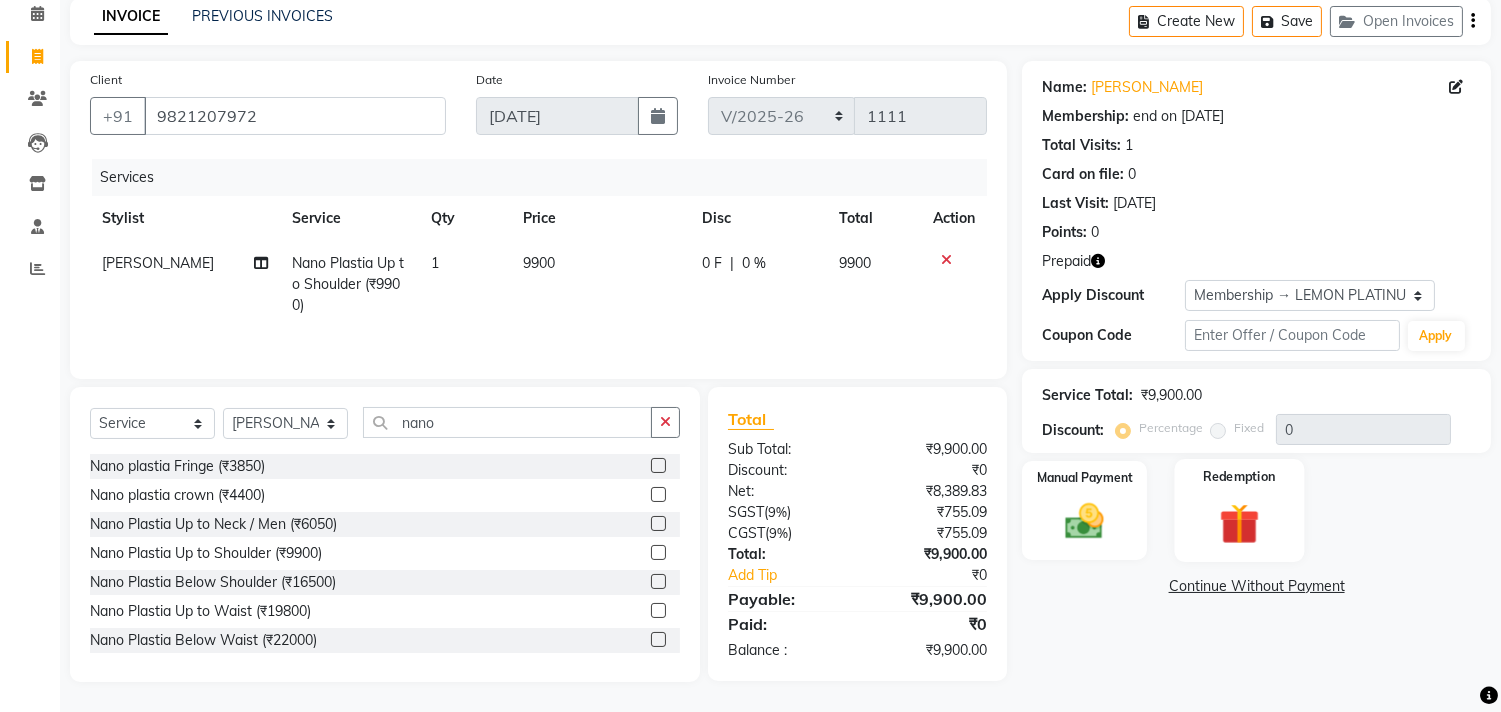 click 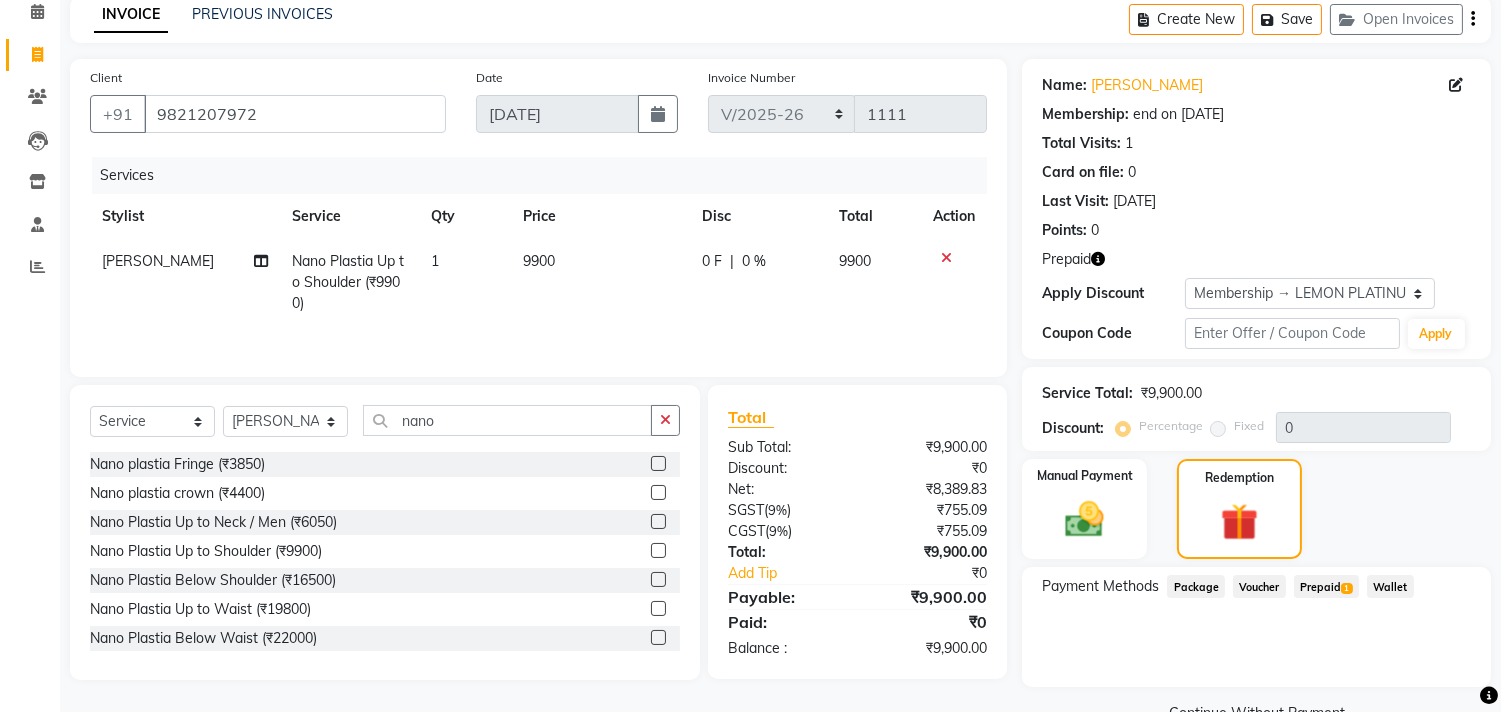 click on "Prepaid  1" 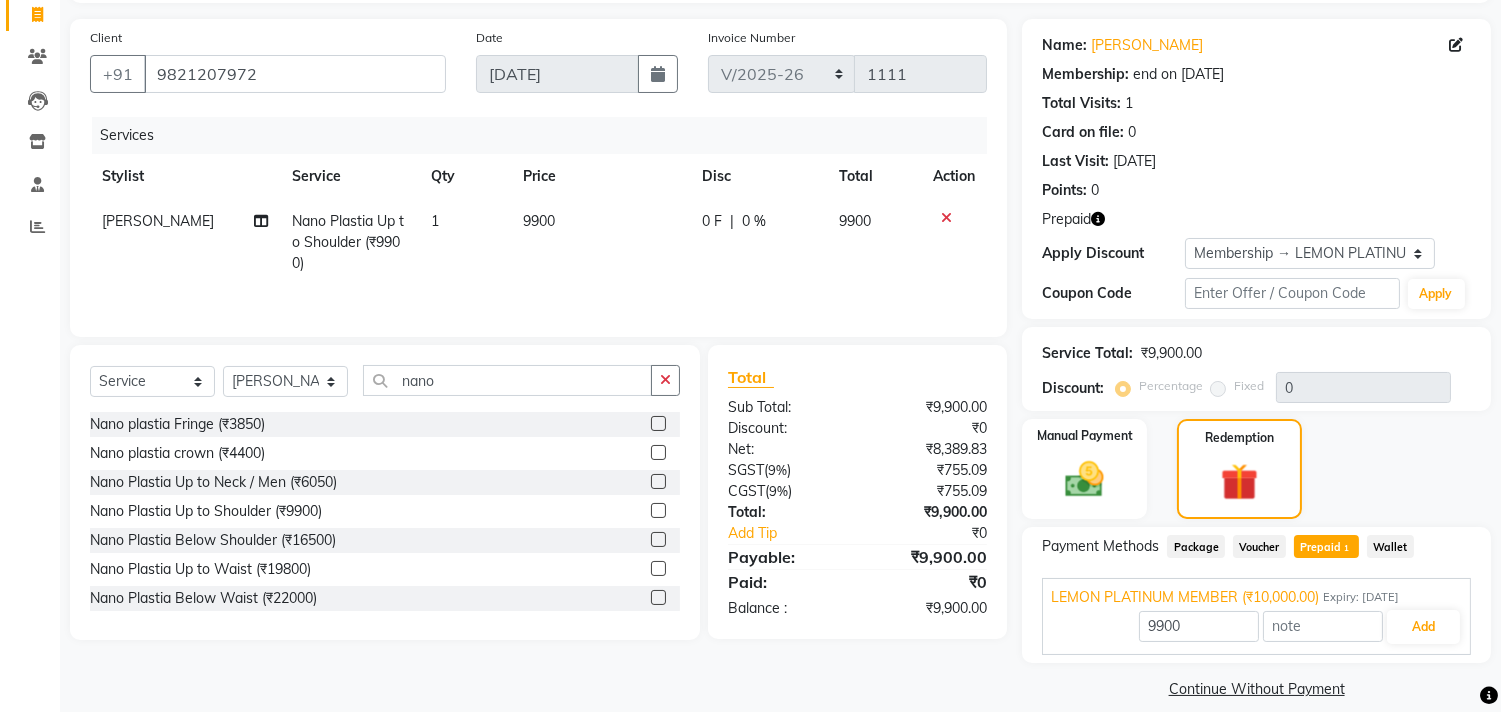 scroll, scrollTop: 152, scrollLeft: 0, axis: vertical 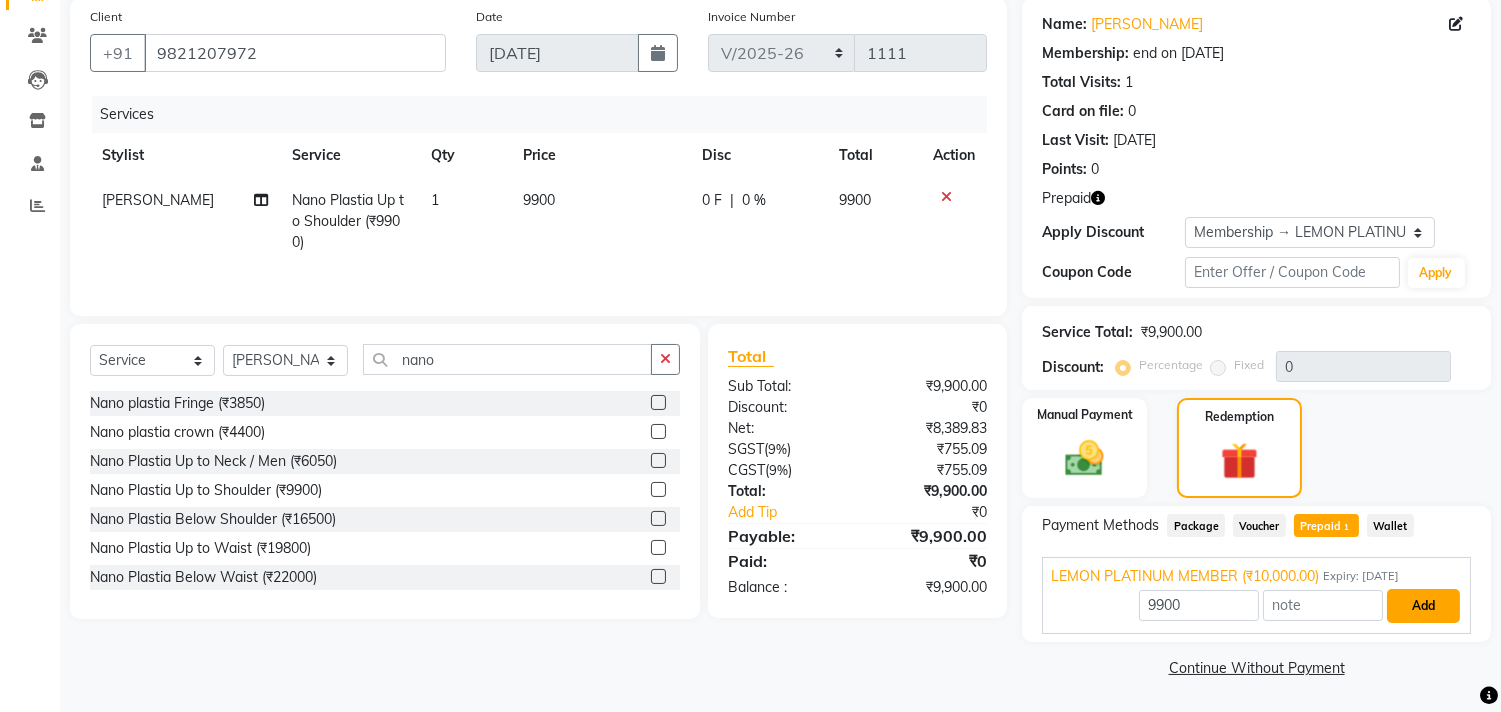 click on "Add" at bounding box center (1423, 606) 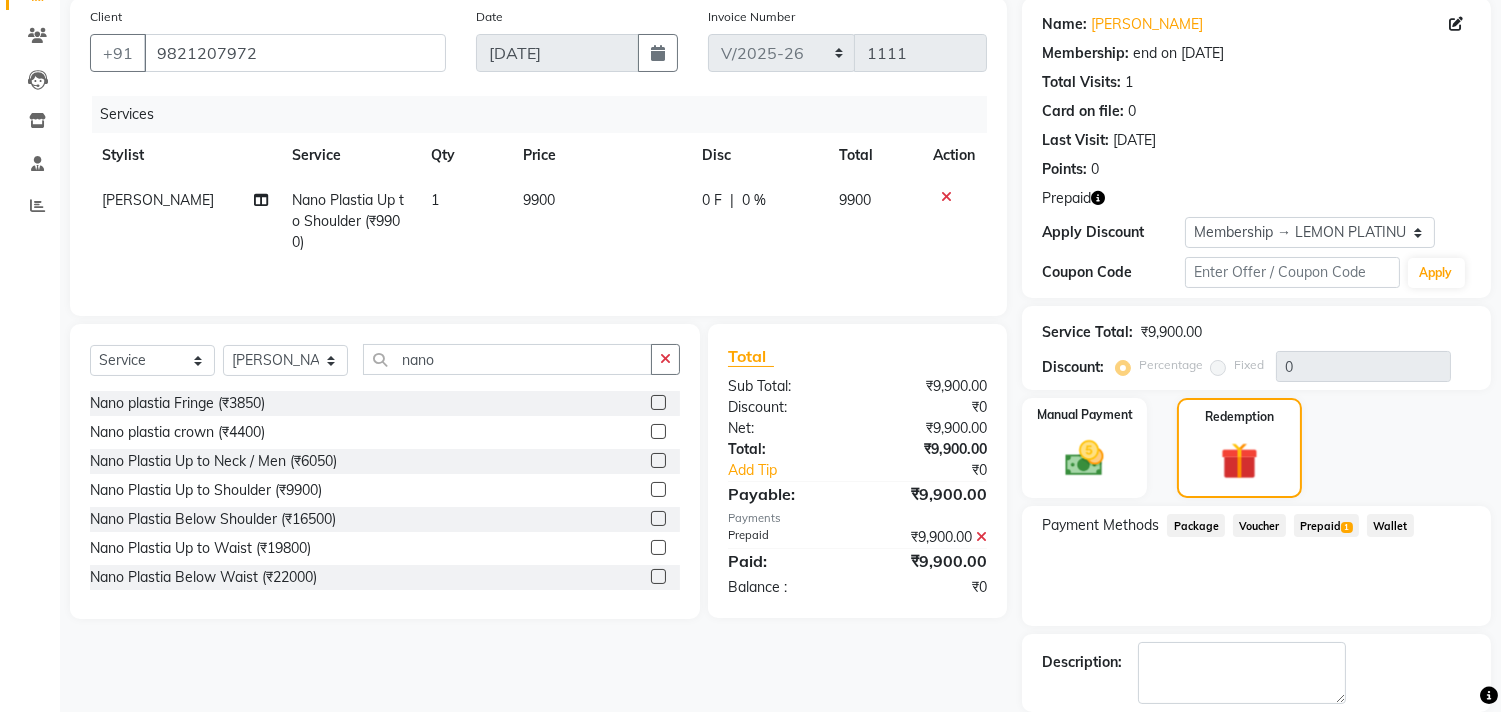 scroll, scrollTop: 248, scrollLeft: 0, axis: vertical 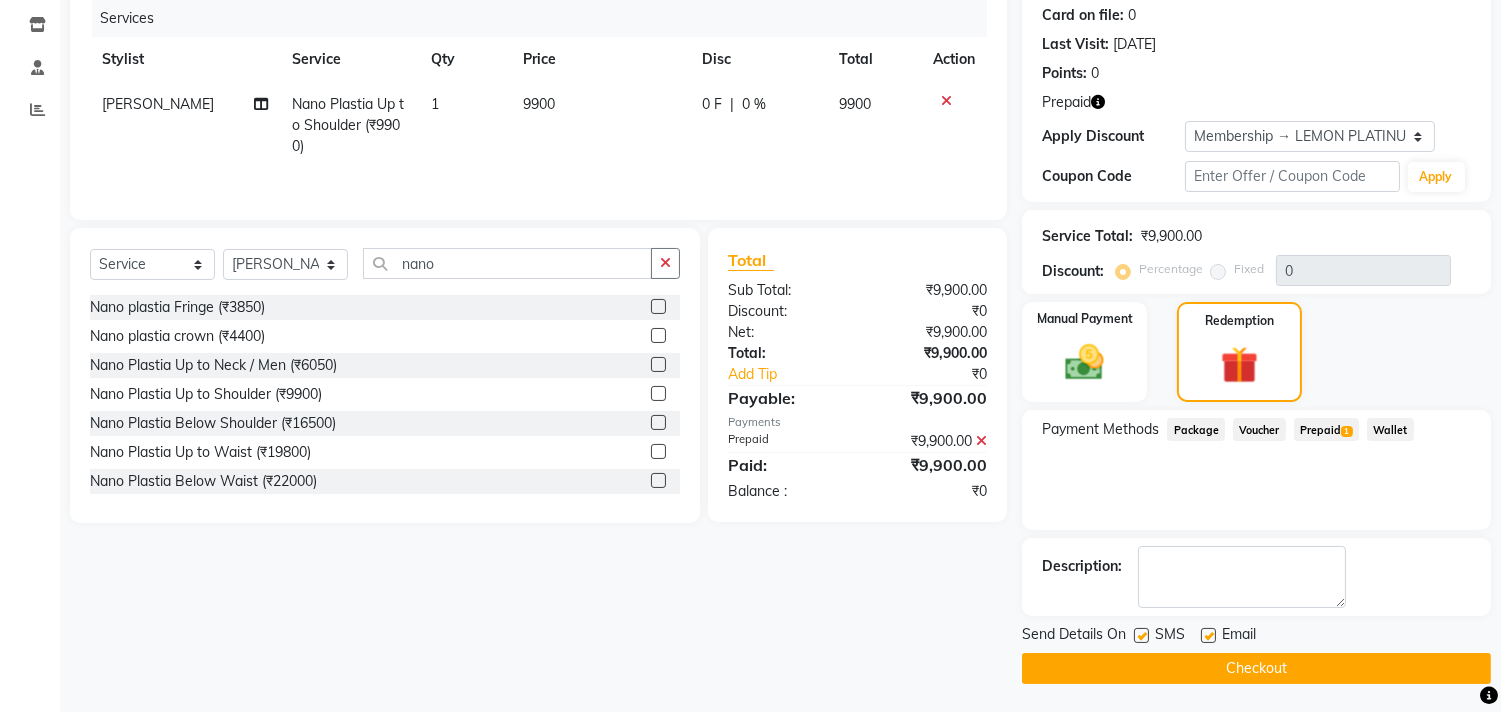 click 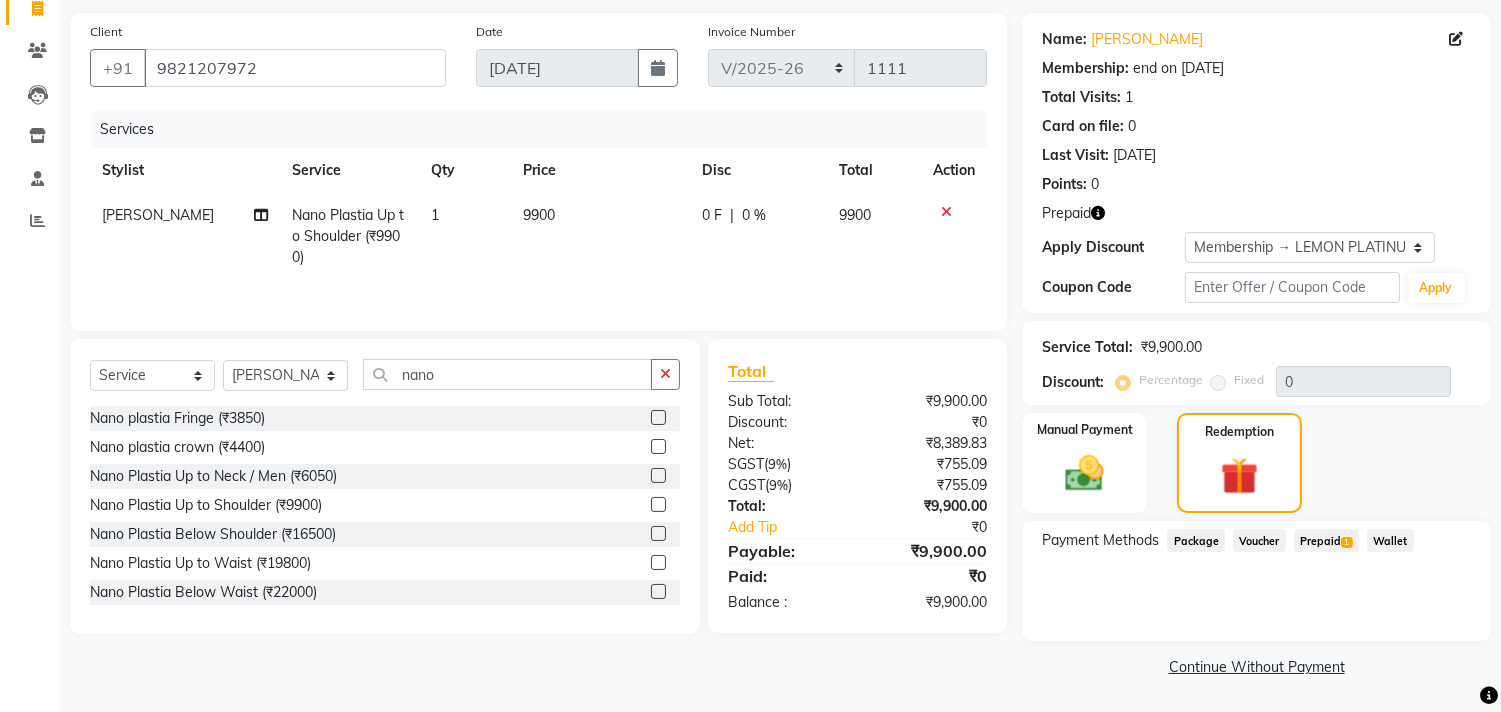 scroll, scrollTop: 135, scrollLeft: 0, axis: vertical 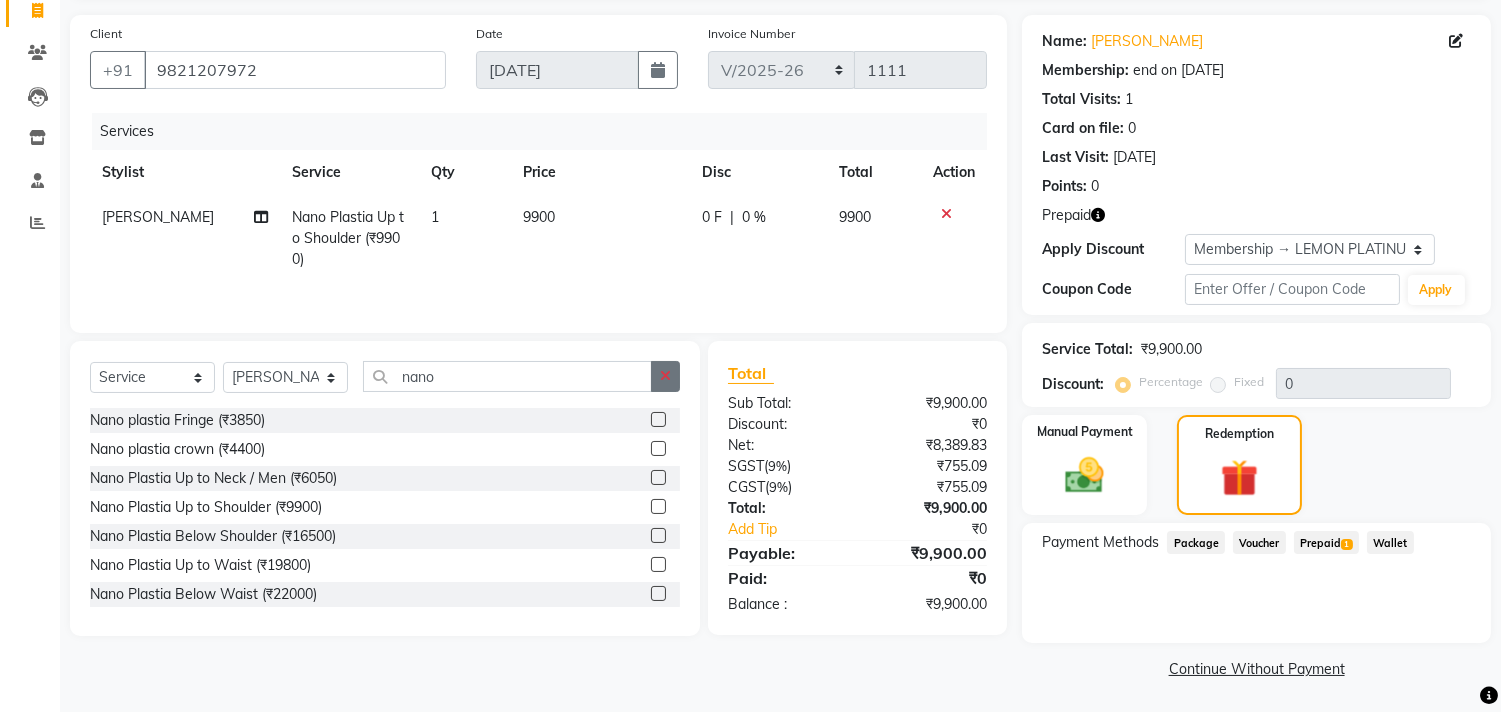 click 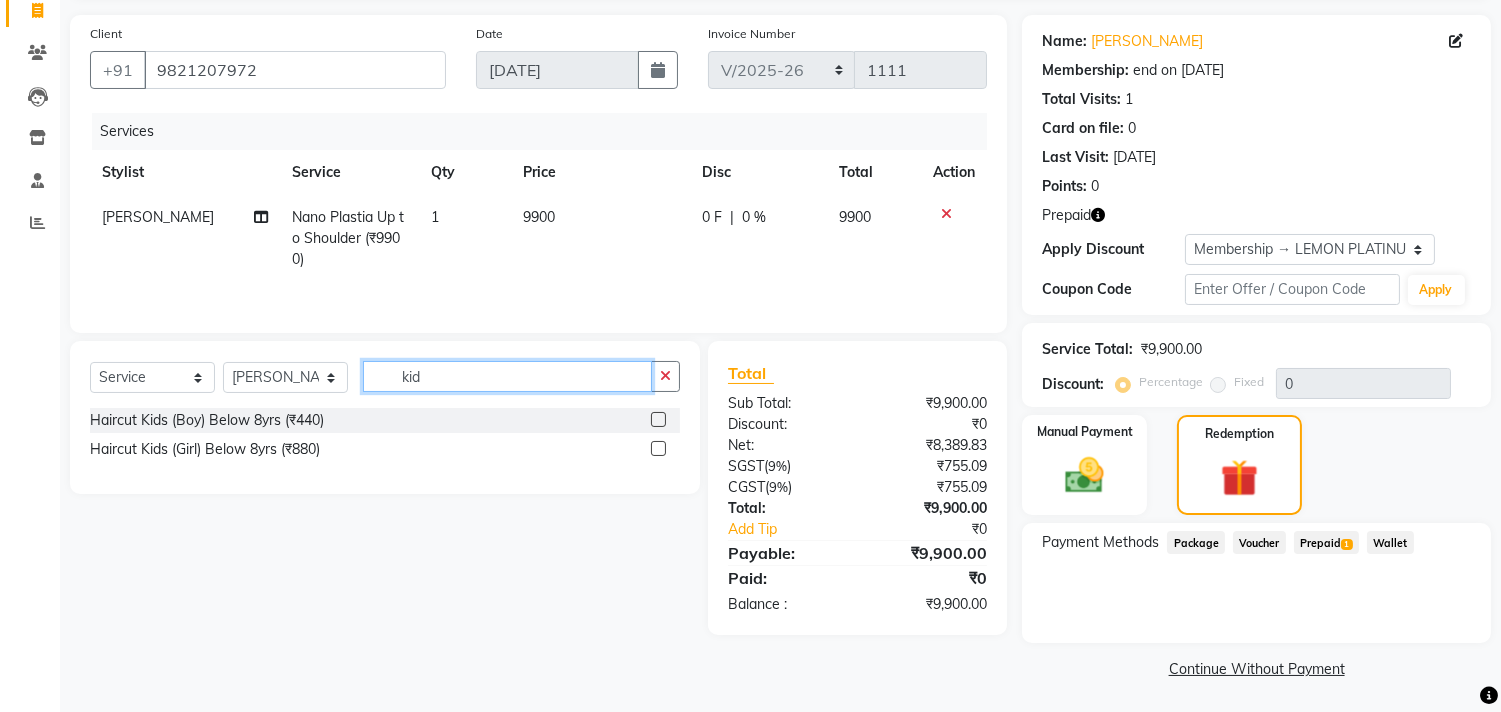 type on "kid" 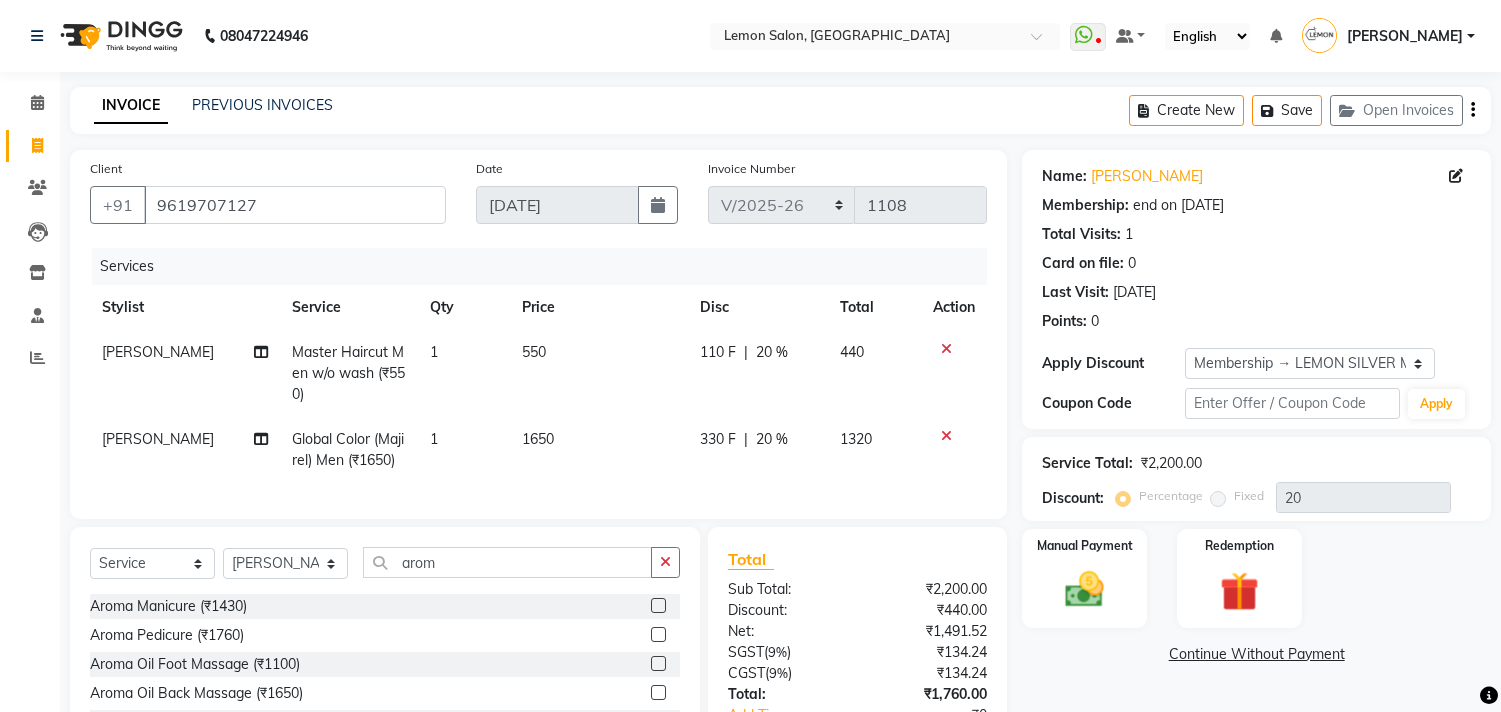 select on "569" 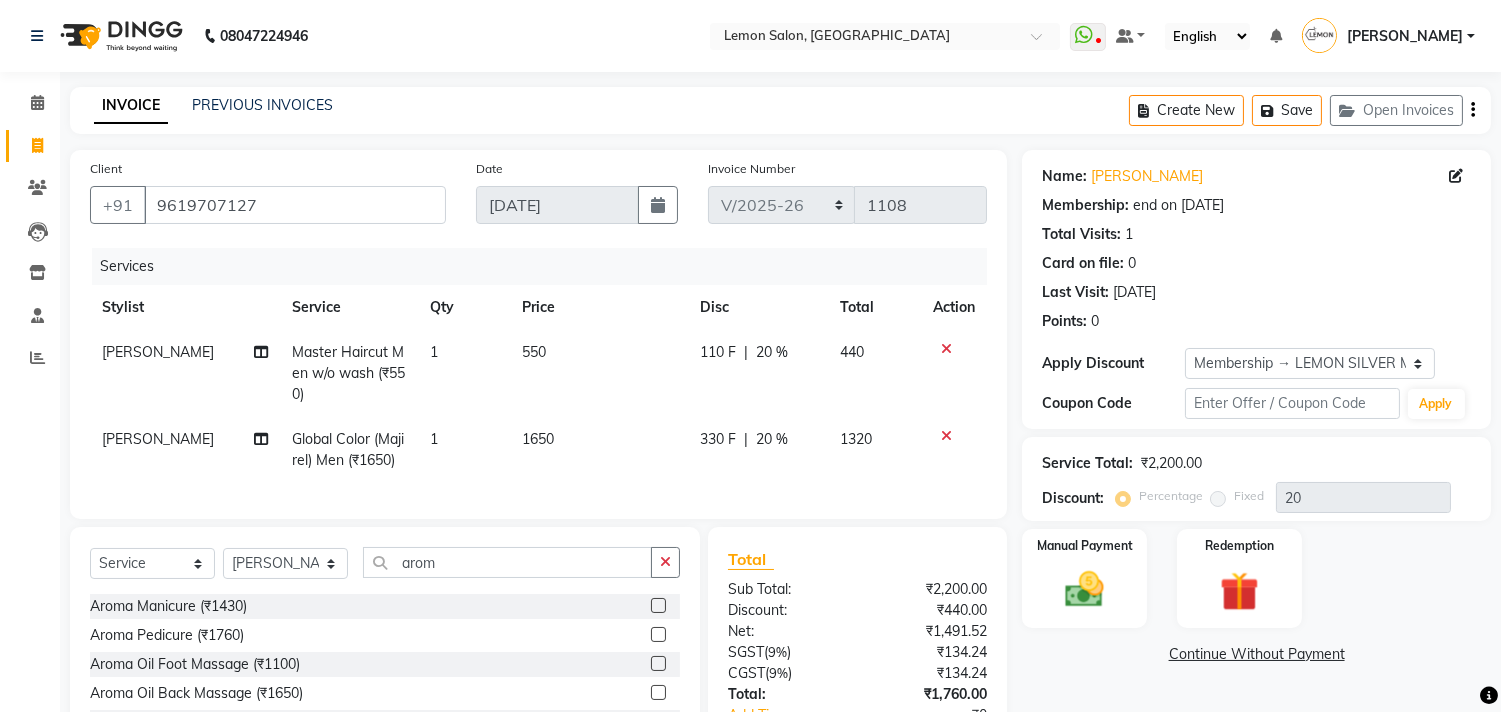 scroll, scrollTop: 0, scrollLeft: 0, axis: both 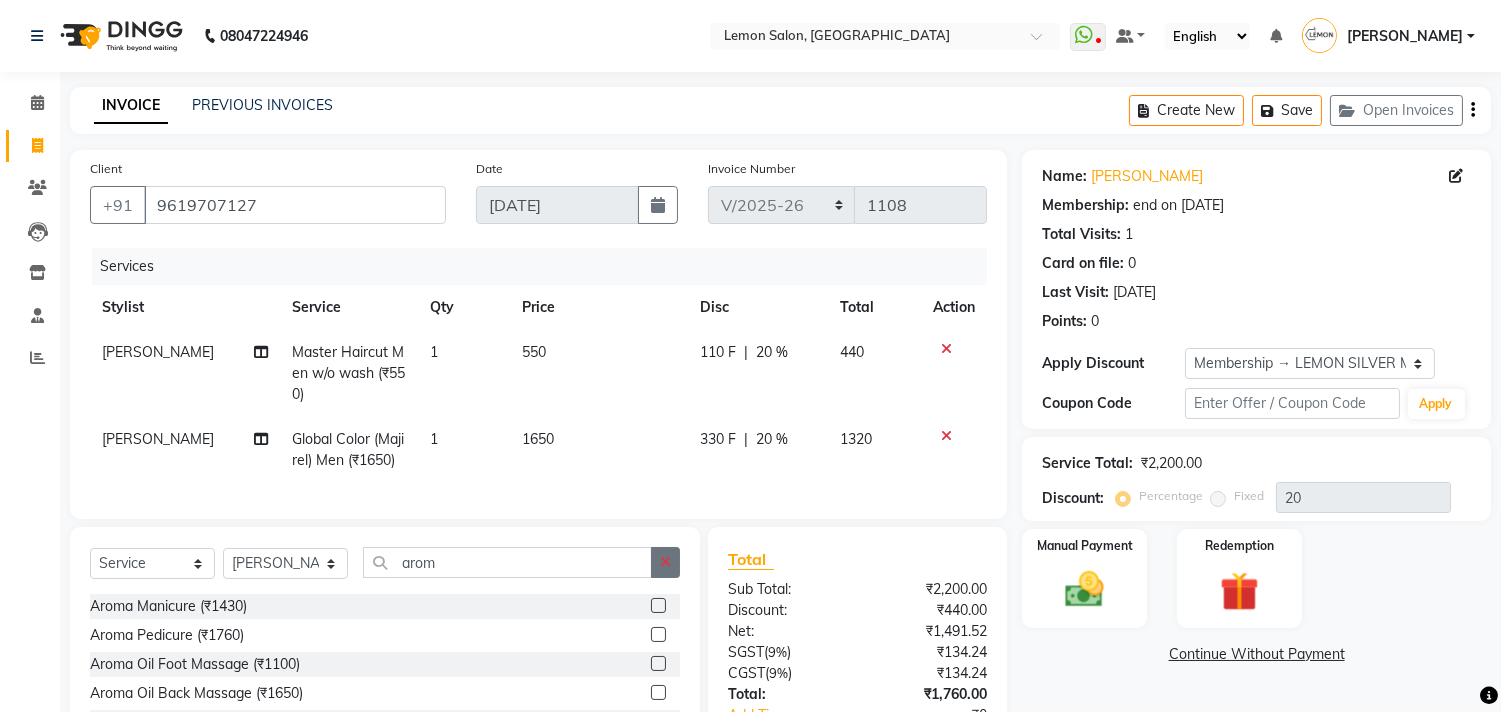 click 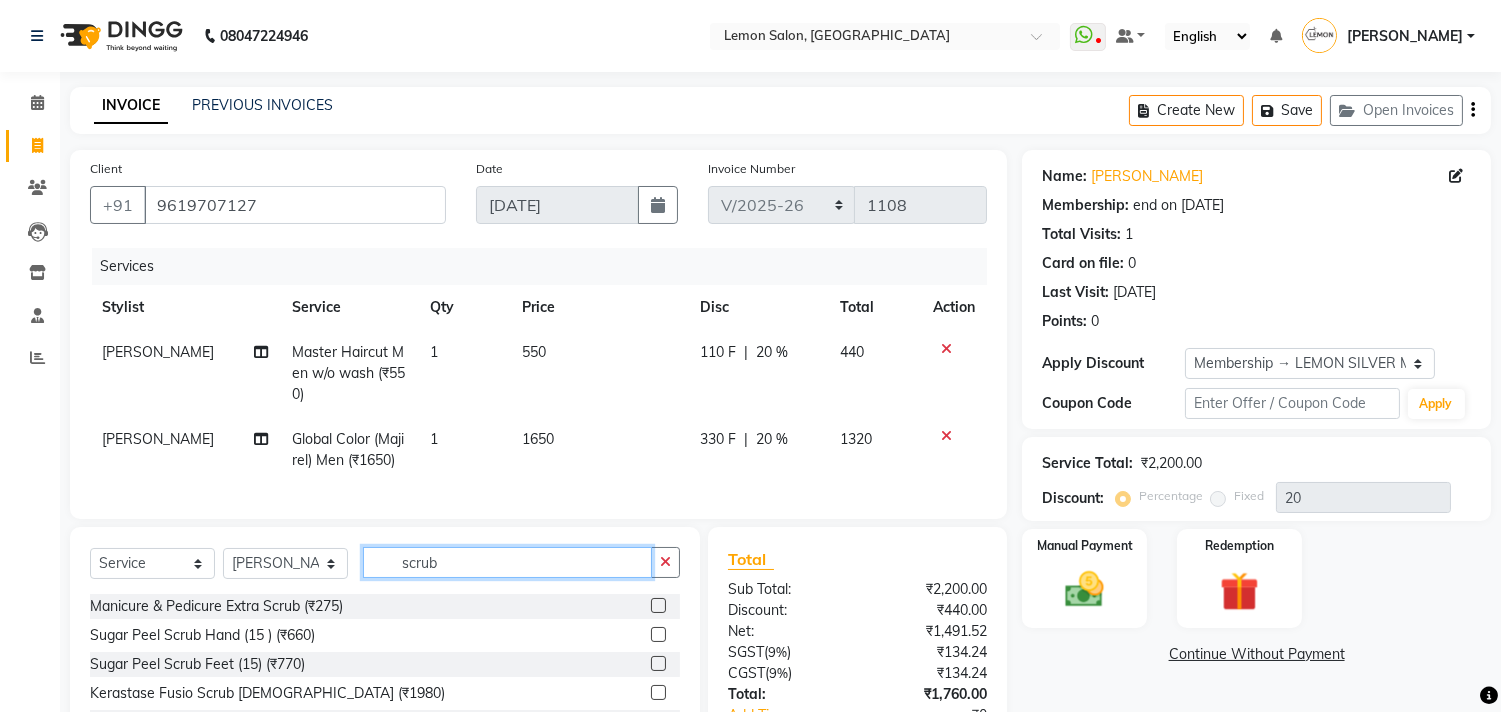scroll, scrollTop: 111, scrollLeft: 0, axis: vertical 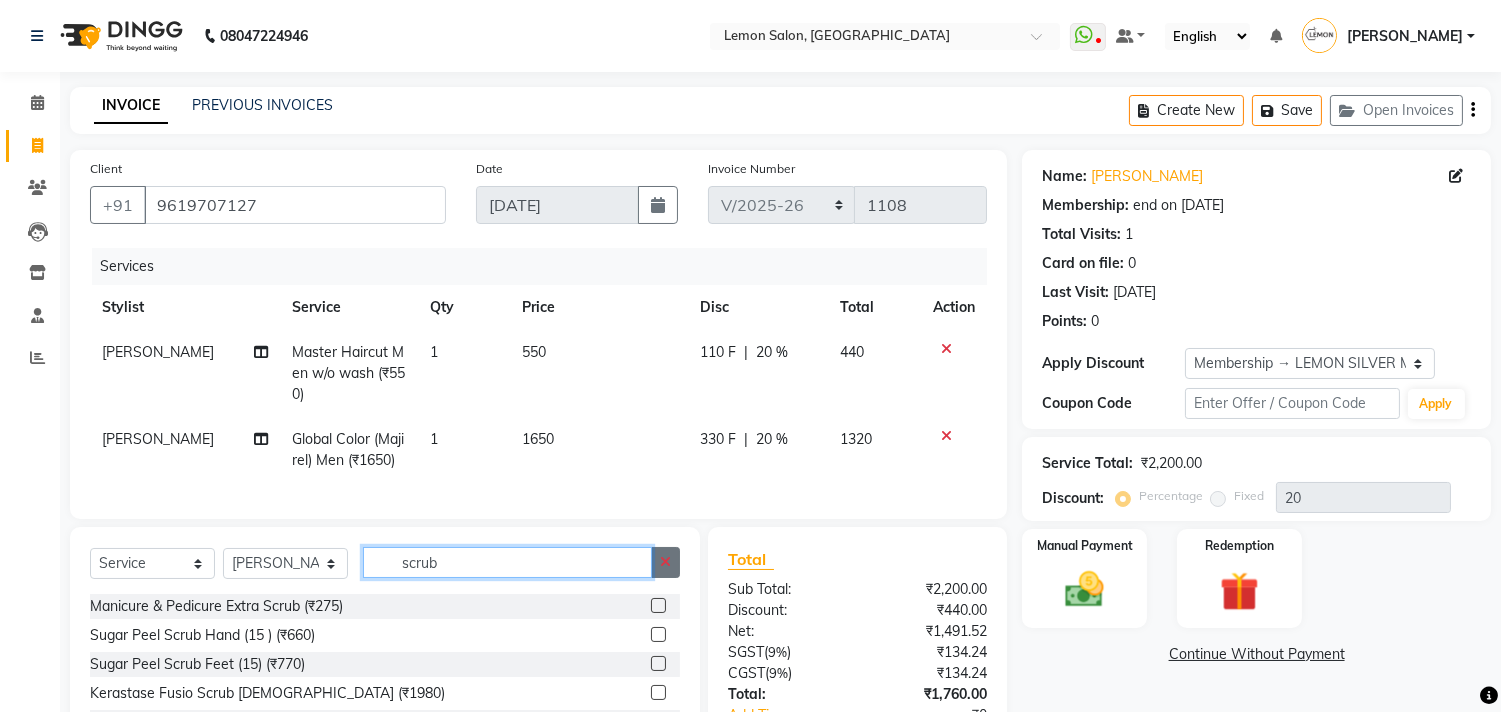 type on "scrub" 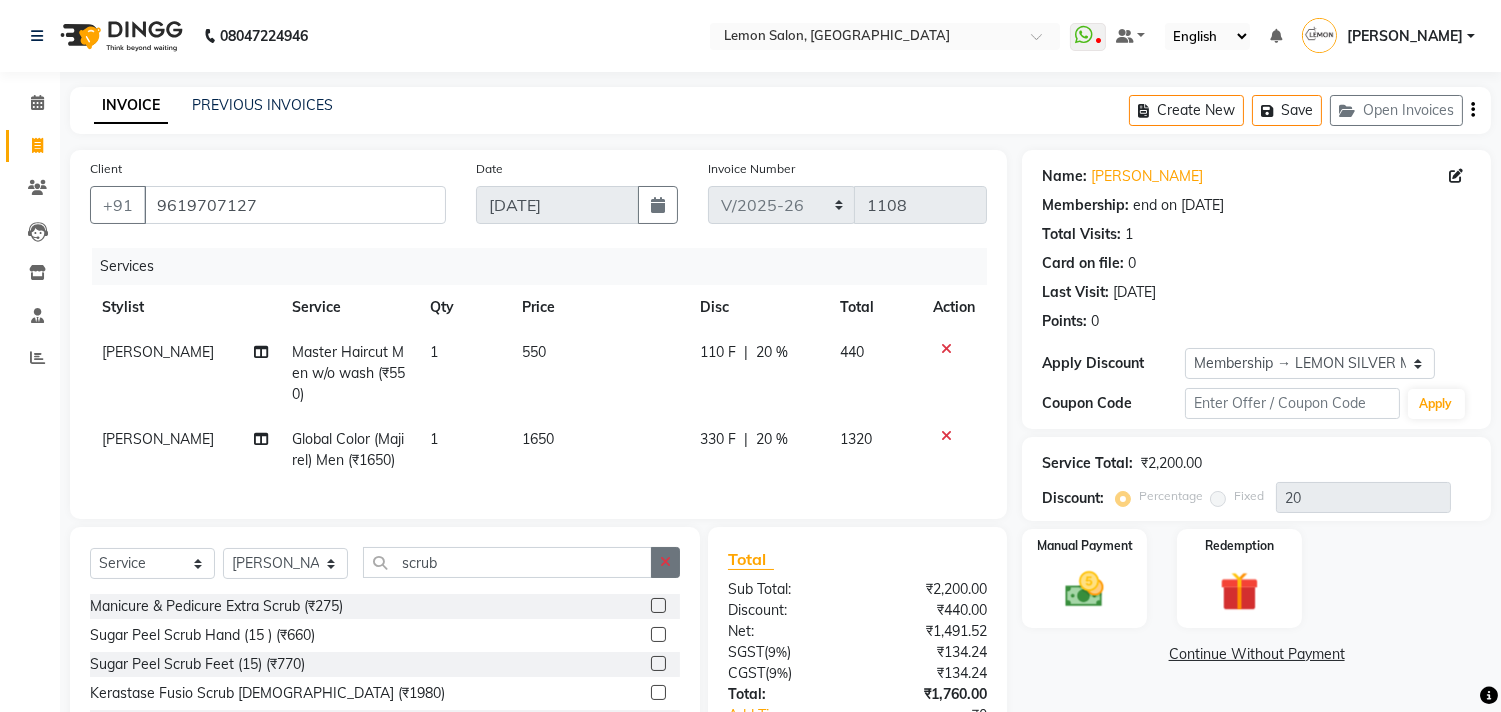 click 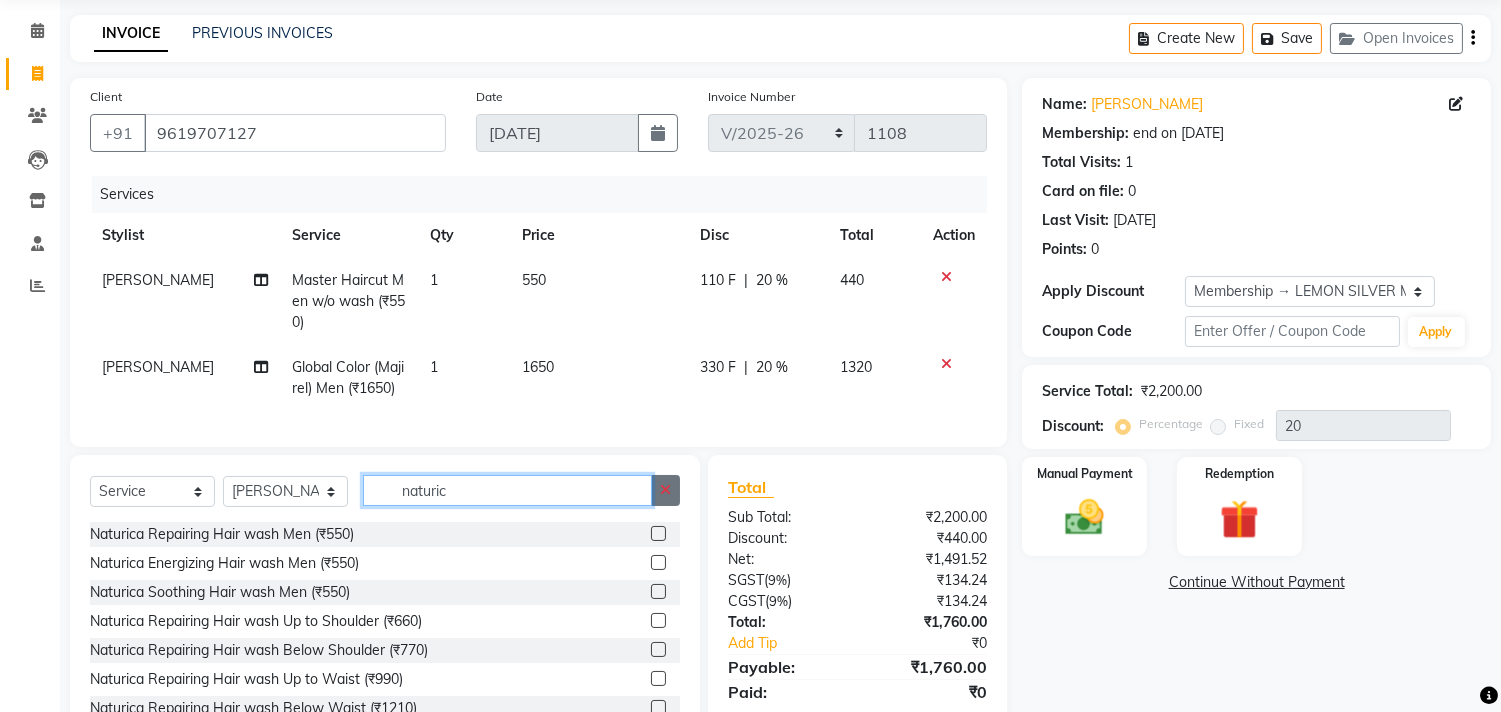 scroll, scrollTop: 111, scrollLeft: 0, axis: vertical 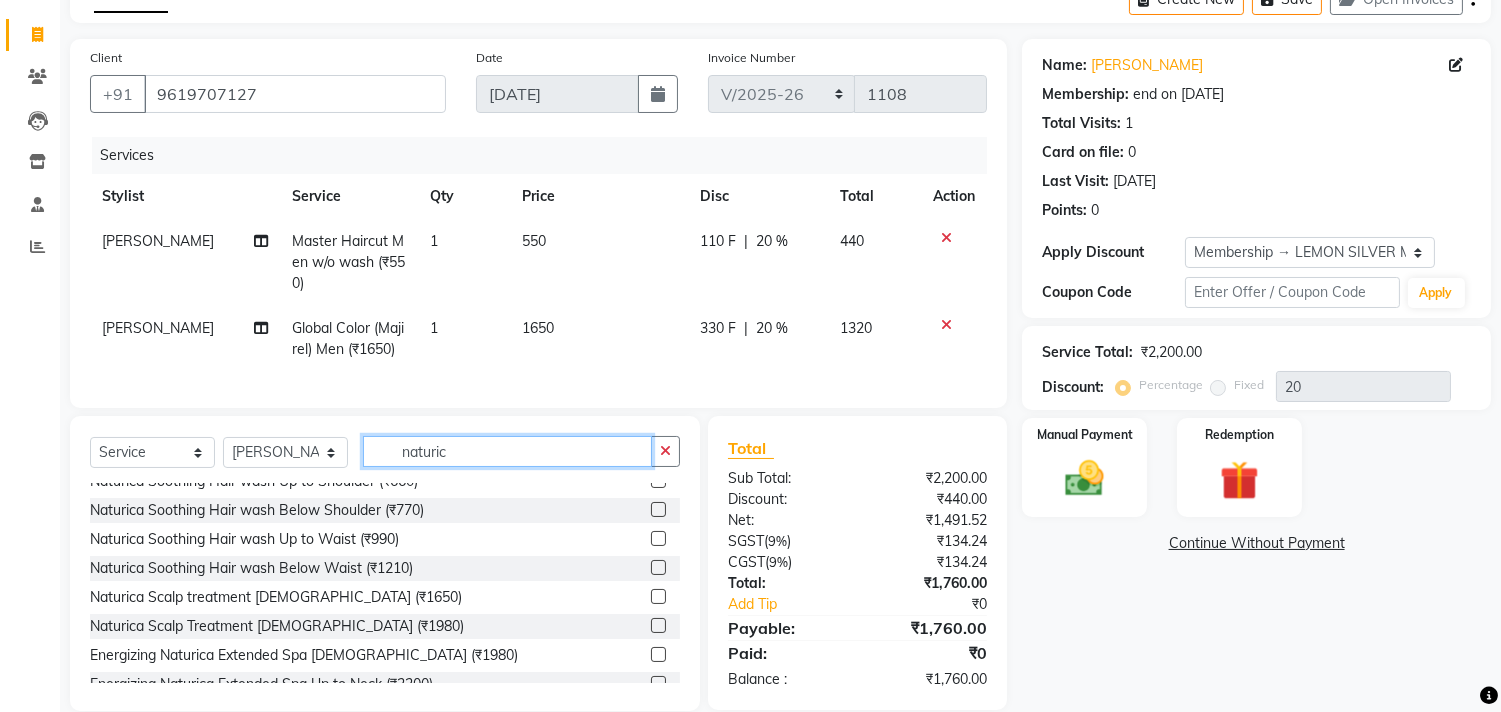 type on "naturic" 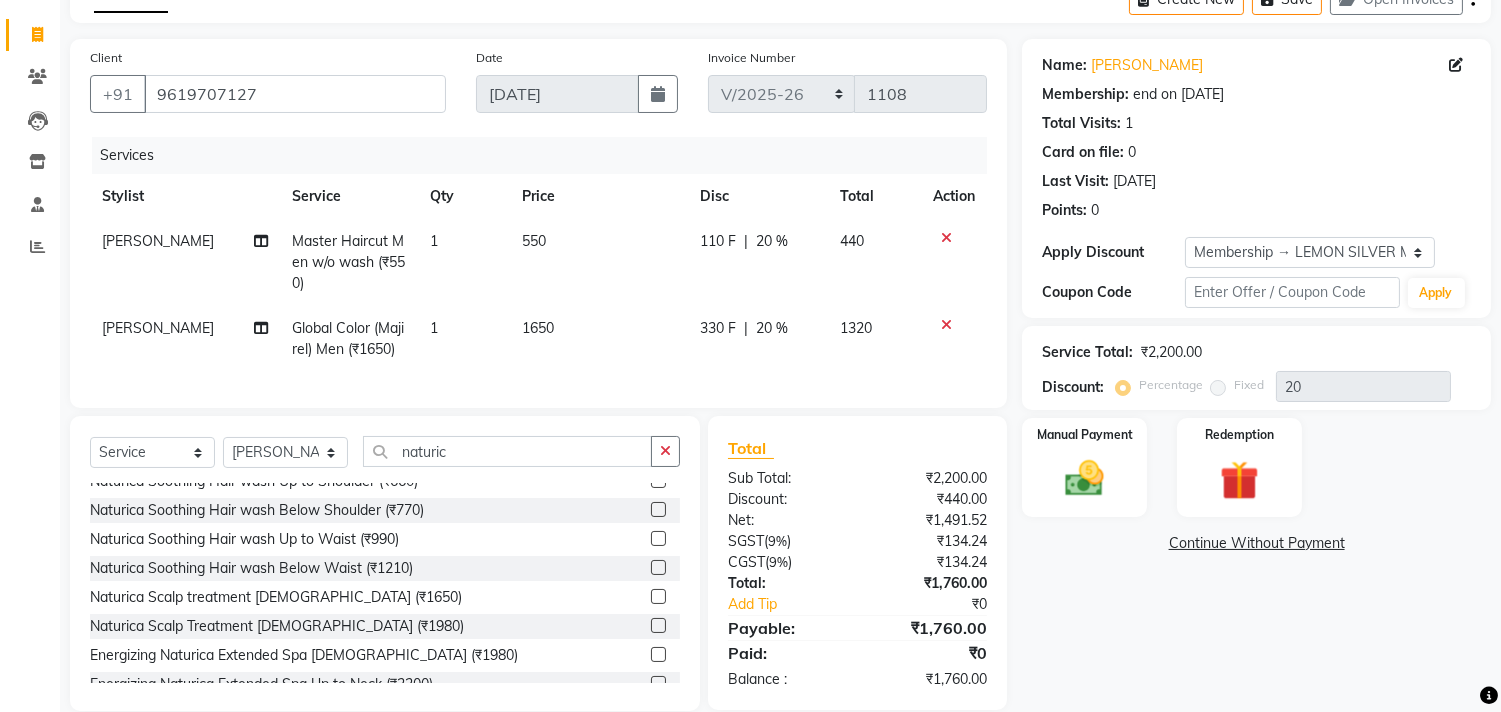 click 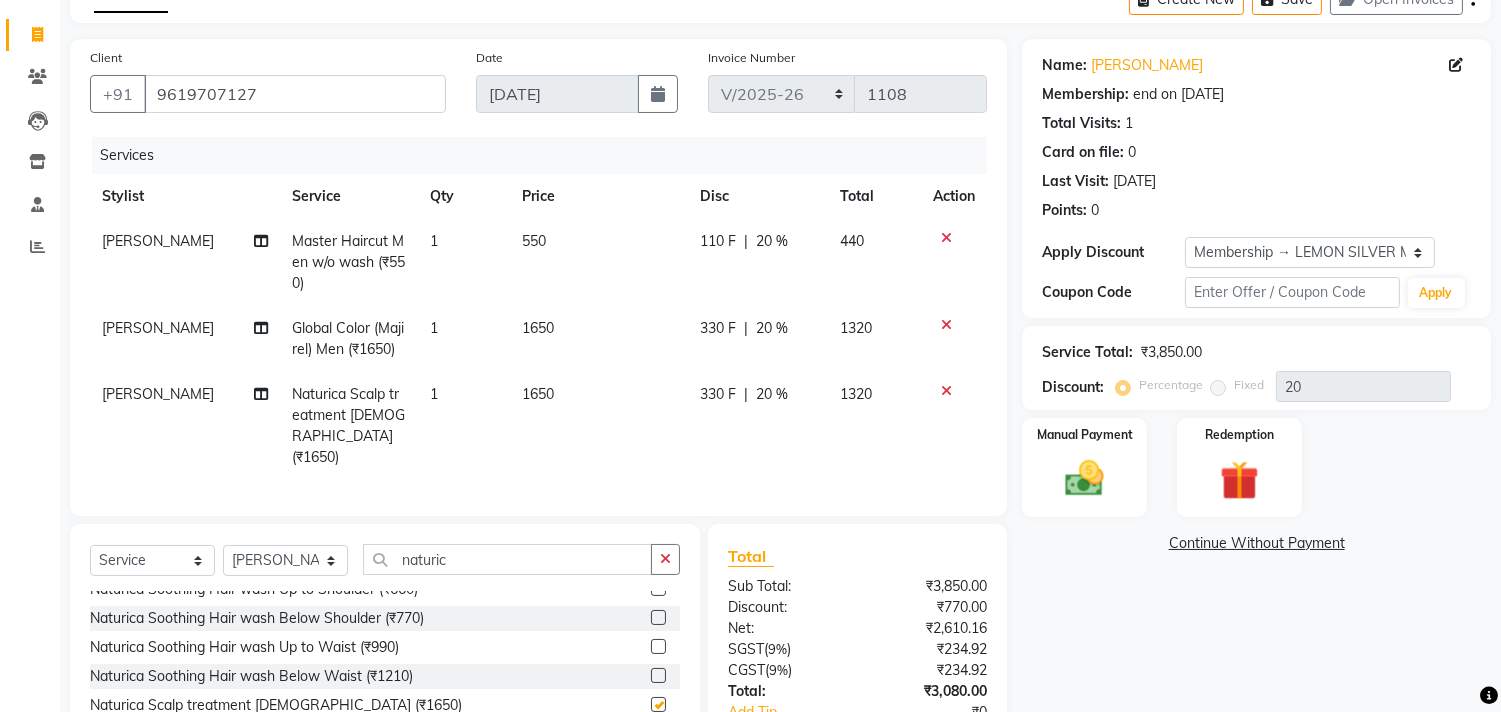 checkbox on "false" 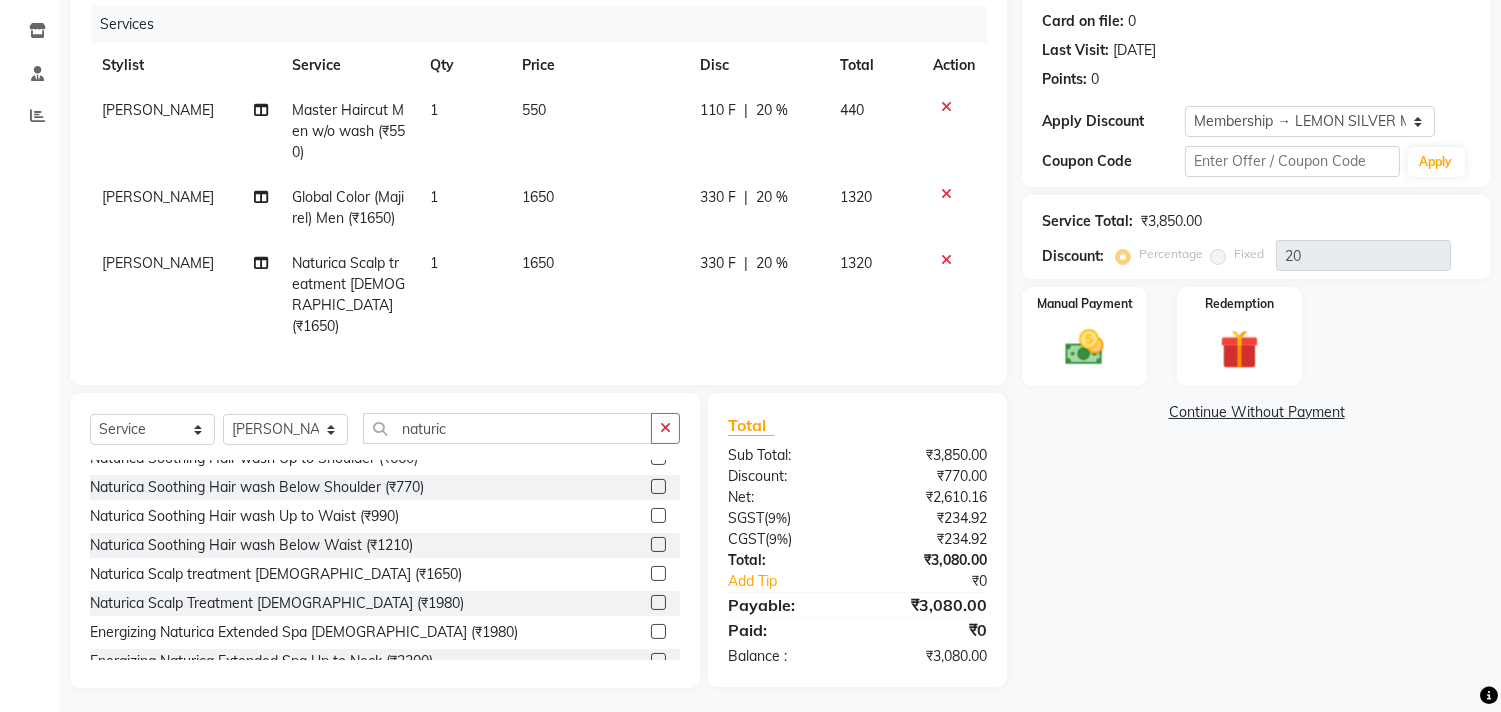 scroll, scrollTop: 243, scrollLeft: 0, axis: vertical 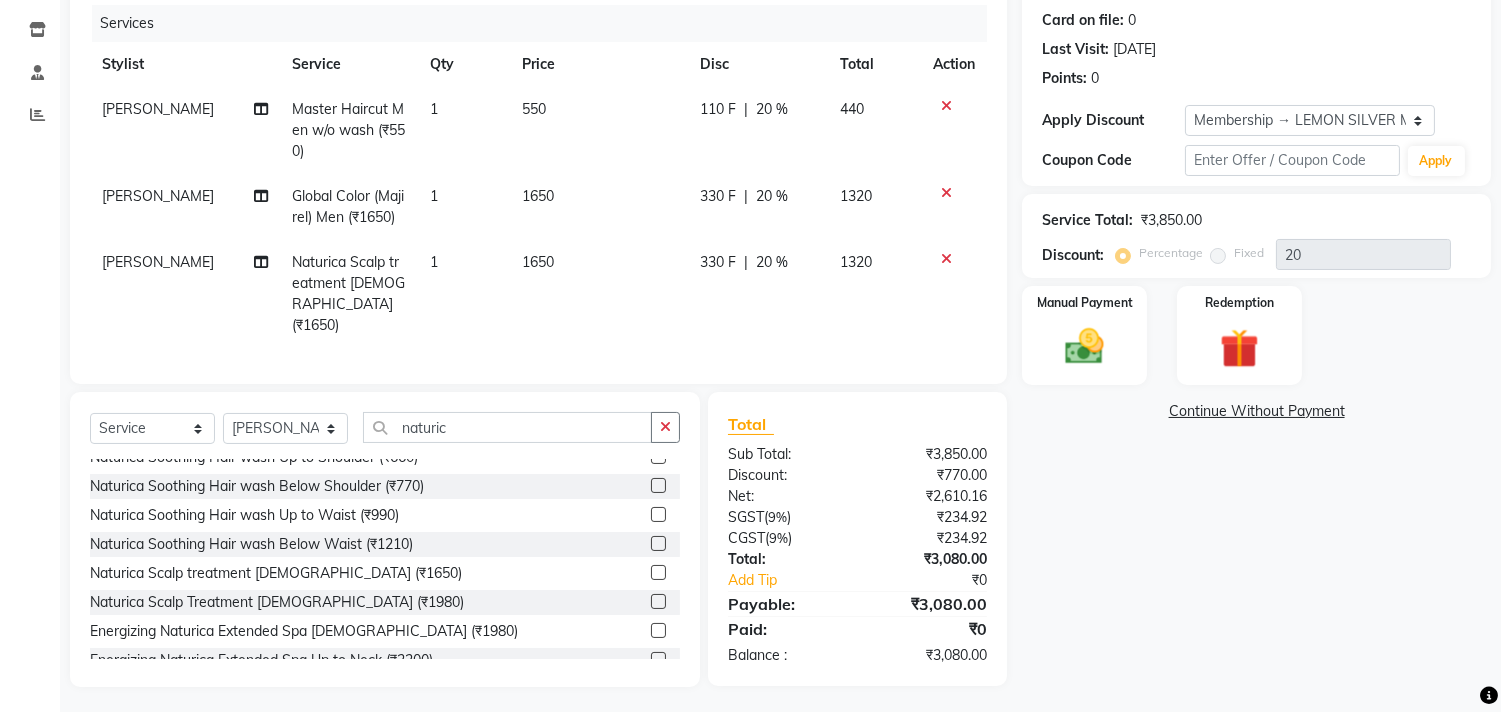 click 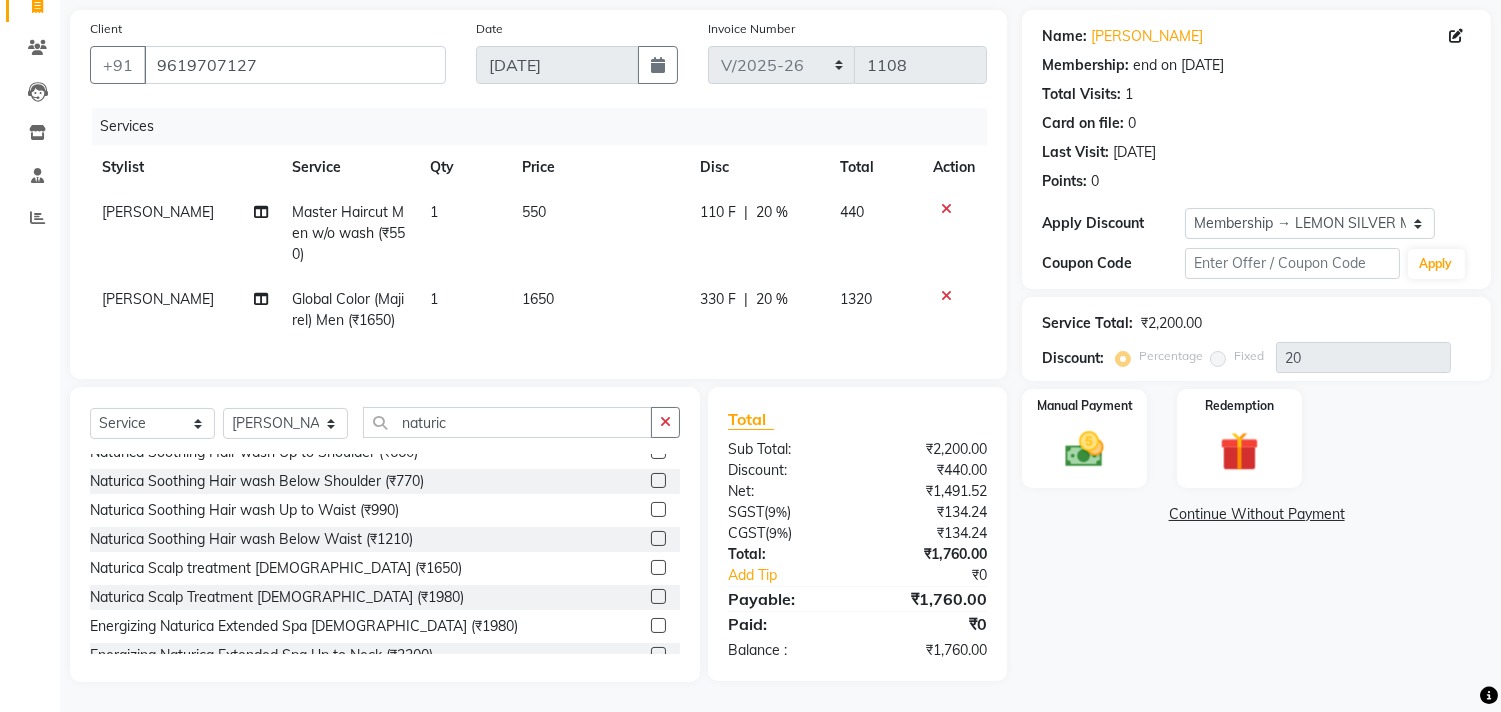 scroll, scrollTop: 156, scrollLeft: 0, axis: vertical 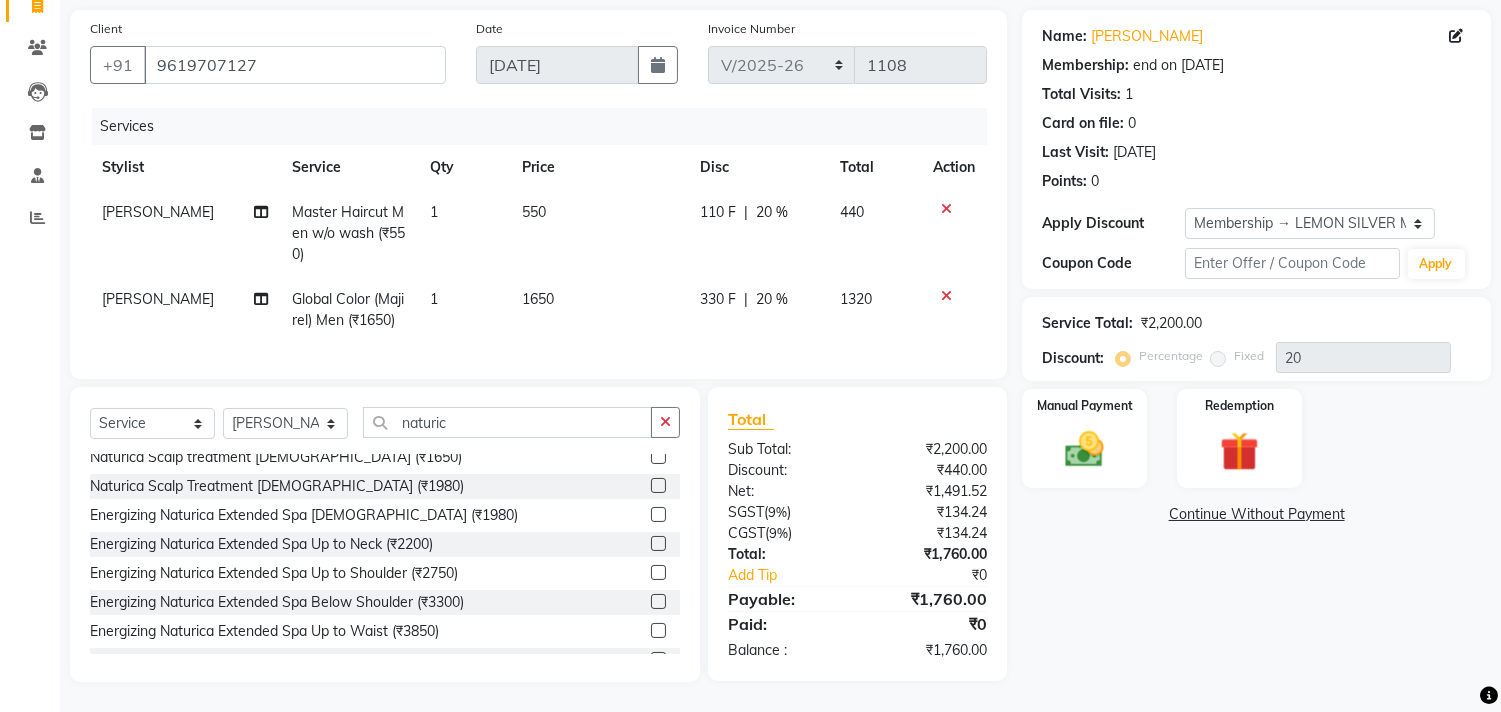 click 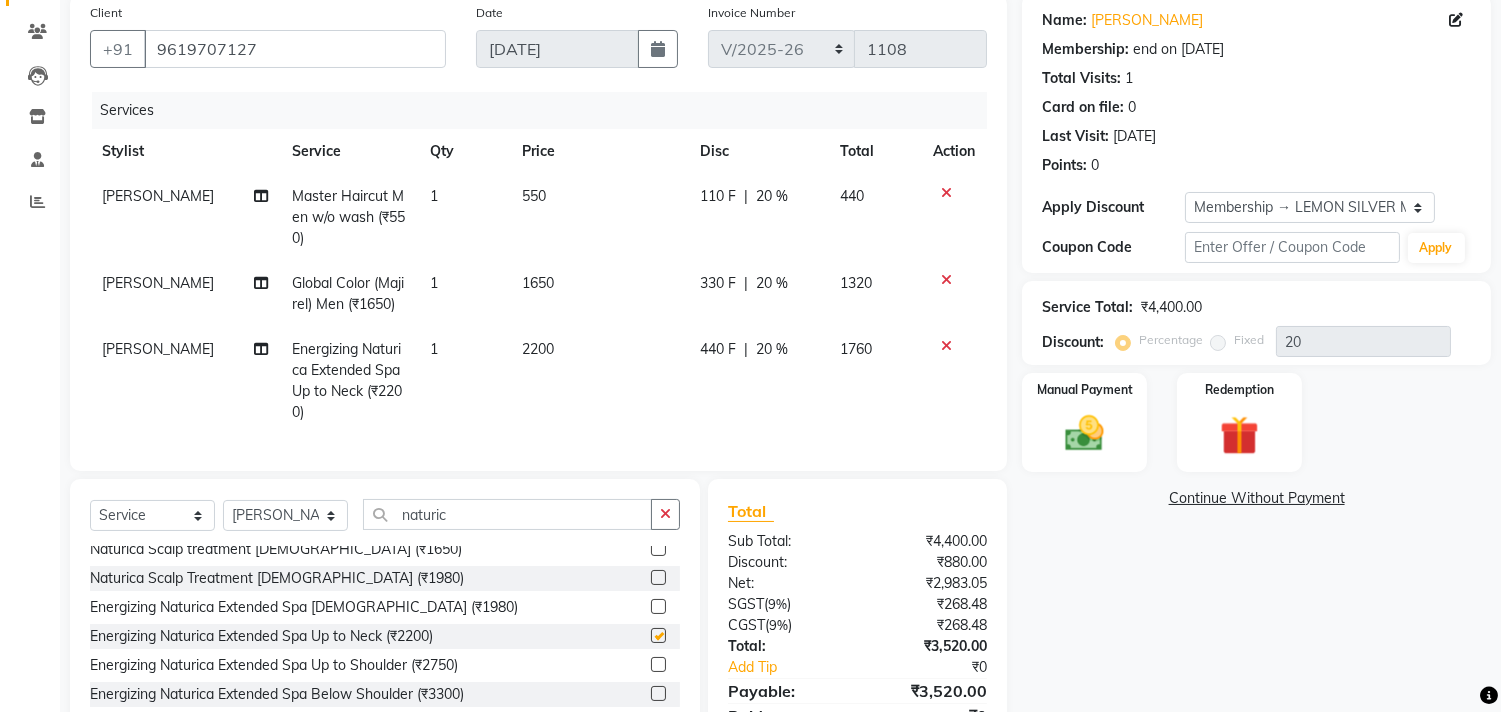 checkbox on "false" 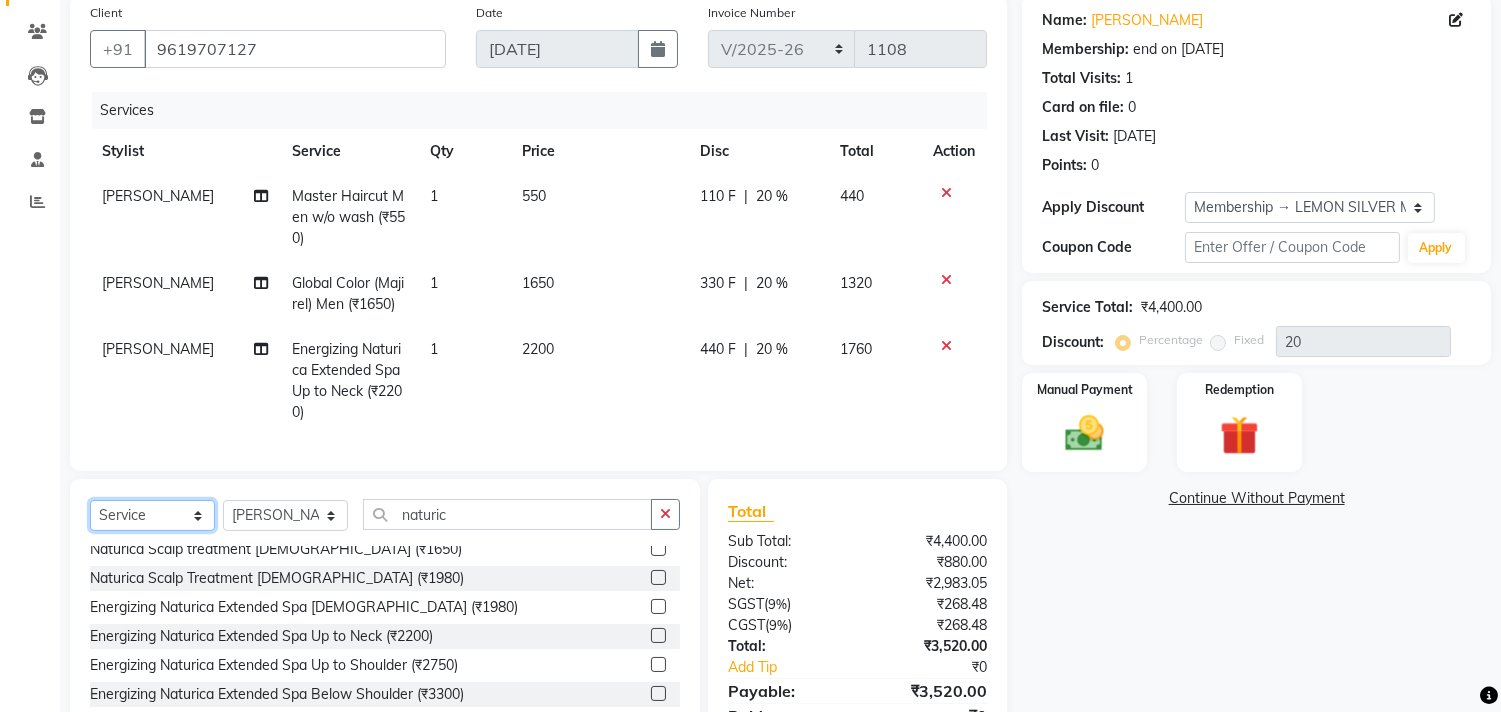 click on "Select  Service  Product  Membership  Package Voucher Prepaid Gift Card" 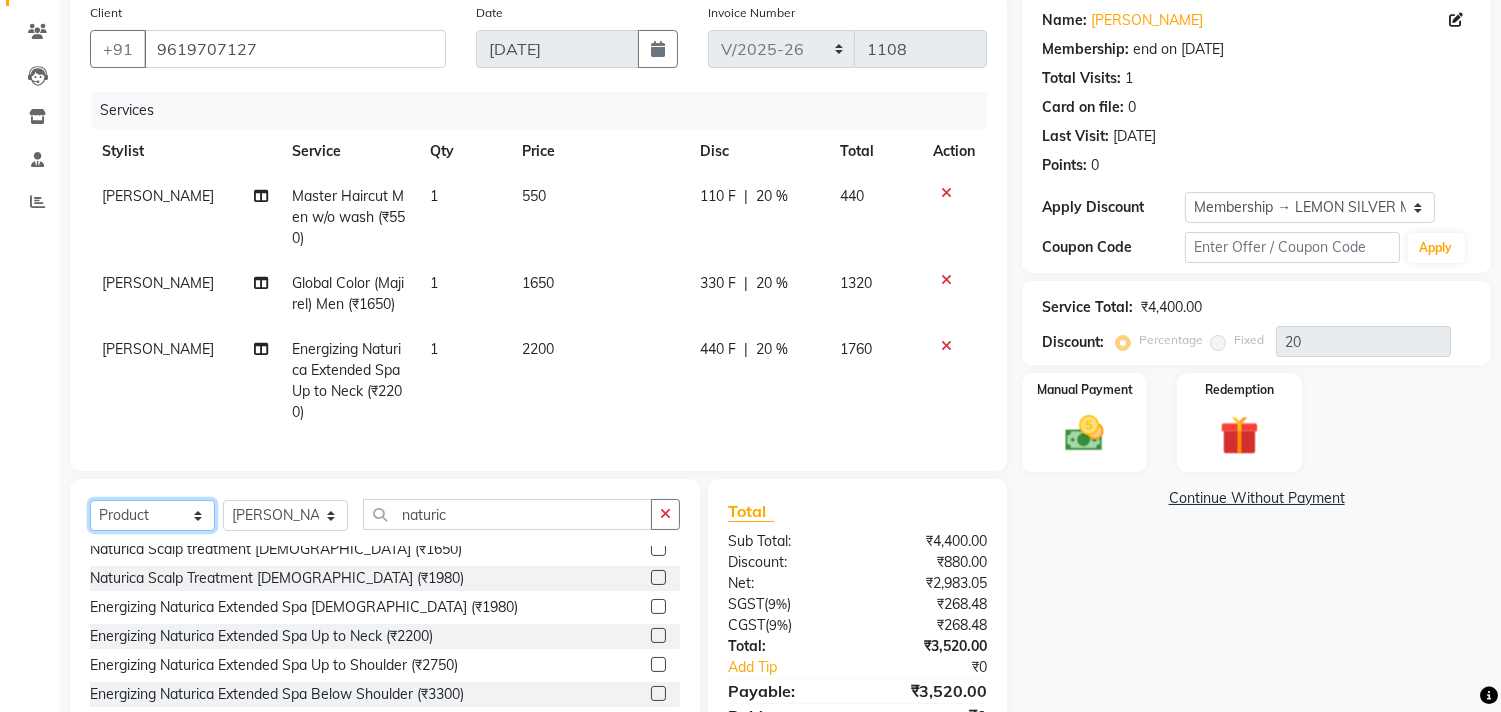 click on "Select  Service  Product  Membership  Package Voucher Prepaid Gift Card" 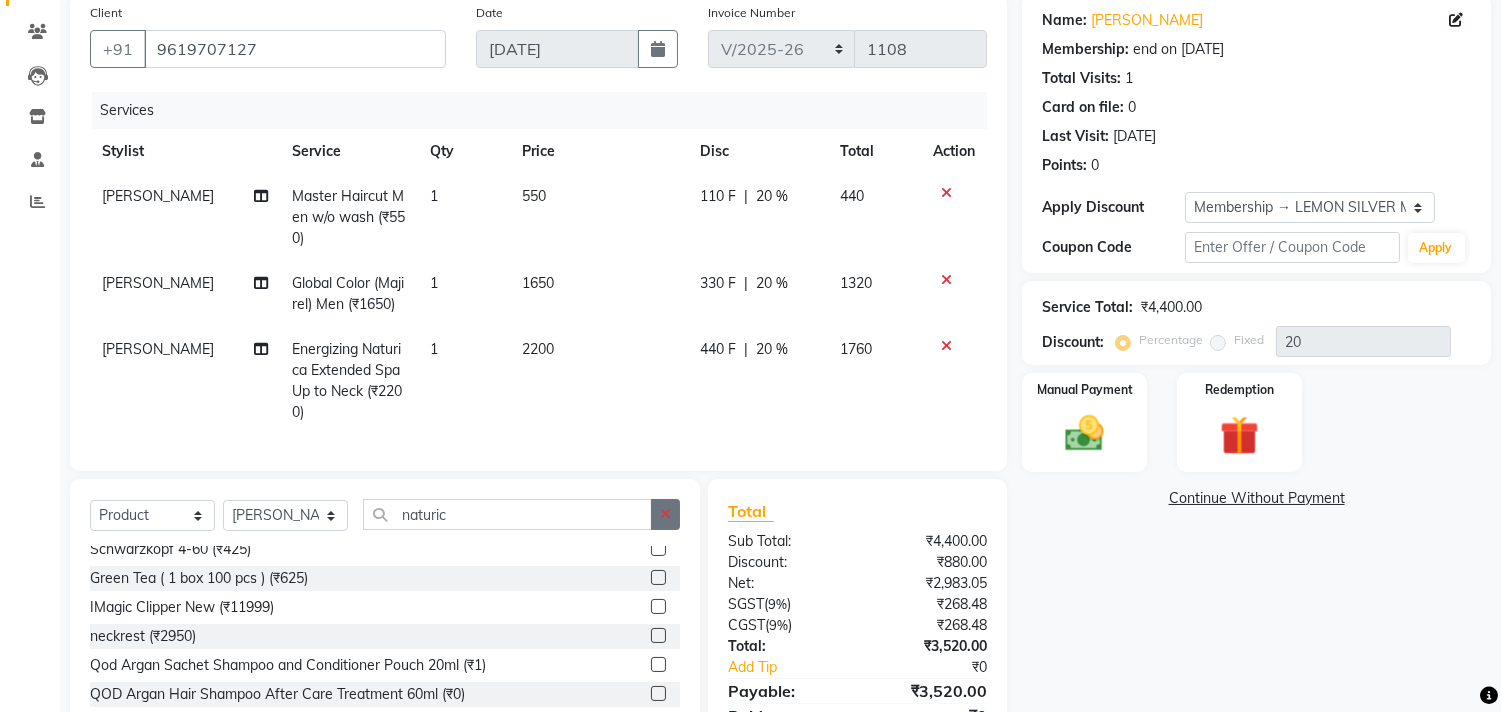 click 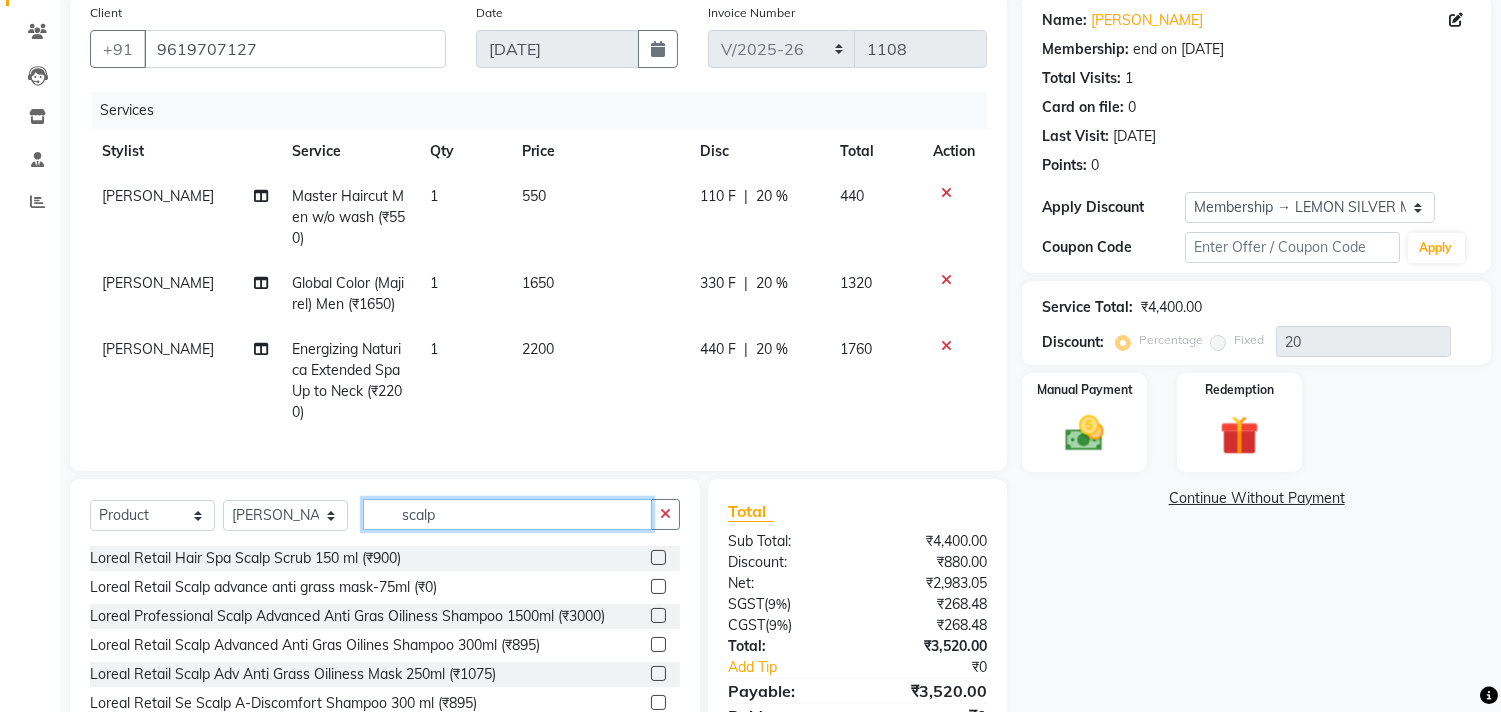 scroll, scrollTop: 32, scrollLeft: 0, axis: vertical 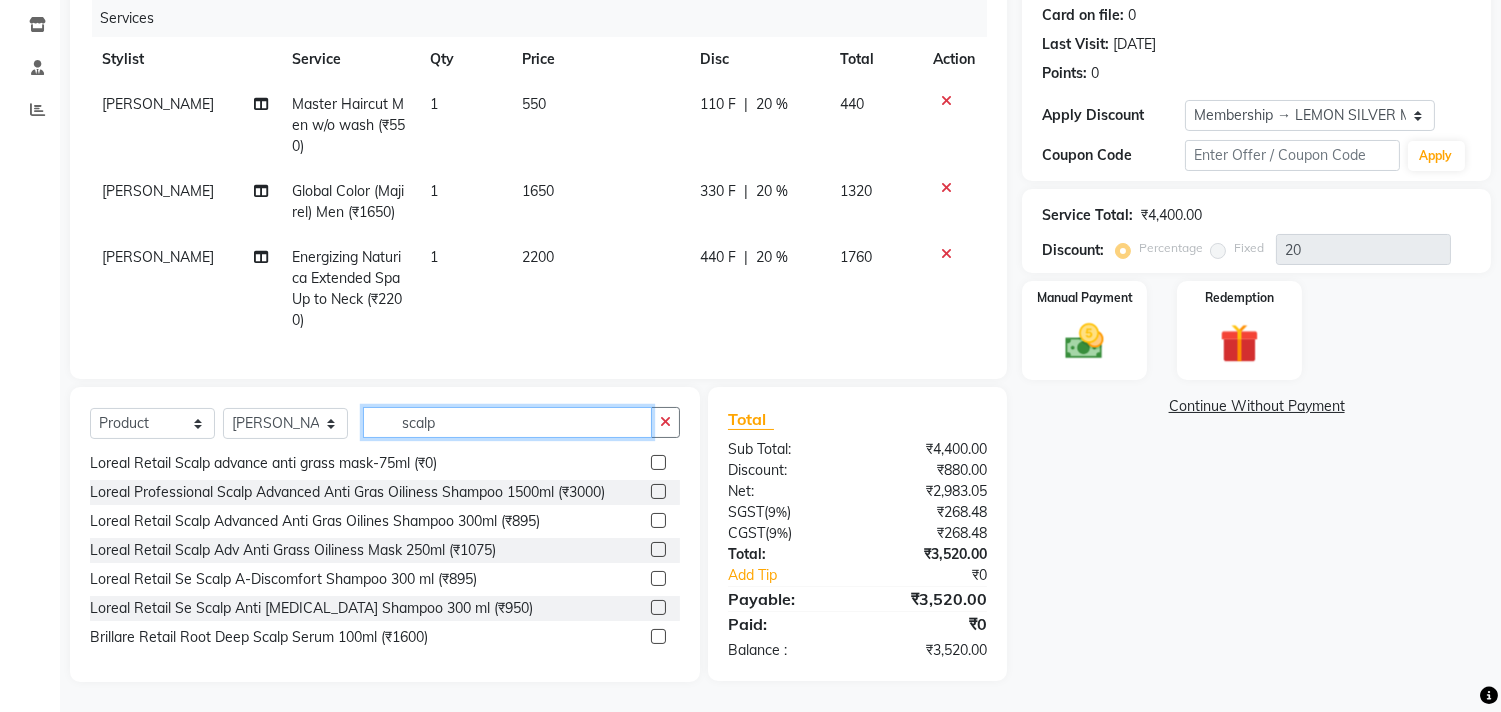type on "scalp" 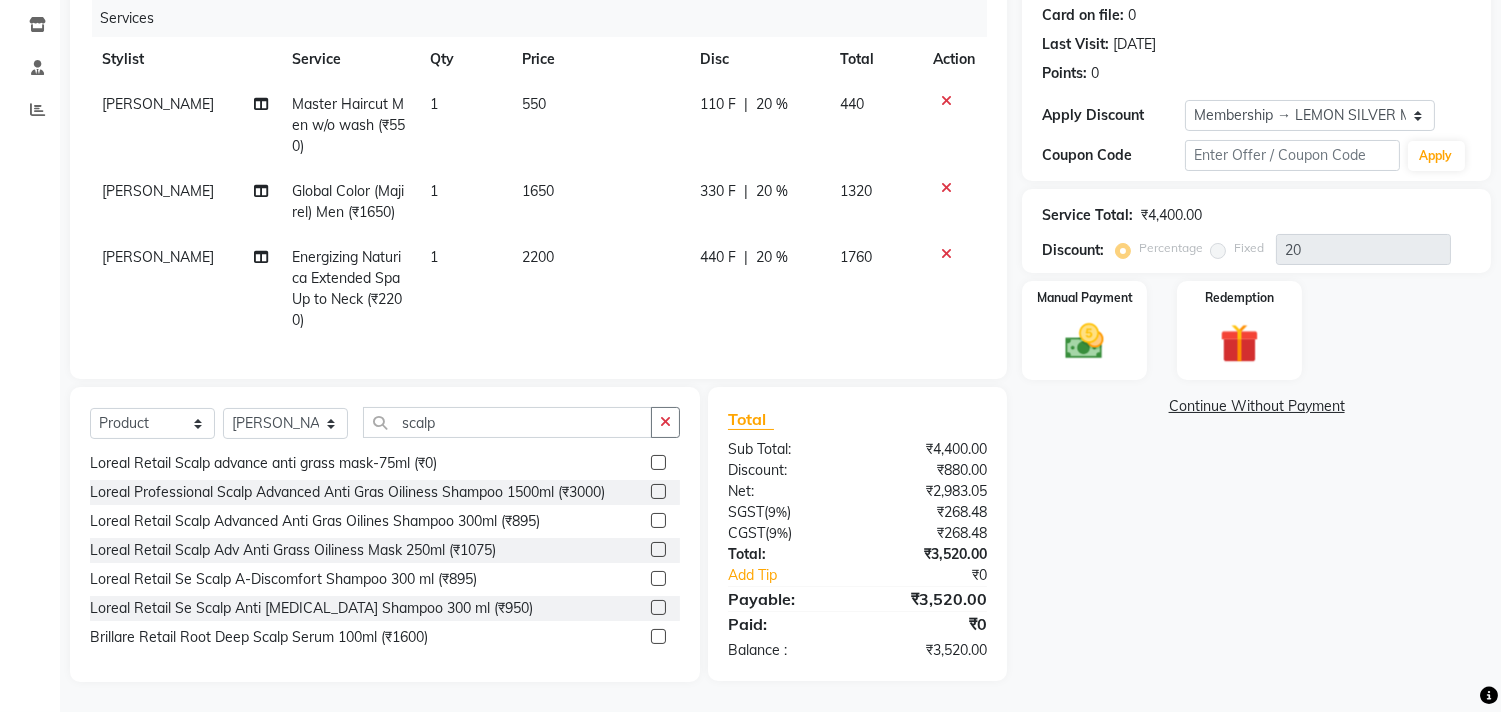 click 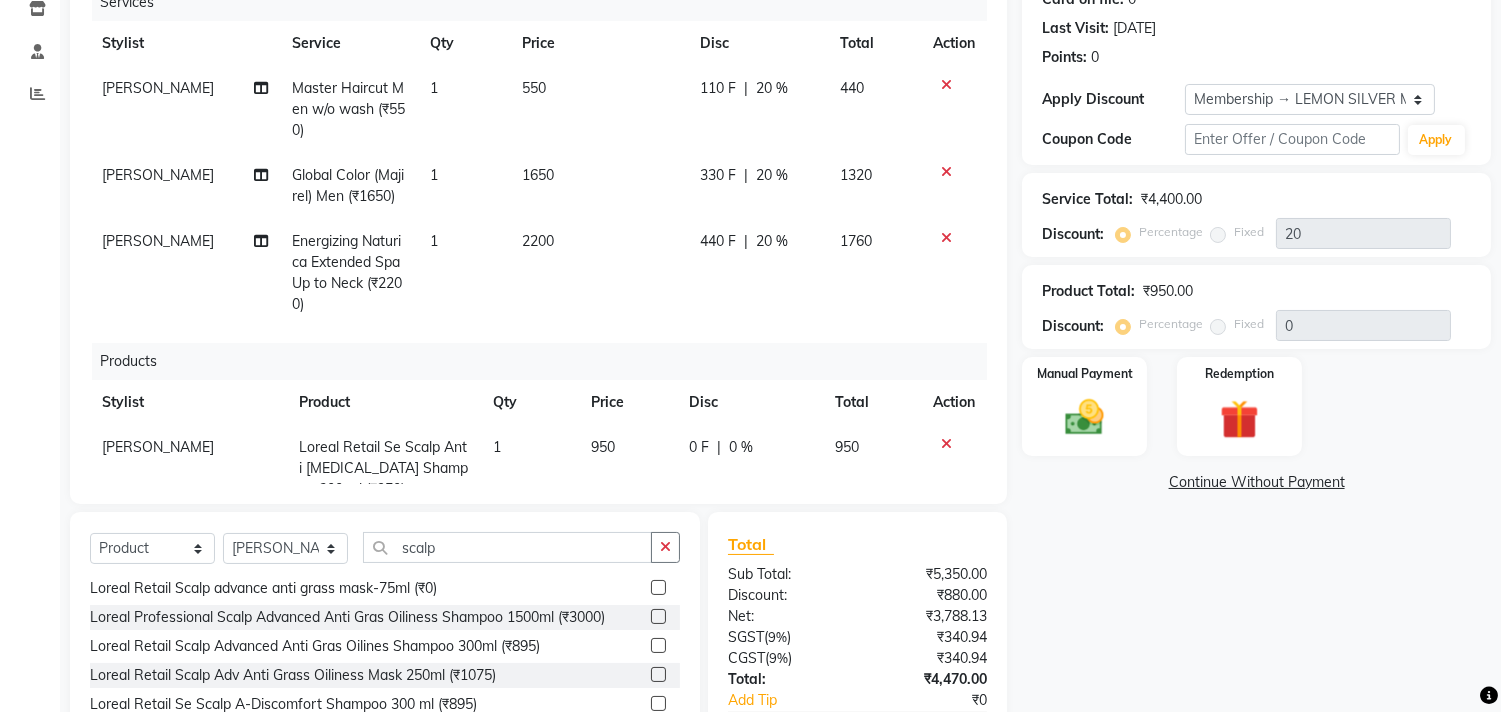 checkbox on "false" 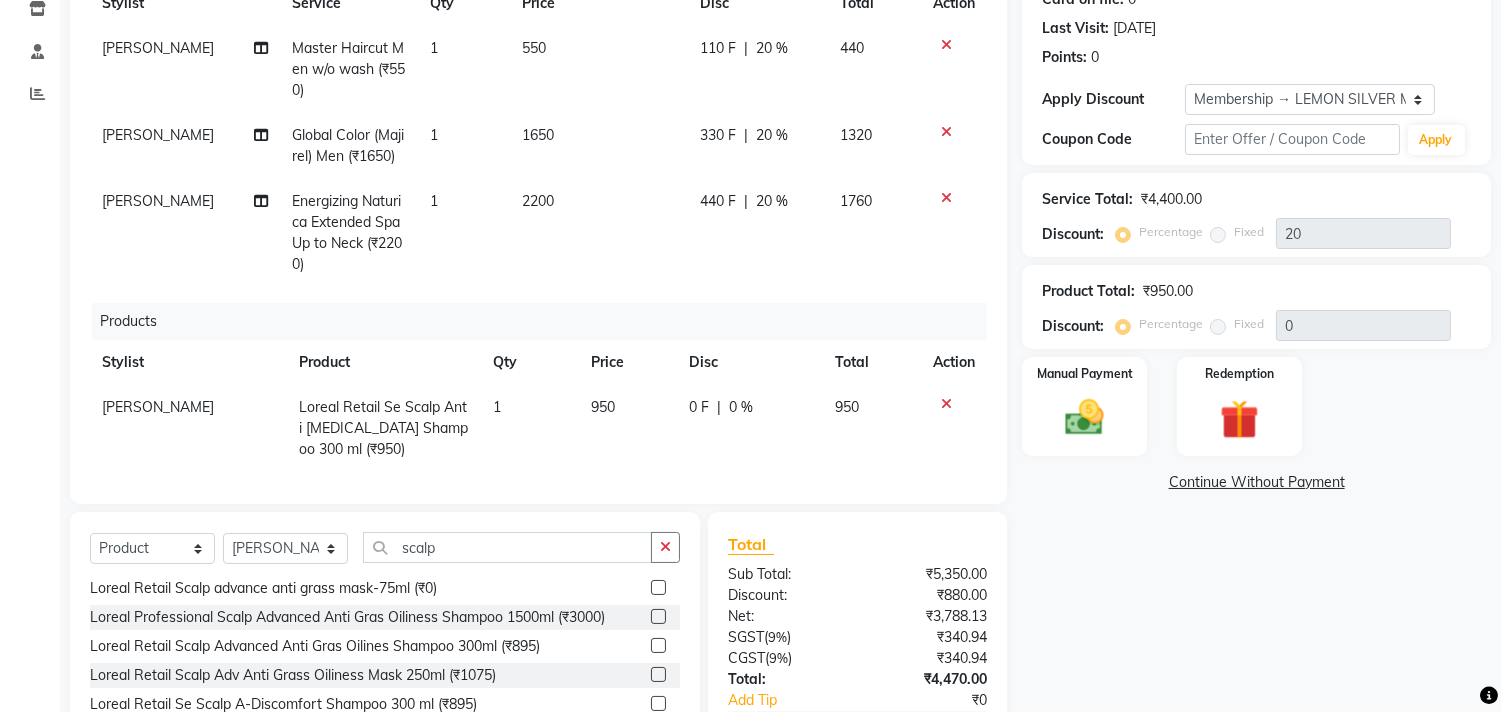 scroll, scrollTop: 60, scrollLeft: 0, axis: vertical 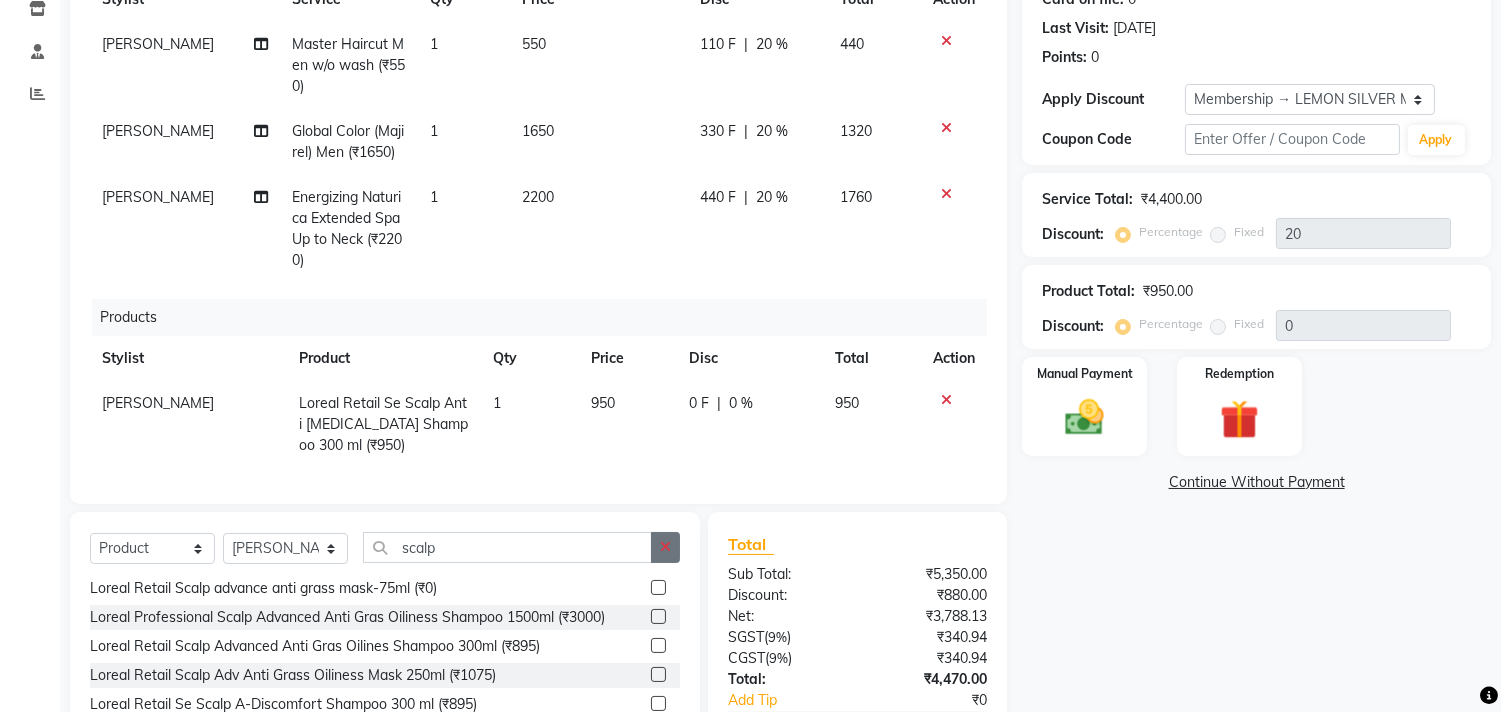click 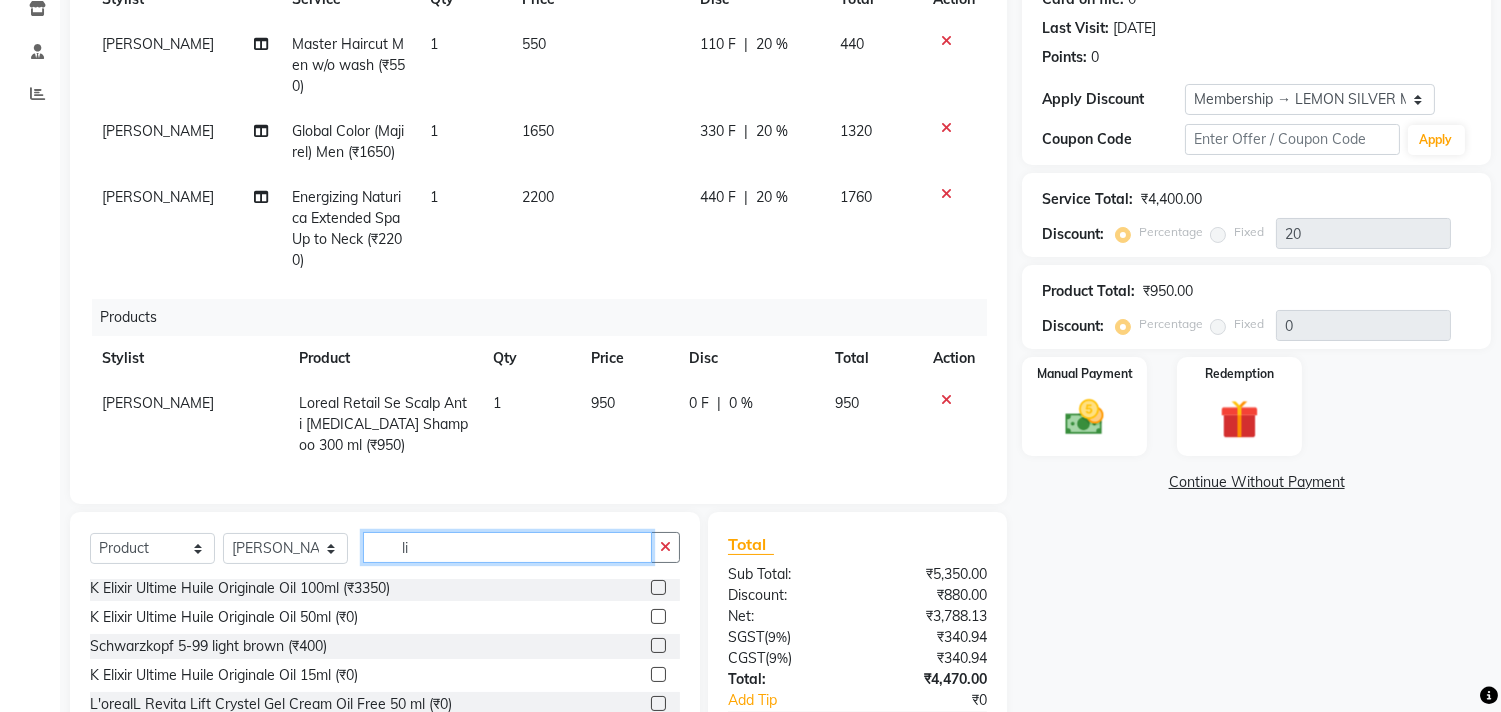 scroll, scrollTop: 0, scrollLeft: 0, axis: both 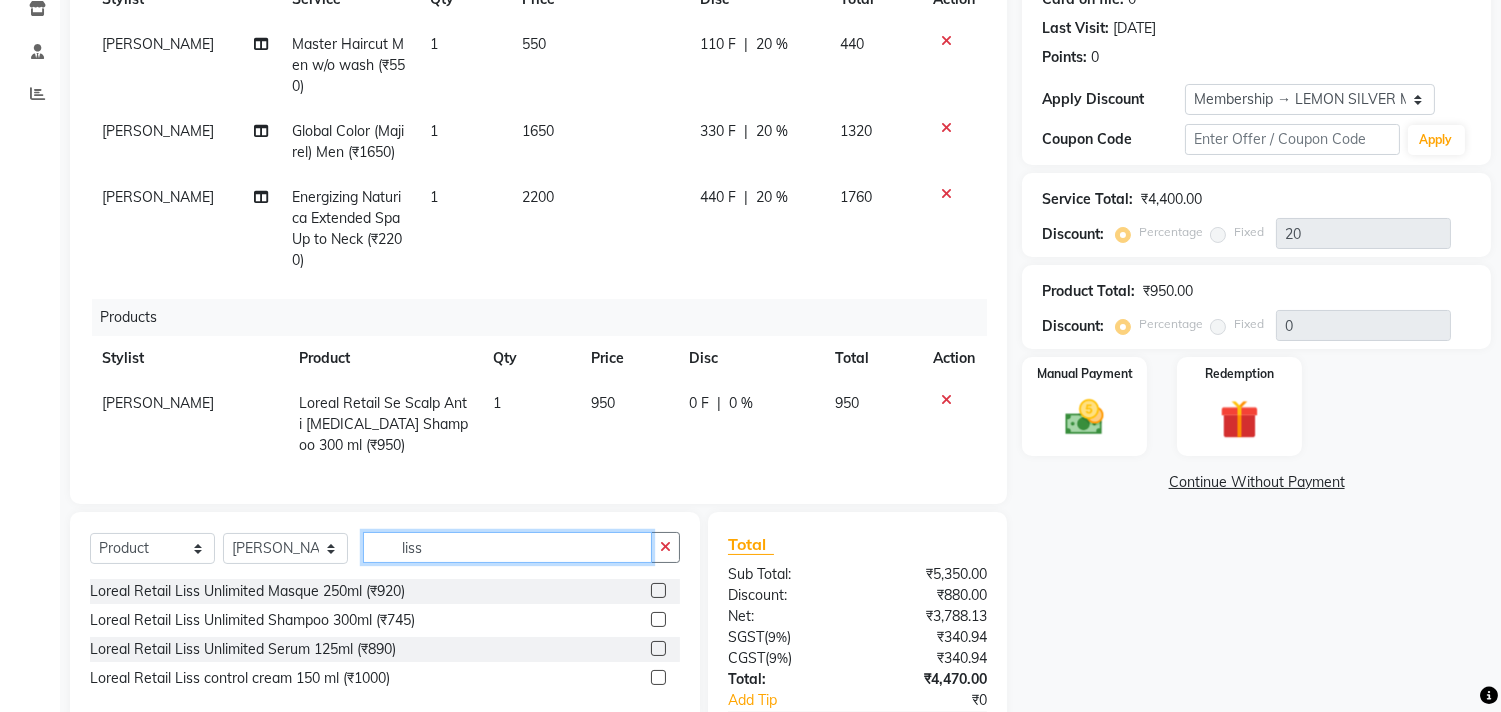 type on "liss" 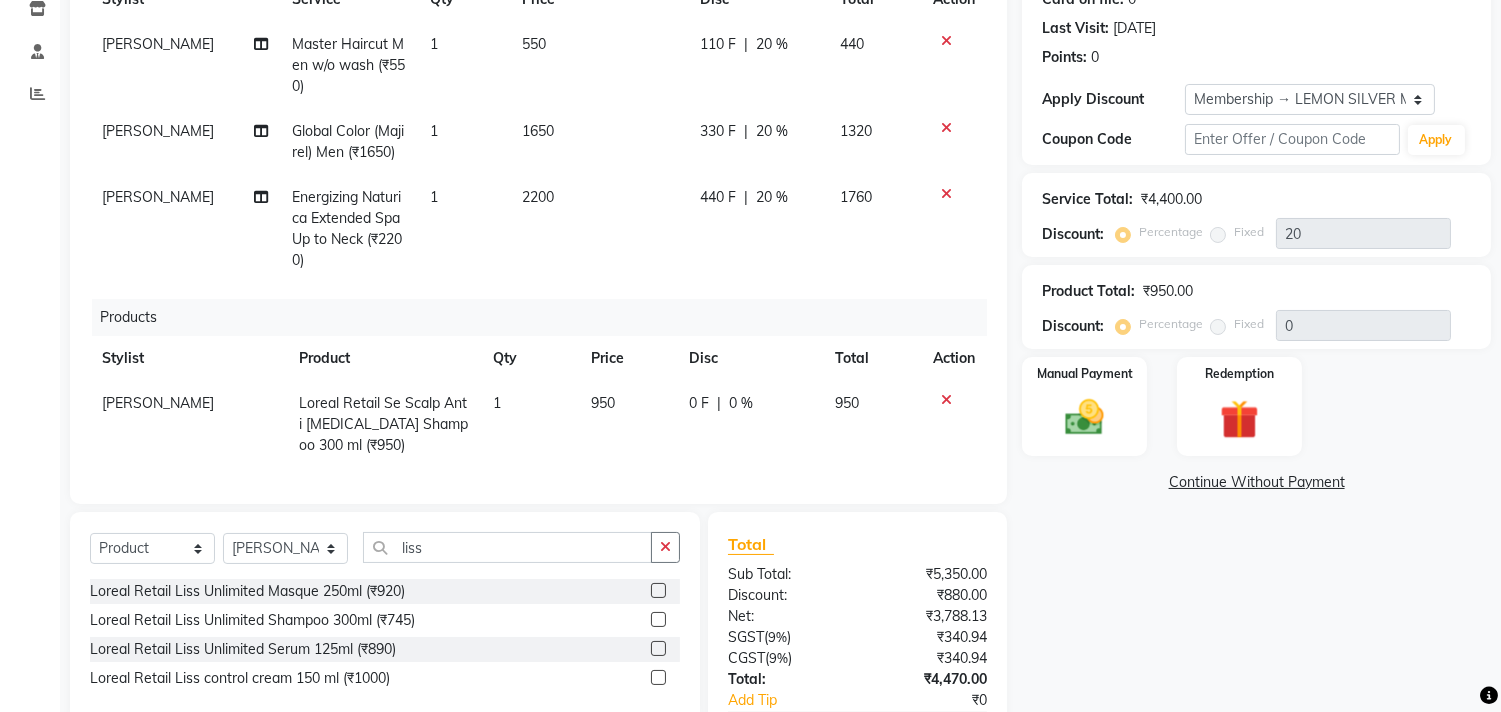 click 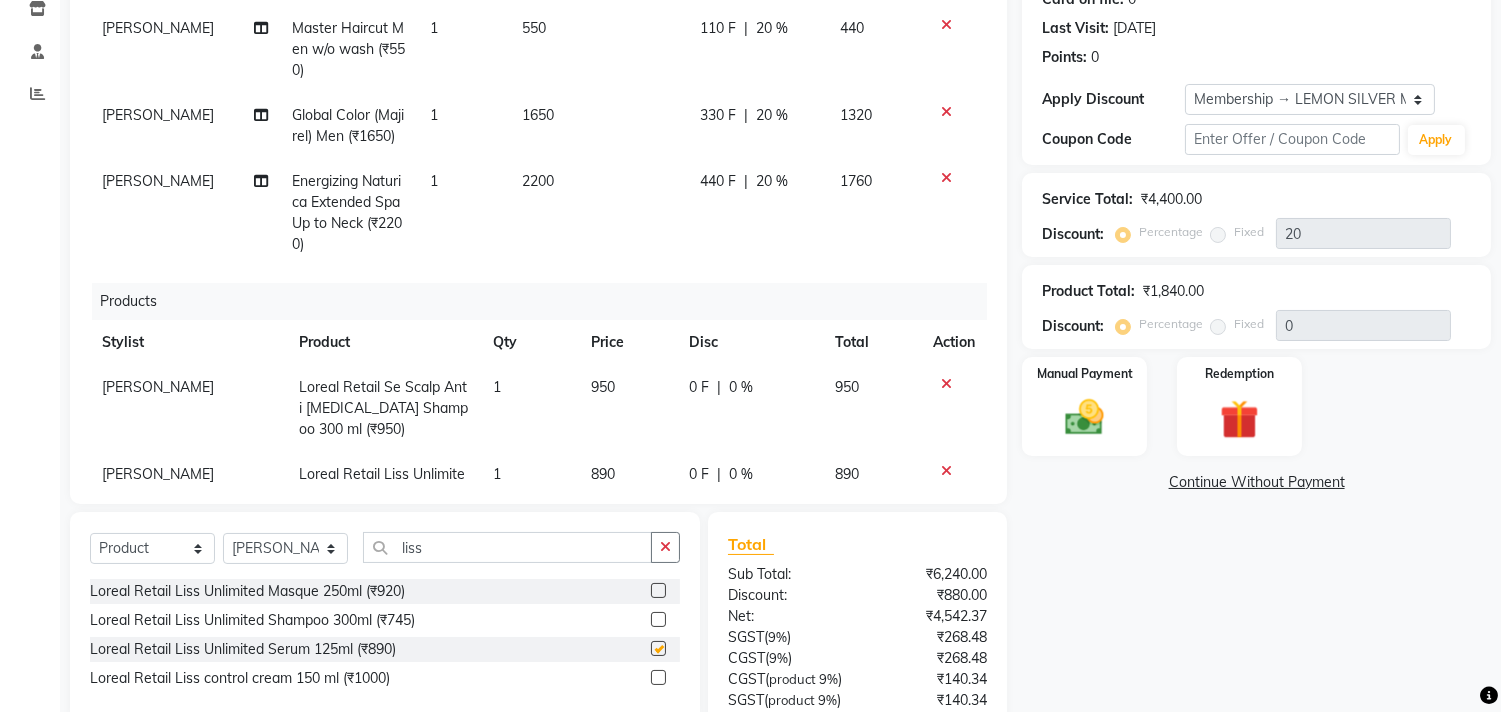 checkbox on "false" 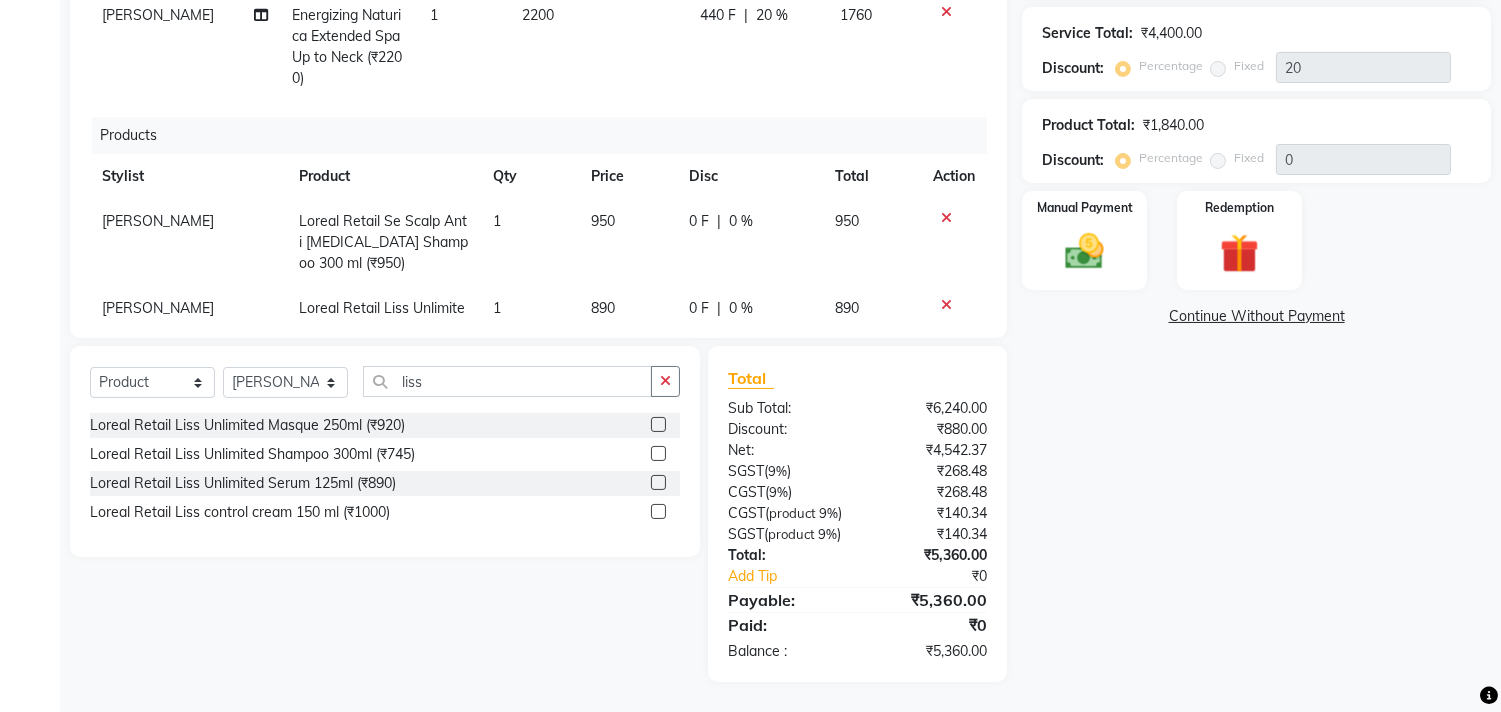 scroll, scrollTop: 472, scrollLeft: 0, axis: vertical 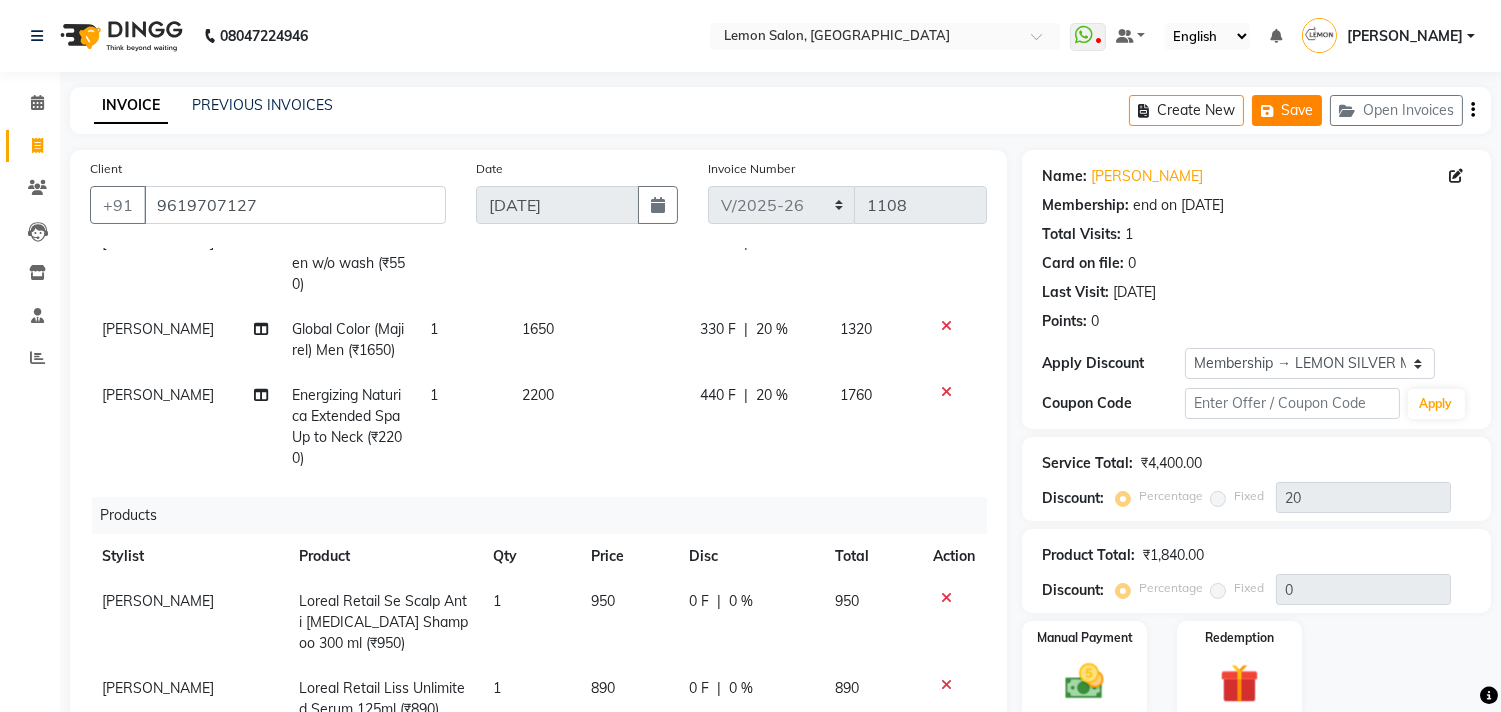 click on "Save" 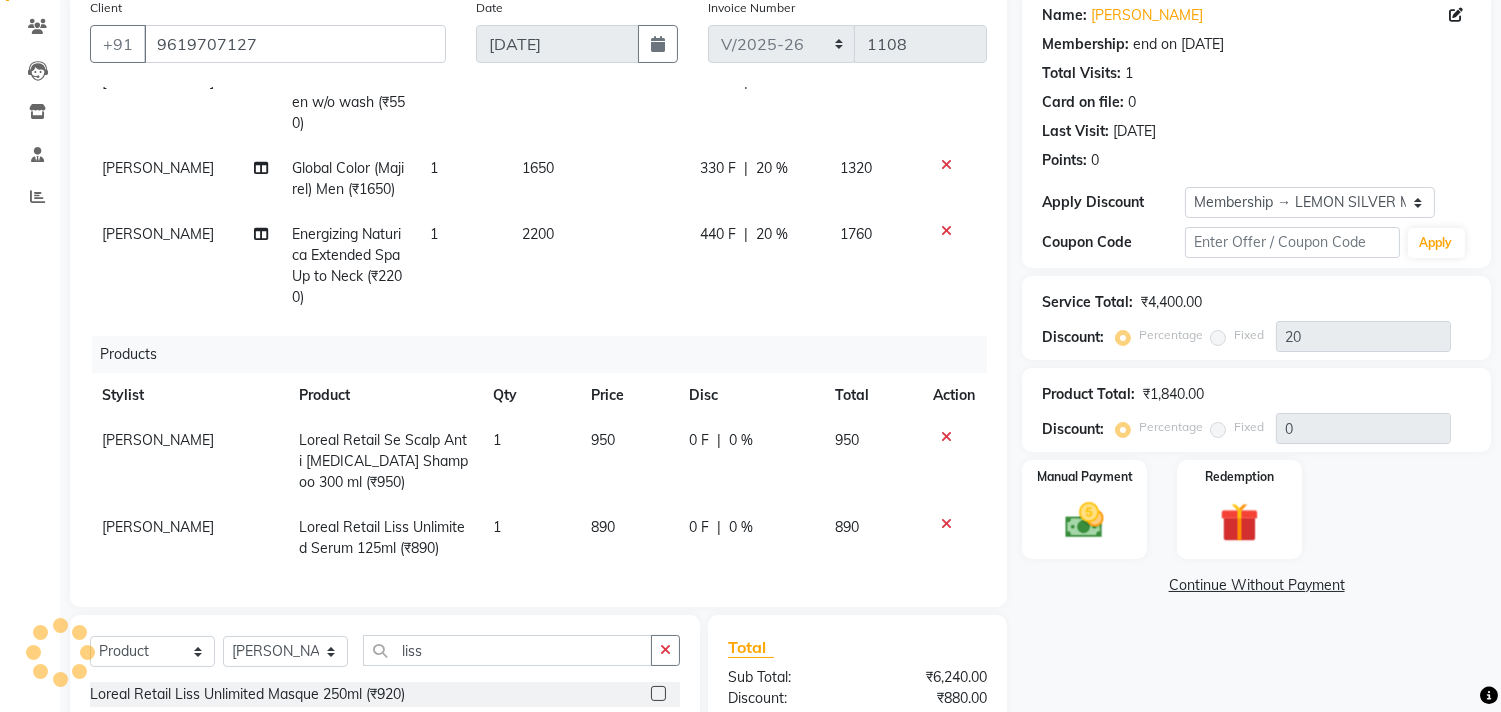 scroll, scrollTop: 0, scrollLeft: 0, axis: both 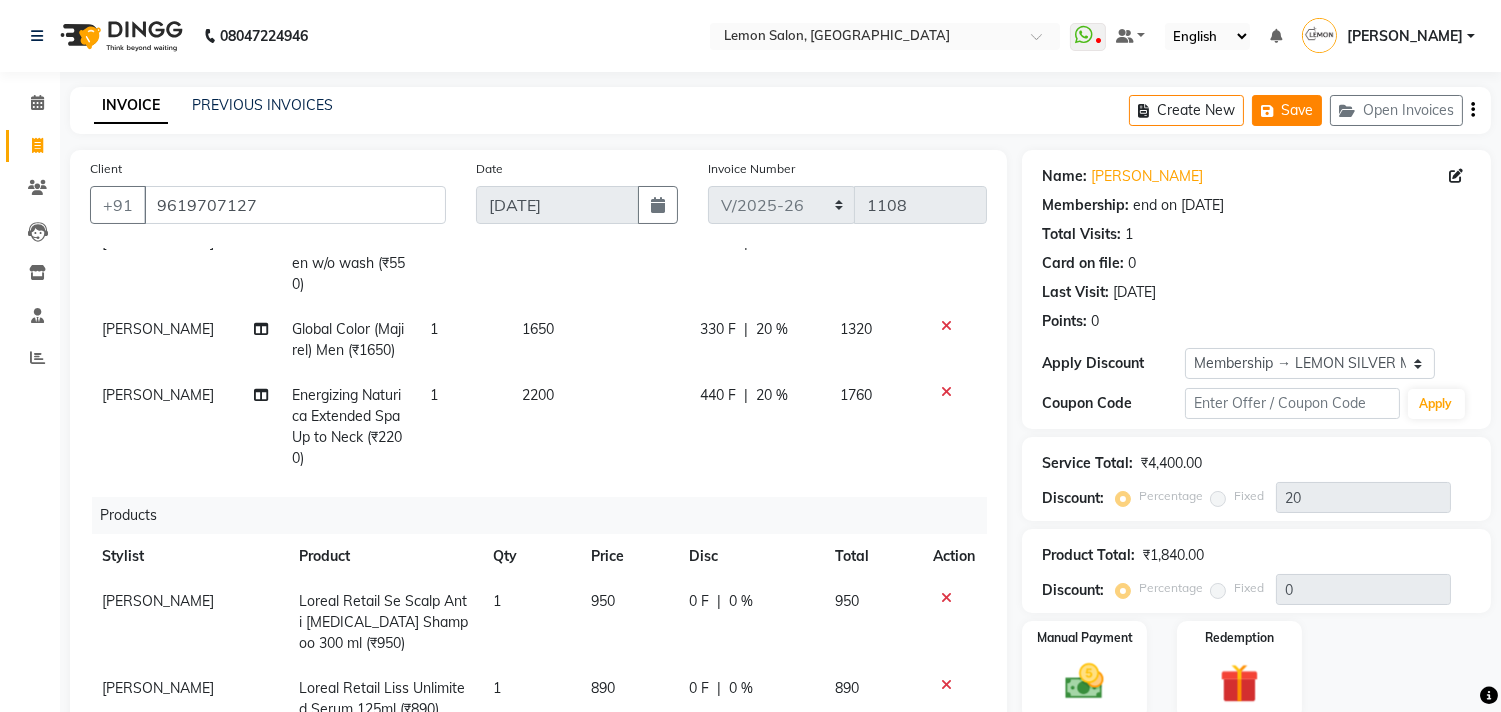 click on "Save" 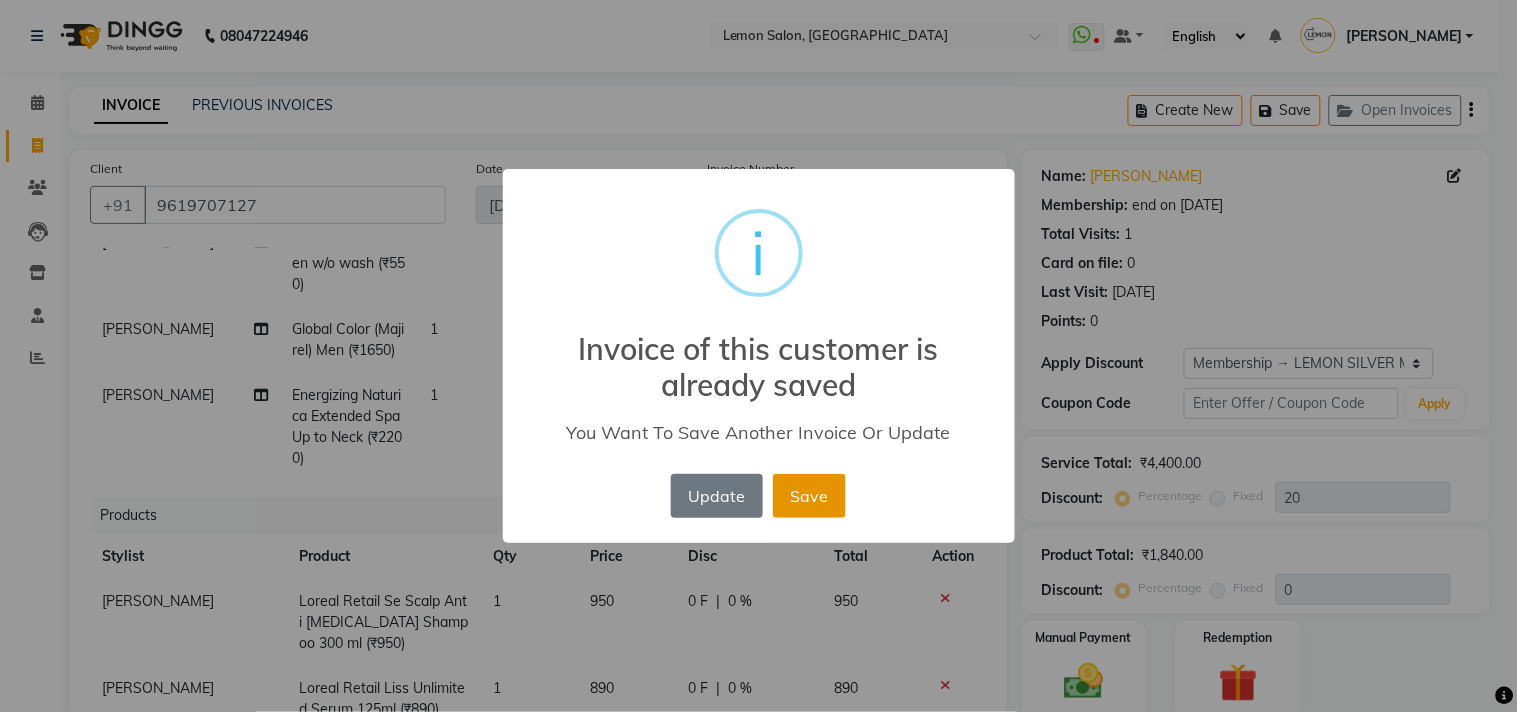 click on "Save" at bounding box center (809, 496) 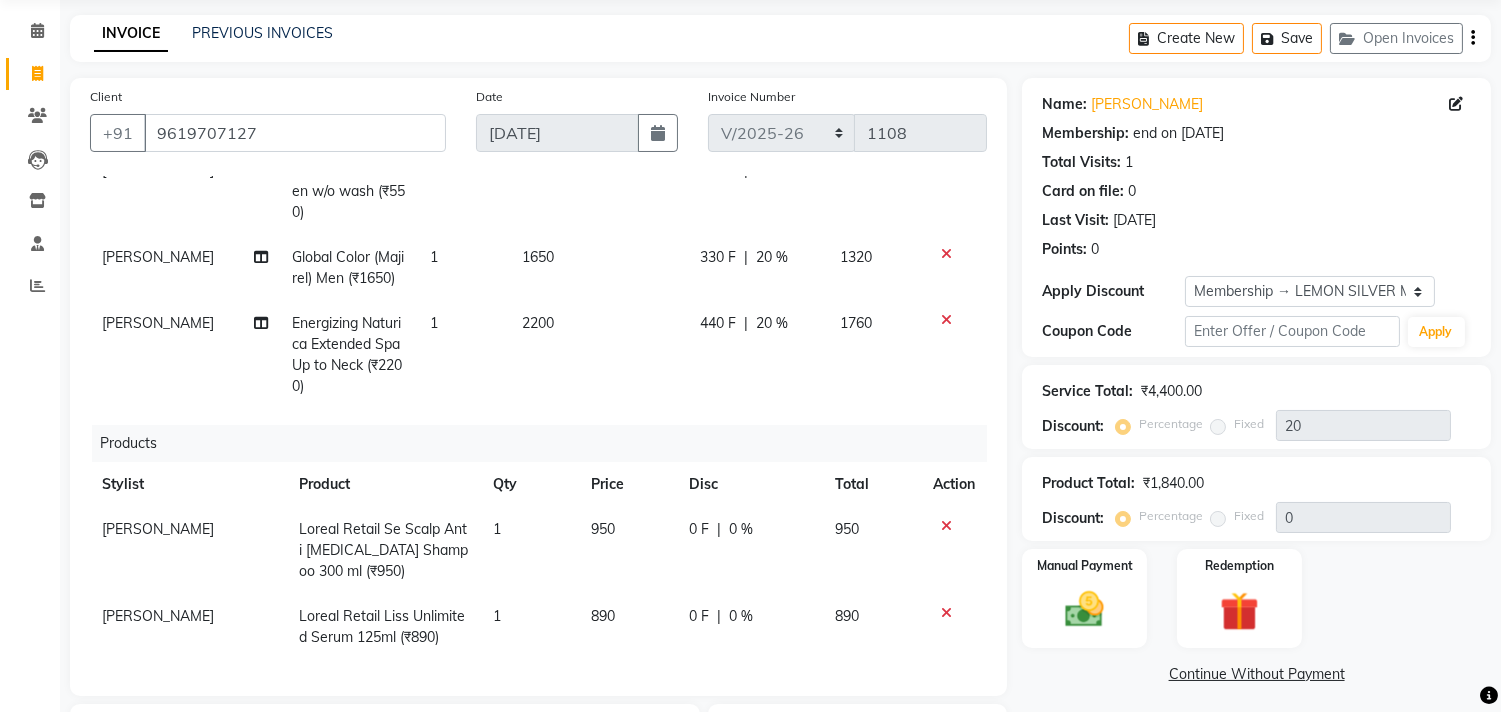 scroll, scrollTop: 111, scrollLeft: 0, axis: vertical 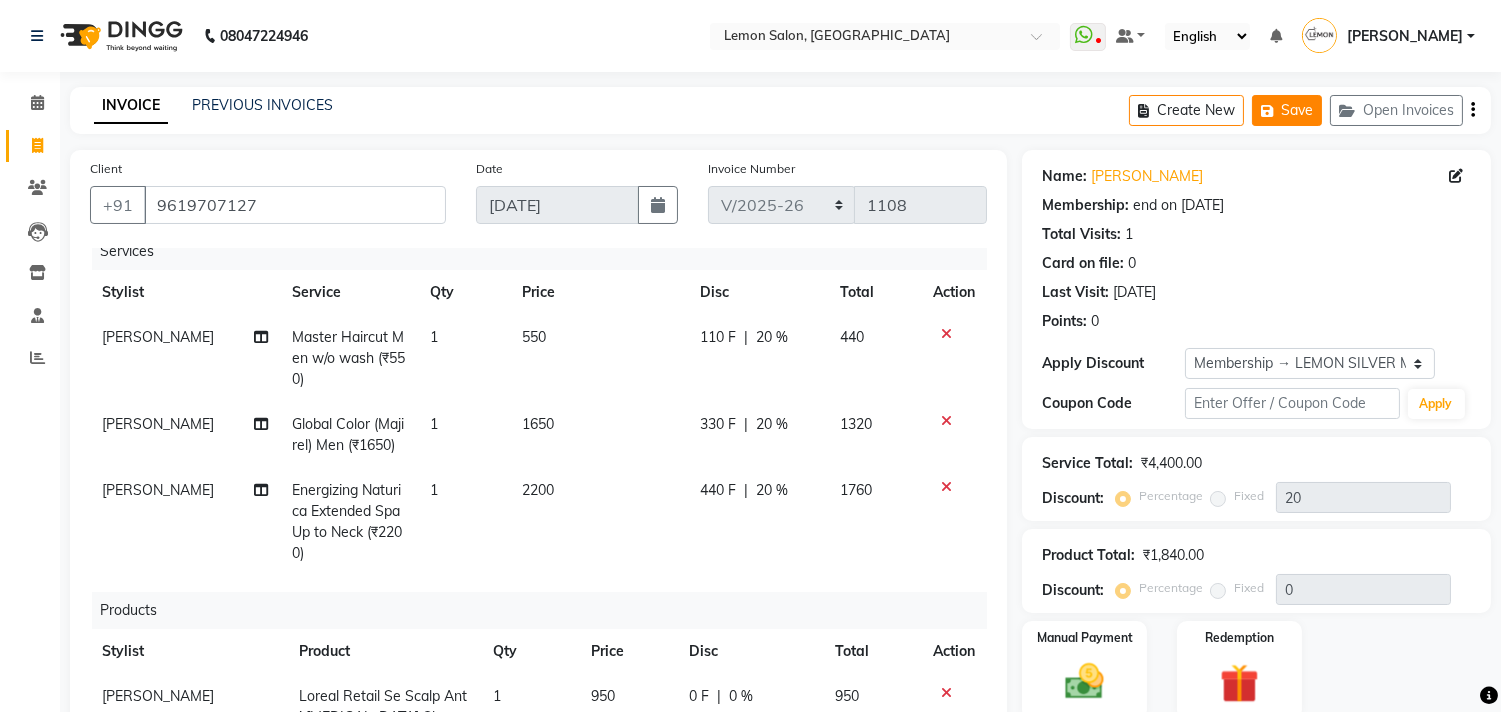 click on "Save" 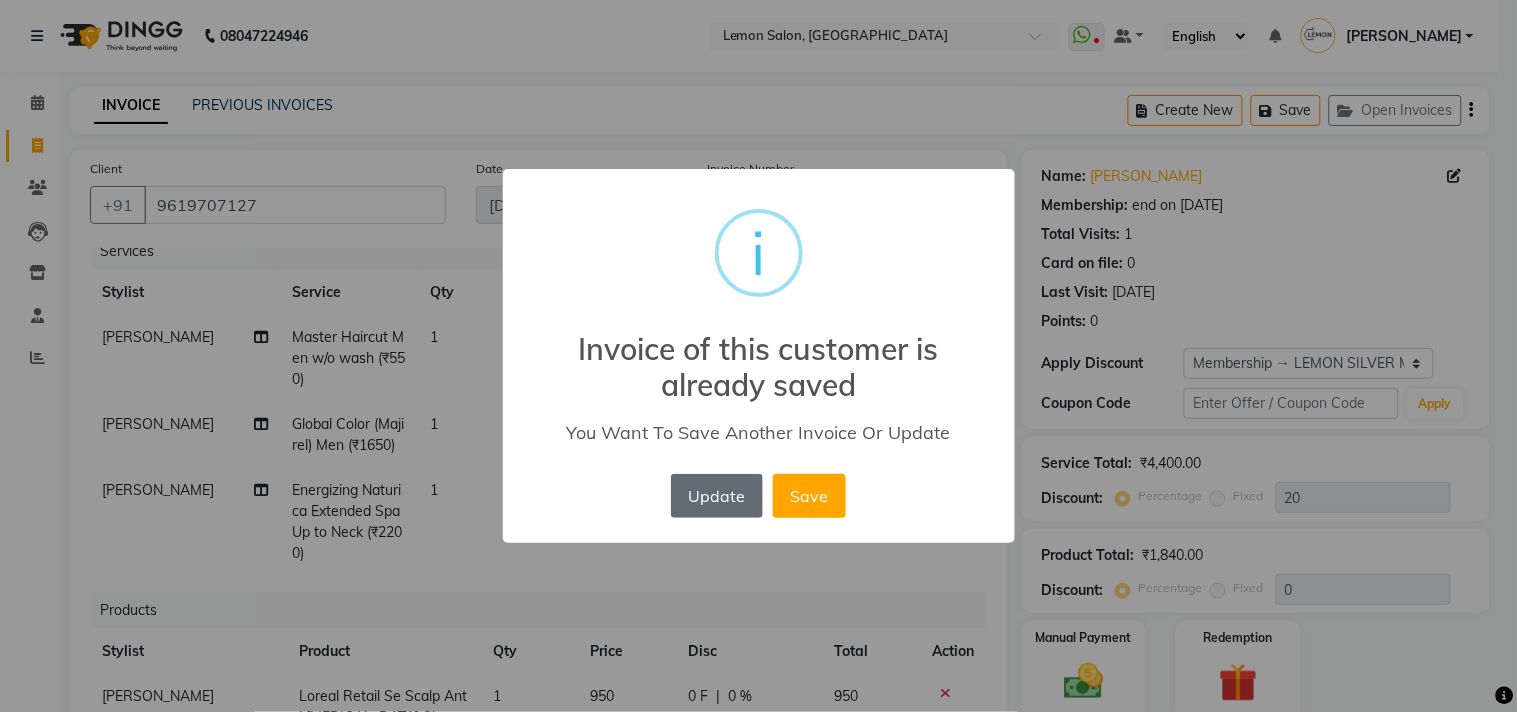 click on "Update" at bounding box center (717, 496) 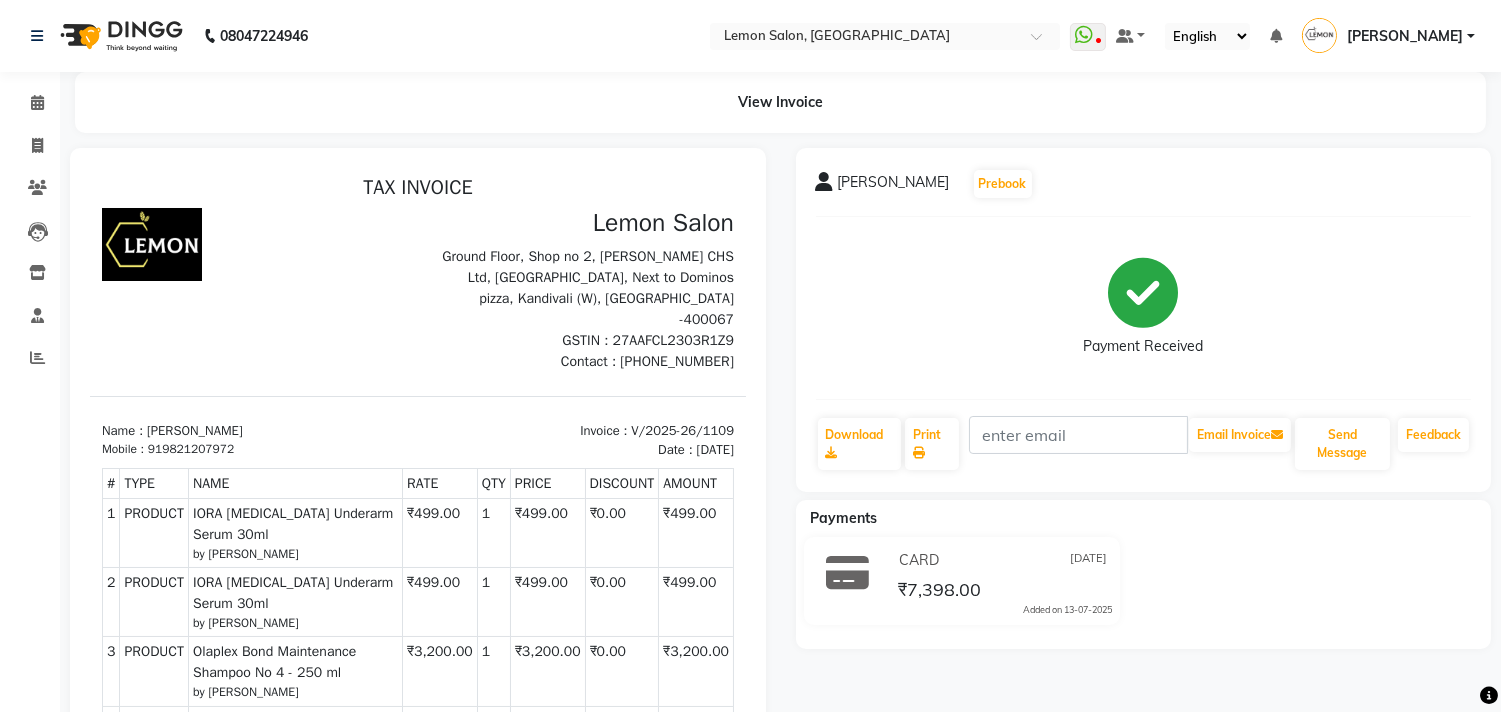 scroll, scrollTop: 0, scrollLeft: 0, axis: both 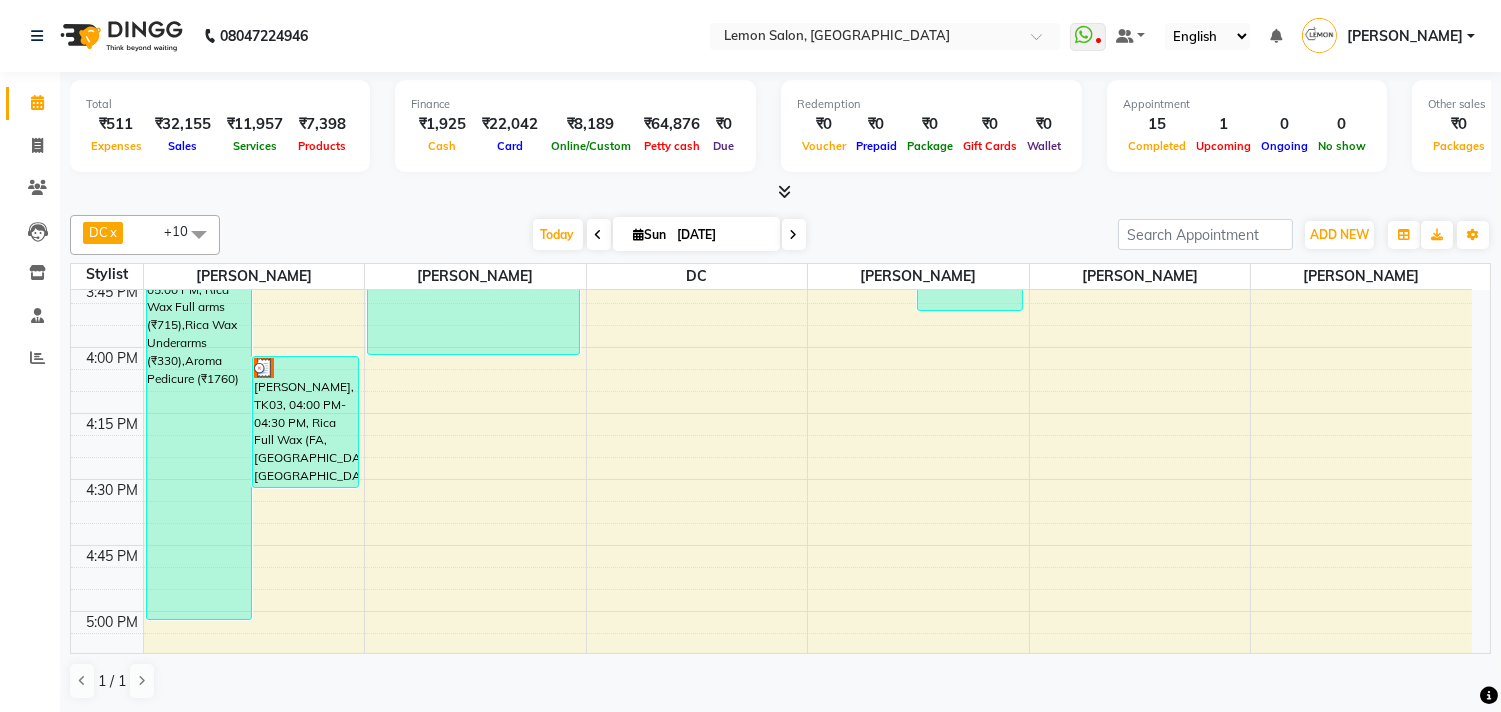 click on "[DATE]" at bounding box center [722, 235] 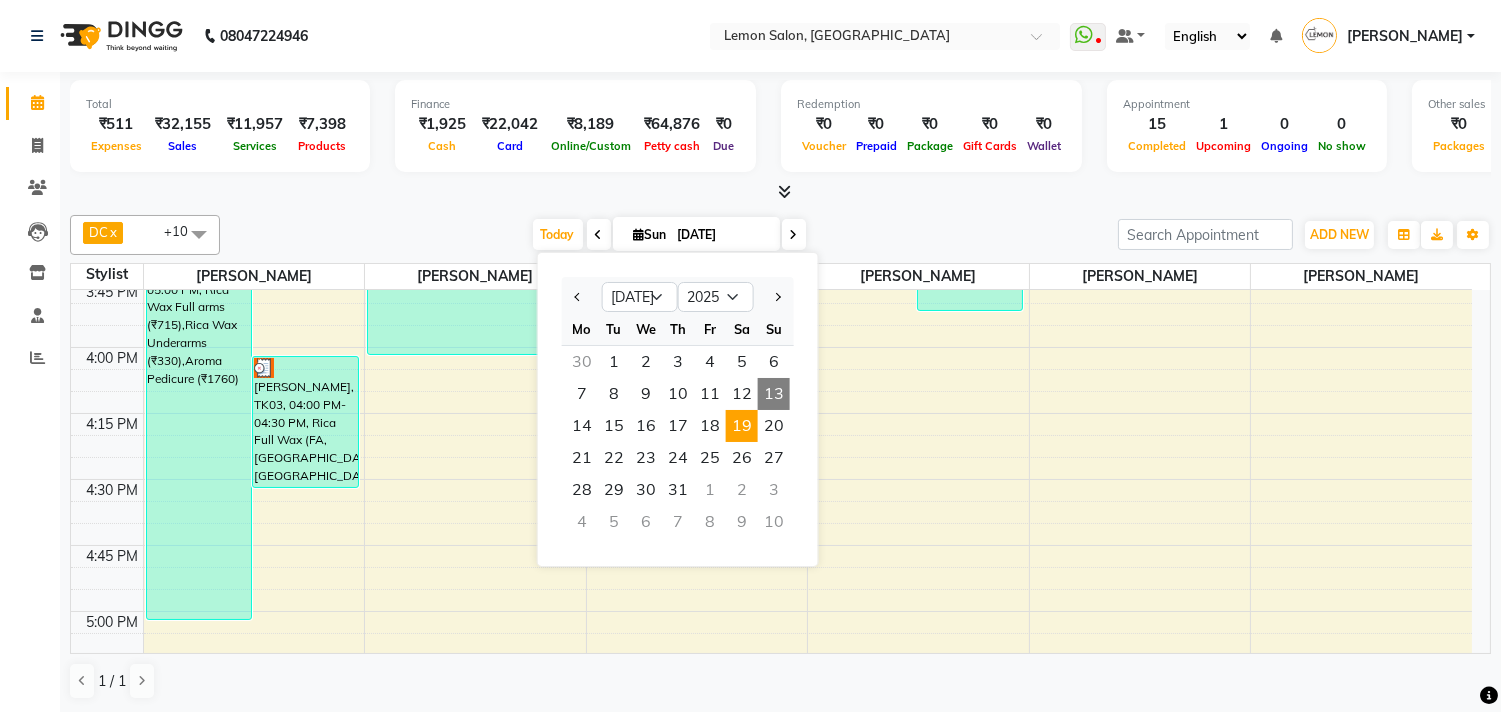 click on "19" at bounding box center (742, 426) 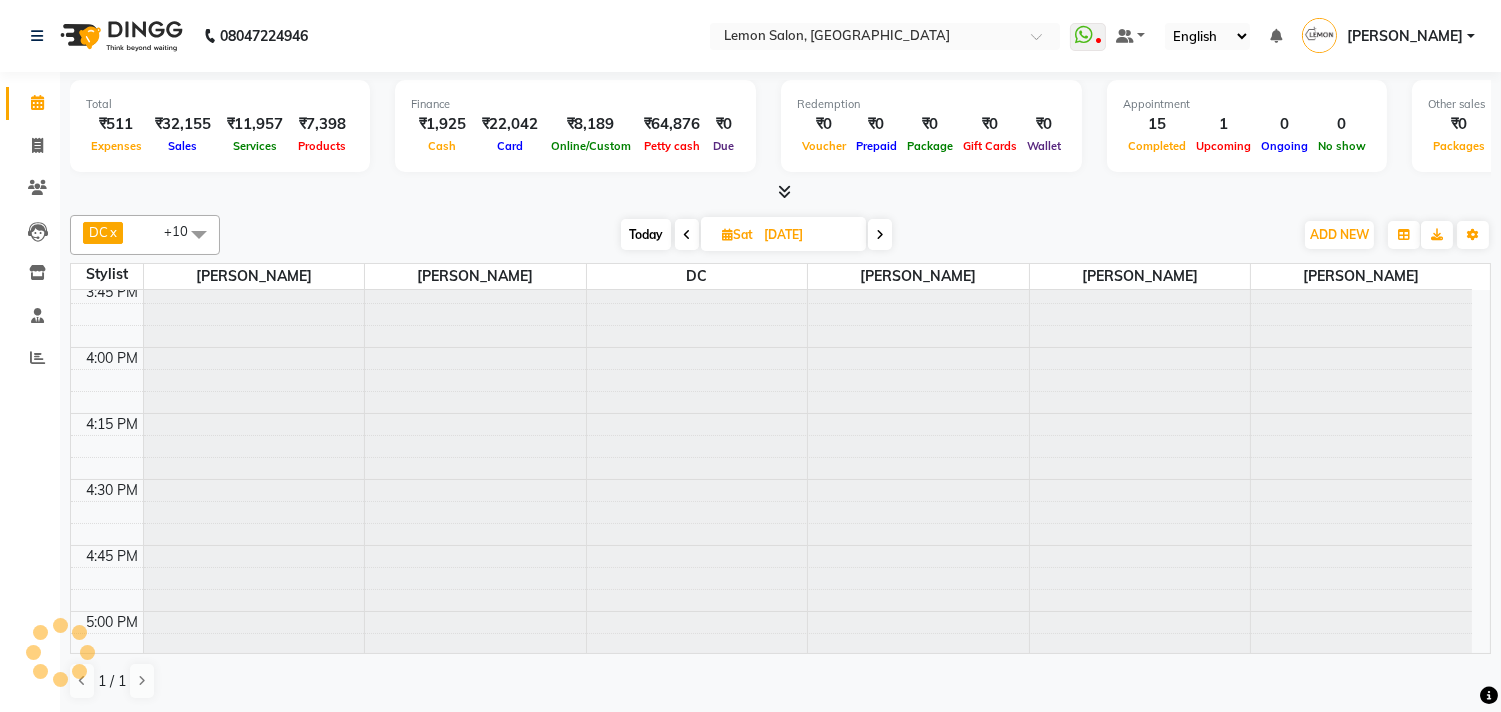 type on "19-07-2025" 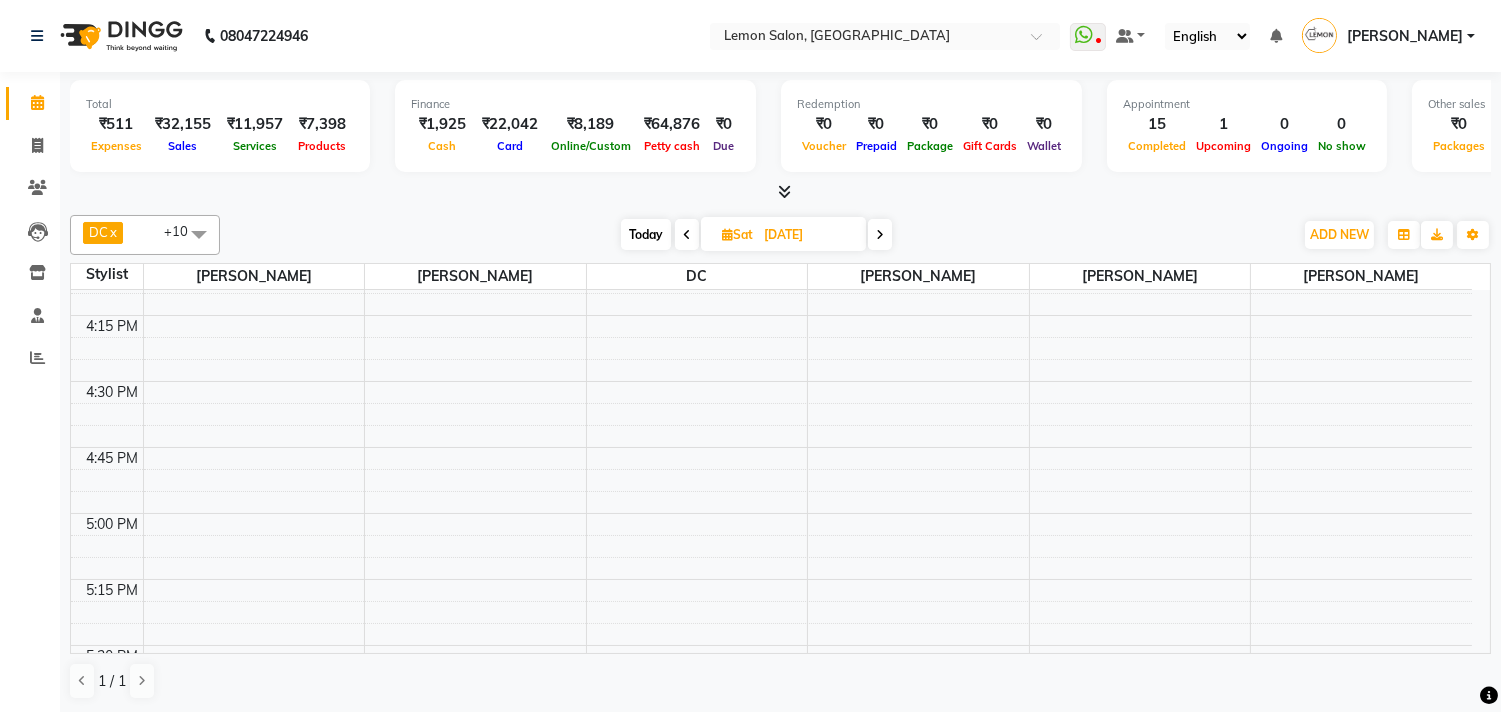 scroll, scrollTop: 2012, scrollLeft: 0, axis: vertical 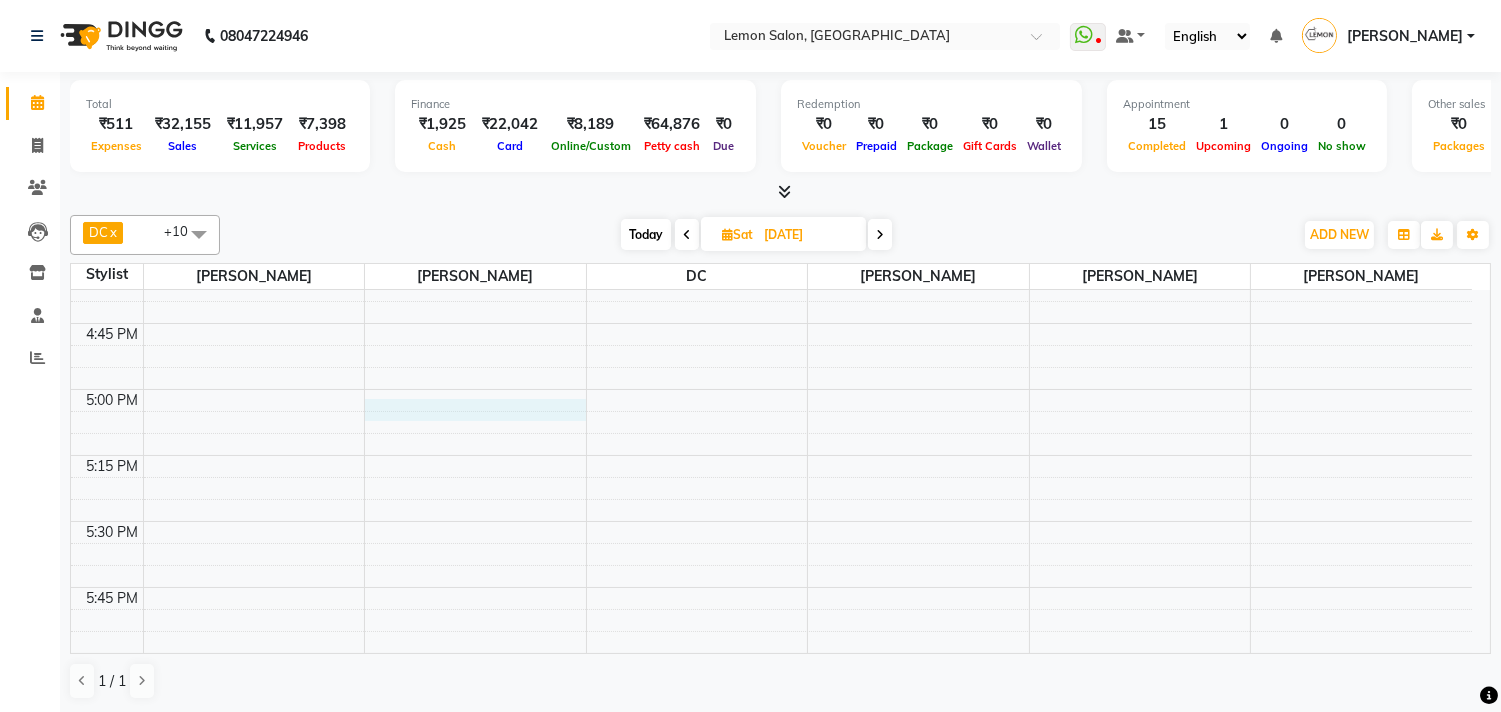 click on "9:00 AM 9:15 AM 9:30 AM 9:45 AM 10:00 AM 10:15 AM 10:30 AM 10:45 AM 11:00 AM 11:15 AM 11:30 AM 11:45 AM 12:00 PM 12:15 PM 12:30 PM 12:45 PM 1:00 PM 1:15 PM 1:30 PM 1:45 PM 2:00 PM 2:15 PM 2:30 PM 2:45 PM 3:00 PM 3:15 PM 3:30 PM 3:45 PM 4:00 PM 4:15 PM 4:30 PM 4:45 PM 5:00 PM 5:15 PM 5:30 PM 5:45 PM 6:00 PM 6:15 PM 6:30 PM 6:45 PM 7:00 PM 7:15 PM 7:30 PM 7:45 PM 8:00 PM 8:15 PM 8:30 PM 8:45 PM 9:00 PM 9:15 PM 9:30 PM 9:45 PM 10:00 PM 10:15 PM 10:30 PM 10:45 PM" at bounding box center [771, 125] 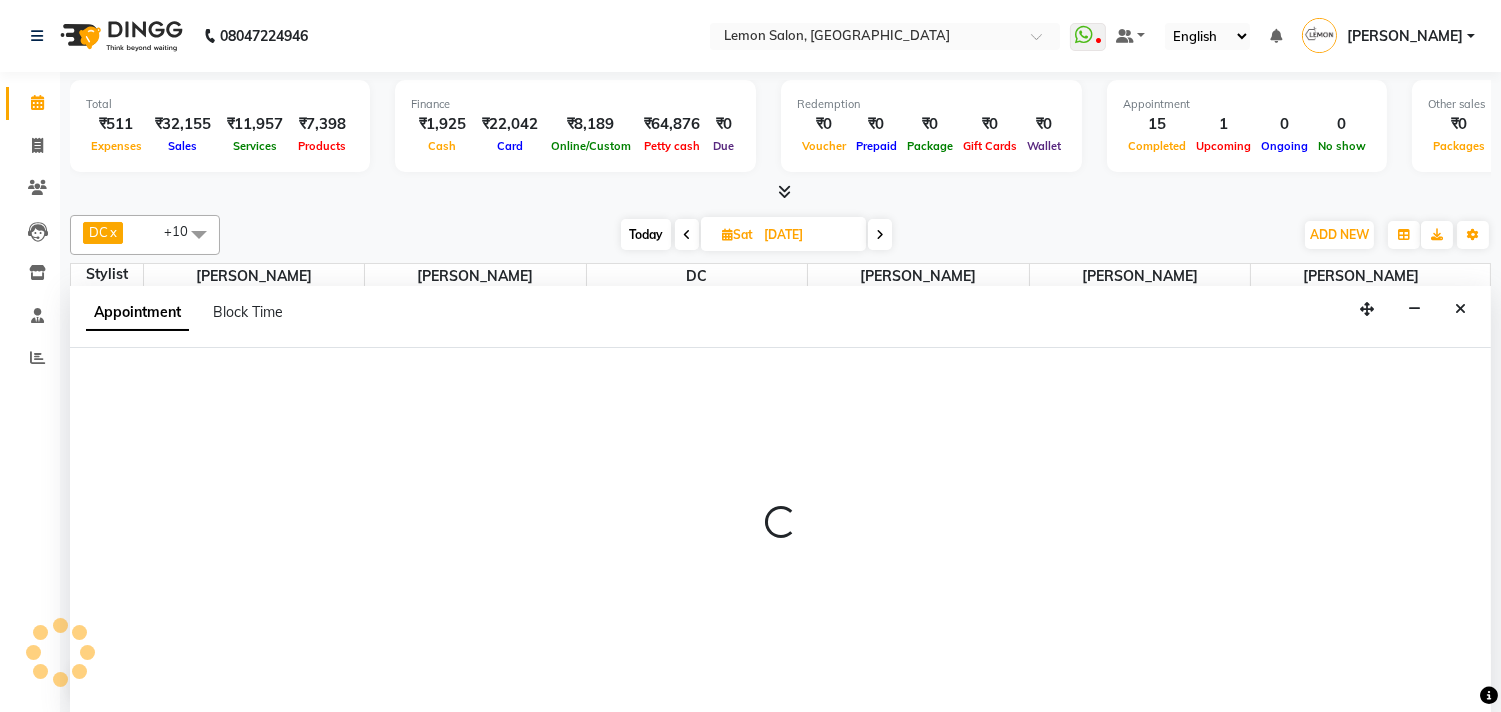 scroll, scrollTop: 1, scrollLeft: 0, axis: vertical 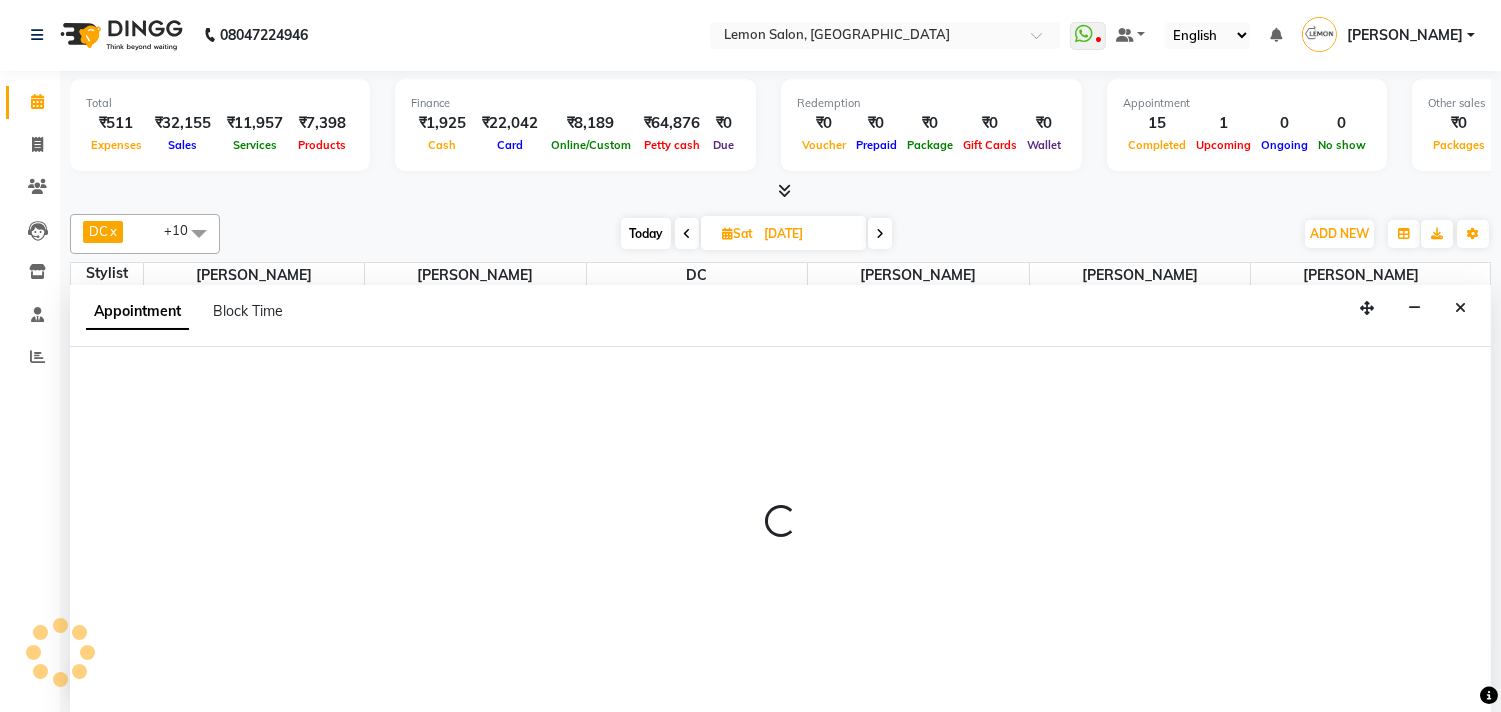 select on "7385" 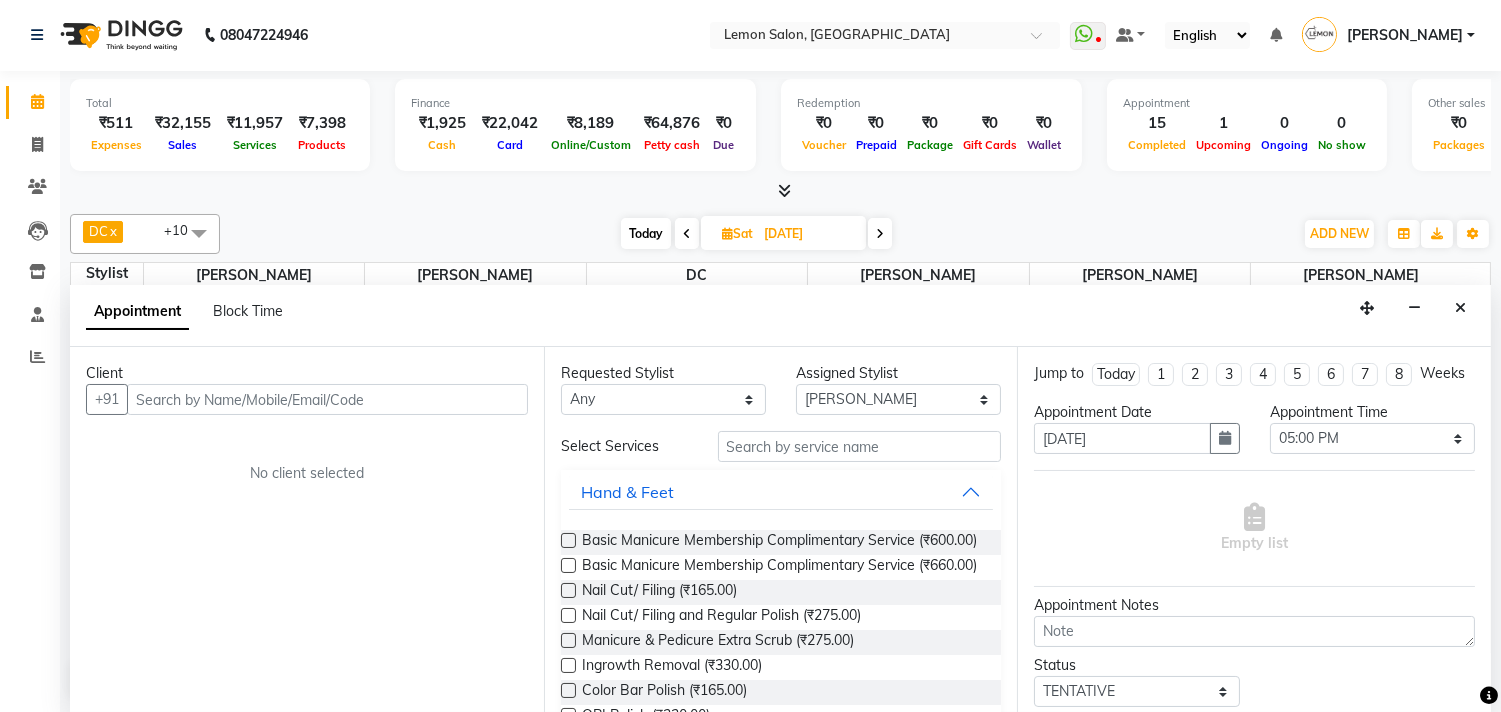 click at bounding box center (327, 399) 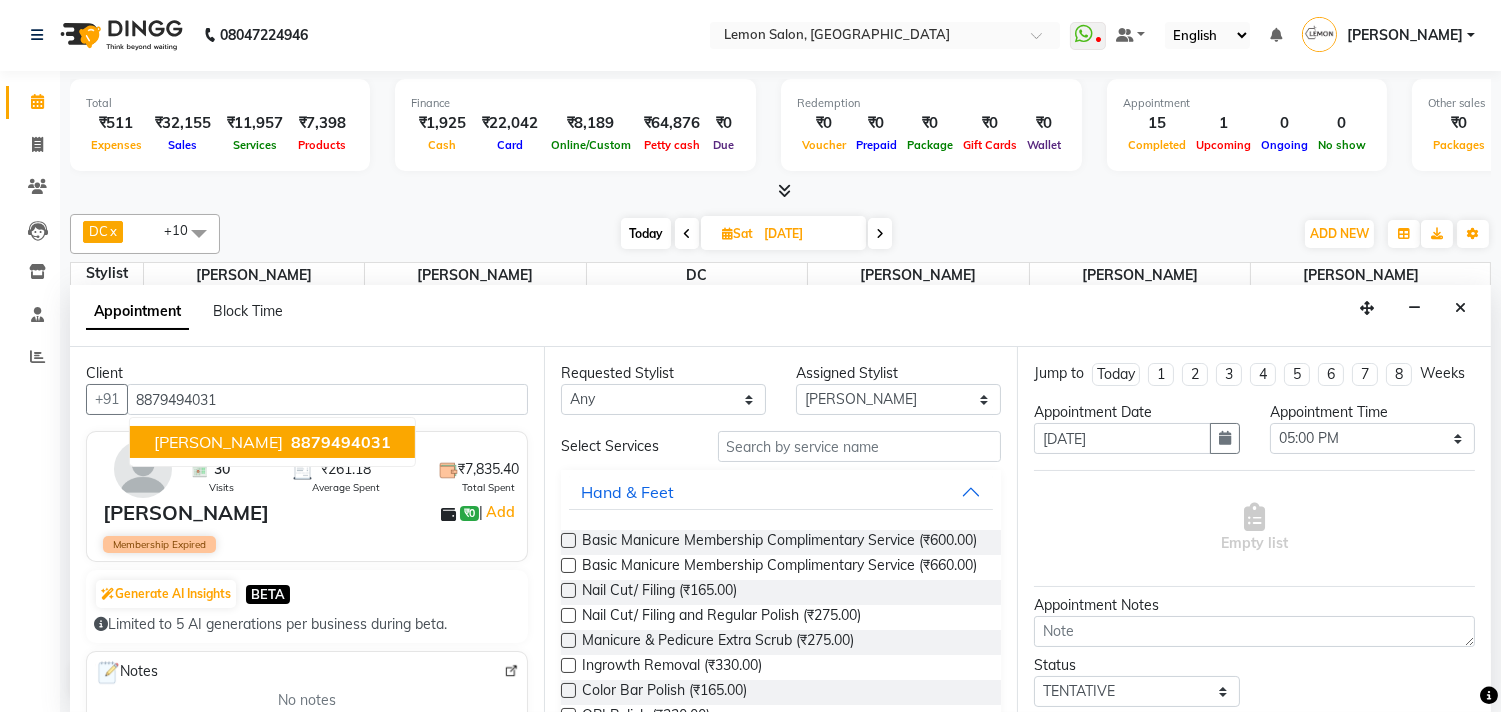 click on "vinit" at bounding box center [218, 442] 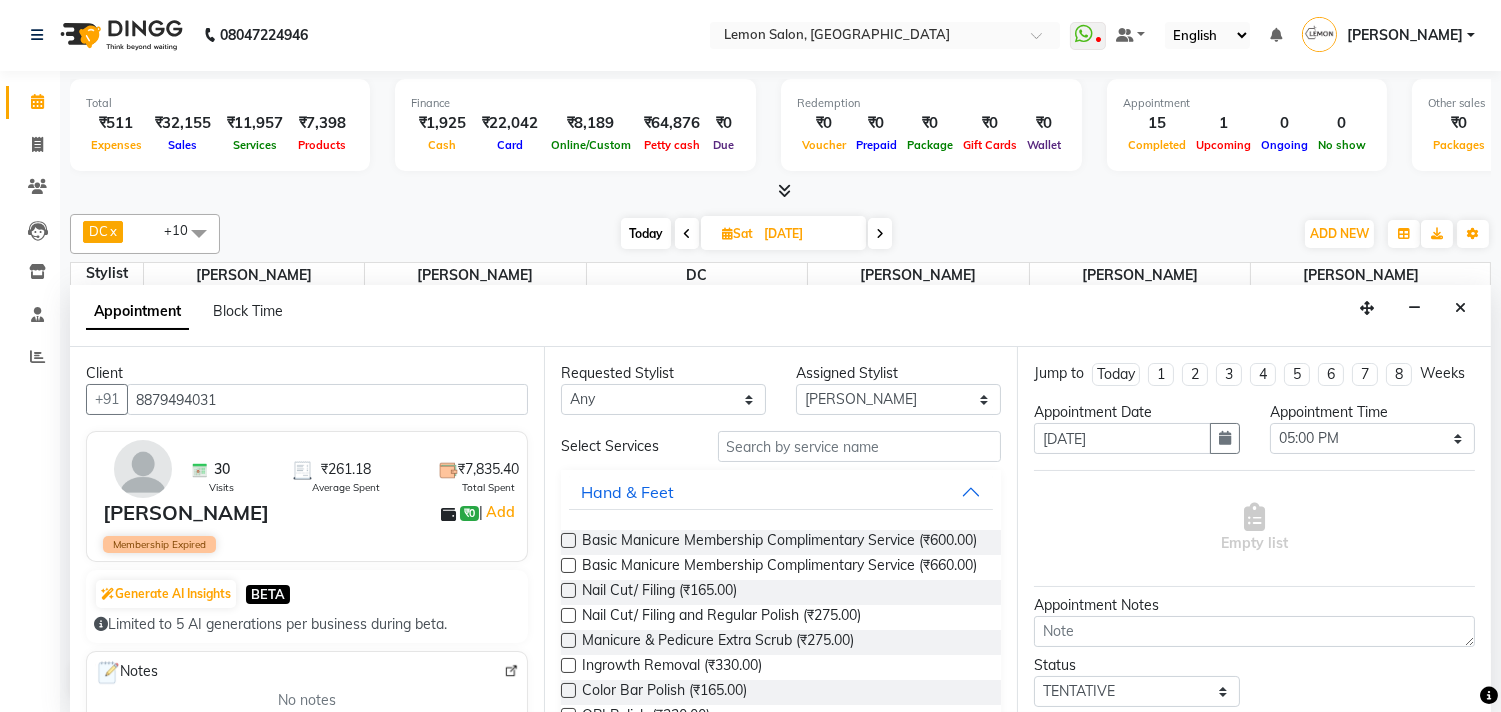 type on "8879494031" 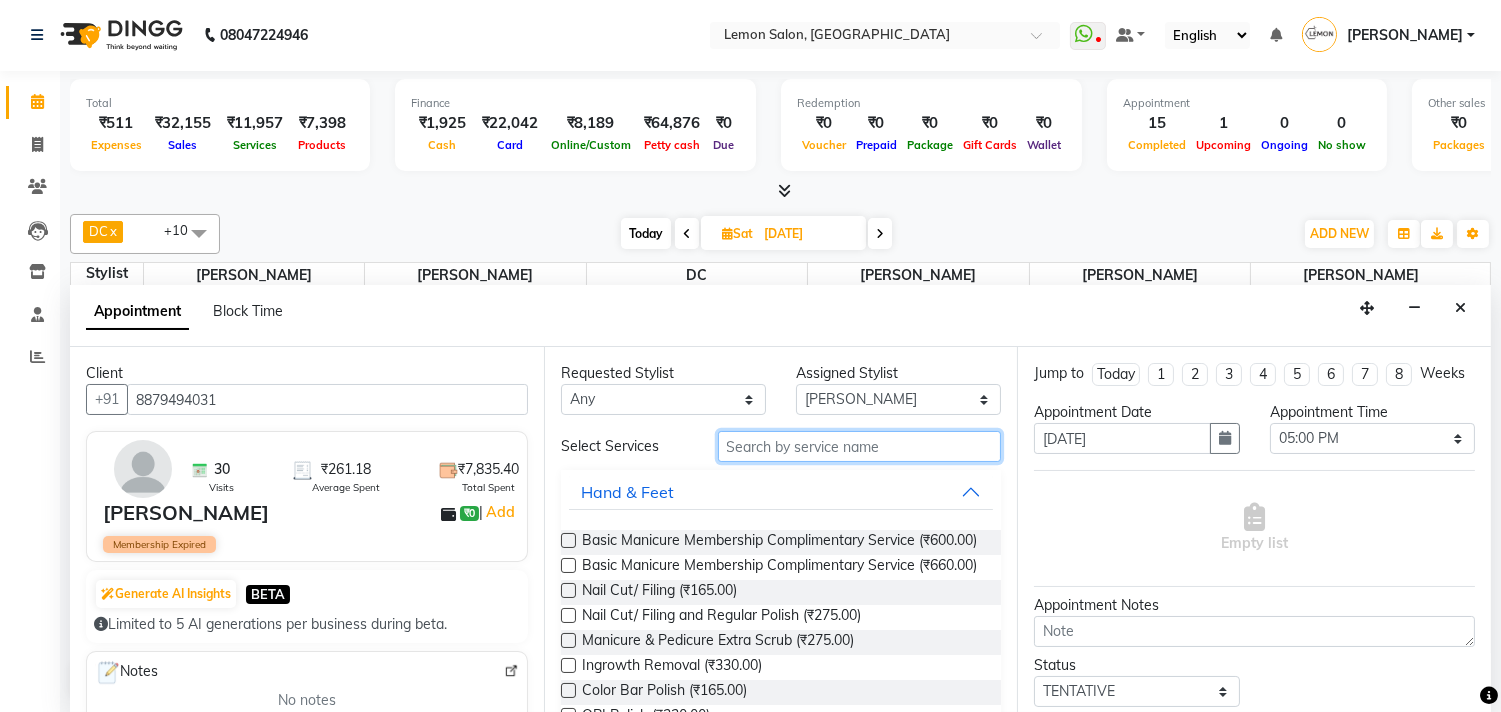 click at bounding box center (860, 446) 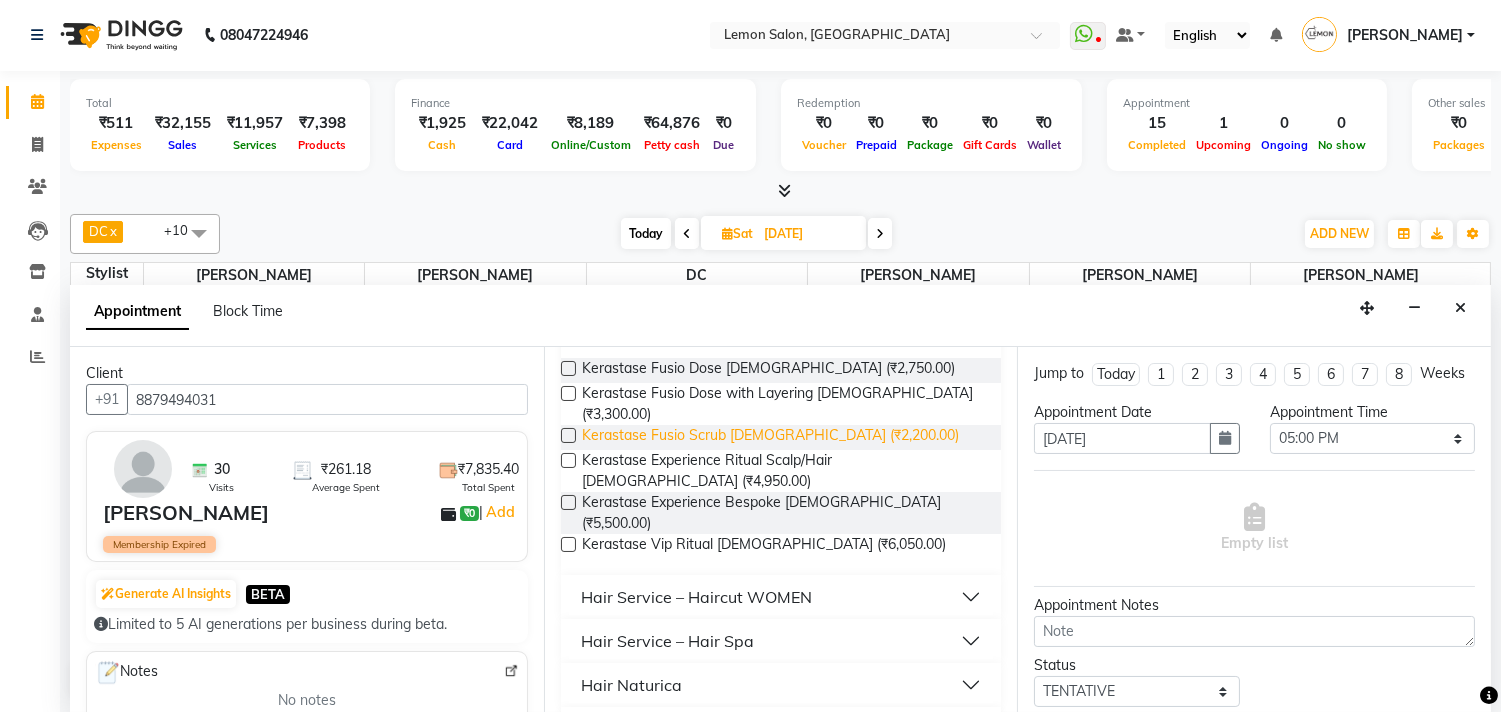 scroll, scrollTop: 175, scrollLeft: 0, axis: vertical 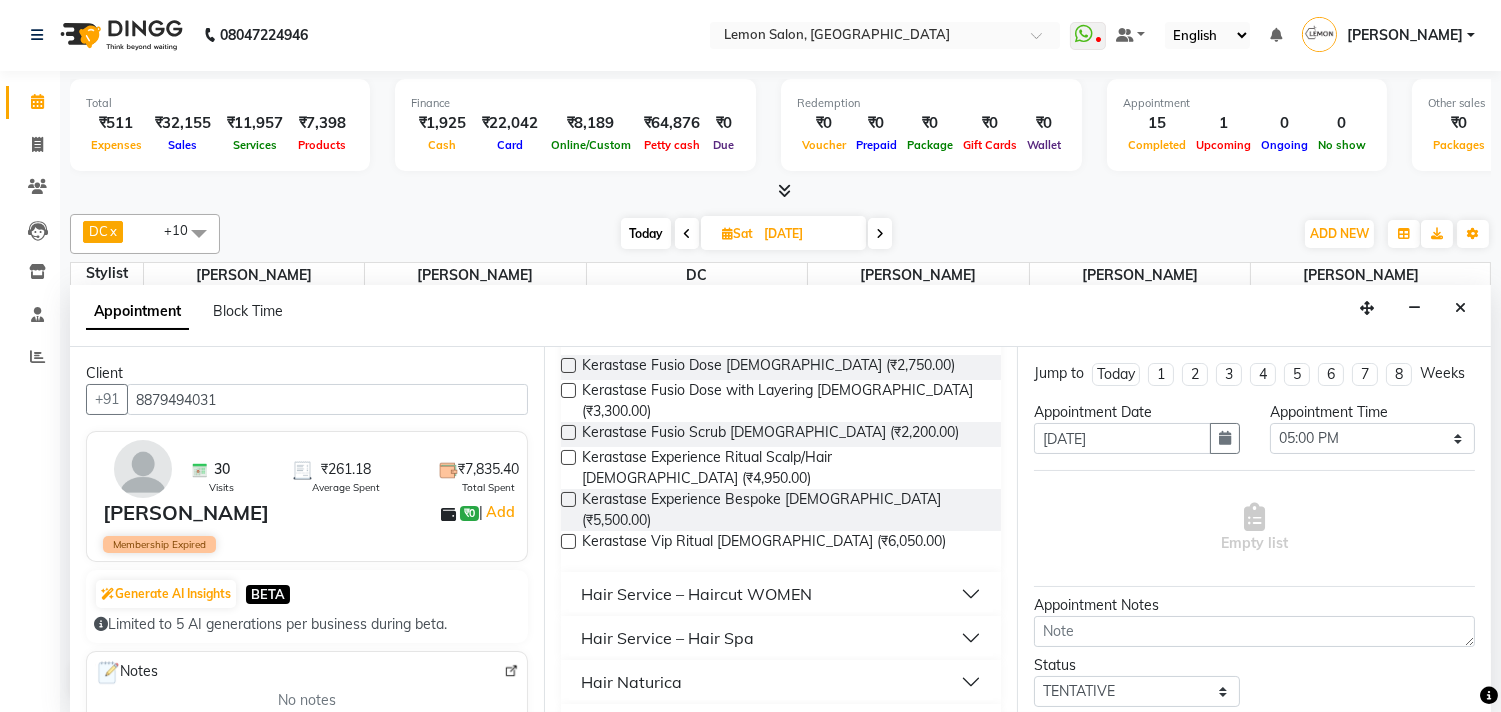 type on "femal" 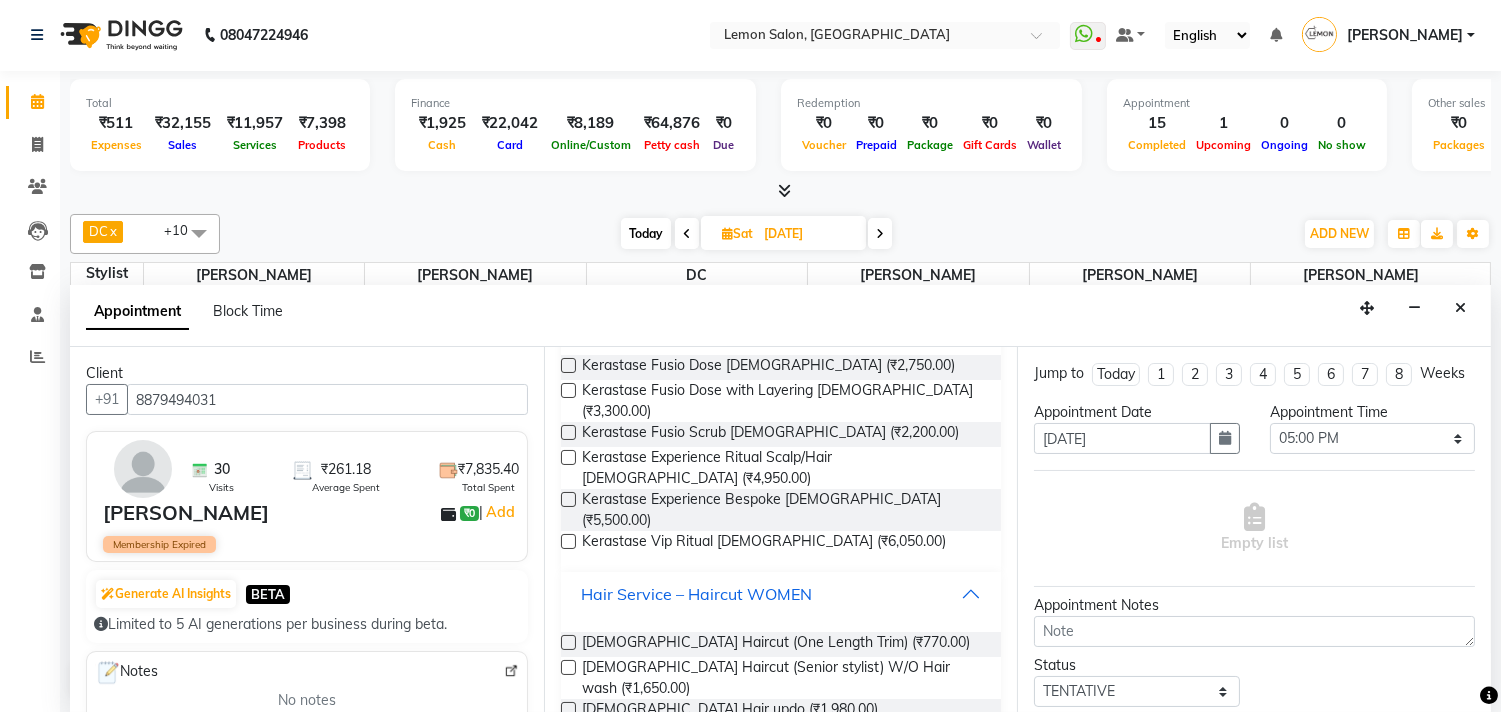 scroll, scrollTop: 286, scrollLeft: 0, axis: vertical 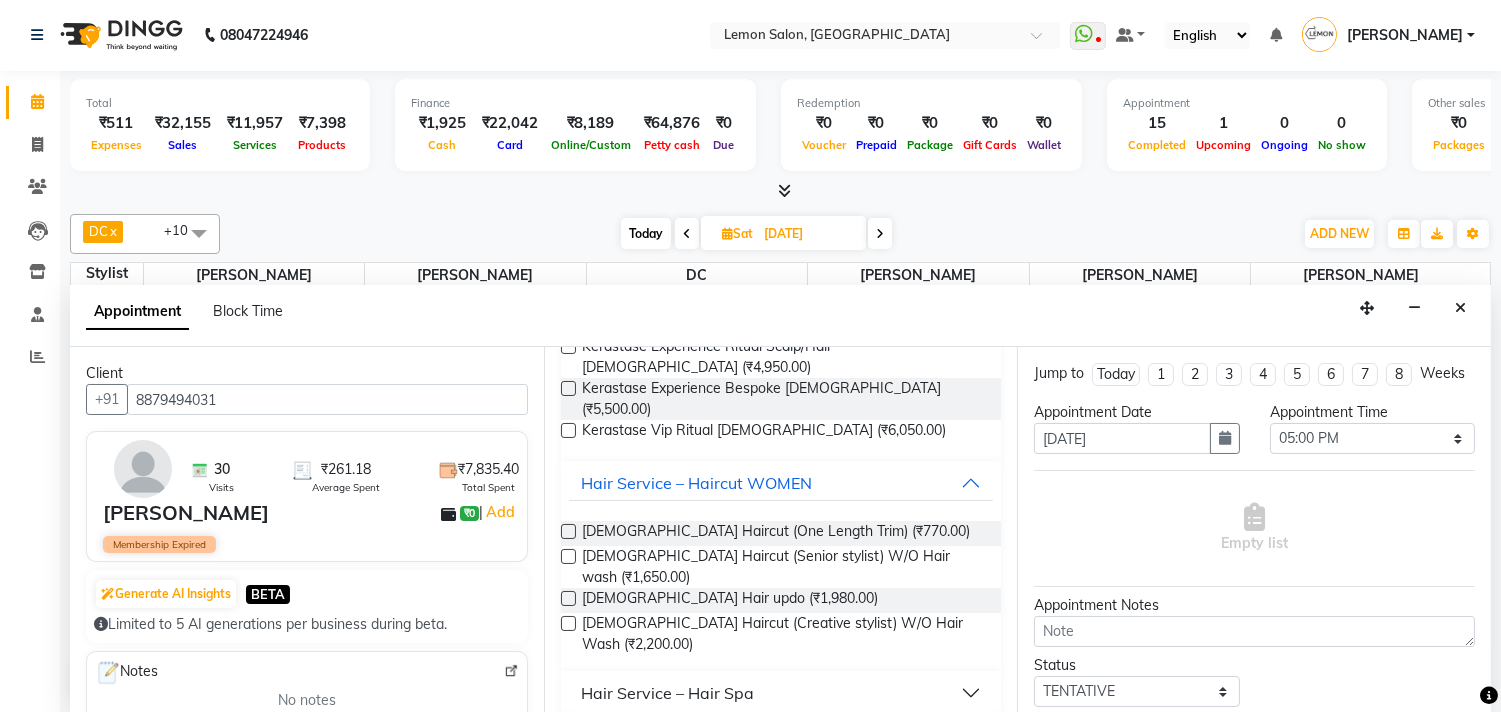 click at bounding box center (568, 556) 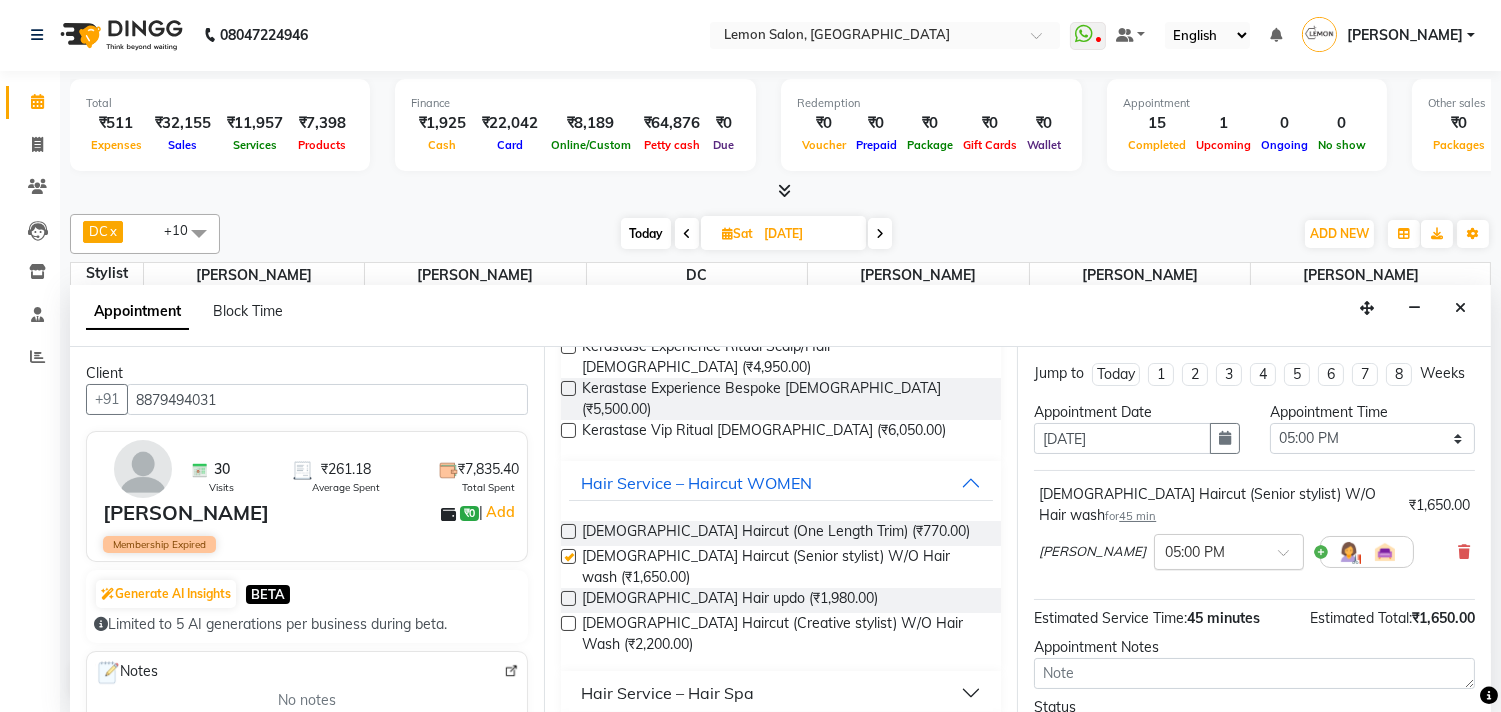 checkbox on "false" 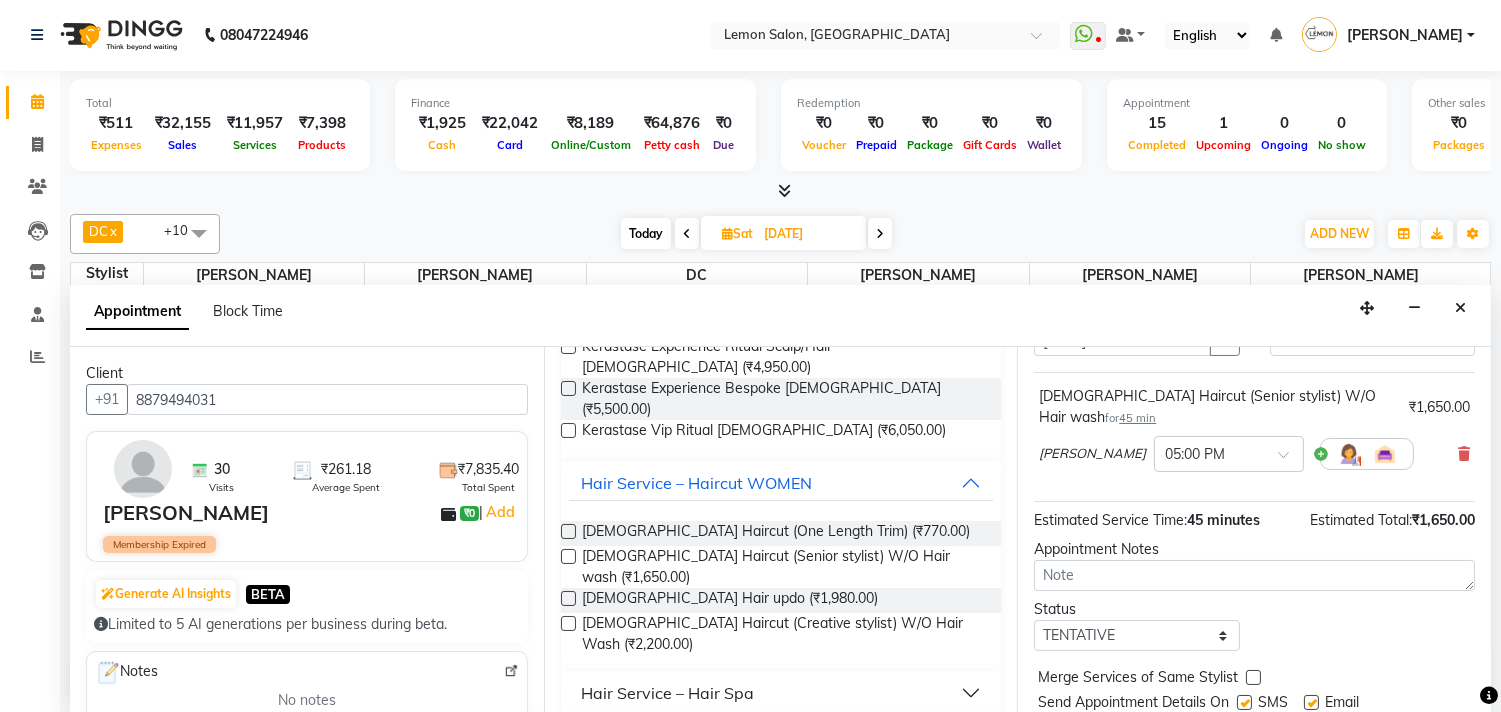 scroll, scrollTop: 181, scrollLeft: 0, axis: vertical 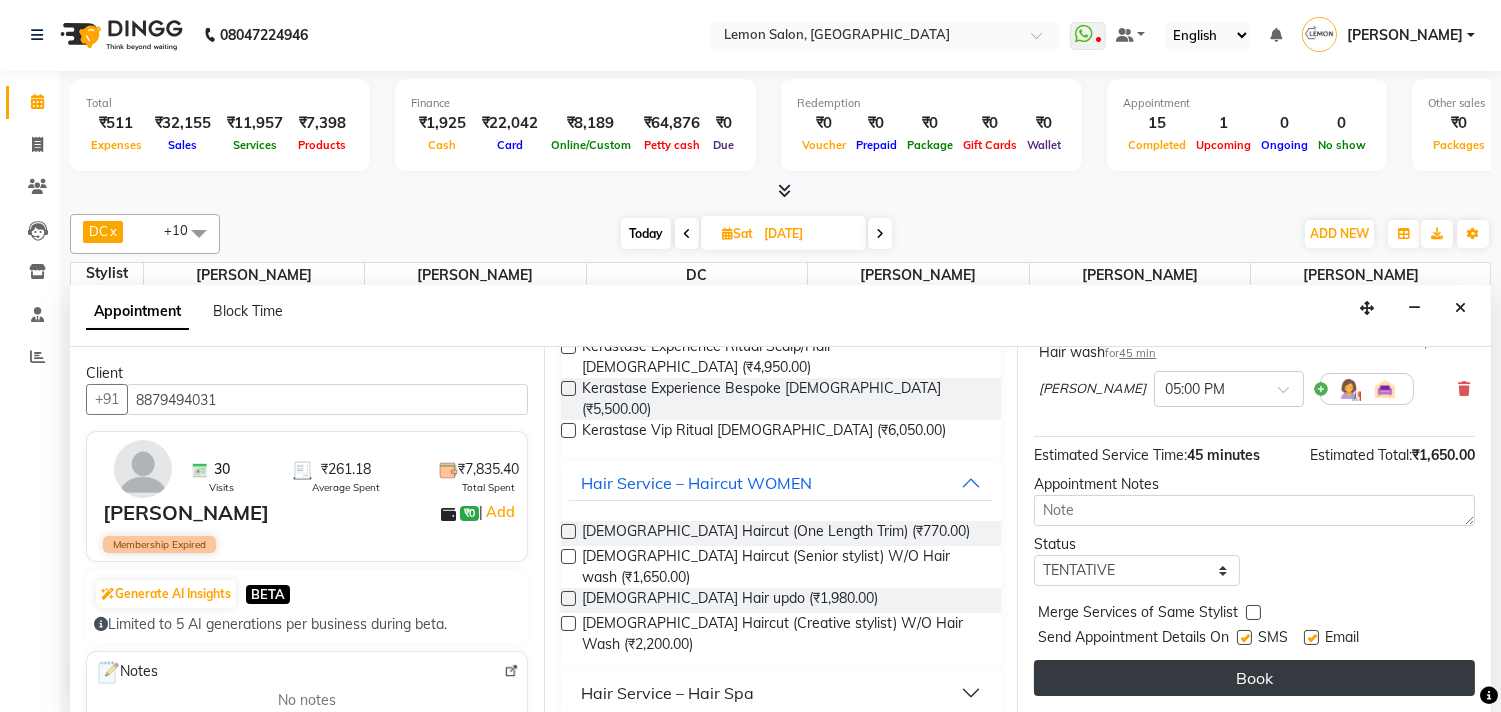 click on "Book" at bounding box center (1254, 678) 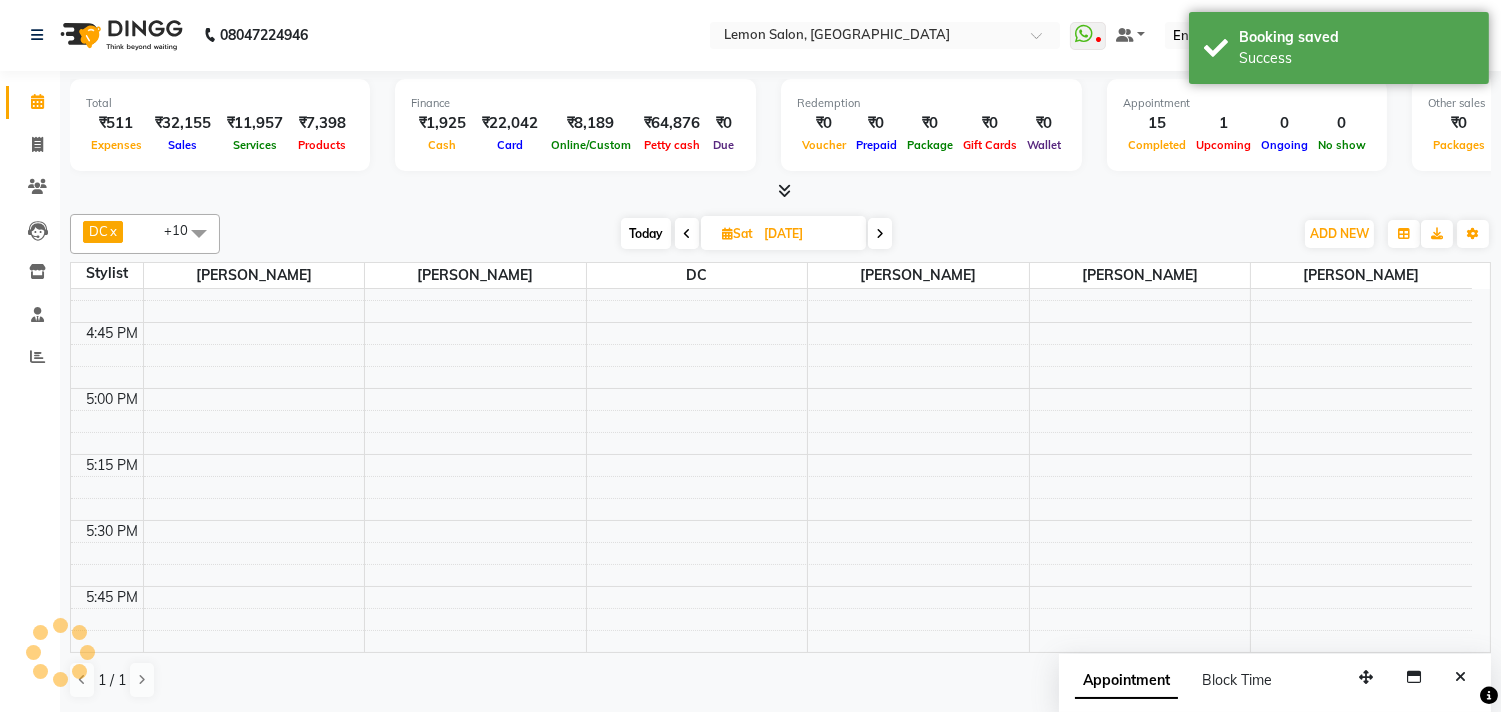 scroll, scrollTop: 0, scrollLeft: 0, axis: both 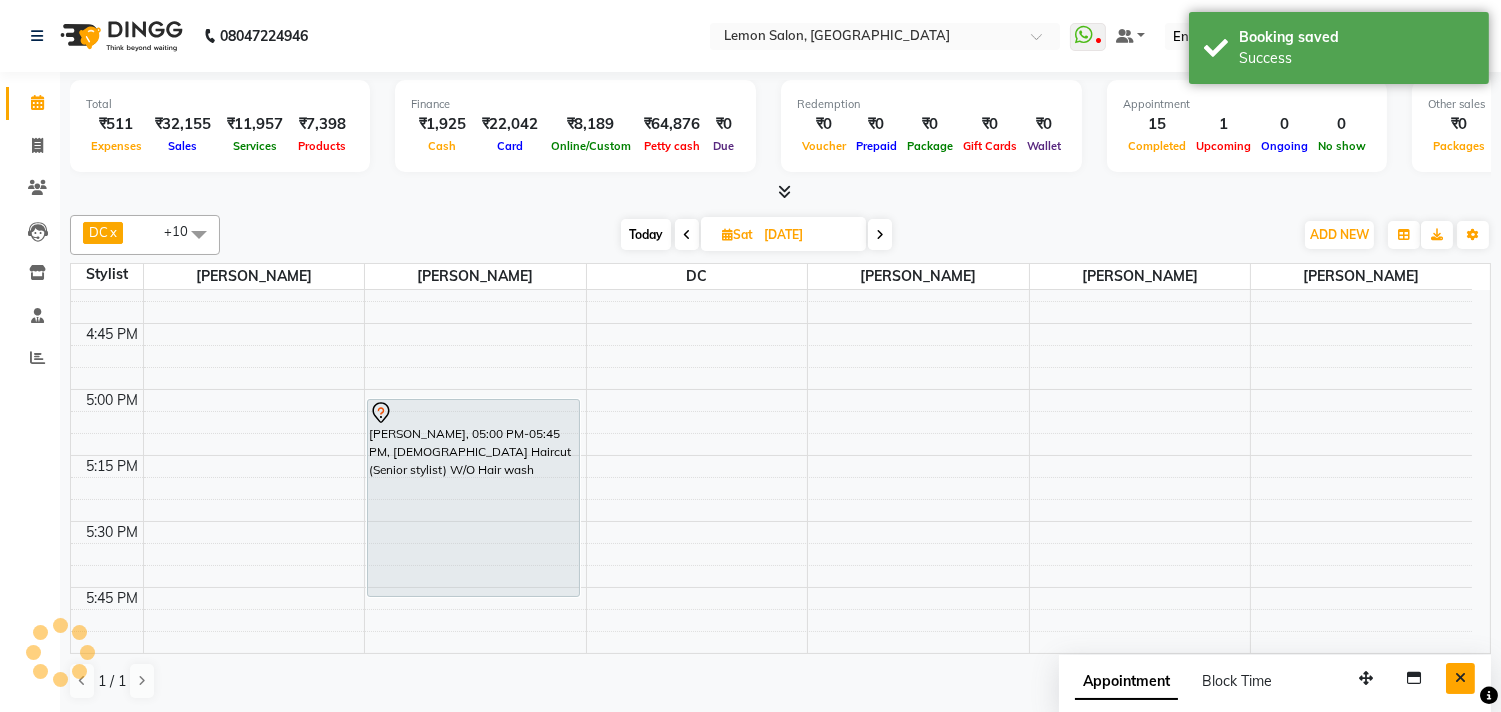 click at bounding box center [1460, 678] 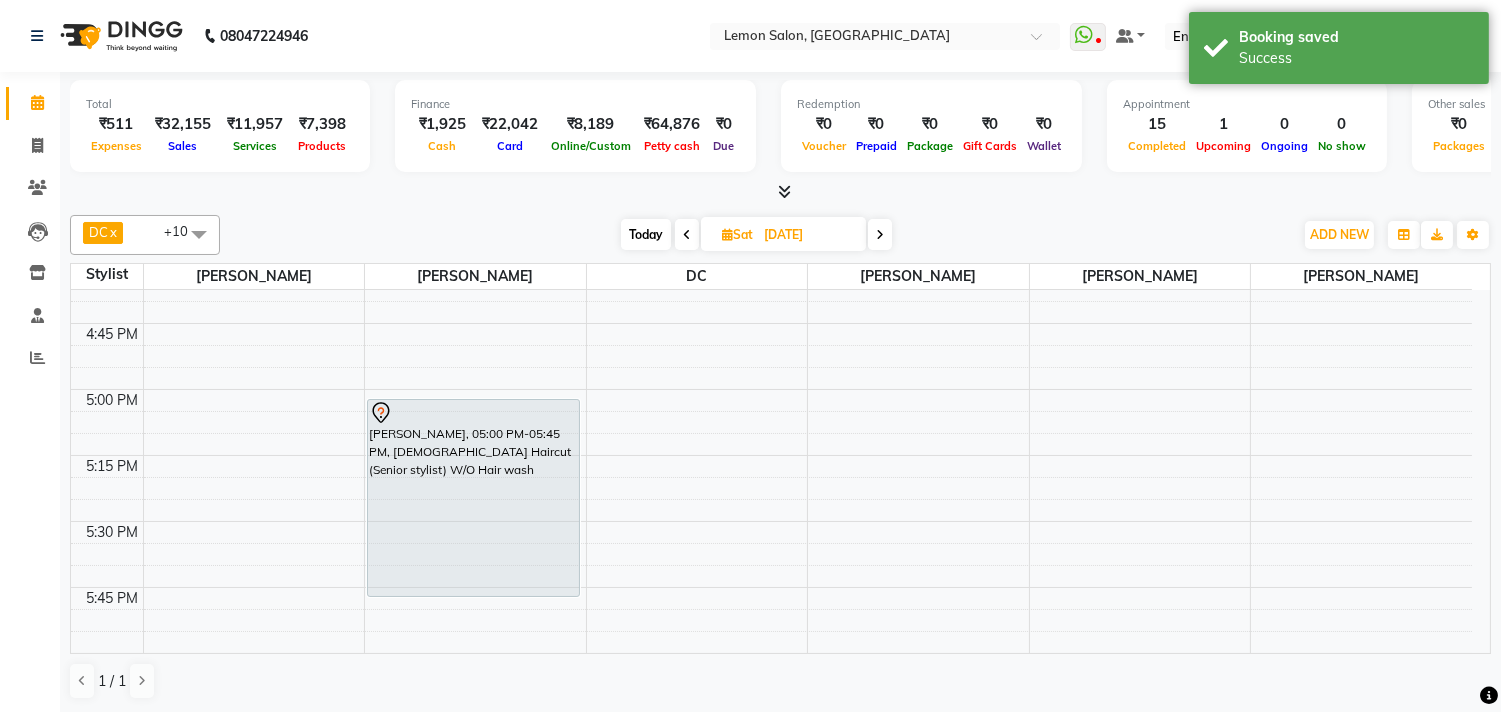click on "Today" at bounding box center [646, 234] 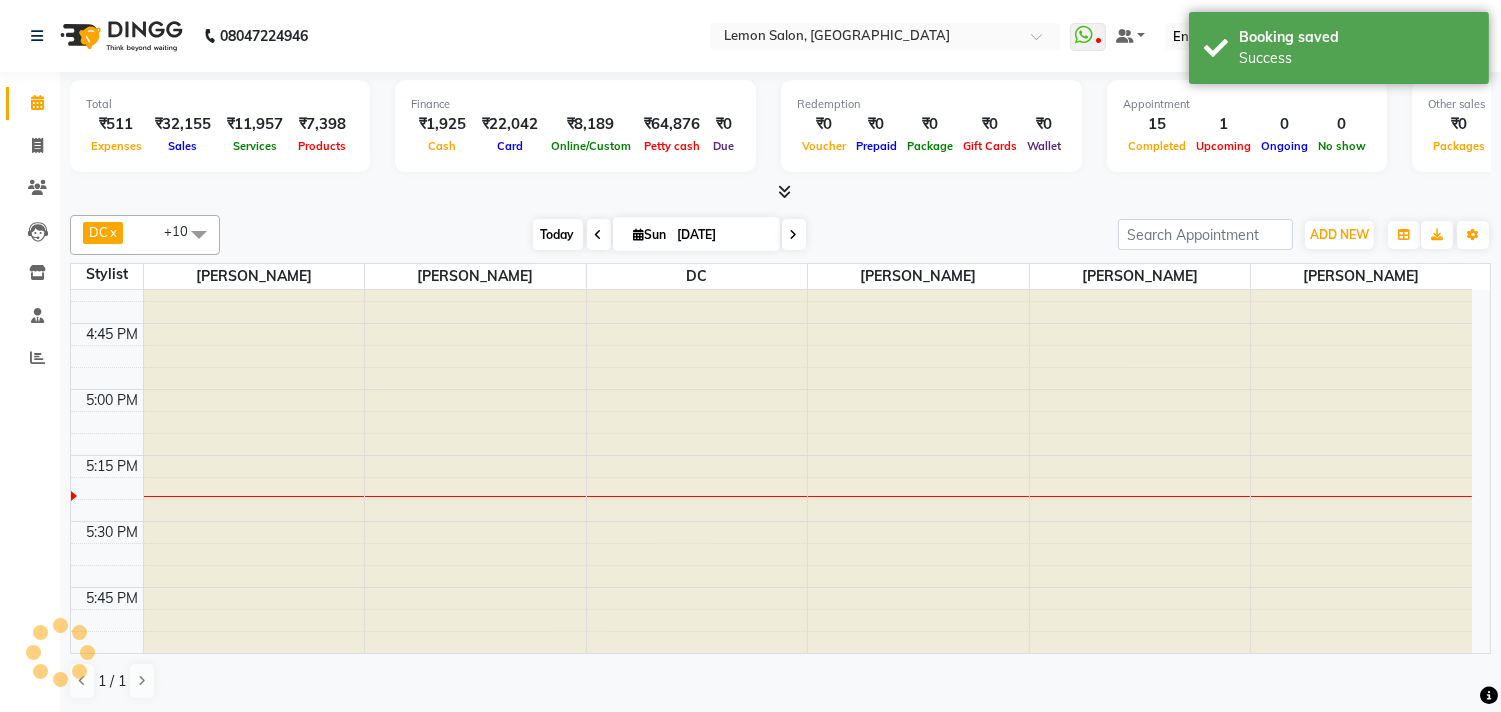 scroll, scrollTop: 2123, scrollLeft: 0, axis: vertical 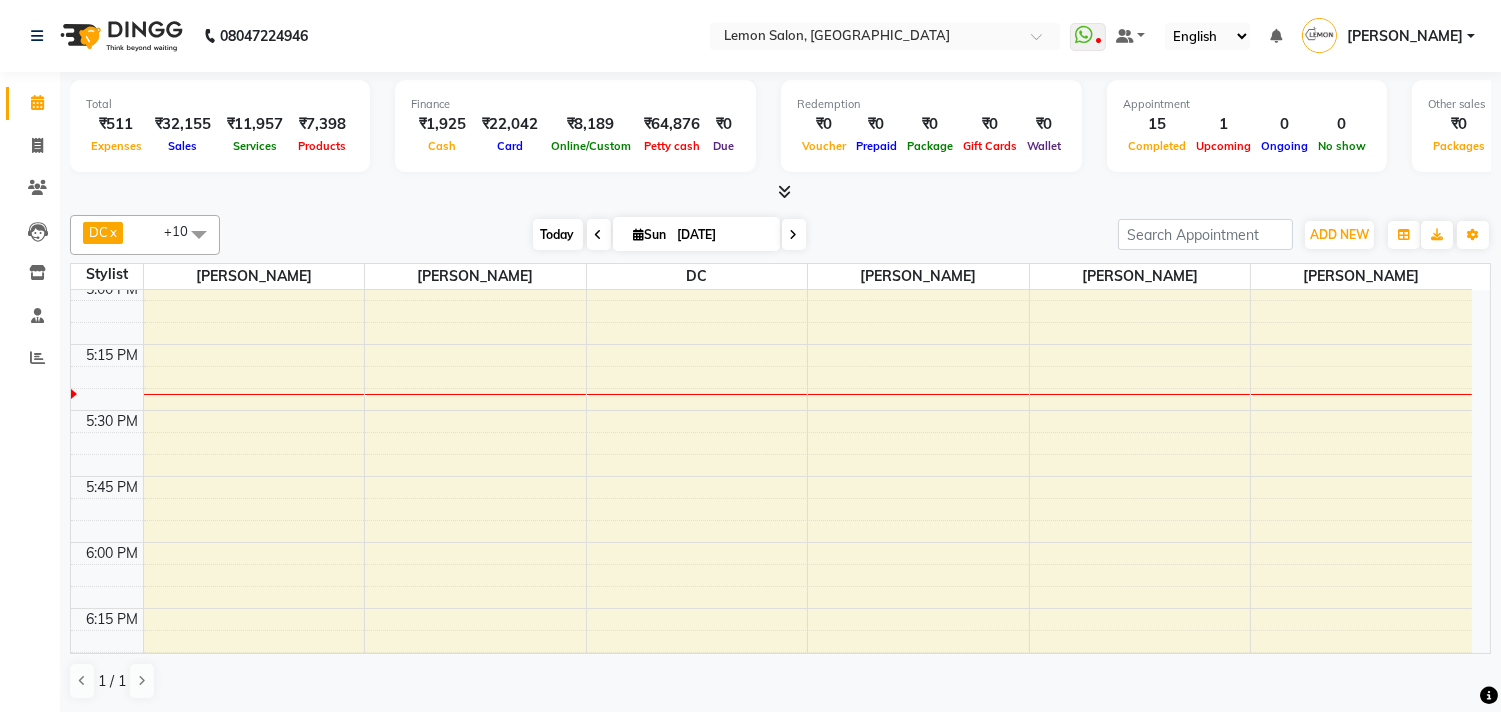 click on "Today" at bounding box center (558, 234) 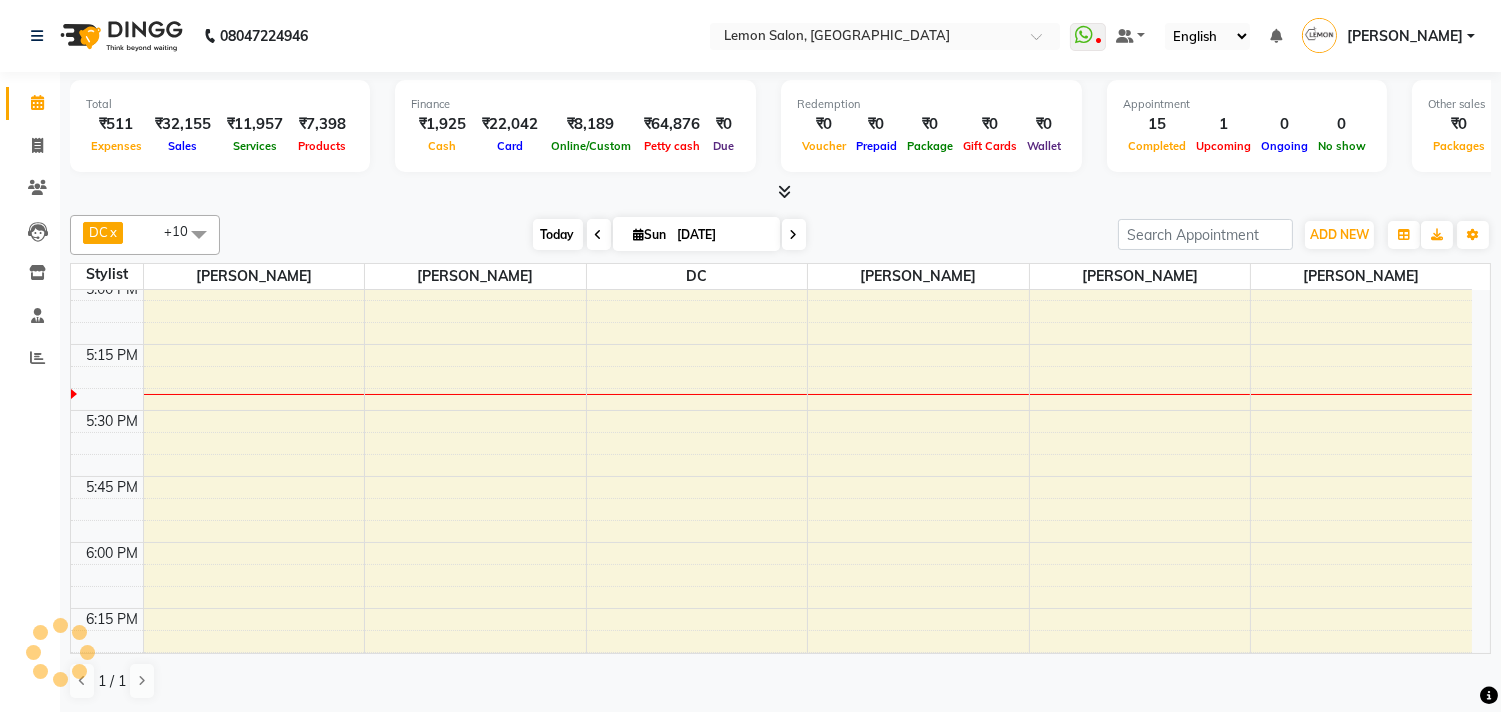 scroll, scrollTop: 2123, scrollLeft: 0, axis: vertical 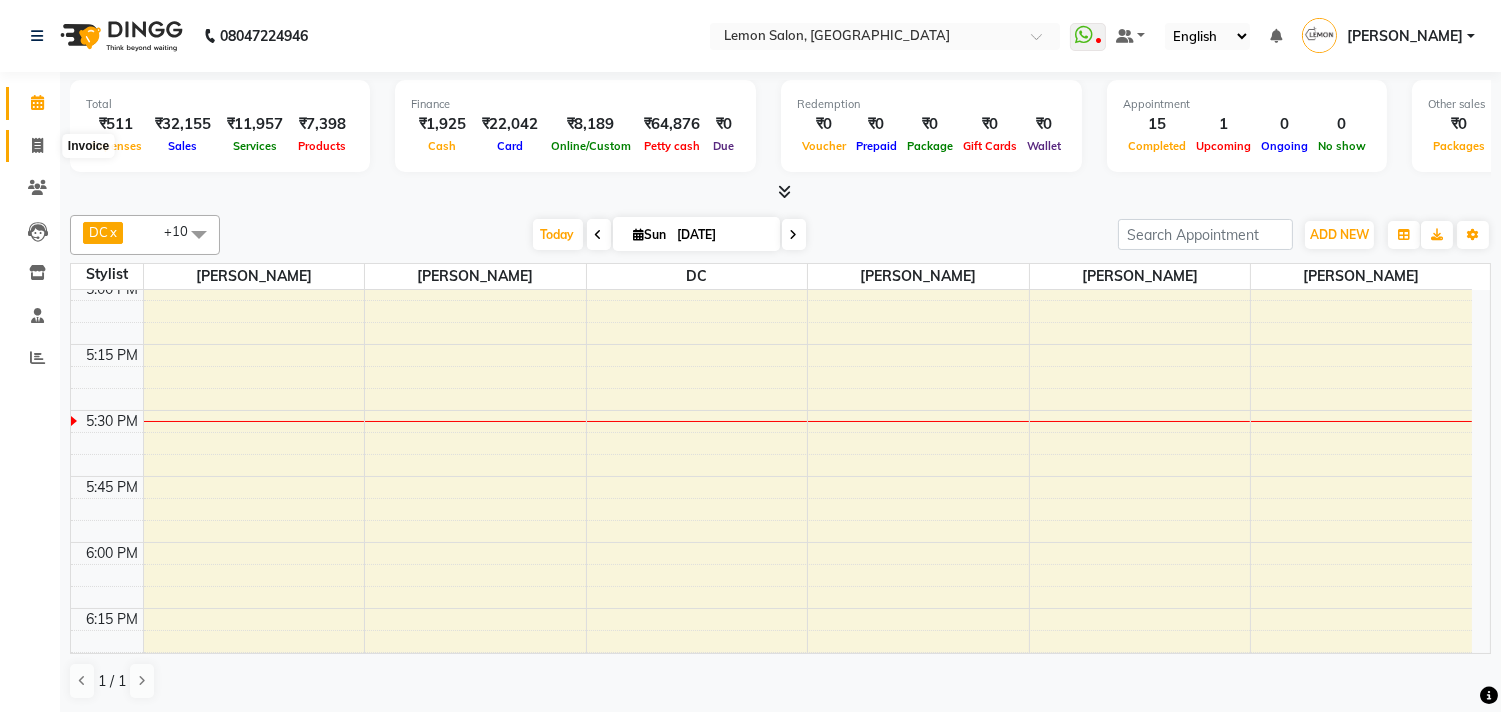 click 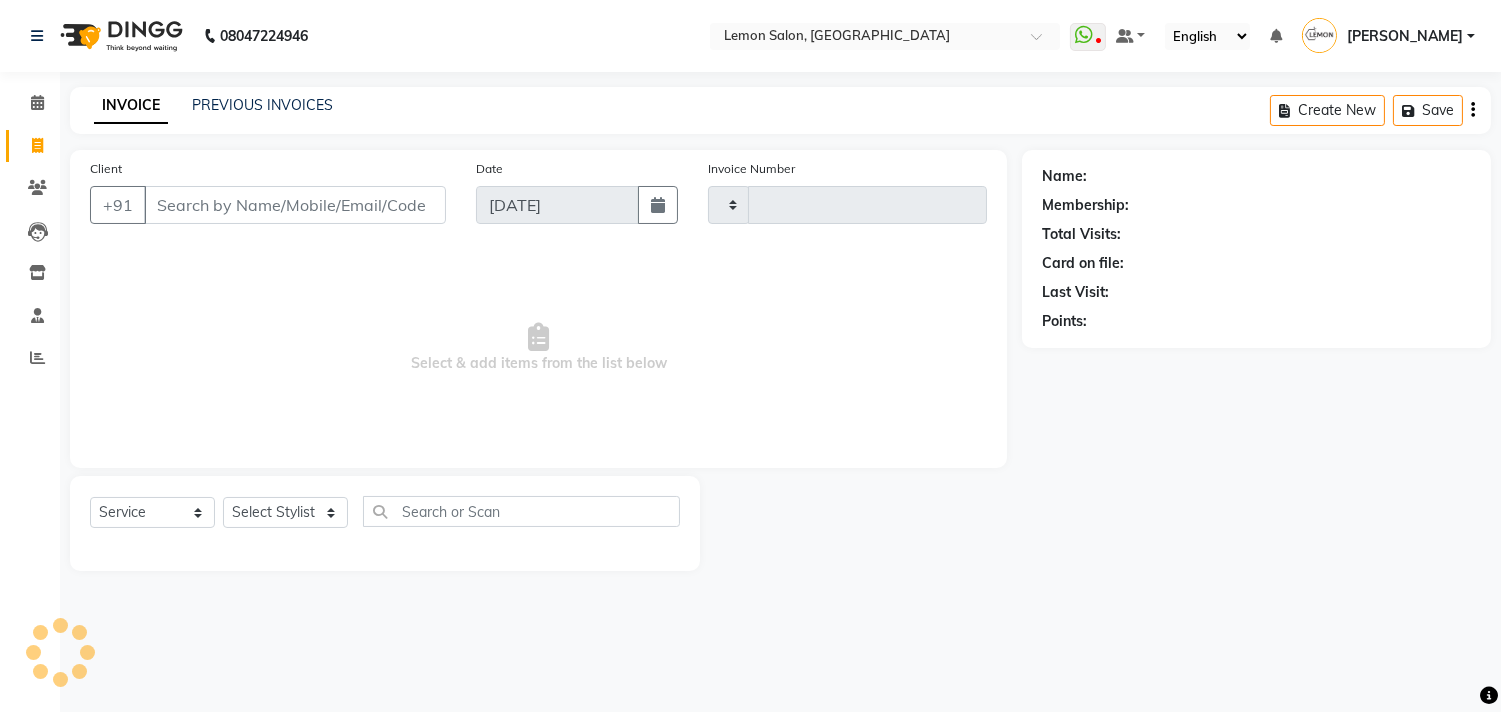type on "1111" 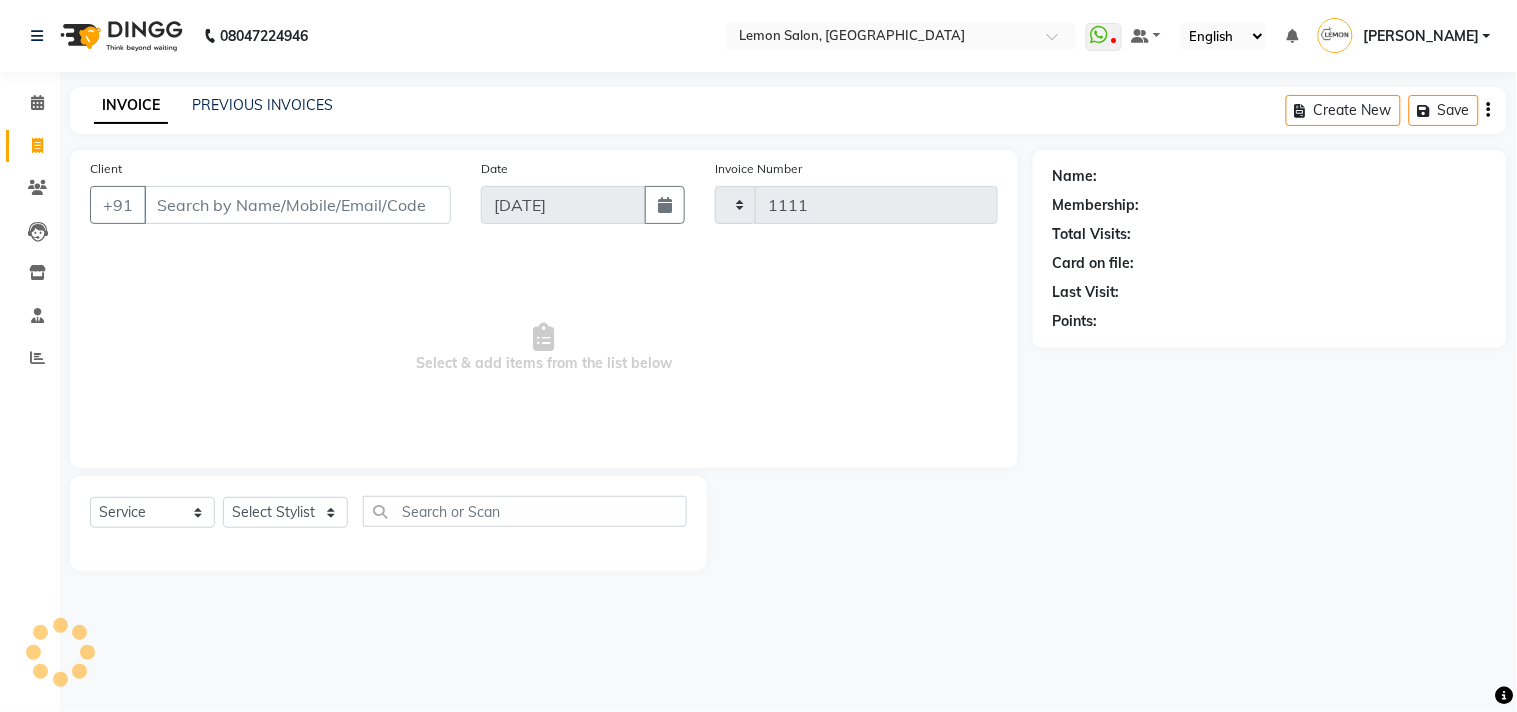 select on "569" 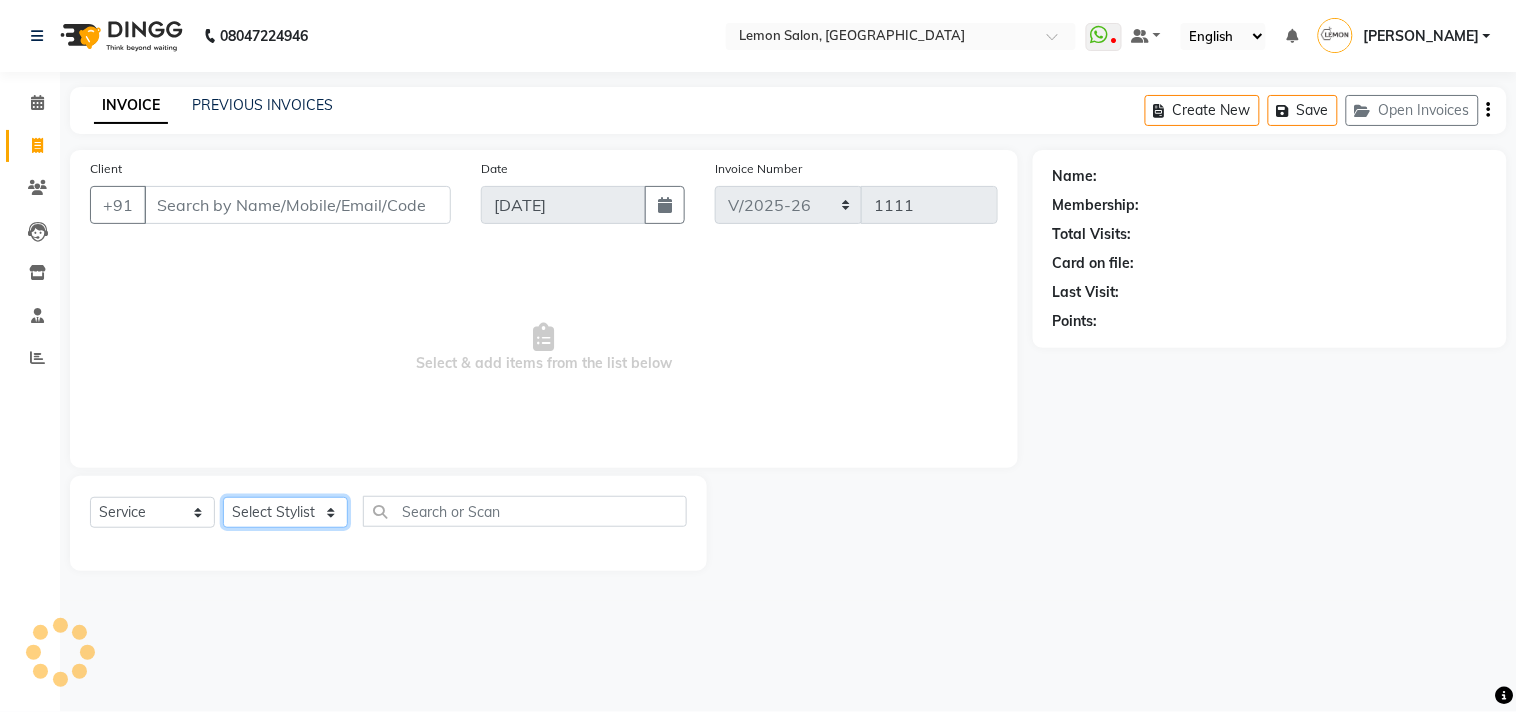 click on "Select Stylist" 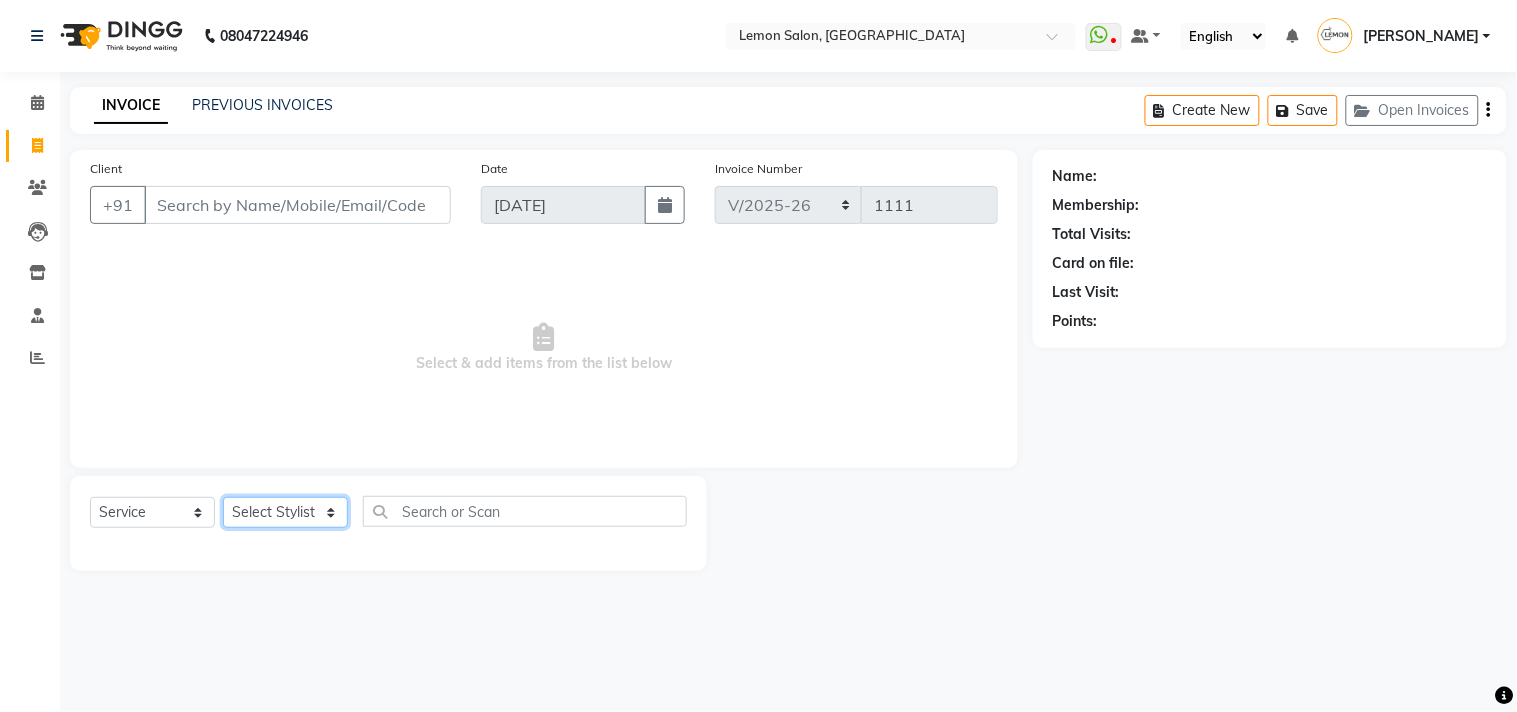 select on "66497" 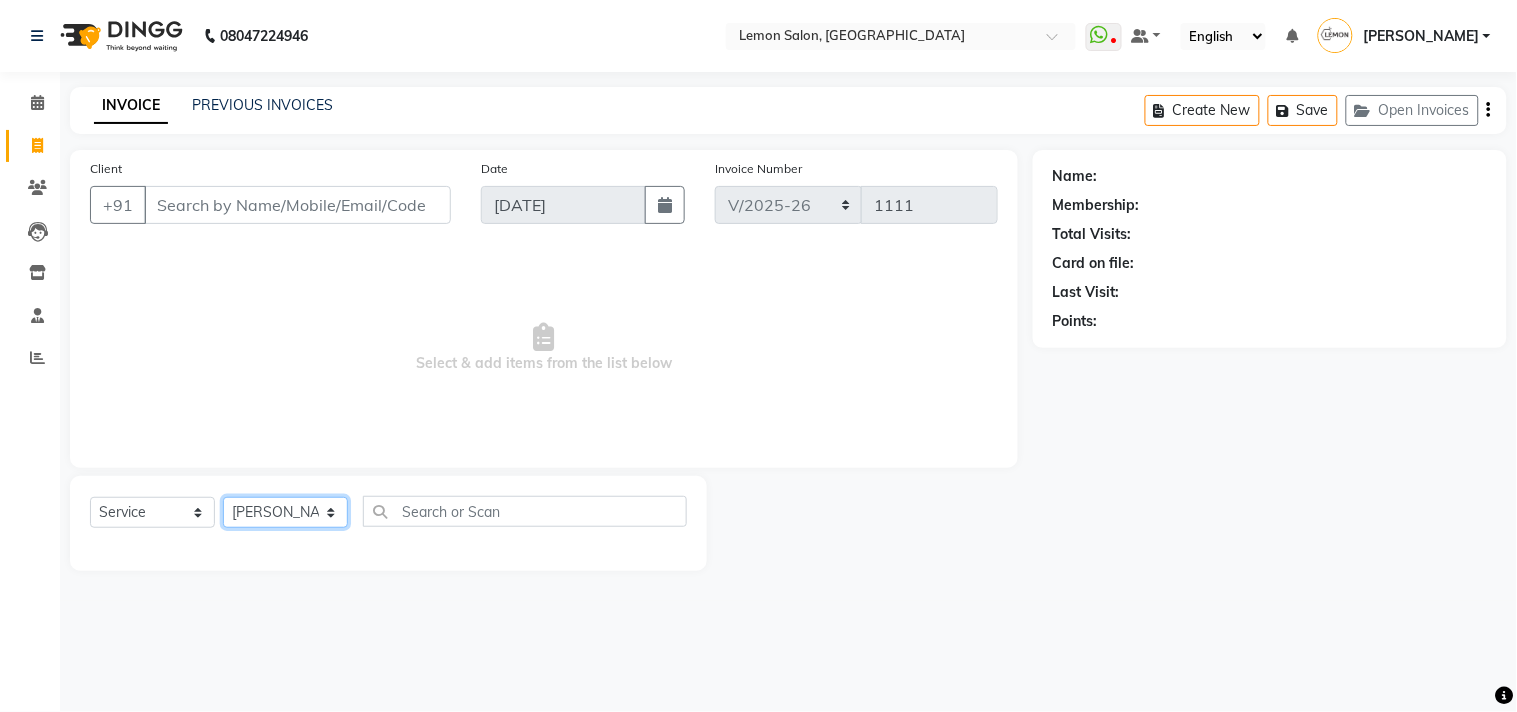 click on "Select Stylist [PERSON_NAME] DC [PERSON_NAME] [PERSON_NAME] [PERSON_NAME] [PERSON_NAME] [PERSON_NAME] Kandivali [PERSON_NAME] [PERSON_NAME]" 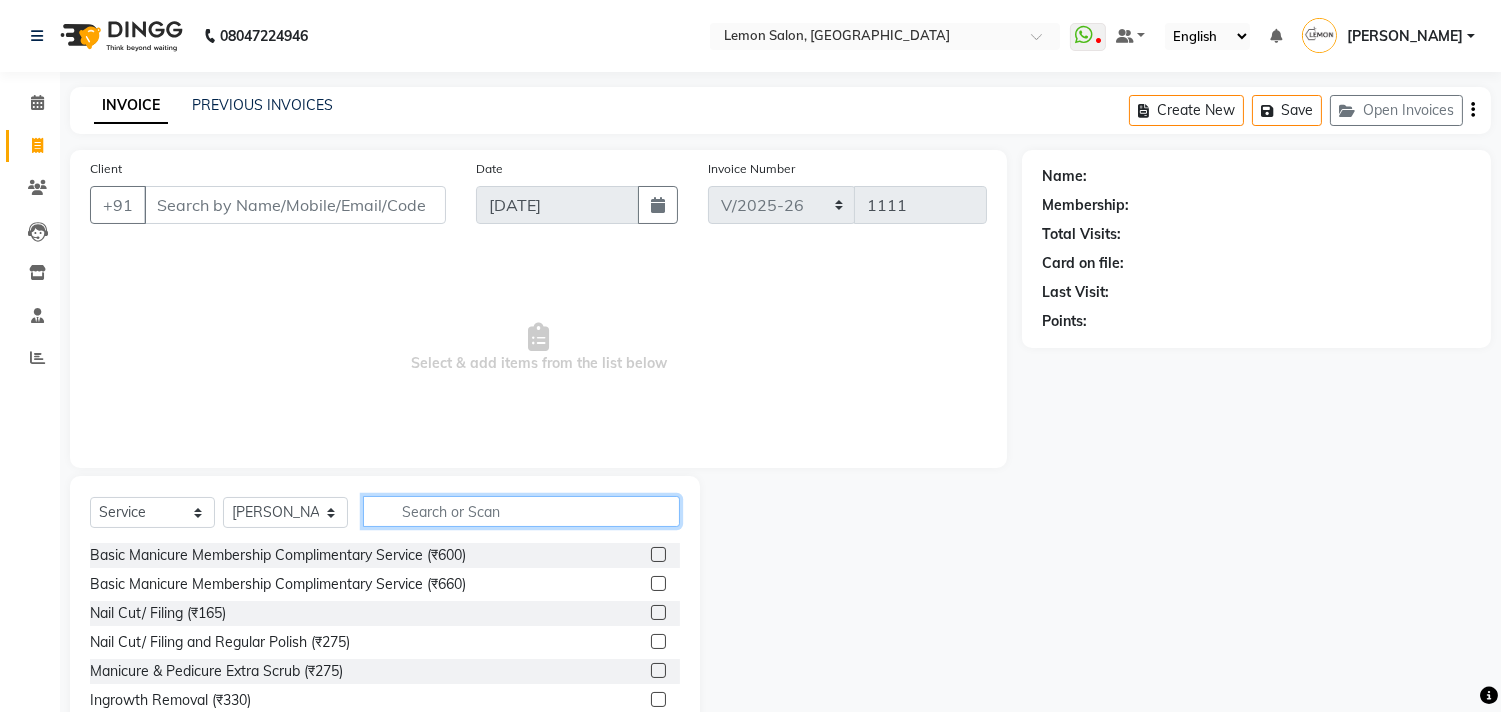 click 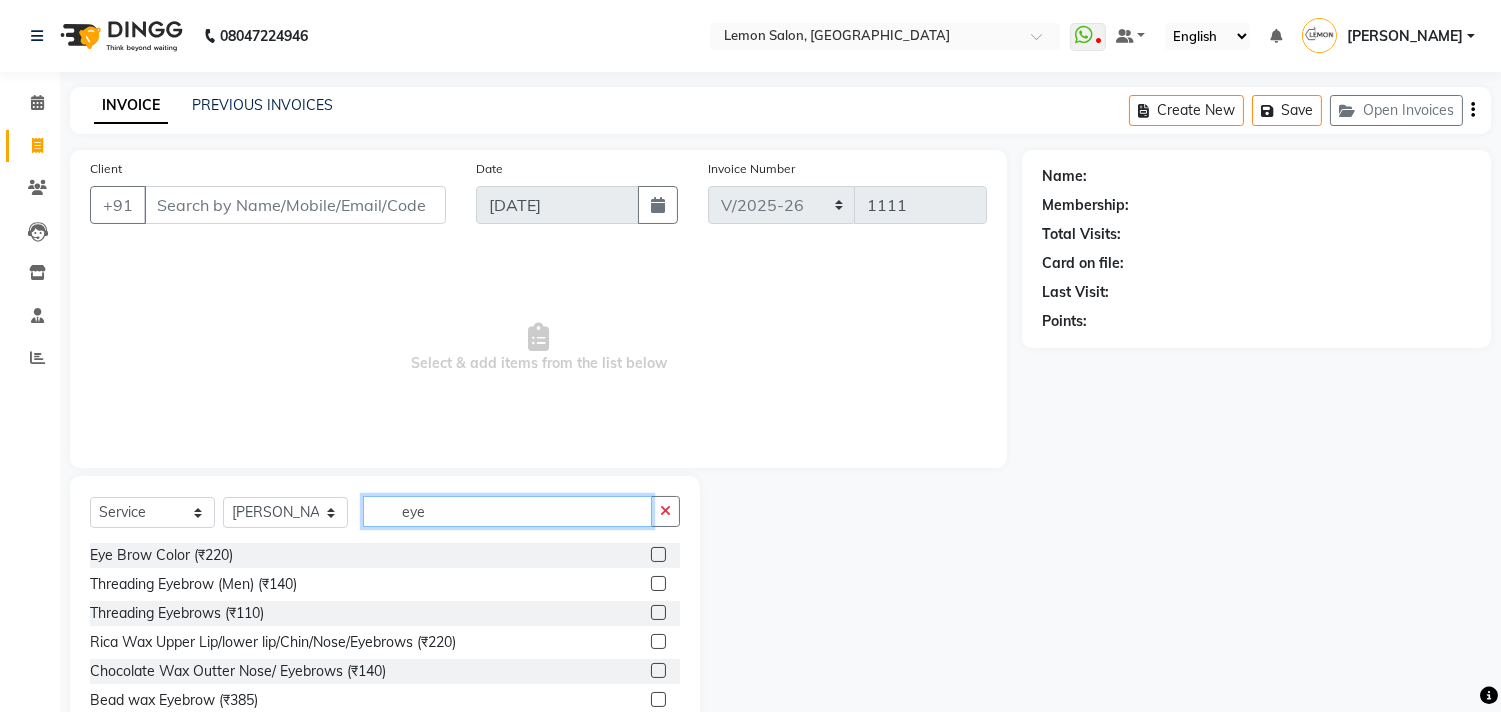 type on "eye" 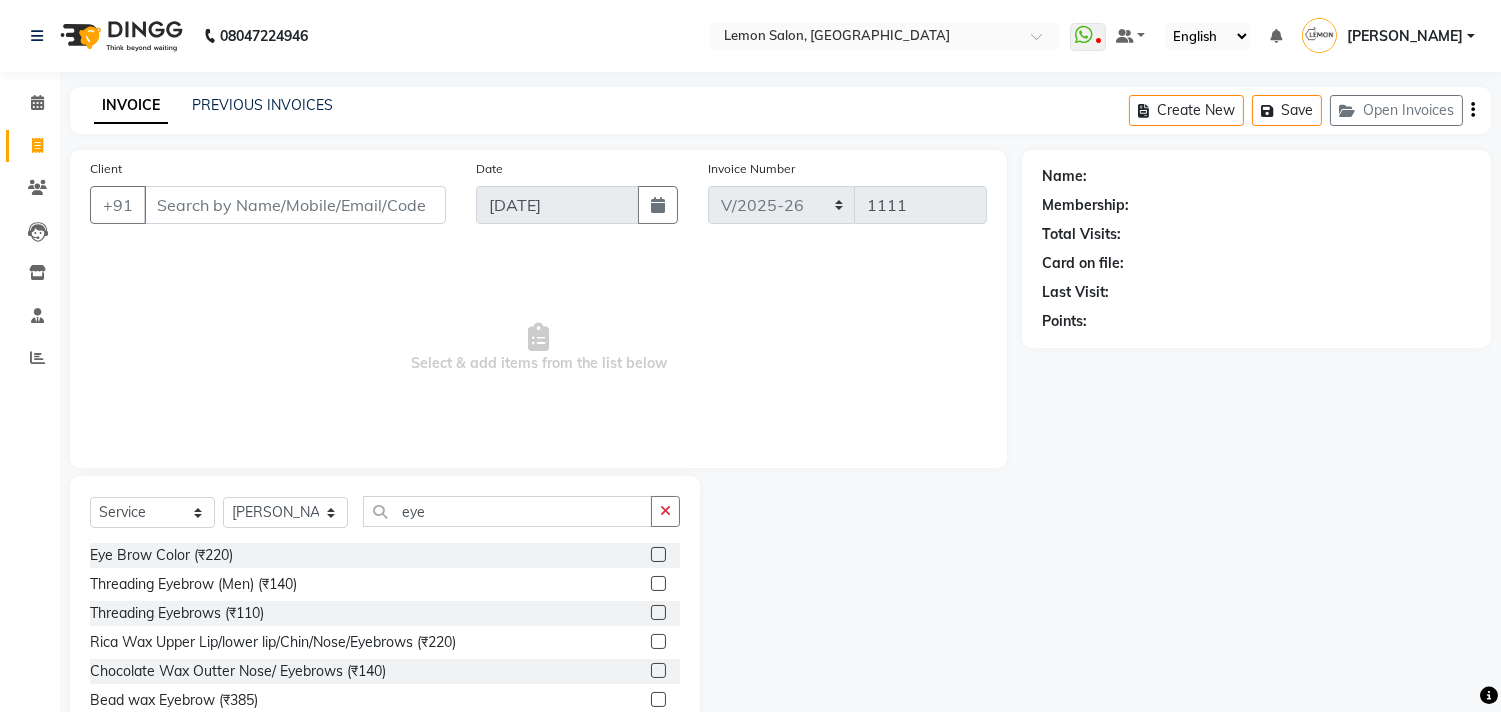 click 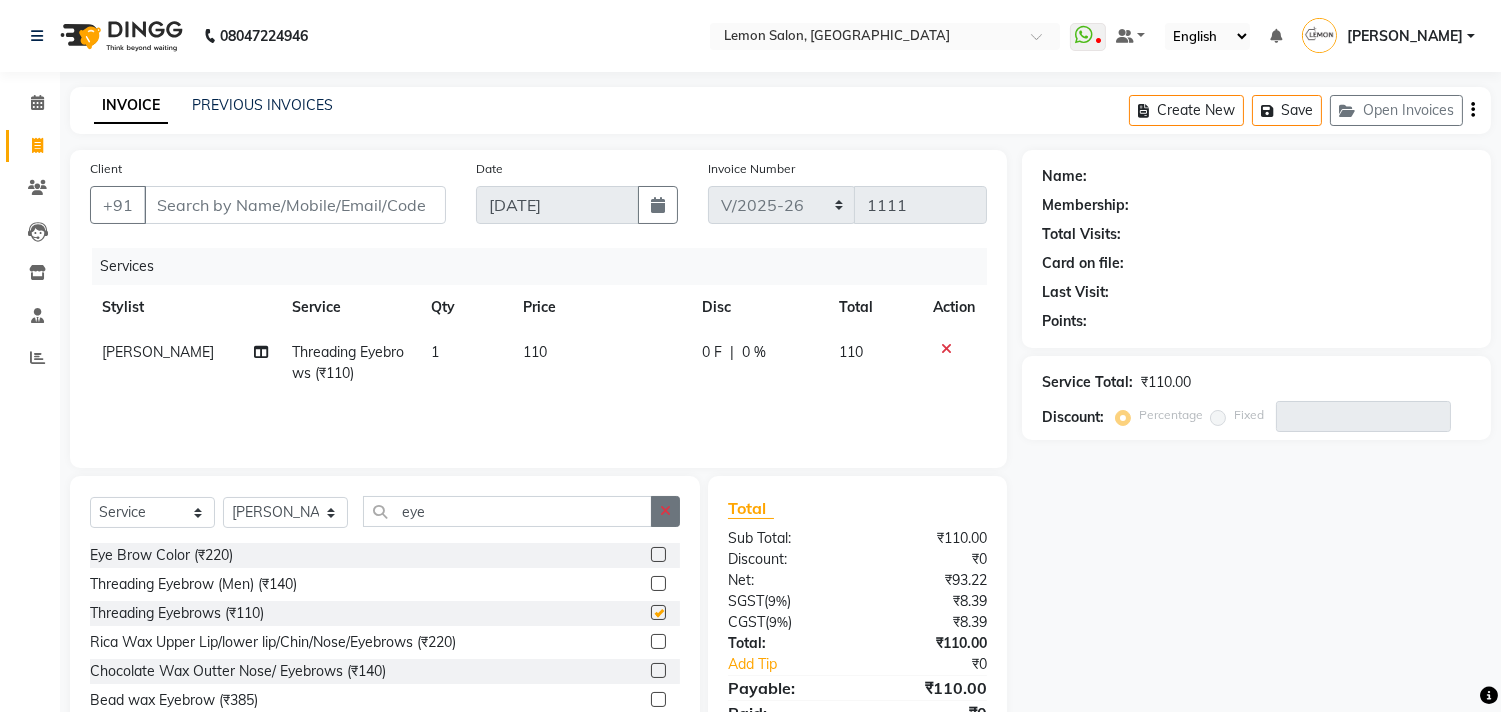 checkbox on "false" 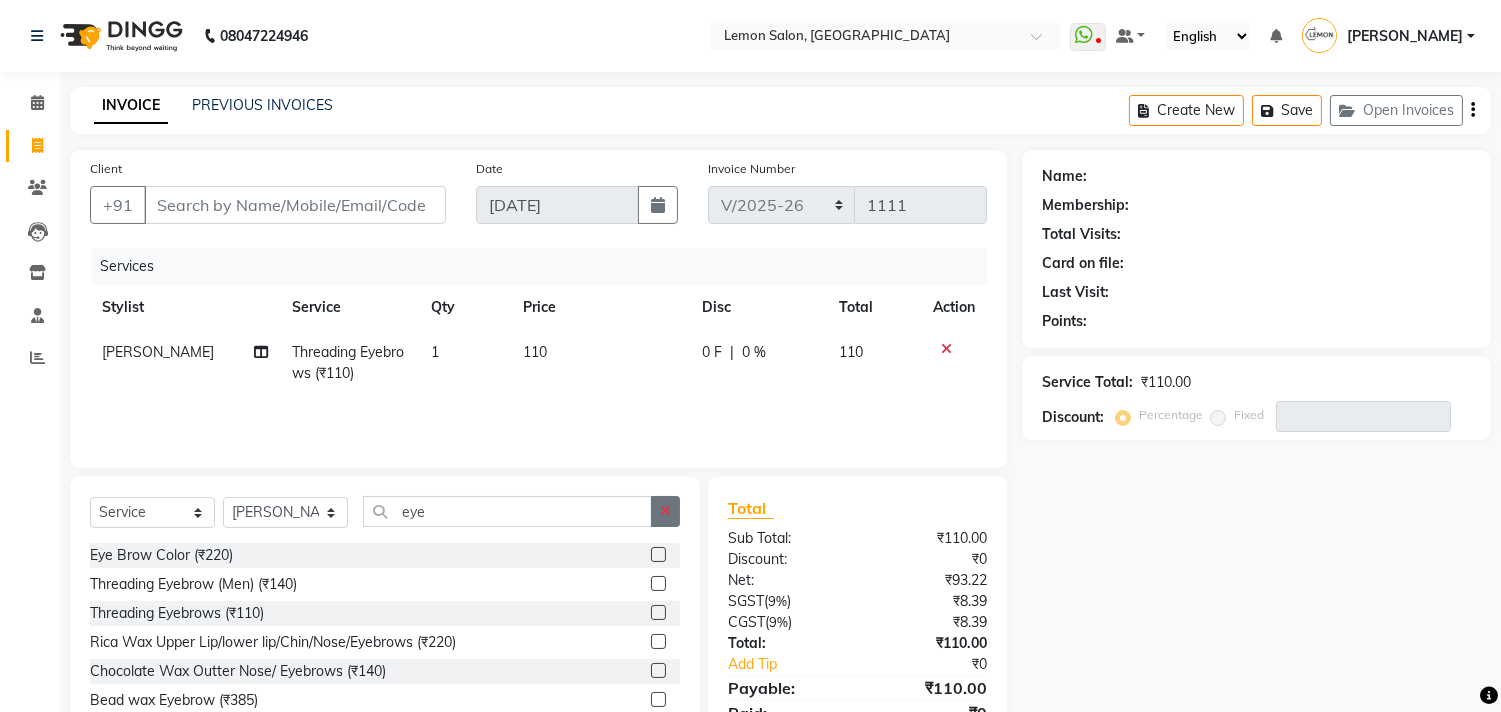 click 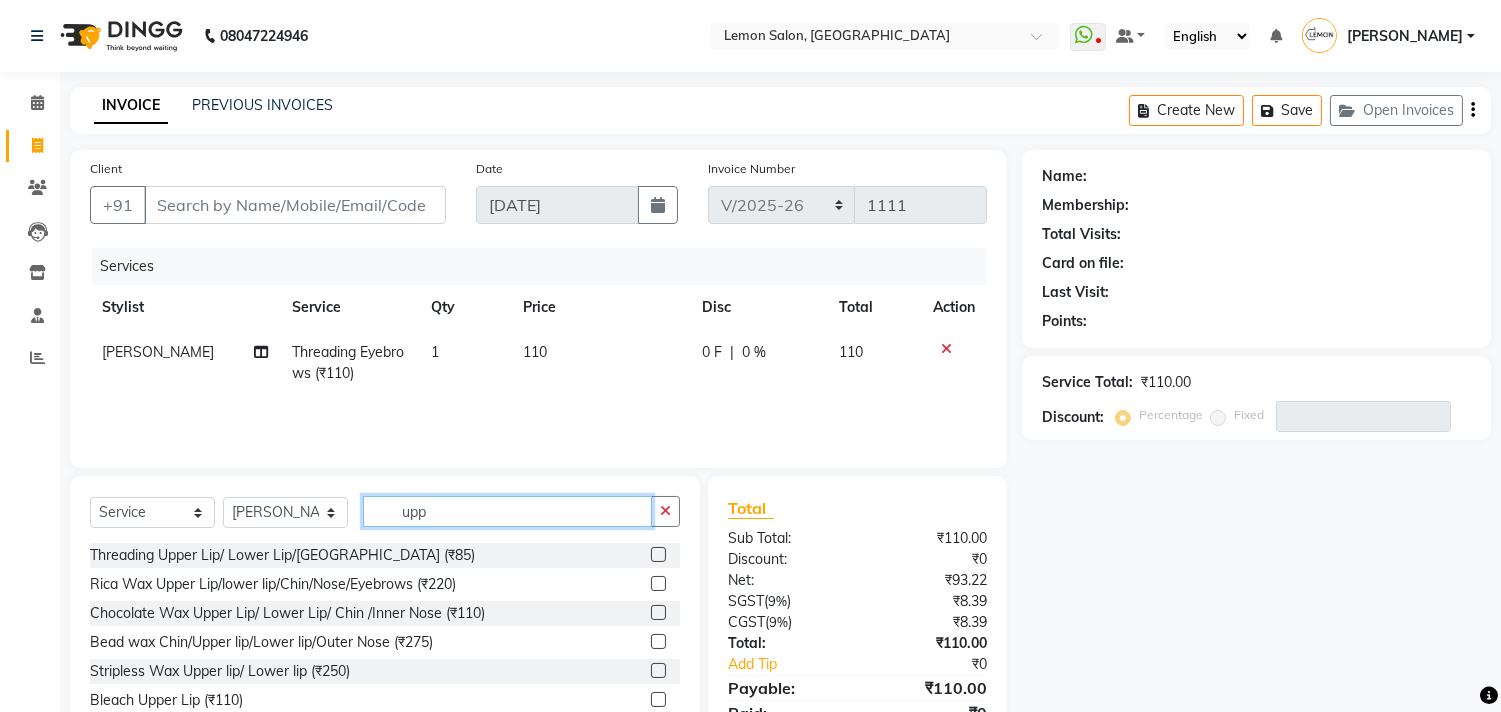 type on "upp" 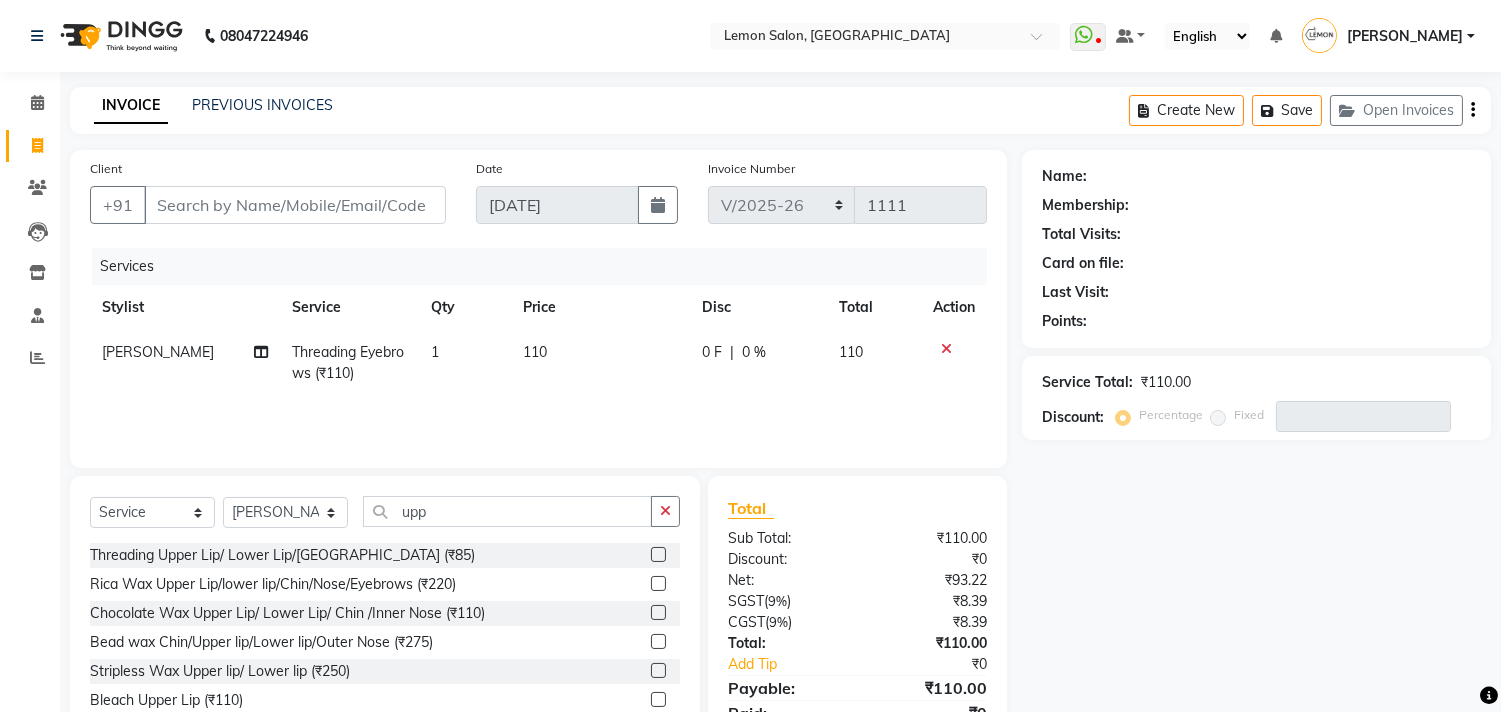 click 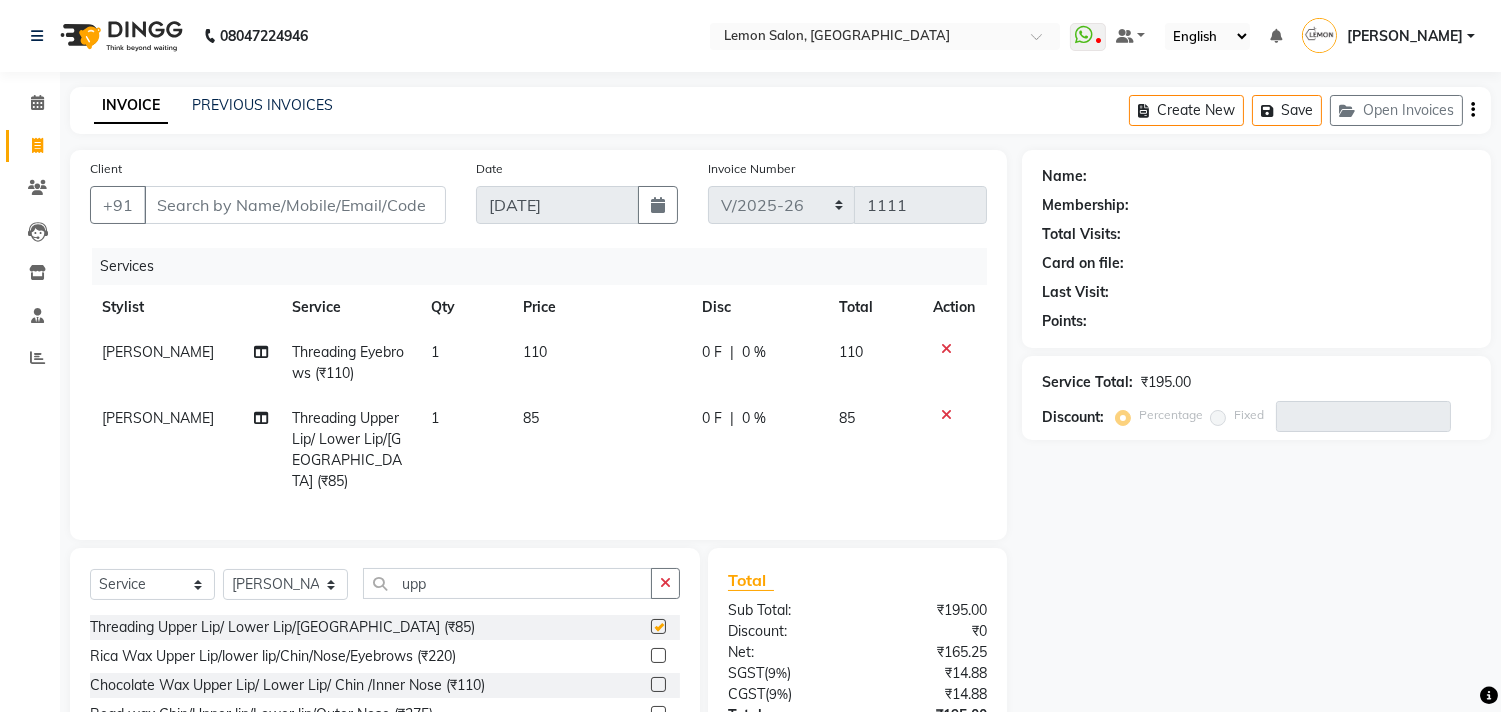 checkbox on "false" 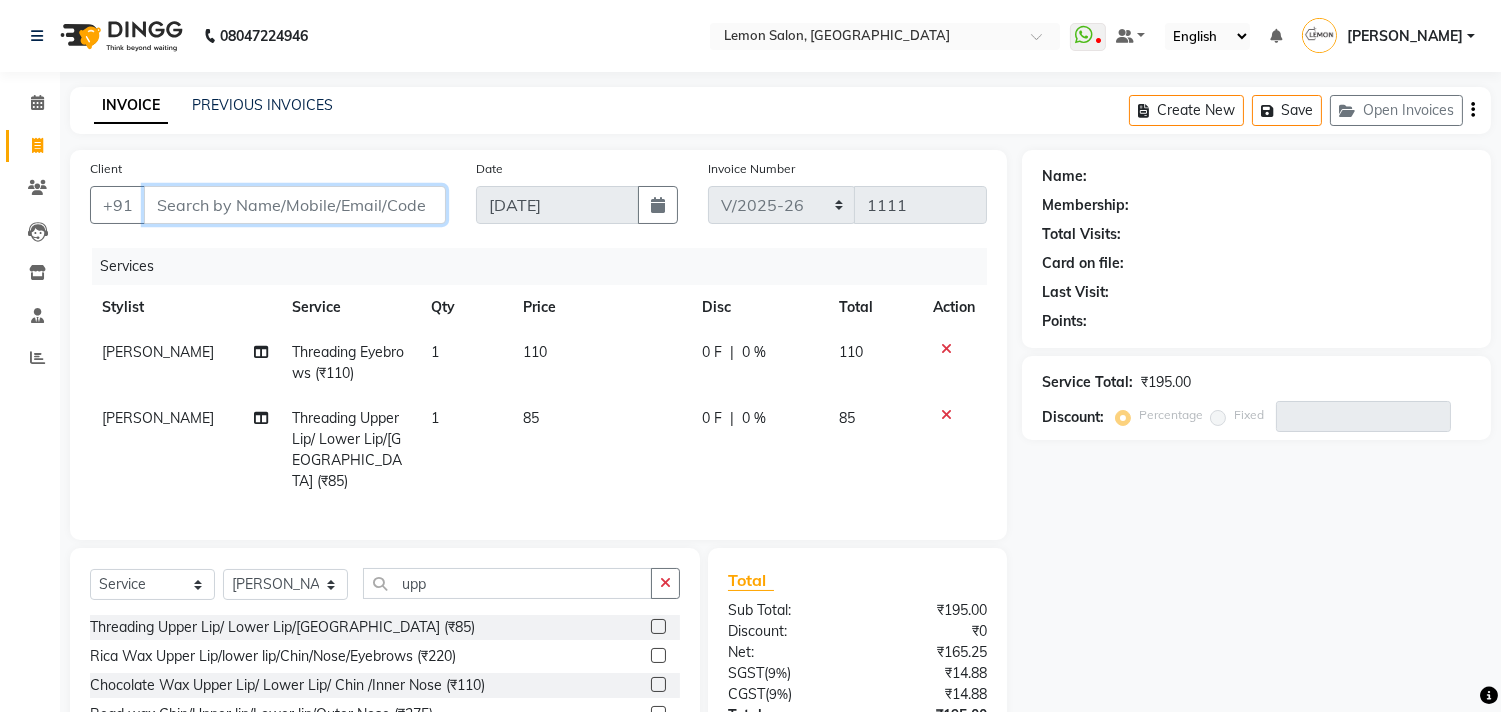 click on "Client" at bounding box center [295, 205] 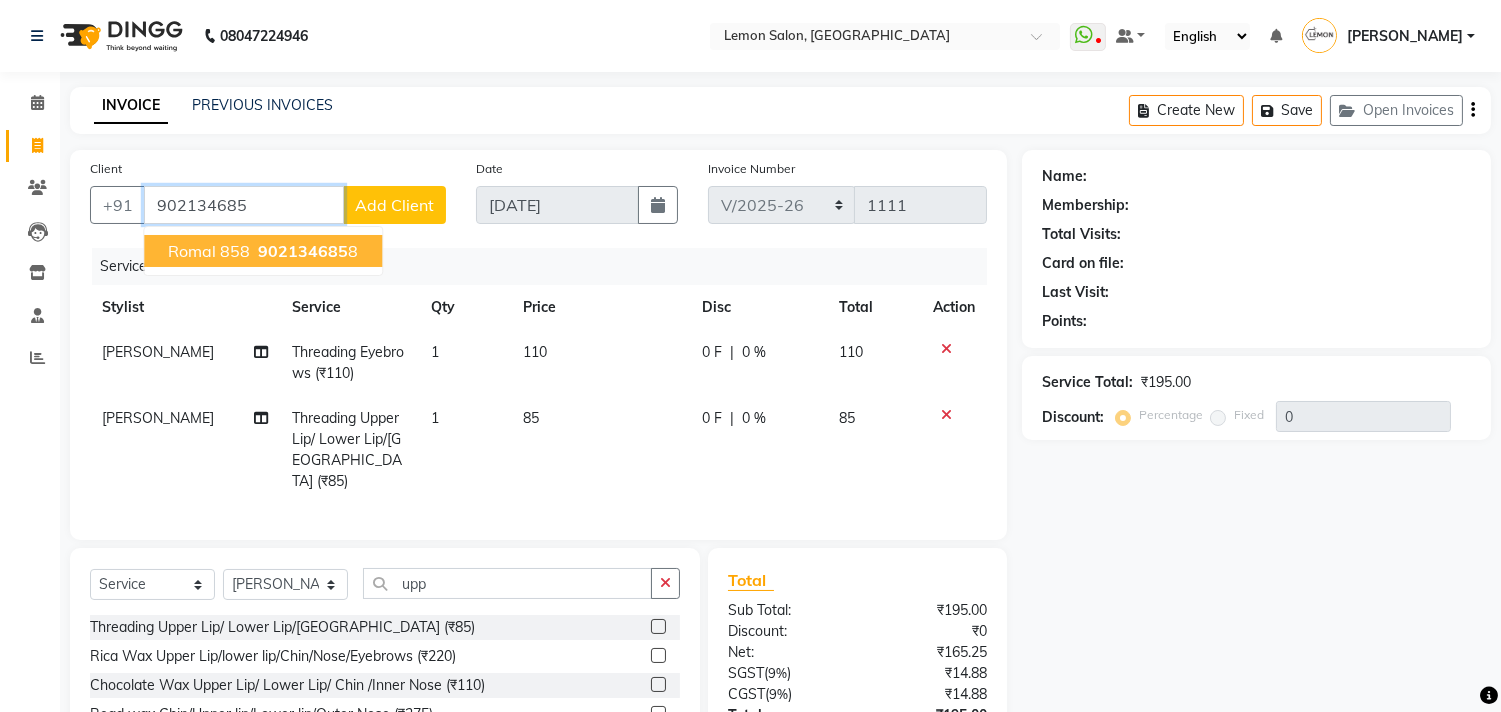 click on "Romal 858" at bounding box center (209, 251) 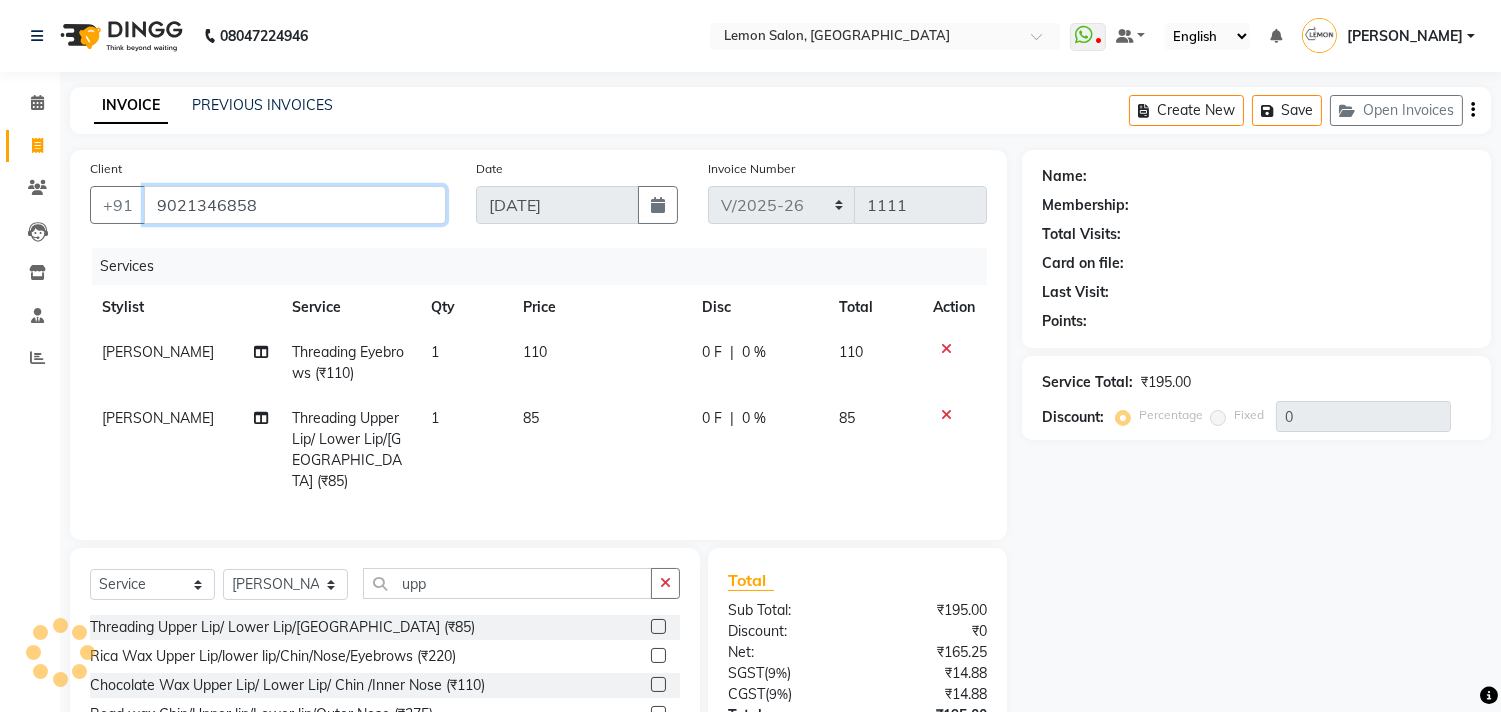type on "9021346858" 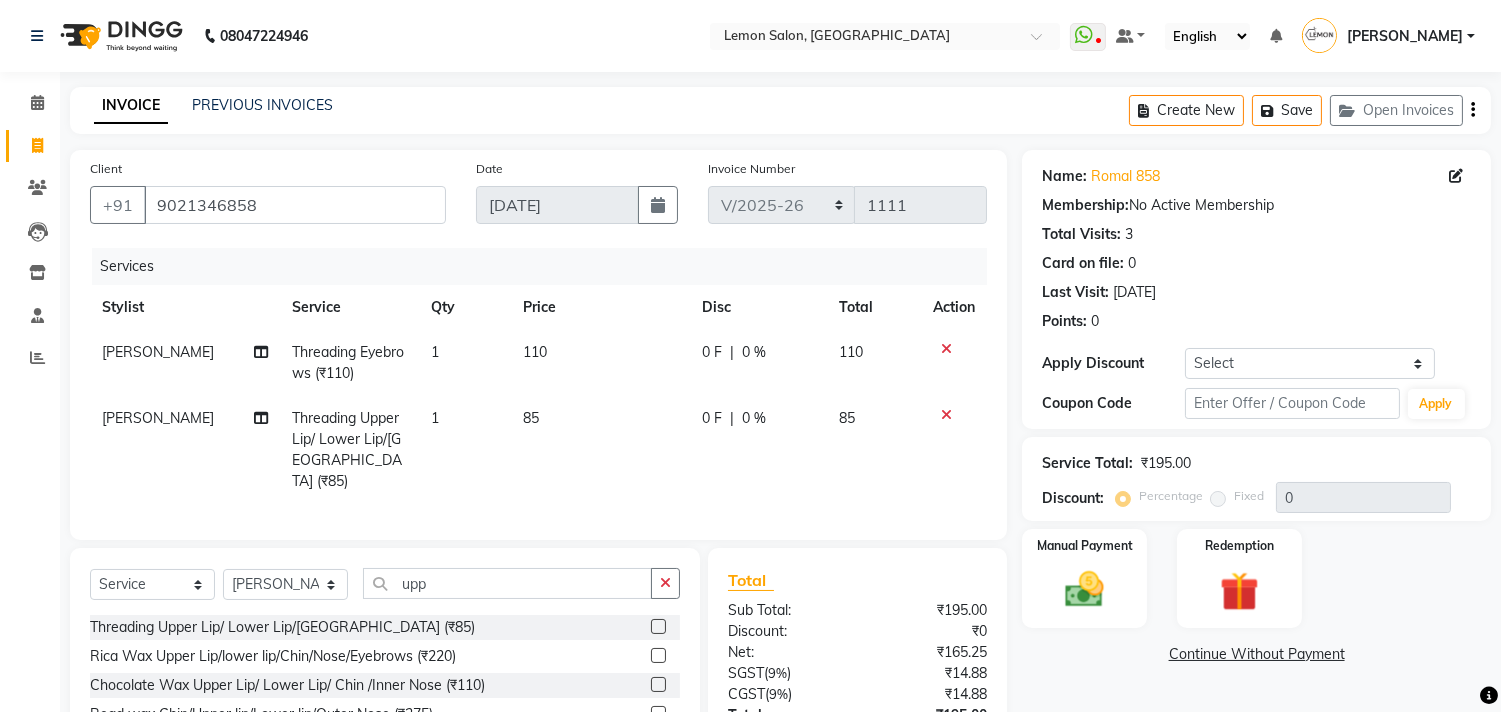 scroll, scrollTop: 156, scrollLeft: 0, axis: vertical 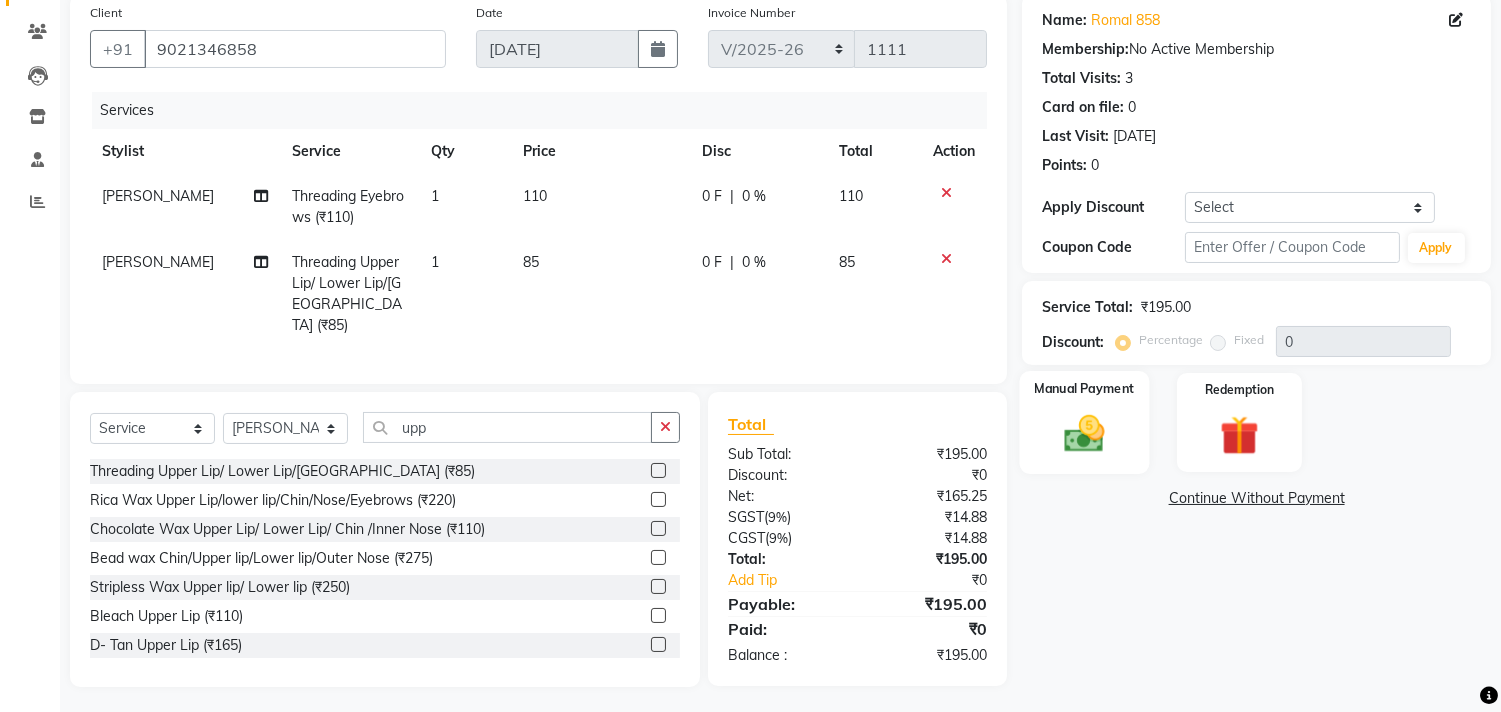 click 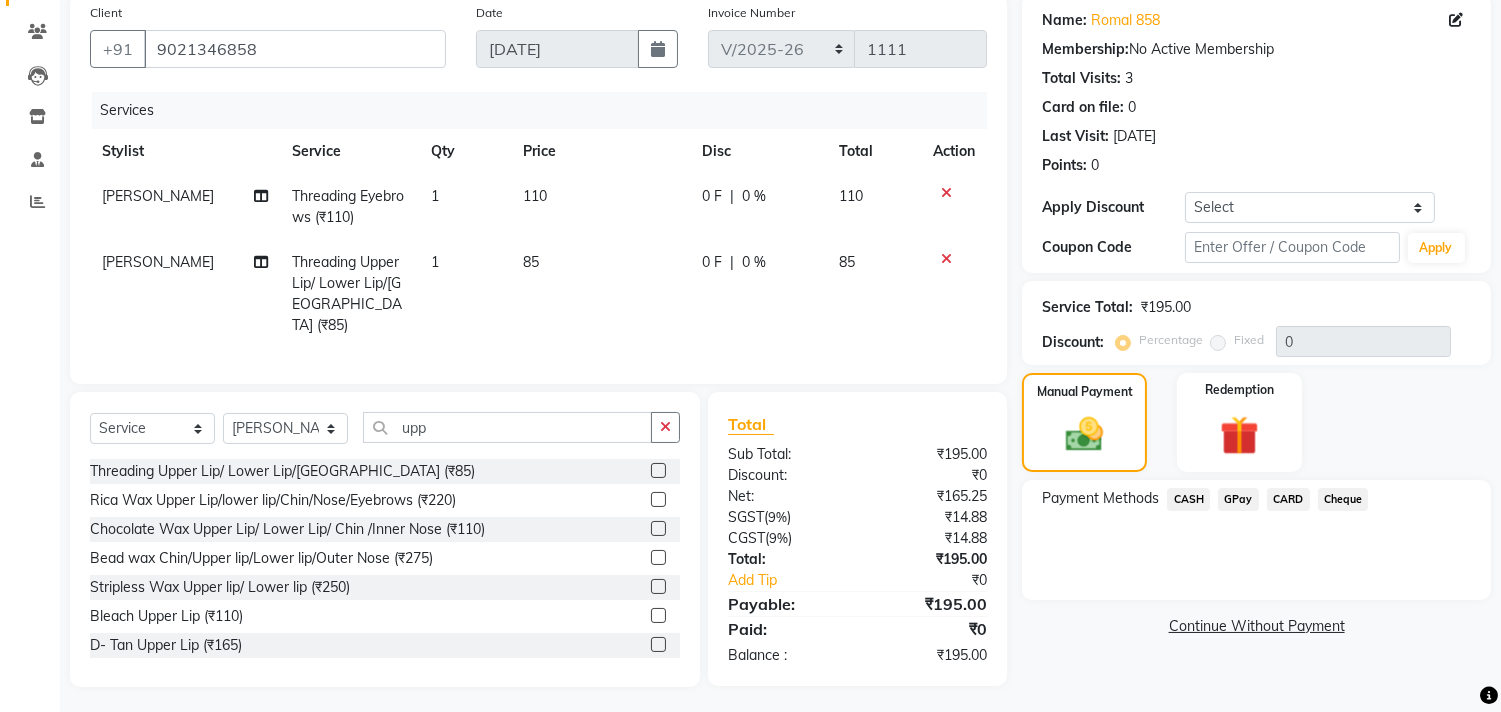 click on "CASH" 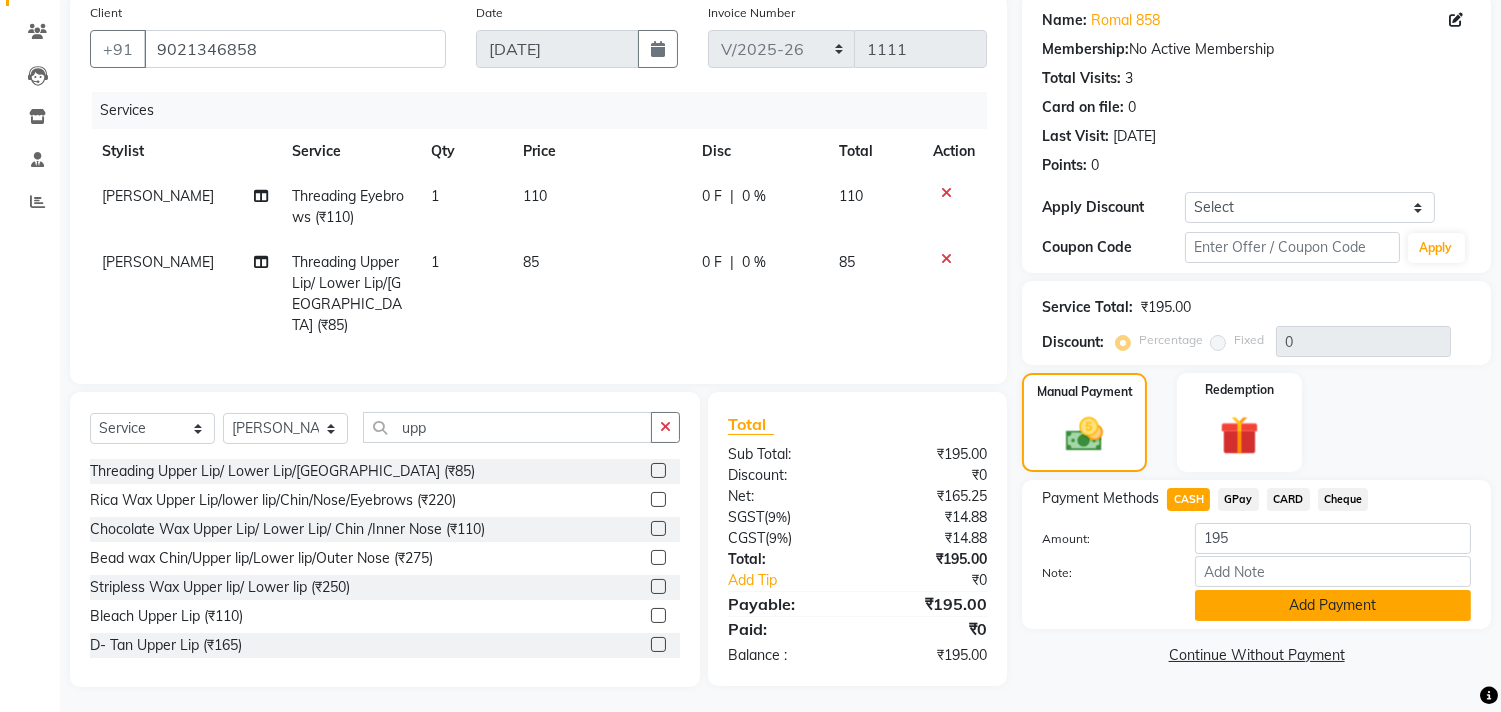 click on "Add Payment" 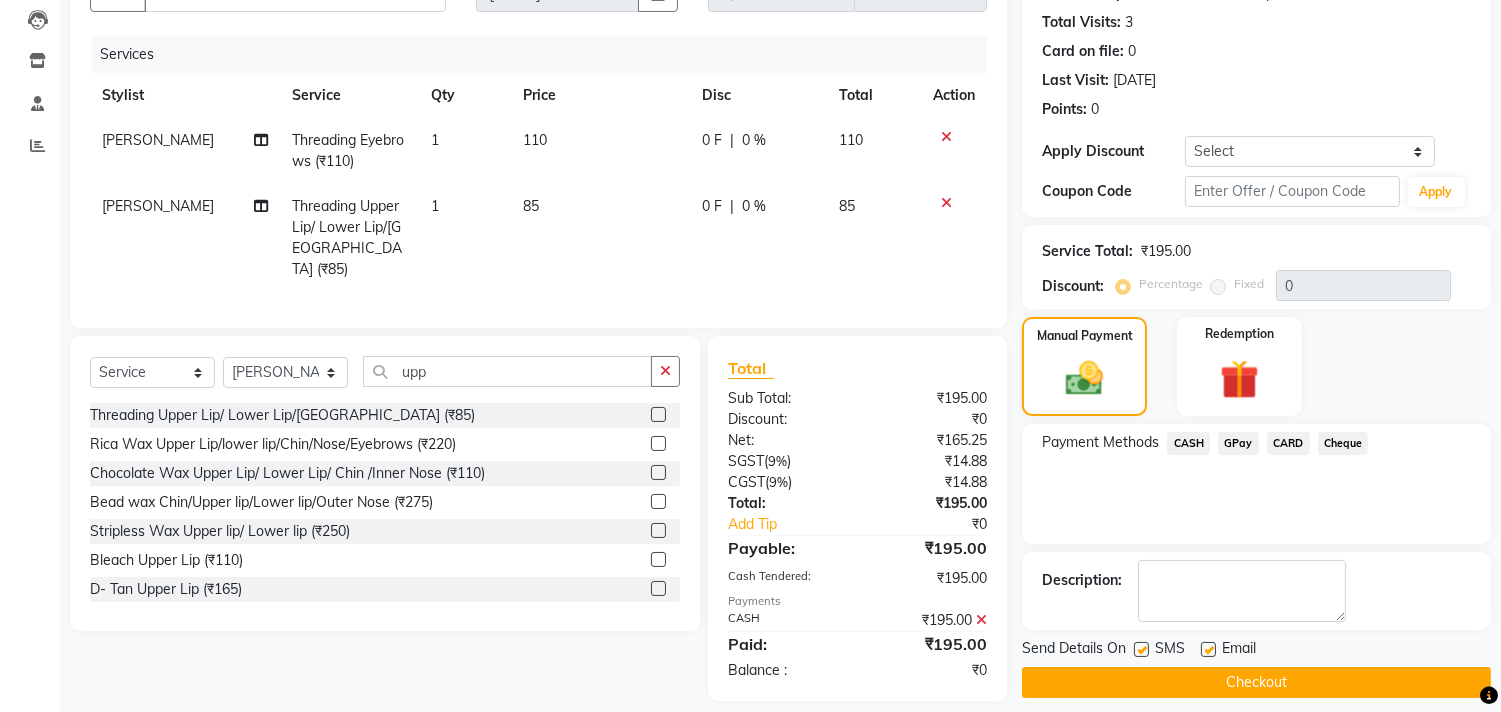 scroll, scrollTop: 227, scrollLeft: 0, axis: vertical 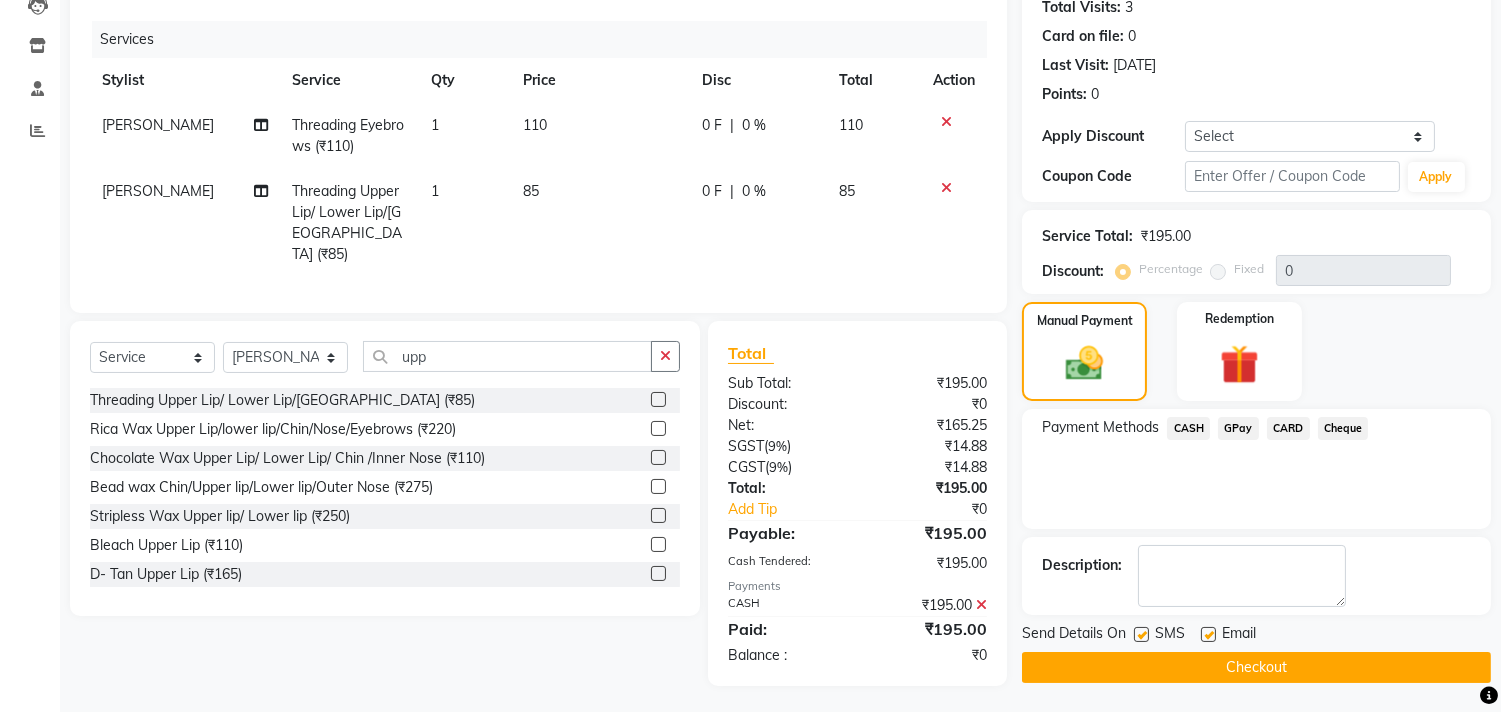 click on "Checkout" 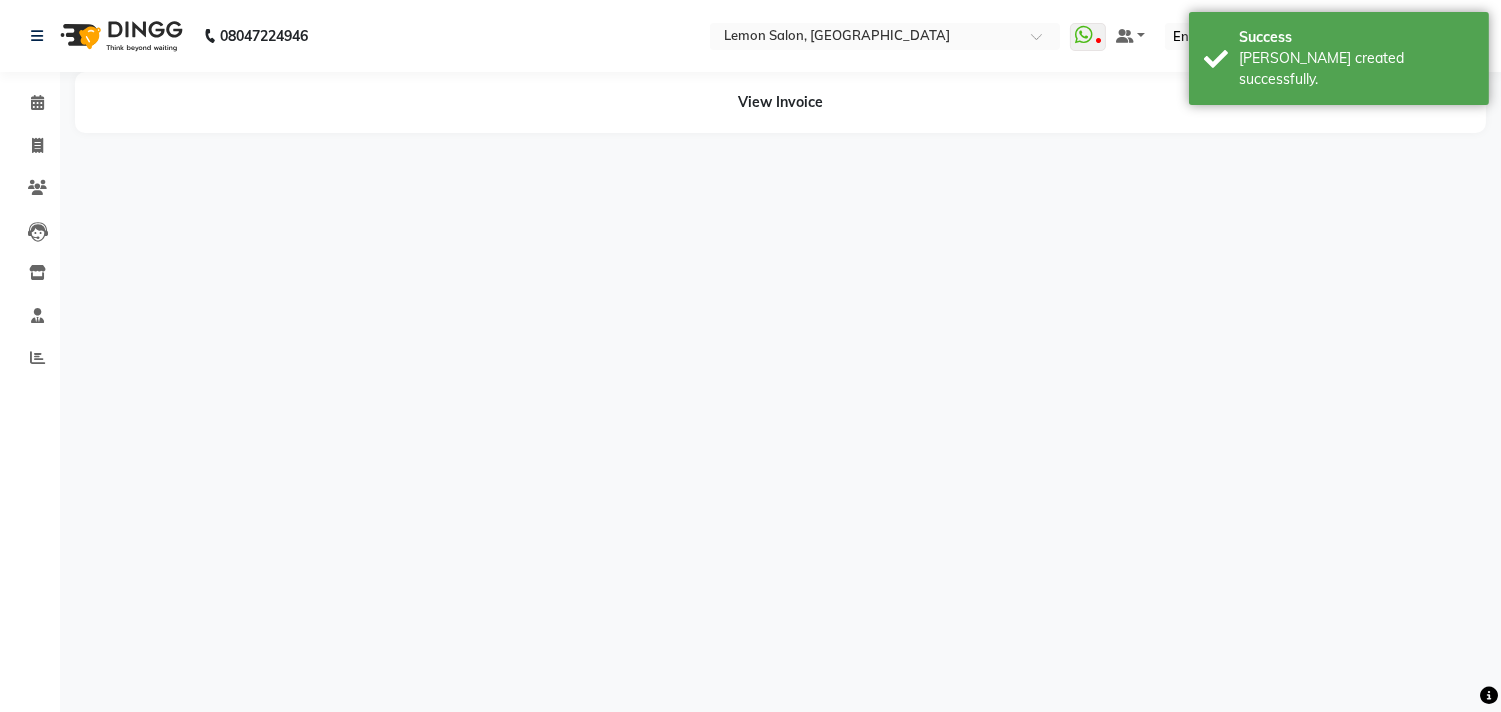 scroll, scrollTop: 0, scrollLeft: 0, axis: both 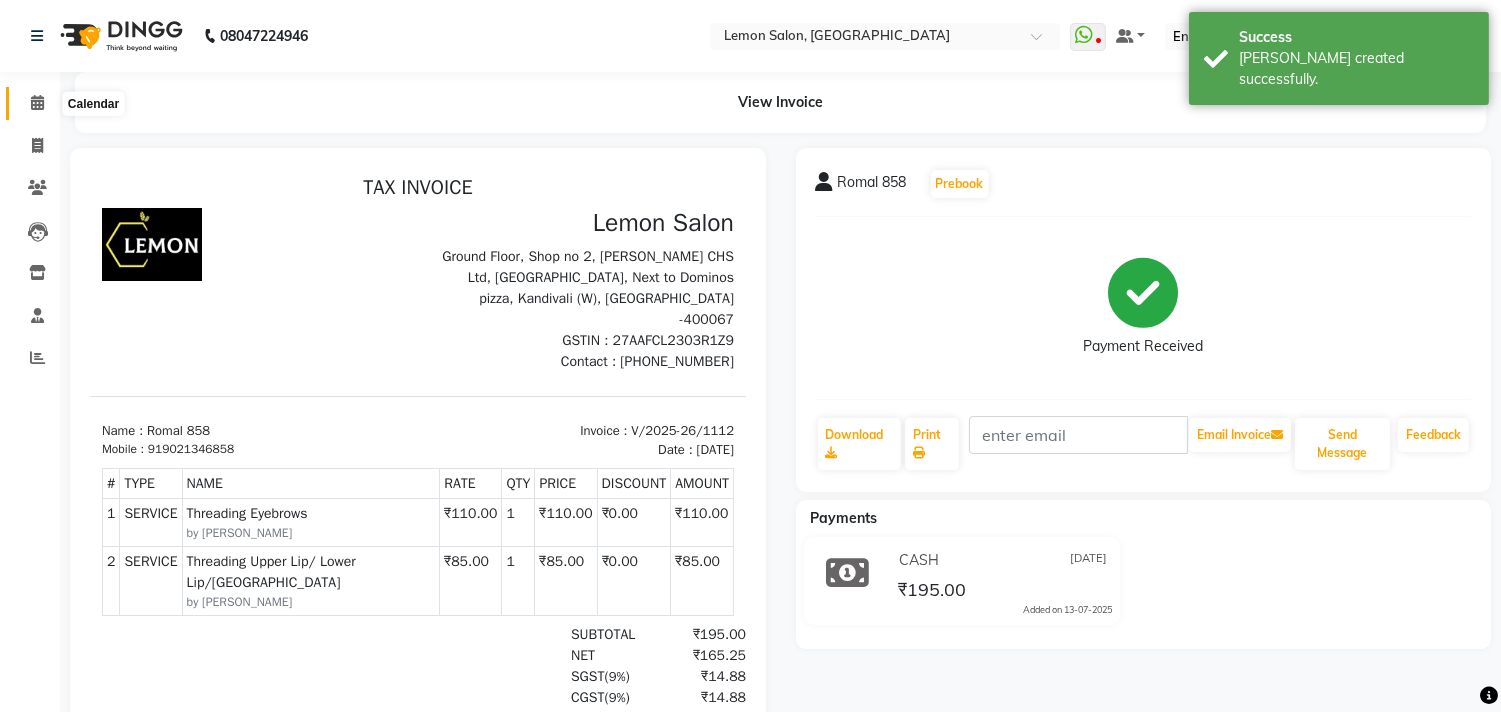 click 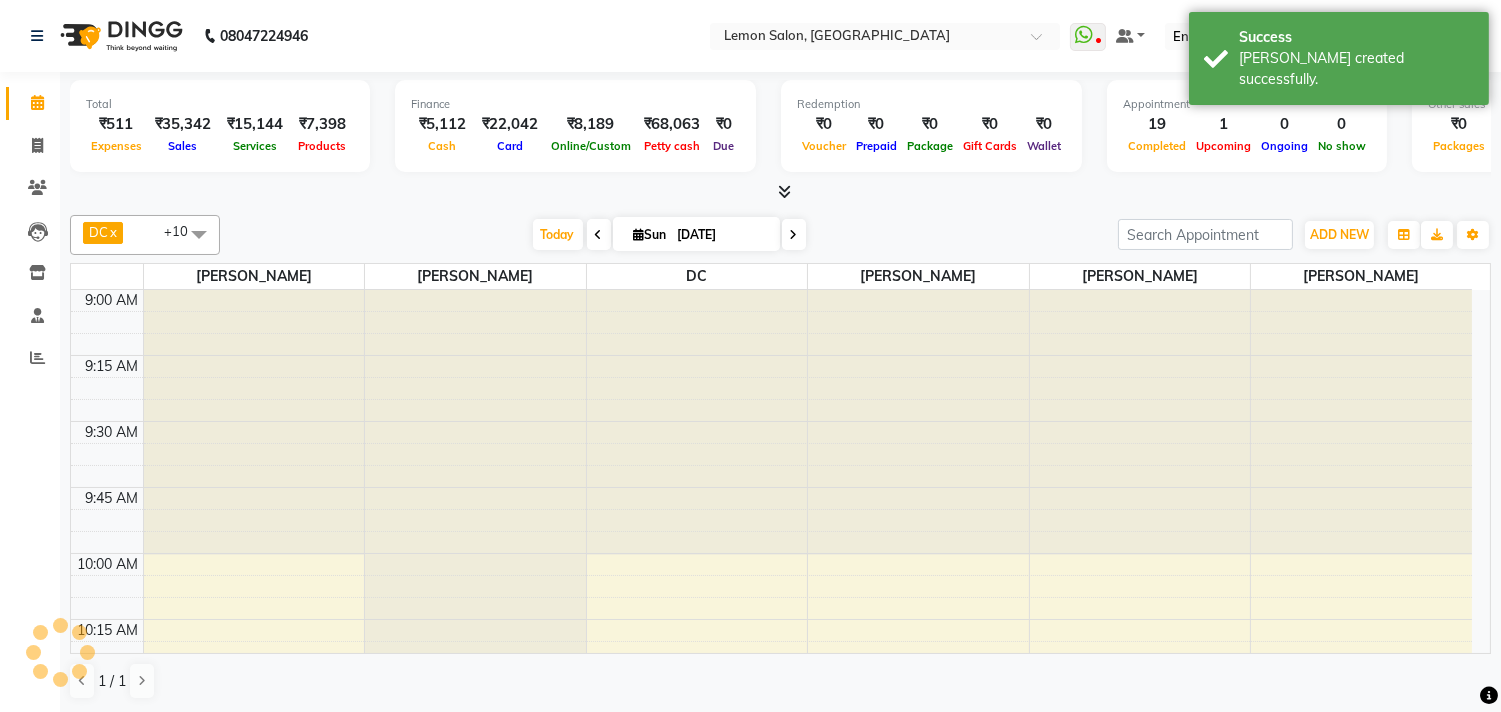 scroll, scrollTop: 0, scrollLeft: 0, axis: both 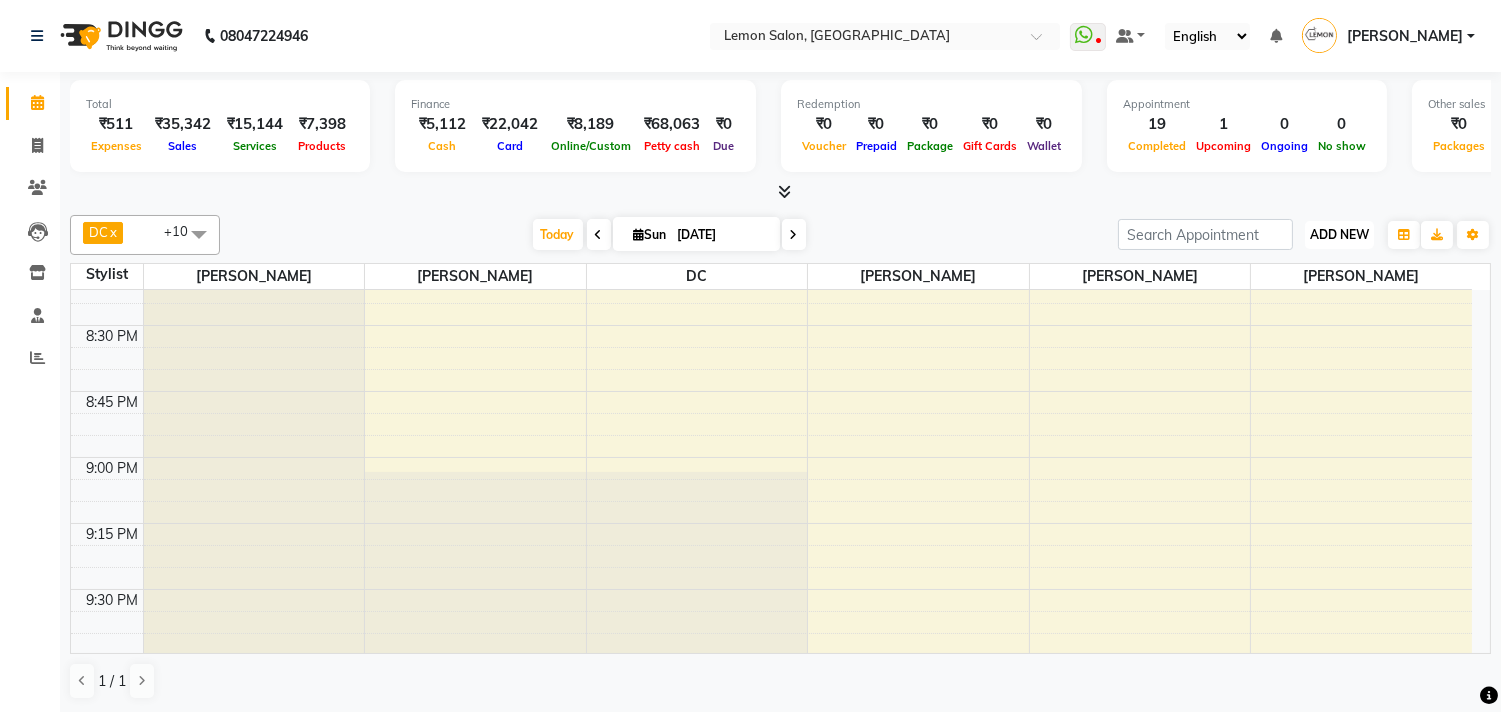 click on "ADD NEW" at bounding box center [1339, 234] 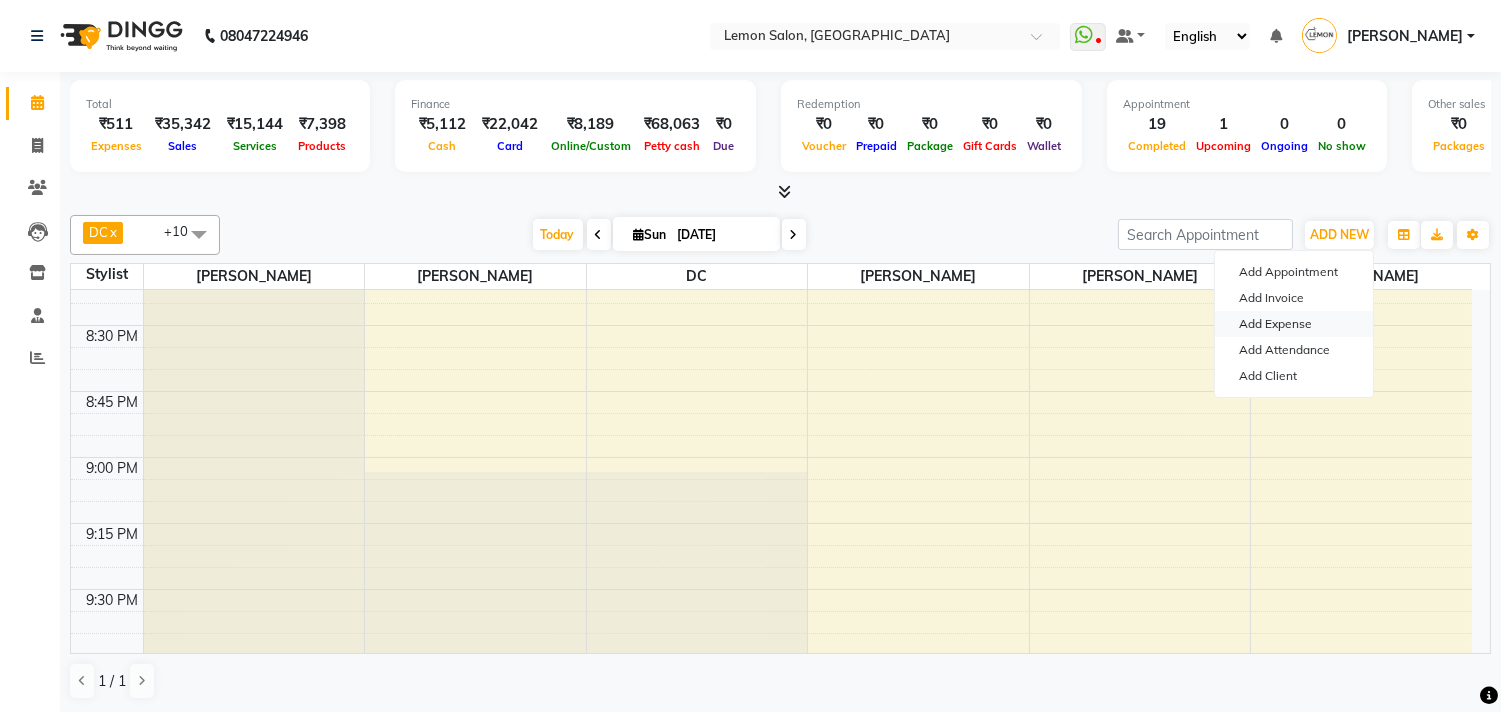 click on "Add Expense" at bounding box center [1294, 324] 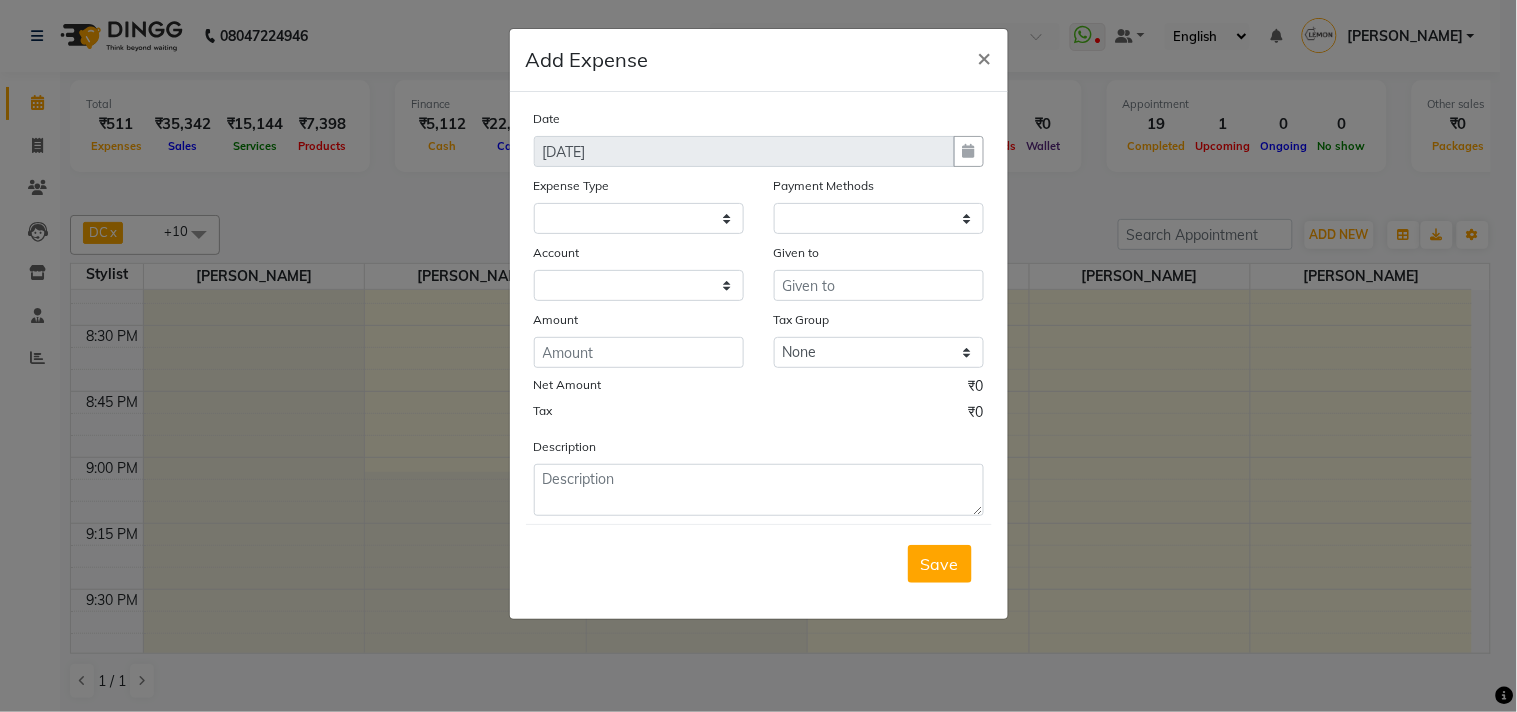 select 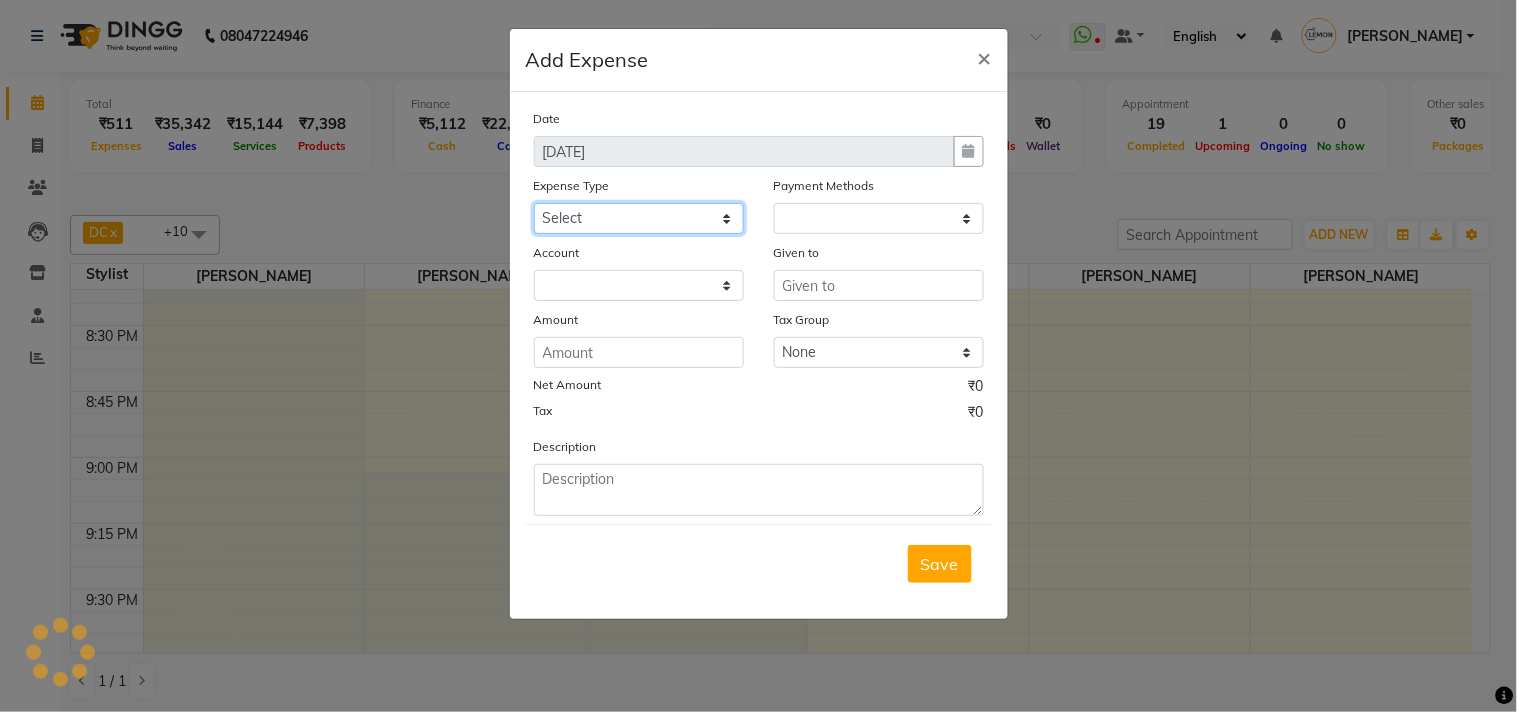 click on "Select Advance Cash transfer to hub Laundry Loan Membership Milk Miscellaneous MONTHLY GROCERY Prepaid Product Tip" 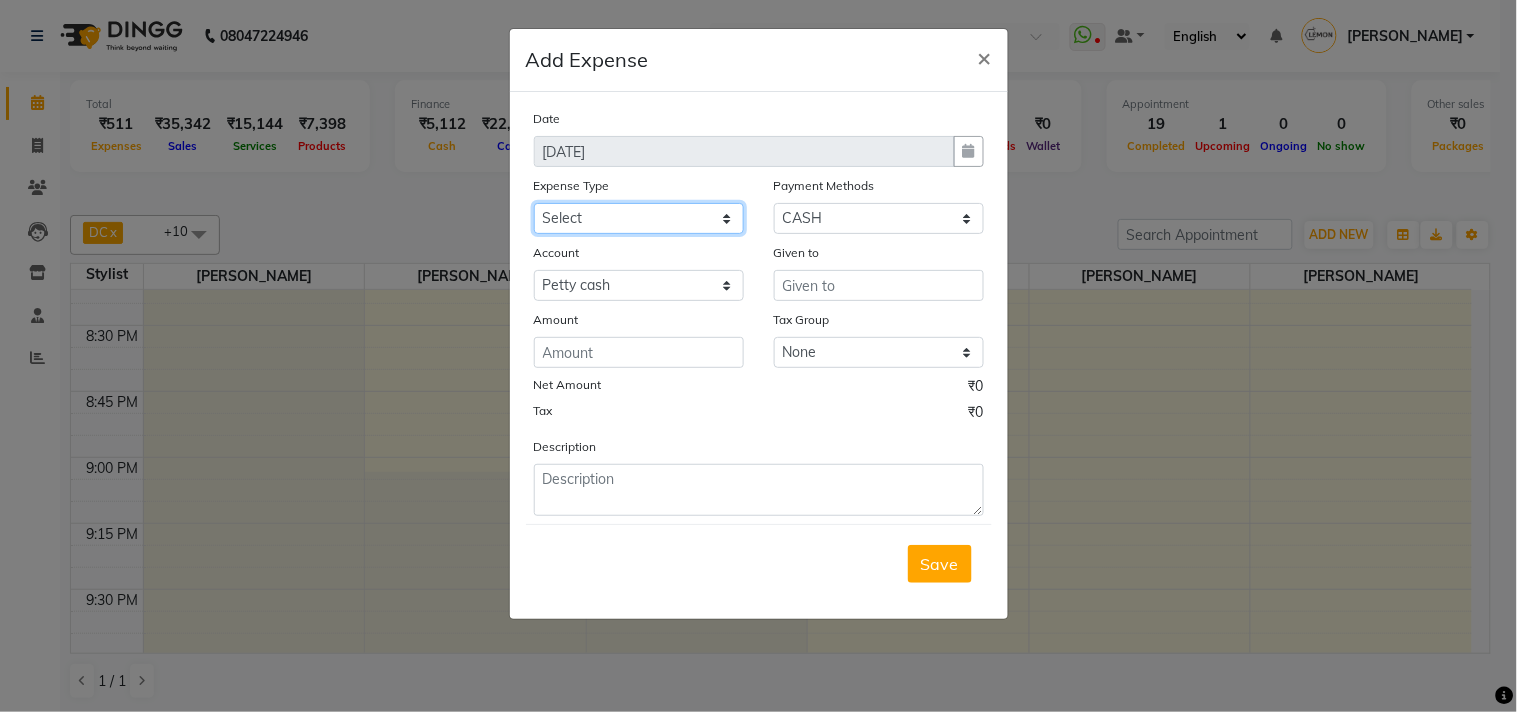 select on "2686" 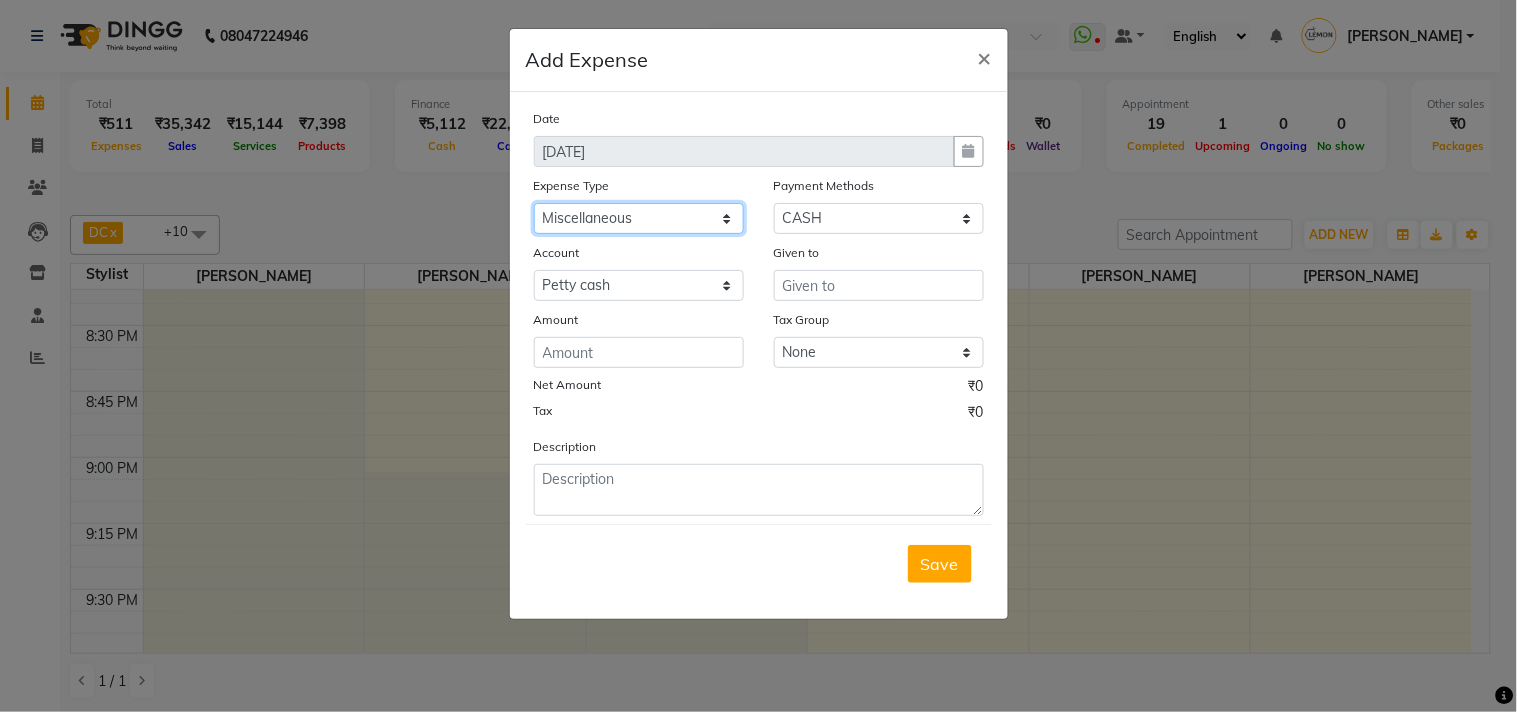 click on "Select Advance Cash transfer to hub Laundry Loan Membership Milk Miscellaneous MONTHLY GROCERY Prepaid Product Tip" 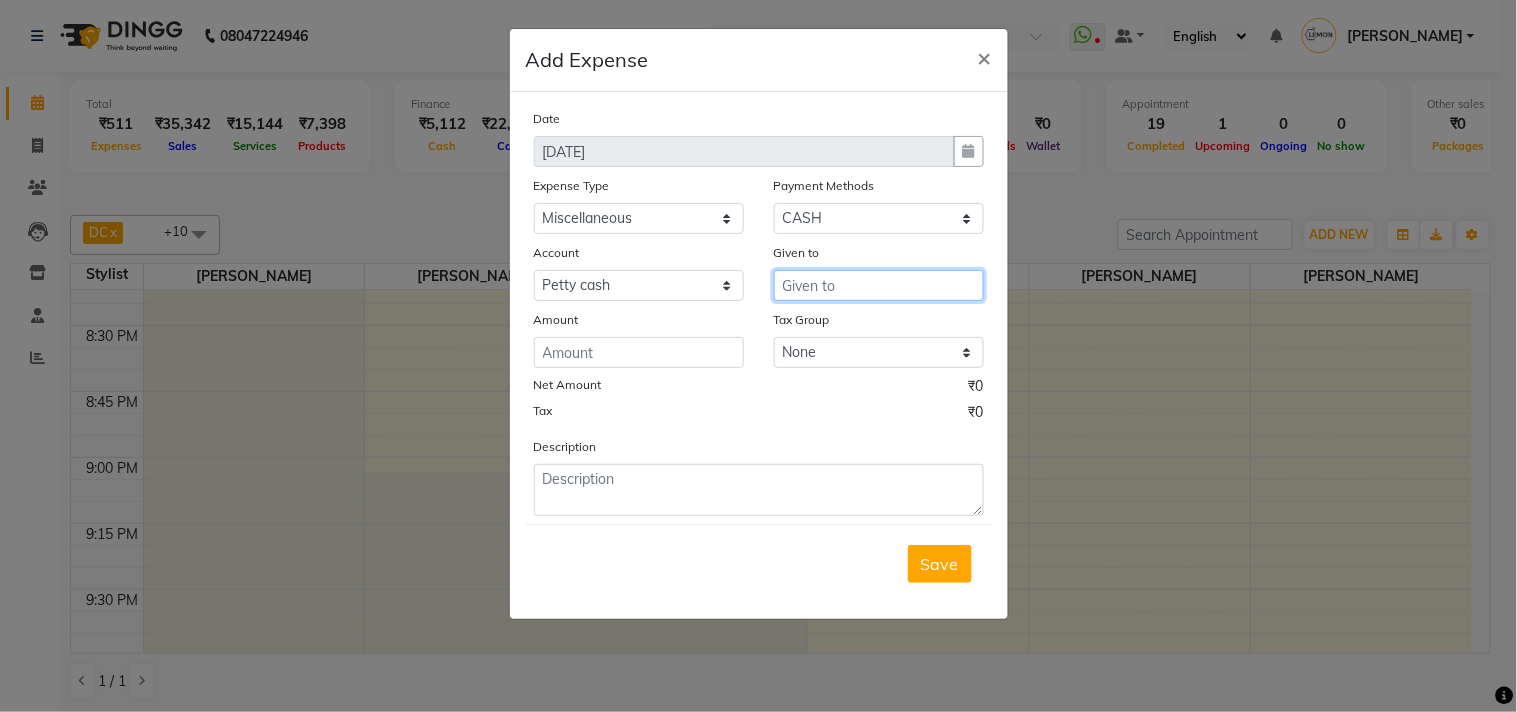 click at bounding box center (879, 285) 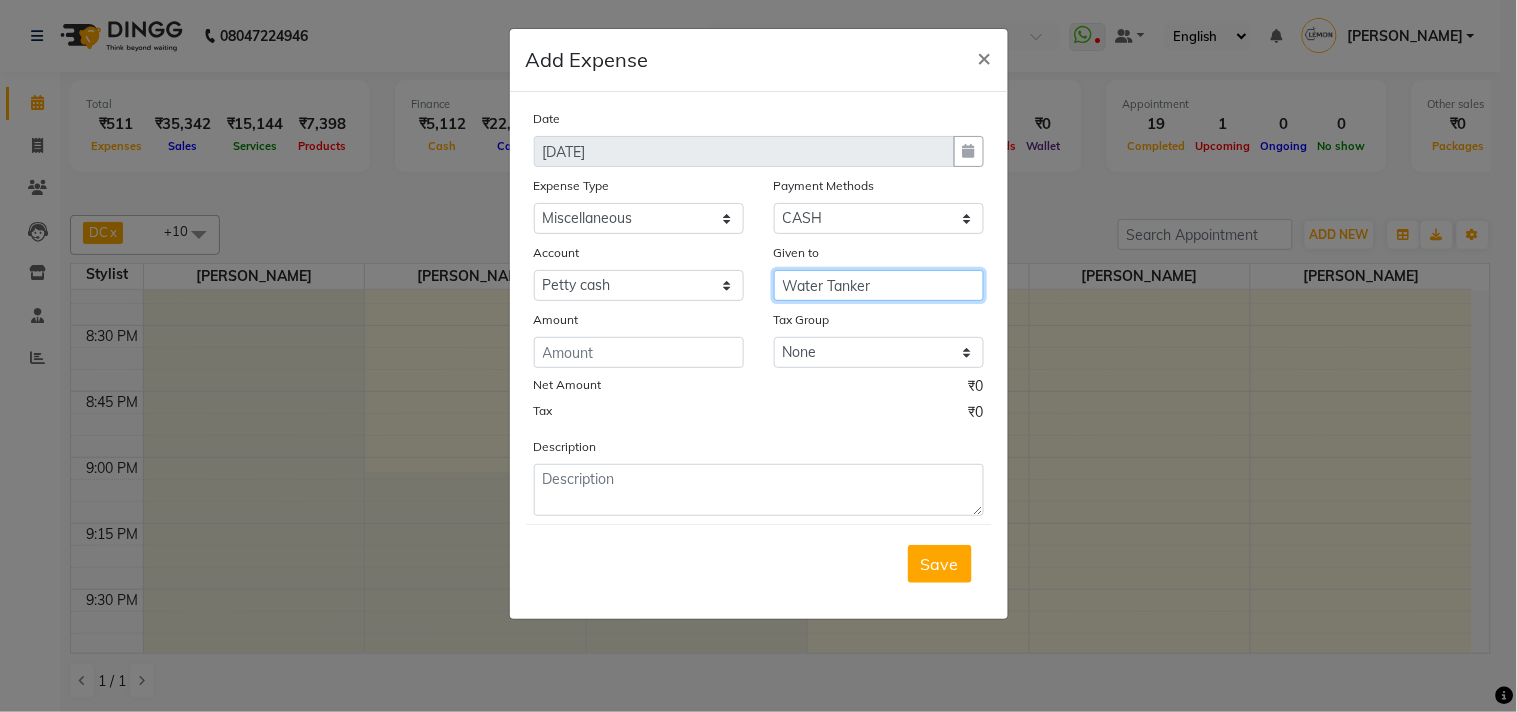 type on "Water Tanker" 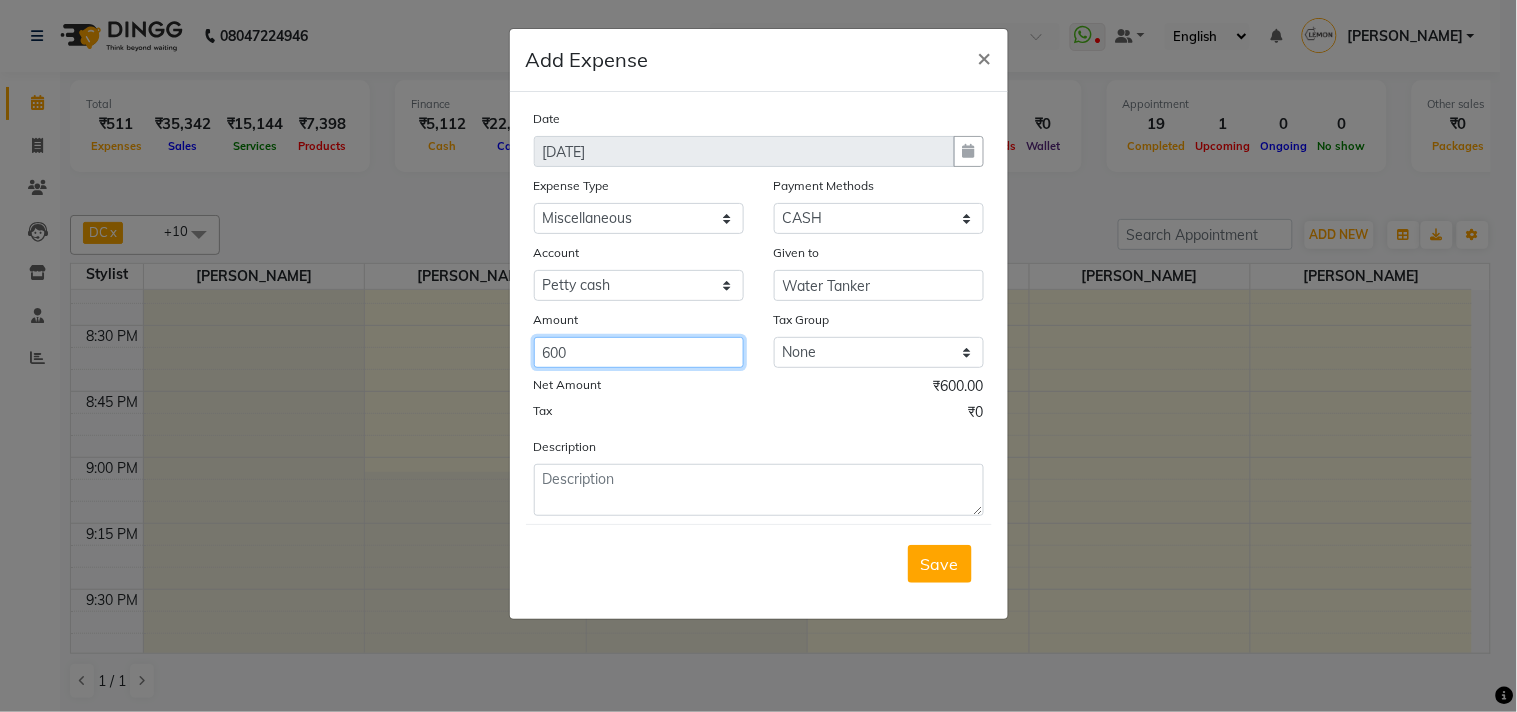 type on "600" 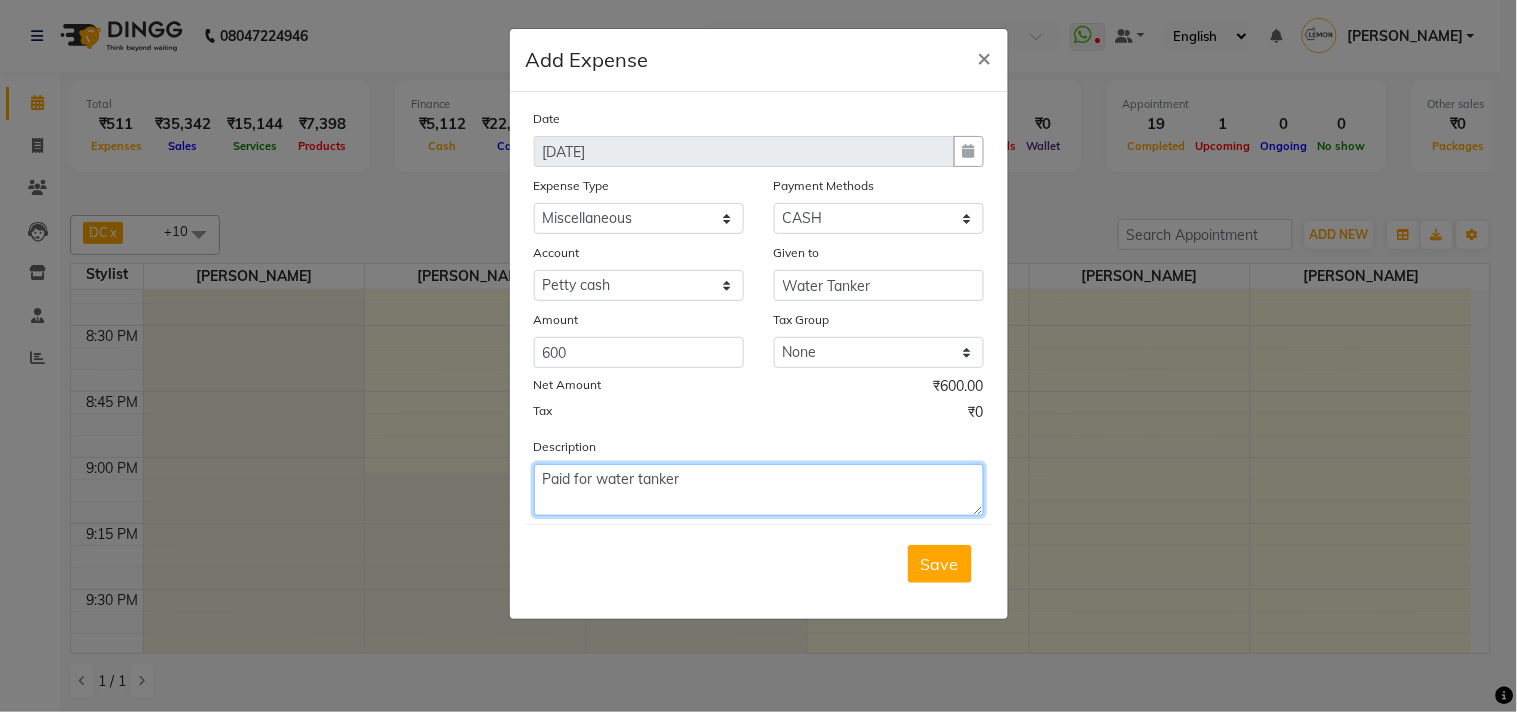 type on "Paid for water tanker" 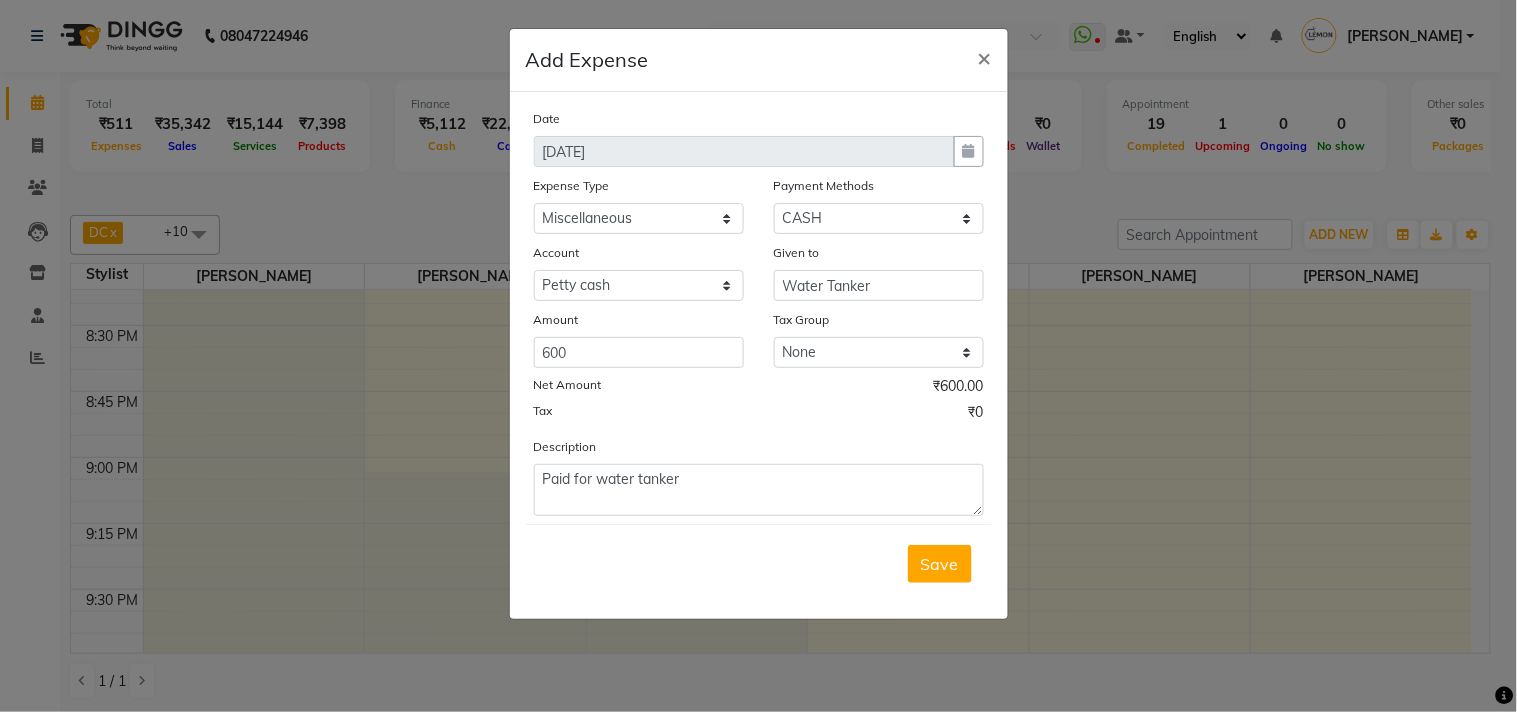 type 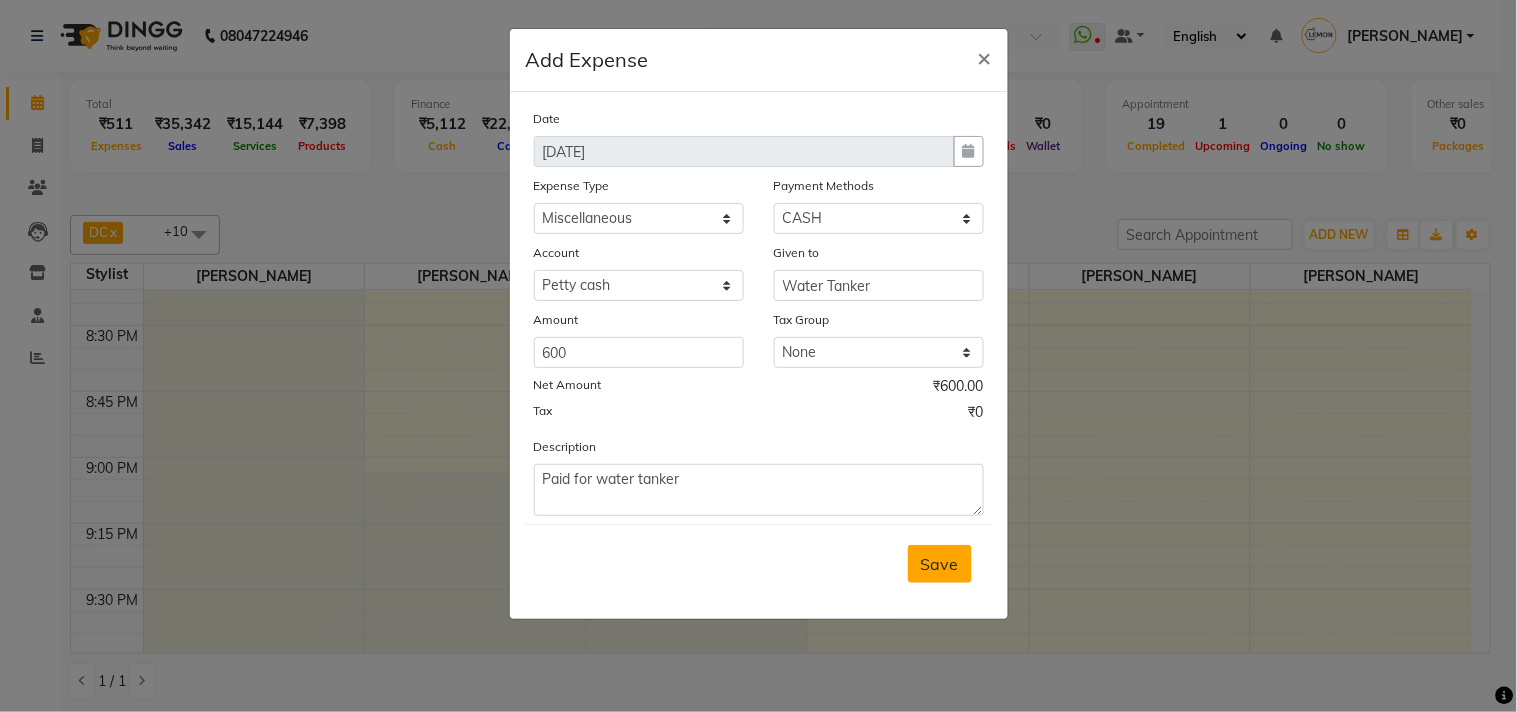 click on "Save" at bounding box center (940, 564) 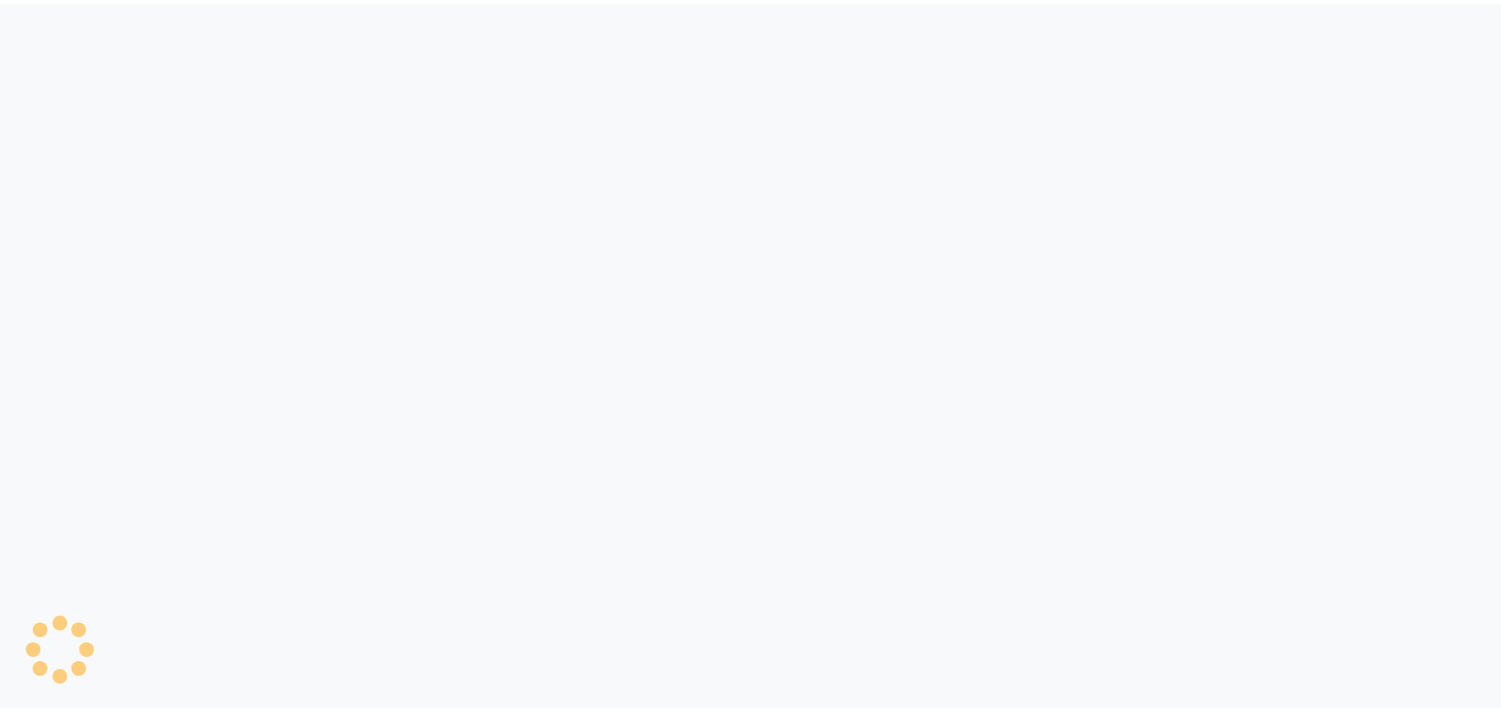 scroll, scrollTop: 0, scrollLeft: 0, axis: both 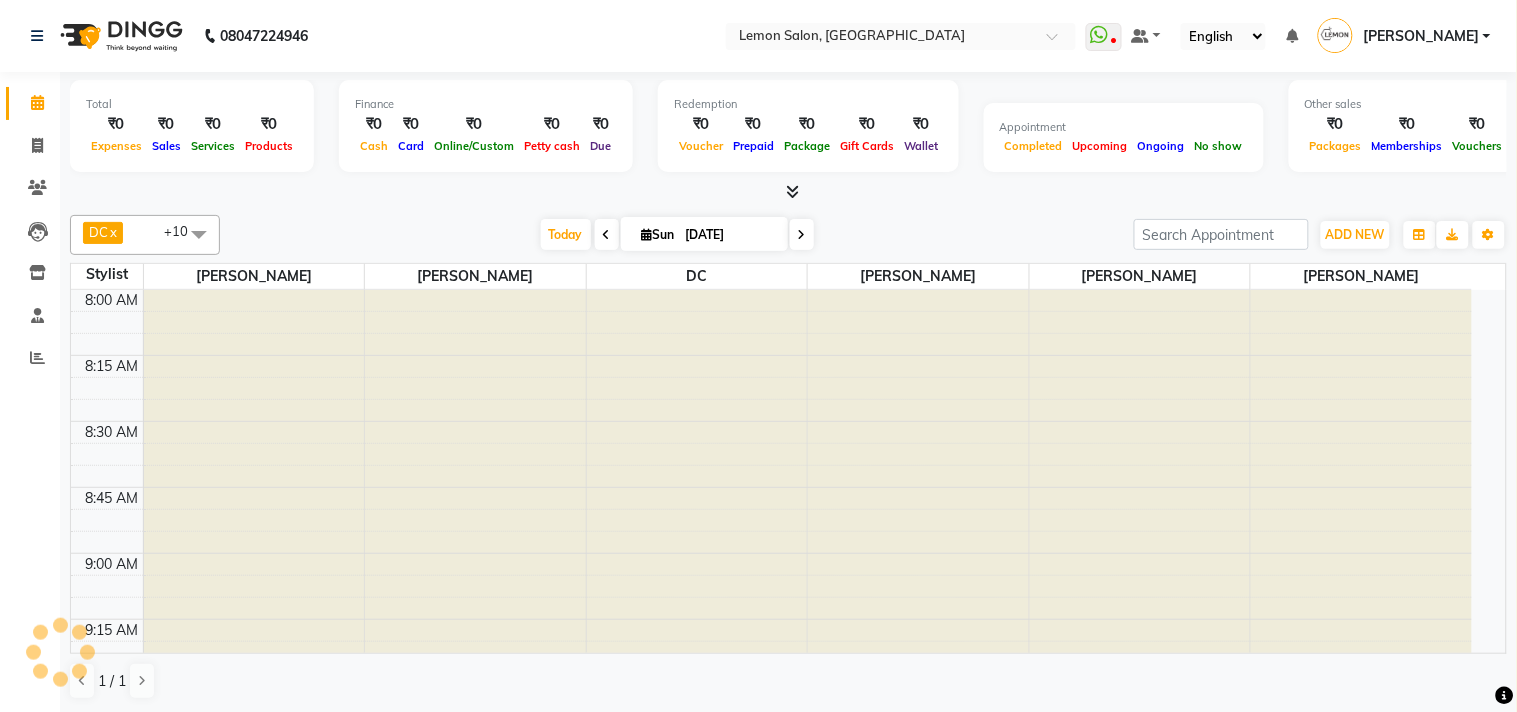 select on "en" 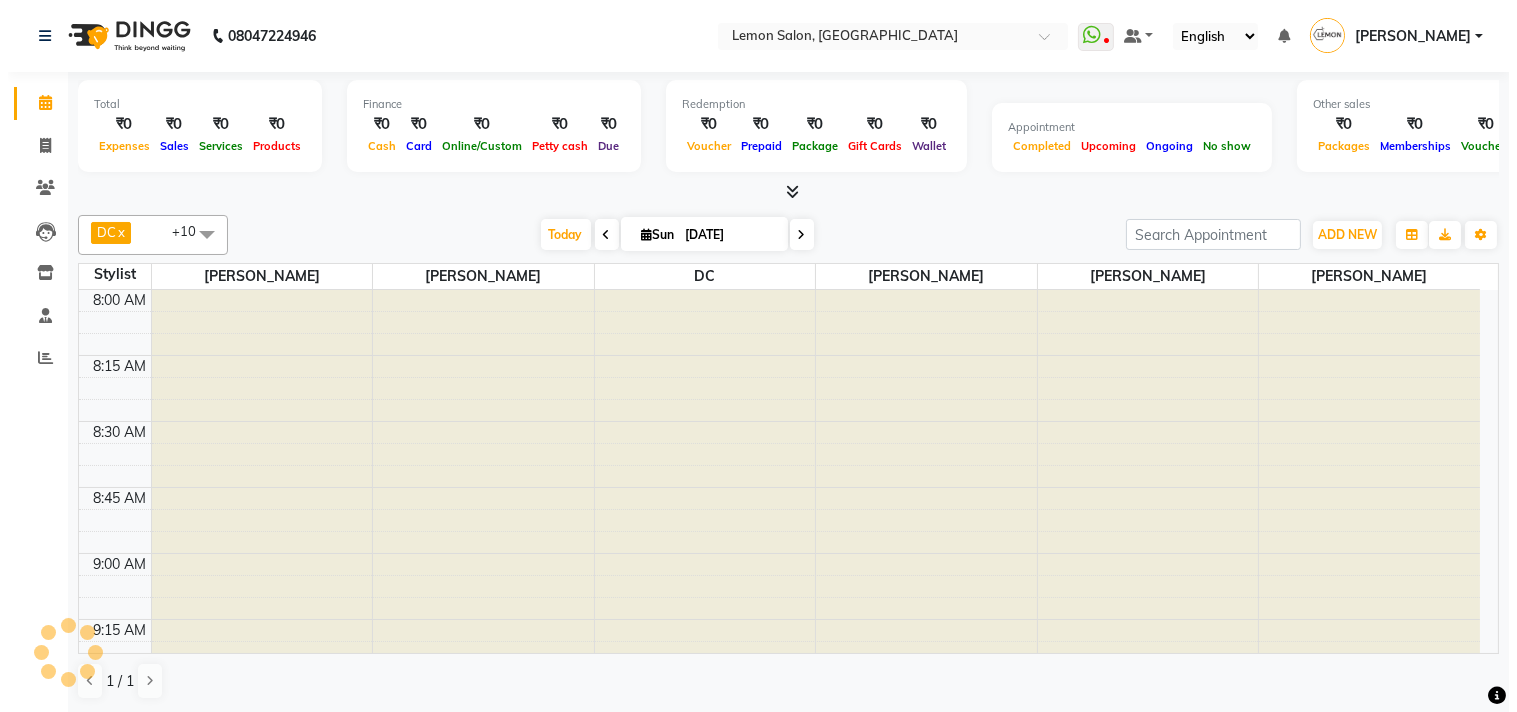 scroll, scrollTop: 0, scrollLeft: 0, axis: both 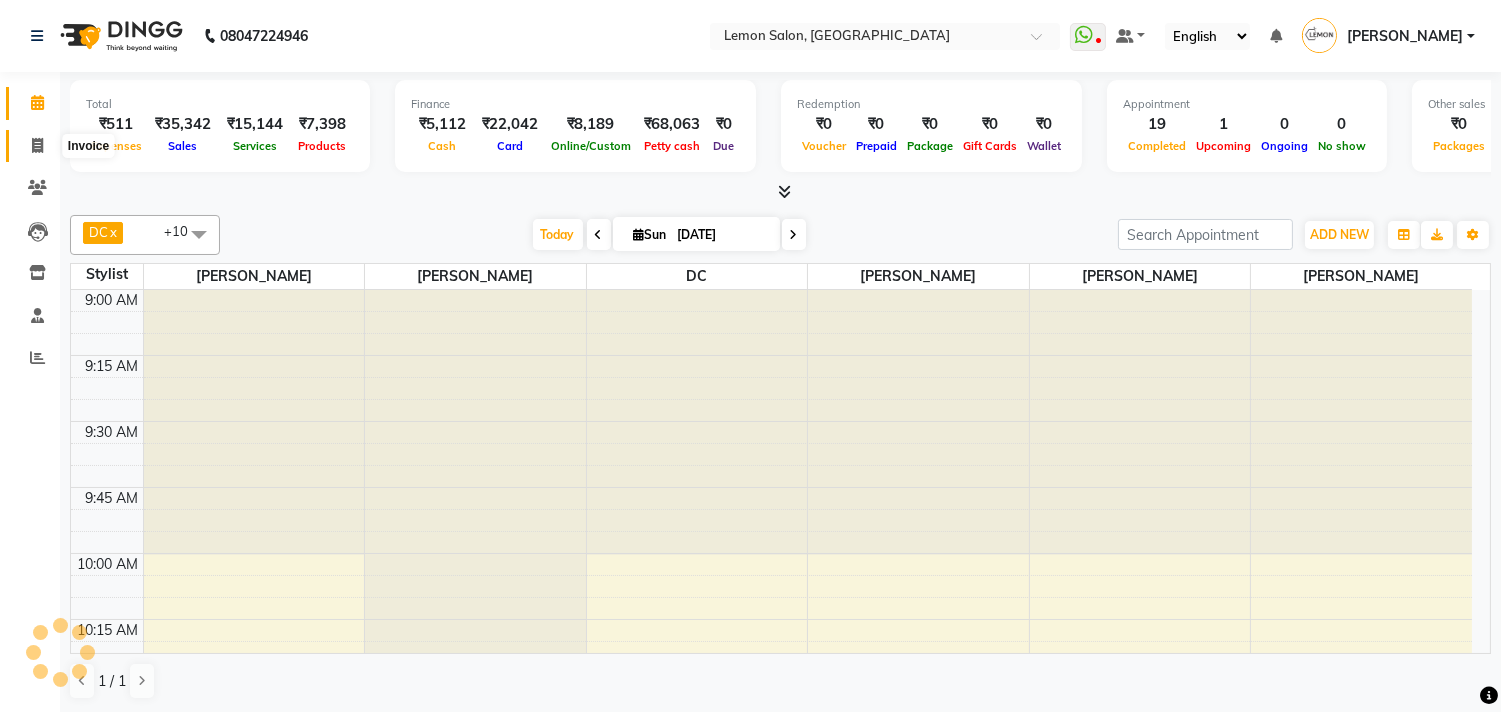 click 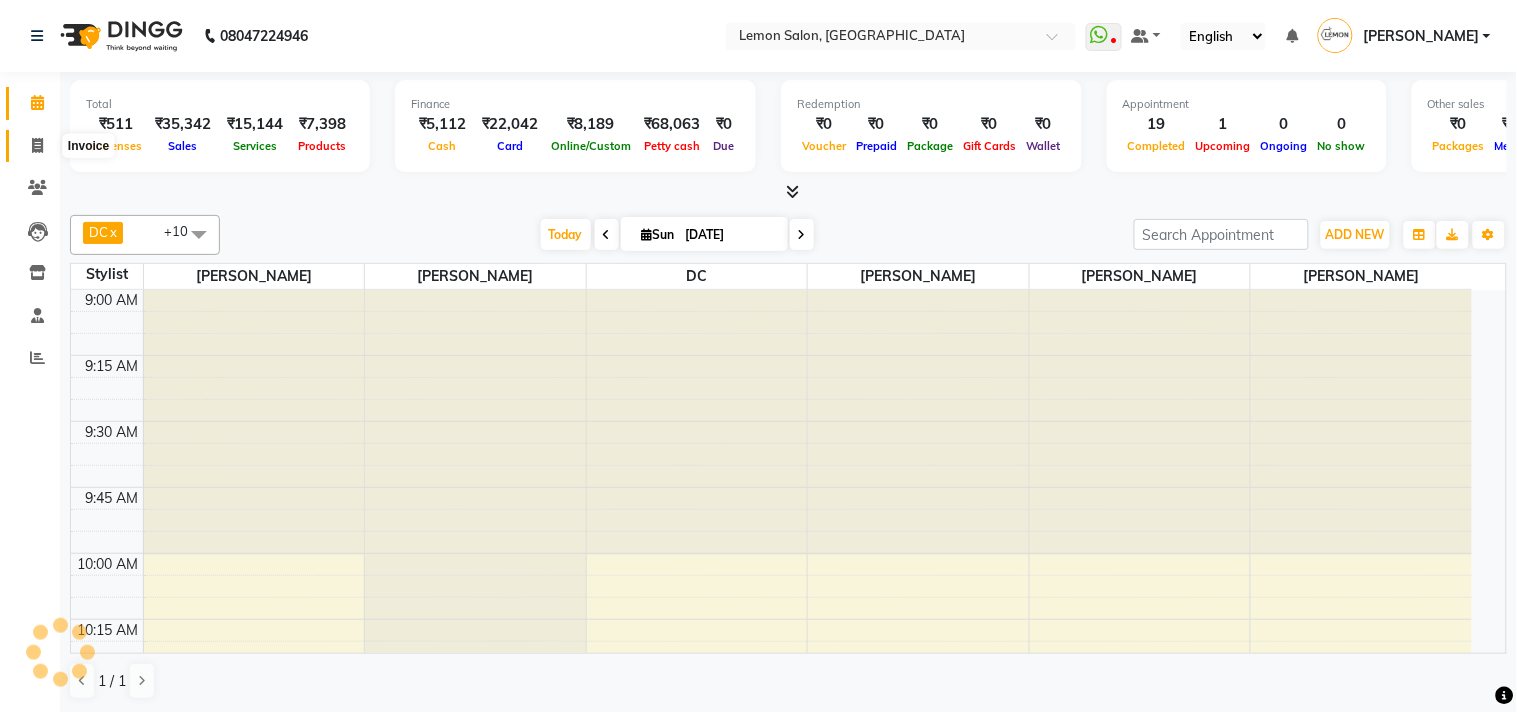 select on "service" 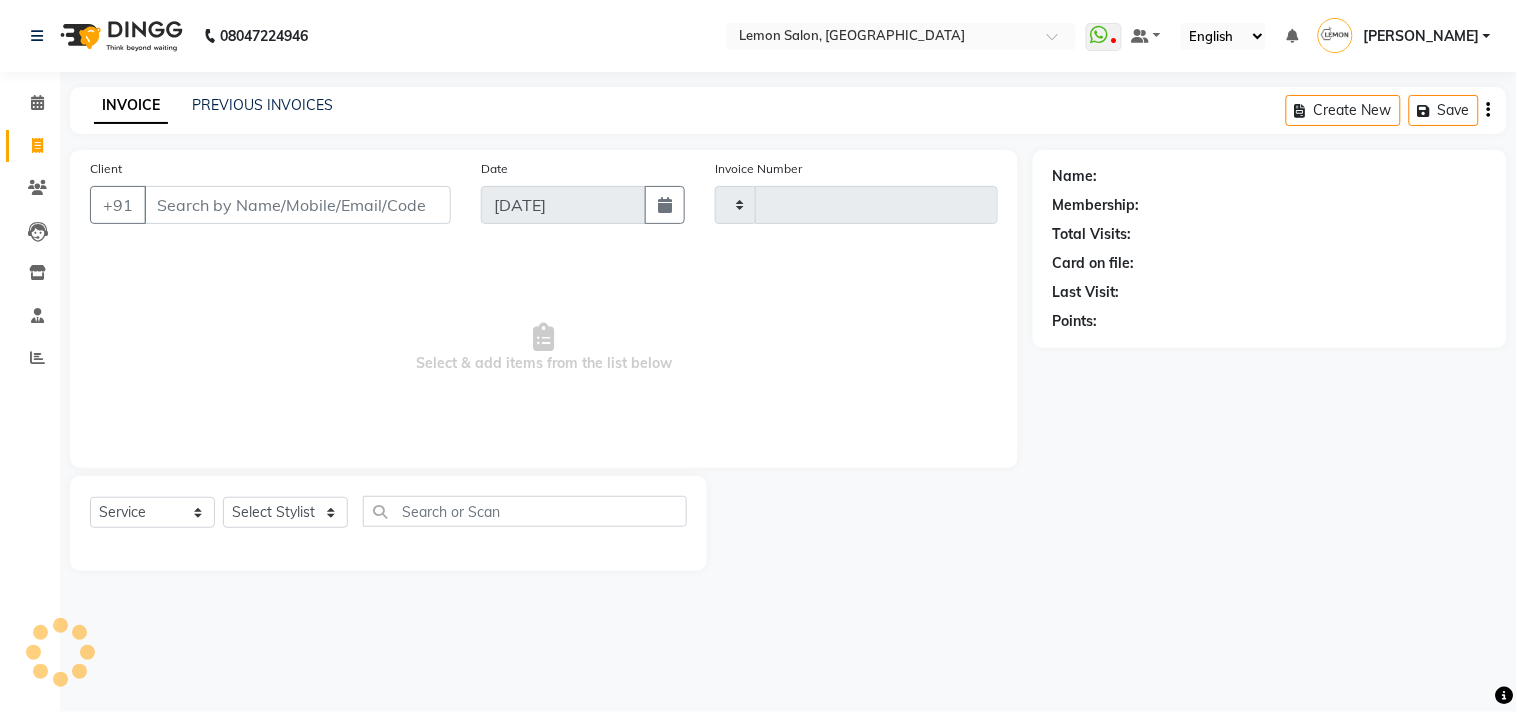 type on "1113" 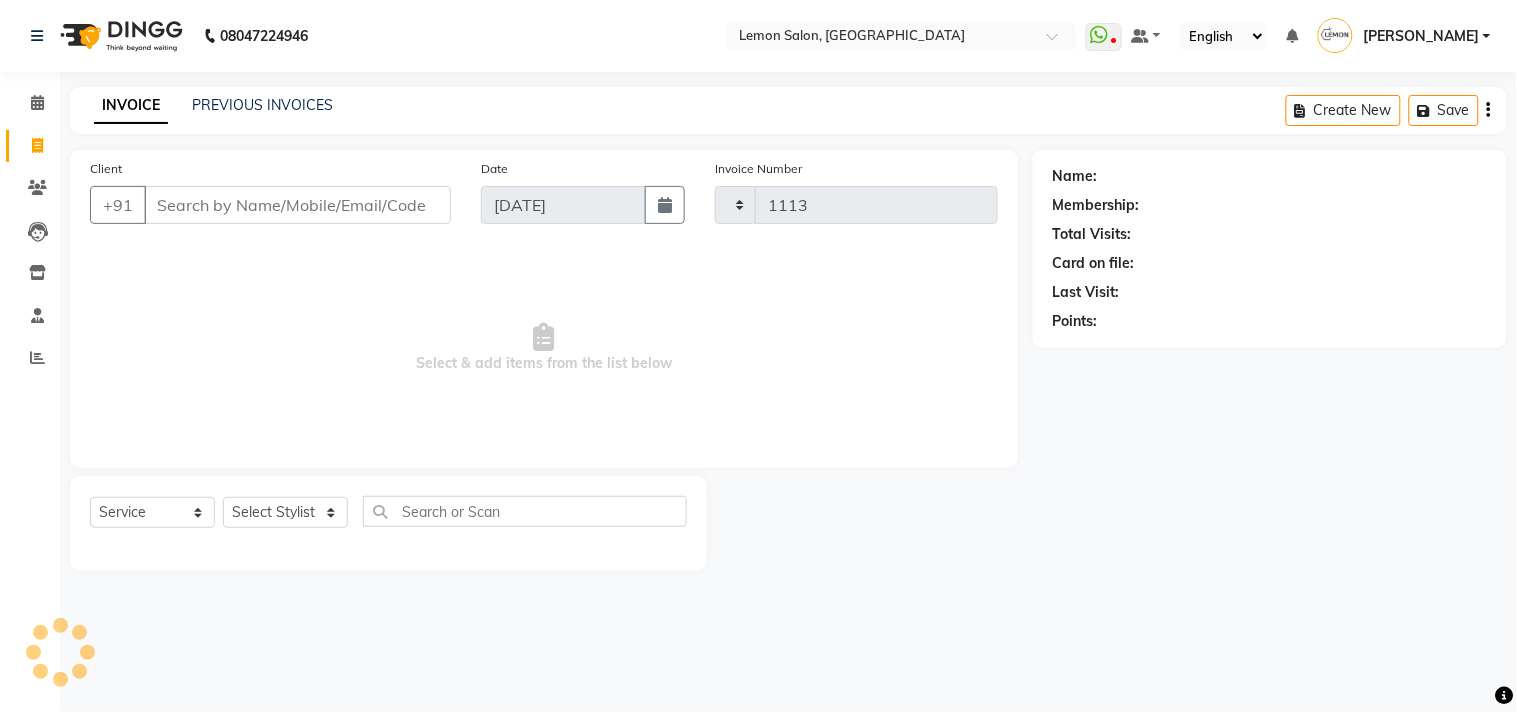 select on "569" 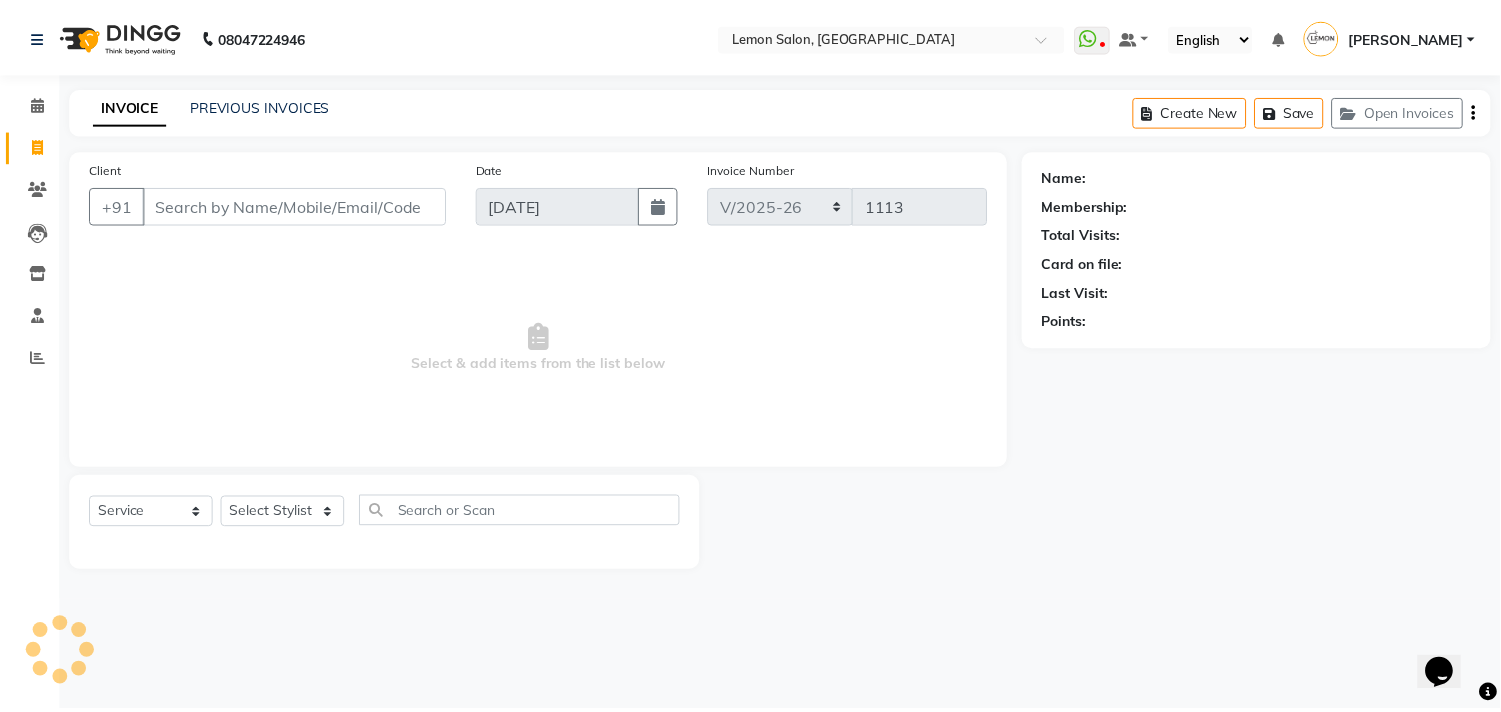 scroll, scrollTop: 0, scrollLeft: 0, axis: both 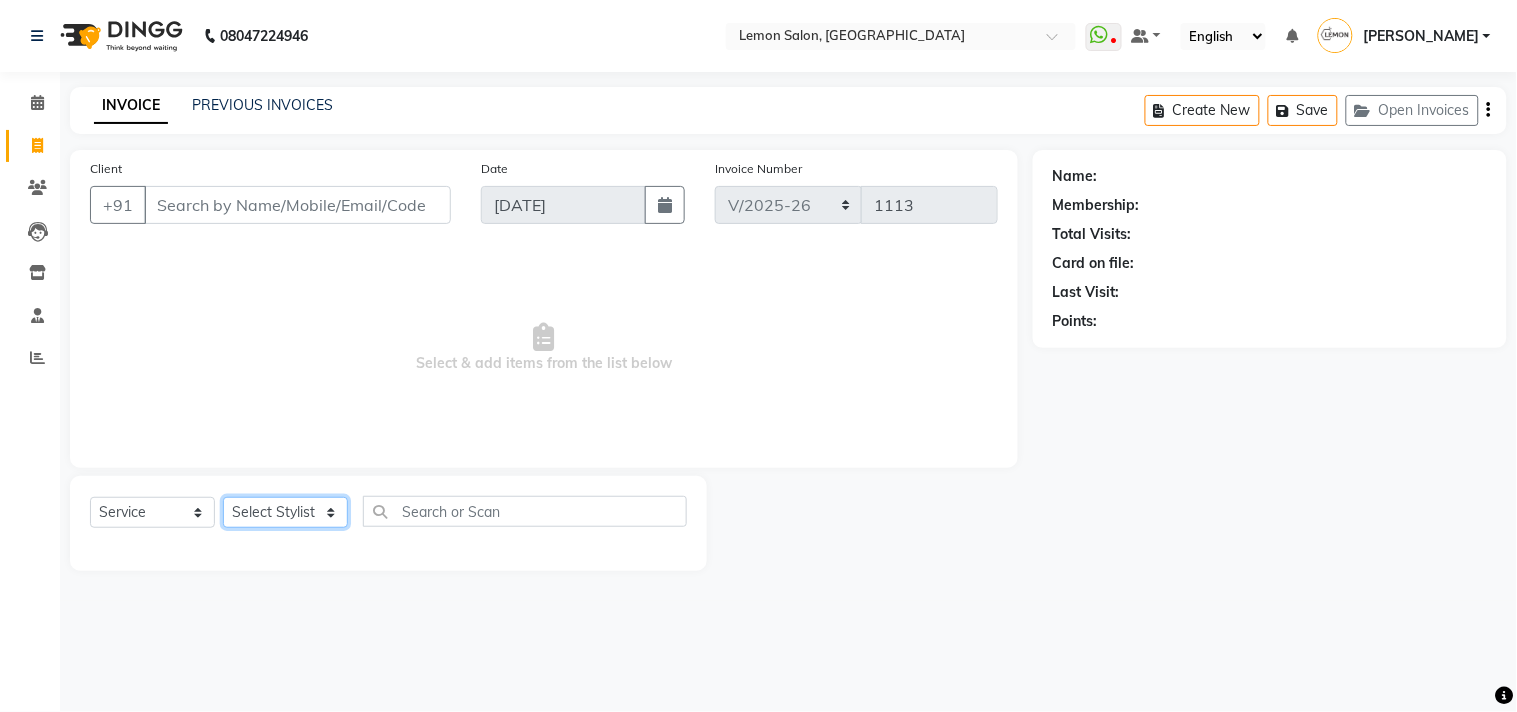 click on "Select Stylist" 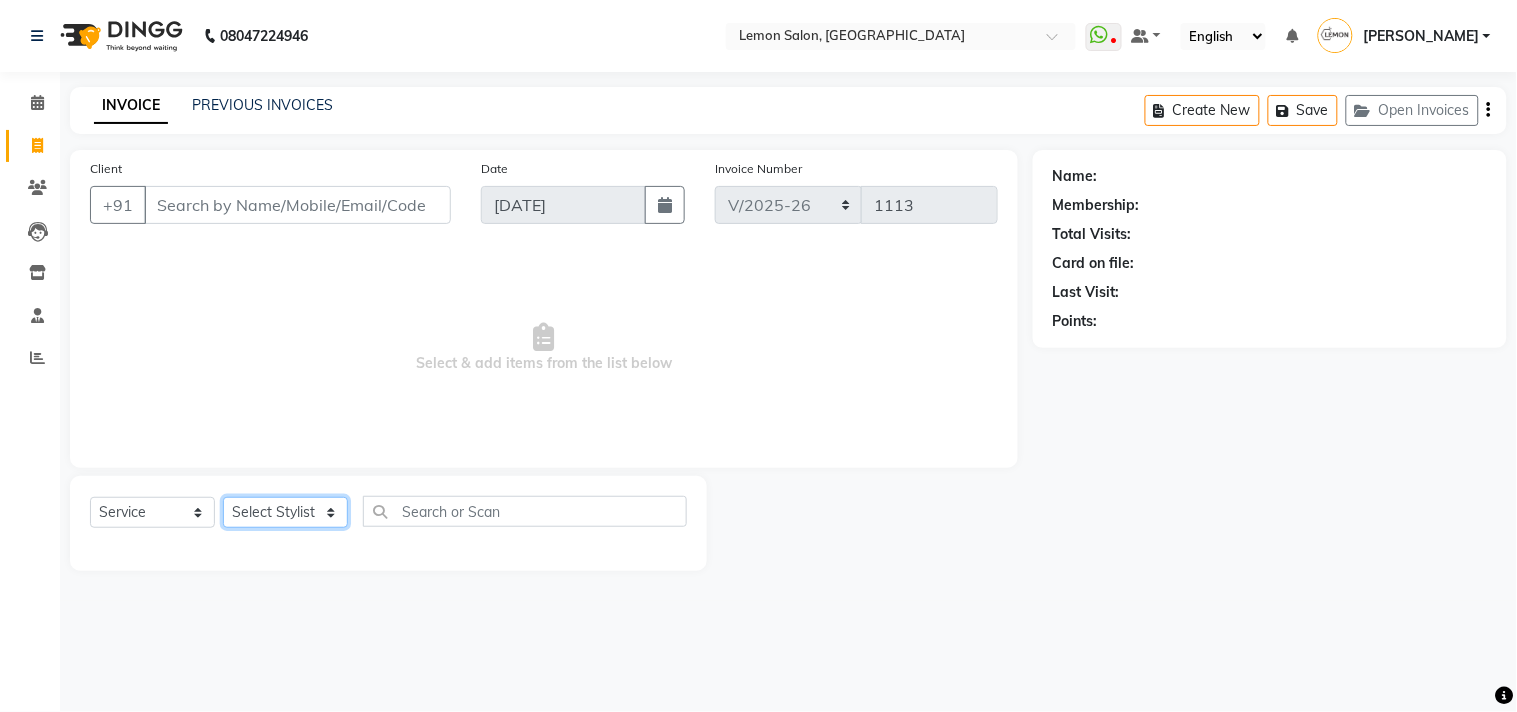 select on "60413" 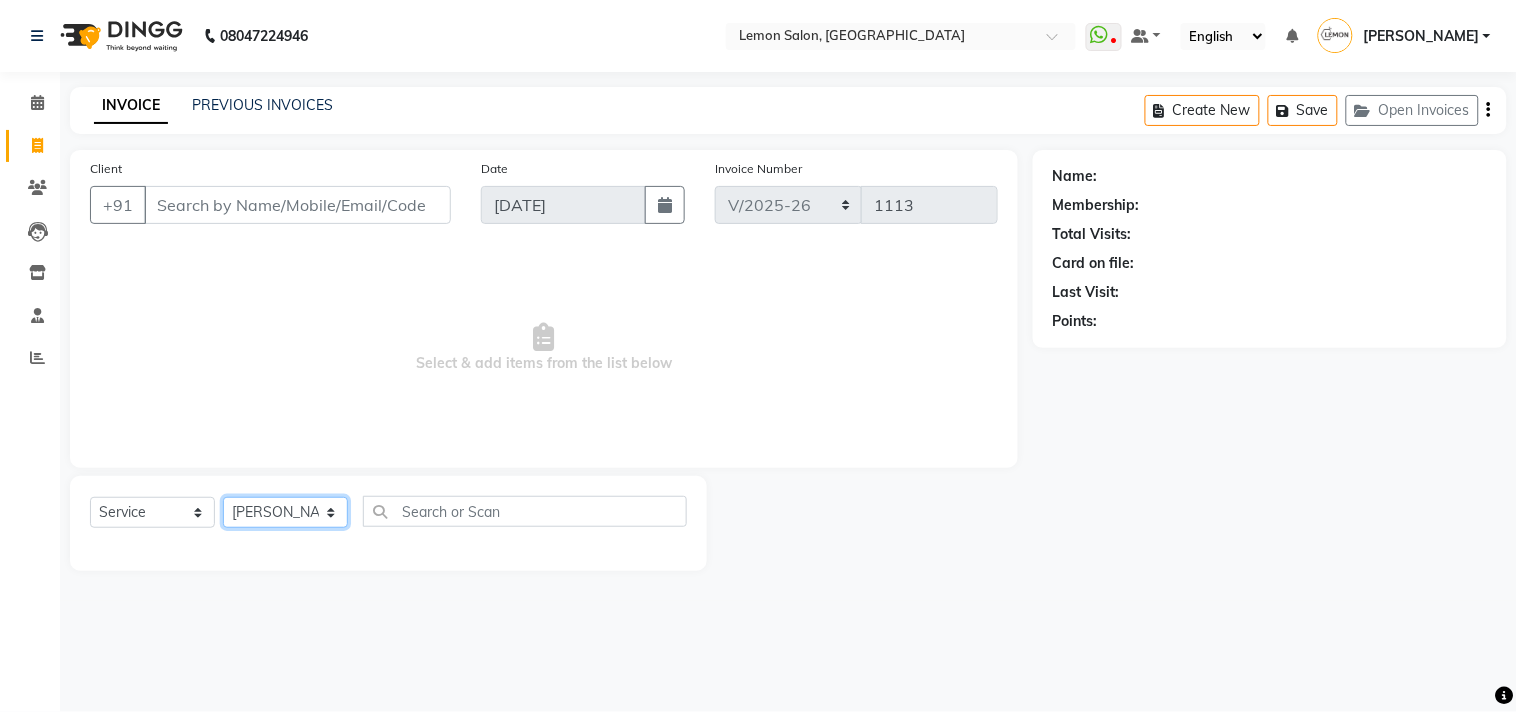 click on "Select Stylist [PERSON_NAME] DC [PERSON_NAME] [PERSON_NAME] [PERSON_NAME] [PERSON_NAME] [PERSON_NAME] Kandivali [PERSON_NAME] [PERSON_NAME]" 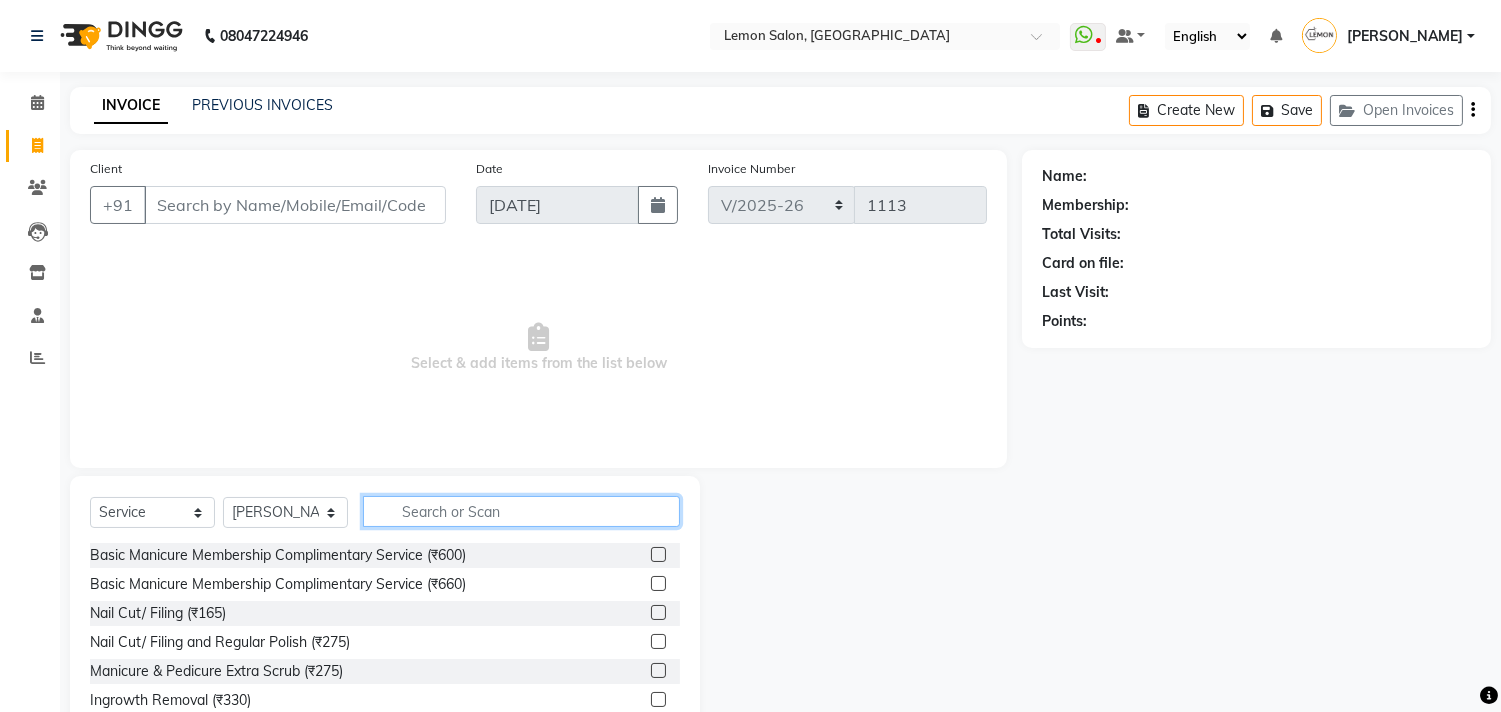 click 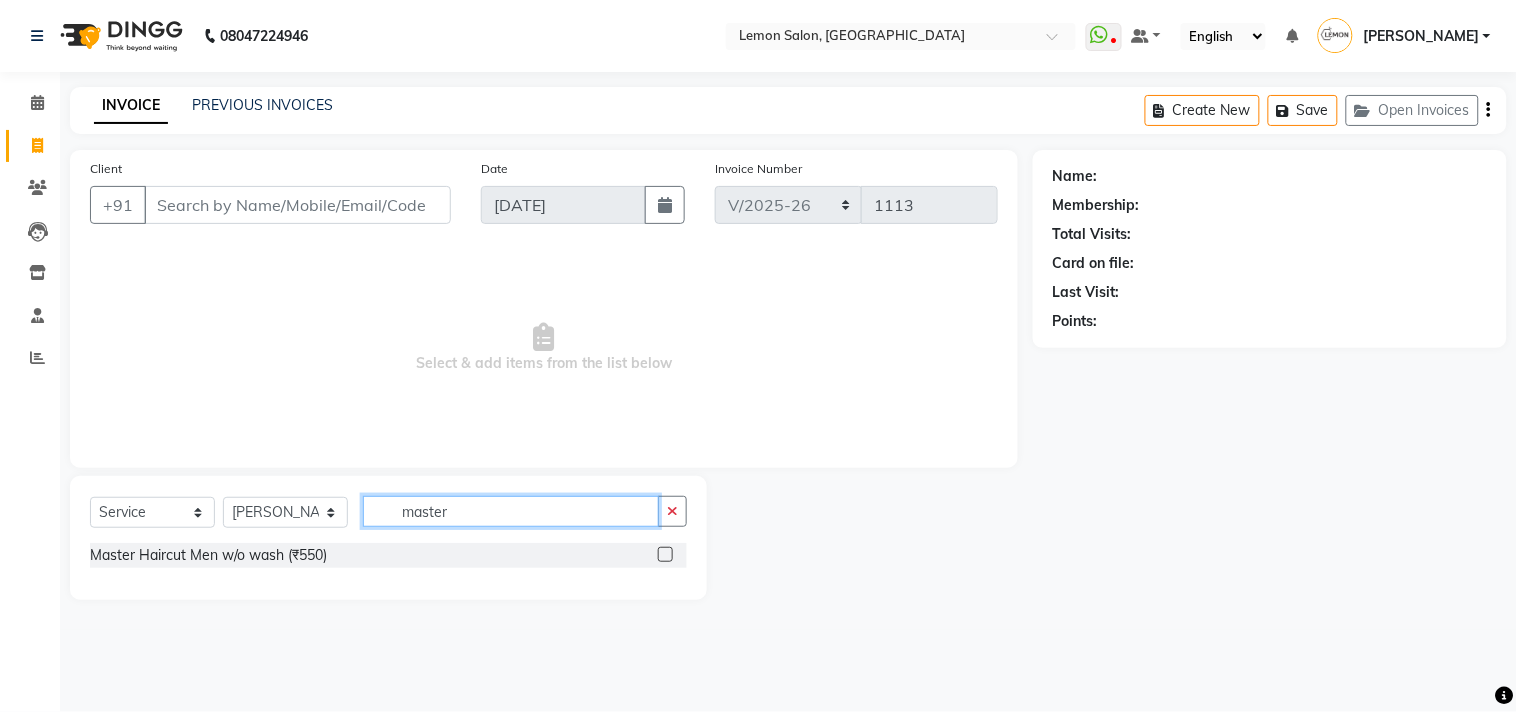 type on "master" 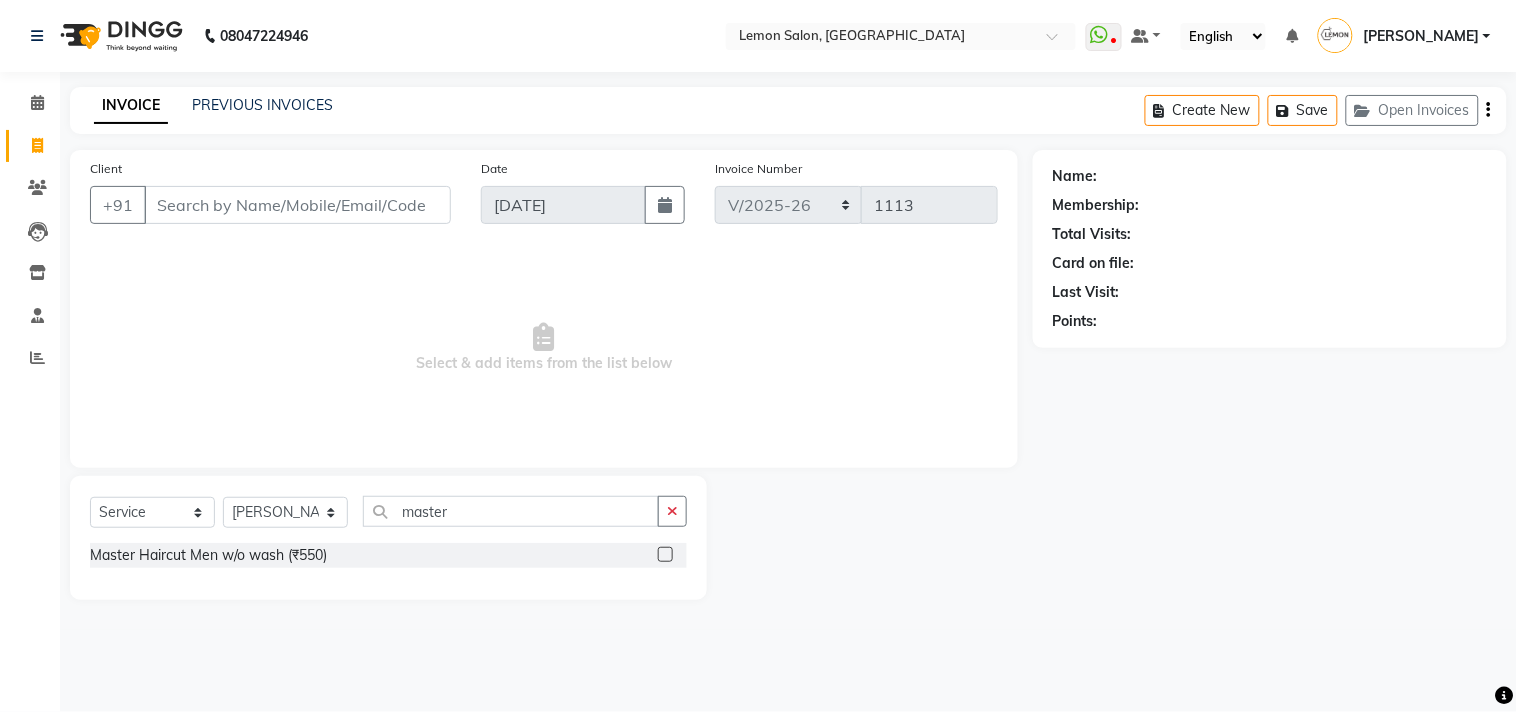 click 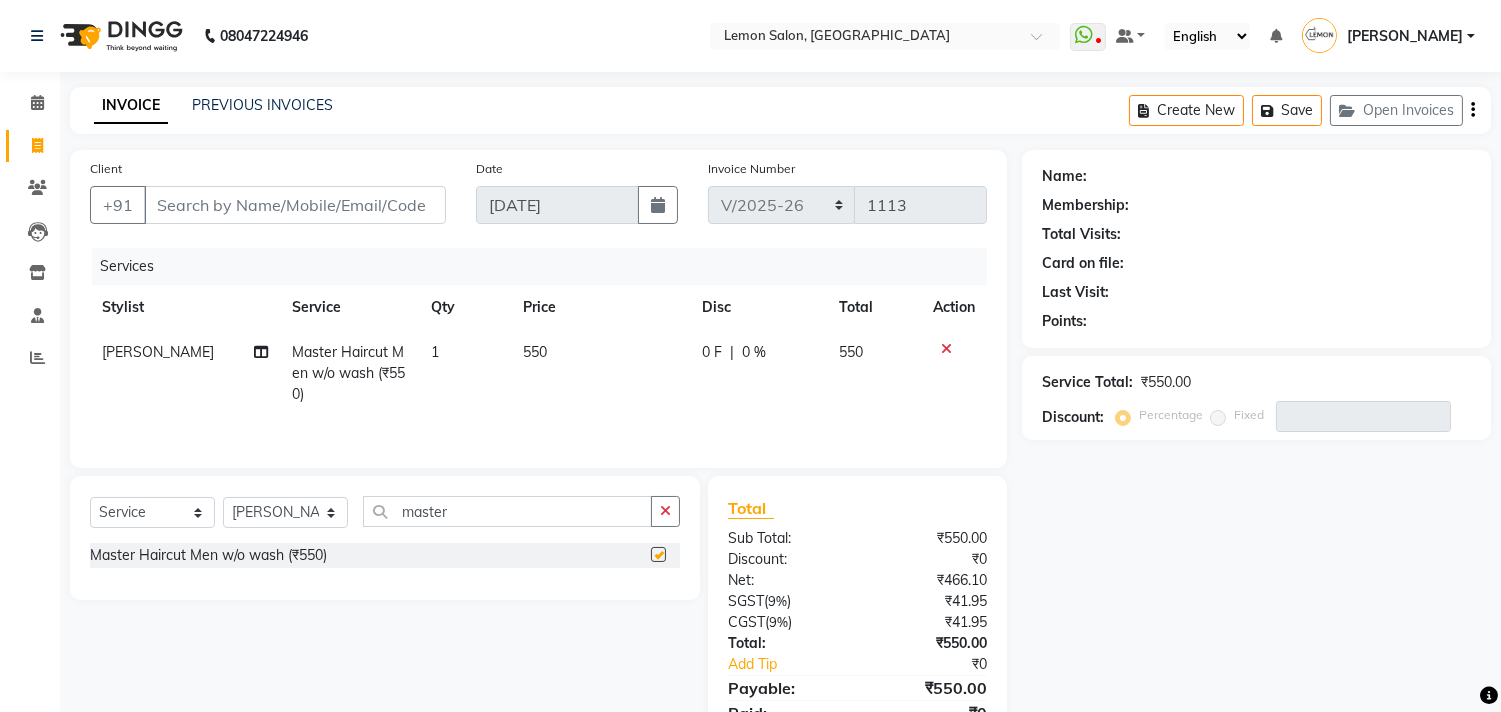 checkbox on "false" 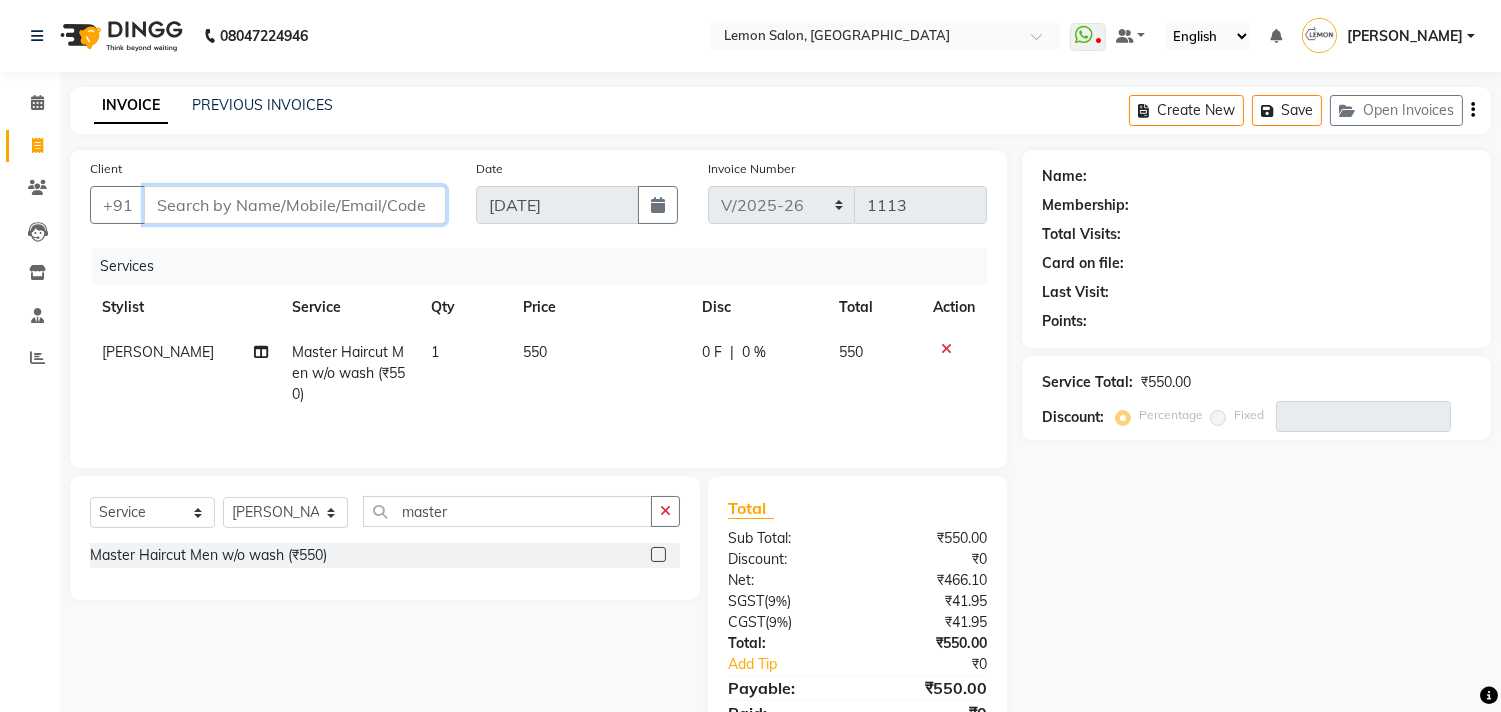 click on "Client" at bounding box center [295, 205] 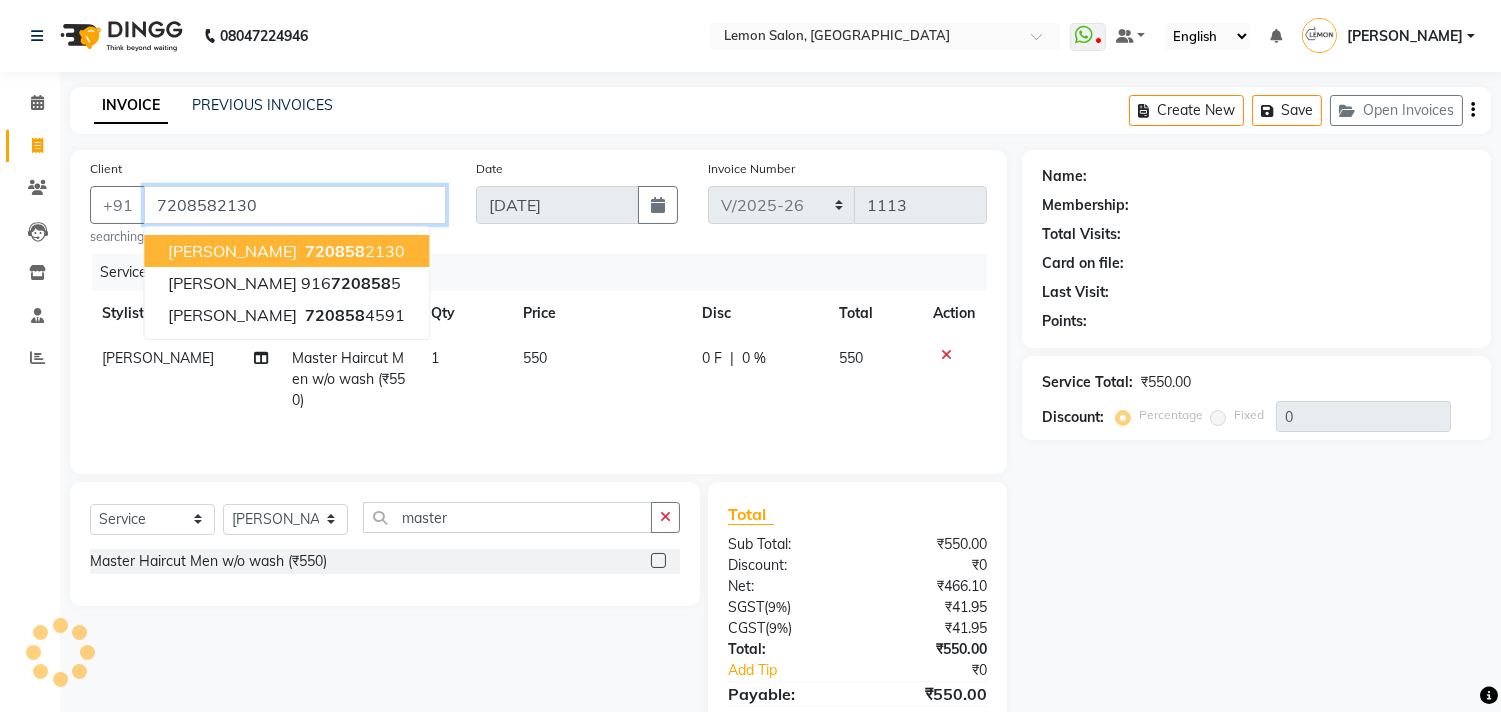 type on "7208582130" 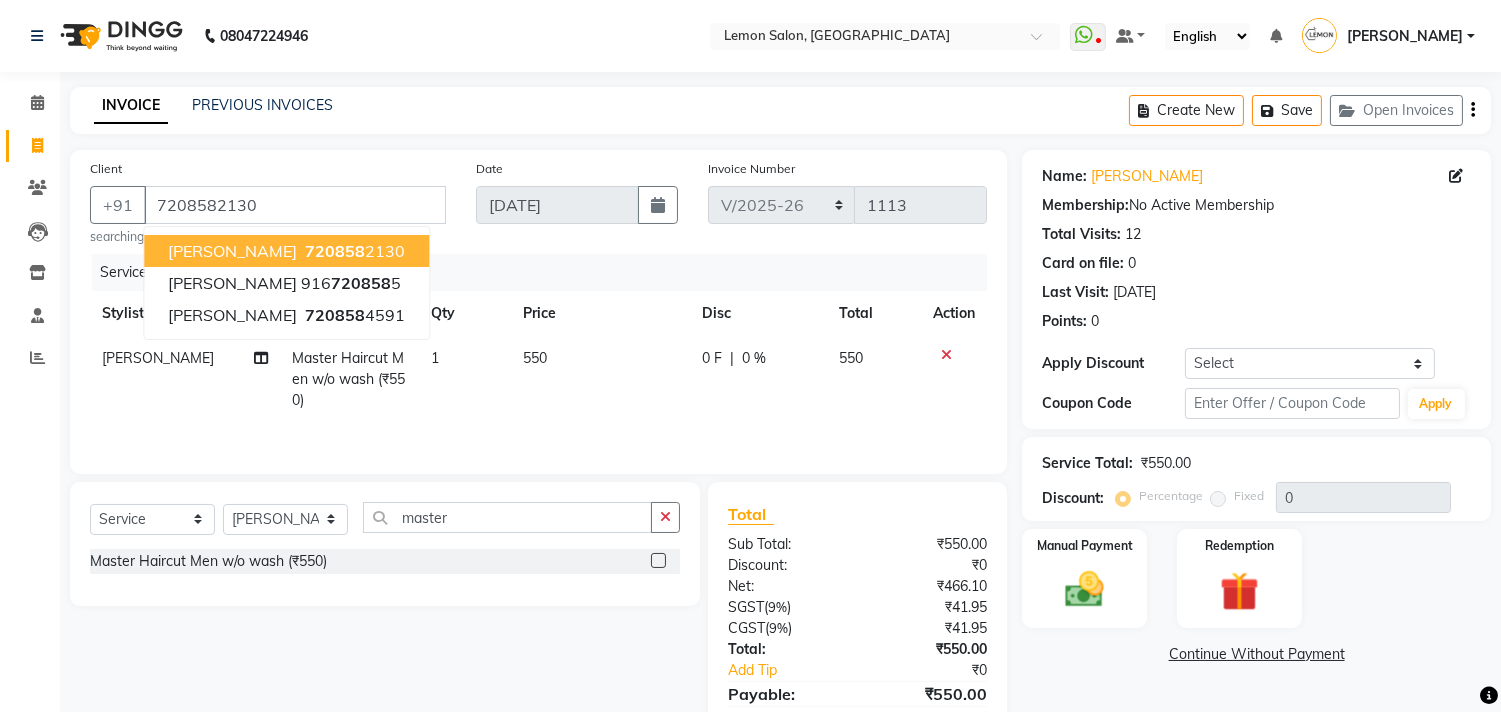 click on "Date 13-07-2025" 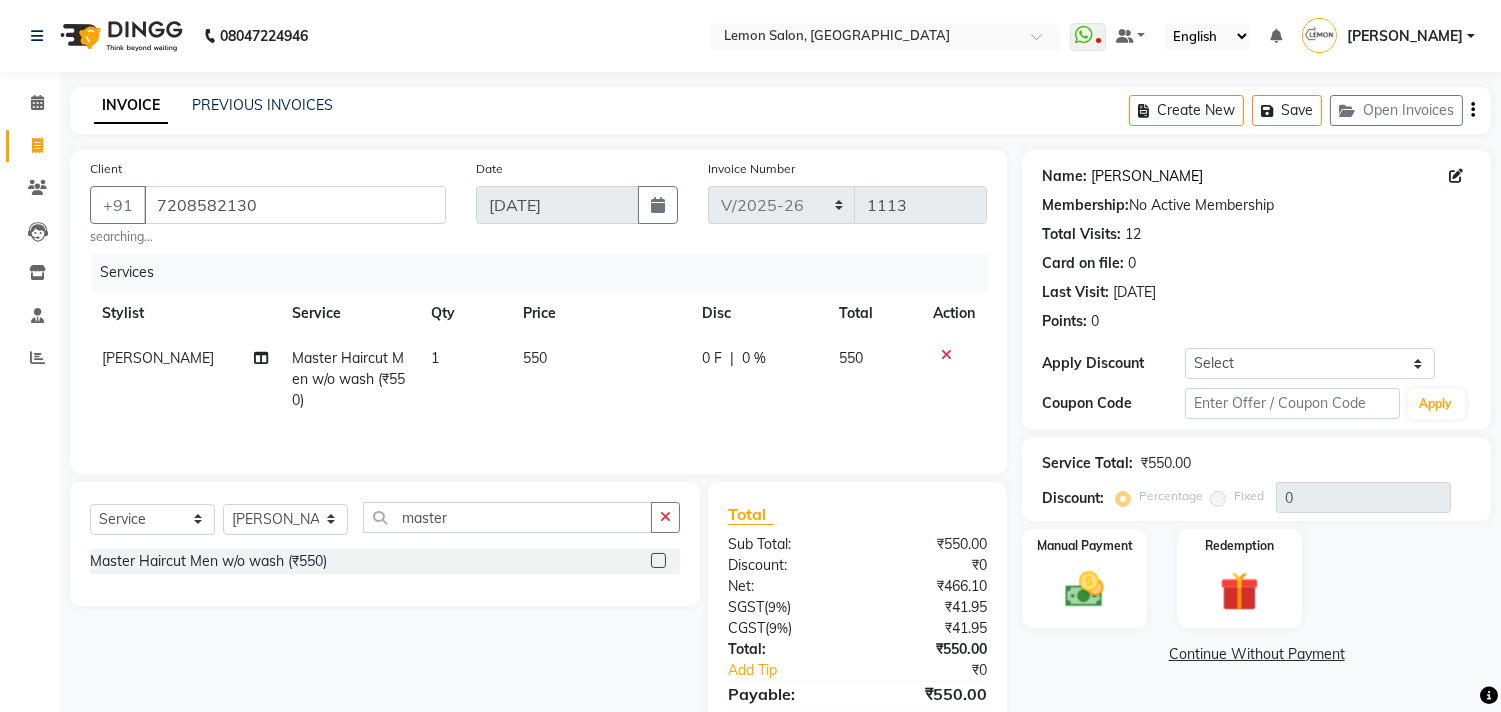click on "Sonali Mankaradv" 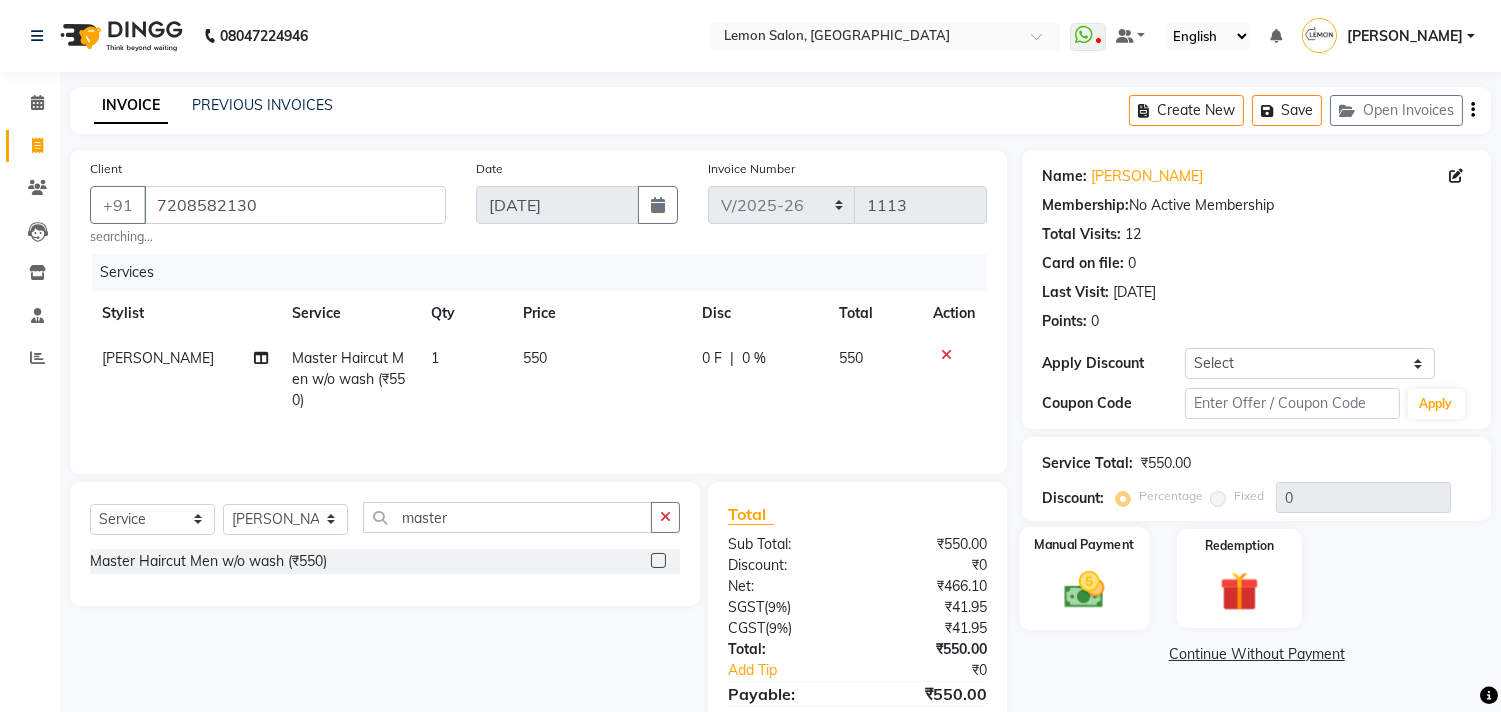 click 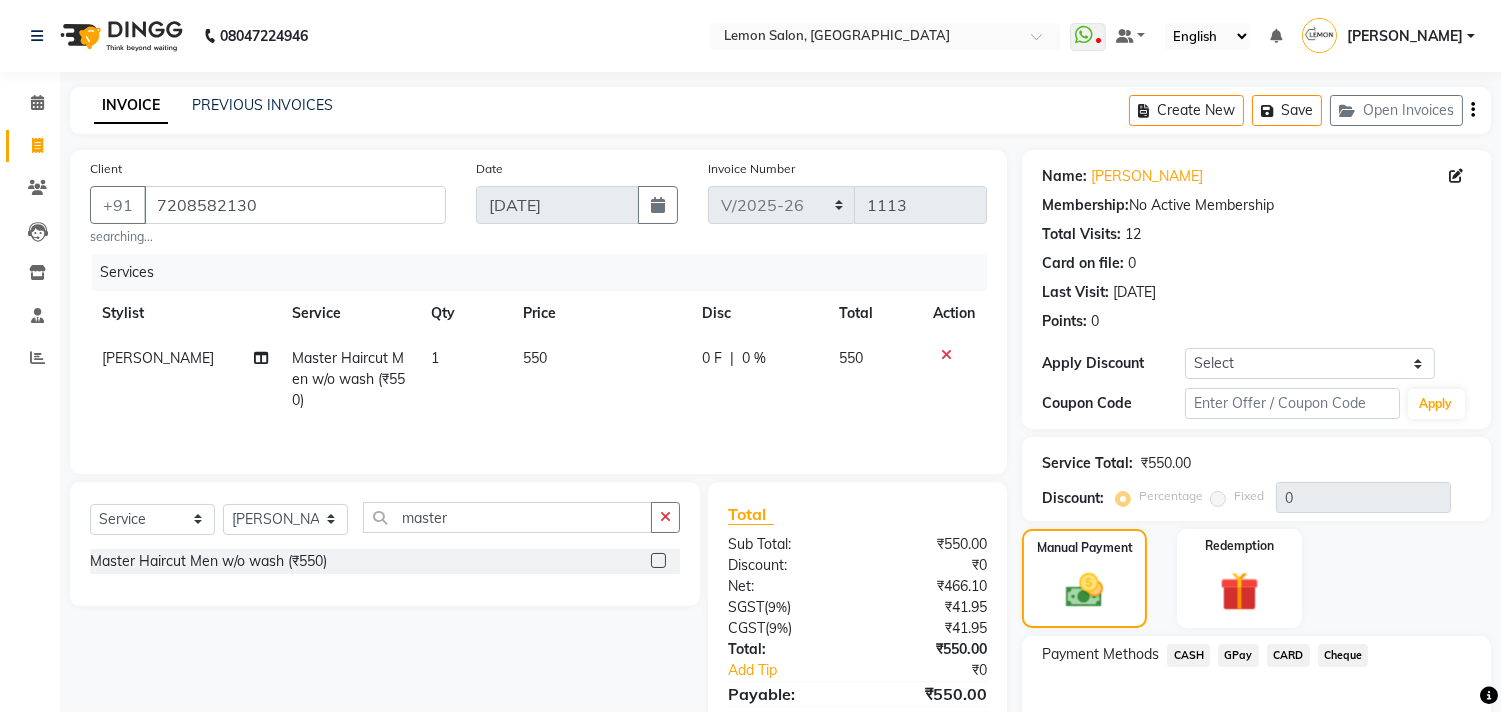 click on "GPay" 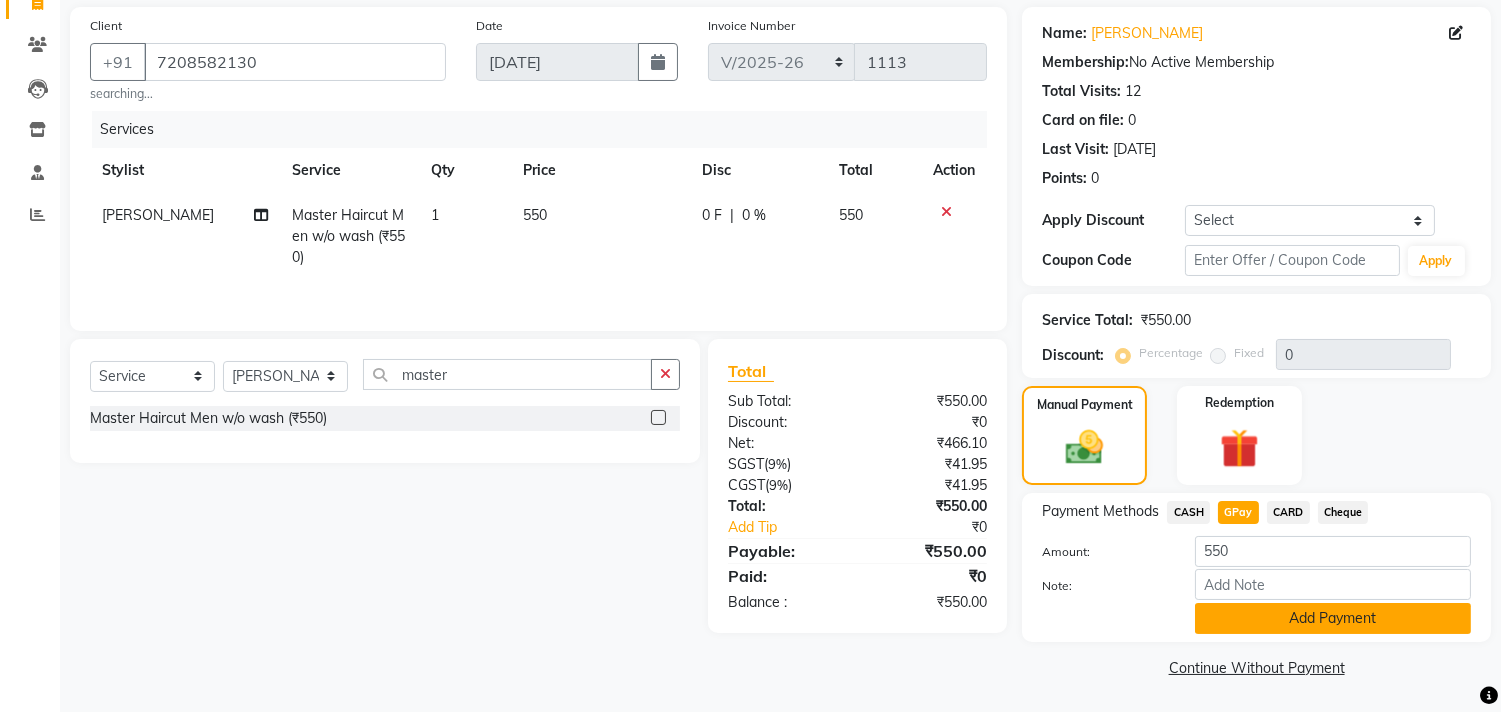click on "Add Payment" 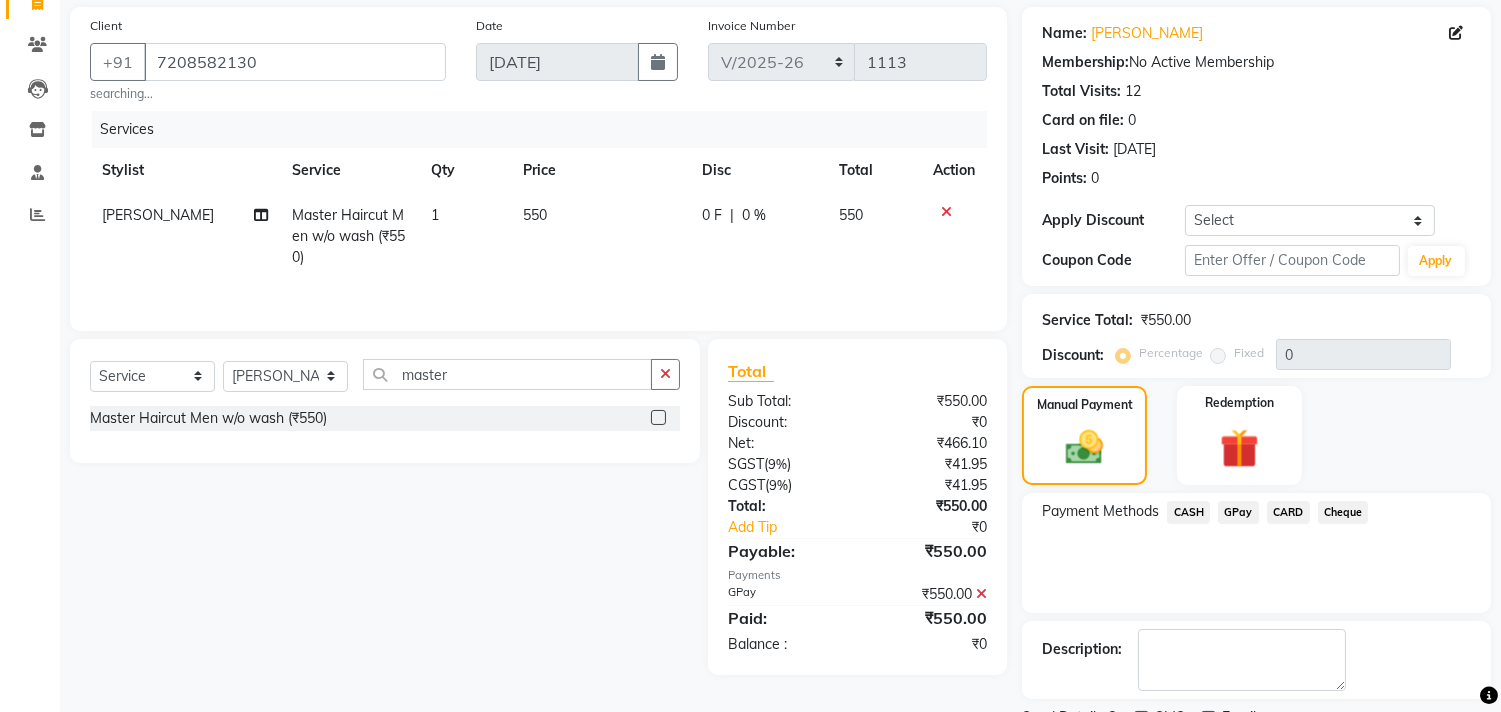 scroll, scrollTop: 227, scrollLeft: 0, axis: vertical 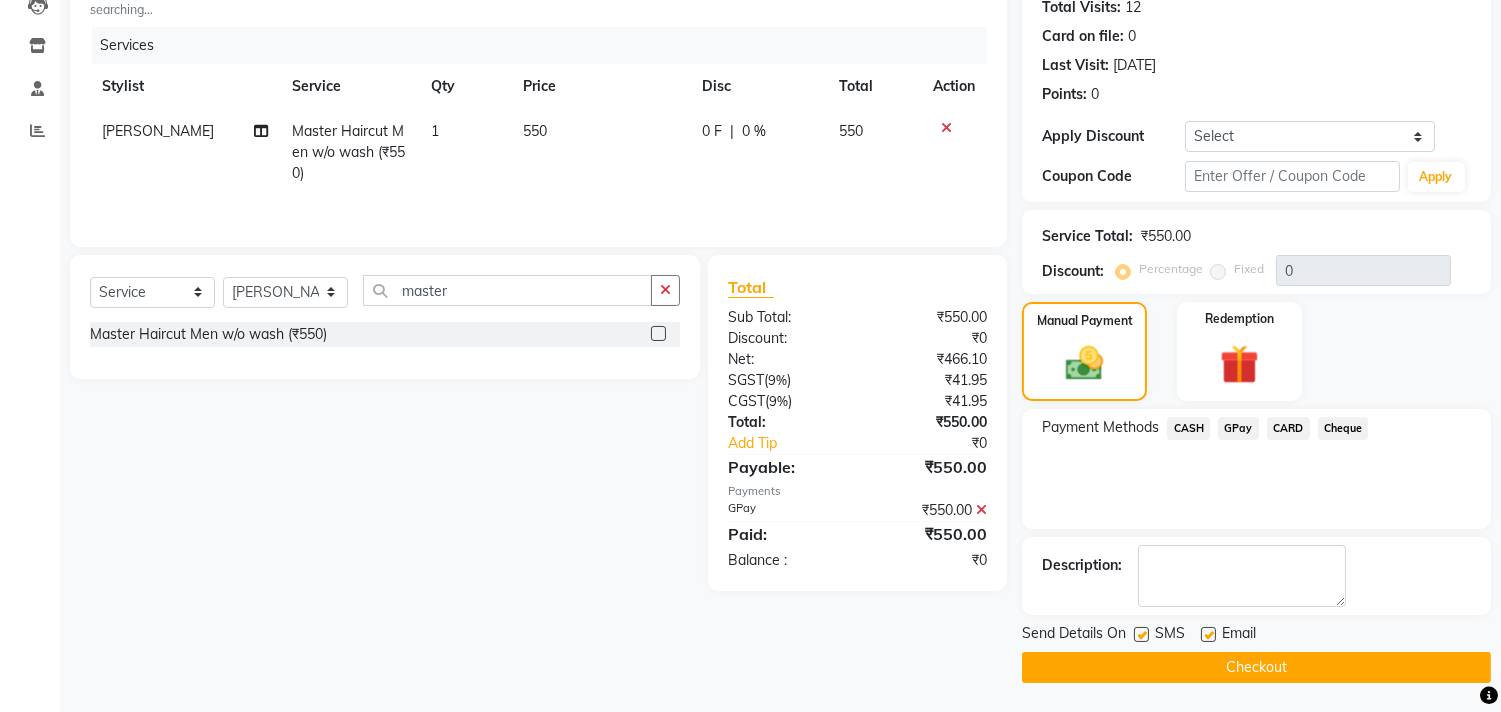 click 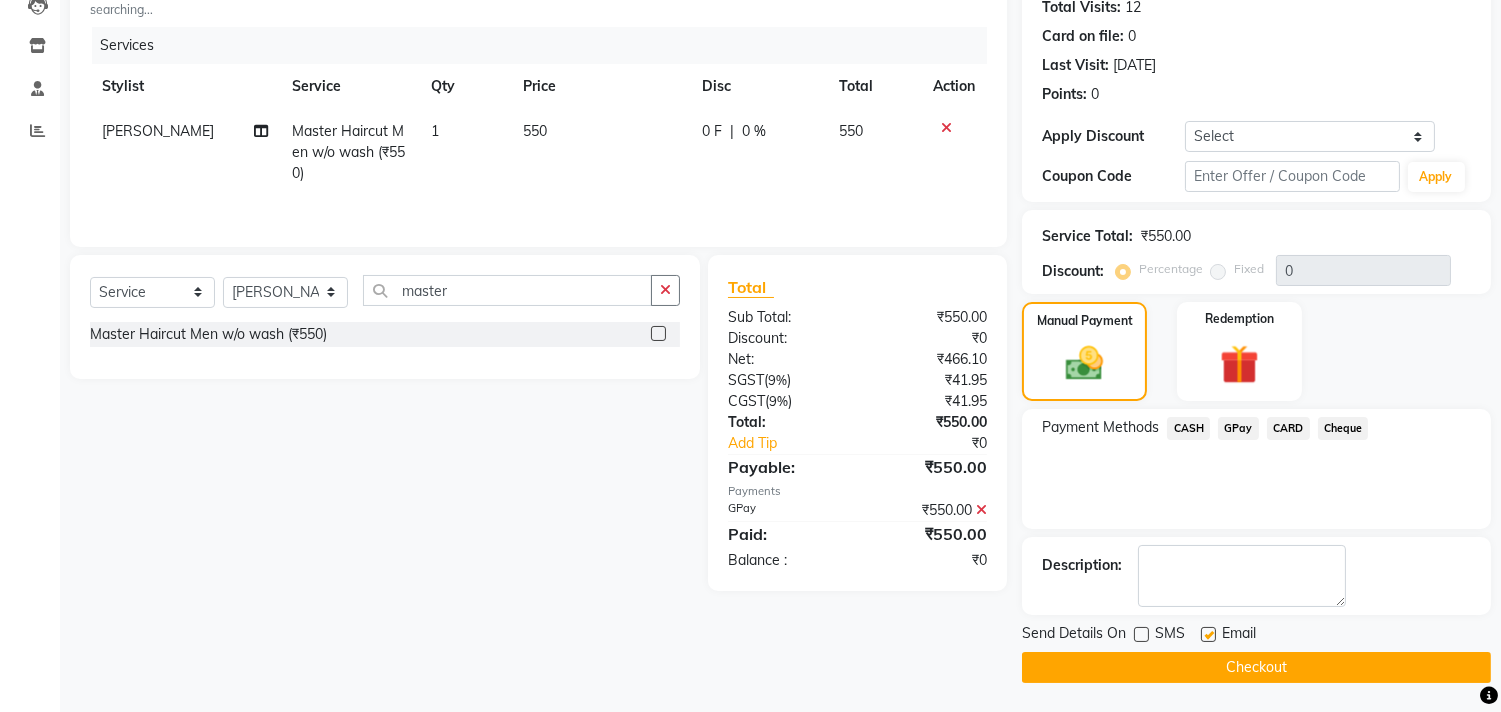 click 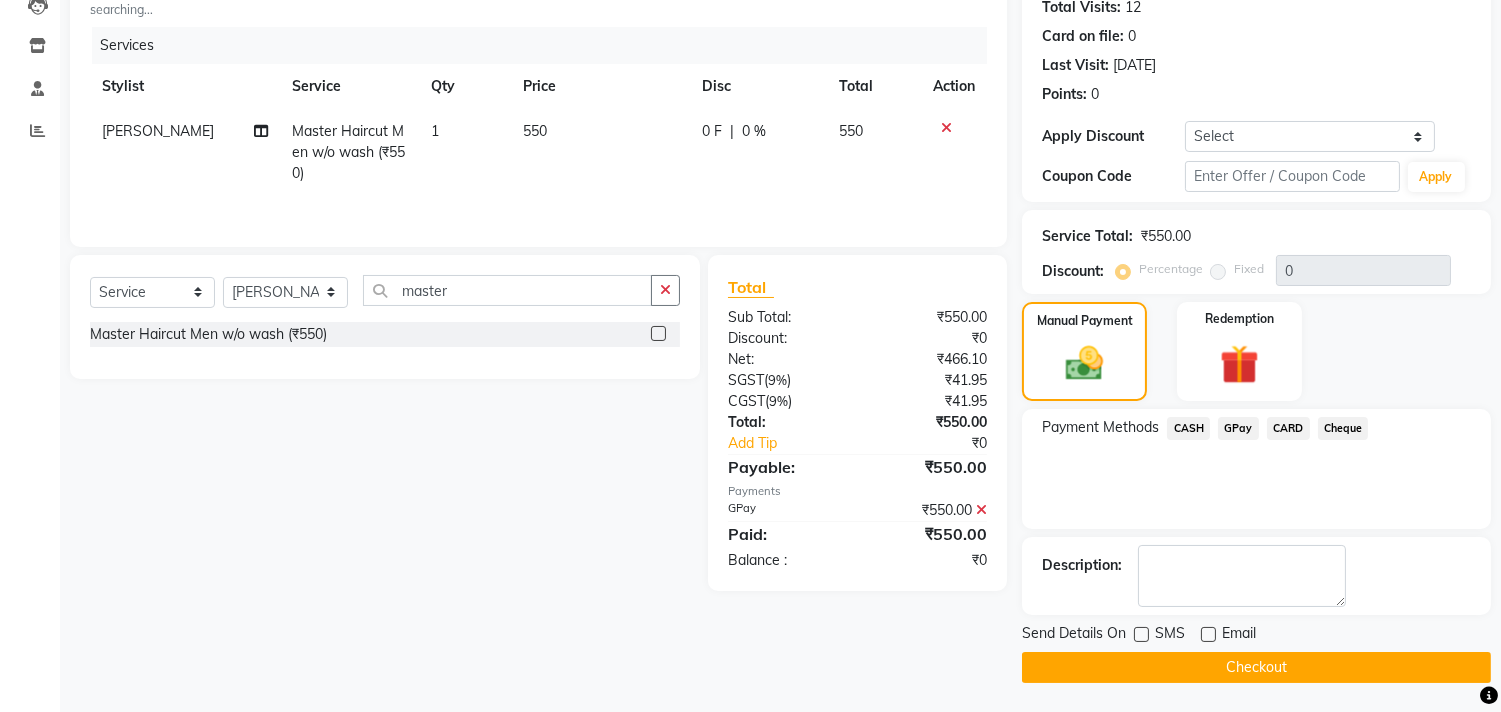 click on "Checkout" 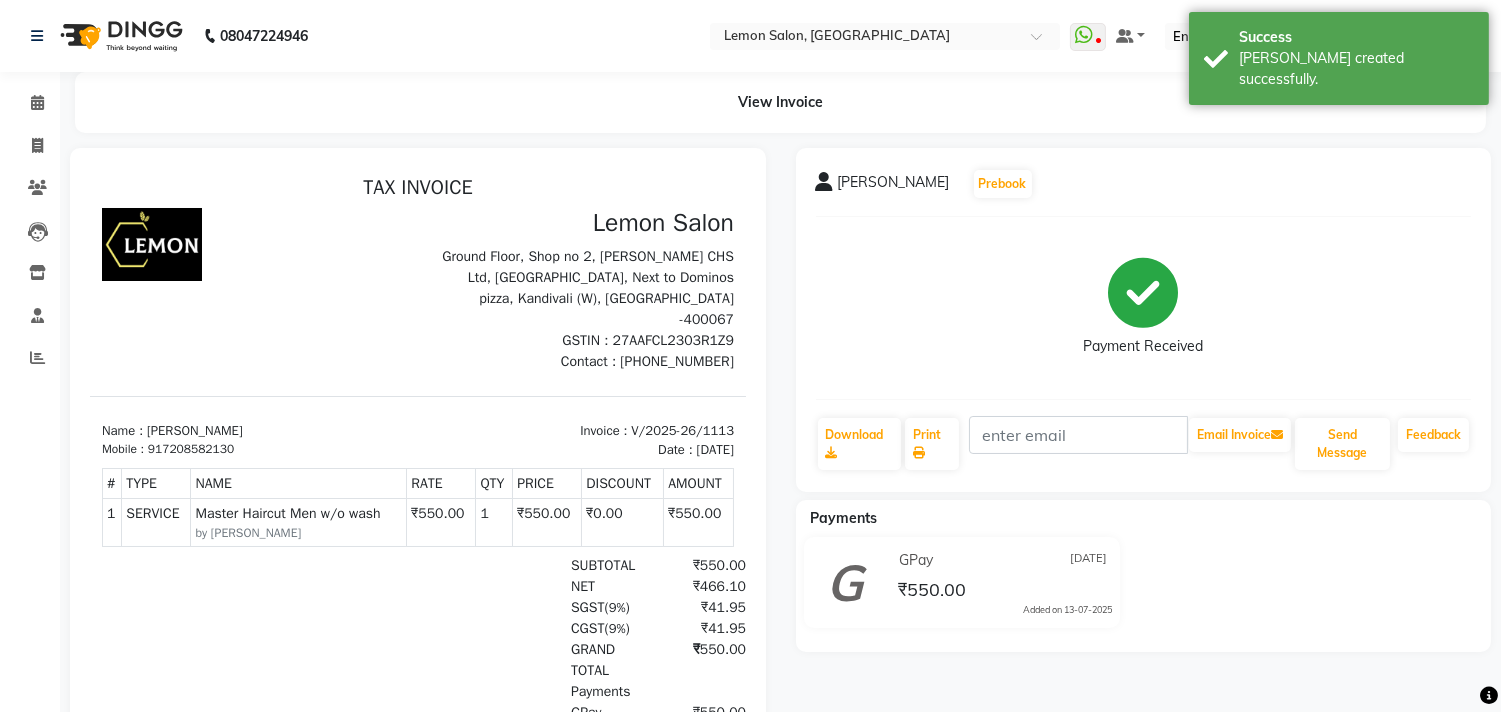 scroll, scrollTop: 0, scrollLeft: 0, axis: both 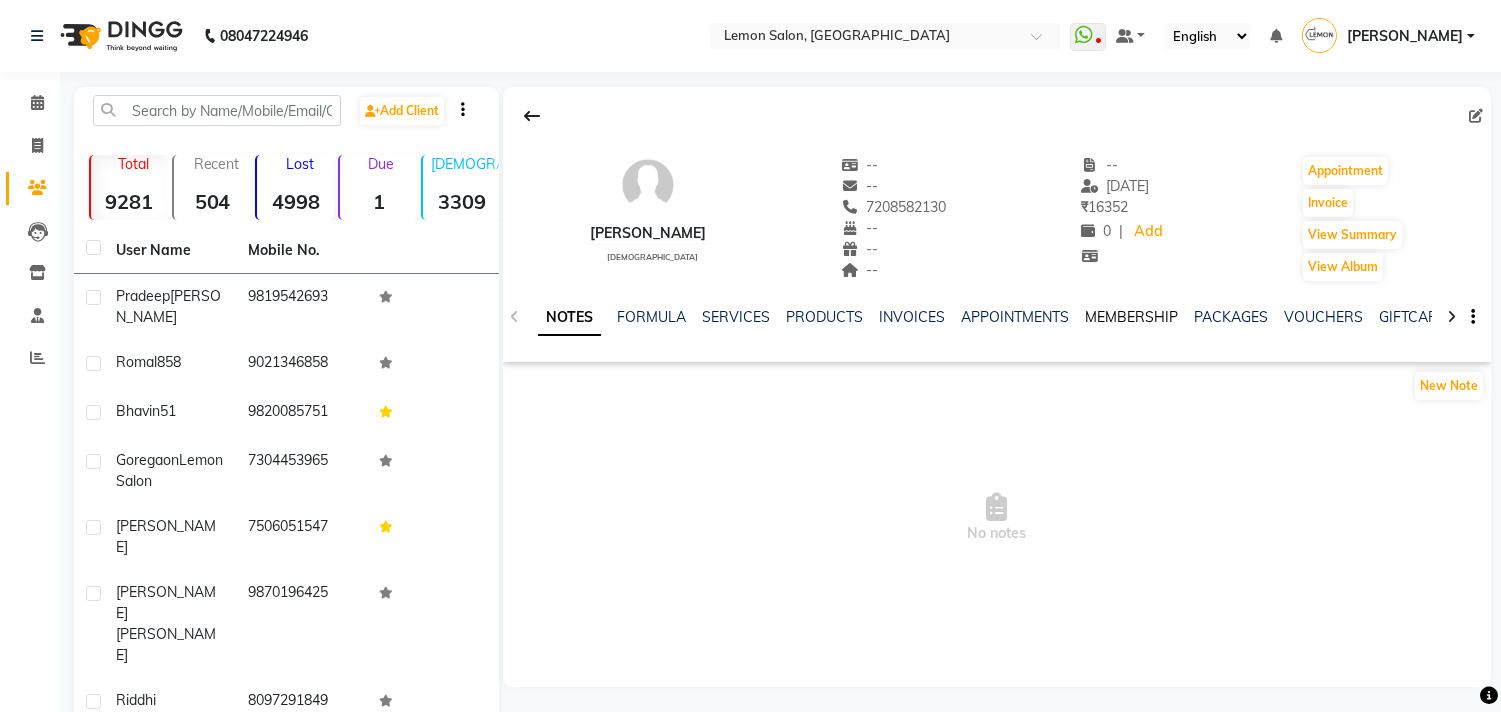 click on "MEMBERSHIP" 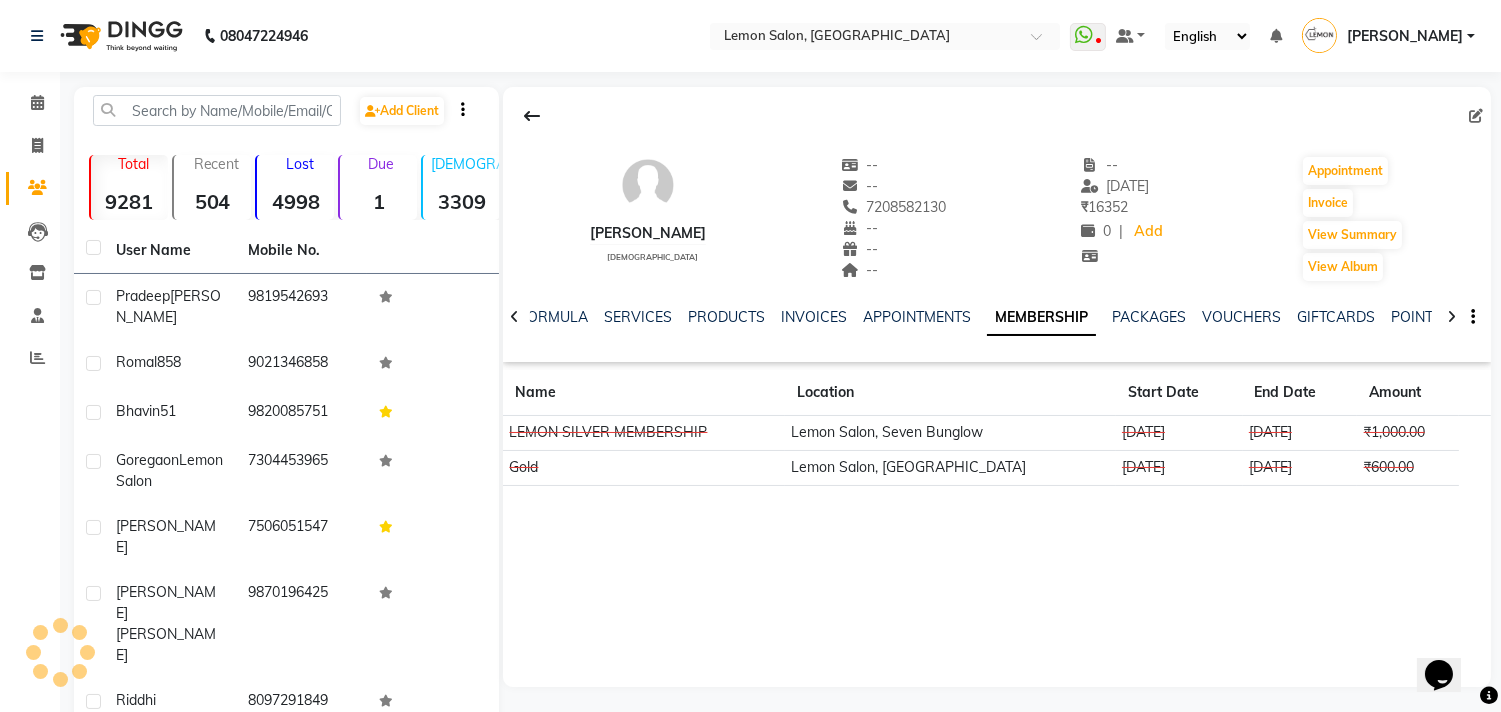 scroll, scrollTop: 0, scrollLeft: 0, axis: both 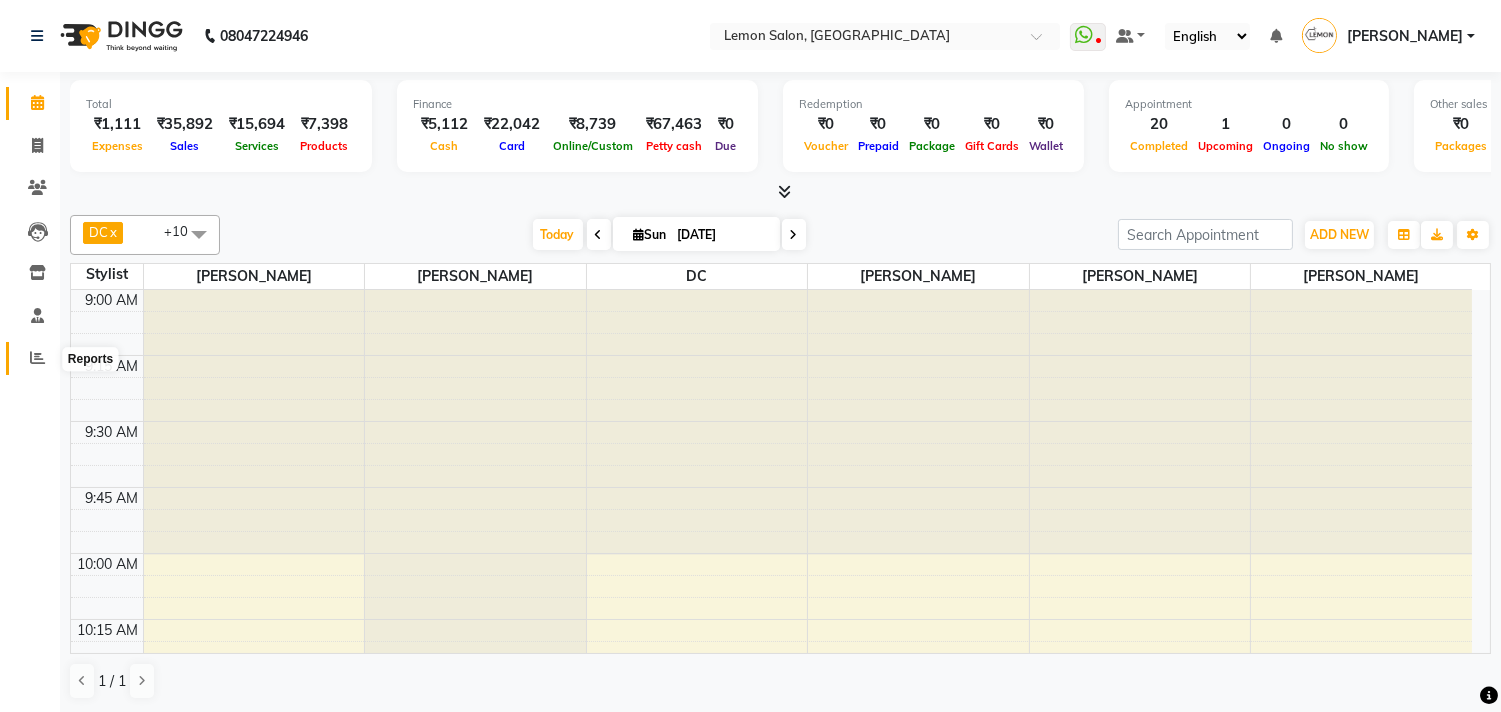 click 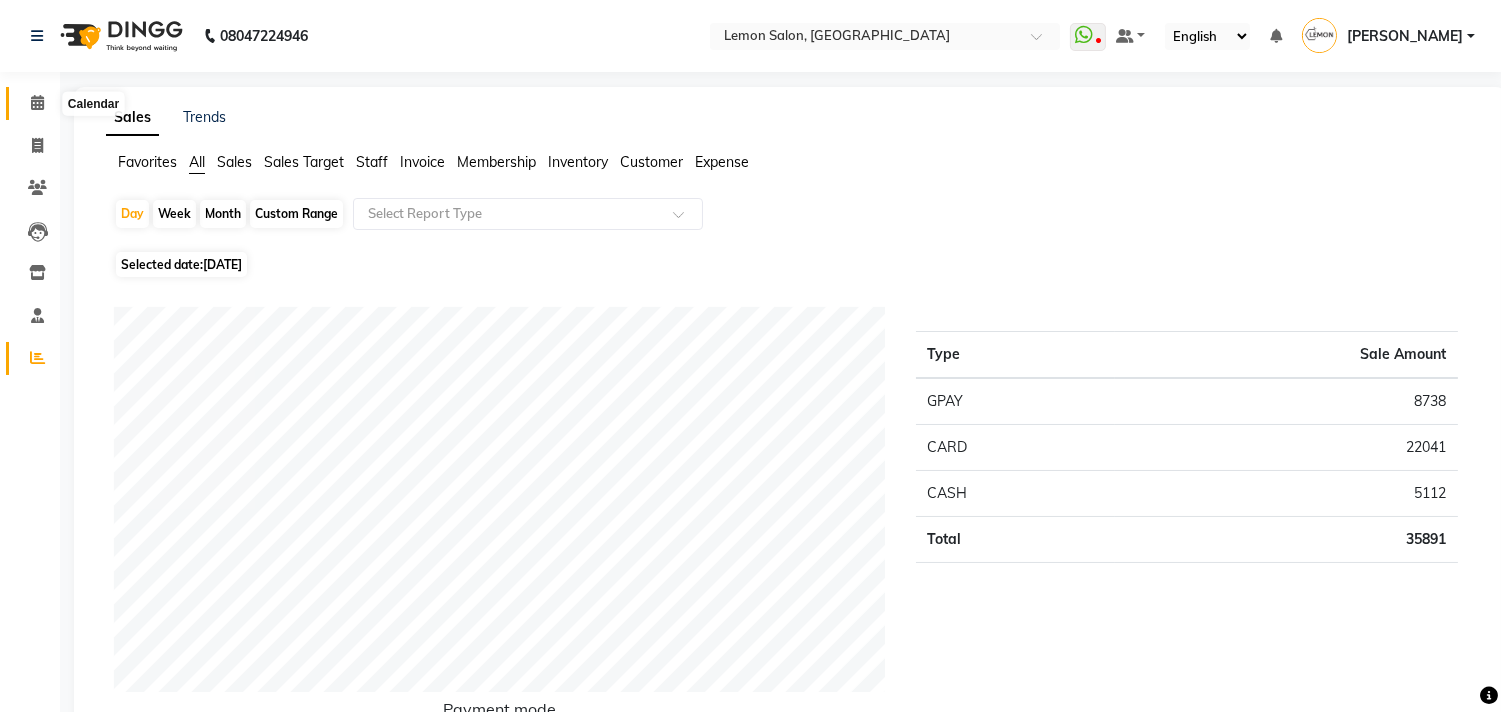 click 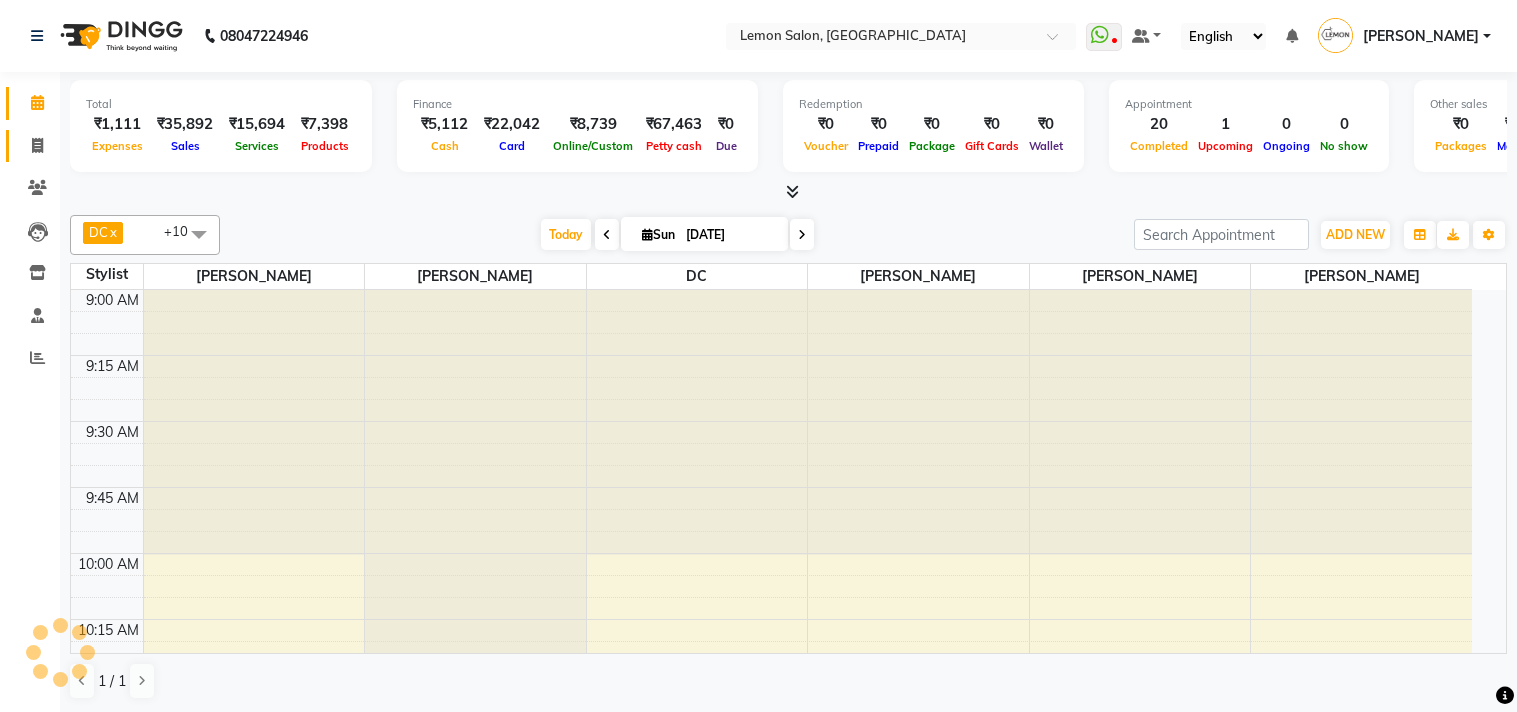 click on "Invoice" 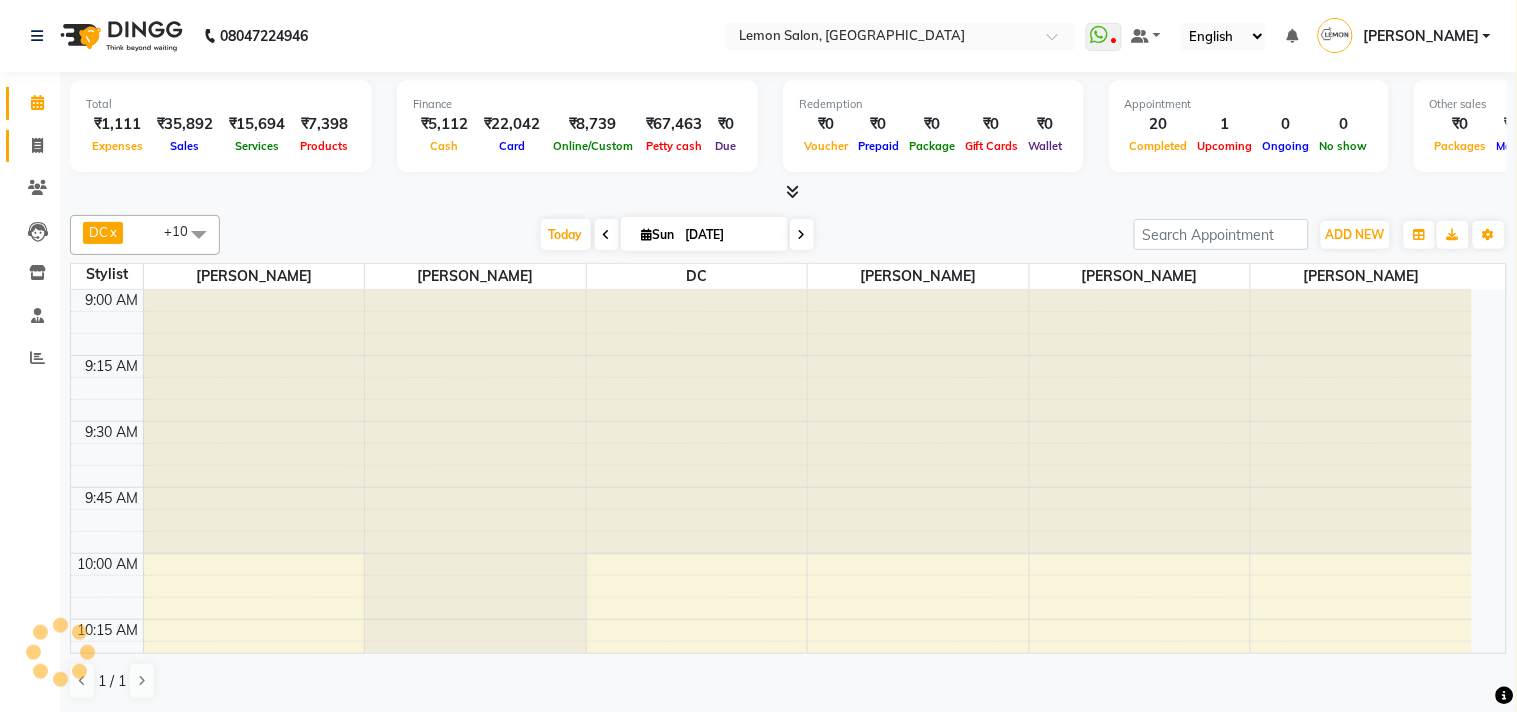 select on "569" 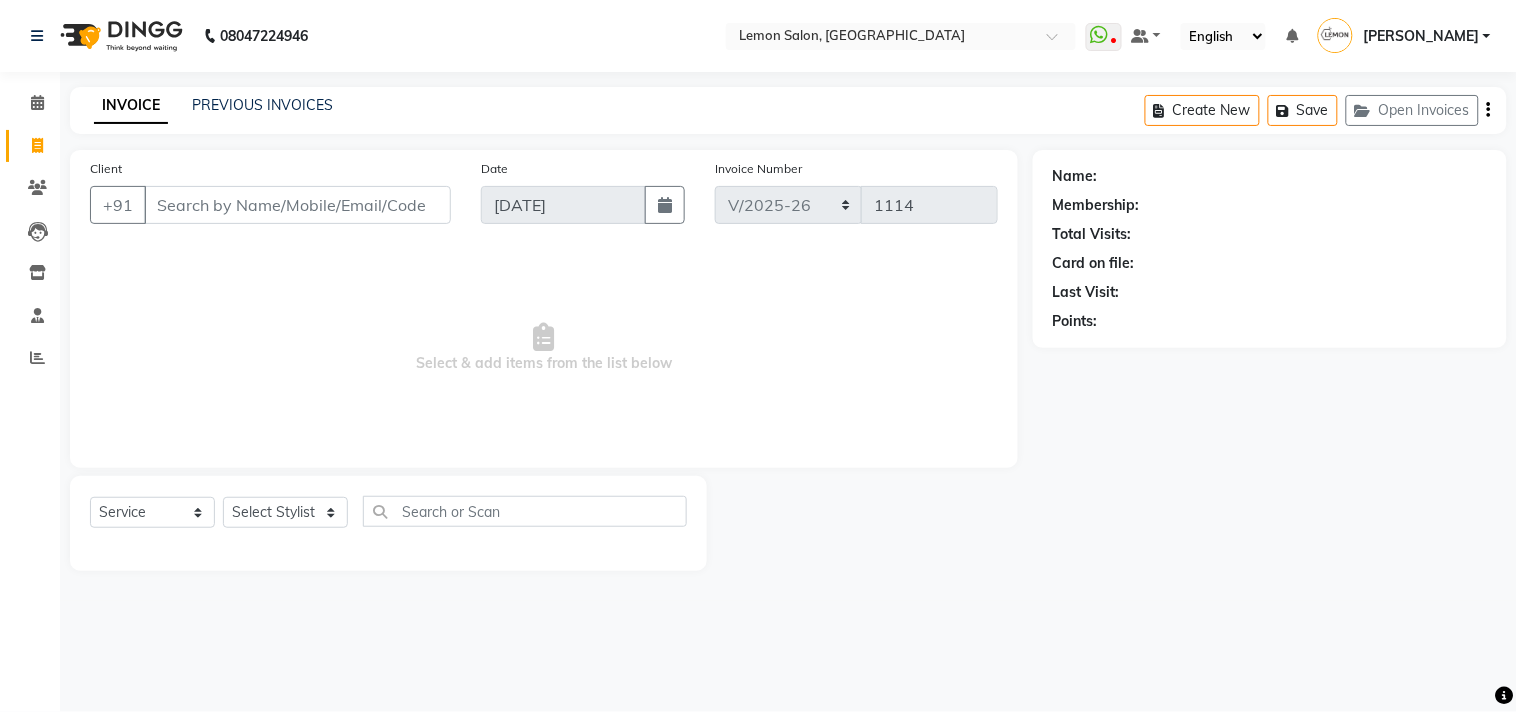 click on "Client" at bounding box center (297, 205) 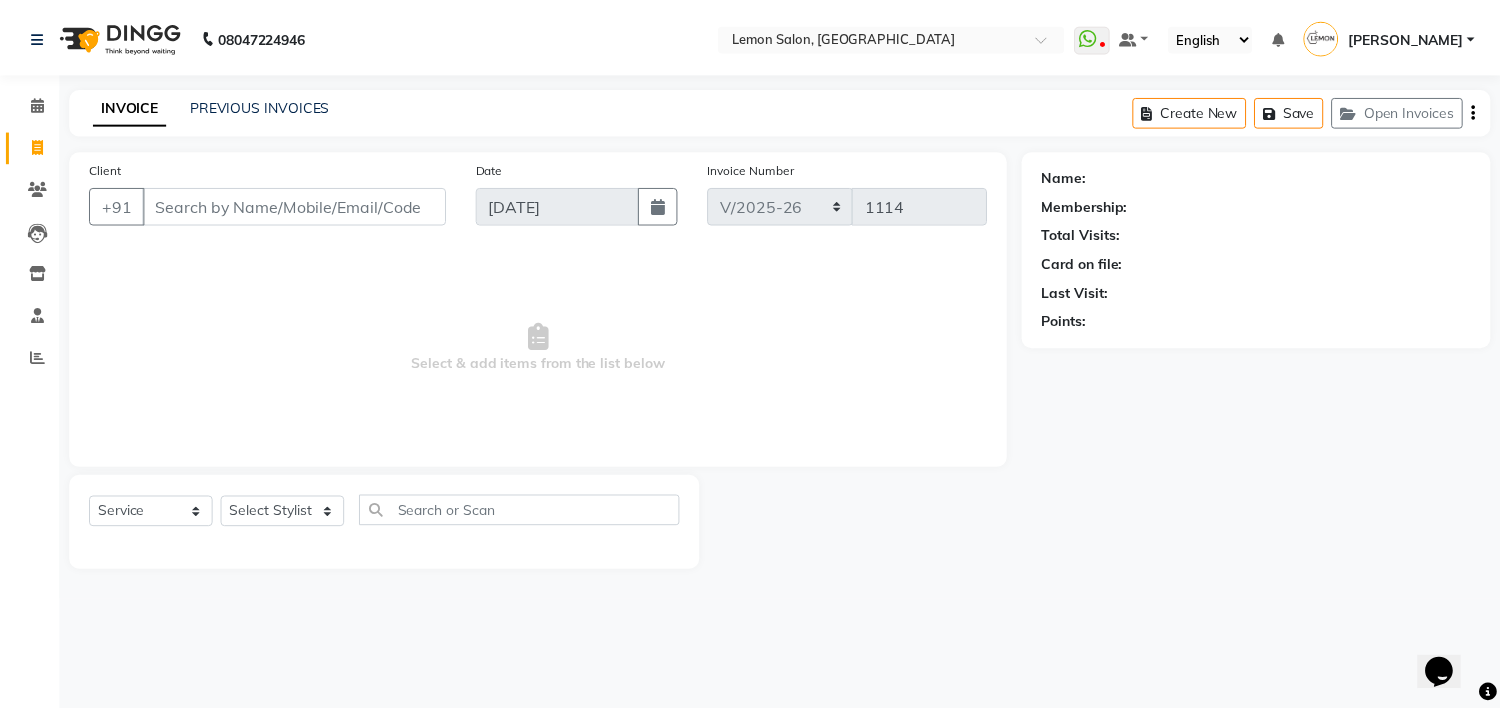 scroll, scrollTop: 0, scrollLeft: 0, axis: both 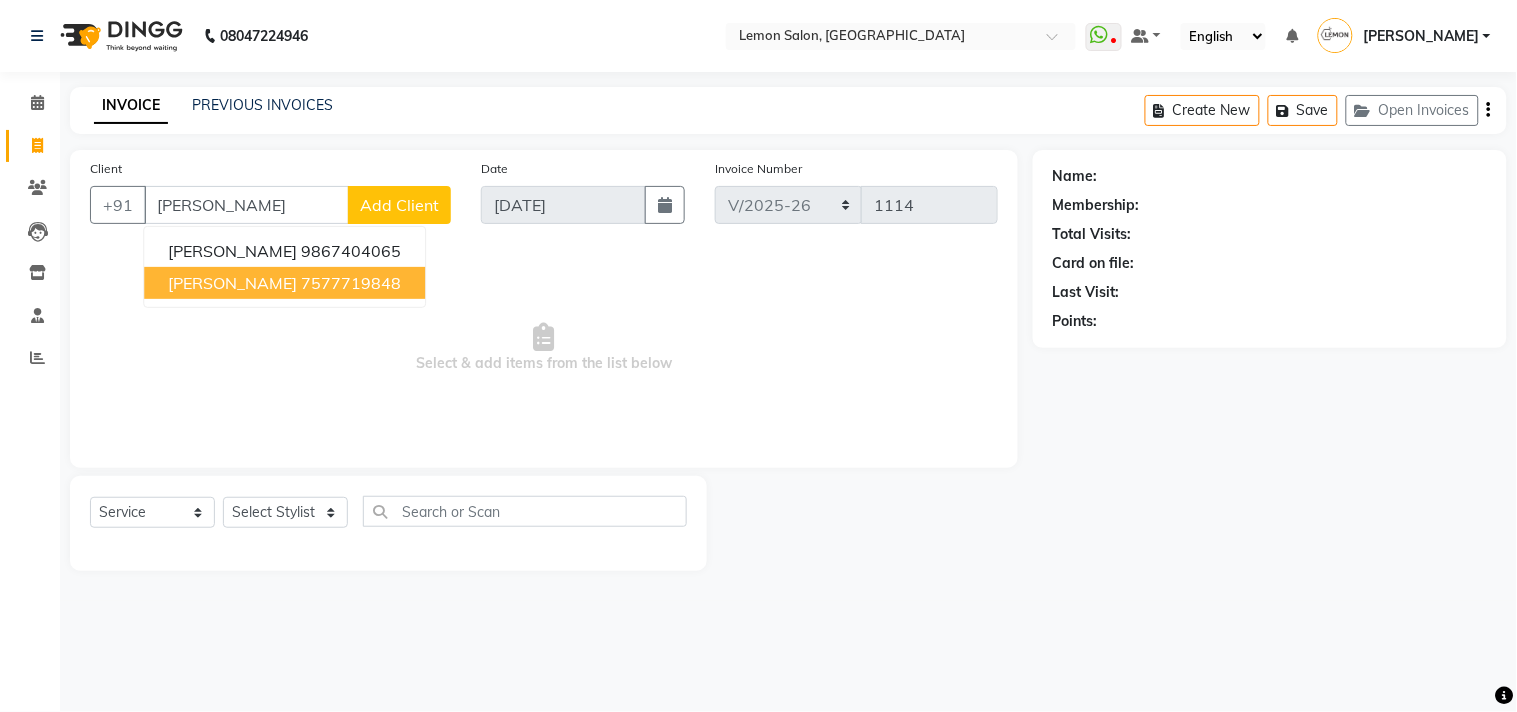 click on "Karishma Deshmukh" at bounding box center (232, 283) 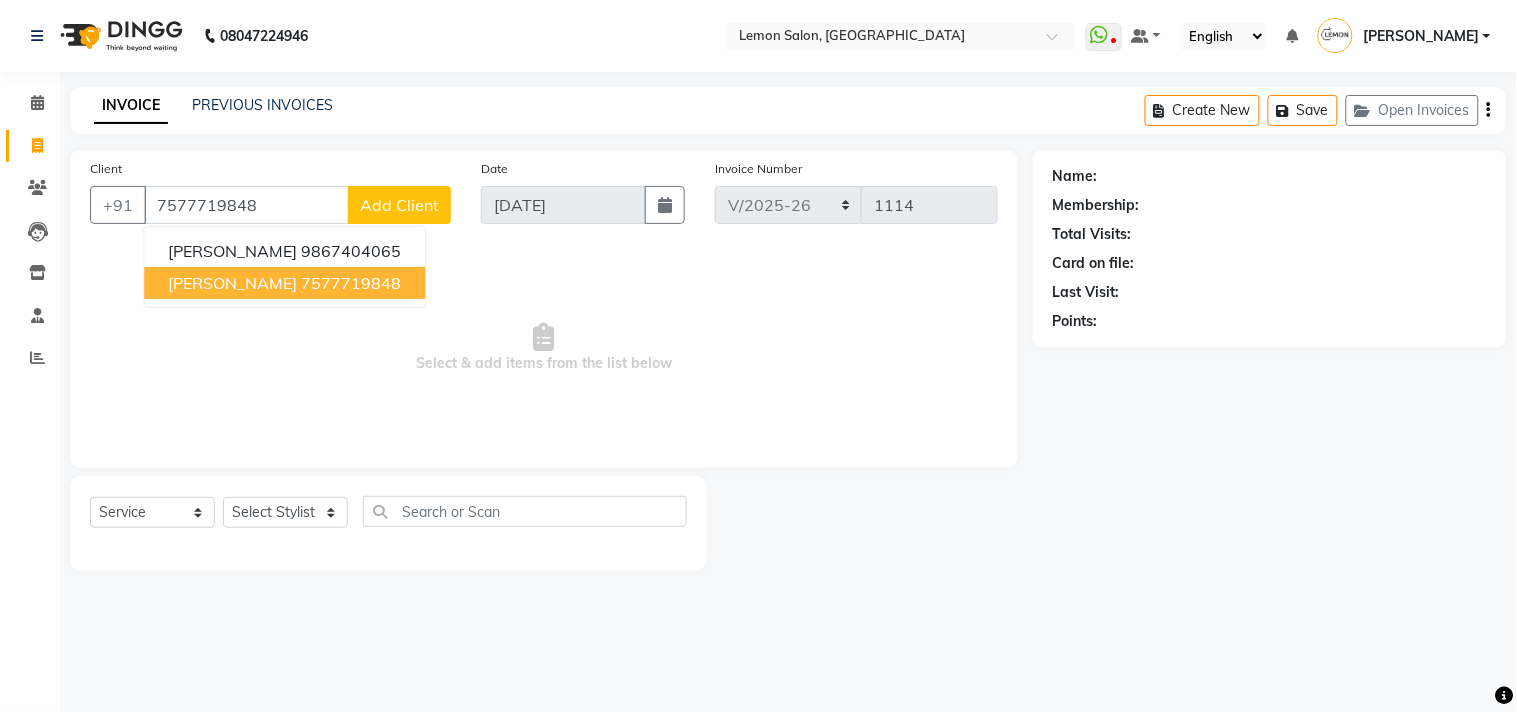 type on "7577719848" 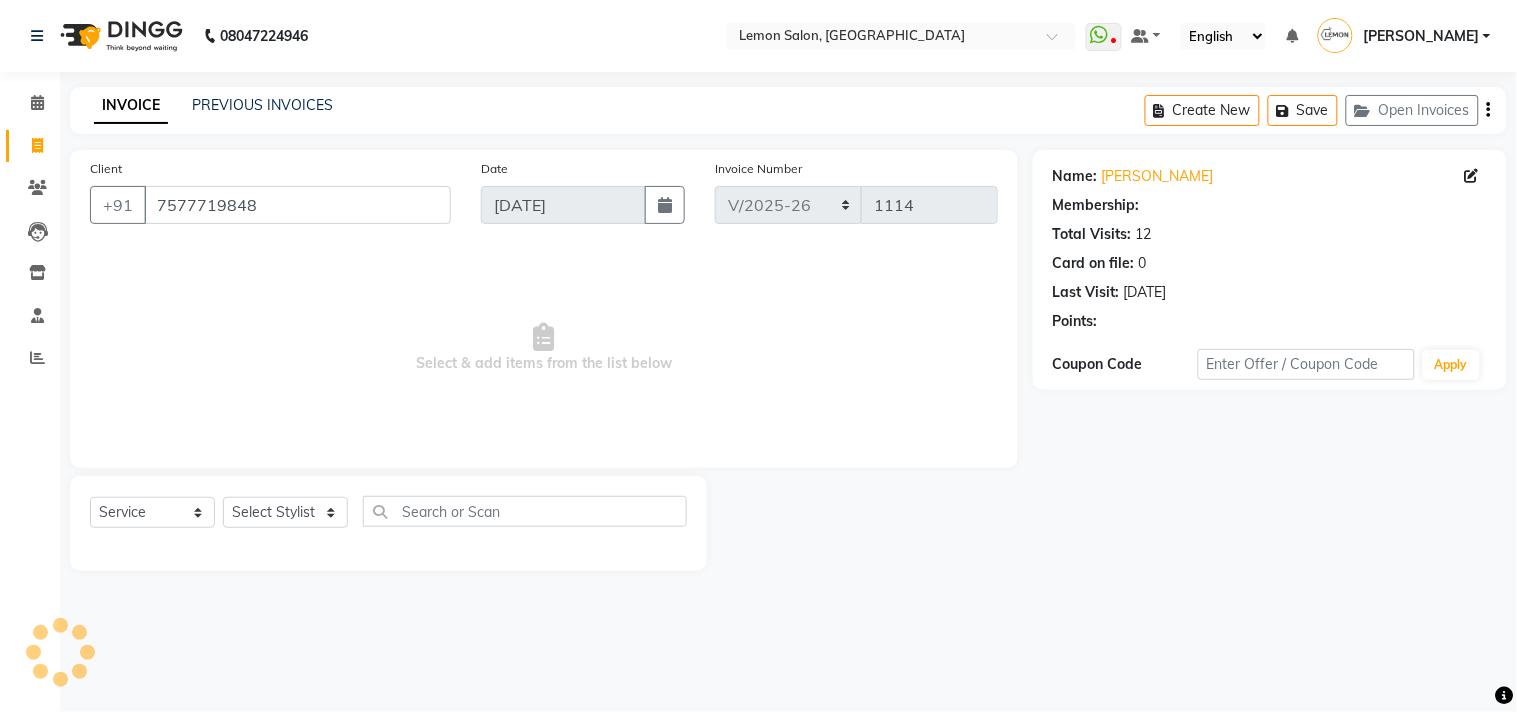 select on "1: Object" 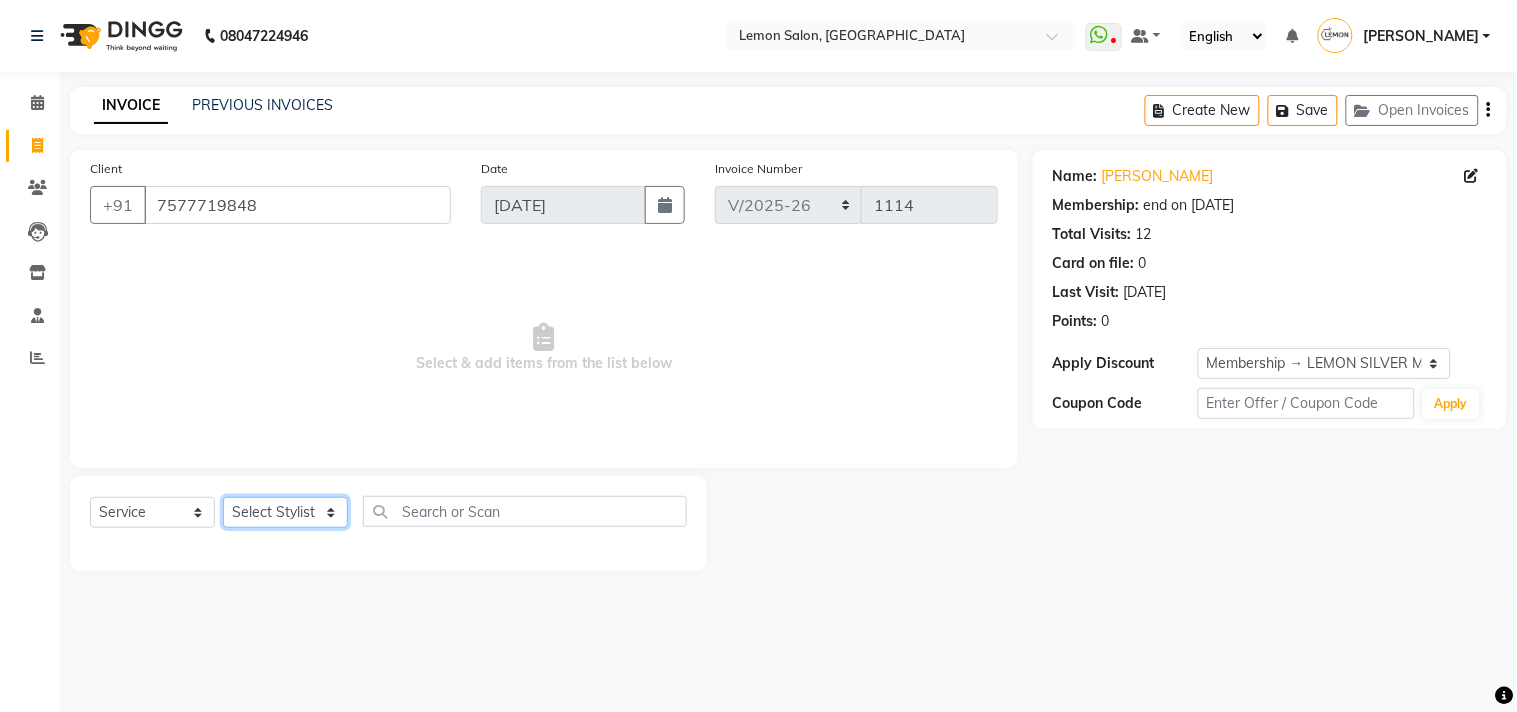 click on "Select Stylist [PERSON_NAME] DC [PERSON_NAME] [PERSON_NAME] [PERSON_NAME] [PERSON_NAME] [PERSON_NAME] Kandivali [PERSON_NAME] [PERSON_NAME]" 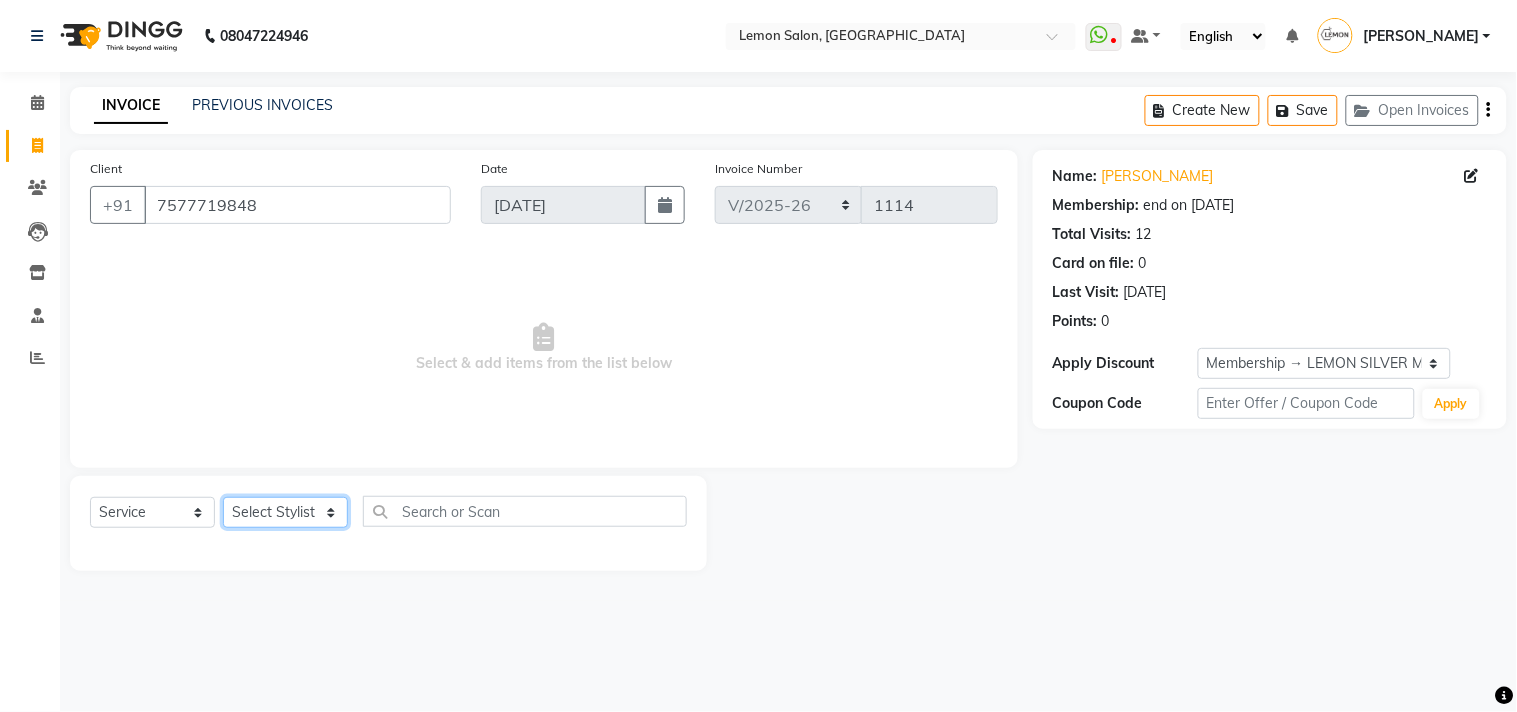 select on "7385" 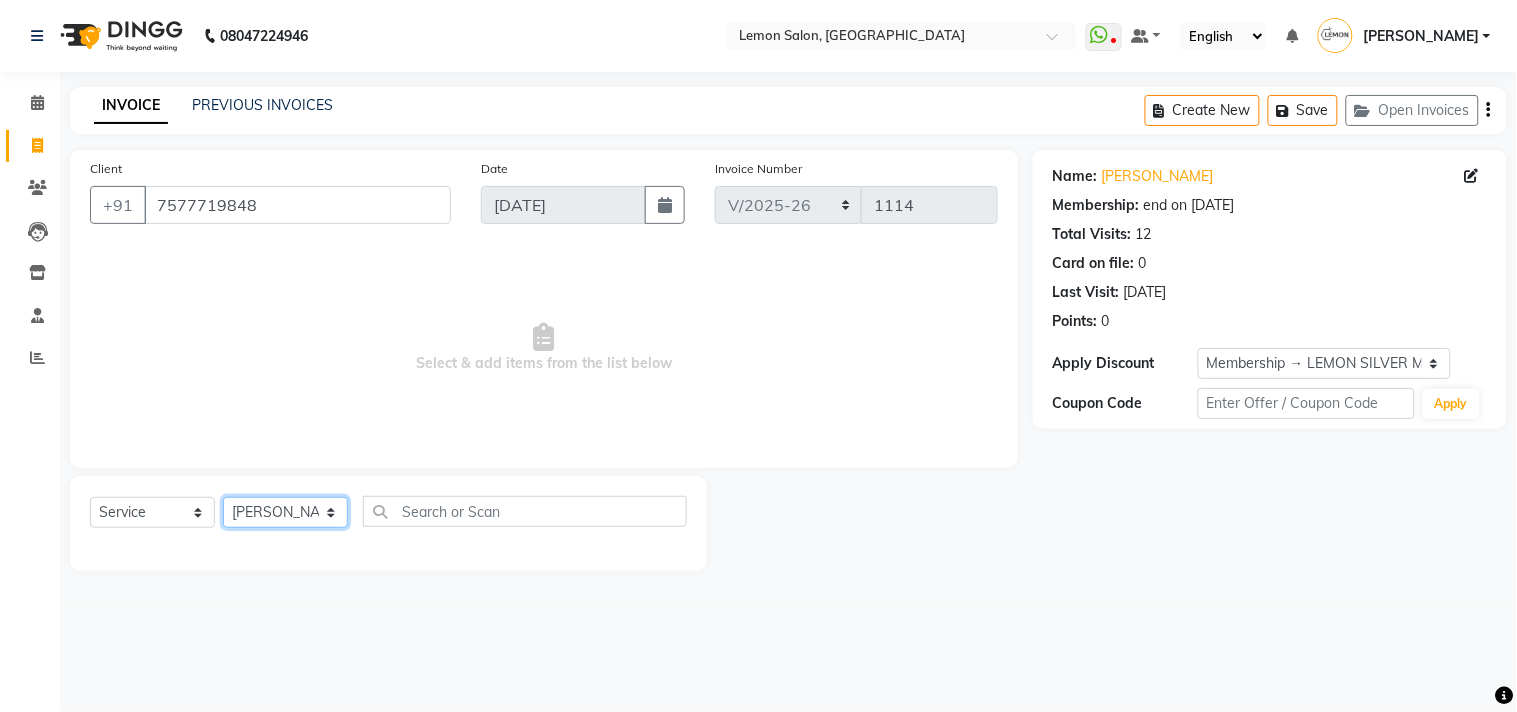 click on "Select Stylist [PERSON_NAME] DC [PERSON_NAME] [PERSON_NAME] [PERSON_NAME] [PERSON_NAME] [PERSON_NAME] Kandivali [PERSON_NAME] [PERSON_NAME]" 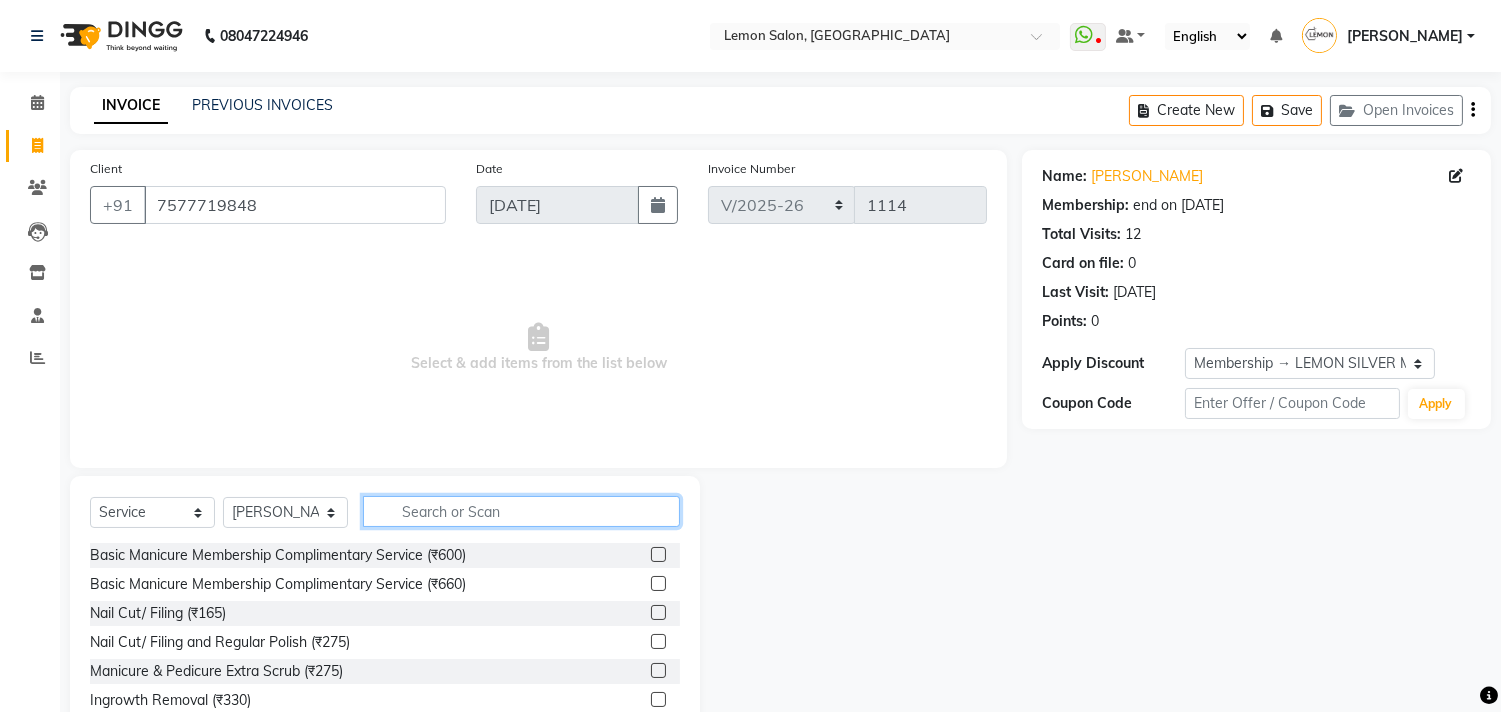 click 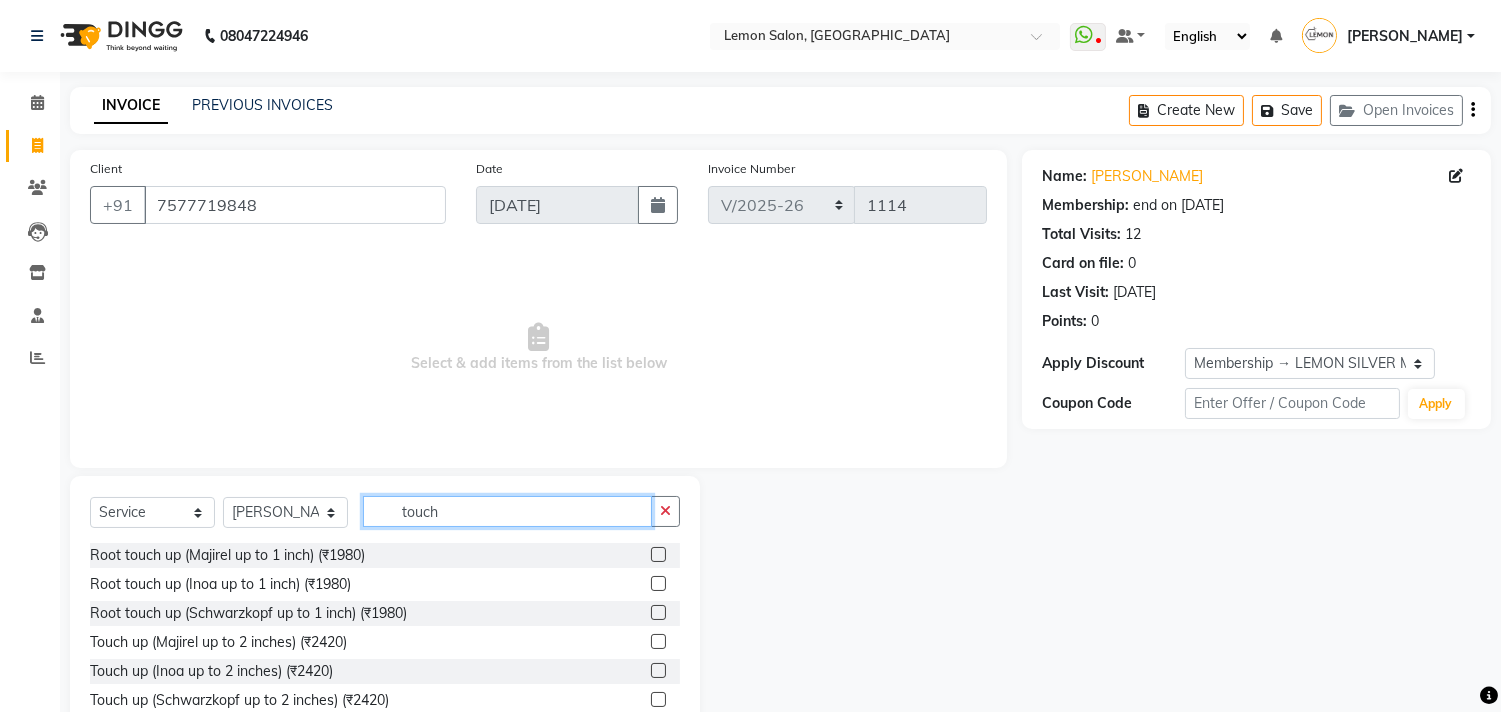 type on "touch" 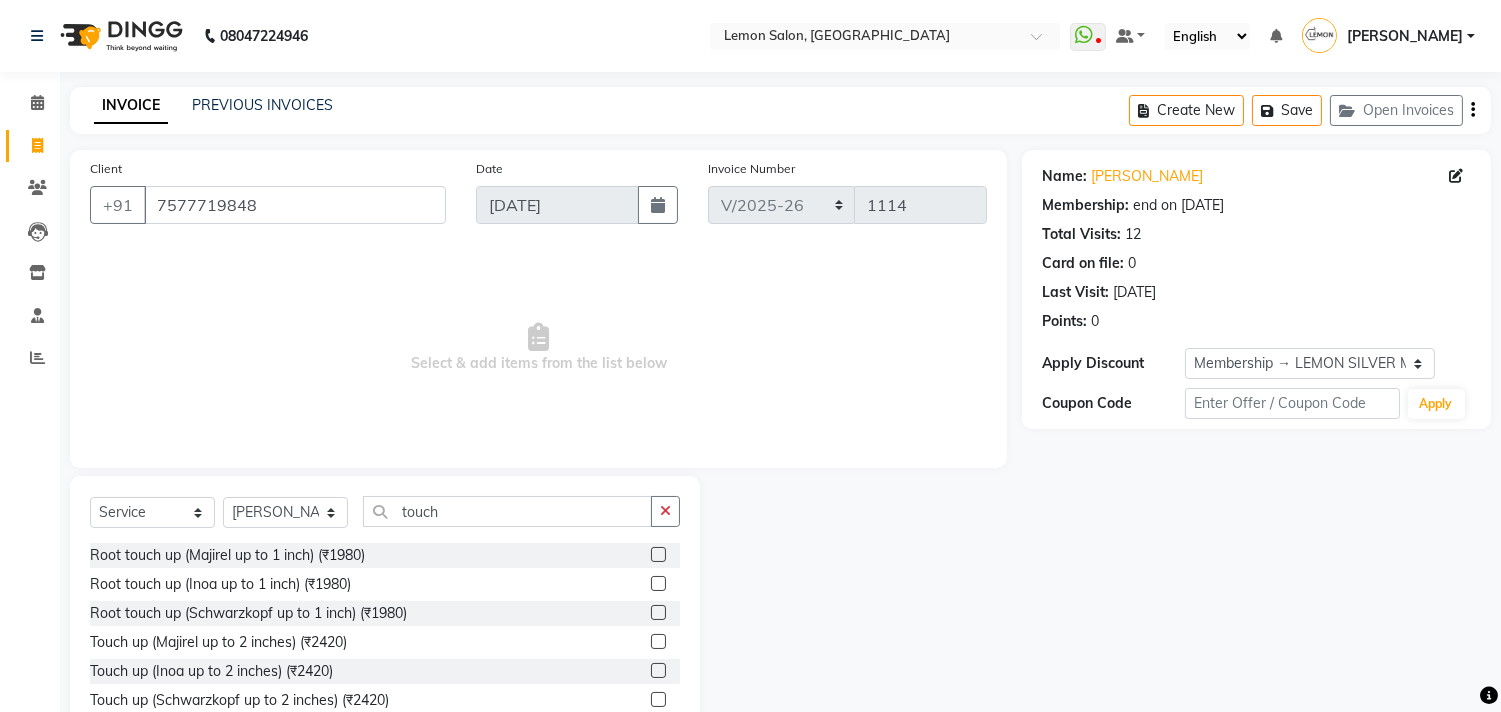 click 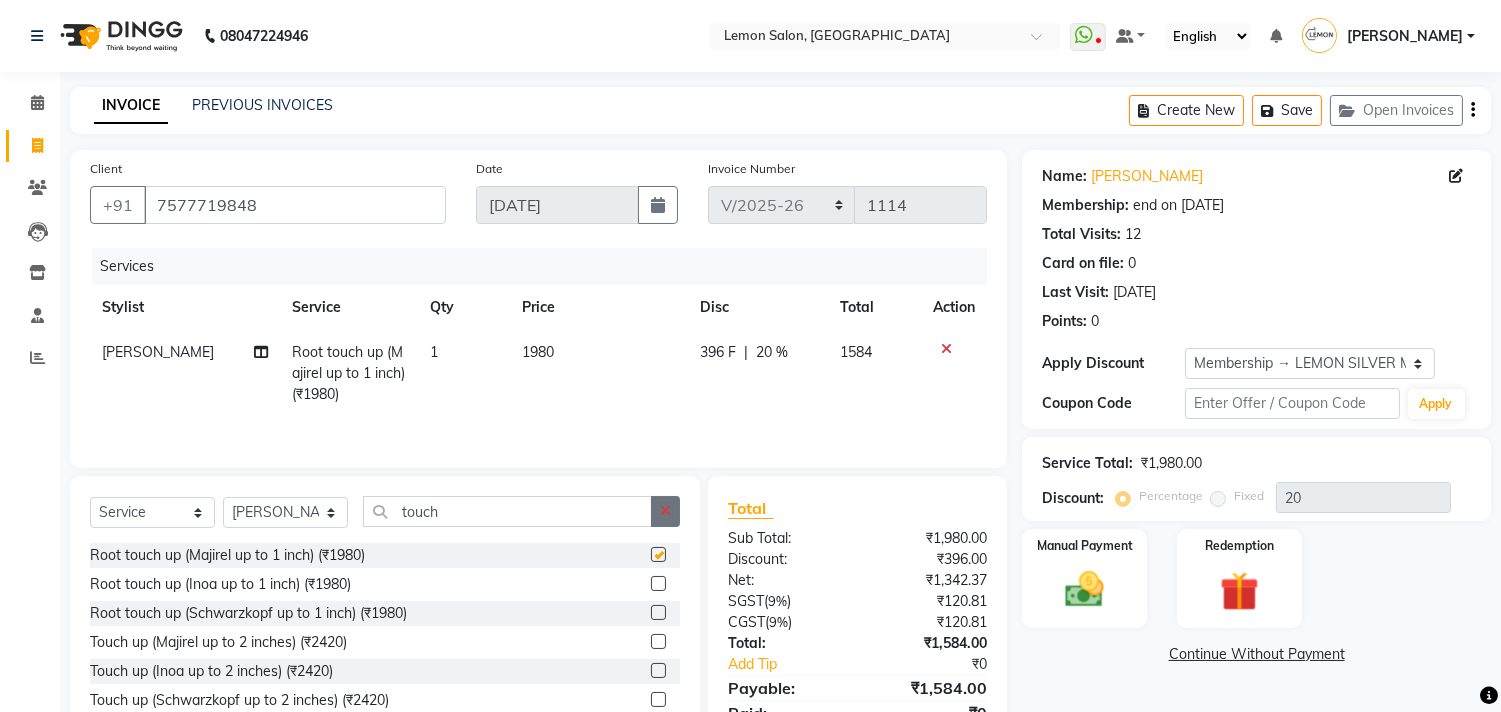 checkbox on "false" 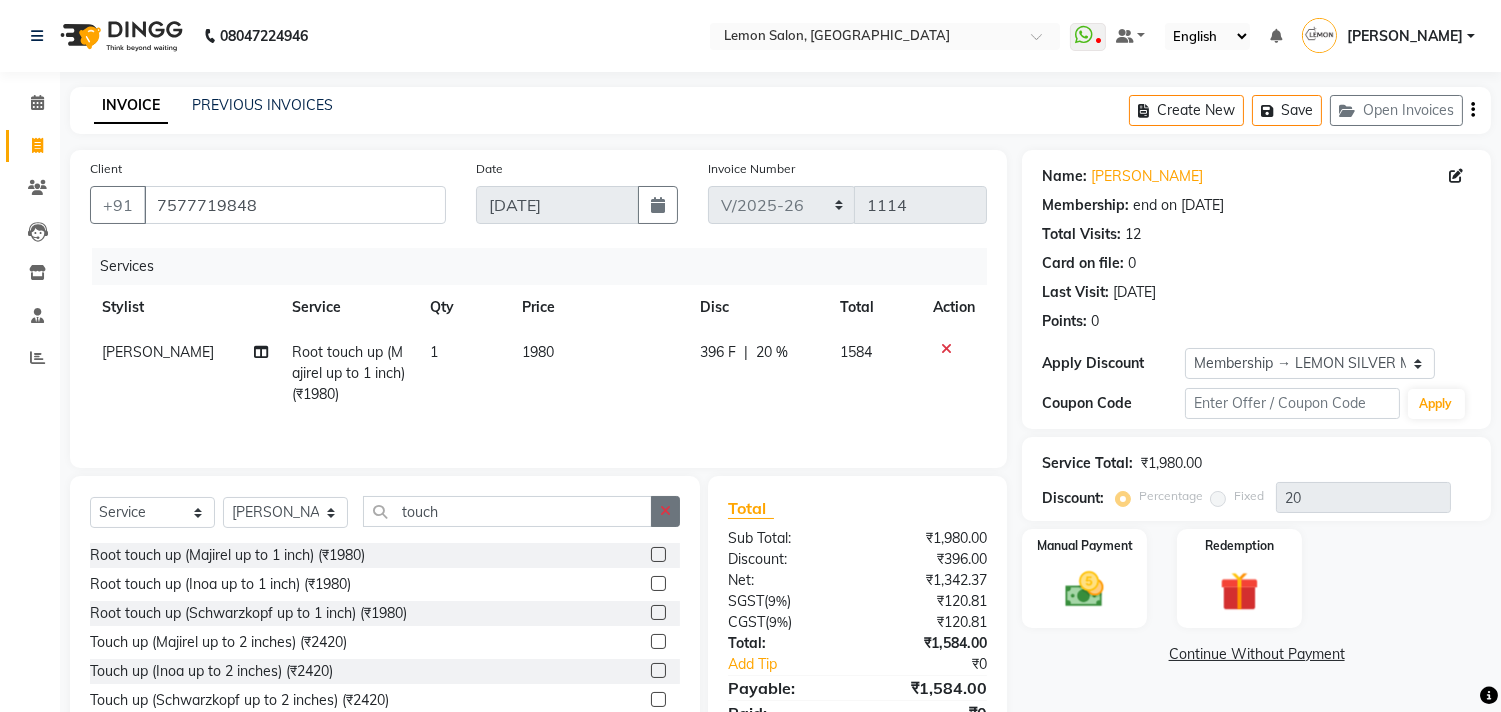 click 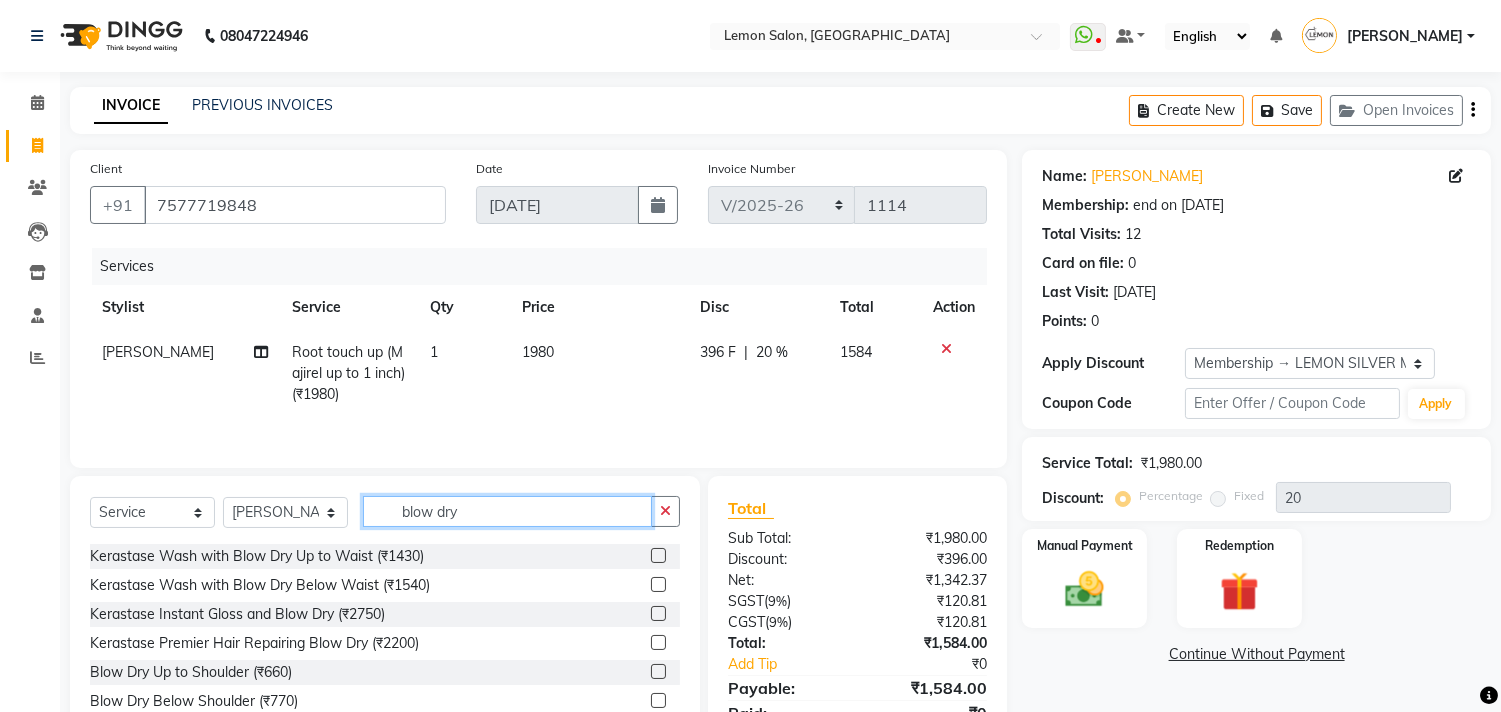 scroll, scrollTop: 88, scrollLeft: 0, axis: vertical 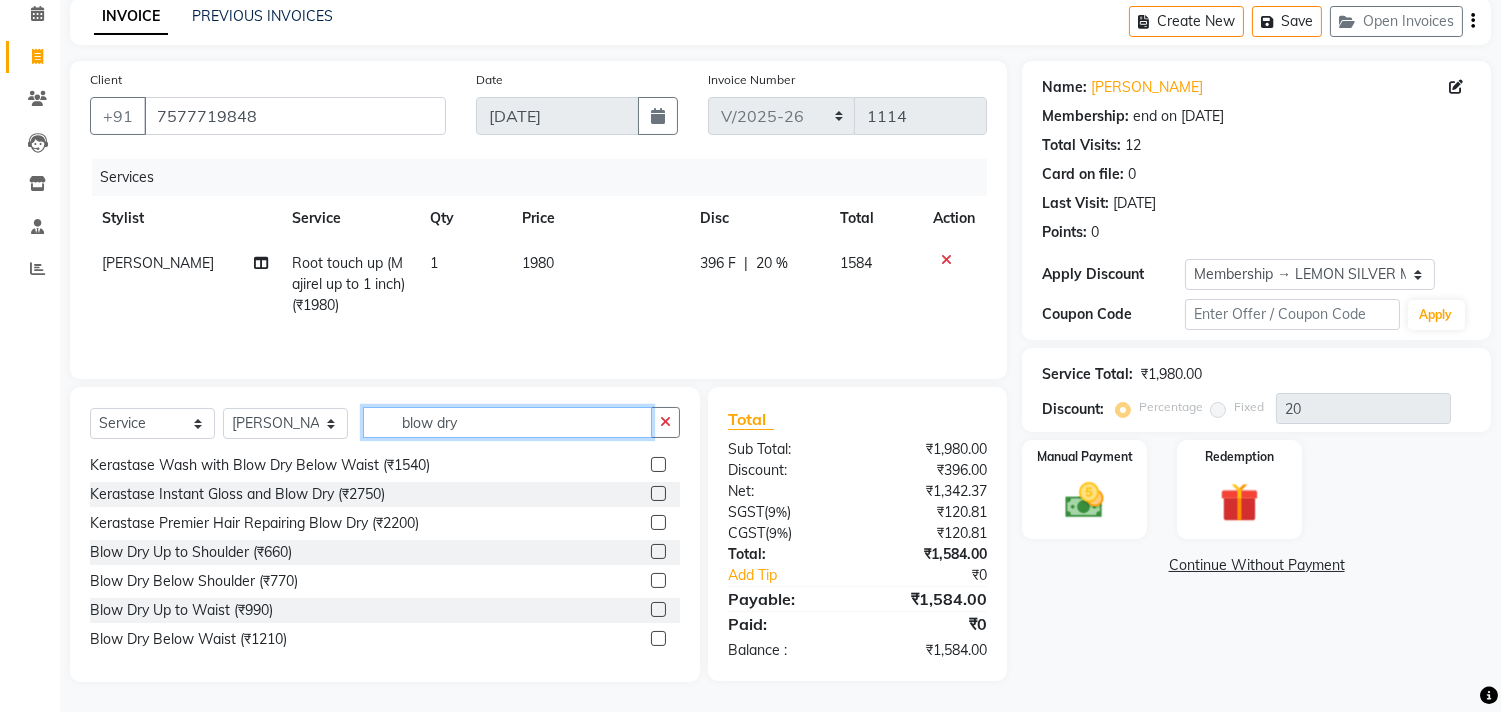 type on "blow dry" 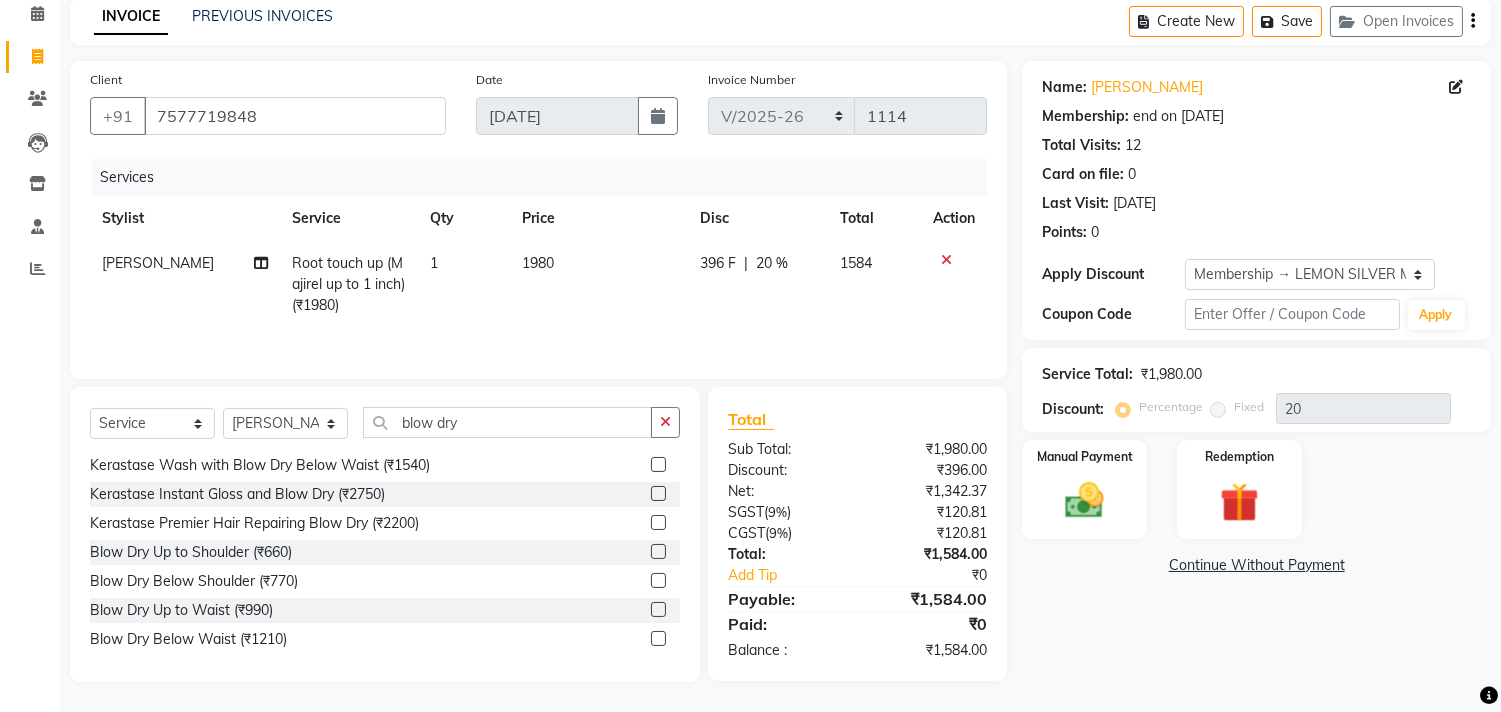 click 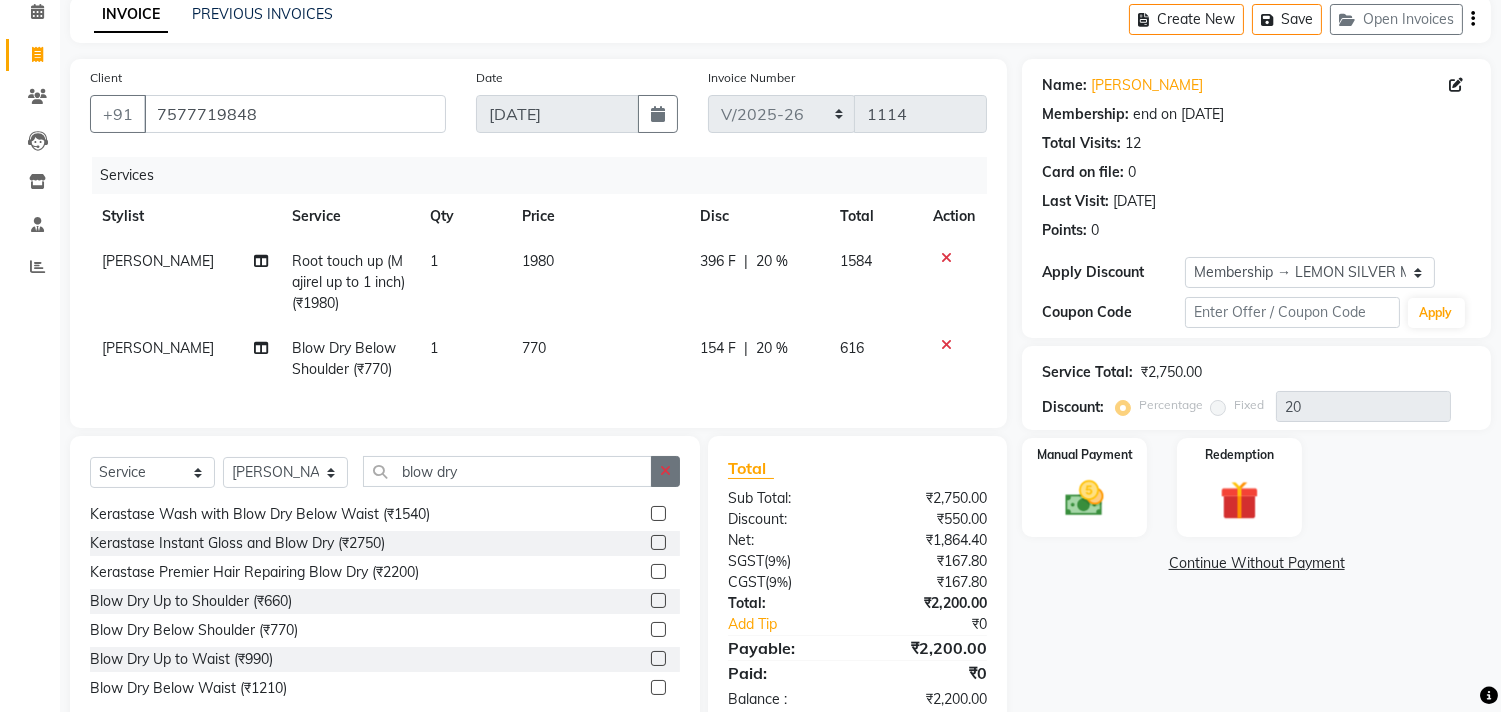 checkbox on "false" 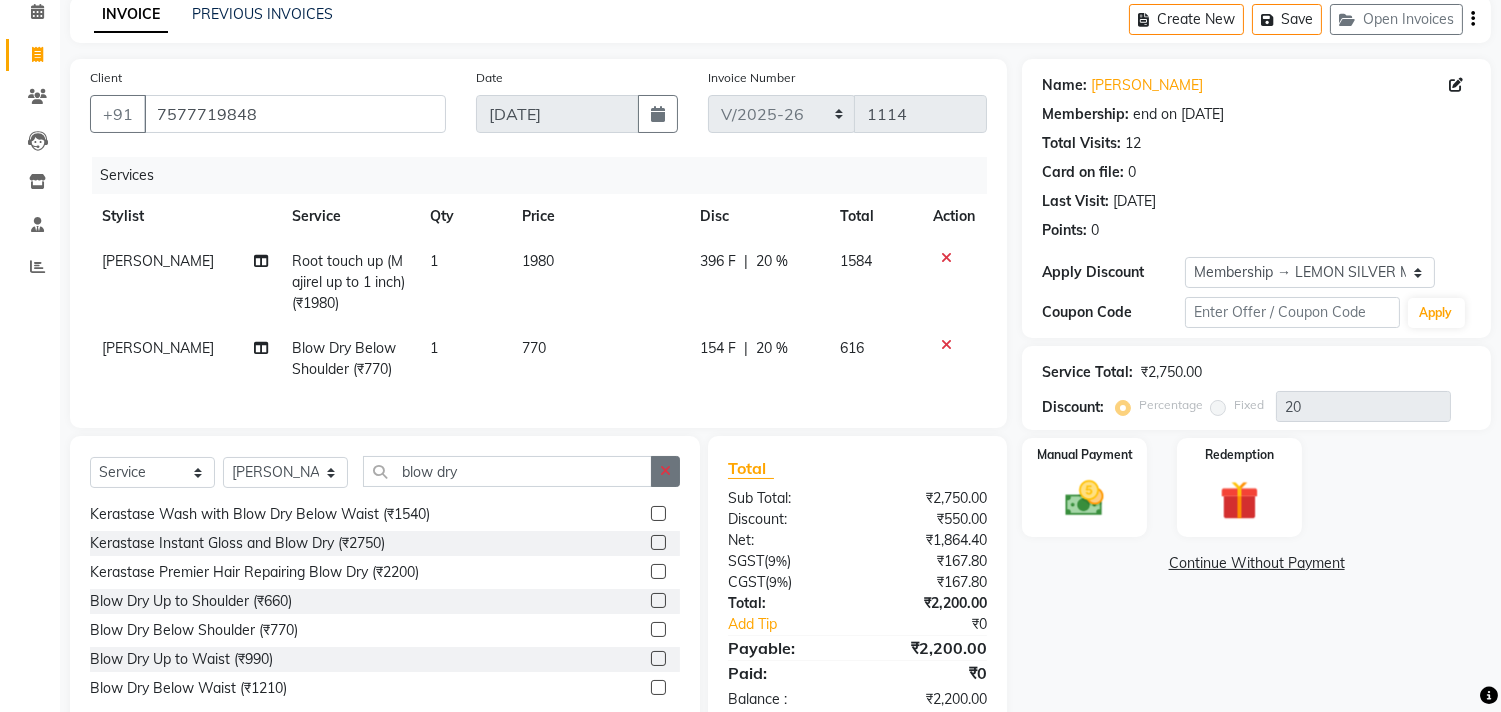 click 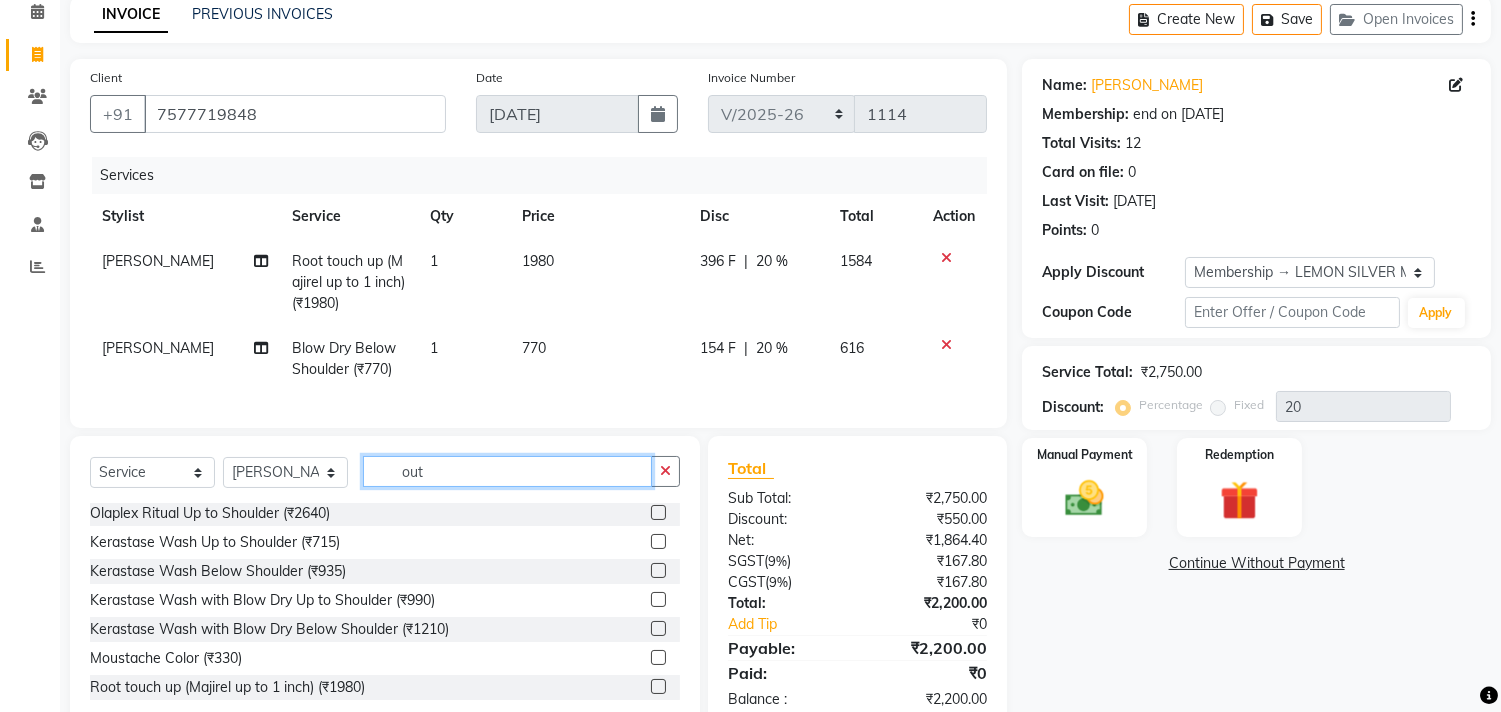 scroll, scrollTop: 0, scrollLeft: 0, axis: both 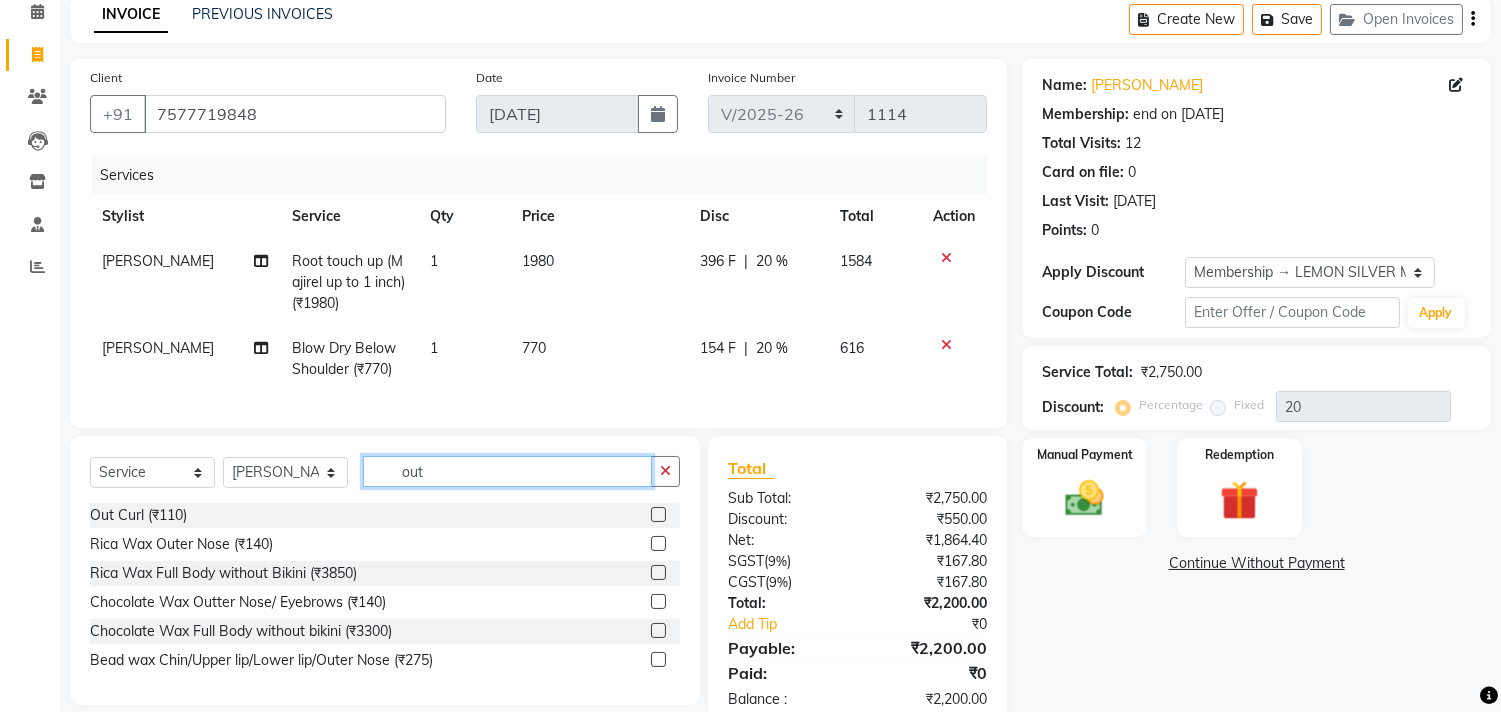 type on "out" 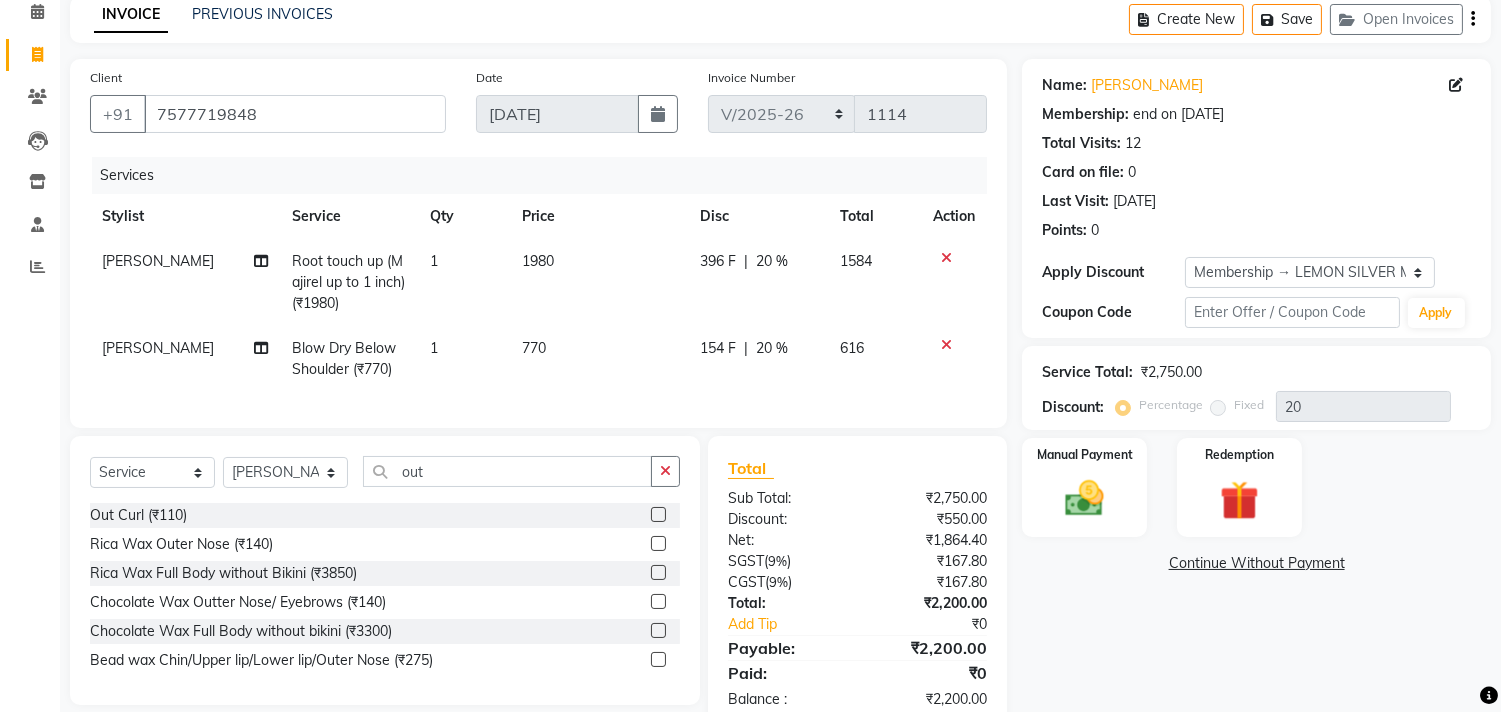click 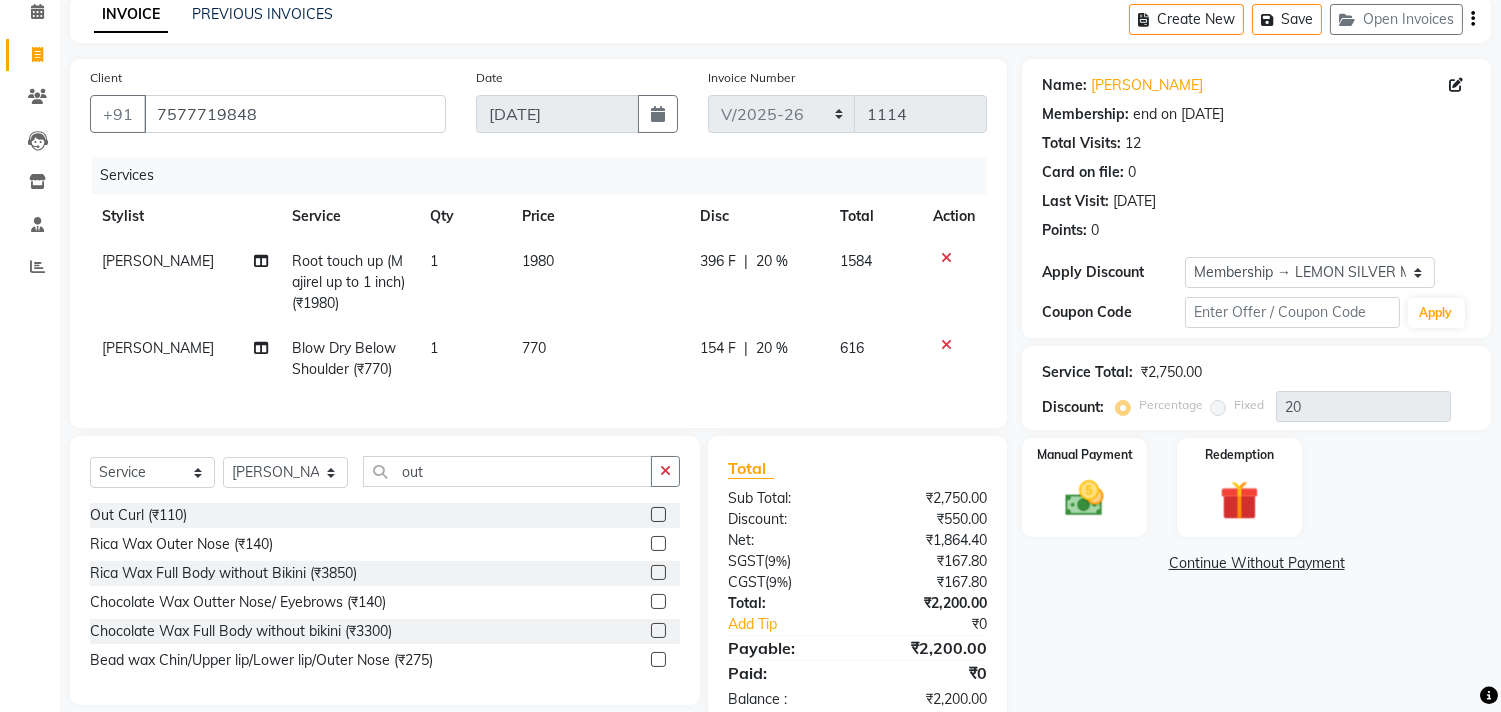 click 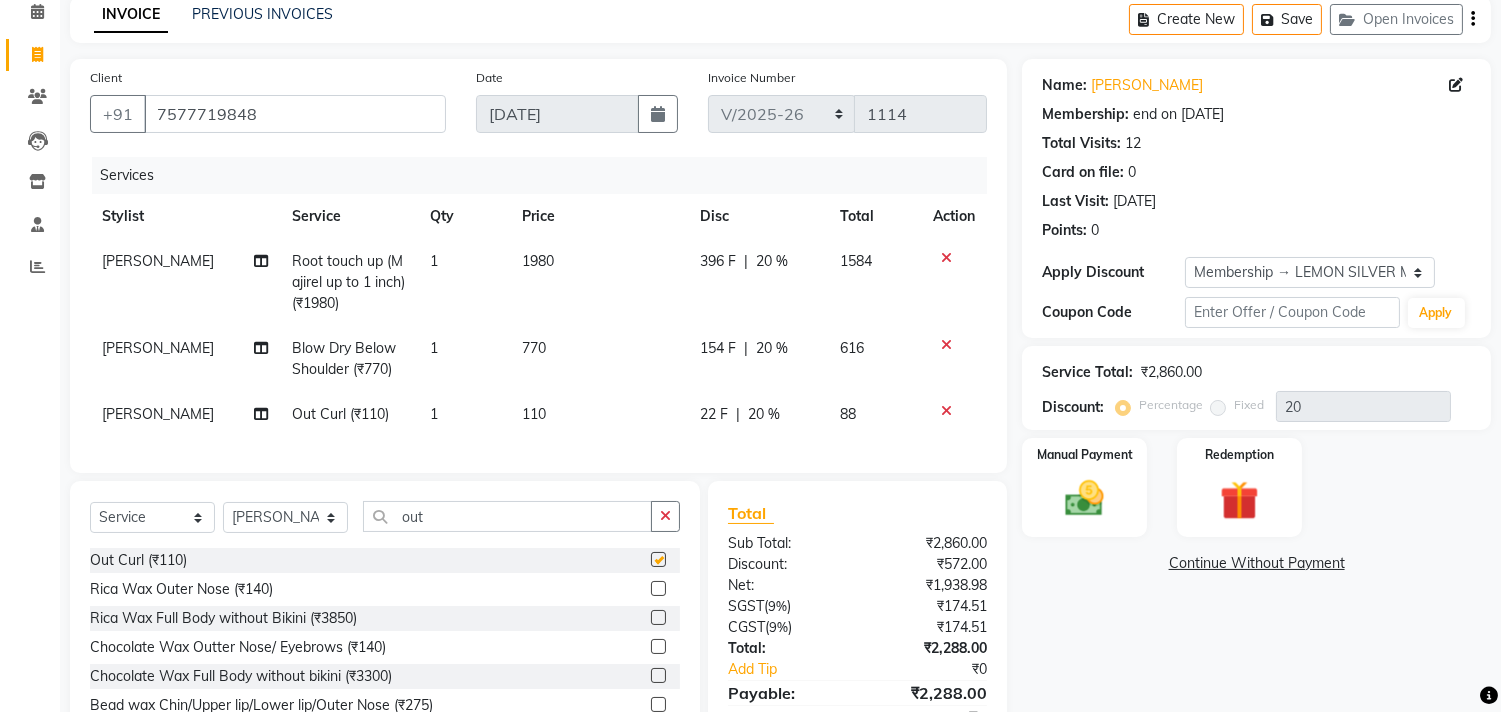checkbox on "false" 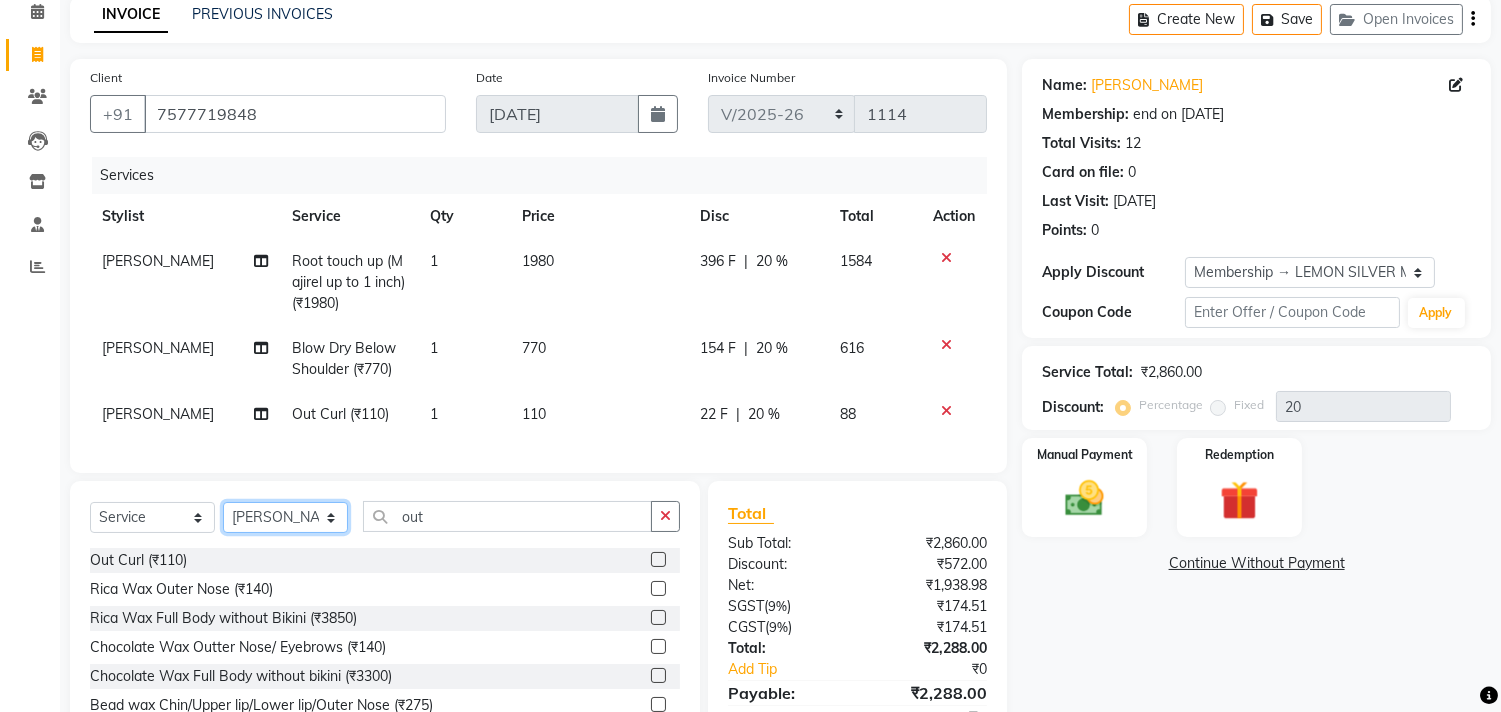 click on "Select Stylist [PERSON_NAME] DC [PERSON_NAME] [PERSON_NAME] [PERSON_NAME] [PERSON_NAME] [PERSON_NAME] Kandivali [PERSON_NAME] [PERSON_NAME]" 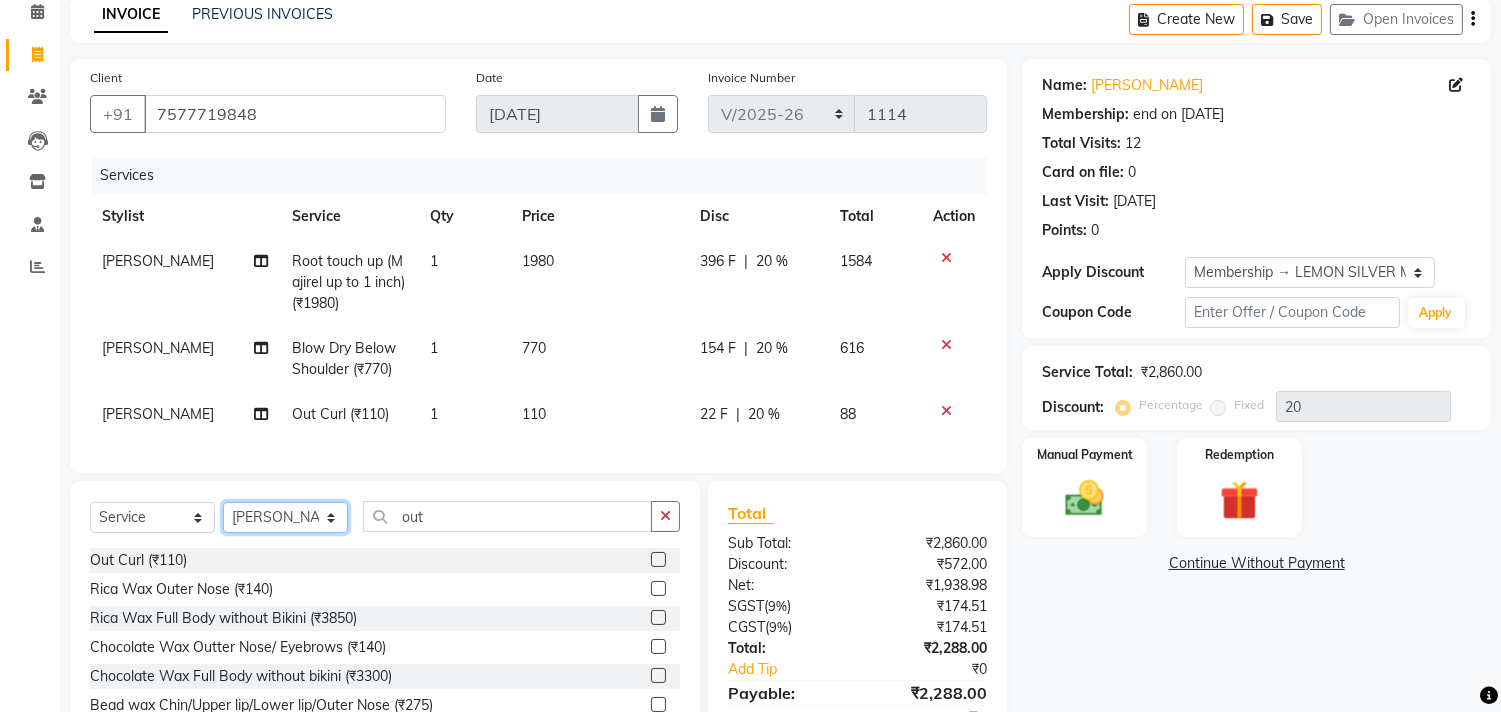 click on "Select Stylist [PERSON_NAME] DC [PERSON_NAME] [PERSON_NAME] [PERSON_NAME] [PERSON_NAME] [PERSON_NAME] Kandivali [PERSON_NAME] [PERSON_NAME]" 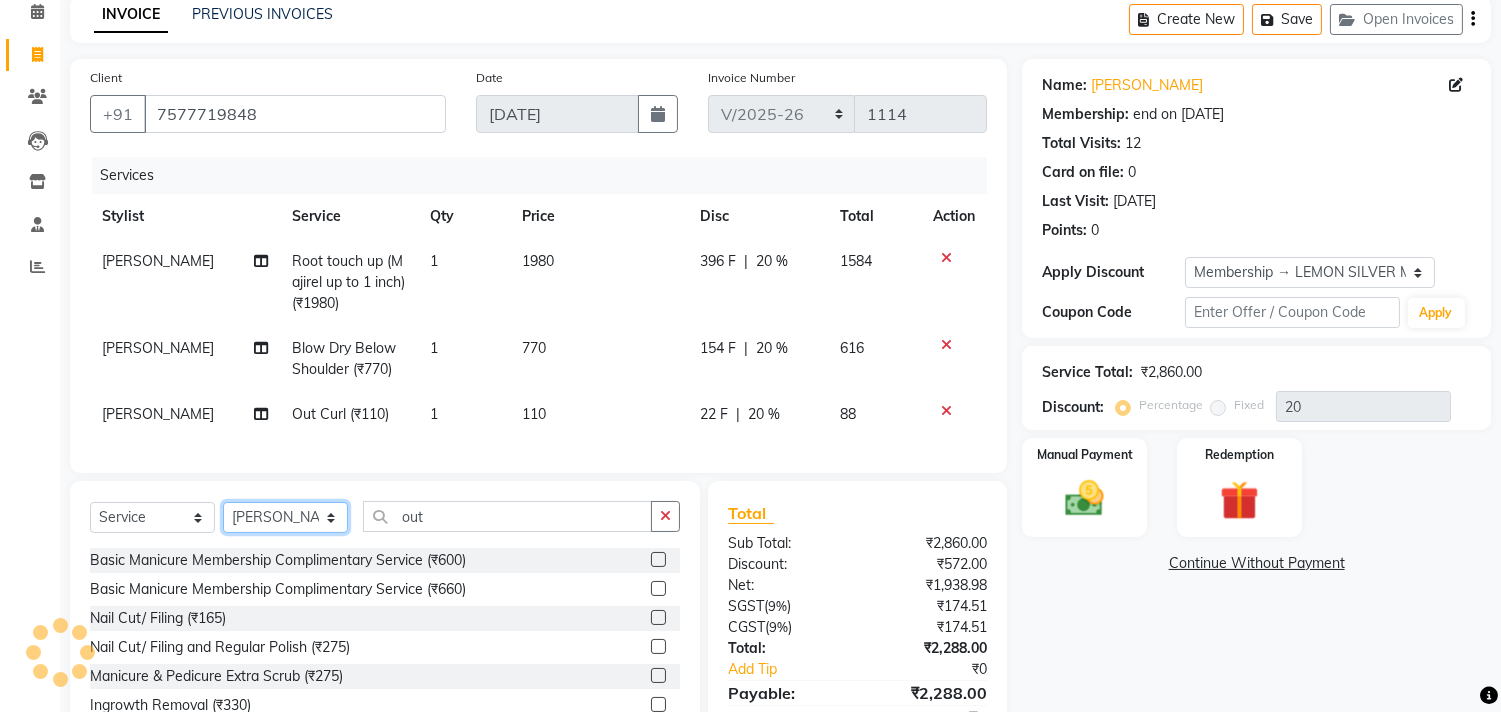 click on "Select Stylist [PERSON_NAME] DC [PERSON_NAME] [PERSON_NAME] [PERSON_NAME] [PERSON_NAME] [PERSON_NAME] Kandivali [PERSON_NAME] [PERSON_NAME]" 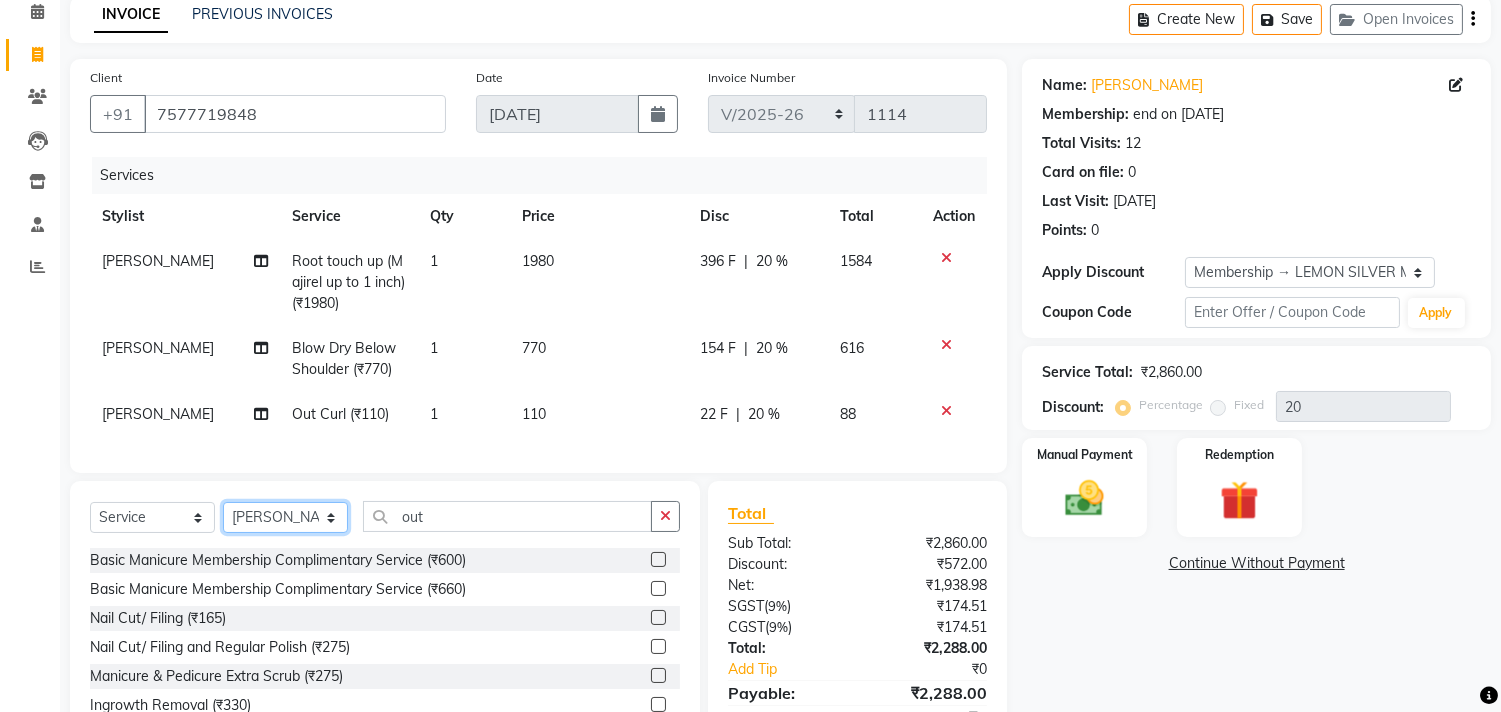 select on "7383" 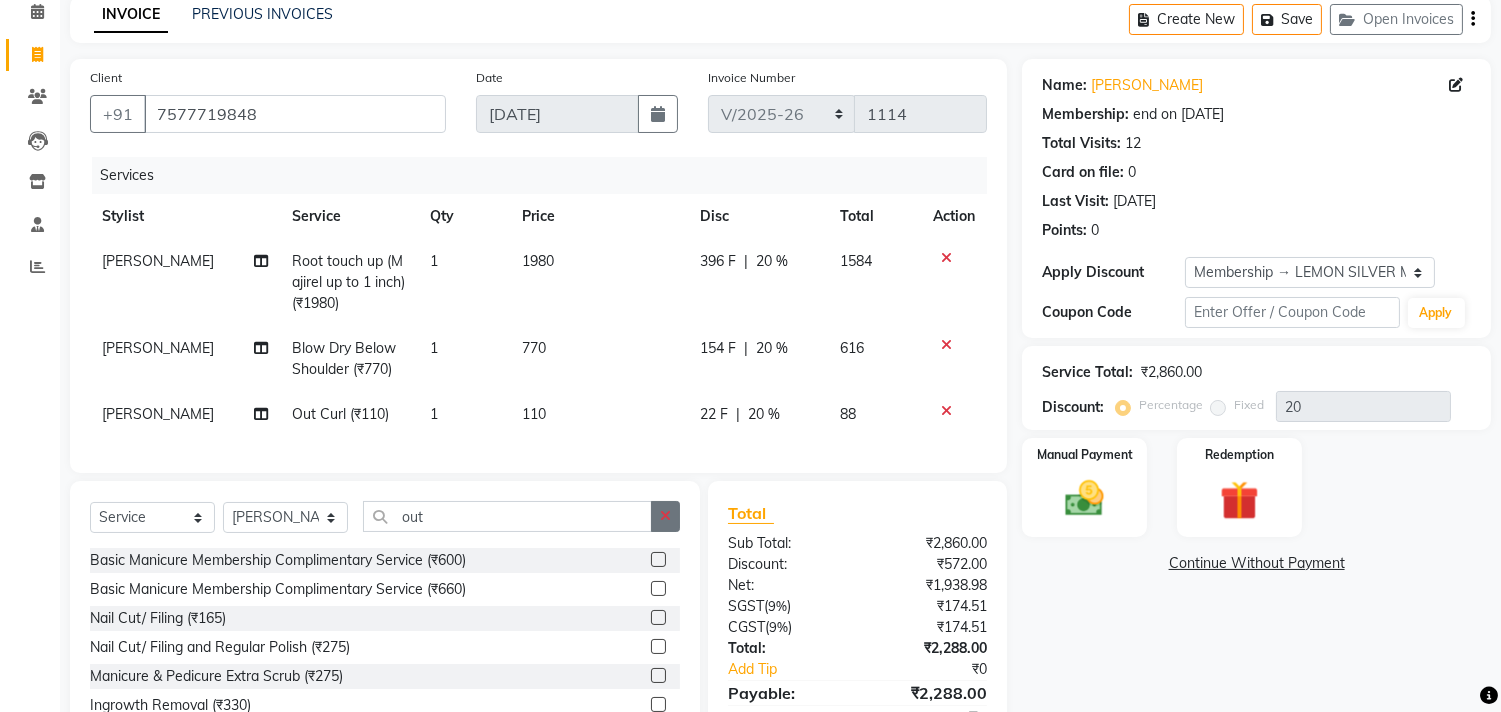 click 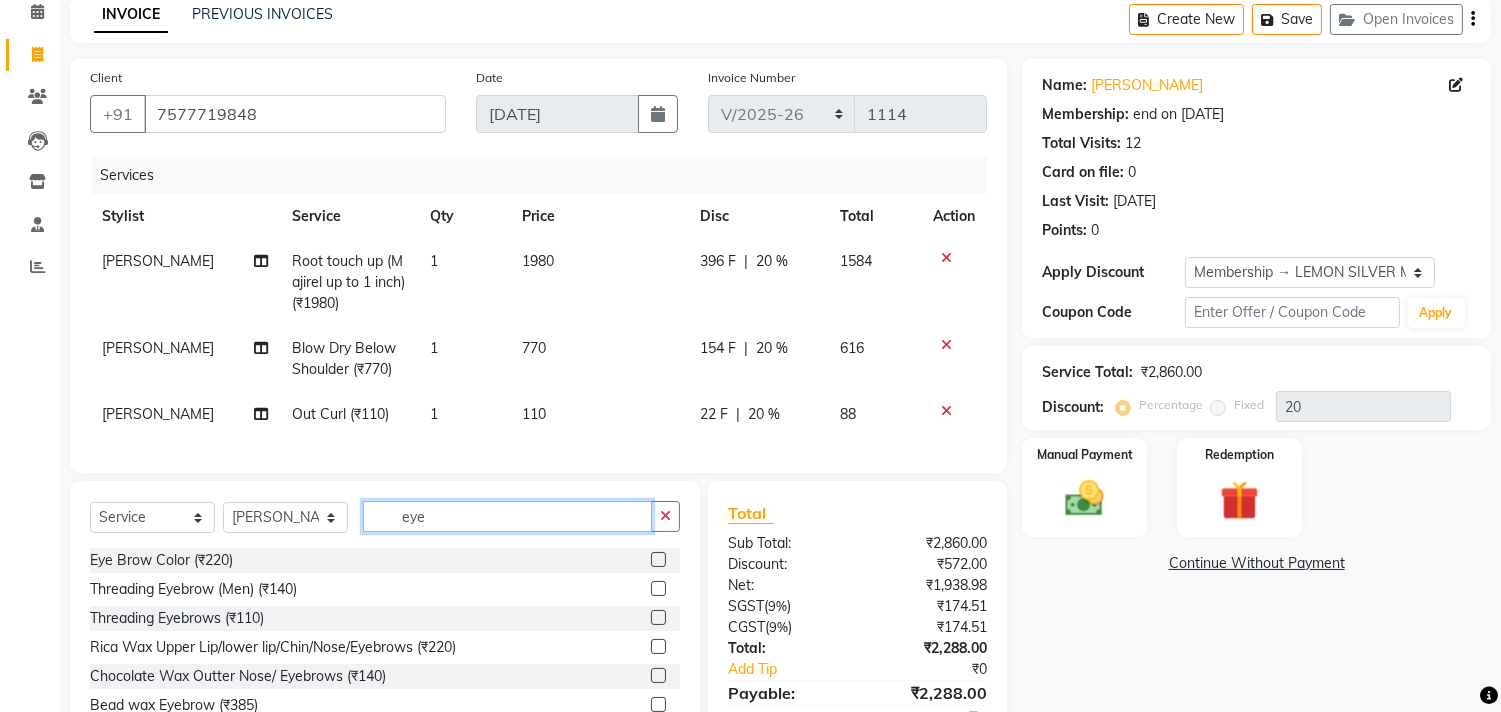 type on "eye" 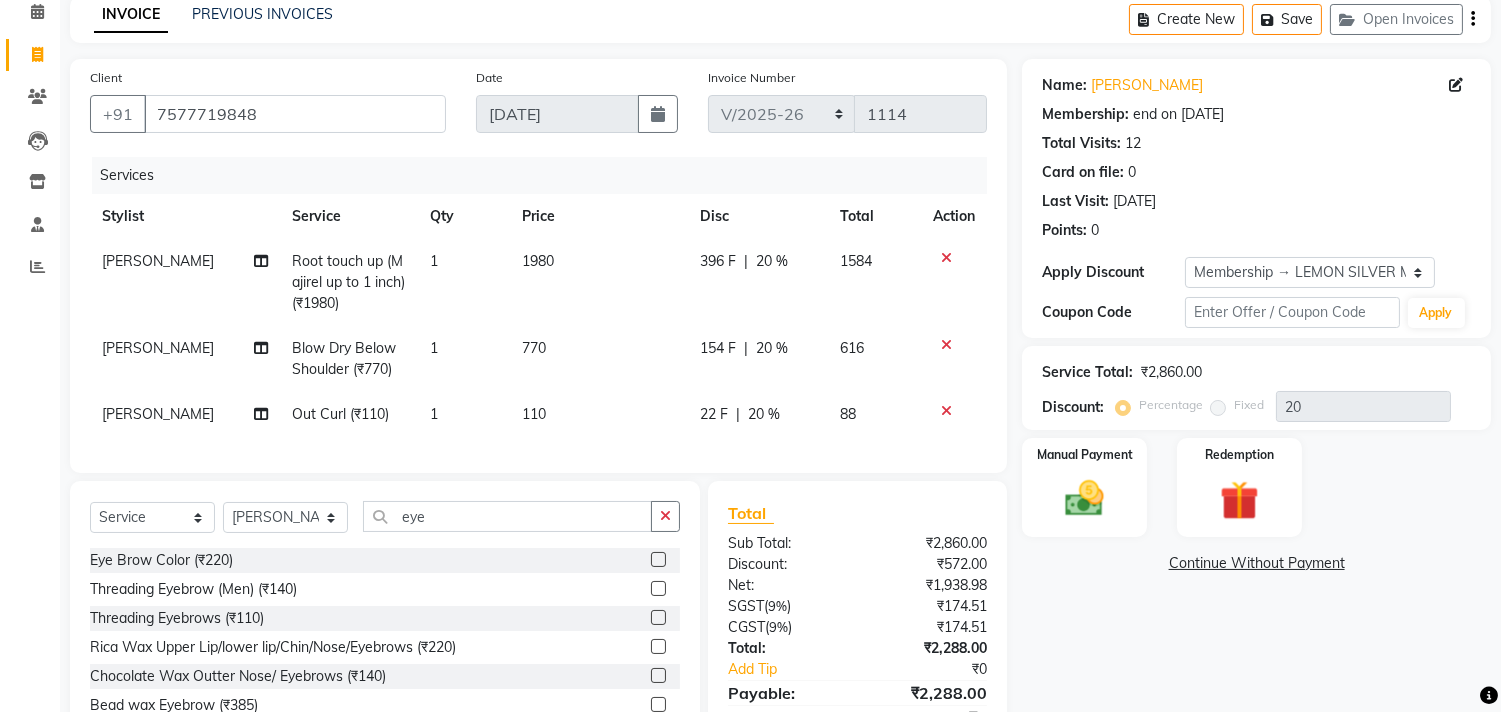 click 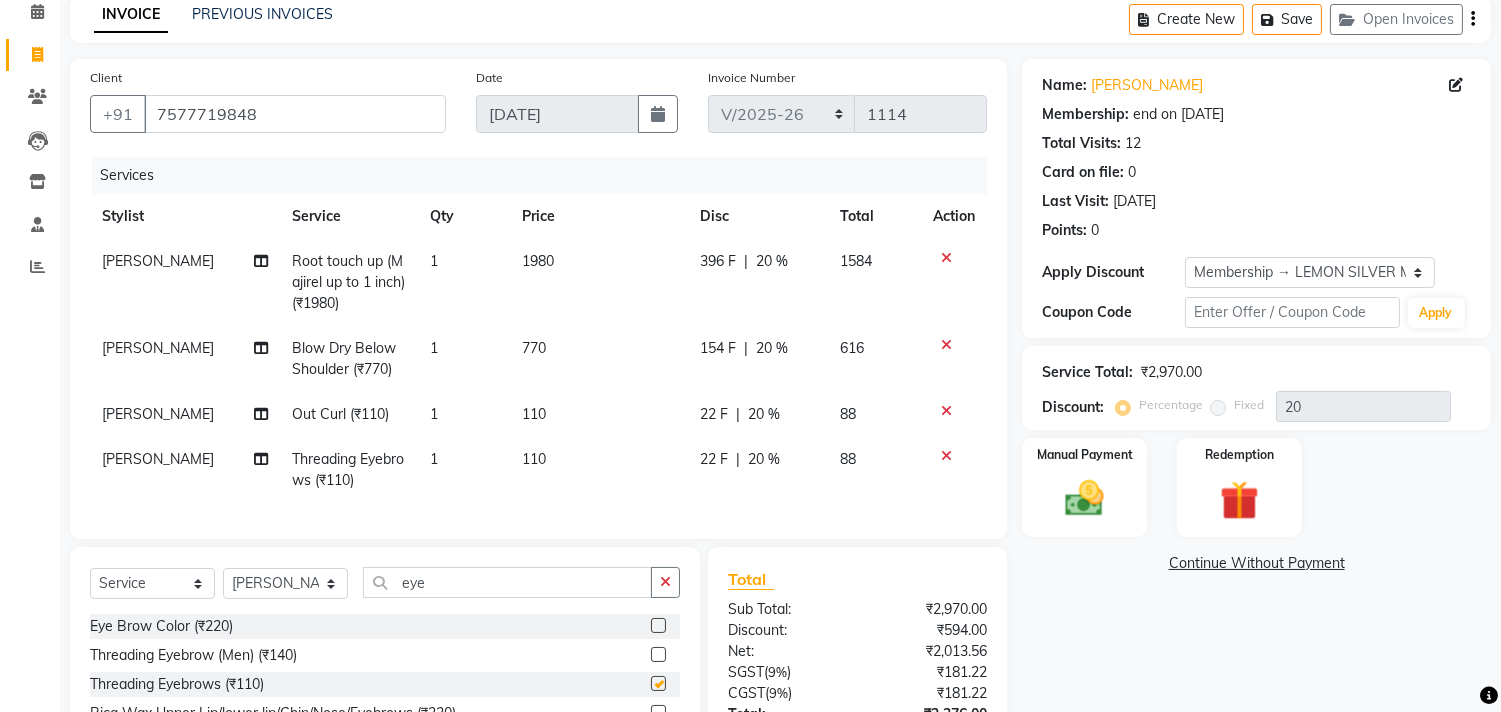 checkbox on "false" 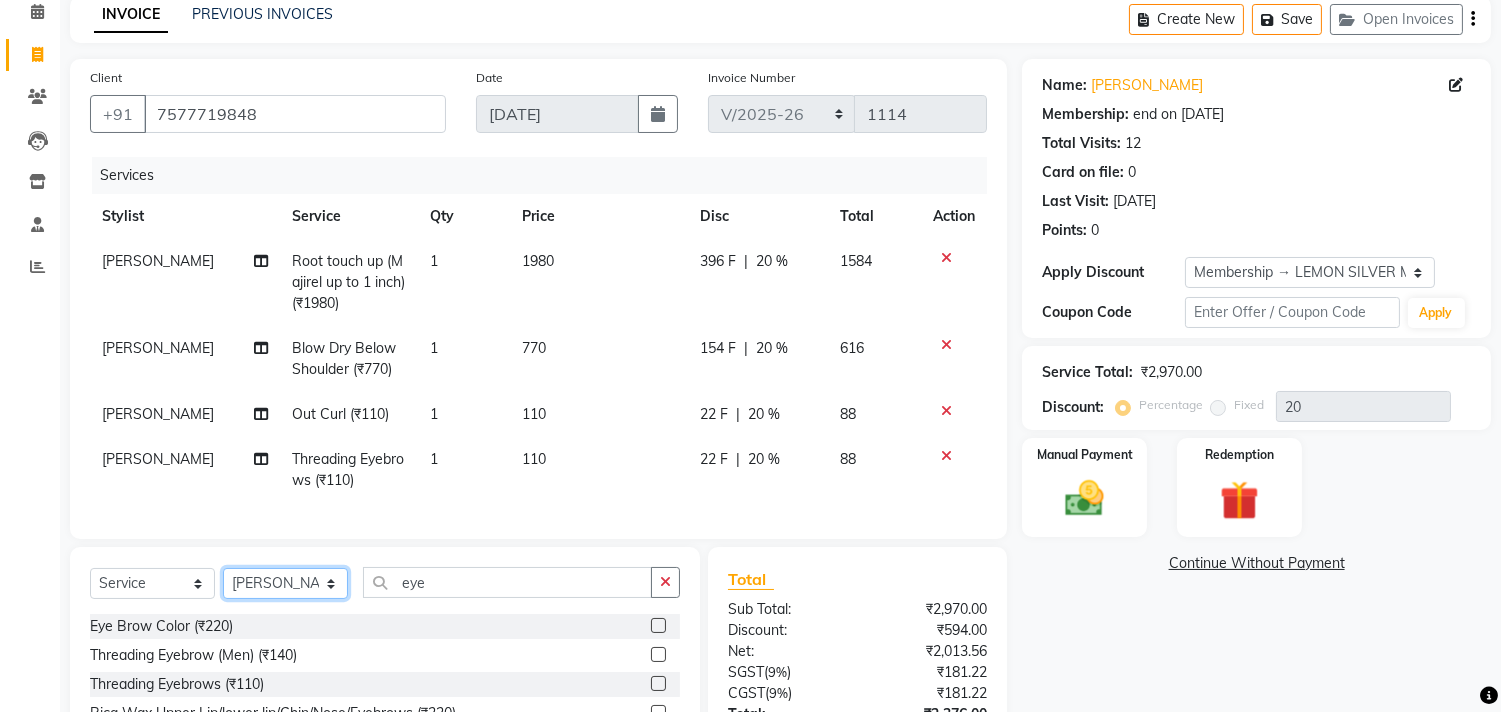 click on "Select Stylist Arun Arndive DC Faheem Malik Gufran Salmani Payal Maurya Riya Adawade Shoeb Salmani Kandivali Swati Sharma Yunus Yusuf Shaikh" 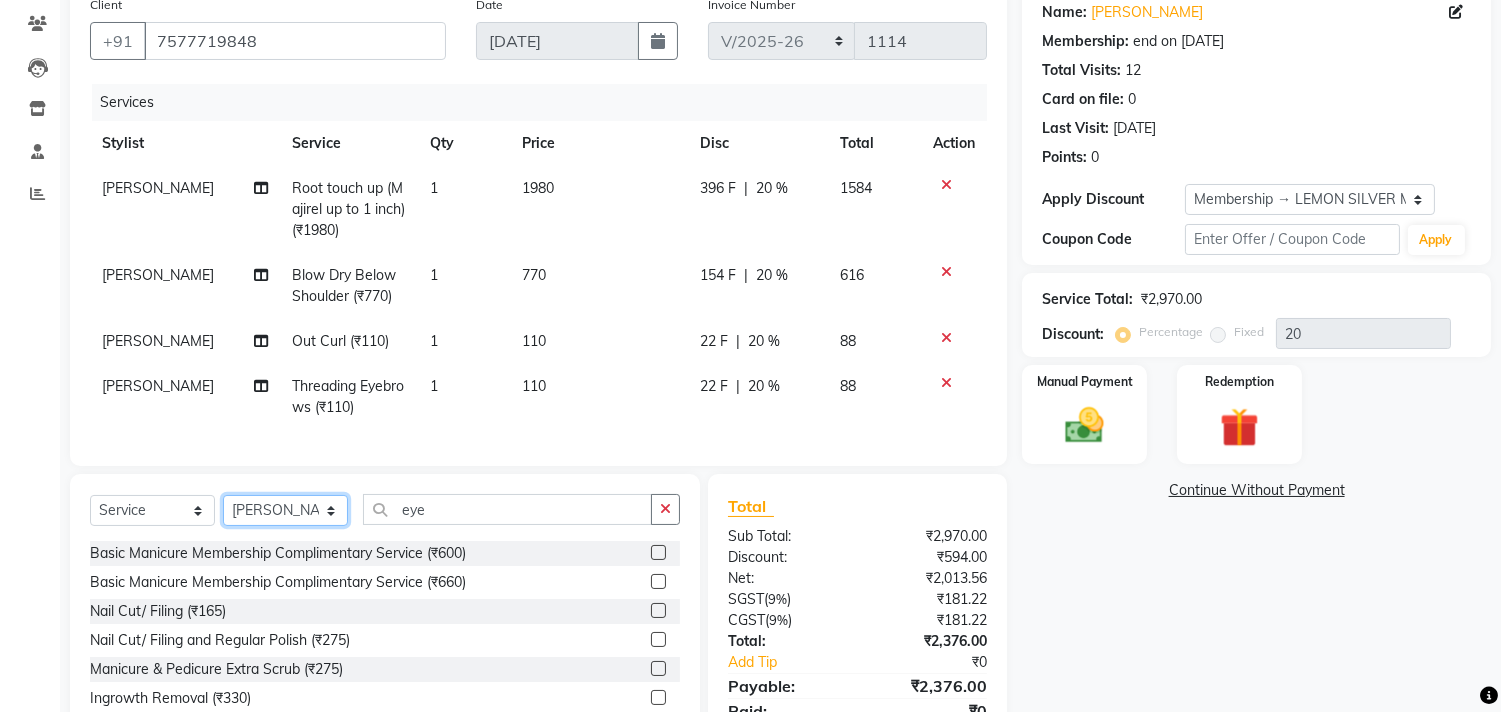 scroll, scrollTop: 202, scrollLeft: 0, axis: vertical 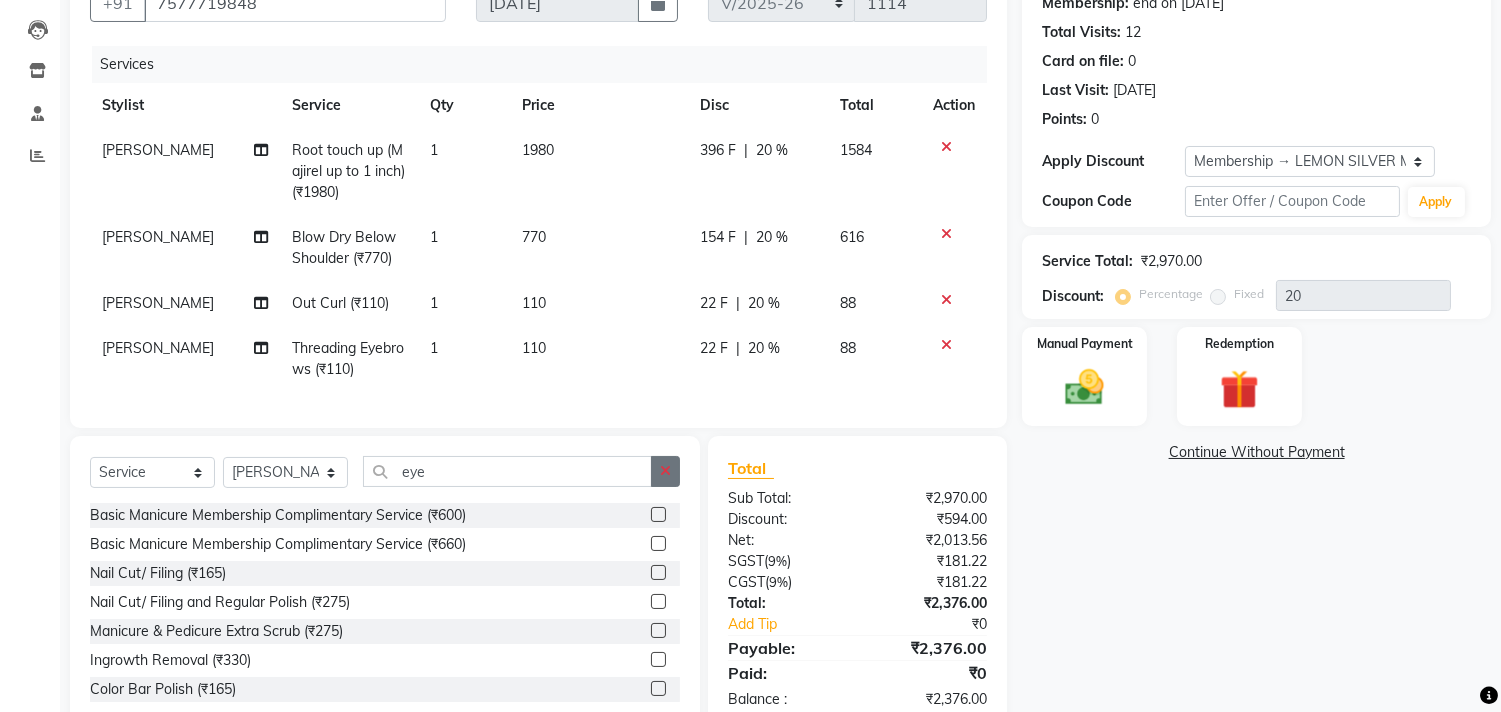 click 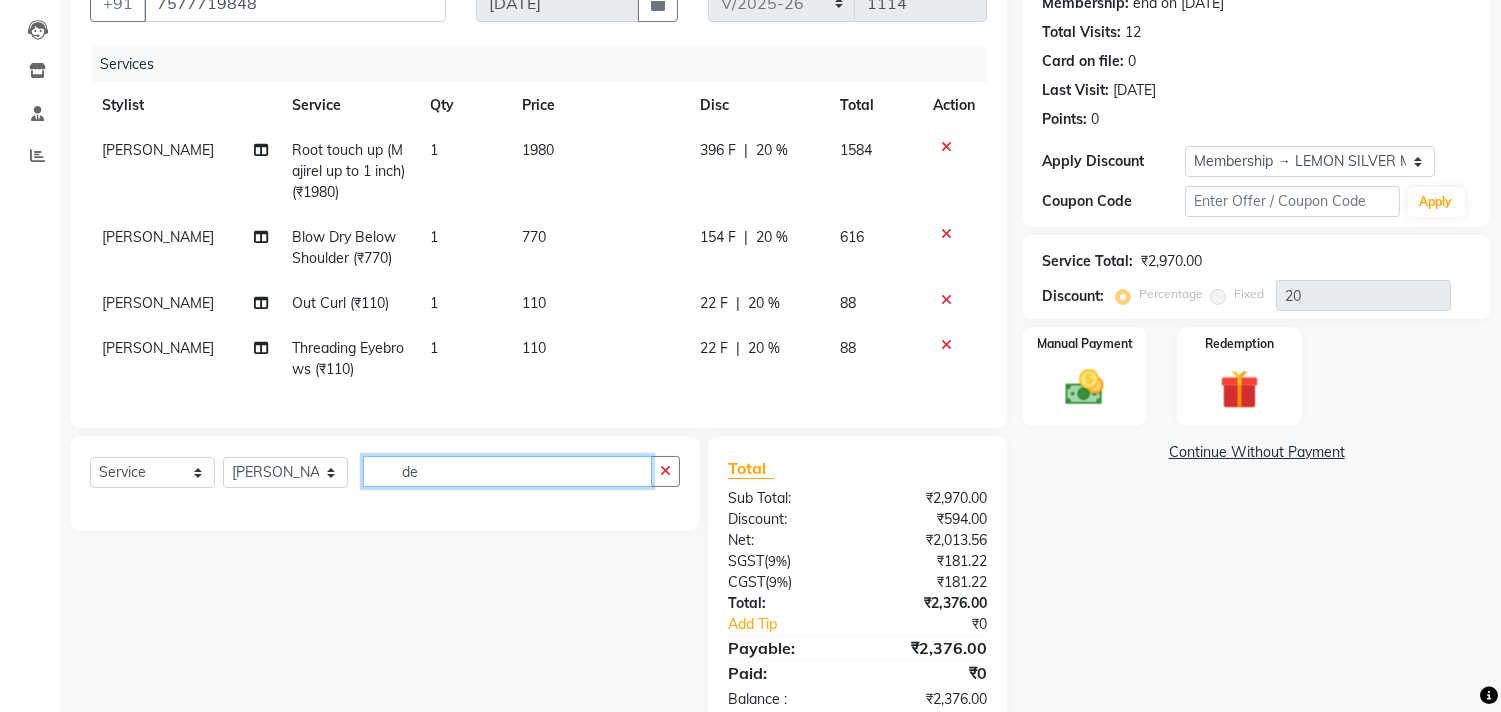 type on "d" 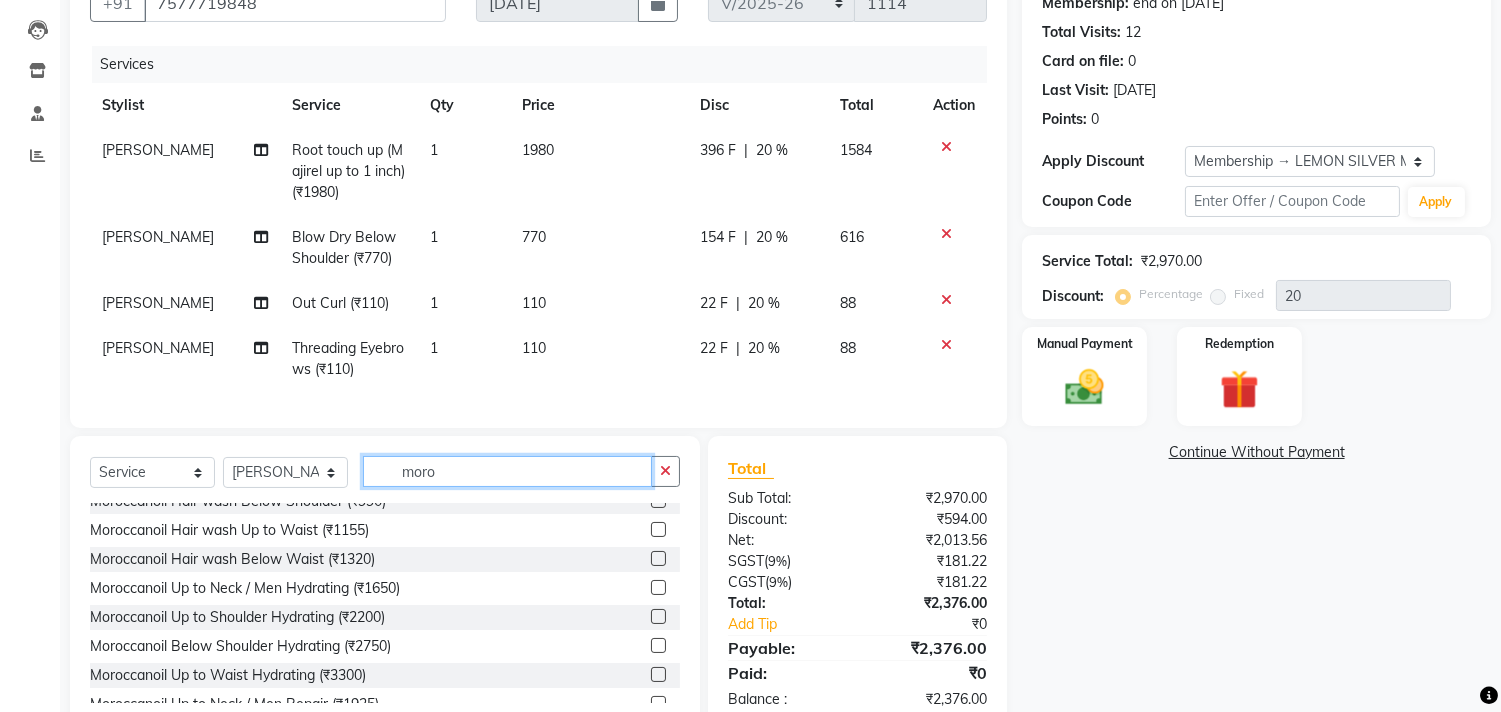 scroll, scrollTop: 111, scrollLeft: 0, axis: vertical 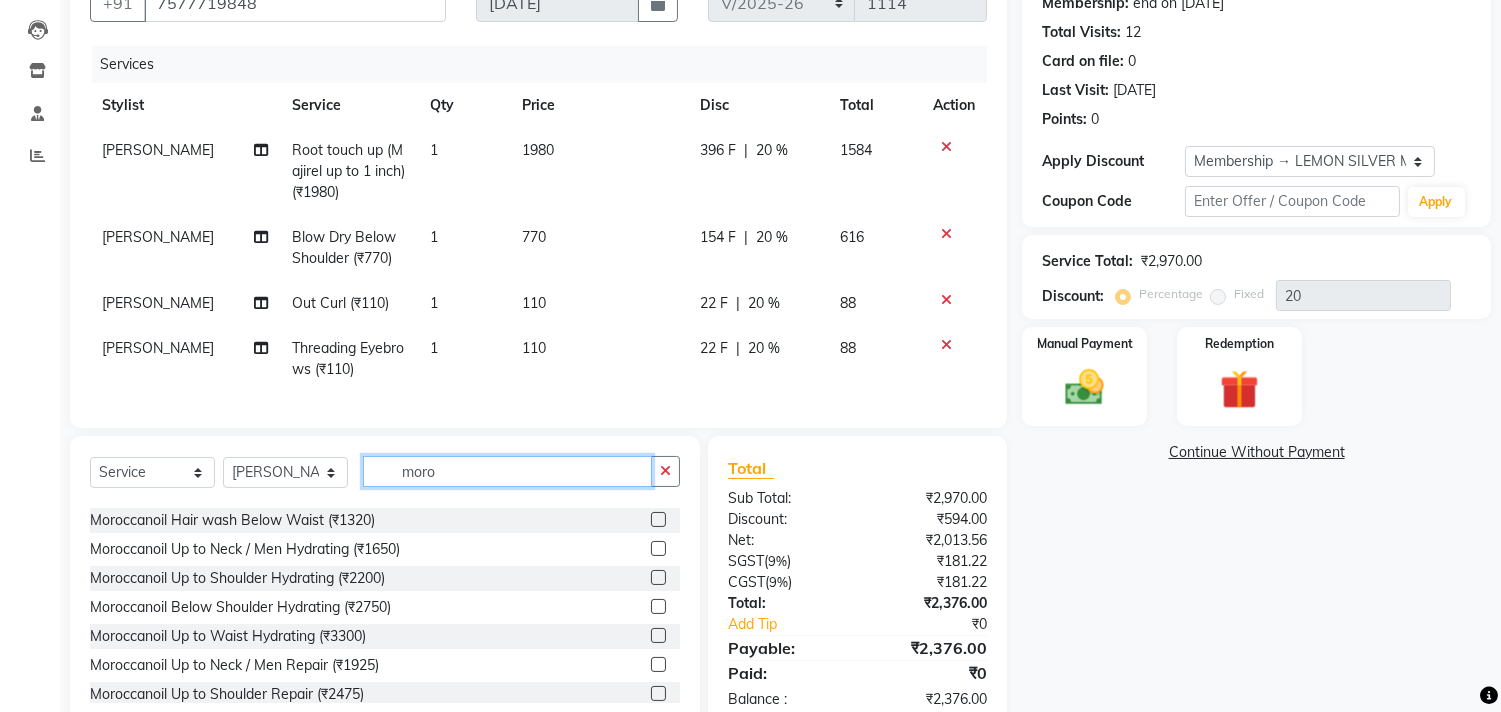 type on "moro" 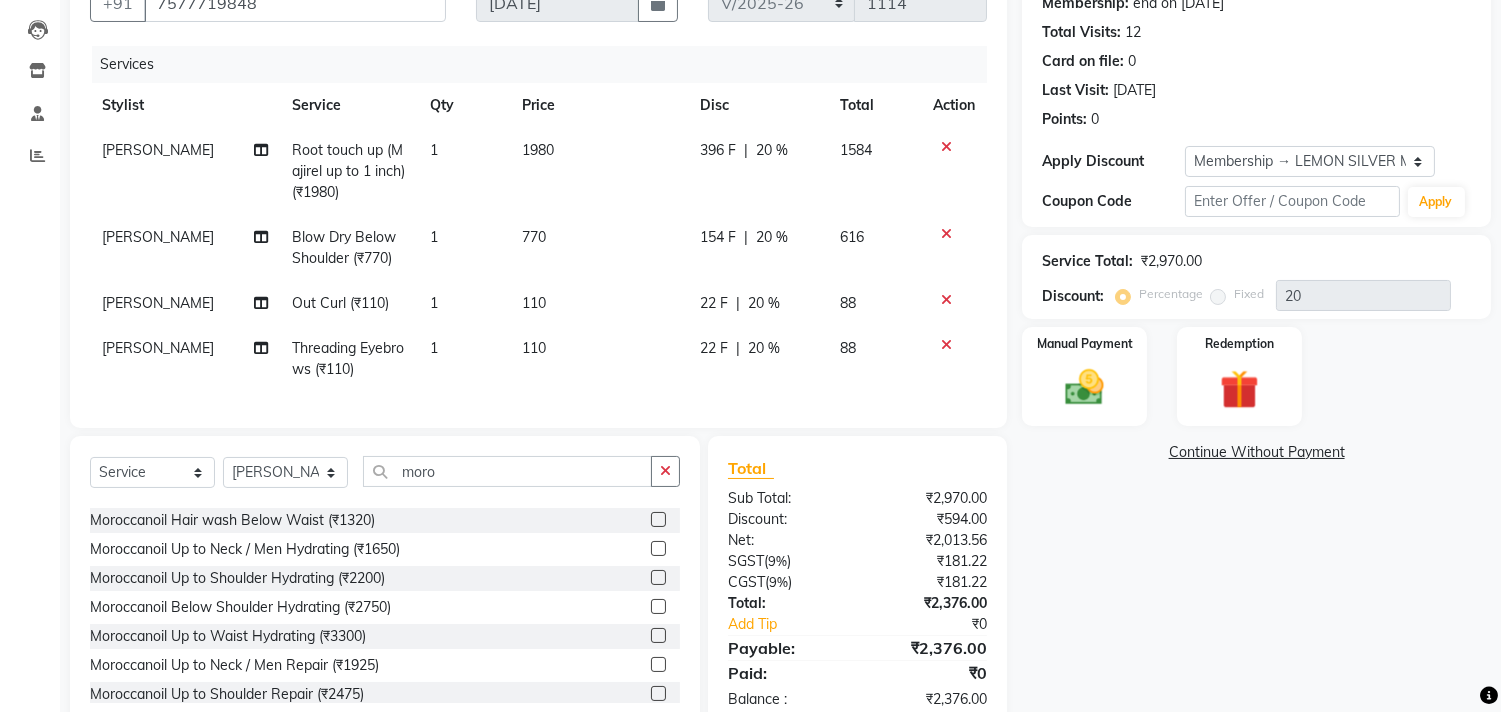 click 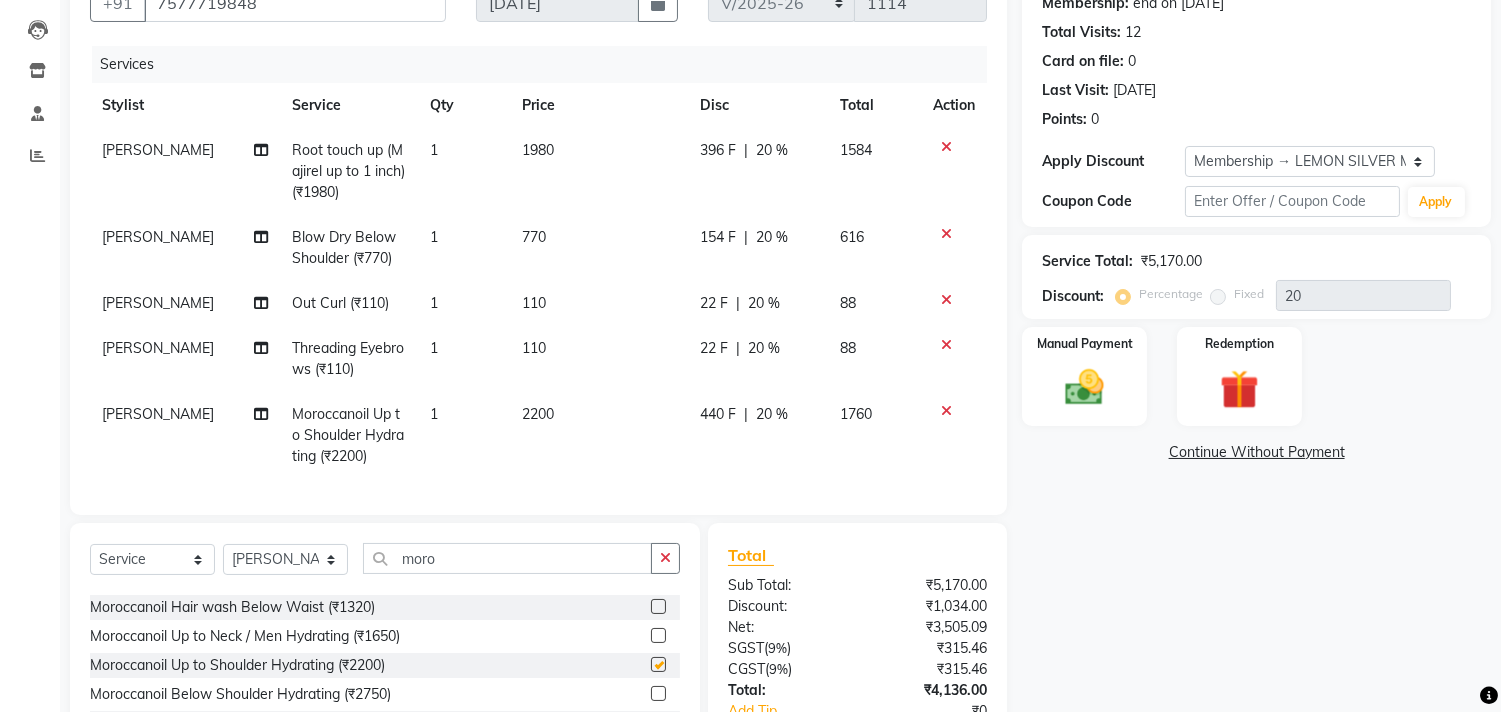 checkbox on "false" 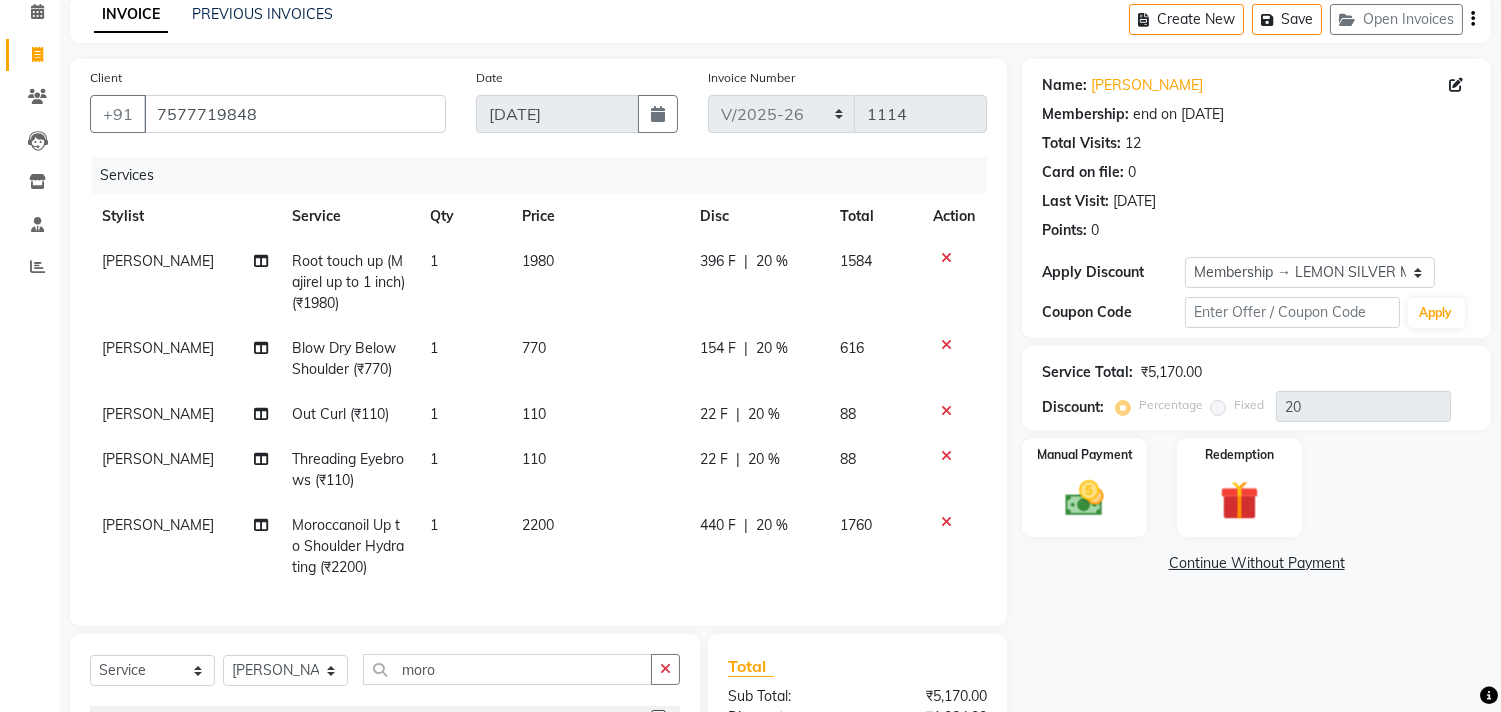 scroll, scrollTop: 354, scrollLeft: 0, axis: vertical 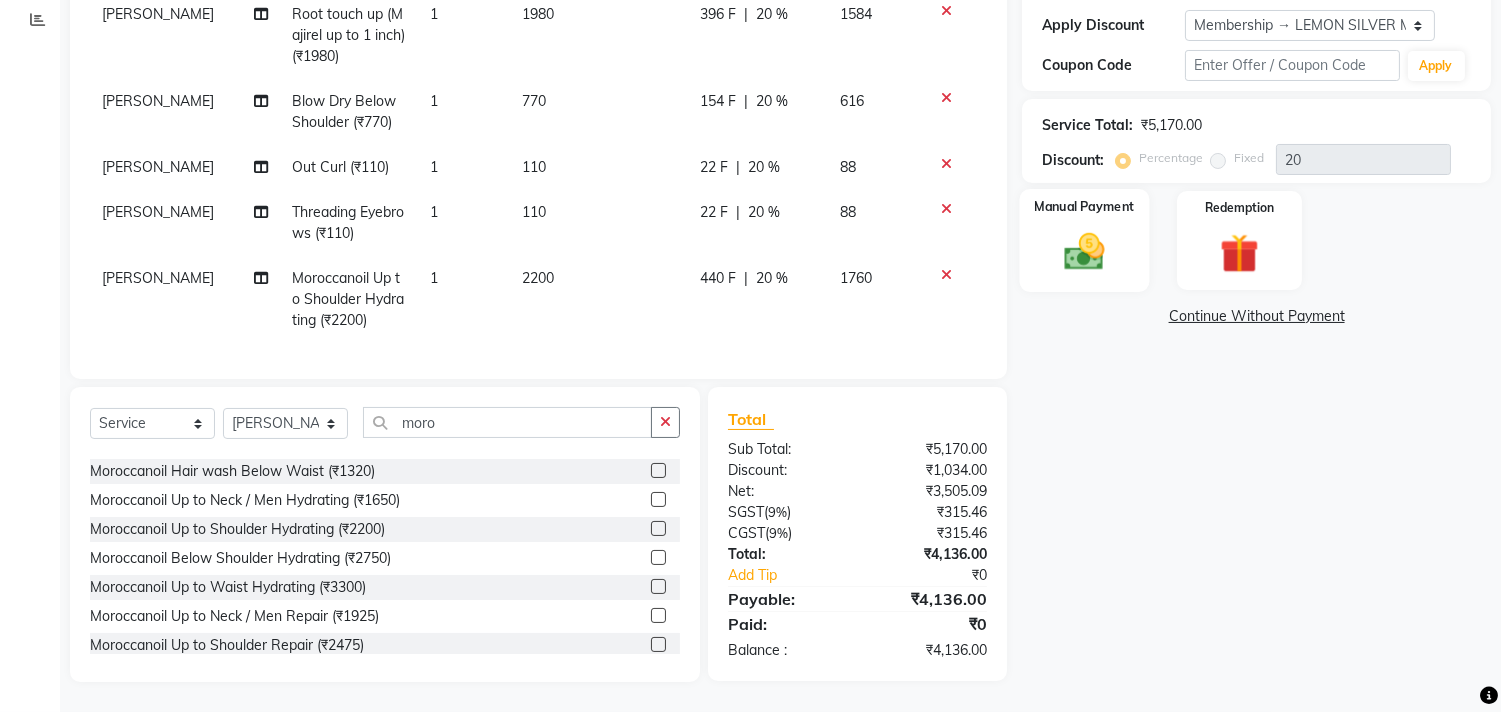 click 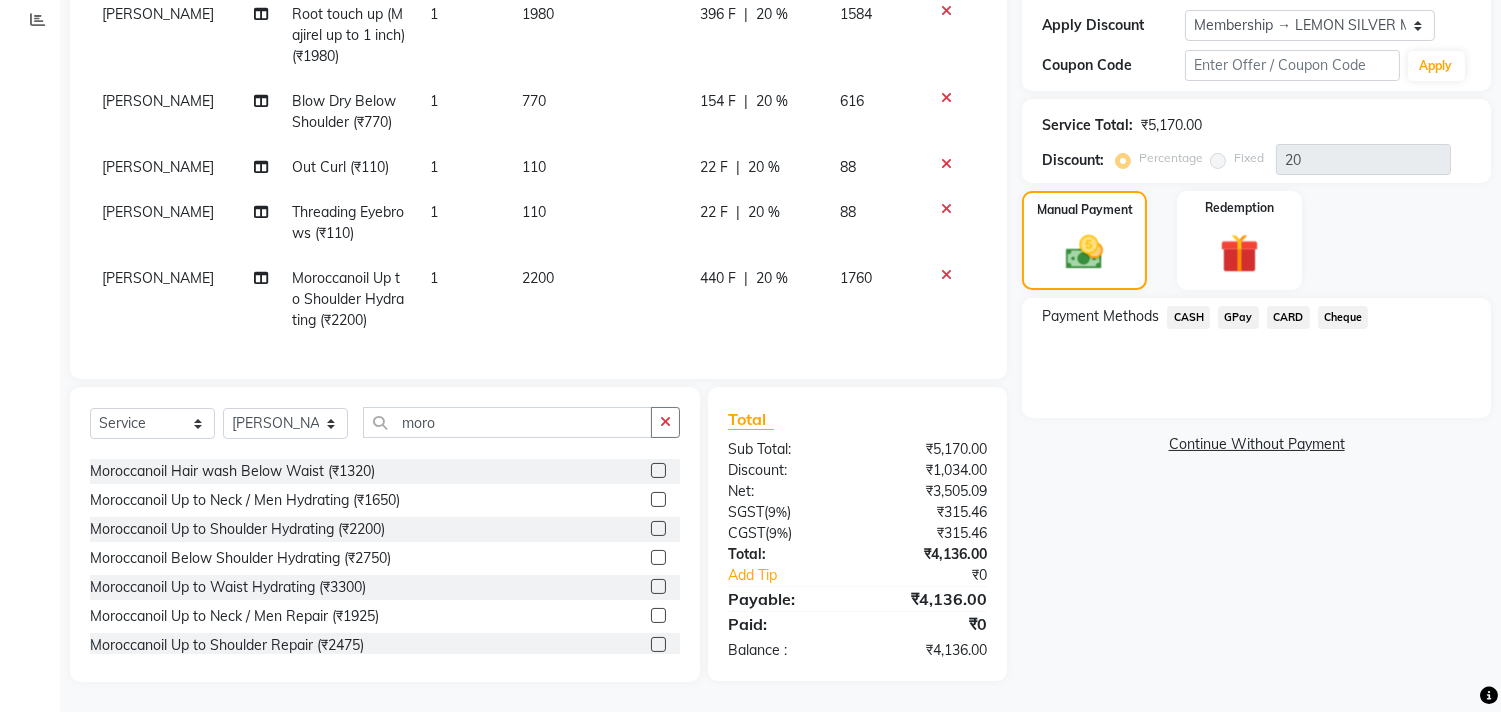 click on "CARD" 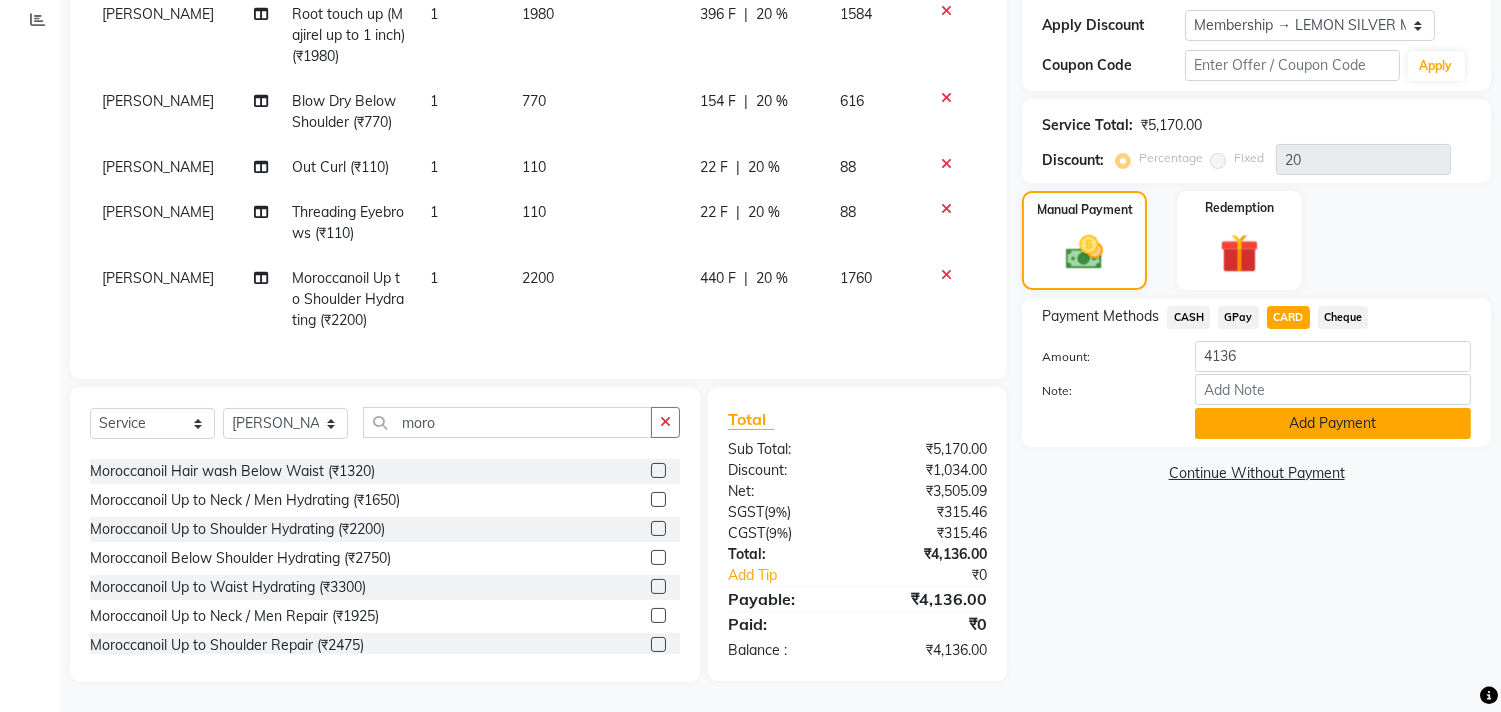 click on "Add Payment" 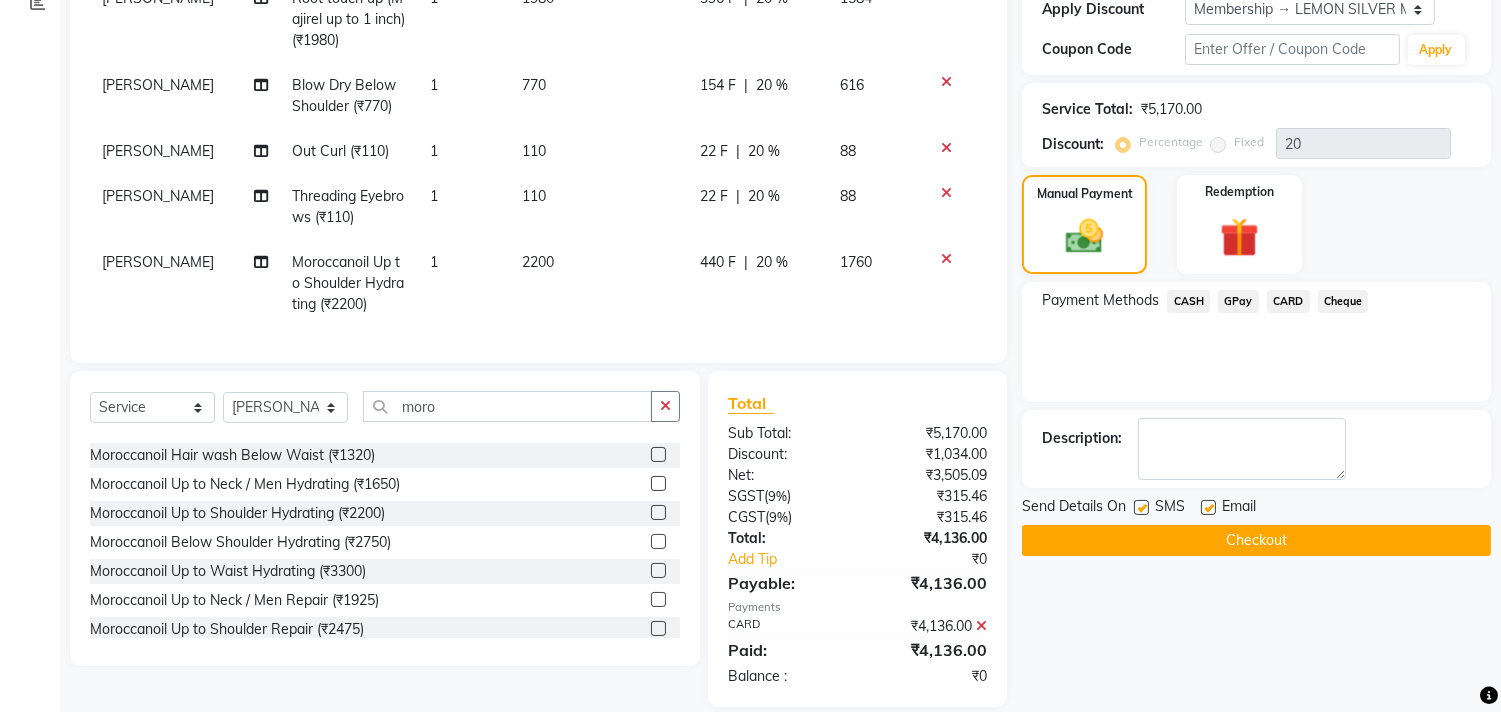 click 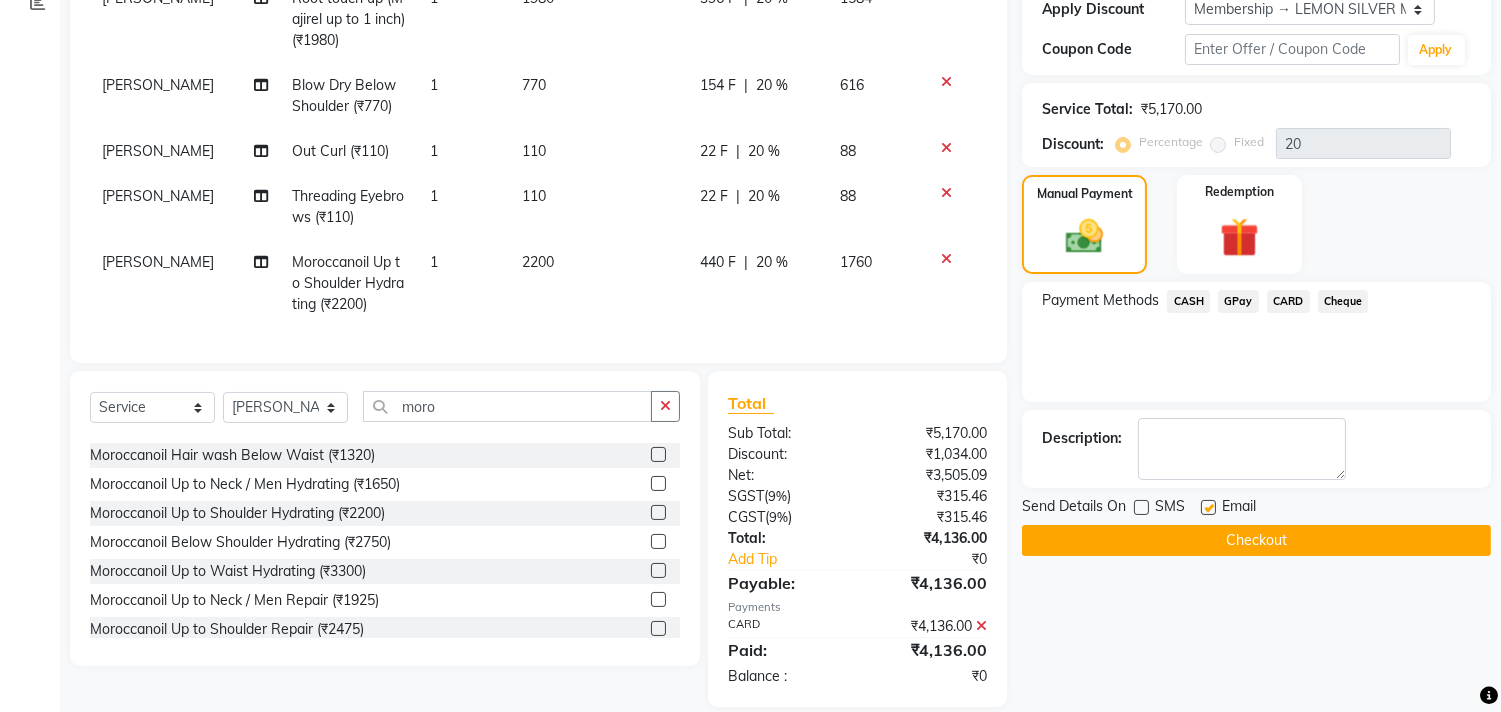 click 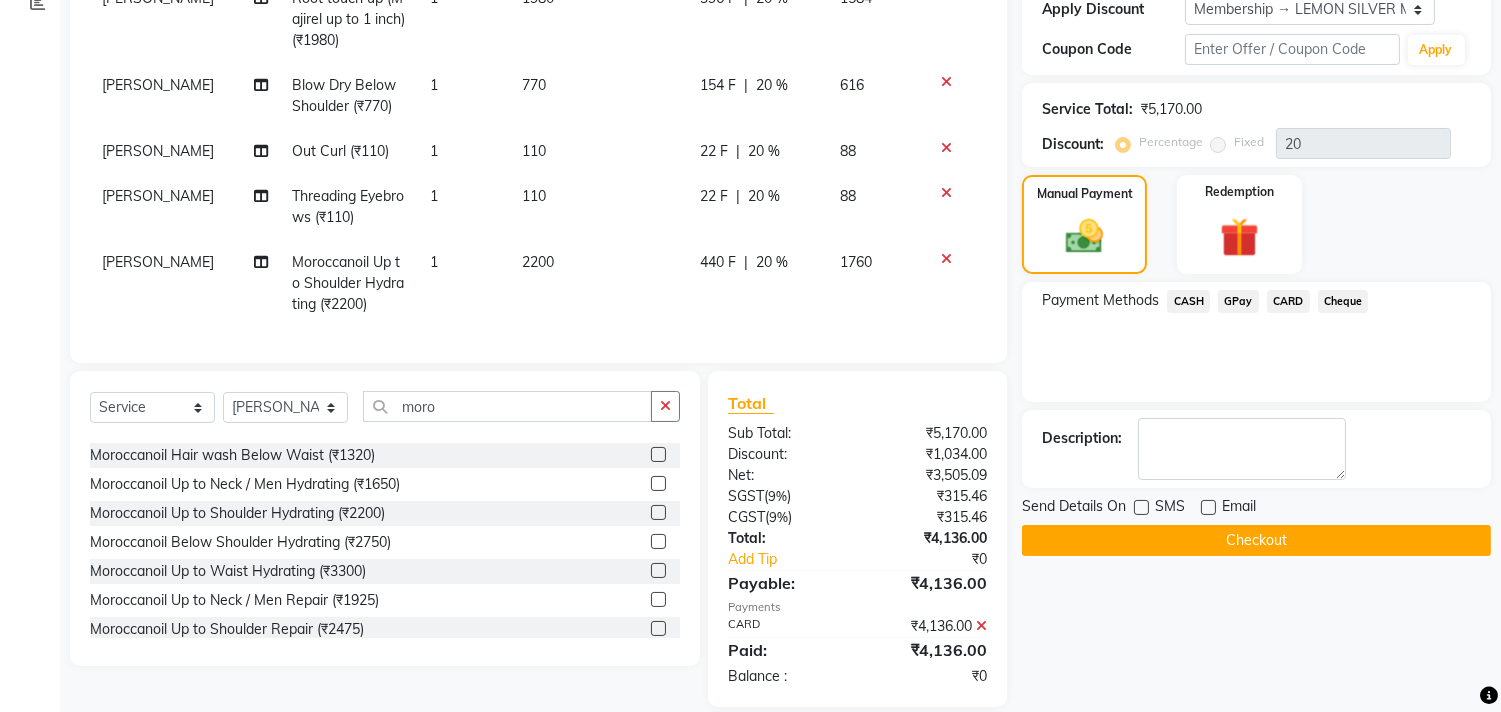 click on "Checkout" 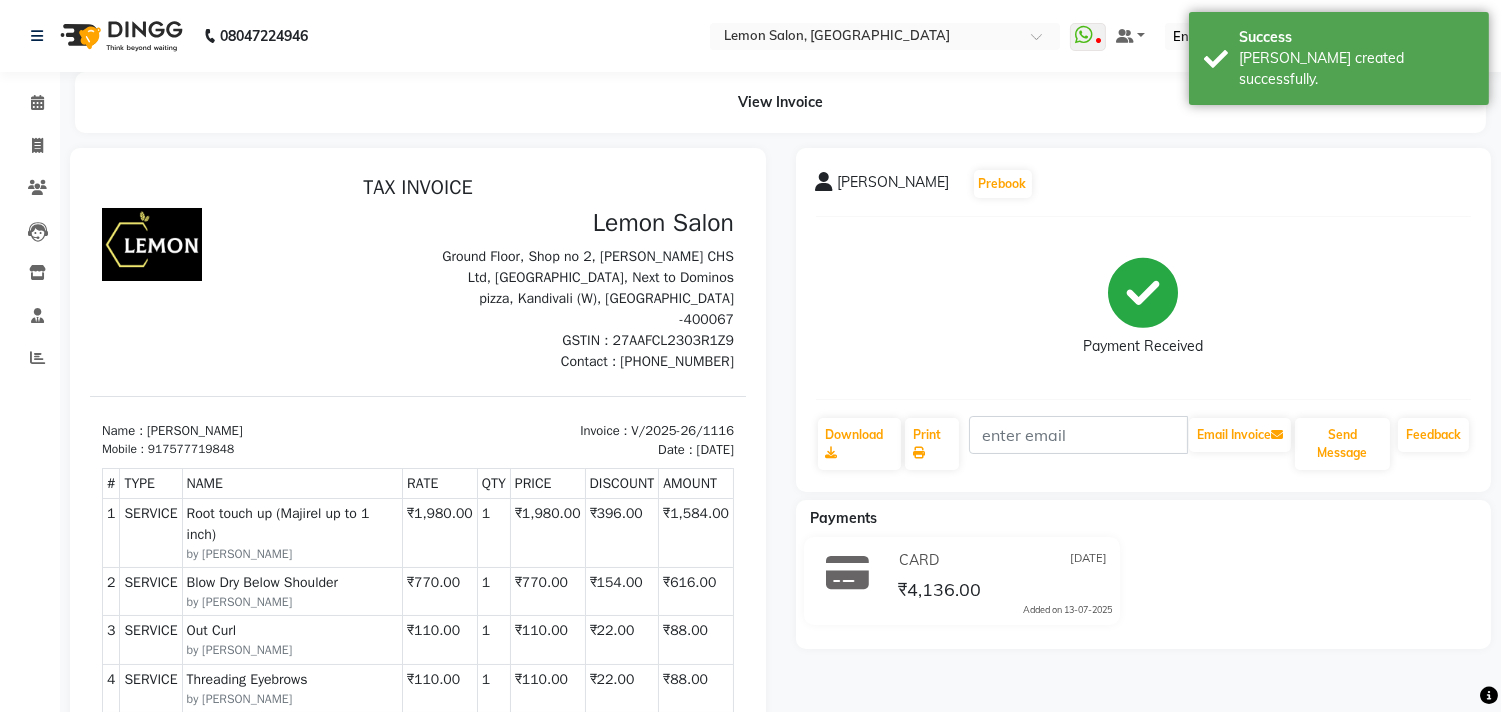 scroll, scrollTop: 0, scrollLeft: 0, axis: both 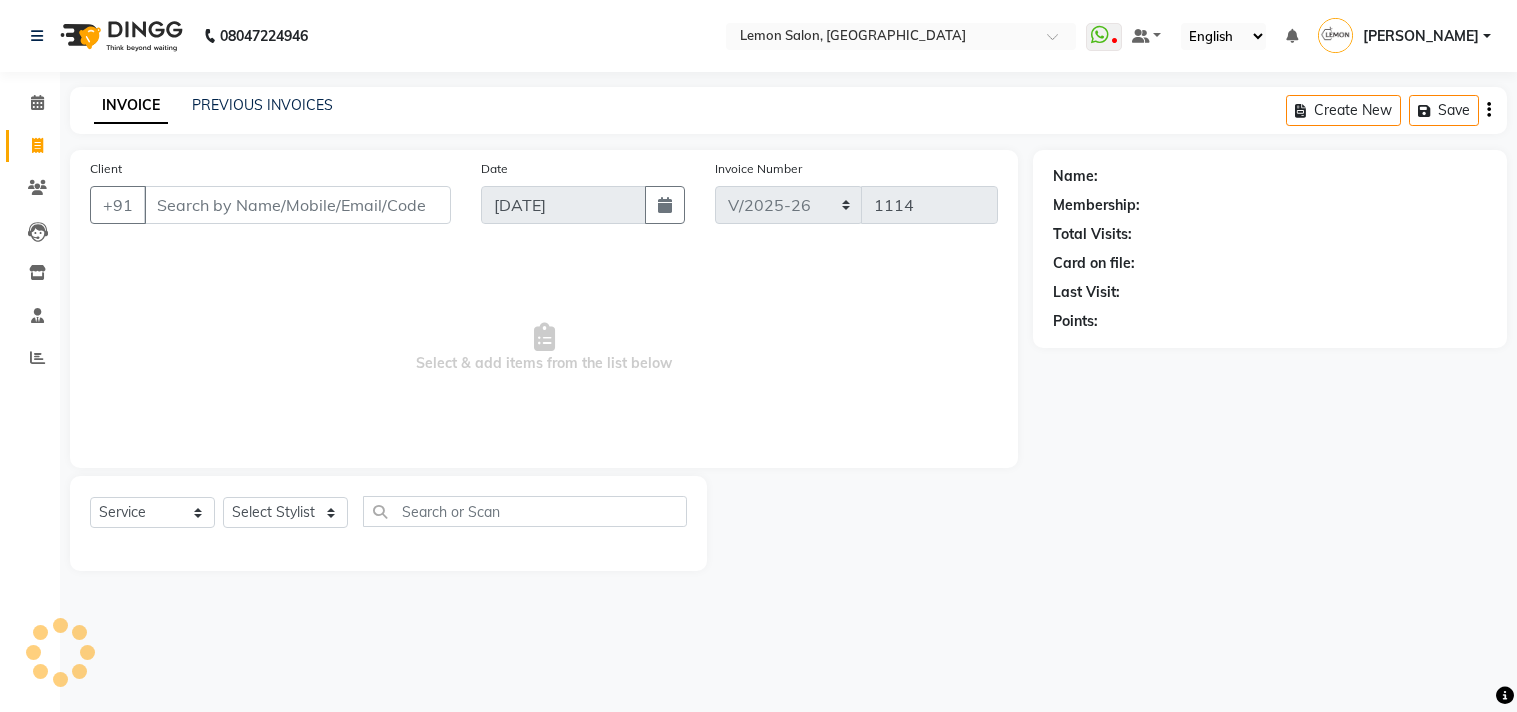 select on "569" 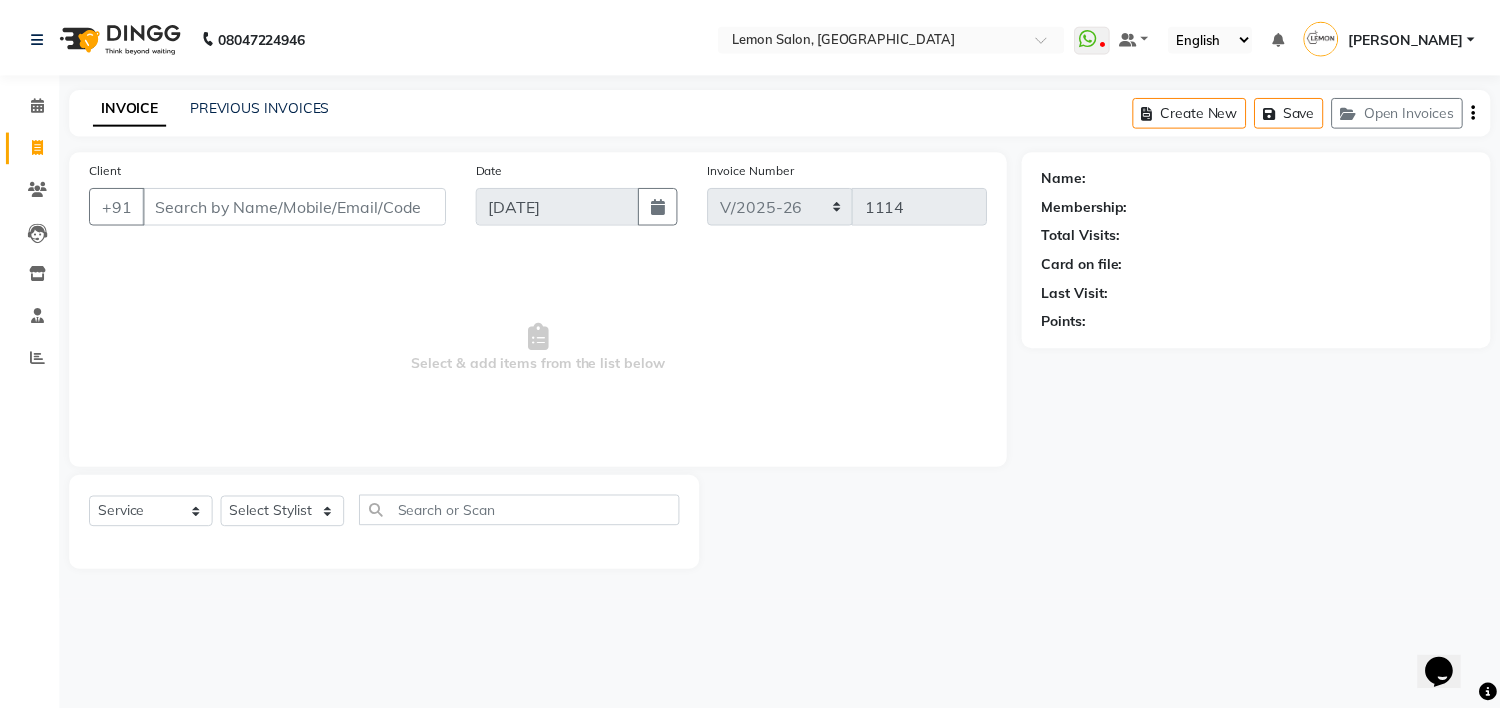 scroll, scrollTop: 0, scrollLeft: 0, axis: both 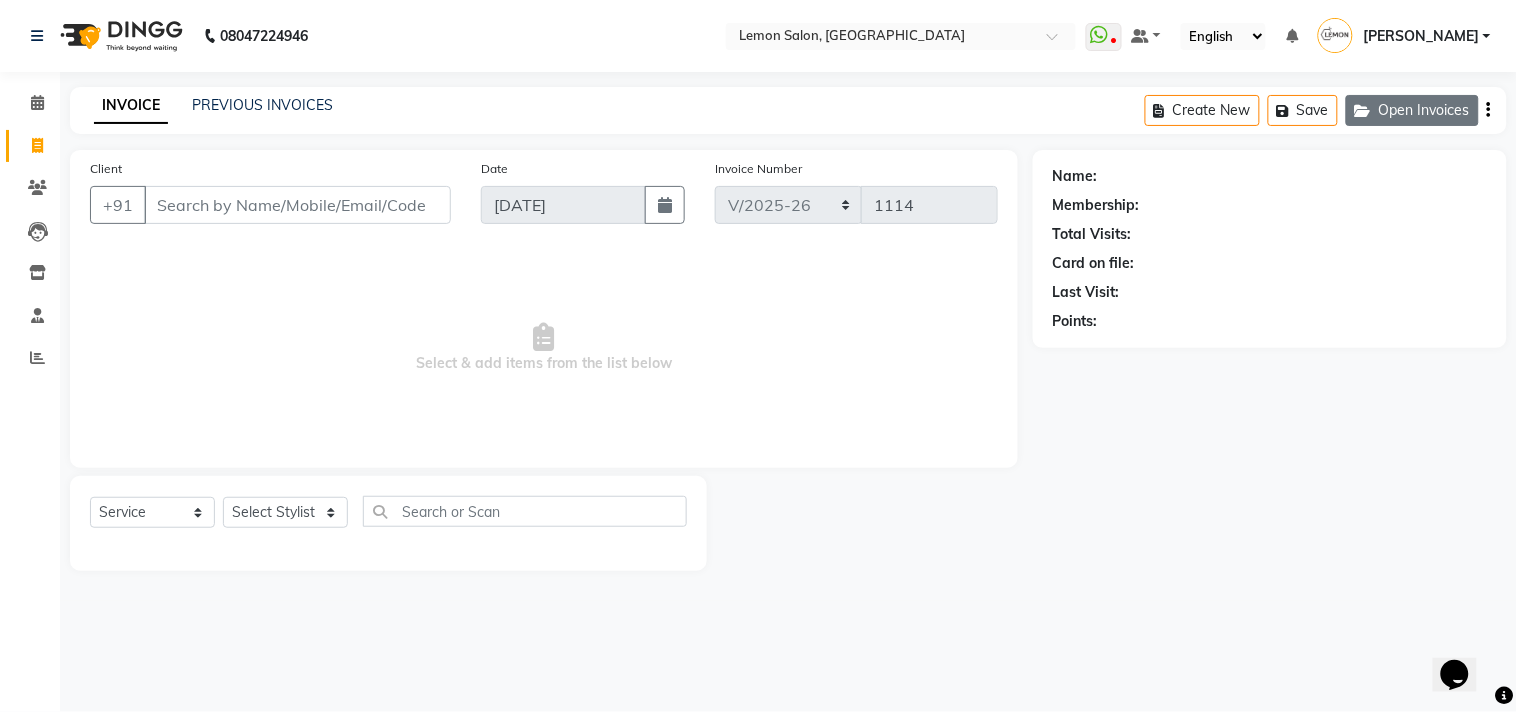 click on "Open Invoices" 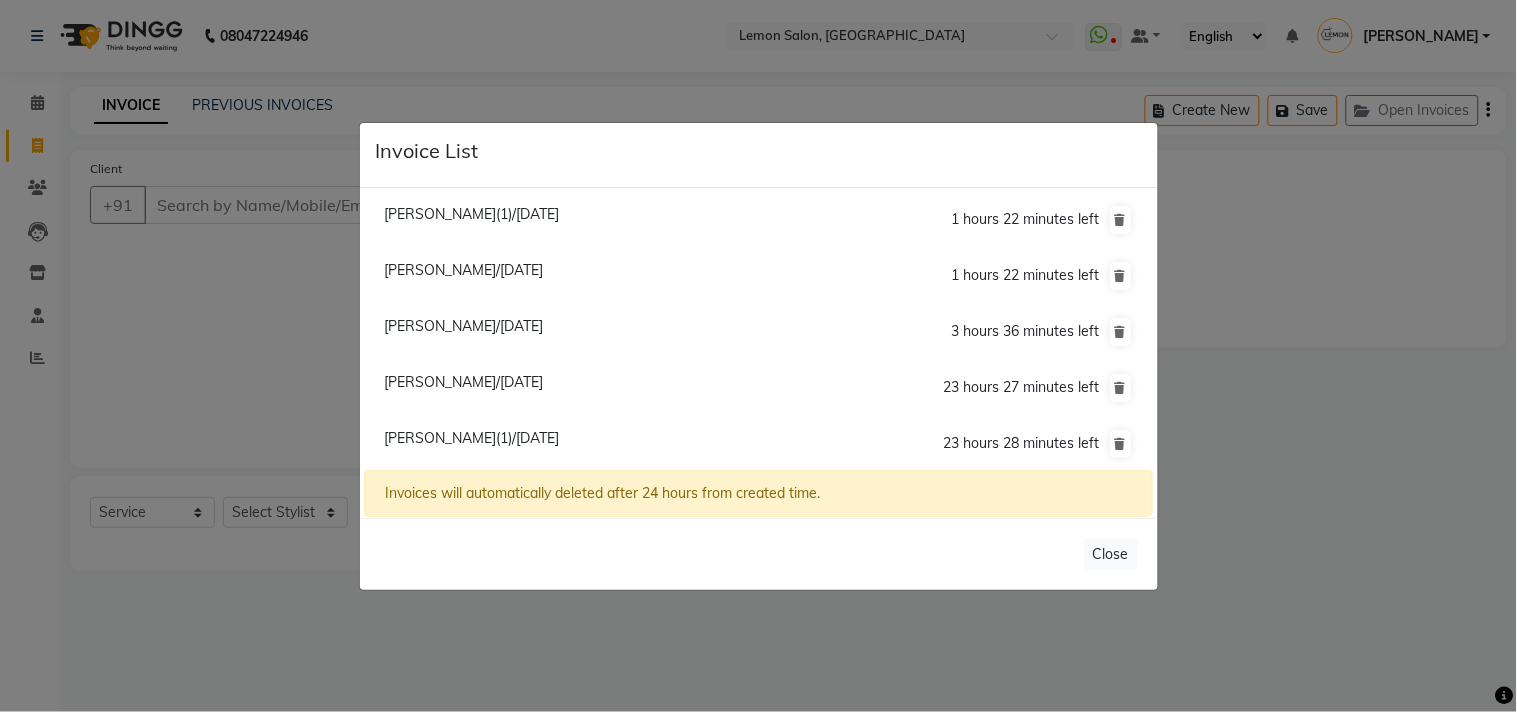 click on "[PERSON_NAME]/[DATE]" 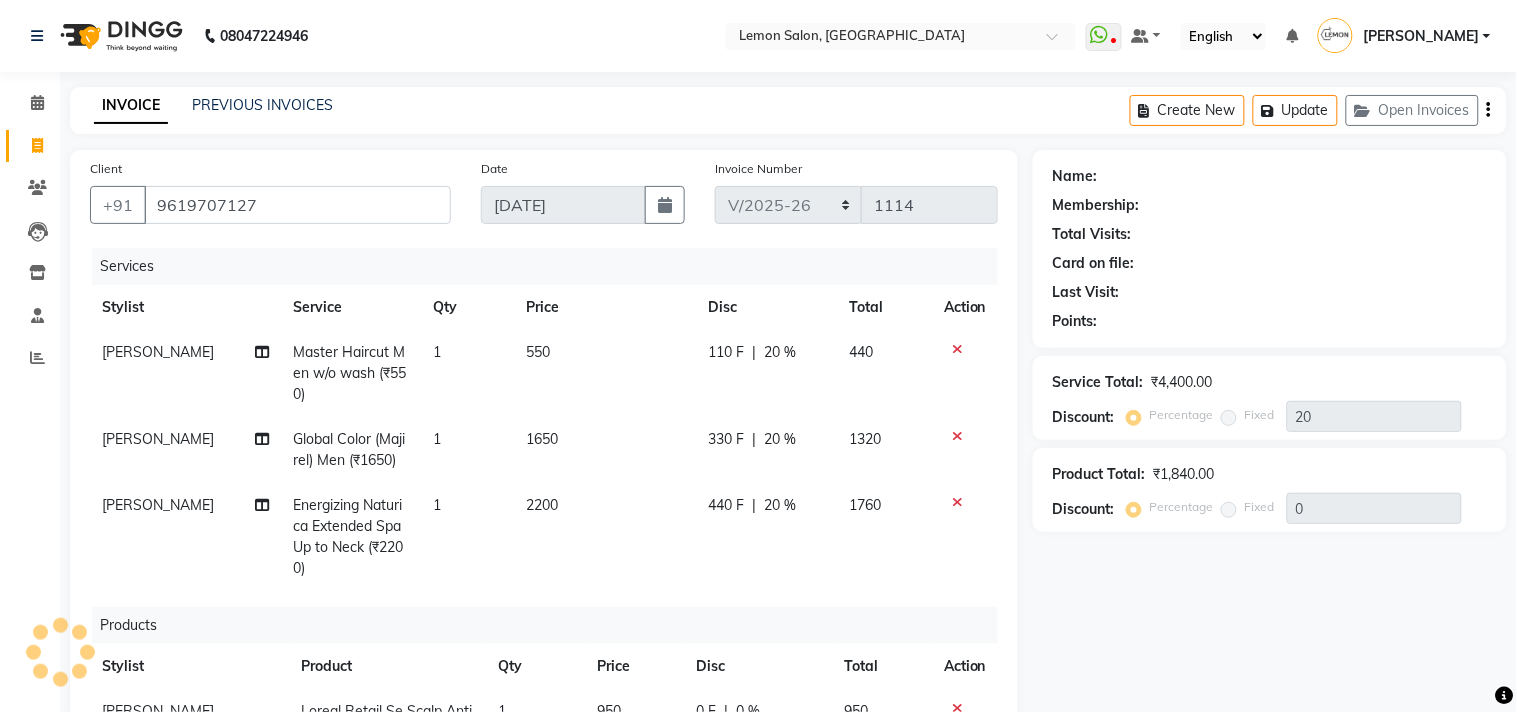 type on "0" 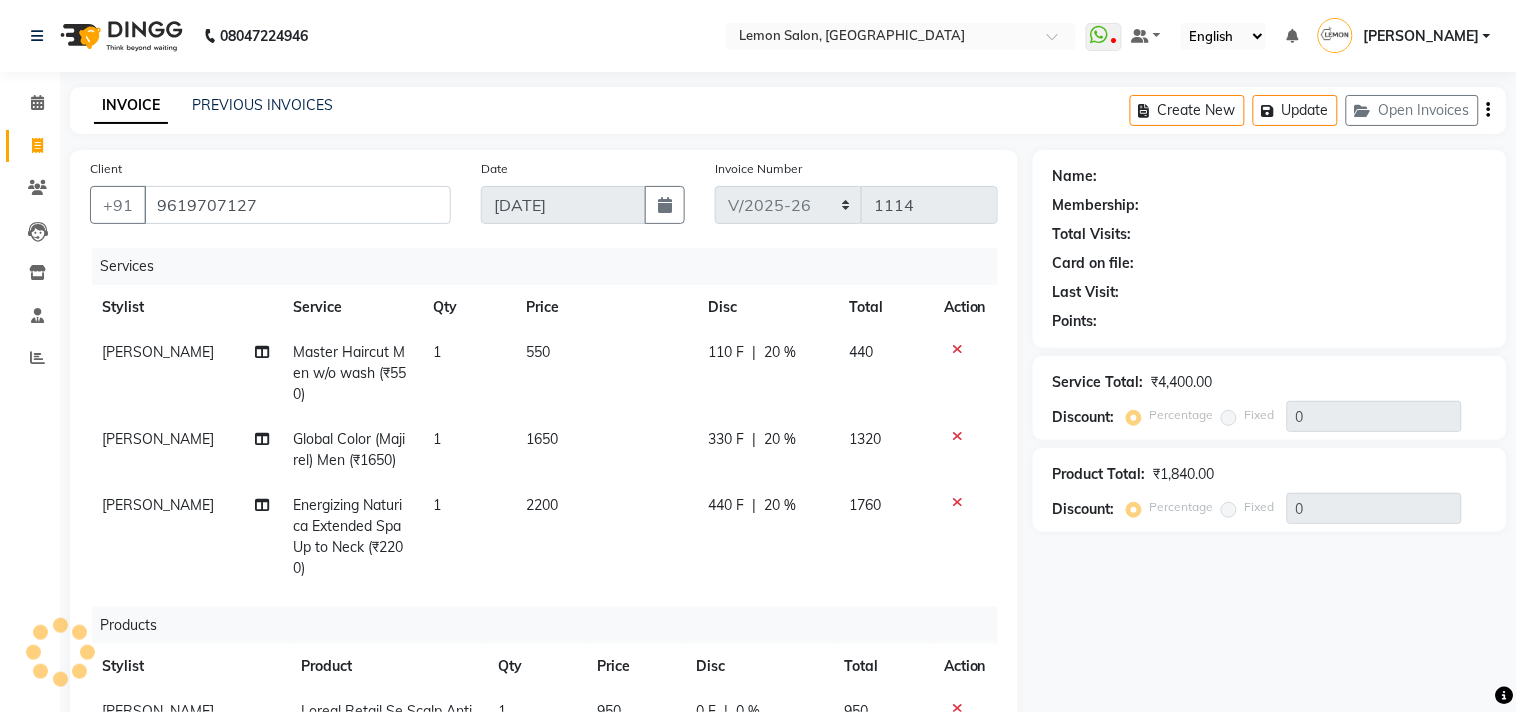 select on "1: Object" 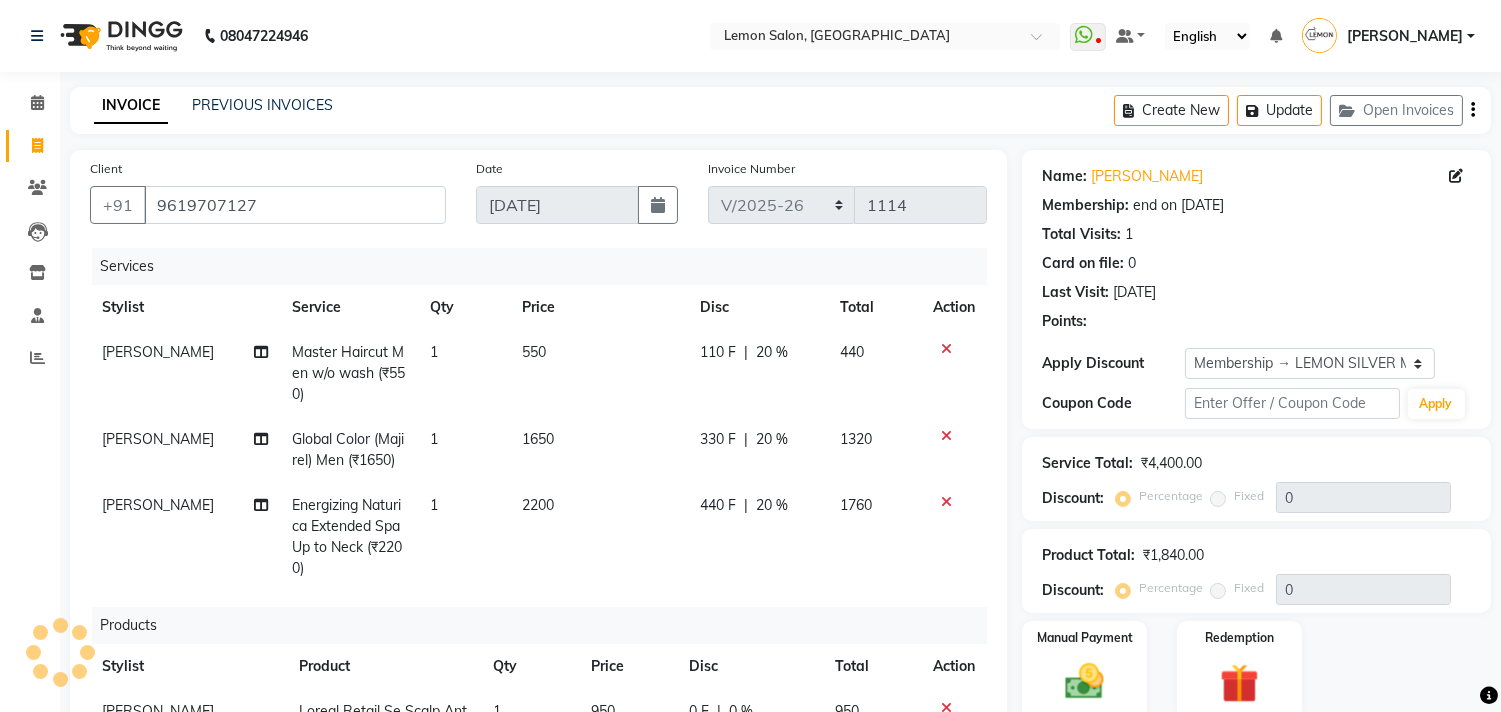 type on "20" 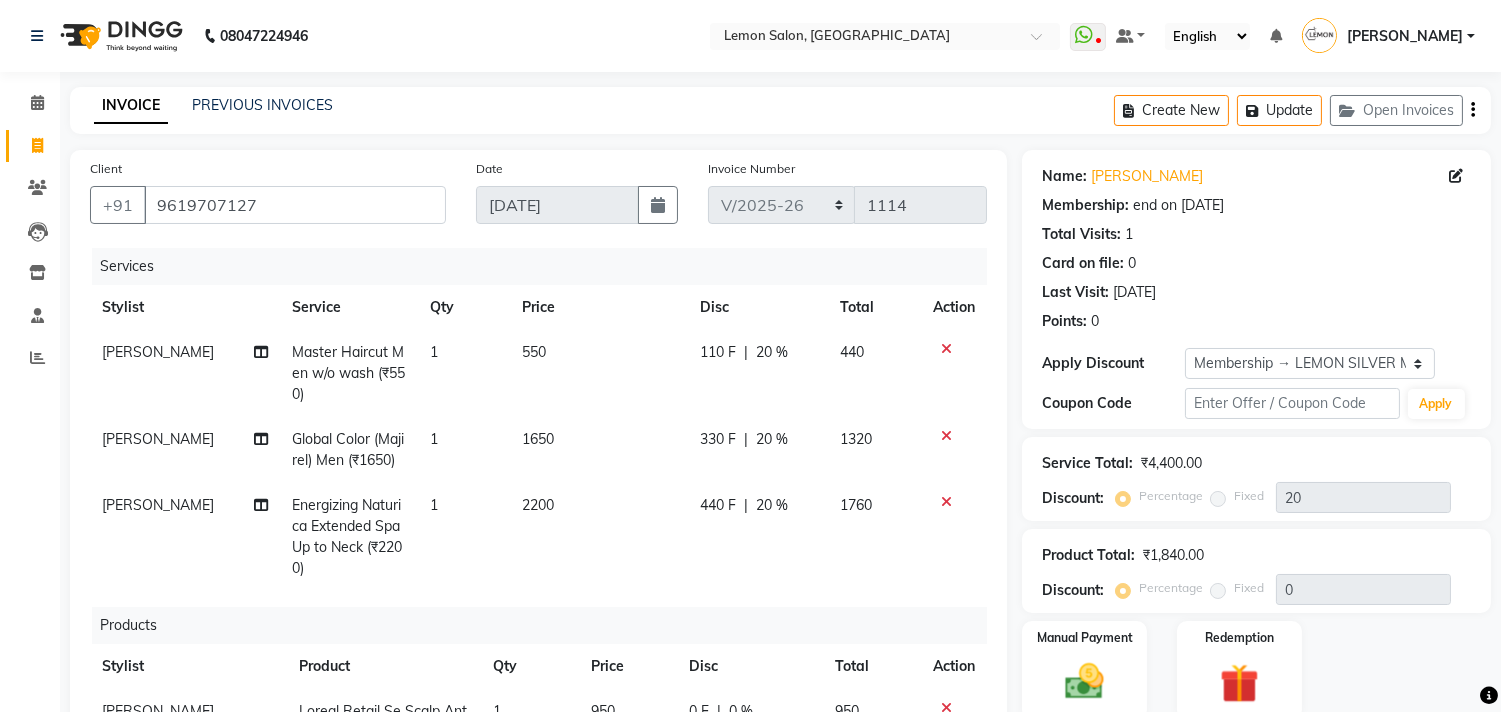 scroll, scrollTop: 126, scrollLeft: 0, axis: vertical 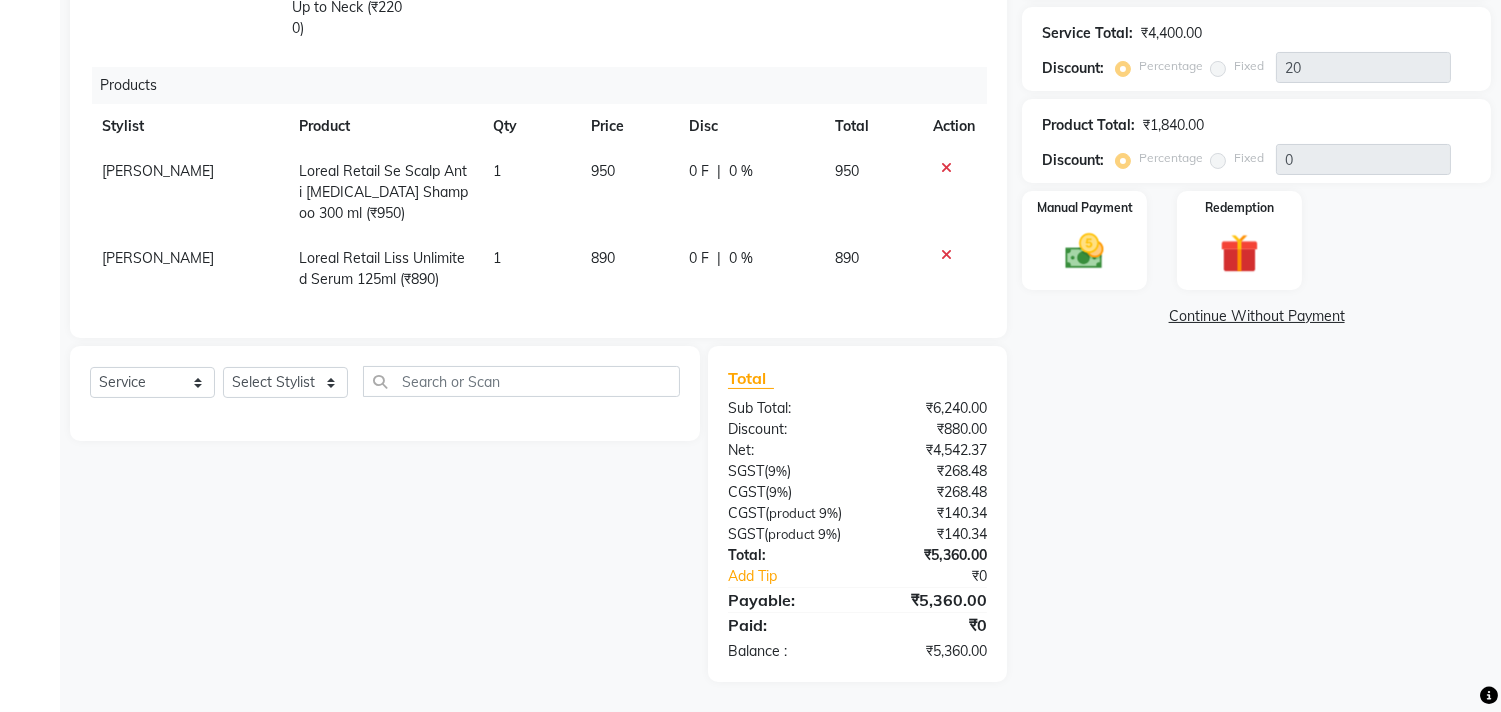 click on "[PERSON_NAME]" 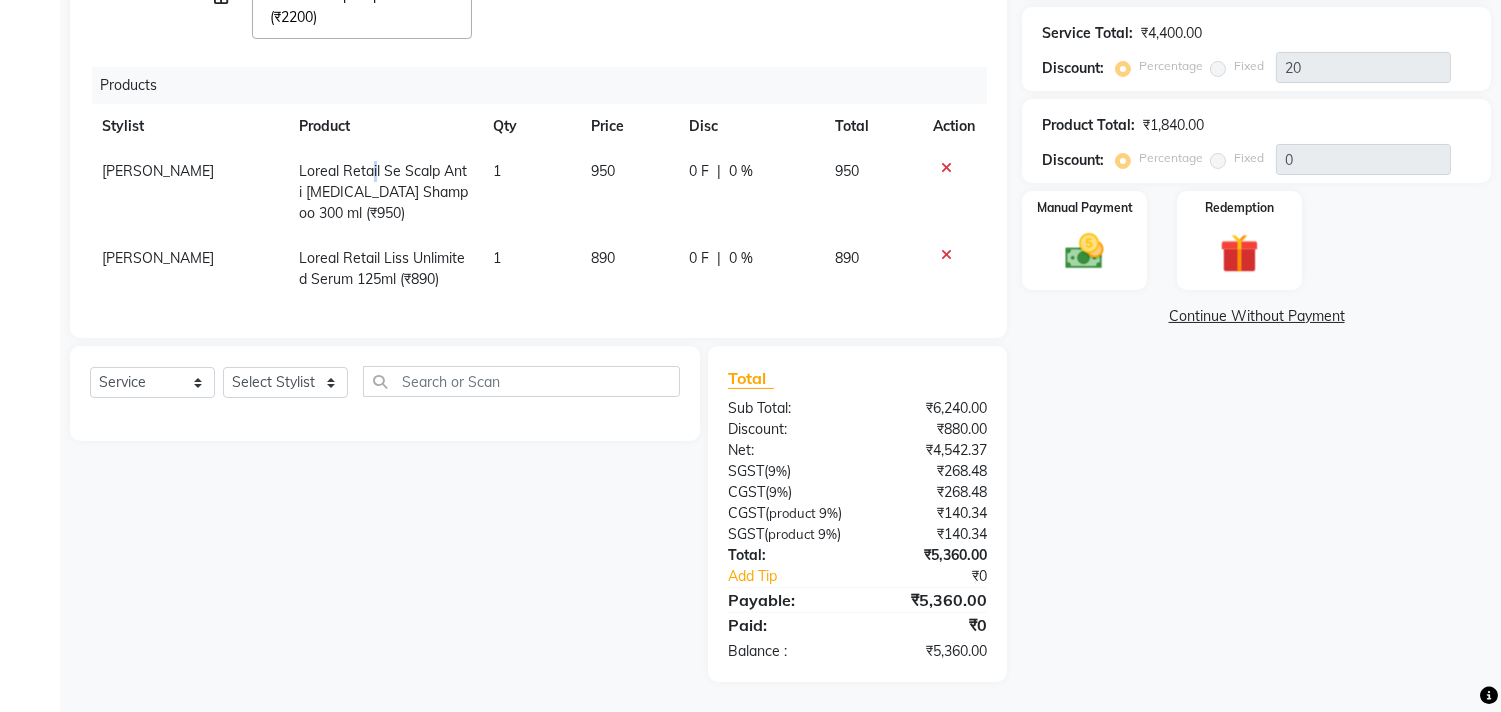 click on "Loreal Retail Se Scalp Anti [MEDICAL_DATA] Shampoo 300 ml (₹950)" 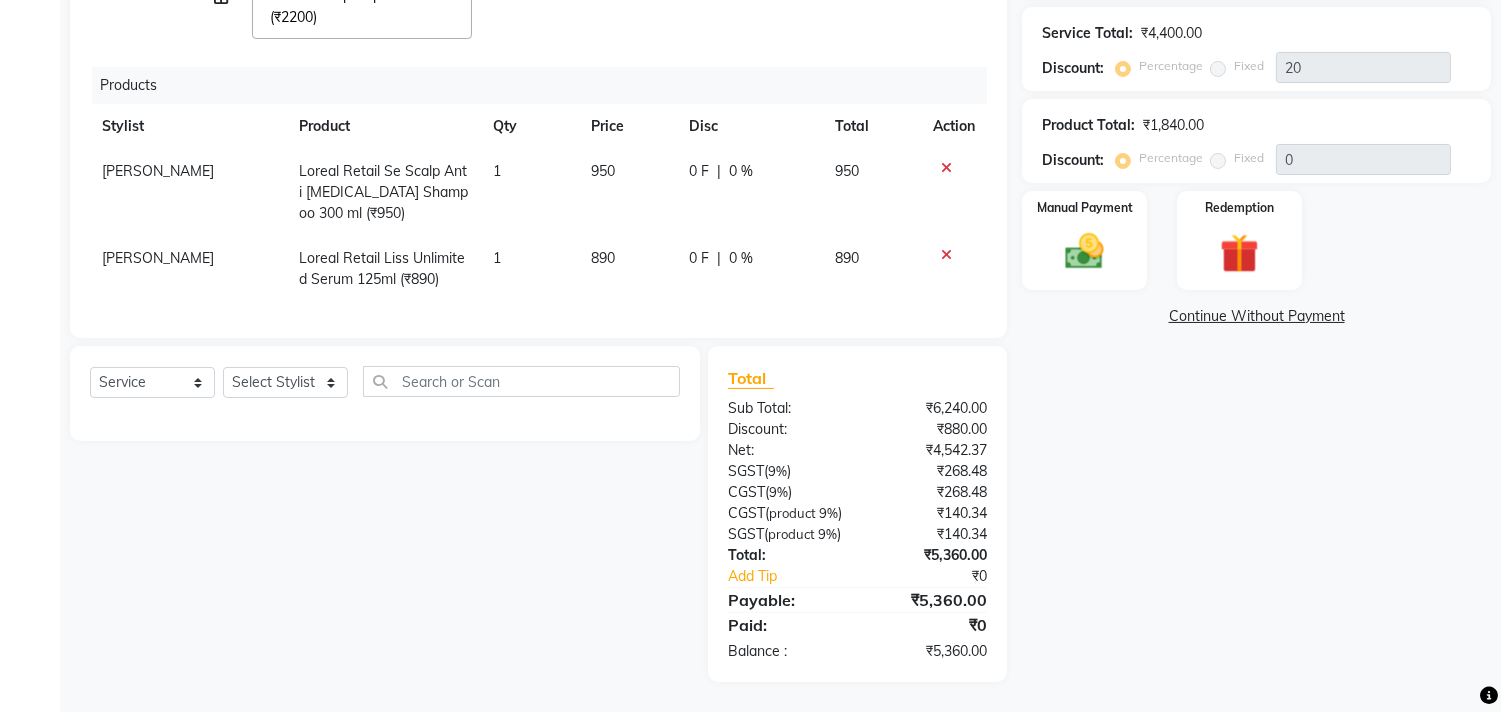 select on "60413" 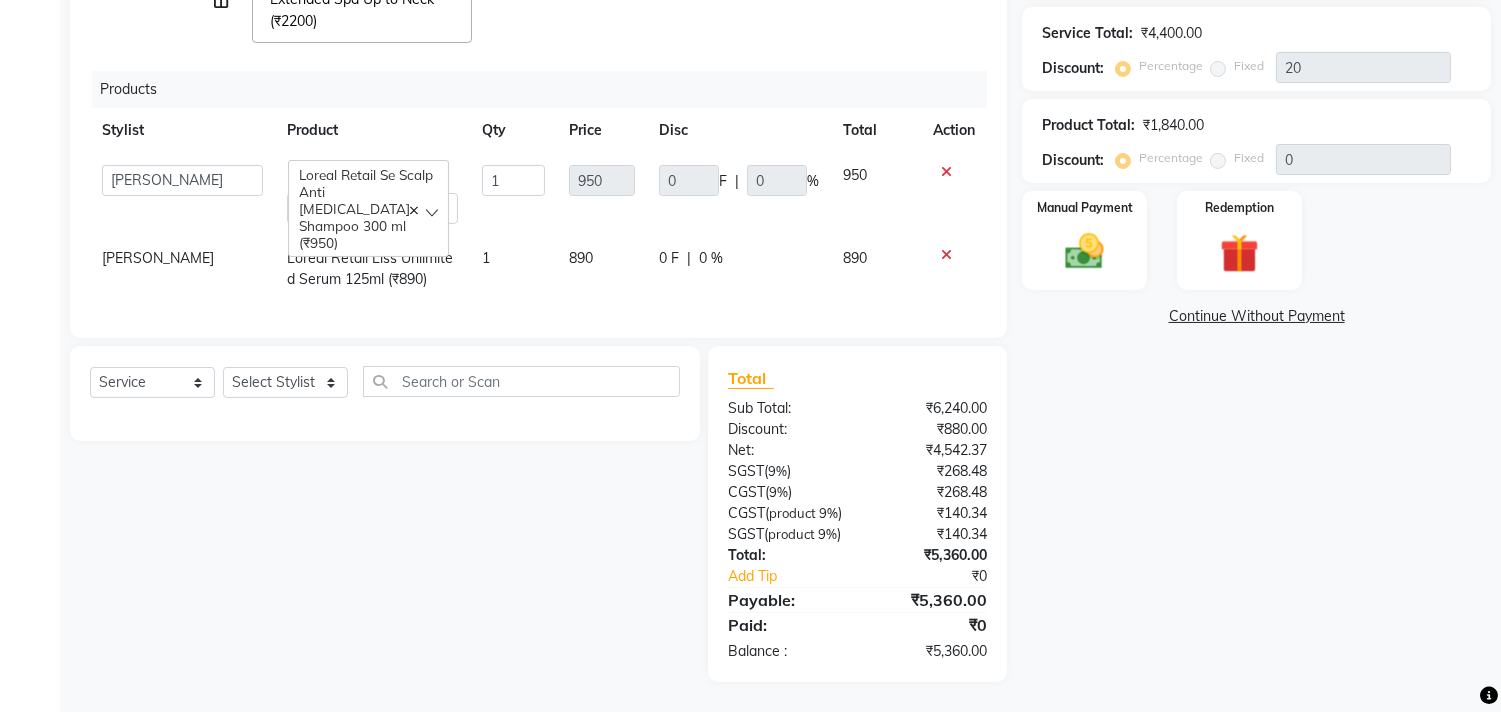 click on "Loreal Retail Se Scalp Anti [MEDICAL_DATA] Shampoo 300 ml (₹950)" 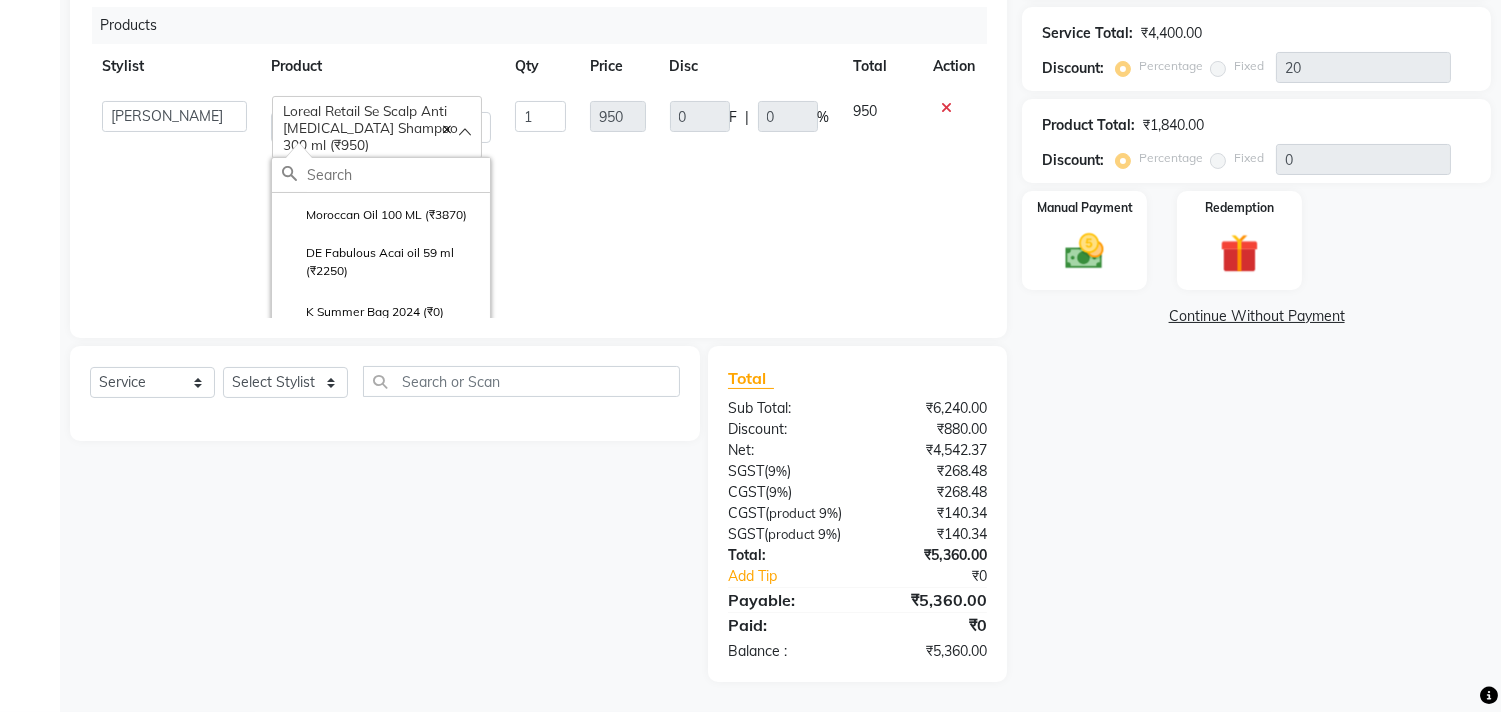 click 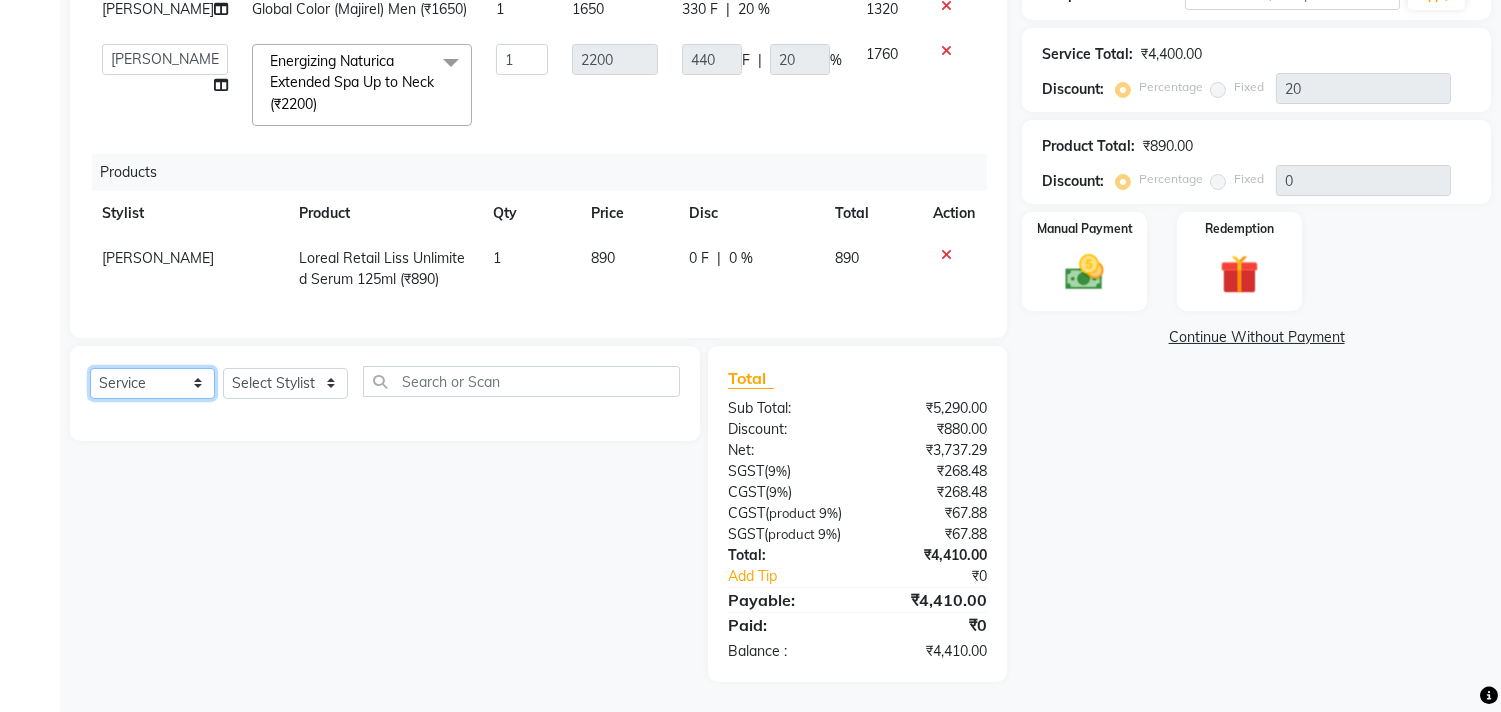 click on "Select  Service  Product  Membership  Package Voucher Prepaid Gift Card" 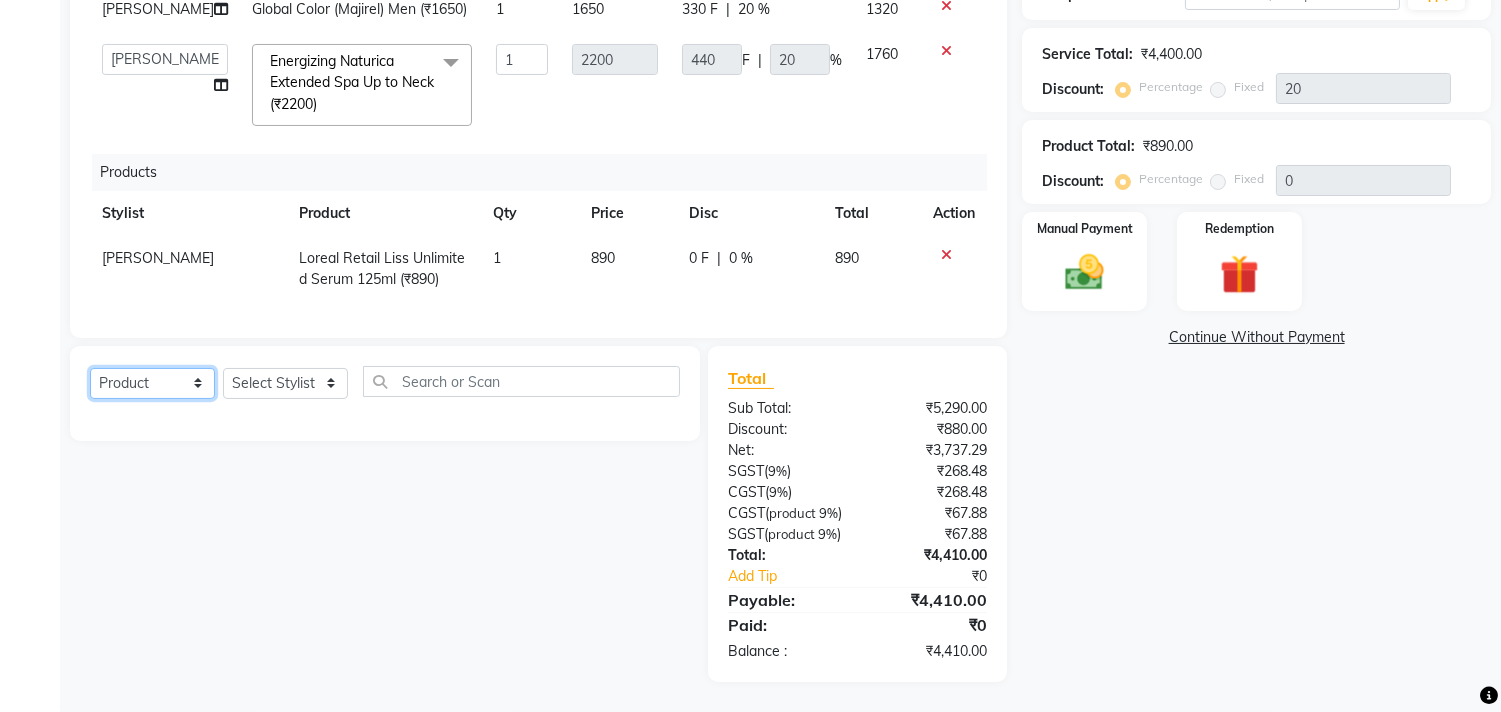 click on "Select  Service  Product  Membership  Package Voucher Prepaid Gift Card" 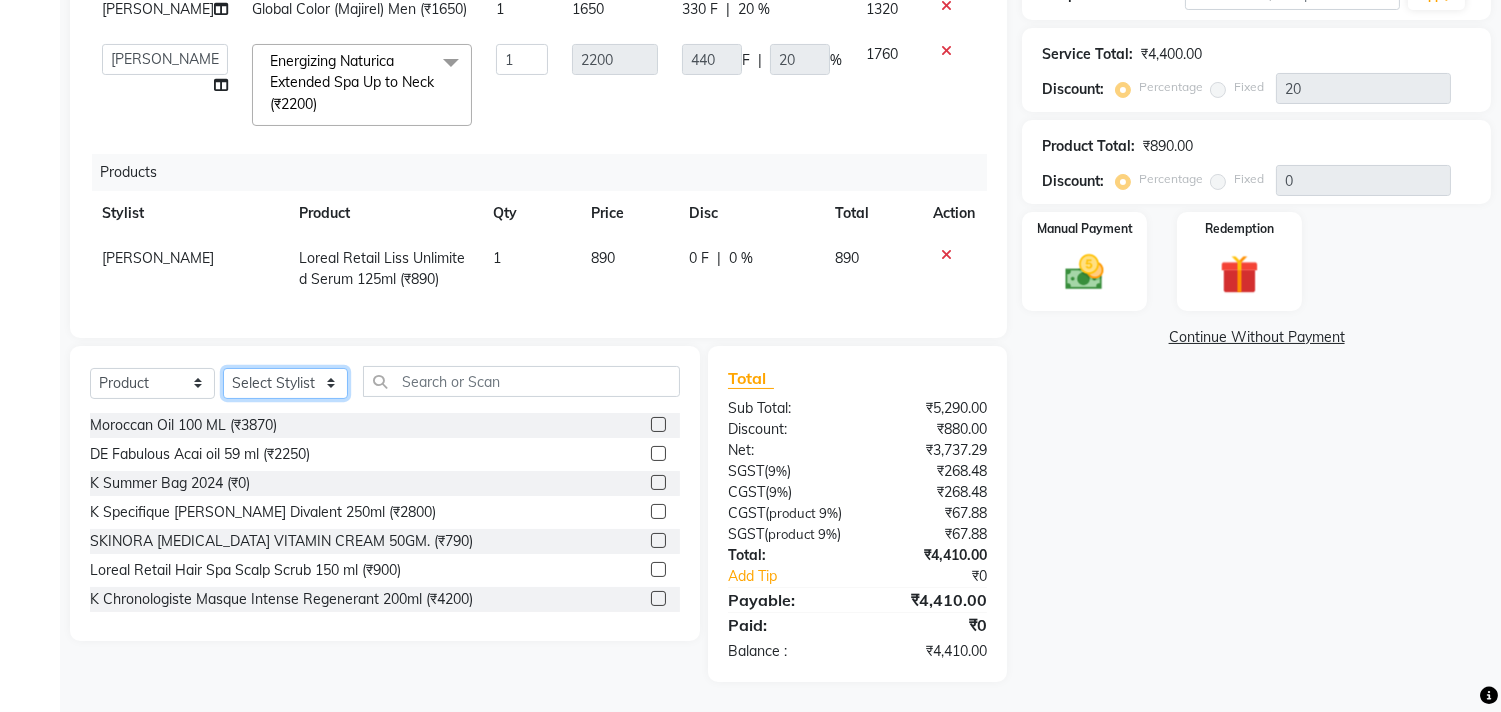 click on "Select Stylist [PERSON_NAME] DC [PERSON_NAME] [PERSON_NAME] [PERSON_NAME] [PERSON_NAME] [PERSON_NAME] Kandivali [PERSON_NAME] [PERSON_NAME]" 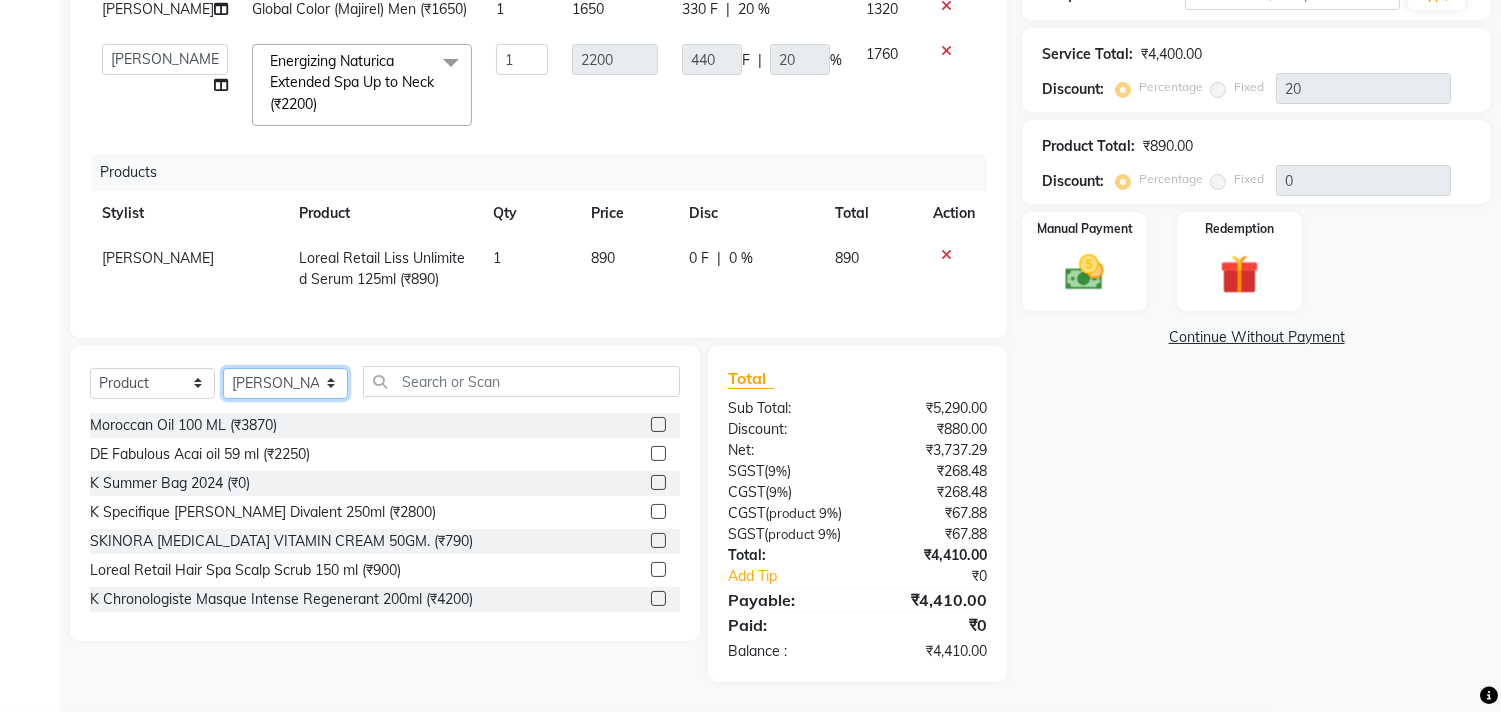 click on "Select Stylist [PERSON_NAME] DC [PERSON_NAME] [PERSON_NAME] [PERSON_NAME] [PERSON_NAME] [PERSON_NAME] Kandivali [PERSON_NAME] [PERSON_NAME]" 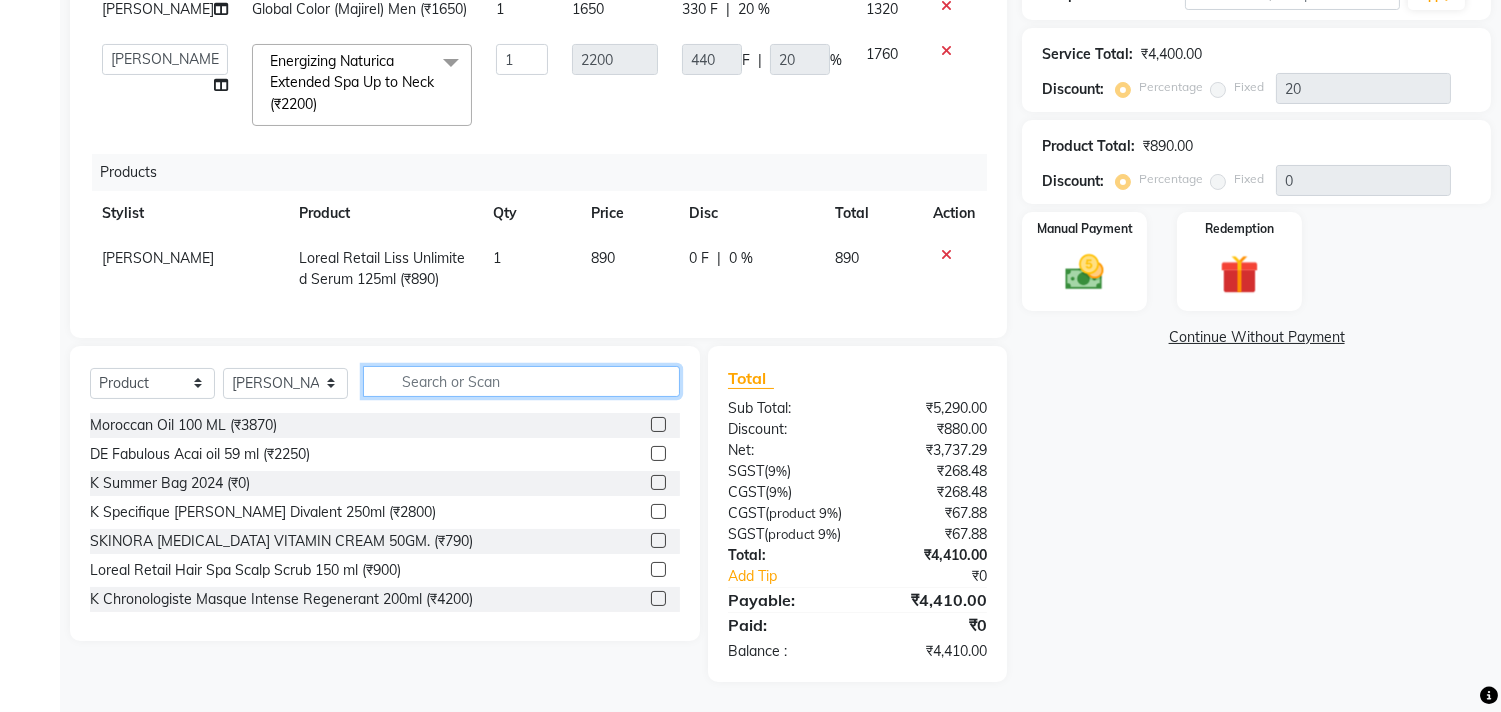 click 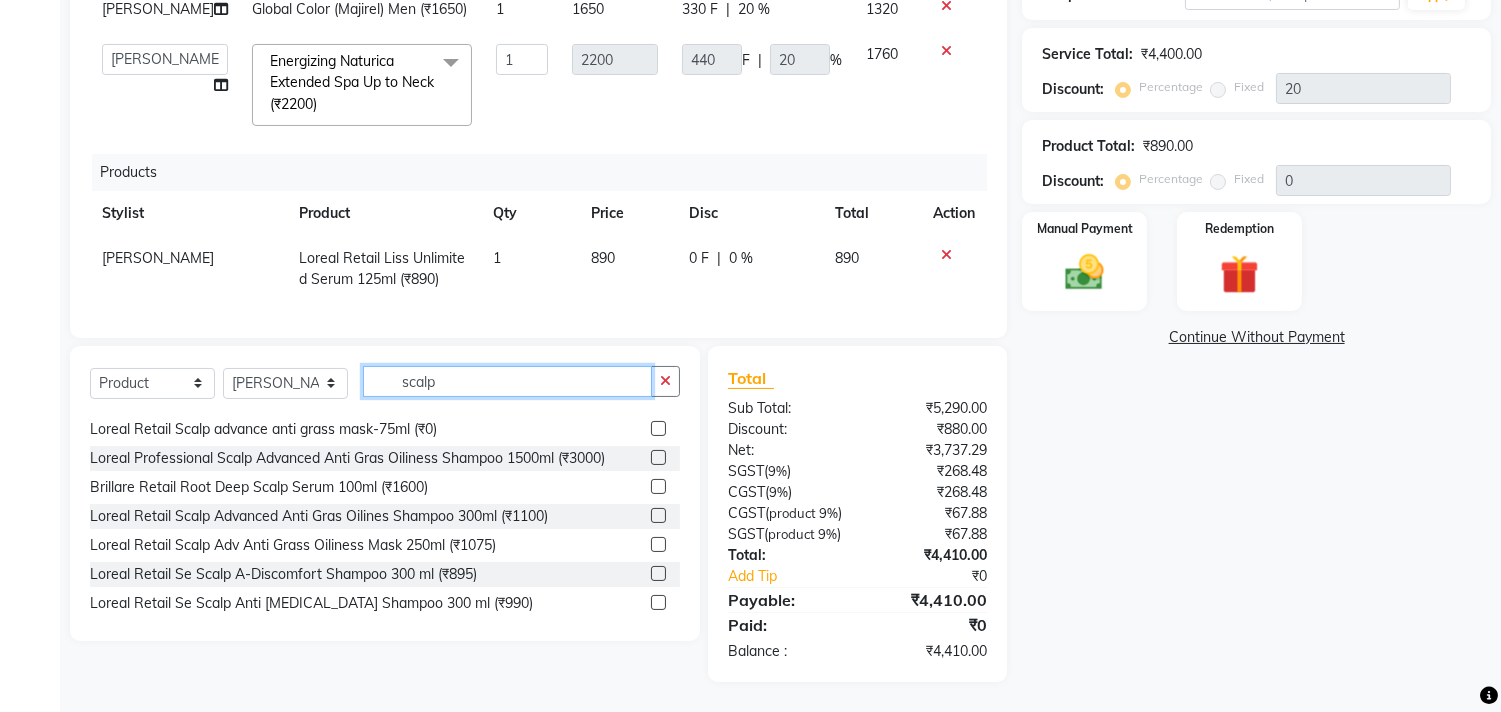 scroll, scrollTop: 32, scrollLeft: 0, axis: vertical 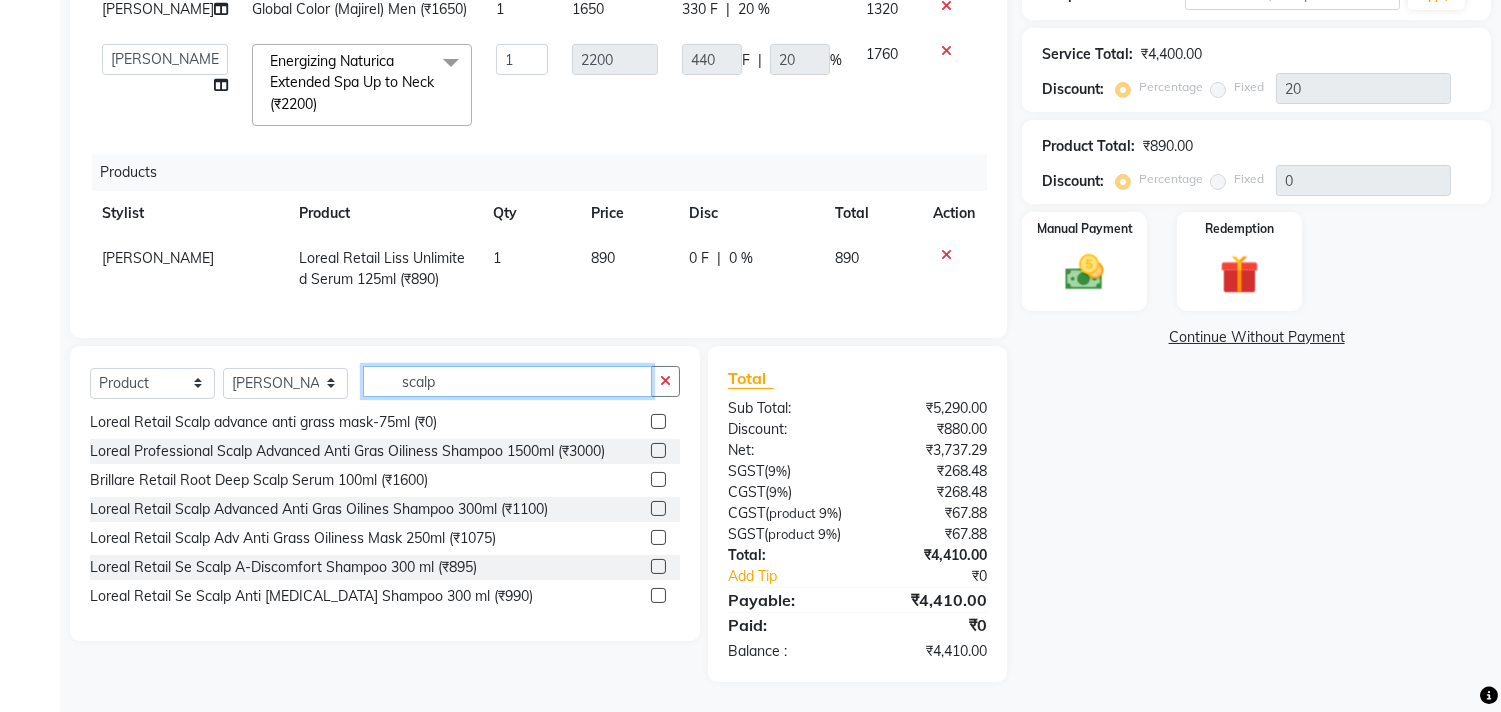 type on "scalp" 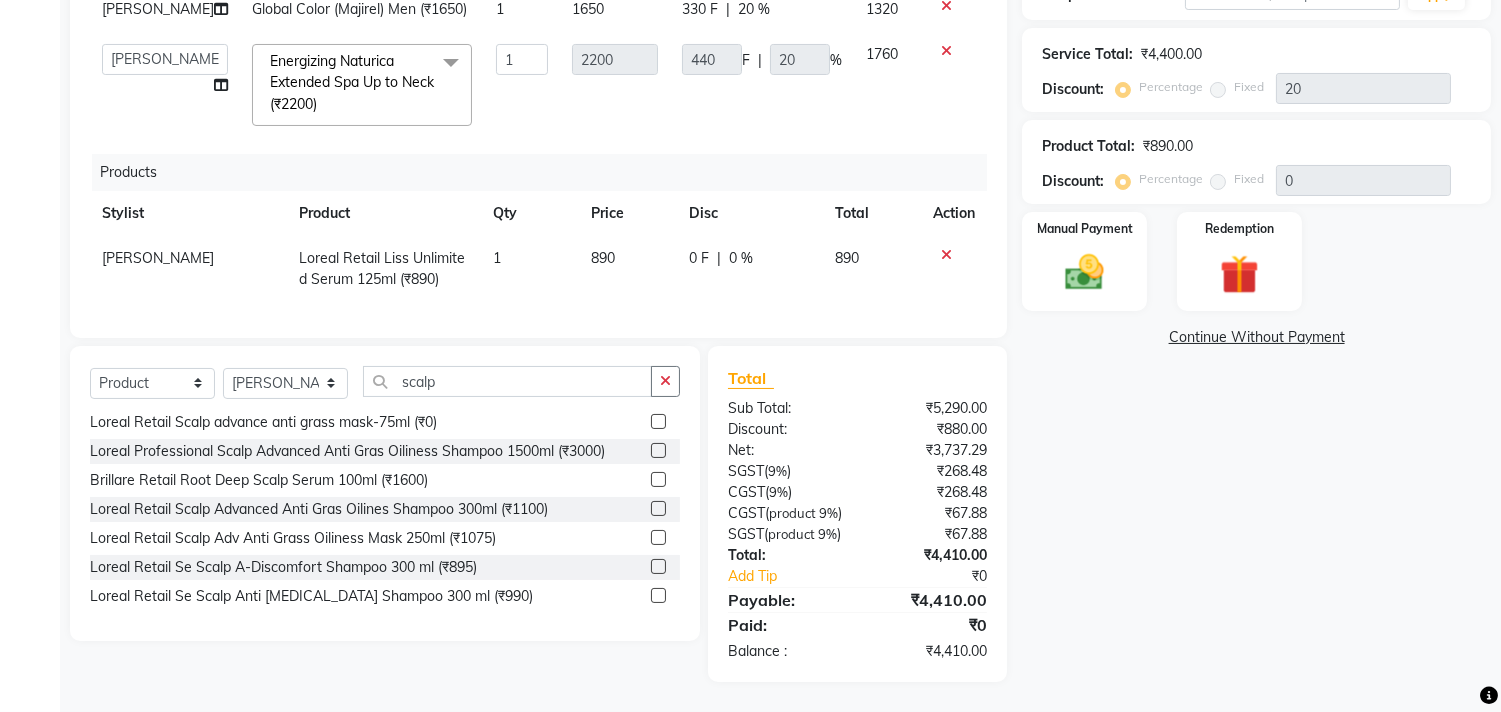 click 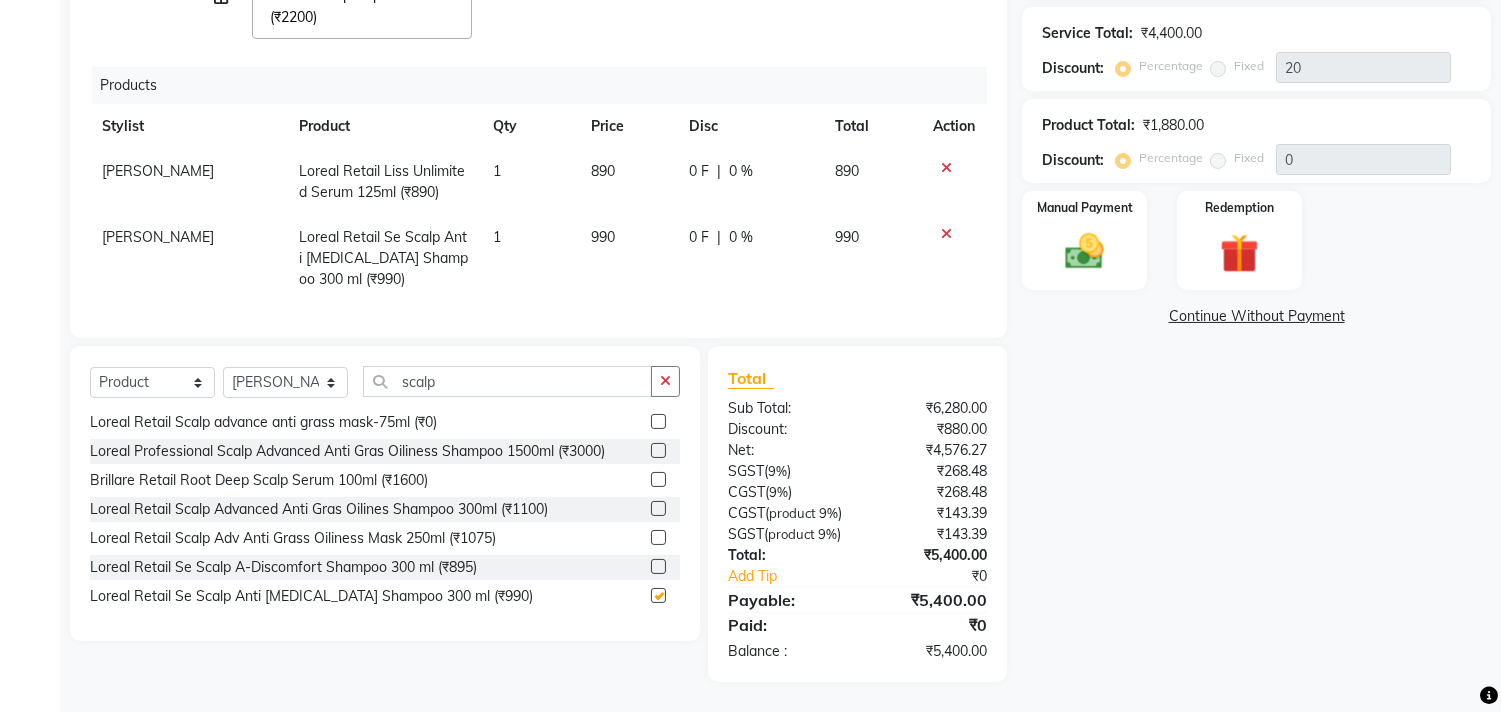 checkbox on "false" 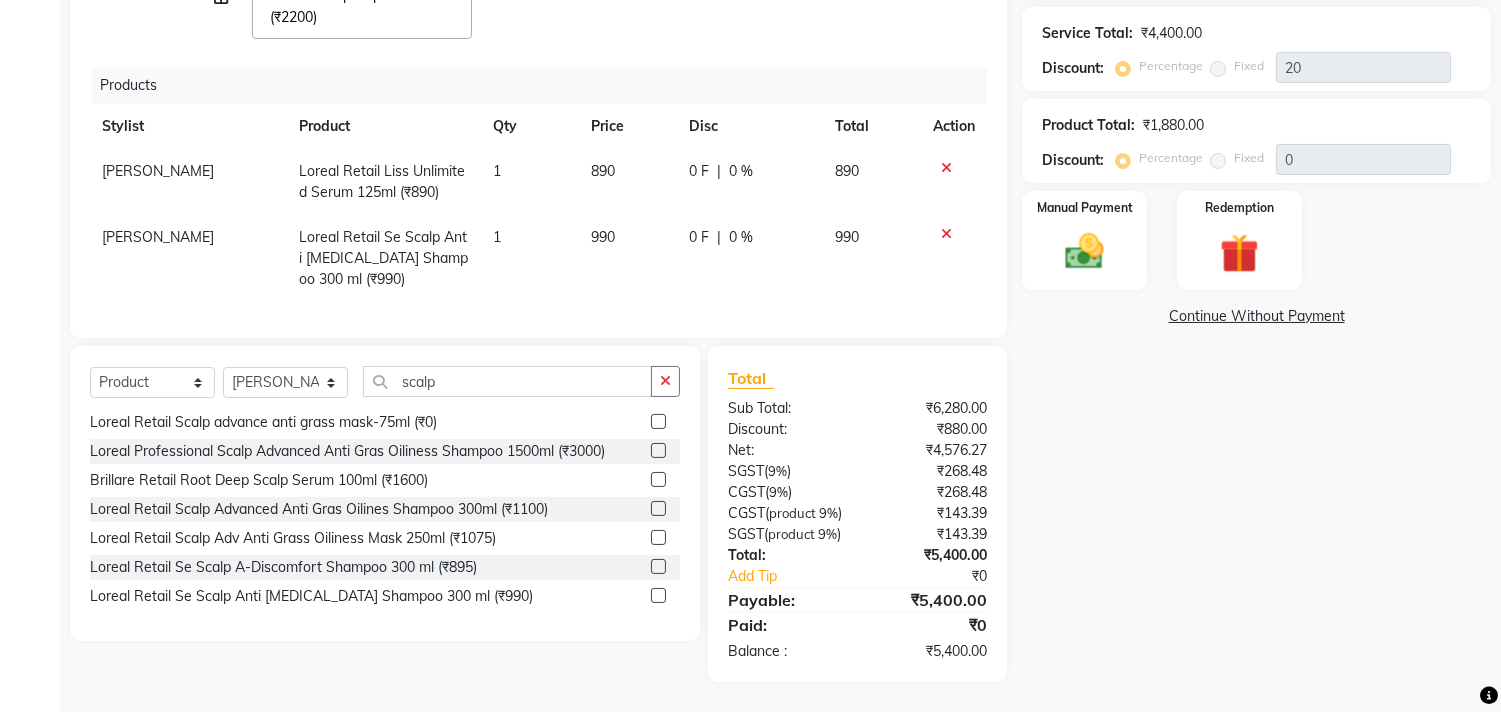 scroll, scrollTop: 145, scrollLeft: 0, axis: vertical 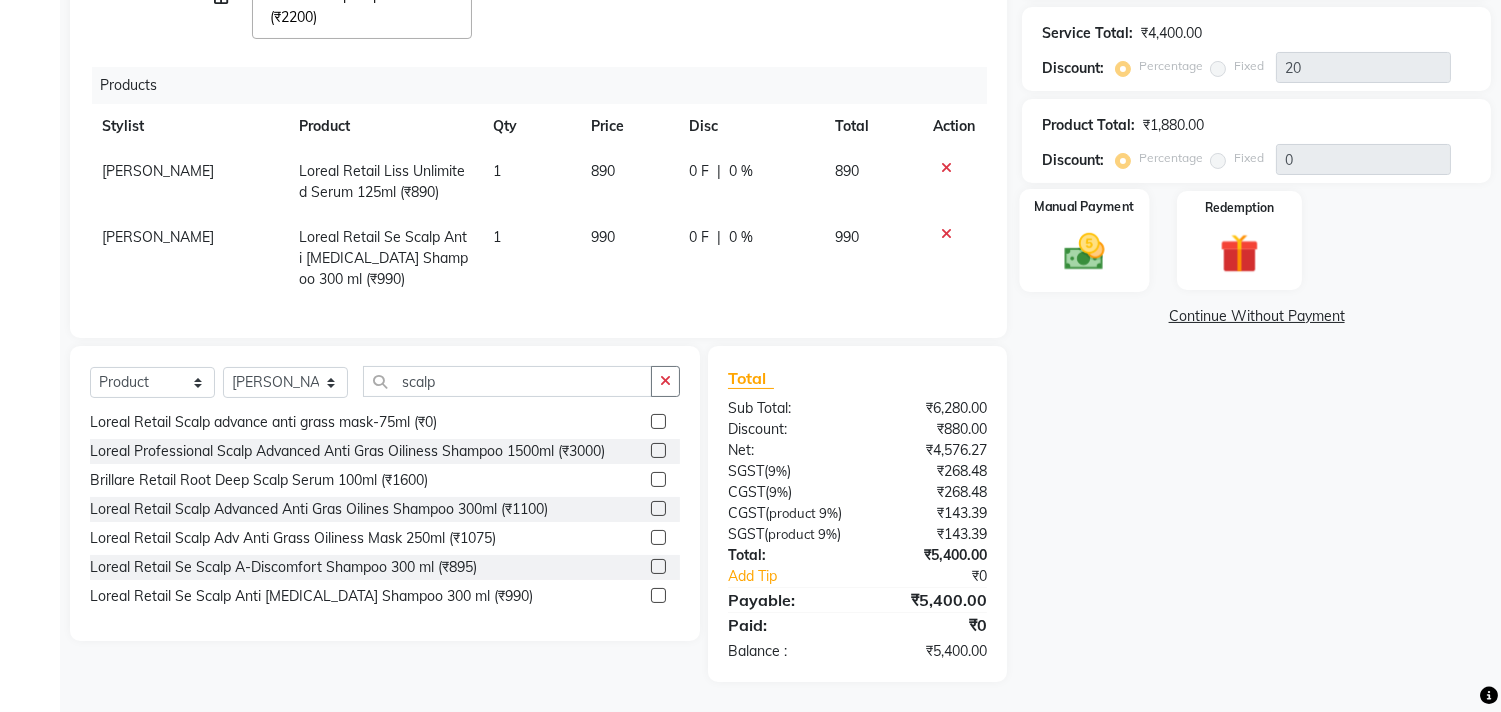 click 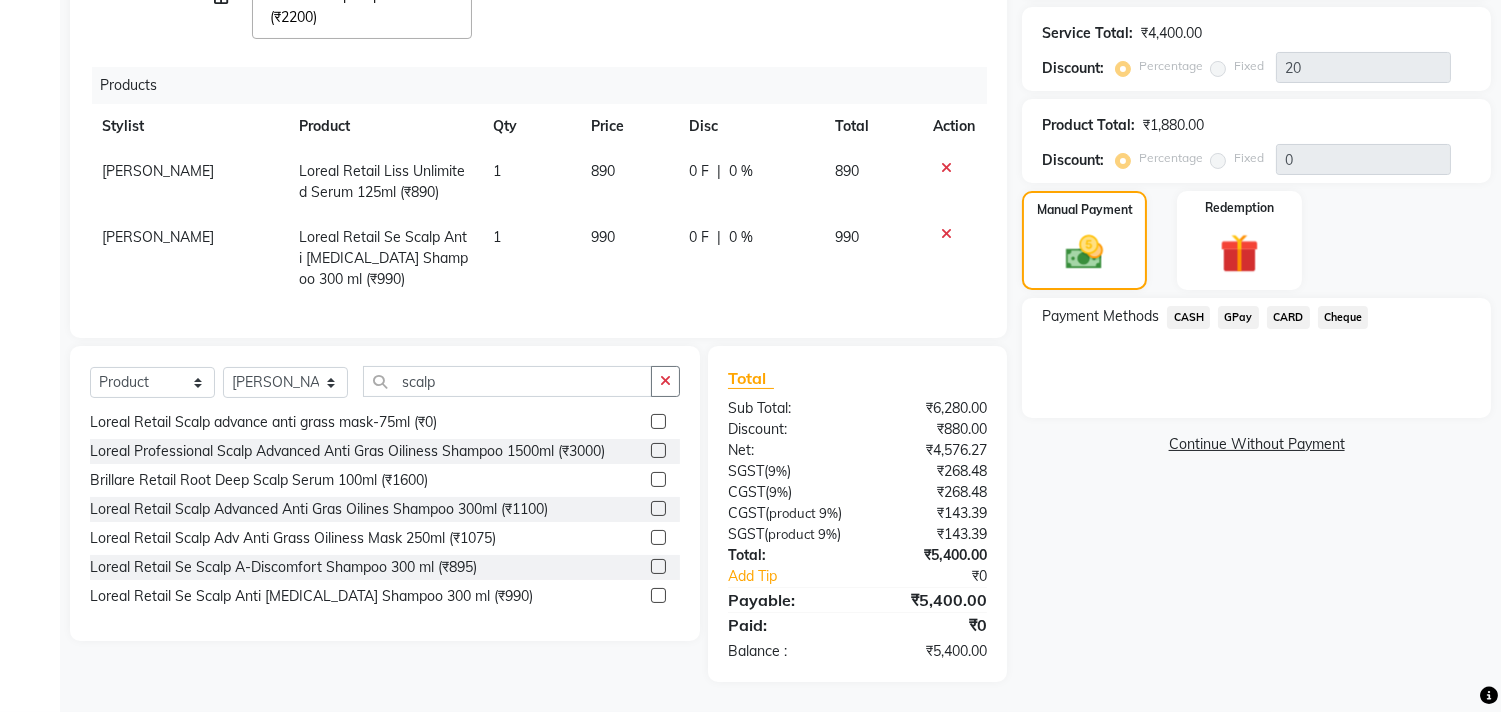 click on "CARD" 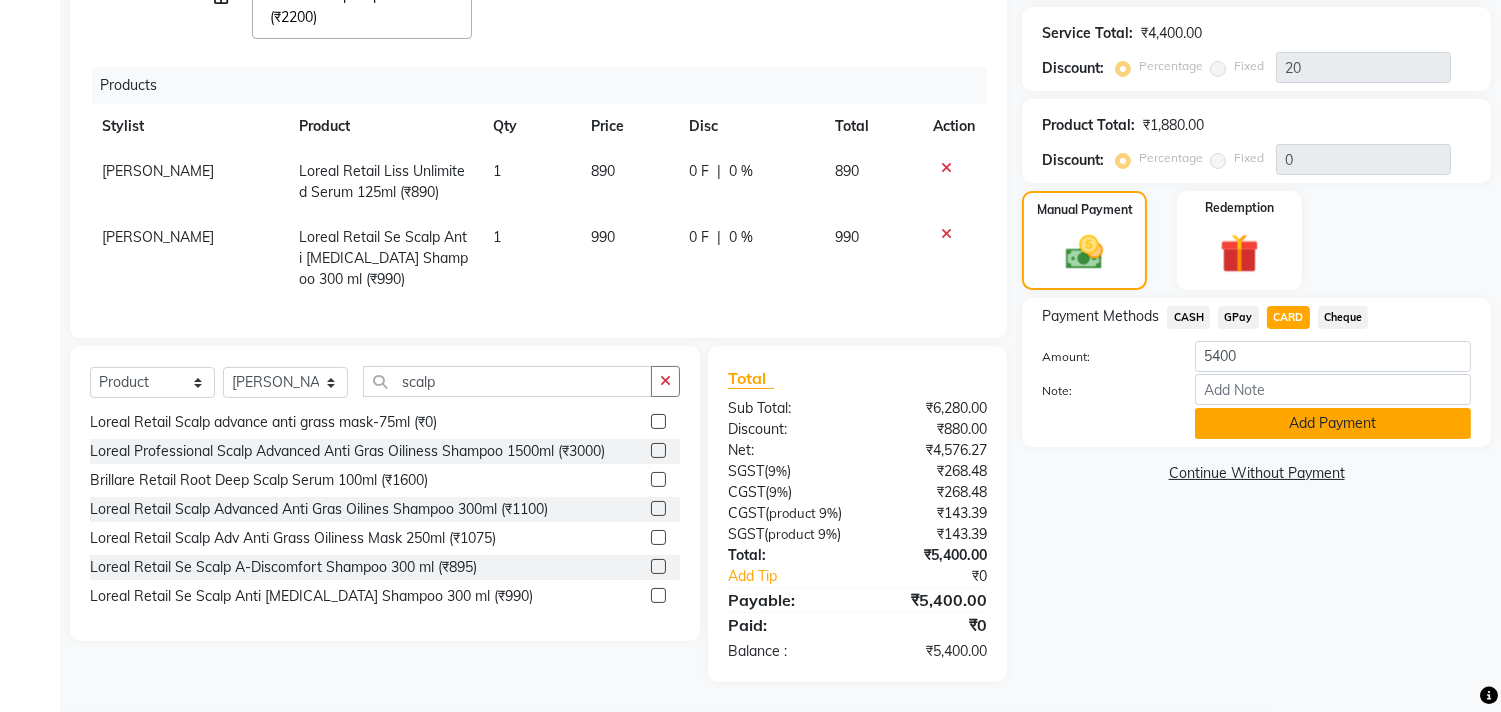 click on "Add Payment" 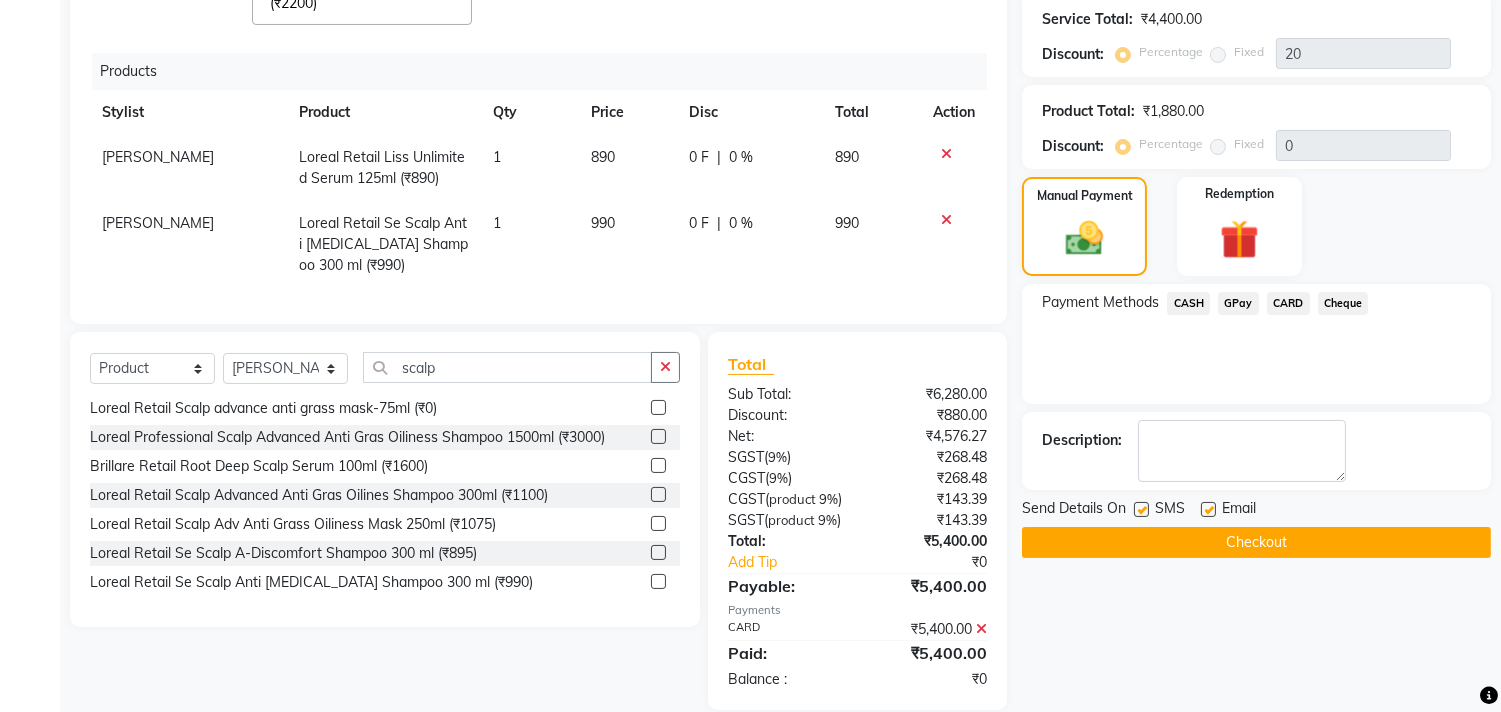 click 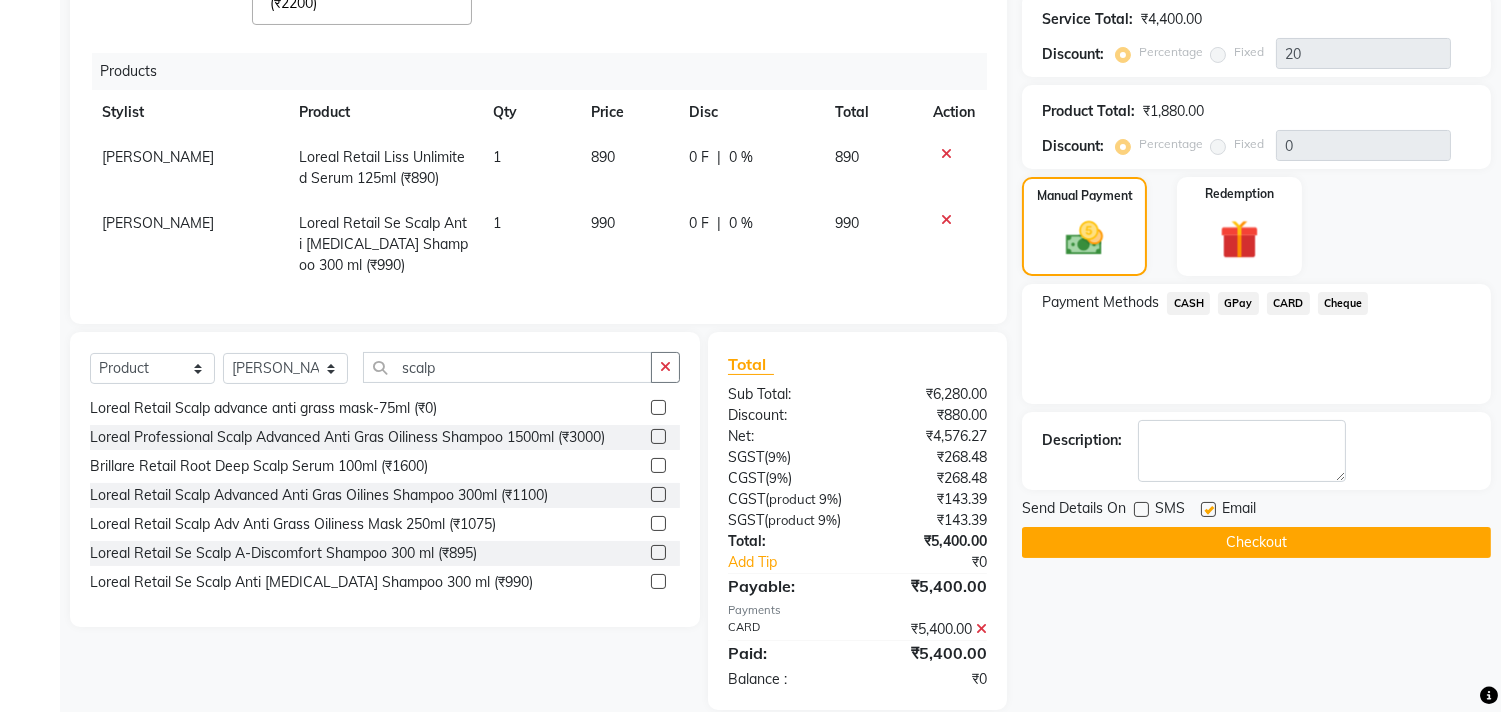 click 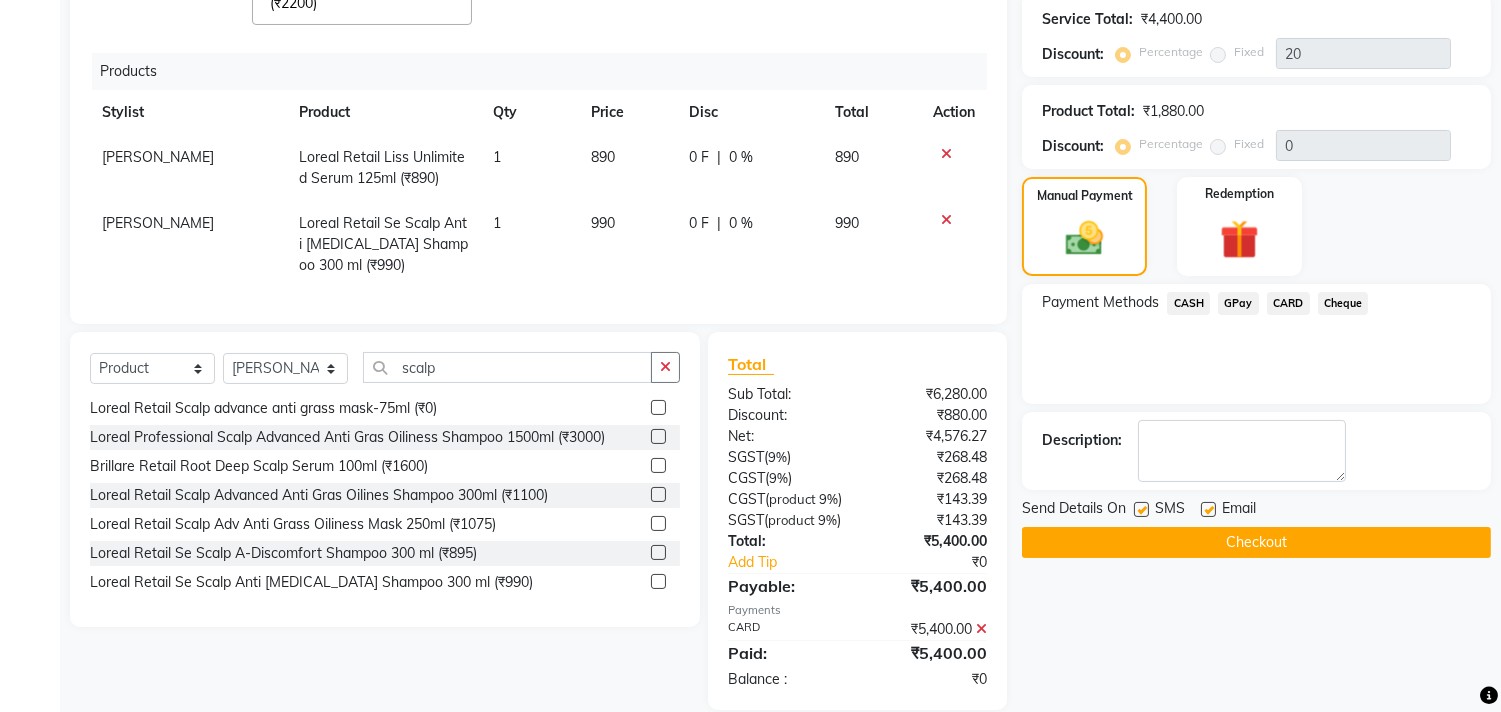 scroll, scrollTop: 0, scrollLeft: 0, axis: both 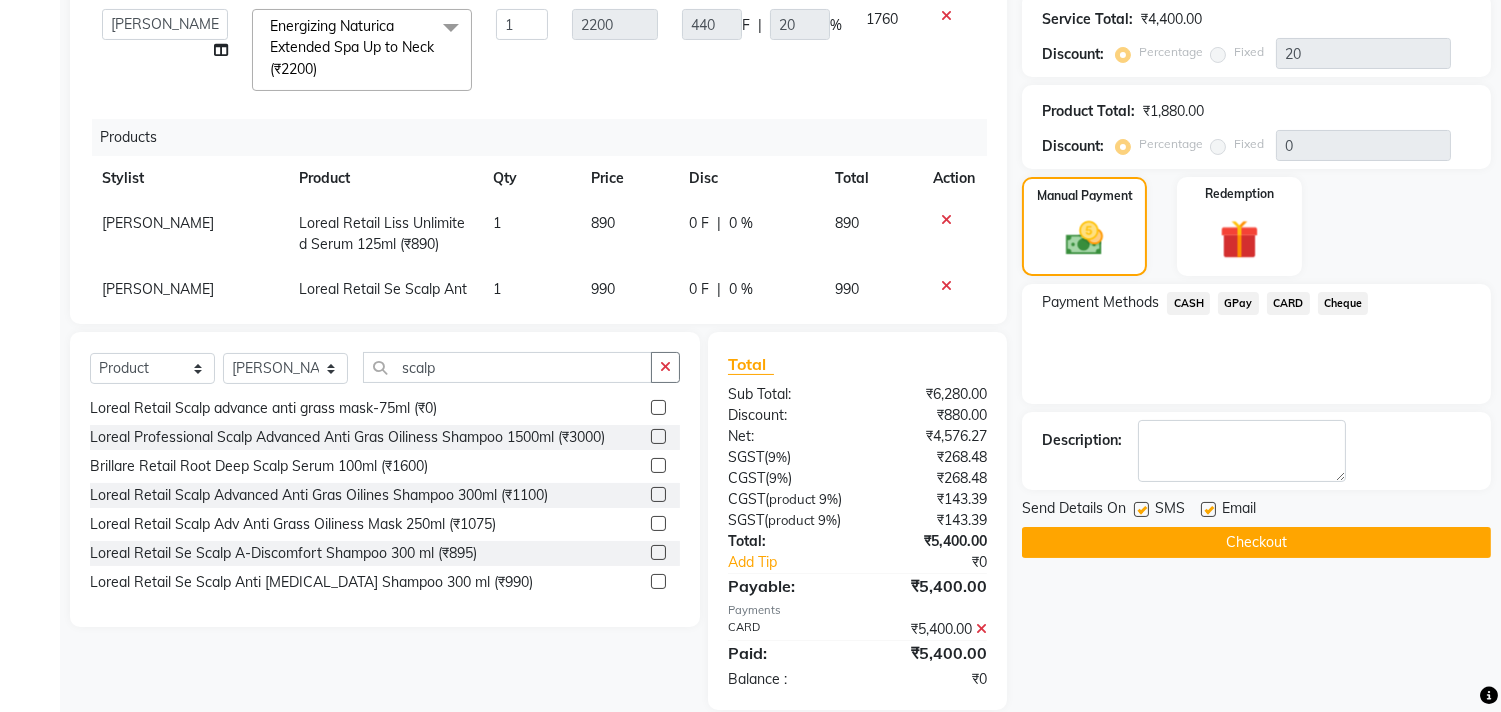 click on "Checkout" 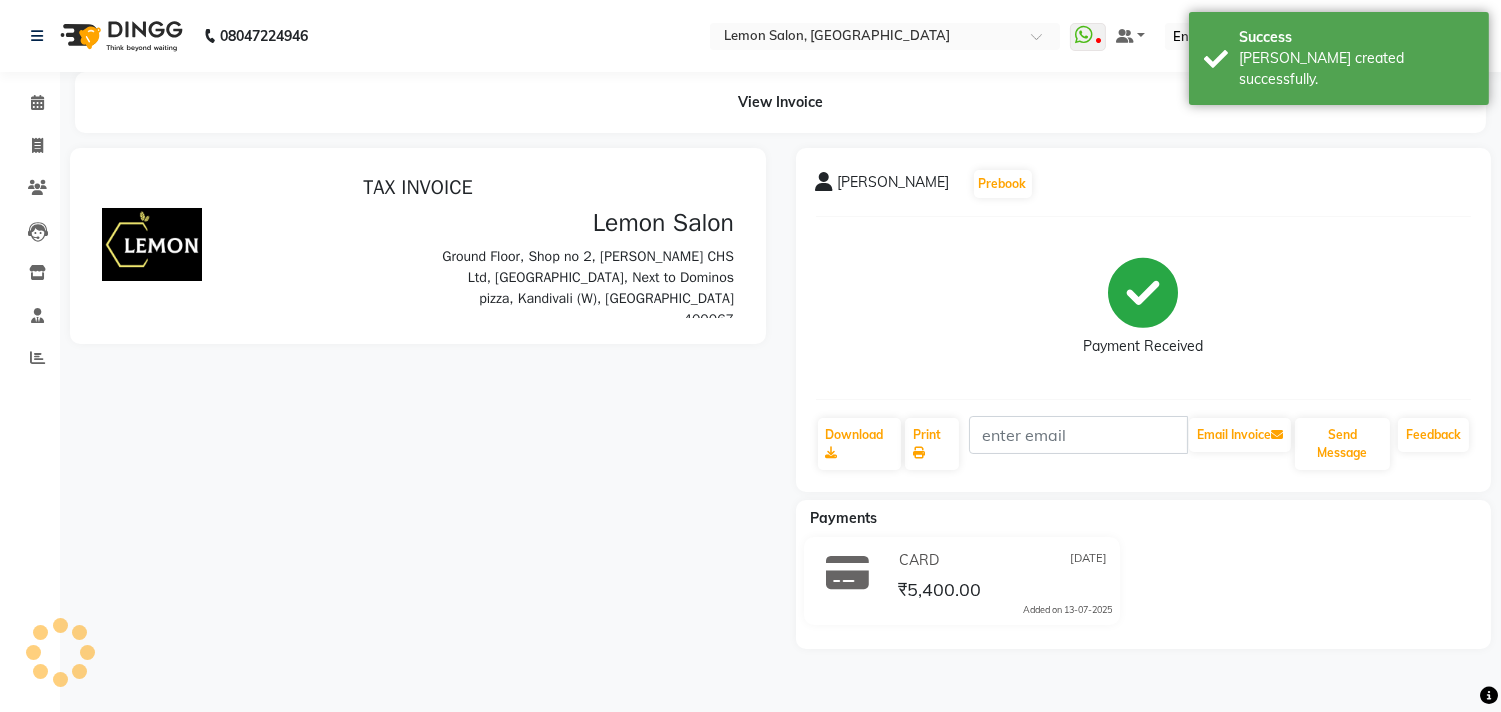 scroll, scrollTop: 0, scrollLeft: 0, axis: both 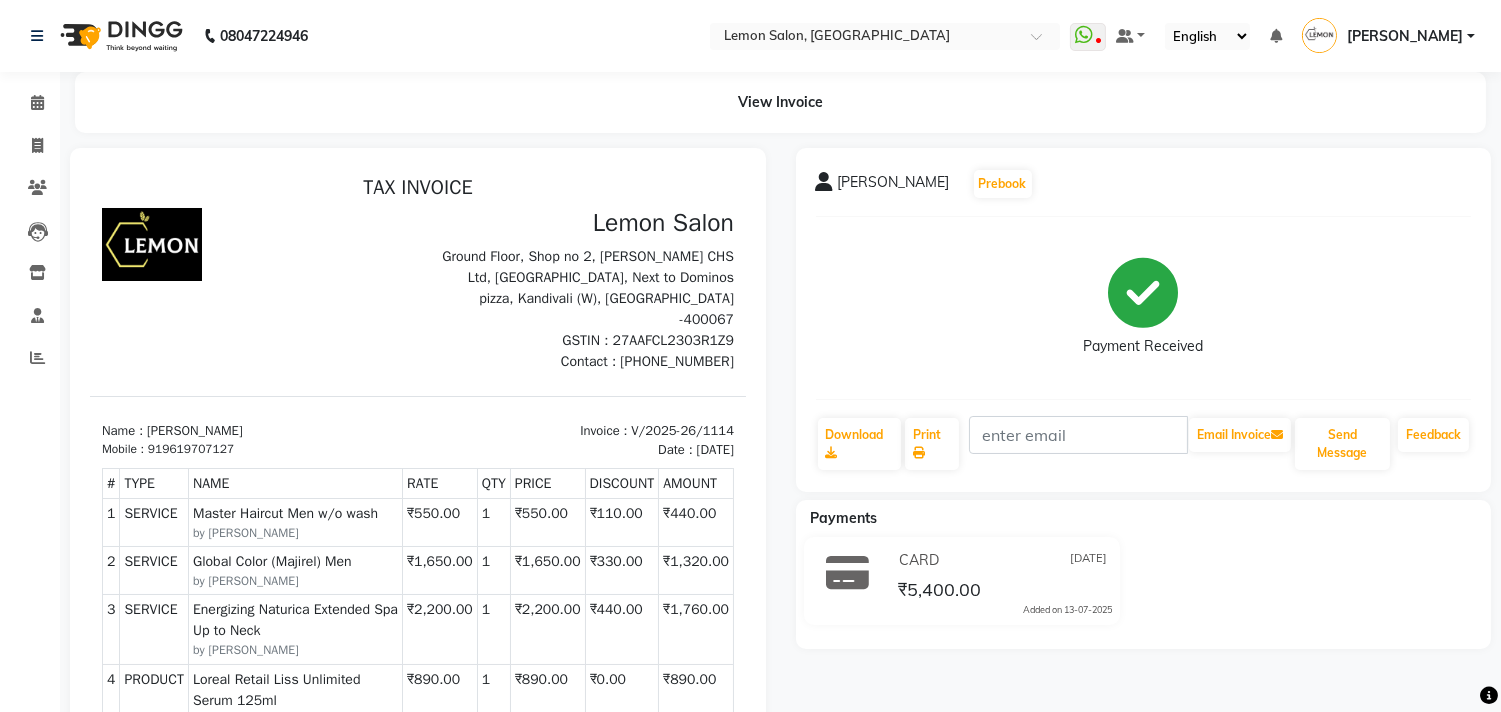 drag, startPoint x: 536, startPoint y: 411, endPoint x: 702, endPoint y: 433, distance: 167.45149 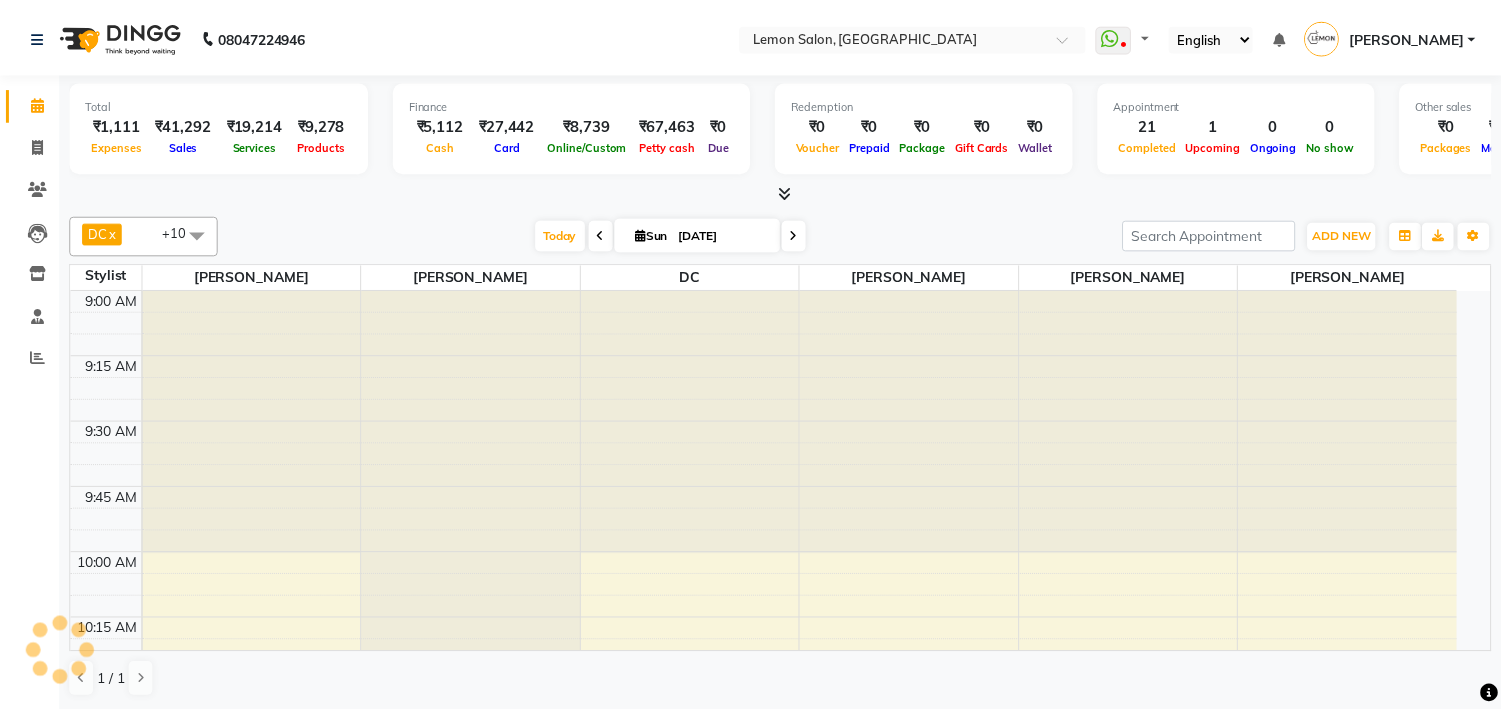 scroll, scrollTop: 0, scrollLeft: 0, axis: both 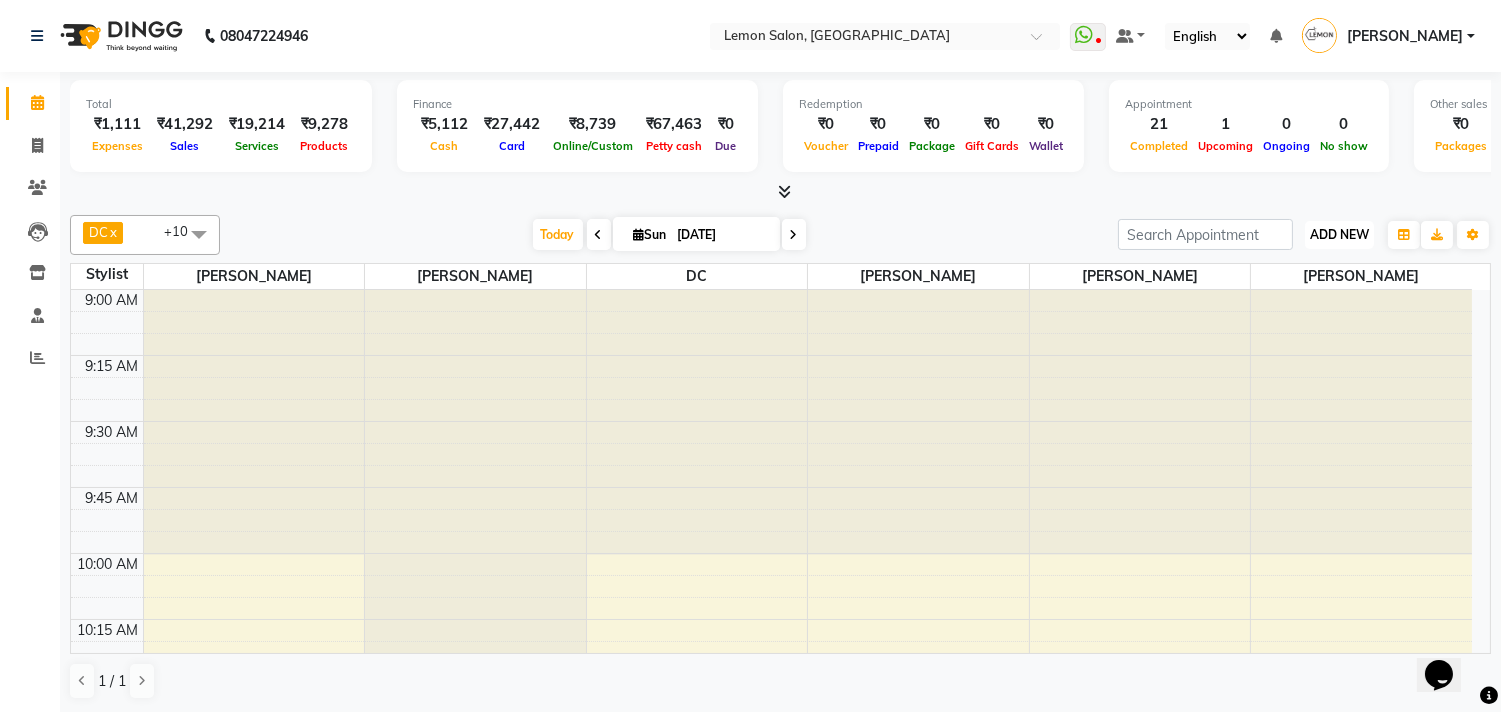 click on "ADD NEW Toggle Dropdown" at bounding box center [1339, 235] 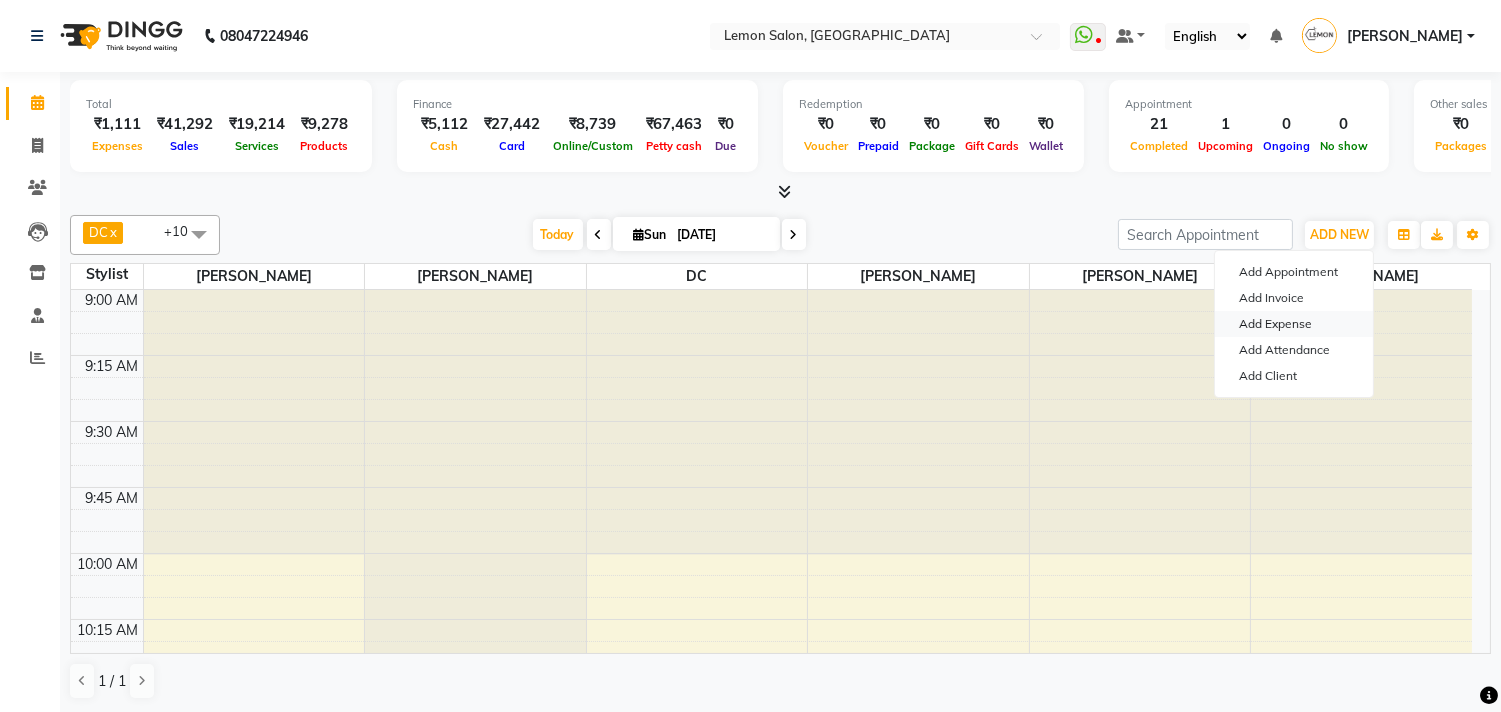 click on "Add Expense" at bounding box center [1294, 324] 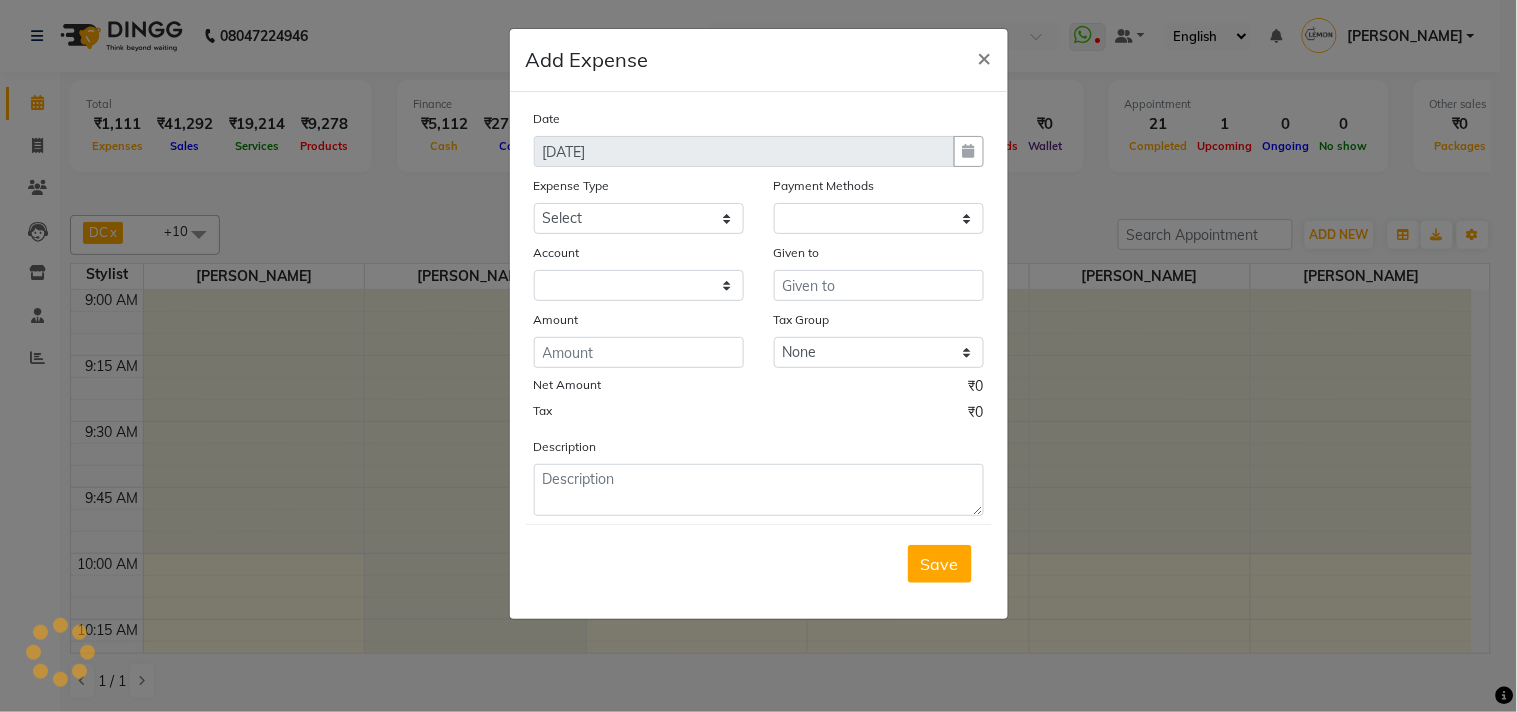 select on "1" 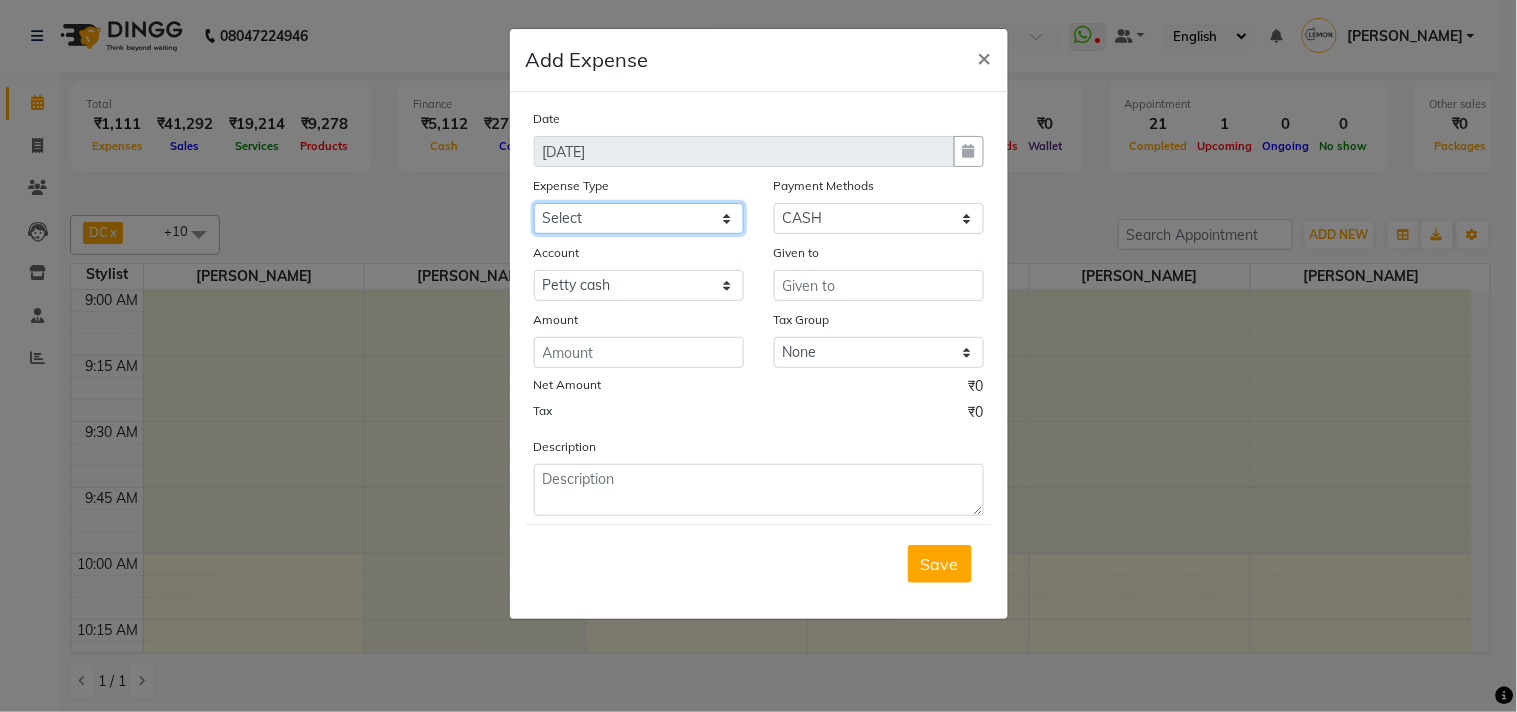 click on "Select Advance Cash transfer to hub Laundry Loan Membership Milk Miscellaneous MONTHLY GROCERY Prepaid Product Tip" 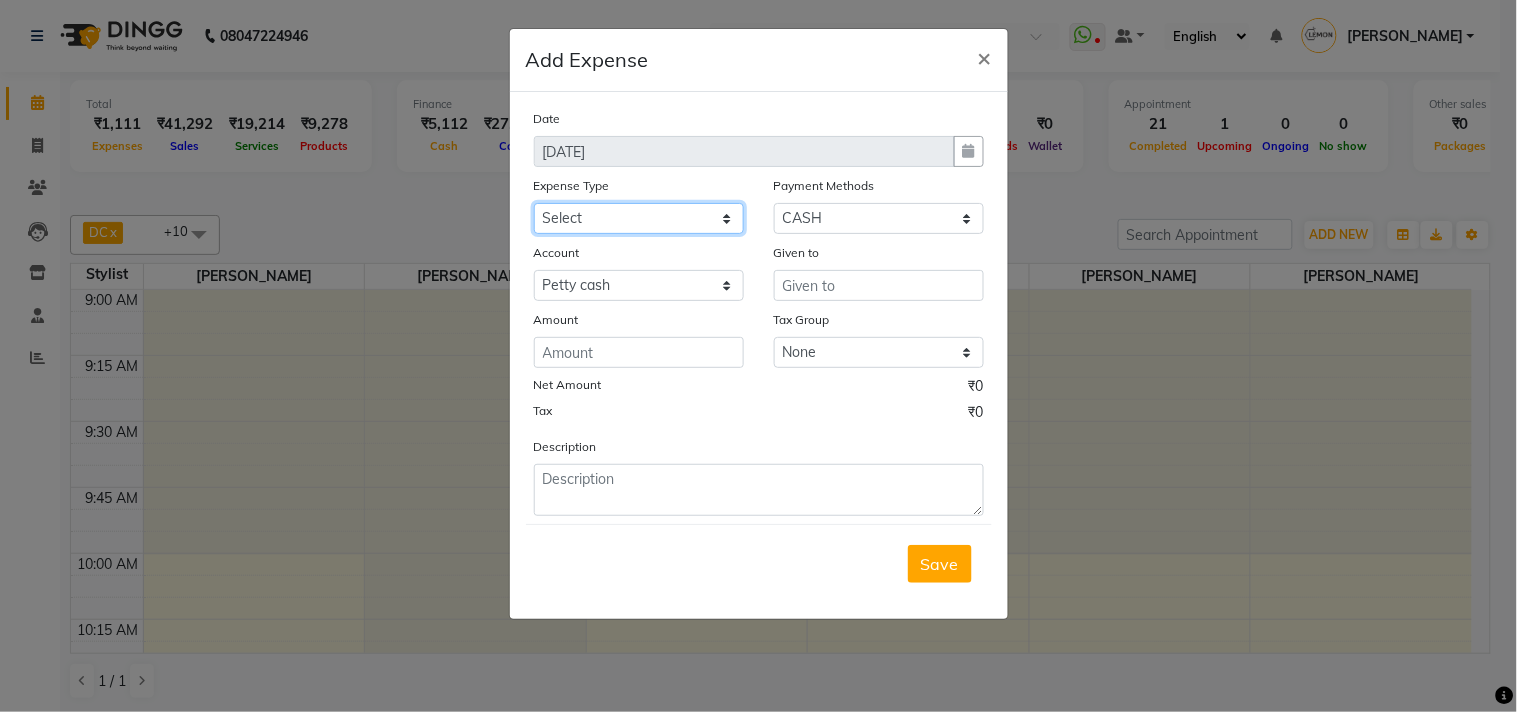 select on "2685" 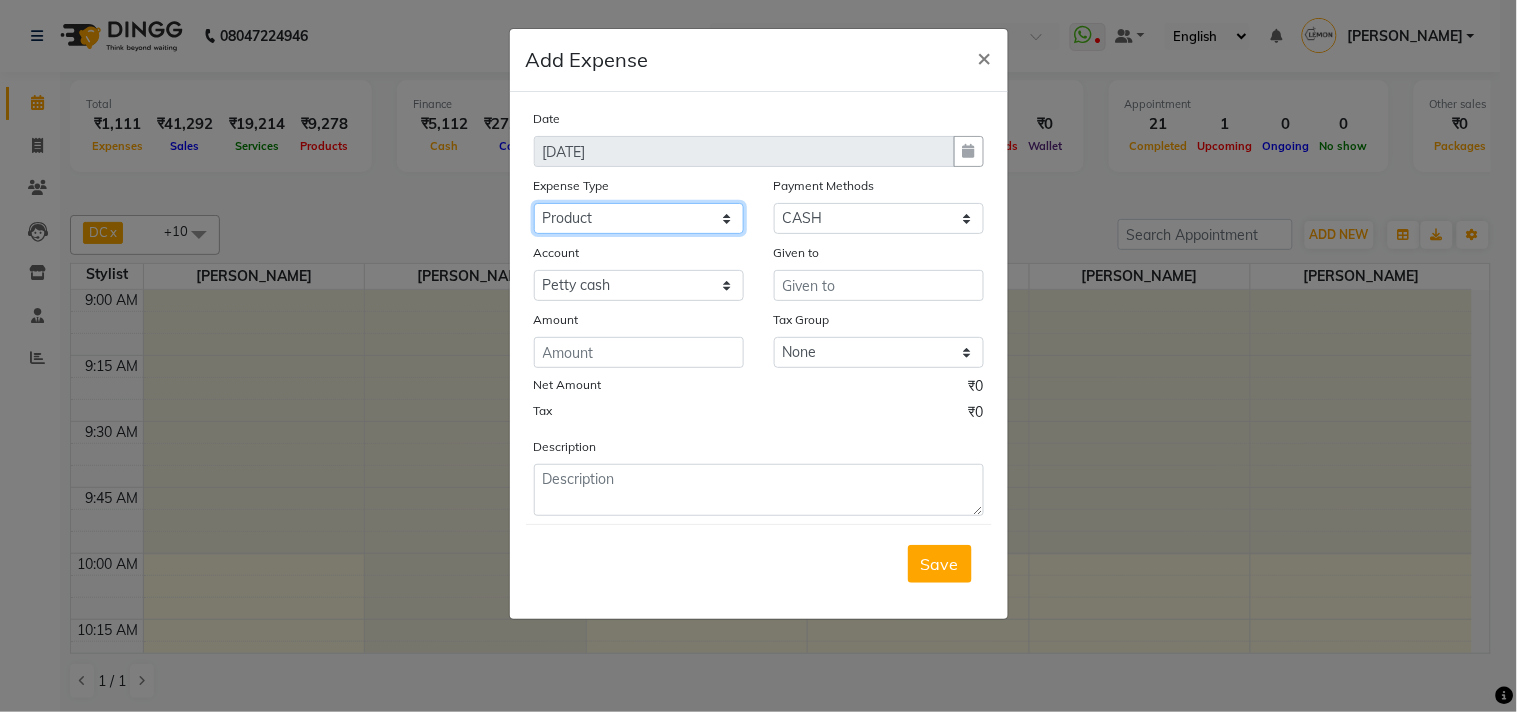 click on "Select Advance Cash transfer to hub Laundry Loan Membership Milk Miscellaneous MONTHLY GROCERY Prepaid Product Tip" 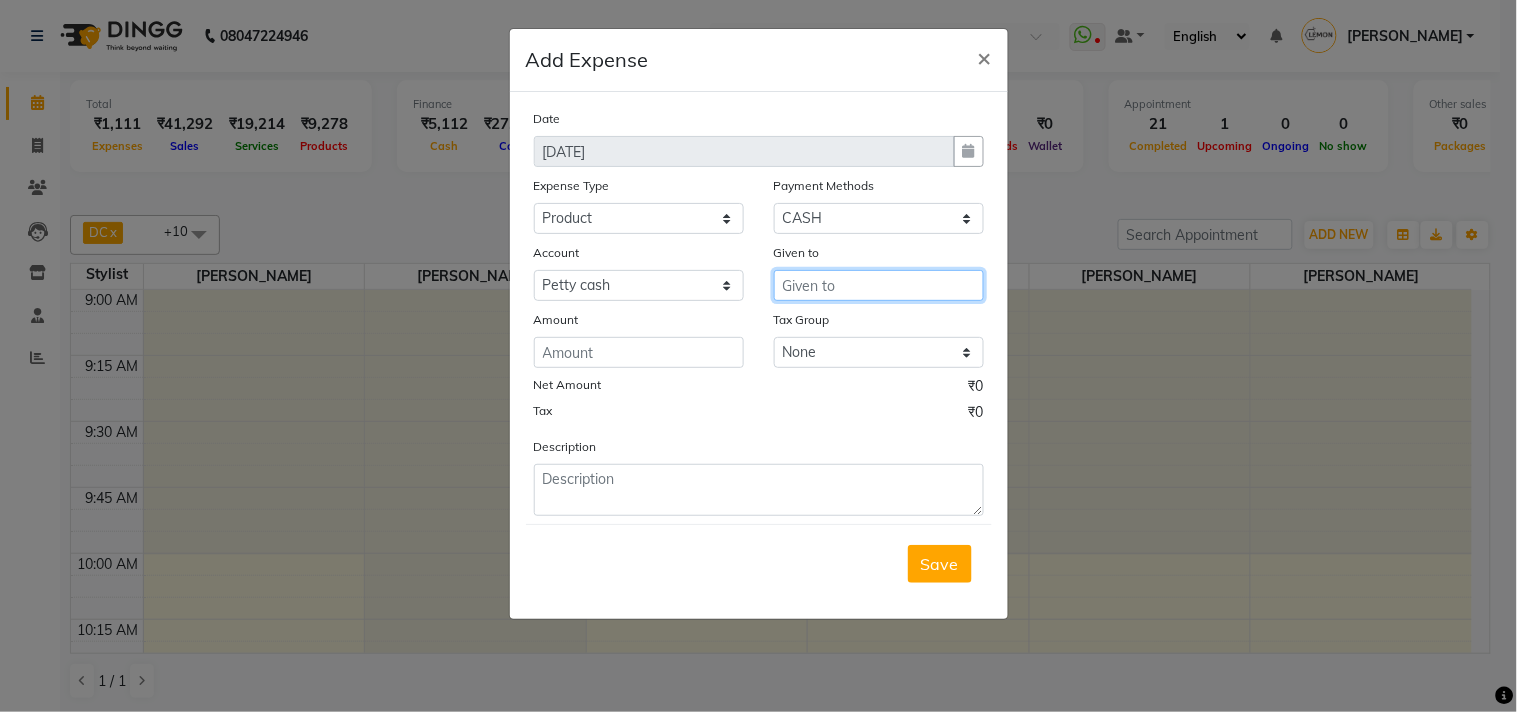 click at bounding box center [879, 285] 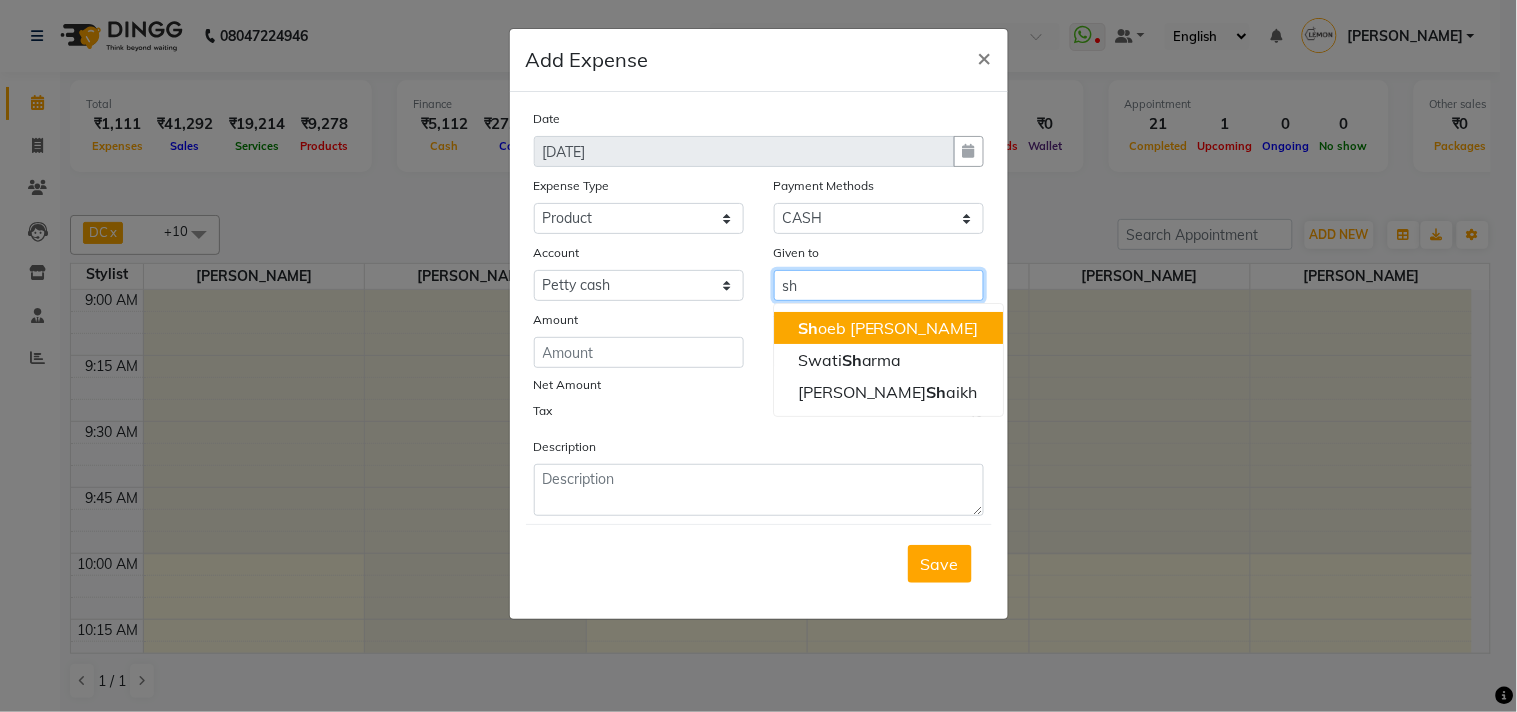 click on "Sh" 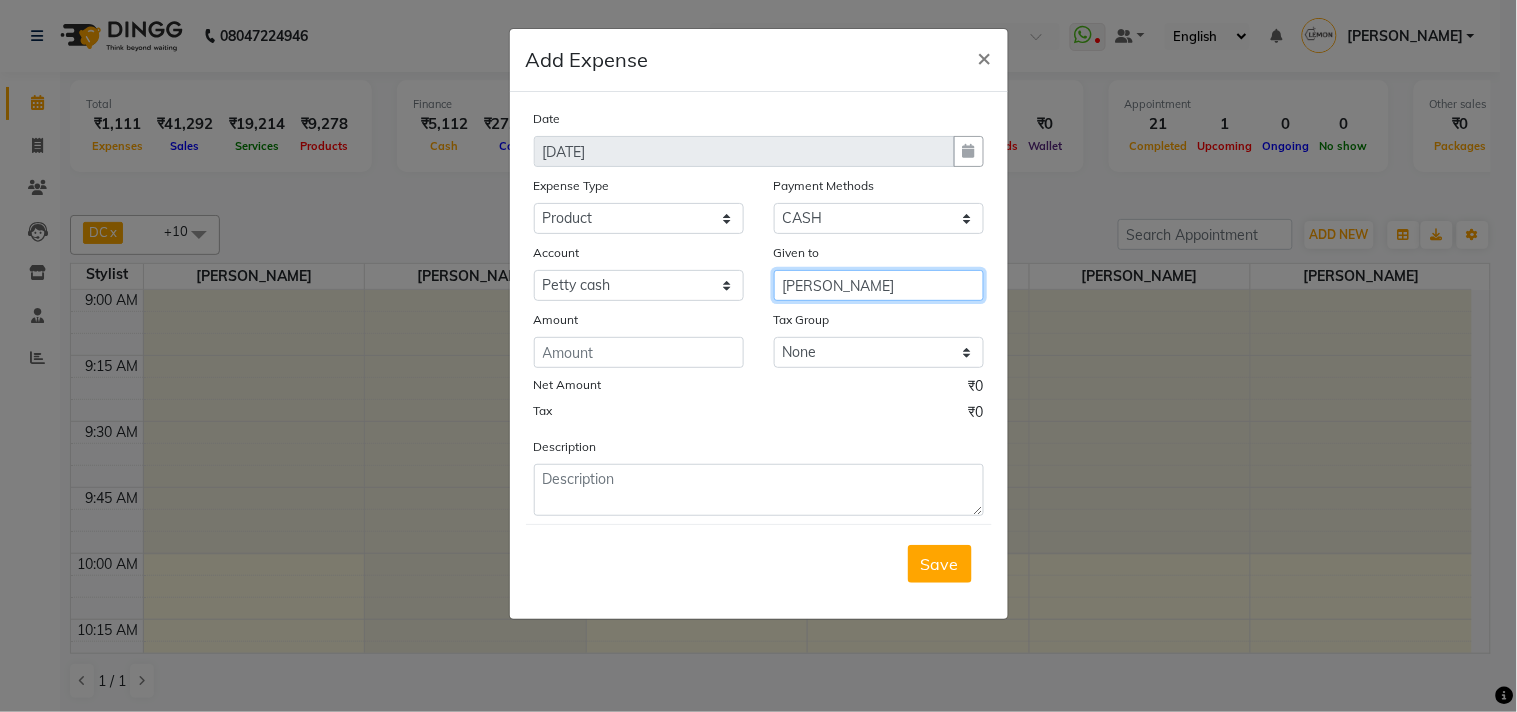 type on "[PERSON_NAME]" 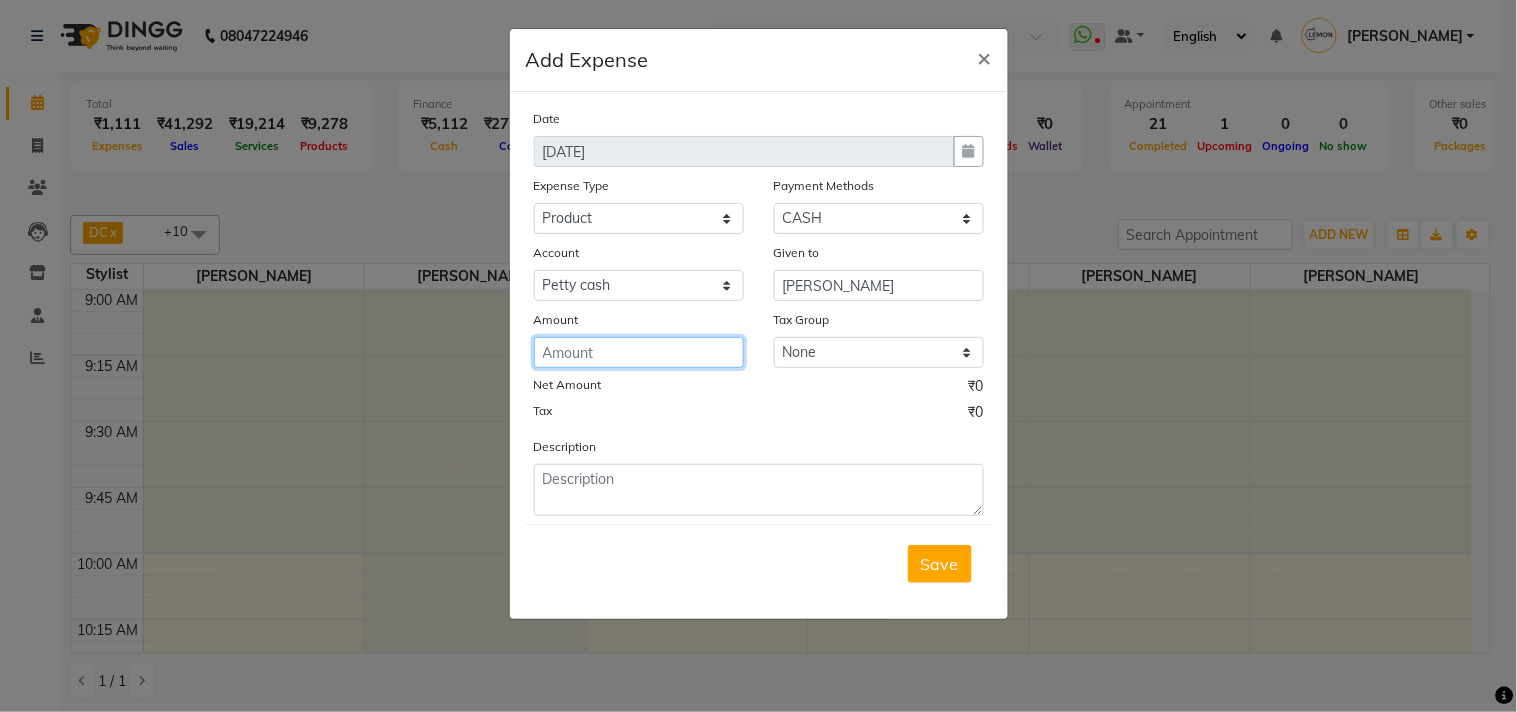 click 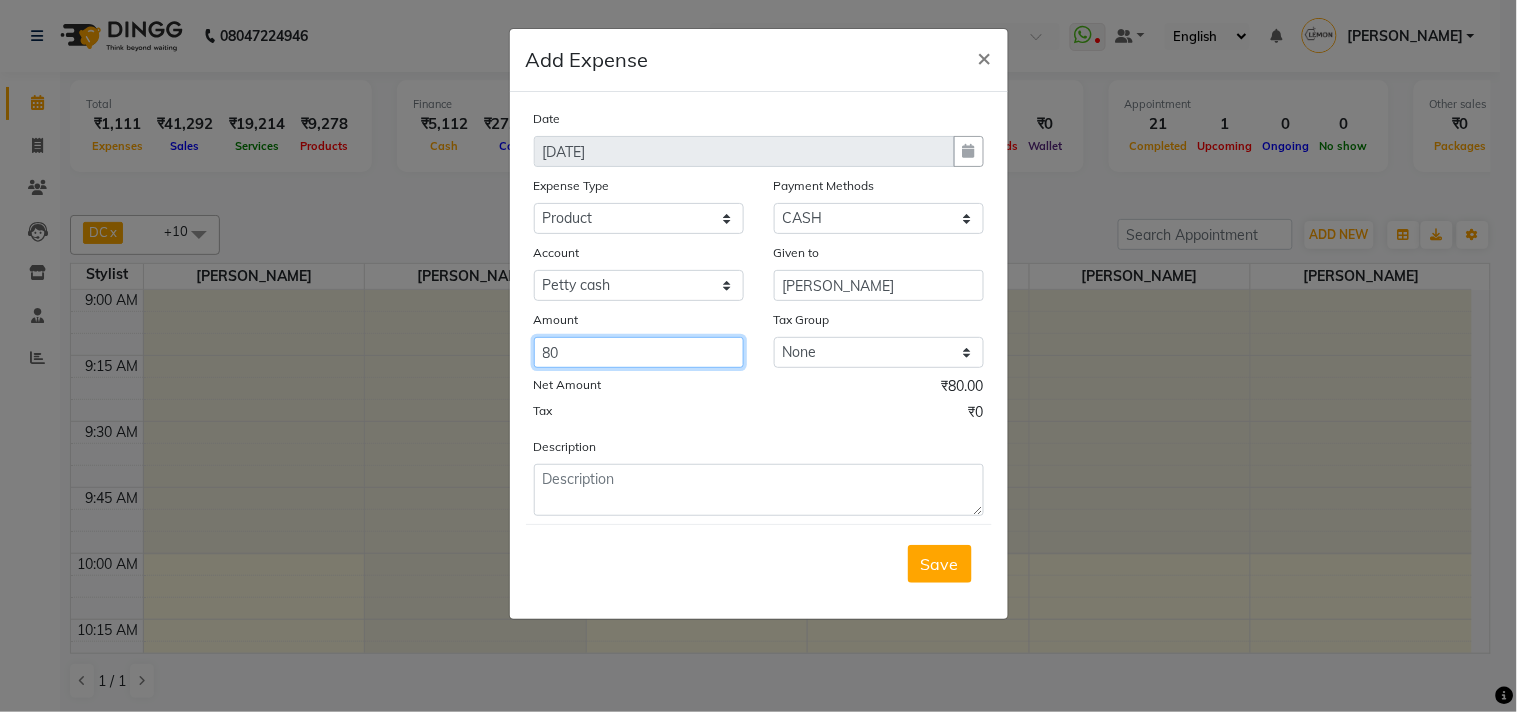 type on "80" 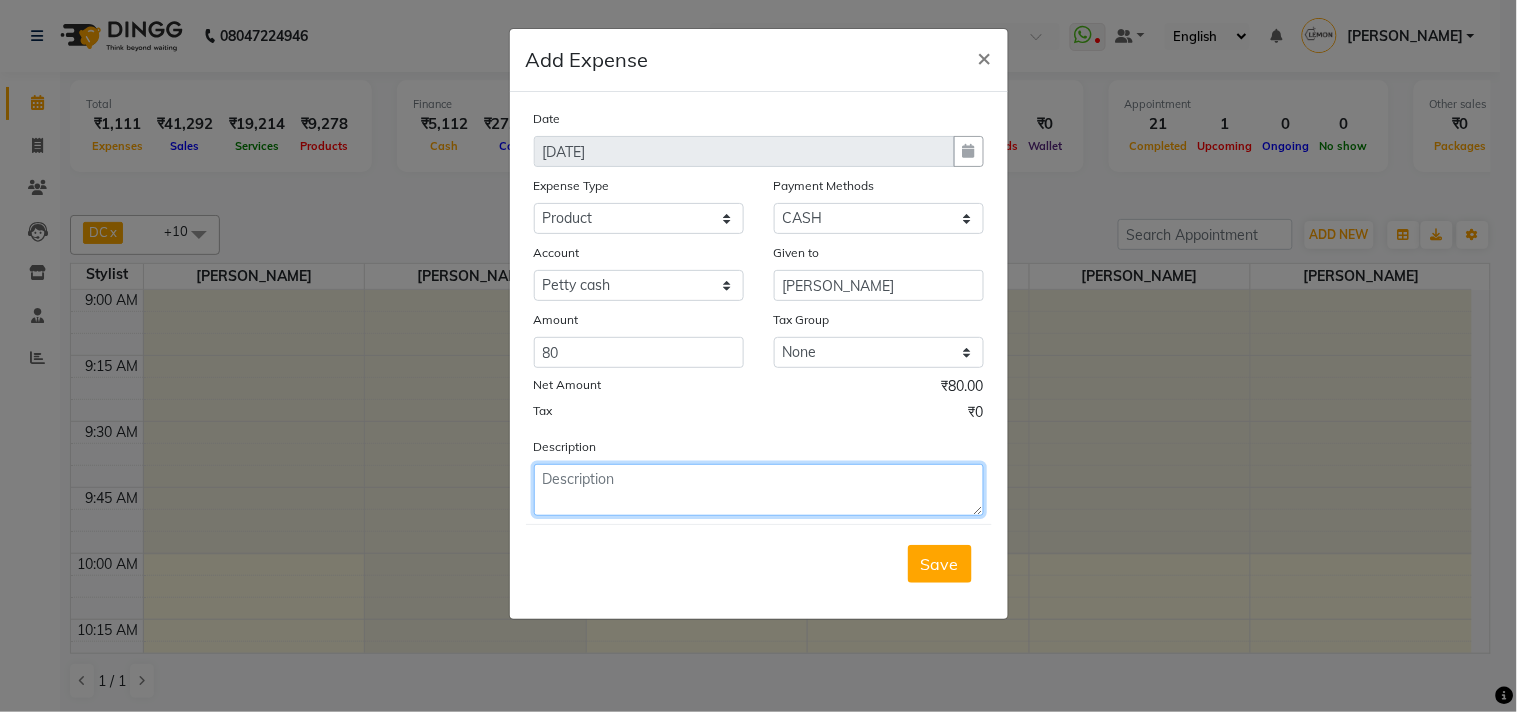 click 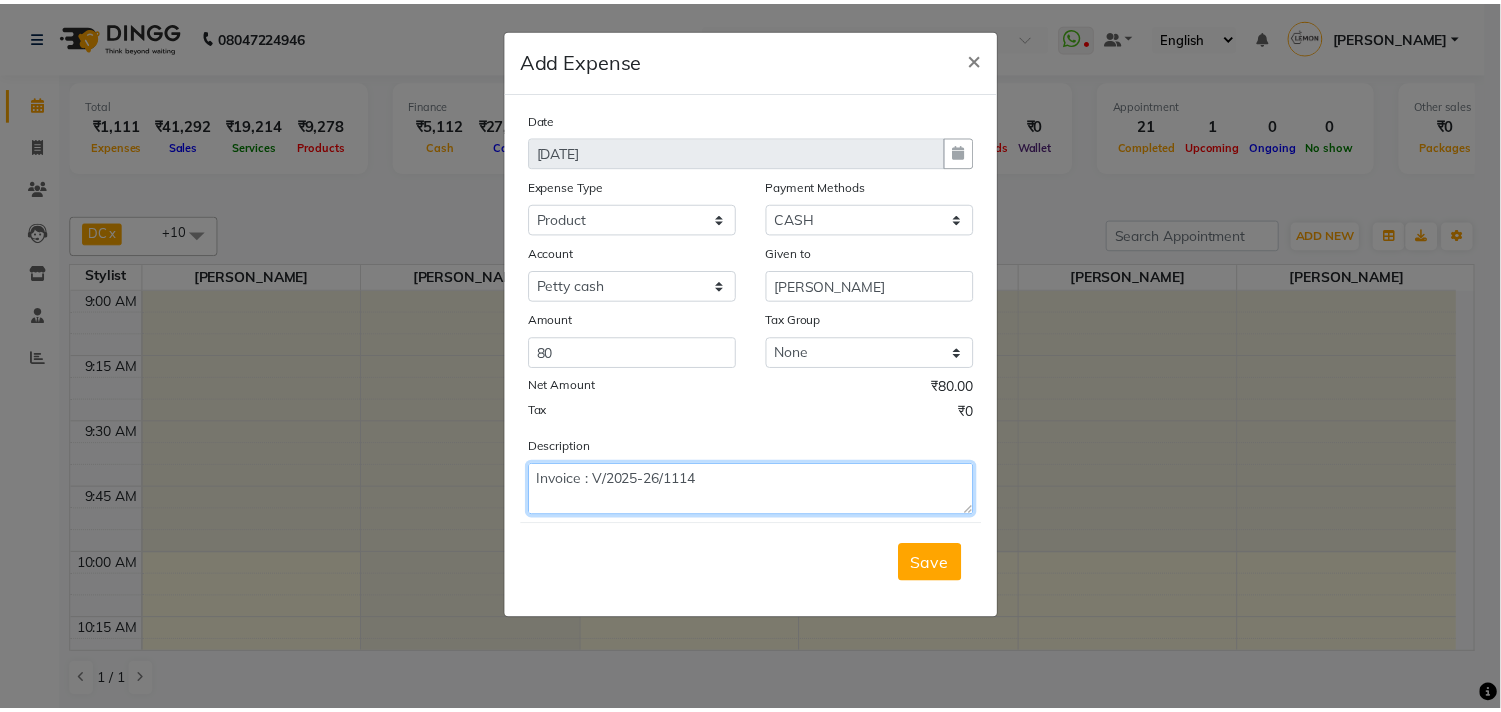 scroll, scrollTop: 15, scrollLeft: 0, axis: vertical 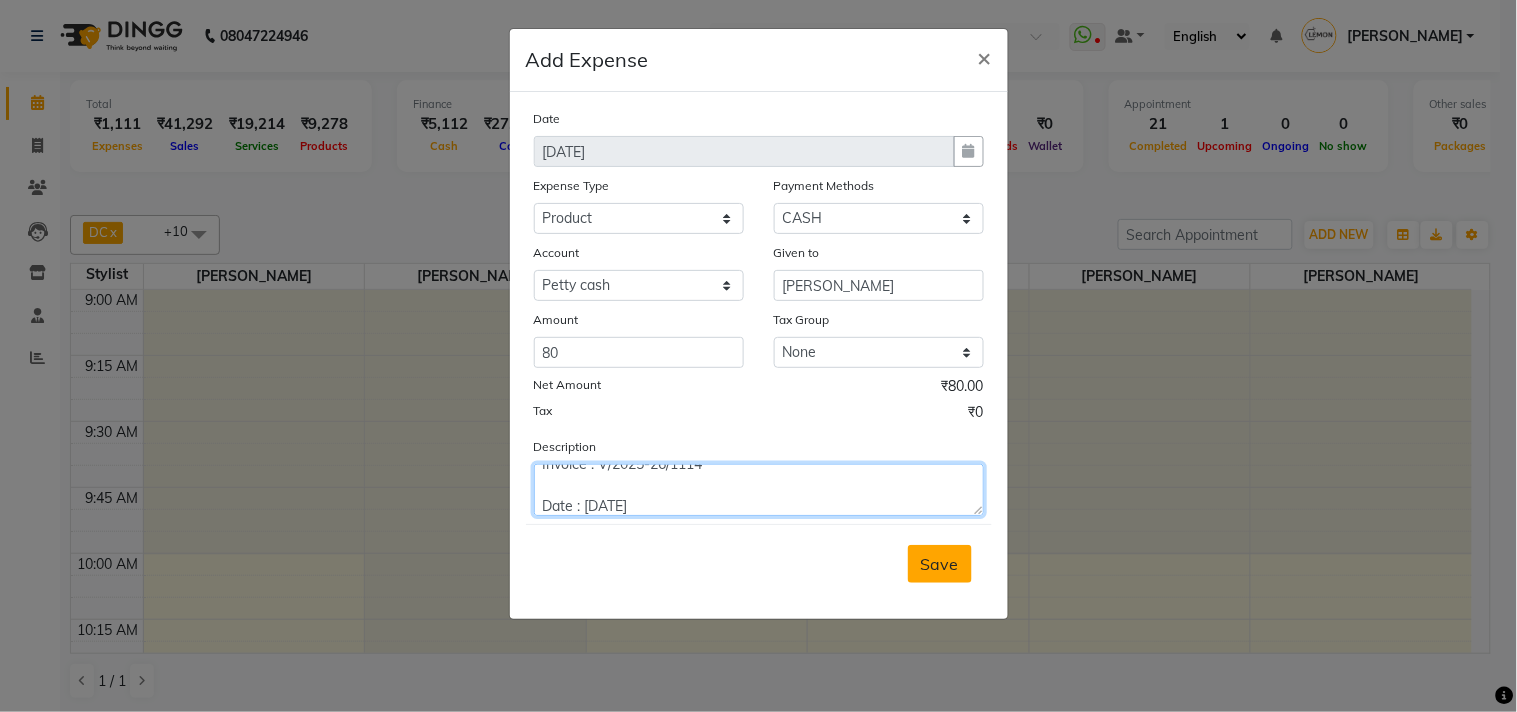 type on "Invoice : V/2025-26/1114
Date : July 13, 2025" 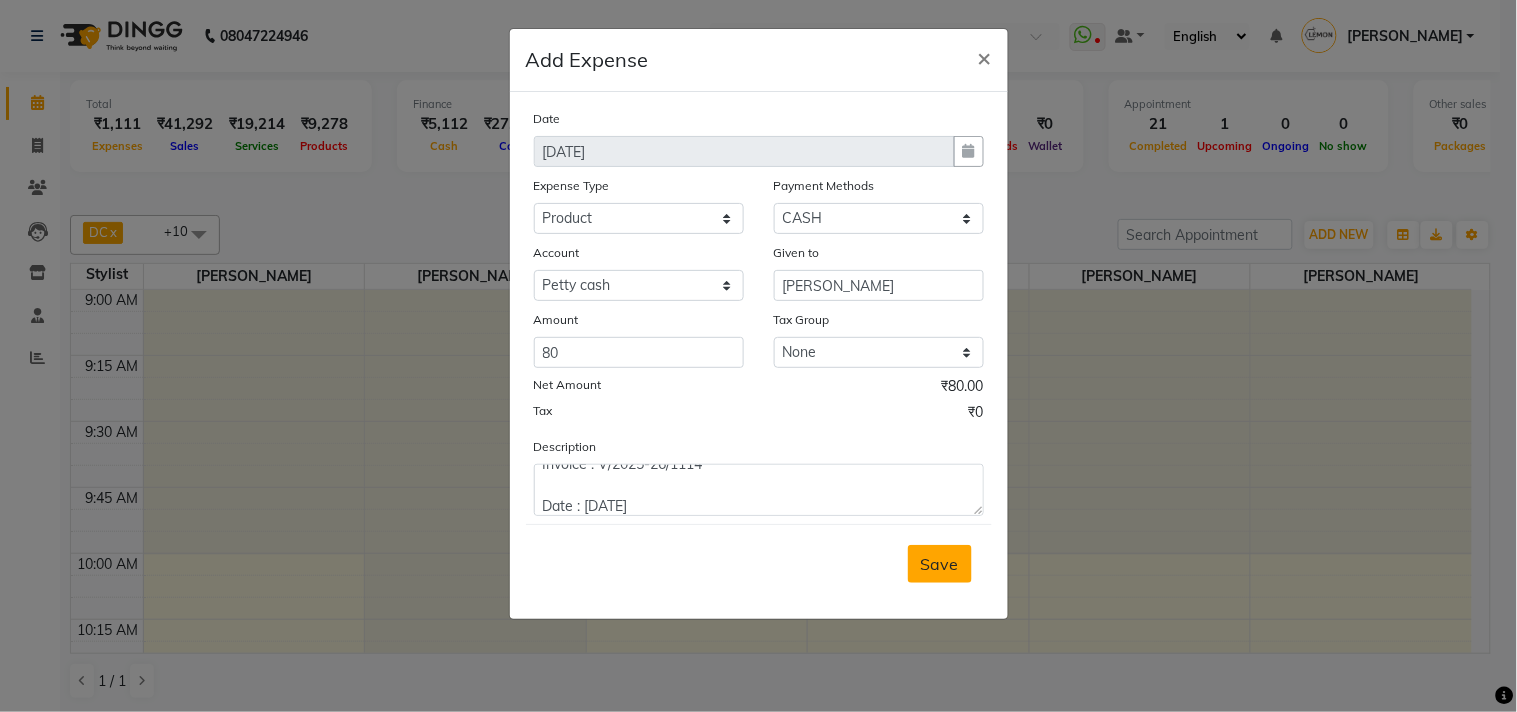 click on "Save" at bounding box center [940, 564] 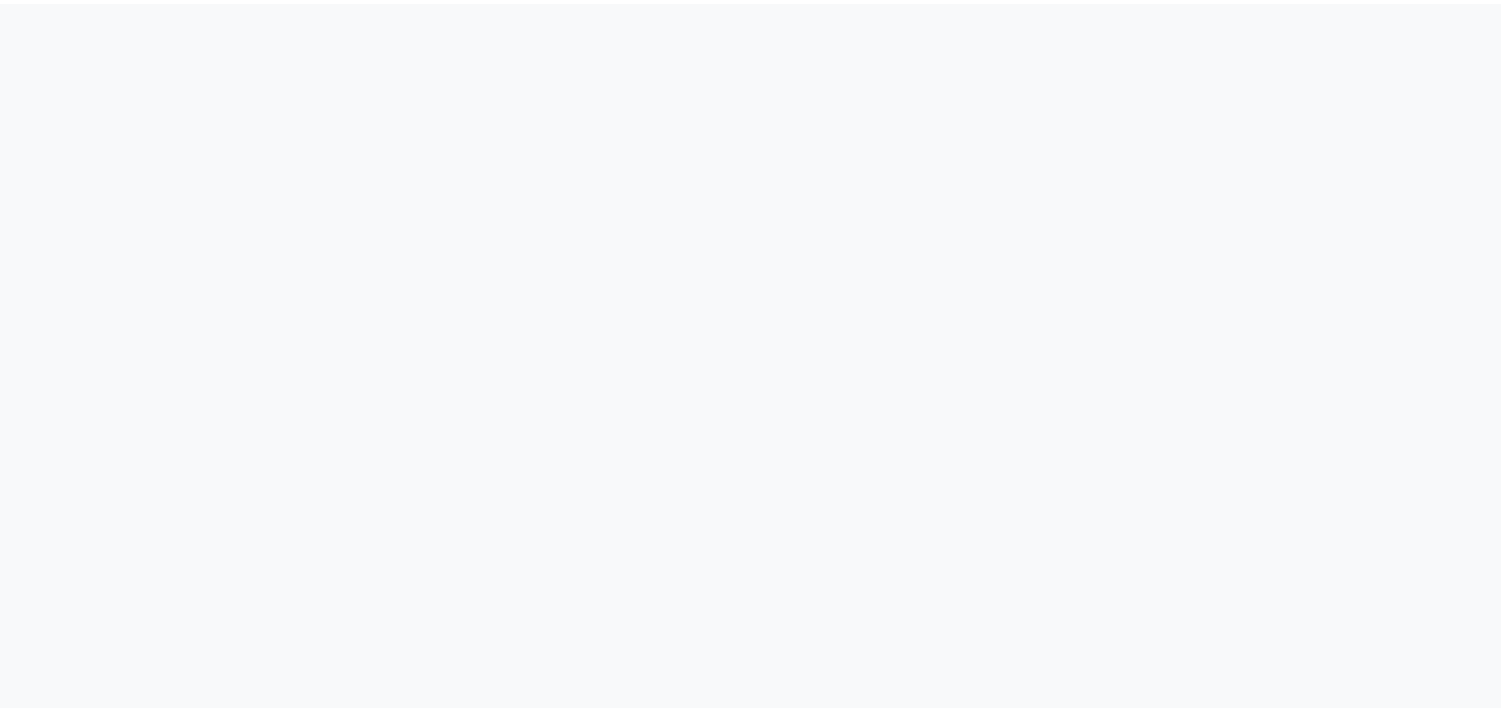 scroll, scrollTop: 0, scrollLeft: 0, axis: both 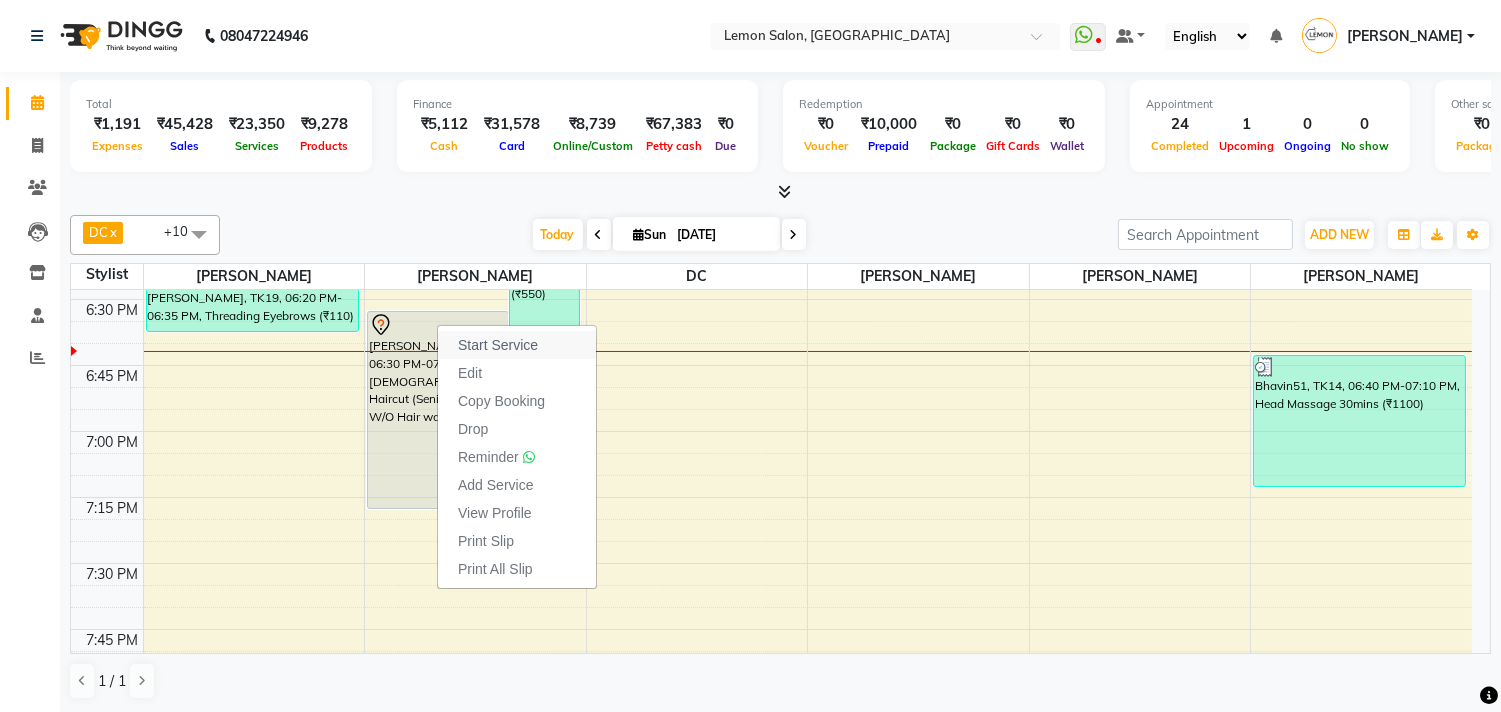 click on "Start Service" at bounding box center [498, 345] 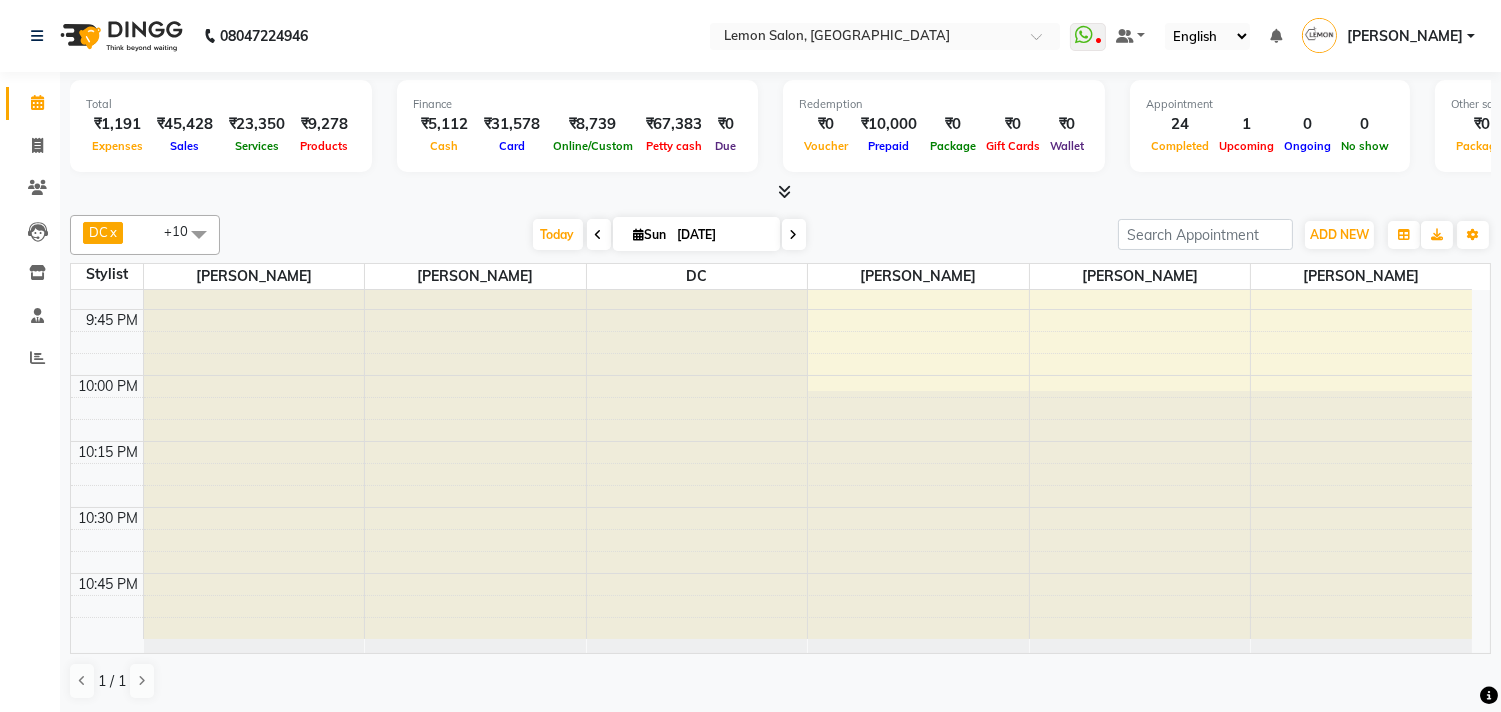scroll, scrollTop: 3348, scrollLeft: 0, axis: vertical 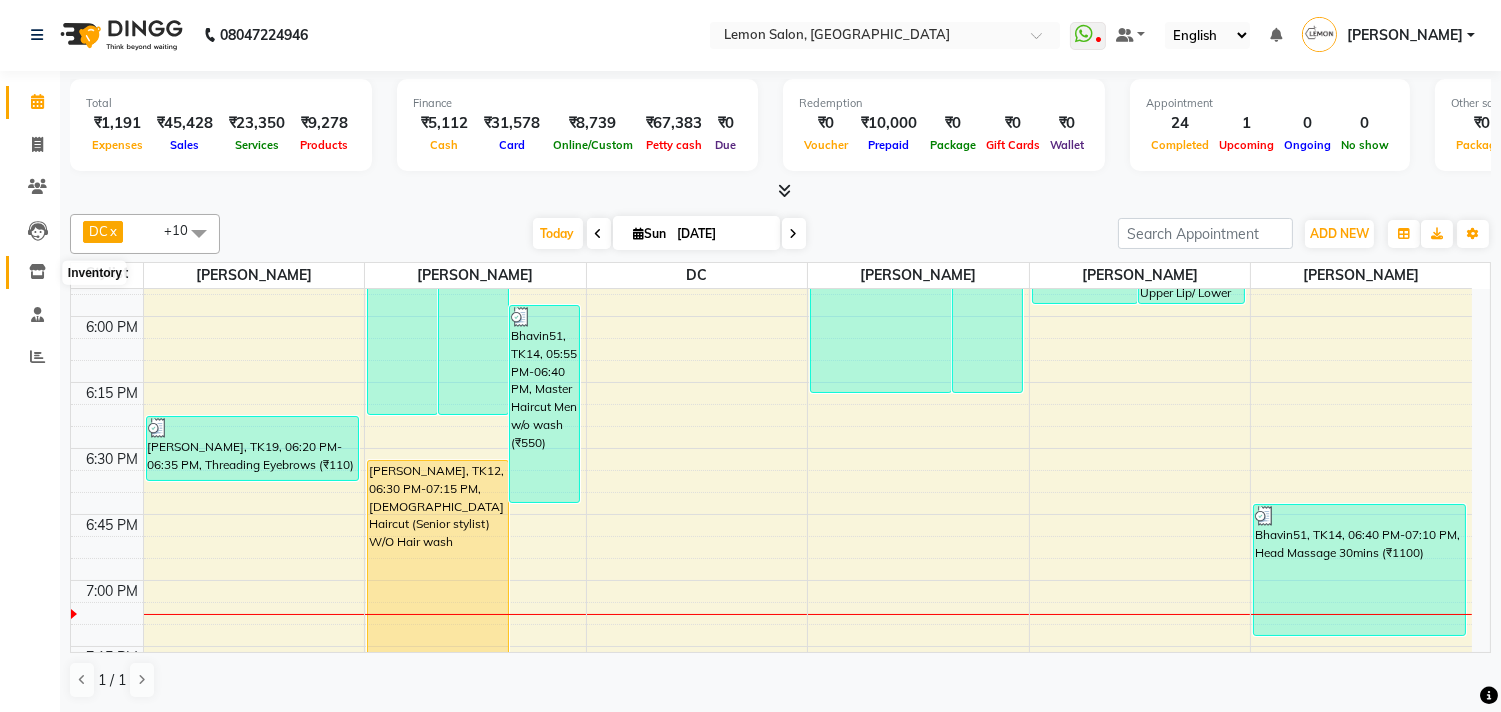 click 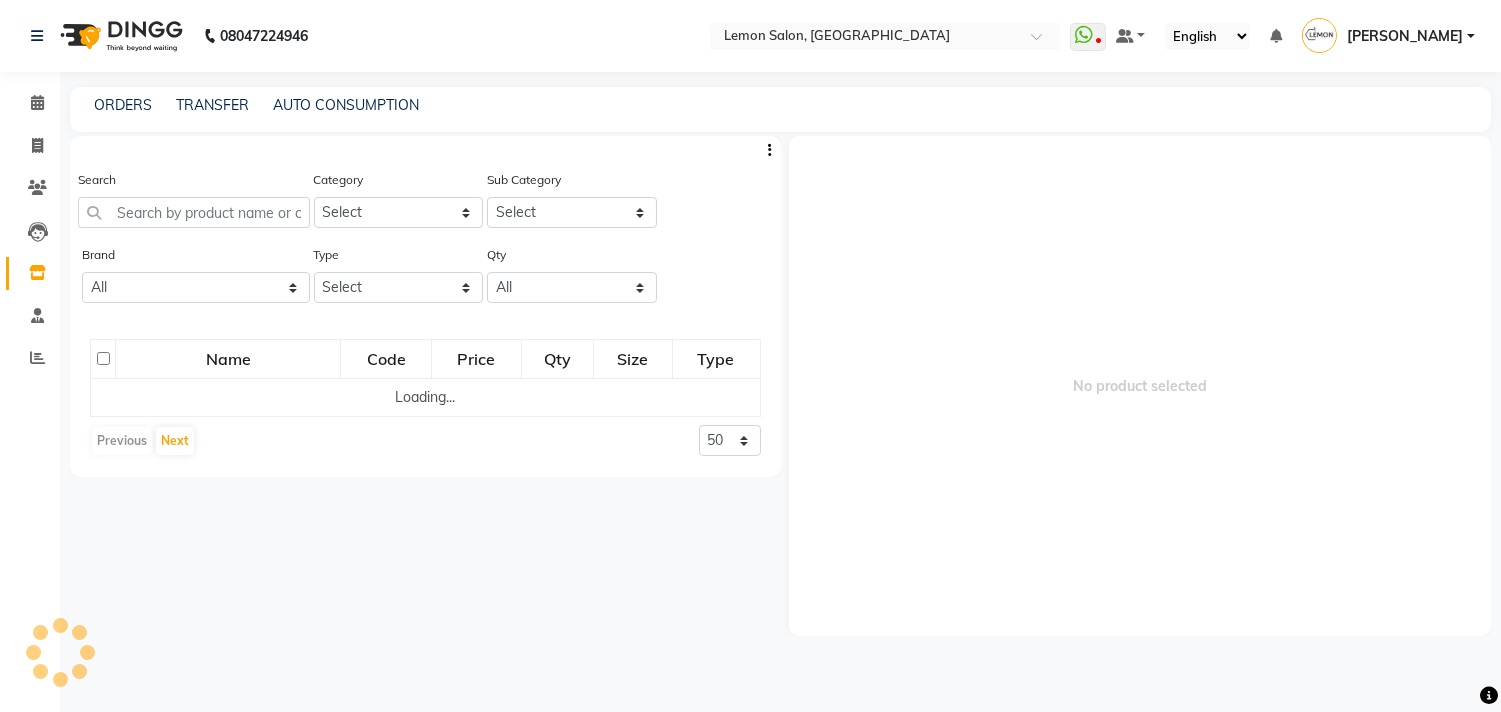 scroll, scrollTop: 0, scrollLeft: 0, axis: both 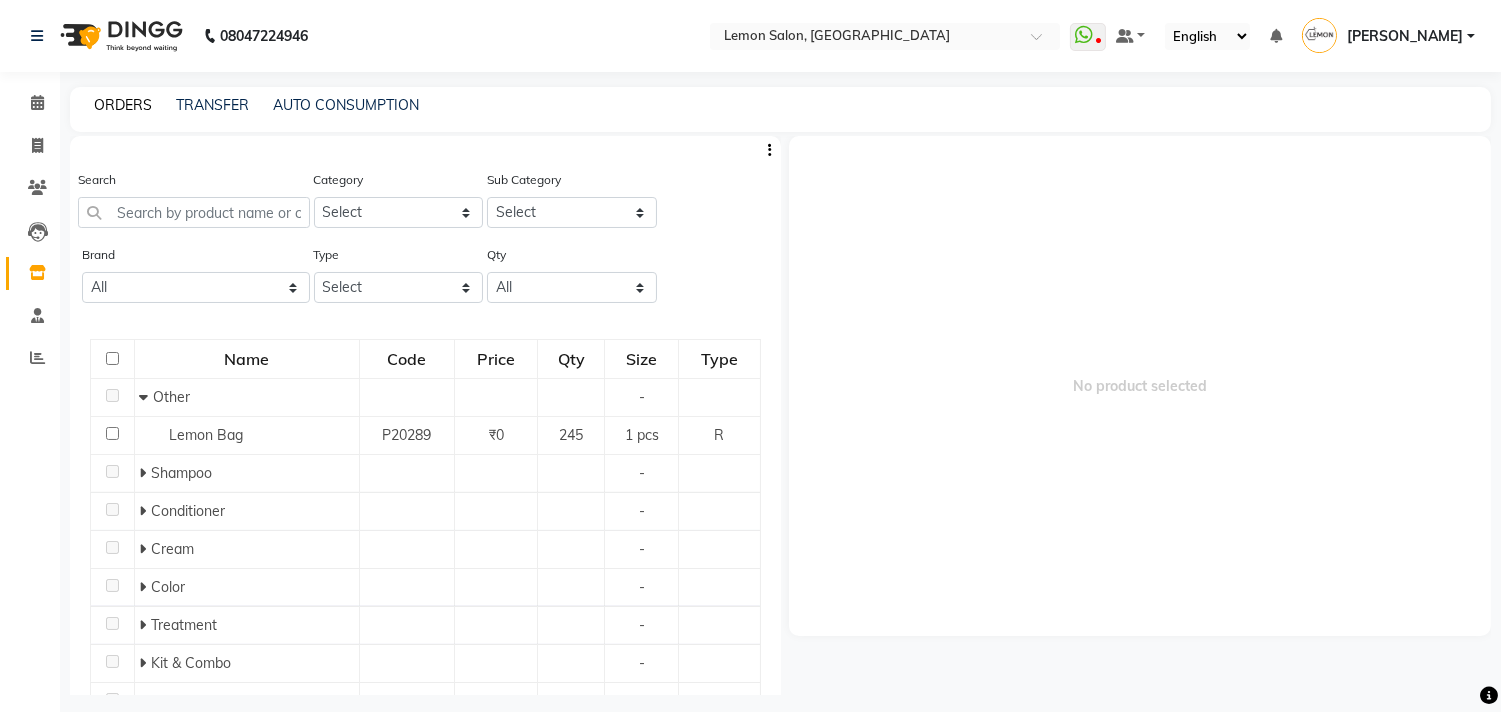 click on "ORDERS" 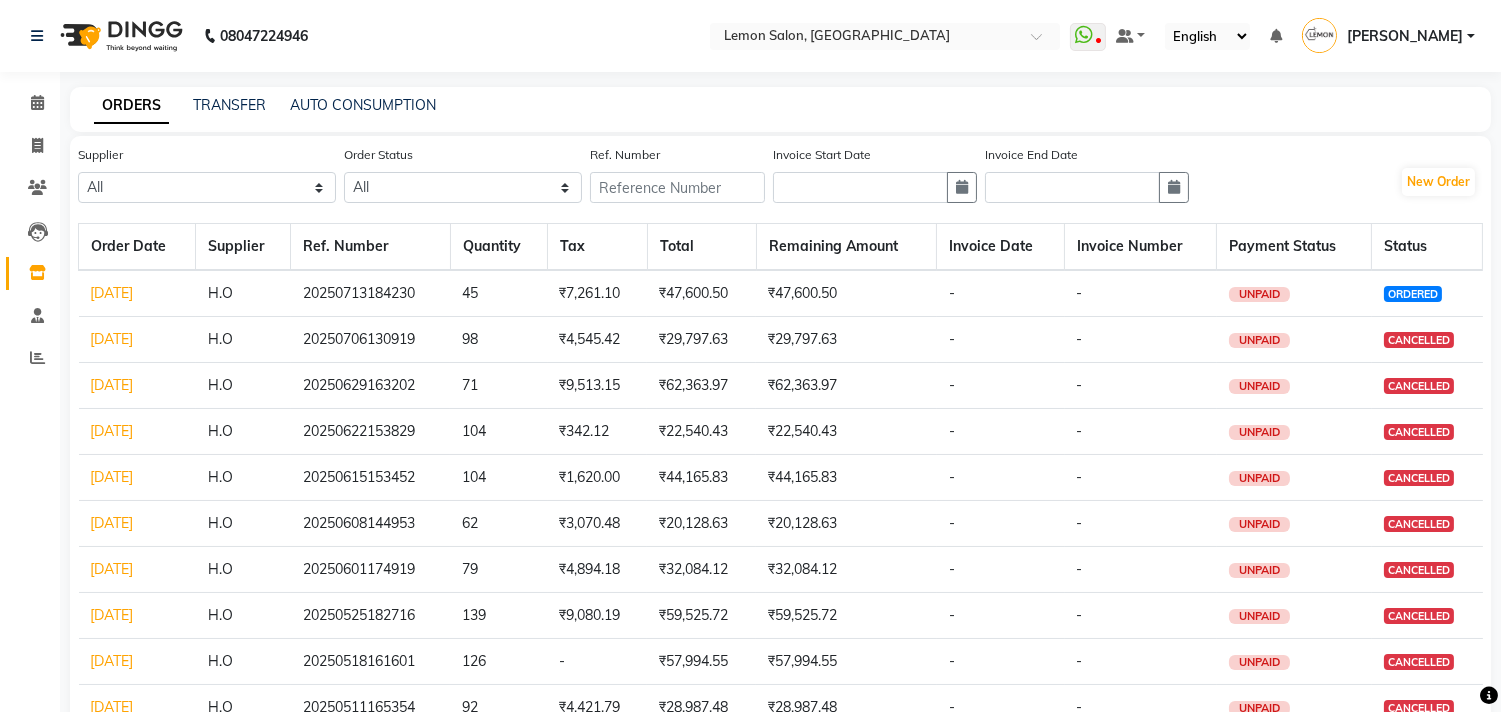 click on "[DATE]" 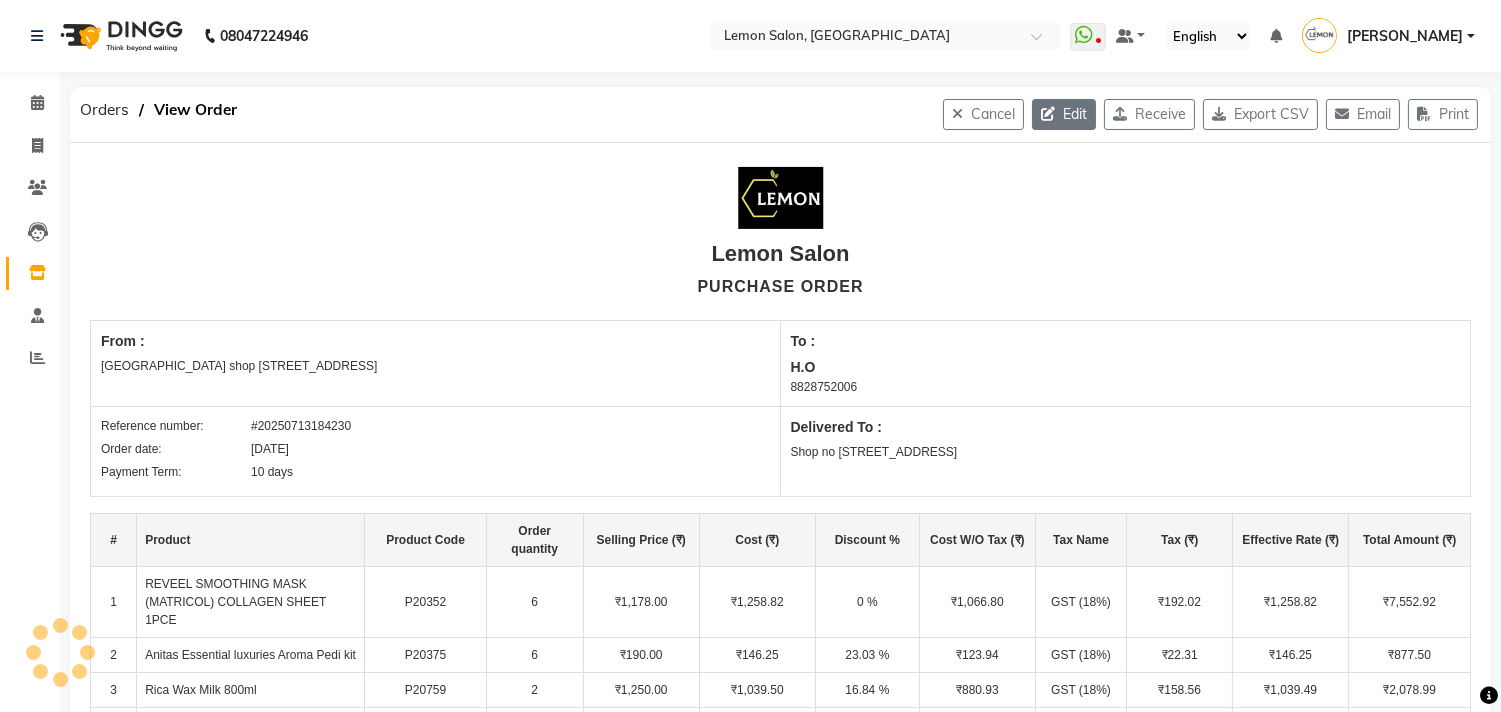 click on "Edit" 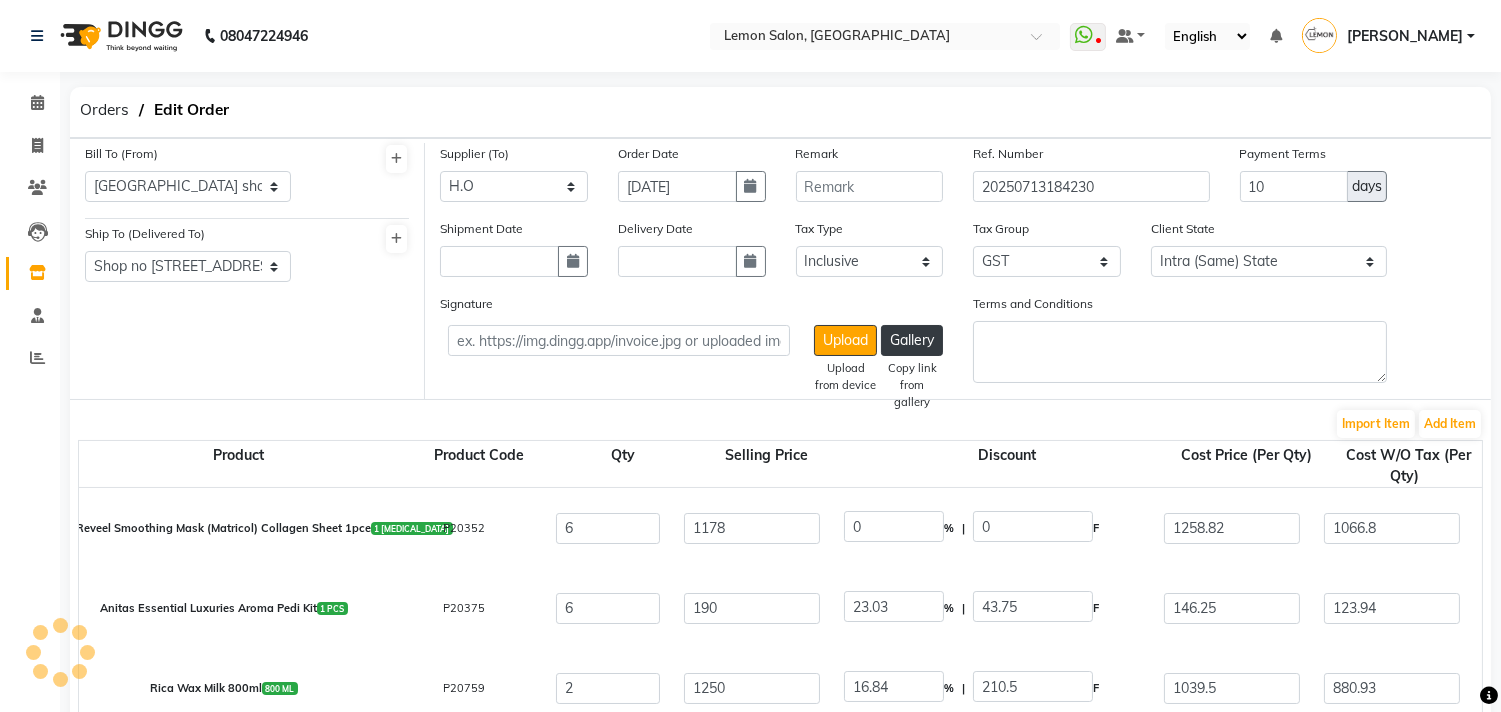 select on "740" 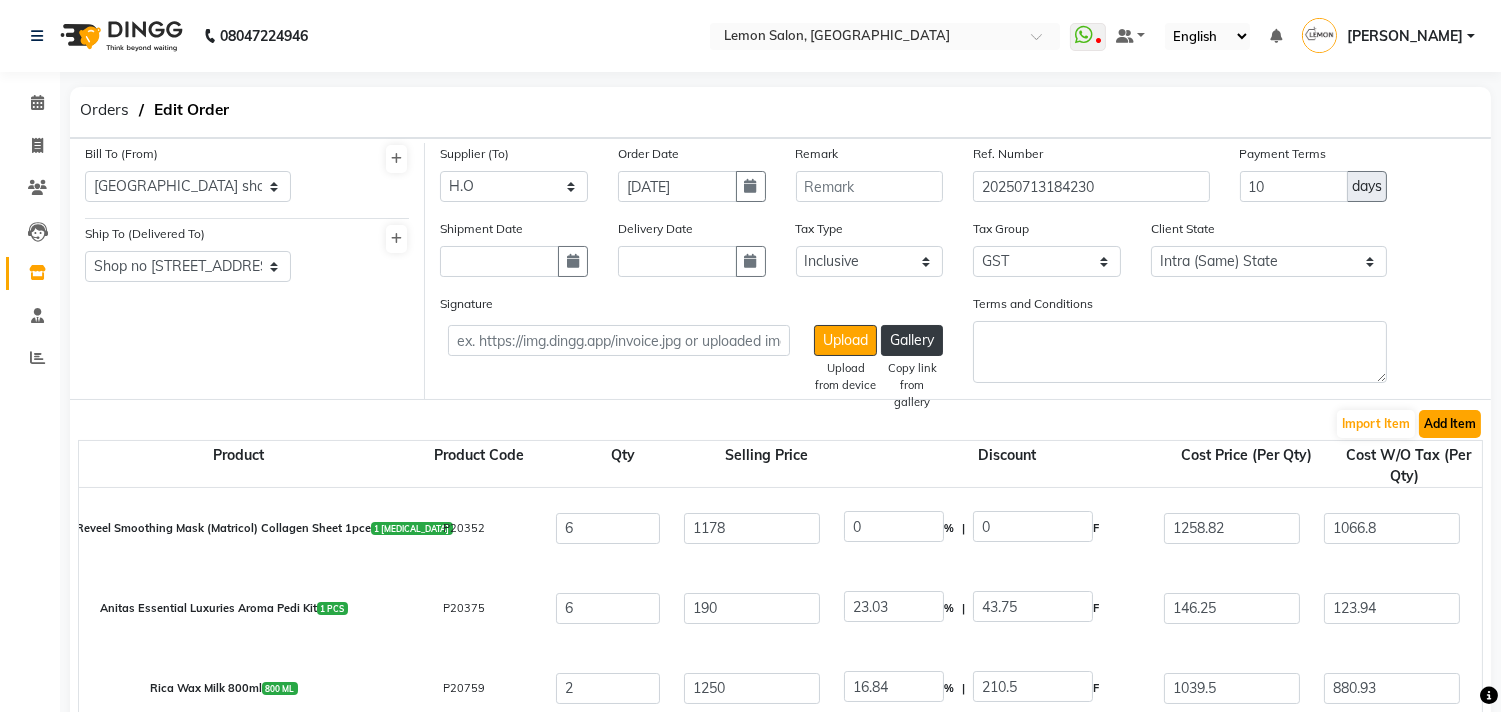 click on "Add Item" 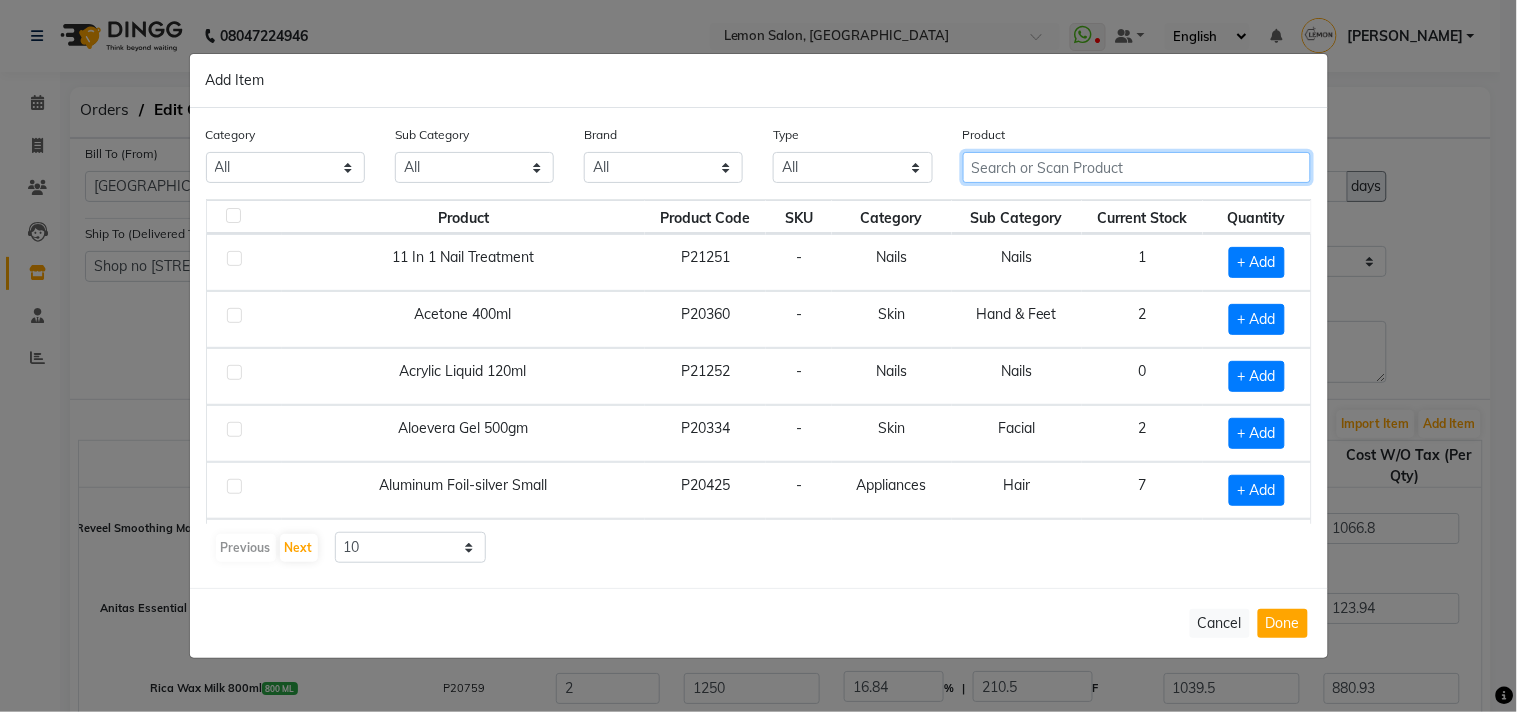 click 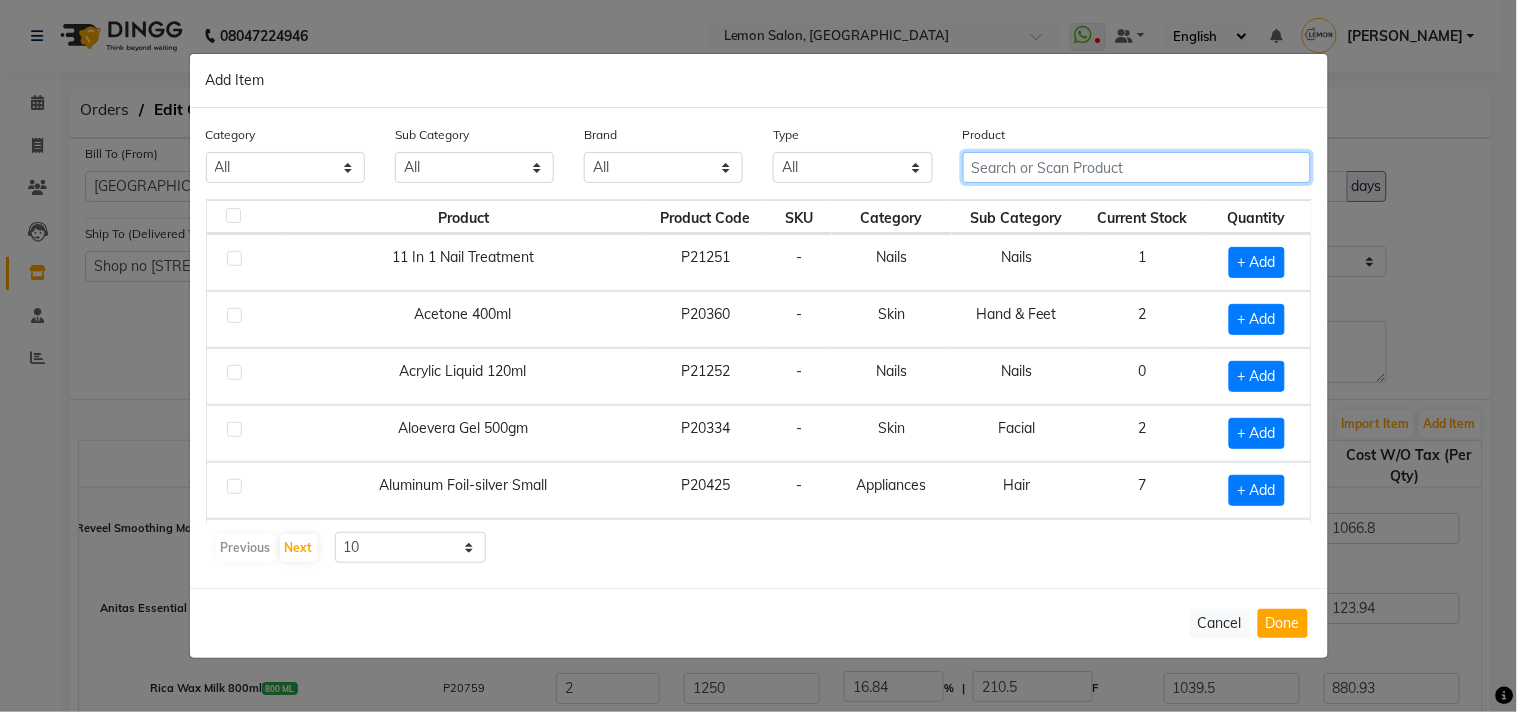 click 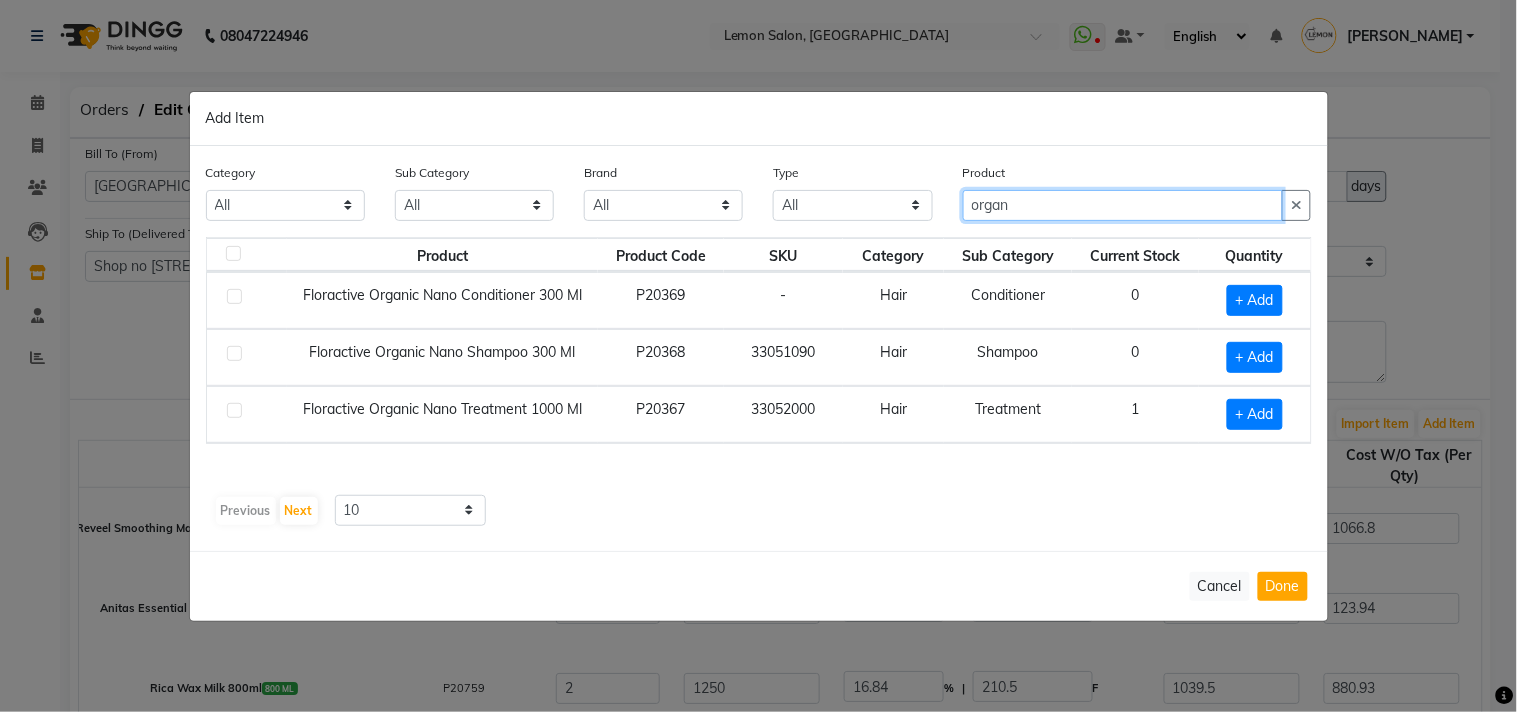 type on "organ" 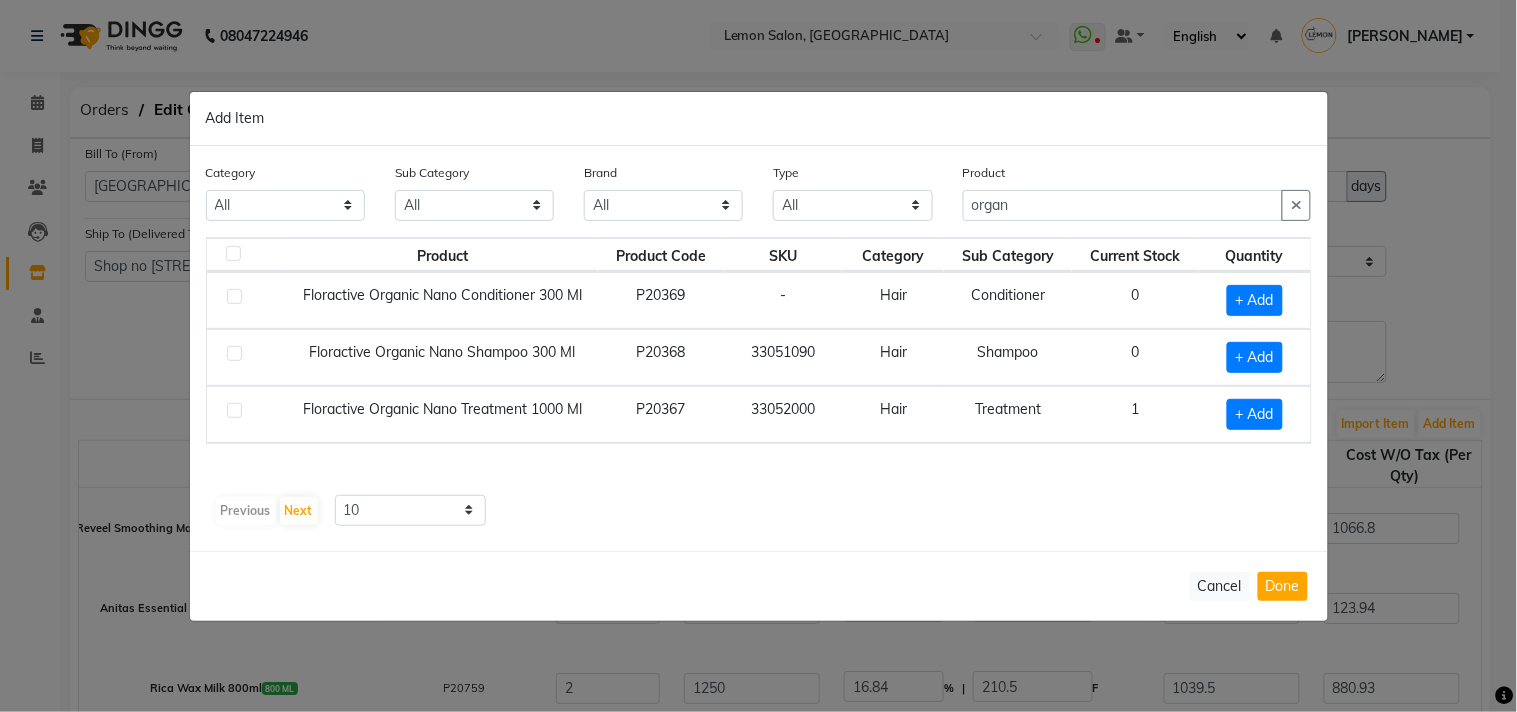 click 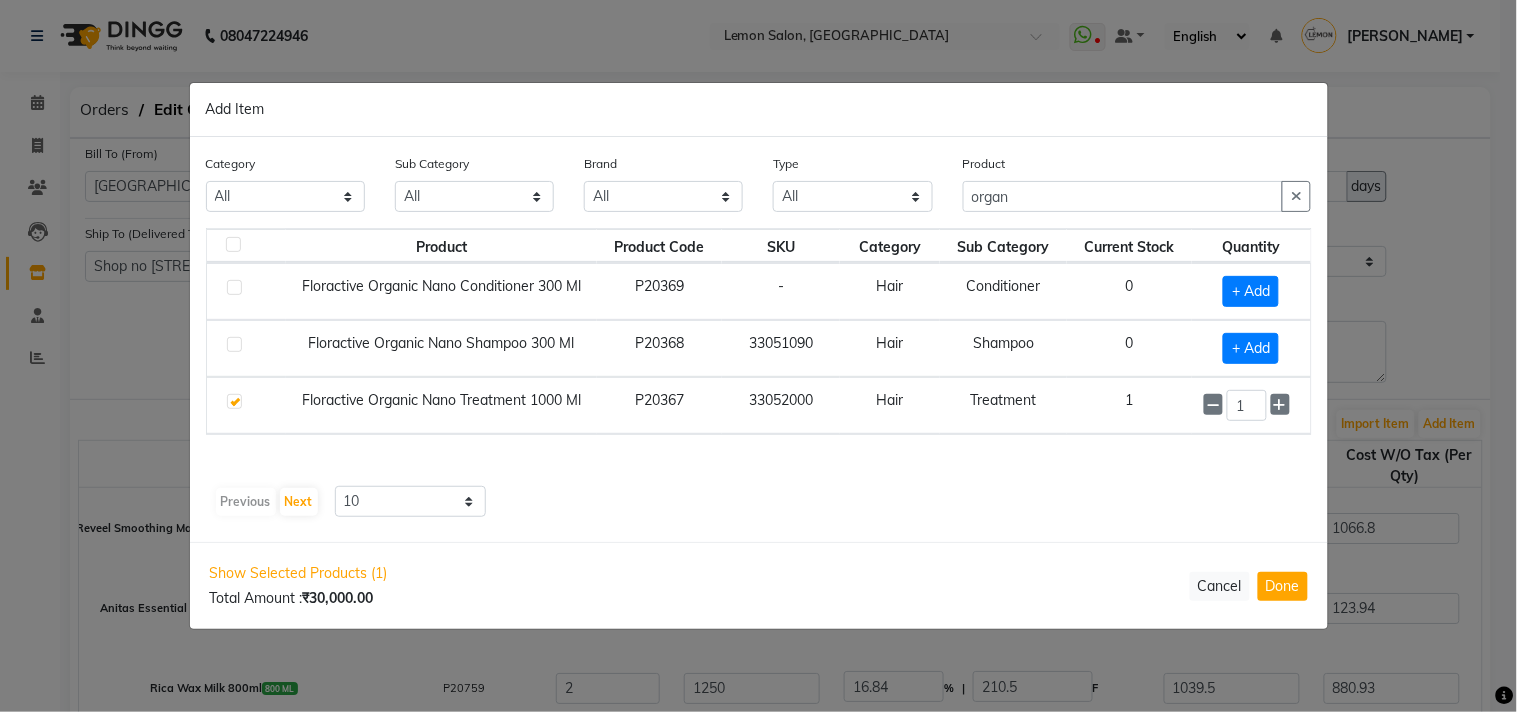 click on "Product Product Code SKU Category Sub Category Current Stock Quantity  Floractive Organic Nano Conditioner 300 Ml   P20369   -   Hair   Conditioner   0   + Add   Floractive Organic Nano Shampoo 300 Ml   P20368   33051090   Hair   Shampoo   0   + Add   Floractive Organic Nano Treatment 1000 Ml   P20367   33052000   Hair   Treatment   1  1  Previous   Next  10 50 100" 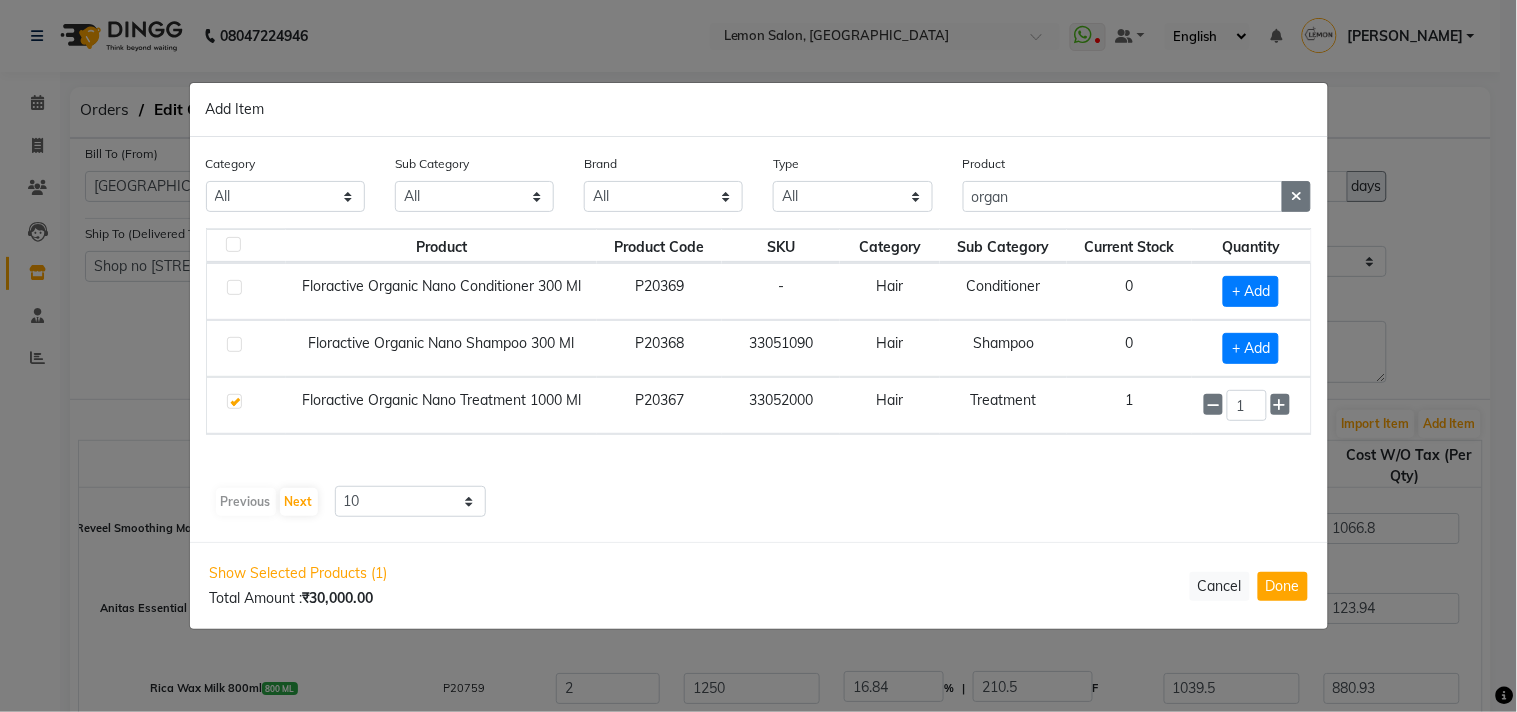 click 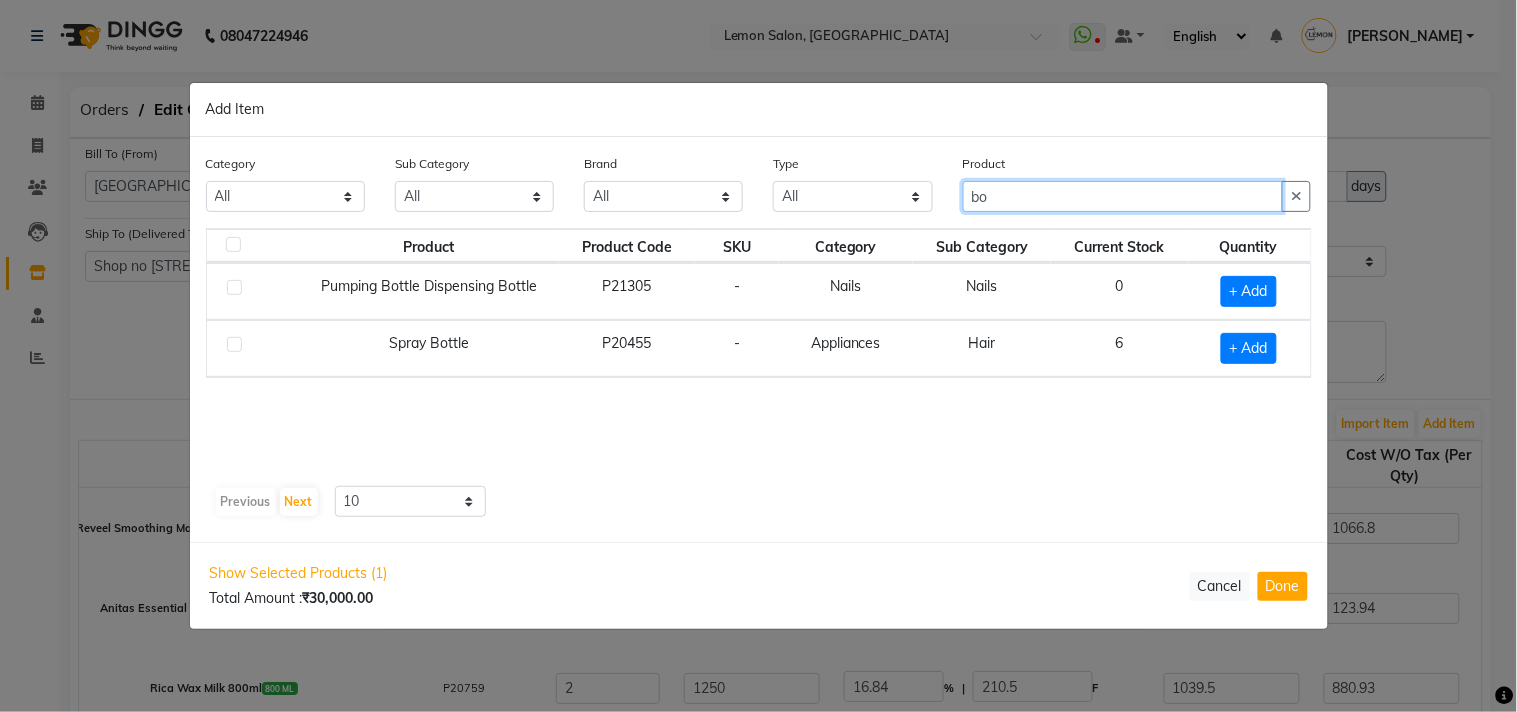 type on "b" 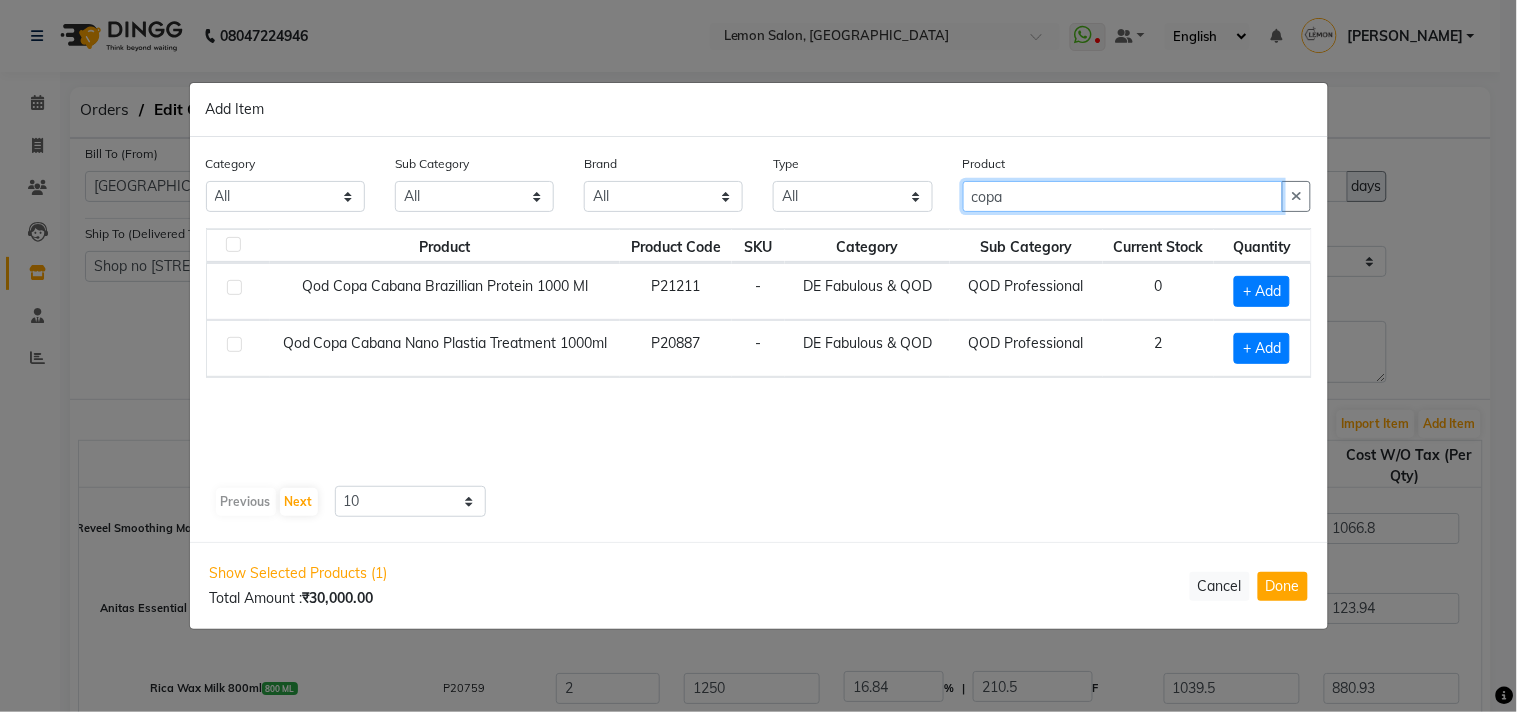type on "copa" 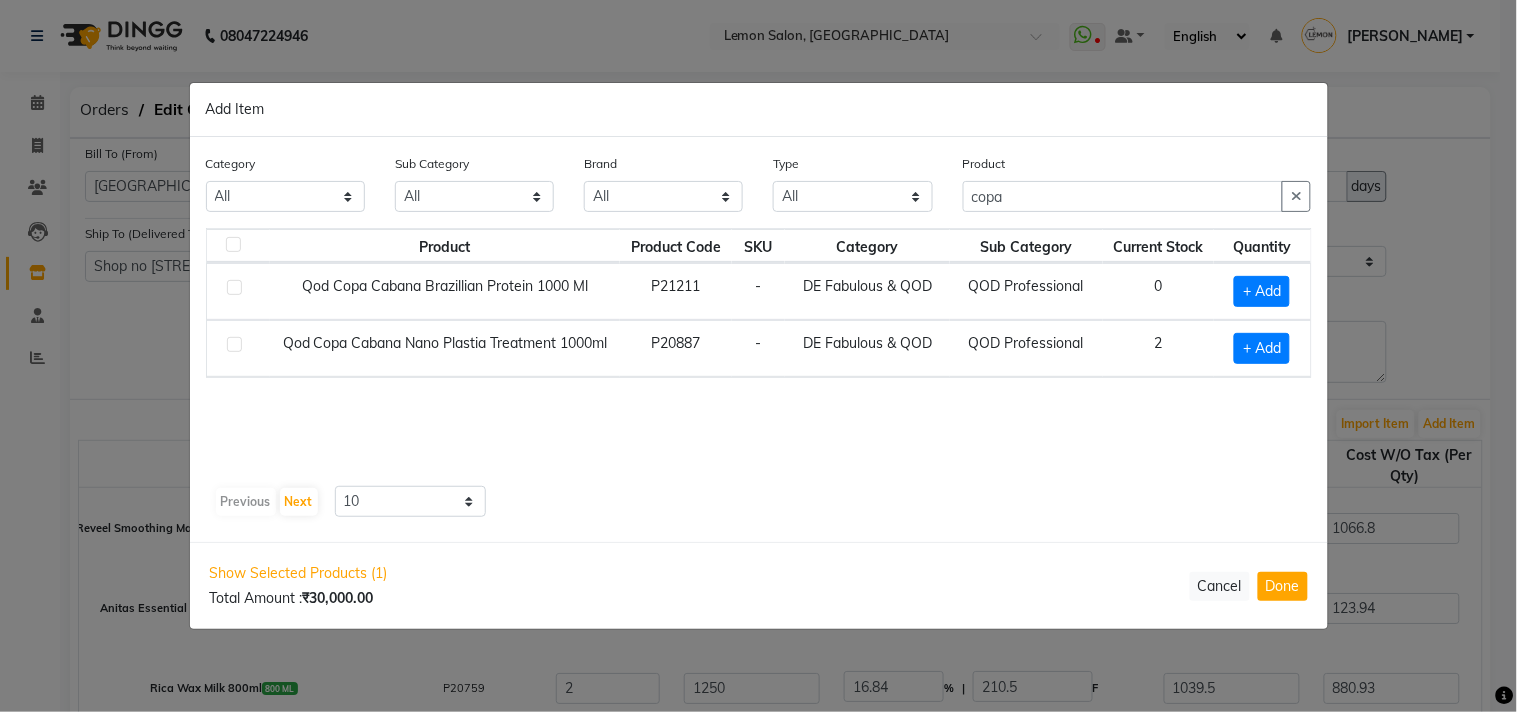 click 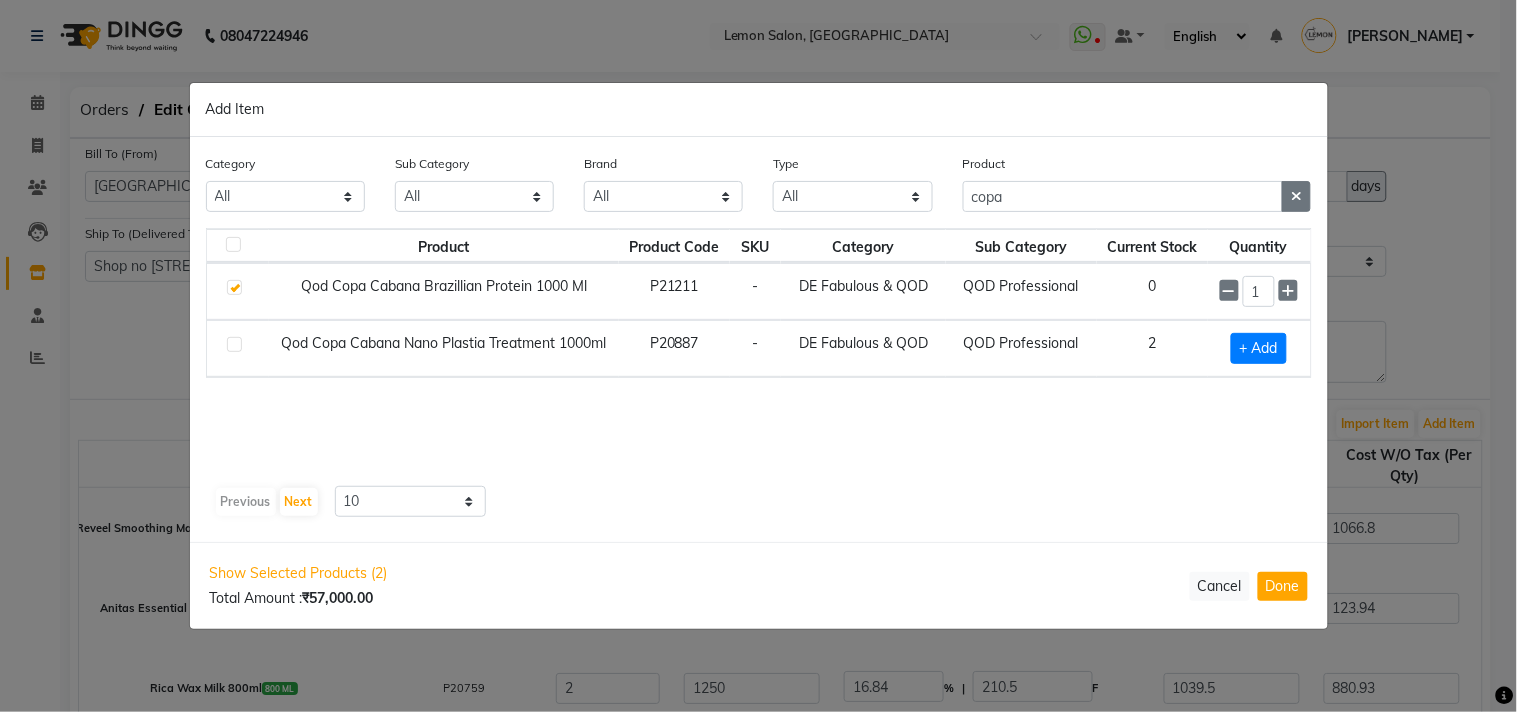 click 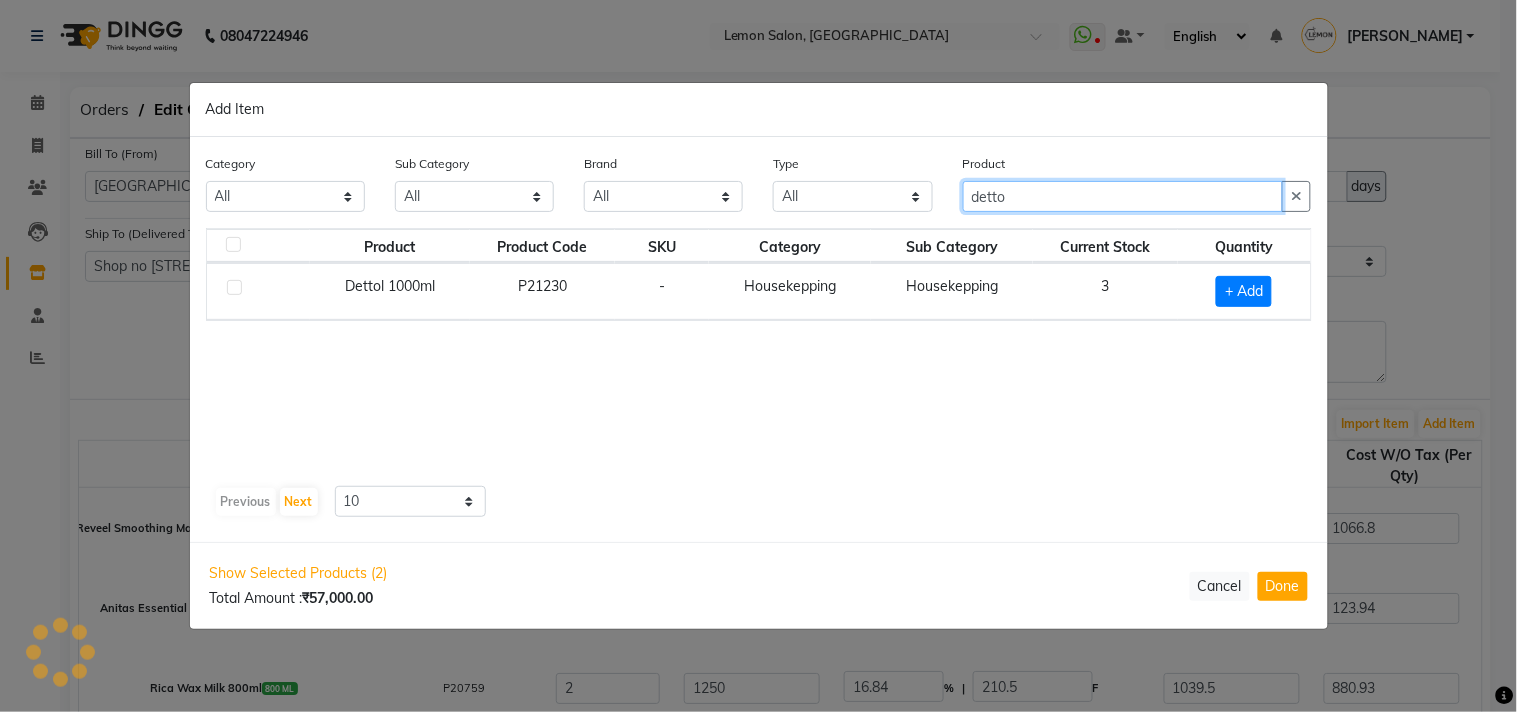 type on "detto" 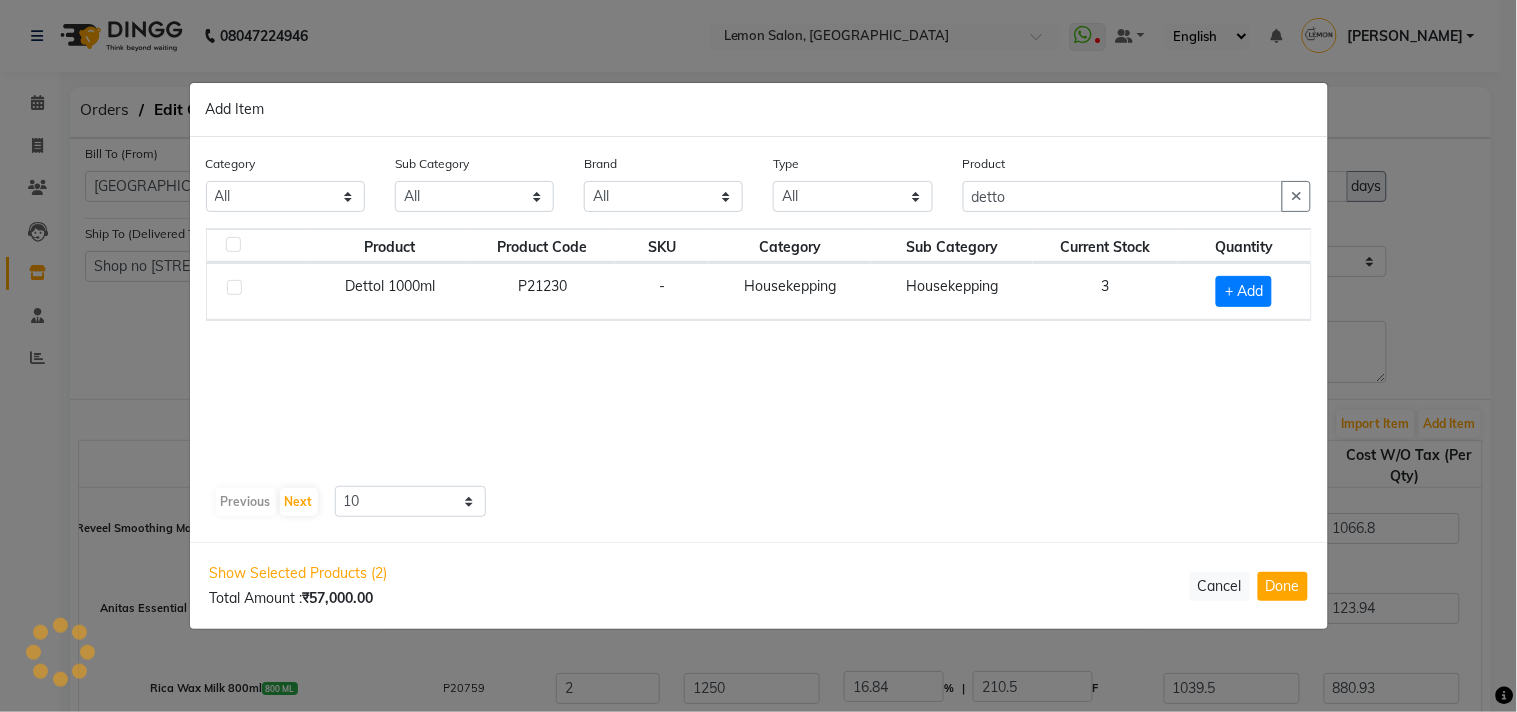 click 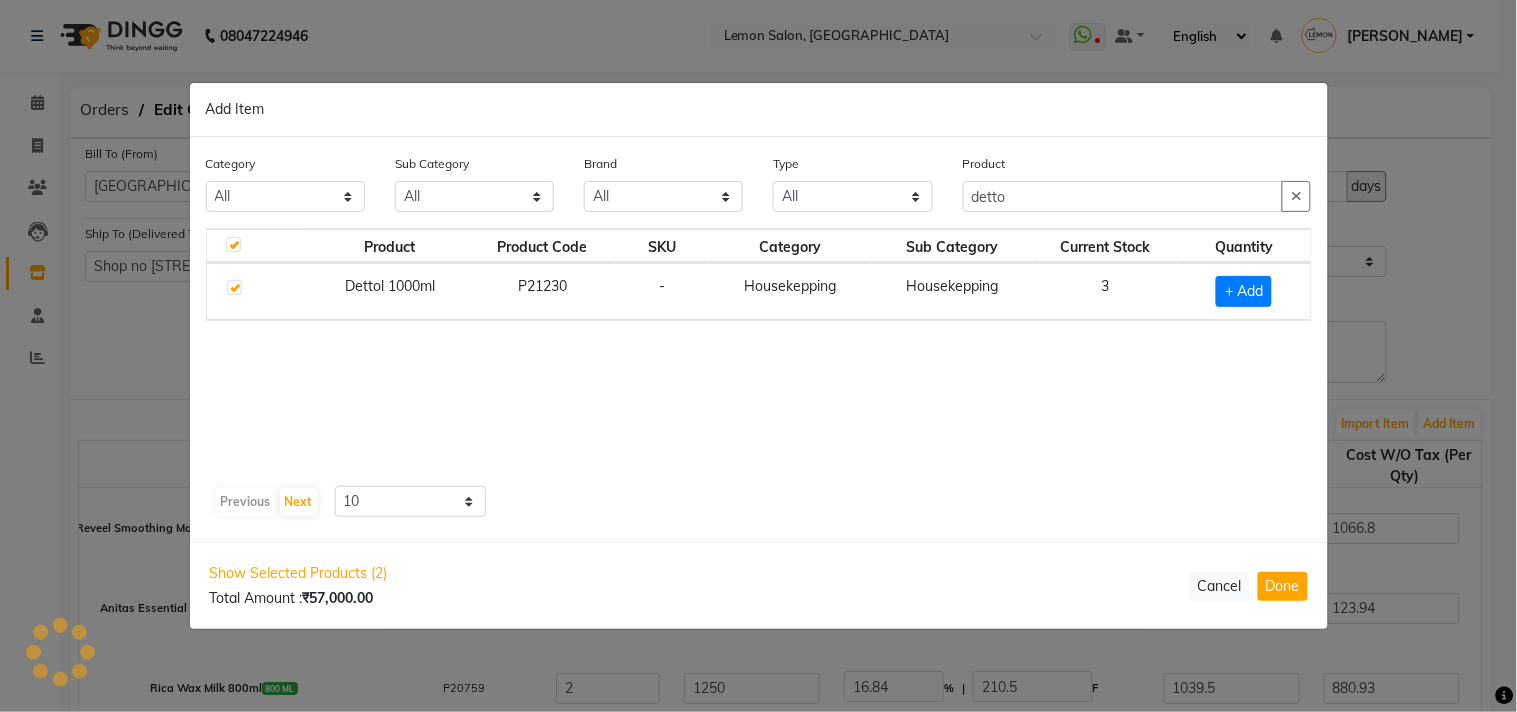checkbox on "true" 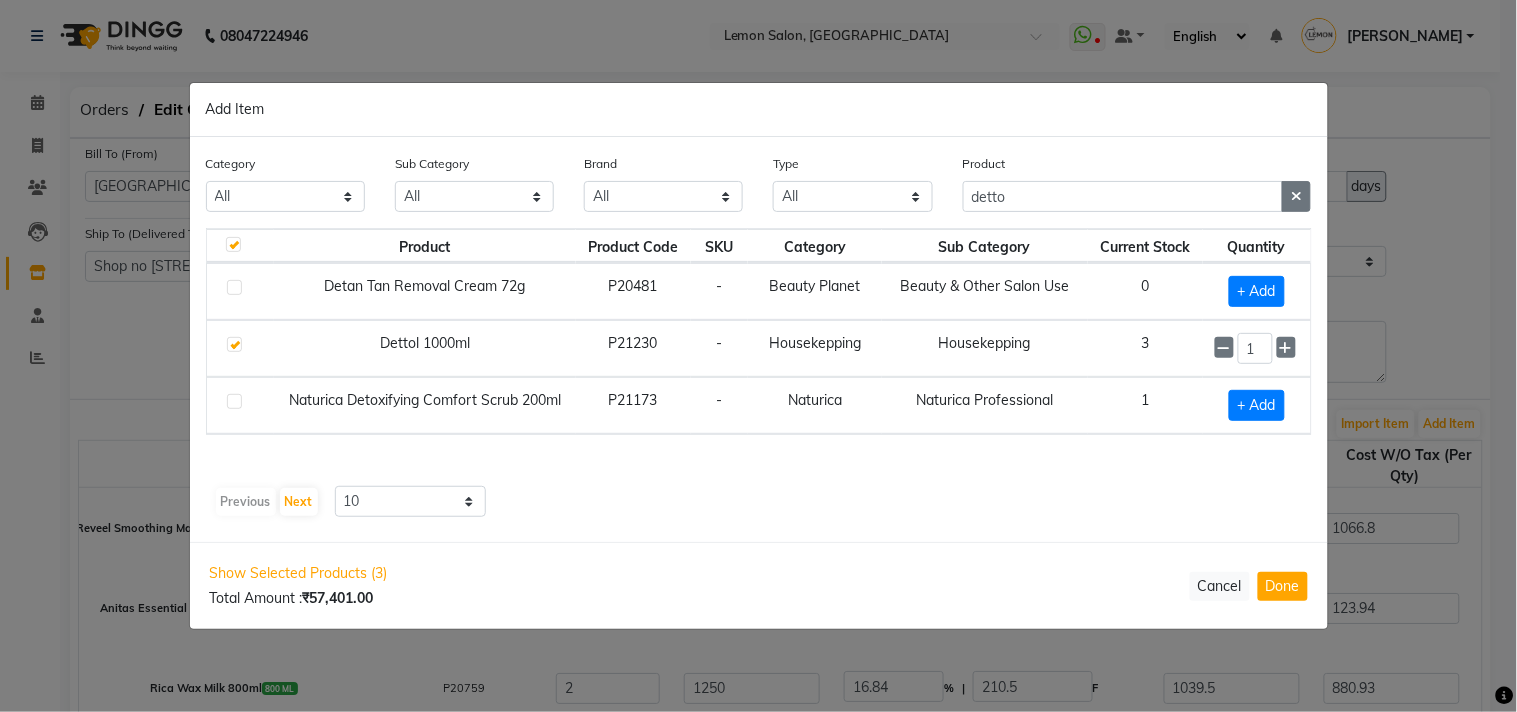 click 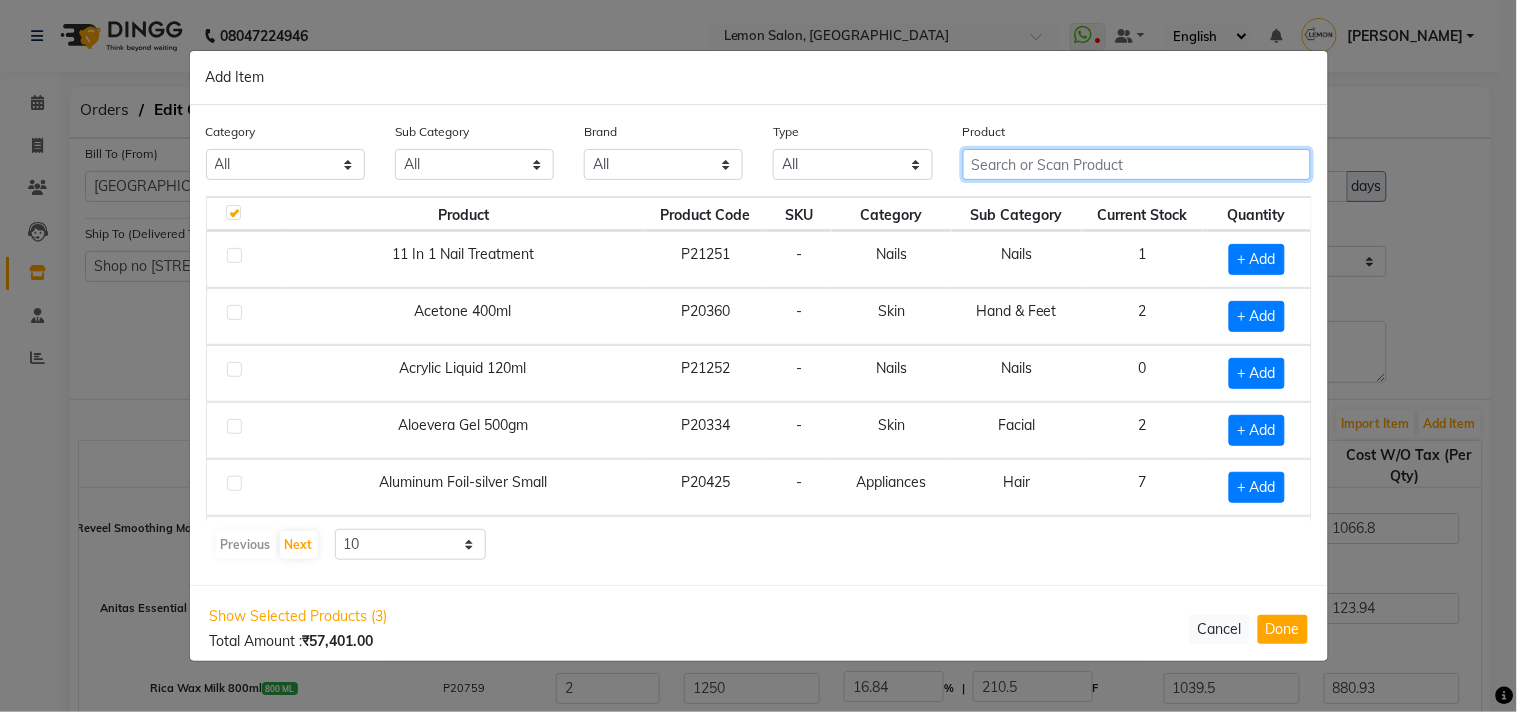 type on "w" 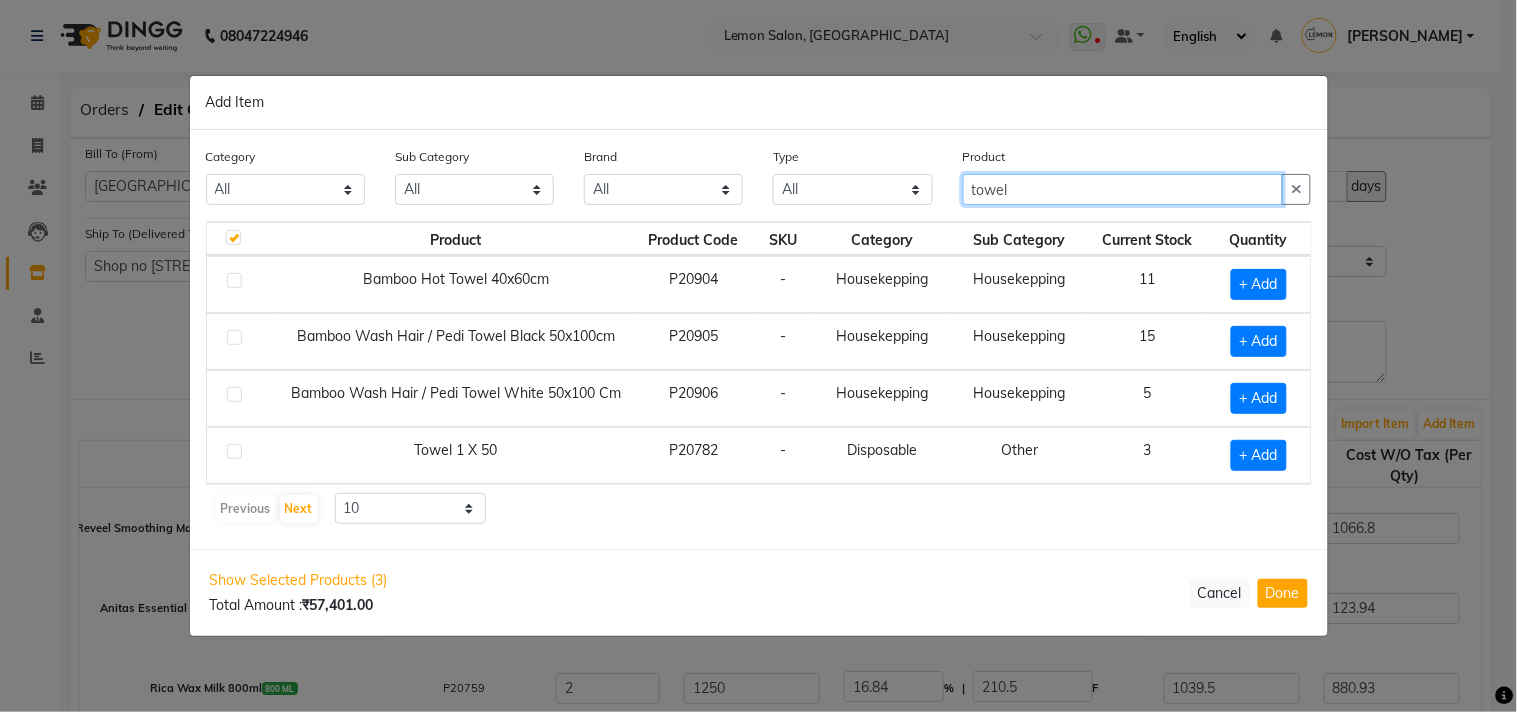 type on "towel" 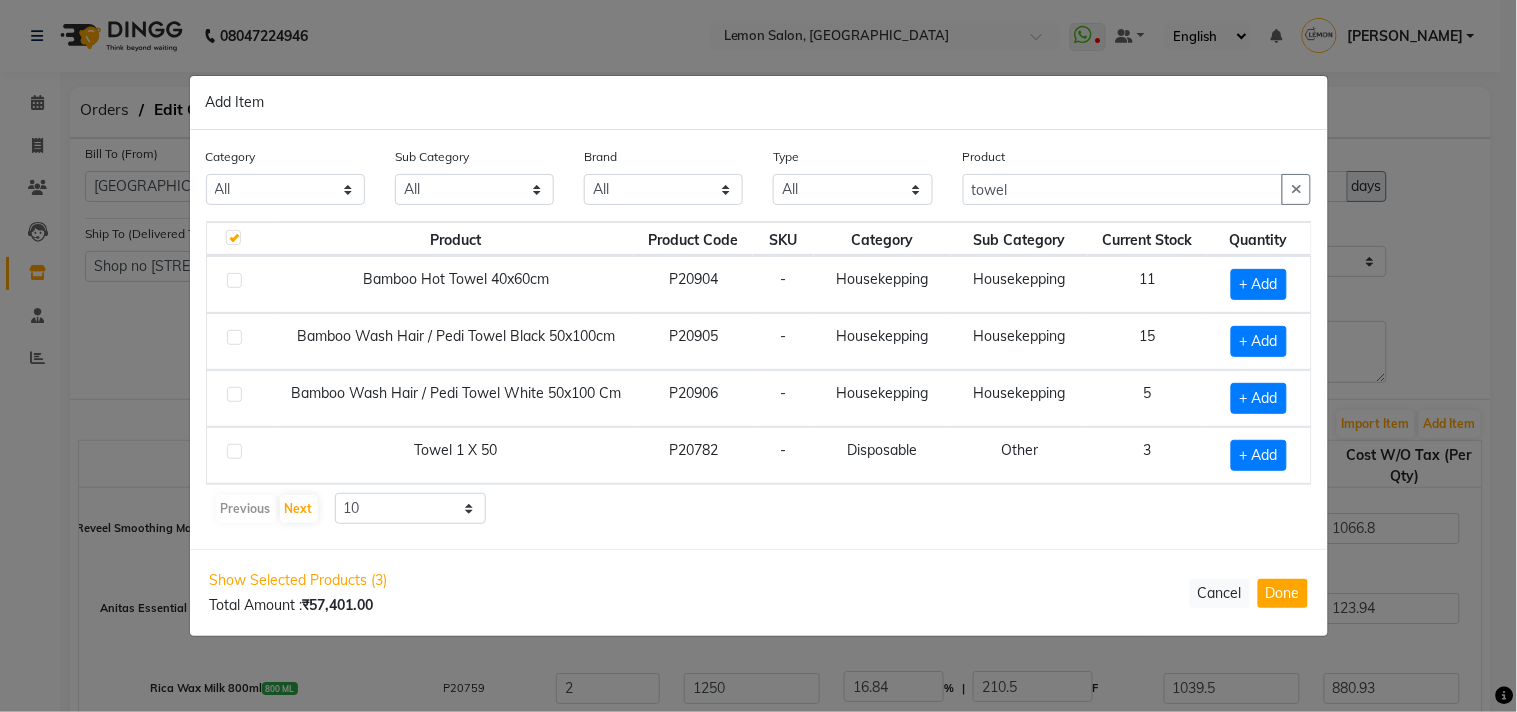 click 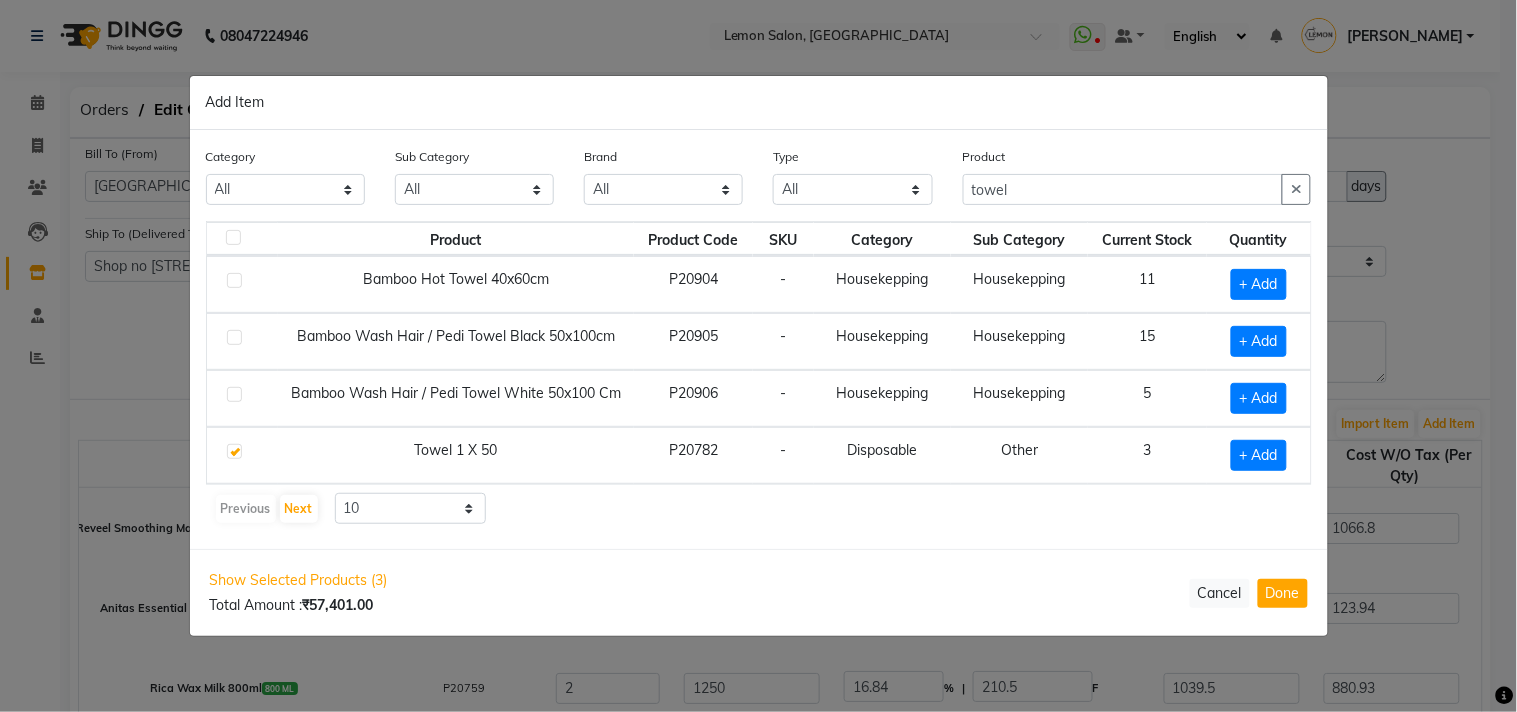 checkbox on "false" 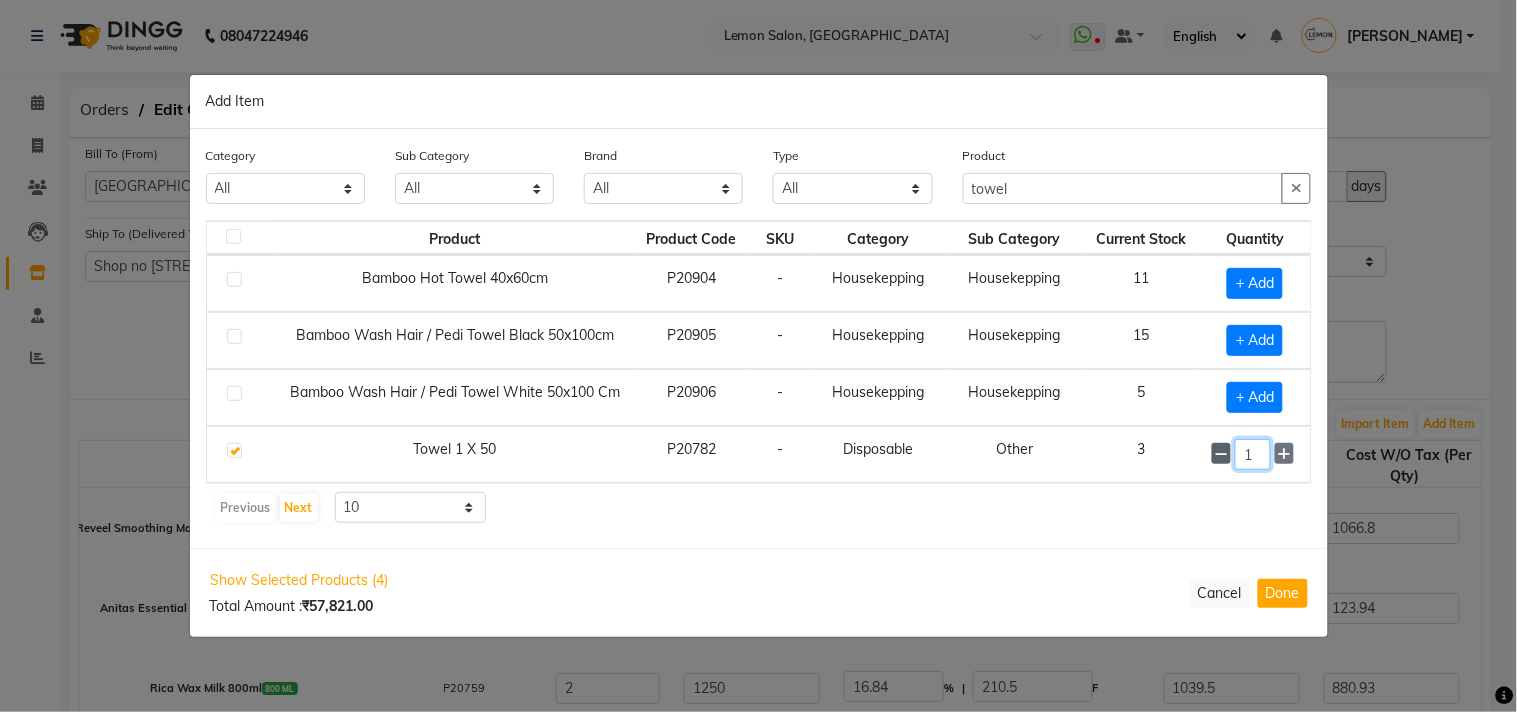 drag, startPoint x: 1256, startPoint y: 456, endPoint x: 1225, endPoint y: 462, distance: 31.575306 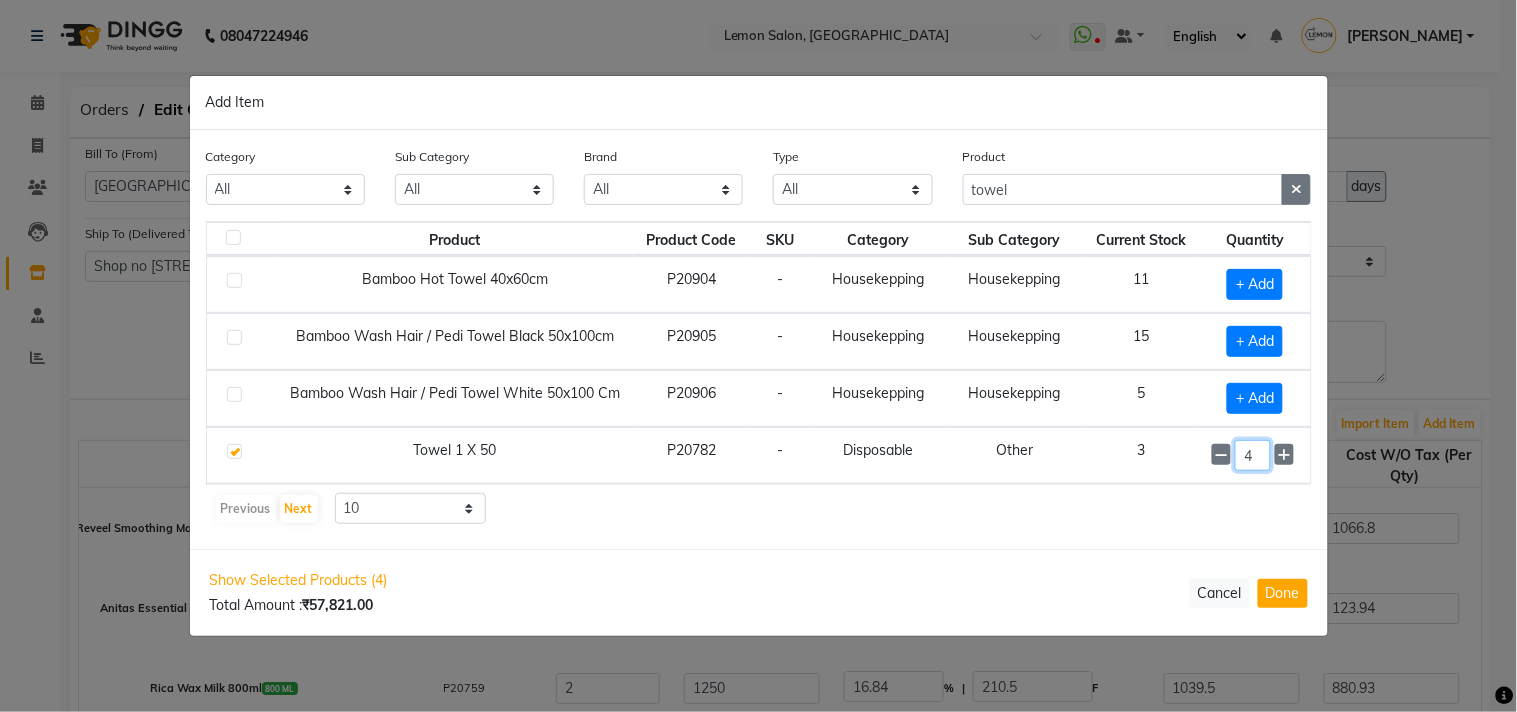 type on "4" 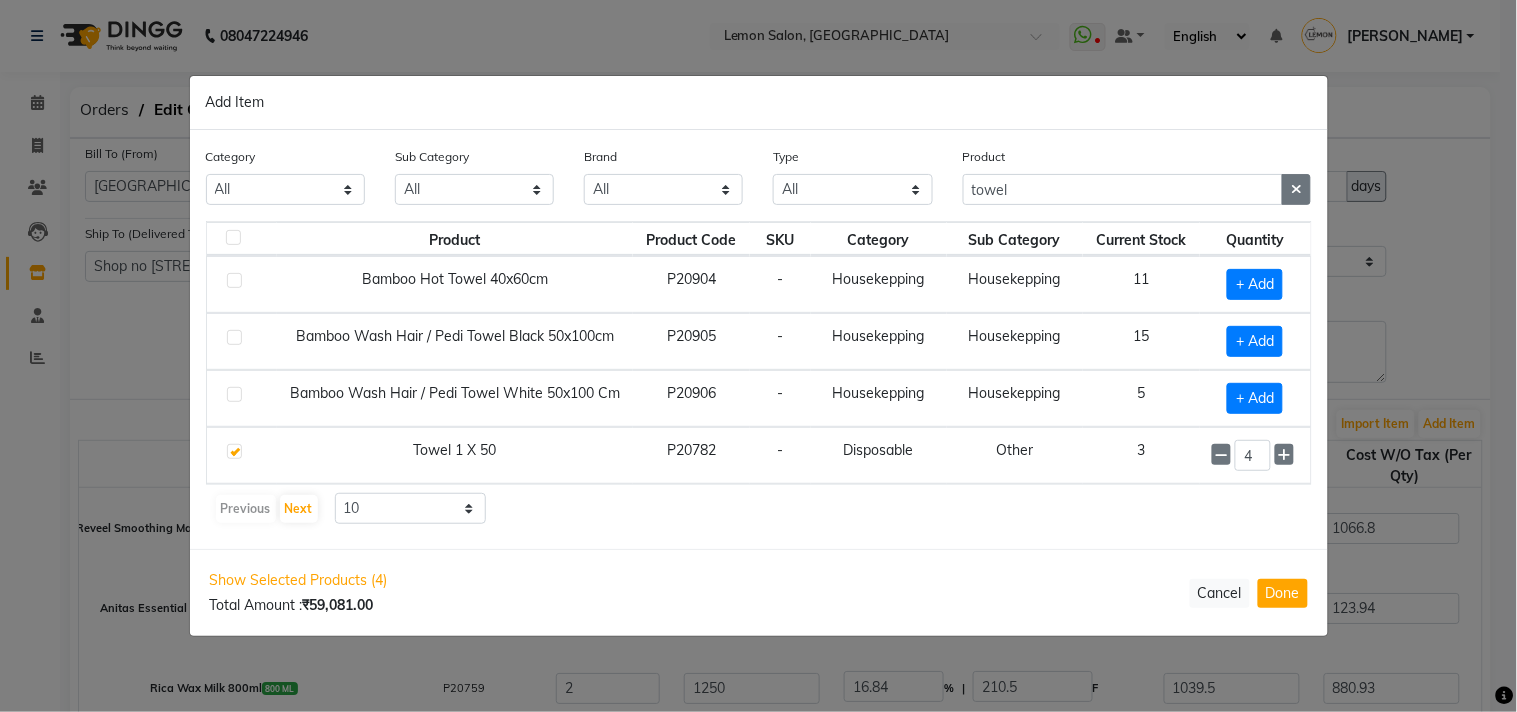 click 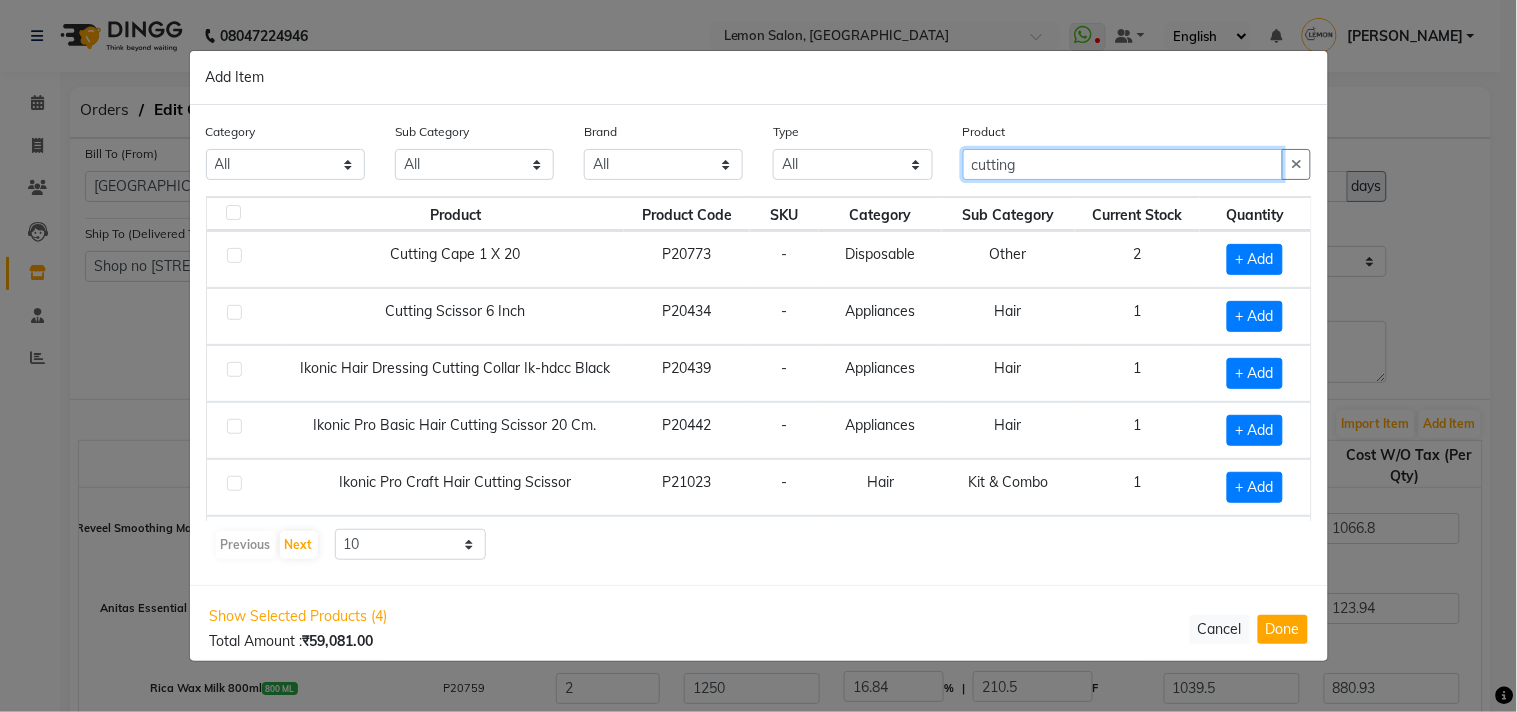 type on "cutting" 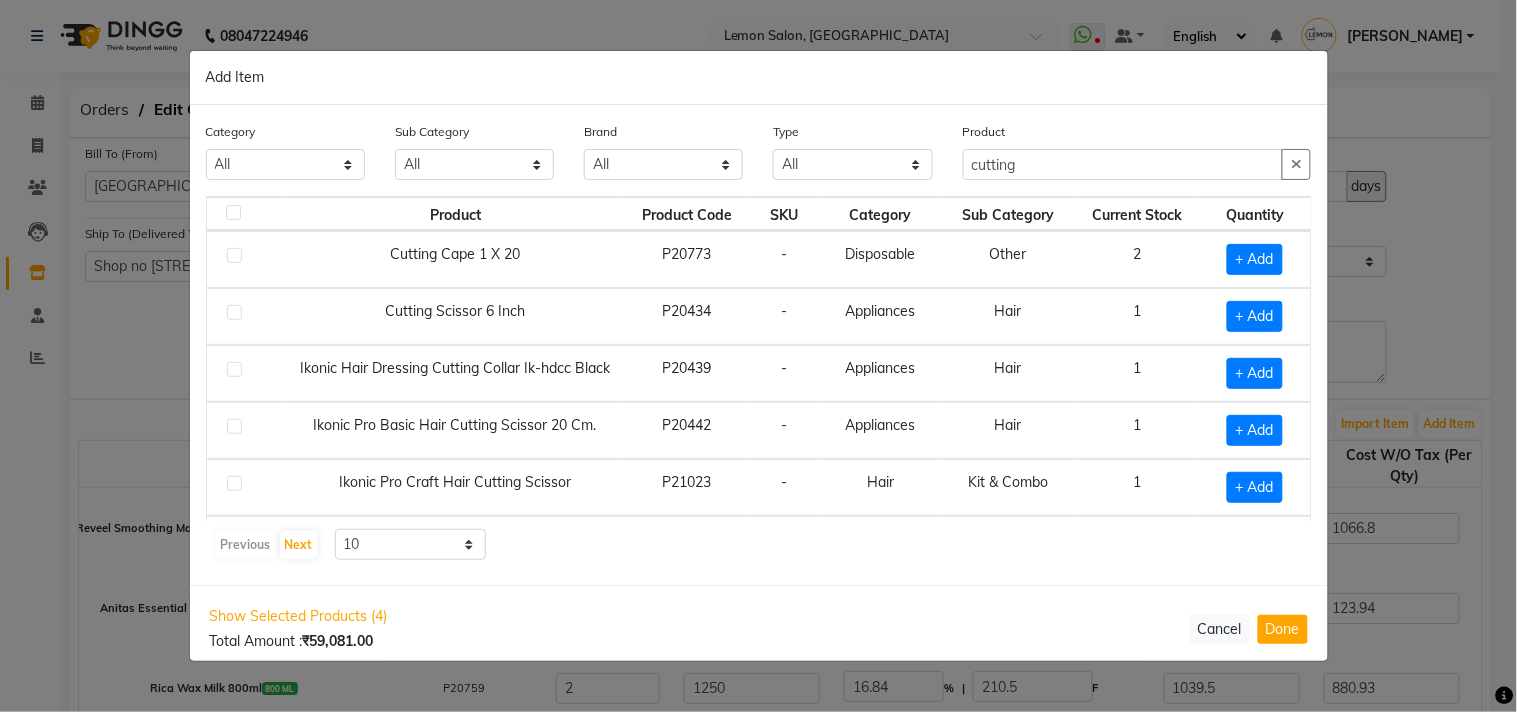 click 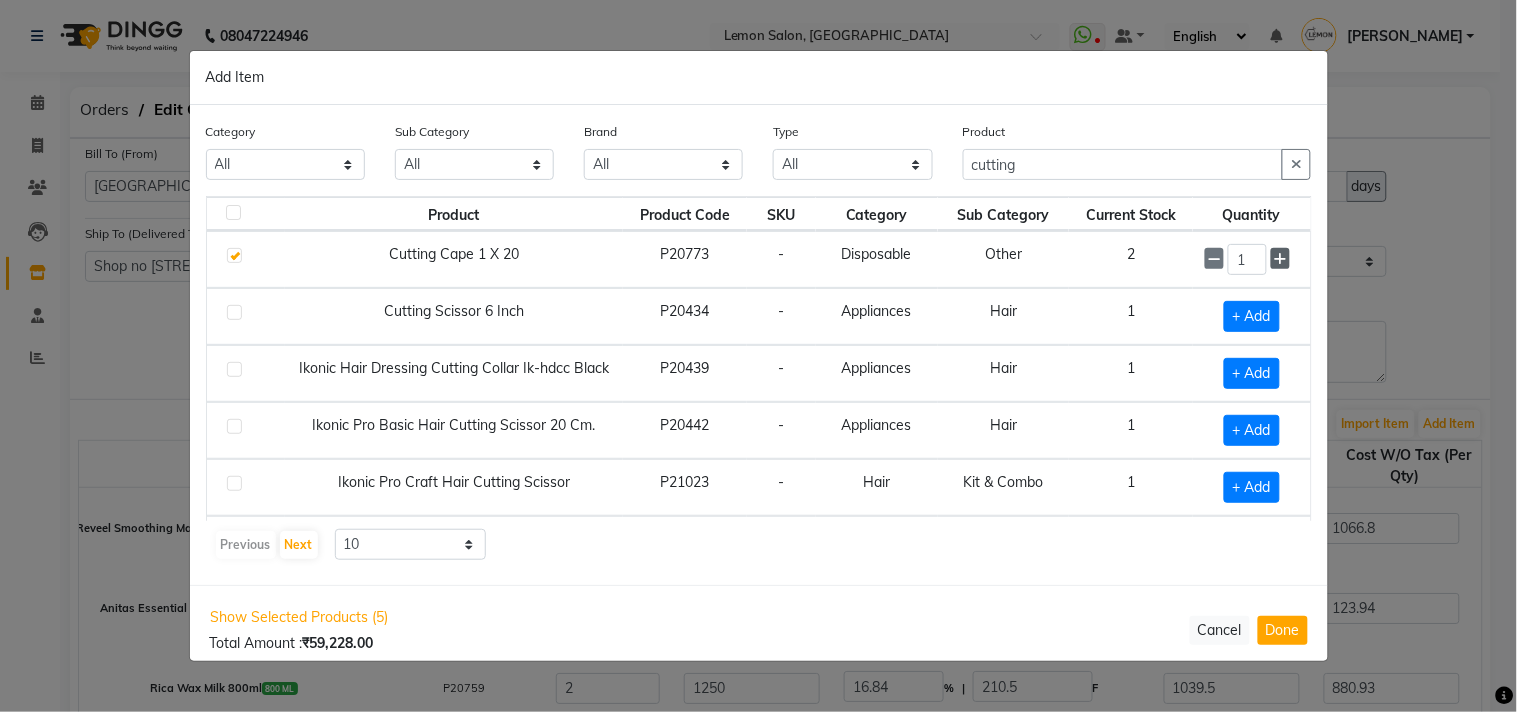 click 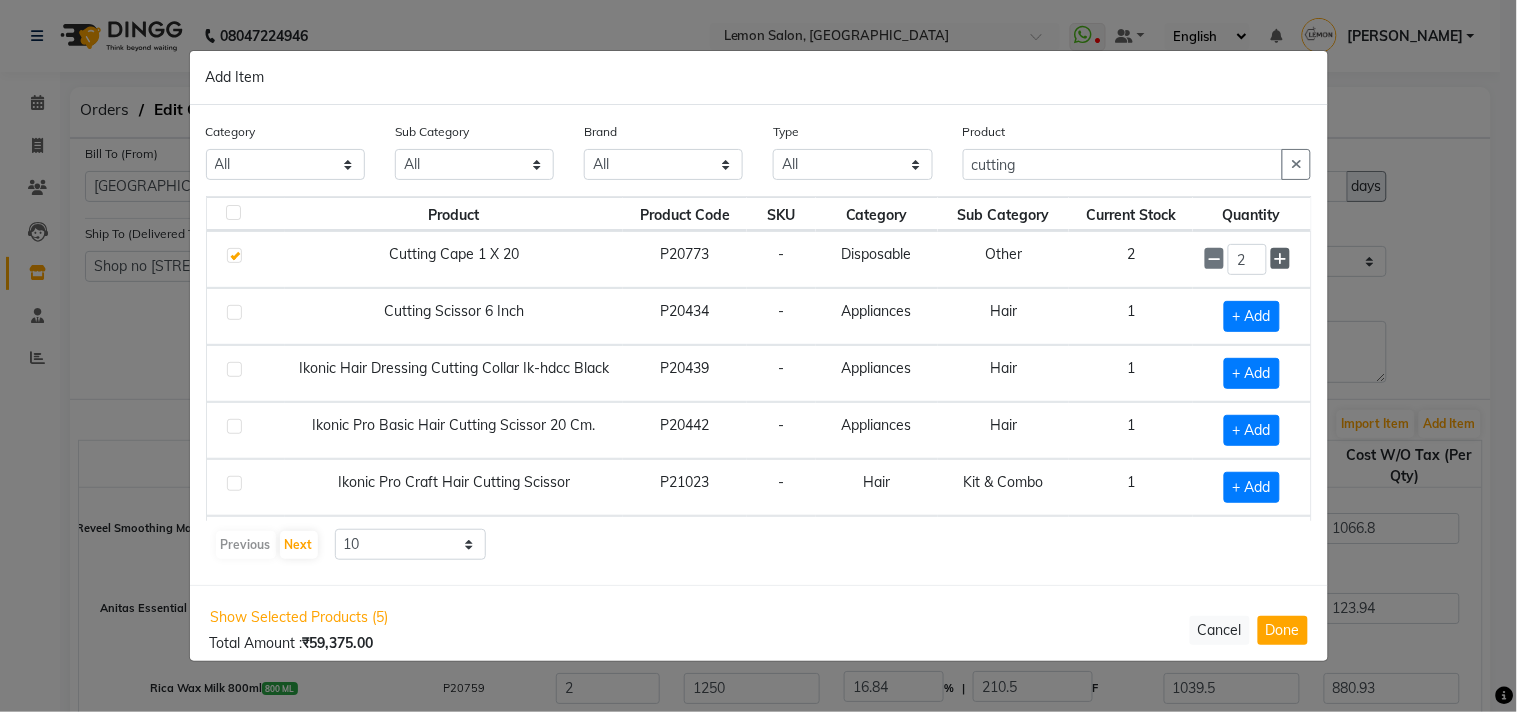 click 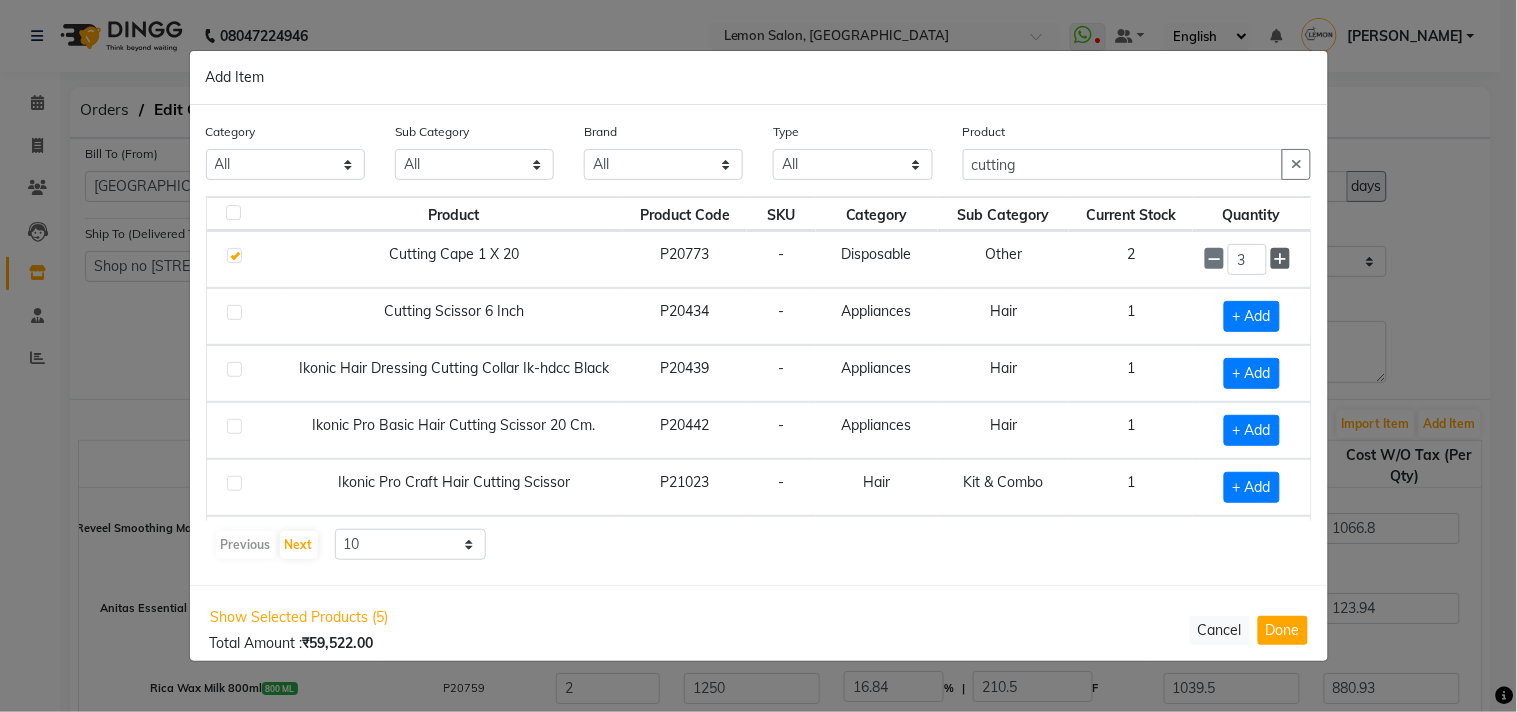 click 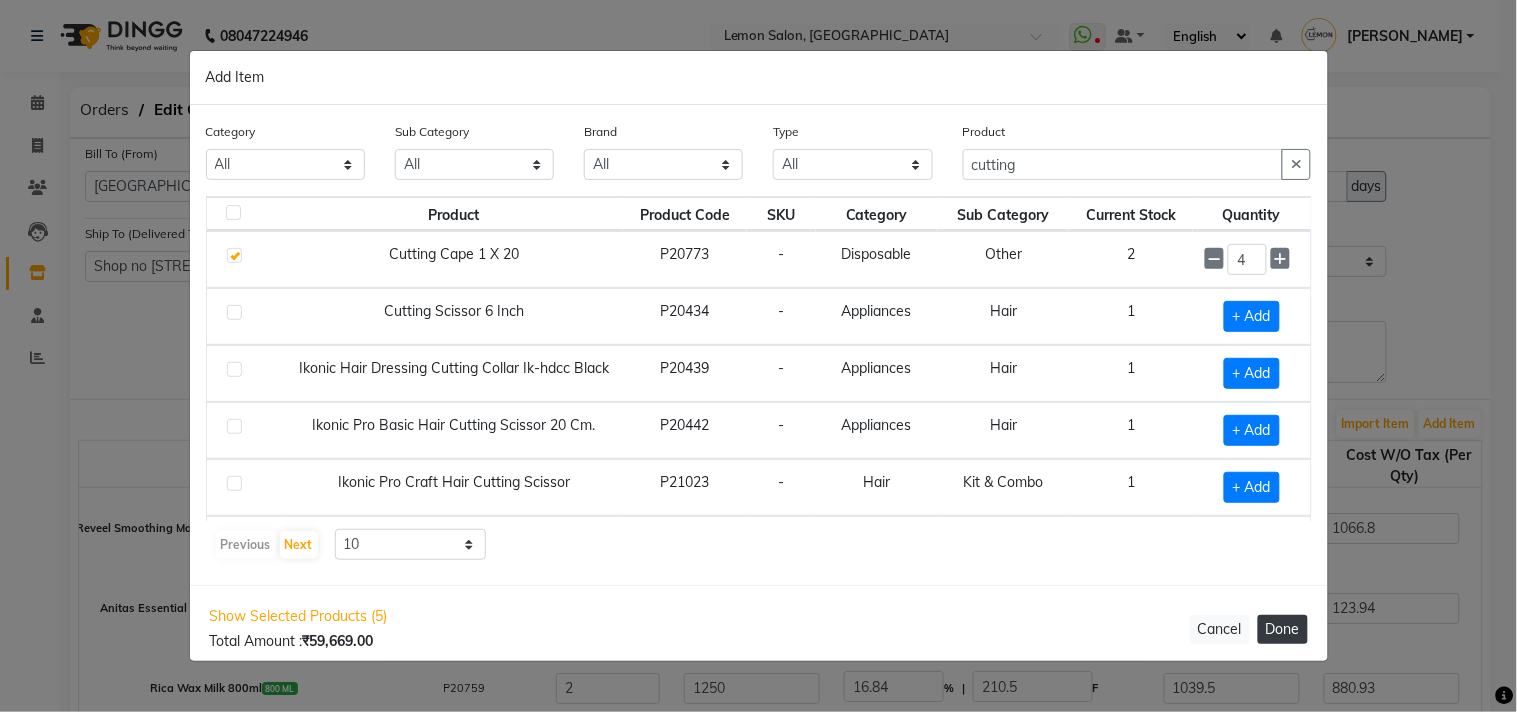click on "Done" 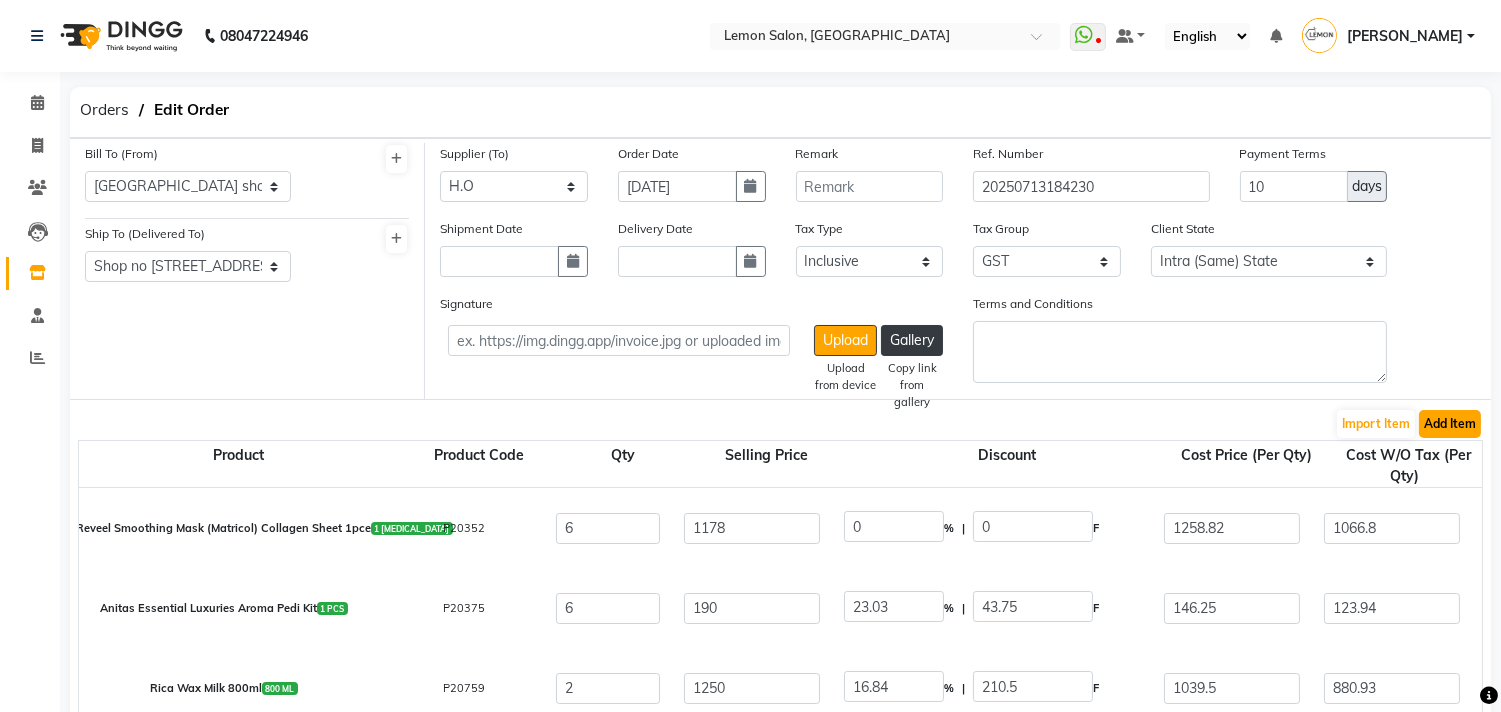 click on "Add Item" 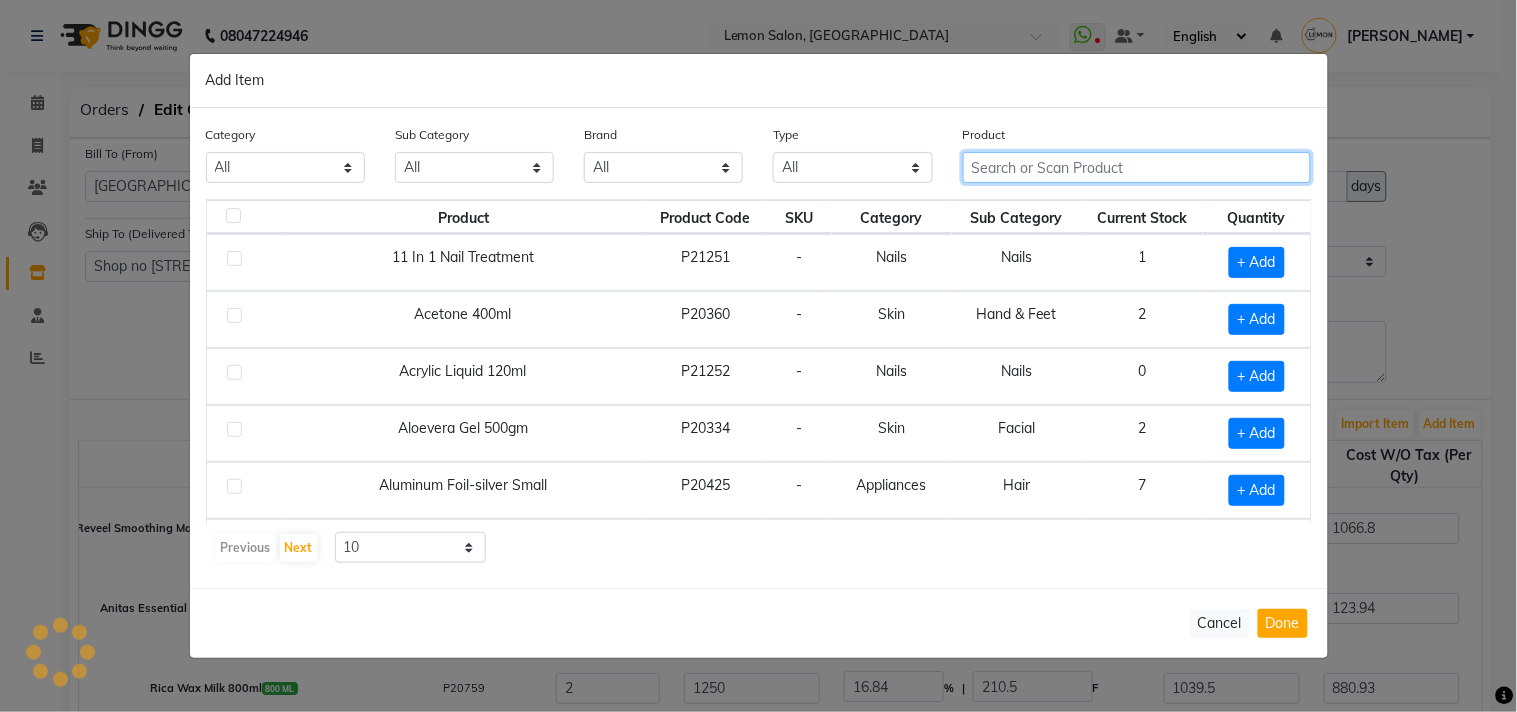 click 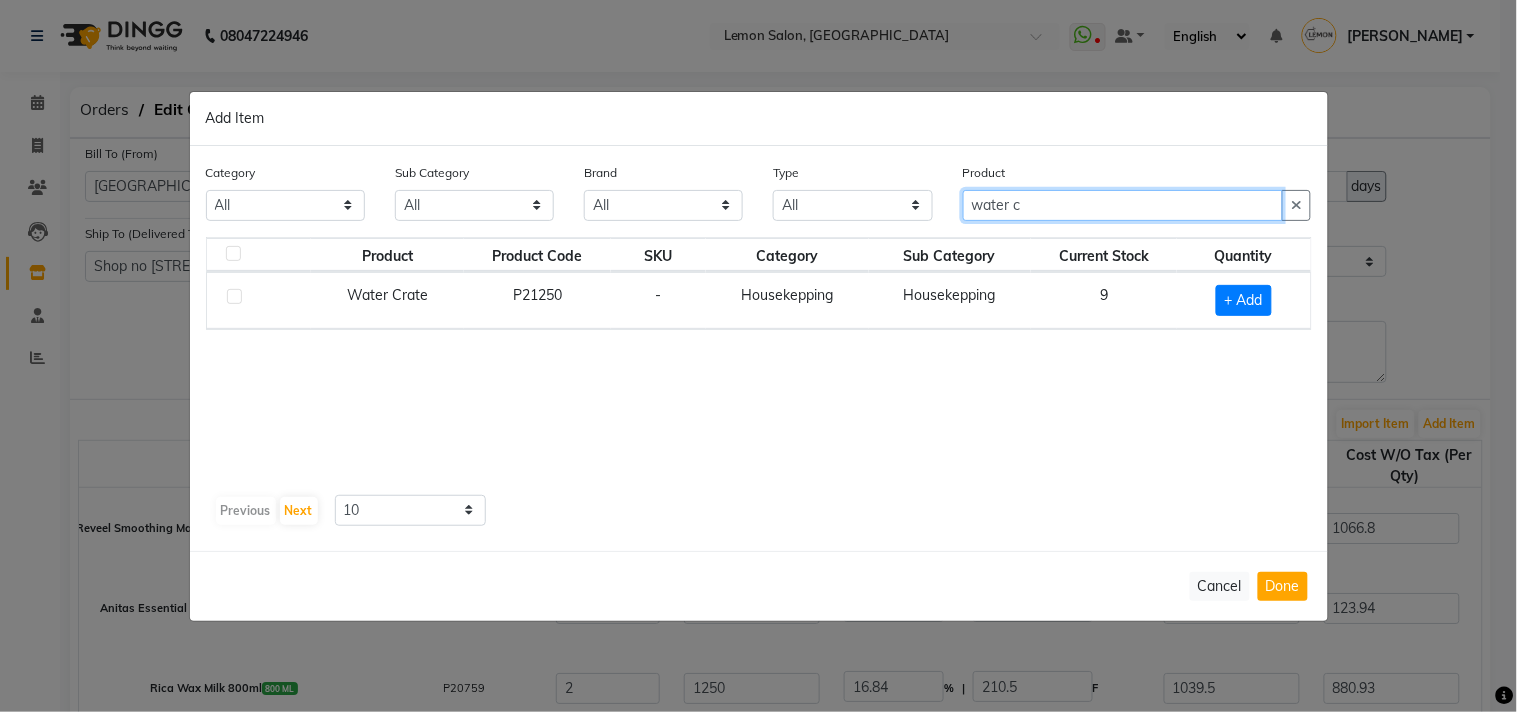type on "water c" 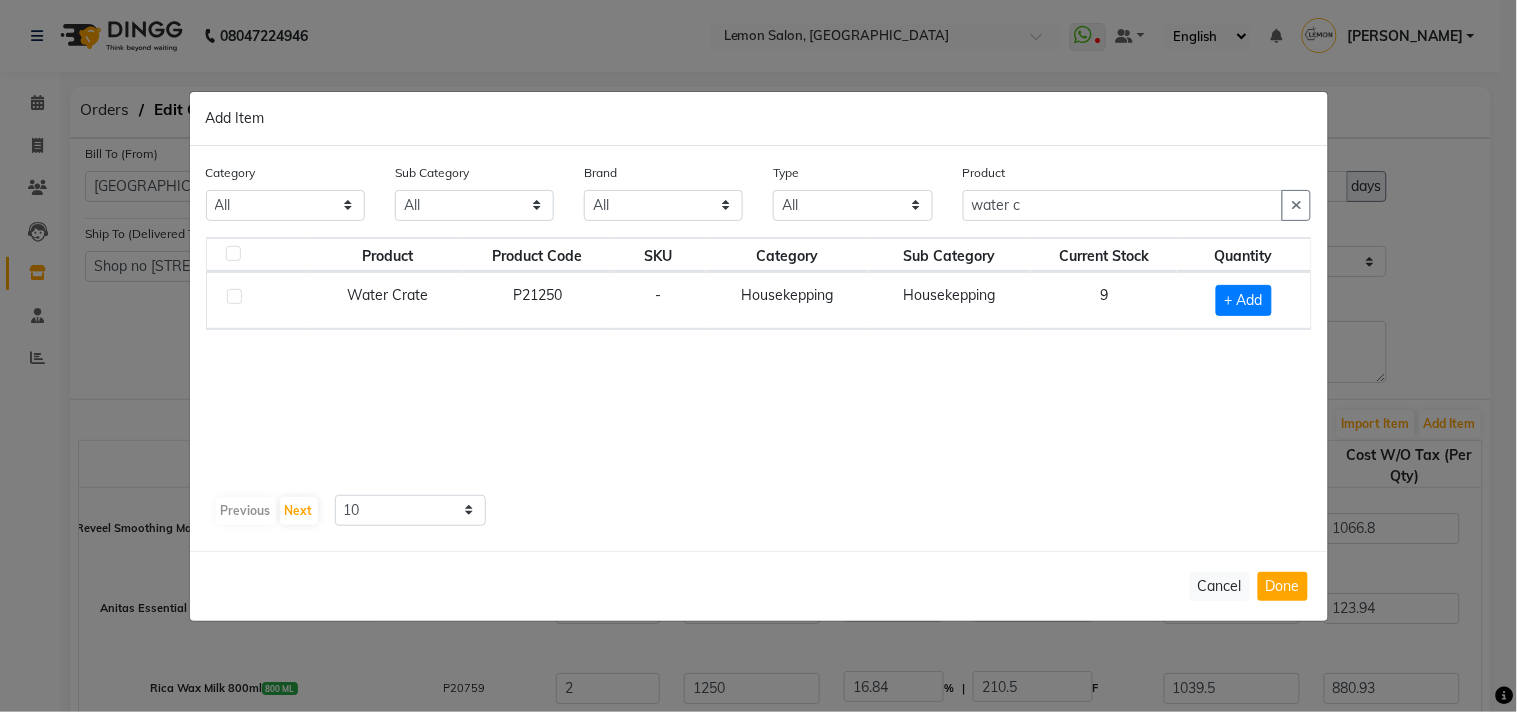 click 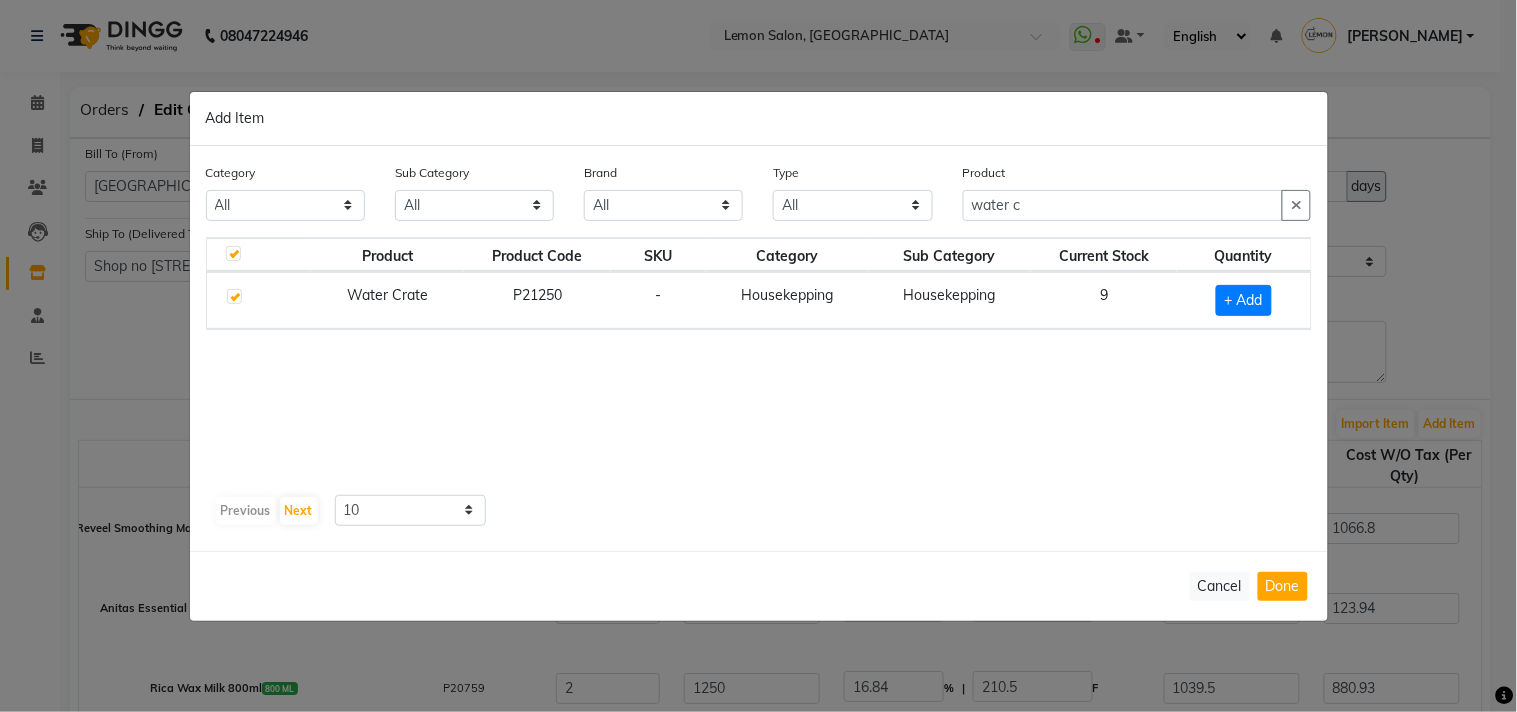 checkbox on "true" 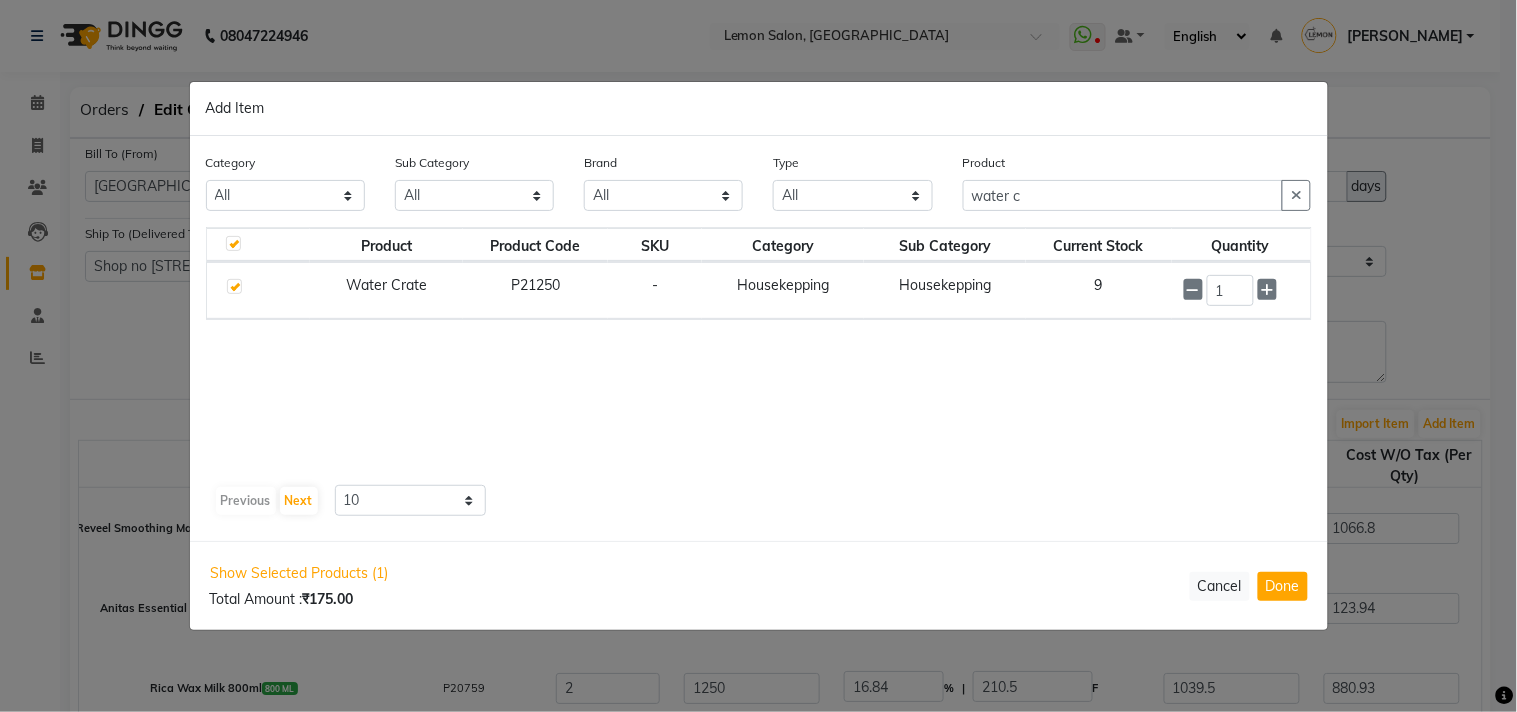 click on "Product Product Code SKU Category Sub Category Current Stock Quantity  Water Crate   P21250   -   Housekepping   Housekepping   9  1" 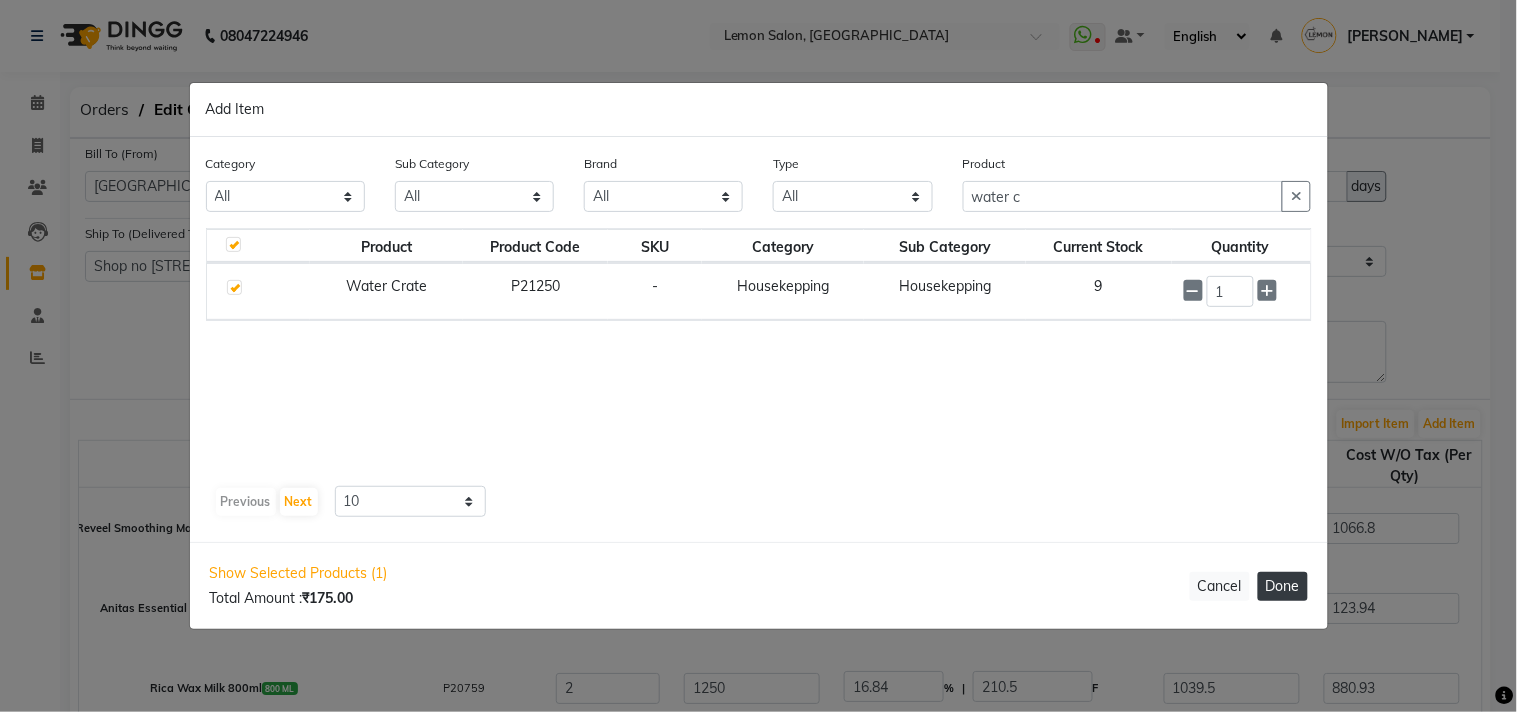 click on "Done" 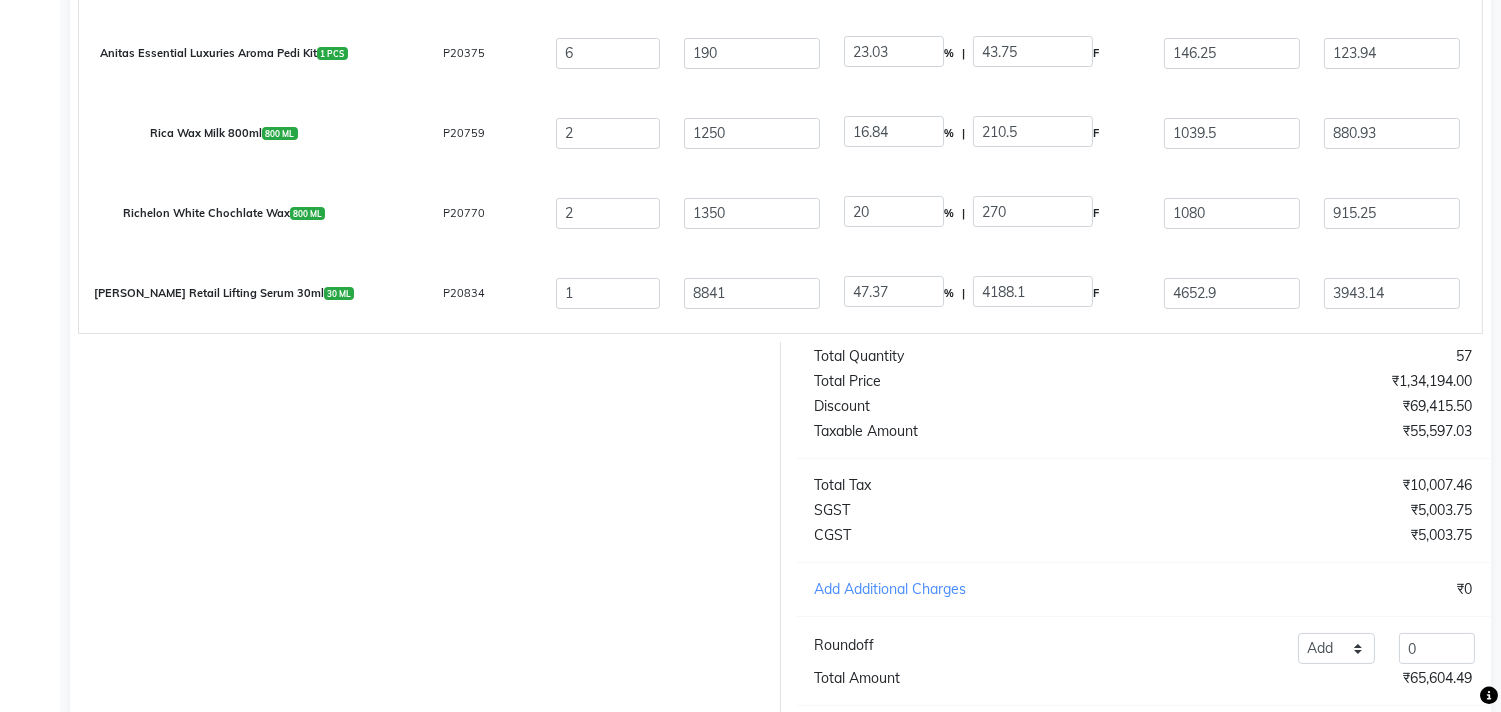 scroll, scrollTop: 0, scrollLeft: 0, axis: both 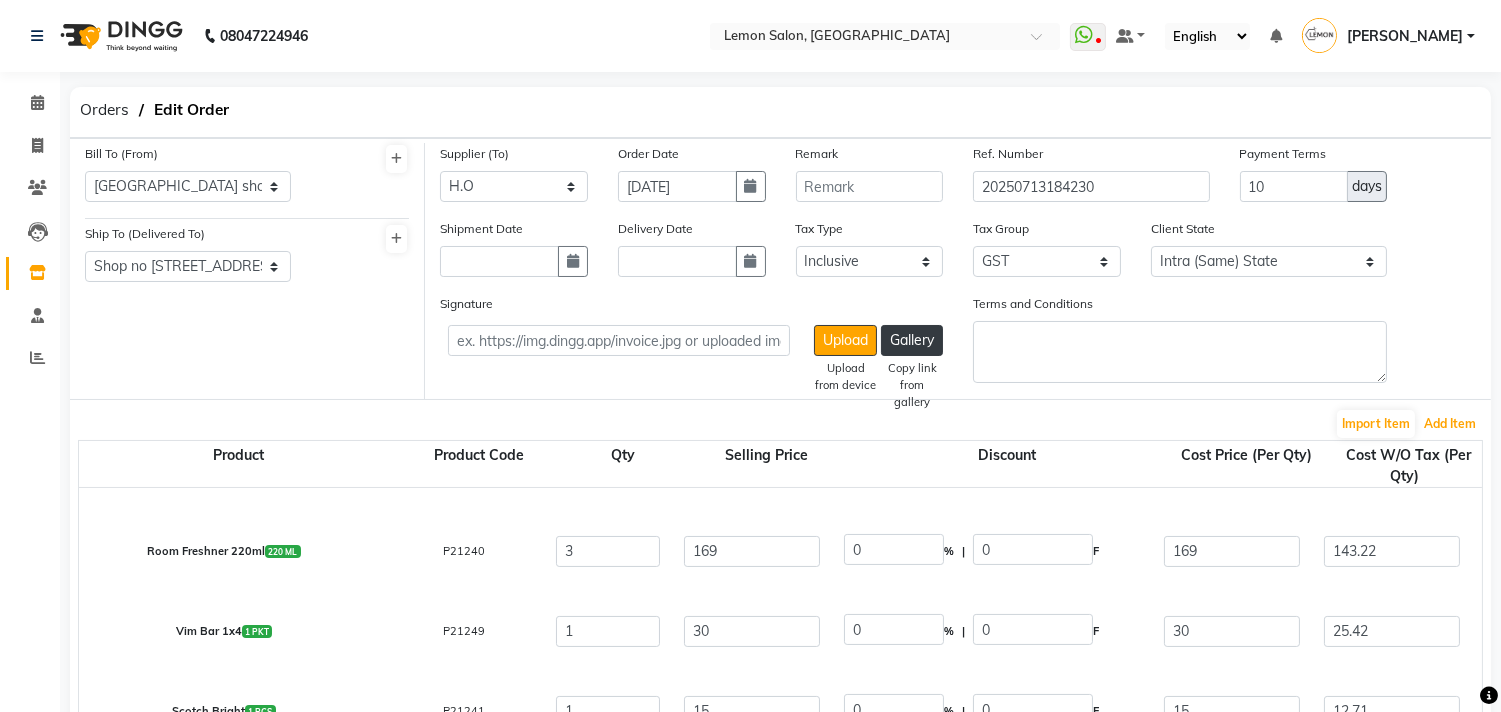 select on "740" 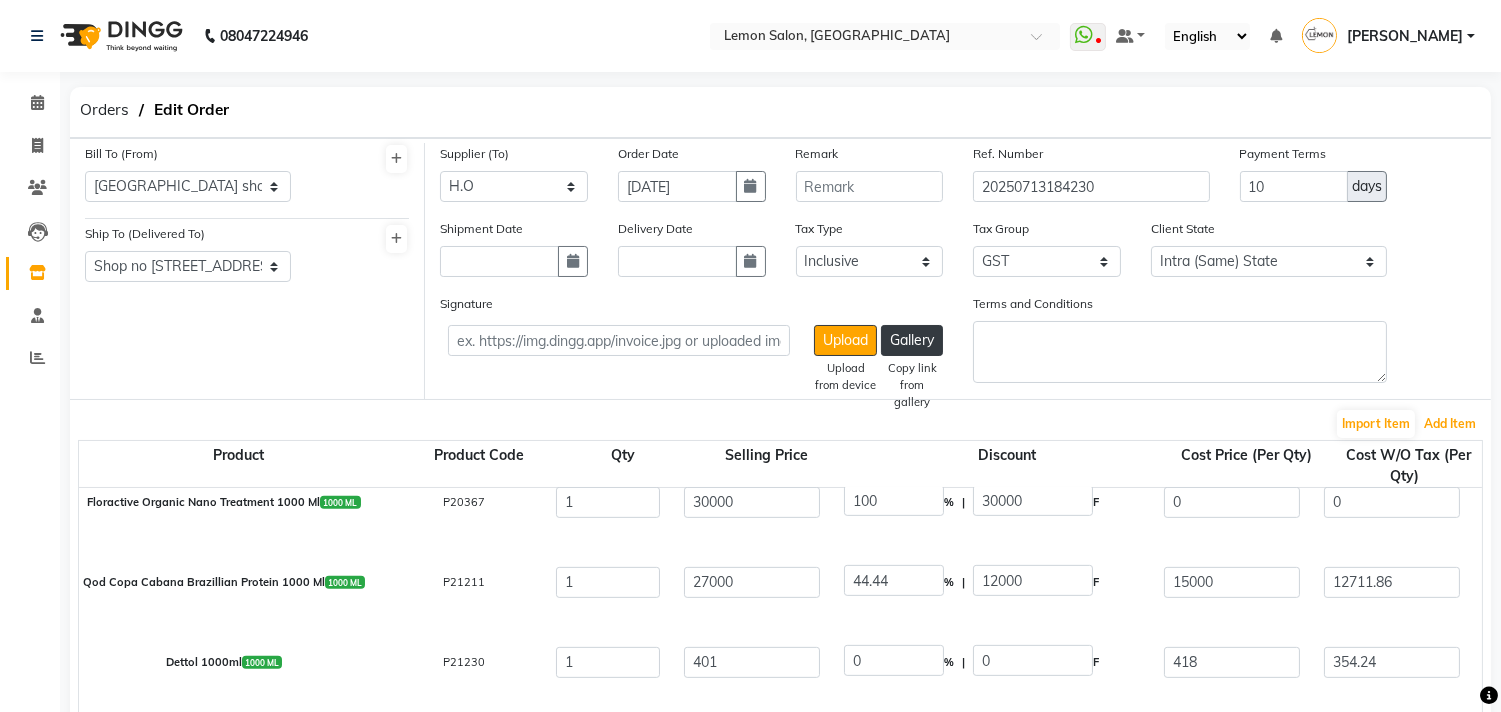 scroll, scrollTop: 1760, scrollLeft: 0, axis: vertical 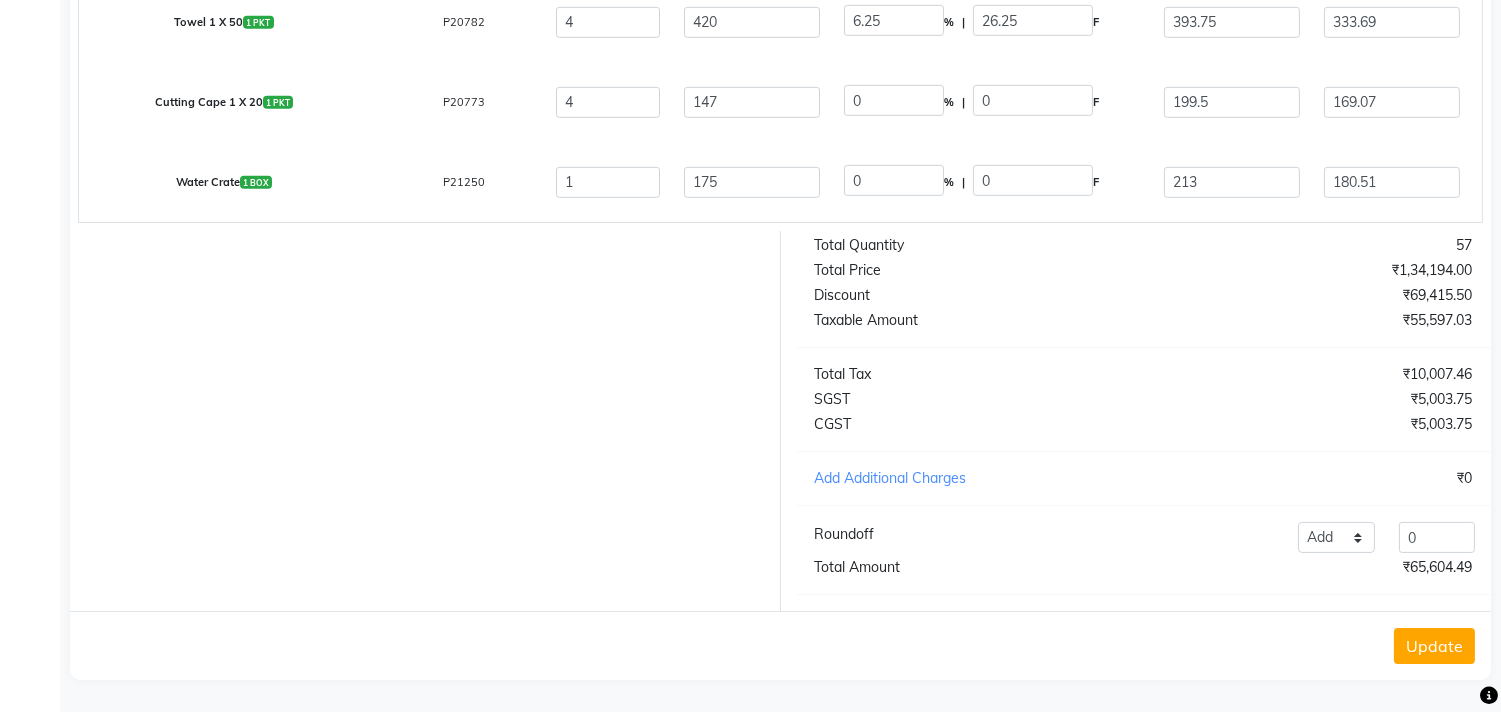 click on "Update" 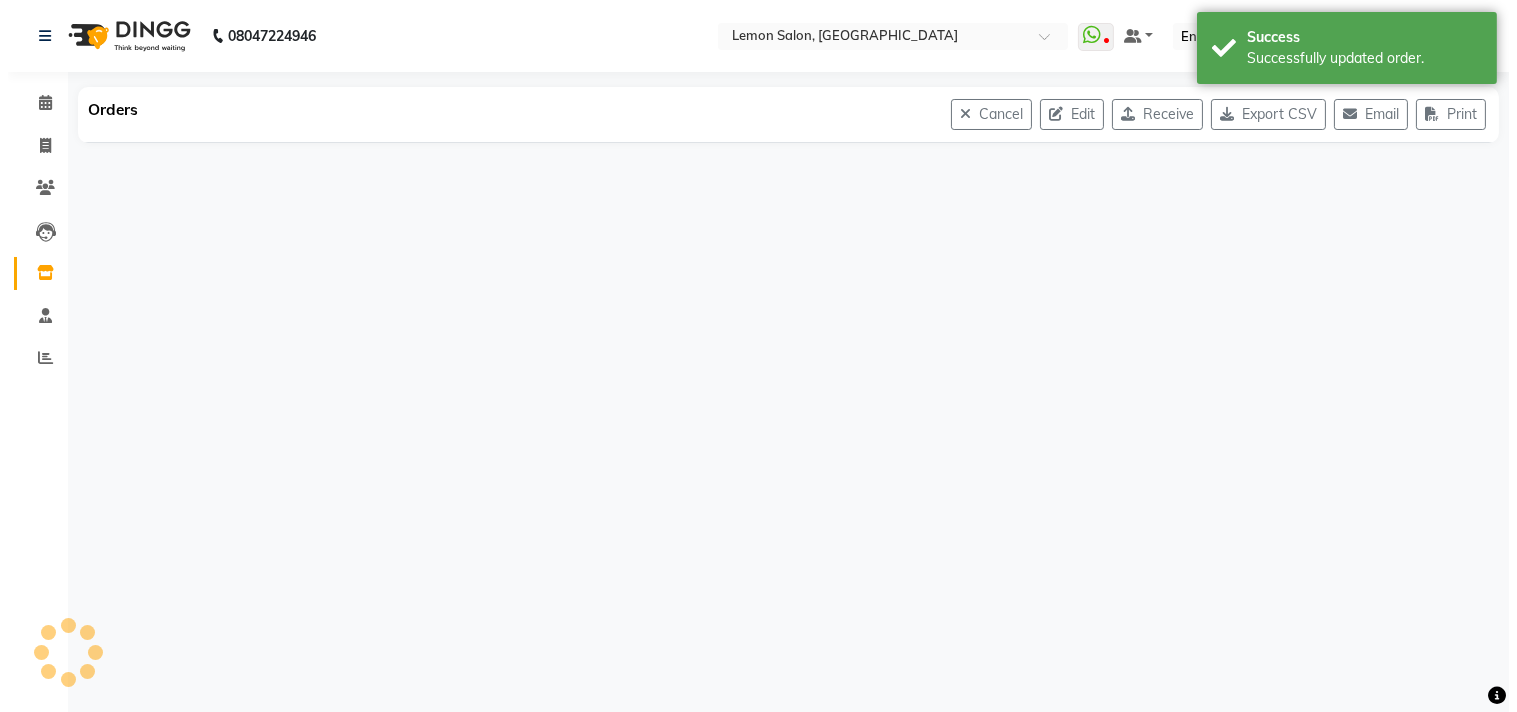 scroll, scrollTop: 0, scrollLeft: 0, axis: both 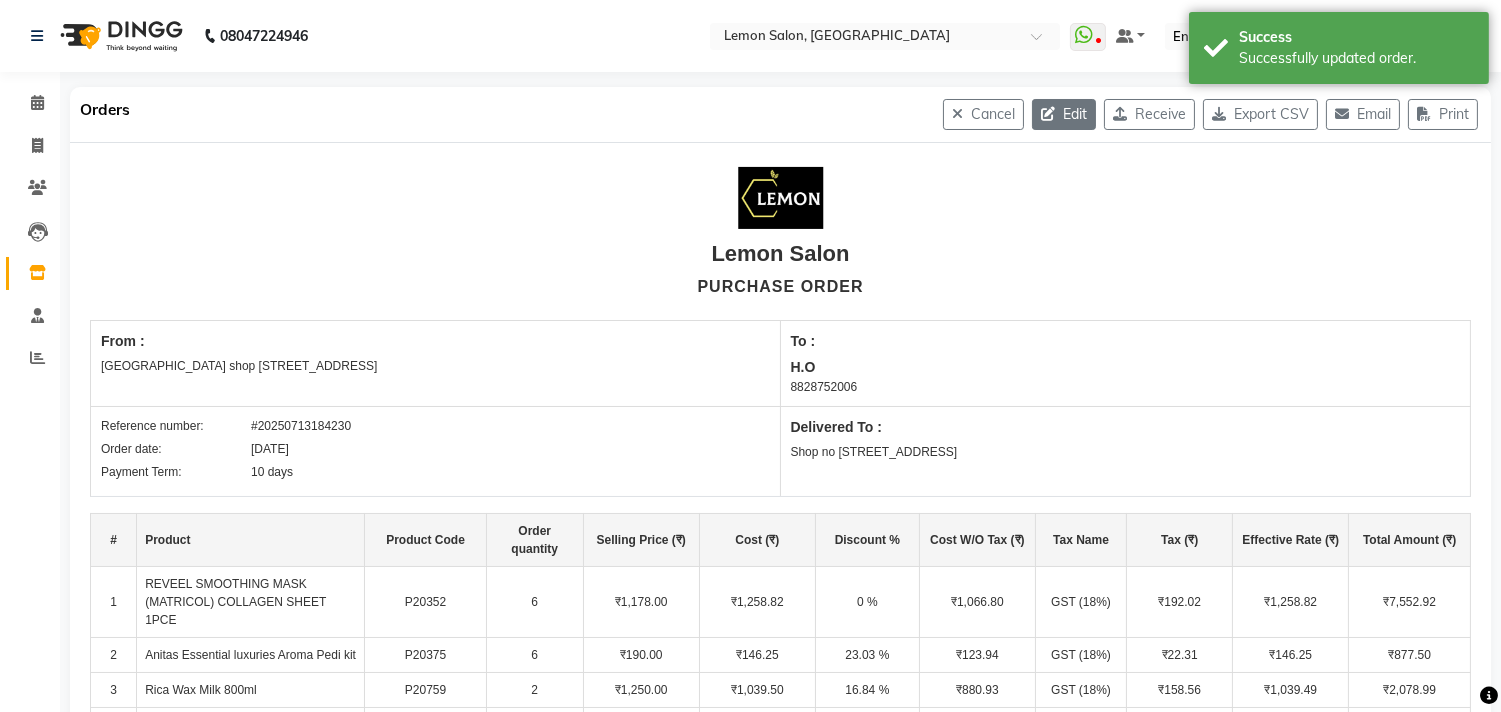 click on "Edit" 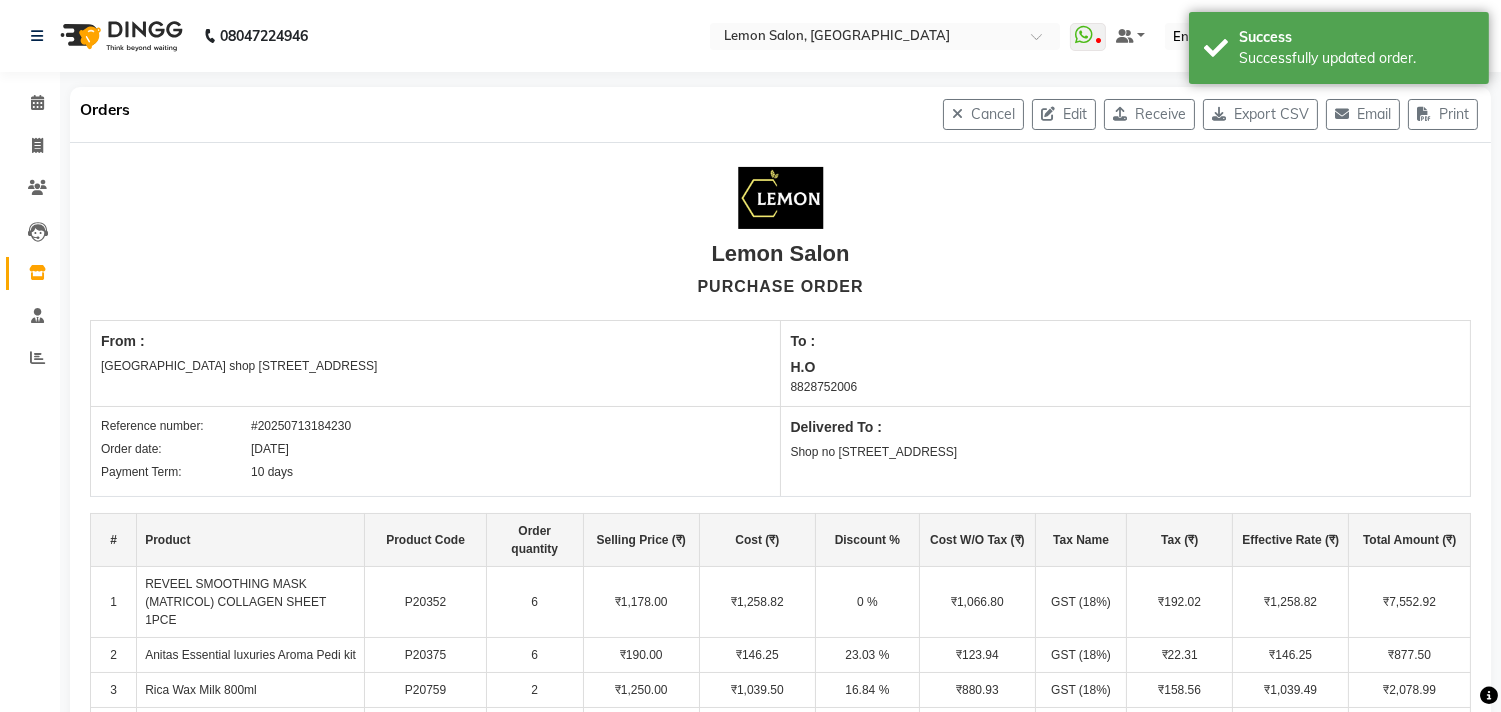 select on "17" 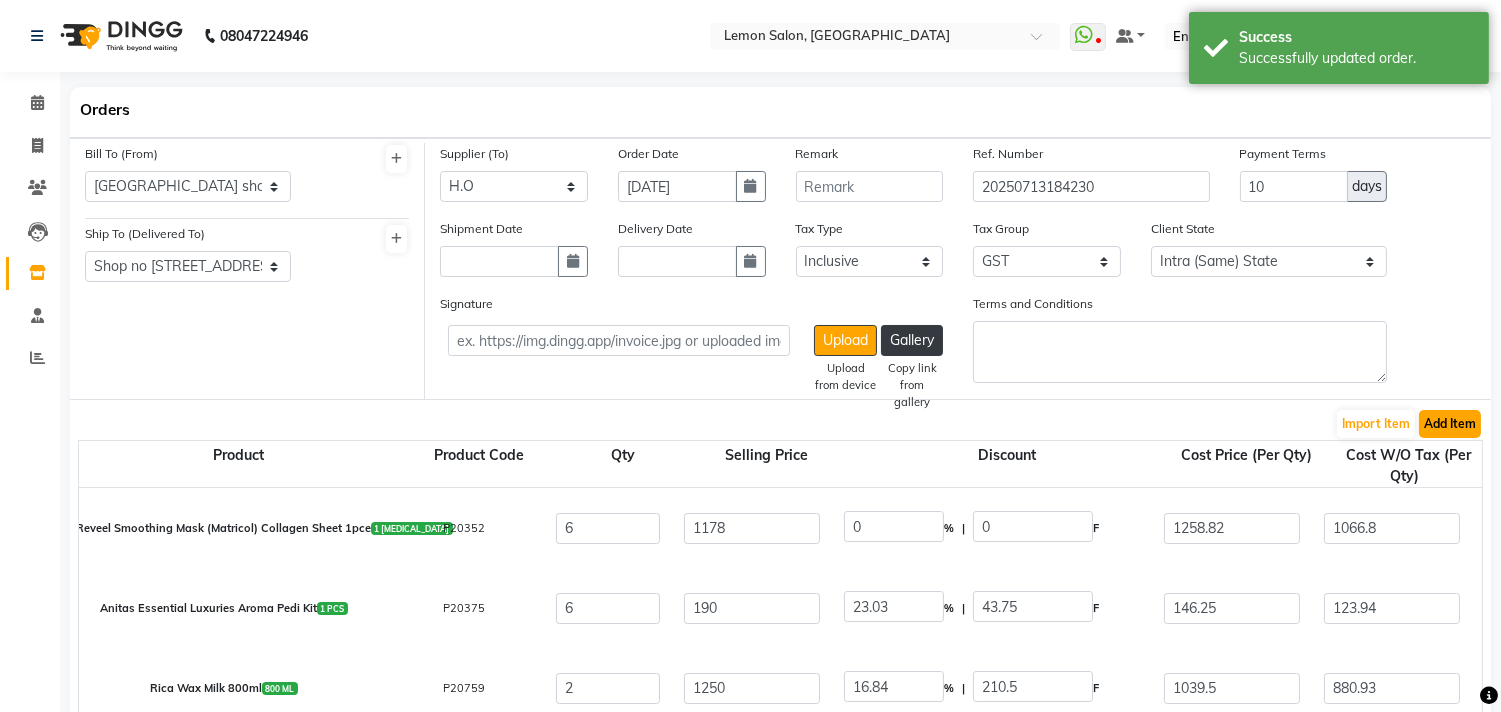 click on "Add Item" 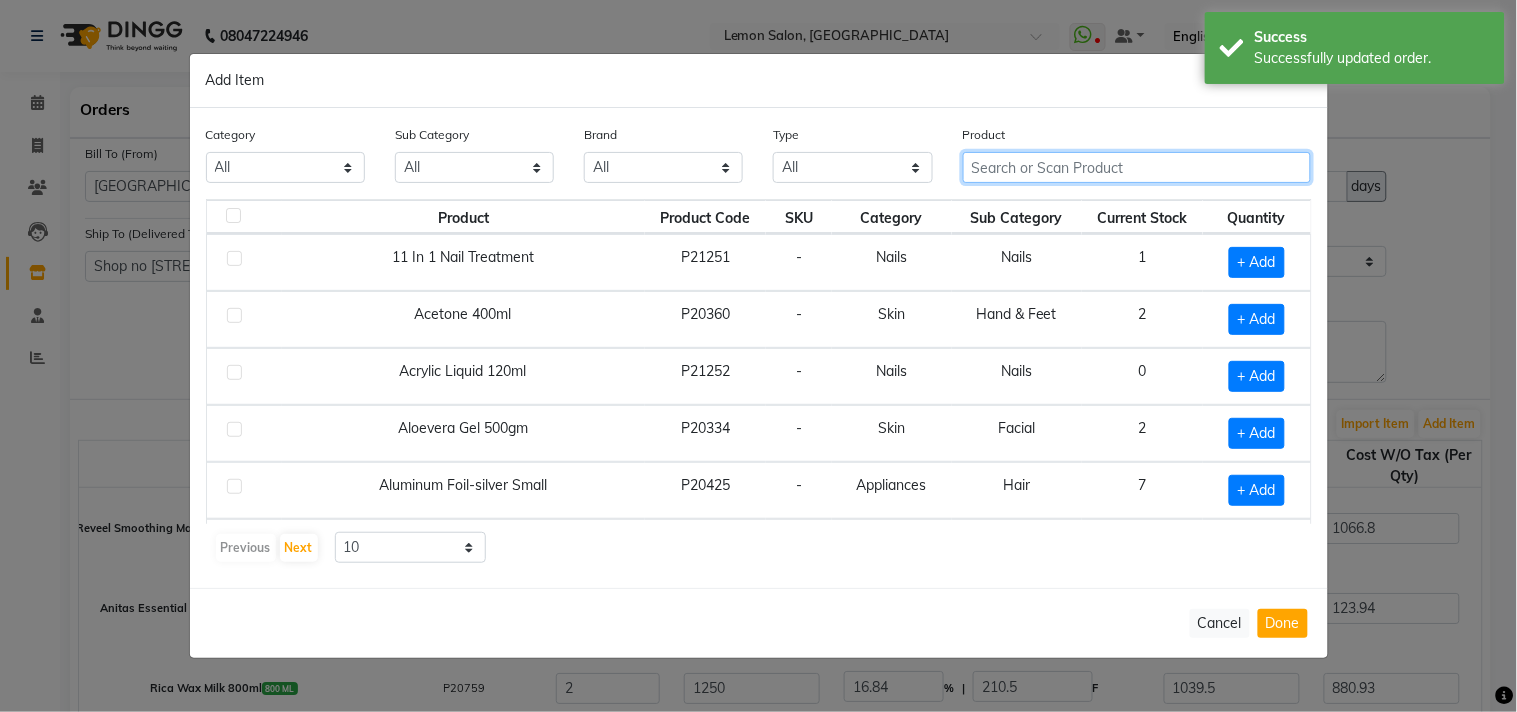 click 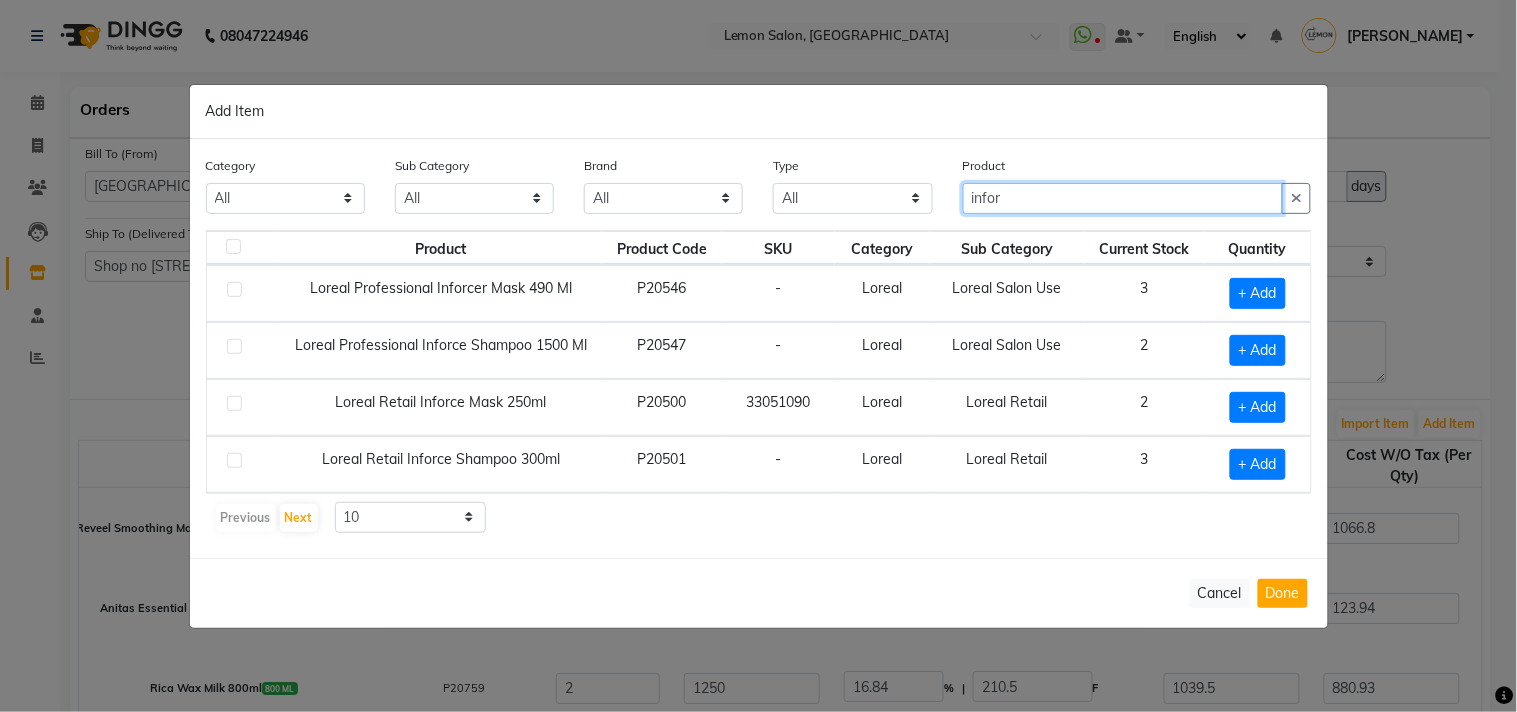 type on "infor" 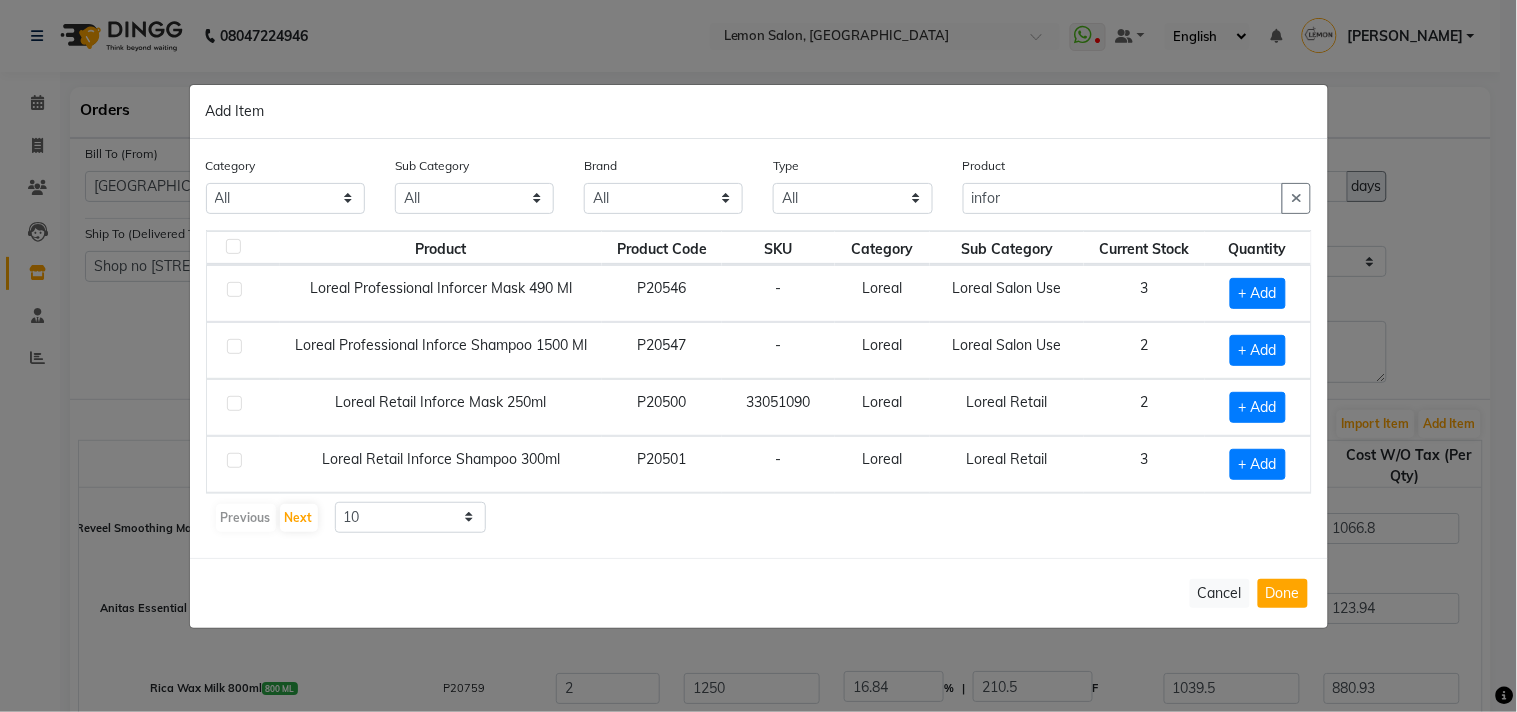 click 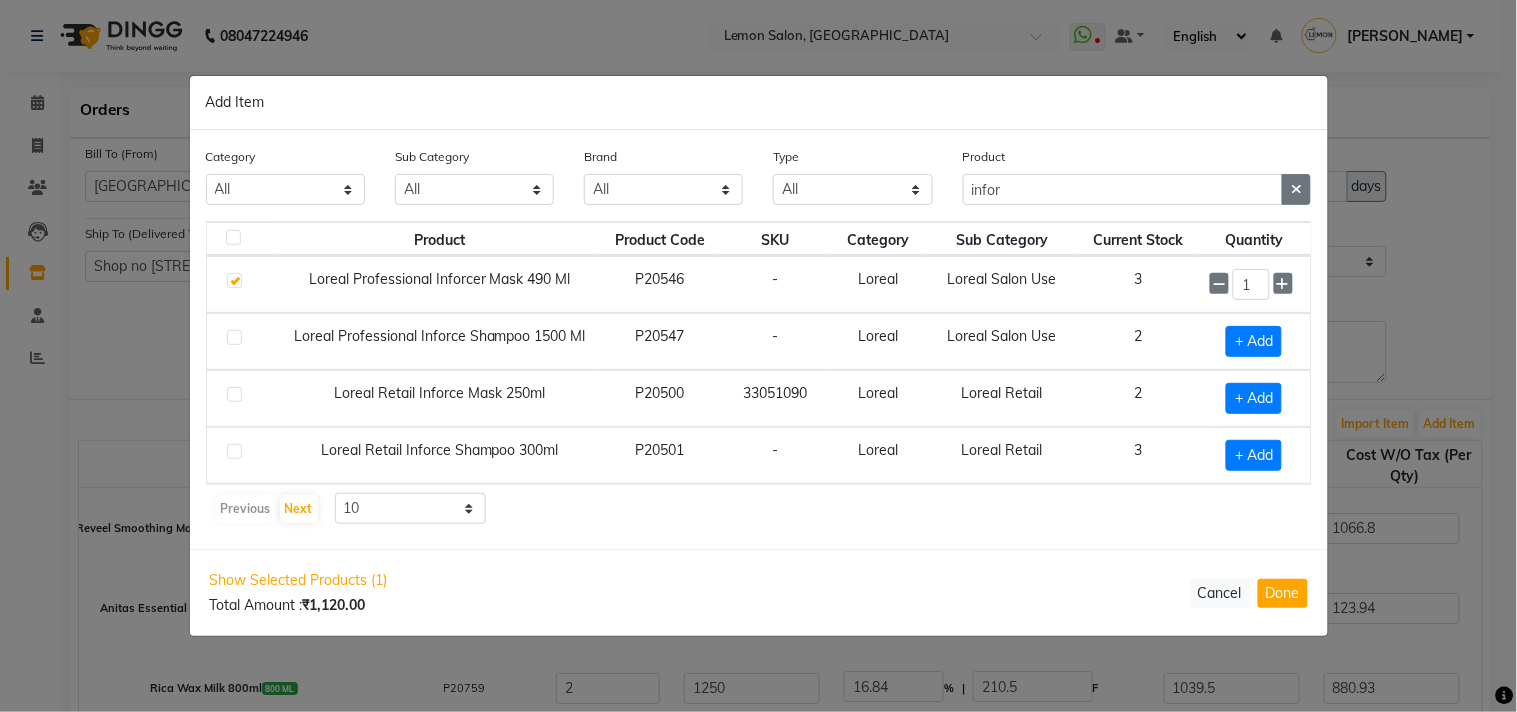 click 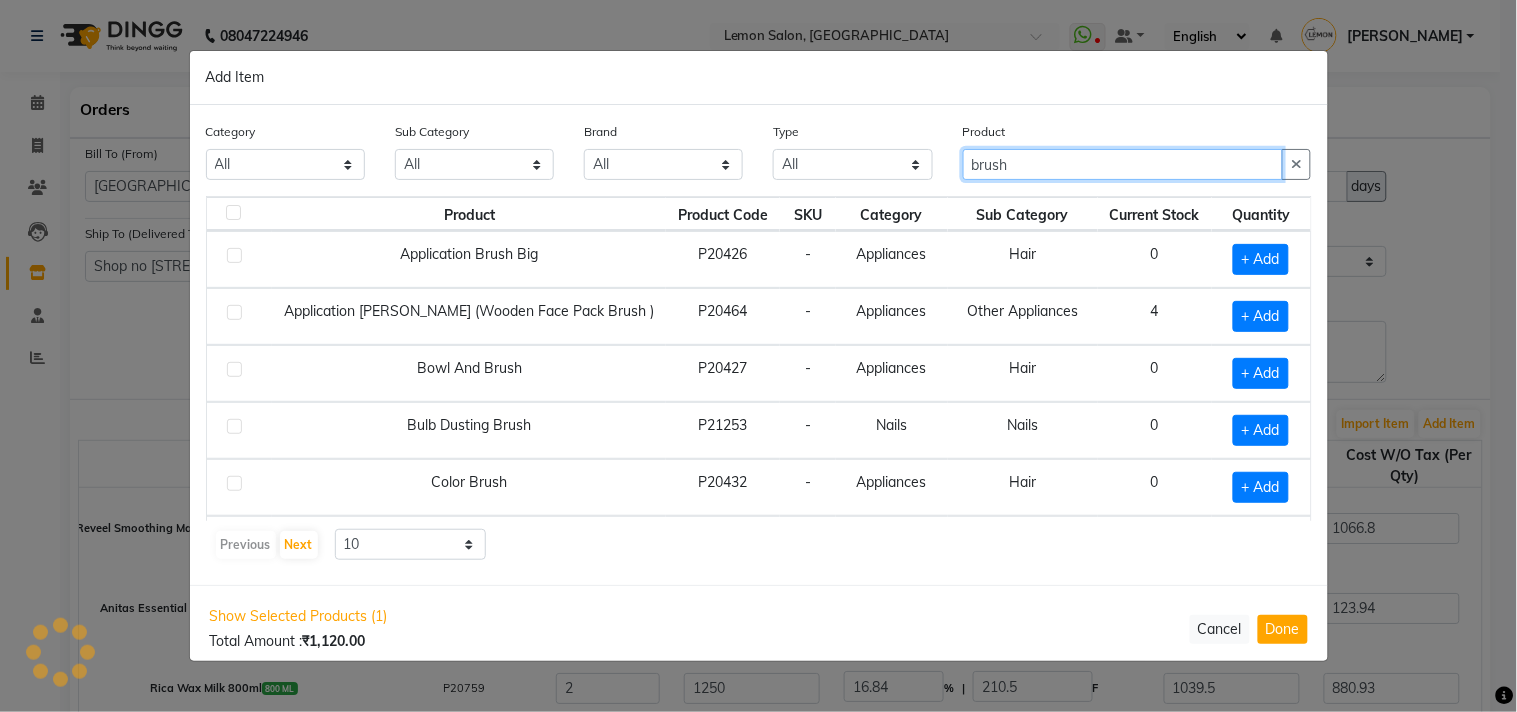 type on "brush" 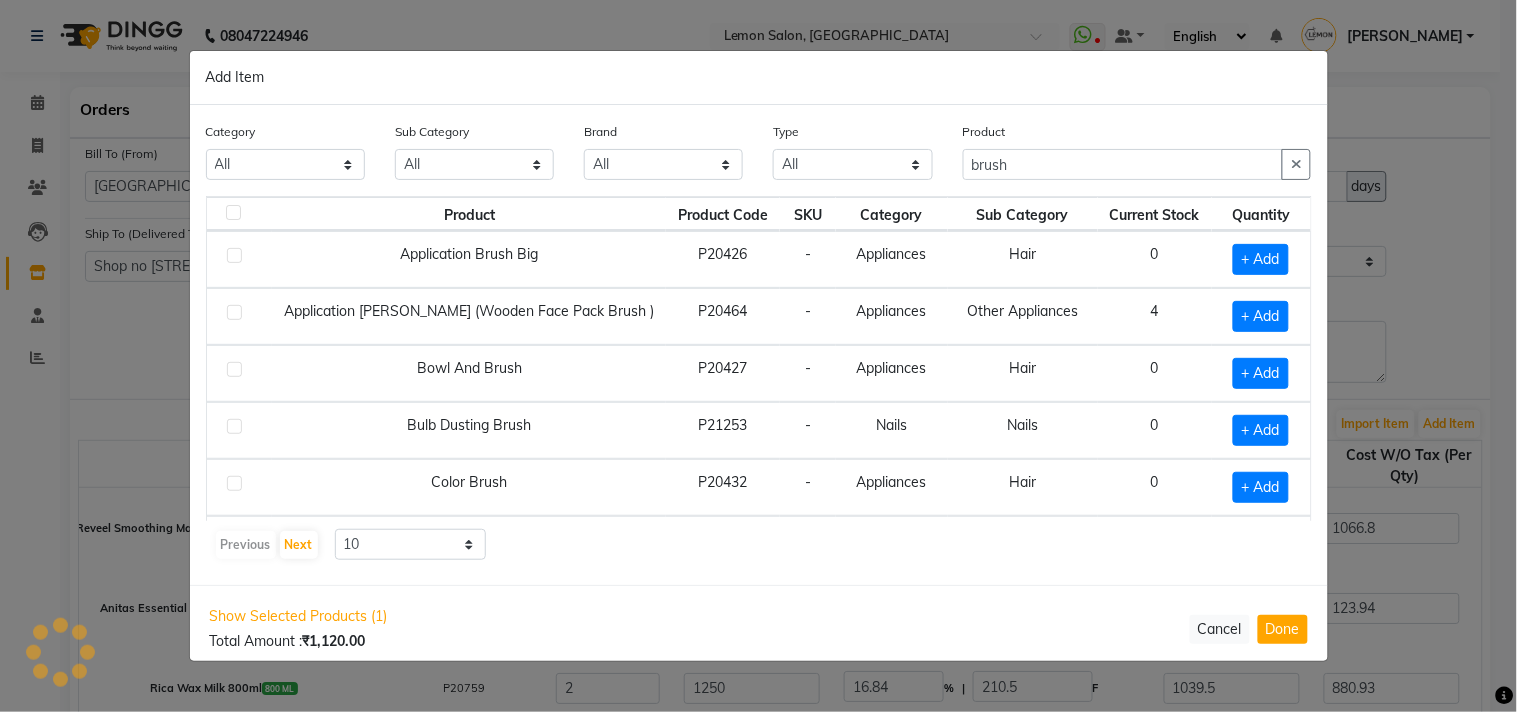 click 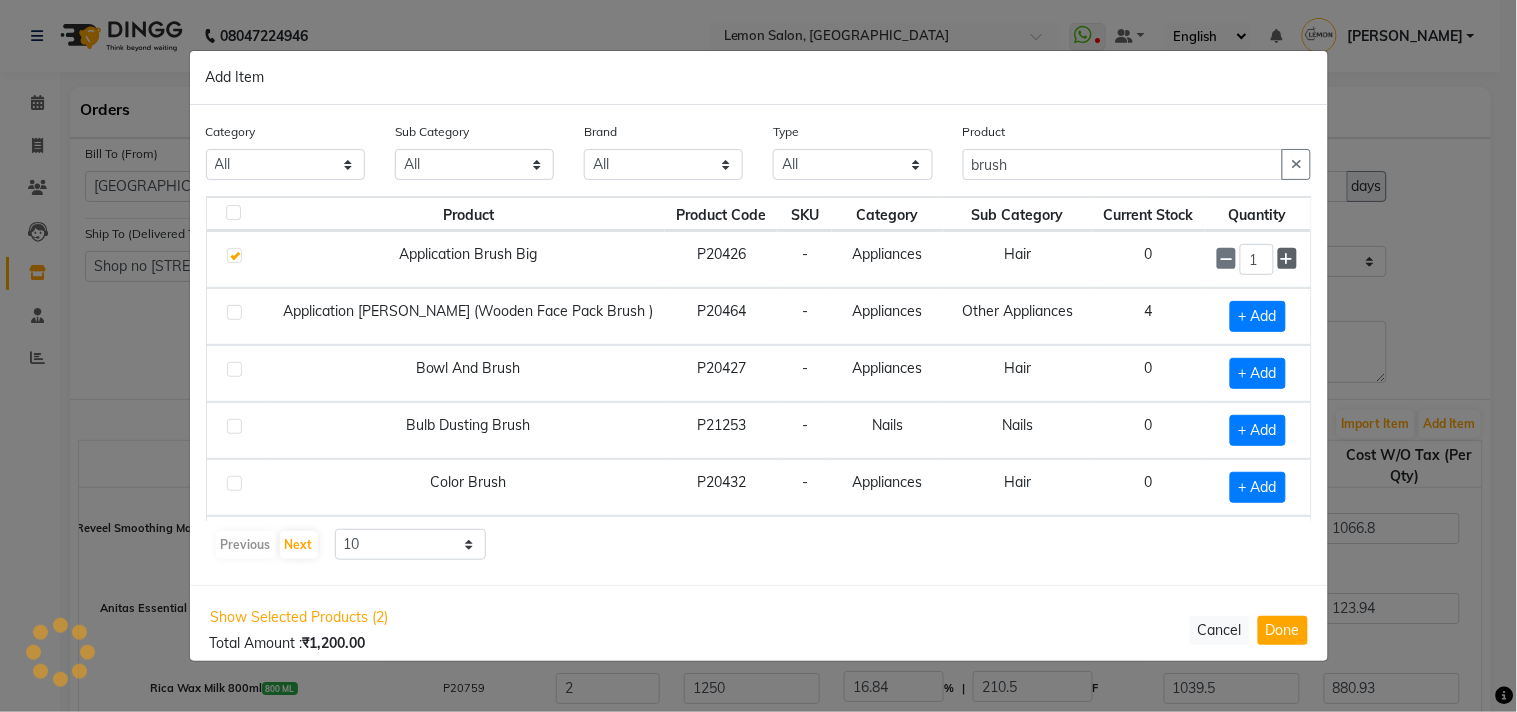 click 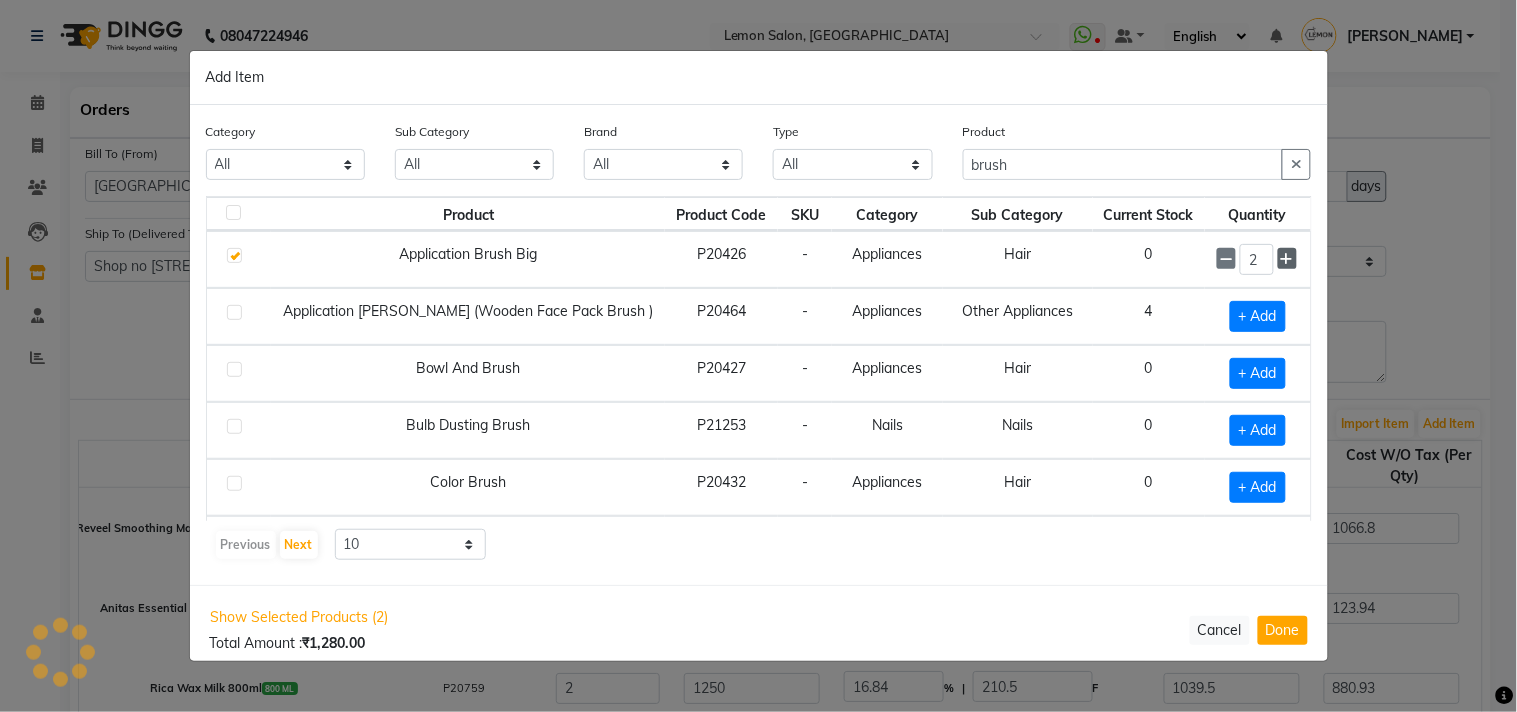 click 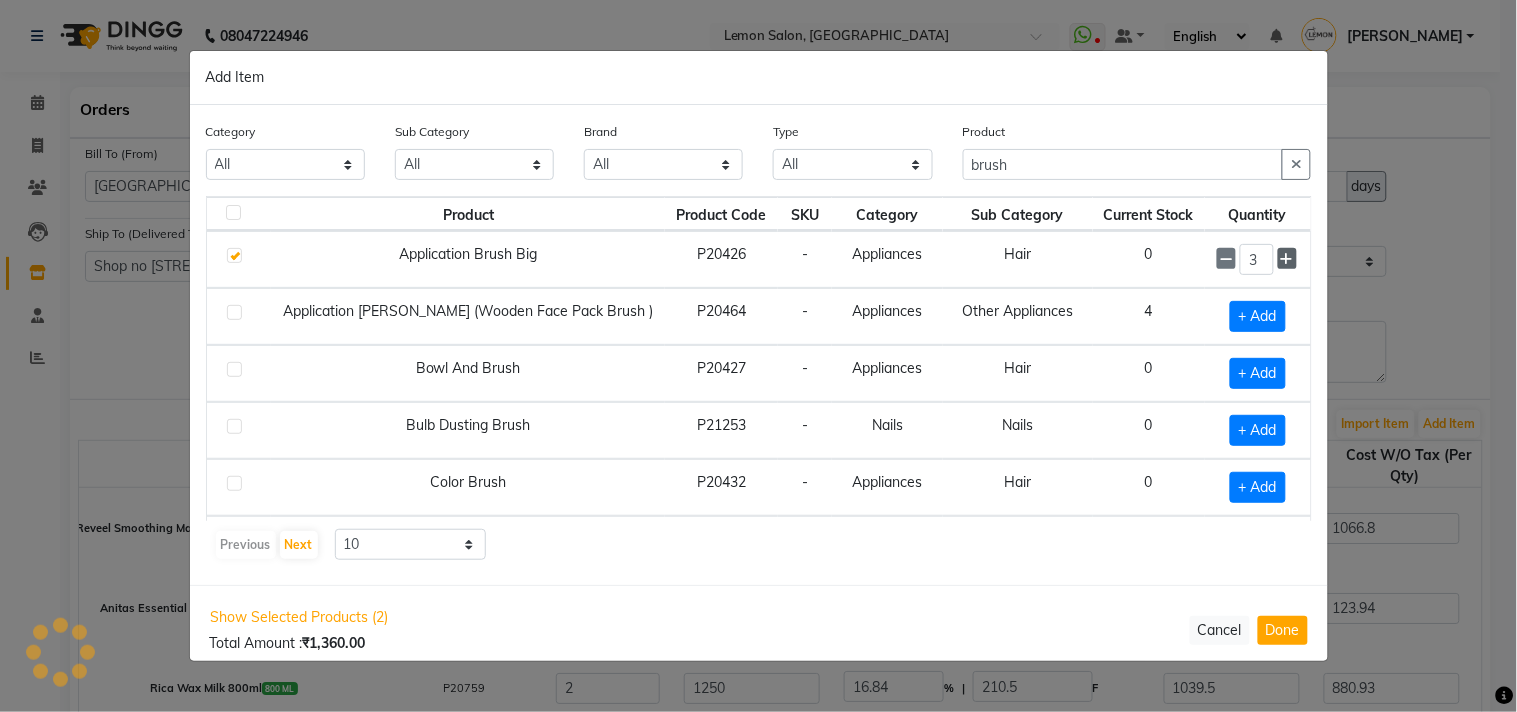 click 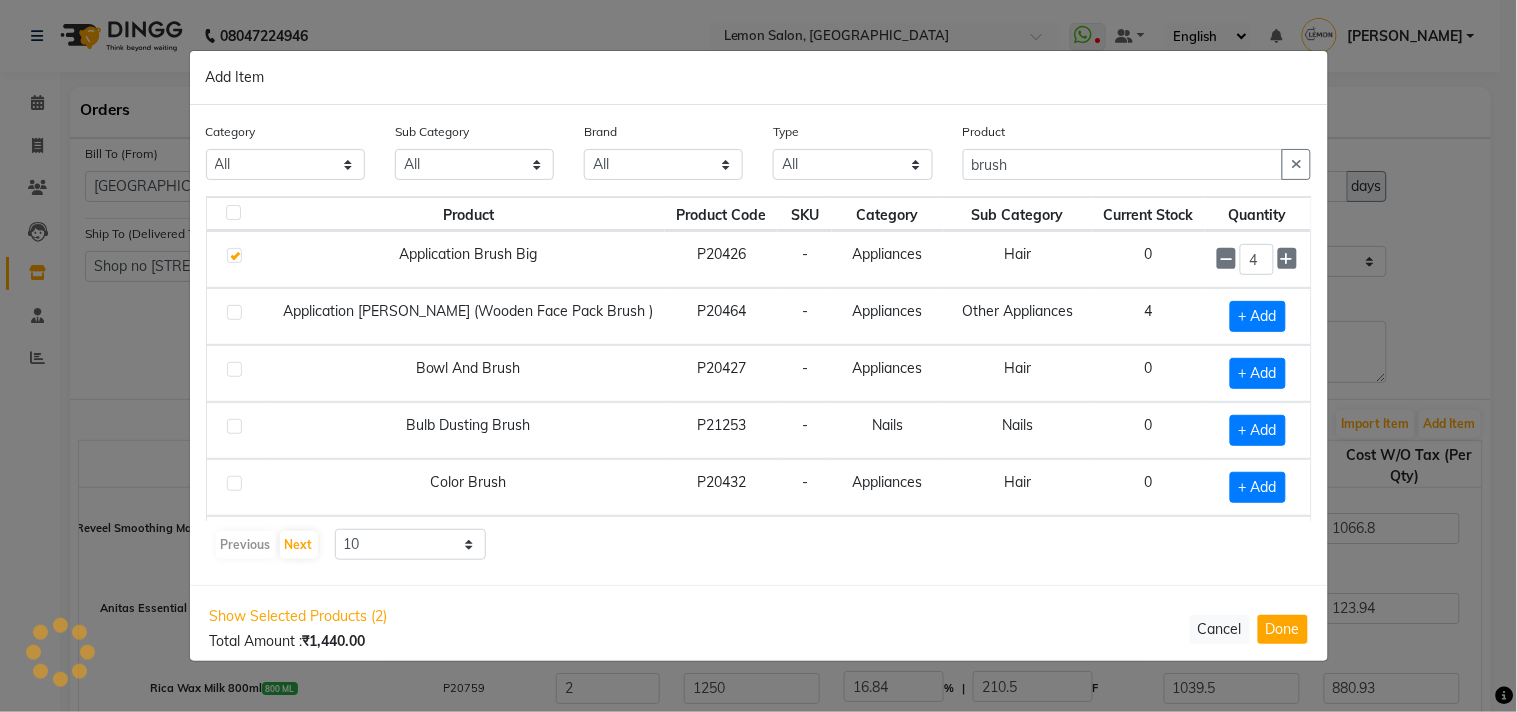 click 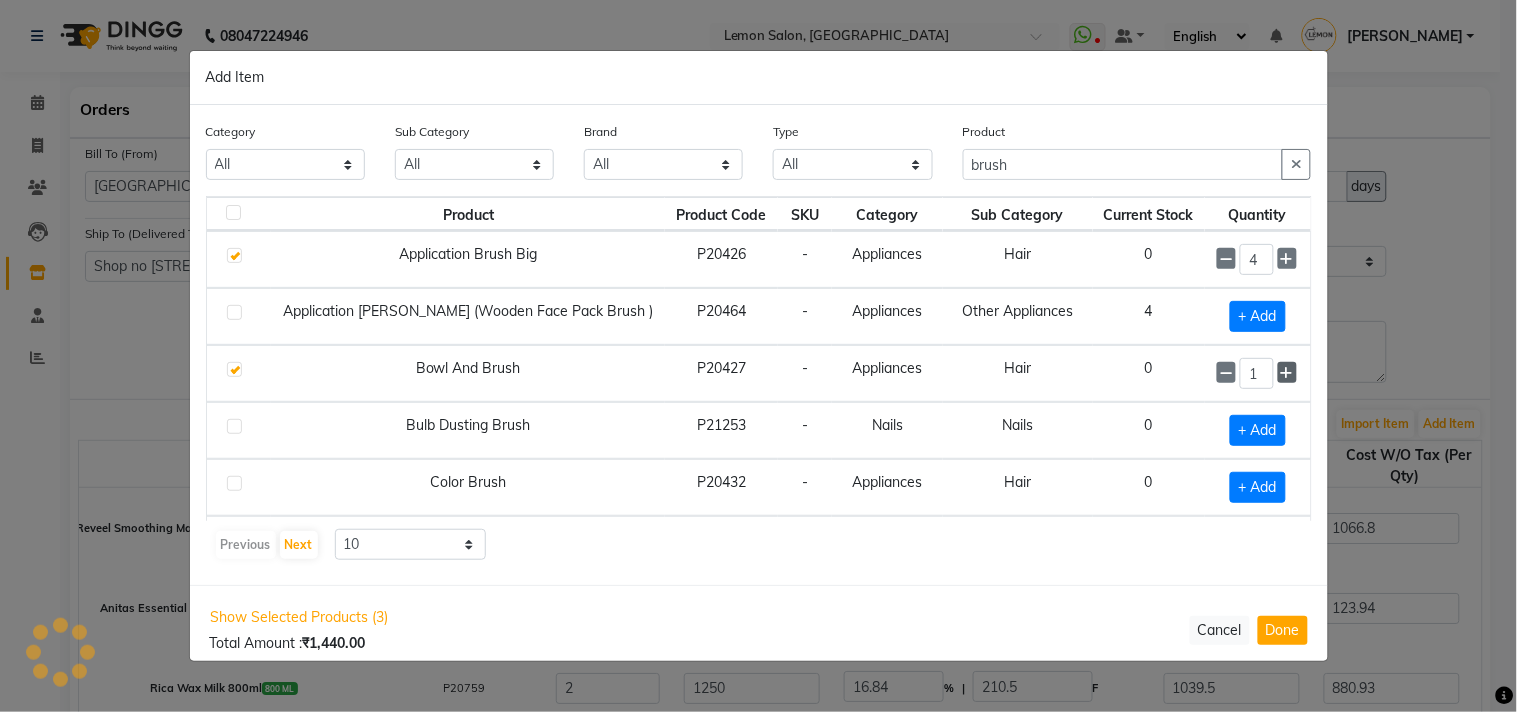 drag, startPoint x: 1286, startPoint y: 367, endPoint x: 1272, endPoint y: 371, distance: 14.56022 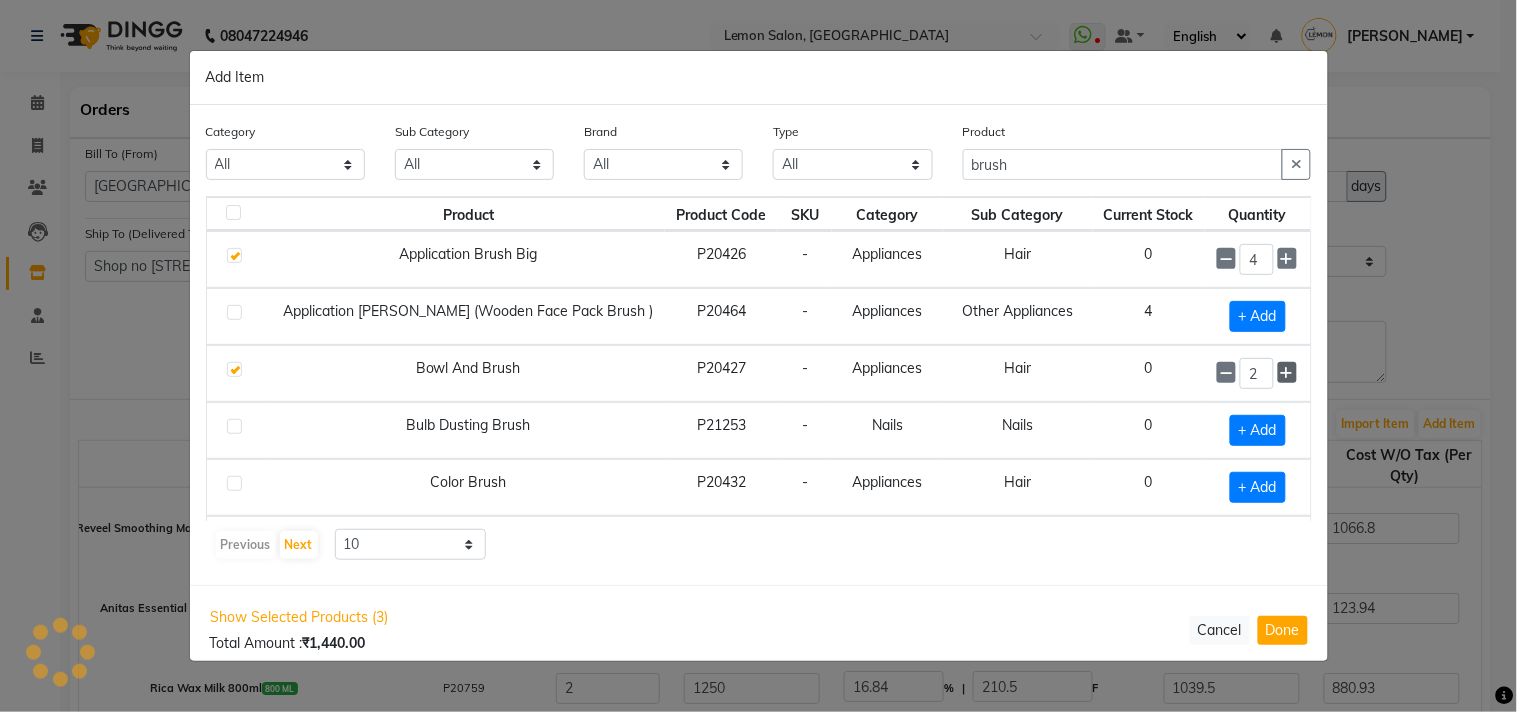 click 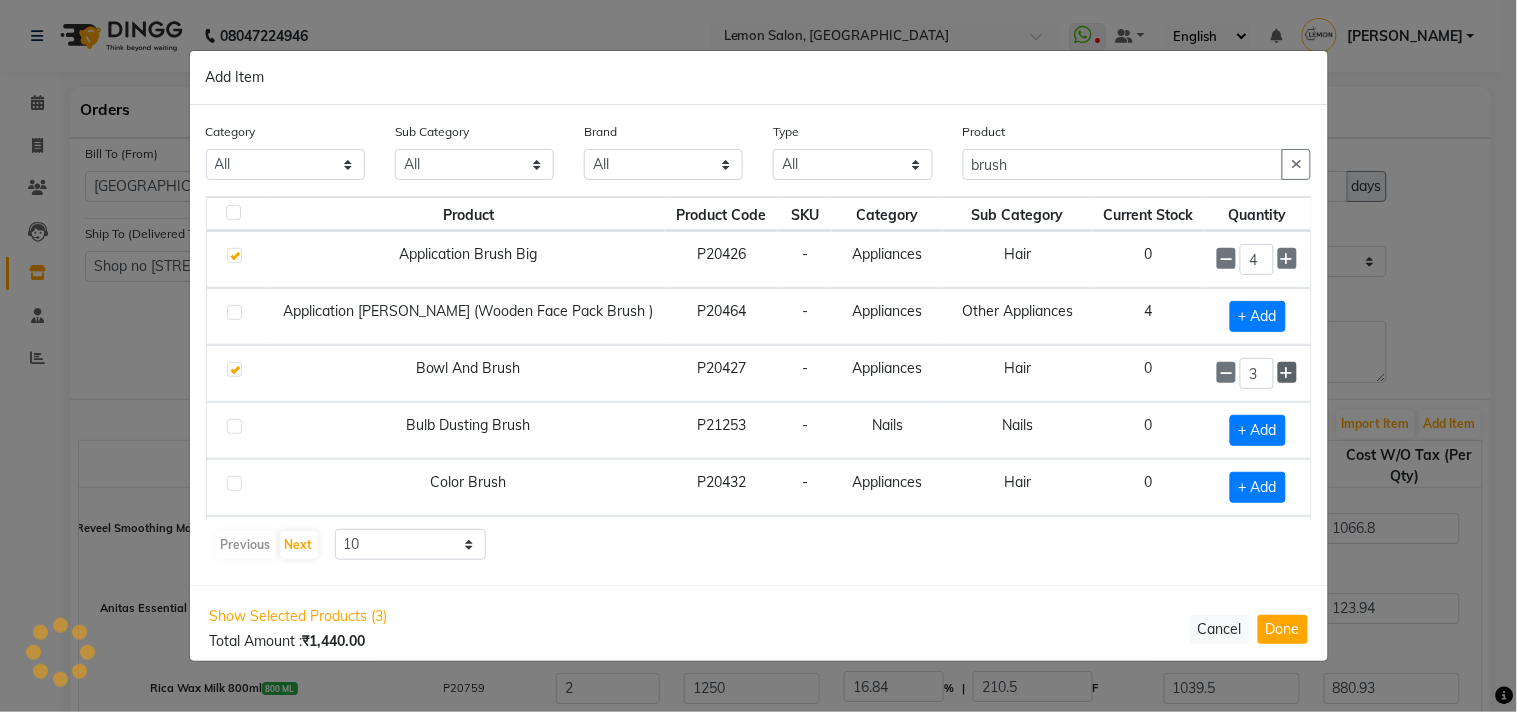click 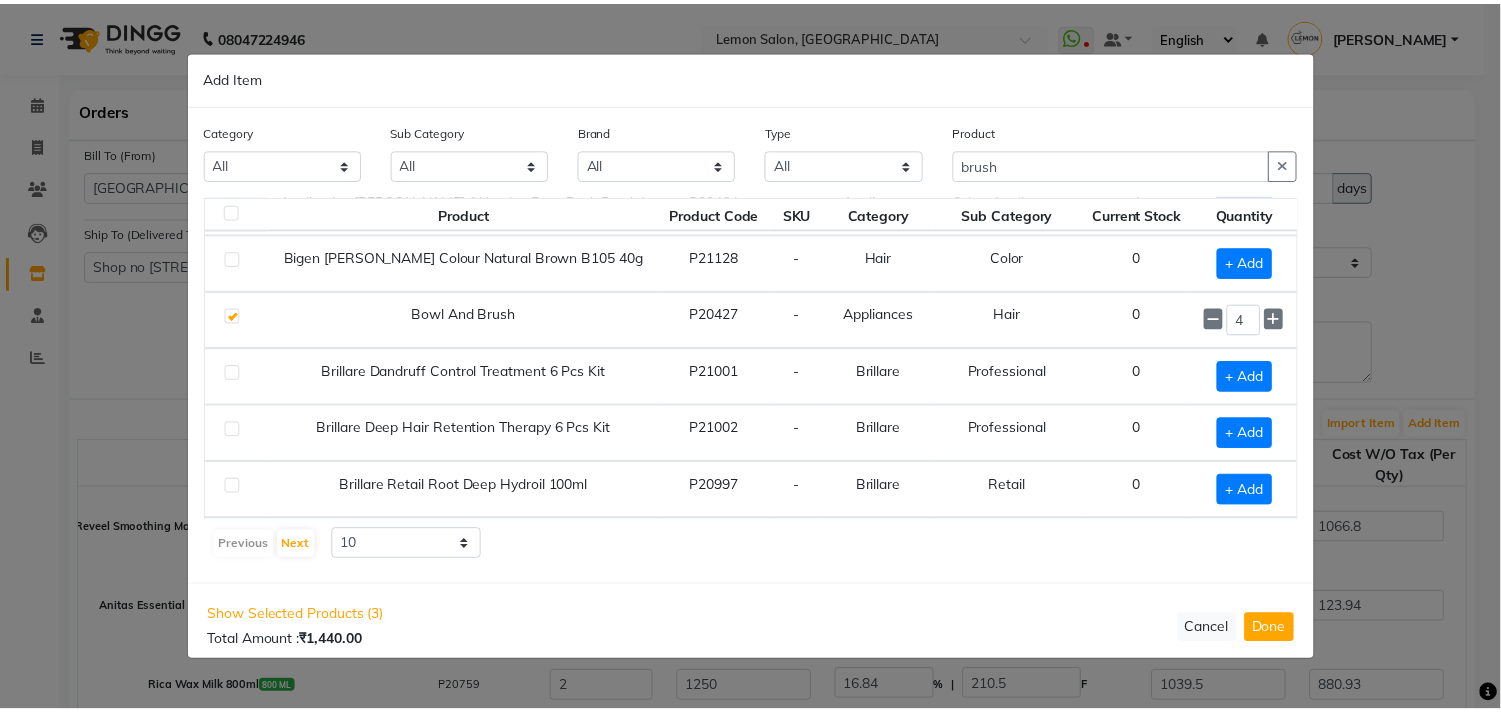 scroll, scrollTop: 168, scrollLeft: 0, axis: vertical 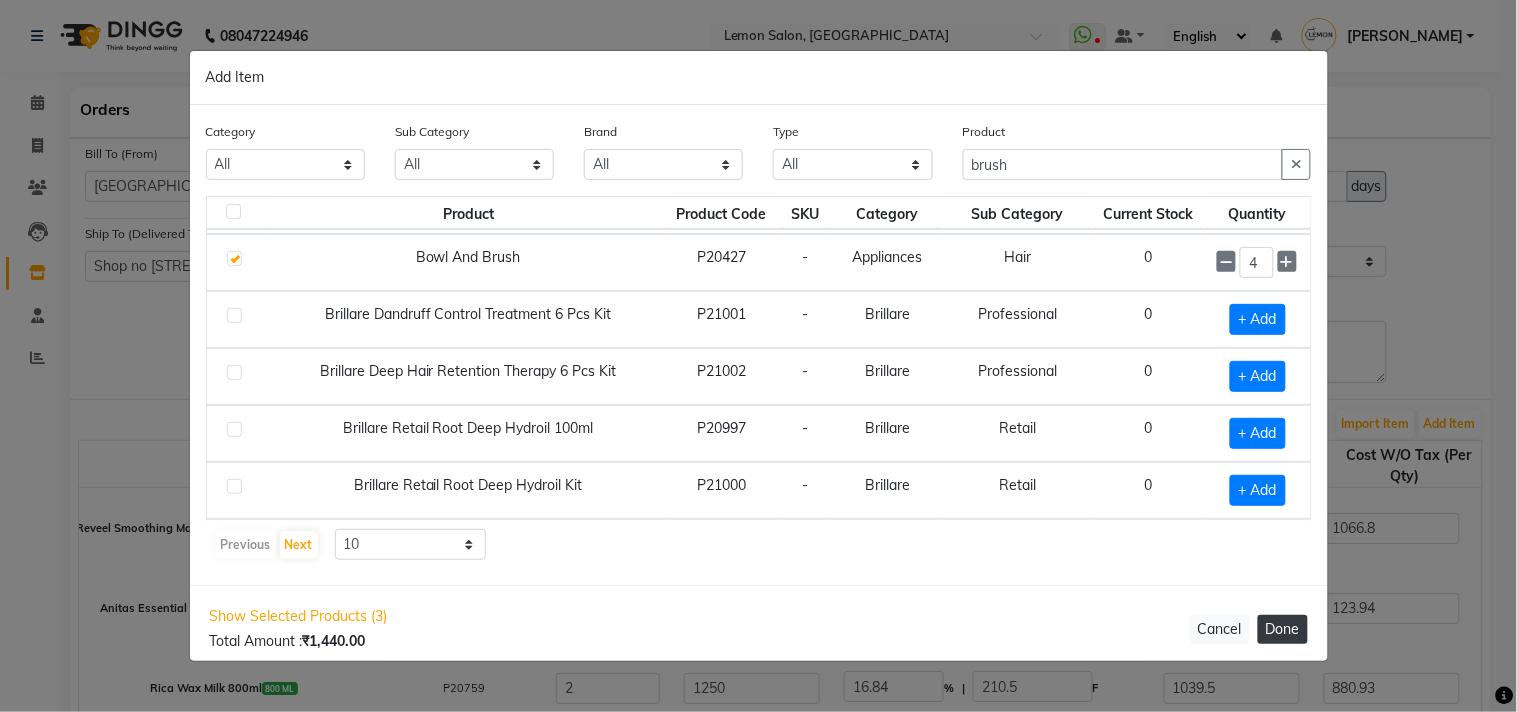 click on "Done" 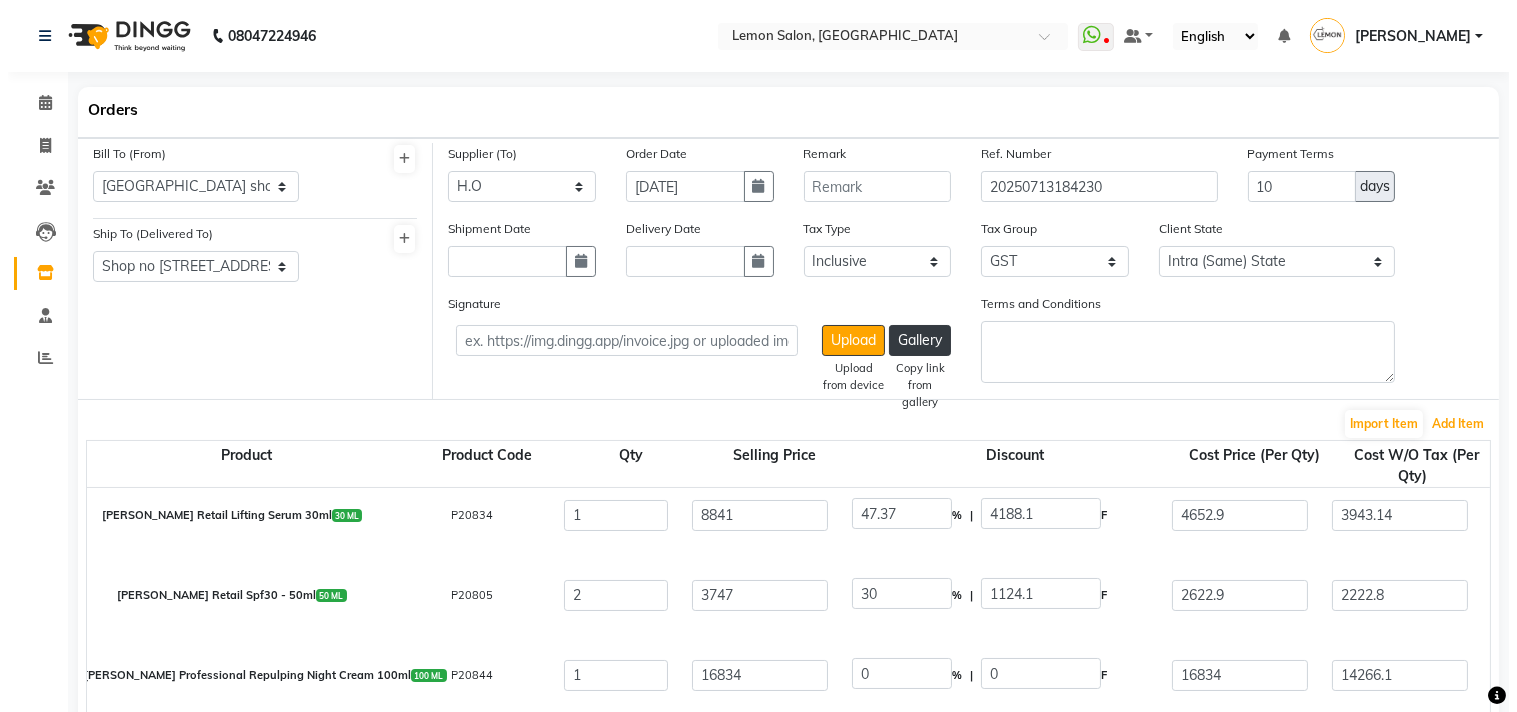 scroll, scrollTop: 666, scrollLeft: 0, axis: vertical 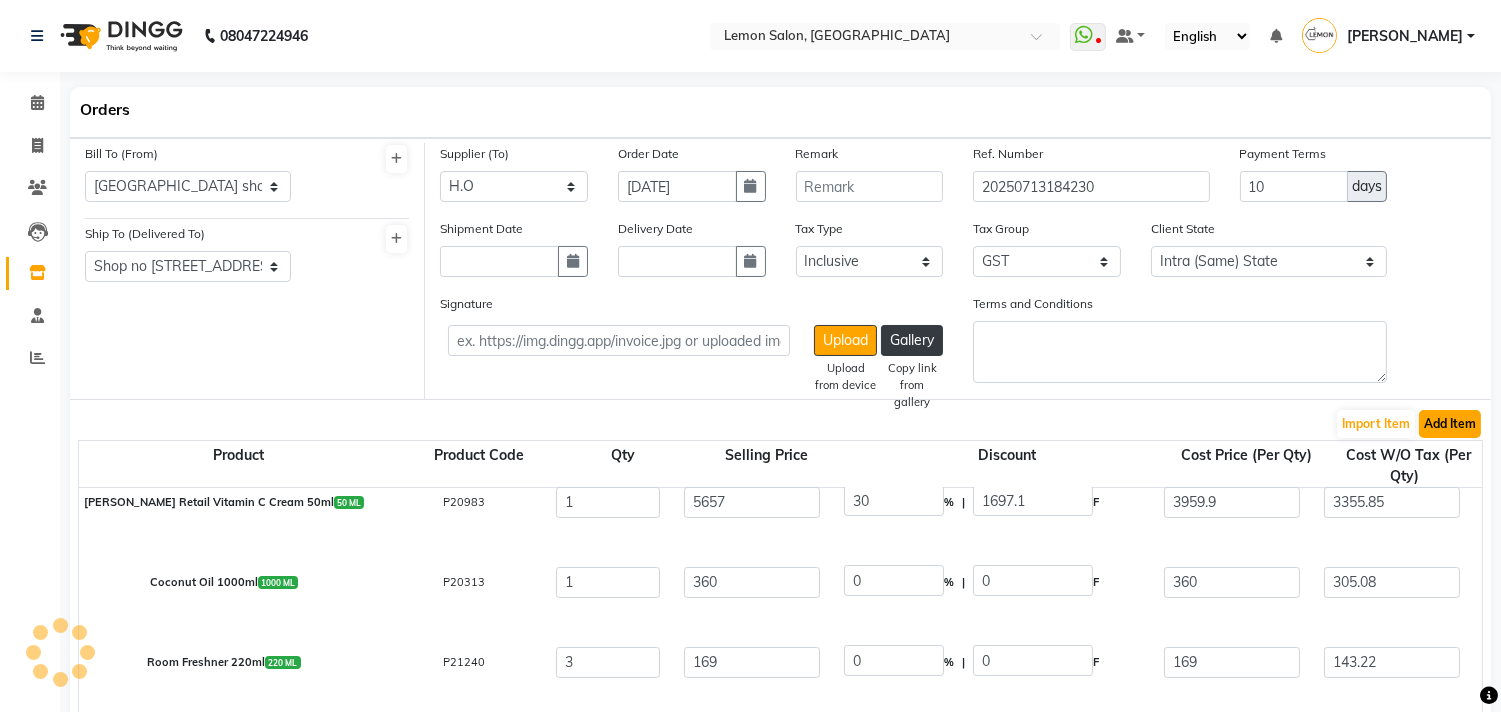 click on "Add Item" 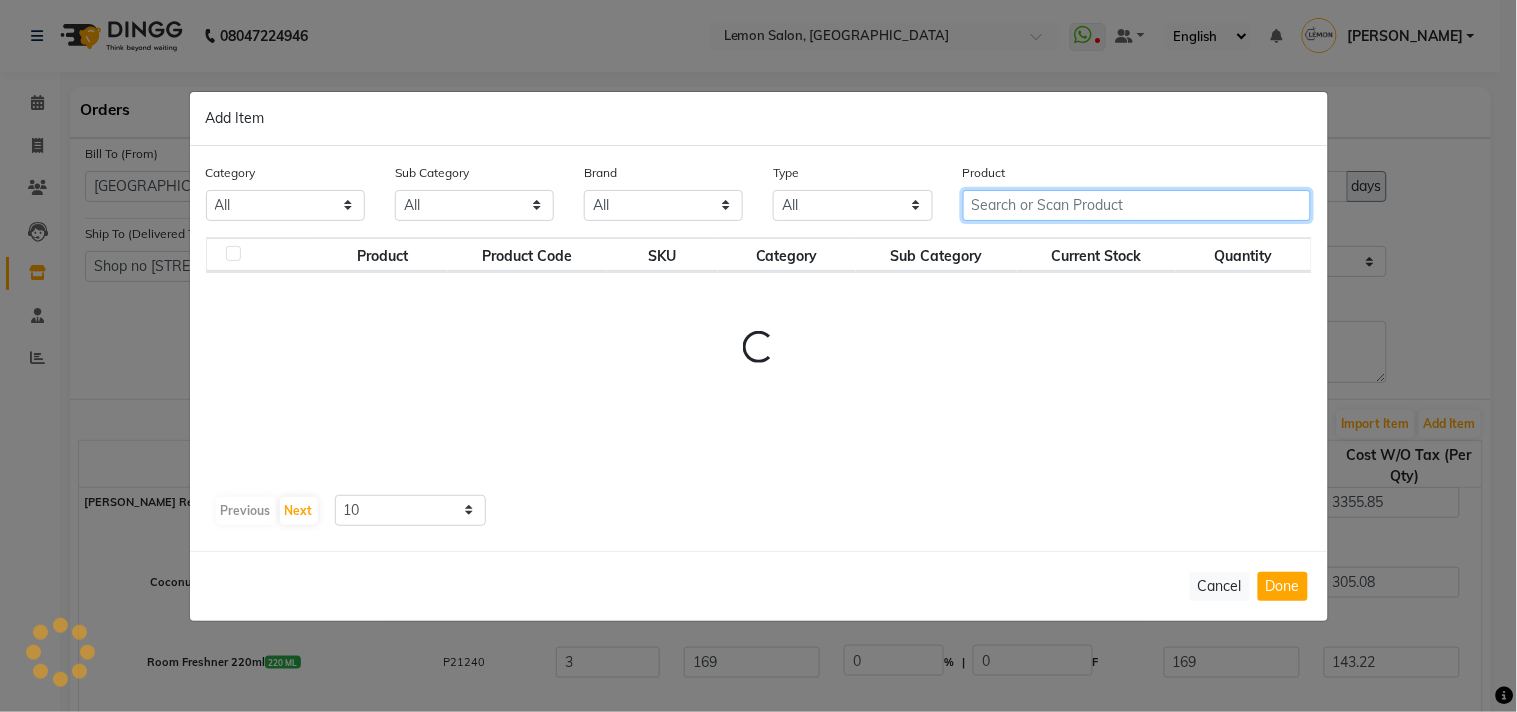 click 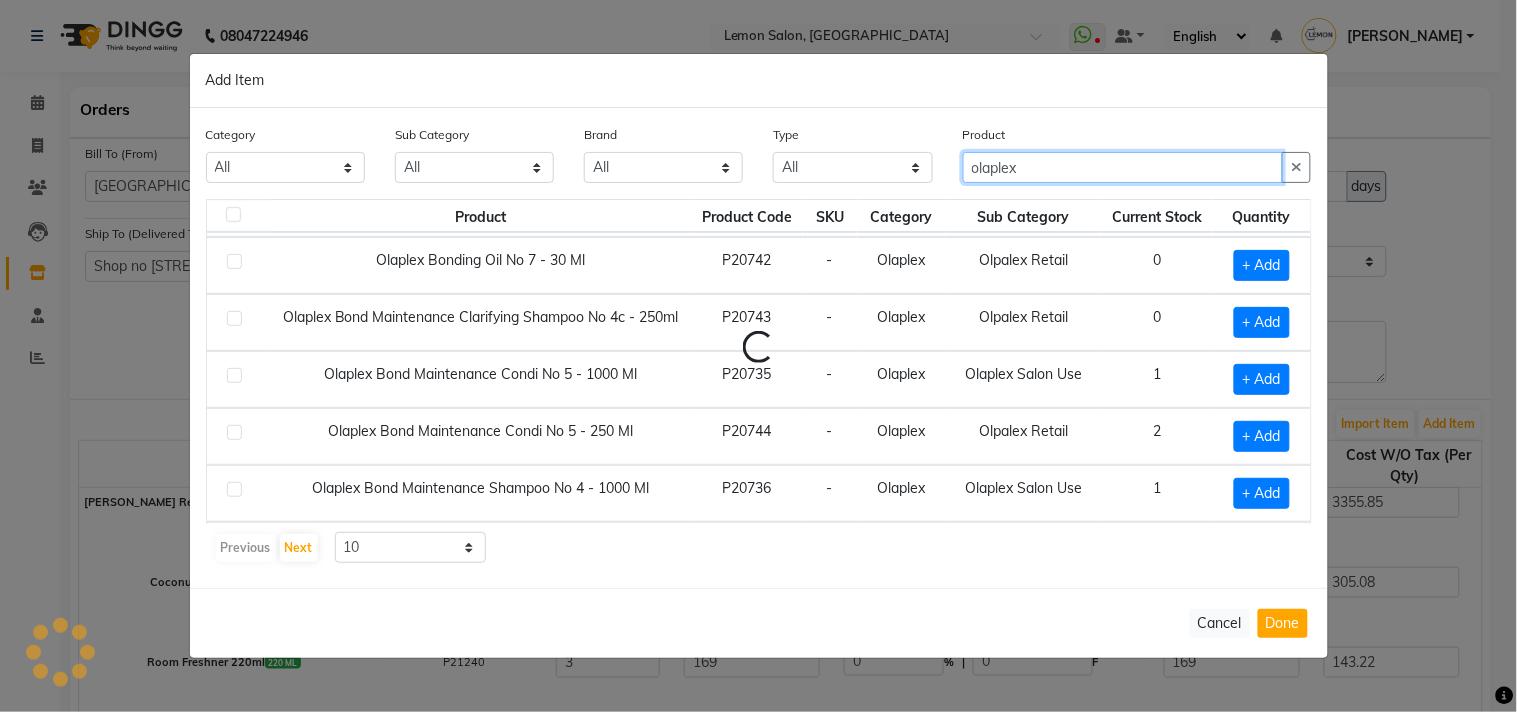 scroll, scrollTop: 0, scrollLeft: 0, axis: both 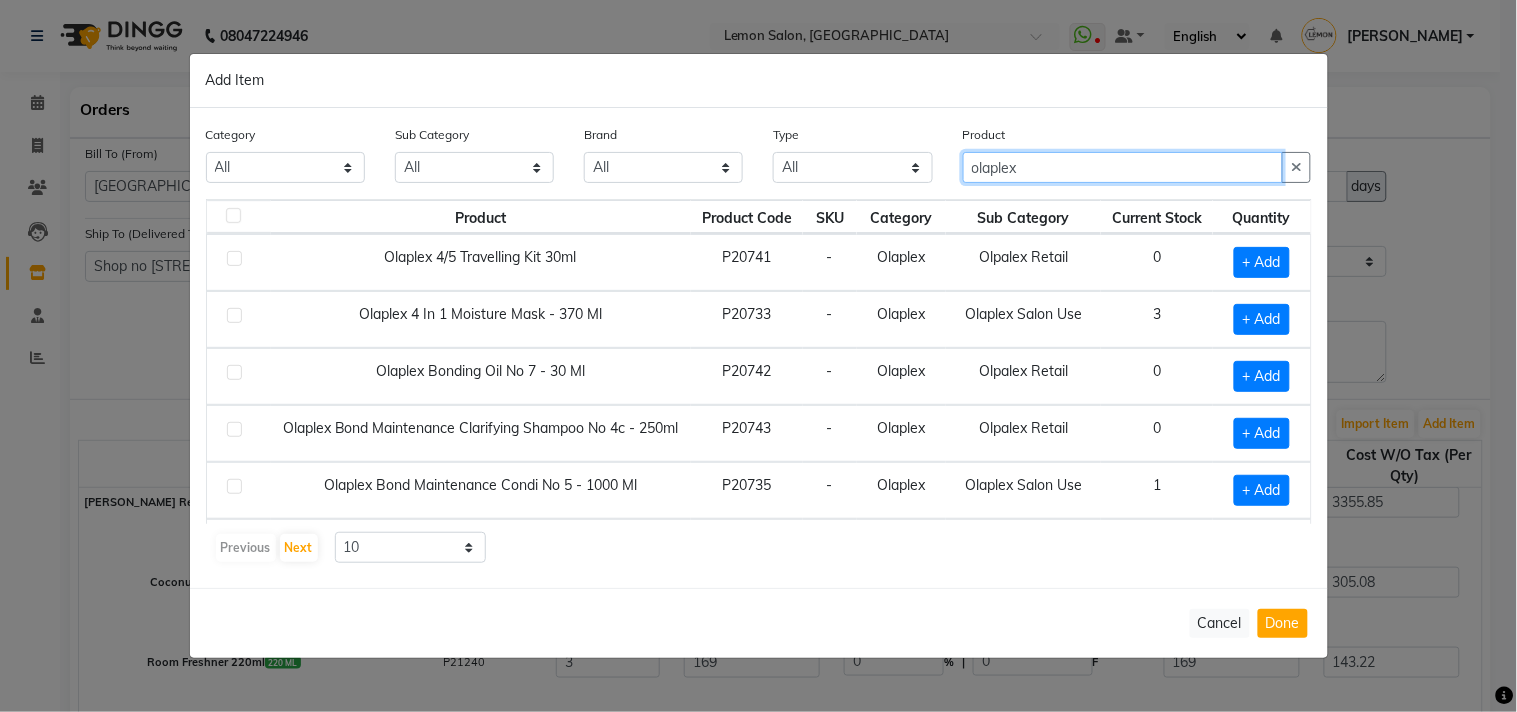 type on "olaplex" 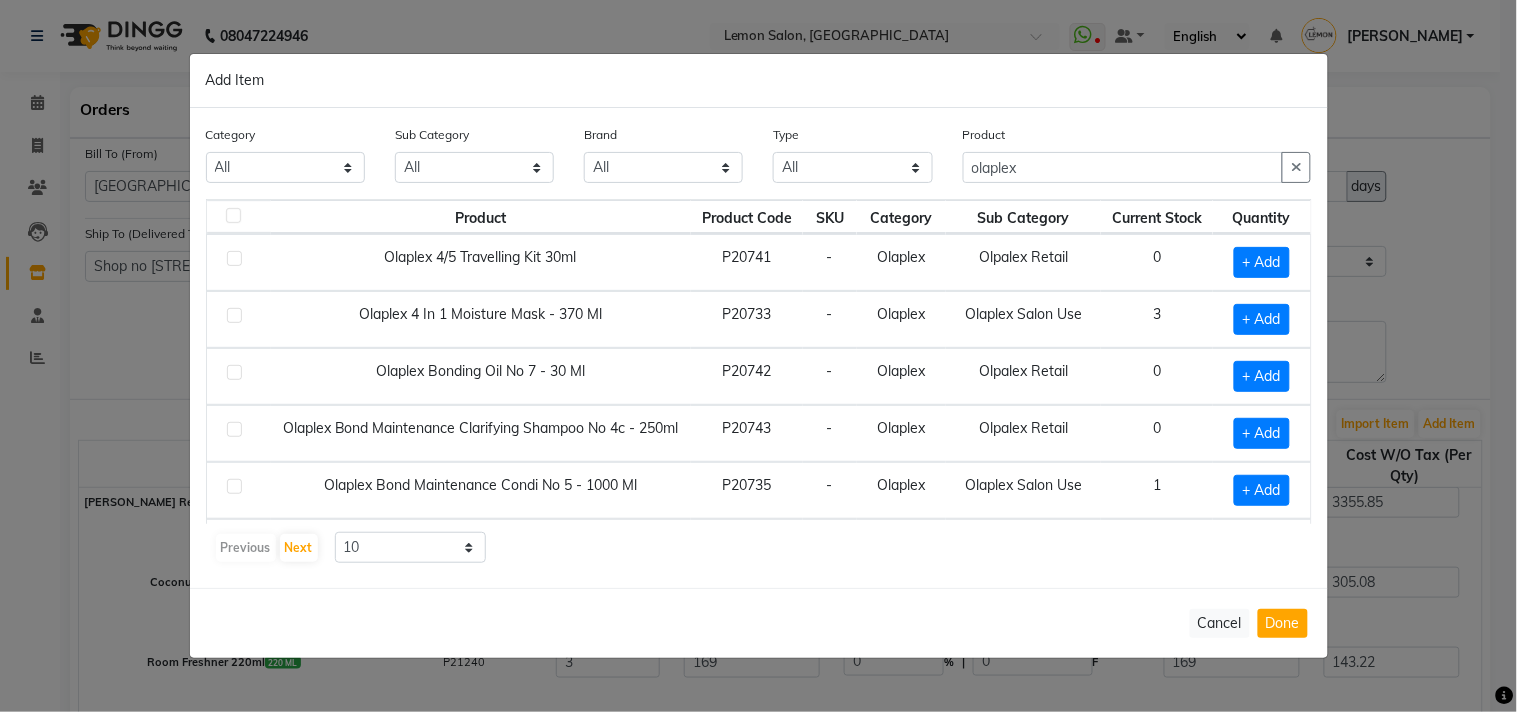 click 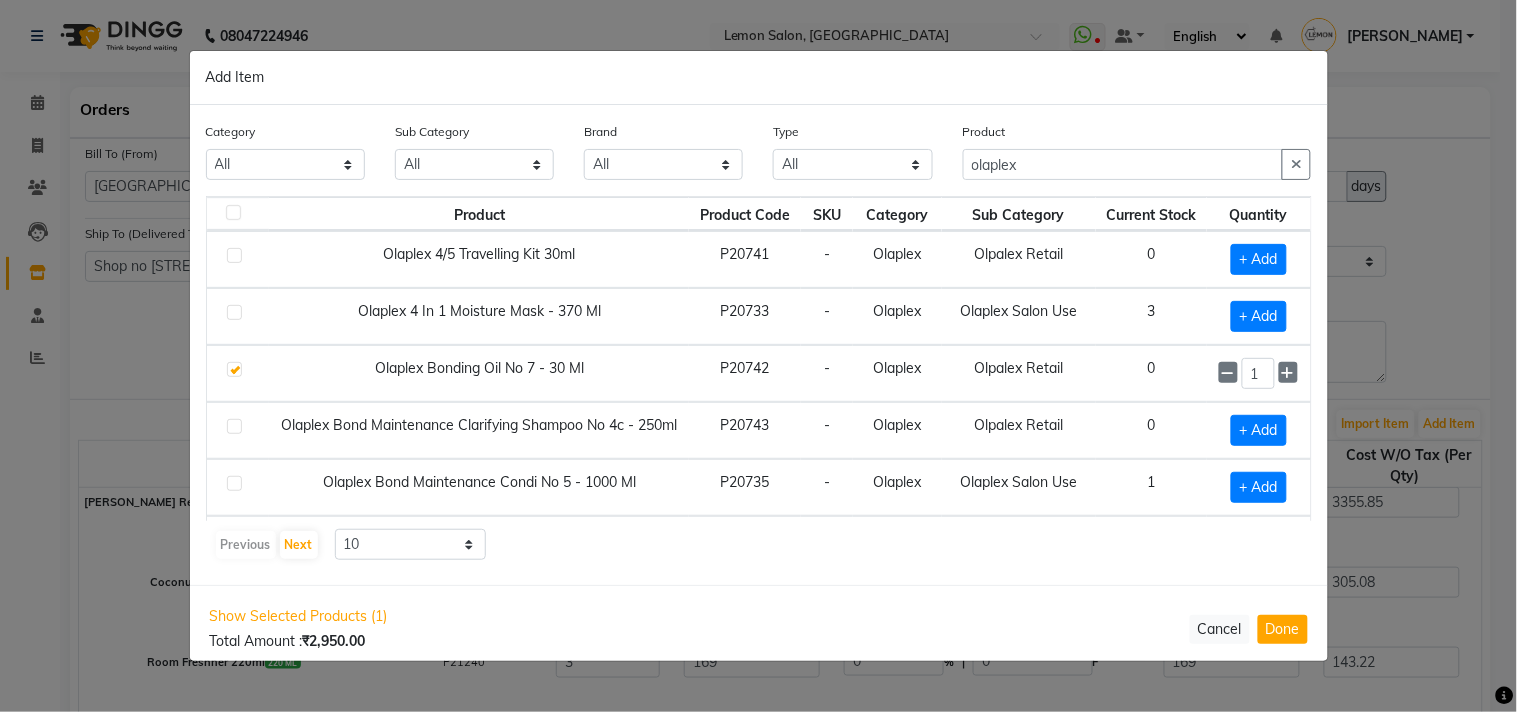 click 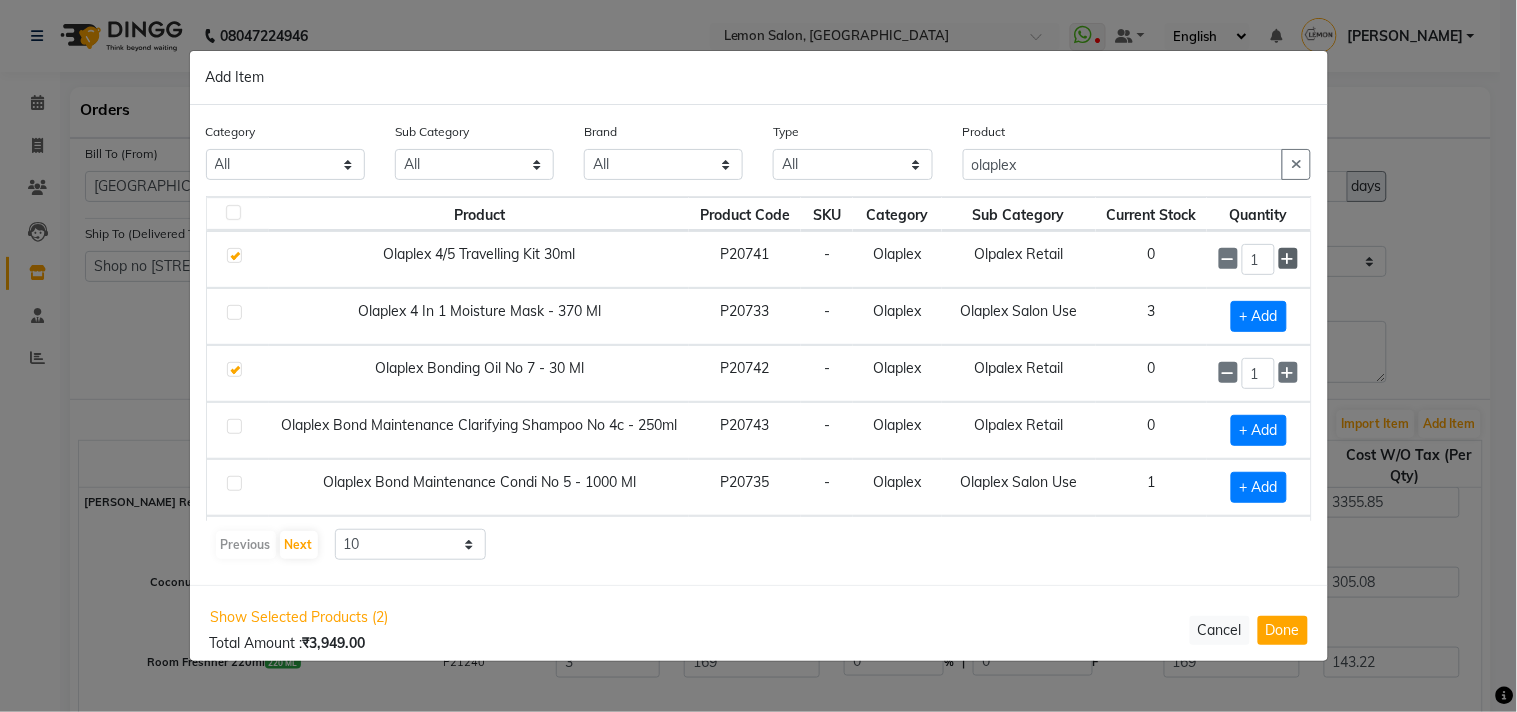 click 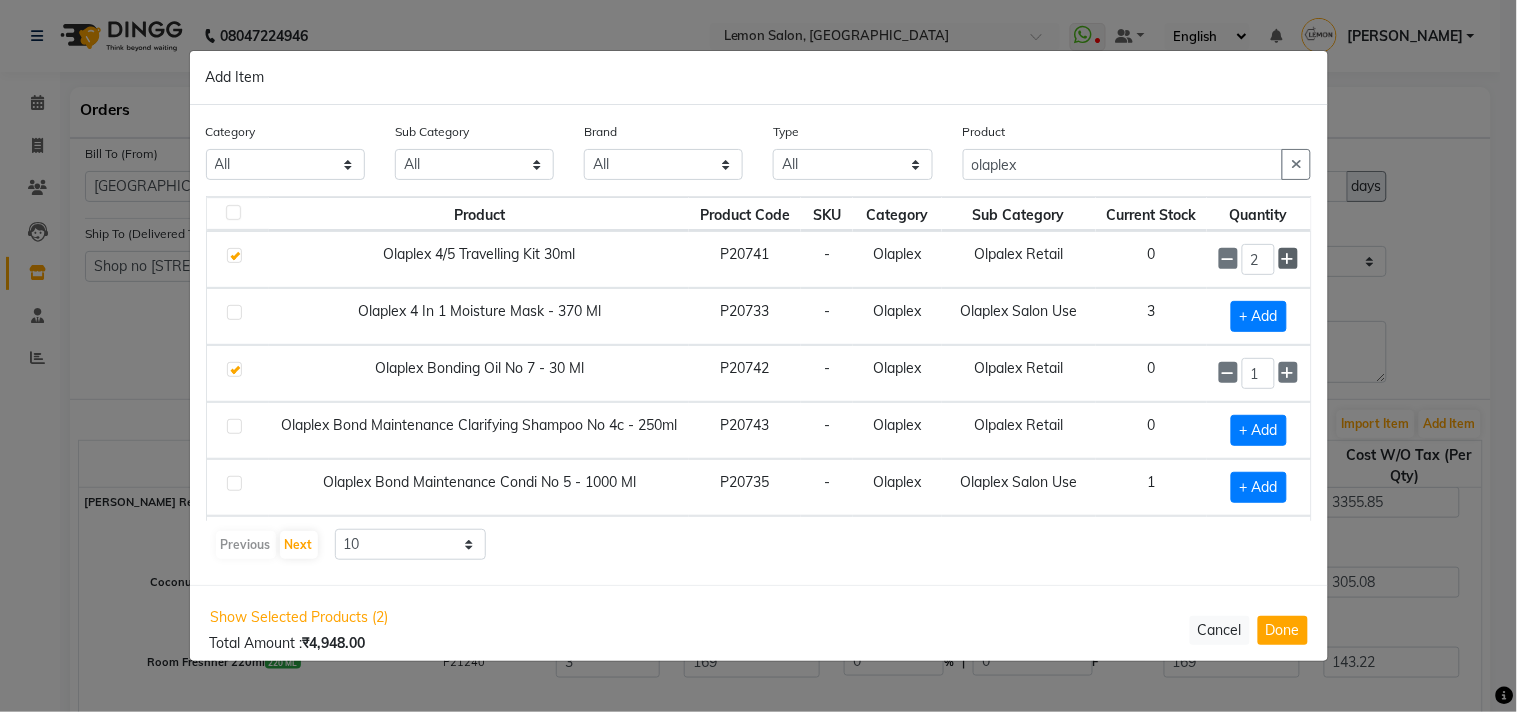 click 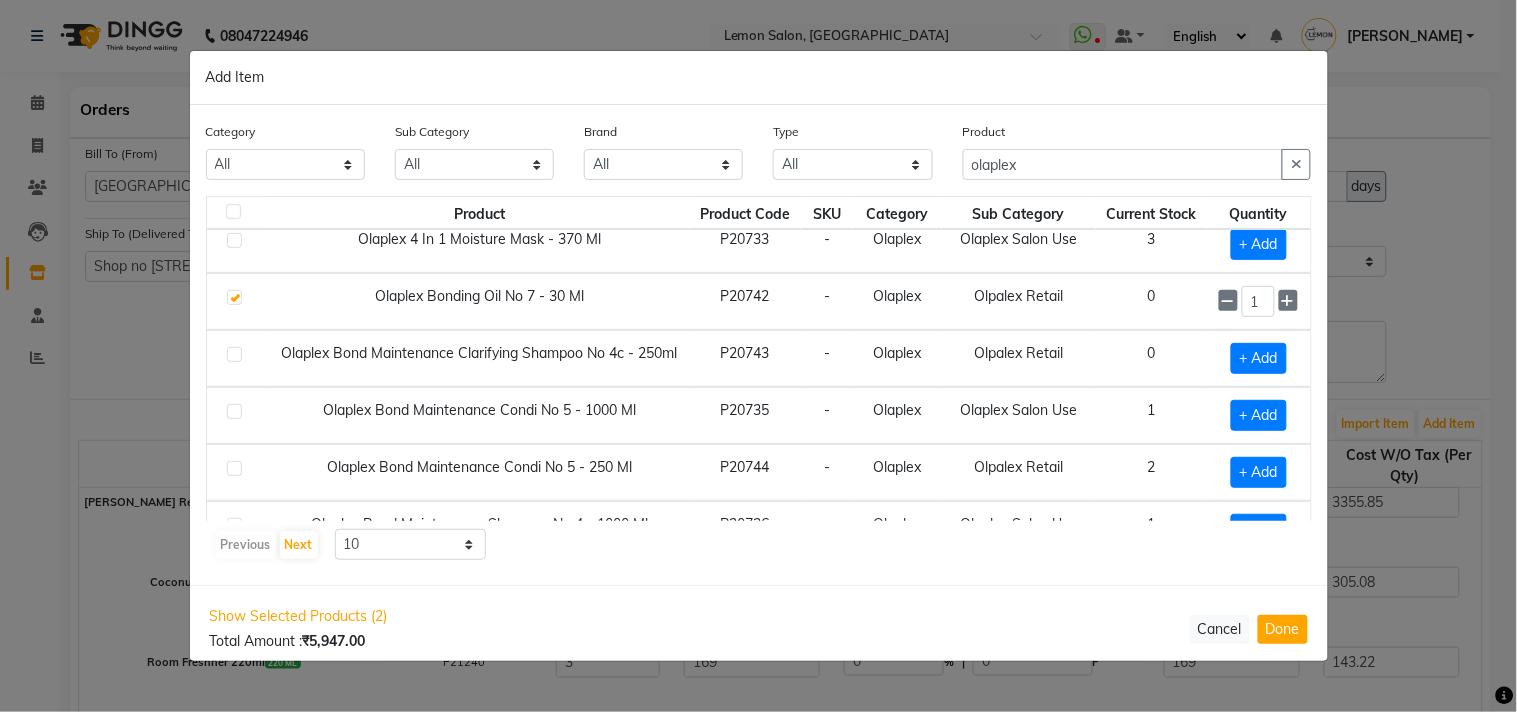 scroll, scrollTop: 111, scrollLeft: 0, axis: vertical 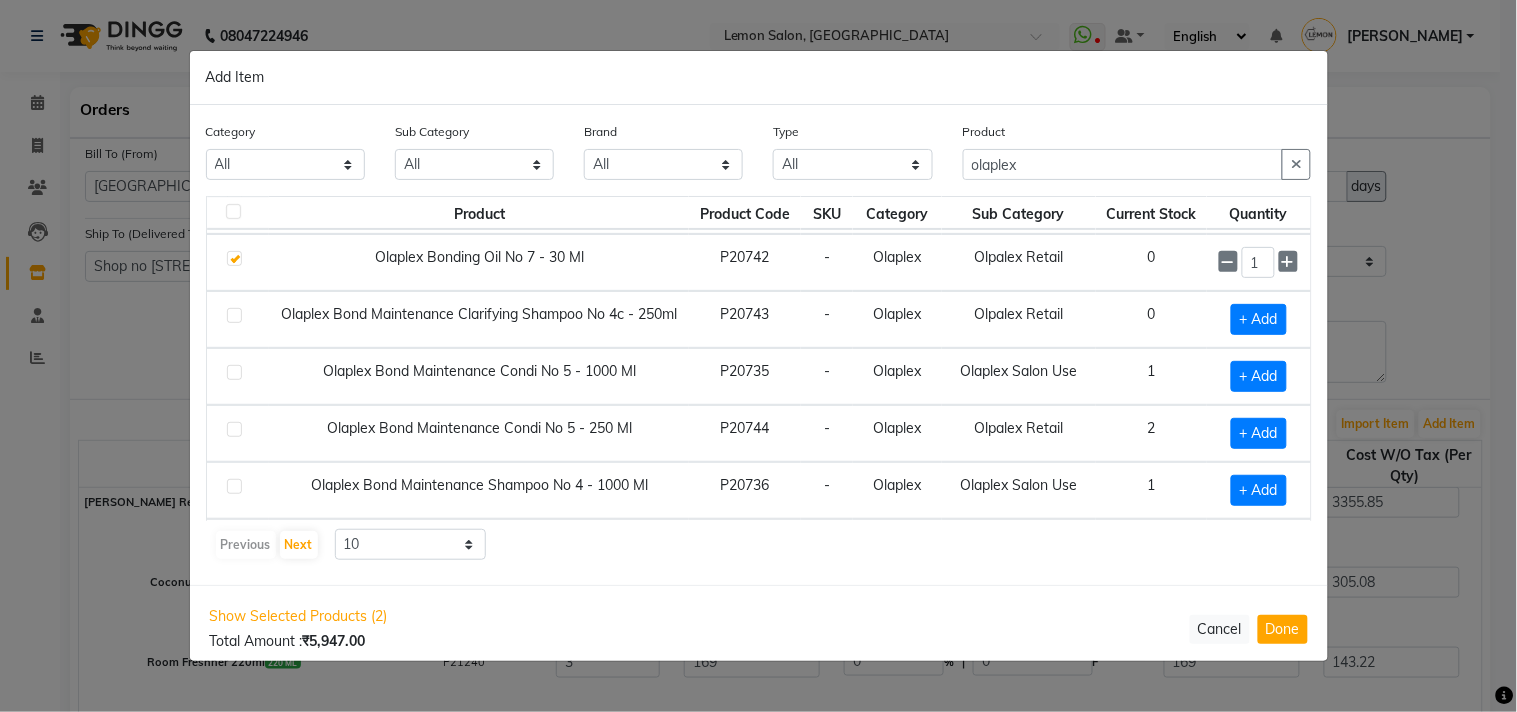 click 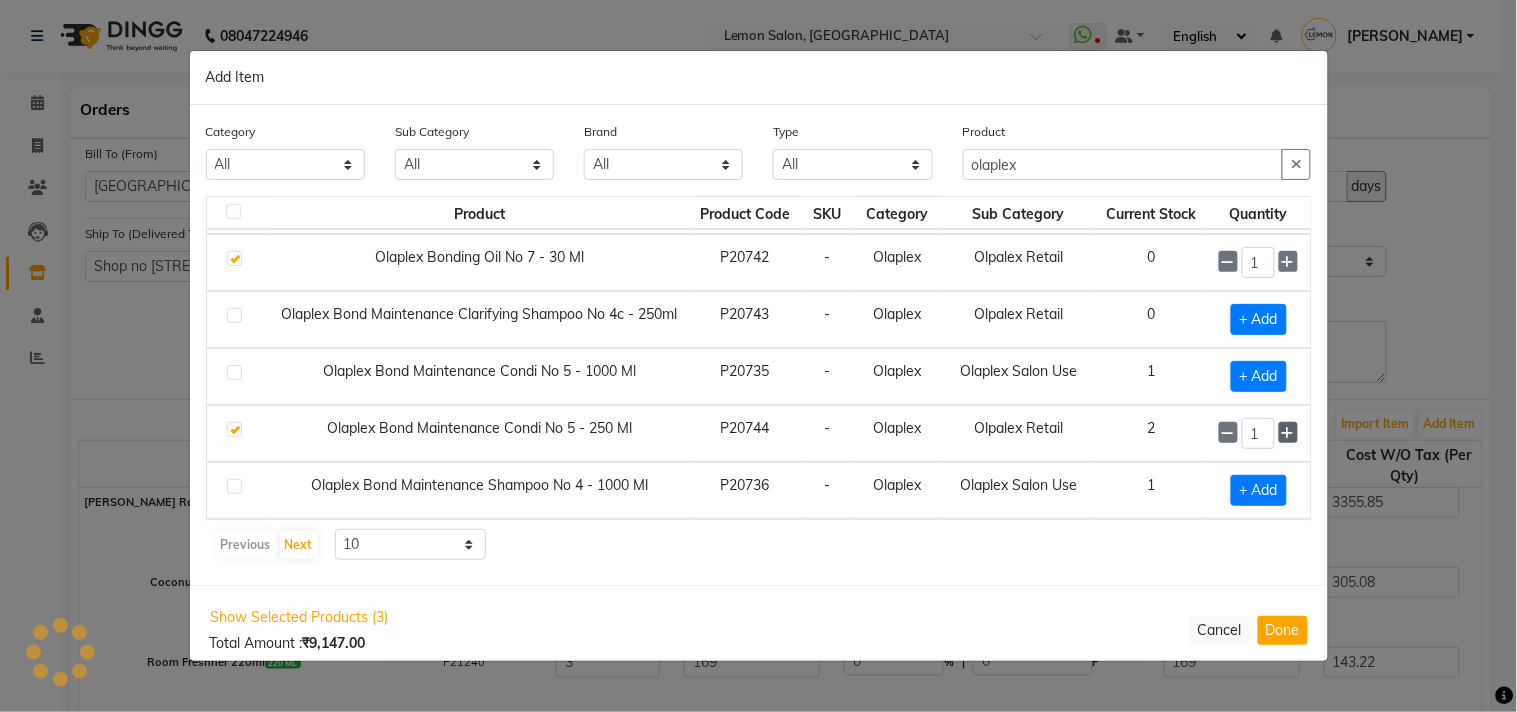 click 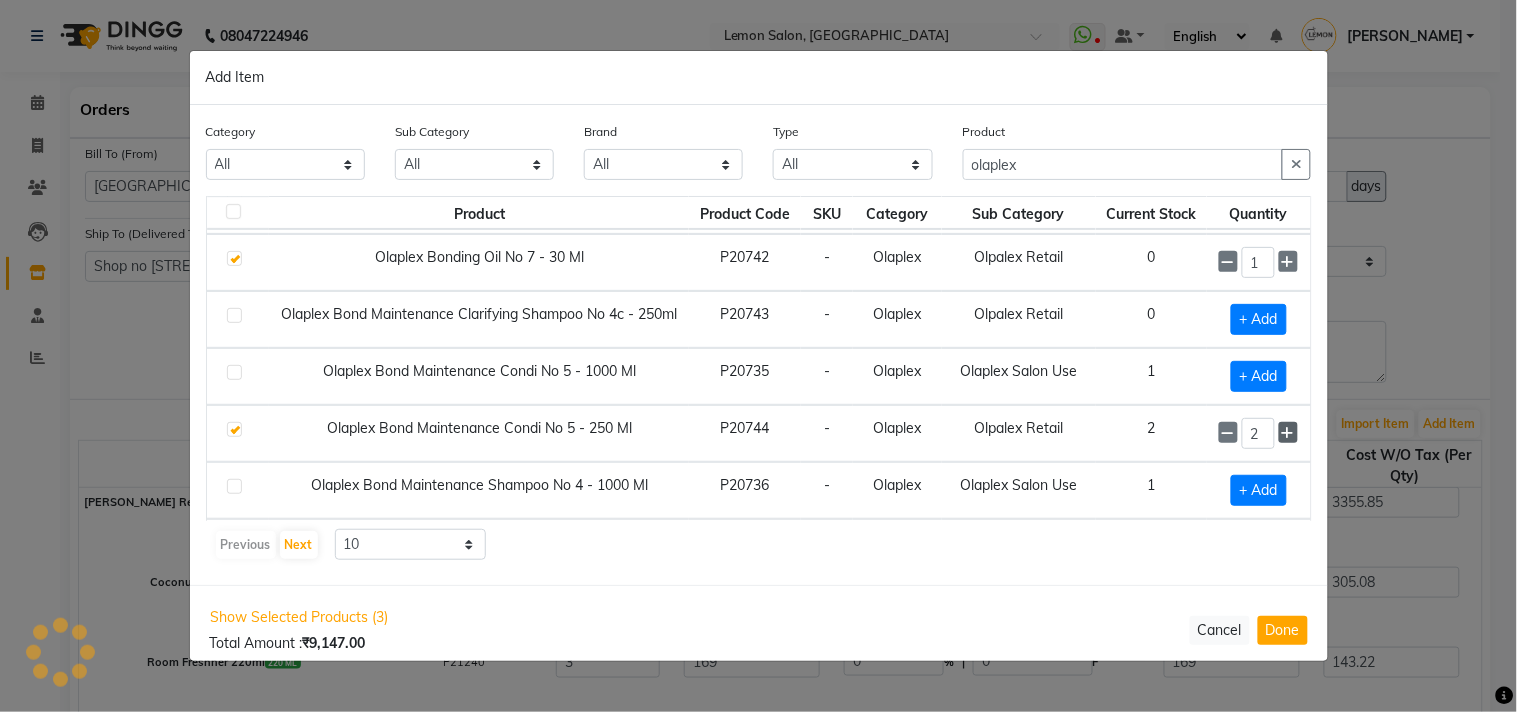 click 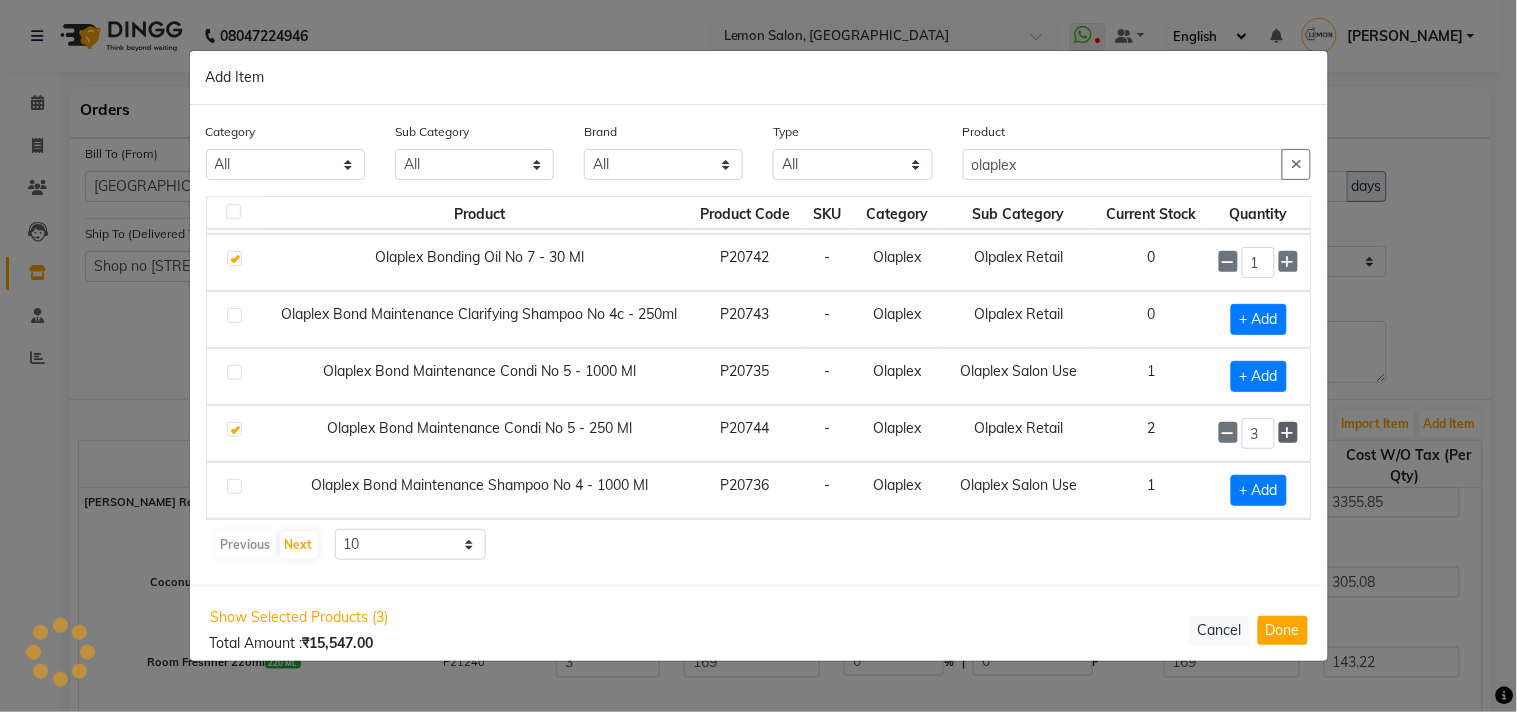 click 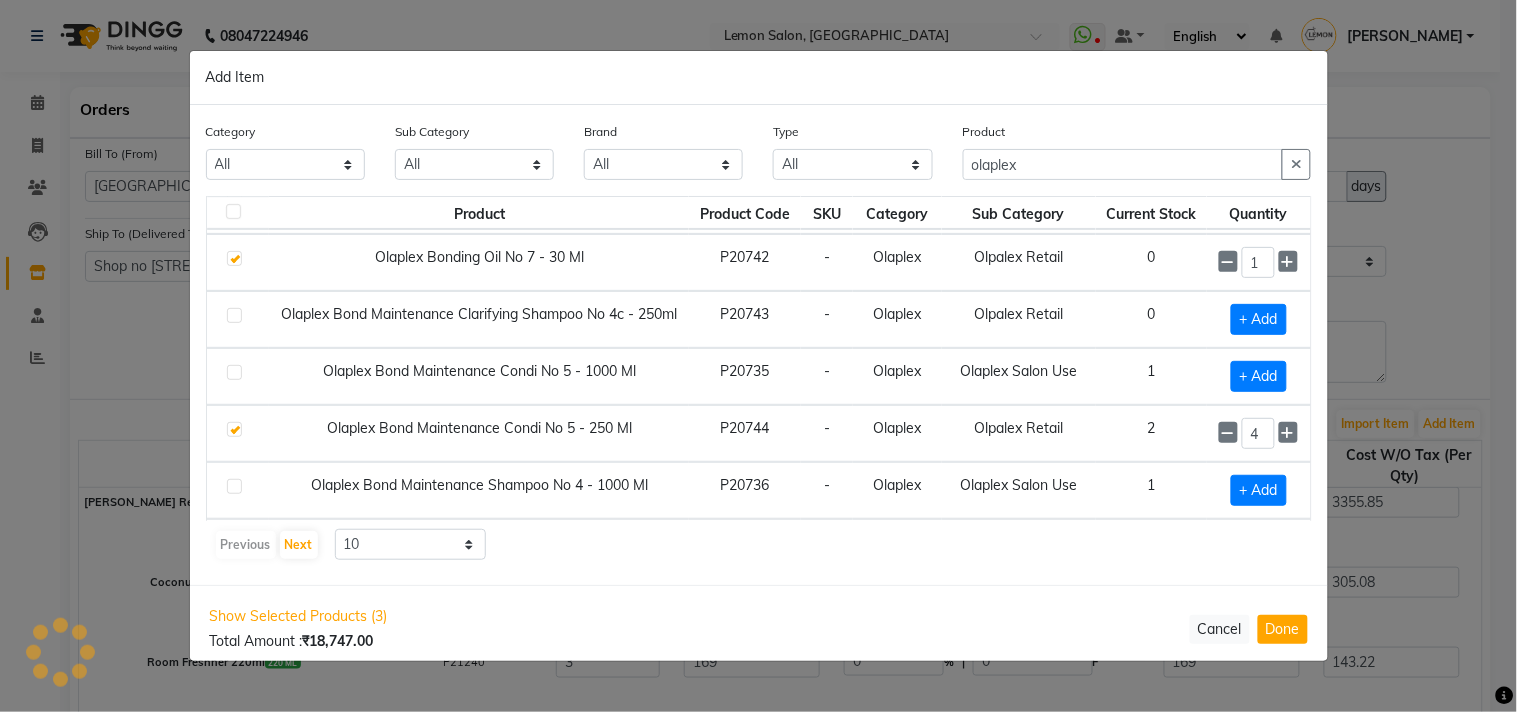 scroll, scrollTop: 222, scrollLeft: 0, axis: vertical 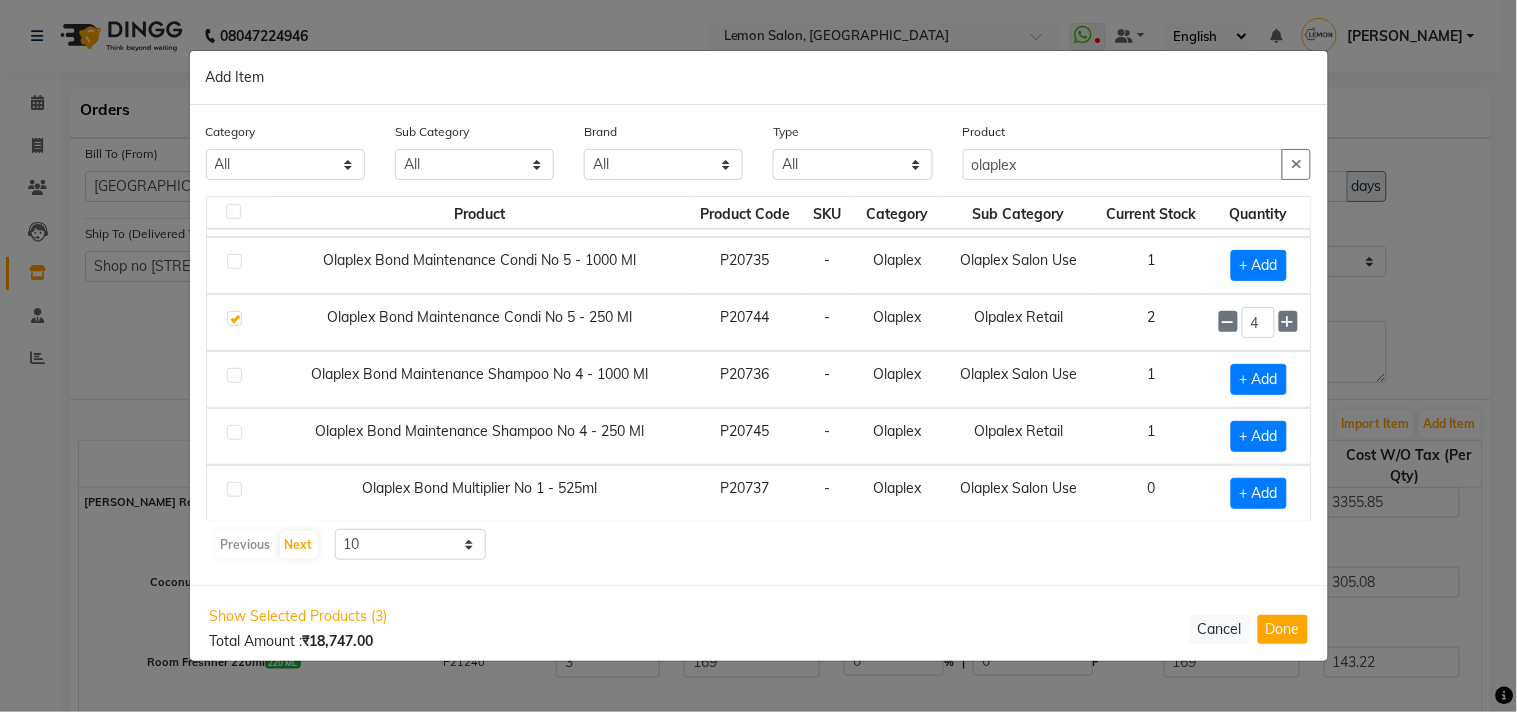 click 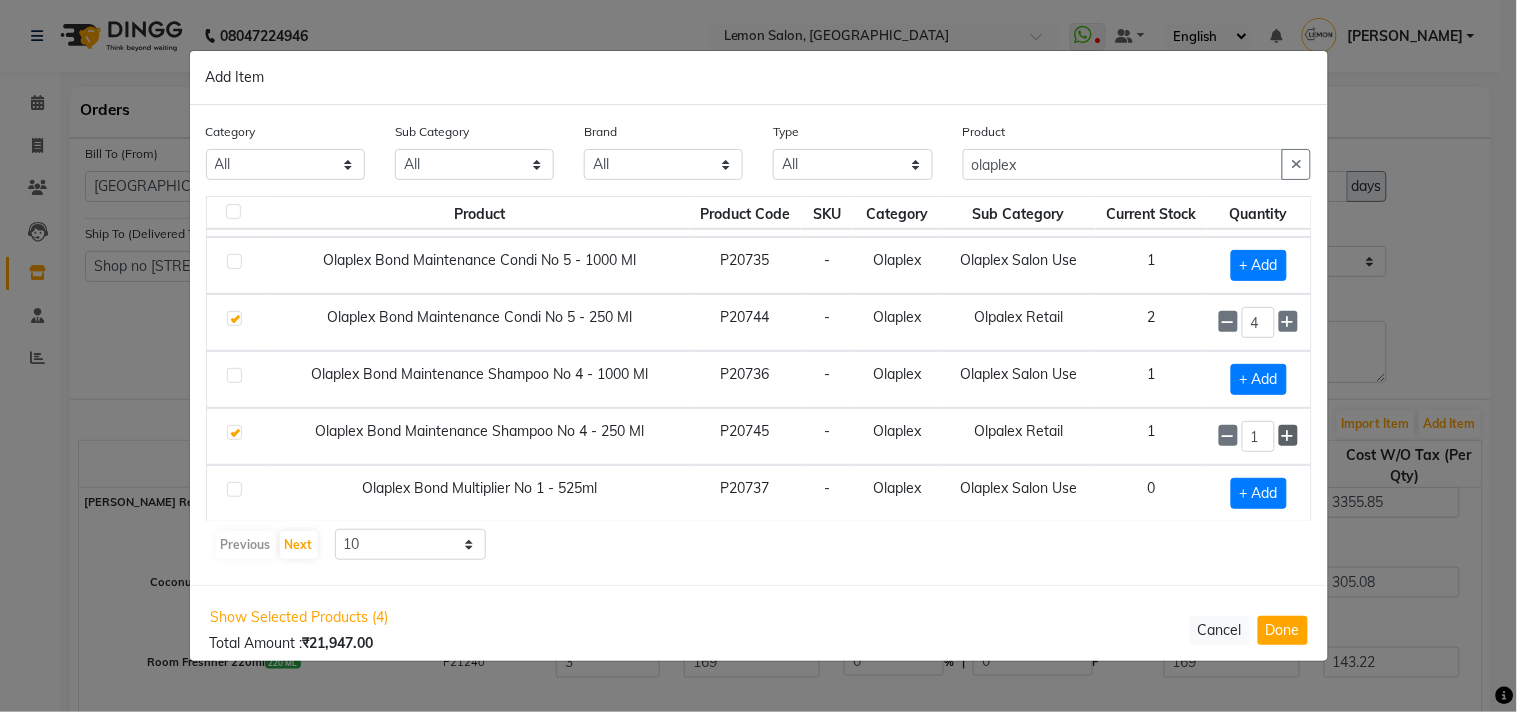 click 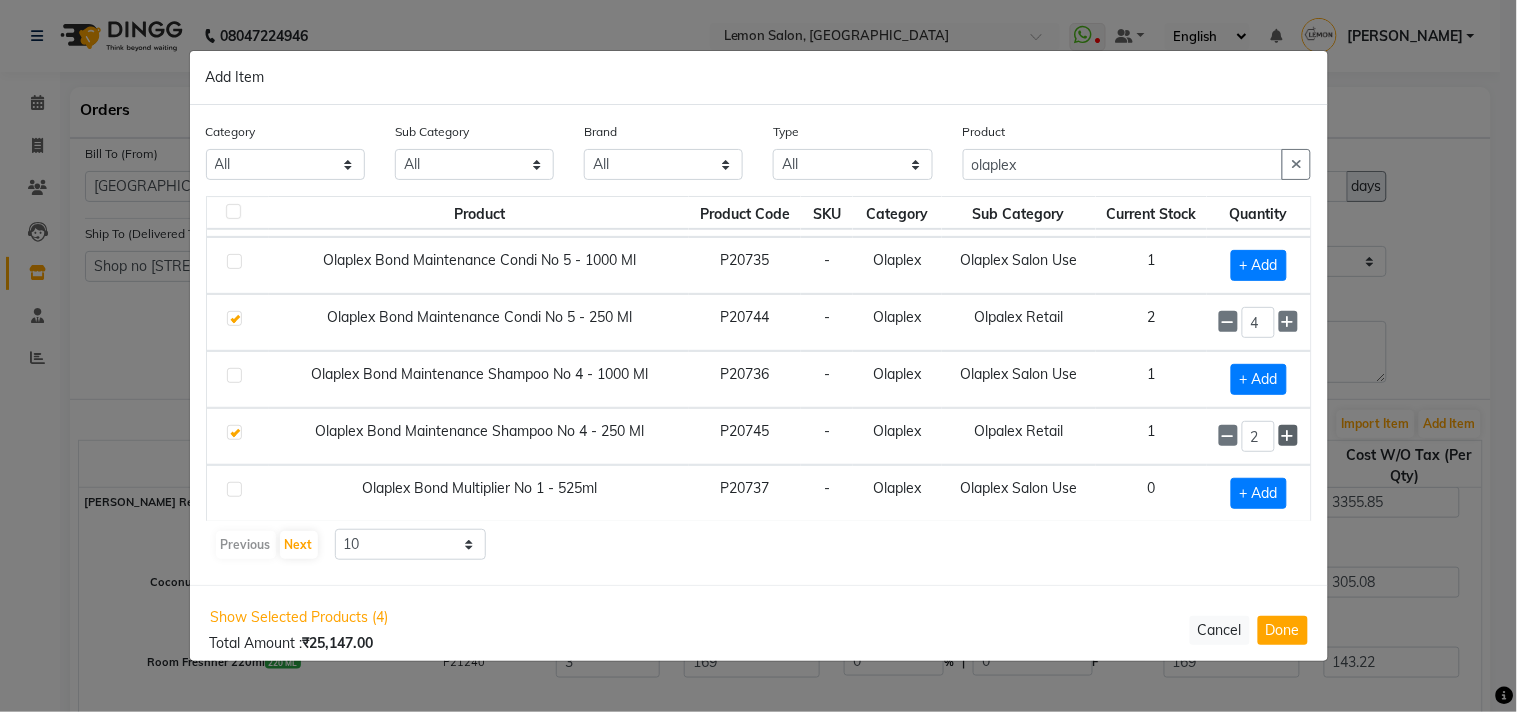 click 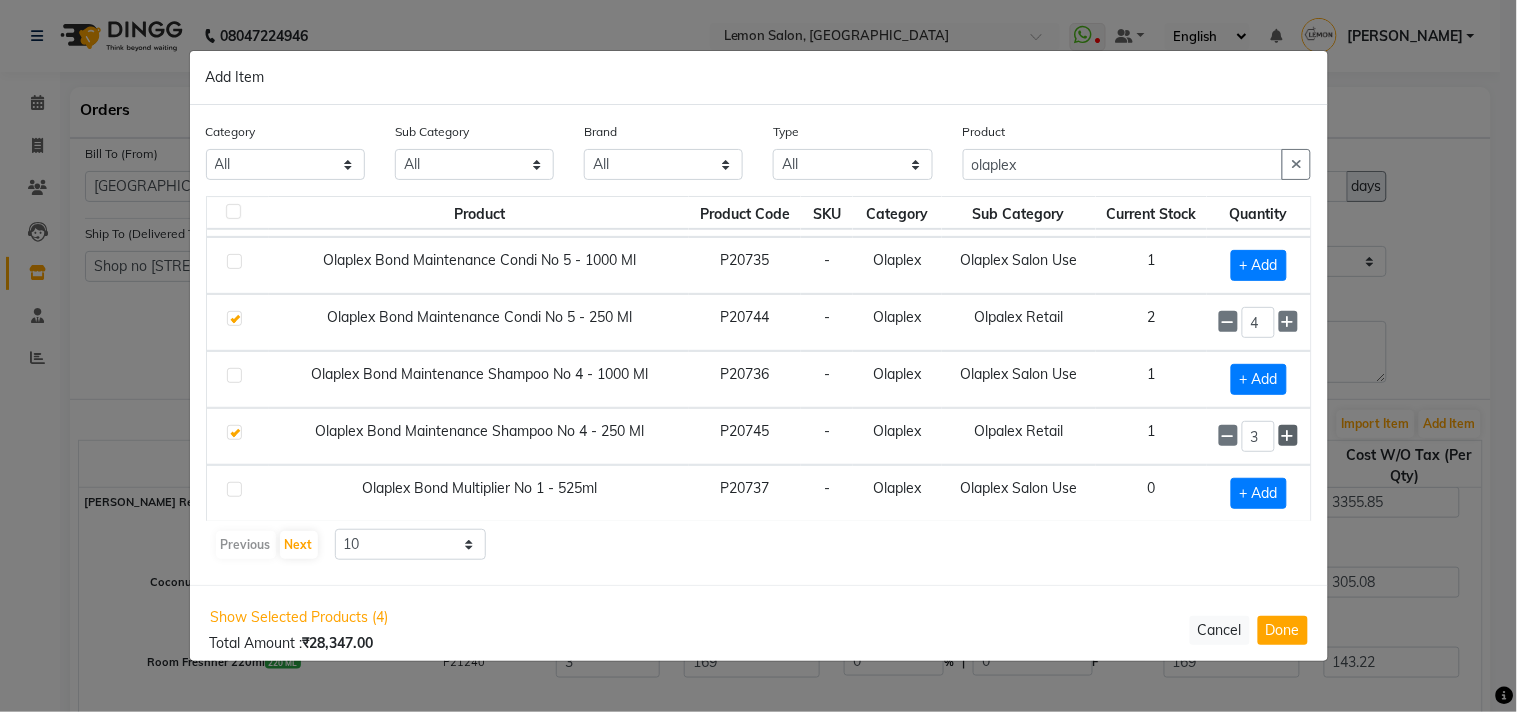 click 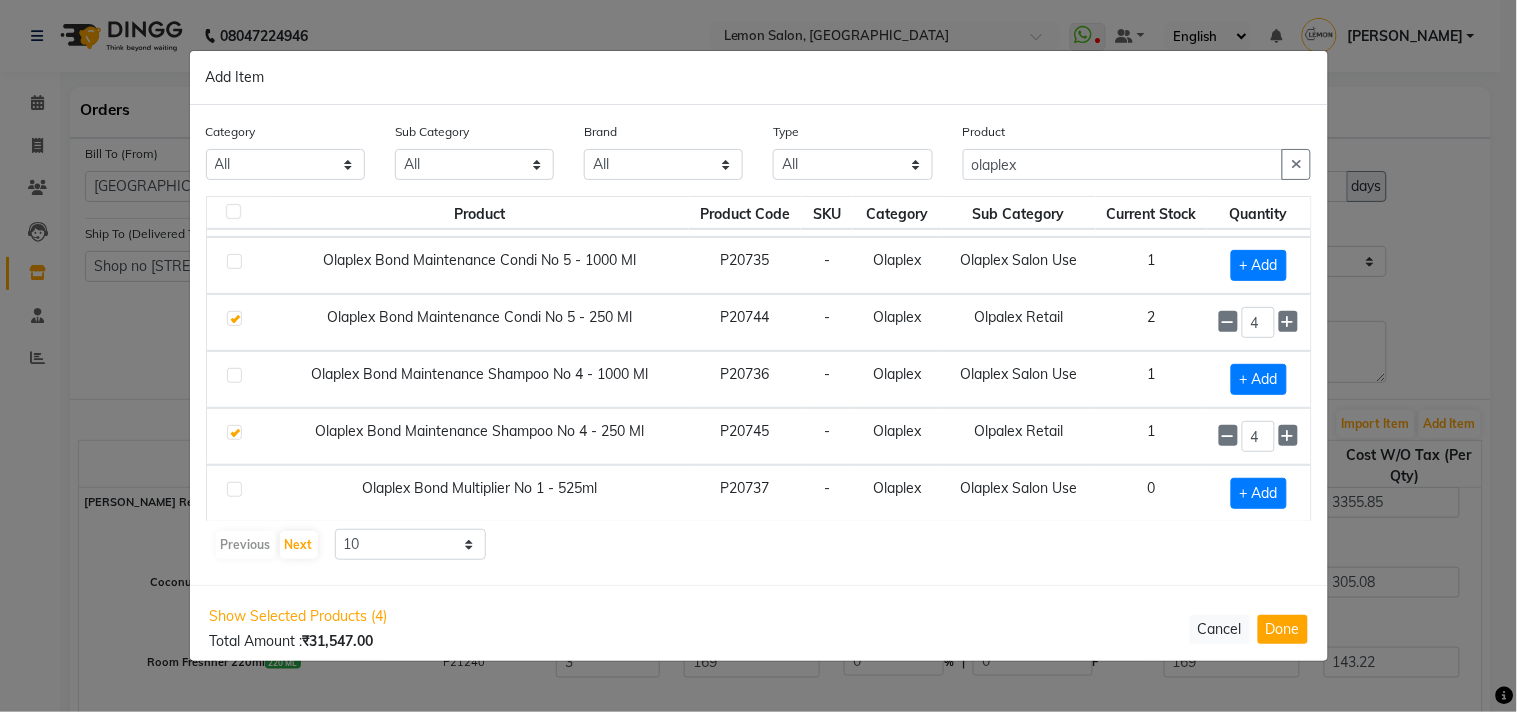scroll, scrollTop: 283, scrollLeft: 0, axis: vertical 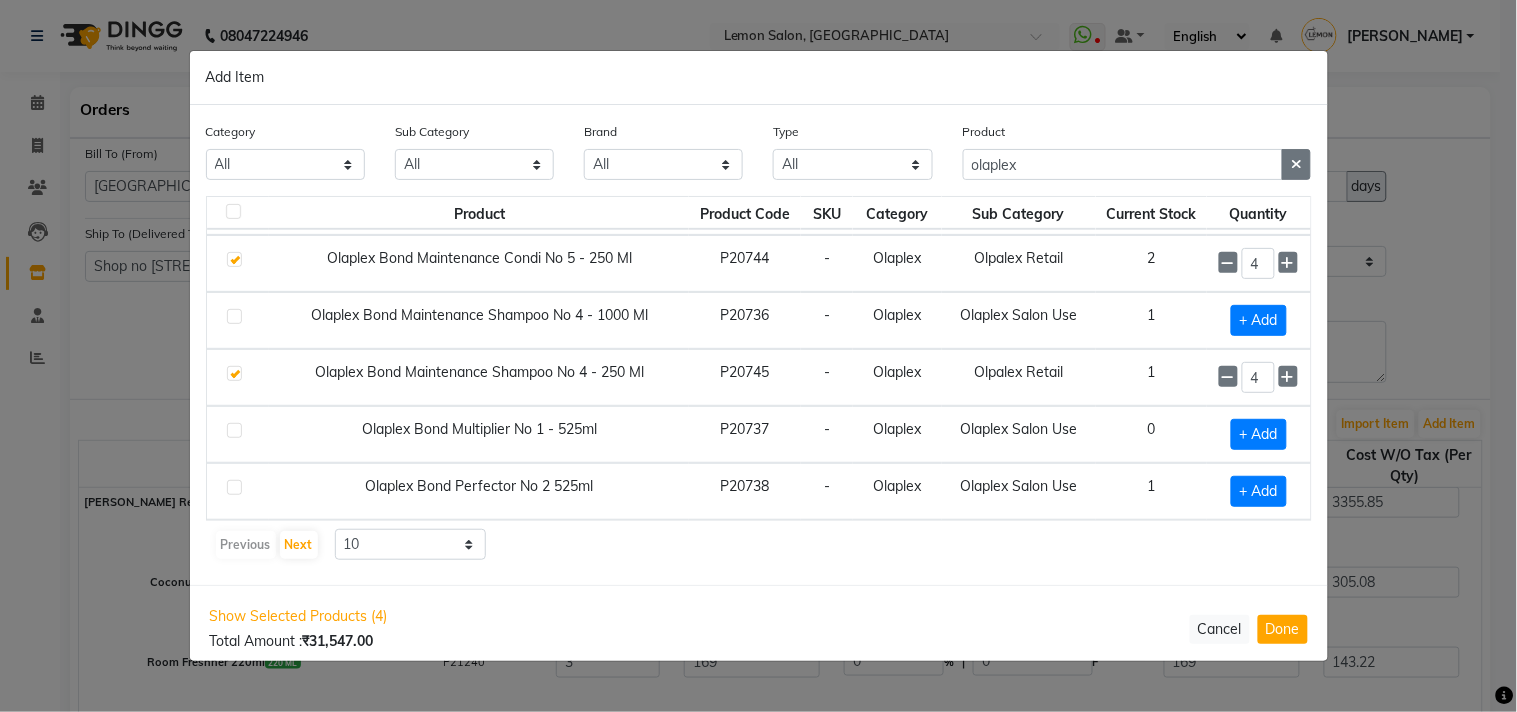 click 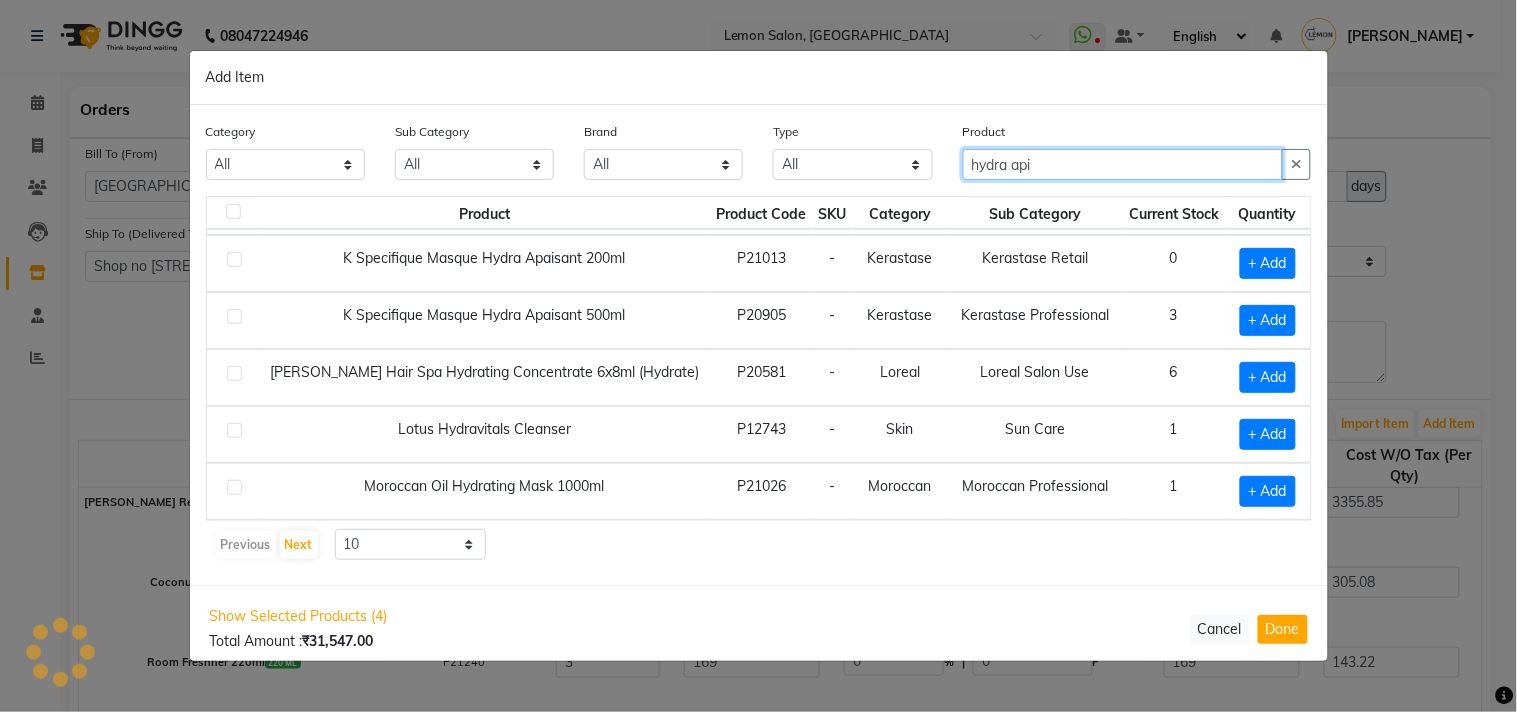 scroll, scrollTop: 0, scrollLeft: 0, axis: both 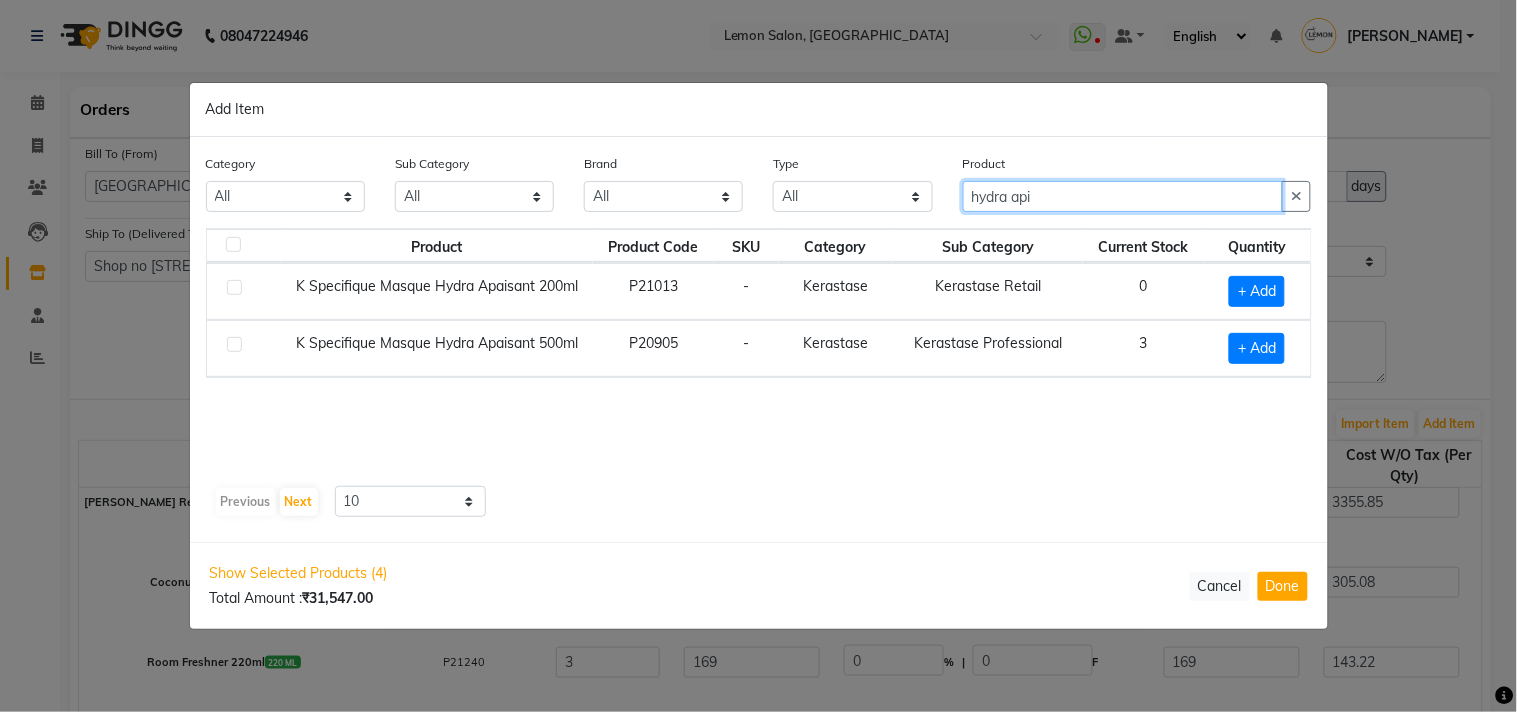 type on "hydra api" 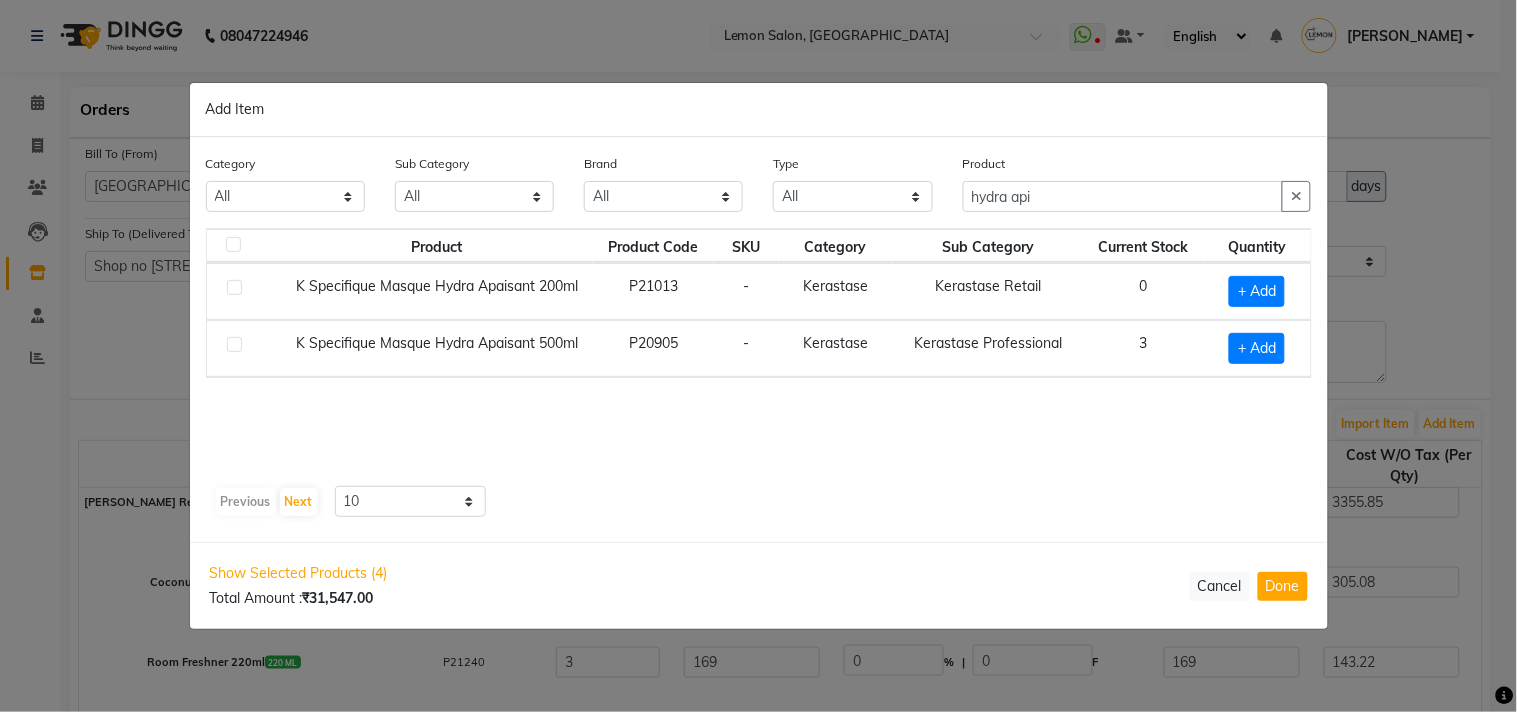click 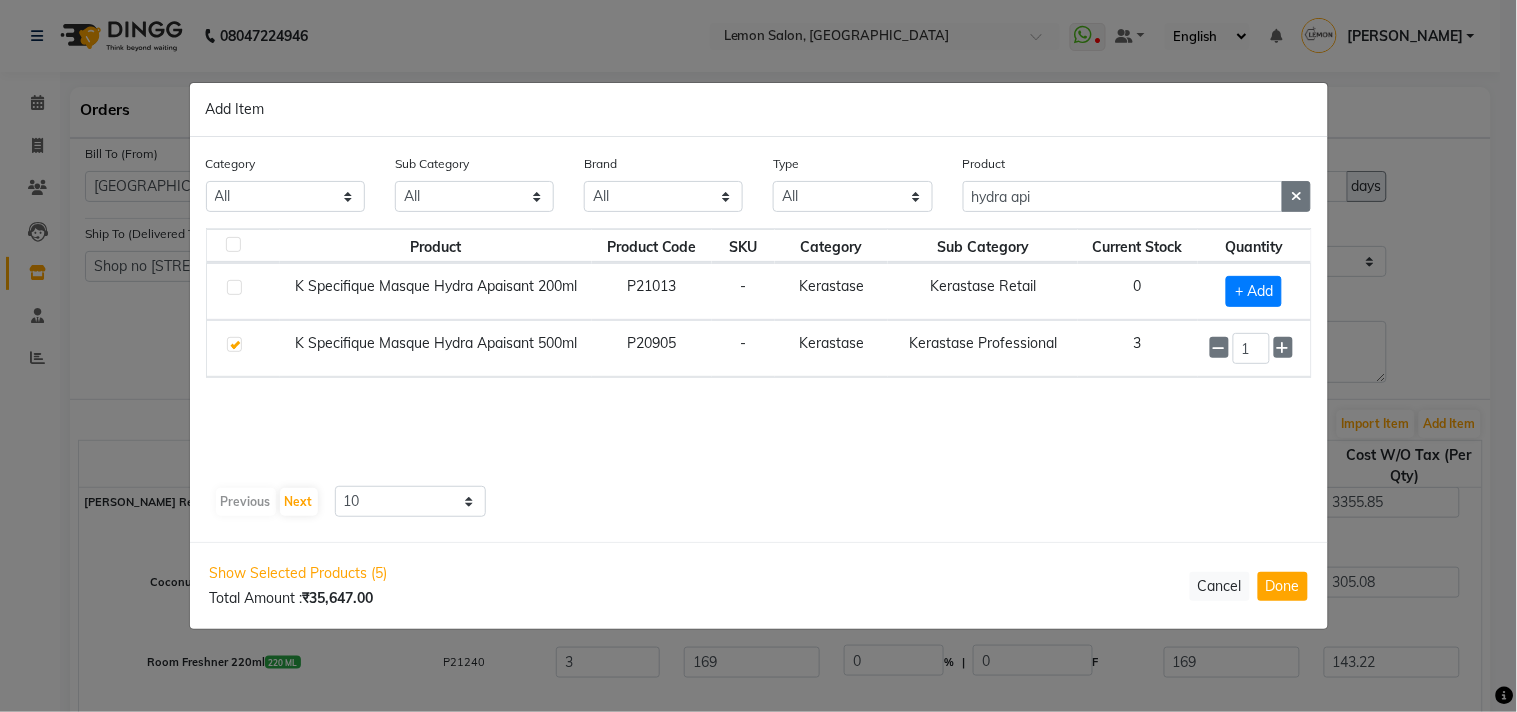 click 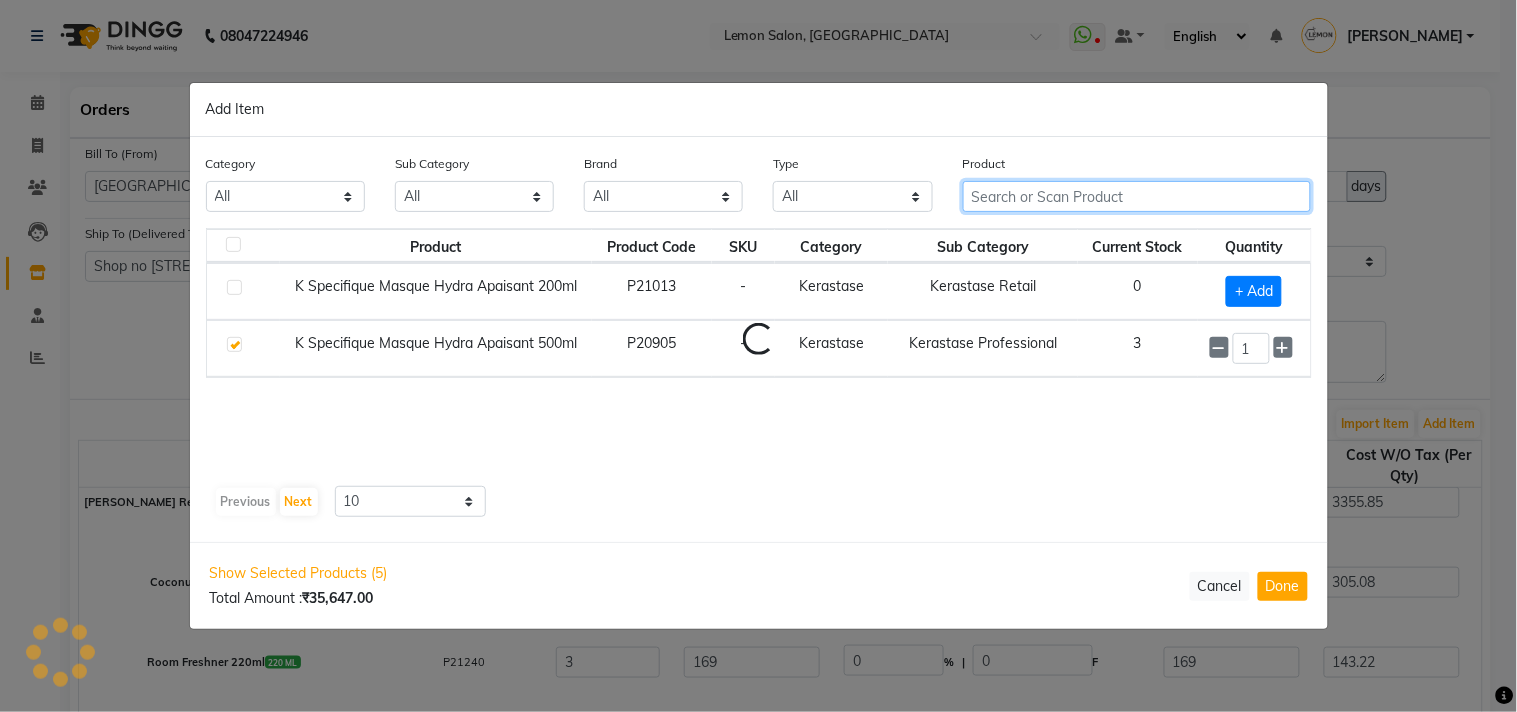 click 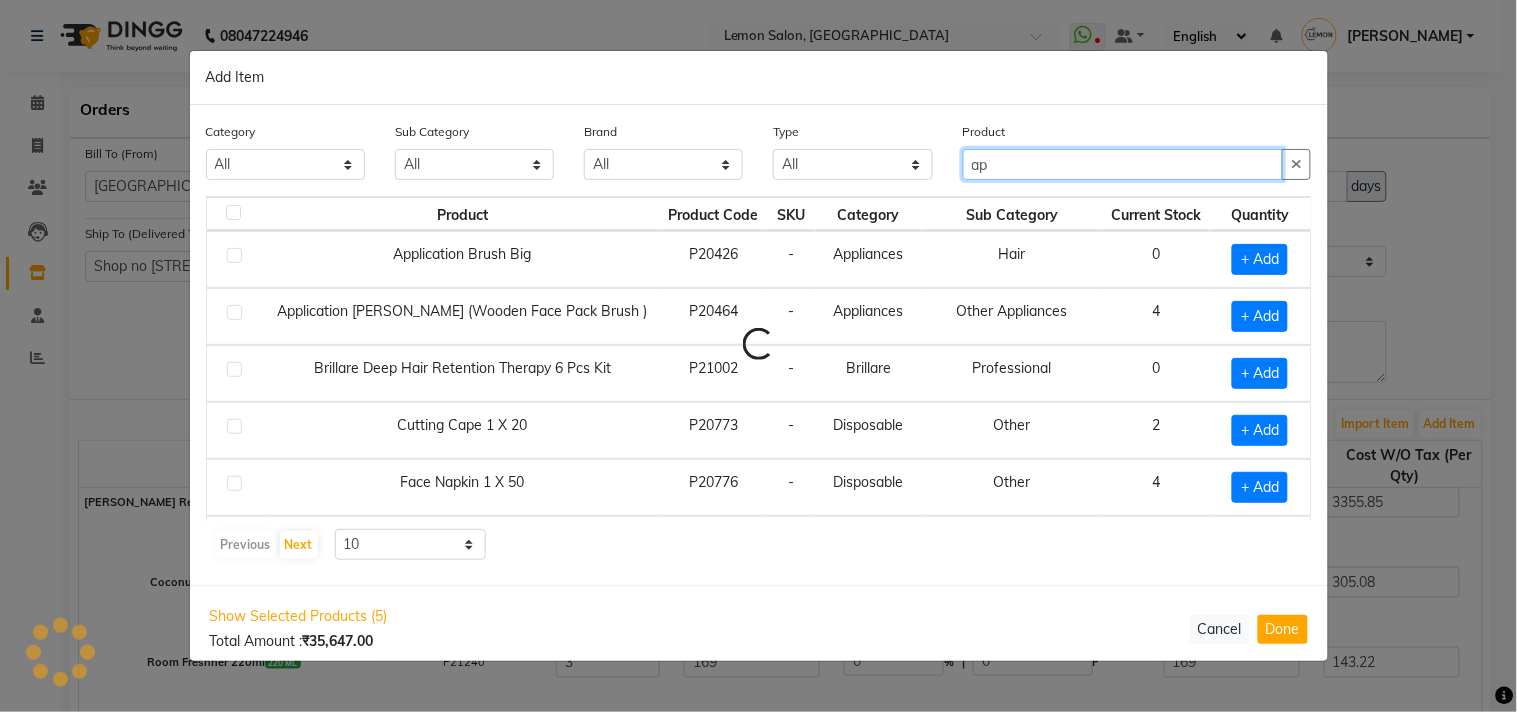 type on "a" 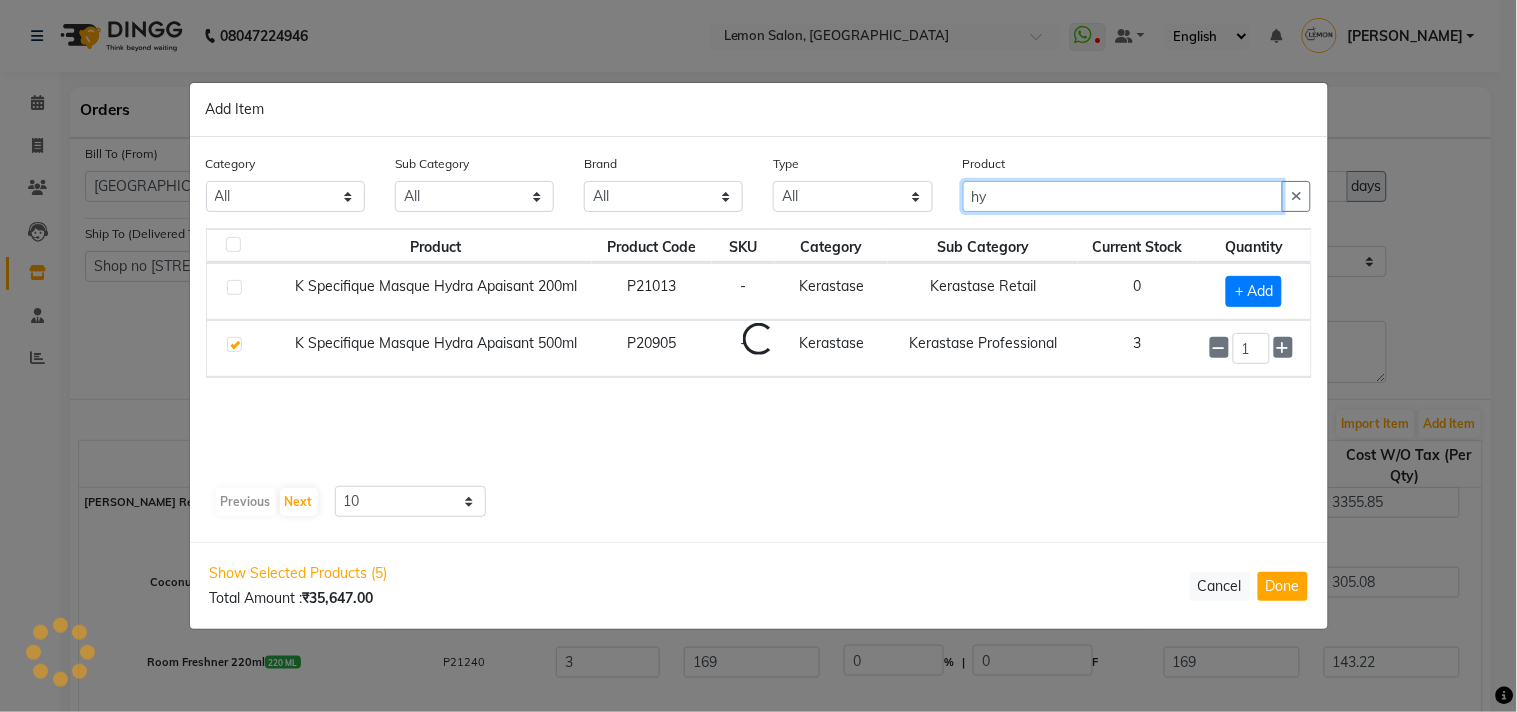 type on "h" 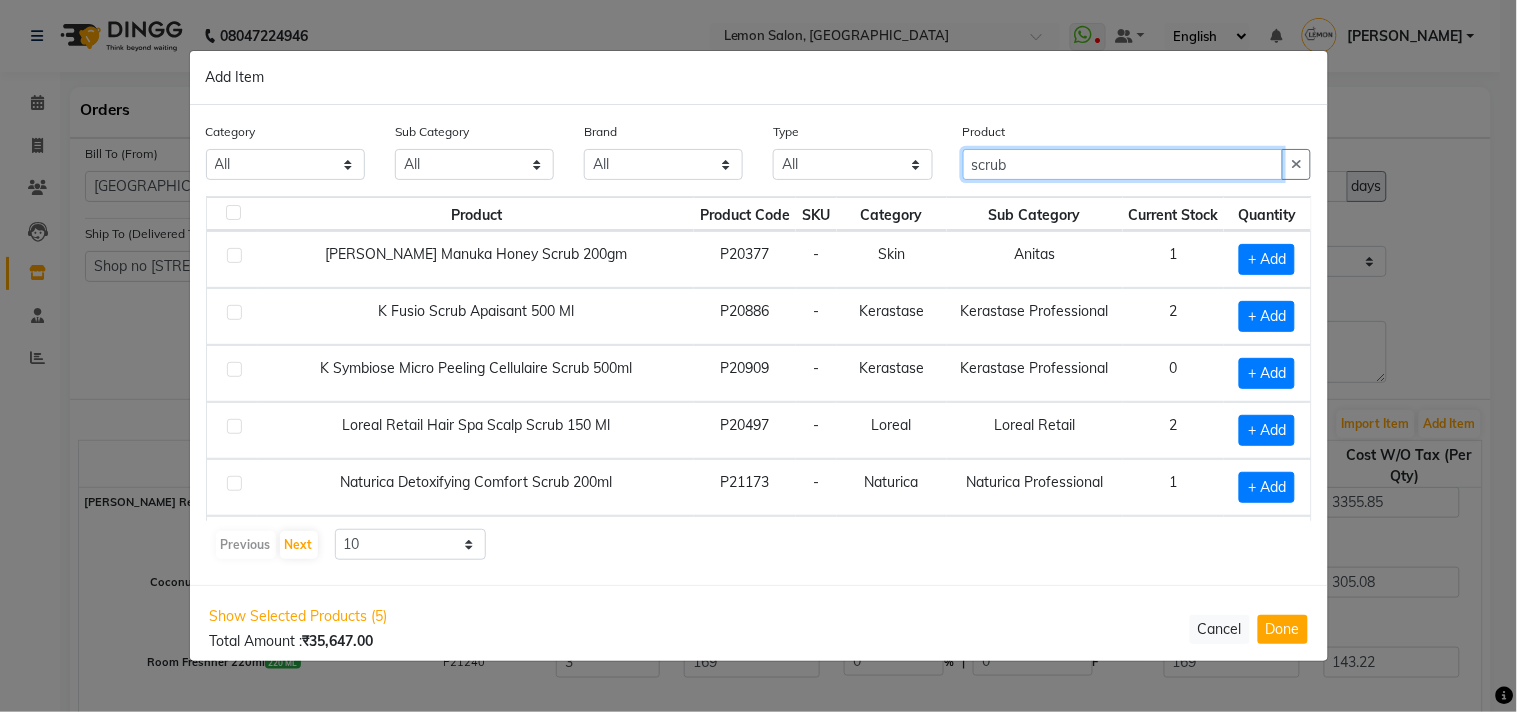 type on "scrub" 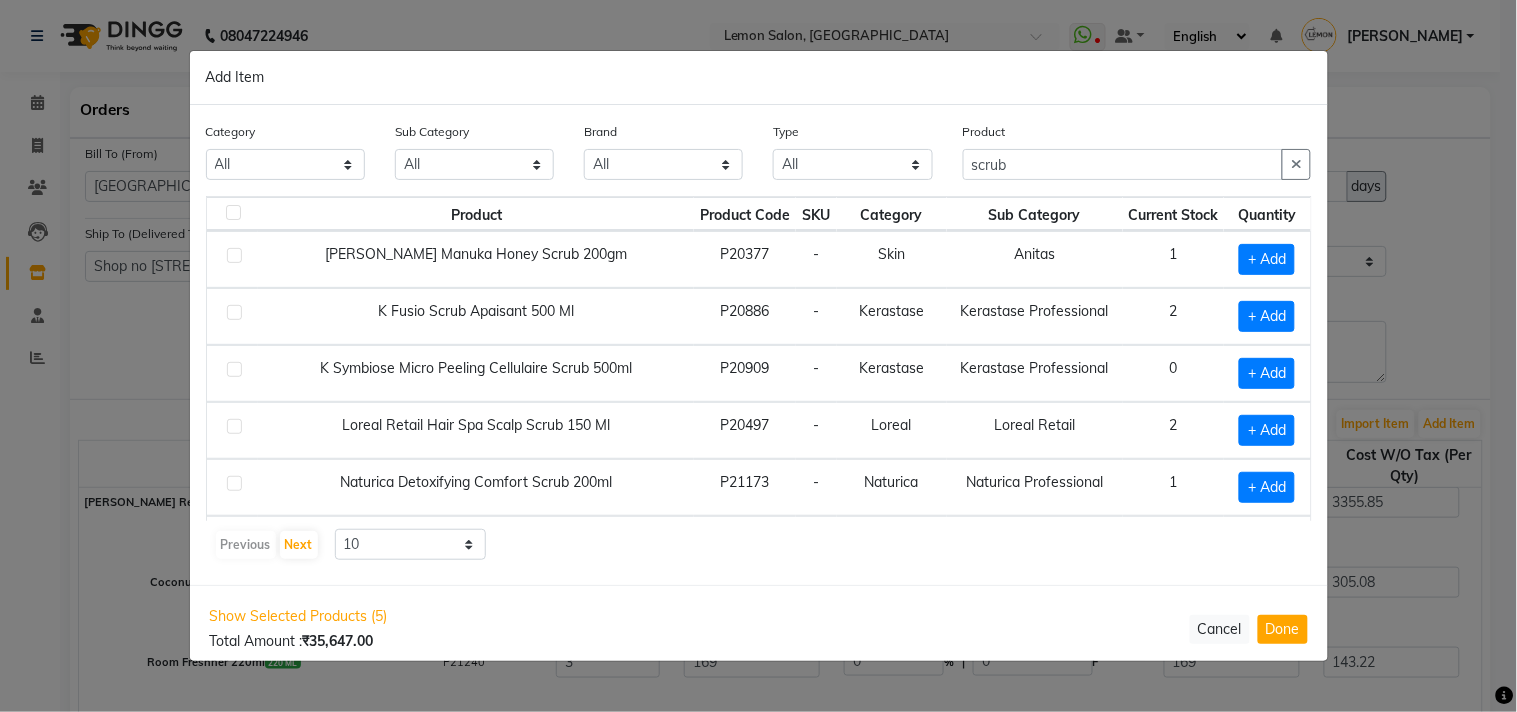 click 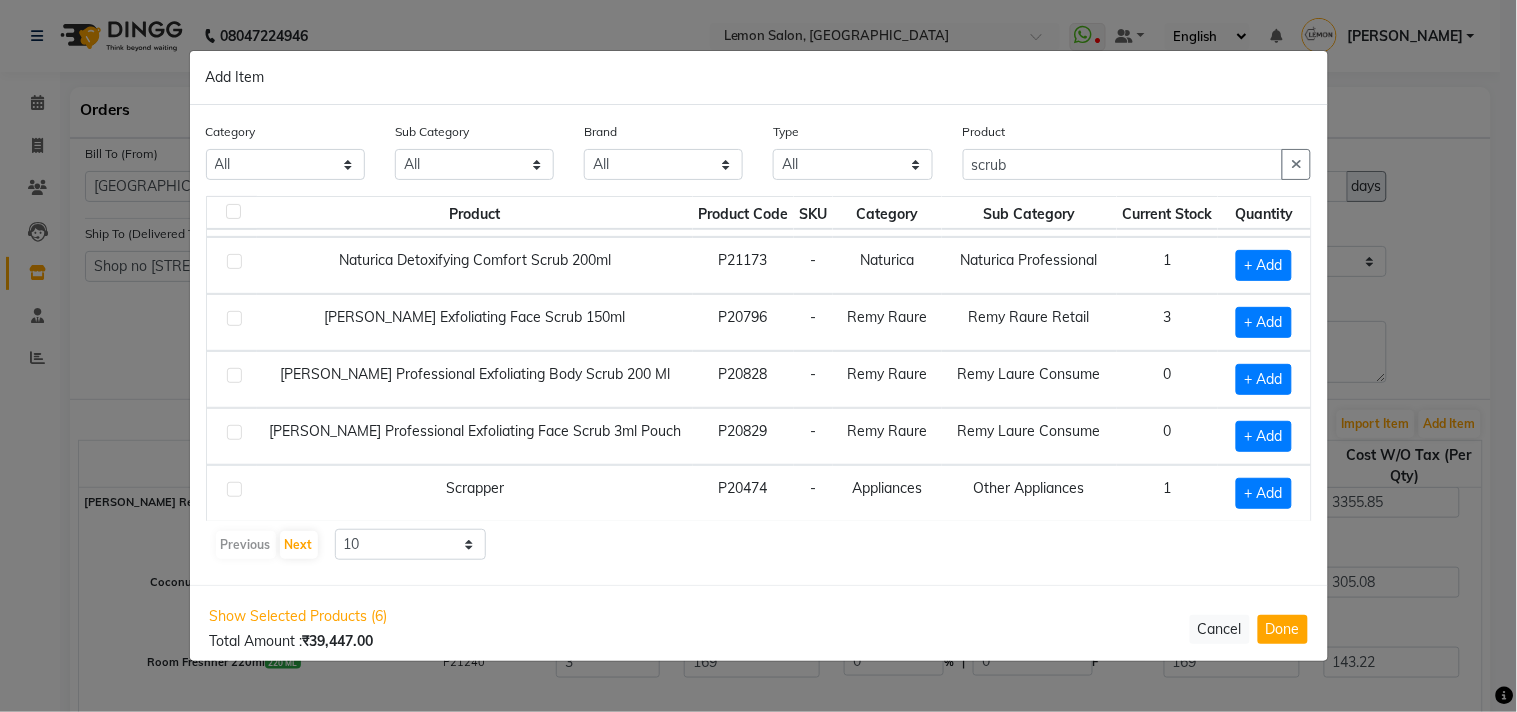 scroll, scrollTop: 283, scrollLeft: 0, axis: vertical 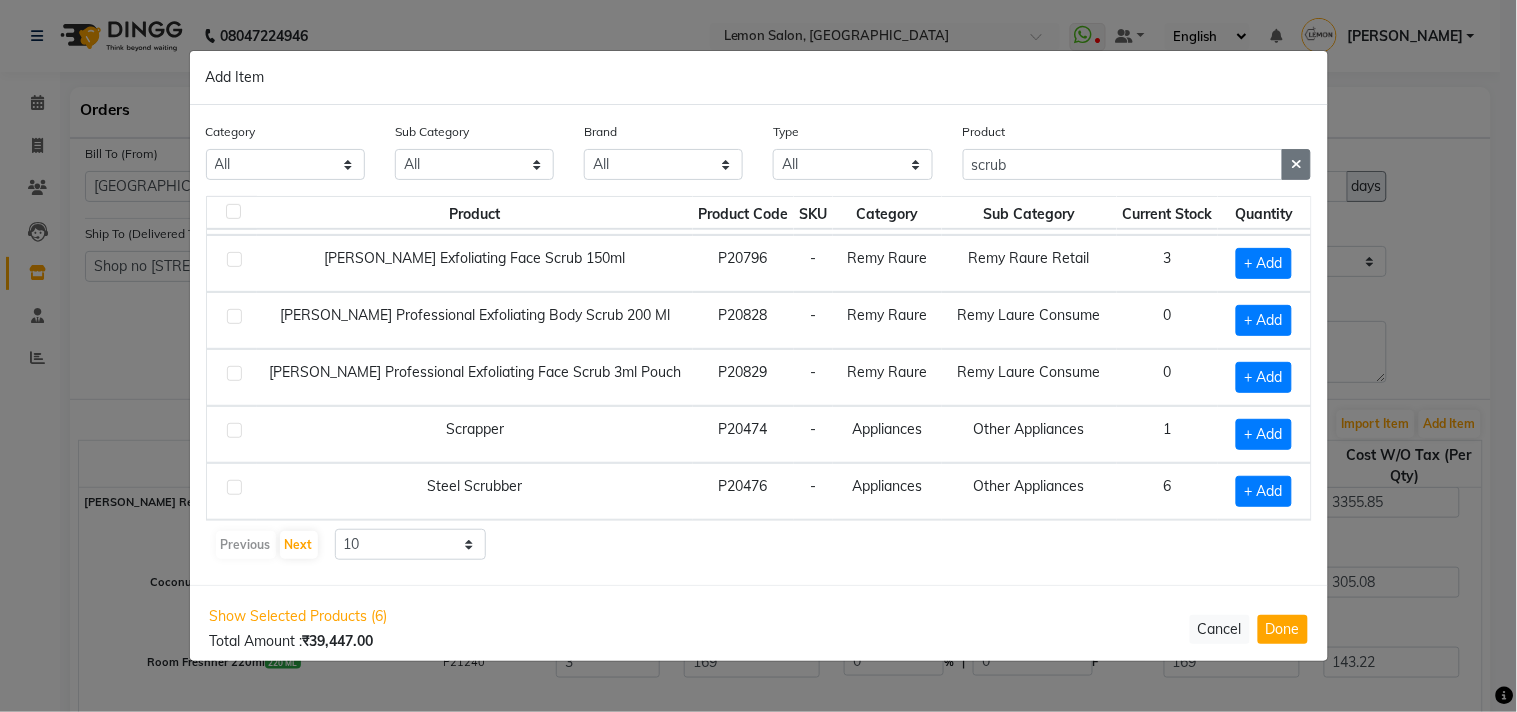 click 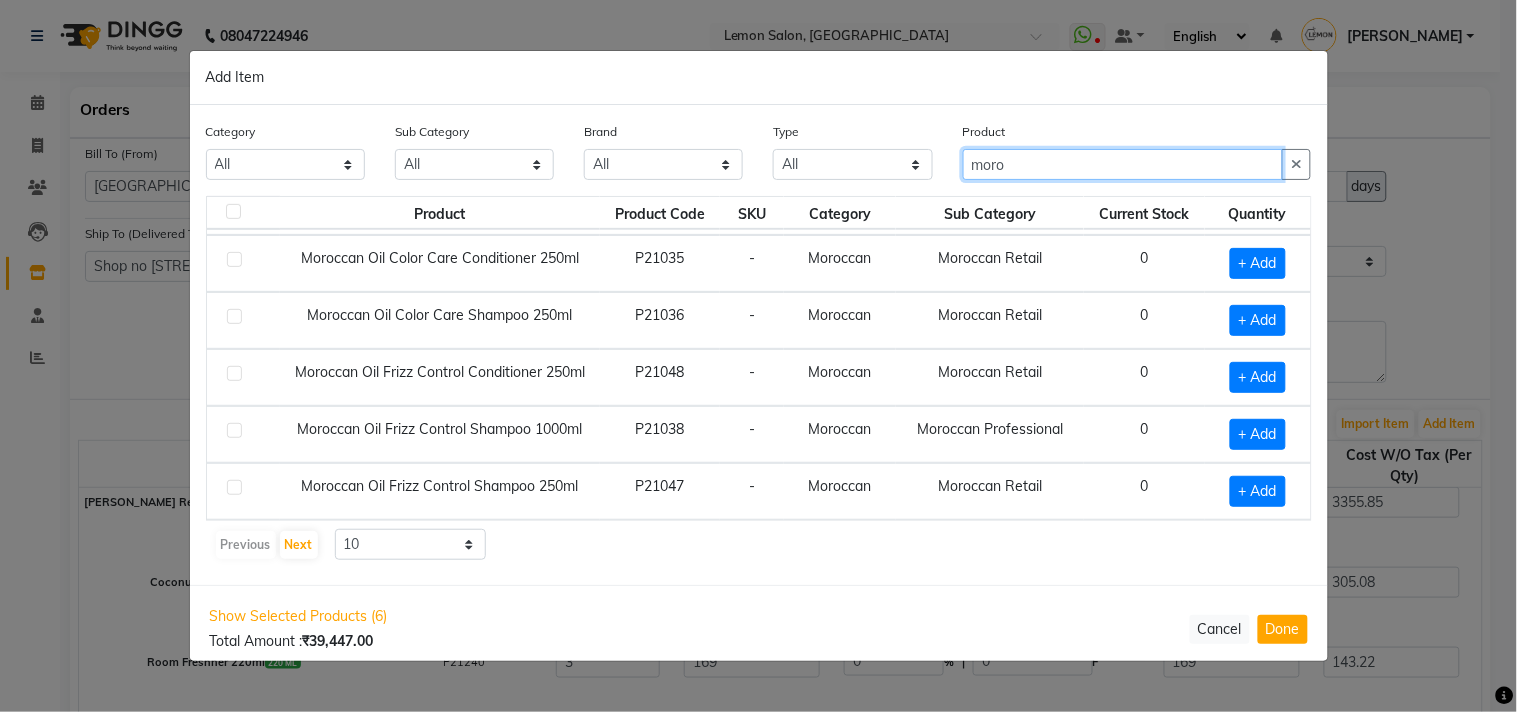 scroll, scrollTop: 284, scrollLeft: 0, axis: vertical 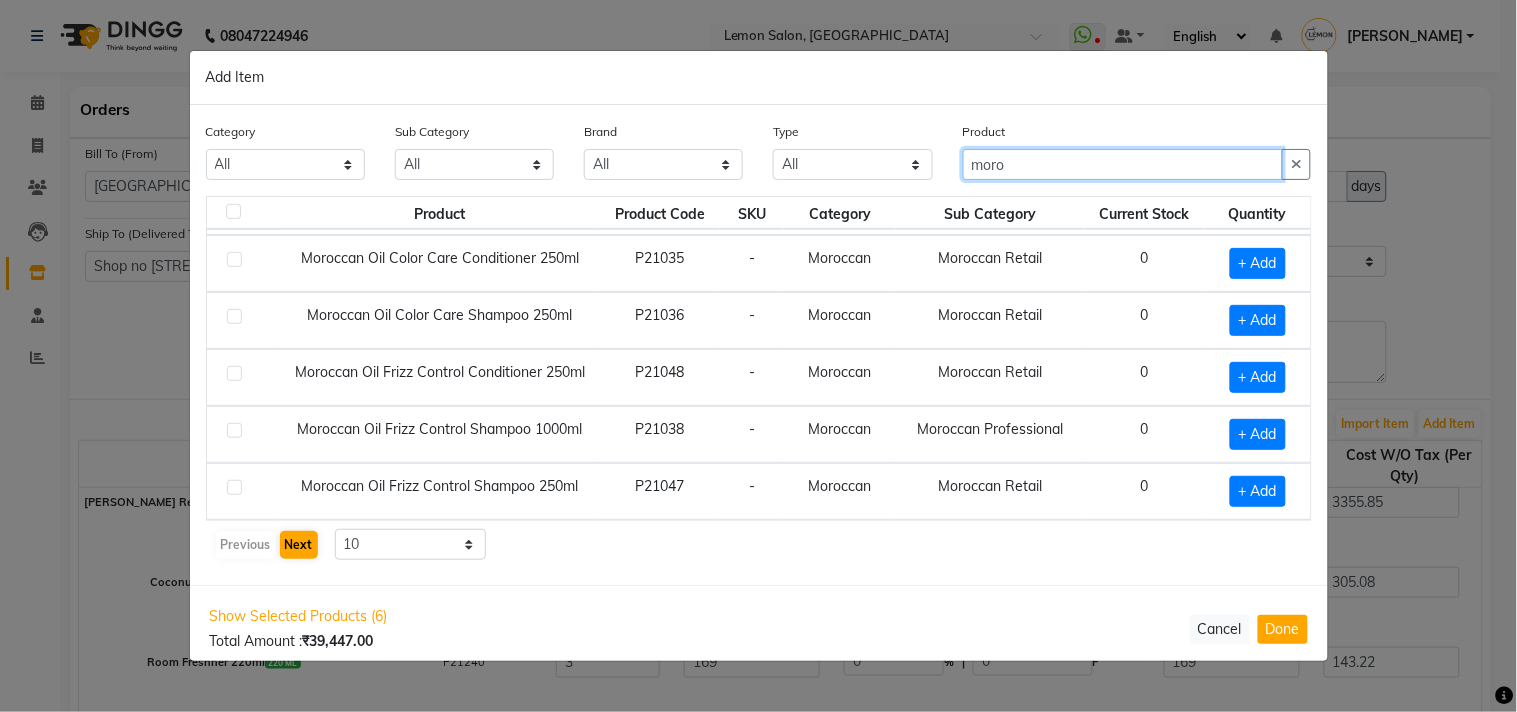 type on "moro" 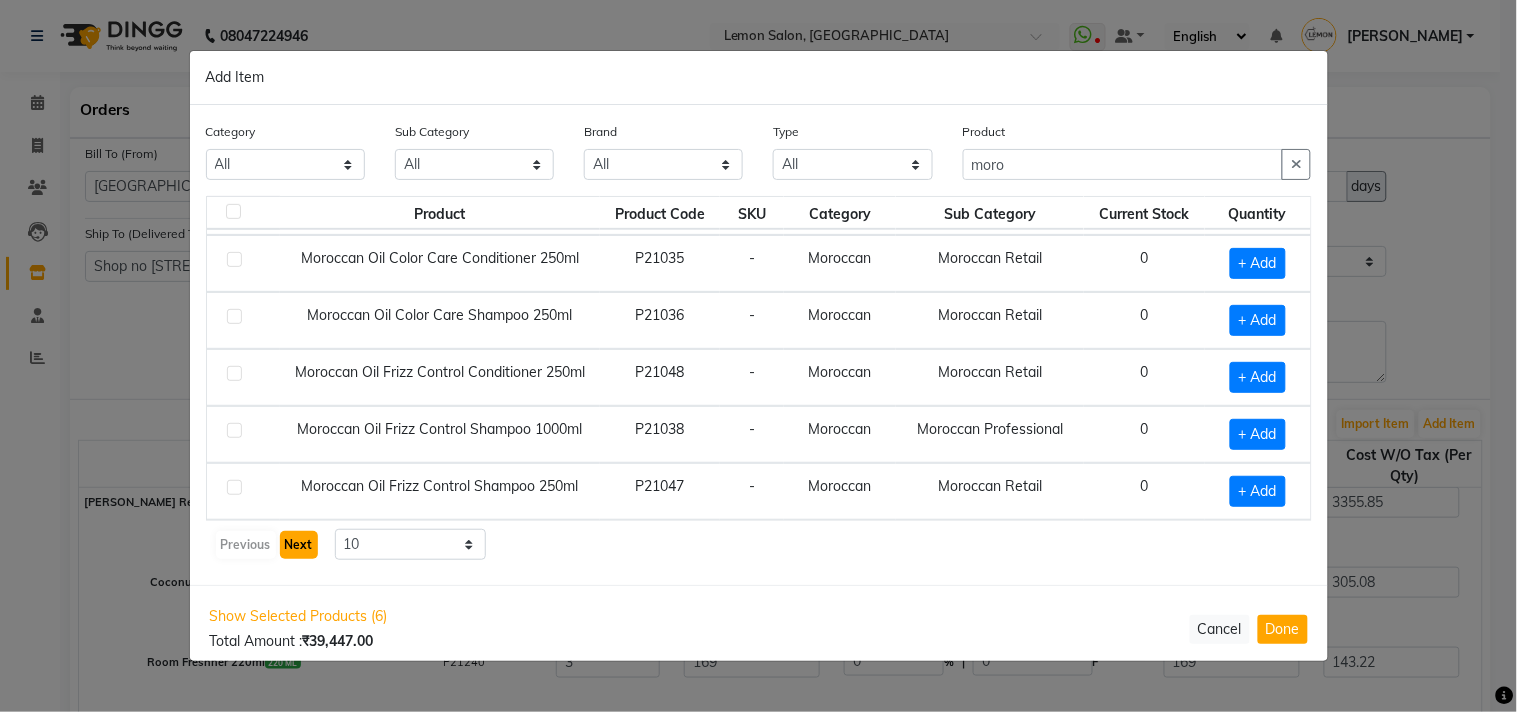 click on "Next" 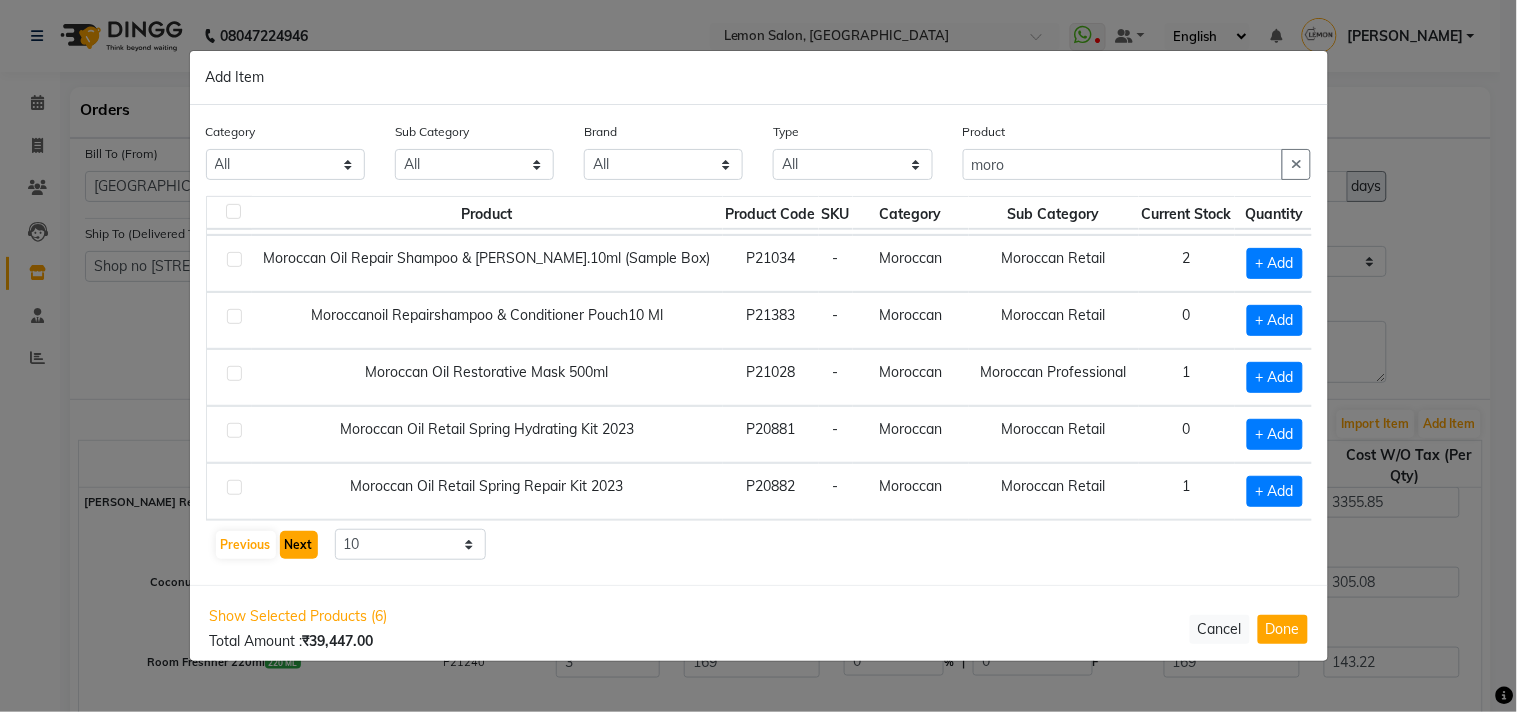 click on "Next" 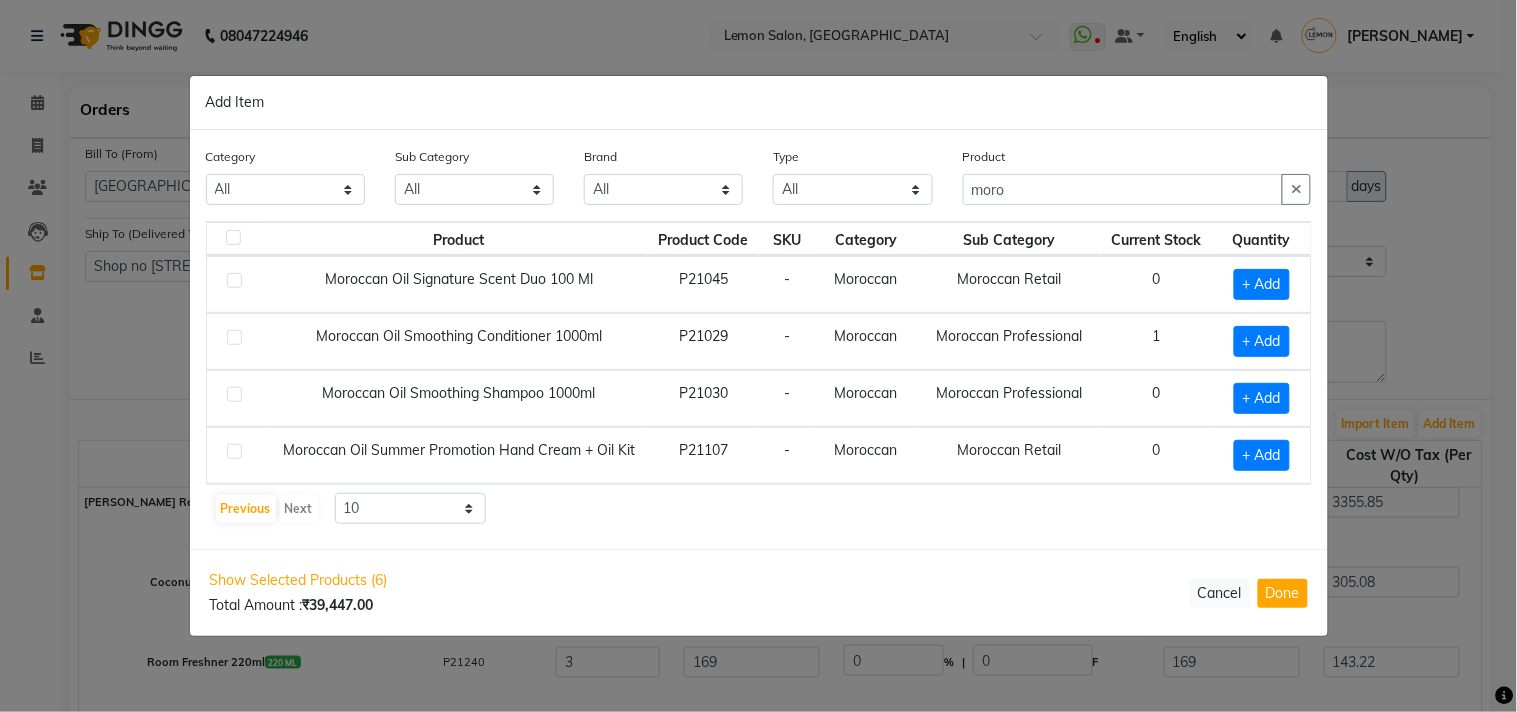 scroll, scrollTop: 0, scrollLeft: 0, axis: both 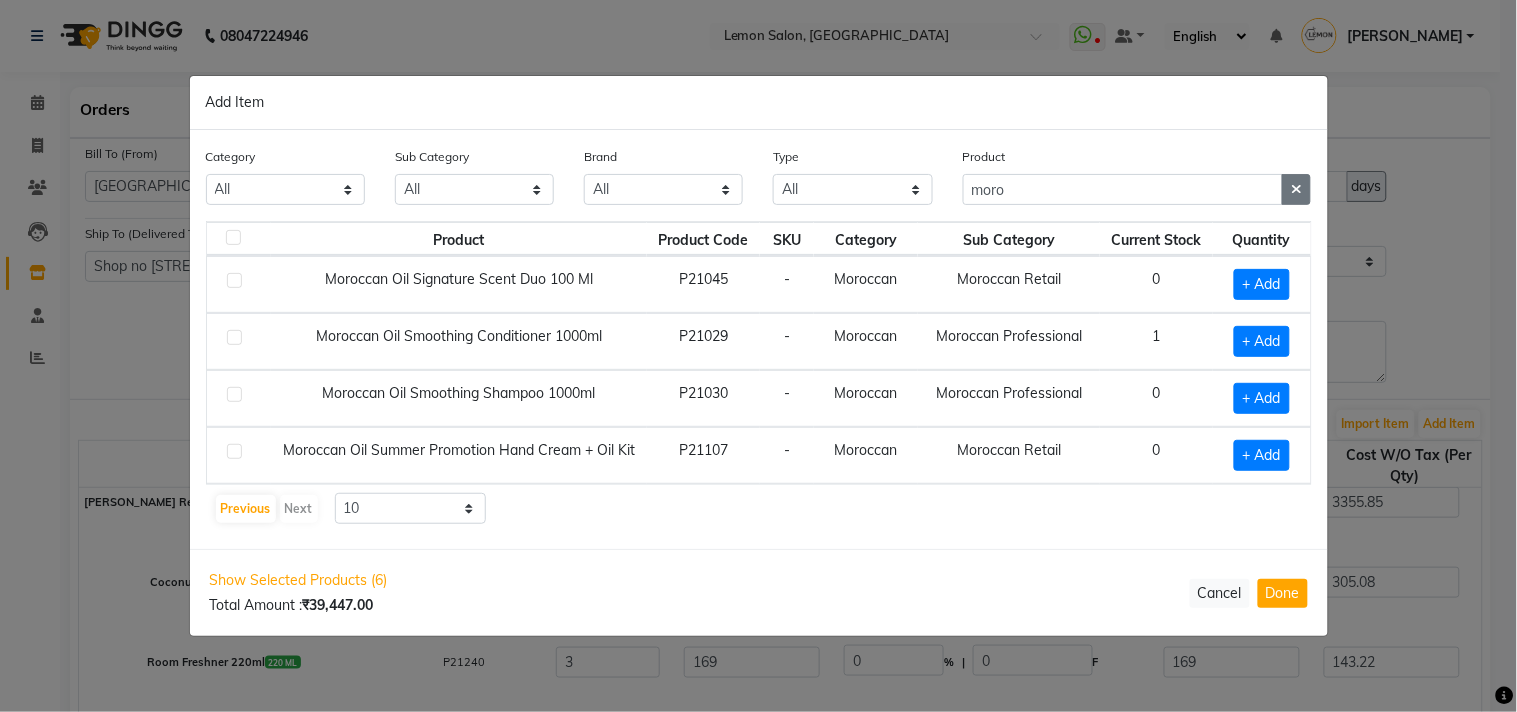click 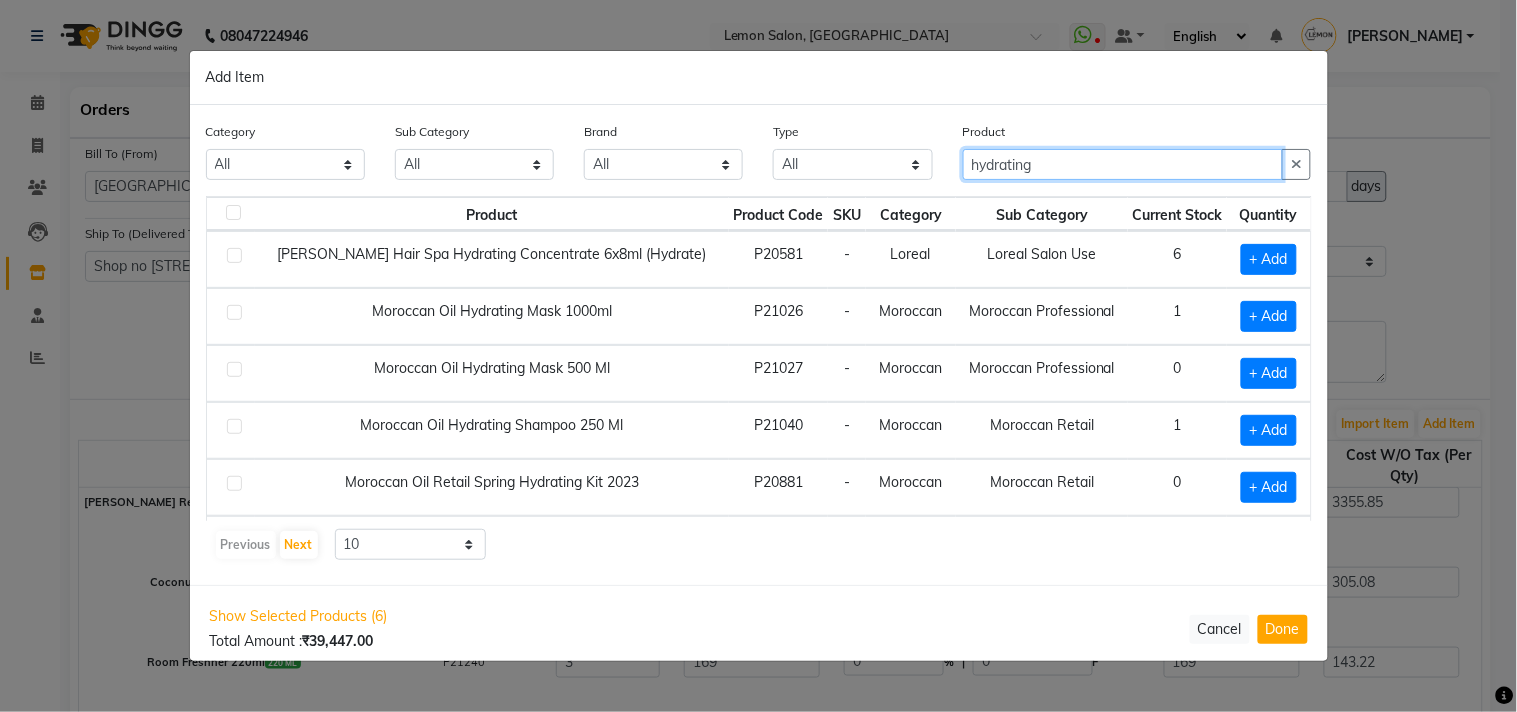 type on "hydrating" 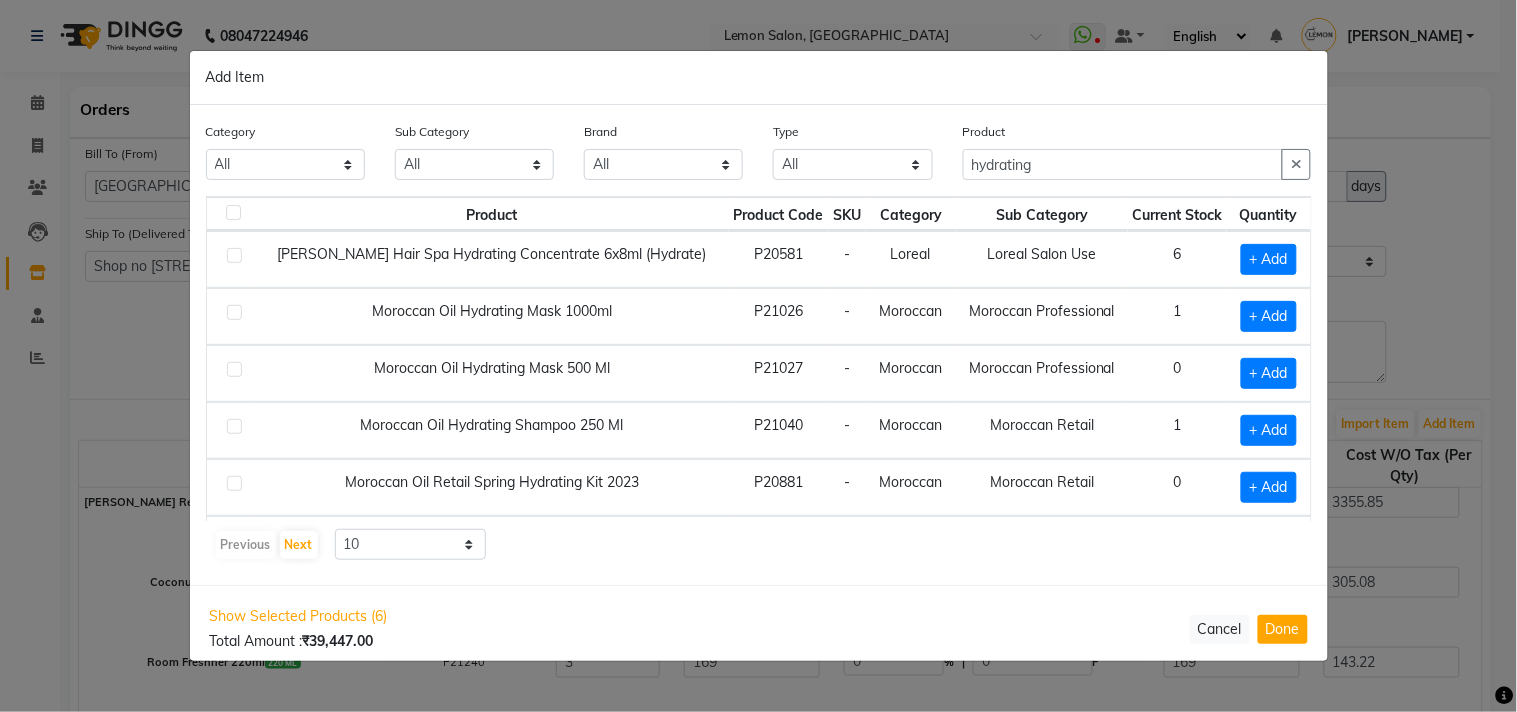 click 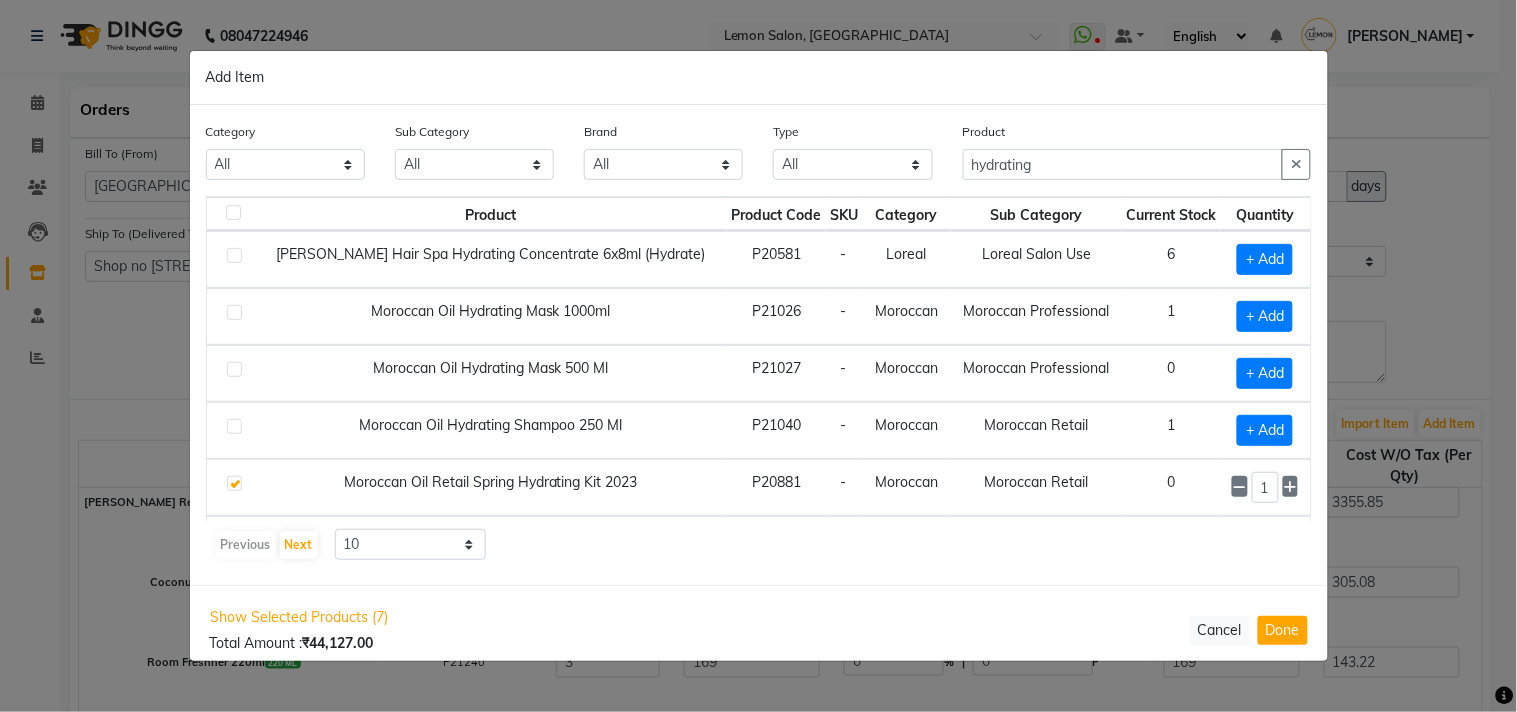 click 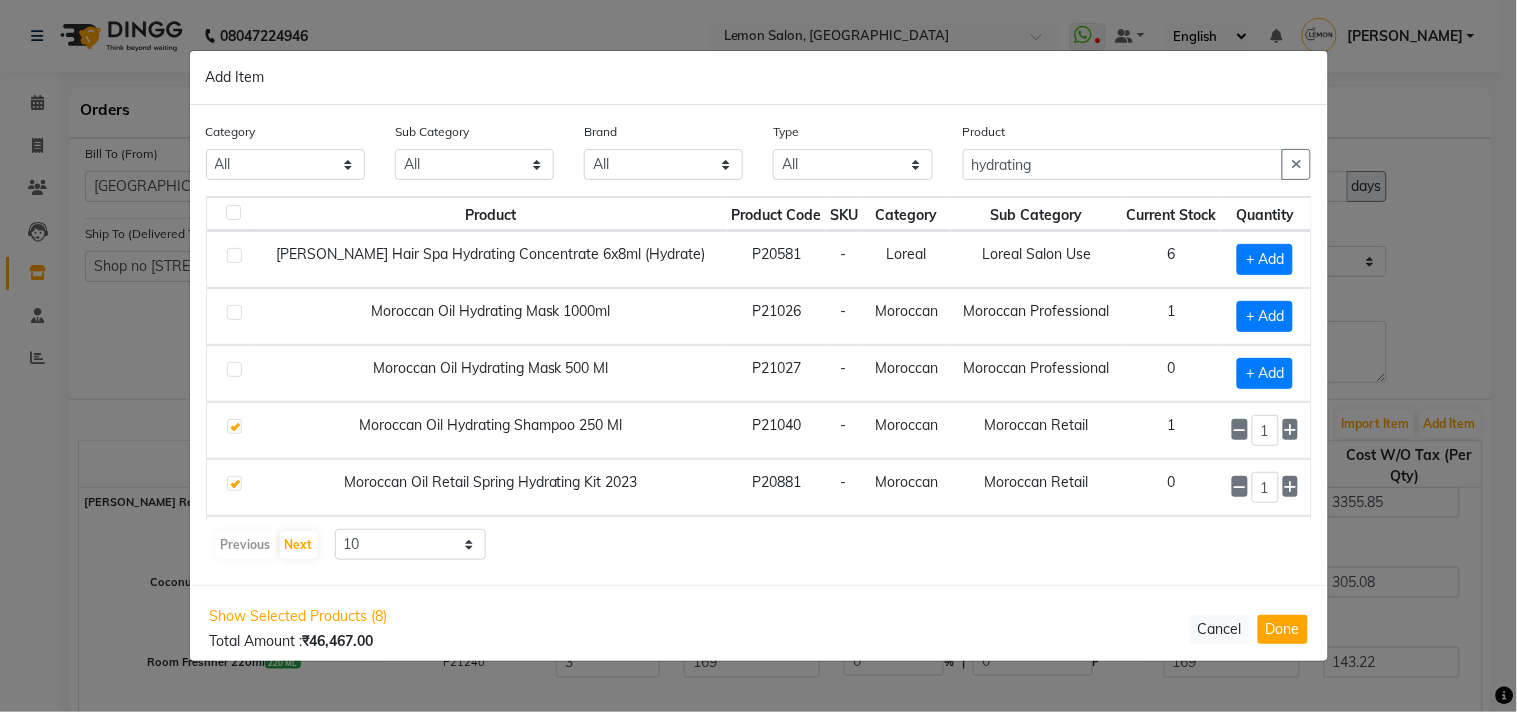 scroll, scrollTop: 71, scrollLeft: 0, axis: vertical 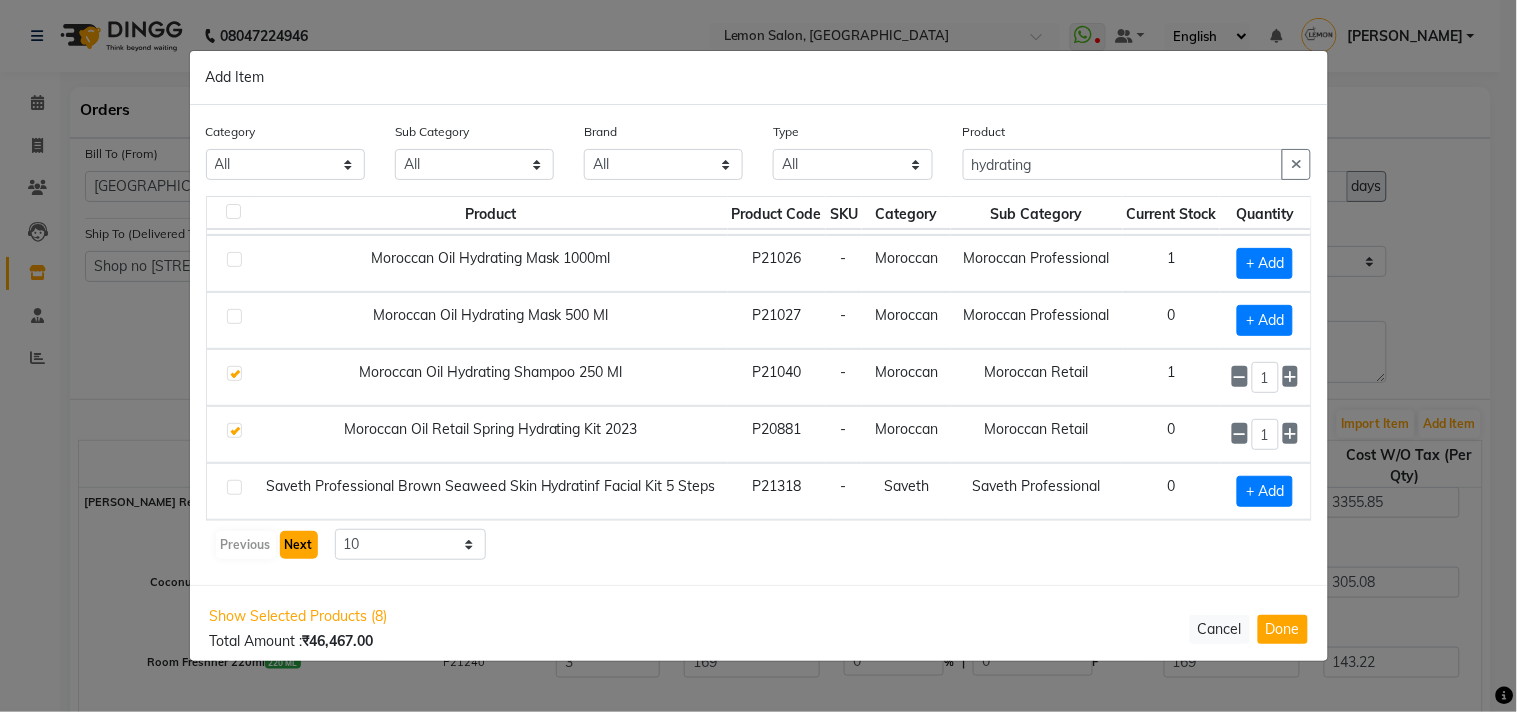 click on "Next" 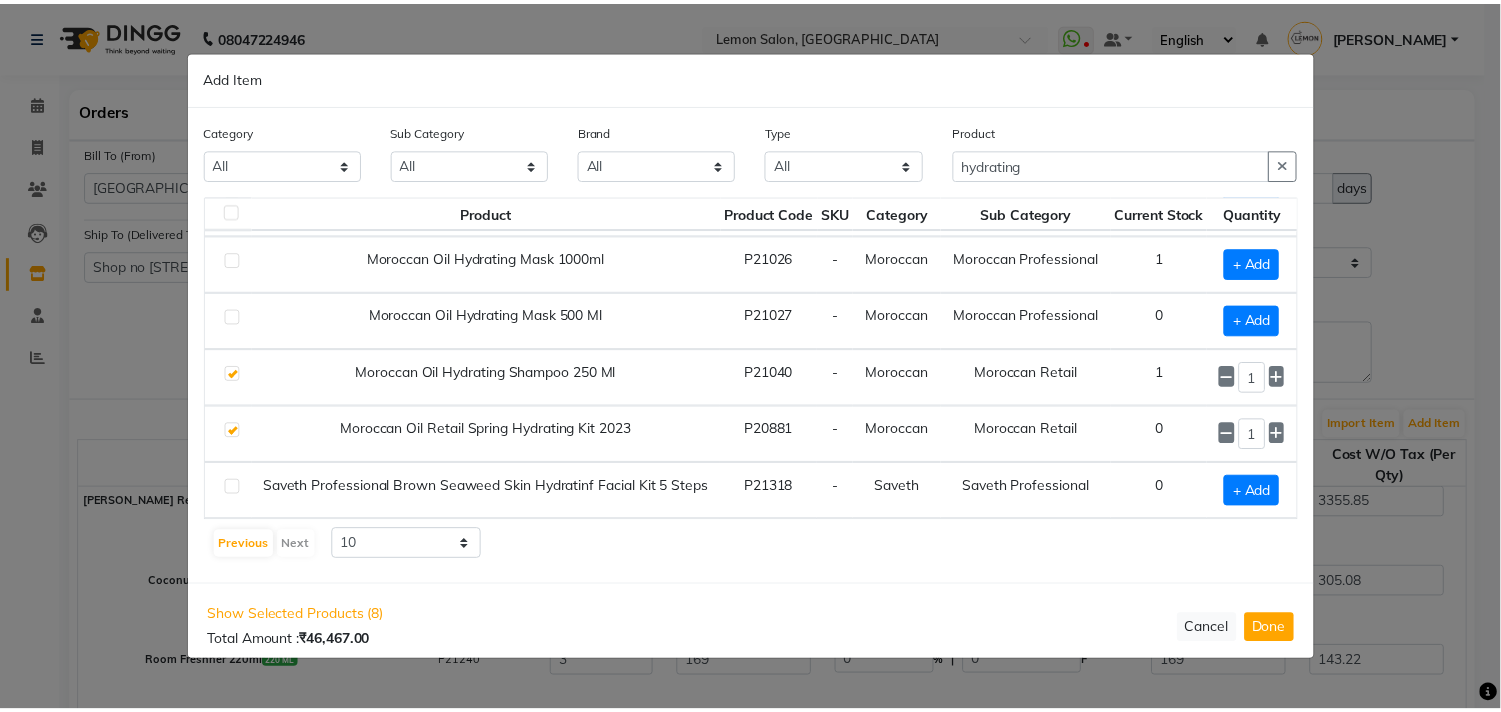scroll, scrollTop: 0, scrollLeft: 0, axis: both 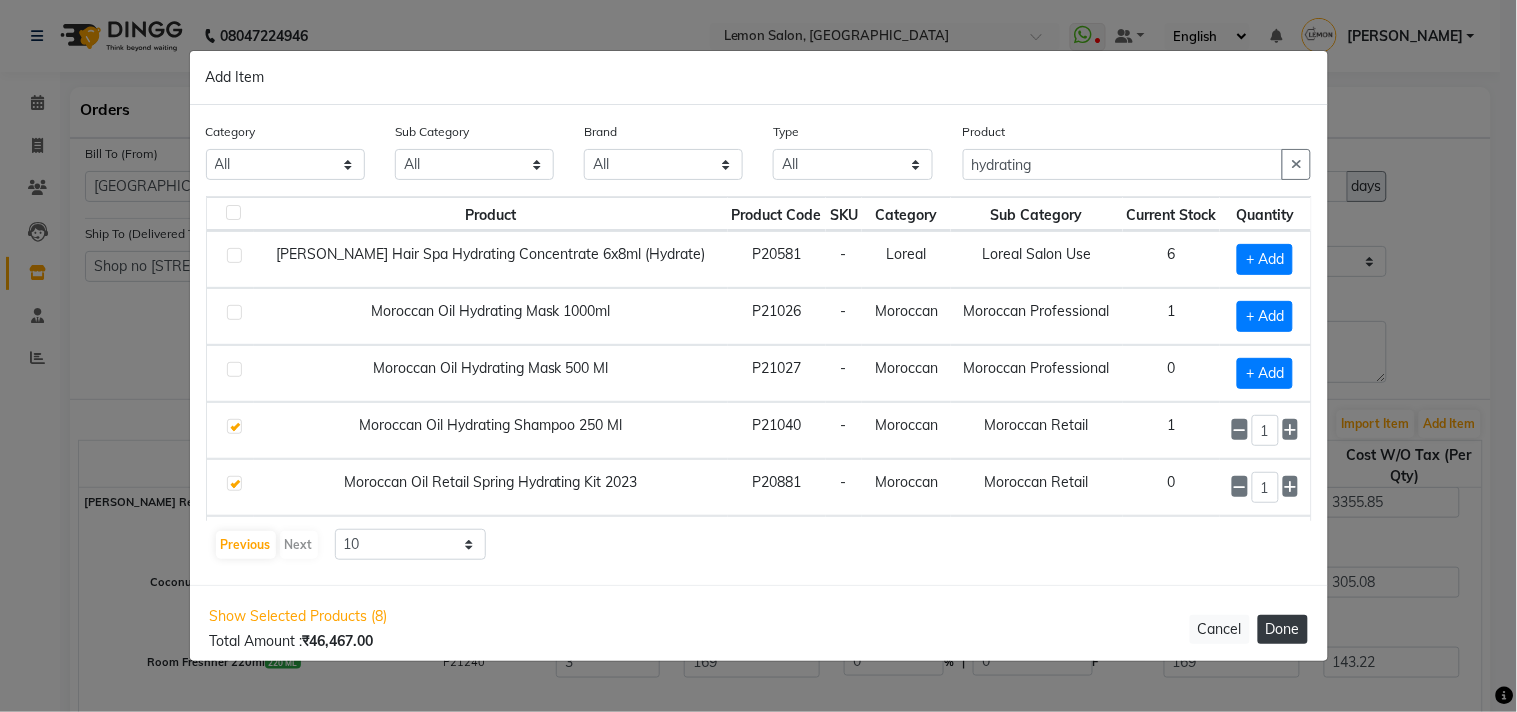 click on "Done" 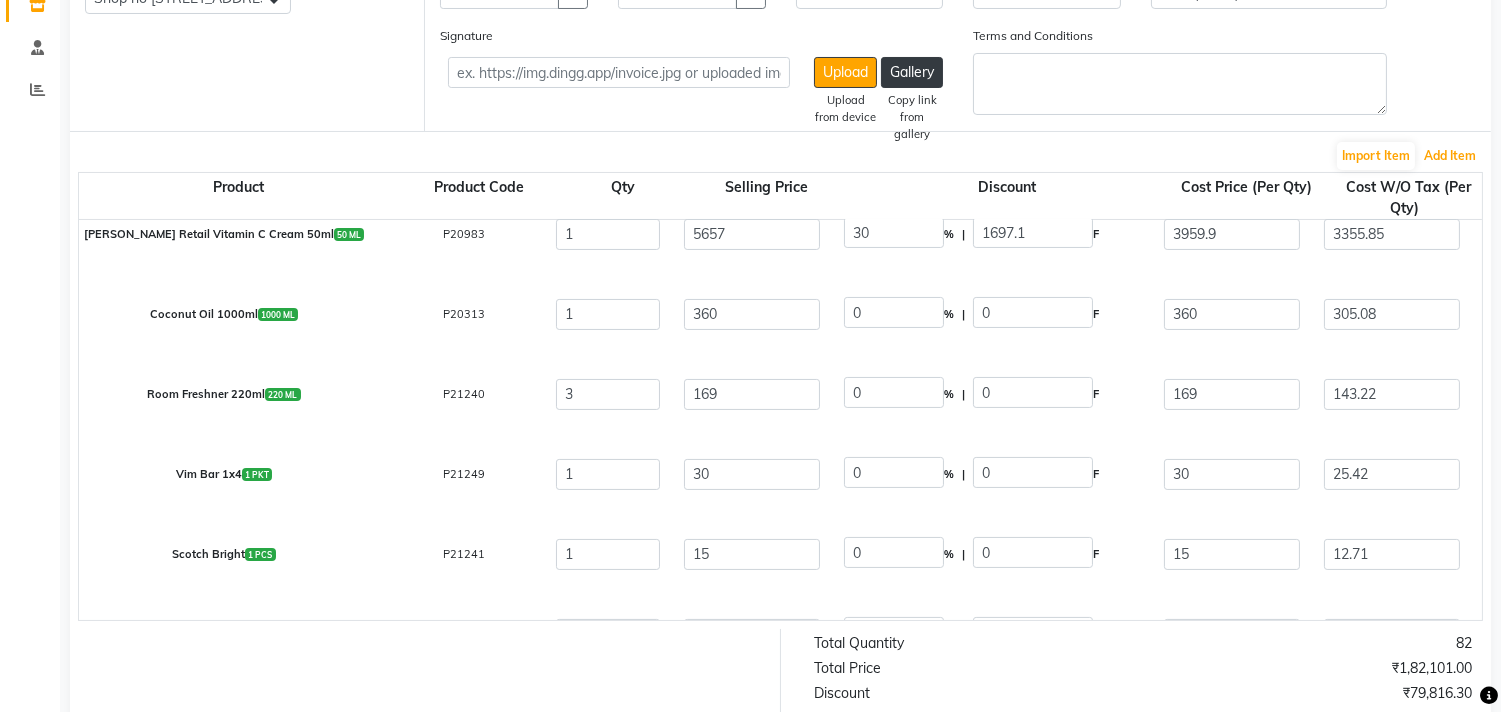 scroll, scrollTop: 333, scrollLeft: 0, axis: vertical 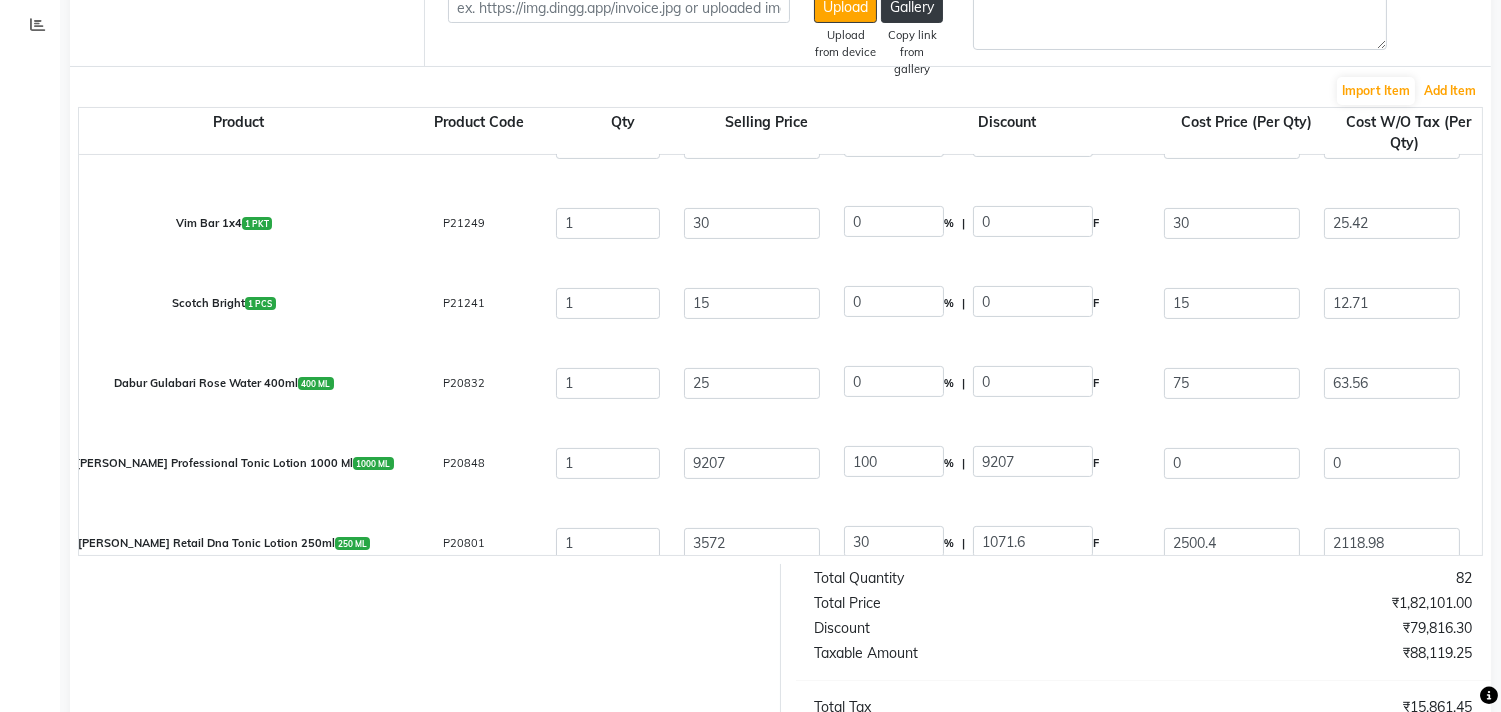 select on "740" 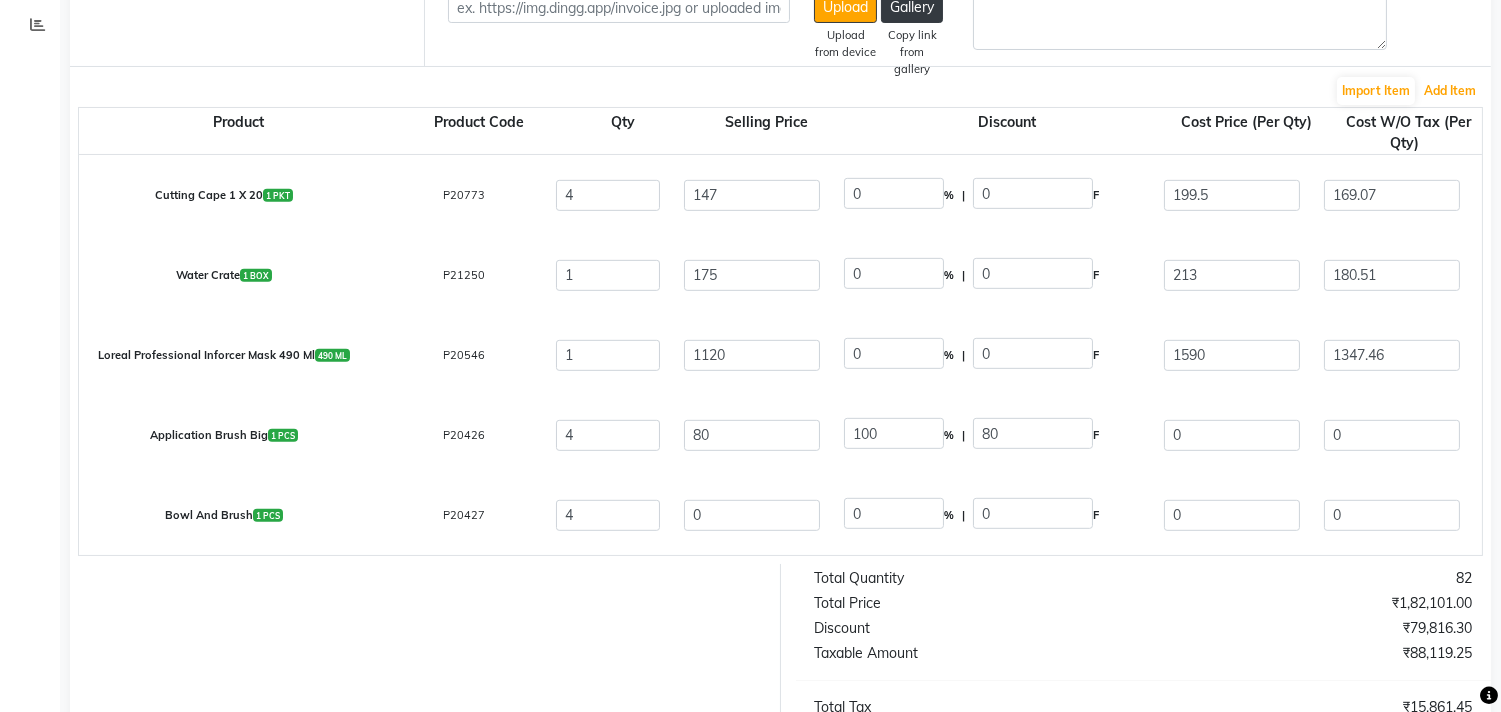 select on "740" 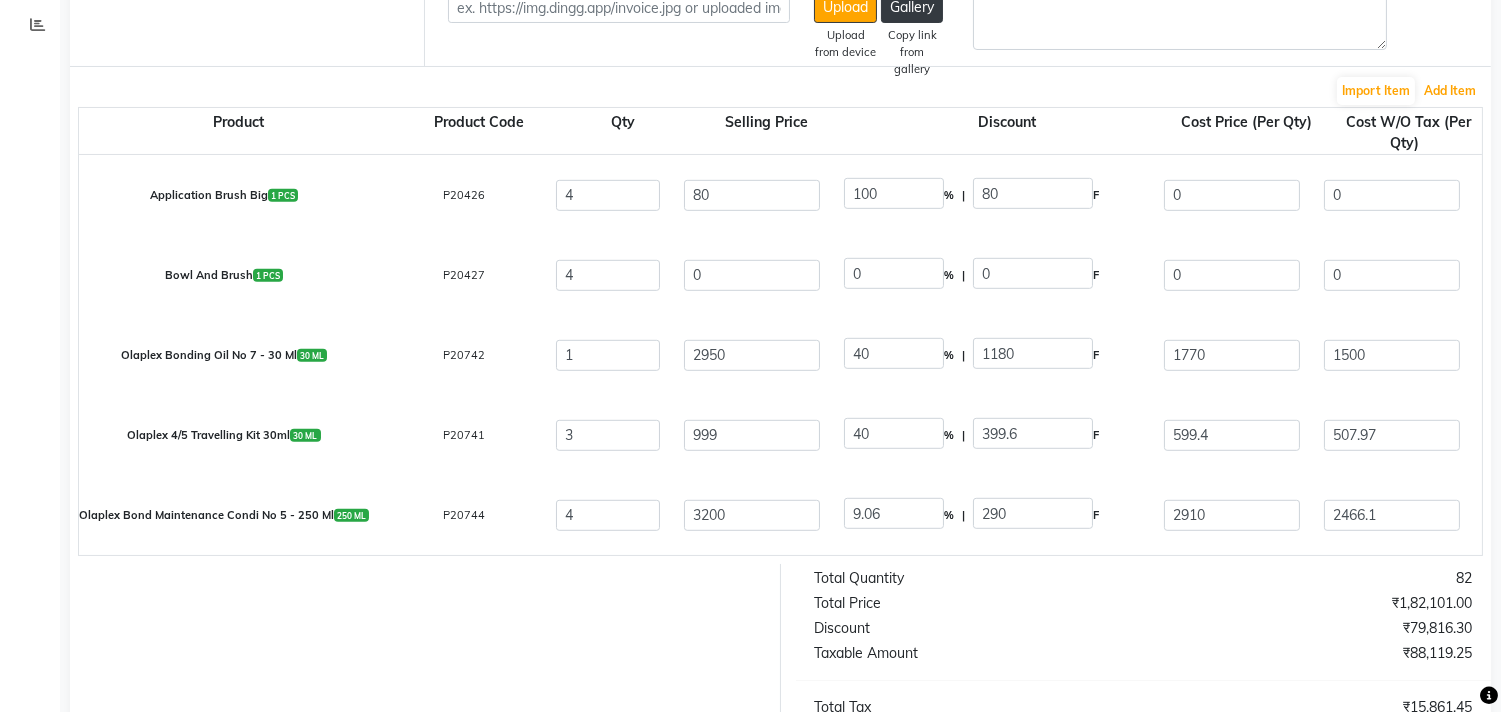 scroll, scrollTop: 686, scrollLeft: 0, axis: vertical 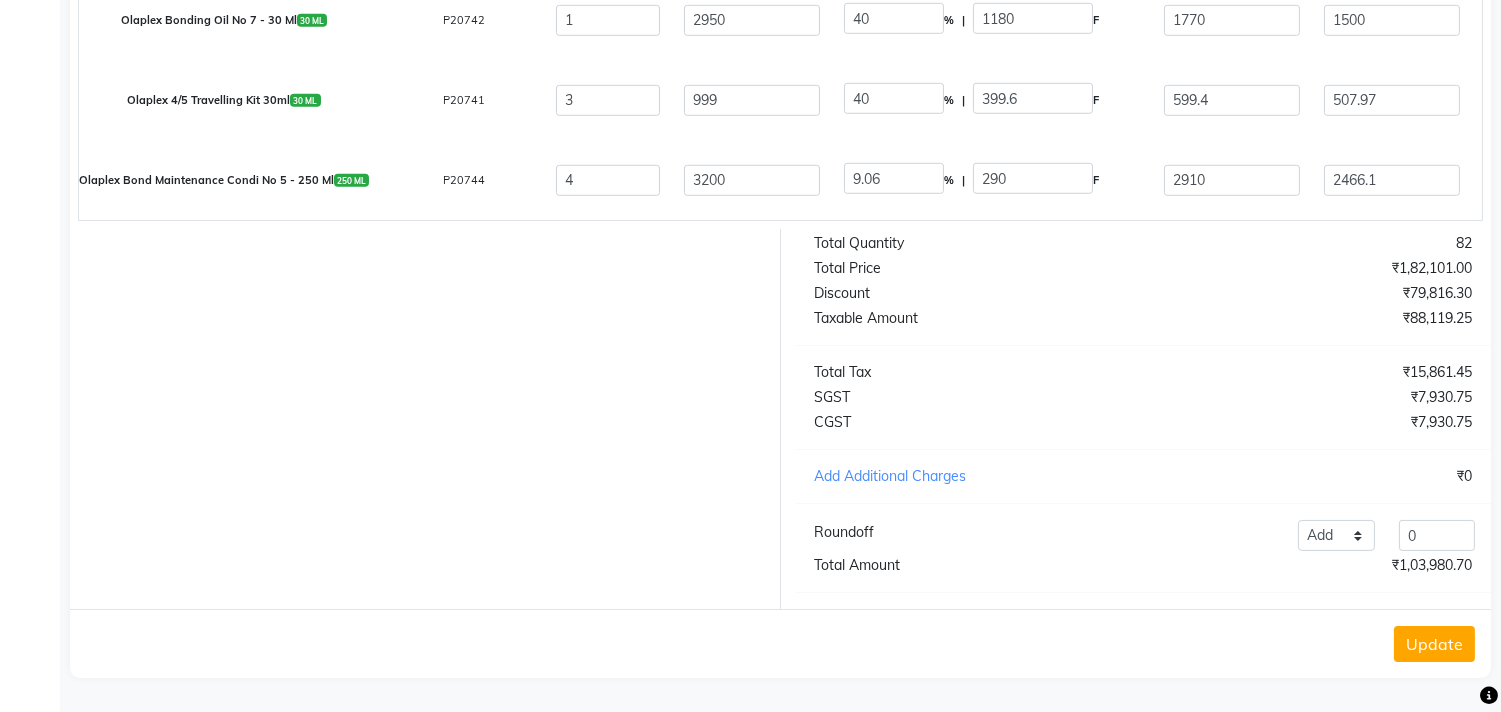click on "Update" 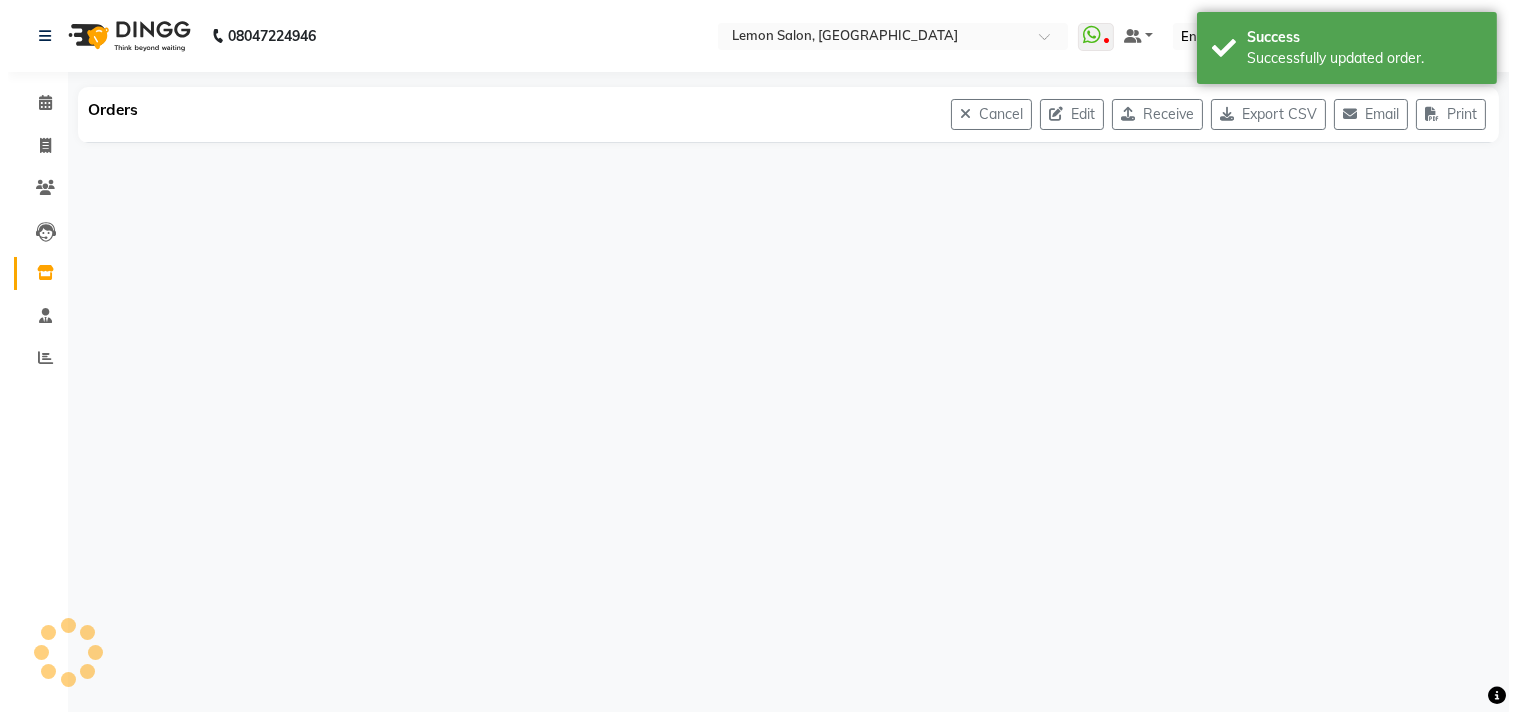 scroll, scrollTop: 0, scrollLeft: 0, axis: both 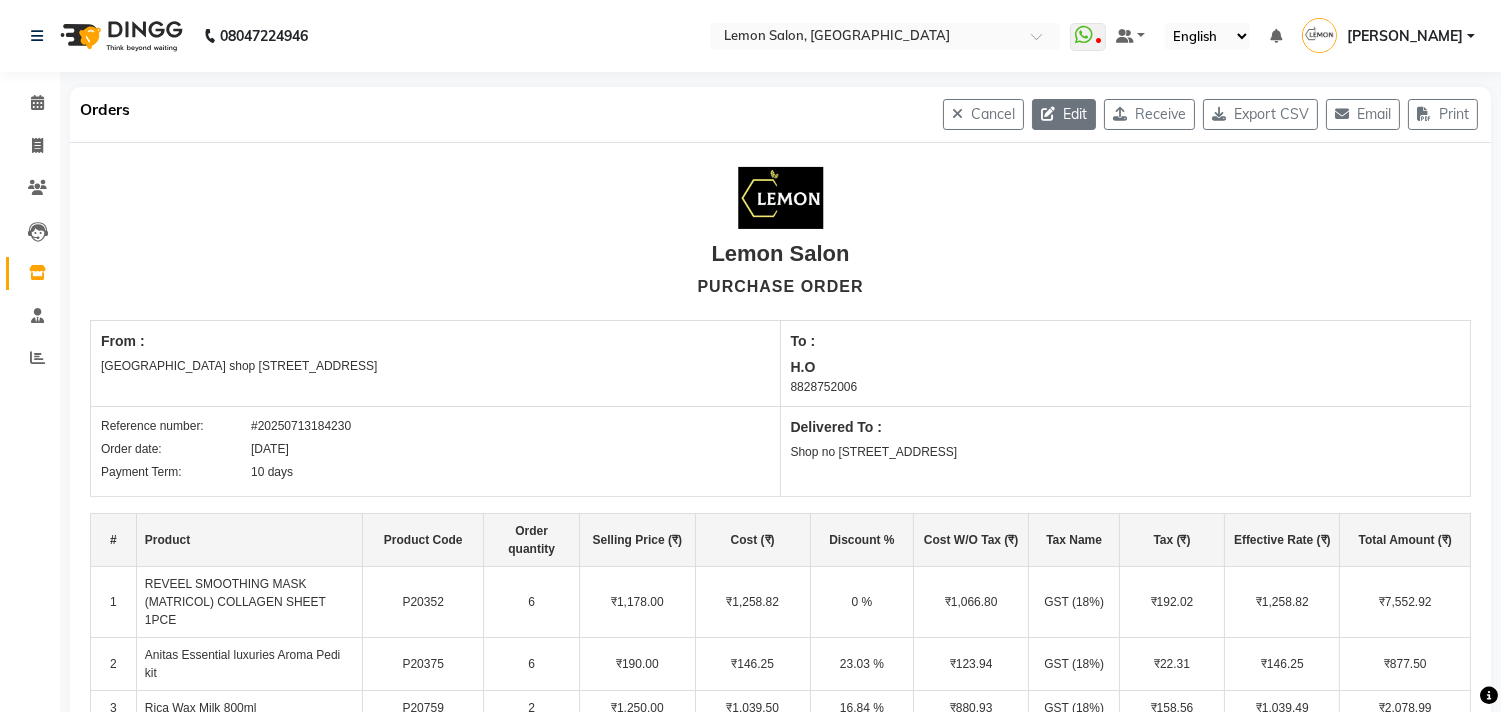 click 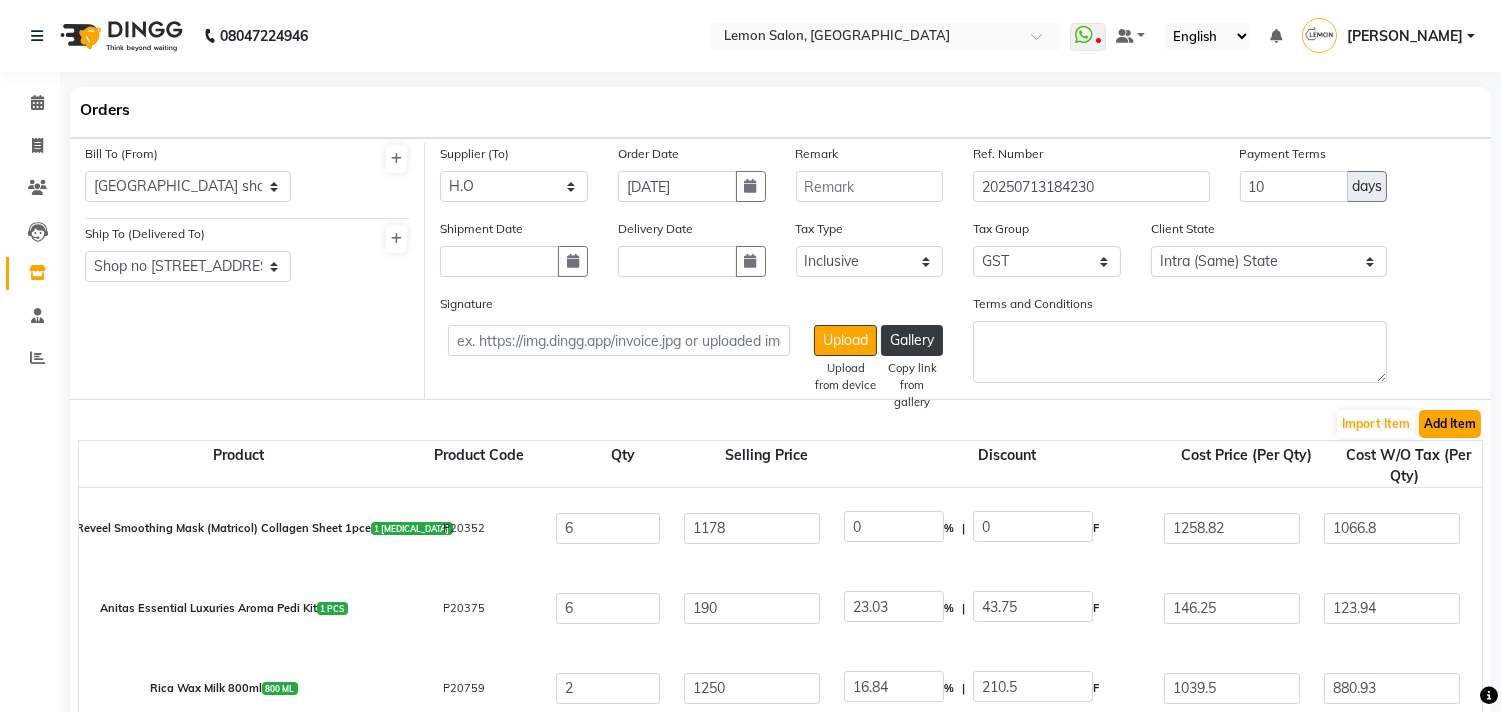 click on "Add Item" 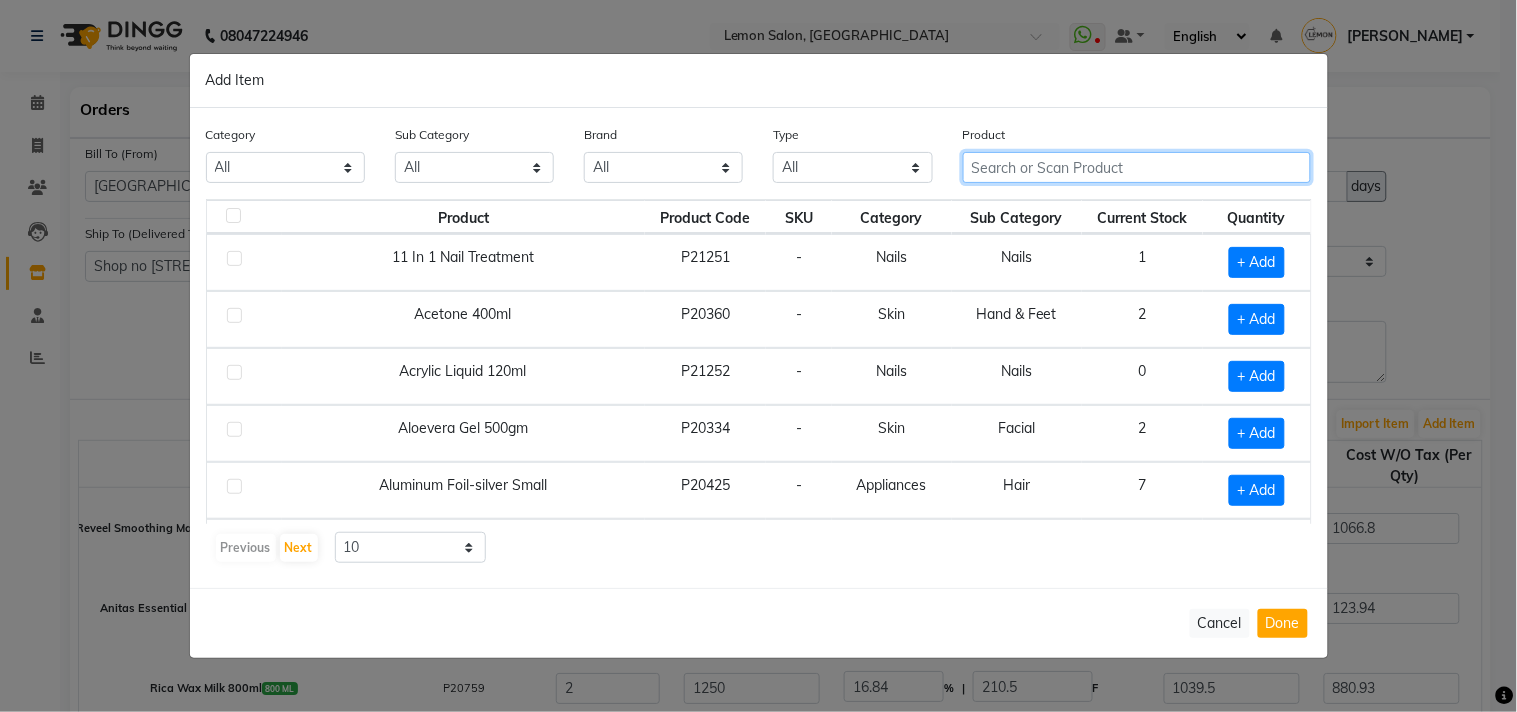 click 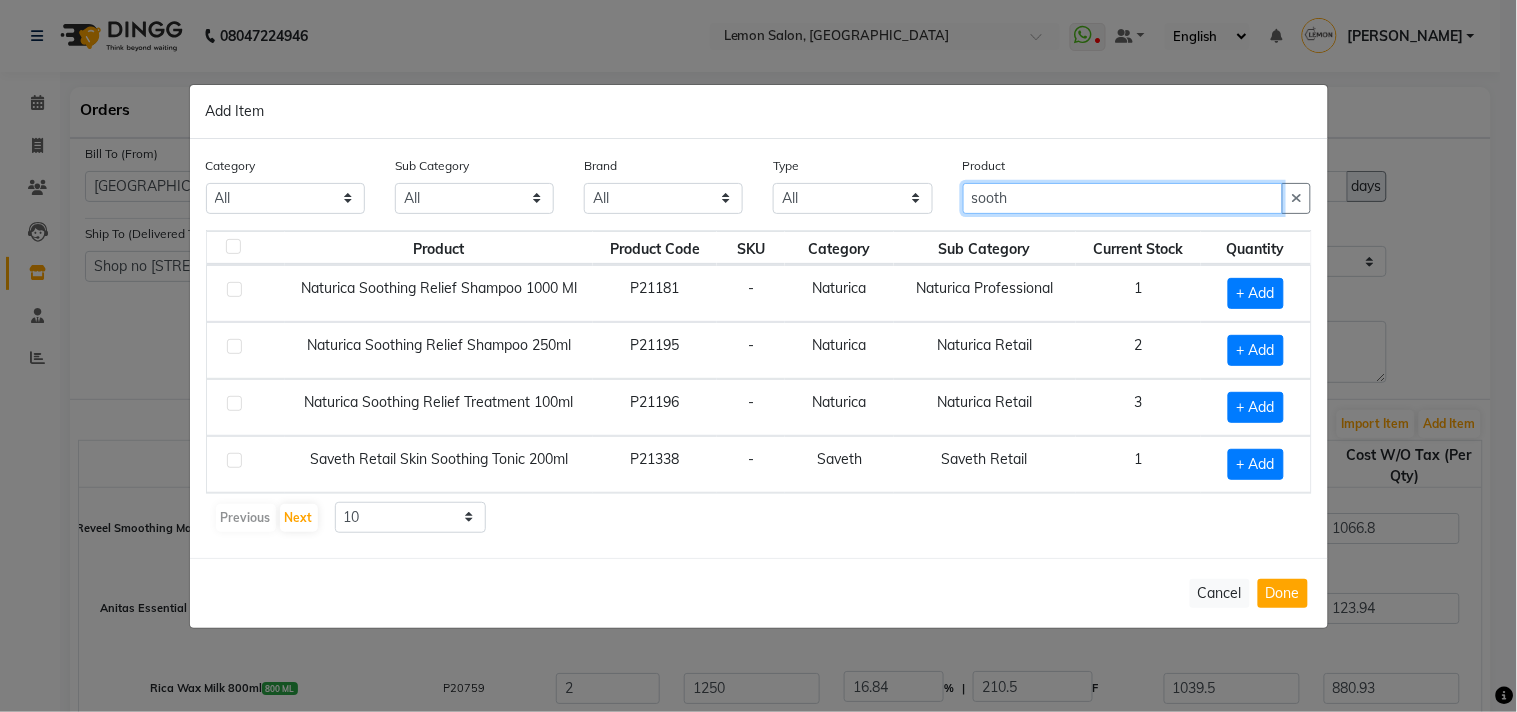 type on "sooth" 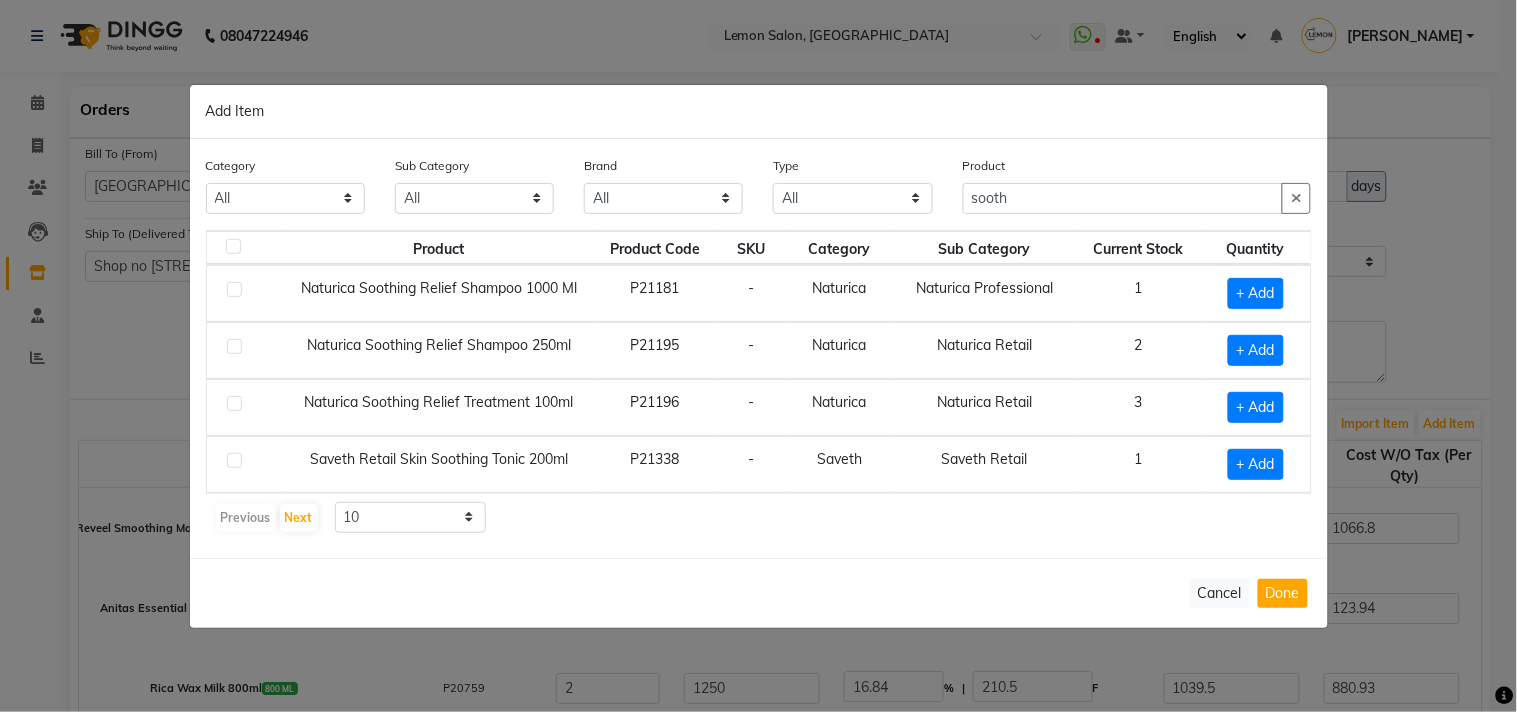 click 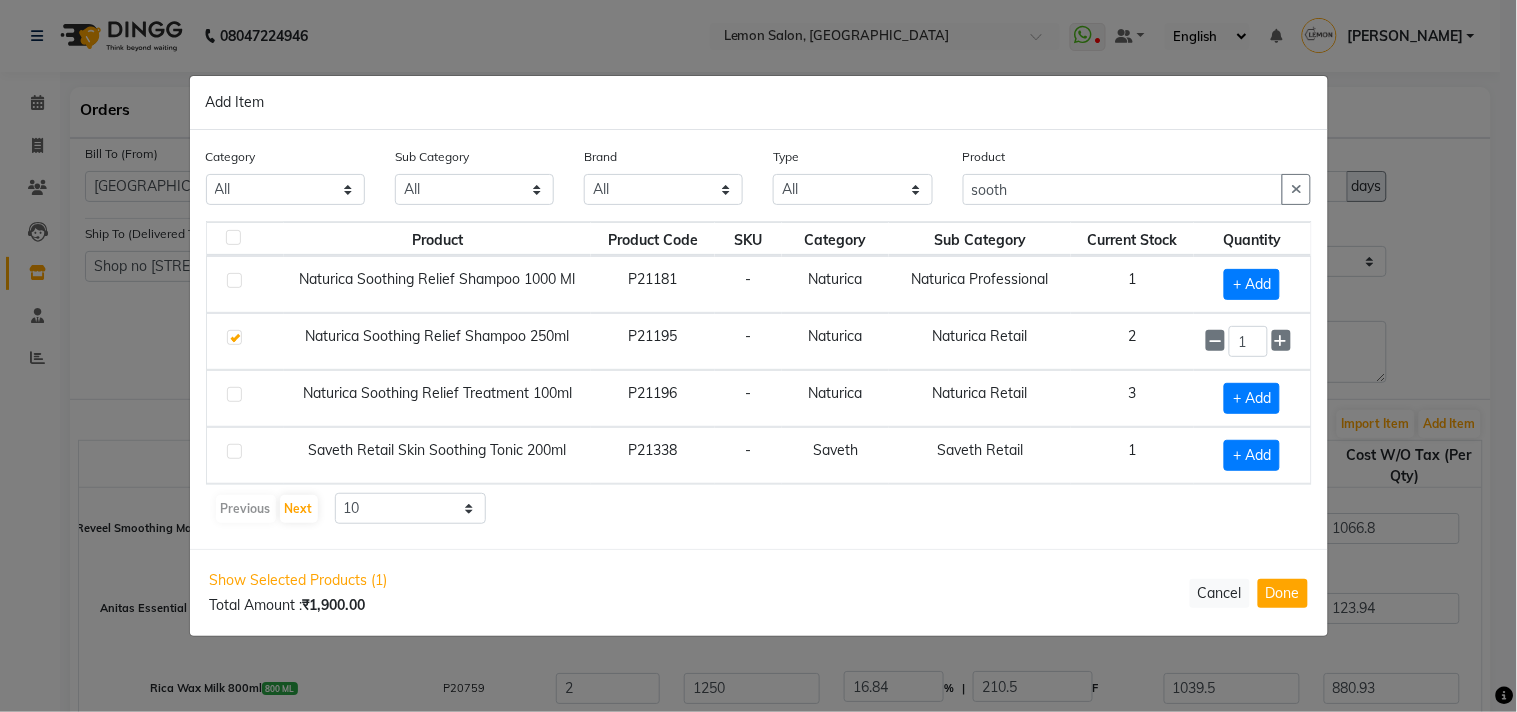 click 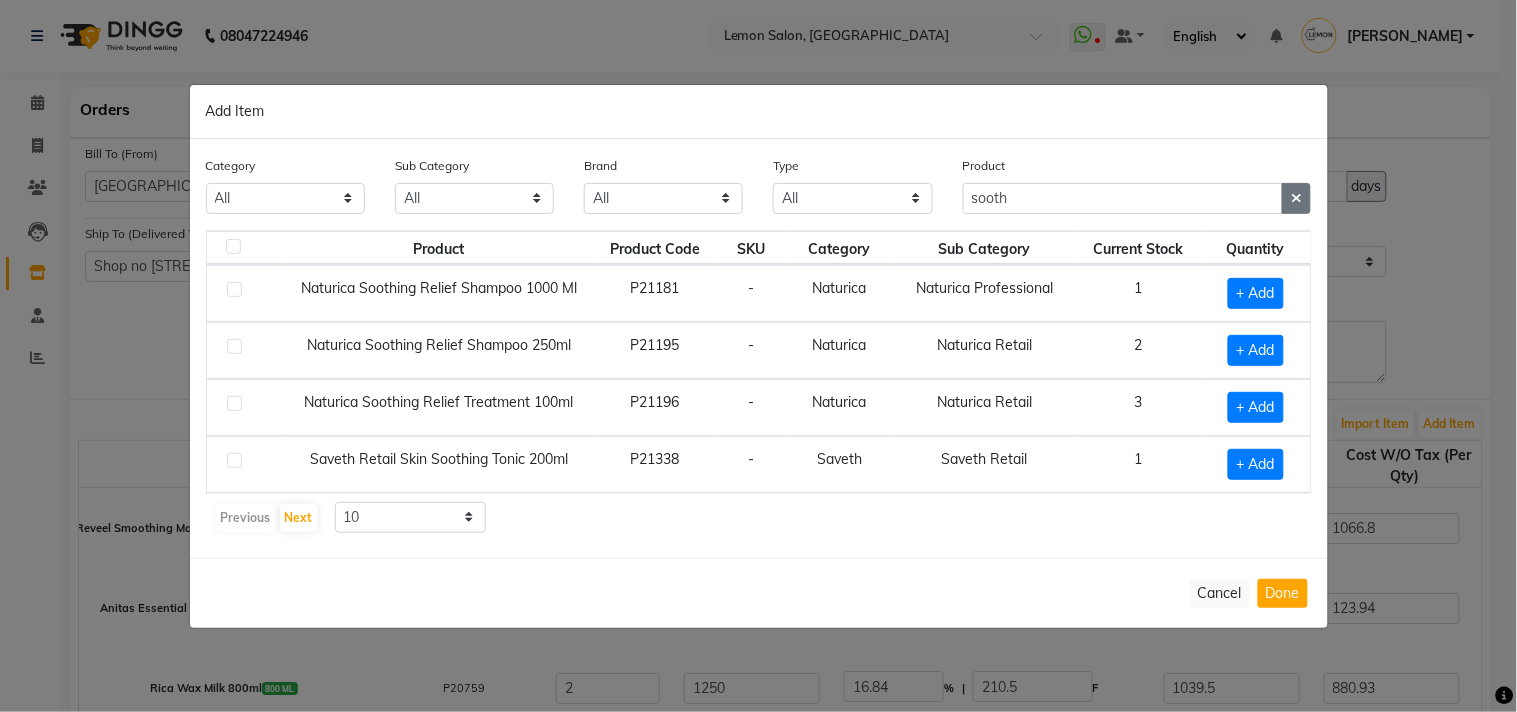 click 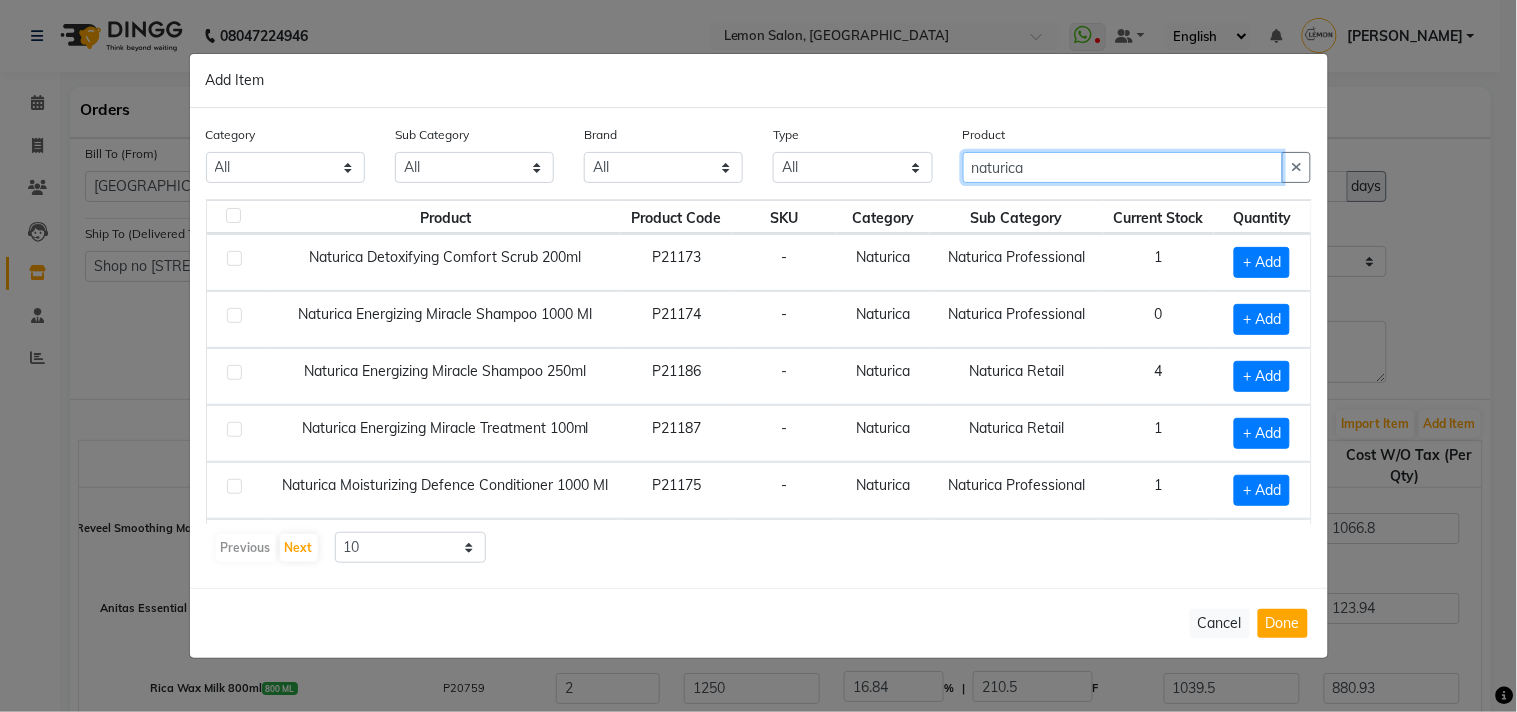 scroll, scrollTop: 111, scrollLeft: 0, axis: vertical 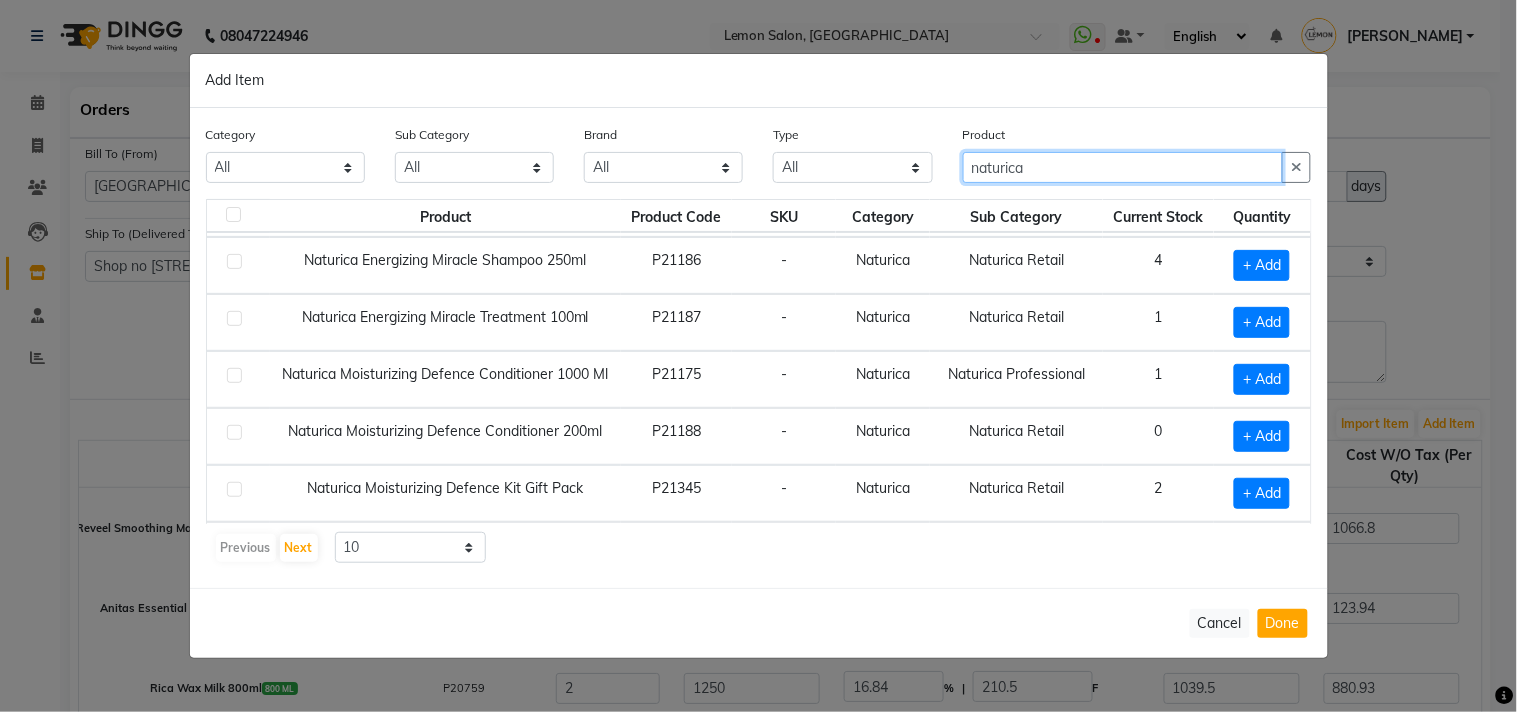 type on "naturica" 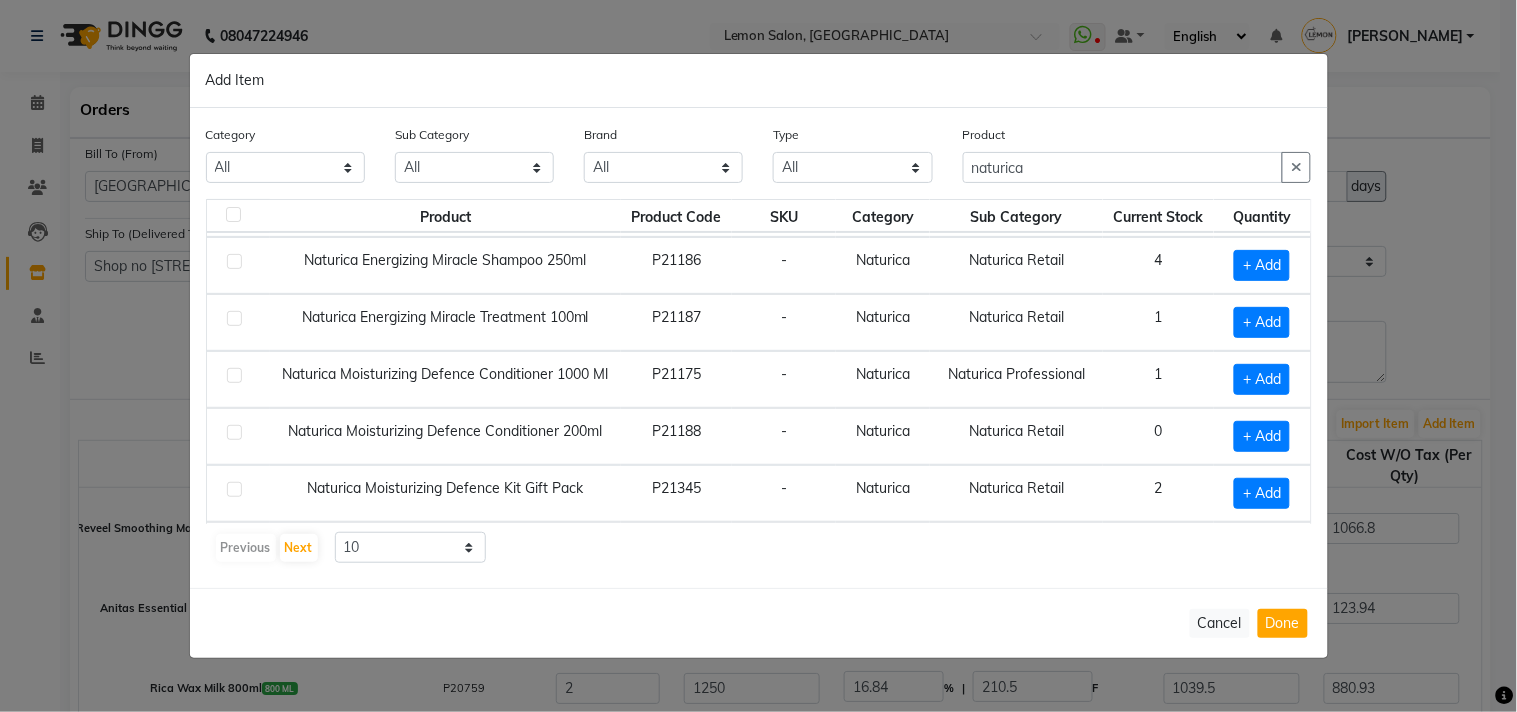click 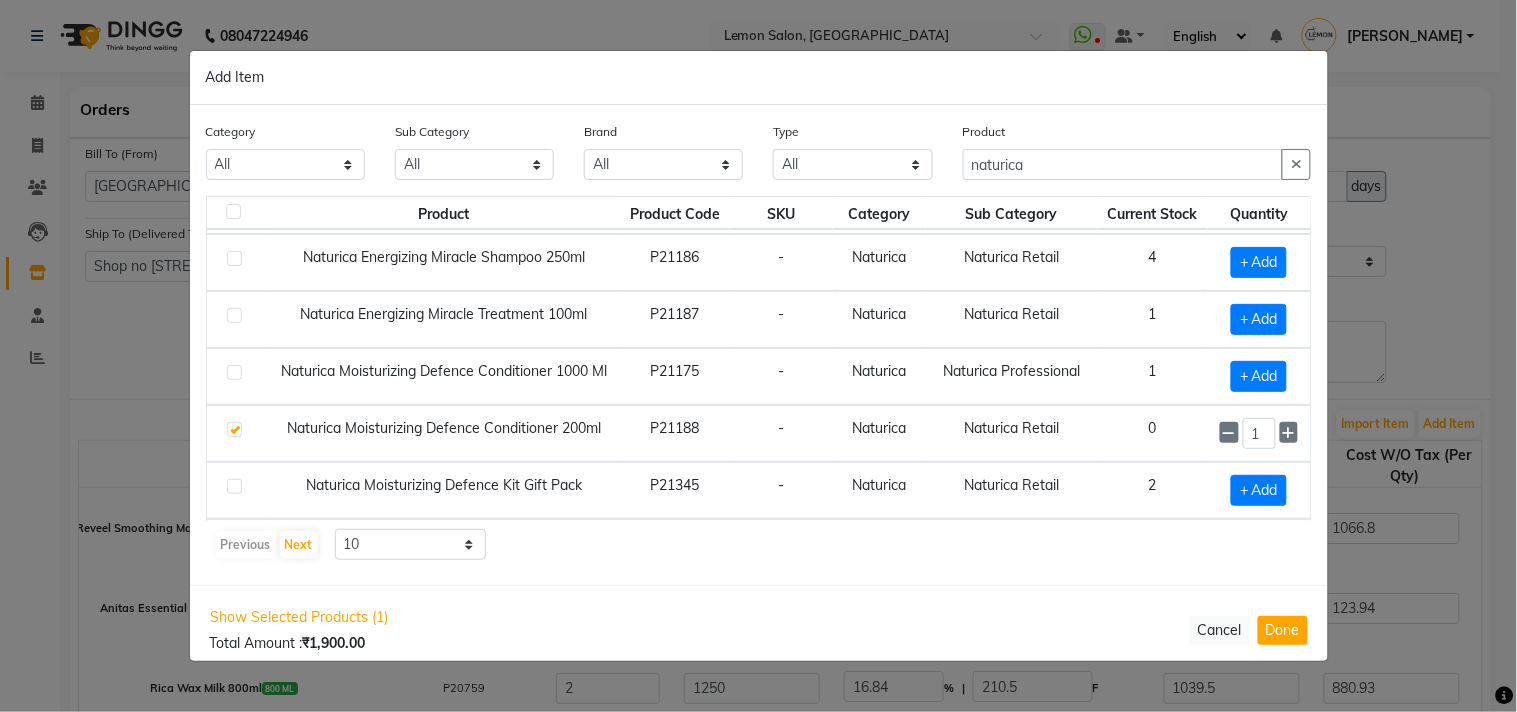 click on "1" 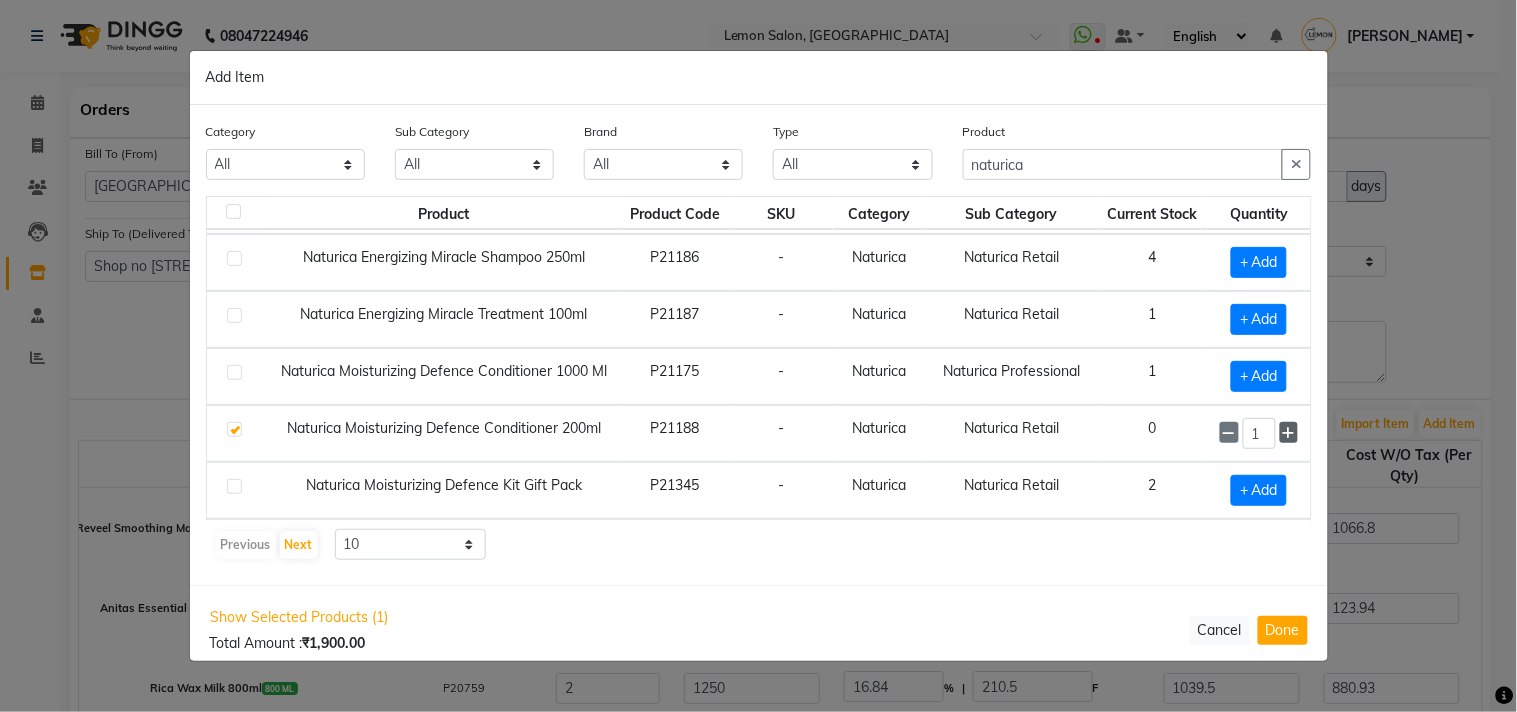 click 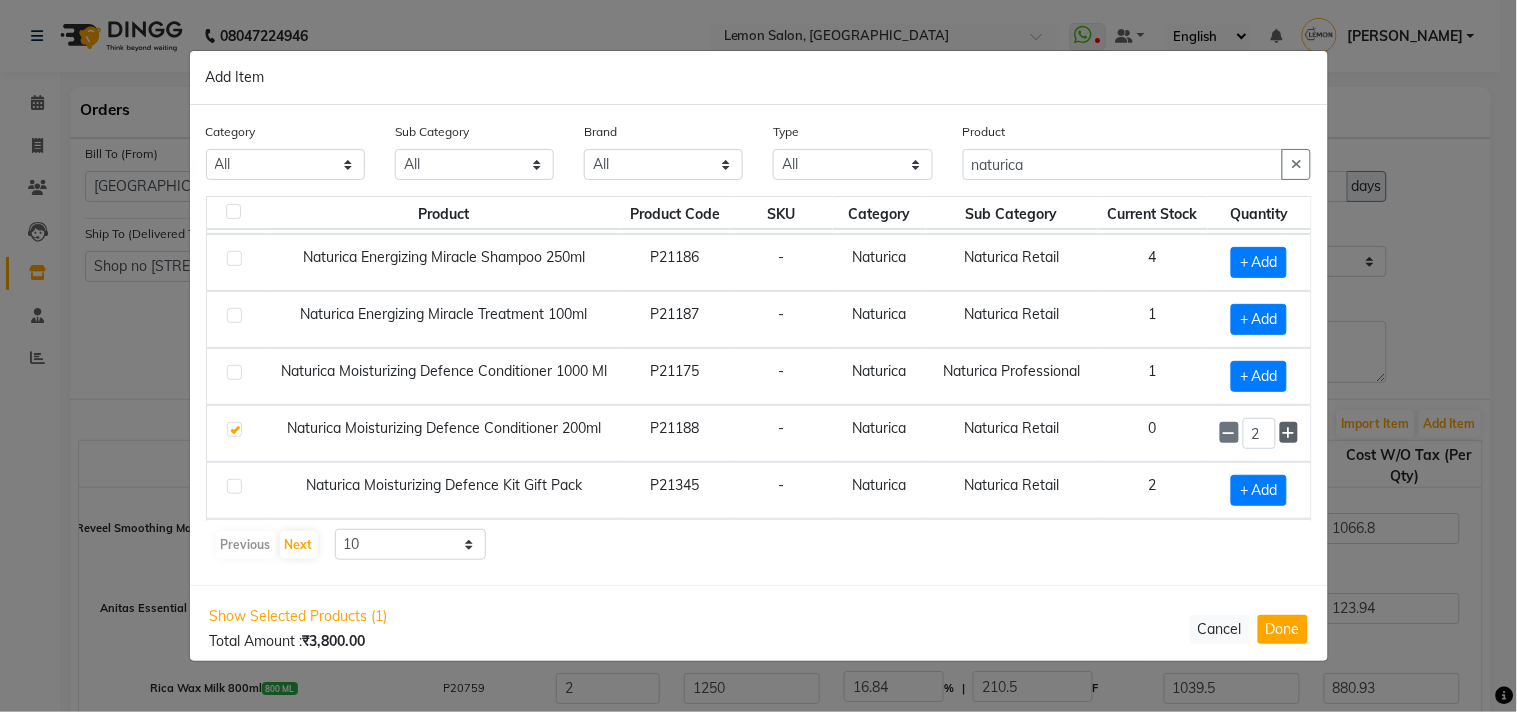 click 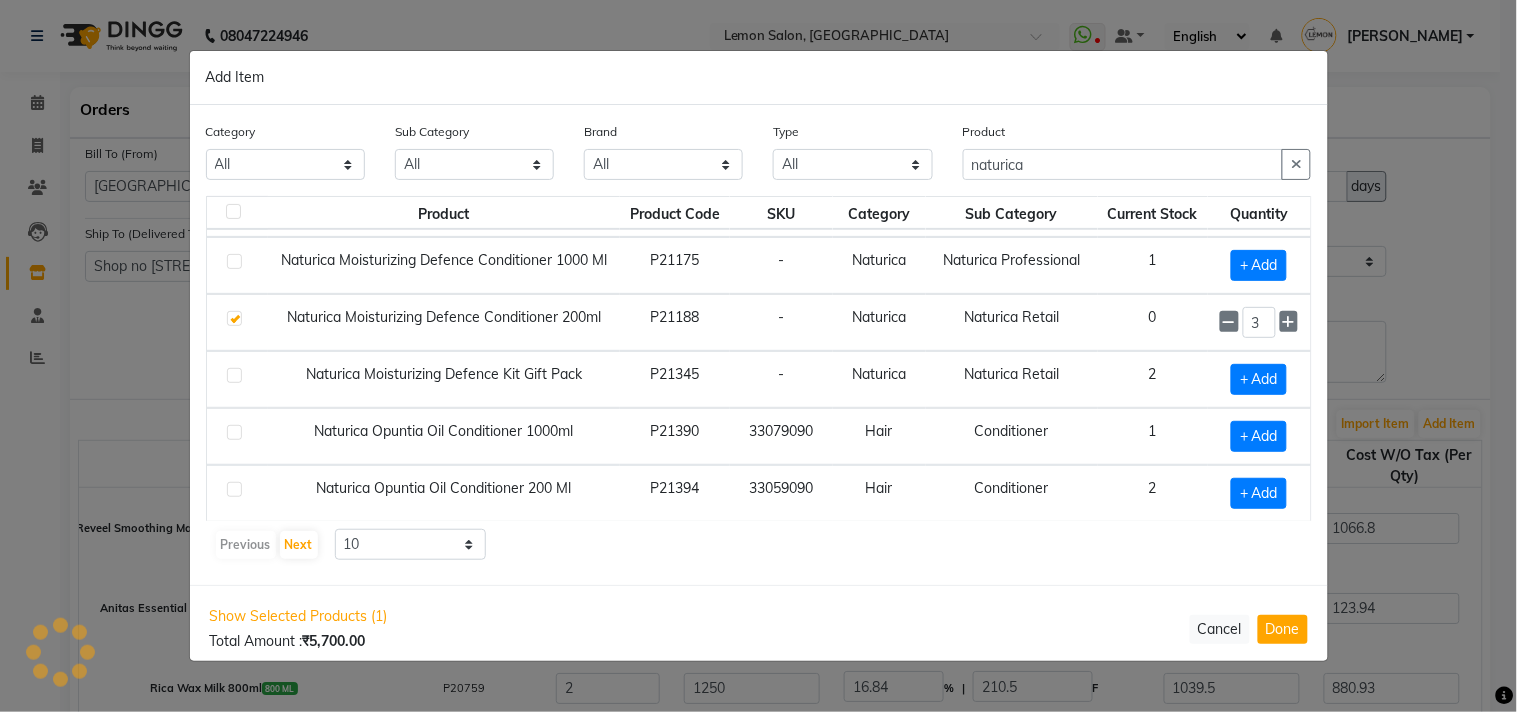 scroll, scrollTop: 283, scrollLeft: 0, axis: vertical 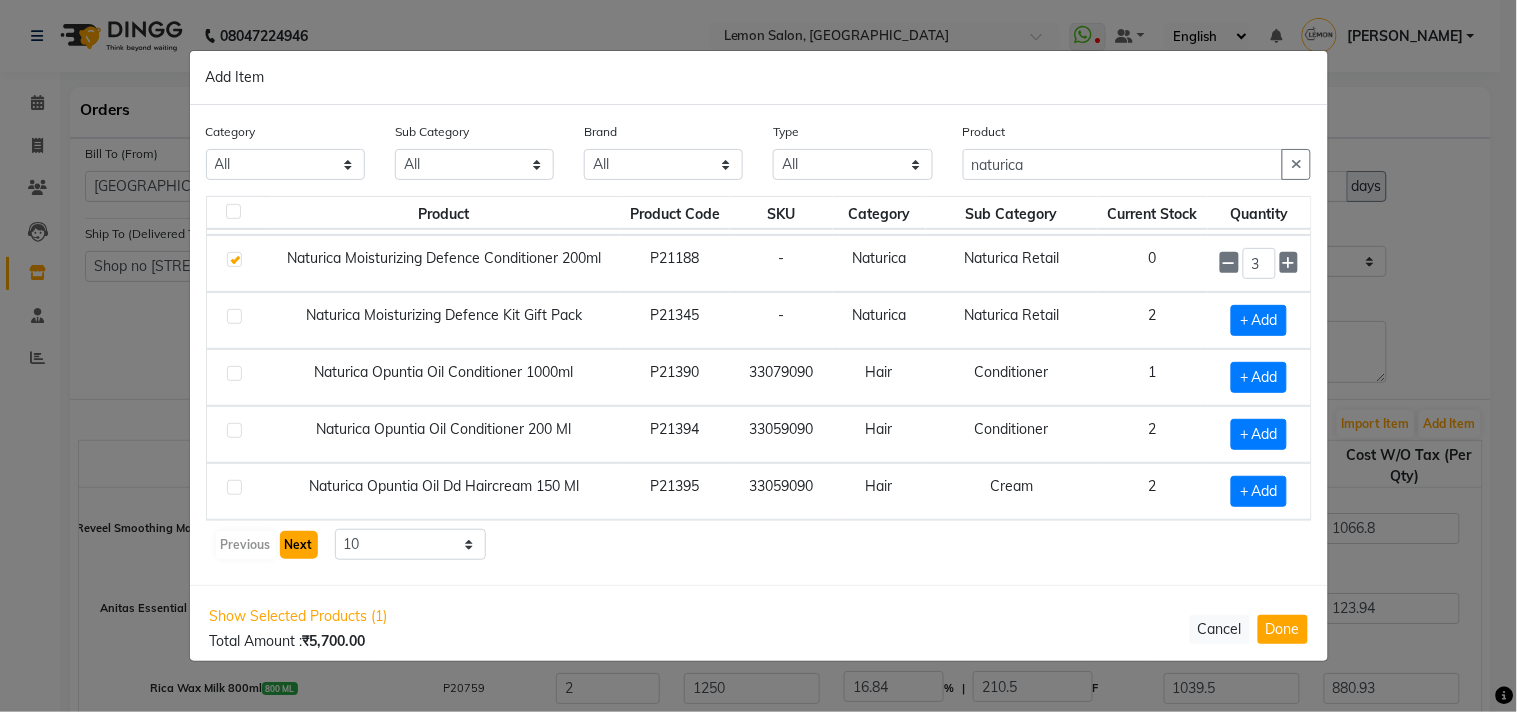 click on "Next" 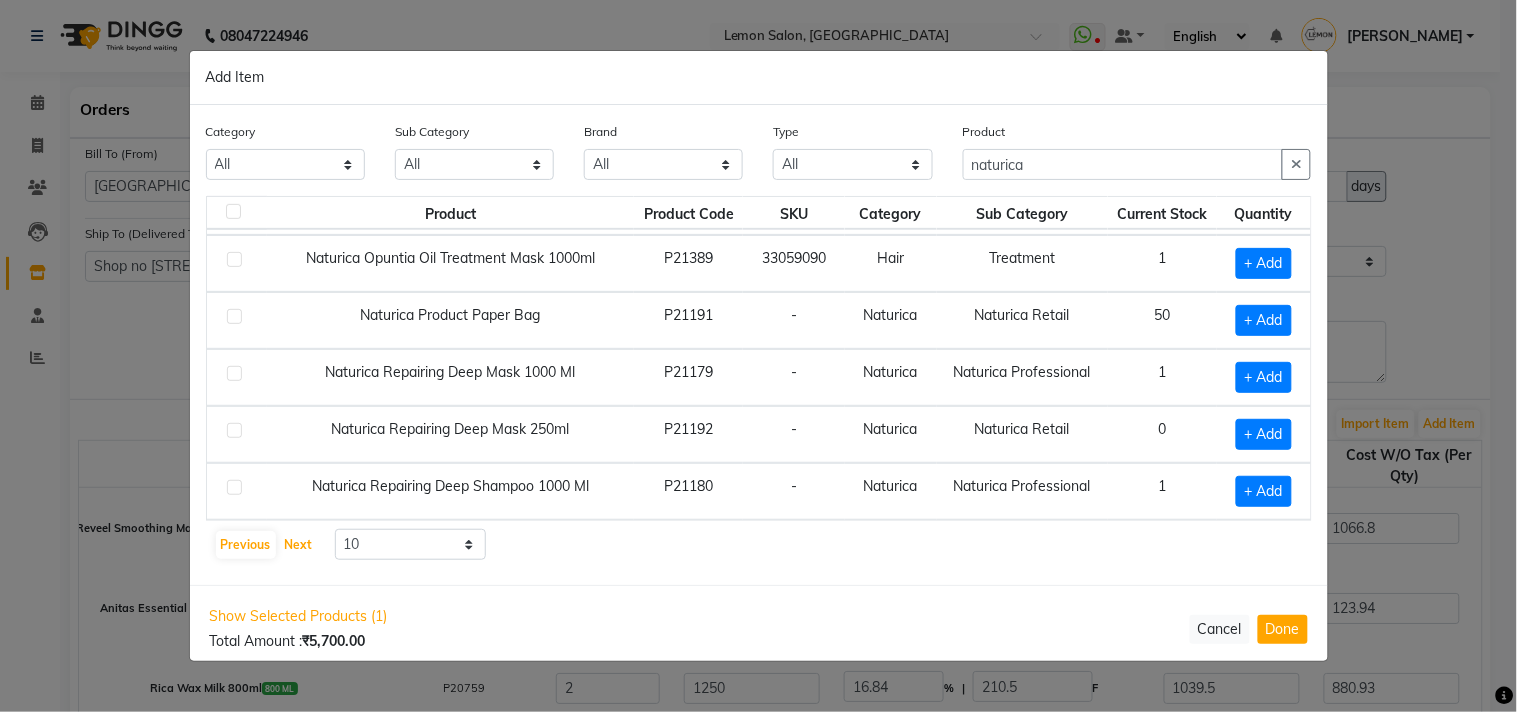 scroll, scrollTop: 284, scrollLeft: 0, axis: vertical 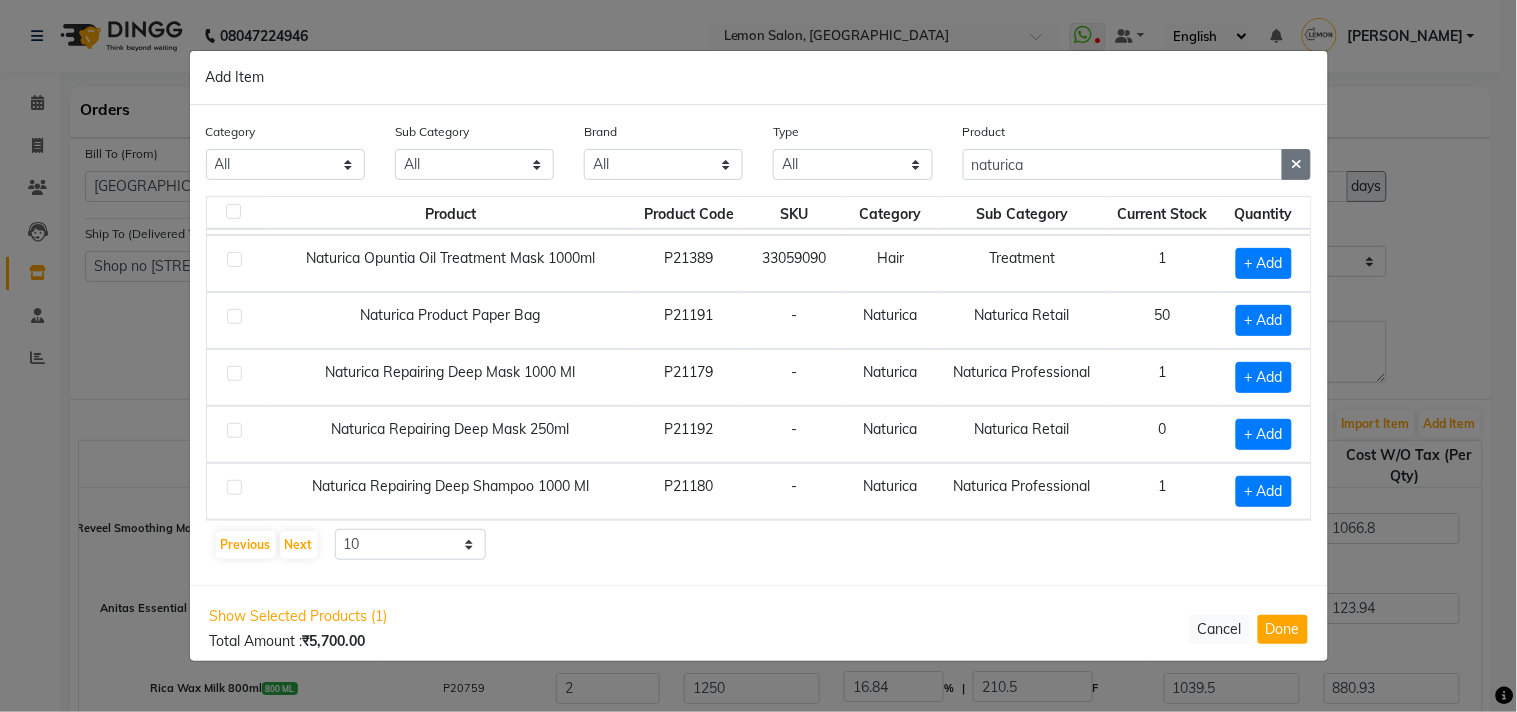 click 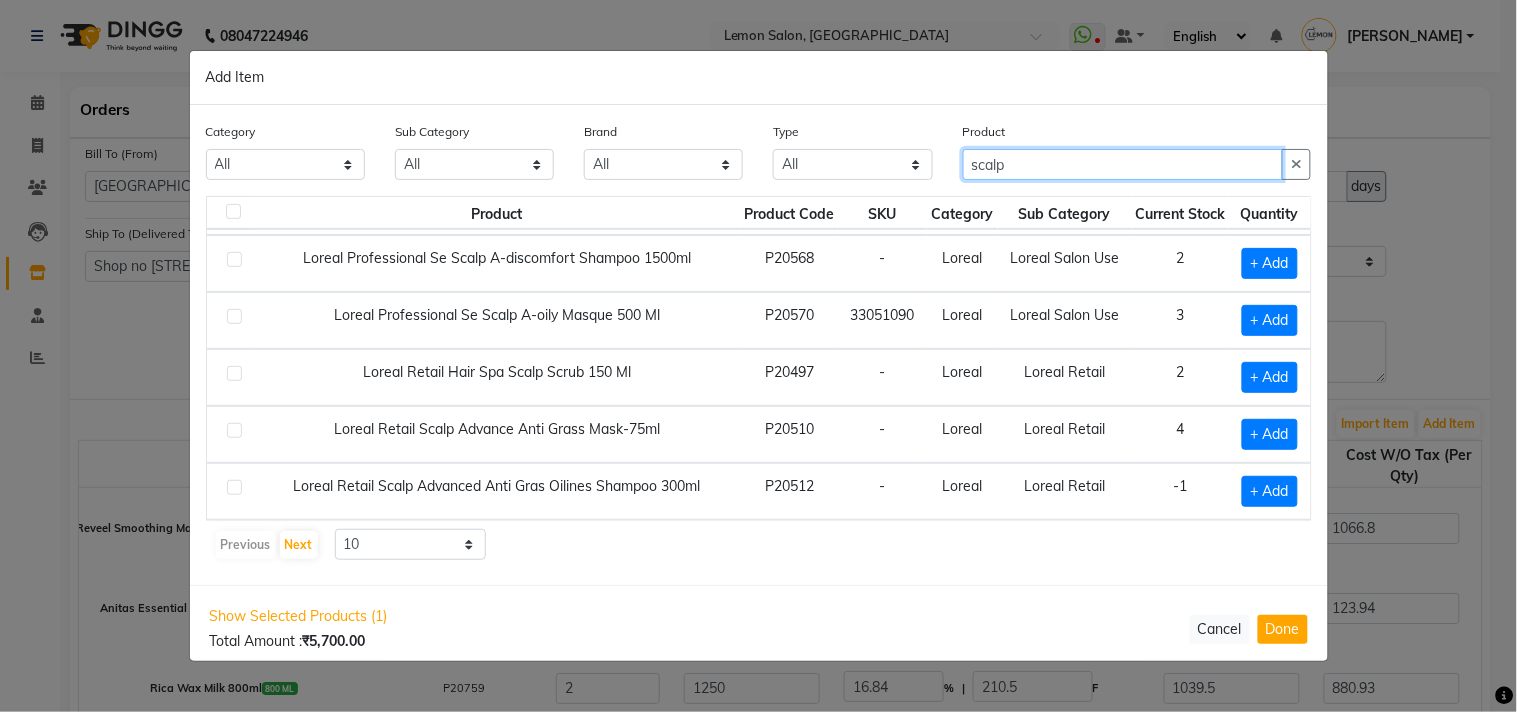 scroll, scrollTop: 301, scrollLeft: 0, axis: vertical 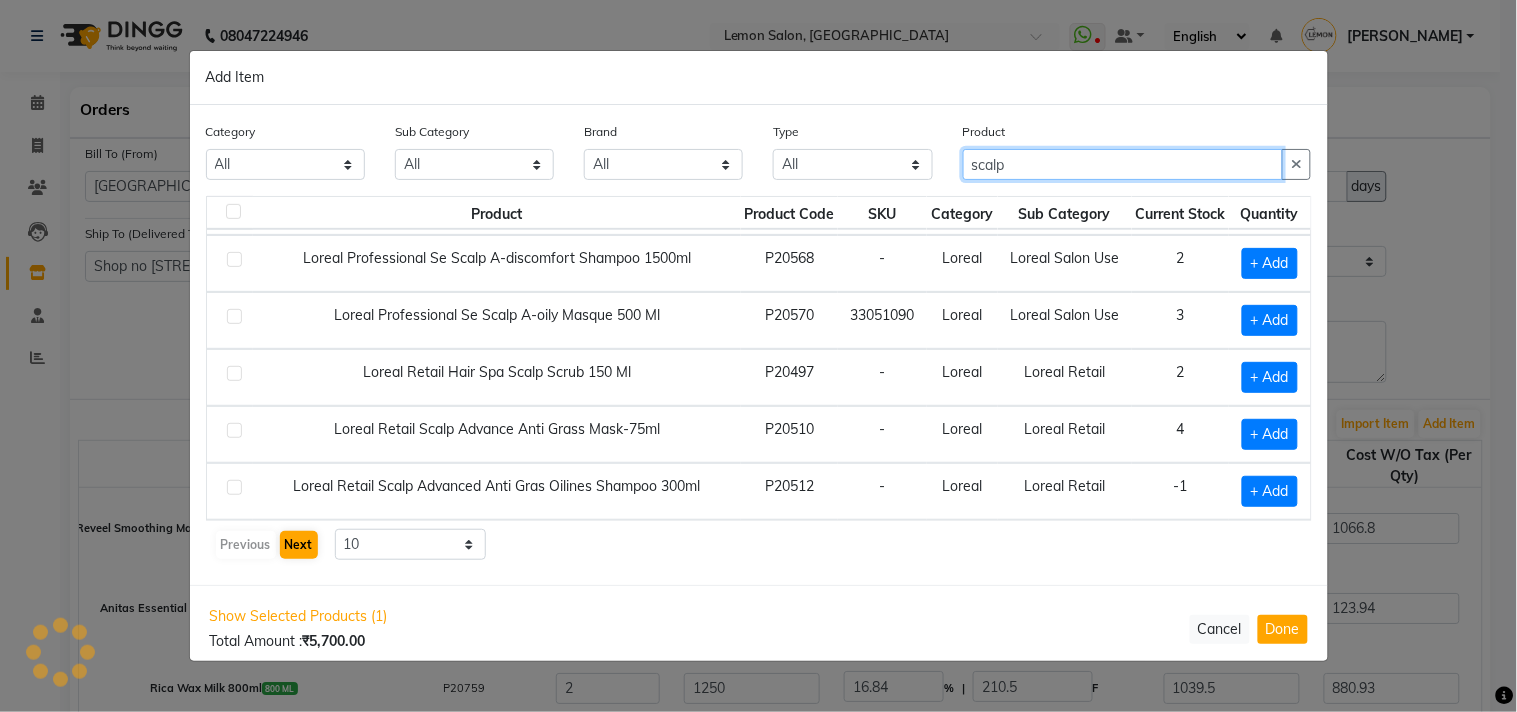 type on "scalp" 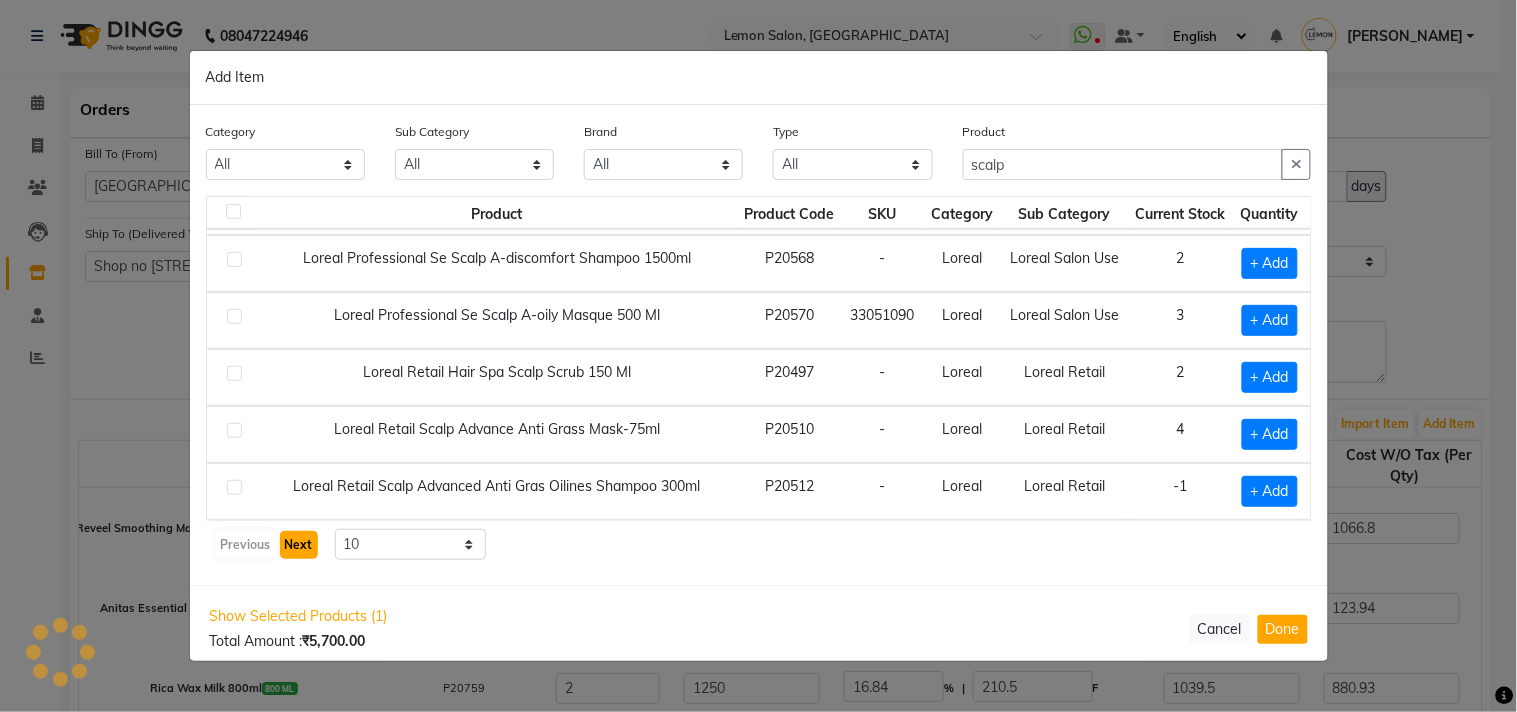 click on "Next" 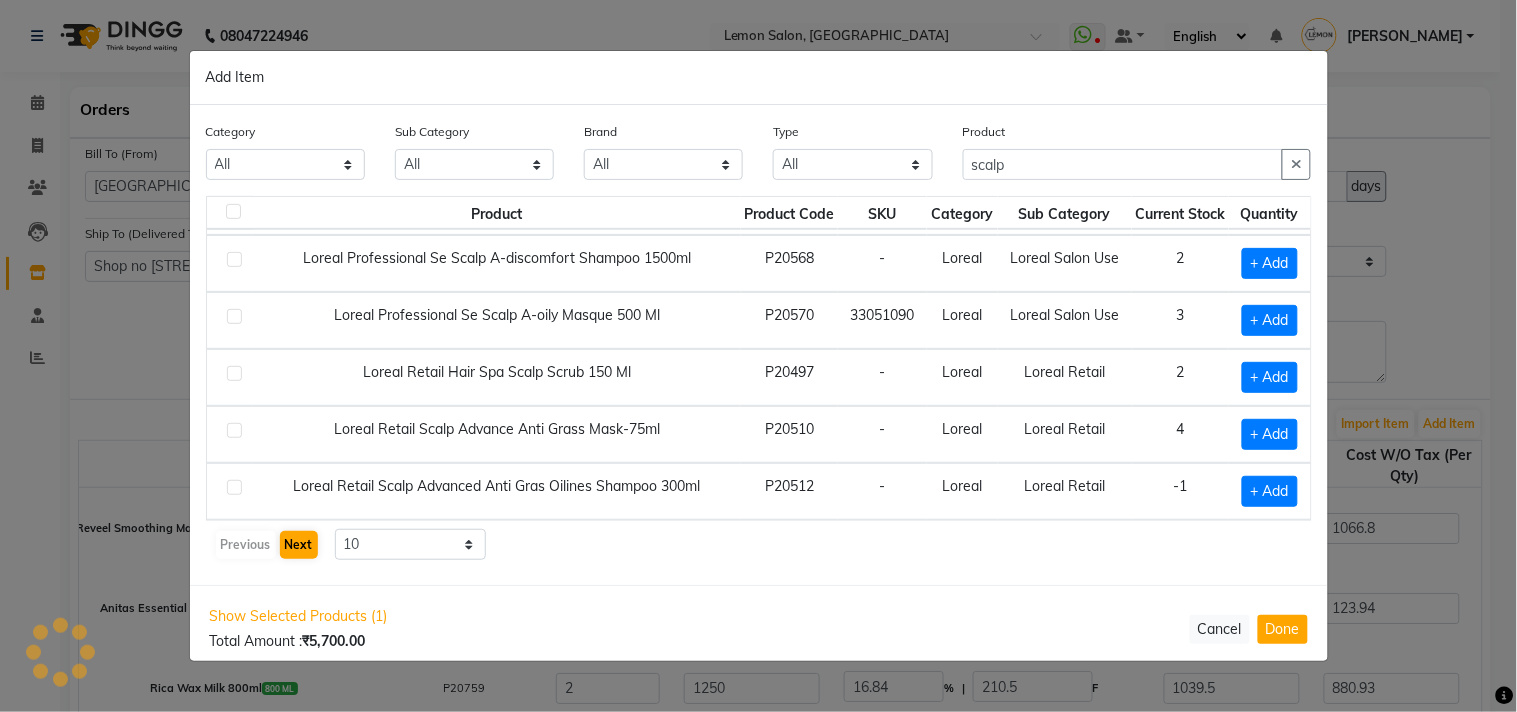 scroll, scrollTop: 0, scrollLeft: 0, axis: both 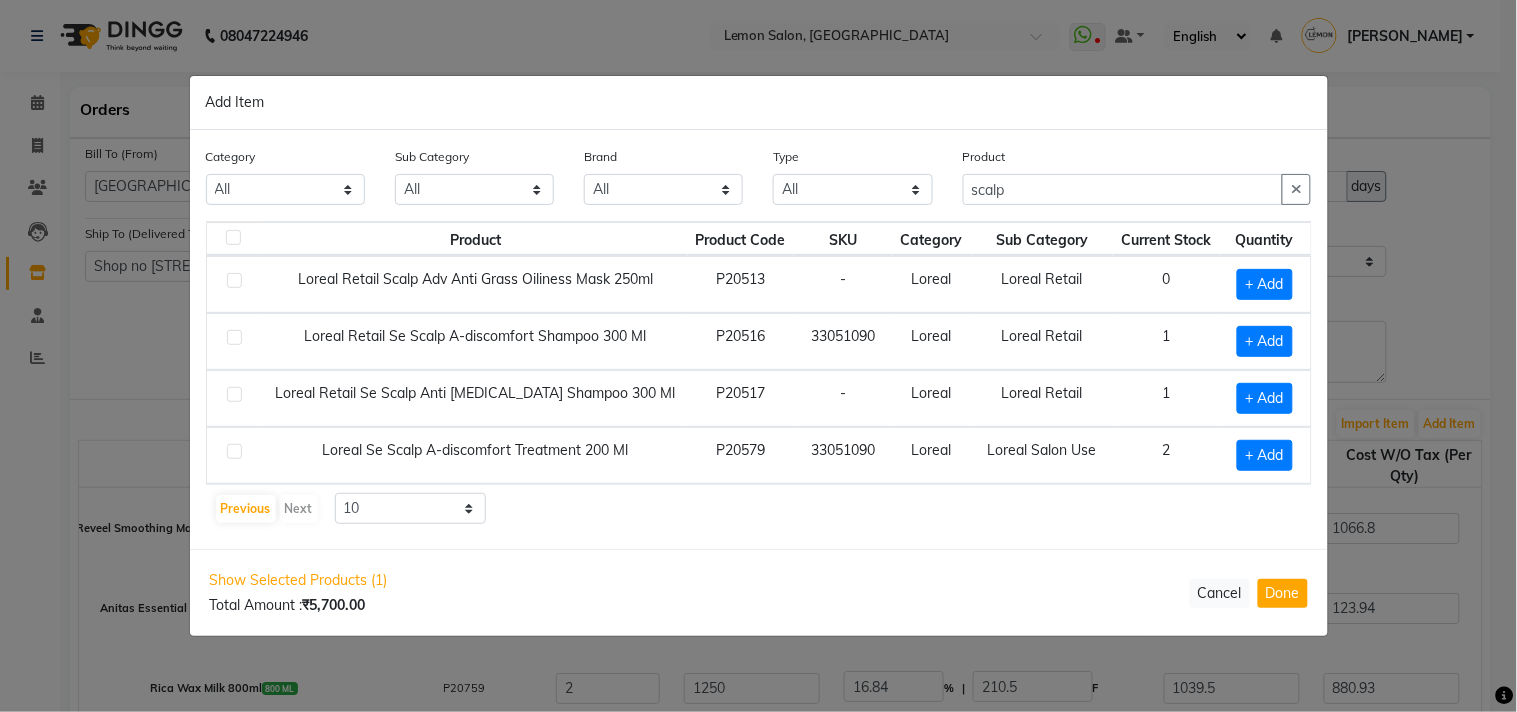click 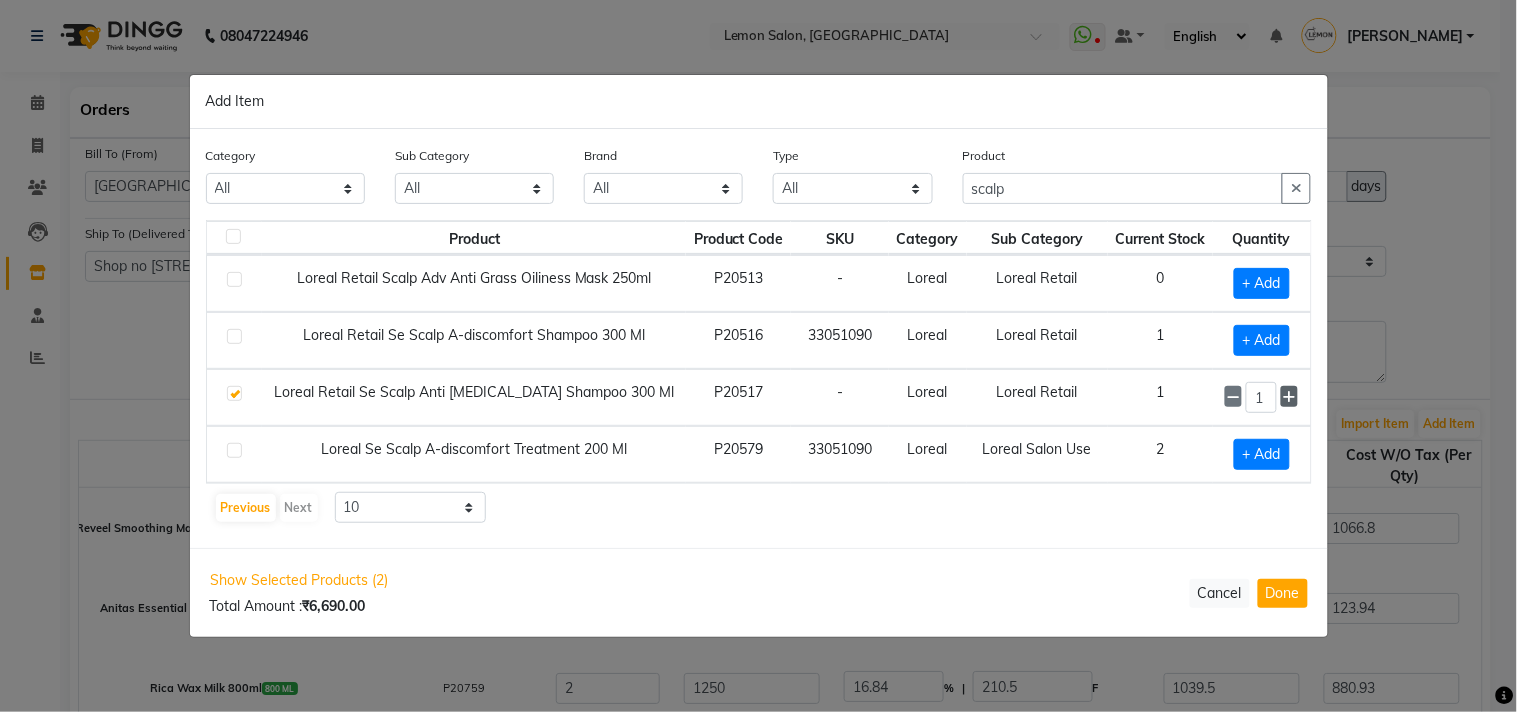 click 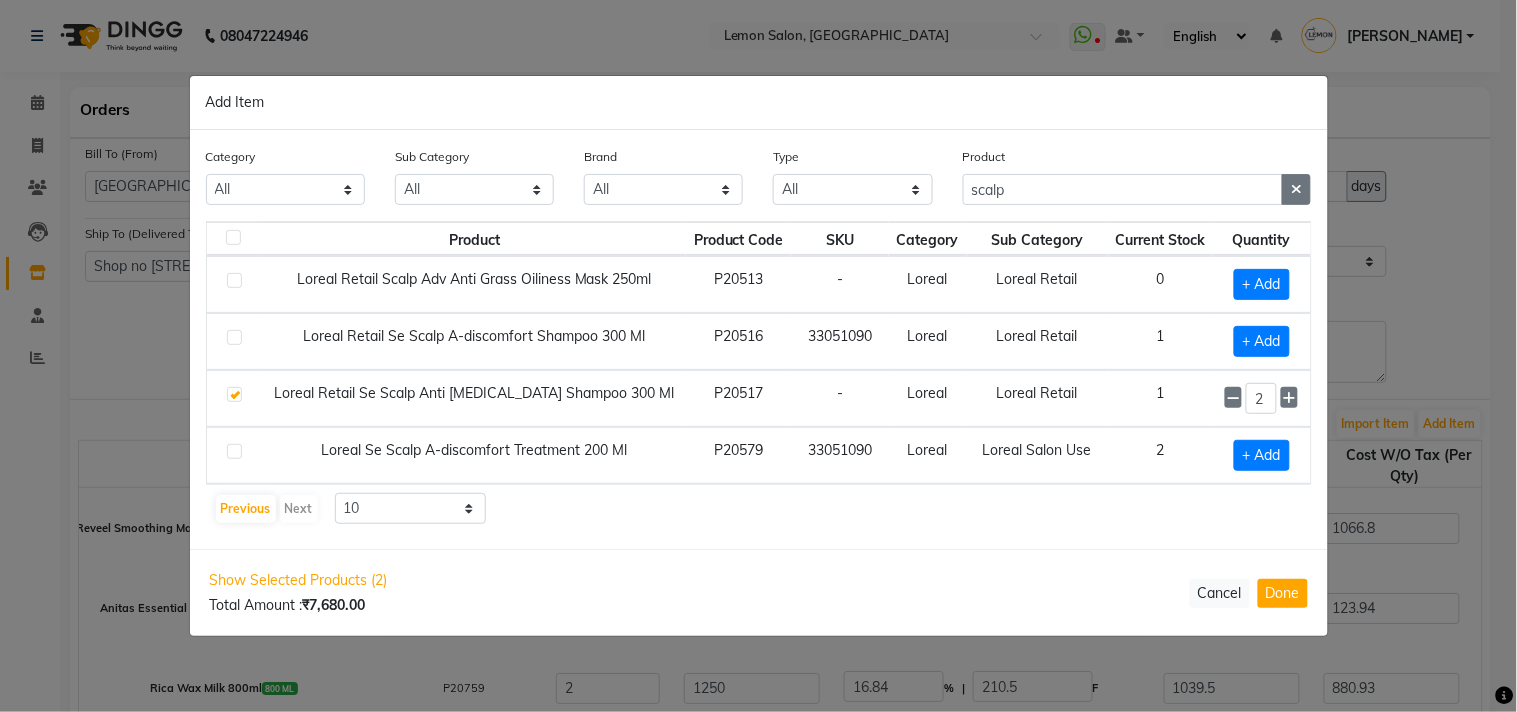 click 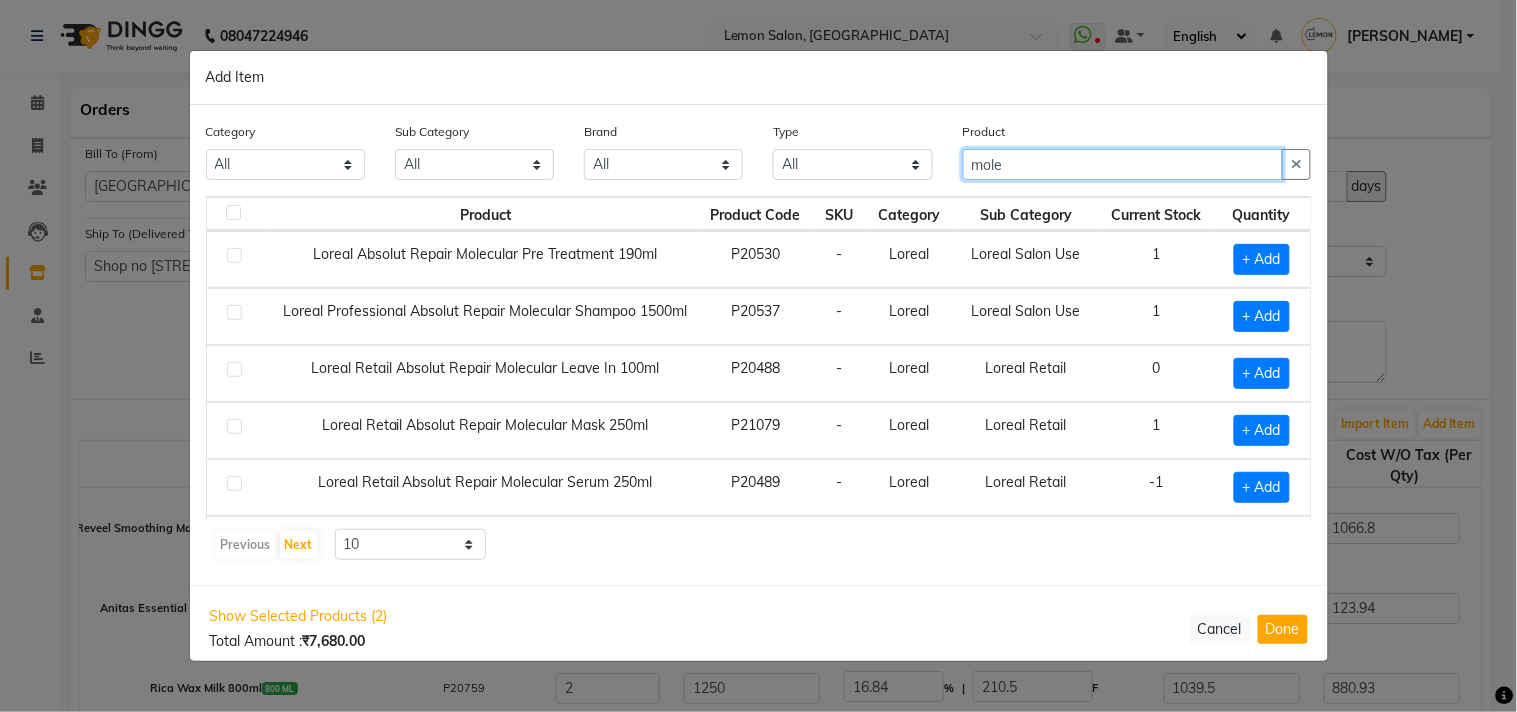 type on "mole" 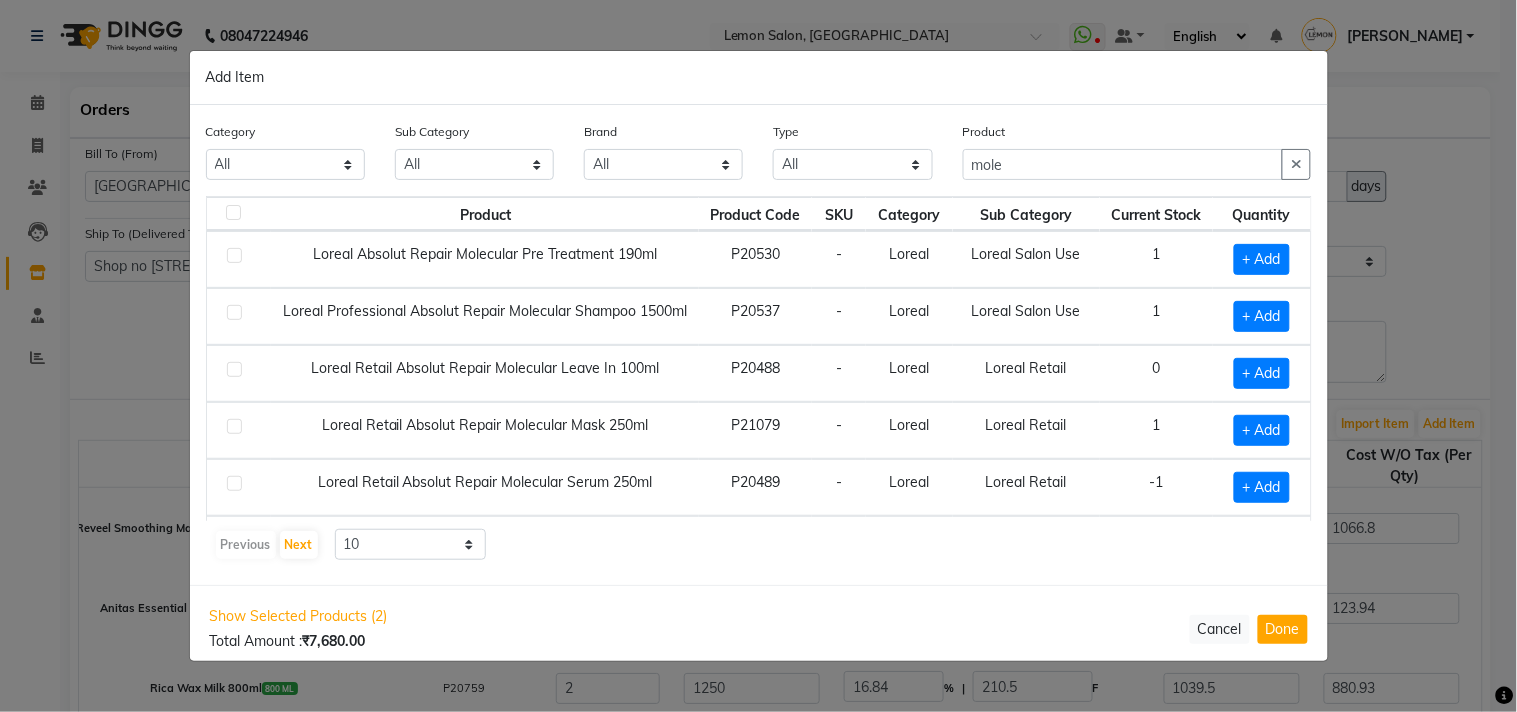 click 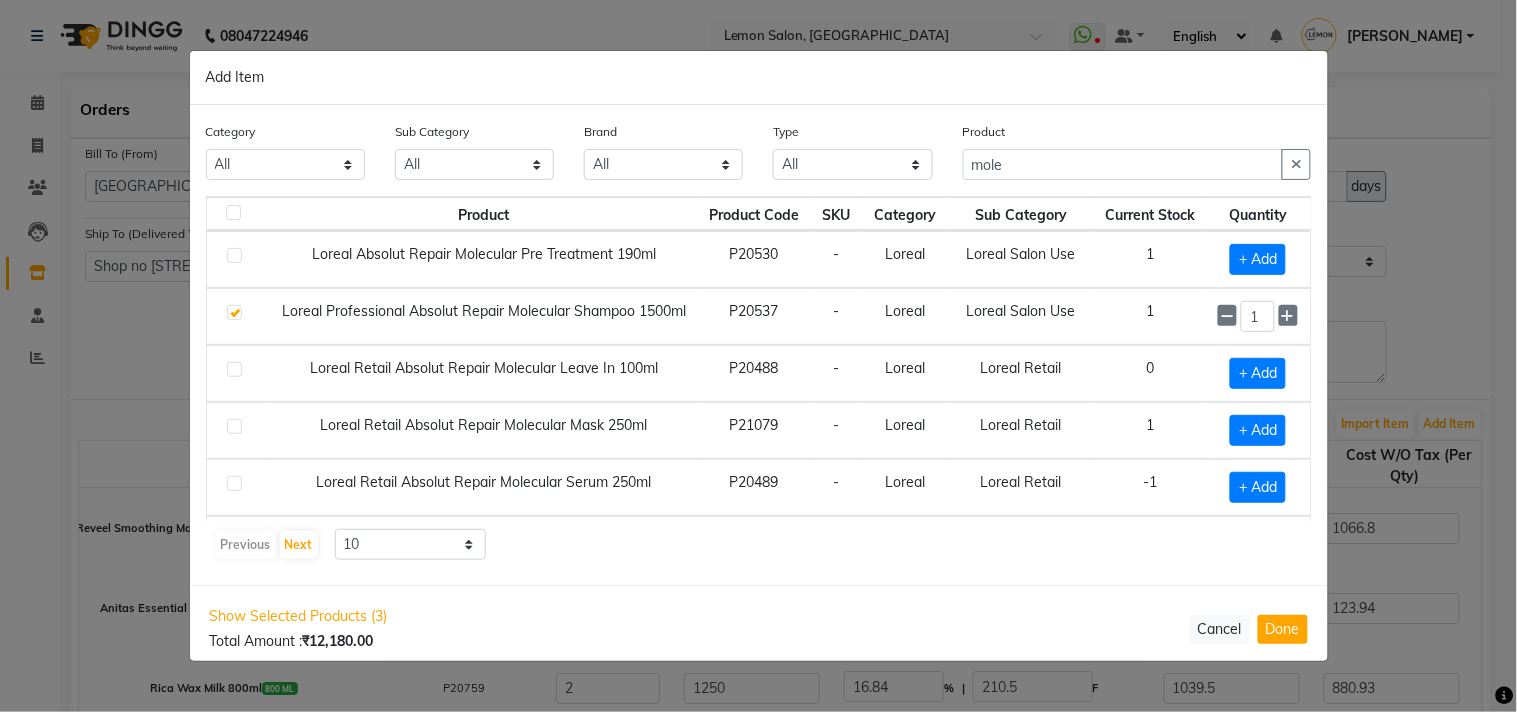 click 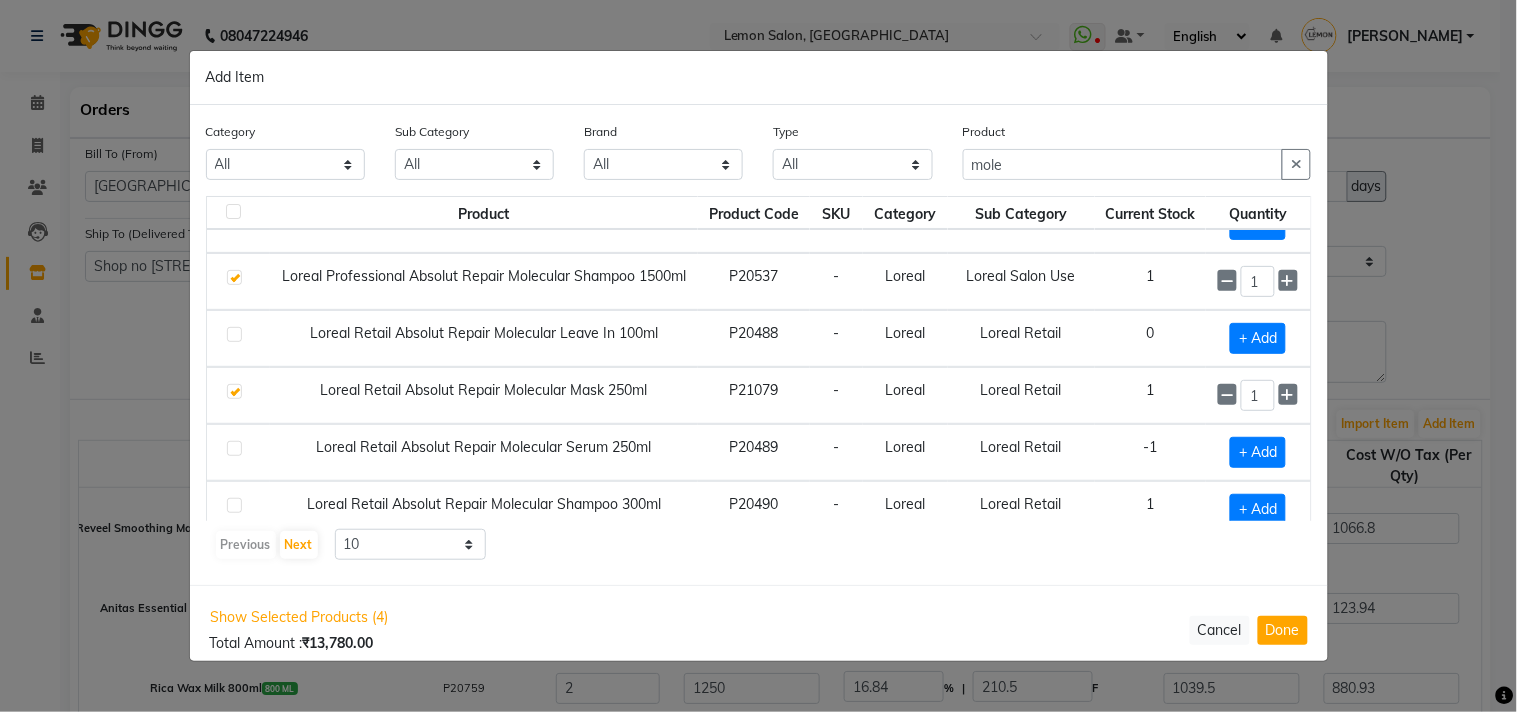 scroll, scrollTop: 54, scrollLeft: 0, axis: vertical 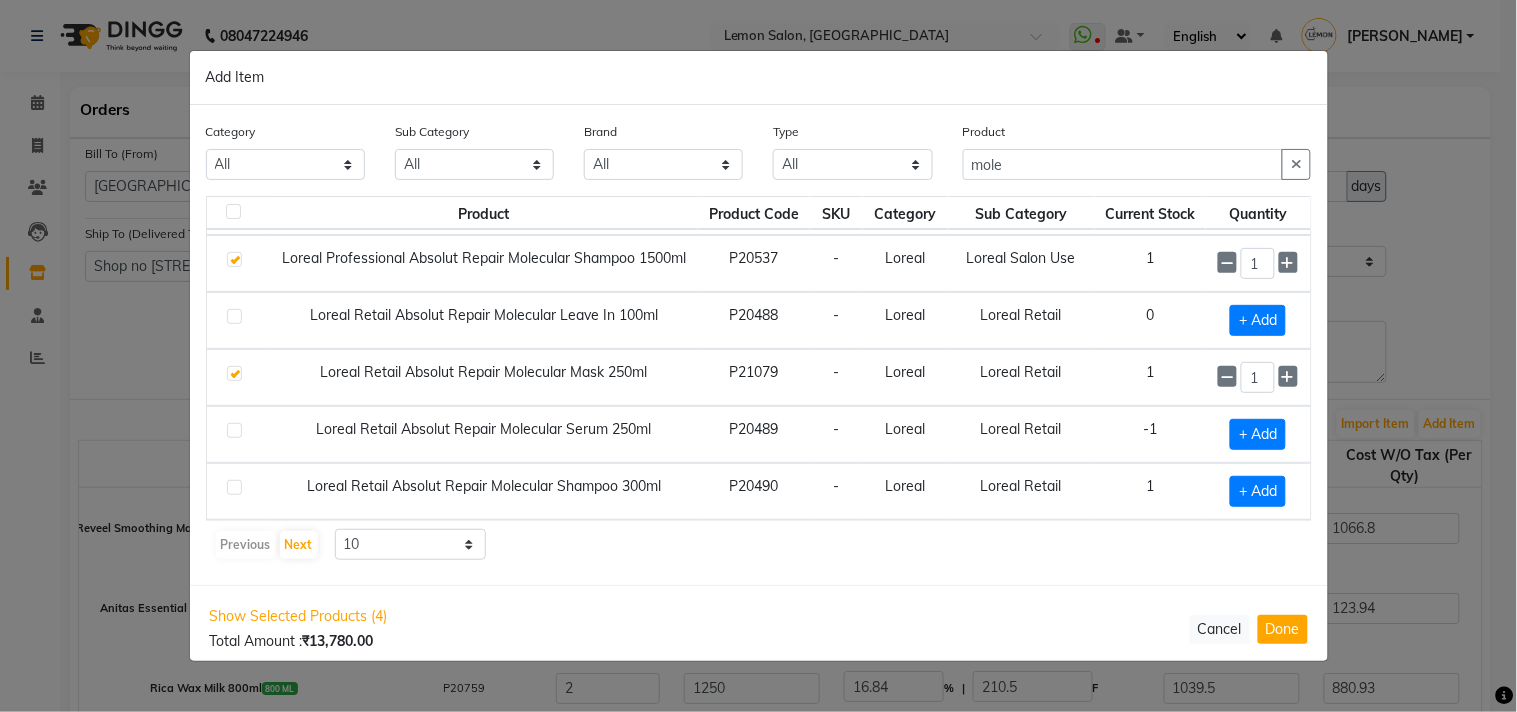 click 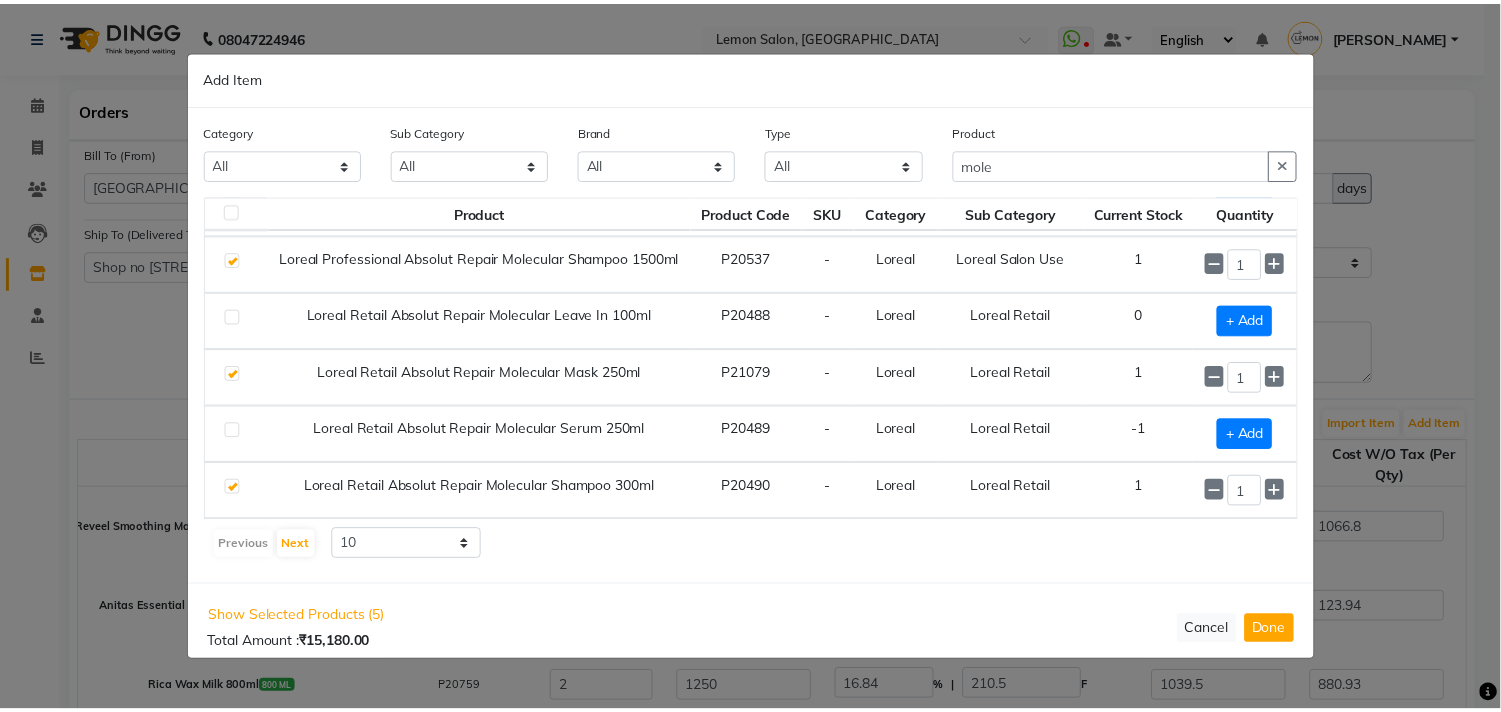 scroll, scrollTop: 53, scrollLeft: 0, axis: vertical 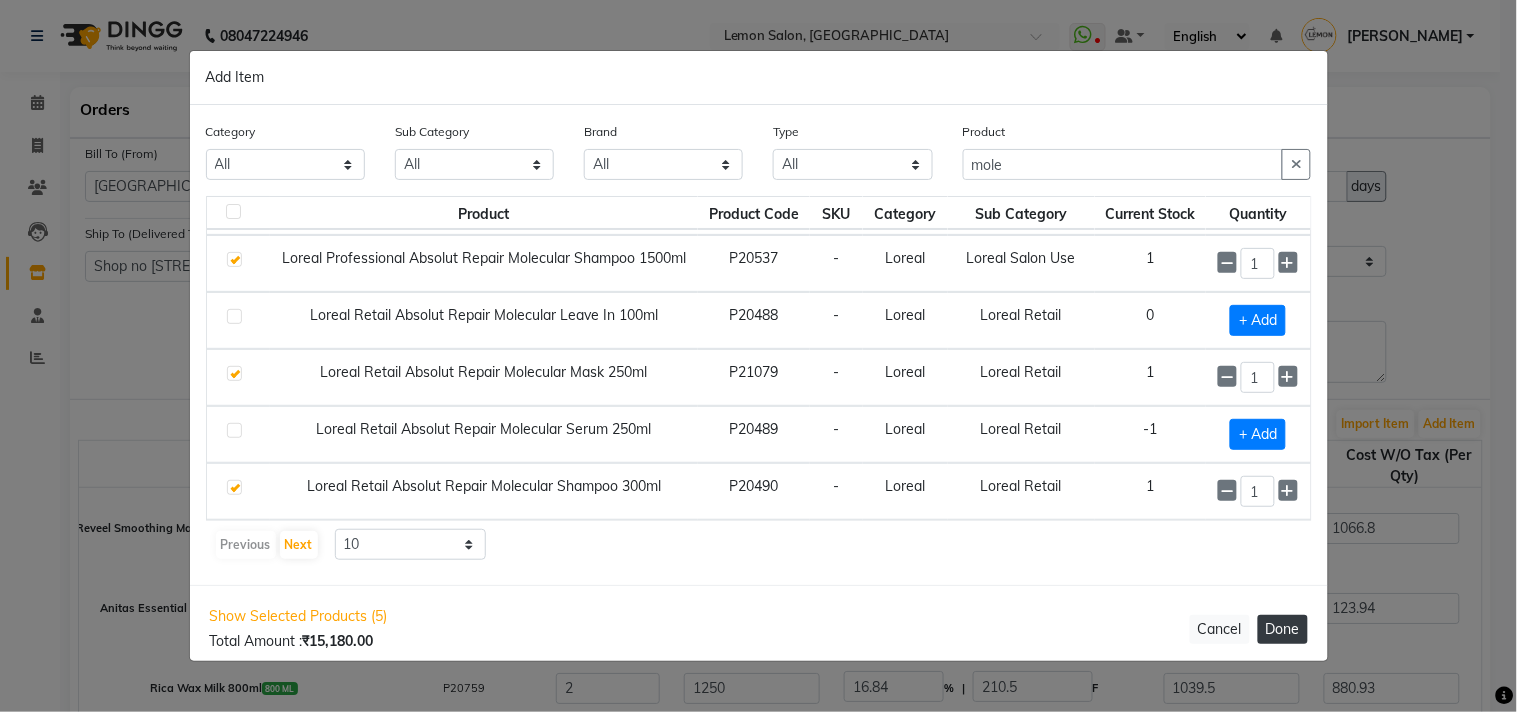 click on "Done" 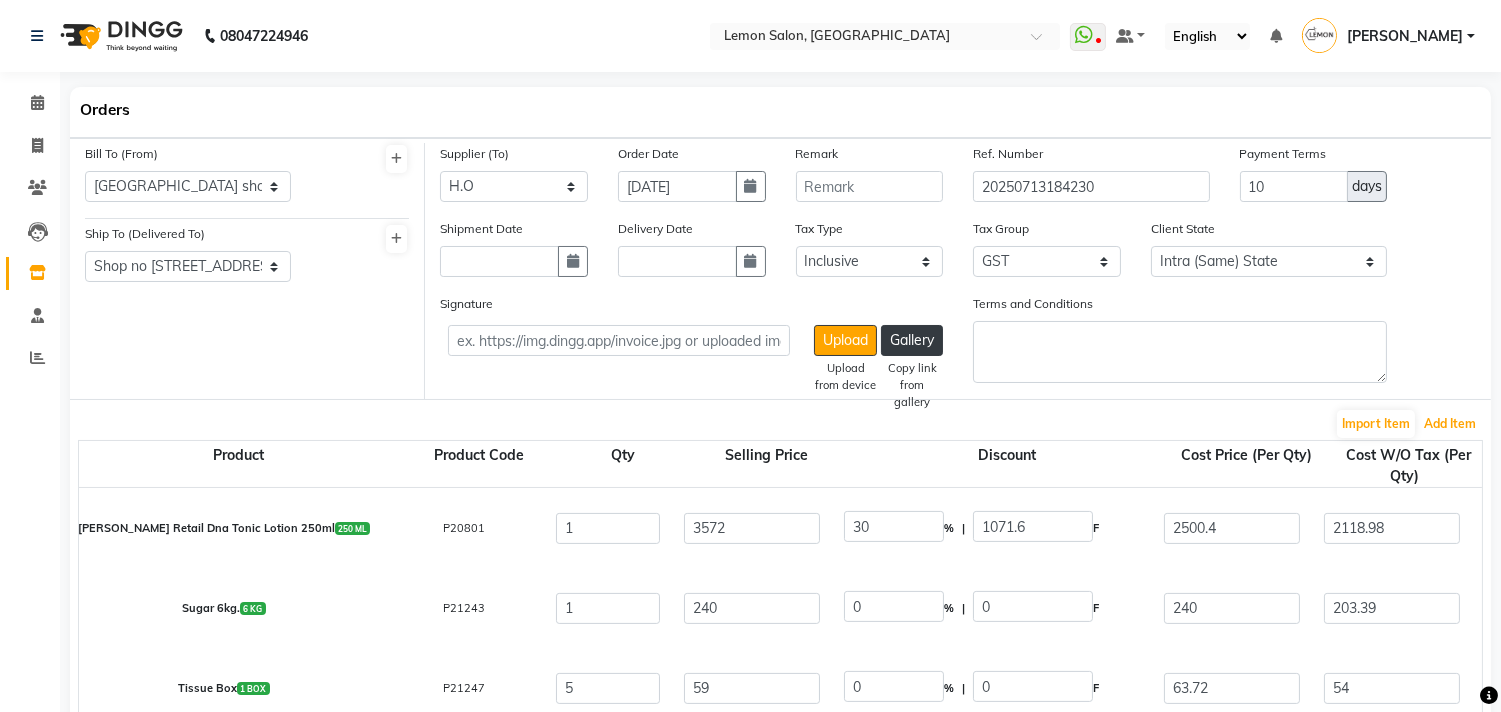 select on "740" 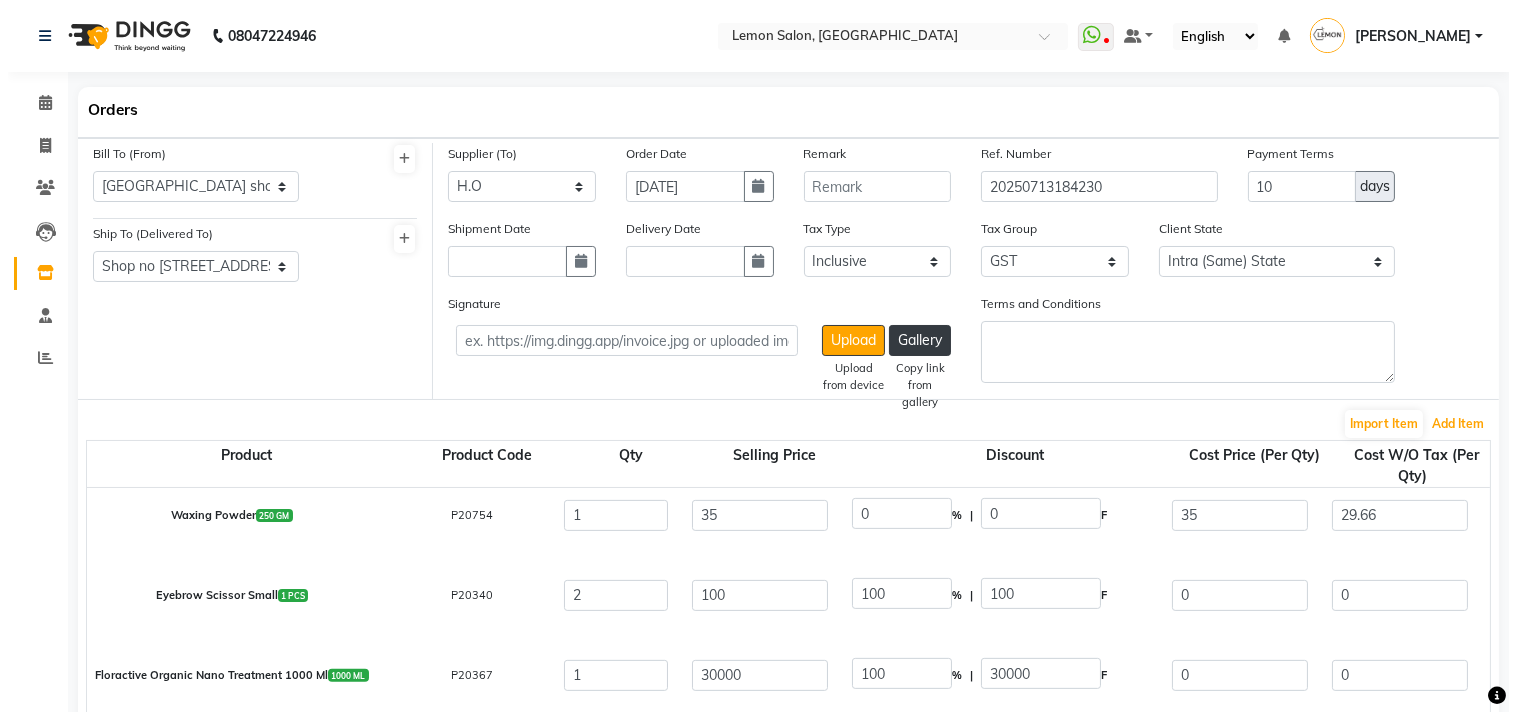 scroll, scrollTop: 1866, scrollLeft: 0, axis: vertical 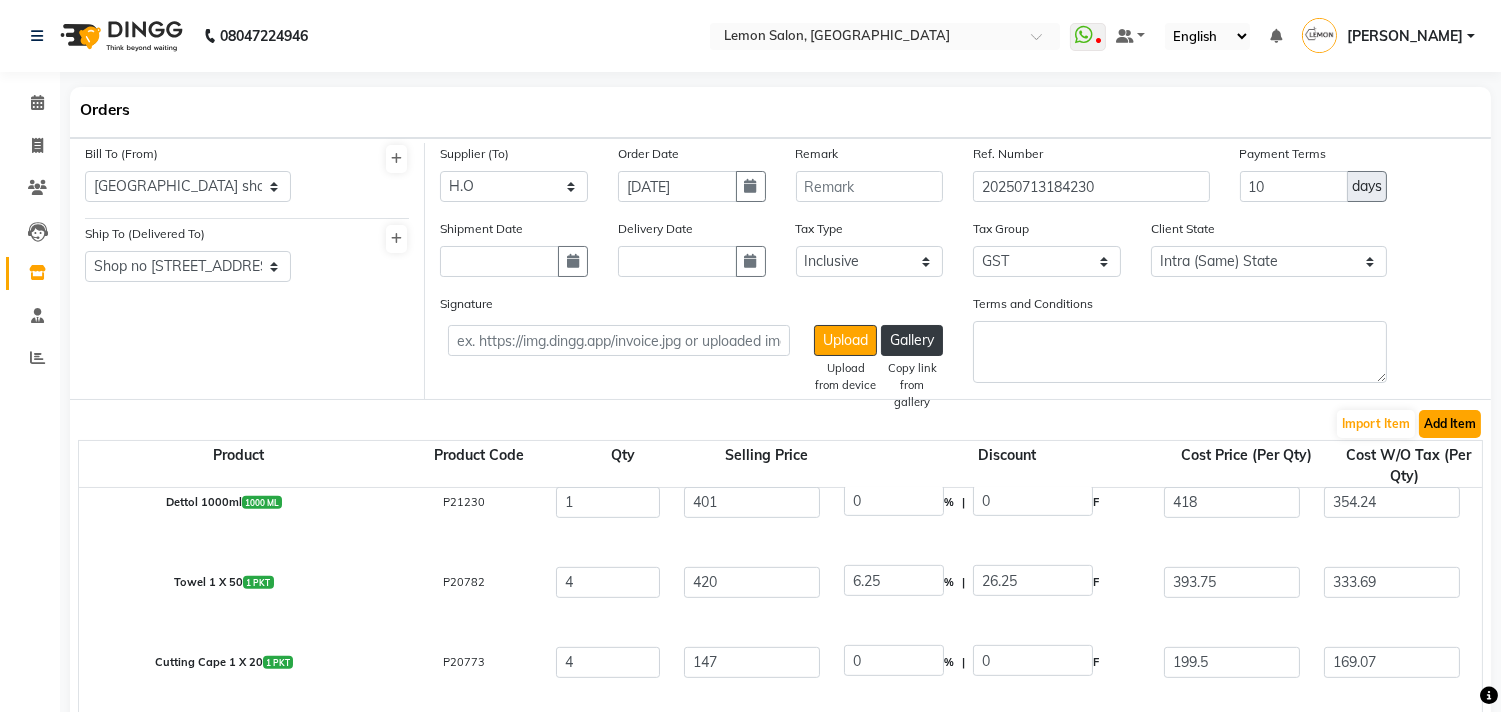 click on "Add Item" 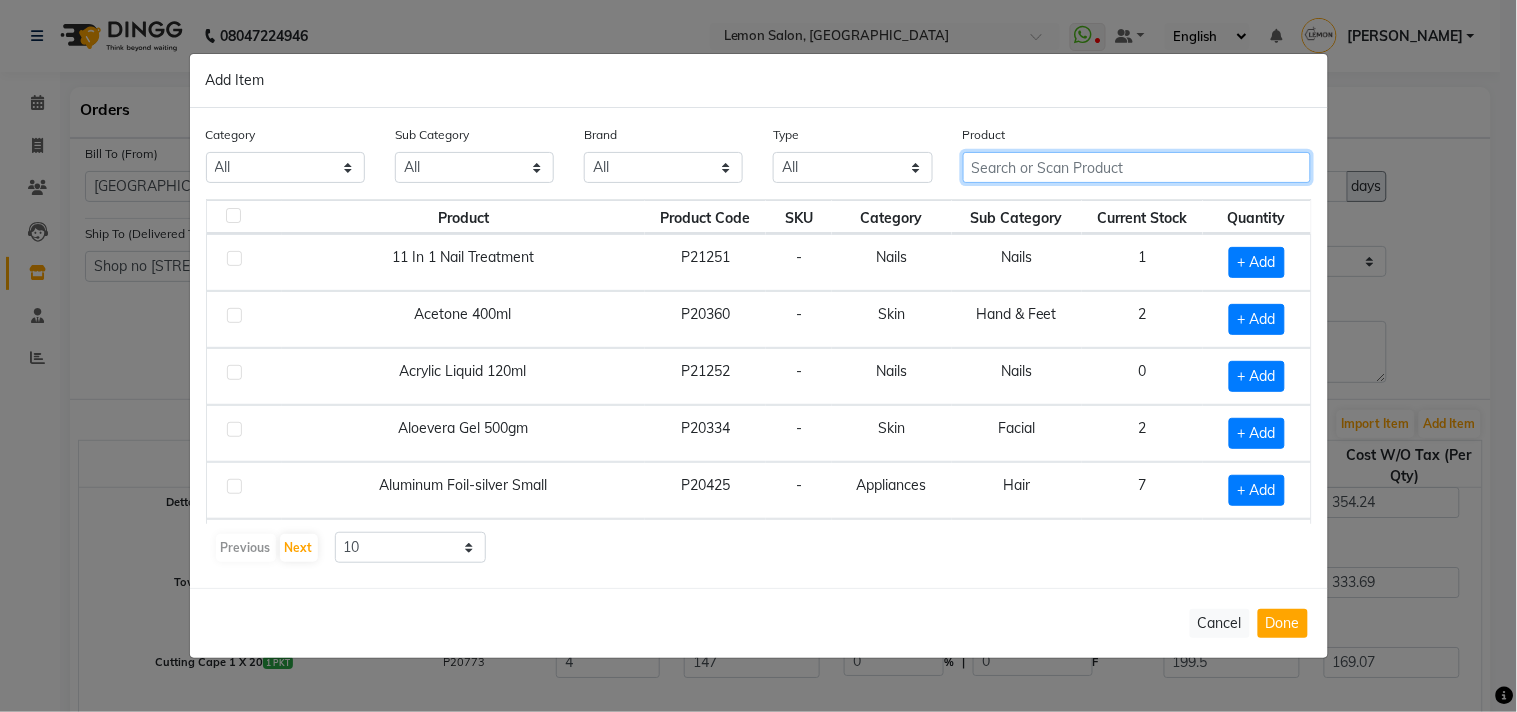 click 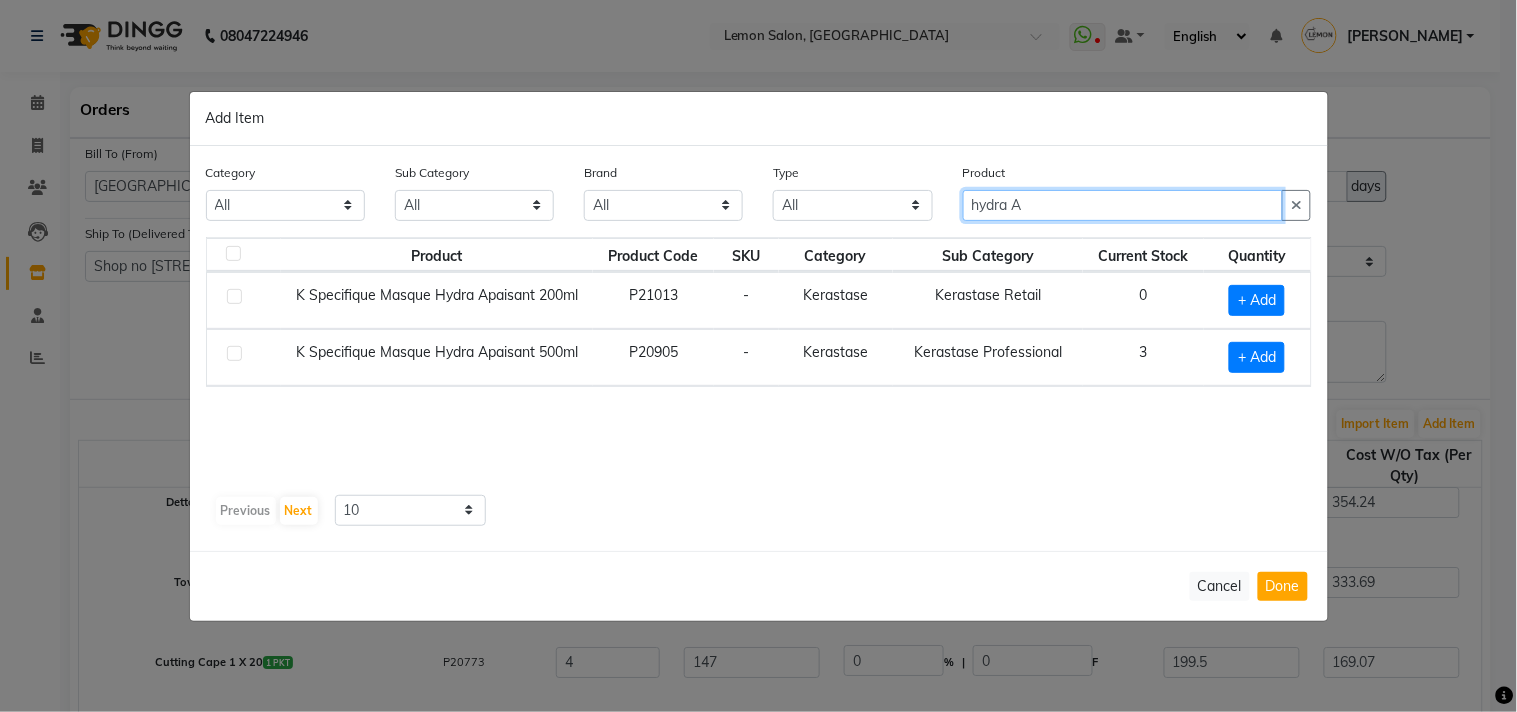 type on "hydra A" 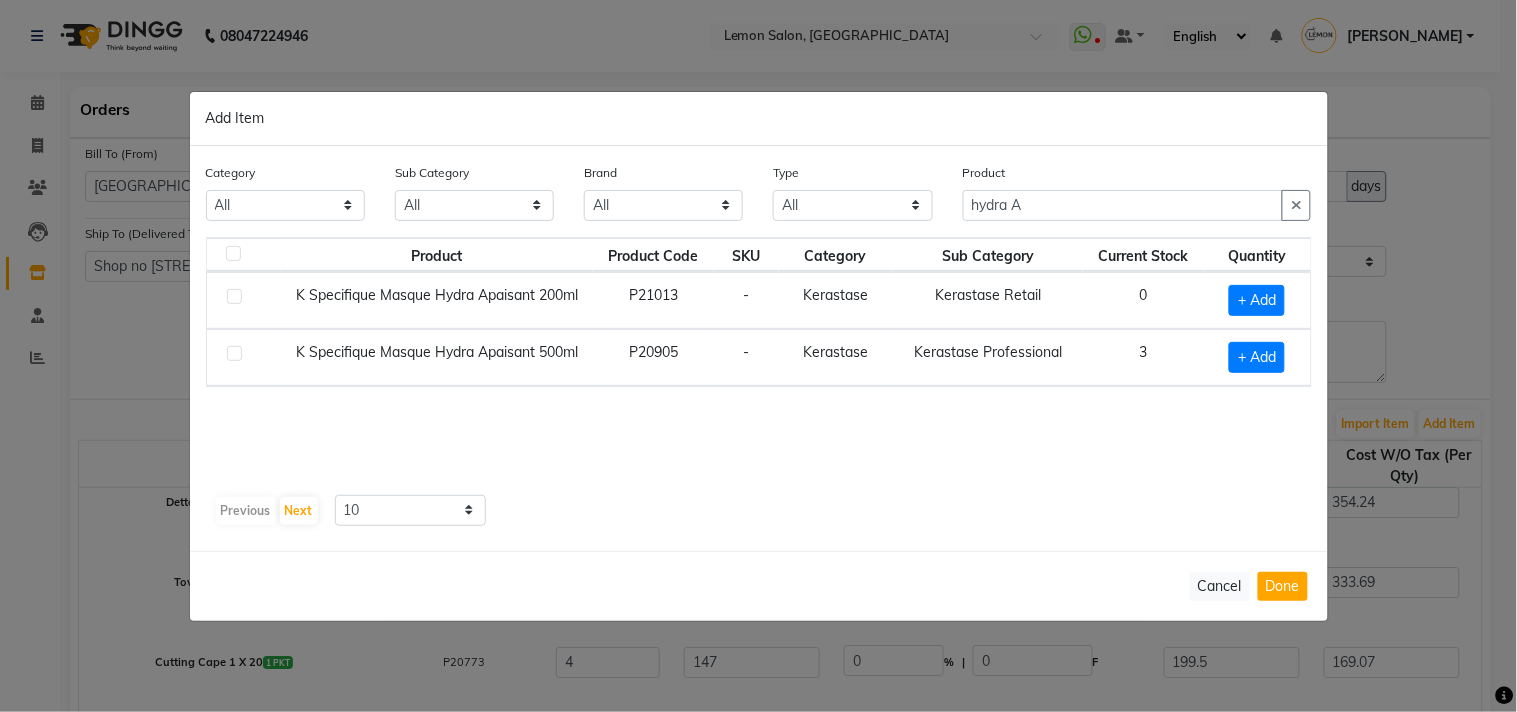 click 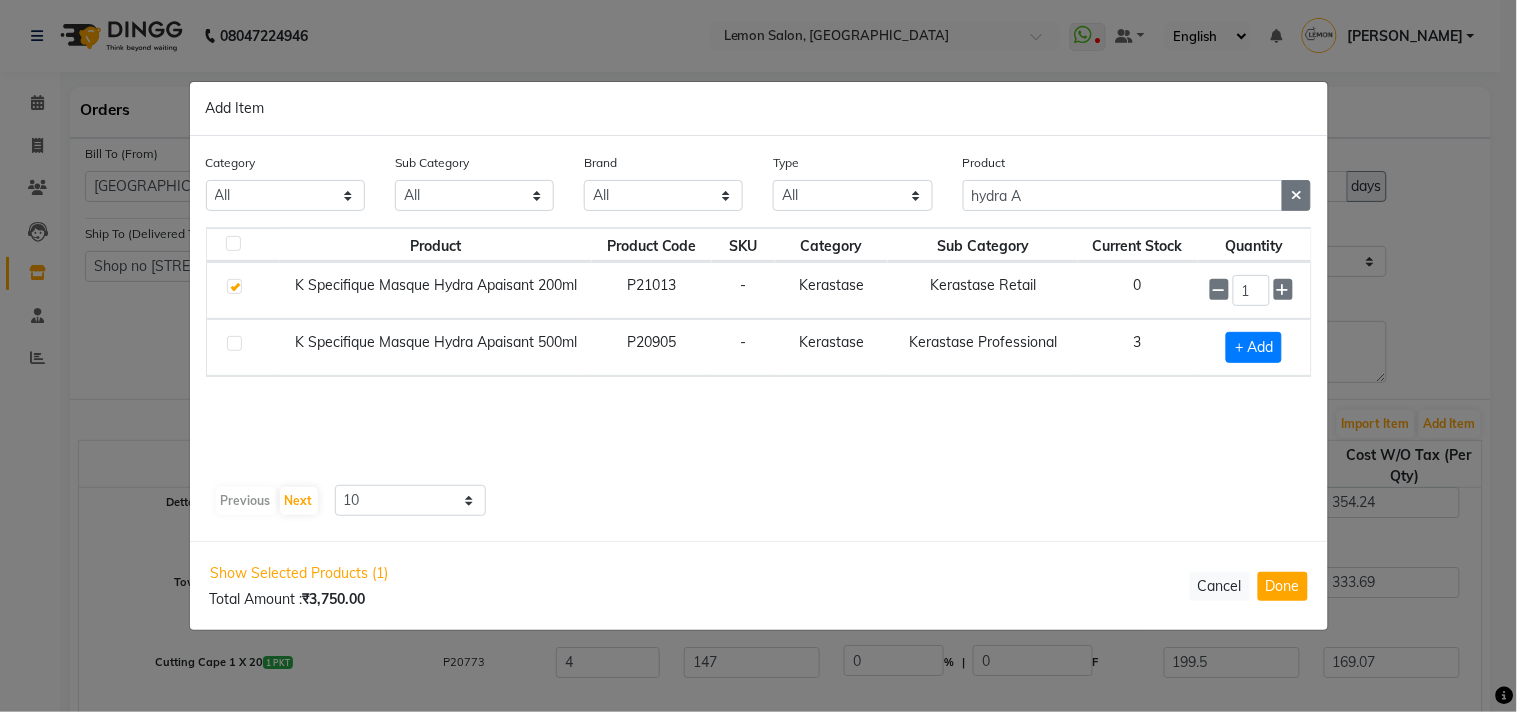 click 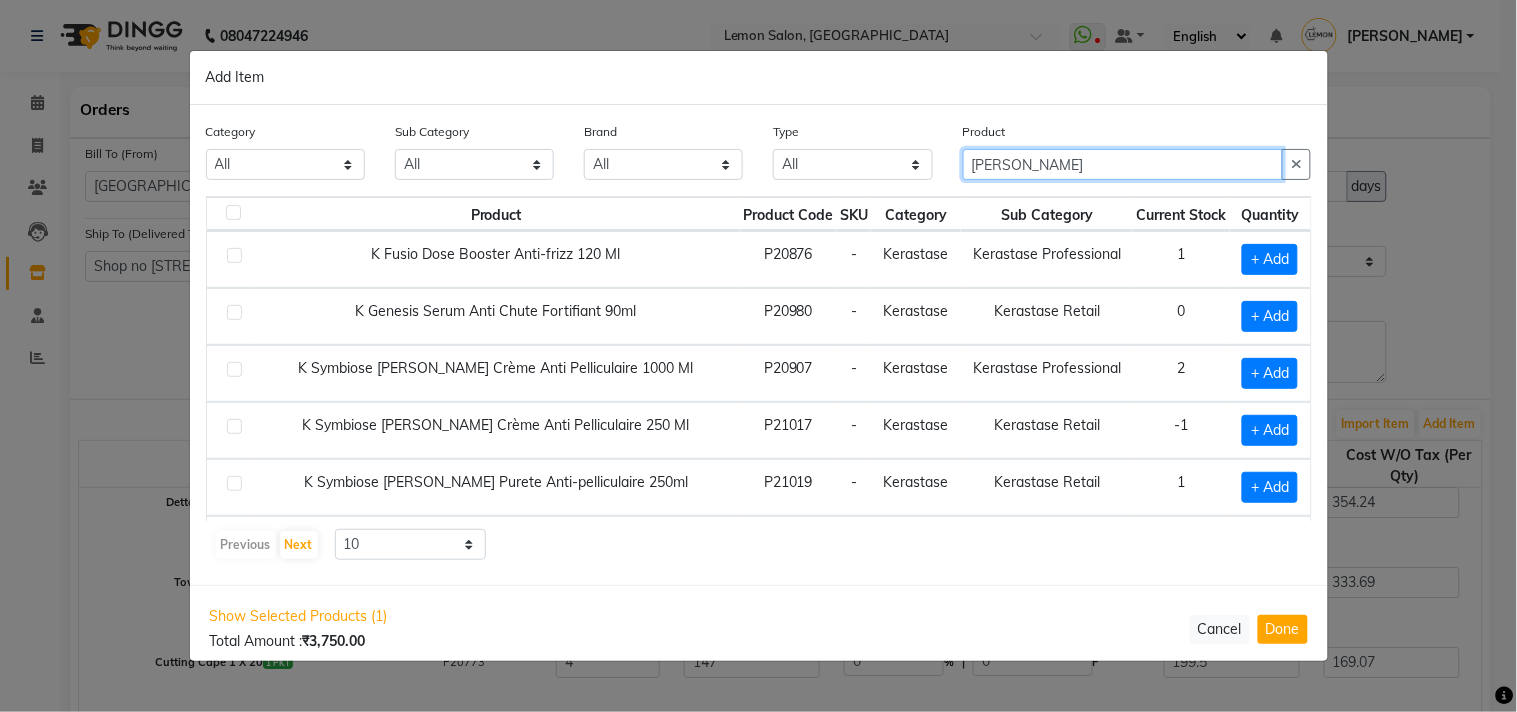 scroll, scrollTop: 111, scrollLeft: 0, axis: vertical 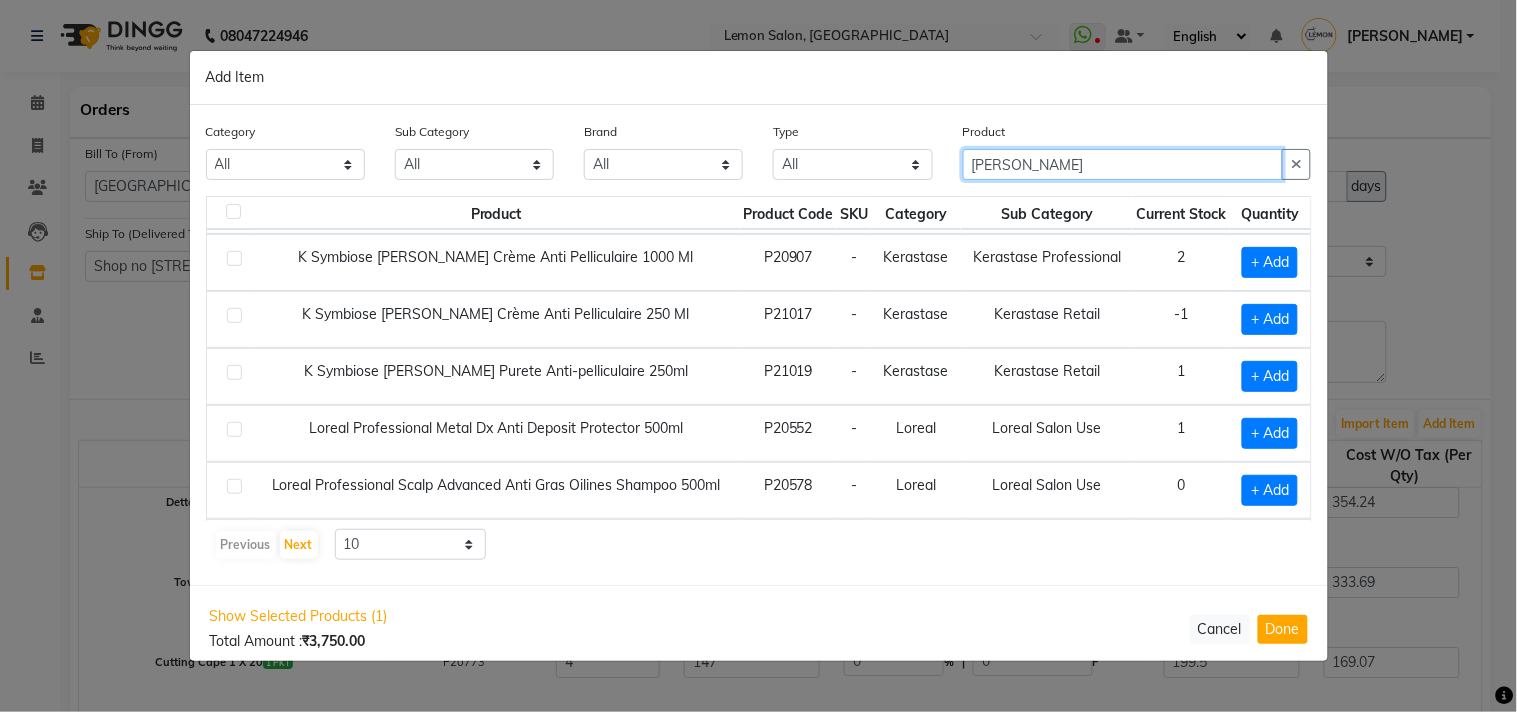 type on "antil pe" 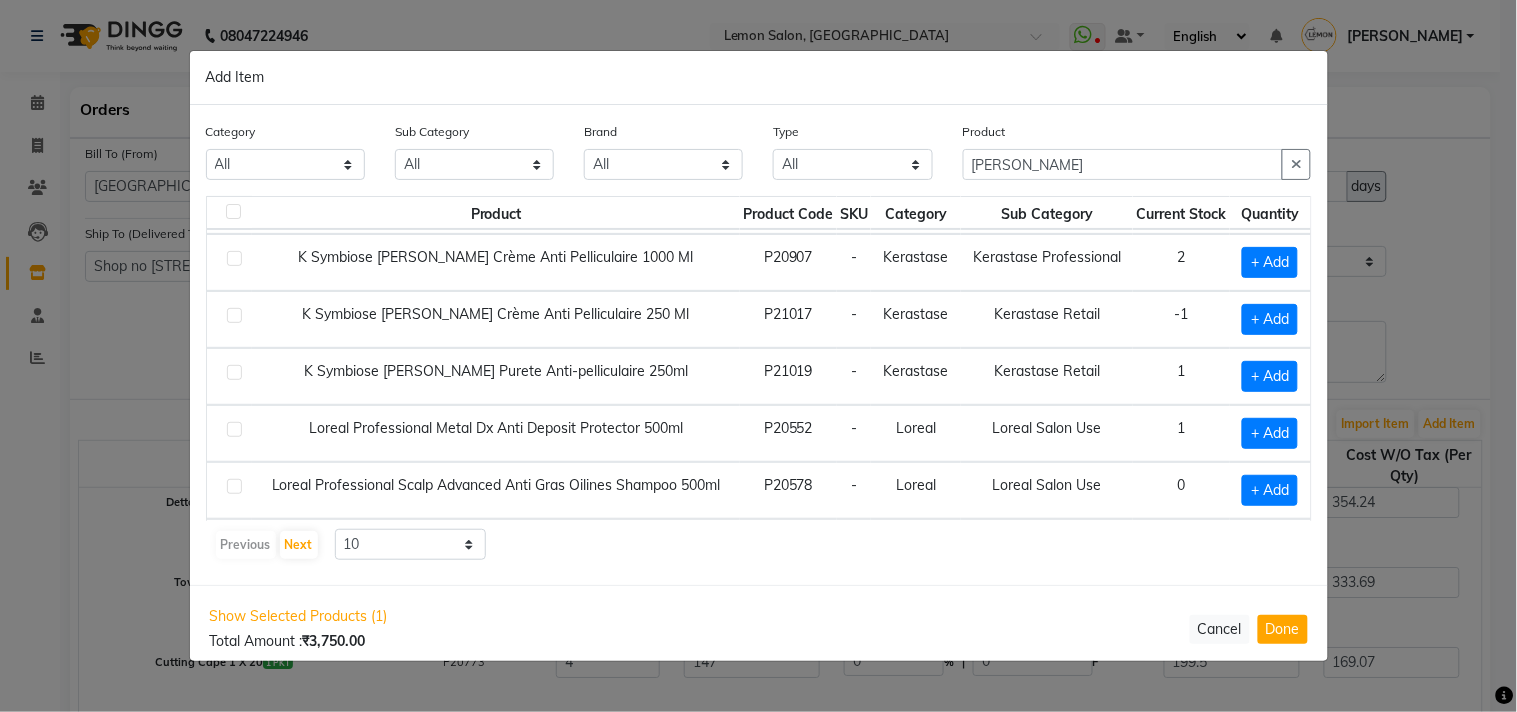 click 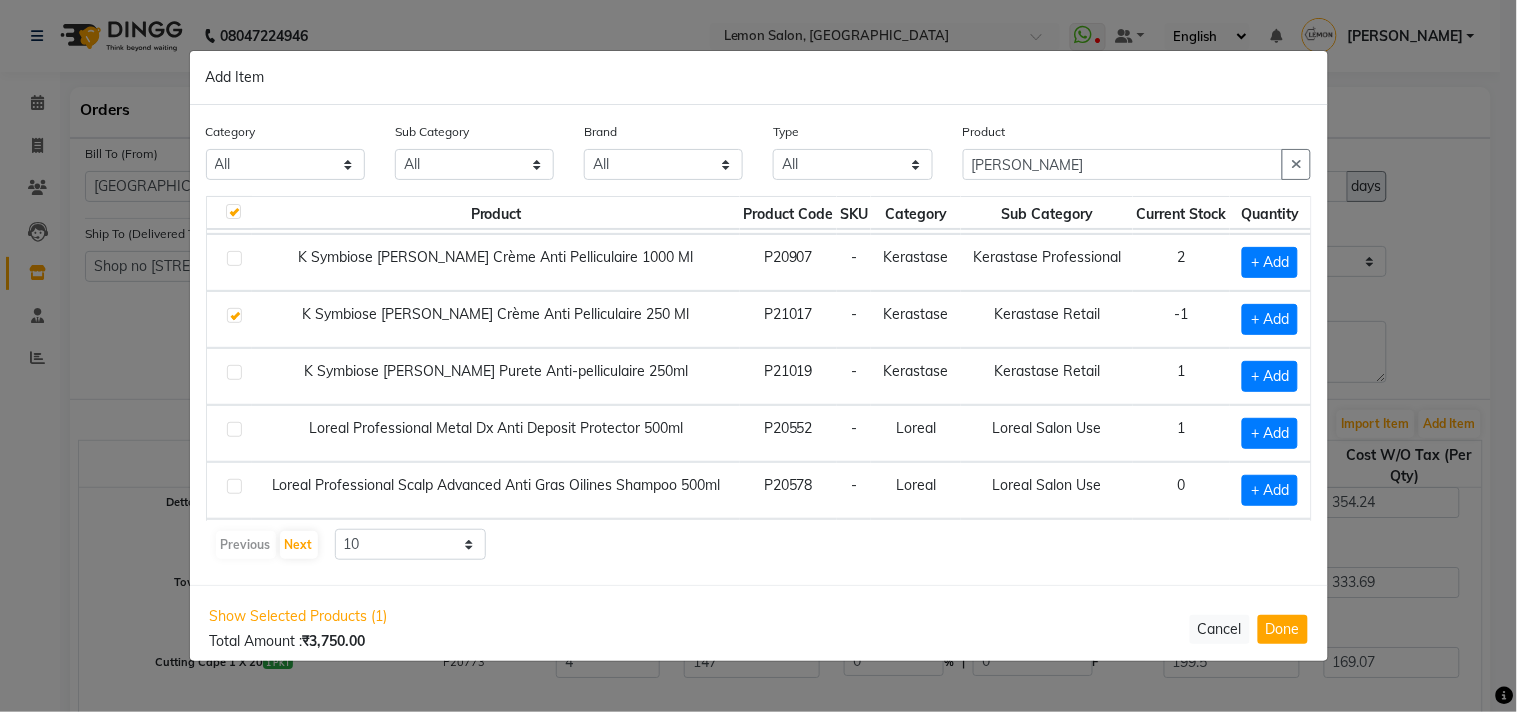 checkbox on "true" 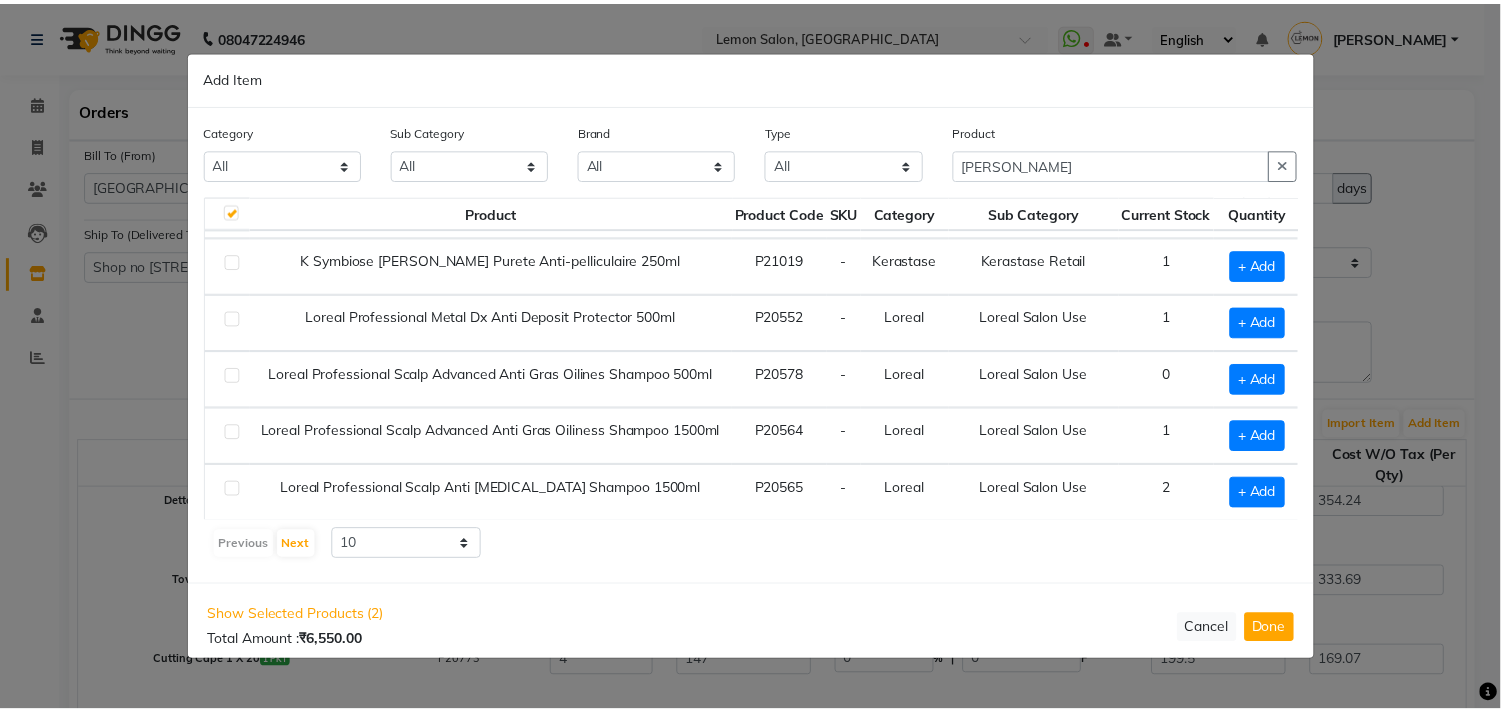 scroll, scrollTop: 300, scrollLeft: 0, axis: vertical 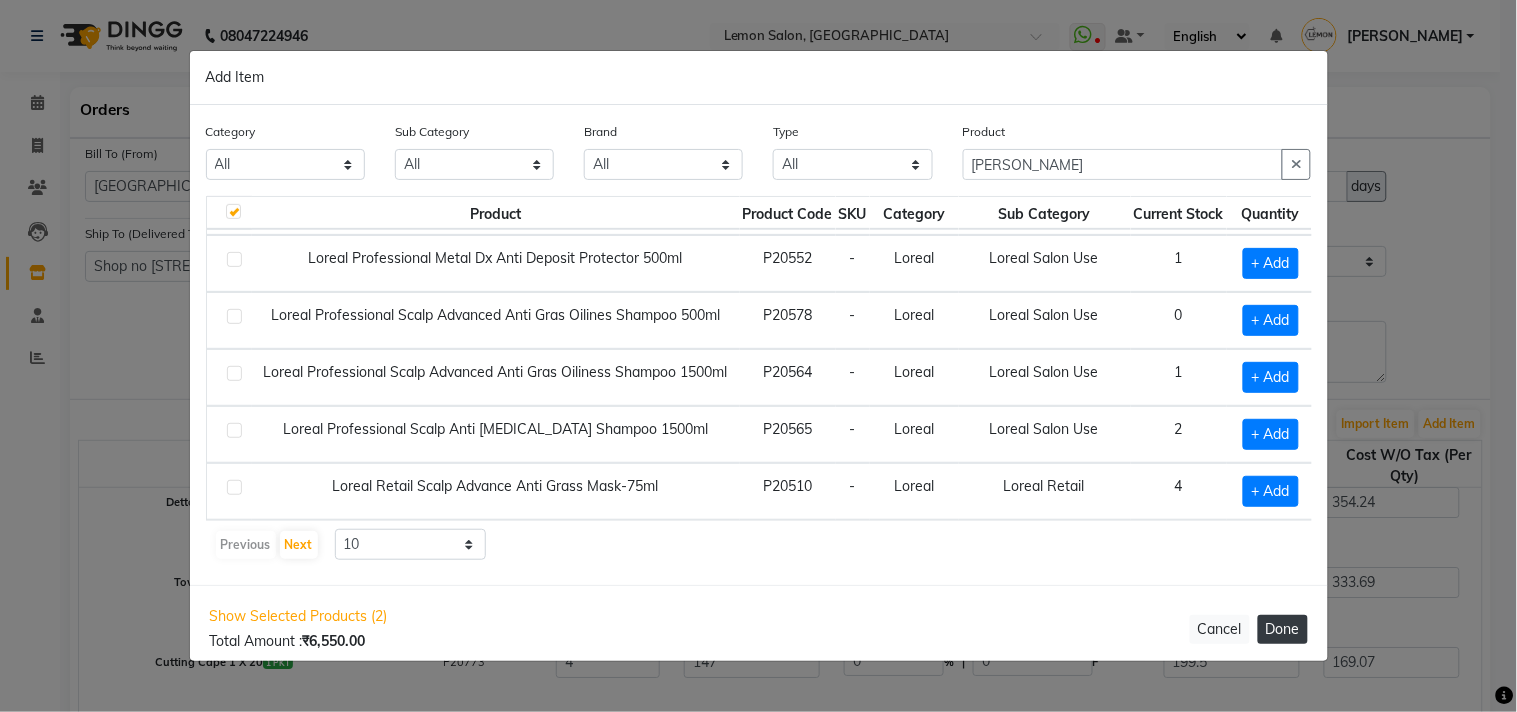 click on "Done" 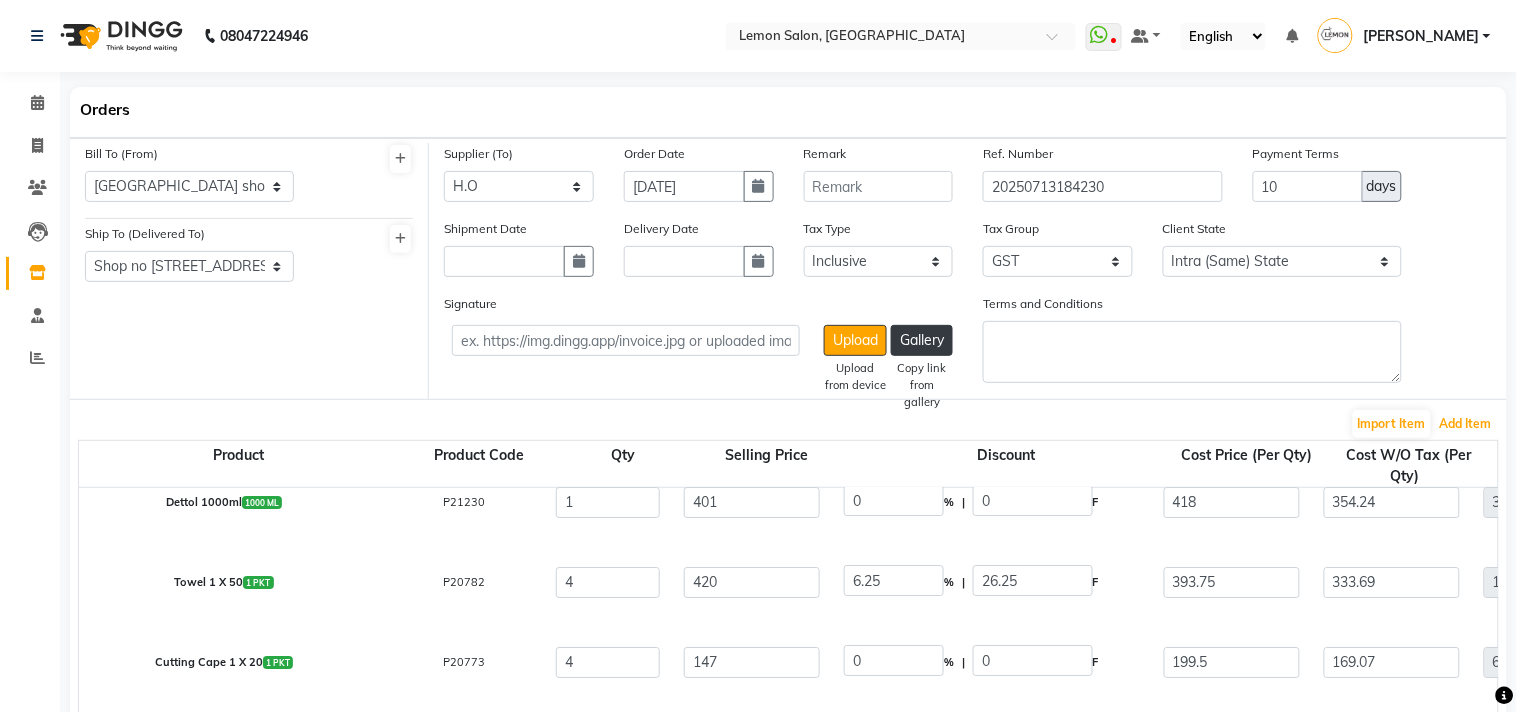 select on "740" 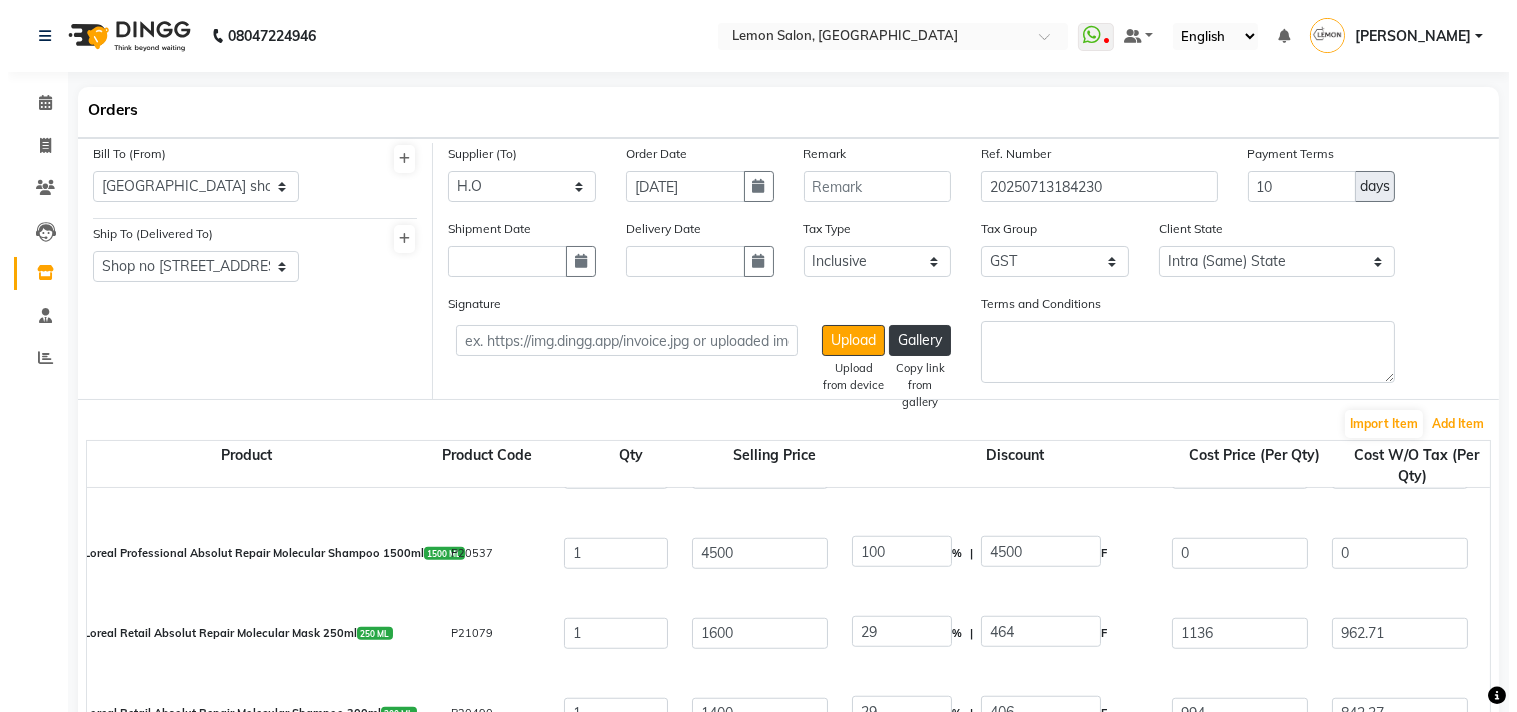 scroll, scrollTop: 3200, scrollLeft: 0, axis: vertical 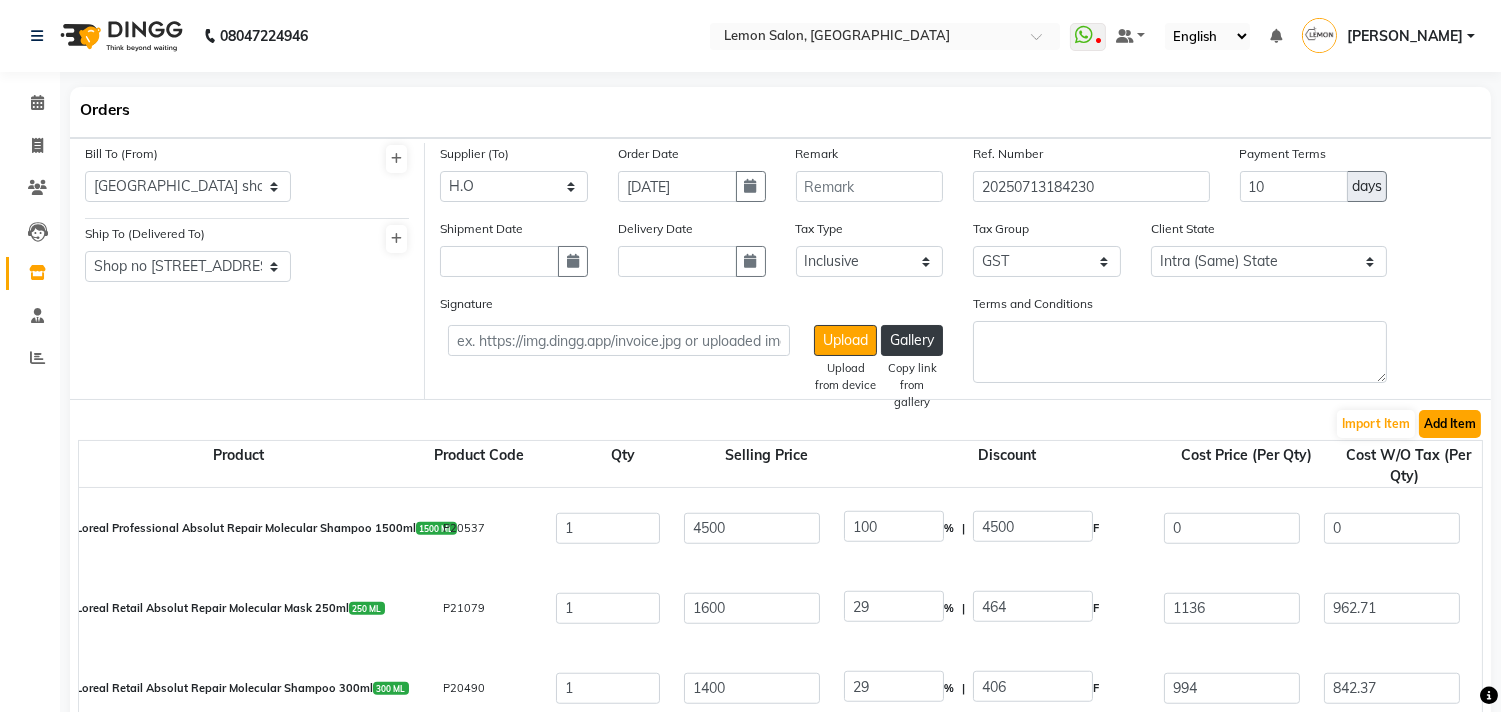 click on "Add Item" 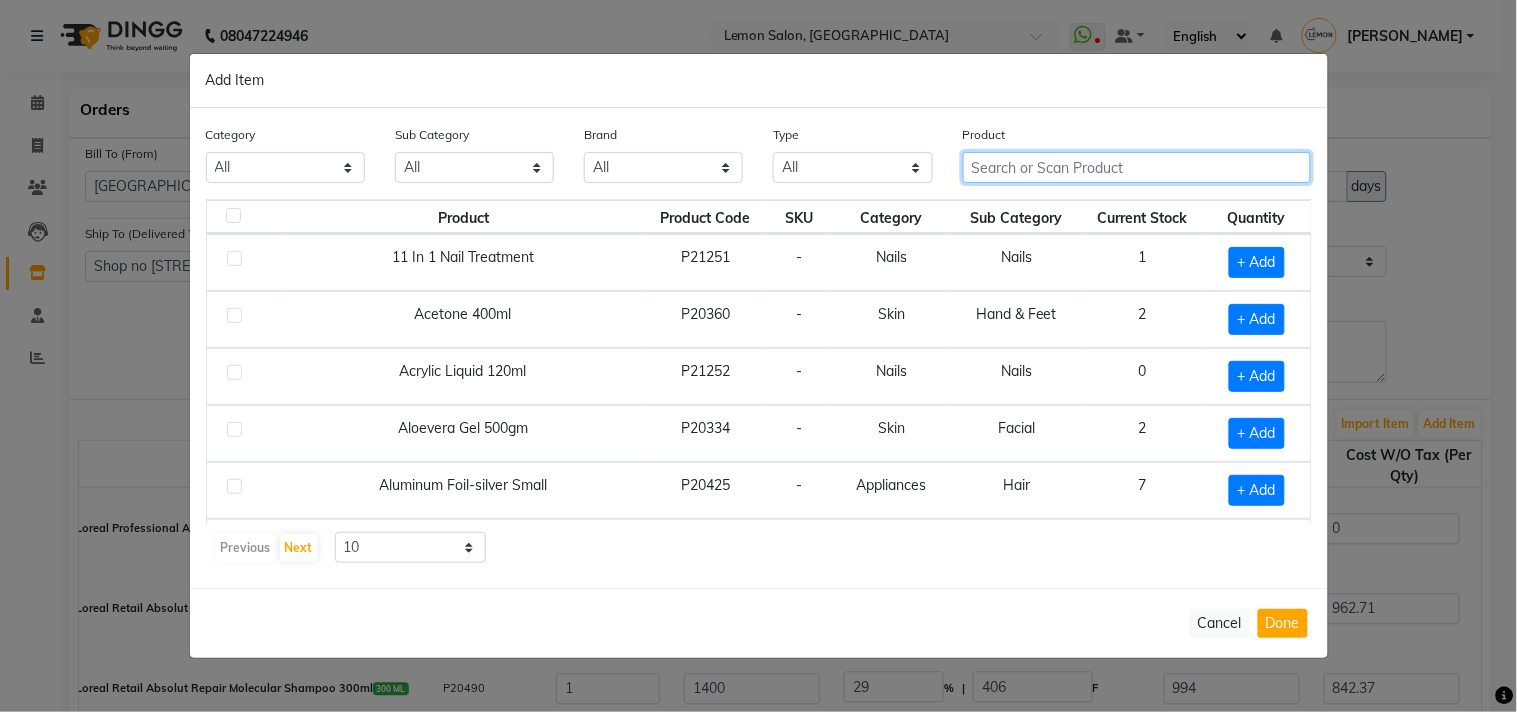 click 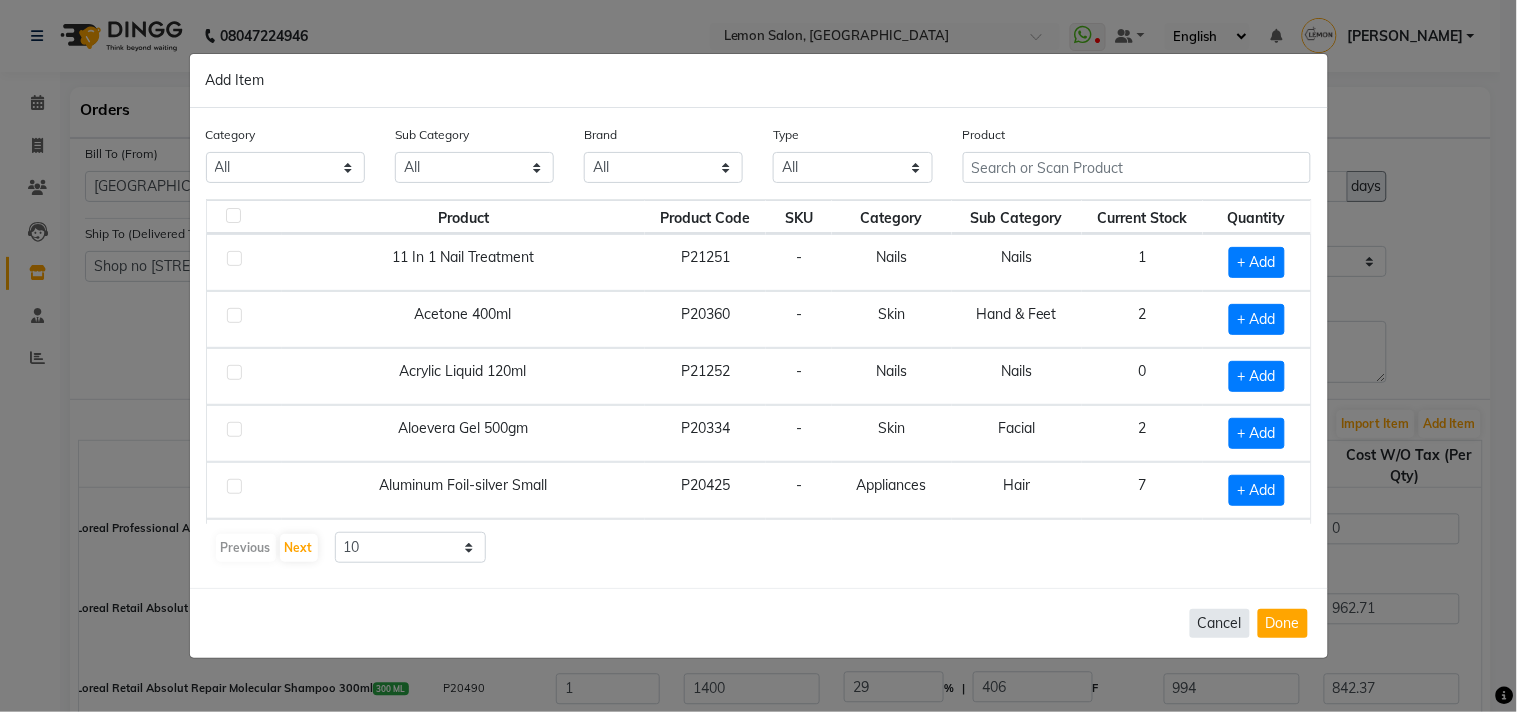 click on "Cancel" 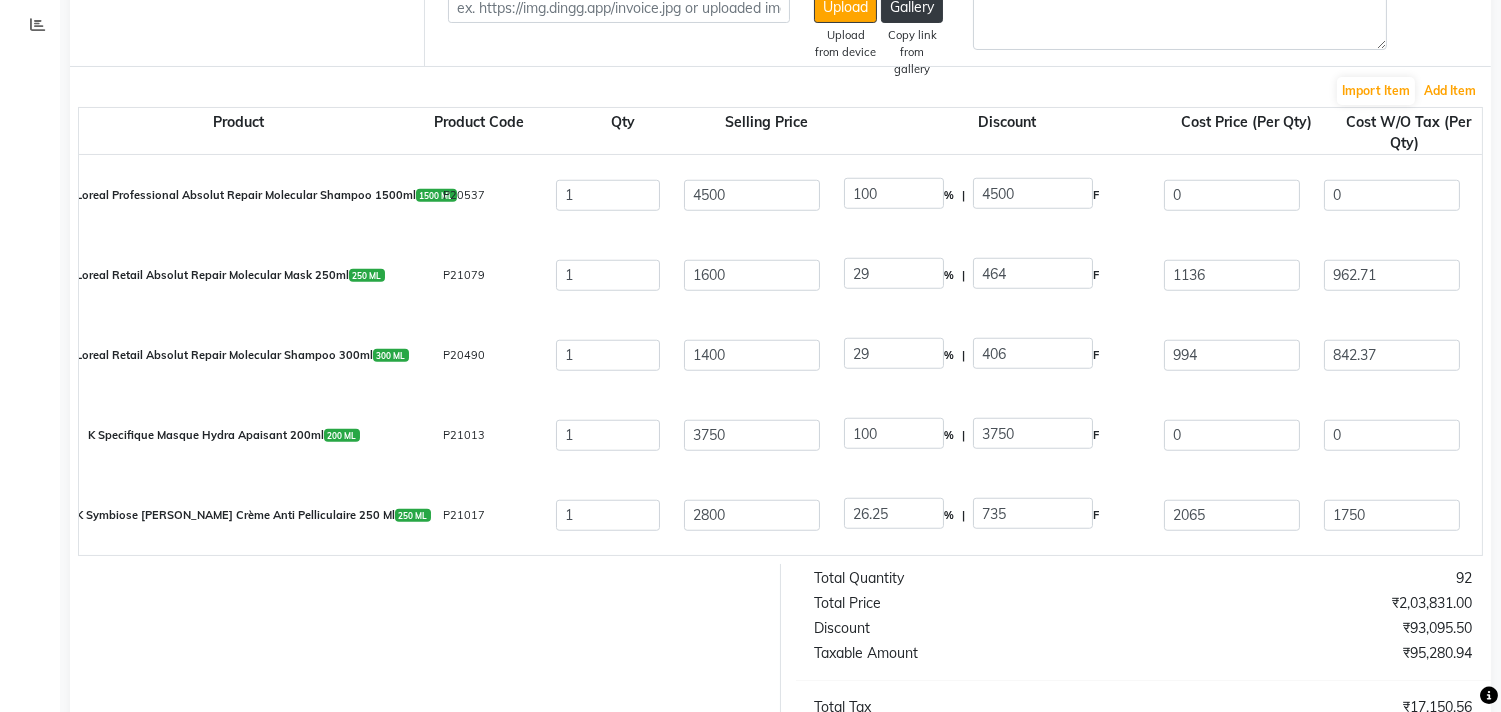 scroll, scrollTop: 686, scrollLeft: 0, axis: vertical 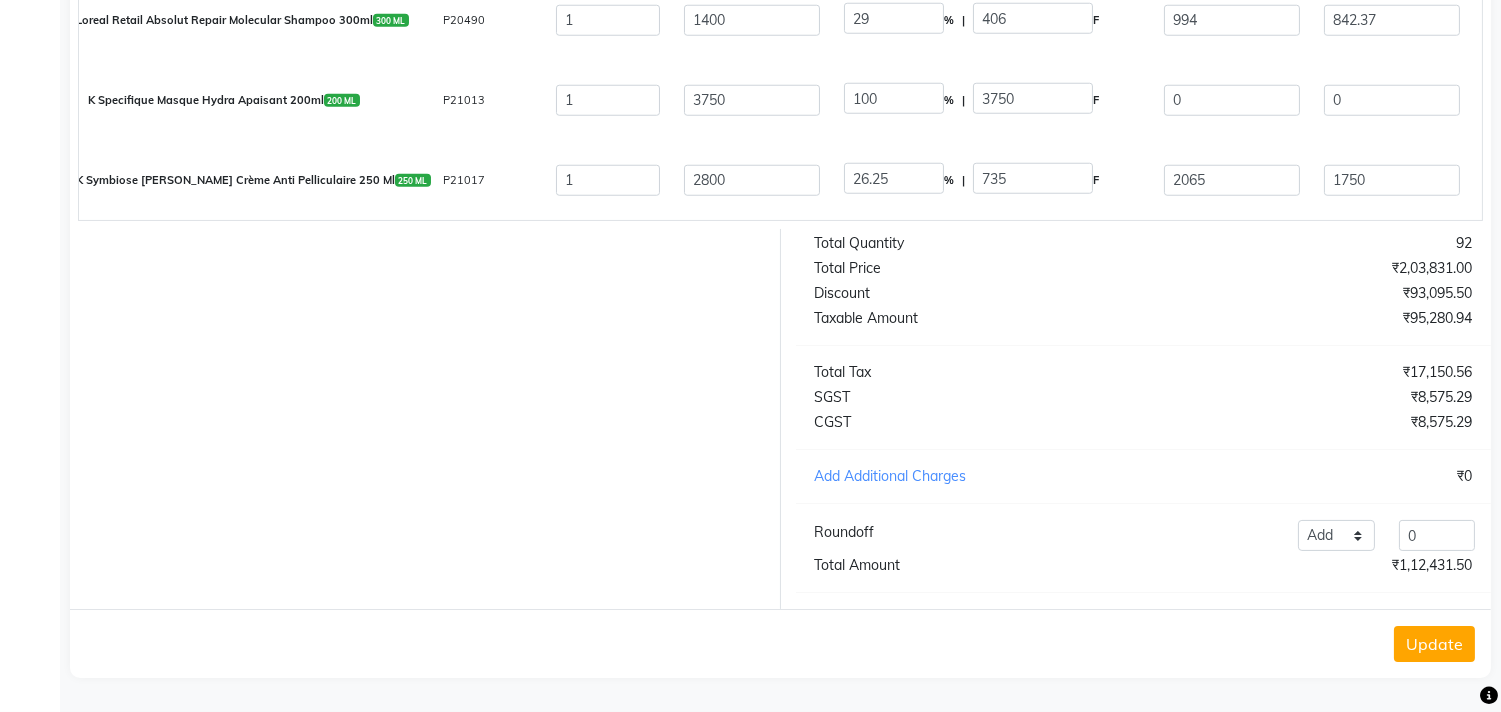 click on "Update" 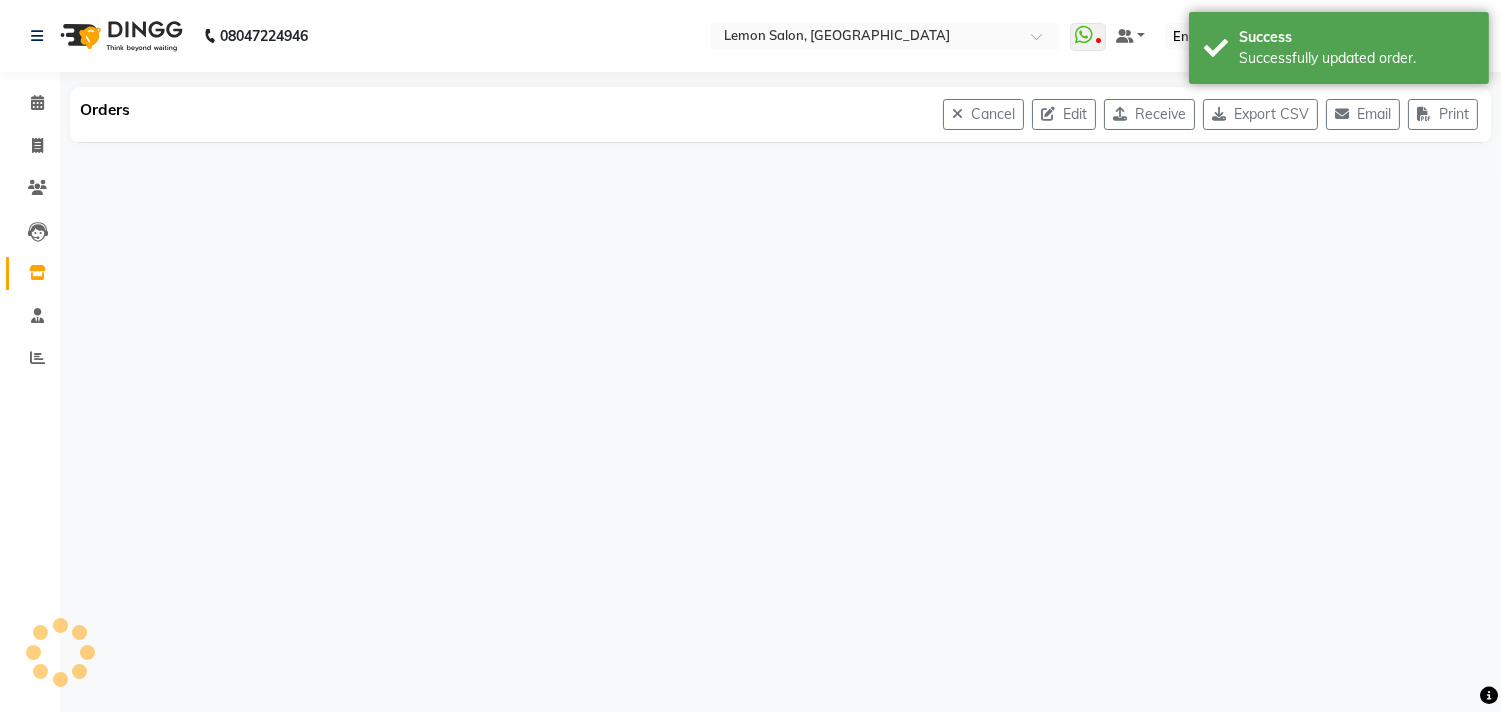 scroll, scrollTop: 0, scrollLeft: 0, axis: both 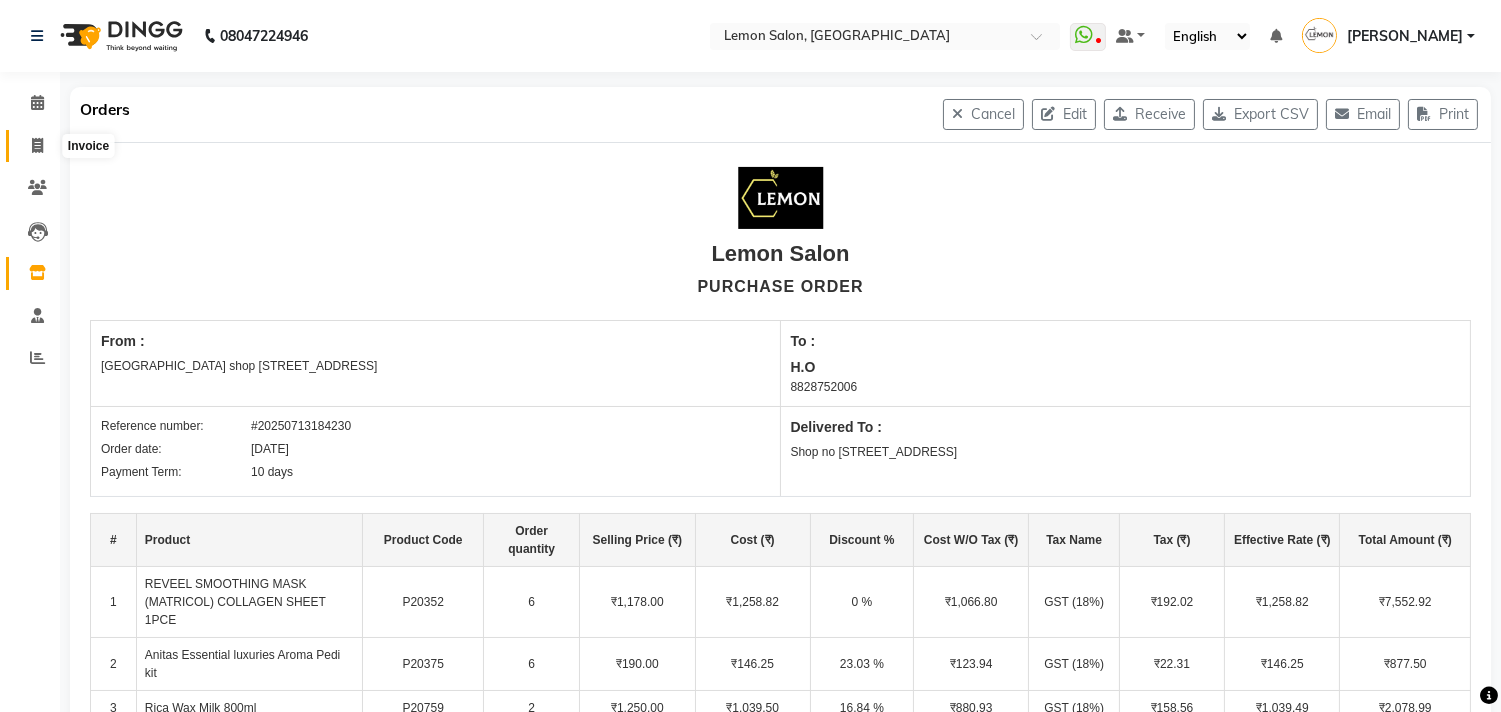 click 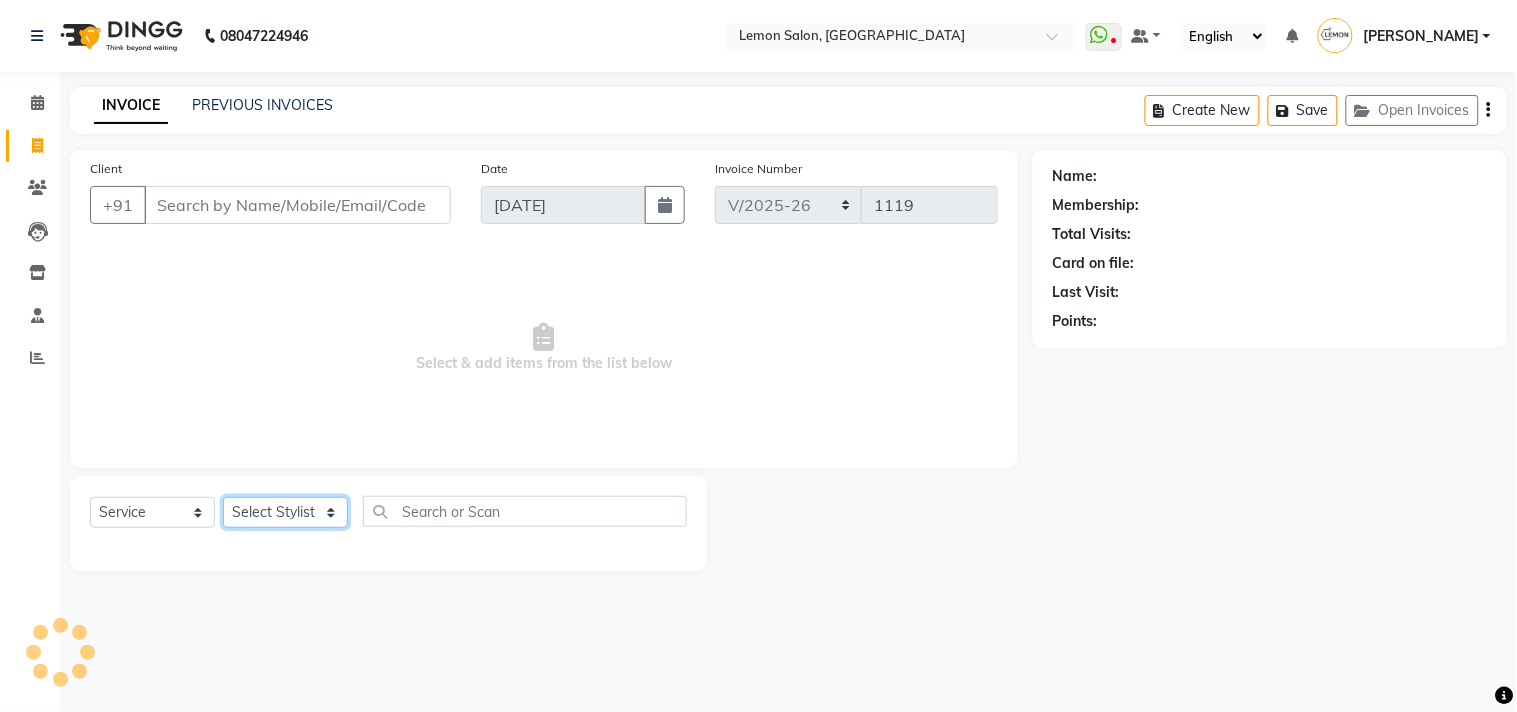 click on "Select Stylist" 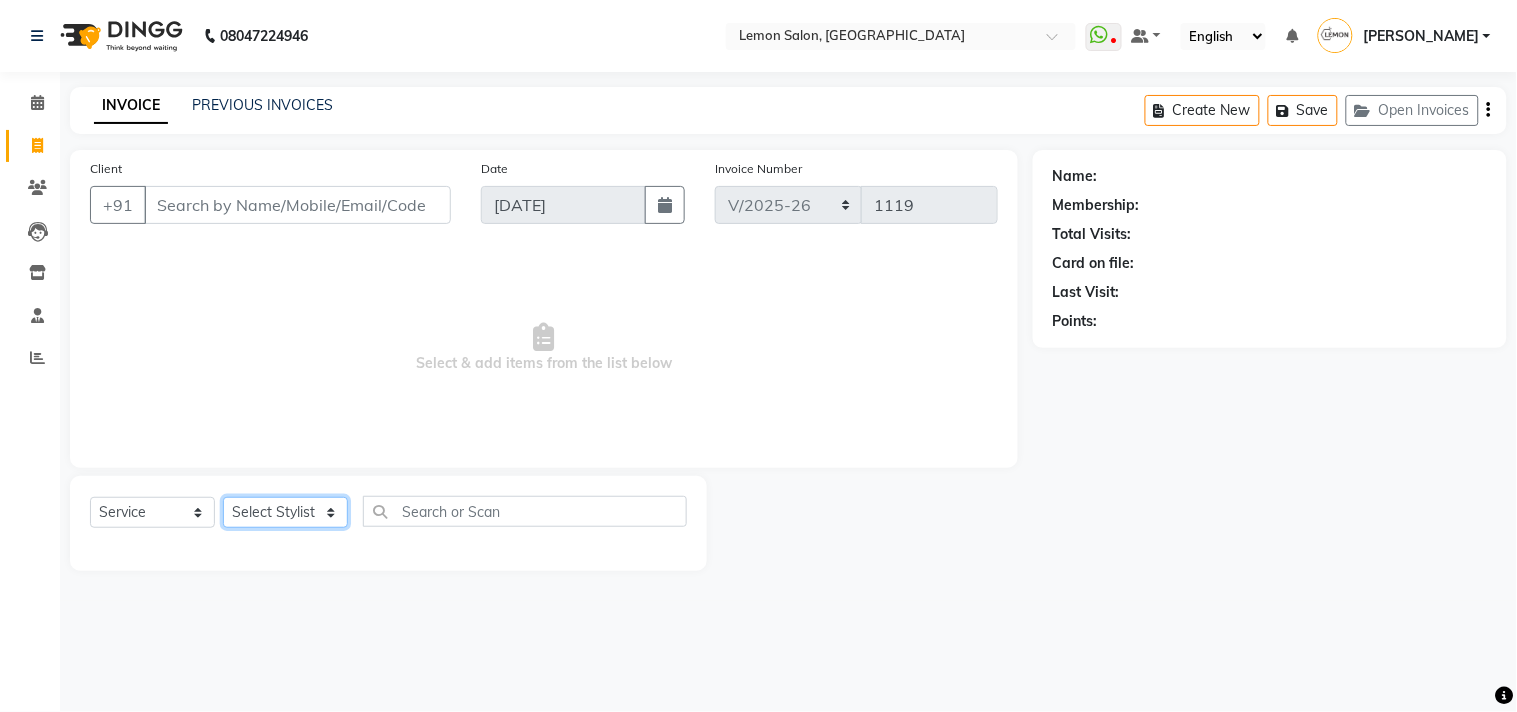 click on "Select Stylist Arun Arndive DC Faheem Malik Gufran Salmani Payal Maurya Riya Adawade Shoeb Salmani Kandivali Swati Sharma Yunus Yusuf Shaikh" 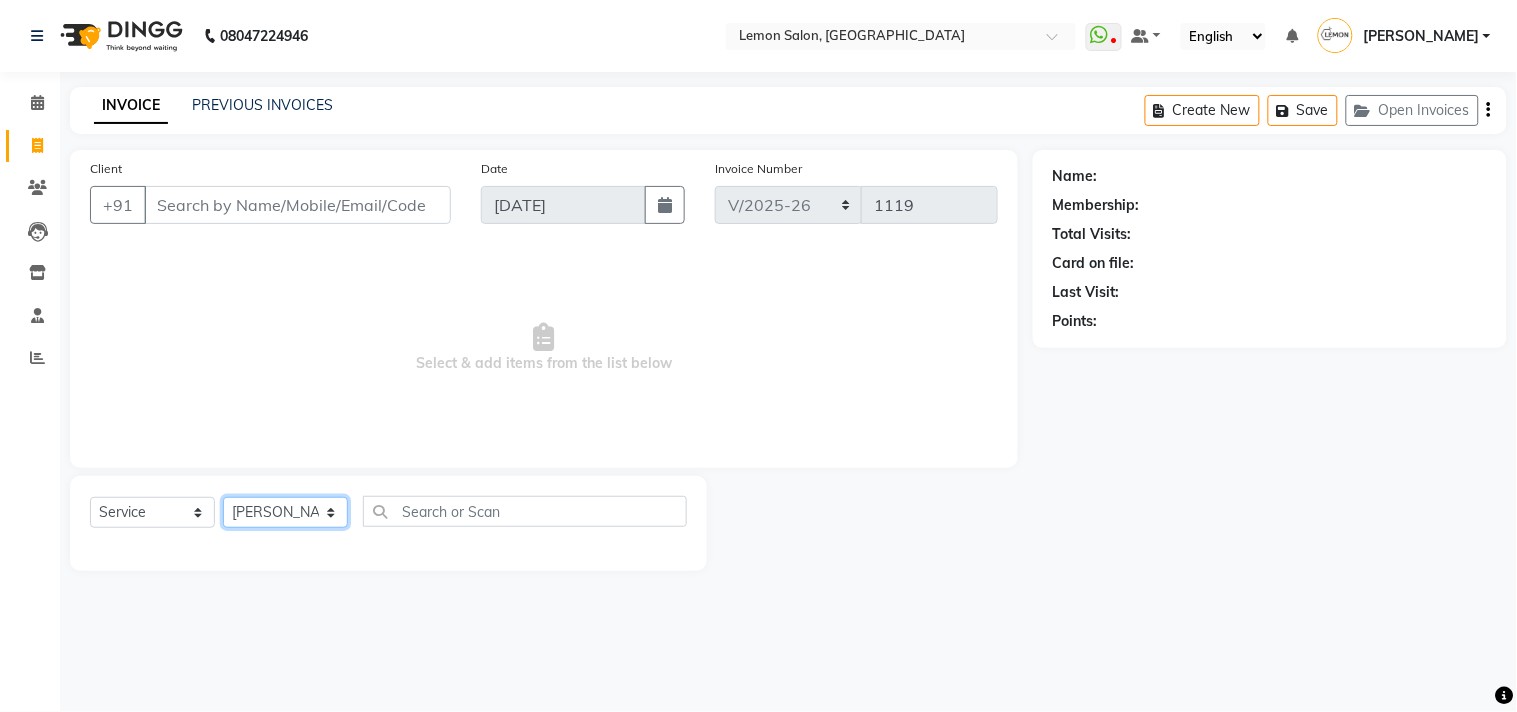 click on "Select Stylist Arun Arndive DC Faheem Malik Gufran Salmani Payal Maurya Riya Adawade Shoeb Salmani Kandivali Swati Sharma Yunus Yusuf Shaikh" 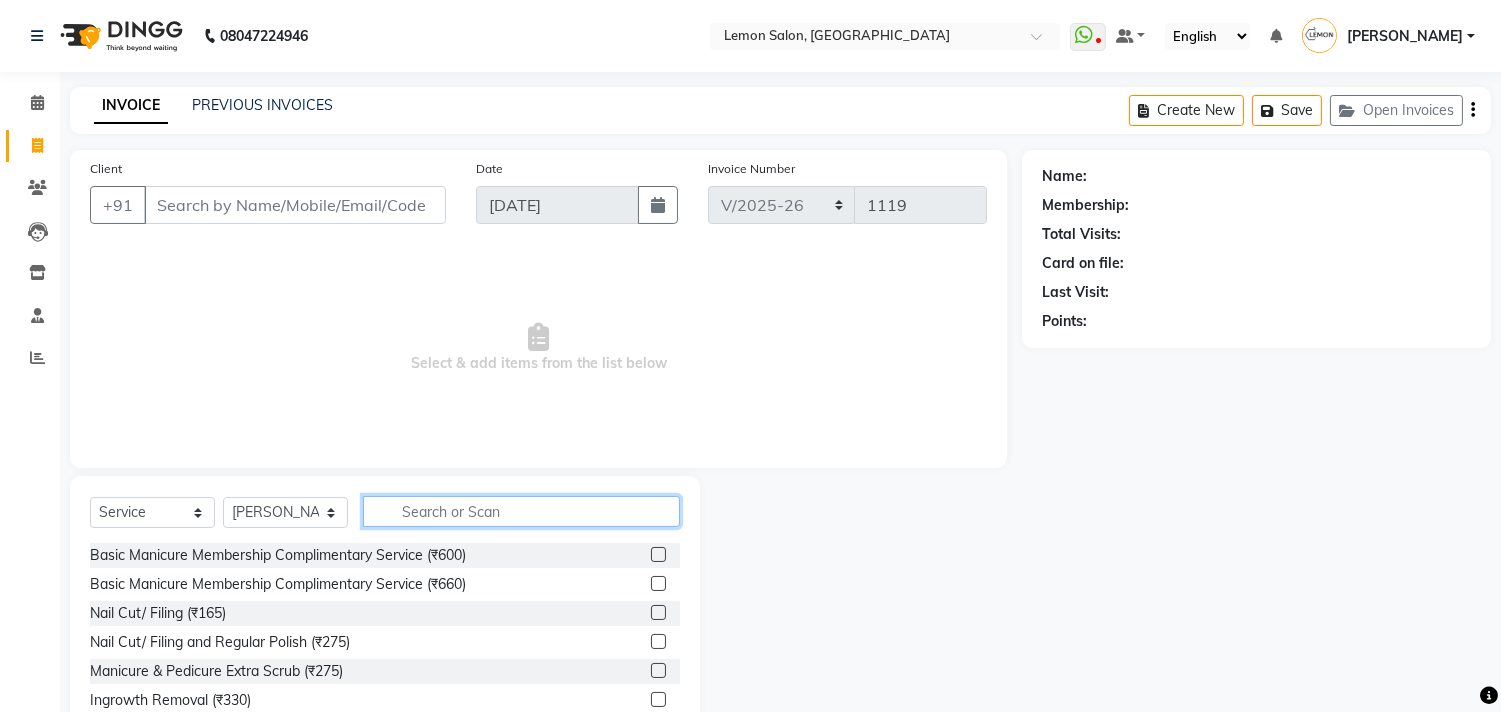 click 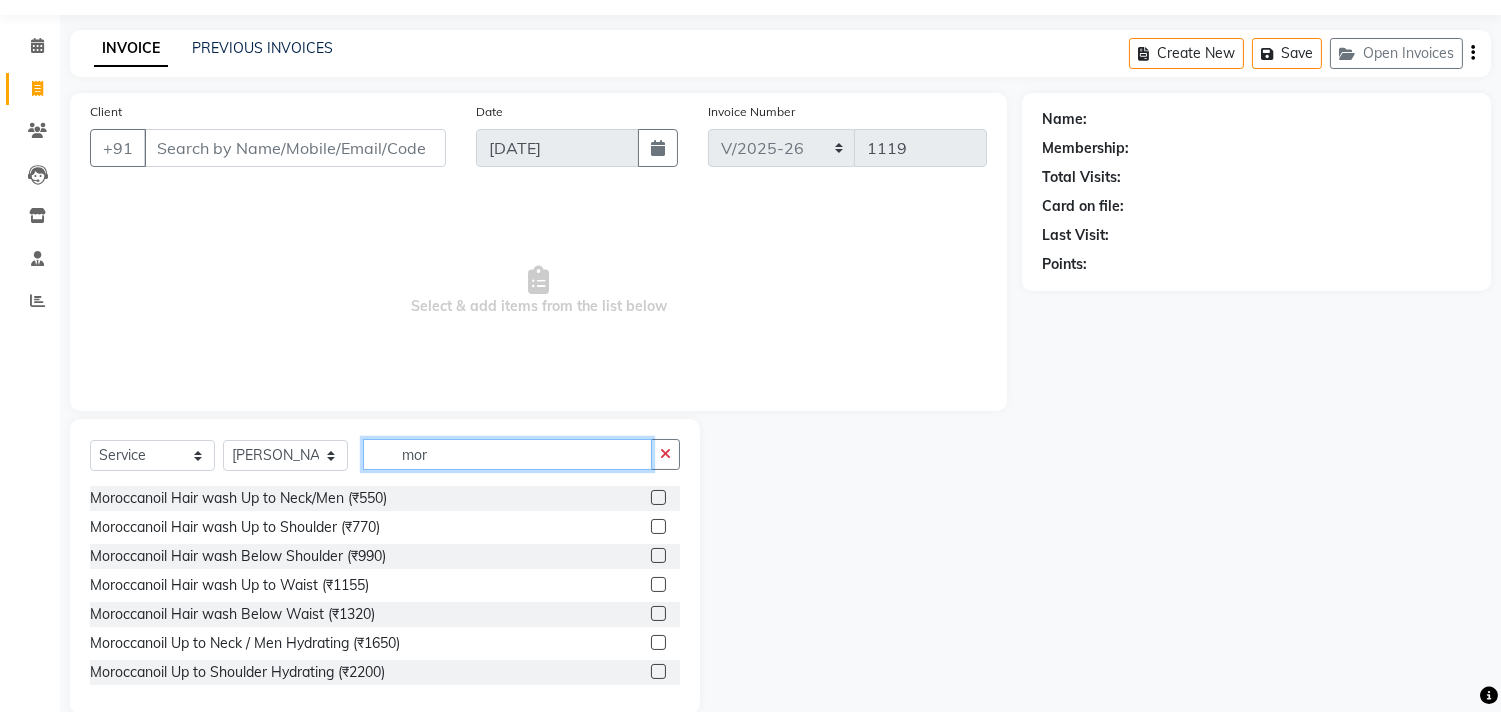 scroll, scrollTop: 88, scrollLeft: 0, axis: vertical 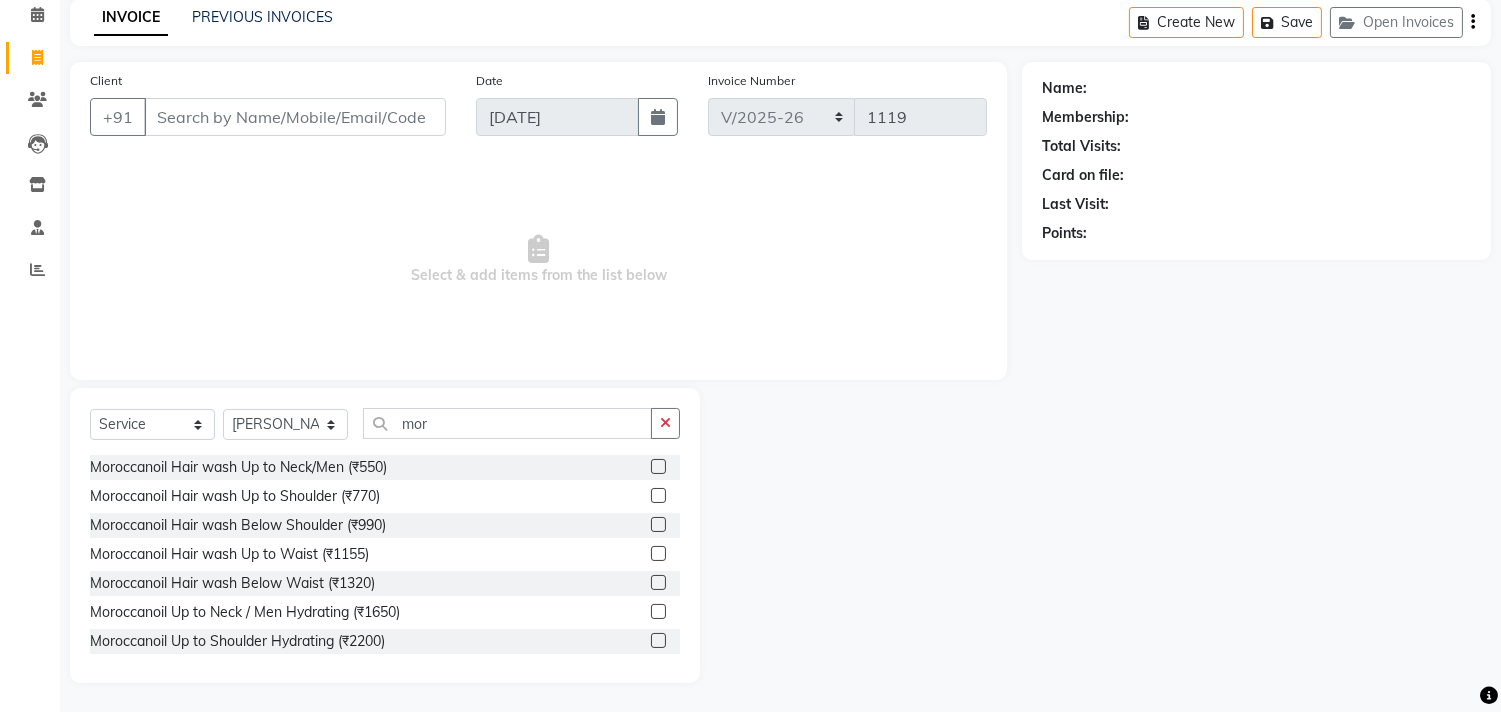 click 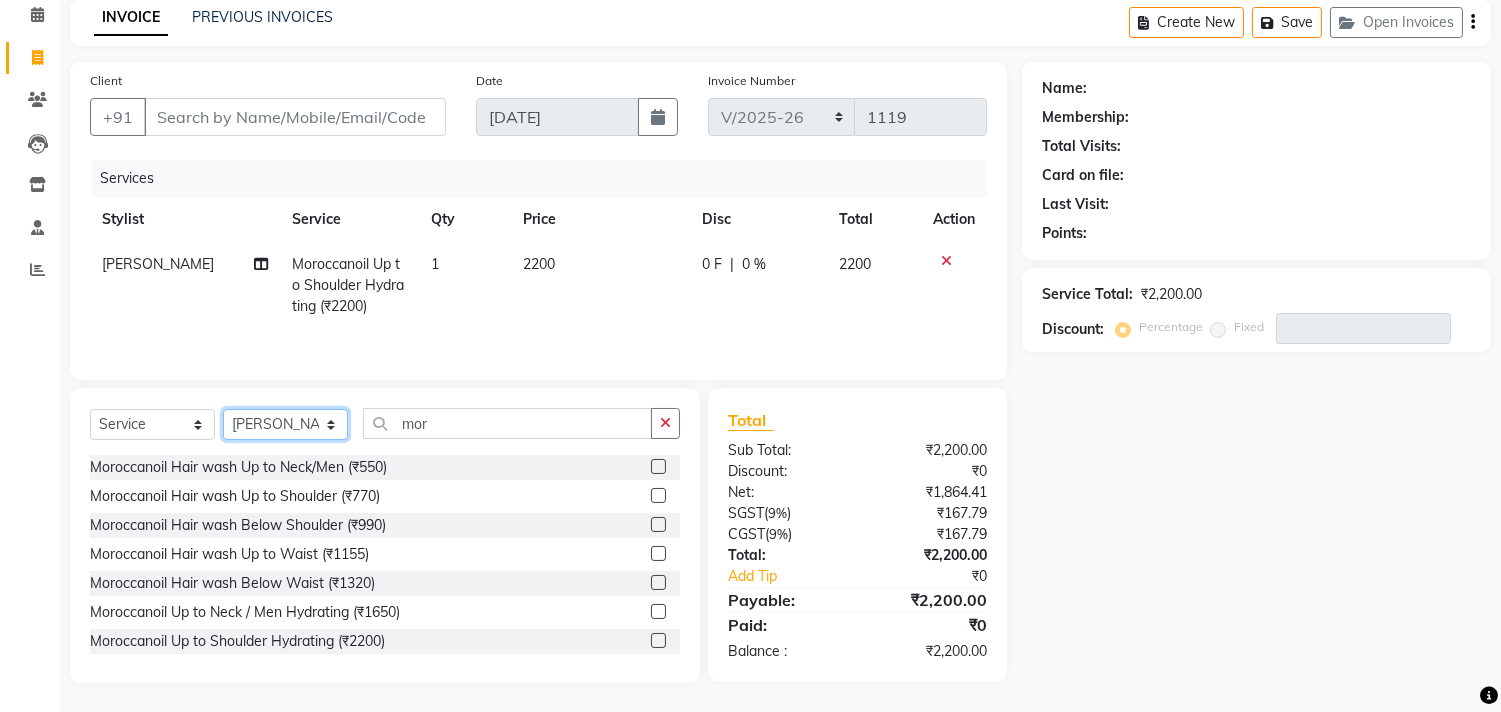 click on "Select Stylist Arun Arndive DC Faheem Malik Gufran Salmani Payal Maurya Riya Adawade Shoeb Salmani Kandivali Swati Sharma Yunus Yusuf Shaikh" 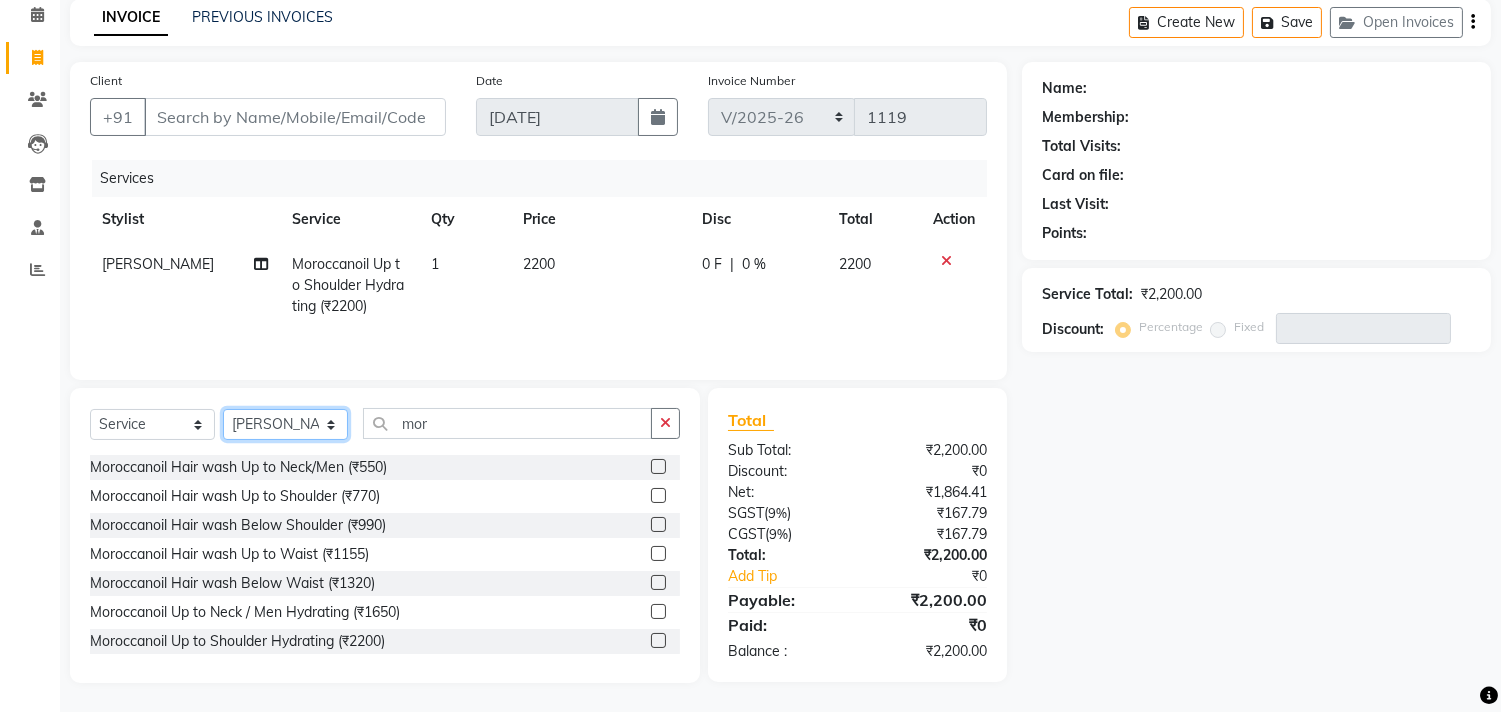 click on "Select Stylist Arun Arndive DC Faheem Malik Gufran Salmani Payal Maurya Riya Adawade Shoeb Salmani Kandivali Swati Sharma Yunus Yusuf Shaikh" 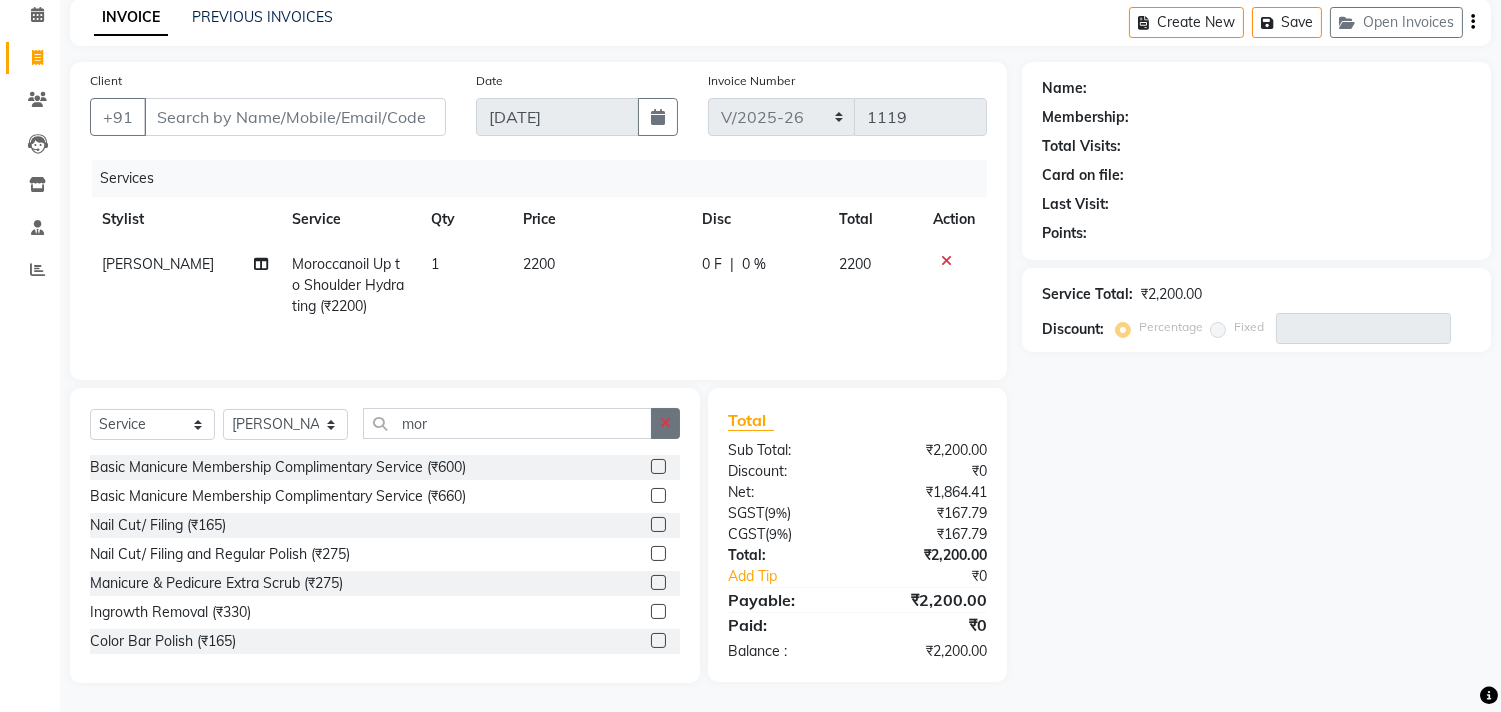 click 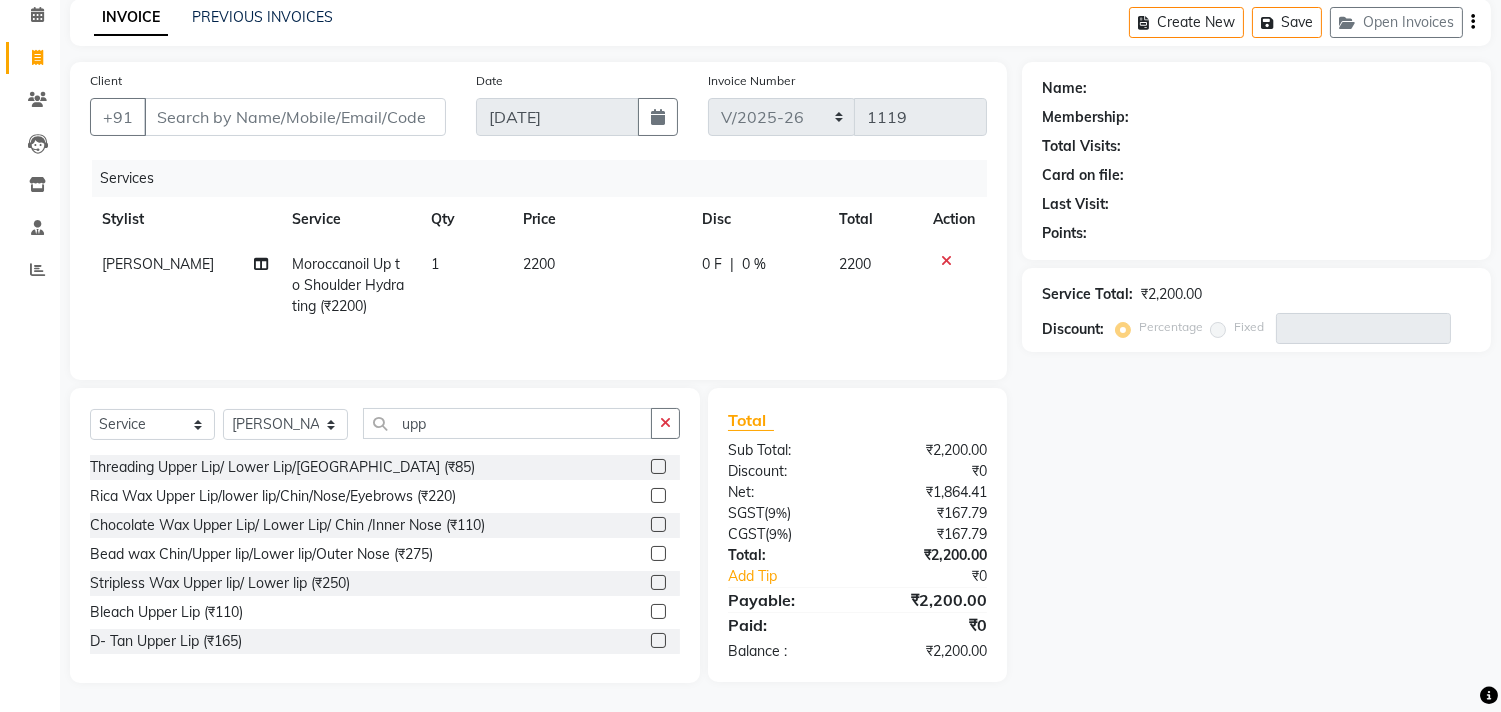 click 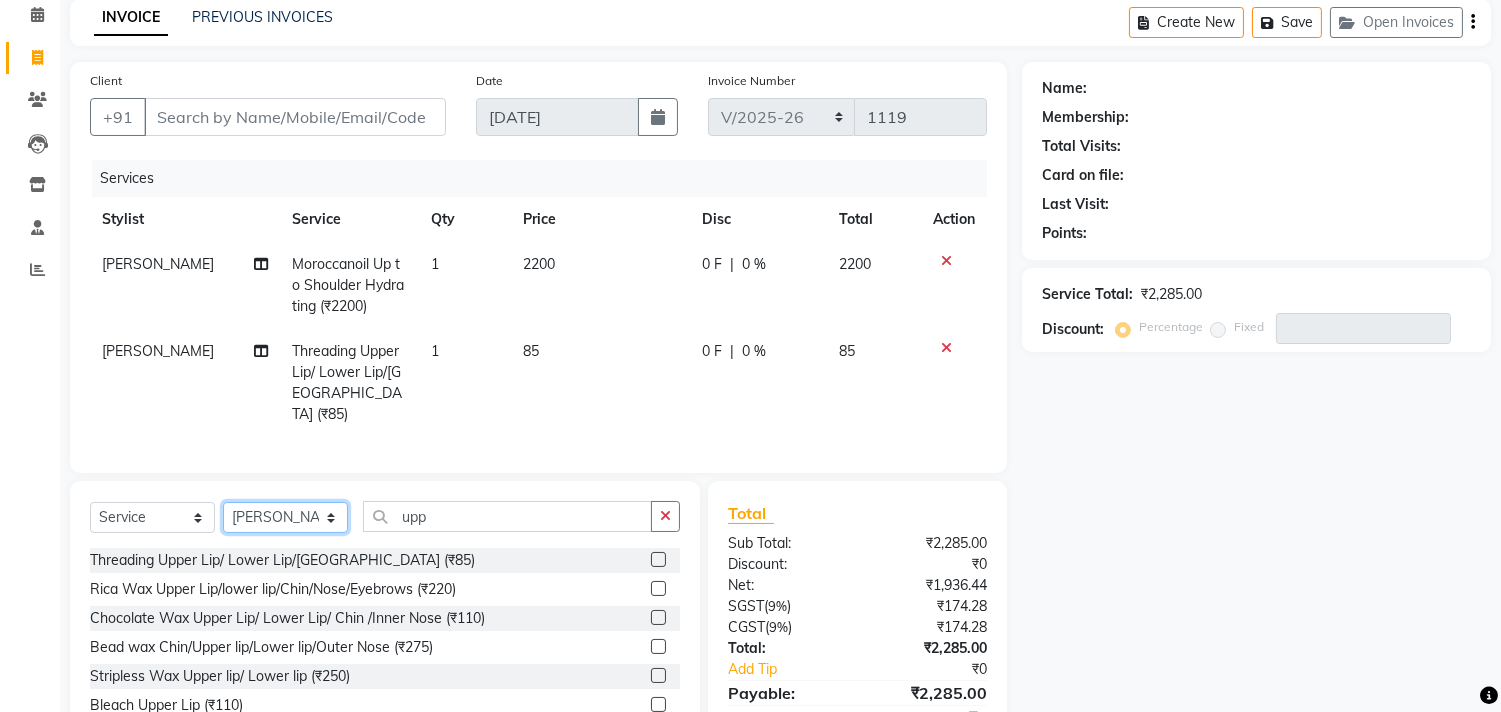 click on "Select Stylist Arun Arndive DC Faheem Malik Gufran Salmani Payal Maurya Riya Adawade Shoeb Salmani Kandivali Swati Sharma Yunus Yusuf Shaikh" 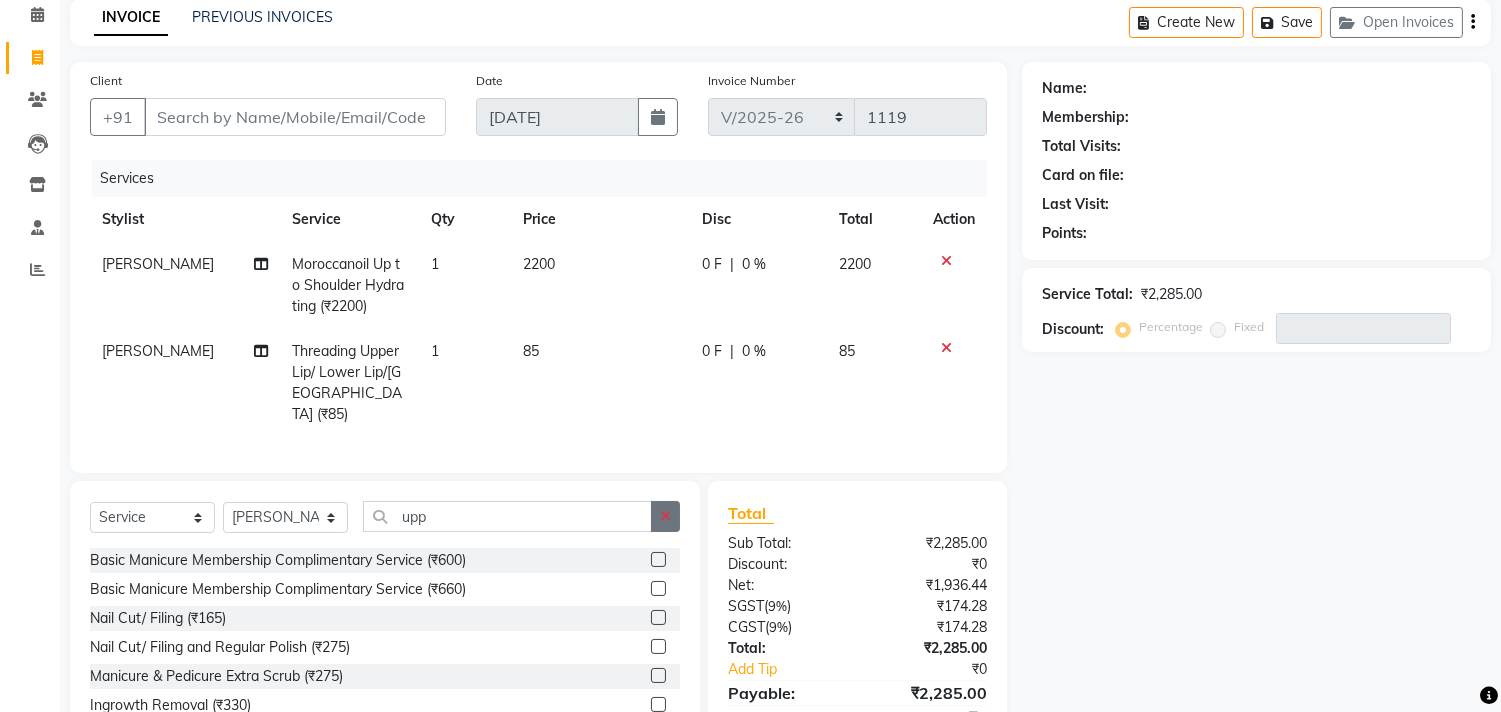 click 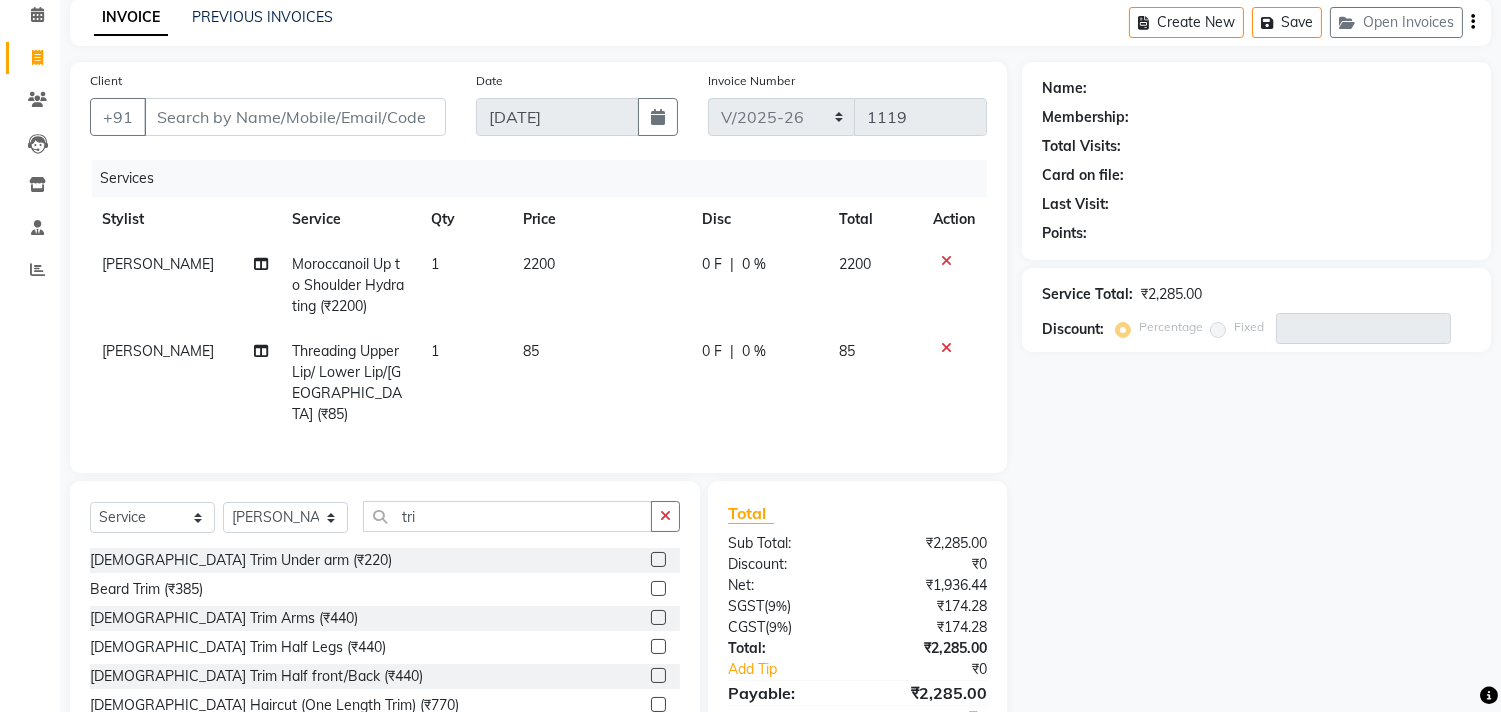 click 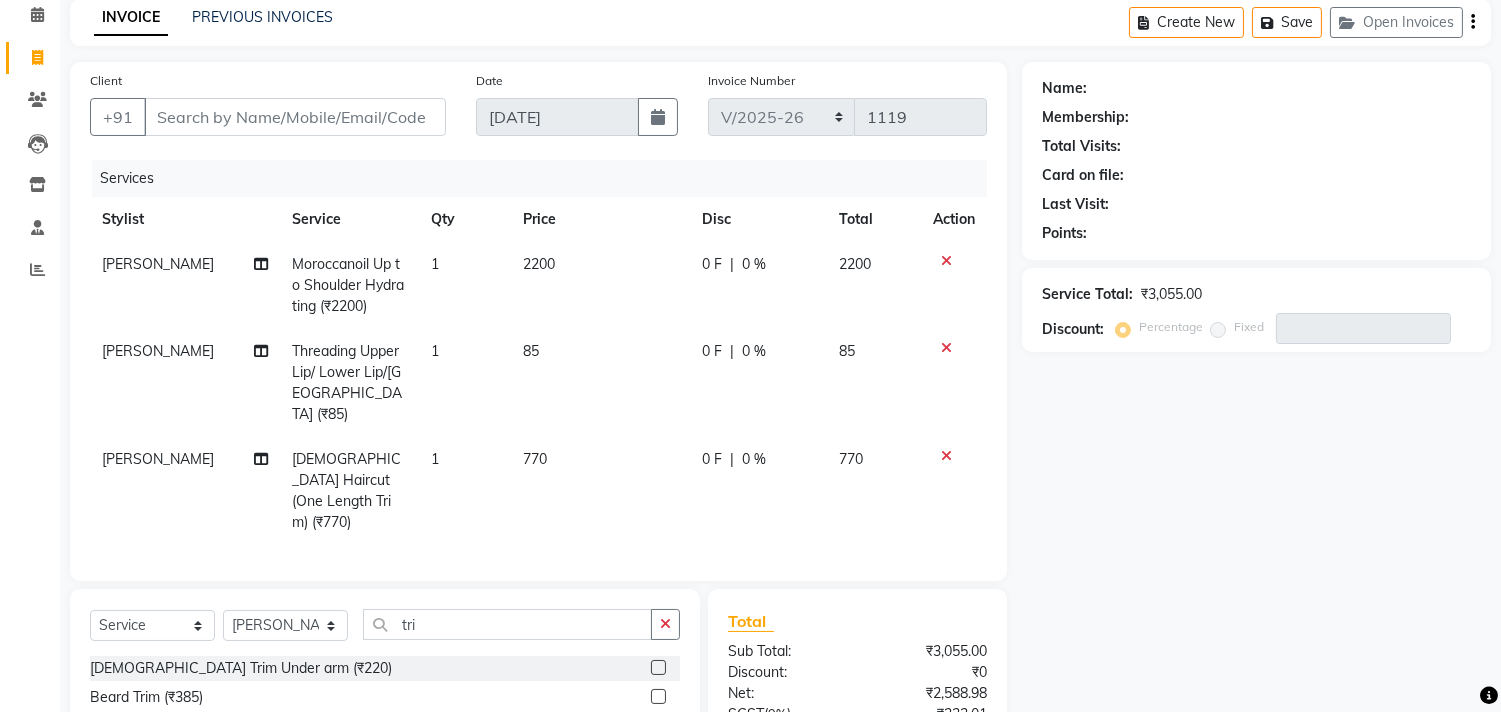 scroll, scrollTop: 0, scrollLeft: 0, axis: both 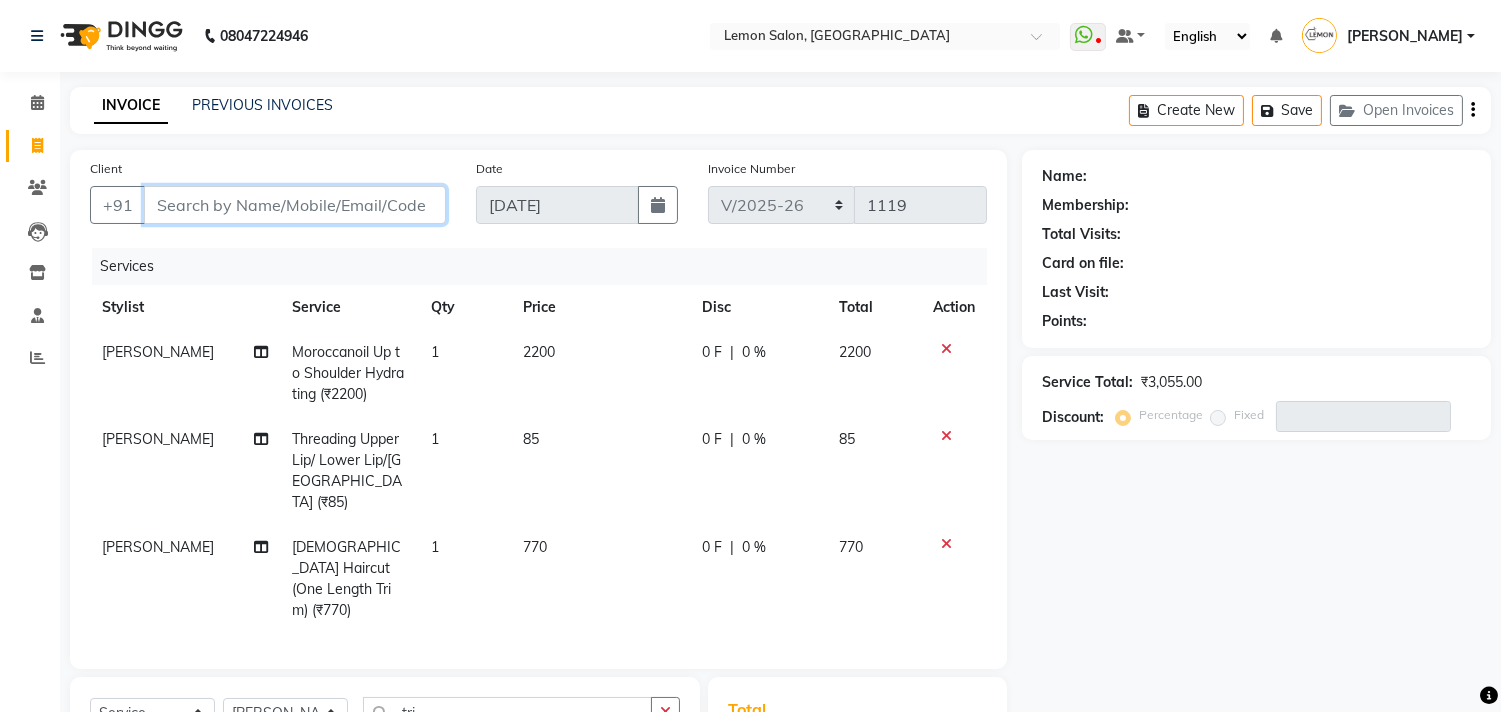 click on "Client" at bounding box center [295, 205] 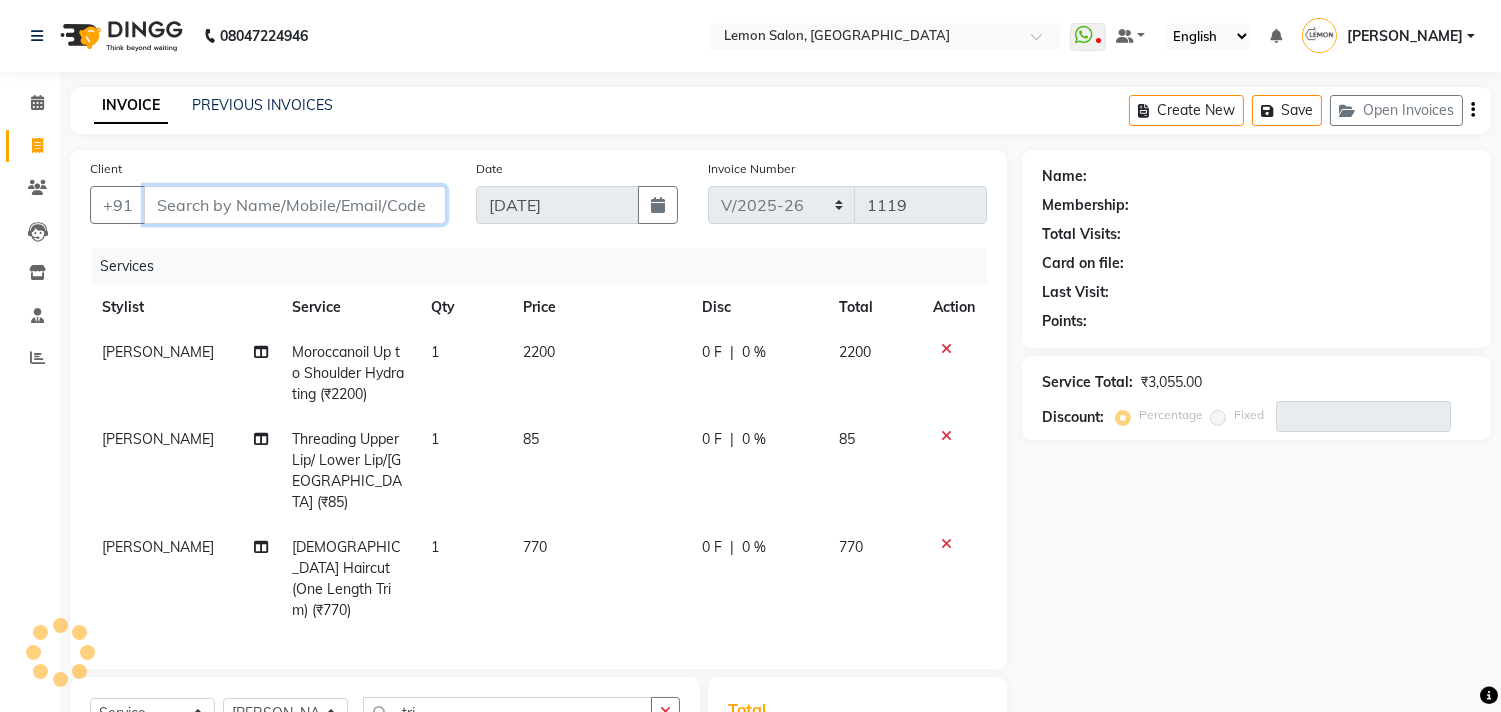 click on "Client" at bounding box center [295, 205] 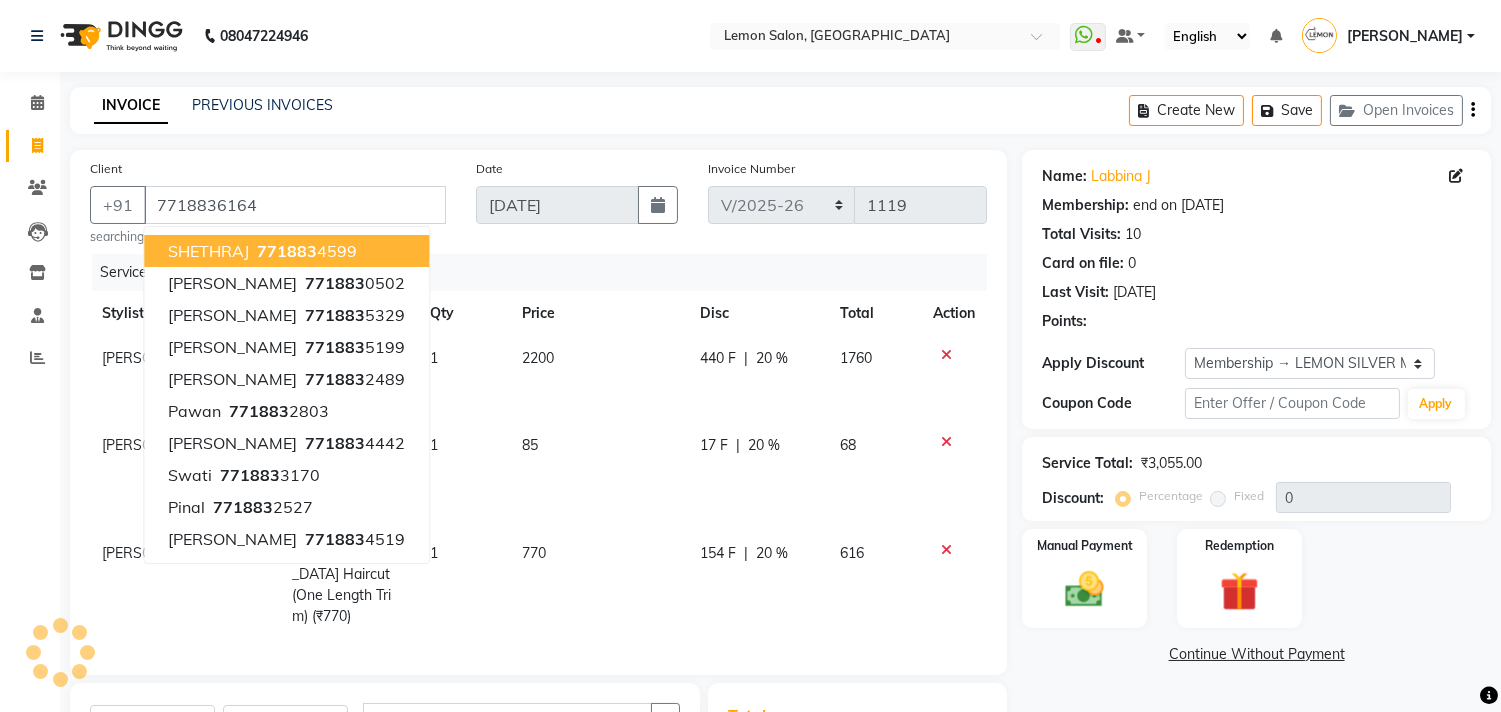 click on "Client +91 7718836164 SHETHRAJ   771883 4599 ISHA KHAN   771883 0502 SHARANA BASAPPA   771883 5329 DARSH KODNANI   771883 5199 Aparajit Bahadur   771883 2489 pawan   771883 2803 SAPNA SINGHALCOMP   771883 4442 swati   771883 3170 Pinal   771883 2527 Jill   771883 4519 searching... Date 13-07-2025 Invoice Number KND/2025-26 V/2025 V/2025-26 1119 Services Stylist Service Qty Price Disc Total Action Gufran Salmani Moroccanoil Up to Shoulder Hydrating (₹2200) 1 2200 440 F | 20 % 1760 Riya Adawade Threading Upper Lip/ Lower Lip/Chin (₹85) 1 85 17 F | 20 % 68 Gufran Salmani Female Haircut (One Length Trim) (₹770) 1 770 154 F | 20 % 616" 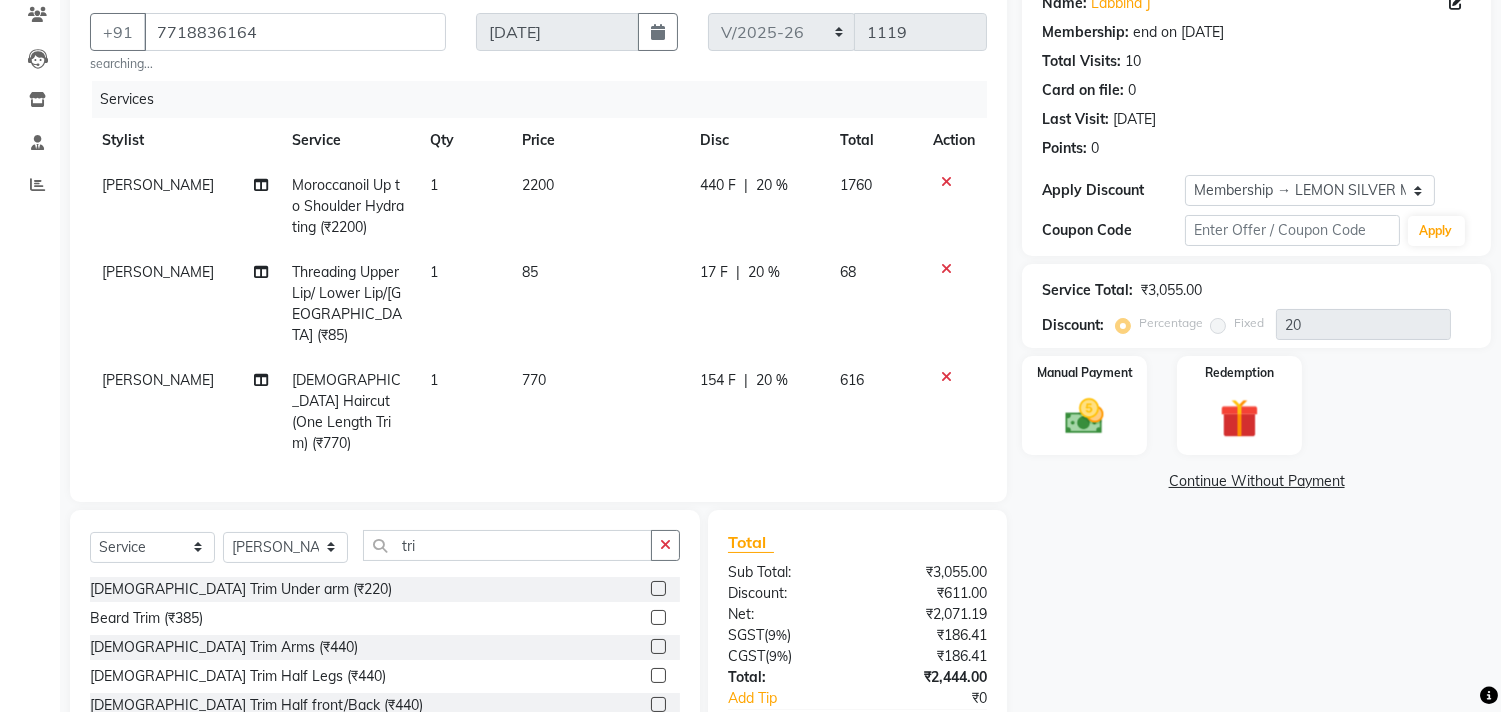 scroll, scrollTop: 271, scrollLeft: 0, axis: vertical 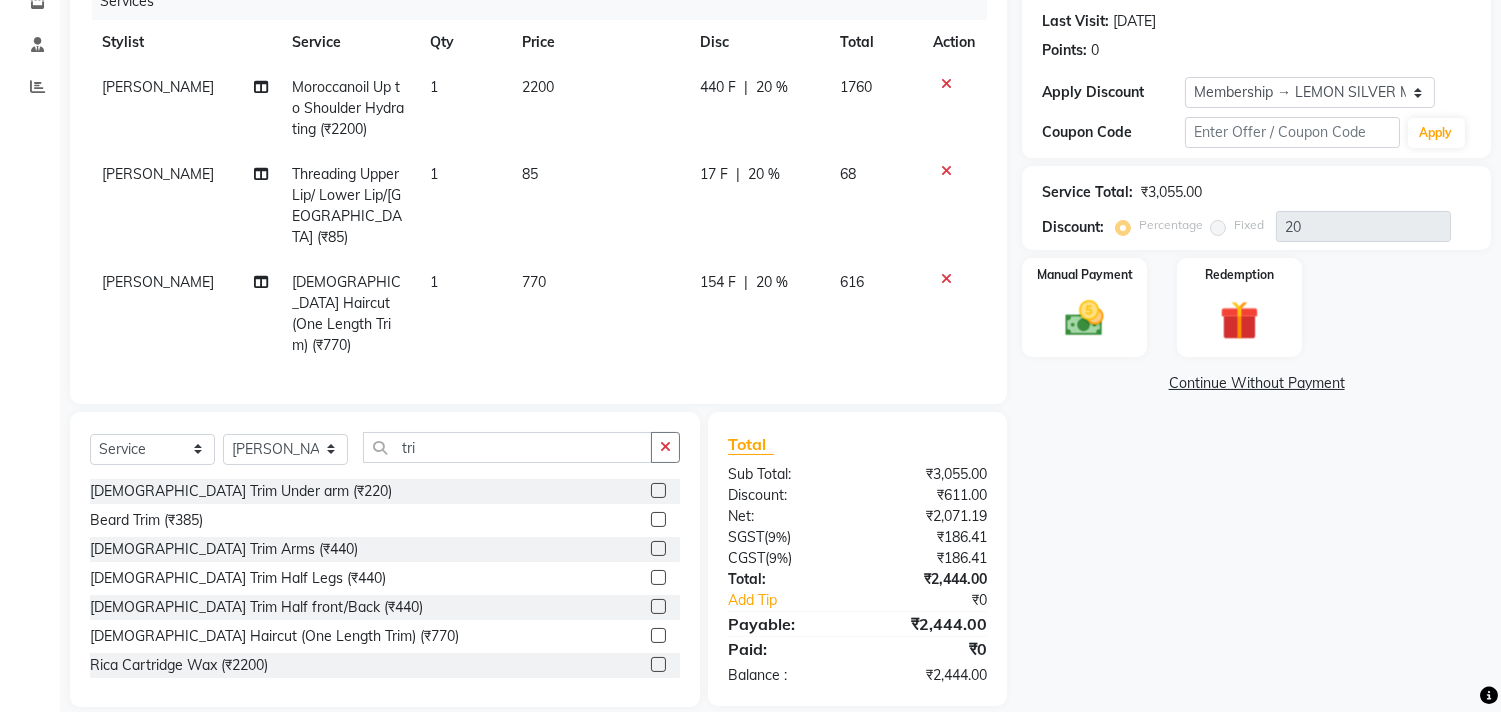 click on "1" 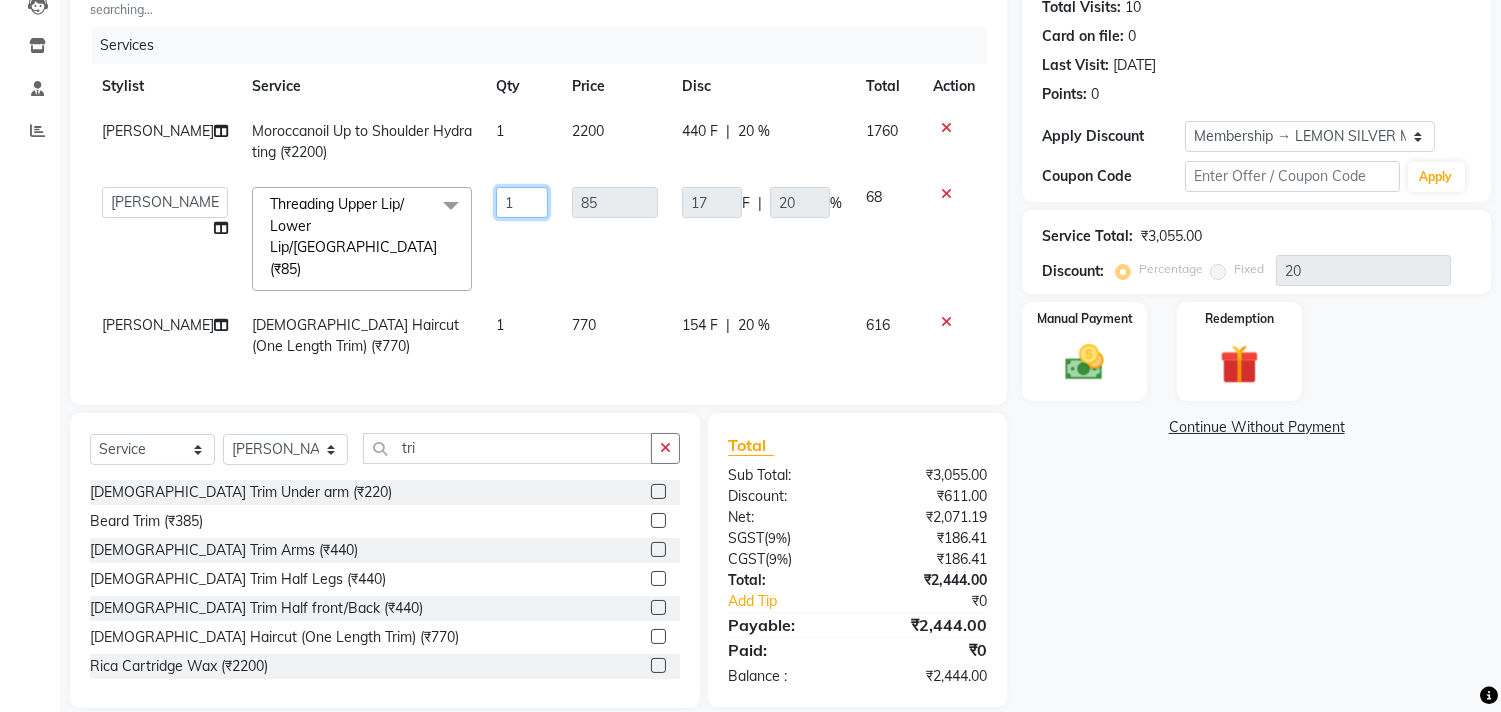 drag, startPoint x: 492, startPoint y: 207, endPoint x: 476, endPoint y: 210, distance: 16.27882 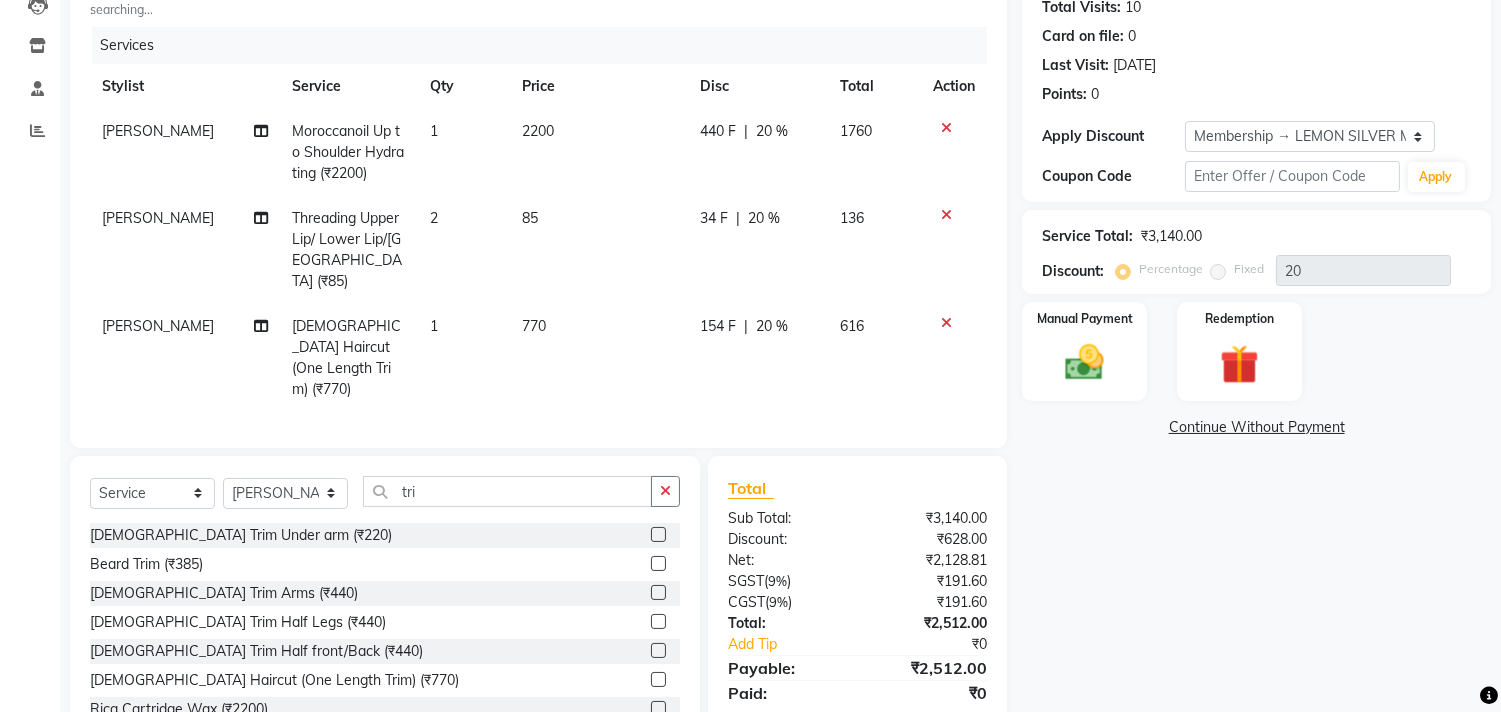 click on "770" 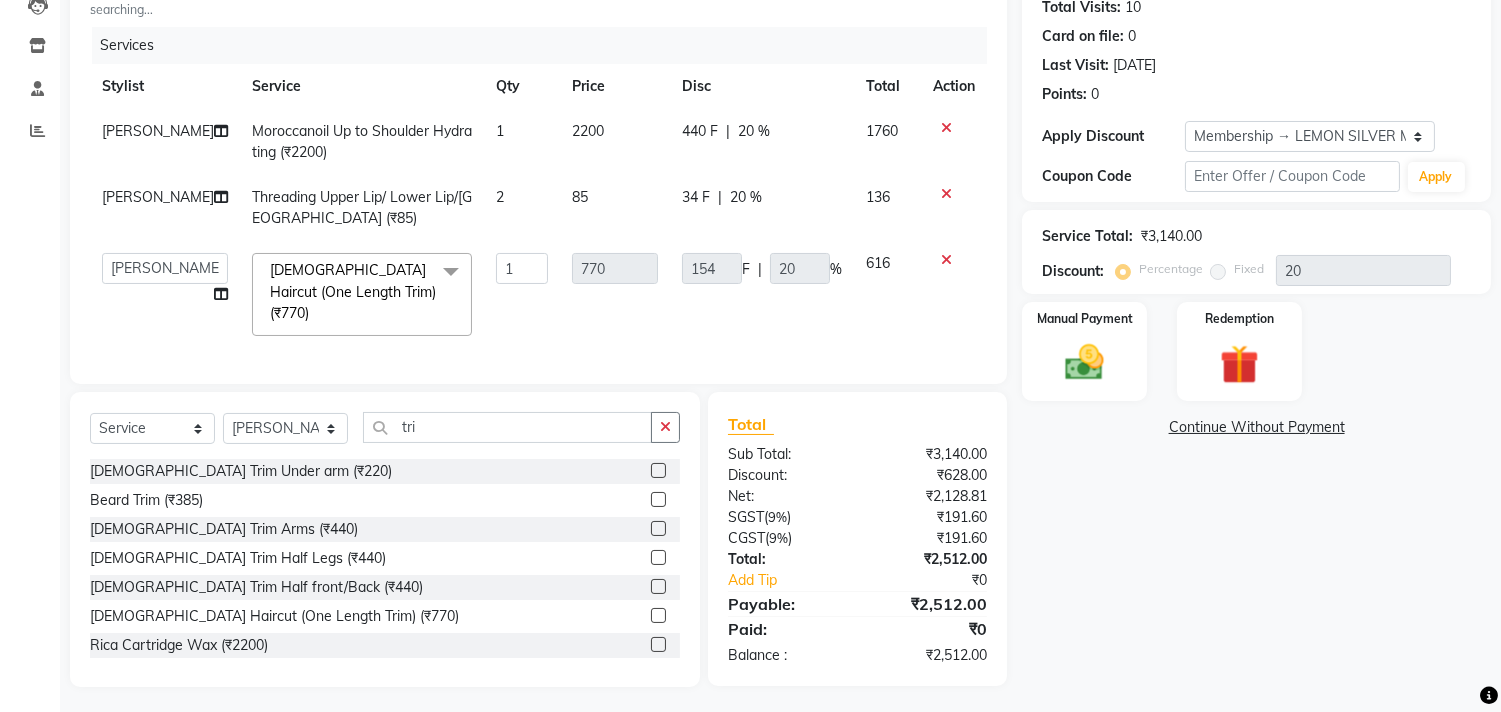 click on "Name: Labbina J Membership: end on 09-02-2026 Total Visits:  10 Card on file:  0 Last Visit:   15-06-2025 Points:   0  Apply Discount Select Membership → LEMON SILVER MEMBERSHIP Coupon → Abc Coupon Code Apply Service Total:  ₹3,140.00  Discount:  Percentage   Fixed  20 Manual Payment Redemption  Continue Without Payment" 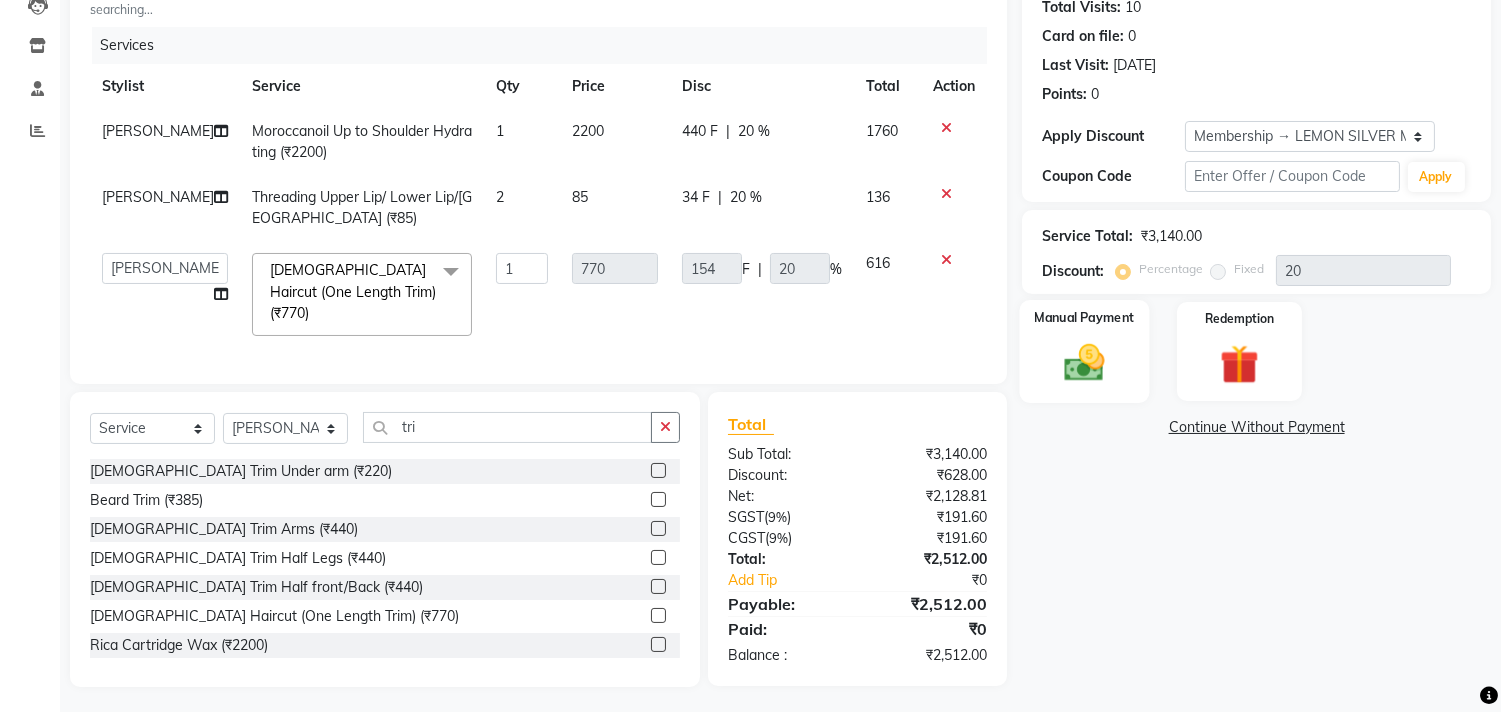 click 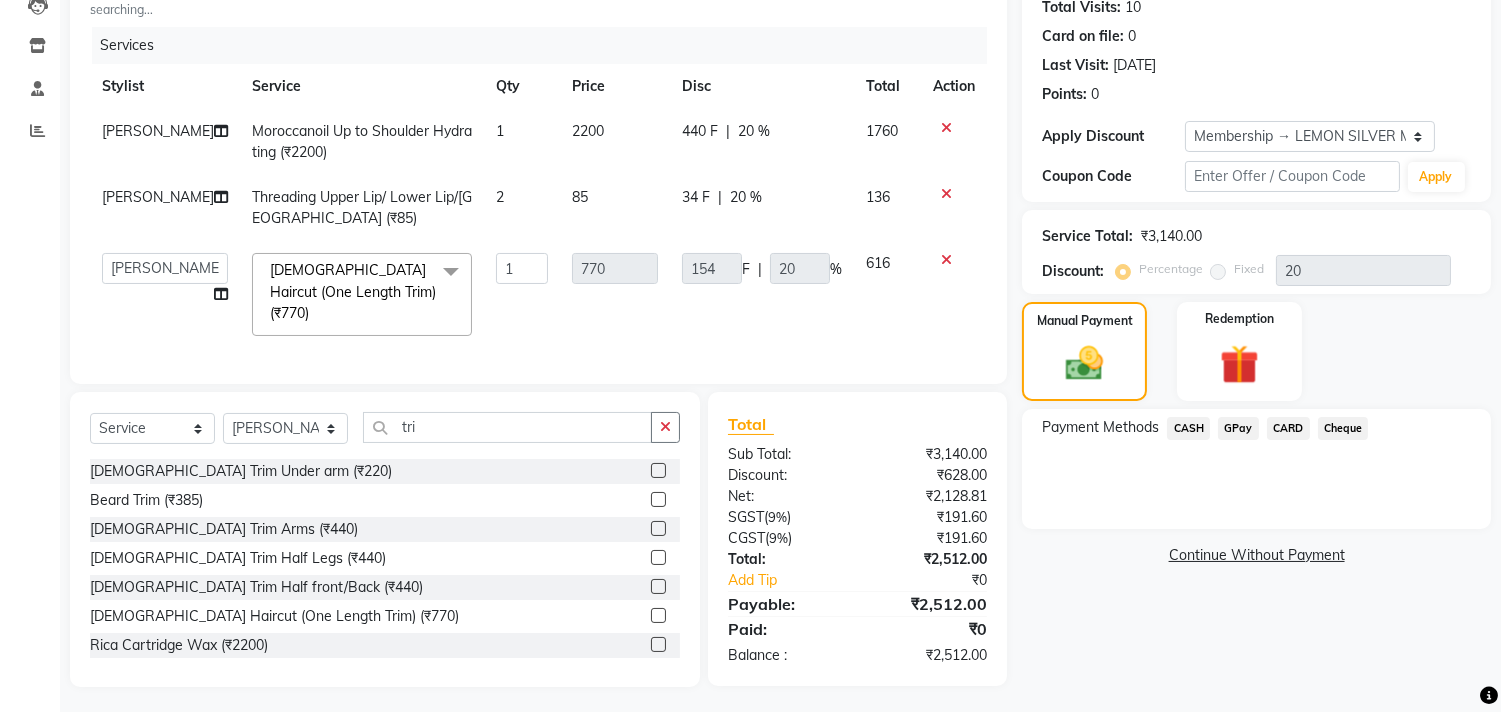 click on "GPay" 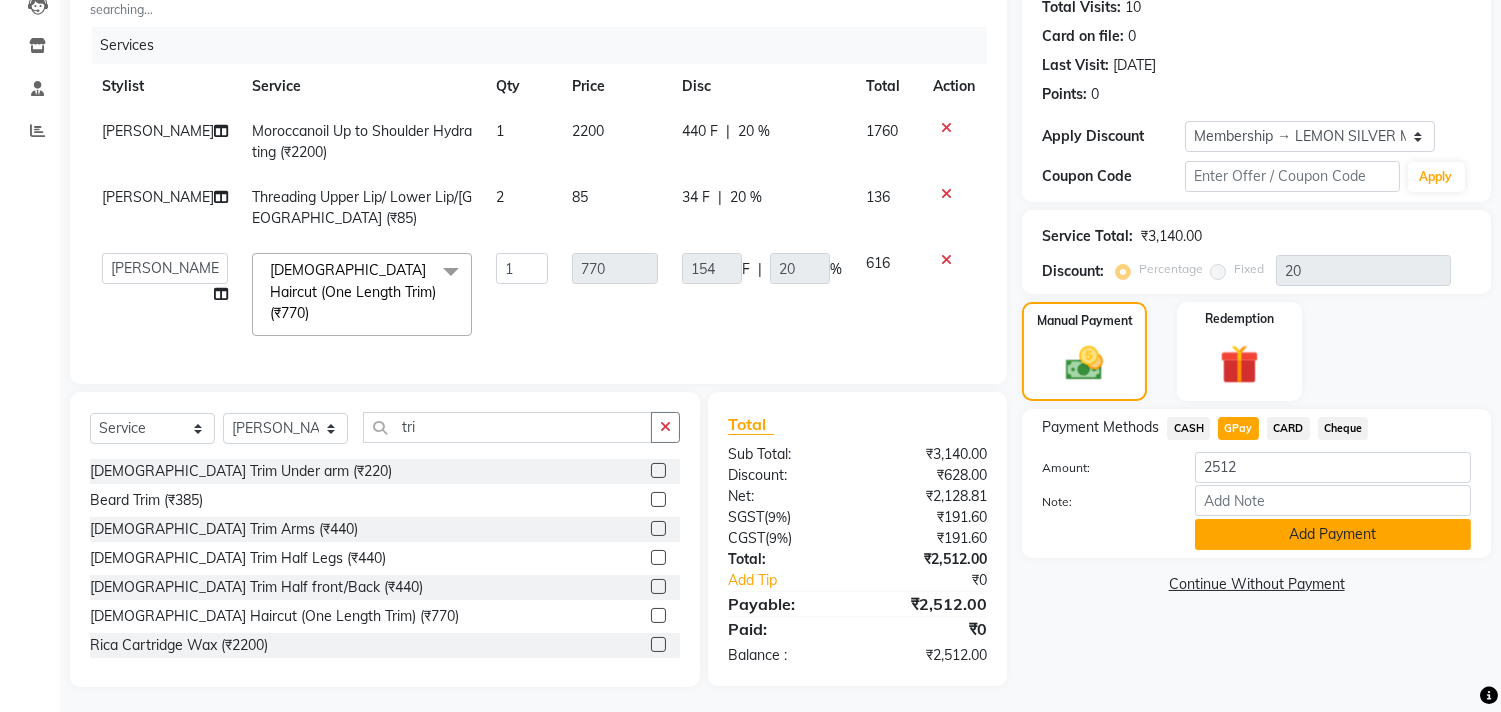 click on "Add Payment" 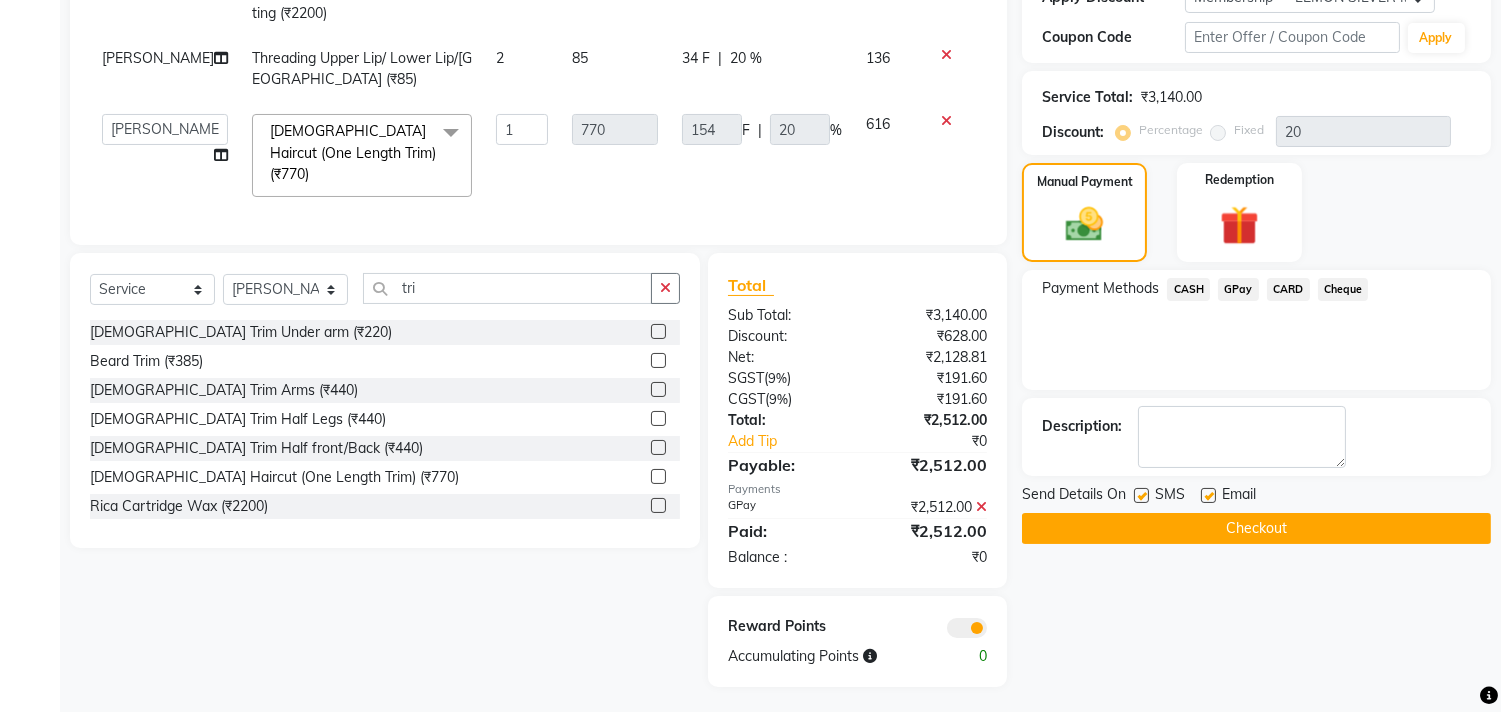 scroll, scrollTop: 367, scrollLeft: 0, axis: vertical 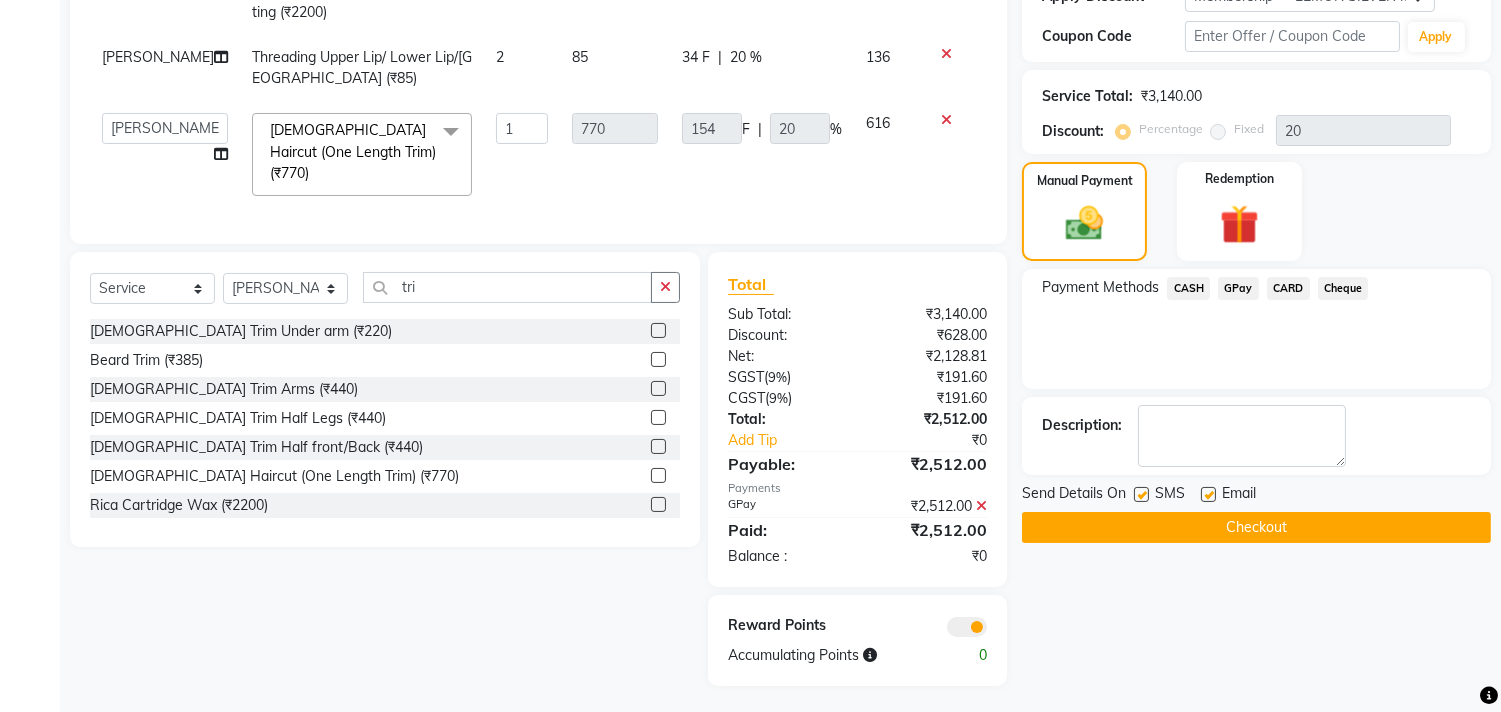 click 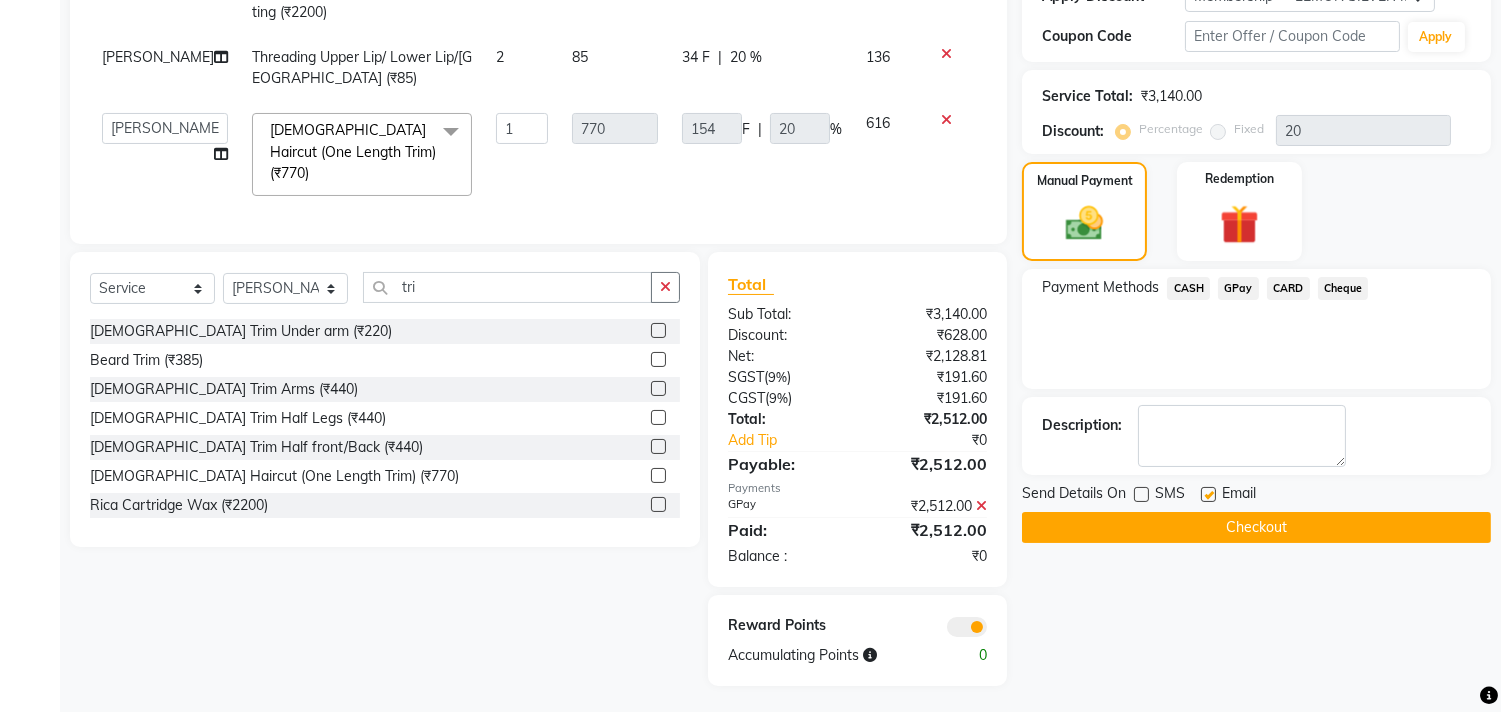 click 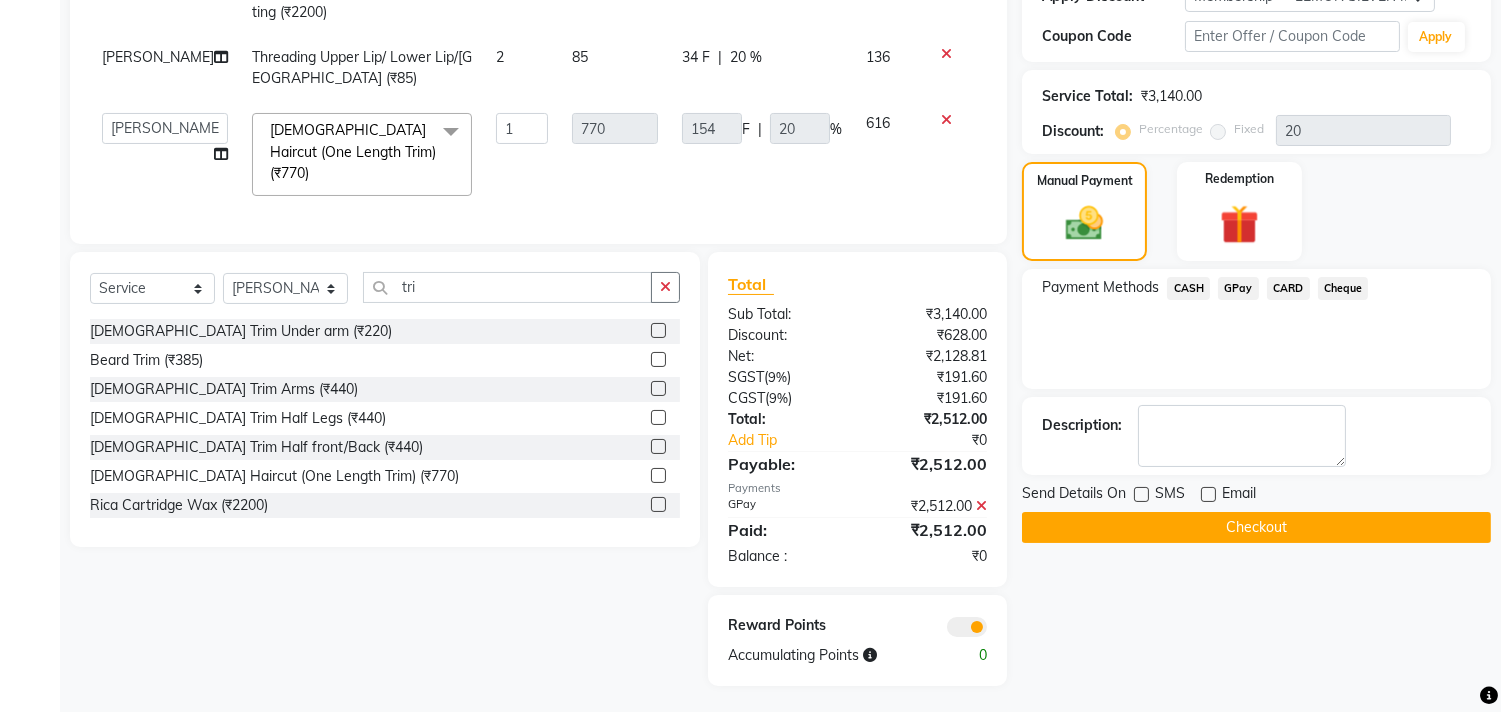 click on "Checkout" 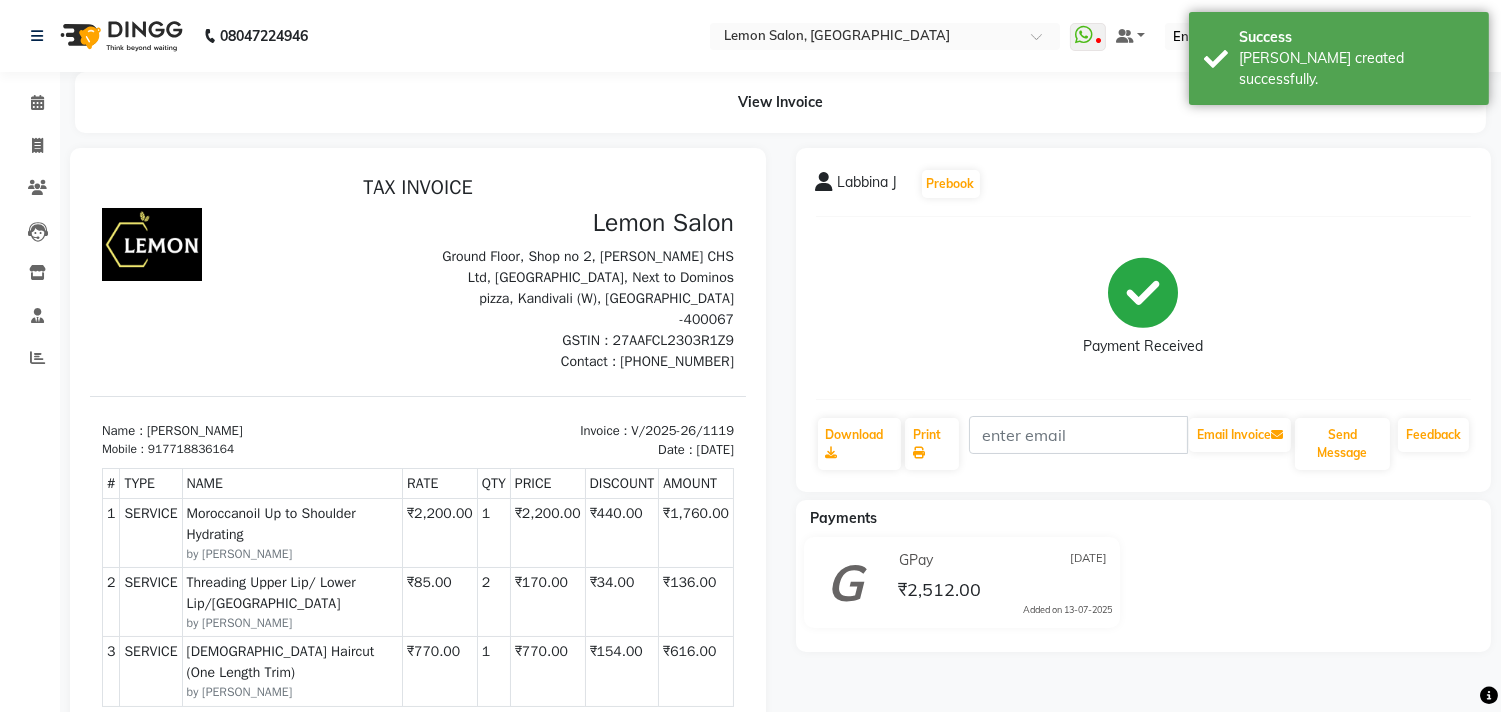 scroll, scrollTop: 0, scrollLeft: 0, axis: both 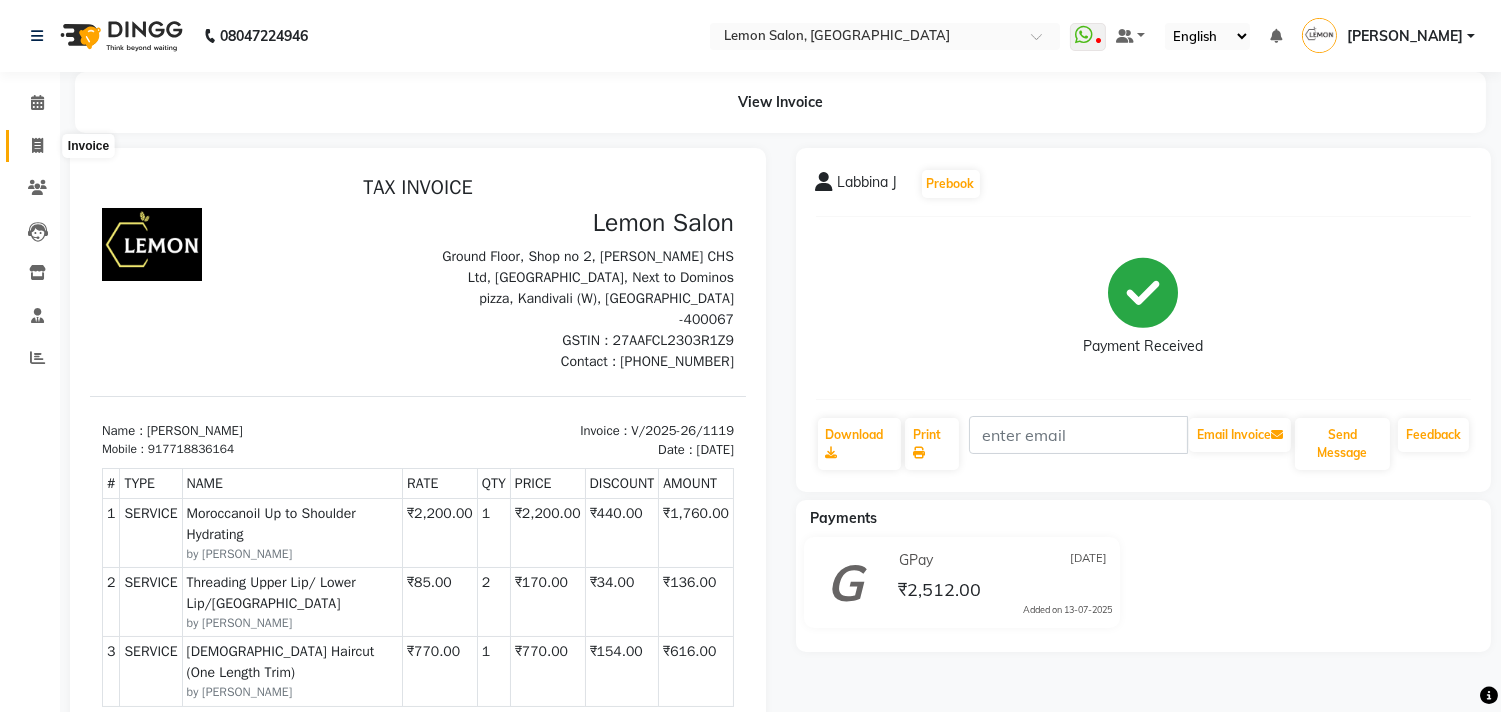 click 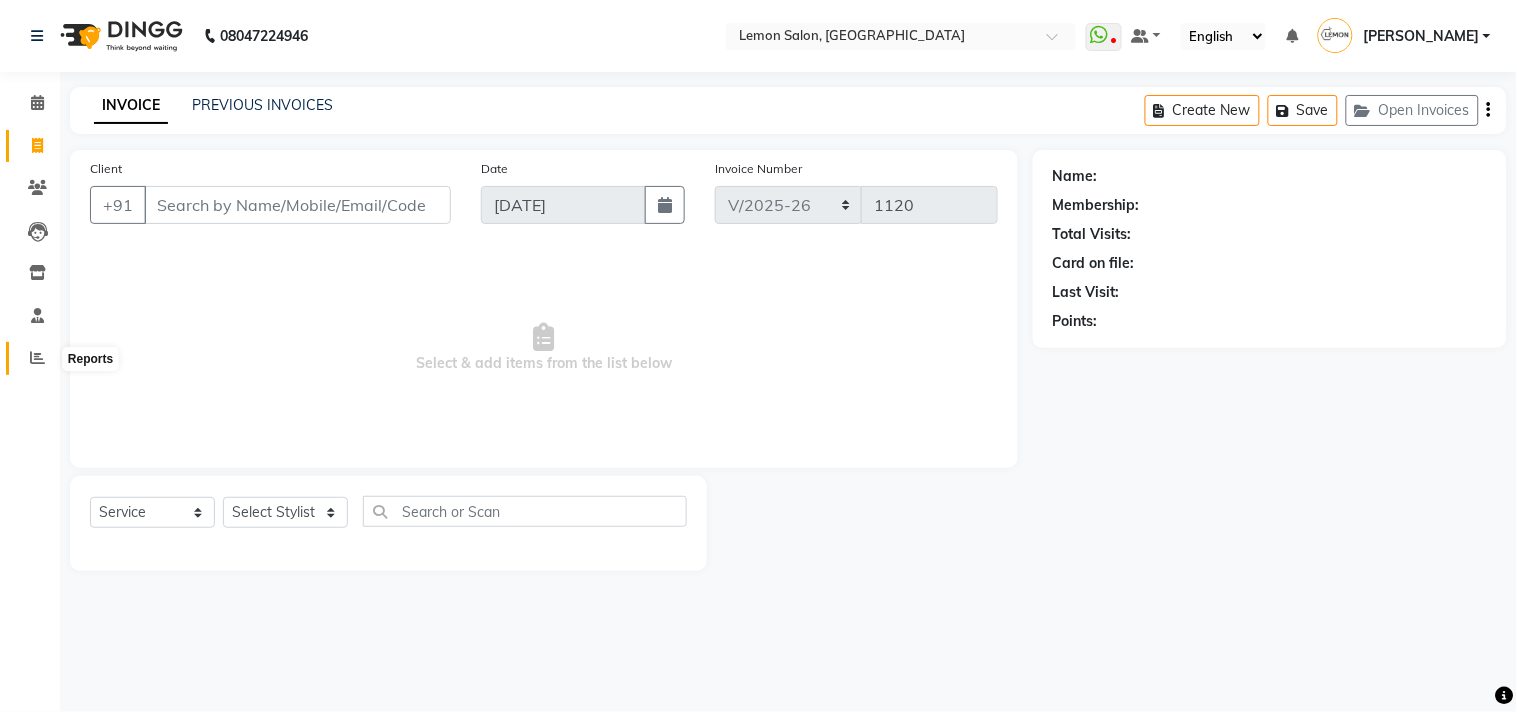 click 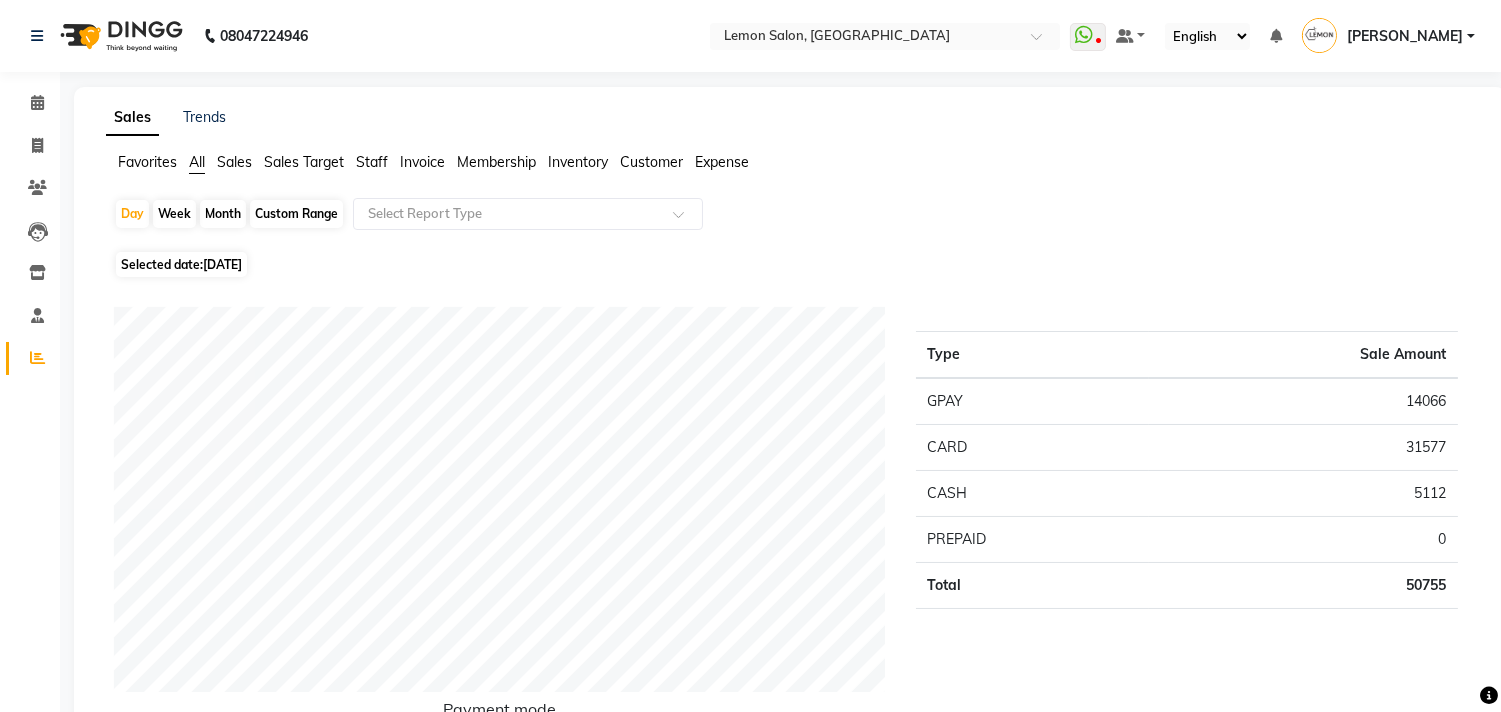click on "Custom Range" 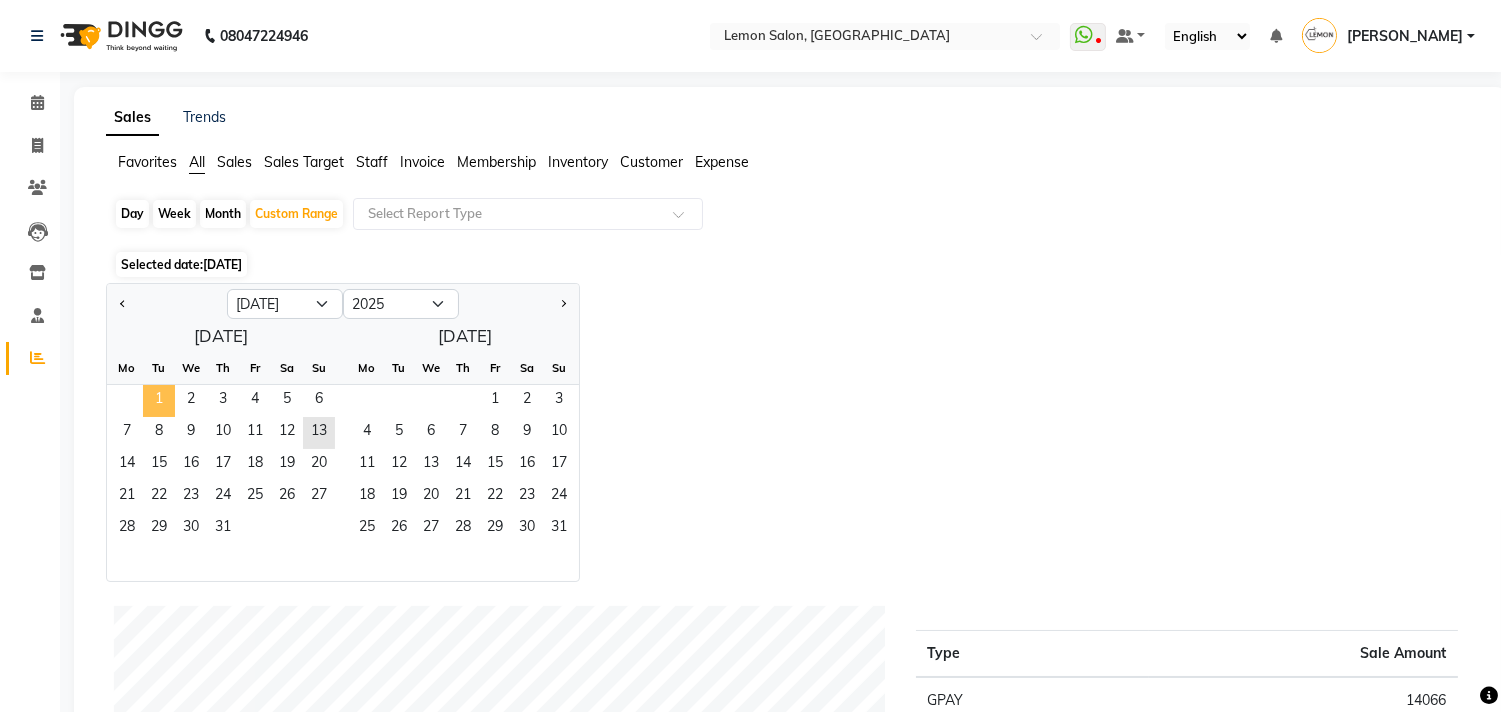 click on "1" 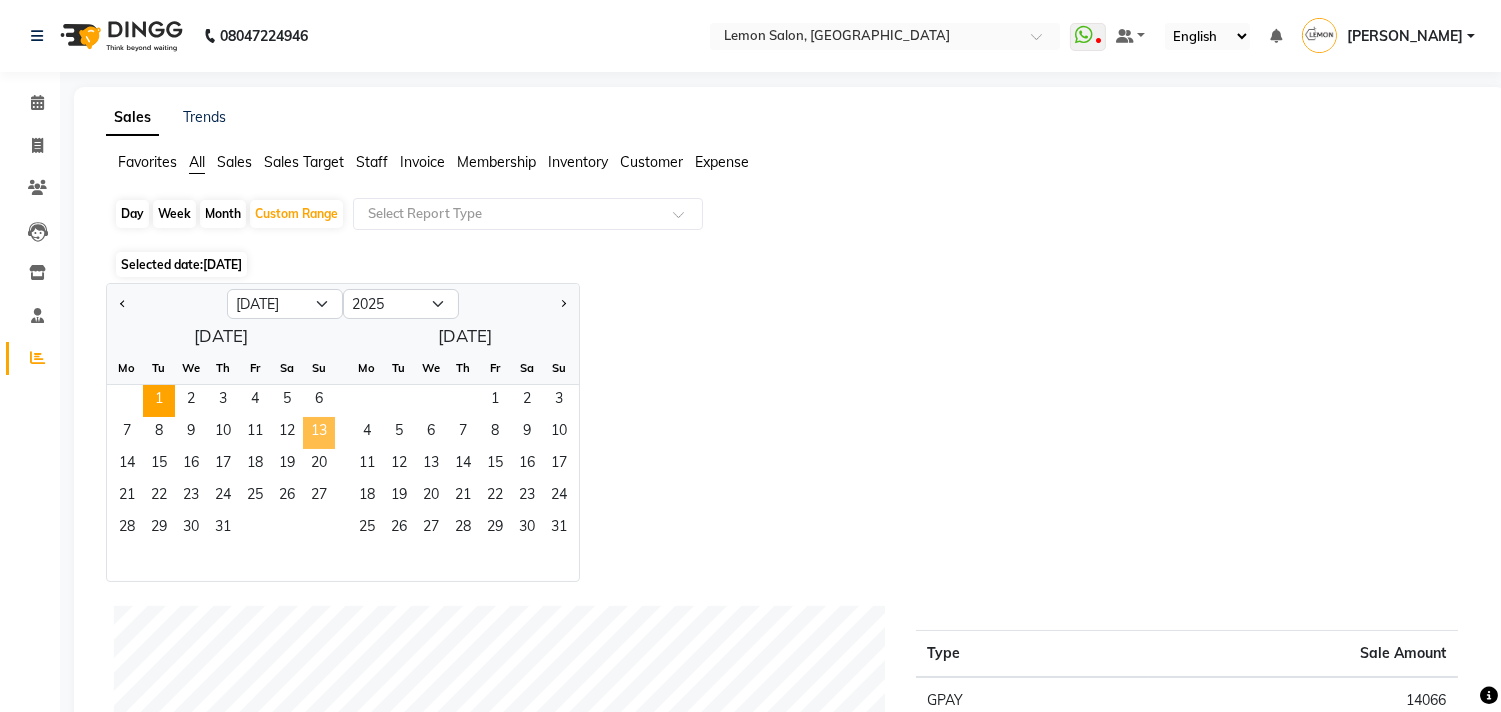 click on "13" 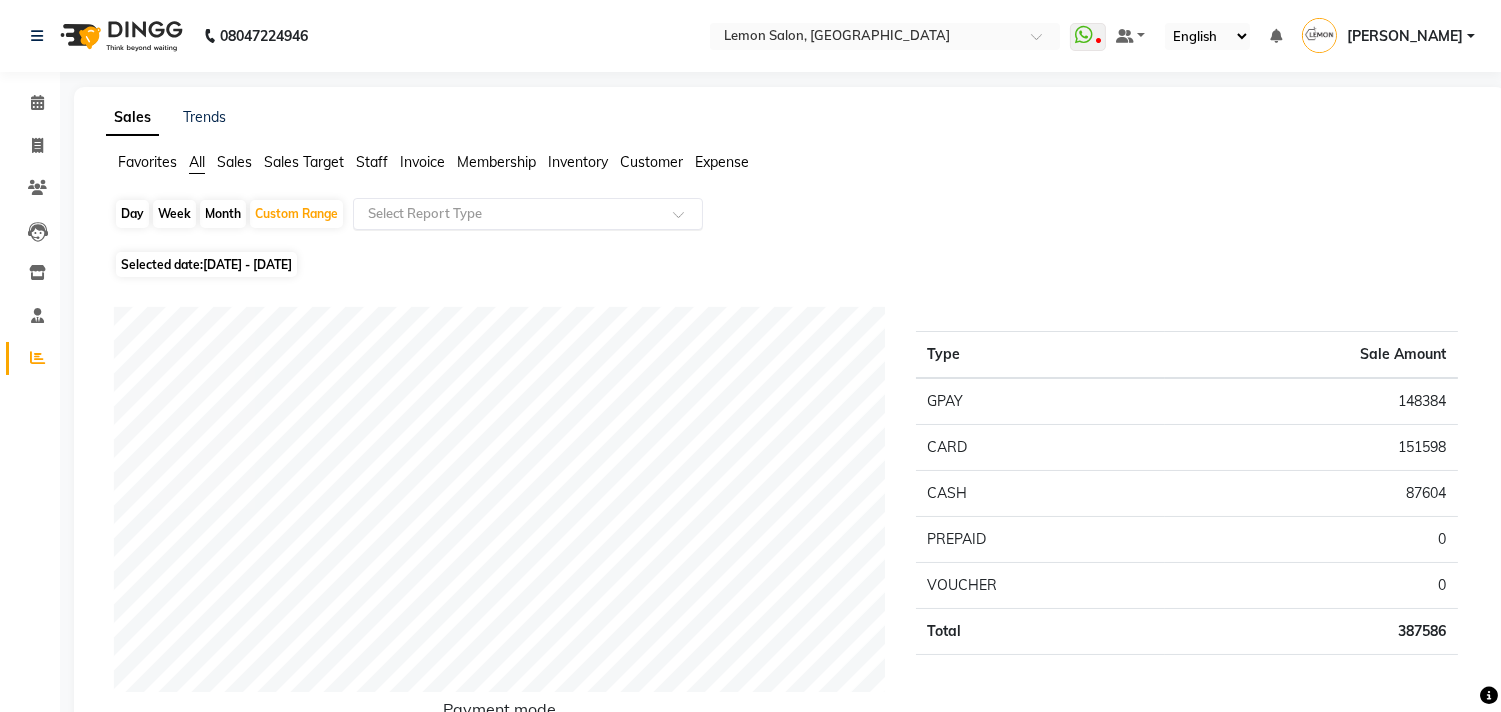 click 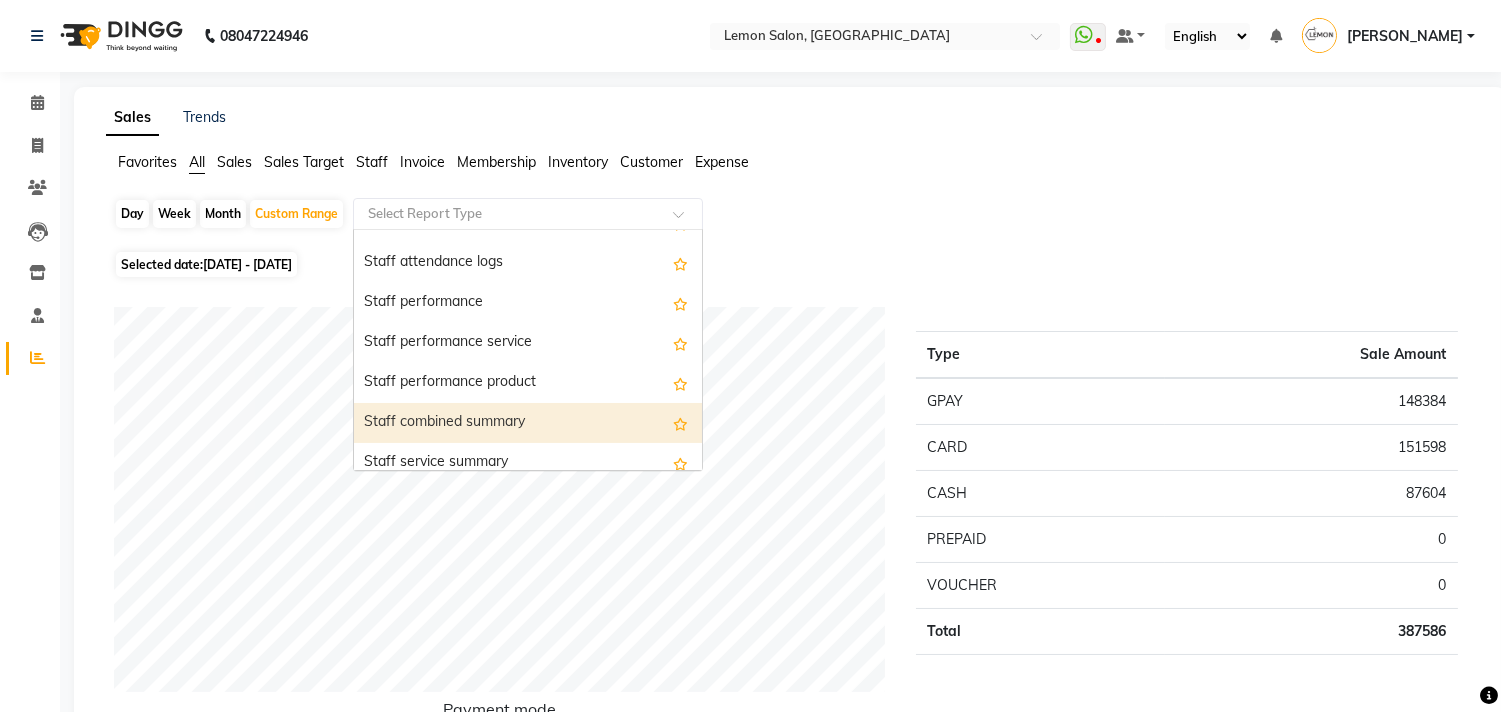 scroll, scrollTop: 666, scrollLeft: 0, axis: vertical 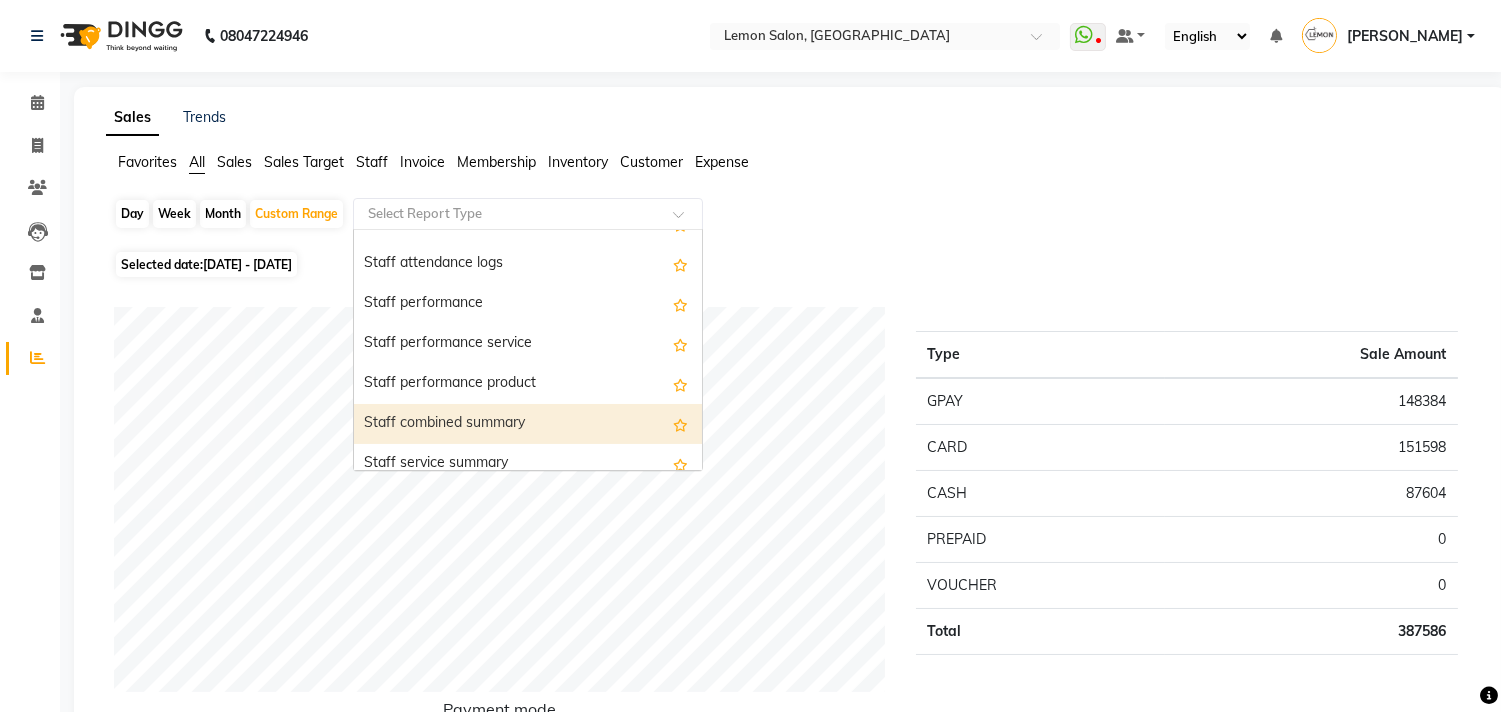 click on "Staff combined summary" at bounding box center (528, 424) 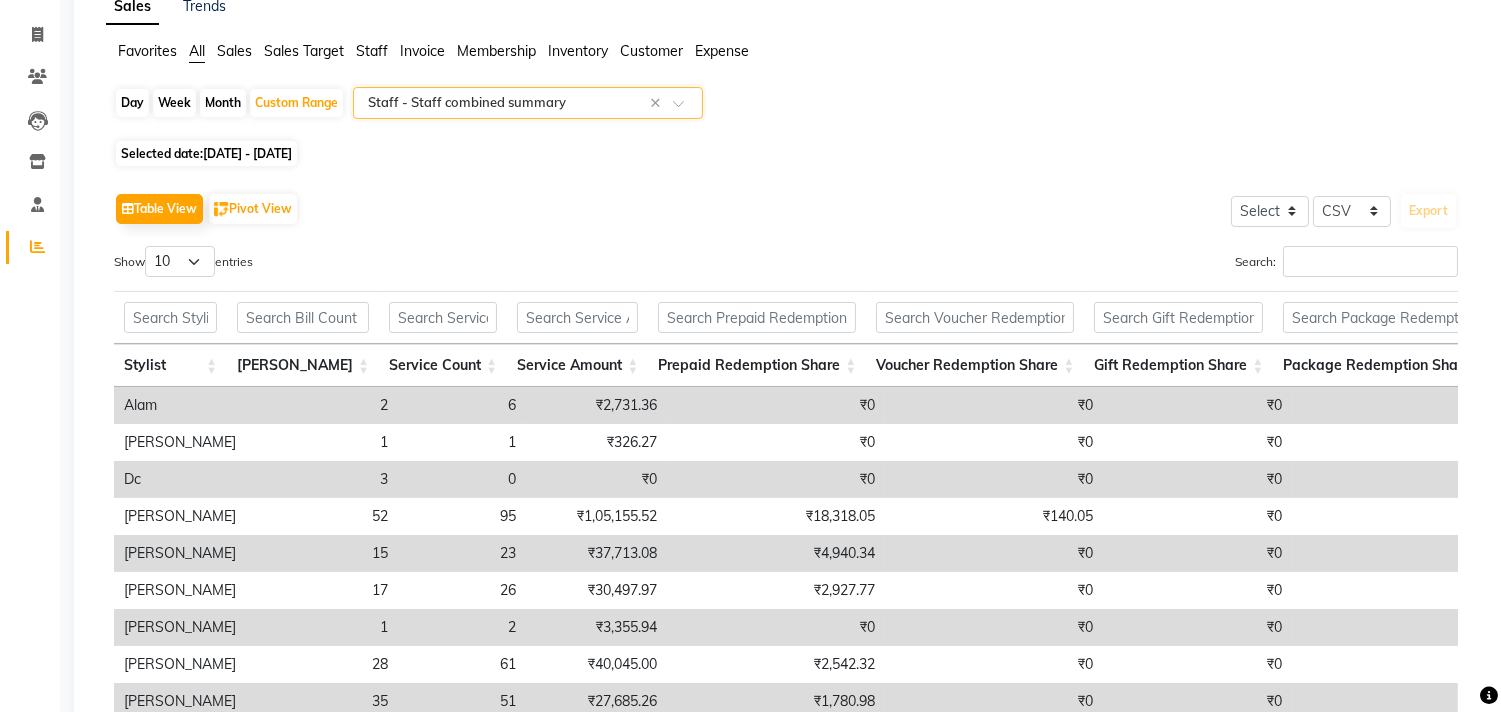 scroll, scrollTop: 222, scrollLeft: 0, axis: vertical 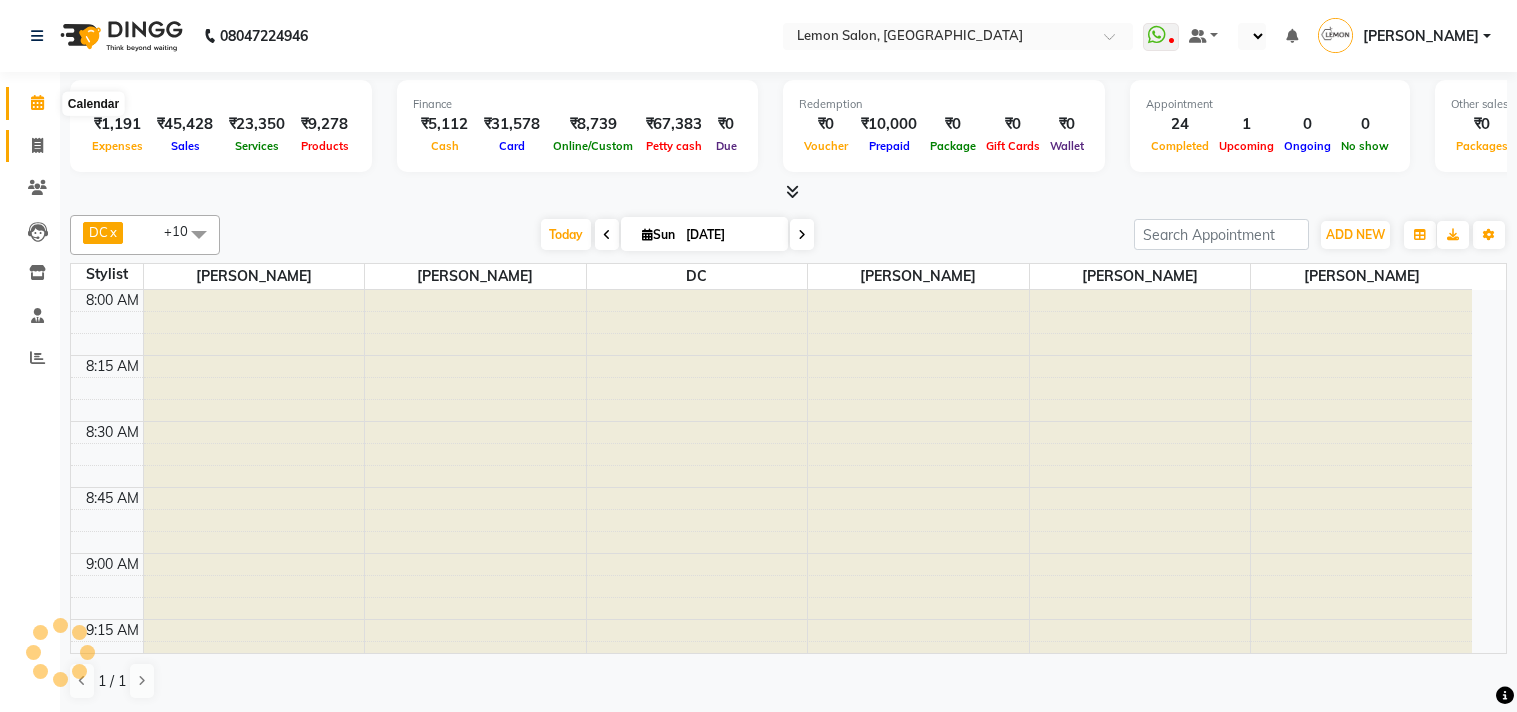 click 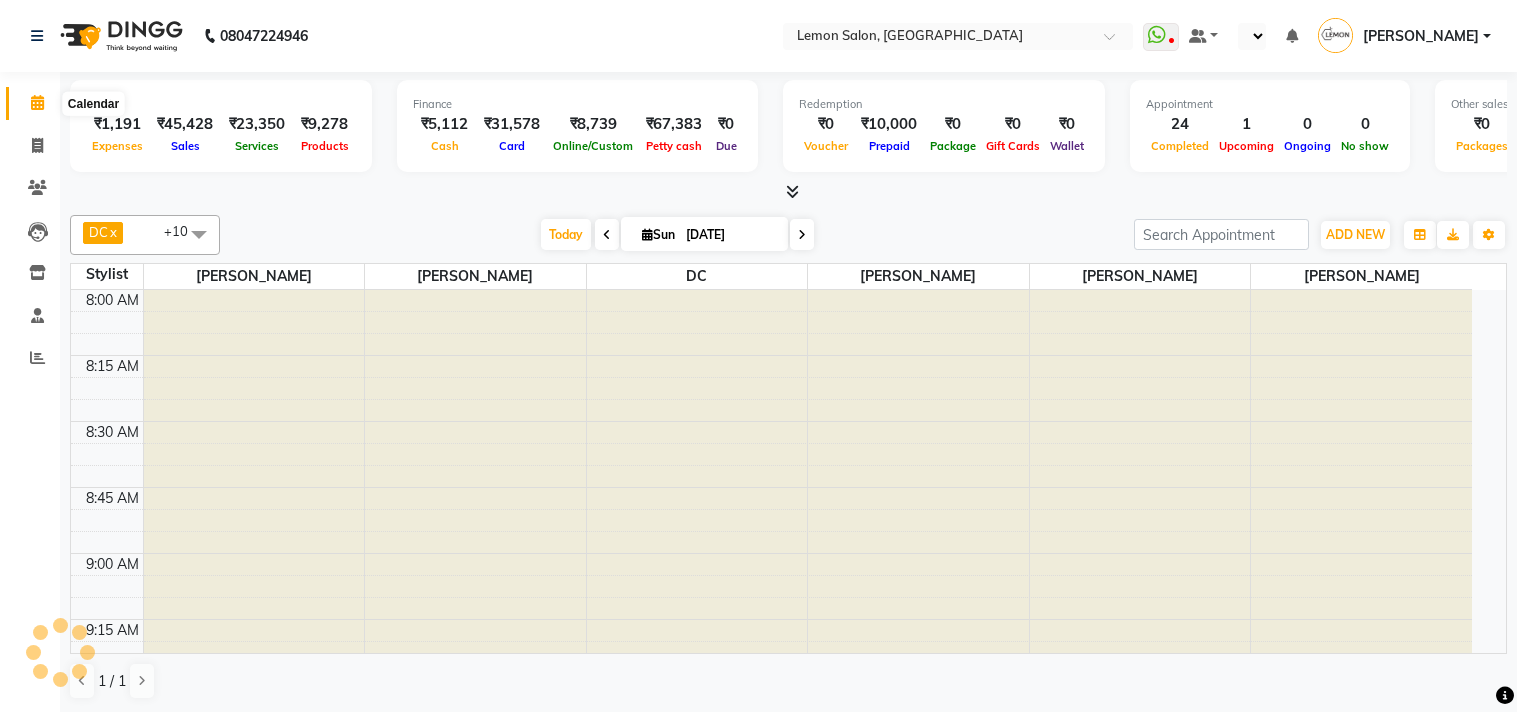 scroll, scrollTop: 0, scrollLeft: 0, axis: both 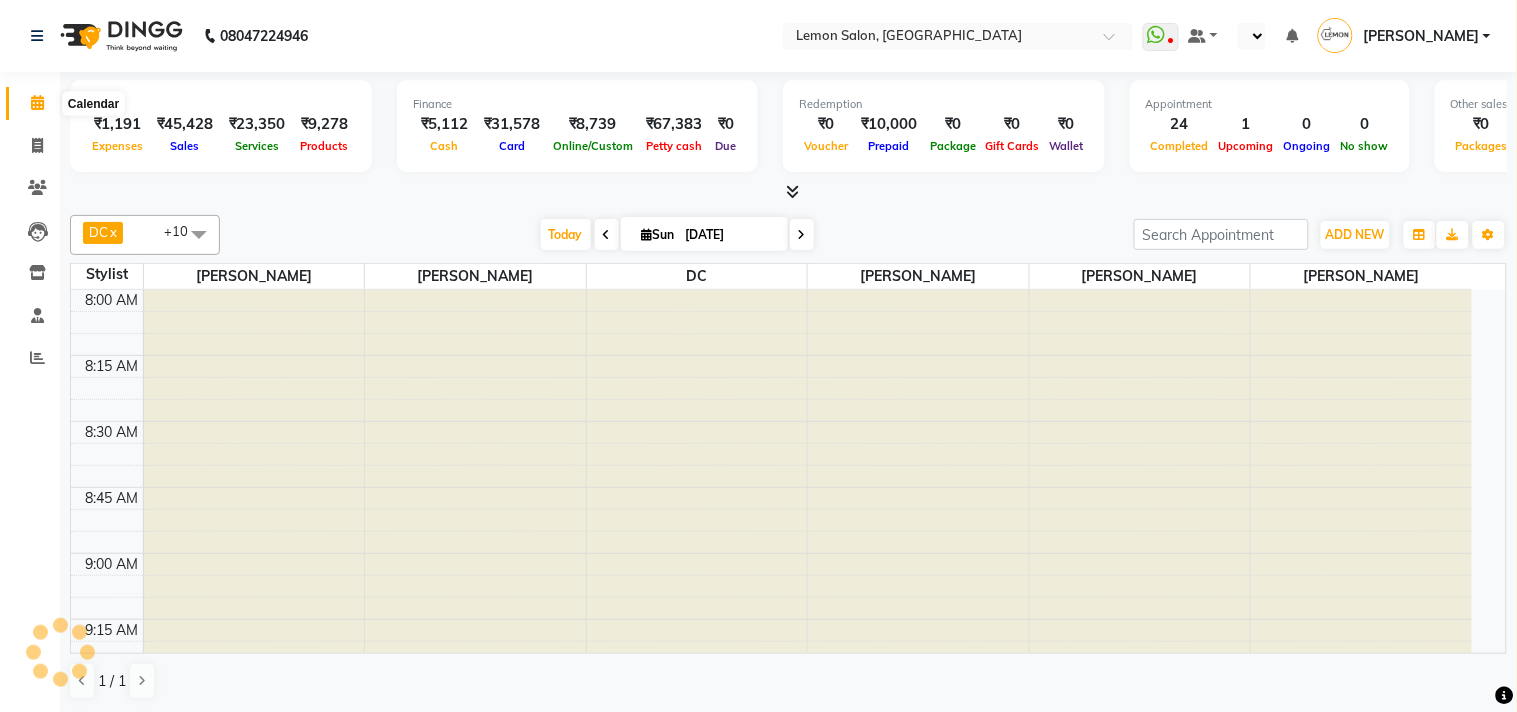select on "569" 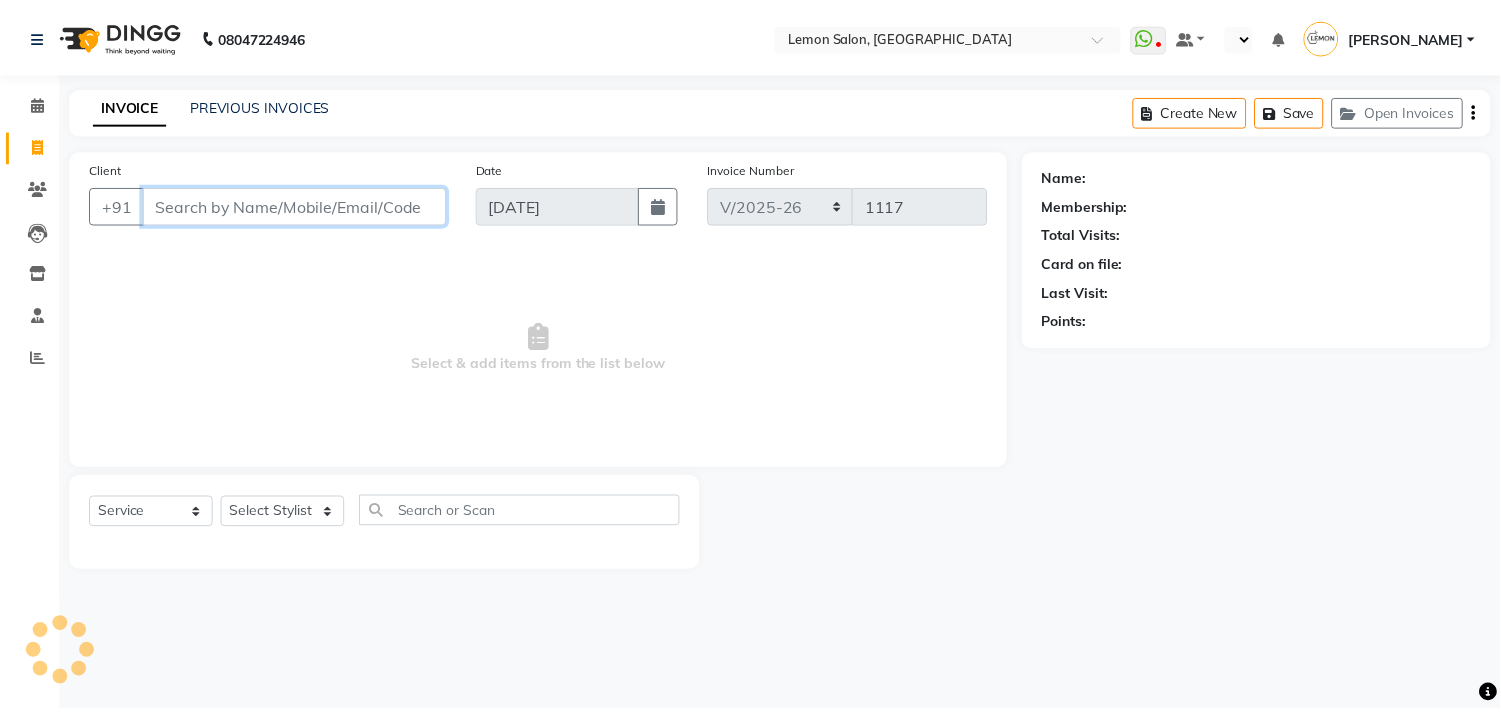 scroll, scrollTop: 0, scrollLeft: 0, axis: both 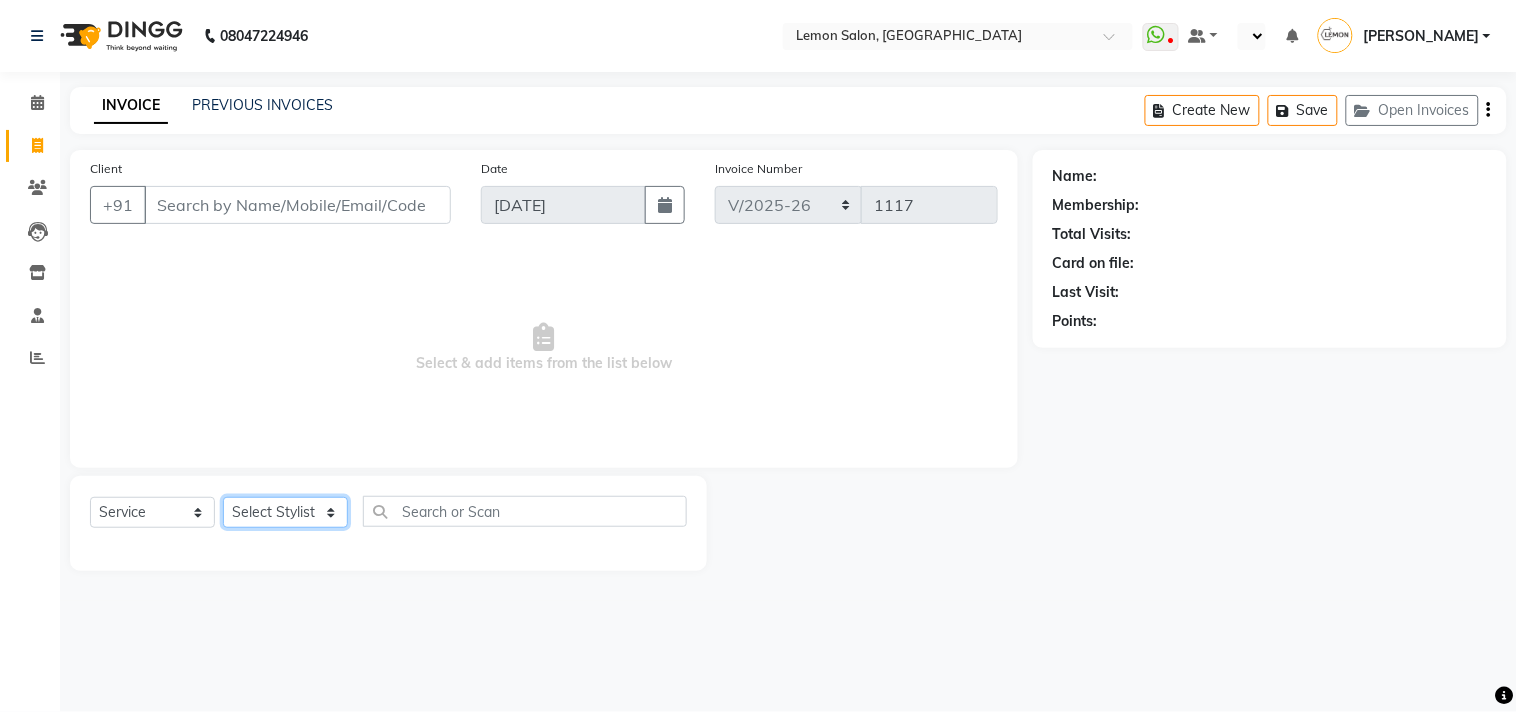 click on "Select Stylist [PERSON_NAME] DC [PERSON_NAME] [PERSON_NAME] [PERSON_NAME] [PERSON_NAME] [PERSON_NAME] Kandivali [PERSON_NAME] [PERSON_NAME]" 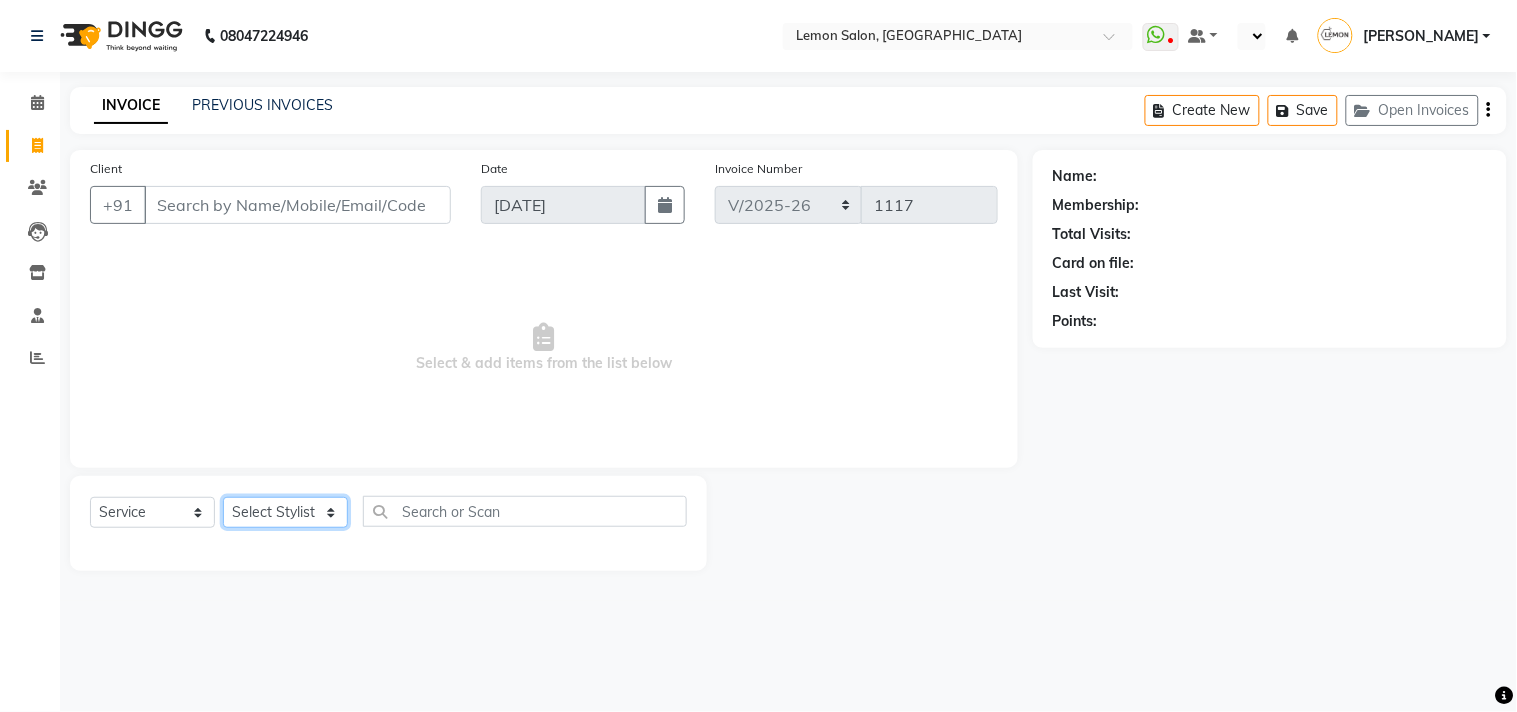 select on "78780" 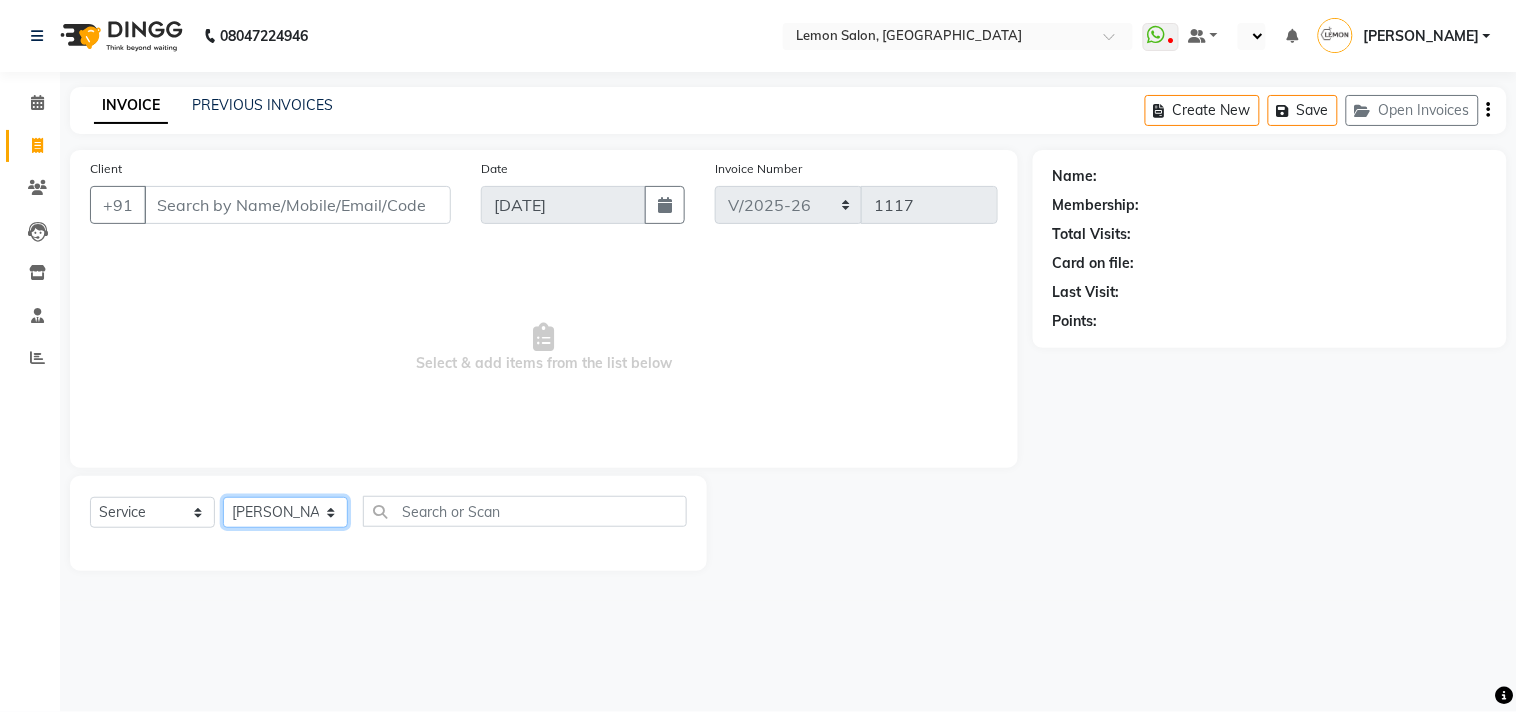 click on "Select Stylist [PERSON_NAME] DC [PERSON_NAME] [PERSON_NAME] [PERSON_NAME] [PERSON_NAME] [PERSON_NAME] Kandivali [PERSON_NAME] [PERSON_NAME]" 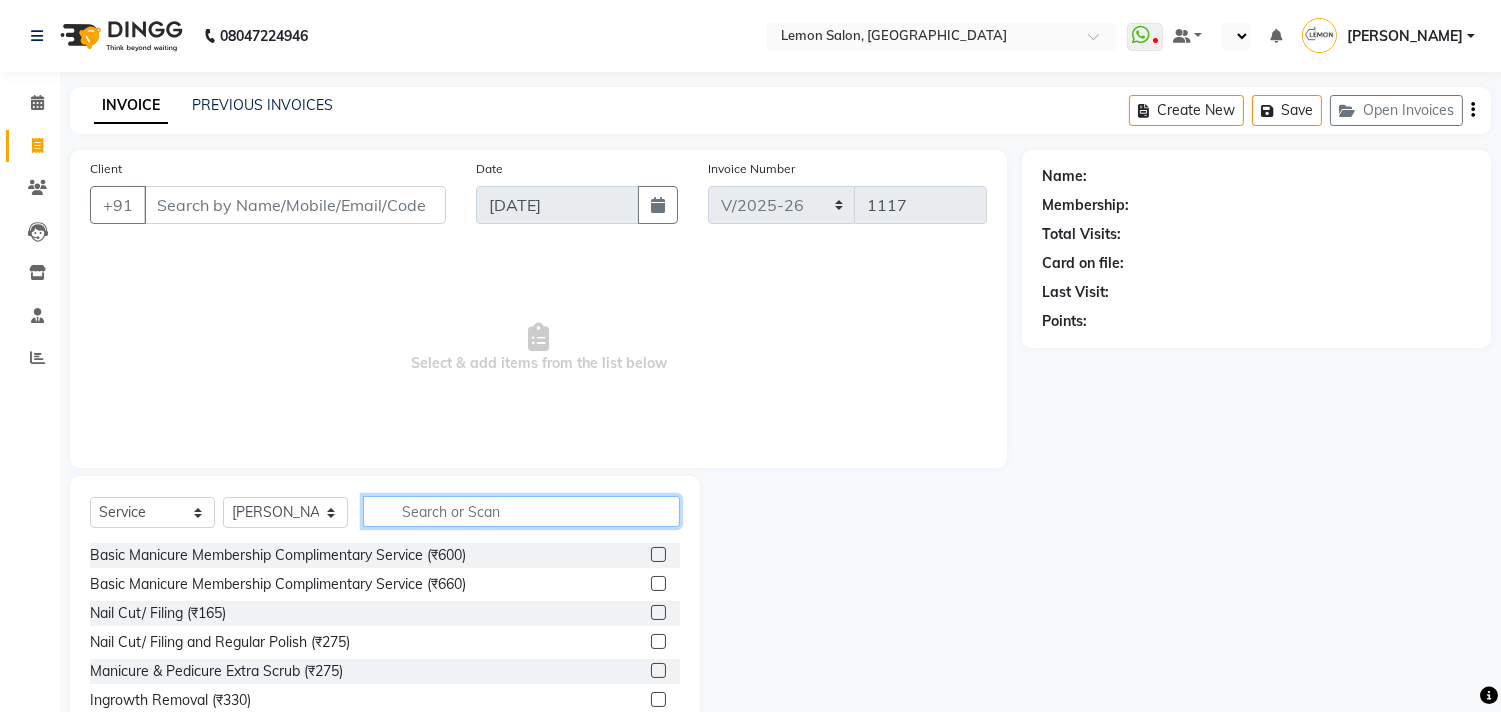 click 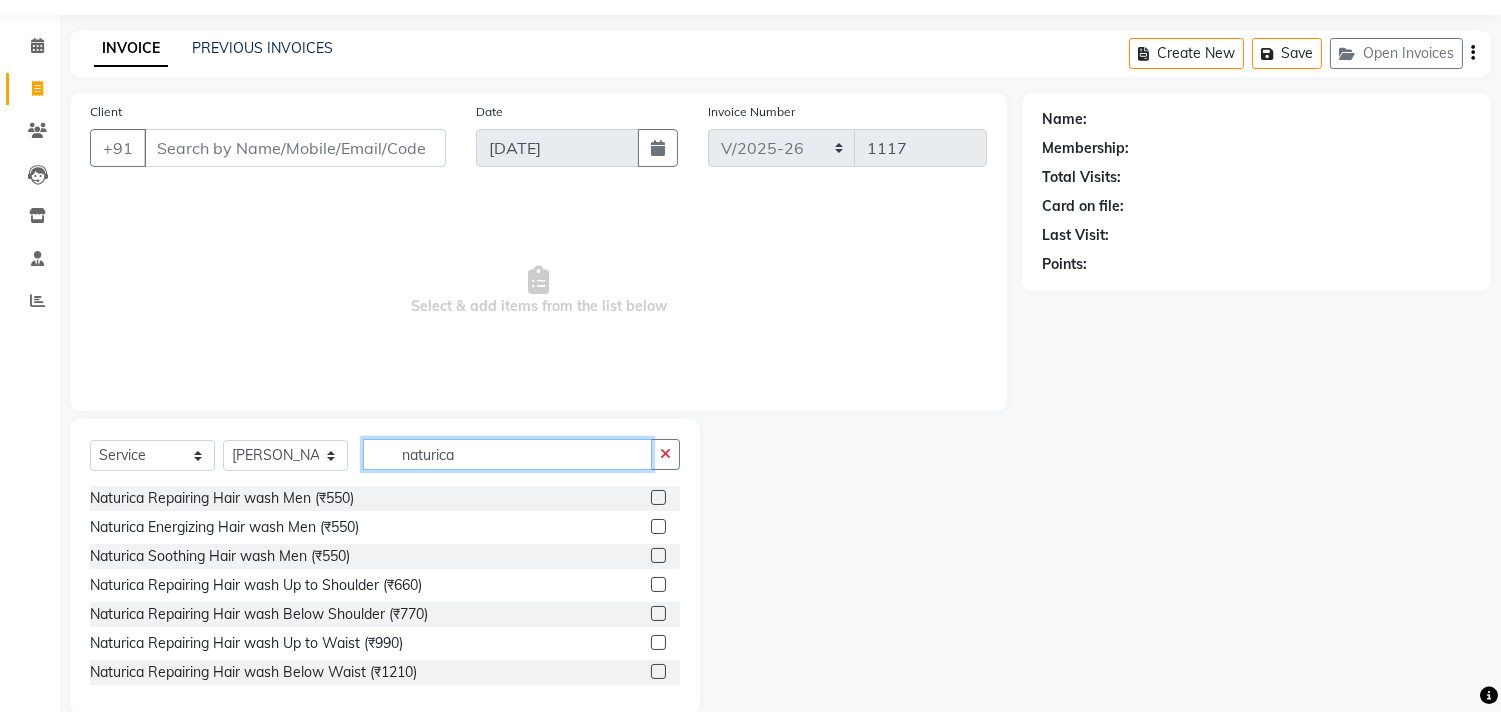 scroll, scrollTop: 88, scrollLeft: 0, axis: vertical 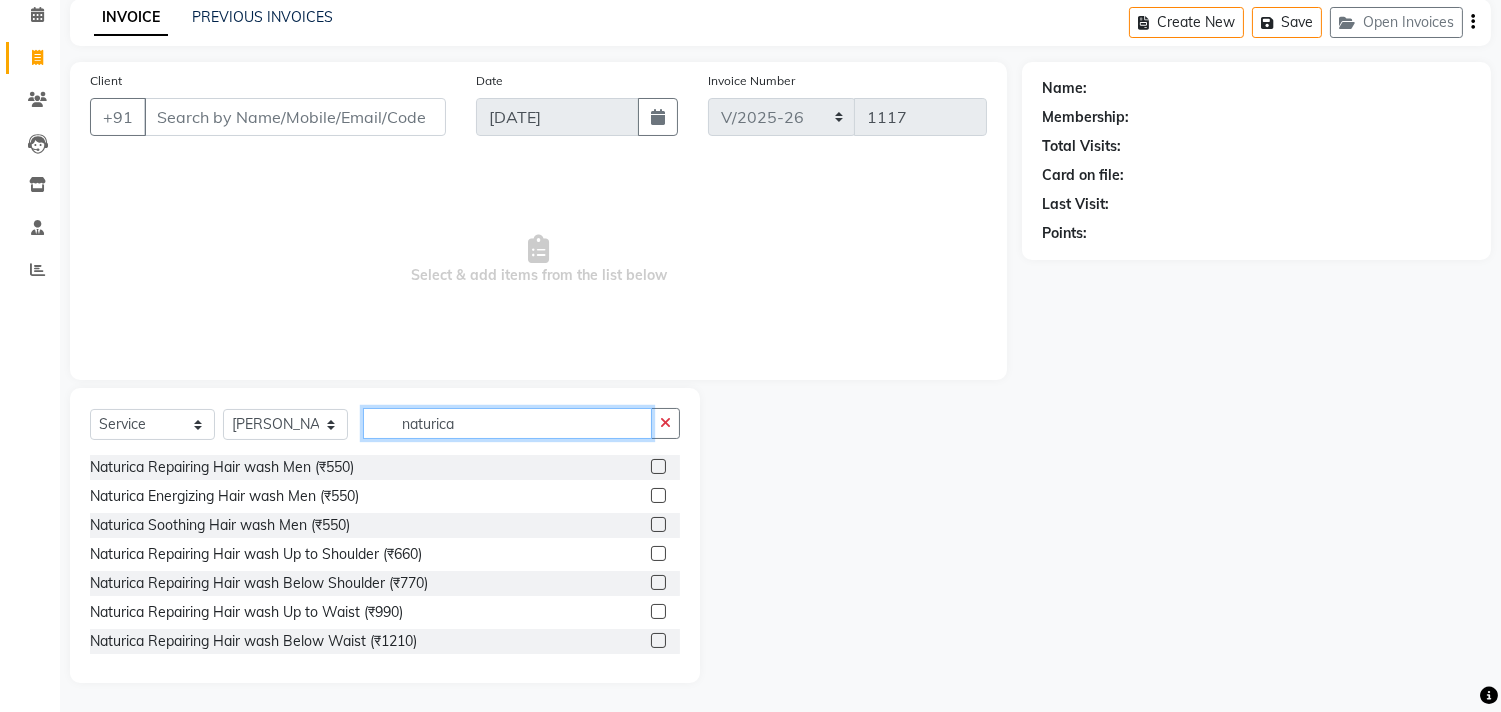 type on "naturica" 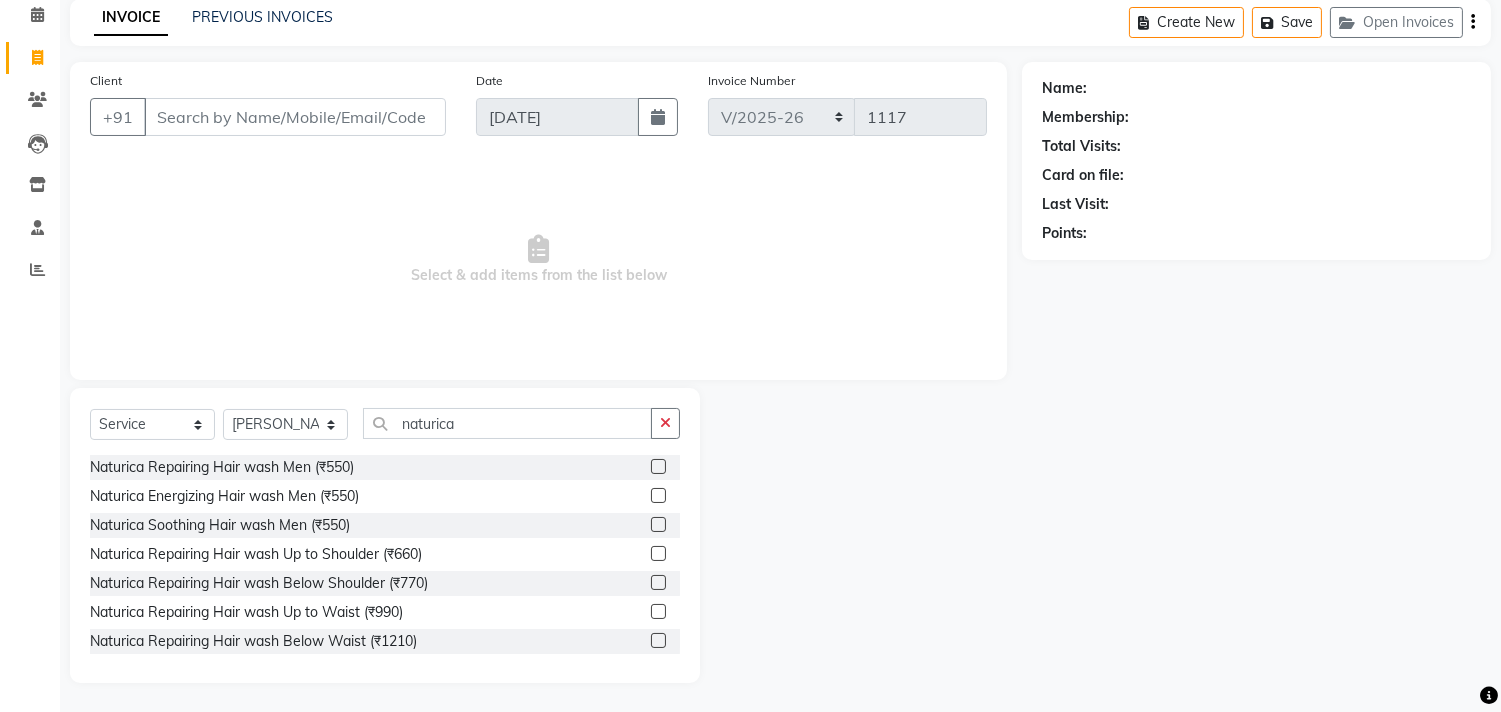 click 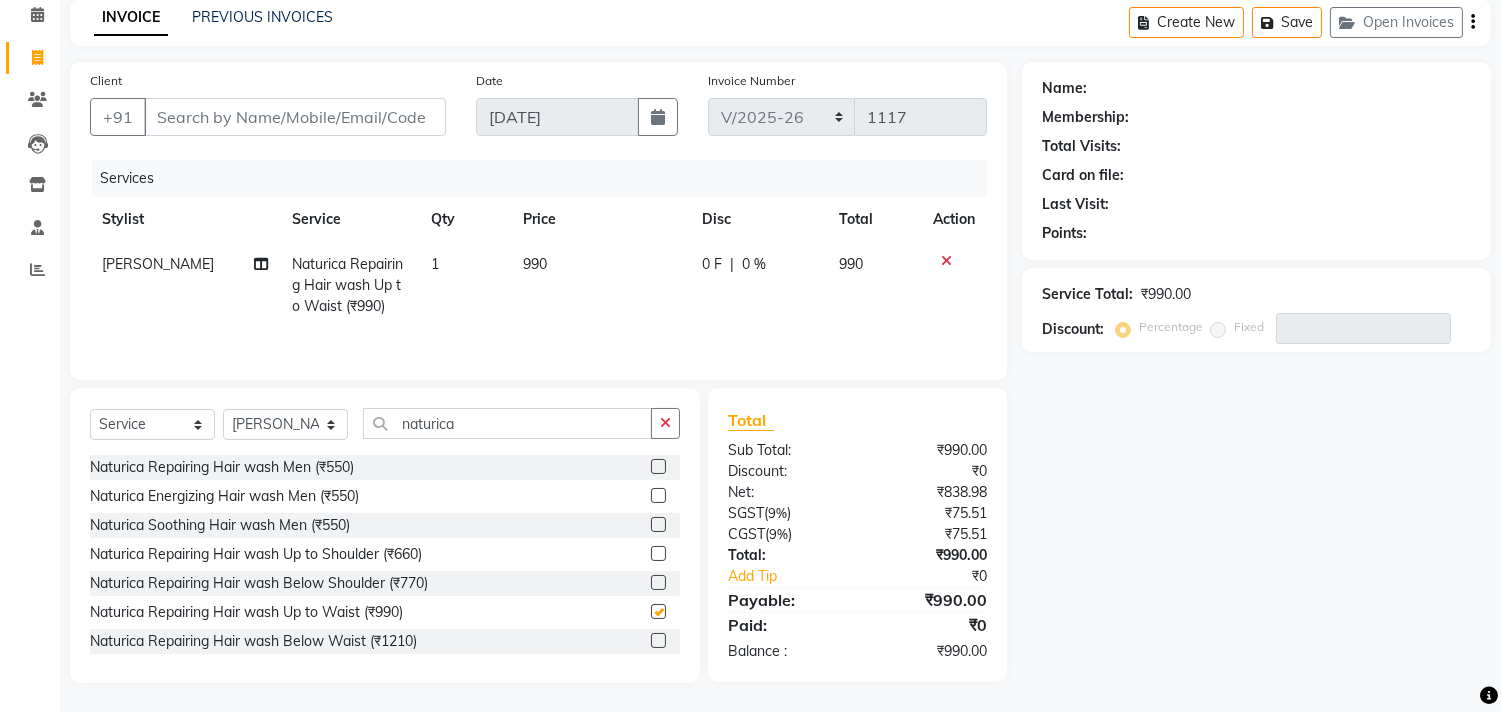 checkbox on "false" 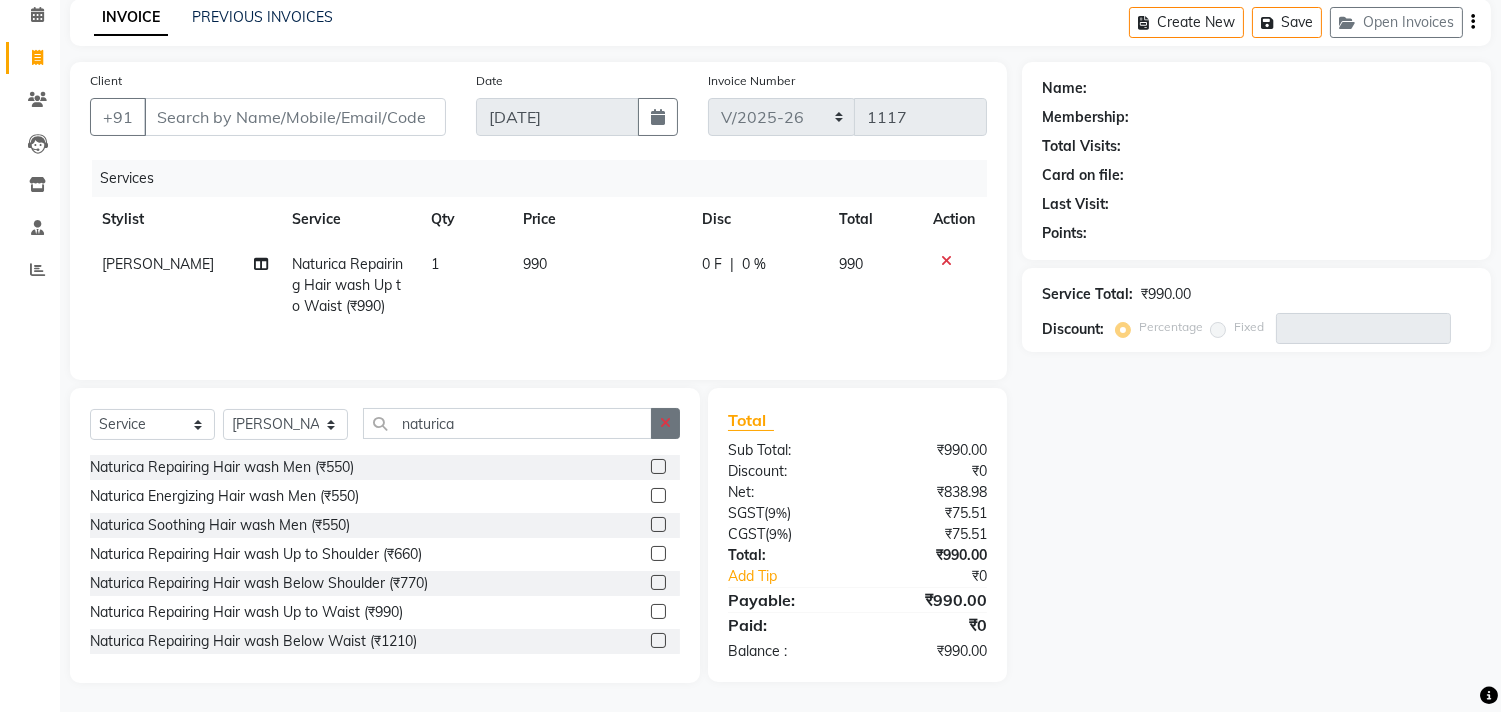 click 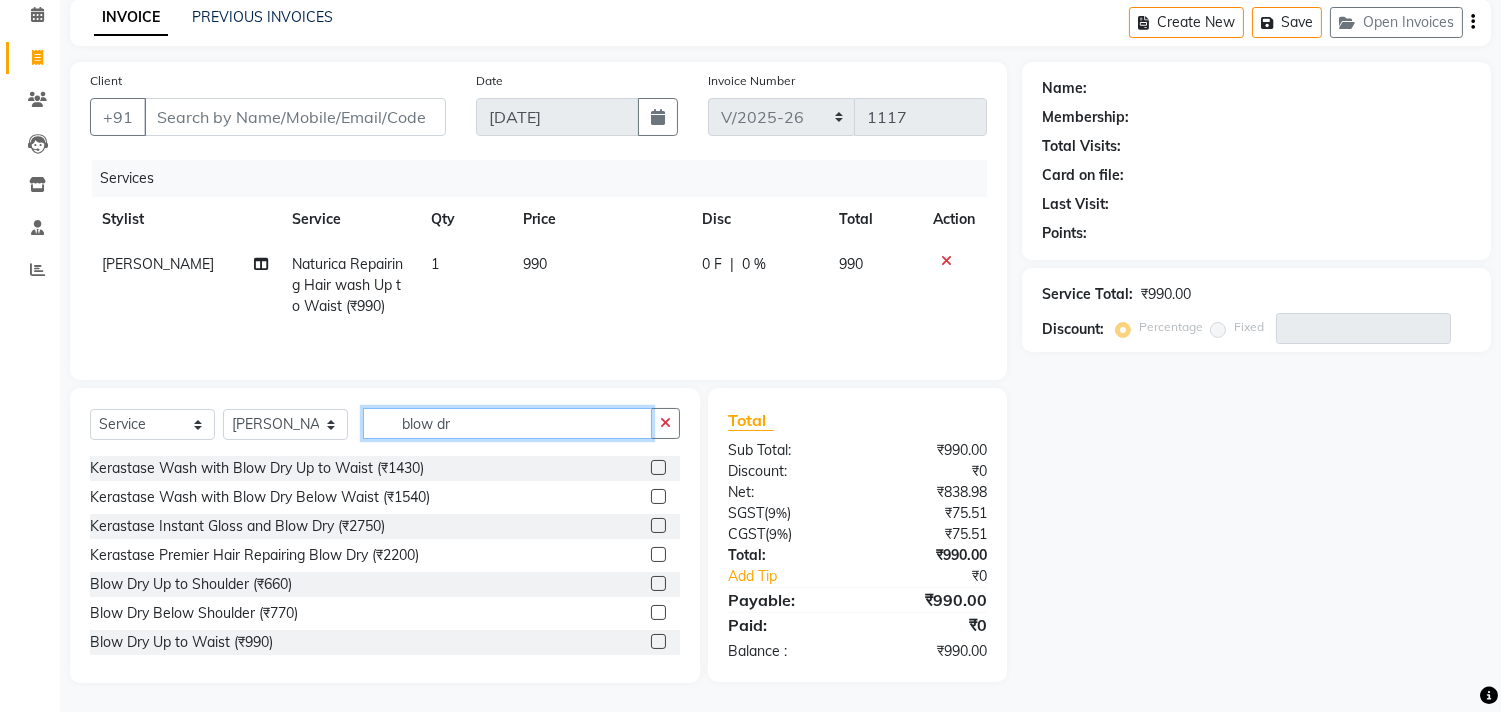 scroll, scrollTop: 88, scrollLeft: 0, axis: vertical 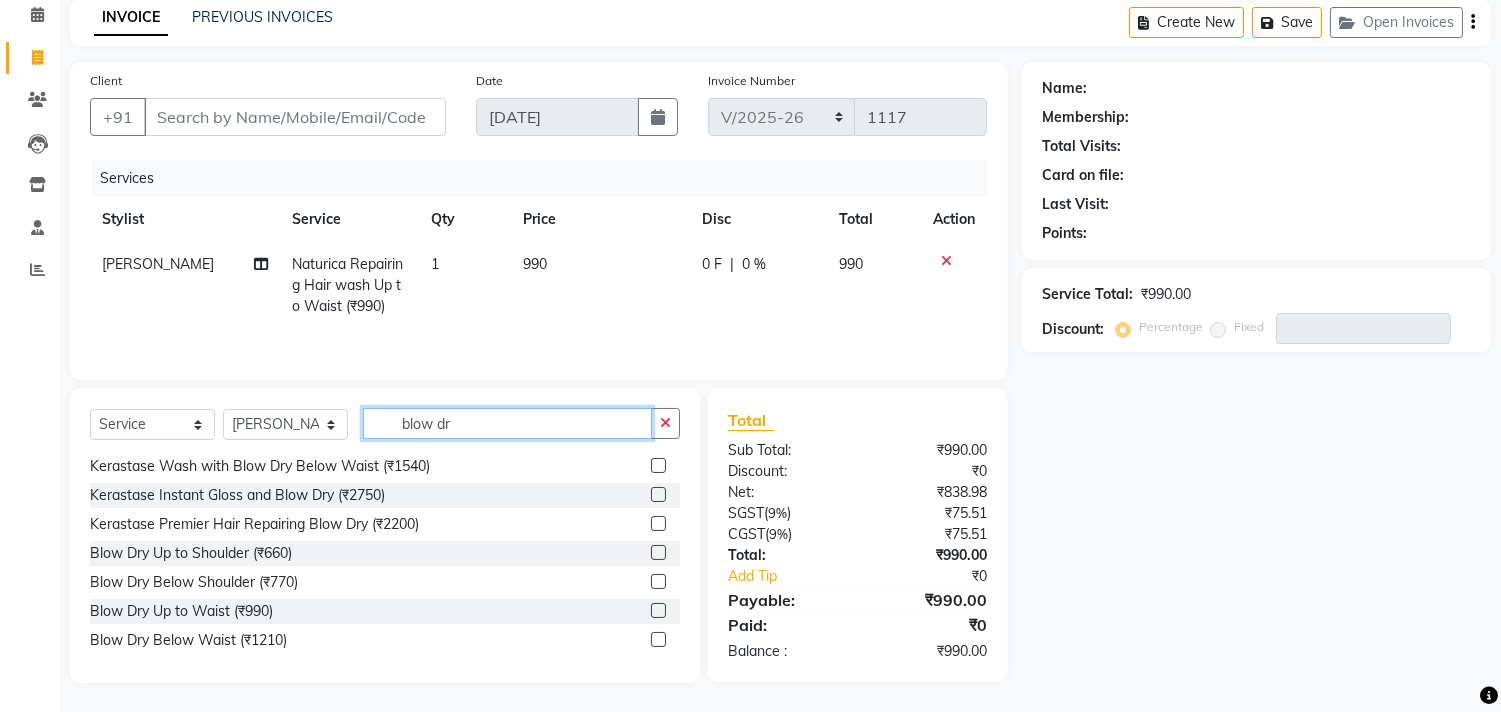 type on "blow dr" 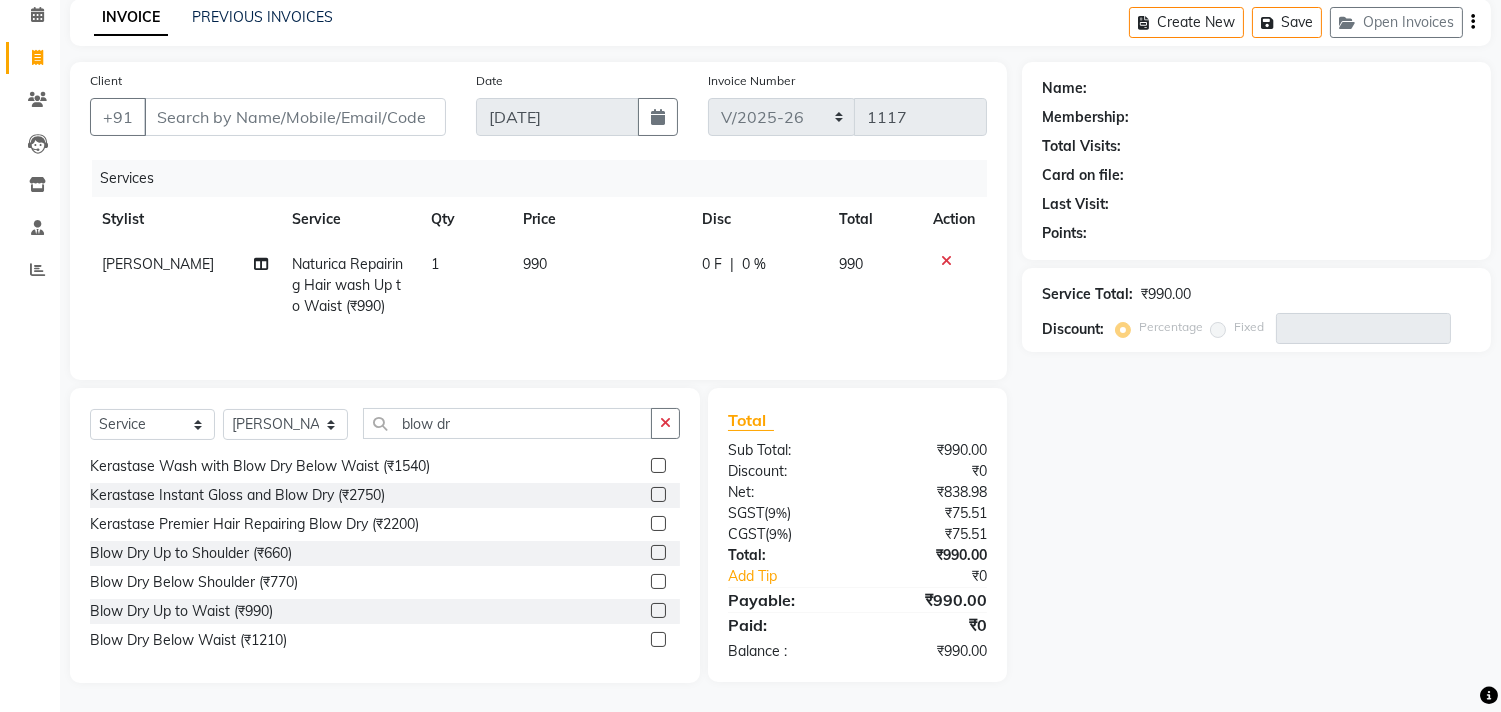 click 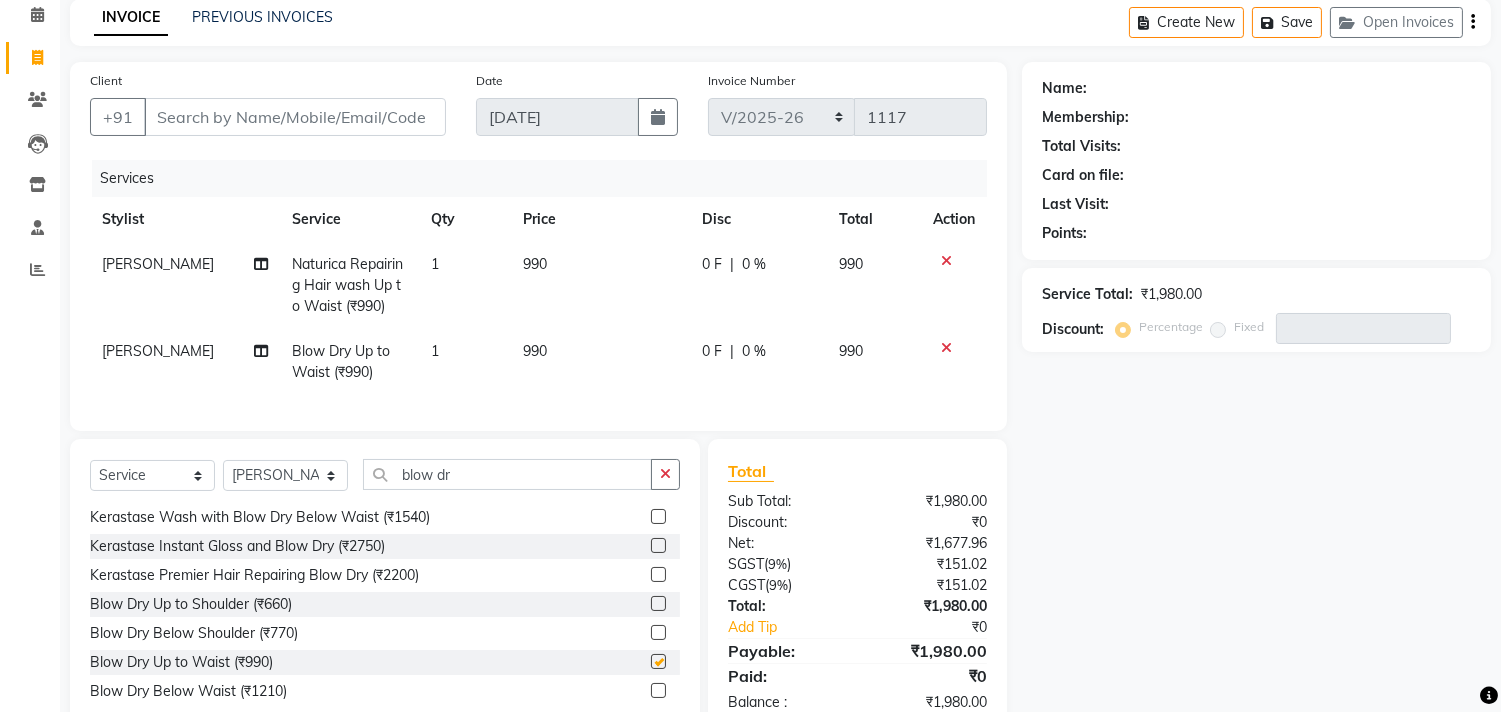 checkbox on "false" 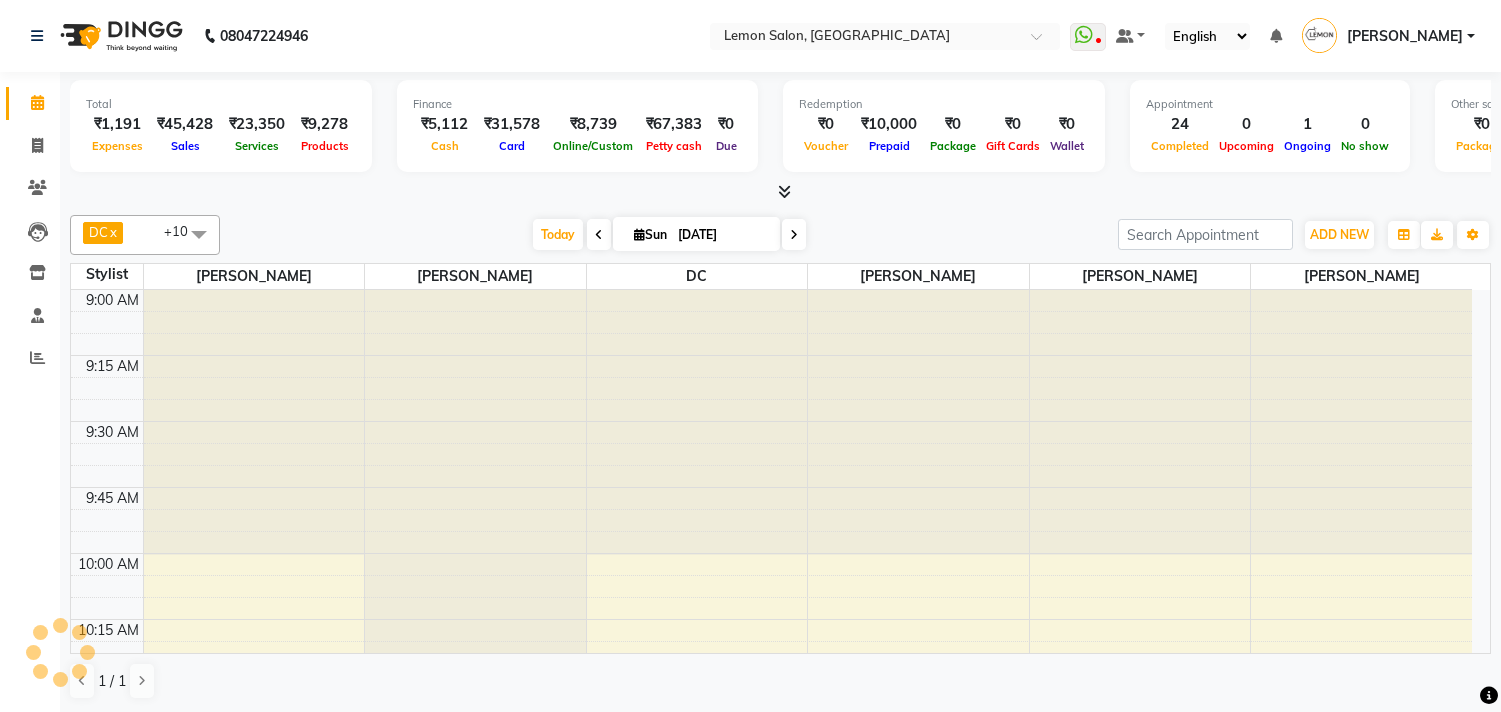 scroll, scrollTop: 0, scrollLeft: 0, axis: both 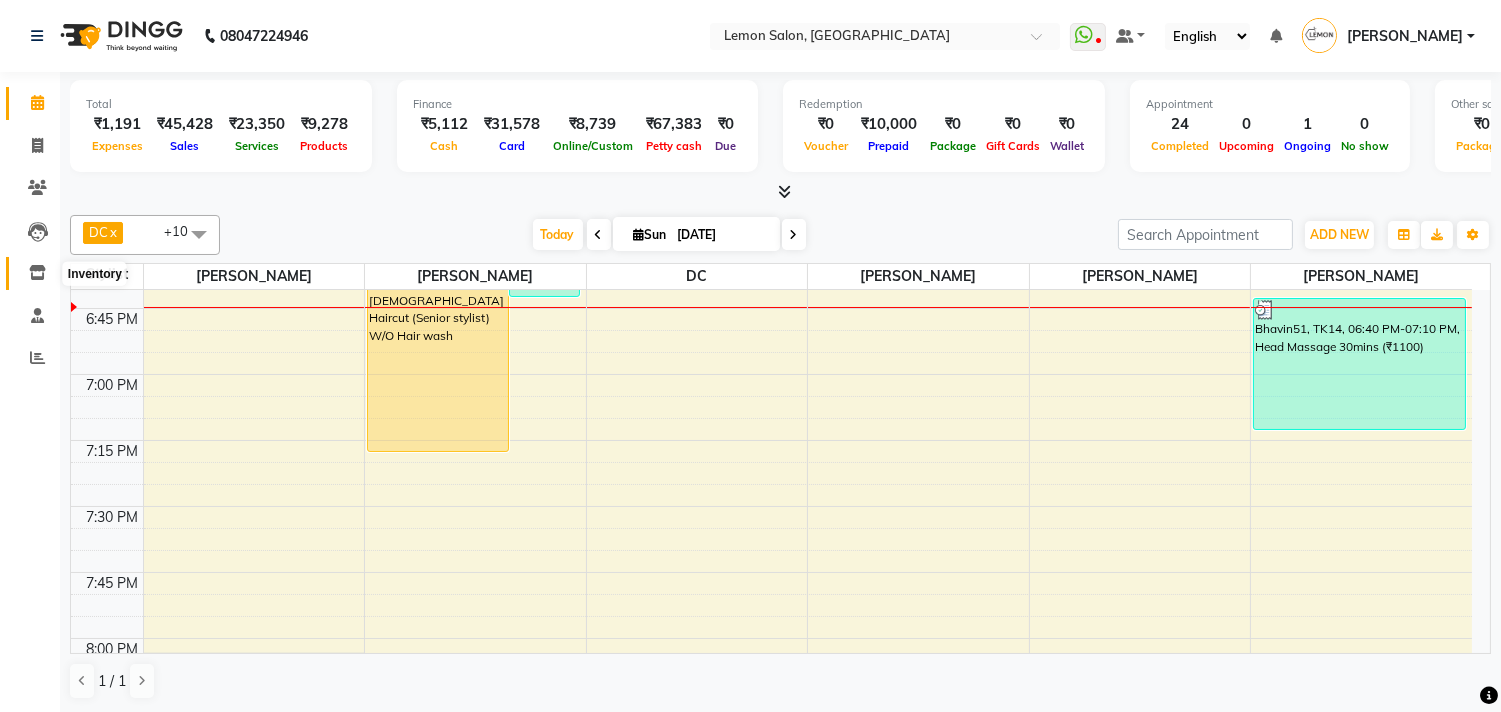 click 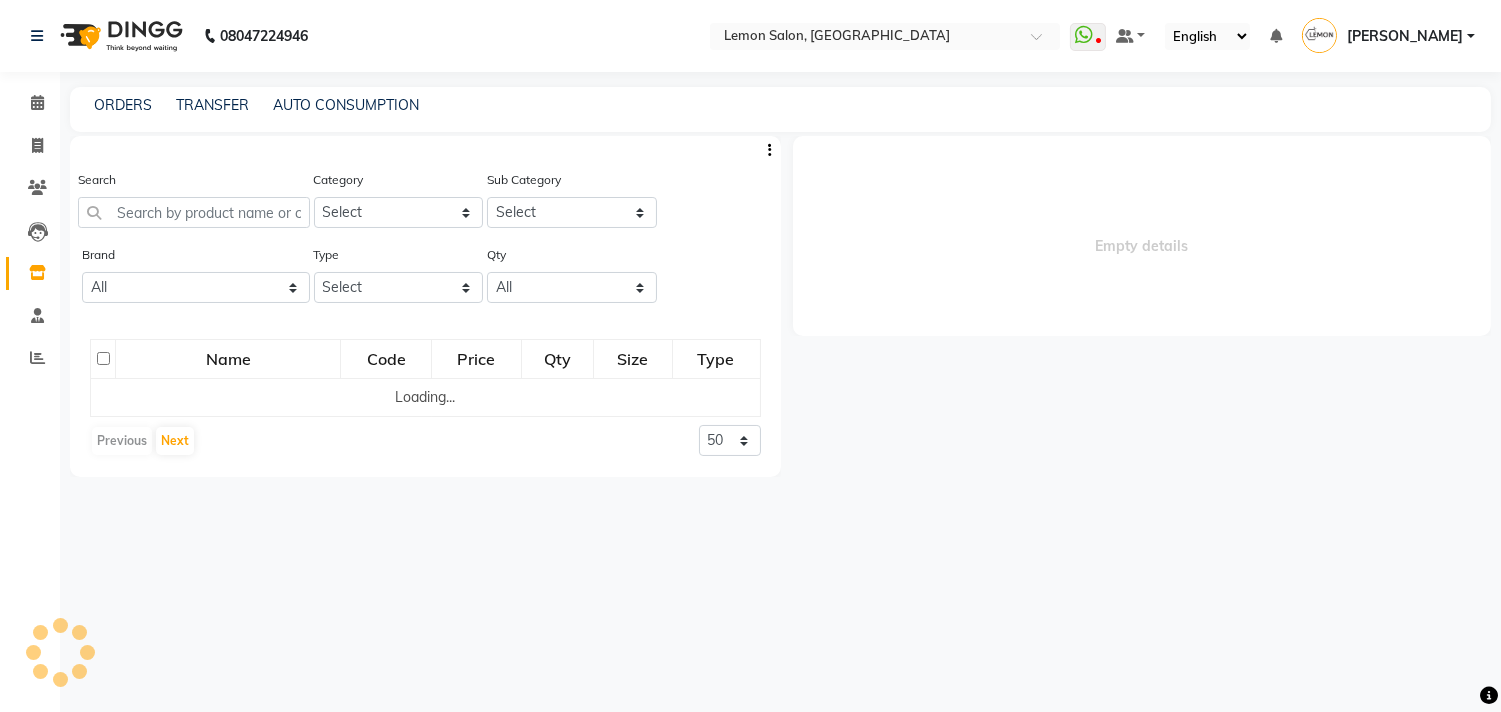 select 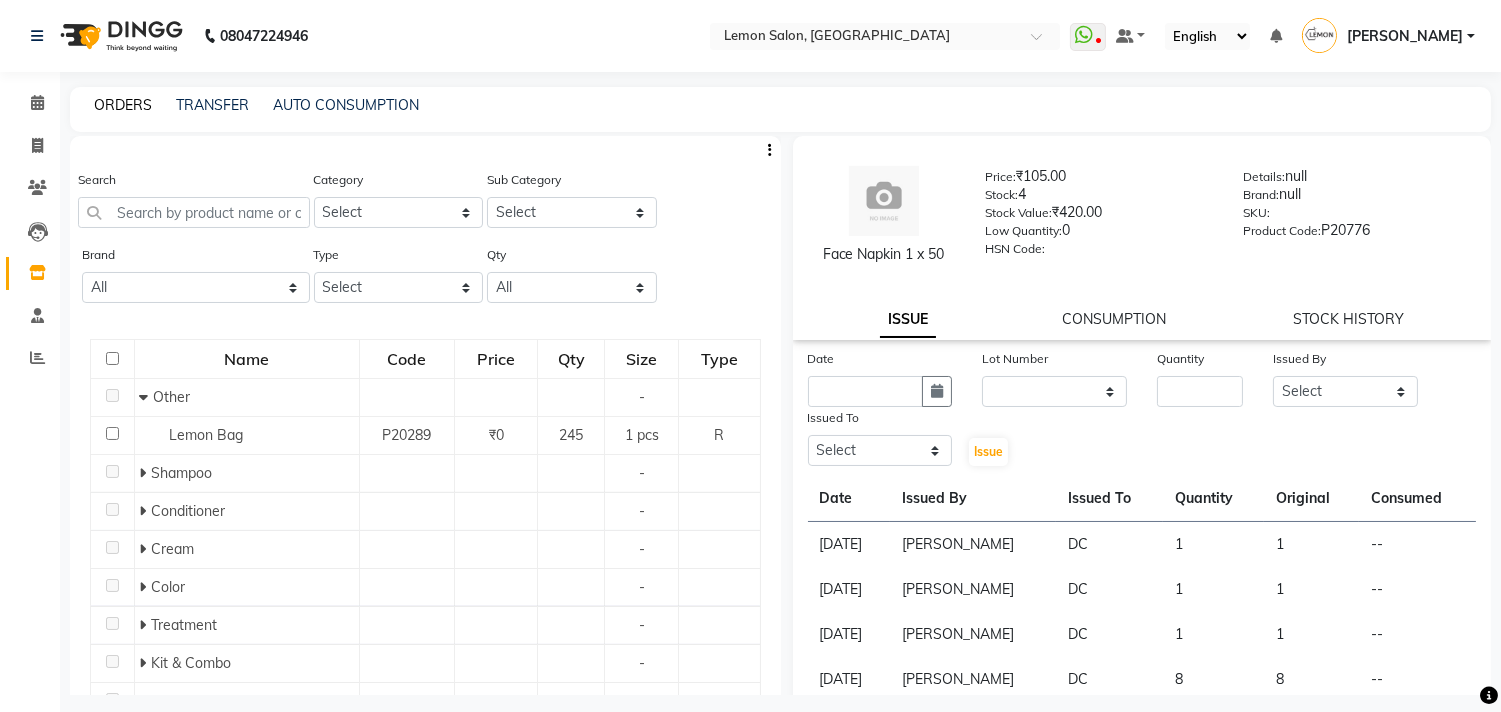 click on "ORDERS" 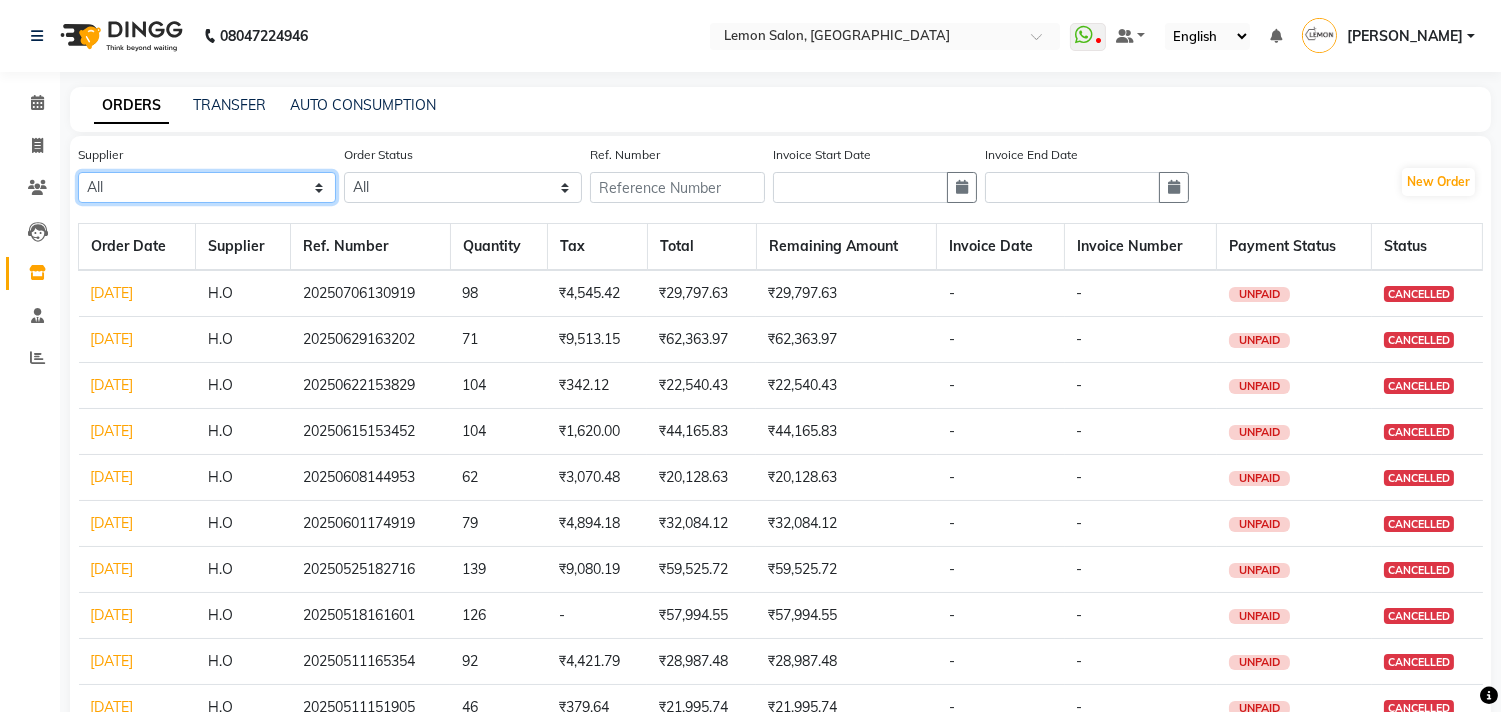 click on "All Komal Loreal Zink Wellness Lotus Color bar OPI H.O OSP Health care TURQOISE  WELLNESS EVERGREEN" 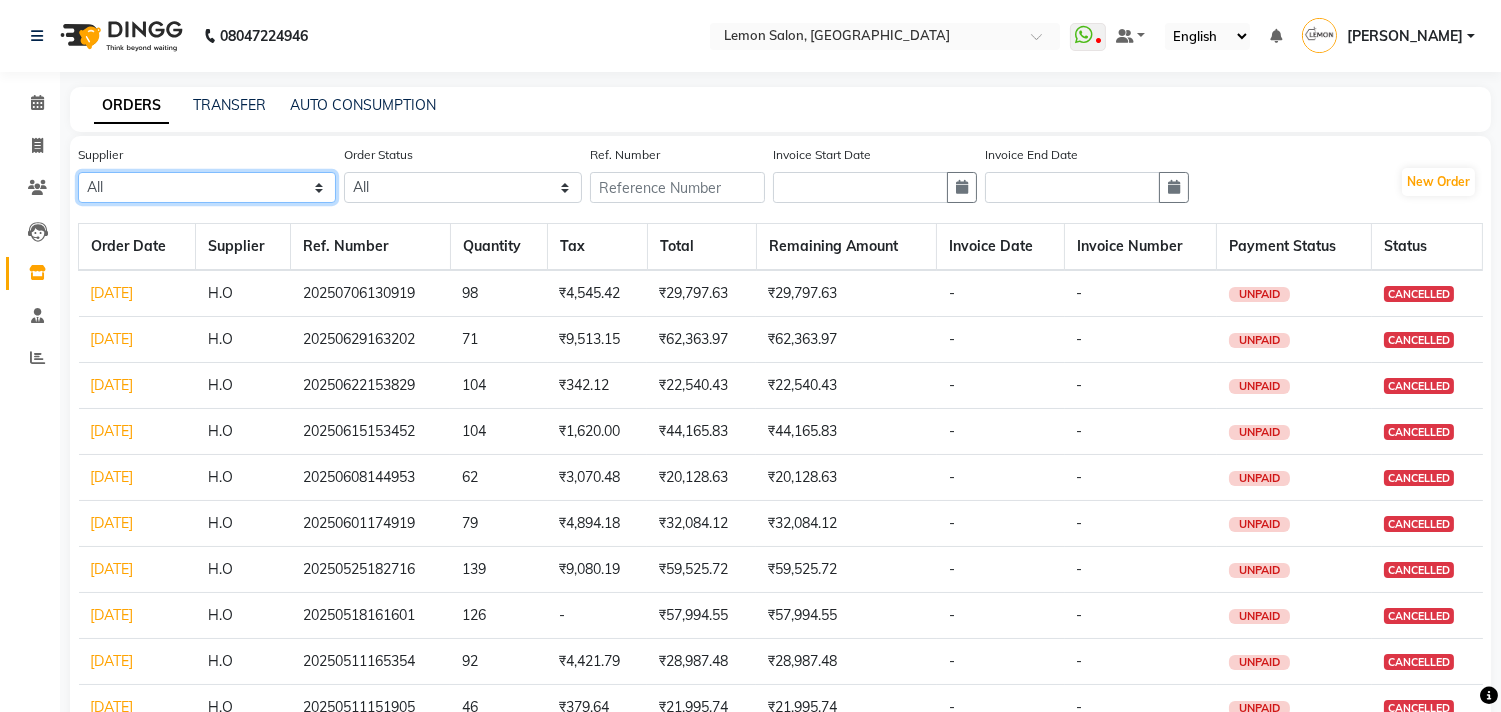 select on "988" 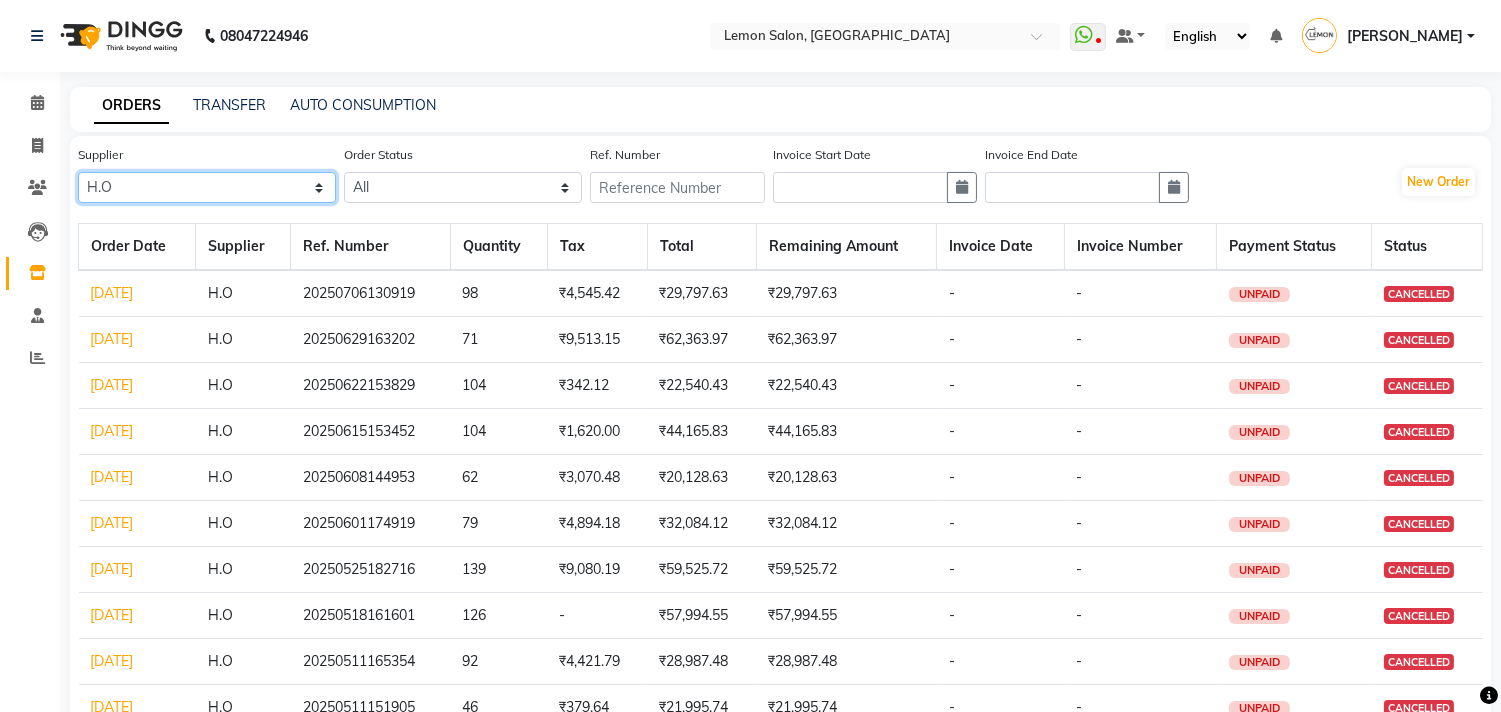 click on "All Komal Loreal Zink Wellness Lotus Color bar OPI H.O OSP Health care TURQOISE  WELLNESS EVERGREEN" 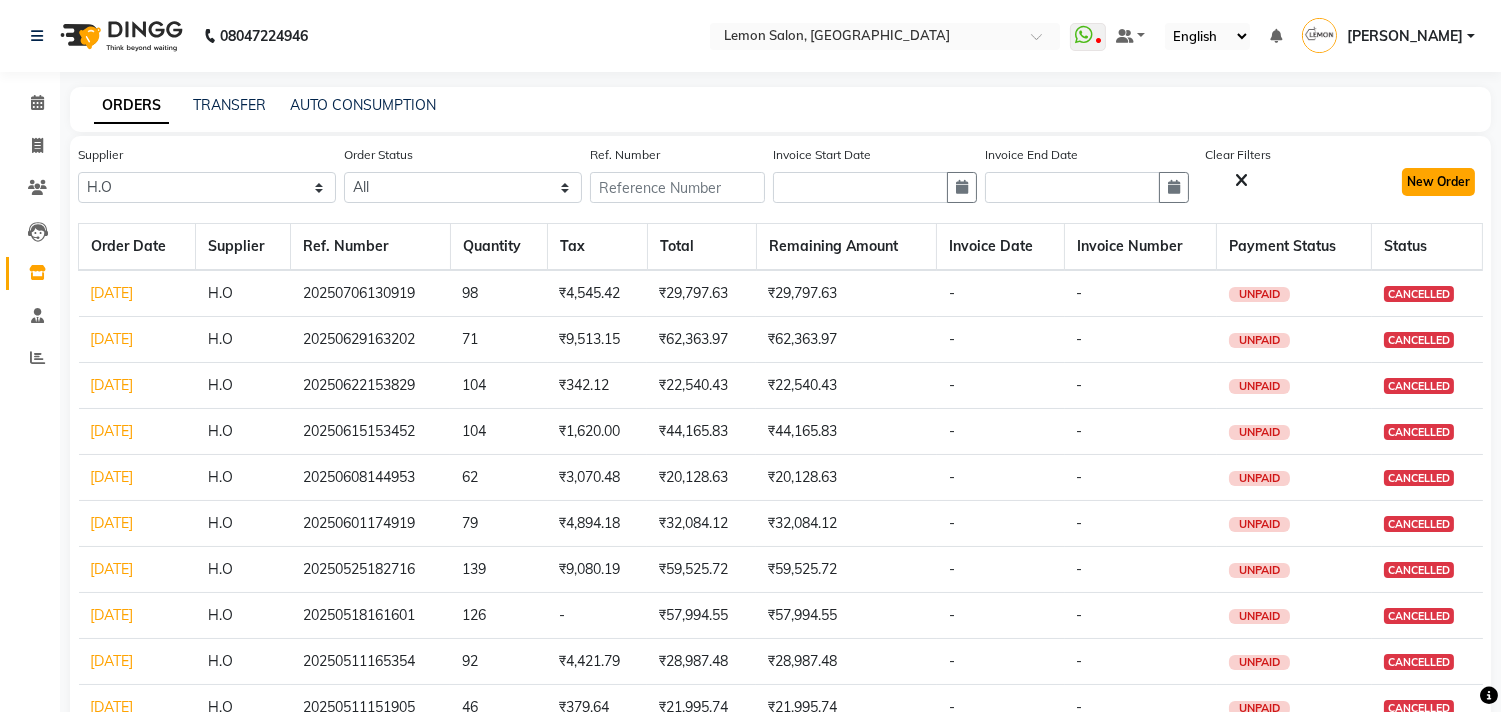 click on "New Order" 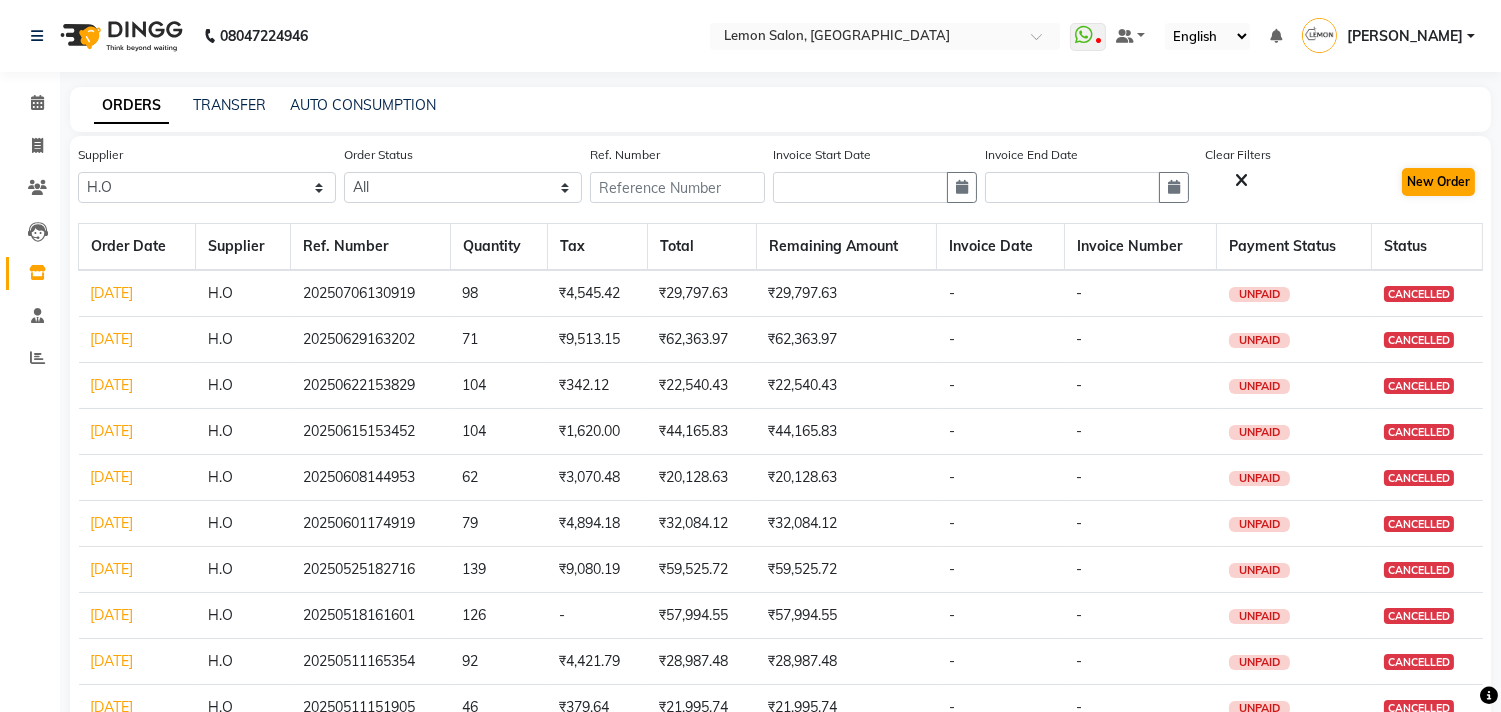 select on "true" 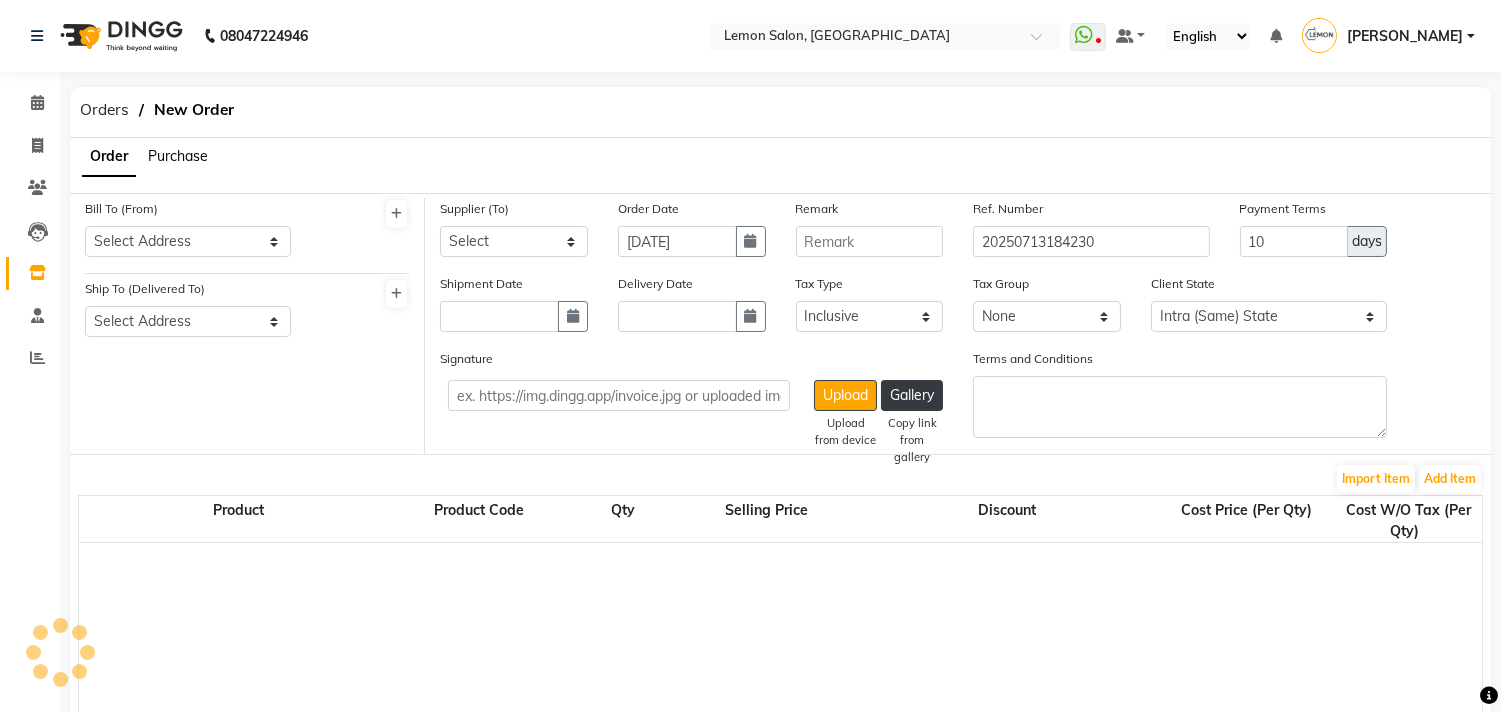 select on "740" 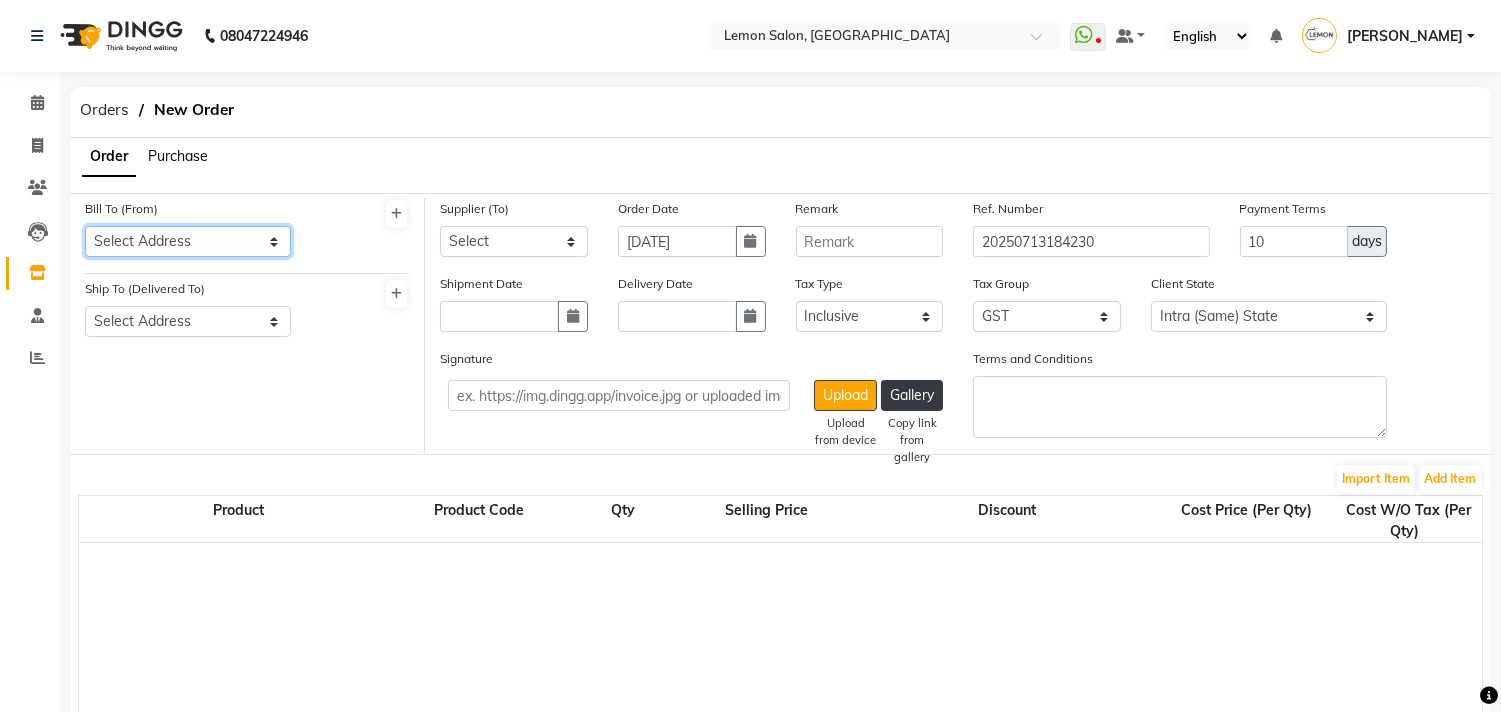 click on "Select Address  .   .   Meera Towers shop no-17 new link road oshiwara , Andheri west Mumbai" 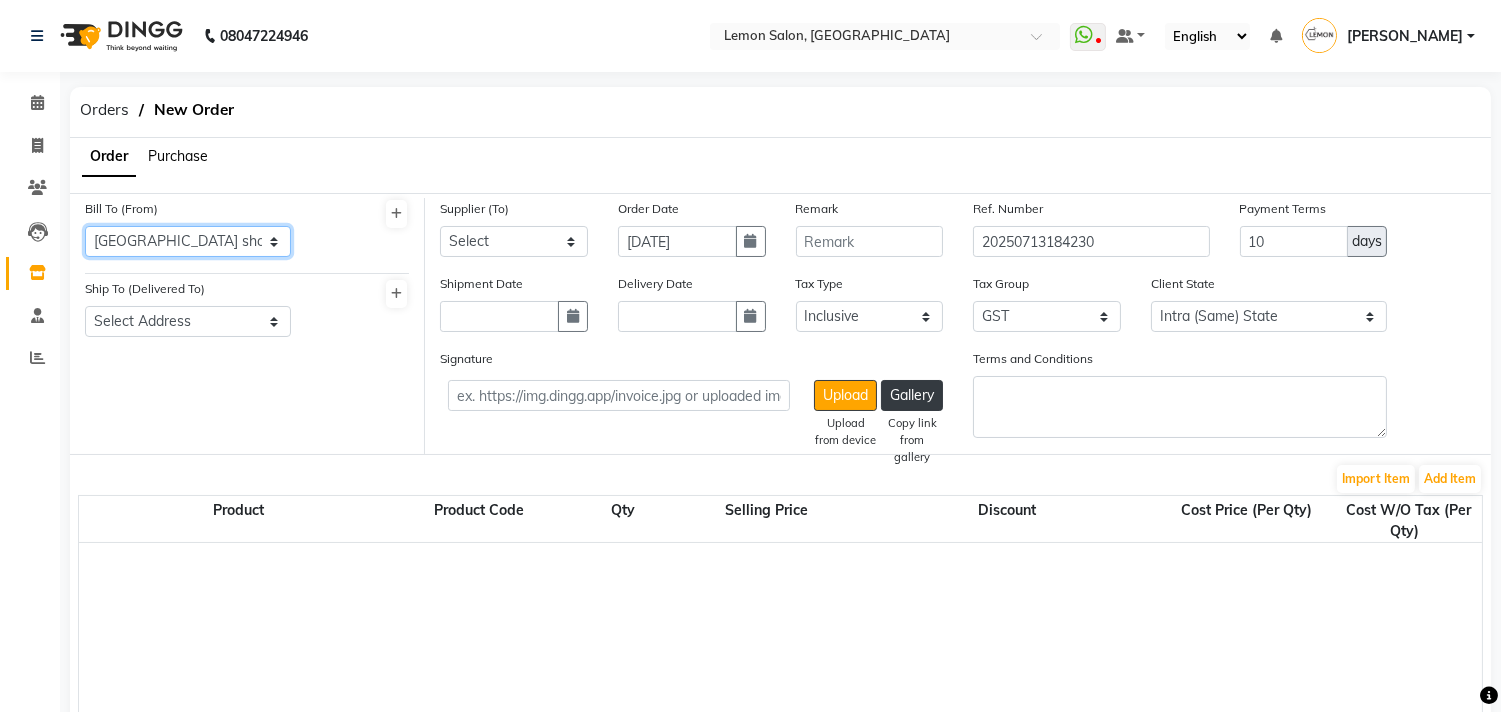 click on "Select Address  .   .   Meera Towers shop no-17 new link road oshiwara , Andheri west Mumbai" 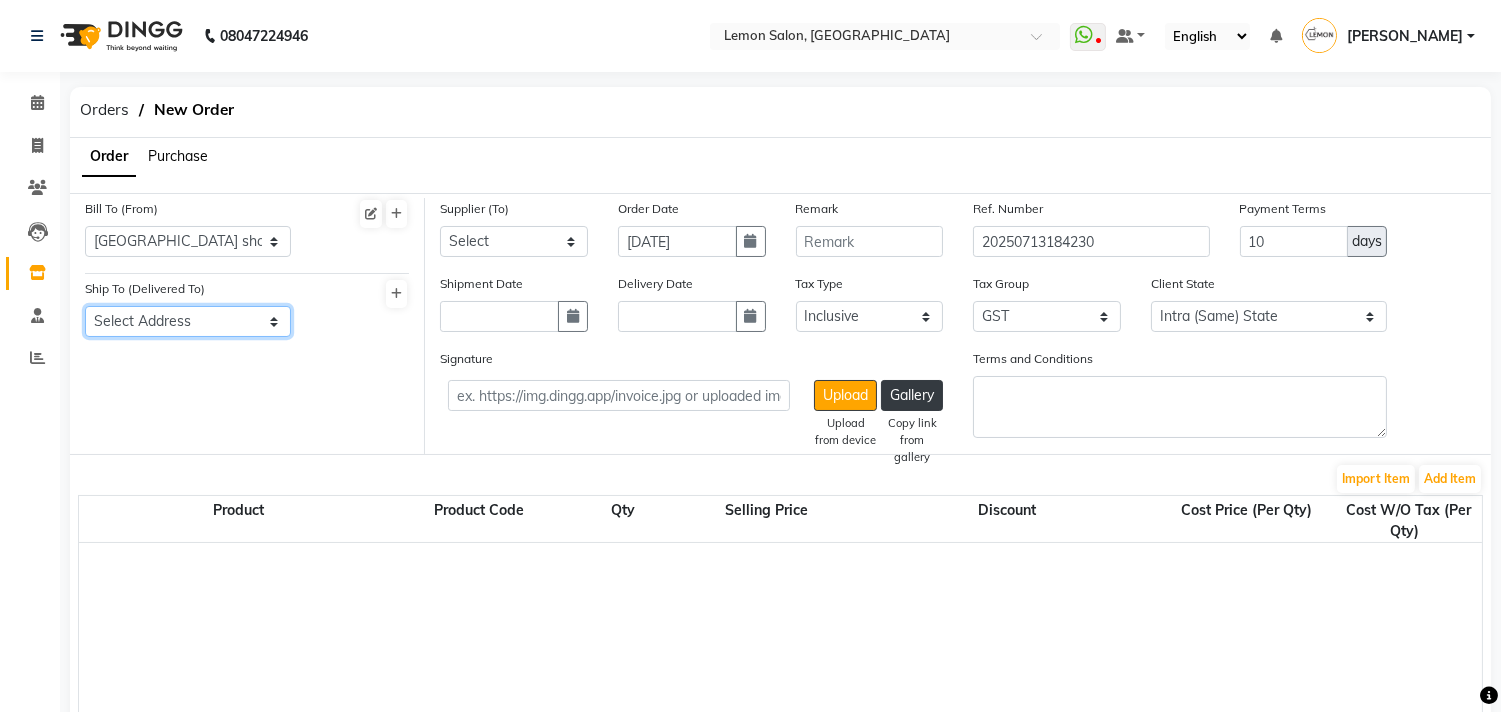 click on "Select Address  Shop no 10 kala darshan M.G cross road no-3 kandivali-west mumbai" 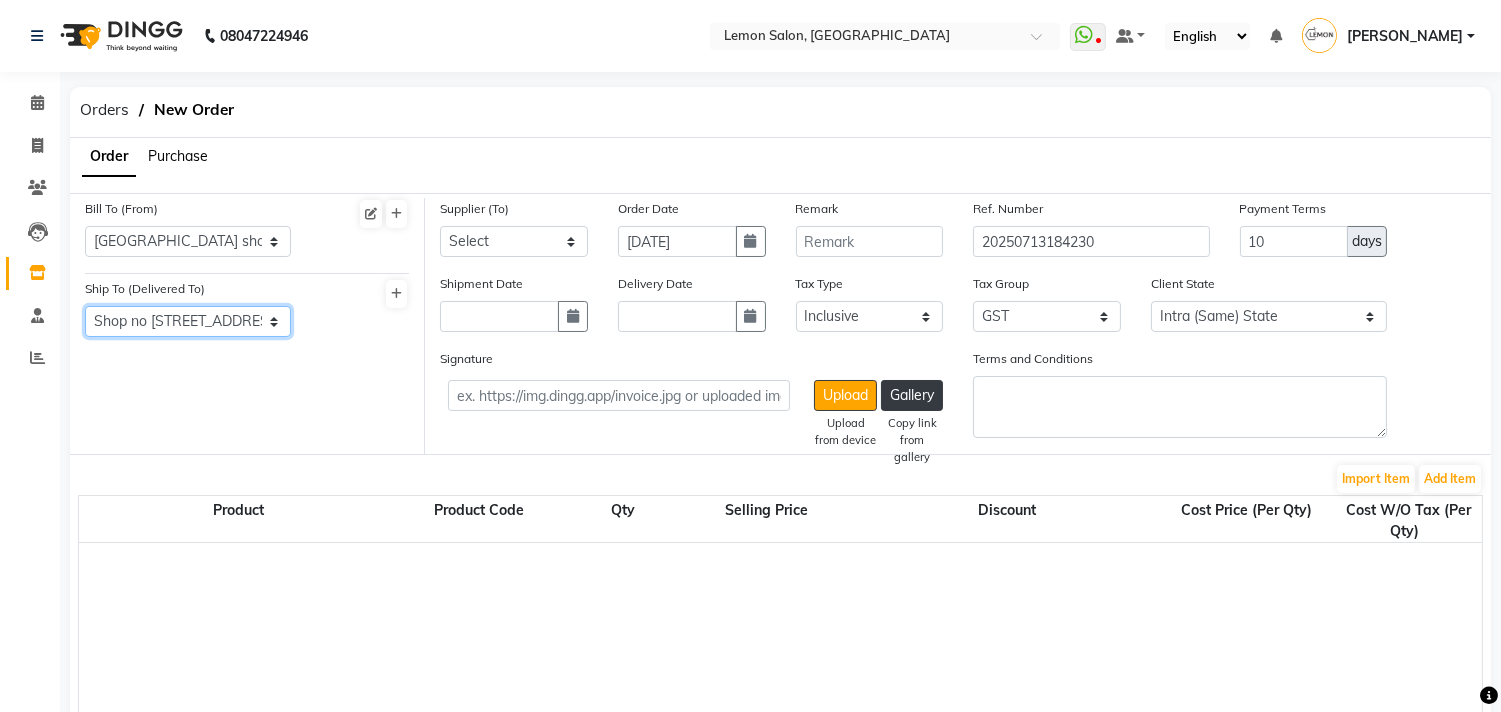 click on "Select Address  Shop no 10 kala darshan M.G cross road no-3 kandivali-west mumbai" 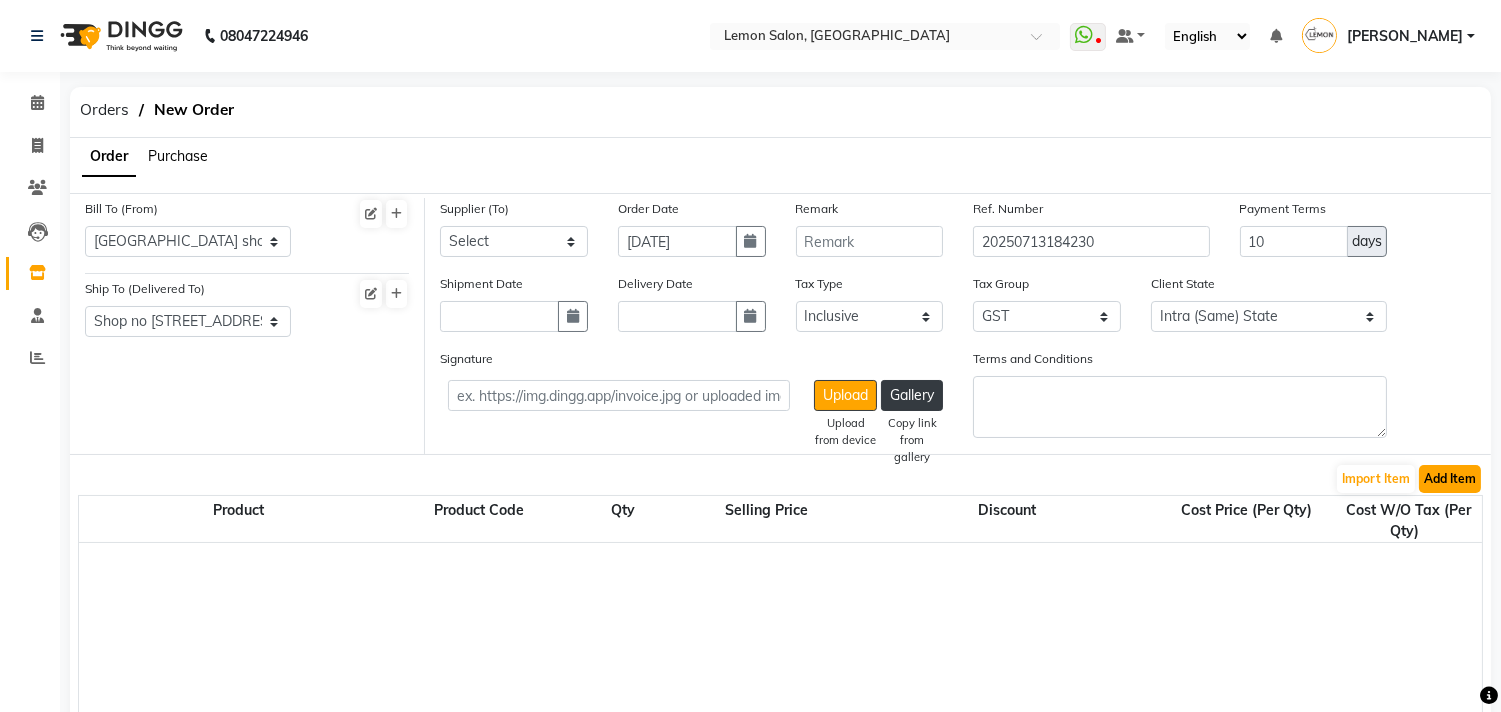 click on "Add Item" 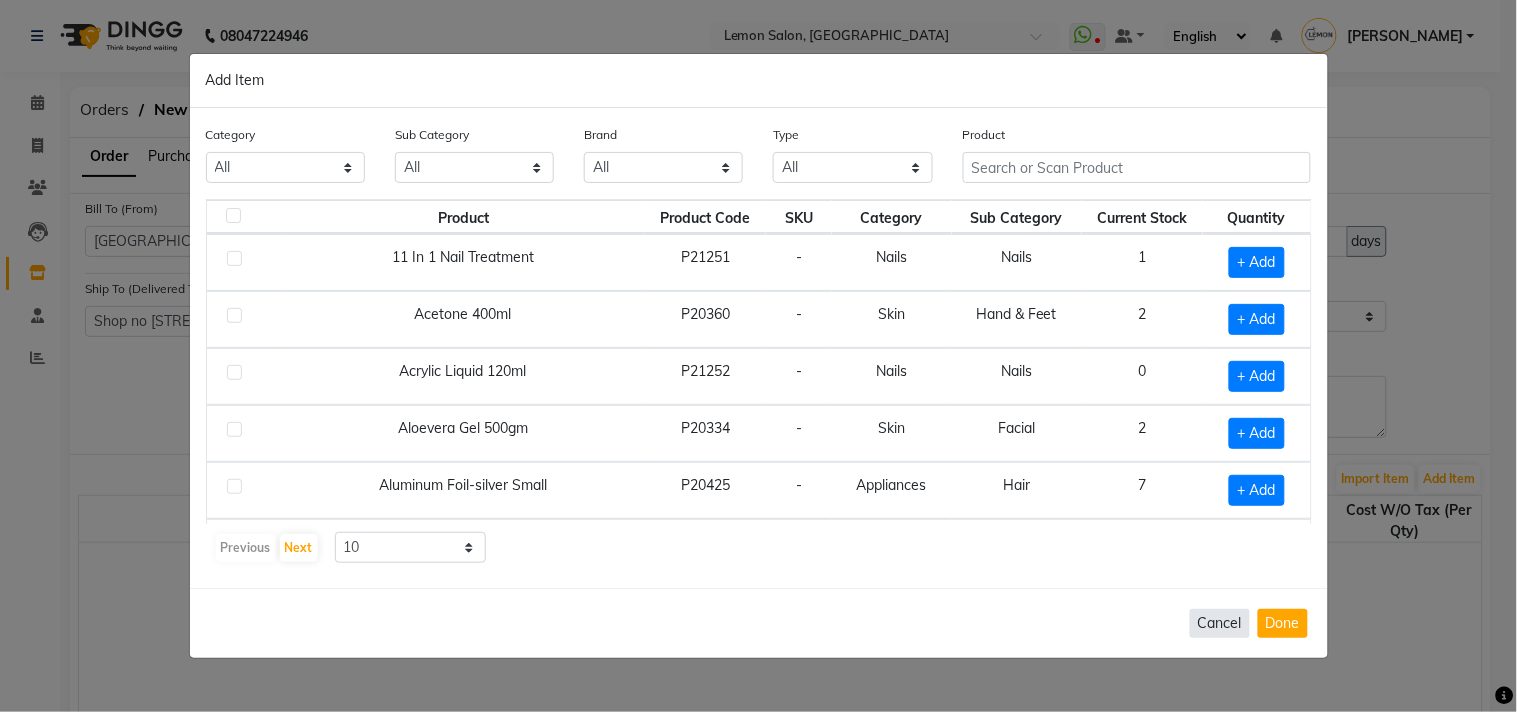 click on "Cancel" 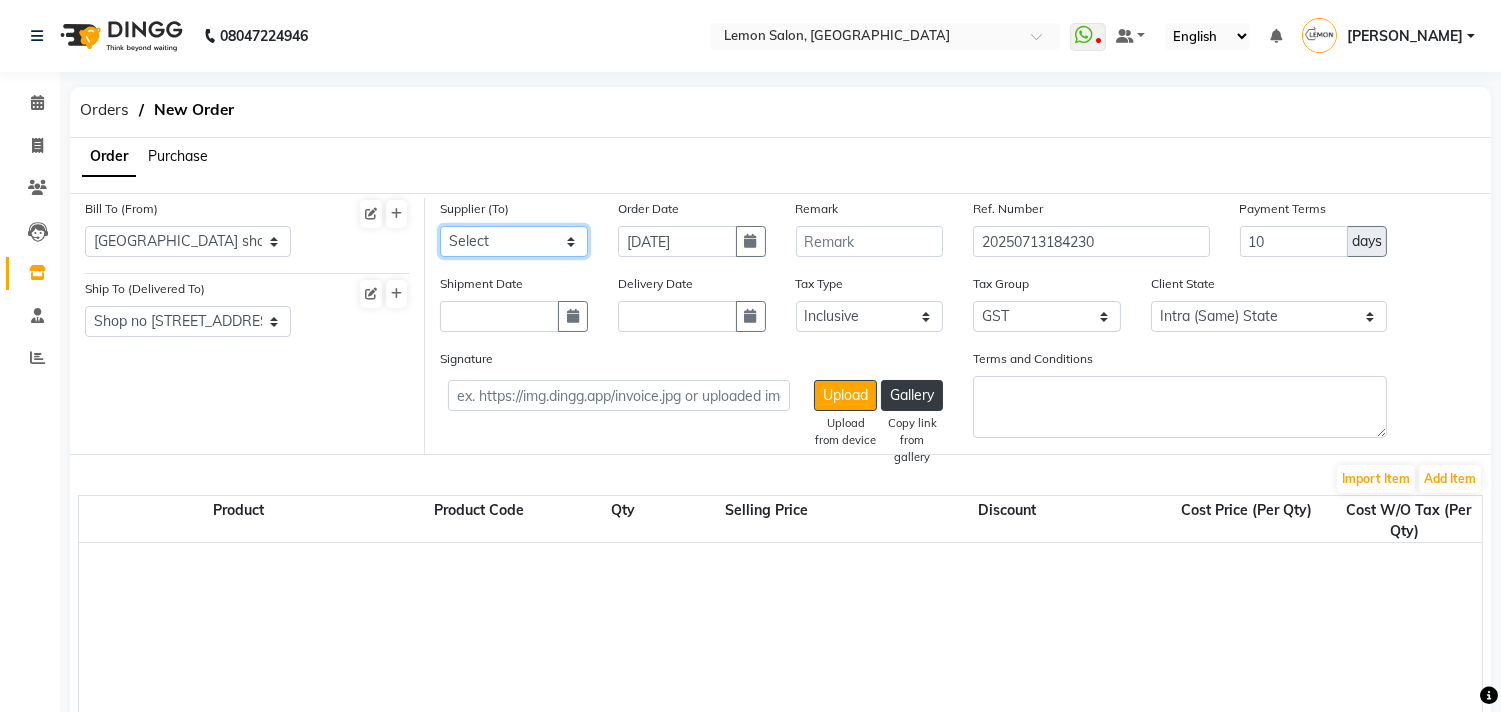 click on "Select Komal Loreal Zink Wellness Lotus Color bar OPI H.O OSP Health care TURQOISE  WELLNESS EVERGREEN" 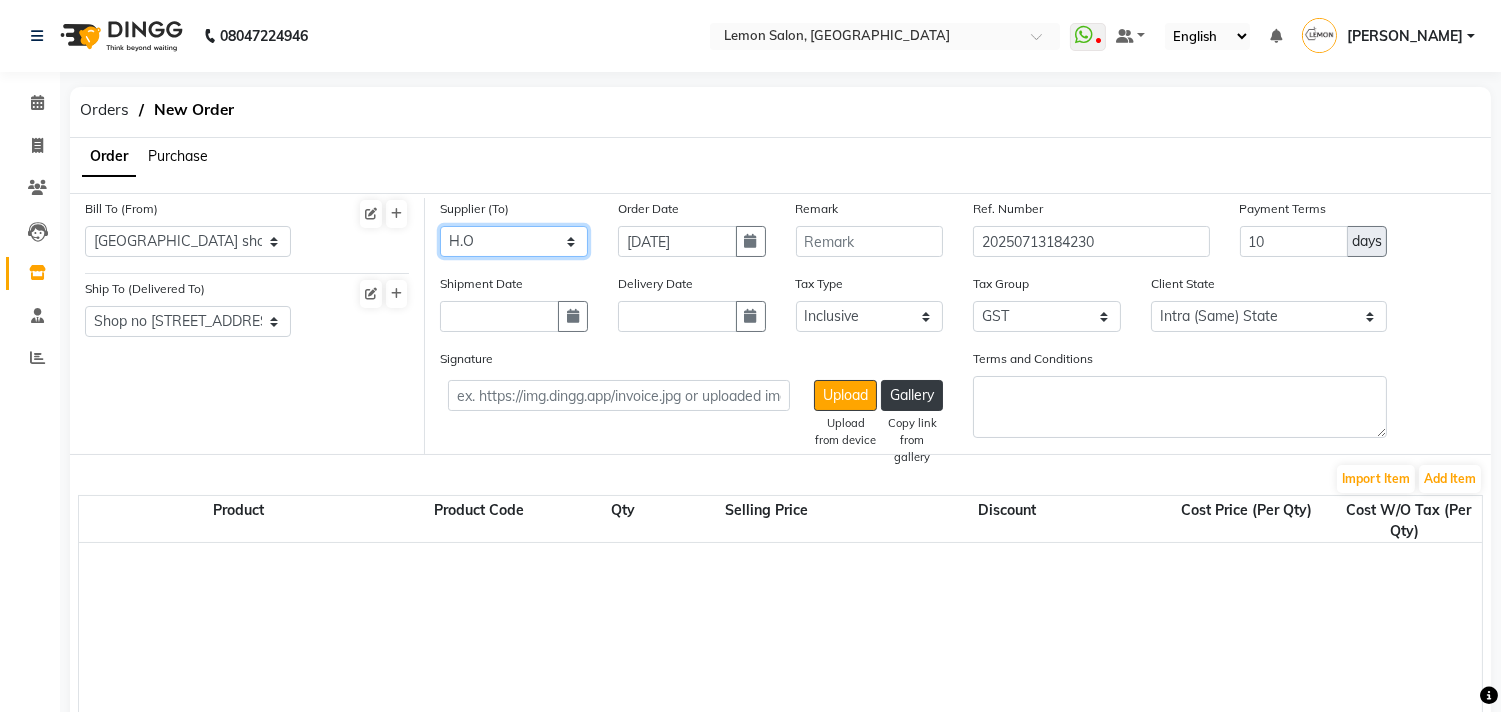 click on "Select Komal Loreal Zink Wellness Lotus Color bar OPI H.O OSP Health care TURQOISE  WELLNESS EVERGREEN" 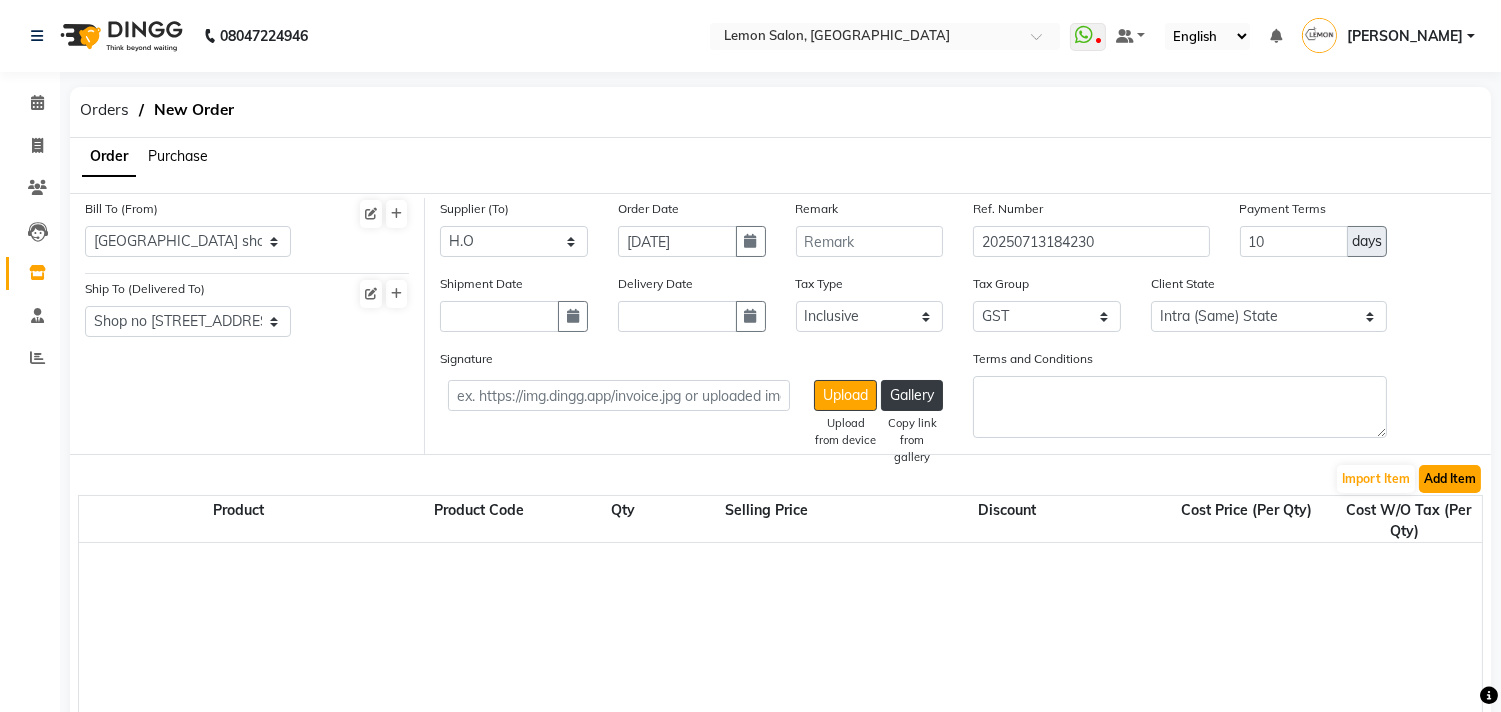 click on "Add Item" 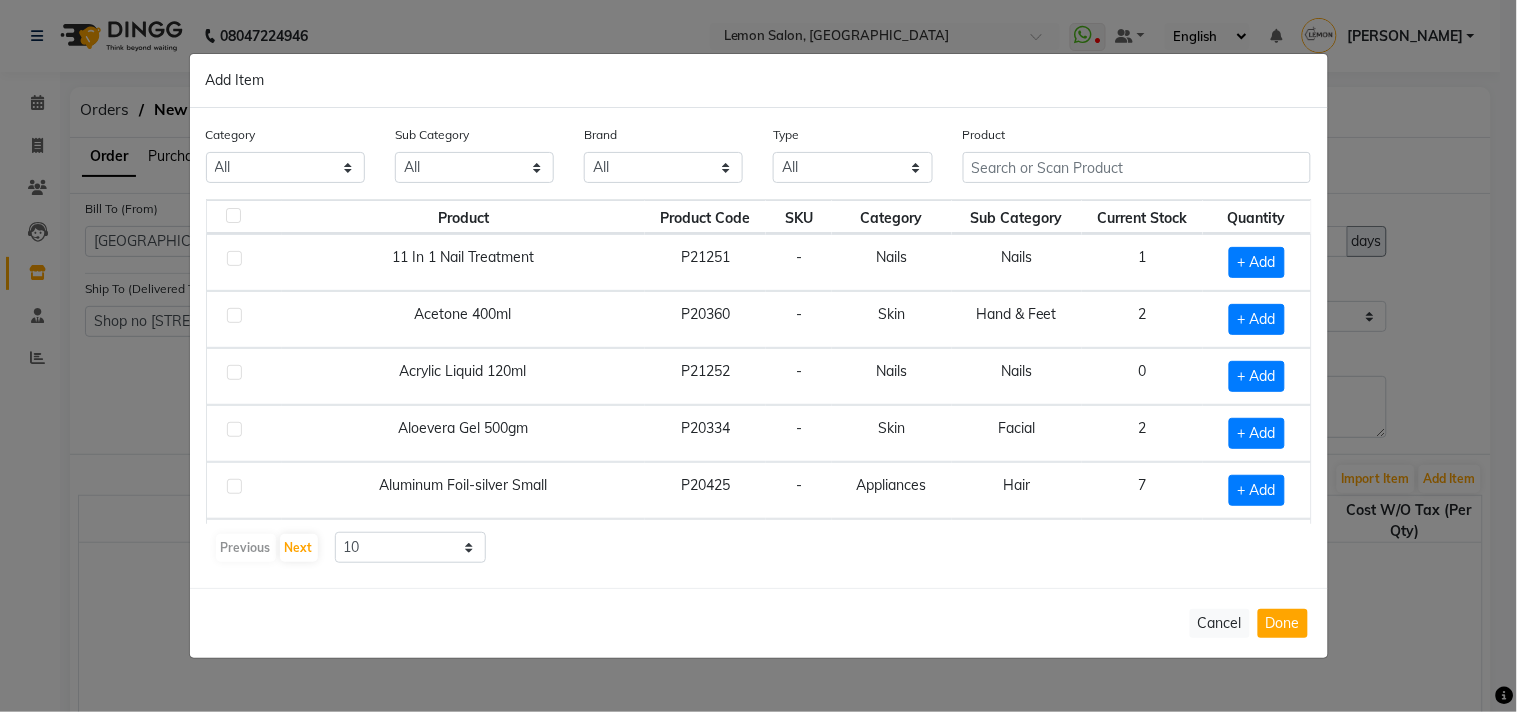 click on "Product" 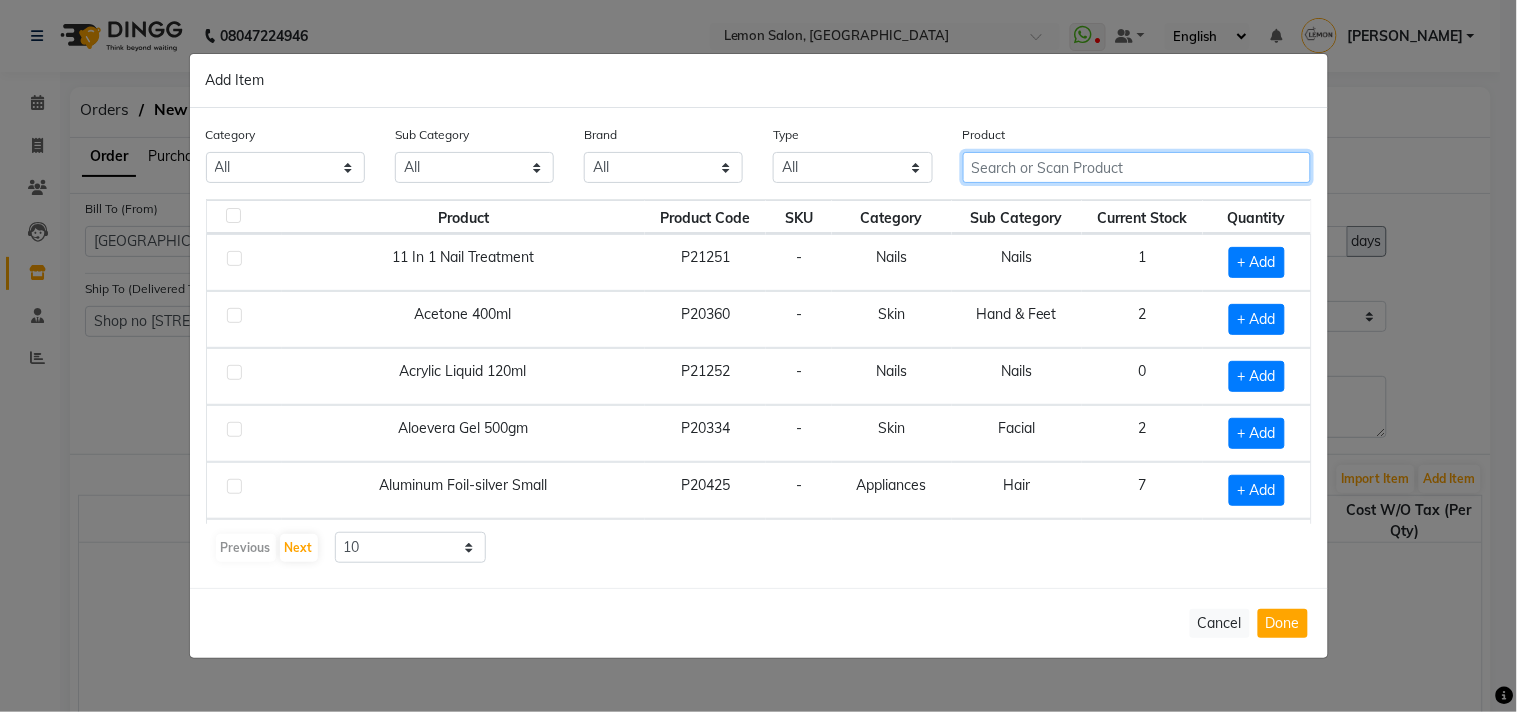 click 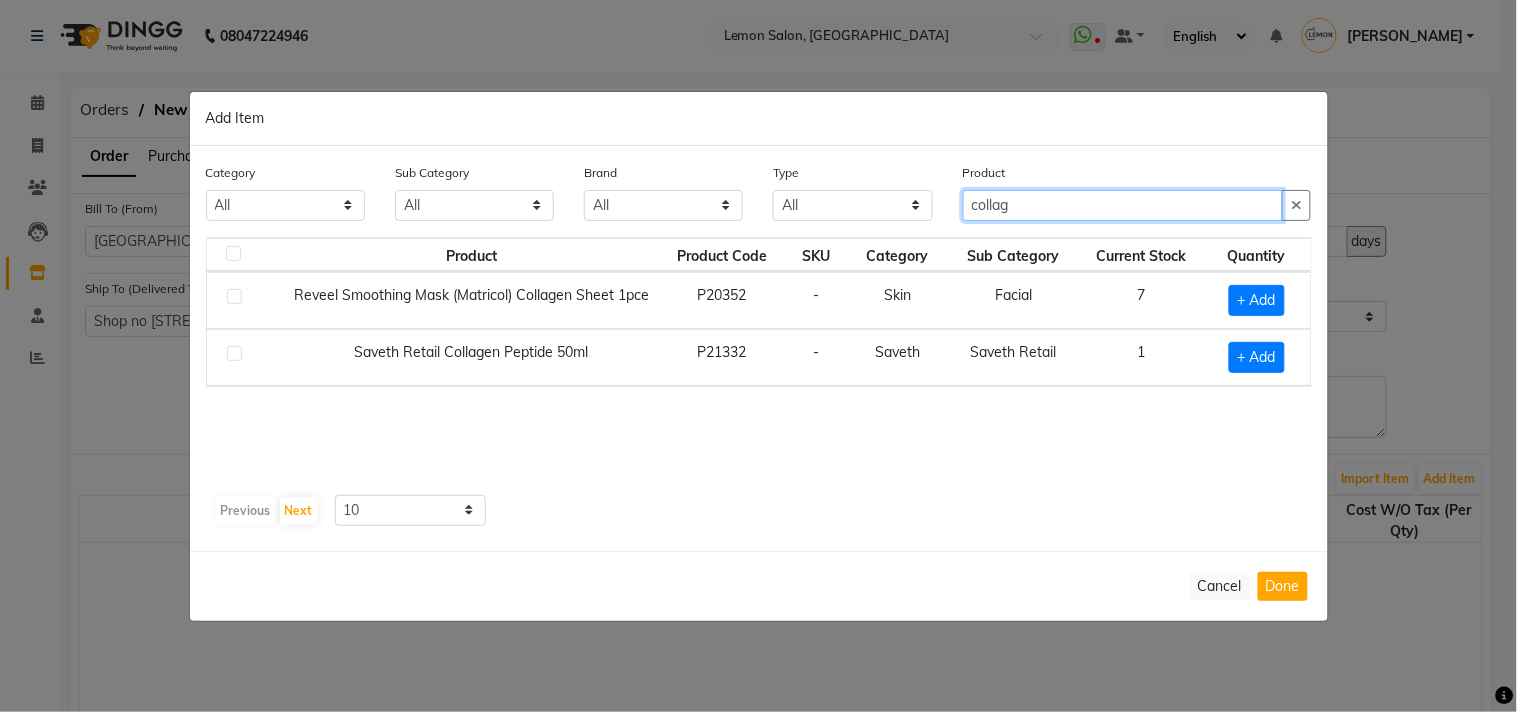 type on "collag" 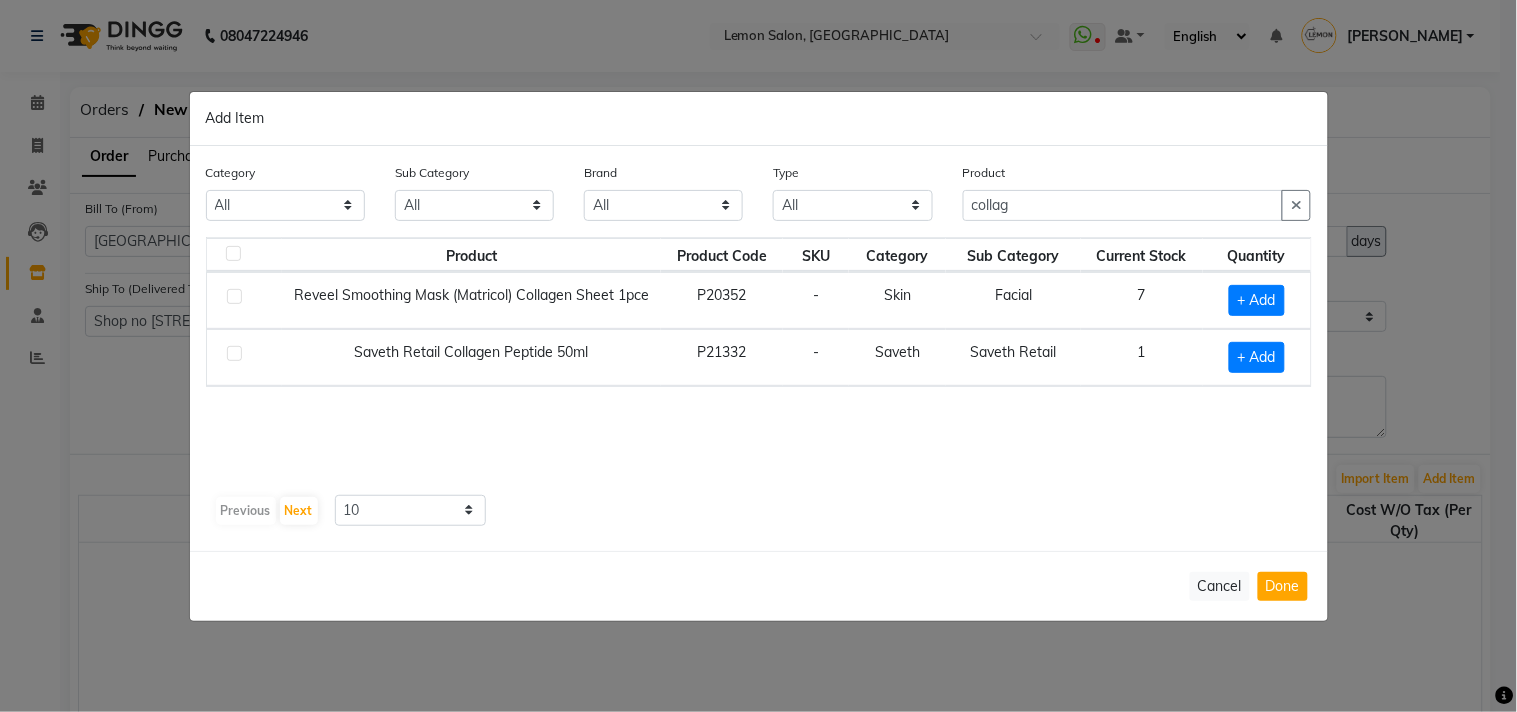 click 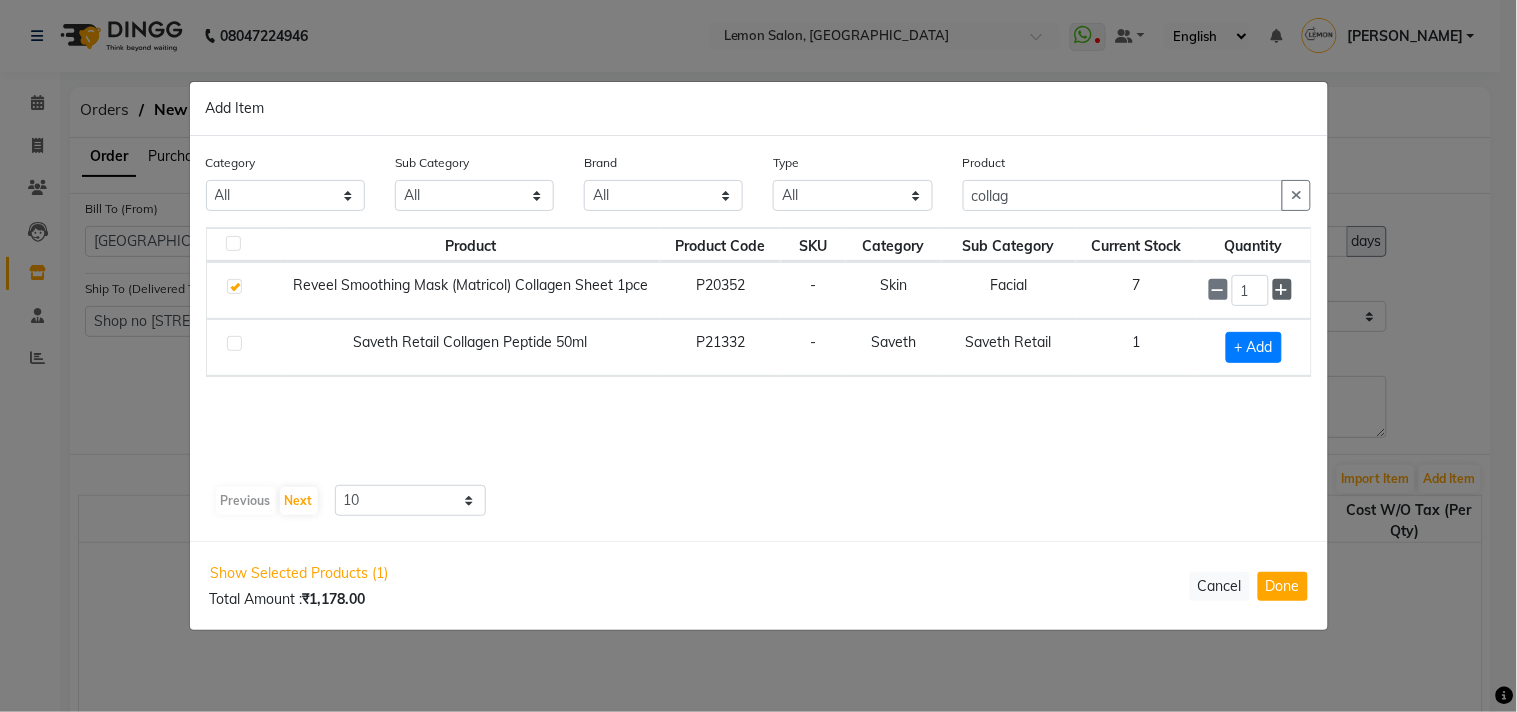 click 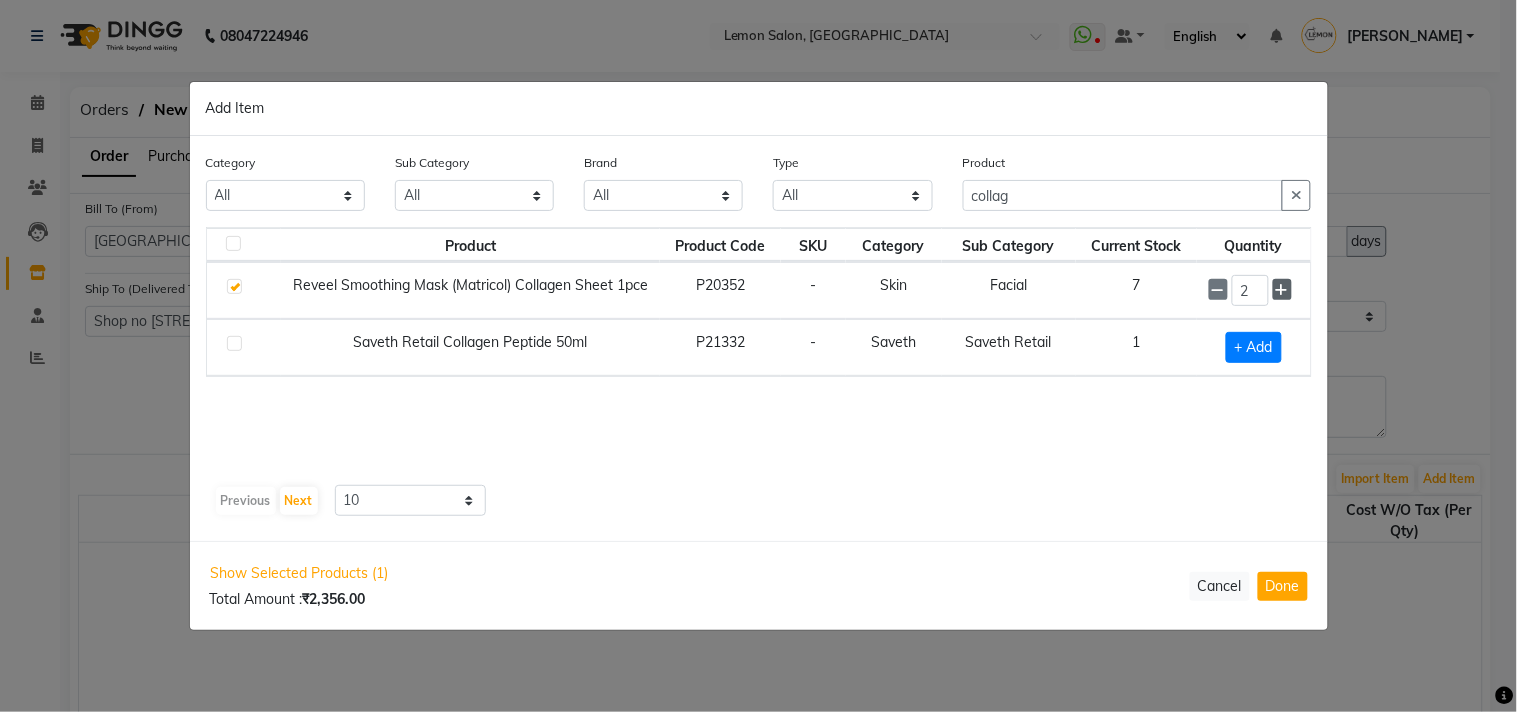 click 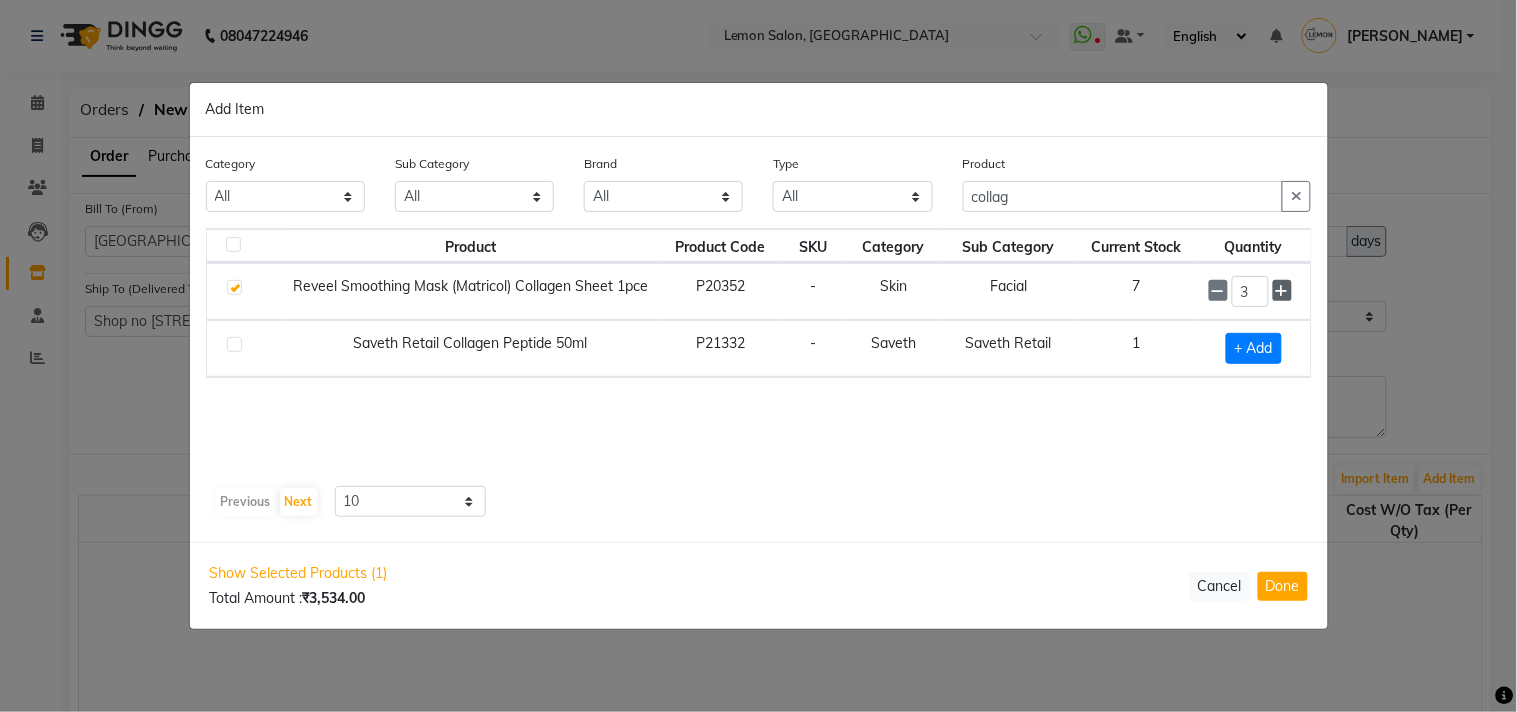 click 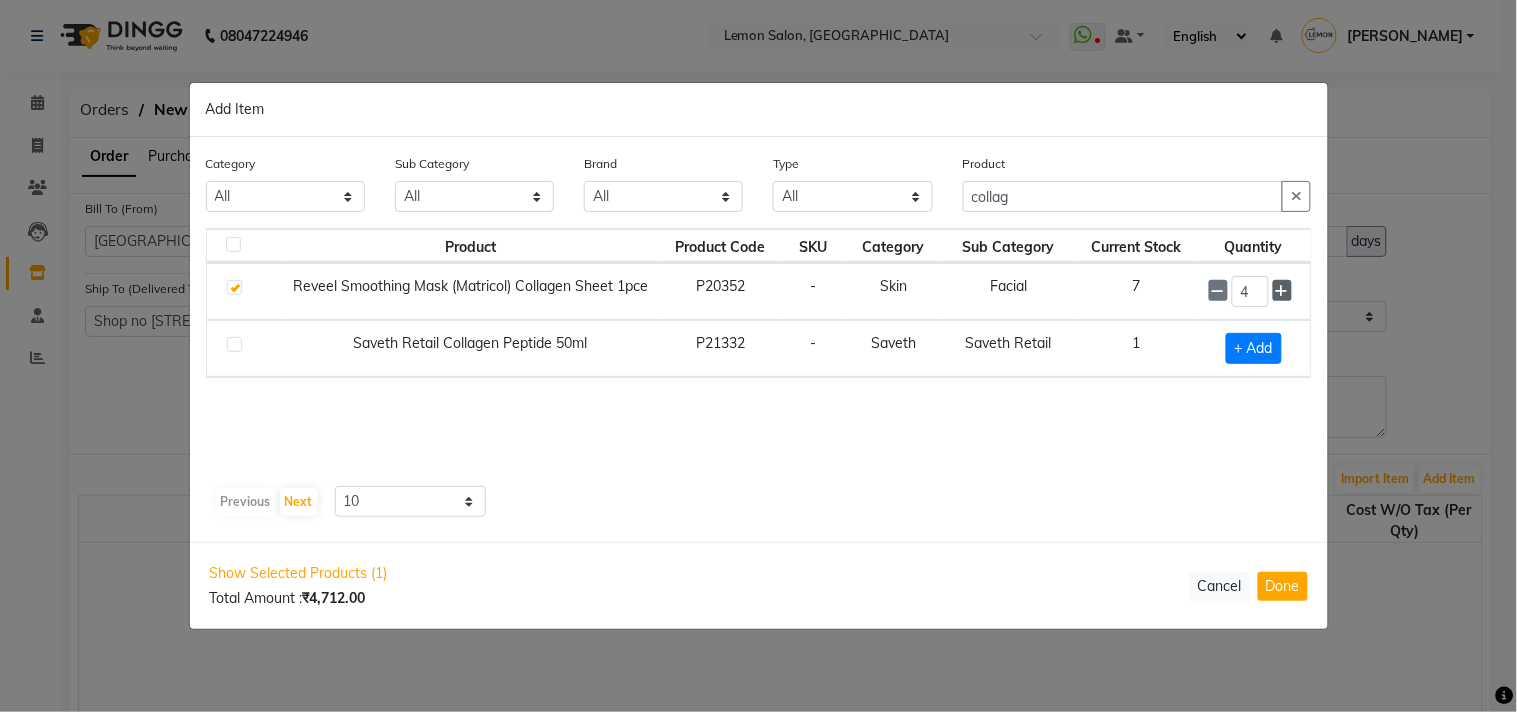 click 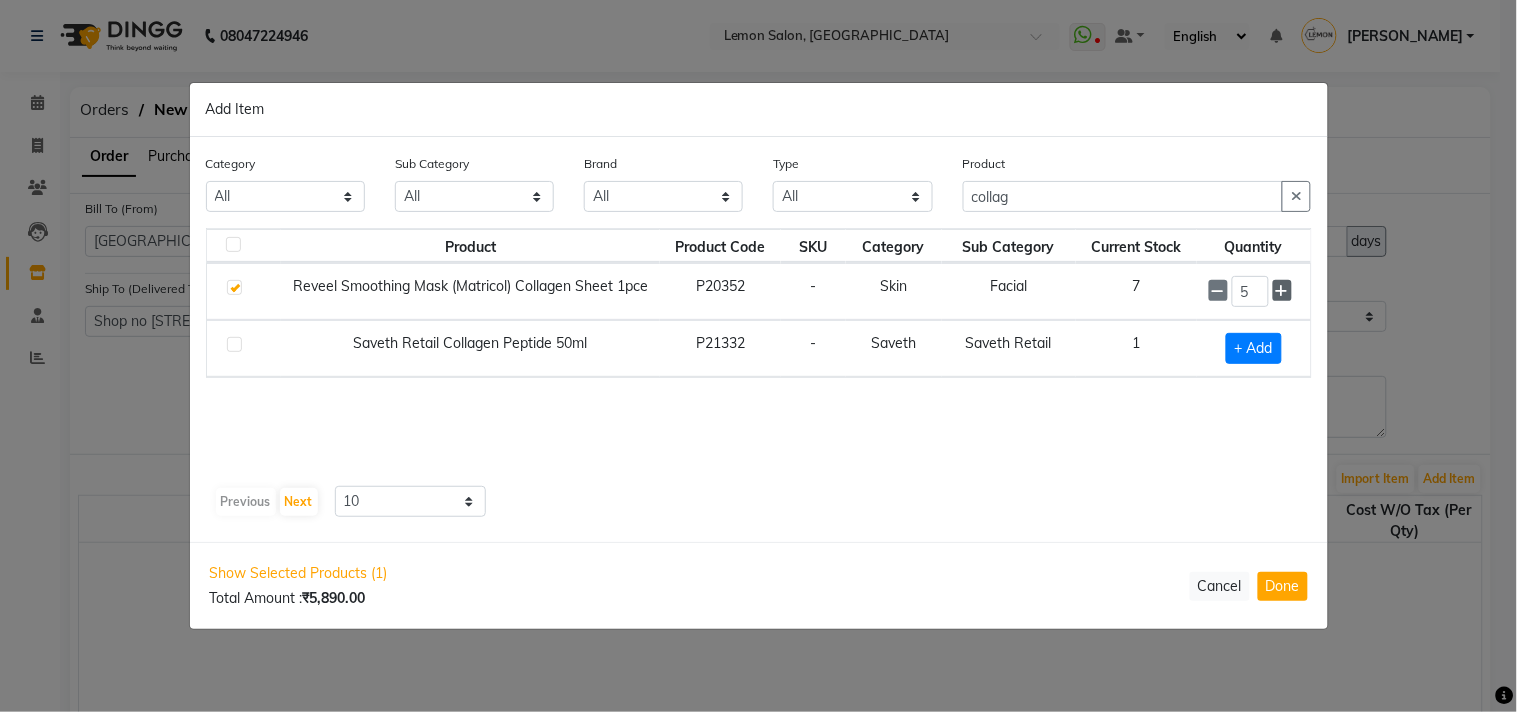 click 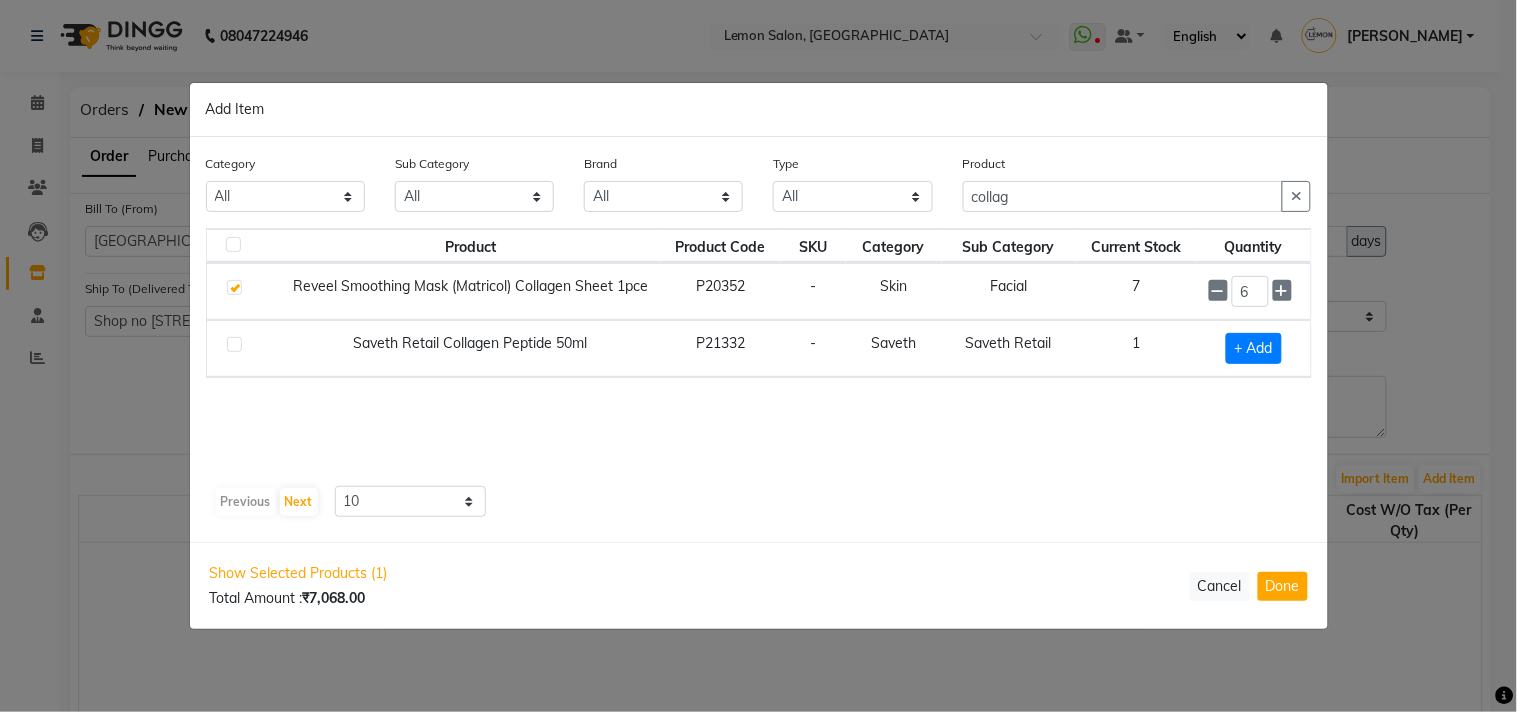 click on "Previous   Next  10 50 100" 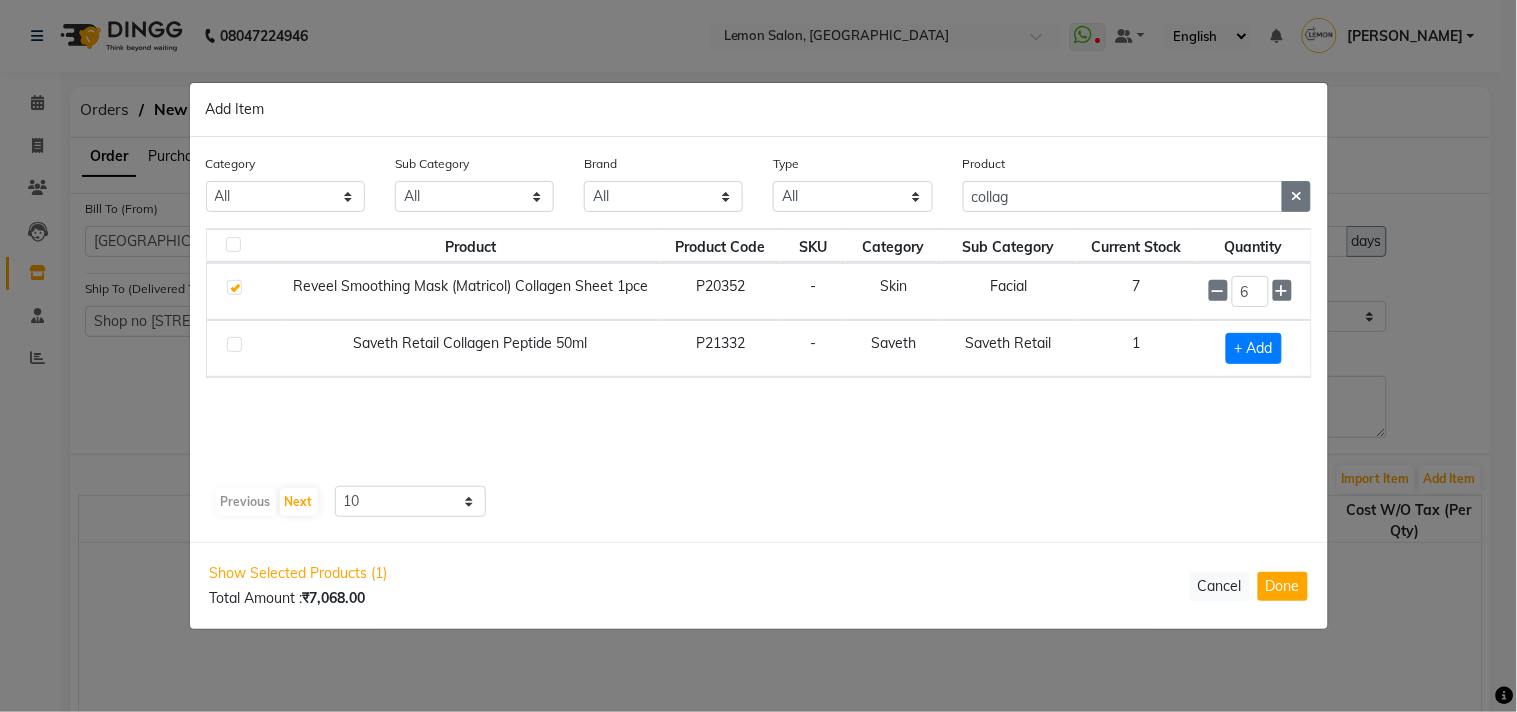 click 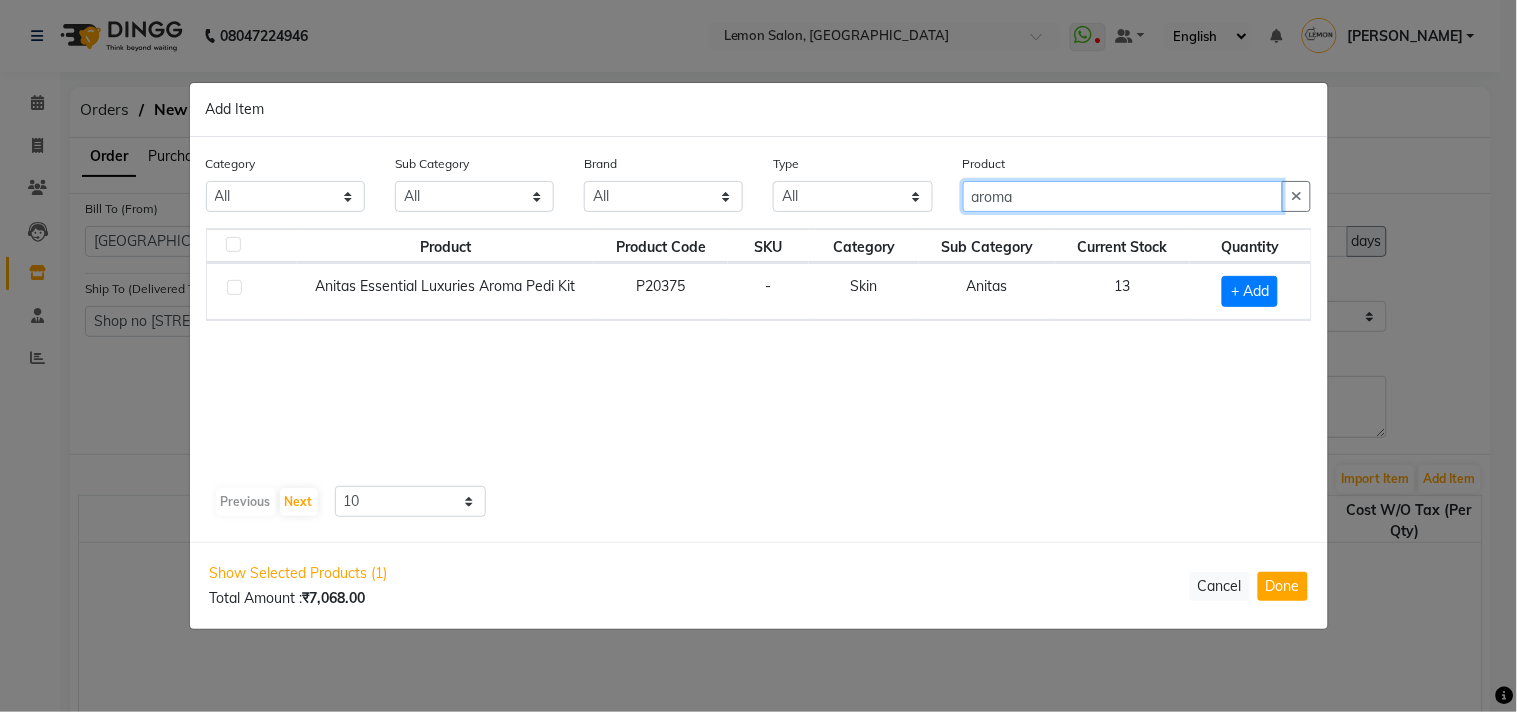 type on "aroma" 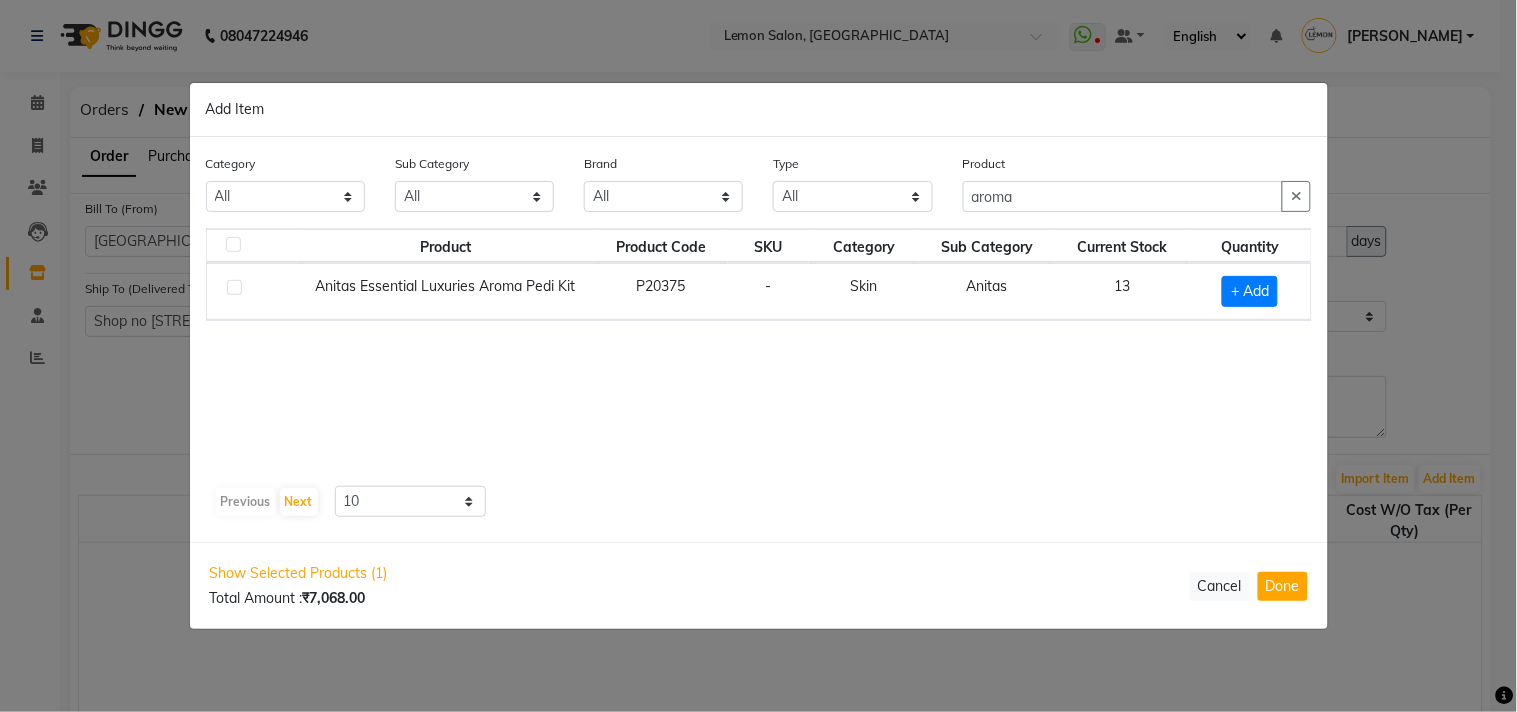 click 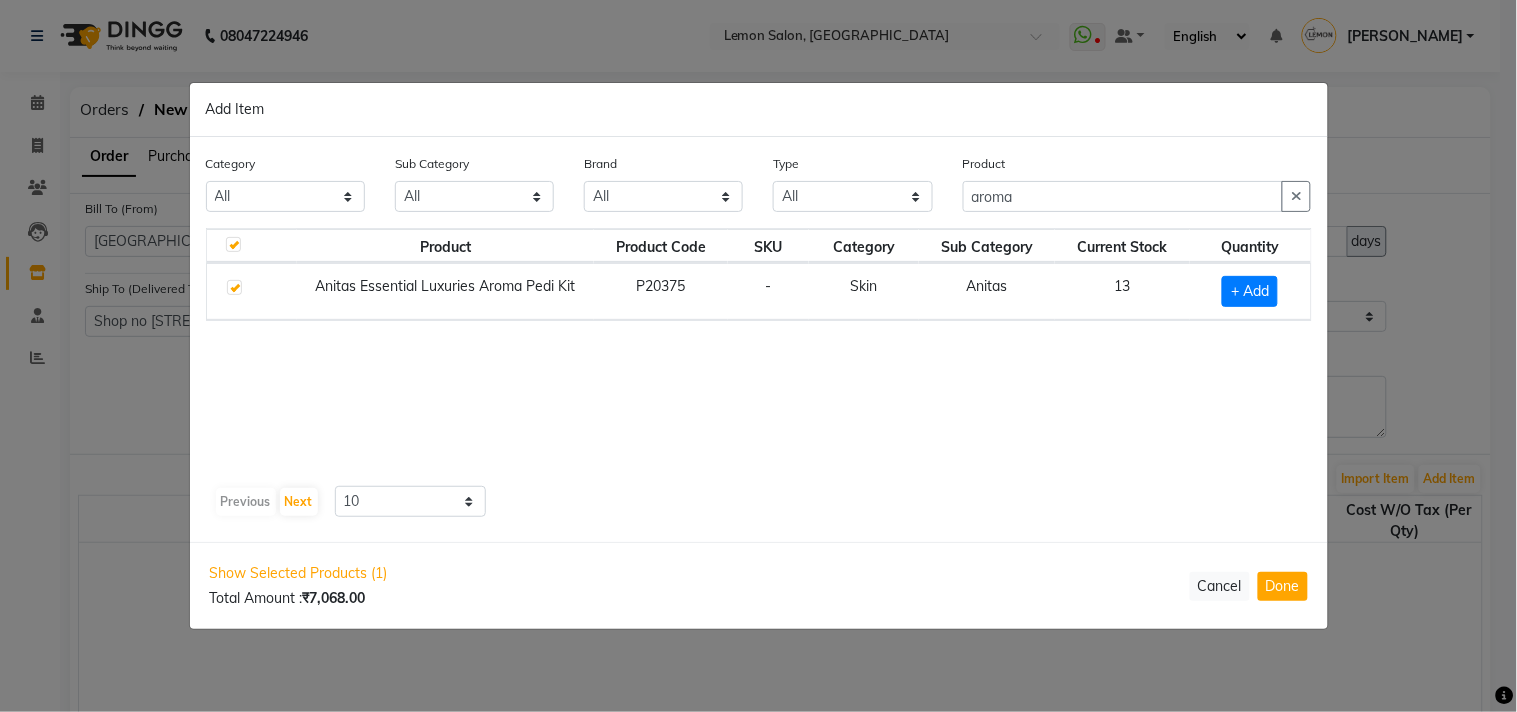 checkbox on "true" 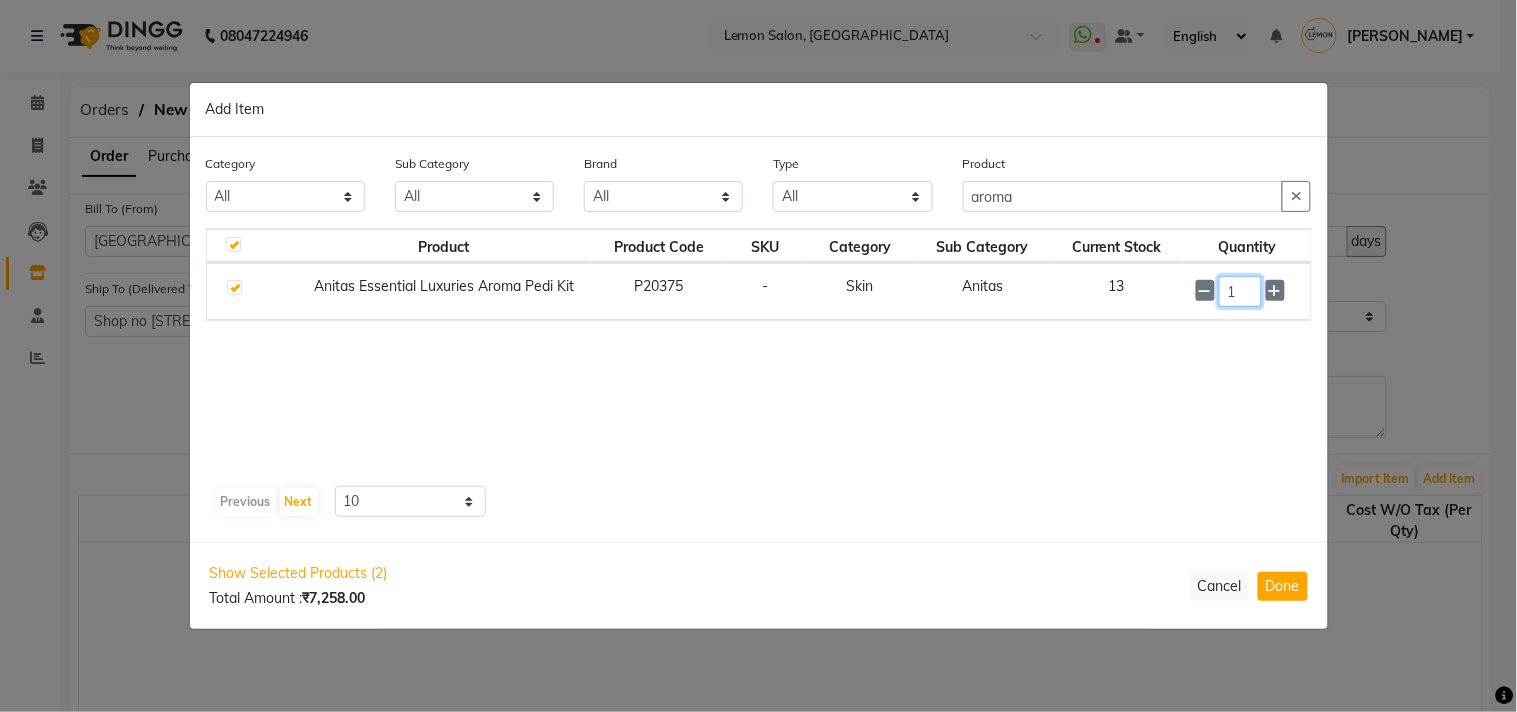 drag, startPoint x: 1254, startPoint y: 296, endPoint x: 1168, endPoint y: 296, distance: 86 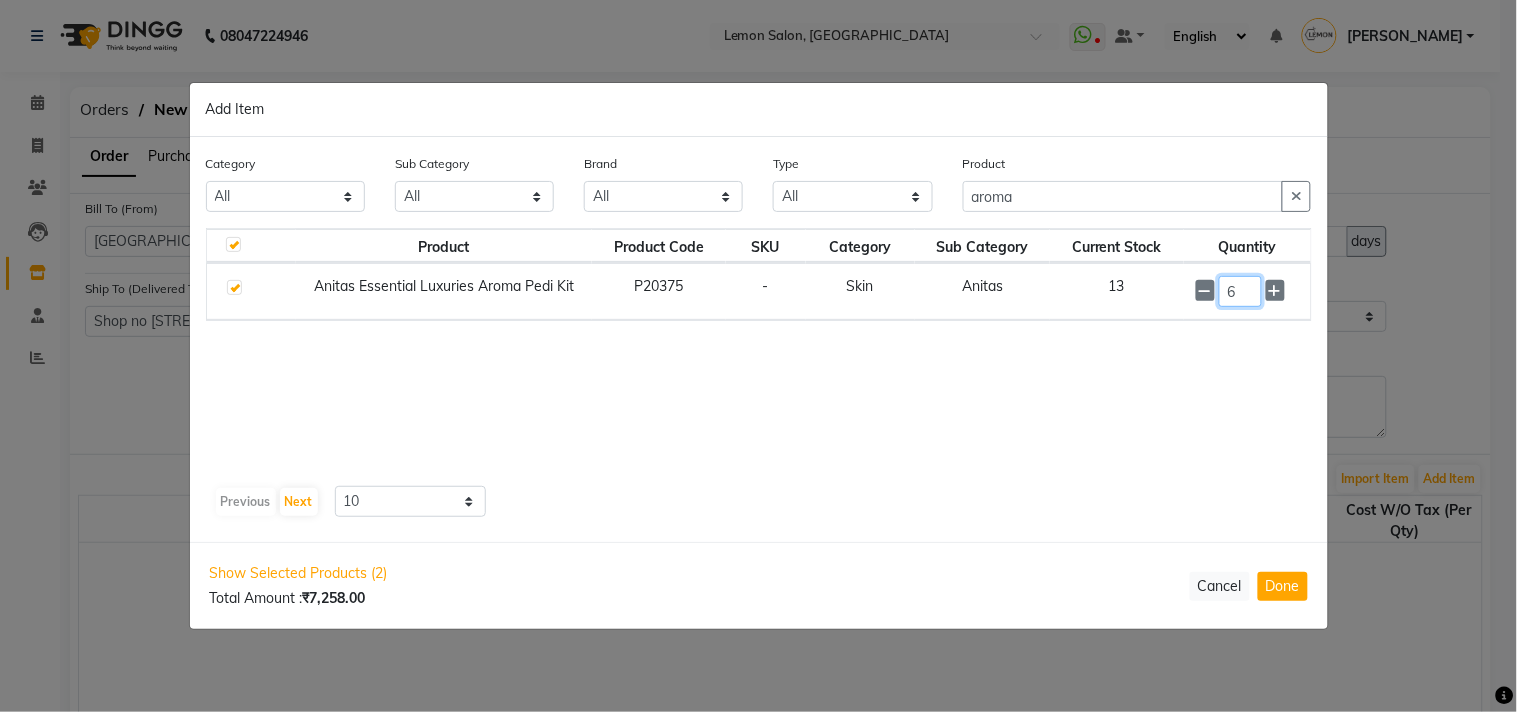 type on "6" 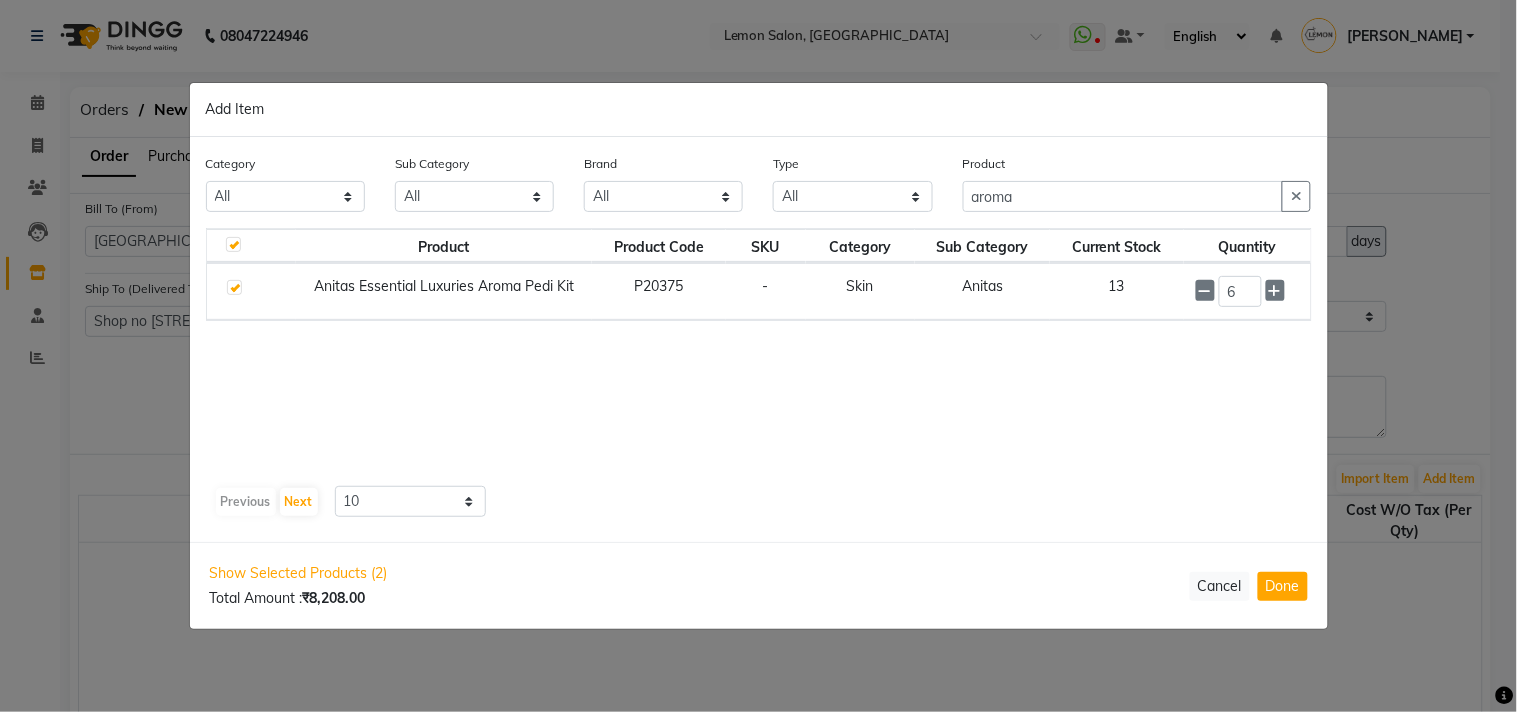 click on "Product Product Code SKU Category Sub Category Current Stock Quantity  Anitas Essential Luxuries Aroma Pedi Kit   P20375   -   Skin   Anitas   13  6" 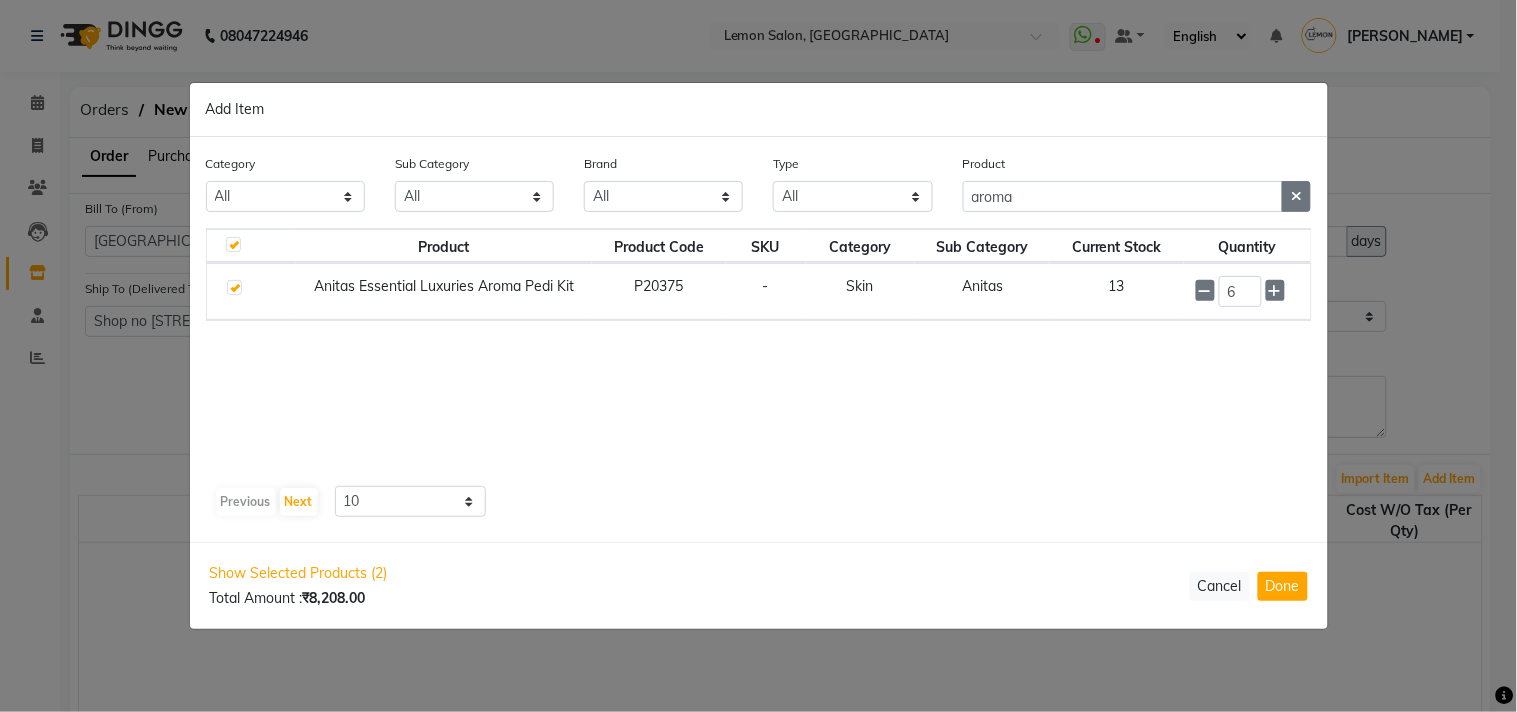 click 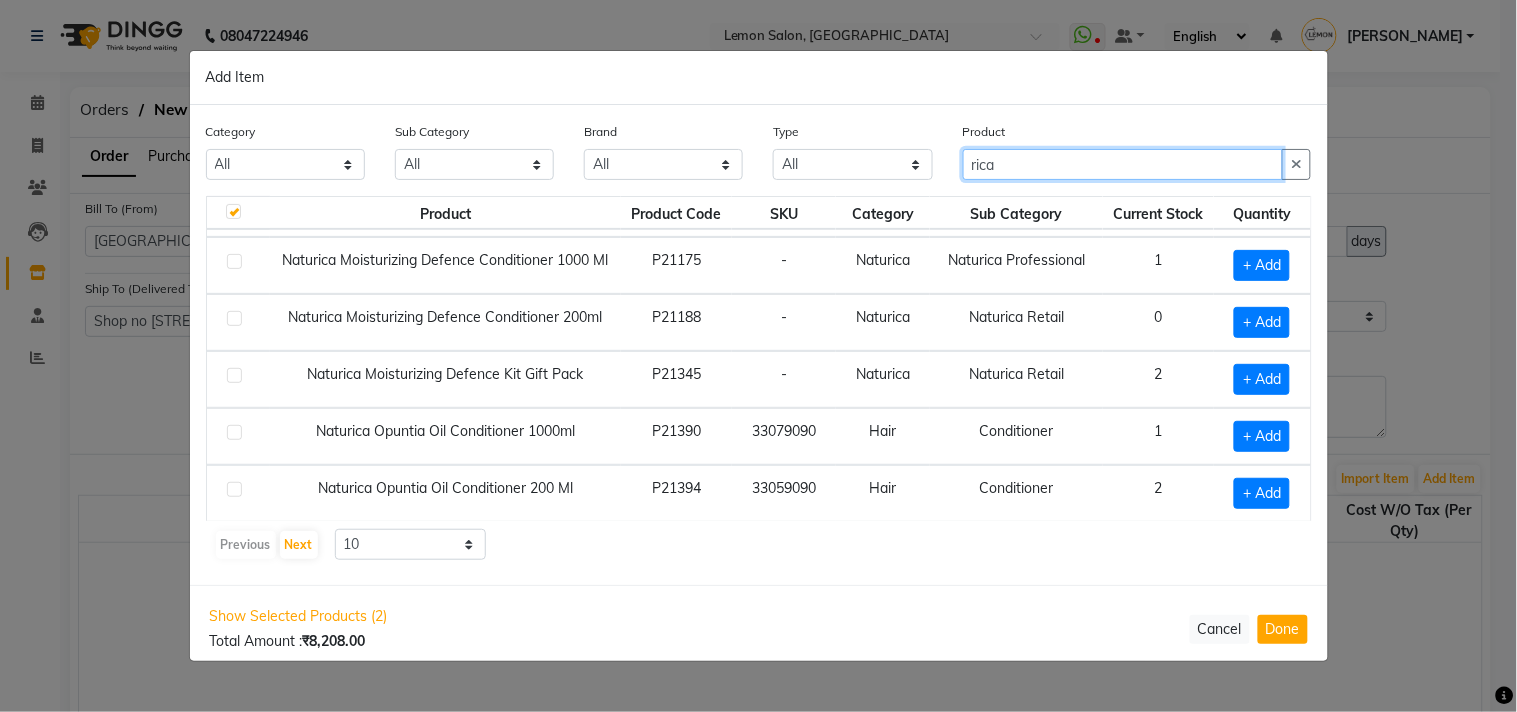 scroll, scrollTop: 284, scrollLeft: 0, axis: vertical 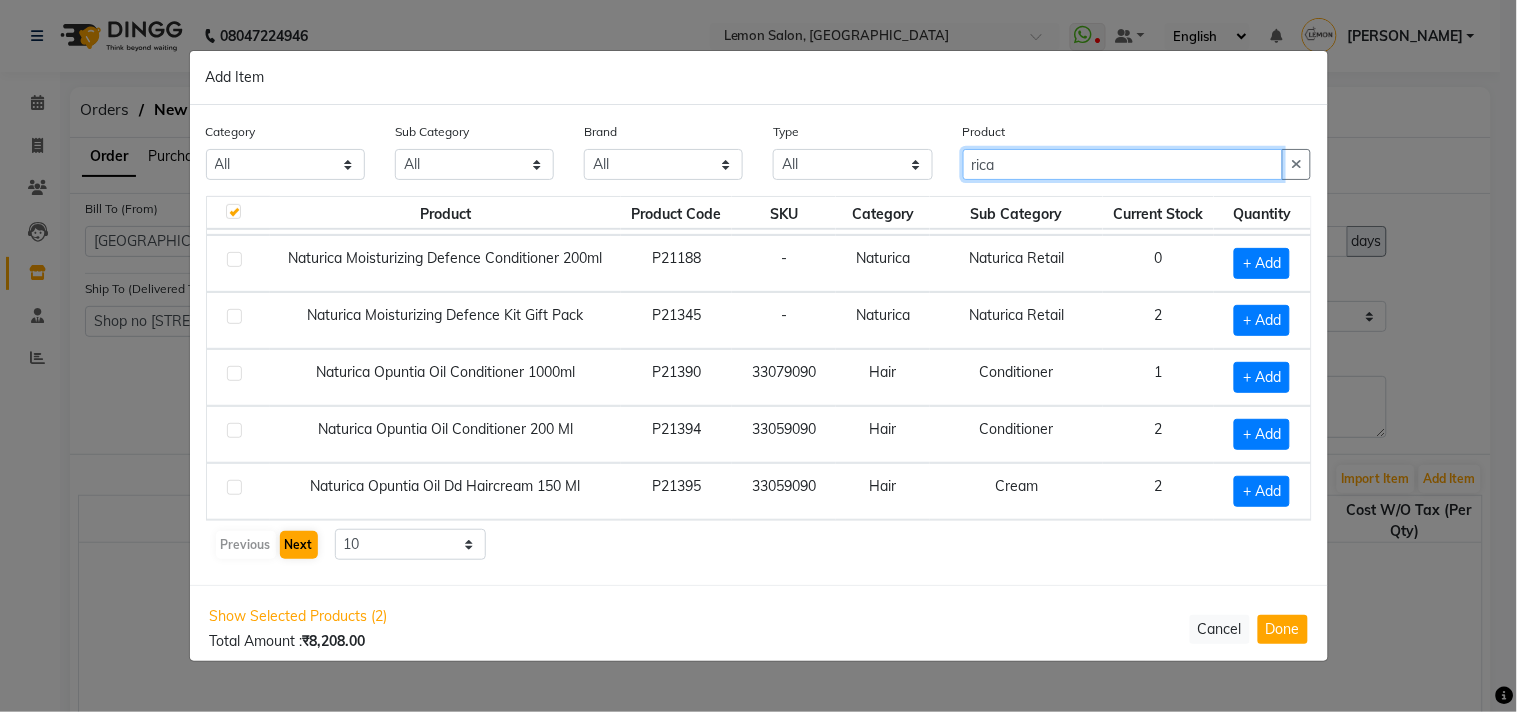 type on "rica" 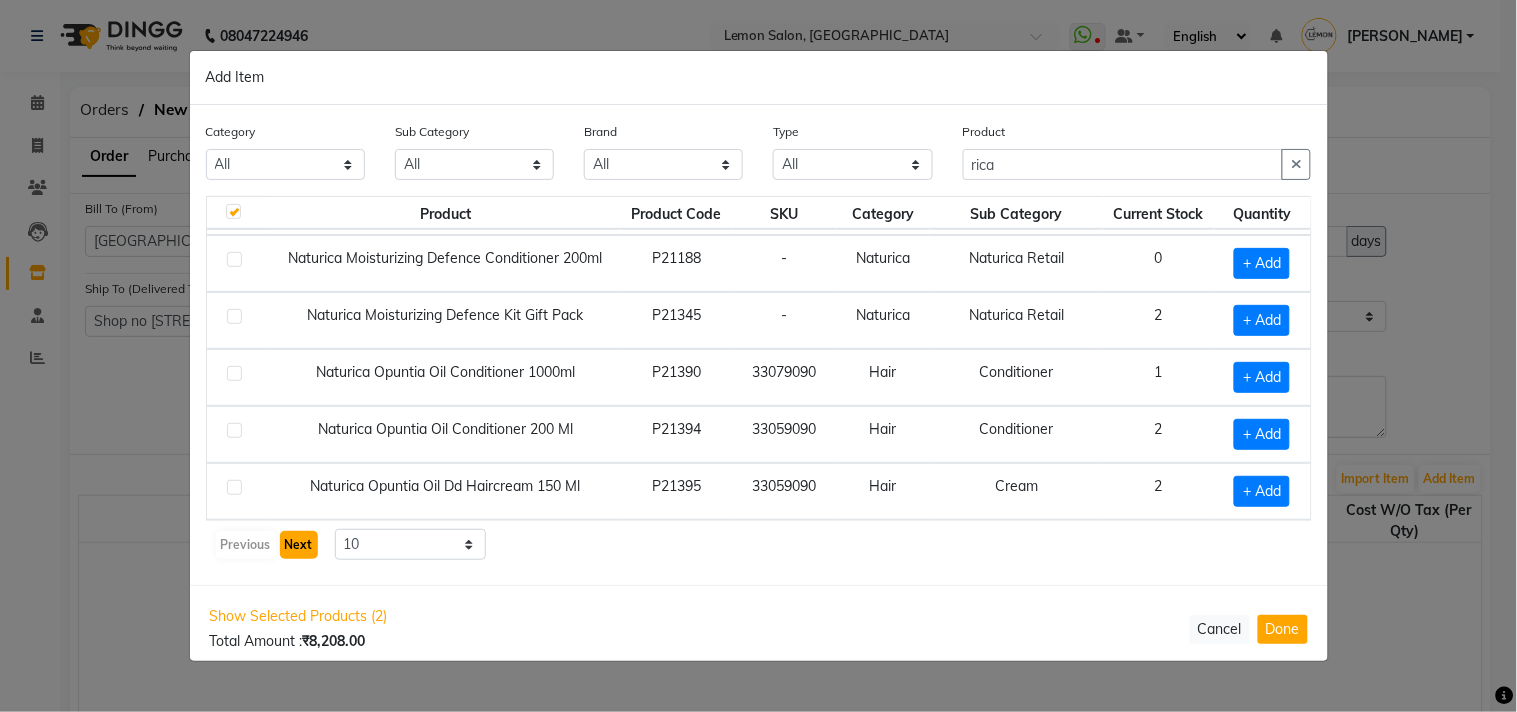 click on "Next" 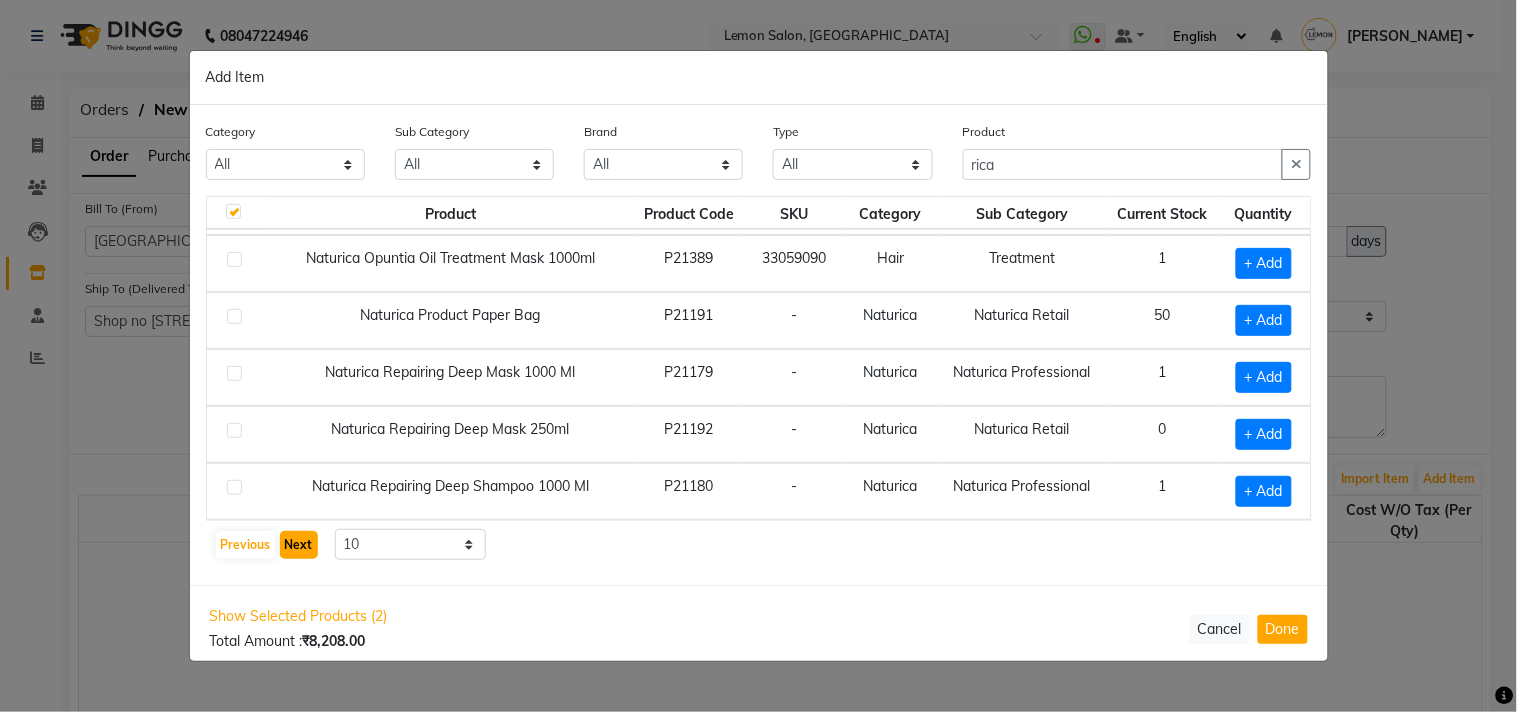 click on "Next" 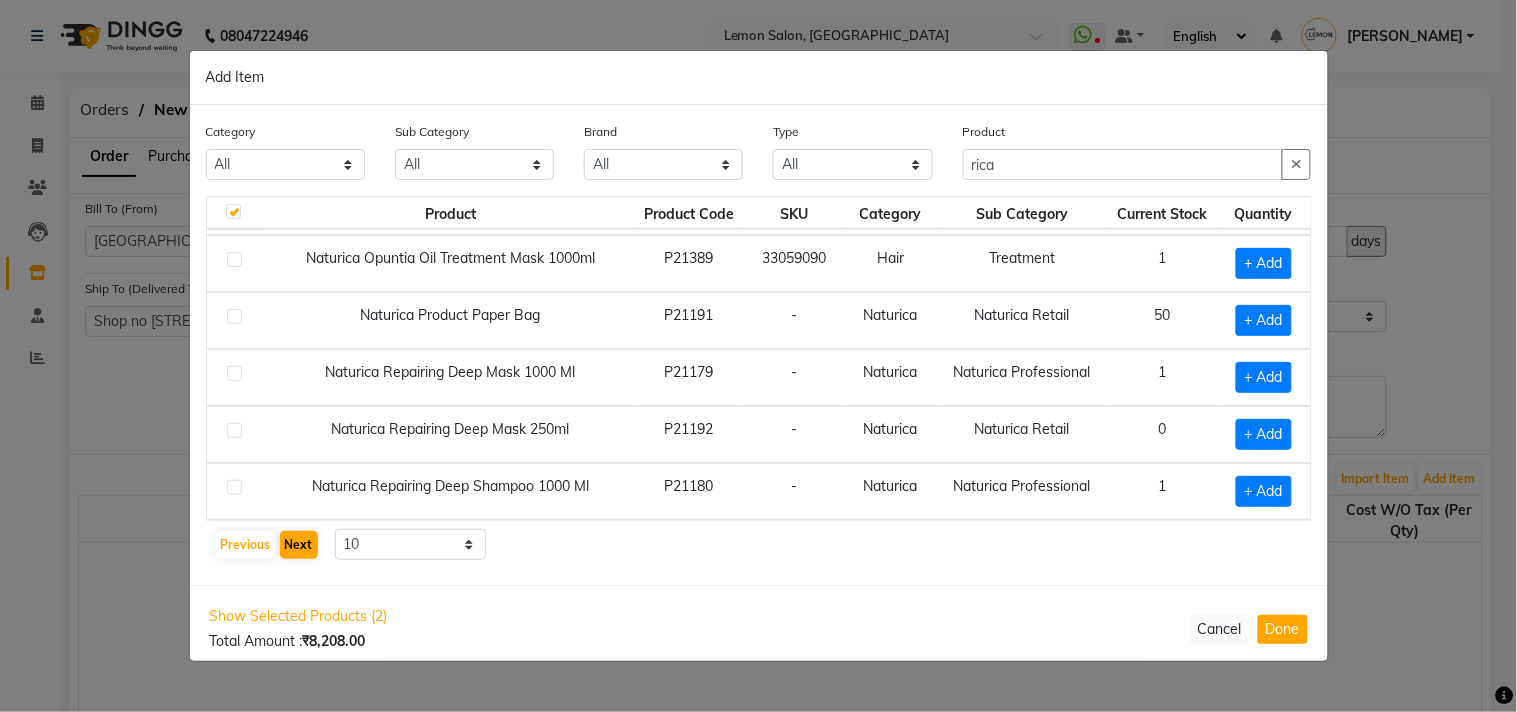scroll, scrollTop: 112, scrollLeft: 0, axis: vertical 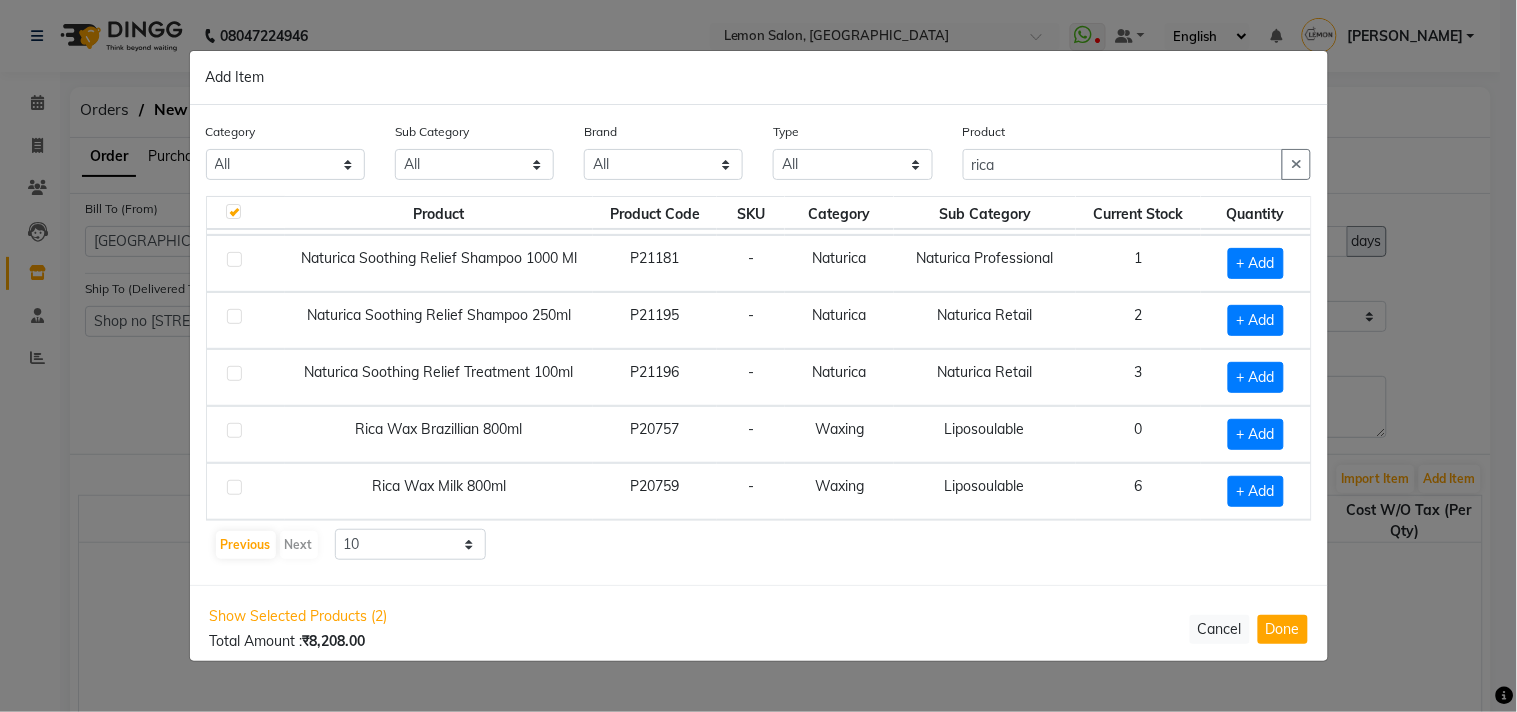 click 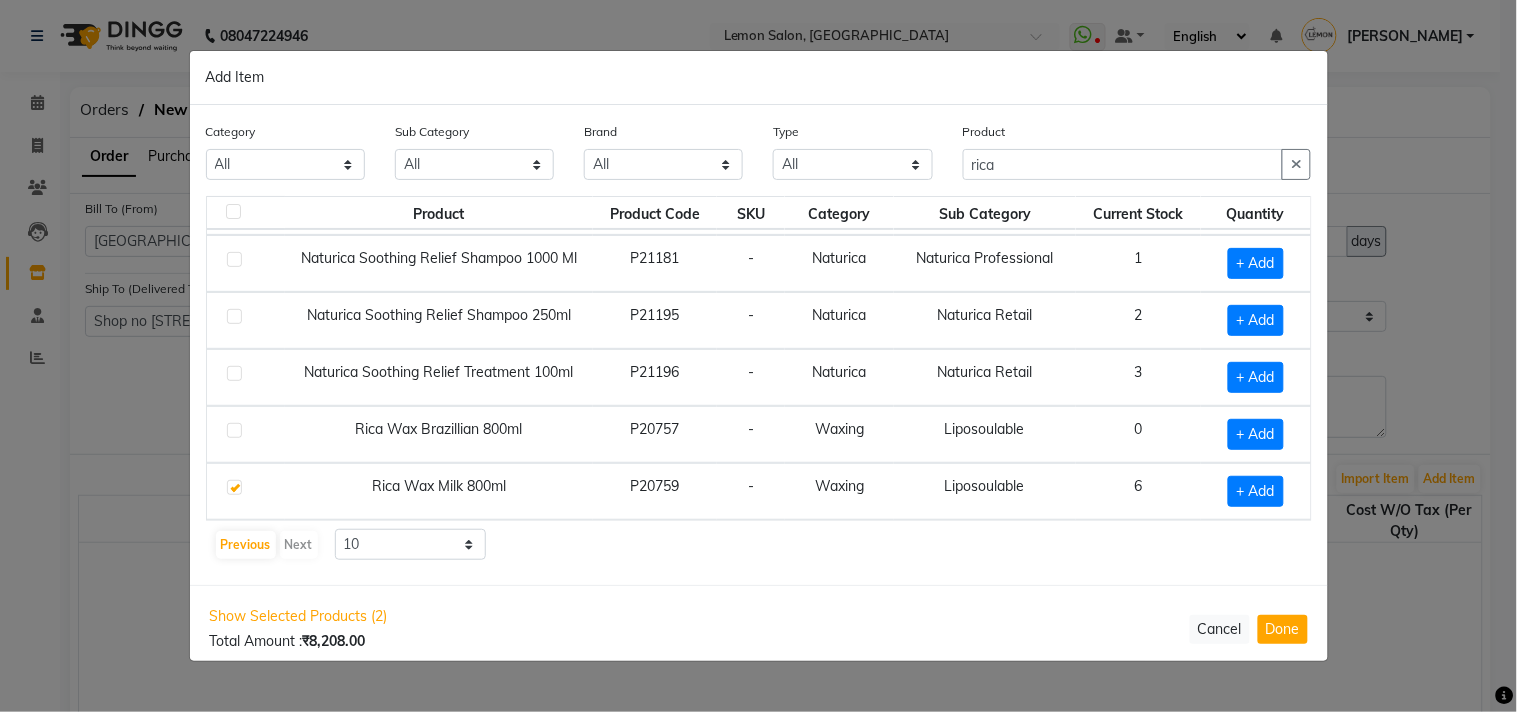 checkbox on "false" 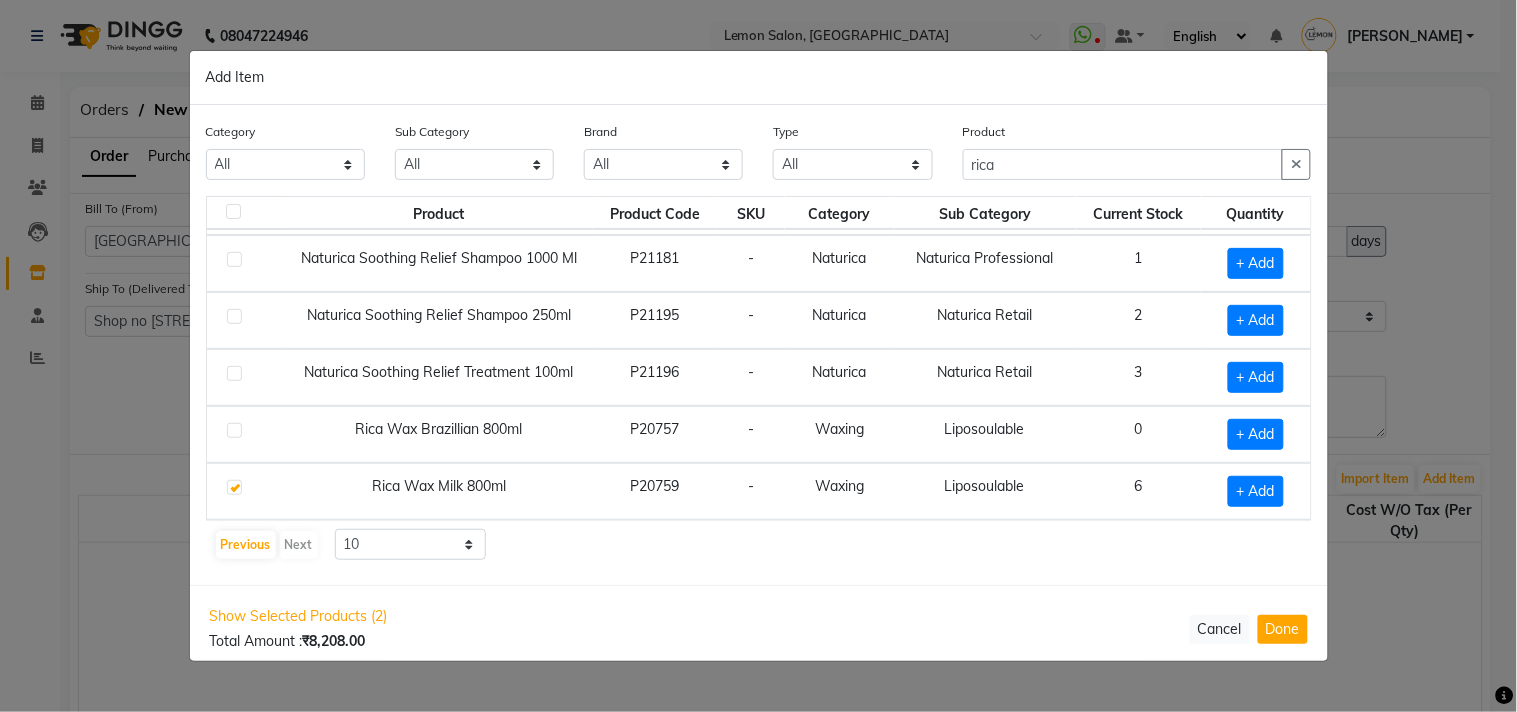 scroll, scrollTop: 111, scrollLeft: 0, axis: vertical 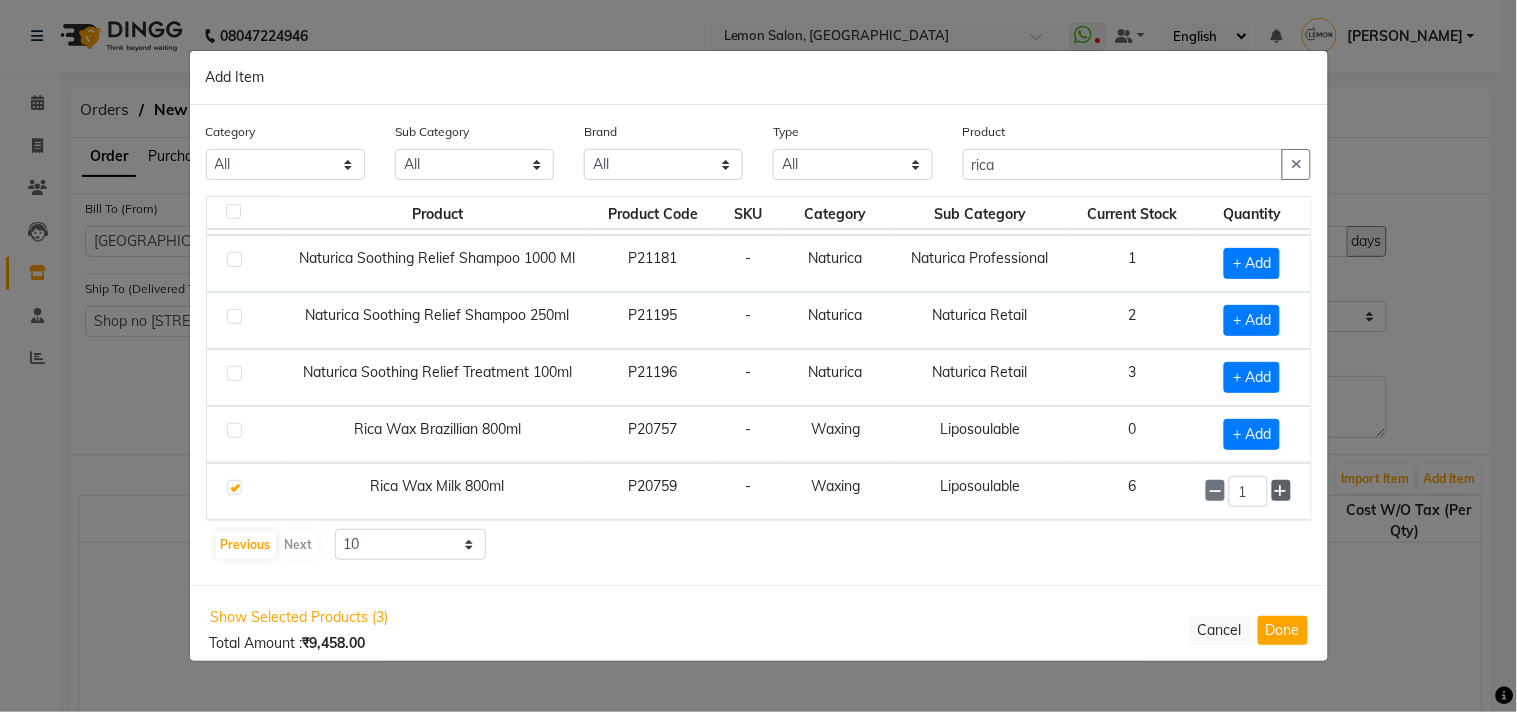 click 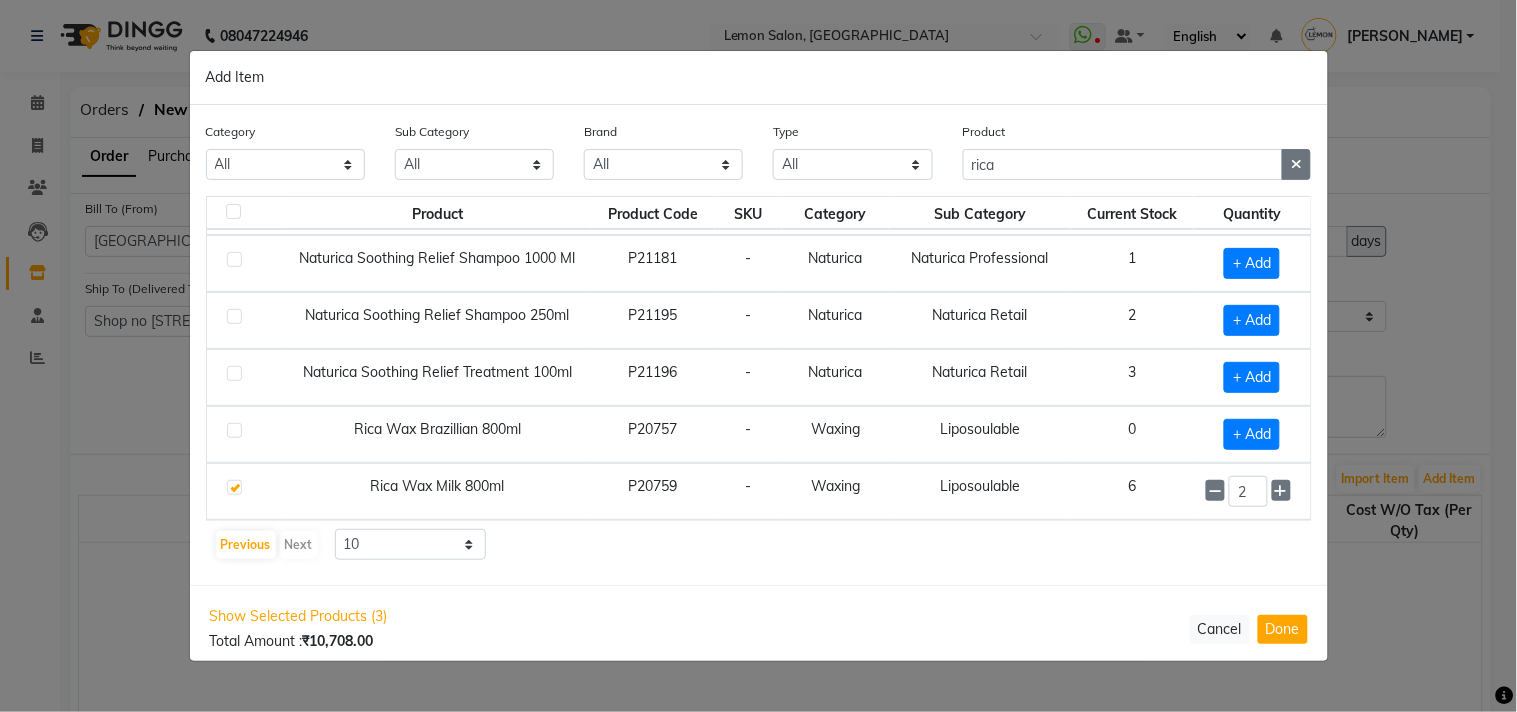 click 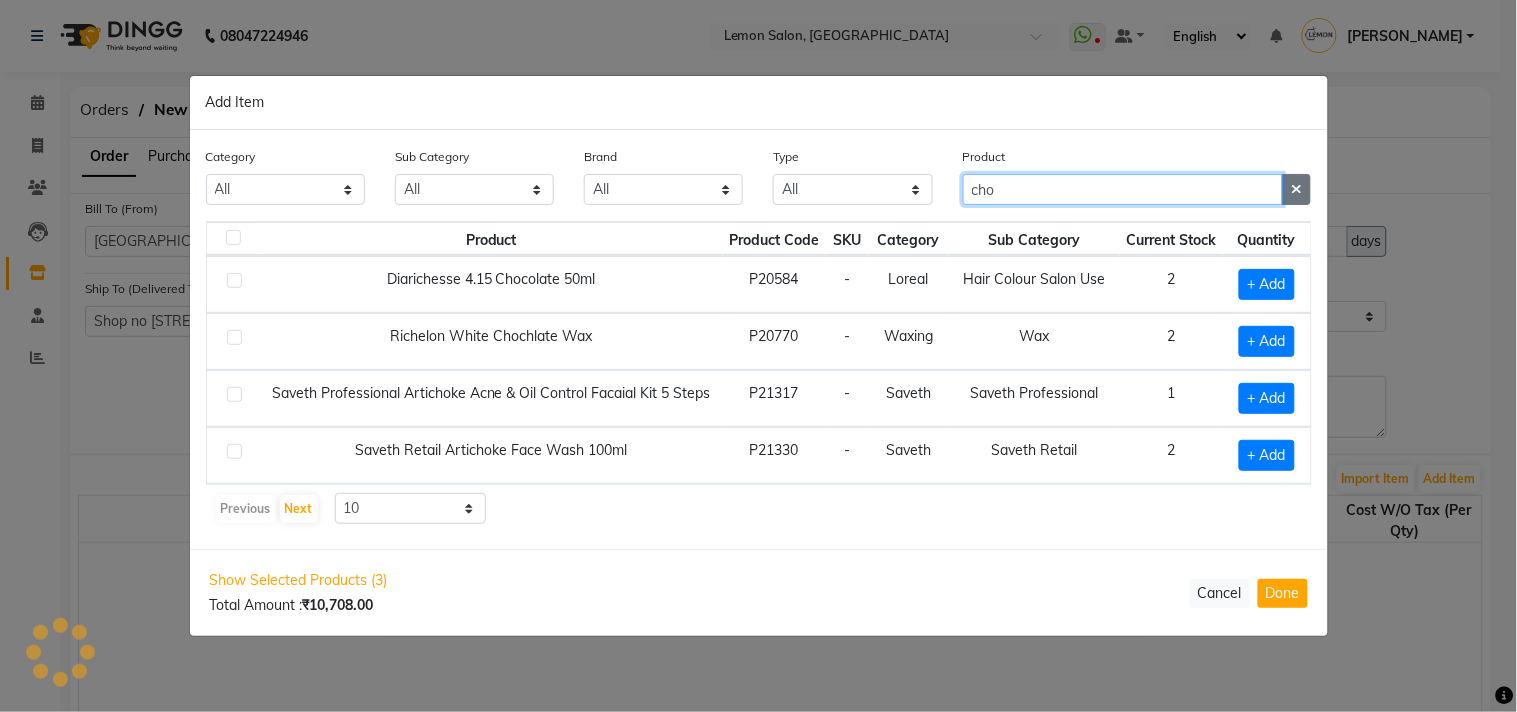 scroll, scrollTop: 0, scrollLeft: 0, axis: both 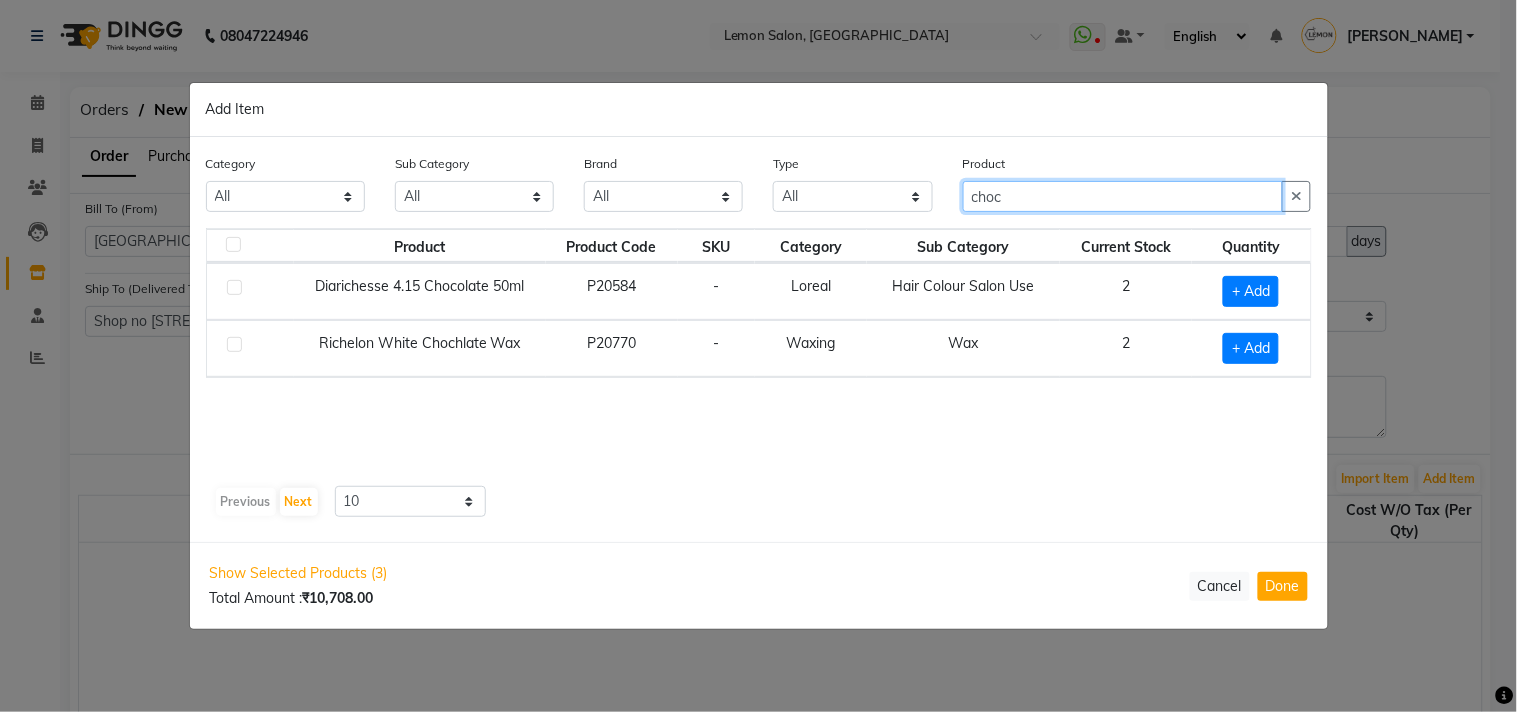 type on "choc" 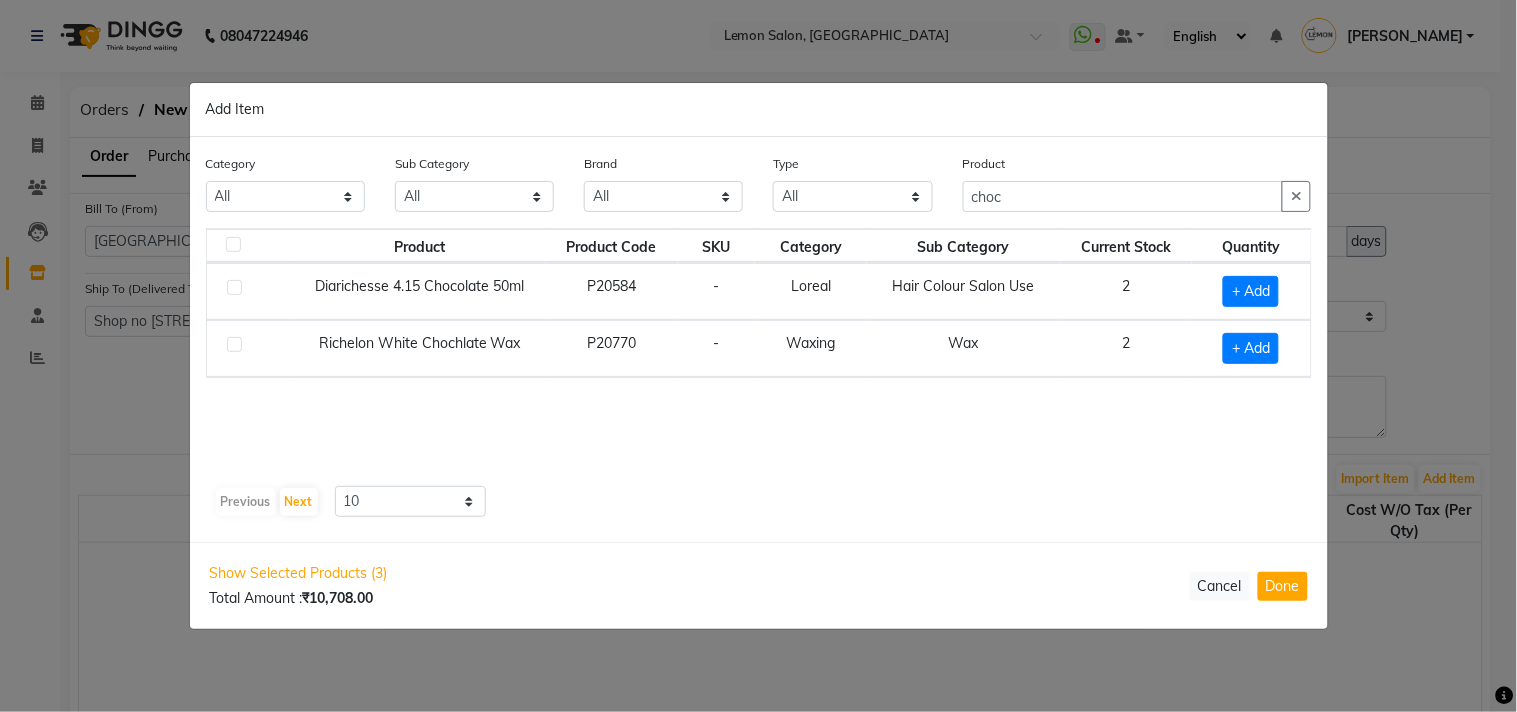 click 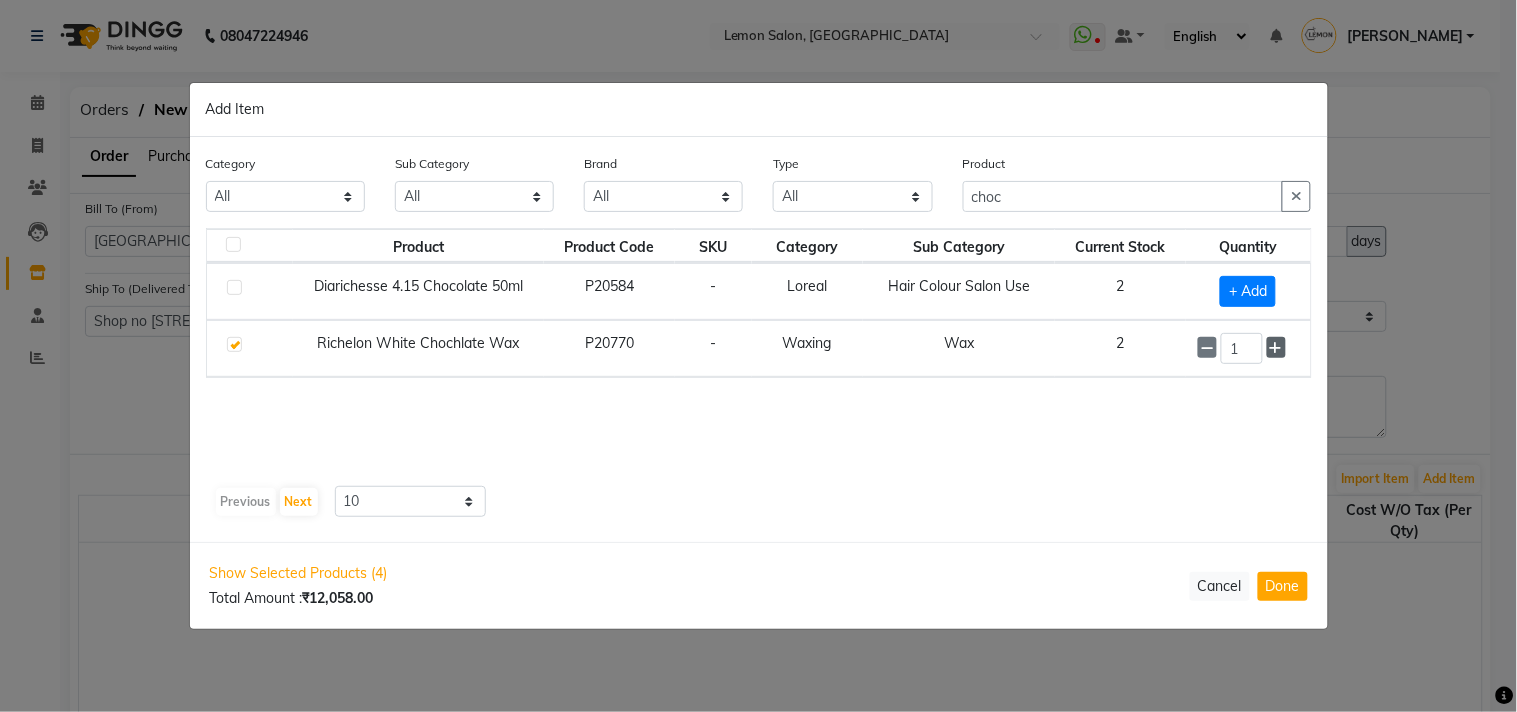 click 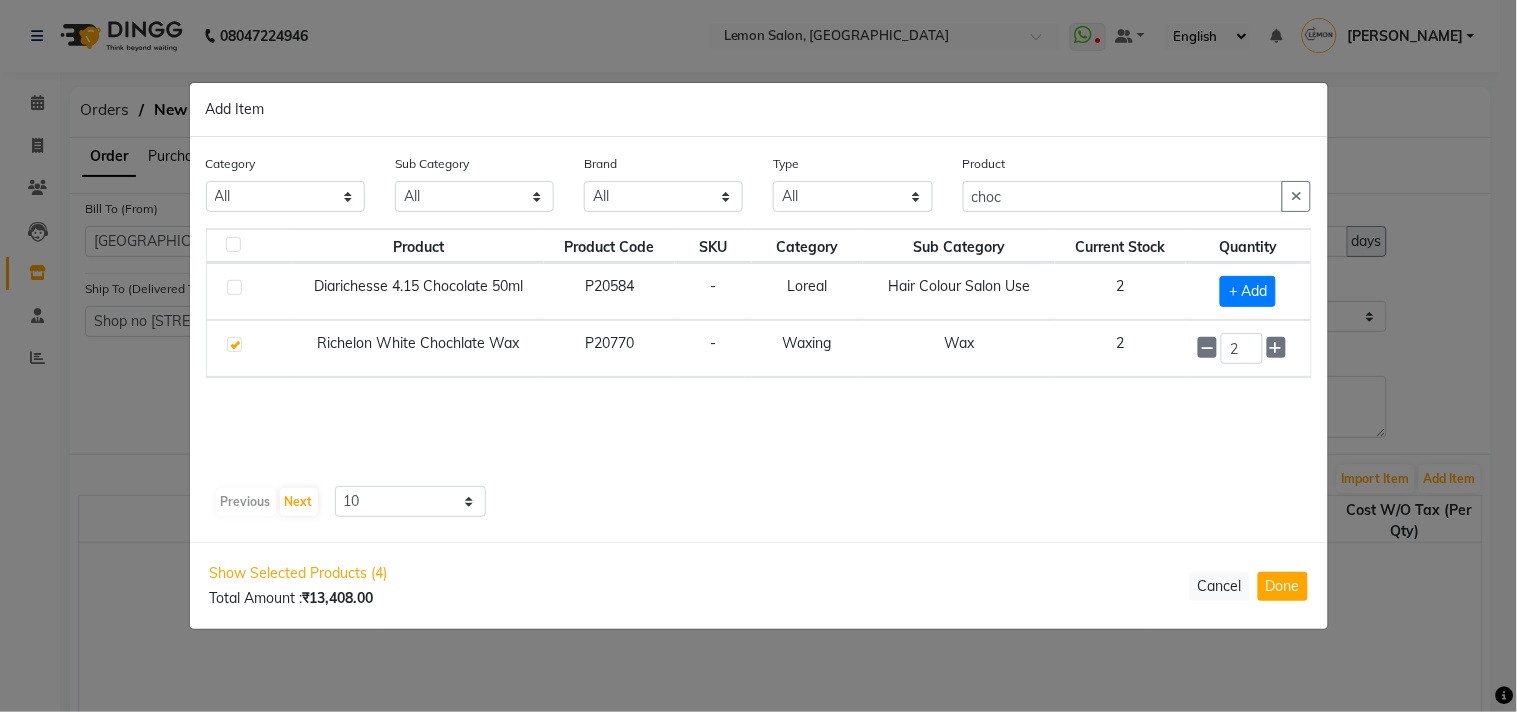 click on "Product Product Code SKU Category Sub Category Current Stock Quantity  Diarichesse 4.15 Chocolate 50ml   P20584   -   Loreal   Hair Colour Salon Use   2   + Add   Richelon White Chochlate Wax   P20770   -   Waxing   Wax   2  2" 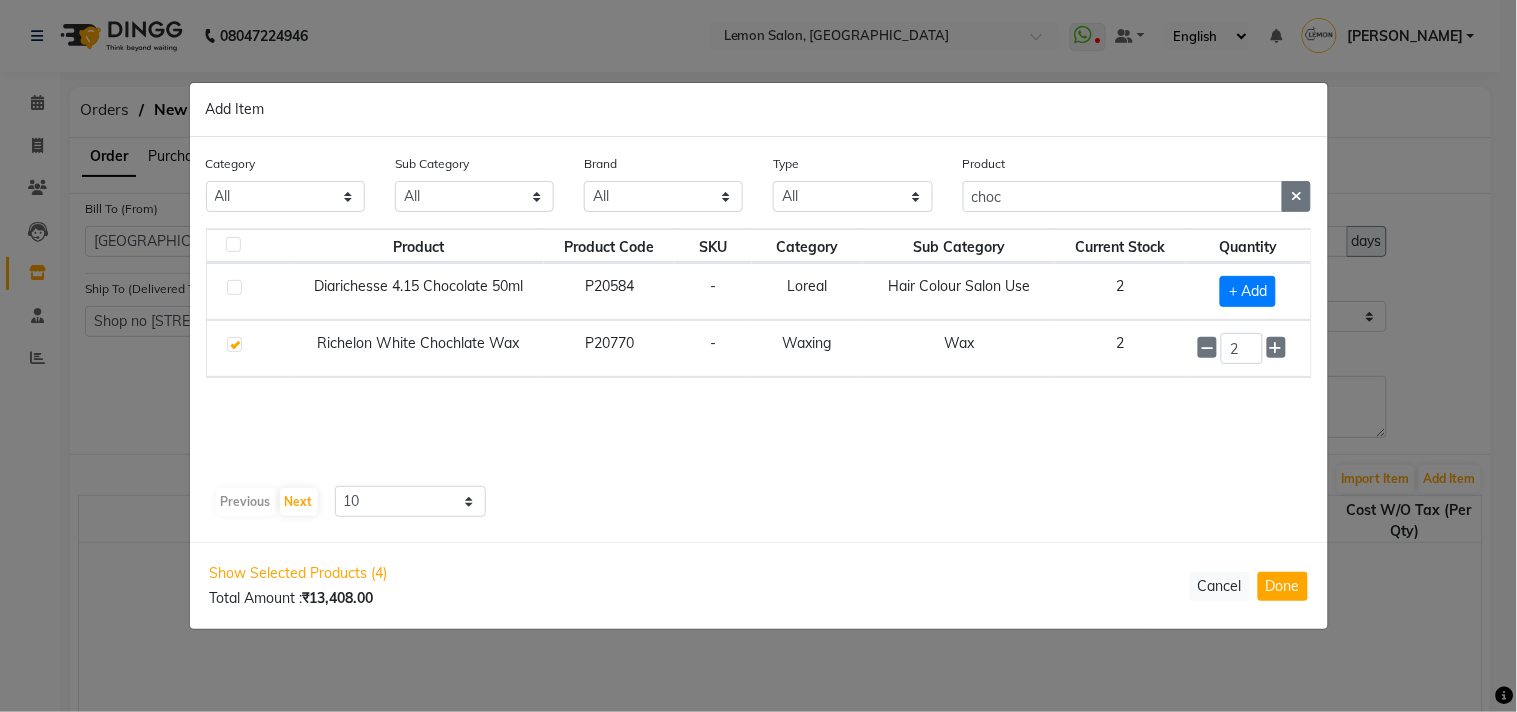 click 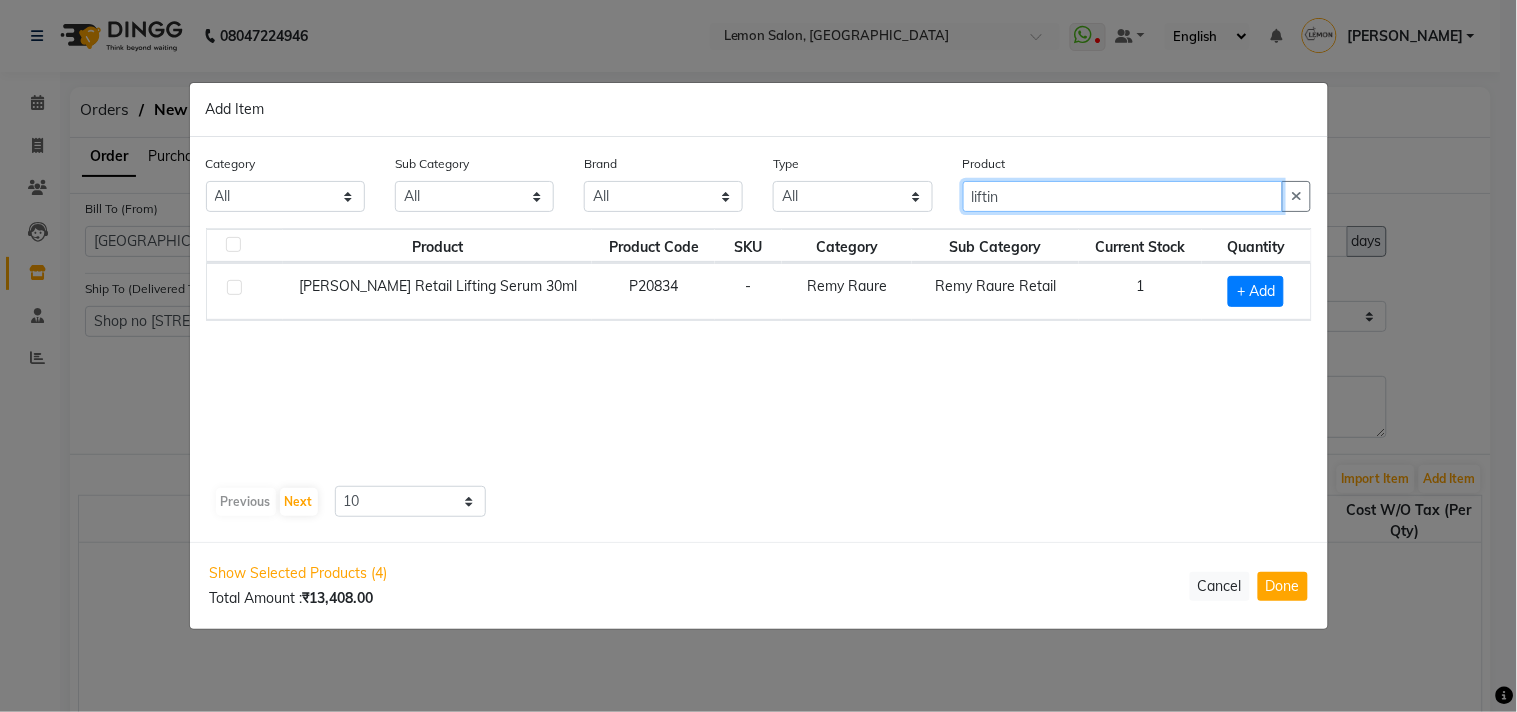 type on "liftin" 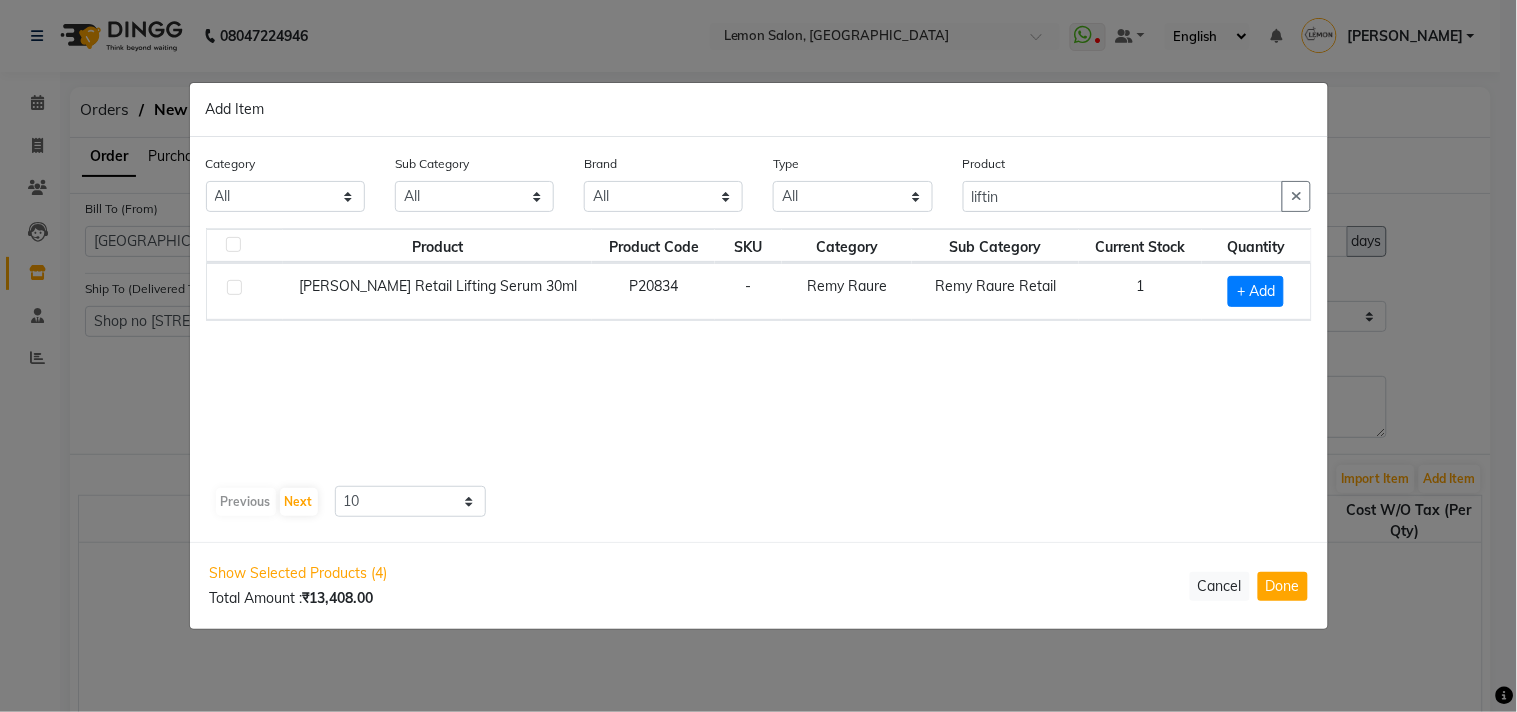 click 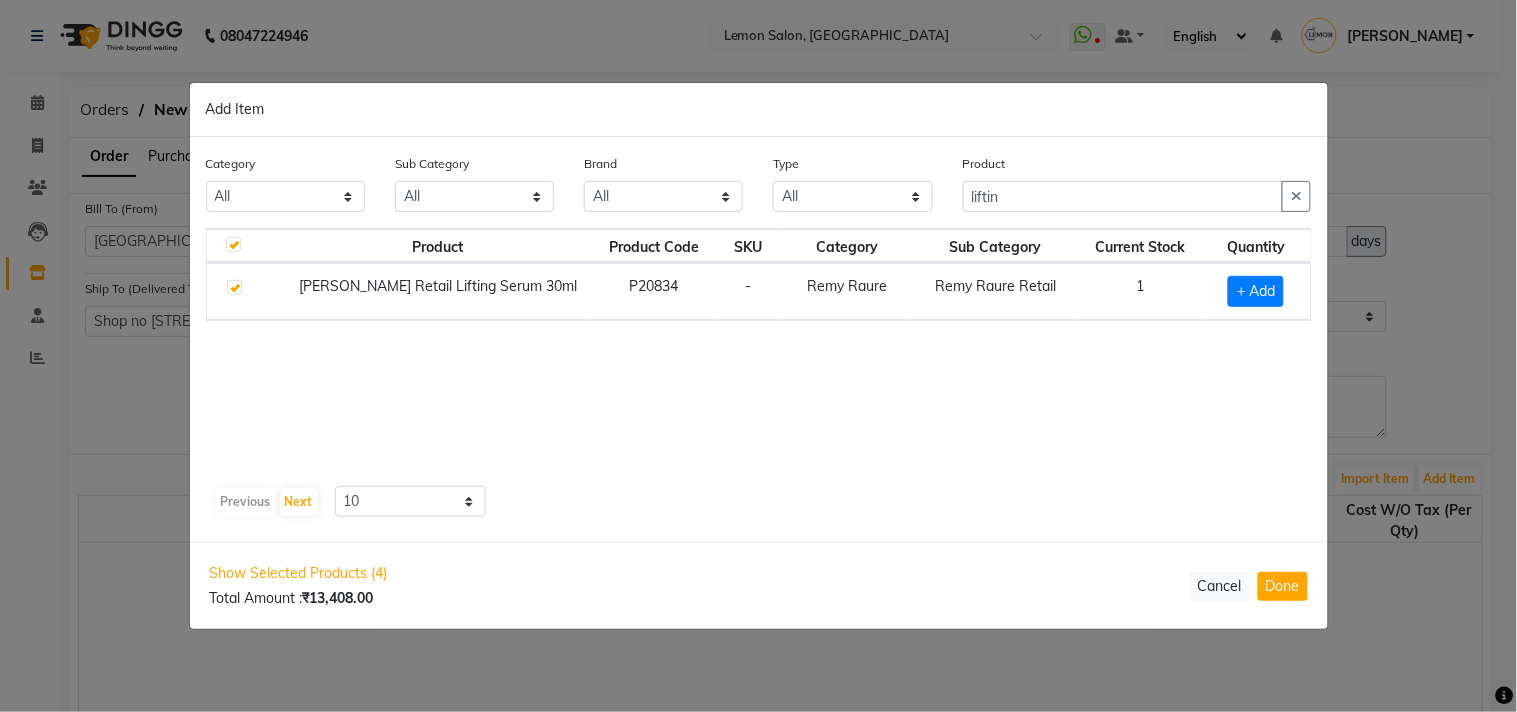 checkbox on "true" 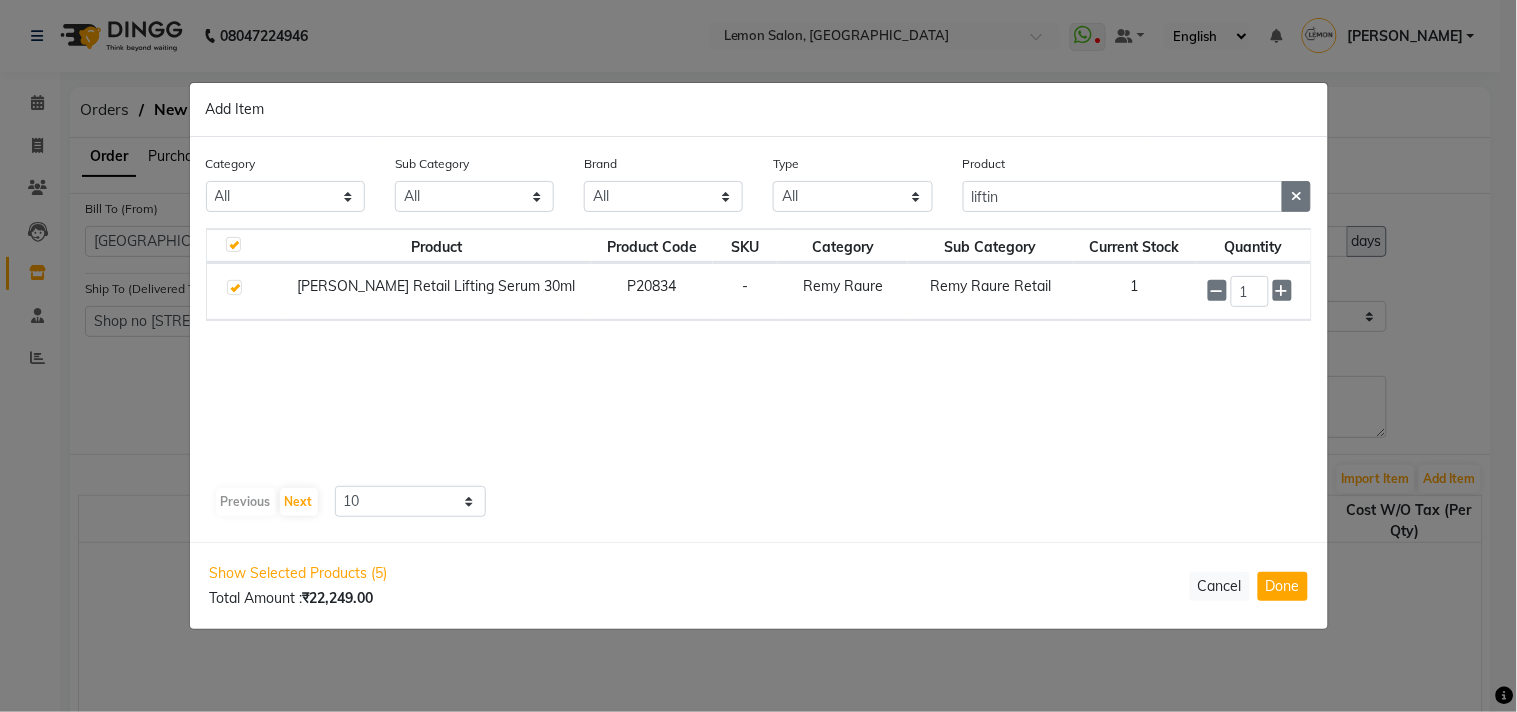 click 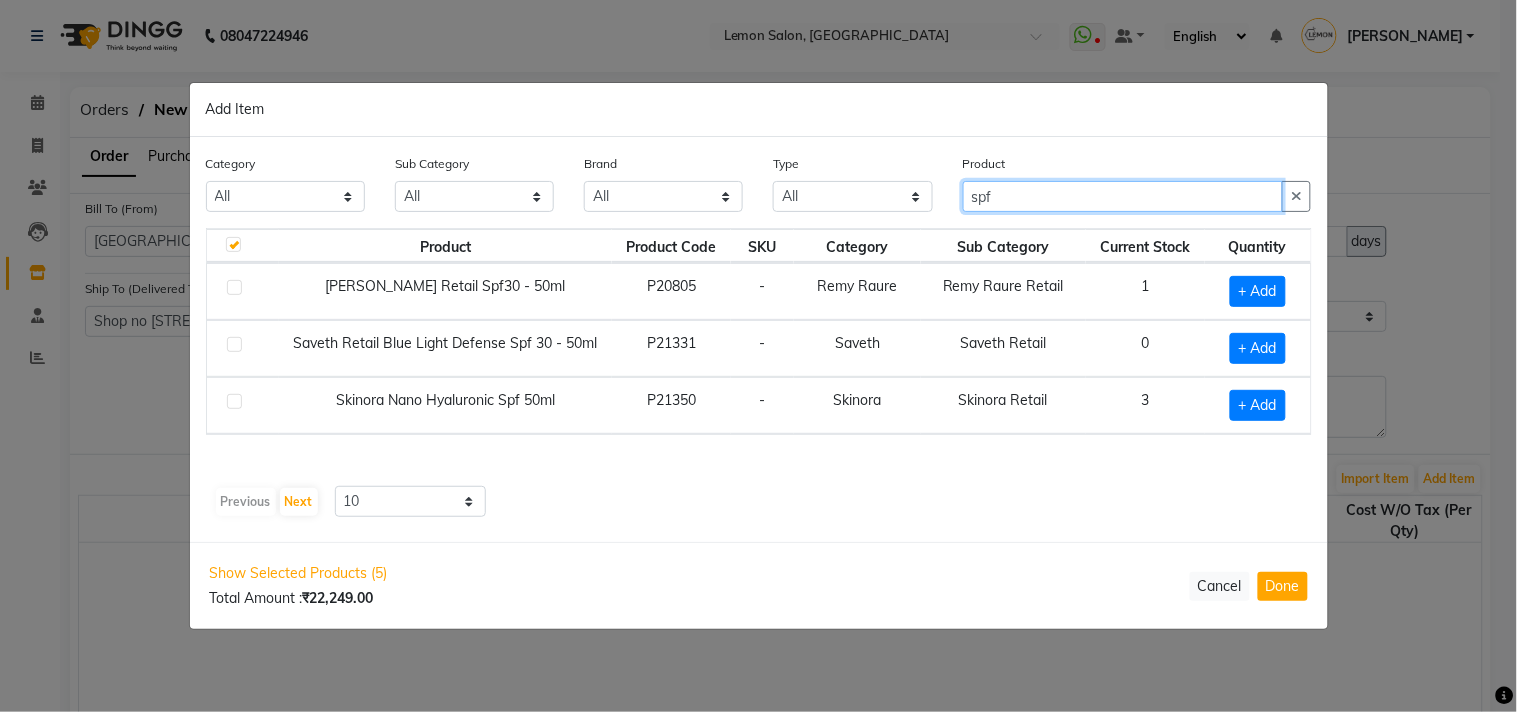 type on "spf" 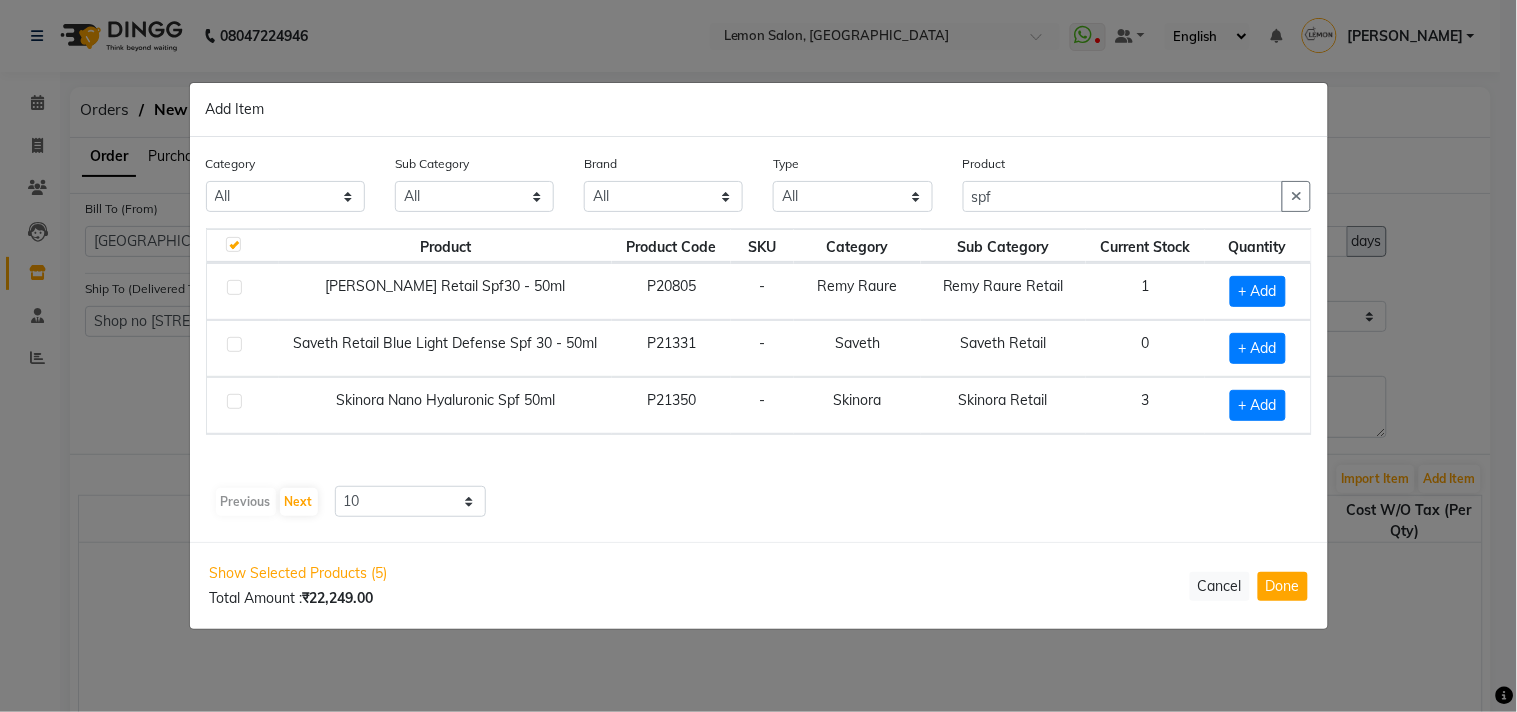 click 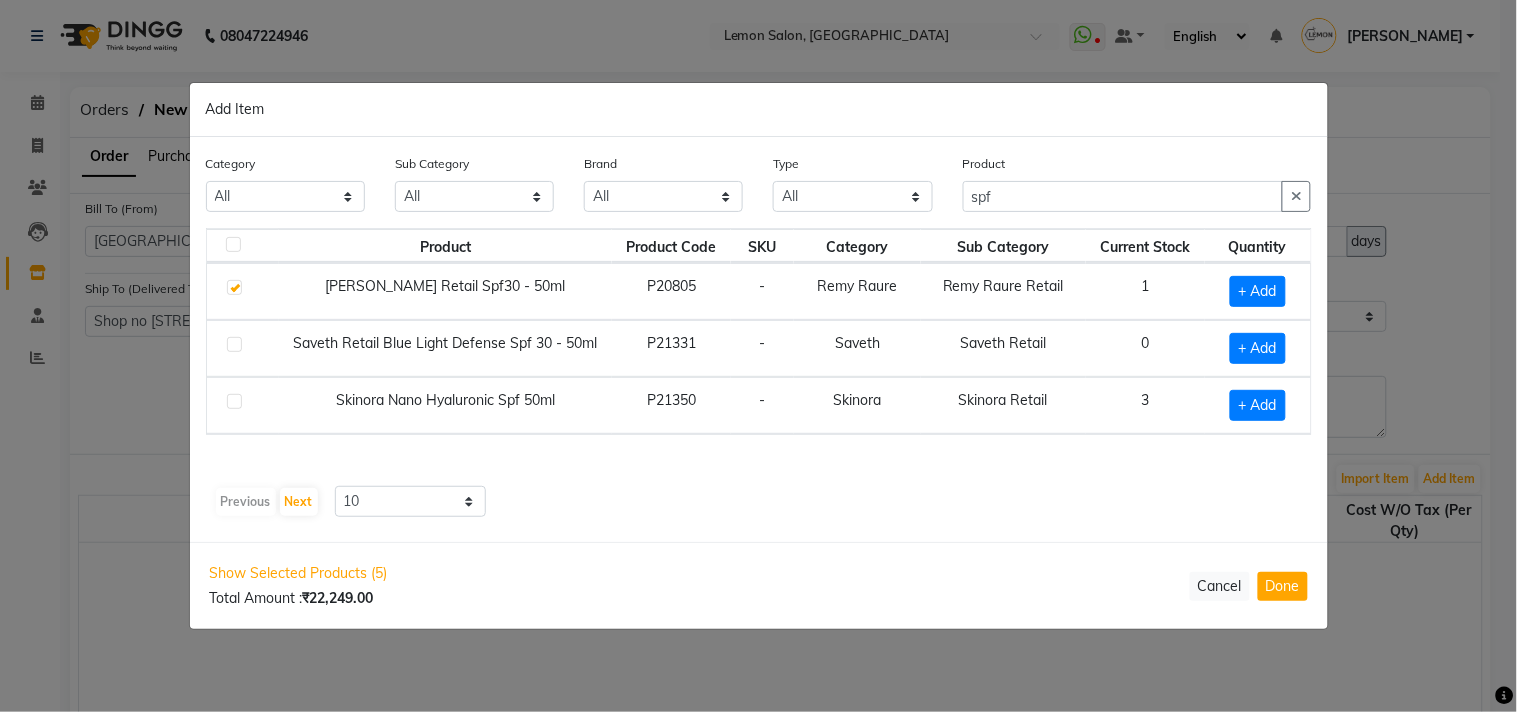 checkbox on "false" 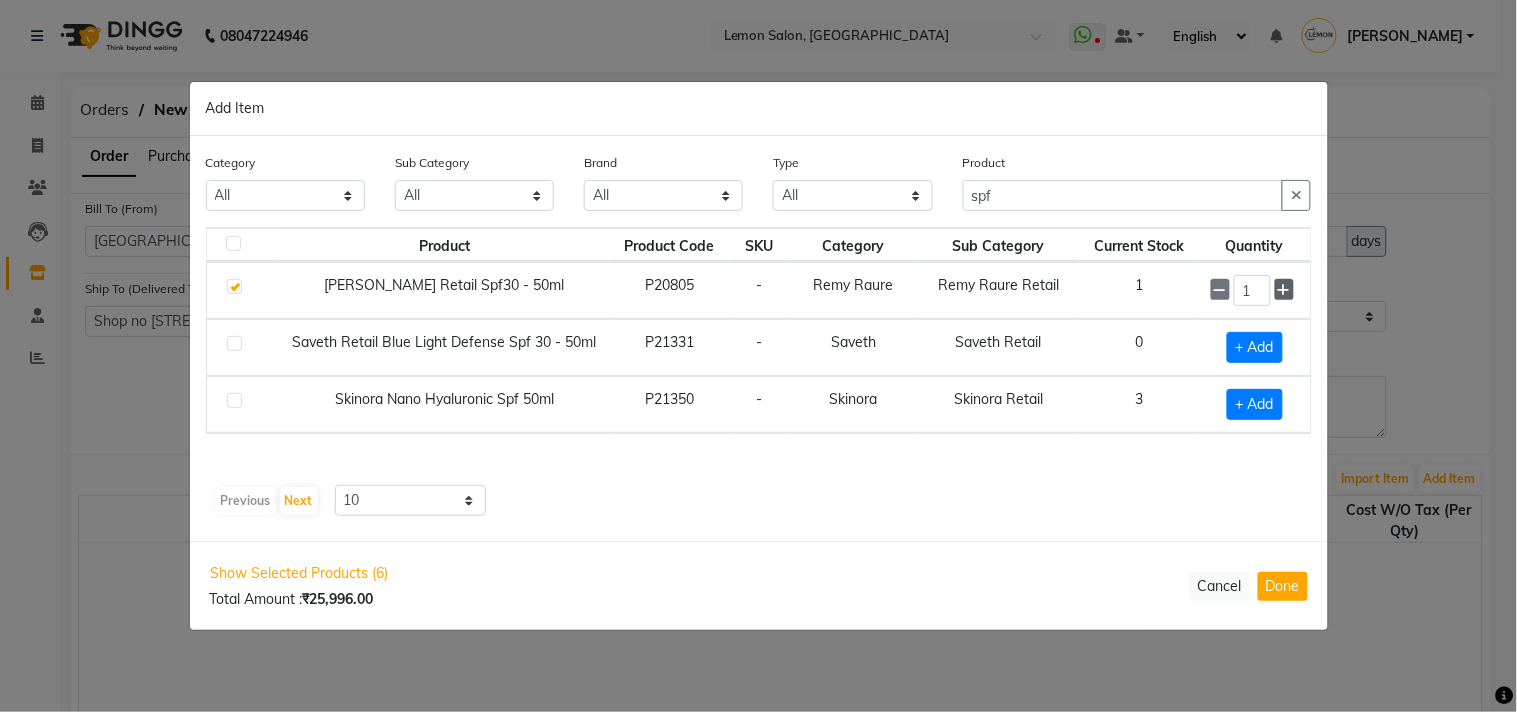 click 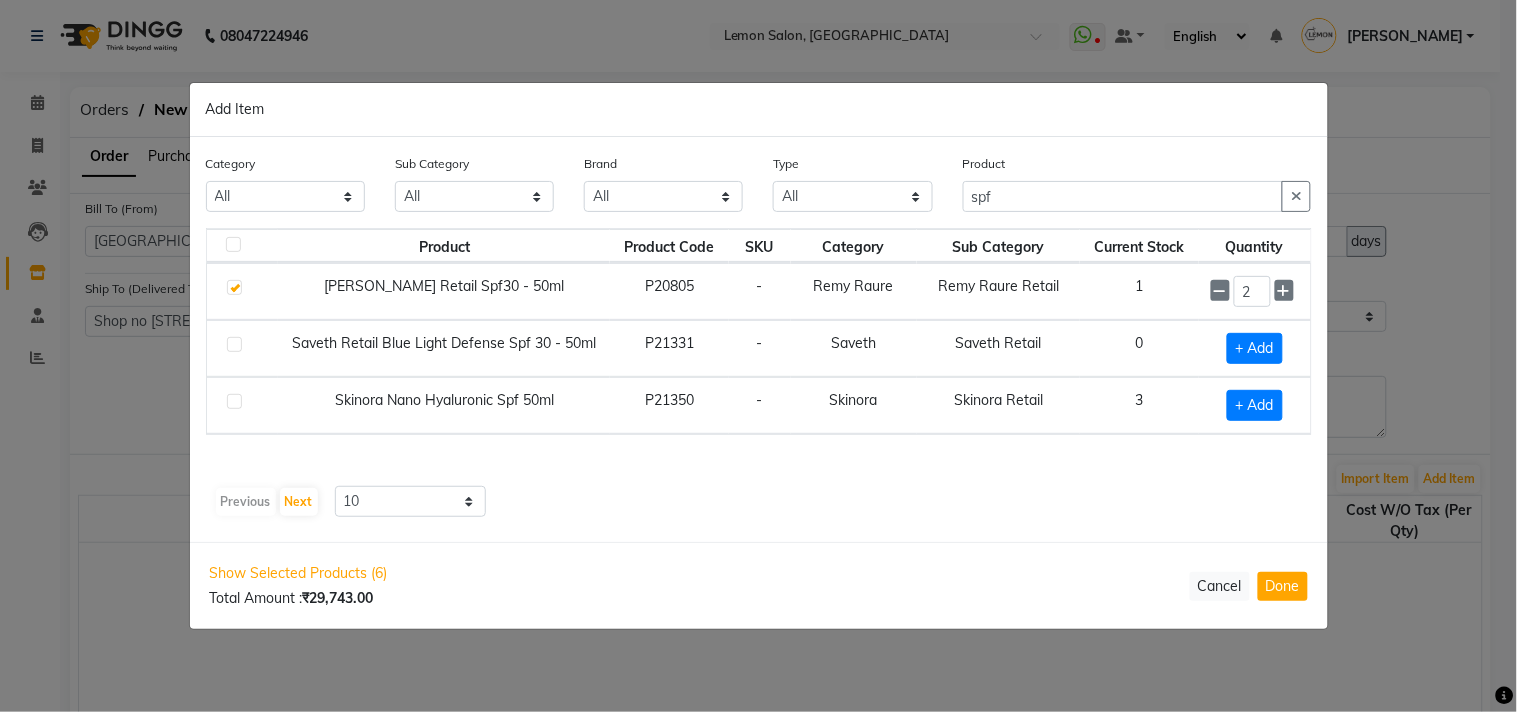 click on "Previous   Next  10 50 100" 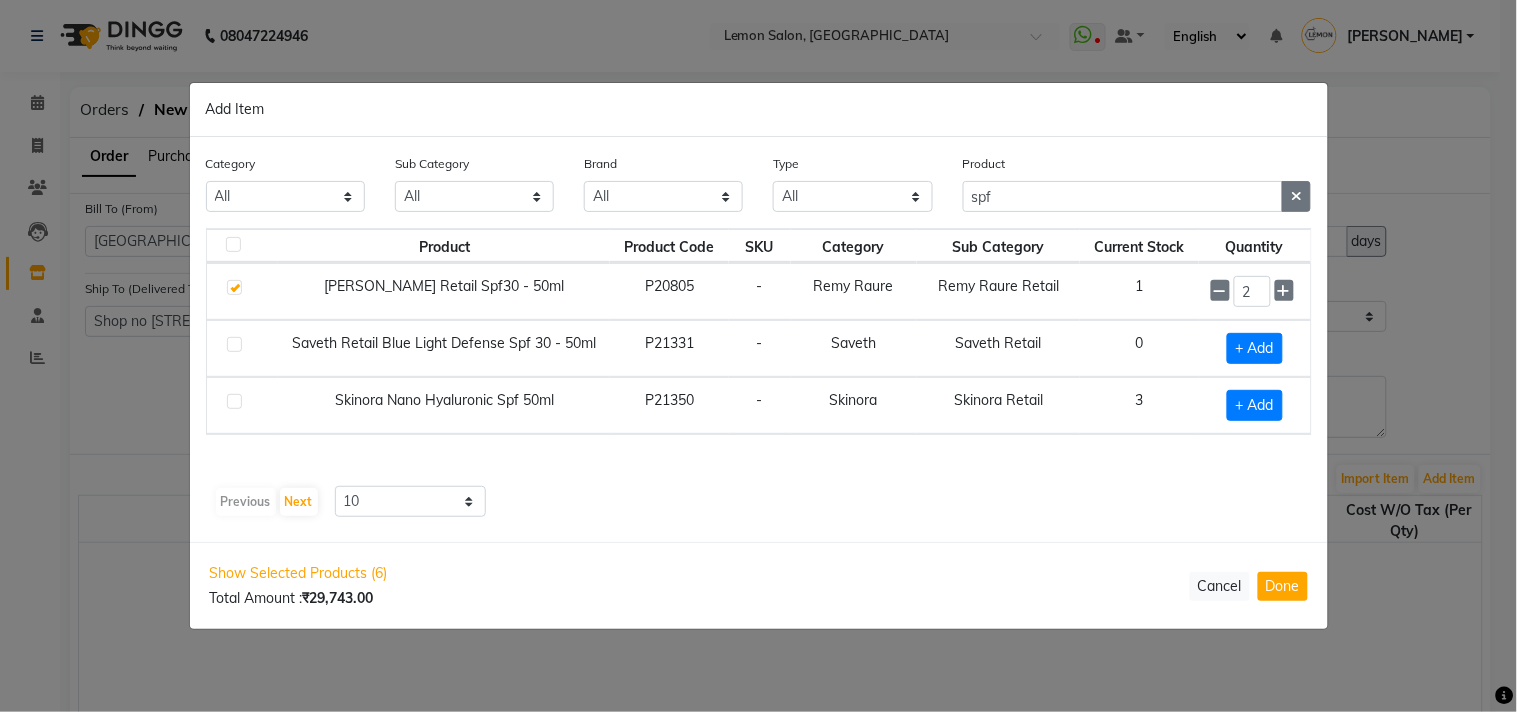 click 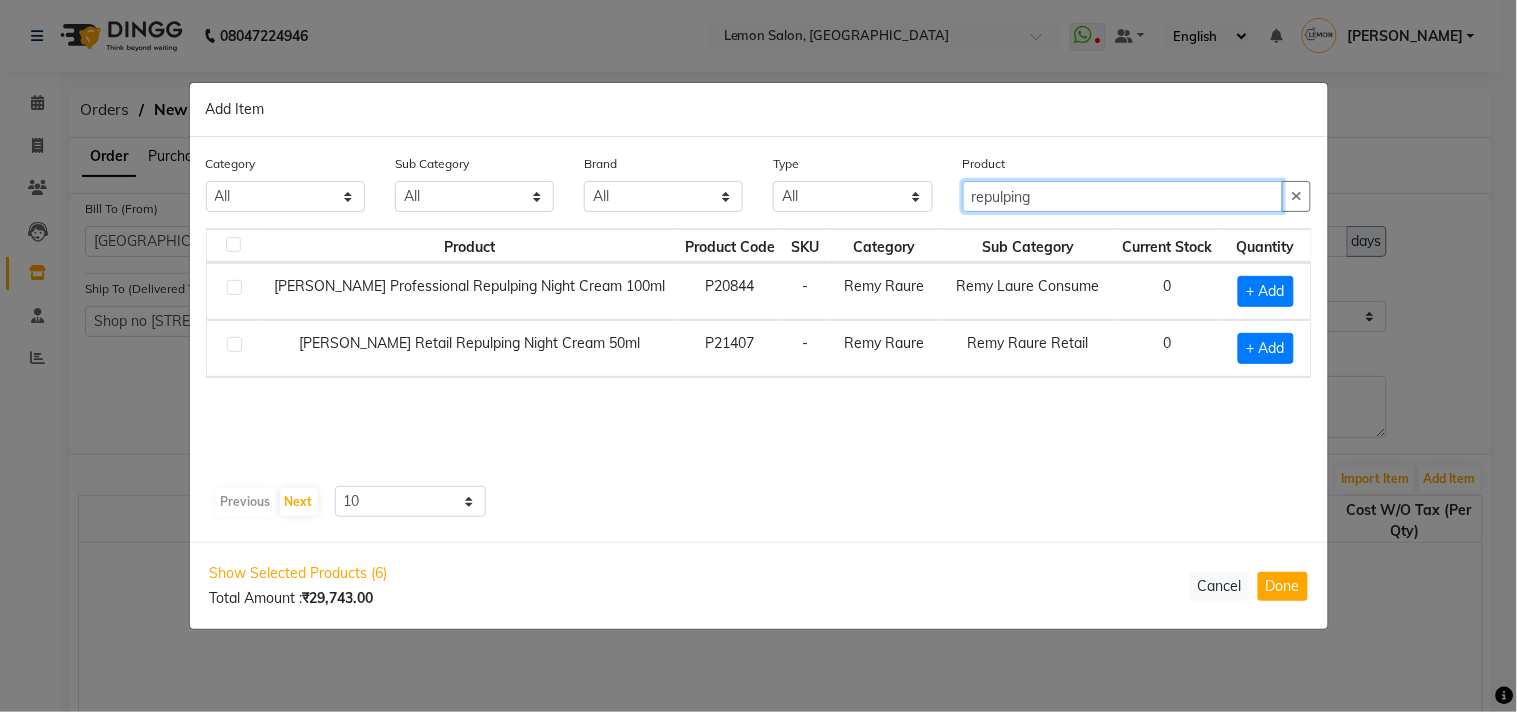 type on "repulping" 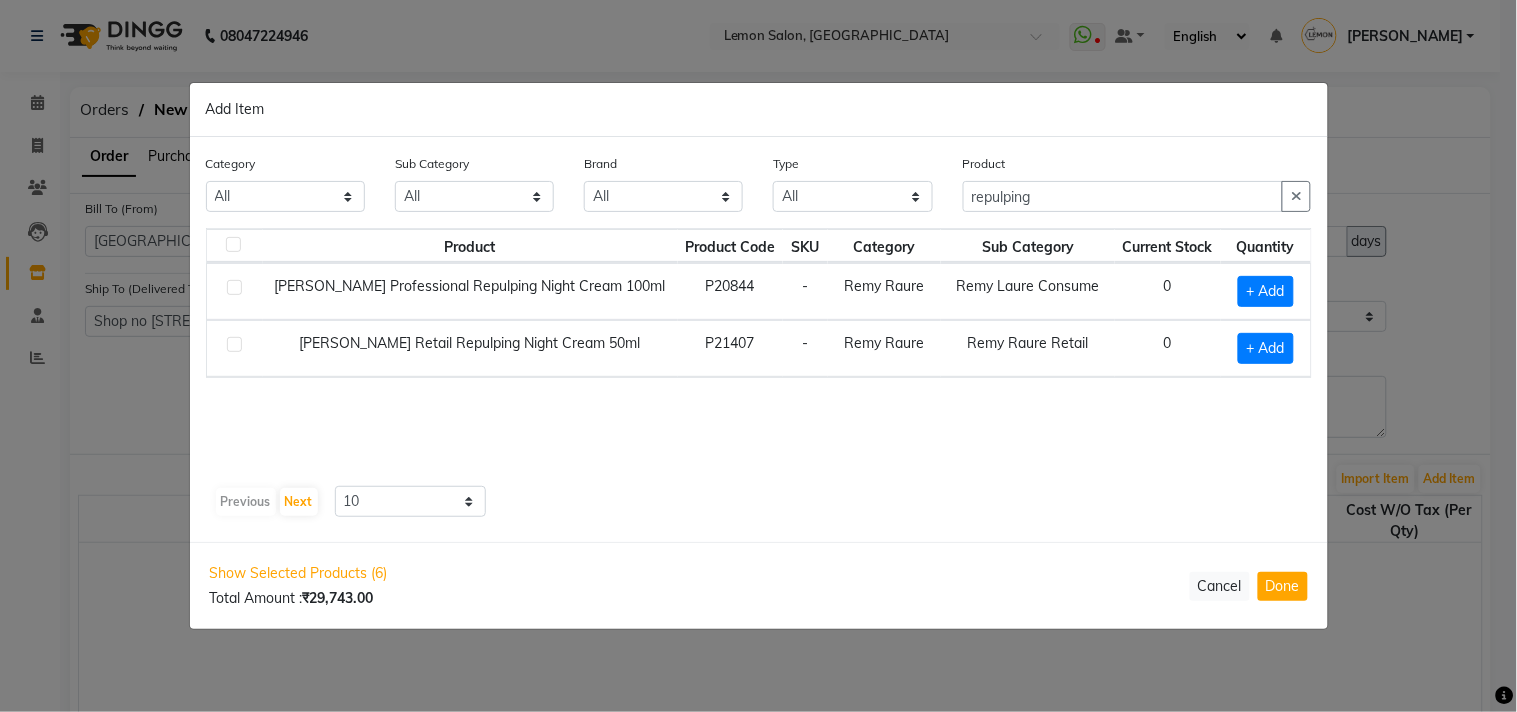 click 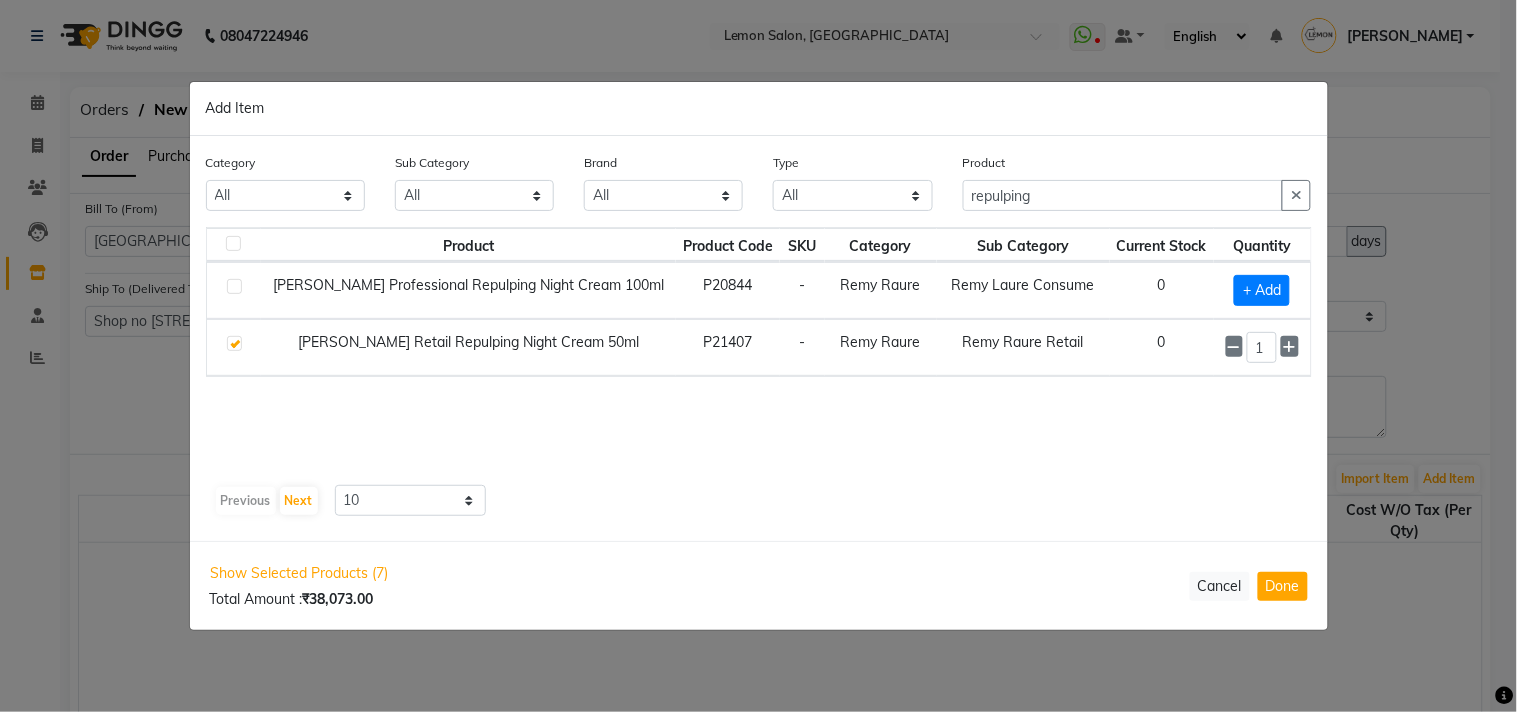 click 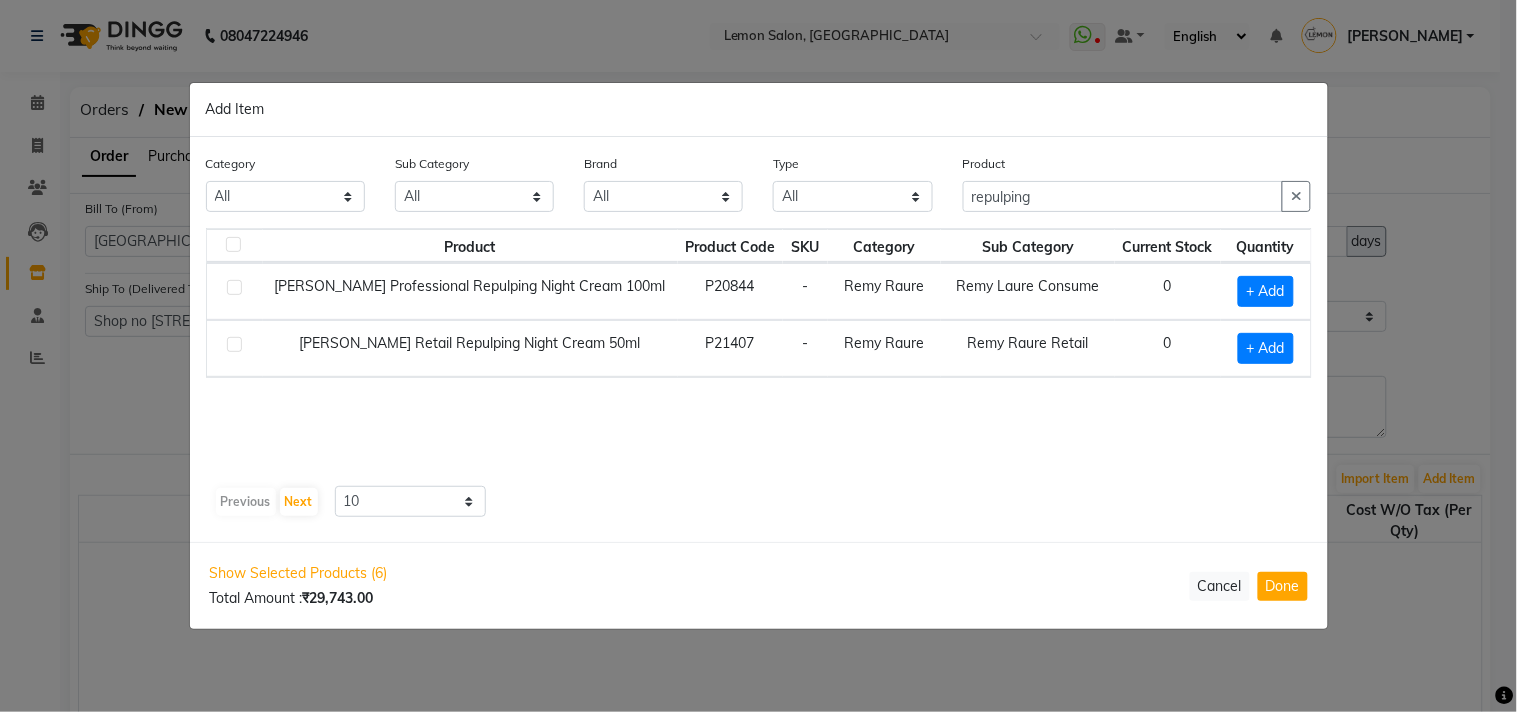 click 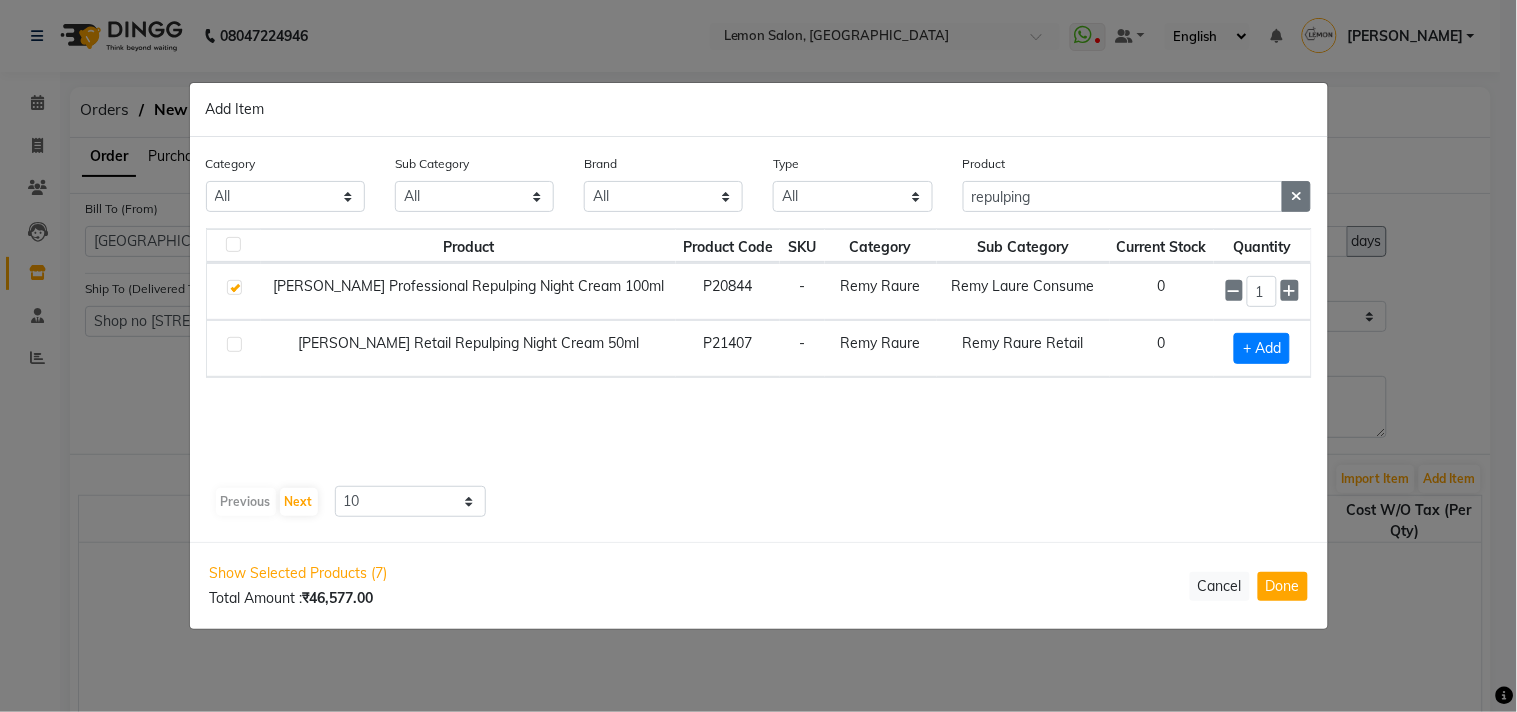 click 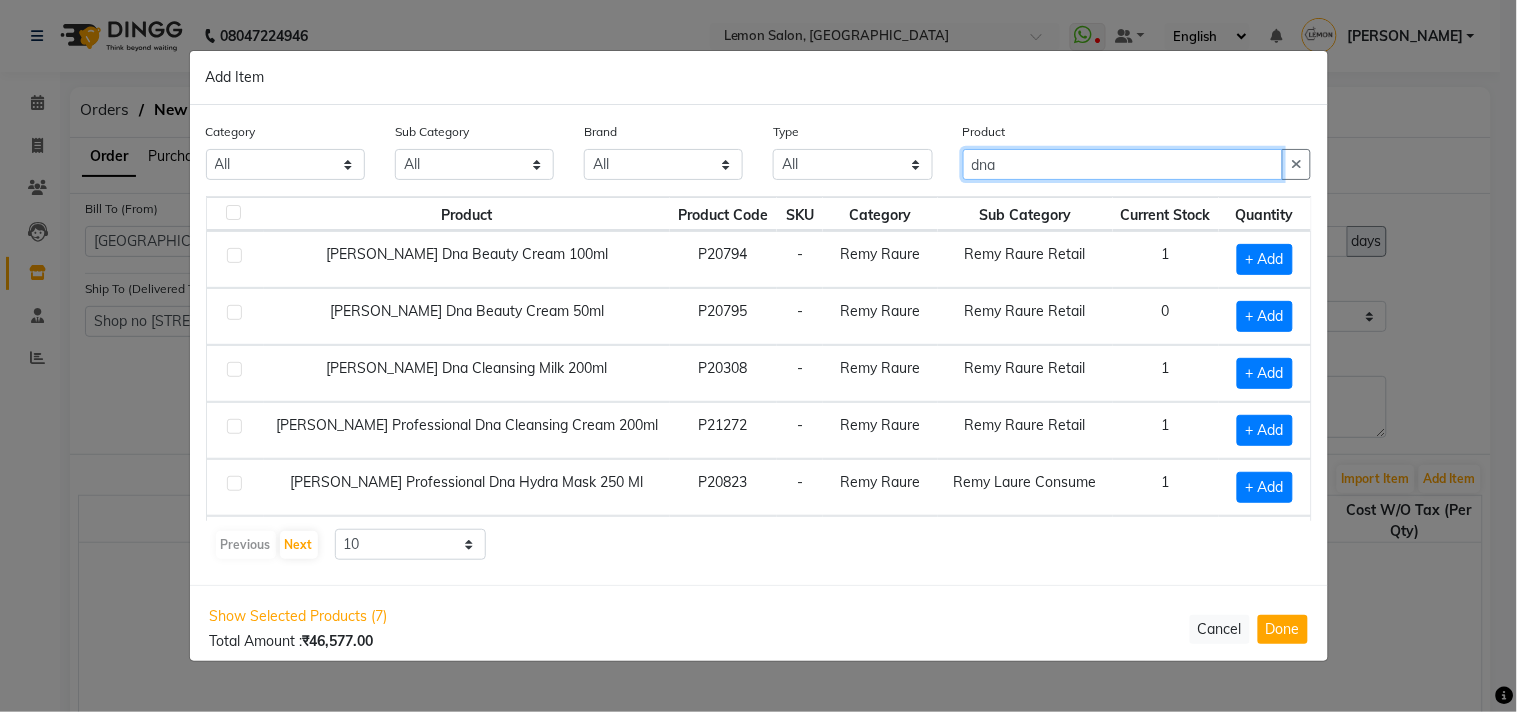 type on "dna" 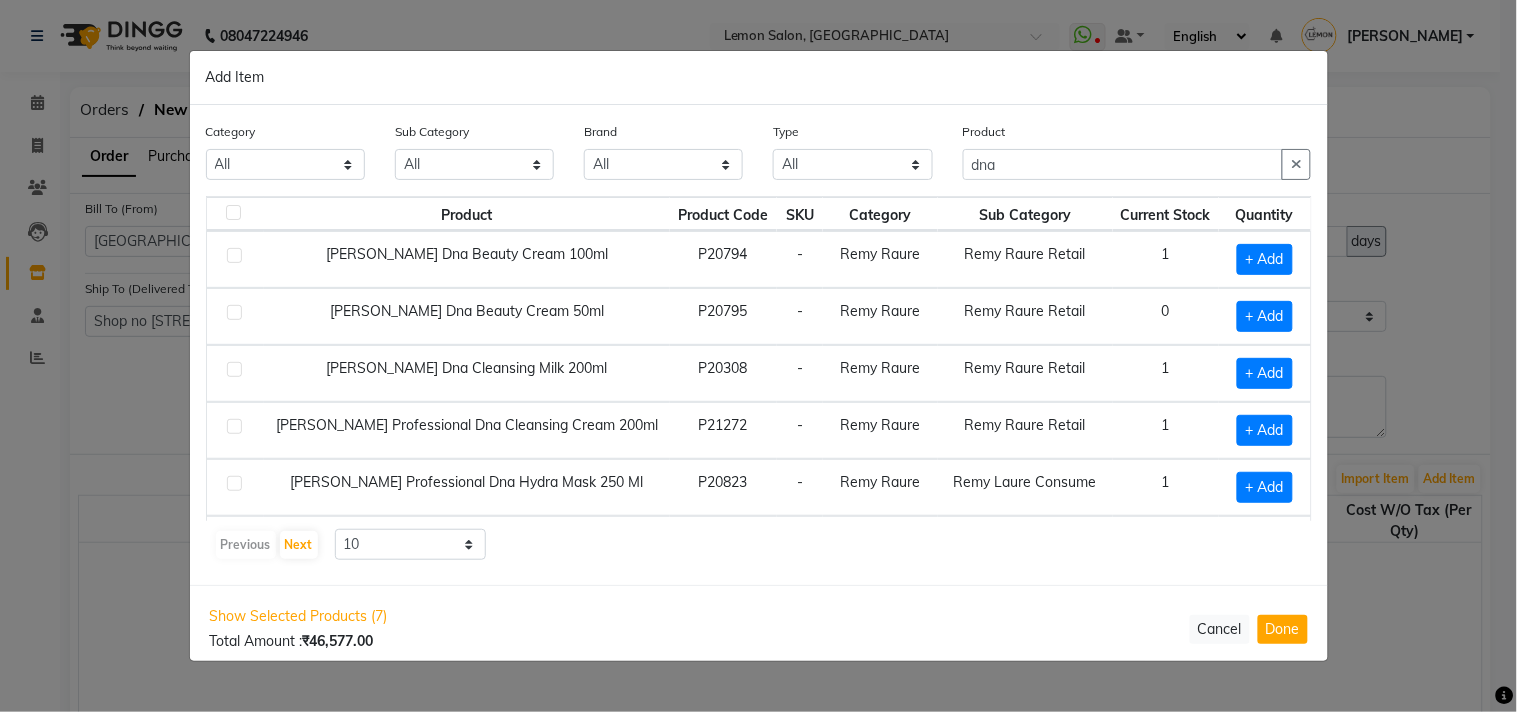 click 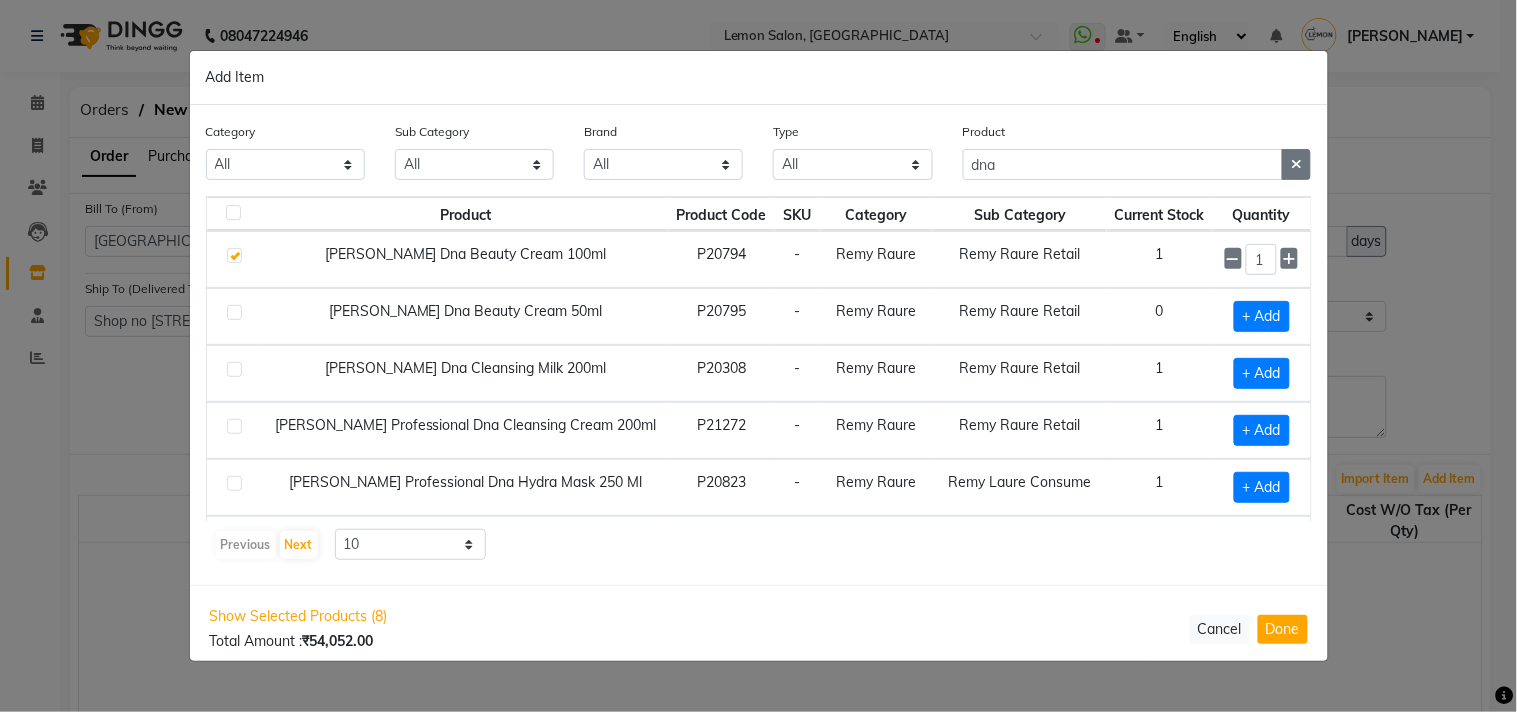 click 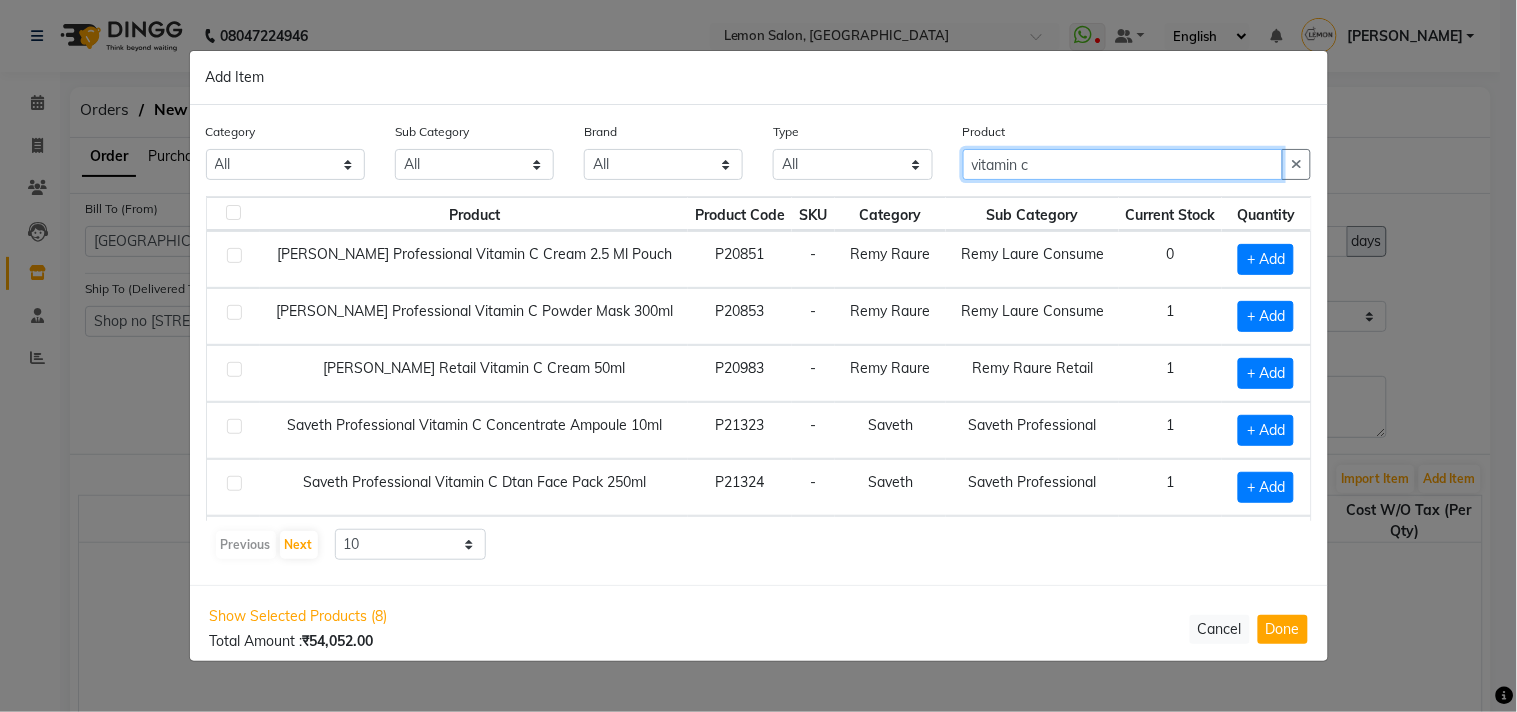 type on "vitamin c" 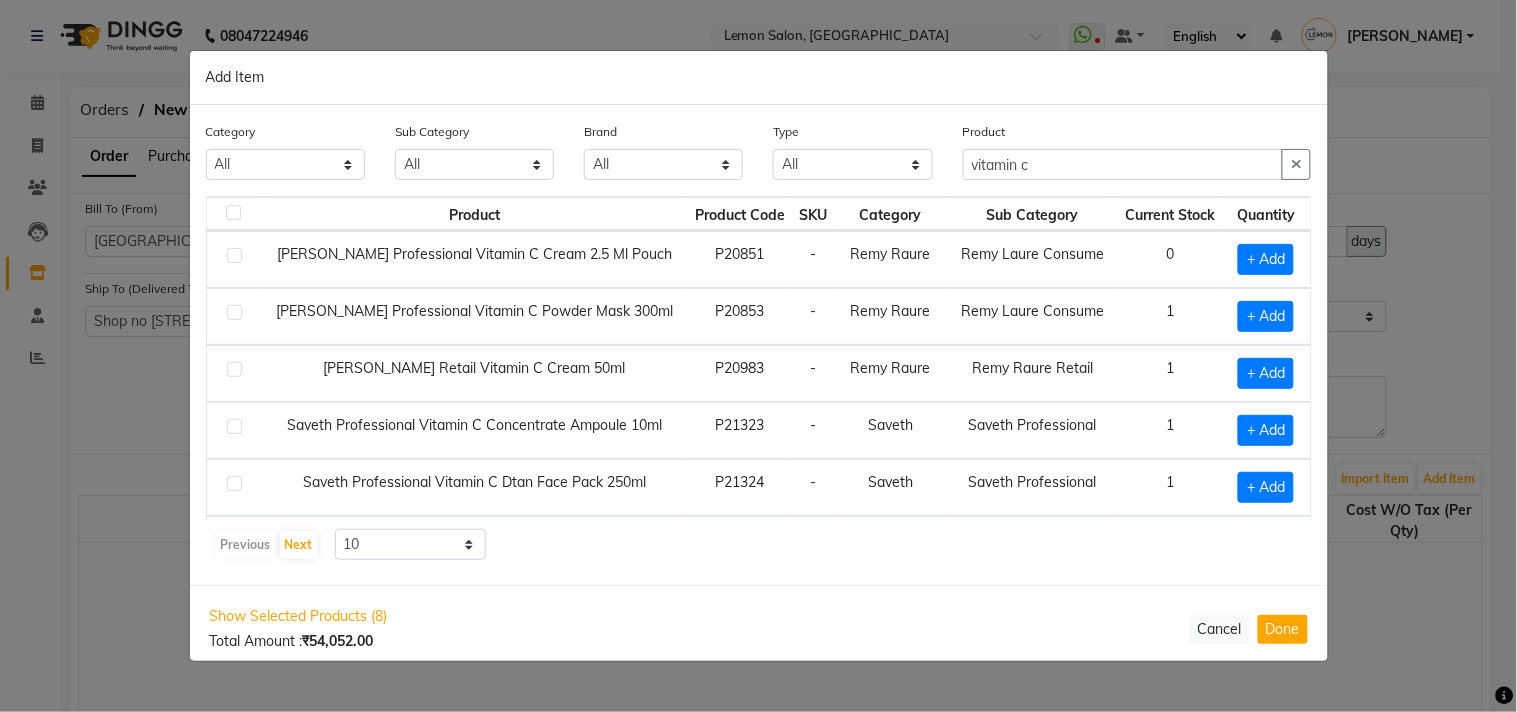 click 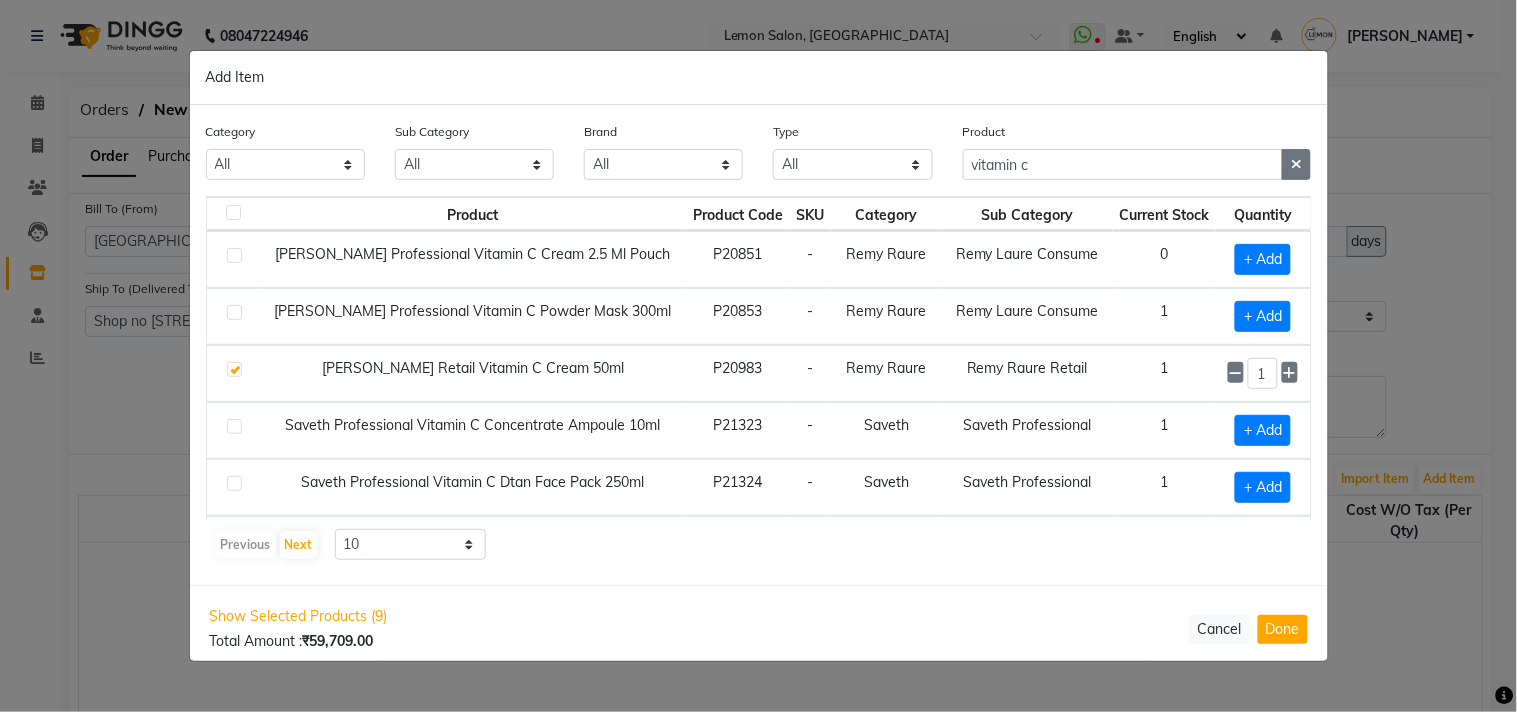 click 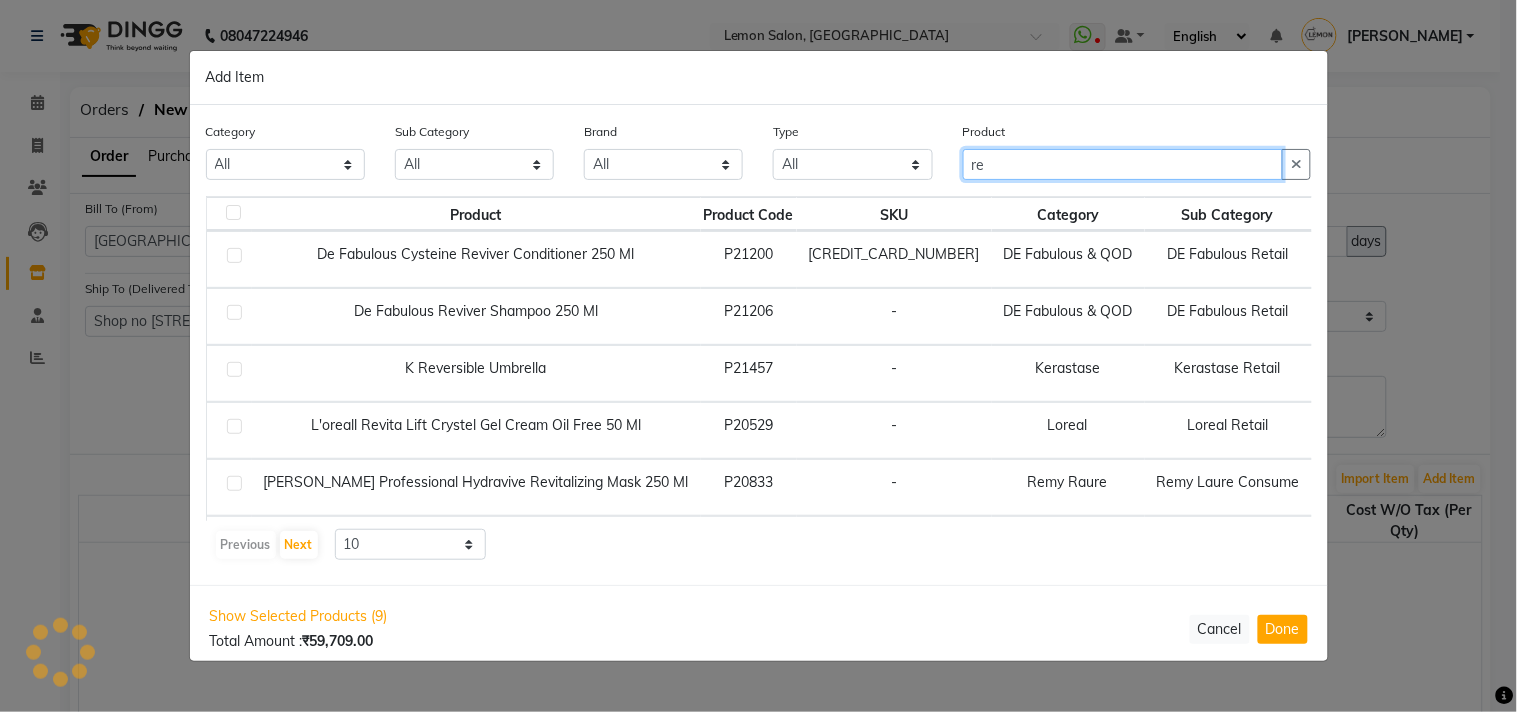type on "r" 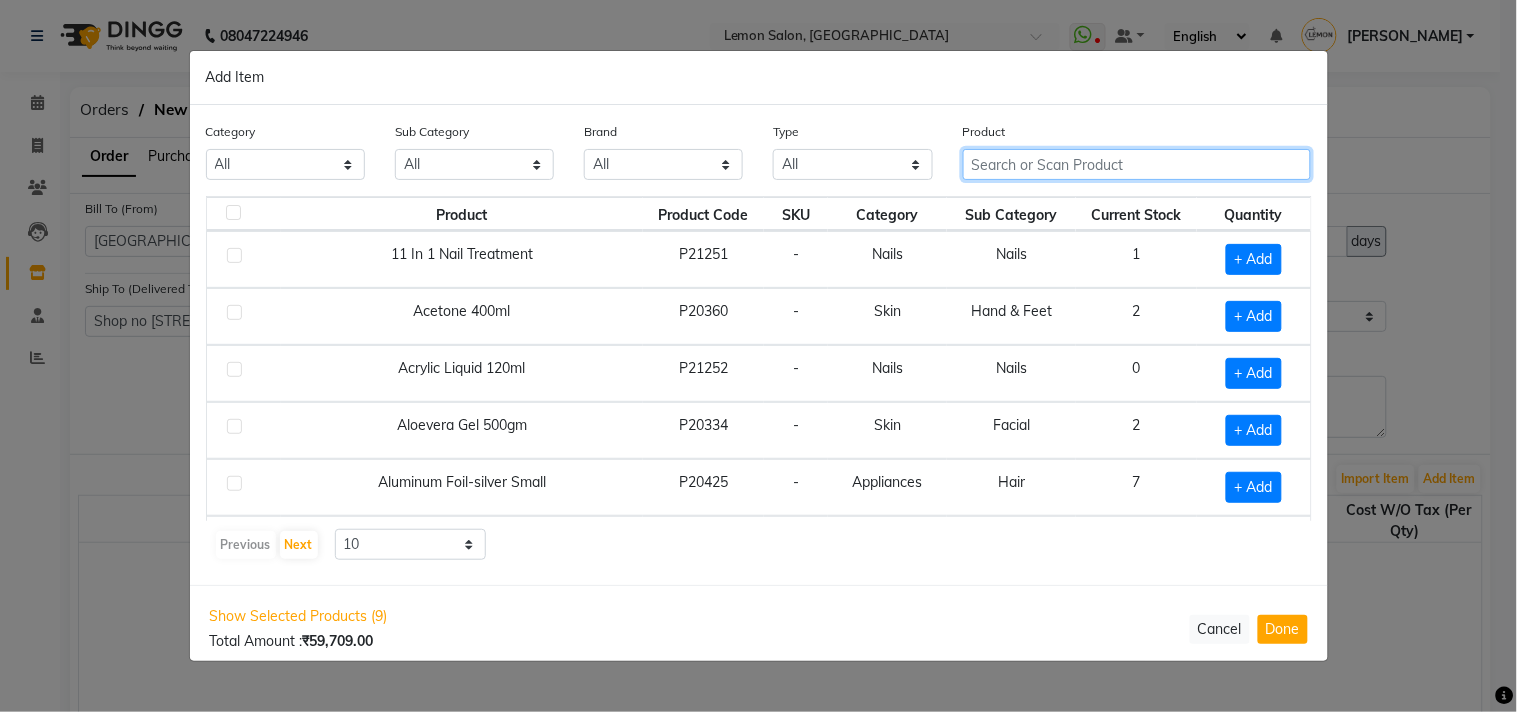 type on "a" 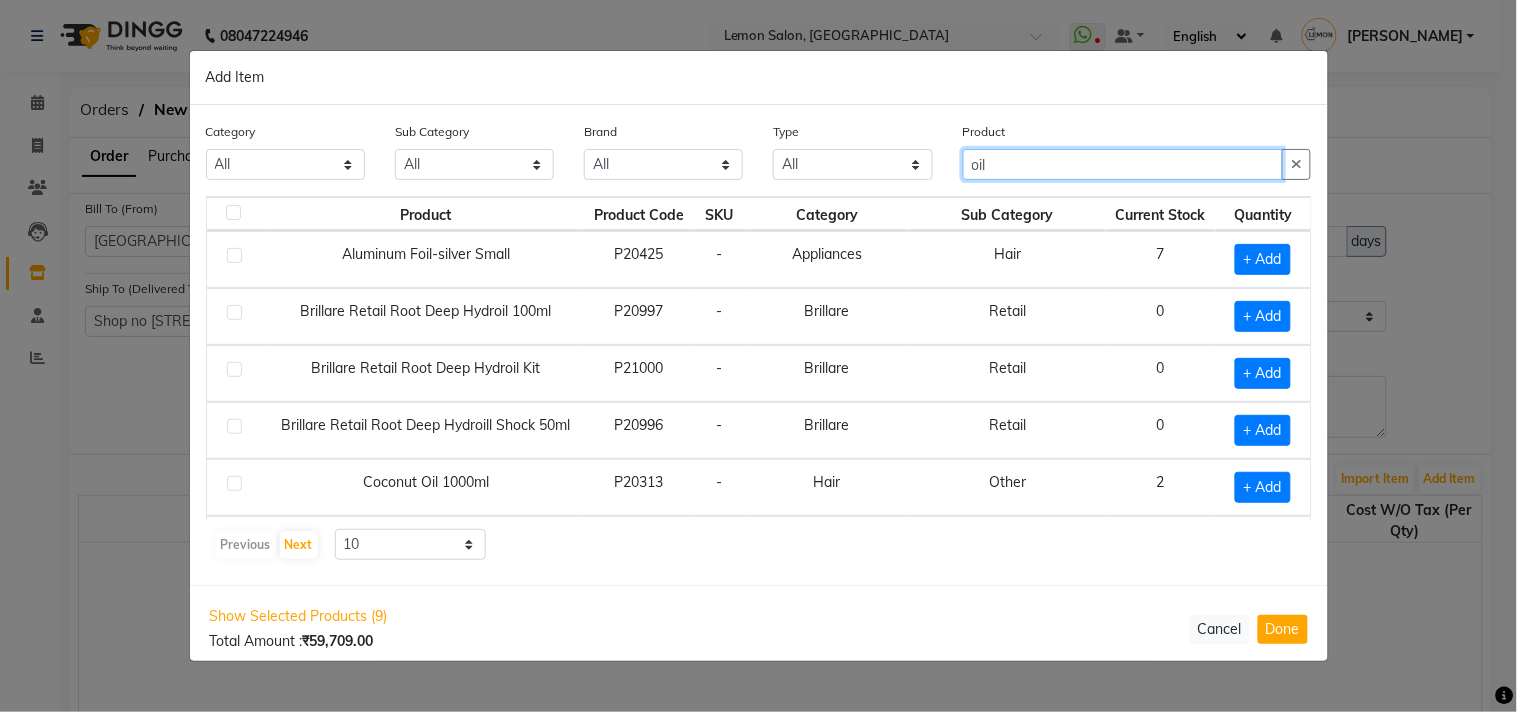 type on "oil" 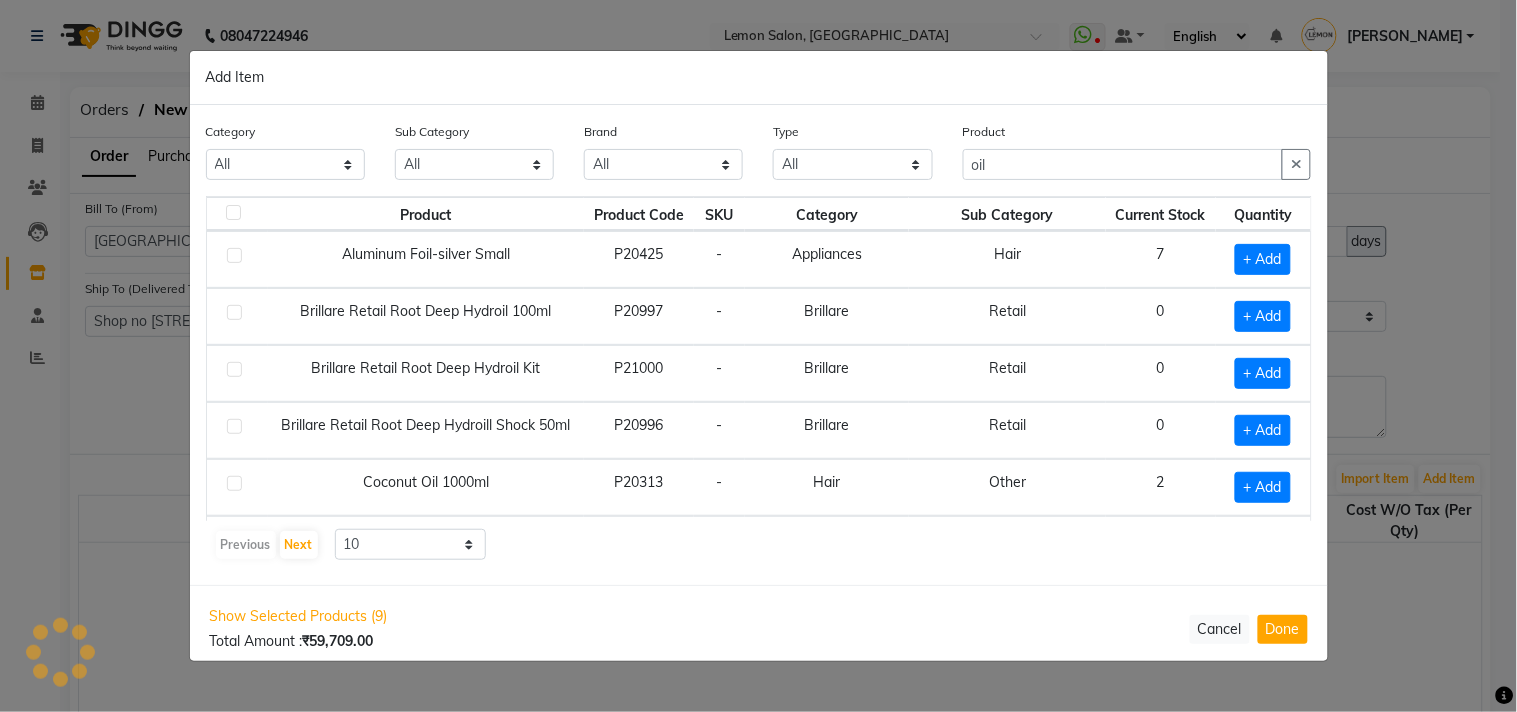 click 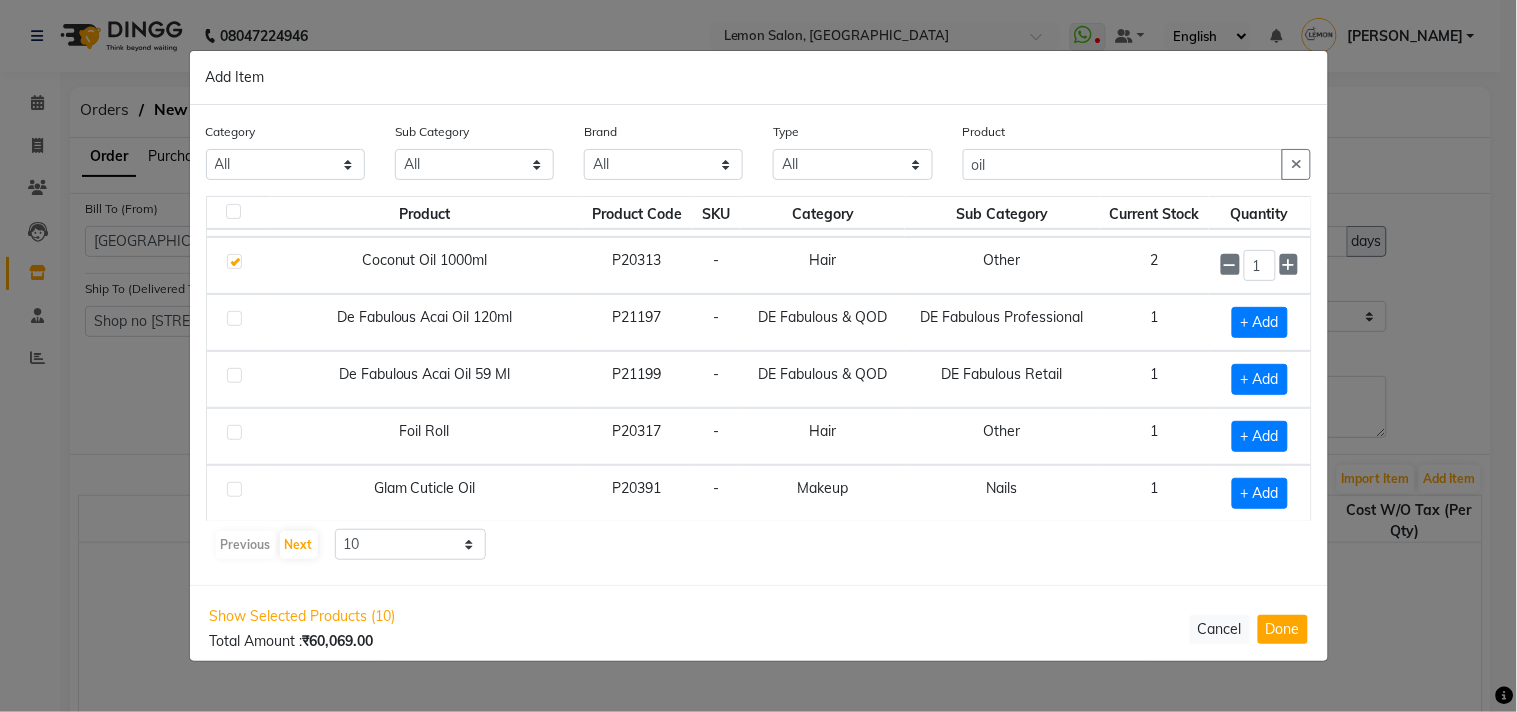scroll, scrollTop: 283, scrollLeft: 0, axis: vertical 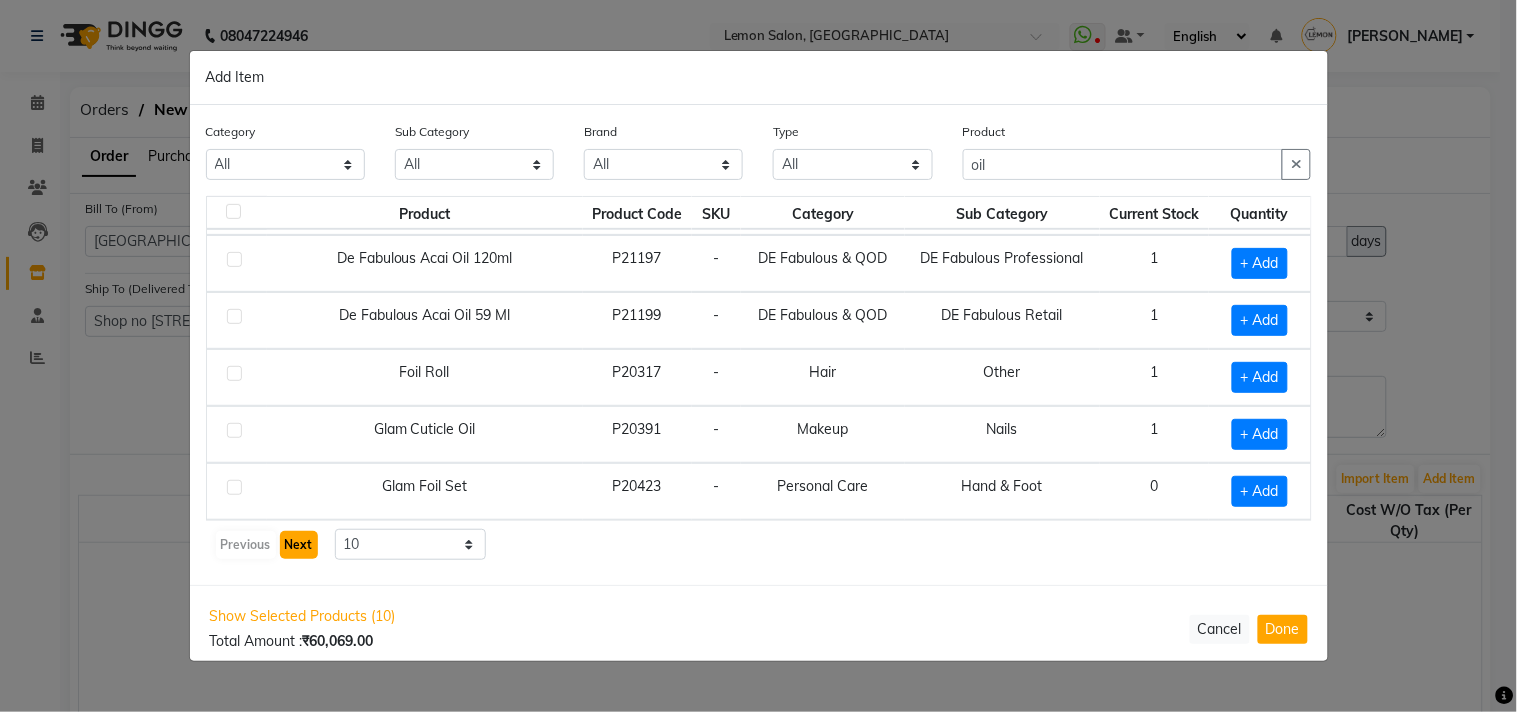 click on "Next" 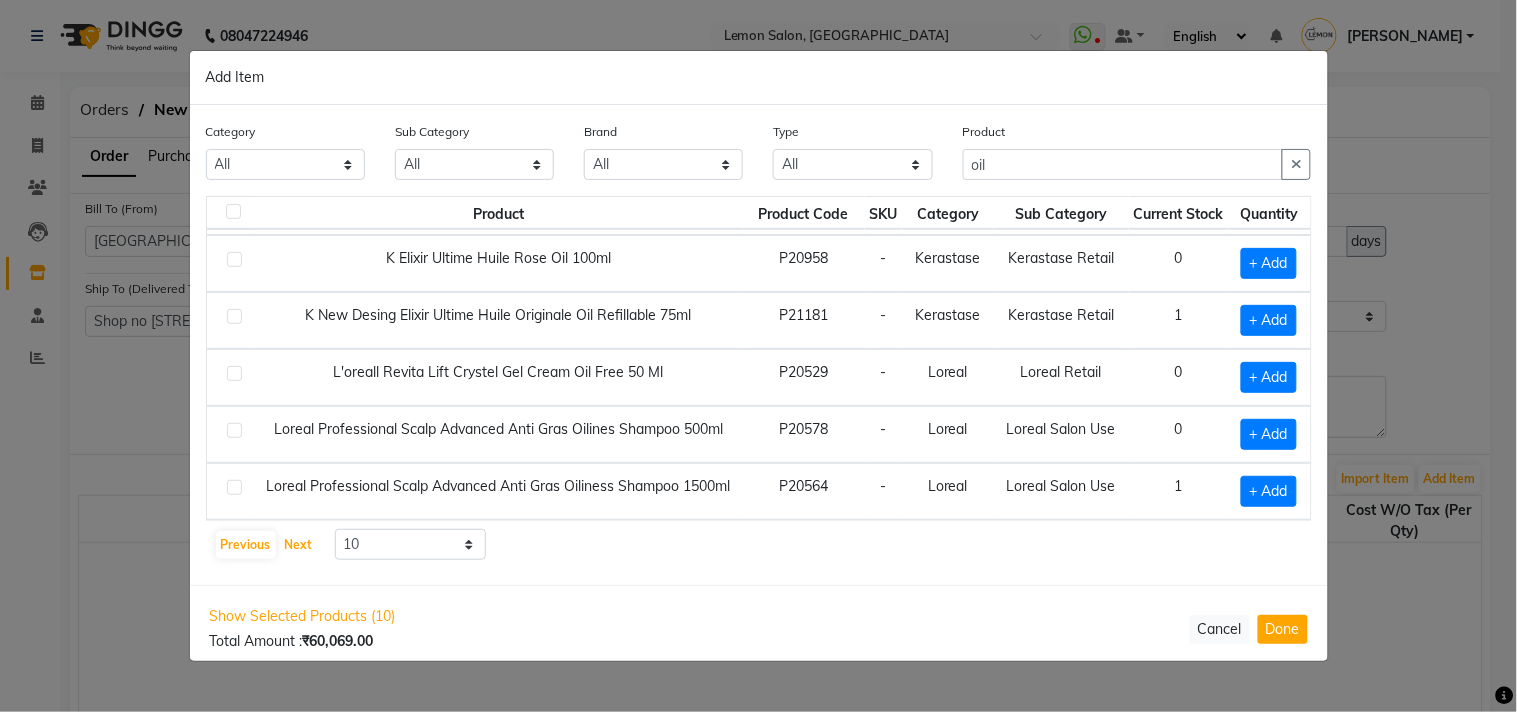 scroll, scrollTop: 301, scrollLeft: 0, axis: vertical 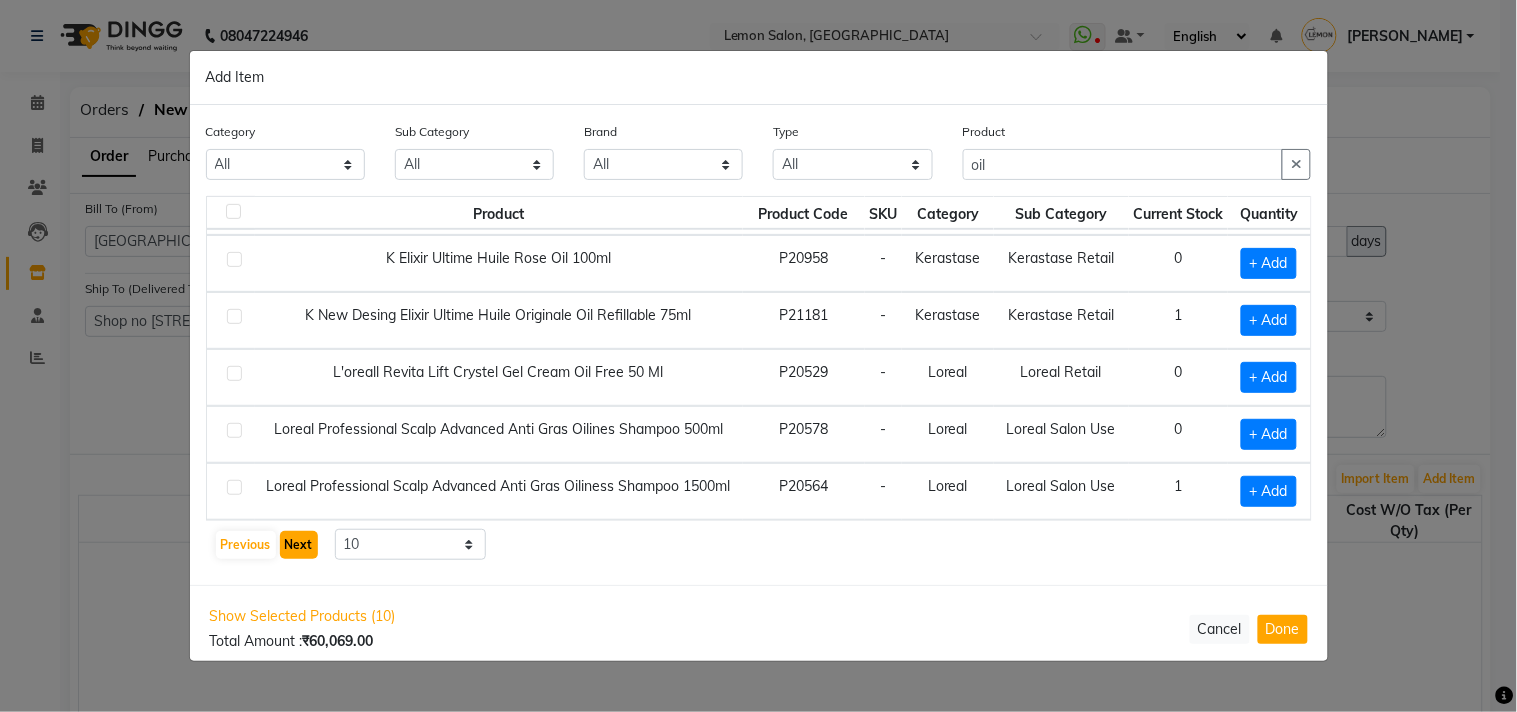 click on "Next" 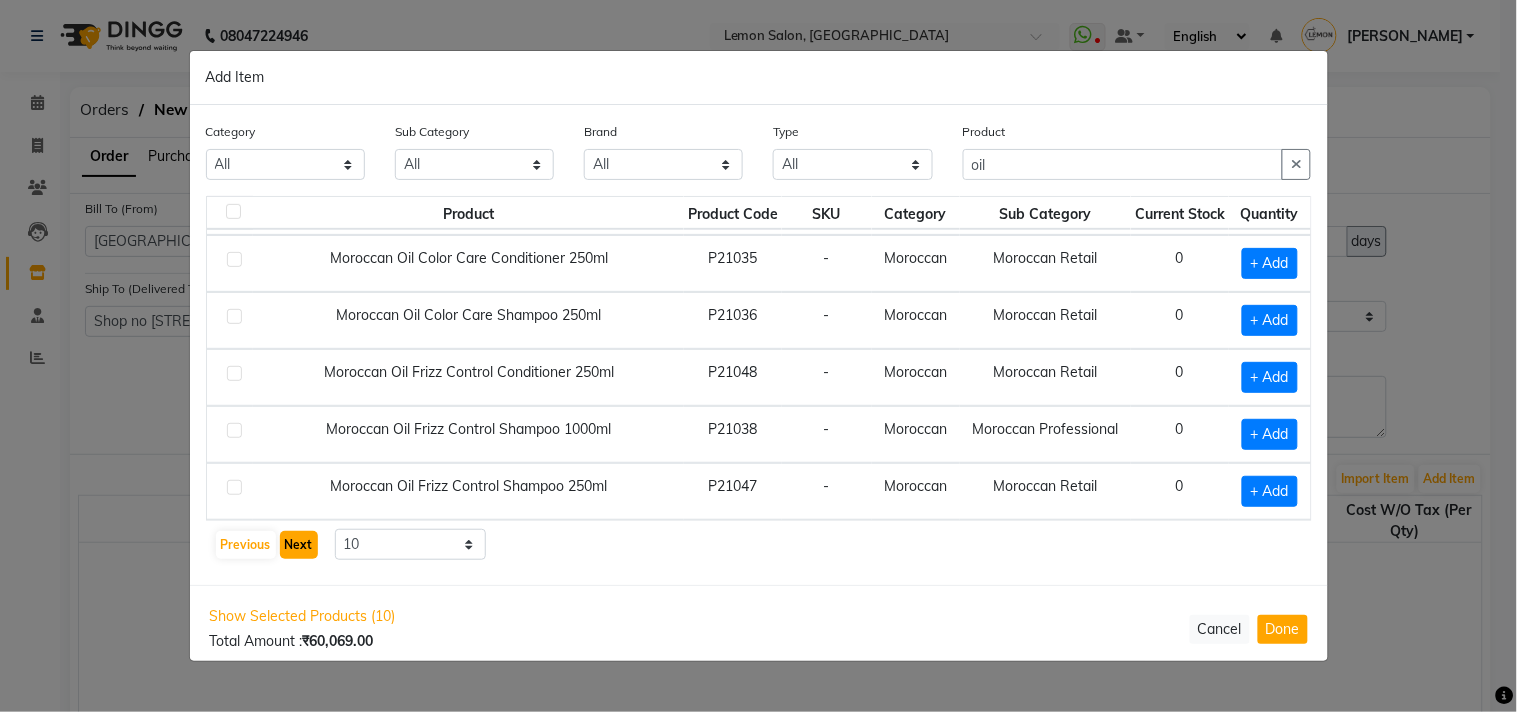 click on "Next" 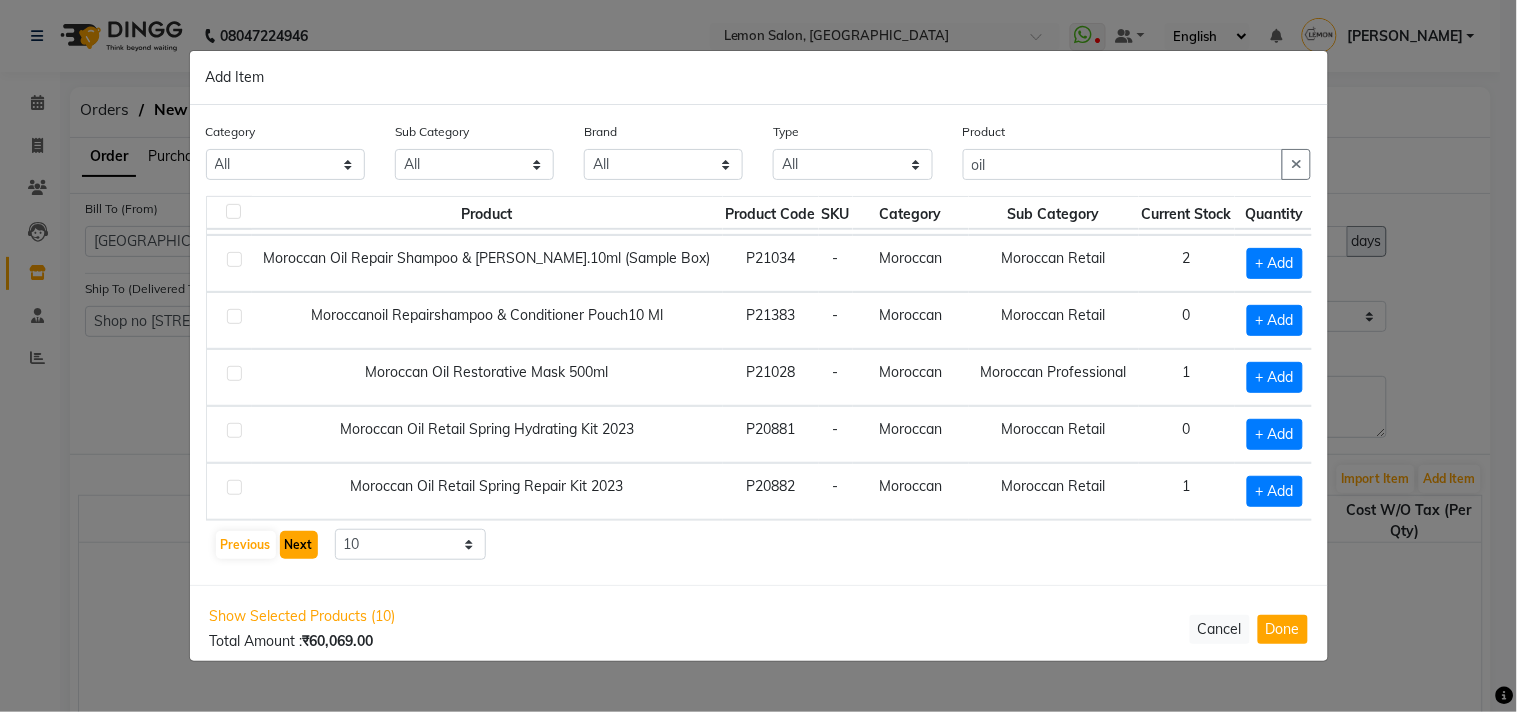 click on "Next" 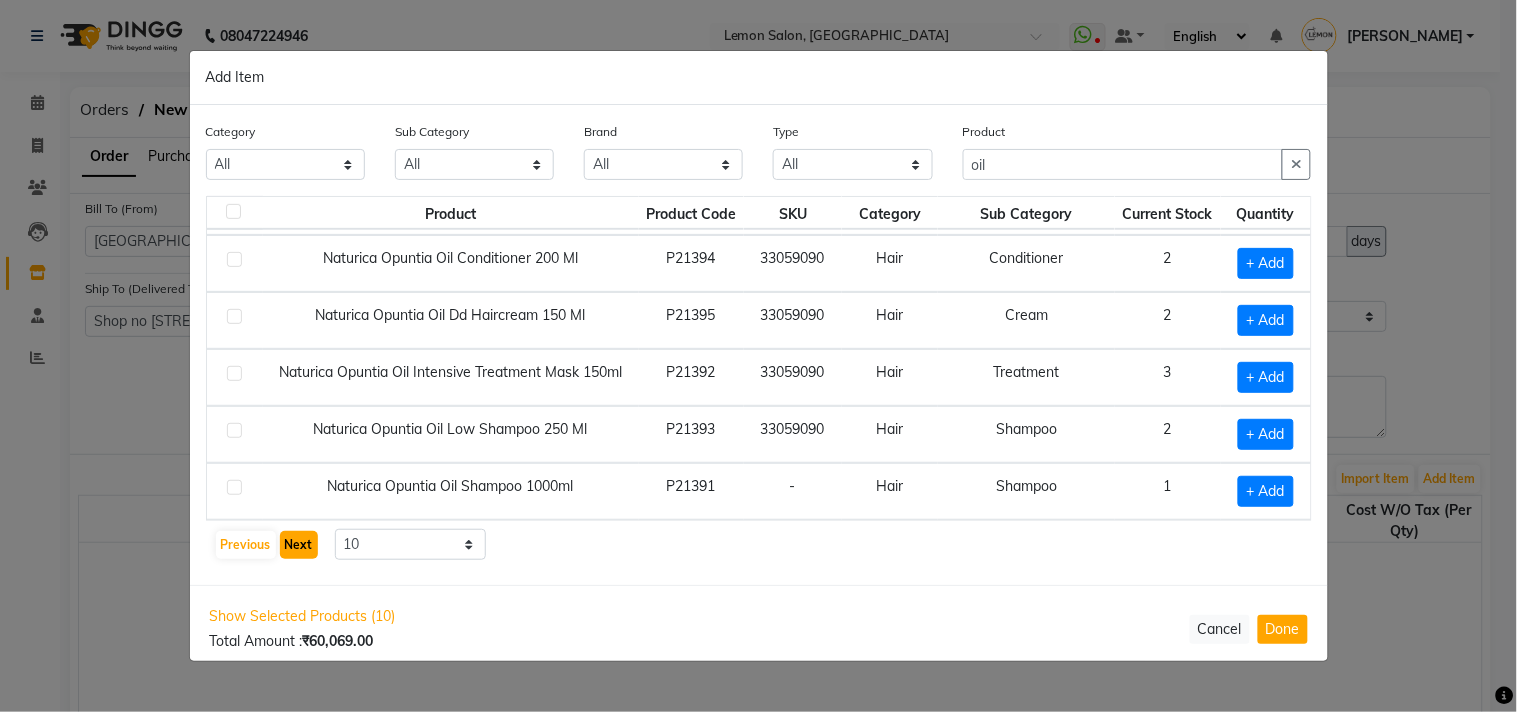 click on "Next" 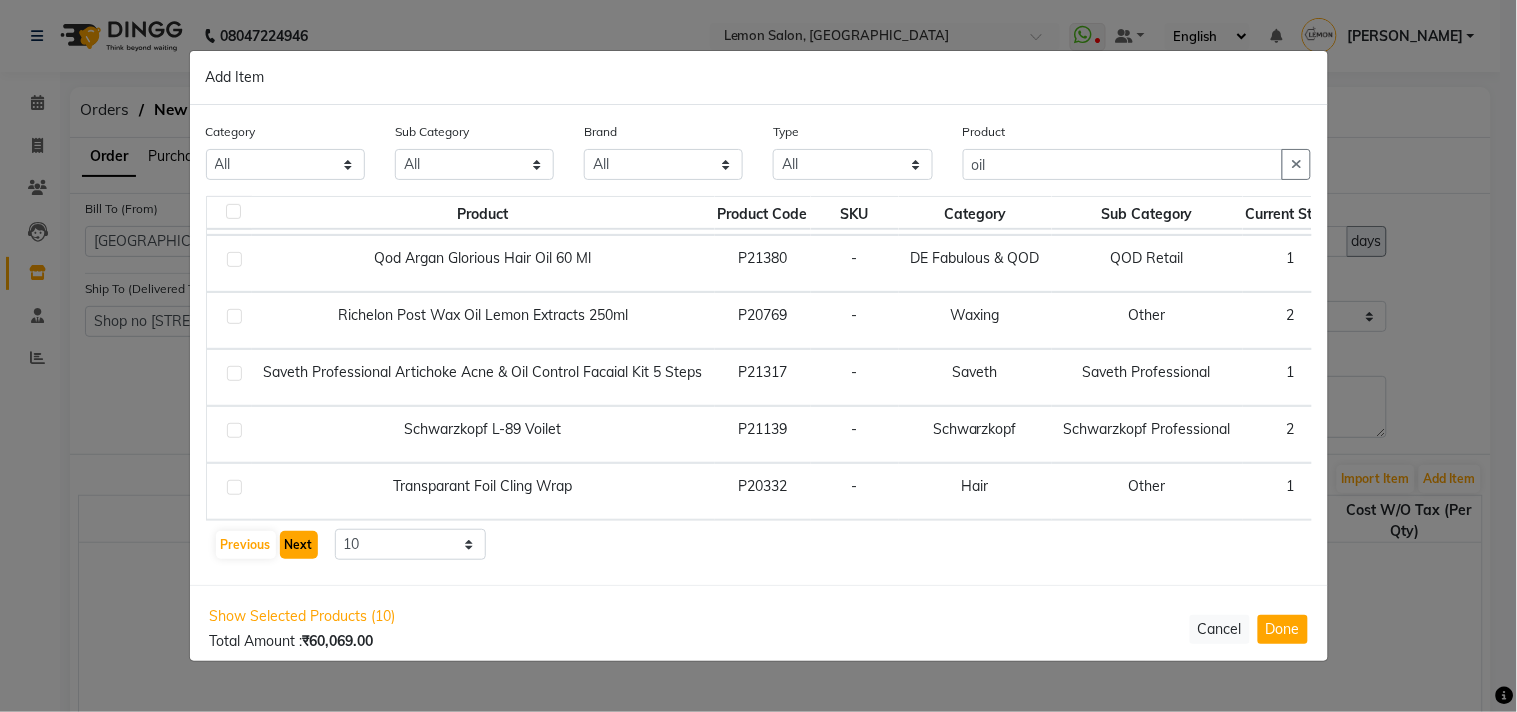 scroll, scrollTop: 301, scrollLeft: 0, axis: vertical 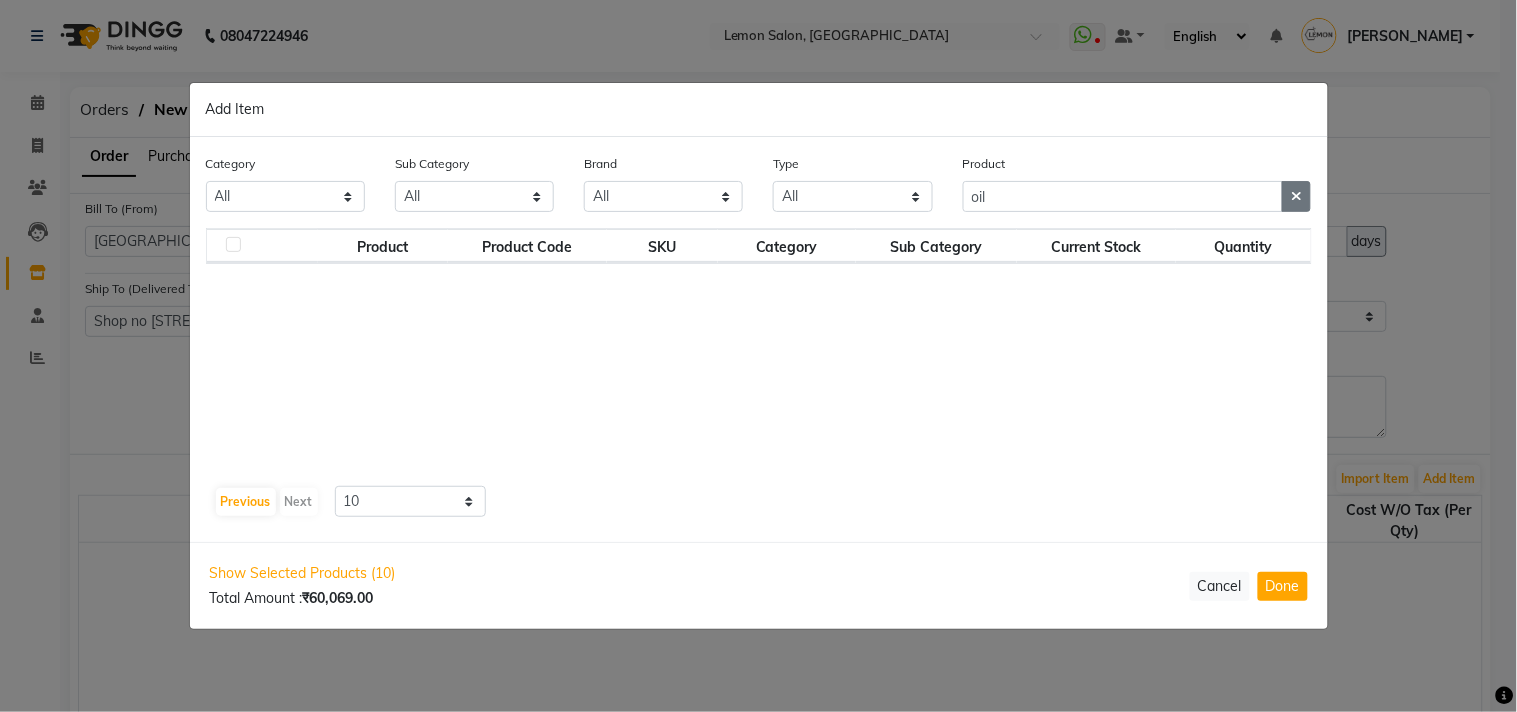 click 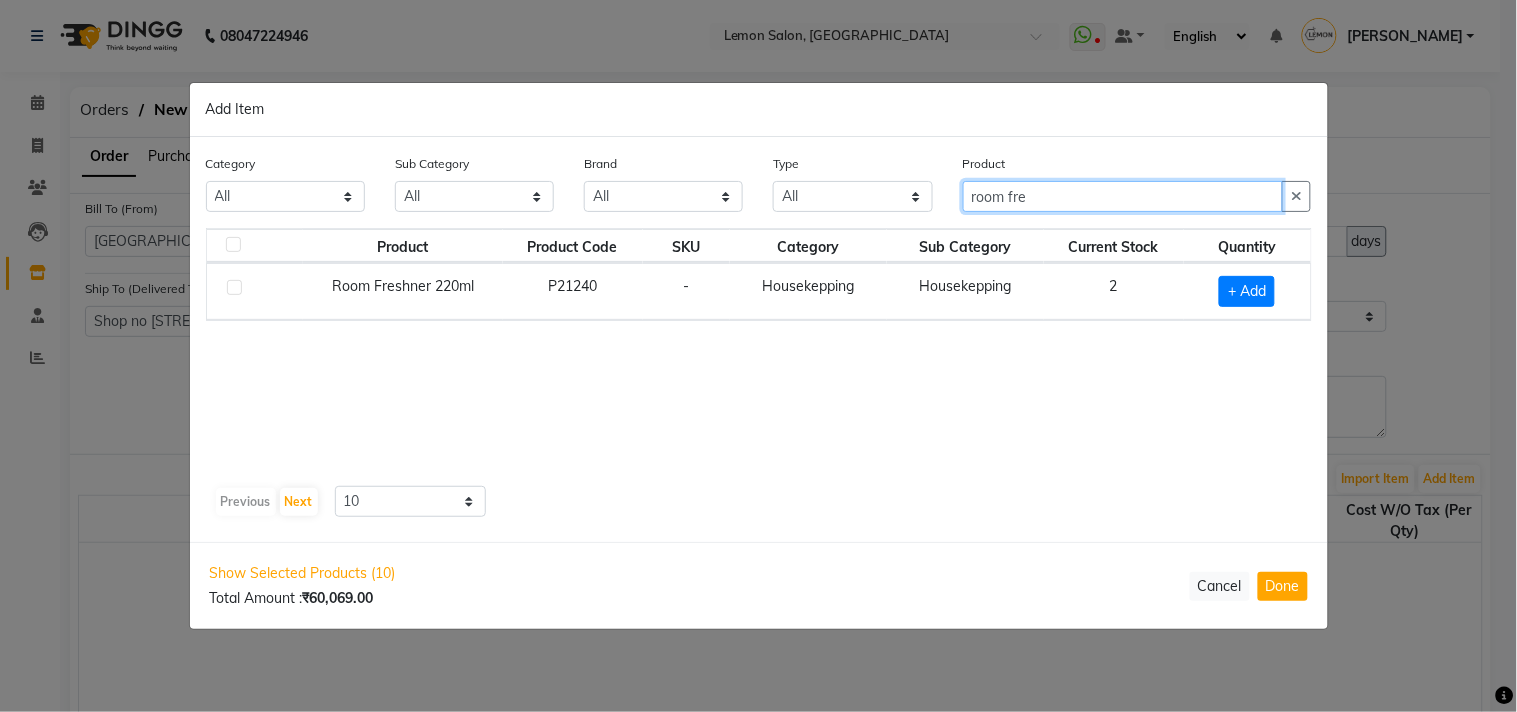 type on "room fre" 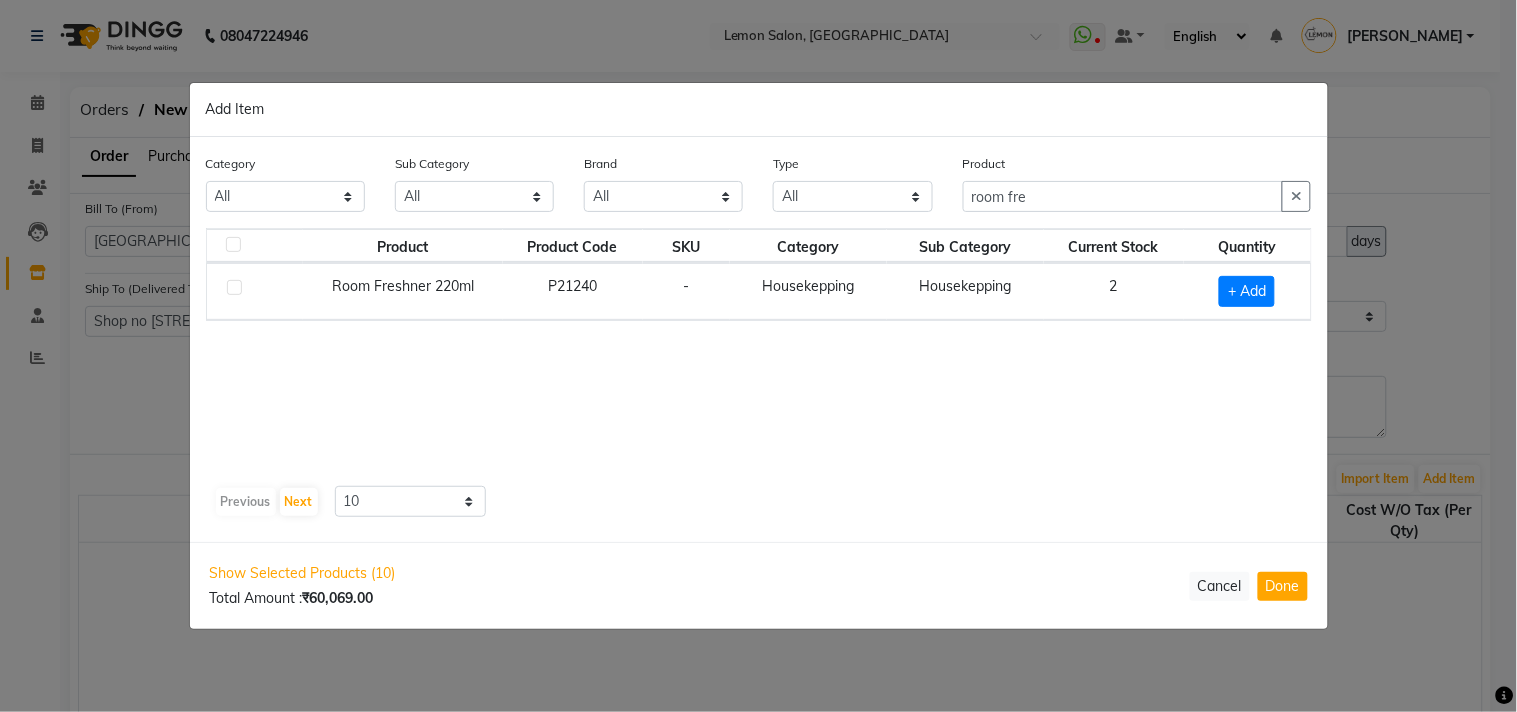 click 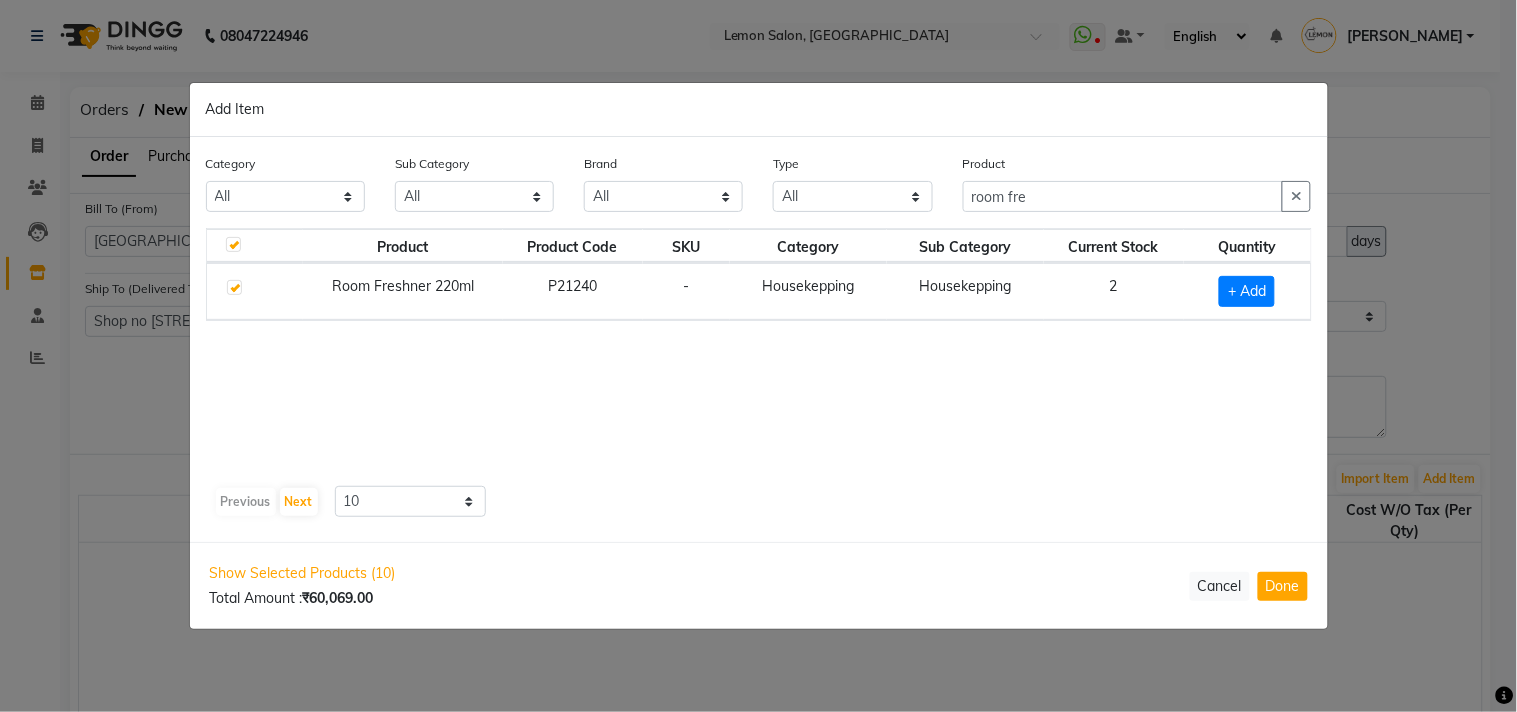 checkbox on "true" 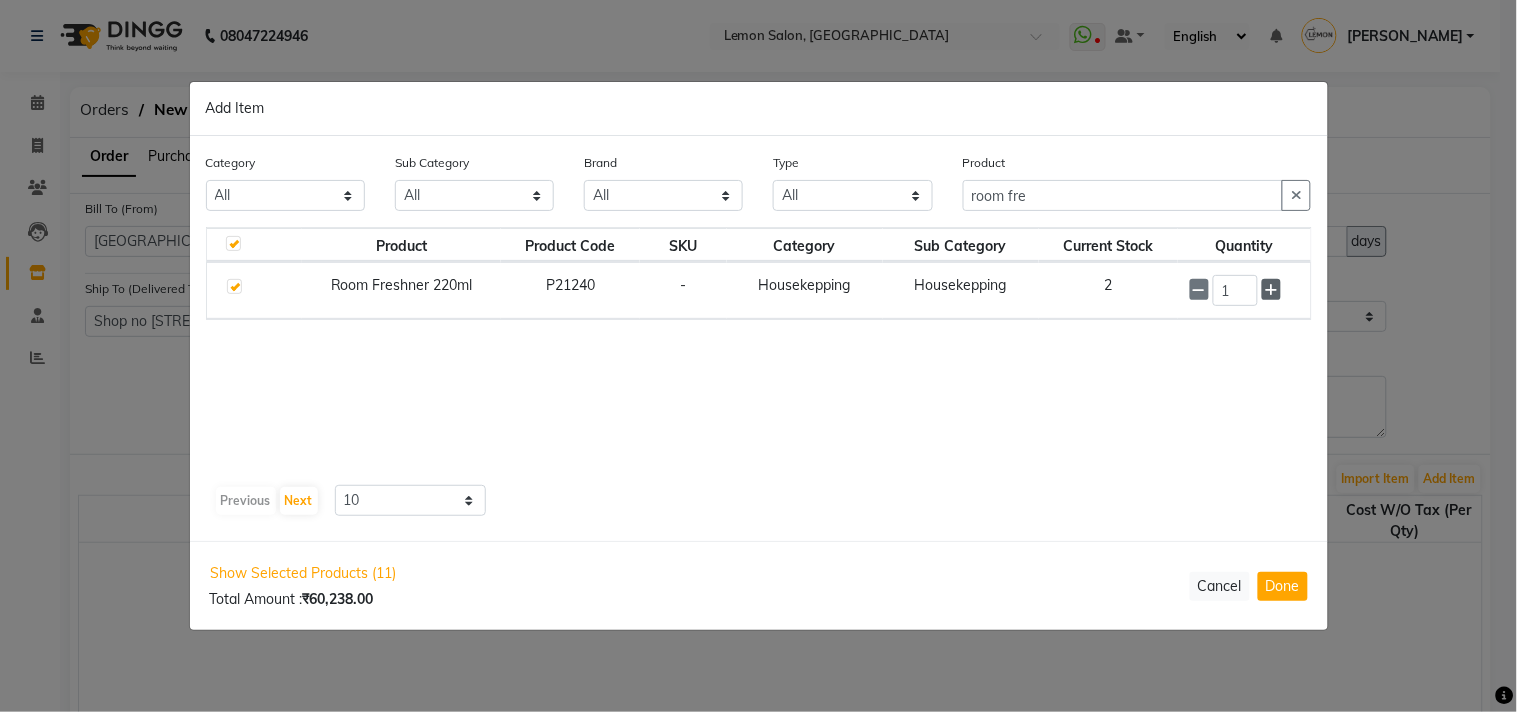 click 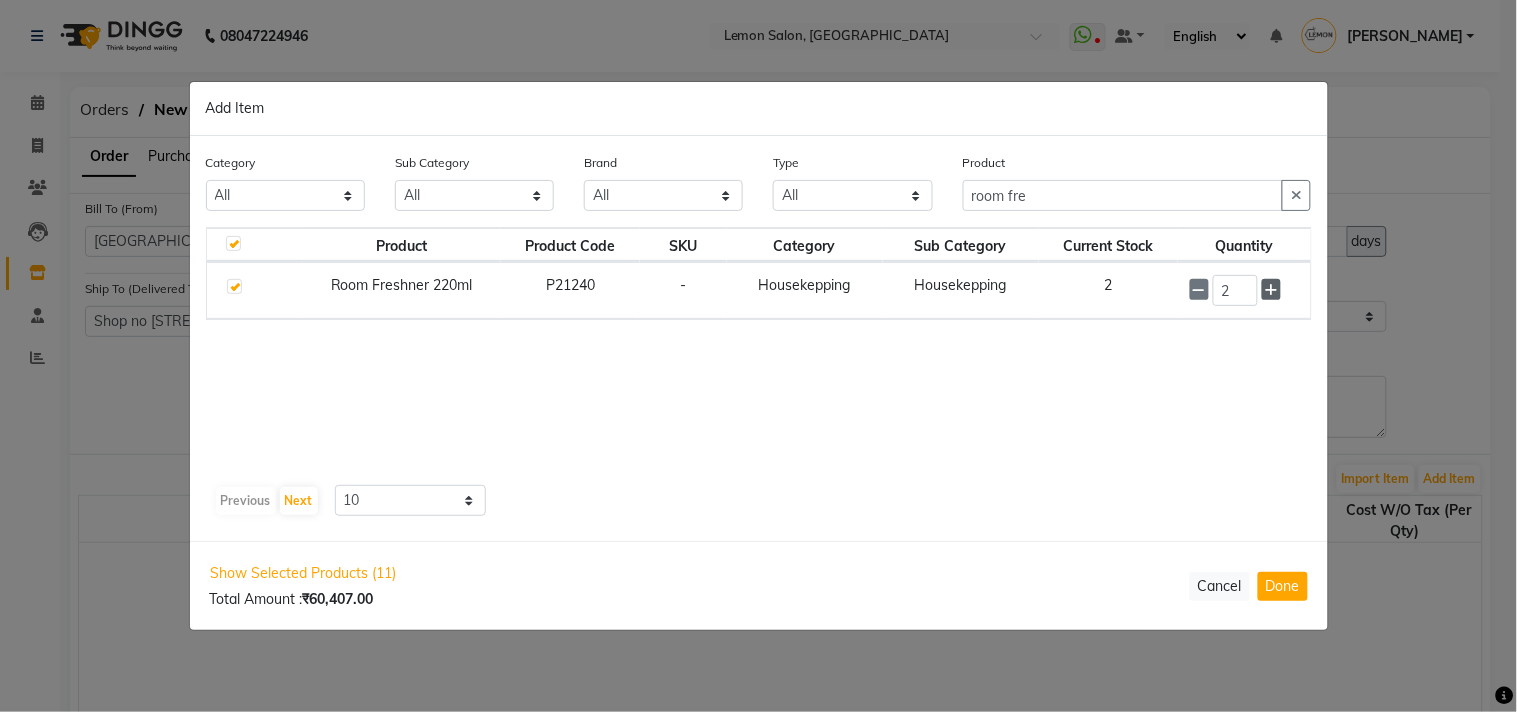 click 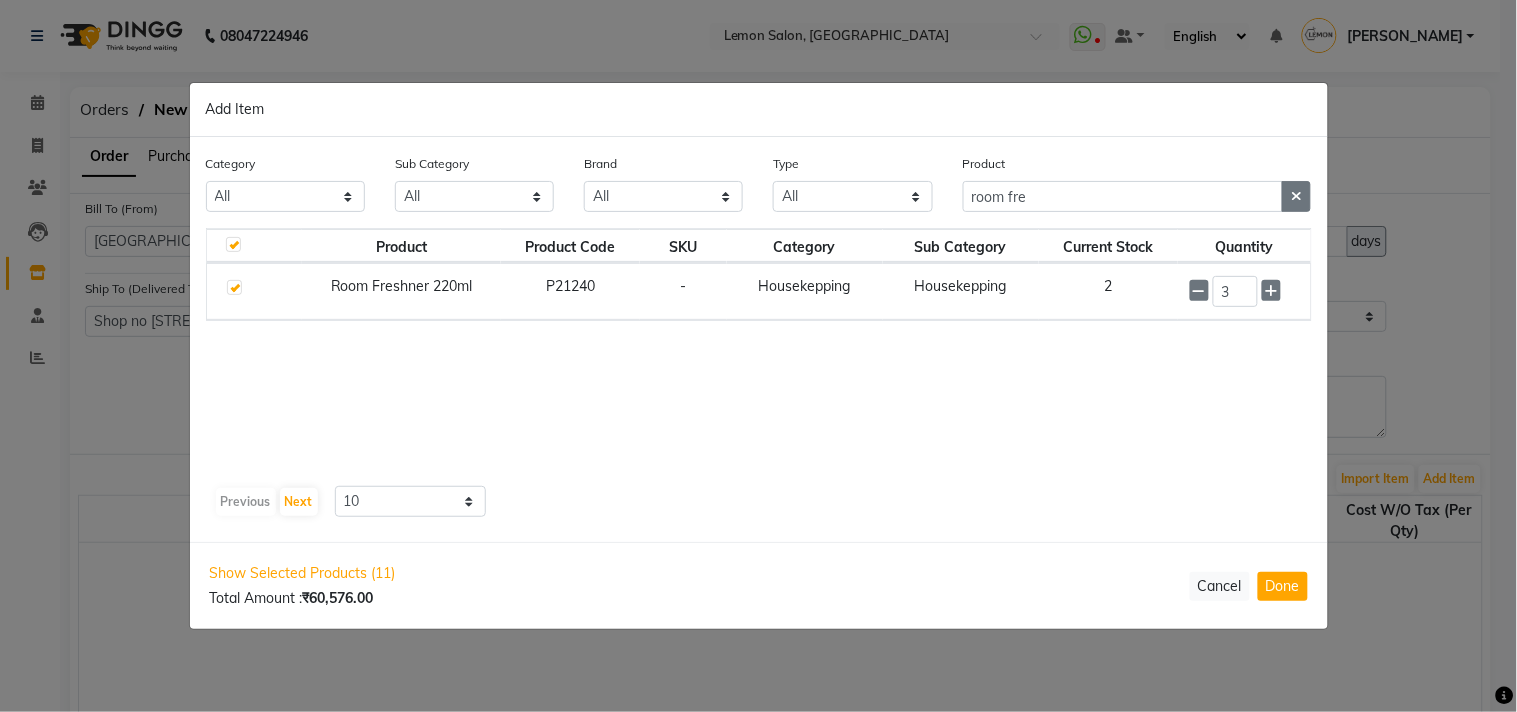 click 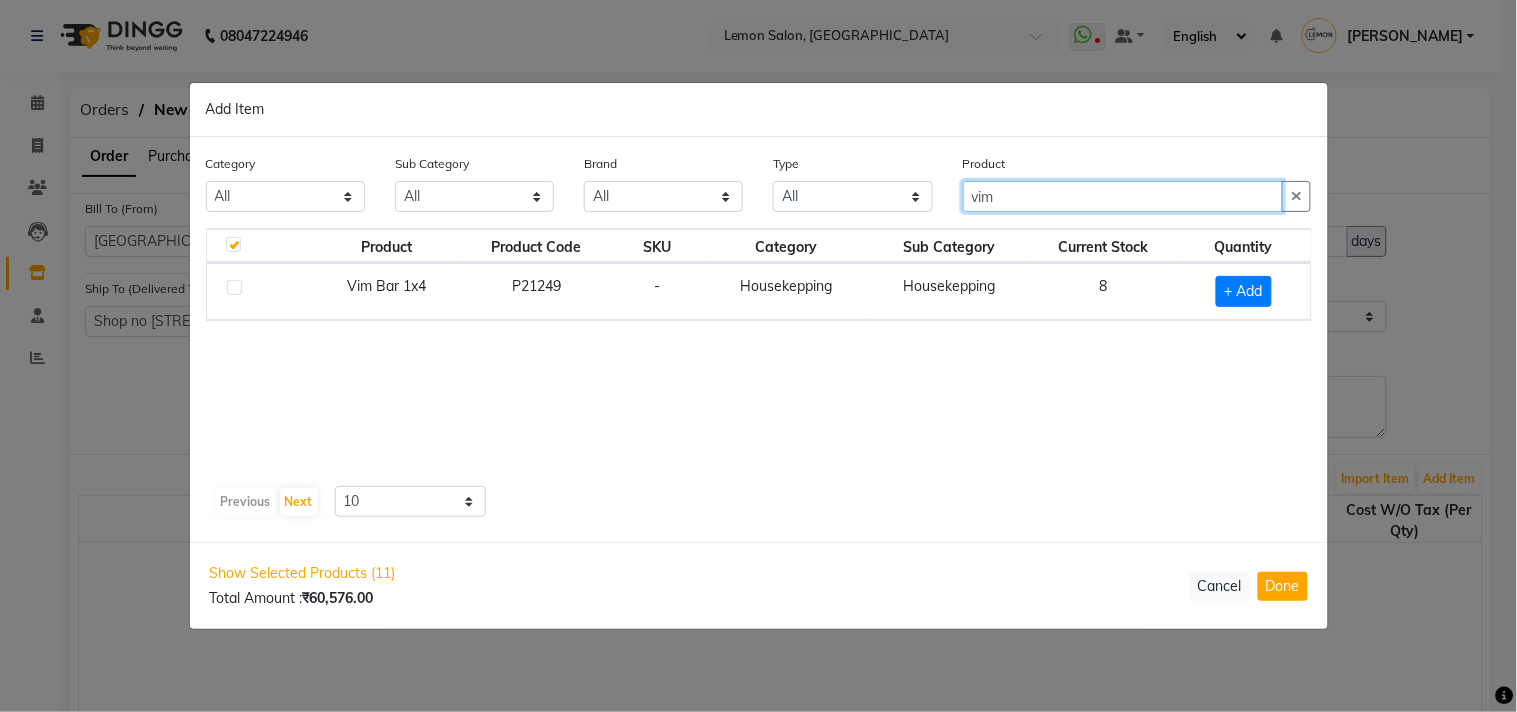 type on "vim" 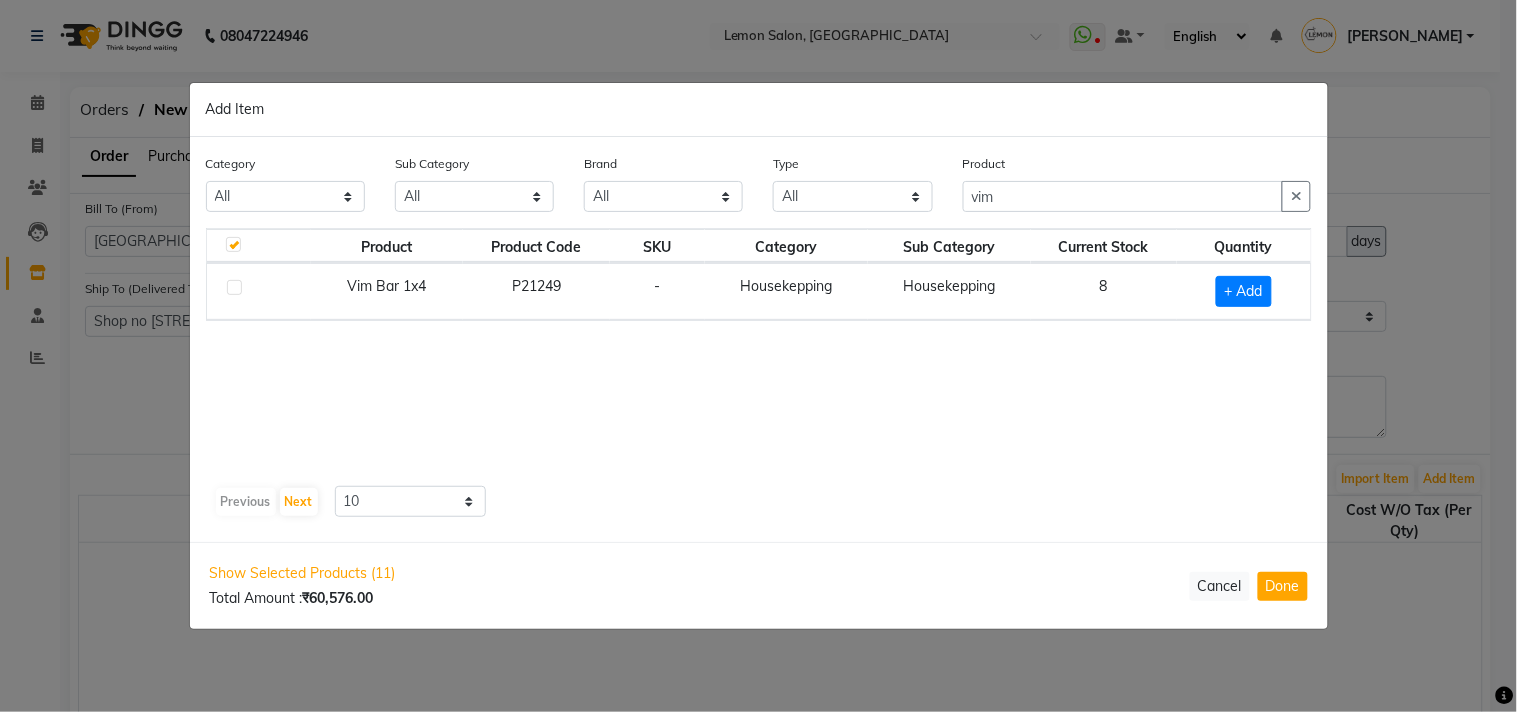 click 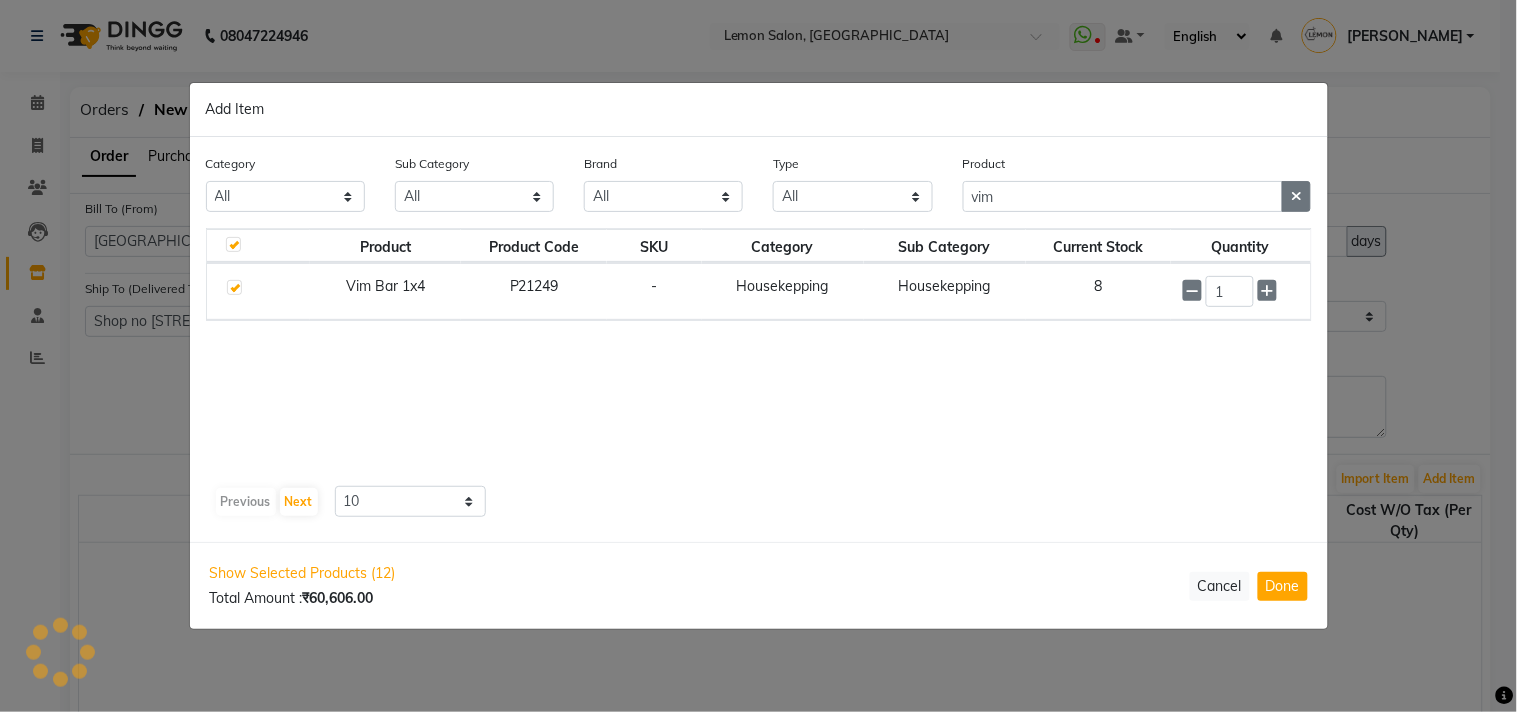 click 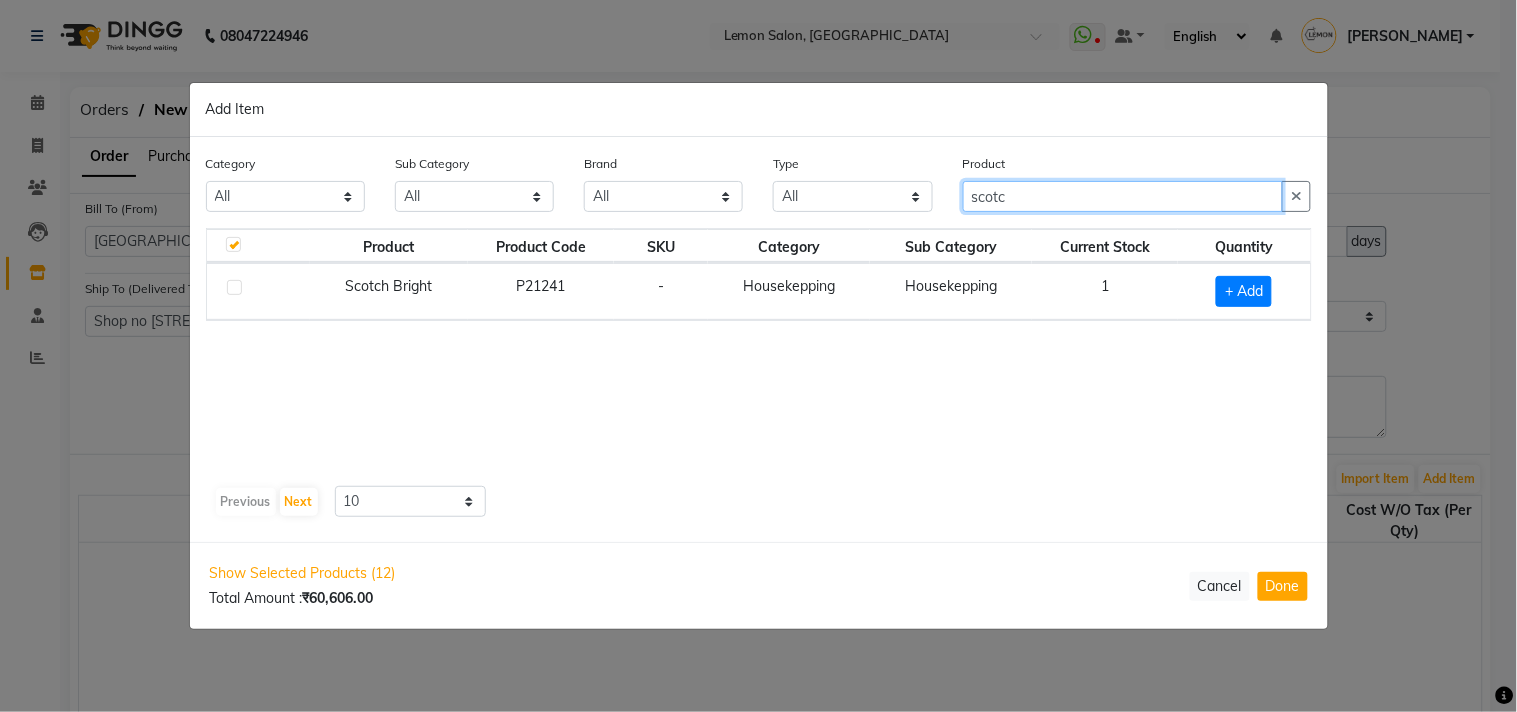 type on "scotc" 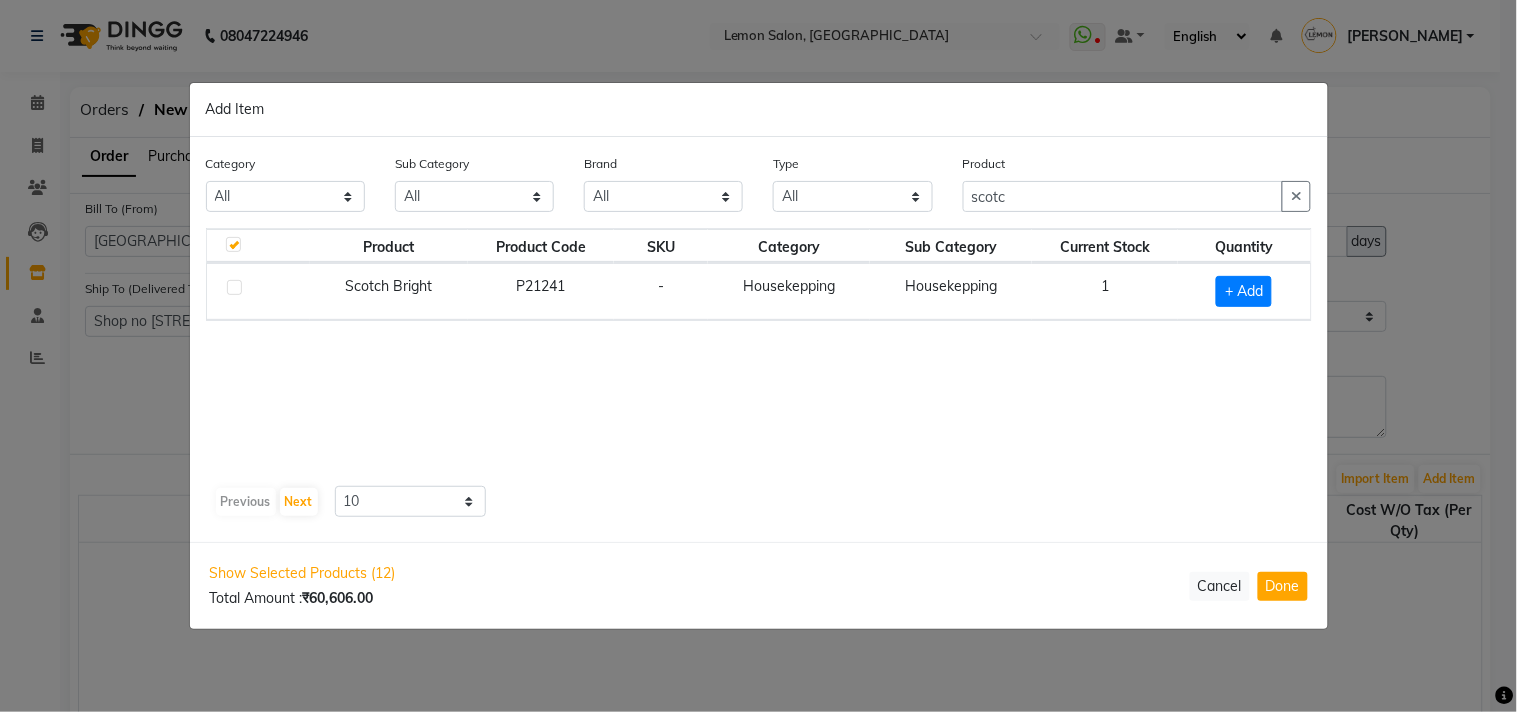 click 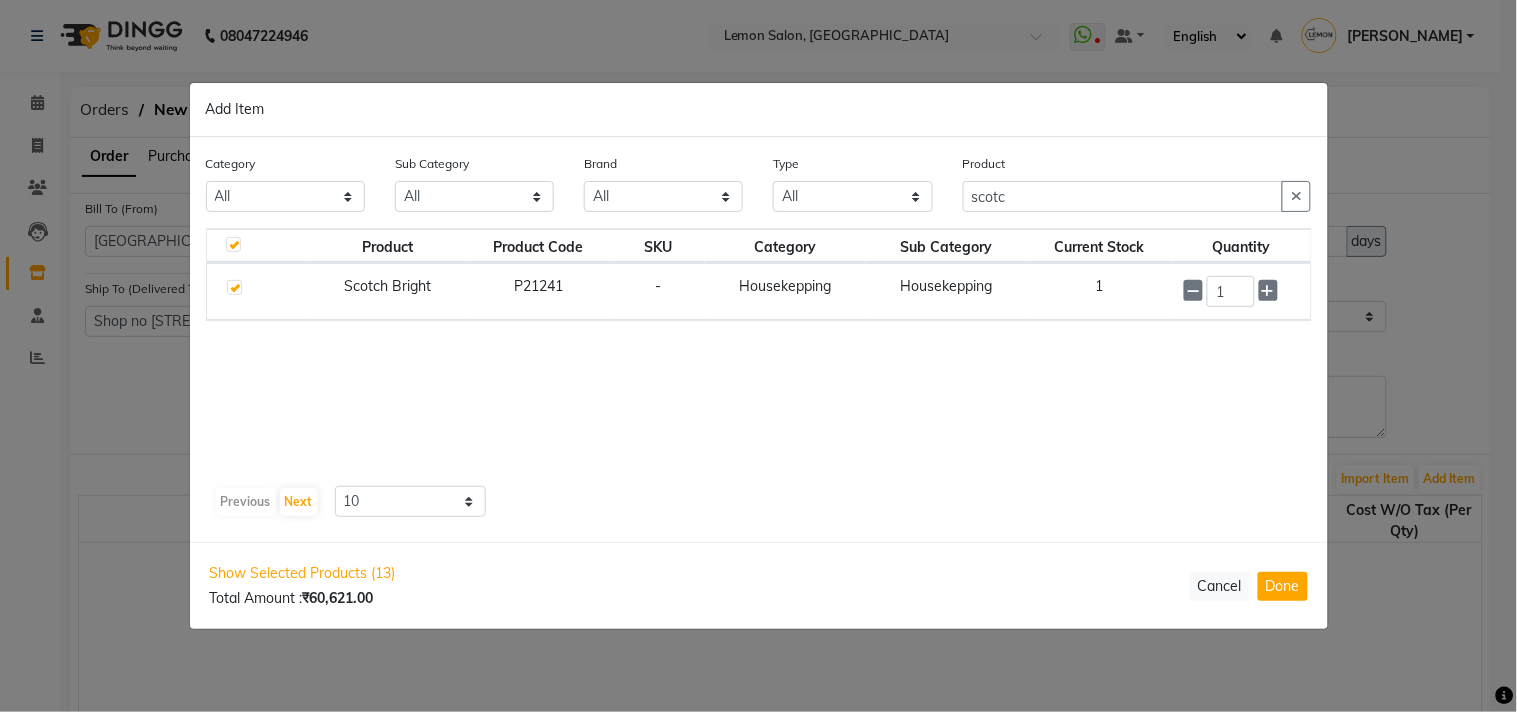 click on "Product Product Code SKU Category Sub Category Current Stock Quantity  Scotch Bright   P21241   -   Housekepping   Housekepping   1  1" 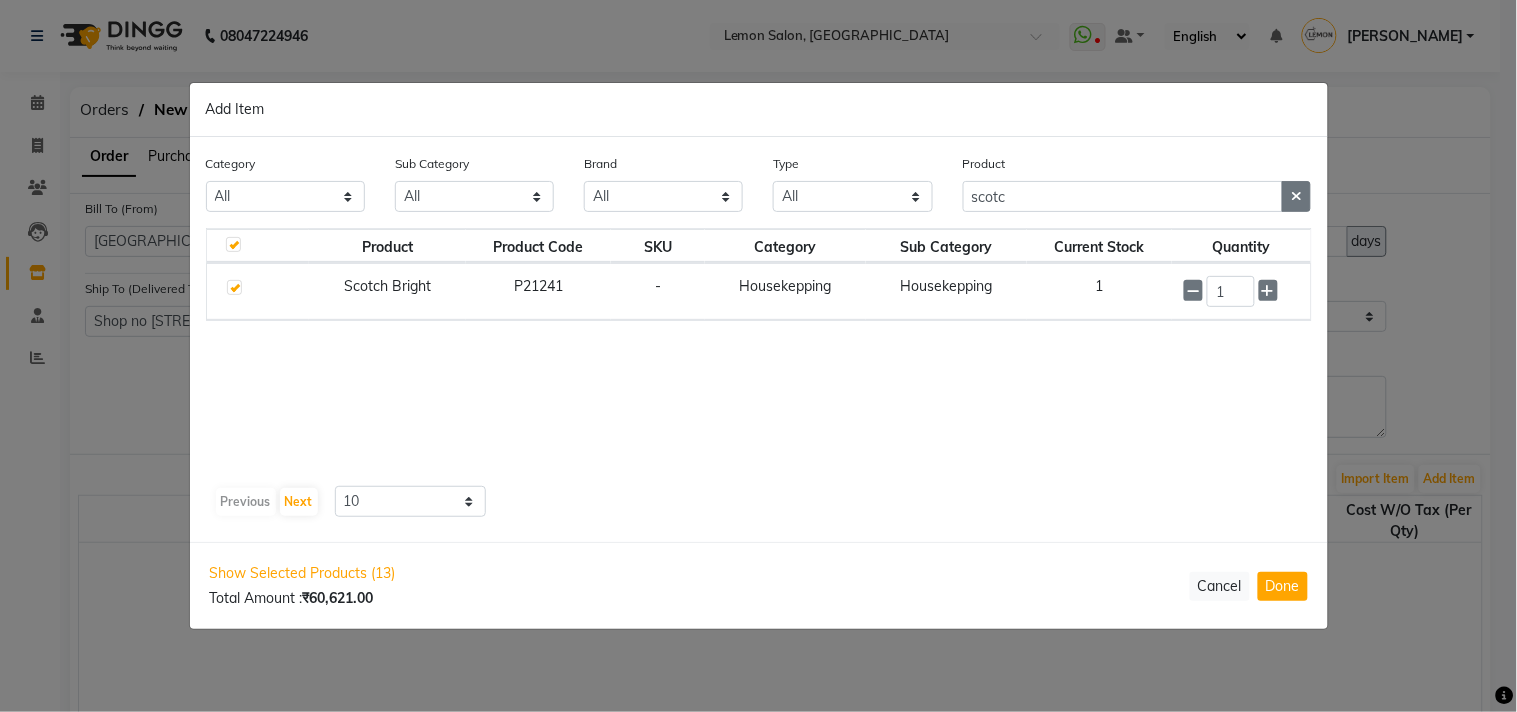 click 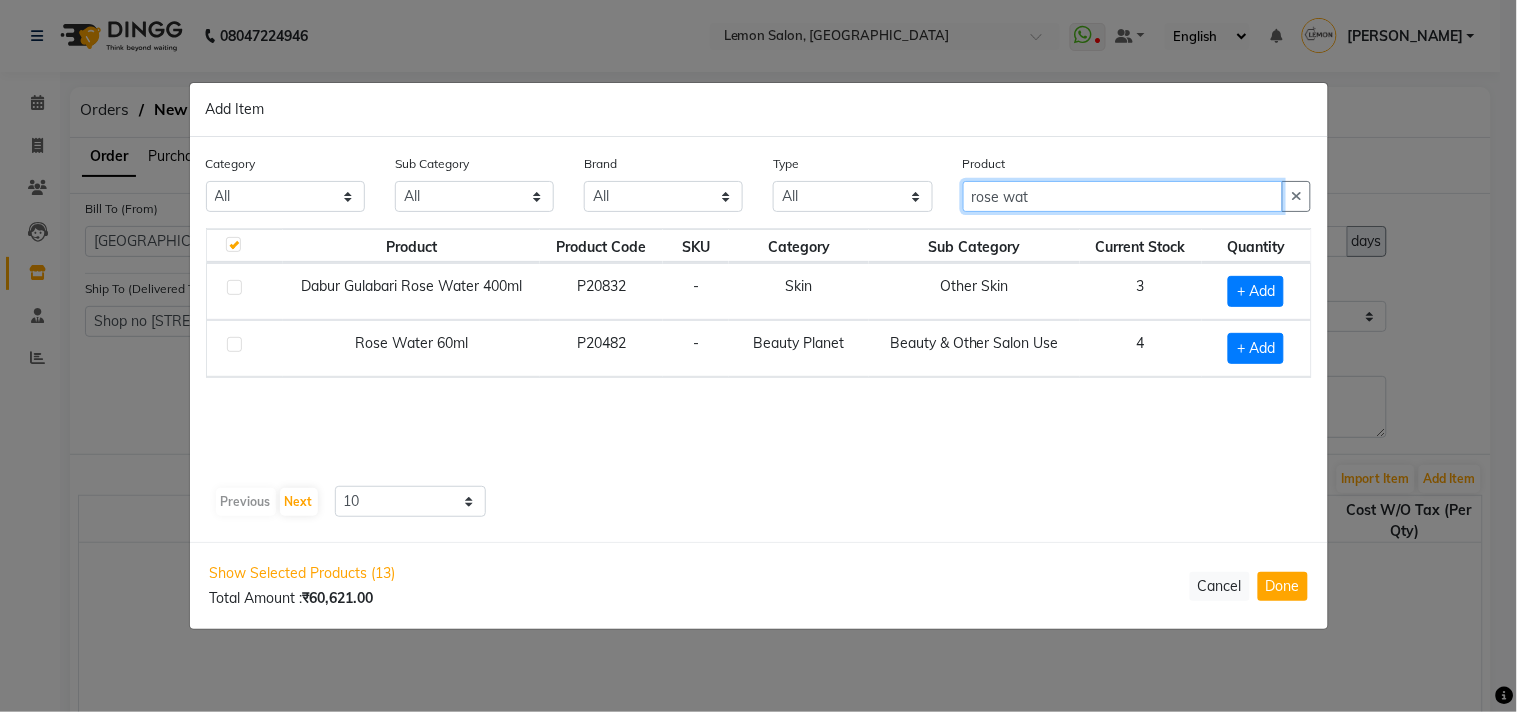 type on "rose wat" 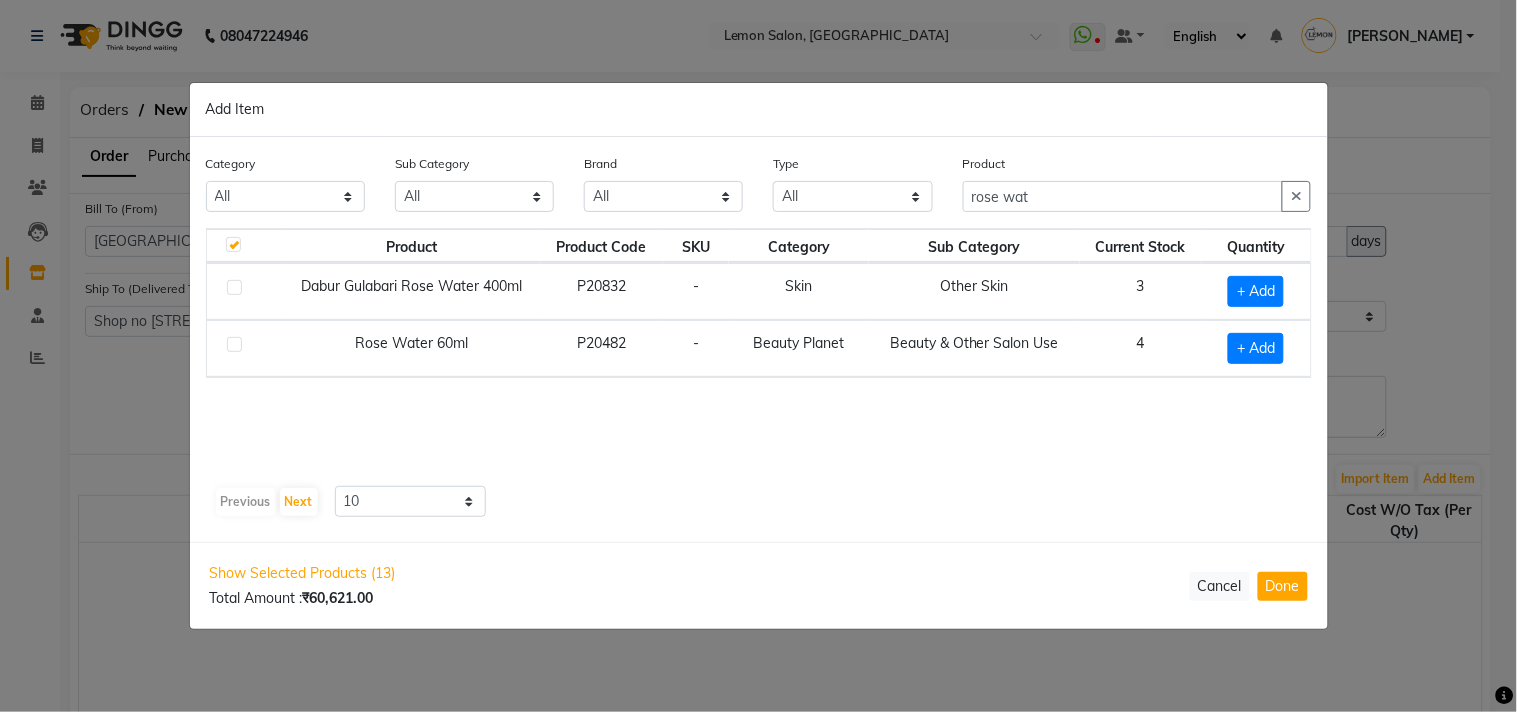 click 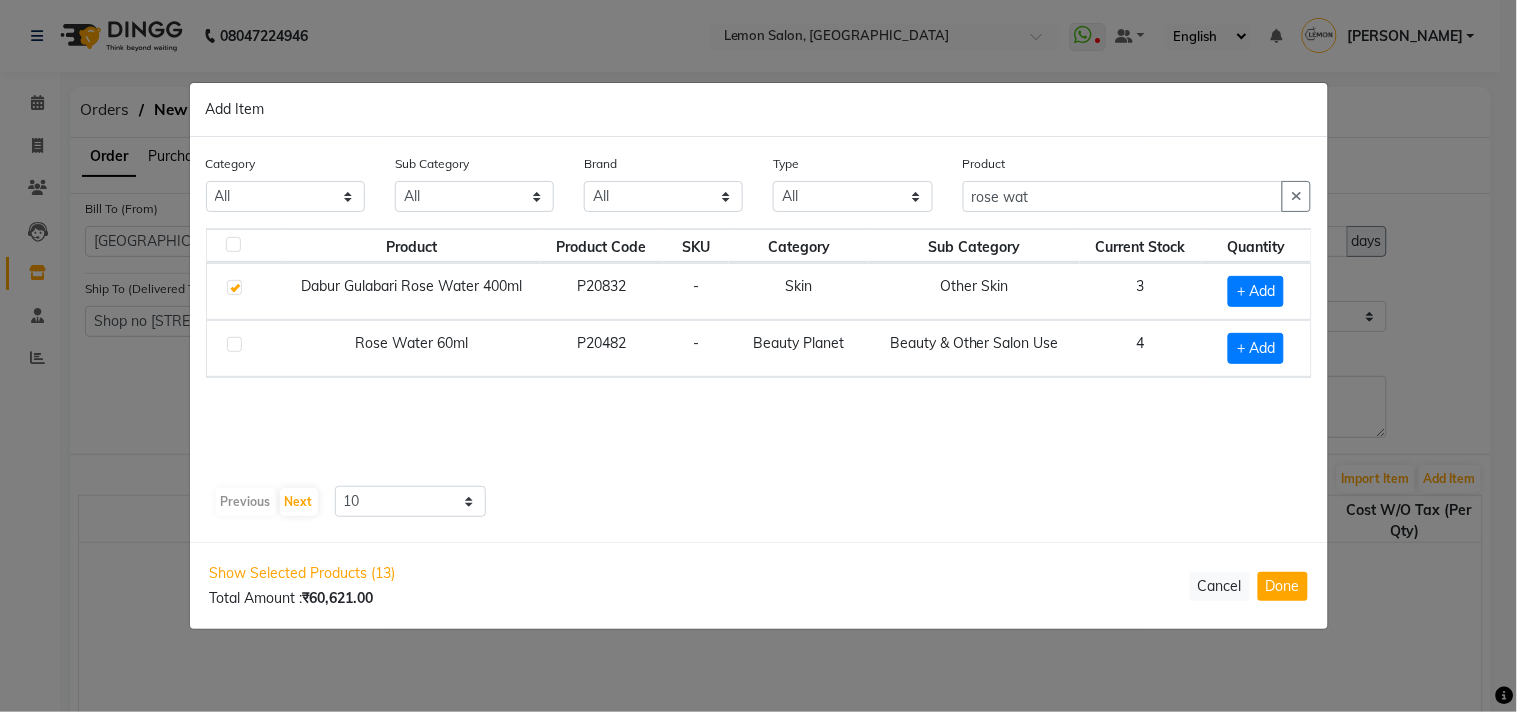checkbox on "false" 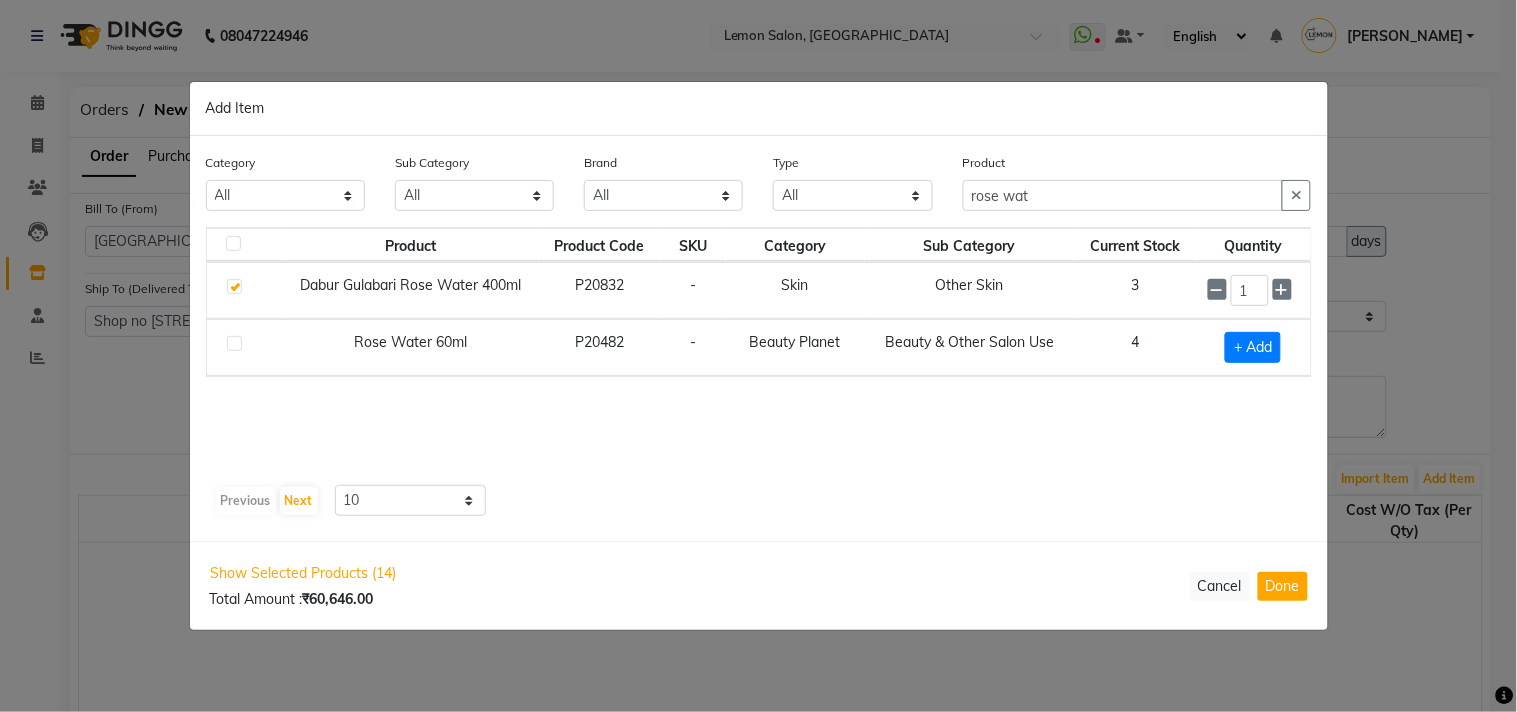 click on "Product Product Code SKU Category Sub Category Current Stock Quantity  Dabur Gulabari Rose Water 400ml   P20832   -   Skin   Other Skin   3  1  Rose Water 60ml   P20482   -   Beauty Planet   Beauty & Other Salon Use   4   + Add" 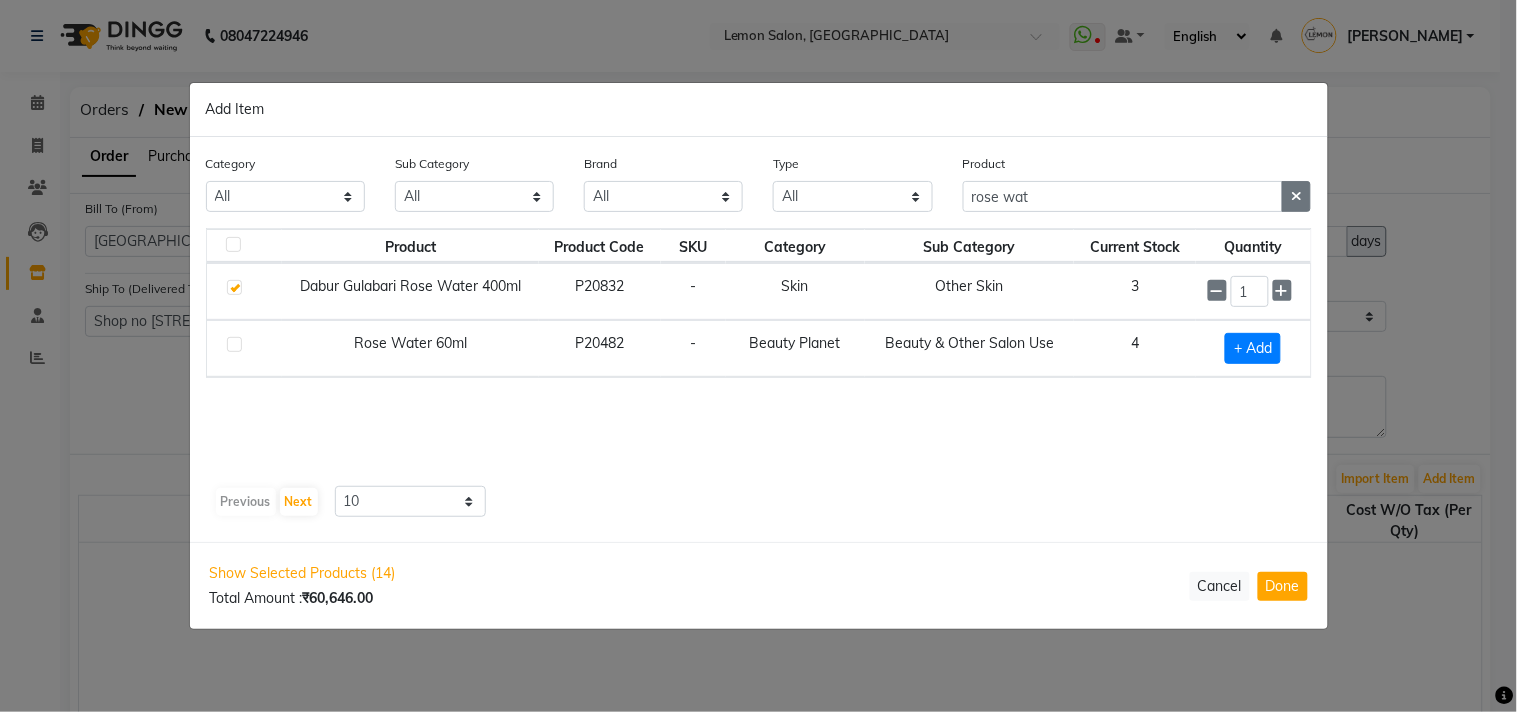 click 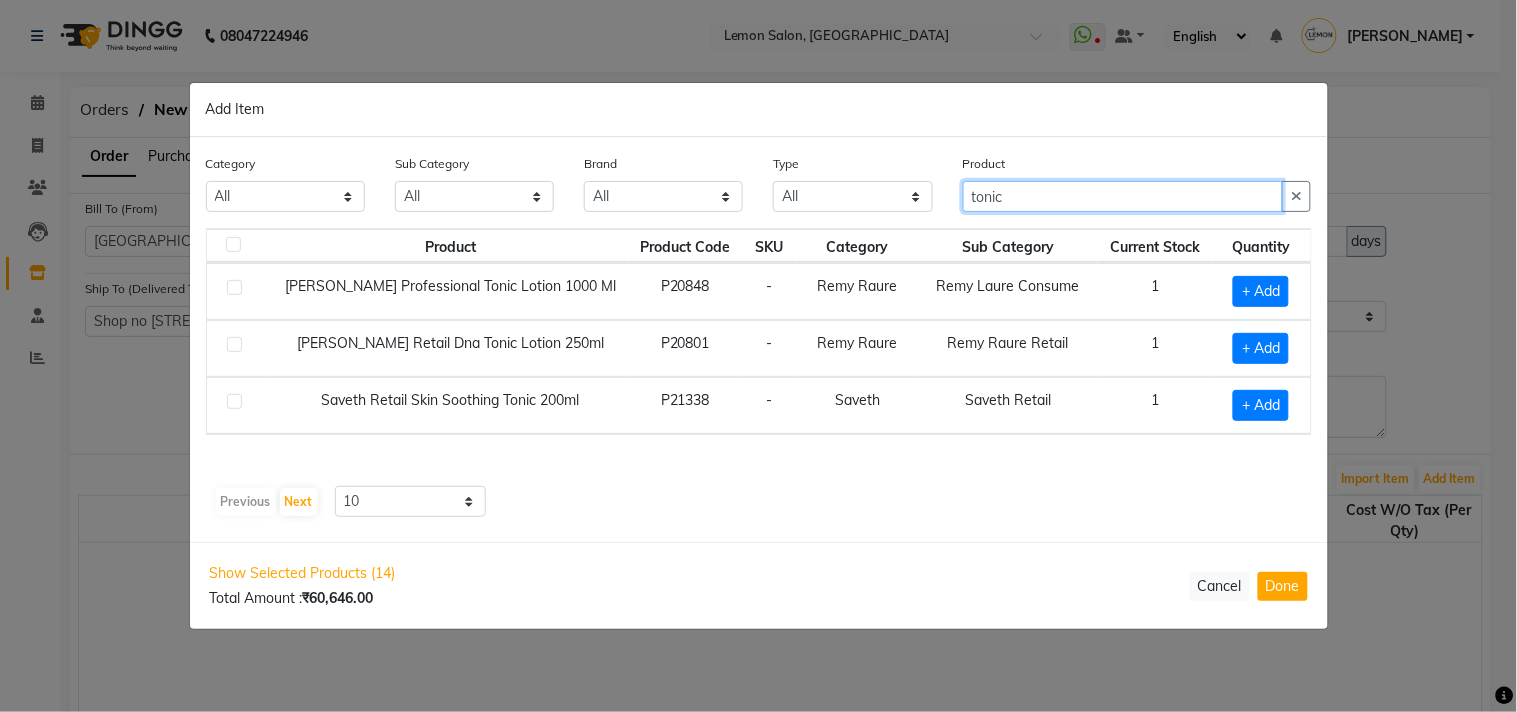 type on "tonic" 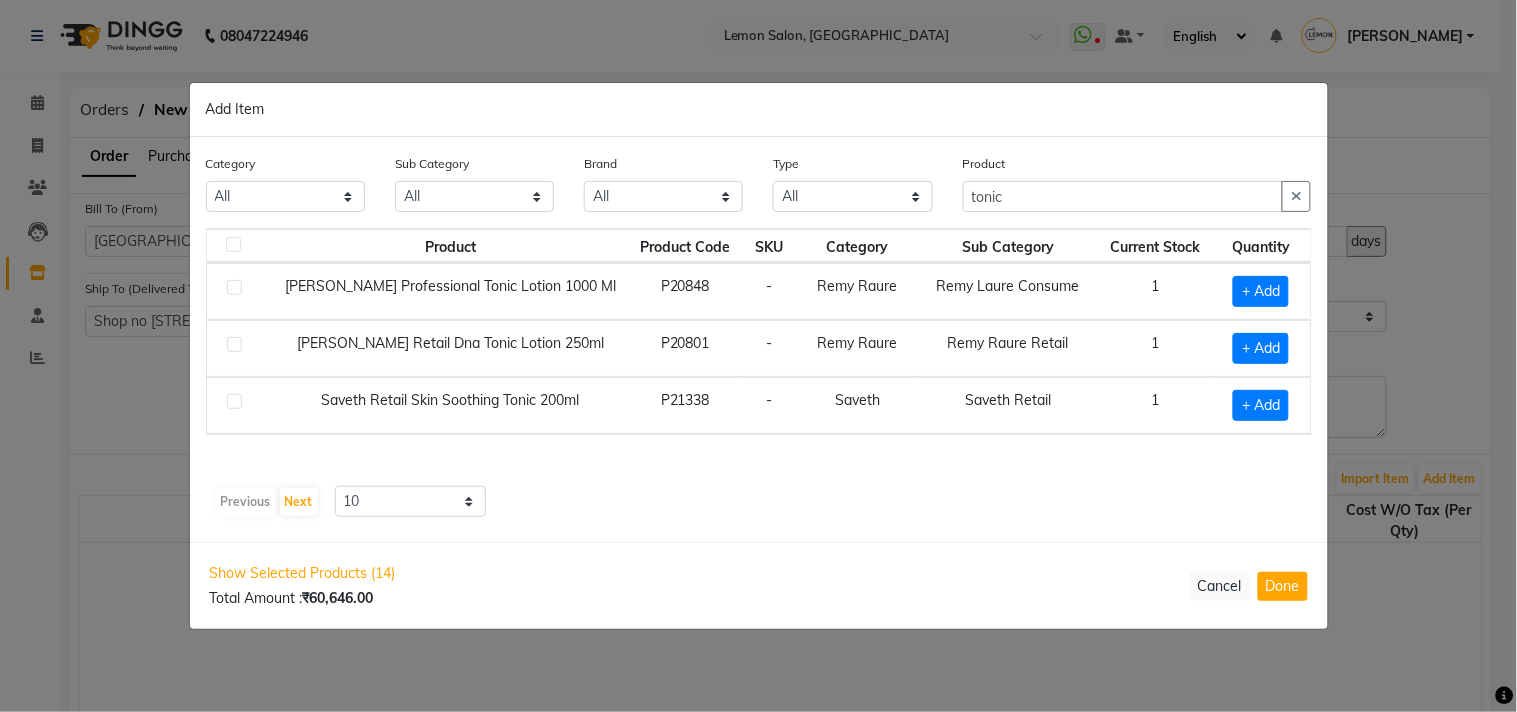 click 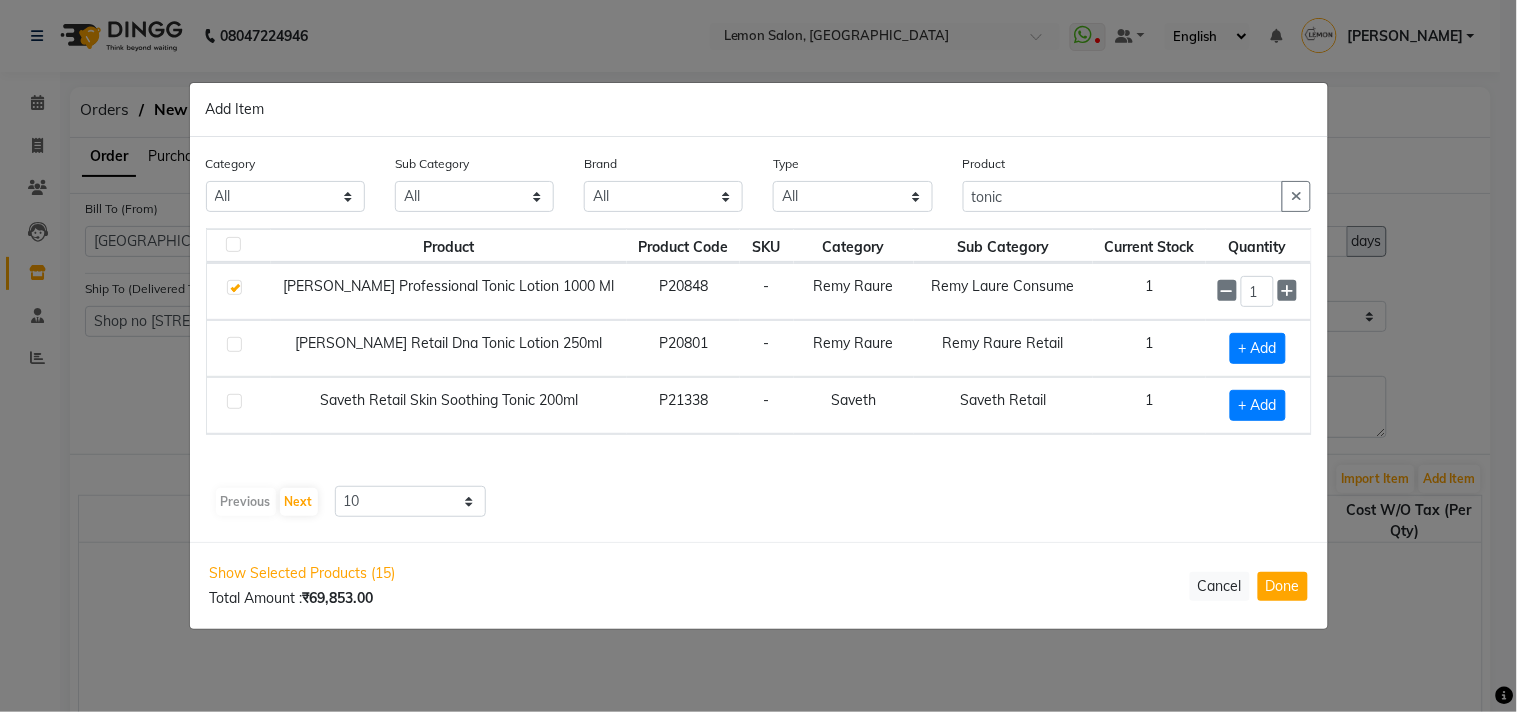 click 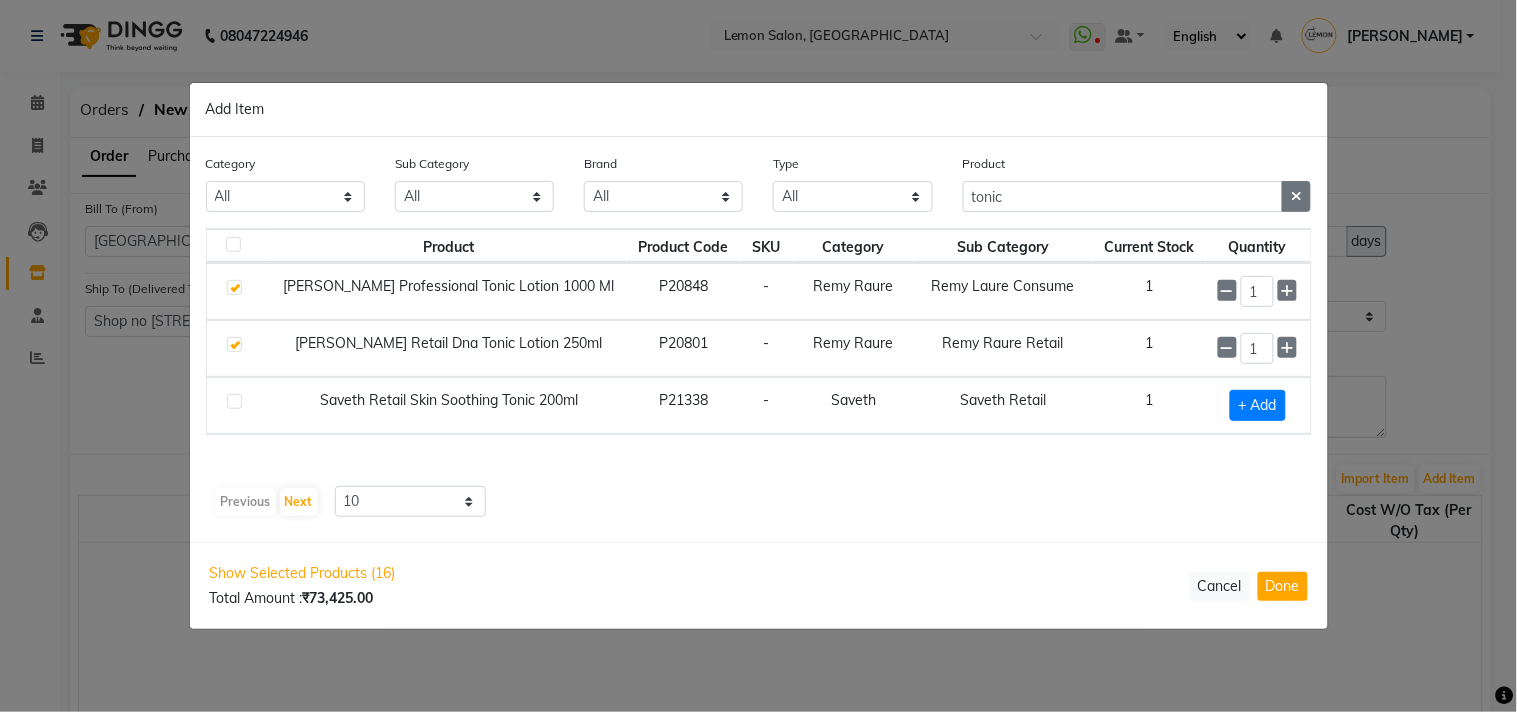 click 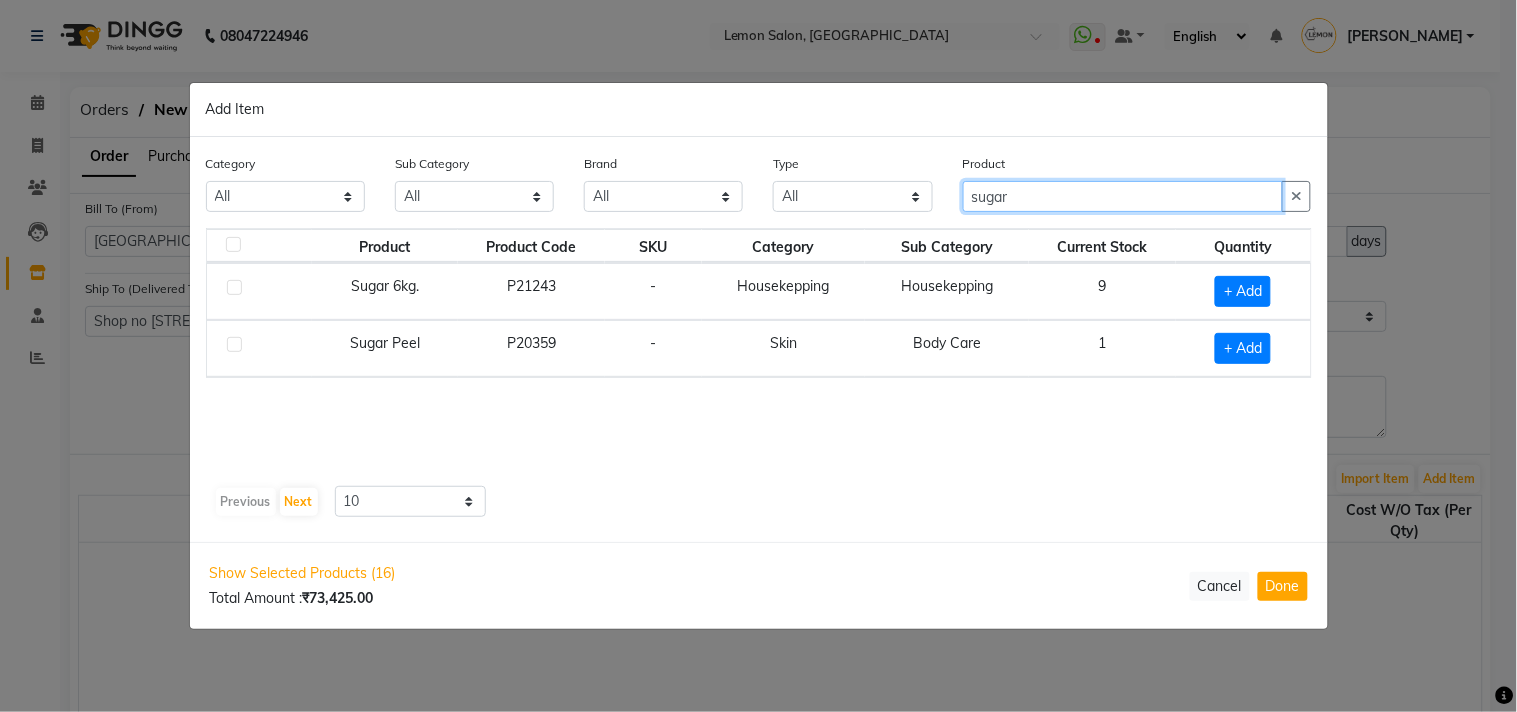 type on "sugar" 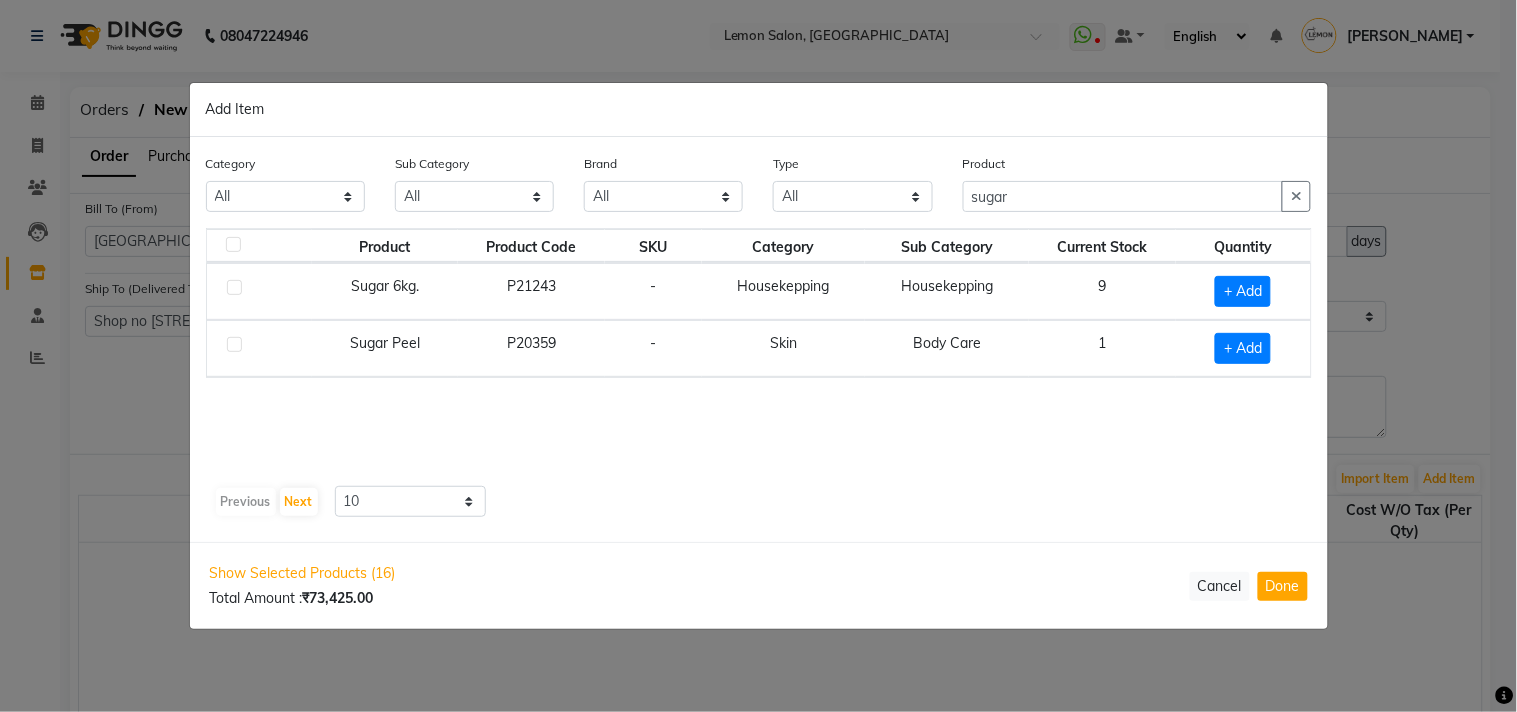 click 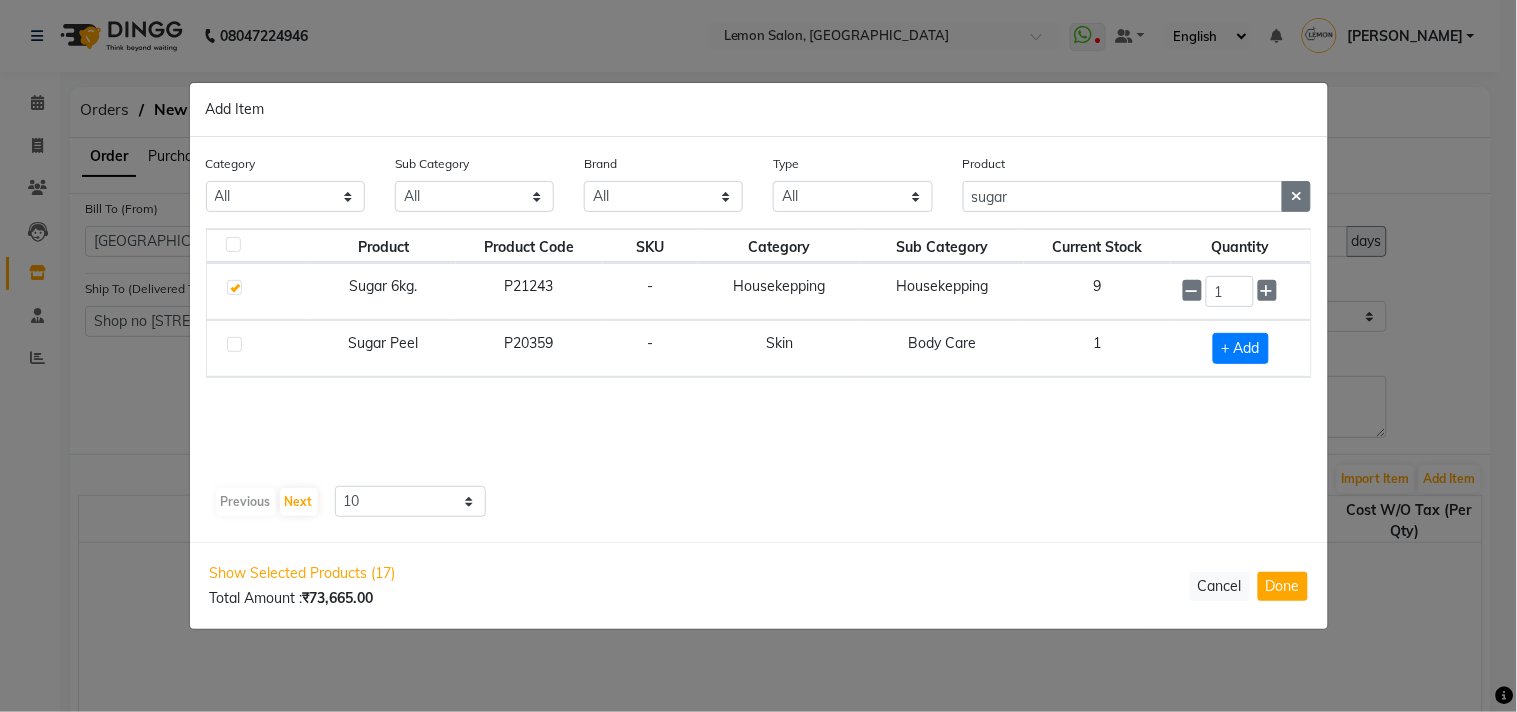 click 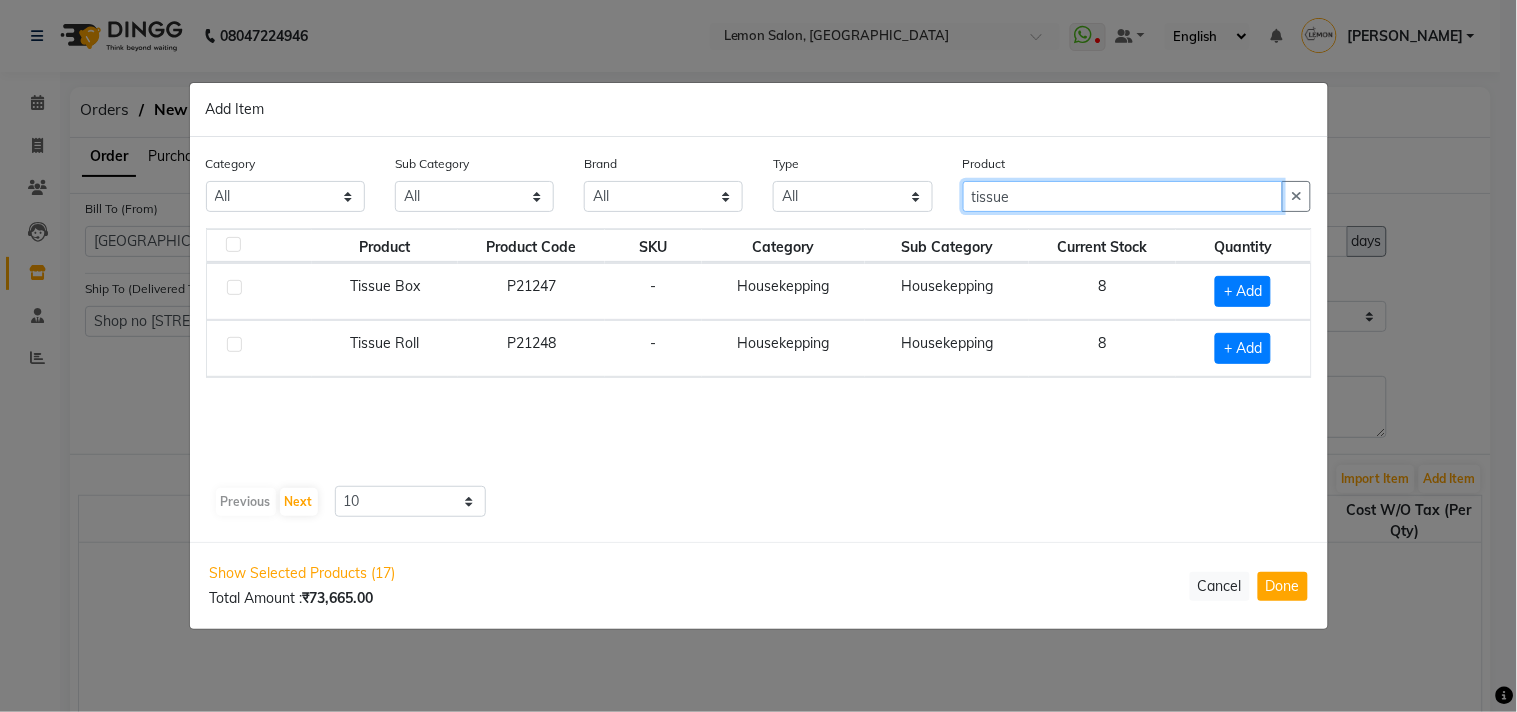 type on "tissue" 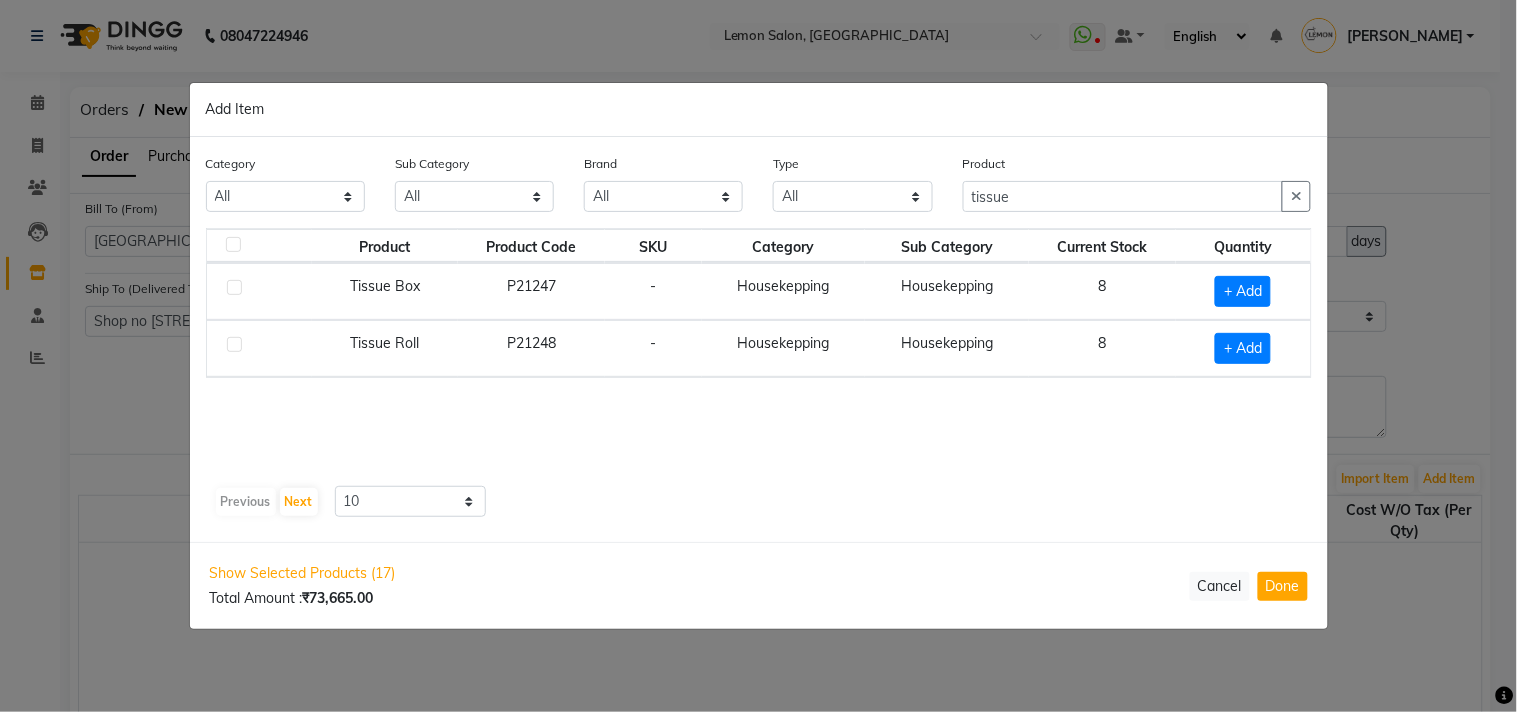 click 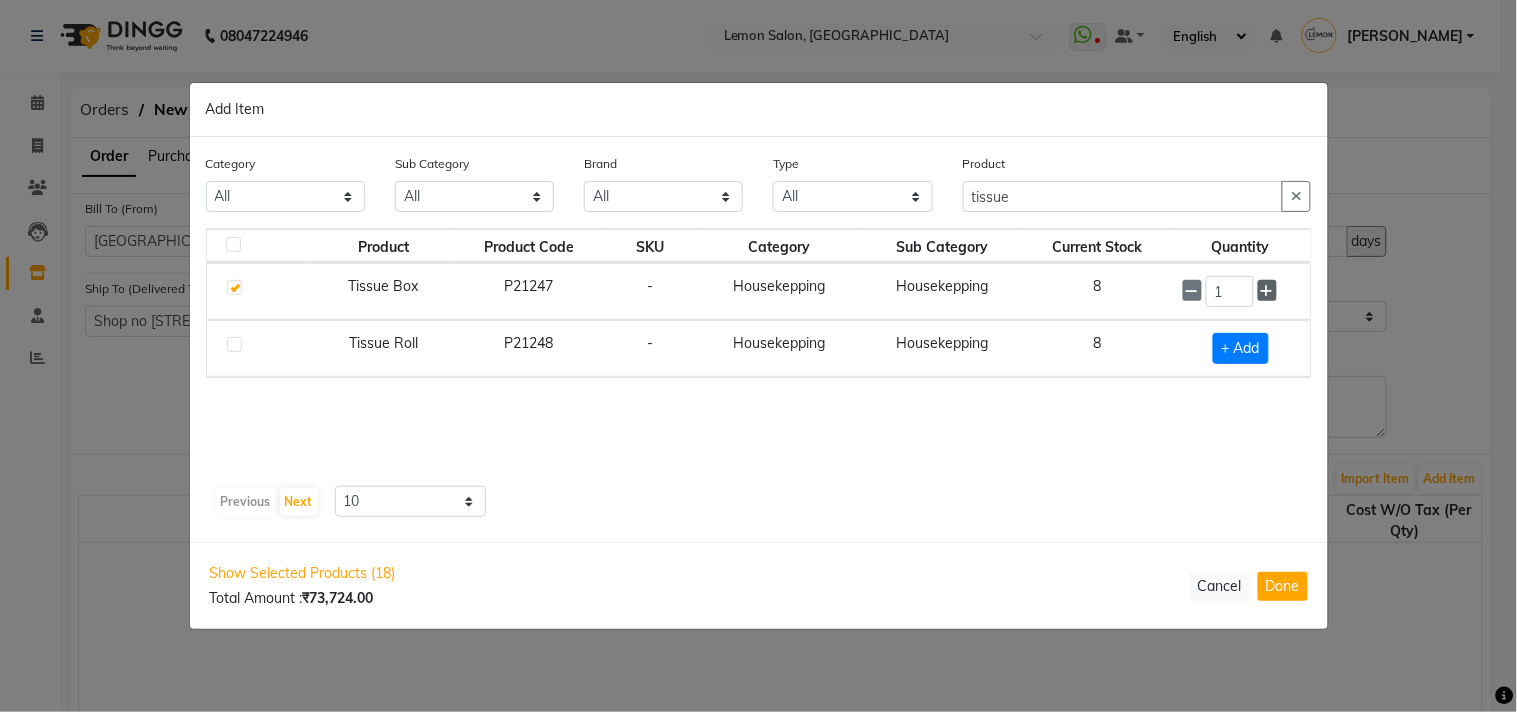 click 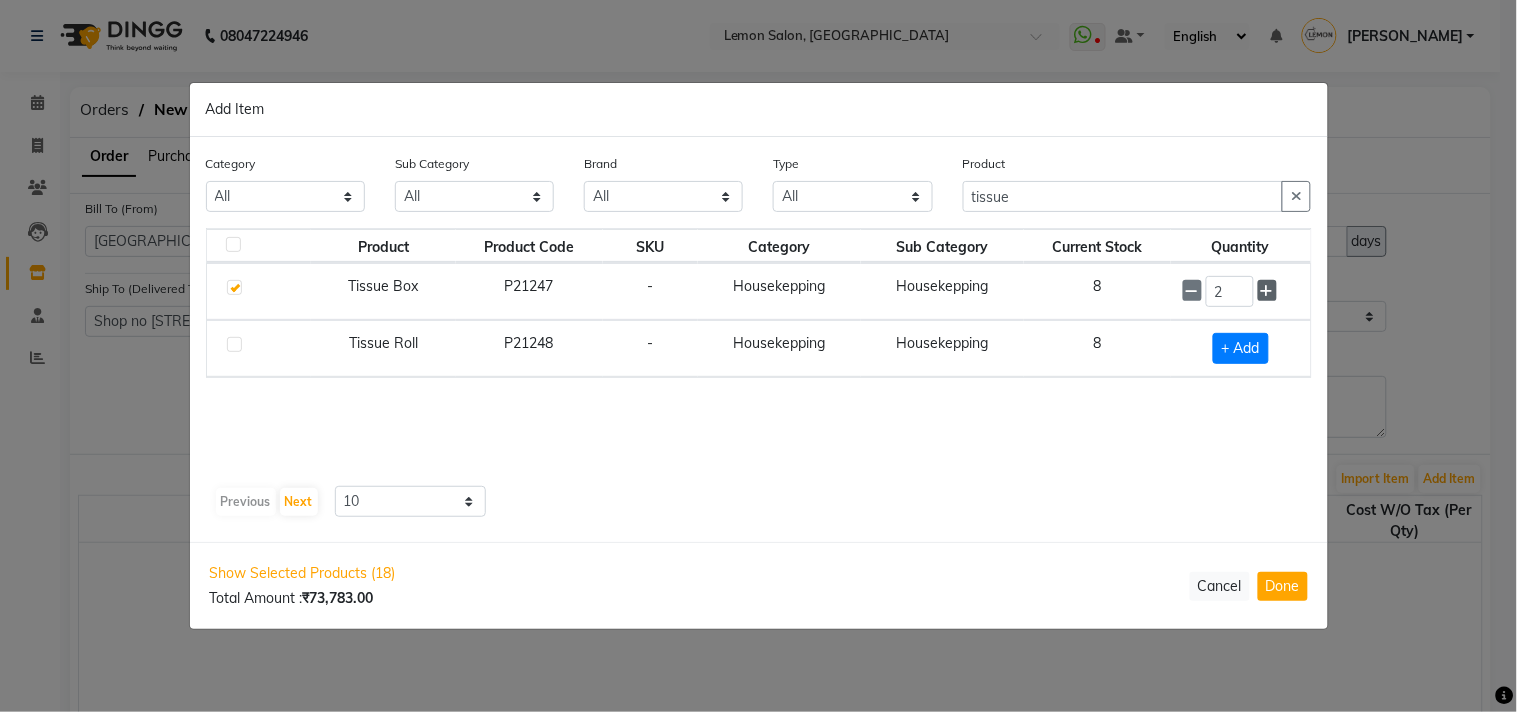 click 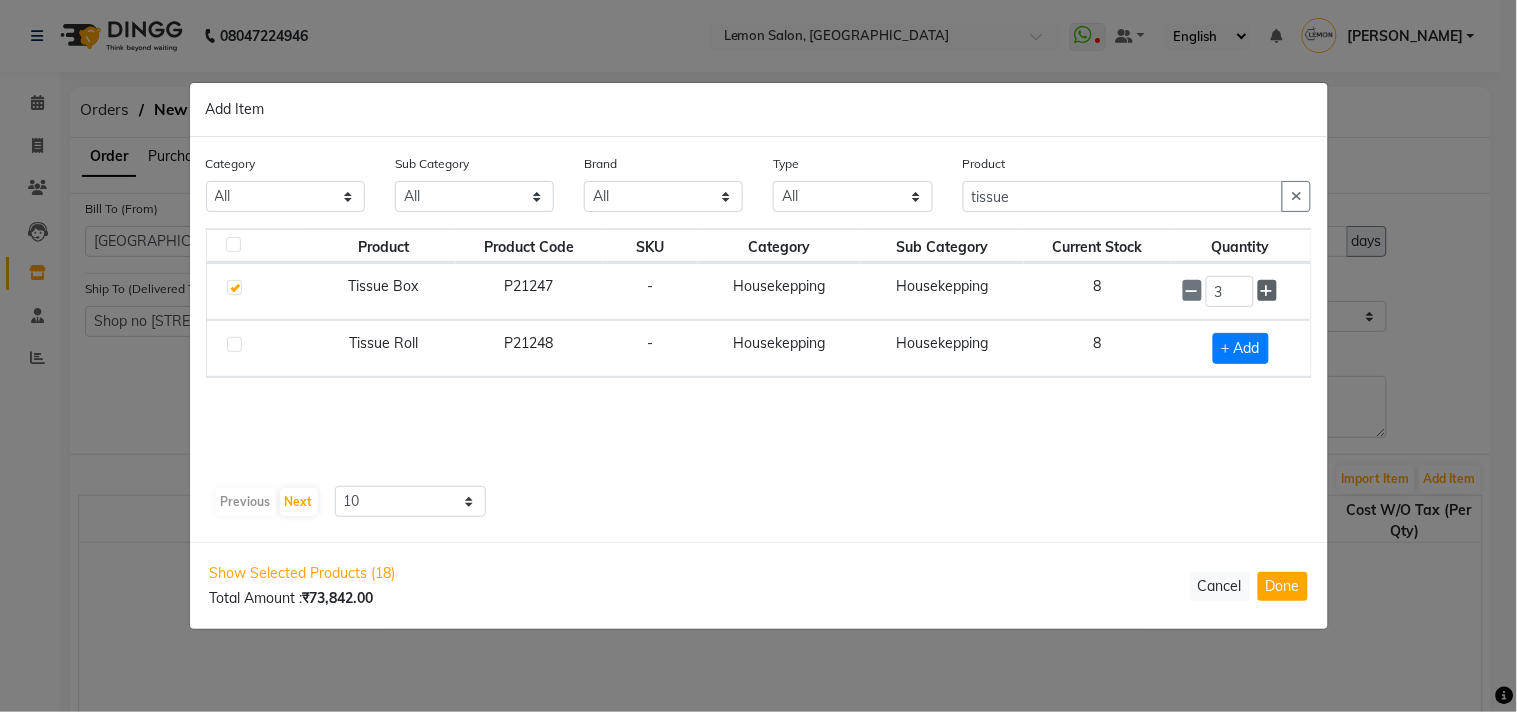 click 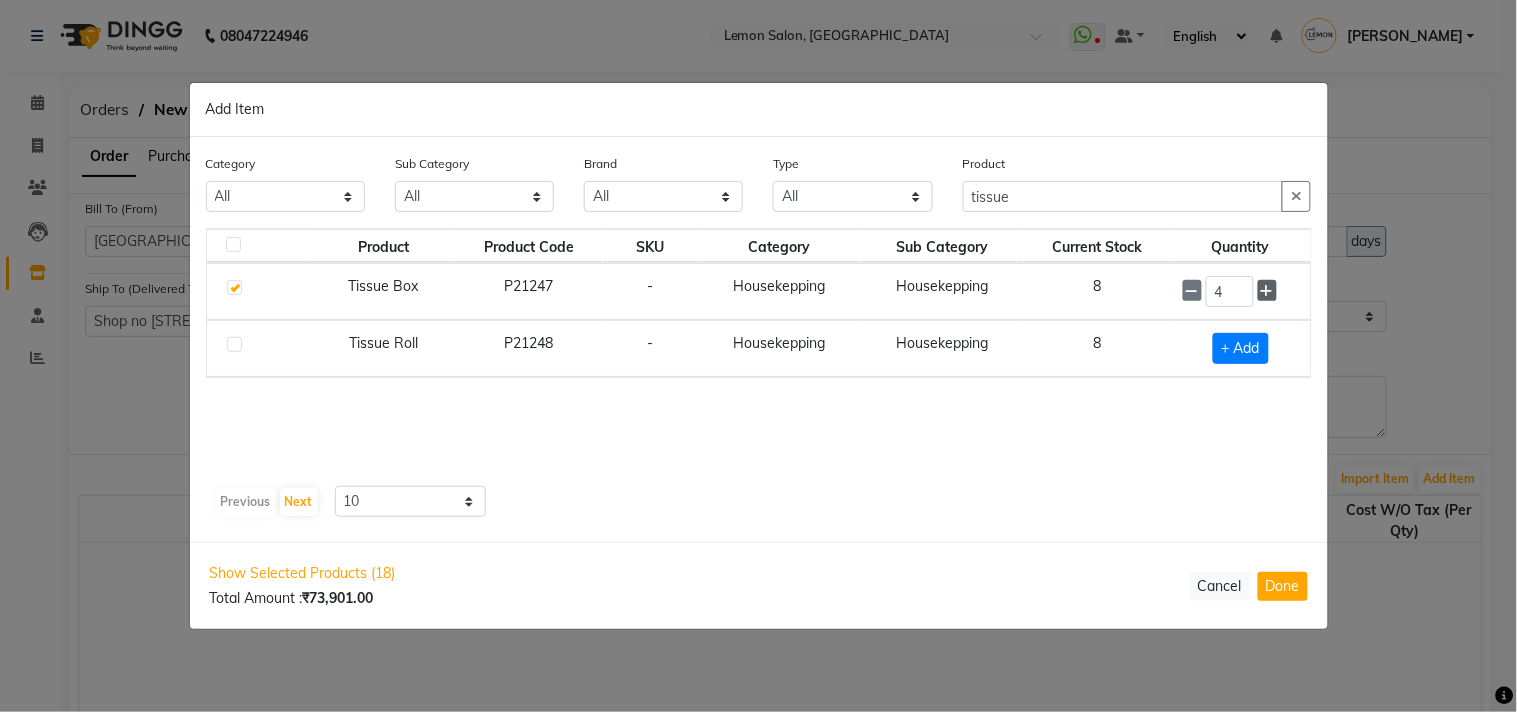 click 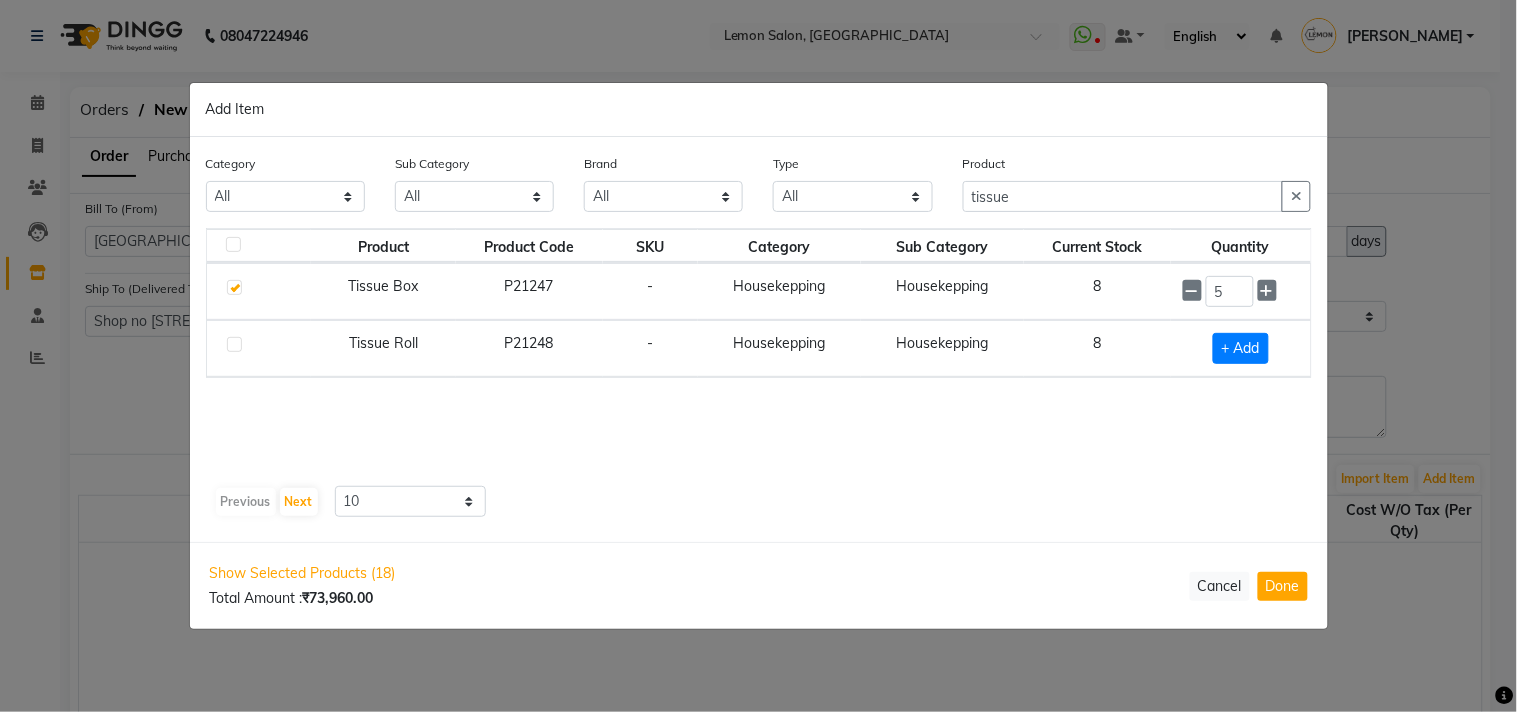 click 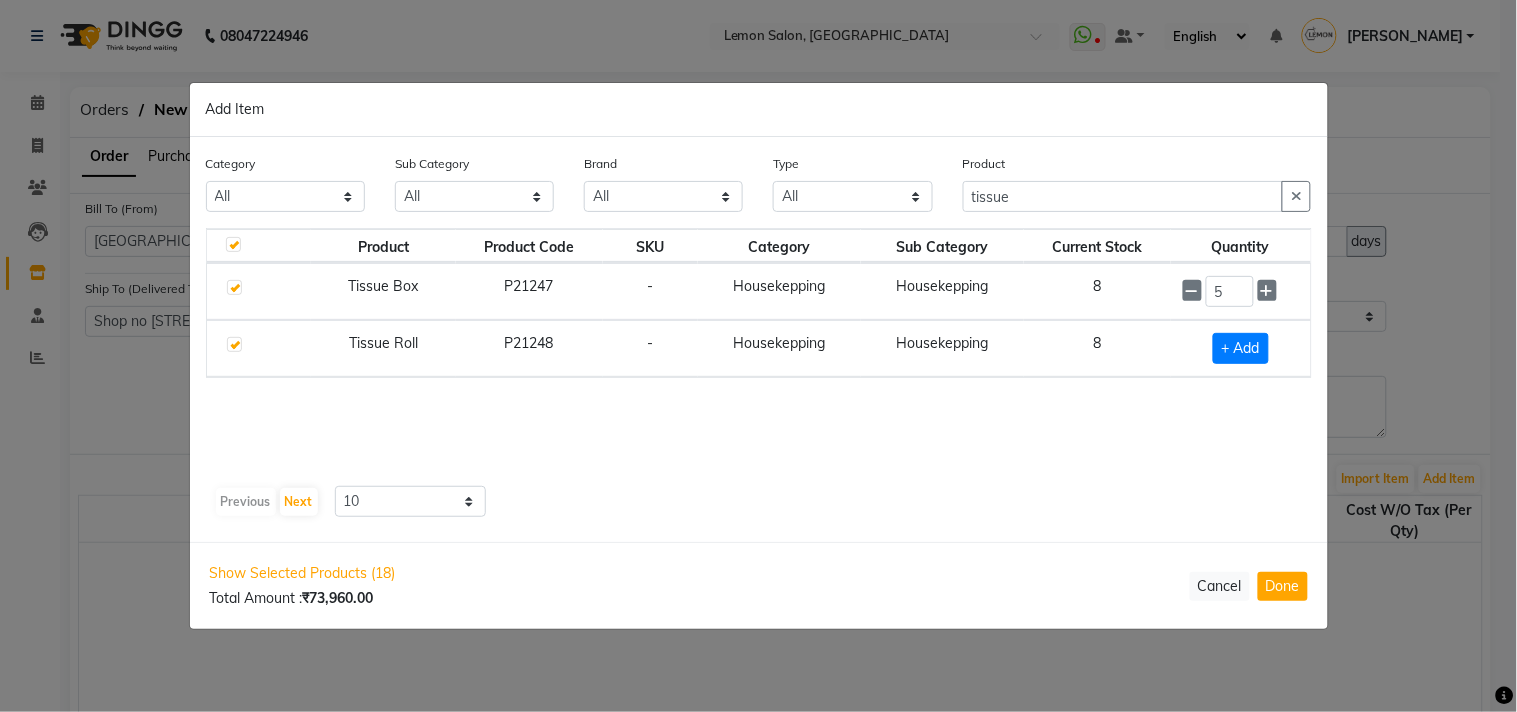 checkbox on "true" 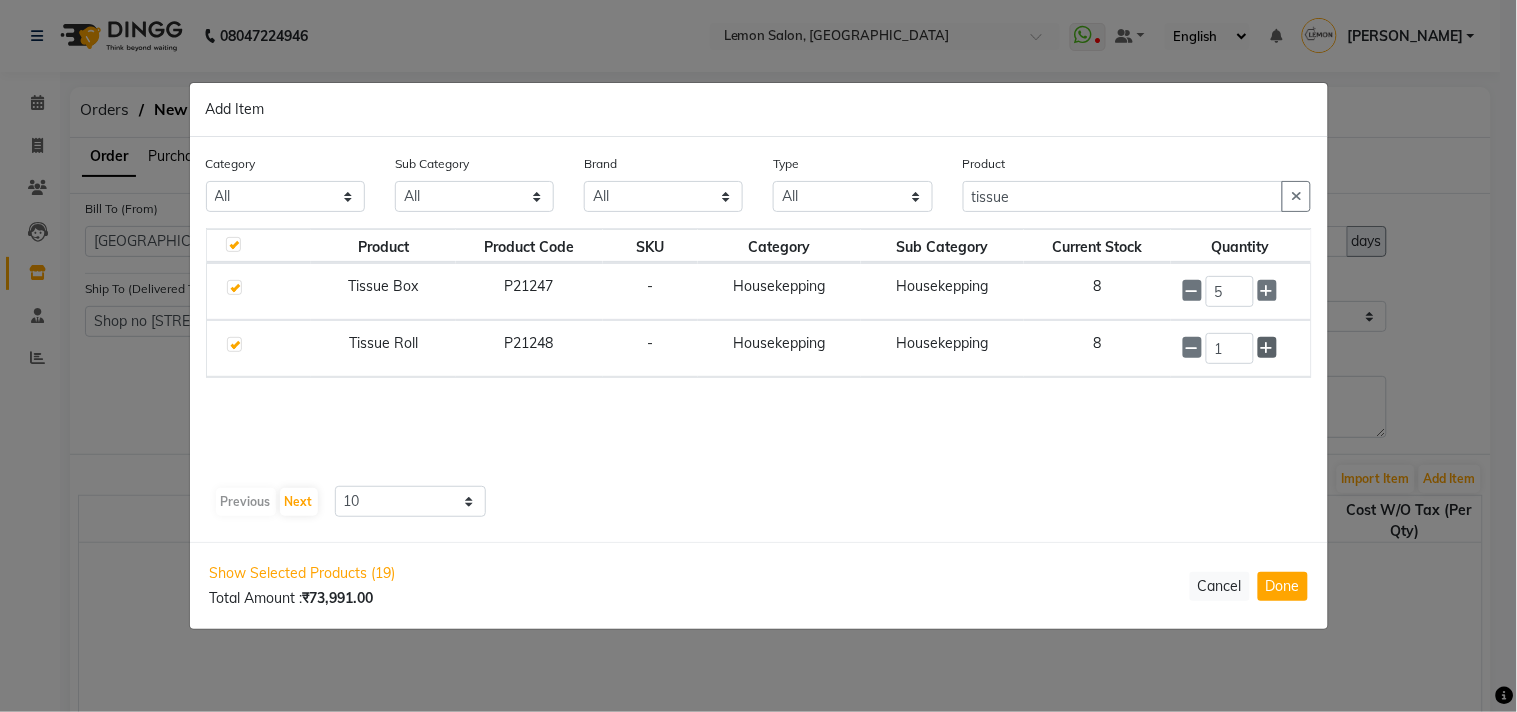 click 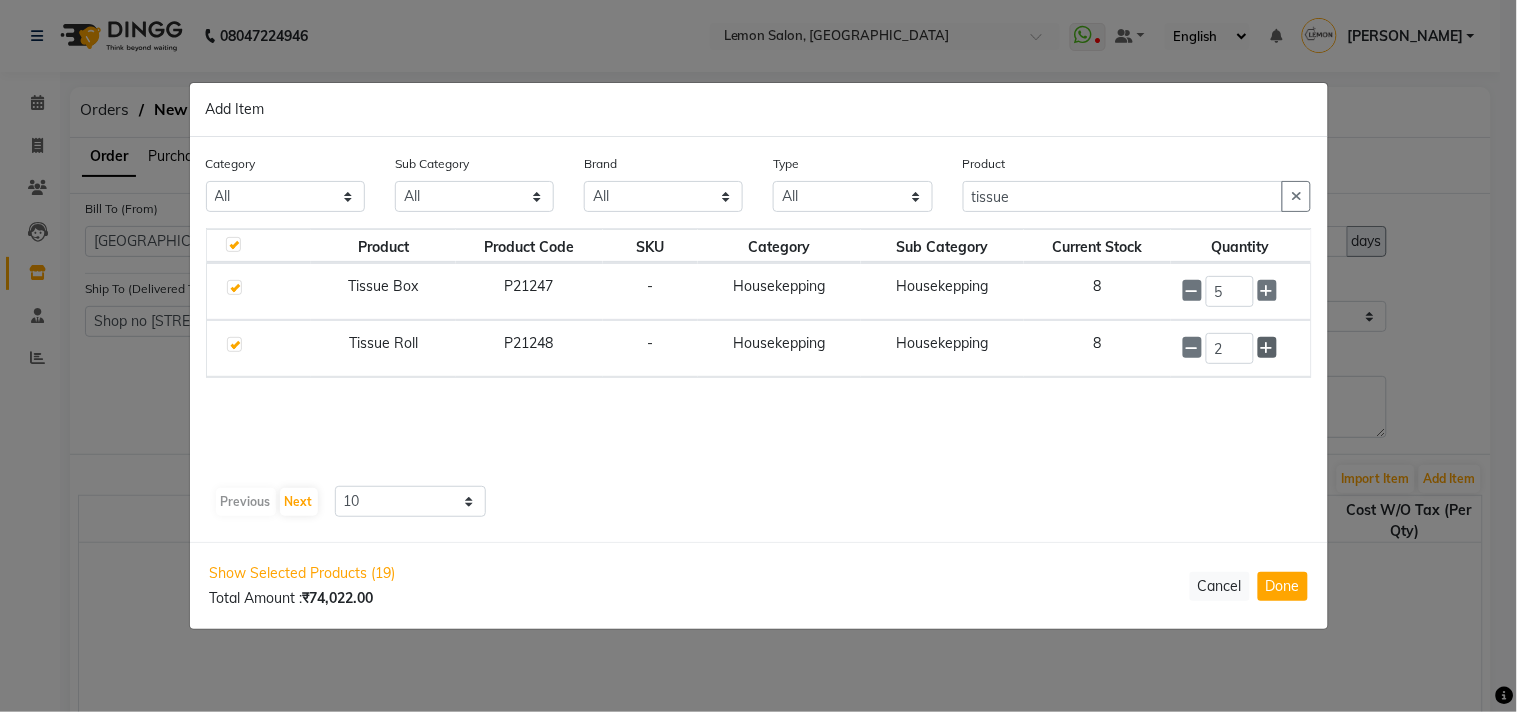 click 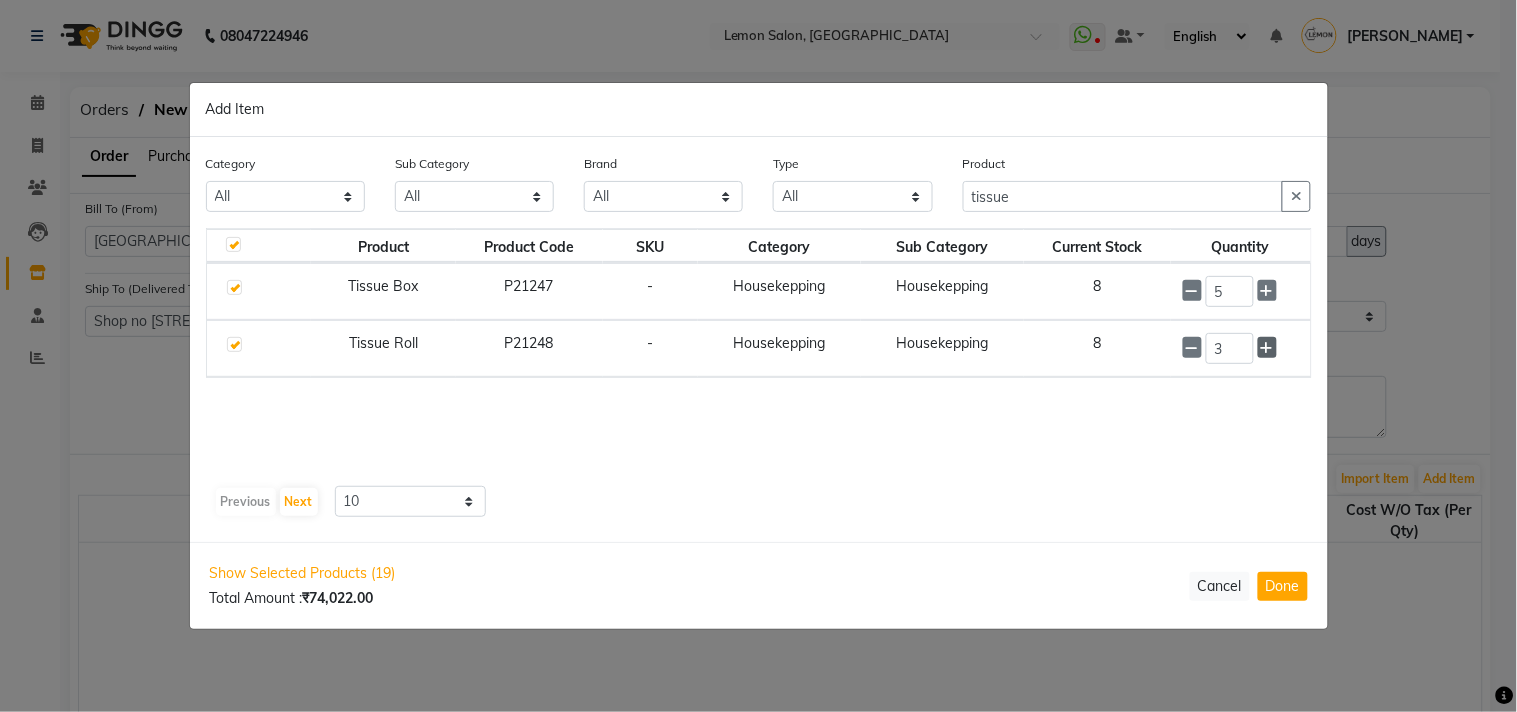 click 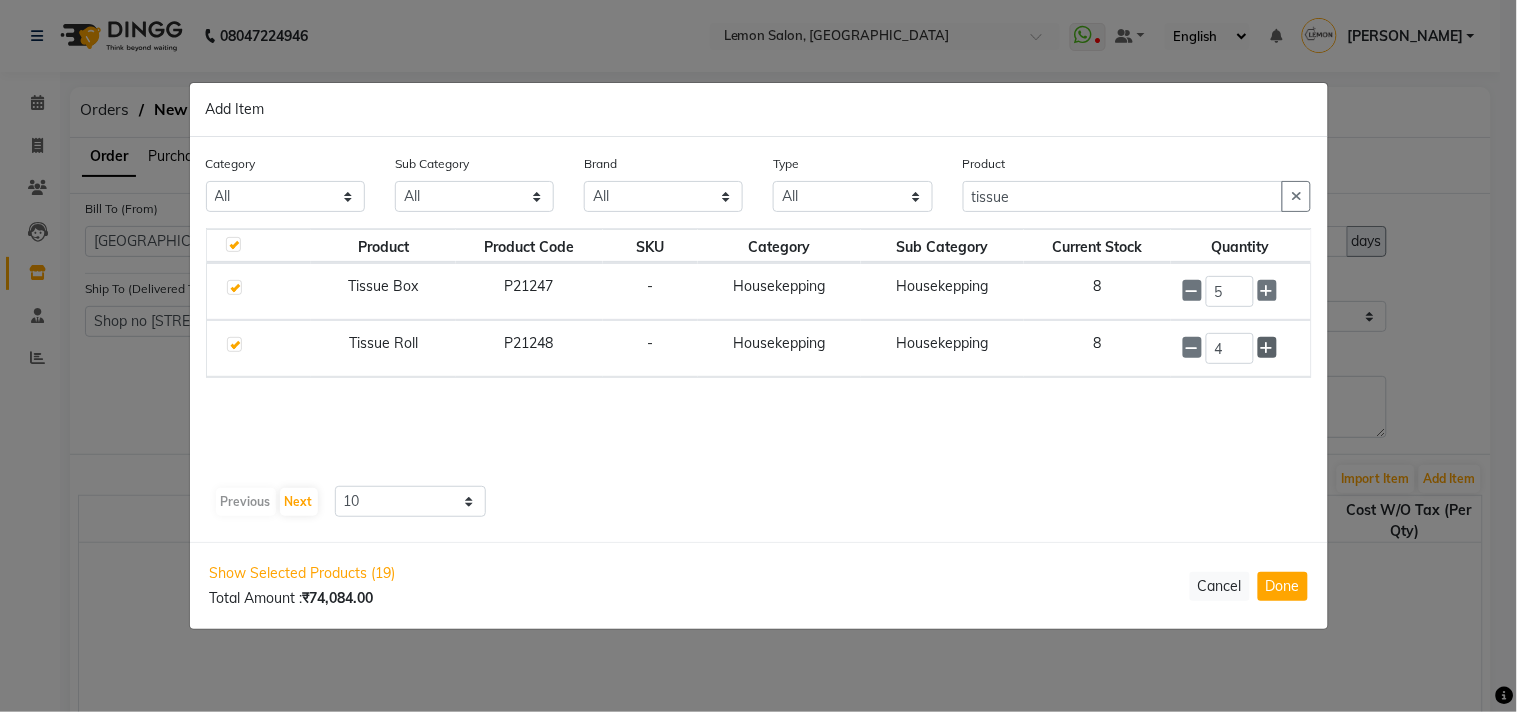 click 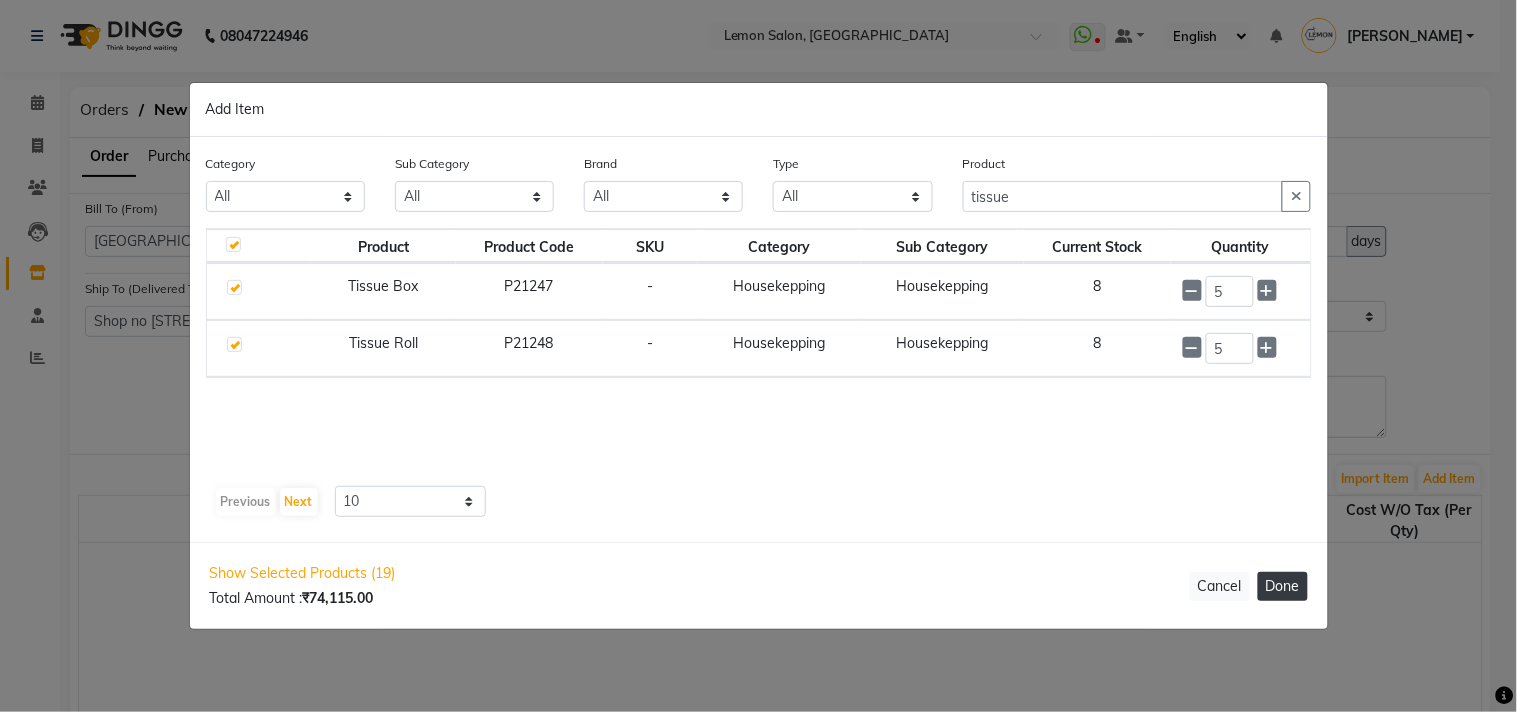 click on "Done" 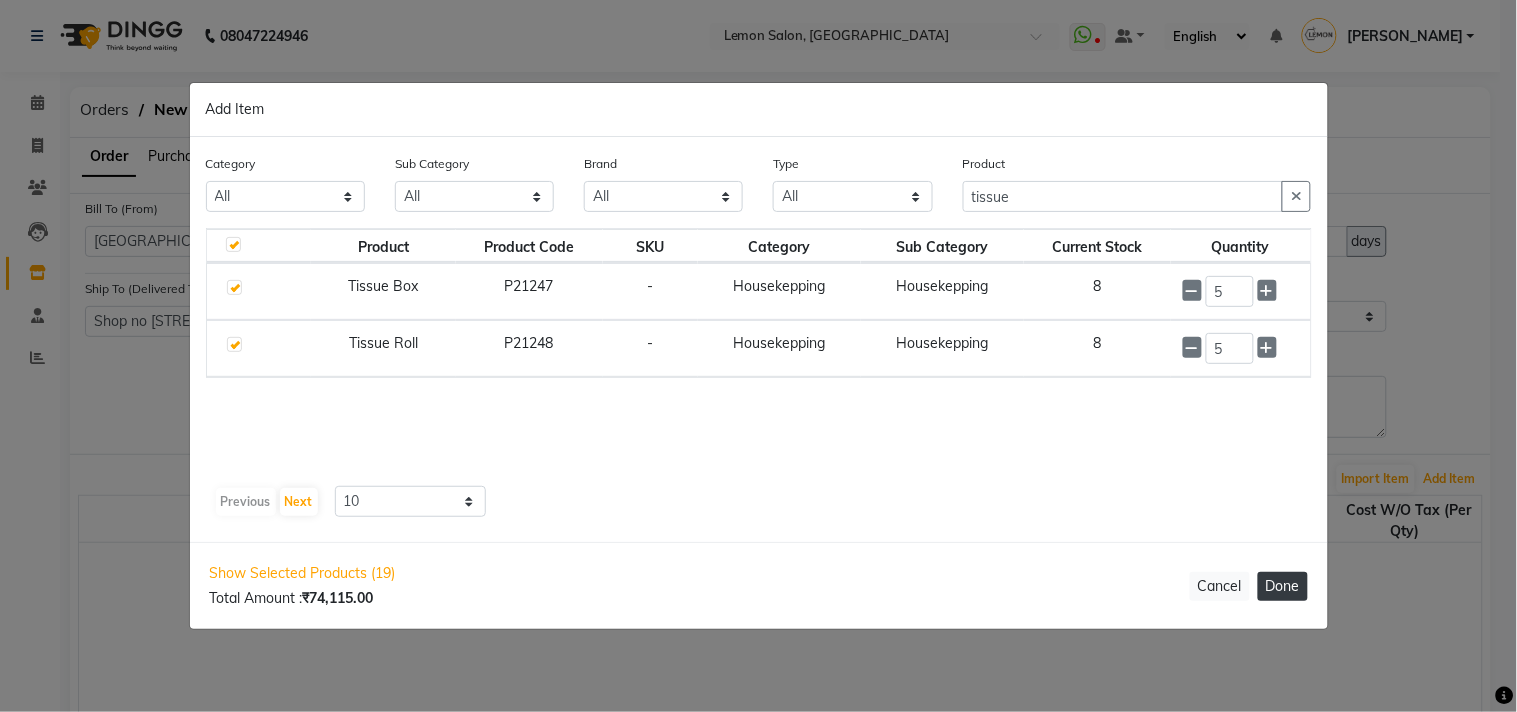 select on "740" 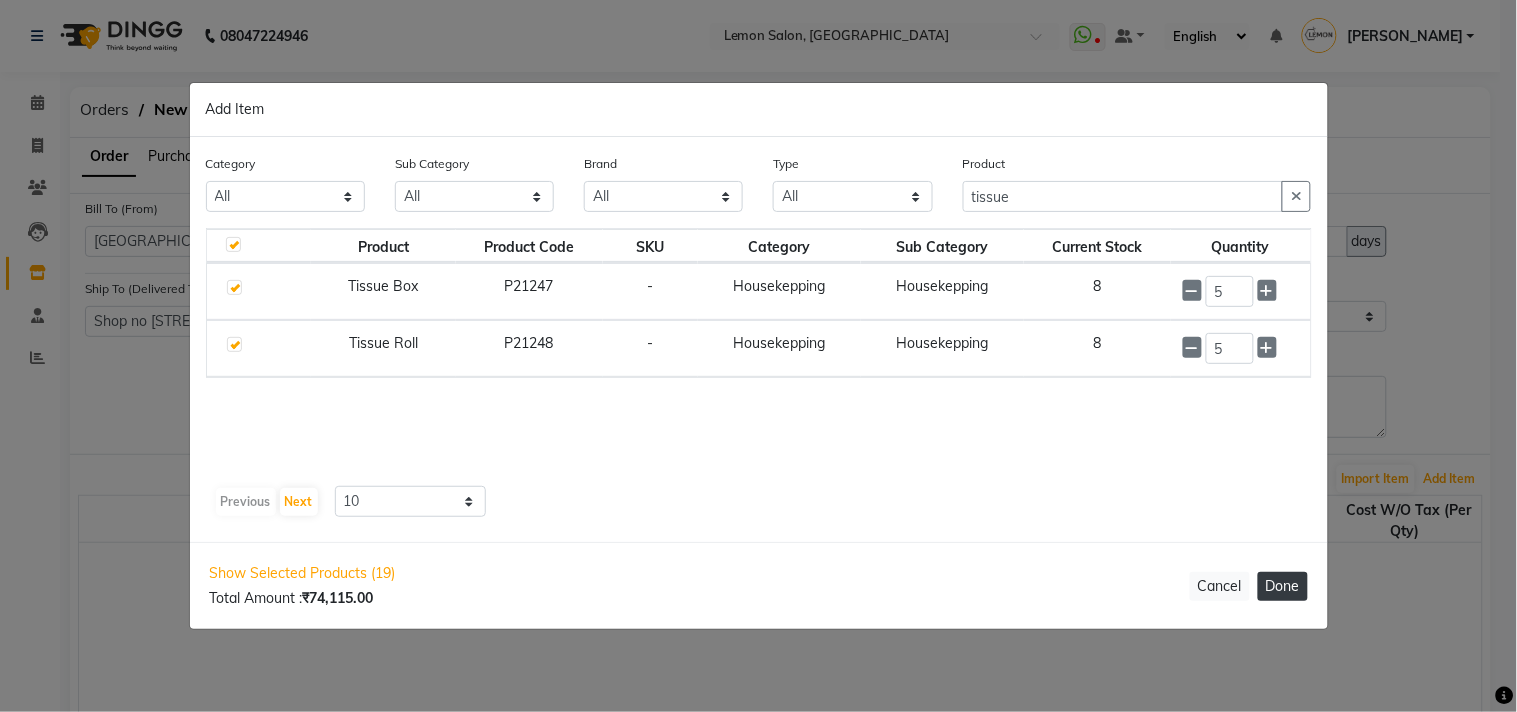 select on "740" 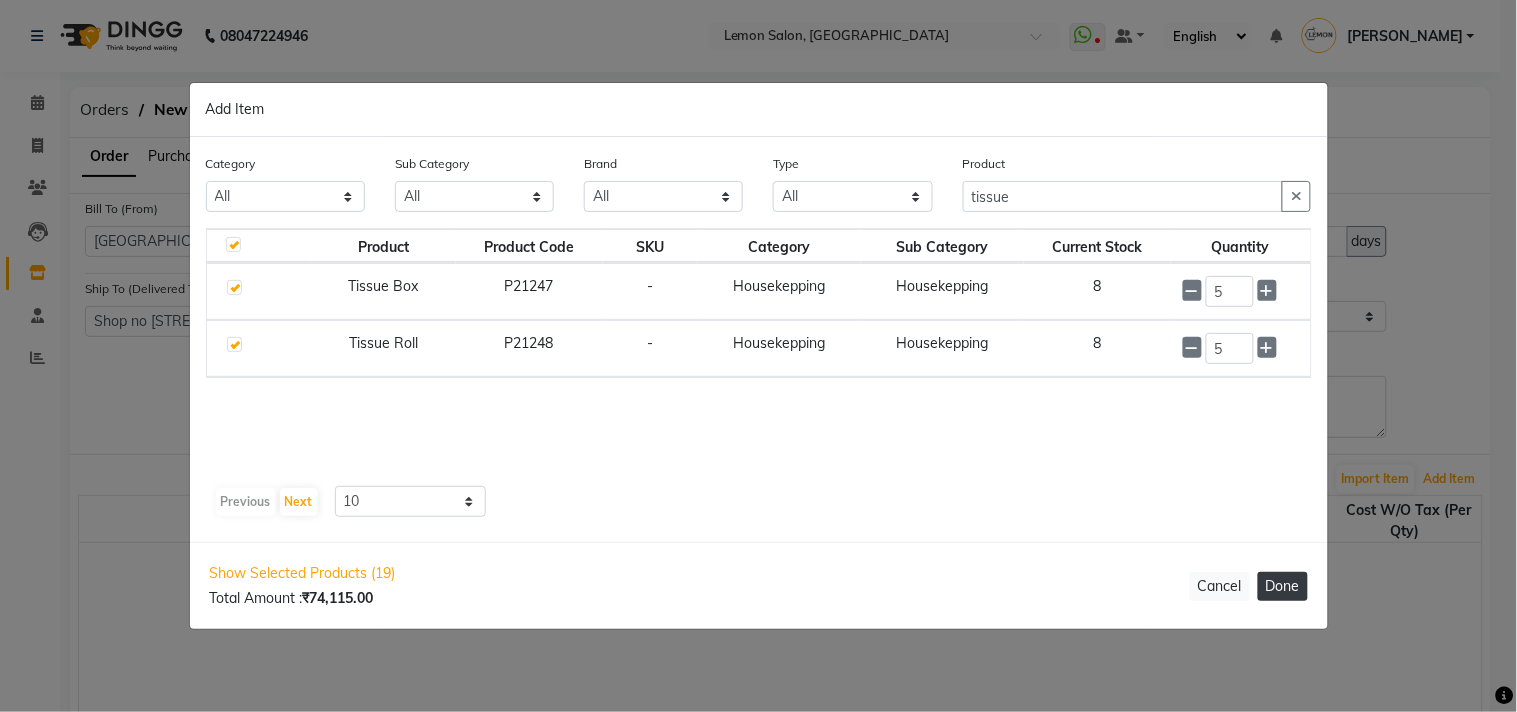 select on "740" 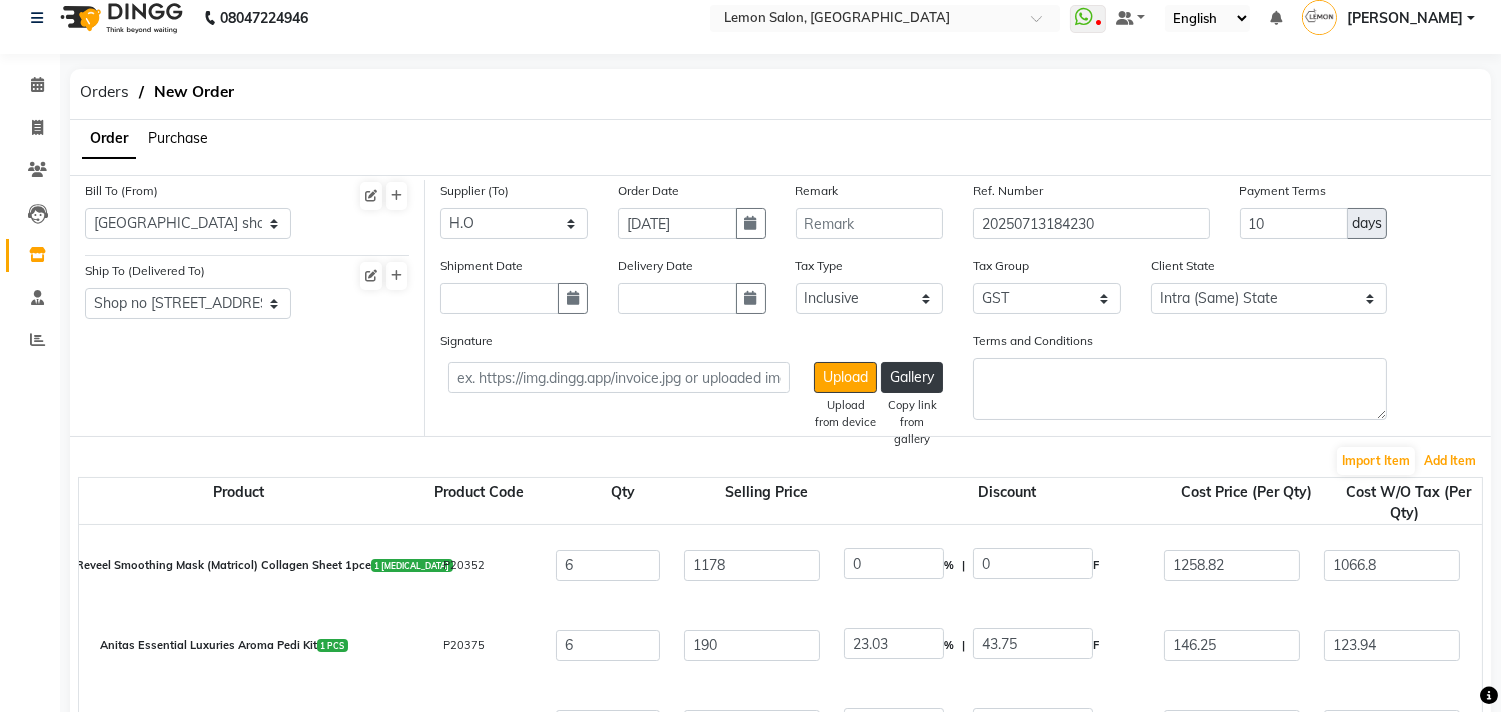 scroll, scrollTop: 444, scrollLeft: 0, axis: vertical 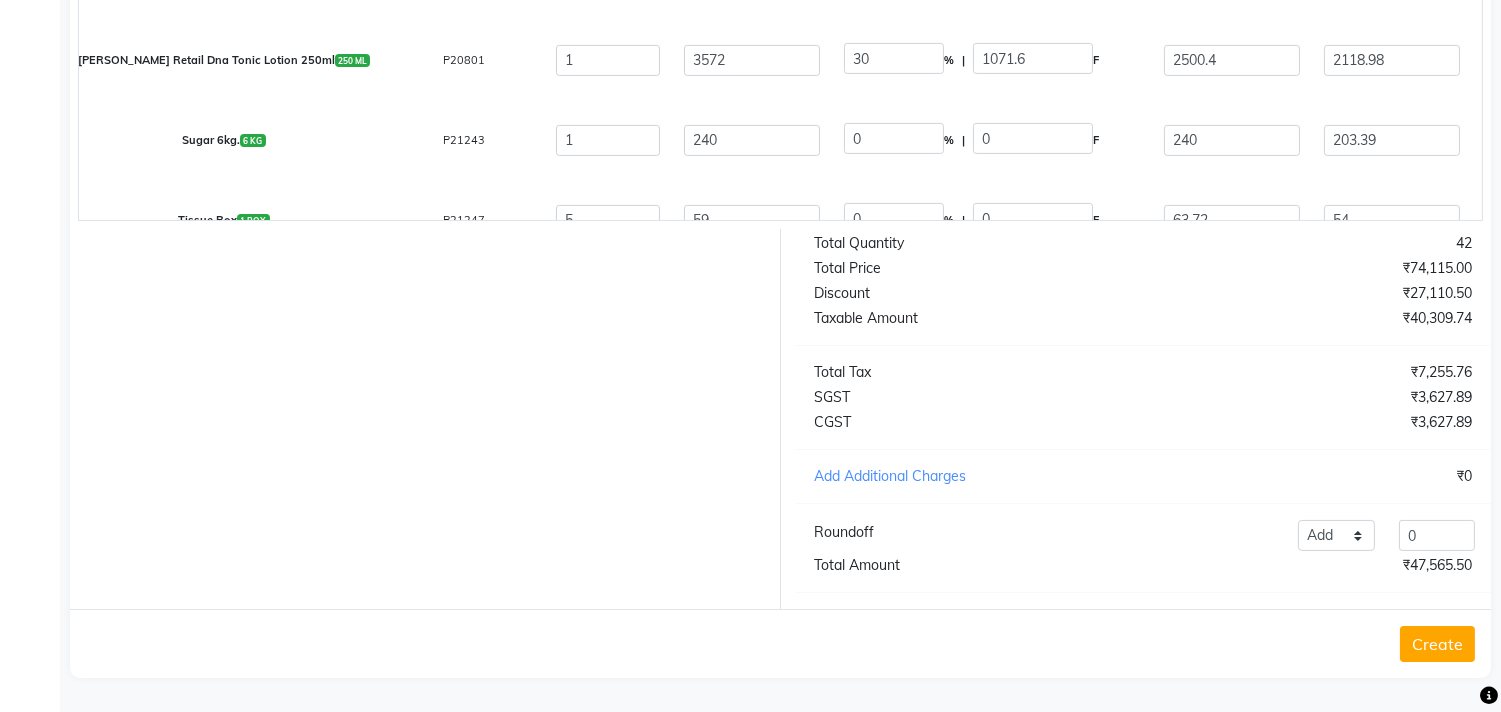 click on "Create" 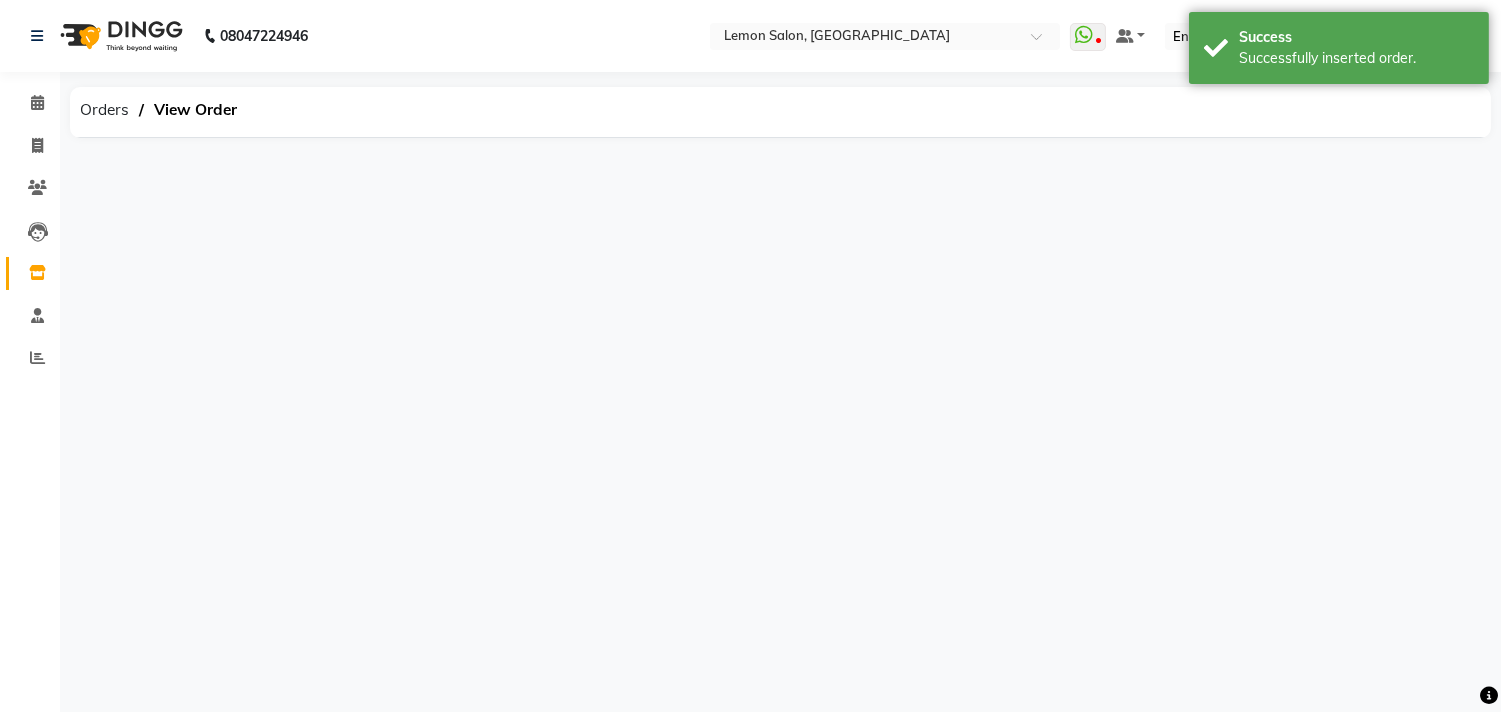 scroll, scrollTop: 0, scrollLeft: 0, axis: both 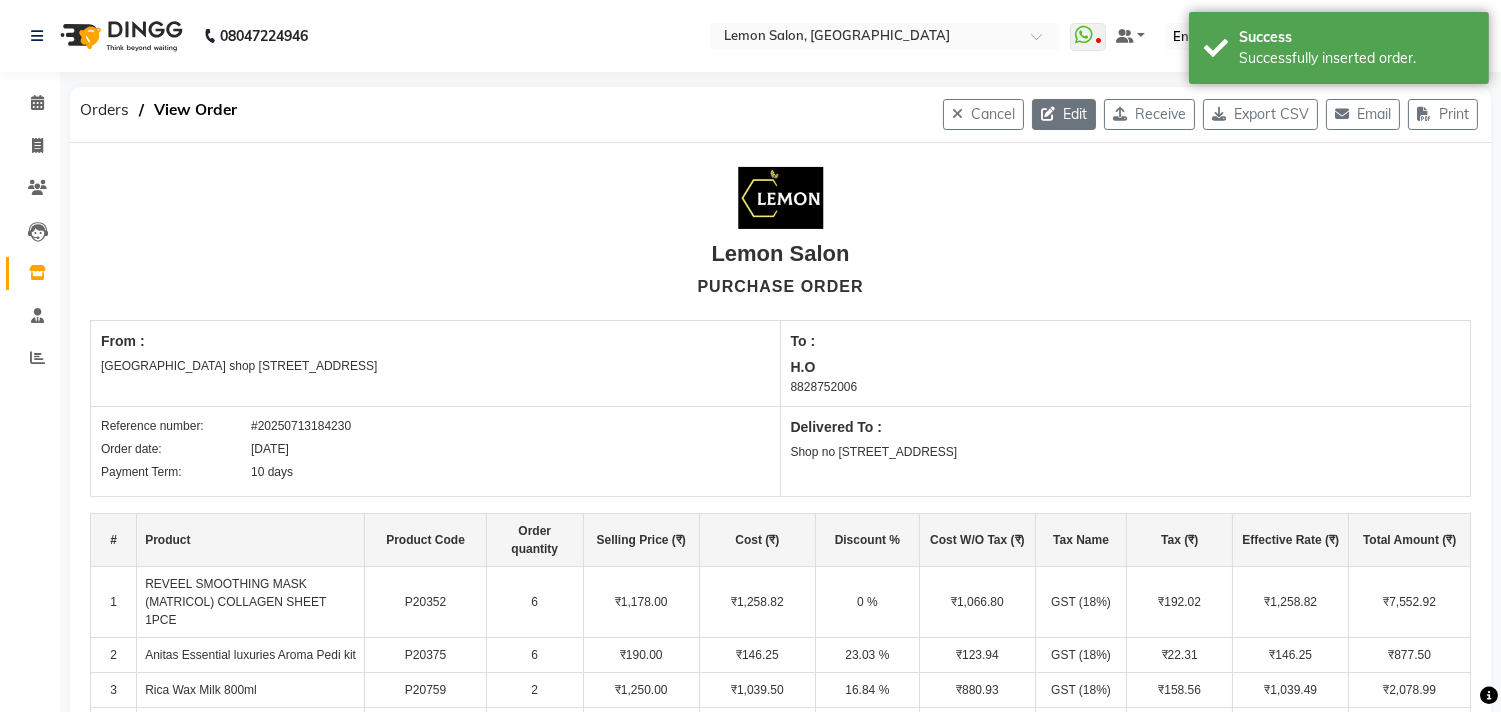 click on "Edit" 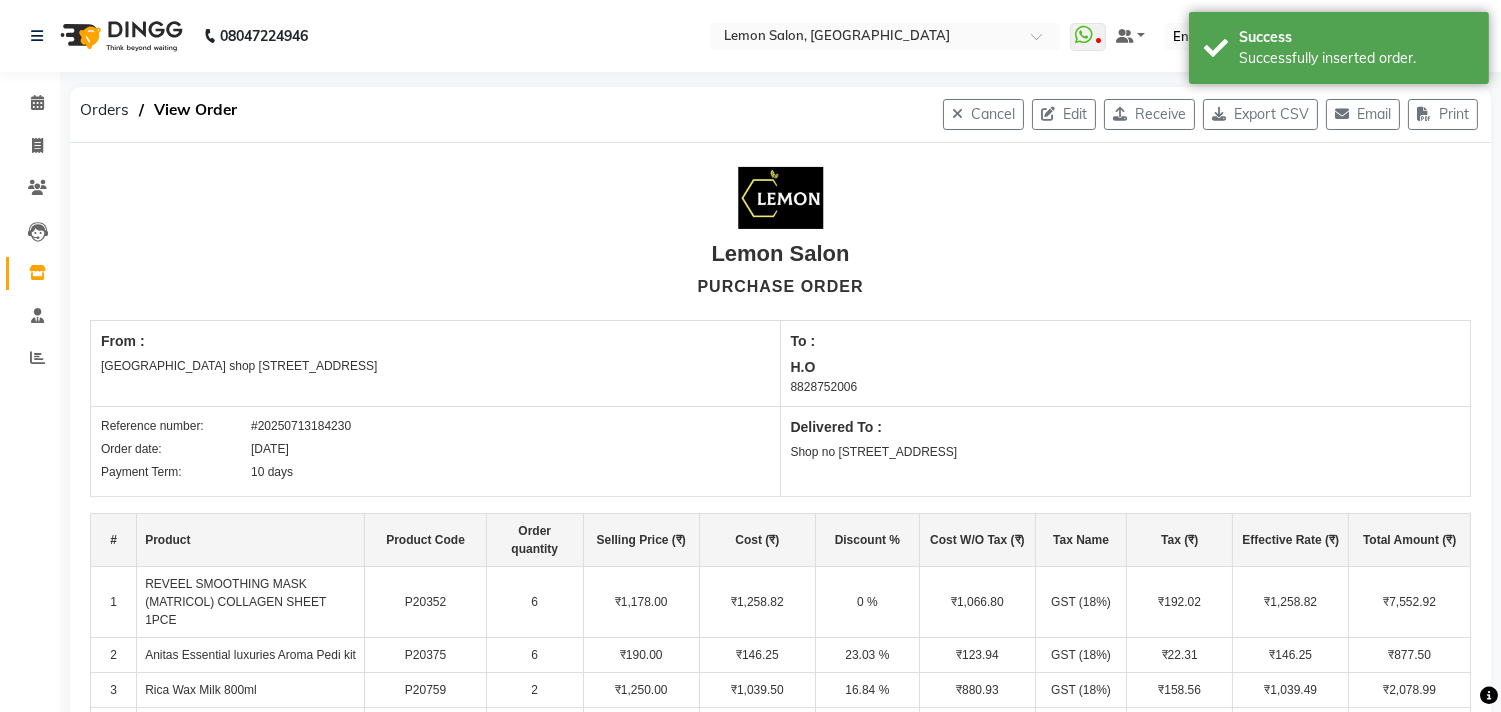 select on "17" 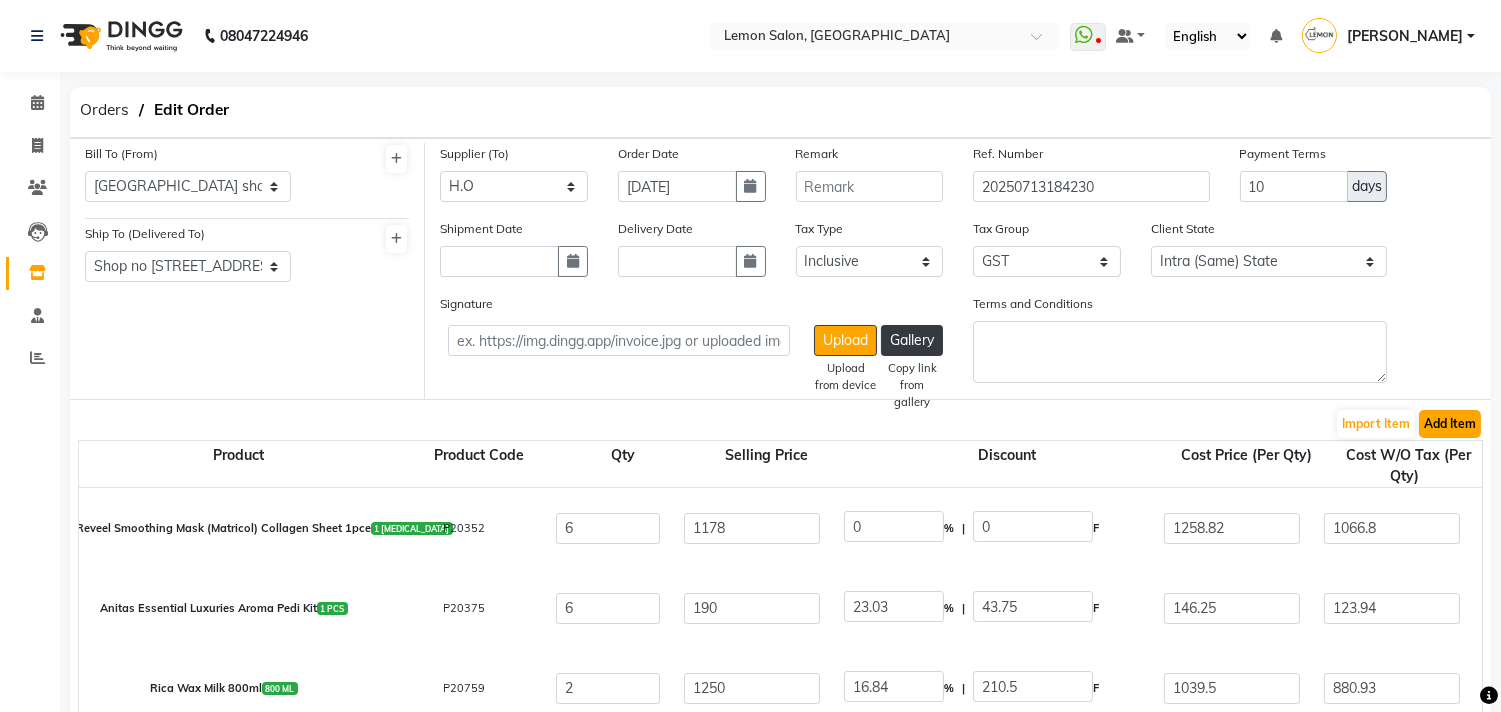click on "Add Item" 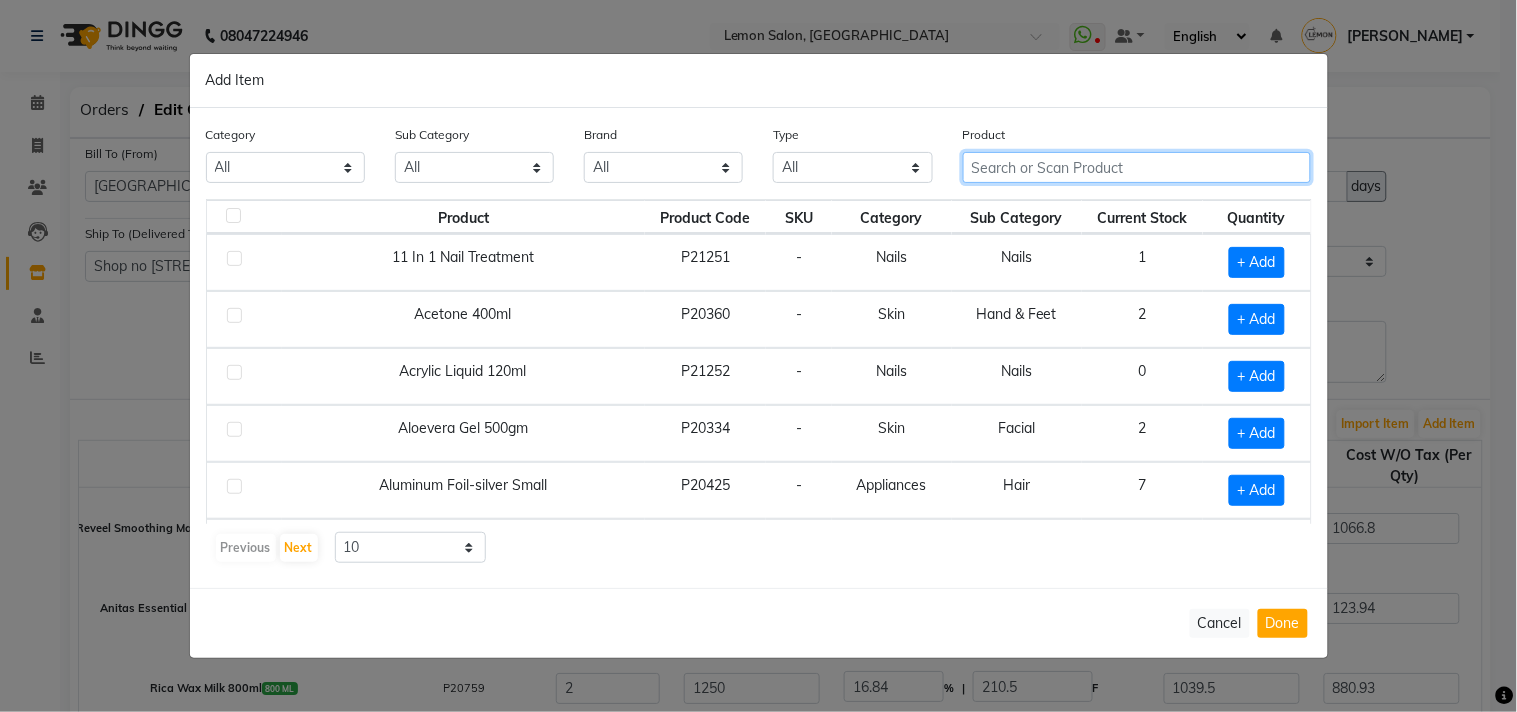 click 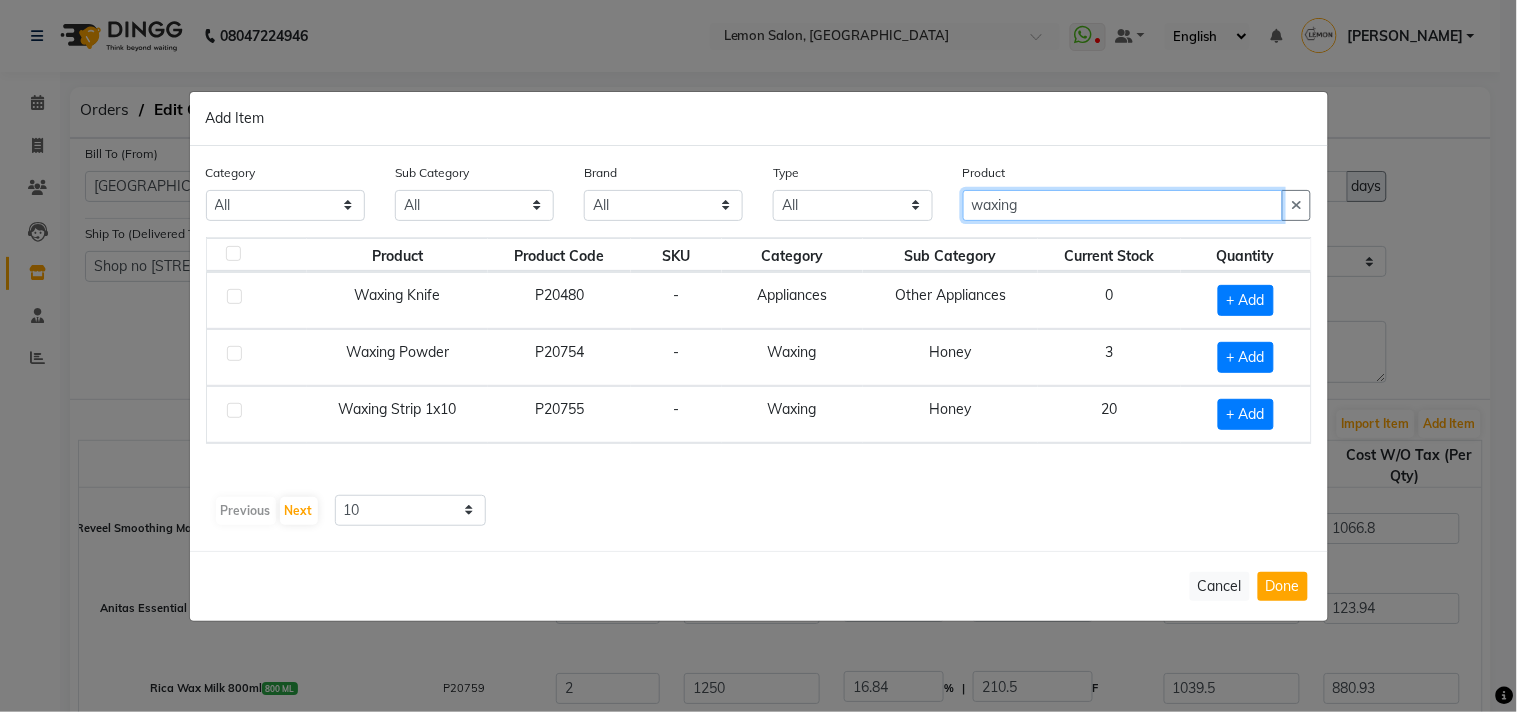 type on "waxing" 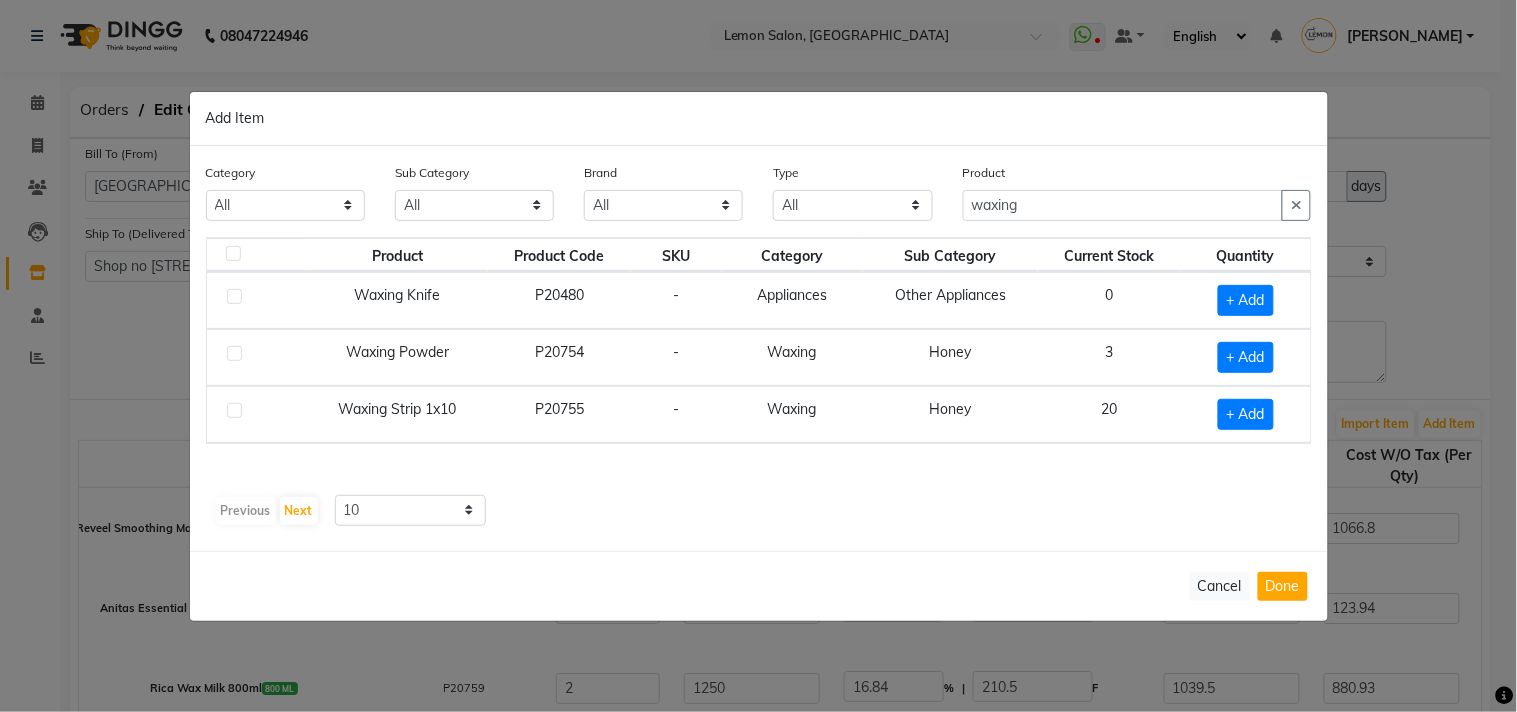 click 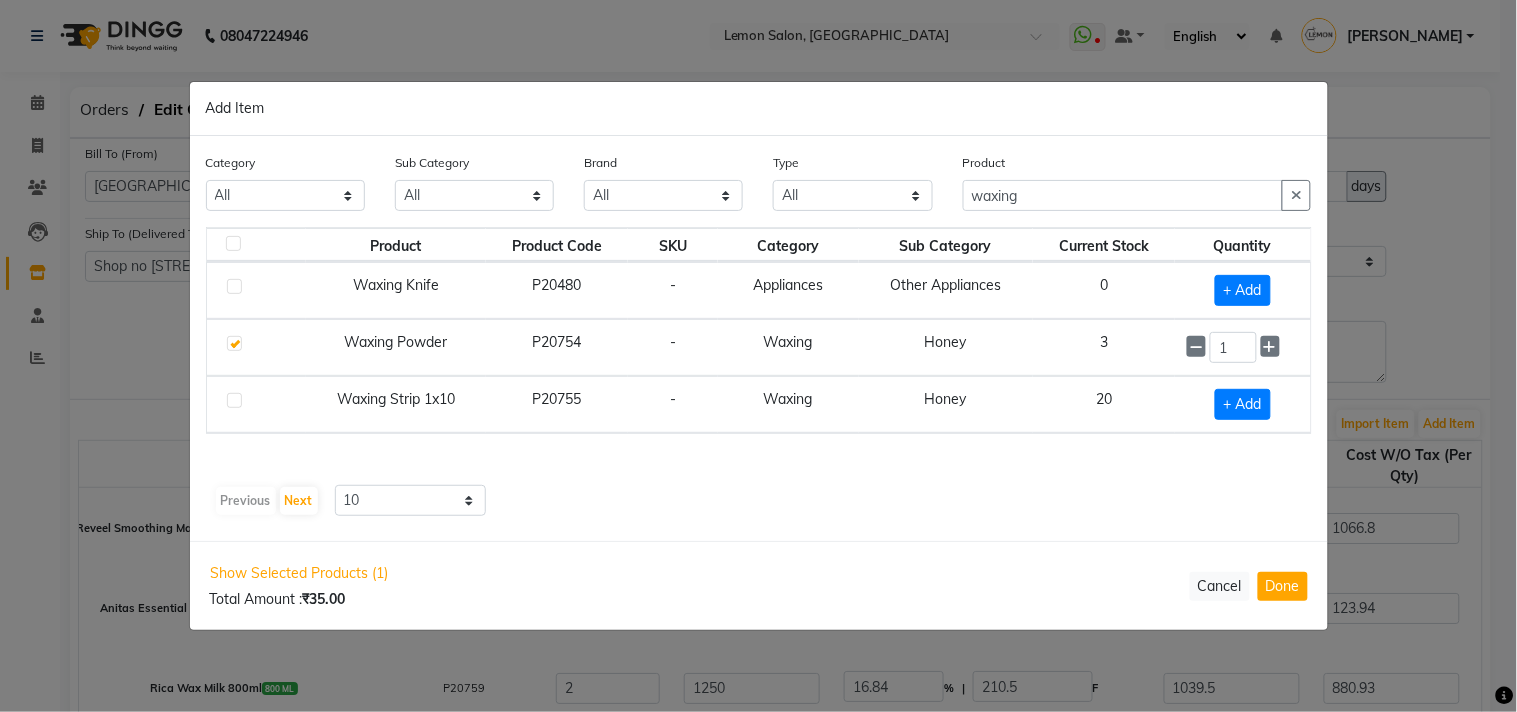 click on "Previous   Next  10 50 100" 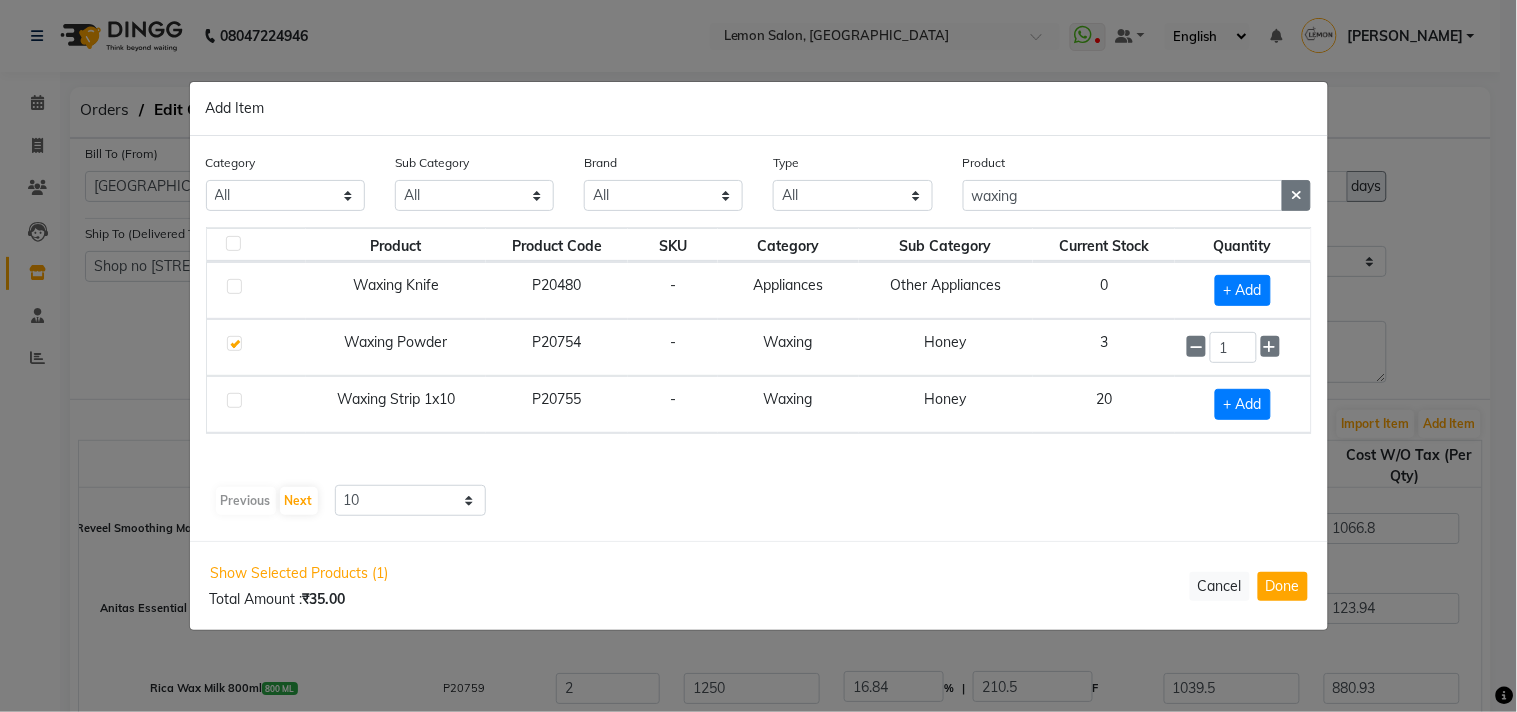 click 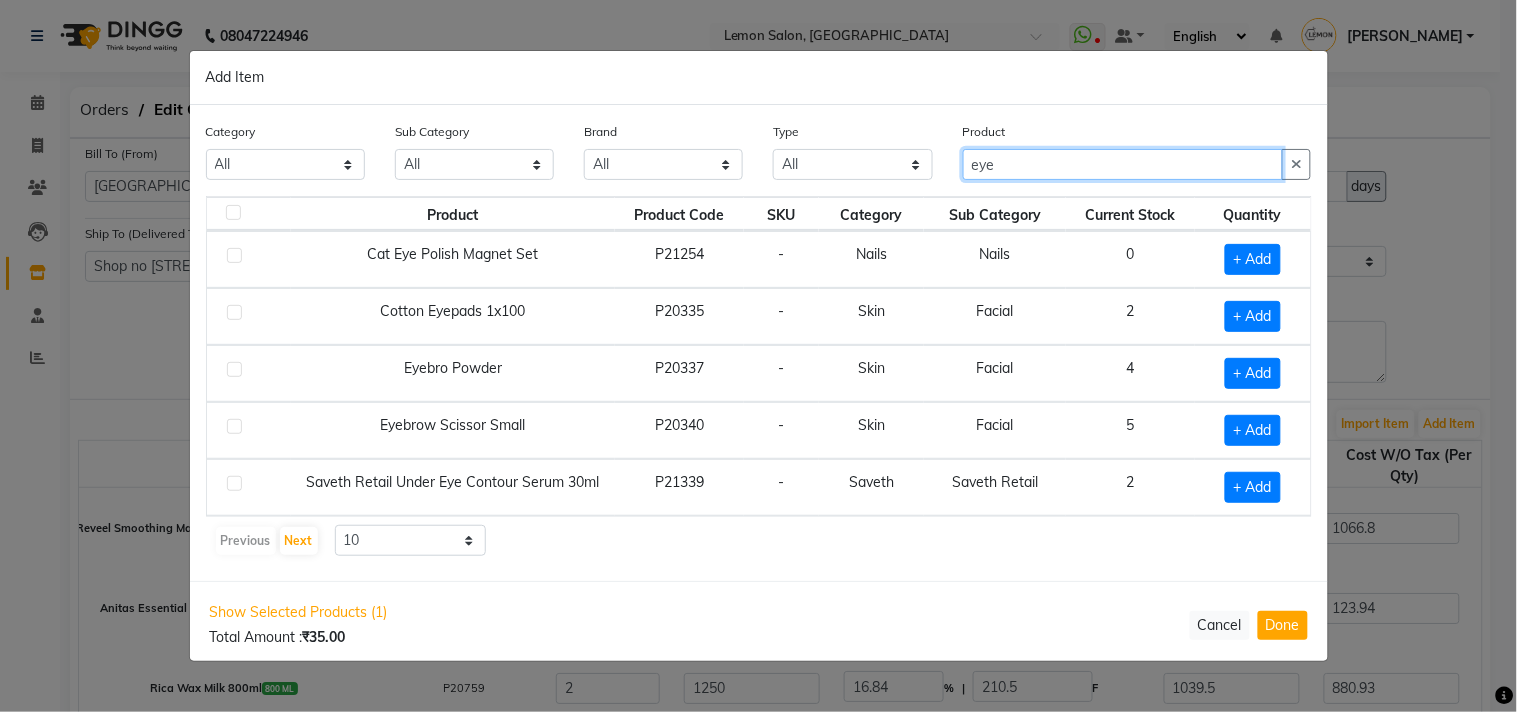 type on "eye" 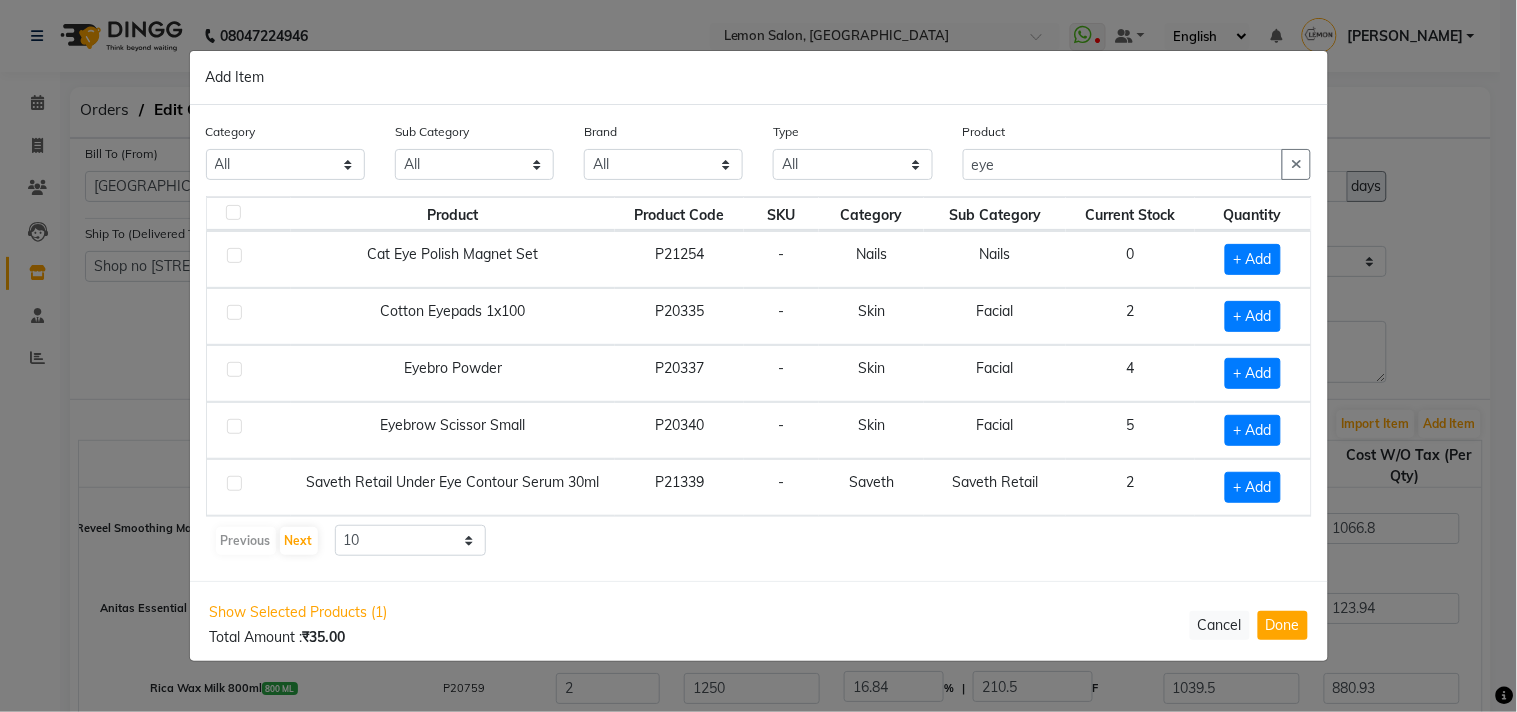 click 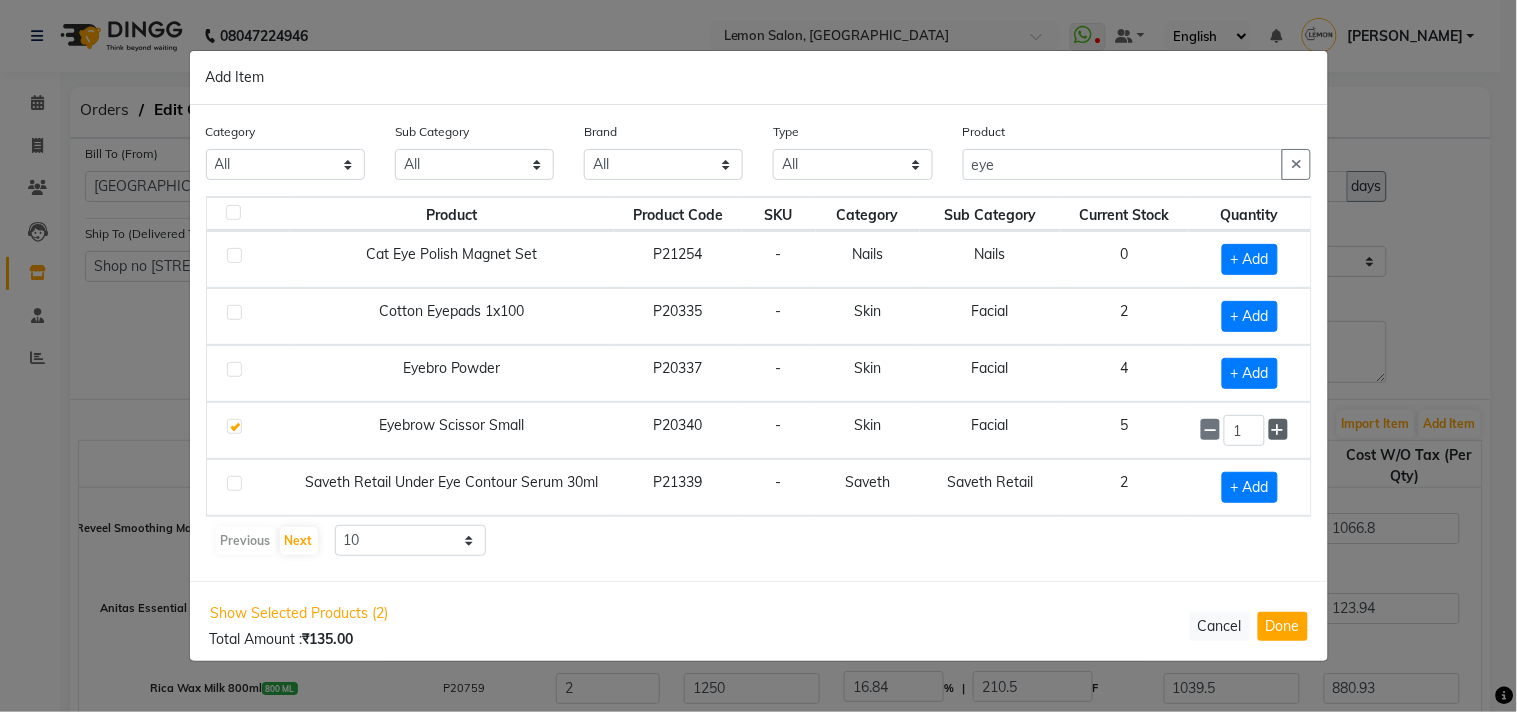 click 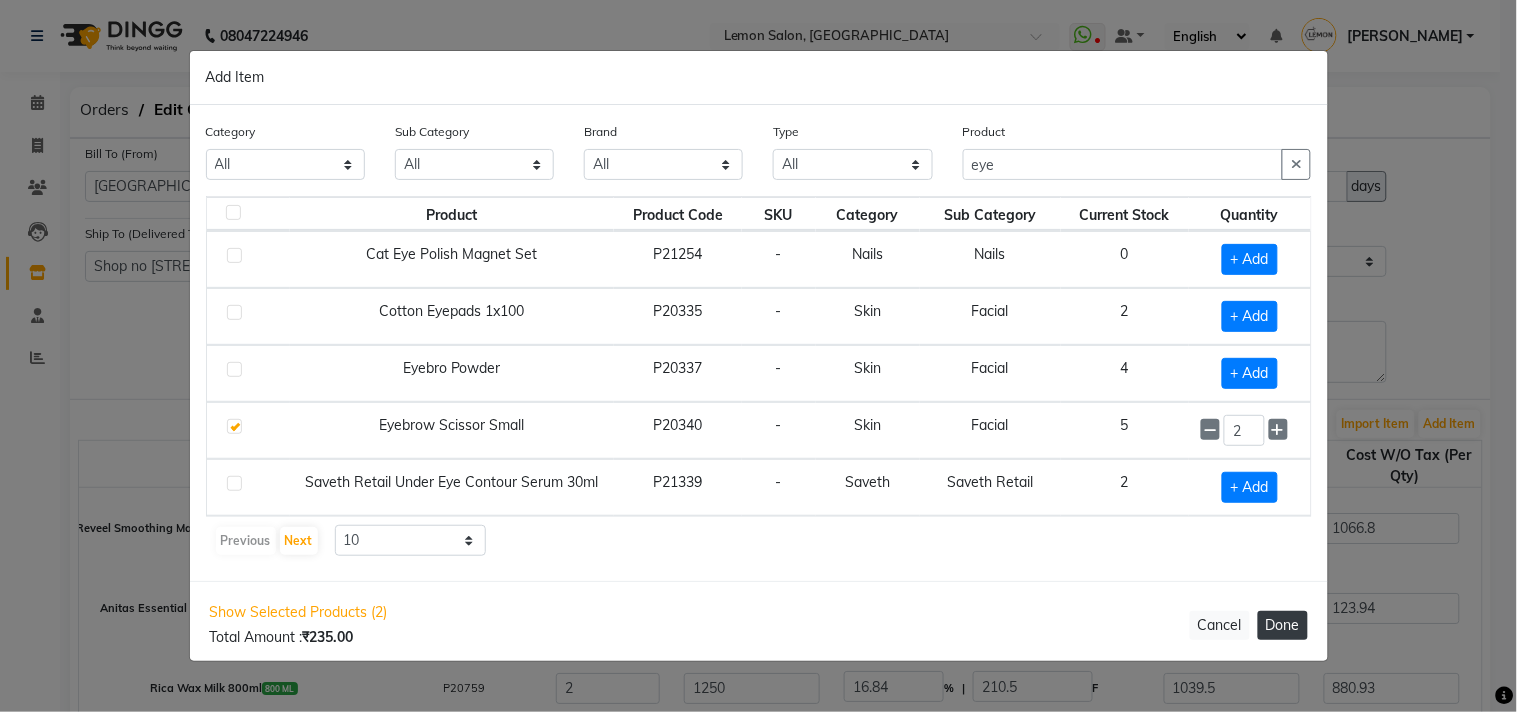 click on "Done" 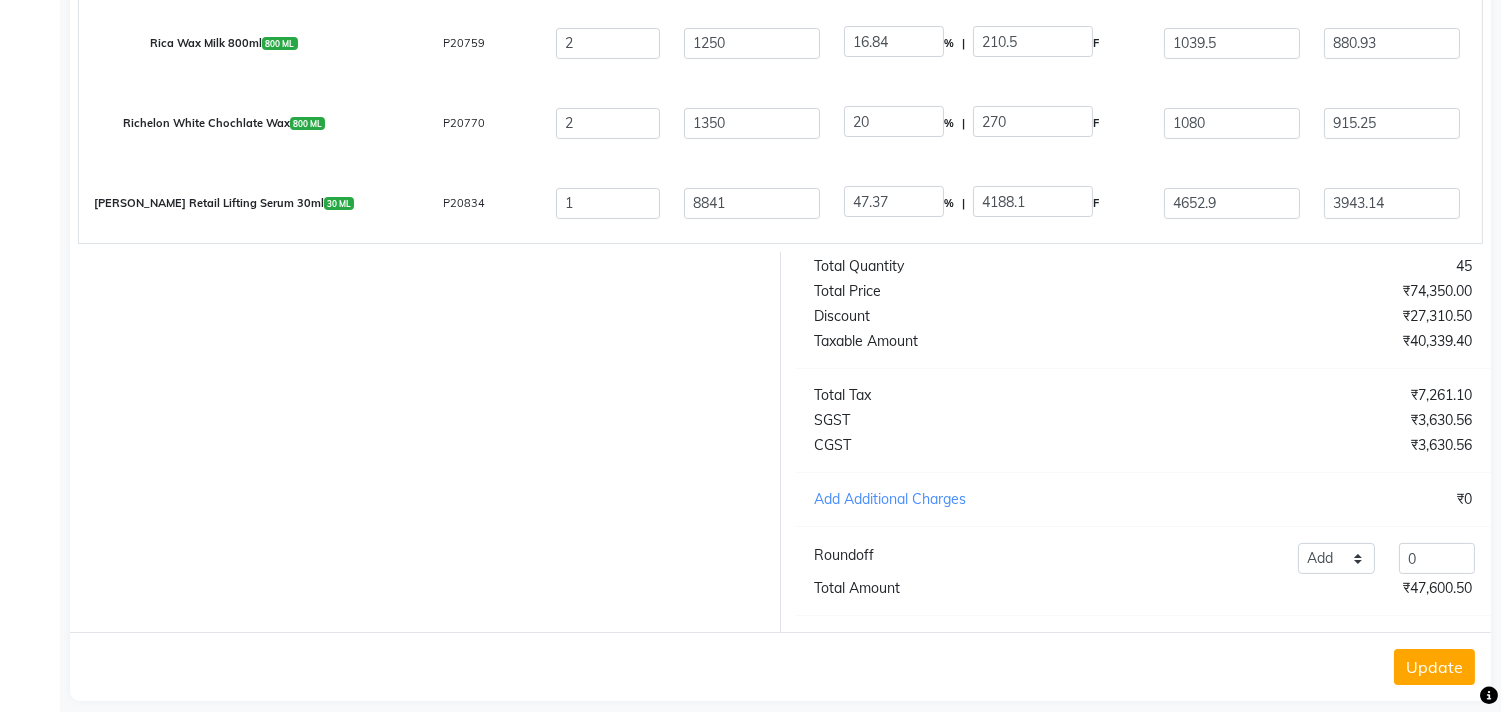 scroll, scrollTop: 686, scrollLeft: 0, axis: vertical 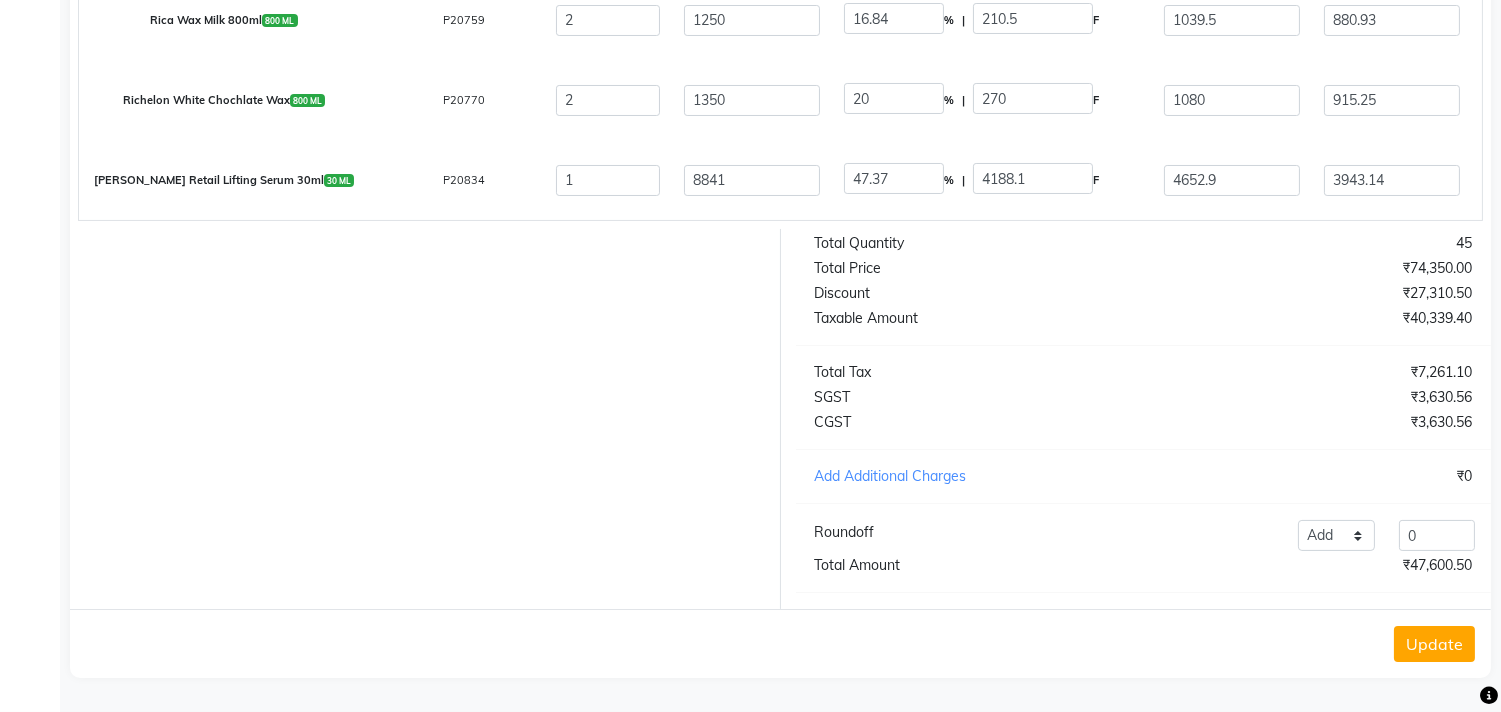 click on "Update" 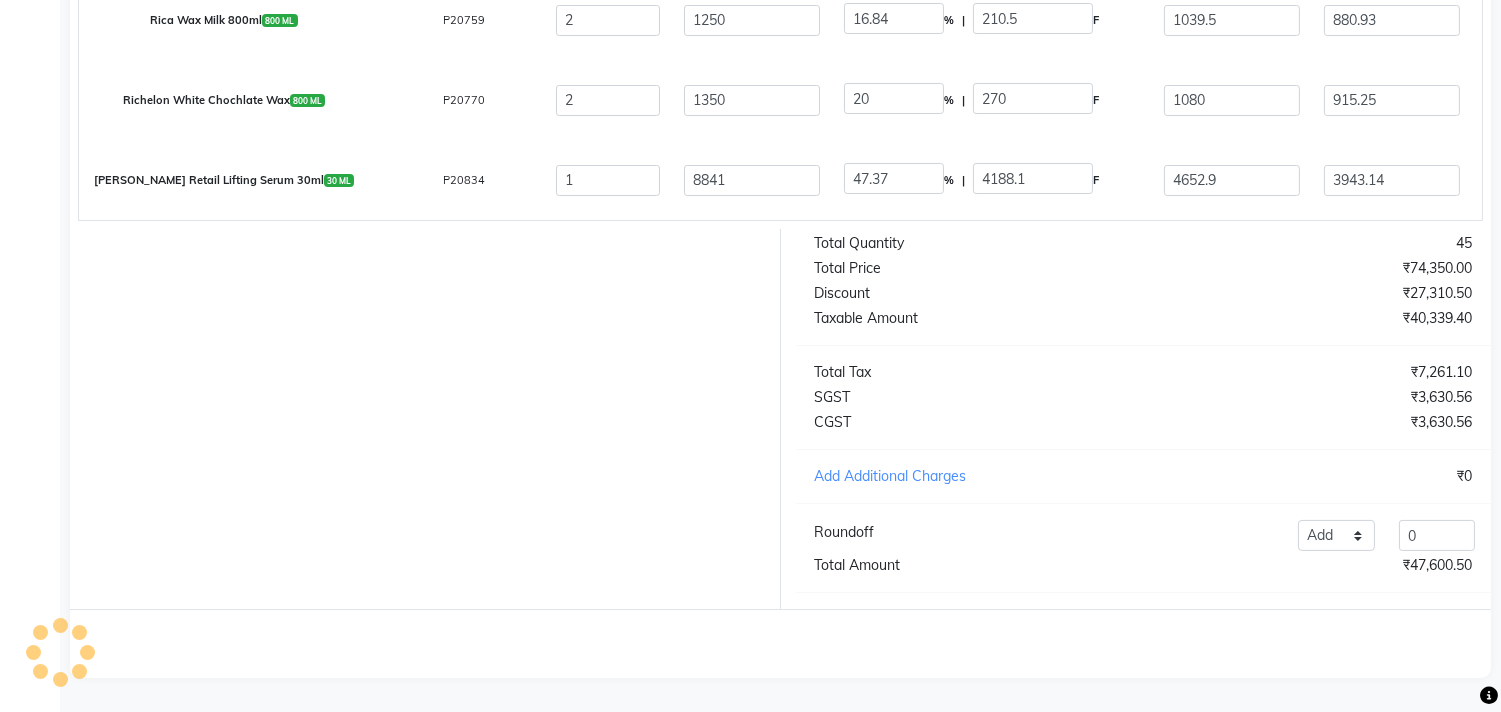 scroll, scrollTop: 0, scrollLeft: 0, axis: both 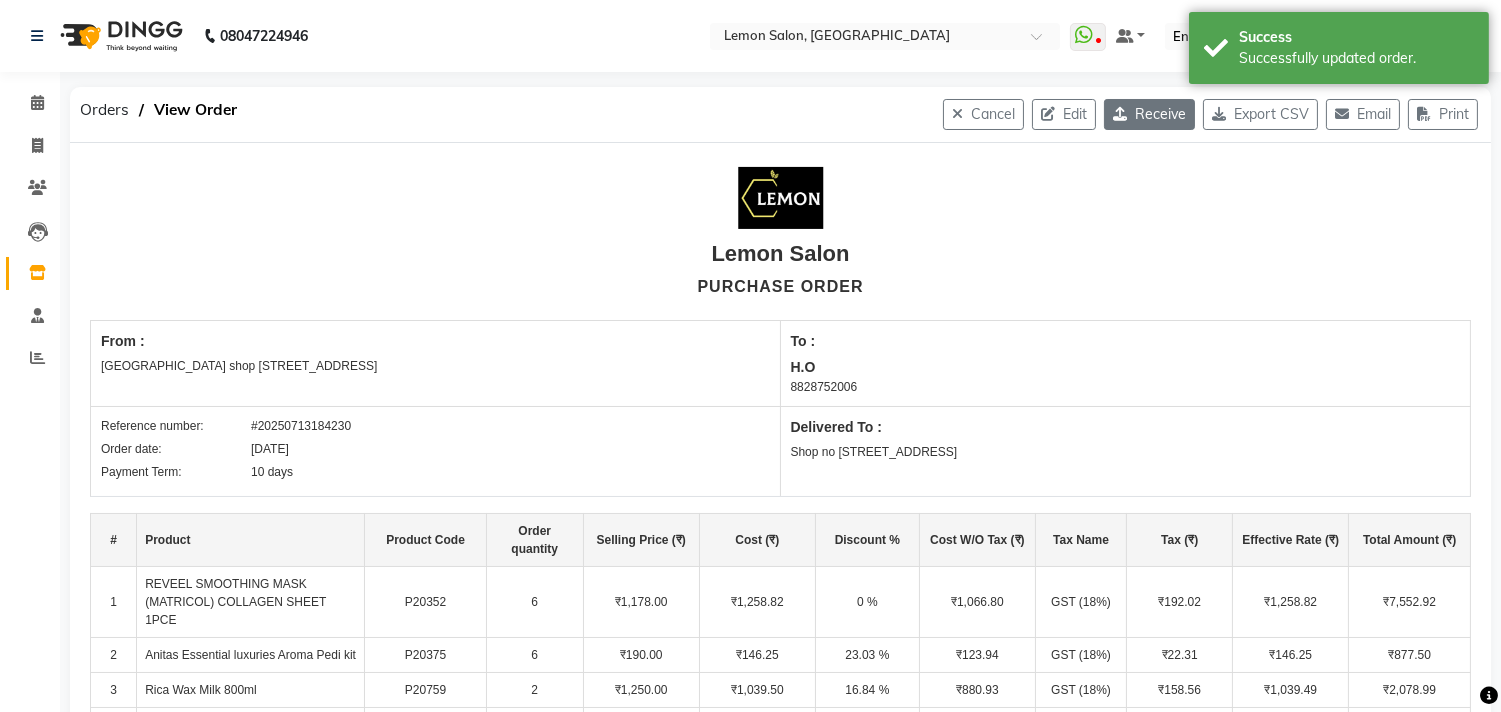 click on "Receive" 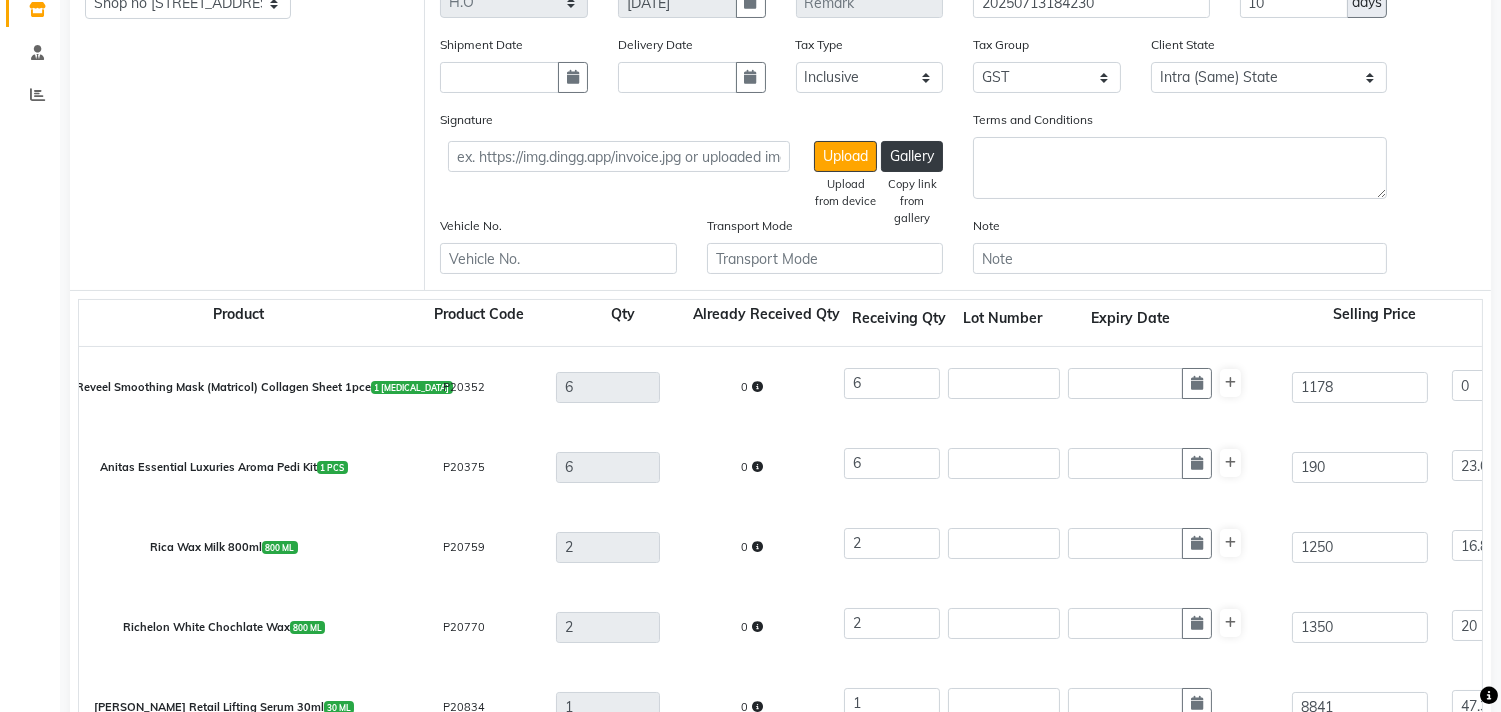 scroll, scrollTop: 444, scrollLeft: 0, axis: vertical 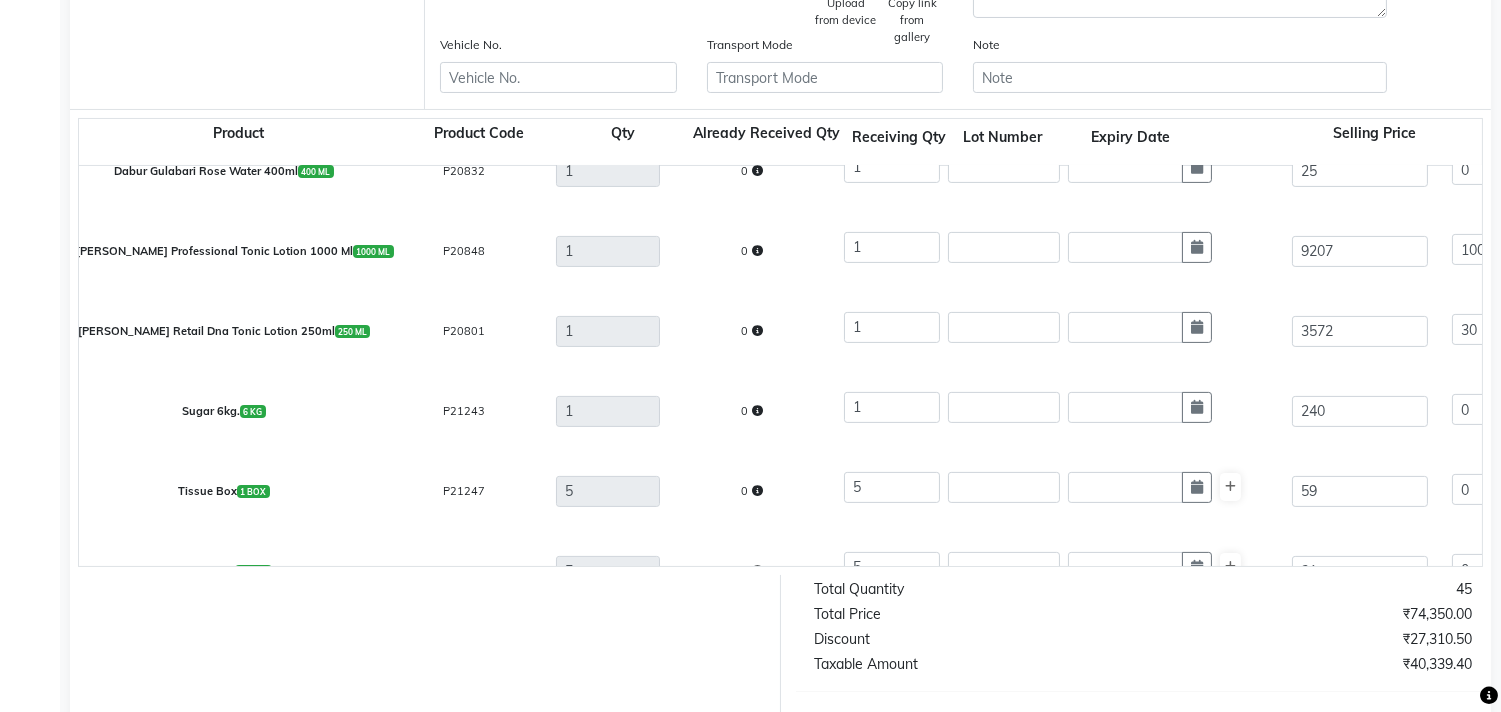 select on "740" 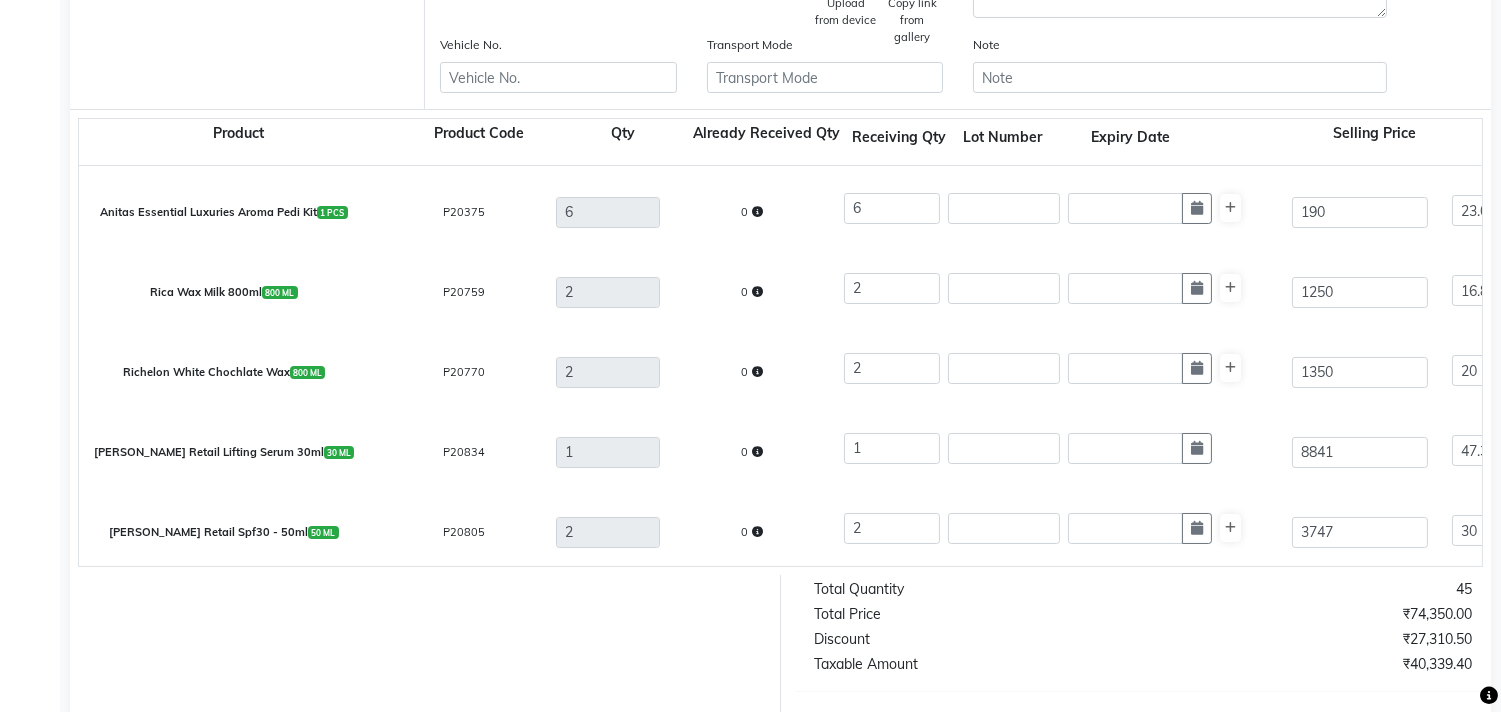 scroll, scrollTop: 0, scrollLeft: 0, axis: both 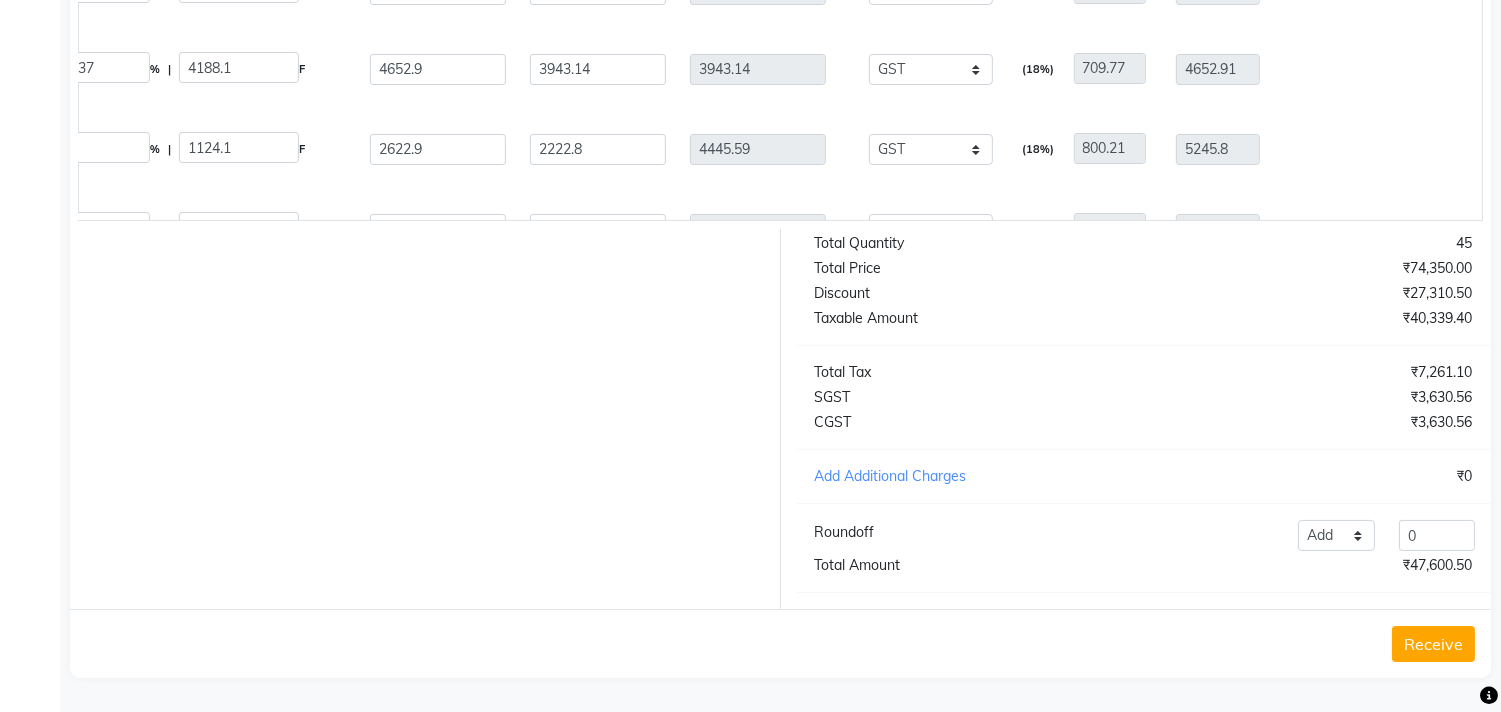 click on "Receive" 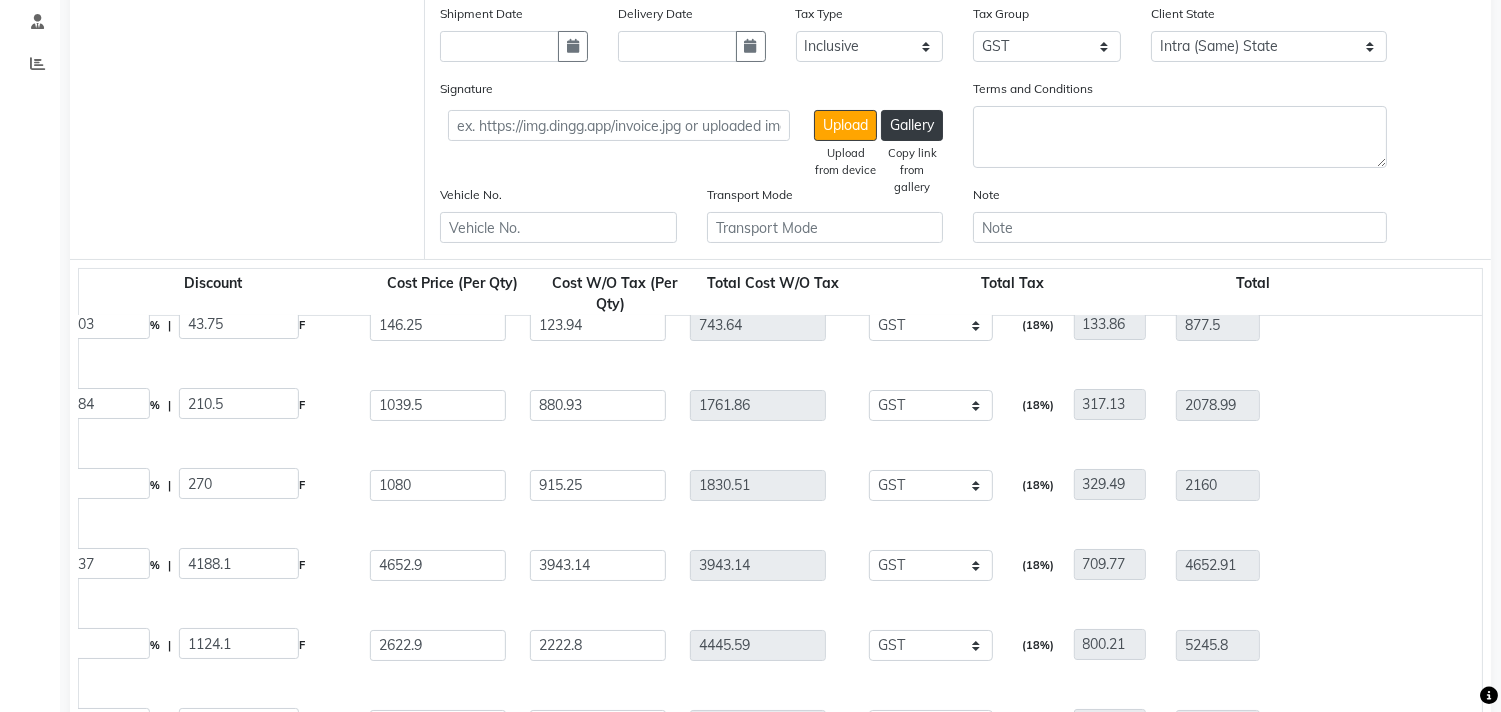 scroll, scrollTop: 364, scrollLeft: 0, axis: vertical 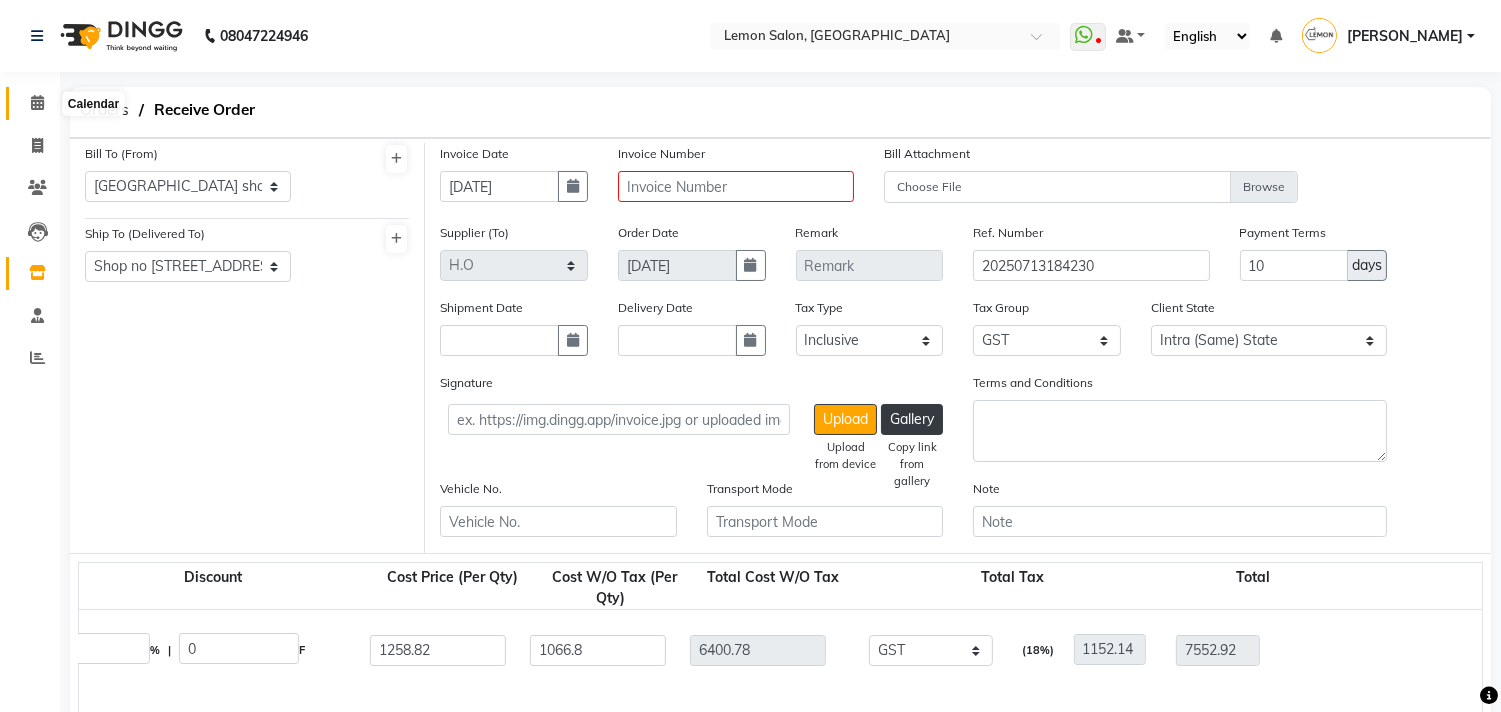 click 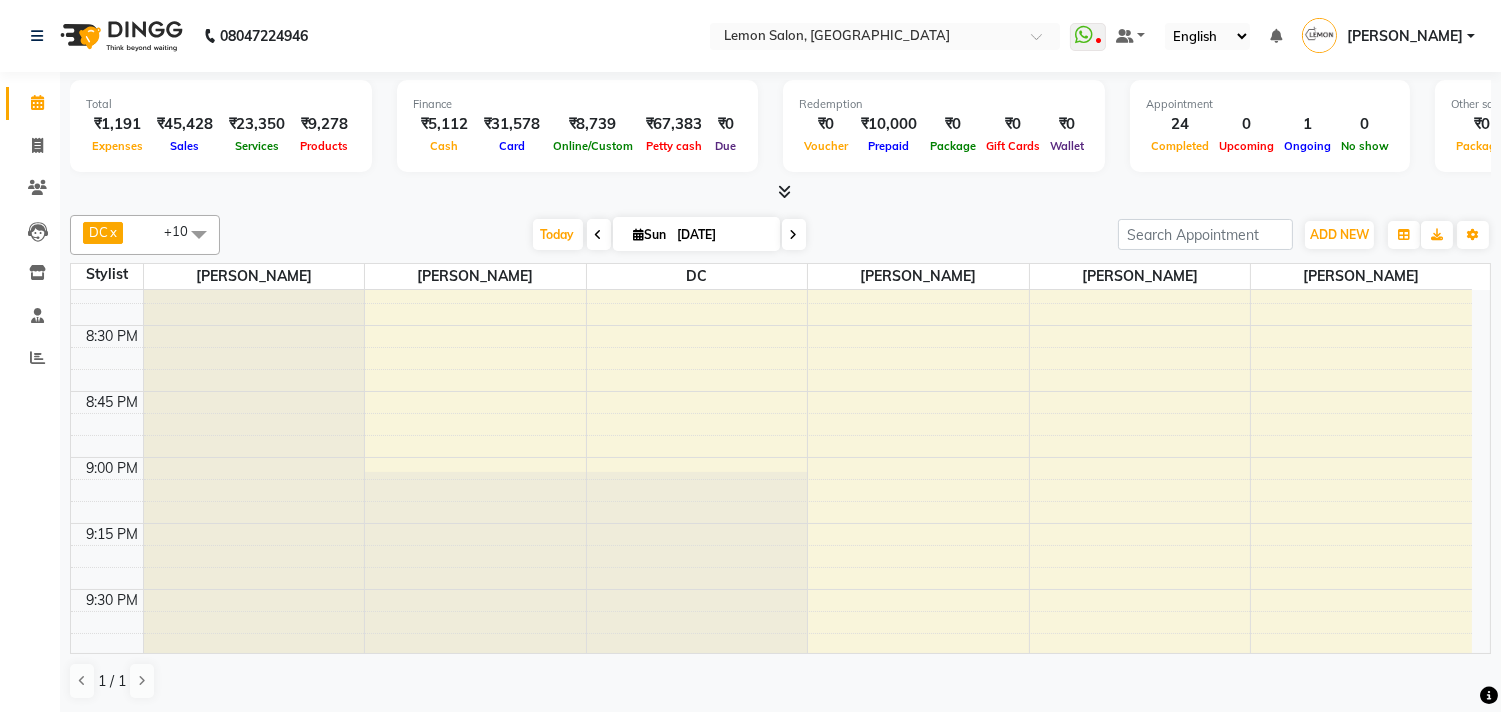 scroll, scrollTop: 2666, scrollLeft: 0, axis: vertical 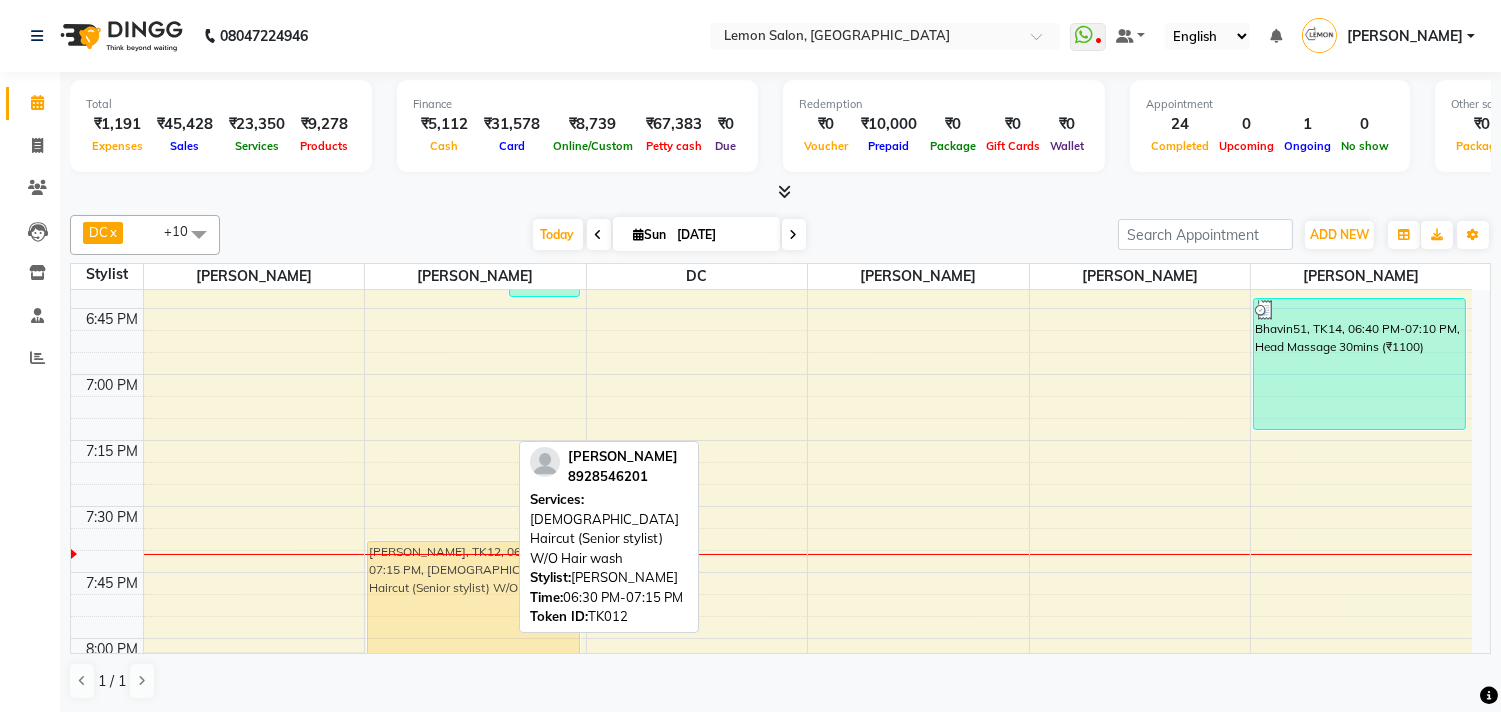 drag, startPoint x: 408, startPoint y: 304, endPoint x: 417, endPoint y: 590, distance: 286.14157 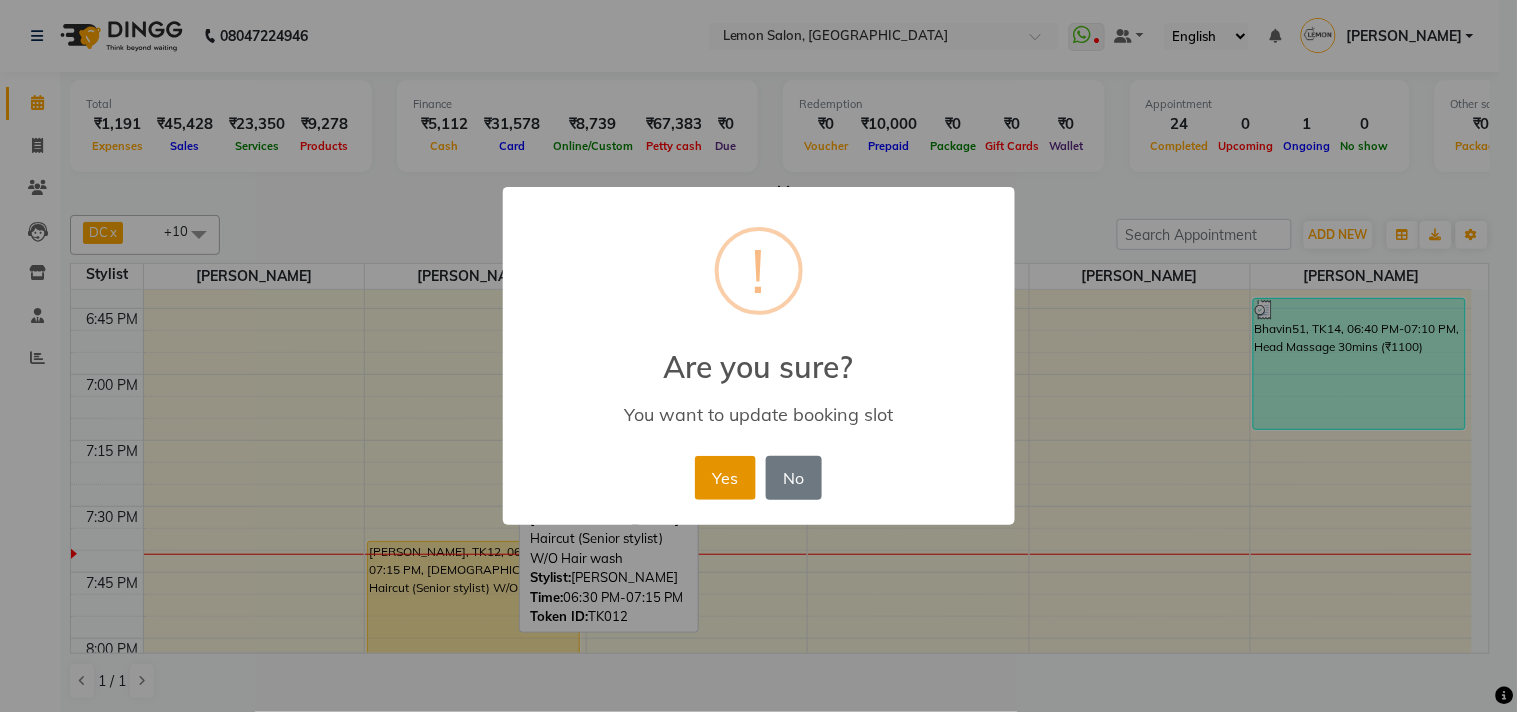 click on "Yes" at bounding box center (725, 478) 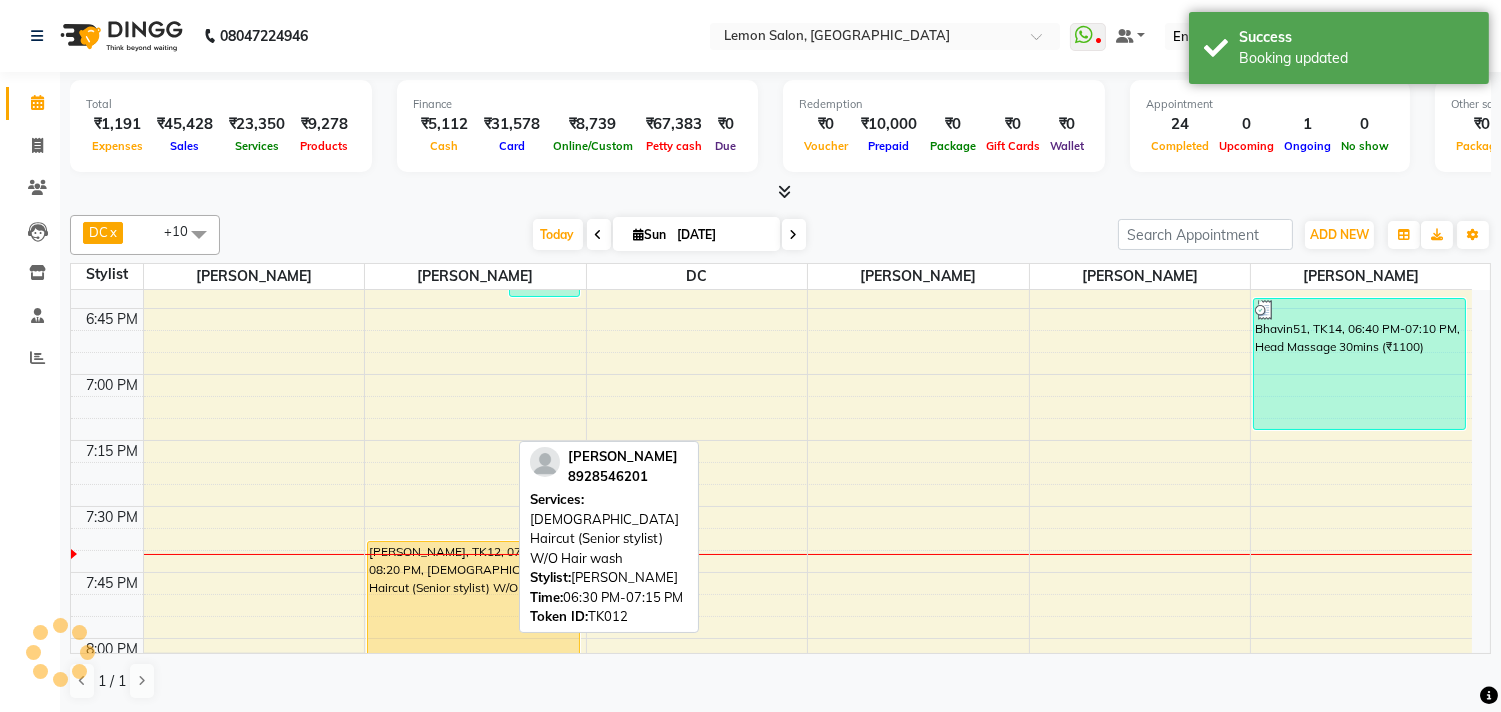 scroll, scrollTop: 2777, scrollLeft: 0, axis: vertical 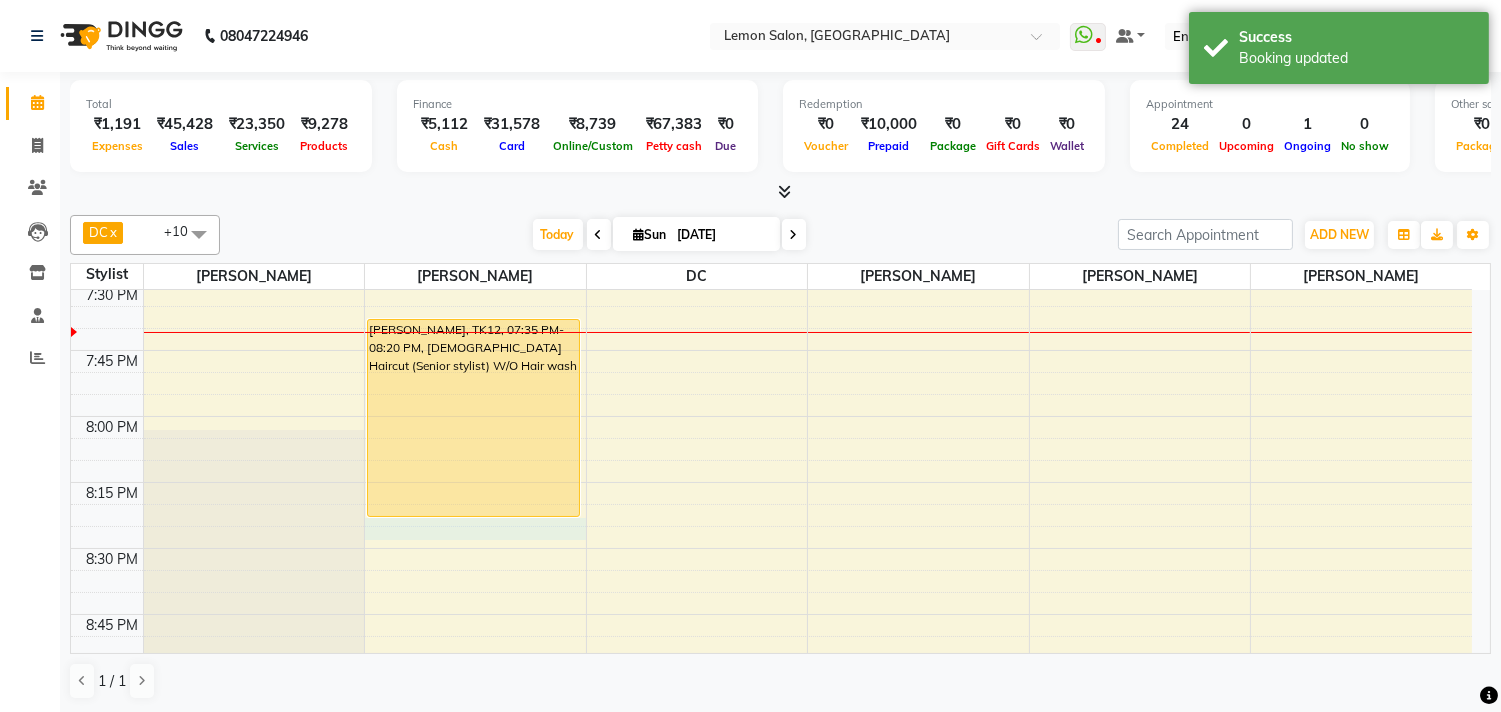 click on "9:00 AM 9:15 AM 9:30 AM 9:45 AM 10:00 AM 10:15 AM 10:30 AM 10:45 AM 11:00 AM 11:15 AM 11:30 AM 11:45 AM 12:00 PM 12:15 PM 12:30 PM 12:45 PM 1:00 PM 1:15 PM 1:30 PM 1:45 PM 2:00 PM 2:15 PM 2:30 PM 2:45 PM 3:00 PM 3:15 PM 3:30 PM 3:45 PM 4:00 PM 4:15 PM 4:30 PM 4:45 PM 5:00 PM 5:15 PM 5:30 PM 5:45 PM 6:00 PM 6:15 PM 6:30 PM 6:45 PM 7:00 PM 7:15 PM 7:30 PM 7:45 PM 8:00 PM 8:15 PM 8:30 PM 8:45 PM 9:00 PM 9:15 PM 9:30 PM 9:45 PM 10:00 PM 10:15 PM 10:30 PM 10:45 PM     Aparna Palkar, TK13, 03:30 PM-05:00 PM, Rica Wax Full arms (₹715),Rica Wax Underarms (₹330),Aroma Pedicure (₹1760)     Rewa Palkar, TK03, 04:00 PM-04:30 PM, Rica Full Wax (FA, UA, FL)     Karishma Deshmukh, TK19, 06:20 PM-06:35 PM, Threading Eyebrows (₹110)     PRIYANKA, TK04, 10:40 AM-11:50 AM, Master Haircut Men w/o wash (₹550),Loreal Absolut Hair wash Male (₹385)     Bijal, TK02, 11:15 AM-12:00 PM, Master Haircut Men w/o wash     Dhaval Shah, TK05, 11:15 AM-12:00 PM, Master Haircut Men w/o wash (₹550)" at bounding box center (771, -640) 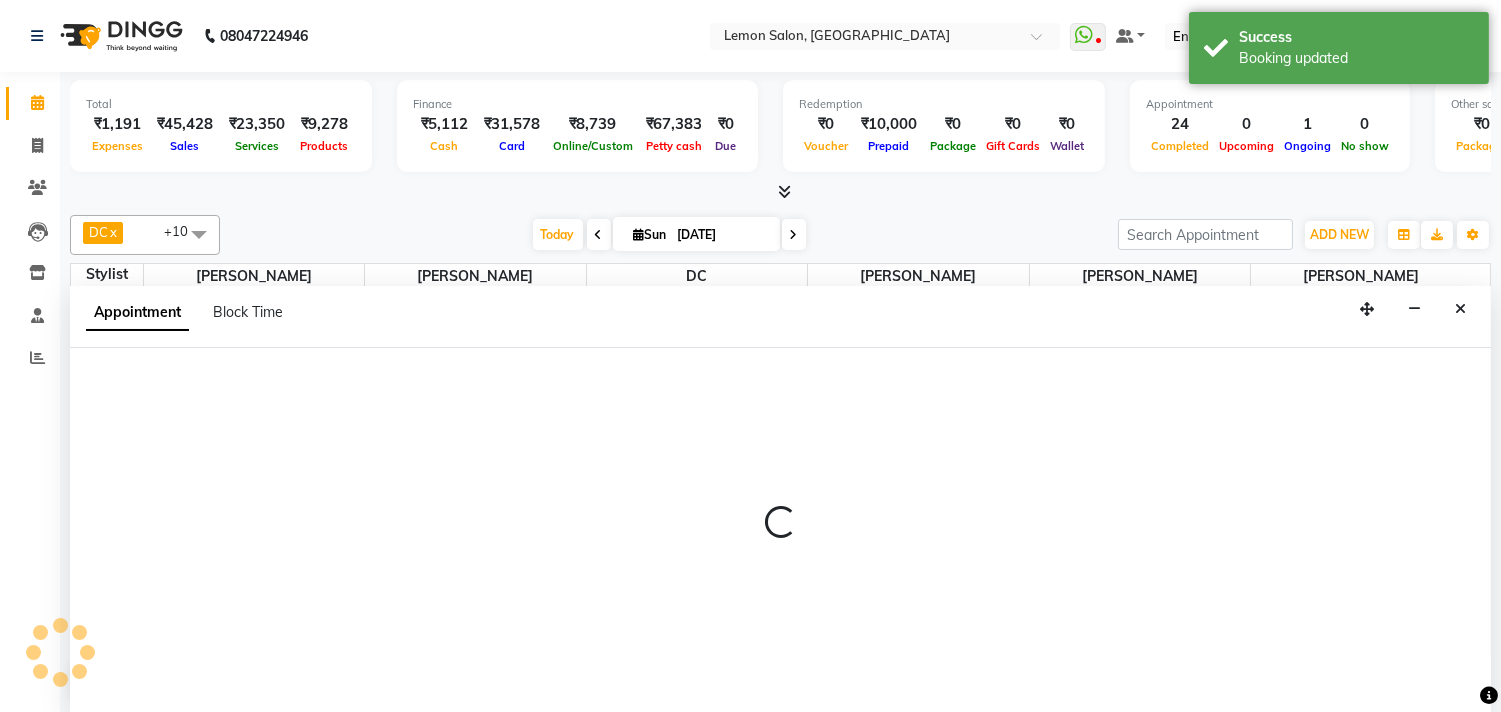 scroll, scrollTop: 1, scrollLeft: 0, axis: vertical 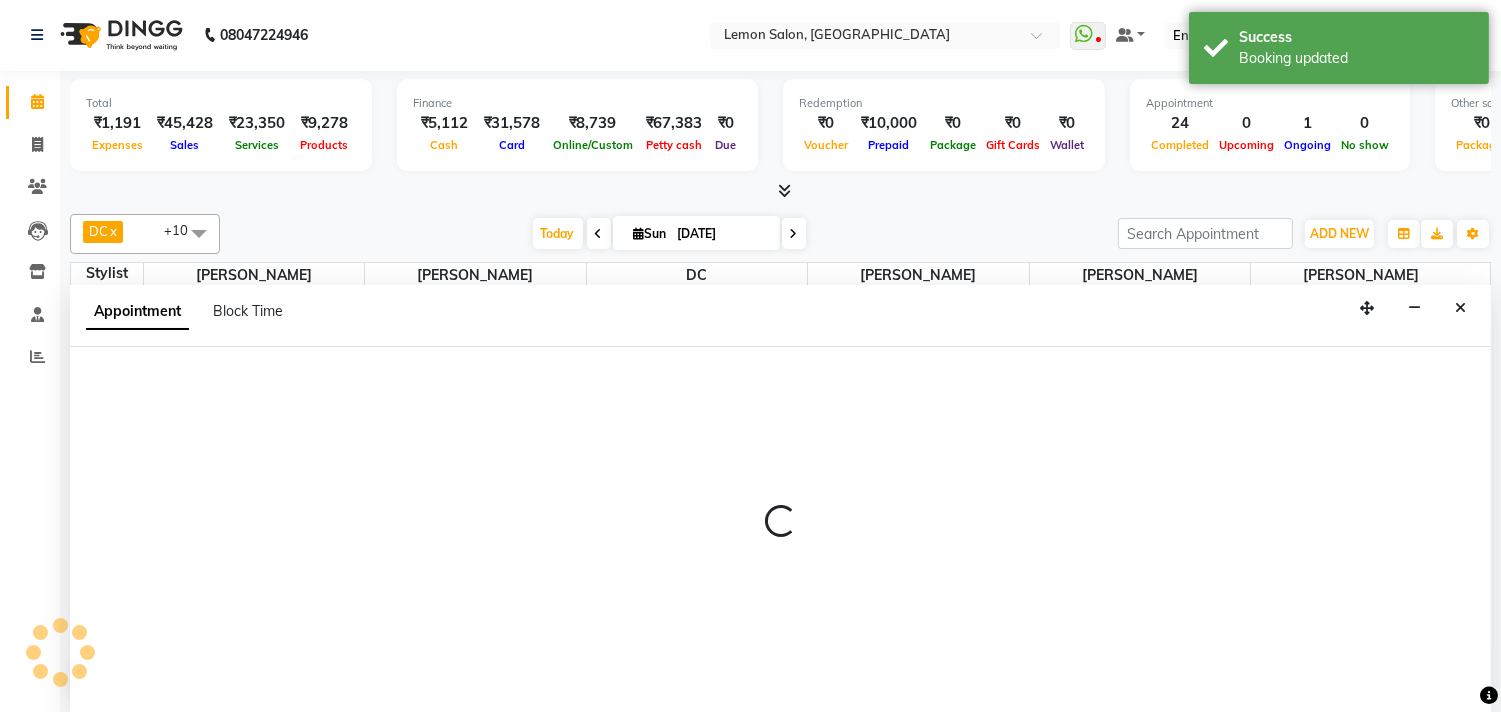 select on "7385" 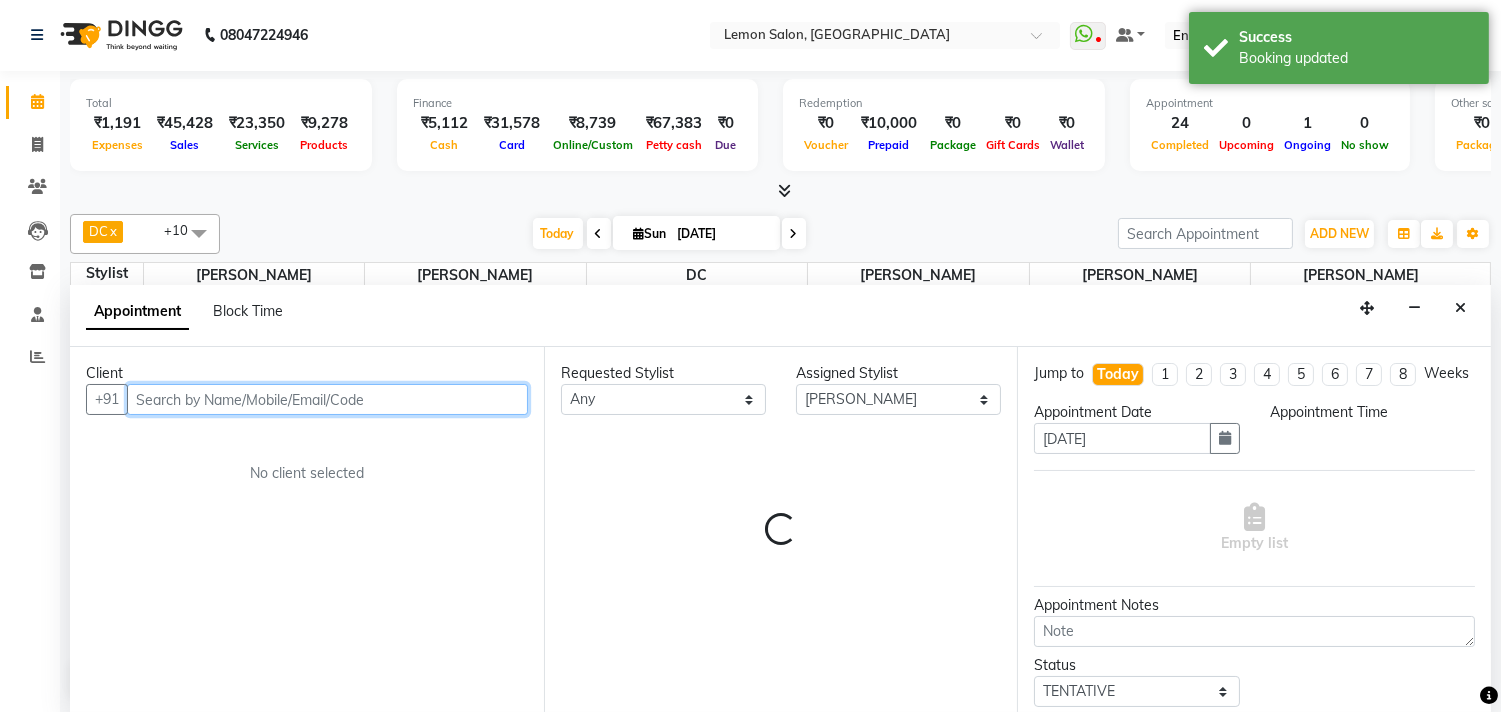 select on "1215" 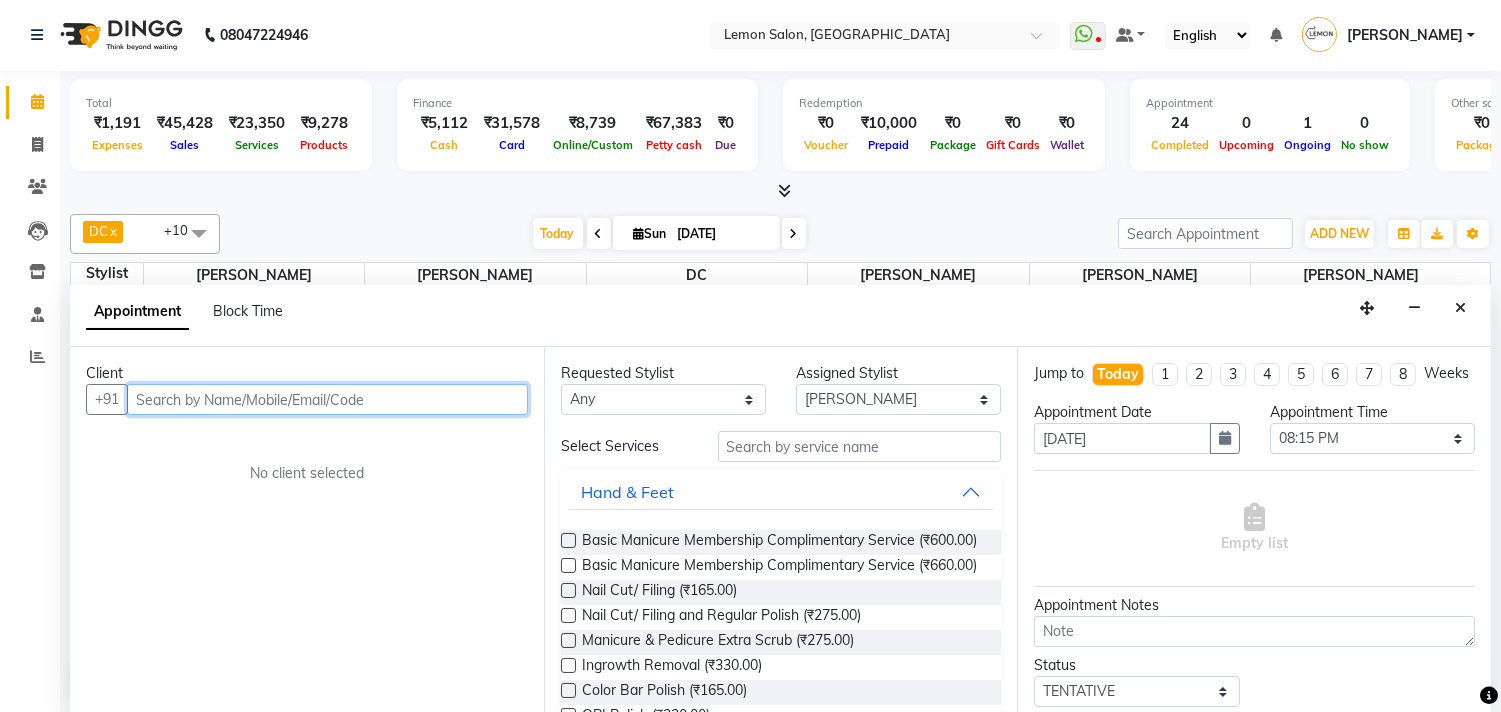 click at bounding box center [327, 399] 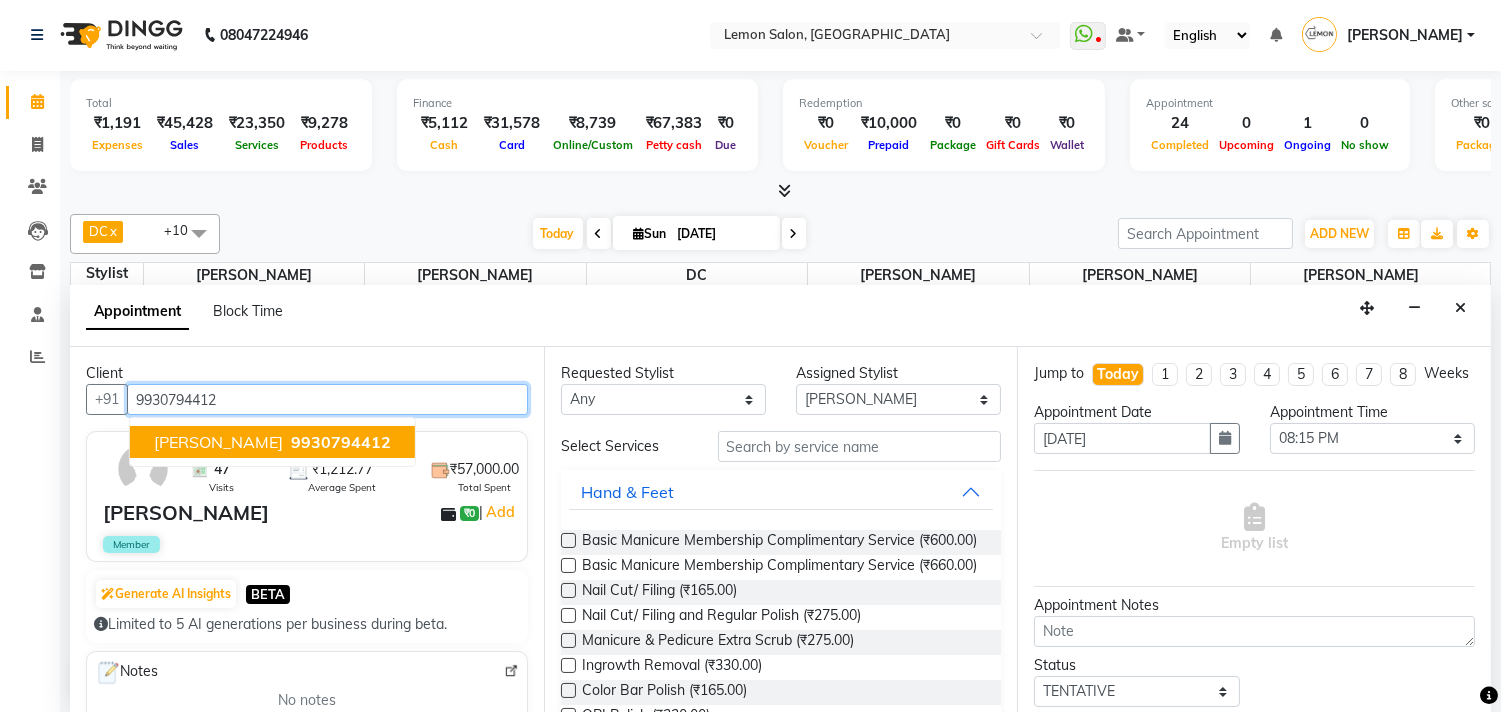 click on "AFROZ Hathiyari" at bounding box center (218, 442) 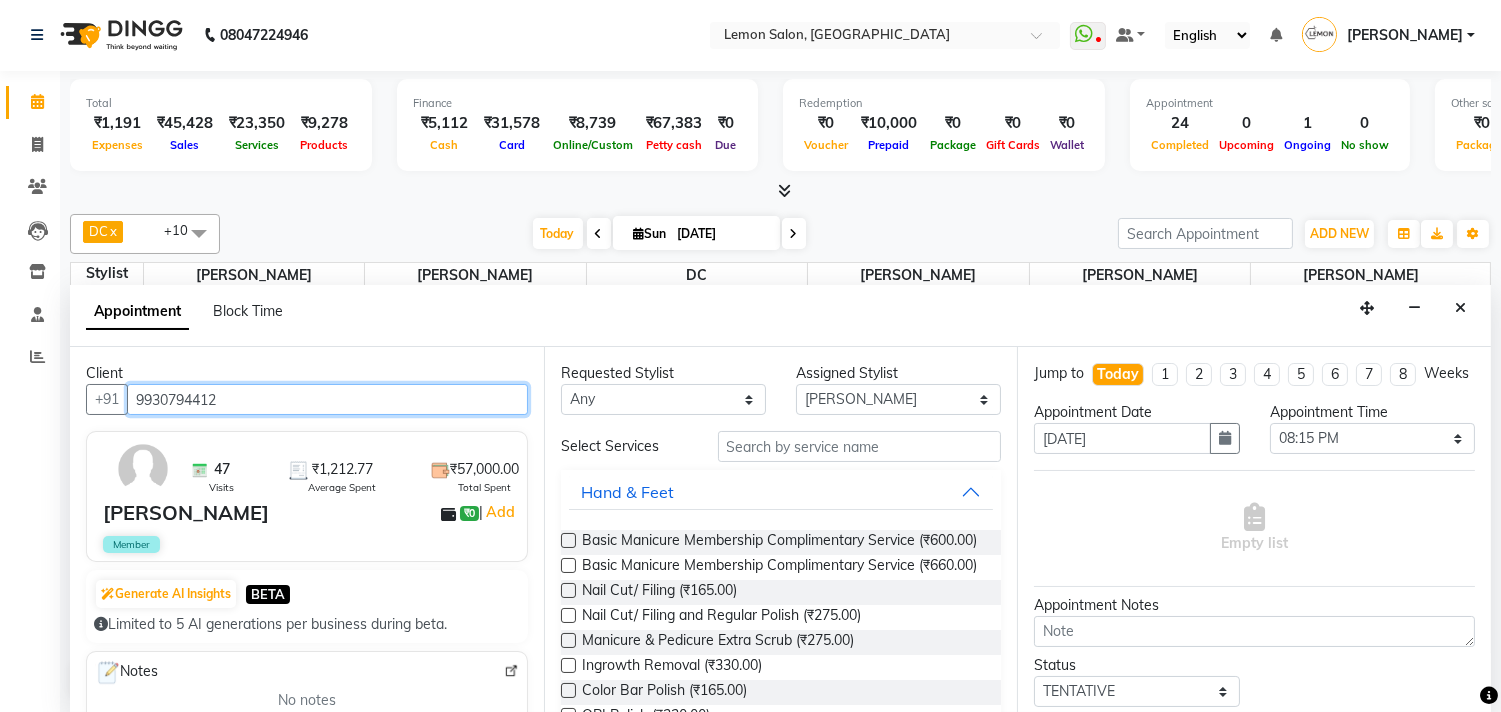 type on "9930794412" 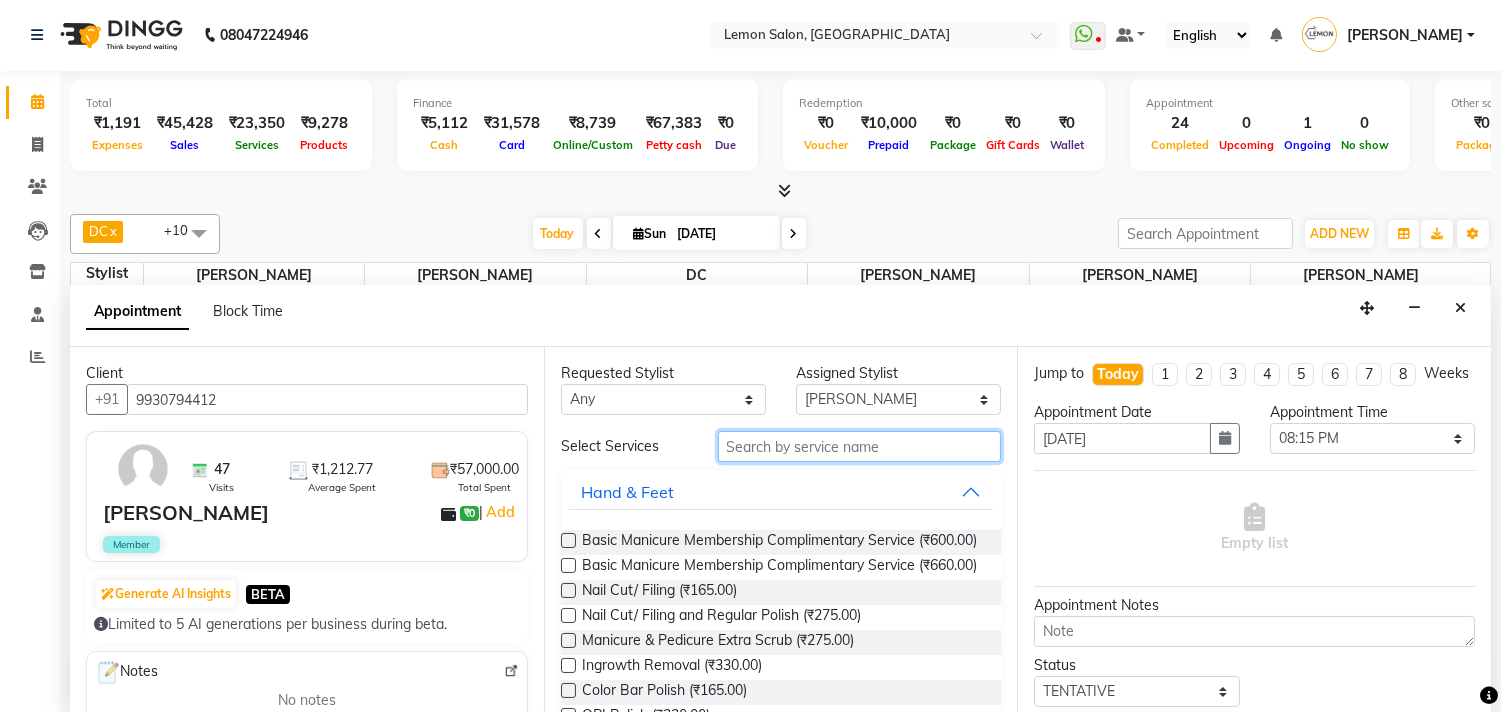 click at bounding box center (860, 446) 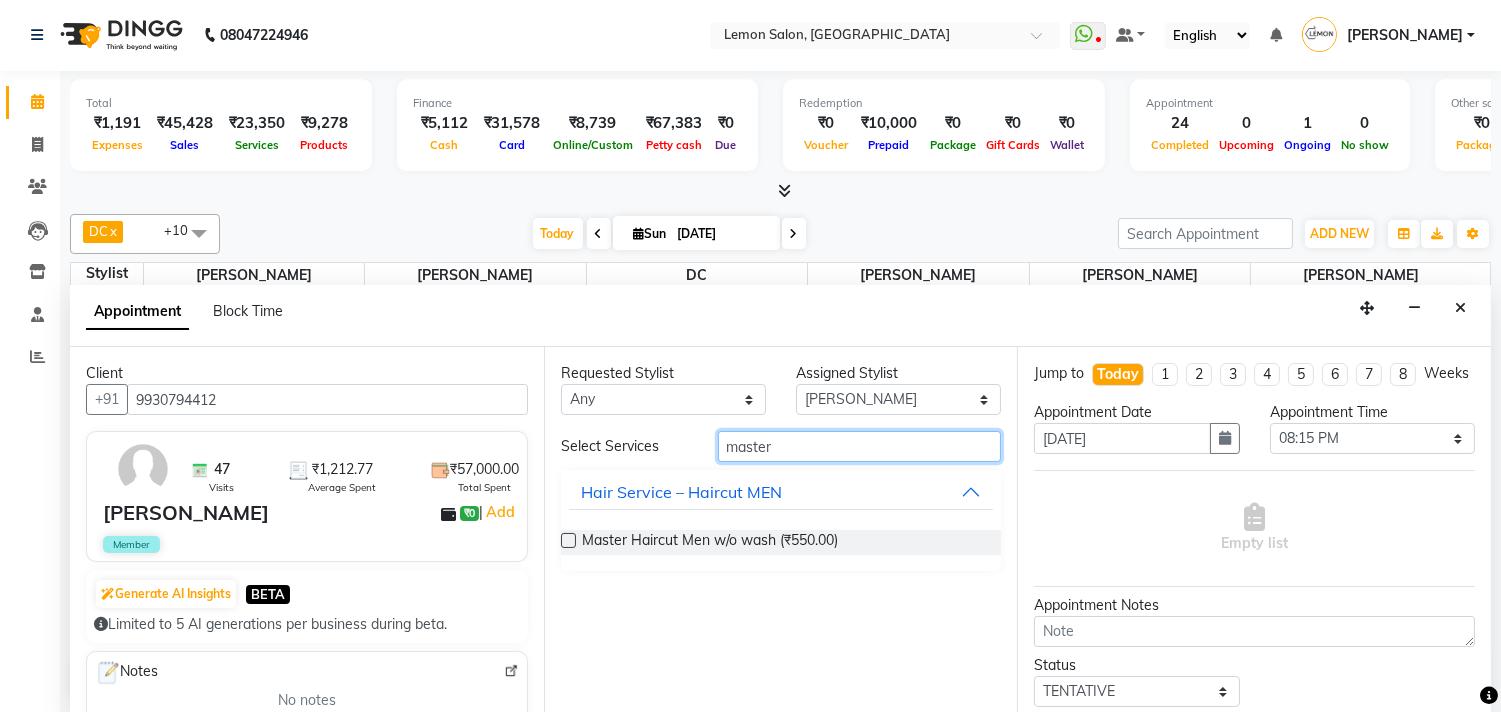type on "master" 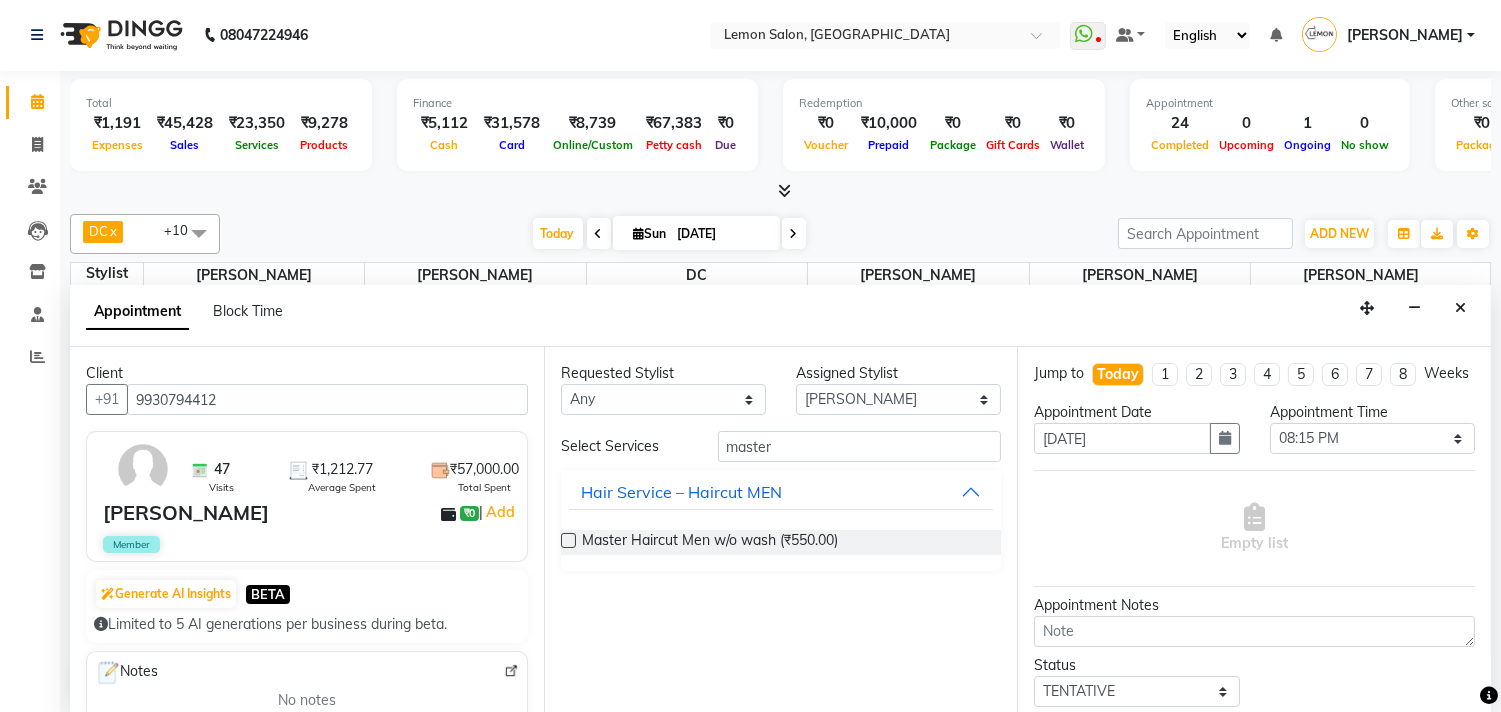 click at bounding box center (568, 540) 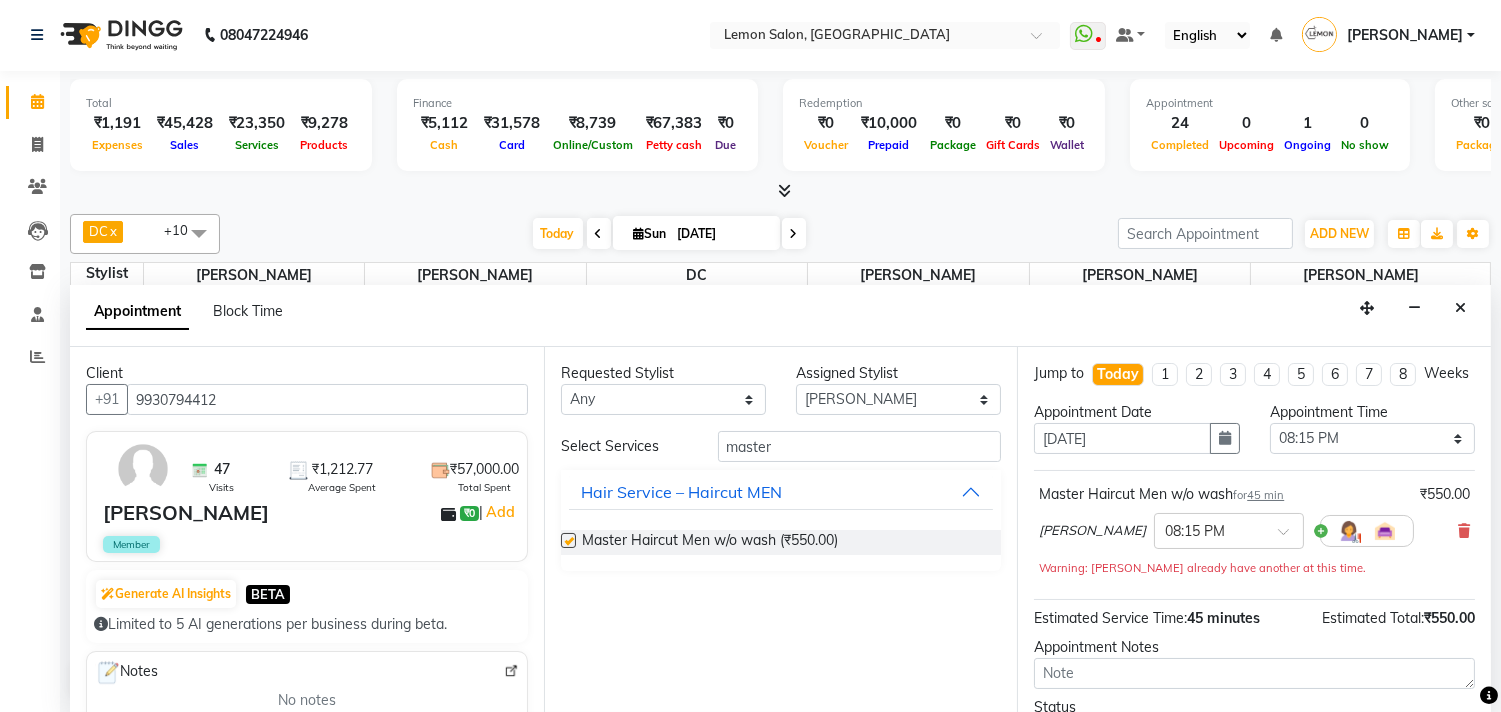 checkbox on "false" 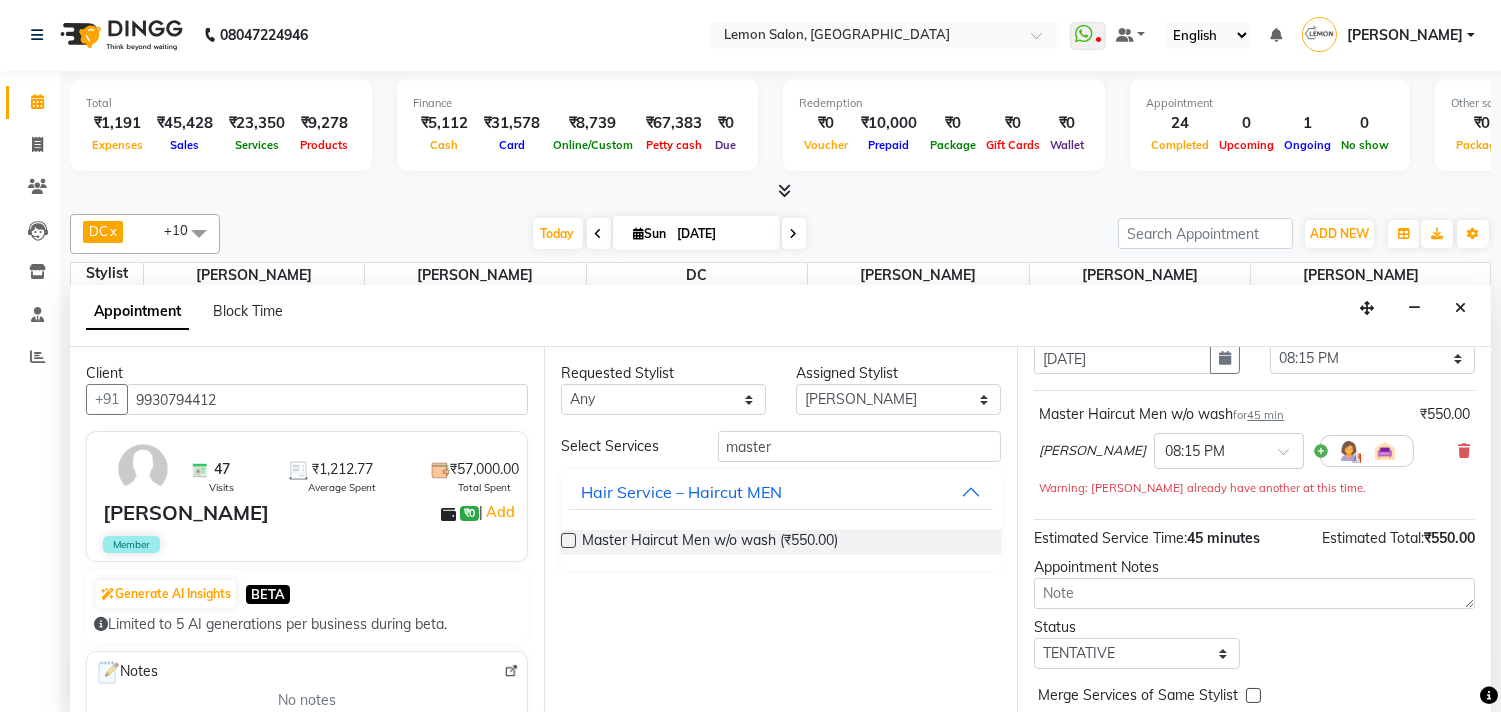 scroll, scrollTop: 181, scrollLeft: 0, axis: vertical 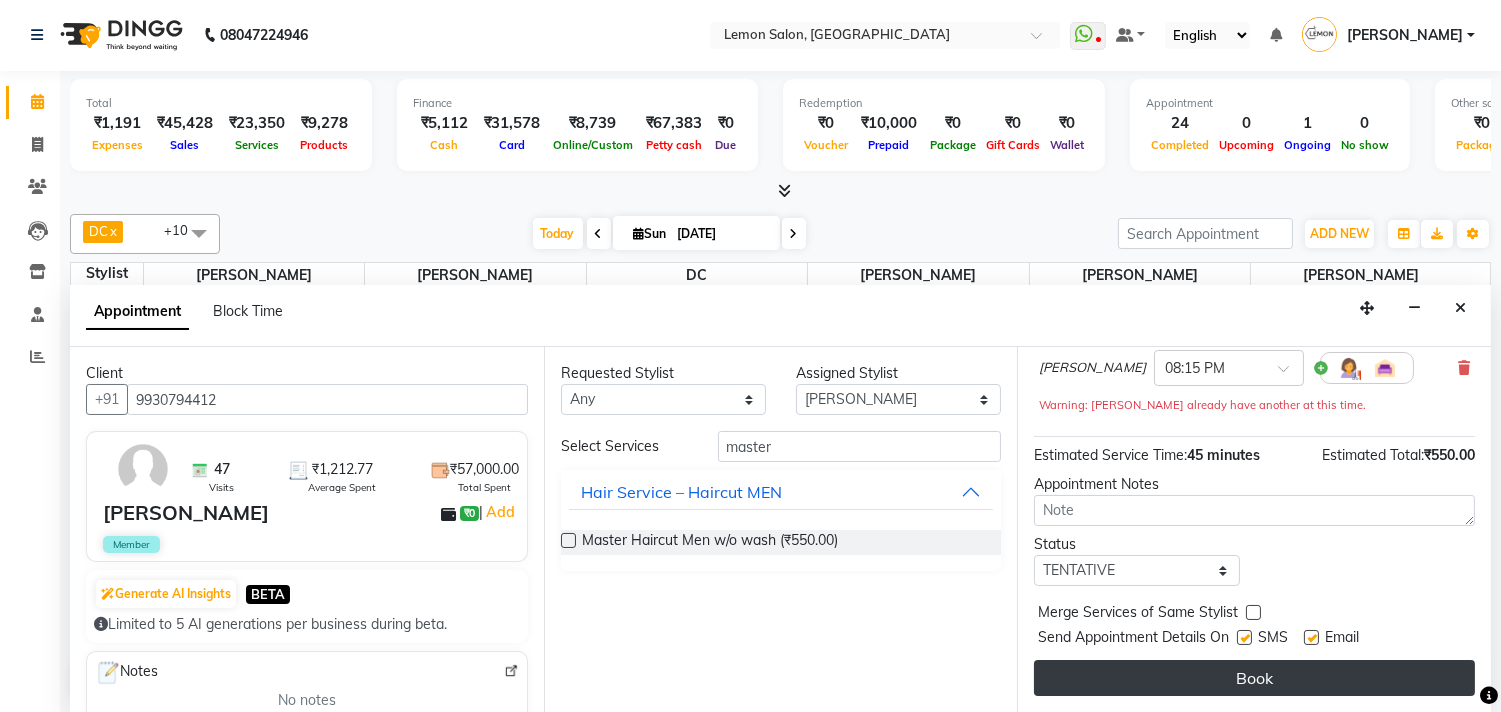 click on "Book" at bounding box center (1254, 678) 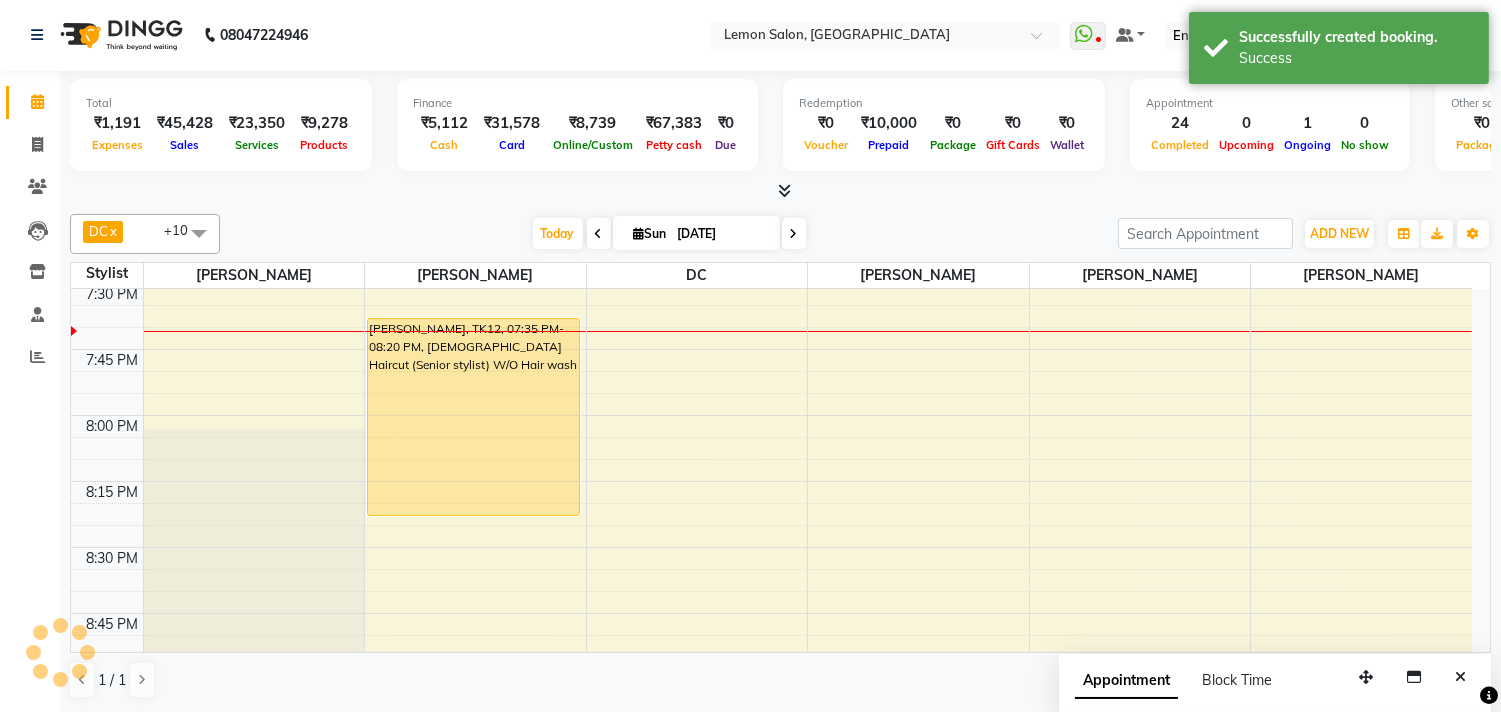 scroll, scrollTop: 0, scrollLeft: 0, axis: both 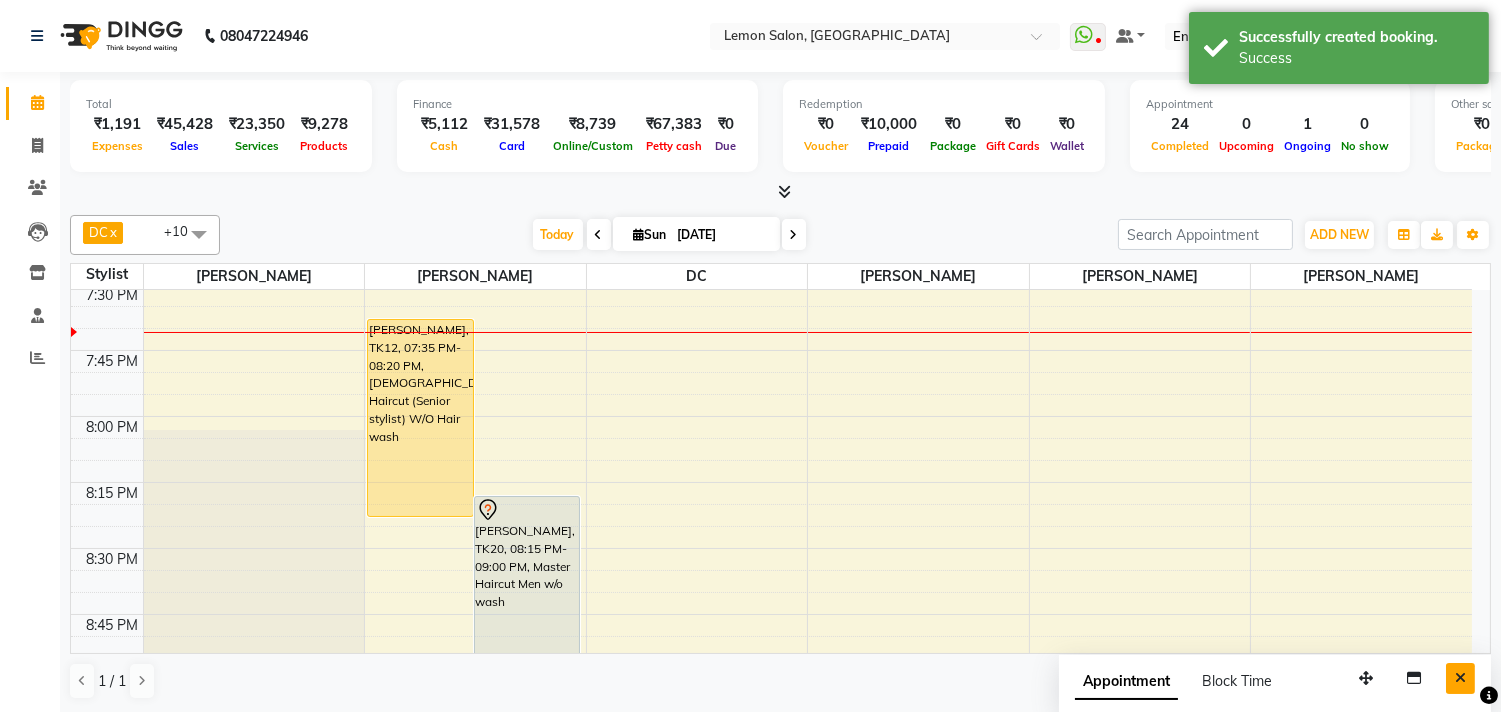 click at bounding box center (1460, 678) 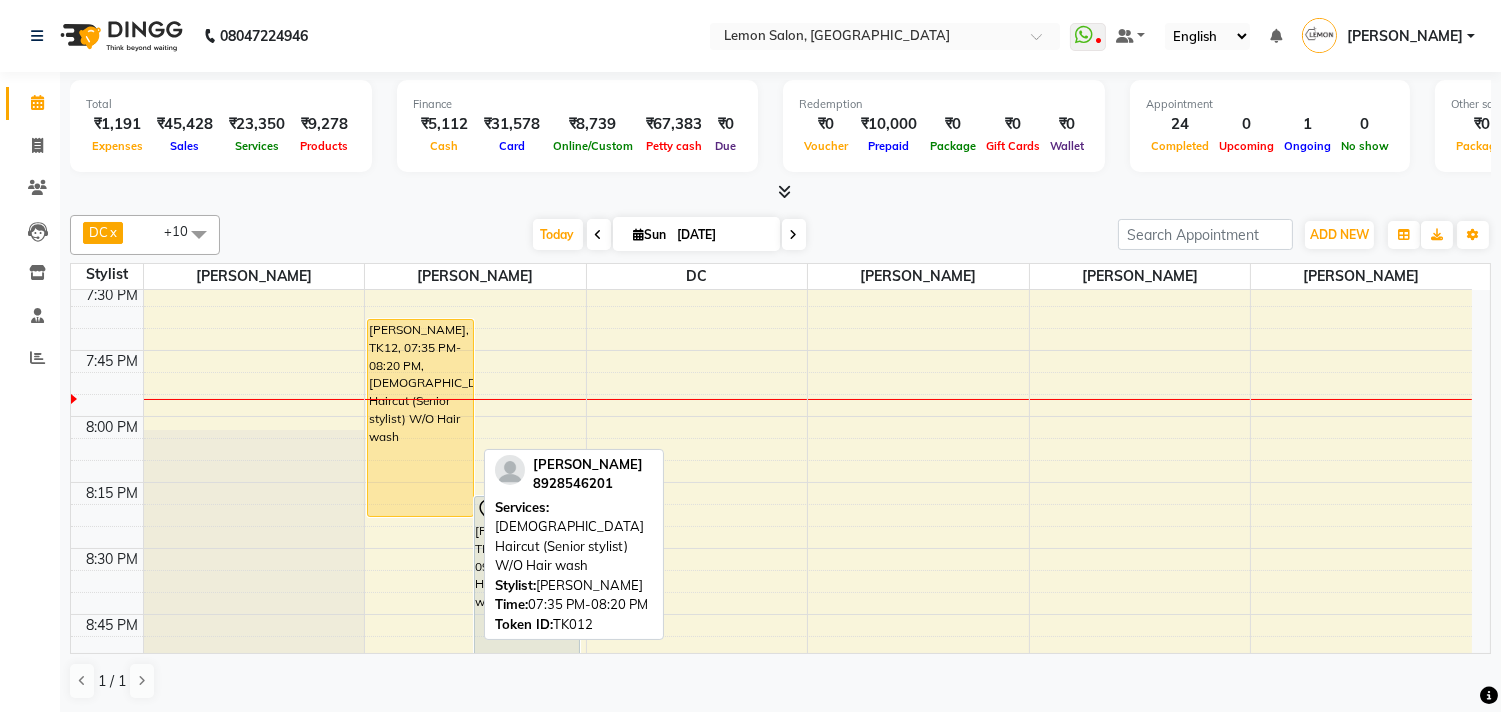click on "Dipti Shah, TK12, 07:35 PM-08:20 PM, Female Haircut (Senior stylist) W/O Hair wash" at bounding box center (420, 418) 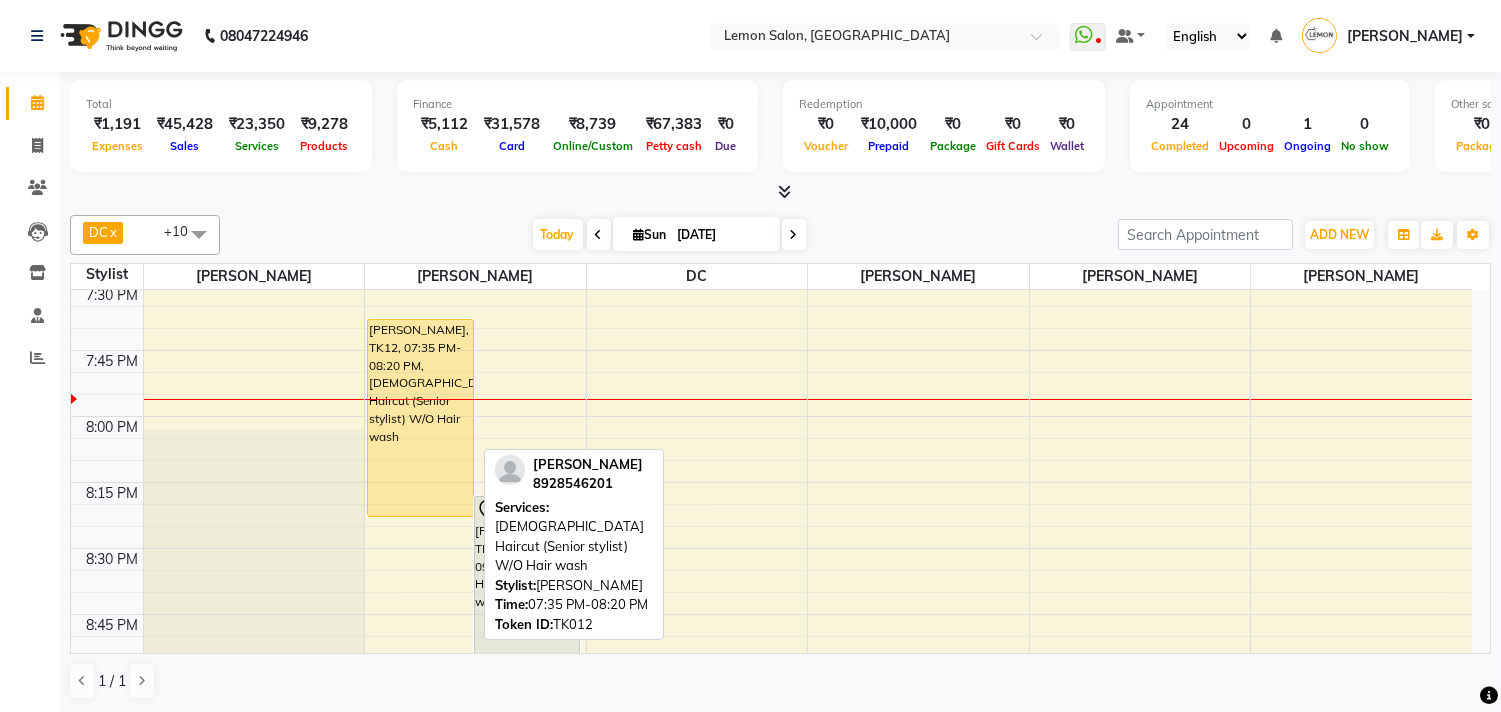 click on "Dipti Shah, TK12, 07:35 PM-08:20 PM, Female Haircut (Senior stylist) W/O Hair wash" at bounding box center (420, 418) 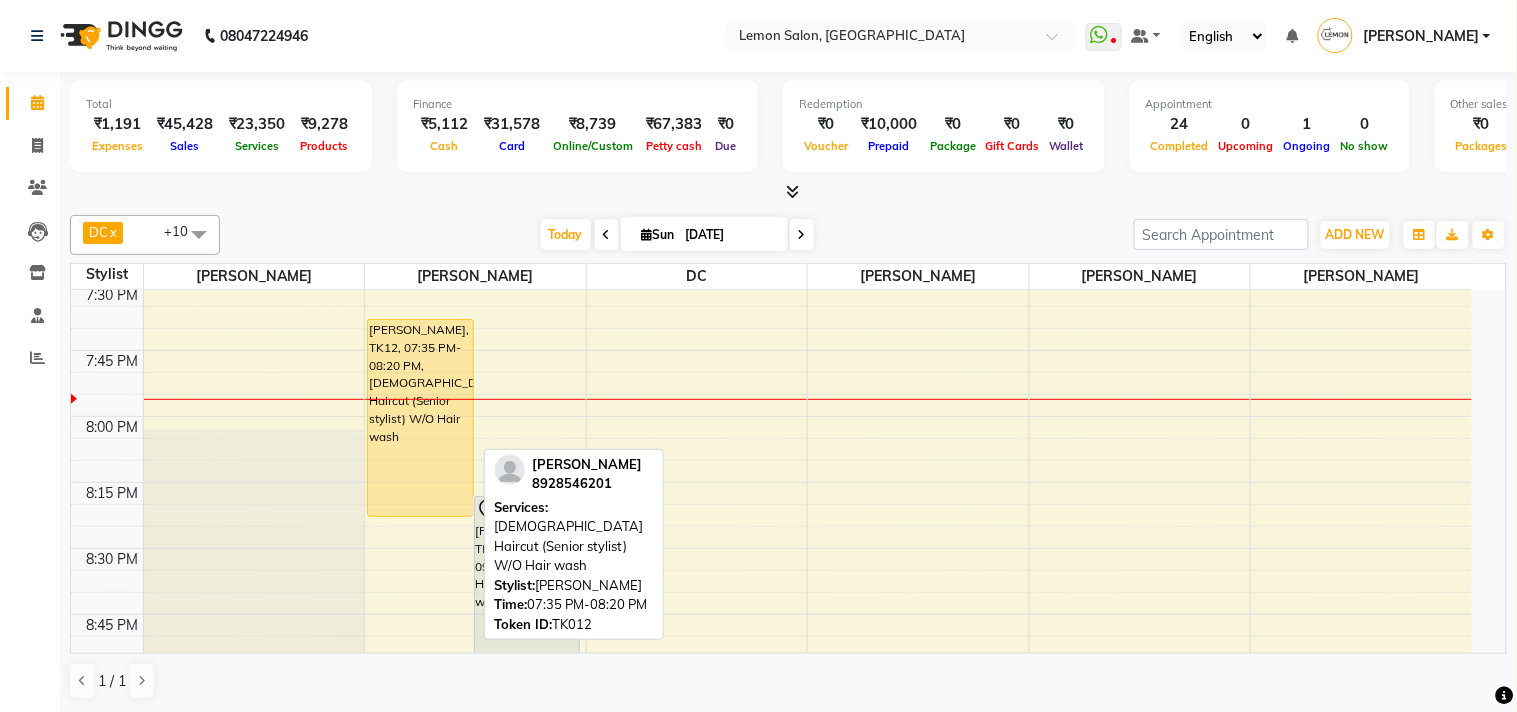 select on "1" 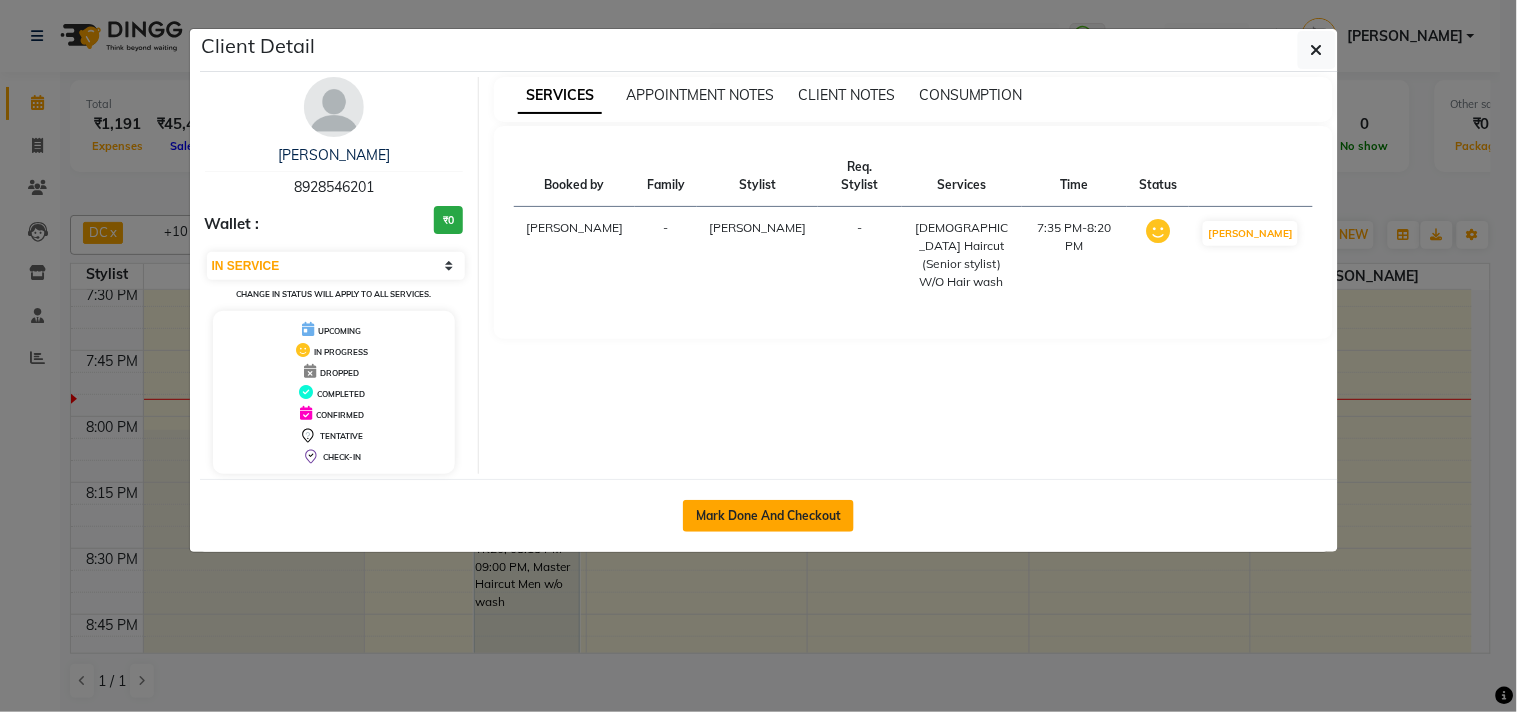 click on "Mark Done And Checkout" 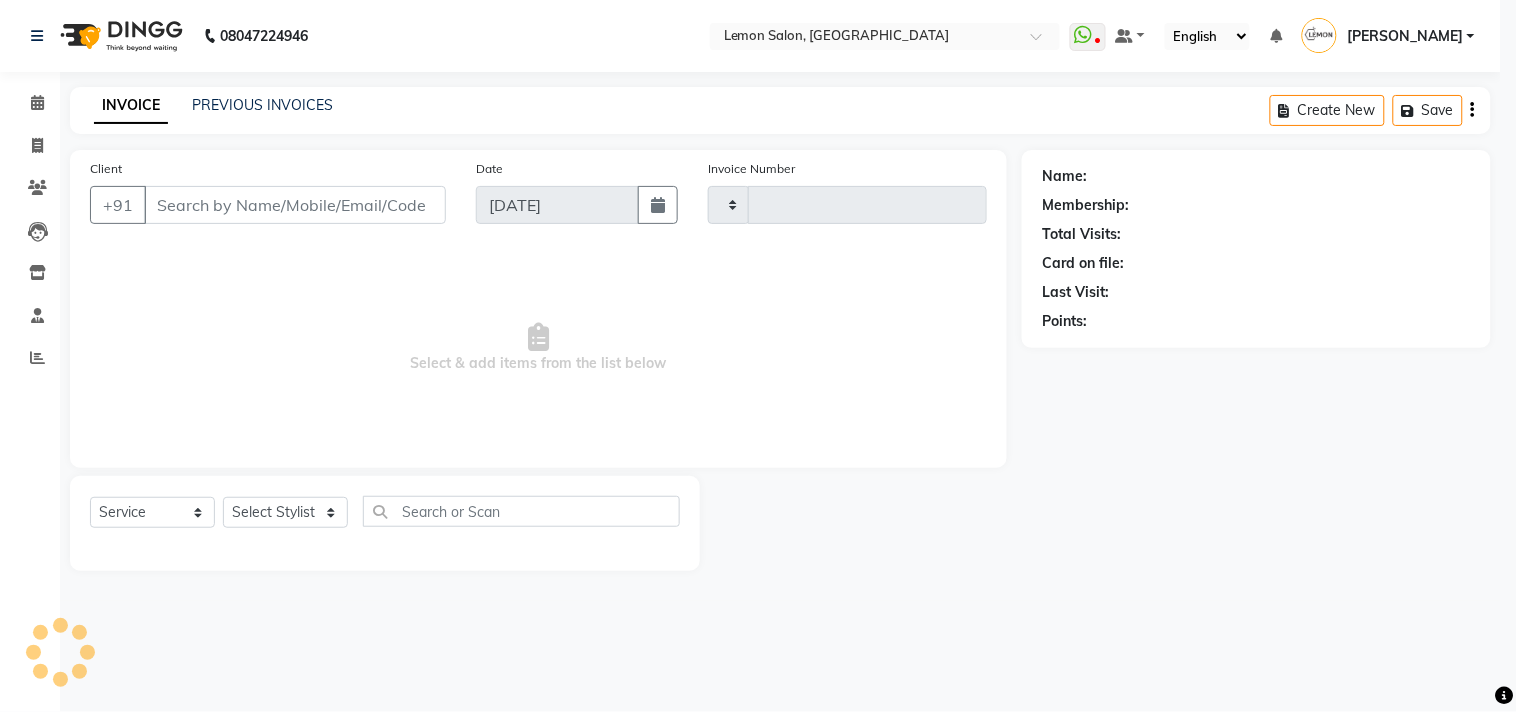 type on "1118" 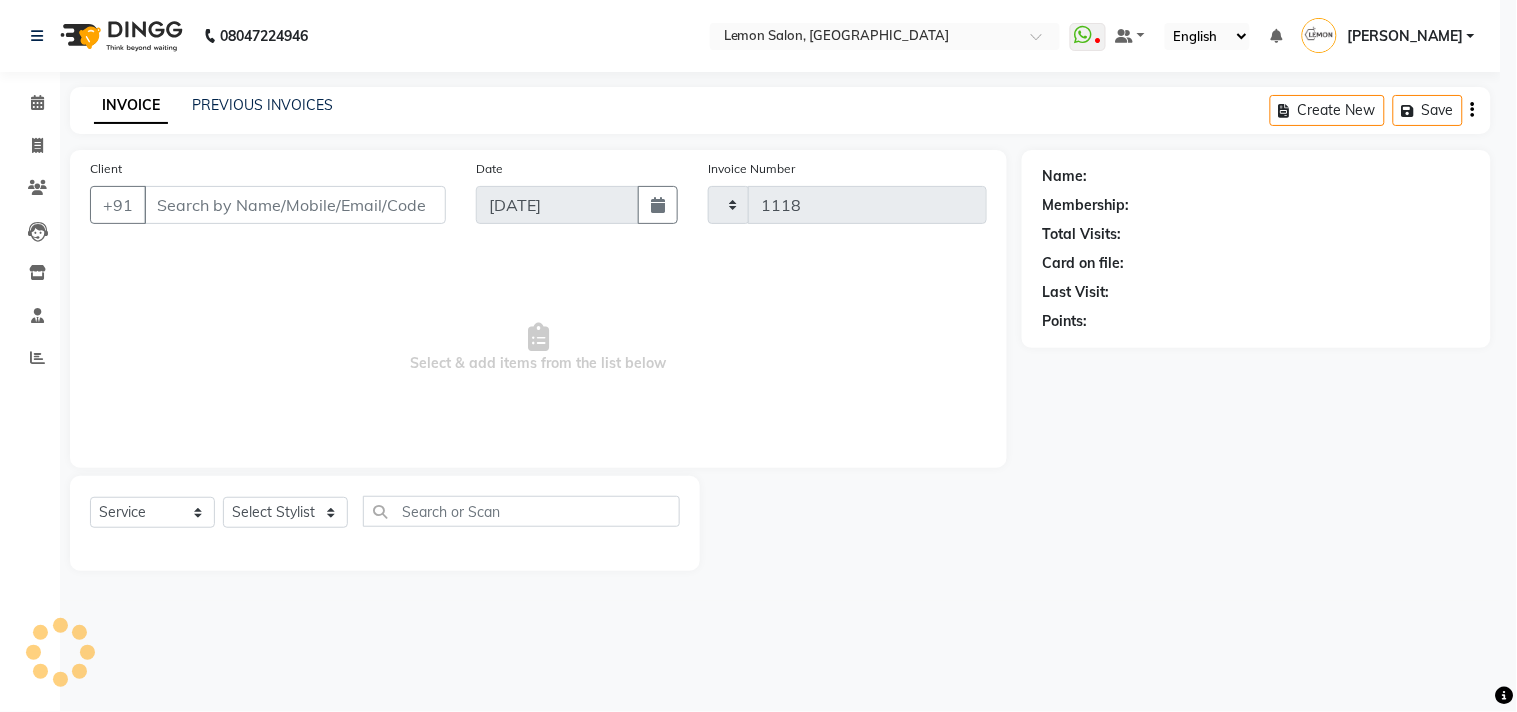 select on "569" 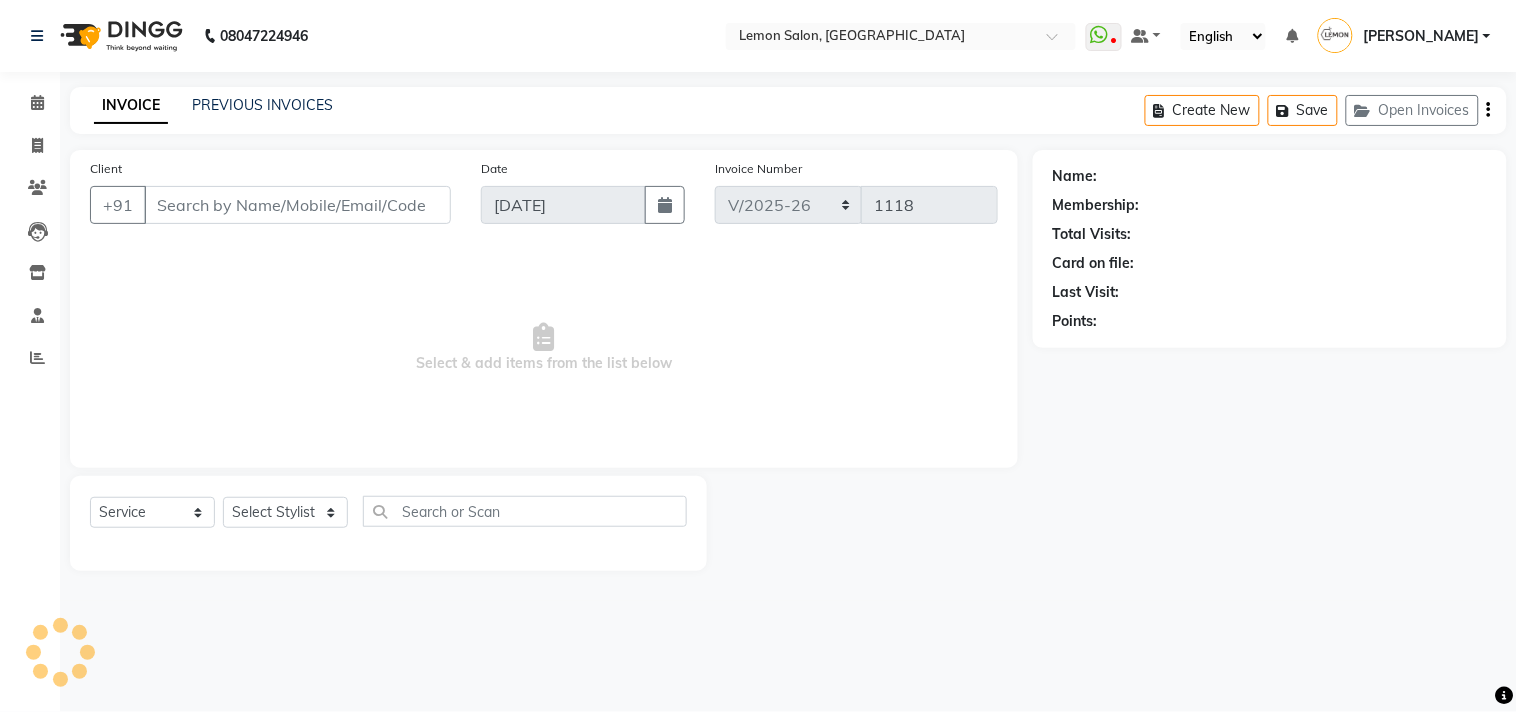 type on "8928546201" 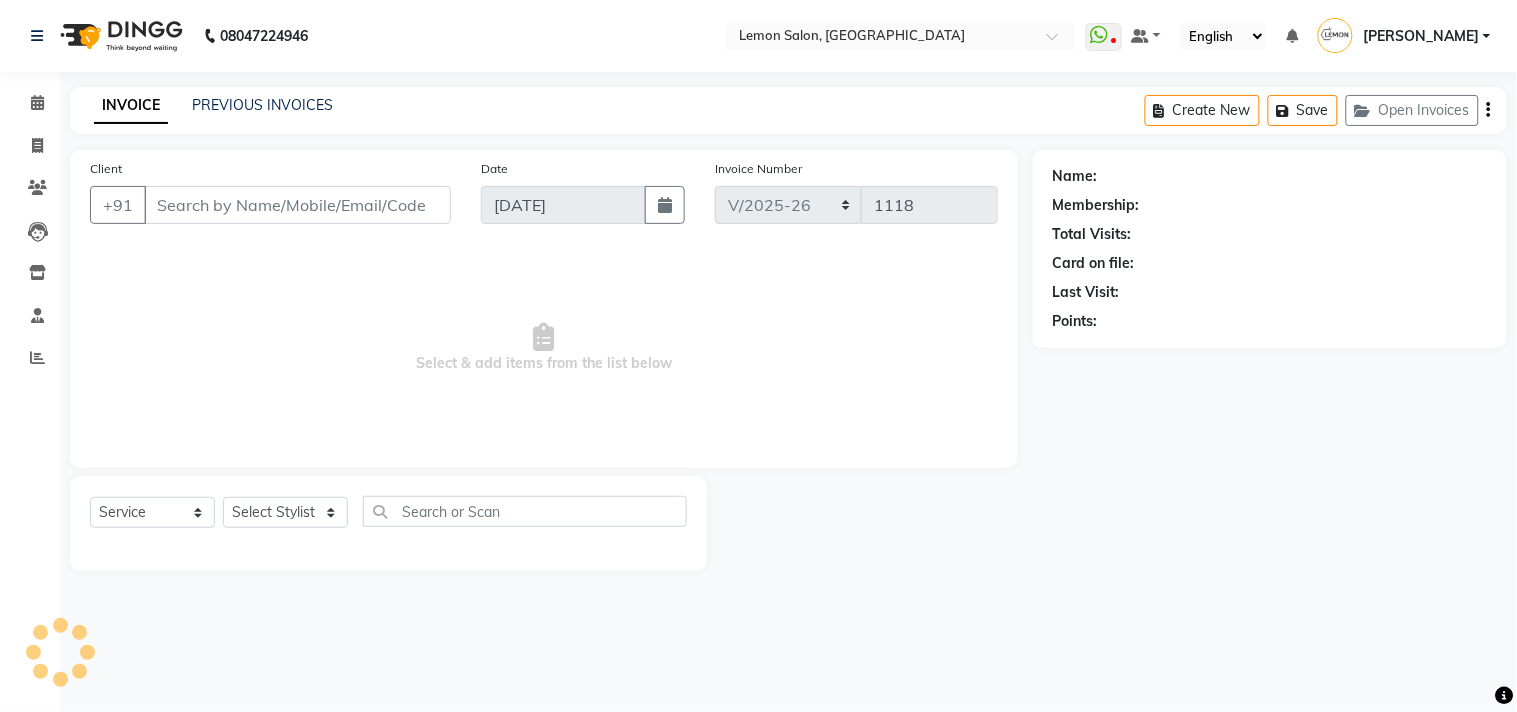 select on "7385" 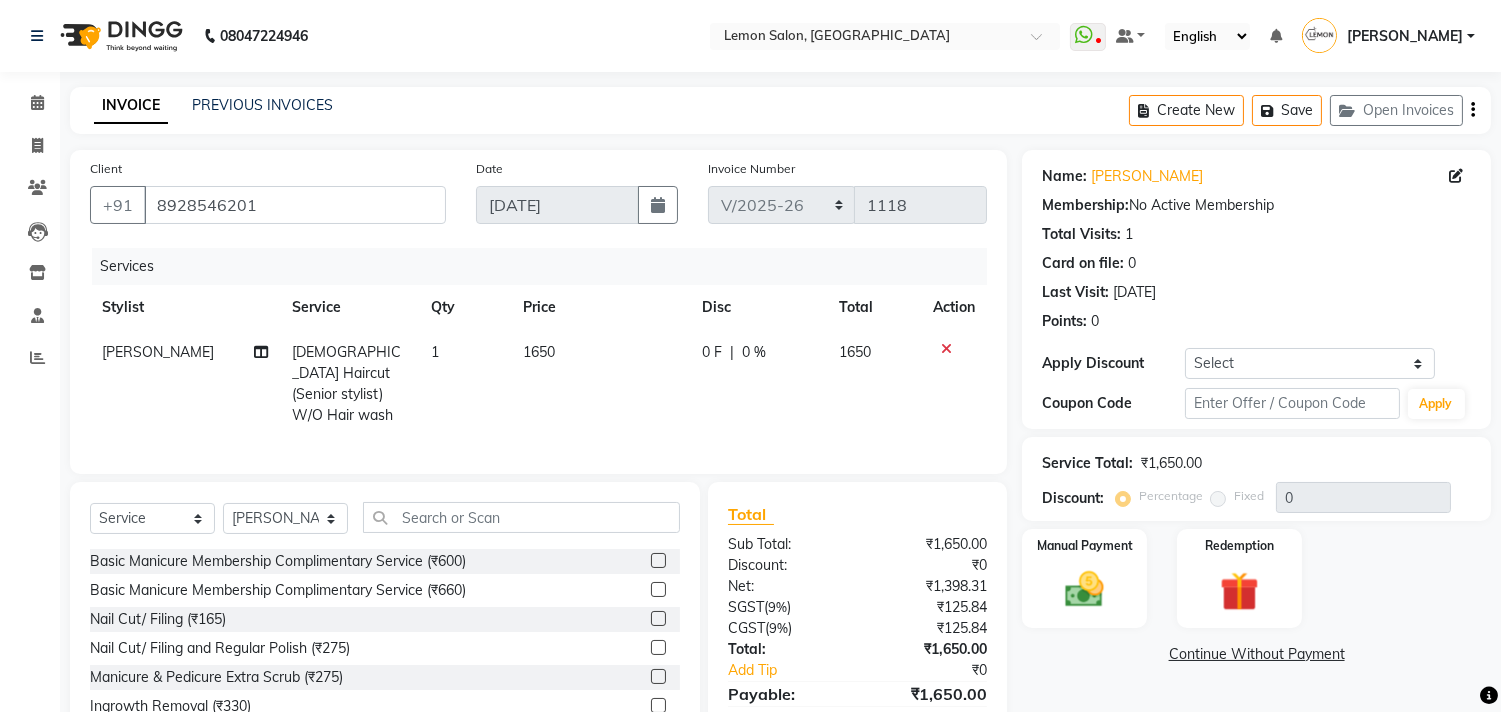 click on "1" 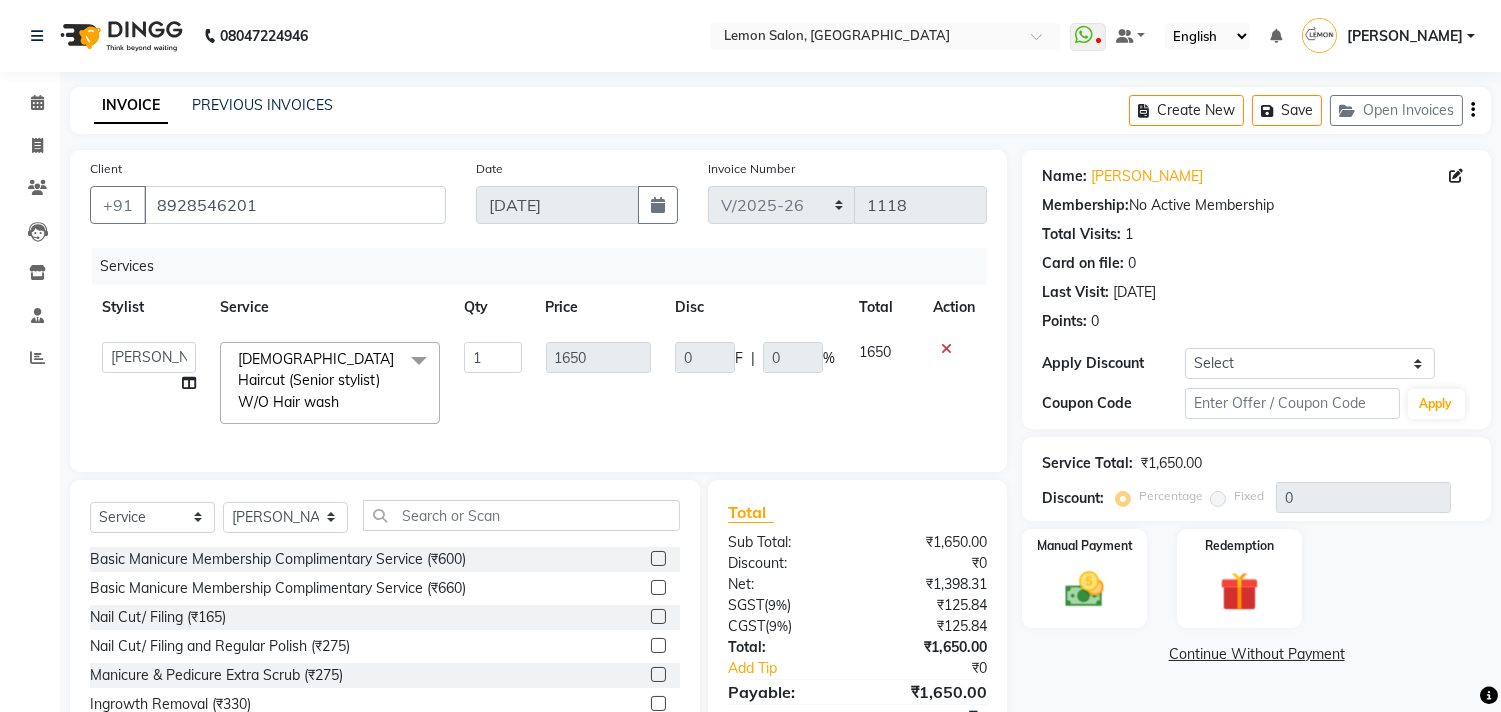 click 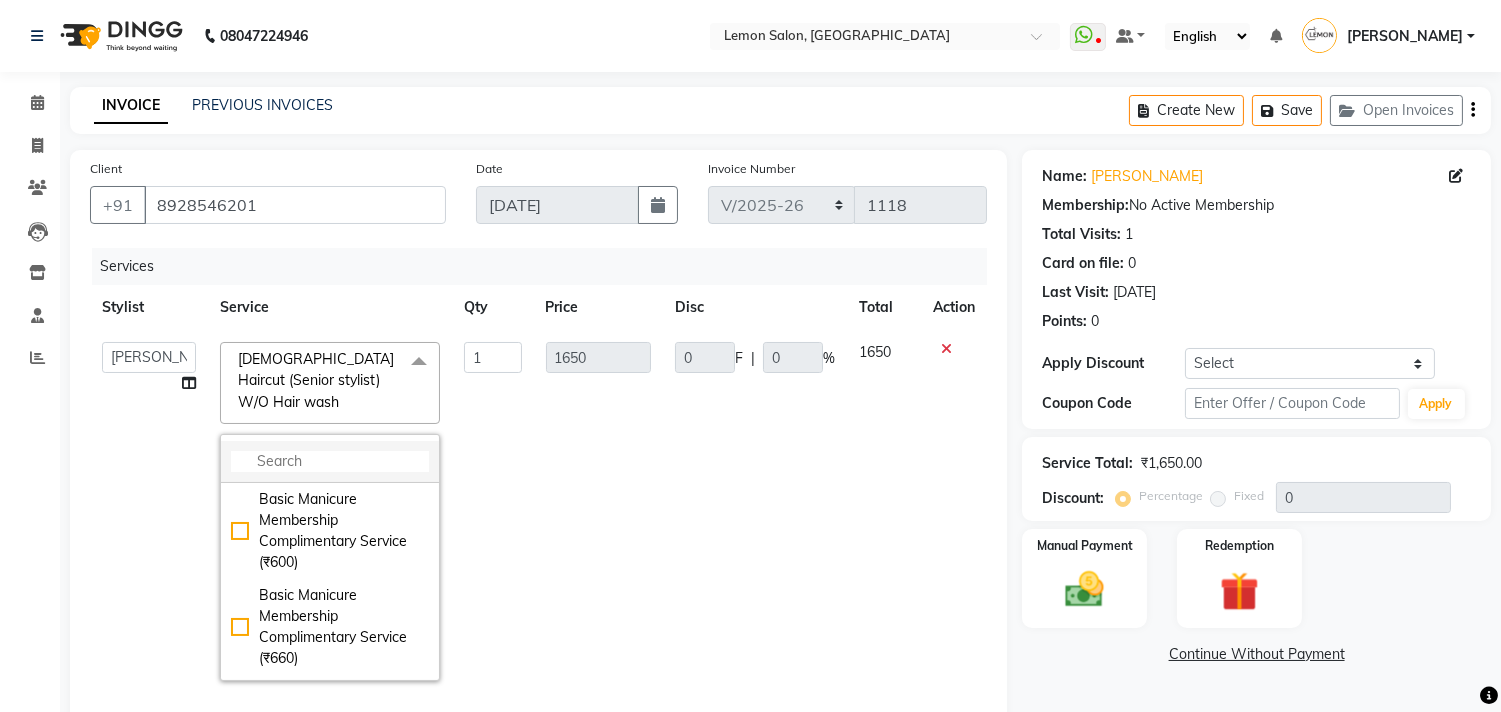 click 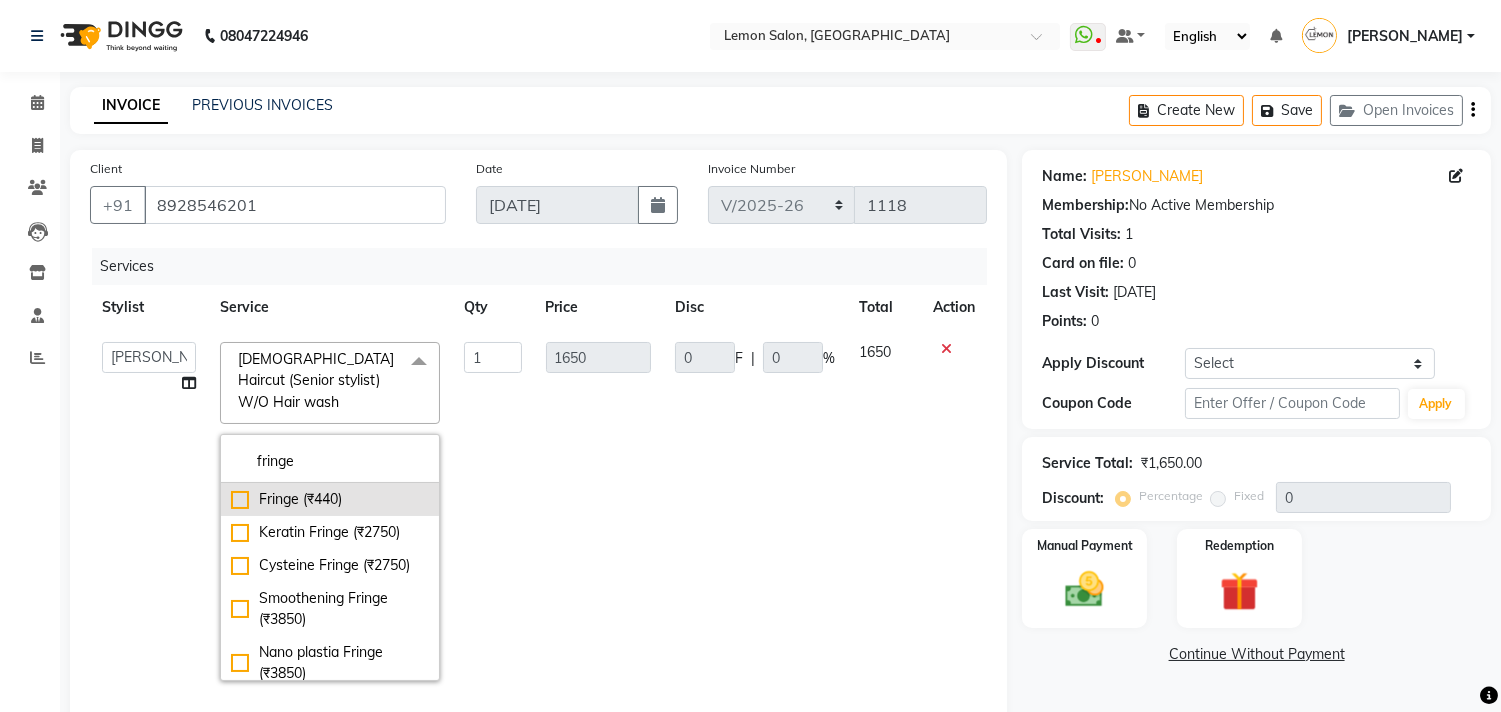 type on "fringe" 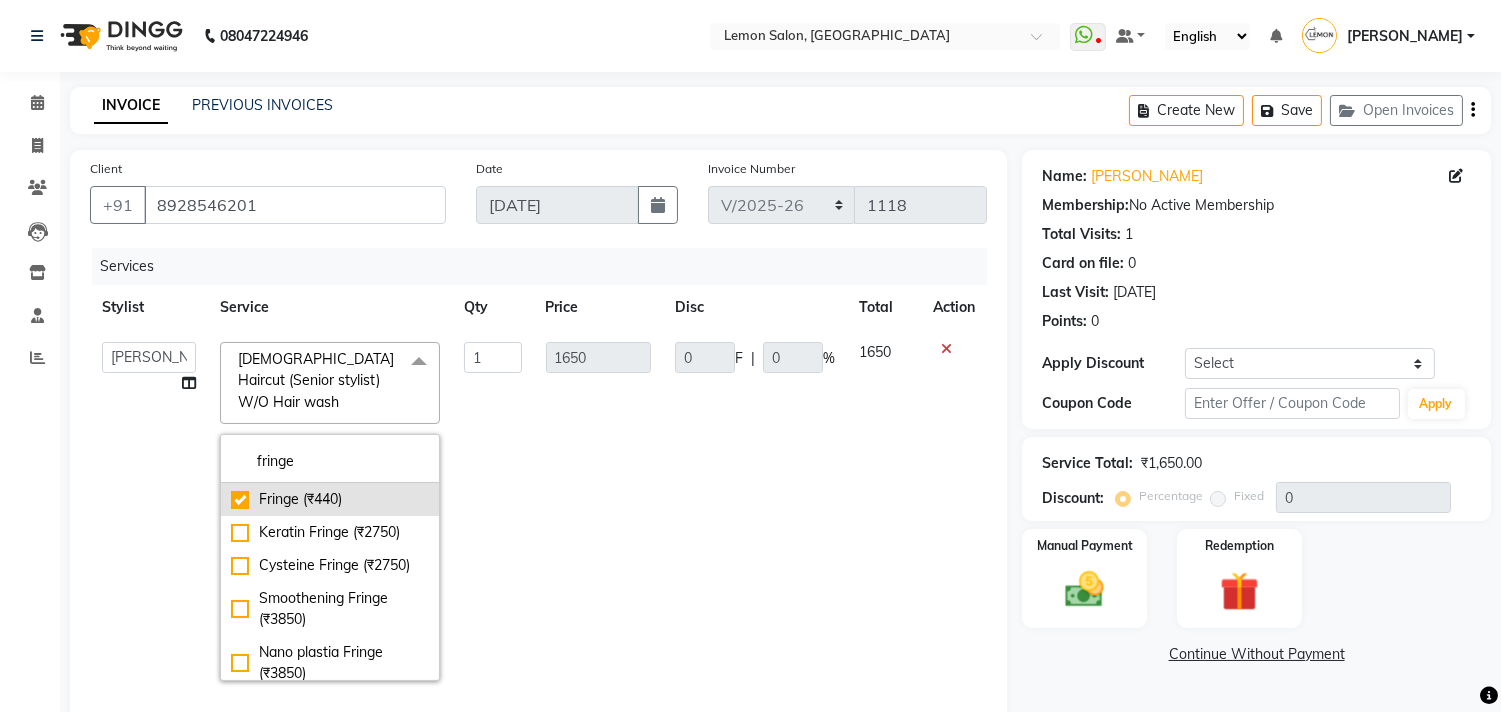 checkbox on "true" 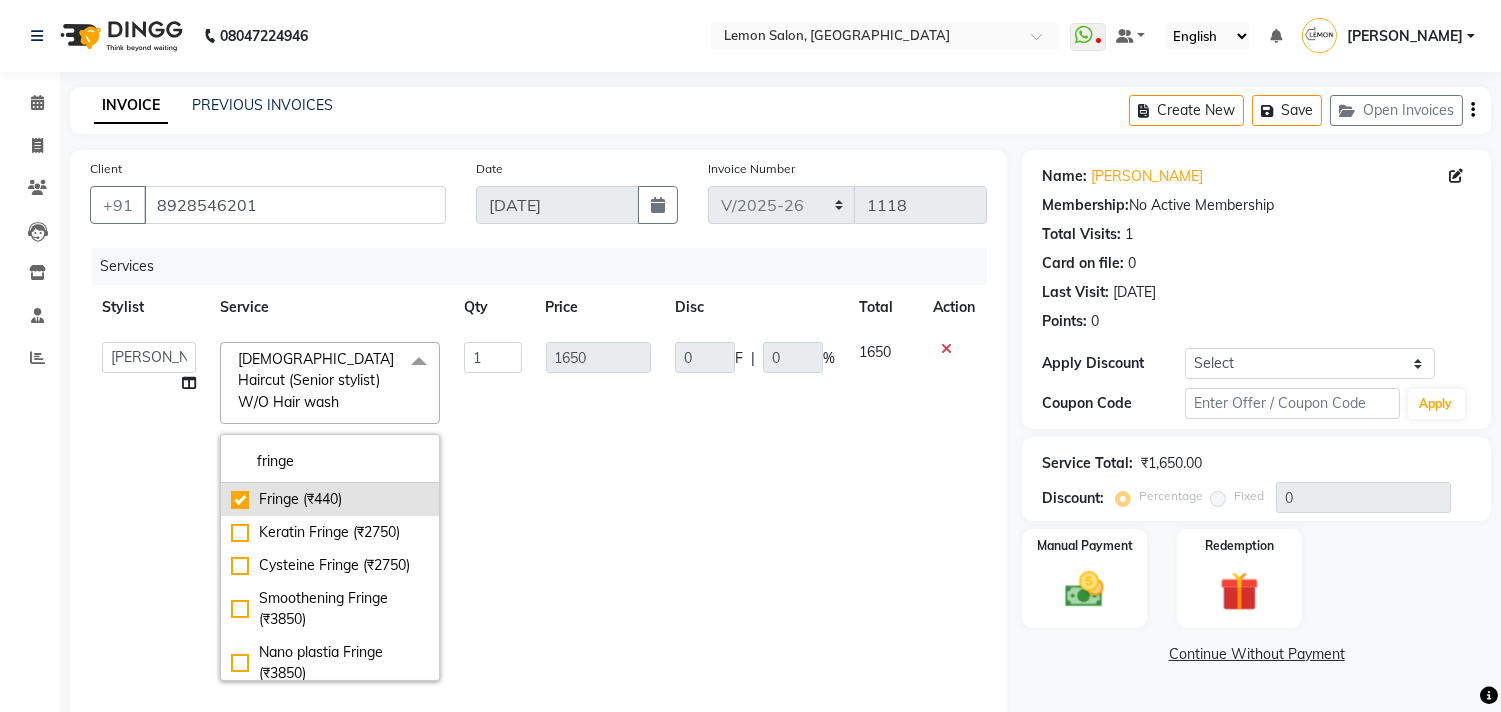 type on "440" 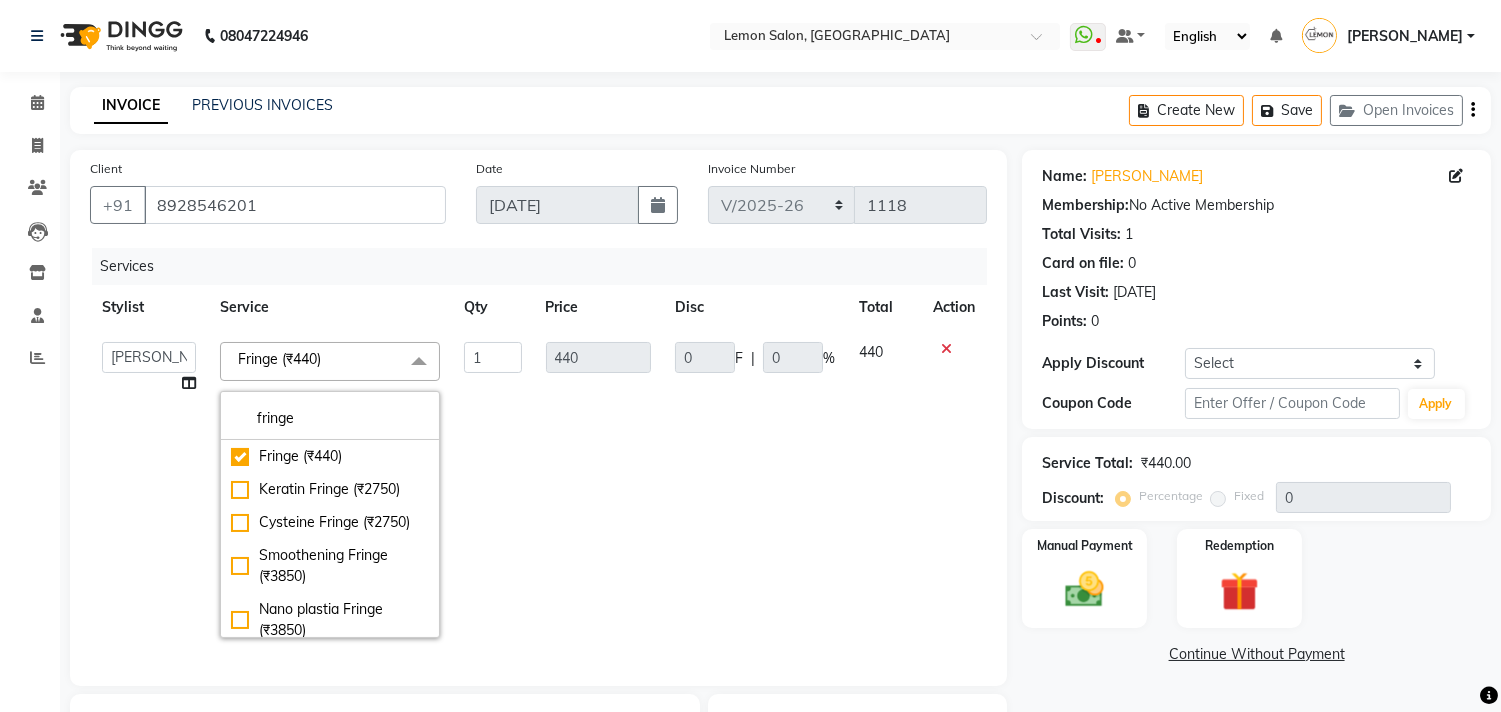 click on "440" 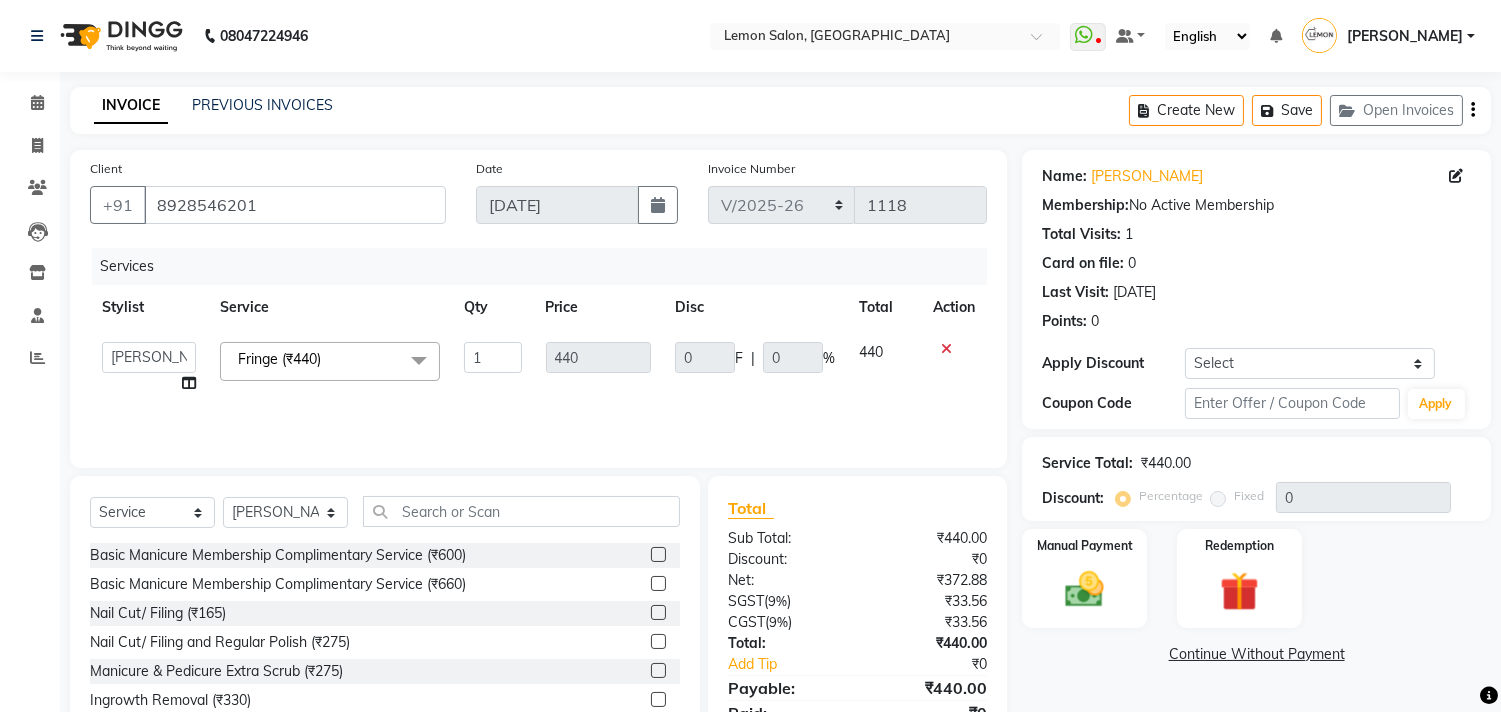 click on "Services Stylist Service Qty Price Disc Total Action  Arun Arndive   DC   Faheem Malik   Gufran Salmani   Payal Maurya   Riya Adawade   Shoeb Salmani Kandivali   Swati Sharma   Yunus Yusuf Shaikh  Fringe (₹440)  x Basic Manicure Membership Complimentary Service  (₹600) Basic Manicure Membership Complimentary Service (₹660) Nail Cut/ Filing (₹165) Nail Cut/ Filing and Regular Polish (₹275) Manicure & Pedicure Extra Scrub (₹275) Ingrowth Removal (₹330) Color Bar Polish (₹165) OPI Polish (₹330) French Polish (₹330) OPI French Polish (₹550) Whitening Manicure (₹880) Whitening Pedicure (₹1100) Spa Manicure (₹1320) Spa Pedicure (₹1540) Aroma Manicure (₹1430) Aroma Pedicure (₹1760) Ice Cream Manicure (₹2200) Ice Cream Pedicure (₹2750) Sugar Peel Manicure (₹1980) Sugar Peel Pedicure (₹2475) Marine Luxury Manicure (₹2530) Marine Luxury Pedicure (₹3630) Lemon Luxury Manicure (₹3080) Lemon Luxury Pedicure (₹3850) Sugar Peel Scrub Hand (15 ) (₹660) Streak Men (₹330)" 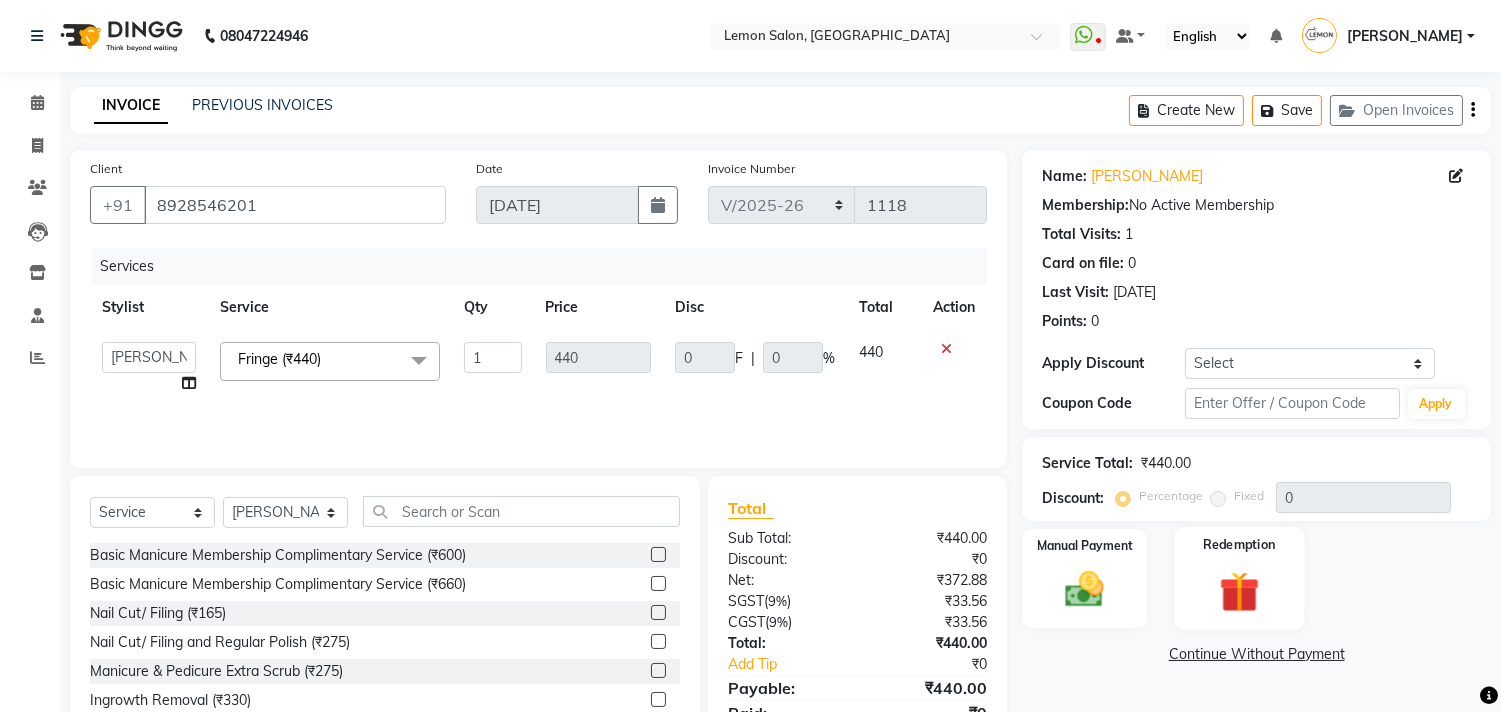 scroll, scrollTop: 88, scrollLeft: 0, axis: vertical 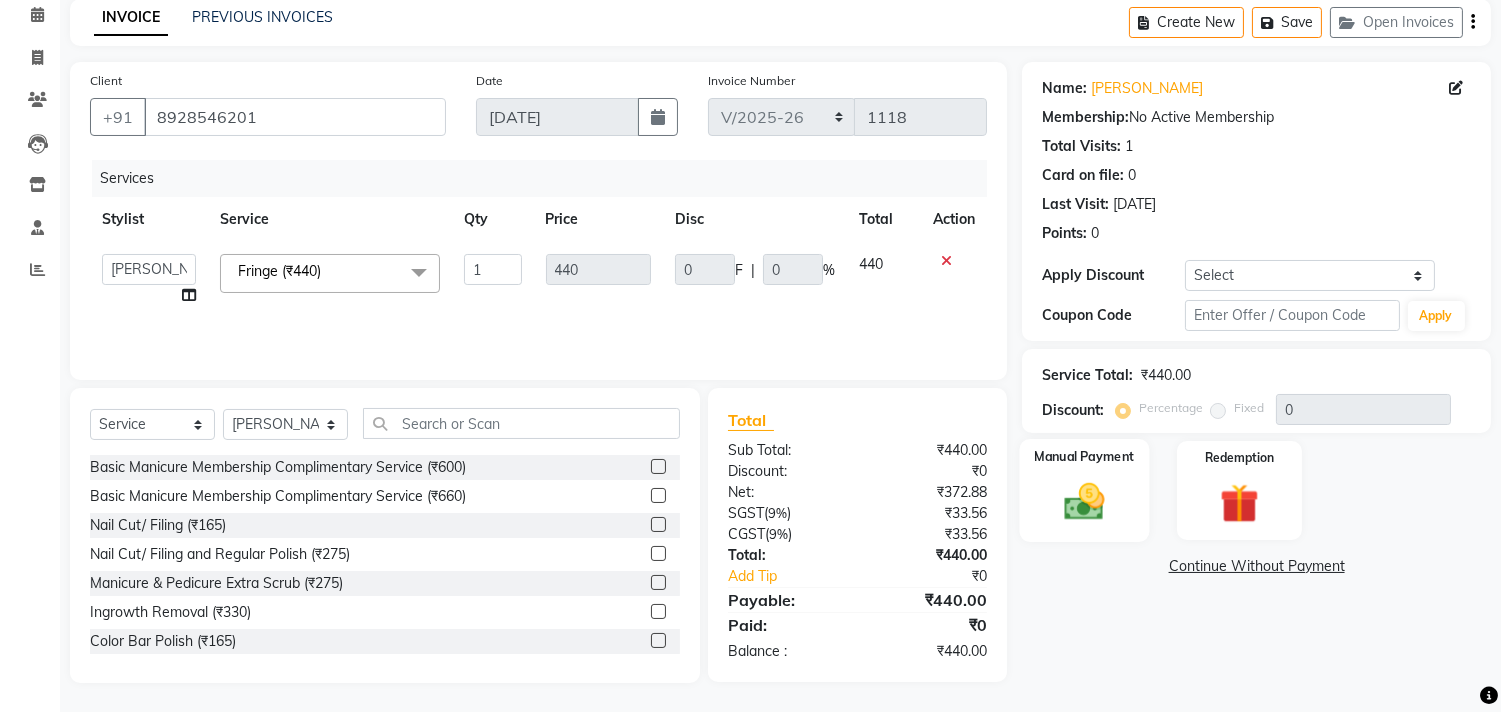 drag, startPoint x: 1083, startPoint y: 496, endPoint x: 1158, endPoint y: 537, distance: 85.47514 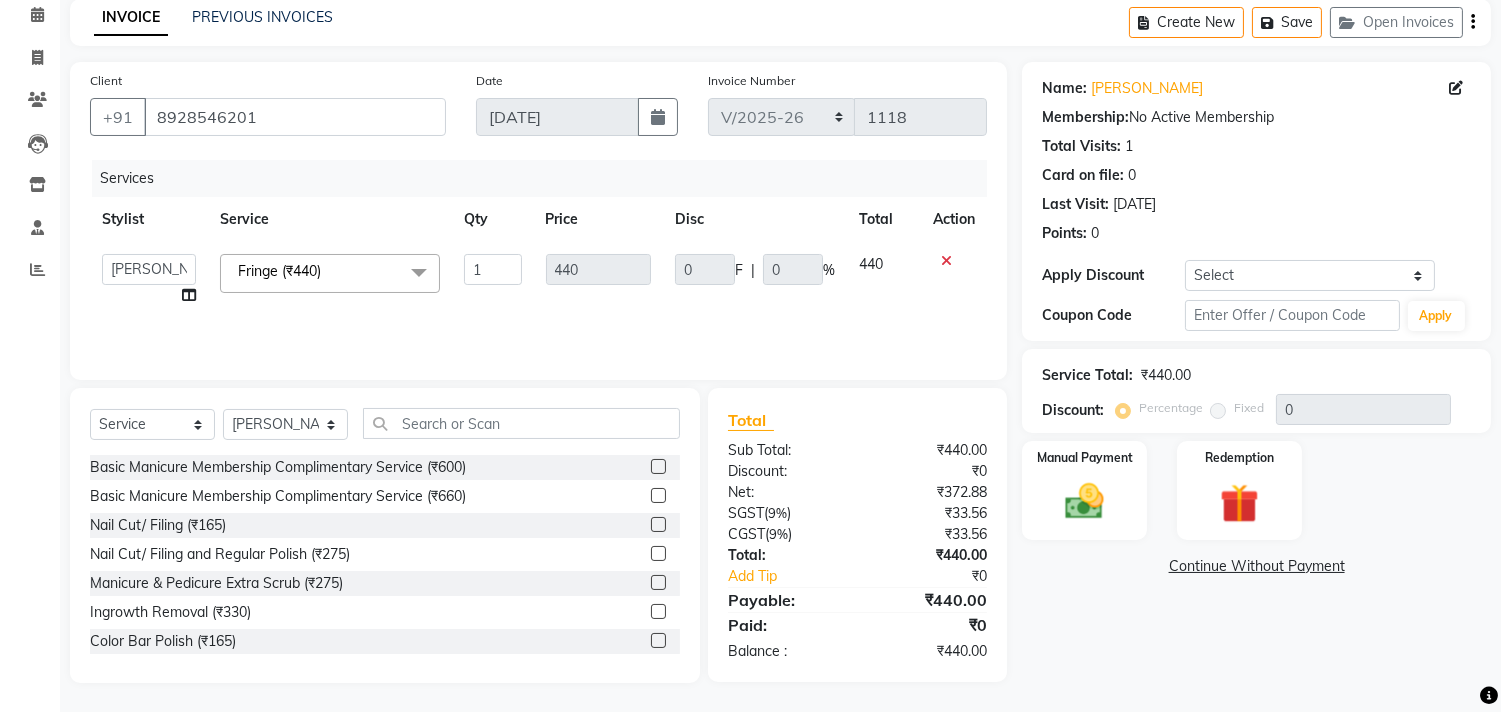 click 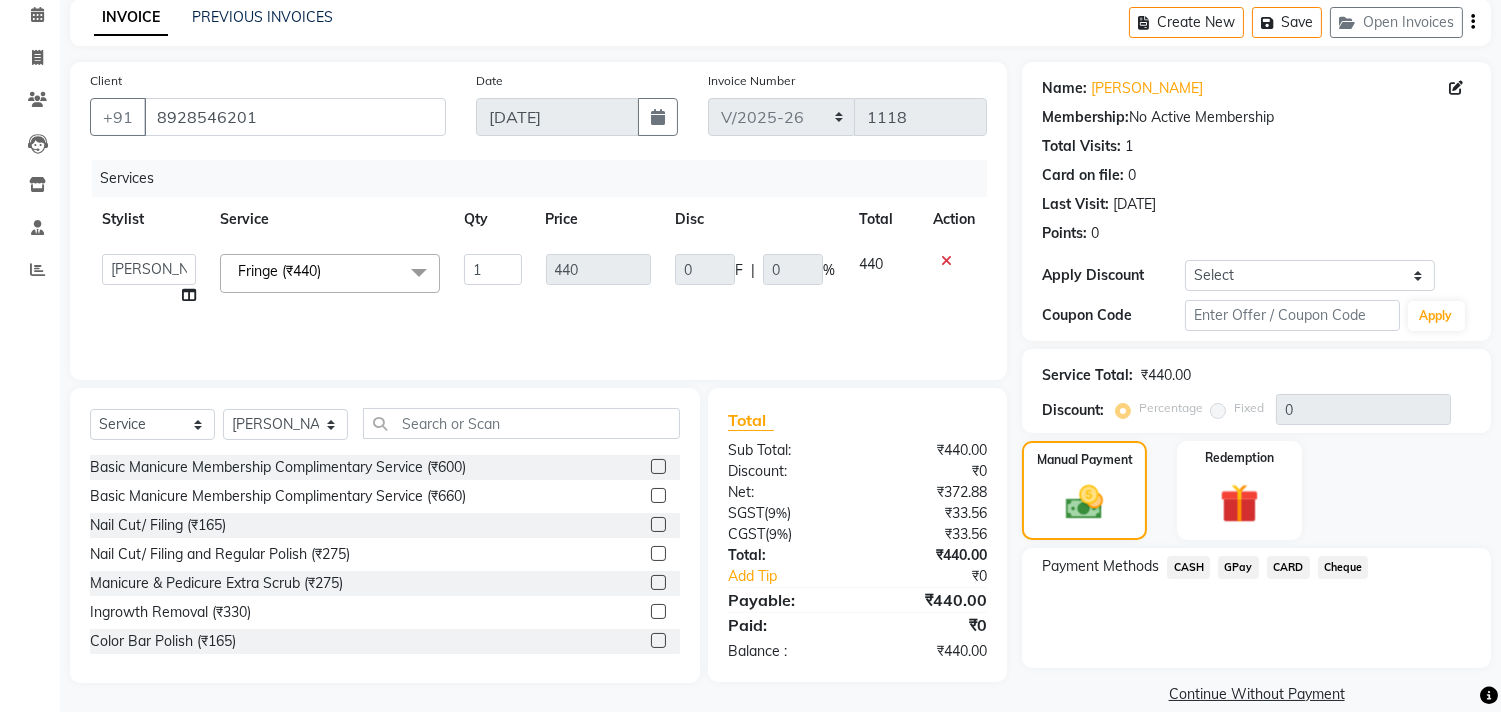 click on "GPay" 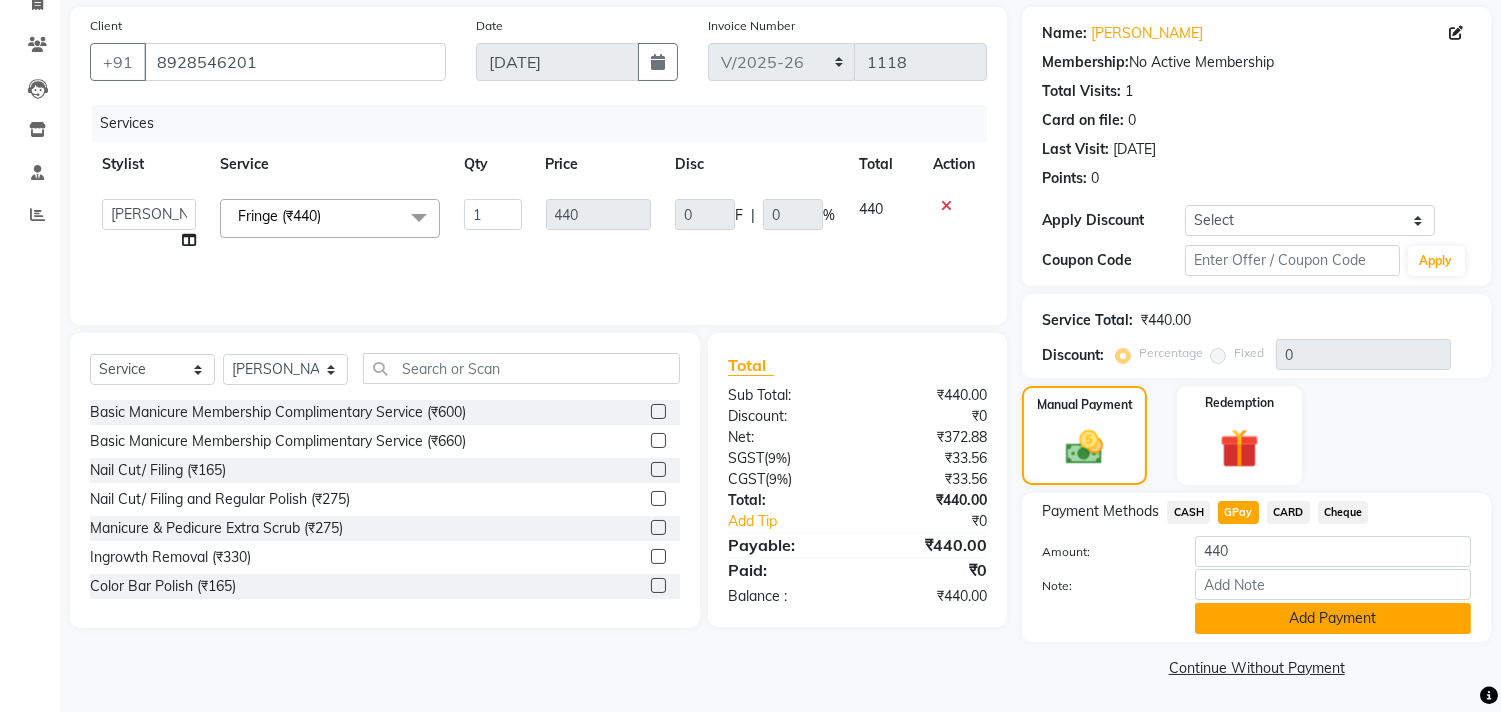 click on "Add Payment" 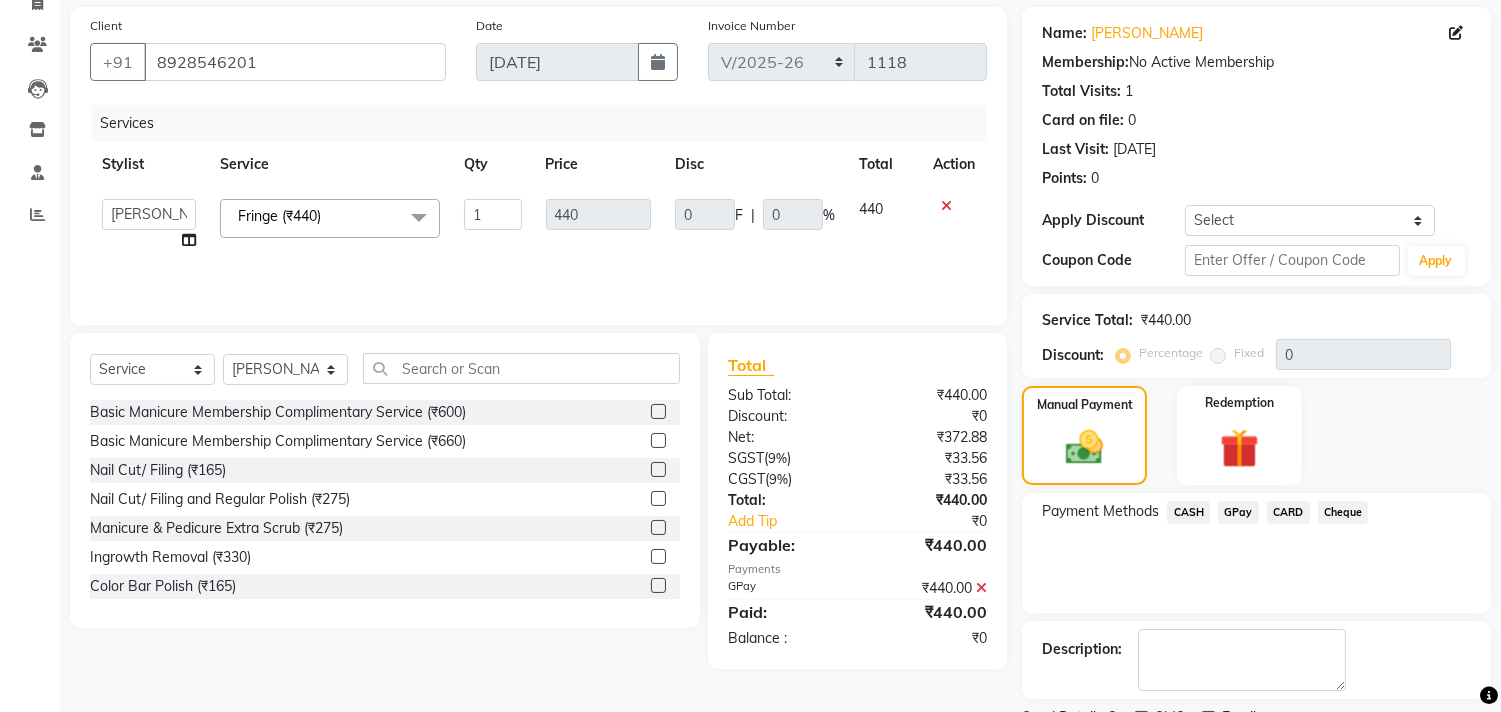 scroll, scrollTop: 227, scrollLeft: 0, axis: vertical 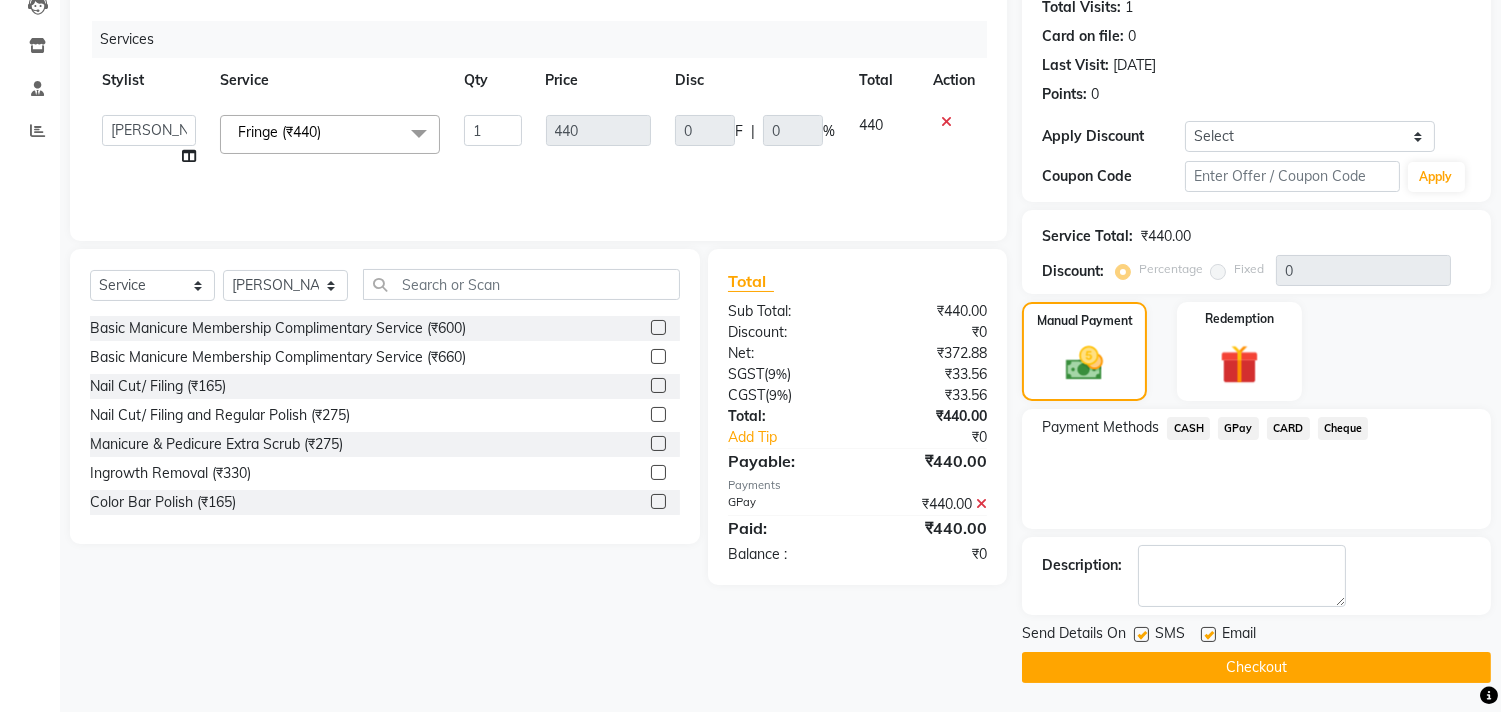 click on "Checkout" 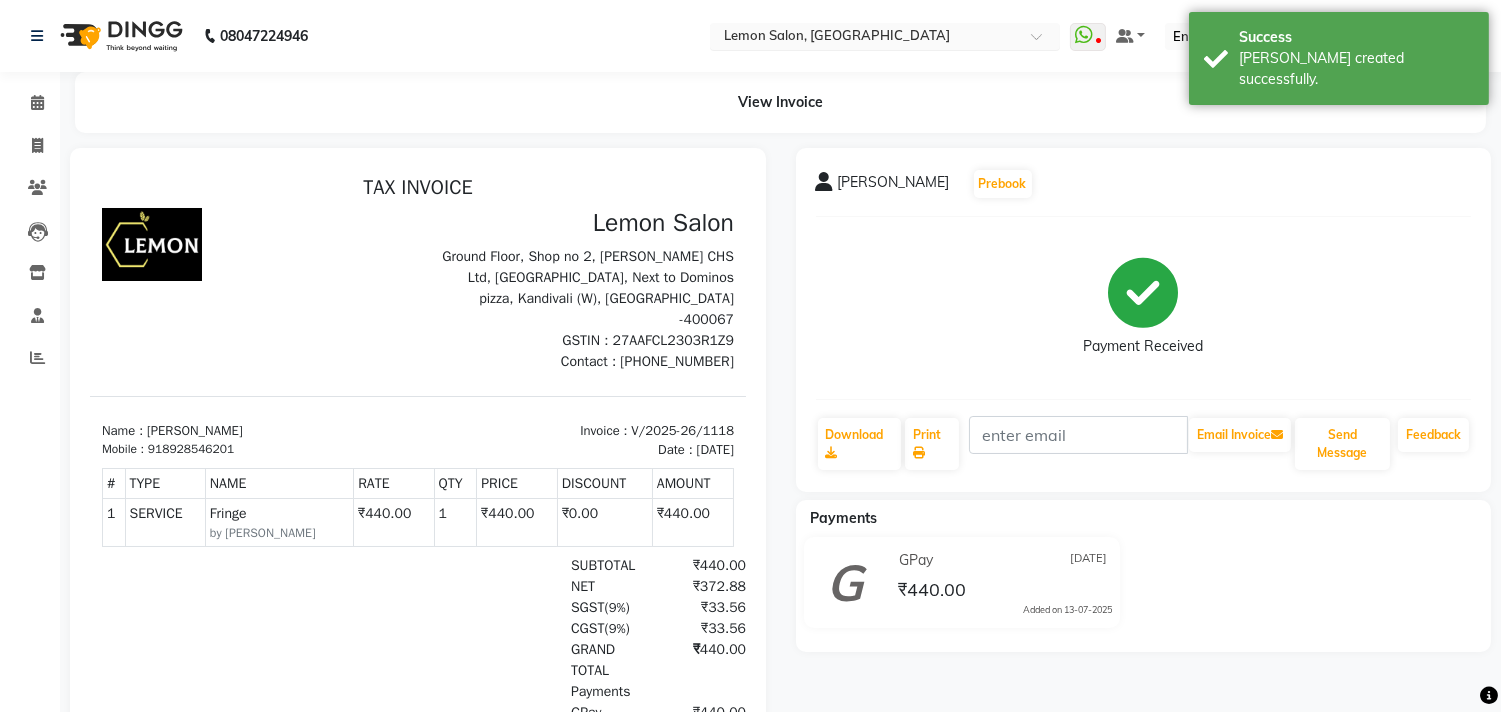 scroll, scrollTop: 0, scrollLeft: 0, axis: both 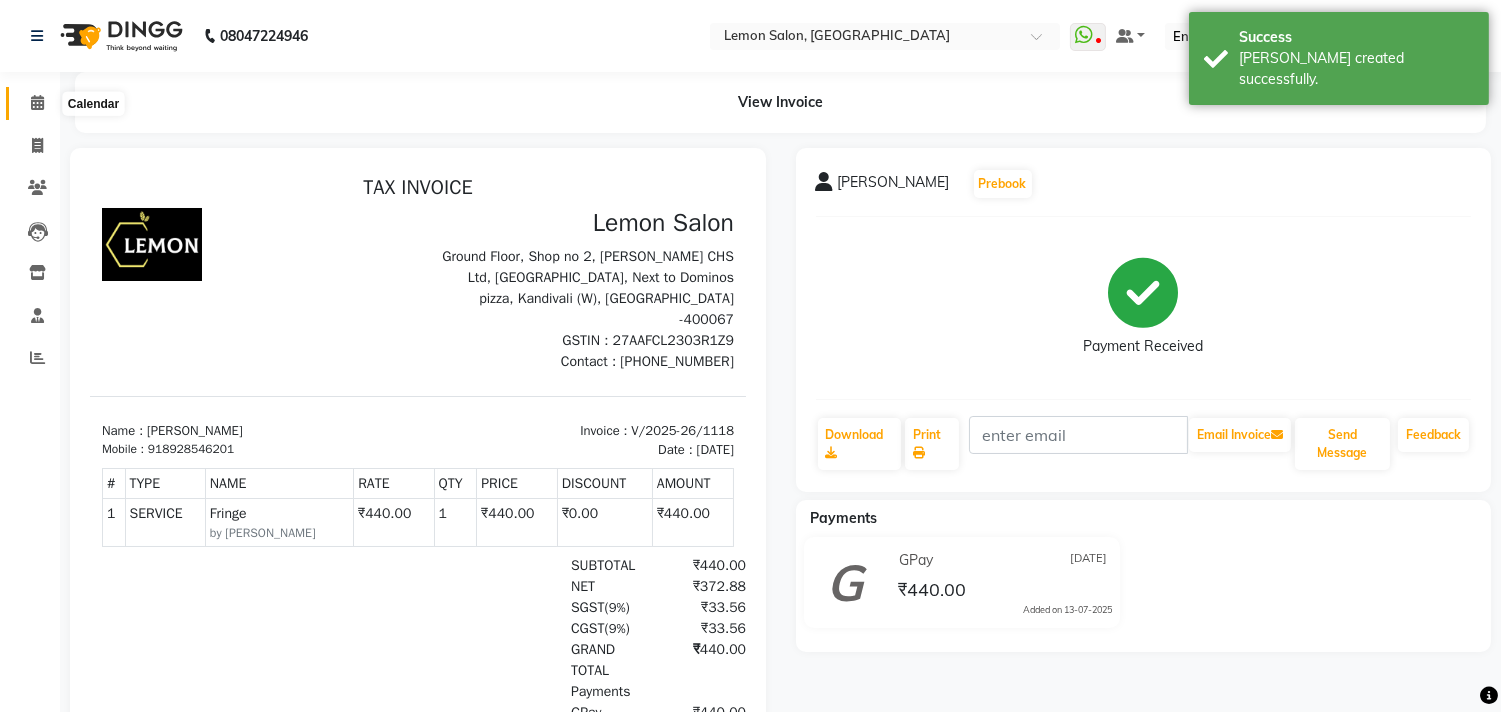 click 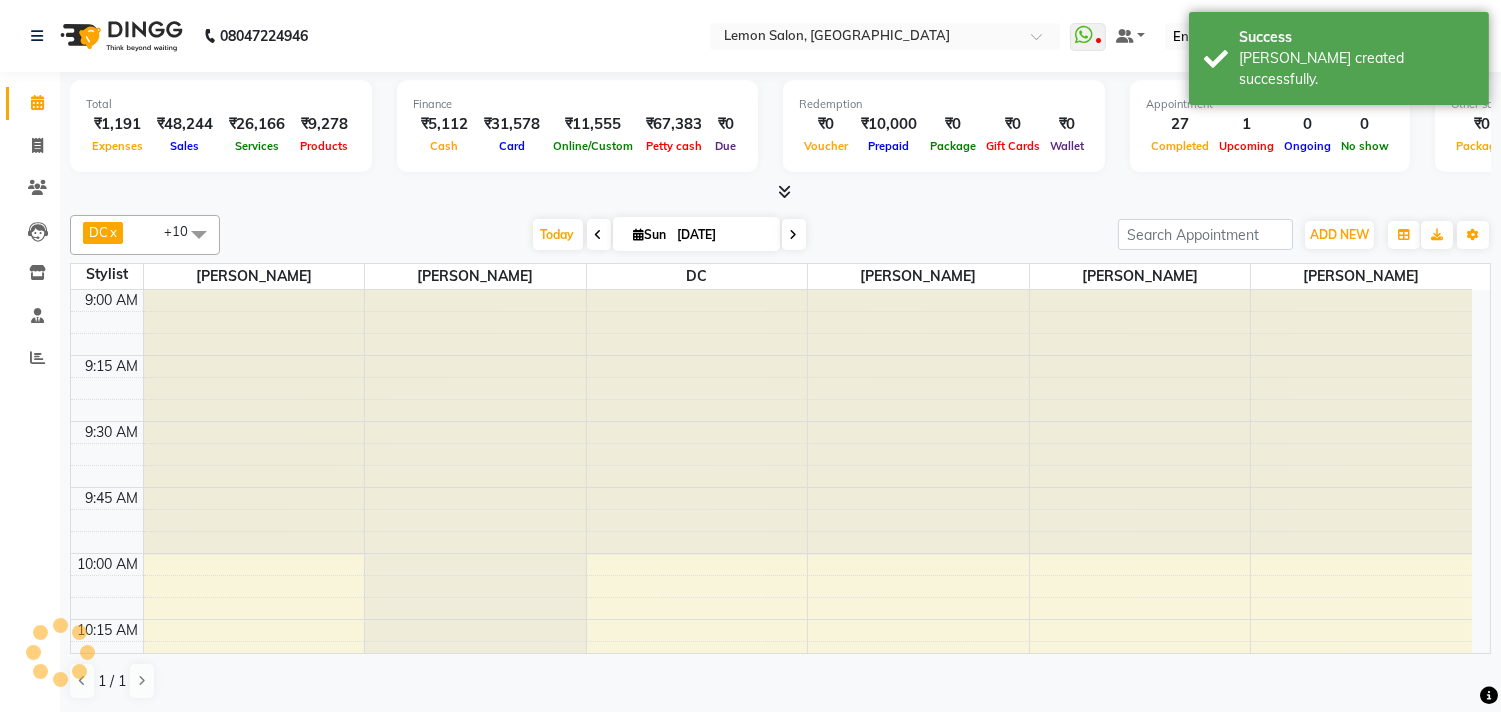 scroll, scrollTop: 2653, scrollLeft: 0, axis: vertical 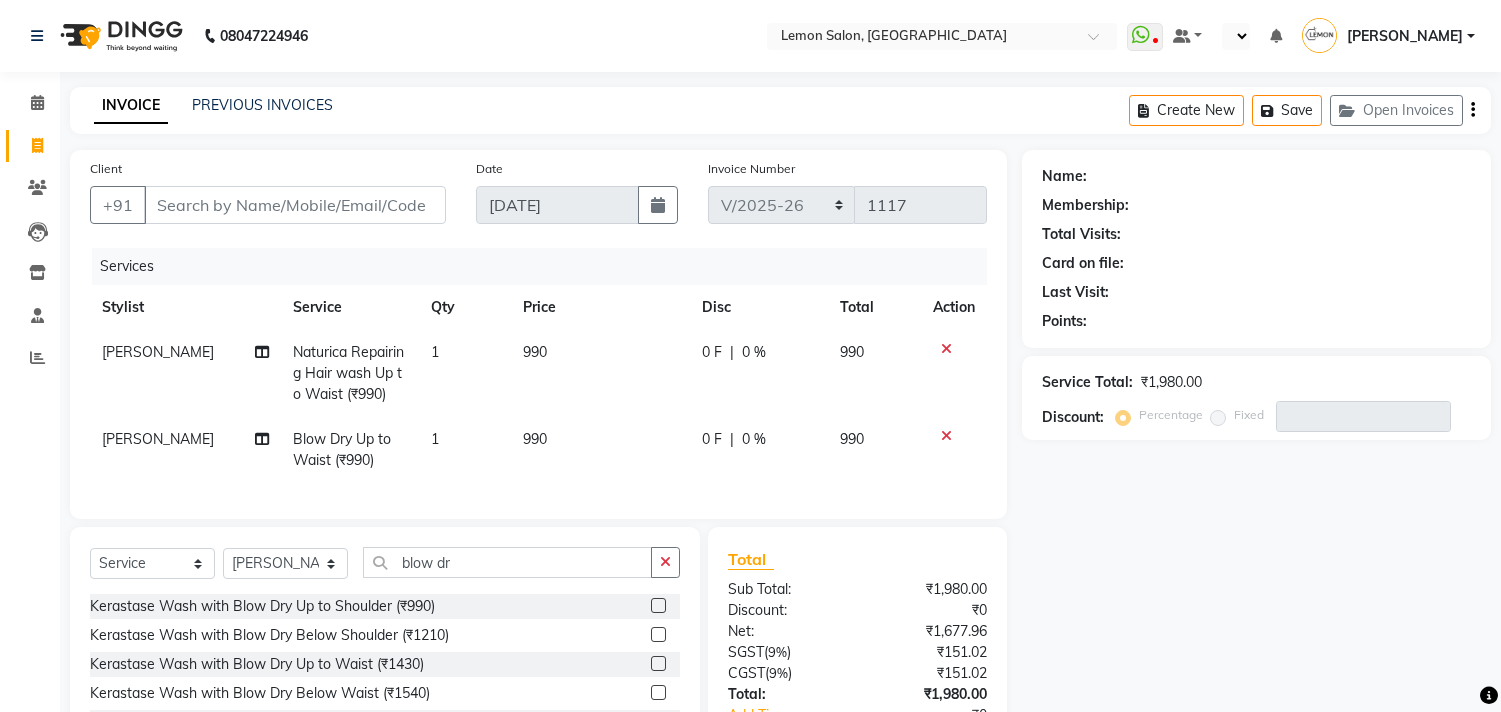 select on "569" 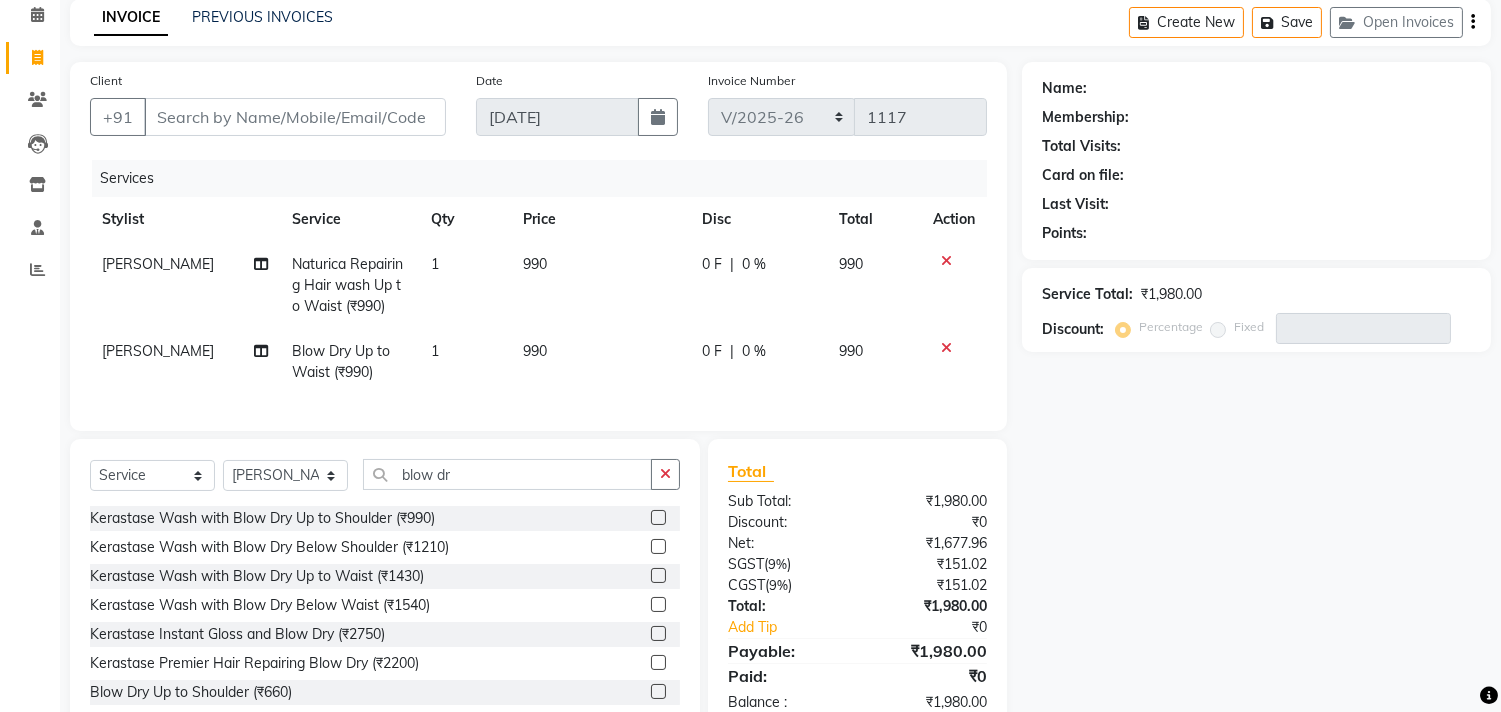 scroll, scrollTop: 0, scrollLeft: 0, axis: both 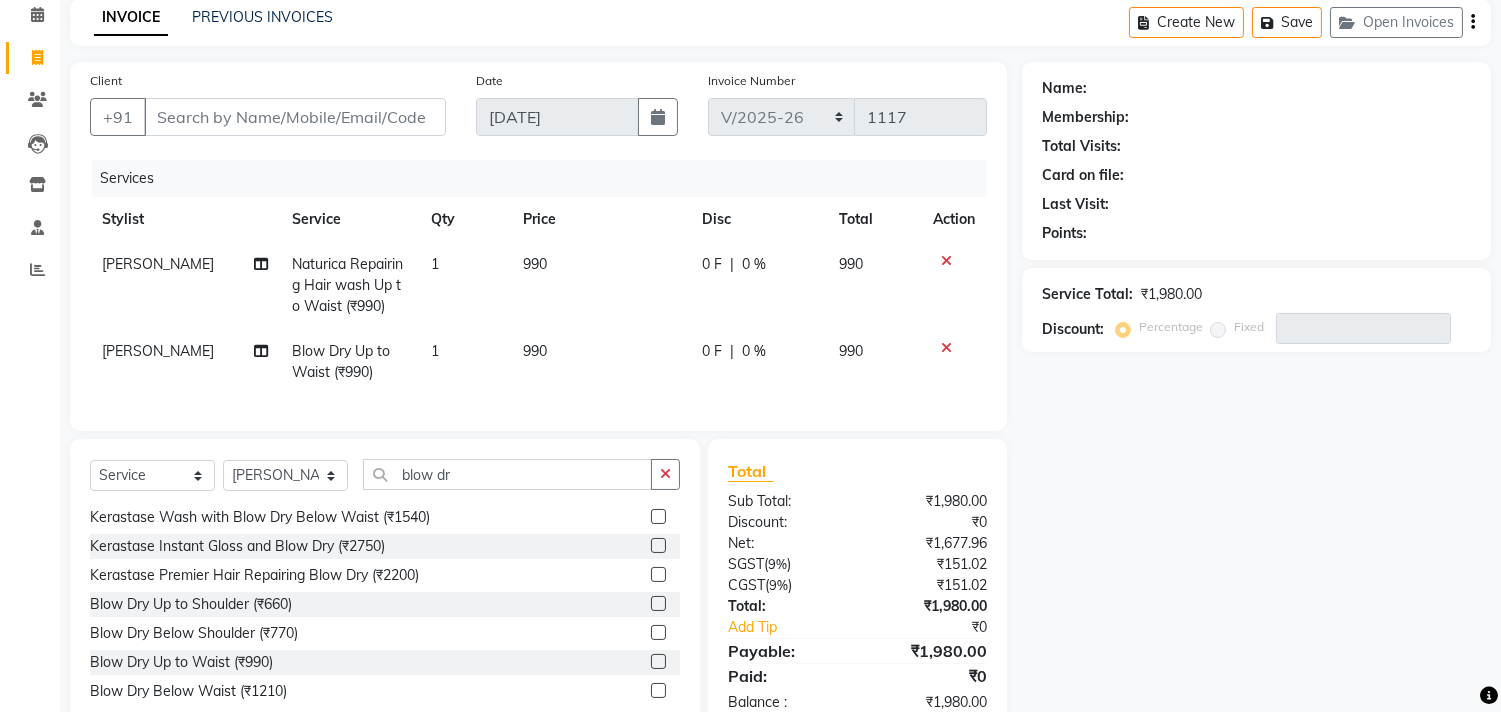 click on "Select  Service  Product  Membership  Package Voucher Prepaid Gift Card  Select Stylist Arun Arndive DC [PERSON_NAME] [PERSON_NAME] [PERSON_NAME] [PERSON_NAME] [PERSON_NAME] Kandivali [PERSON_NAME] [PERSON_NAME] blow dr" 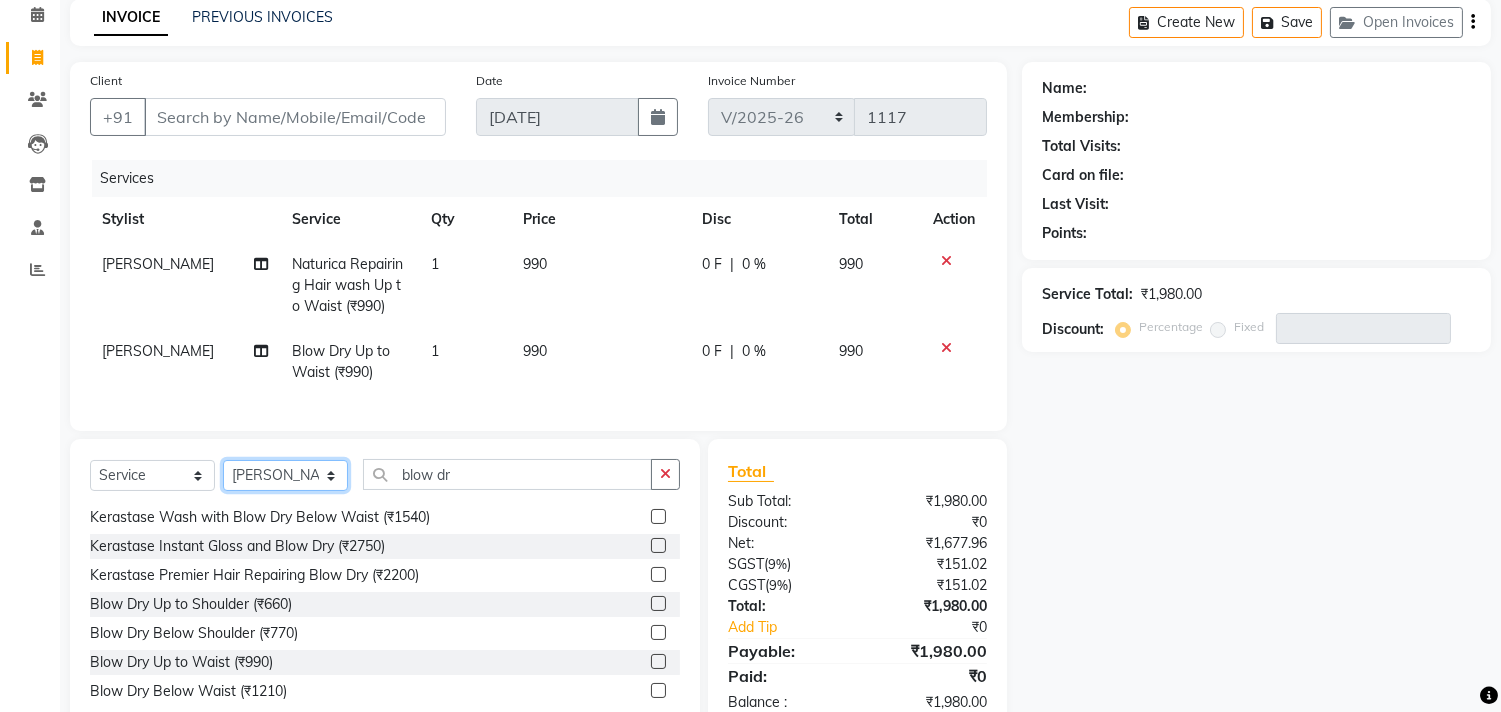 click on "Select Stylist [PERSON_NAME] DC [PERSON_NAME] [PERSON_NAME] [PERSON_NAME] [PERSON_NAME] [PERSON_NAME] Kandivali [PERSON_NAME] [PERSON_NAME]" 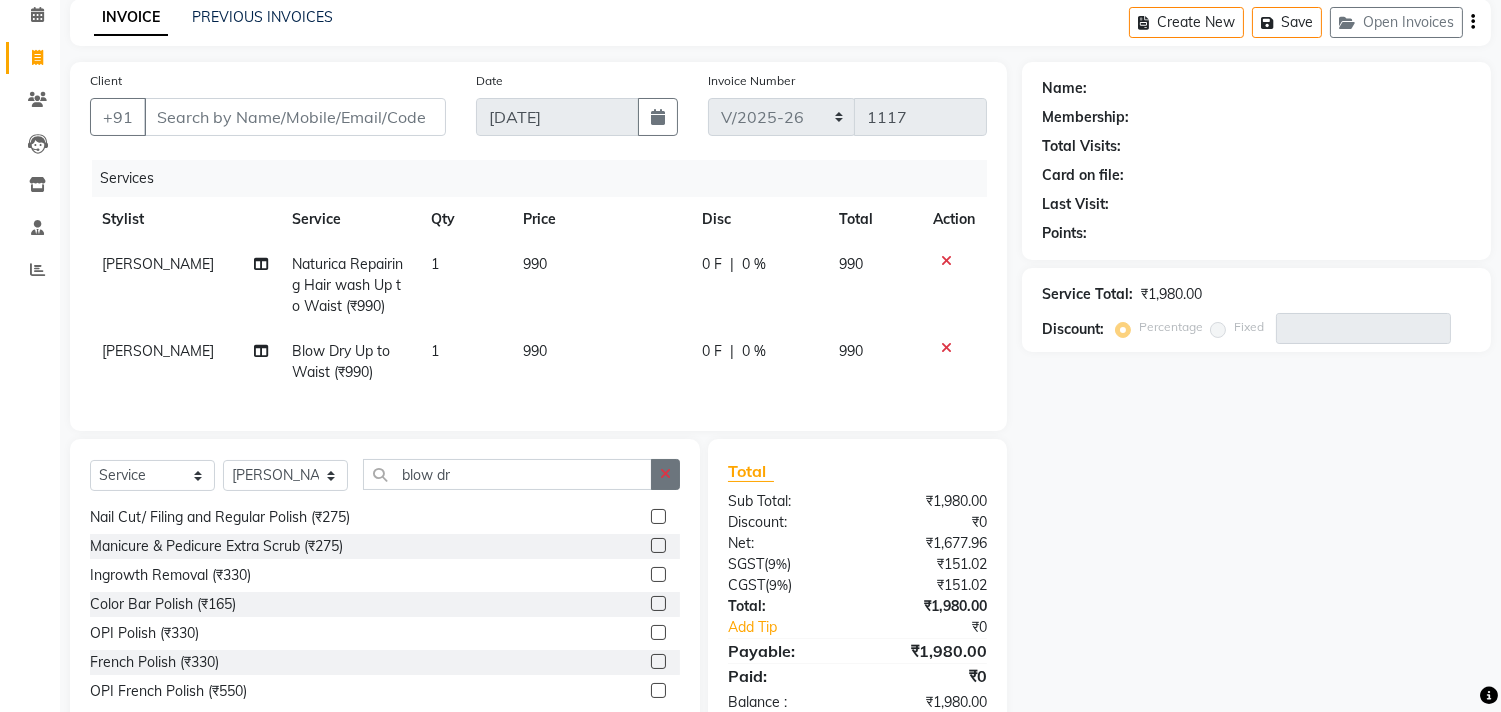 click 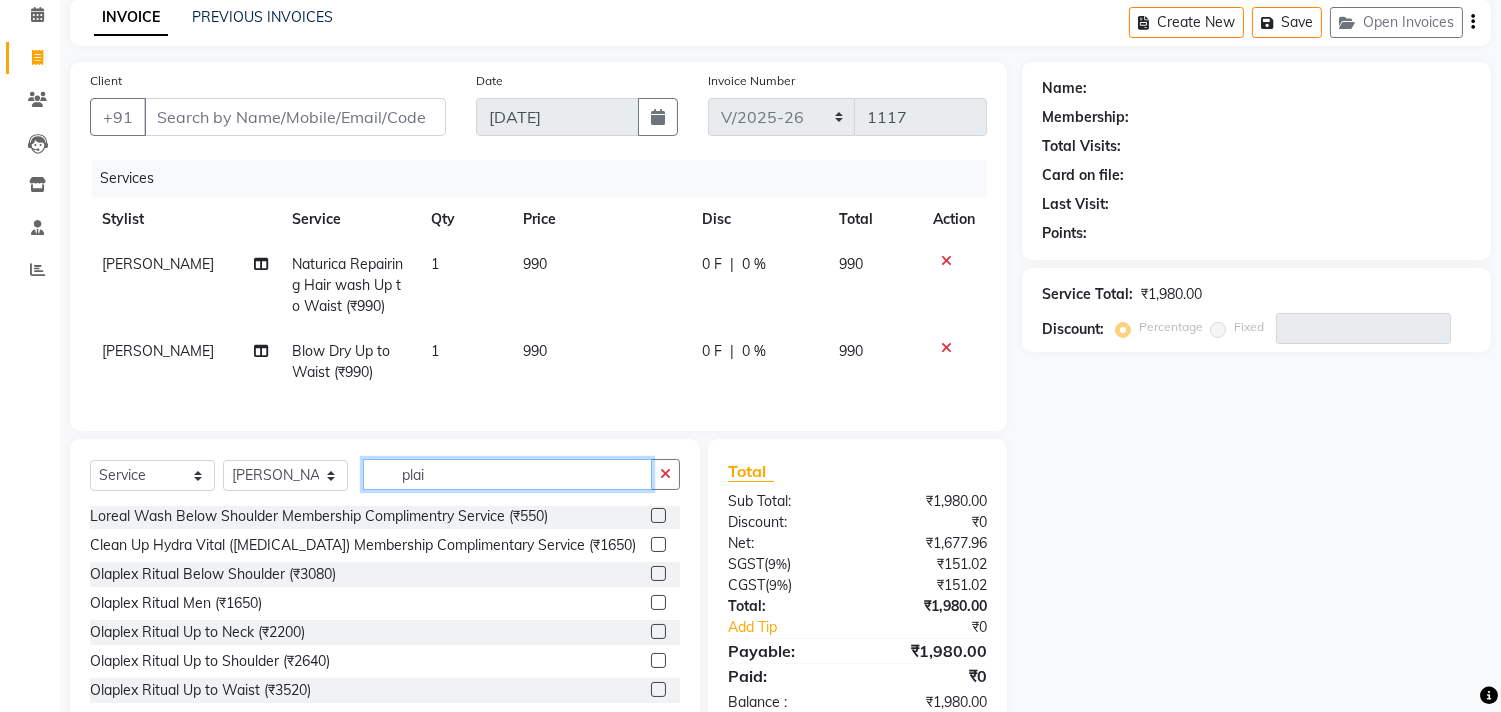 scroll, scrollTop: 3, scrollLeft: 0, axis: vertical 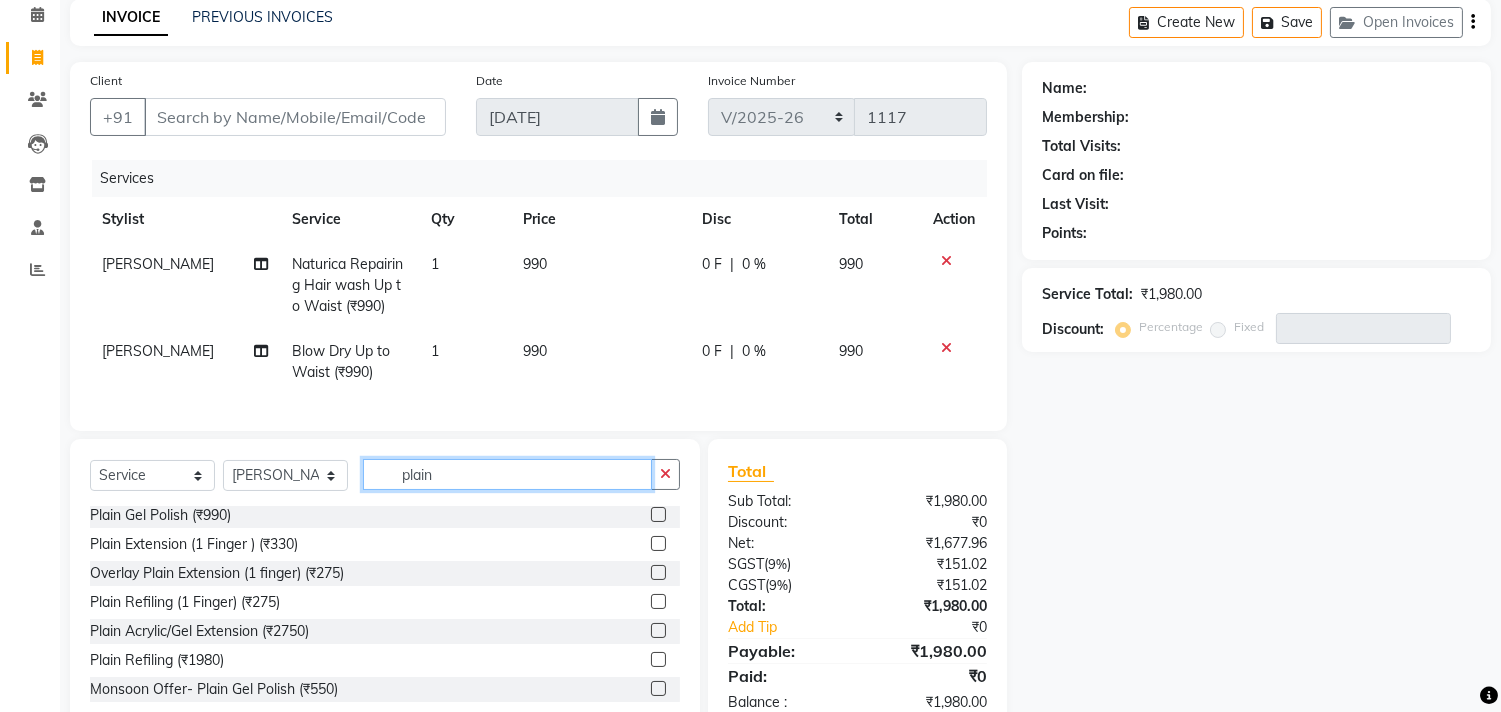 type on "plain" 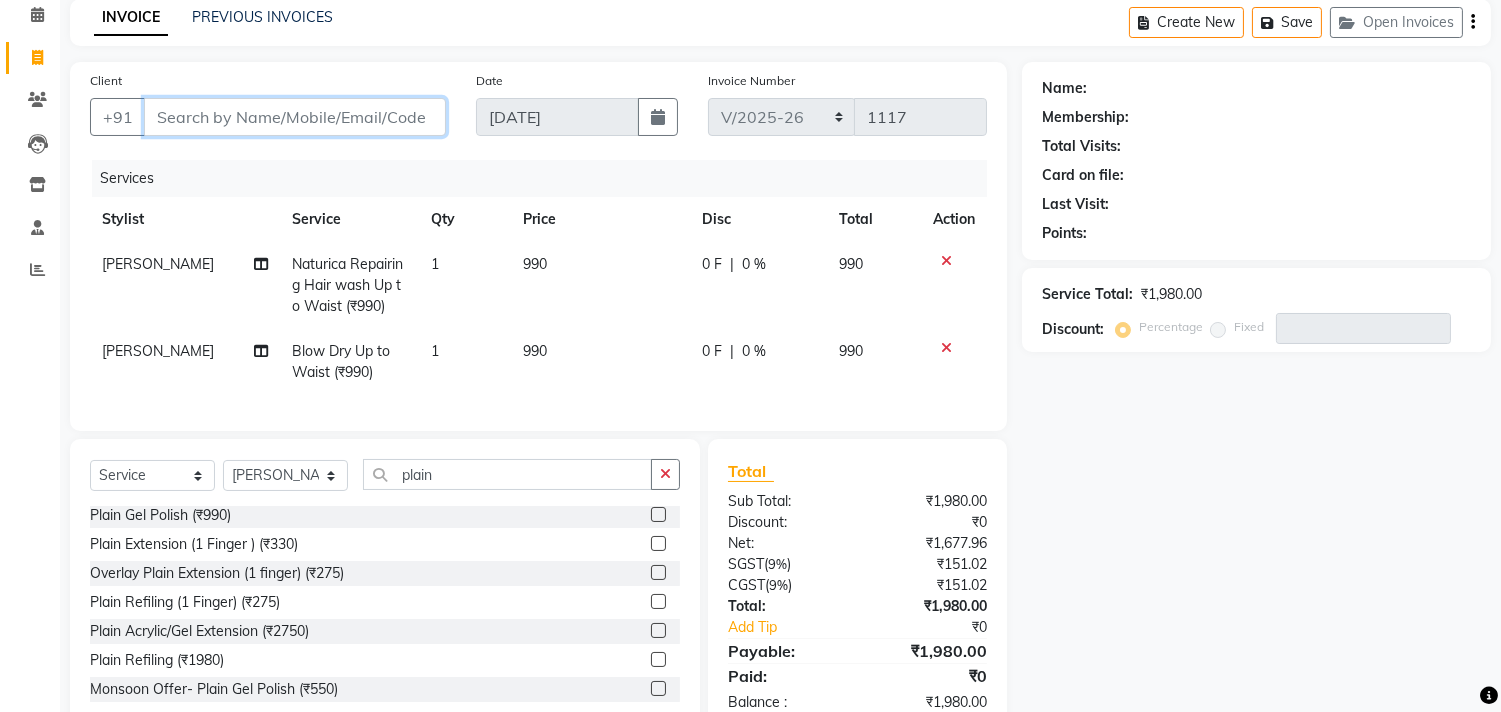 click on "Client" at bounding box center [295, 117] 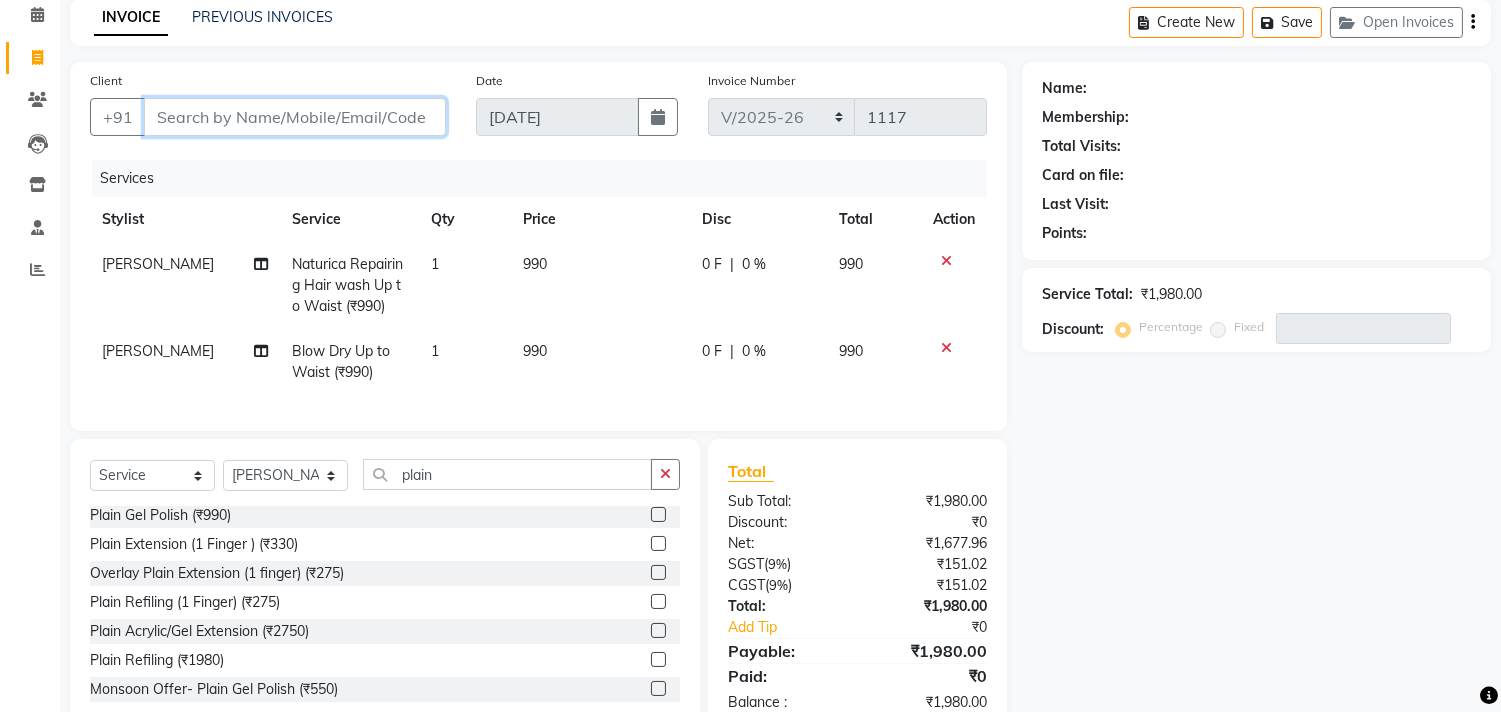 type on "9" 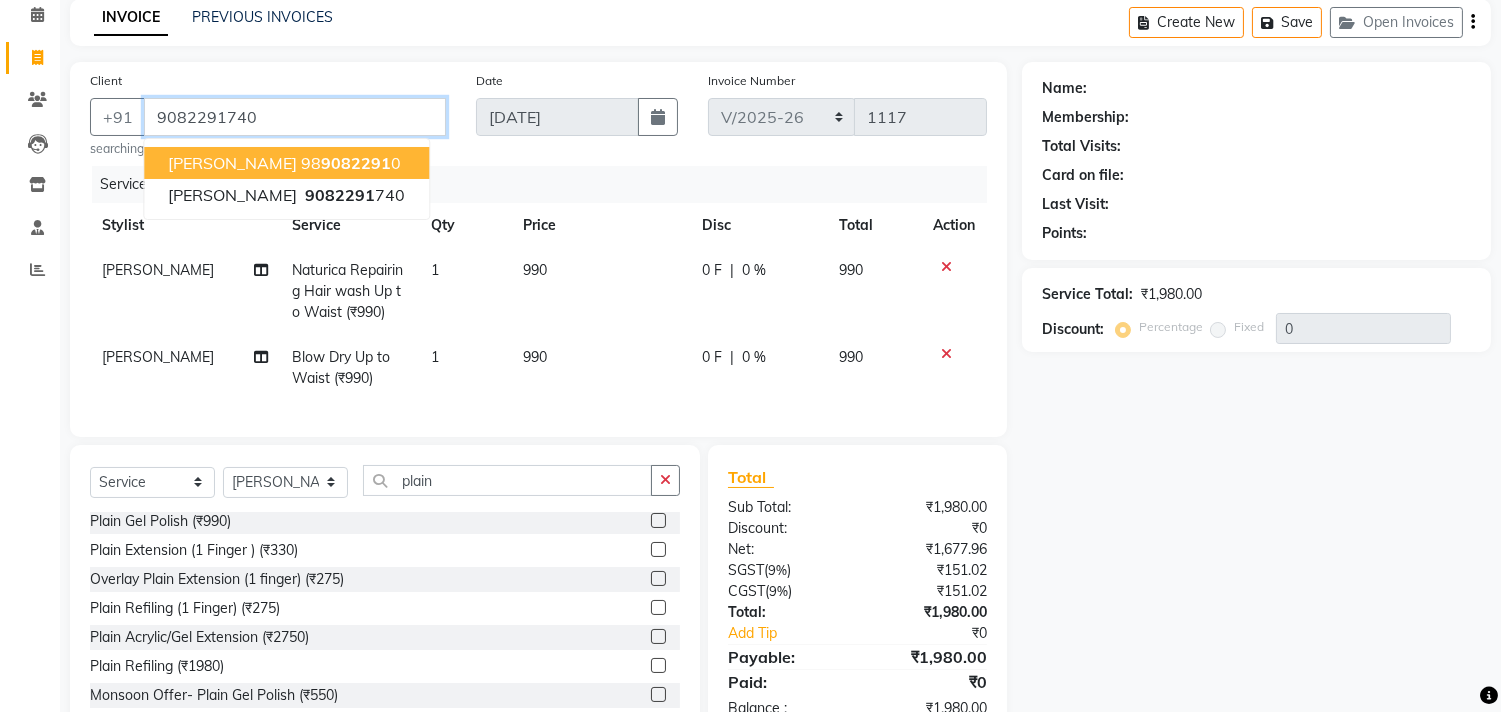 type on "9082291740" 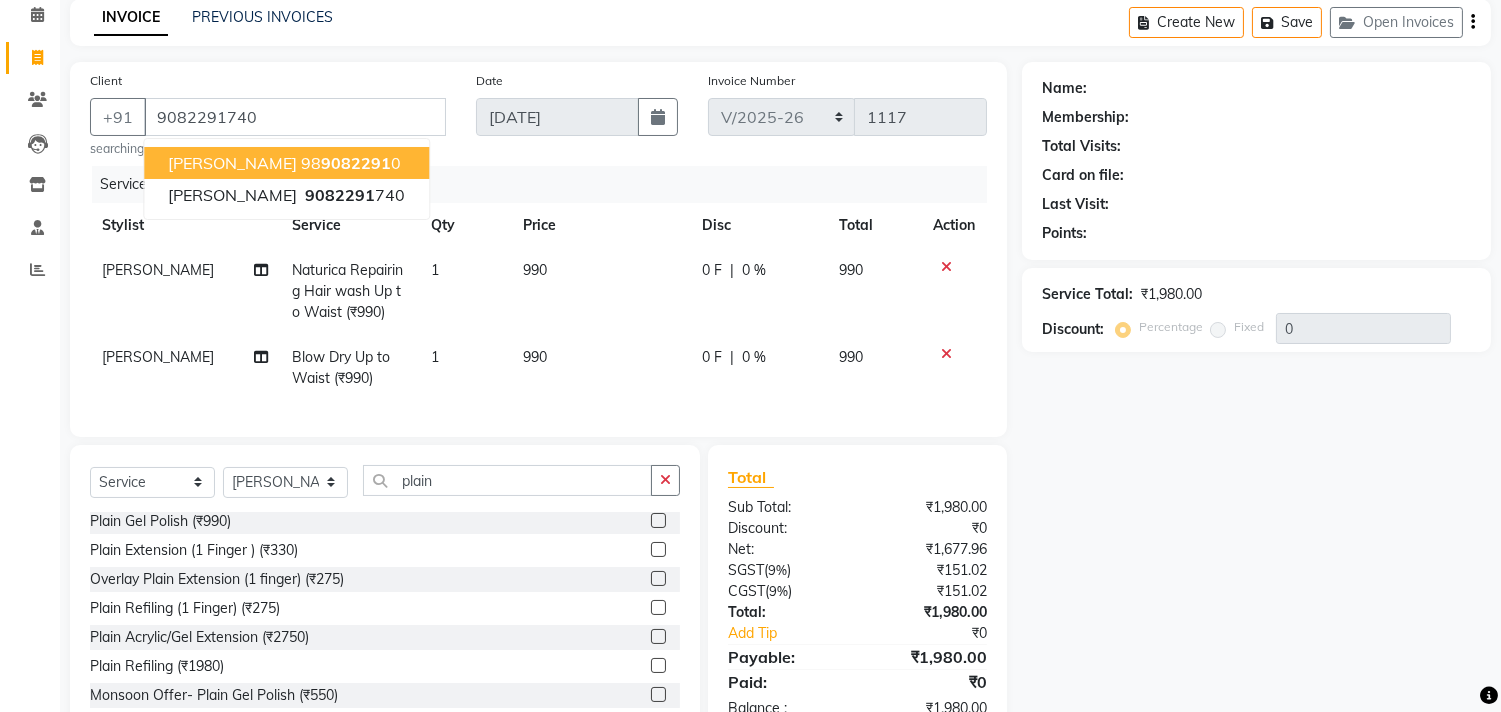 select on "1: Object" 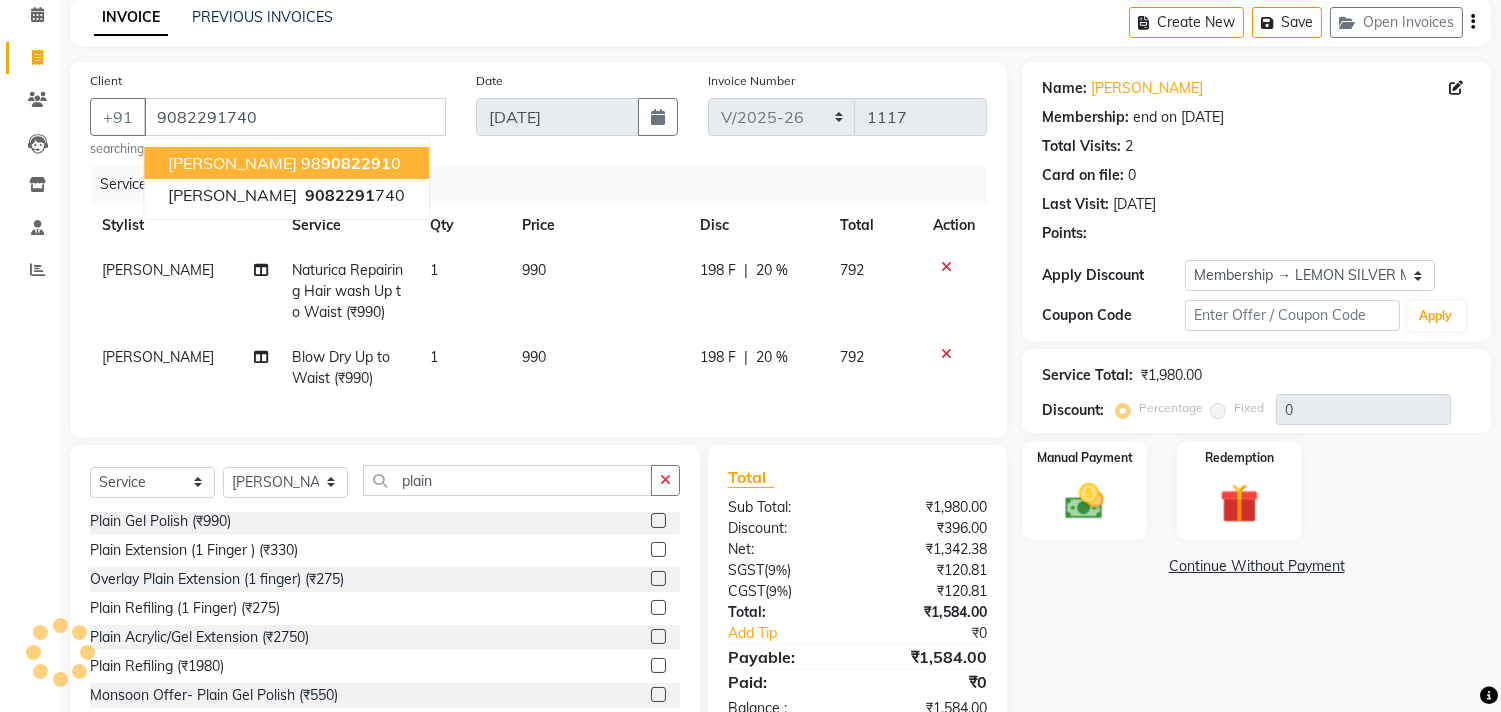 type on "20" 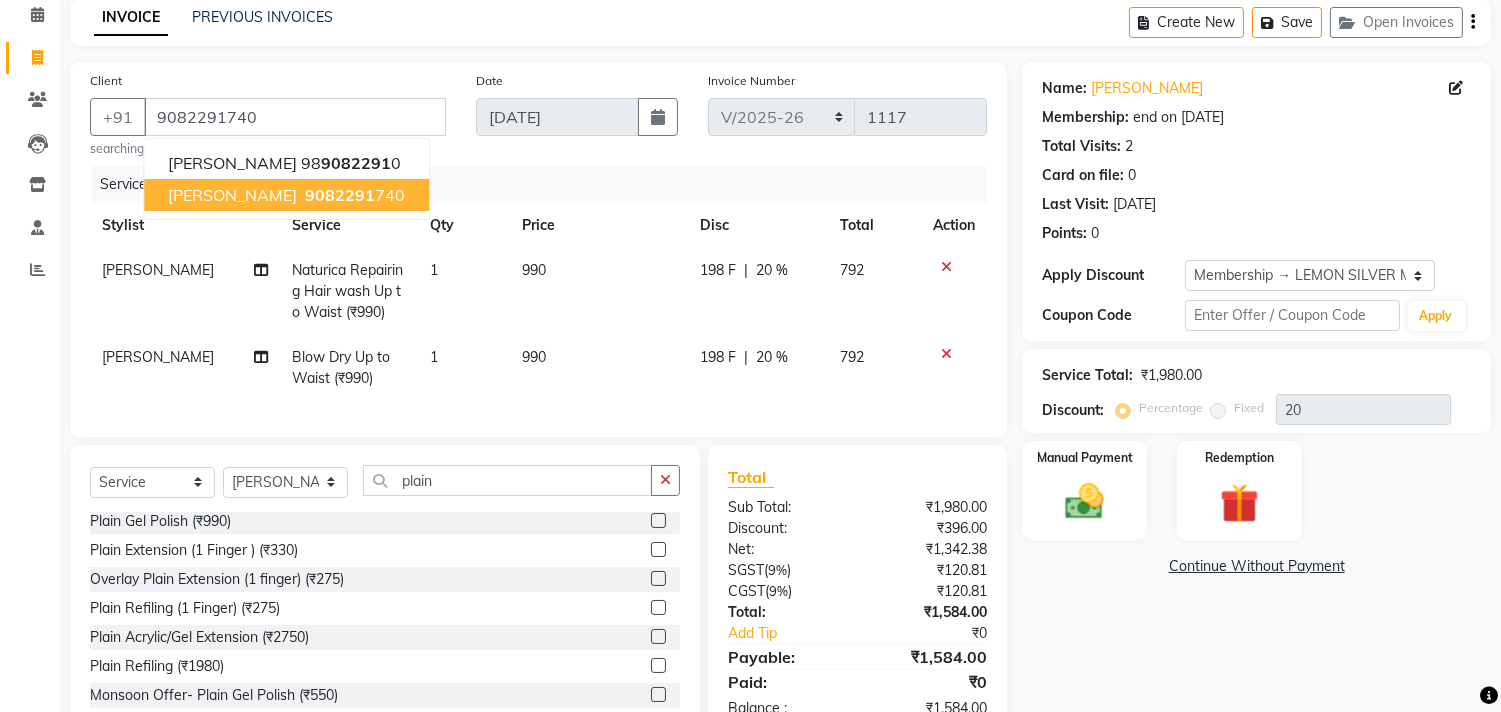 click on "Date [DATE]" 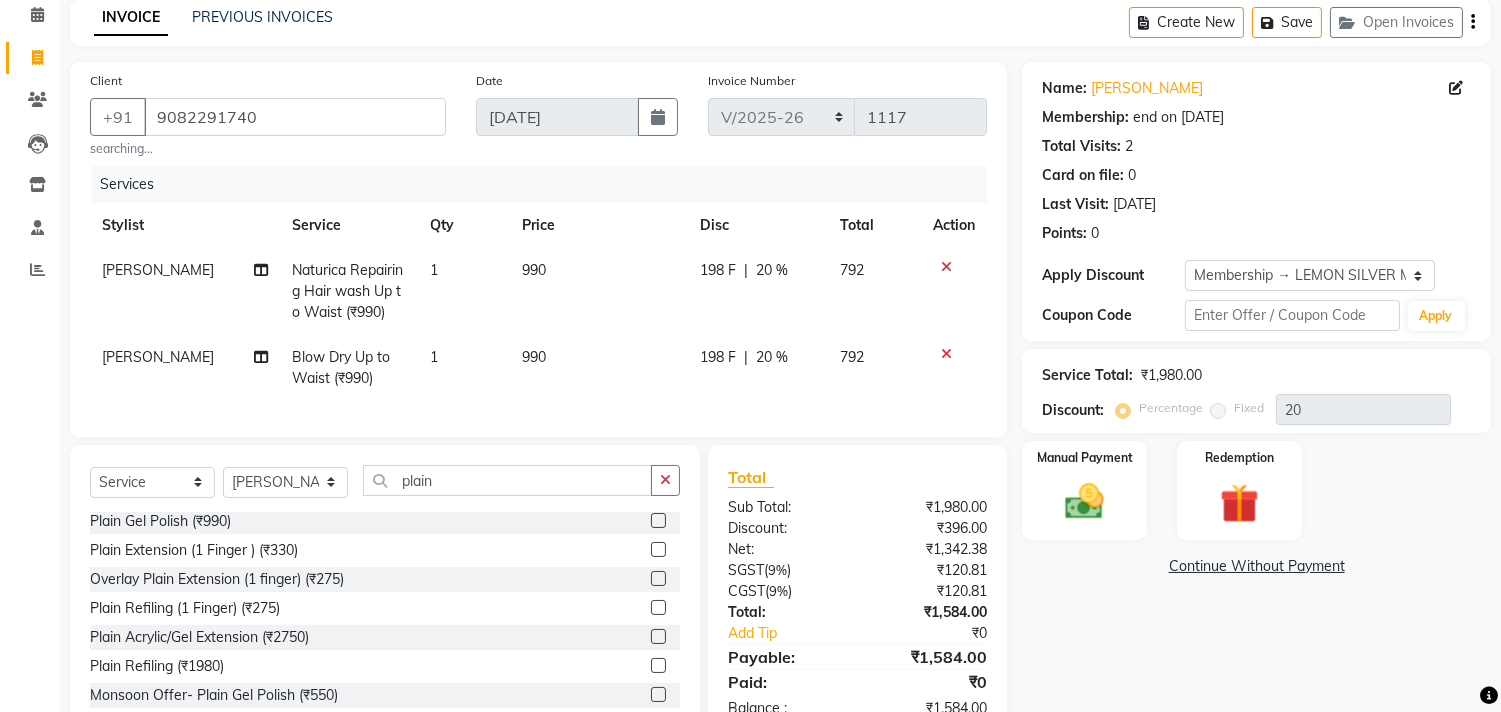 click 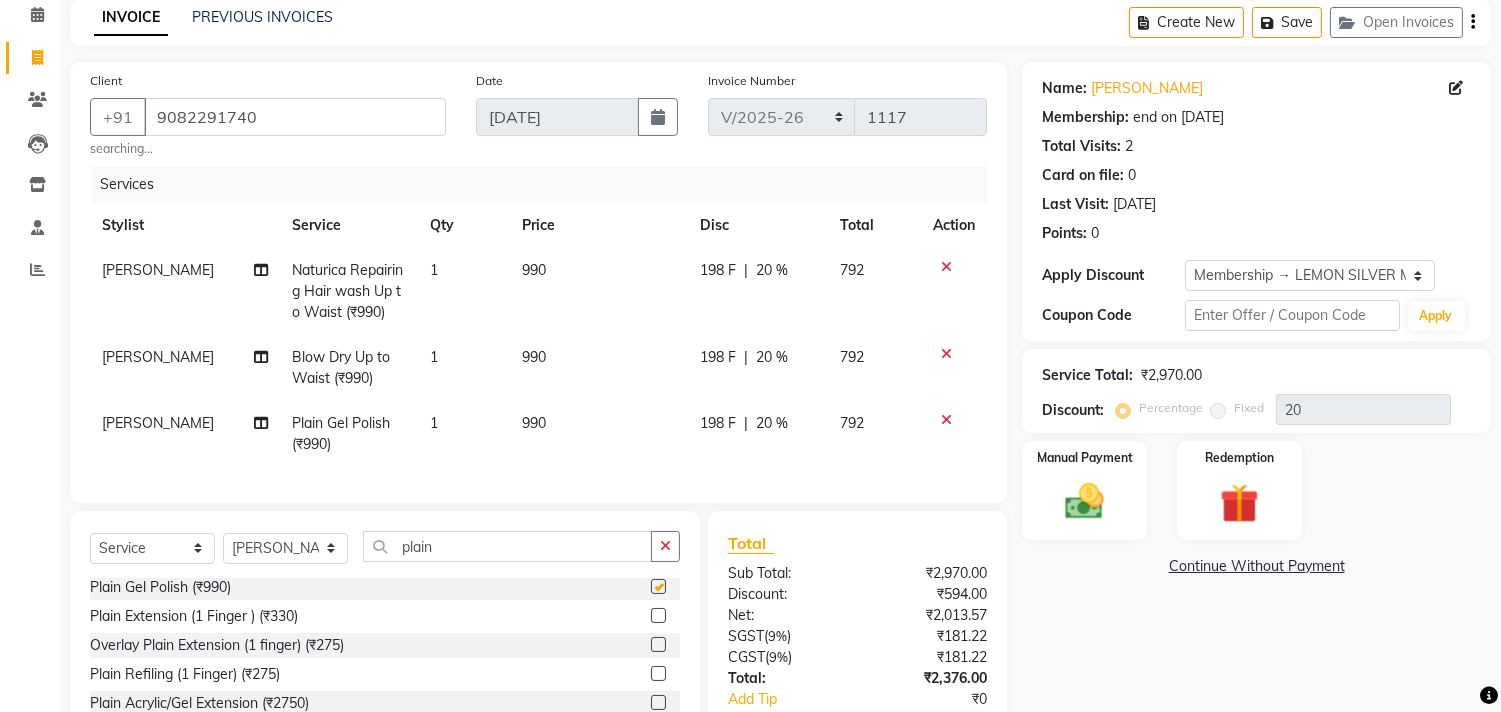 checkbox on "false" 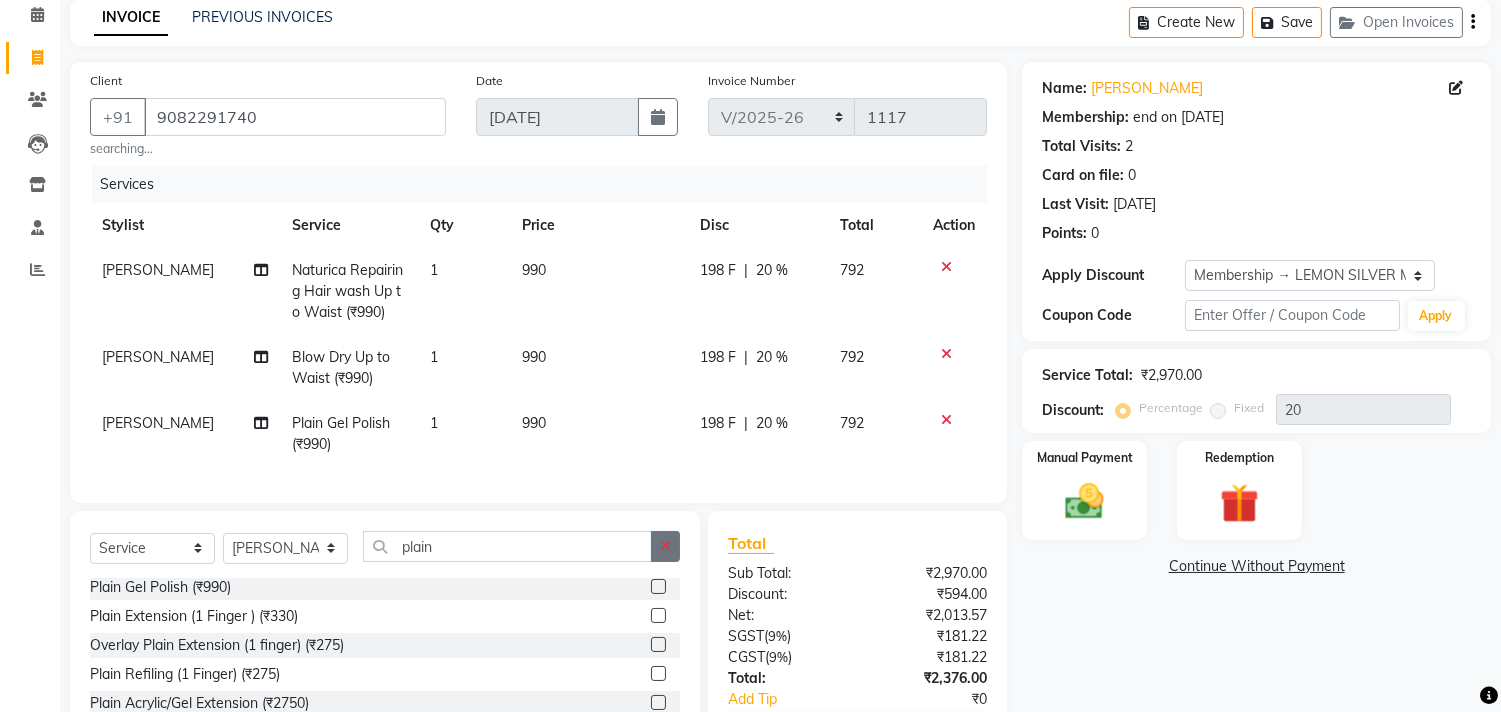 click 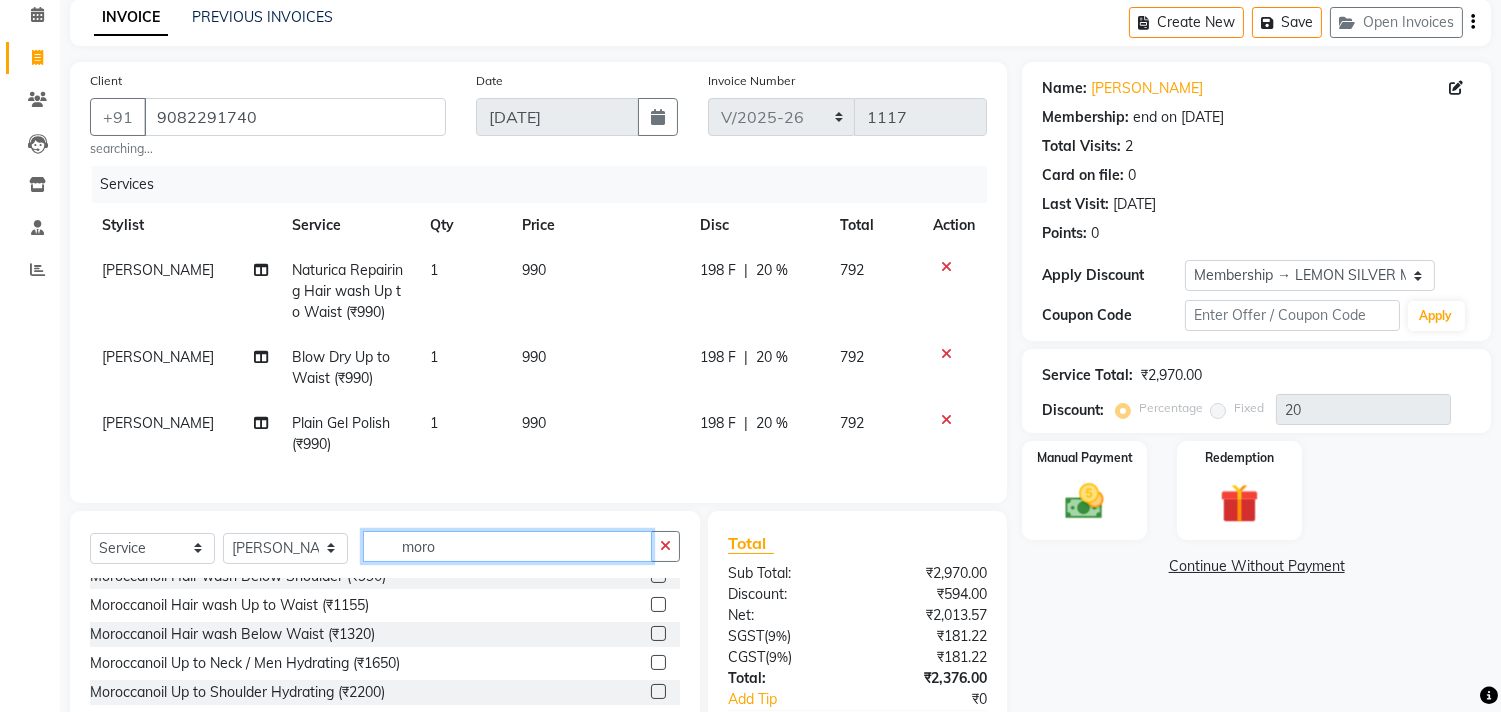 scroll, scrollTop: 111, scrollLeft: 0, axis: vertical 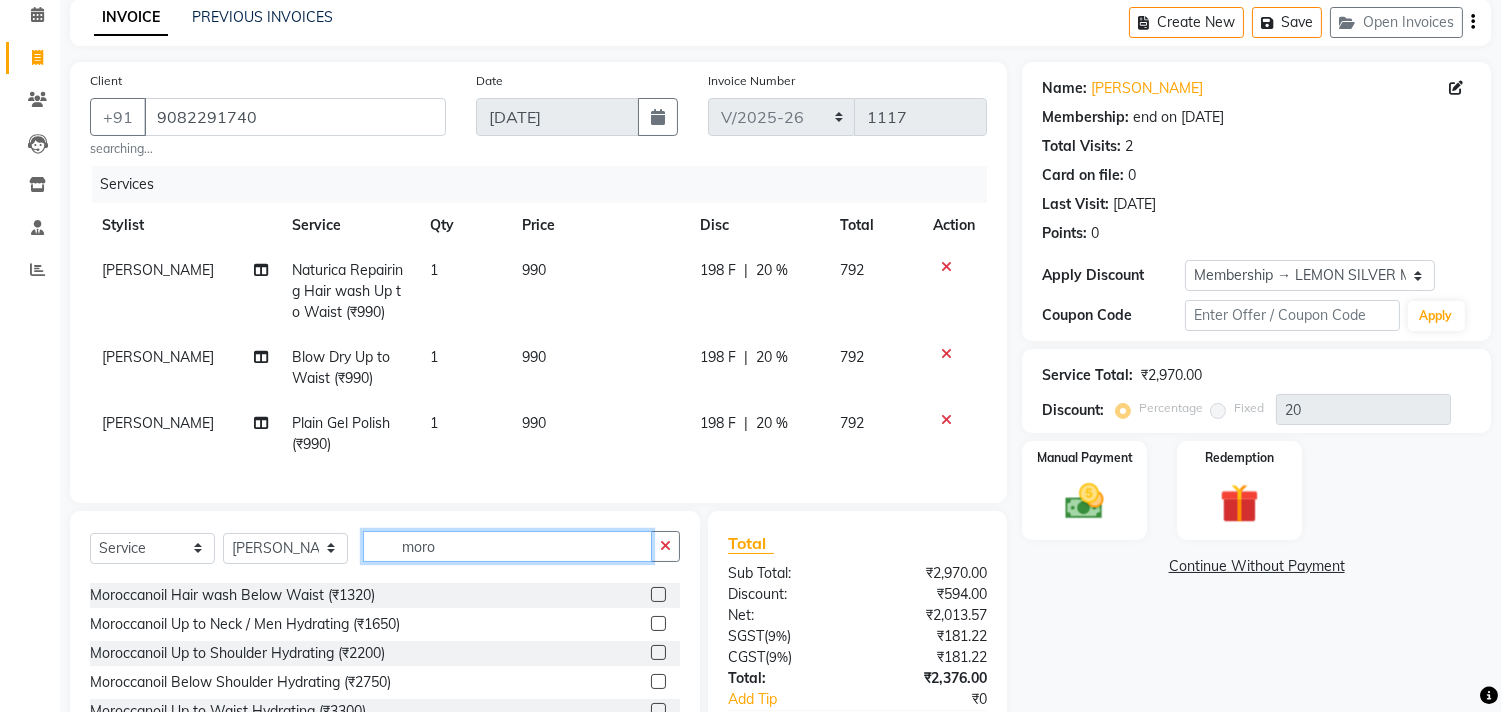 type on "moro" 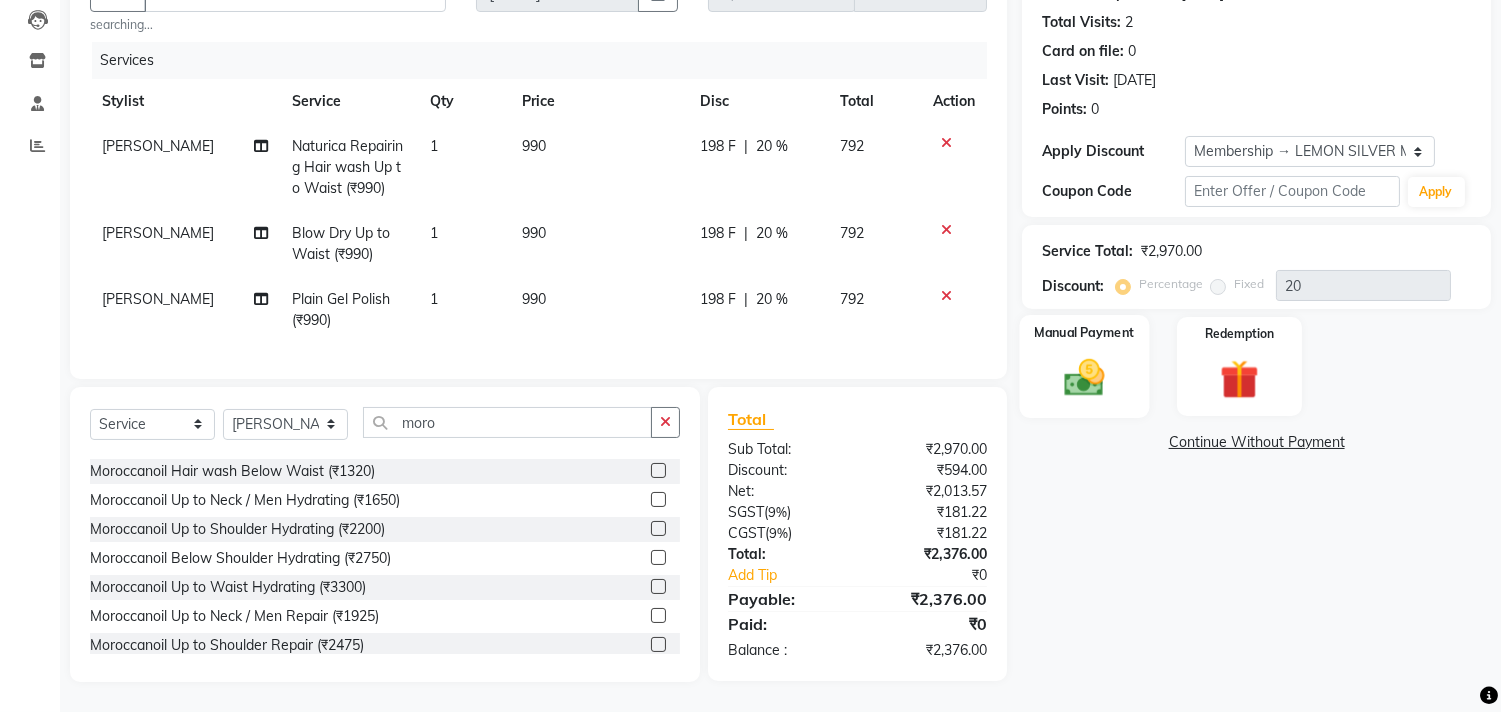 click 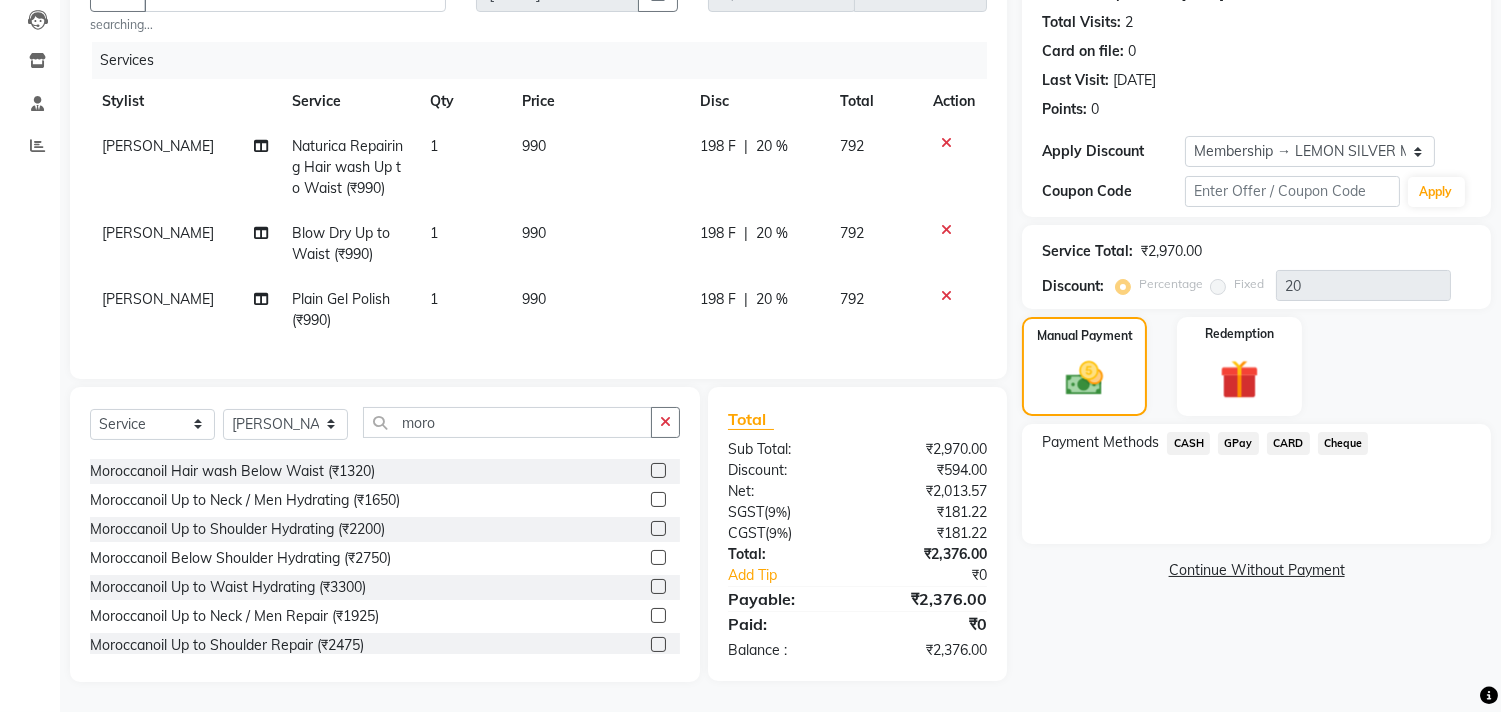 click on "GPay" 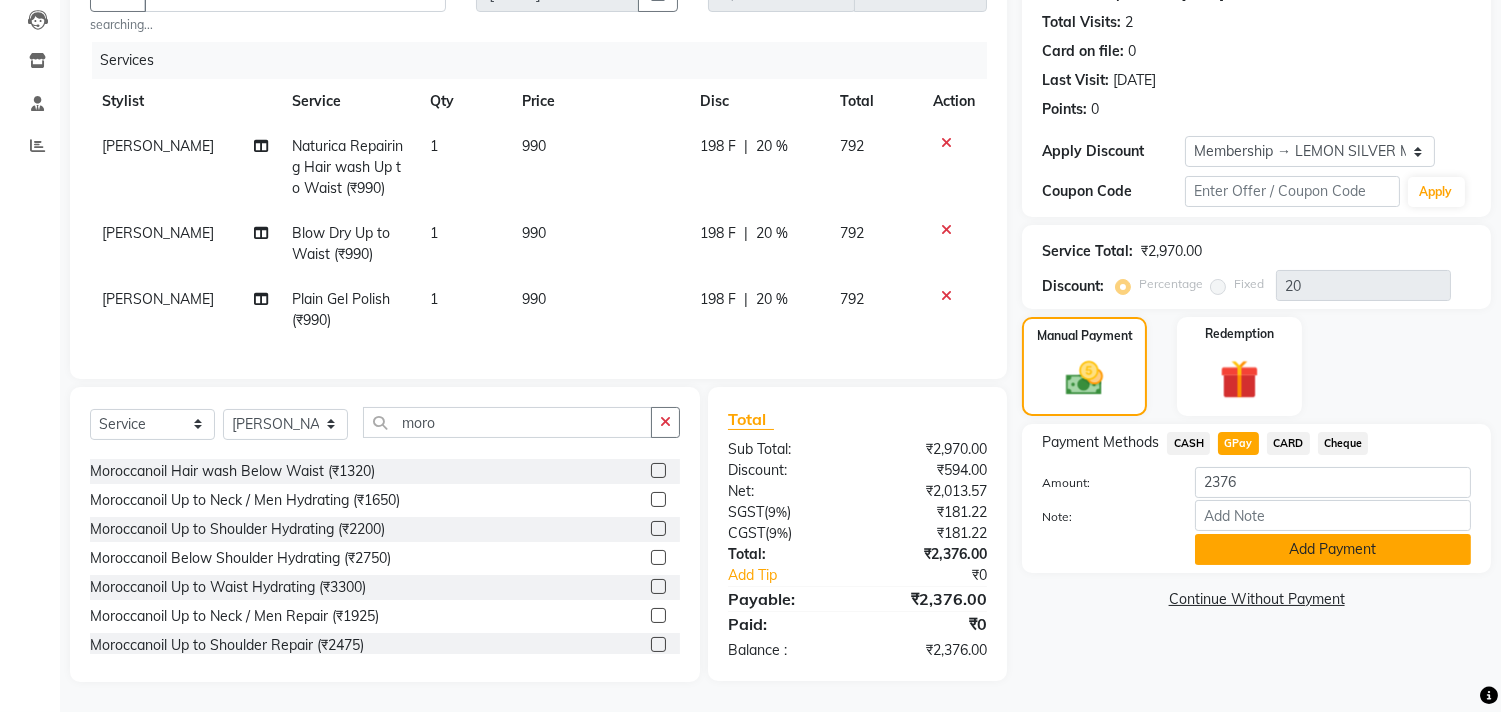 click on "Add Payment" 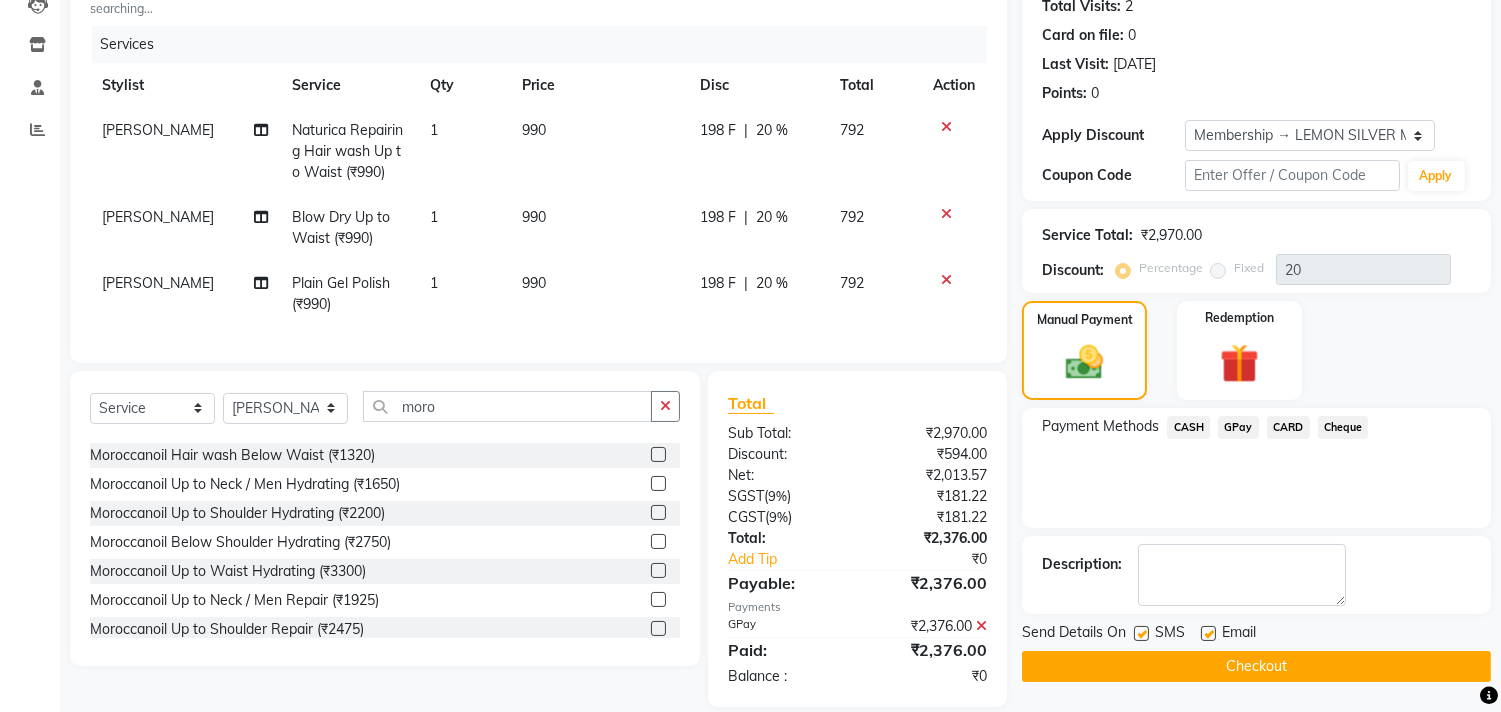 click on "Checkout" 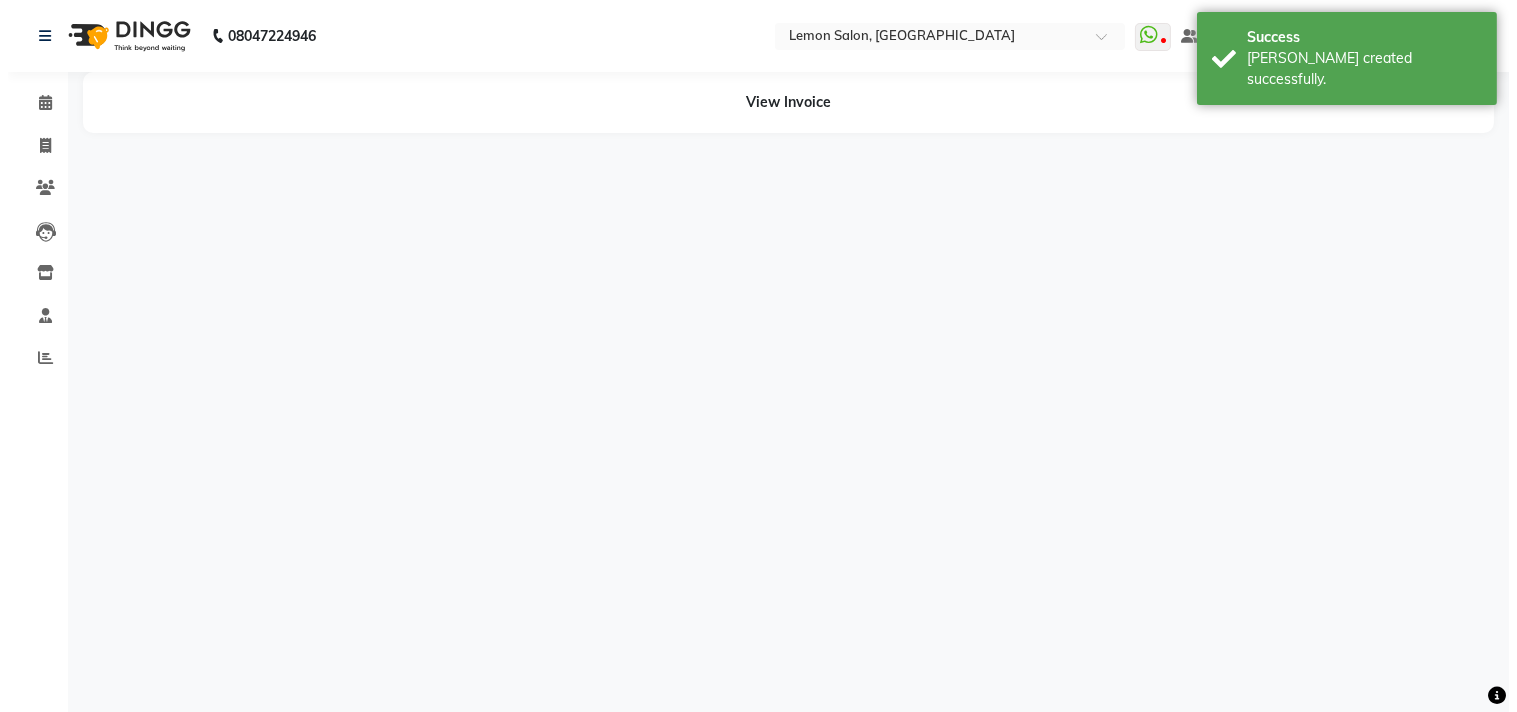 scroll, scrollTop: 0, scrollLeft: 0, axis: both 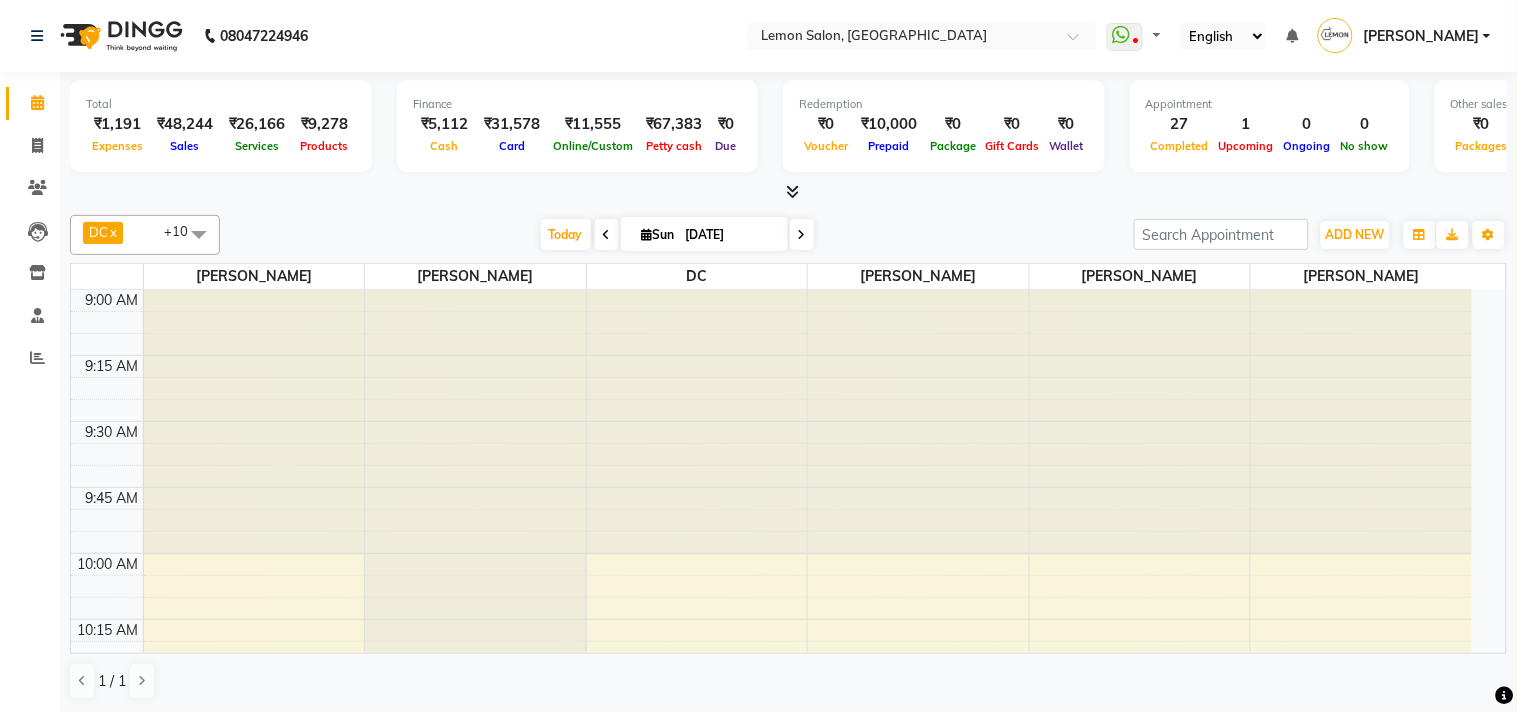 select on "en" 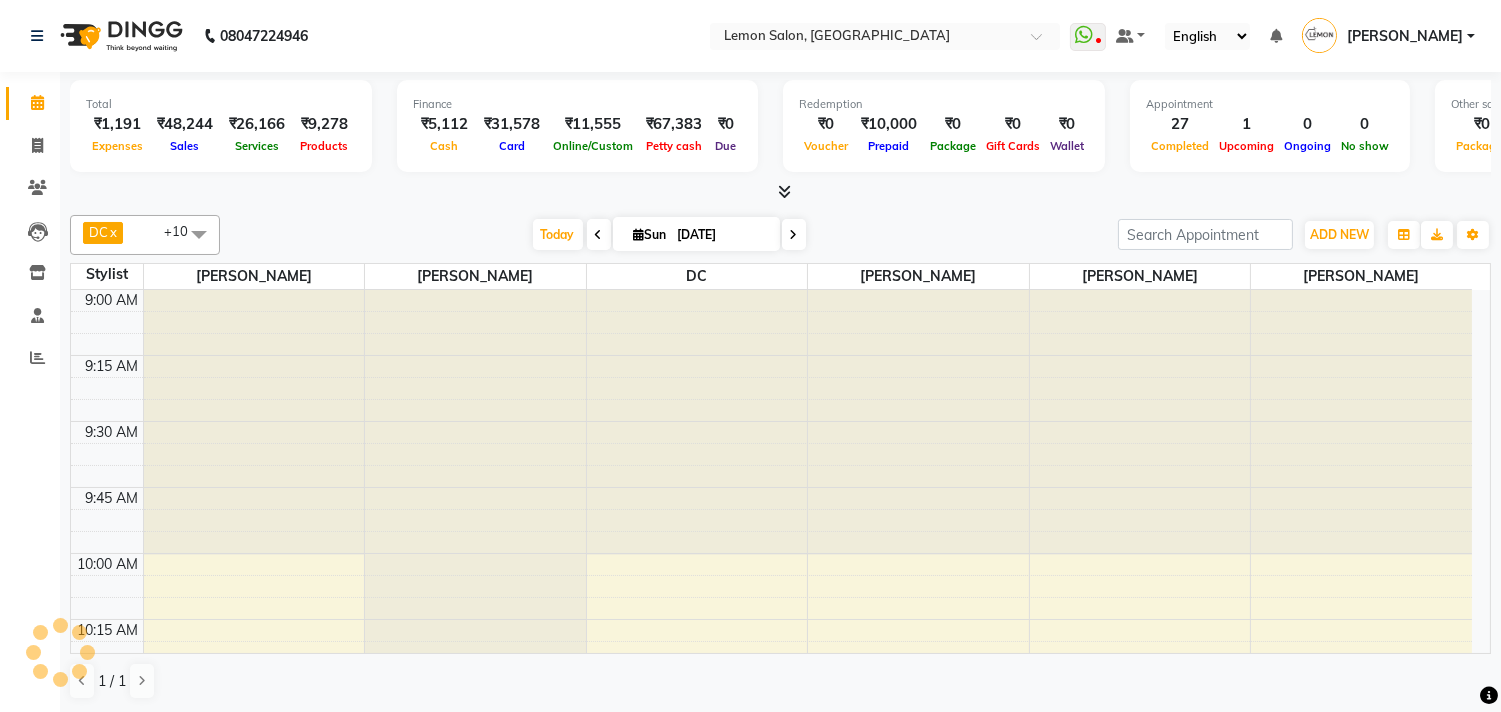 scroll, scrollTop: 0, scrollLeft: 0, axis: both 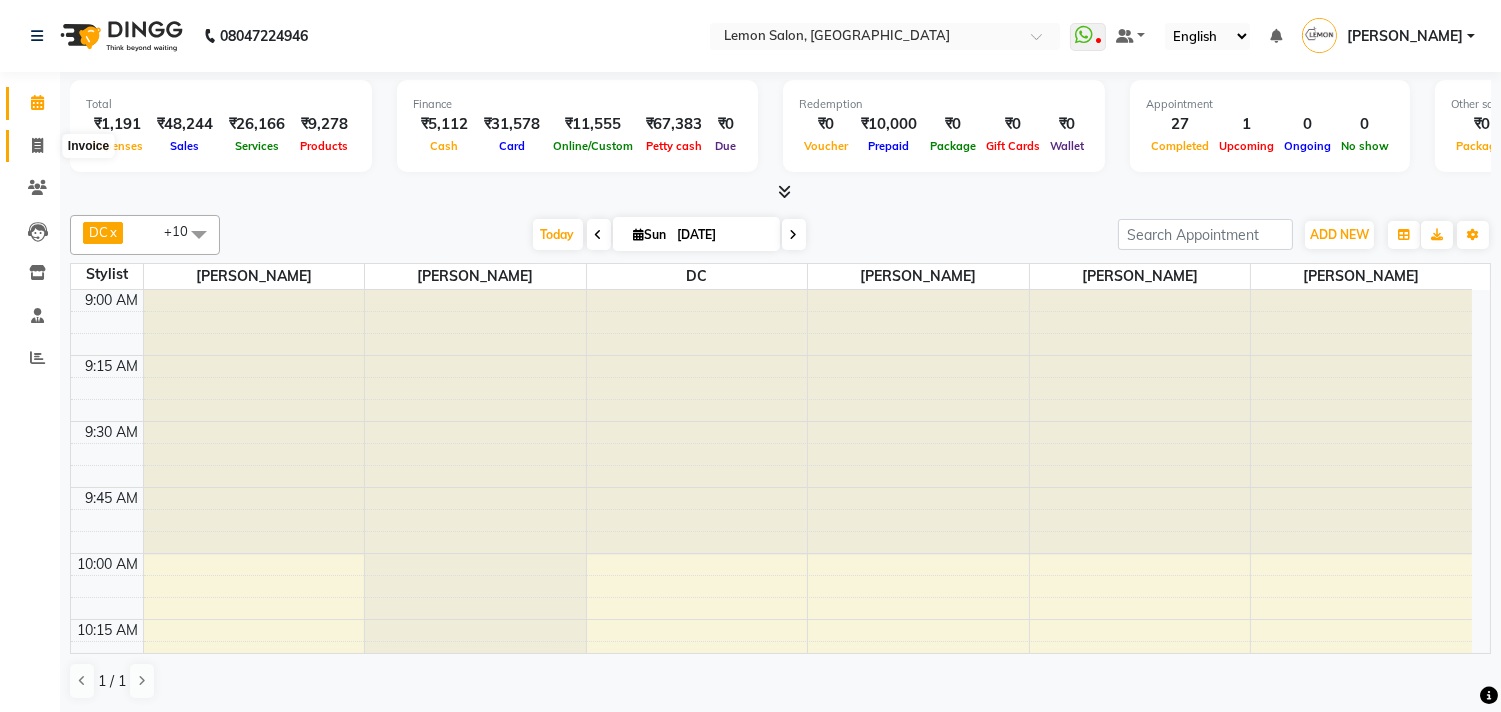 click 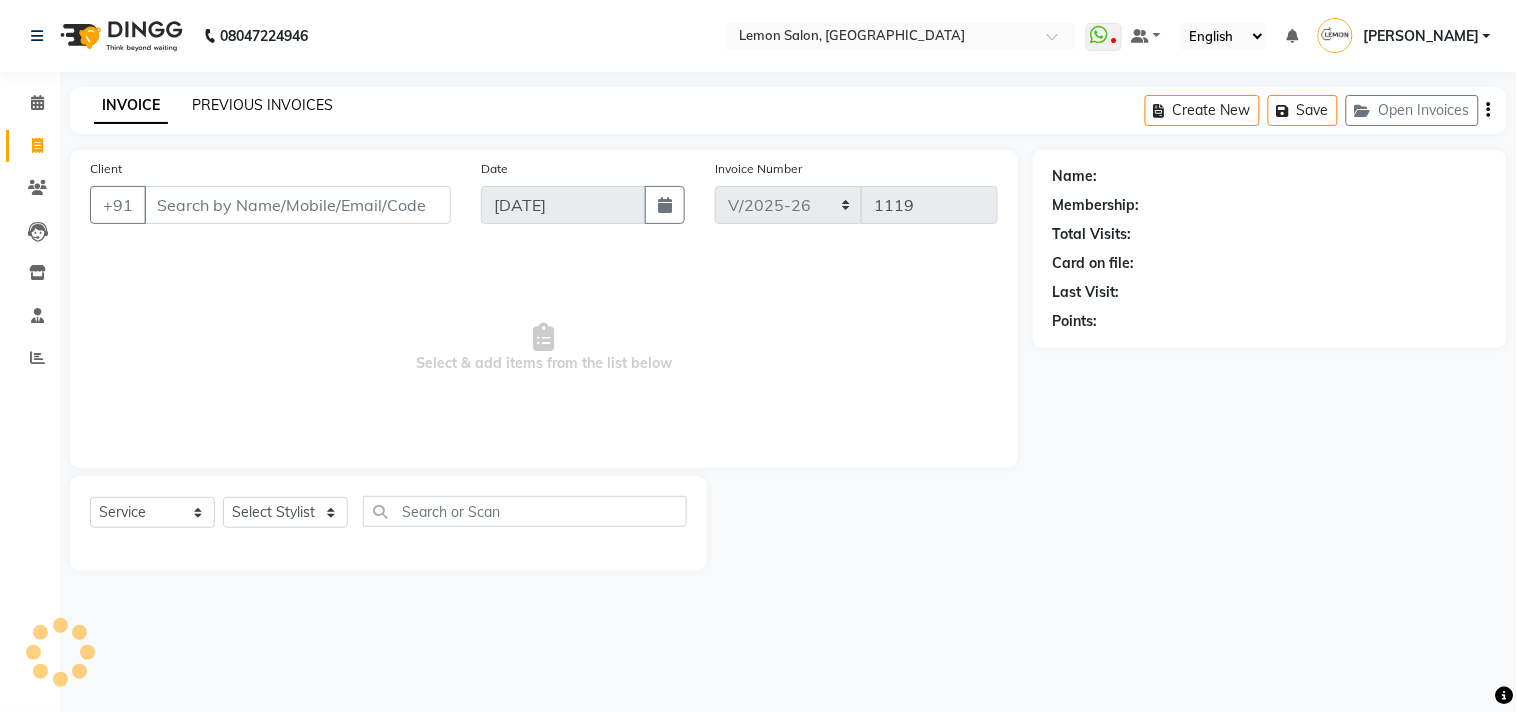 click on "PREVIOUS INVOICES" 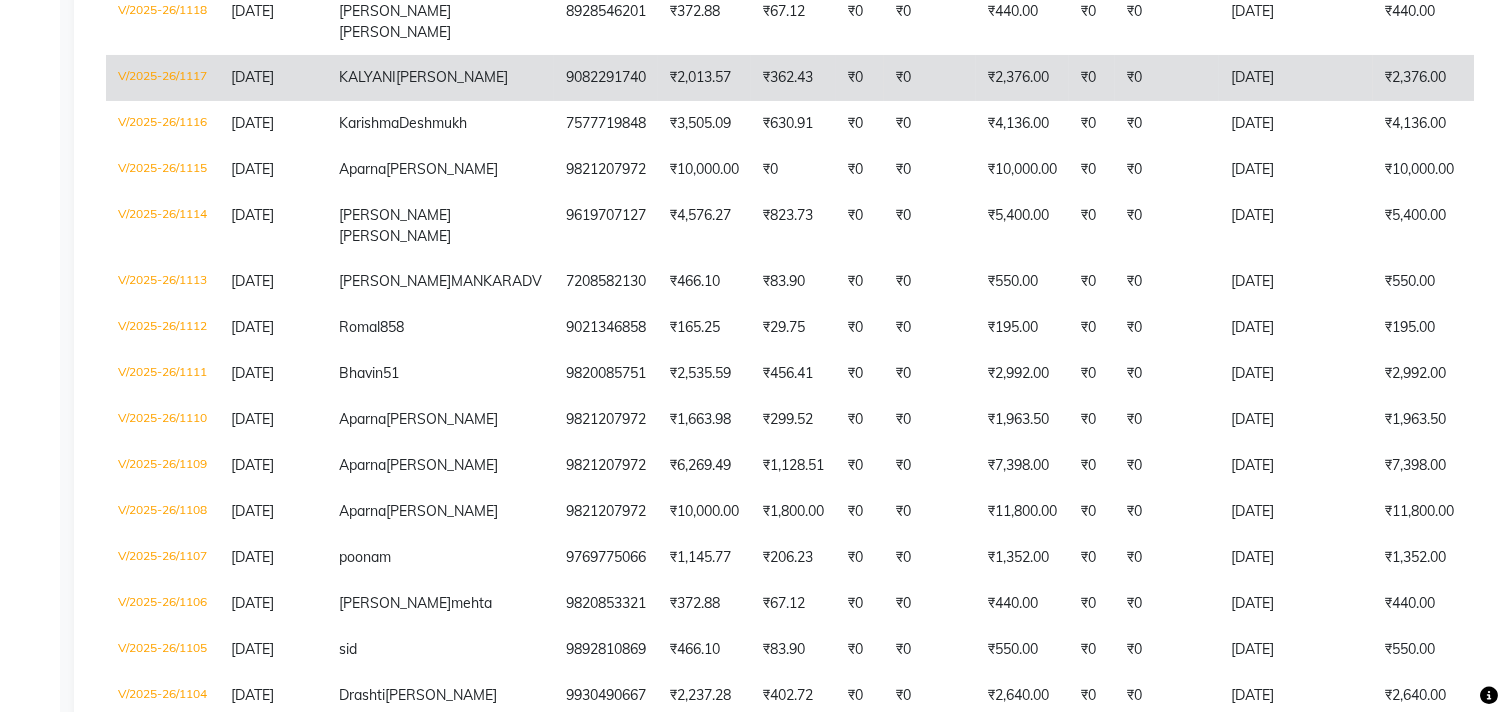 scroll, scrollTop: 444, scrollLeft: 0, axis: vertical 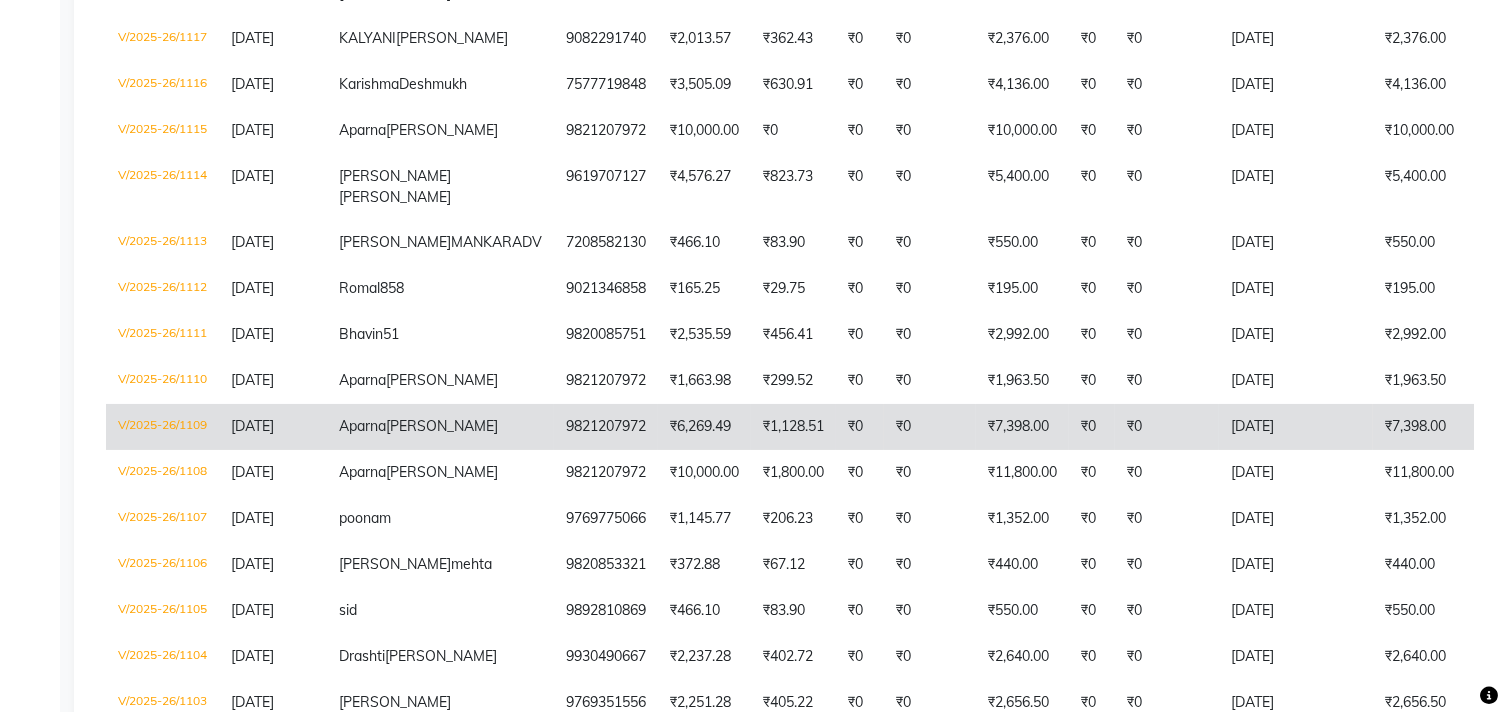 click on "Palkar" 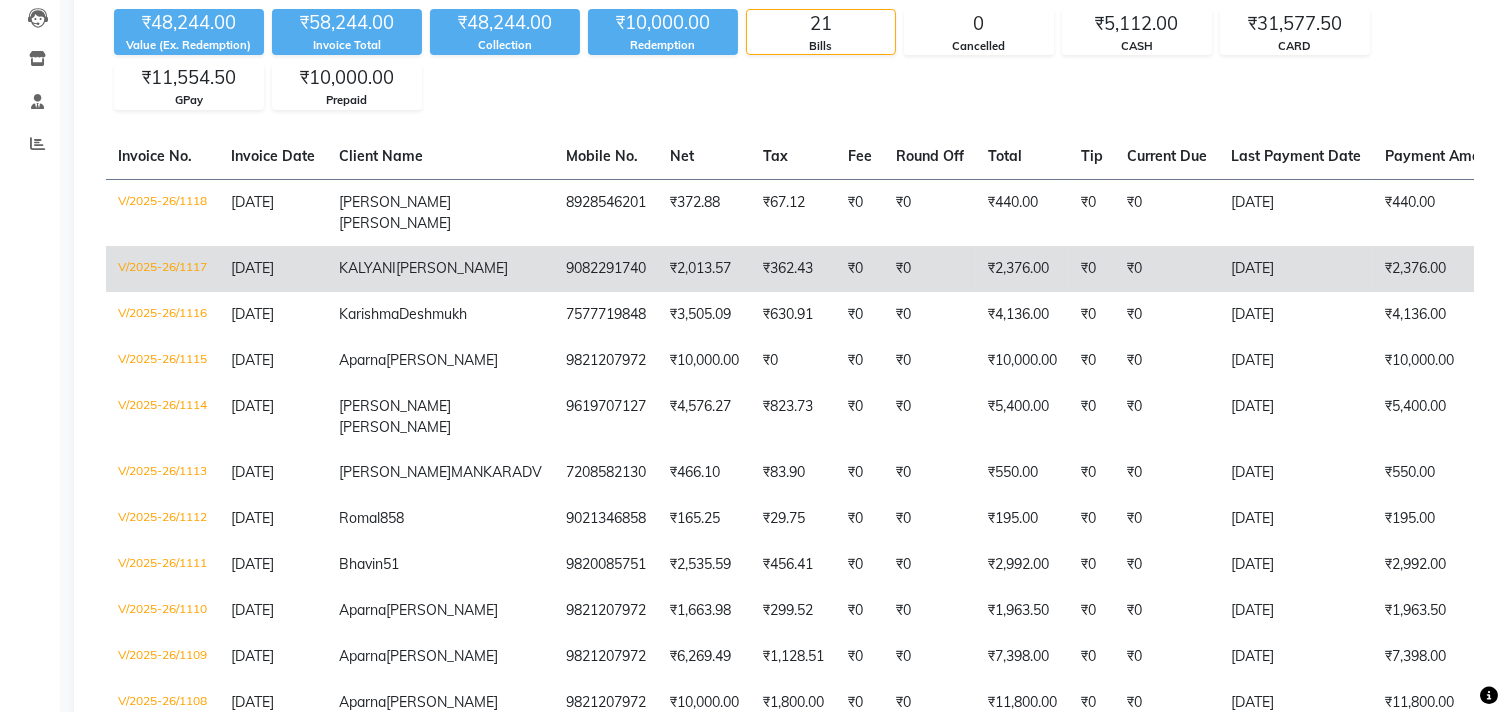 scroll, scrollTop: 0, scrollLeft: 0, axis: both 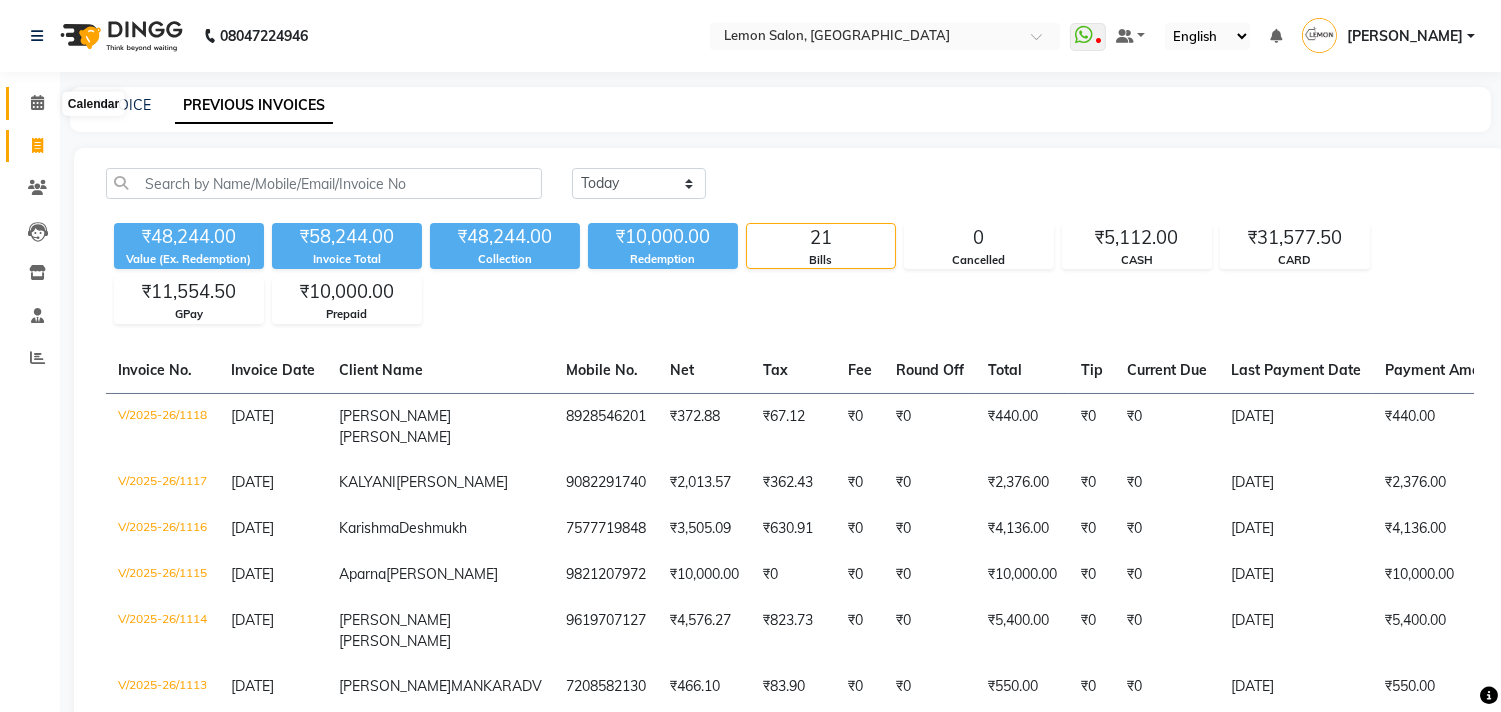 click 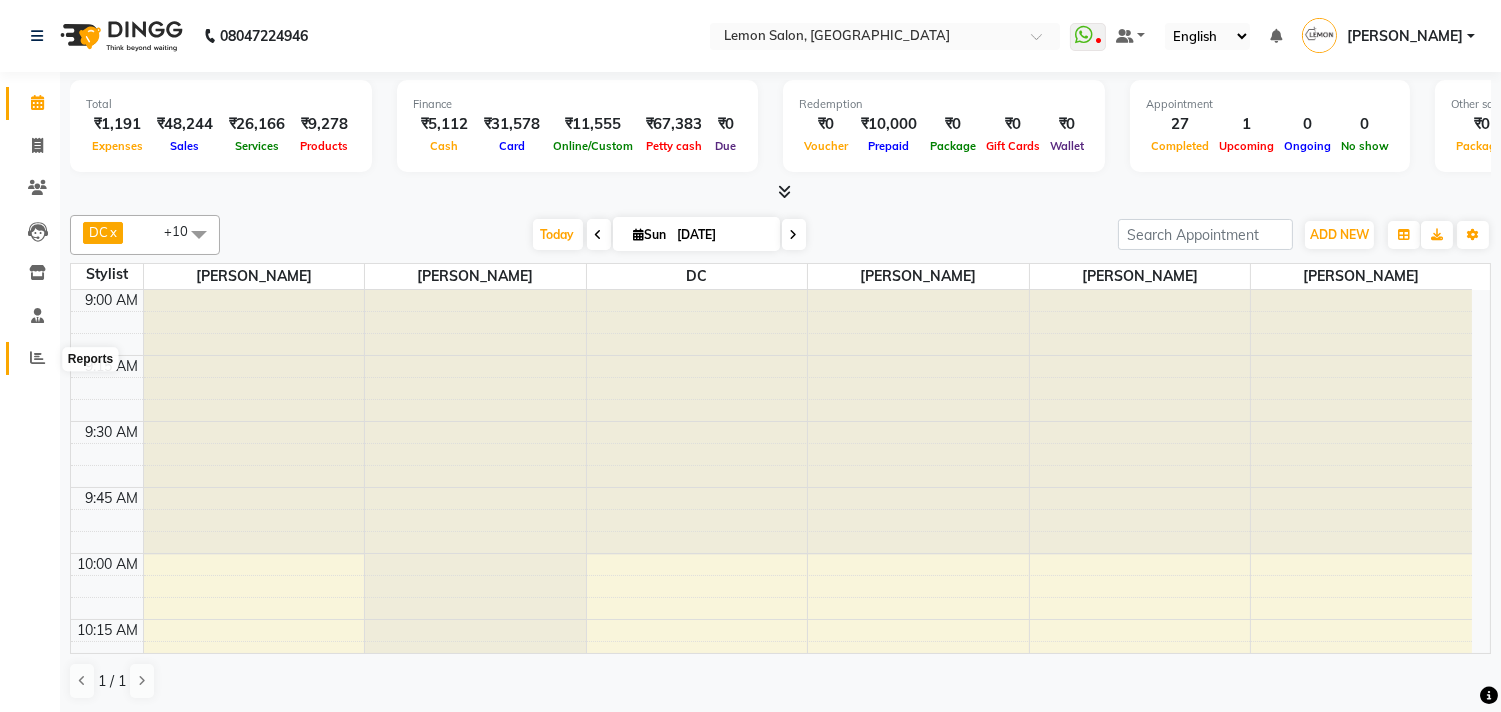 click 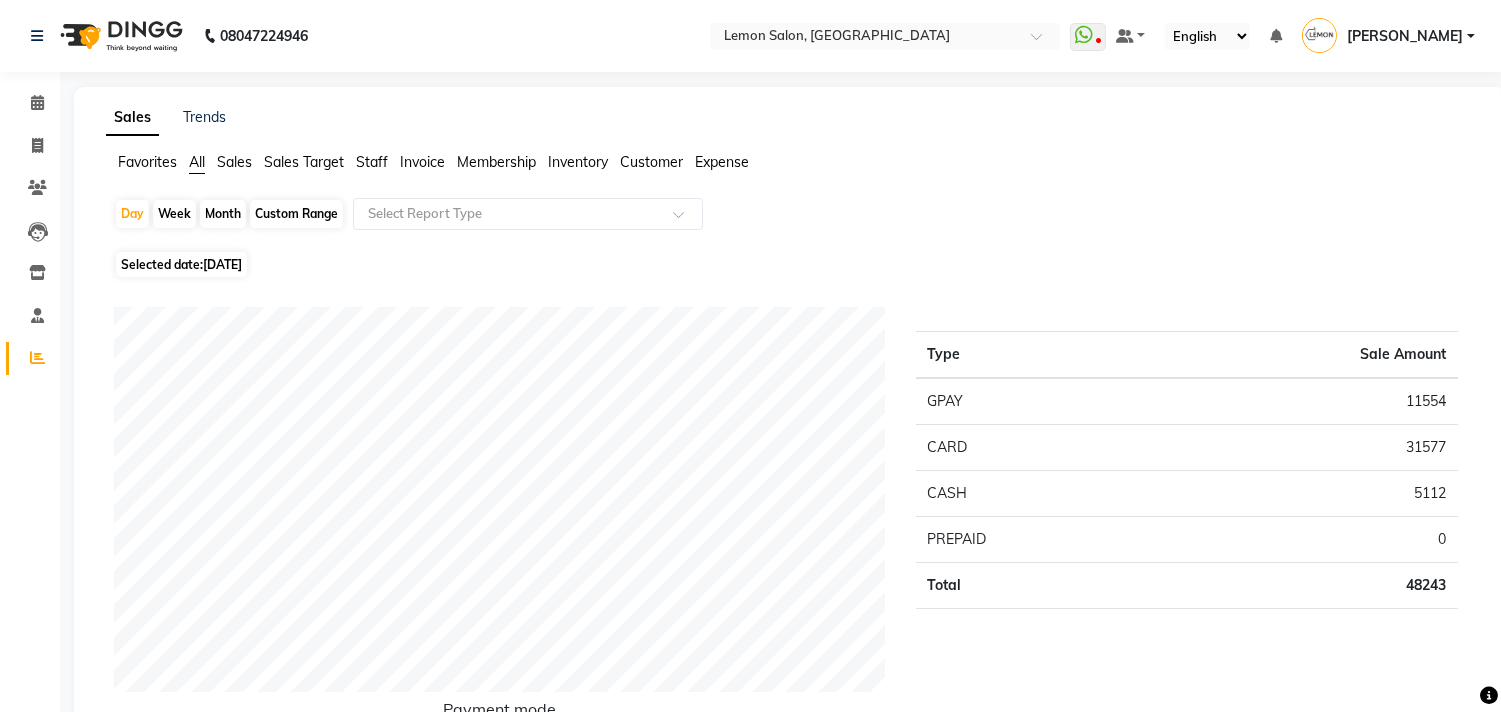 click on "Expense" 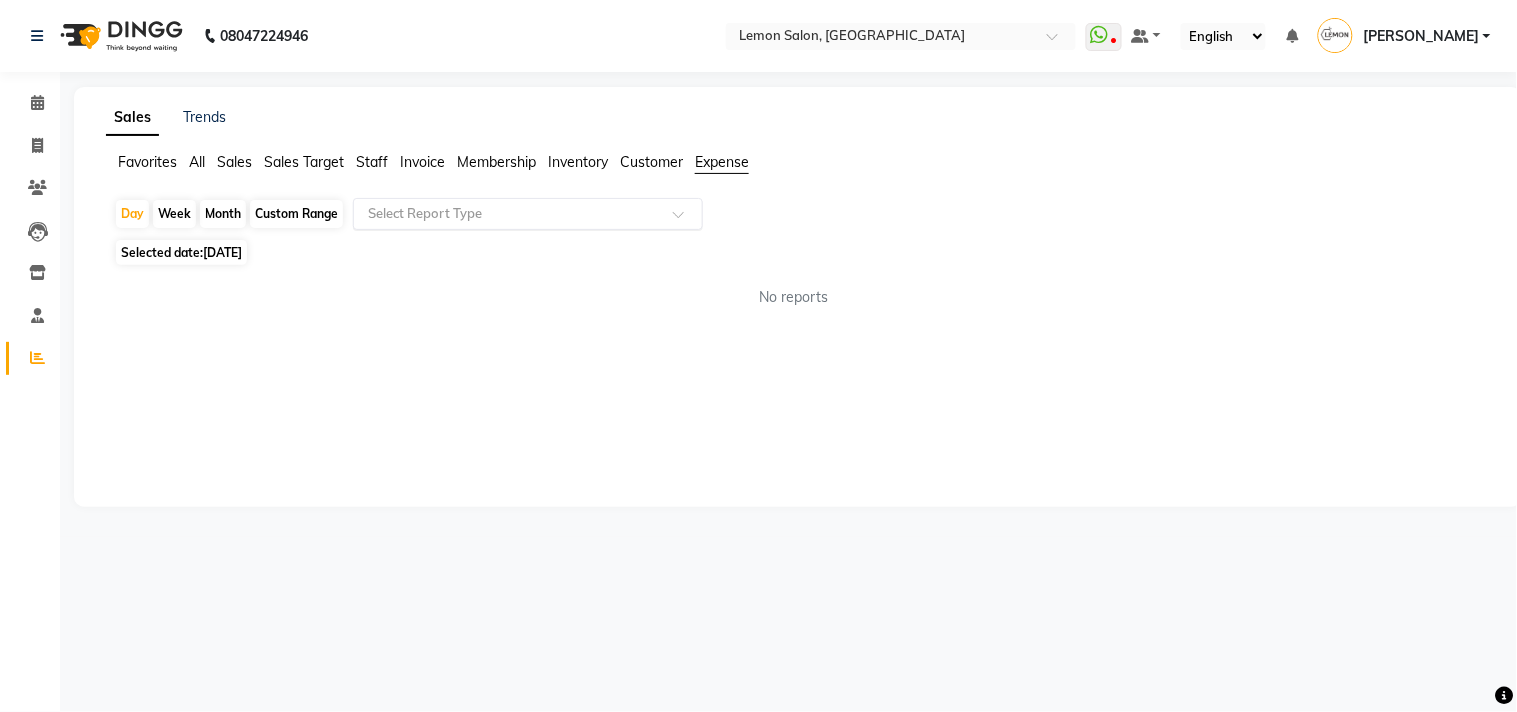 click 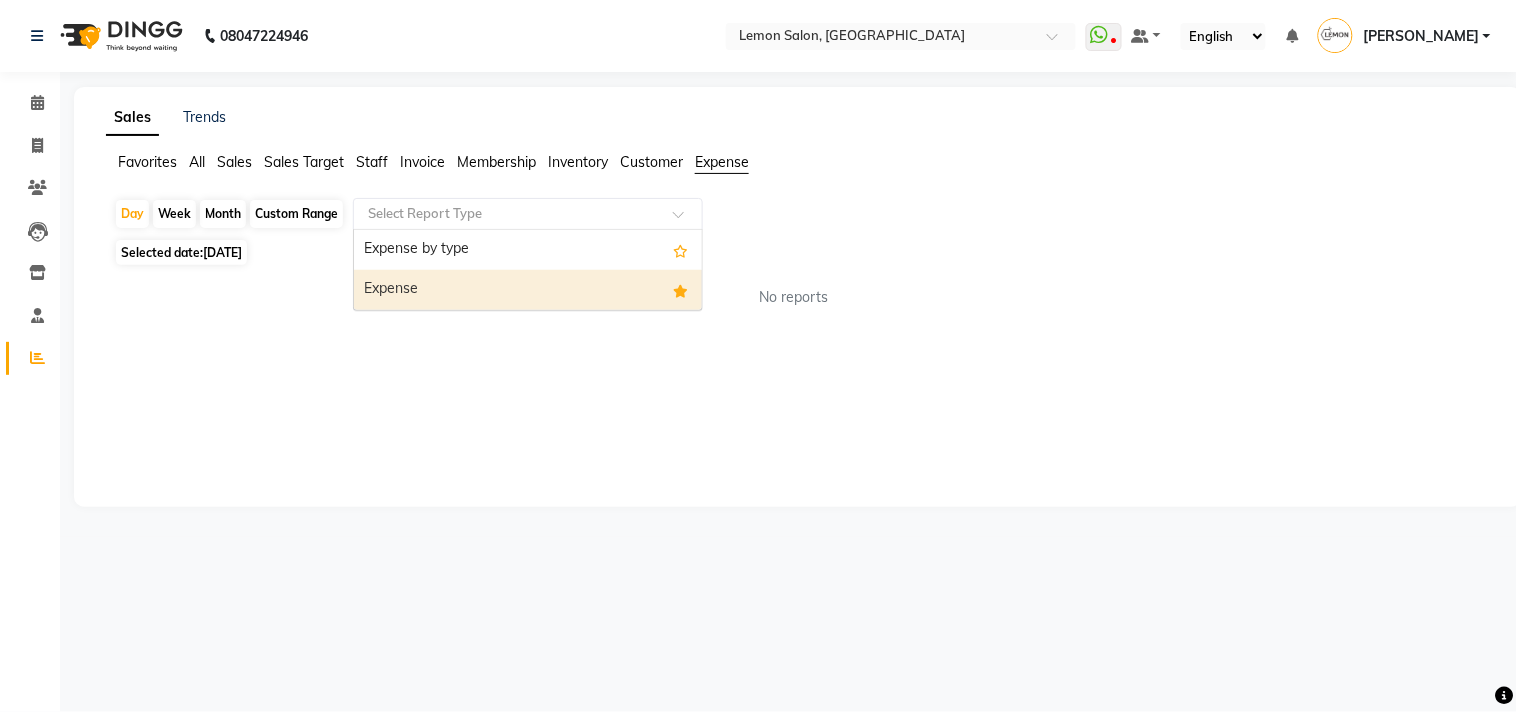 click on "Expense" at bounding box center [528, 290] 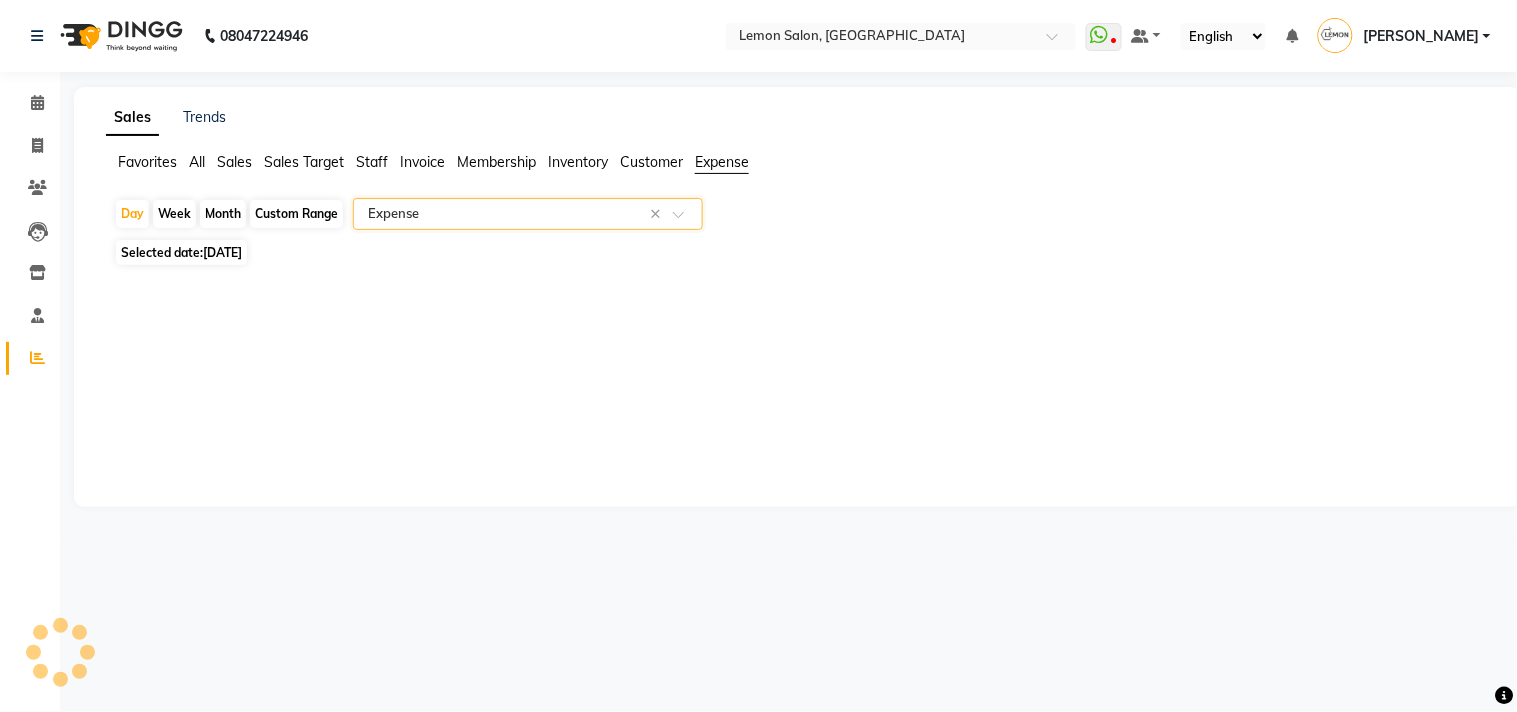 select on "csv" 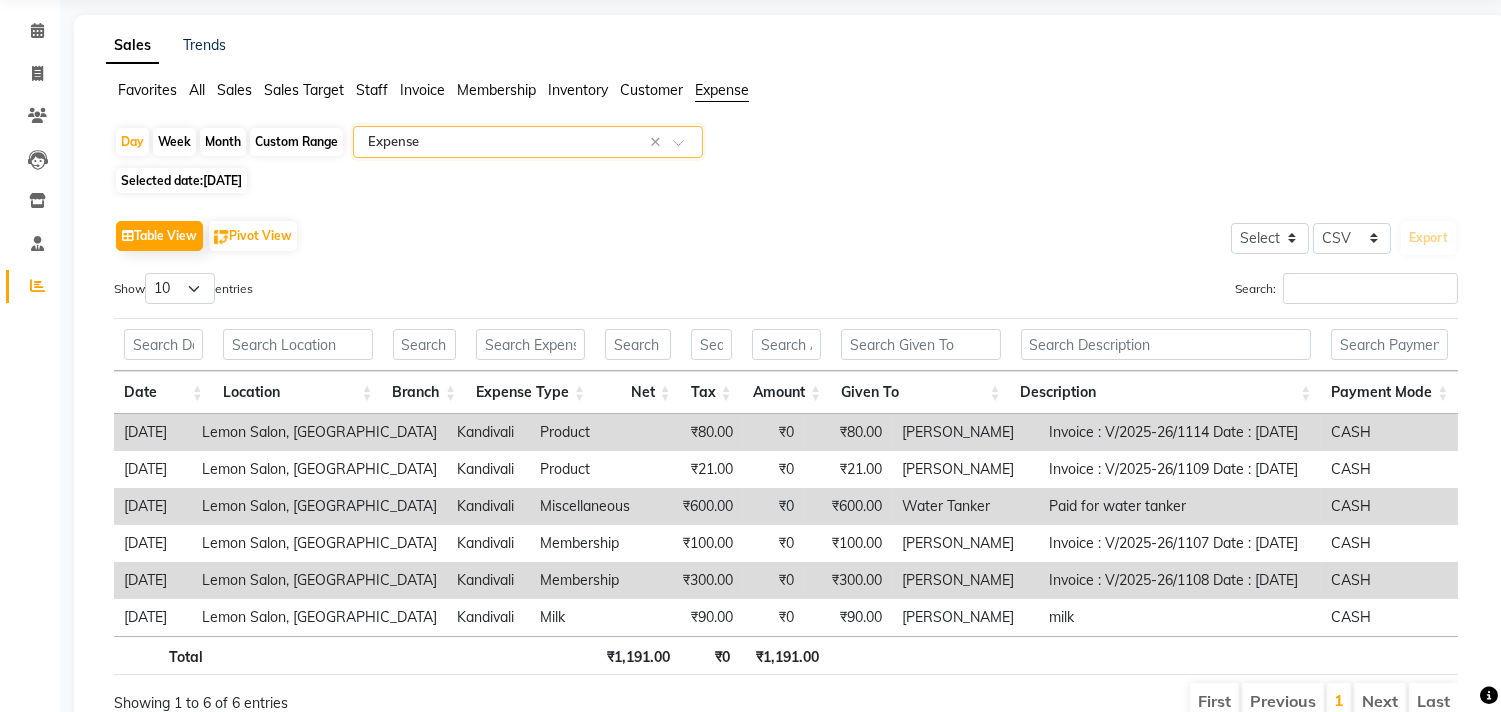 scroll, scrollTop: 111, scrollLeft: 0, axis: vertical 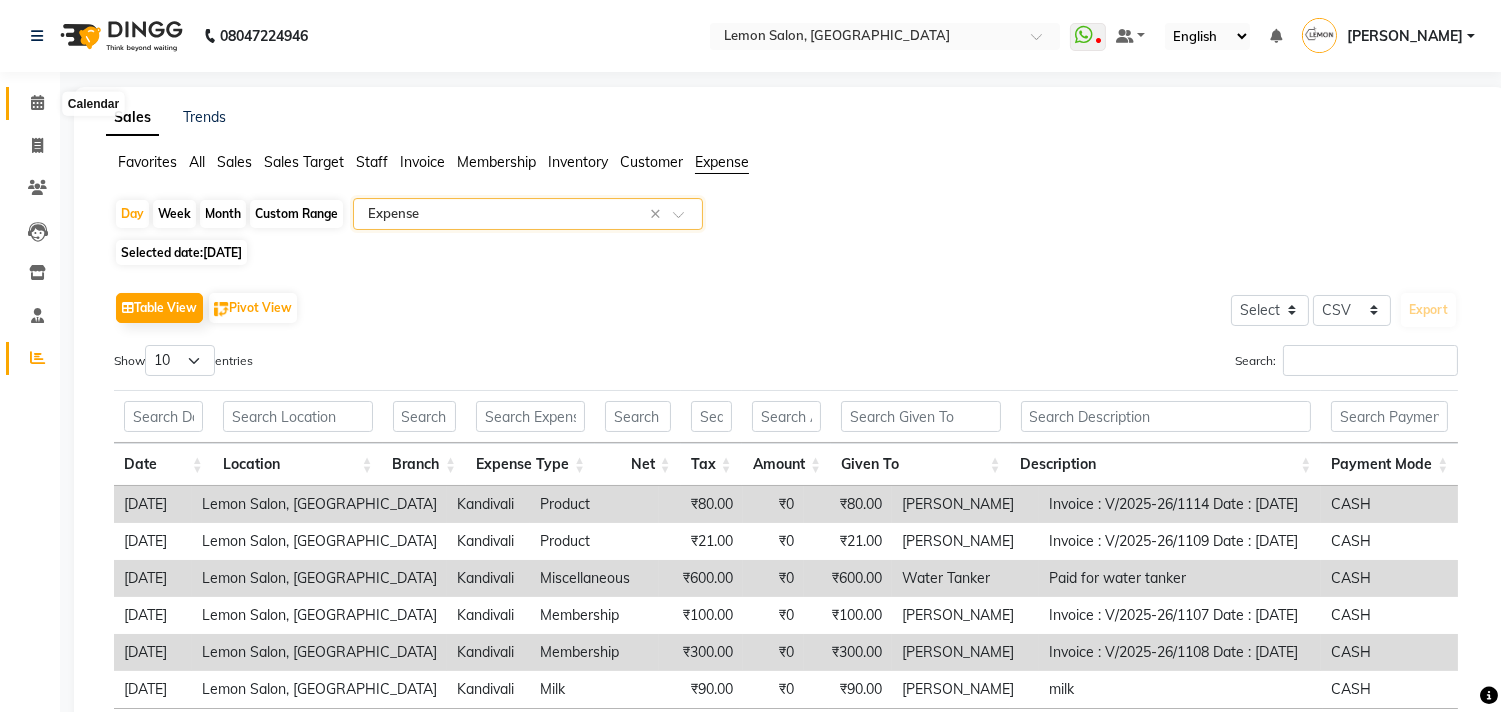 click 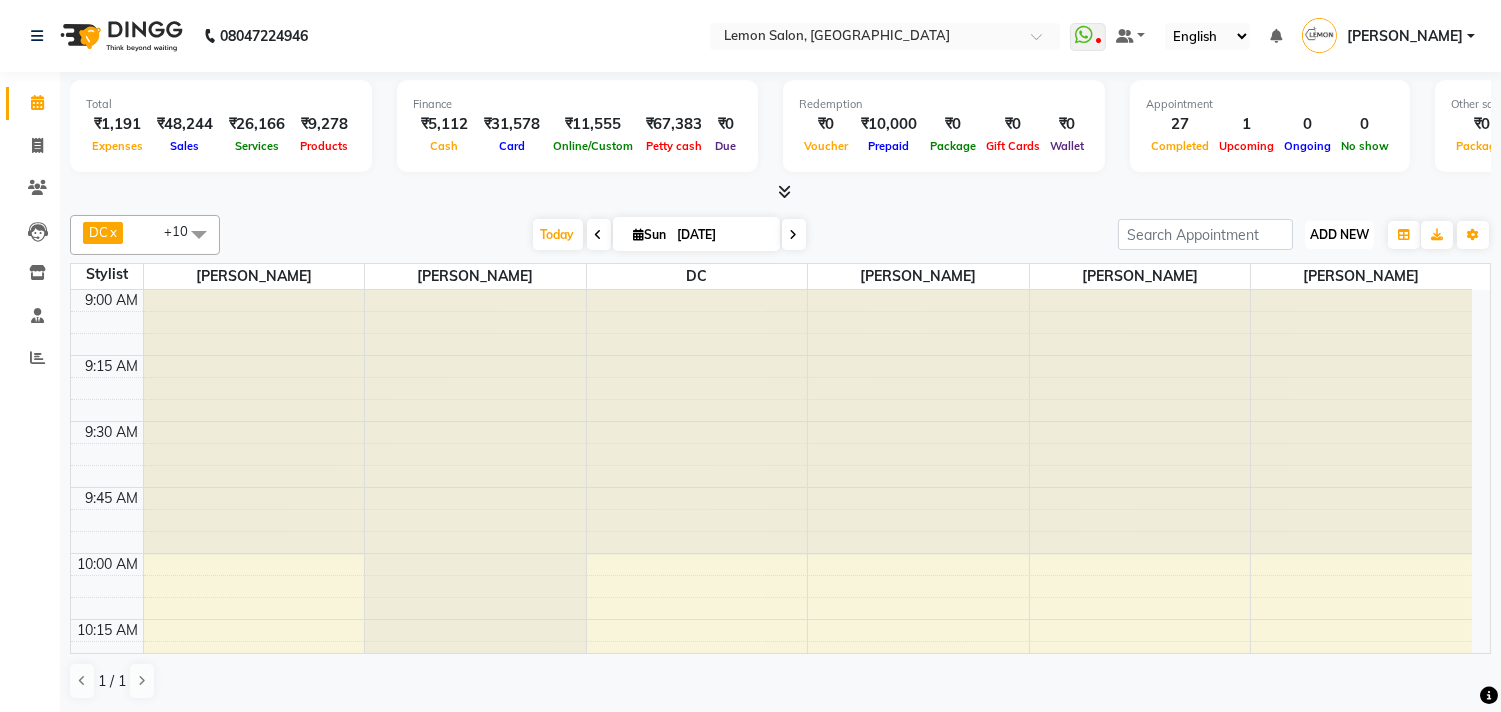 click on "ADD NEW" at bounding box center (1339, 234) 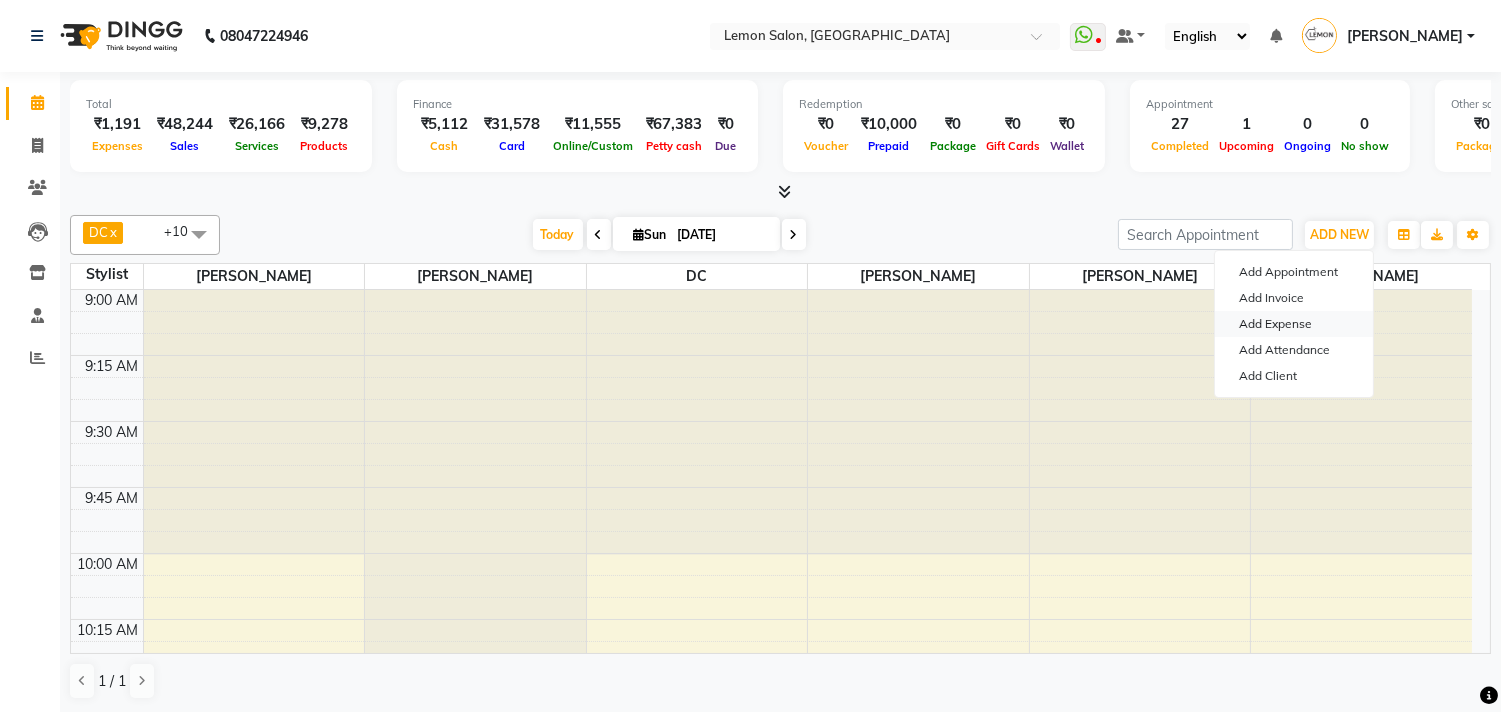 click on "Add Expense" at bounding box center [1294, 324] 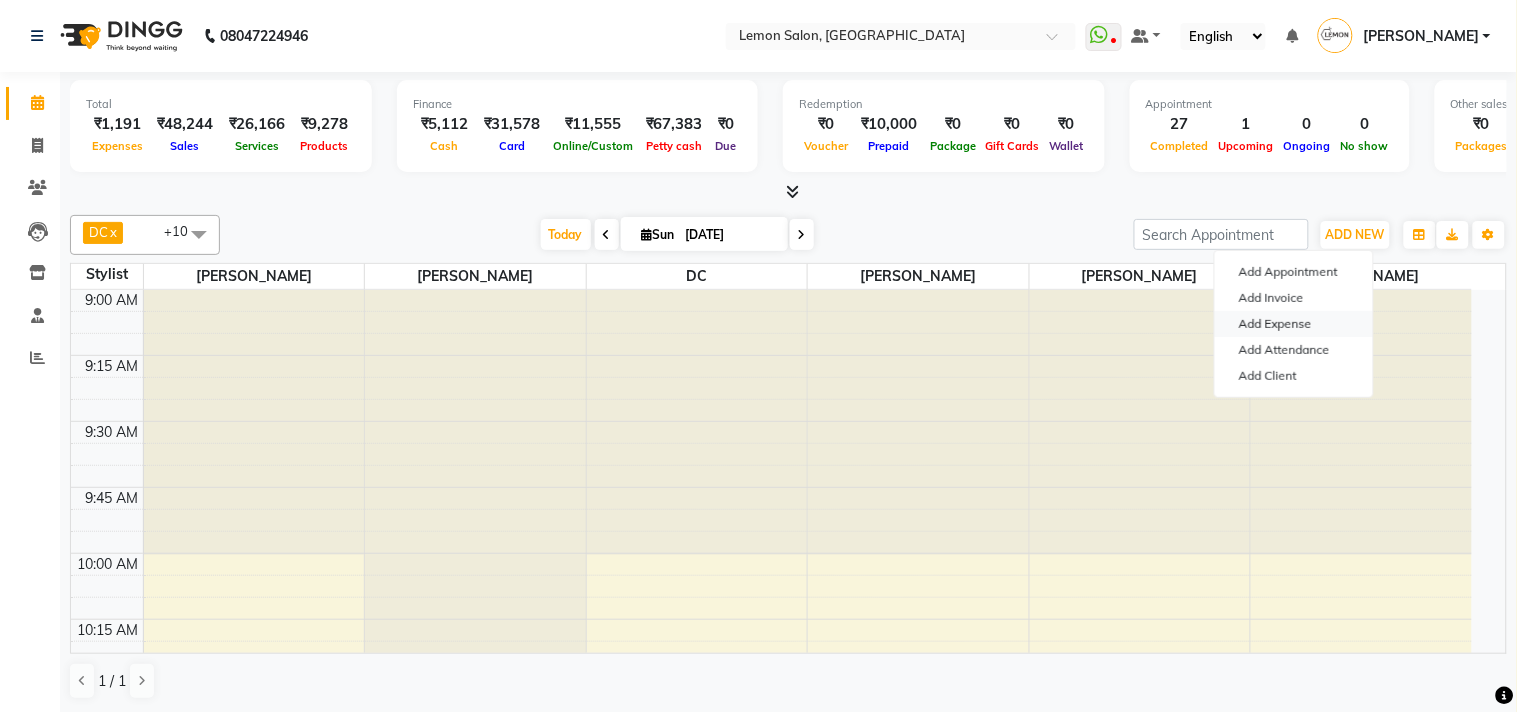 select on "1" 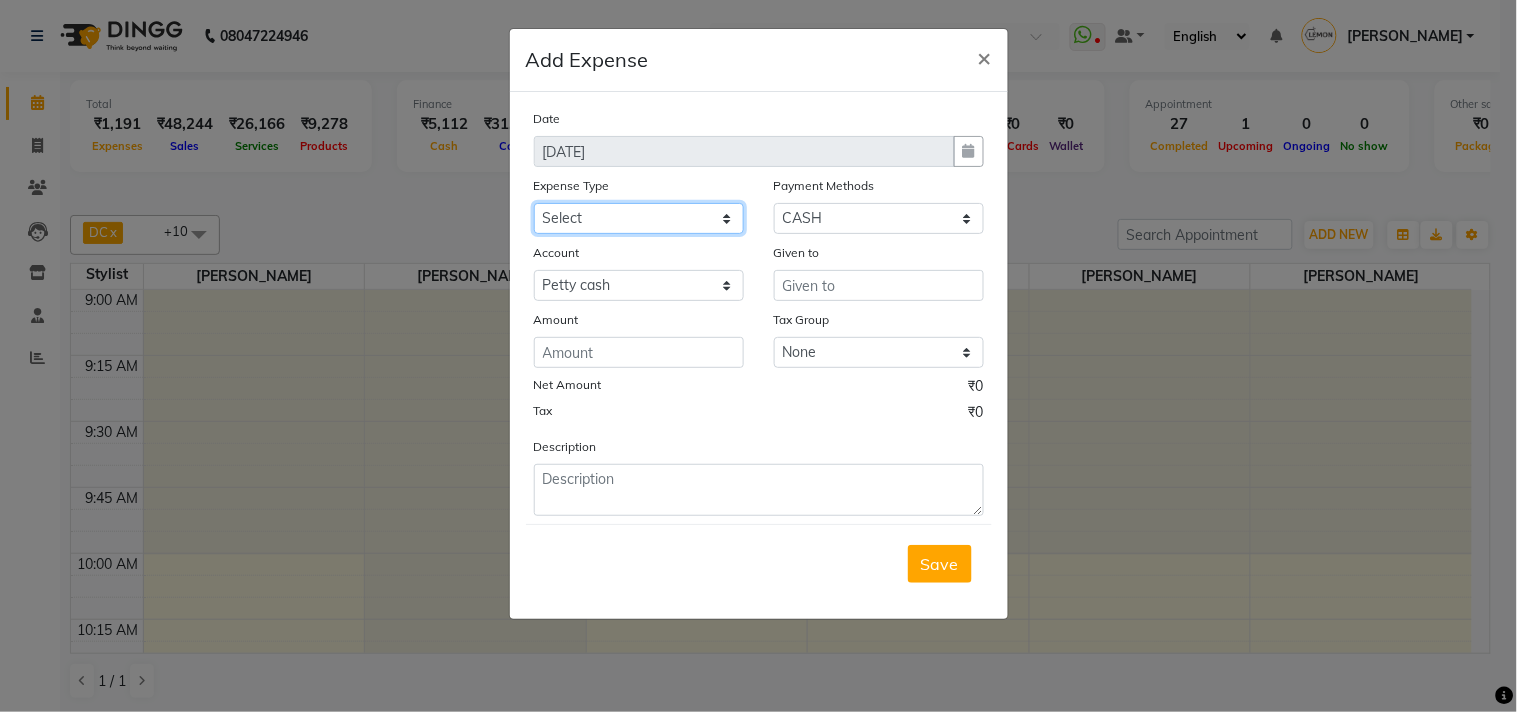 click on "Select Advance Cash transfer to hub Laundry Loan Membership Milk Miscellaneous MONTHLY GROCERY Prepaid Product Tip" 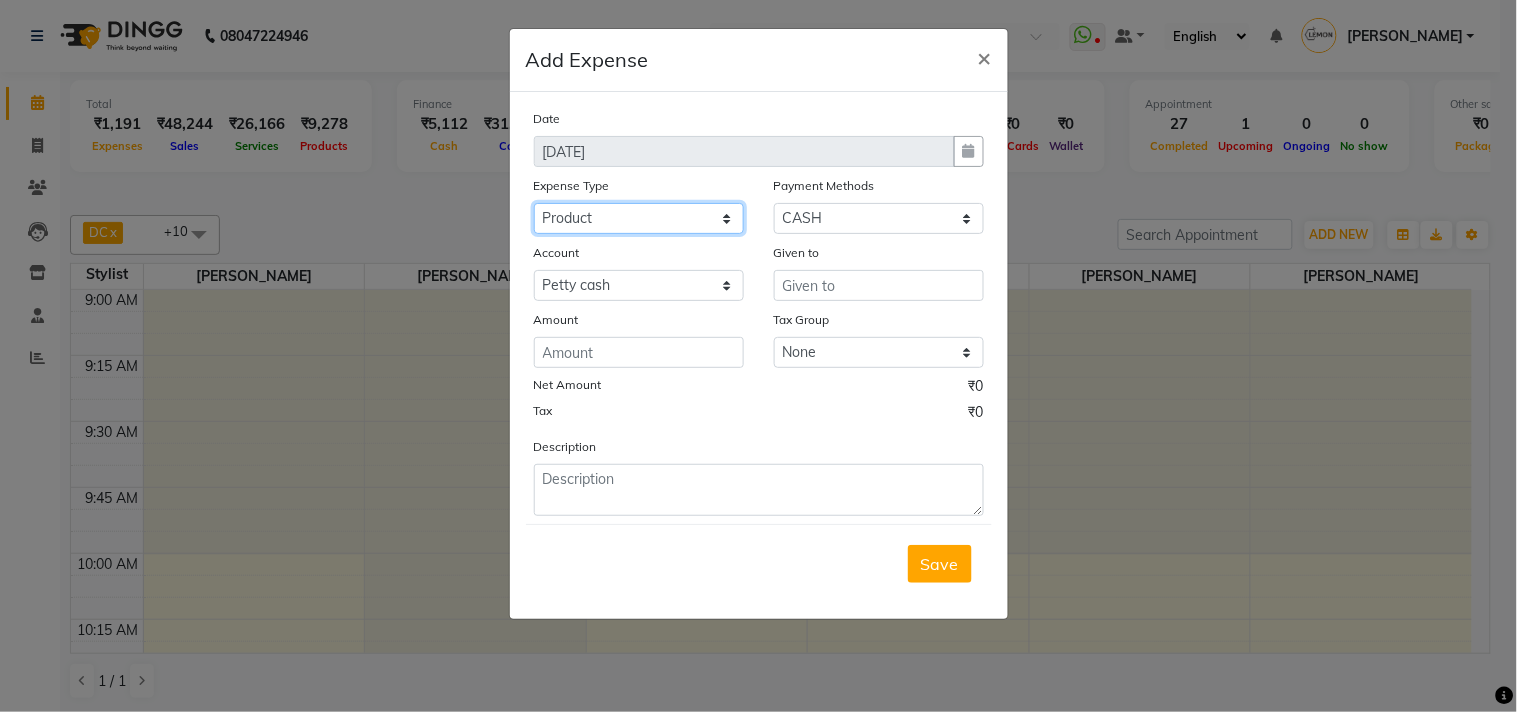 click on "Select Advance Cash transfer to hub Laundry Loan Membership Milk Miscellaneous MONTHLY GROCERY Prepaid Product Tip" 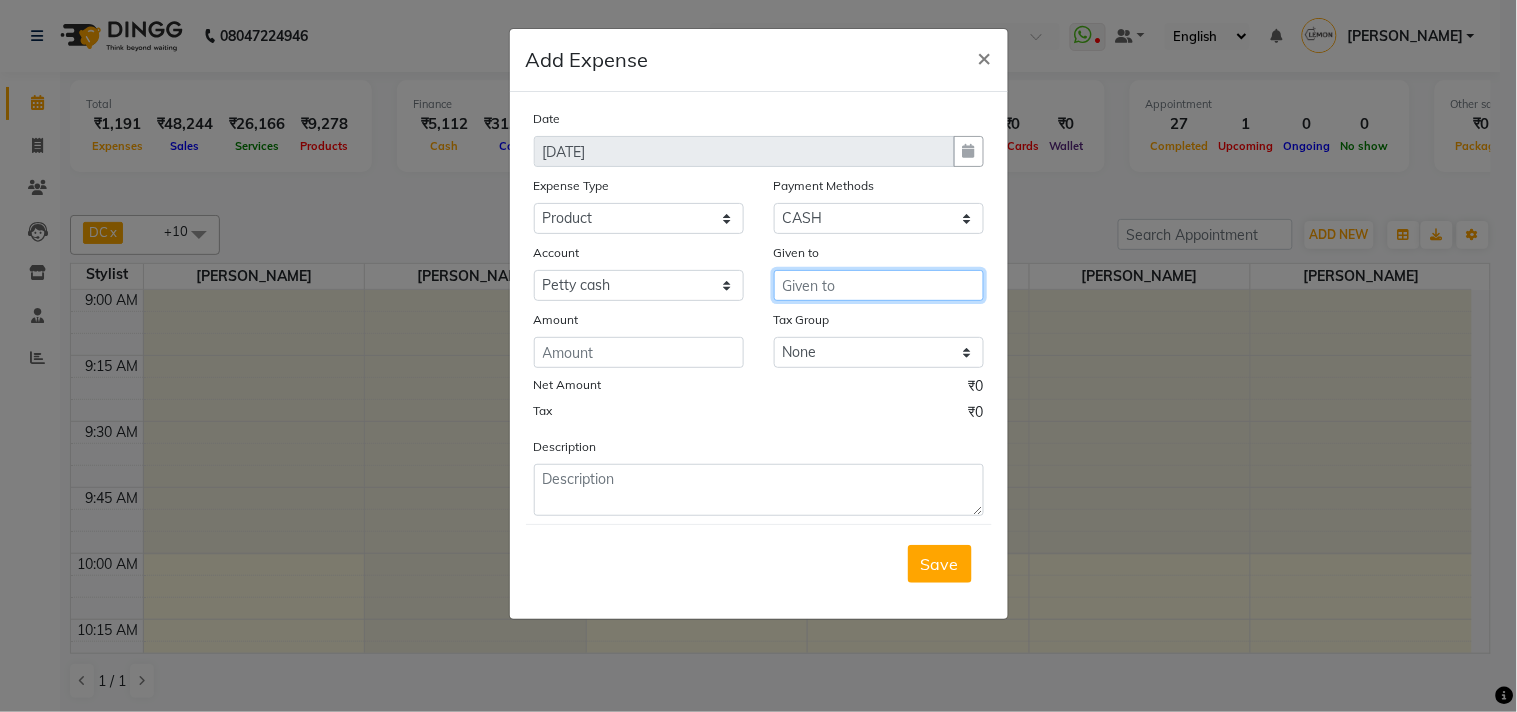 click at bounding box center (879, 285) 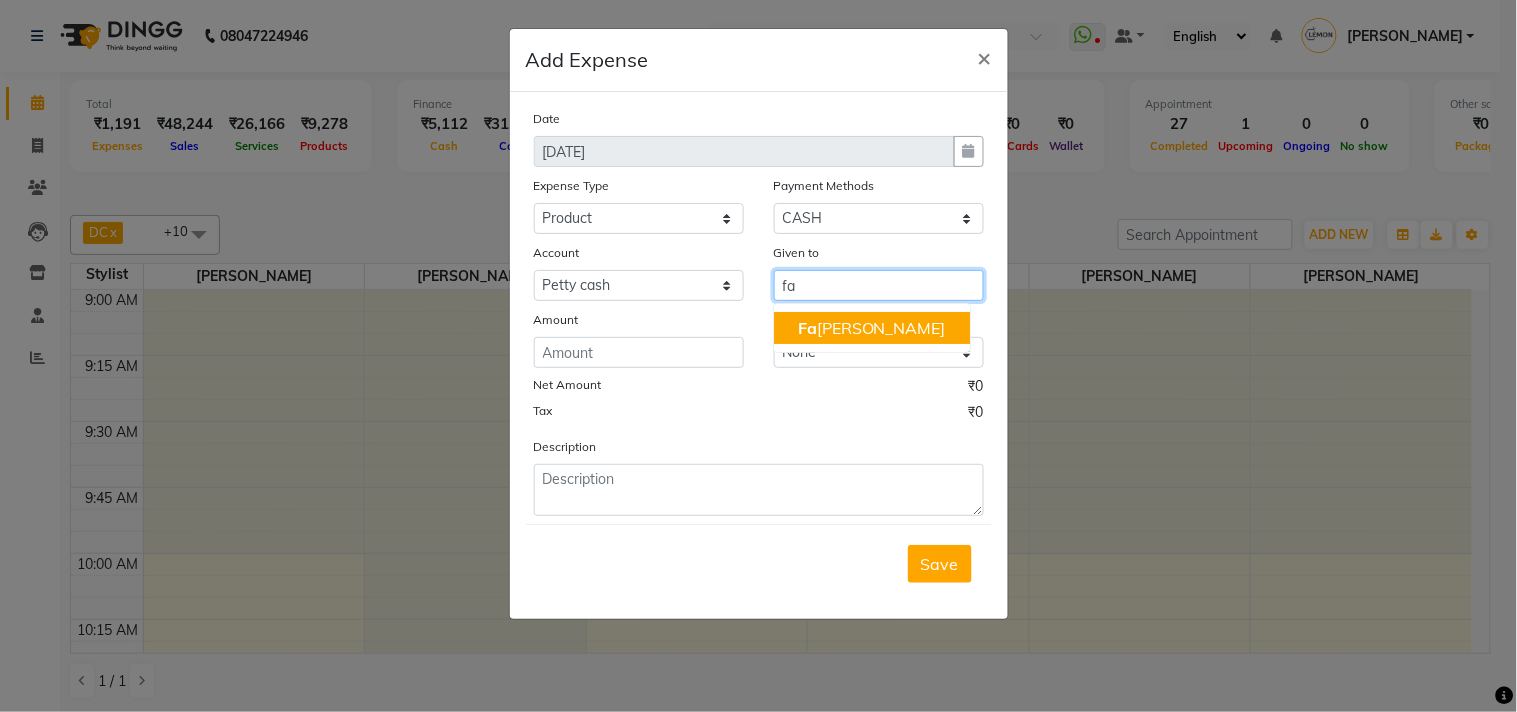 click on "Fa" 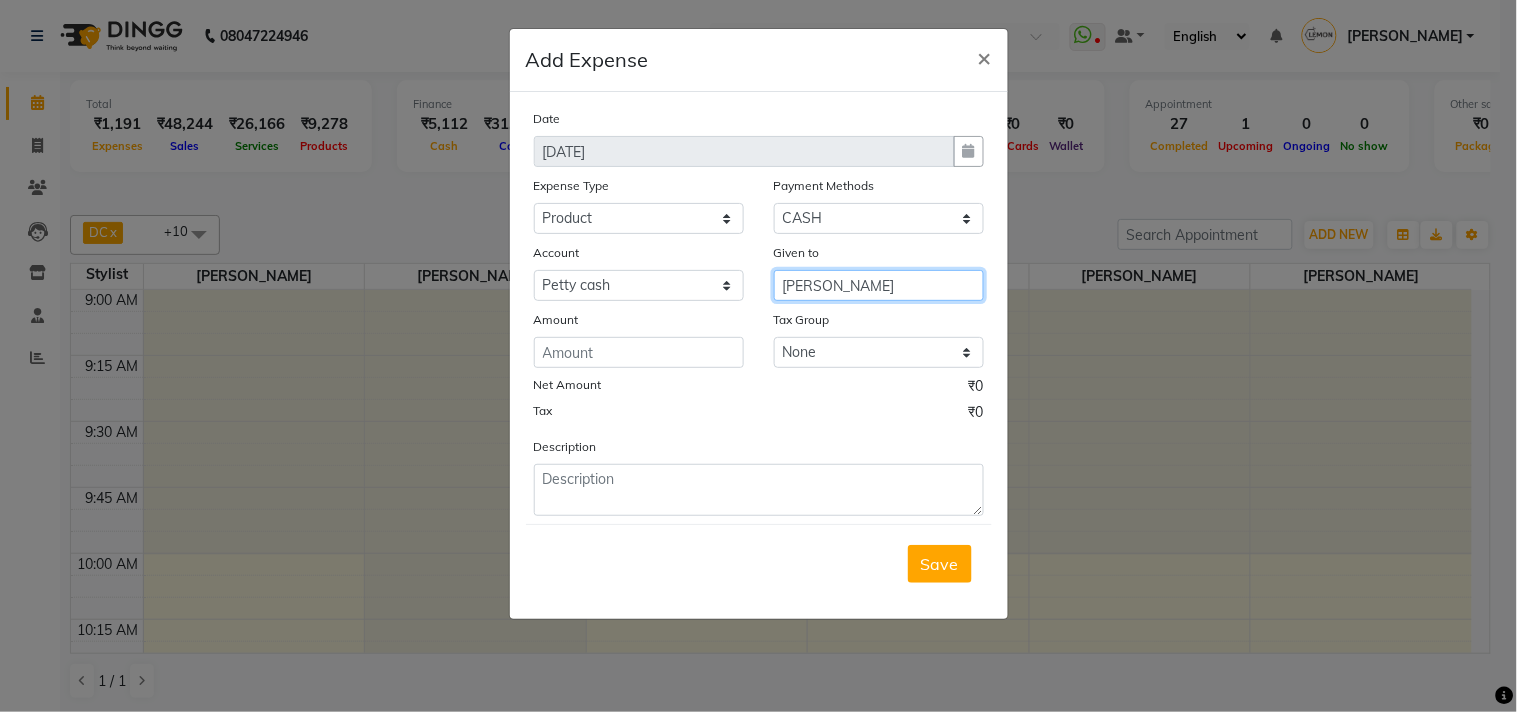 type on "[PERSON_NAME]" 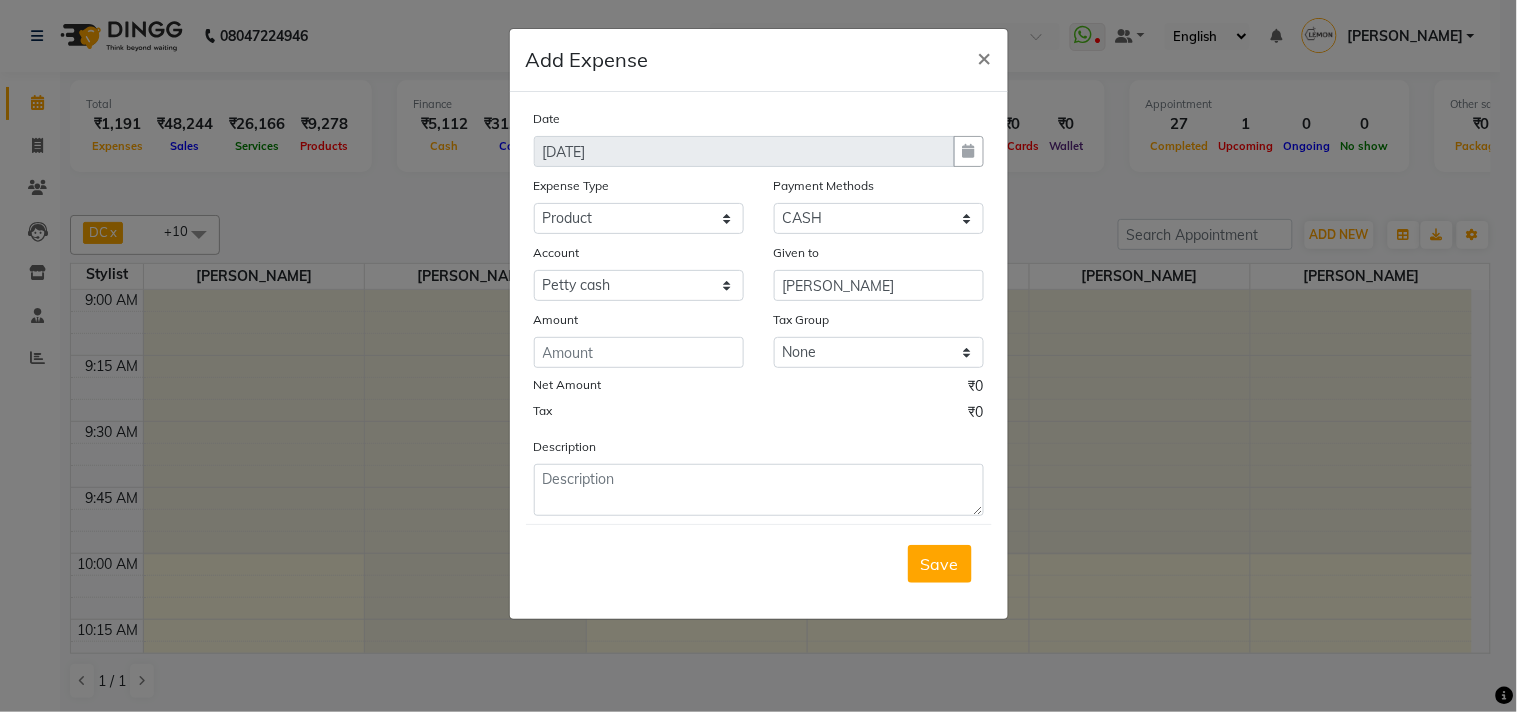 click on "Tax Group None GST" 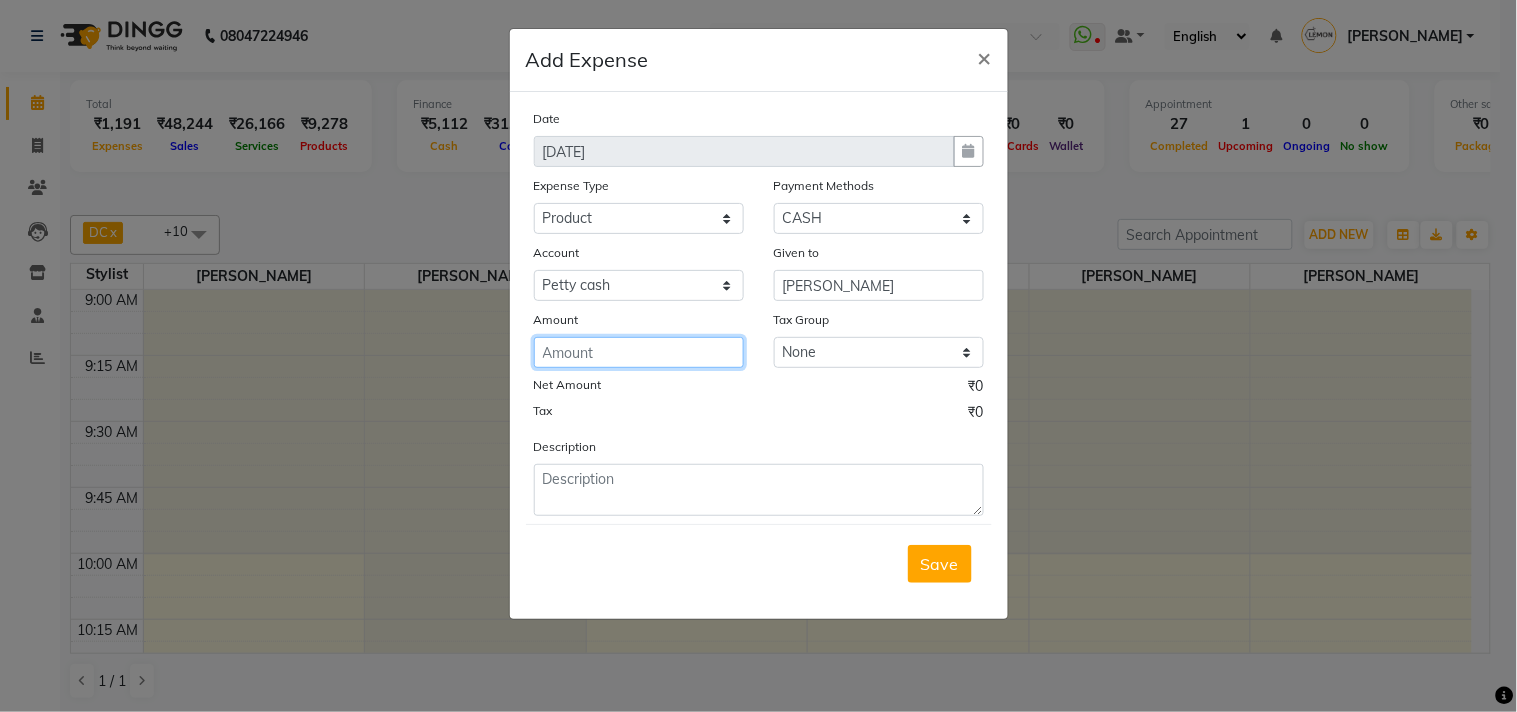 click 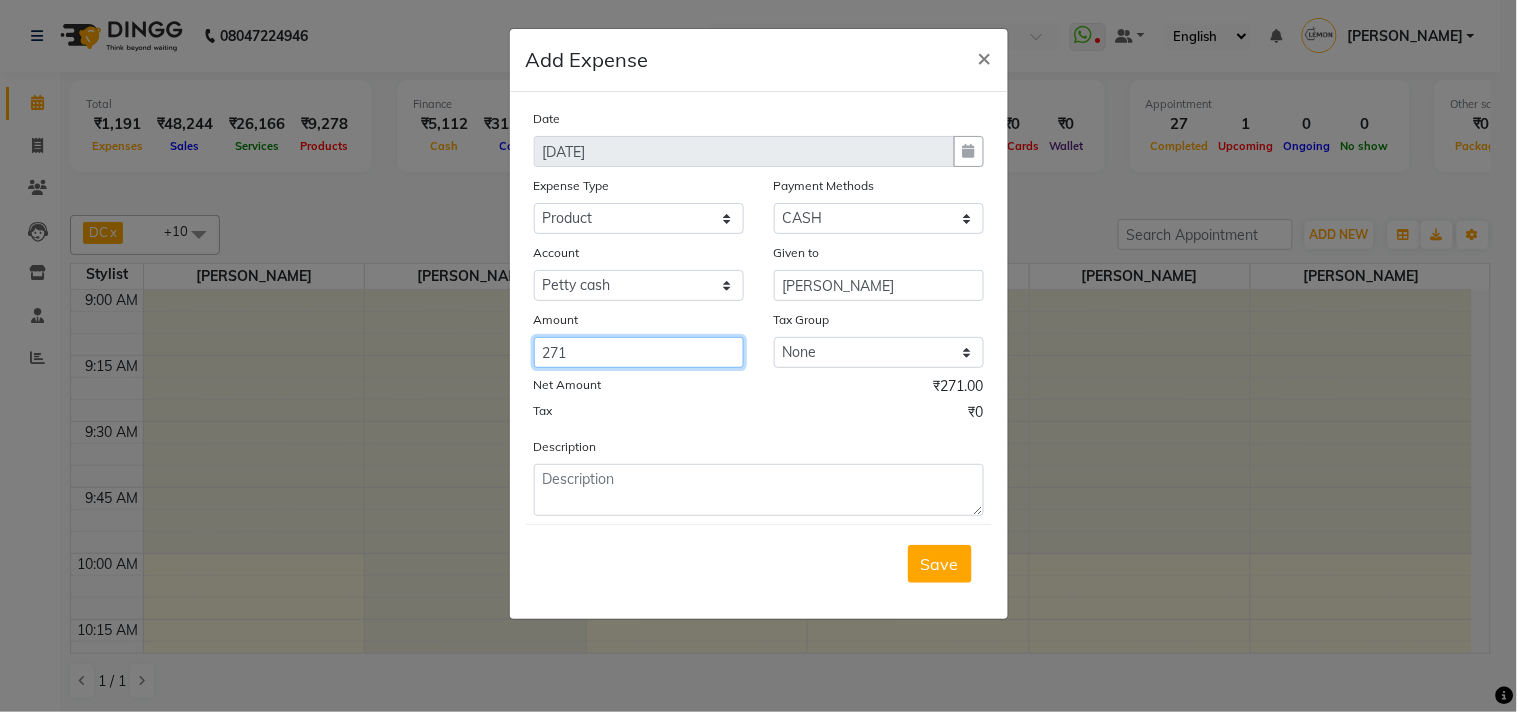 type on "271" 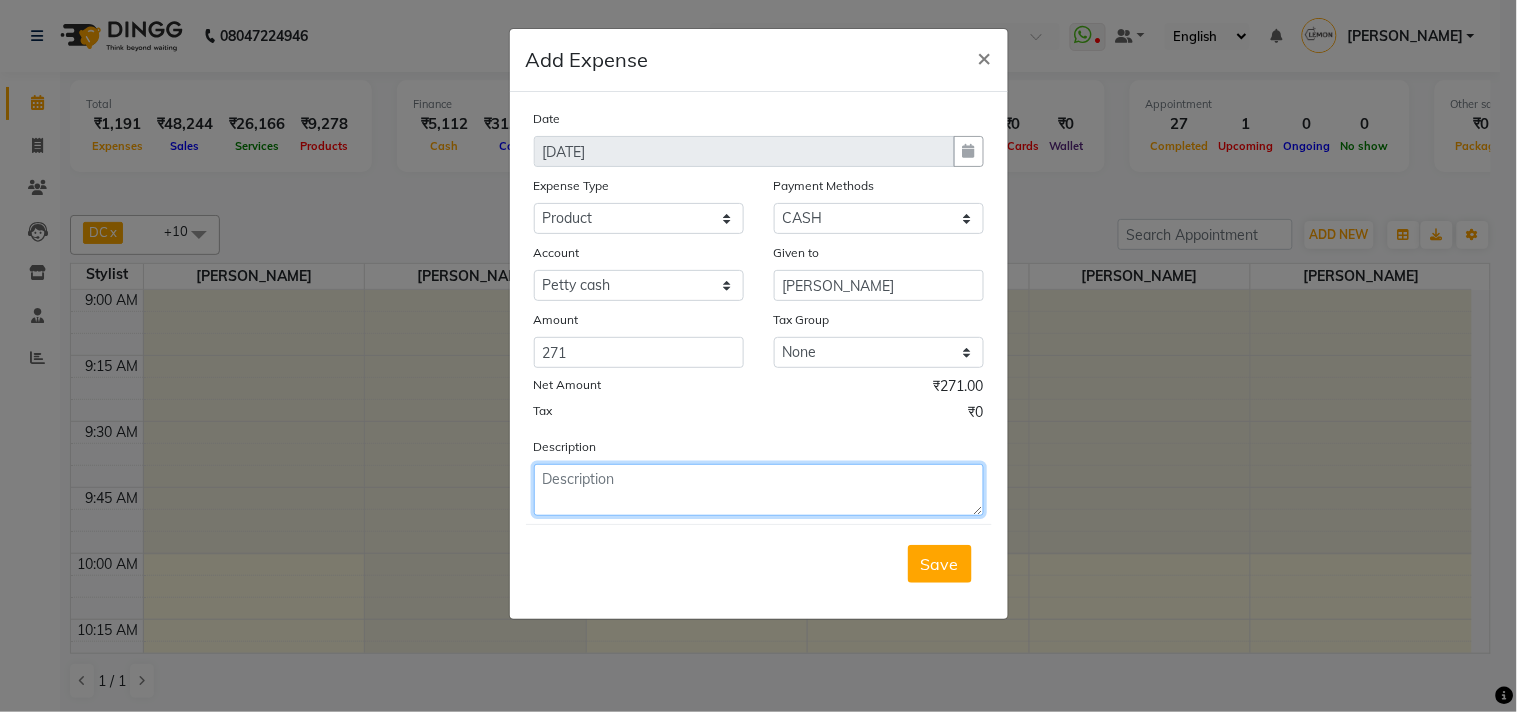 click 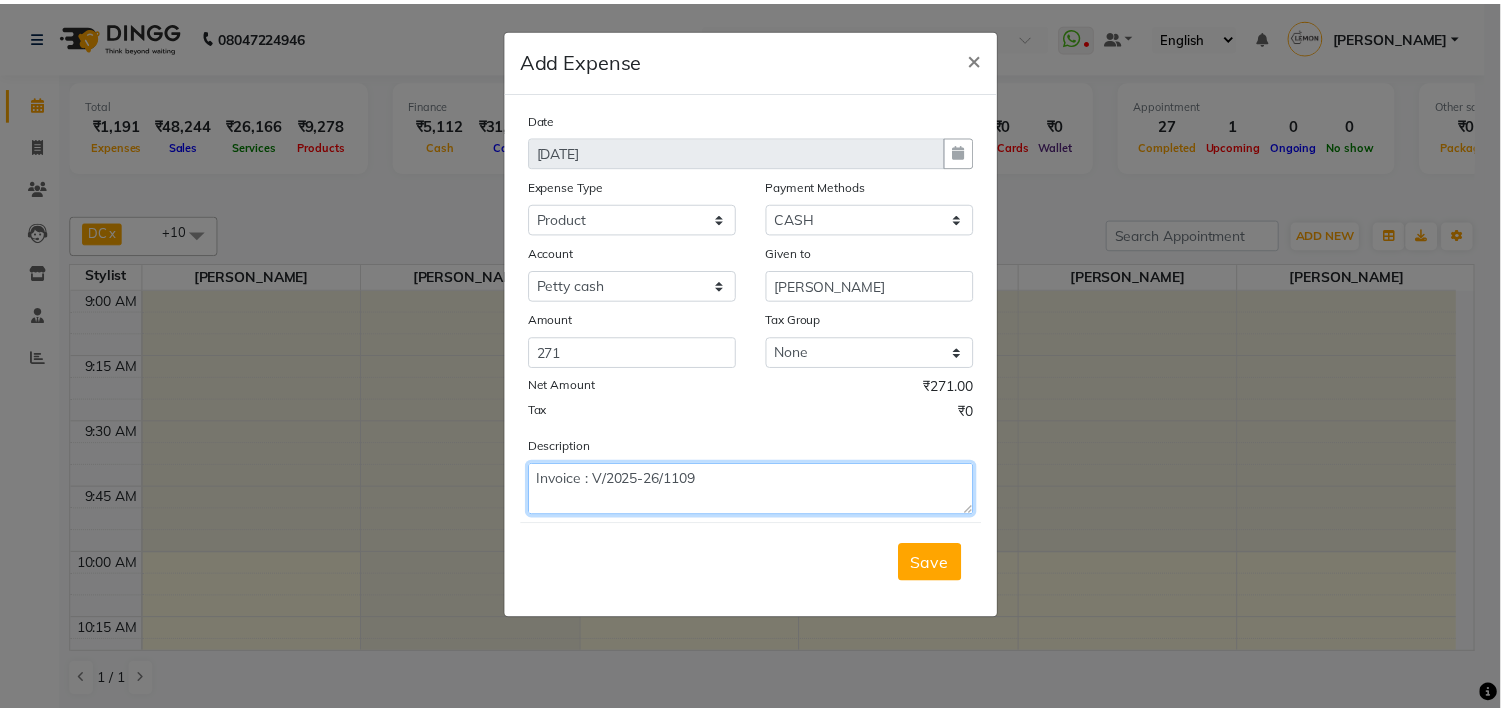 scroll, scrollTop: 15, scrollLeft: 0, axis: vertical 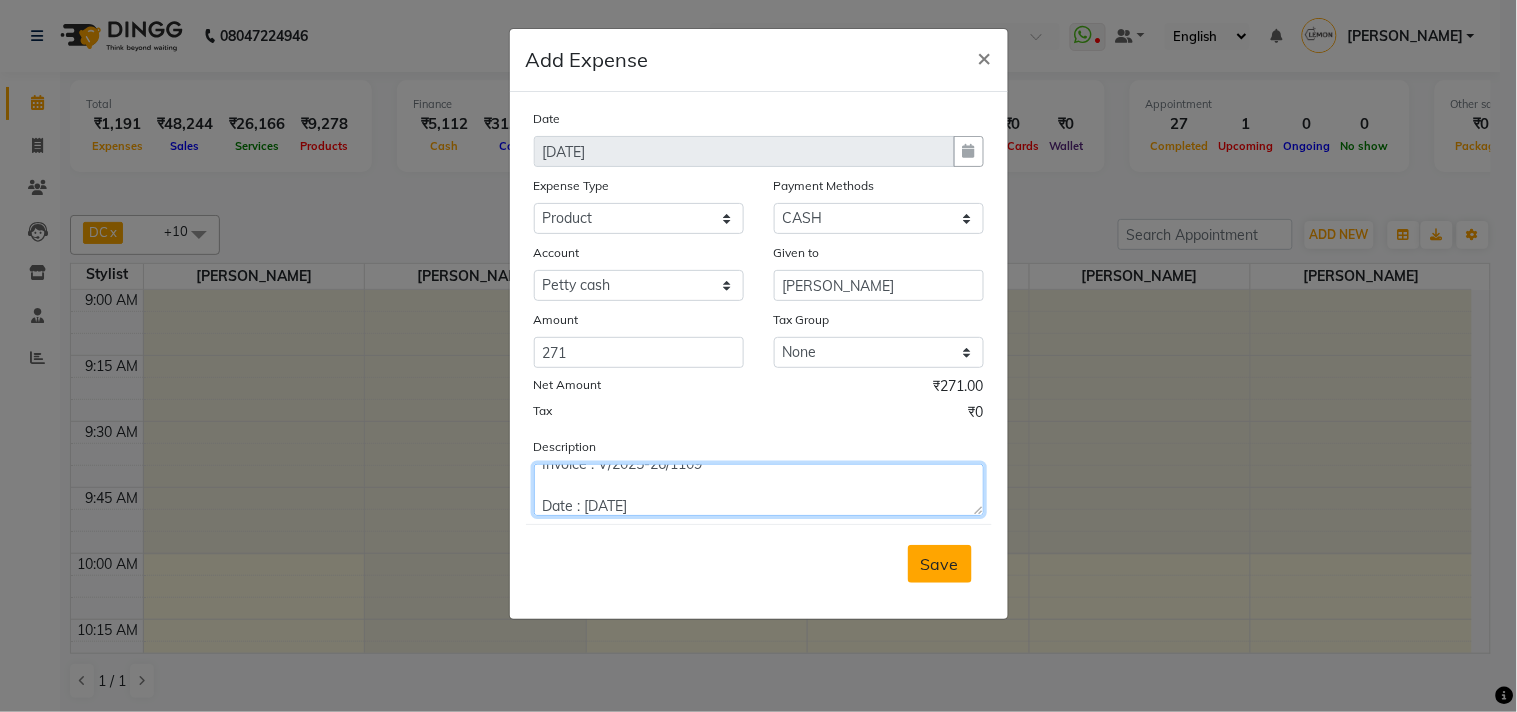 type on "Invoice : V/2025-26/1109
Date : July 13, 2025" 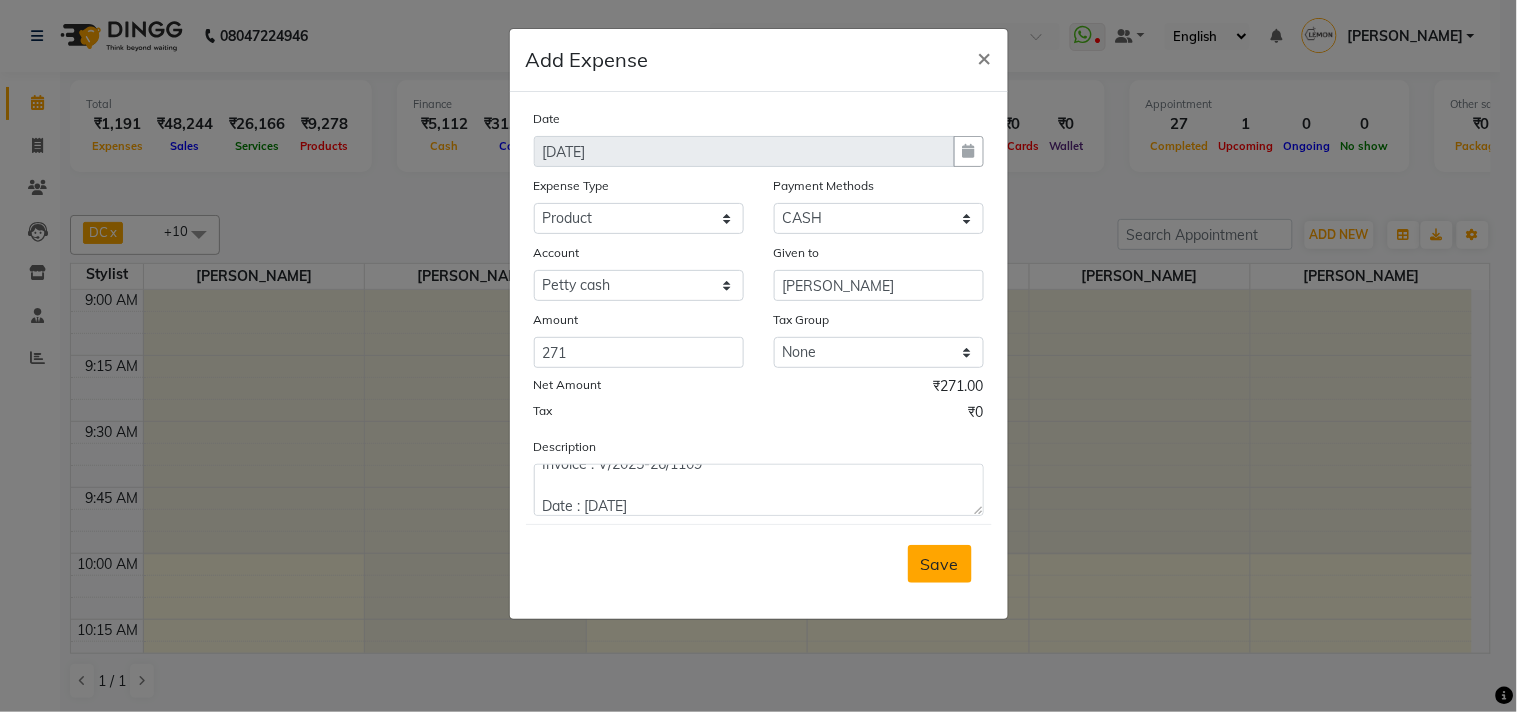 click on "Save" at bounding box center (940, 564) 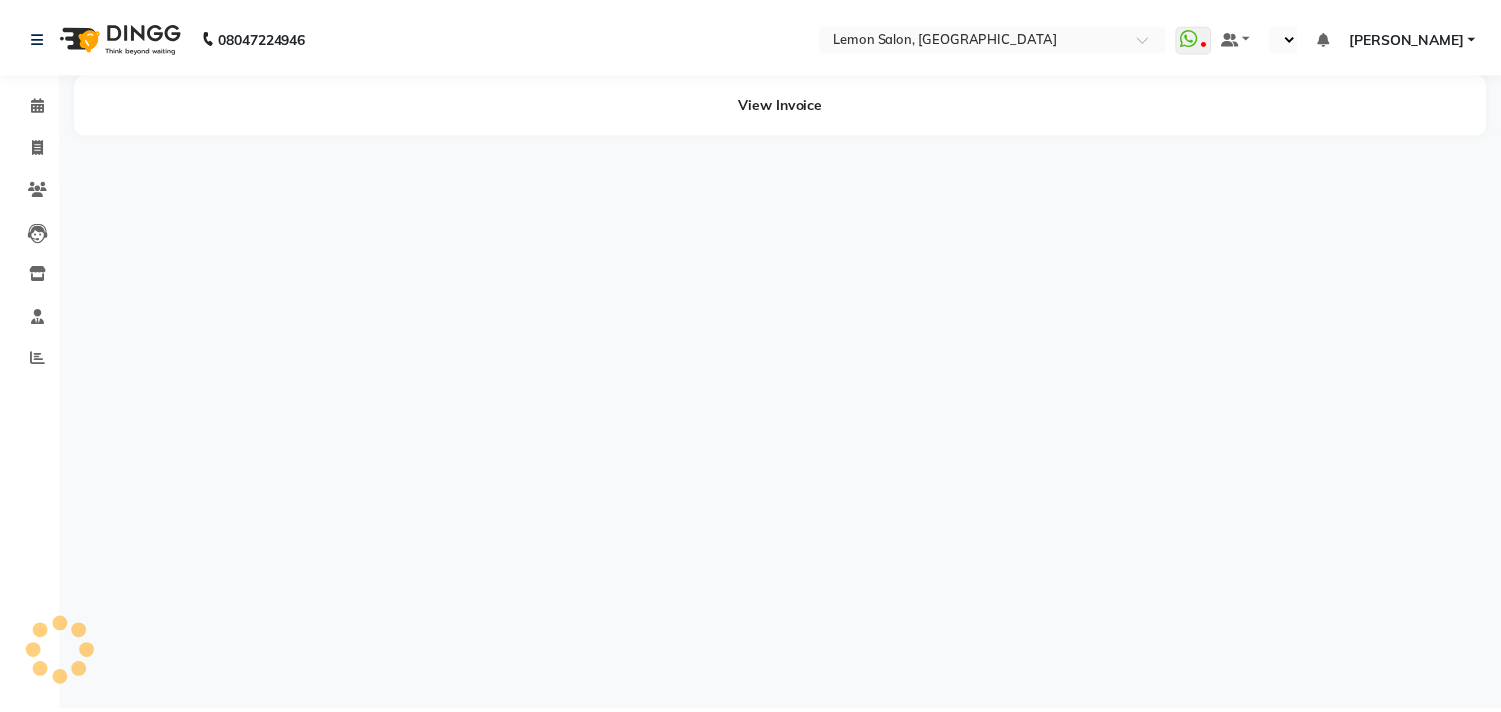 scroll, scrollTop: 0, scrollLeft: 0, axis: both 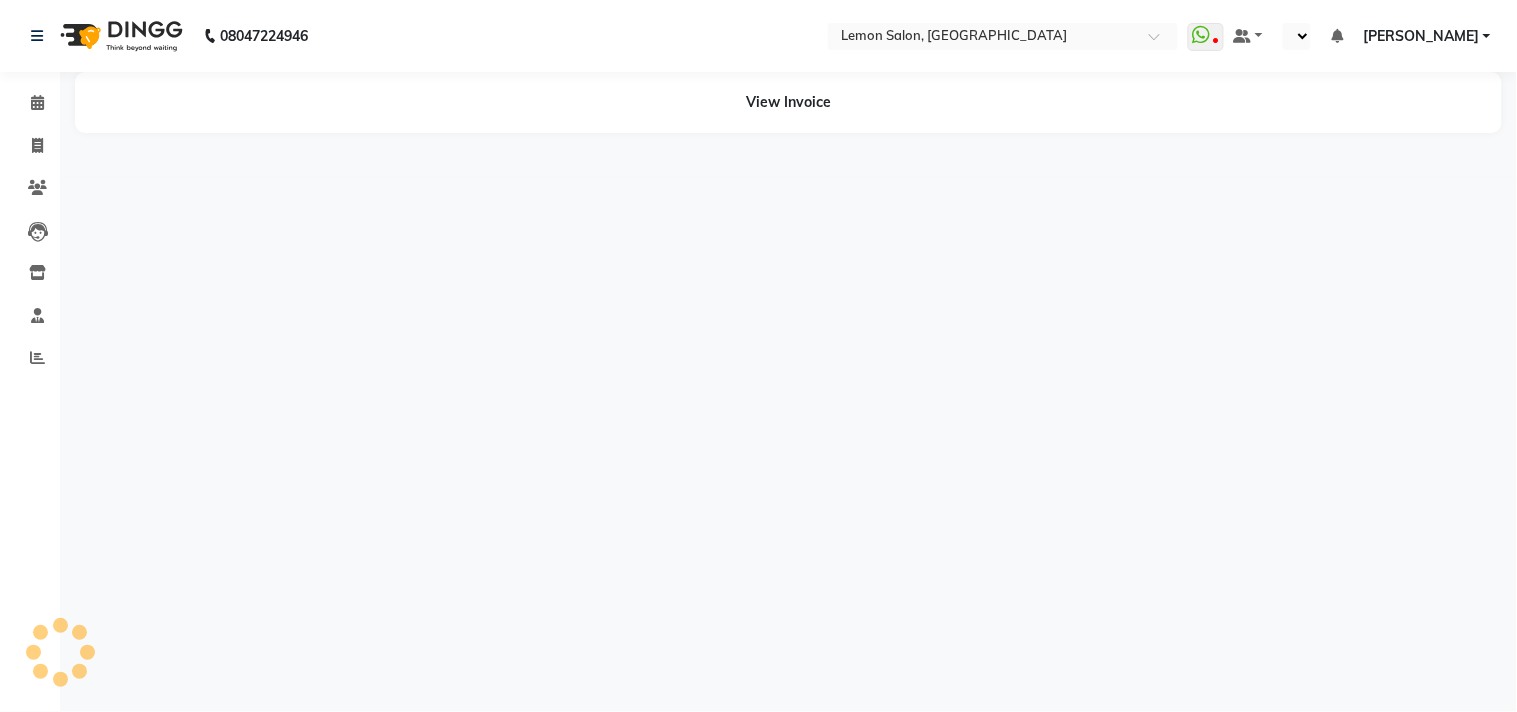 select on "en" 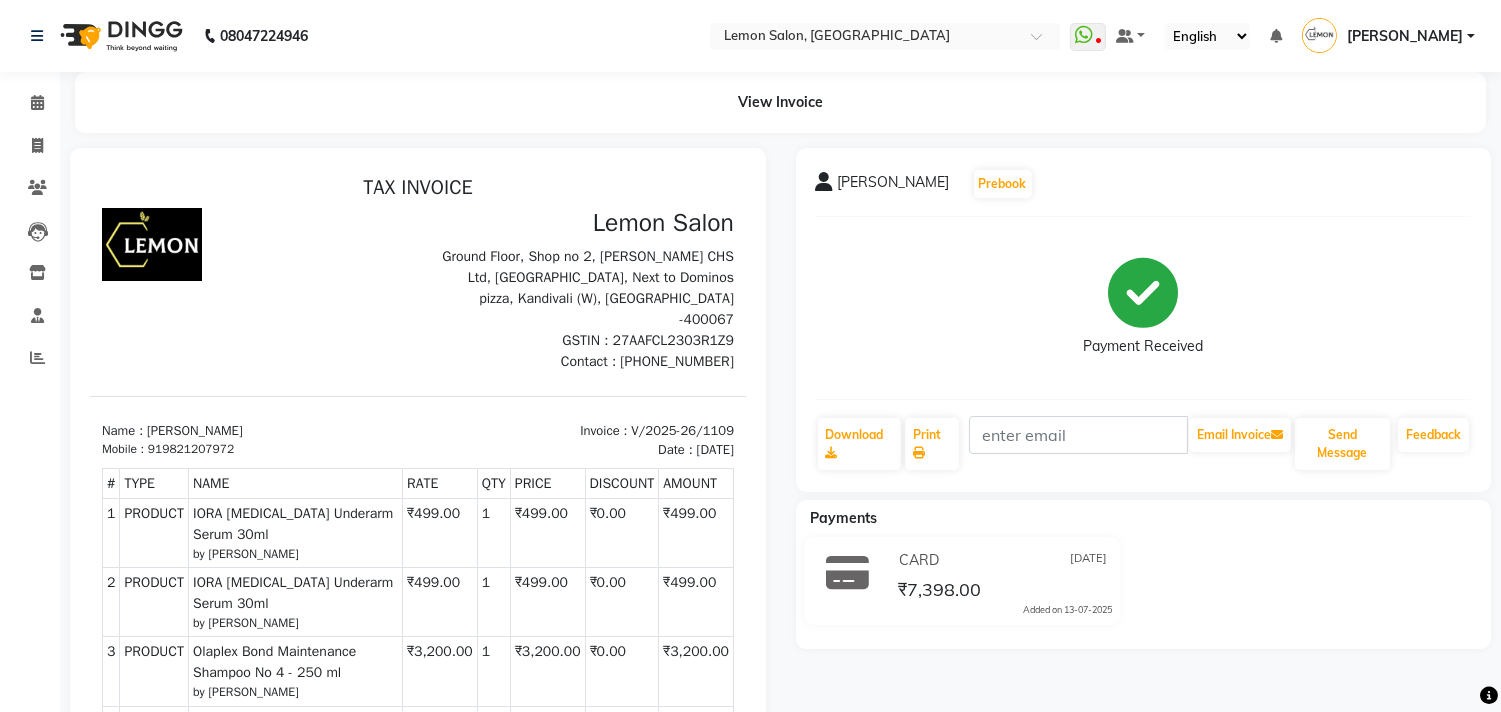 scroll, scrollTop: 0, scrollLeft: 0, axis: both 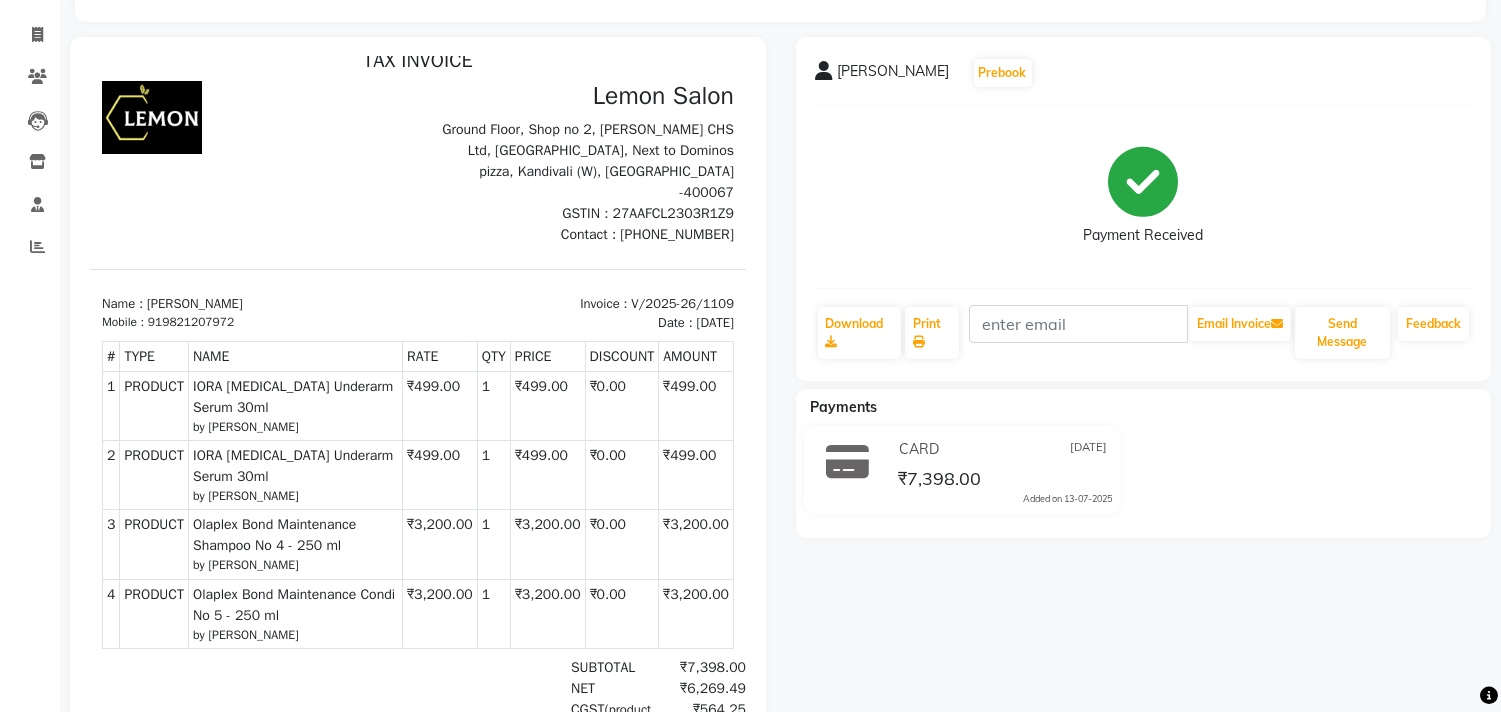 drag, startPoint x: 537, startPoint y: 275, endPoint x: 700, endPoint y: 303, distance: 165.38742 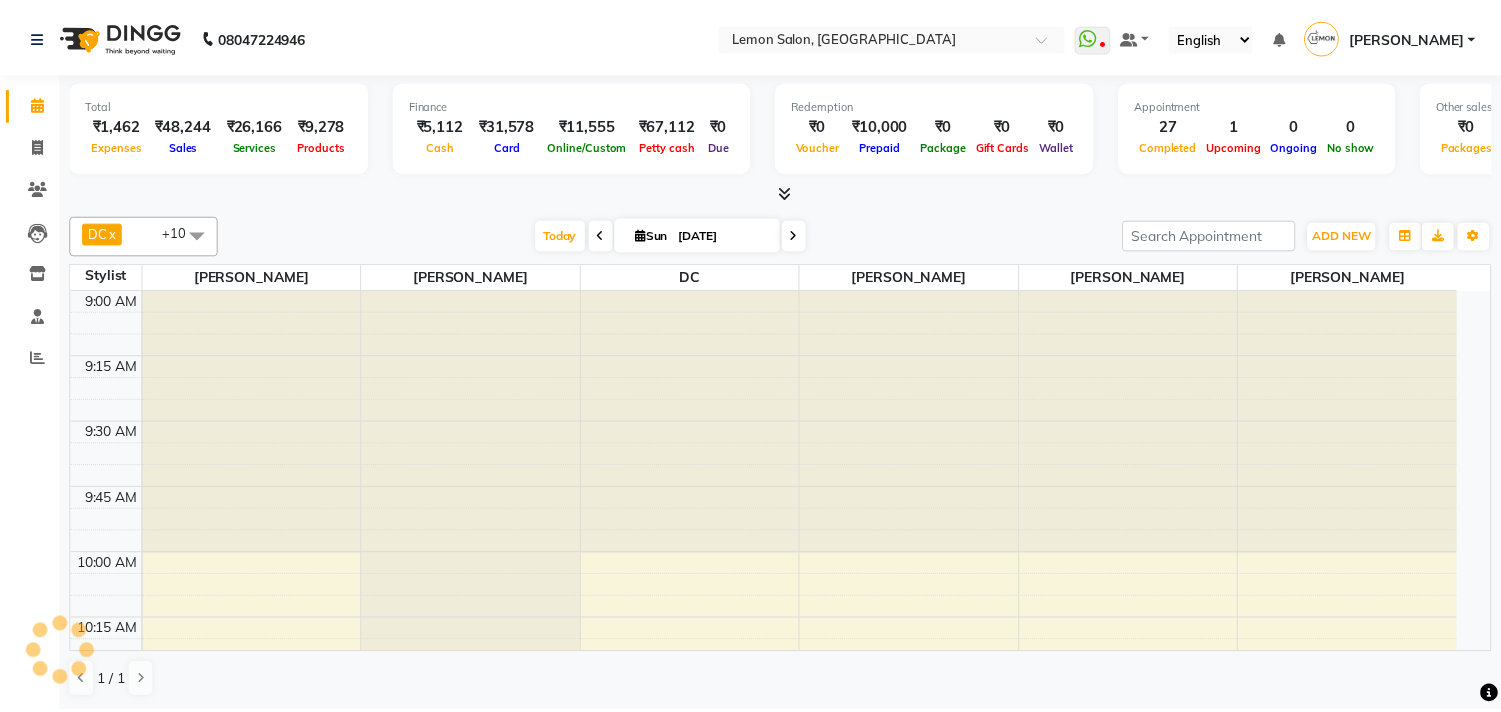scroll, scrollTop: 0, scrollLeft: 0, axis: both 